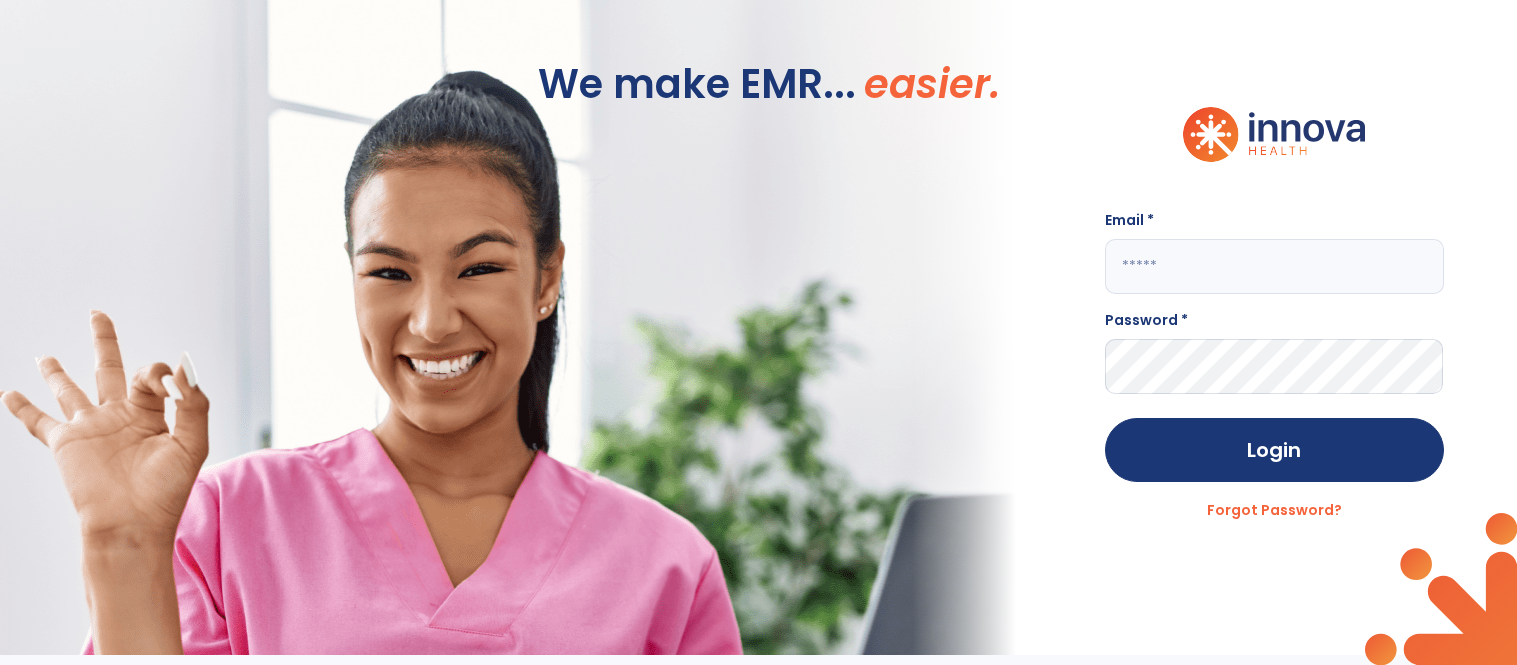 scroll, scrollTop: 0, scrollLeft: 0, axis: both 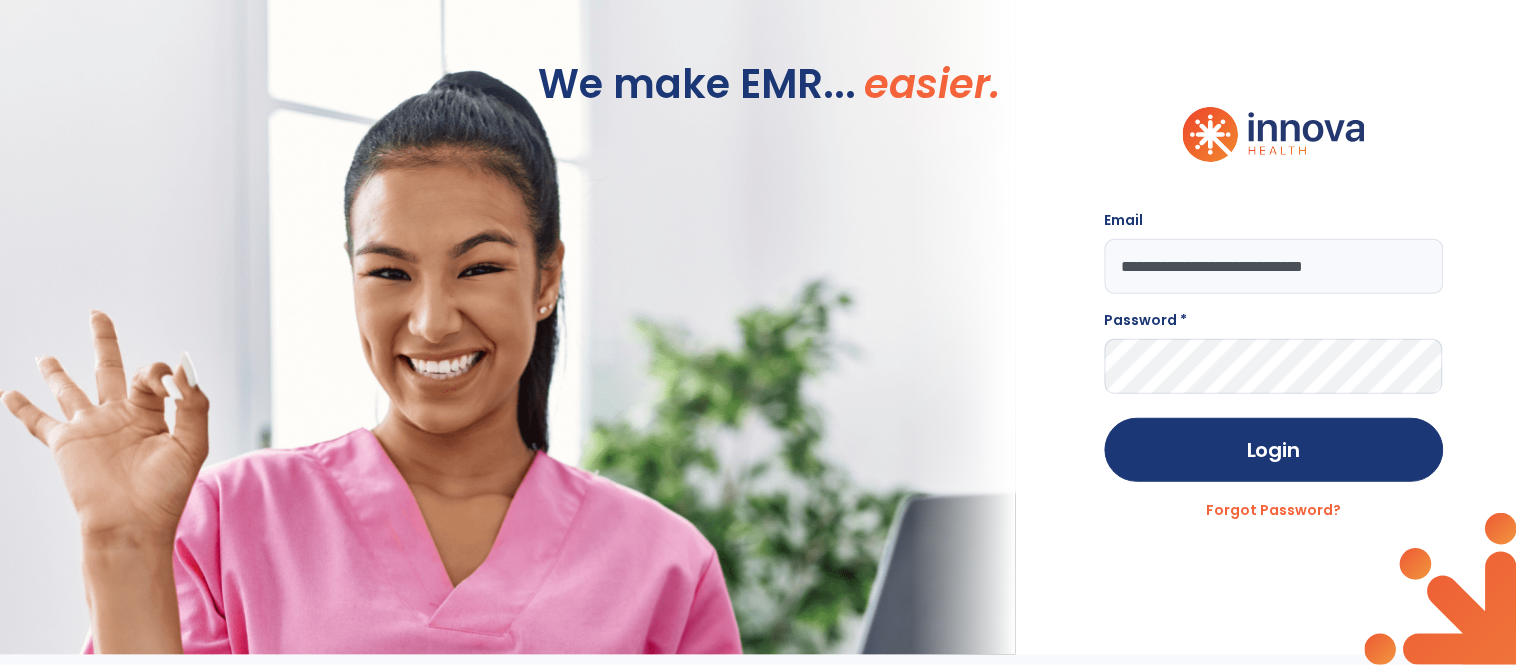 type on "**********" 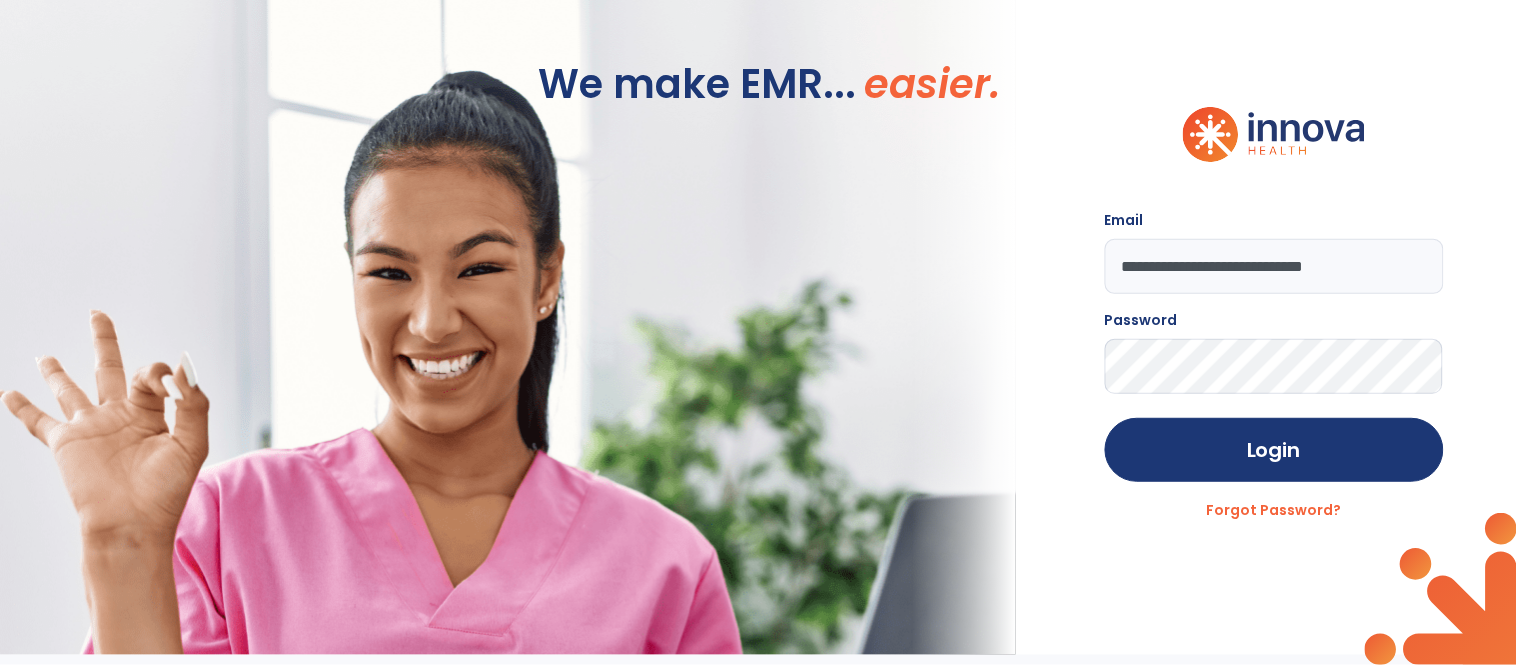 click on "Login" 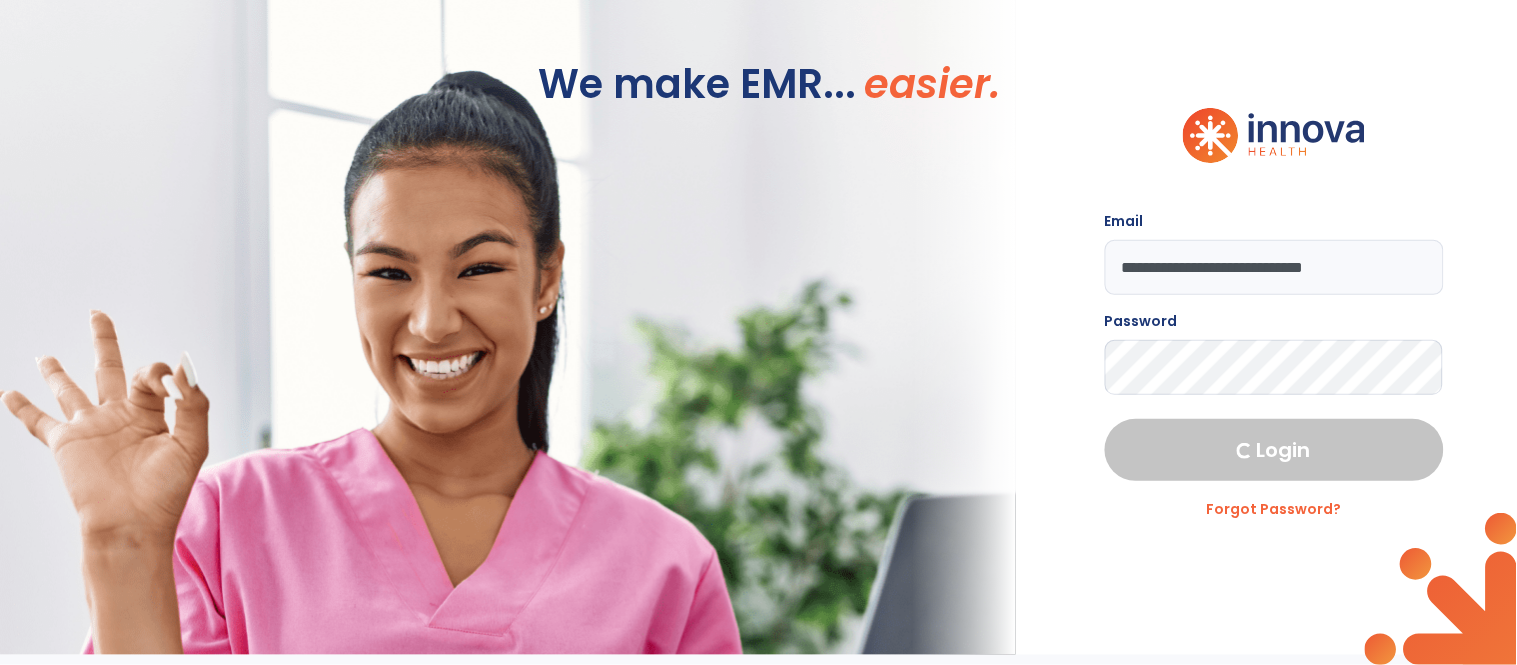 select on "***" 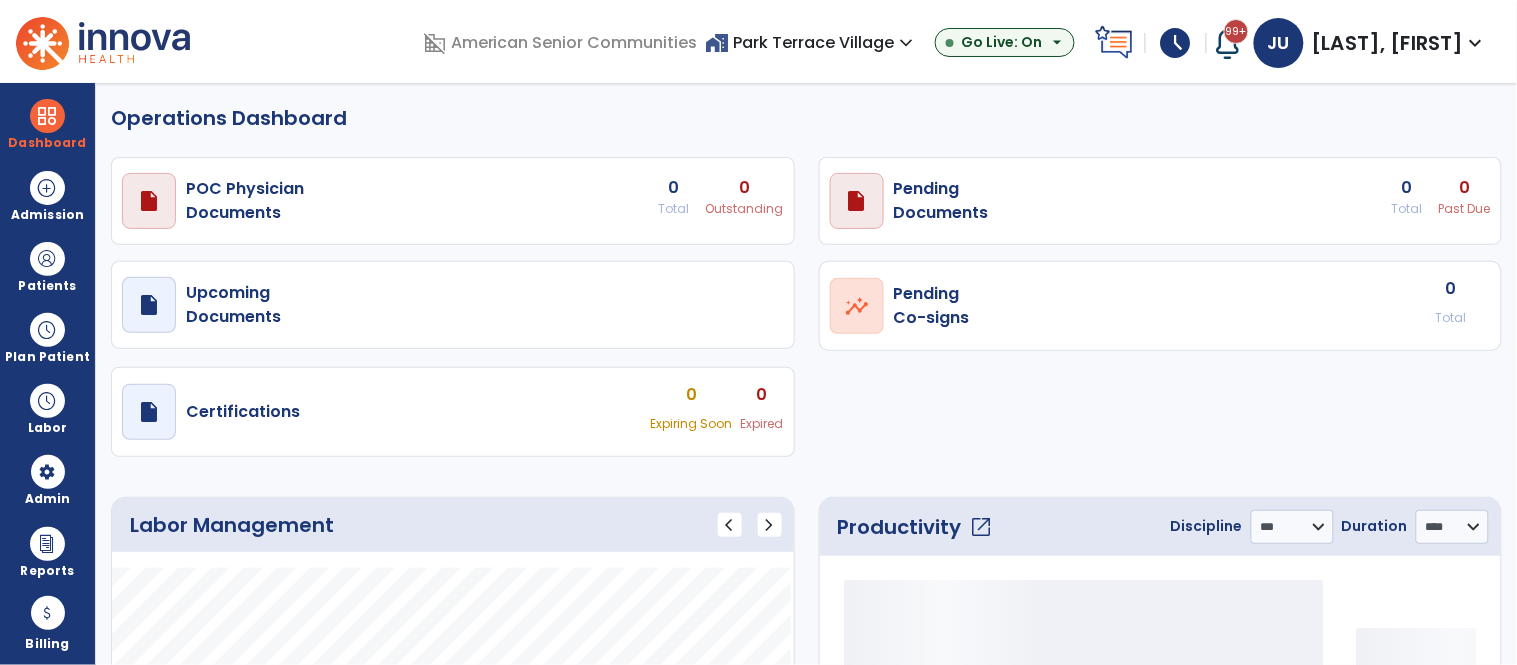 select on "***" 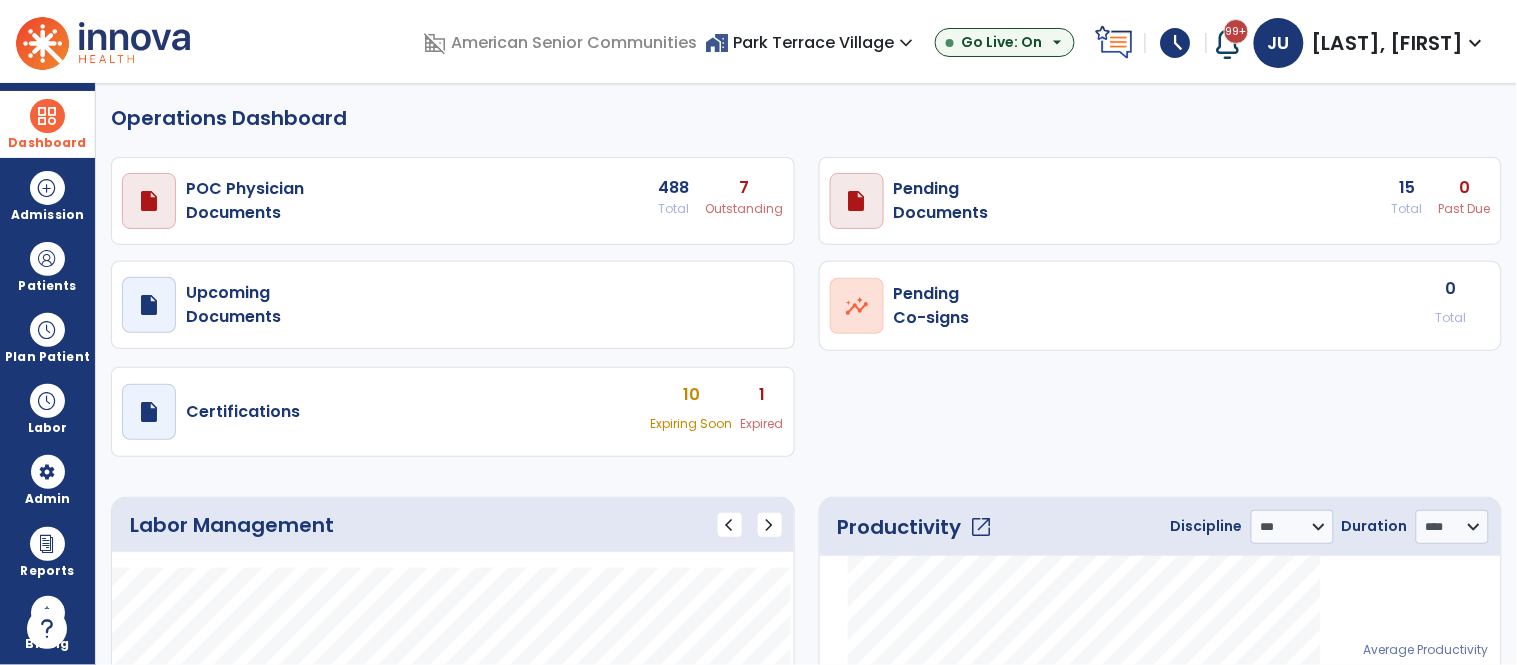 click on "Dashboard" at bounding box center [47, 124] 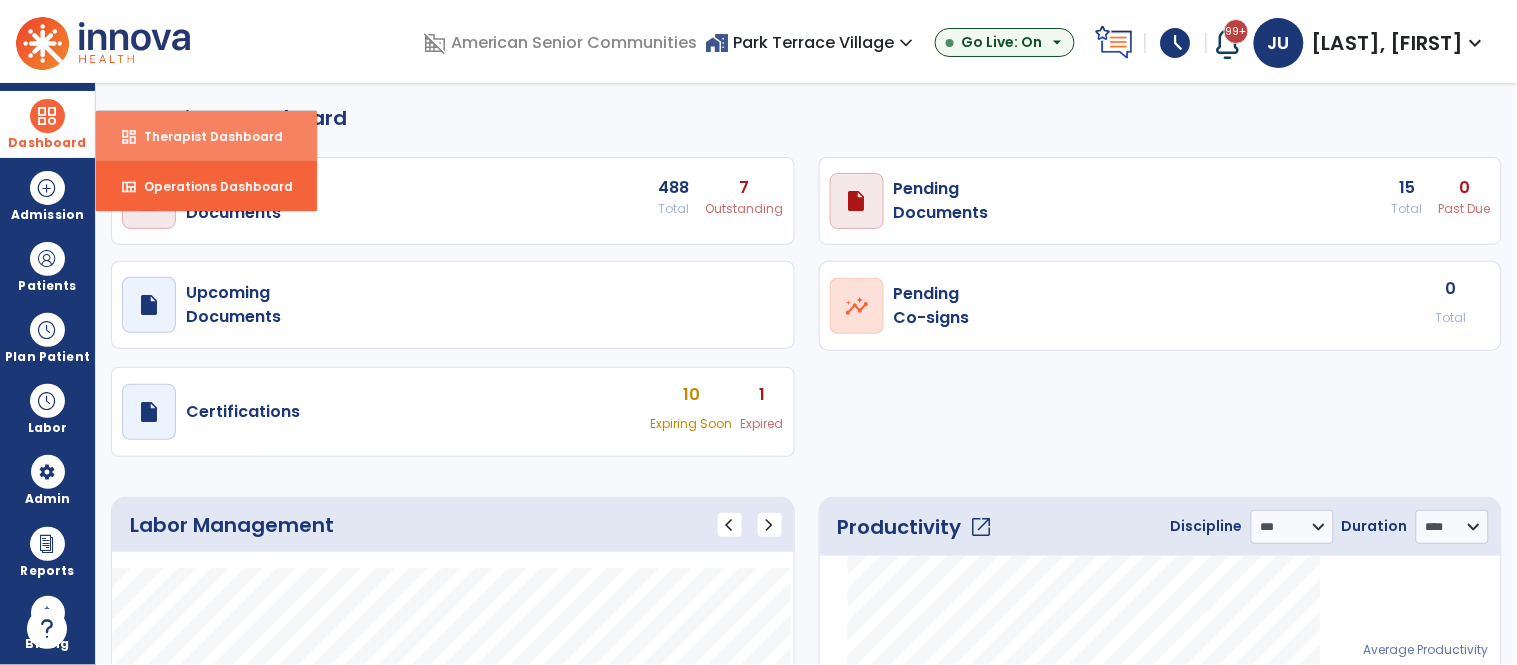 click on "dashboard  Therapist Dashboard" at bounding box center [206, 136] 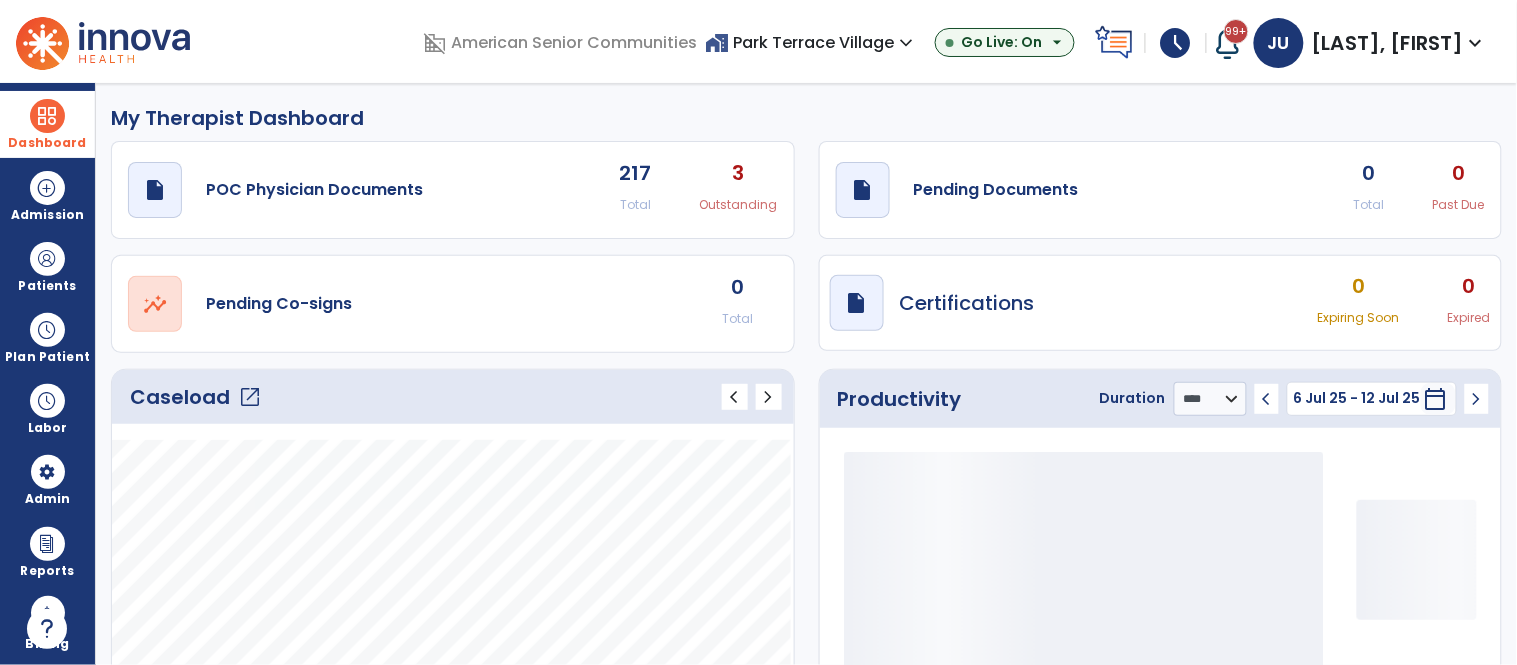 click on "open_in_new" 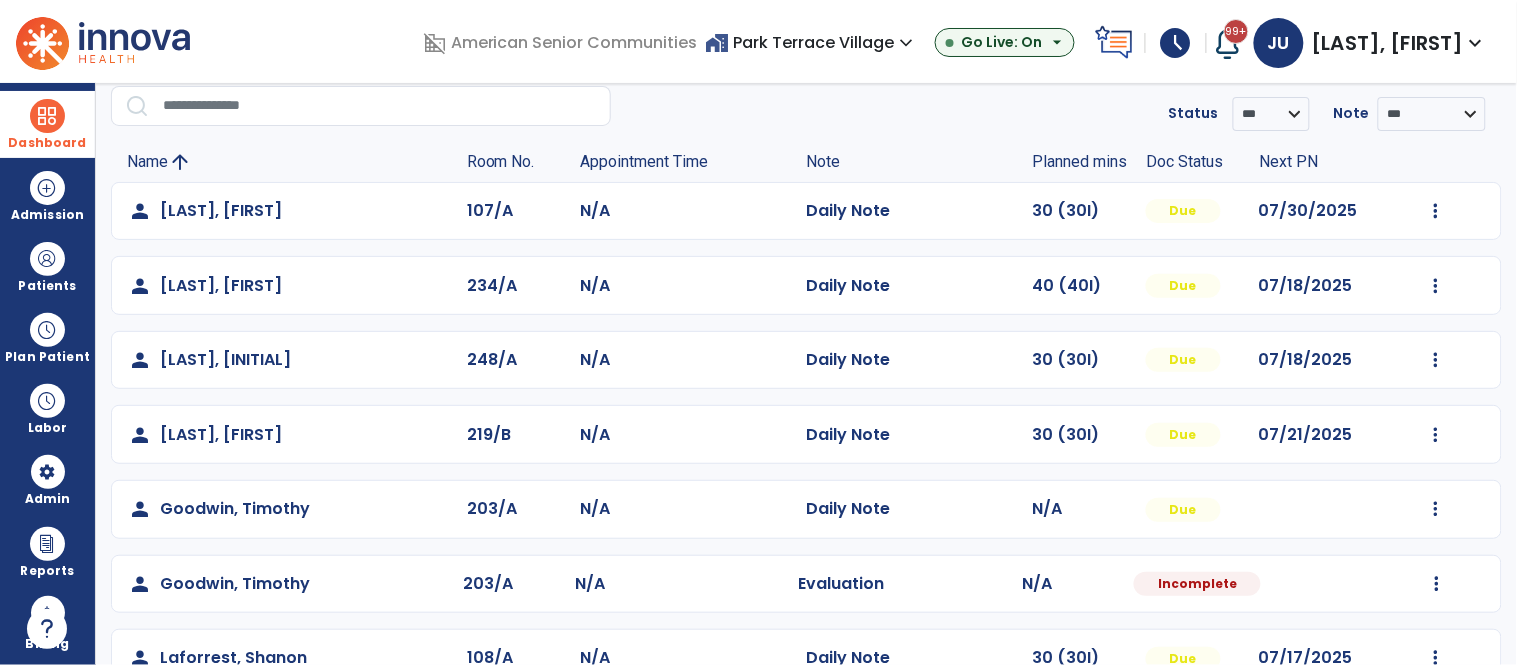 scroll, scrollTop: 0, scrollLeft: 0, axis: both 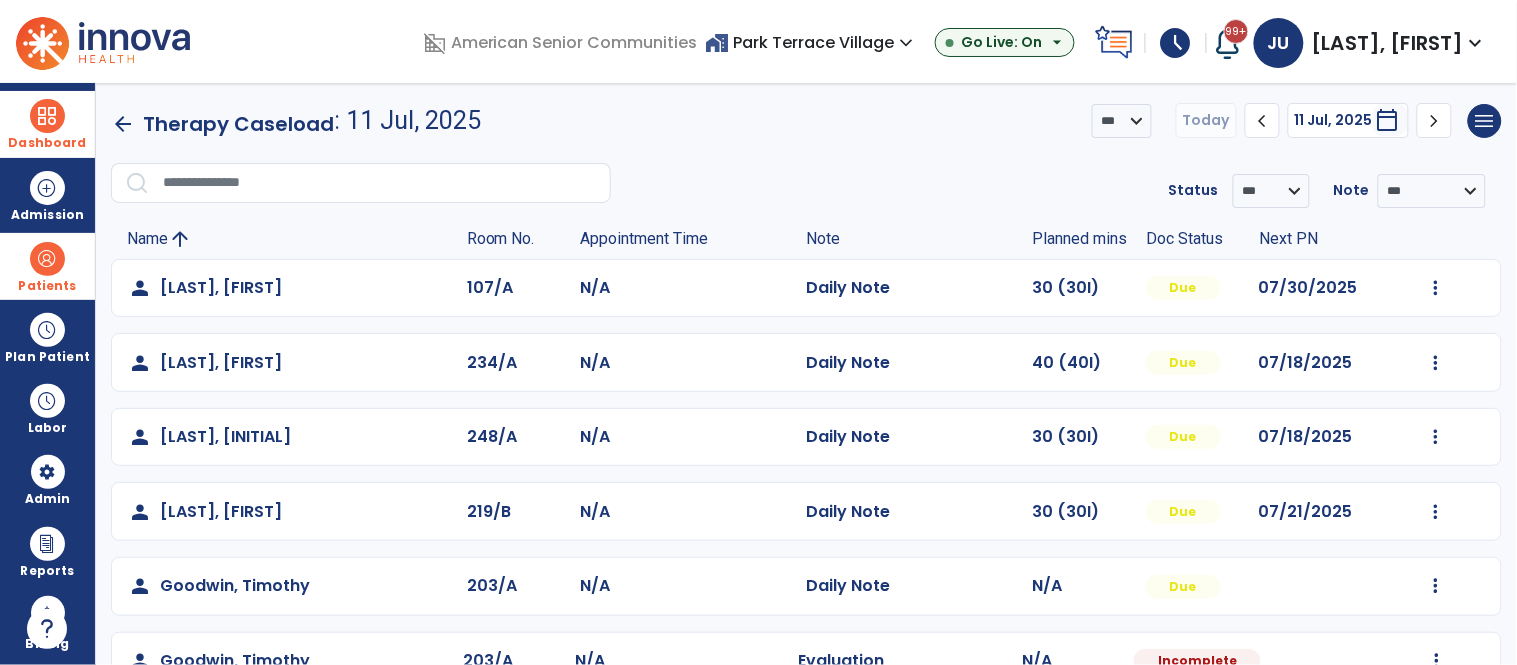 click at bounding box center [47, 259] 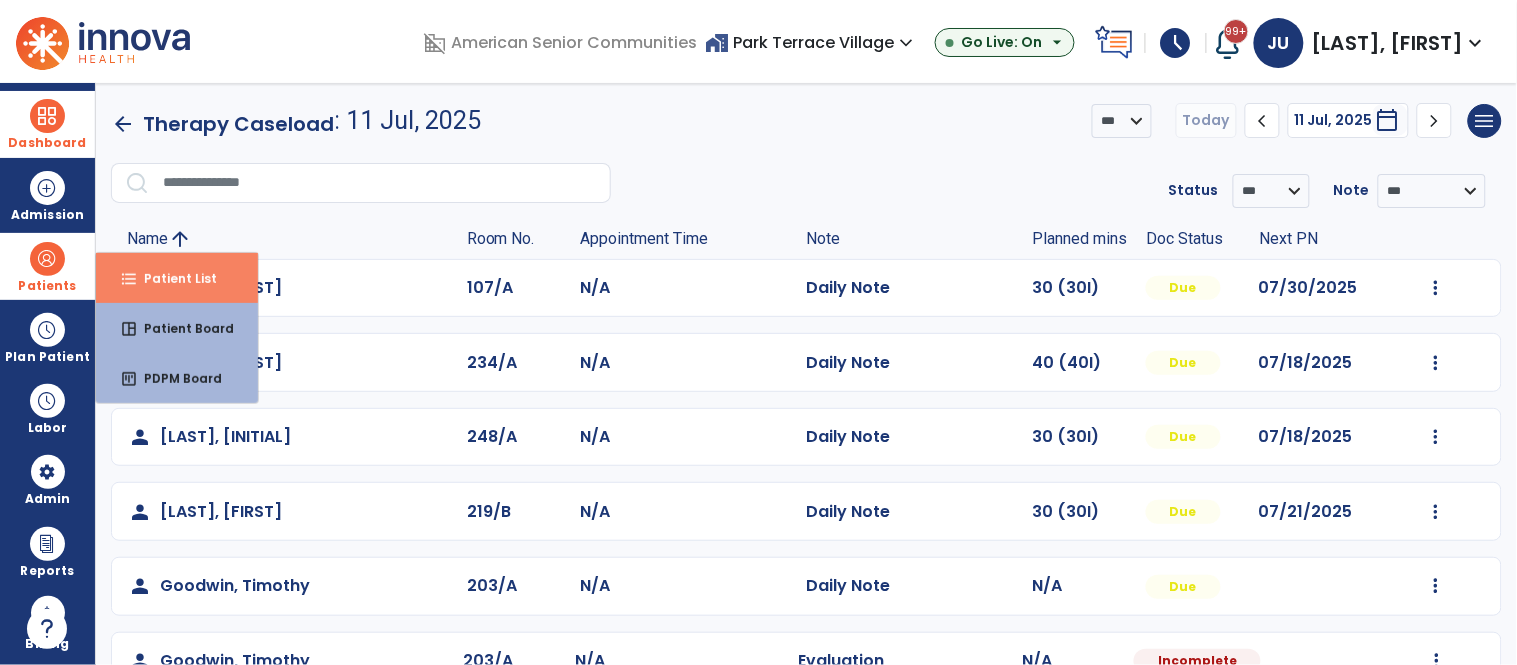click on "Patient List" at bounding box center (172, 278) 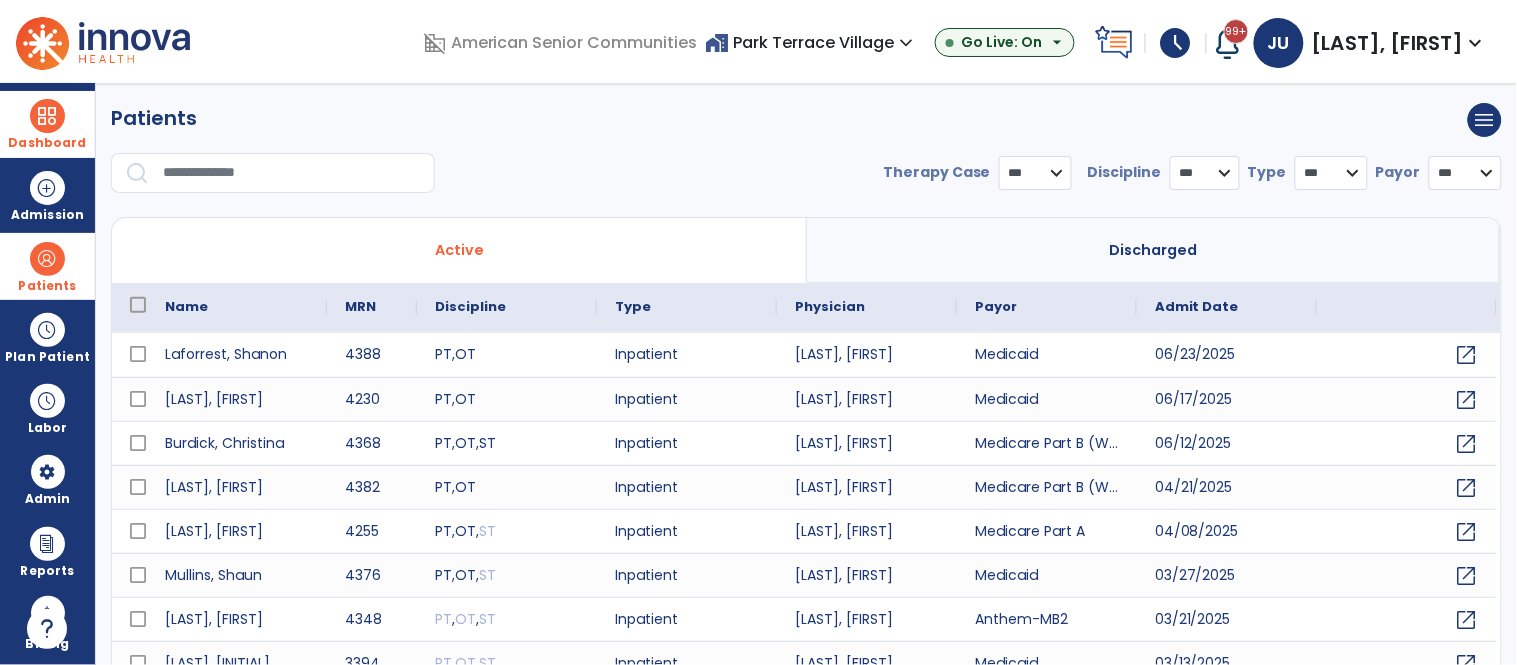 select on "***" 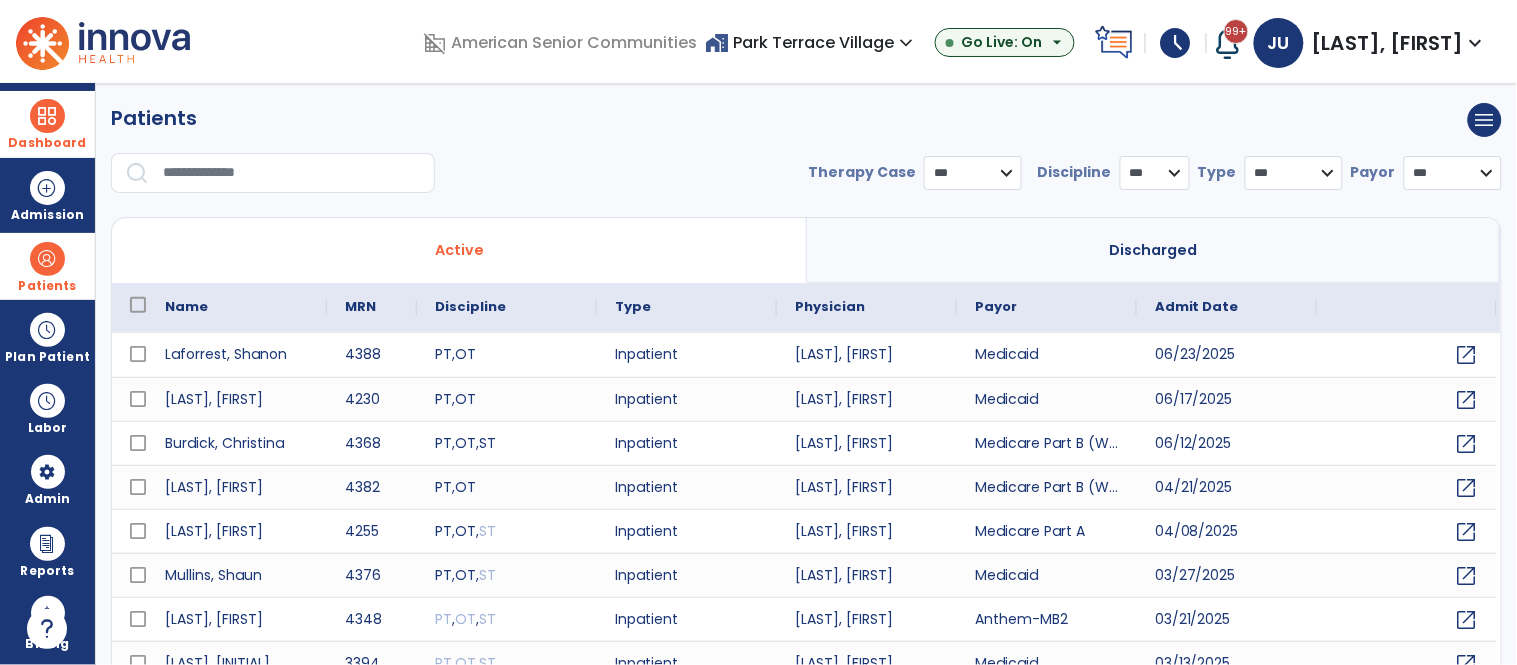 click at bounding box center [292, 173] 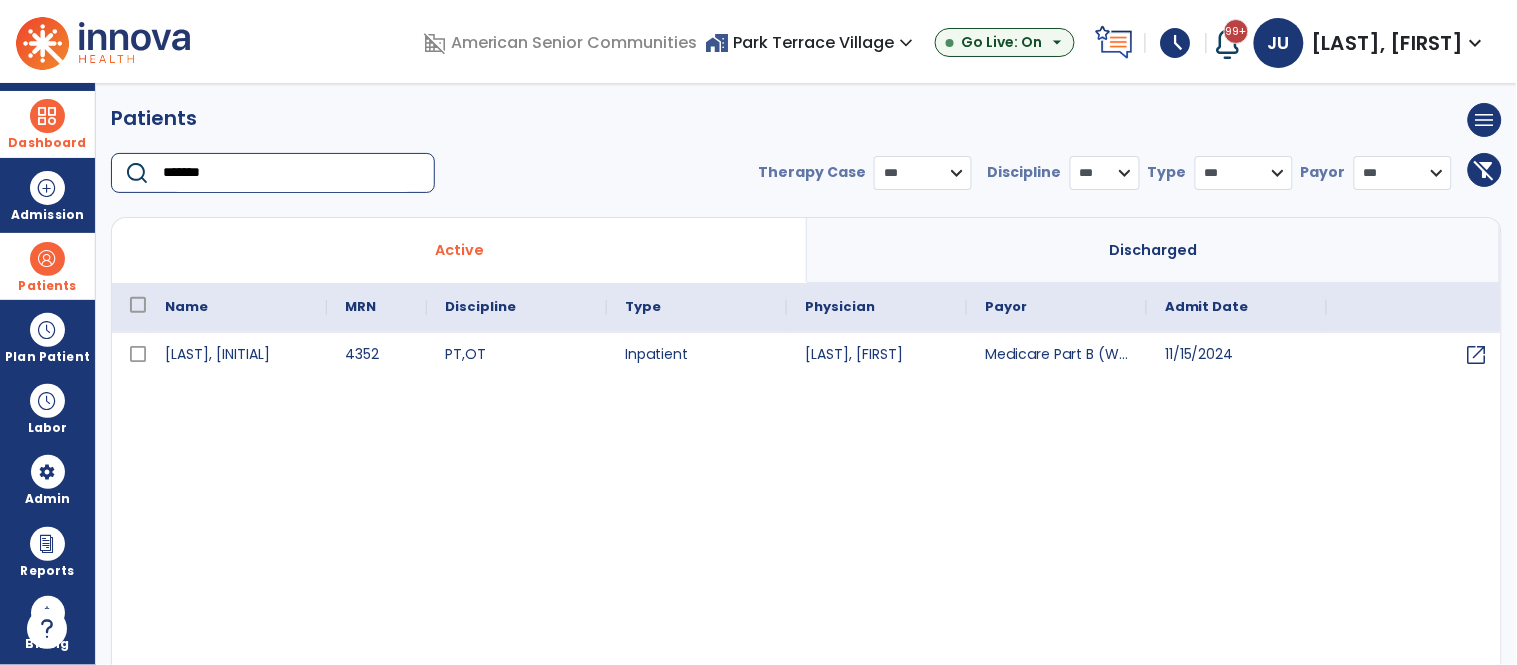 type on "*******" 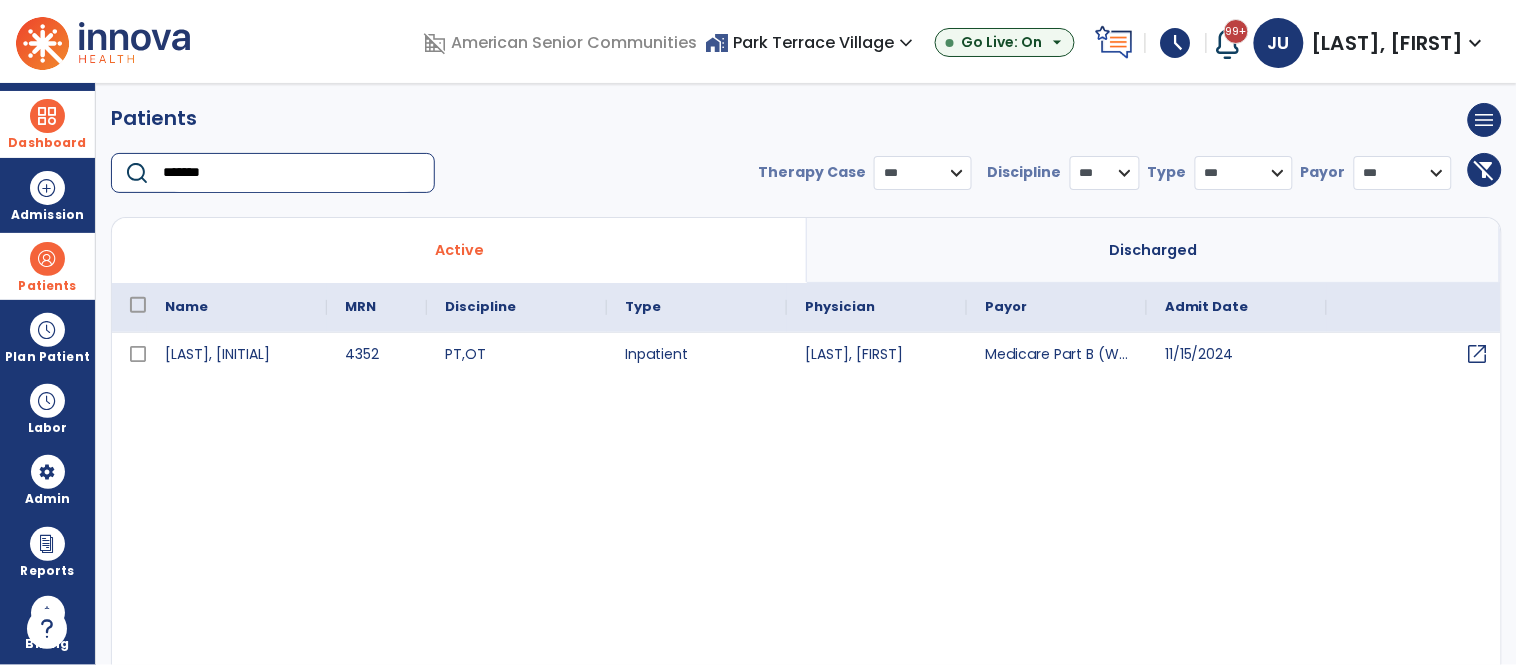 click on "open_in_new" at bounding box center [1478, 354] 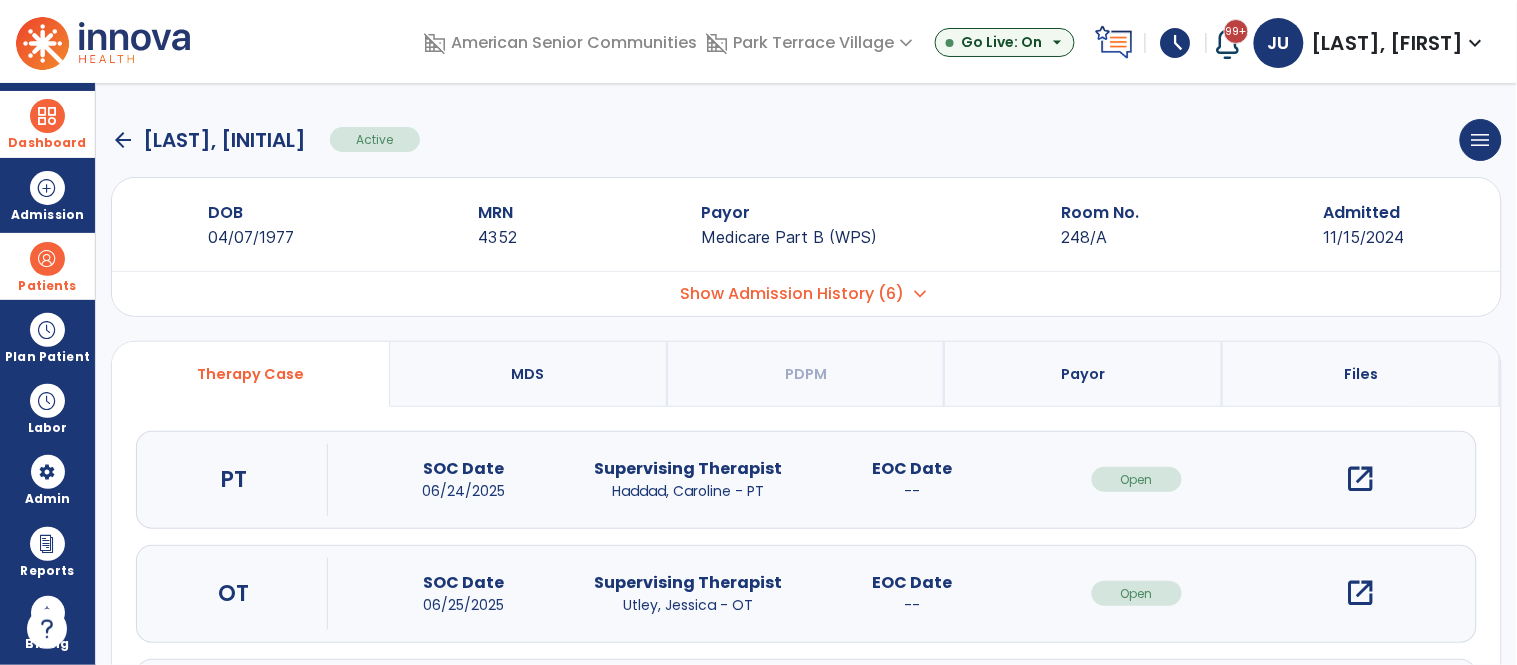 click on "open_in_new" at bounding box center (1361, 593) 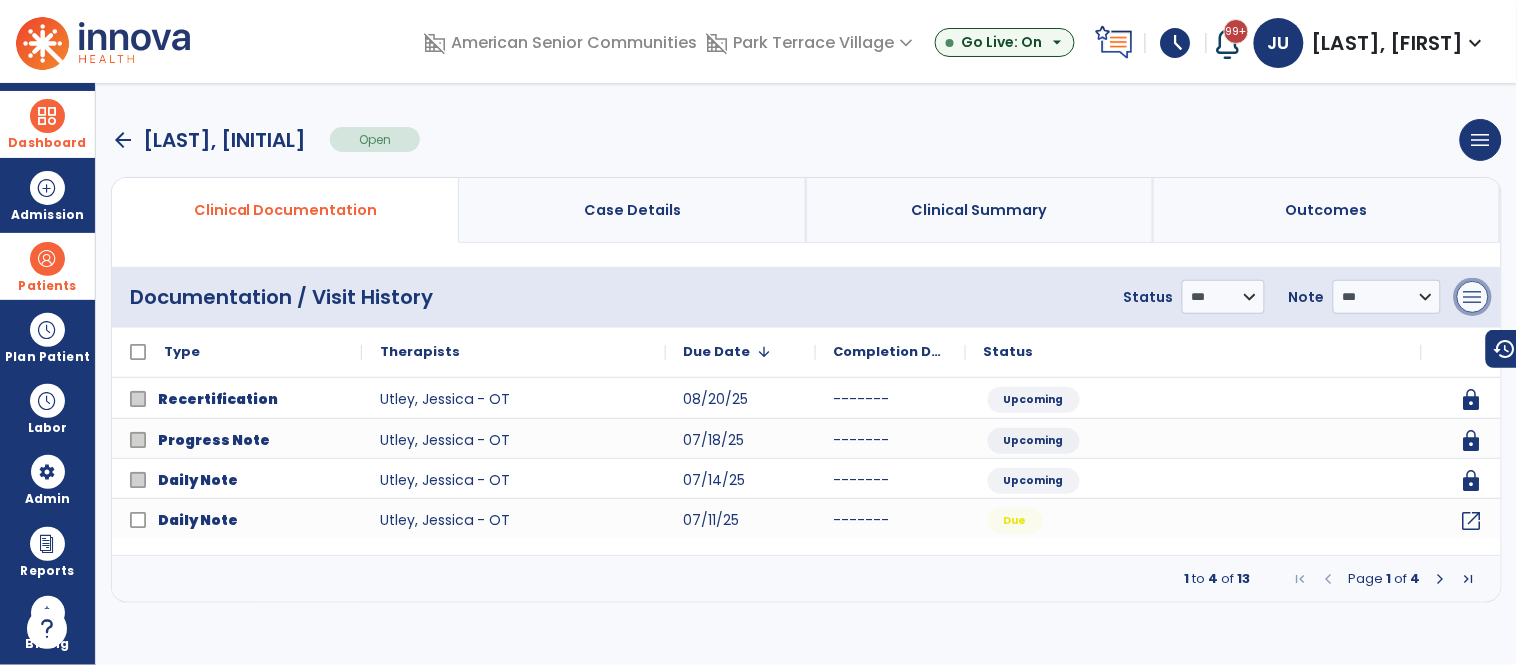 click on "menu" at bounding box center (1473, 297) 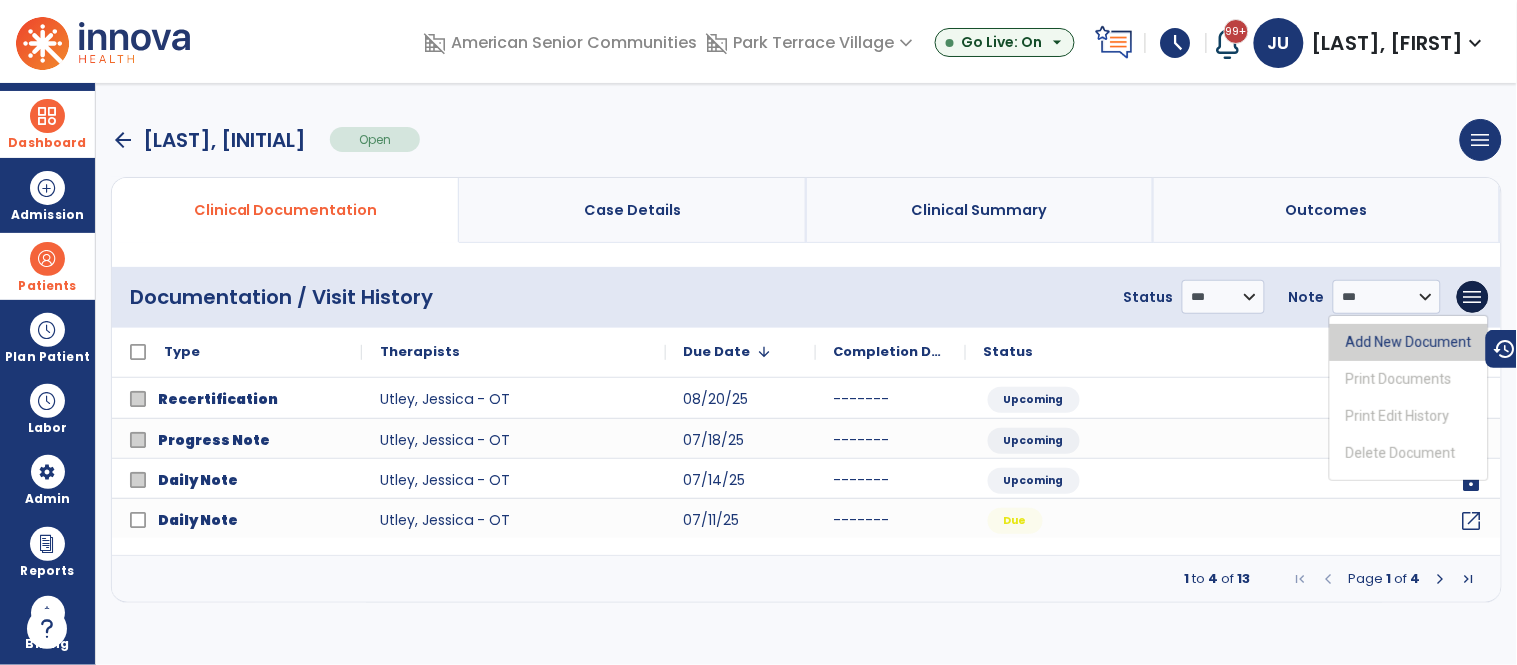 click on "Add New Document" at bounding box center [1409, 342] 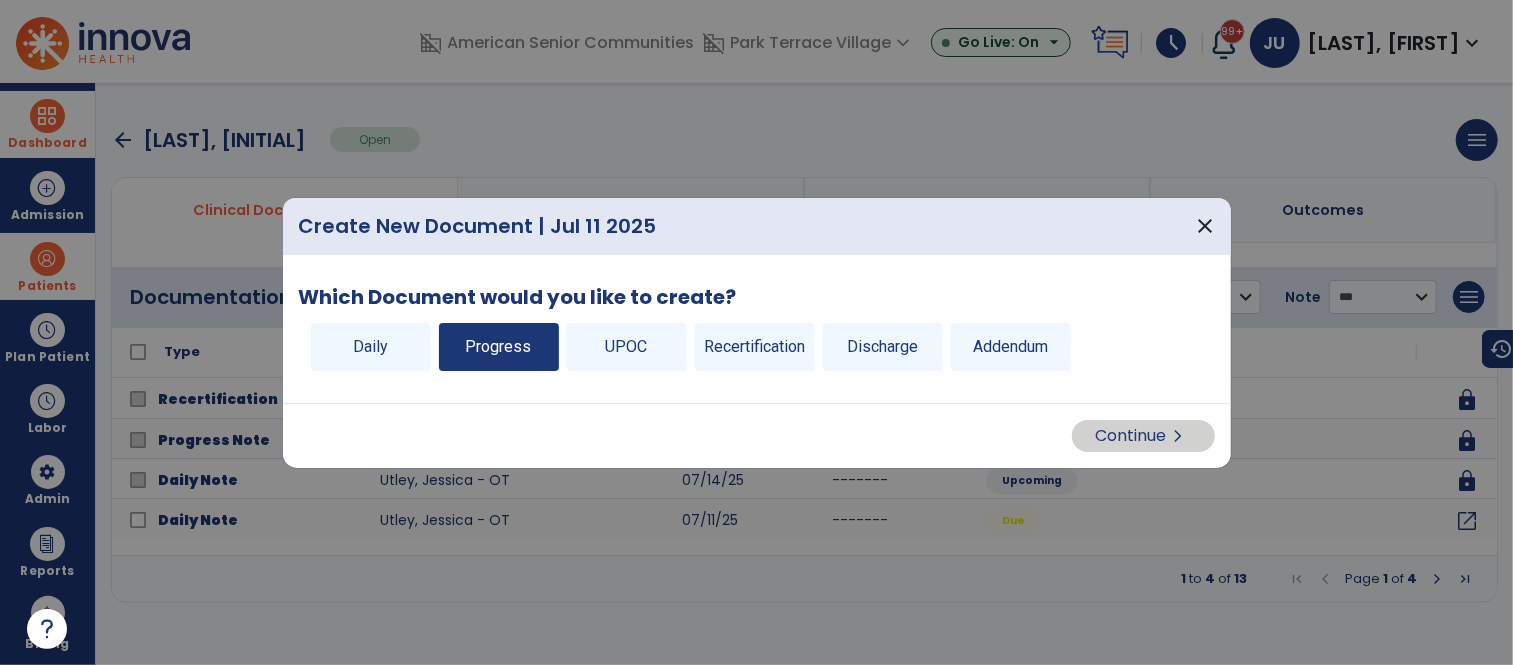 click on "Progress" at bounding box center [499, 347] 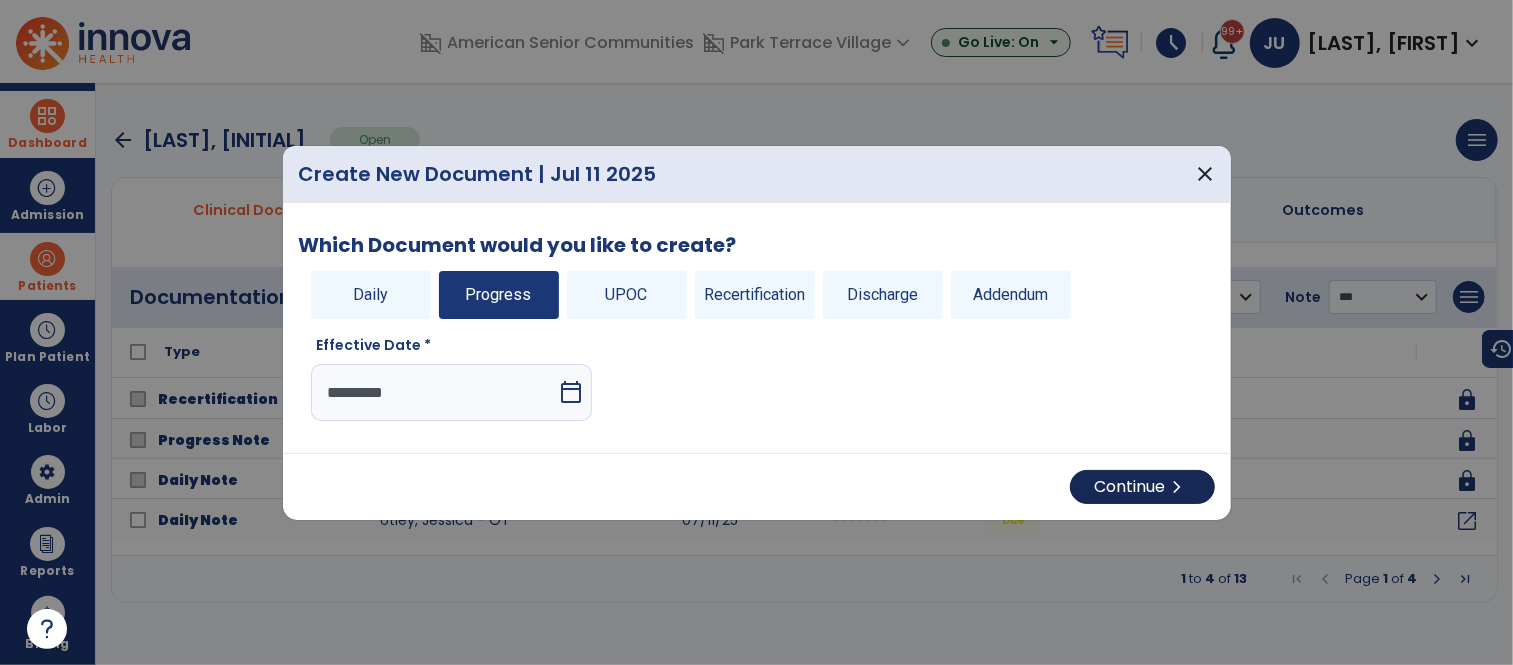 click on "Continue   chevron_right" at bounding box center [1142, 487] 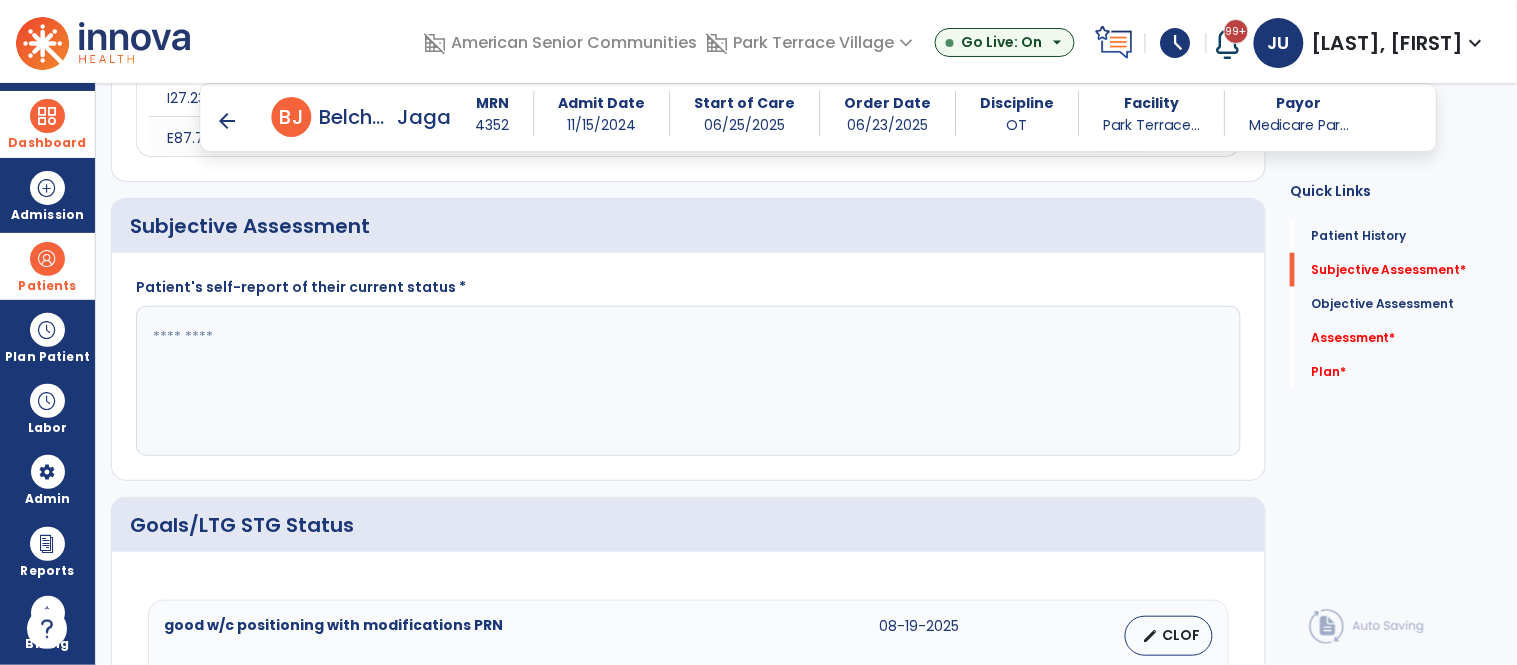 scroll, scrollTop: 460, scrollLeft: 0, axis: vertical 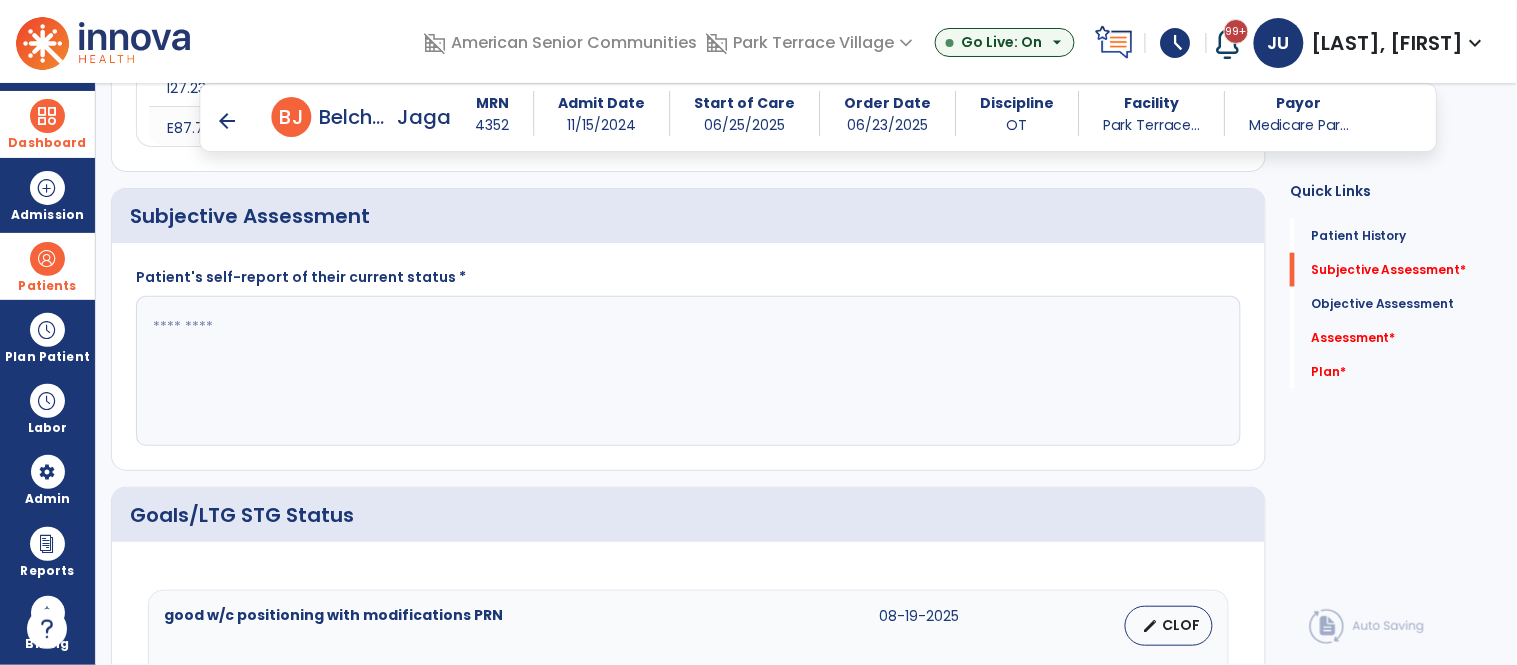 click 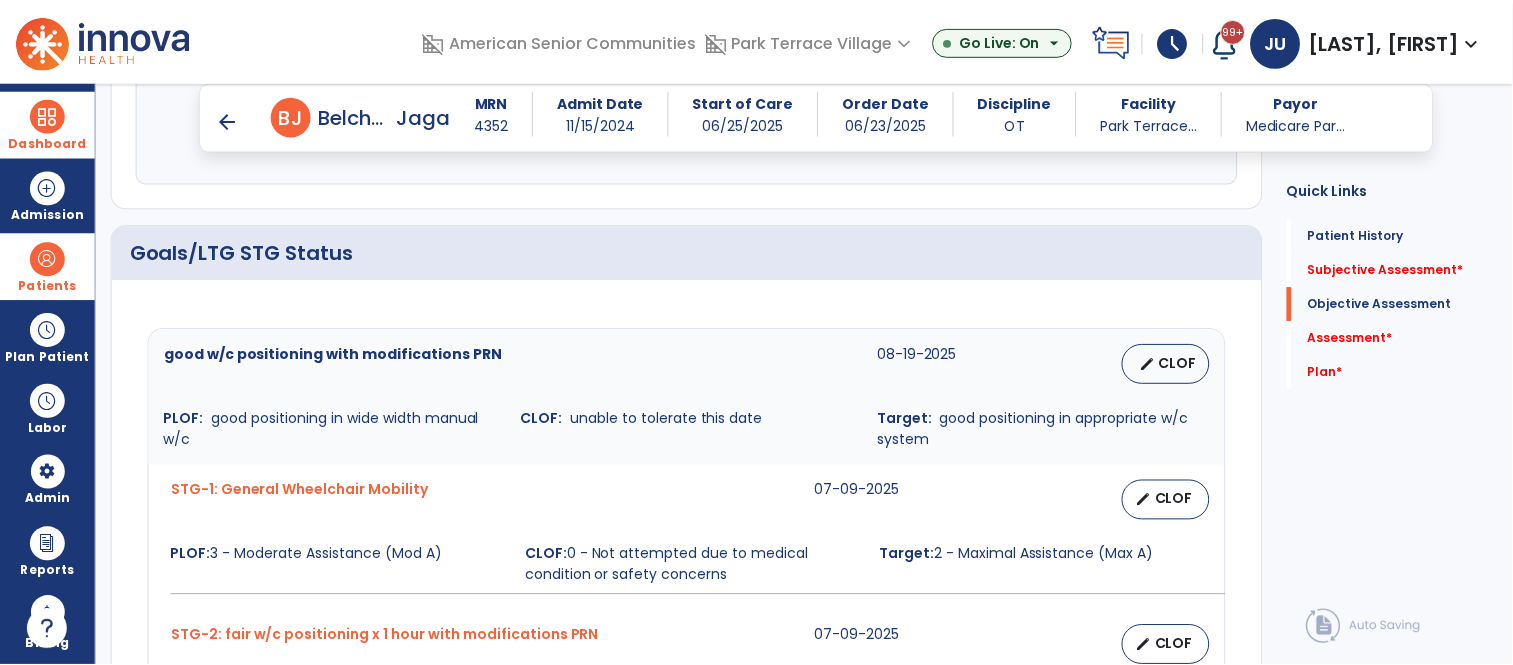 scroll, scrollTop: 791, scrollLeft: 0, axis: vertical 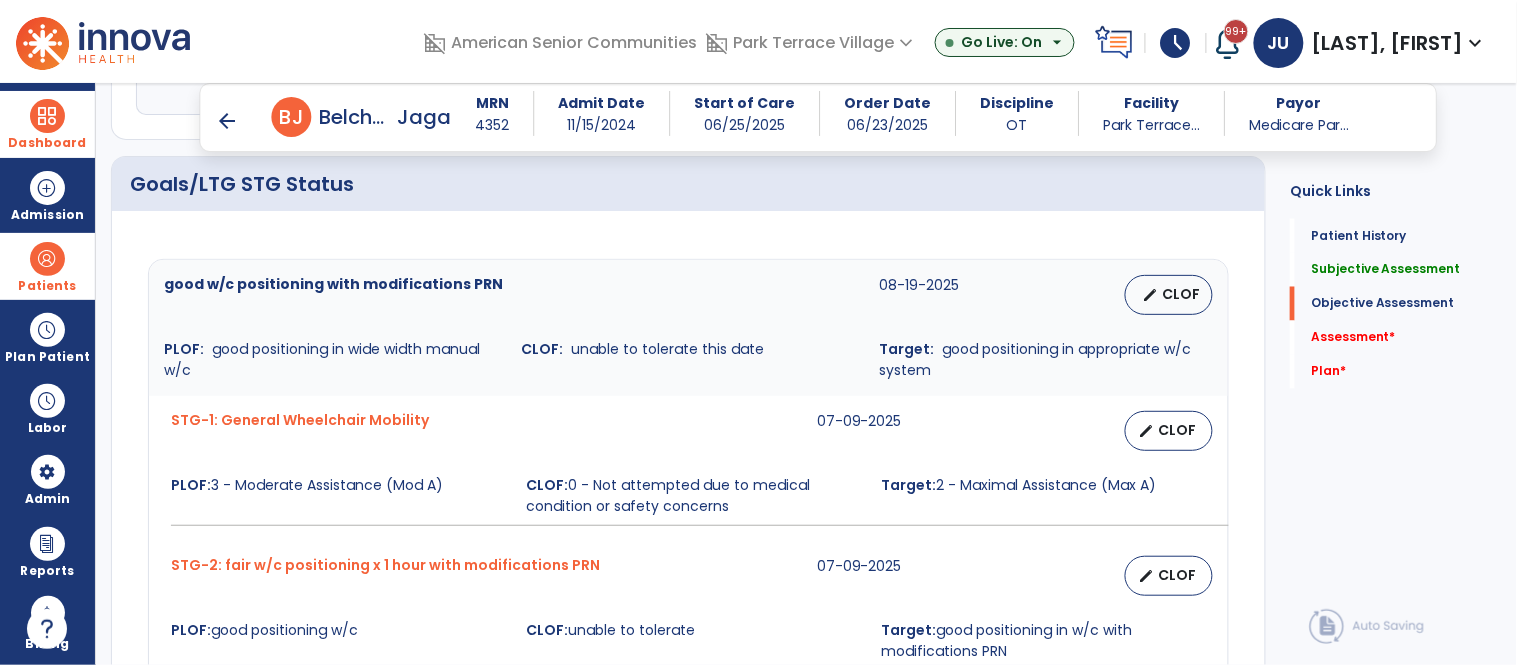 type on "**********" 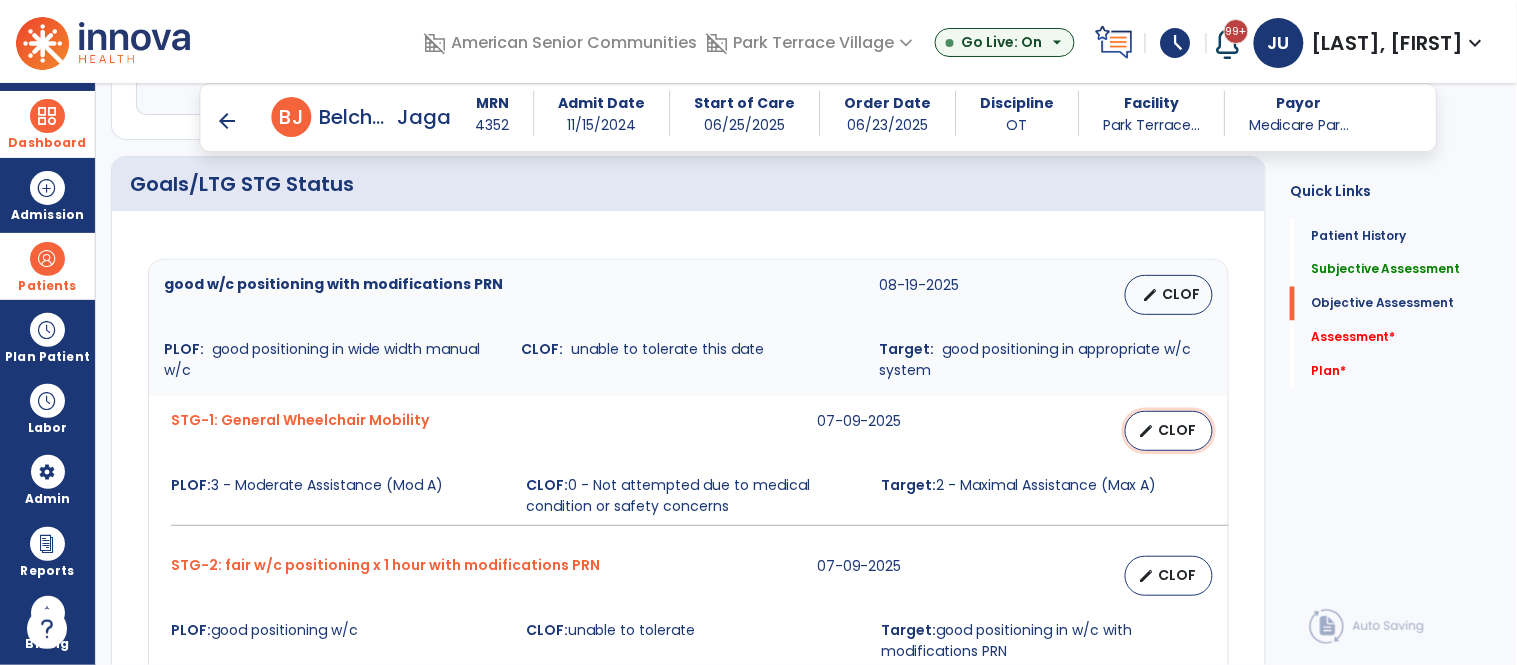 click on "CLOF" at bounding box center [1177, 430] 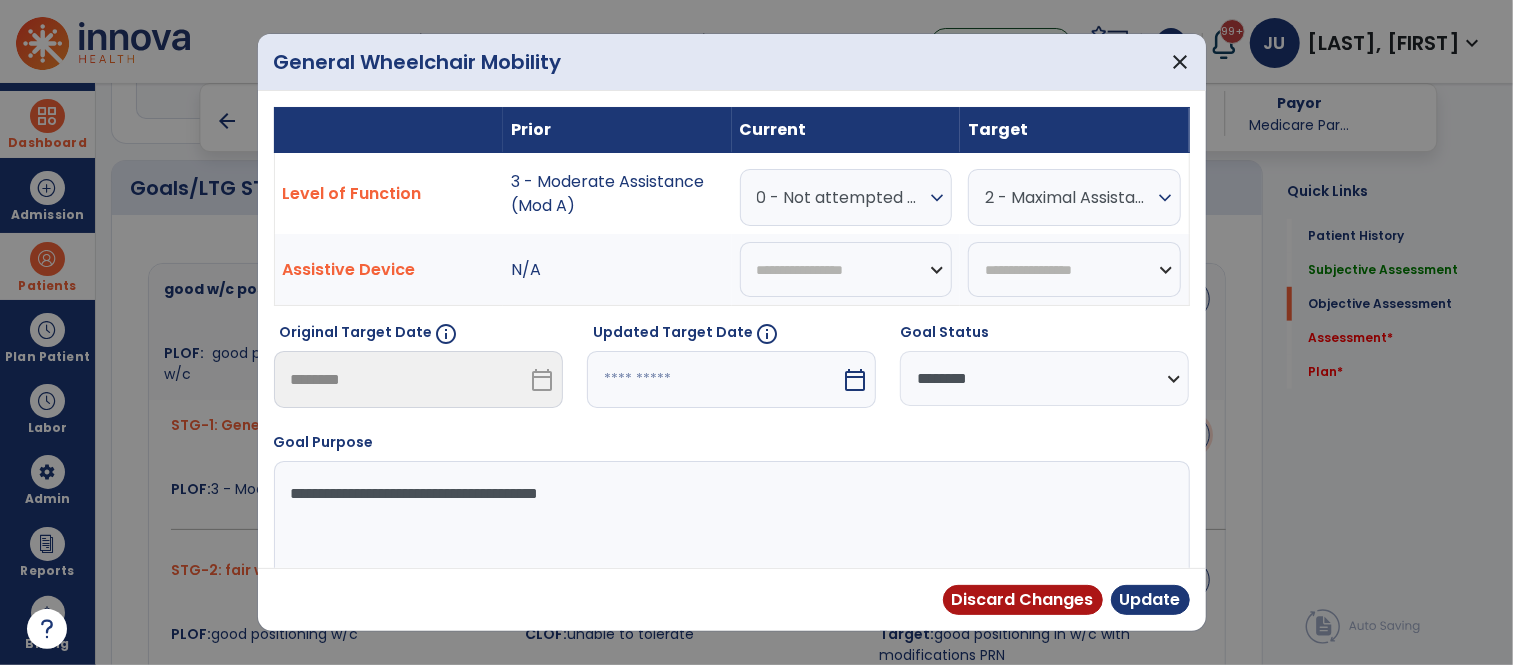 scroll, scrollTop: 791, scrollLeft: 0, axis: vertical 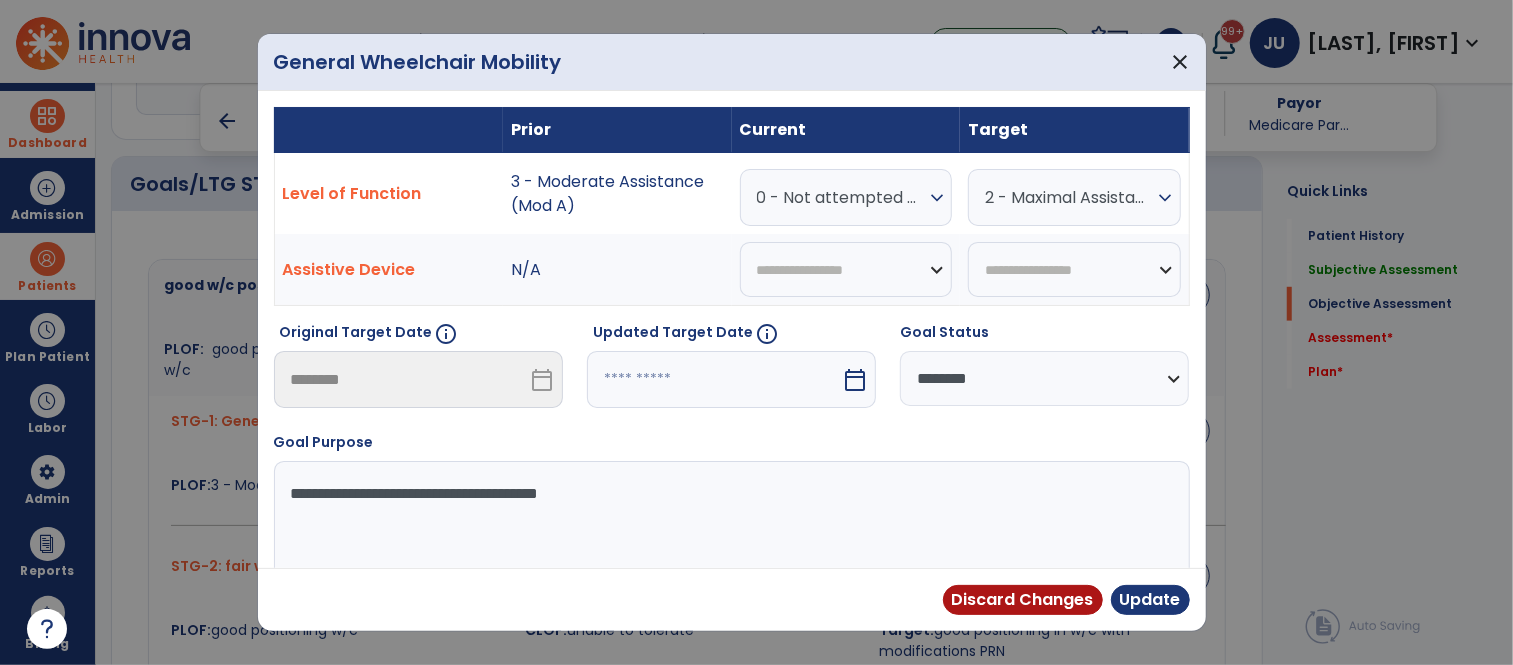 click on "0 - Not attempted due to medical condition or safety concerns" at bounding box center (841, 197) 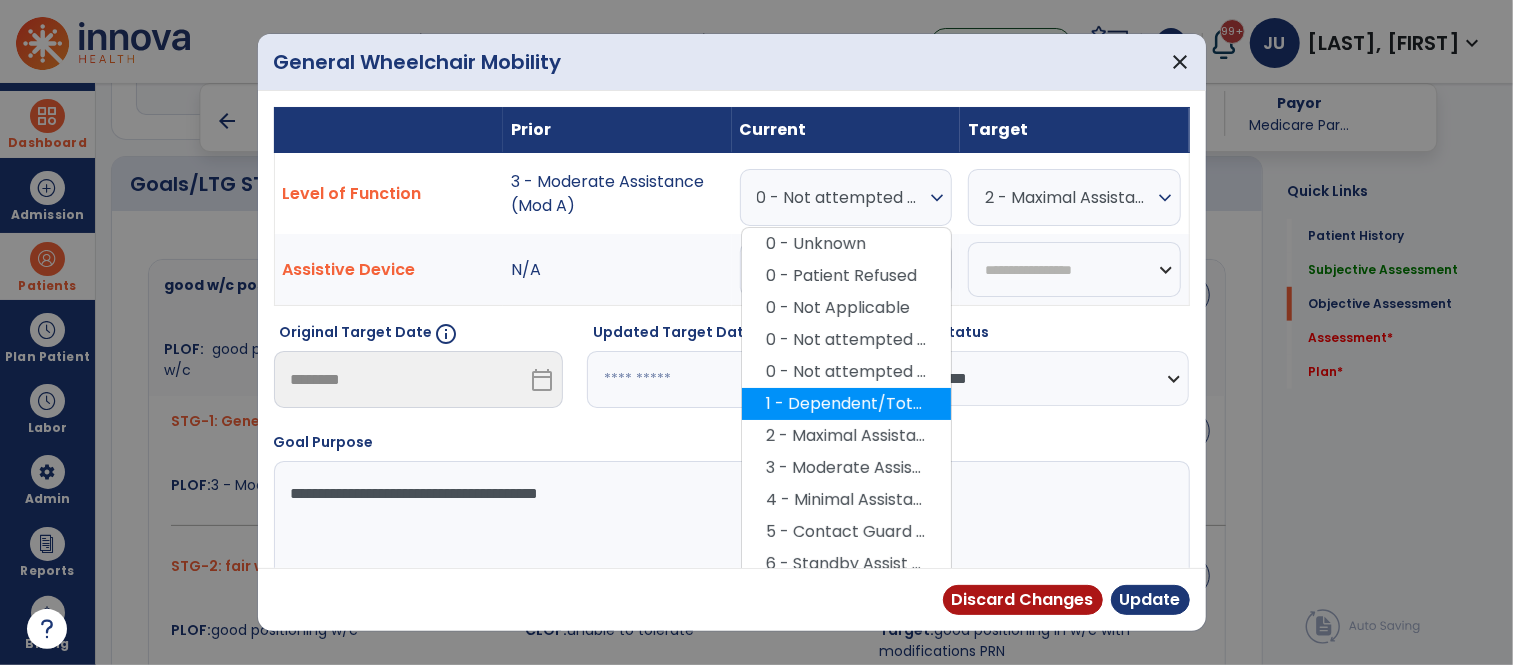 click on "1 - Dependent/Total Assistance (D)" at bounding box center [846, 404] 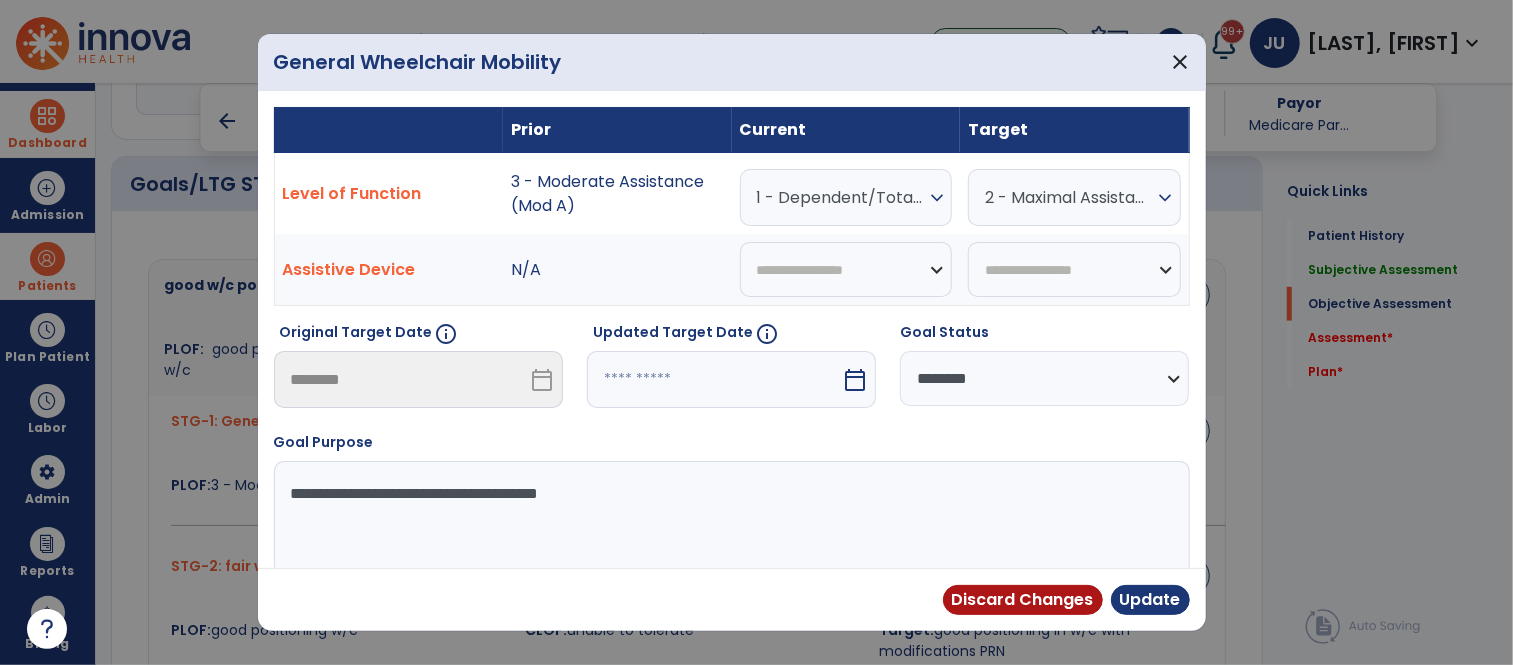 click at bounding box center [714, 379] 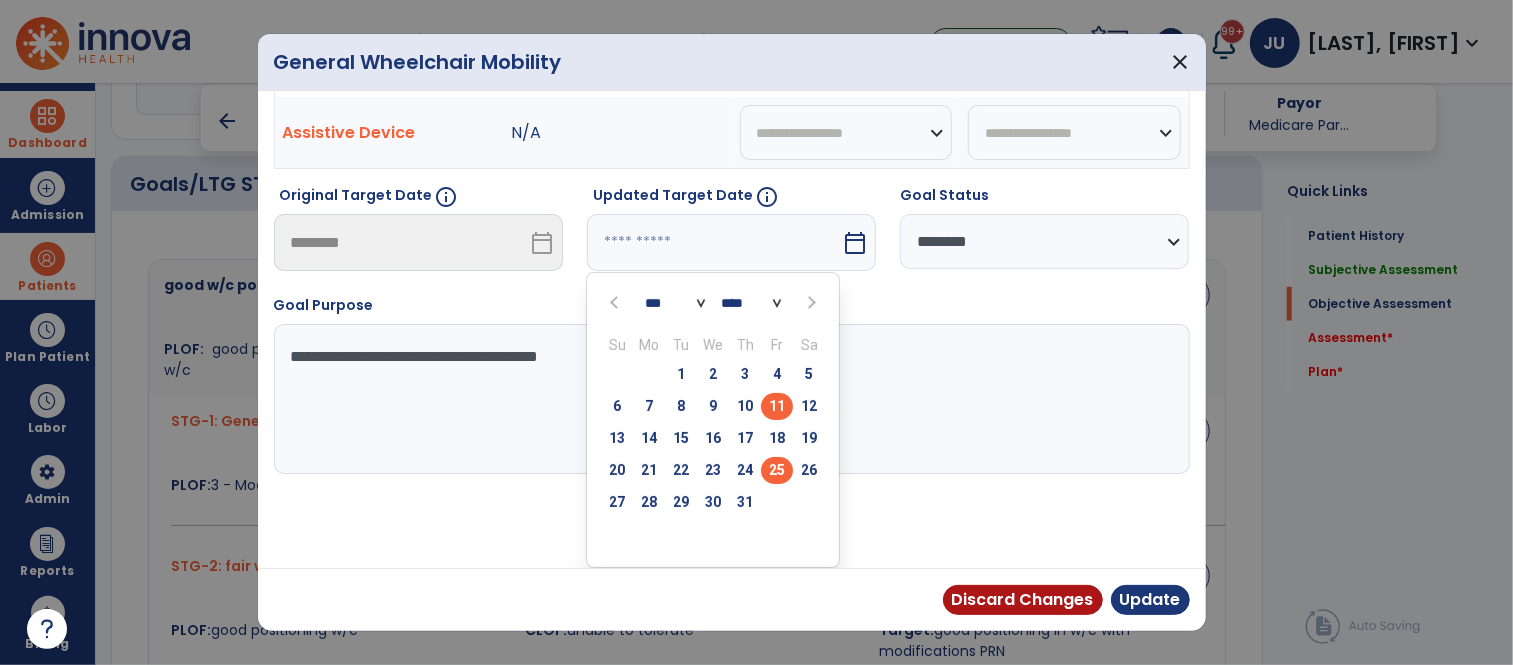 click on "25" at bounding box center (777, 470) 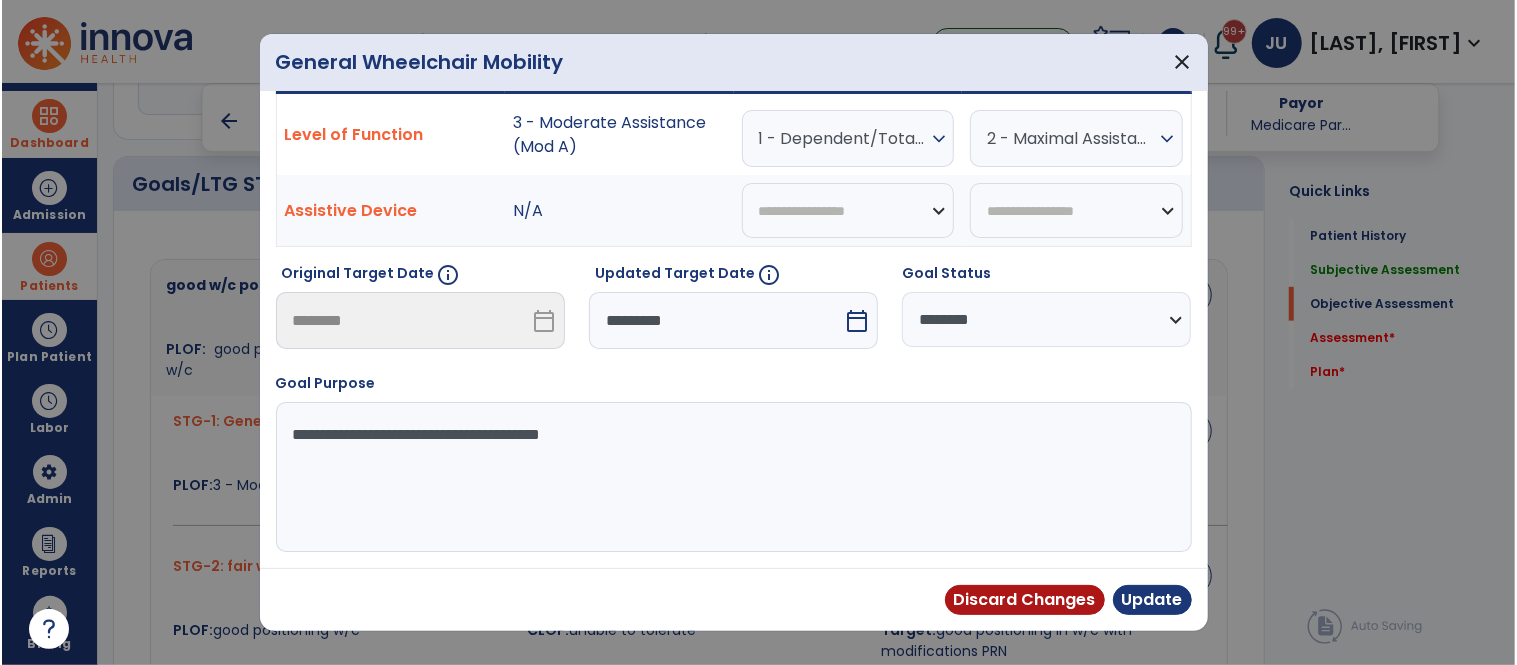 scroll, scrollTop: 60, scrollLeft: 0, axis: vertical 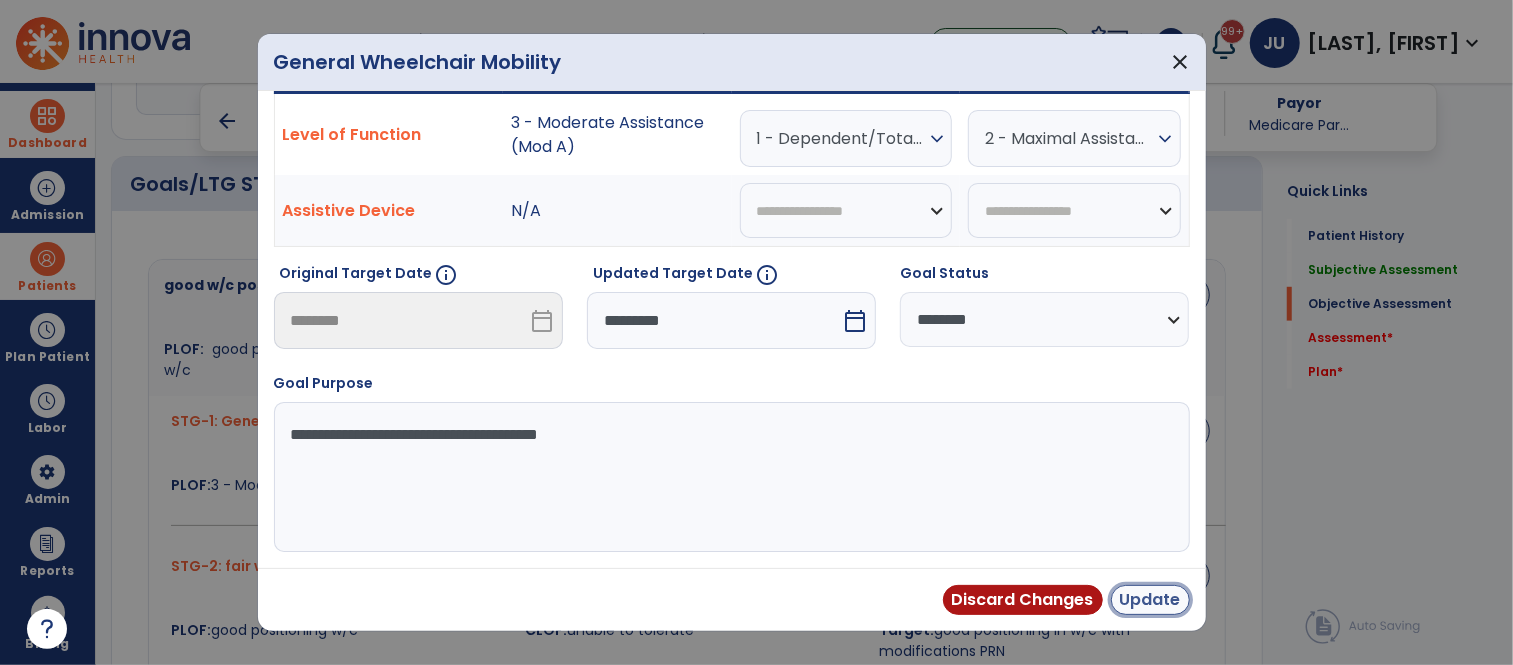 click on "Update" at bounding box center [1150, 600] 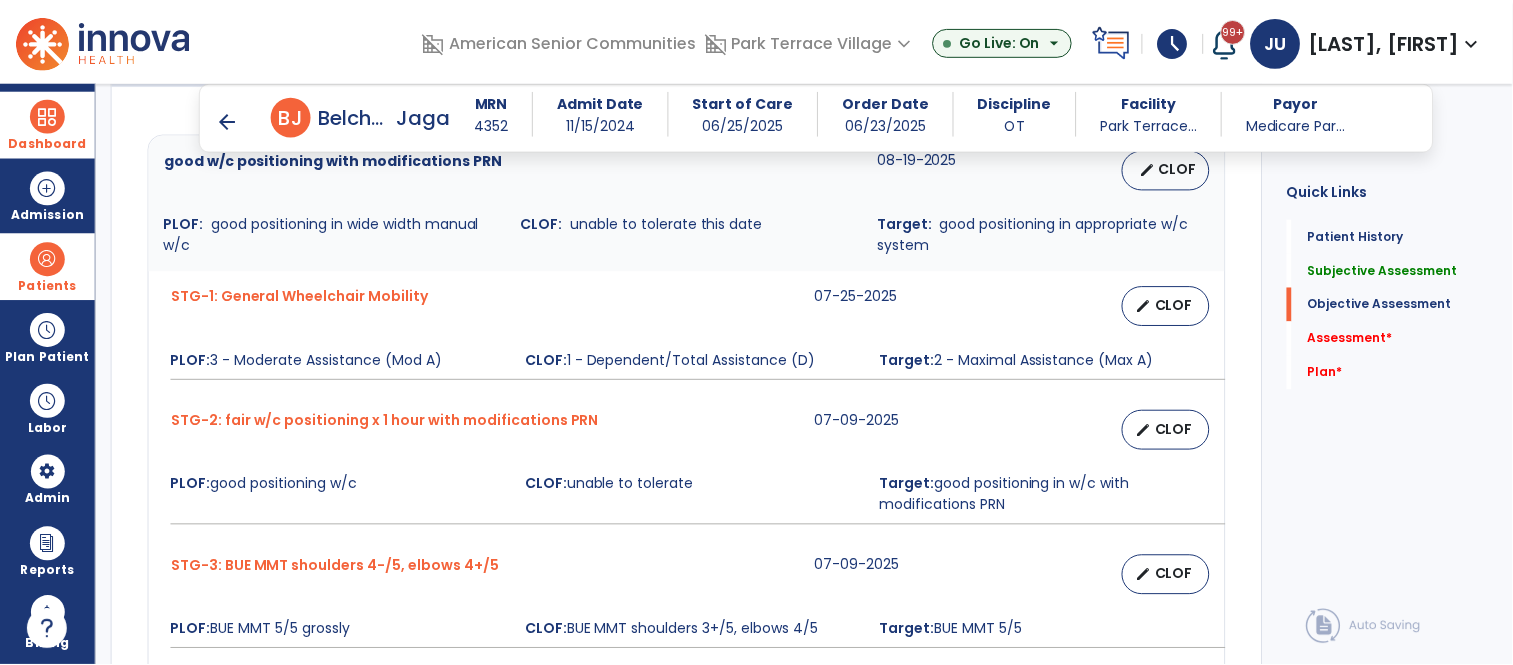 scroll, scrollTop: 1012, scrollLeft: 0, axis: vertical 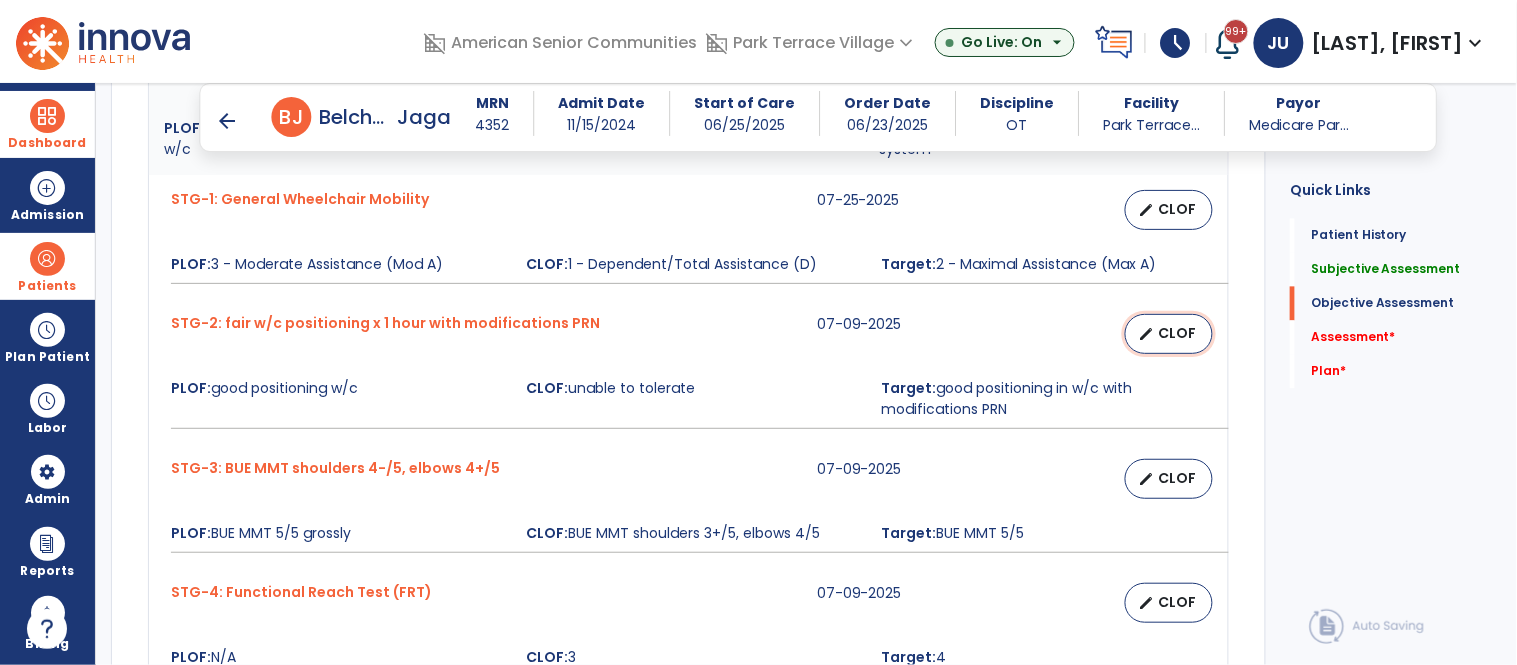 click on "edit" at bounding box center [1146, 334] 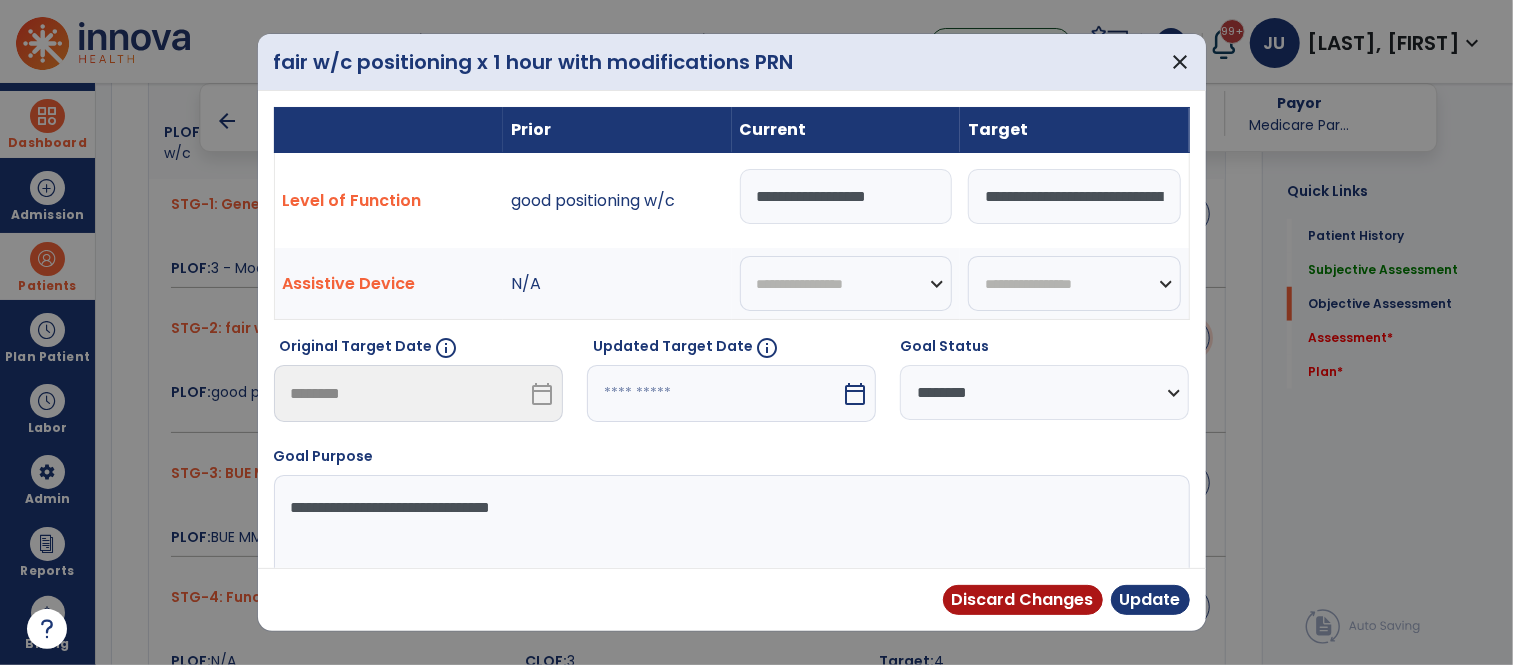 scroll, scrollTop: 1012, scrollLeft: 0, axis: vertical 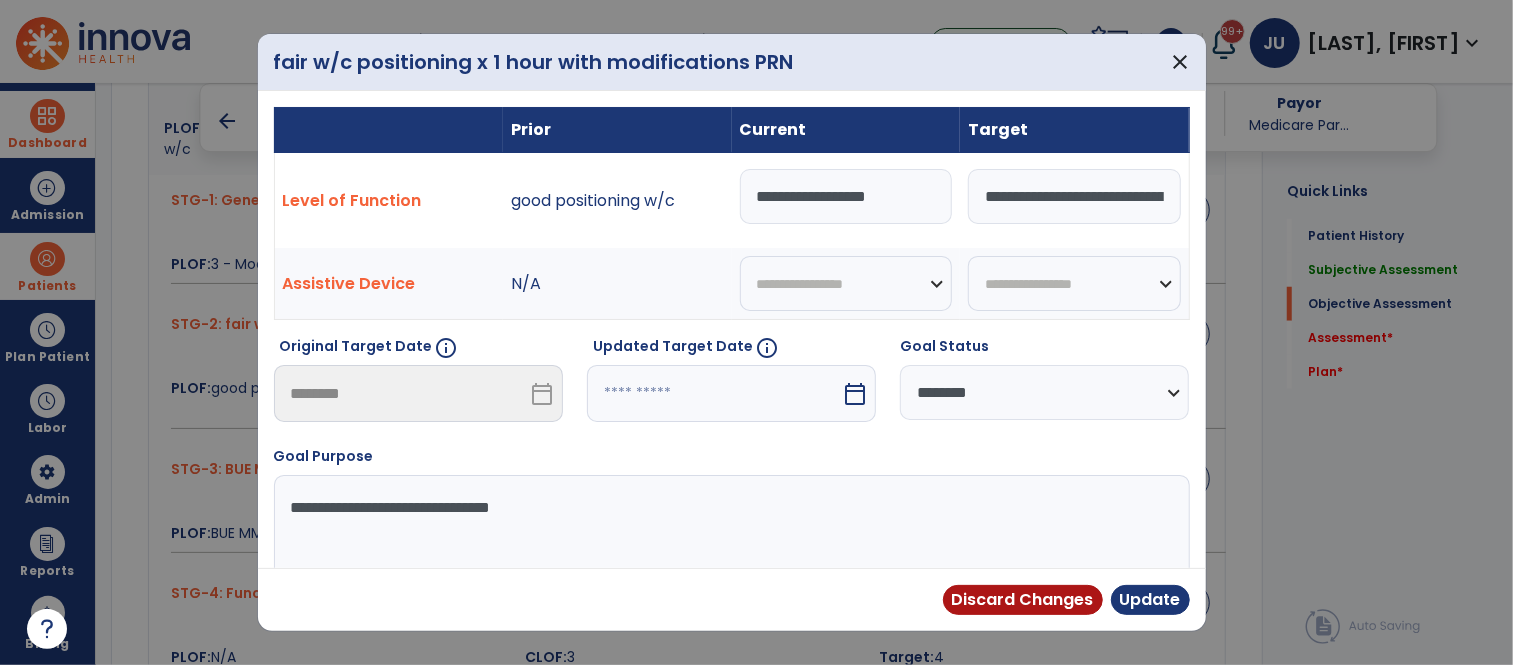 click on "**********" at bounding box center [846, 196] 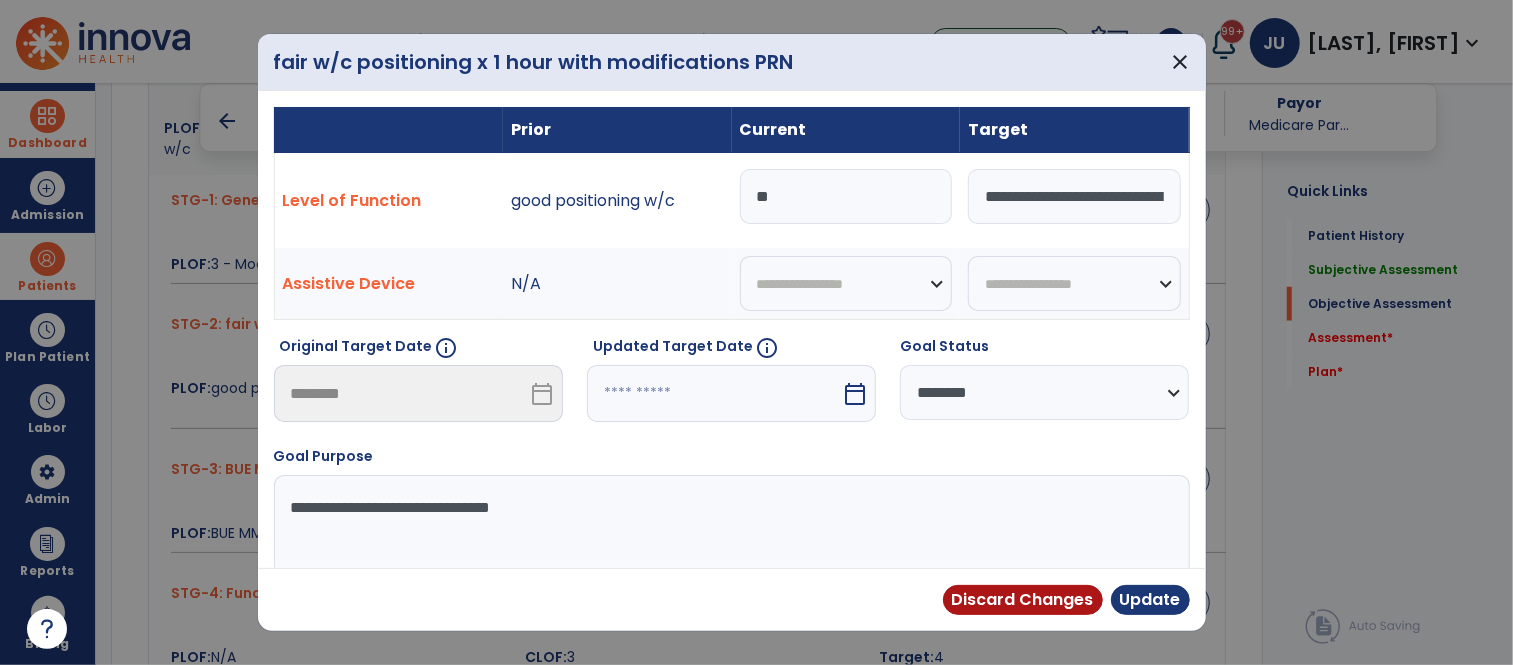 type on "*" 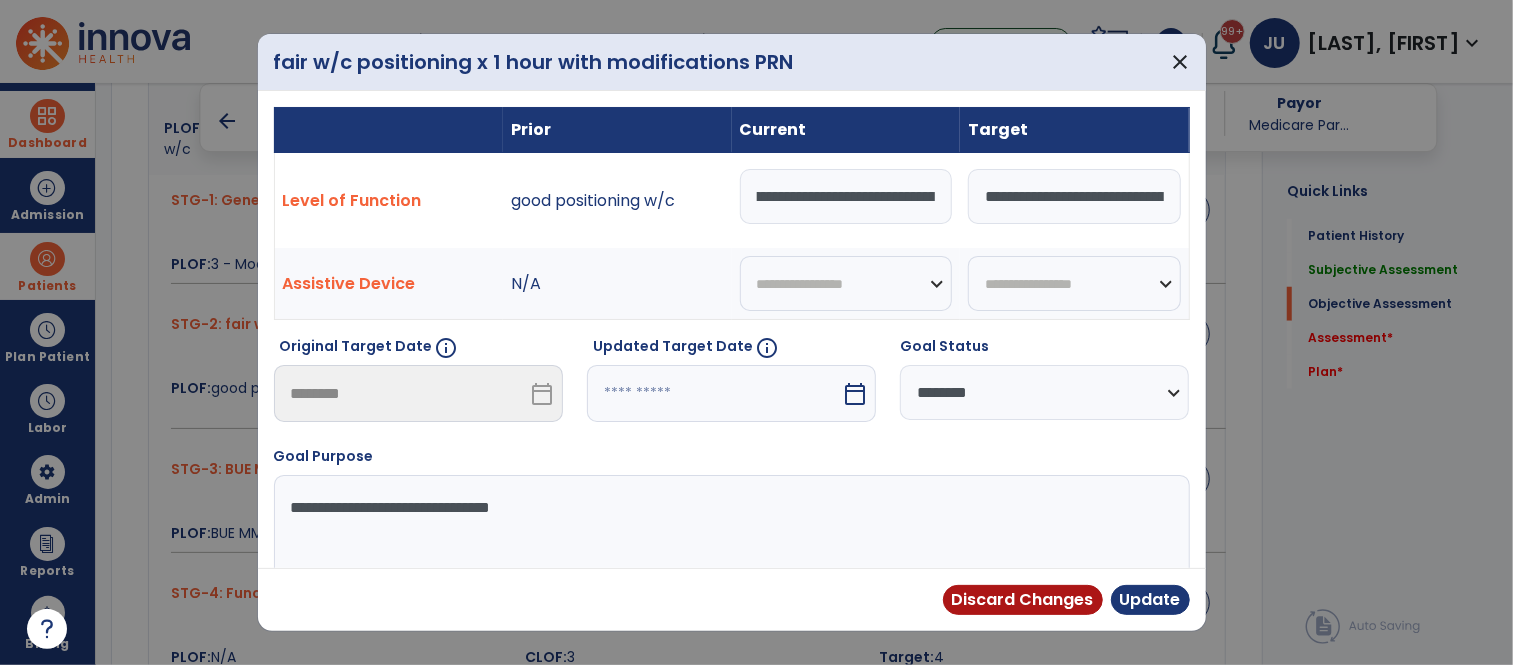 scroll, scrollTop: 0, scrollLeft: 131, axis: horizontal 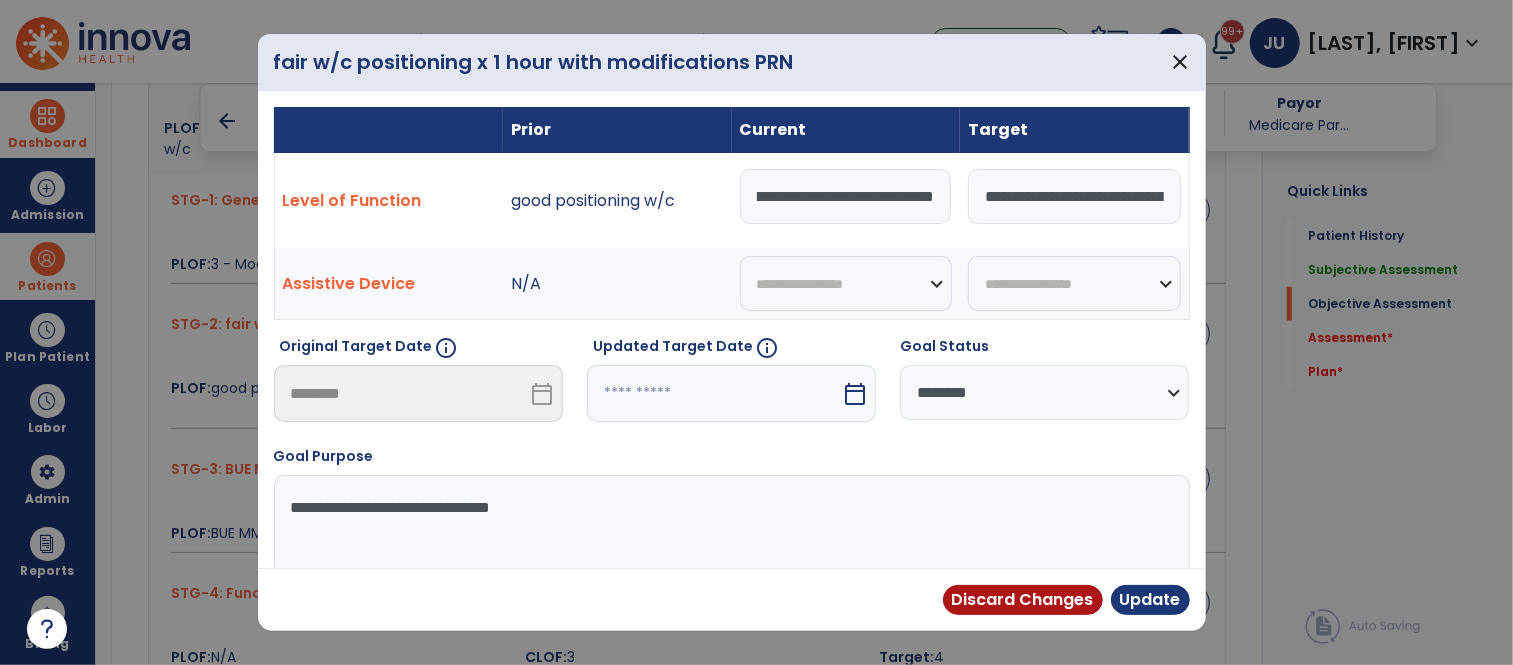 type on "**********" 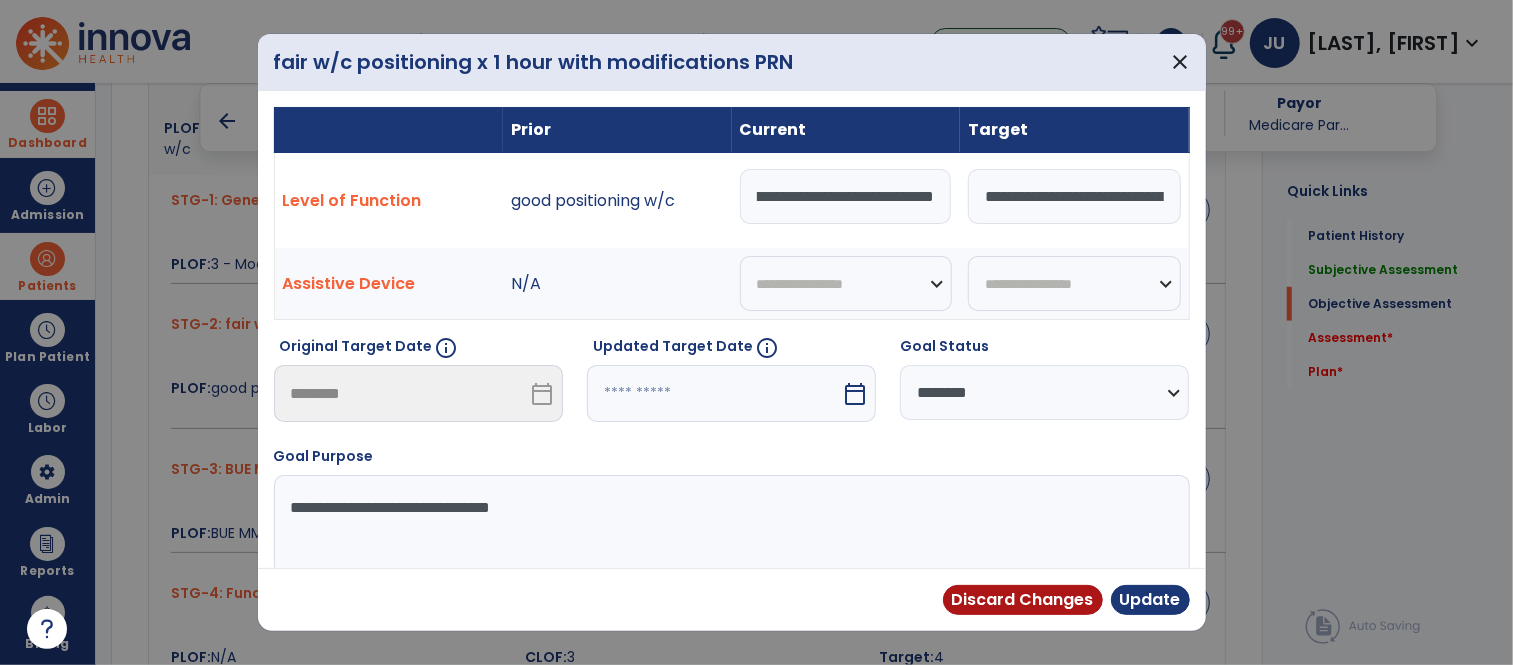 select on "*" 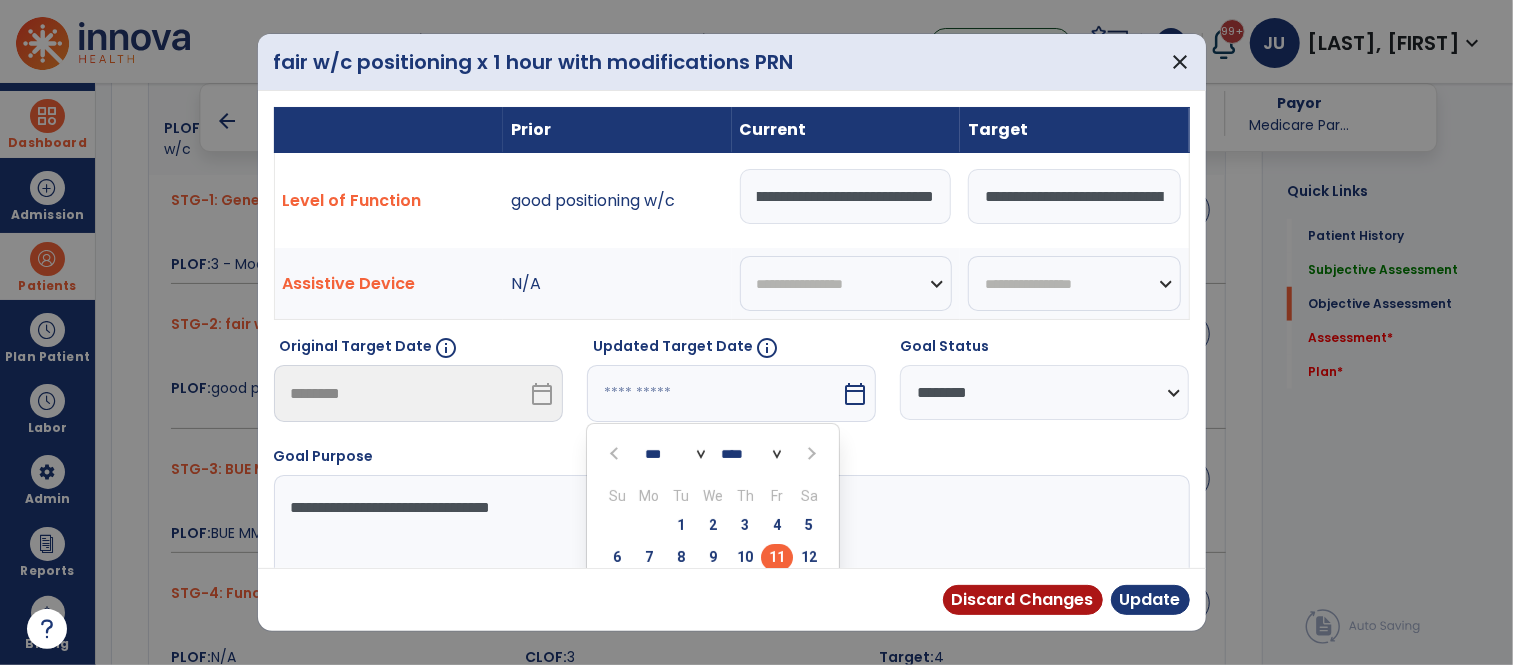 scroll, scrollTop: 0, scrollLeft: 0, axis: both 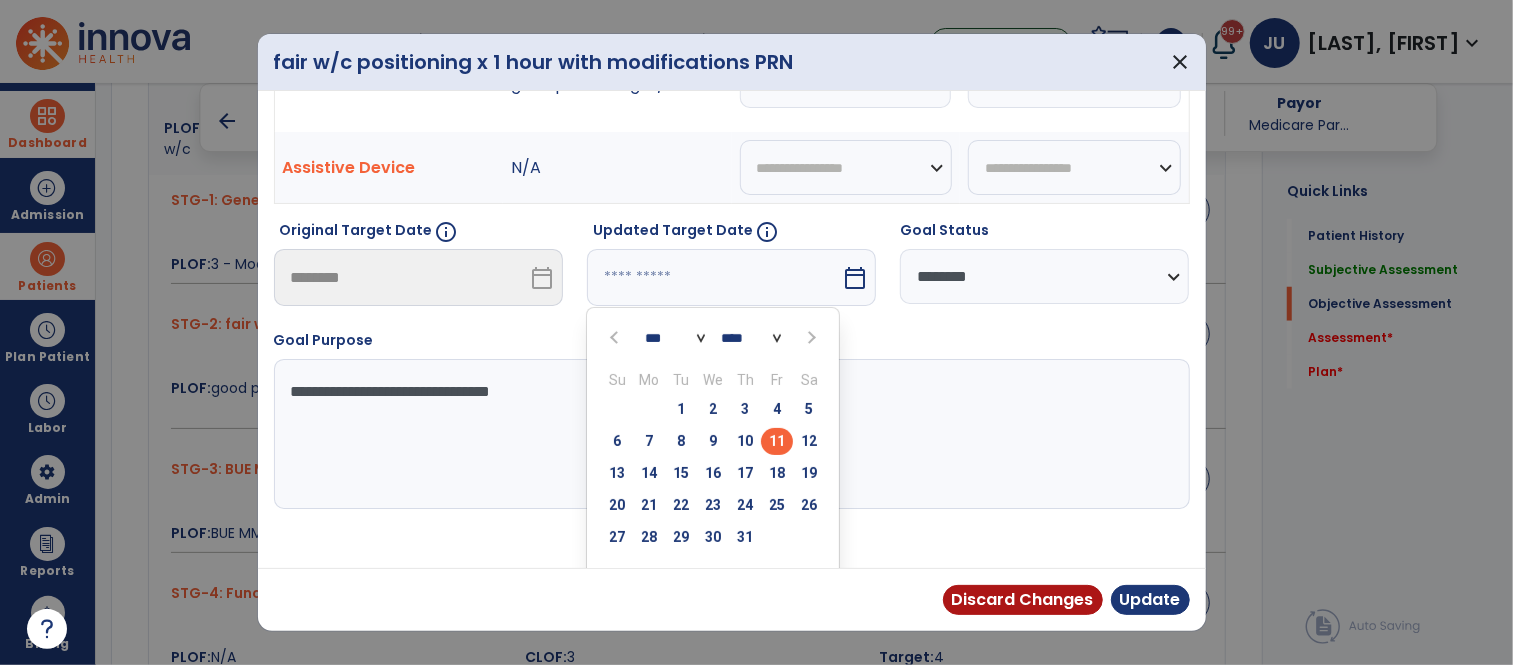 click on "11" at bounding box center (777, 441) 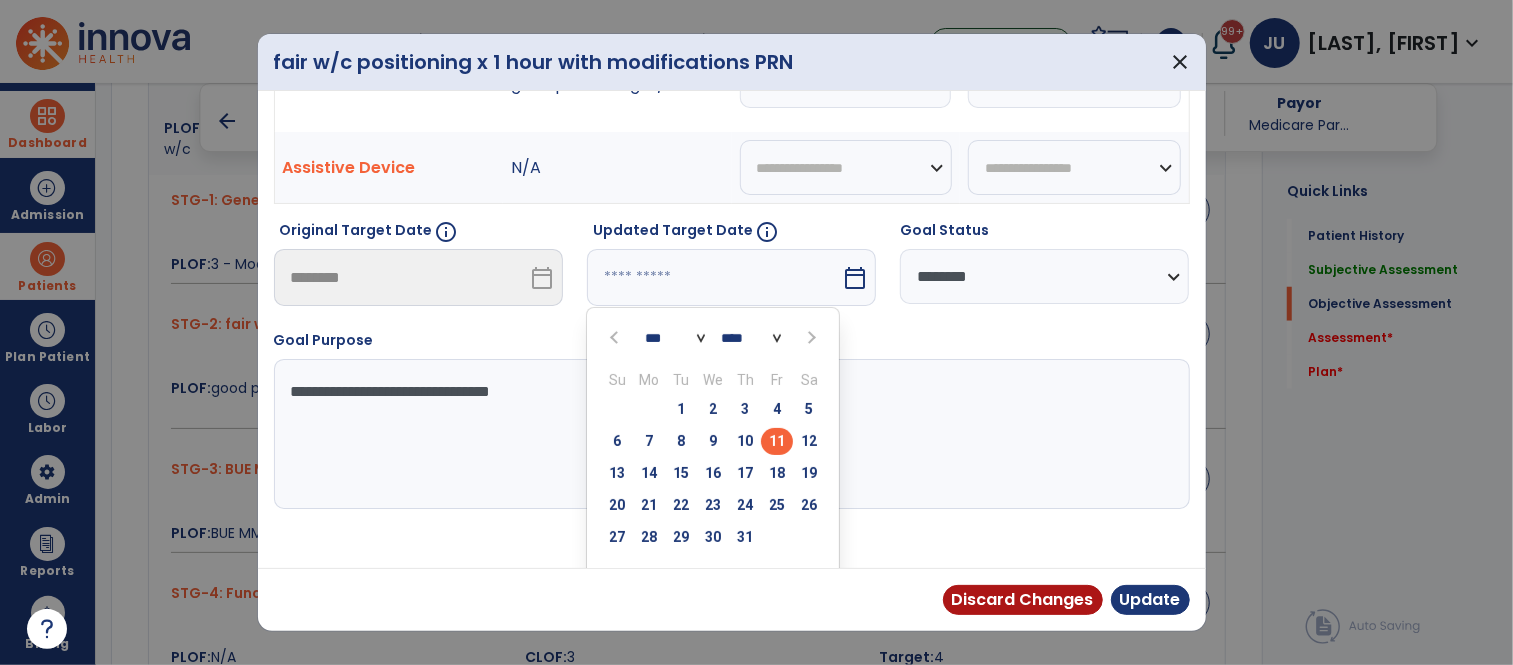 type on "*********" 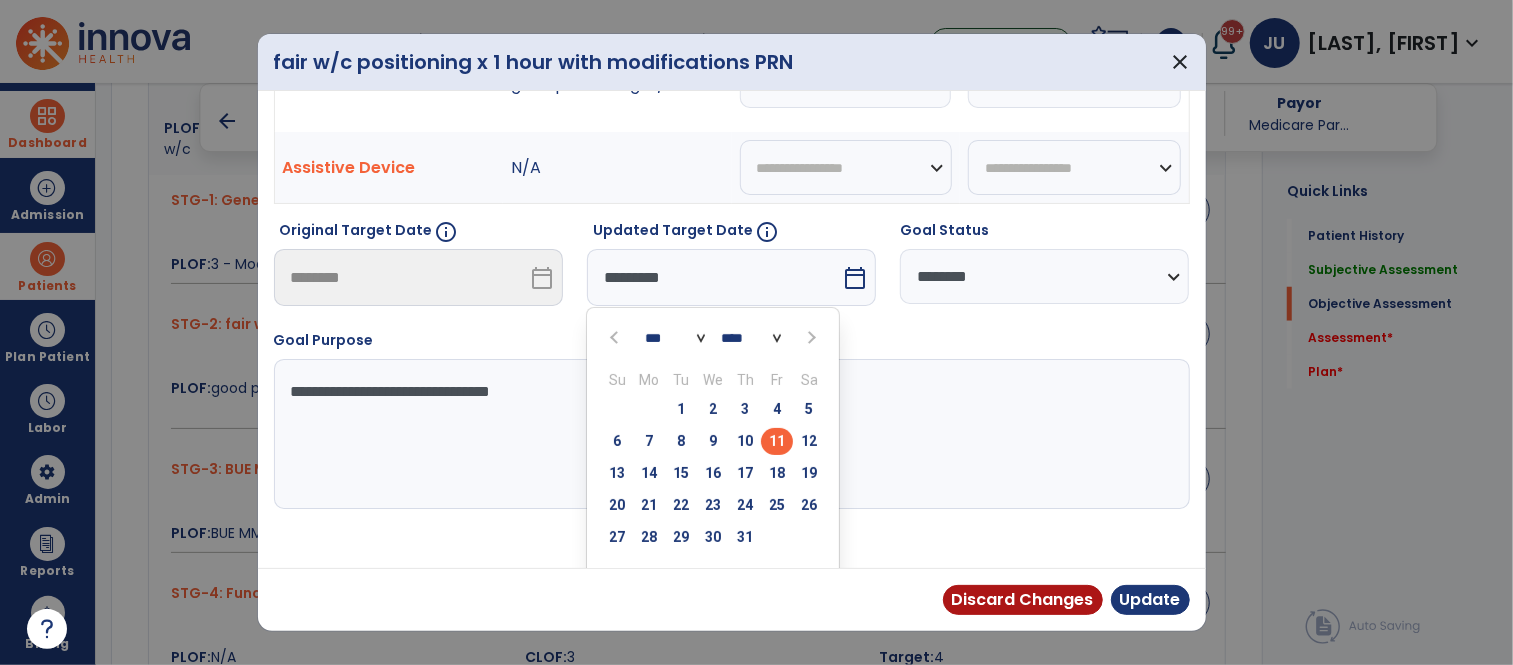 scroll, scrollTop: 73, scrollLeft: 0, axis: vertical 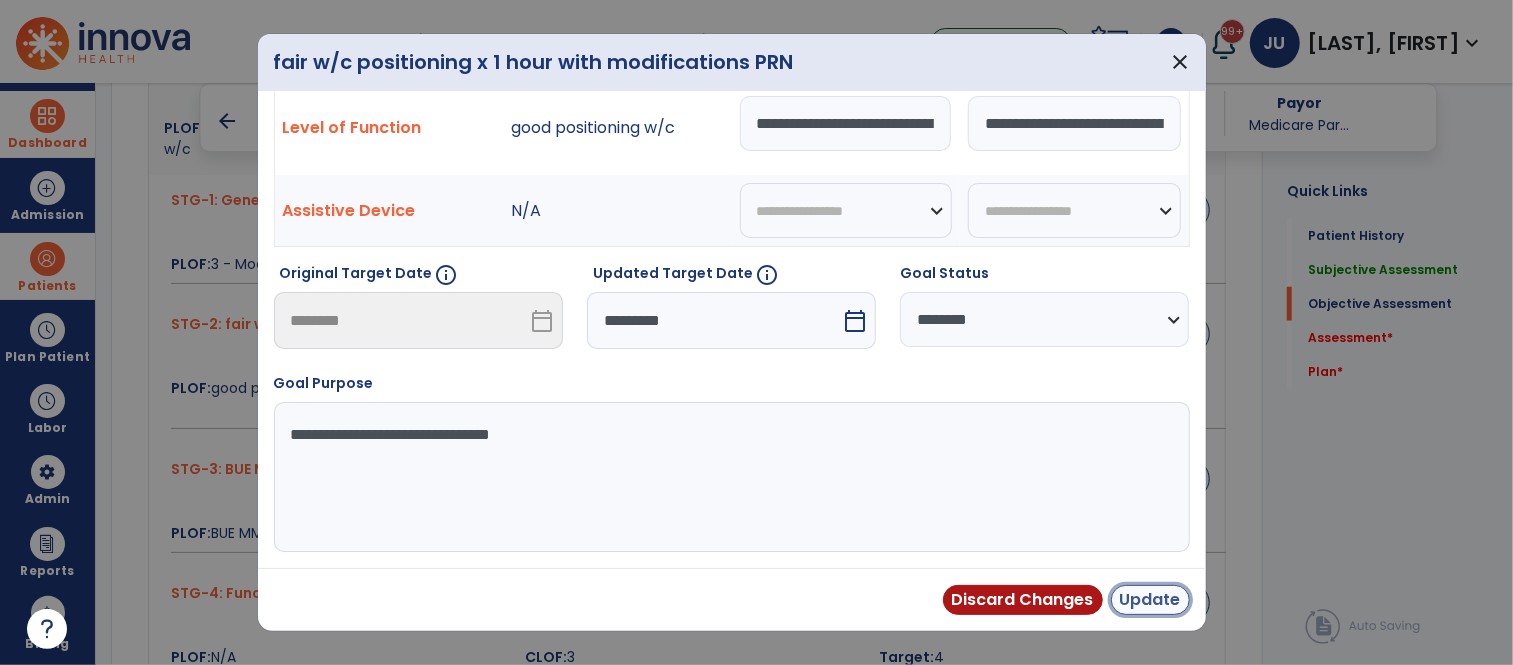 click on "Update" at bounding box center [1150, 600] 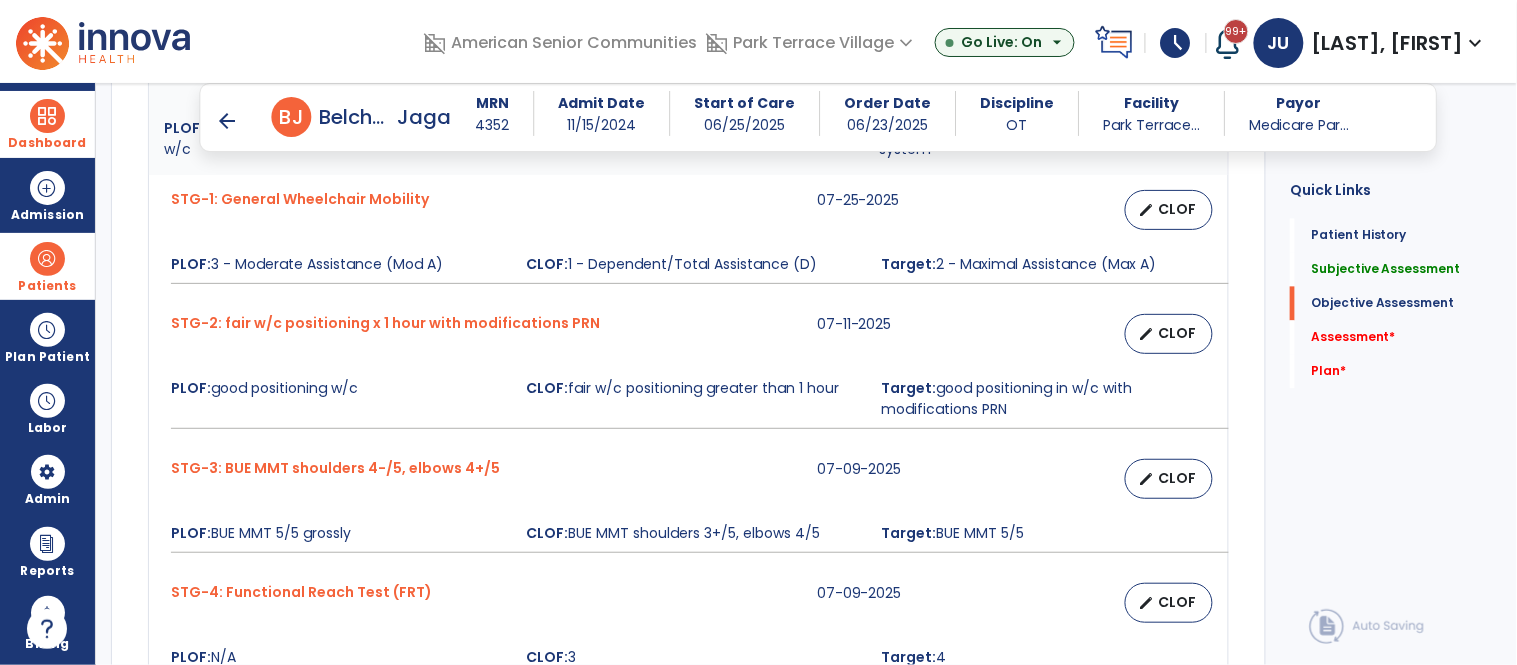 click on "STG-2: fair w/c positioning x 1 hour with modifications PRN" at bounding box center [385, 334] 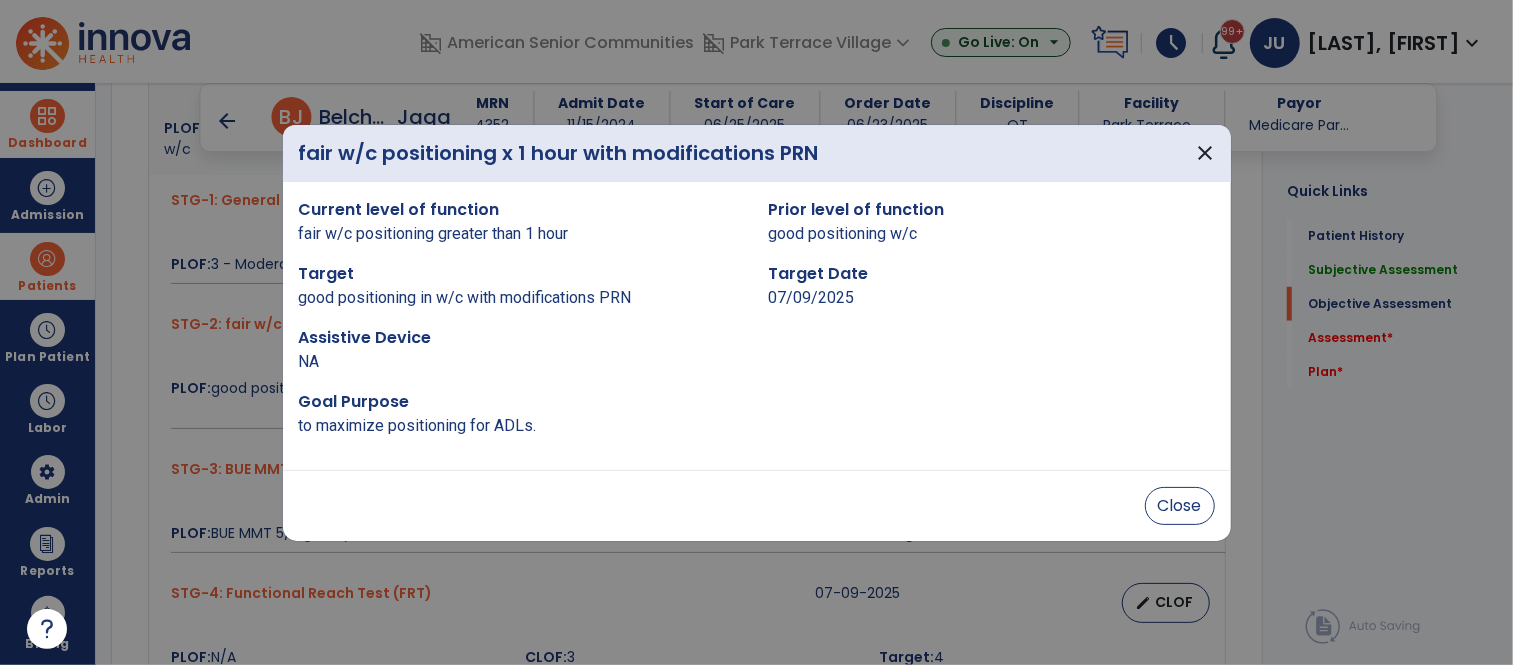 click at bounding box center [756, 332] 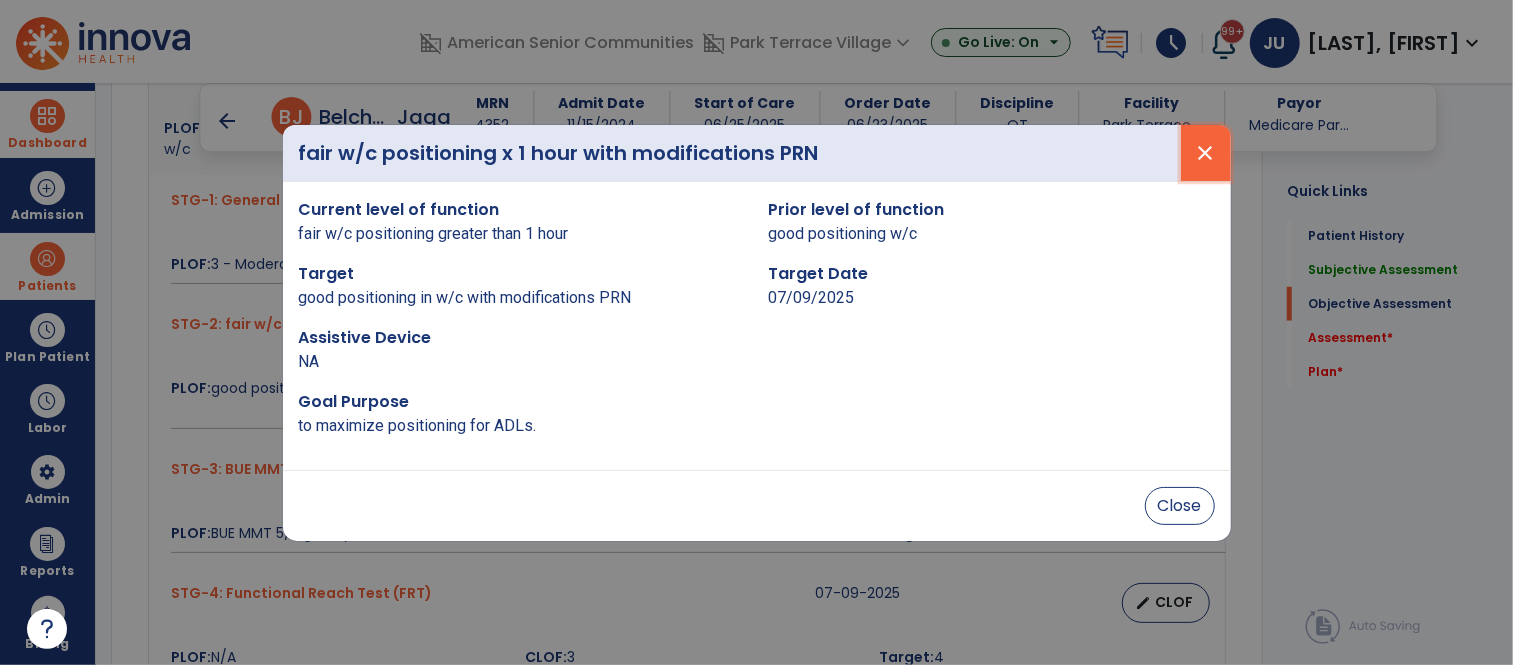 click on "close" at bounding box center [1206, 153] 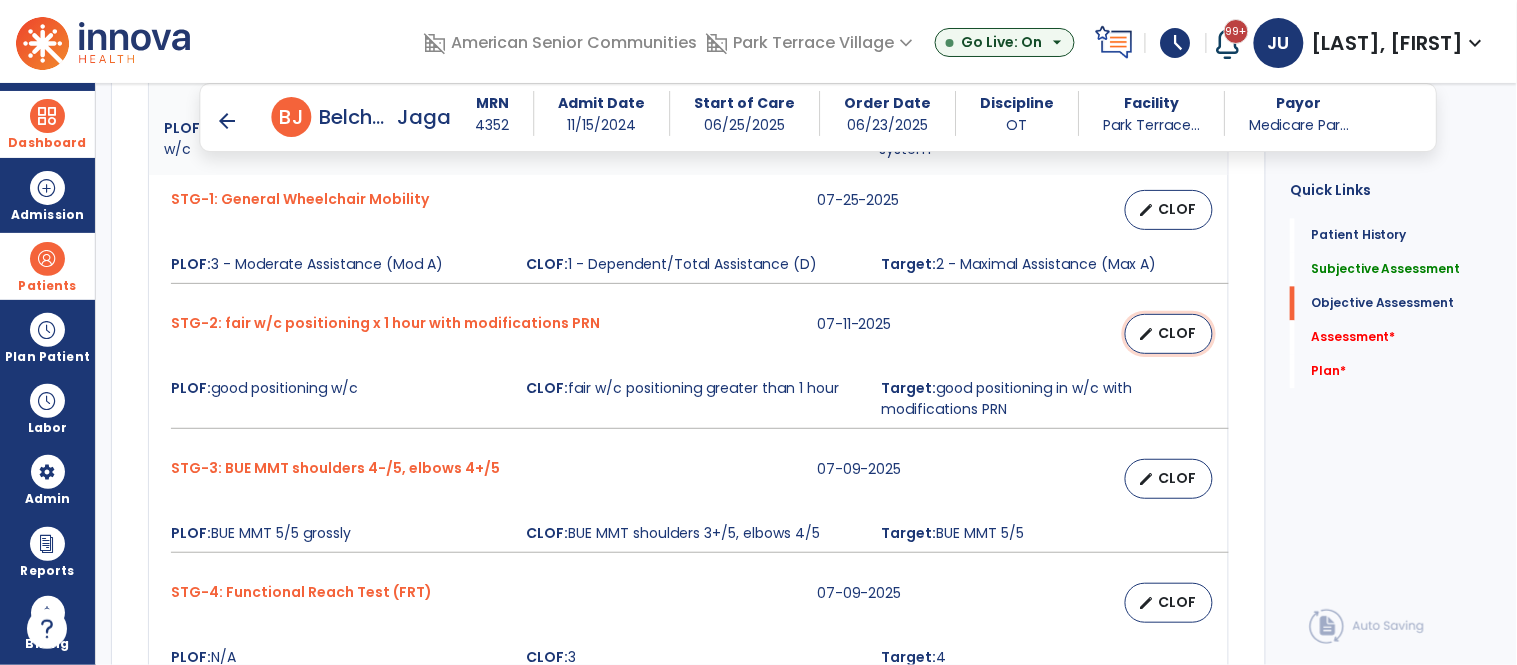 click on "edit   CLOF" at bounding box center [1169, 334] 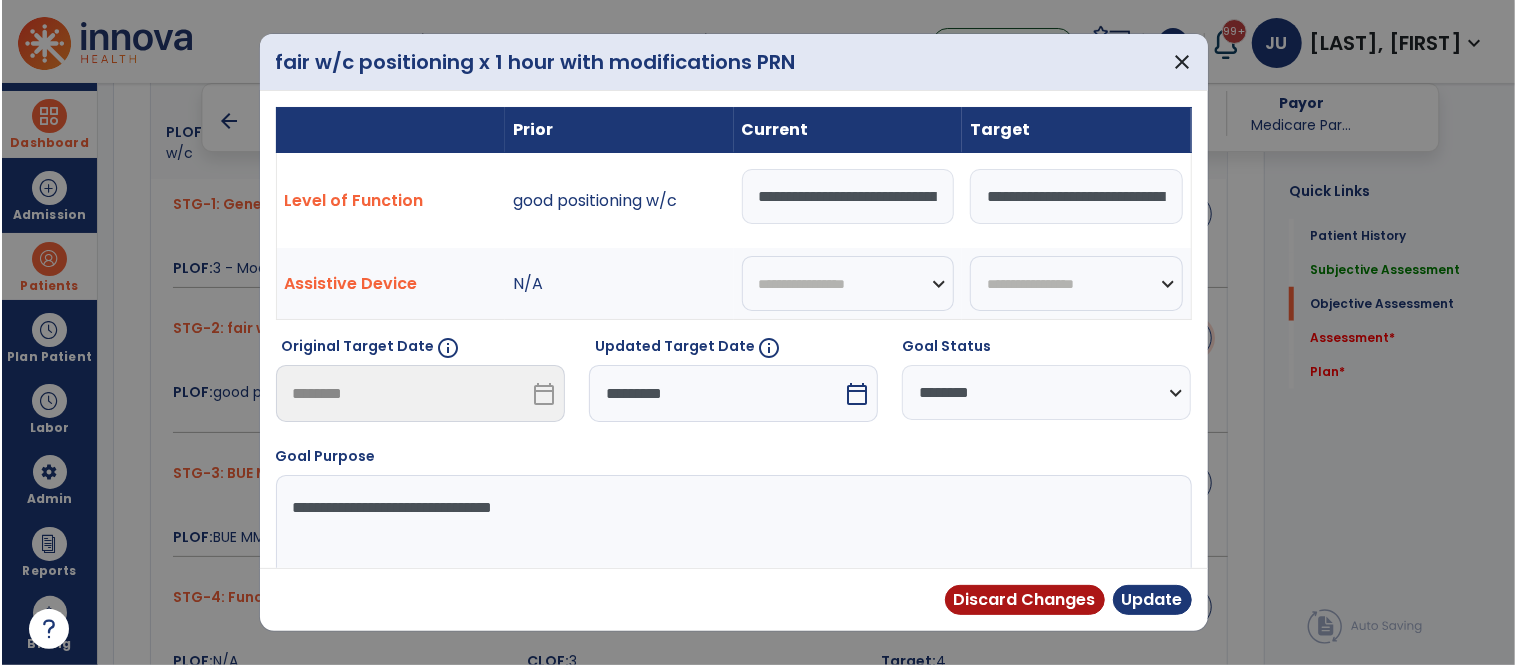scroll, scrollTop: 1012, scrollLeft: 0, axis: vertical 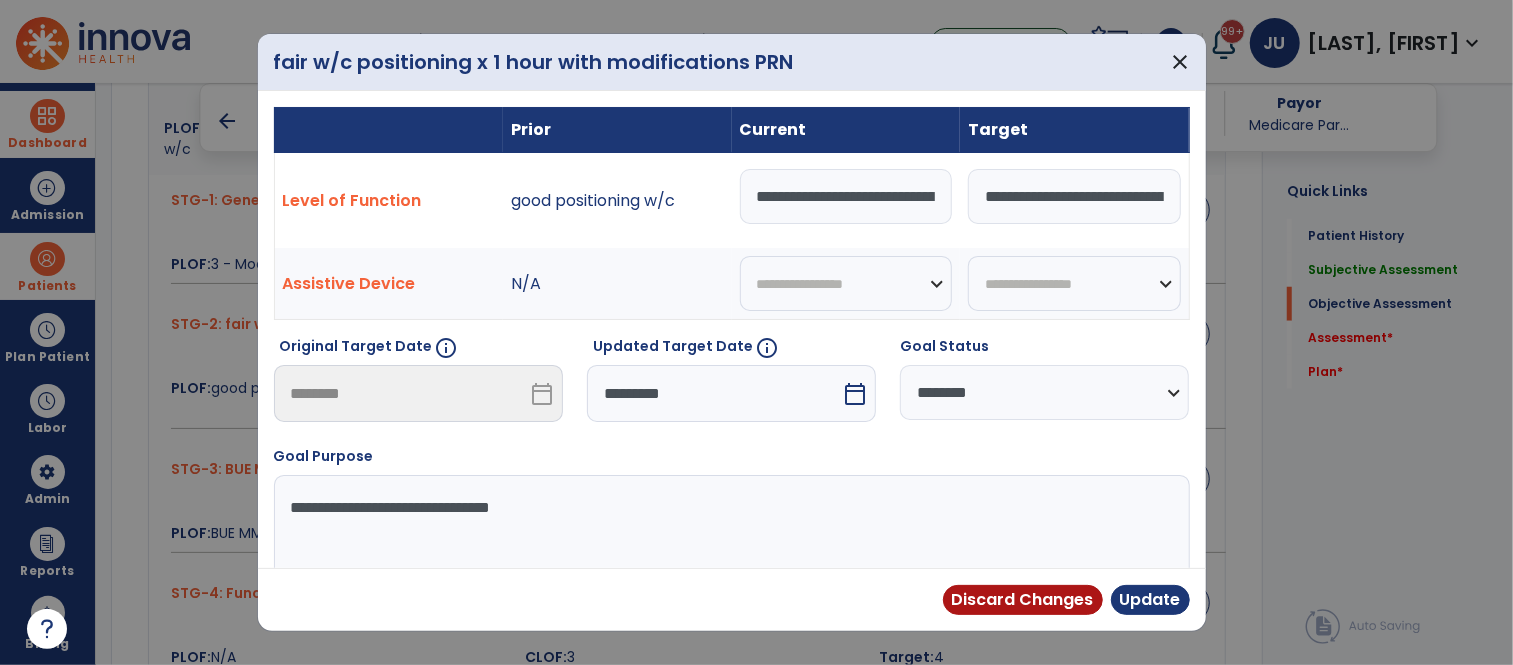 click on "**********" at bounding box center [1044, 392] 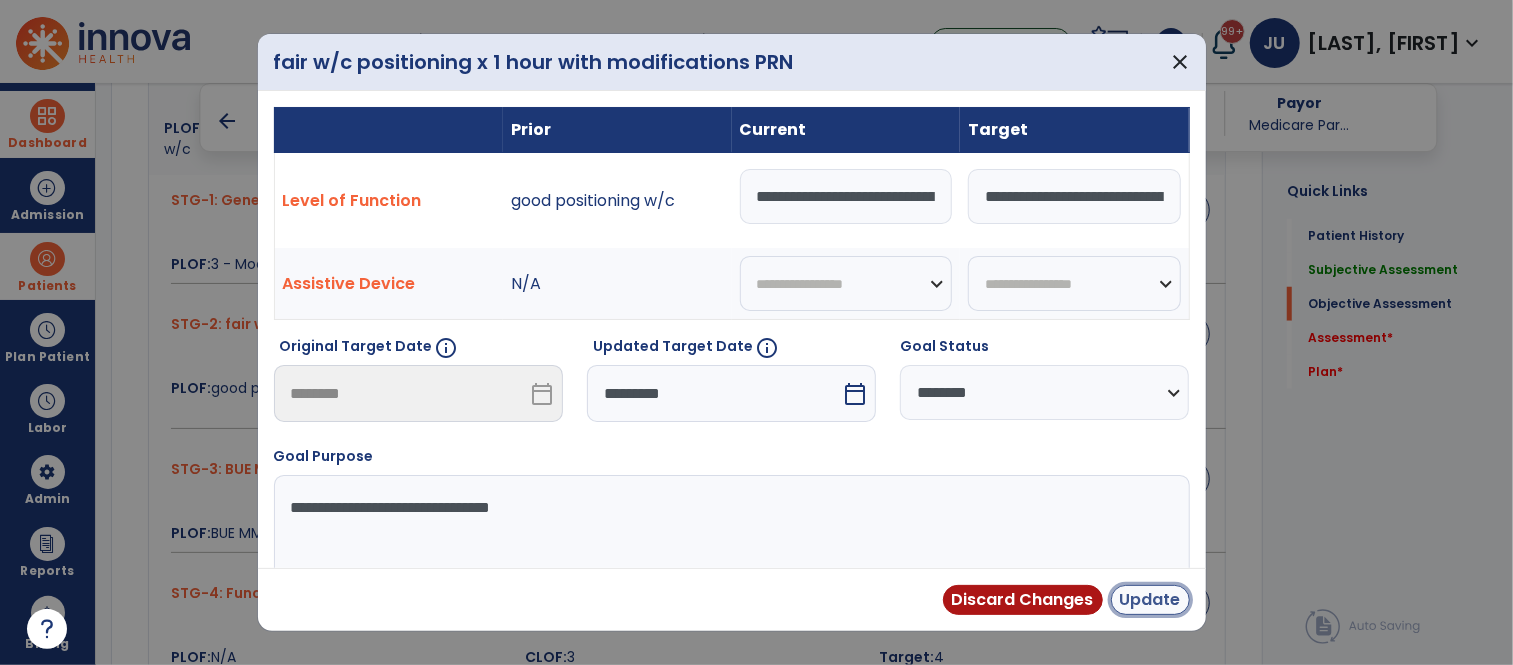 click on "Update" at bounding box center [1150, 600] 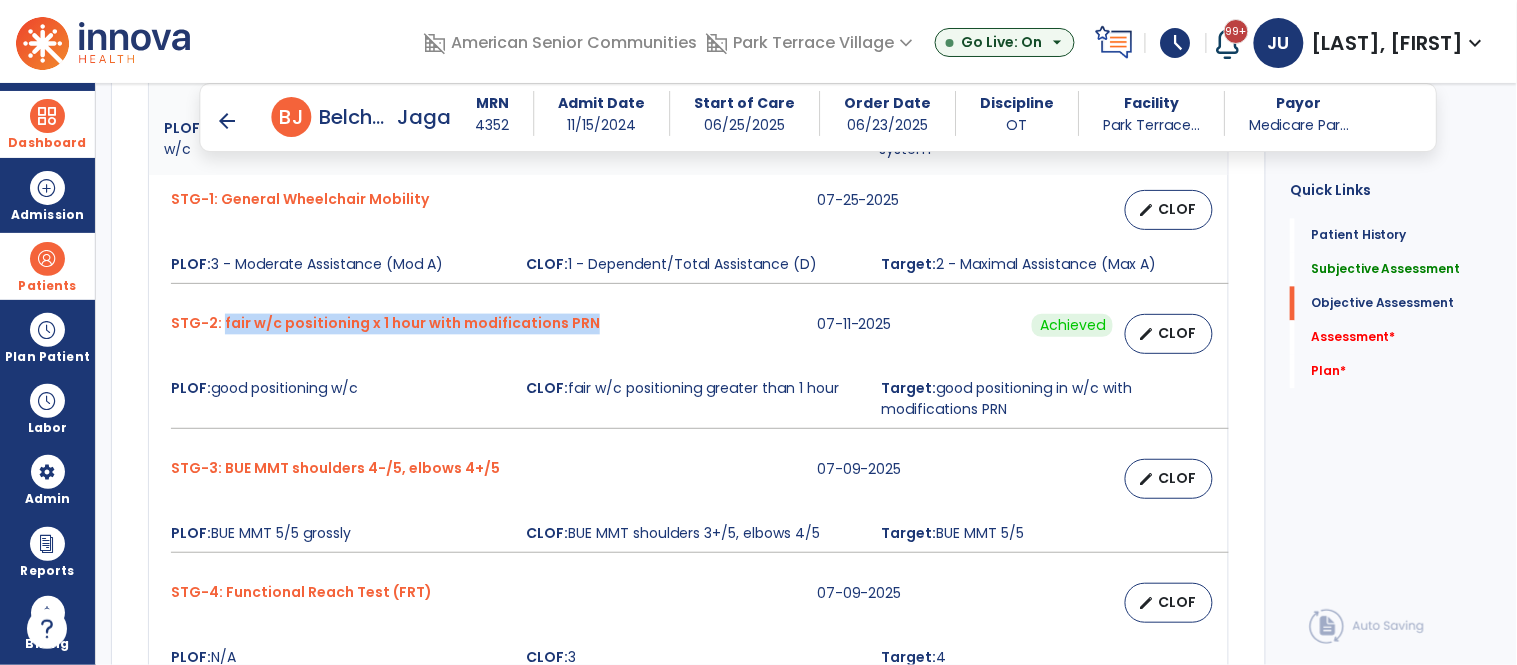 copy on "fair w/c positioning x 1 hour with modifications PRN" 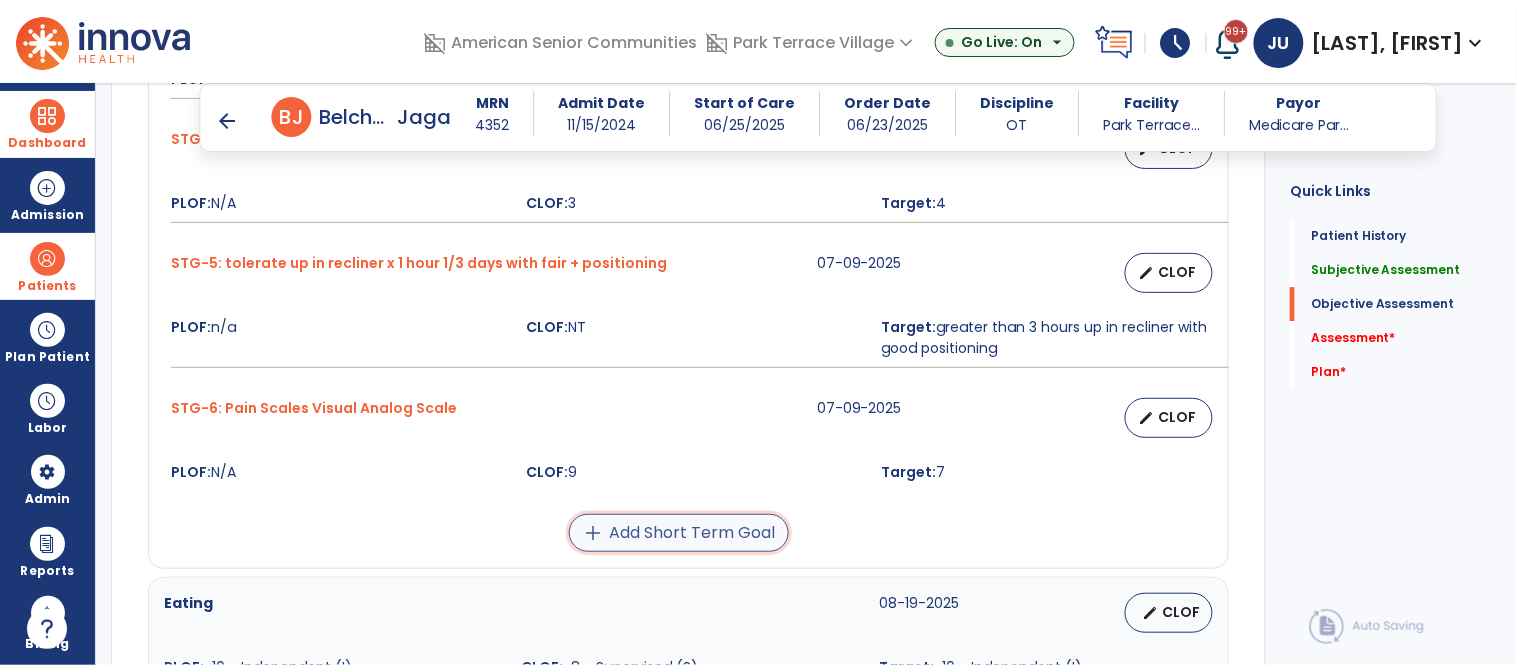 click on "add  Add Short Term Goal" at bounding box center (679, 533) 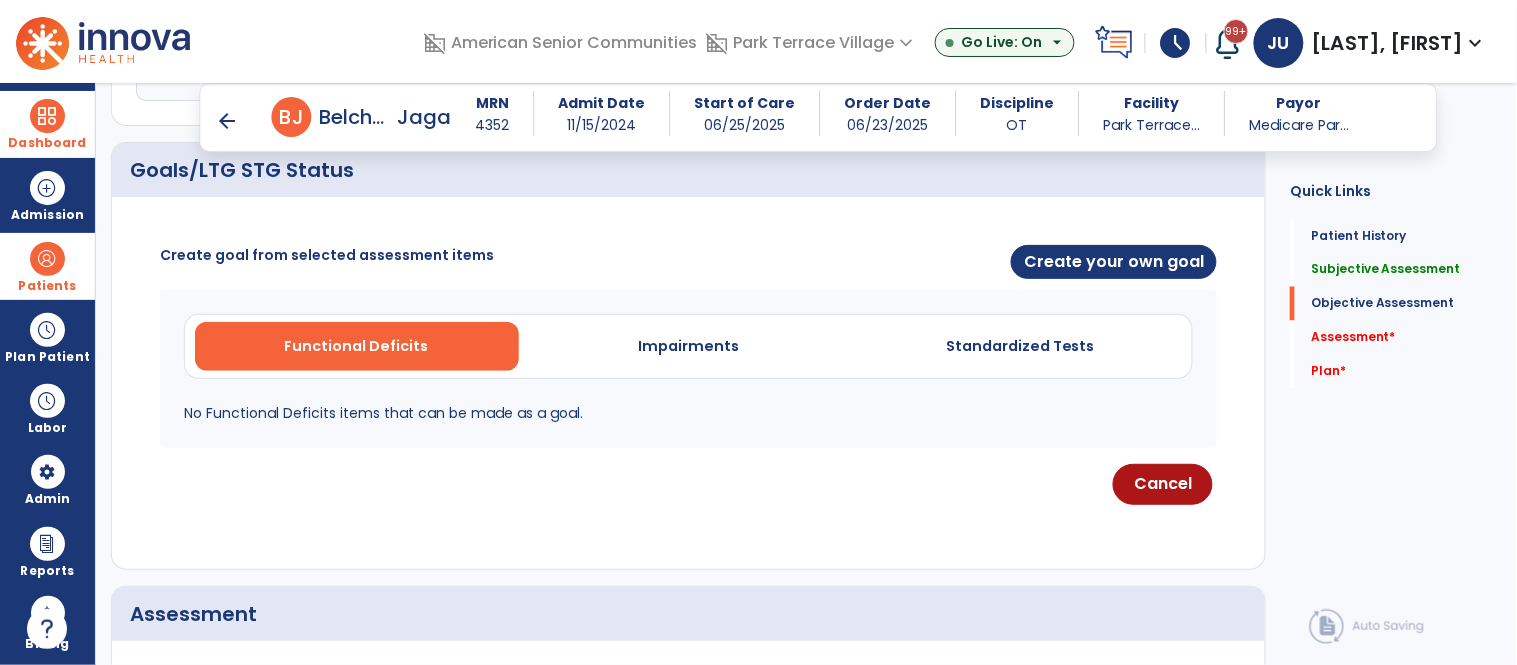 scroll, scrollTop: 806, scrollLeft: 0, axis: vertical 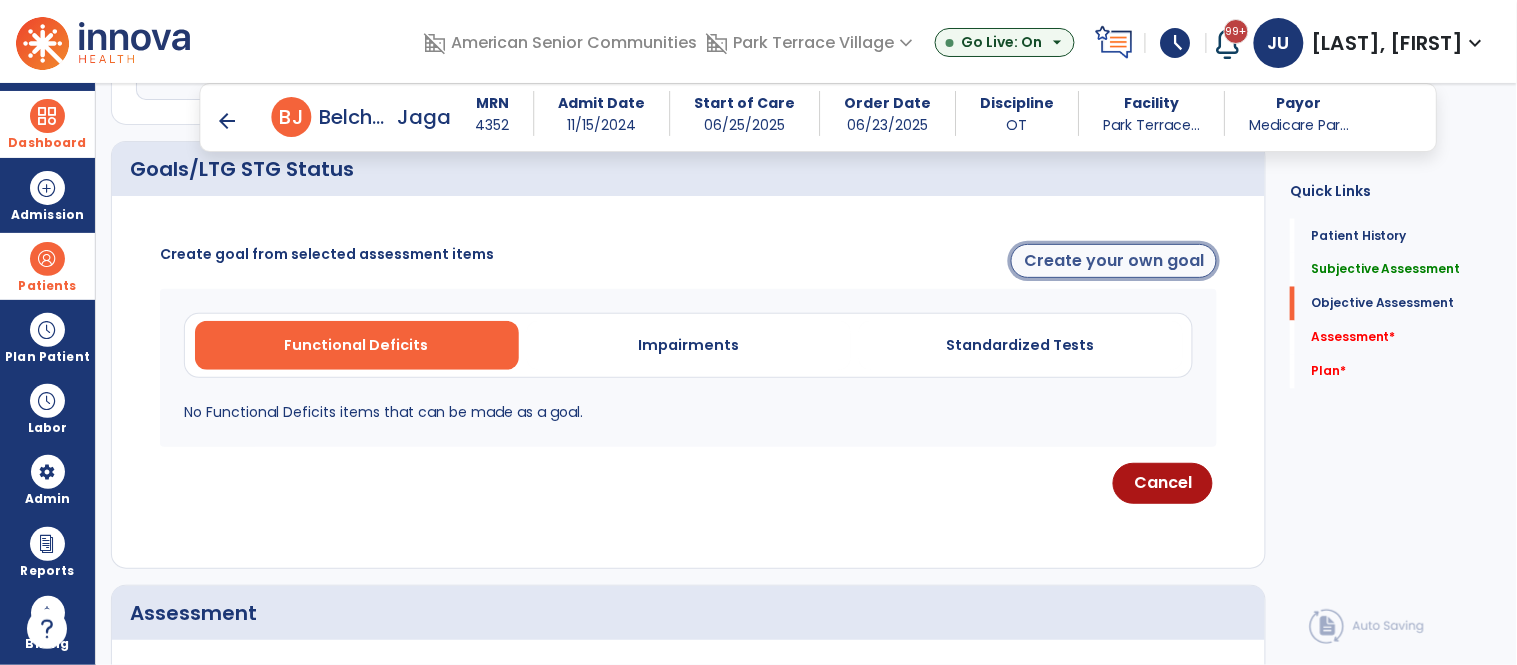 click on "Create your own goal" 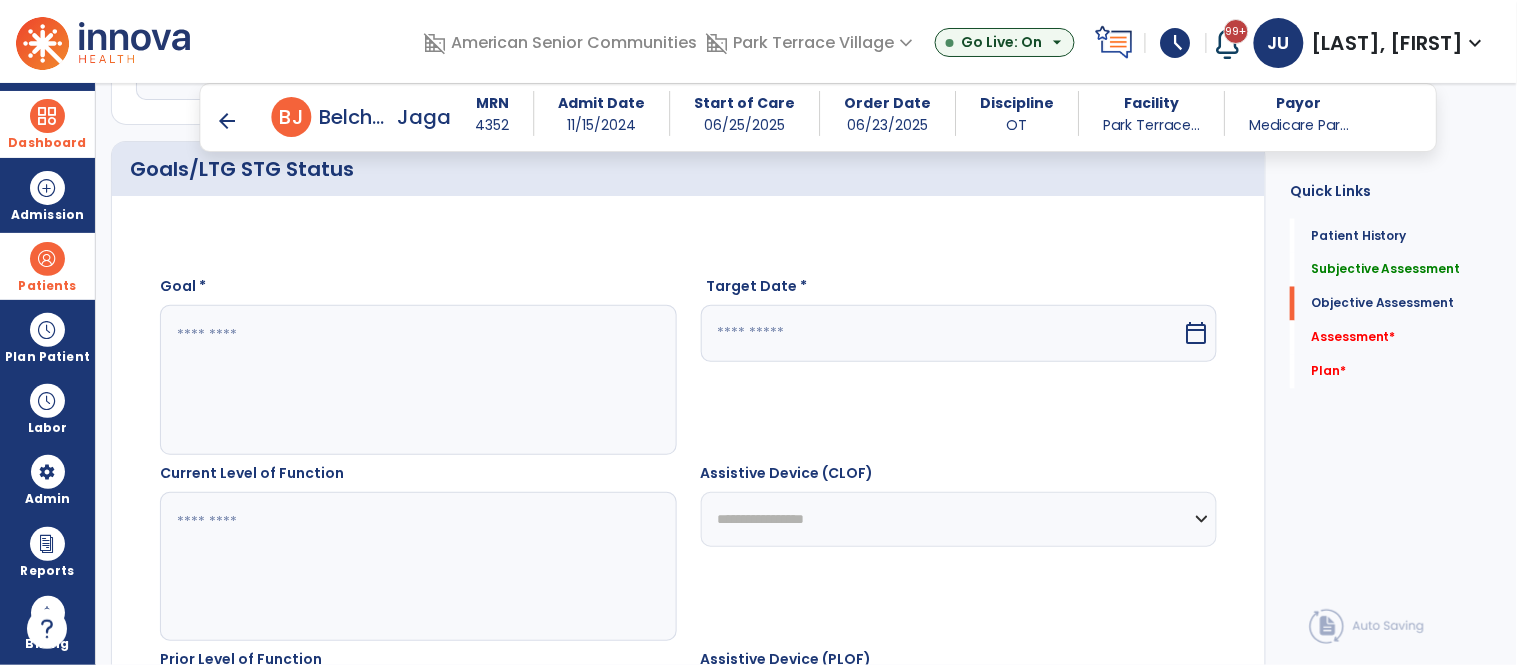 click 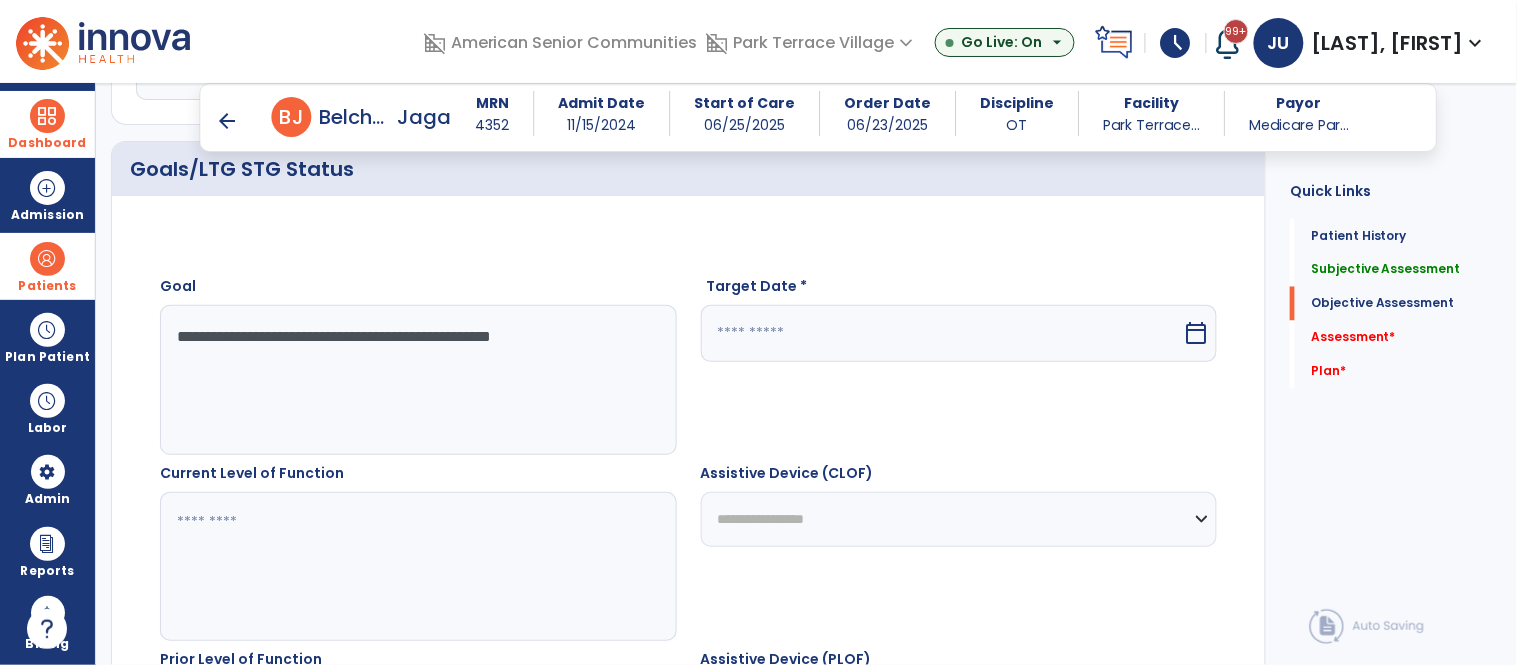 click on "**********" 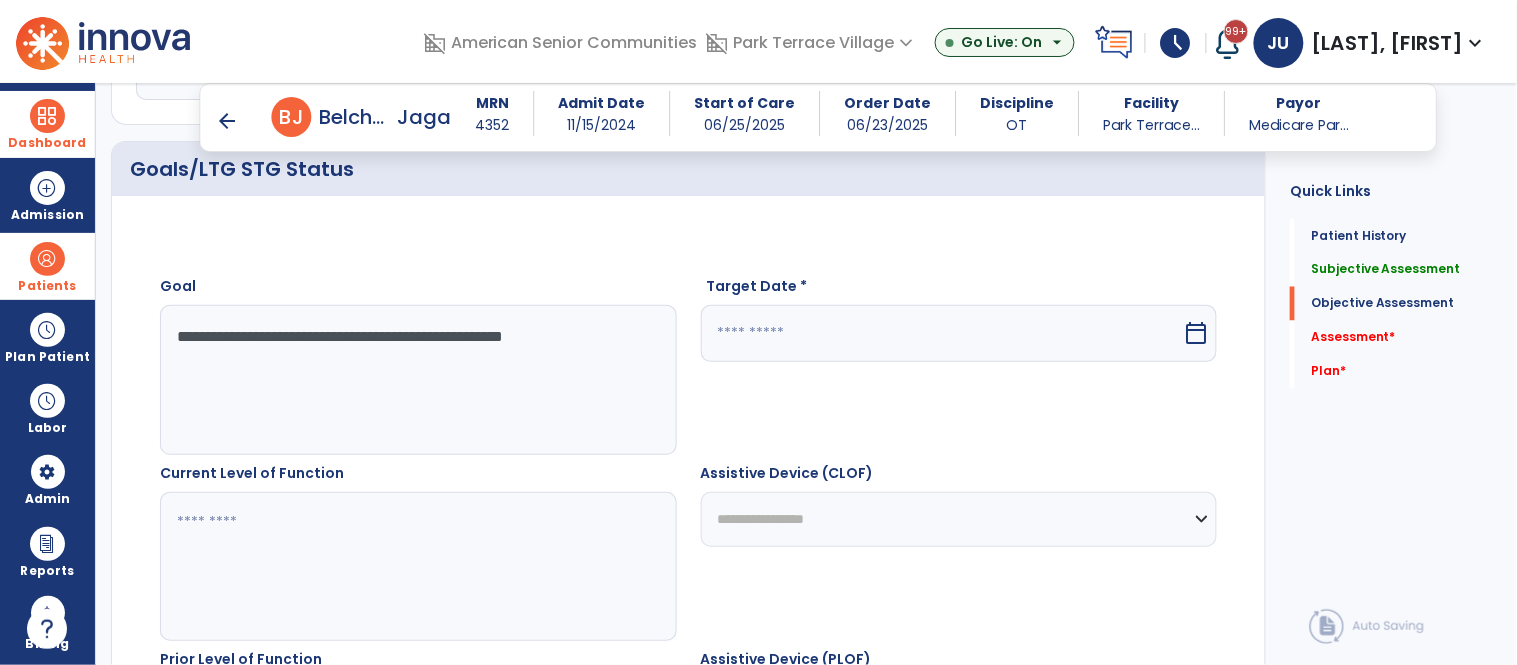 click on "**********" 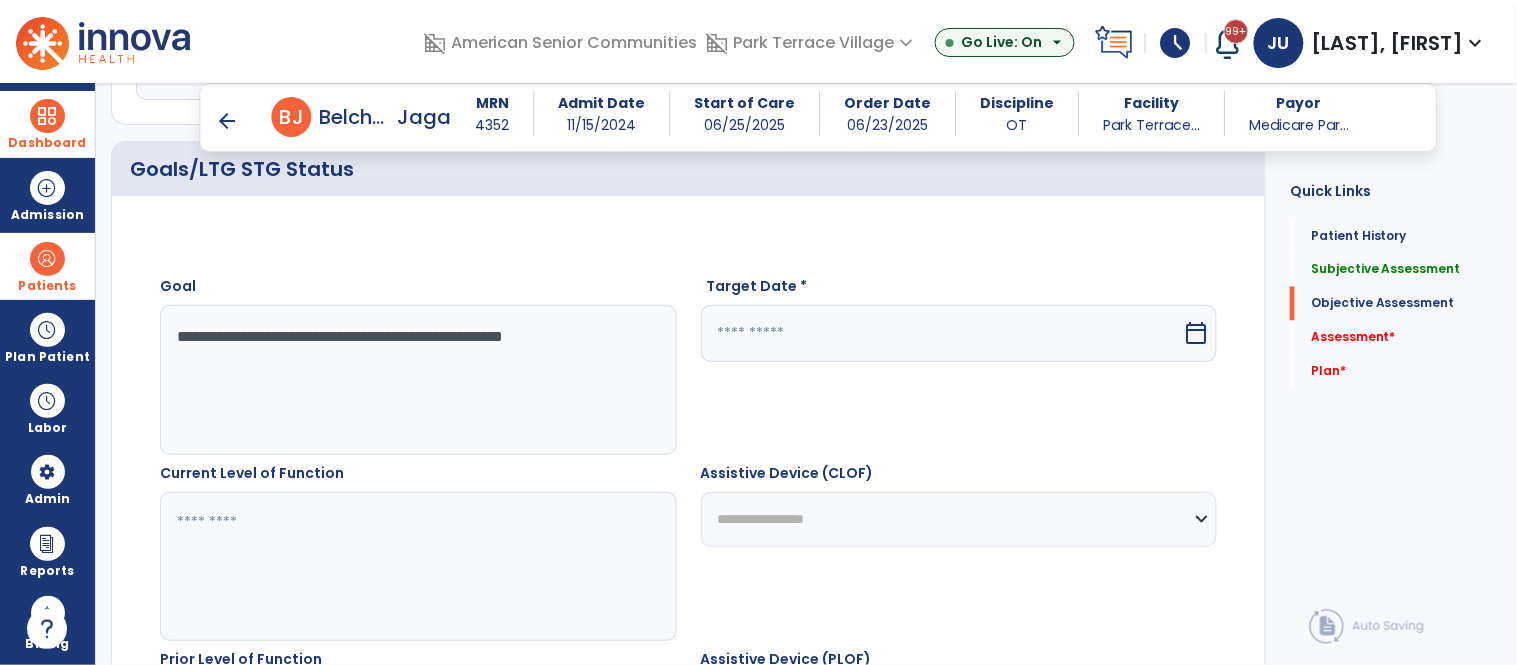 click 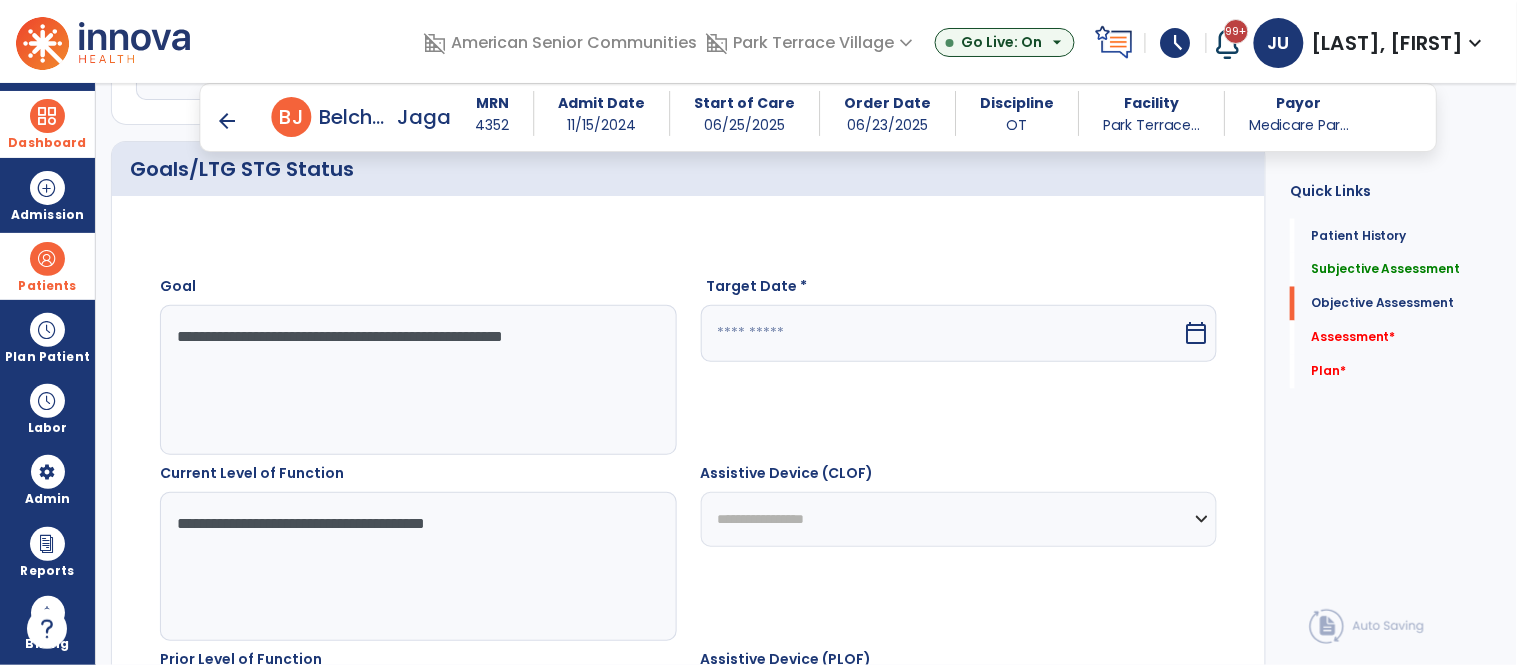 type on "**********" 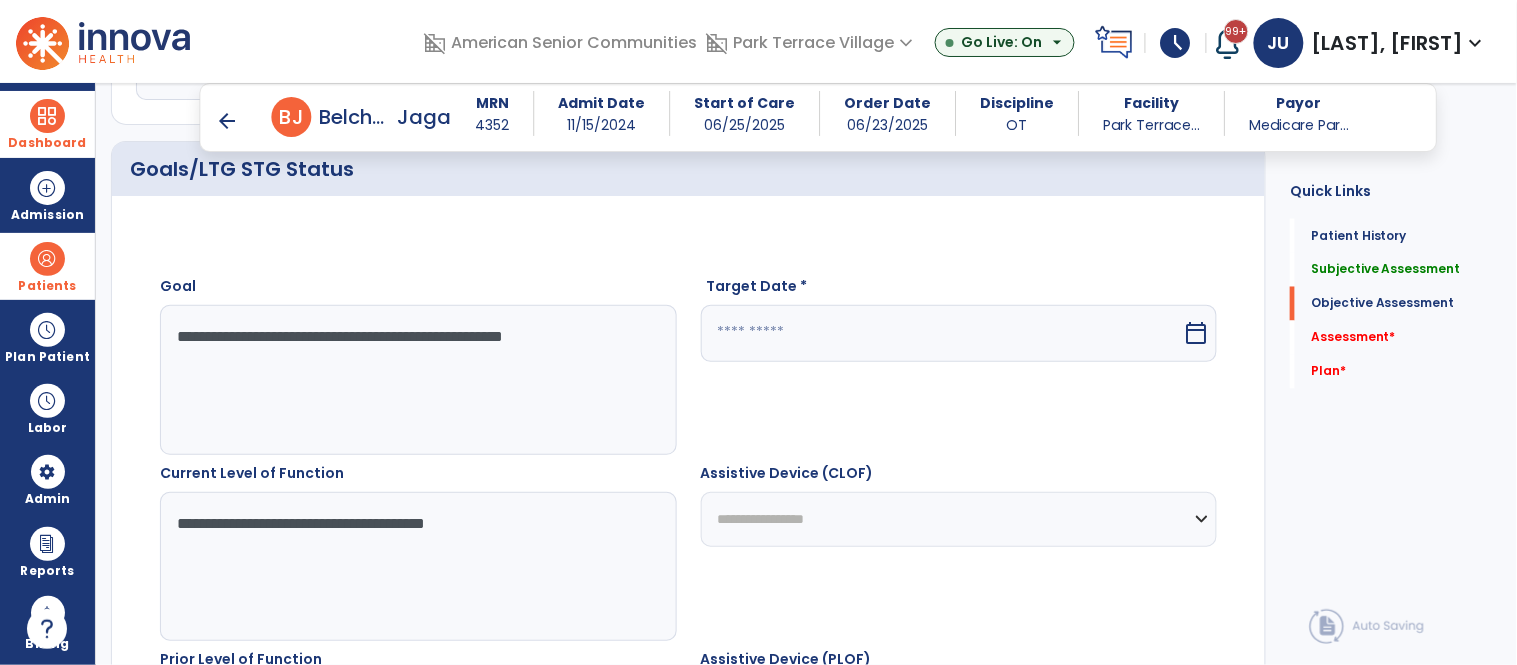 click at bounding box center (942, 333) 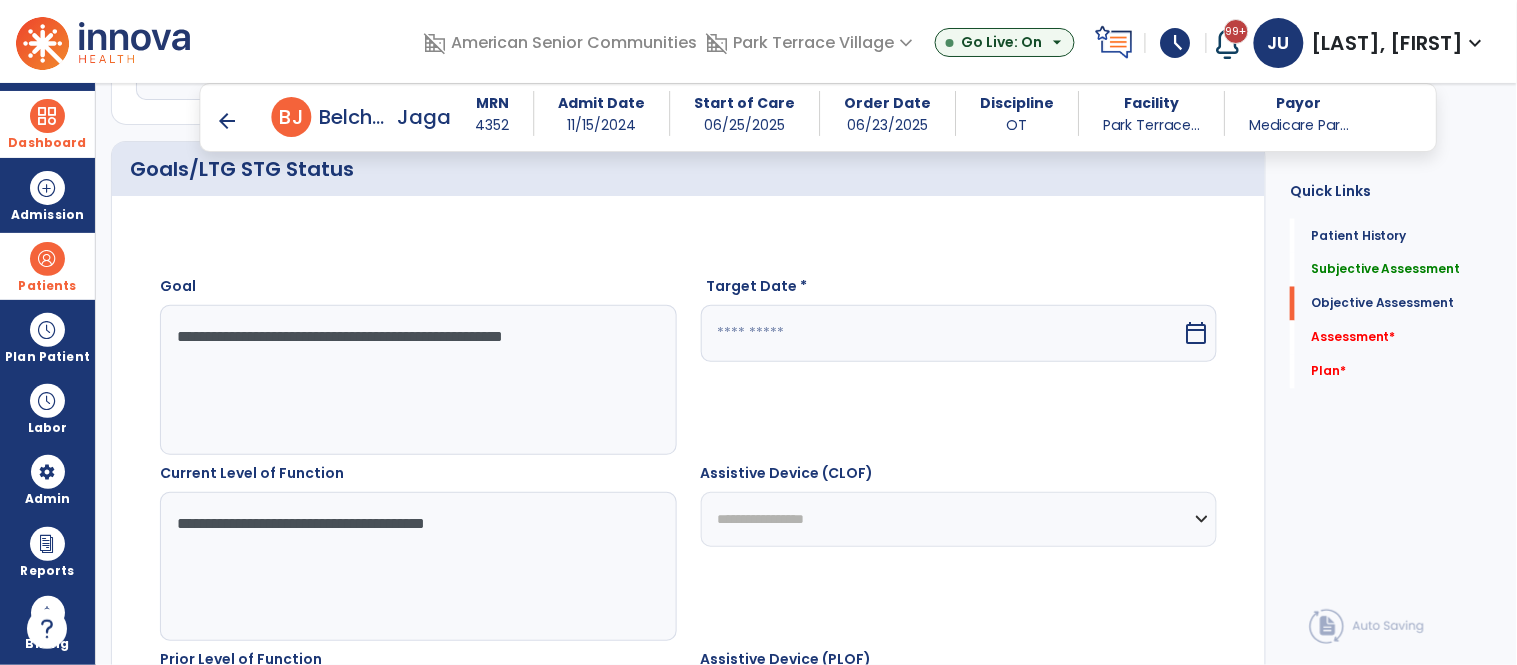 select on "*" 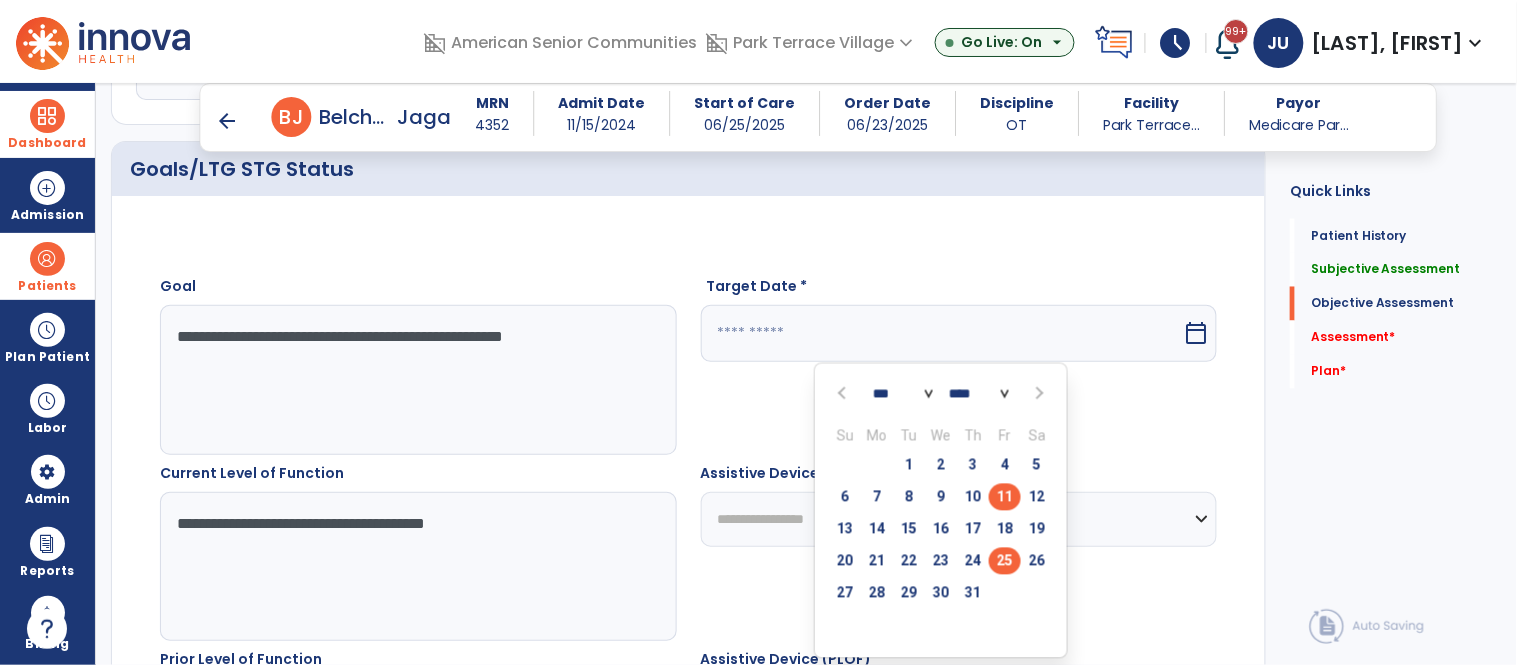 click on "25" at bounding box center (1005, 561) 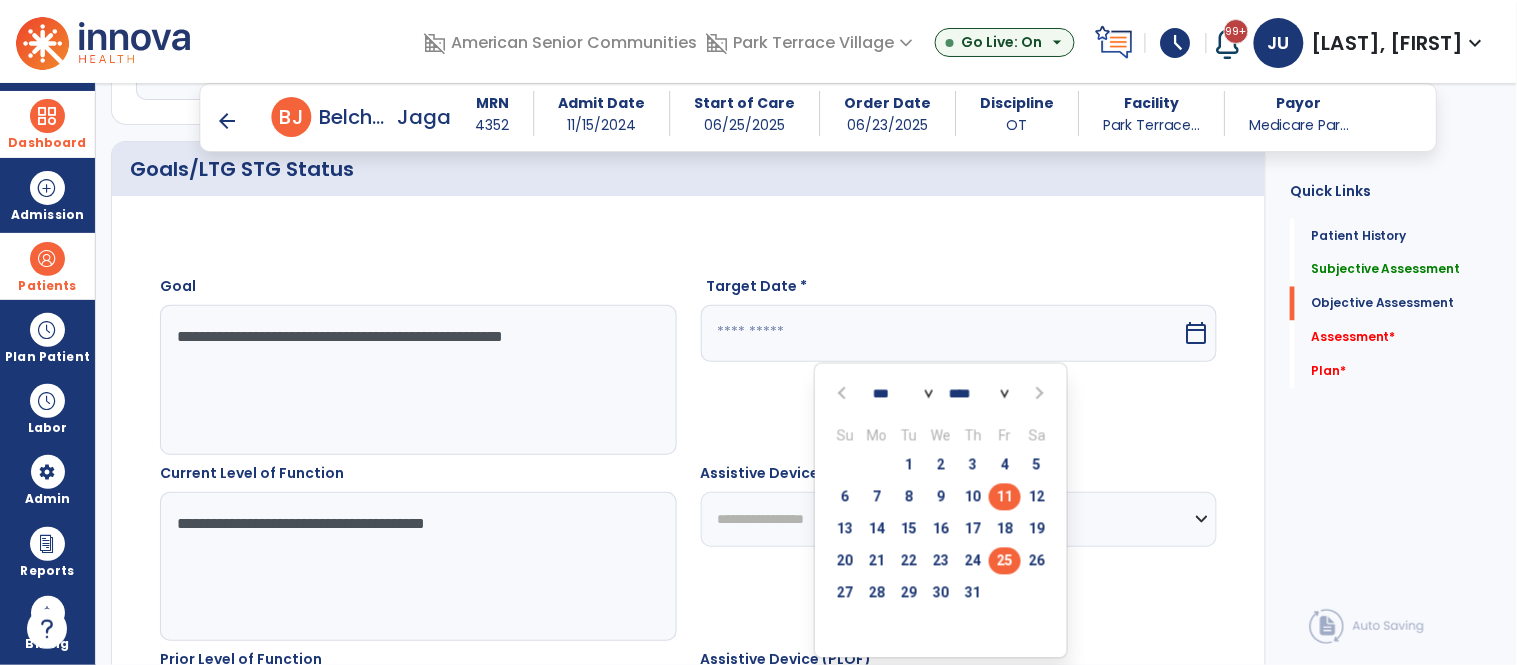 type on "*********" 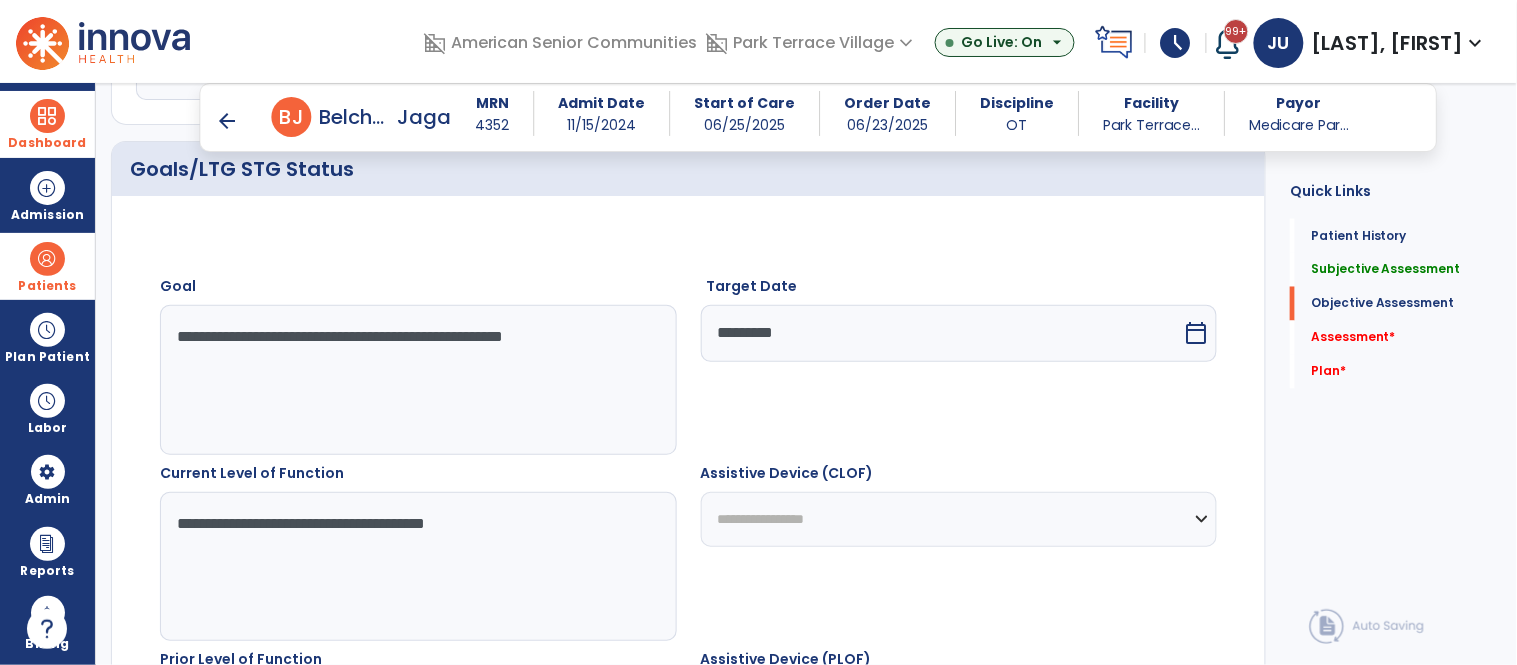 scroll, scrollTop: 1102, scrollLeft: 0, axis: vertical 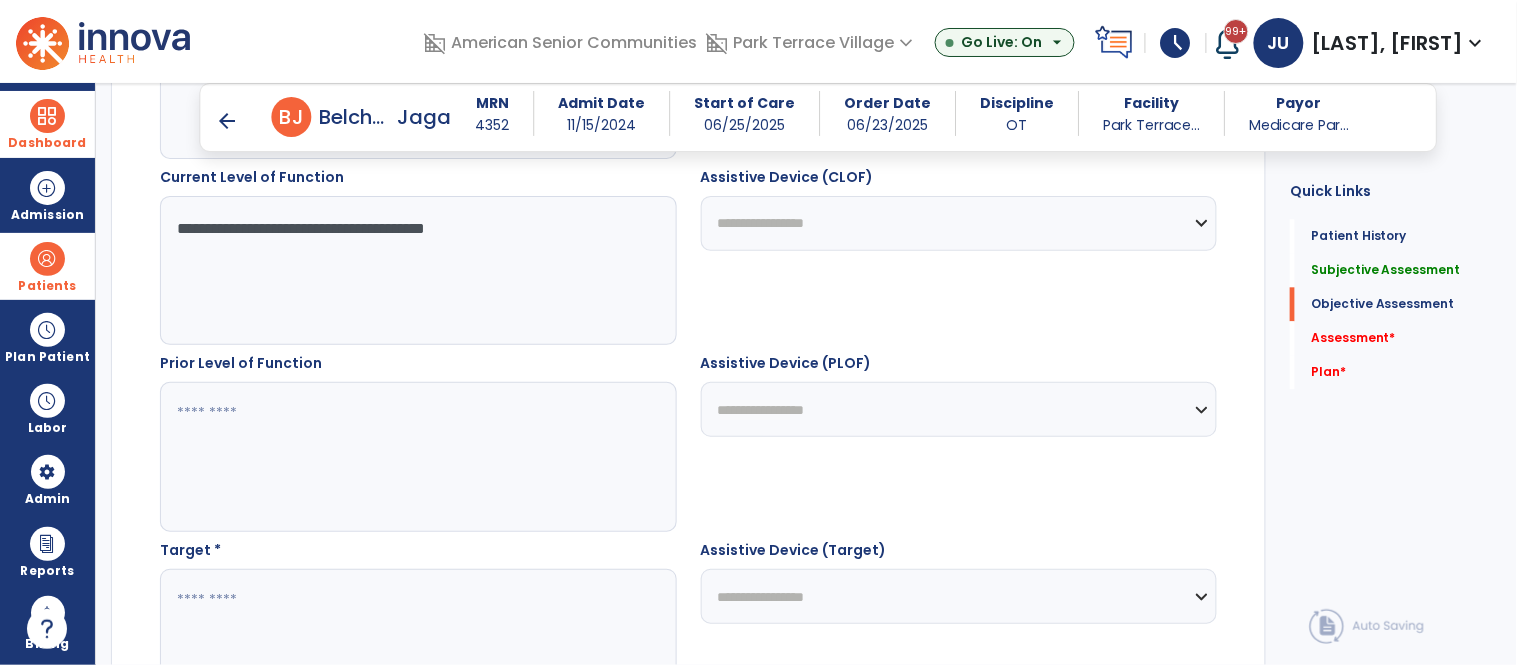 click 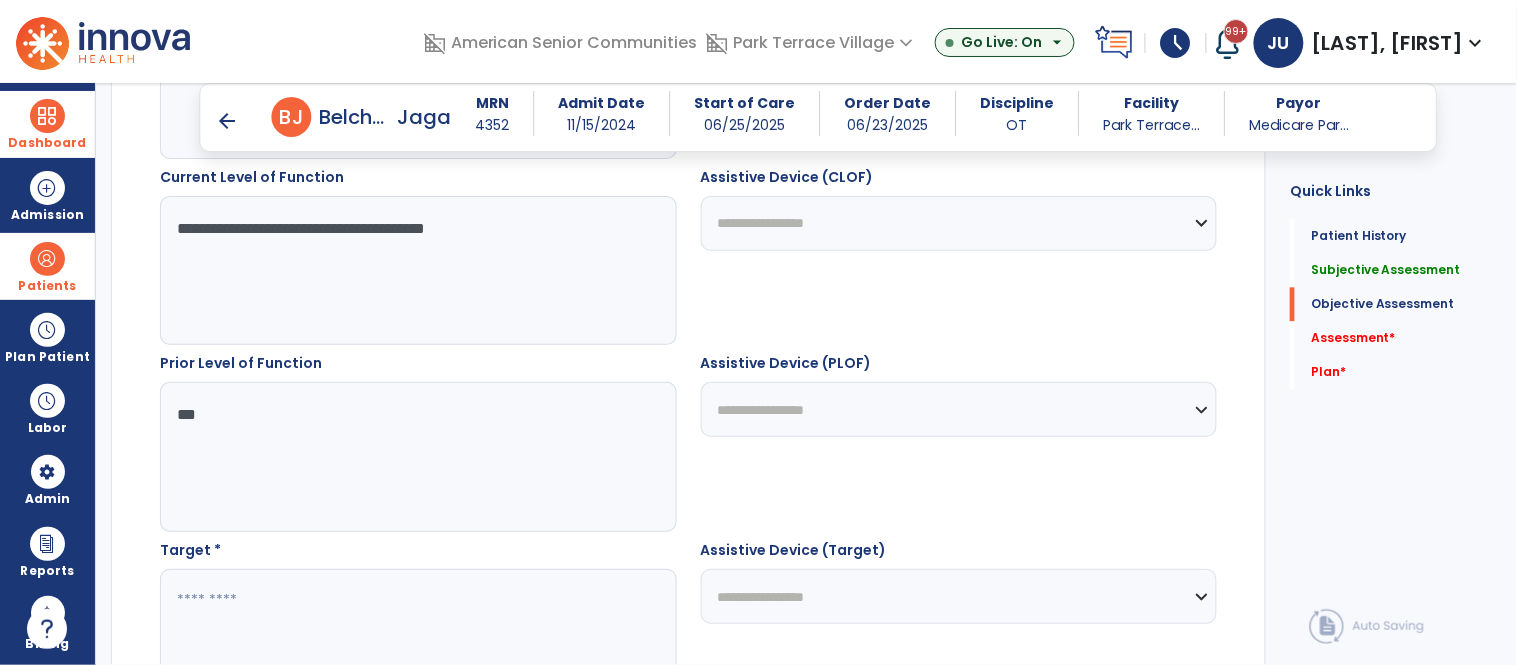 type on "***" 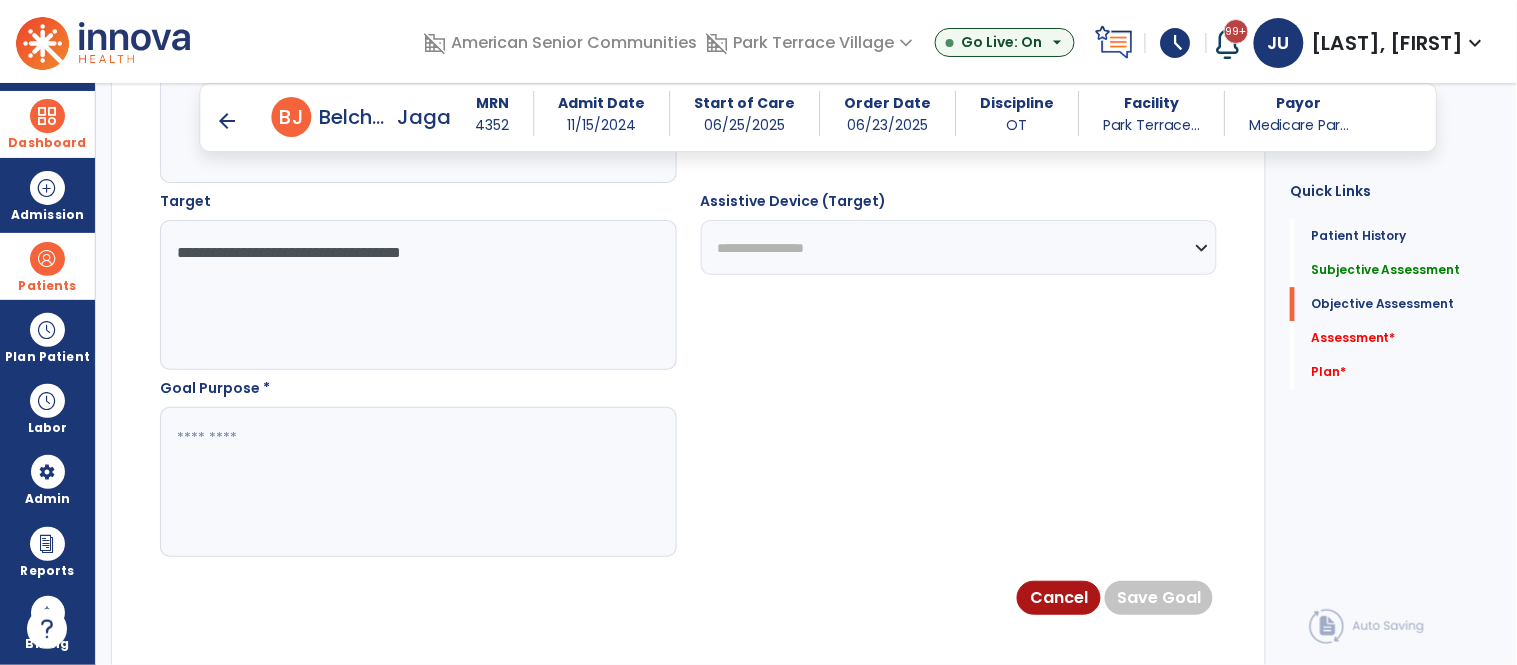 scroll, scrollTop: 1478, scrollLeft: 0, axis: vertical 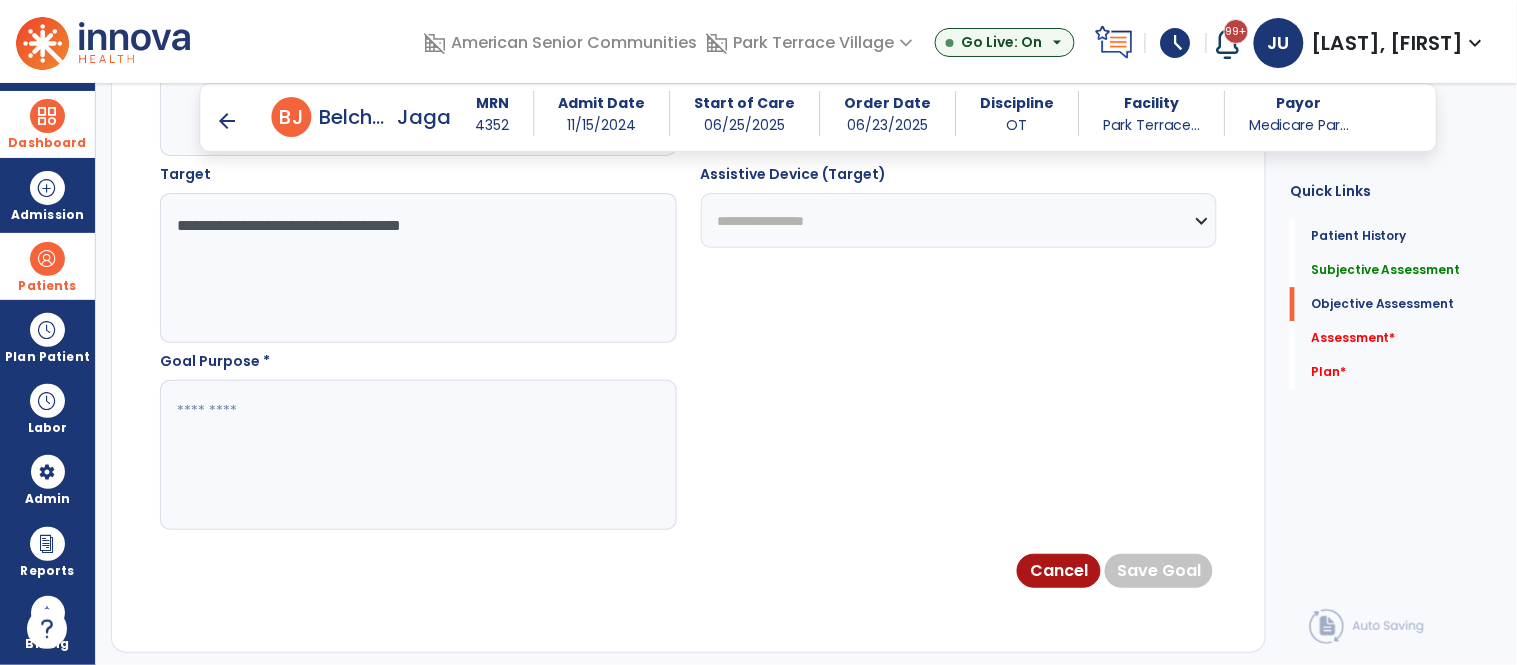type on "**********" 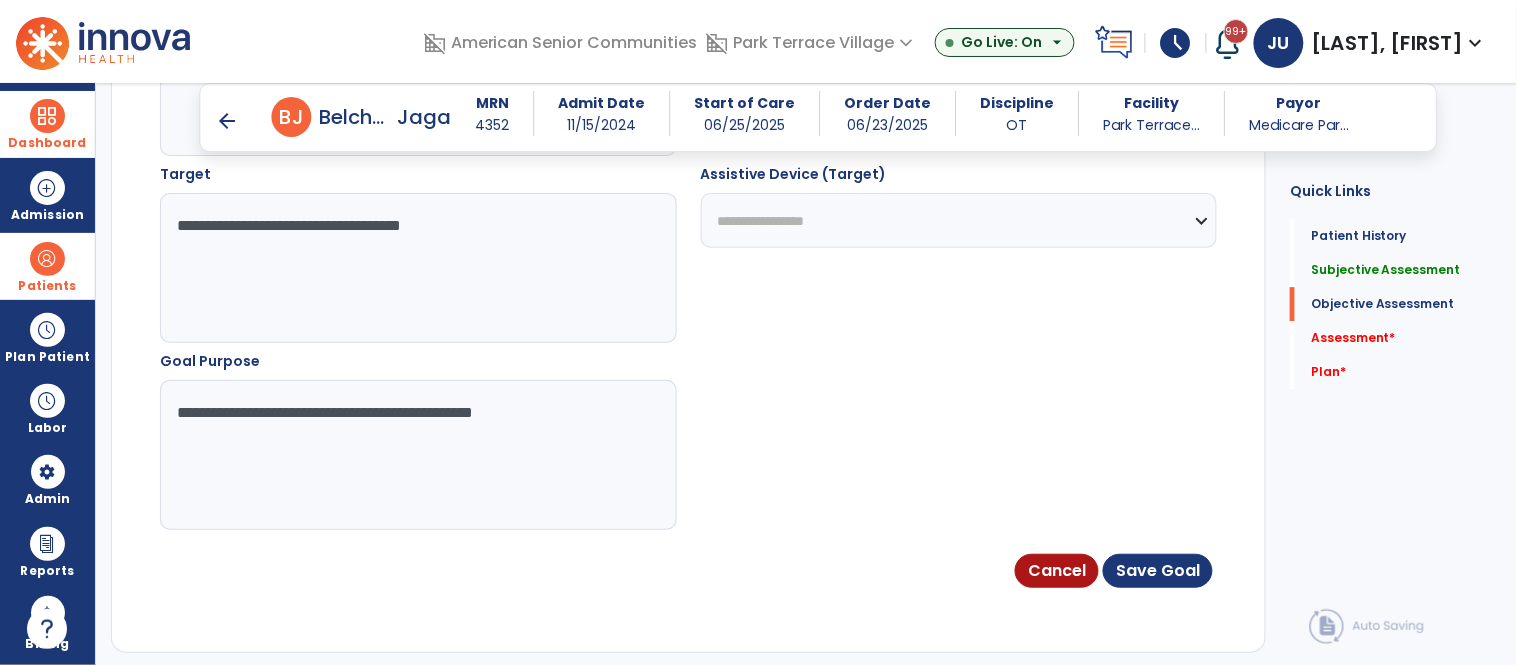 type on "**********" 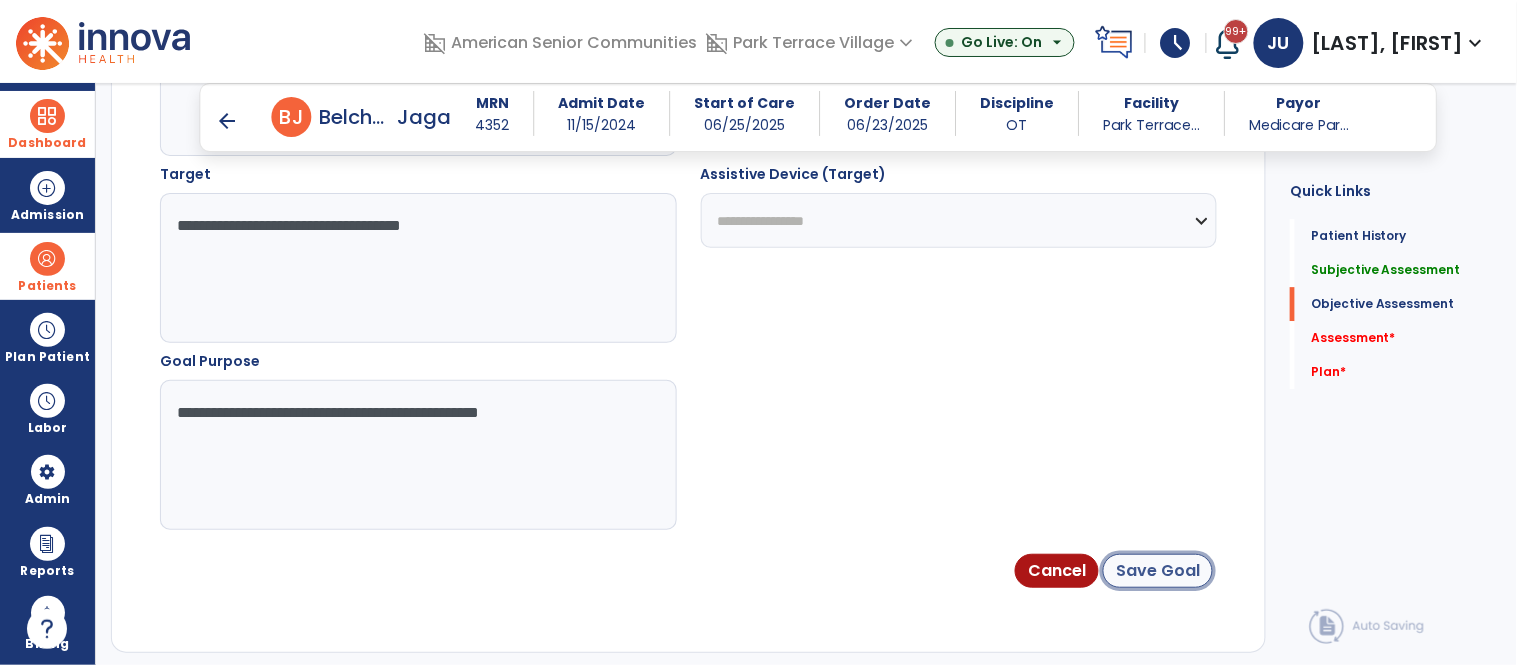 click on "Save Goal" 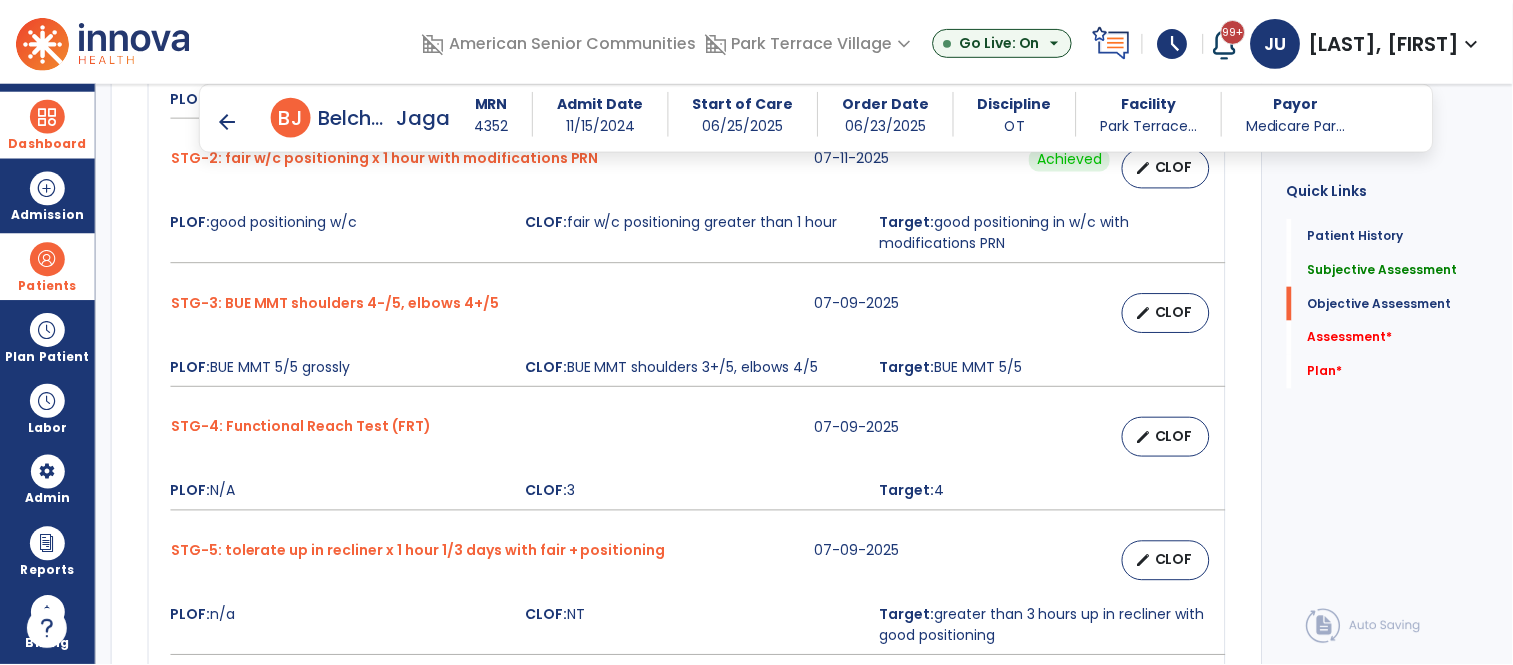 scroll, scrollTop: 1184, scrollLeft: 0, axis: vertical 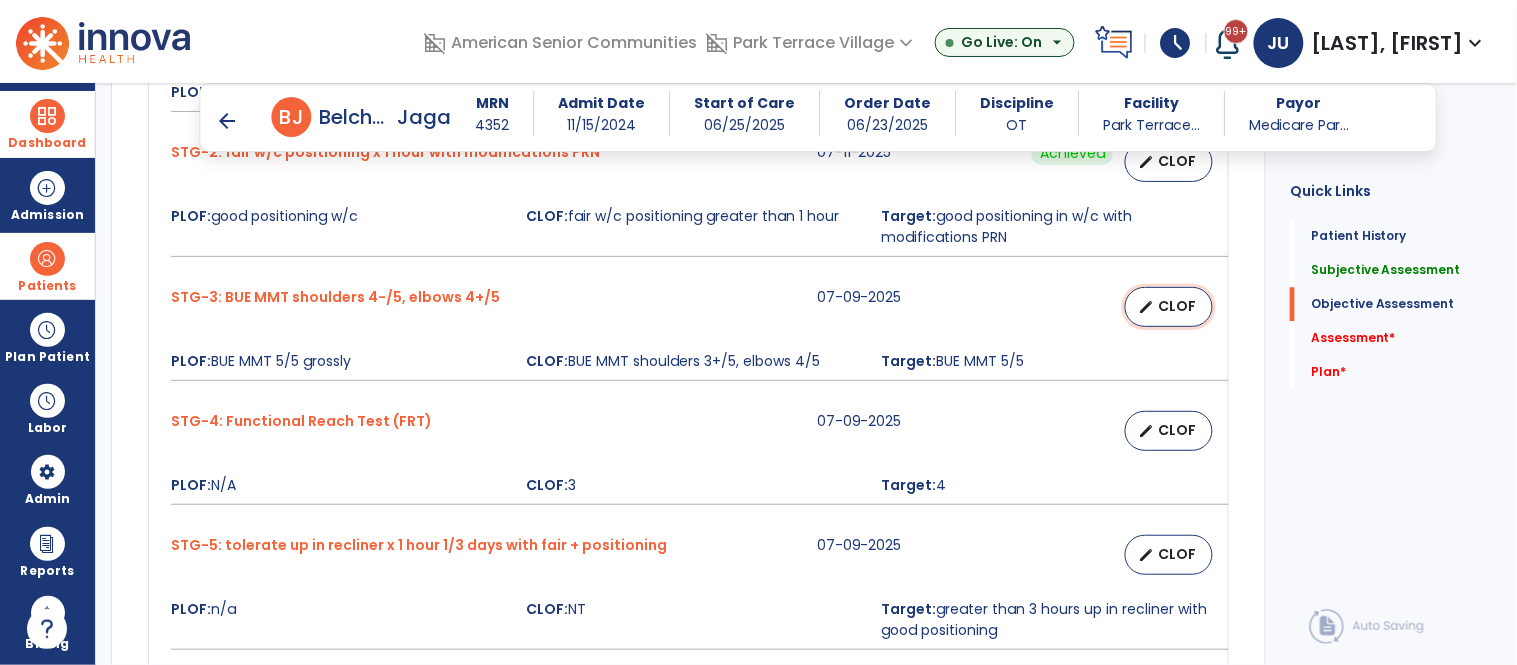 click on "CLOF" at bounding box center [1177, 306] 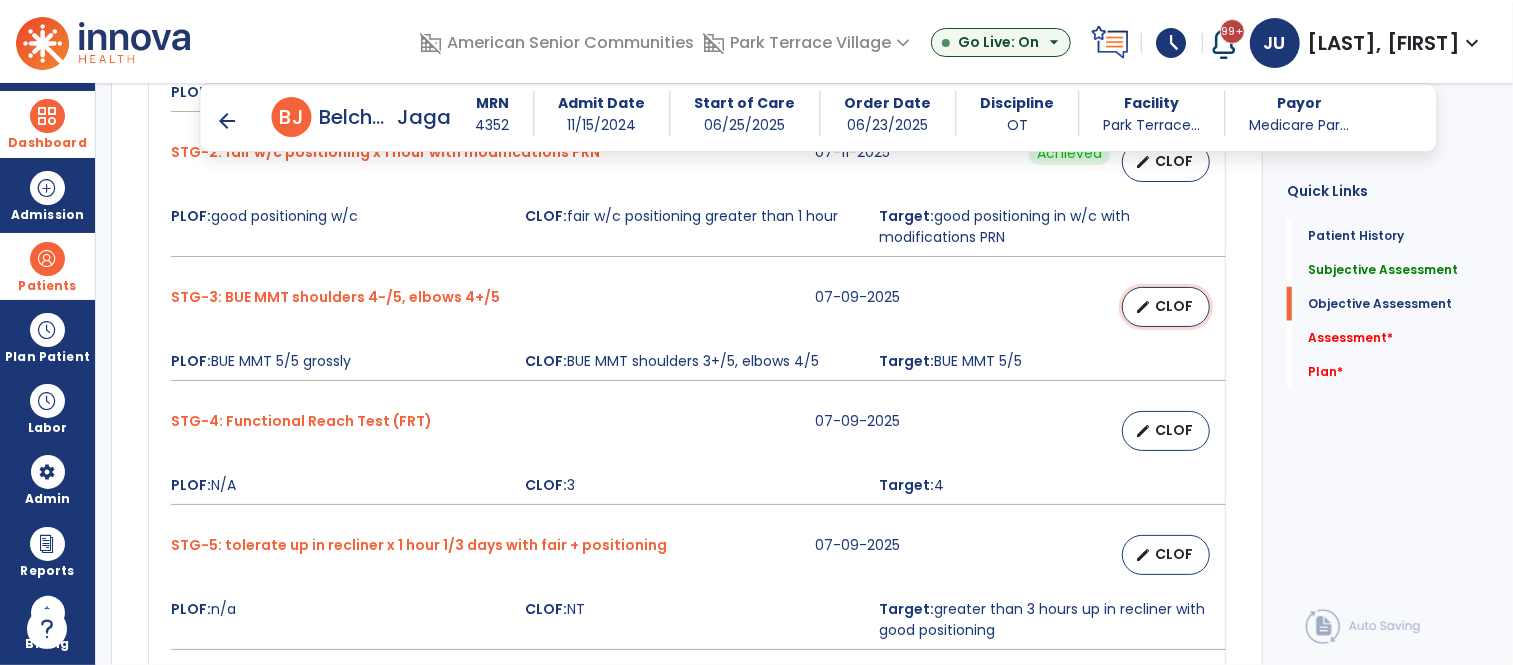 select on "********" 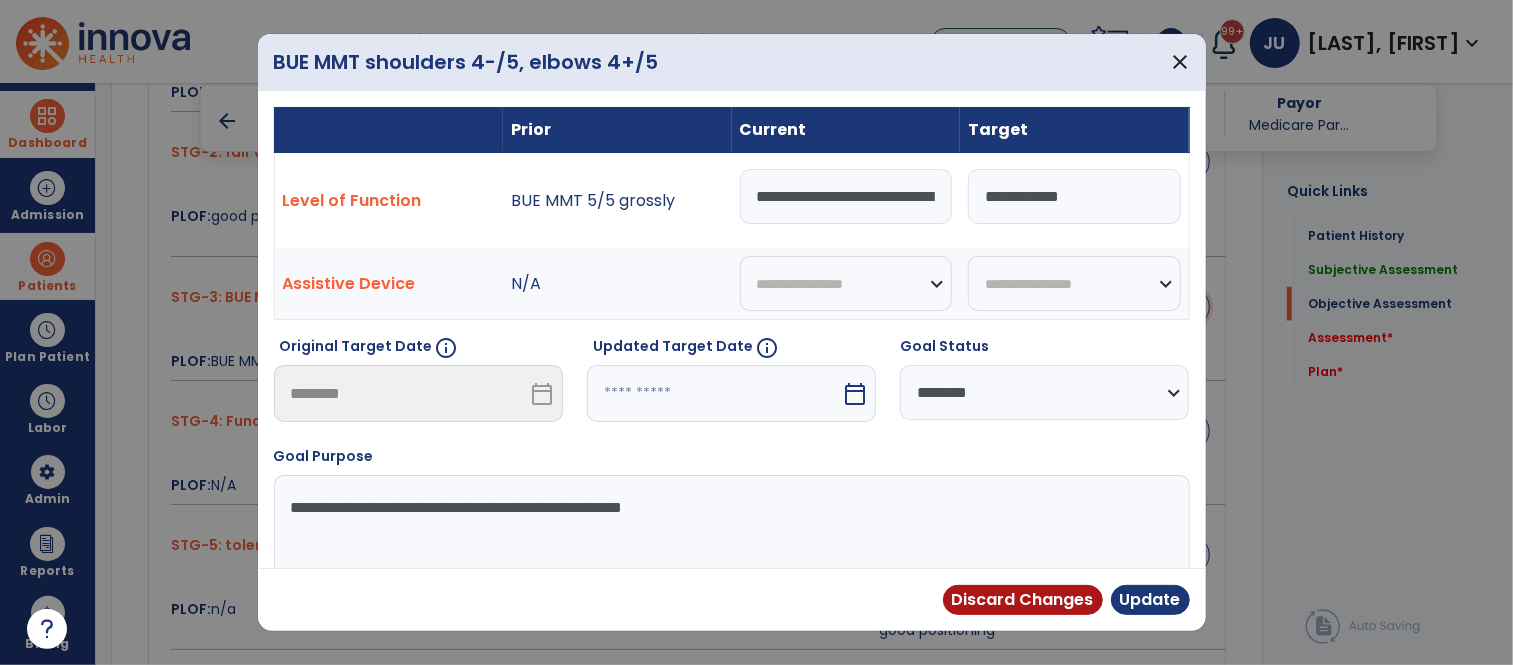 scroll, scrollTop: 1184, scrollLeft: 0, axis: vertical 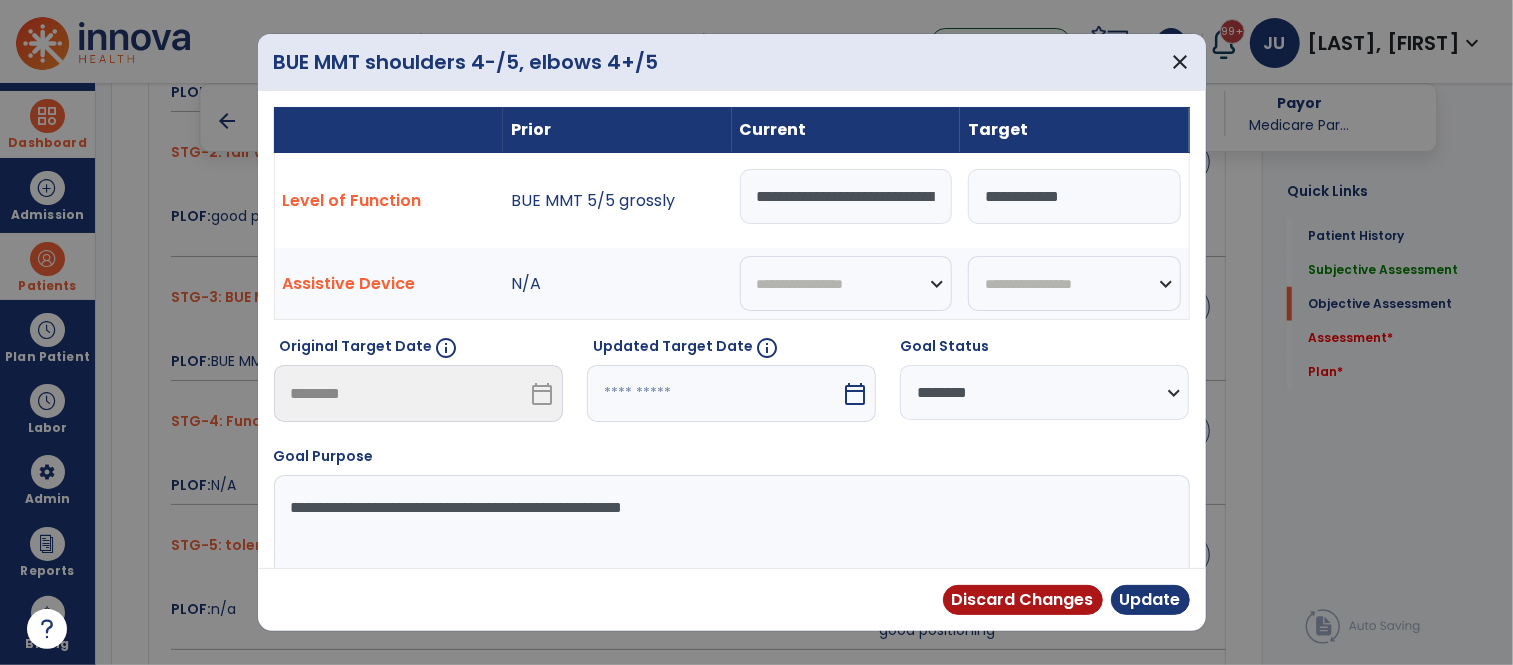 click at bounding box center (714, 393) 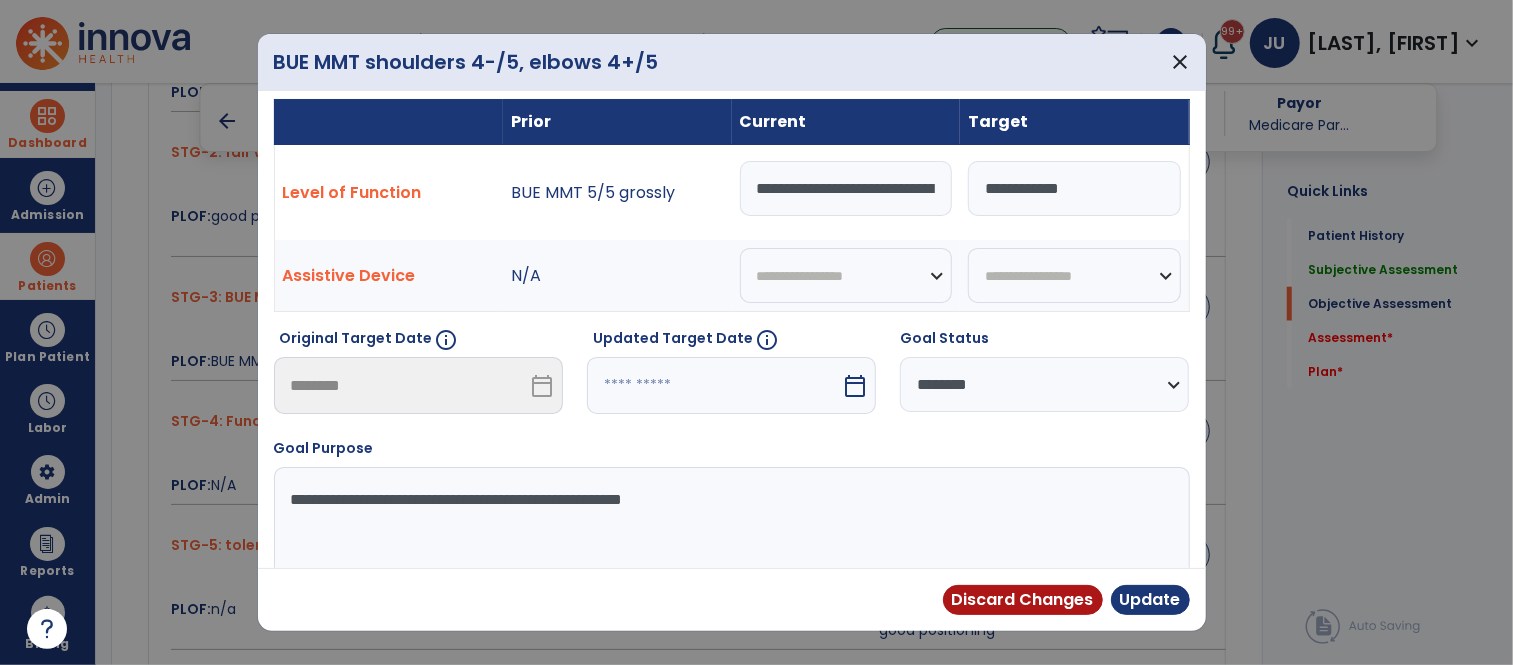 select on "*" 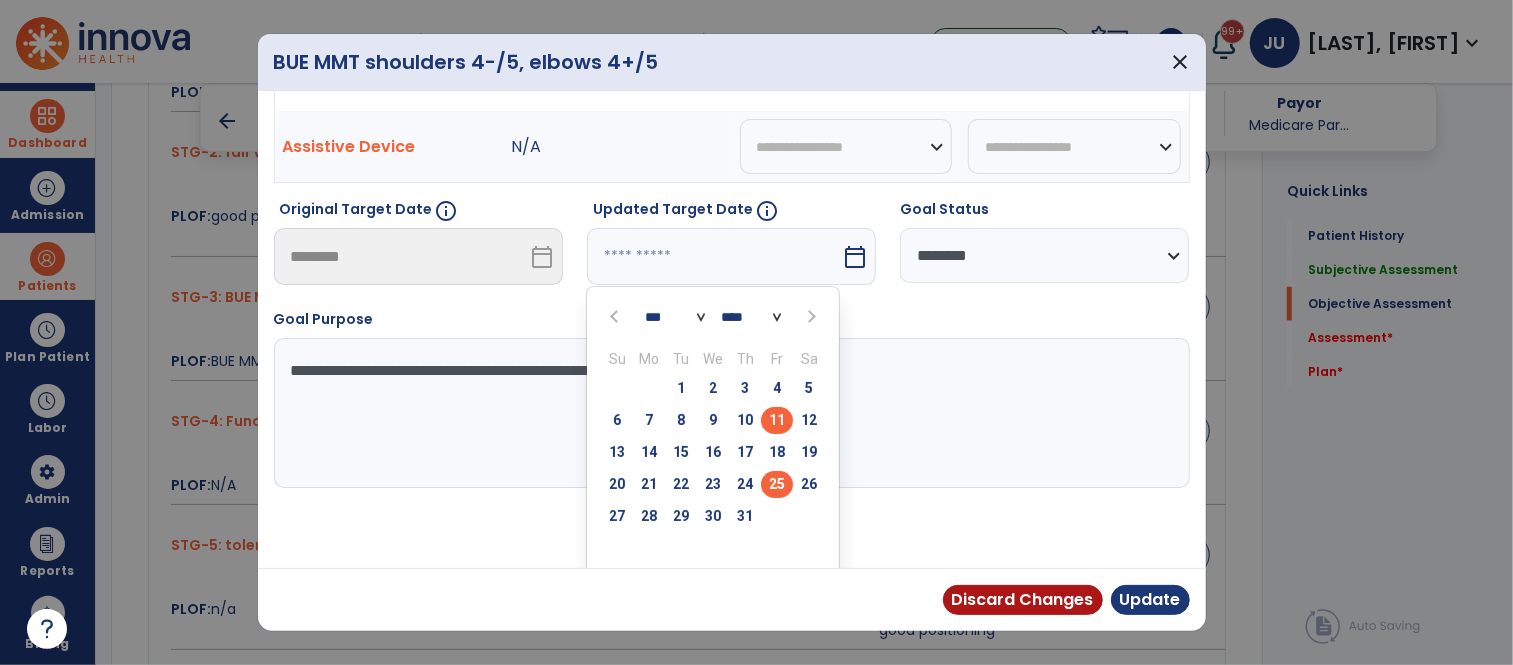 click on "25" at bounding box center [777, 484] 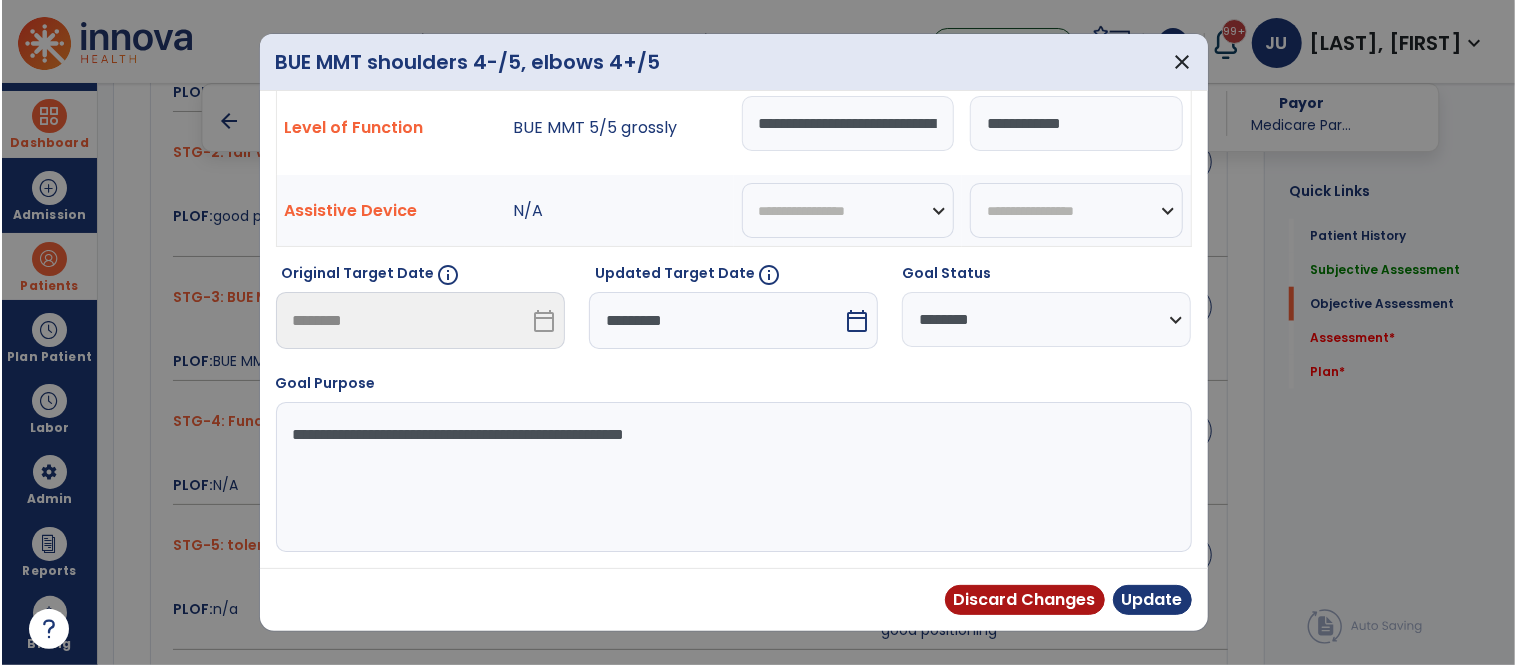 scroll, scrollTop: 73, scrollLeft: 0, axis: vertical 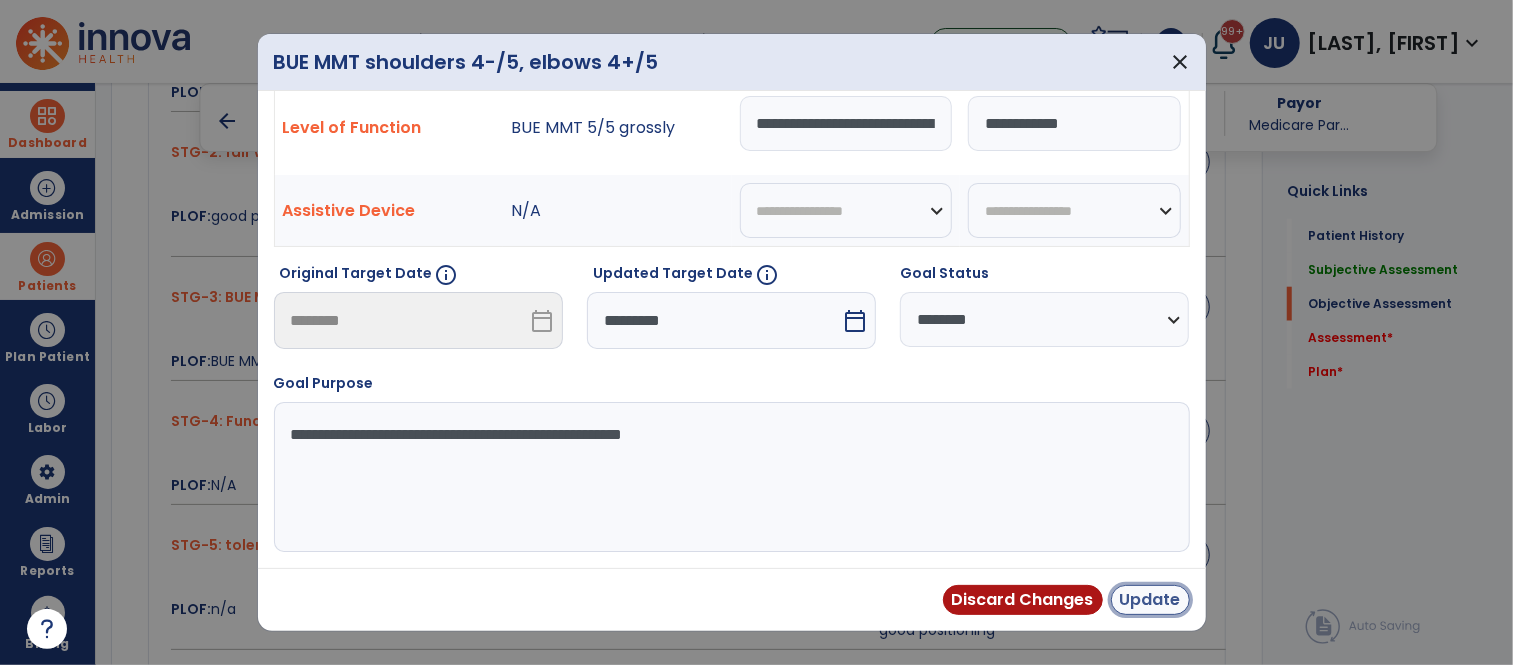click on "Update" at bounding box center (1150, 600) 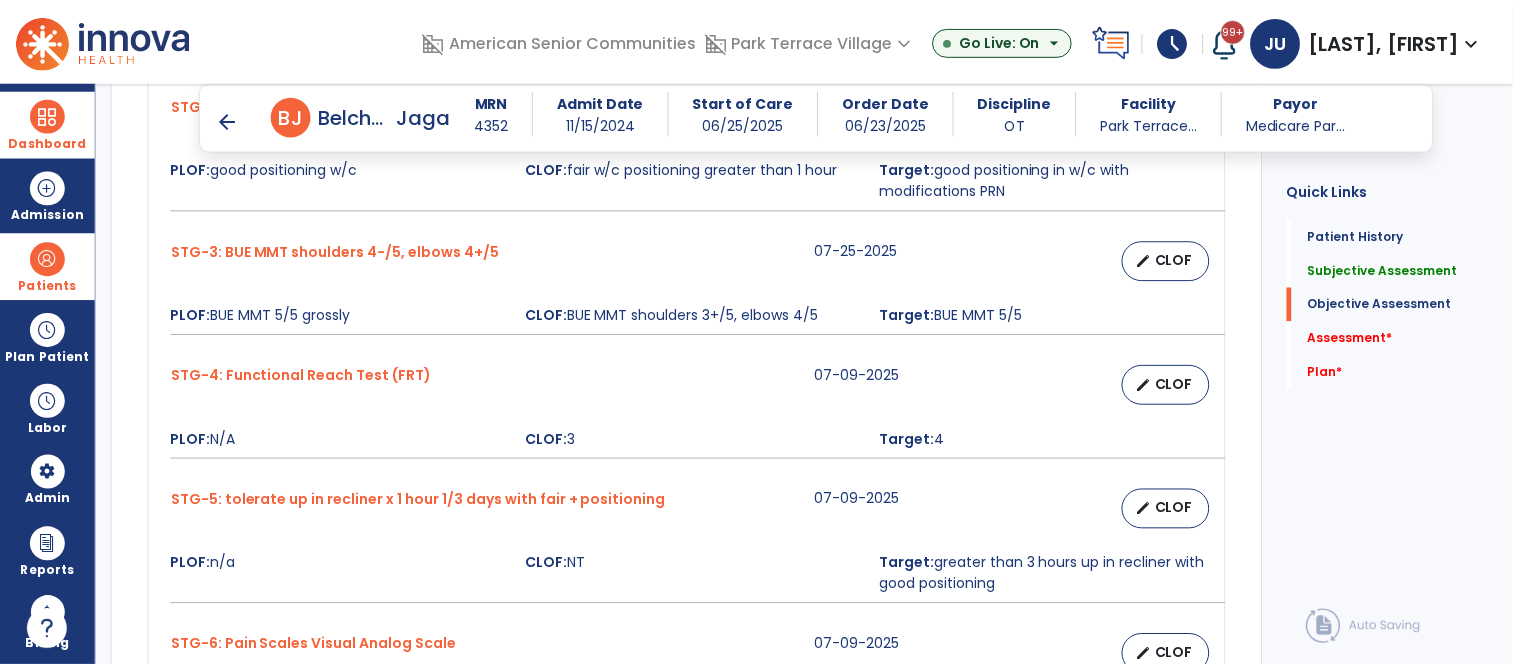 scroll, scrollTop: 1234, scrollLeft: 0, axis: vertical 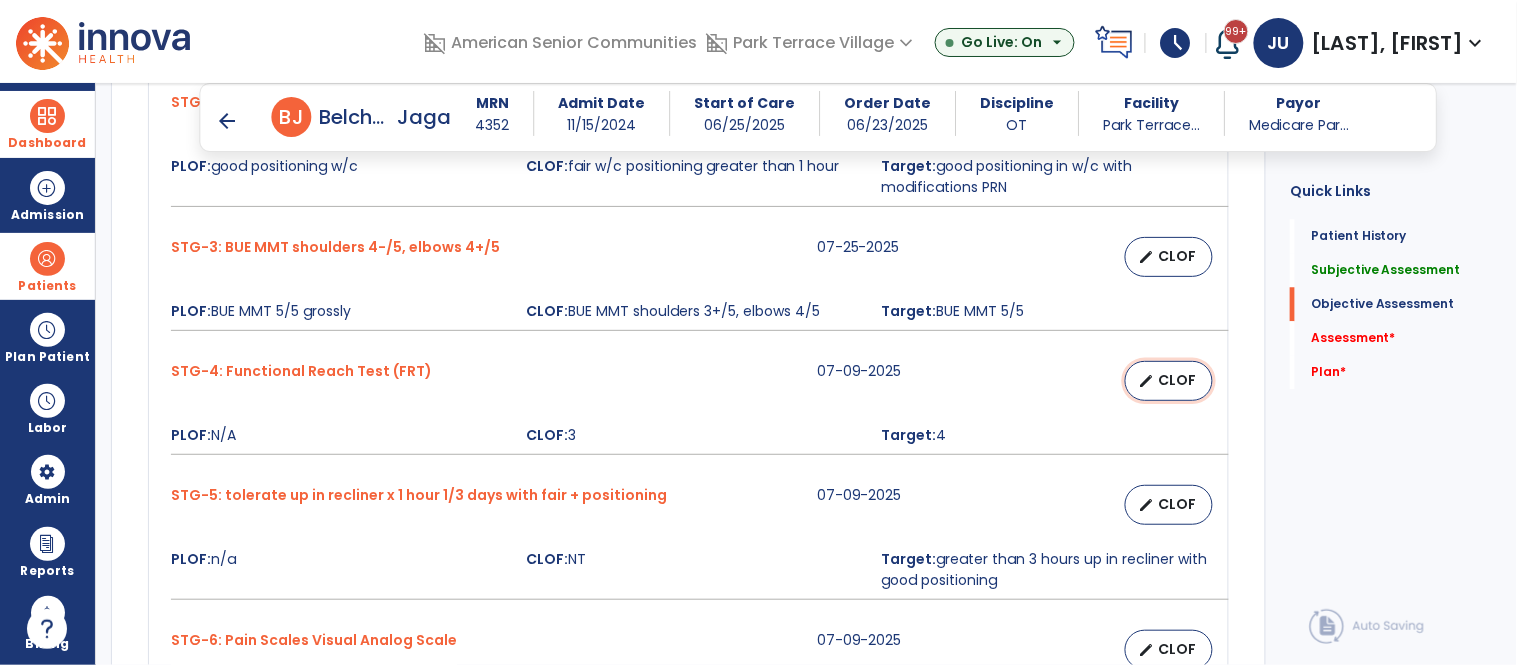 click on "CLOF" at bounding box center (1177, 380) 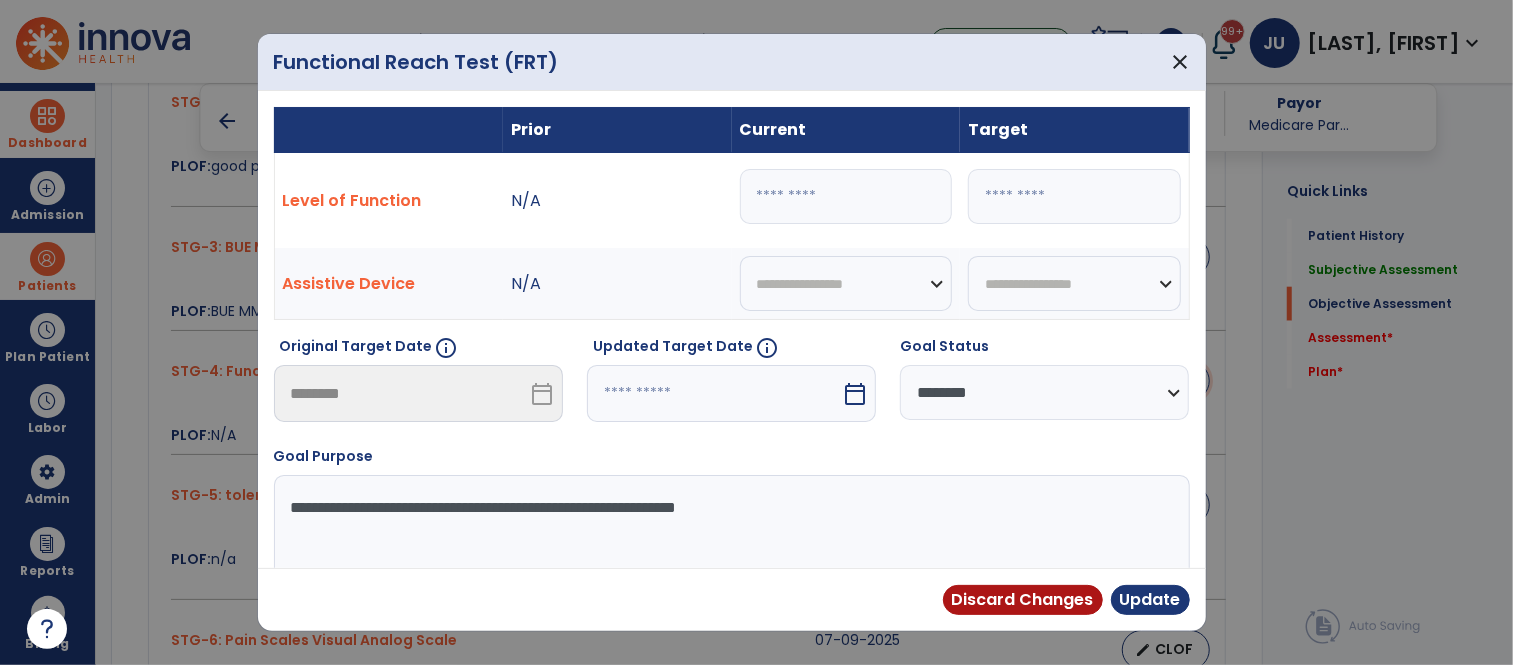 scroll, scrollTop: 1234, scrollLeft: 0, axis: vertical 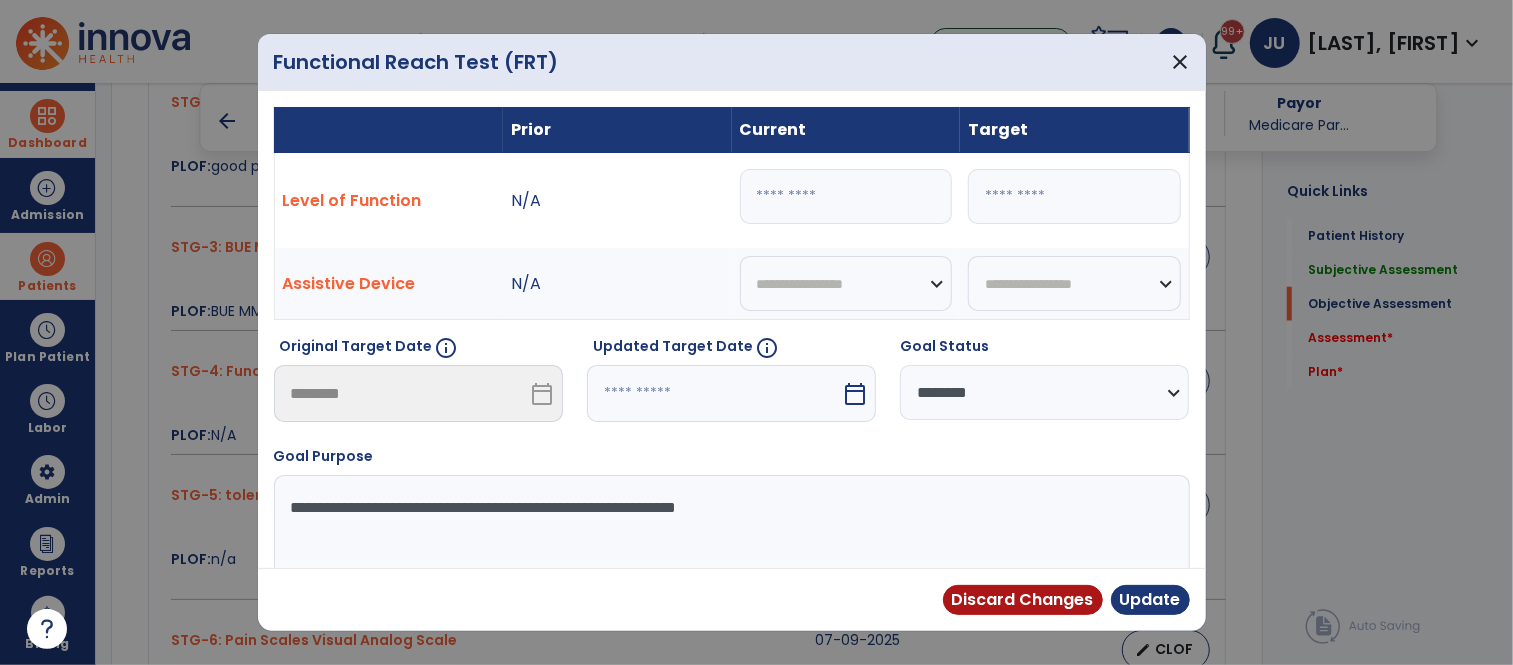 click at bounding box center [714, 393] 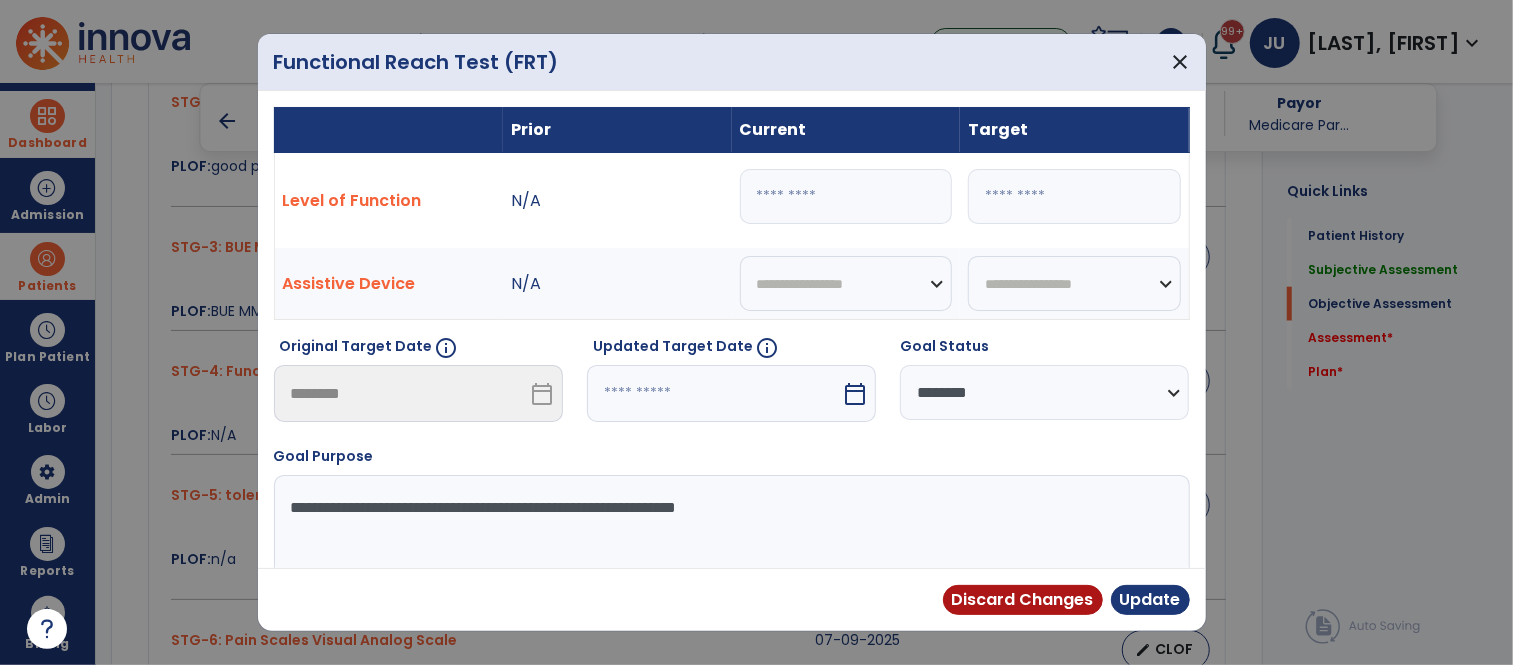 select on "*" 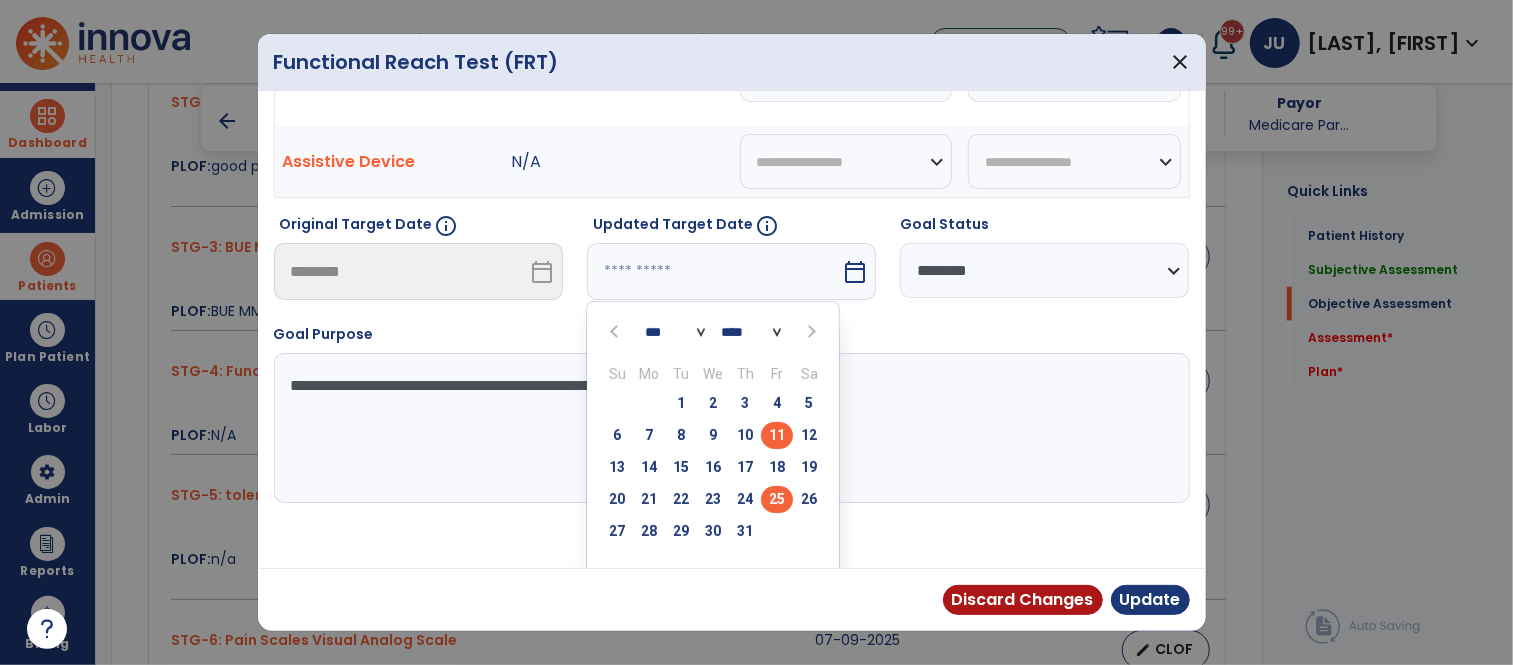 click on "25" at bounding box center (777, 499) 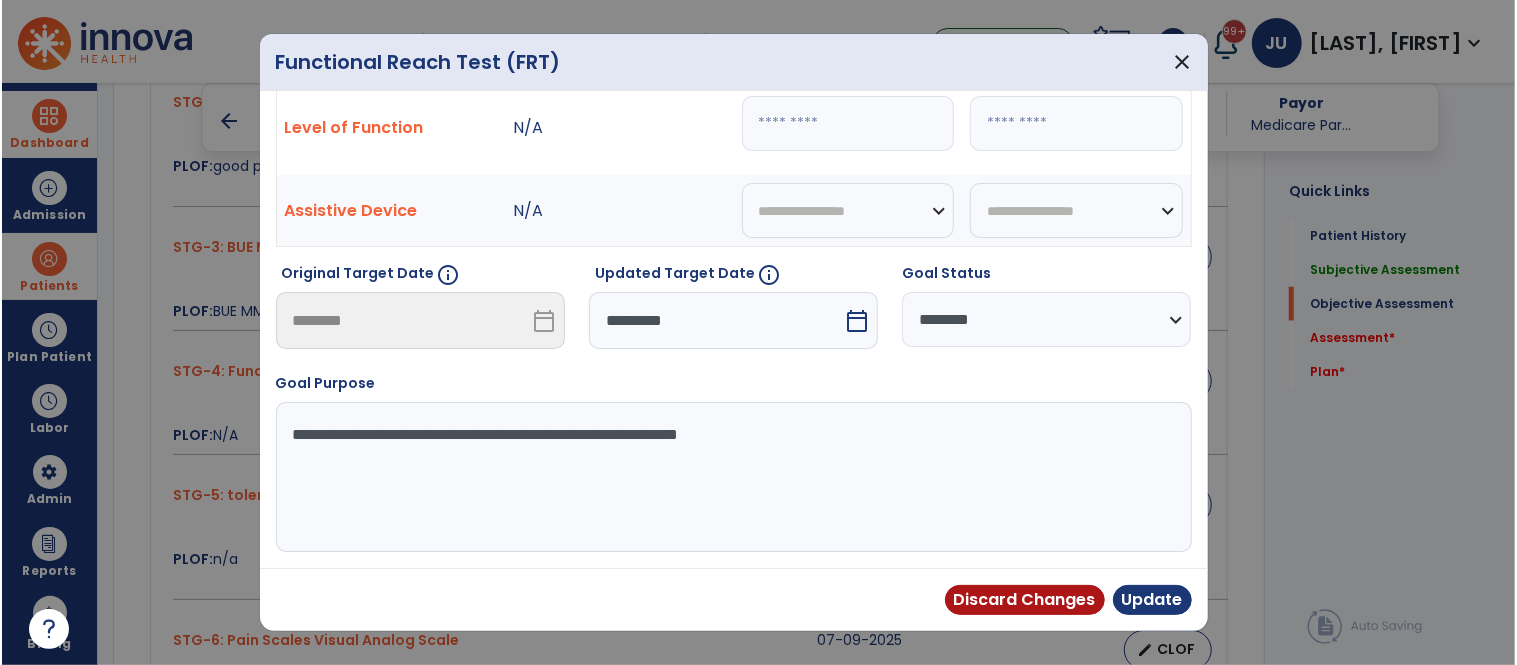 scroll, scrollTop: 73, scrollLeft: 0, axis: vertical 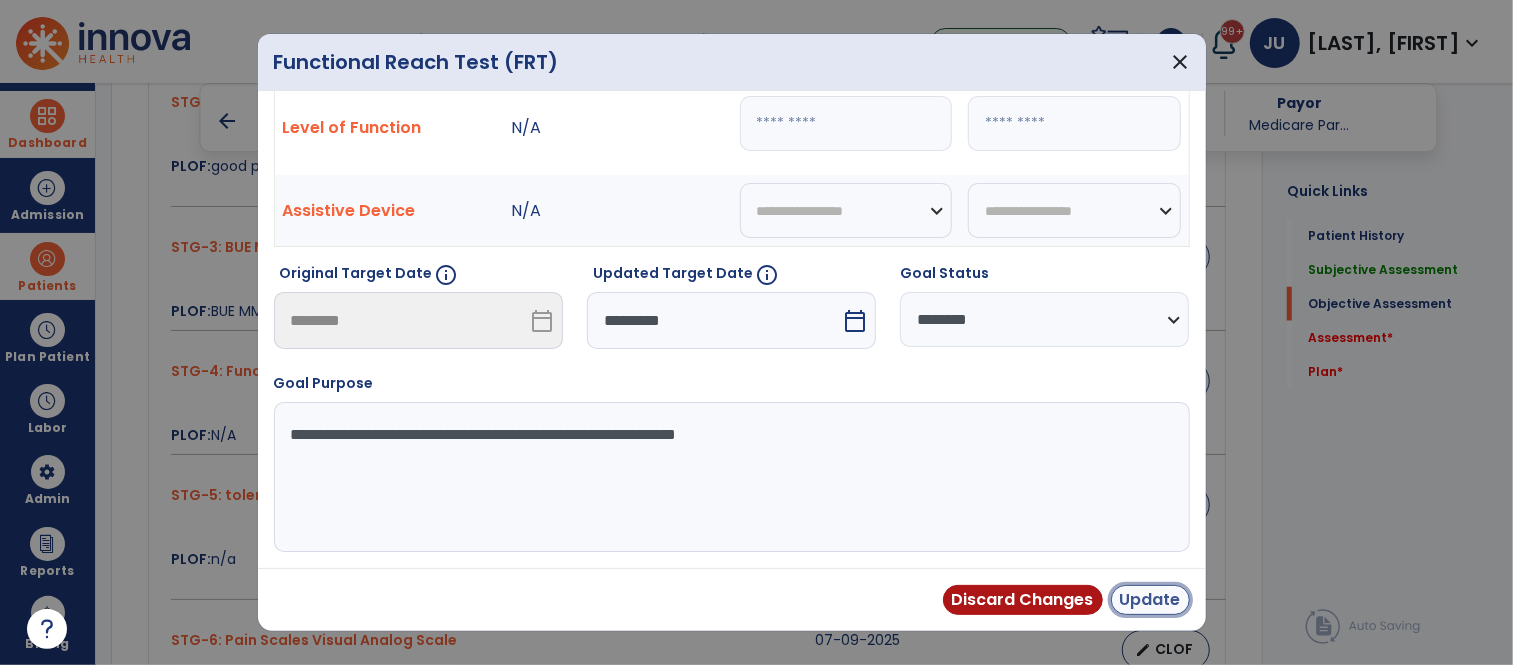 click on "Update" at bounding box center (1150, 600) 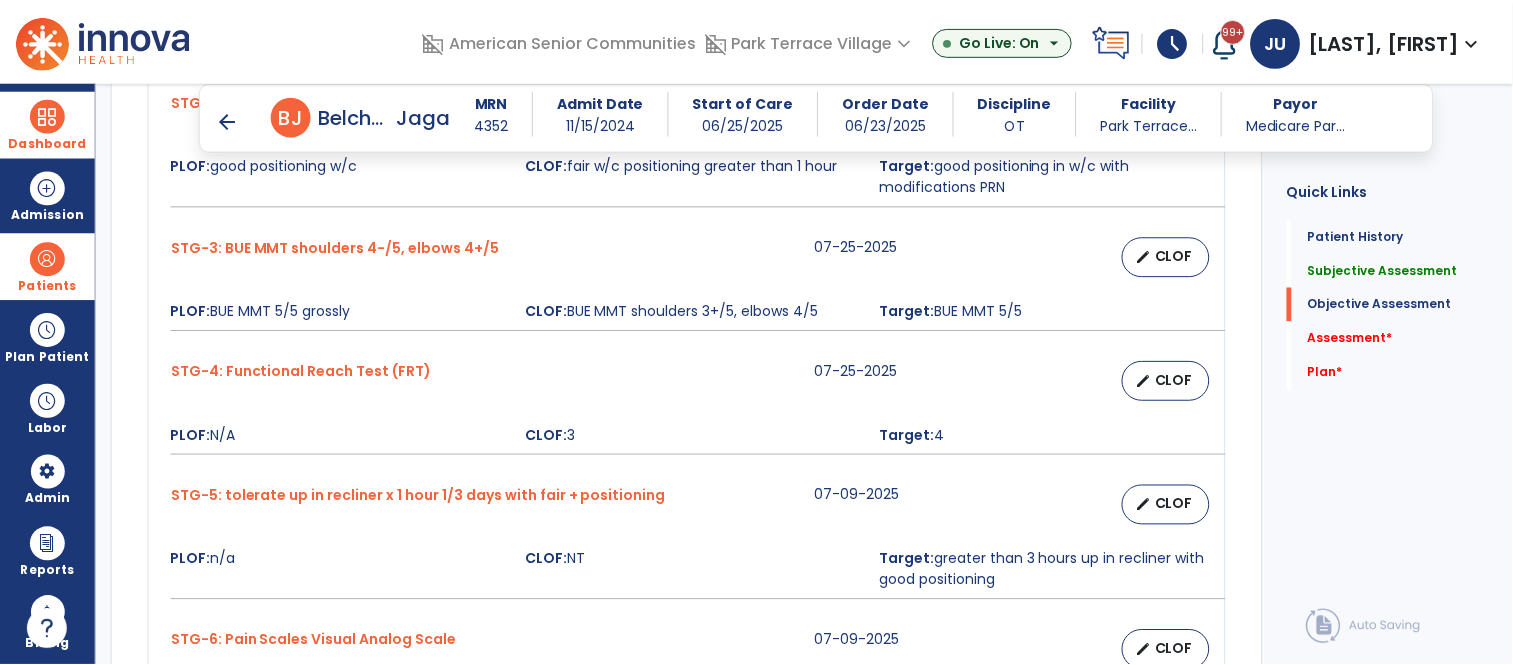 scroll, scrollTop: 1341, scrollLeft: 0, axis: vertical 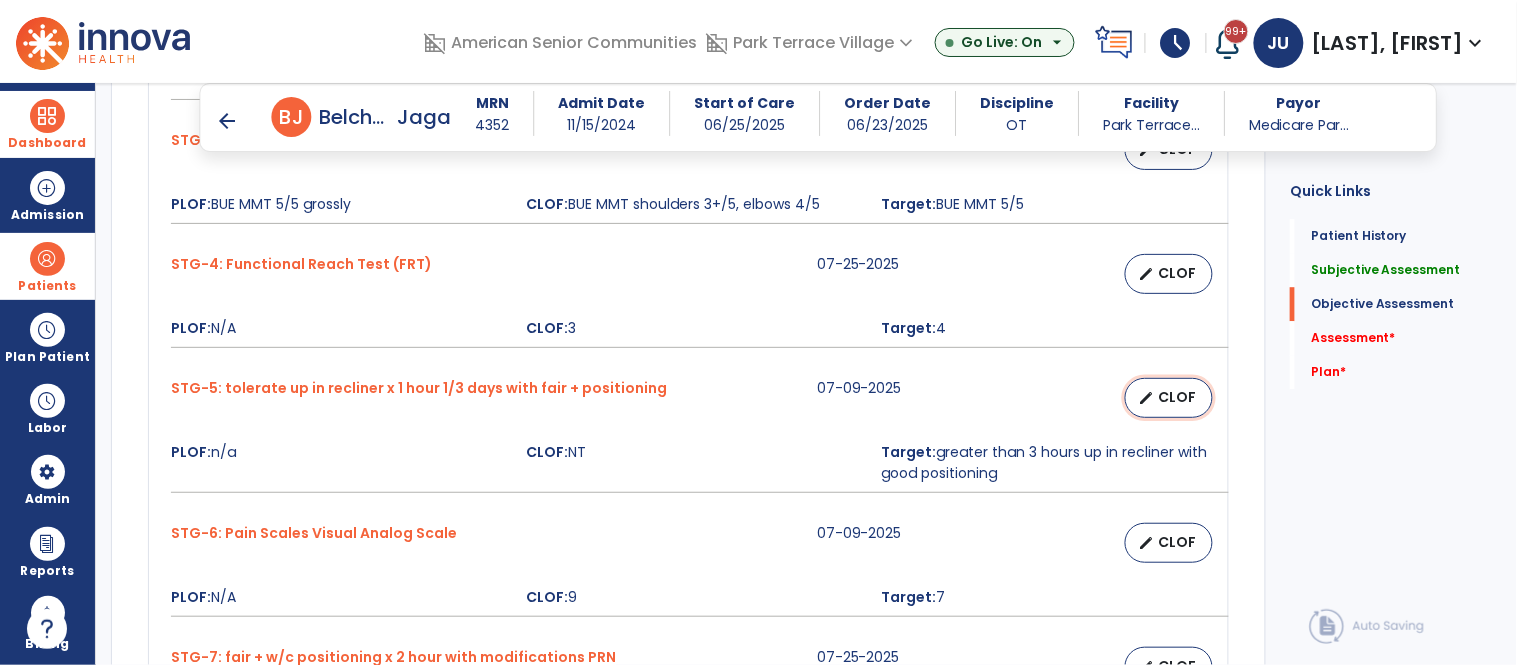 click on "CLOF" at bounding box center [1177, 397] 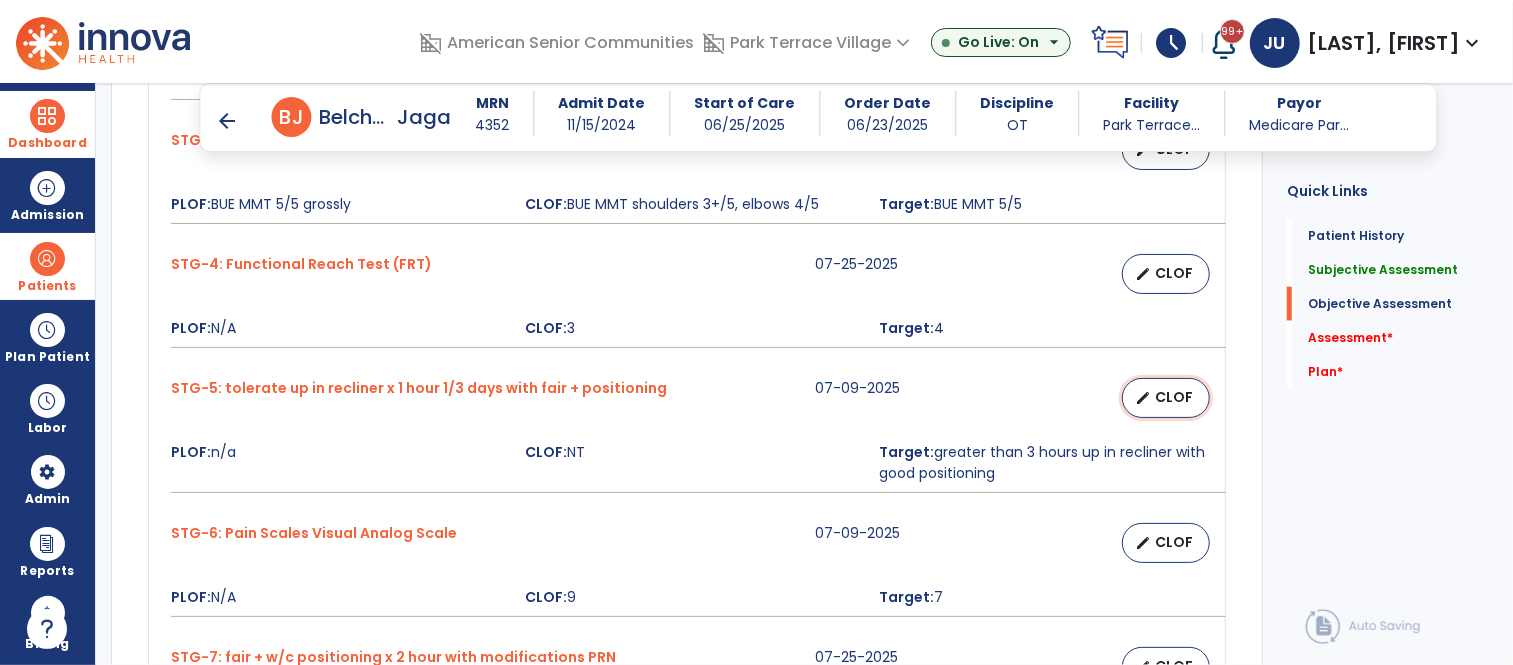 select on "********" 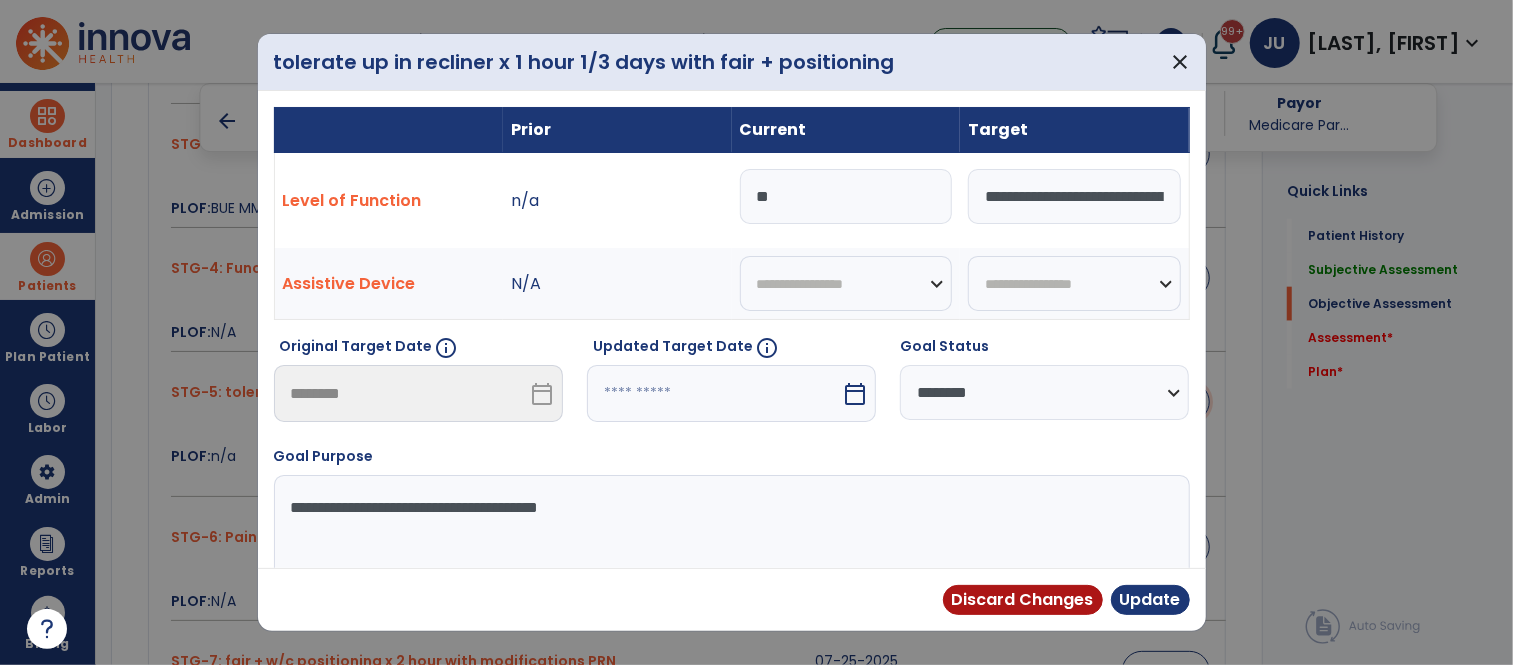 scroll, scrollTop: 1341, scrollLeft: 0, axis: vertical 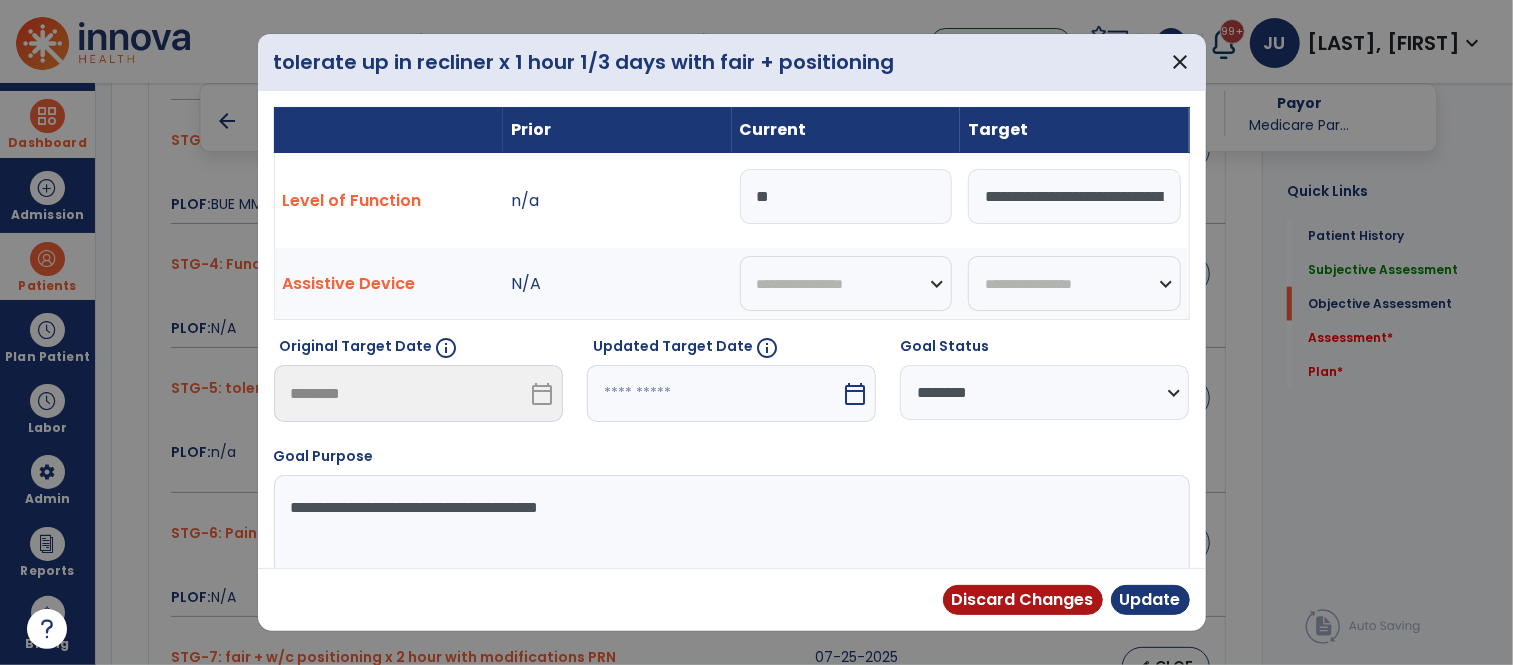 click on "**" at bounding box center (846, 196) 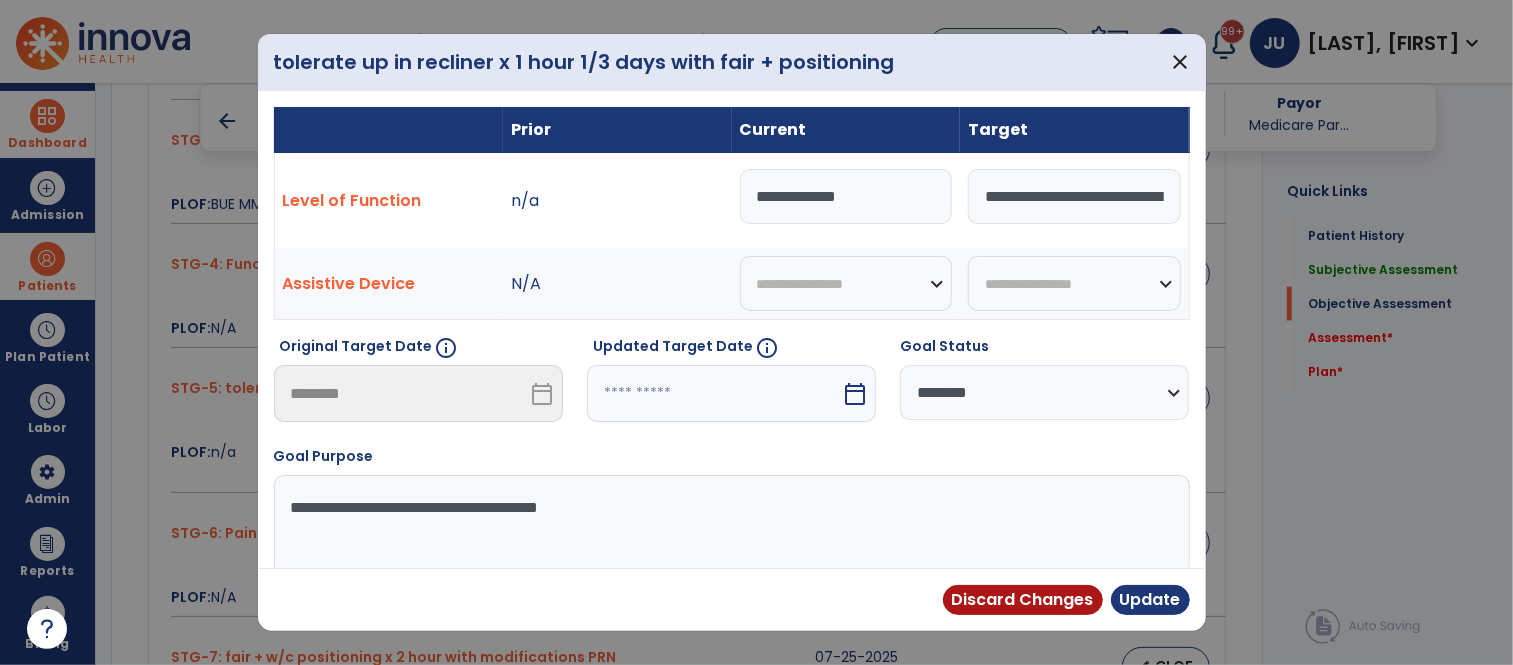 type on "**********" 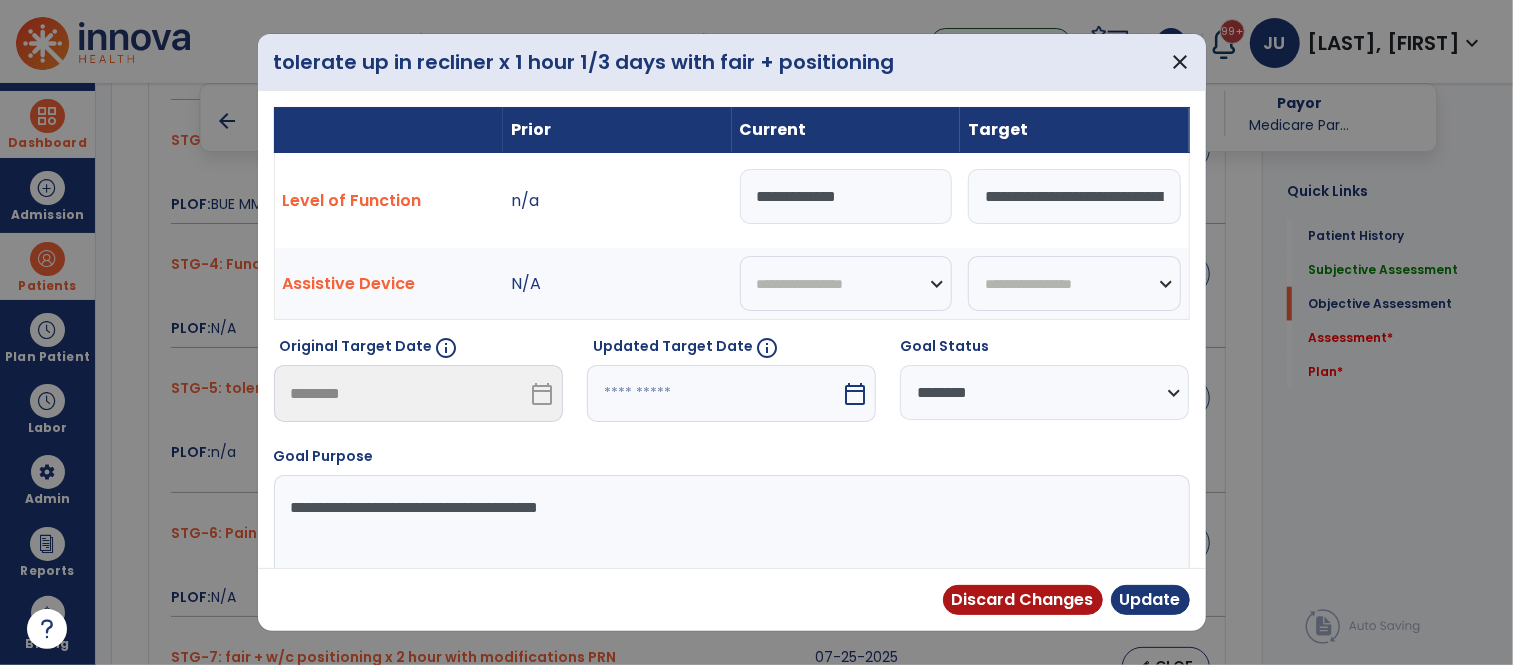 select on "*" 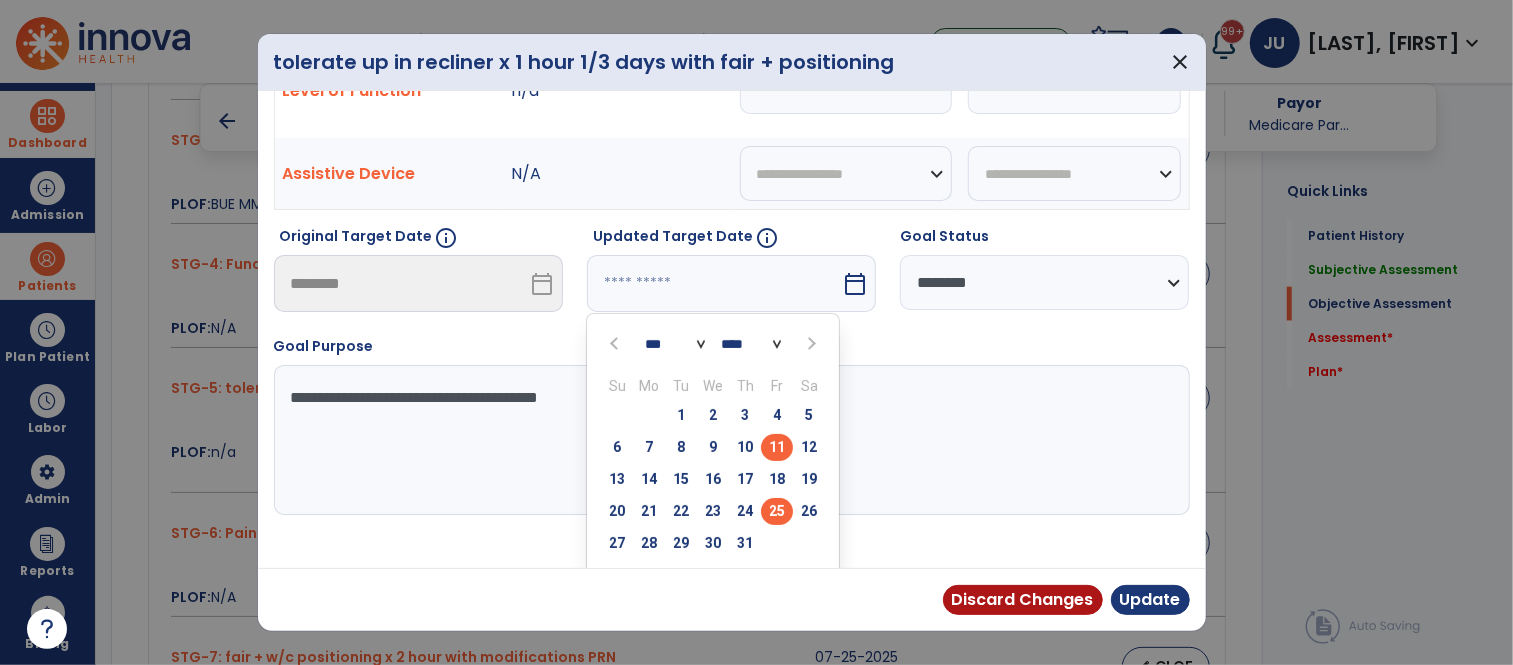 click on "25" at bounding box center [777, 511] 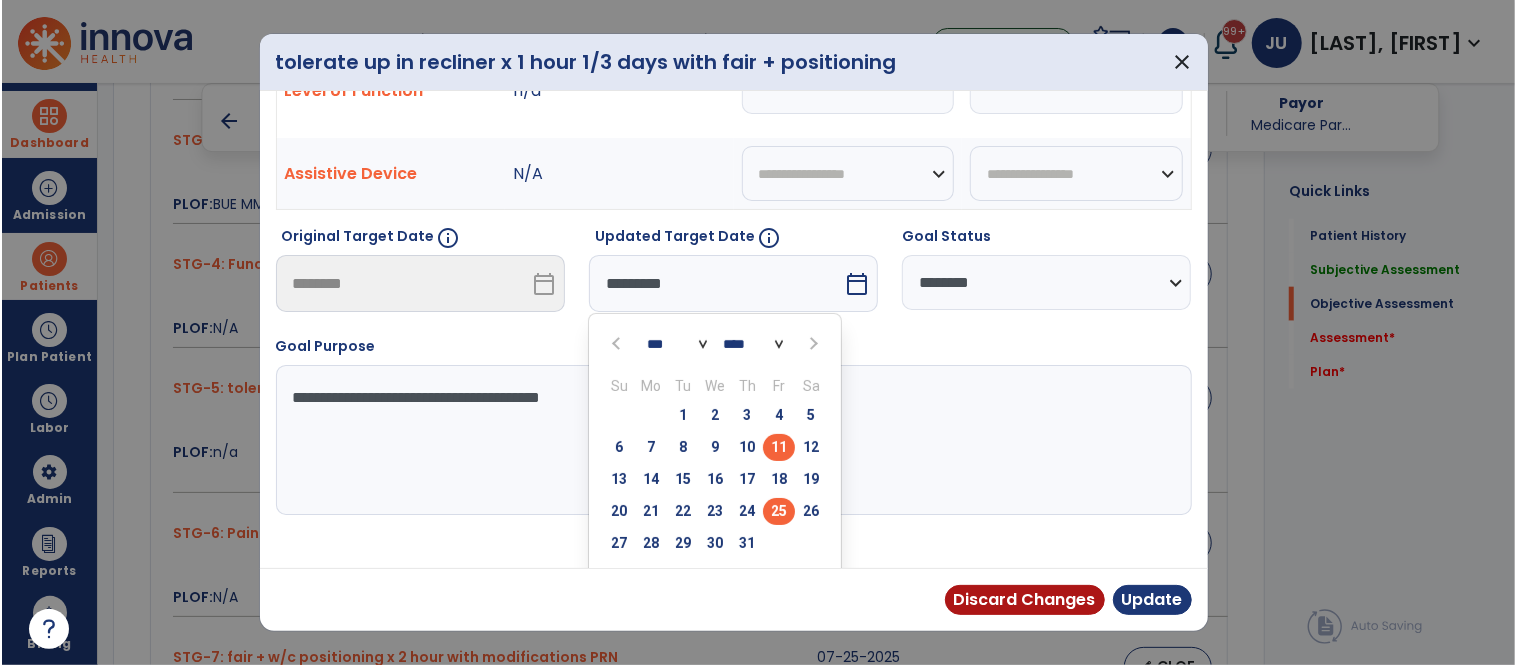 scroll, scrollTop: 73, scrollLeft: 0, axis: vertical 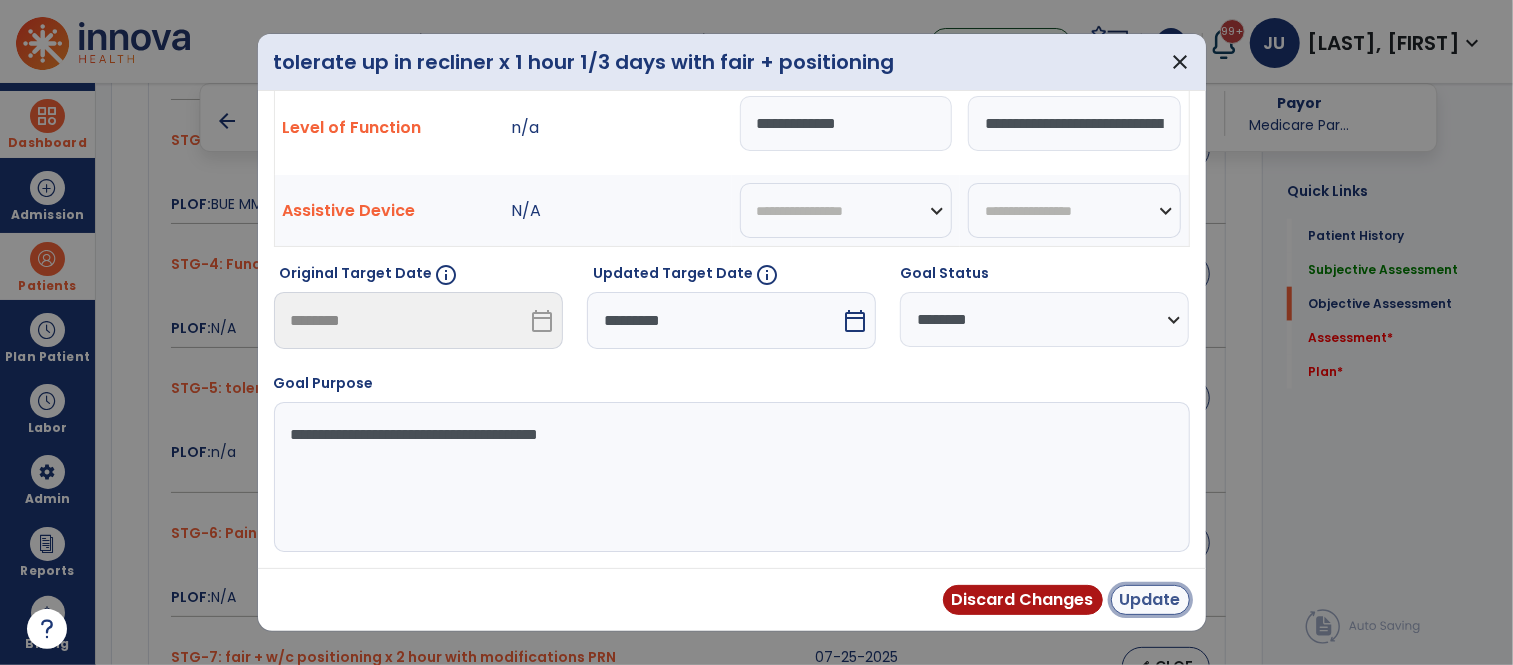 click on "Update" at bounding box center [1150, 600] 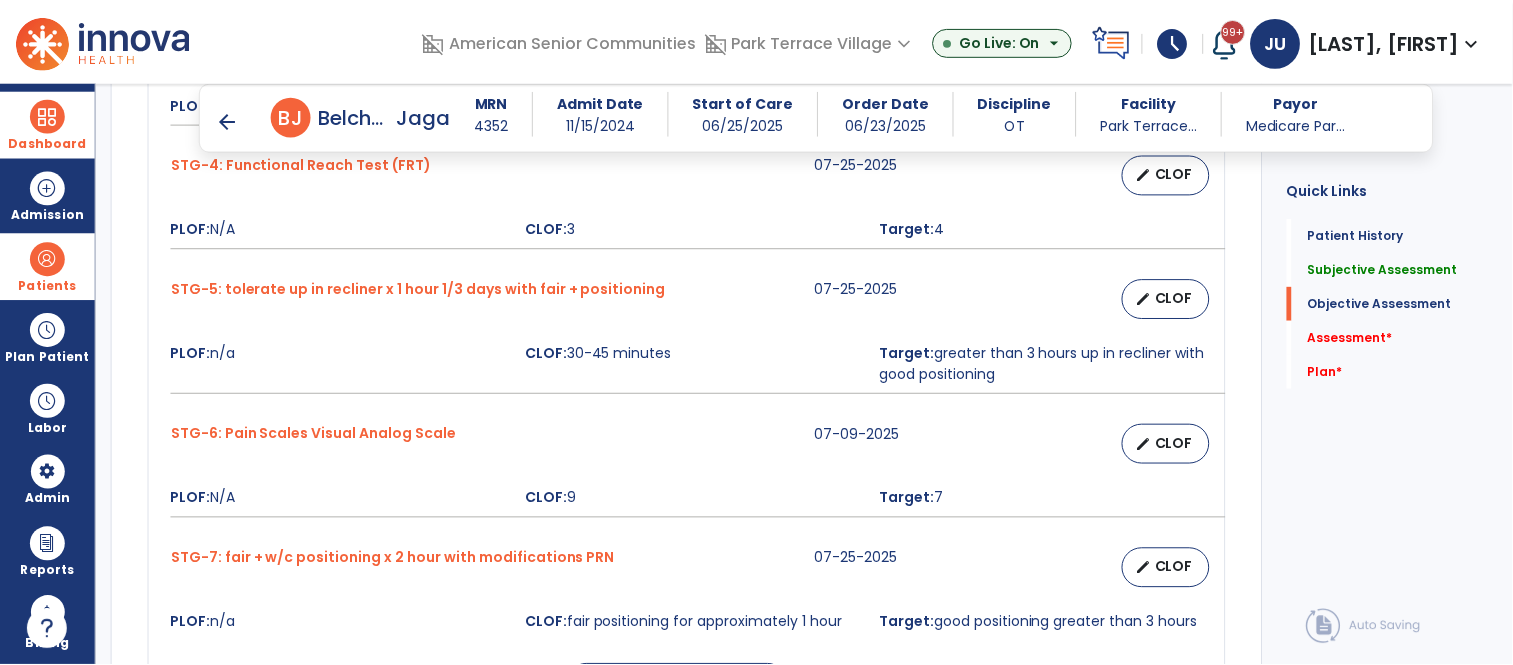 scroll, scrollTop: 1441, scrollLeft: 0, axis: vertical 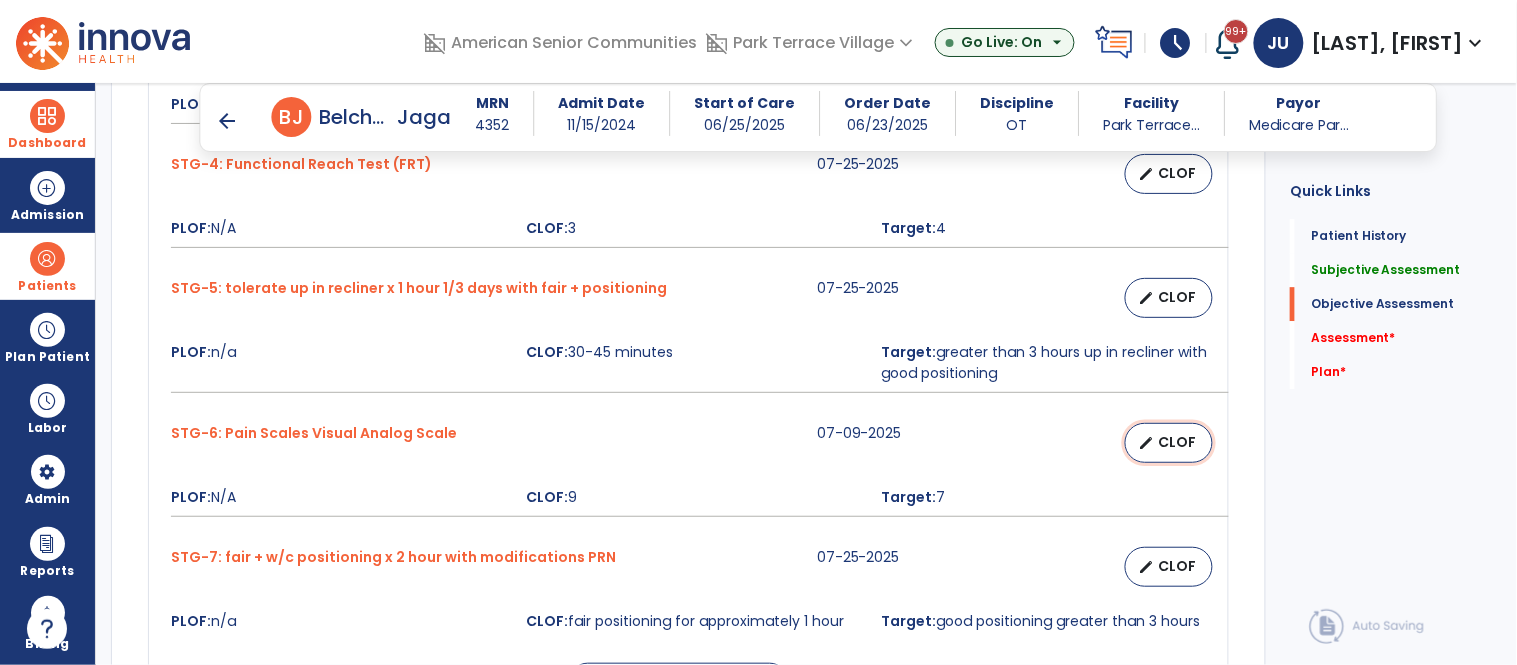 click on "CLOF" at bounding box center [1177, 442] 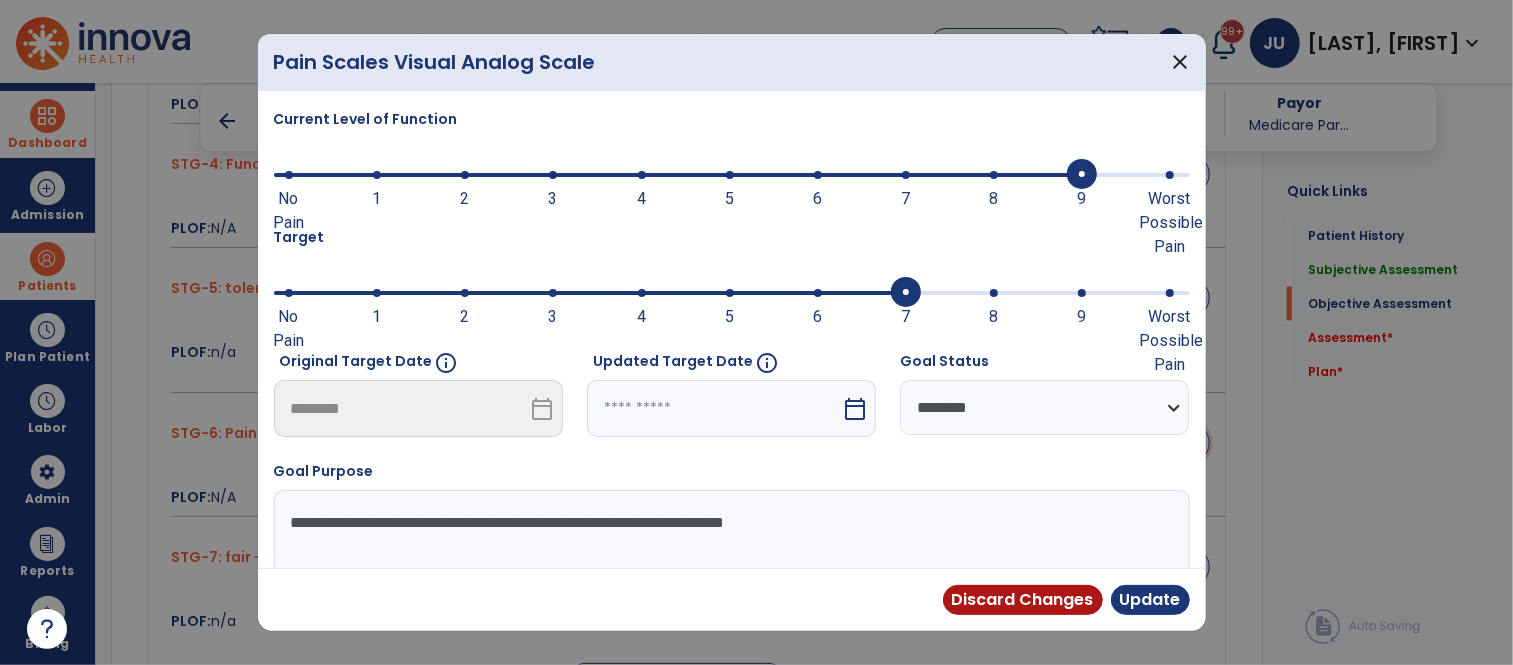 scroll, scrollTop: 1441, scrollLeft: 0, axis: vertical 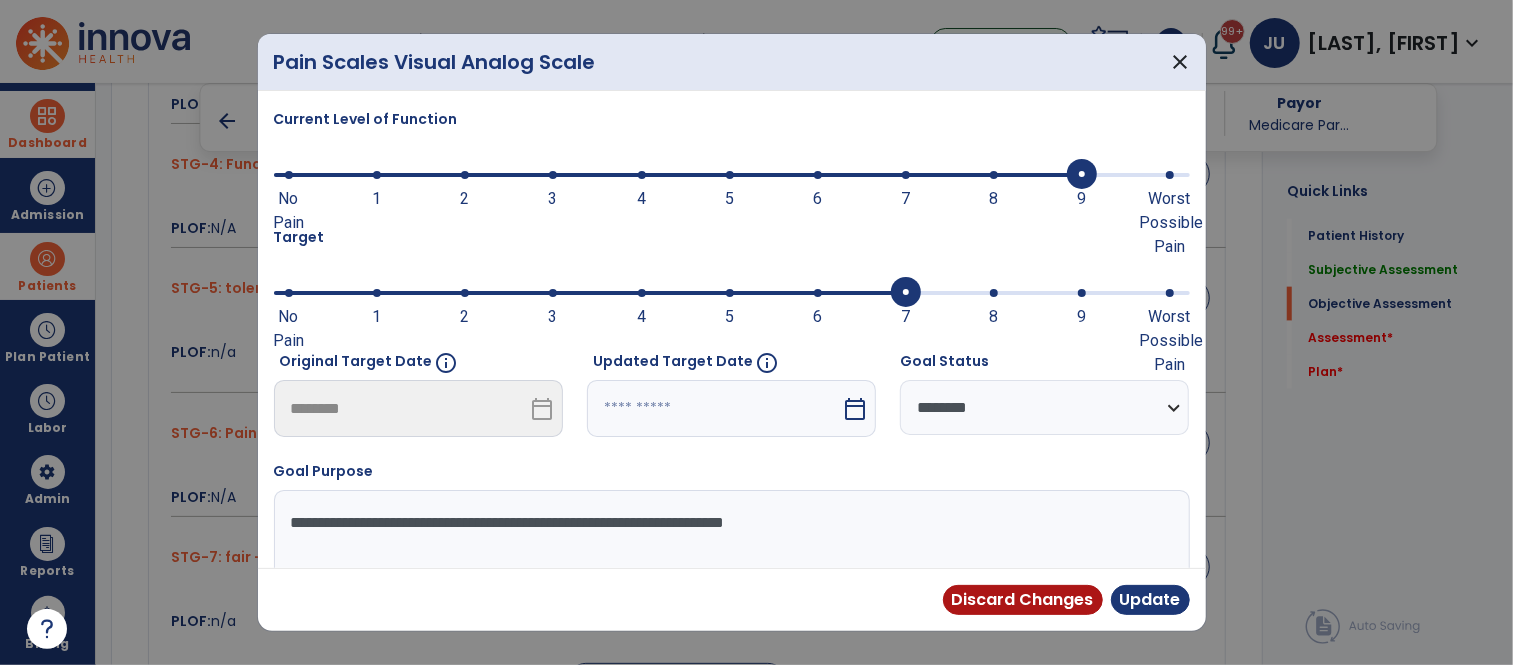 click at bounding box center (553, 175) 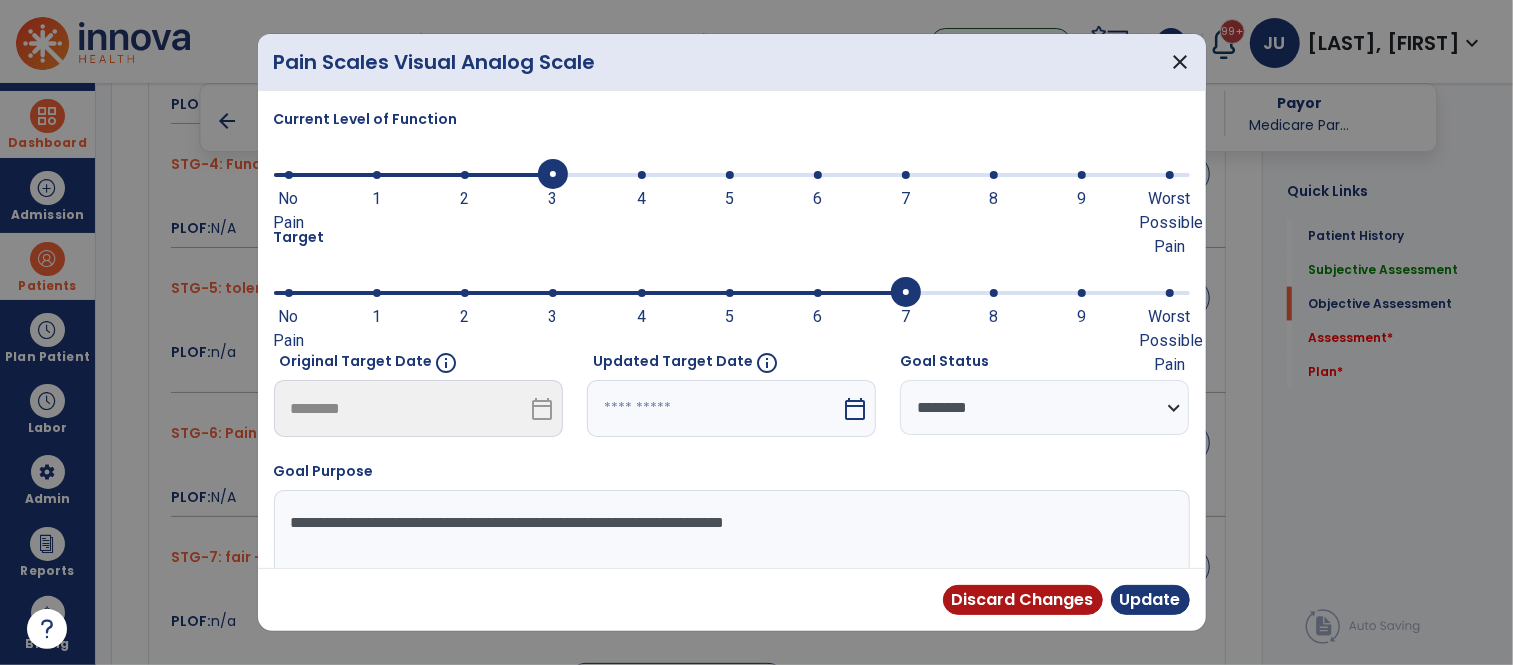 click on "Discard Changes  Update" at bounding box center [732, 599] 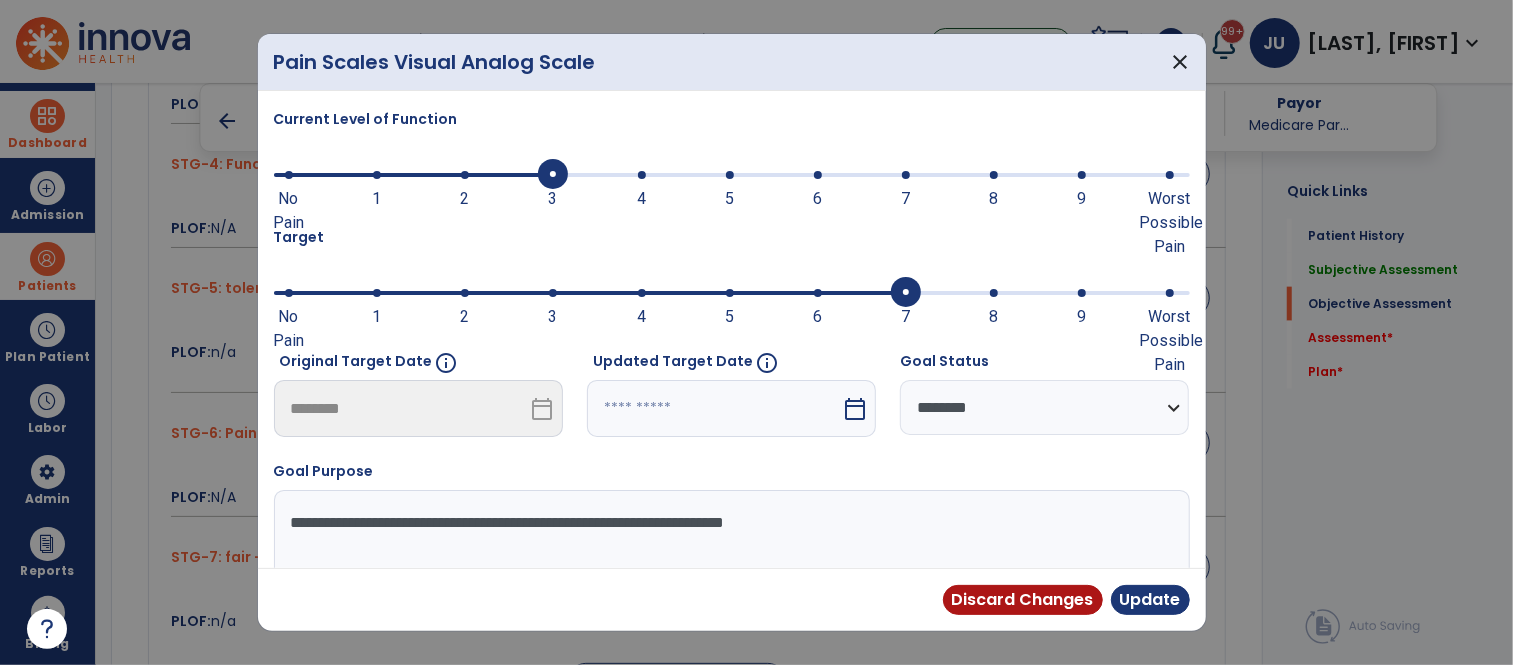 click at bounding box center [465, 293] 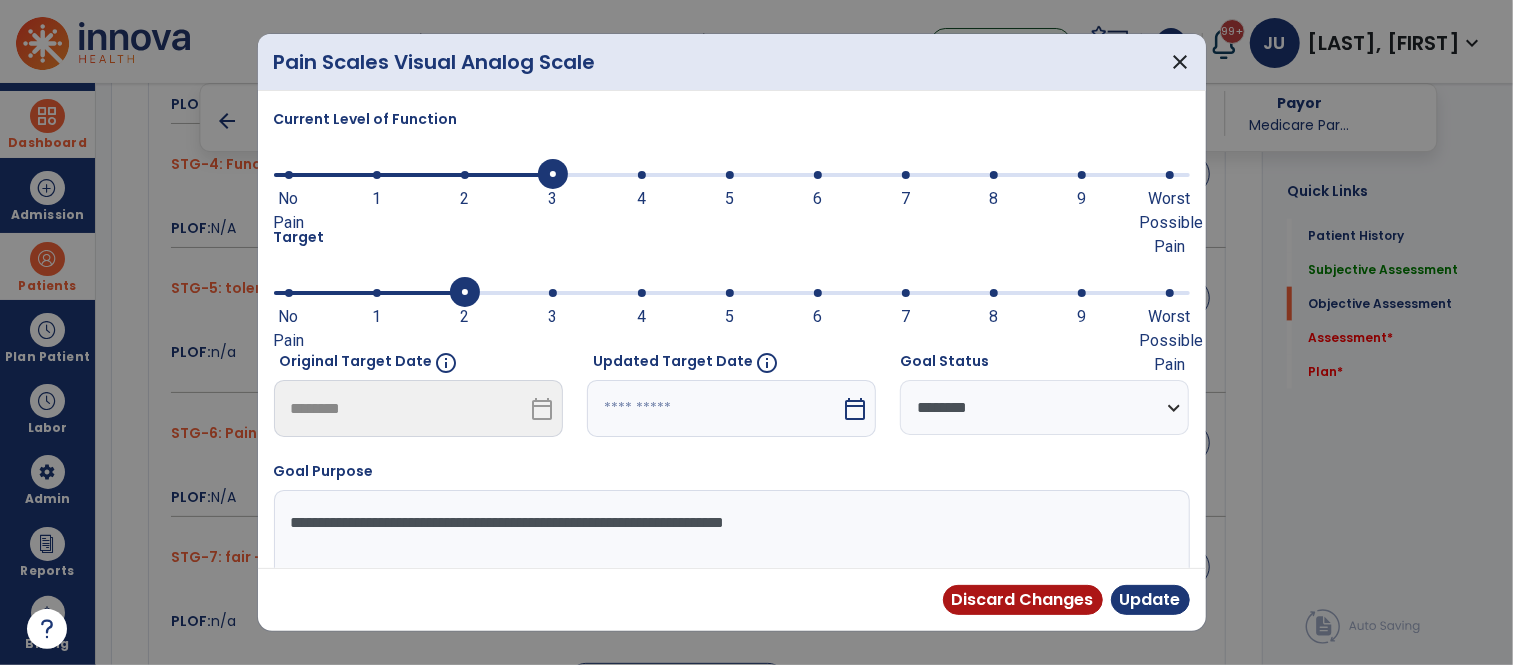click at bounding box center [714, 408] 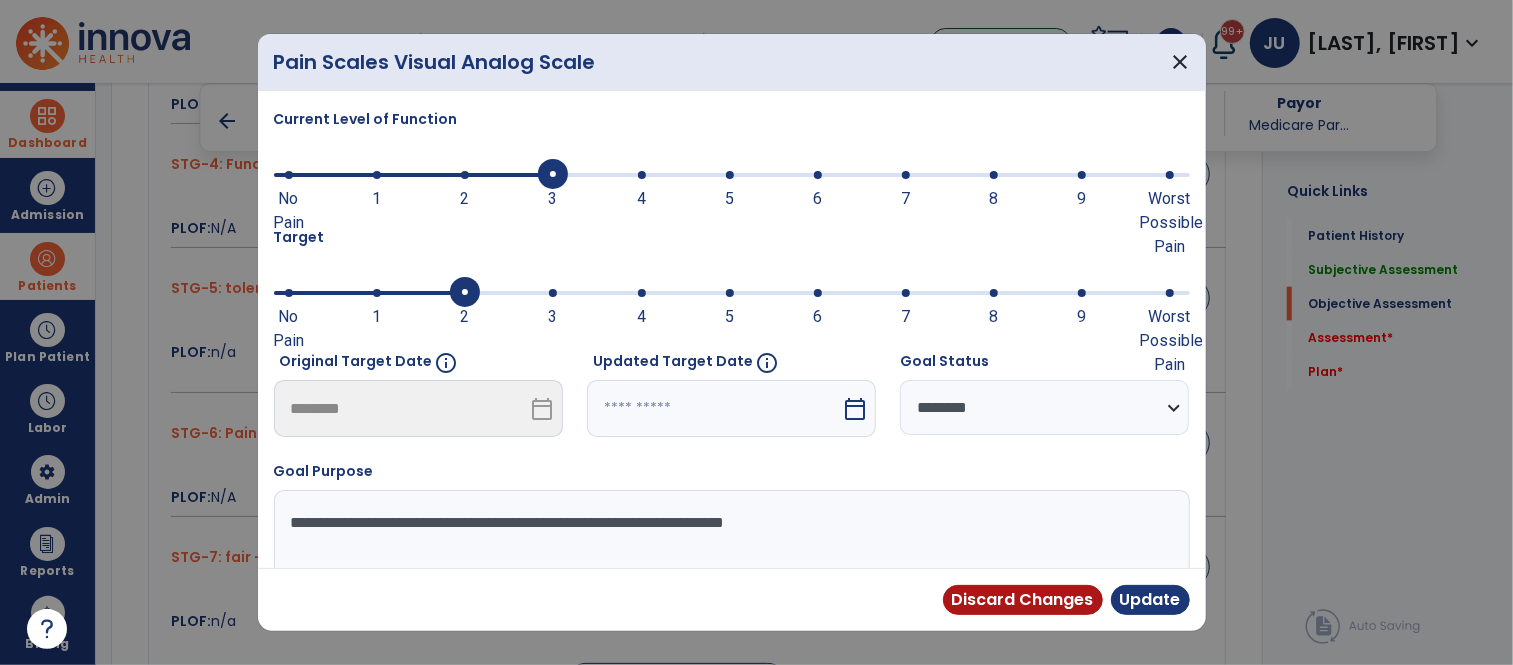 select on "*" 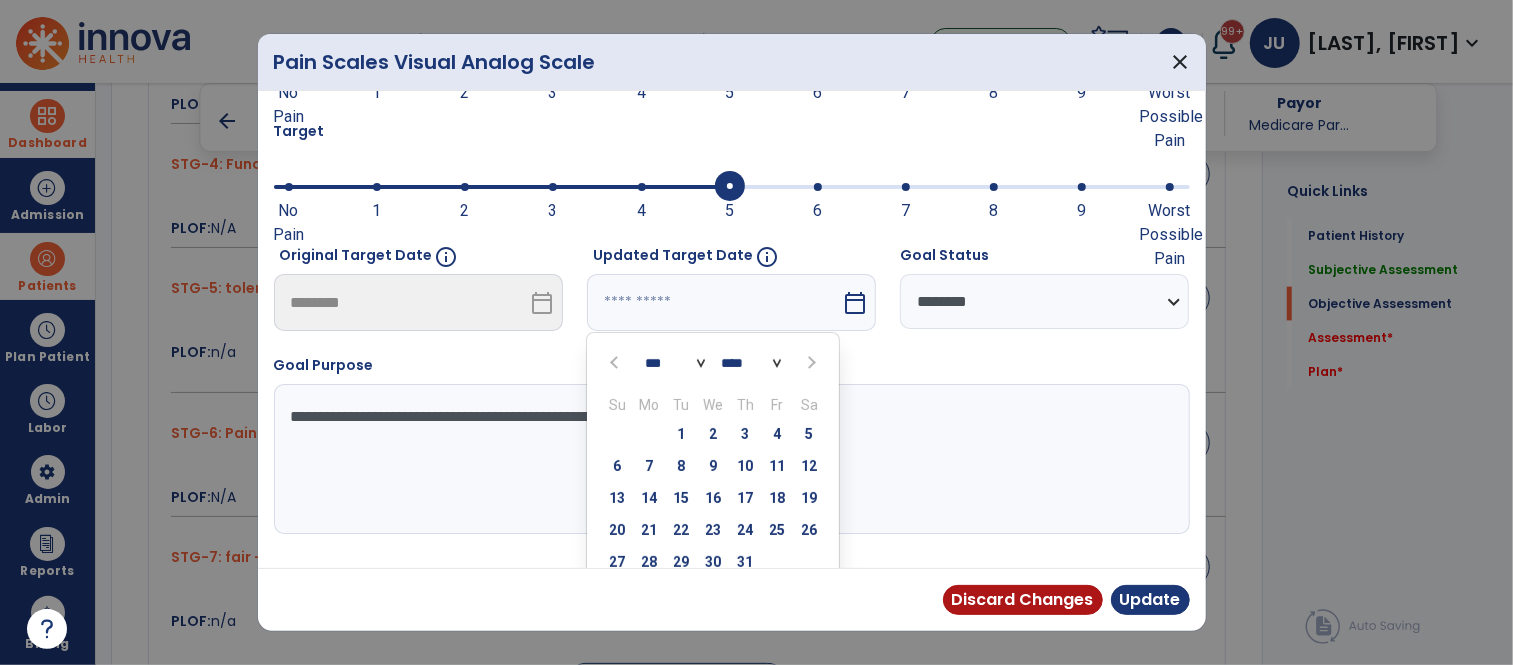 scroll, scrollTop: 108, scrollLeft: 0, axis: vertical 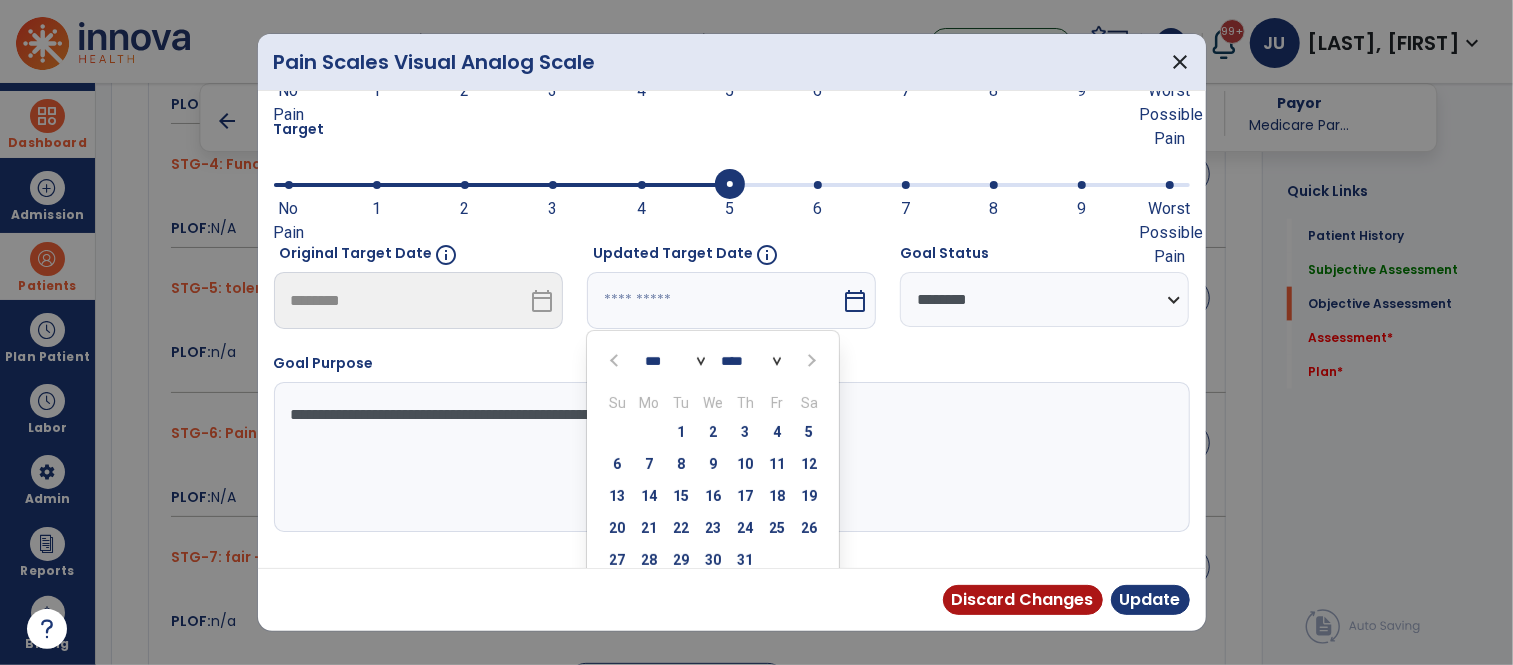 click at bounding box center [502, 185] 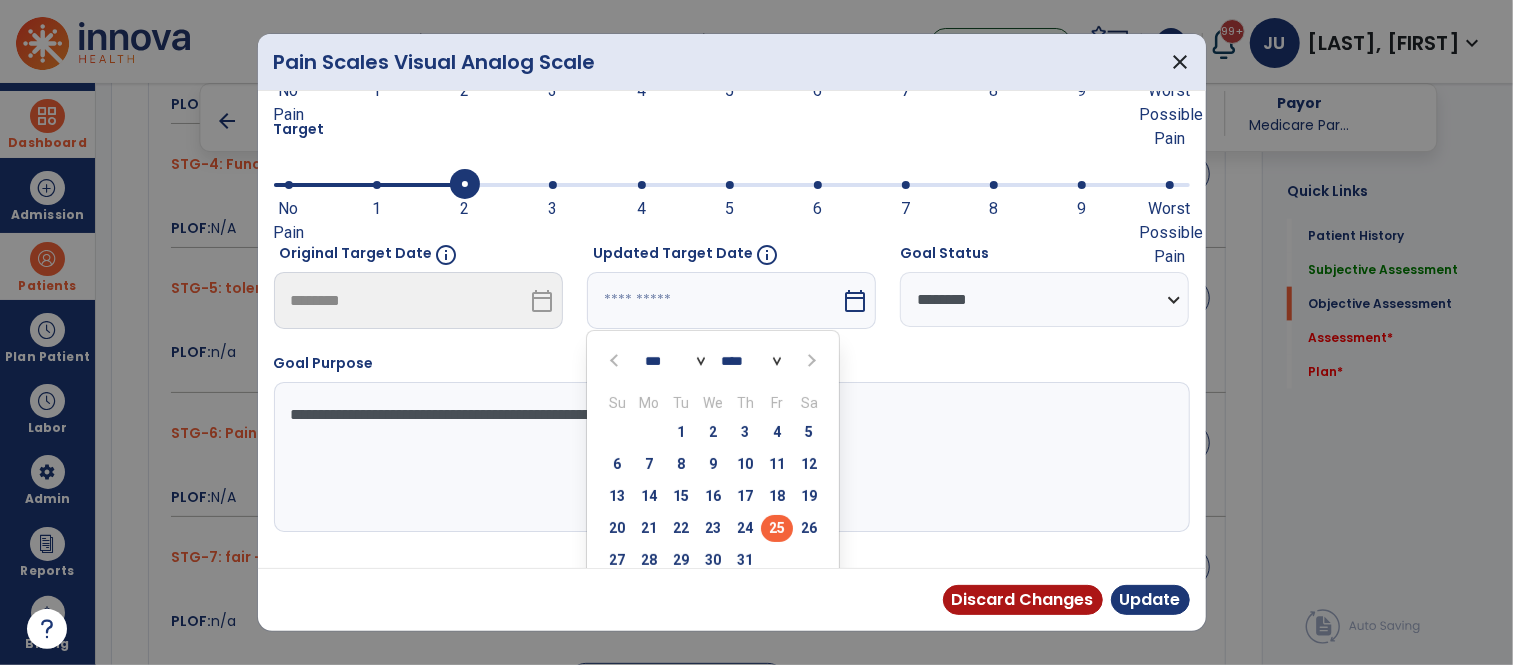 click on "25" at bounding box center [777, 528] 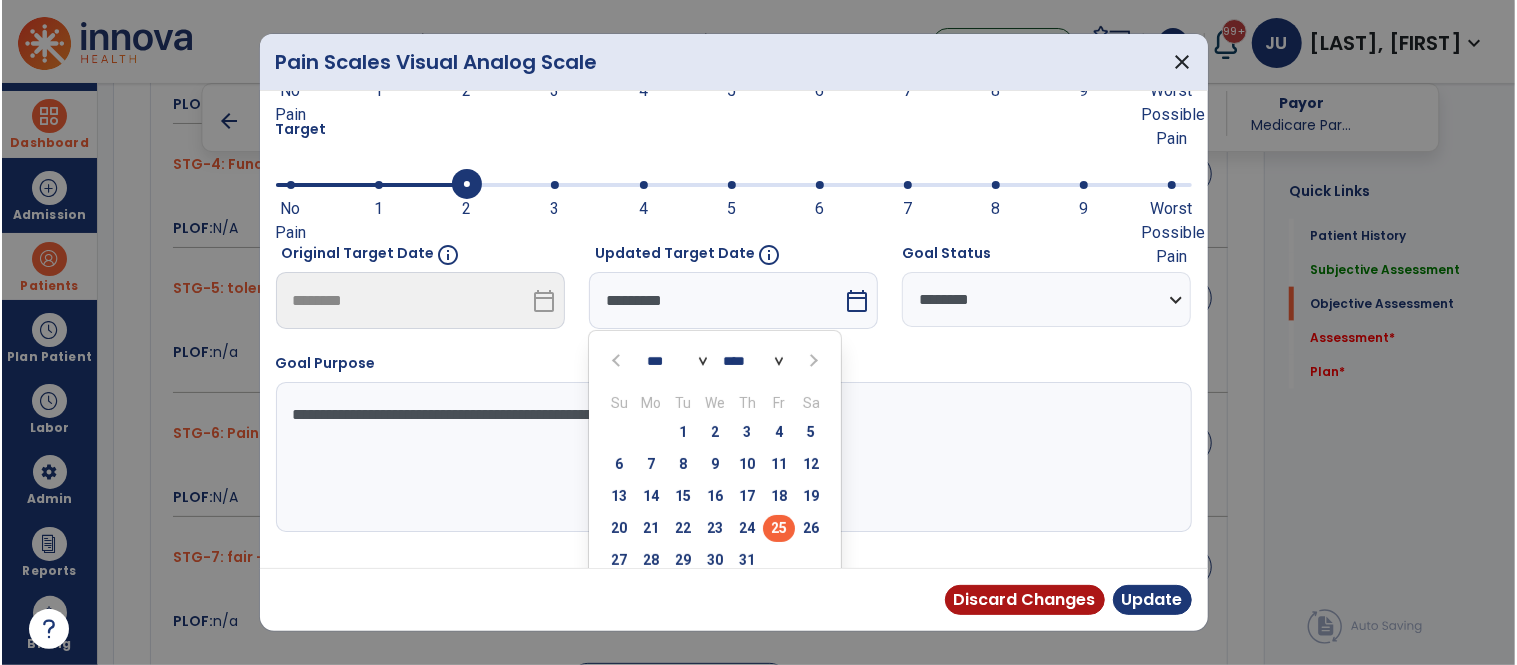 scroll, scrollTop: 88, scrollLeft: 0, axis: vertical 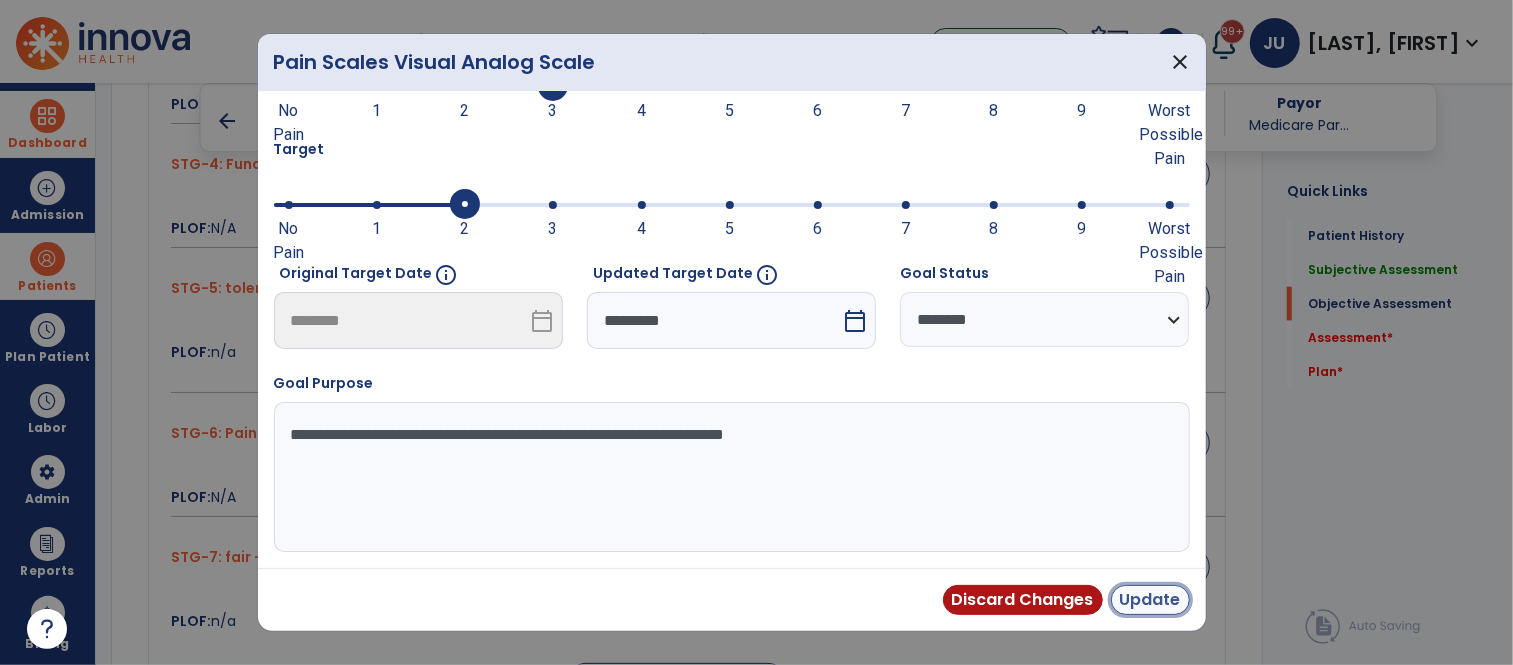 click on "Update" at bounding box center [1150, 600] 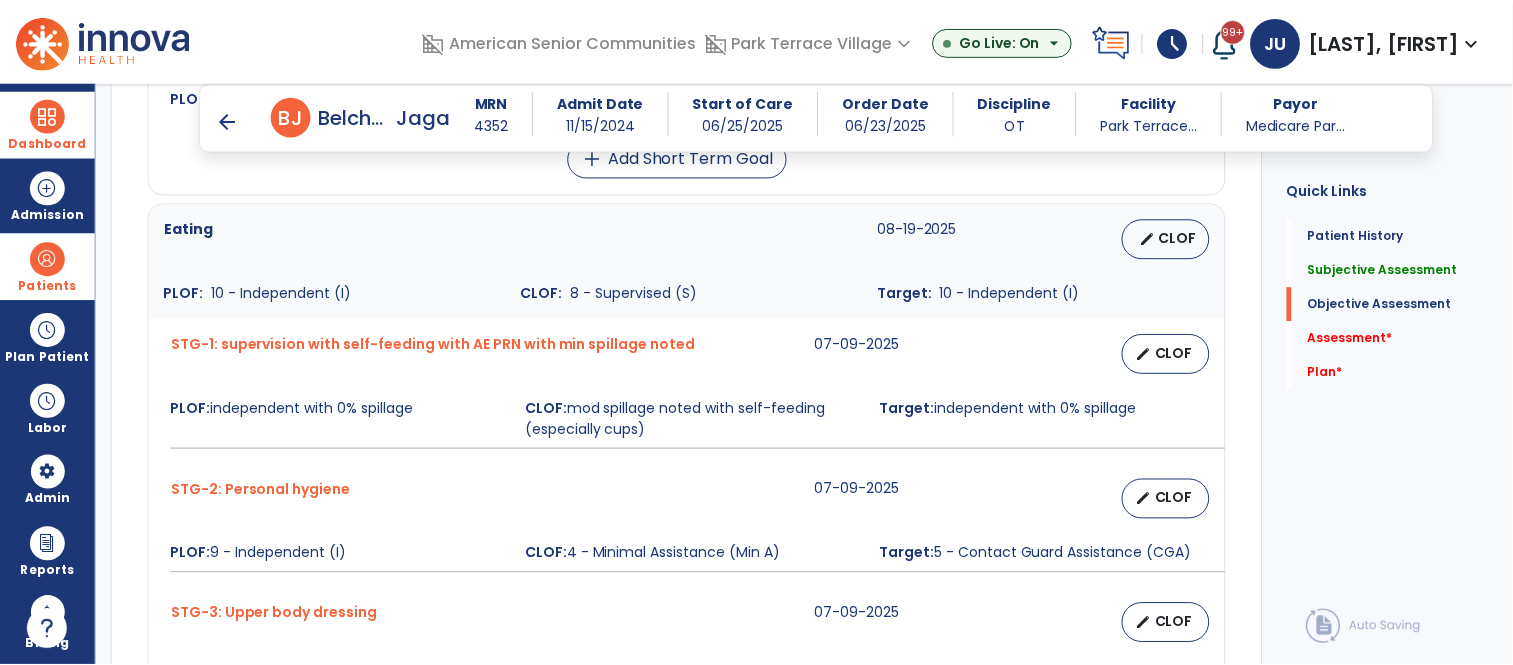 scroll, scrollTop: 1983, scrollLeft: 0, axis: vertical 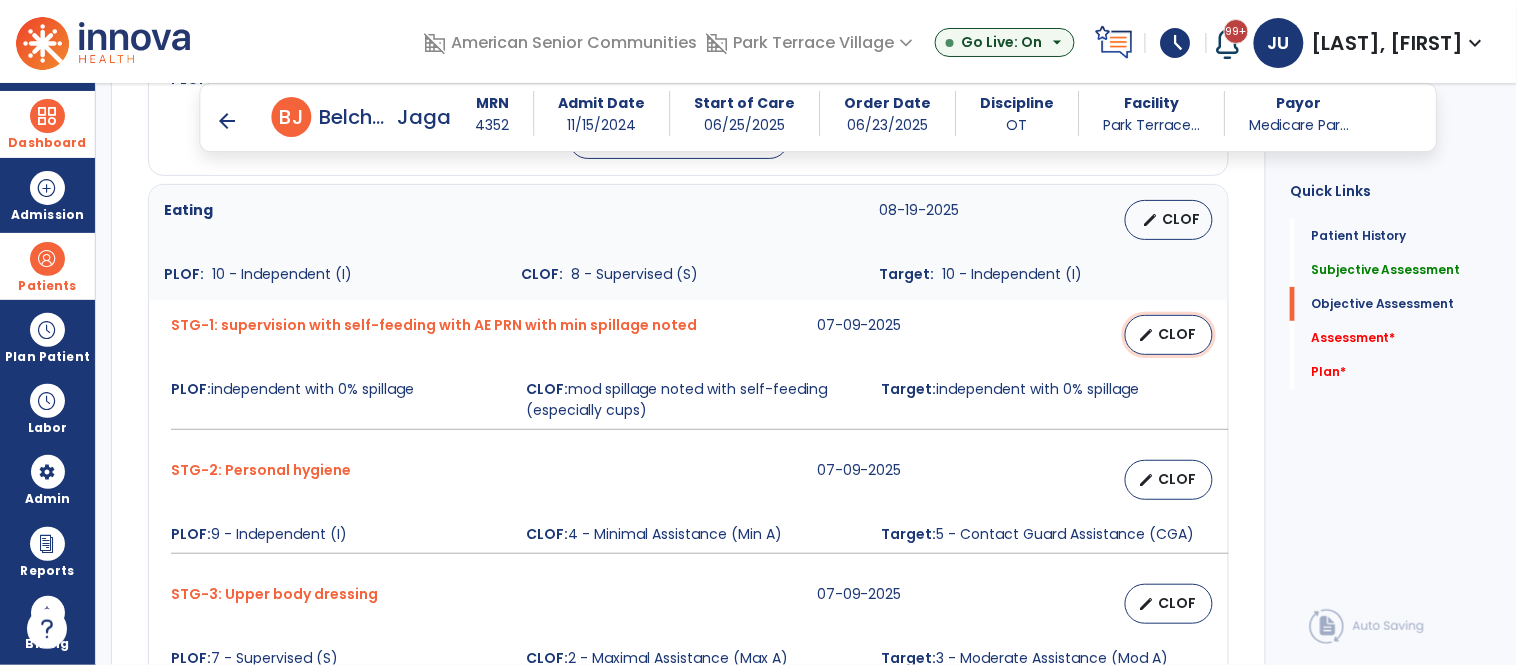 click on "edit   CLOF" at bounding box center (1169, 335) 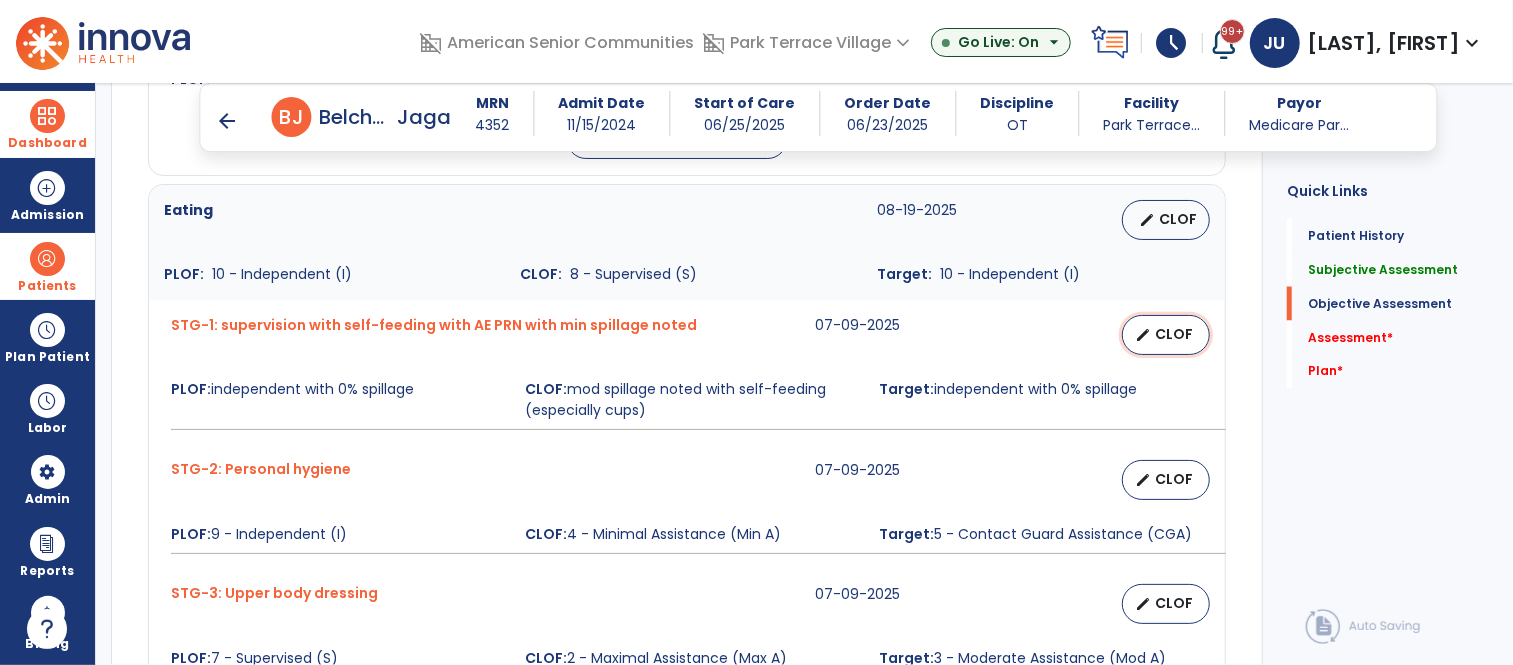 select on "********" 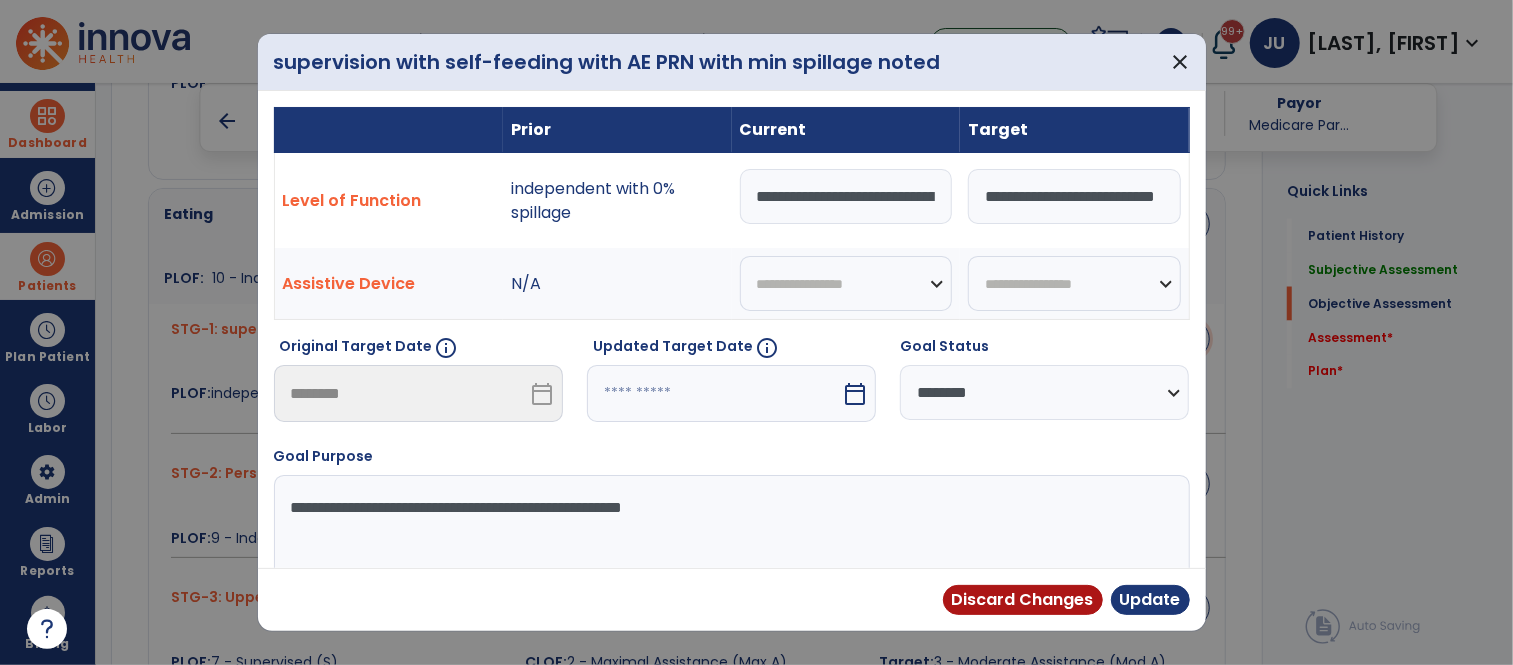 scroll, scrollTop: 1983, scrollLeft: 0, axis: vertical 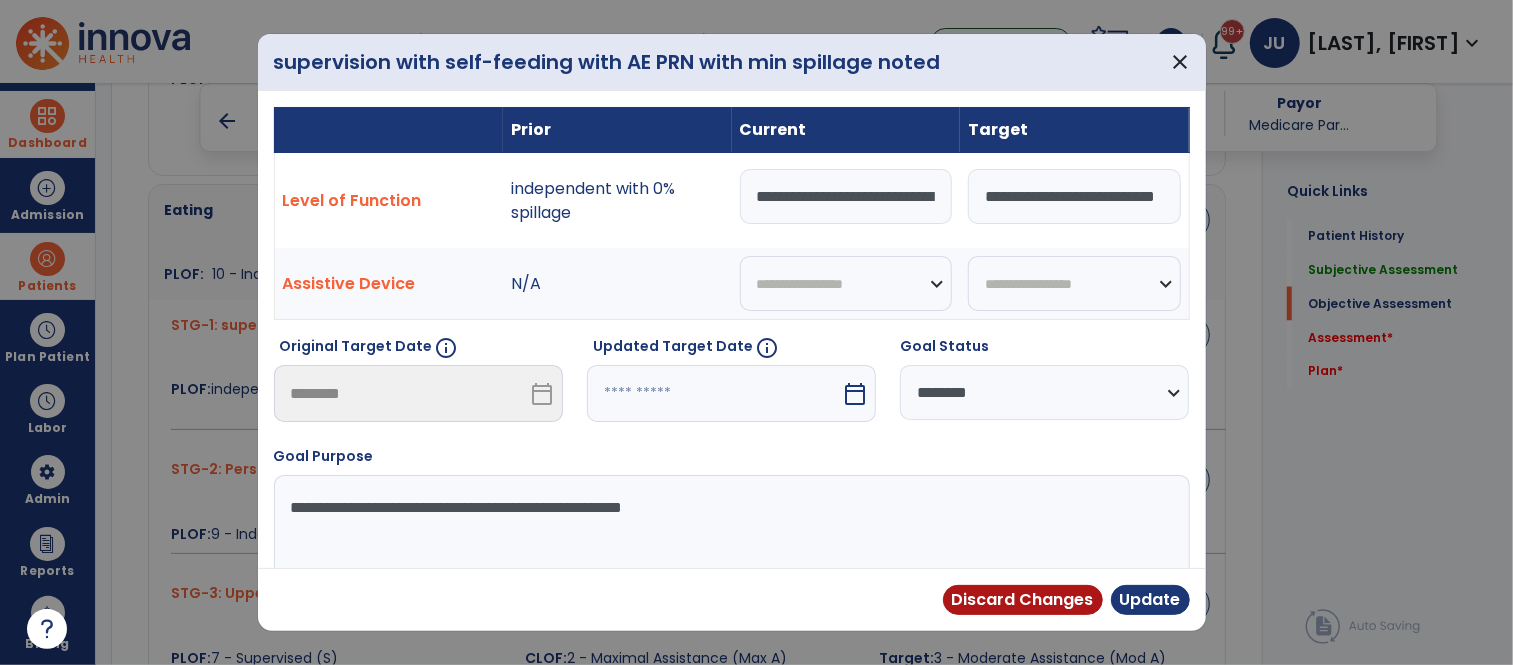 click on "**********" at bounding box center [846, 196] 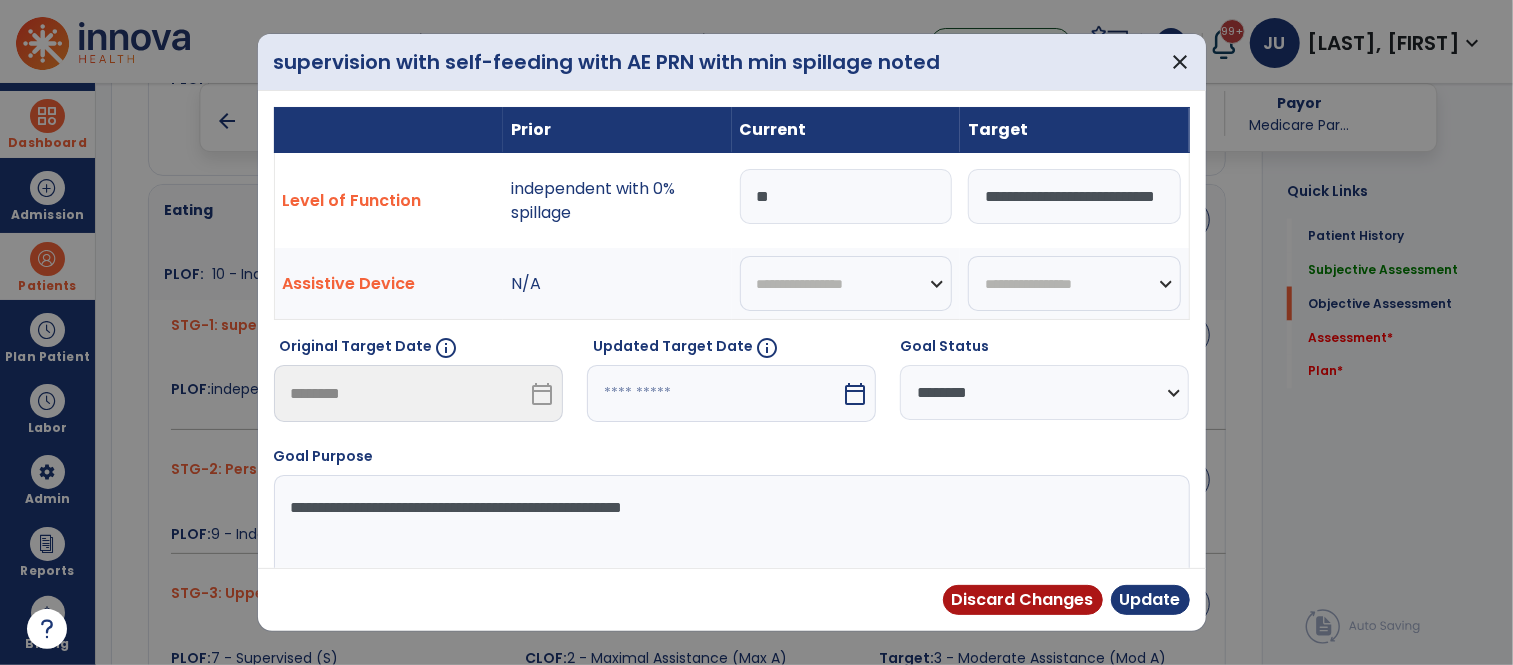 type on "*" 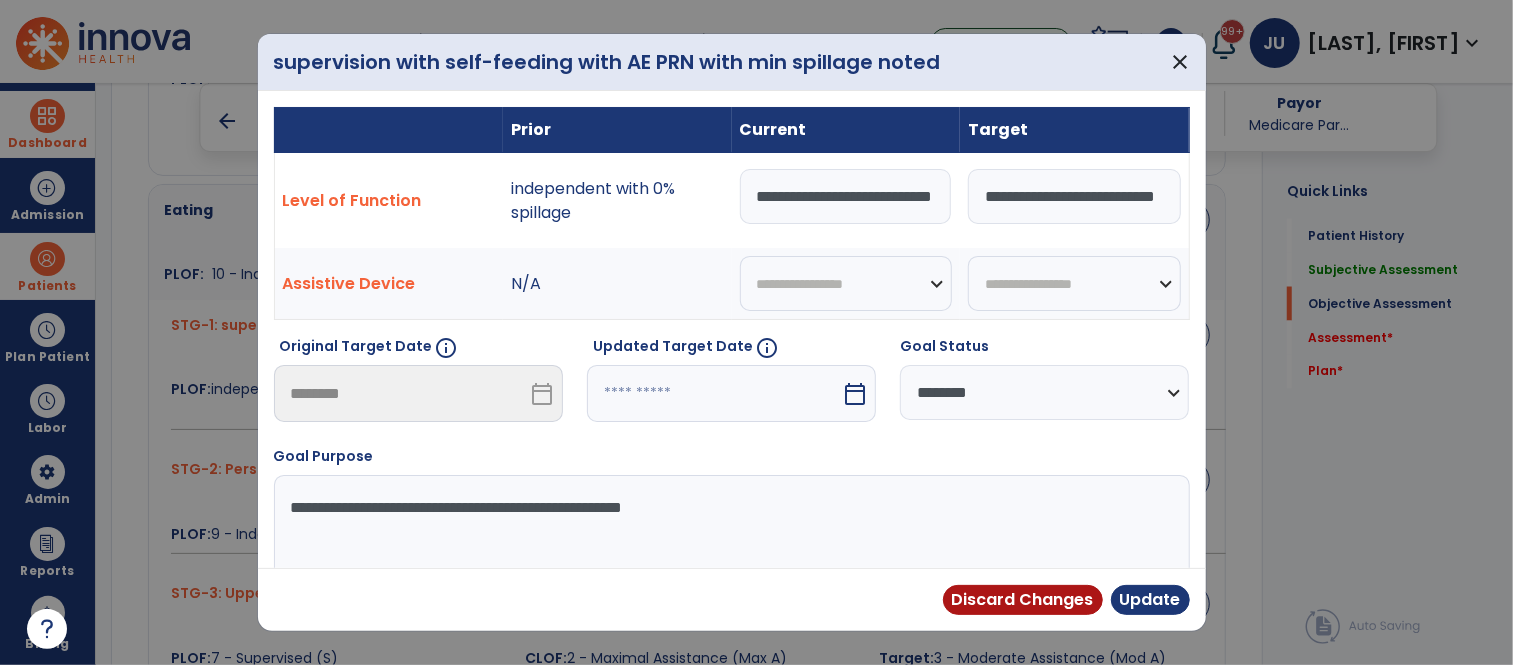 scroll, scrollTop: 0, scrollLeft: 52, axis: horizontal 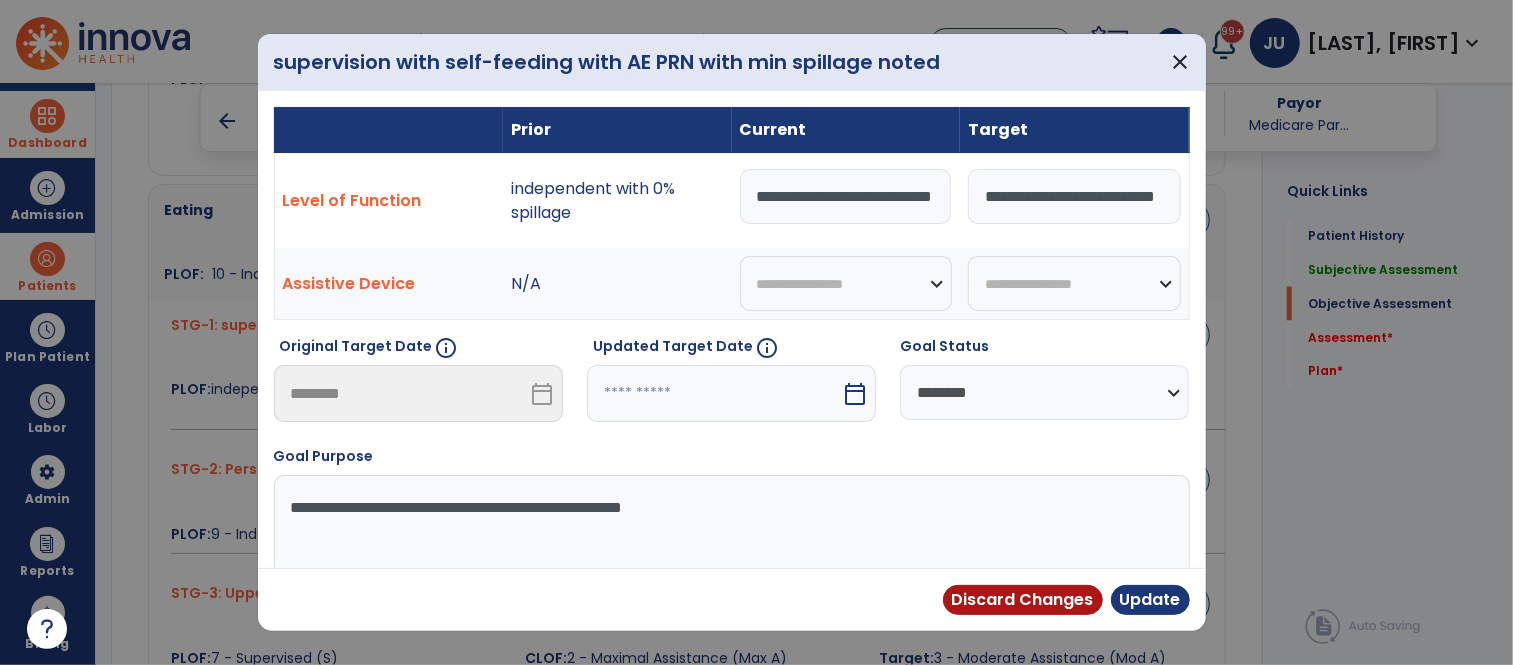 select on "*" 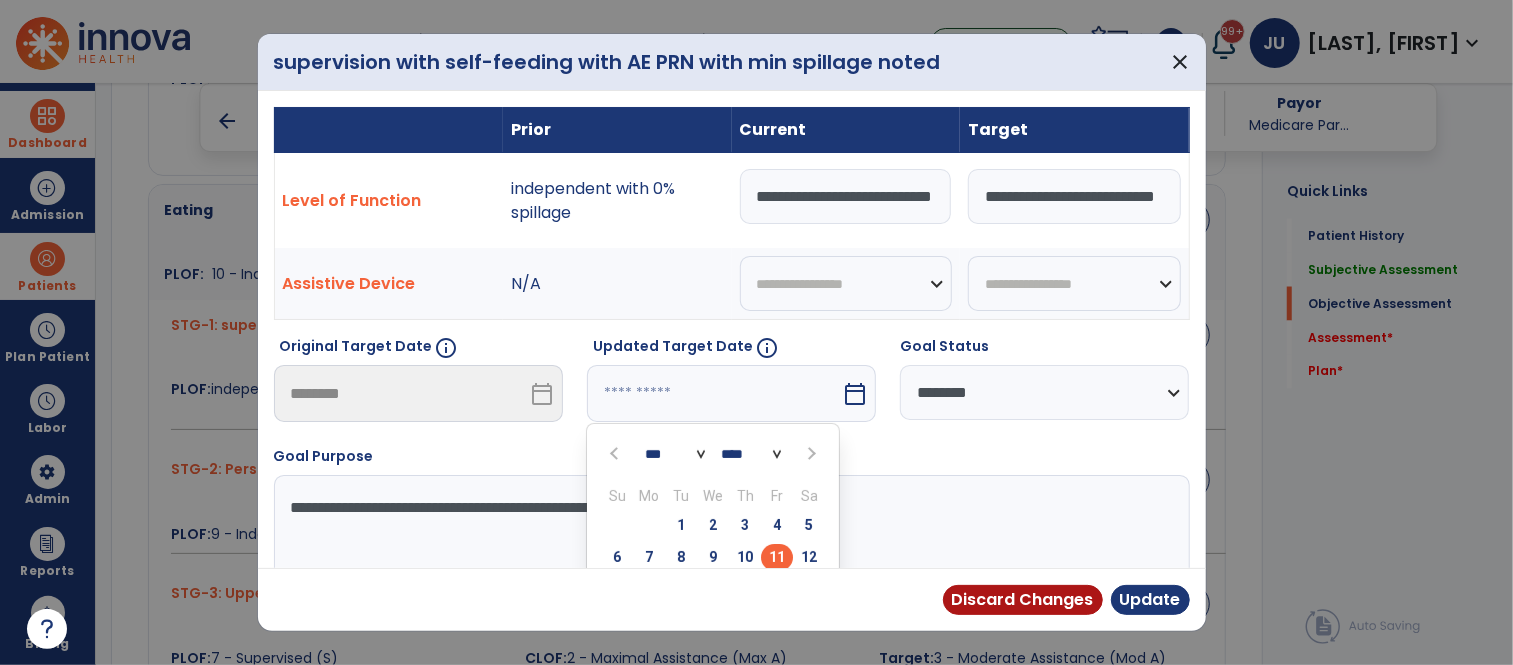 scroll, scrollTop: 0, scrollLeft: 0, axis: both 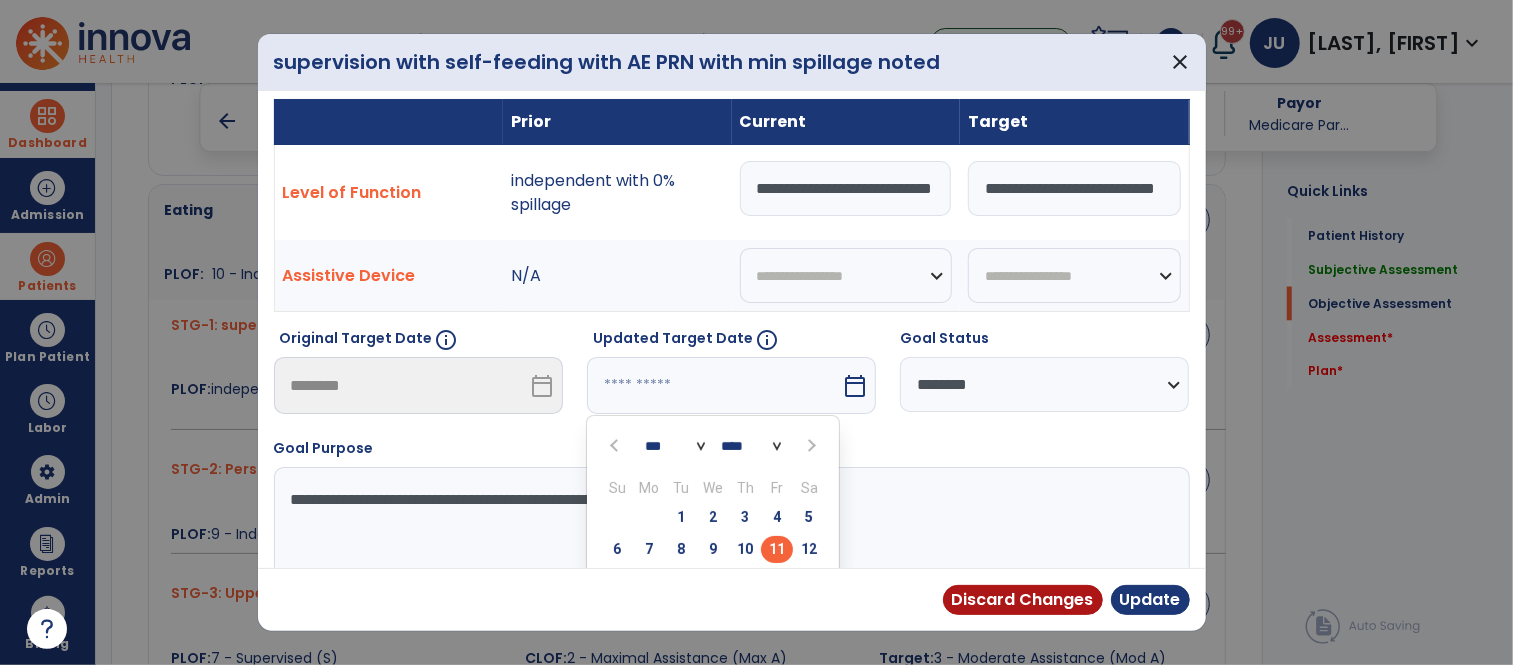 click on "11" at bounding box center (777, 549) 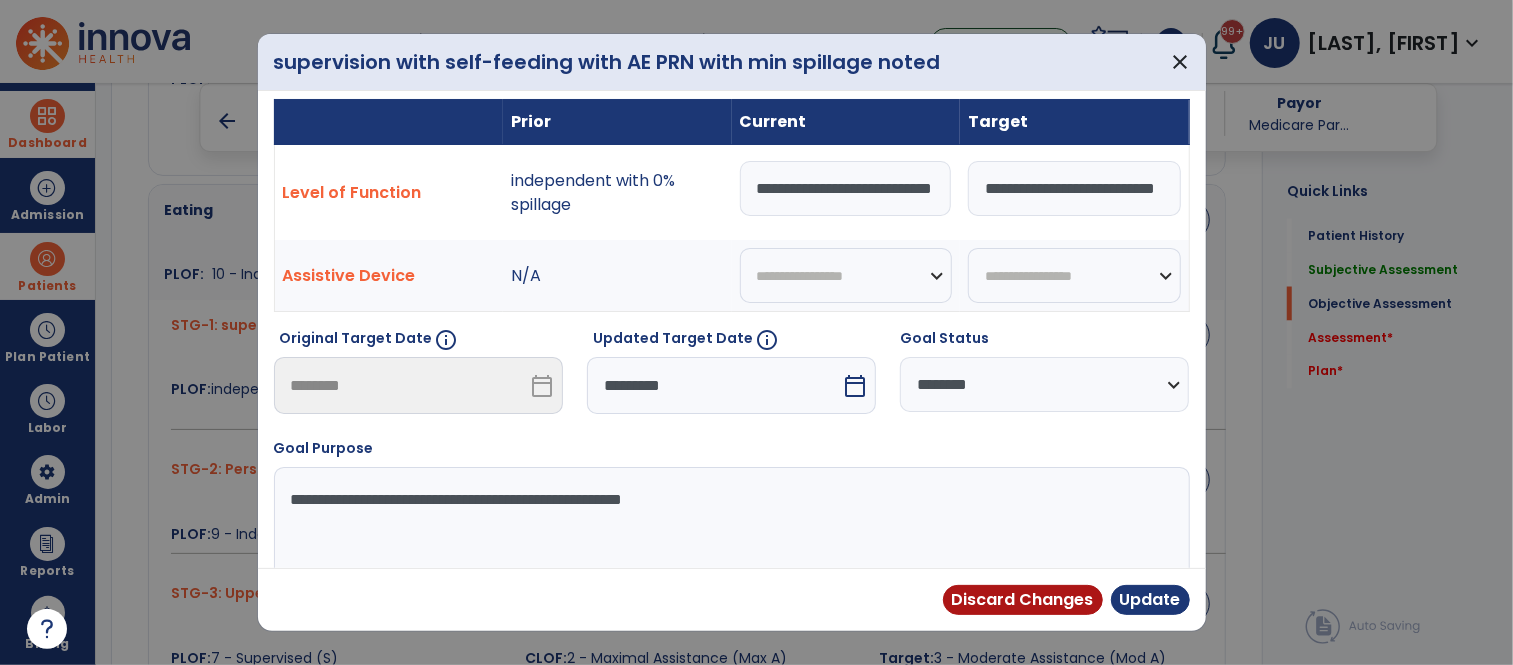 click on "**********" at bounding box center (1044, 384) 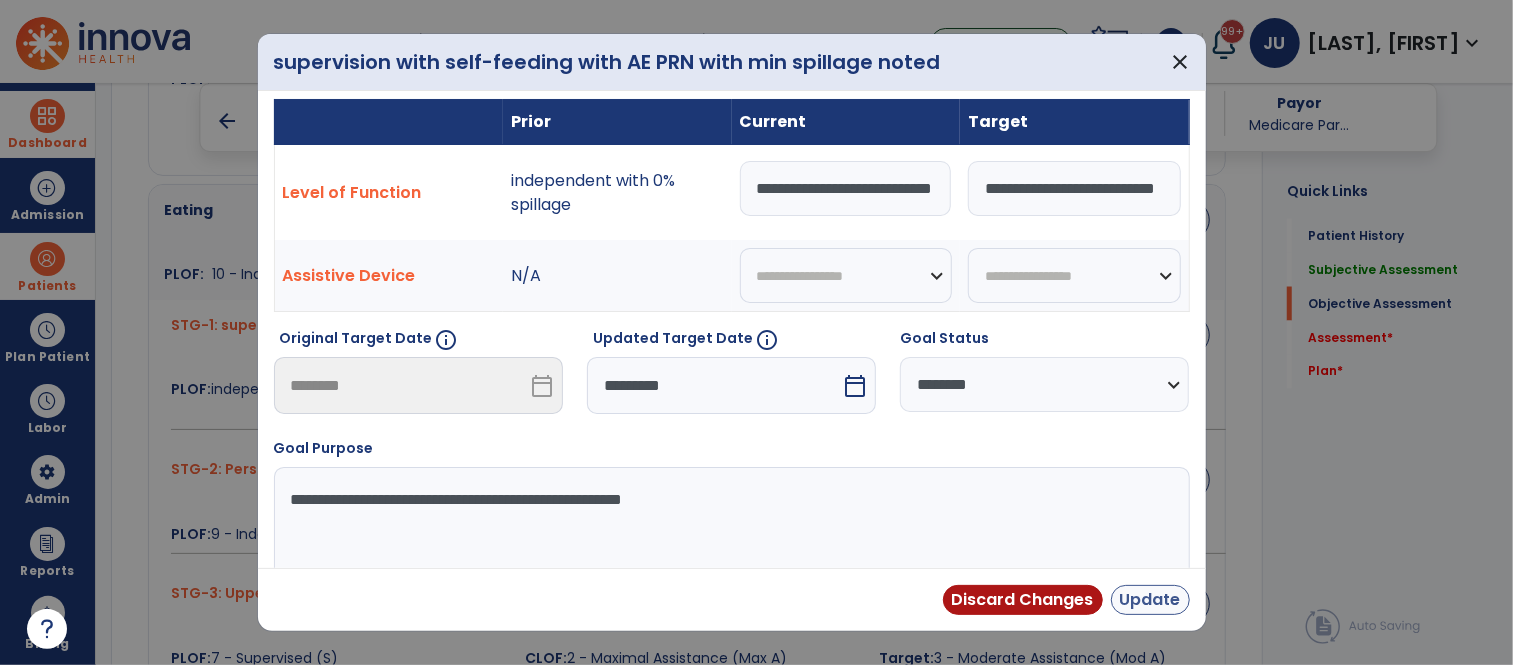click on "Update" at bounding box center (1150, 600) 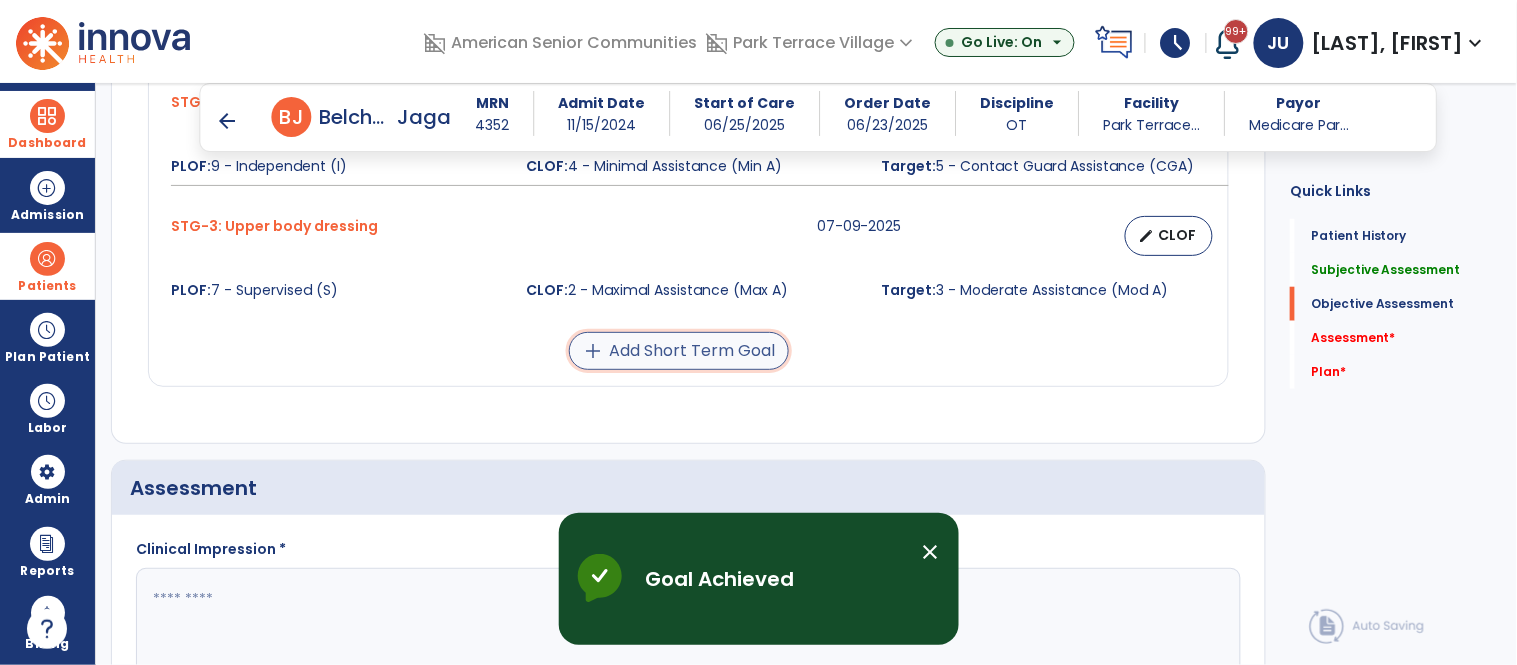 click on "add  Add Short Term Goal" at bounding box center [679, 351] 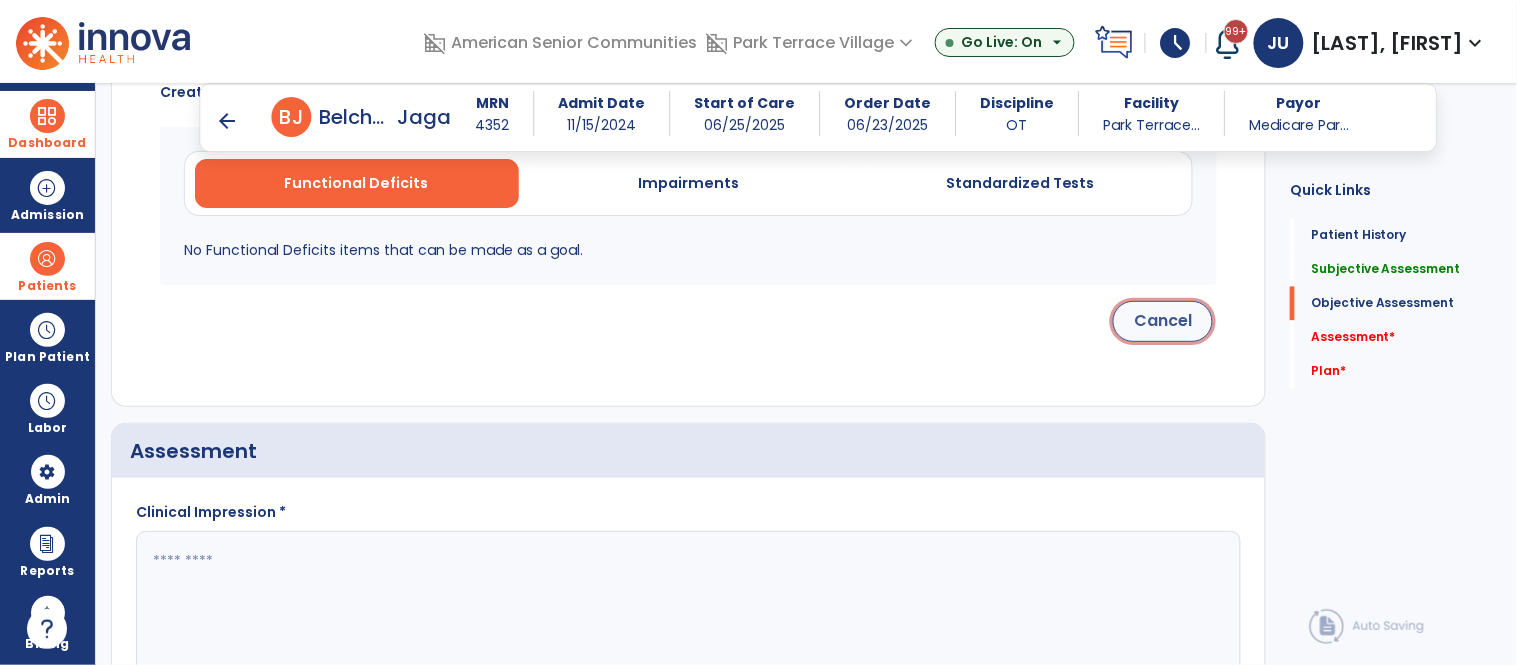 click on "Cancel" 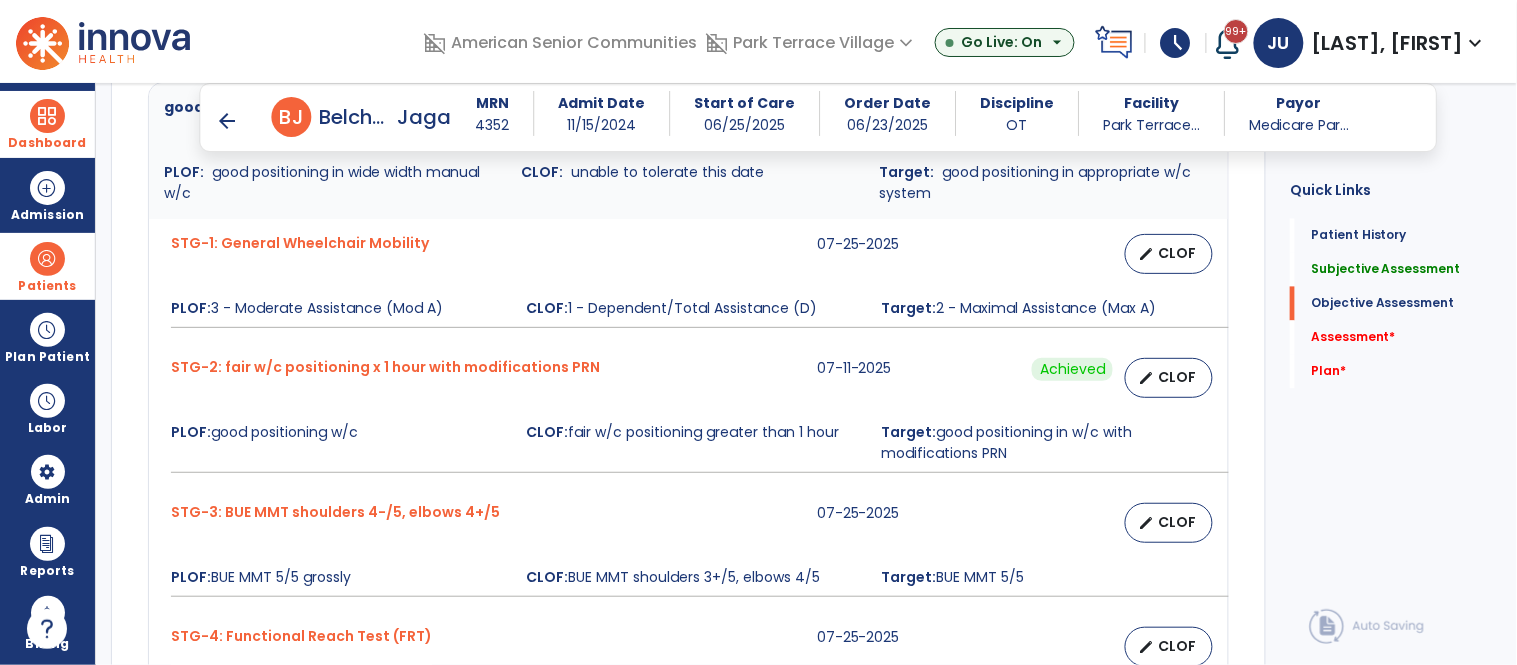 scroll, scrollTop: 644, scrollLeft: 0, axis: vertical 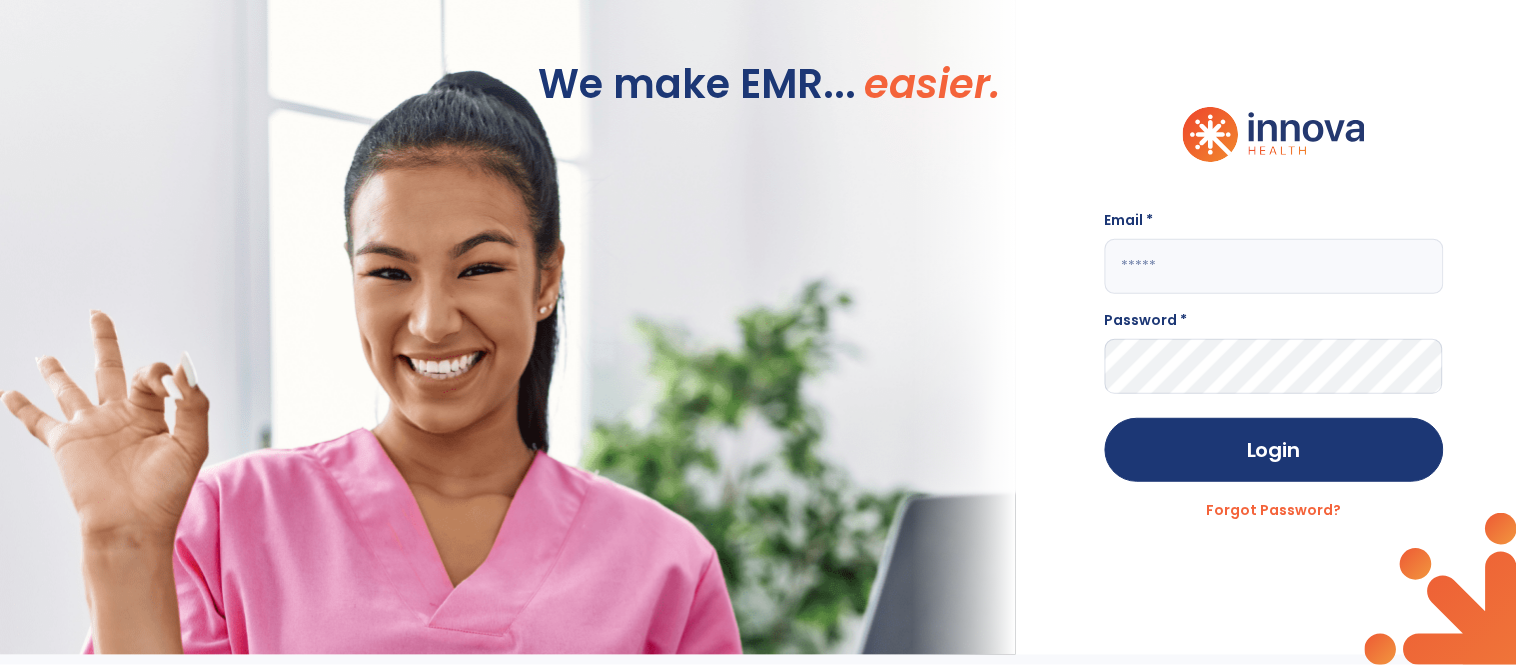 click 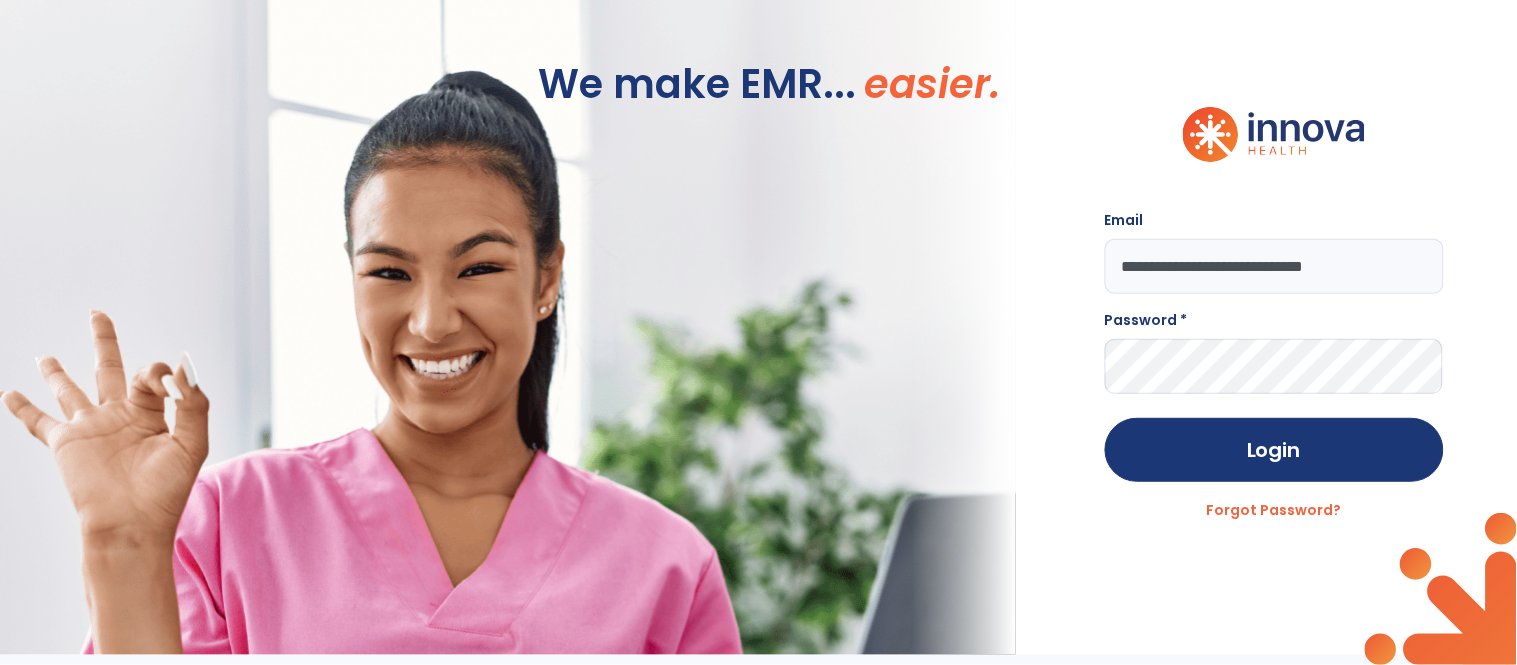 type on "**********" 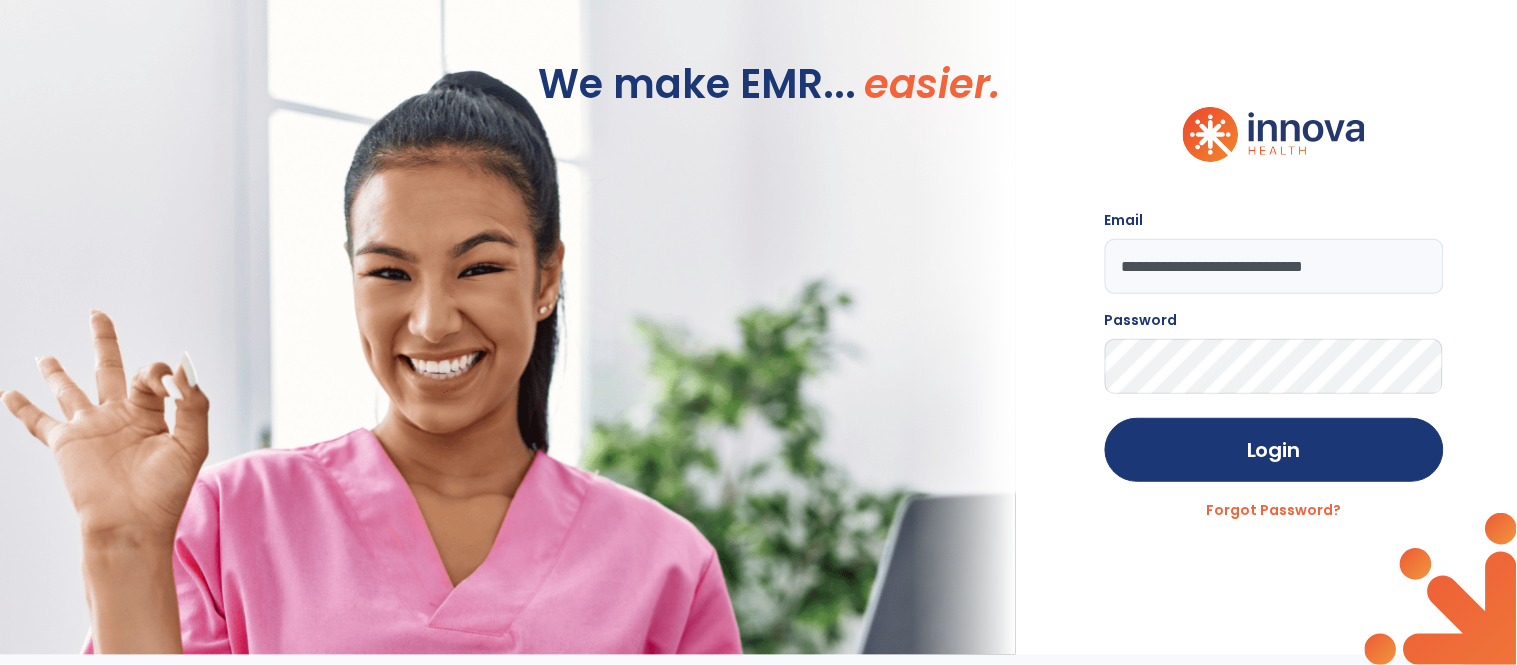 click on "Login" 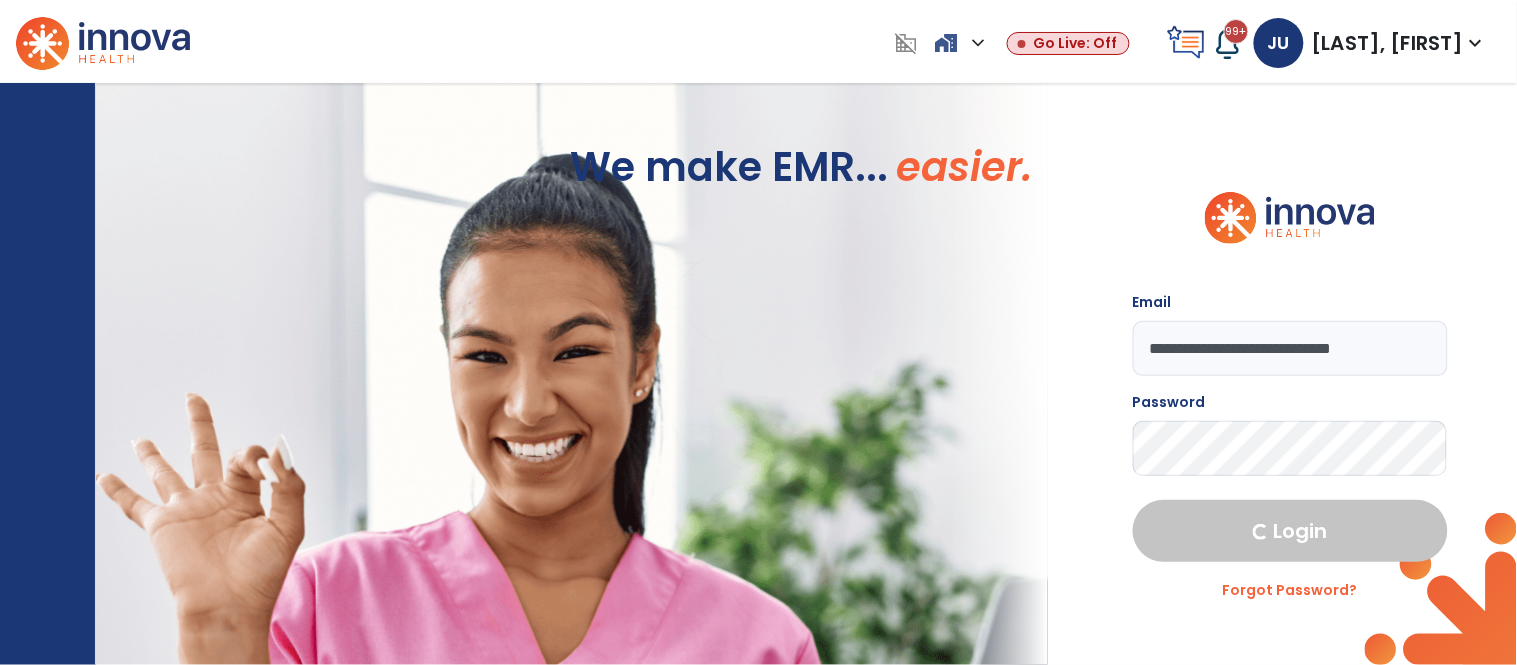 select on "***" 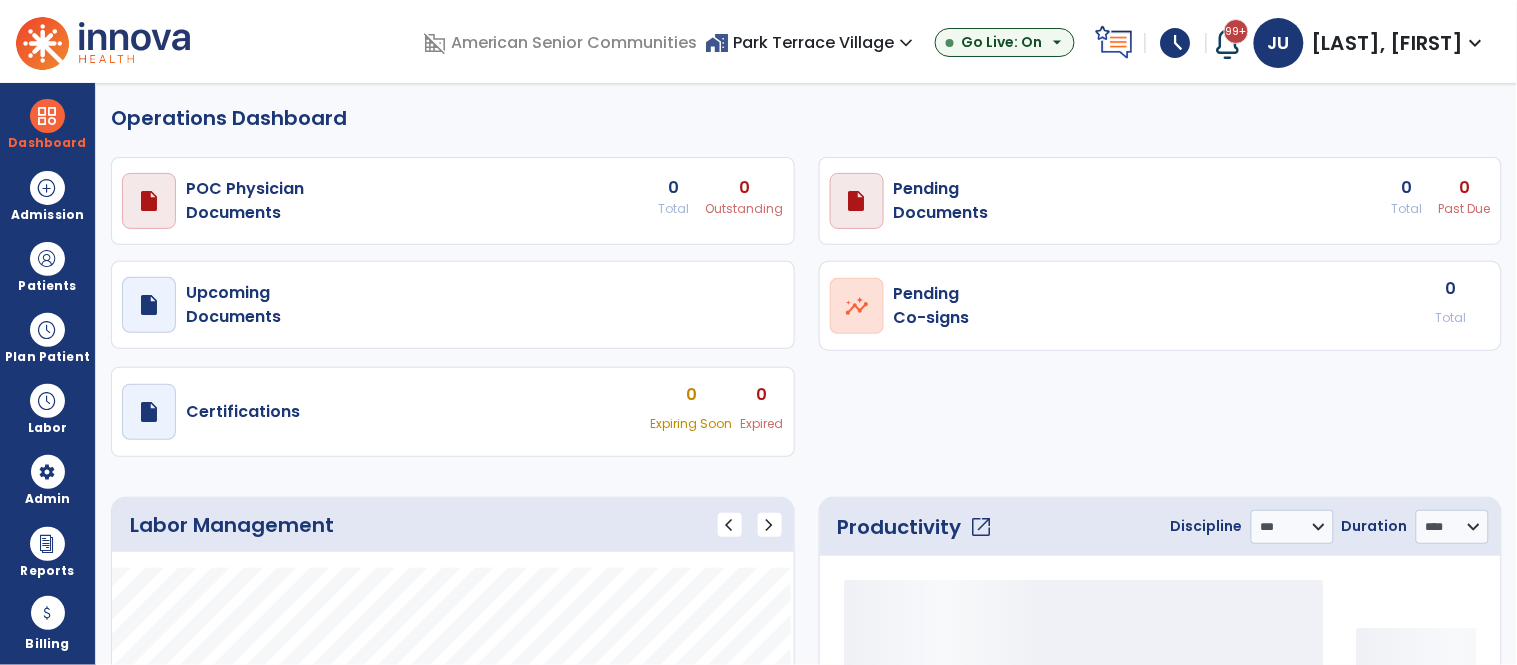 select on "***" 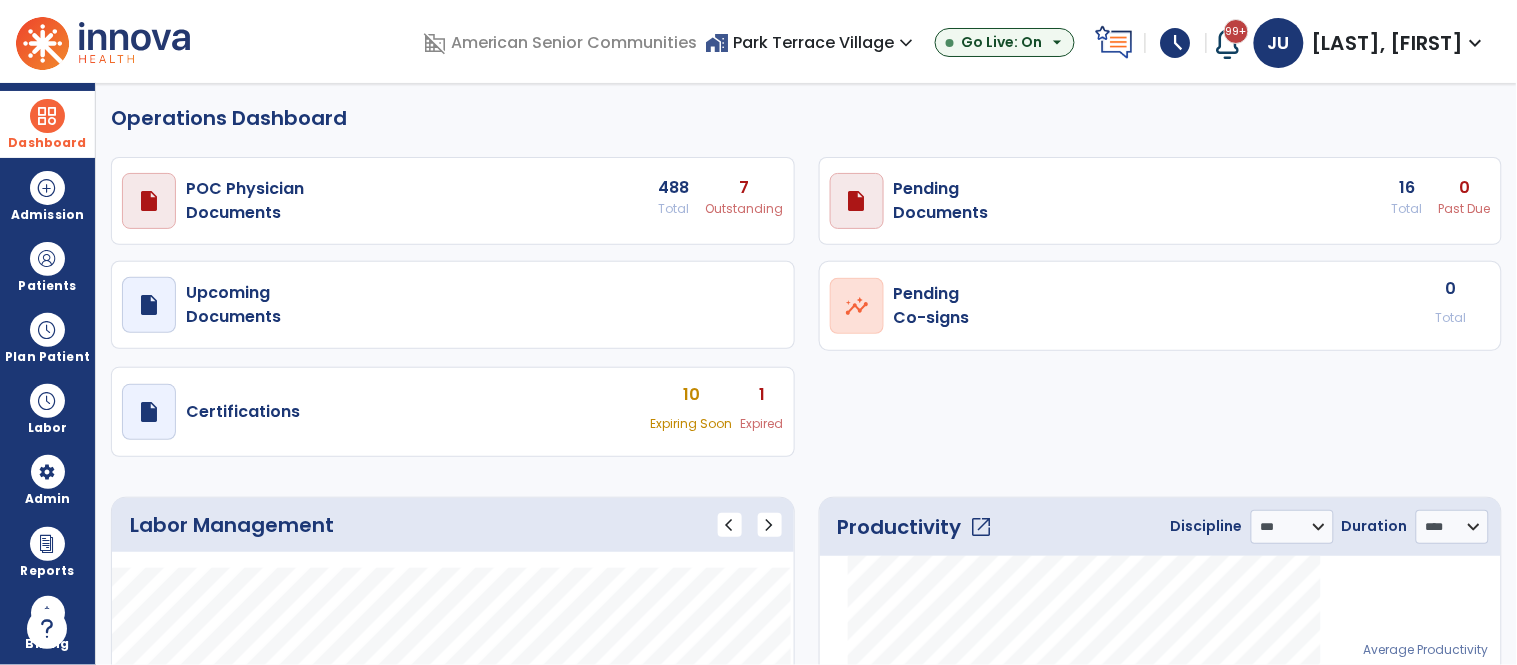 click at bounding box center [47, 116] 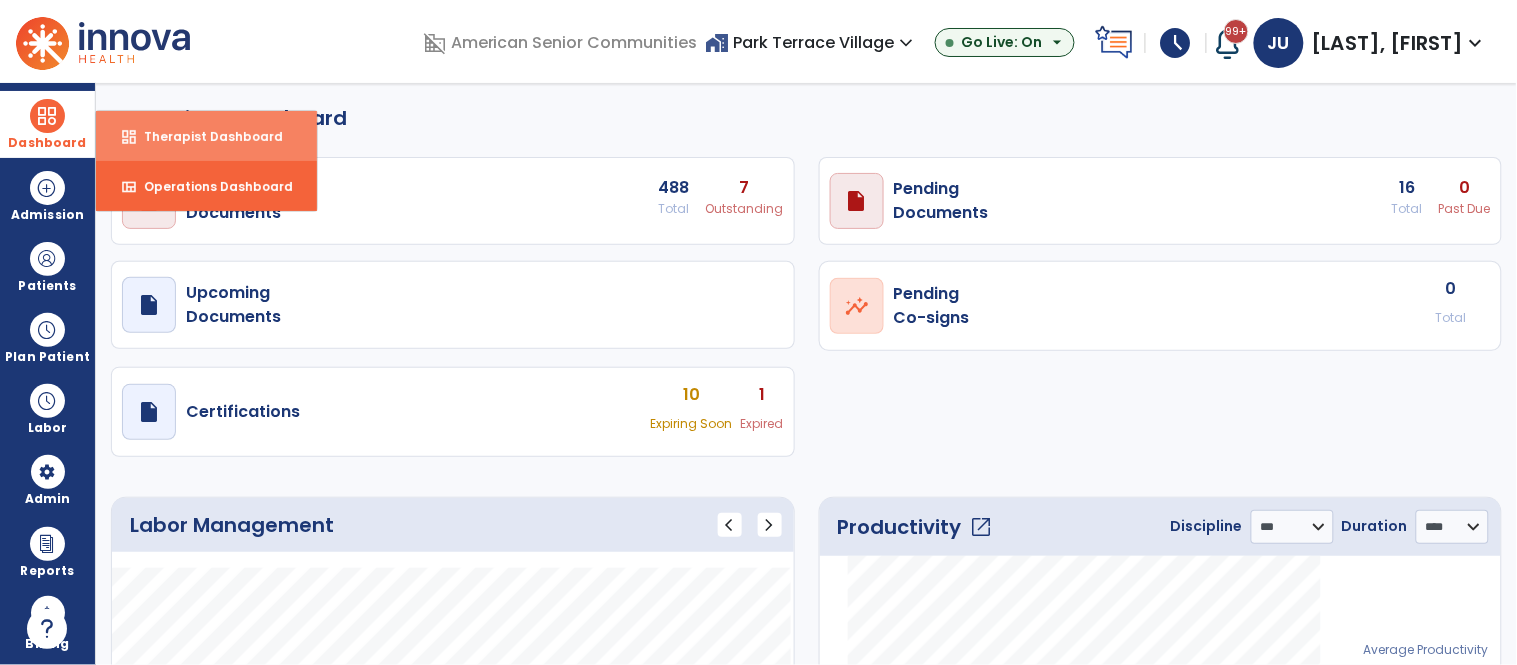 click on "dashboard  Therapist Dashboard" at bounding box center [206, 136] 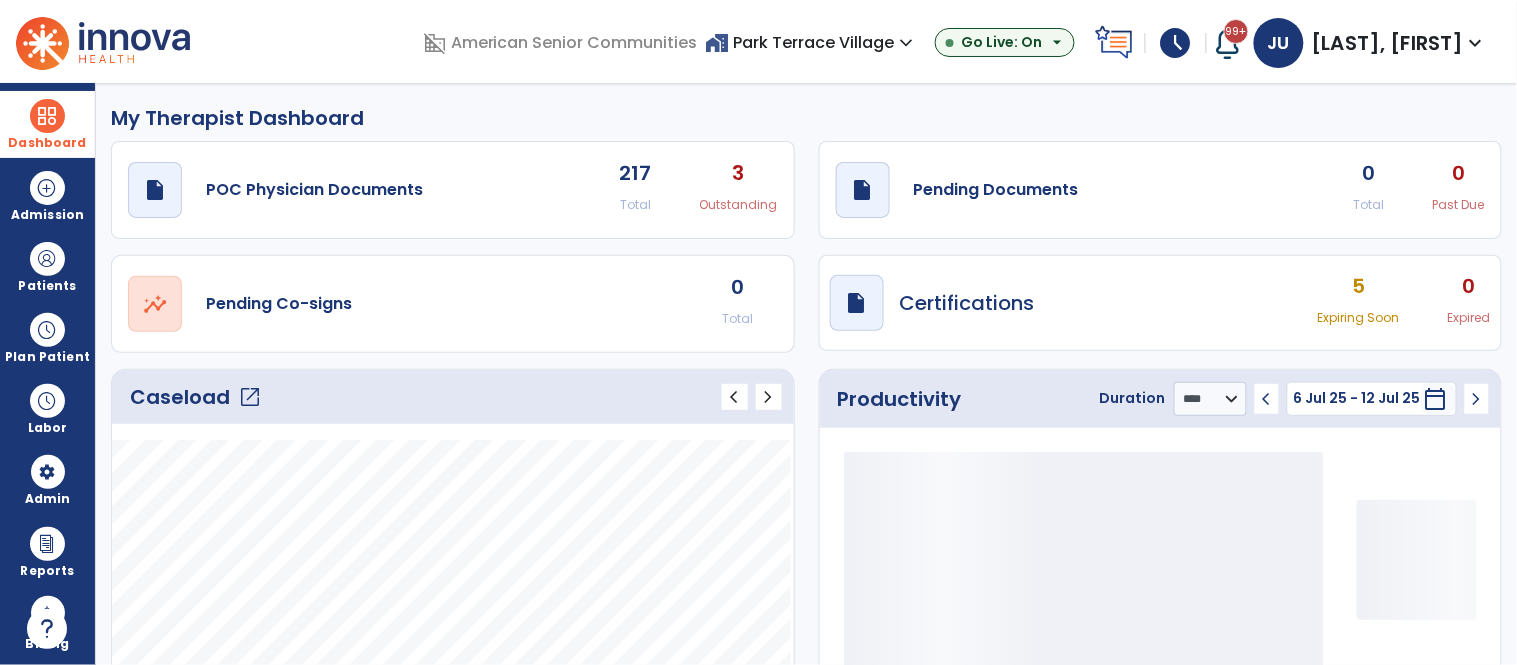 click on "open_in_new" 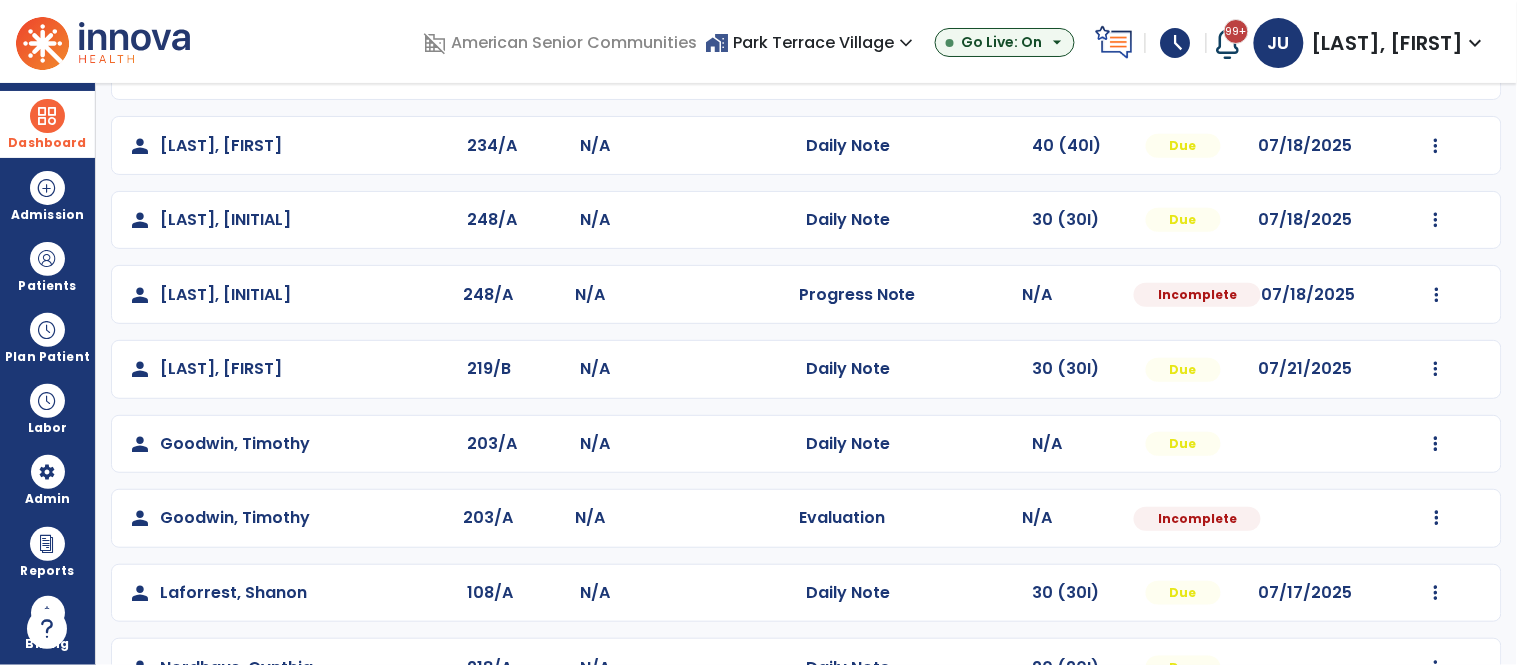 scroll, scrollTop: 211, scrollLeft: 0, axis: vertical 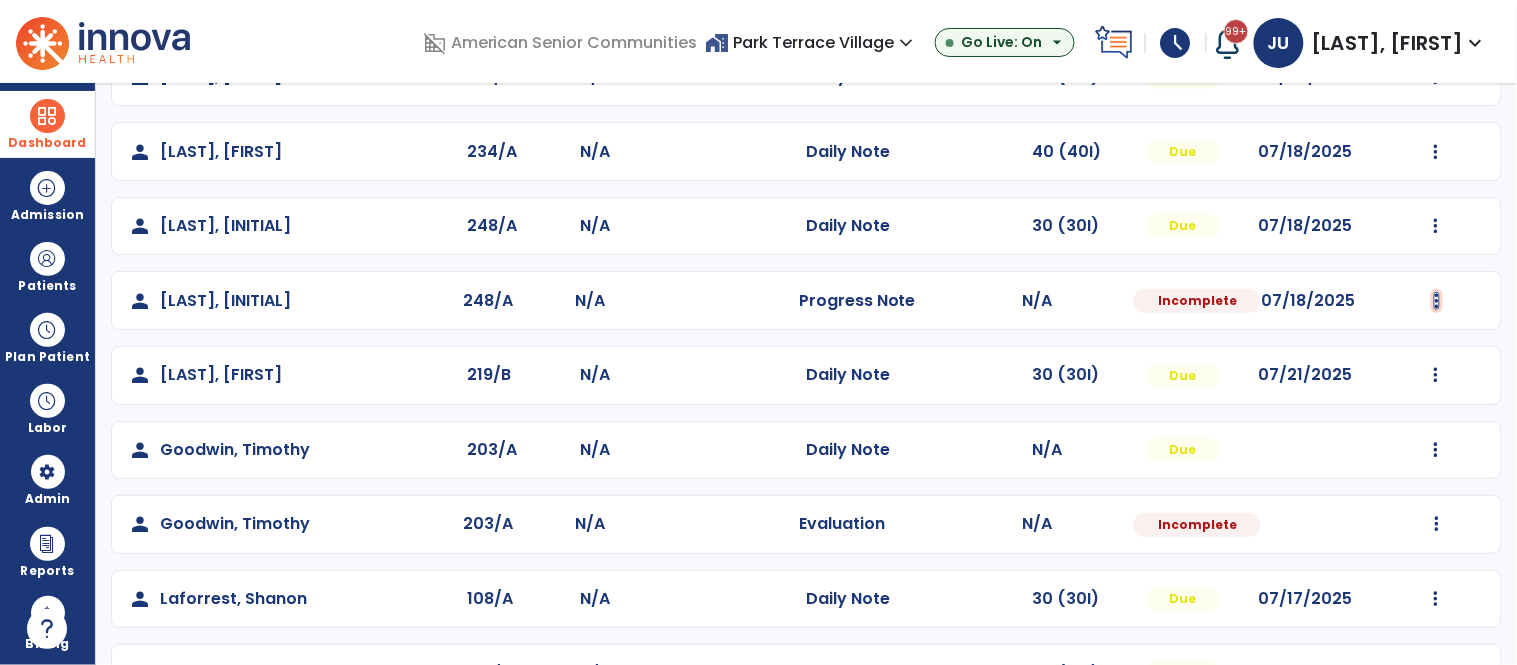 click at bounding box center [1436, 77] 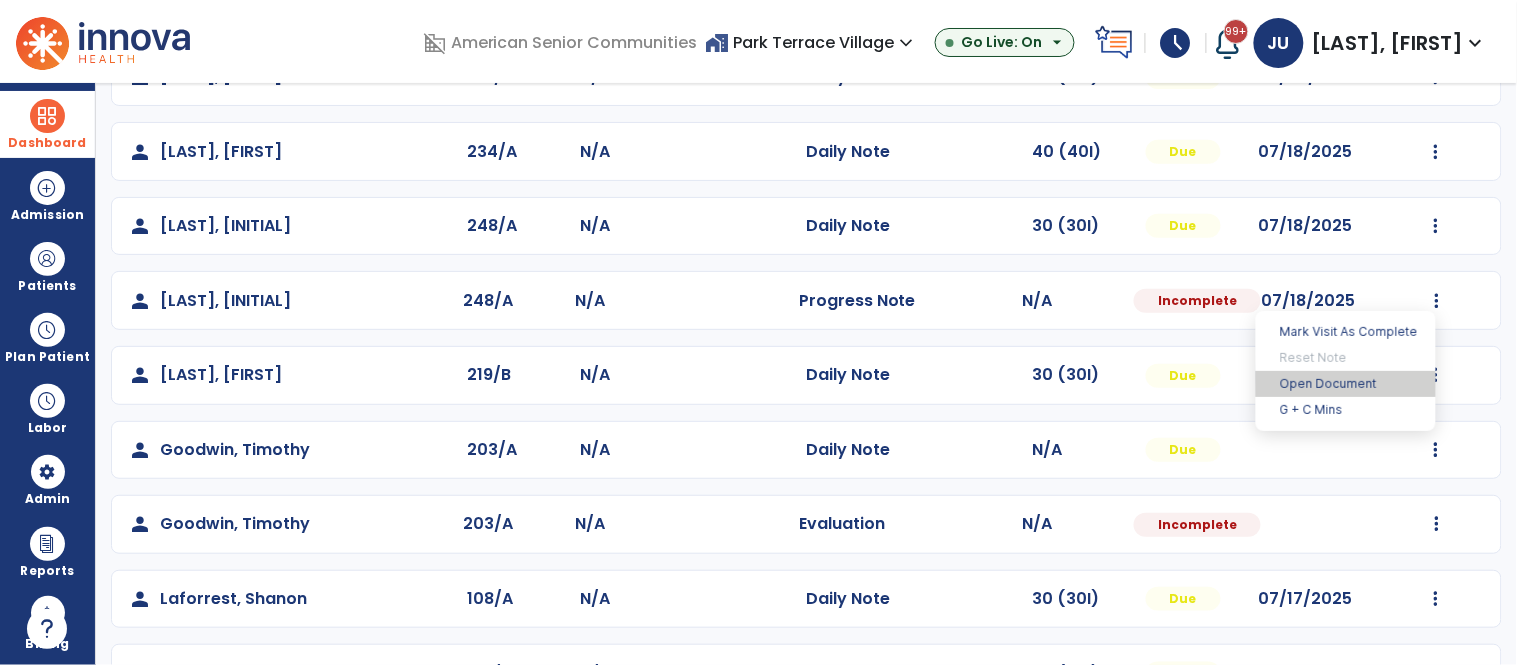 click on "Open Document" at bounding box center [1346, 384] 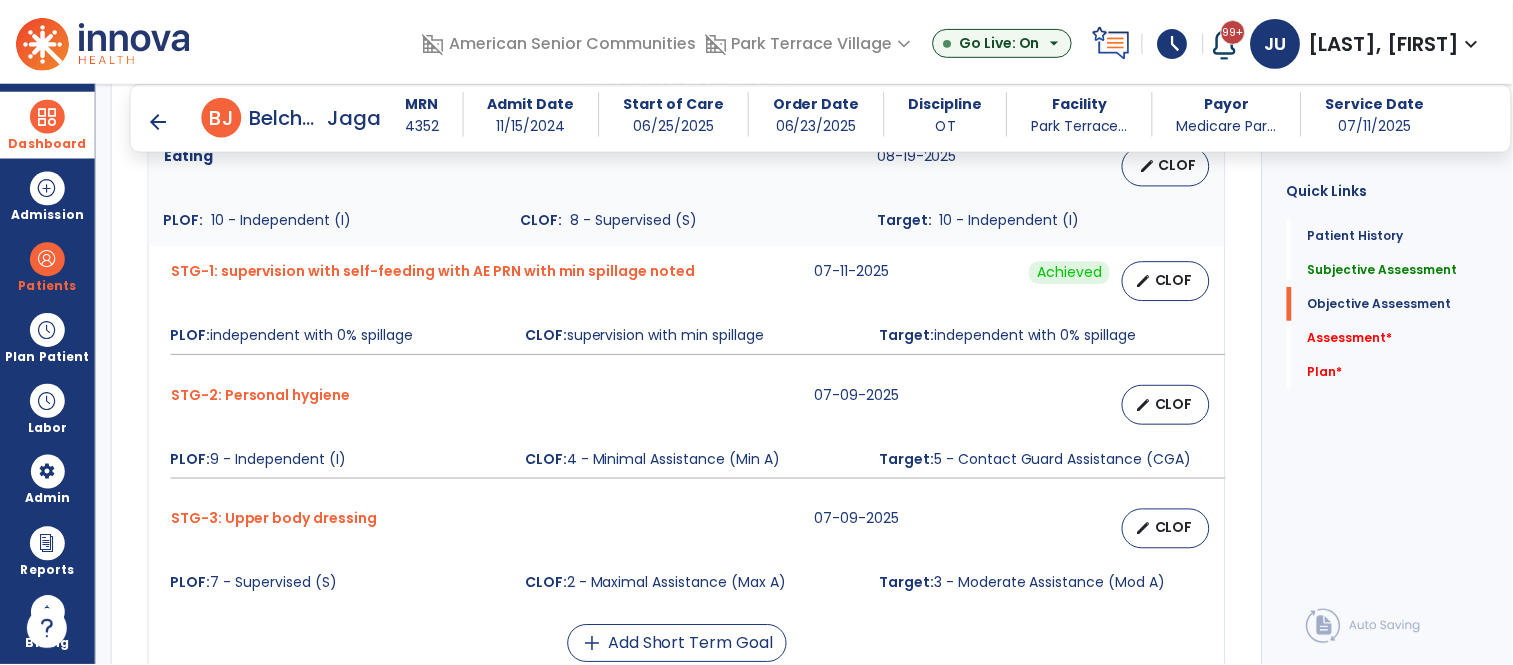 scroll, scrollTop: 2036, scrollLeft: 0, axis: vertical 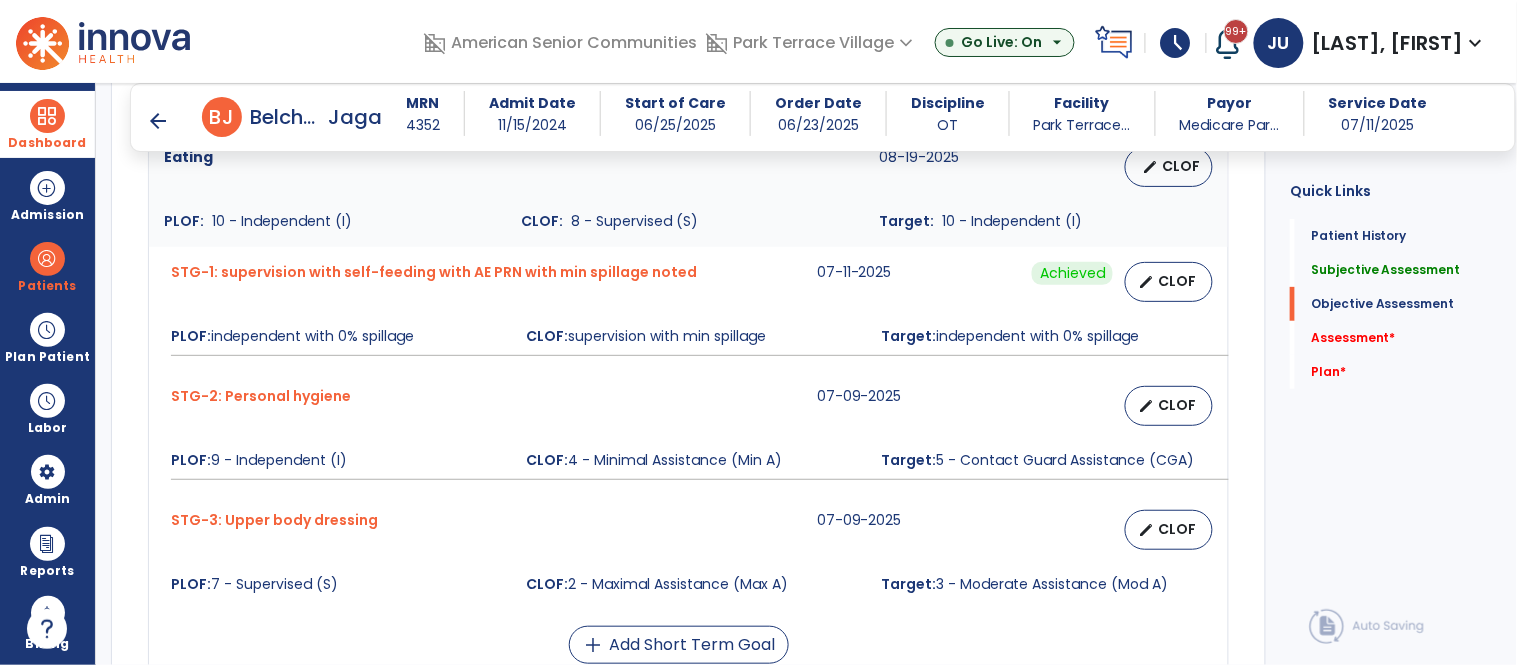 click on "STG-1: supervision with self-feeding with AE PRN with min spillage noted" at bounding box center (434, 282) 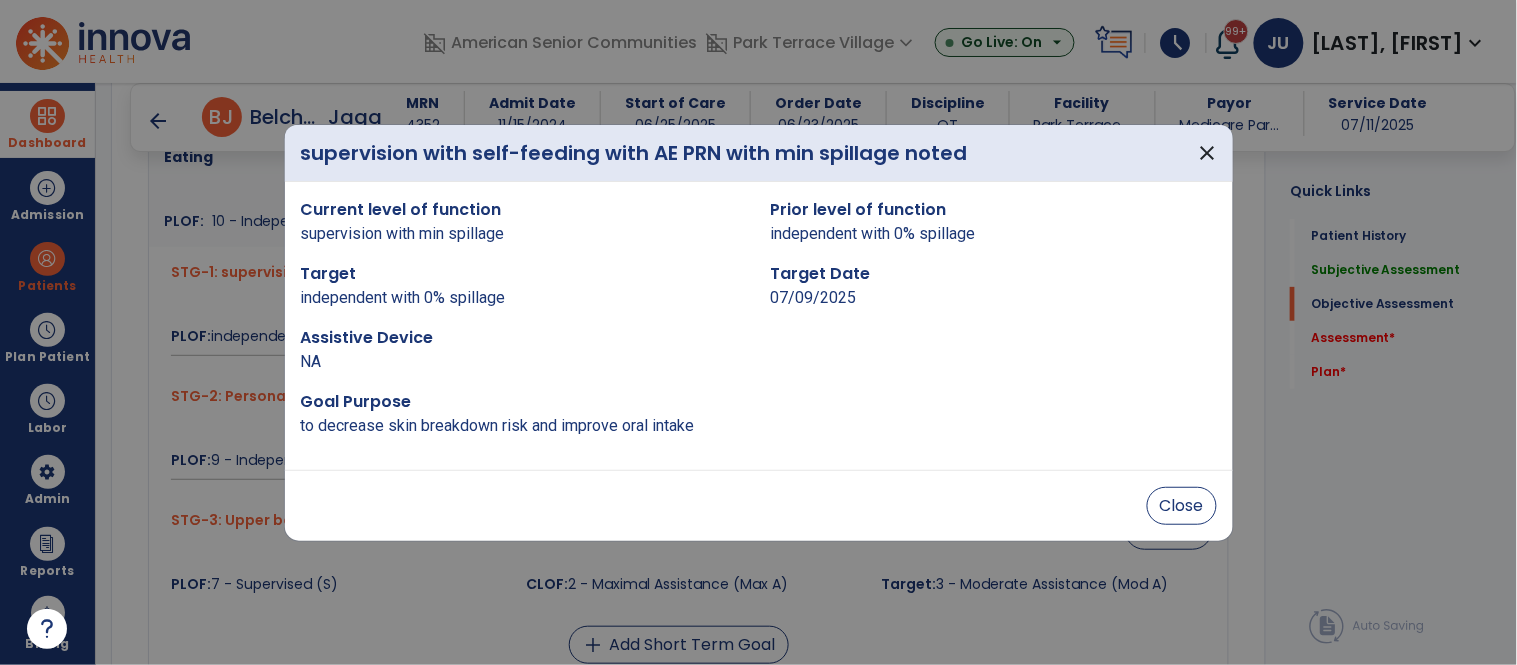 click at bounding box center [758, 332] 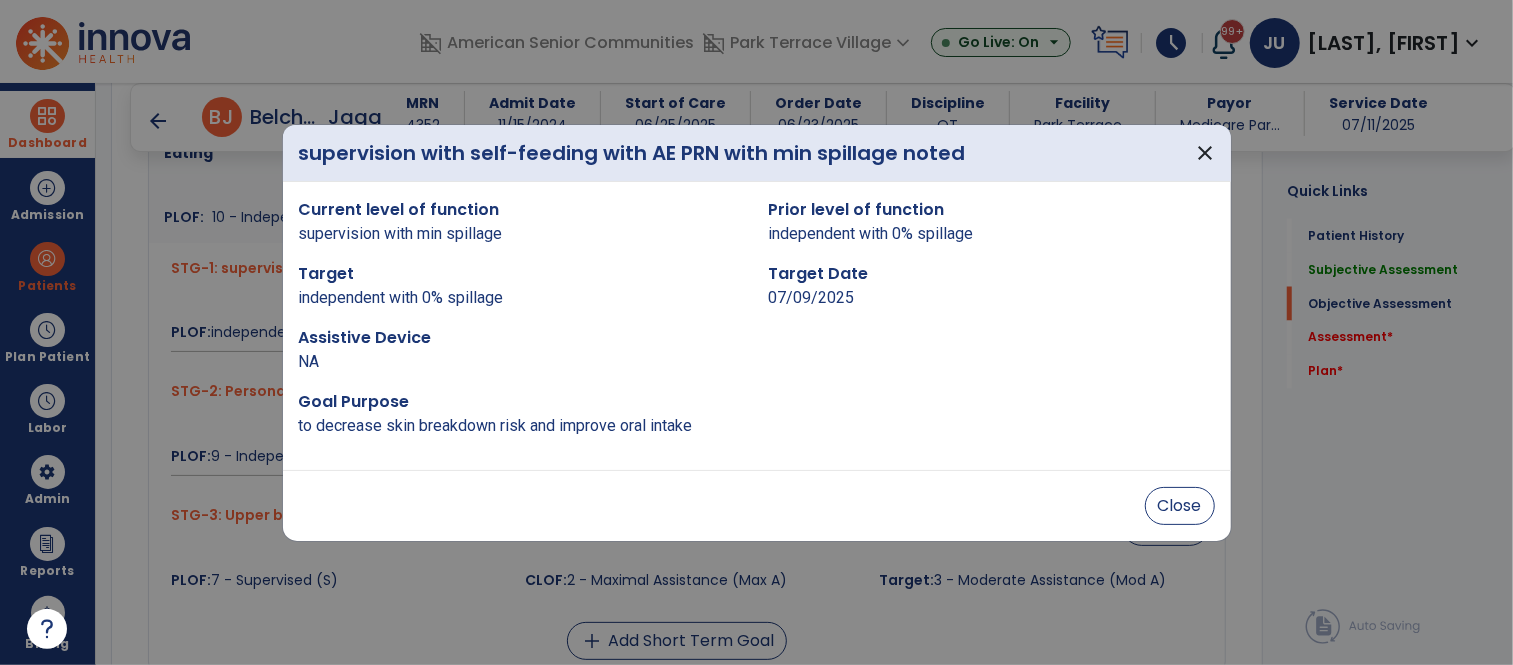 scroll, scrollTop: 2036, scrollLeft: 0, axis: vertical 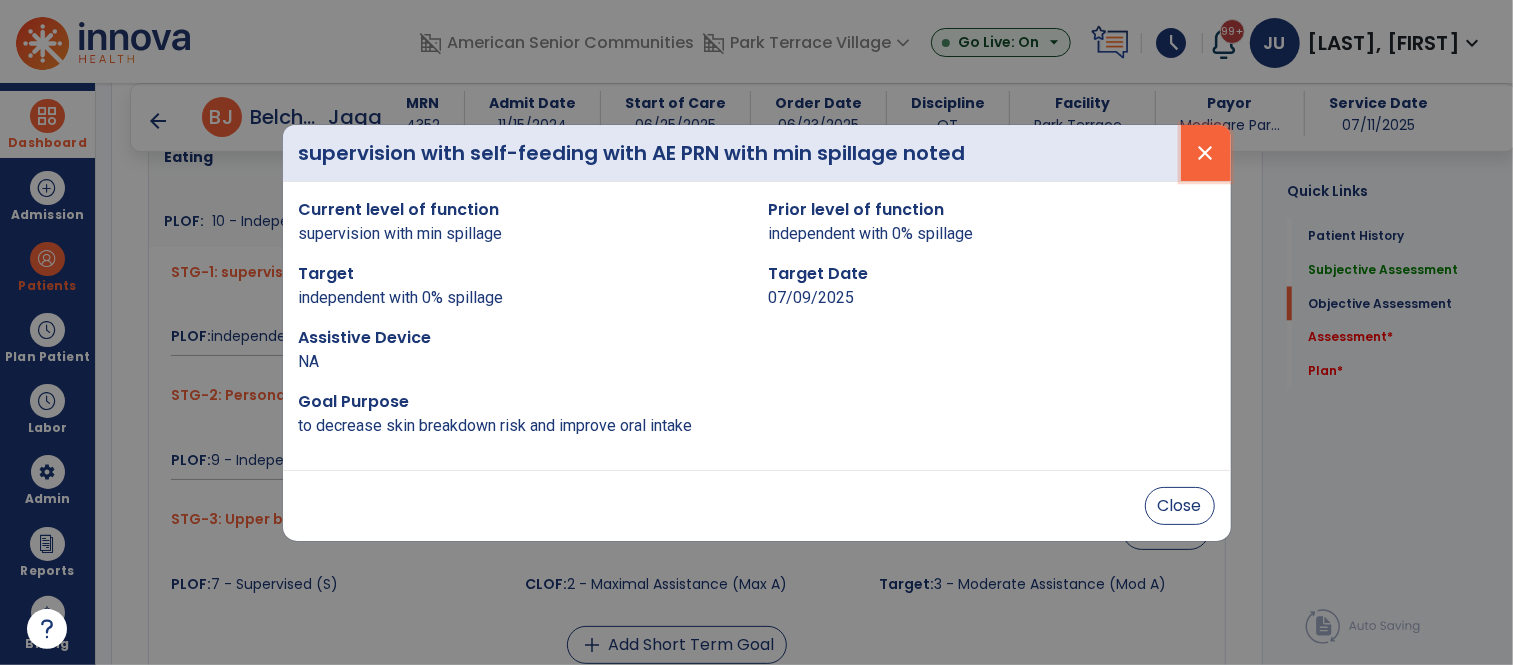 click on "close" at bounding box center (1206, 153) 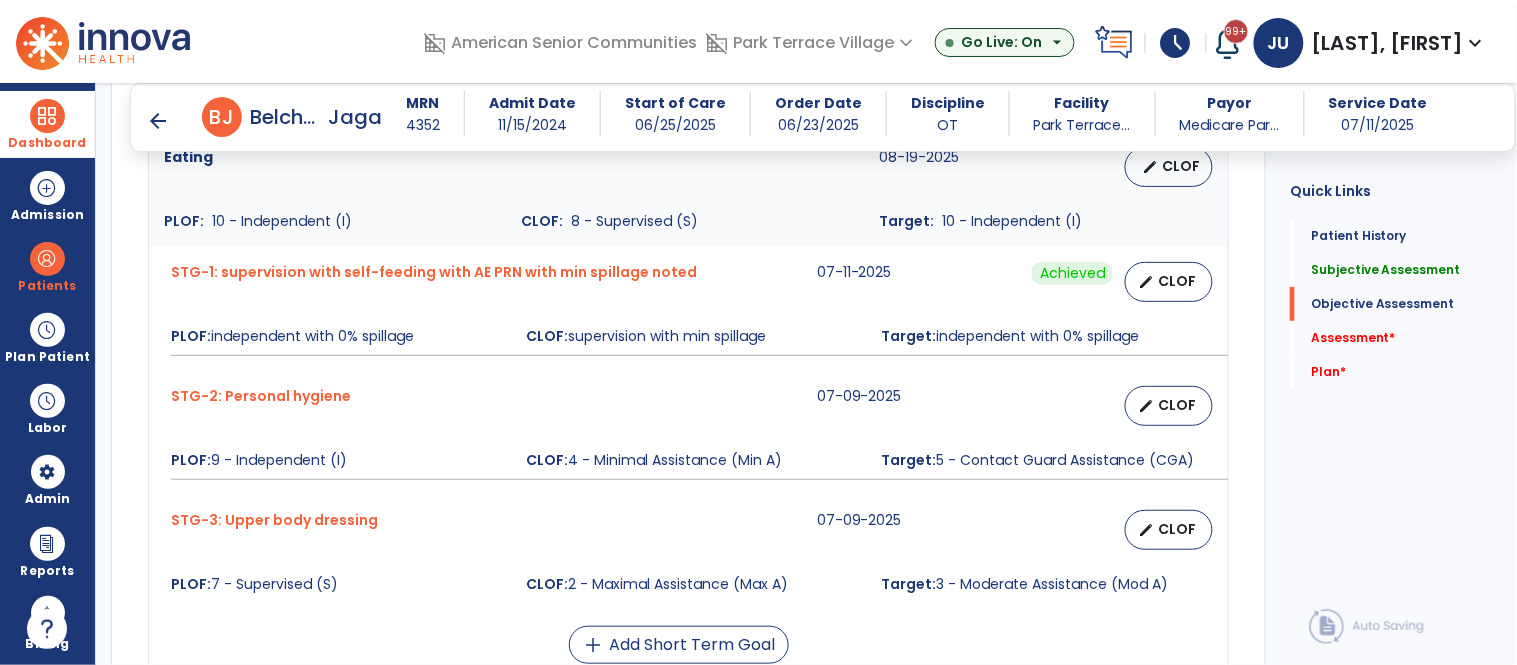 click on "STG-1: supervision with self-feeding with AE PRN with min spillage noted" at bounding box center [434, 282] 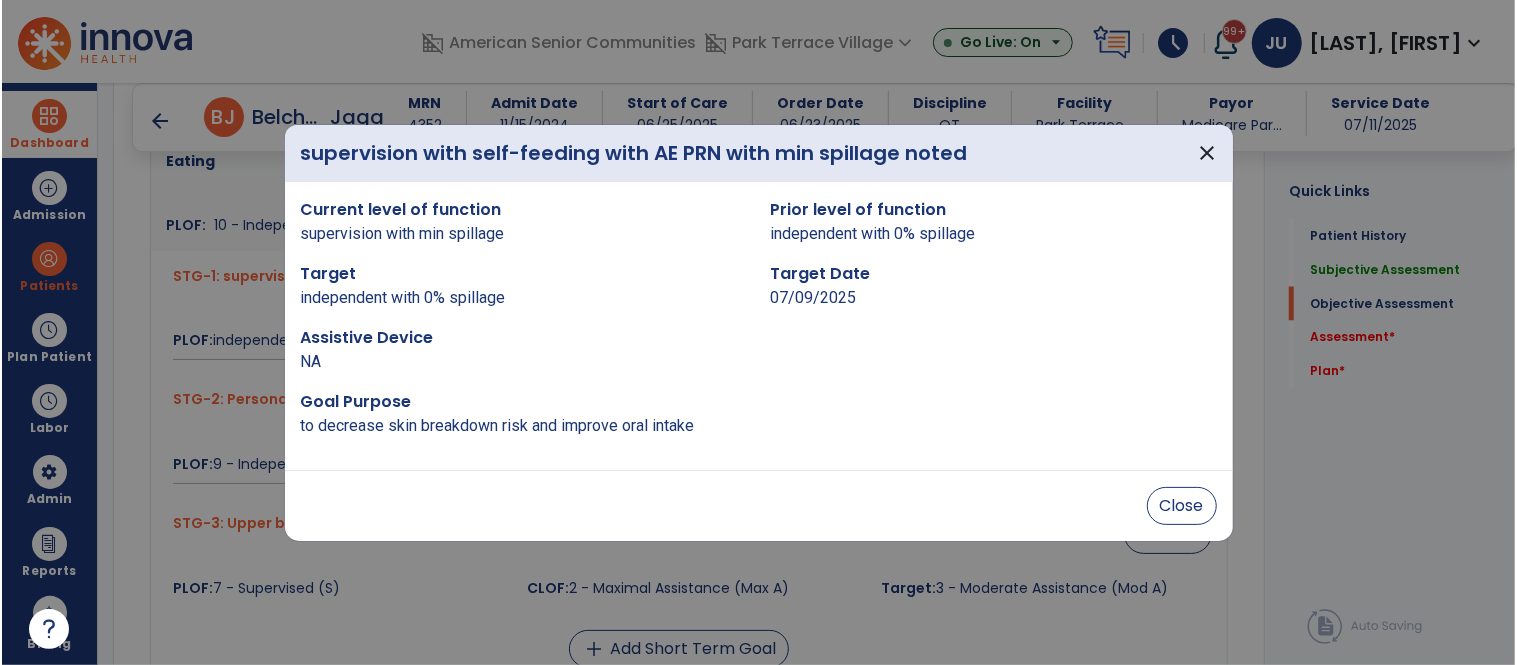 scroll, scrollTop: 2036, scrollLeft: 0, axis: vertical 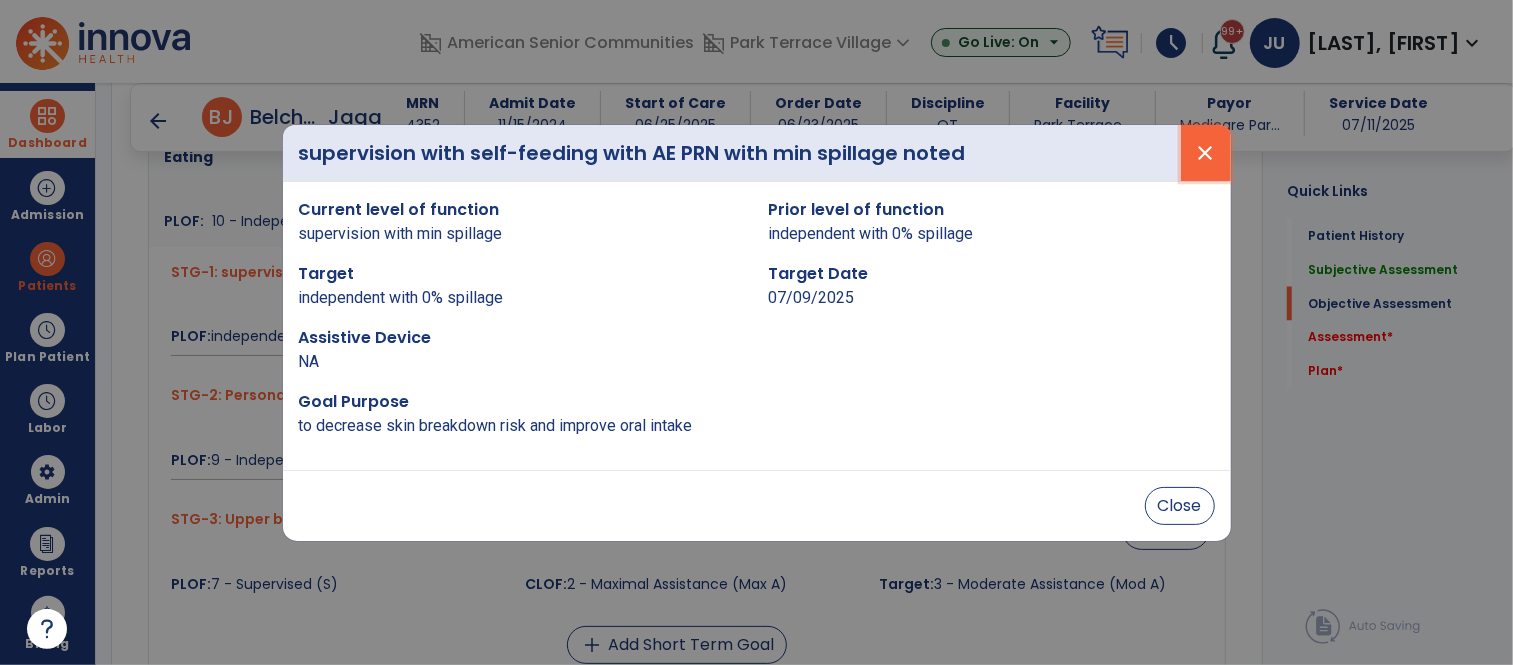 click on "close" at bounding box center (1206, 153) 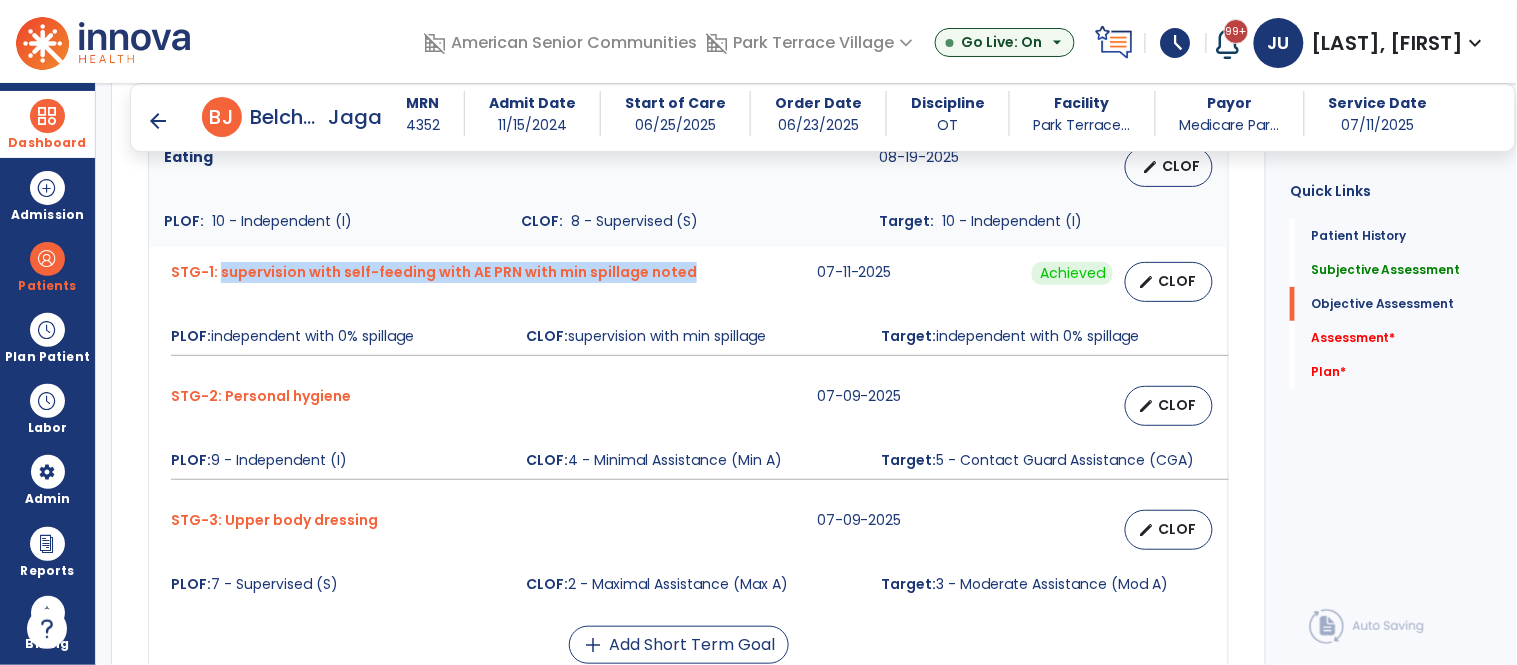 copy on "supervision with self-feeding with AE PRN with min spillage noted" 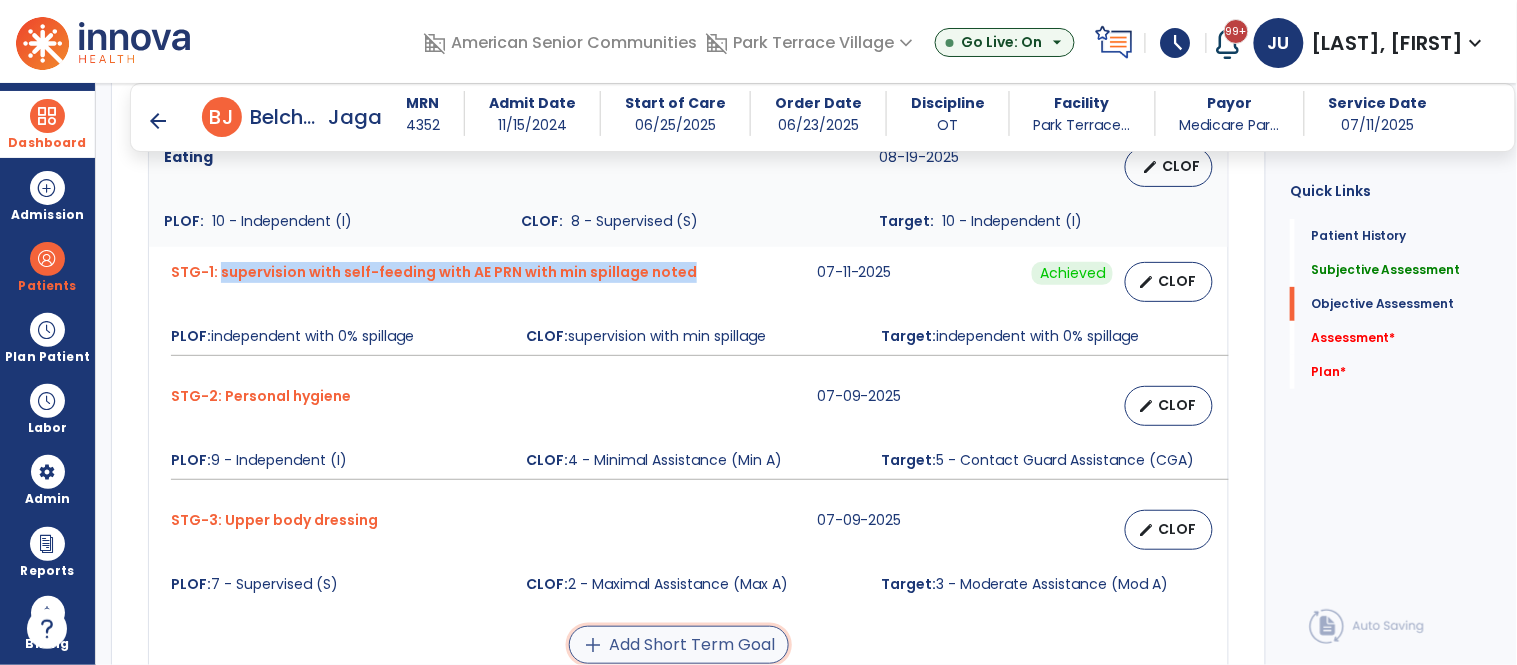click on "add  Add Short Term Goal" at bounding box center (679, 645) 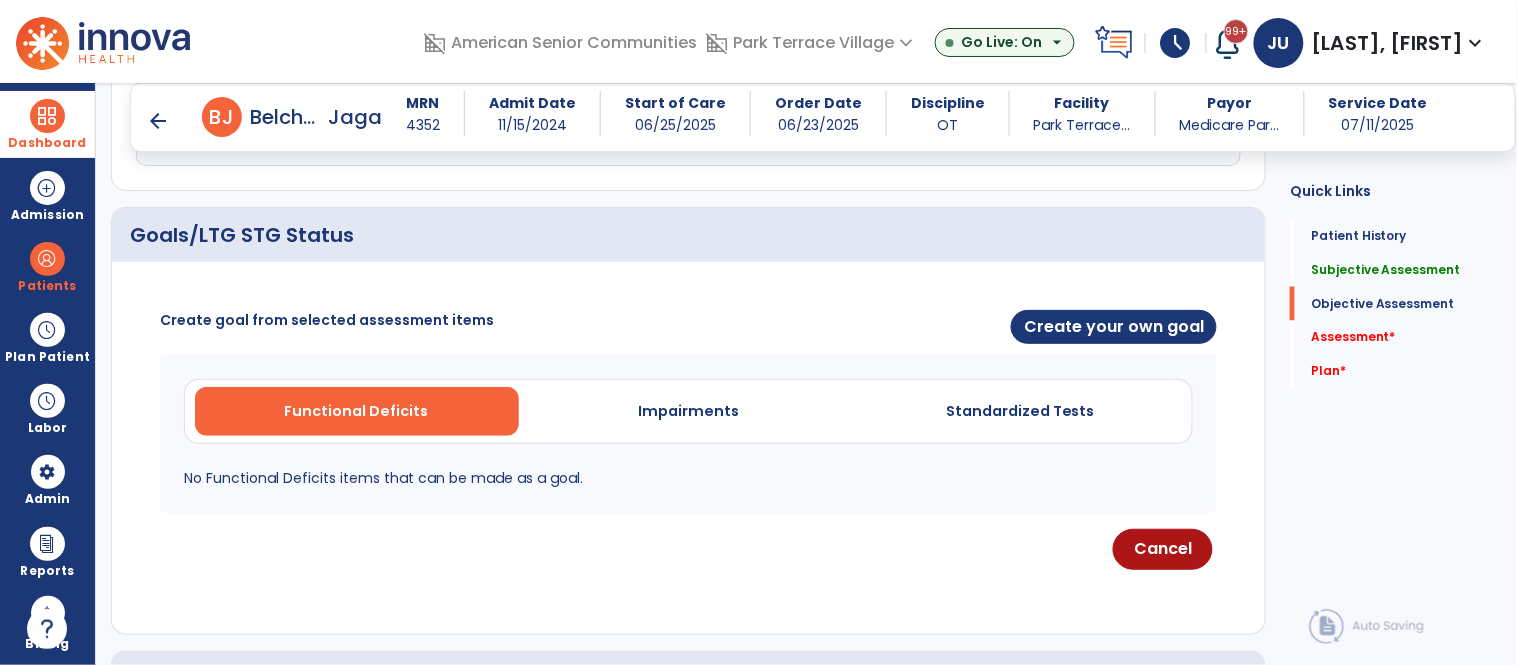 scroll, scrollTop: 734, scrollLeft: 0, axis: vertical 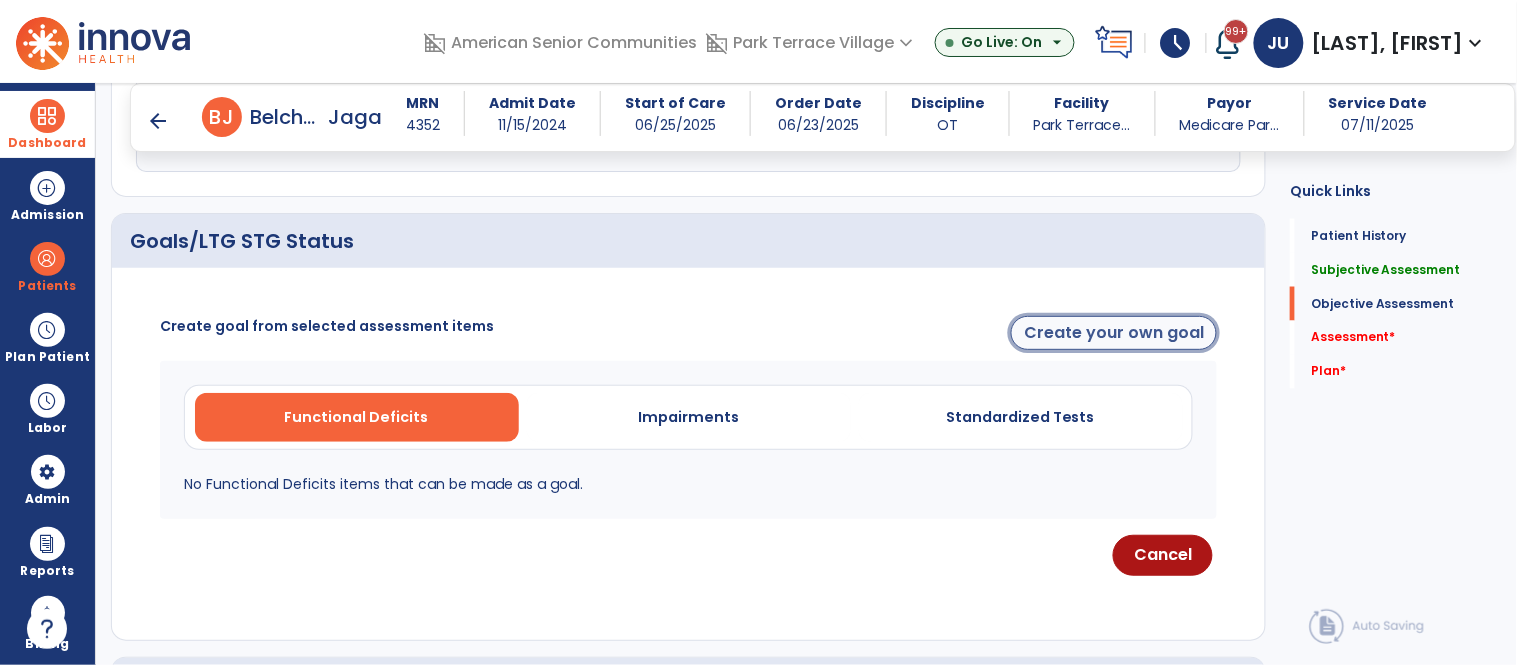 click on "Create your own goal" 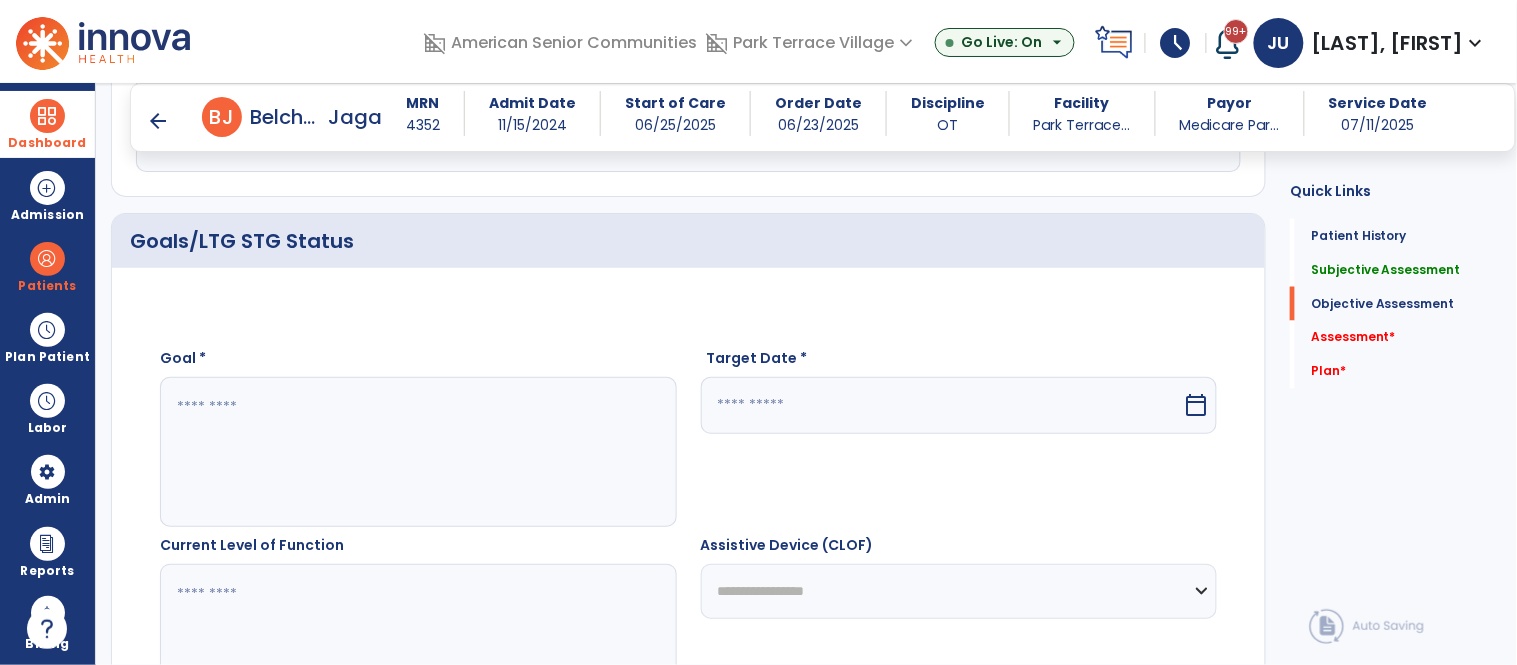 click 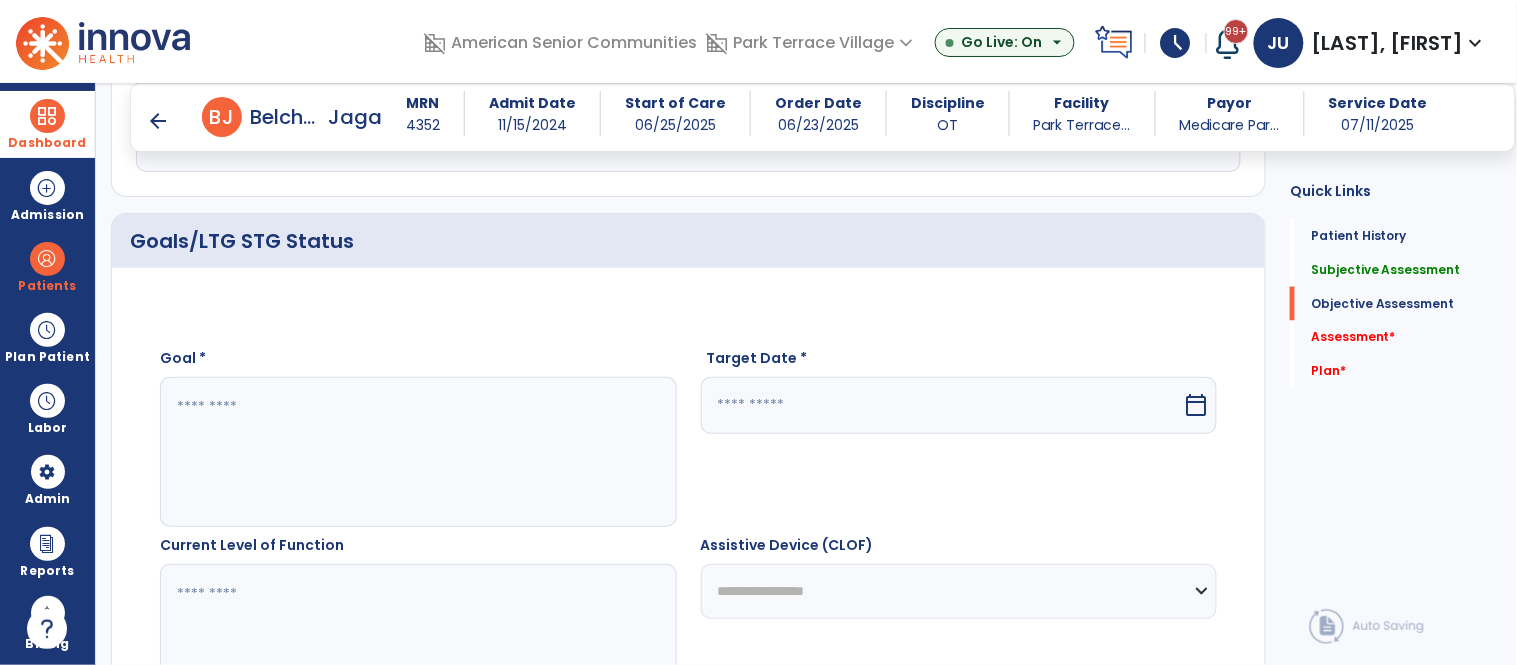 paste on "**********" 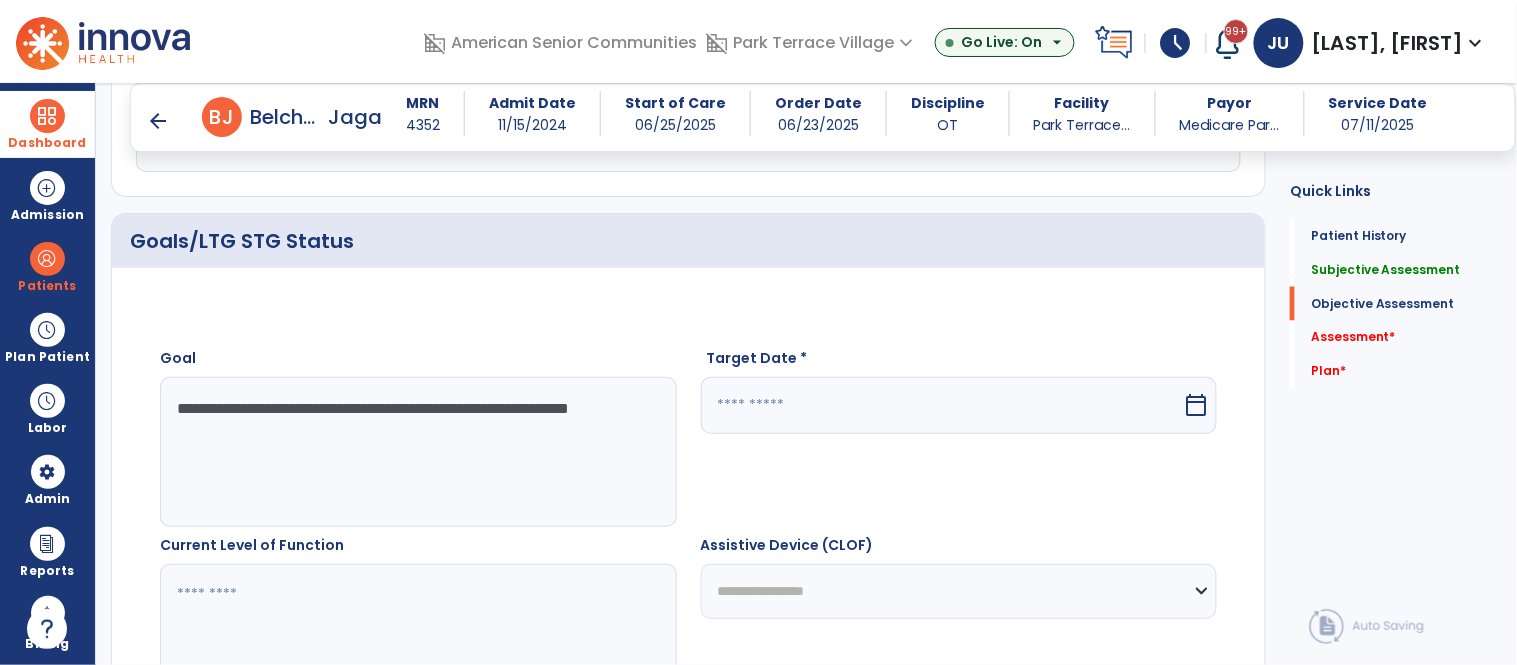 click on "**********" 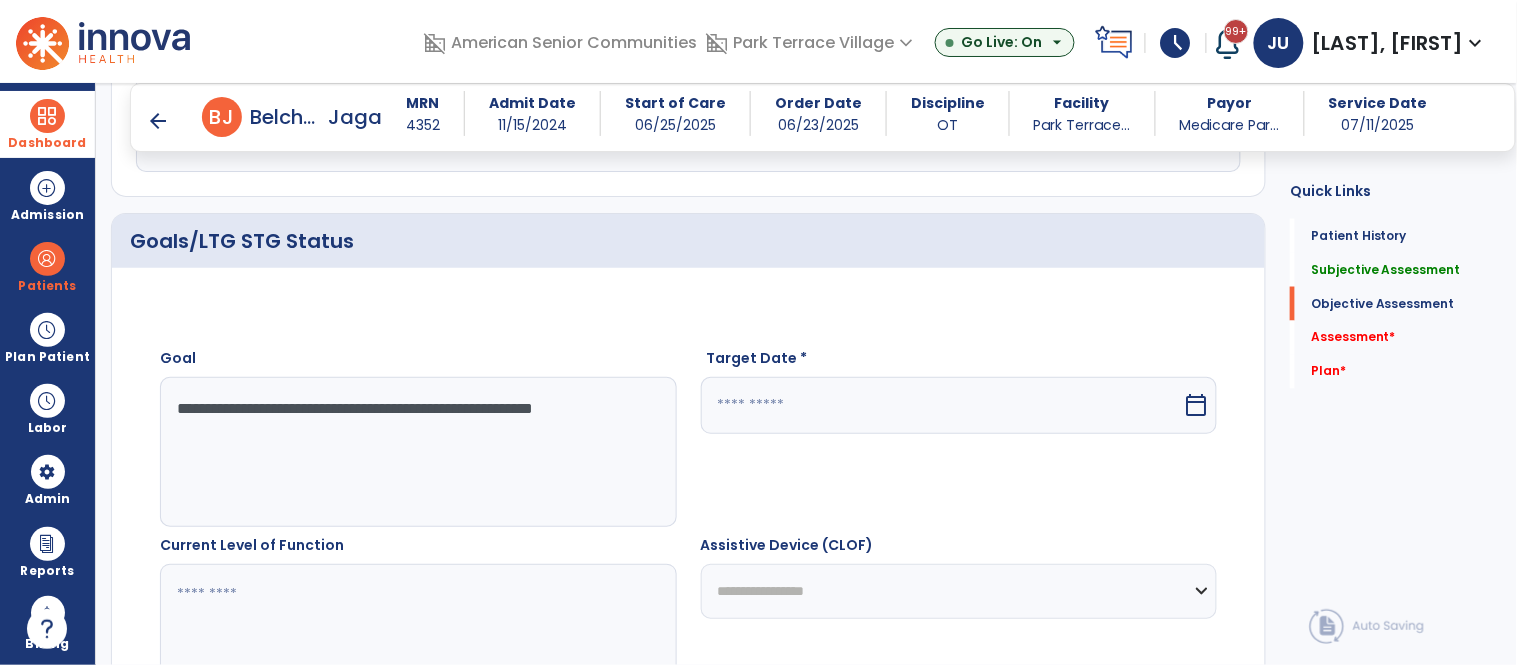 click on "**********" 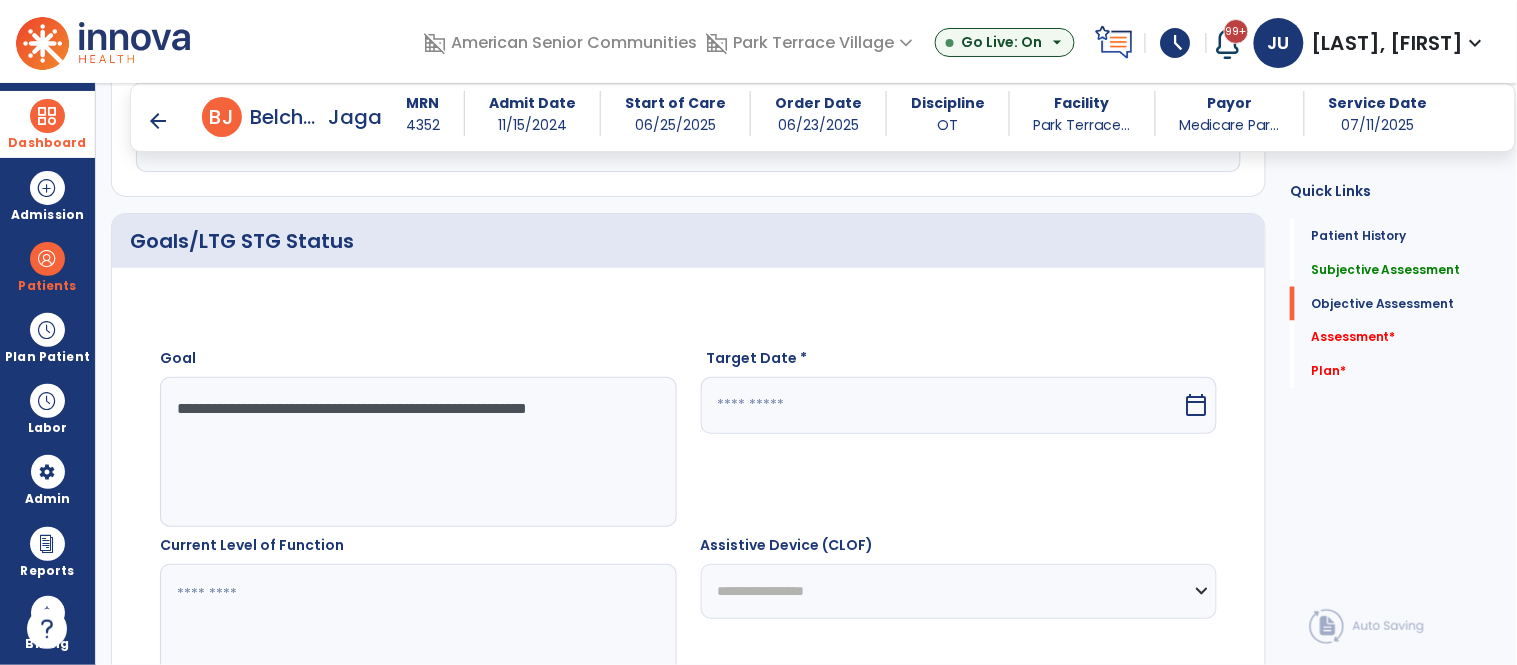 type on "**********" 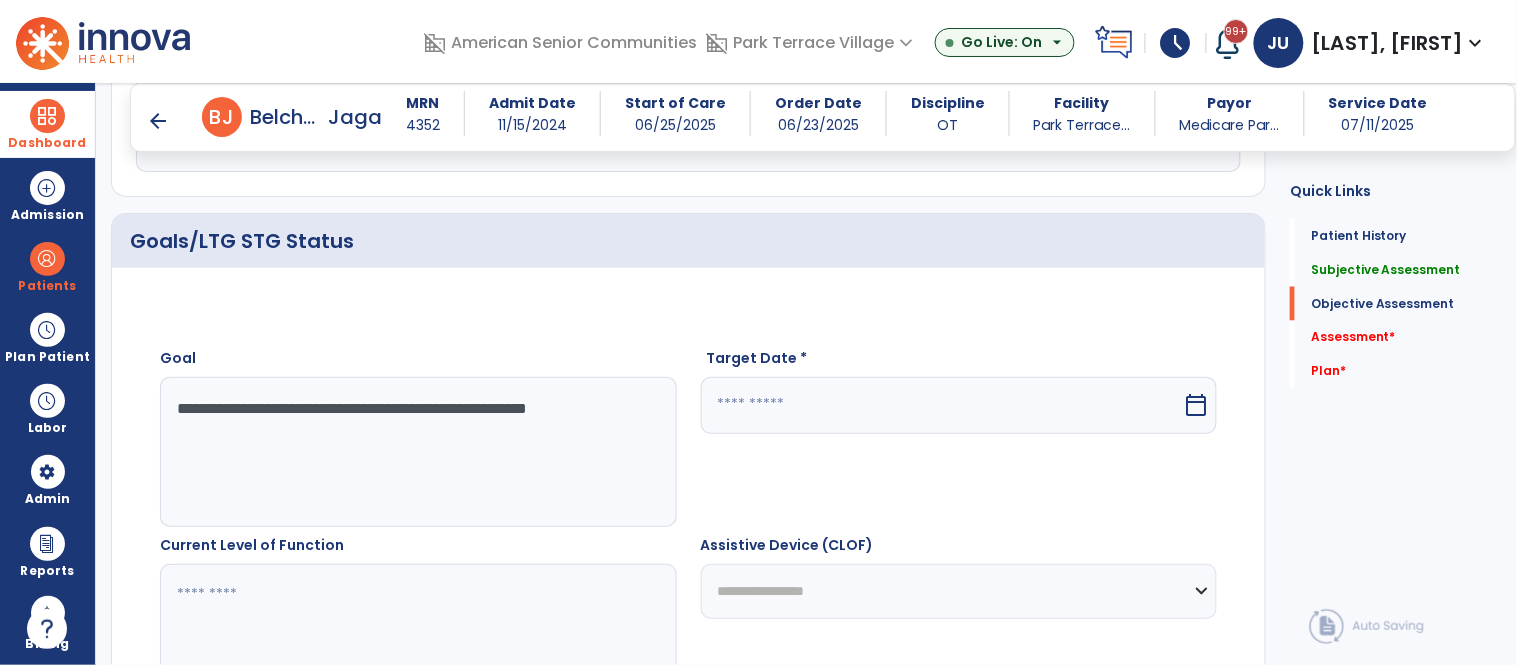 click at bounding box center (942, 405) 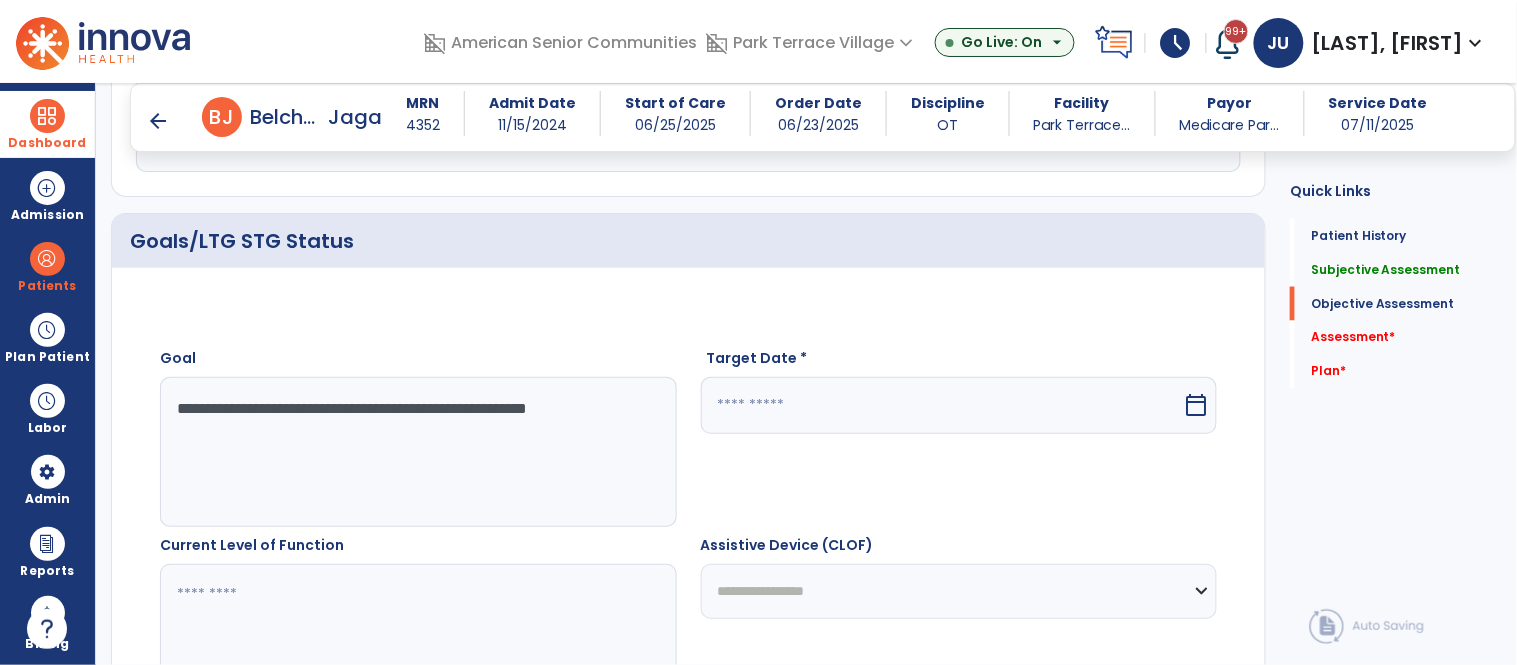 select on "*" 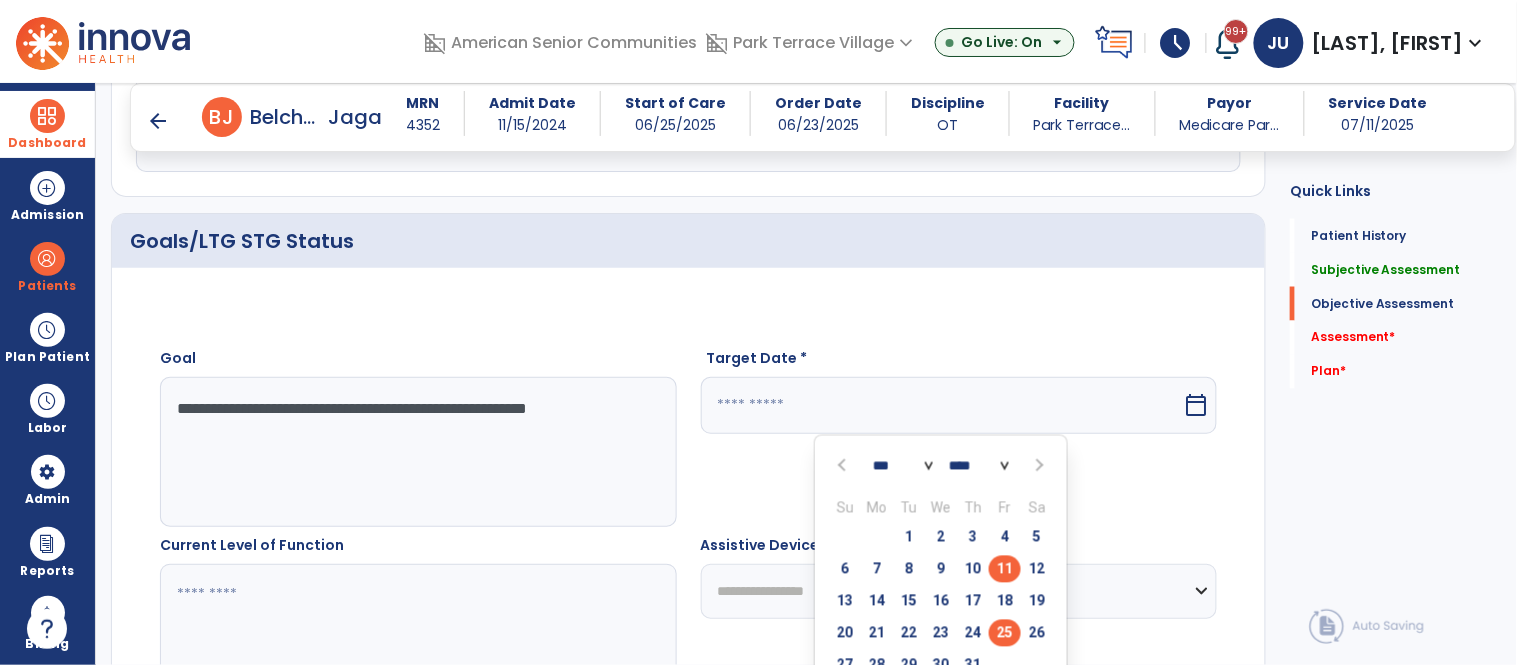 click on "25" at bounding box center [1005, 633] 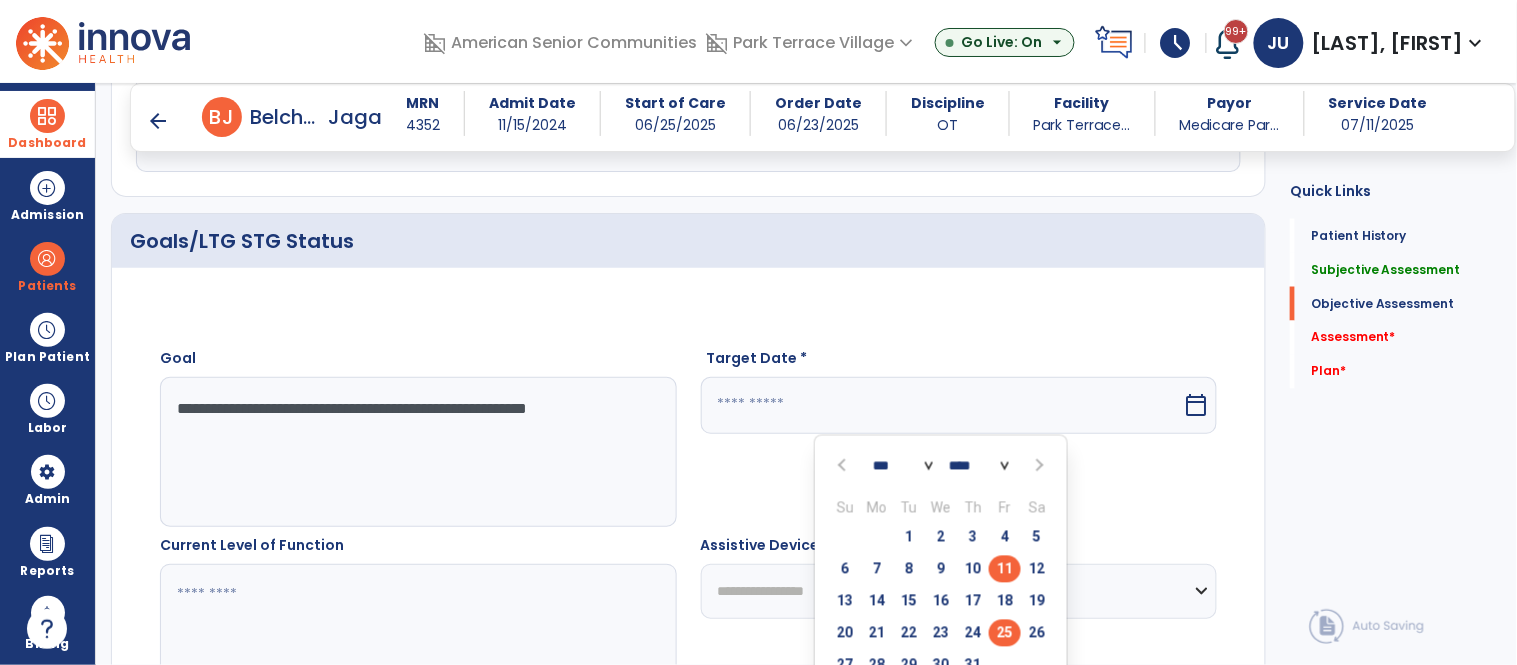 type on "*********" 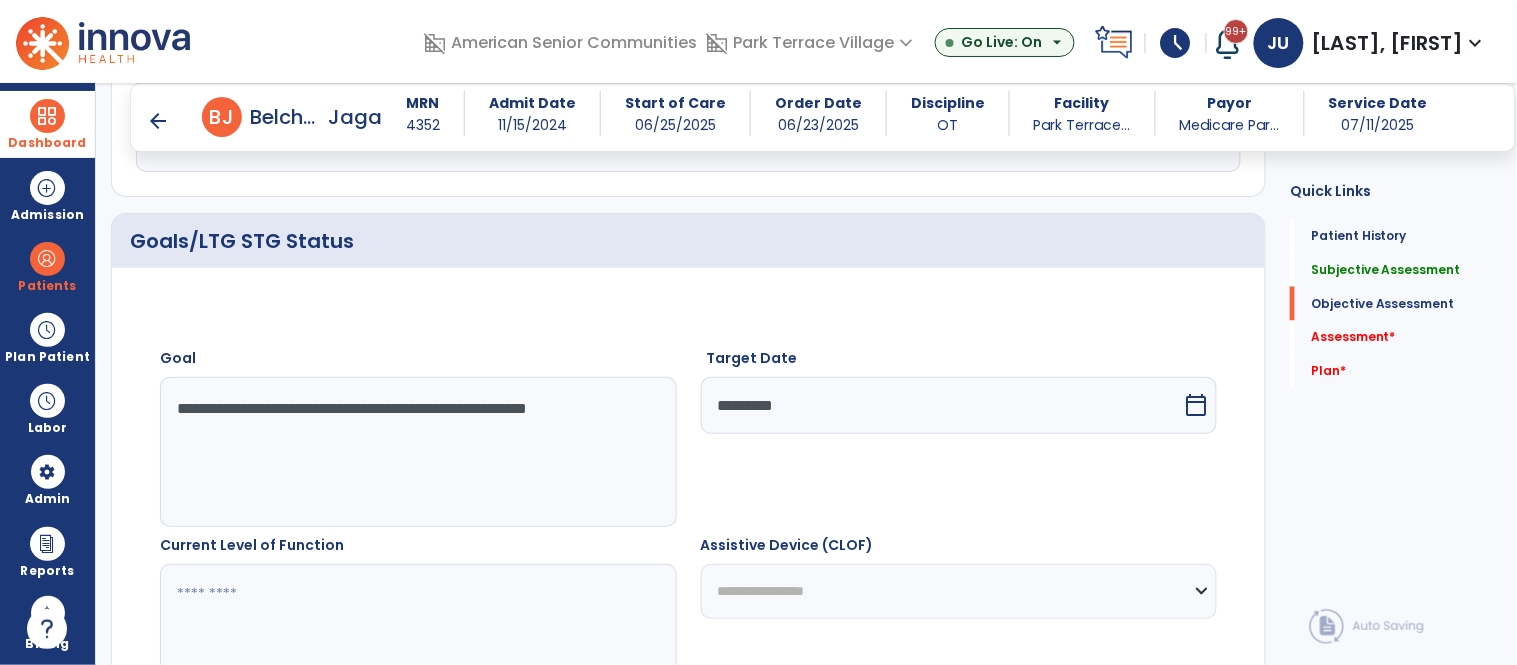 click 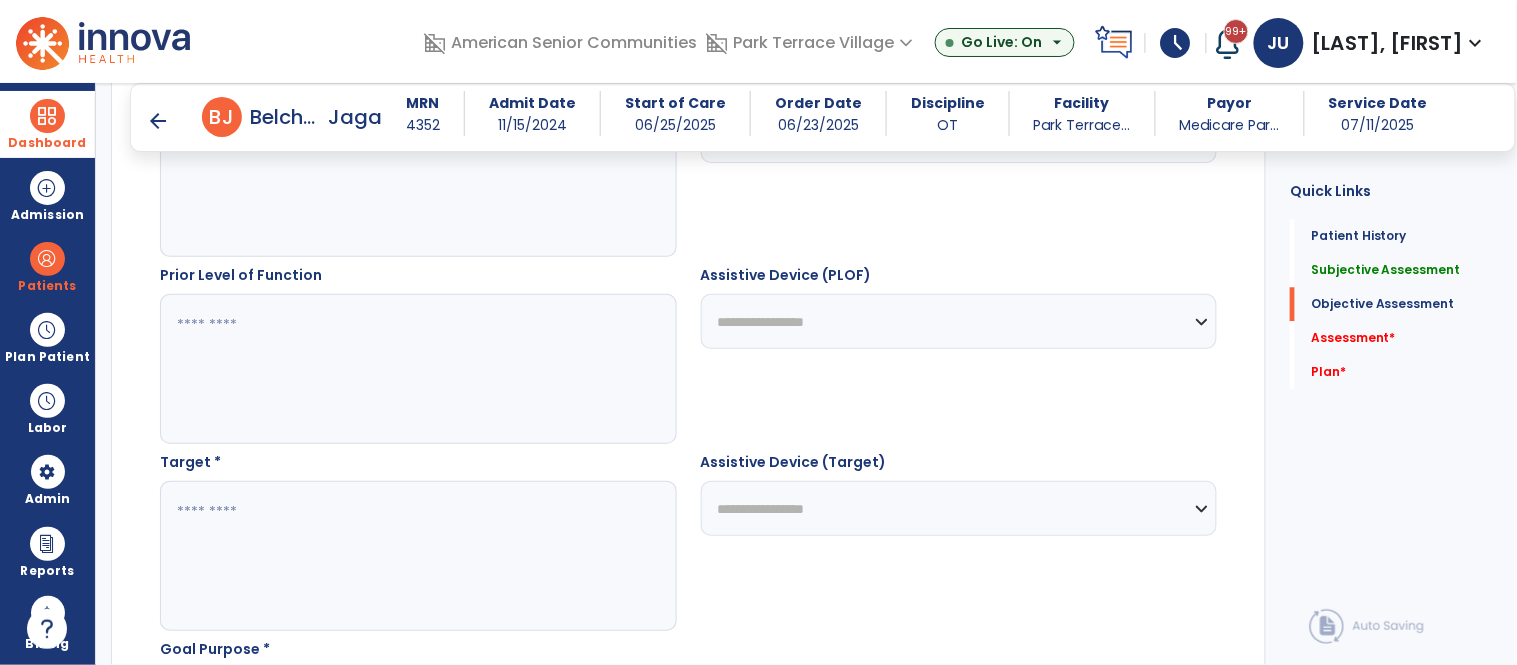 scroll, scrollTop: 1193, scrollLeft: 0, axis: vertical 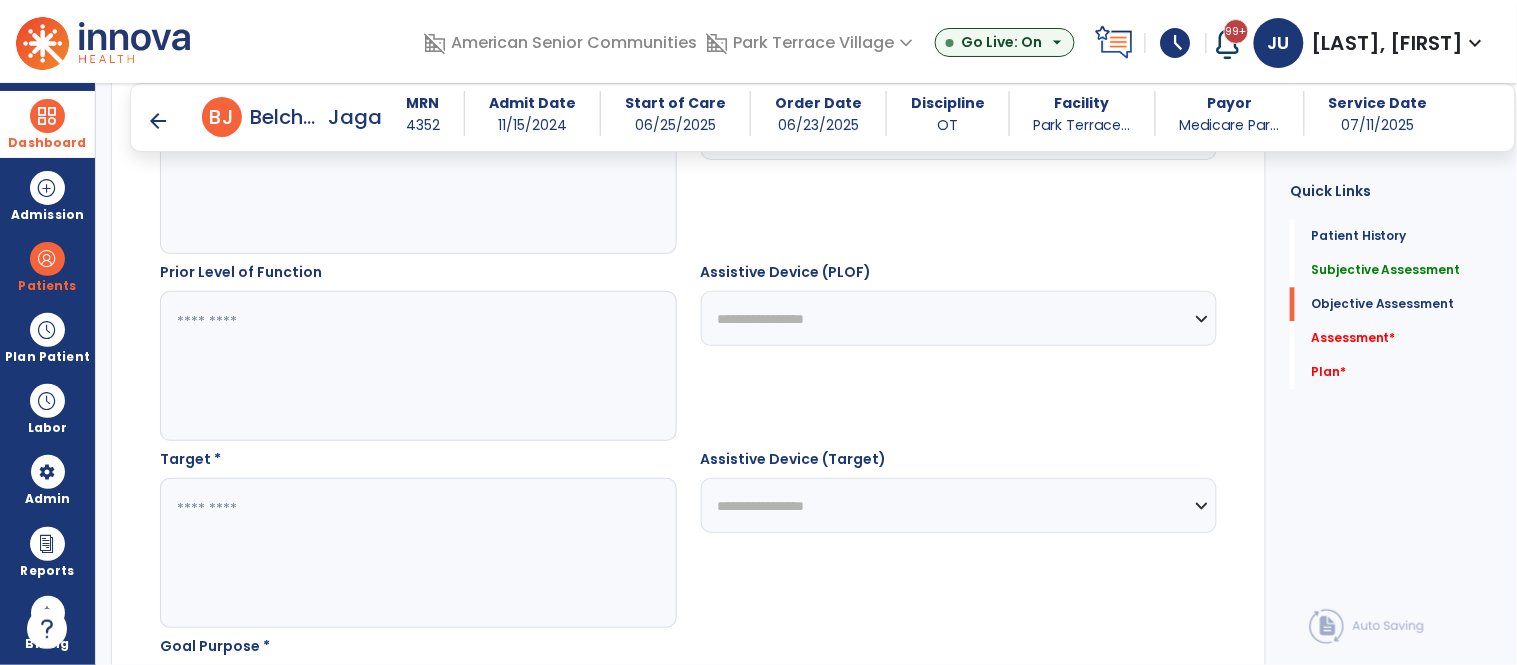 type on "**********" 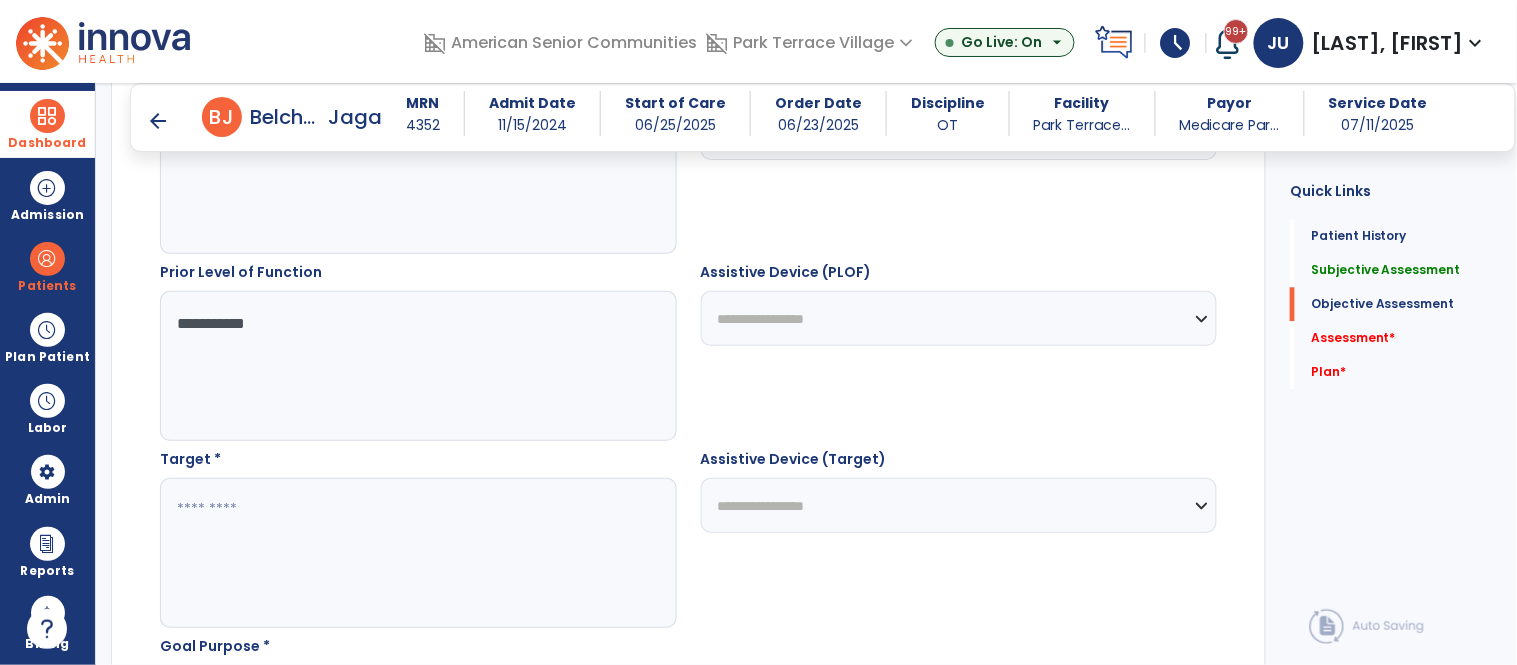 type on "**********" 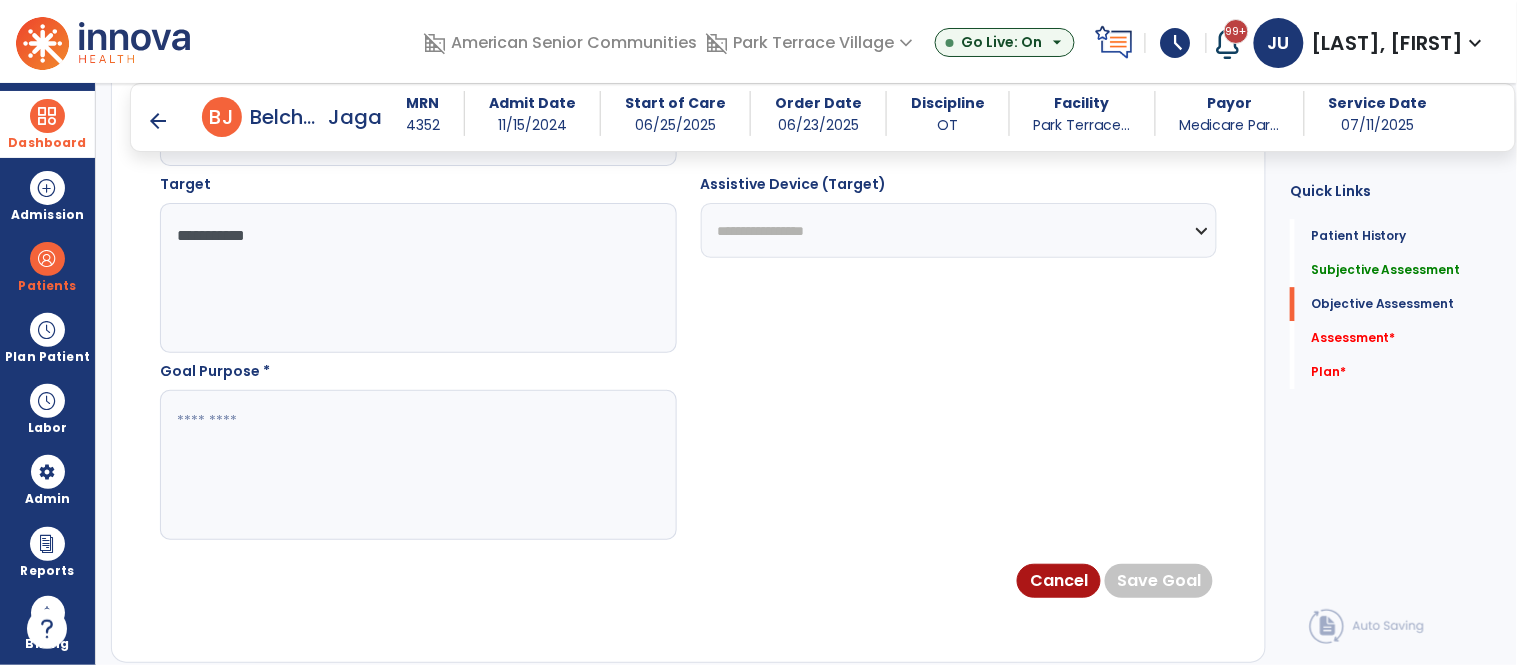 scroll, scrollTop: 1476, scrollLeft: 0, axis: vertical 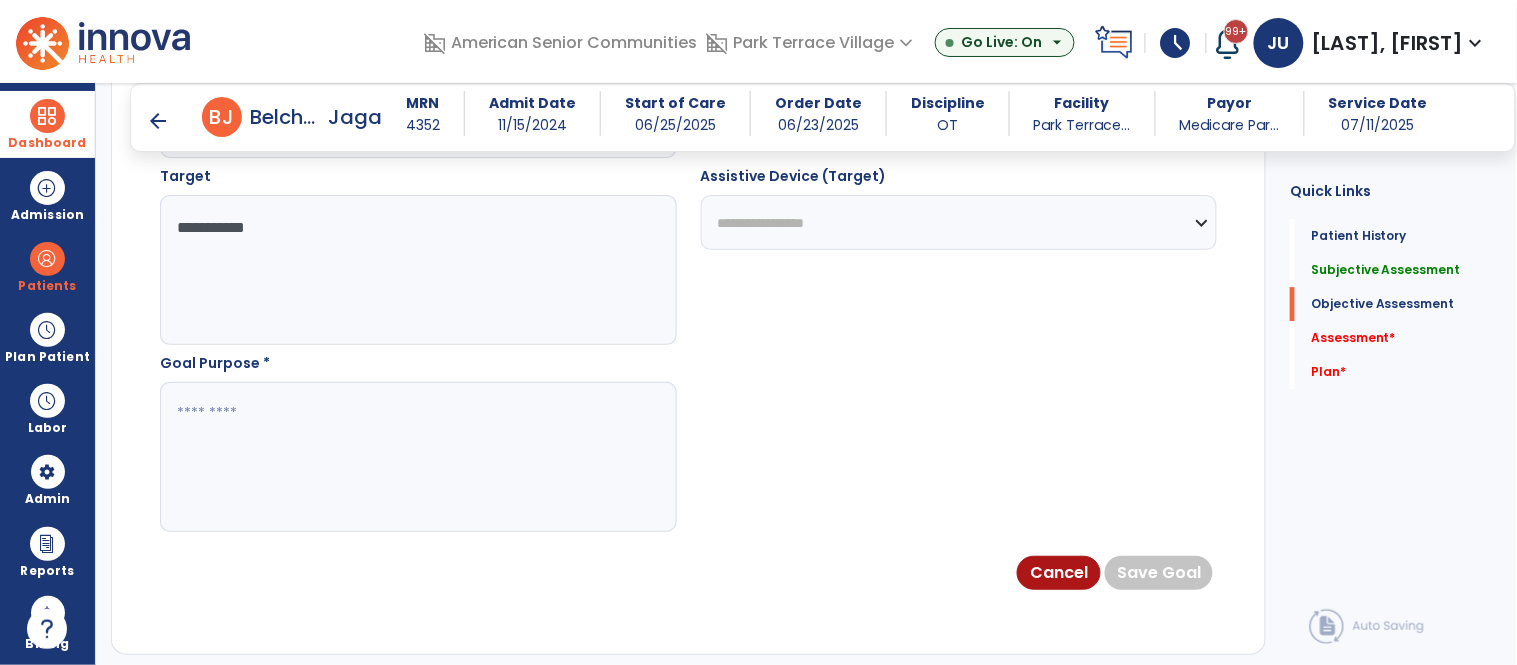 type on "**********" 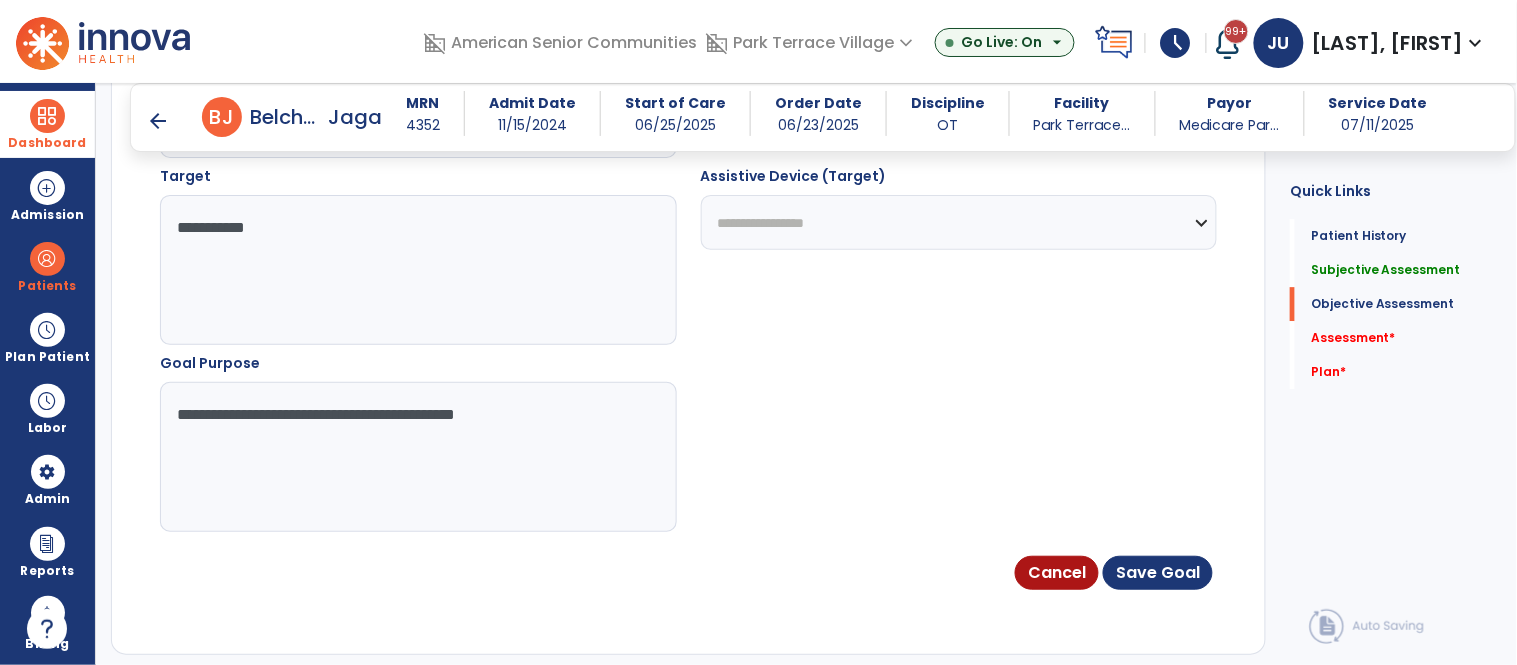 type on "**********" 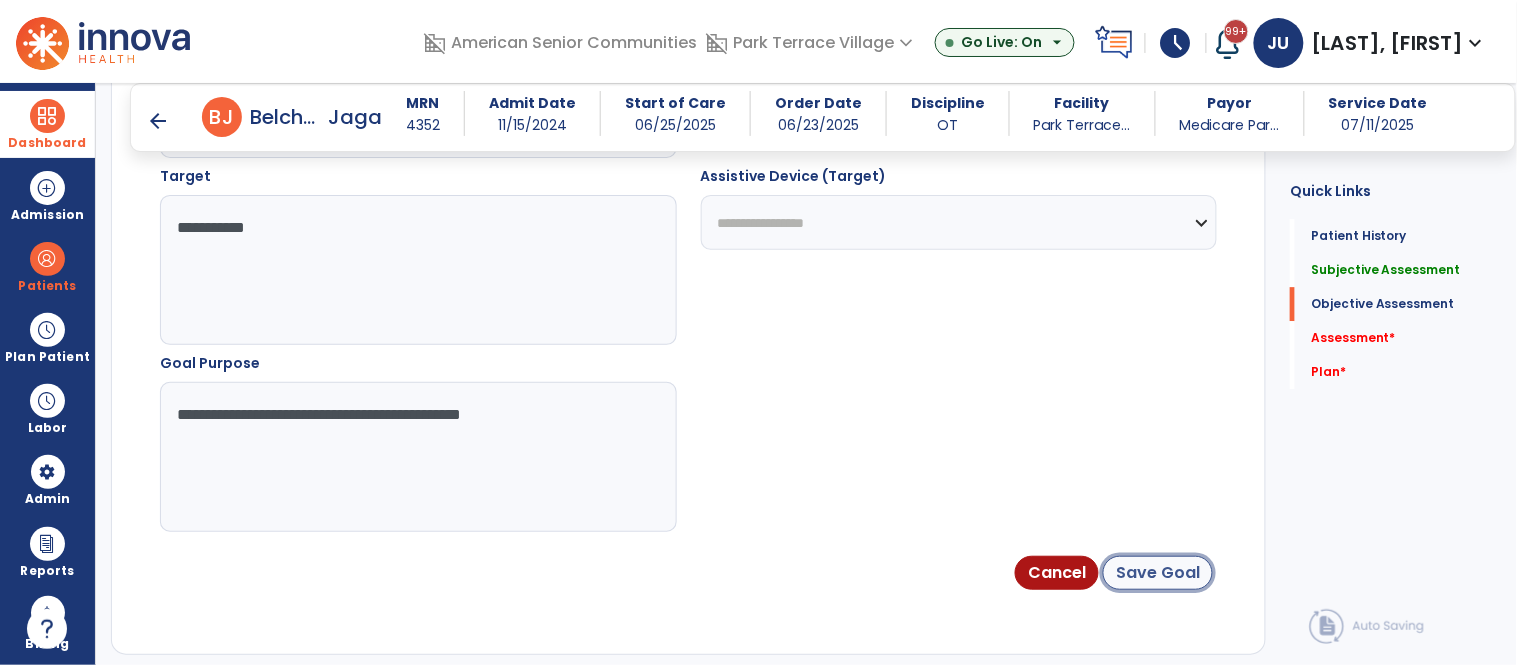 click on "Save Goal" 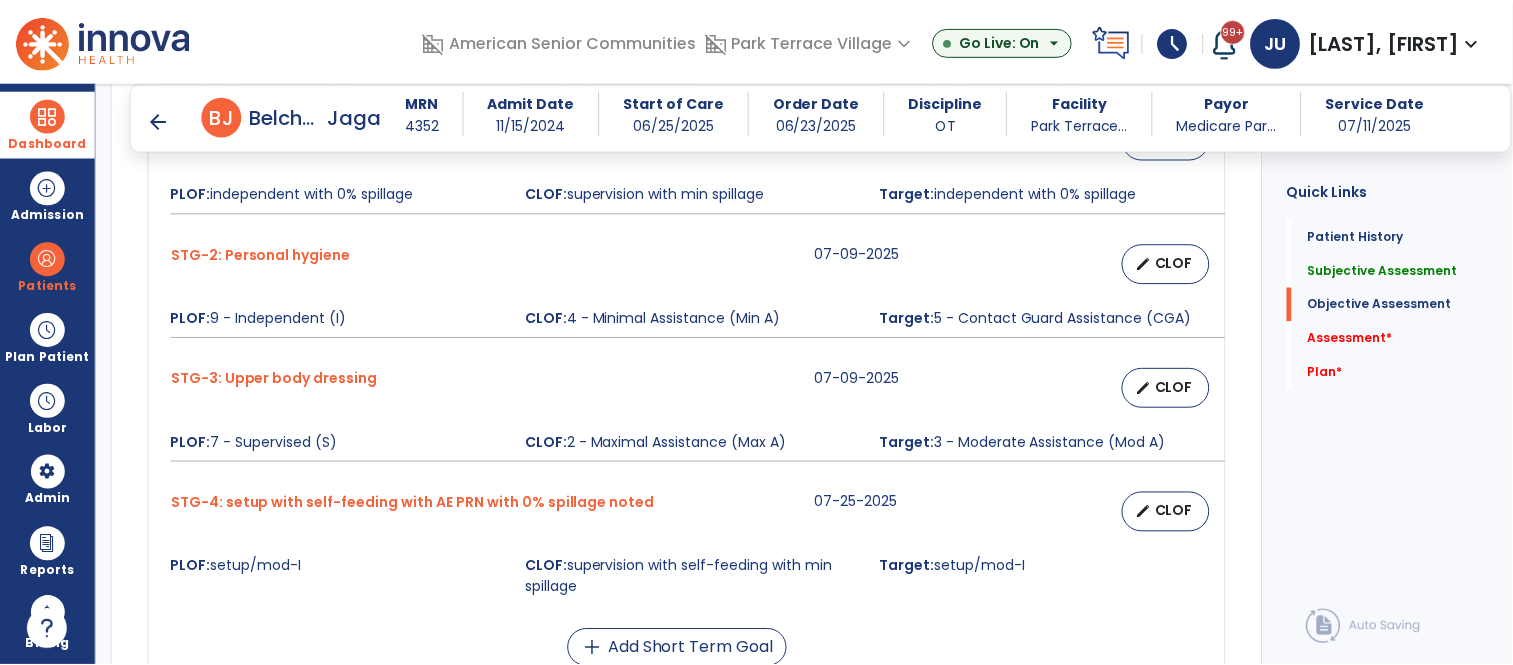 scroll, scrollTop: 2173, scrollLeft: 0, axis: vertical 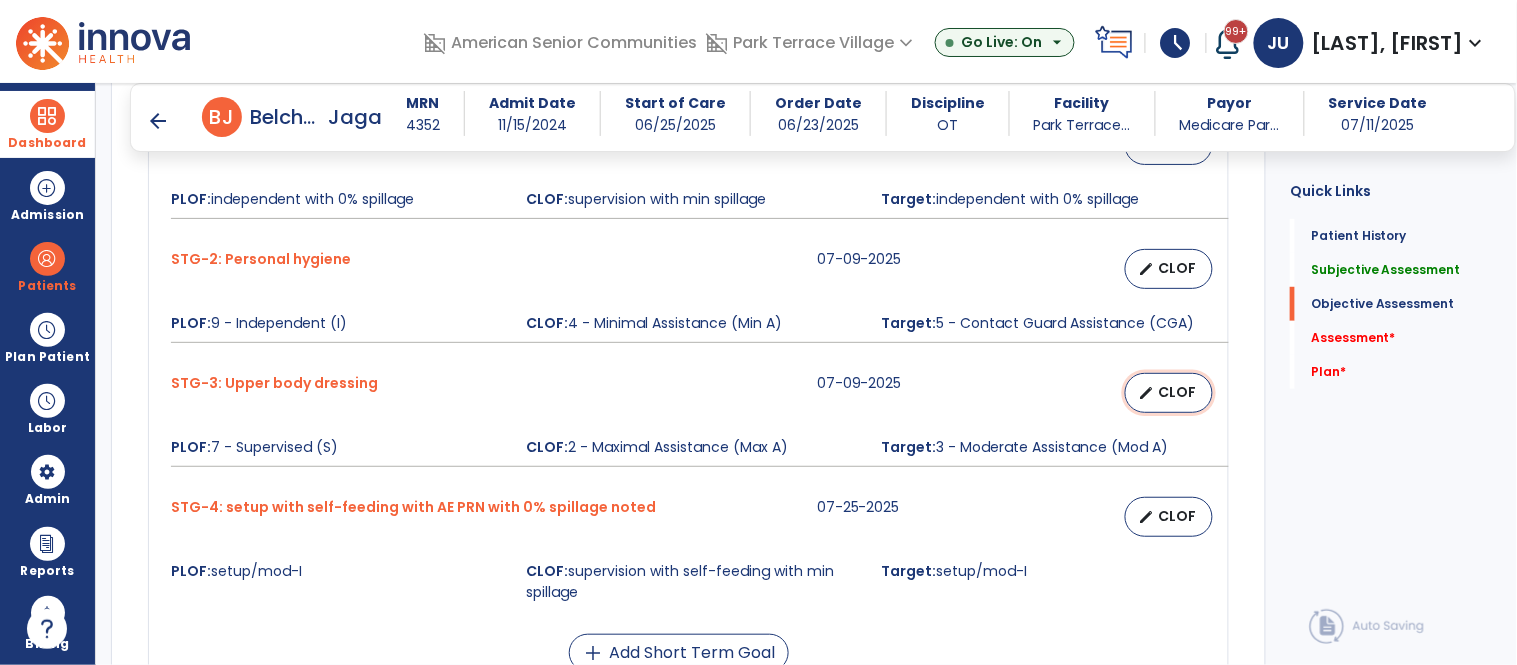 click on "edit" at bounding box center (1146, 393) 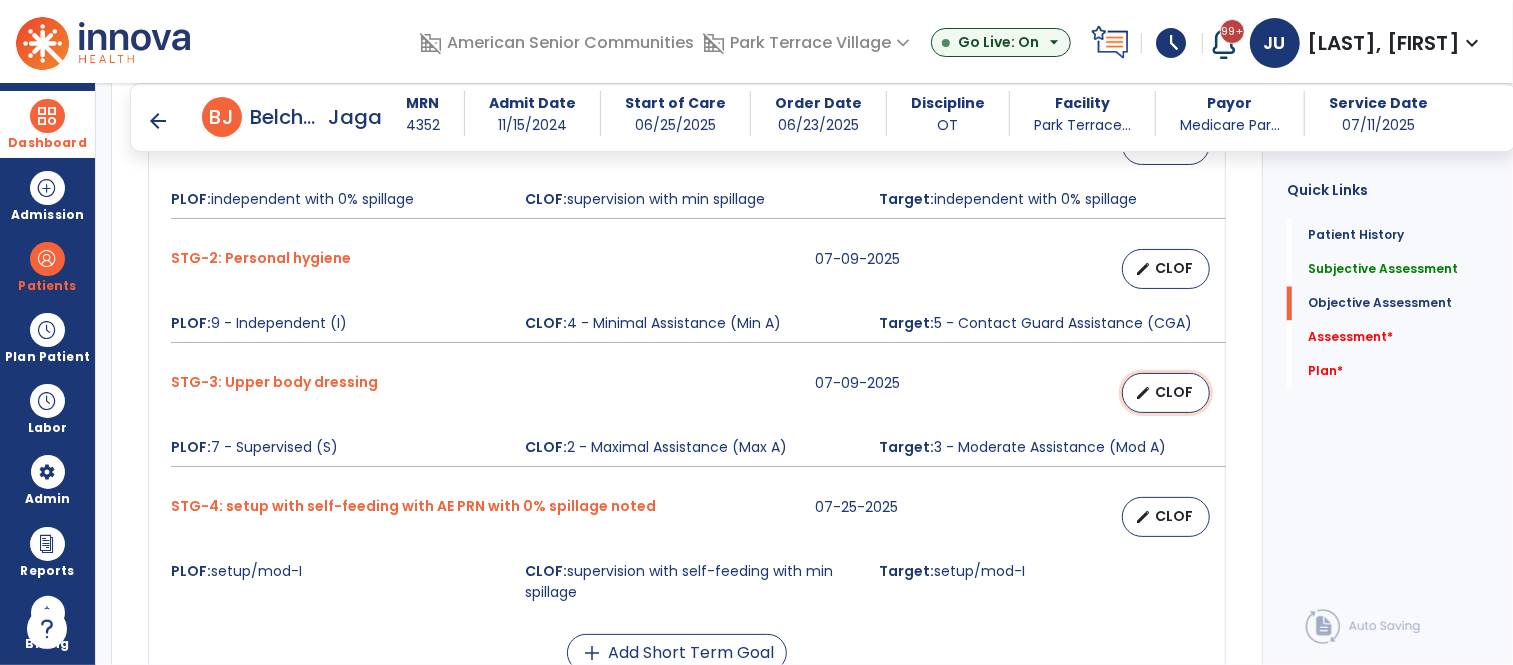 select on "********" 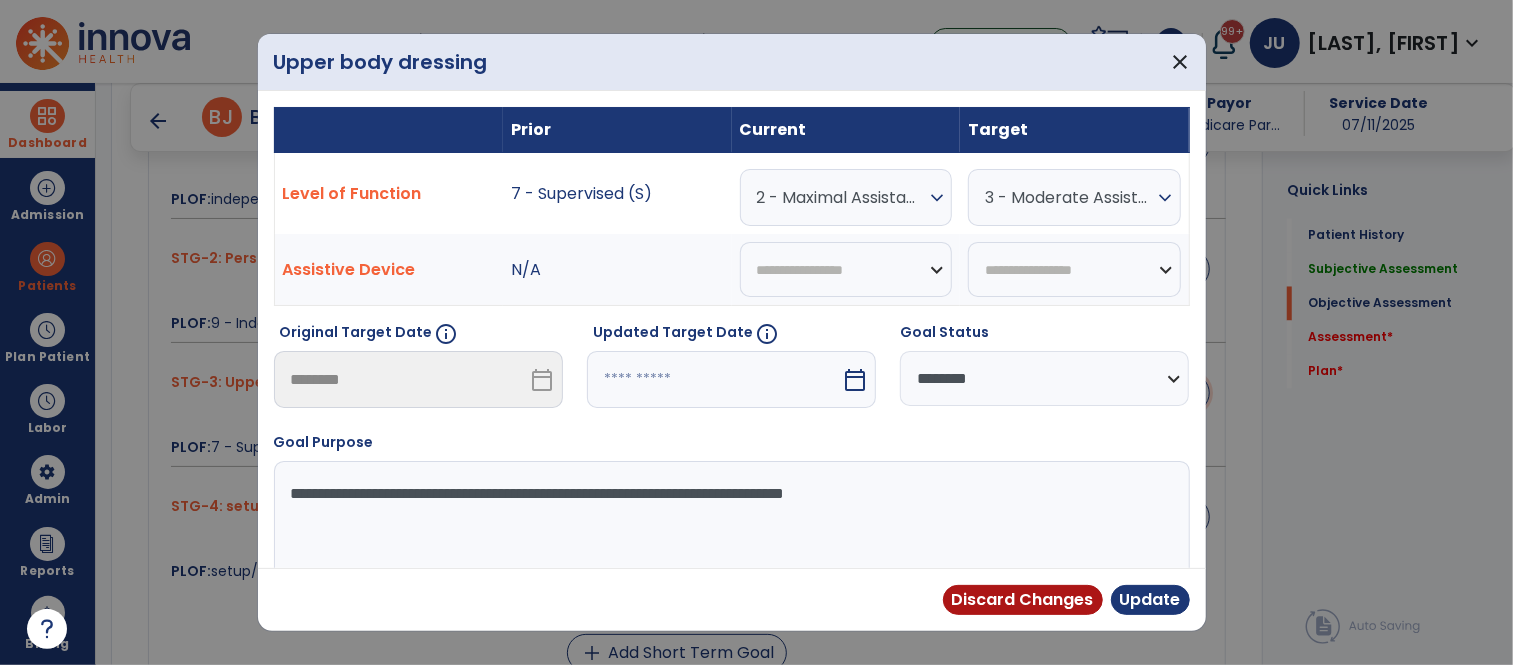 scroll, scrollTop: 2173, scrollLeft: 0, axis: vertical 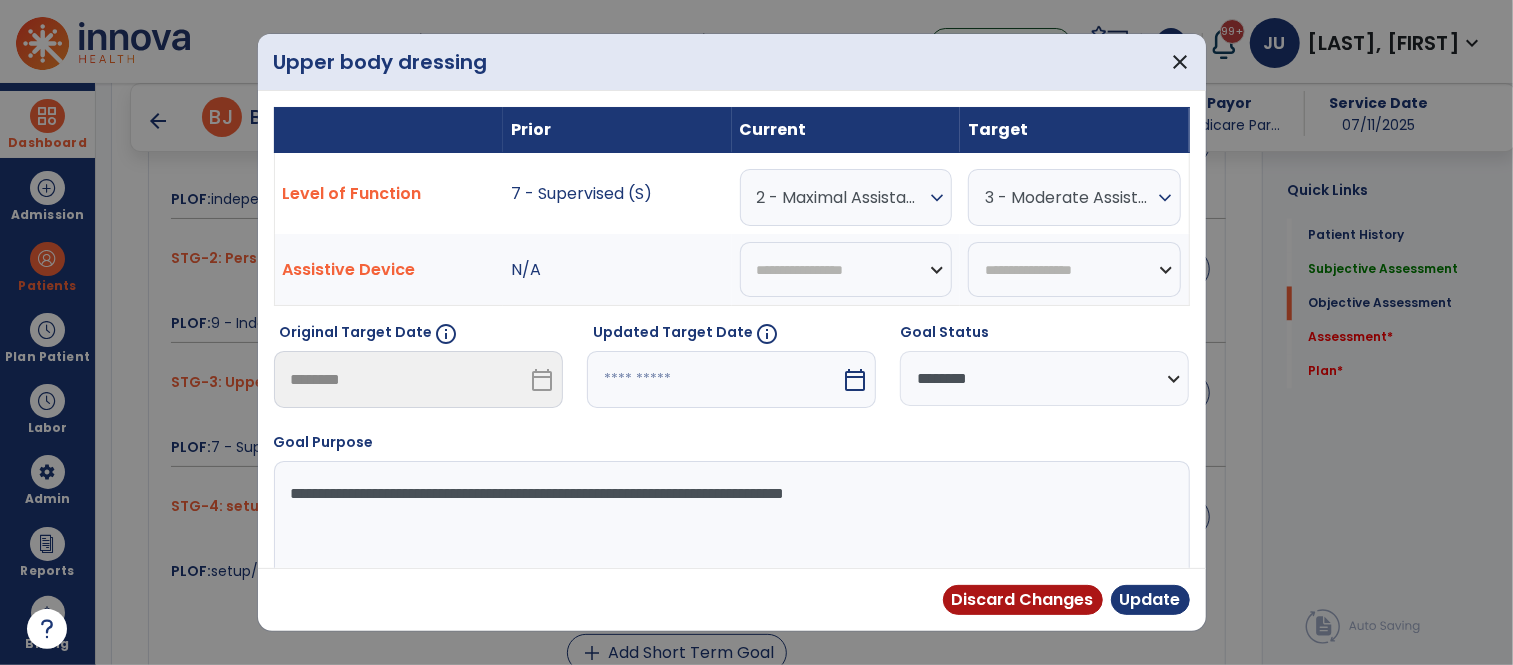 click on "2 - Maximal Assistance (Max A)" at bounding box center [841, 197] 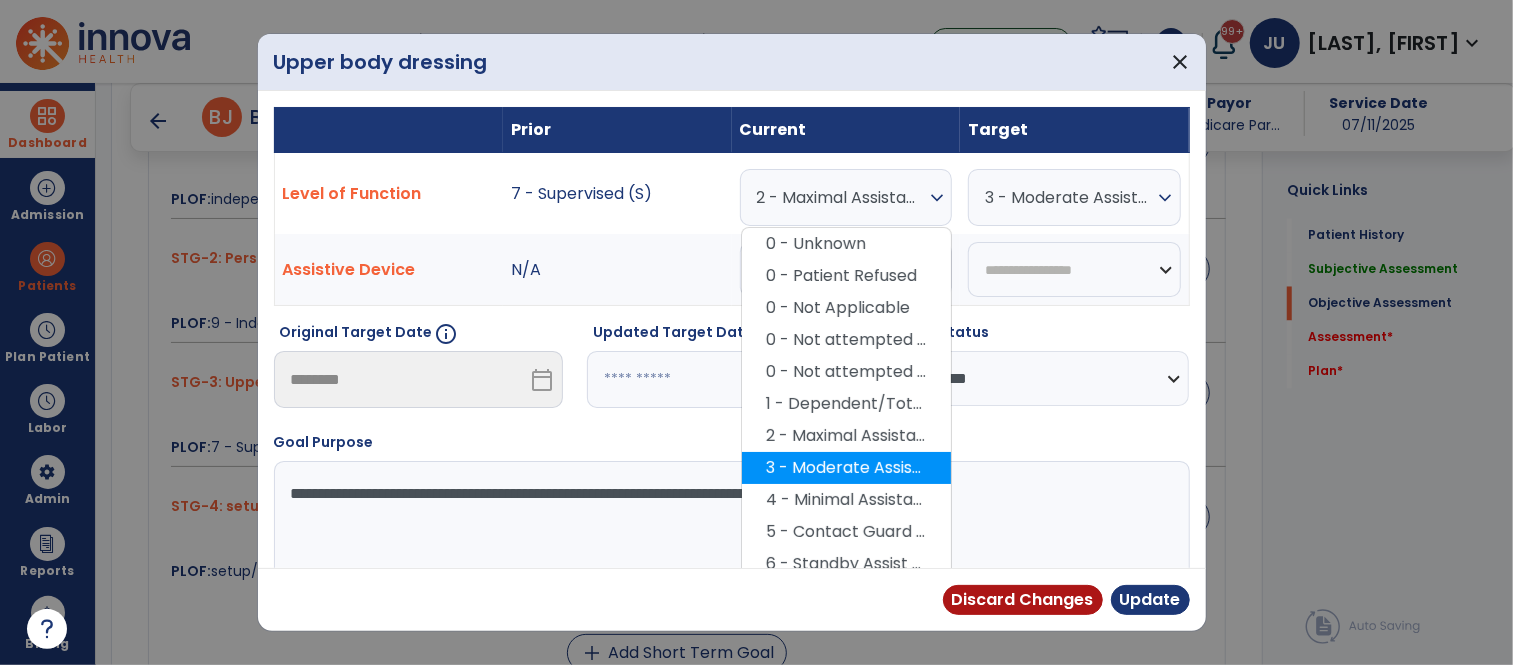 click on "3 - Moderate Assistance (Mod A)" at bounding box center [846, 468] 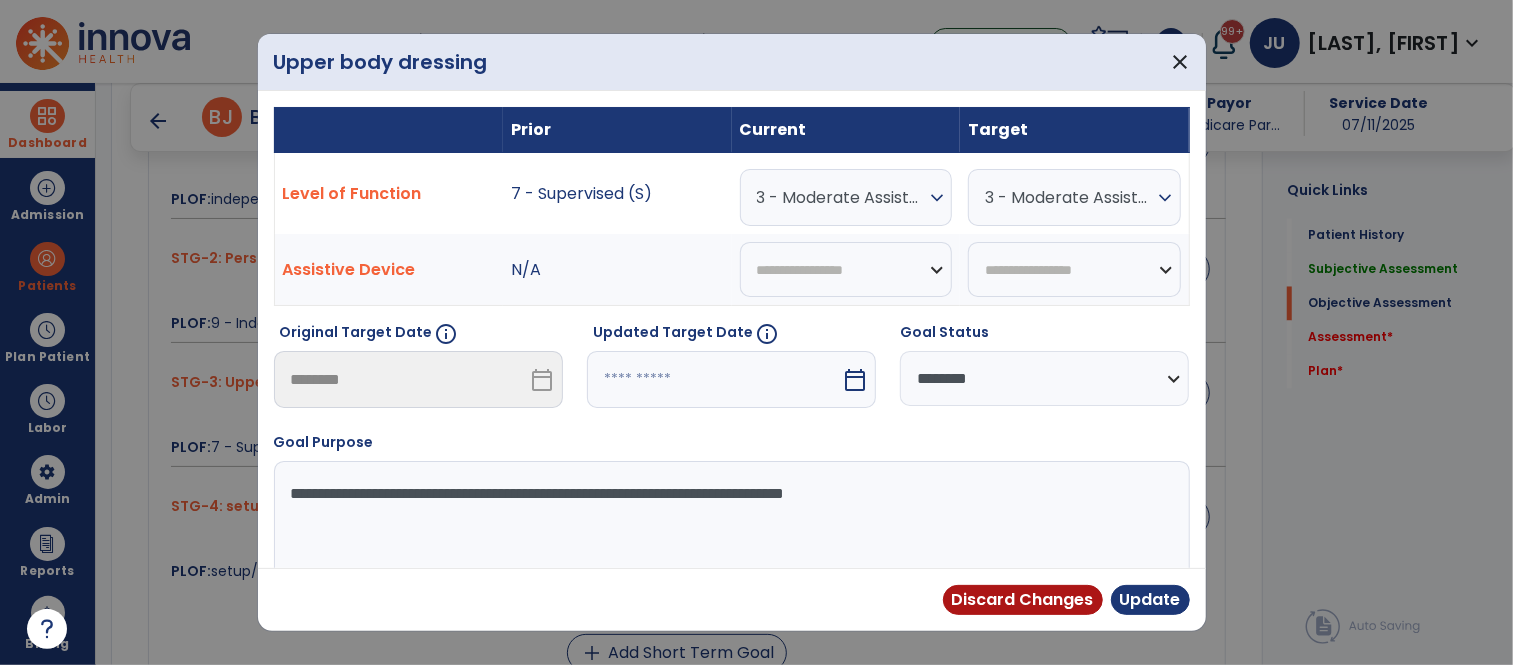 click on "3 - Moderate Assistance (Mod A)" at bounding box center (1069, 197) 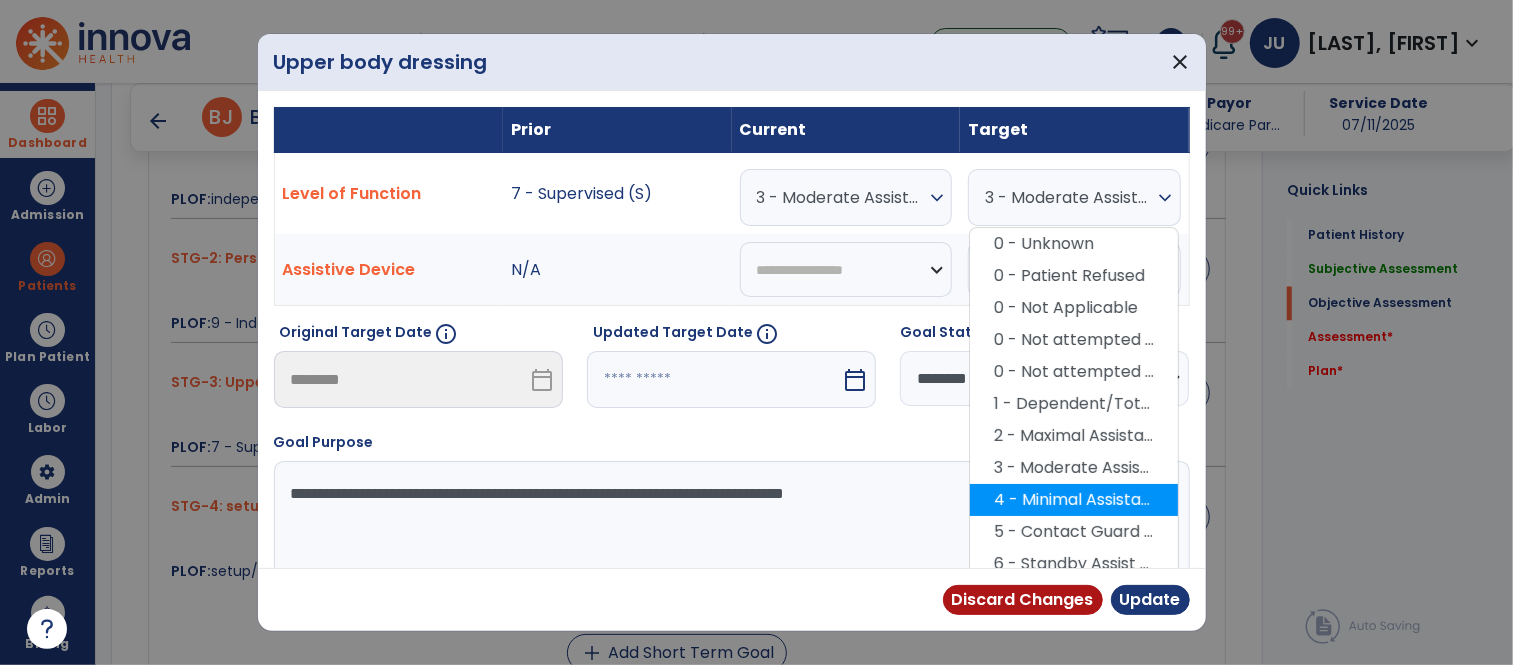 click on "4 - Minimal Assistance (Min A)" at bounding box center (1074, 500) 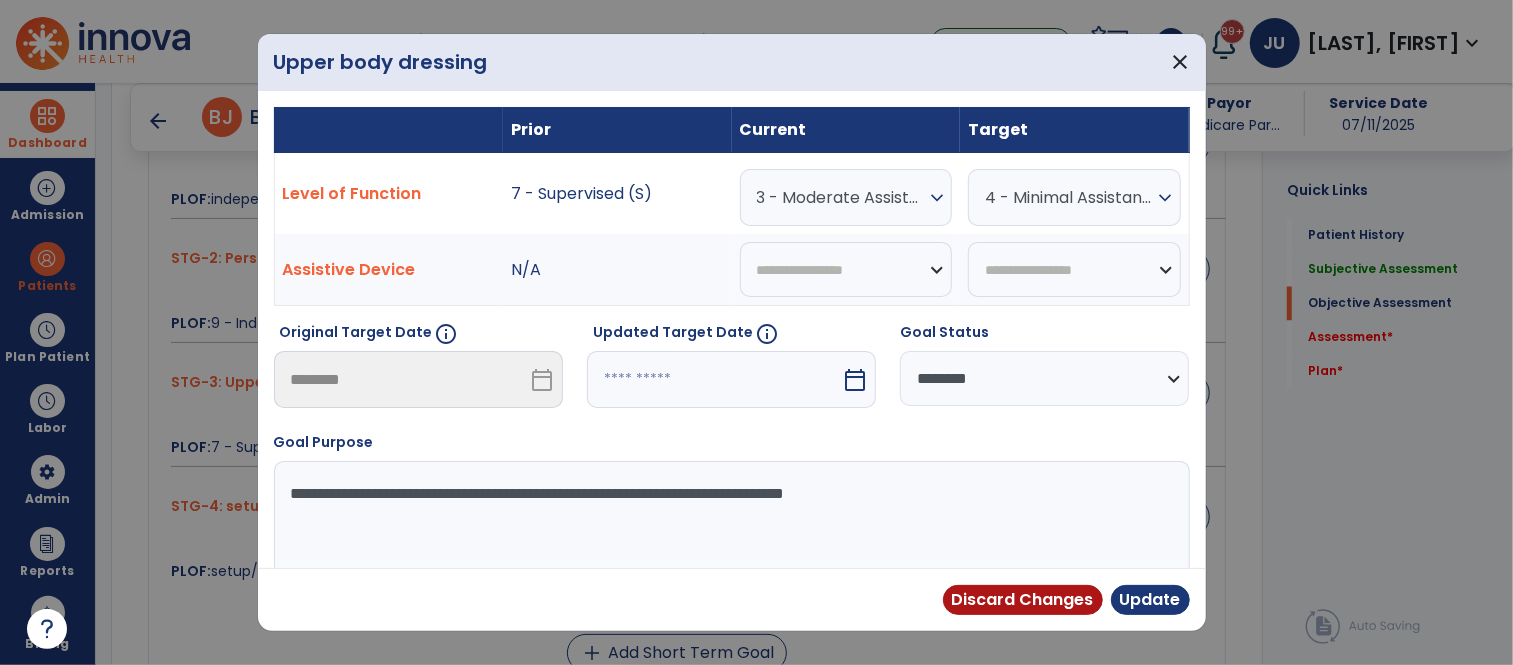 click at bounding box center (714, 379) 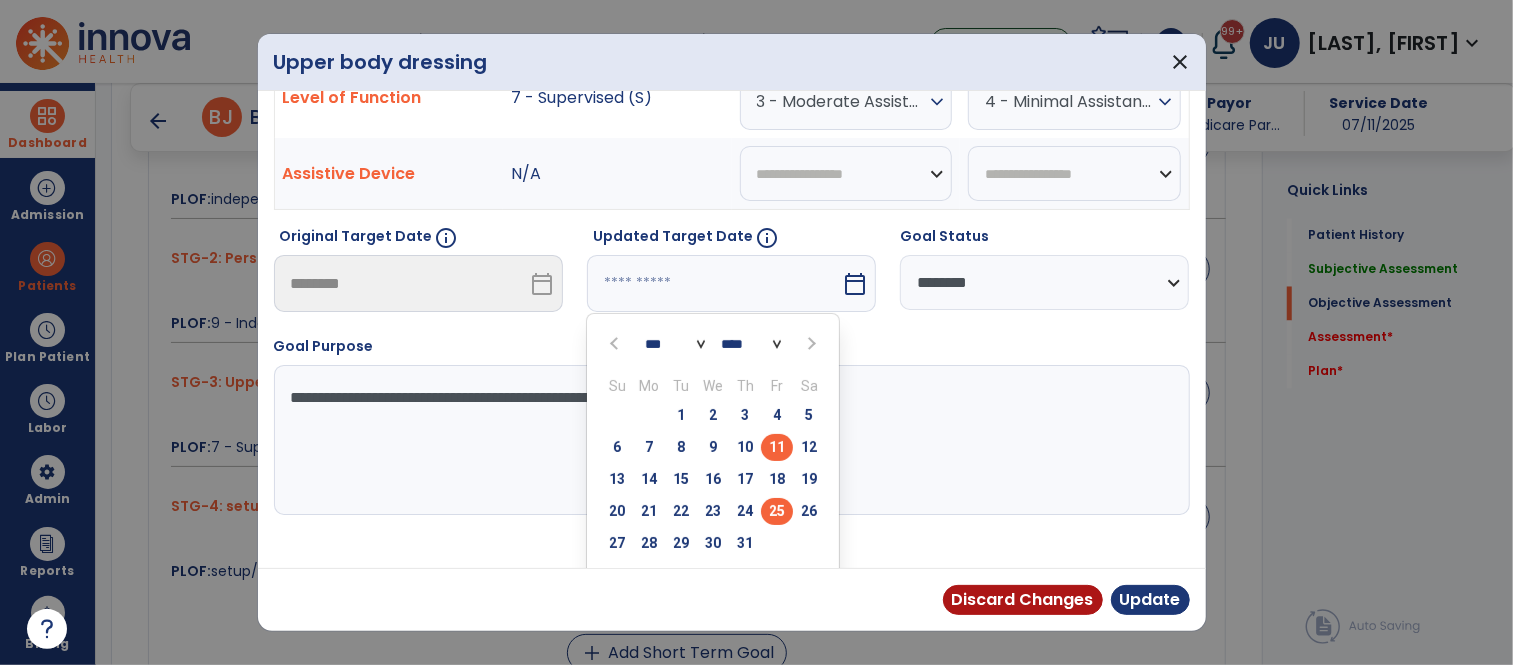 click on "25" at bounding box center [777, 511] 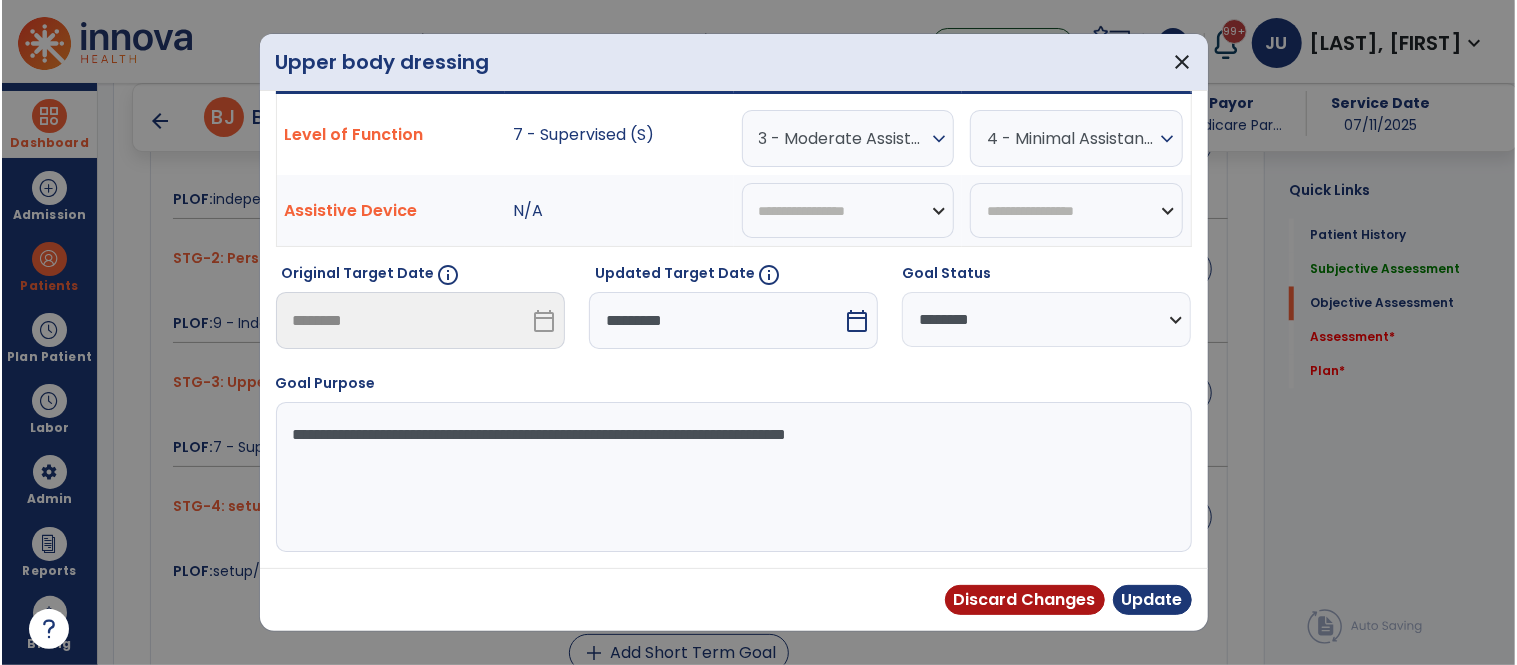 scroll, scrollTop: 60, scrollLeft: 0, axis: vertical 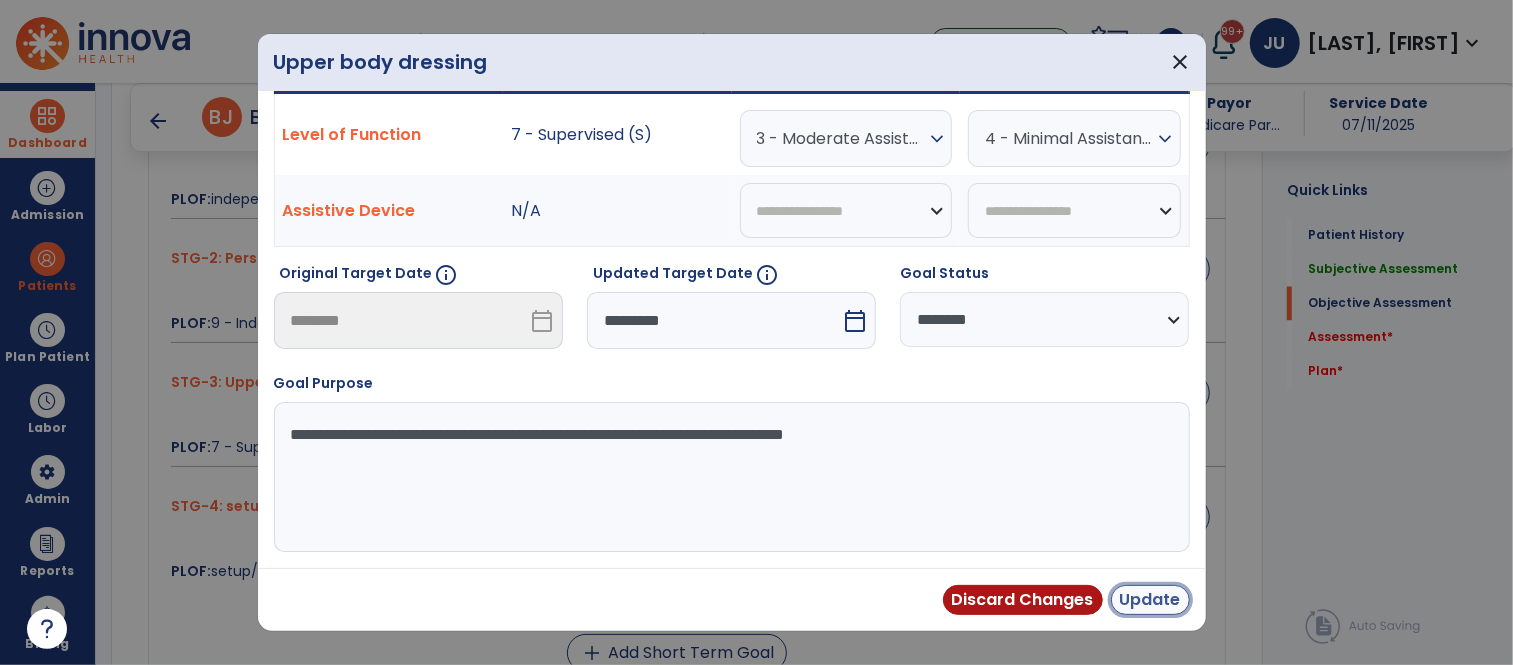 click on "Update" at bounding box center [1150, 600] 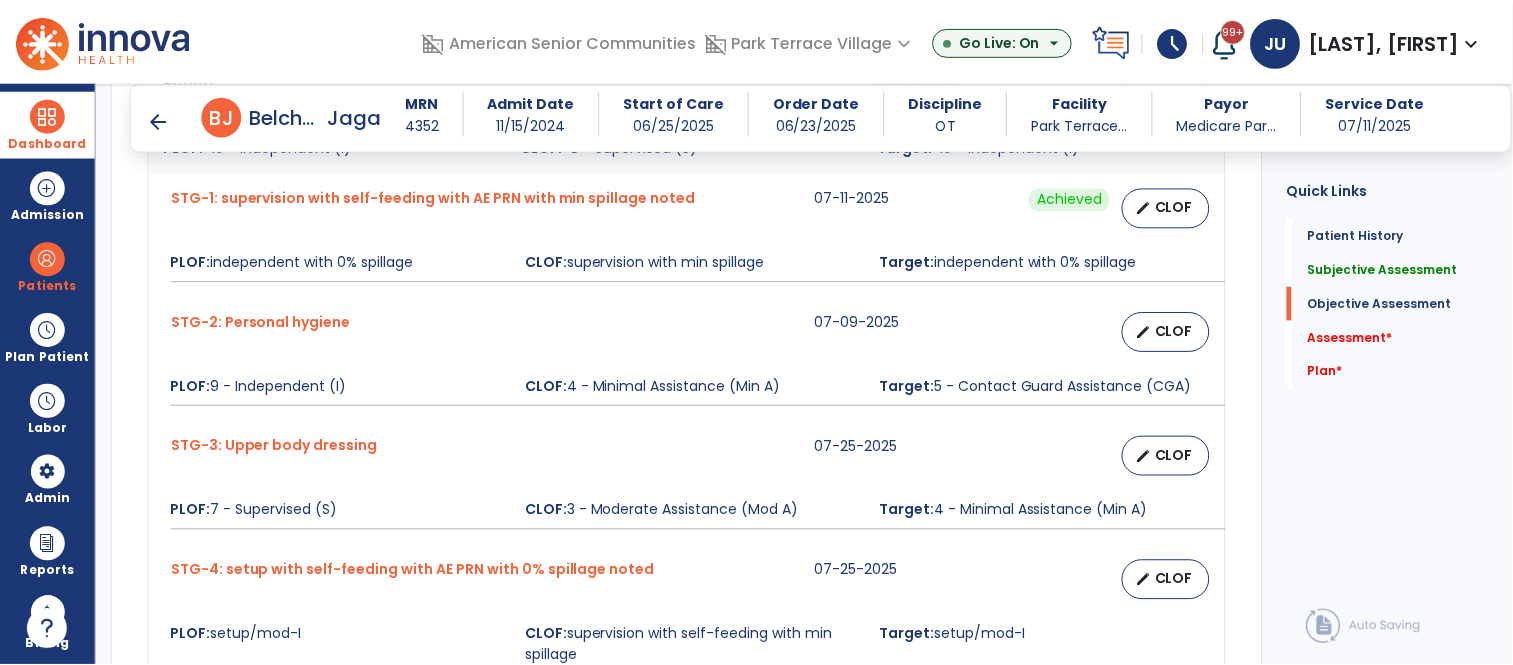 scroll, scrollTop: 2113, scrollLeft: 0, axis: vertical 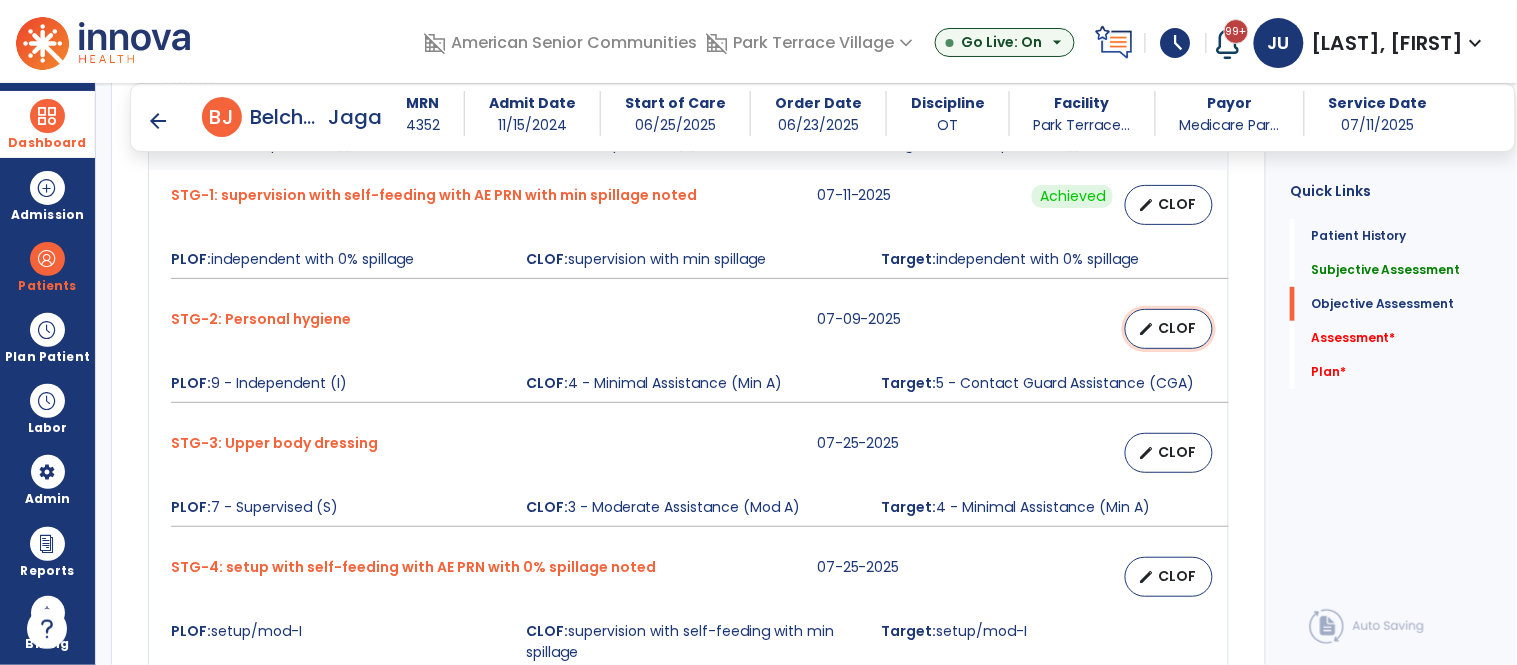 click on "edit   CLOF" at bounding box center (1169, 329) 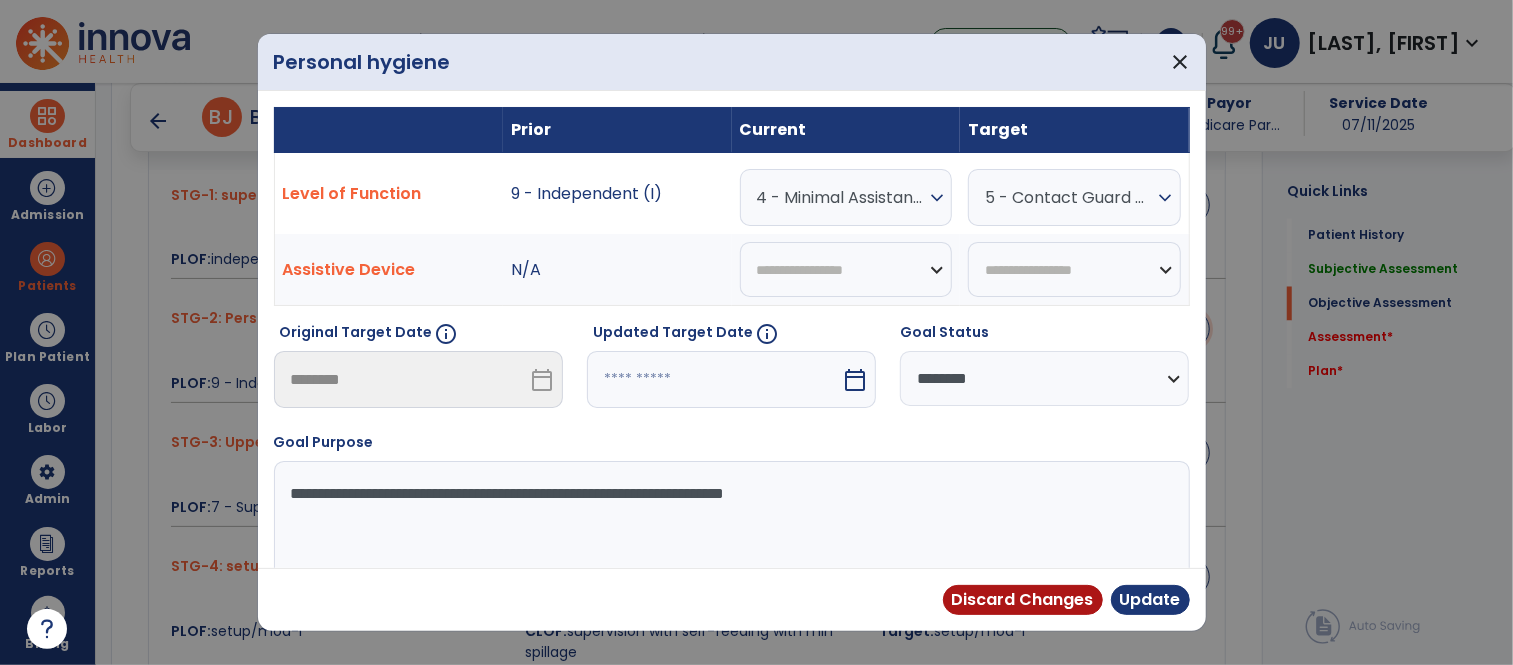 scroll, scrollTop: 2113, scrollLeft: 0, axis: vertical 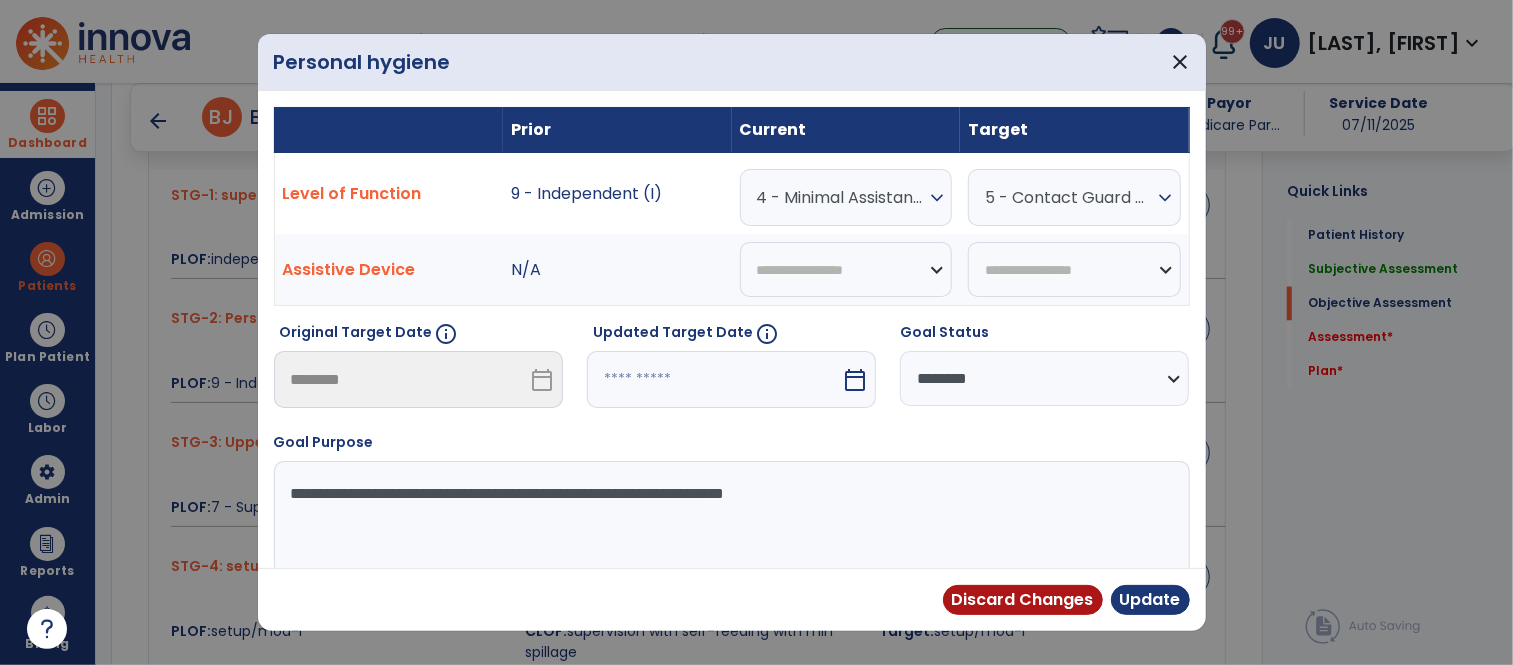 click on "4 - Minimal Assistance (Min A)" at bounding box center (841, 197) 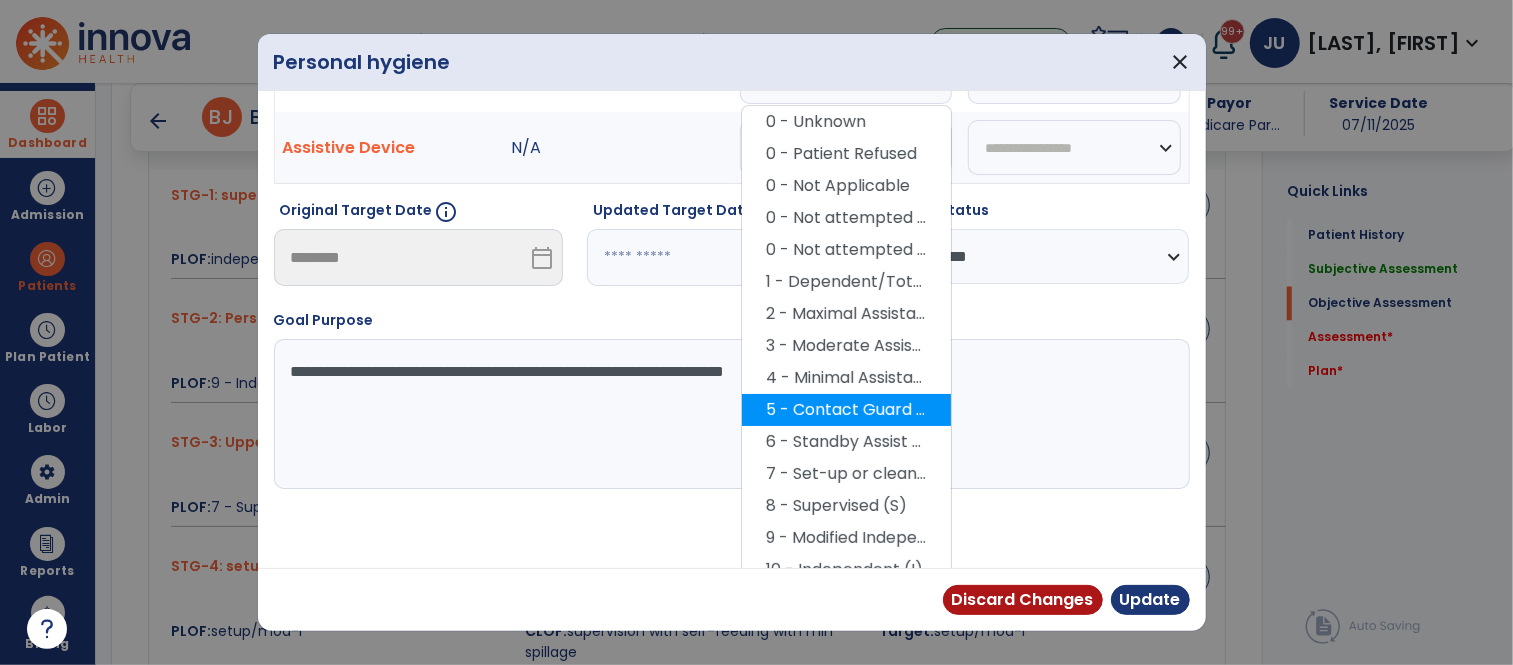 click on "5 - Contact Guard Assistance (CGA)" at bounding box center (846, 410) 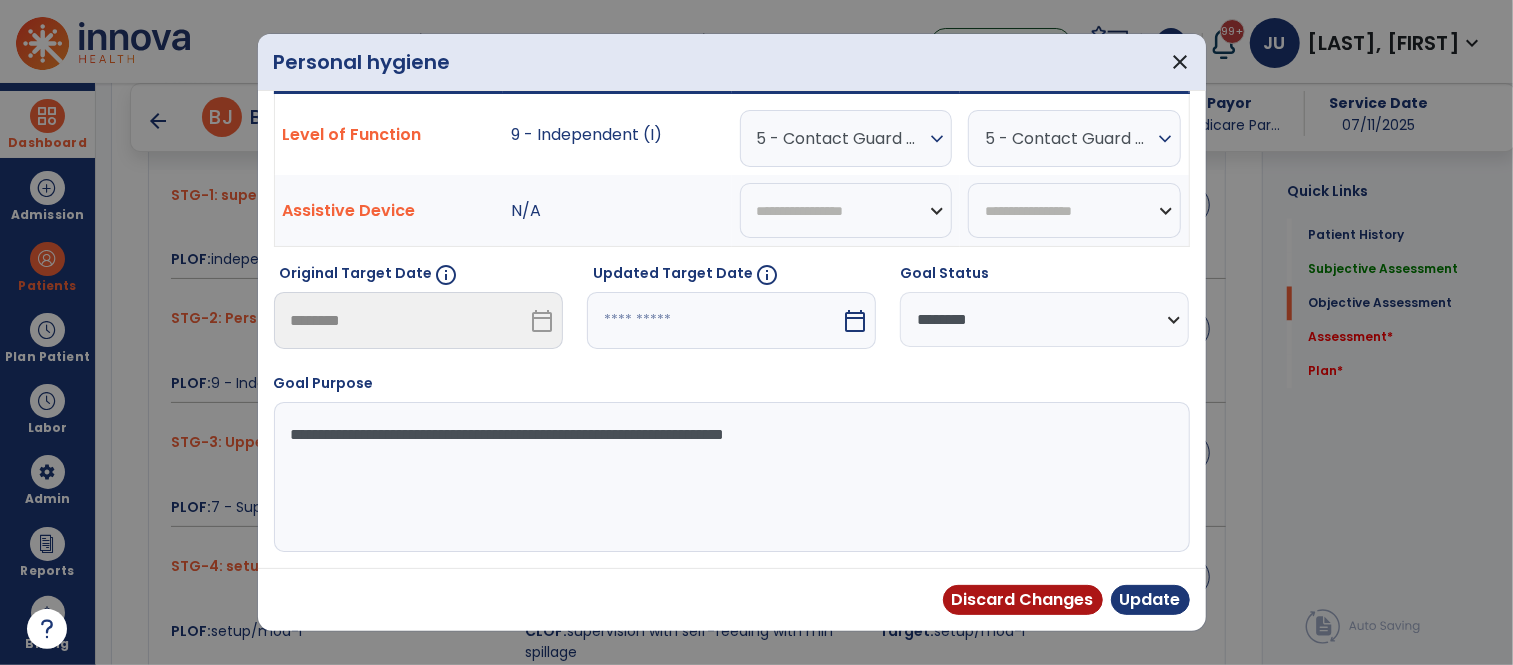 click on "5 - Contact Guard Assistance (CGA)" at bounding box center (1069, 138) 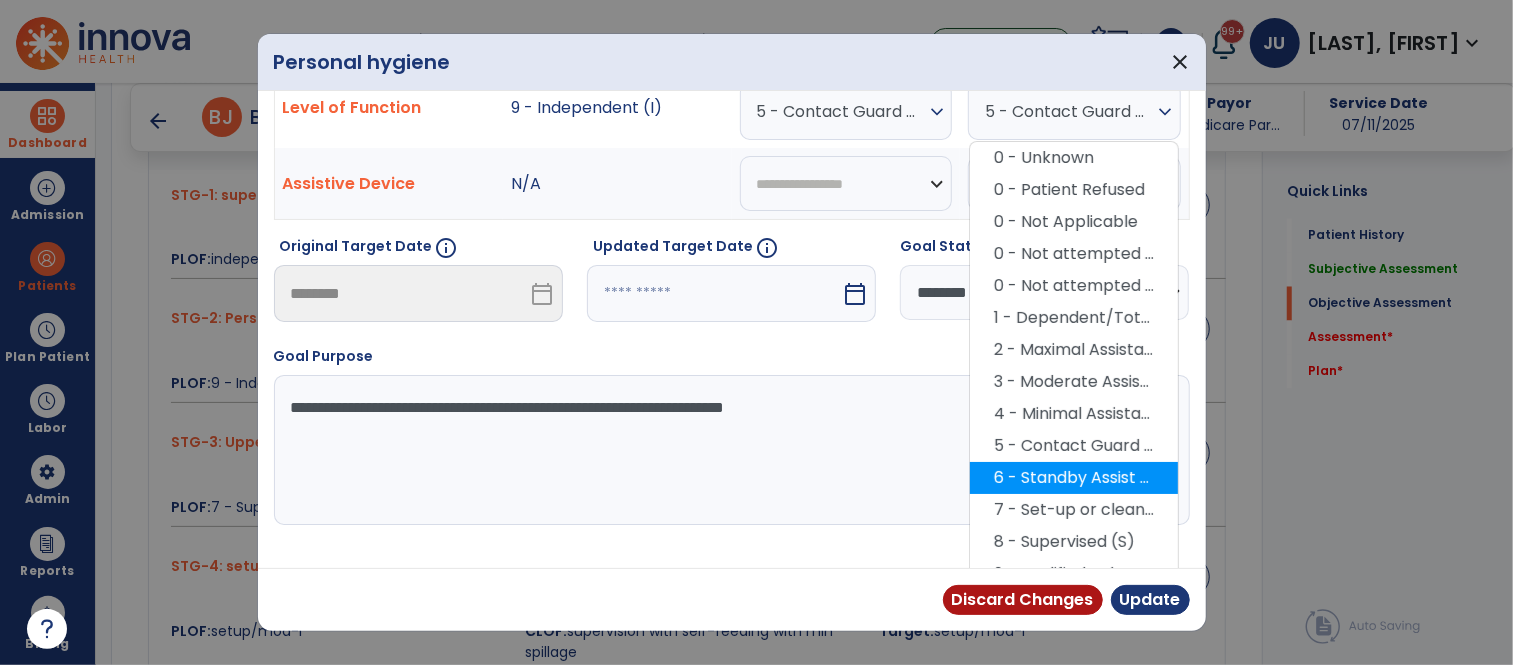 click on "7 - Set-up or clean-up assistance" at bounding box center [1074, 510] 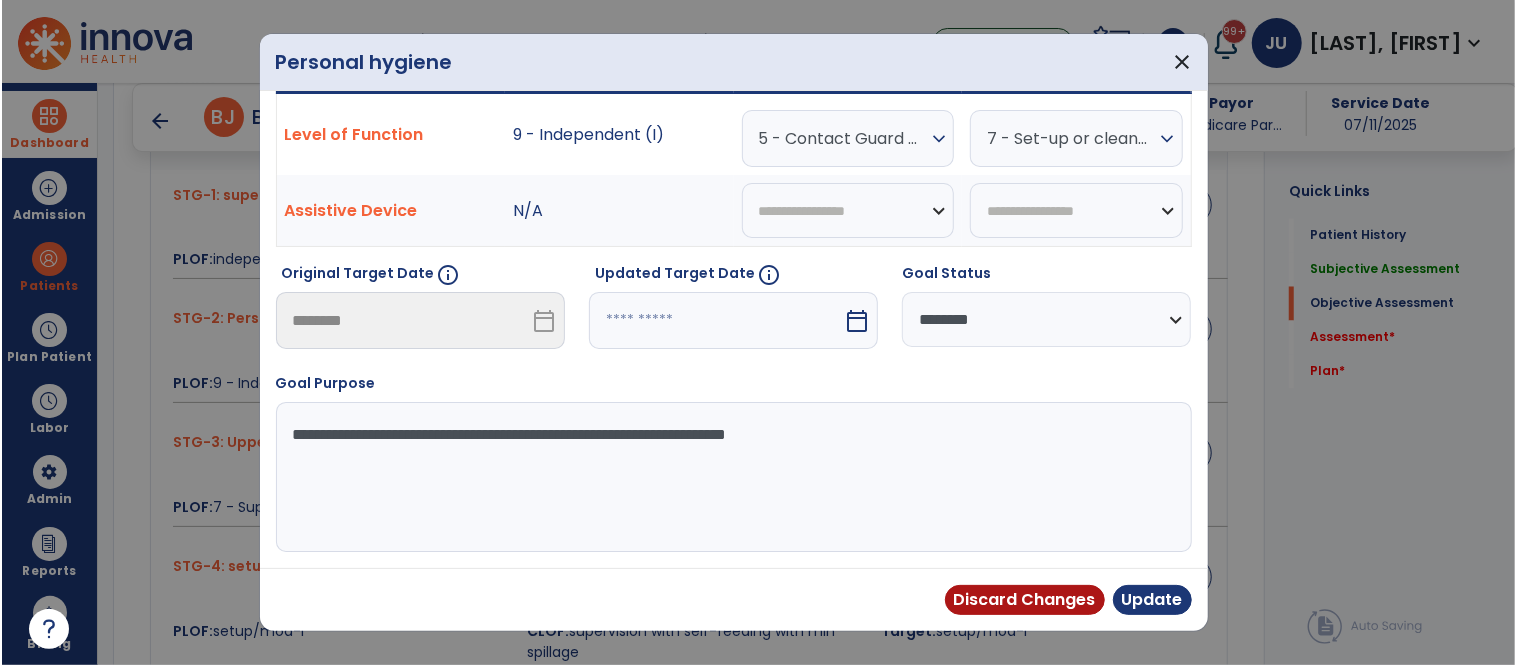 scroll, scrollTop: 60, scrollLeft: 0, axis: vertical 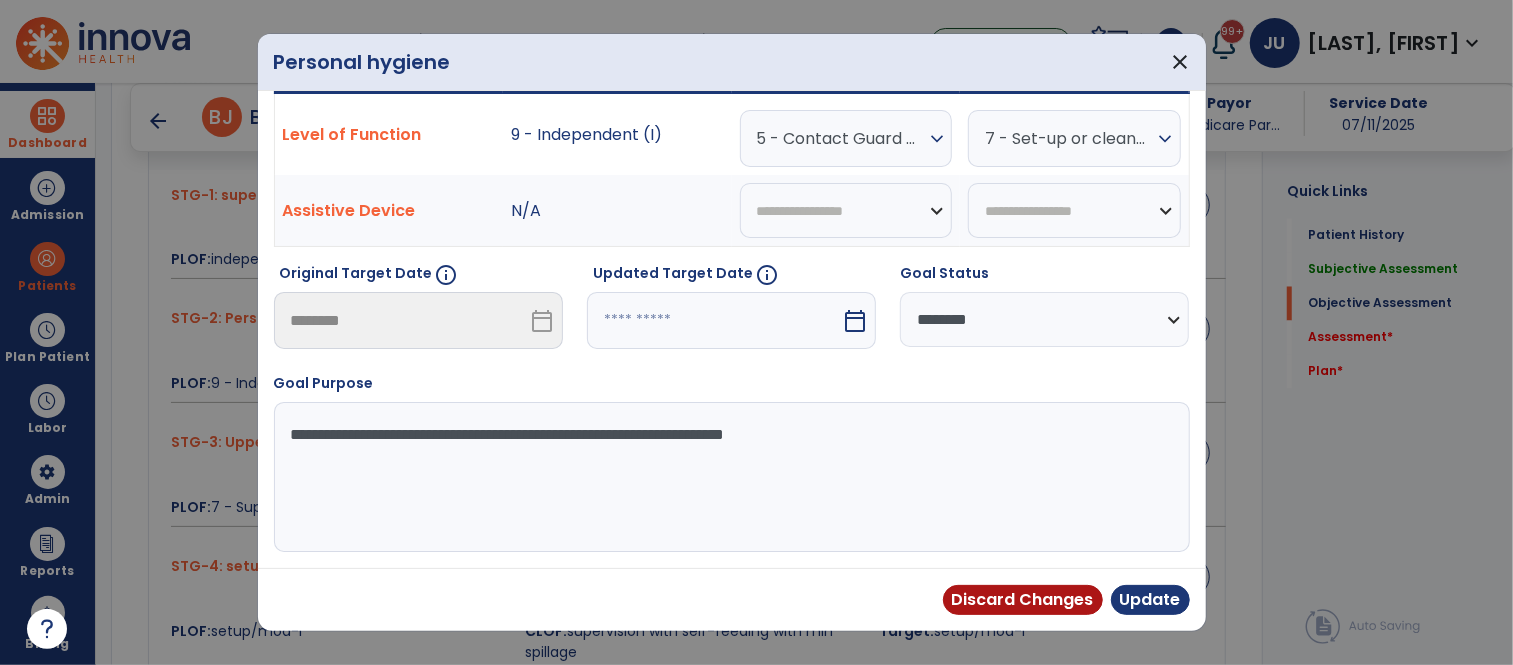 click at bounding box center [714, 320] 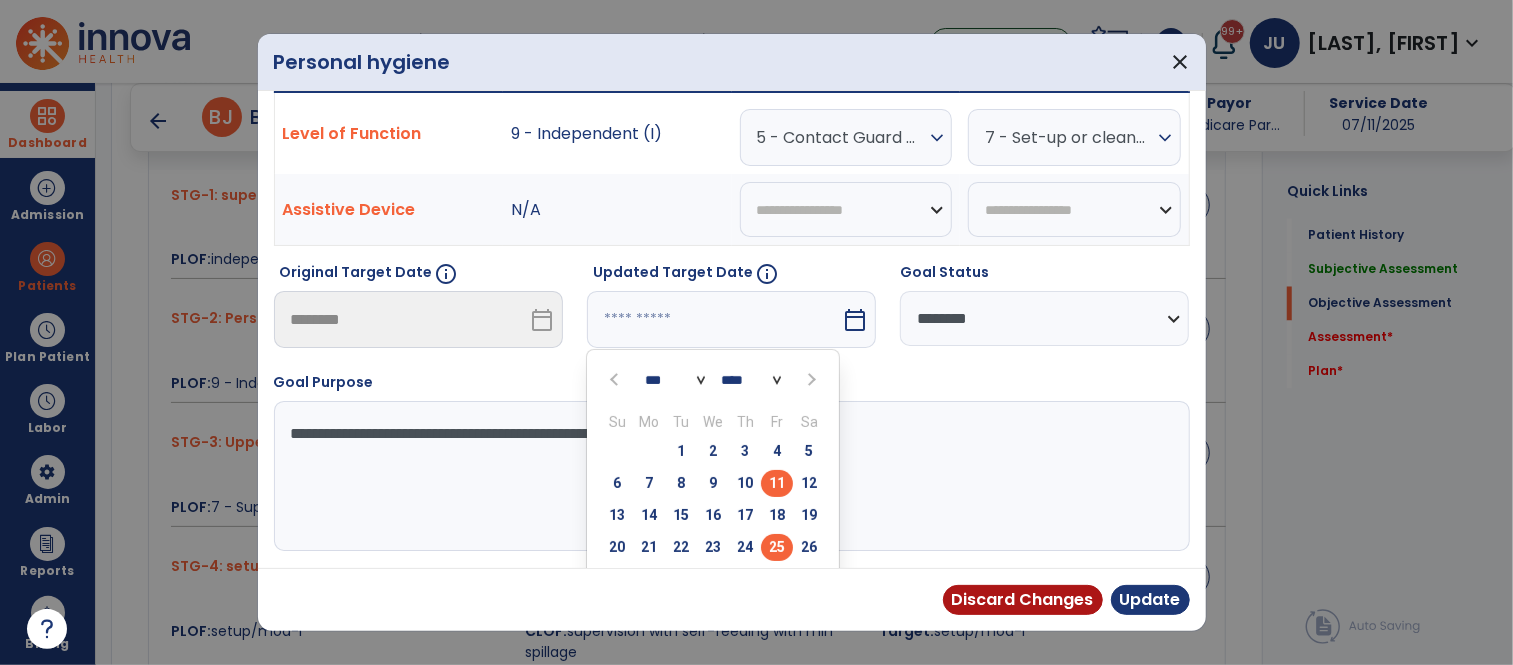 click on "25" at bounding box center [777, 547] 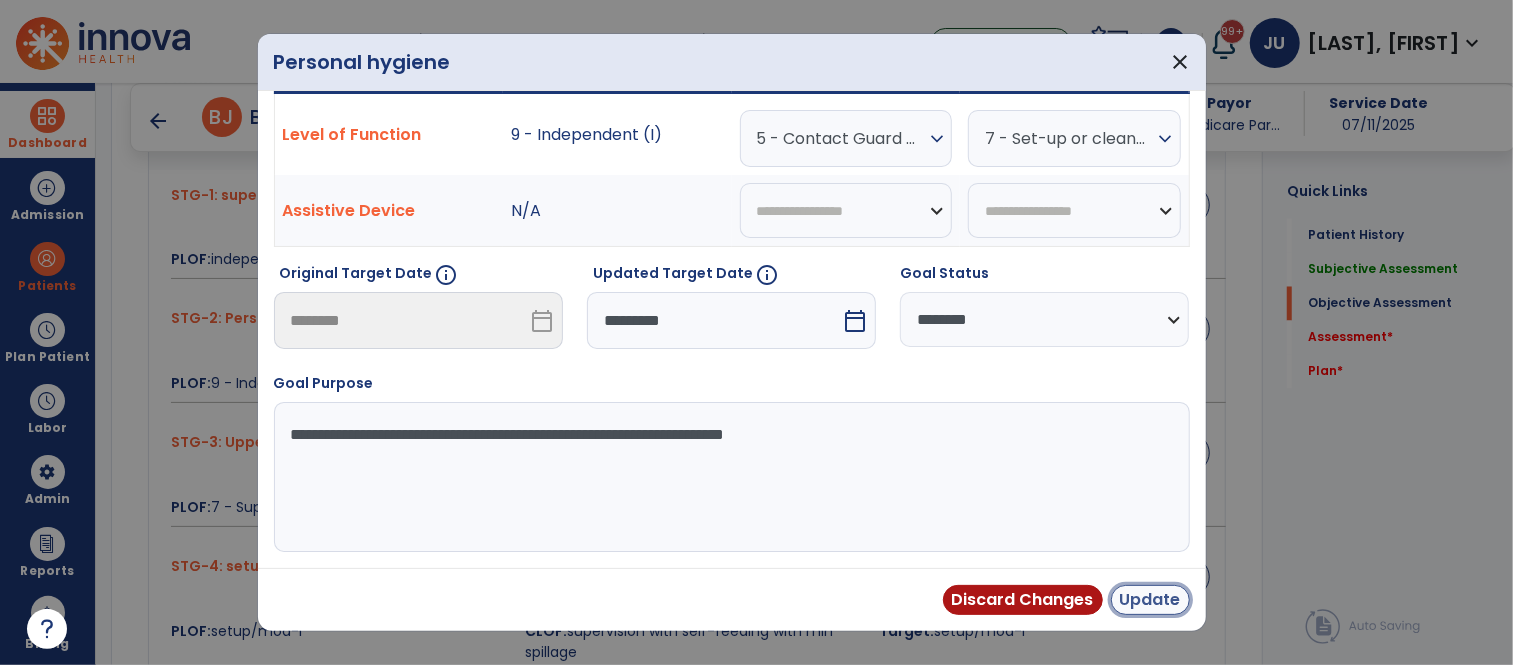 click on "Update" at bounding box center [1150, 600] 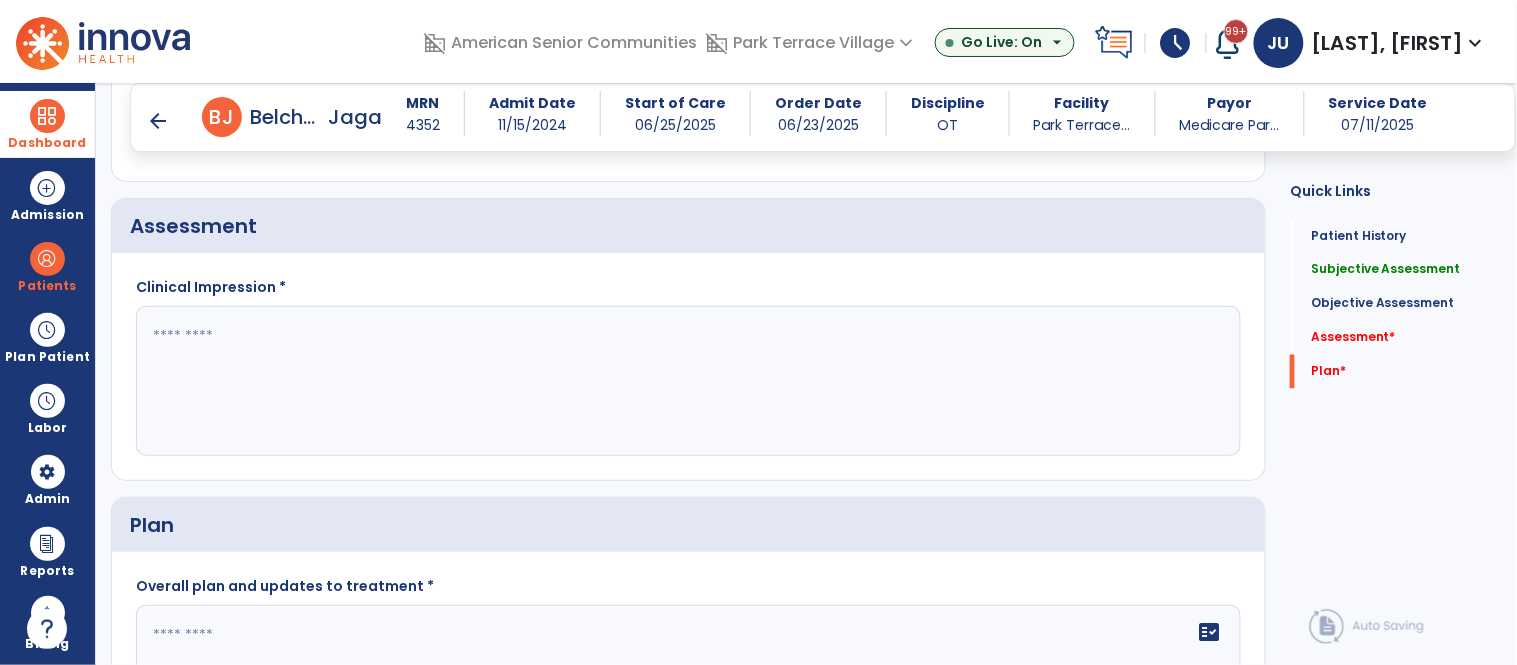 scroll, scrollTop: 2795, scrollLeft: 0, axis: vertical 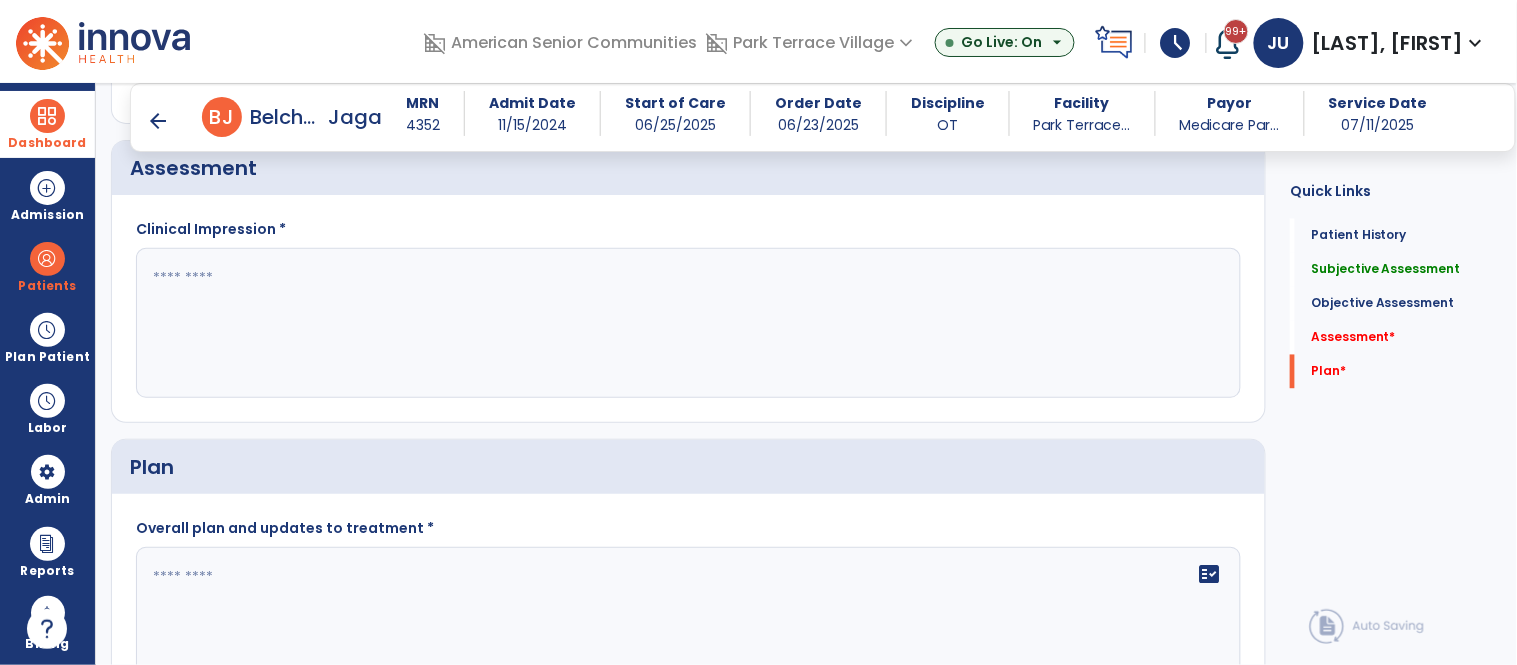 click 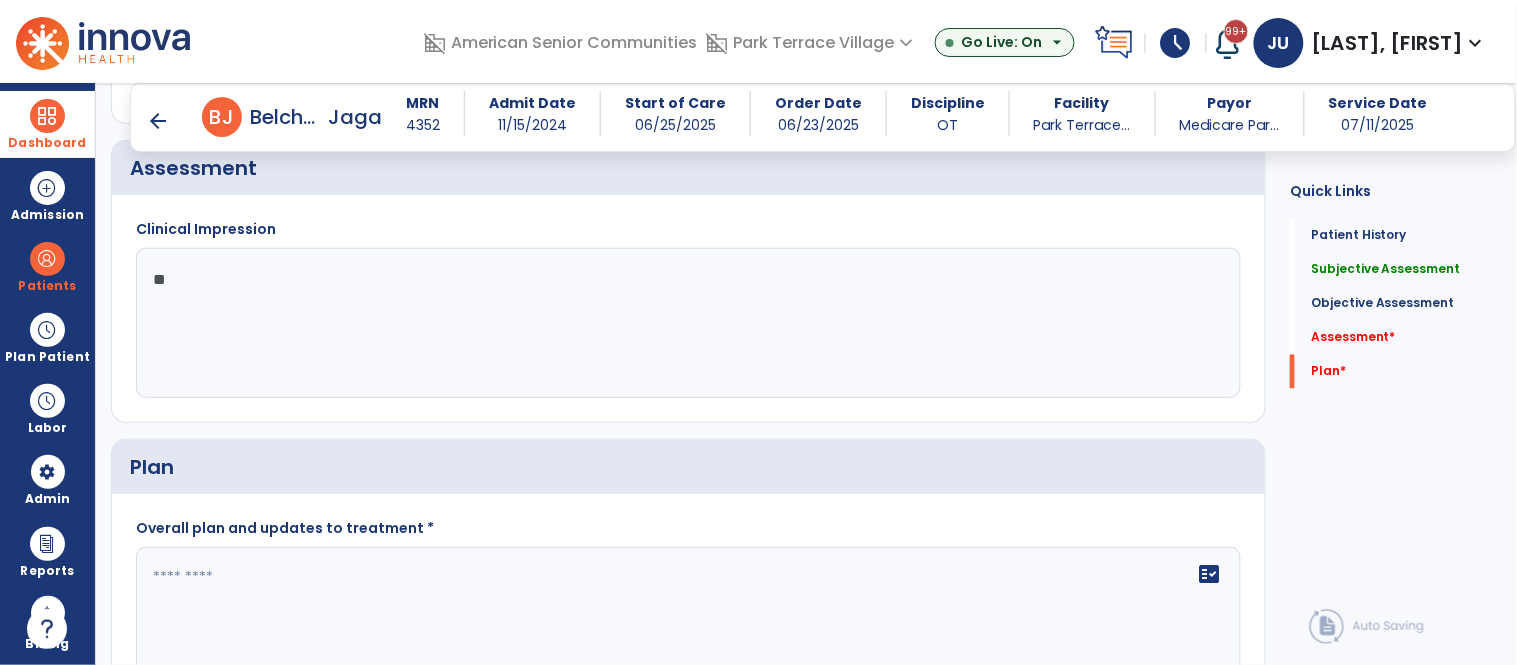 type on "*" 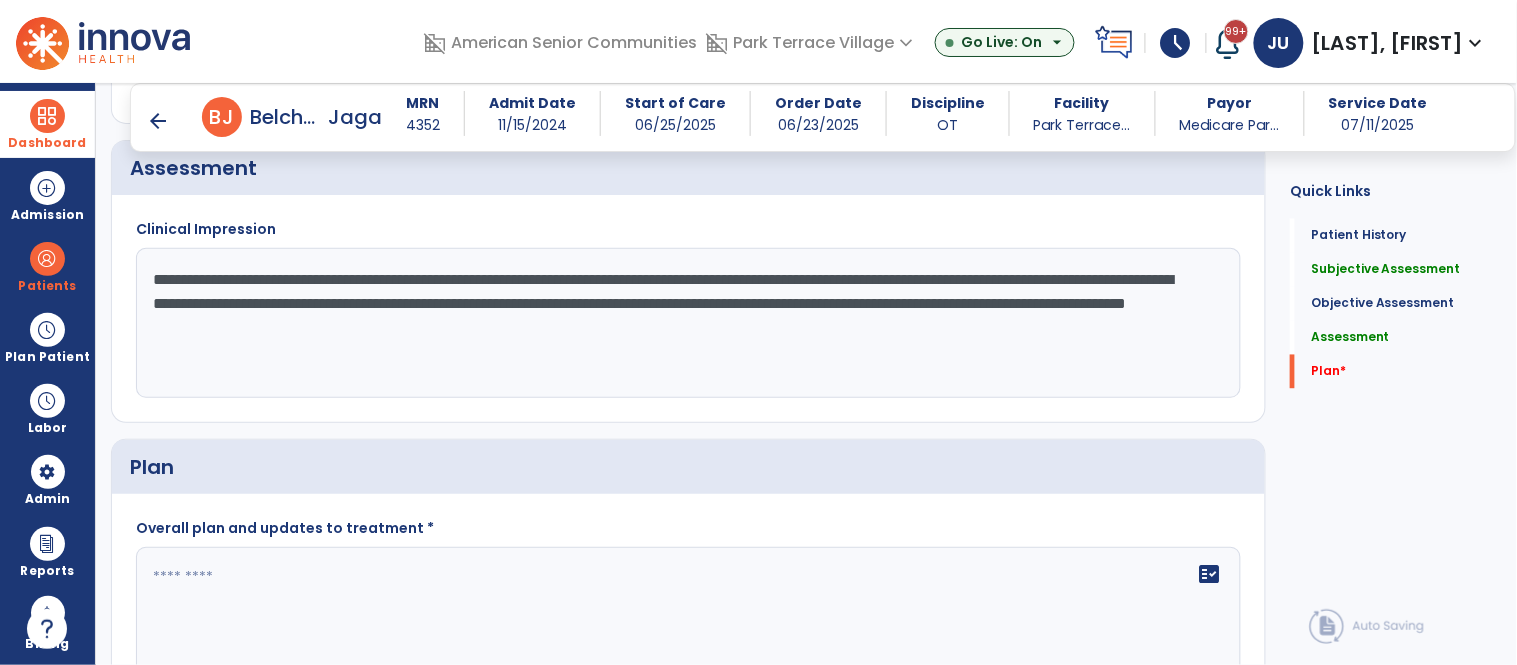 type on "**********" 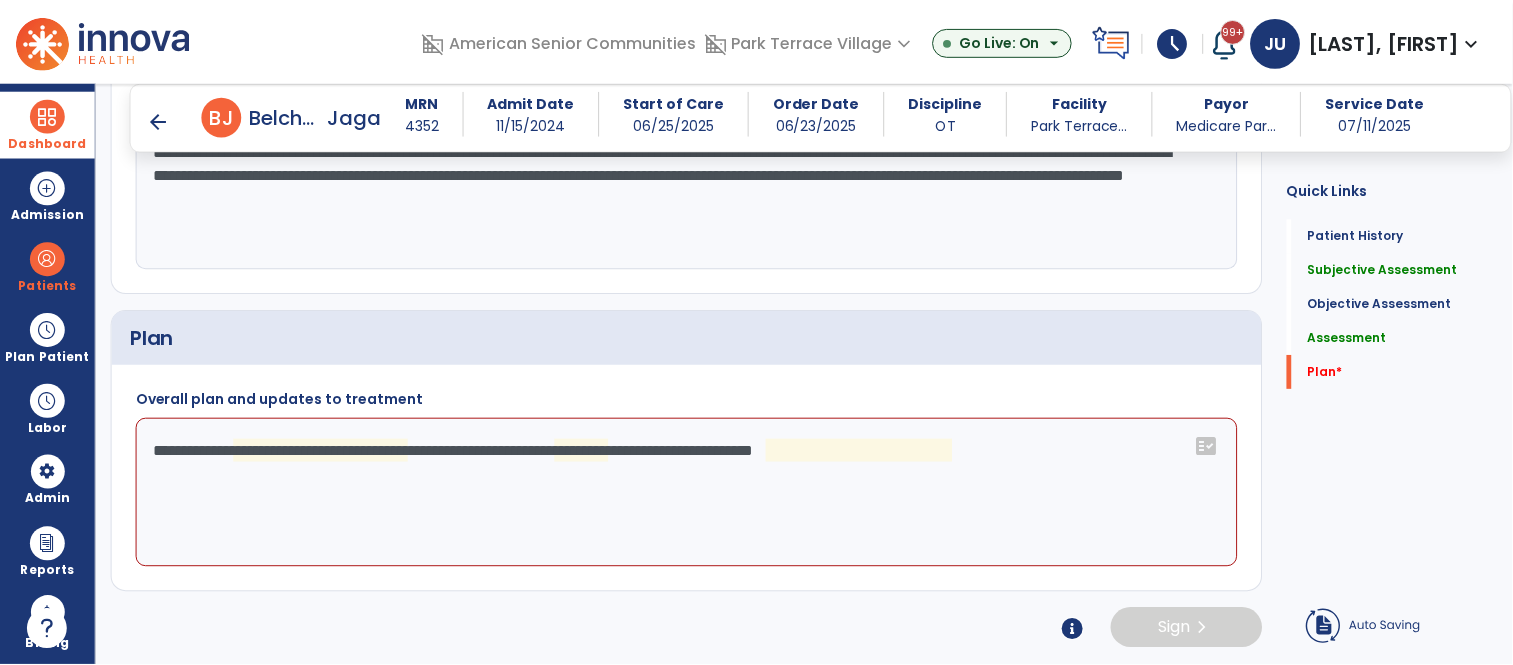 scroll, scrollTop: 2926, scrollLeft: 0, axis: vertical 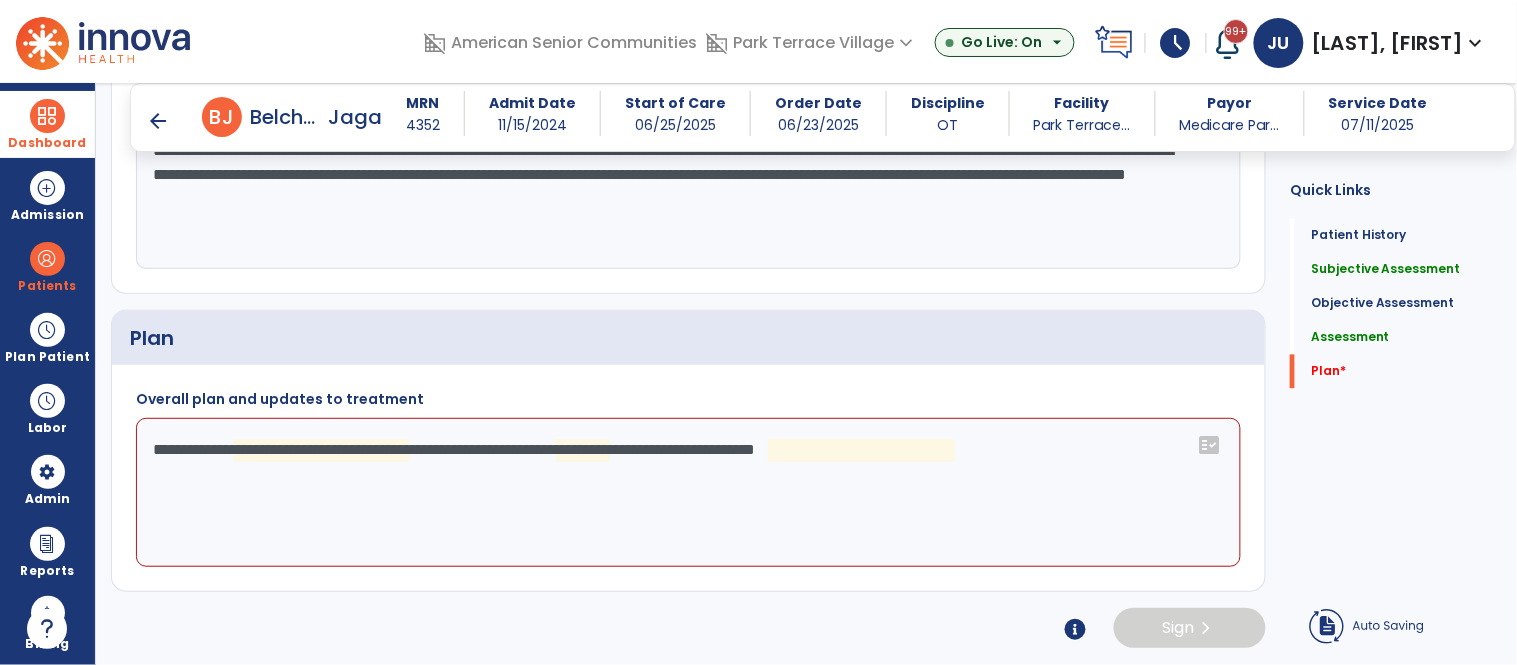 click on "**********" 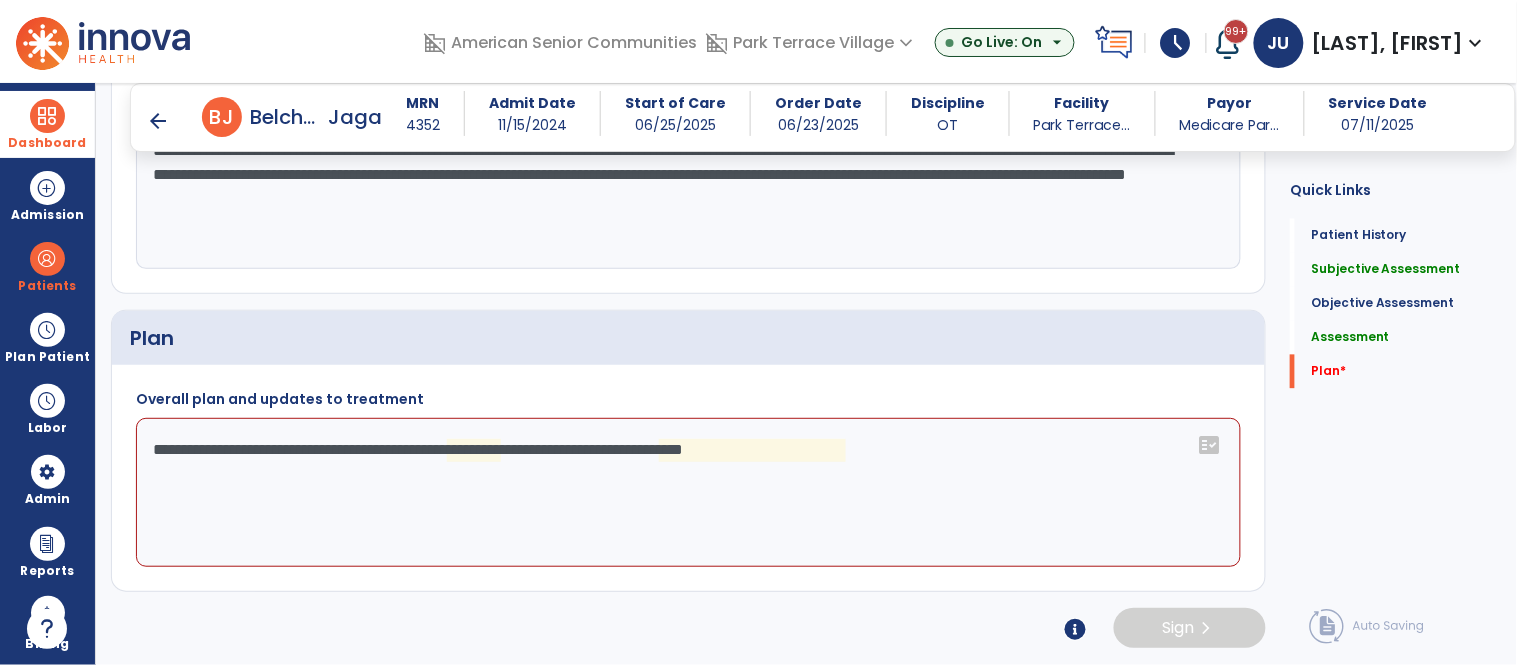 click on "**********" 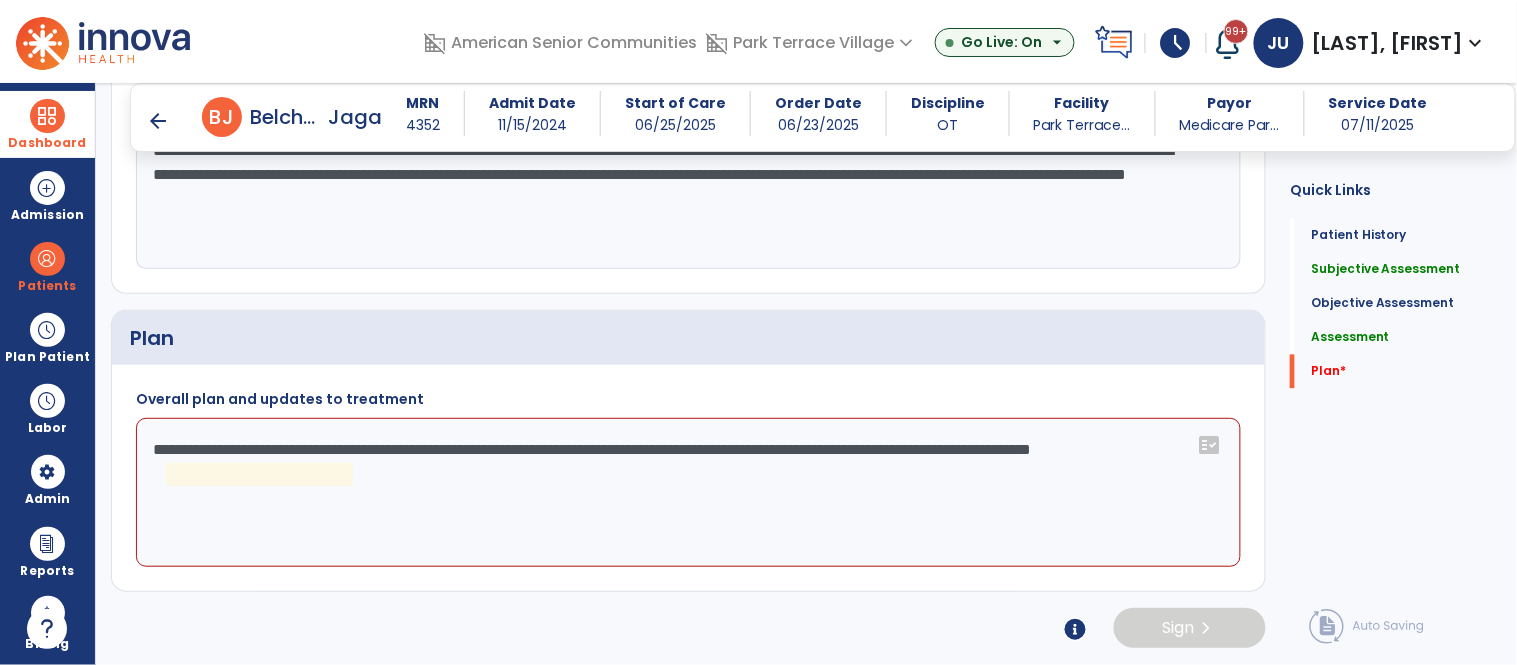 click on "**********" 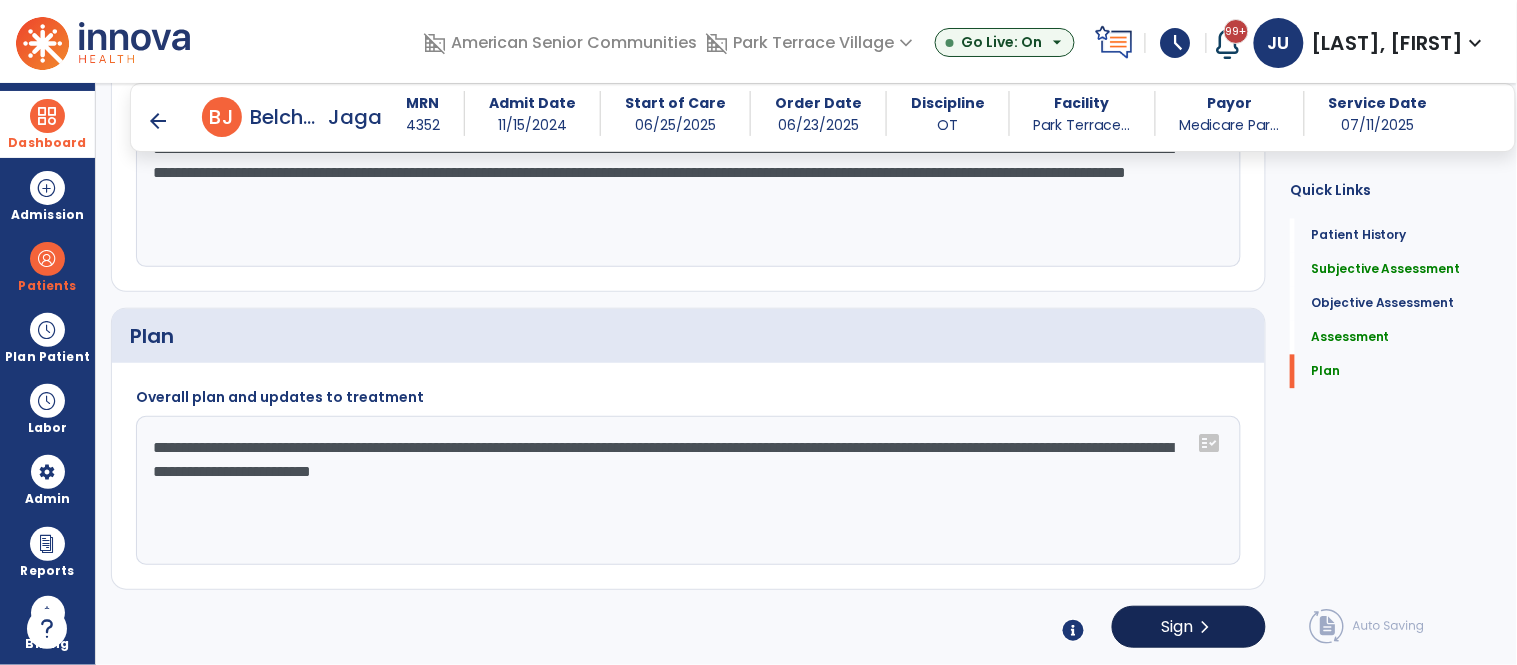 type on "**********" 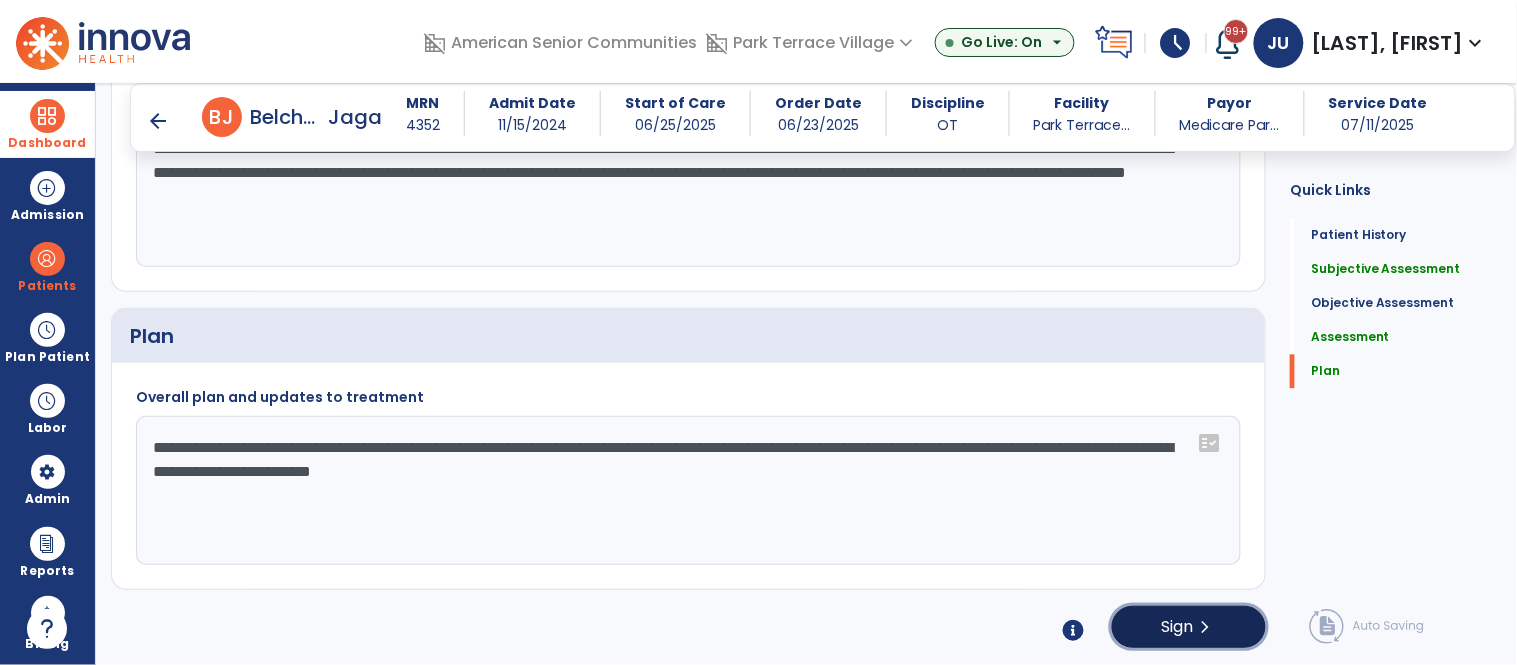 click on "Sign" 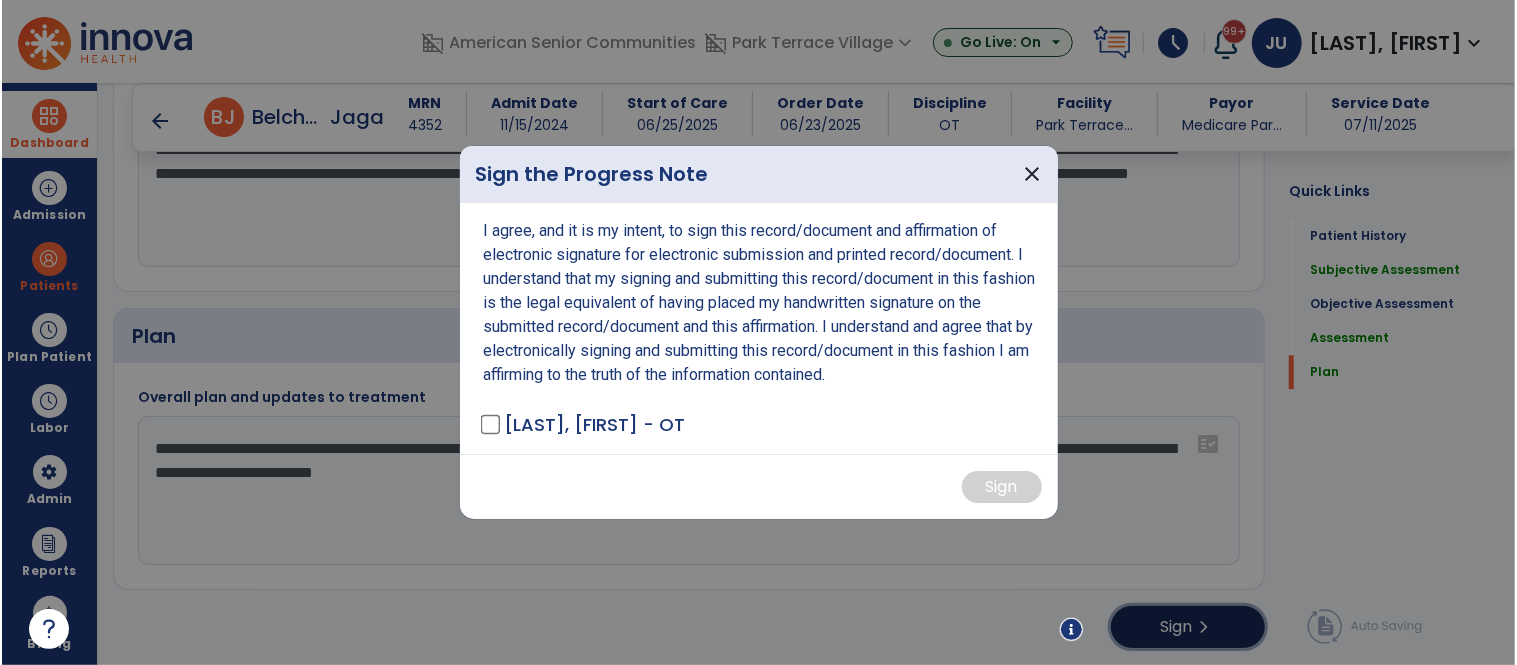 scroll, scrollTop: 2926, scrollLeft: 0, axis: vertical 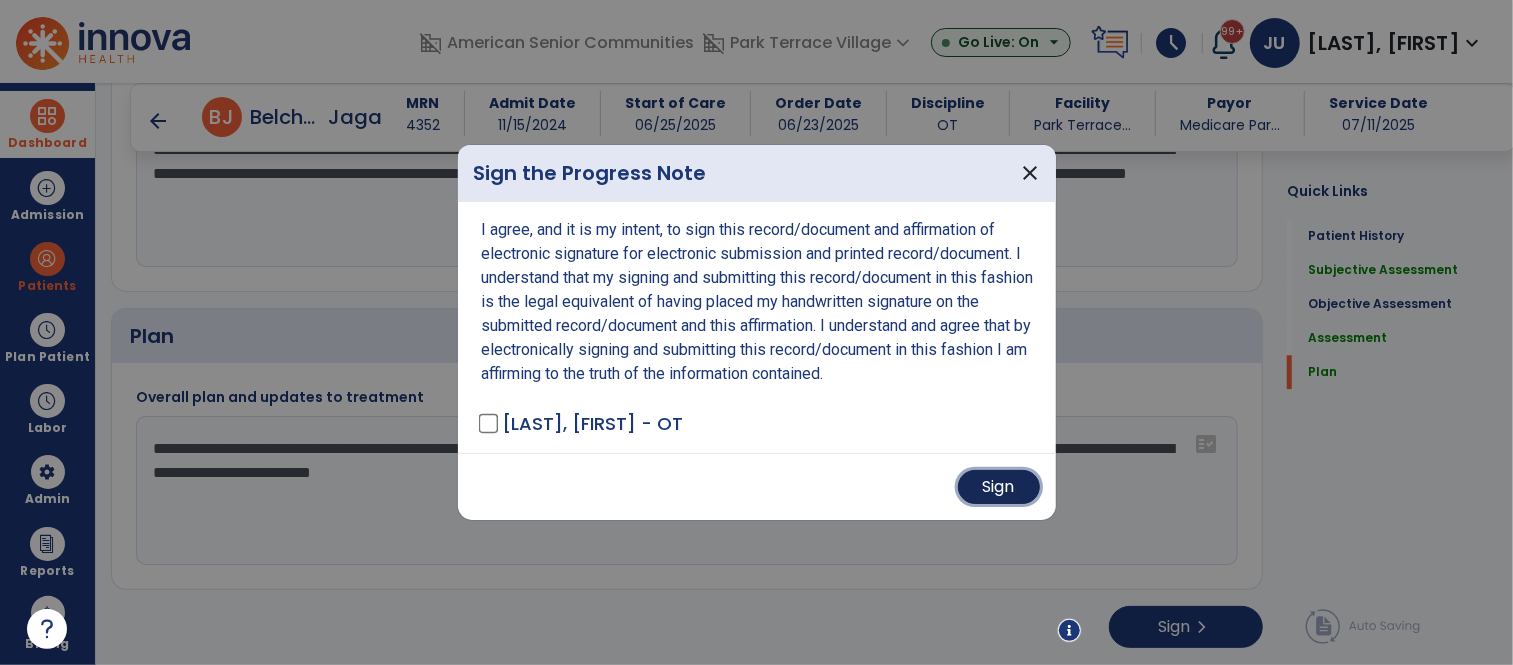 click on "Sign" at bounding box center (999, 487) 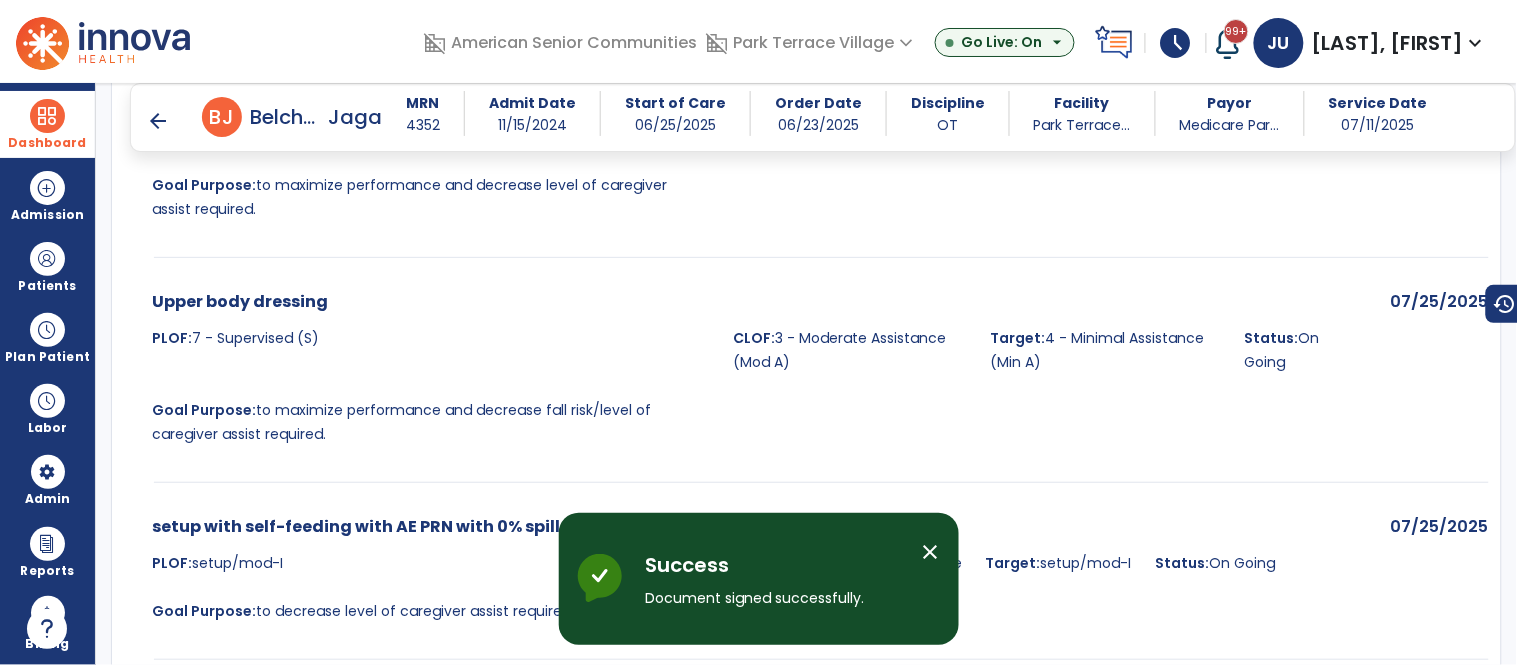 scroll, scrollTop: 3951, scrollLeft: 0, axis: vertical 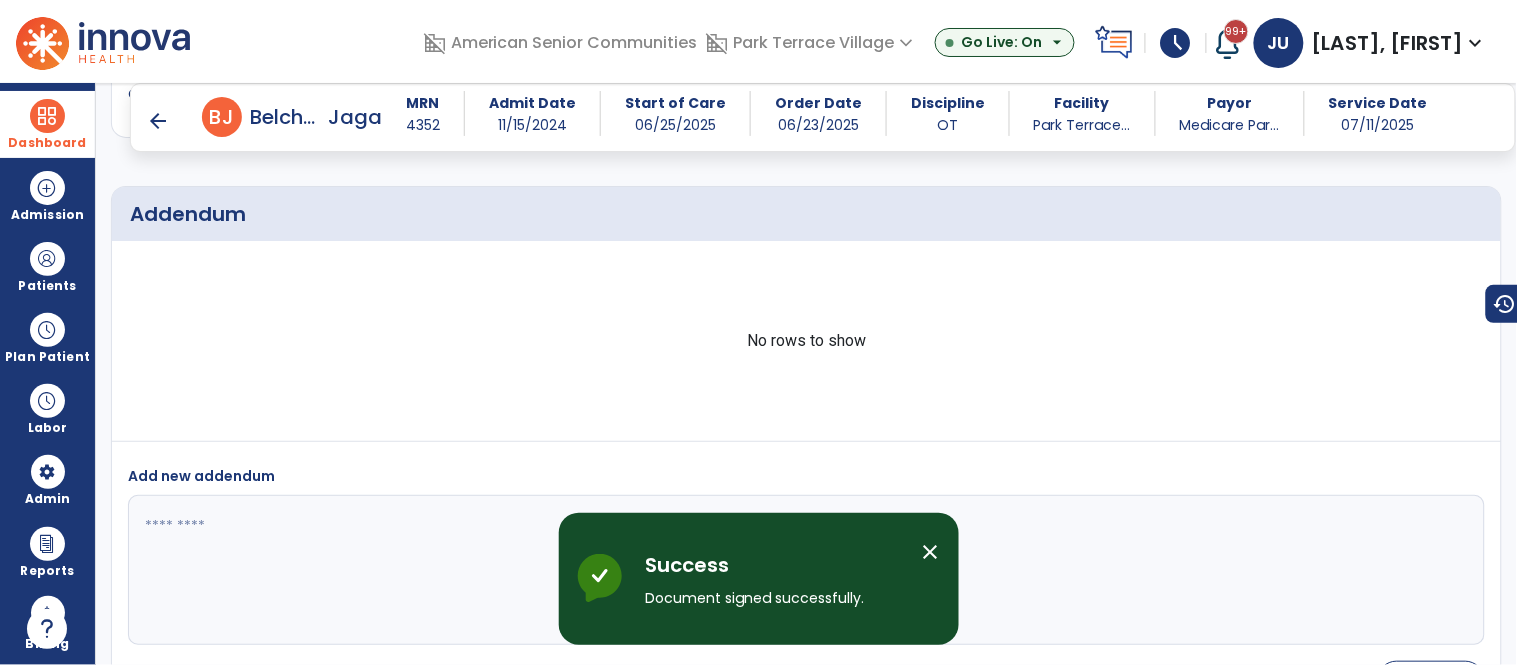 click on "close" at bounding box center [931, 552] 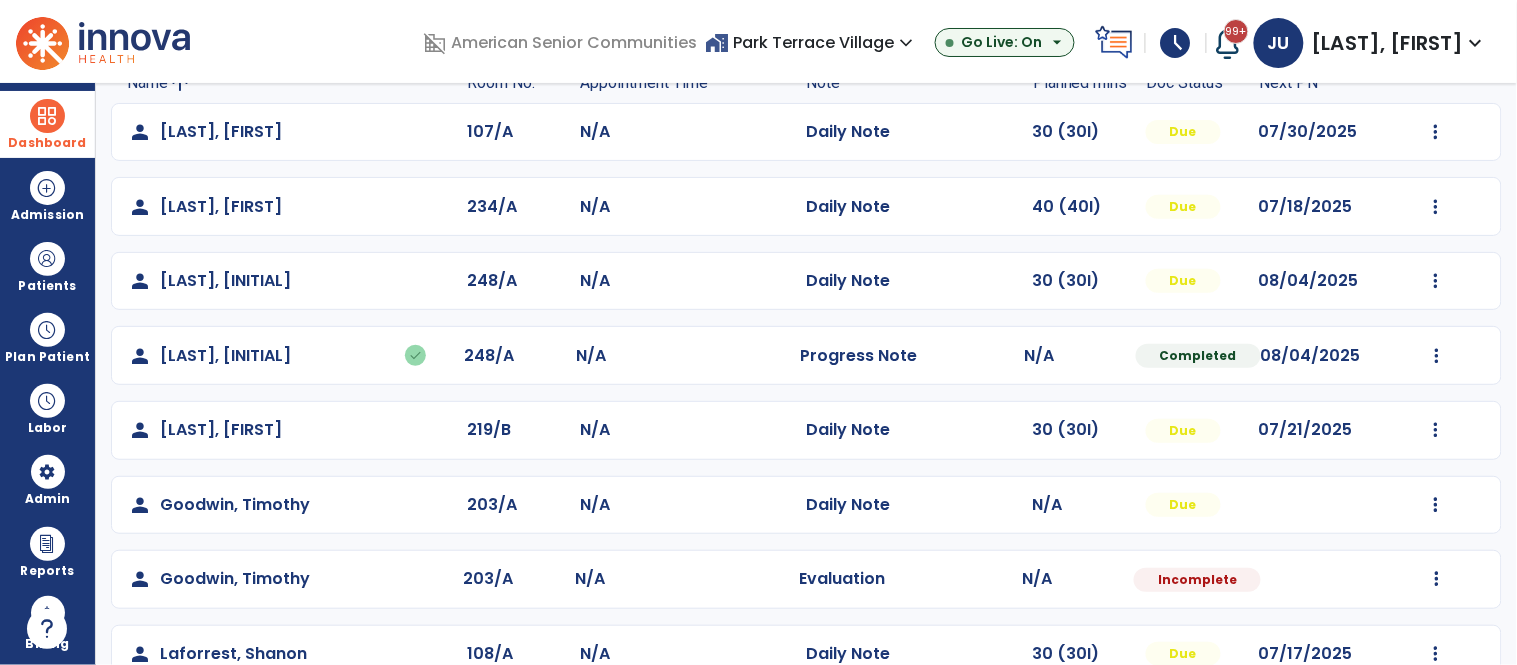 scroll, scrollTop: 148, scrollLeft: 0, axis: vertical 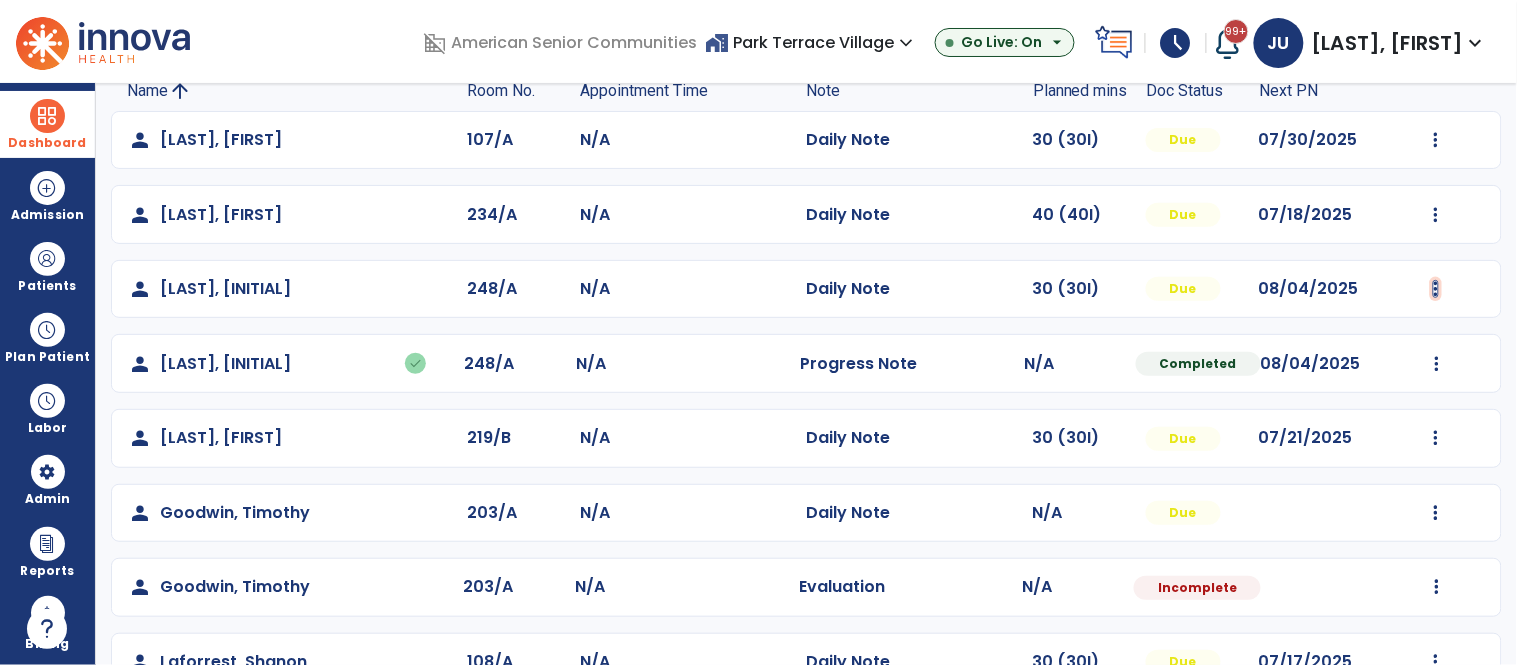 click at bounding box center (1436, 140) 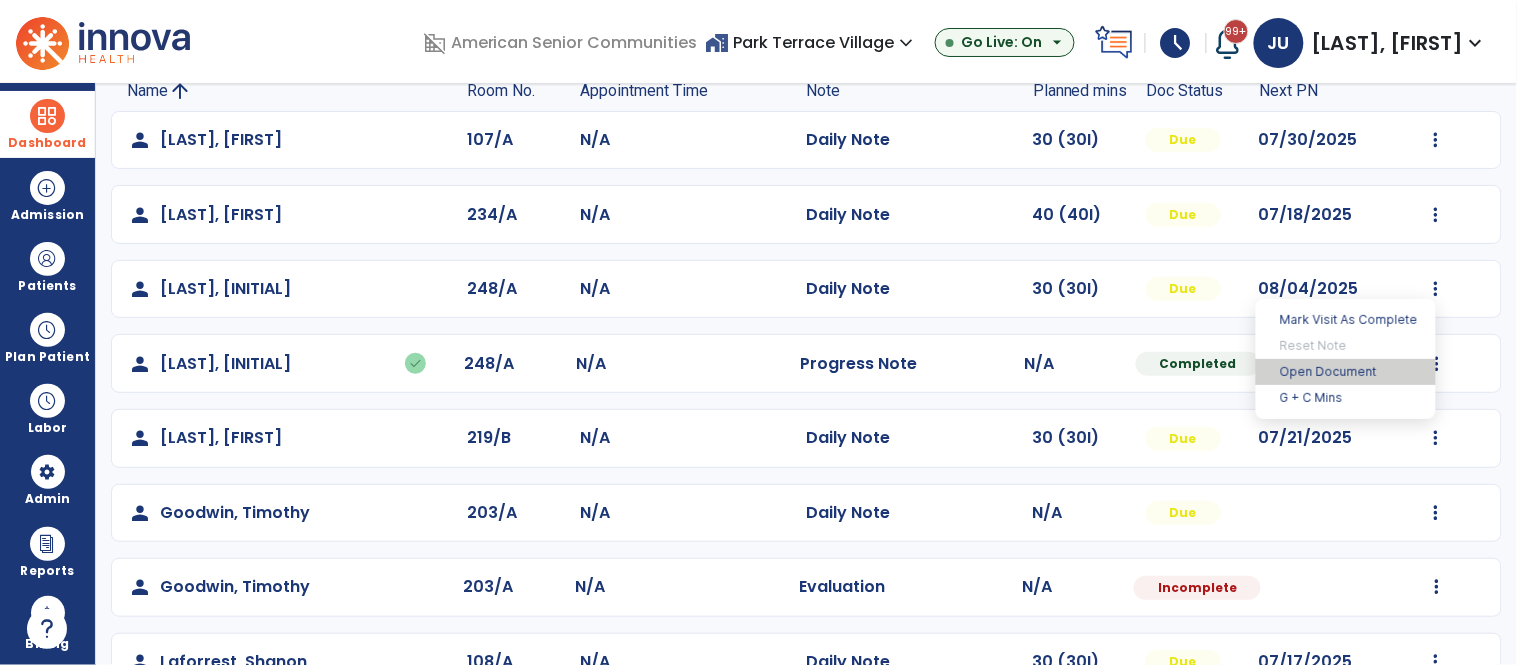 click on "Open Document" at bounding box center [1346, 372] 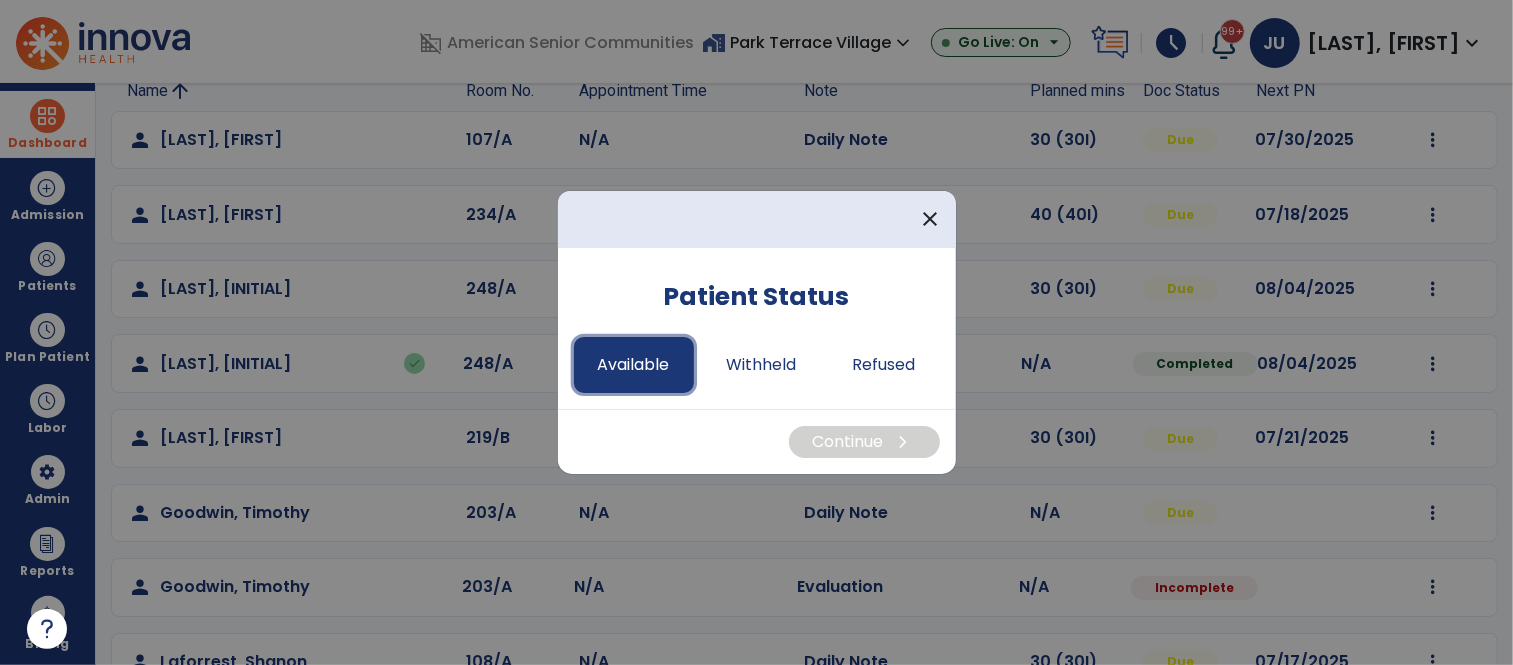 click on "Available" at bounding box center (634, 365) 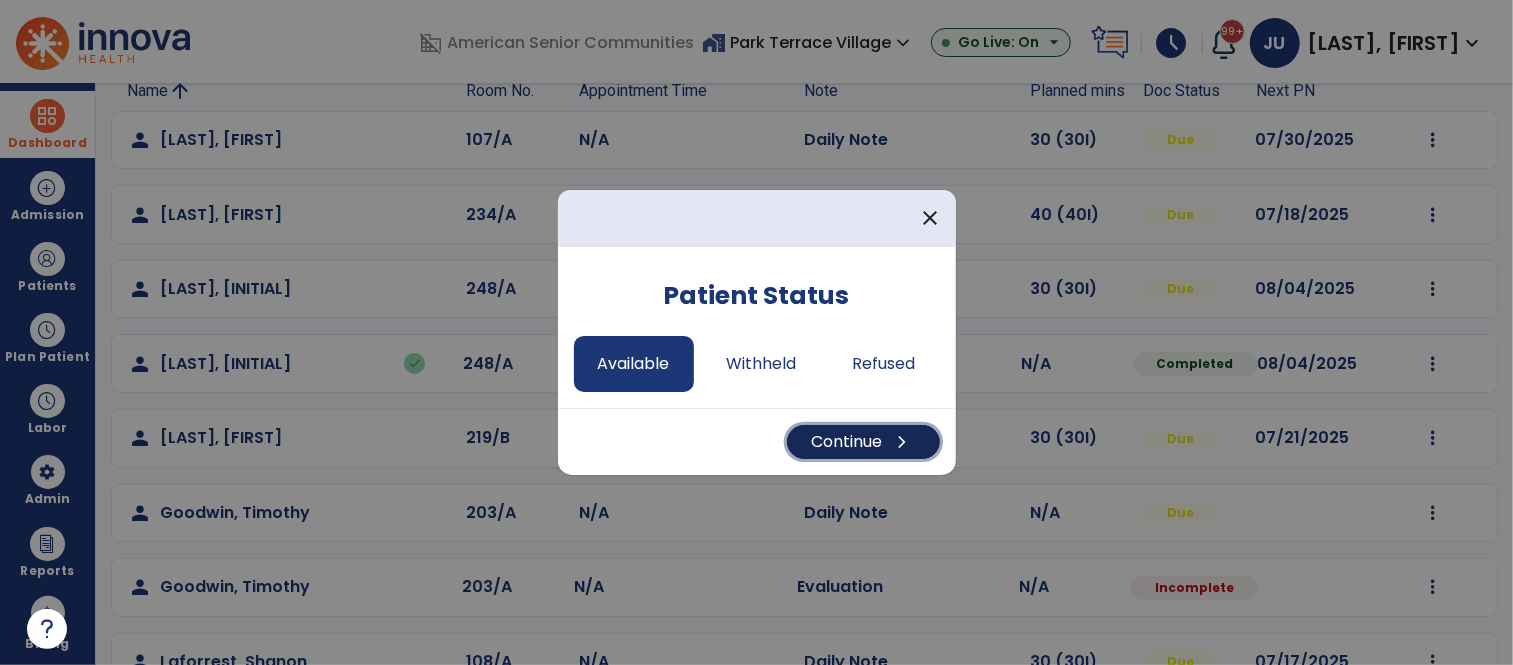 click on "Continue   chevron_right" at bounding box center [863, 442] 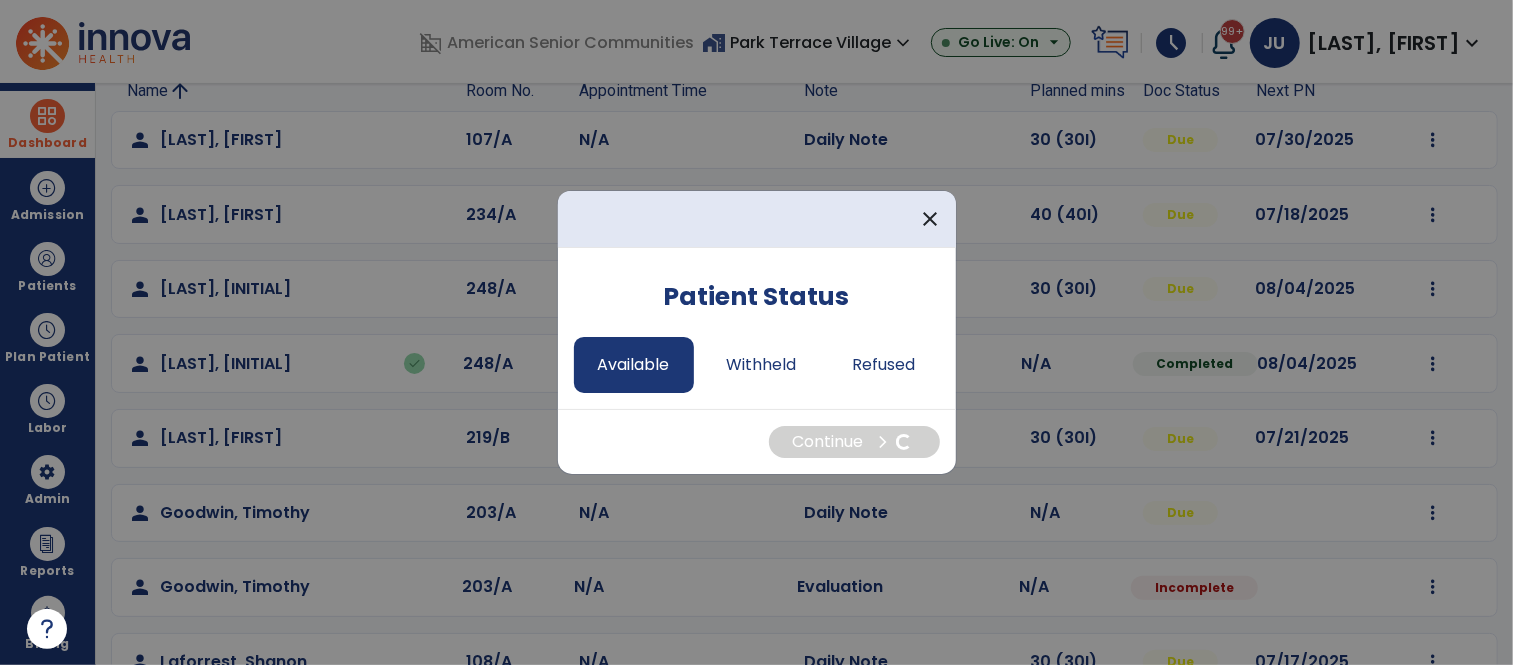select on "*" 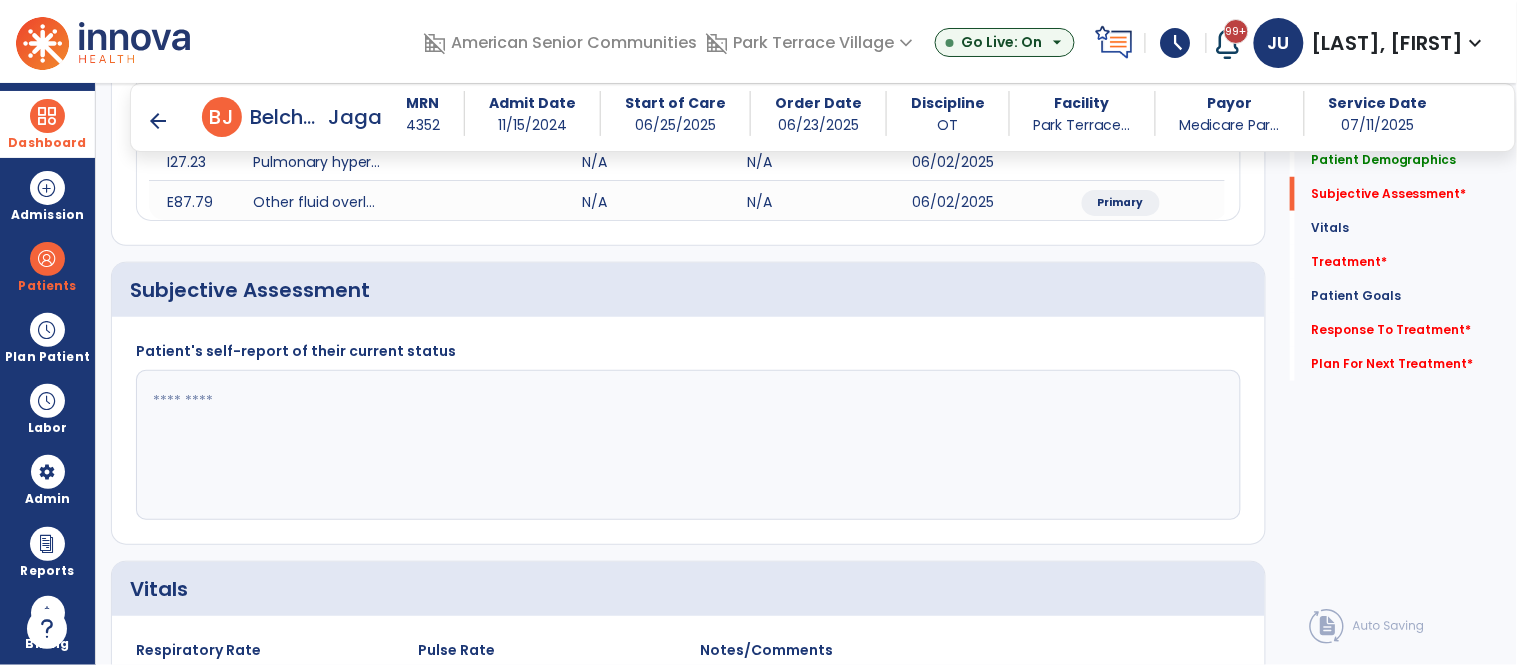 scroll, scrollTop: 402, scrollLeft: 0, axis: vertical 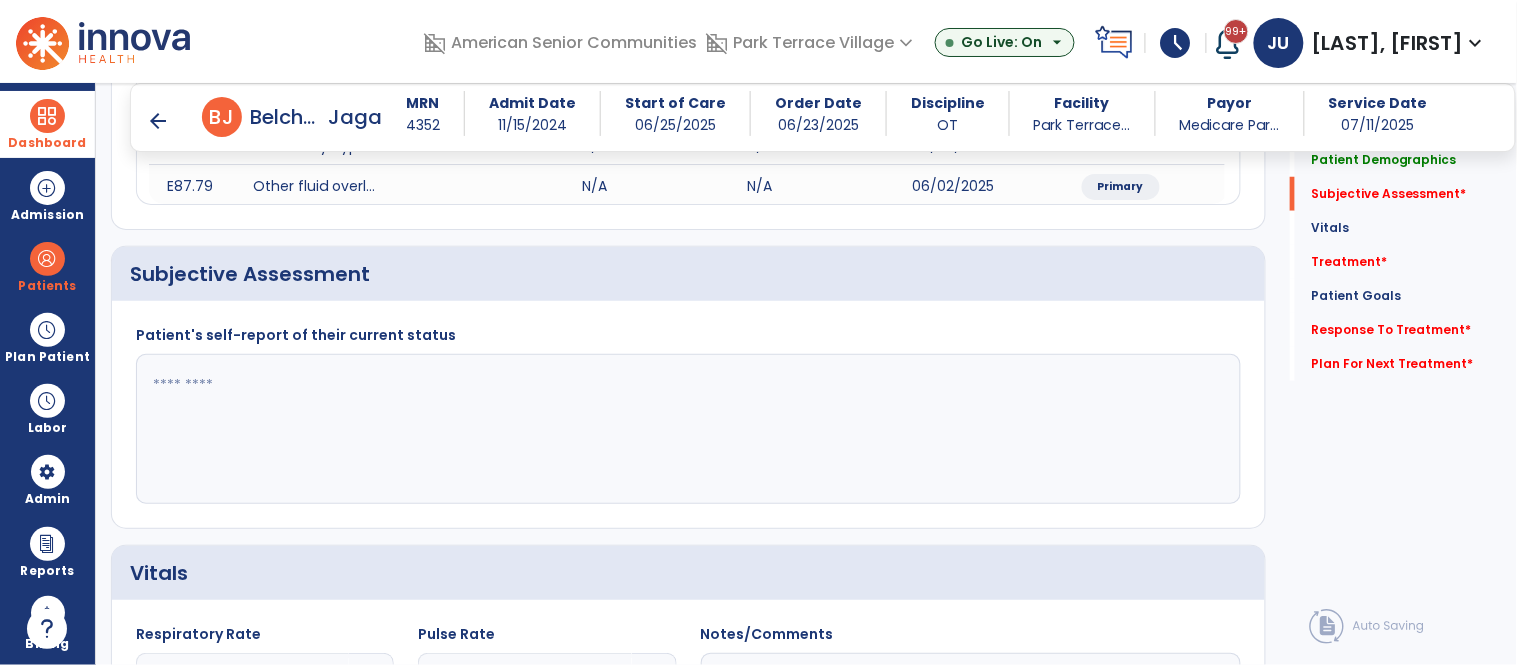 click 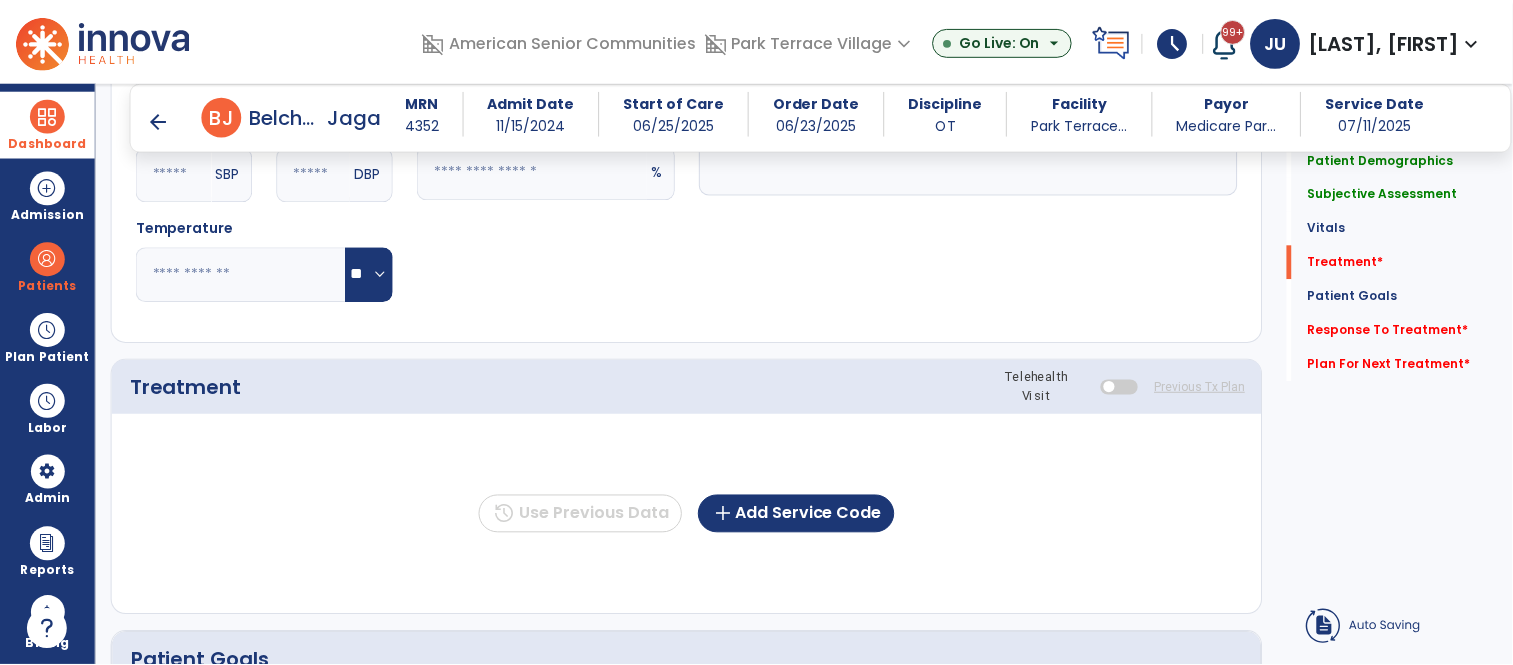 scroll, scrollTop: 1087, scrollLeft: 0, axis: vertical 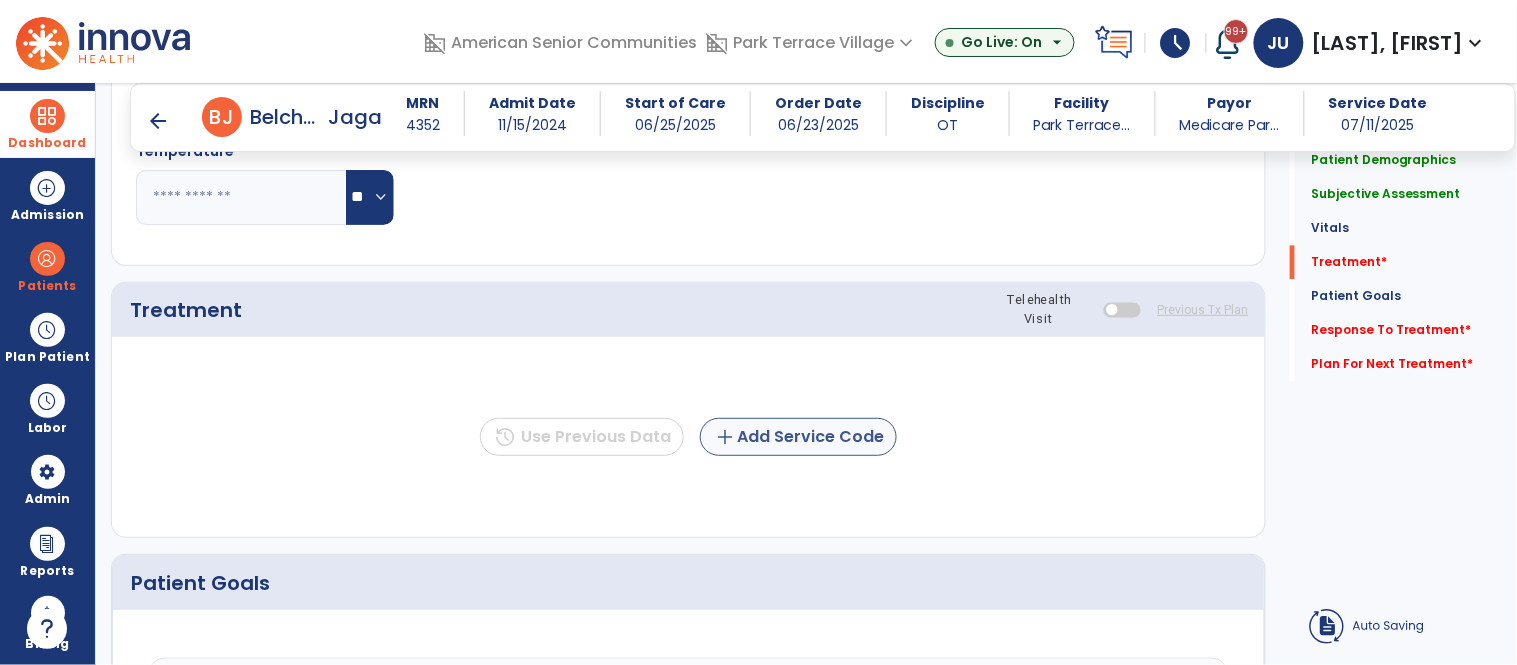 type on "**********" 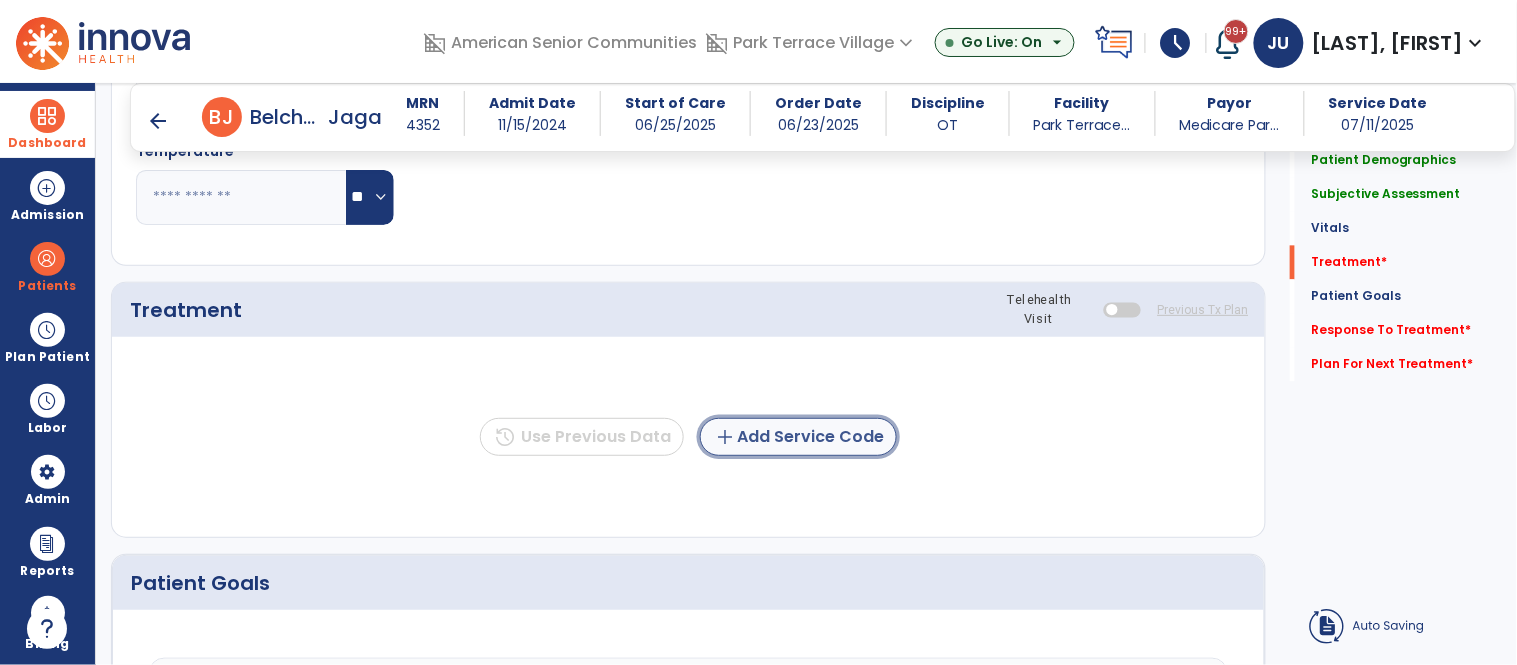 click on "add  Add Service Code" 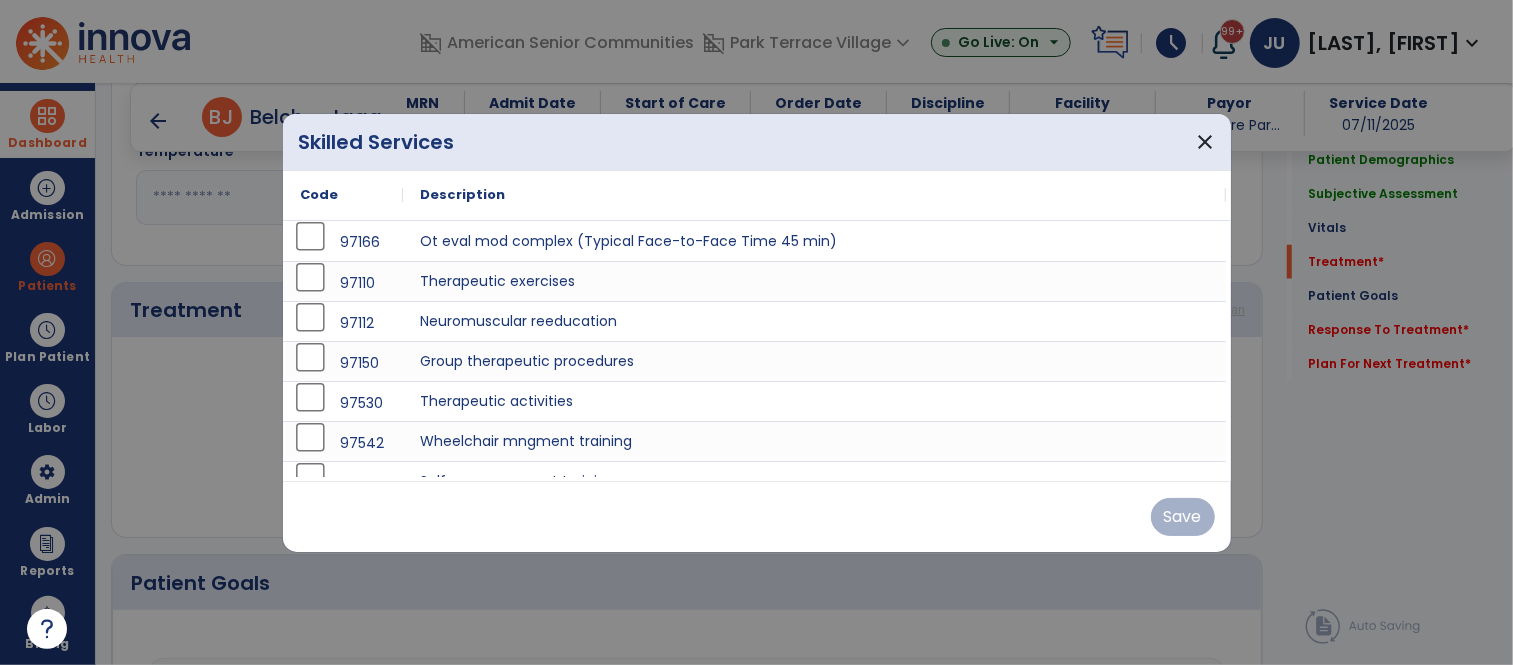 scroll, scrollTop: 1087, scrollLeft: 0, axis: vertical 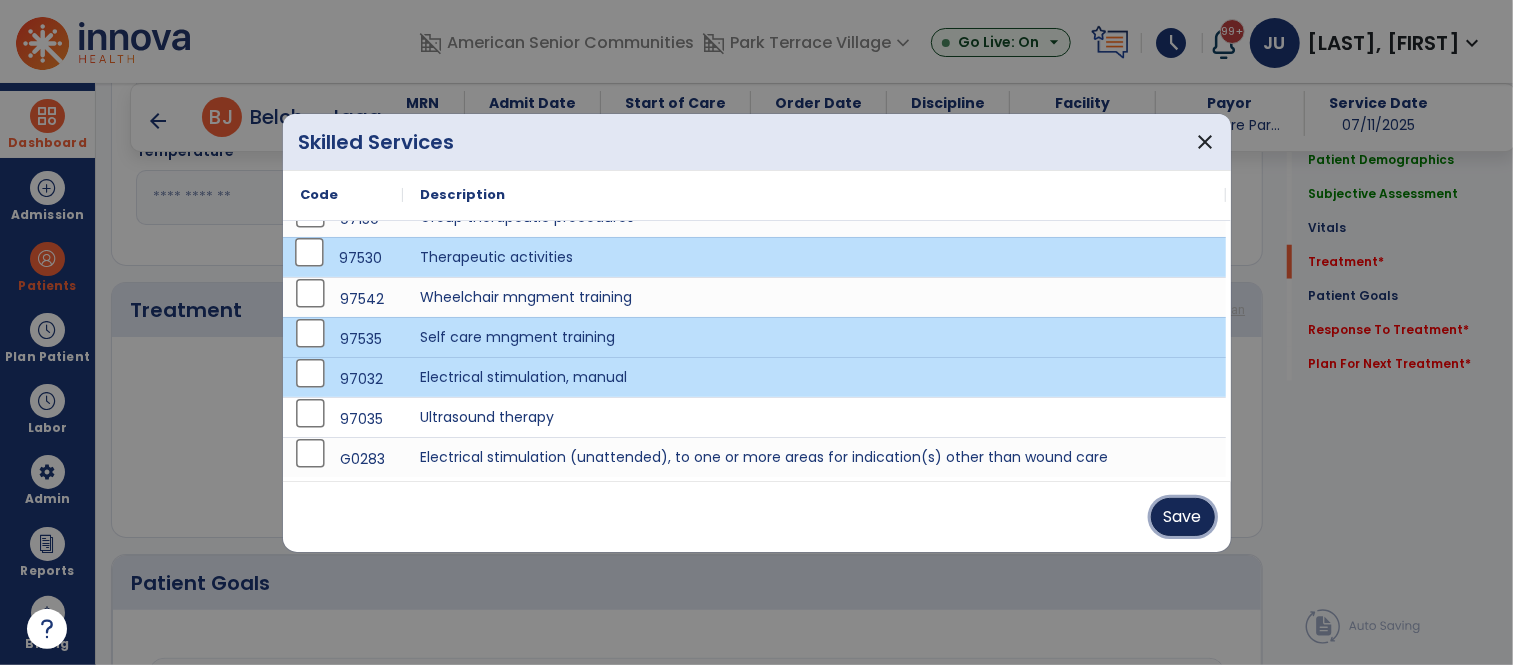 click on "Save" at bounding box center [1183, 517] 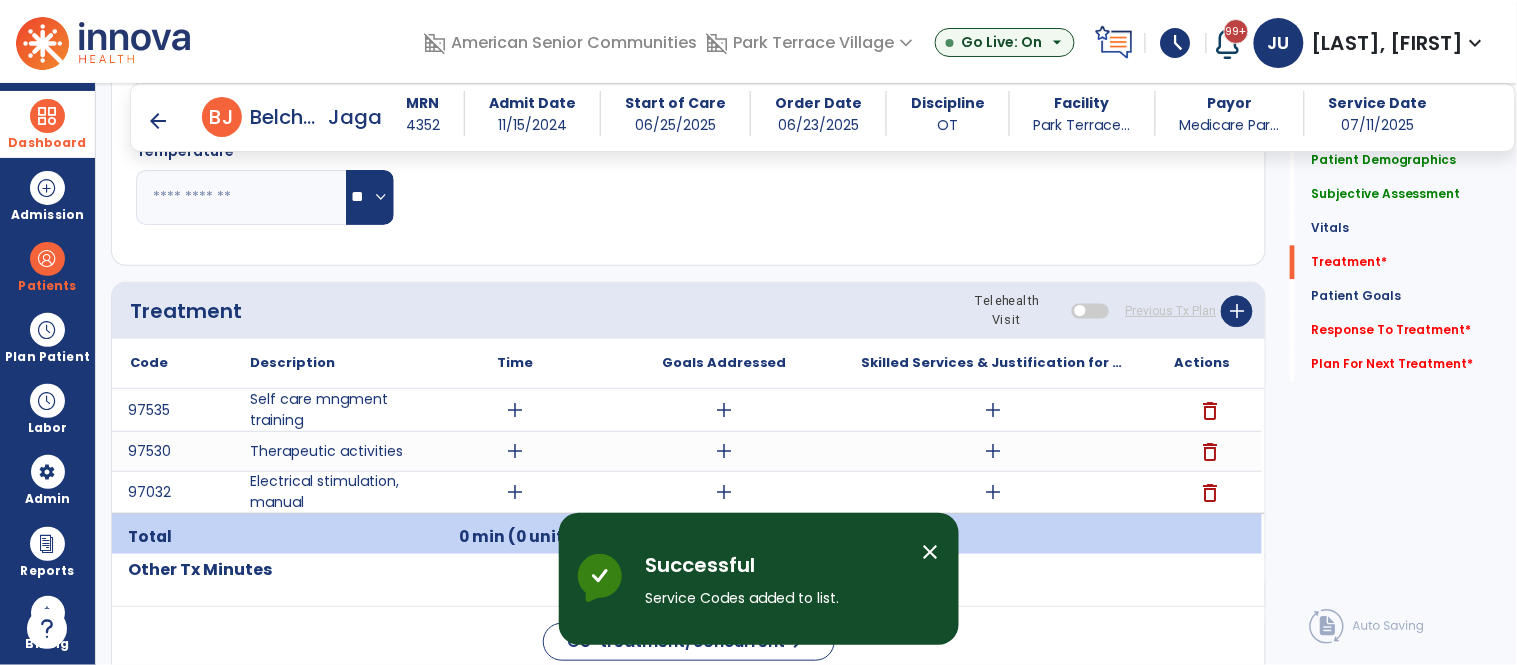 click on "add" at bounding box center (515, 492) 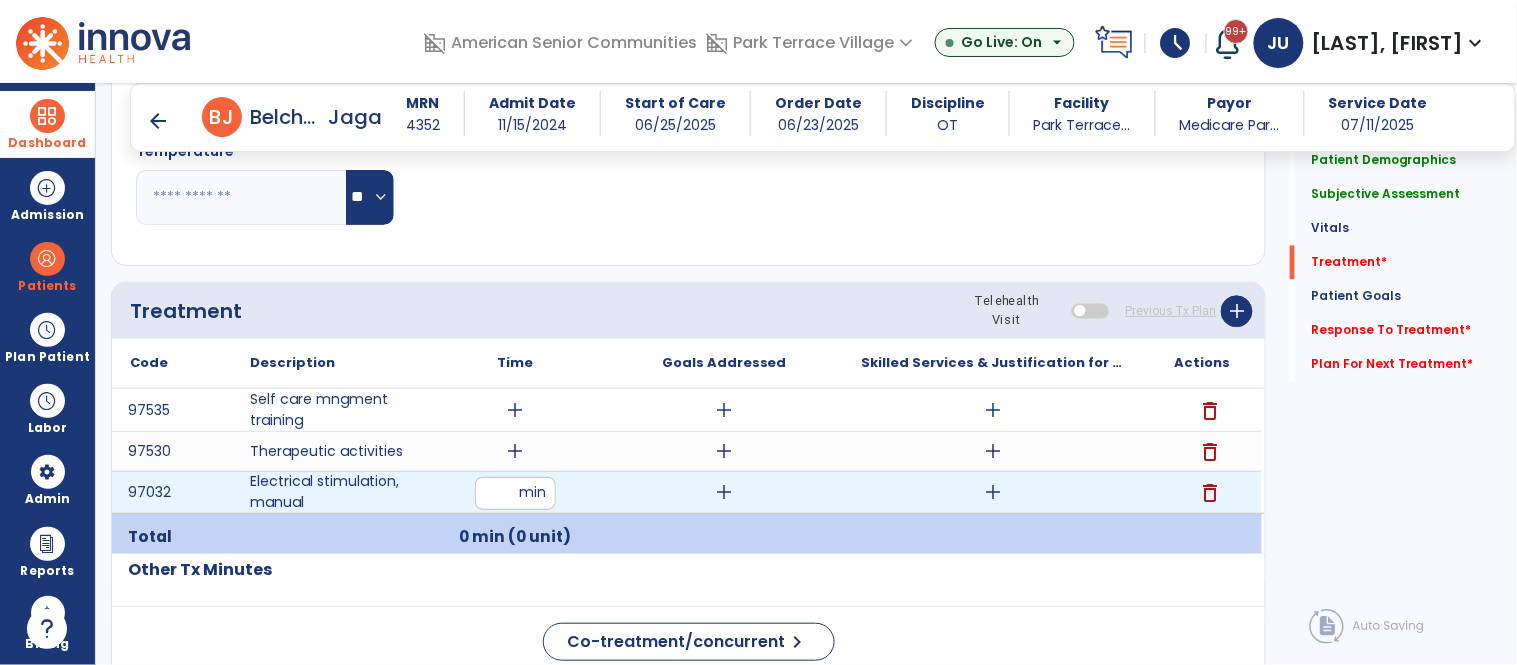 type on "**" 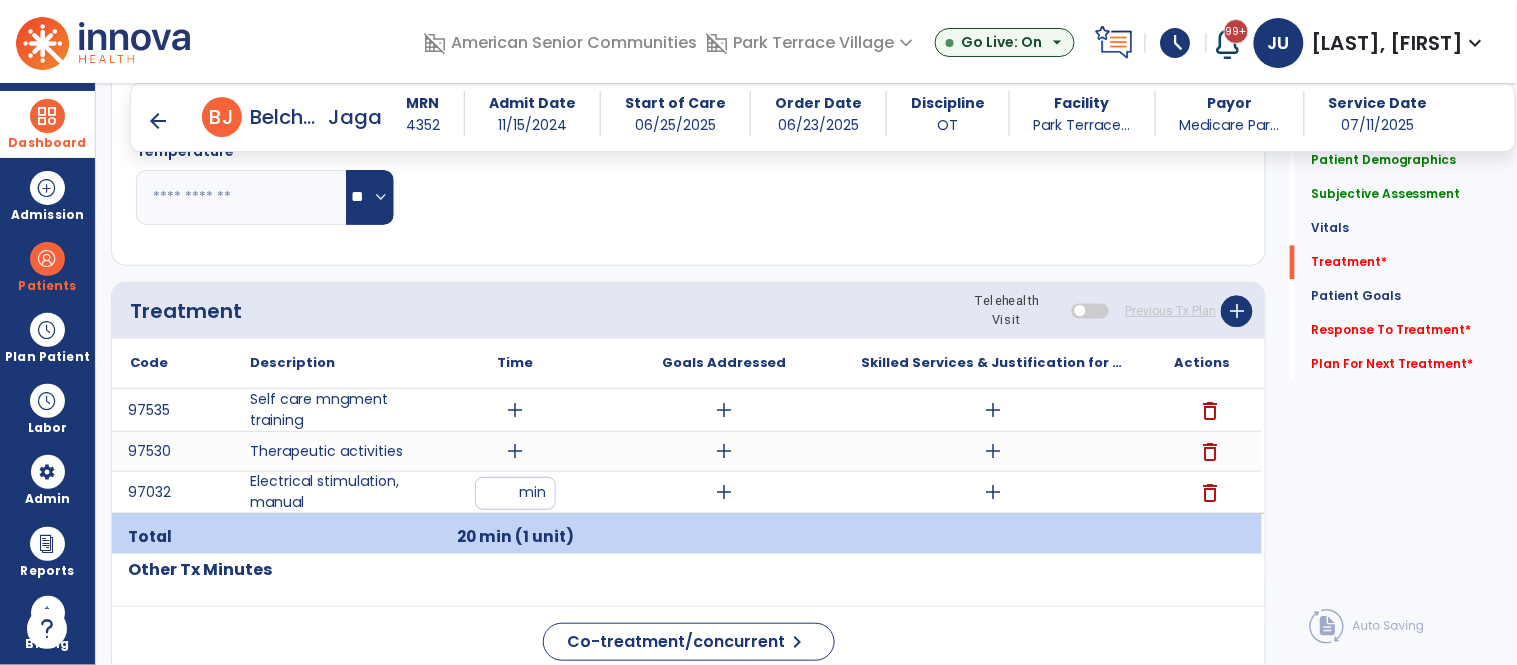 click on "add" at bounding box center (724, 492) 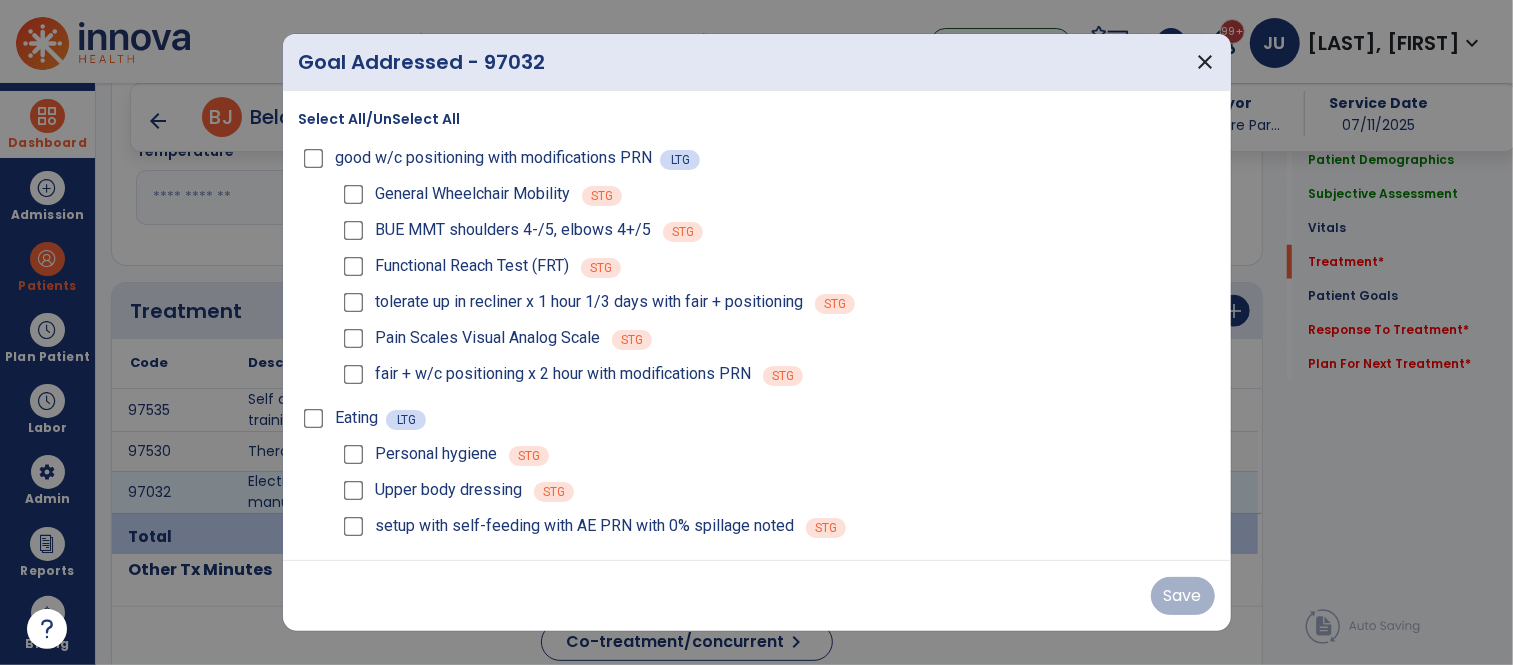 scroll, scrollTop: 1087, scrollLeft: 0, axis: vertical 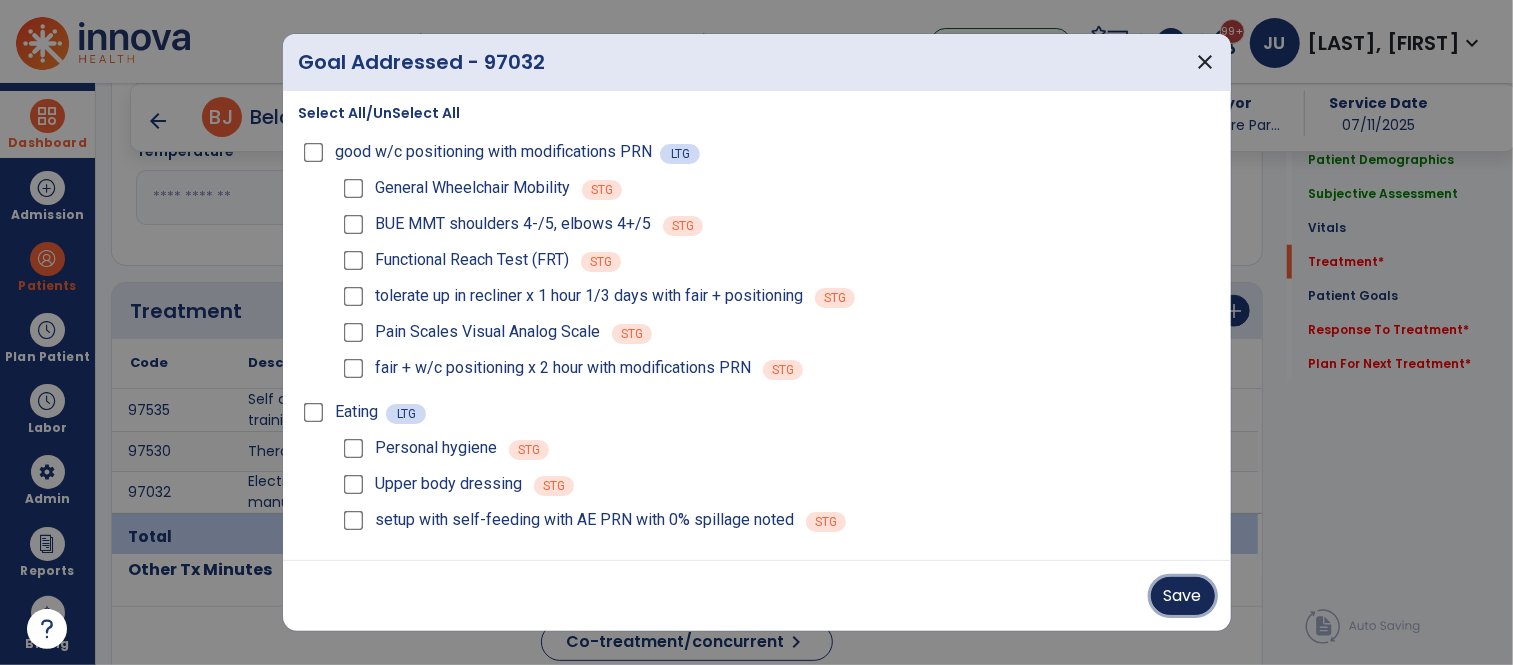 click on "Save" at bounding box center [1183, 596] 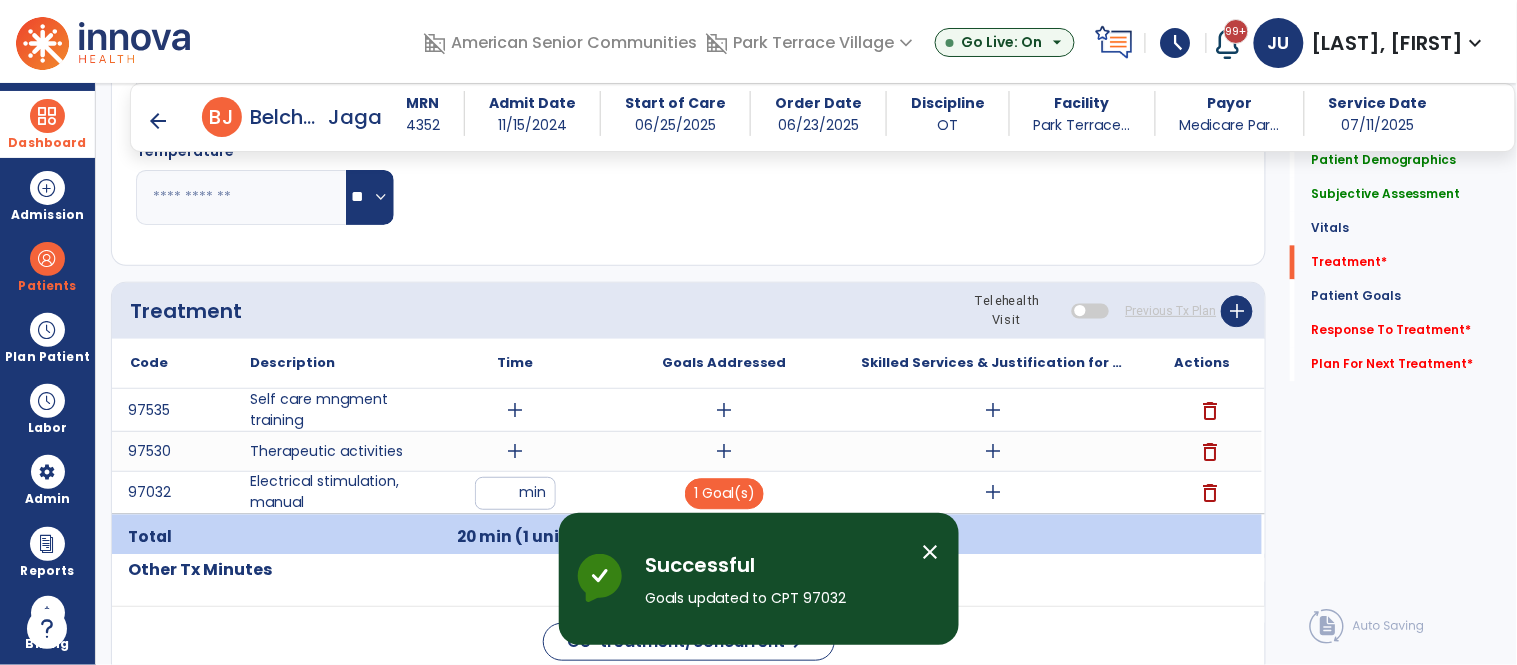 click on "add" at bounding box center [993, 492] 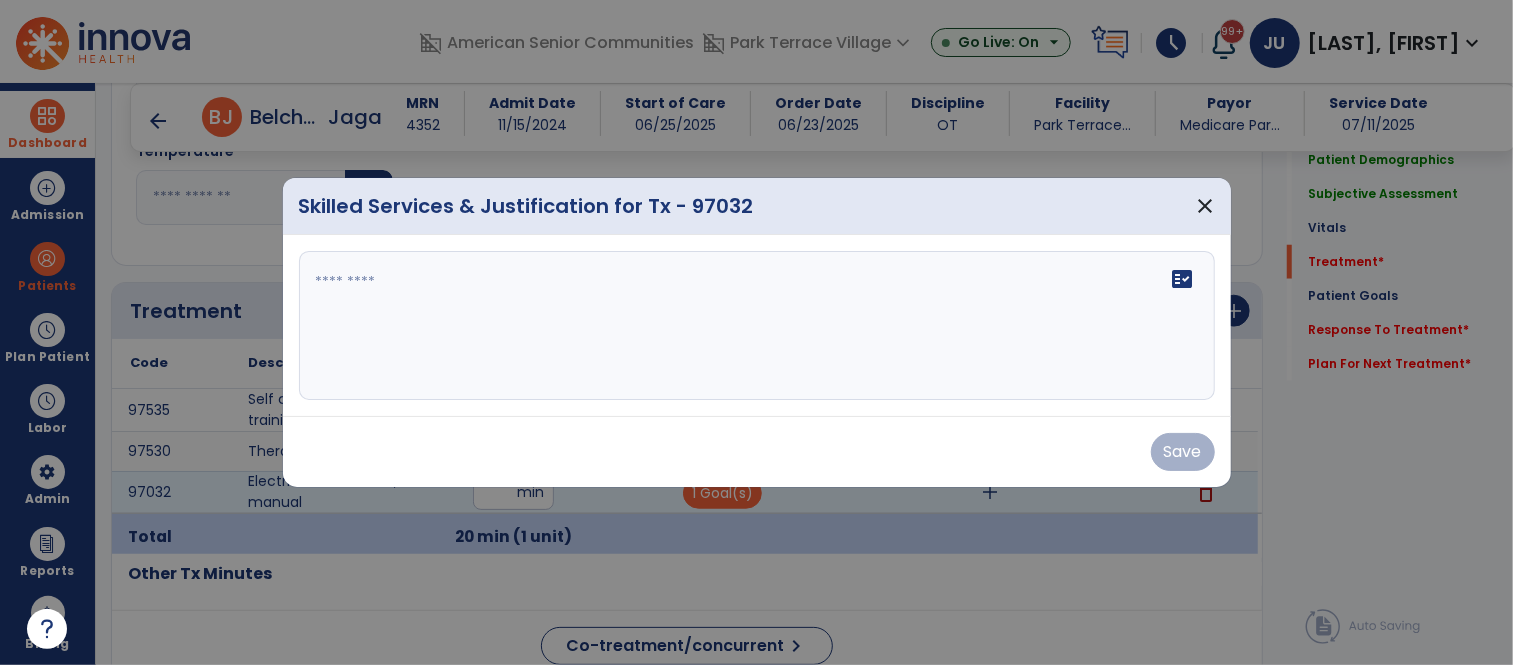 click on "fact_check" at bounding box center (757, 326) 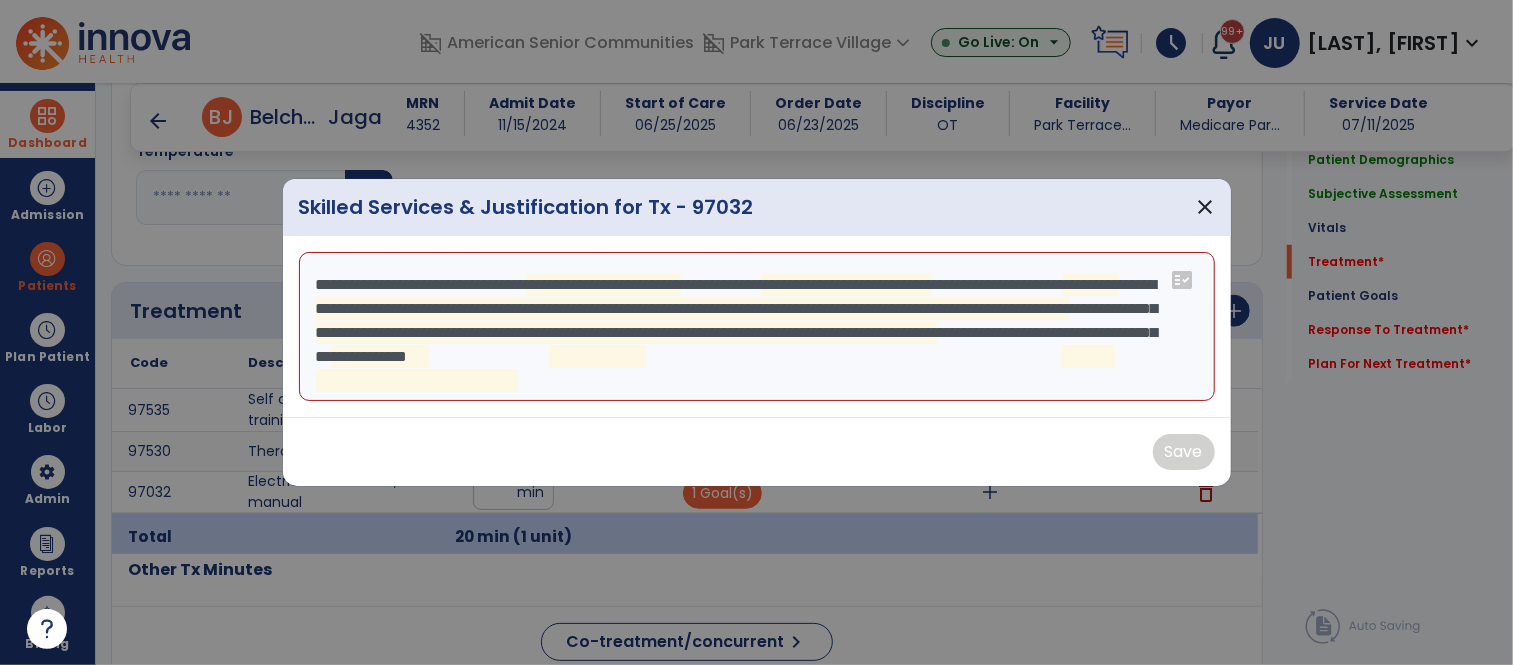 click on "**********" at bounding box center (757, 327) 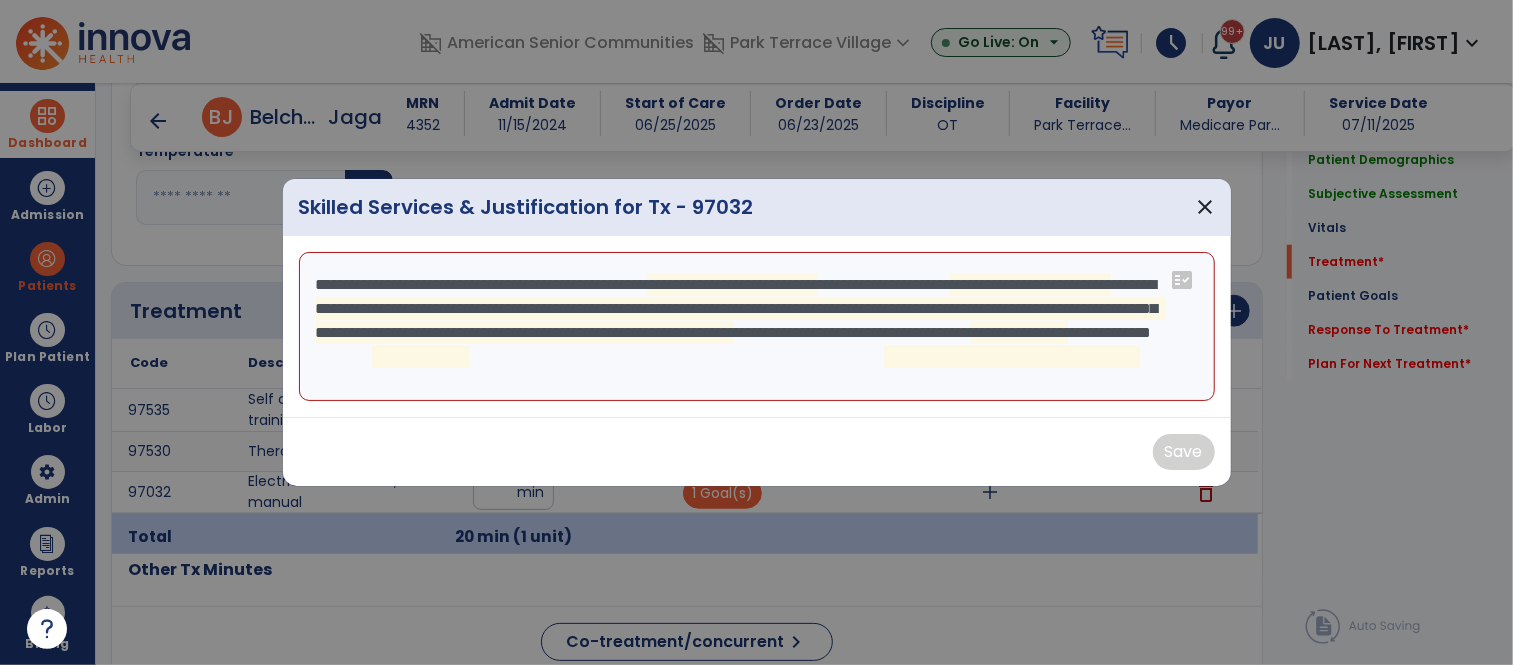 click on "**********" at bounding box center [757, 327] 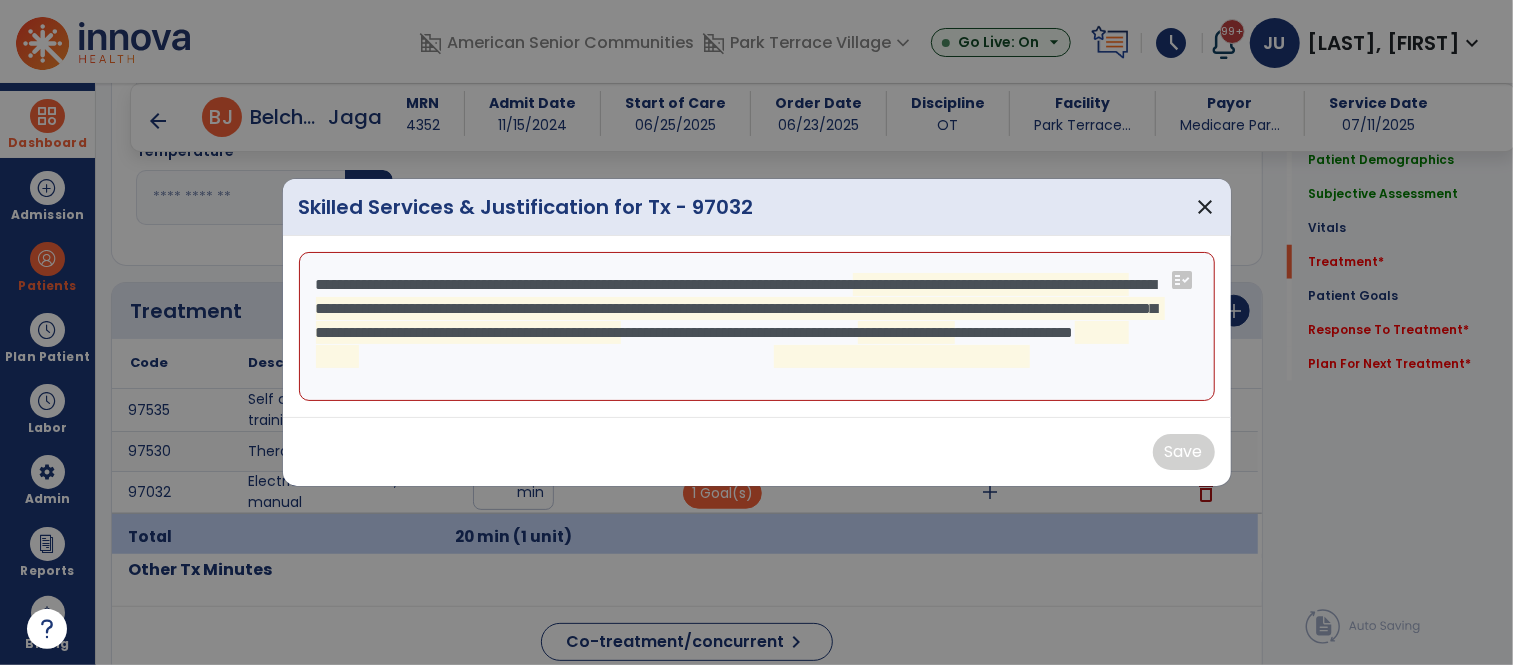 click on "**********" at bounding box center (757, 327) 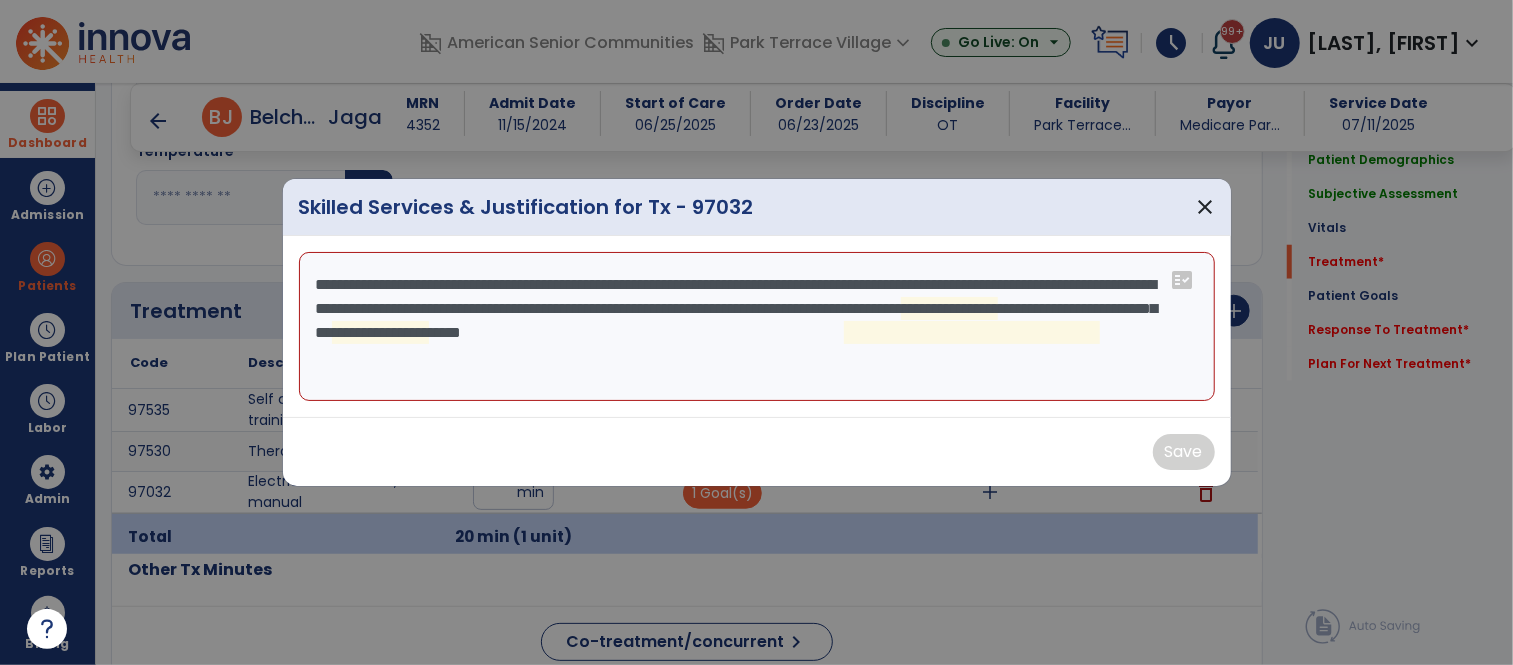 click on "**********" at bounding box center [757, 327] 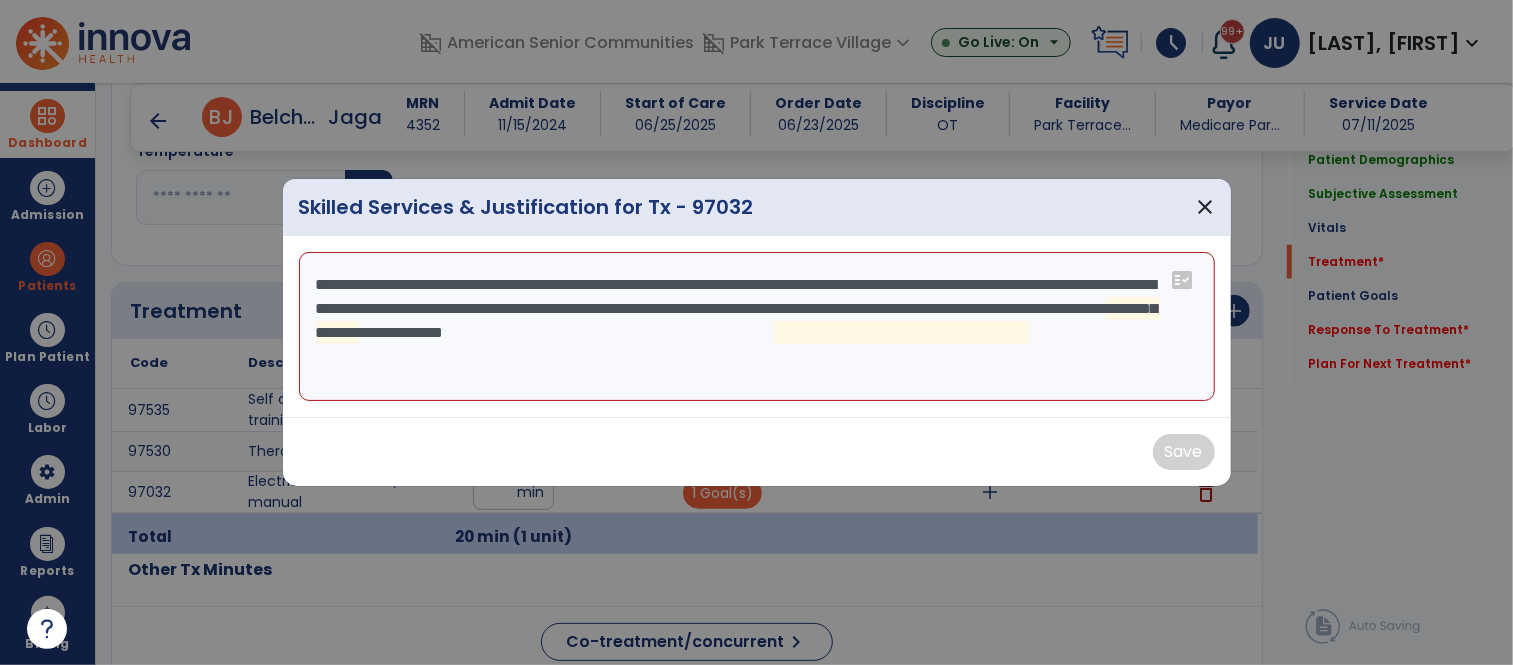 click on "**********" at bounding box center (757, 327) 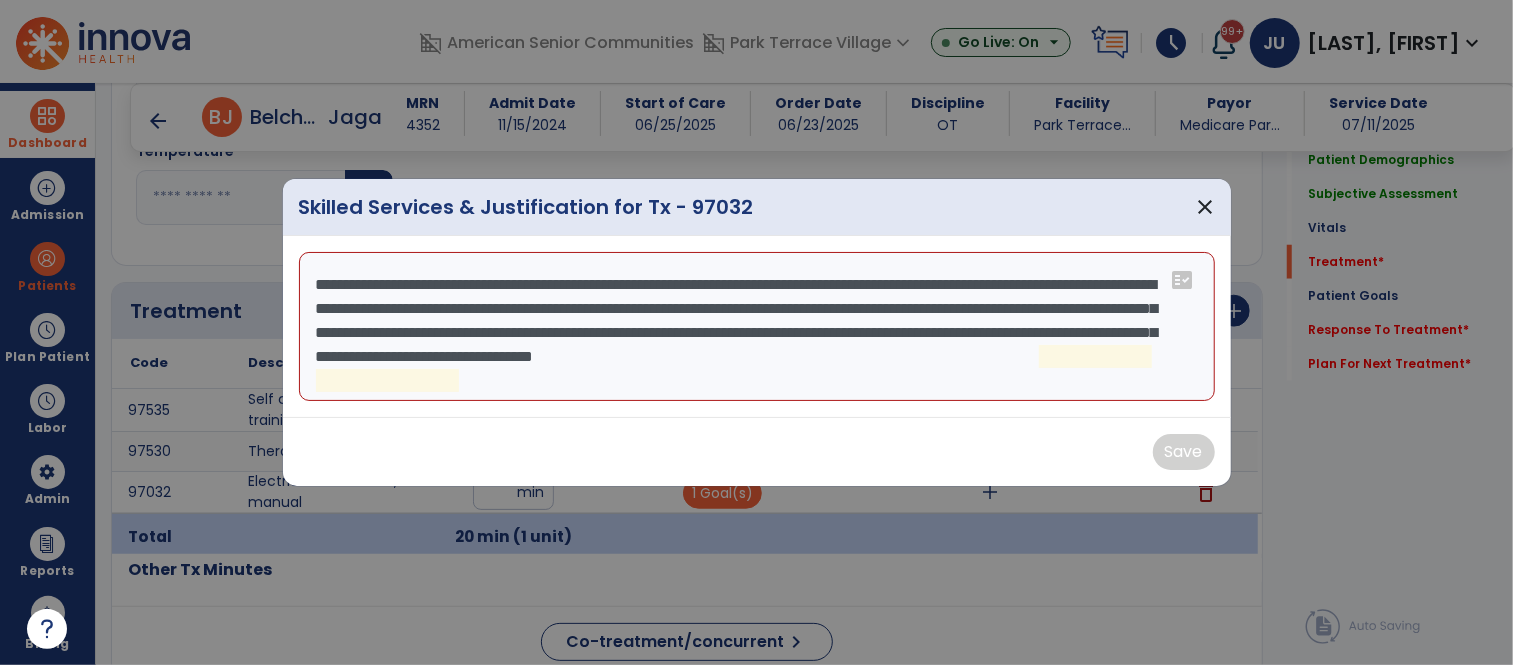 click on "**********" at bounding box center [757, 327] 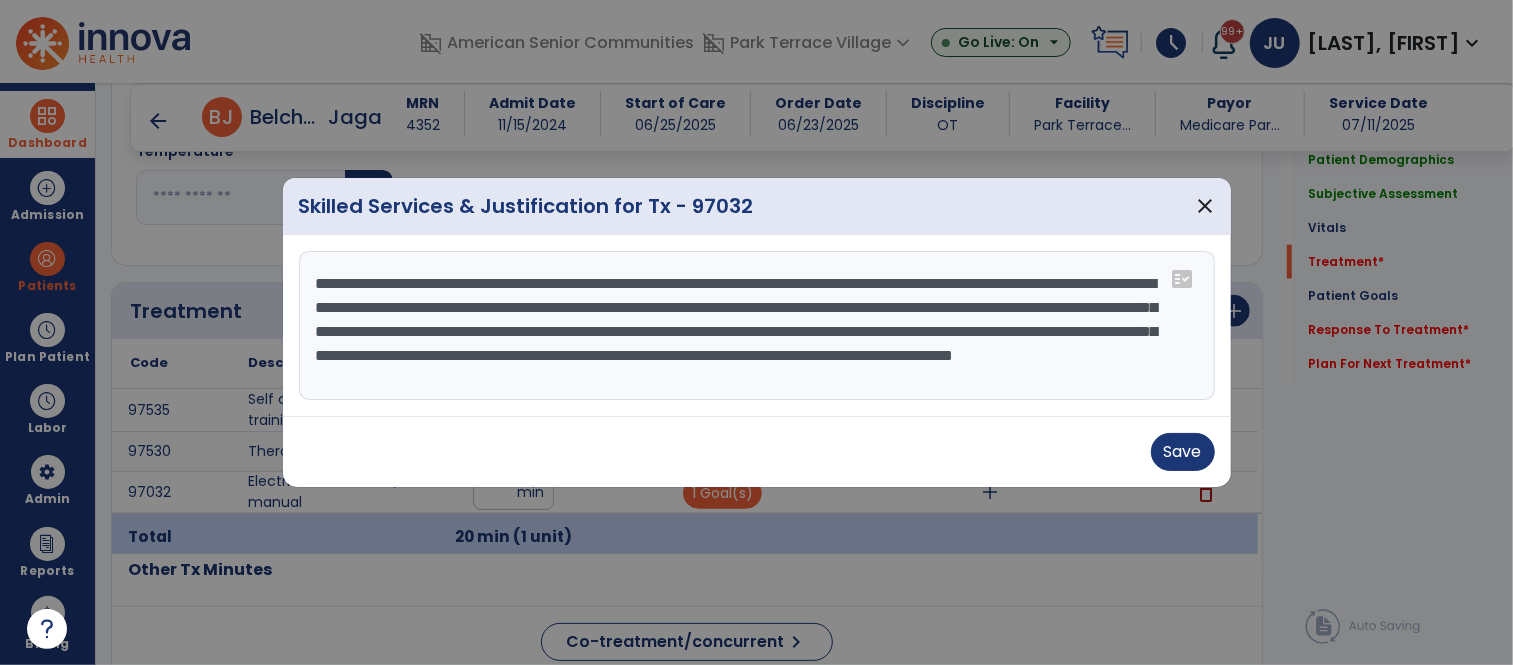 scroll, scrollTop: 14, scrollLeft: 0, axis: vertical 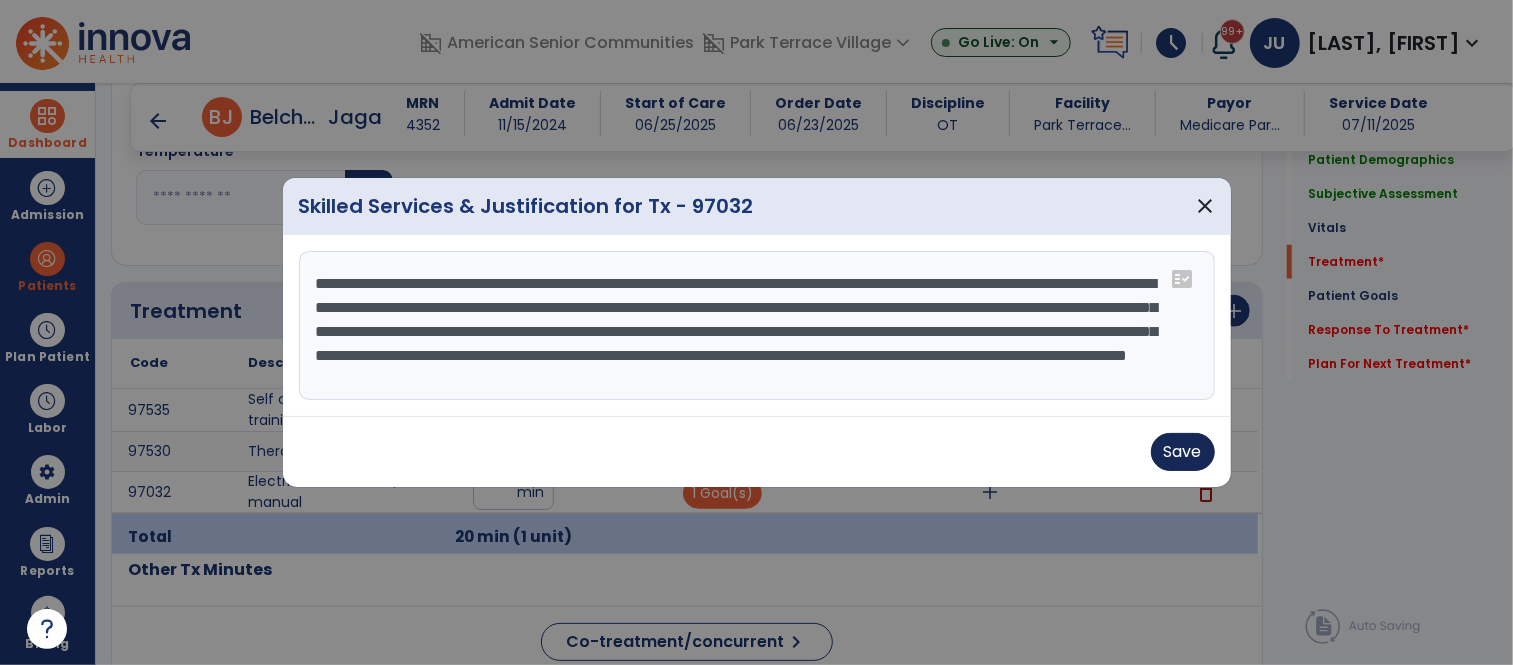 type on "**********" 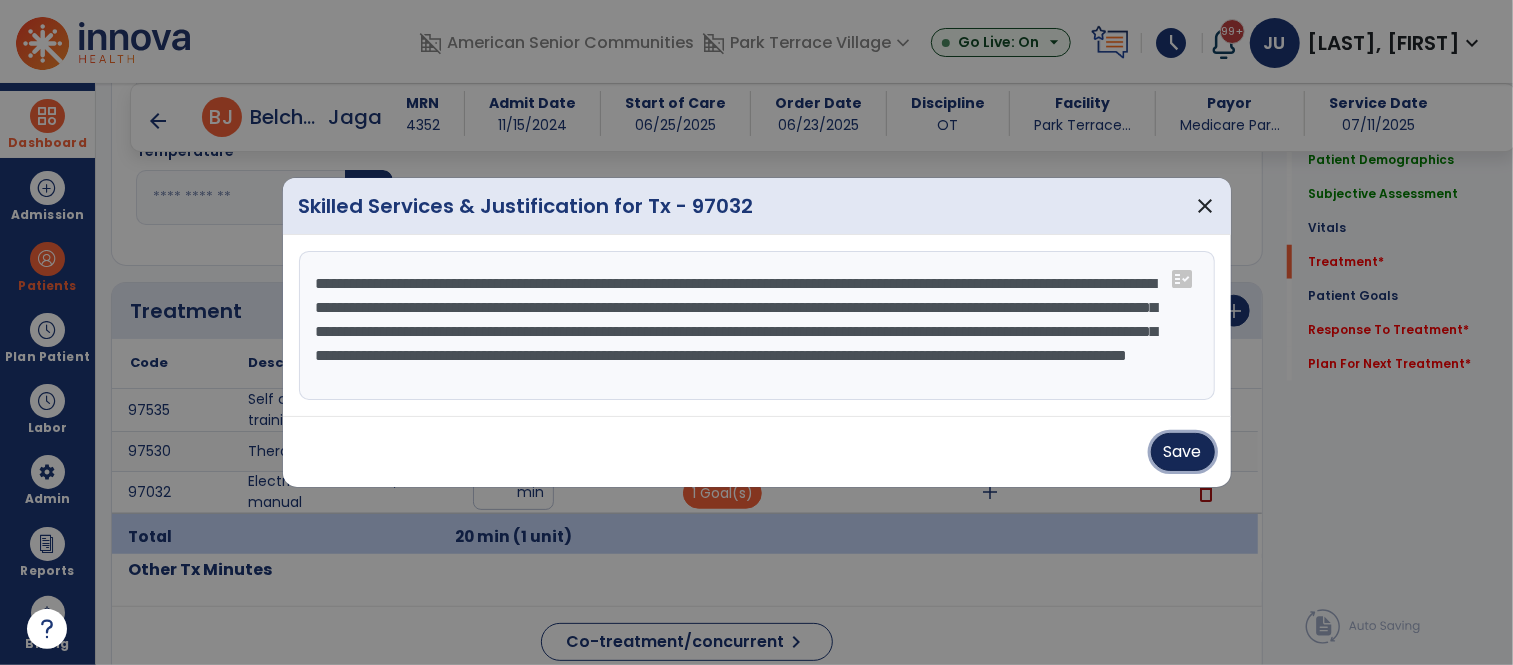 click on "Save" at bounding box center [1183, 452] 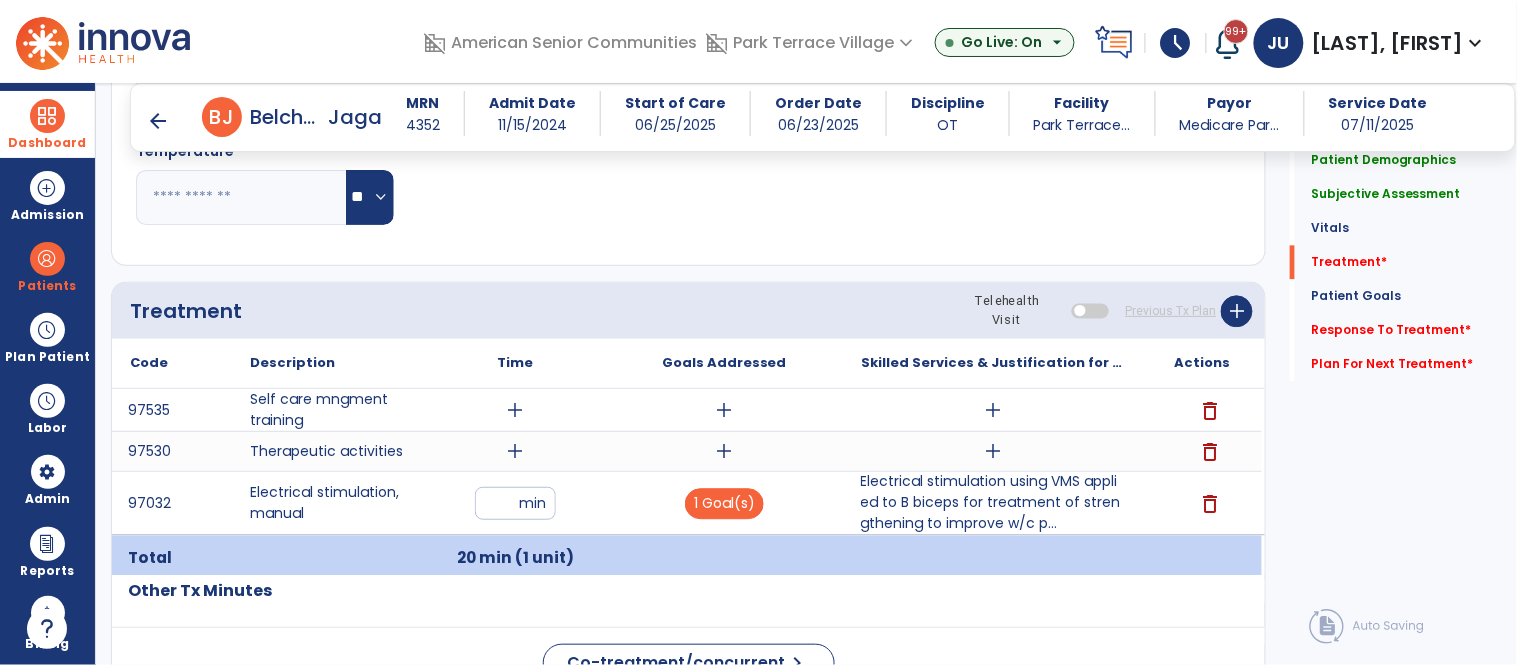 click on "add" at bounding box center (515, 451) 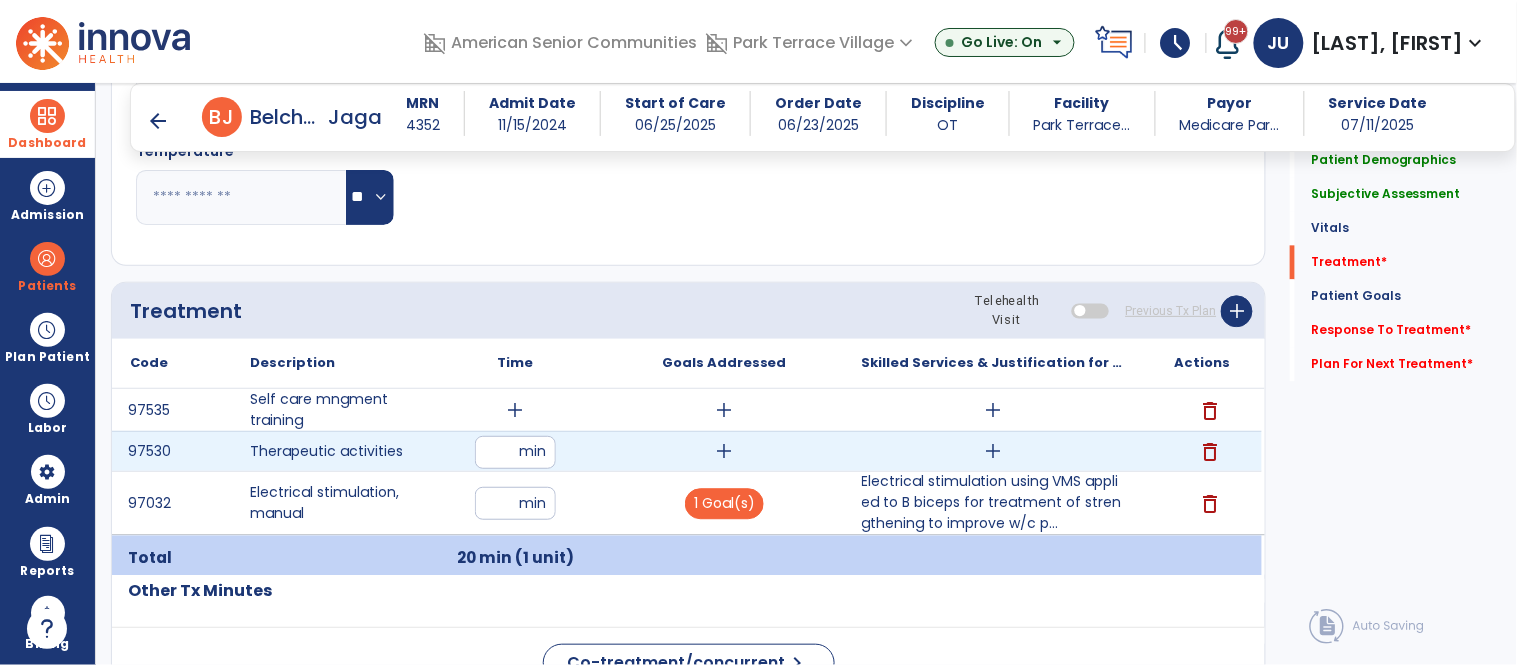 type on "**" 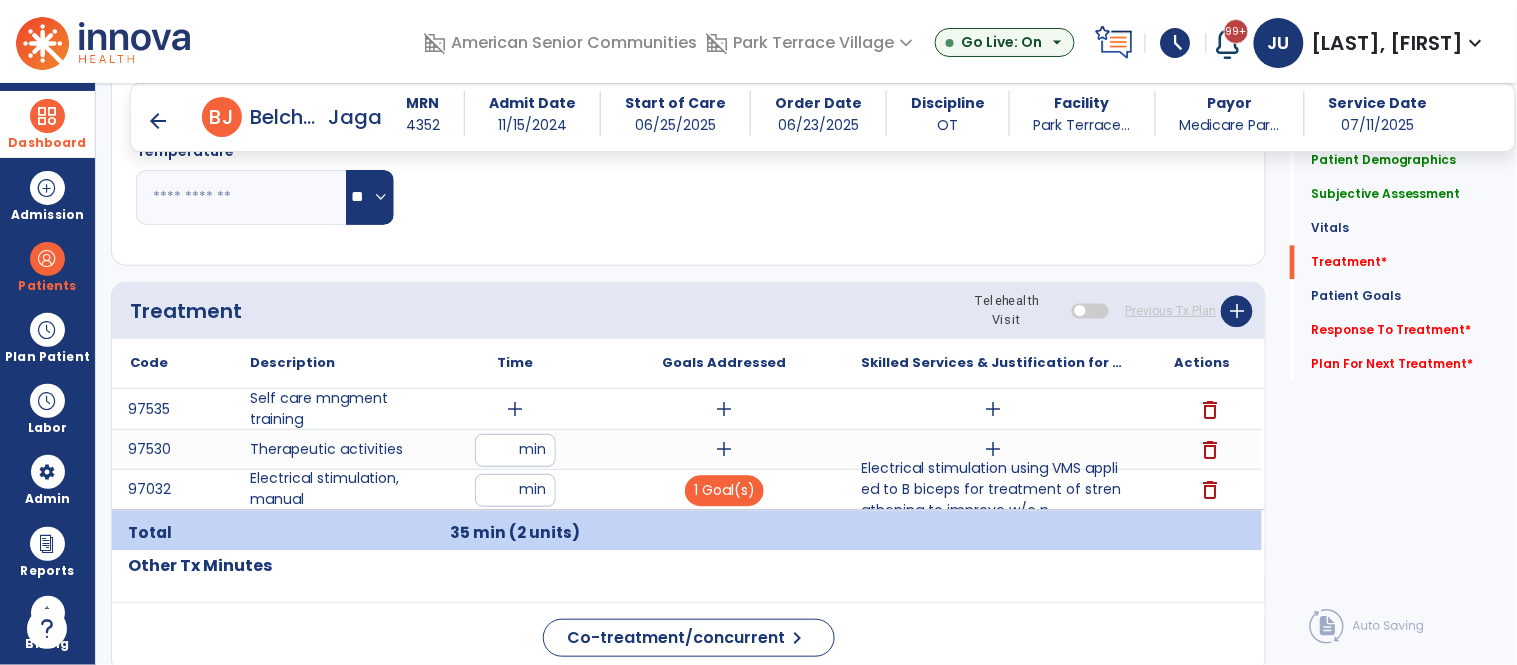 click on "add" at bounding box center (515, 409) 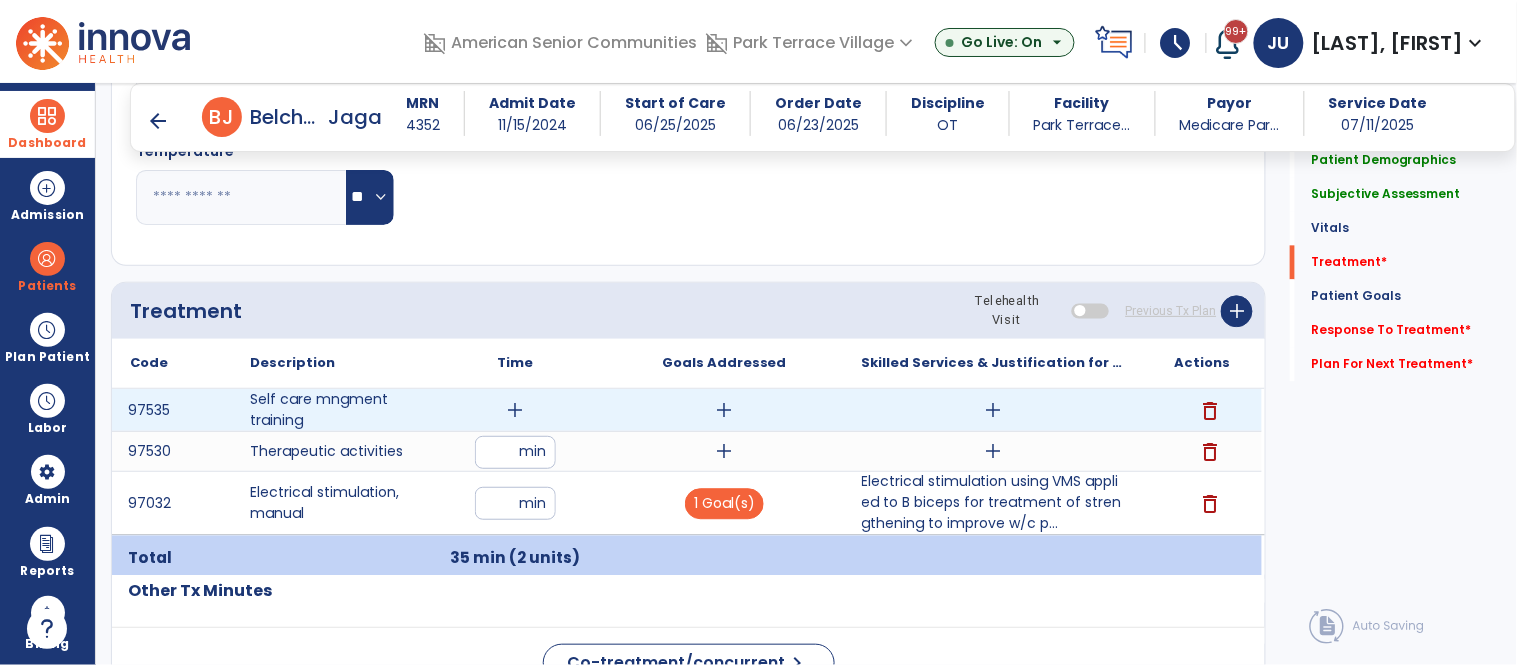 click on "add" at bounding box center (515, 410) 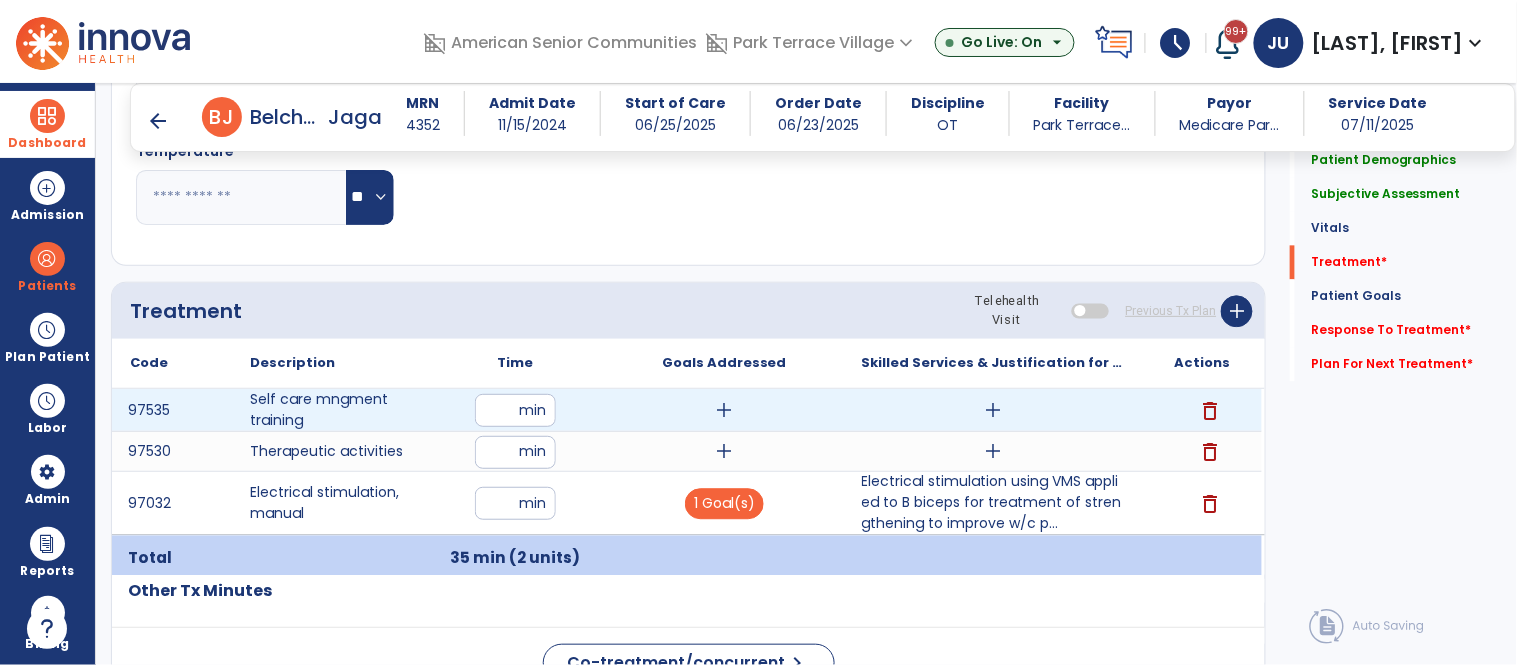 type on "**" 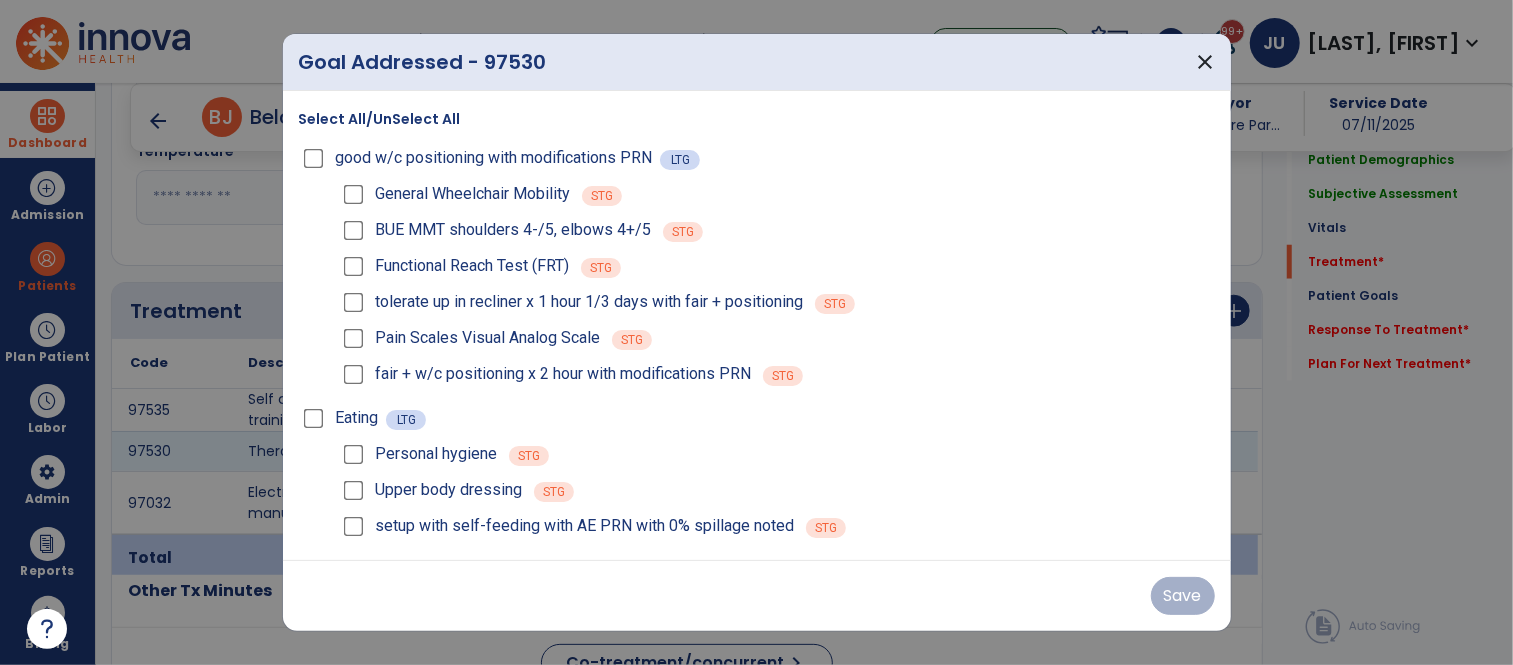 scroll, scrollTop: 1087, scrollLeft: 0, axis: vertical 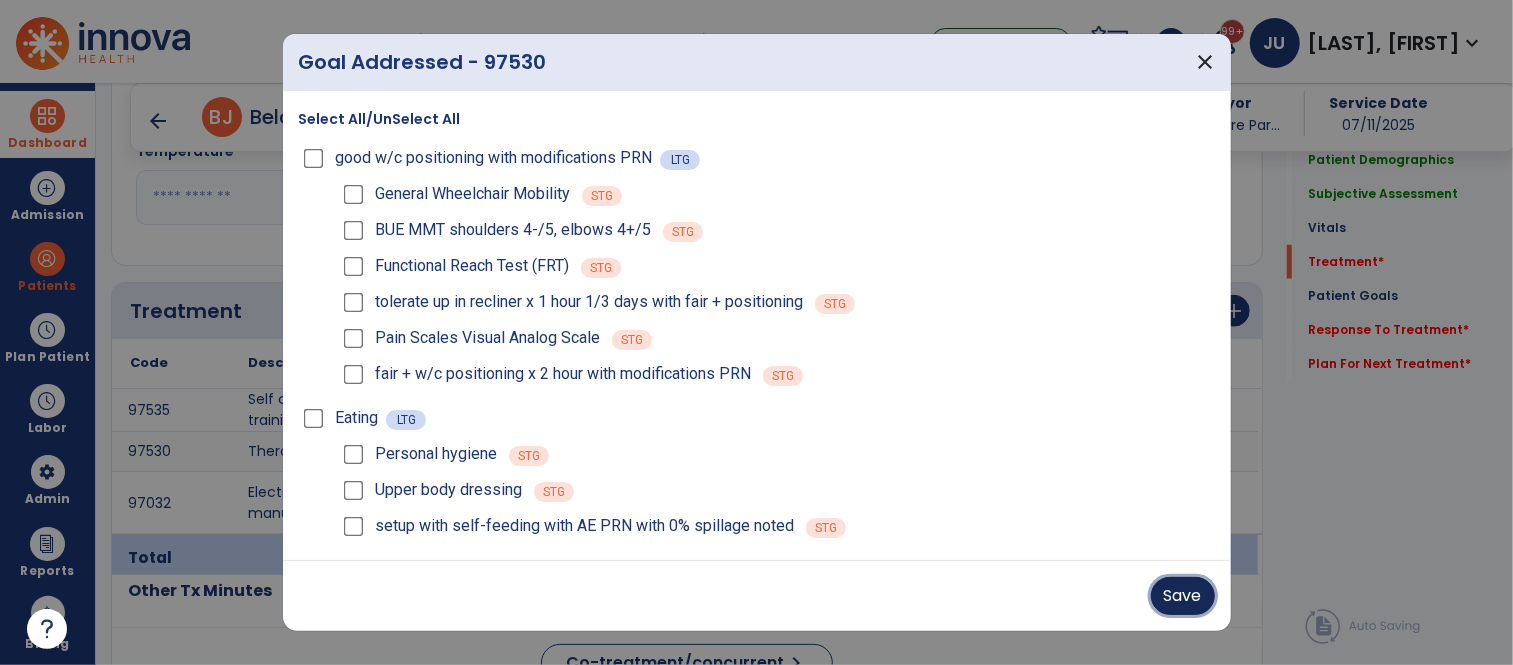 click on "Save" at bounding box center [1183, 596] 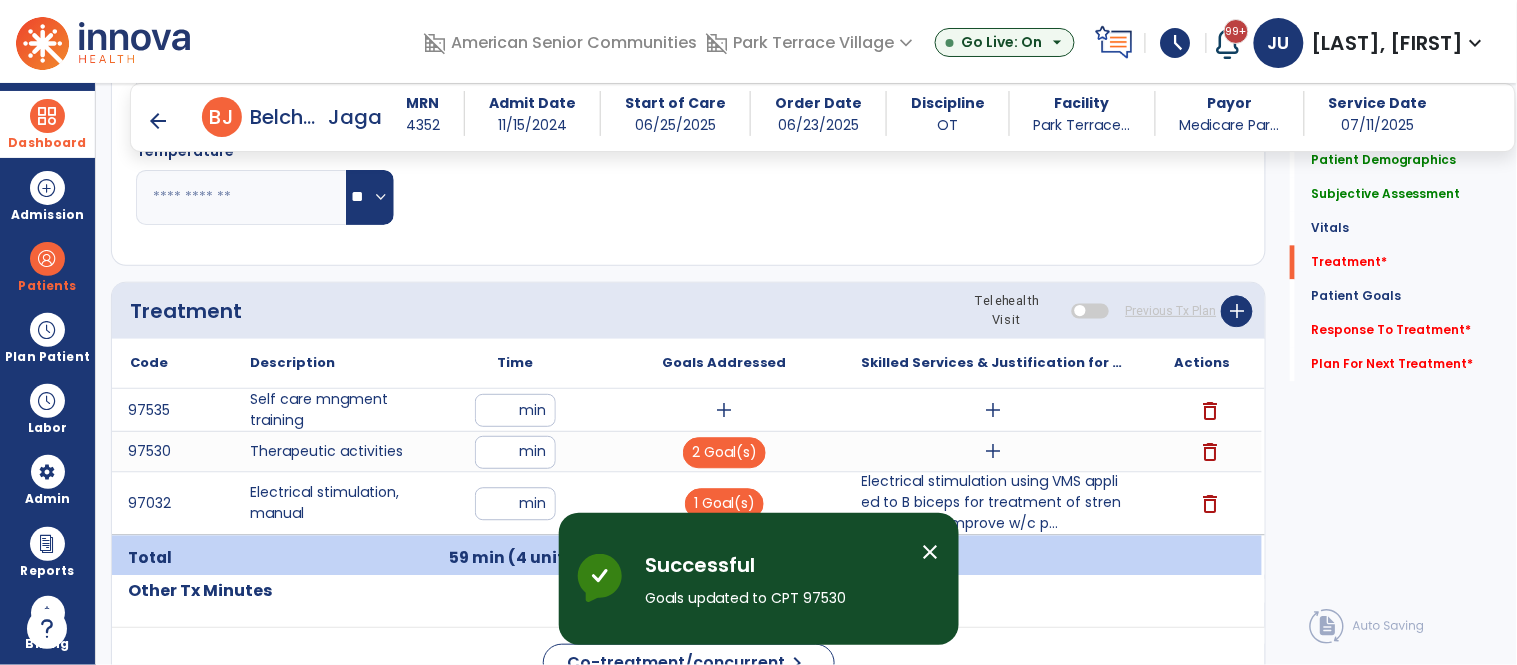 click on "add" at bounding box center (993, 451) 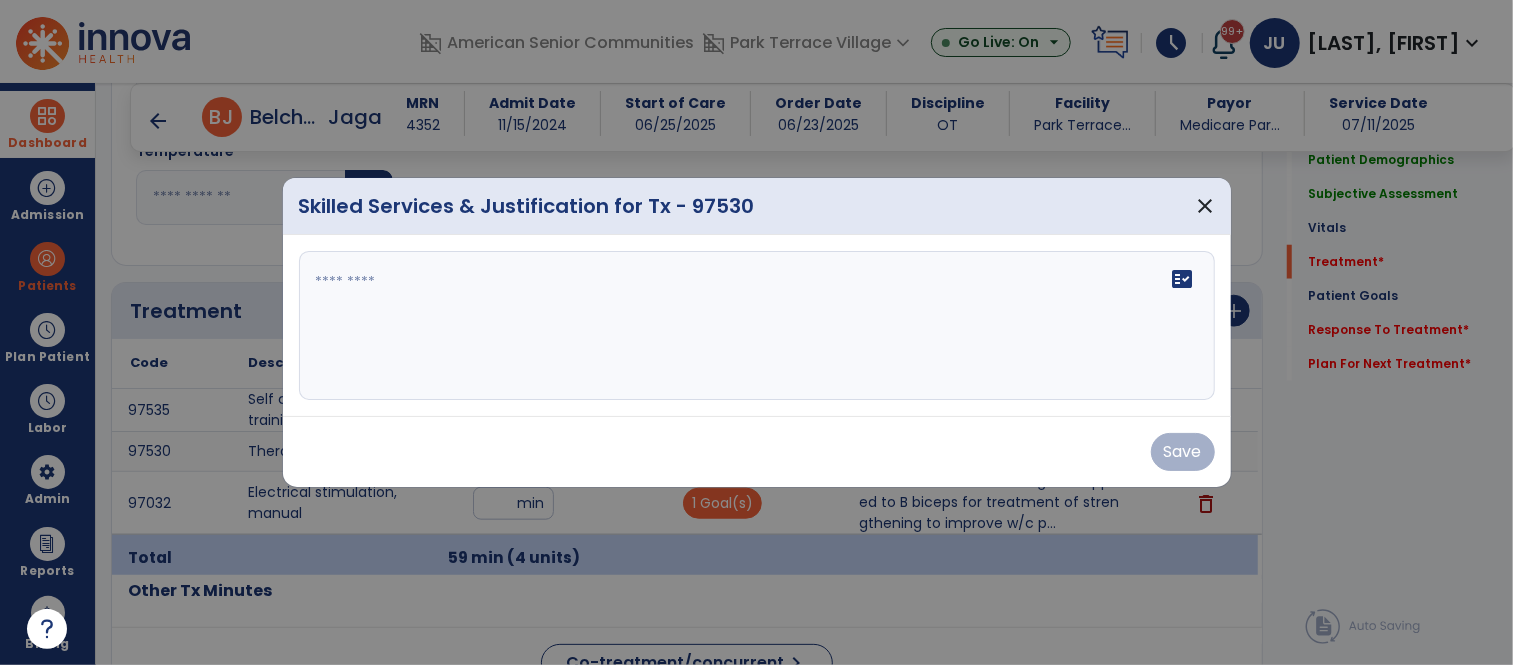 click on "fact_check" at bounding box center [757, 326] 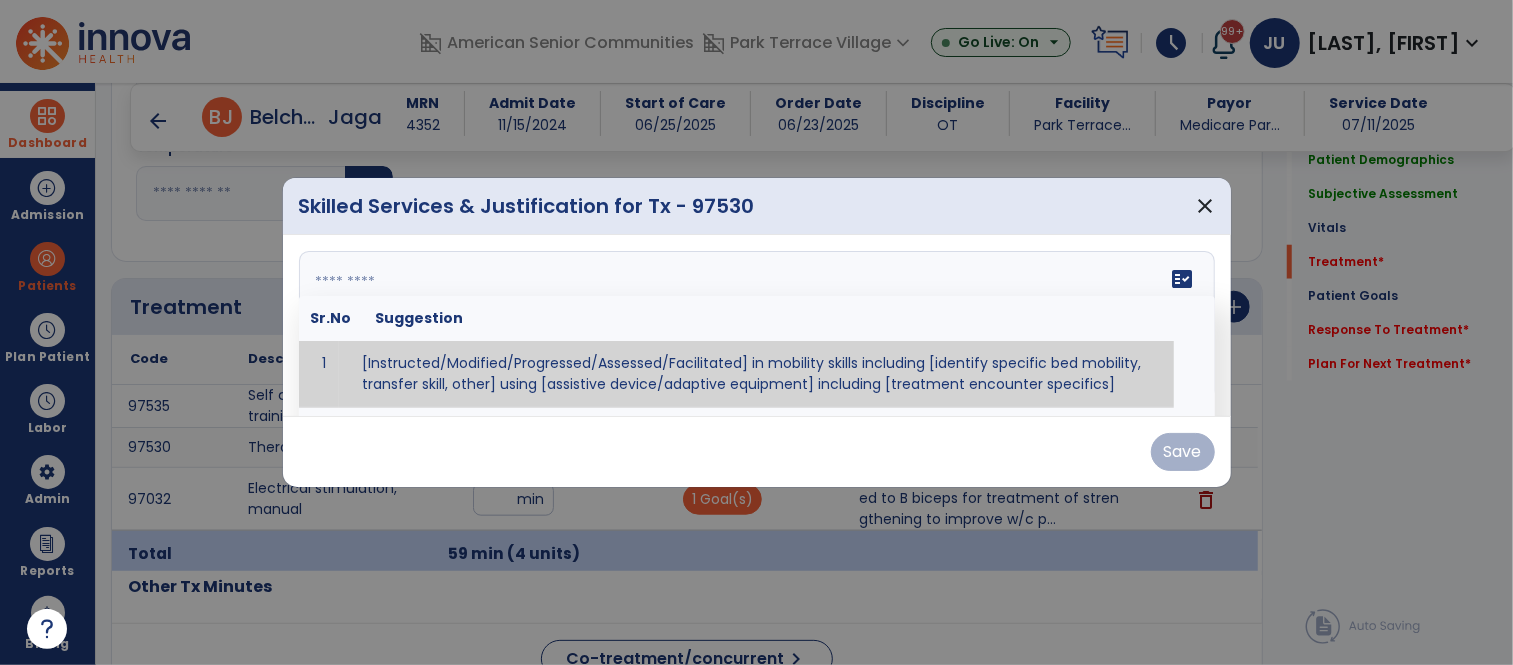 scroll, scrollTop: 1087, scrollLeft: 0, axis: vertical 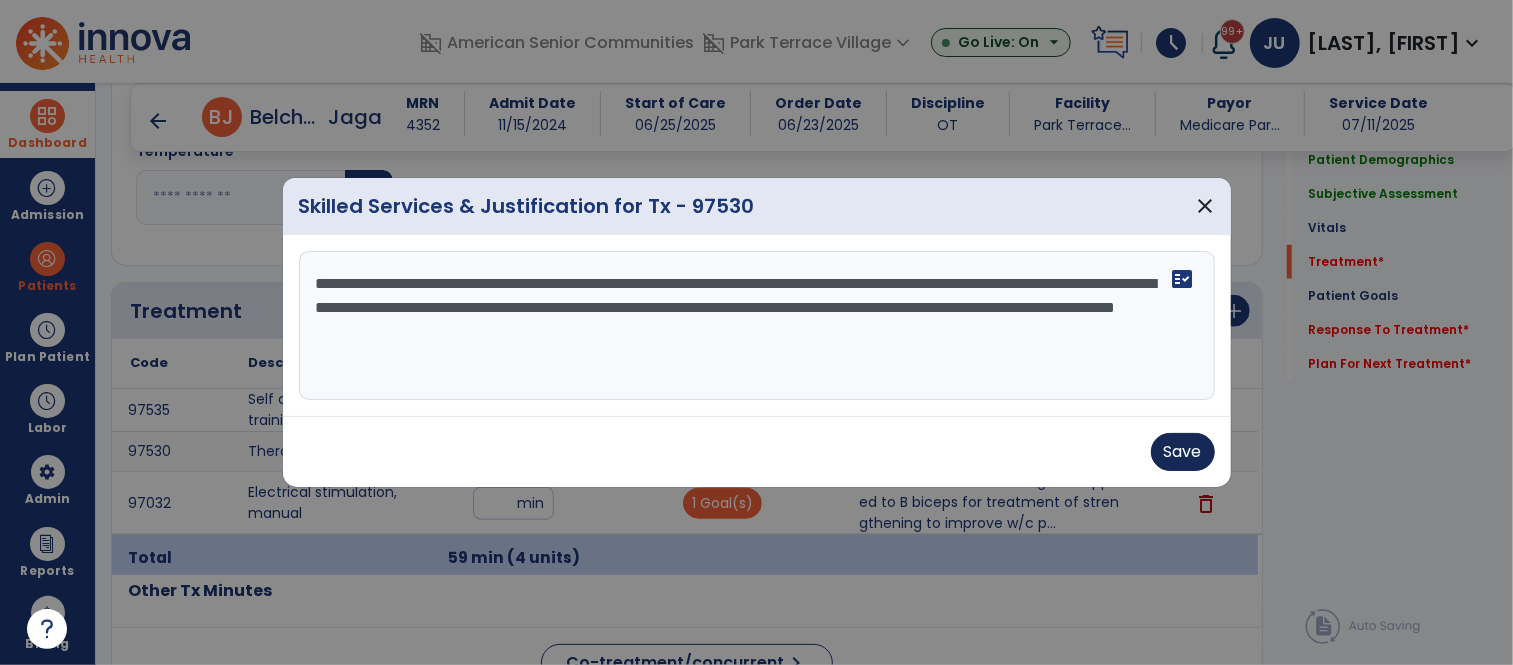 type on "**********" 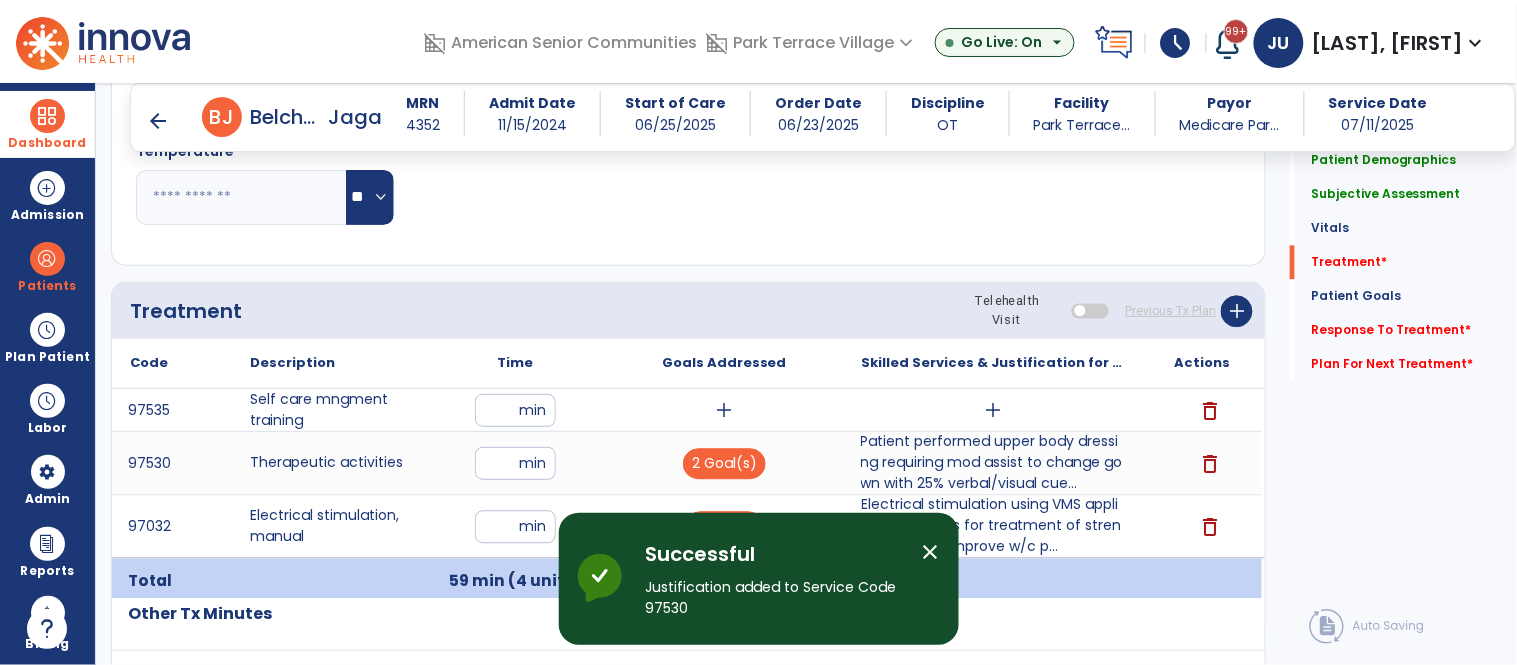 click on "add" at bounding box center (724, 410) 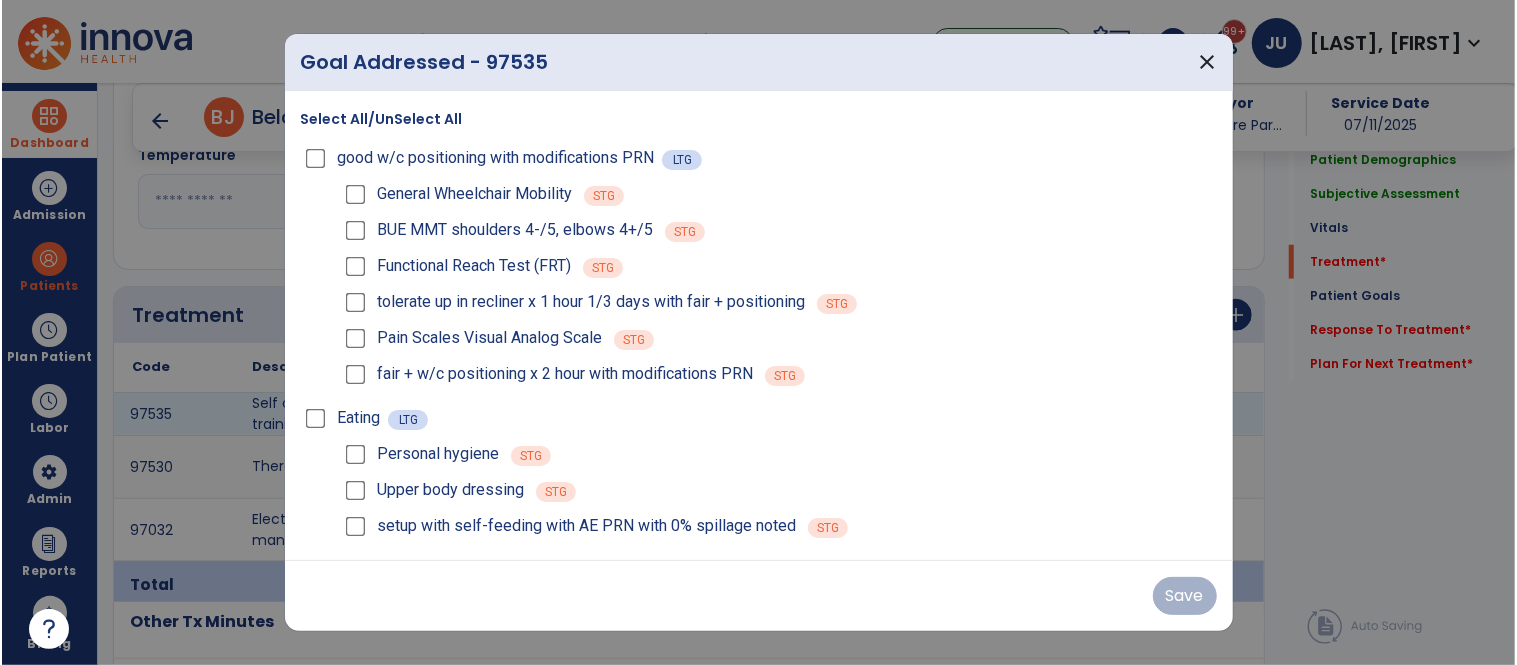 scroll, scrollTop: 1087, scrollLeft: 0, axis: vertical 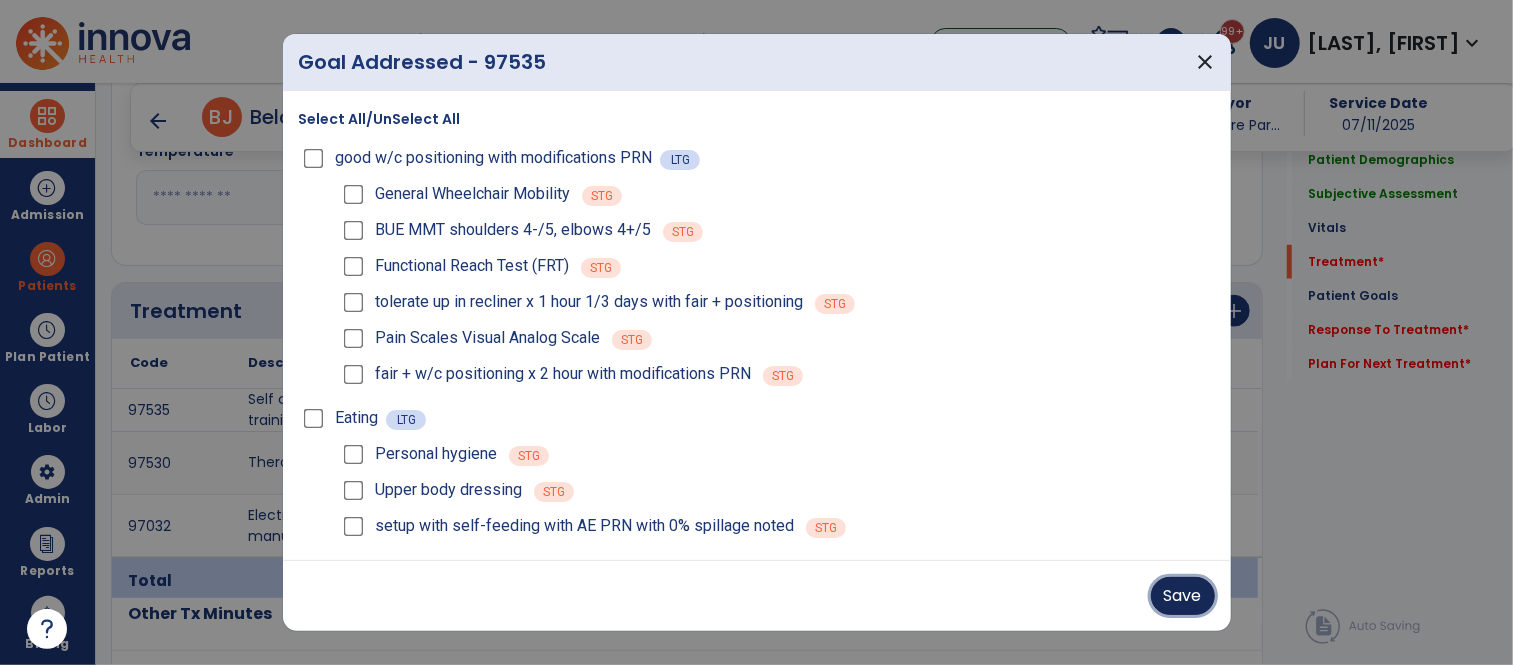 click on "Save" at bounding box center (1183, 596) 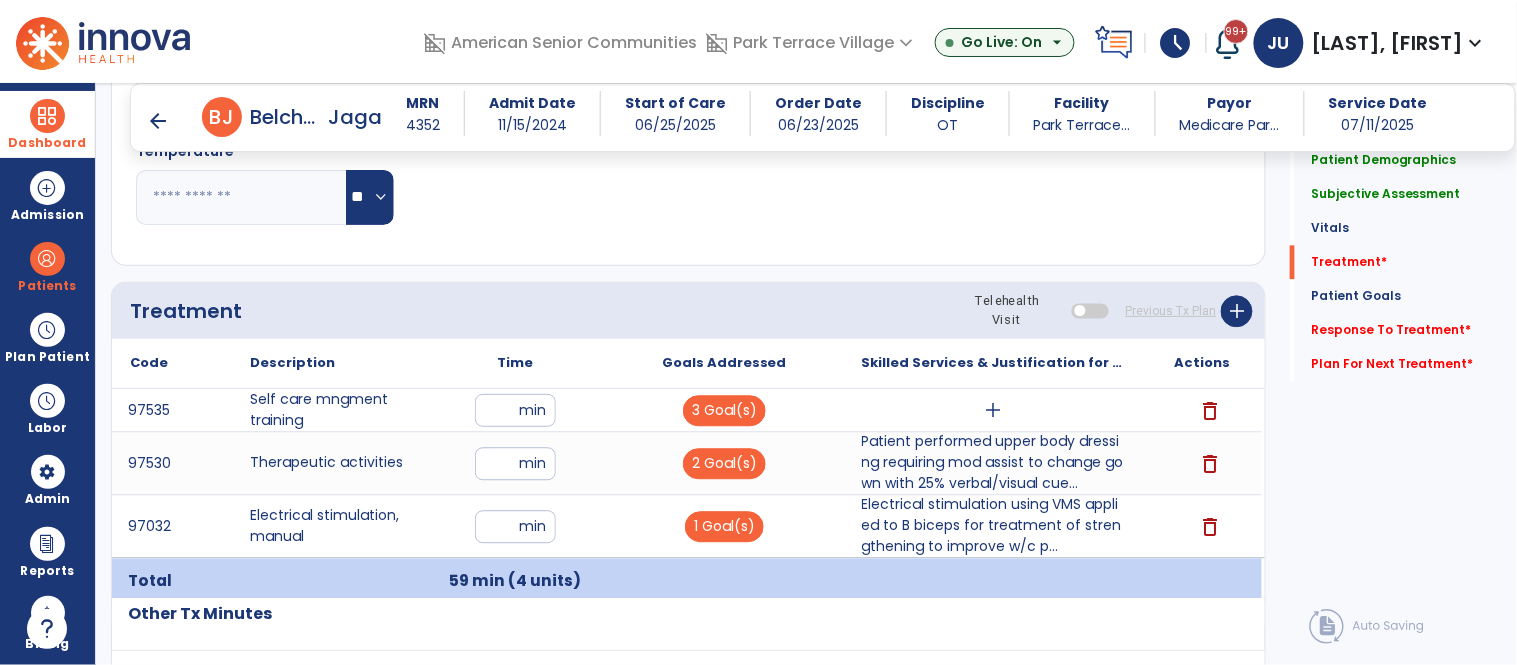 click on "add" at bounding box center (993, 410) 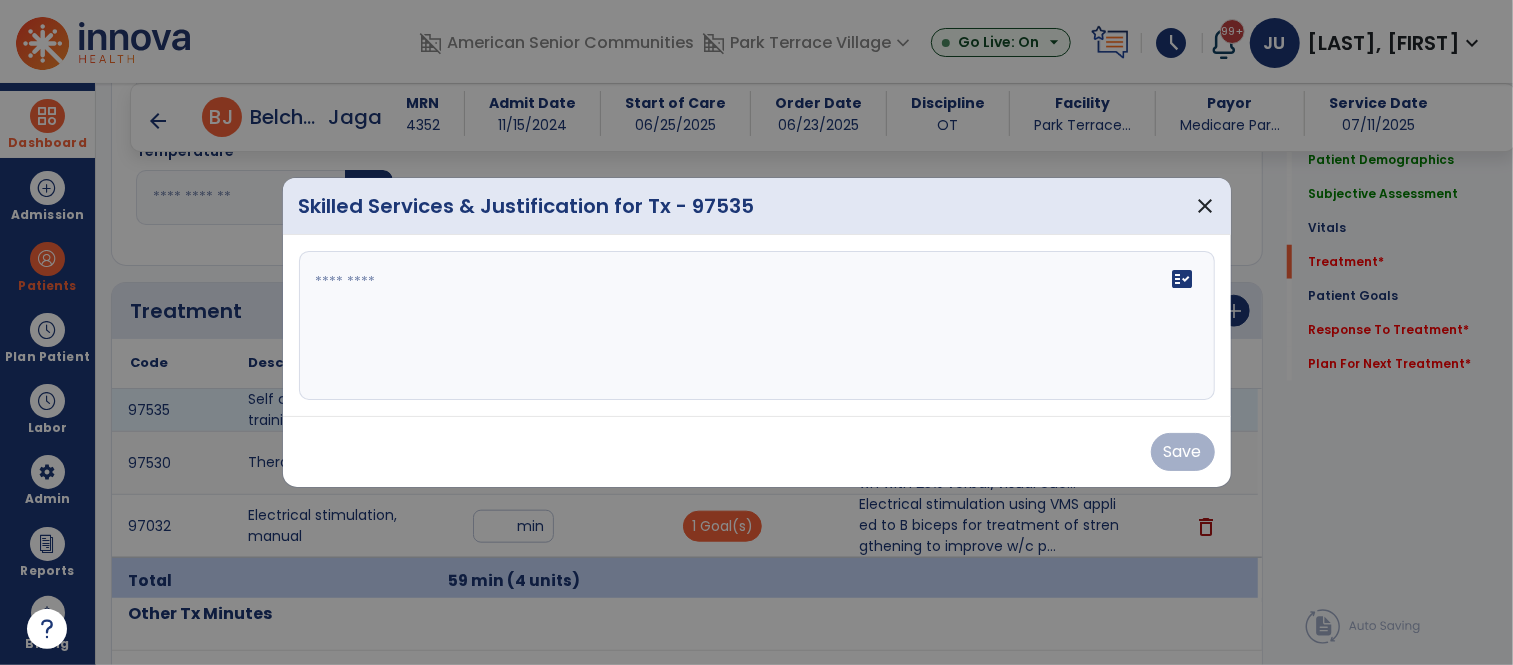 click at bounding box center (757, 326) 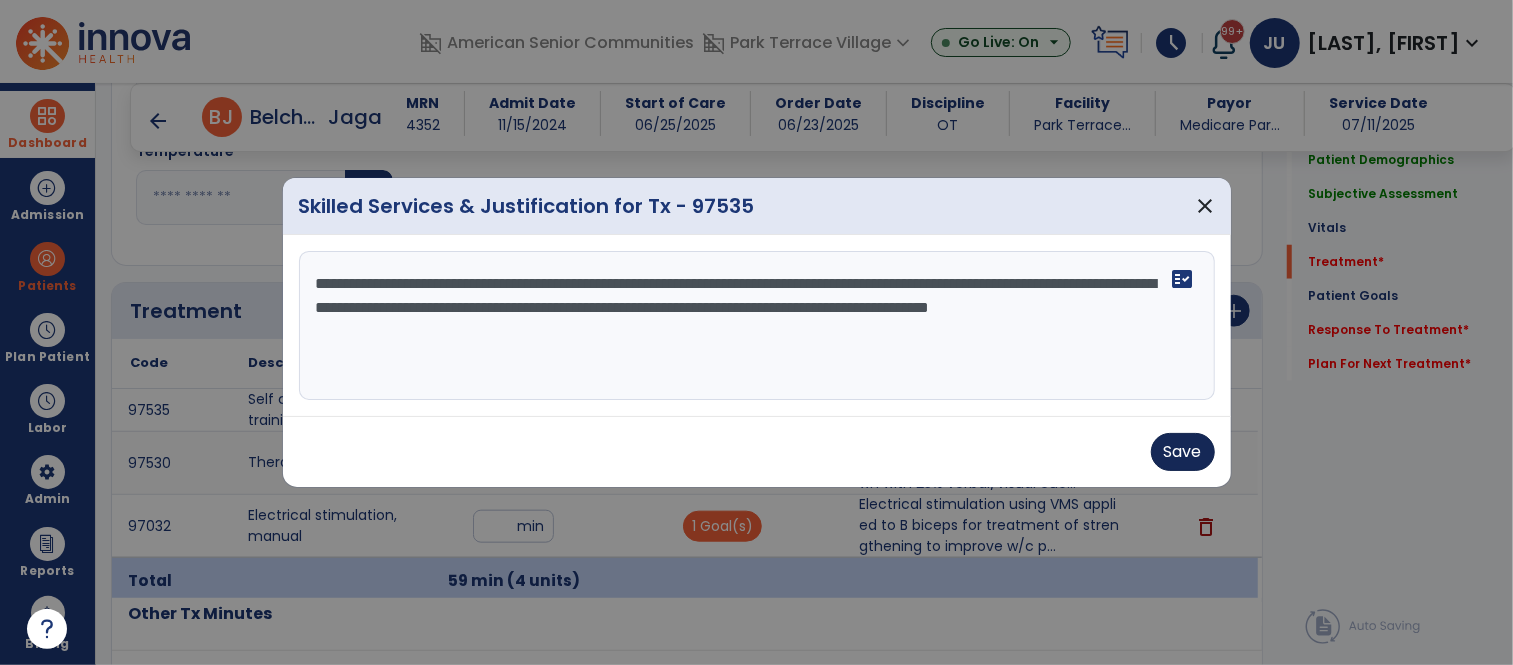type on "**********" 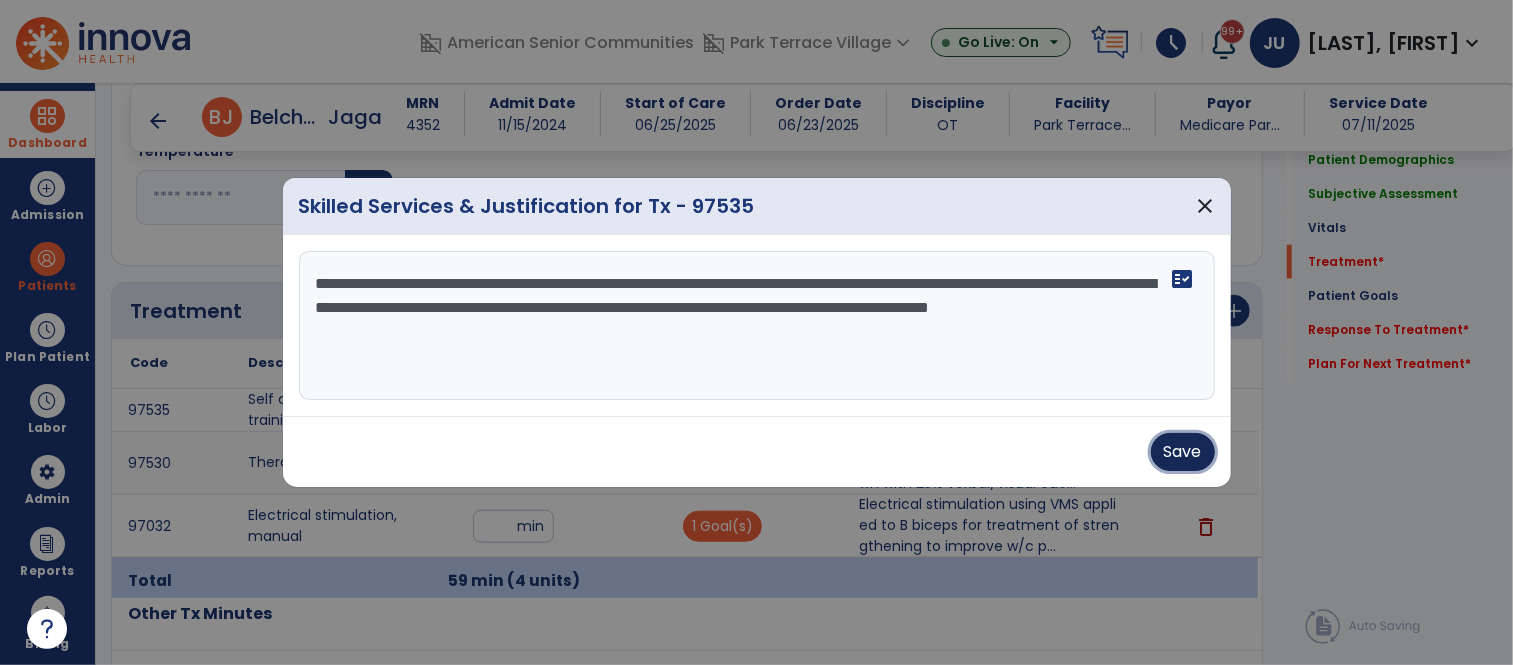 click on "Save" at bounding box center (1183, 452) 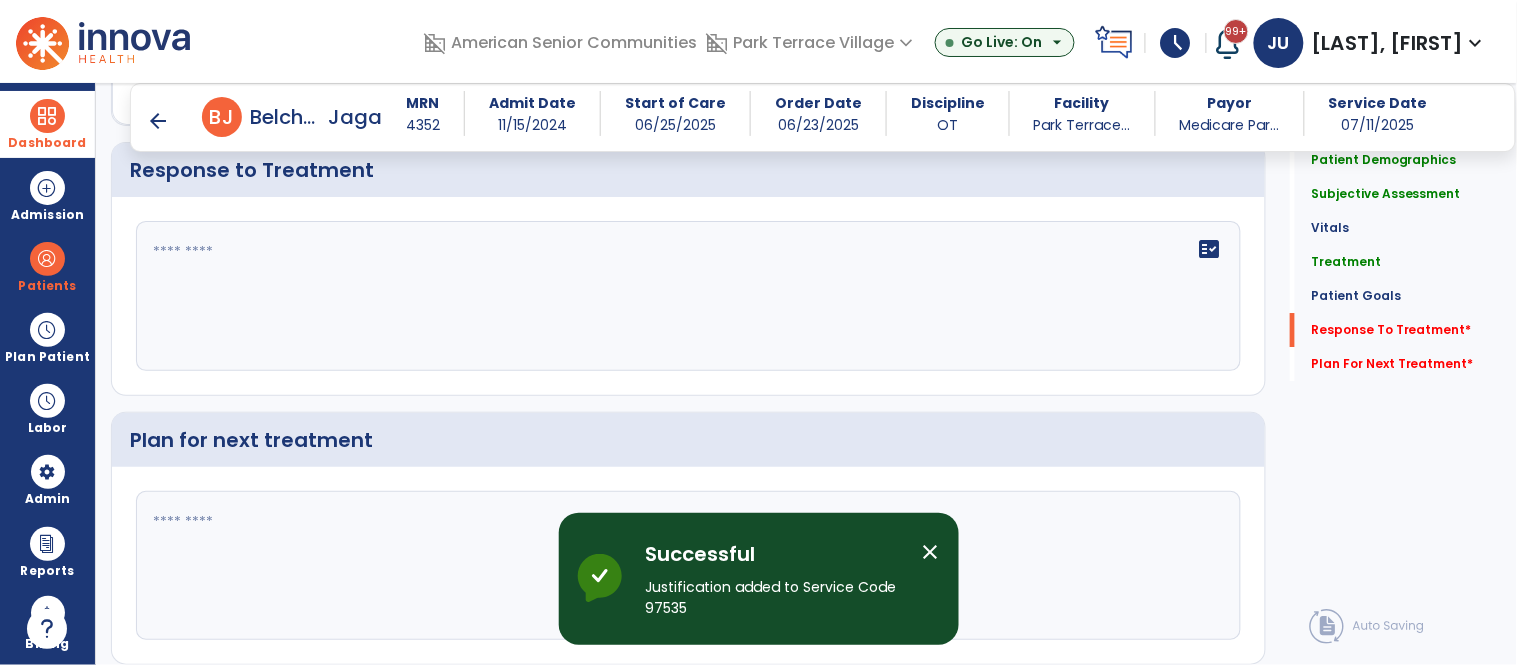 scroll, scrollTop: 3605, scrollLeft: 0, axis: vertical 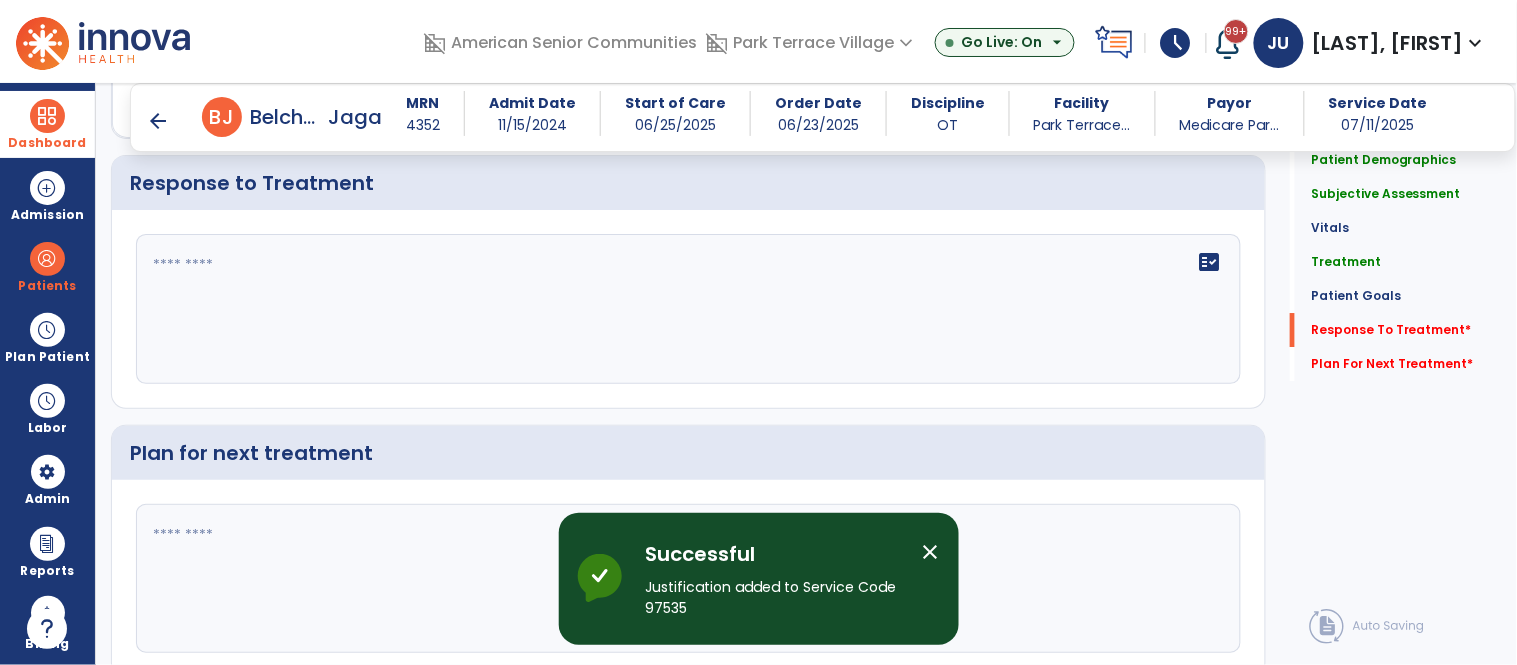 click on "fact_check" 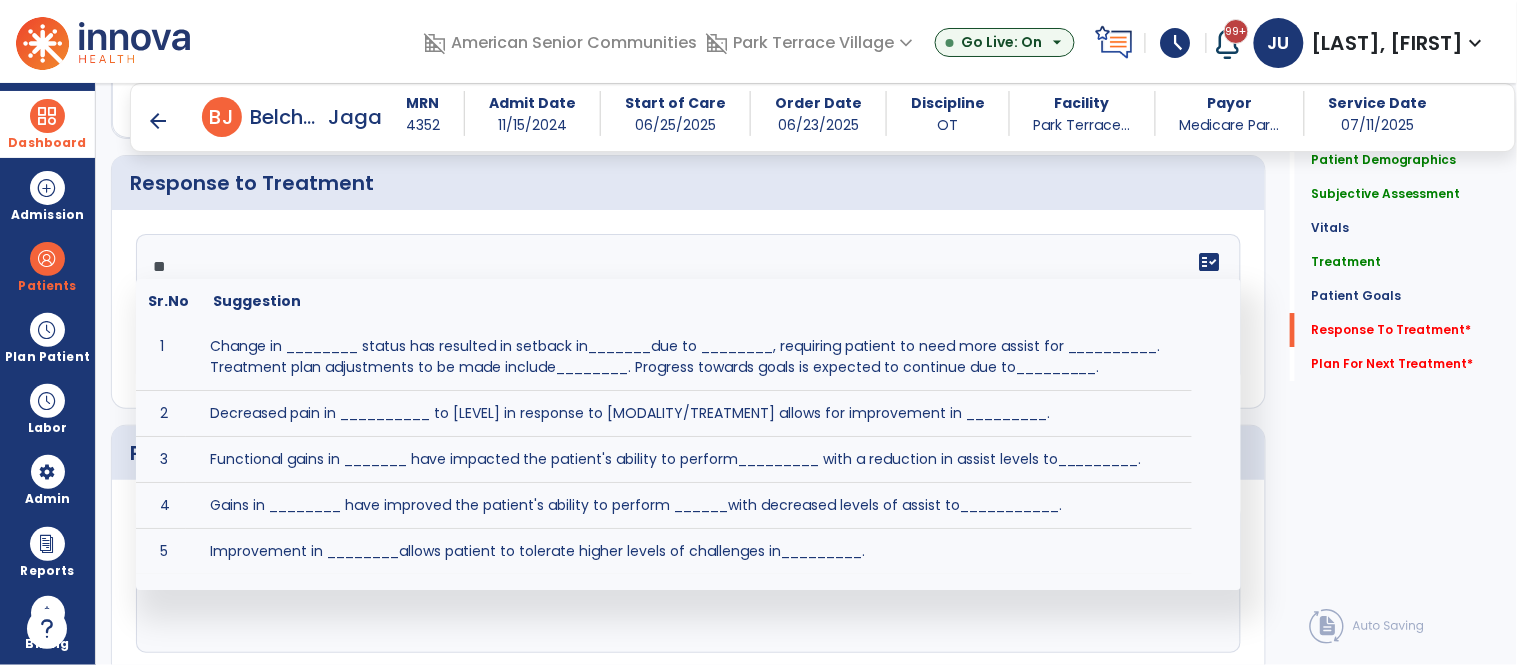 type on "*" 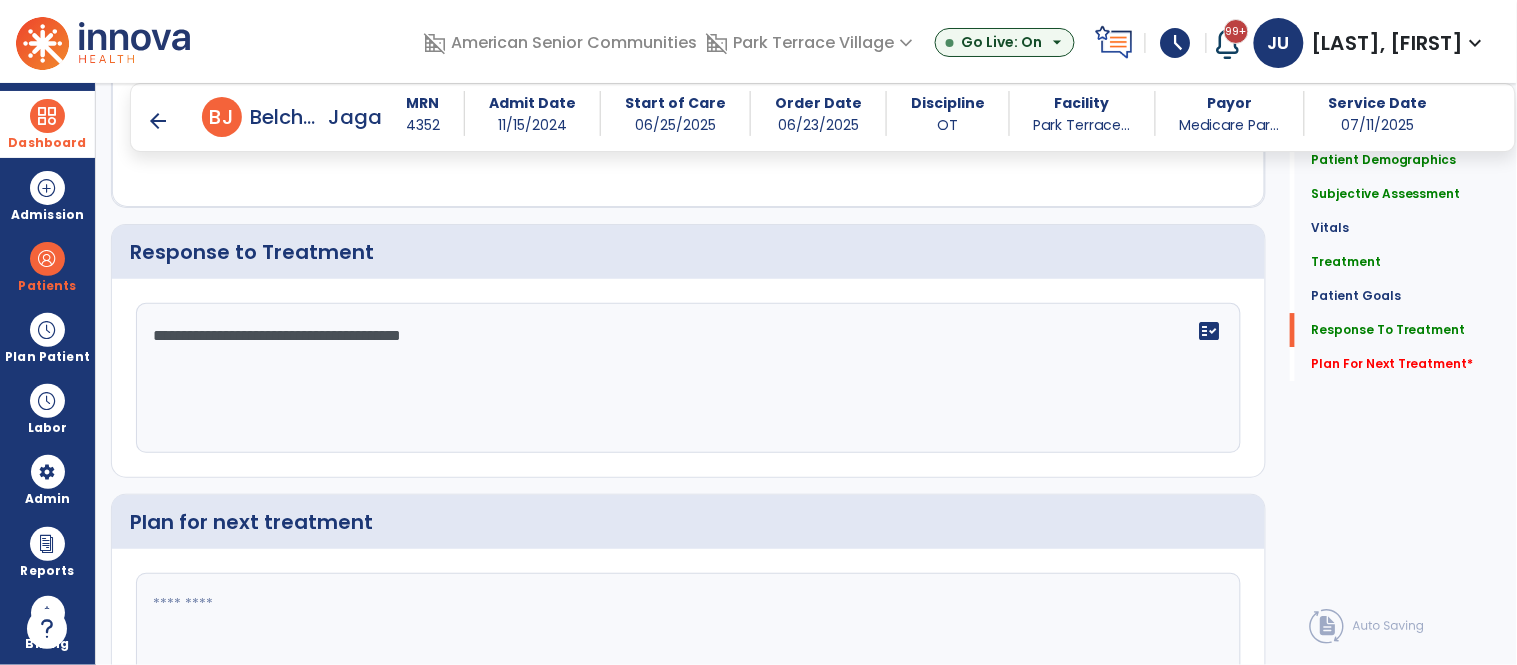 scroll, scrollTop: 3605, scrollLeft: 0, axis: vertical 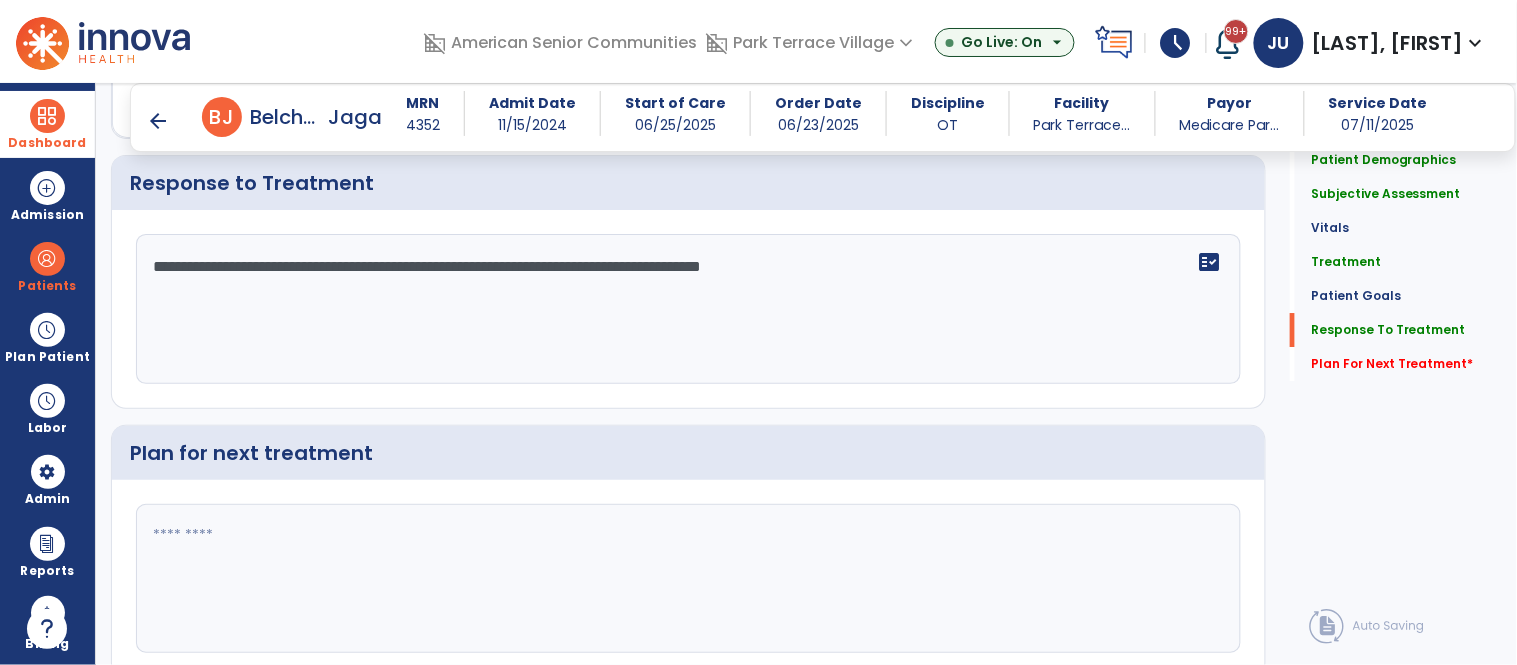 type on "**********" 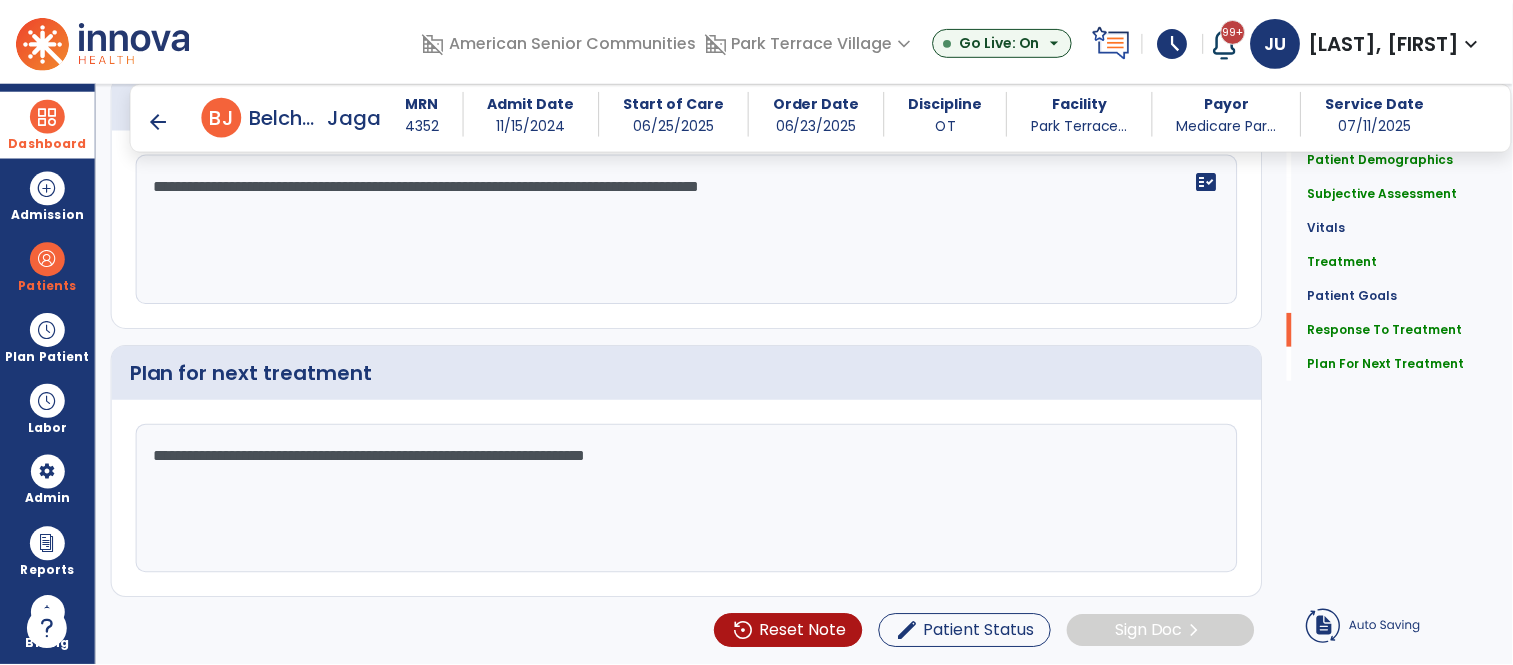 scroll, scrollTop: 3618, scrollLeft: 0, axis: vertical 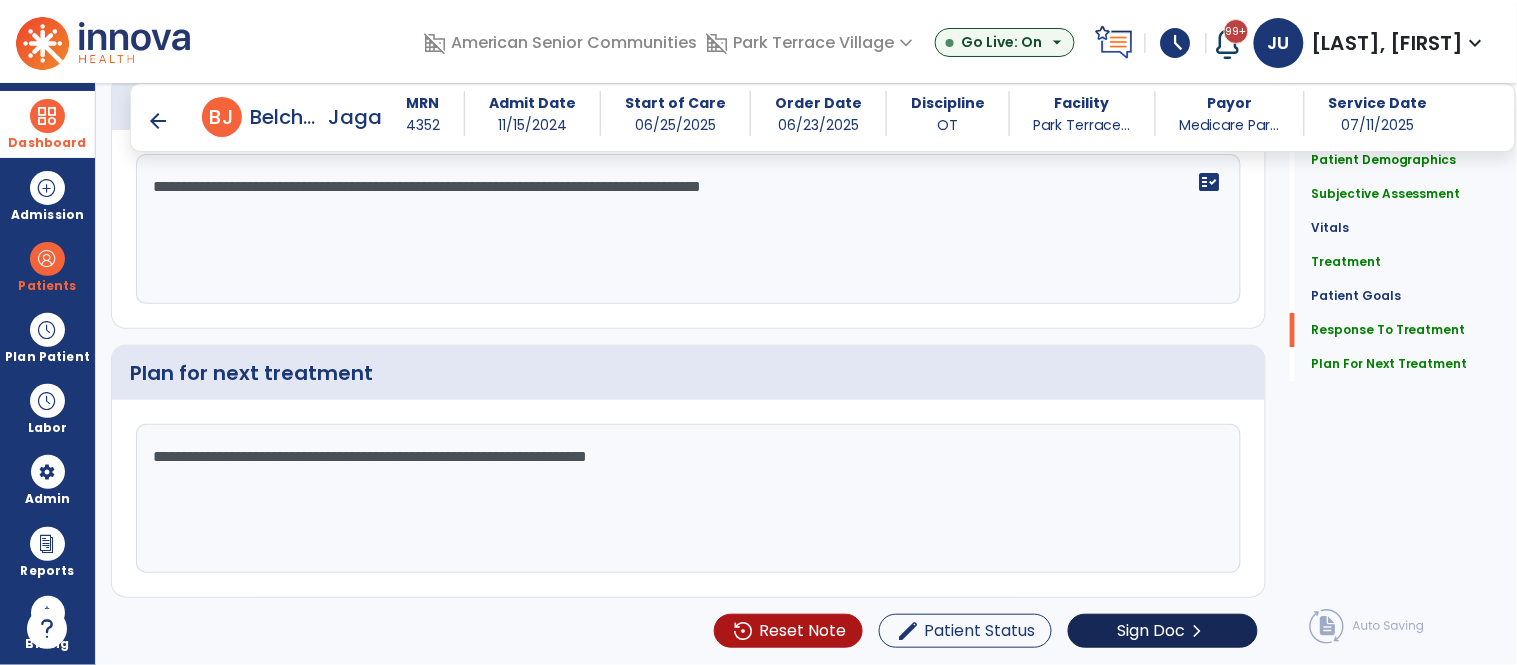 type on "**********" 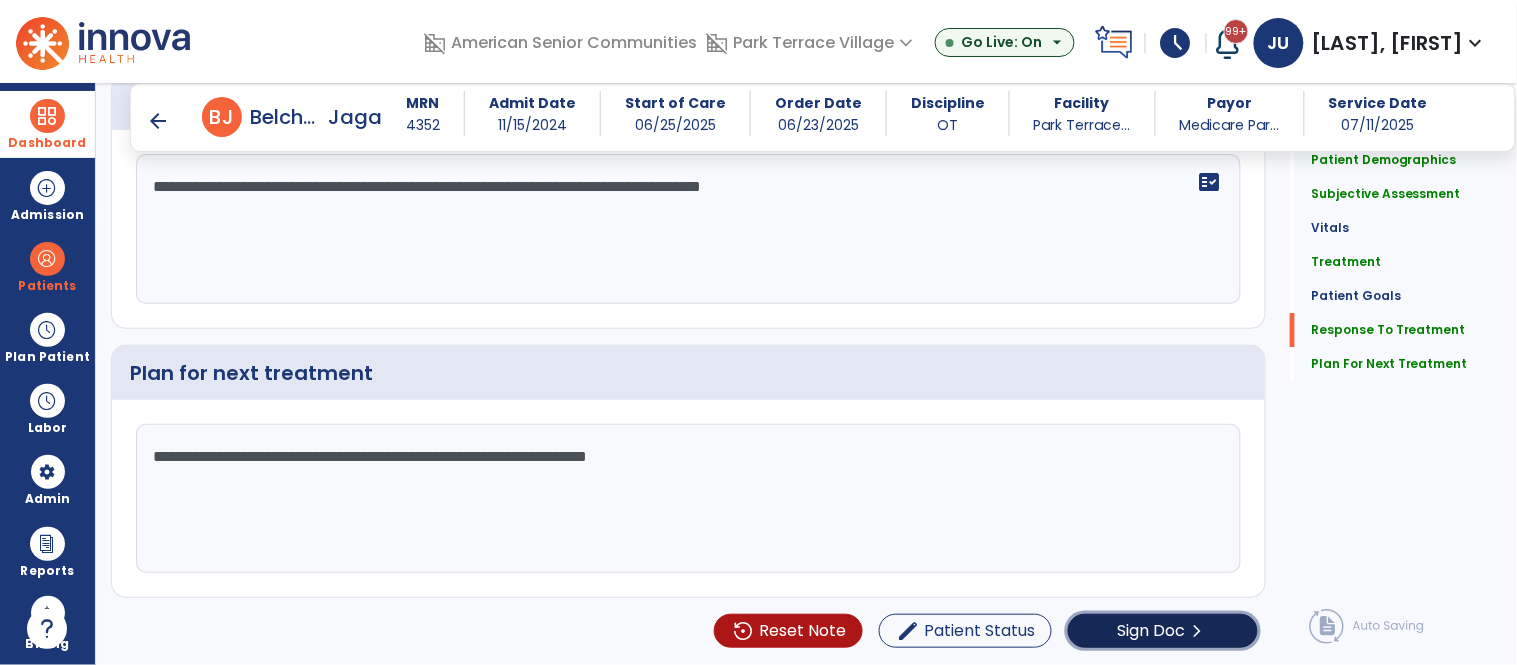 click on "Sign Doc" 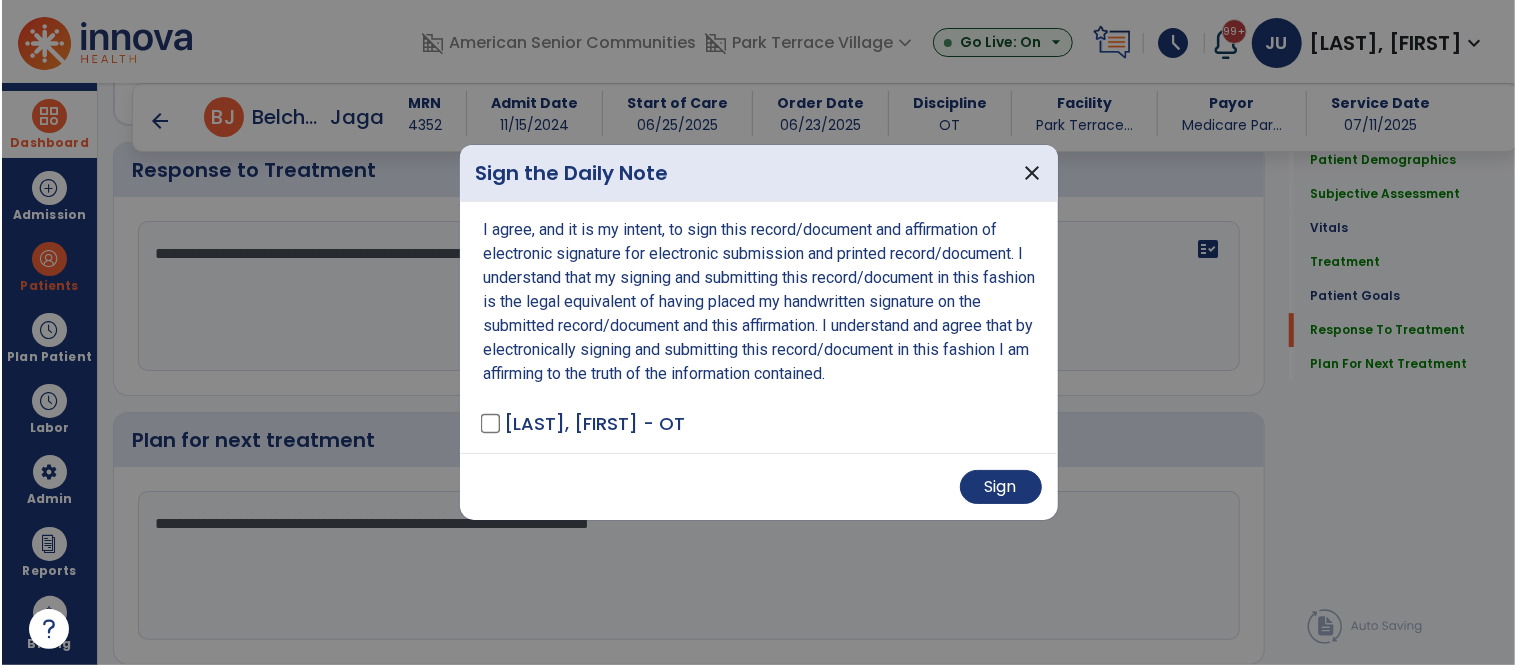 scroll, scrollTop: 3687, scrollLeft: 0, axis: vertical 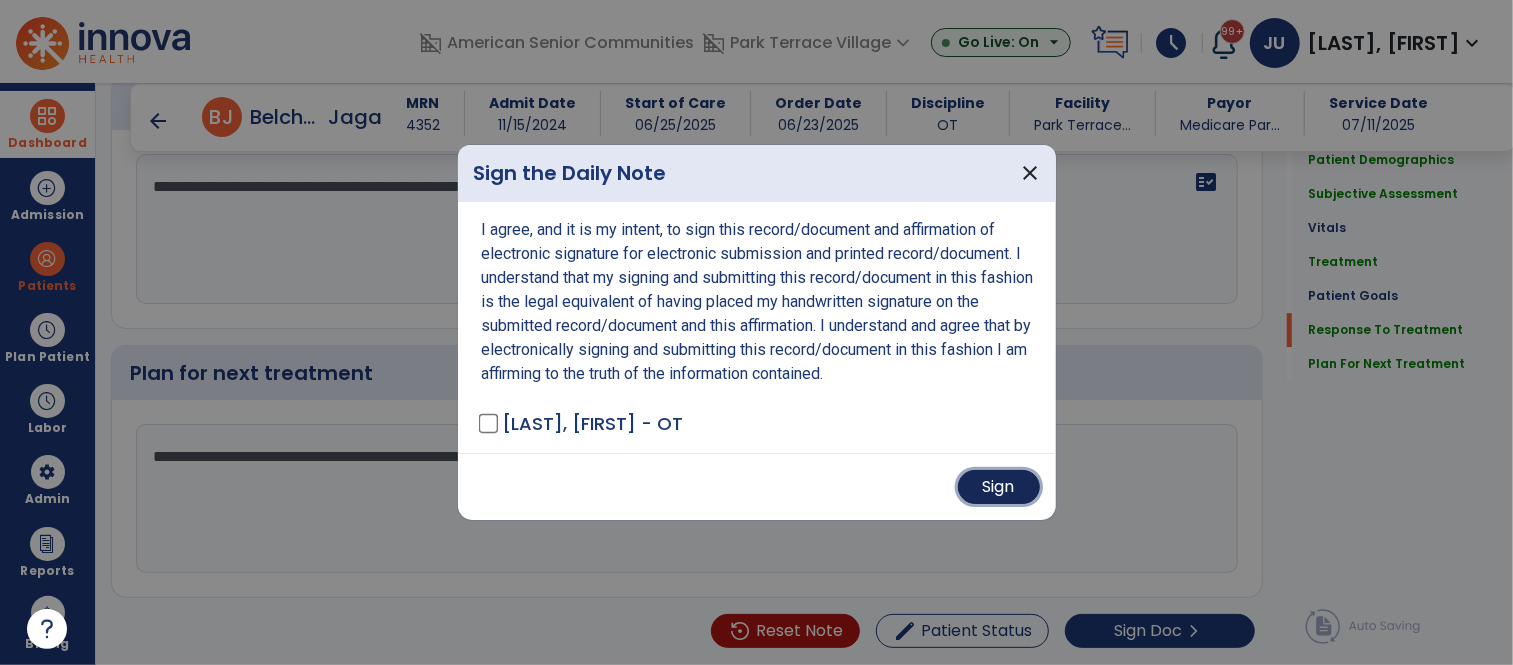 click on "Sign" at bounding box center (999, 487) 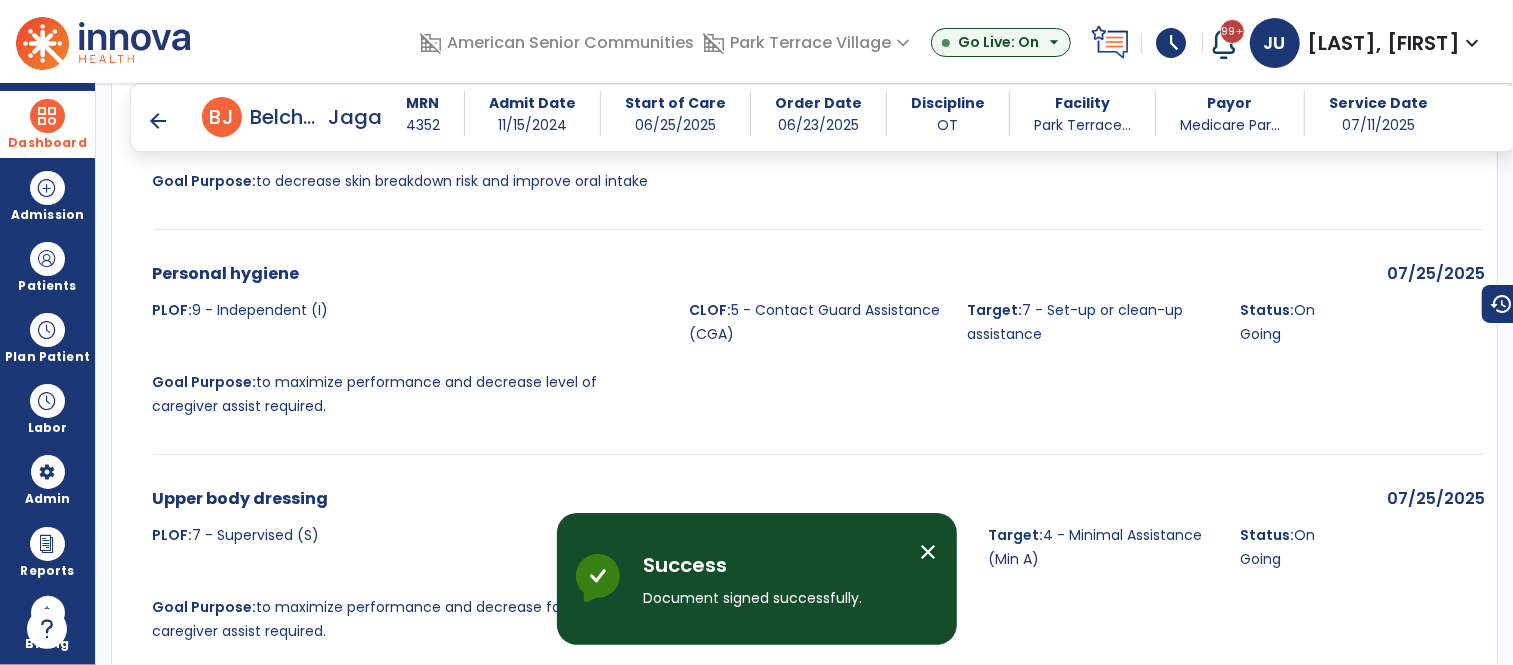click on "close" at bounding box center (929, 552) 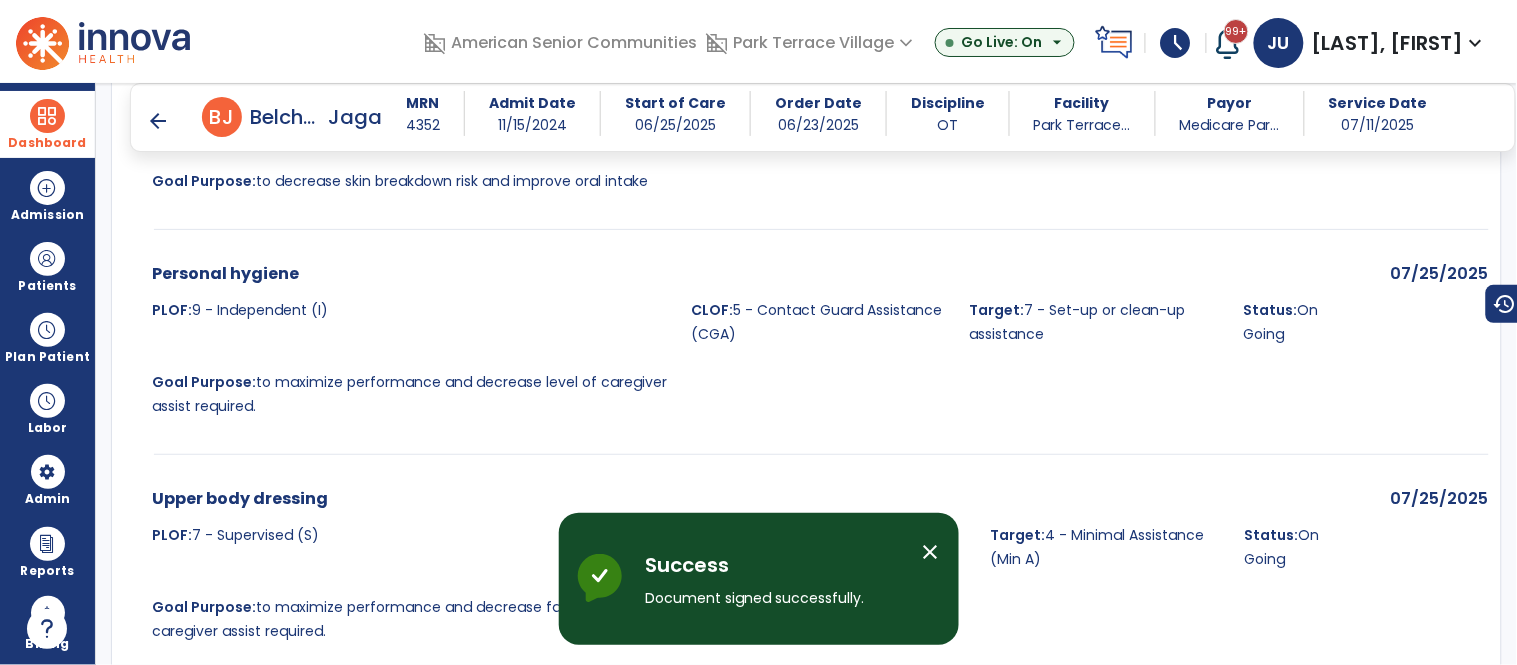 scroll, scrollTop: 4885, scrollLeft: 0, axis: vertical 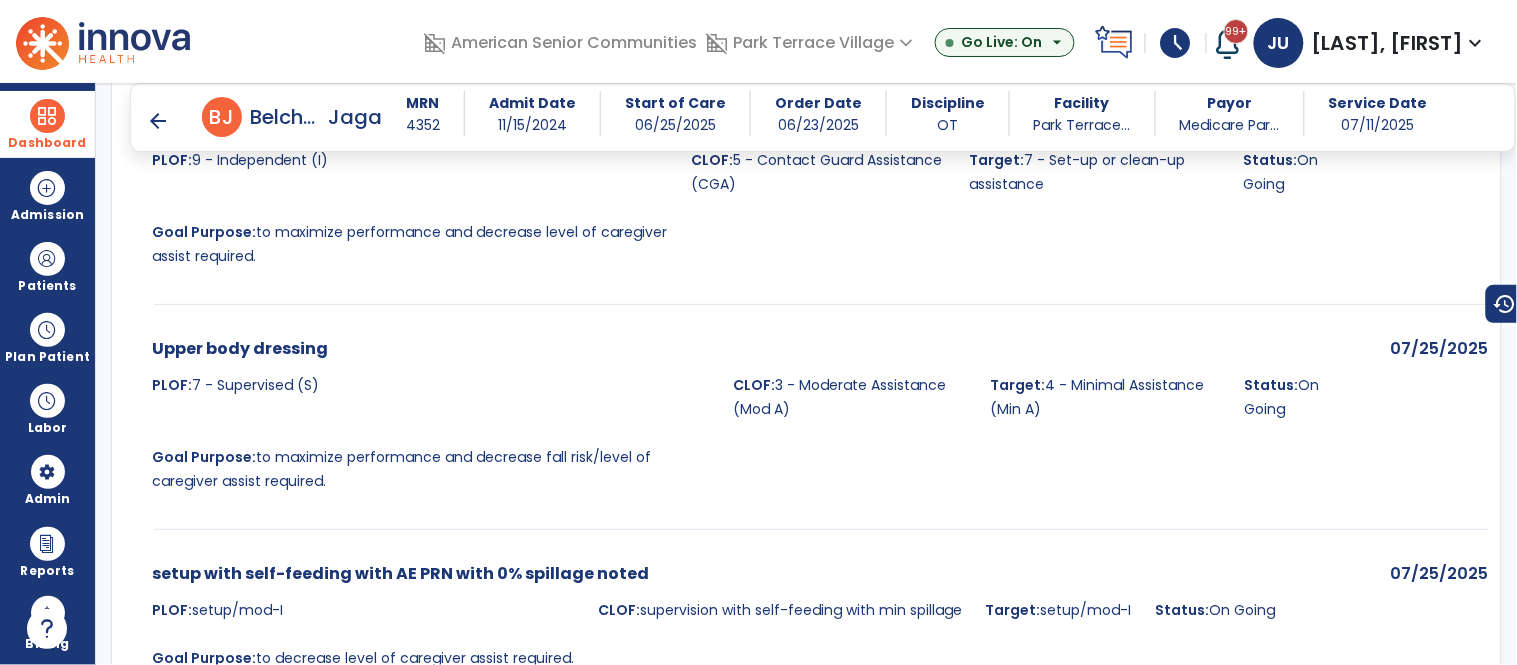 click on "arrow_back" at bounding box center (158, 121) 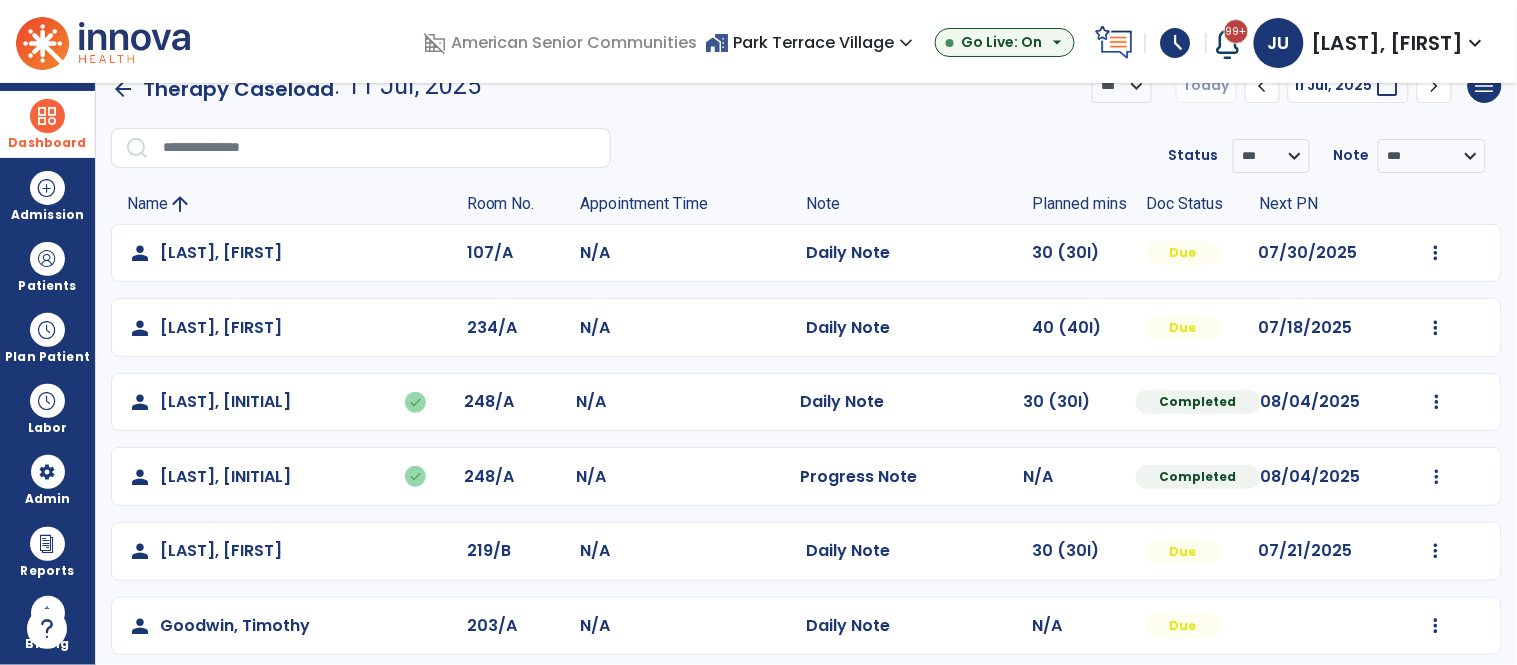 scroll, scrollTop: 0, scrollLeft: 0, axis: both 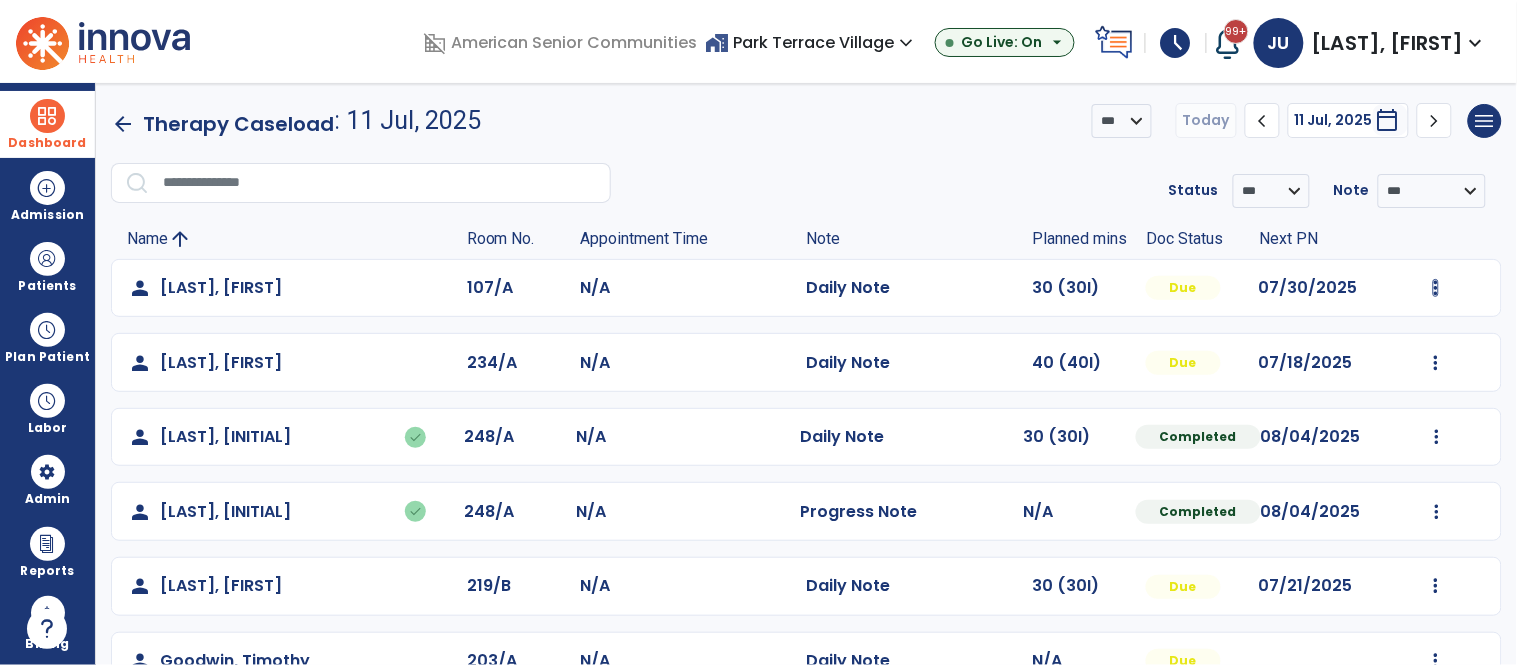 click at bounding box center [1436, 288] 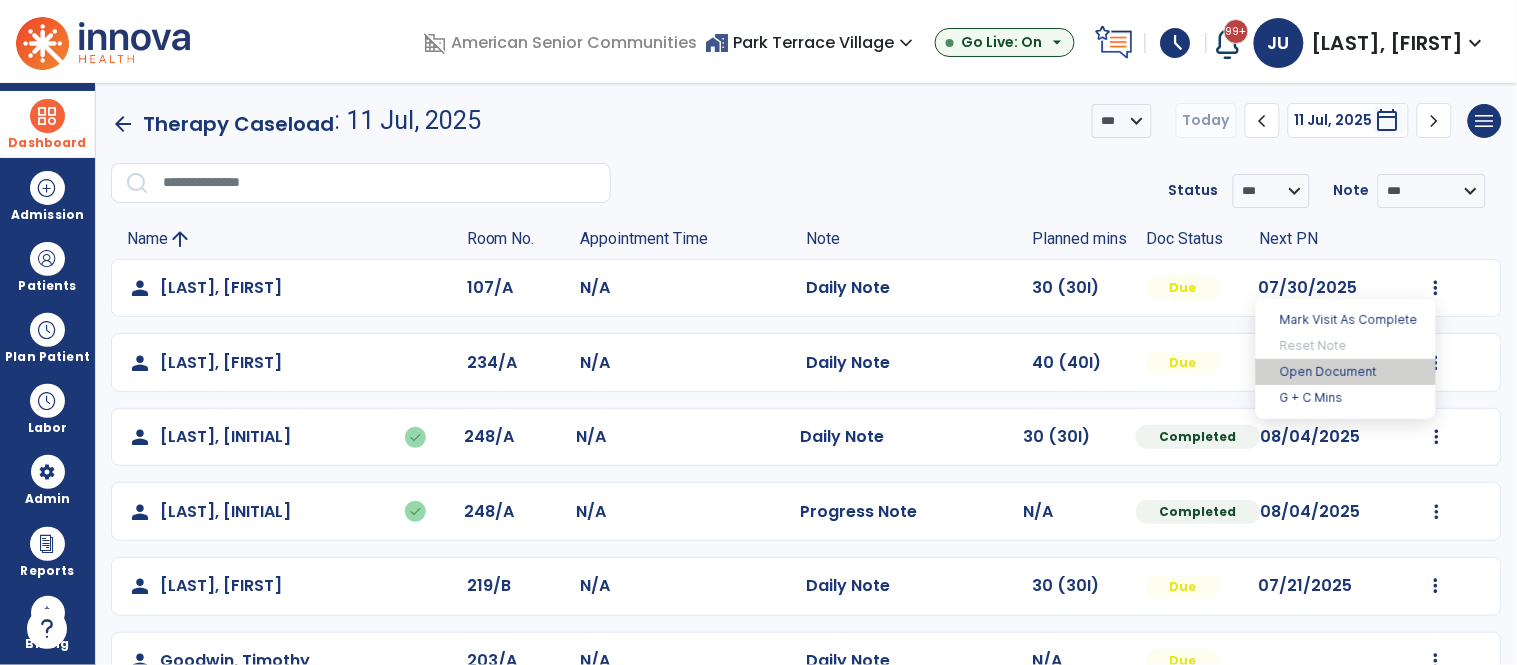click on "Open Document" at bounding box center (1346, 372) 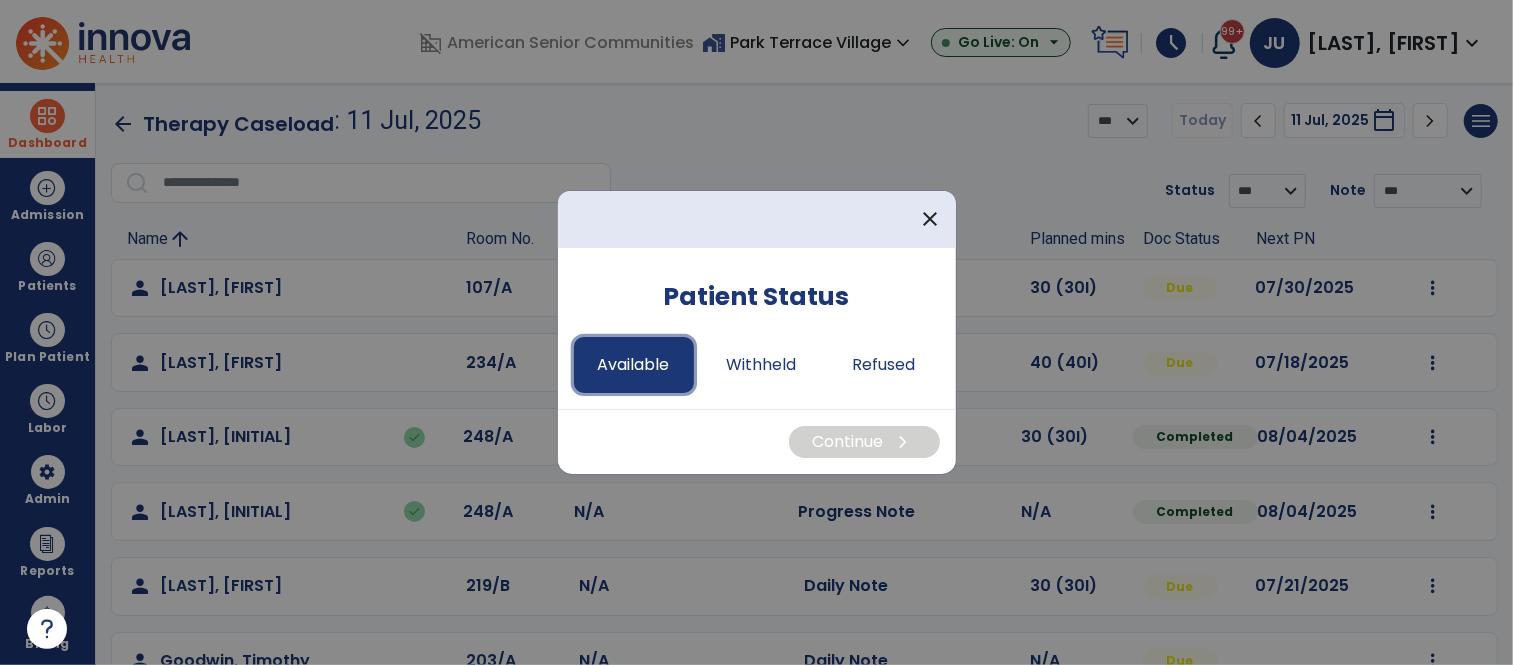 click on "Available" at bounding box center [634, 365] 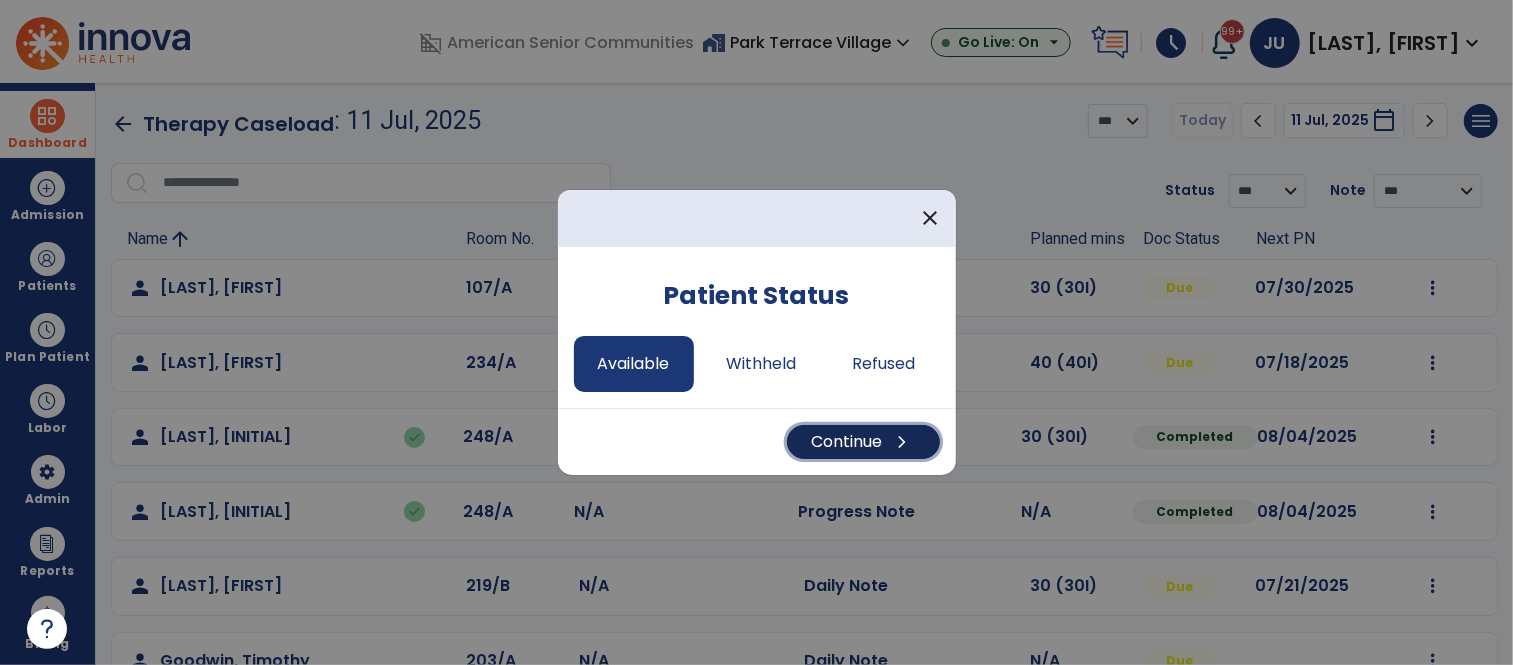 click on "Continue   chevron_right" at bounding box center (863, 442) 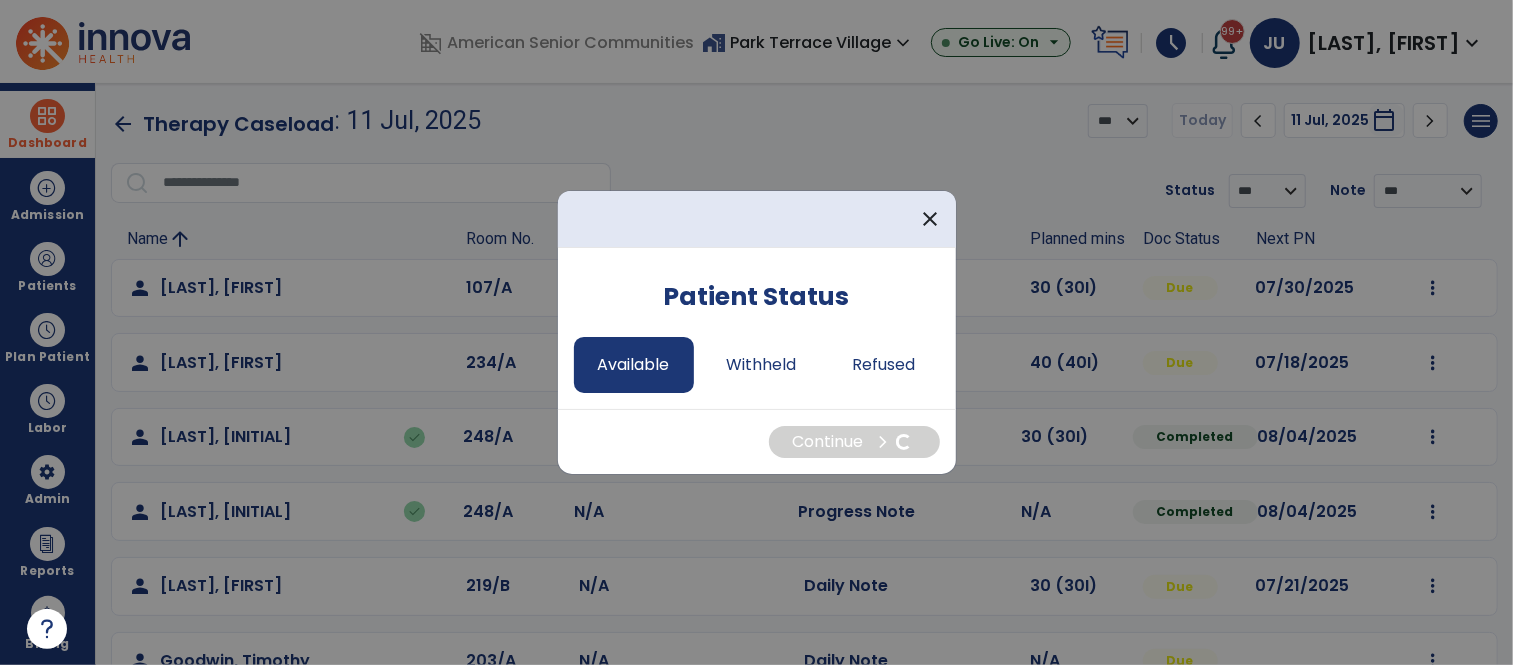 select on "*" 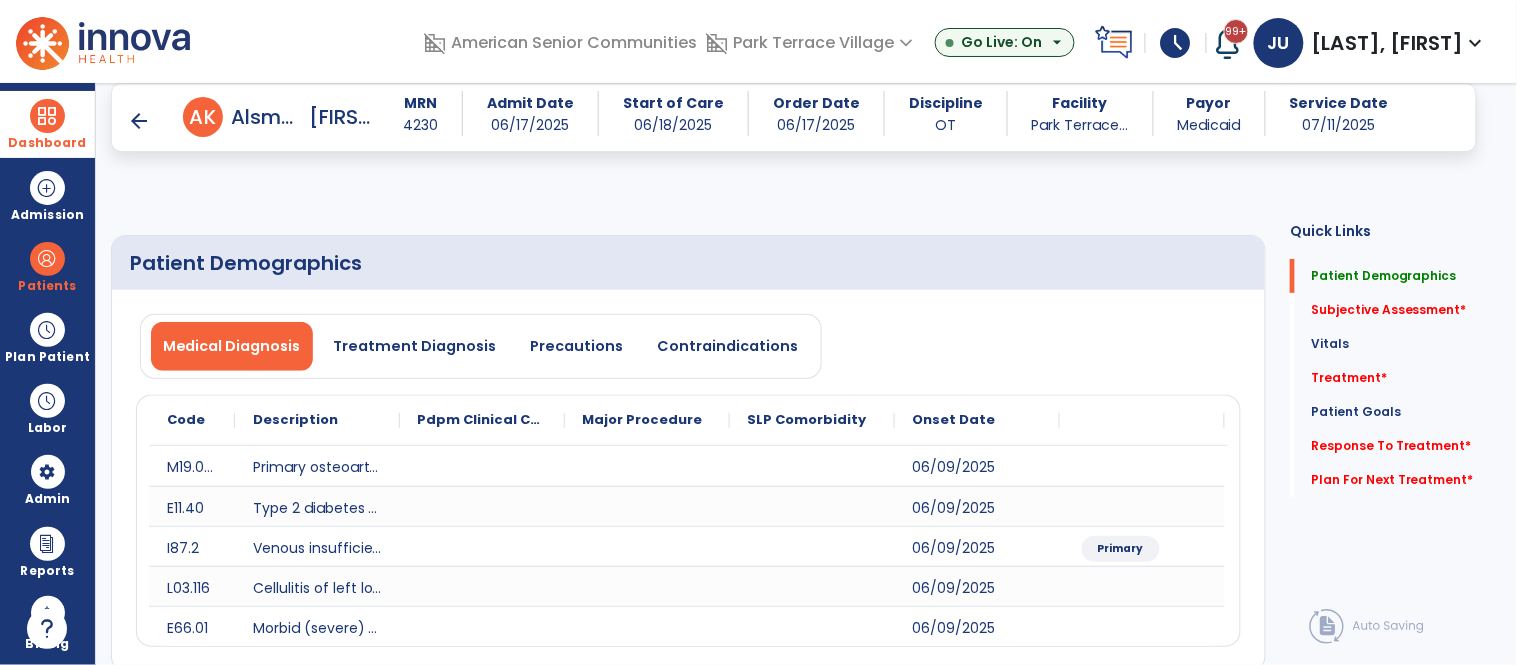 scroll, scrollTop: 276, scrollLeft: 0, axis: vertical 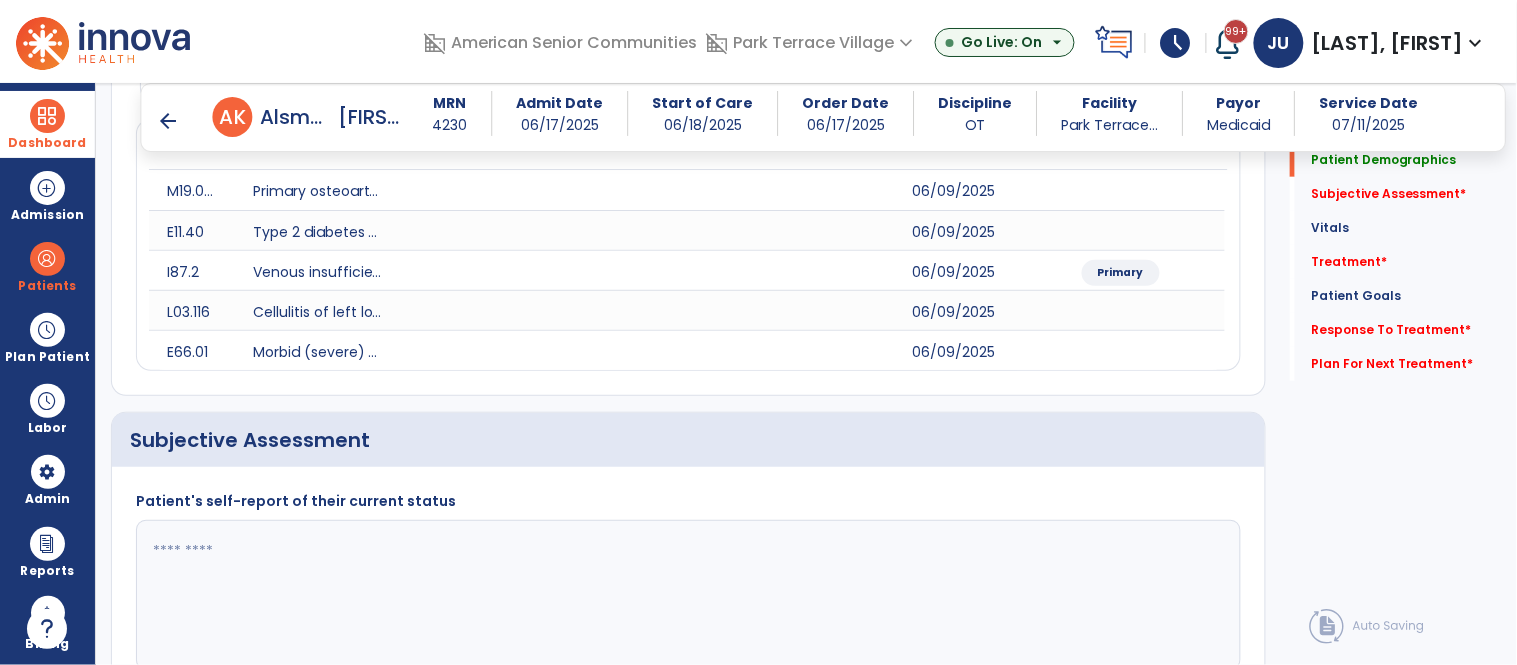 click 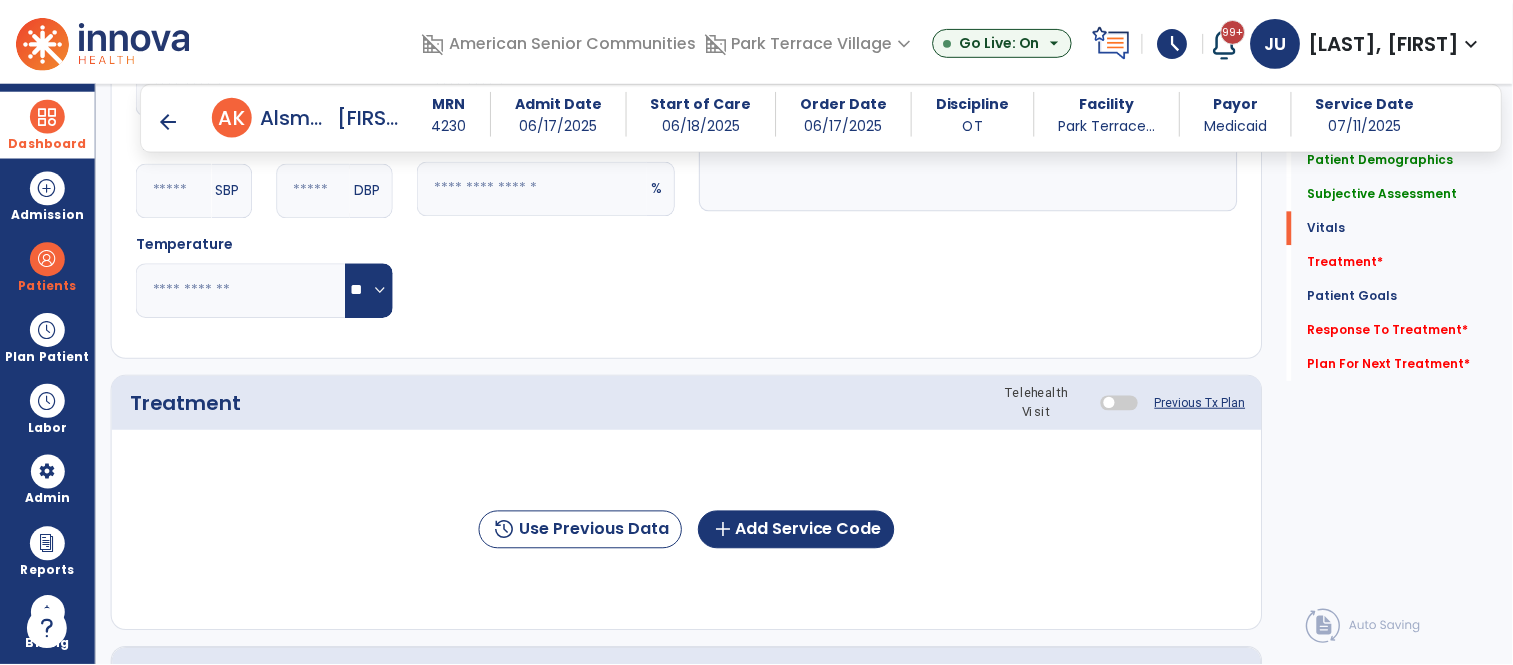 scroll, scrollTop: 1108, scrollLeft: 0, axis: vertical 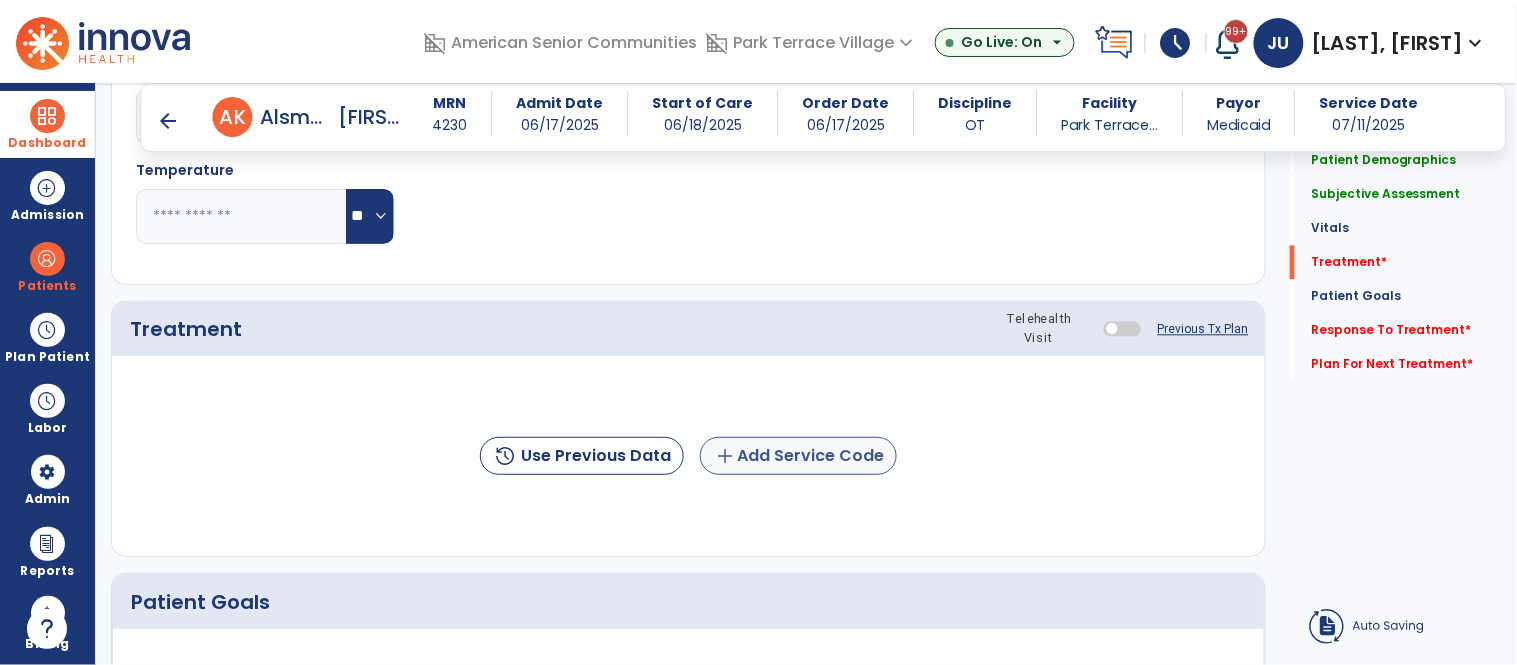 type on "**********" 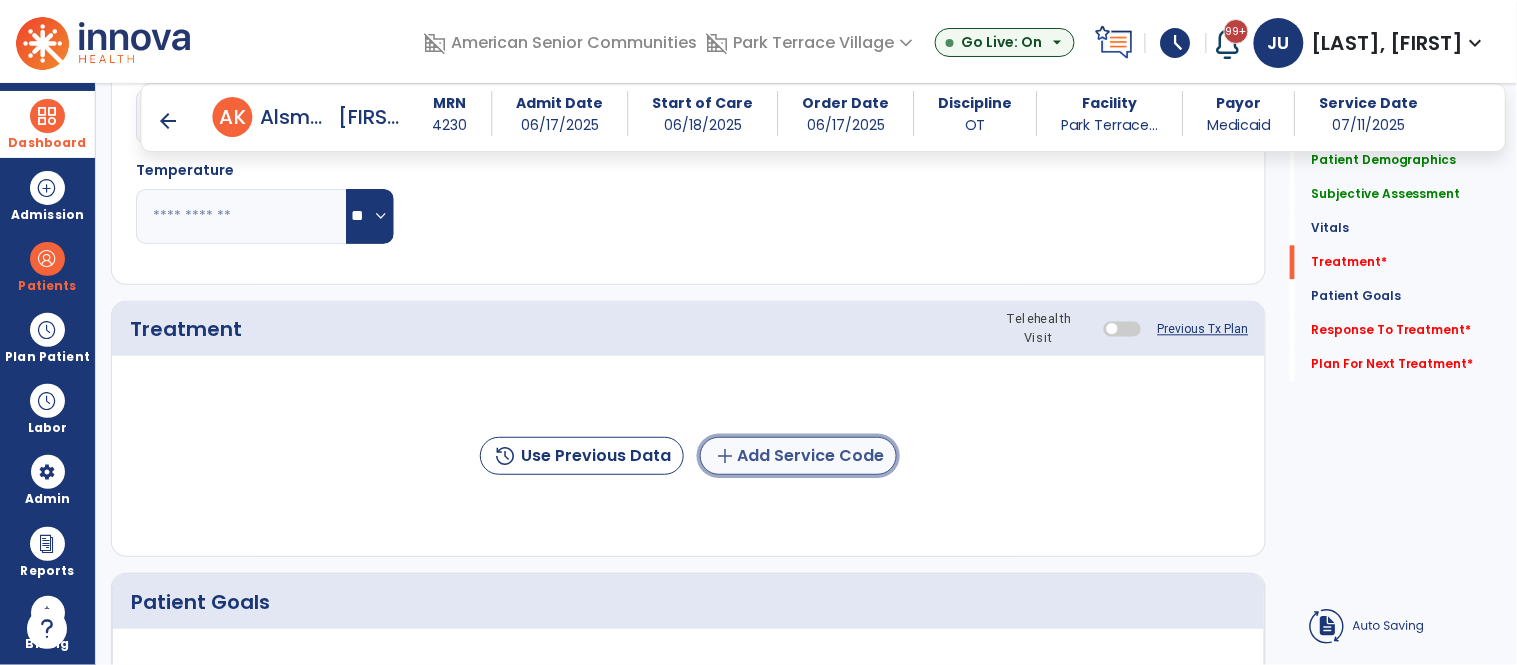 click on "add  Add Service Code" 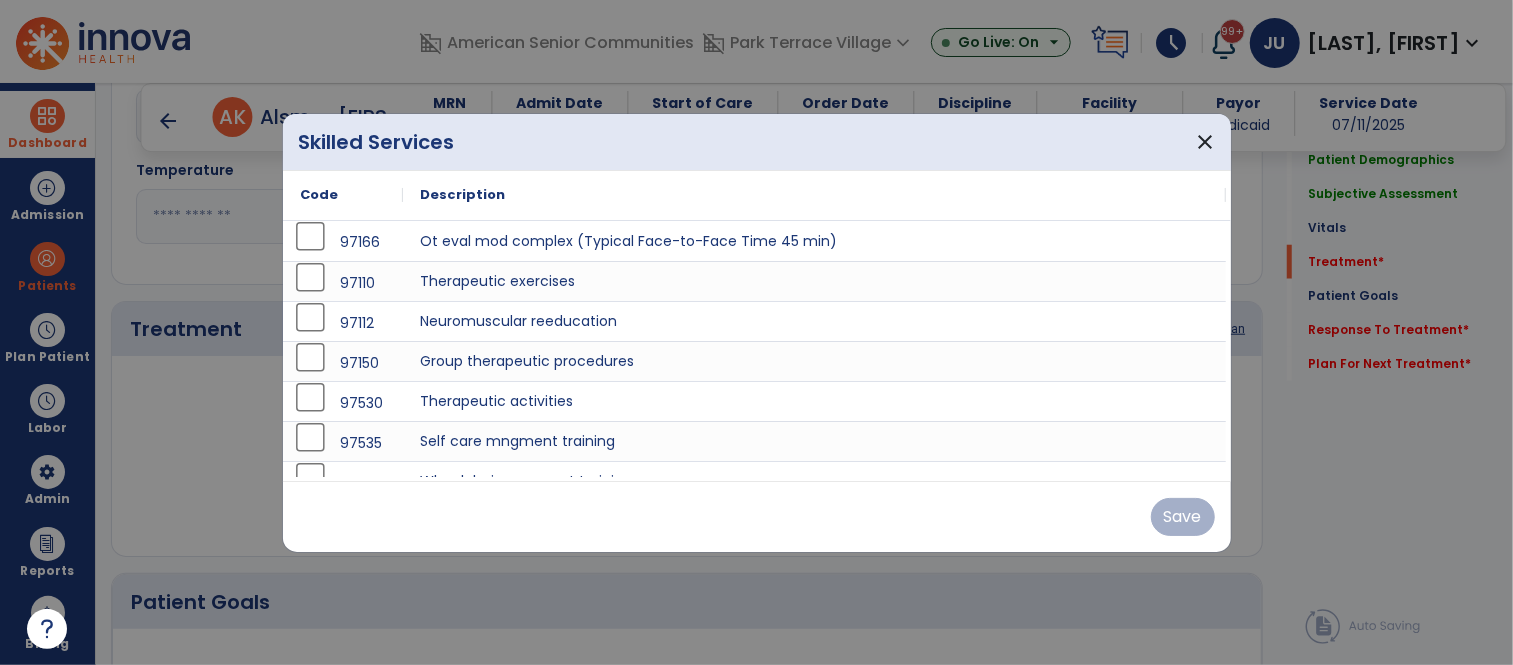 scroll, scrollTop: 1108, scrollLeft: 0, axis: vertical 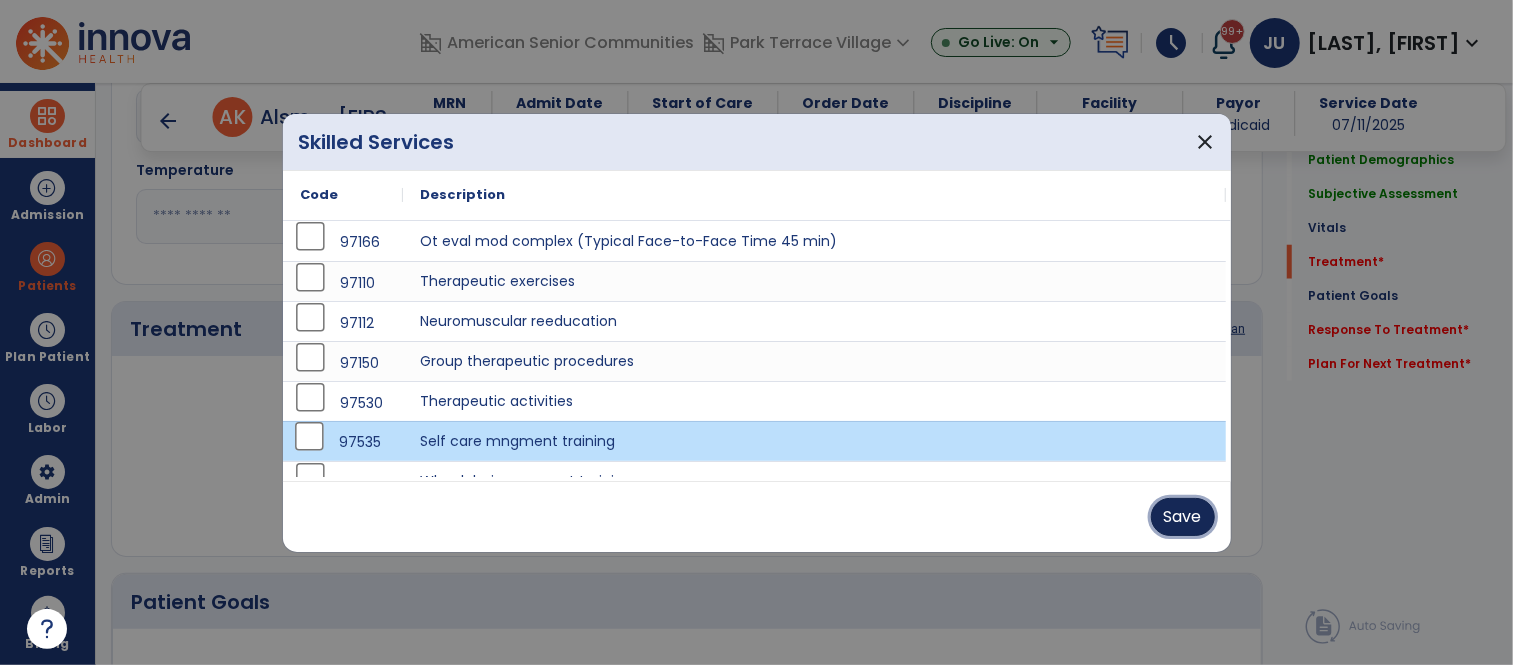 click on "Save" at bounding box center (1183, 517) 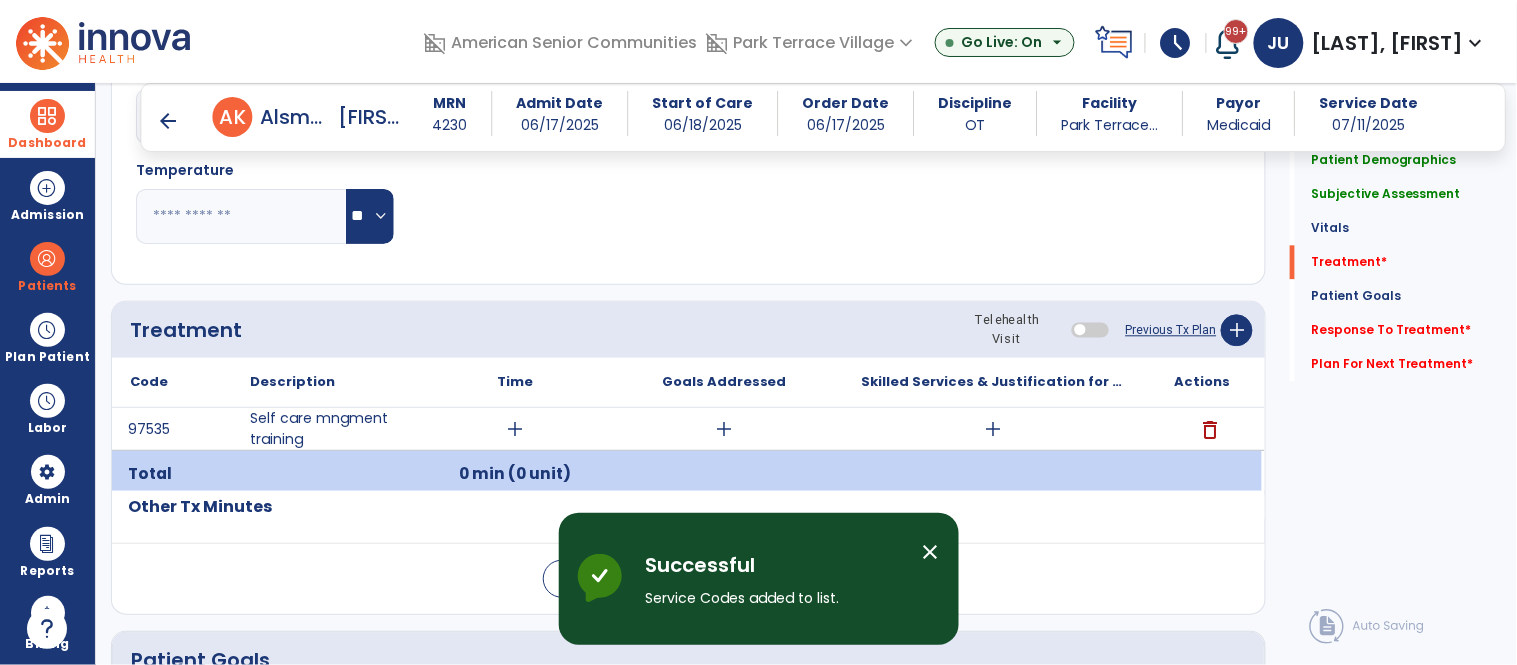 click on "add" at bounding box center [515, 429] 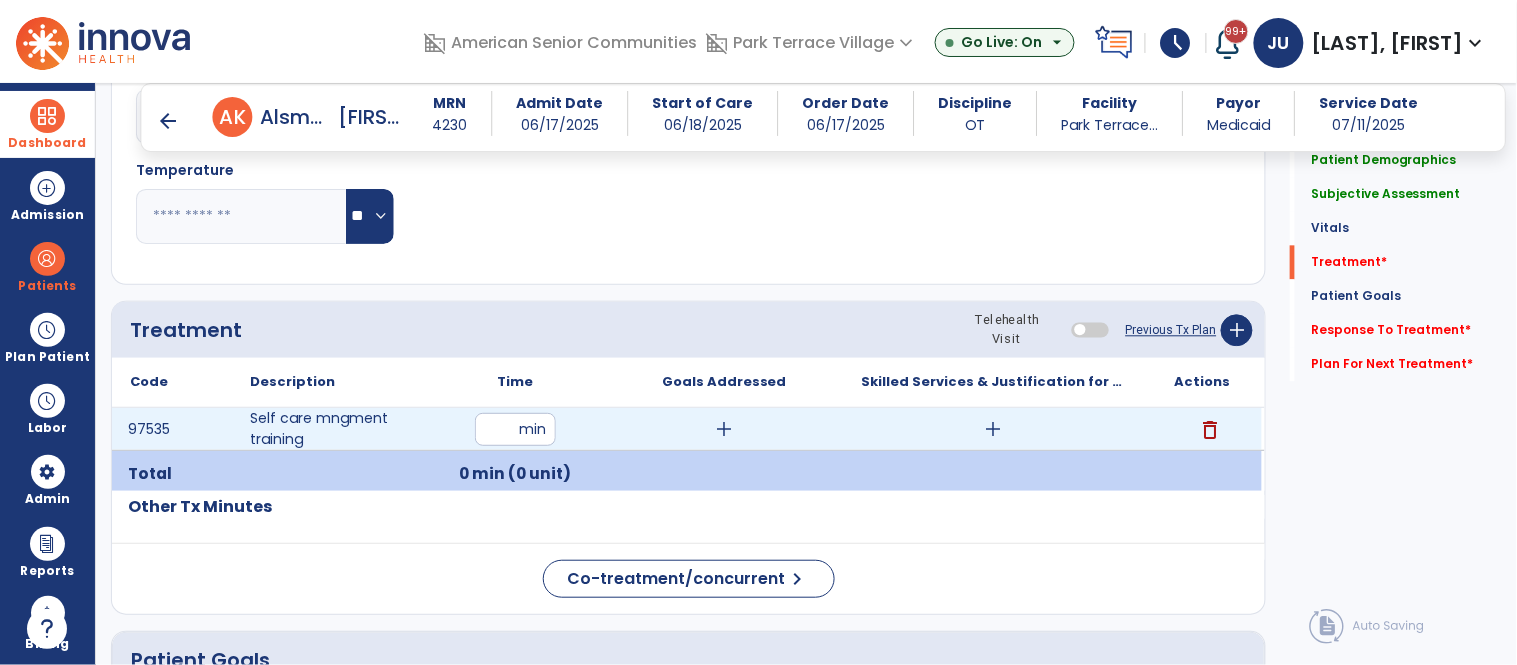 type on "**" 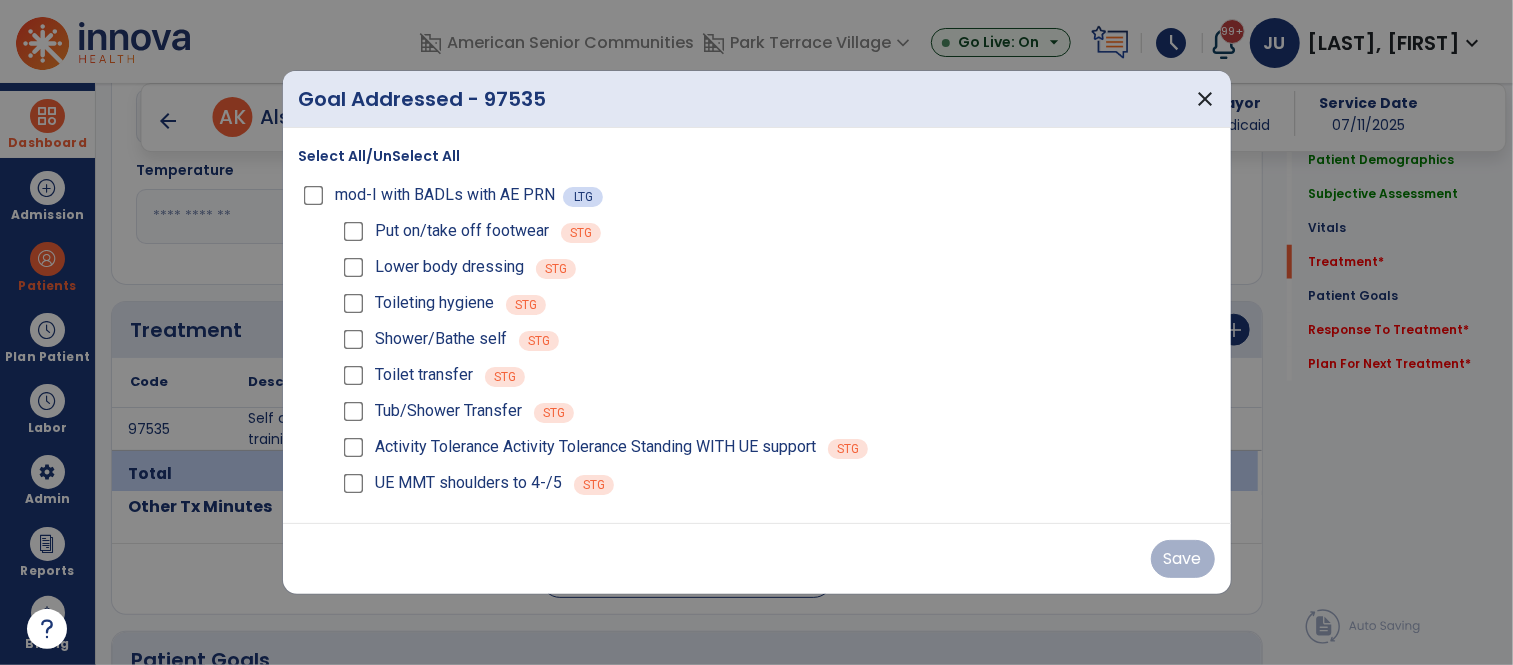 scroll, scrollTop: 1108, scrollLeft: 0, axis: vertical 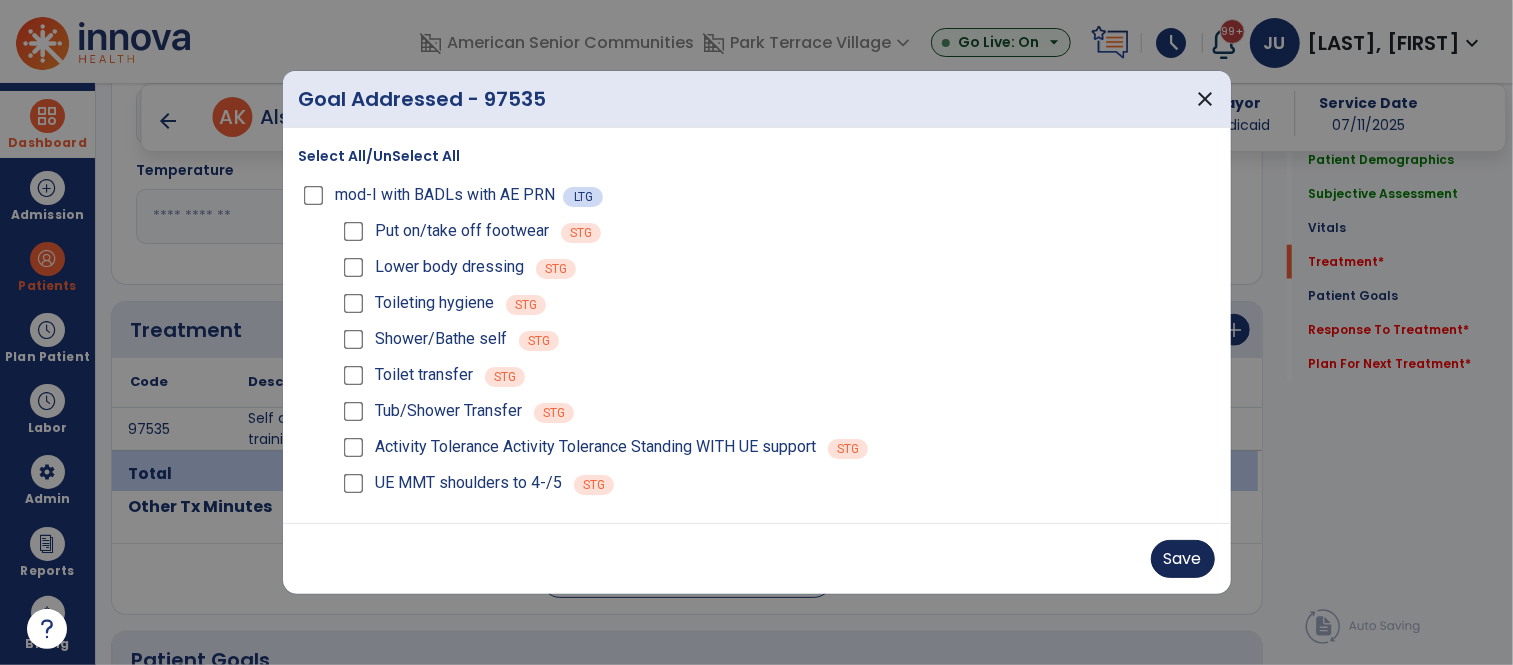 click on "Save" at bounding box center (1183, 559) 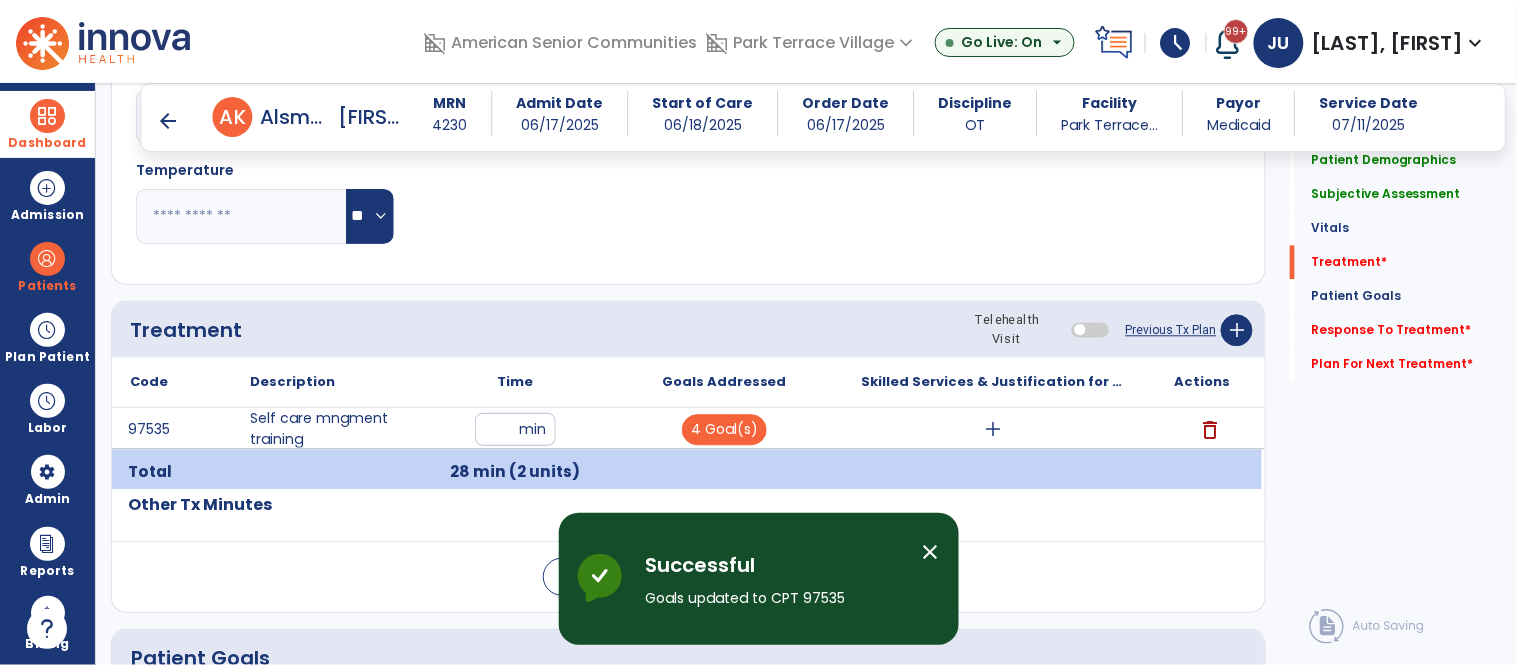 click on "add" at bounding box center (993, 429) 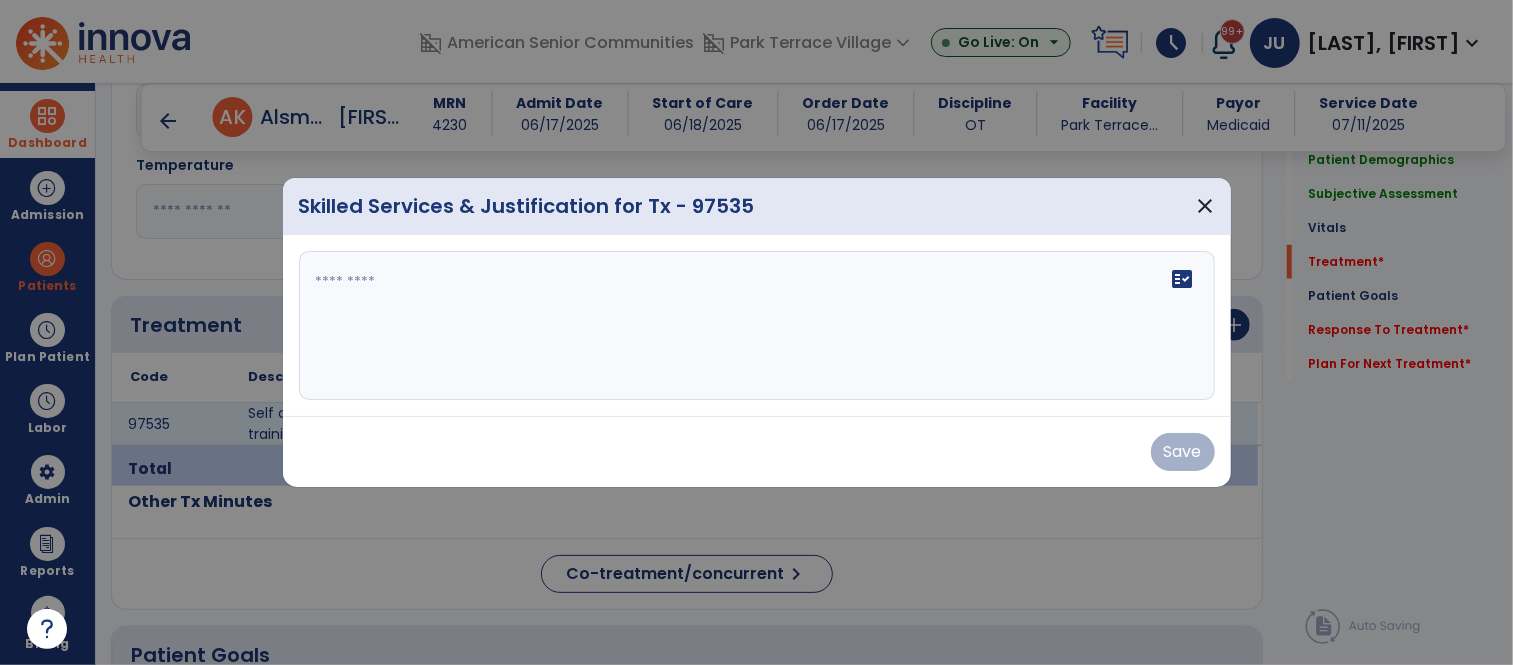 click on "fact_check" at bounding box center [757, 326] 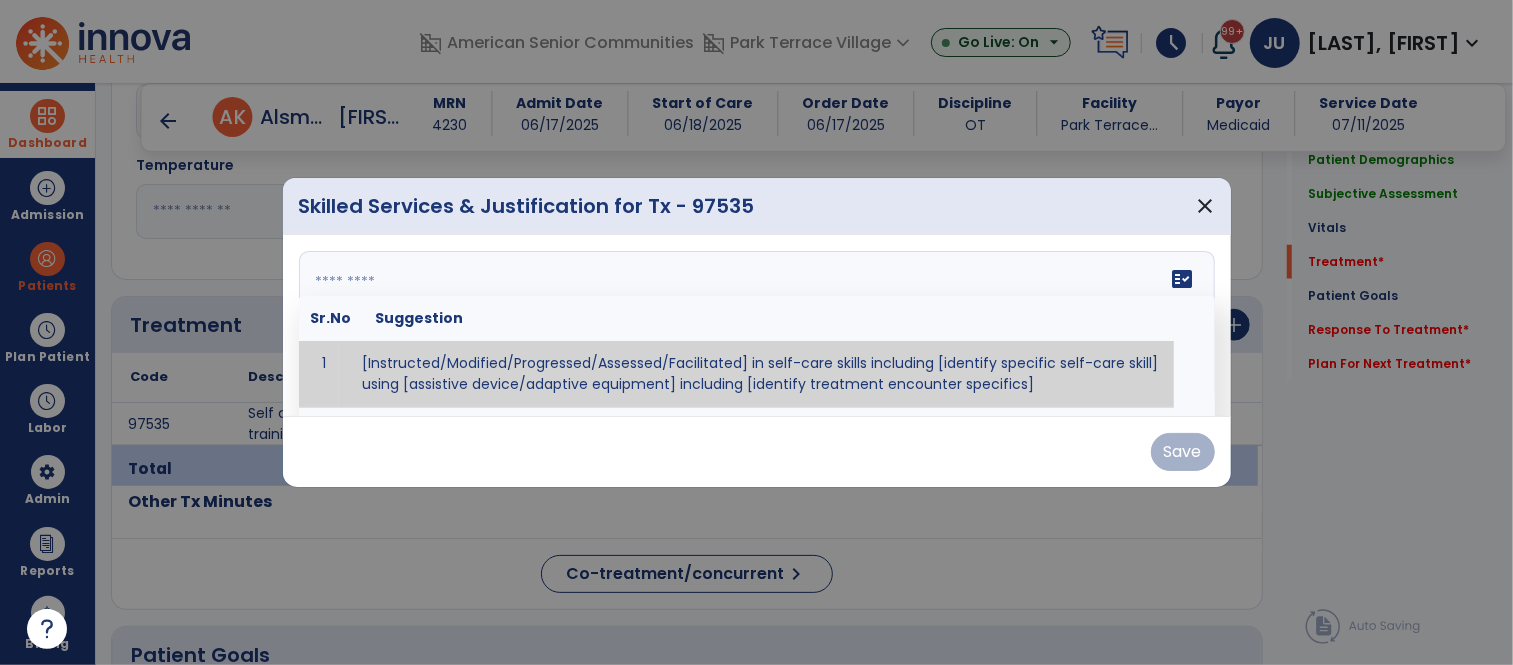 scroll, scrollTop: 1108, scrollLeft: 0, axis: vertical 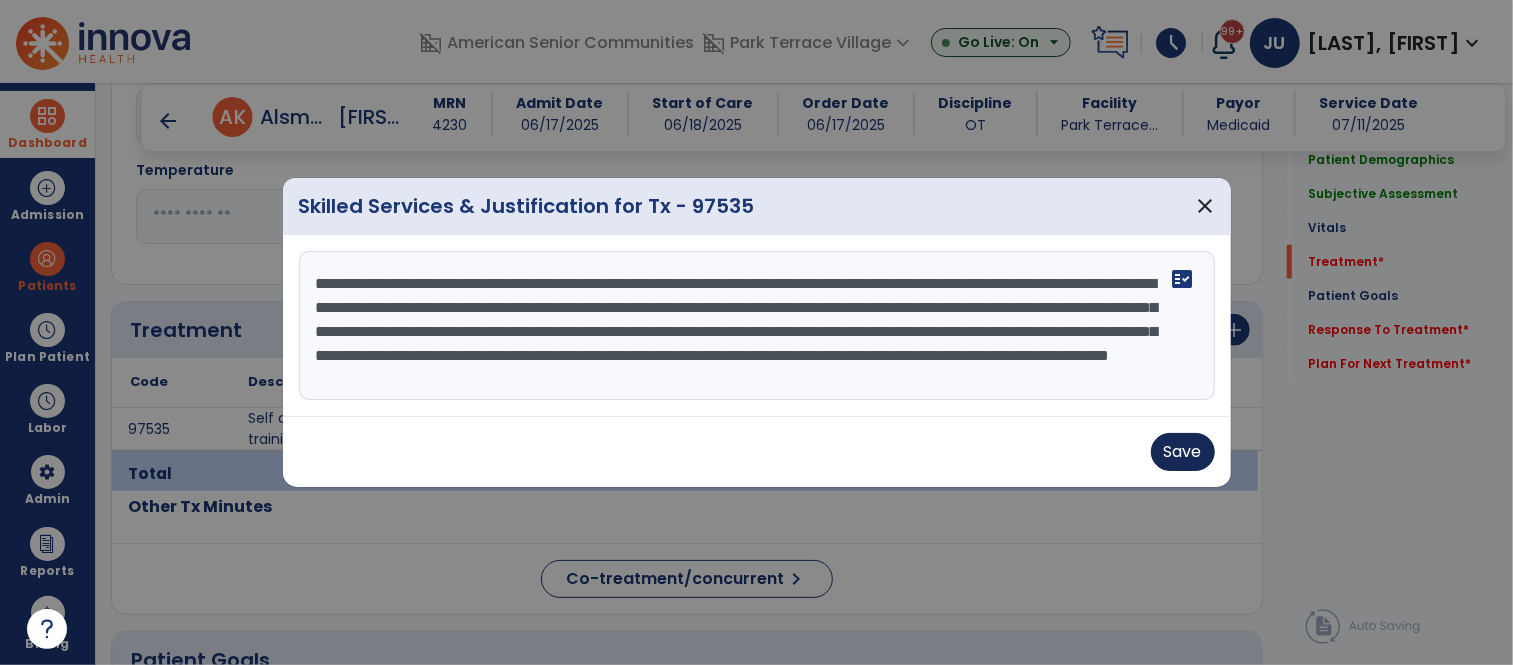type on "**********" 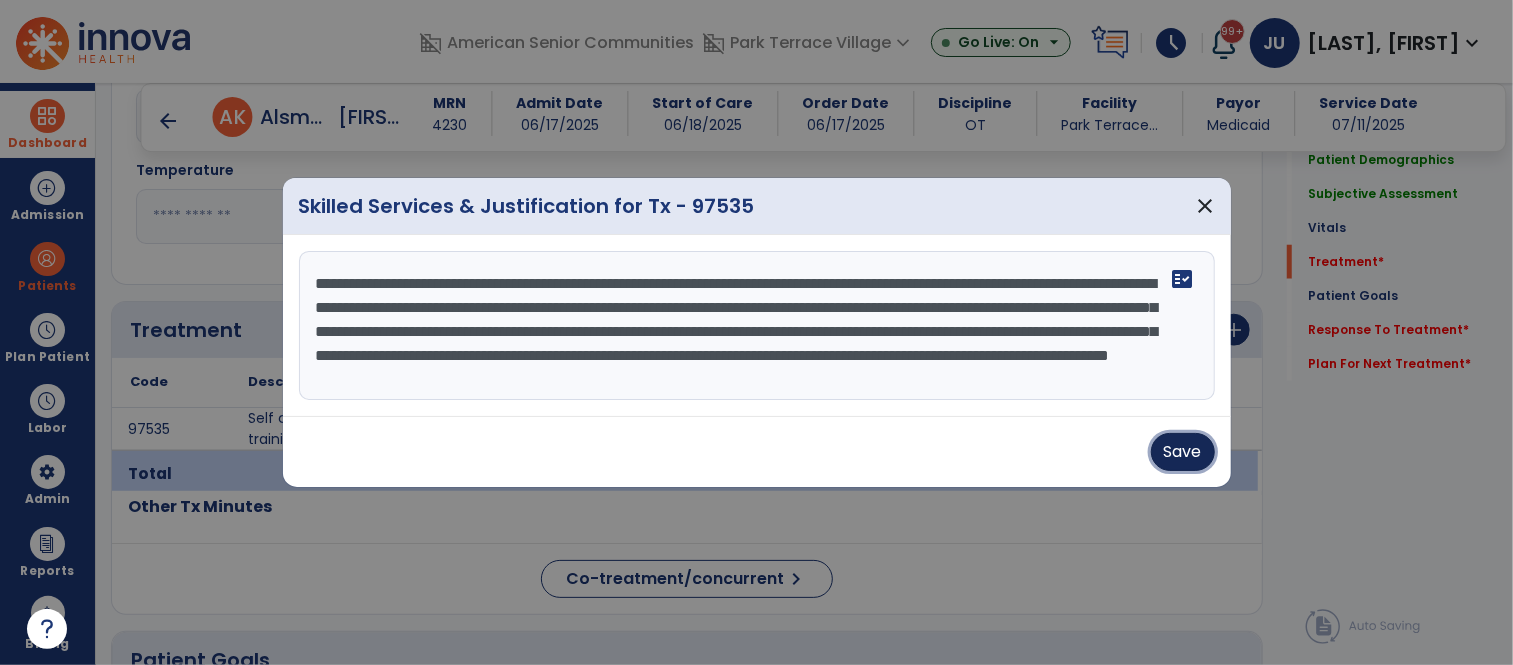 click on "Save" at bounding box center (1183, 452) 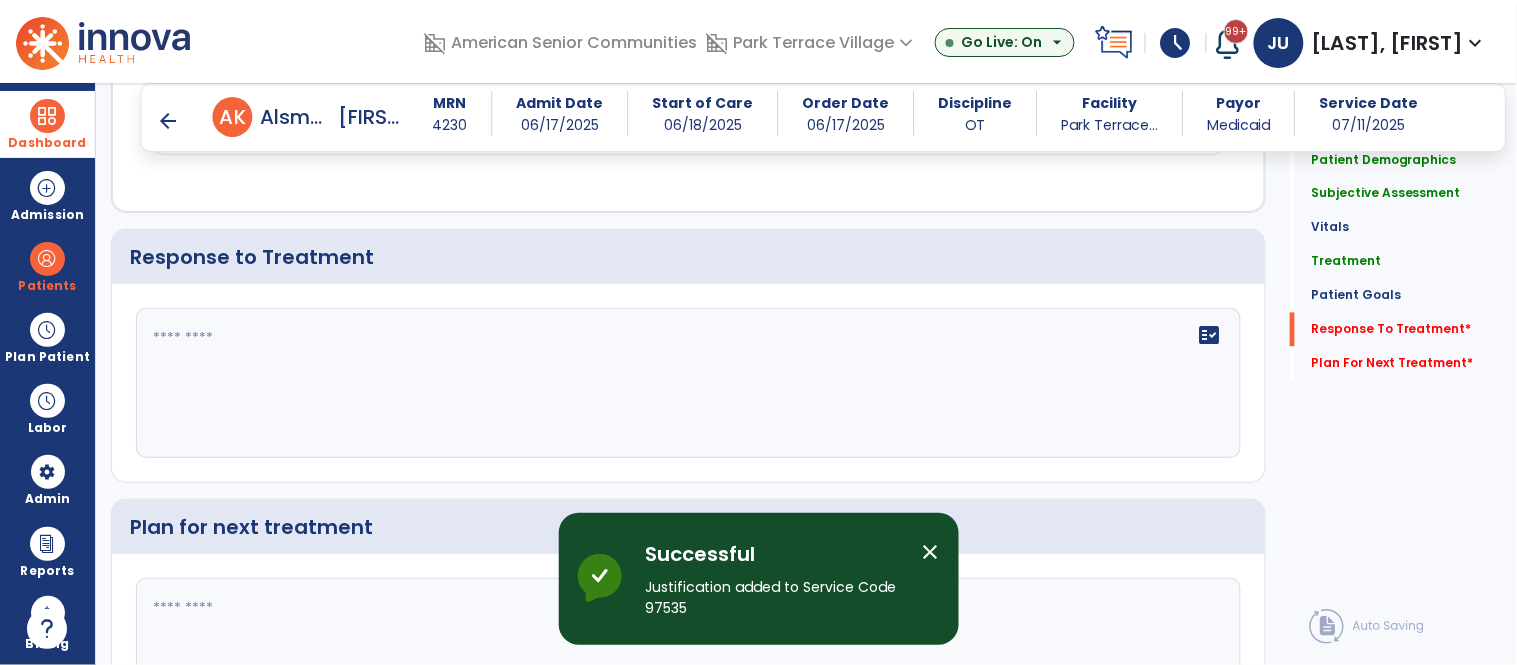scroll, scrollTop: 2997, scrollLeft: 0, axis: vertical 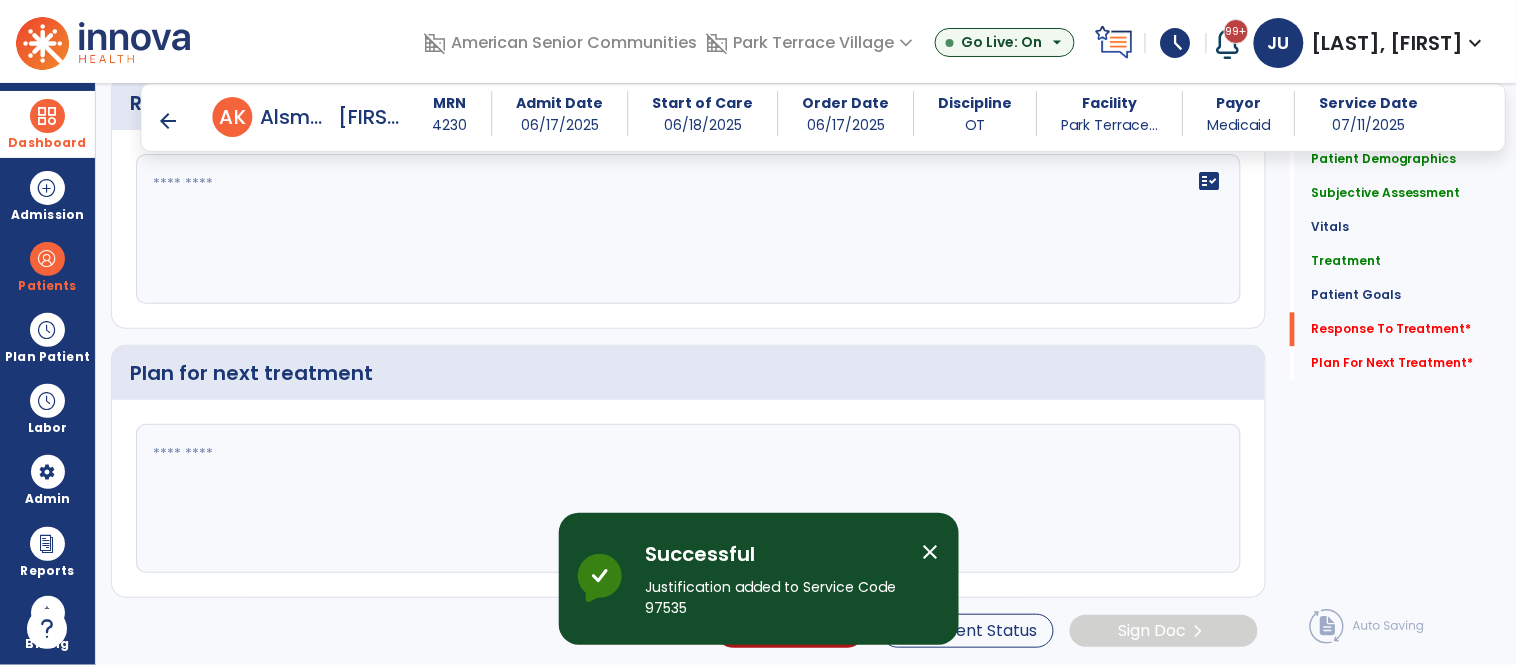 click on "fact_check" 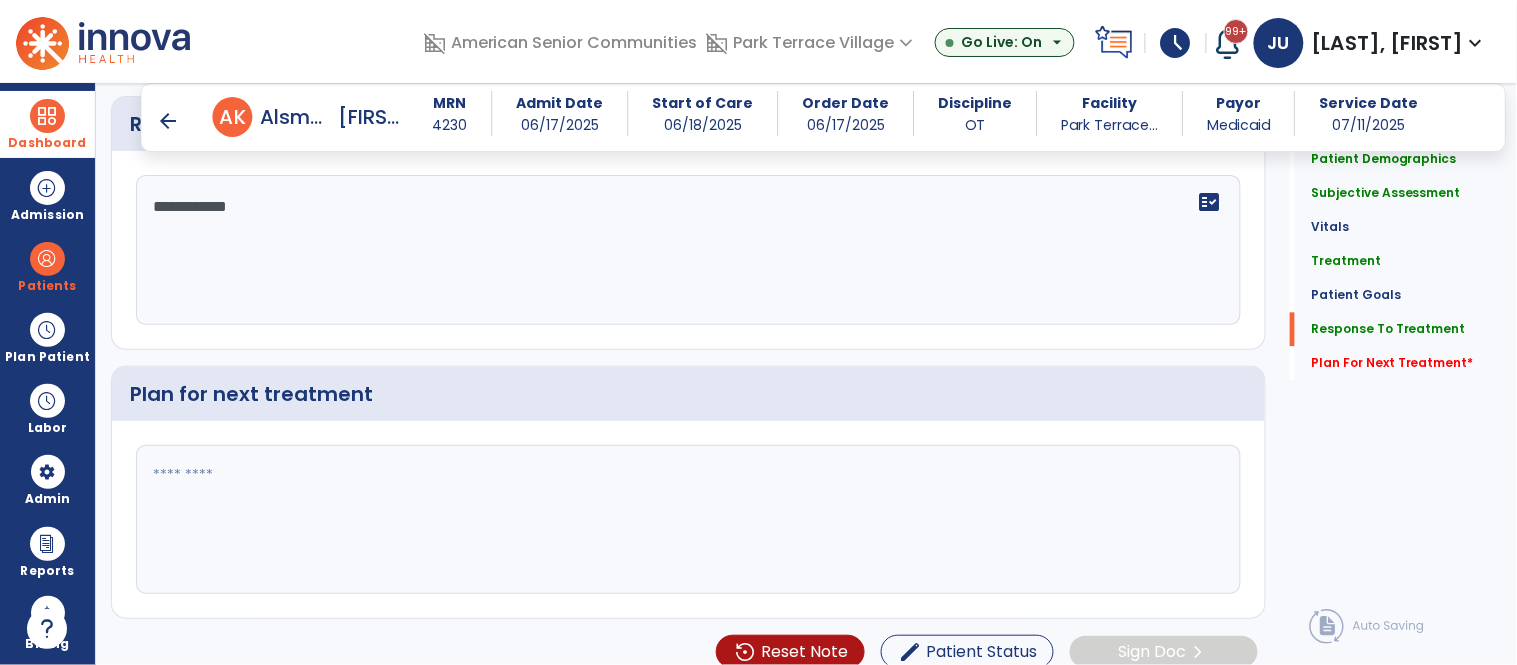 scroll, scrollTop: 2997, scrollLeft: 0, axis: vertical 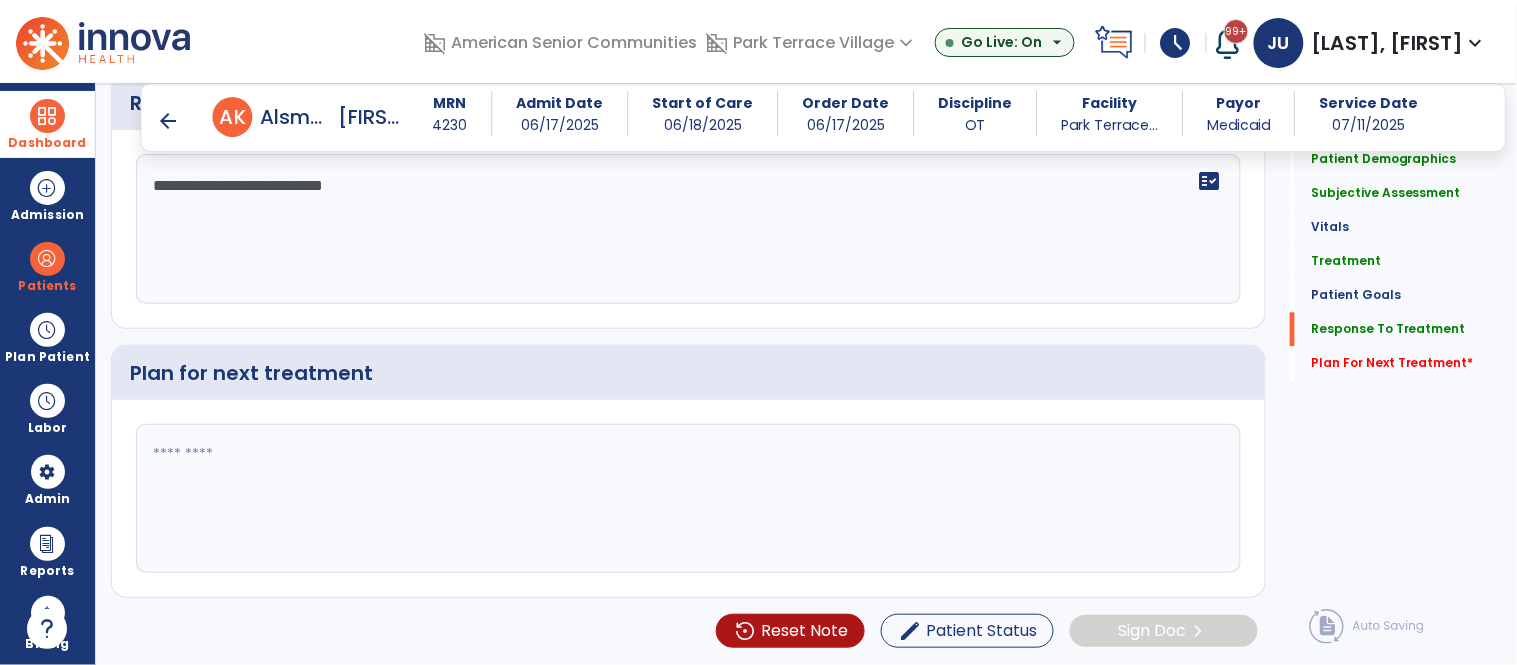 type on "**********" 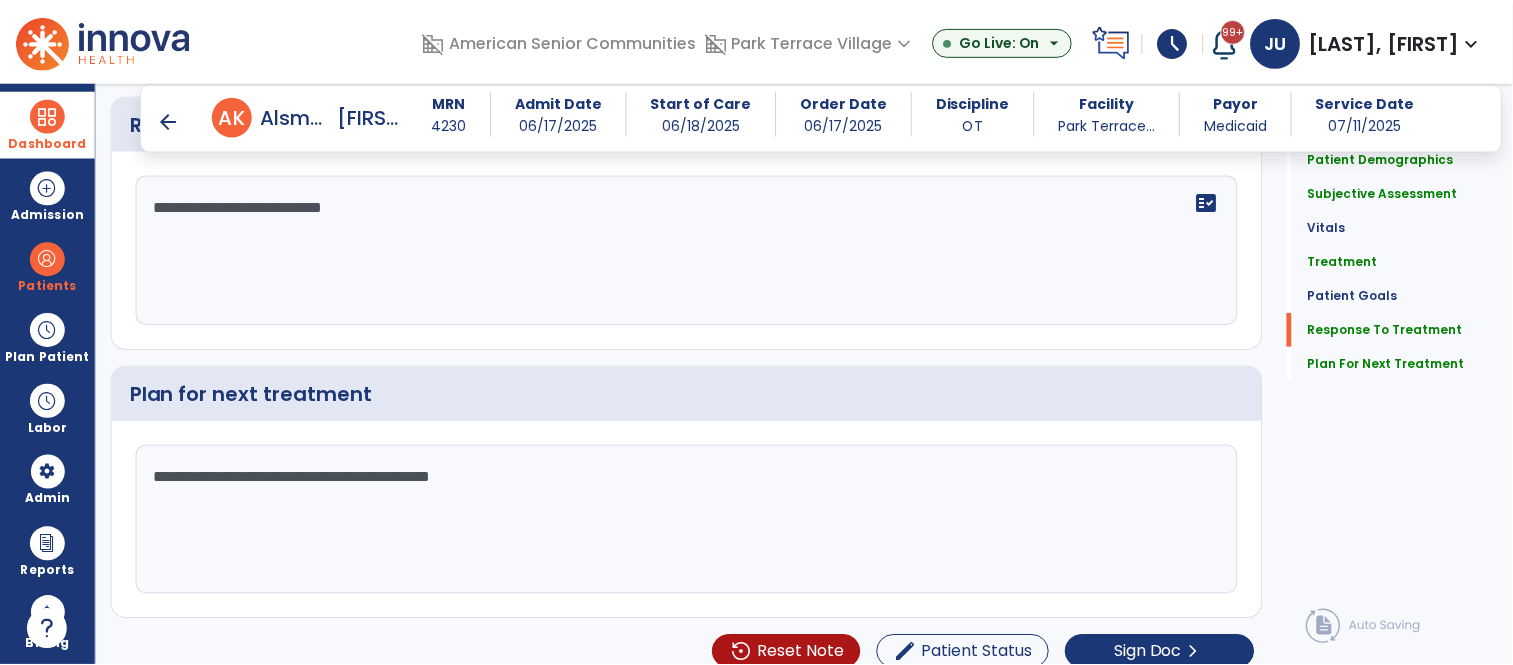 scroll, scrollTop: 2997, scrollLeft: 0, axis: vertical 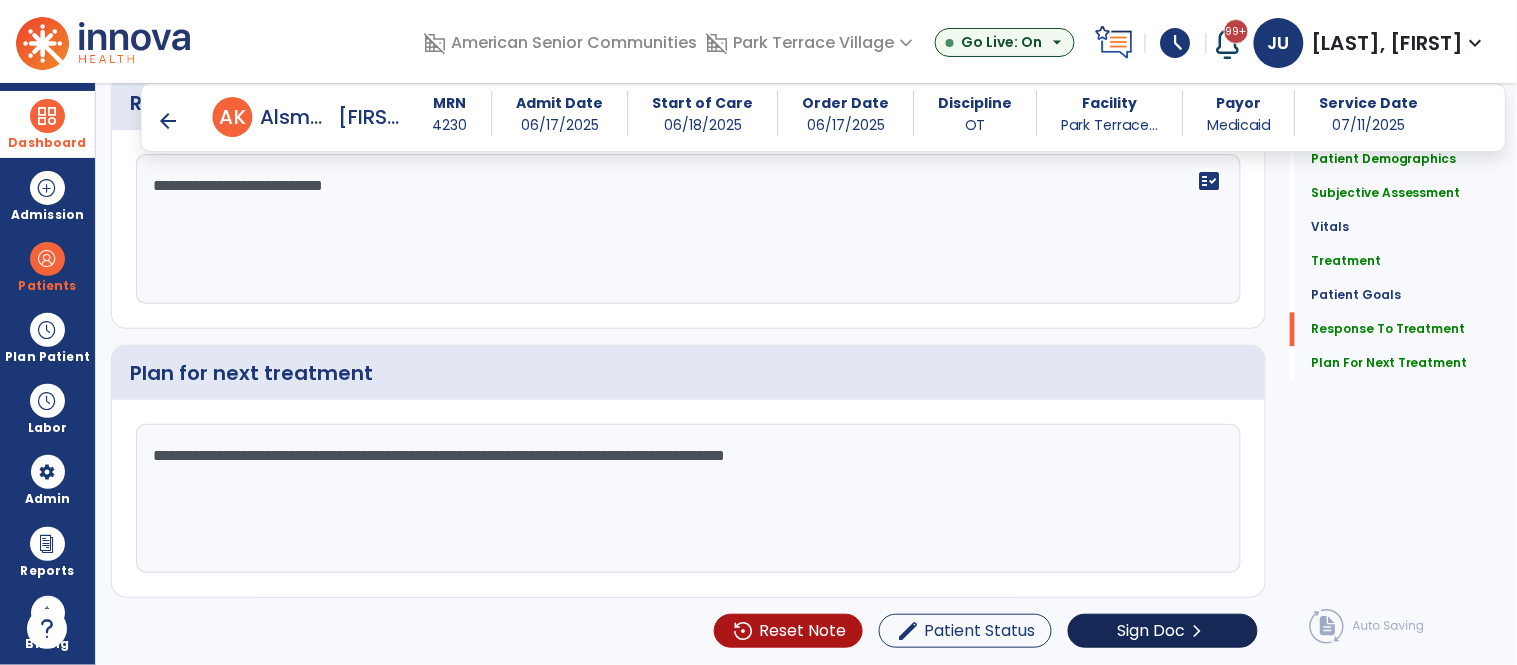 type on "**********" 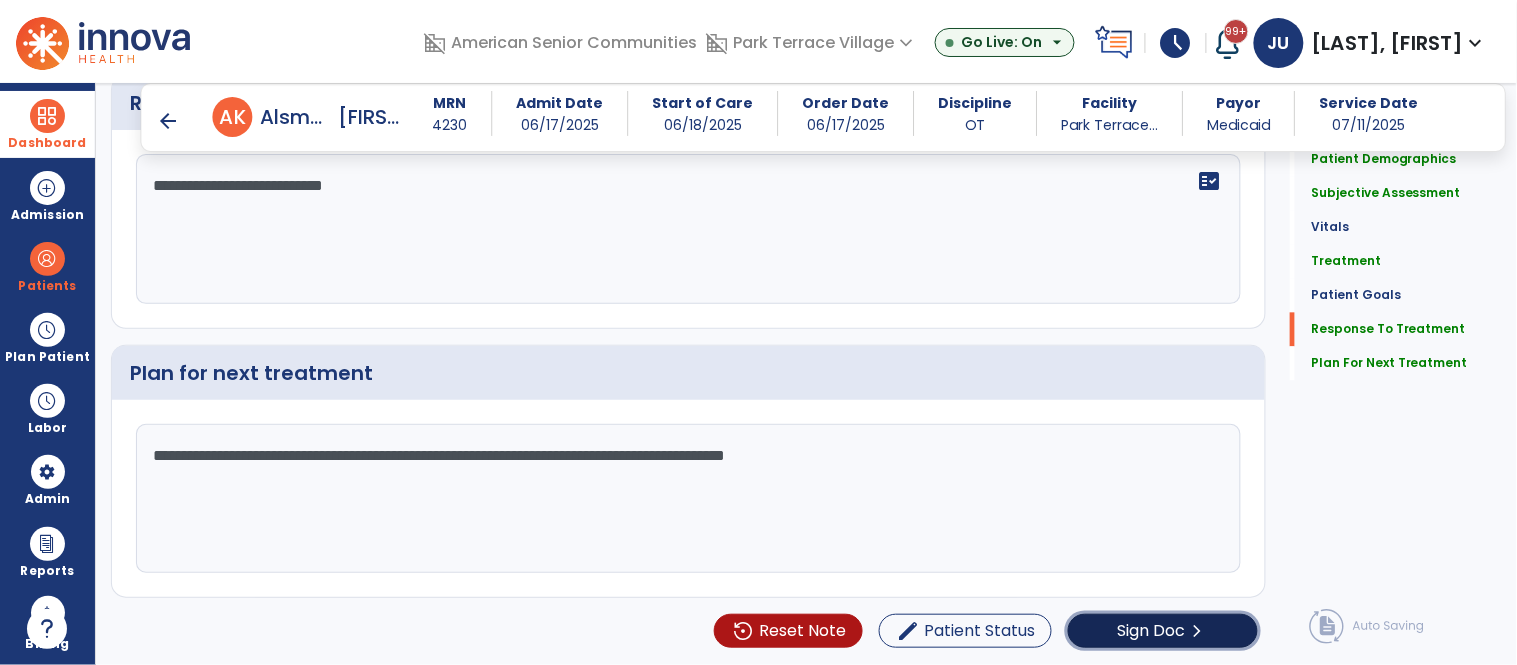 click on "chevron_right" 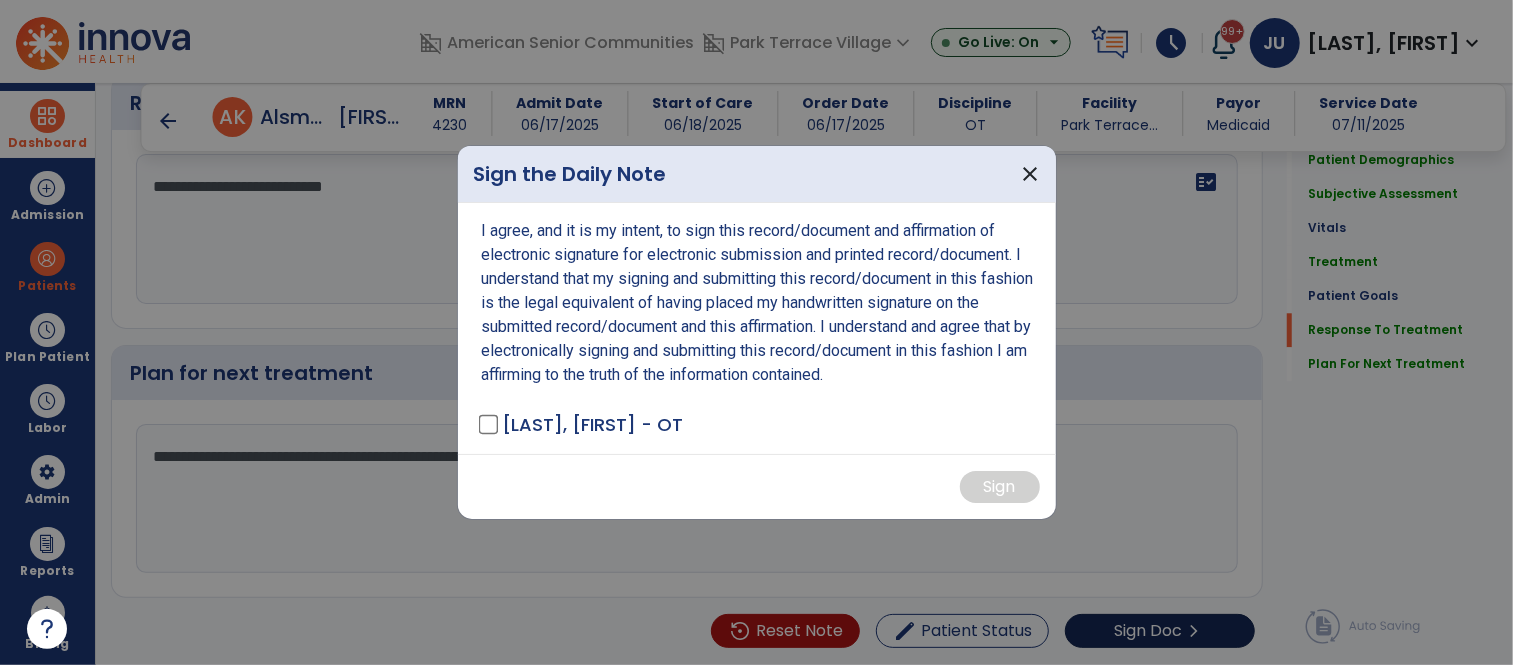 scroll, scrollTop: 2974, scrollLeft: 0, axis: vertical 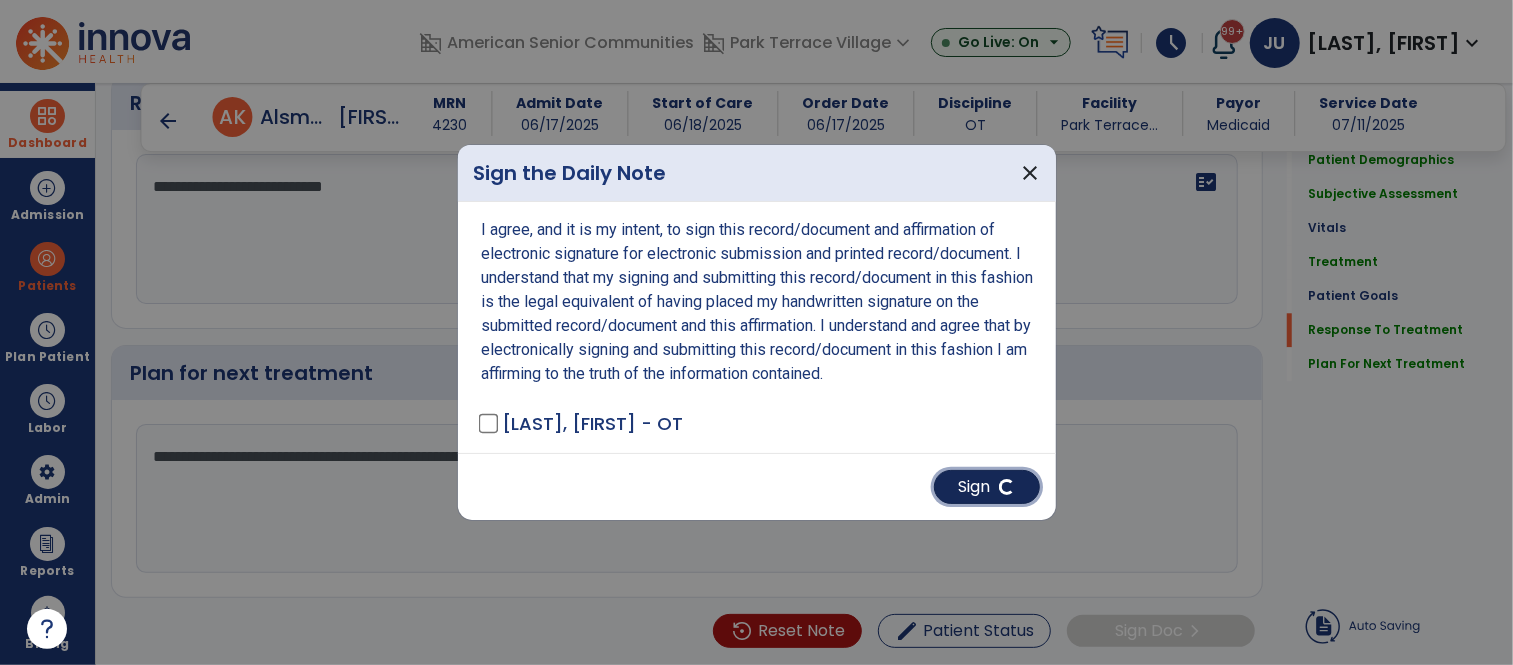 click on "Sign" at bounding box center [987, 487] 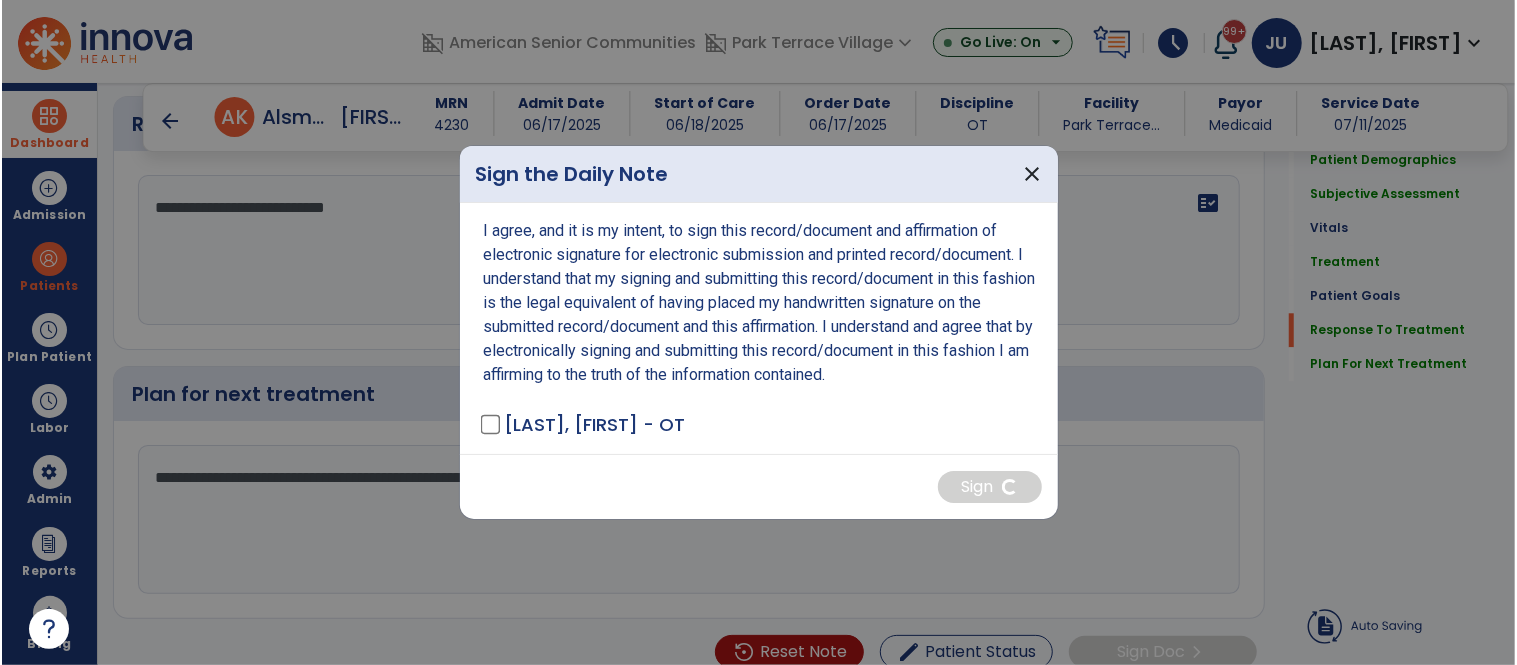 scroll, scrollTop: 2997, scrollLeft: 0, axis: vertical 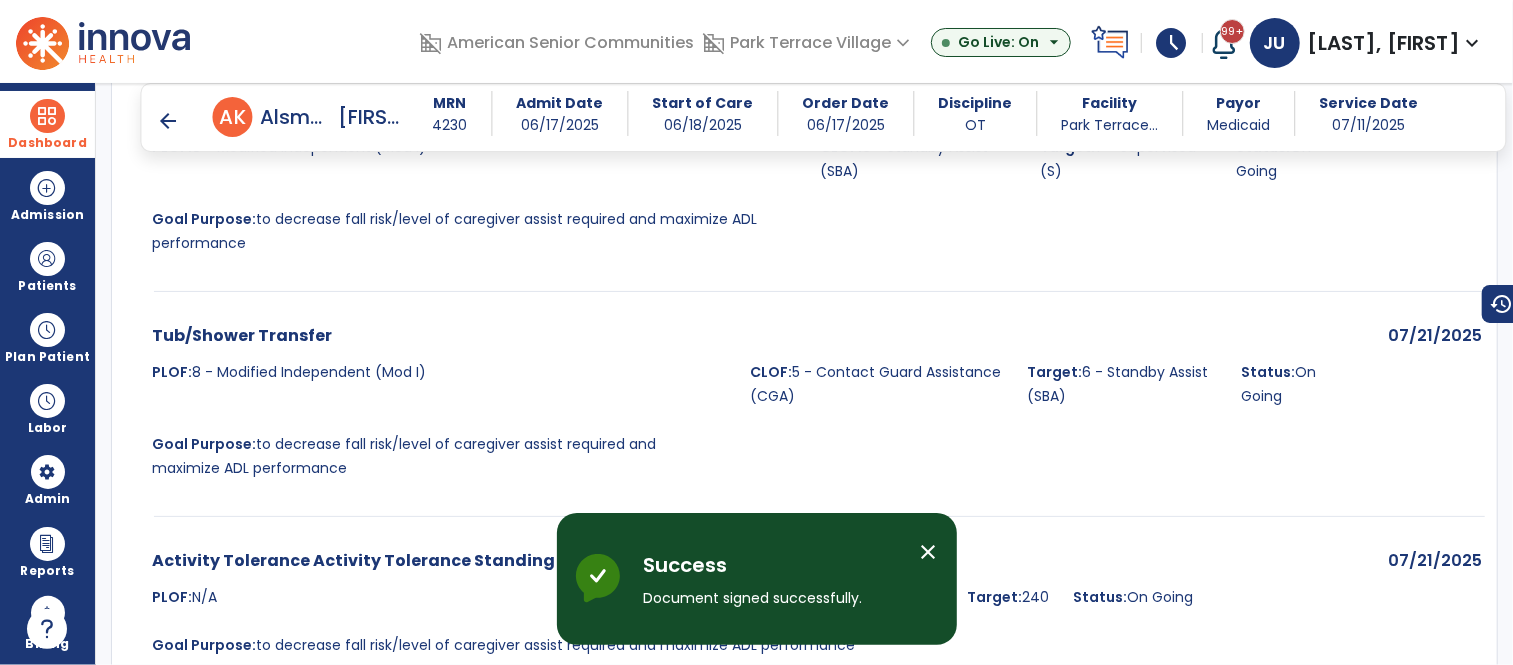 click on "close" at bounding box center (929, 552) 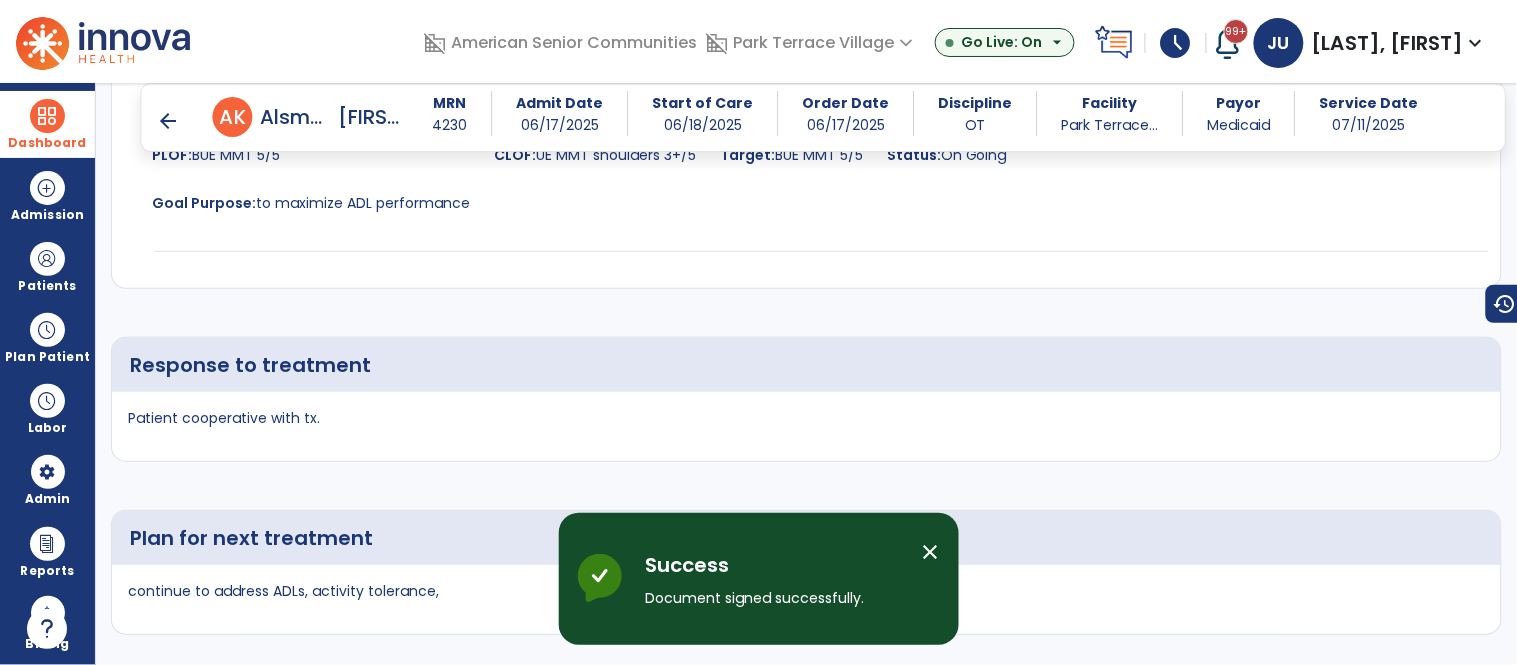 click on "arrow_back" at bounding box center [169, 121] 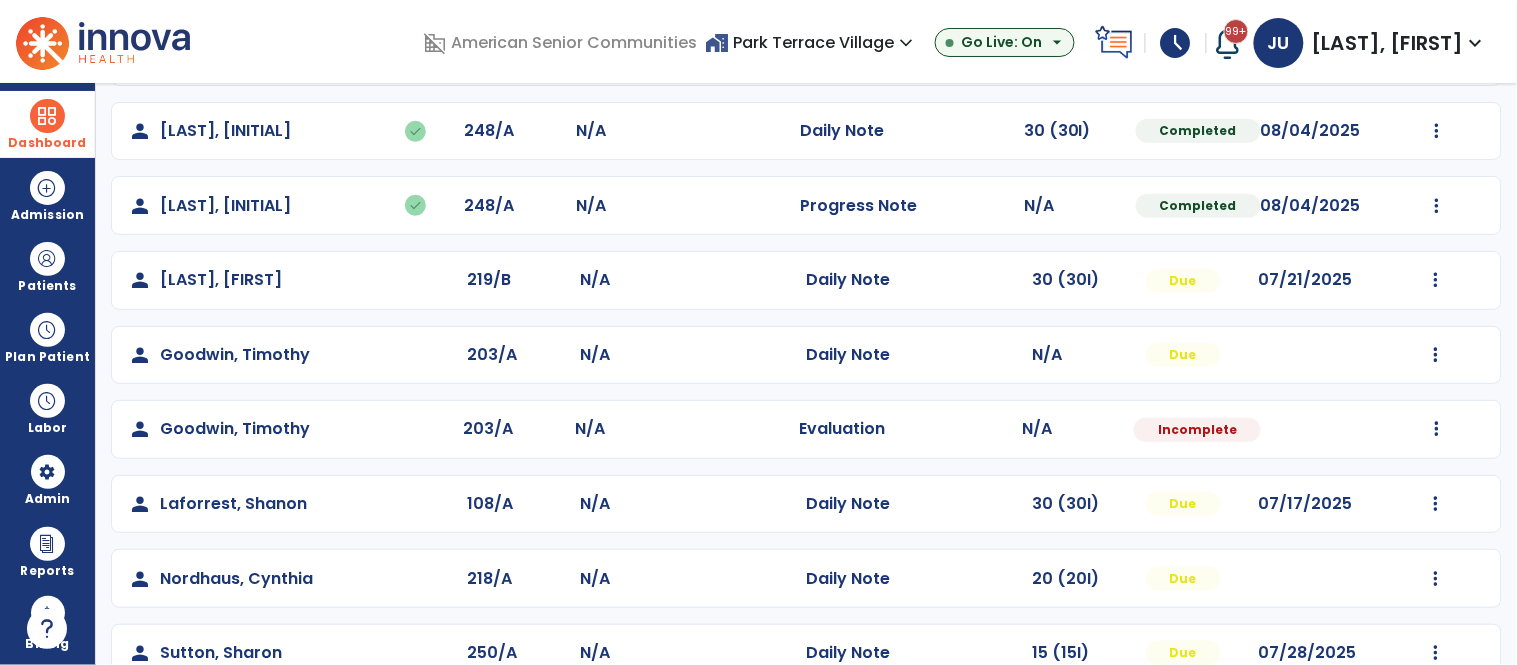 scroll, scrollTop: 307, scrollLeft: 0, axis: vertical 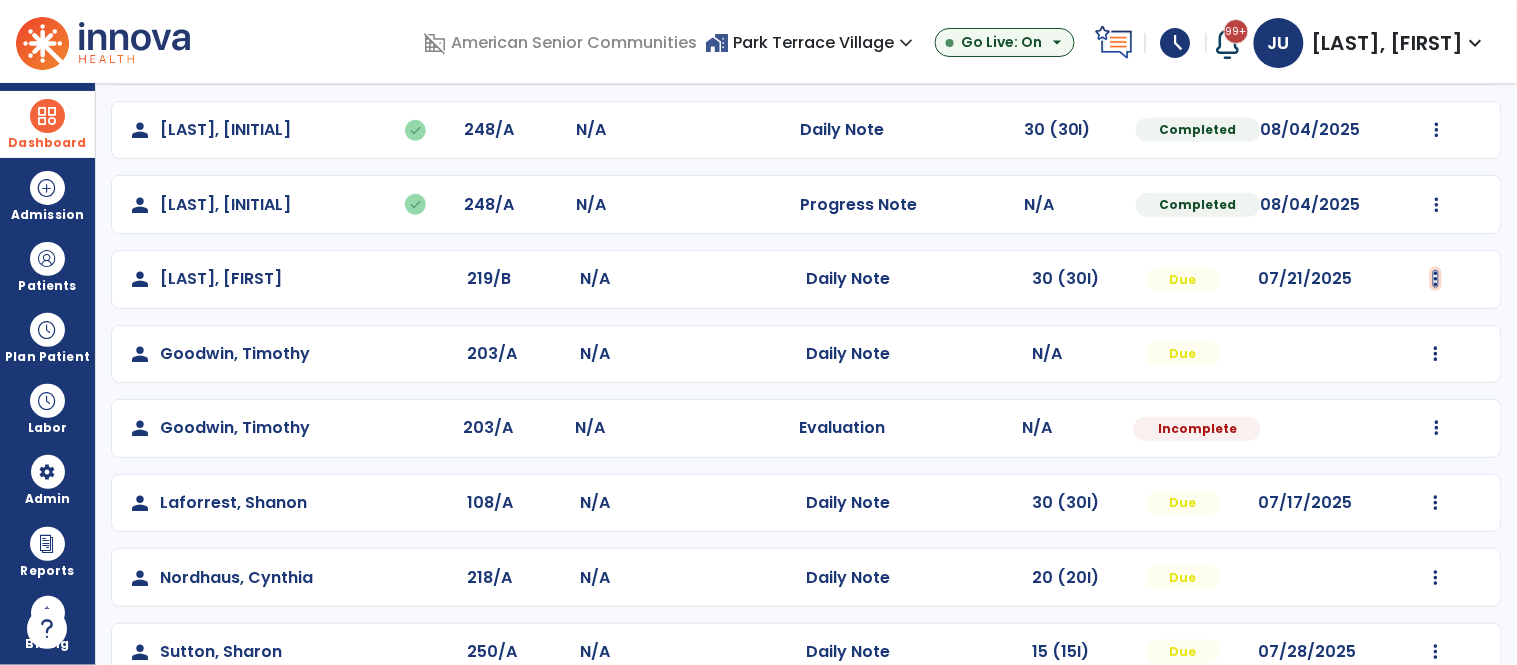 click at bounding box center [1437, -19] 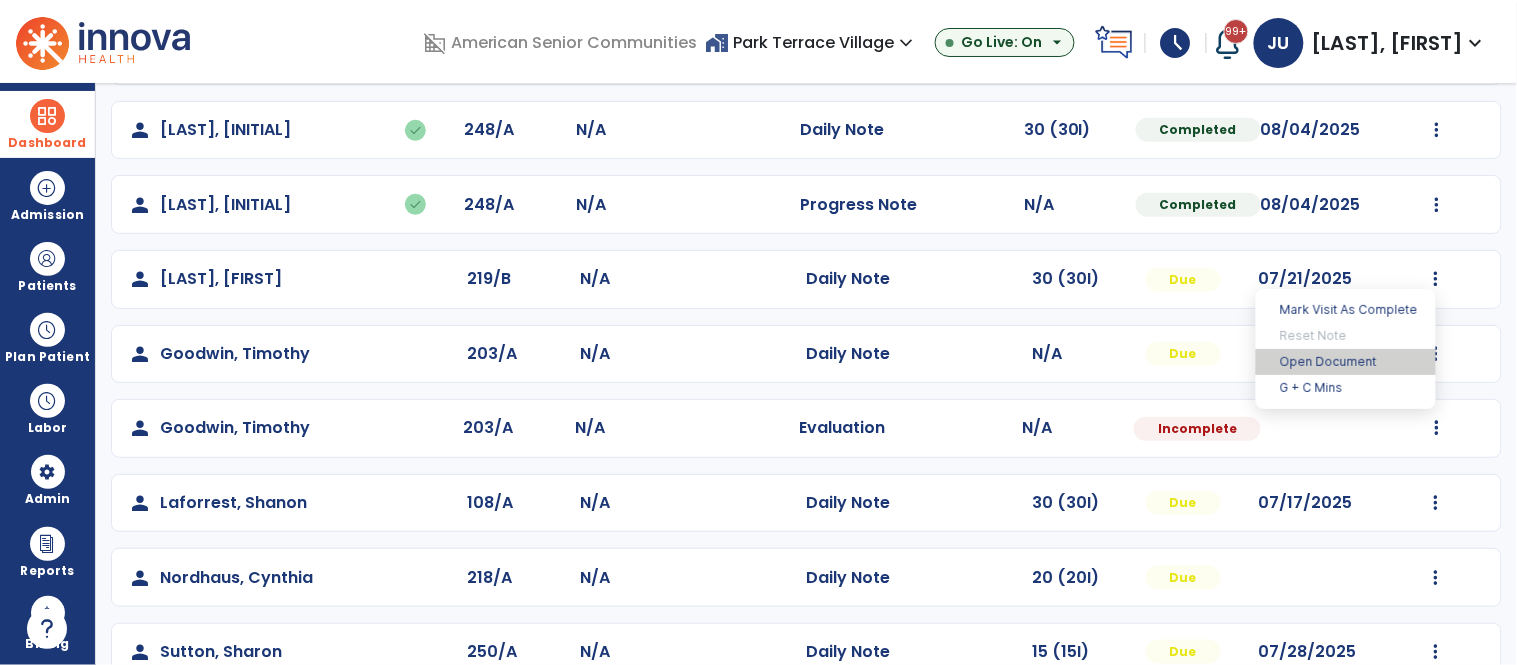 click on "Open Document" at bounding box center (1346, 362) 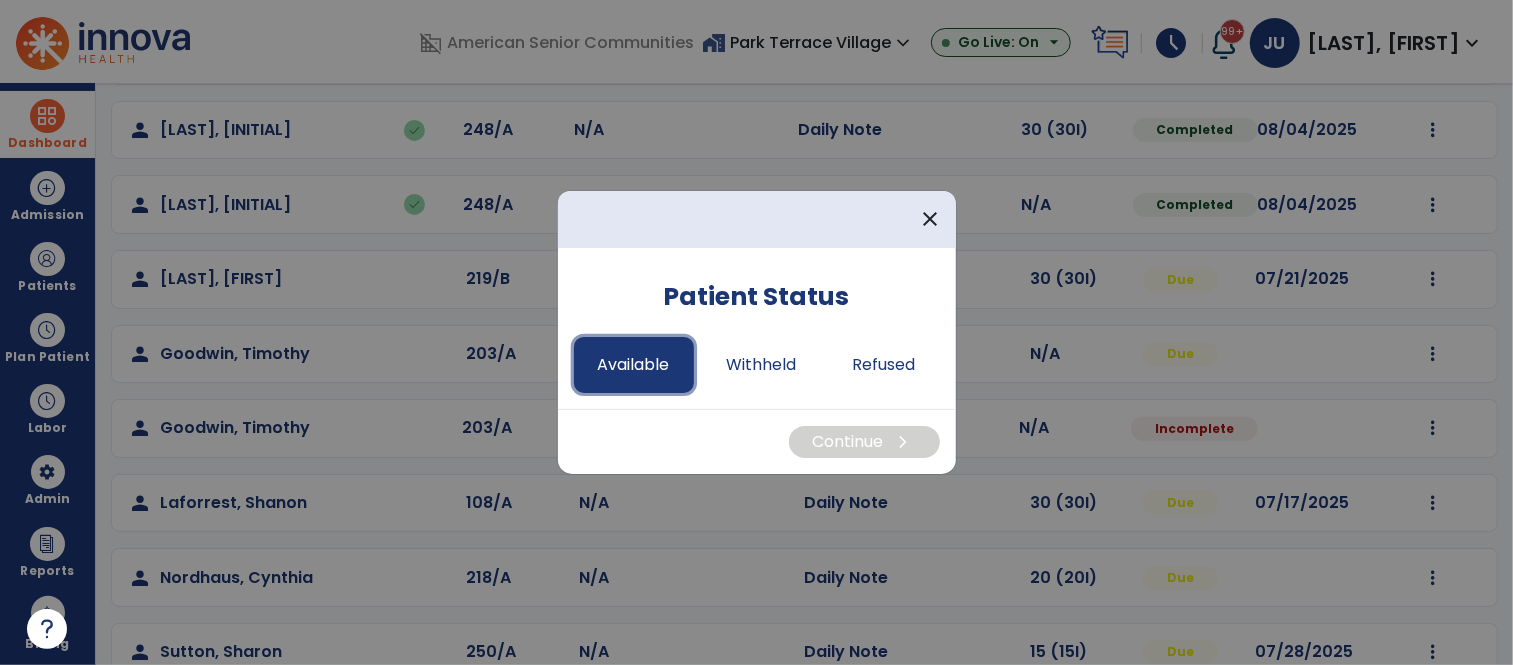 click on "Available" at bounding box center [634, 365] 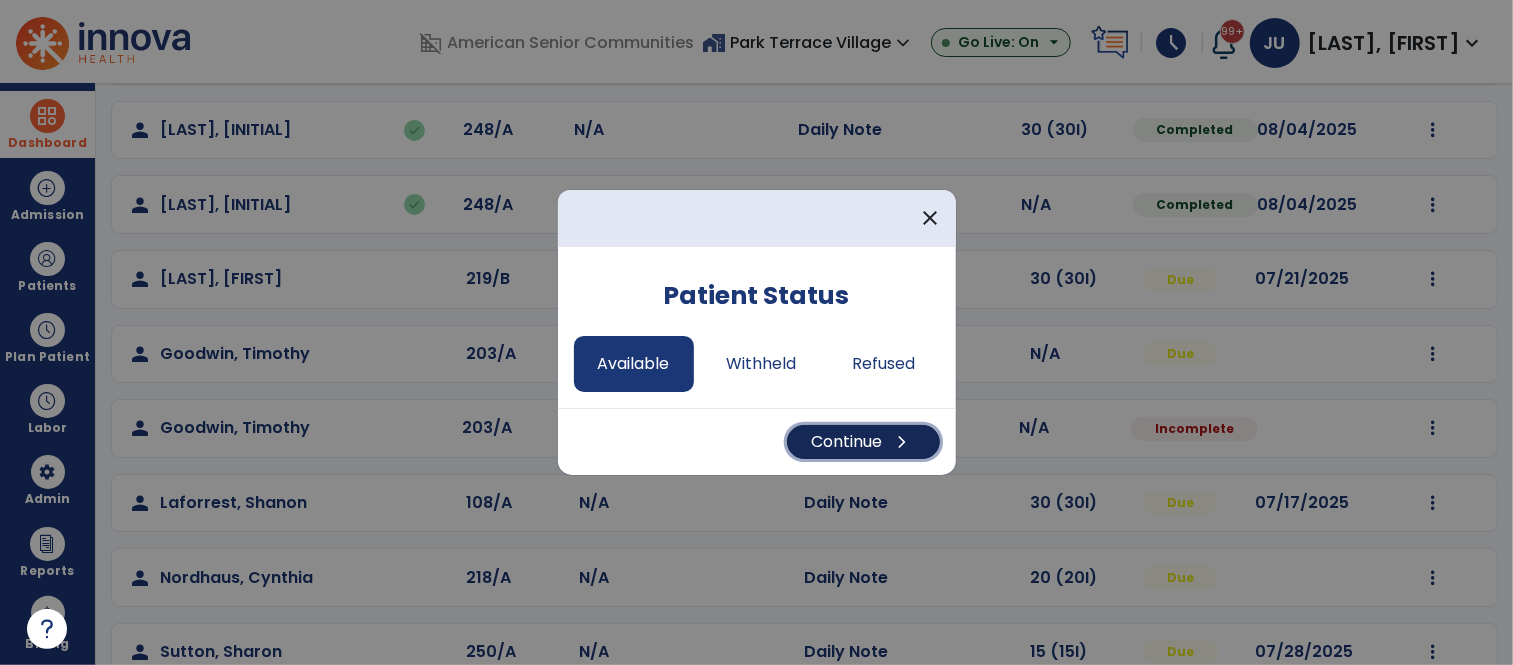 click on "Continue   chevron_right" at bounding box center (863, 442) 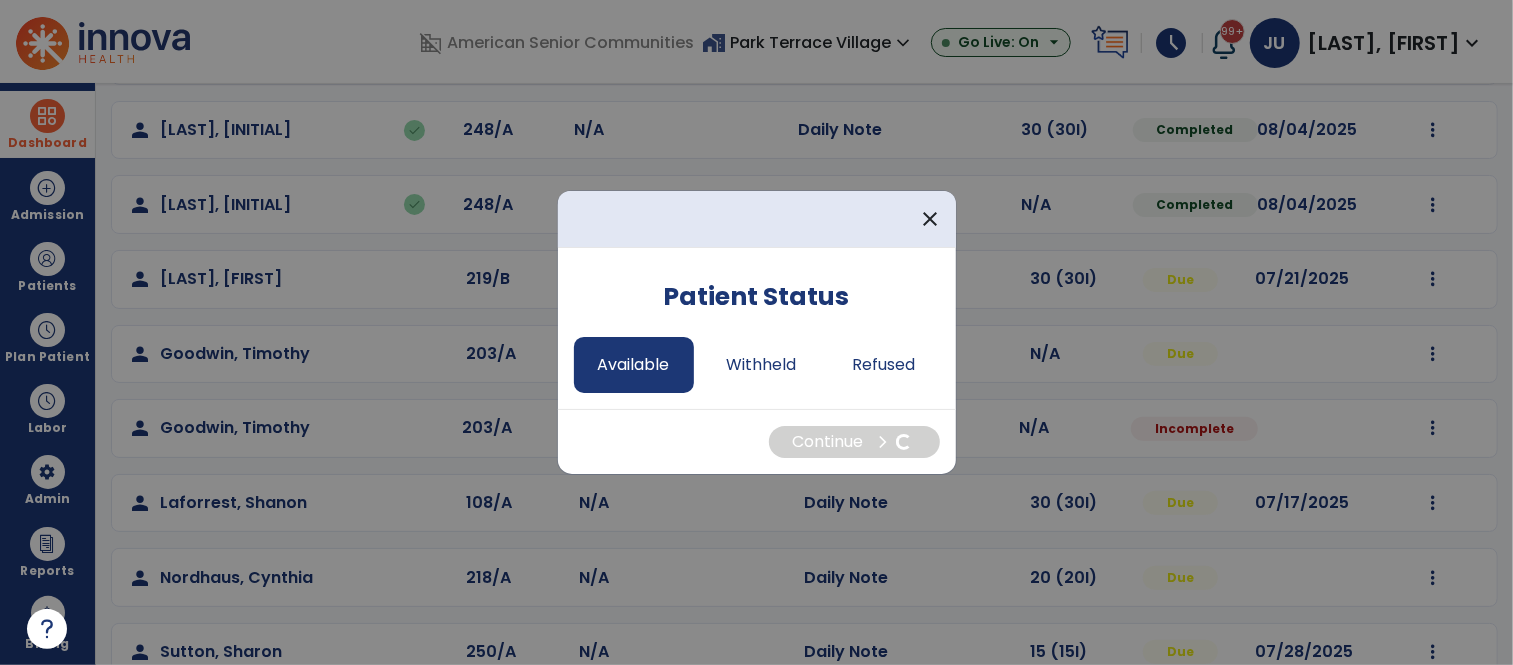select on "*" 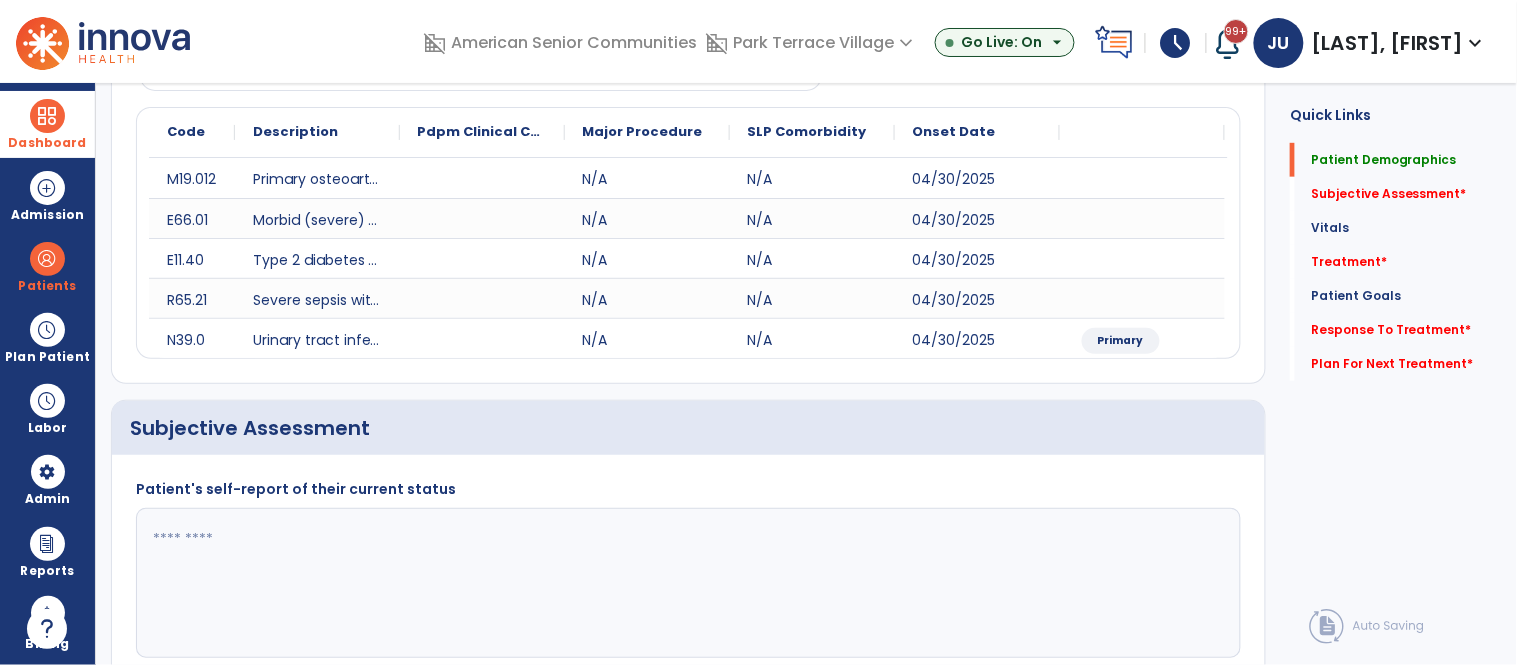 click 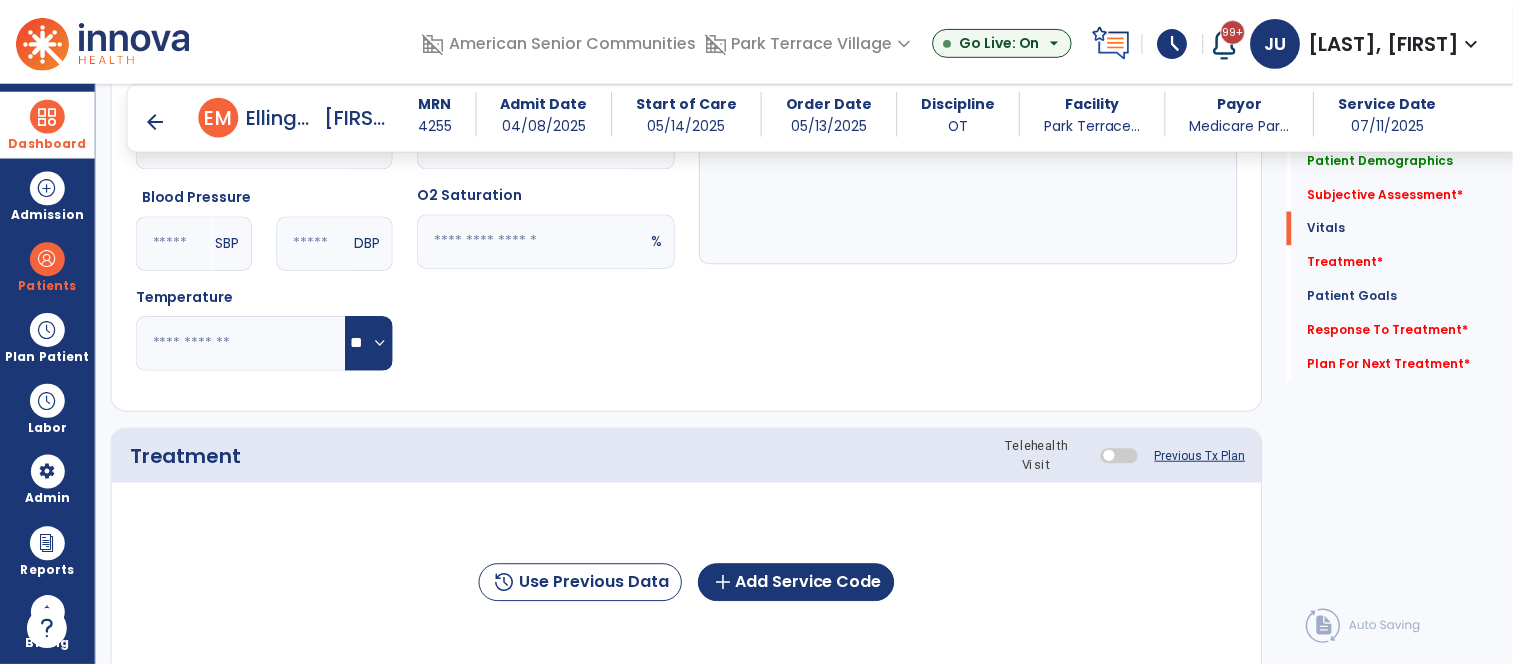scroll, scrollTop: 1052, scrollLeft: 0, axis: vertical 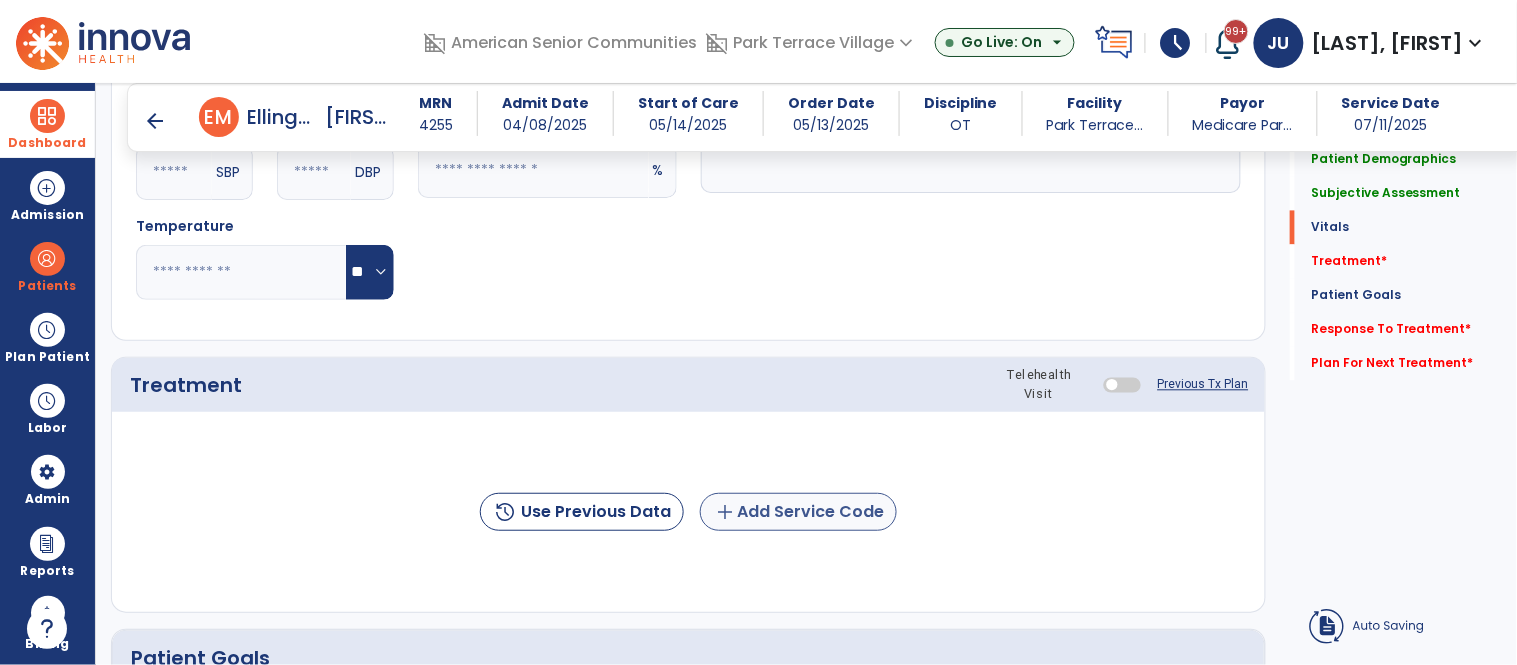 type on "**********" 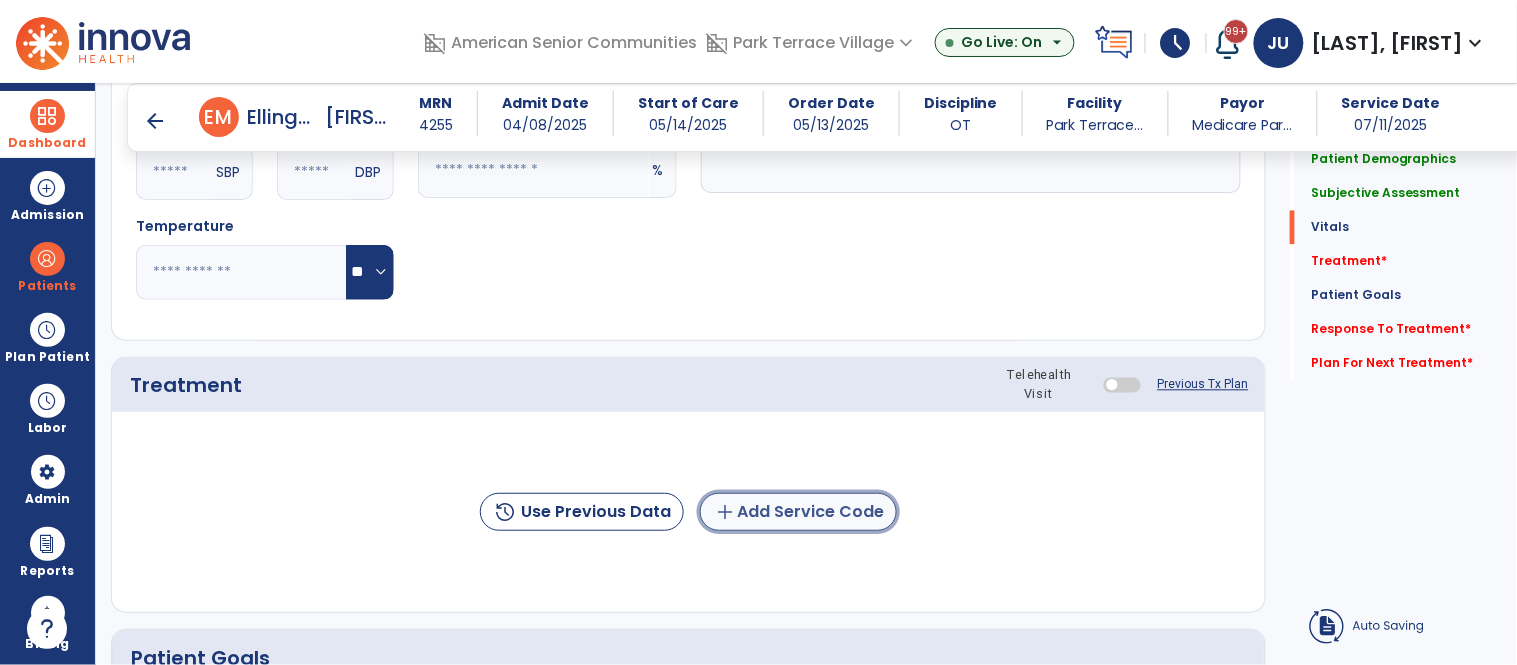 click on "add  Add Service Code" 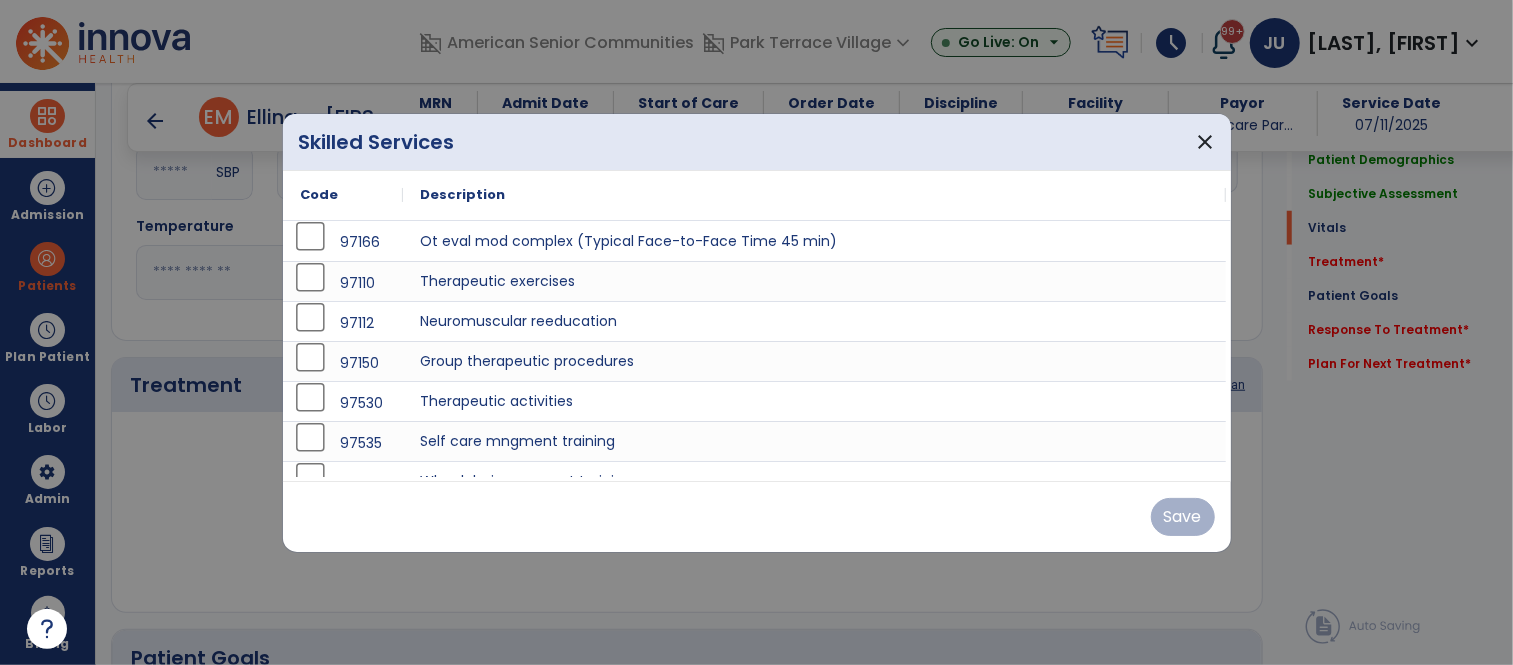 scroll, scrollTop: 1052, scrollLeft: 0, axis: vertical 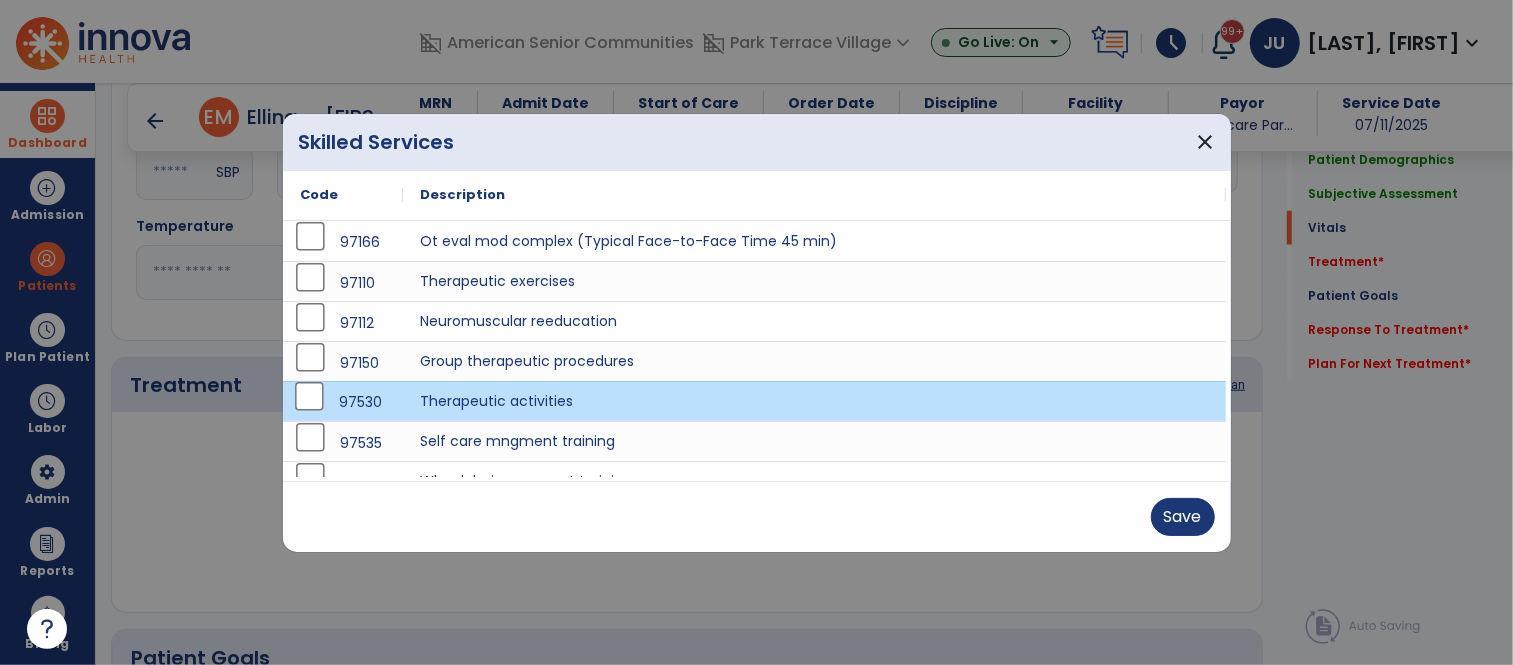 click on "Save" at bounding box center [757, 516] 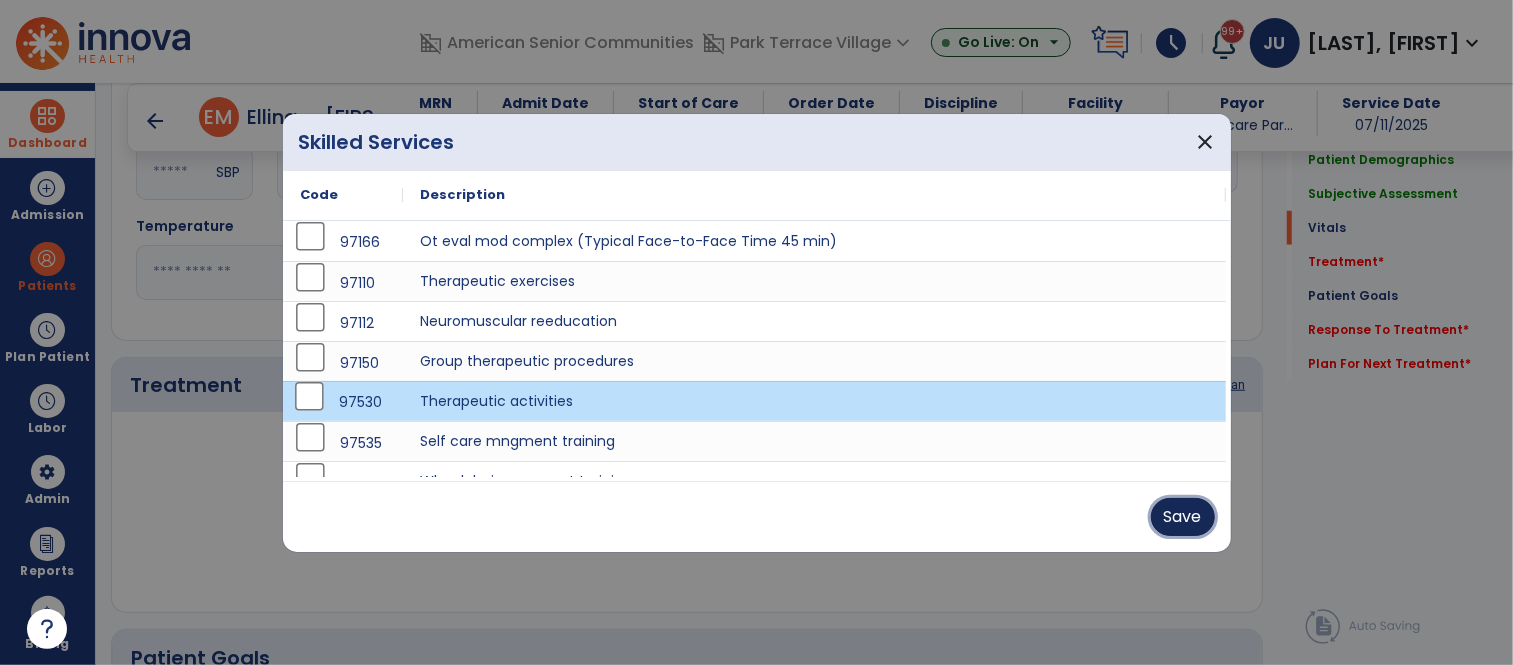 click on "Save" at bounding box center (1183, 517) 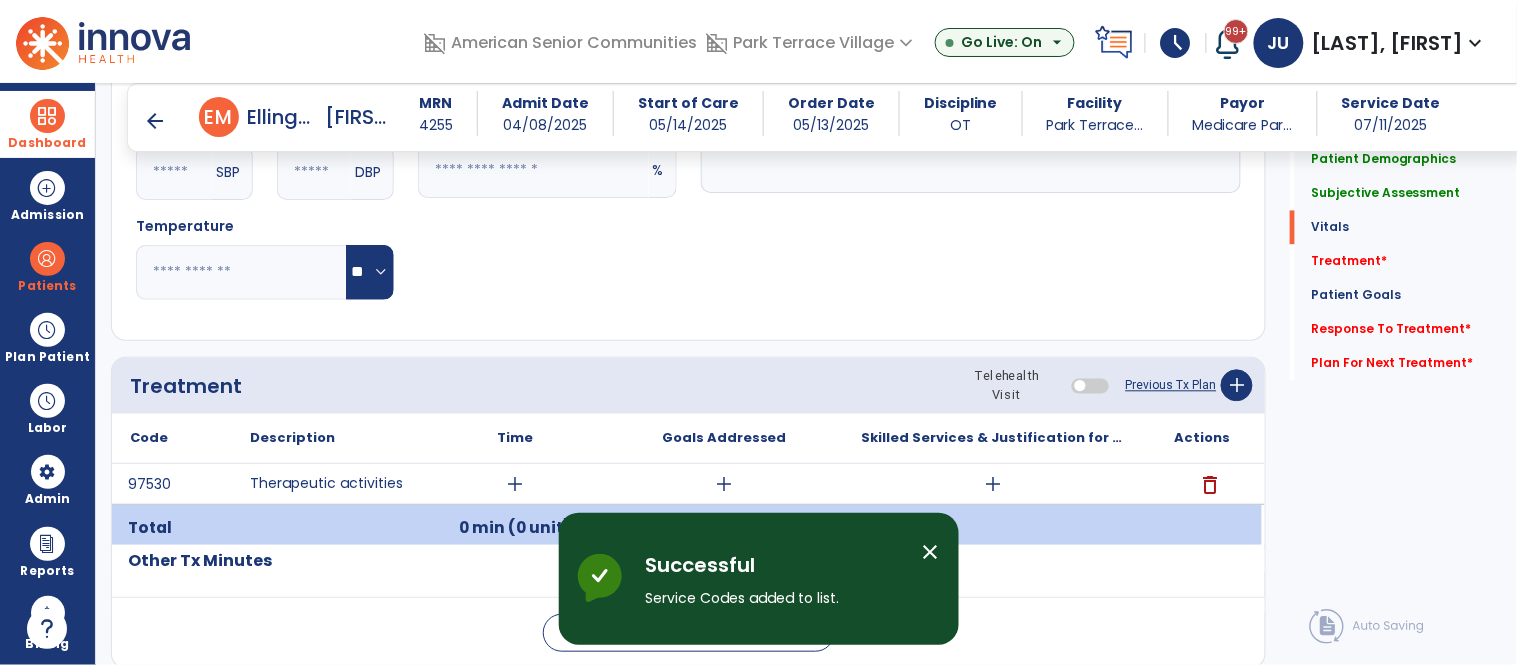 click on "add" at bounding box center [515, 484] 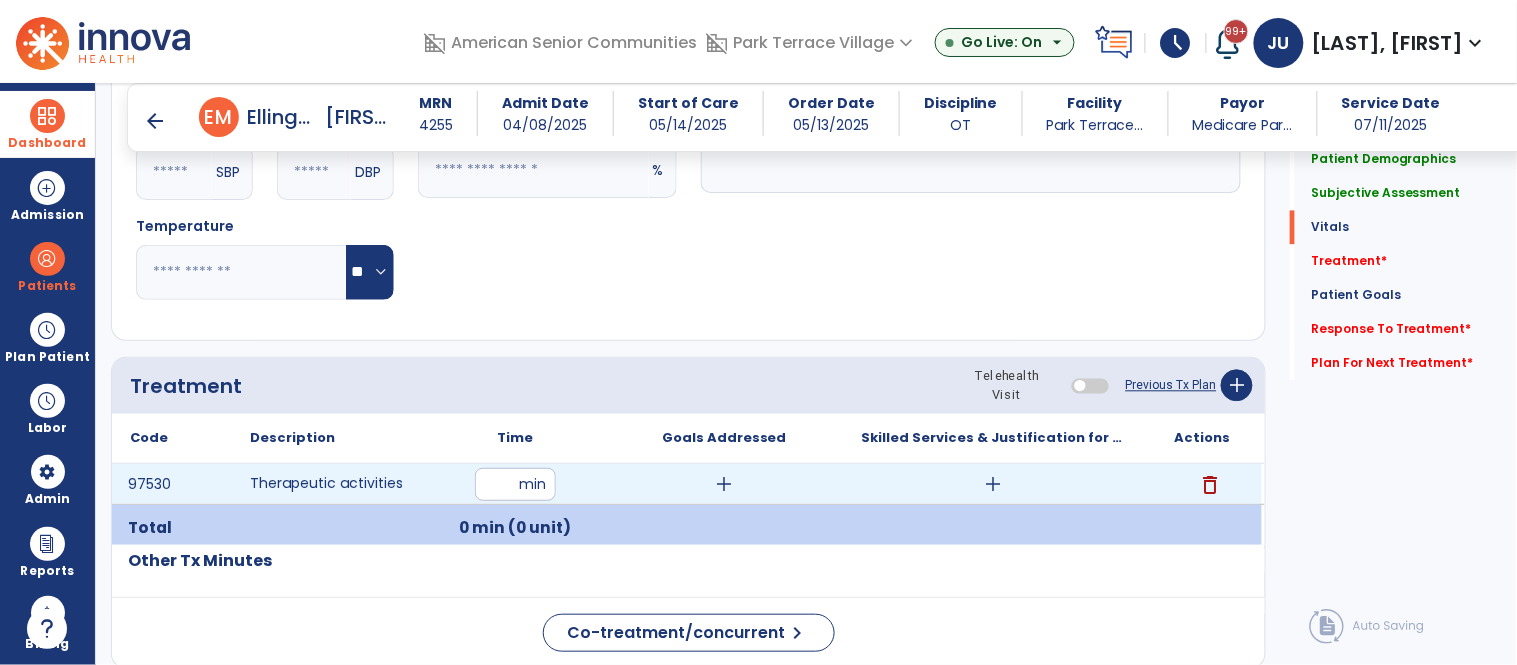 type on "**" 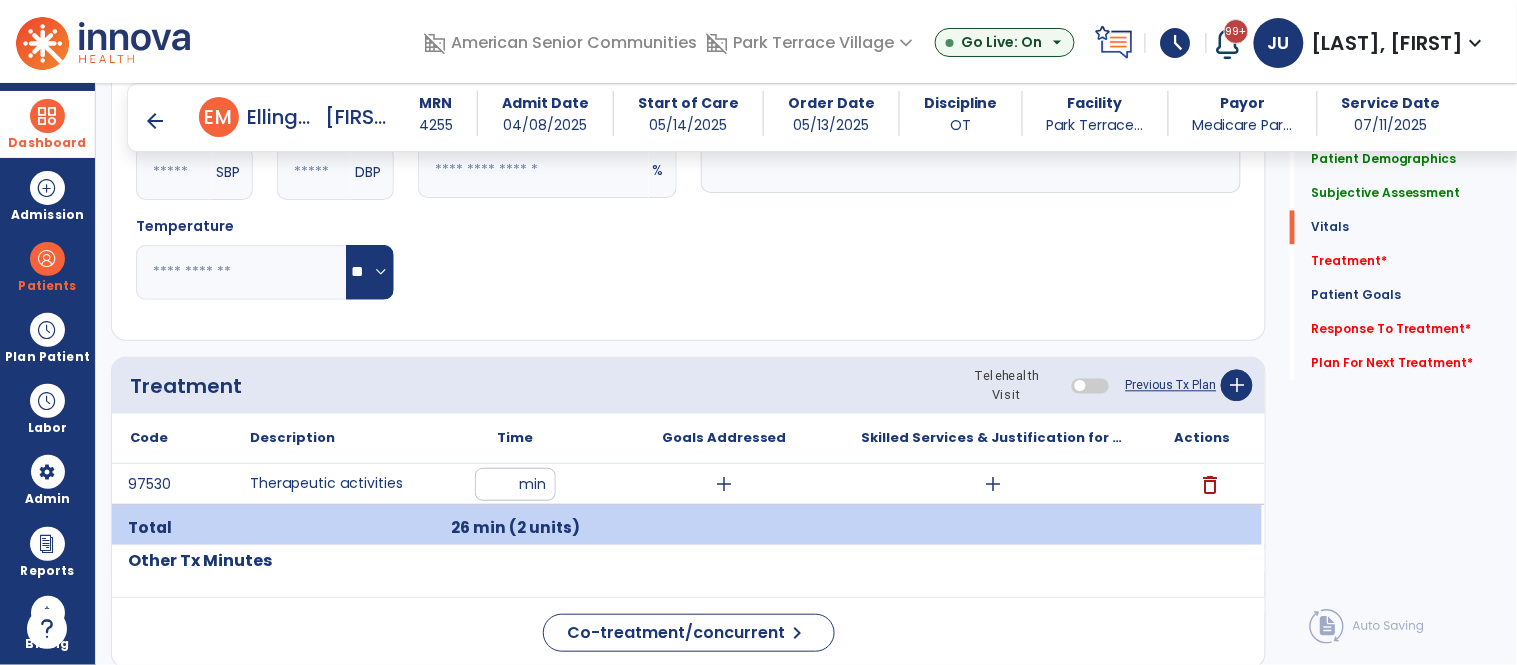 click on "add" at bounding box center [724, 484] 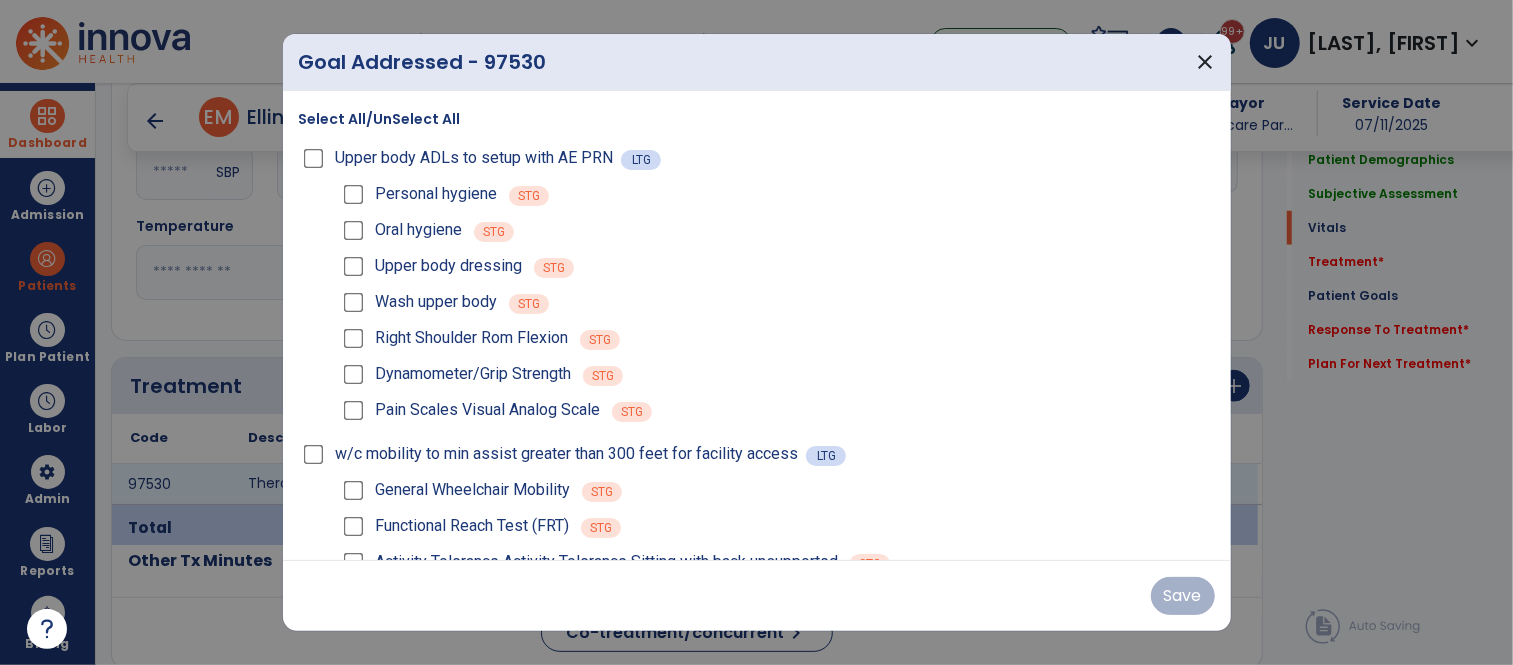 scroll, scrollTop: 1052, scrollLeft: 0, axis: vertical 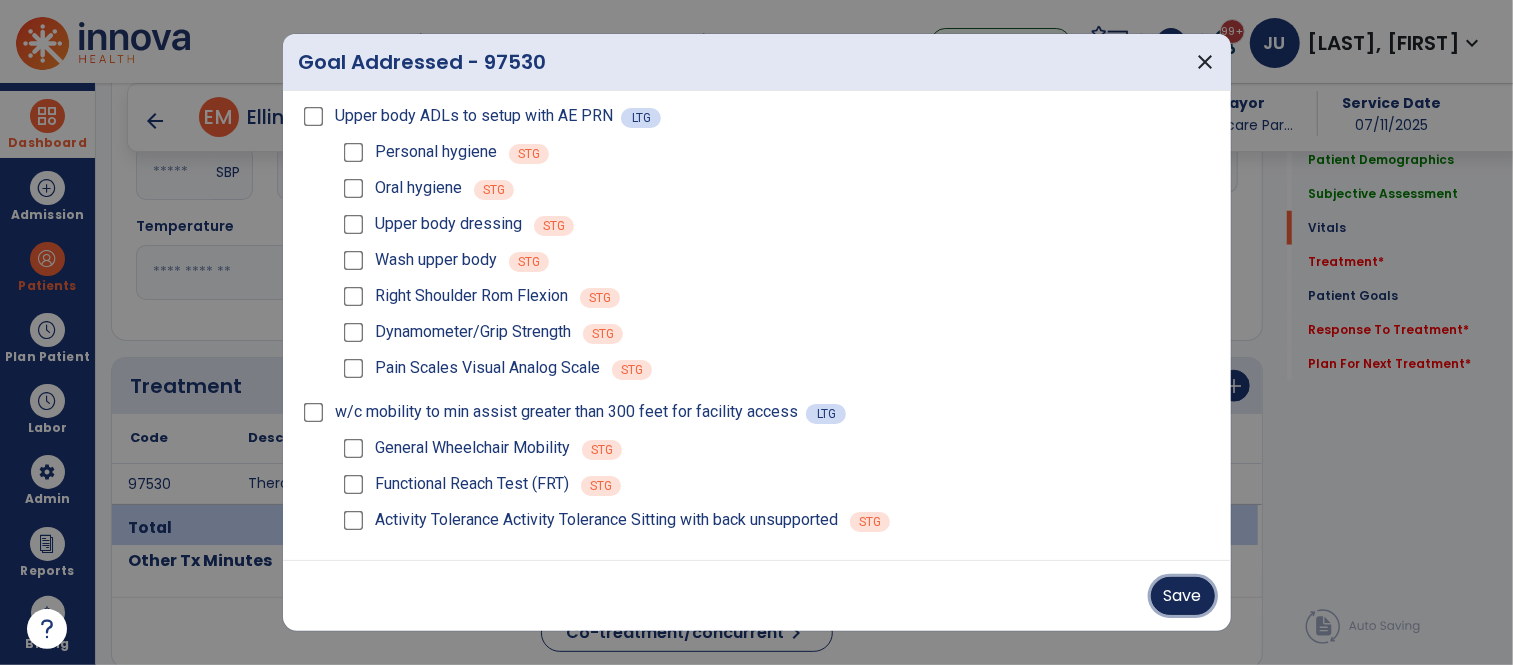 click on "Save" at bounding box center (1183, 596) 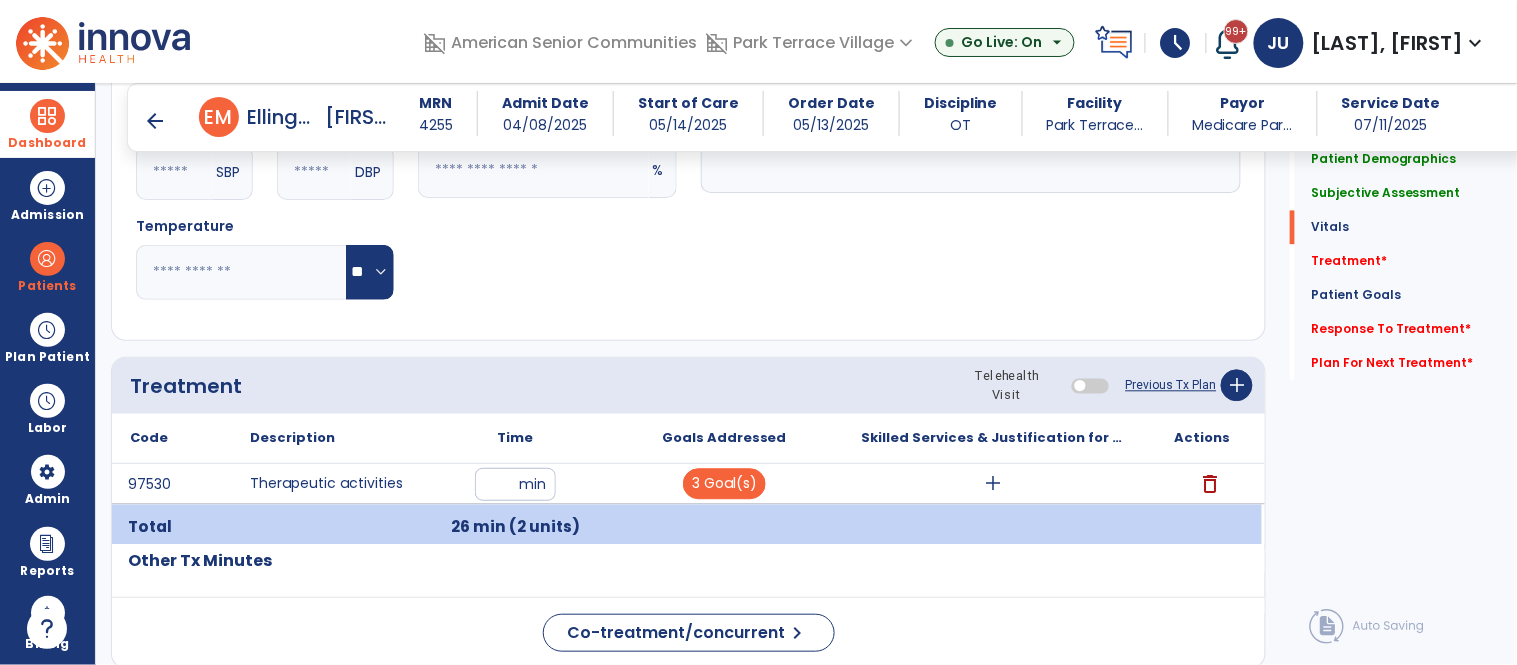 click on "add" at bounding box center (993, 484) 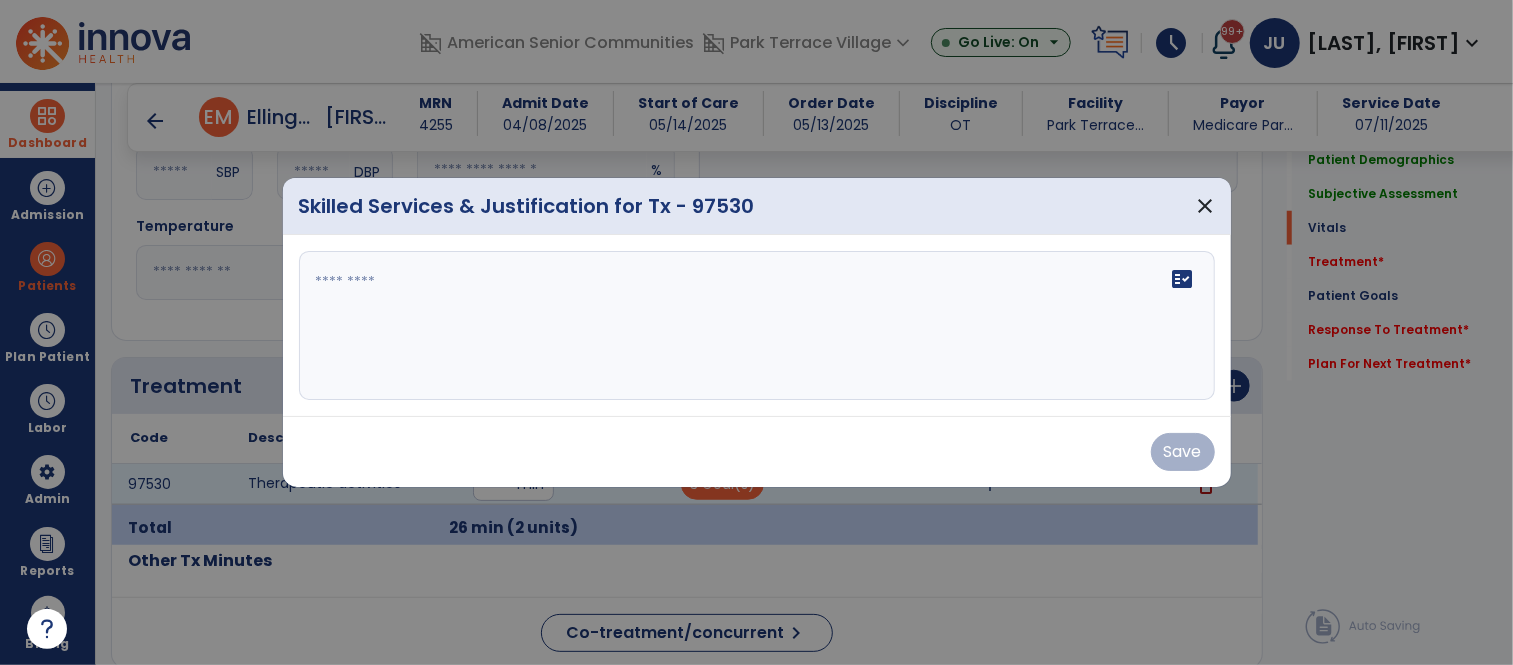 scroll, scrollTop: 1052, scrollLeft: 0, axis: vertical 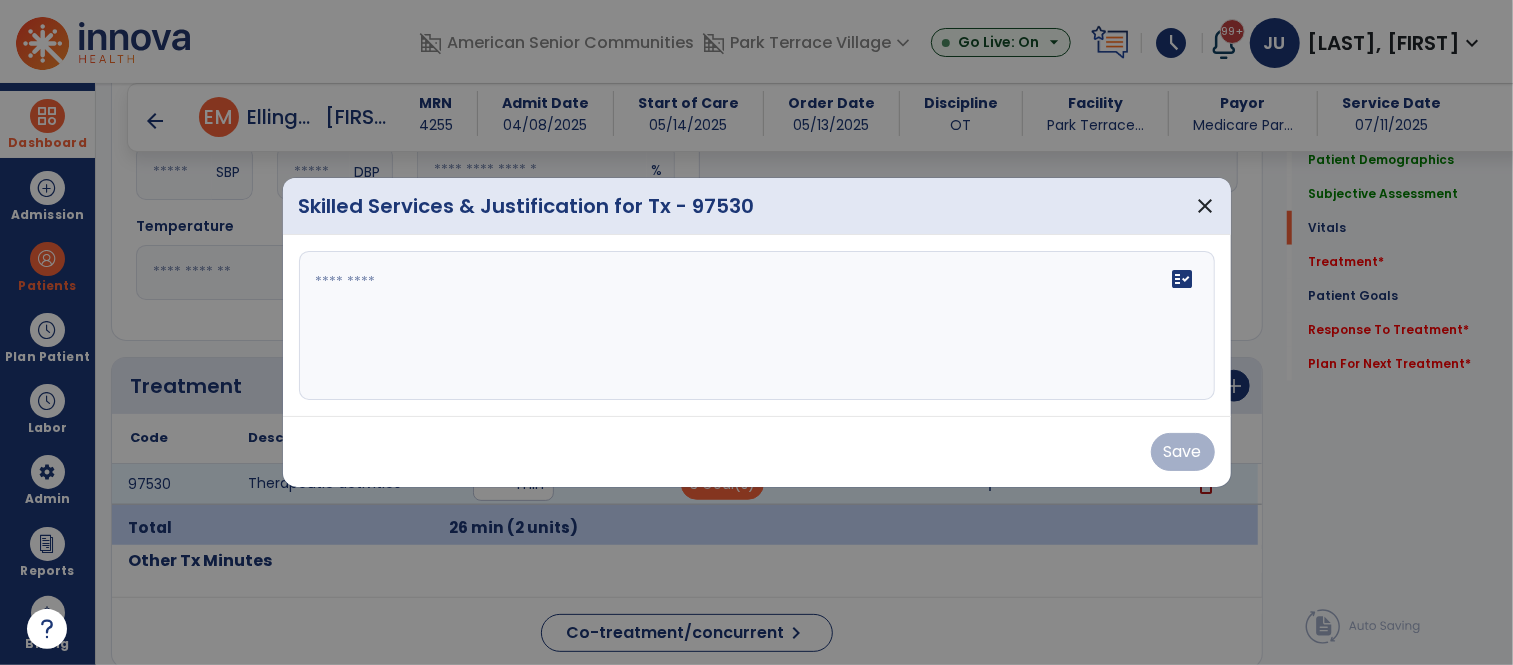 click on "fact_check" at bounding box center [757, 326] 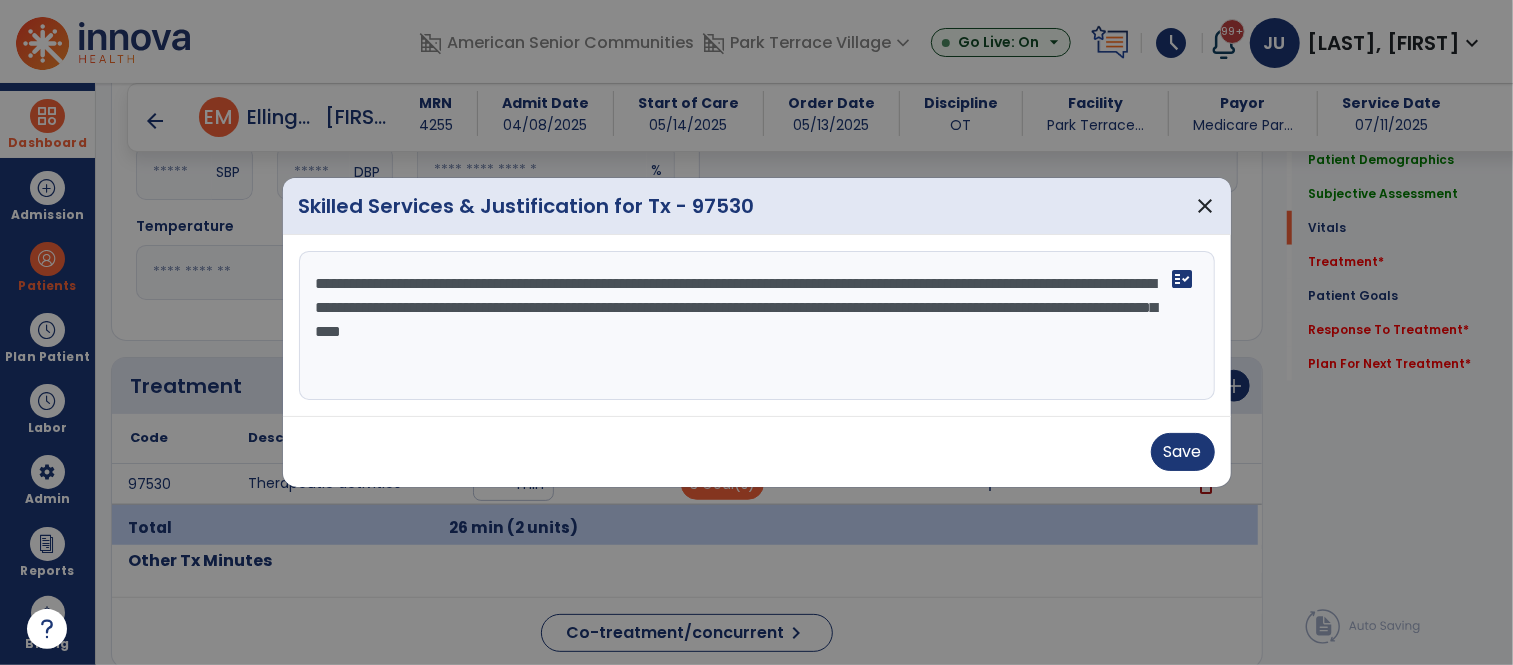 type on "**********" 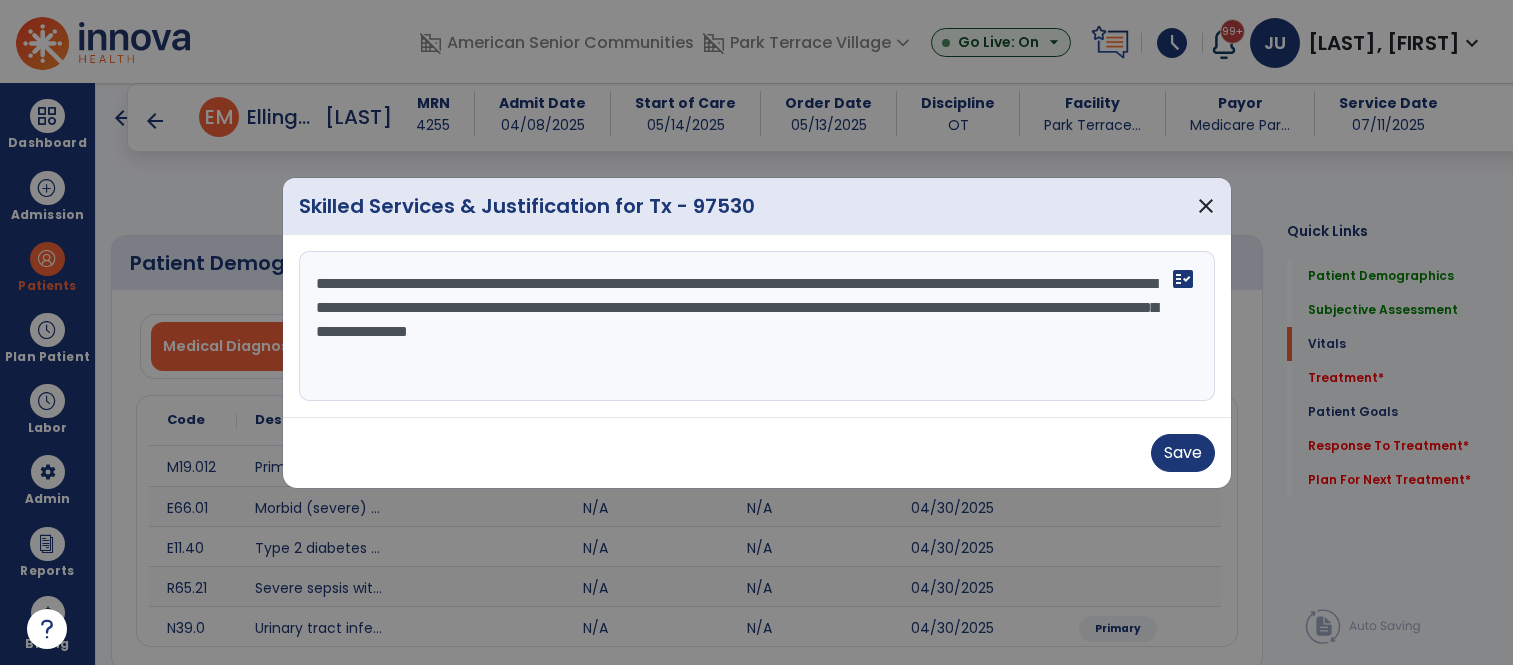 select on "*" 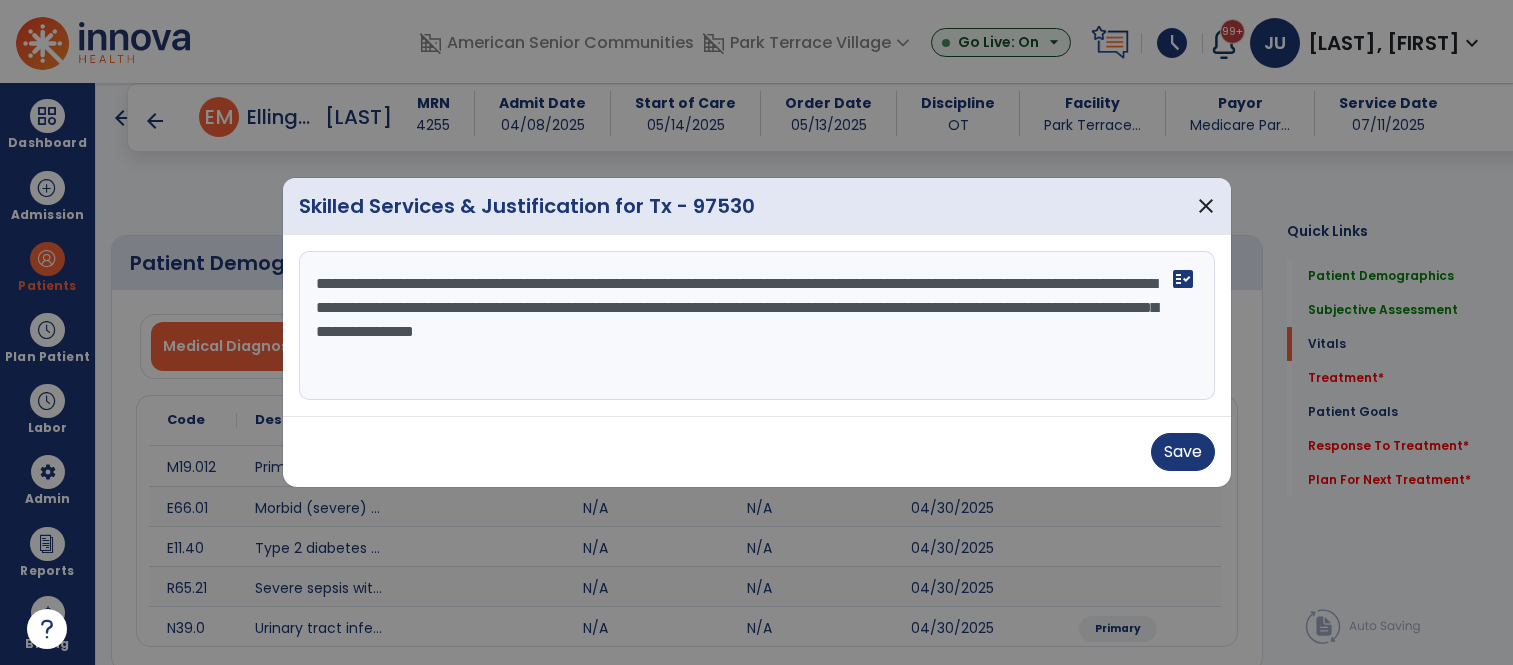 scroll, scrollTop: 0, scrollLeft: 0, axis: both 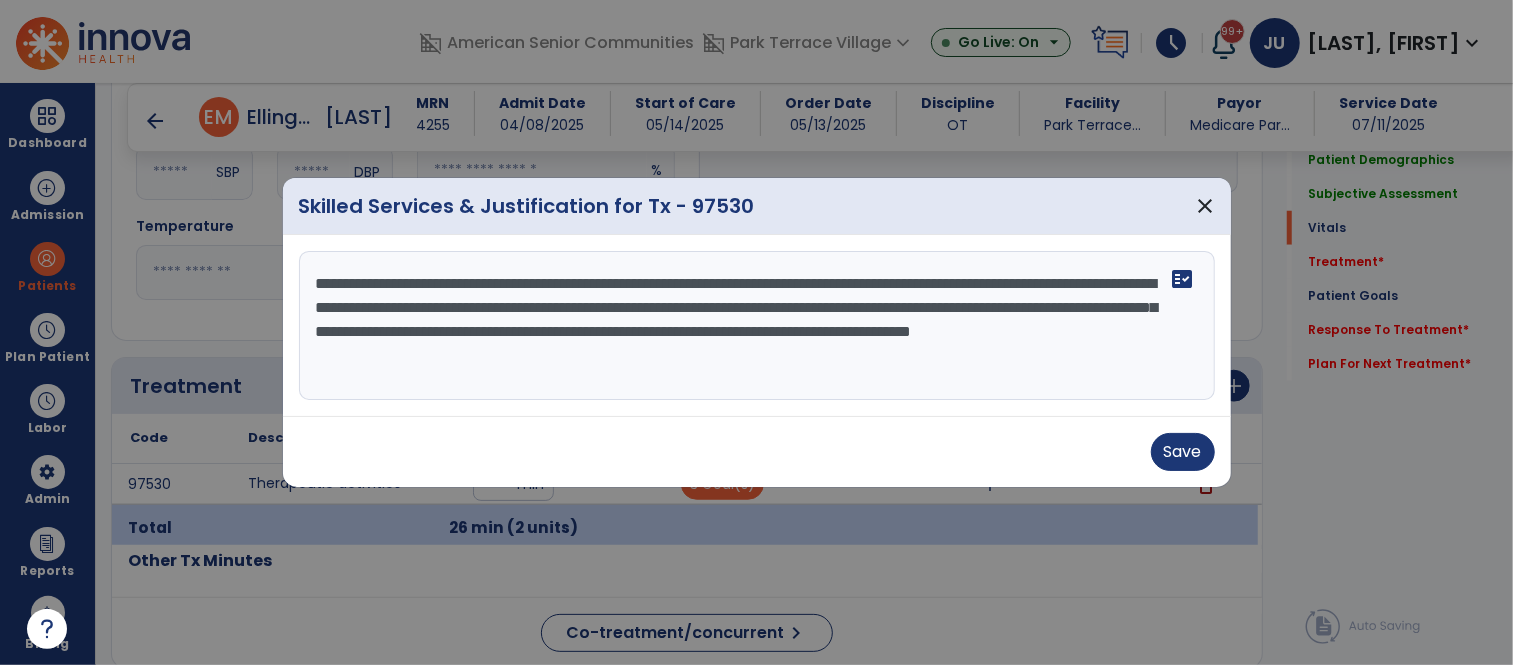 type on "**********" 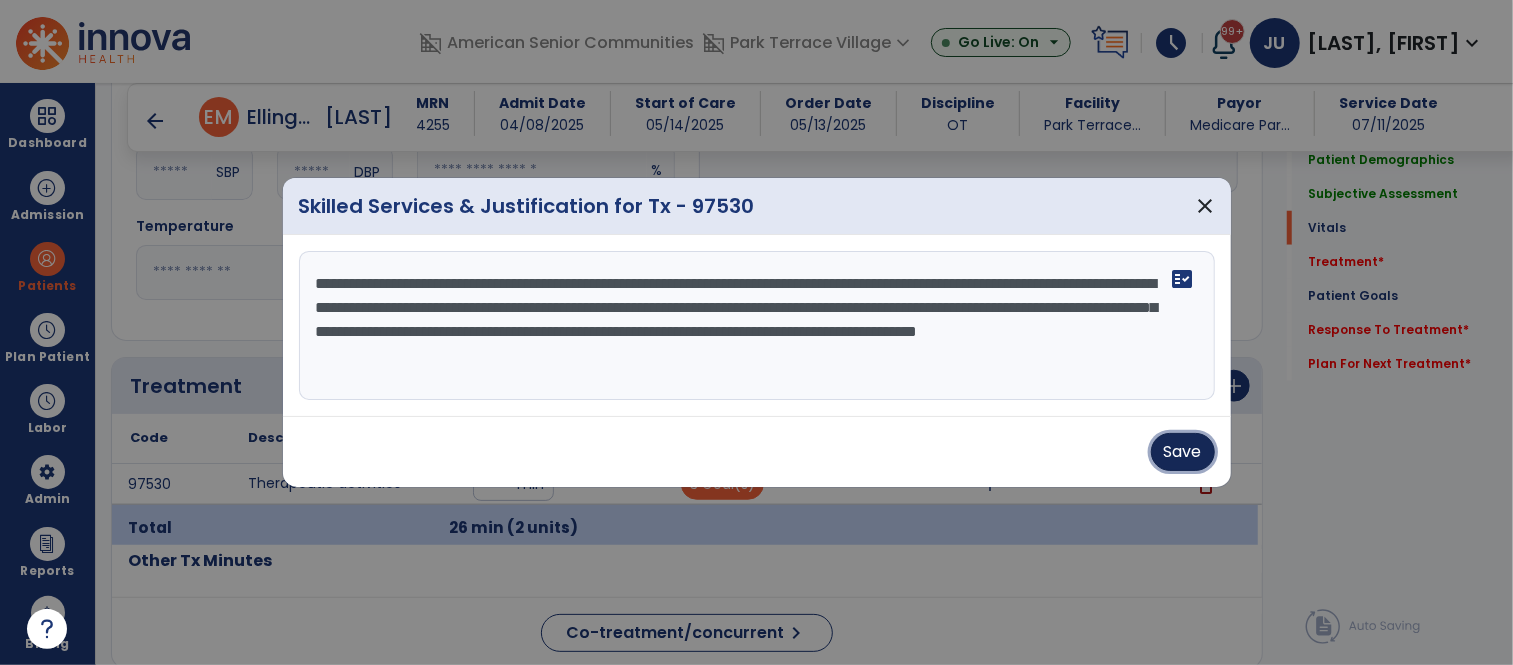 click on "Save" at bounding box center [1183, 452] 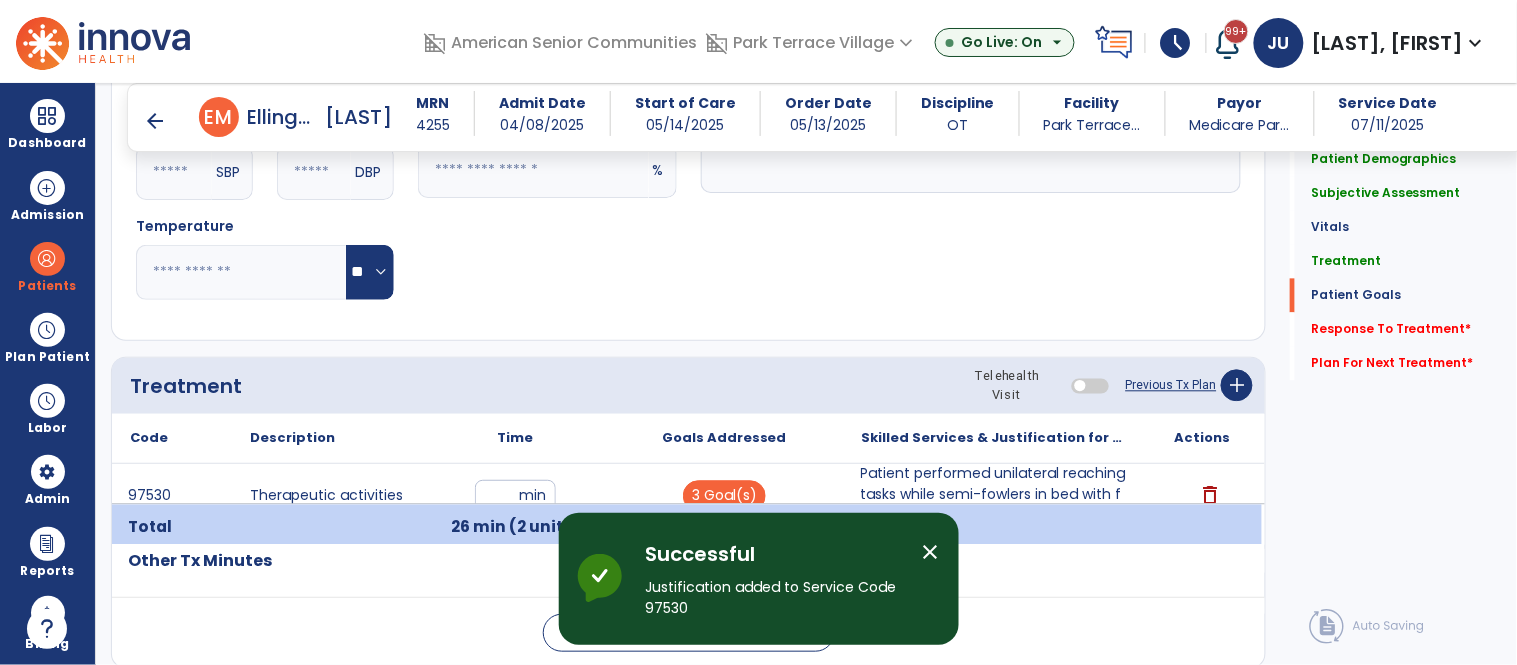 scroll, scrollTop: 3435, scrollLeft: 0, axis: vertical 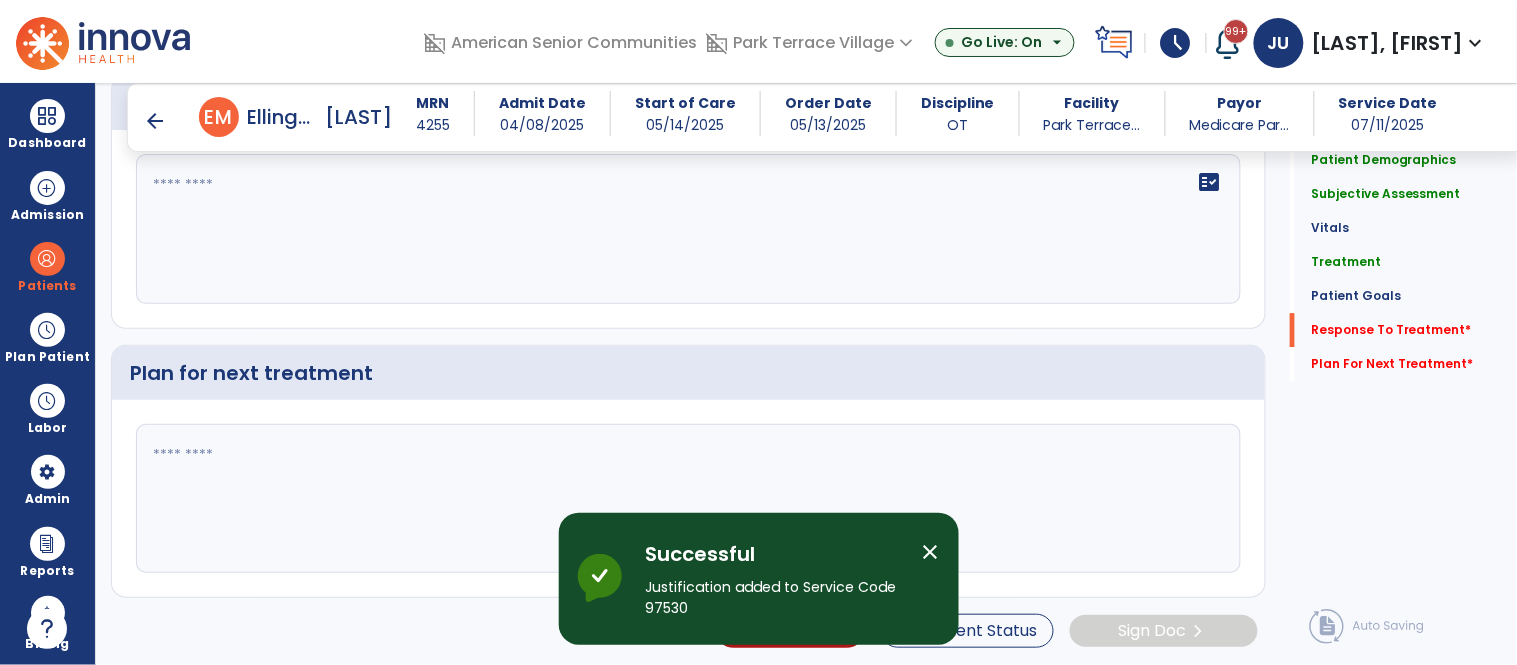 click on "fact_check" 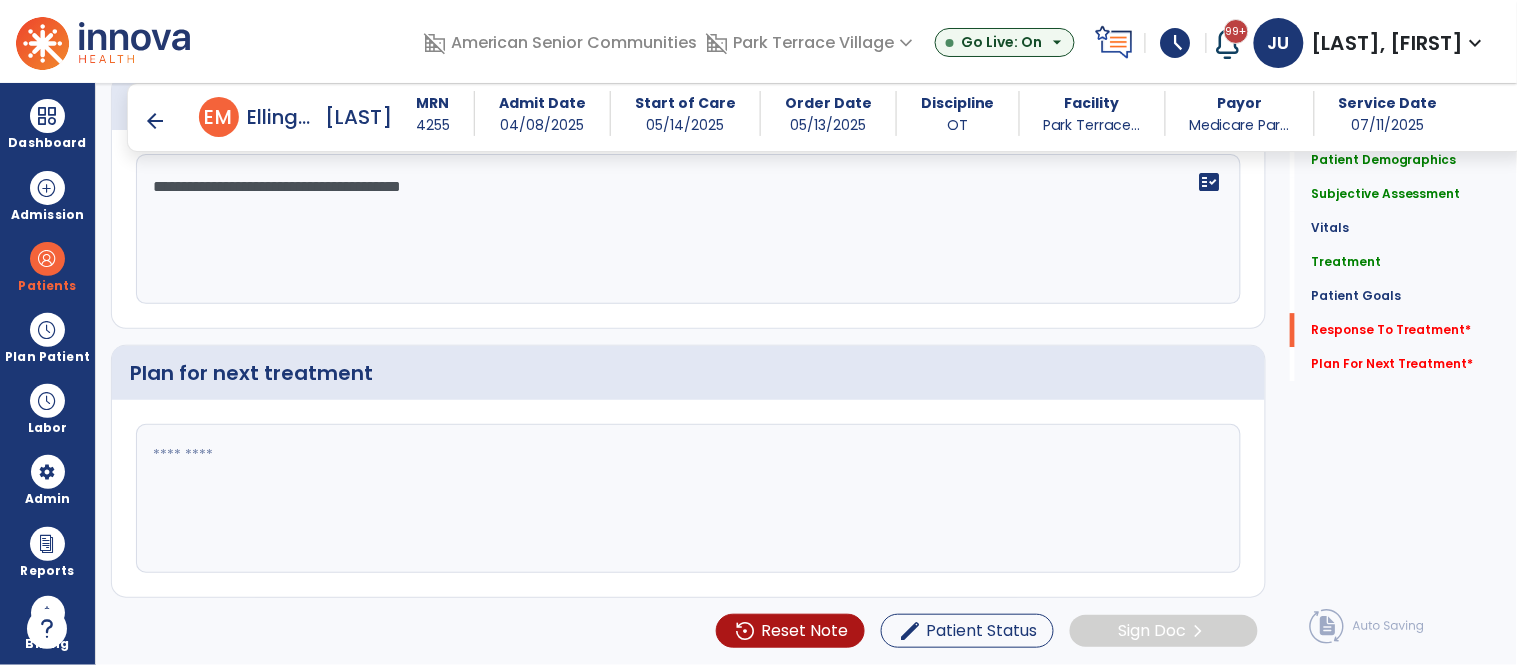 type on "**********" 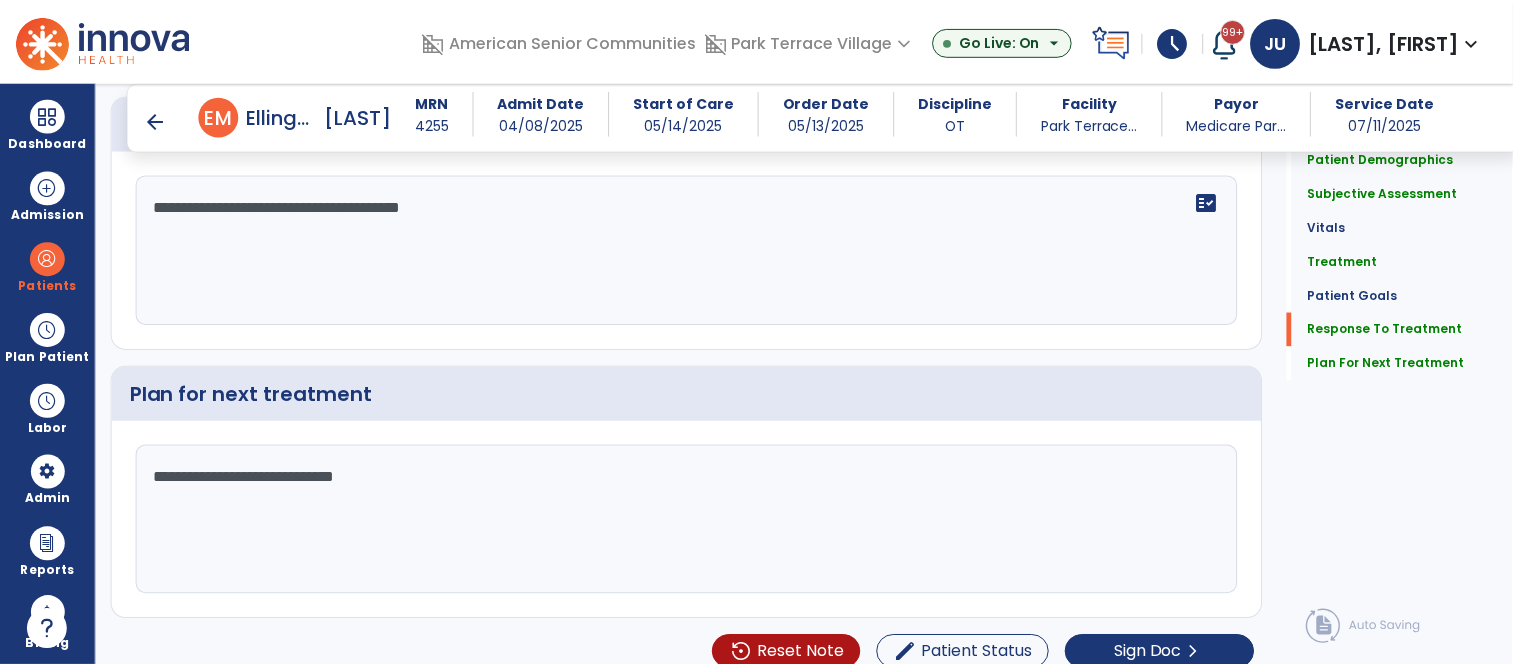 scroll, scrollTop: 3435, scrollLeft: 0, axis: vertical 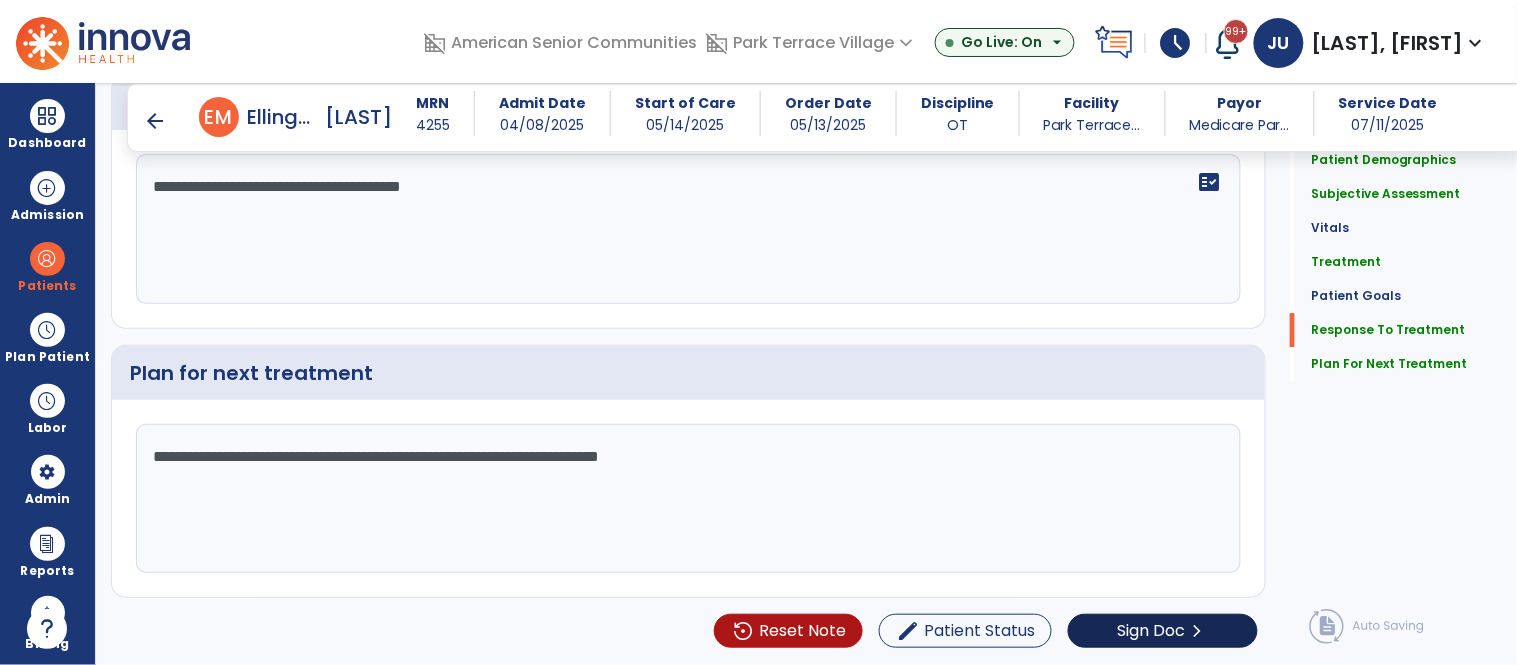 type on "**********" 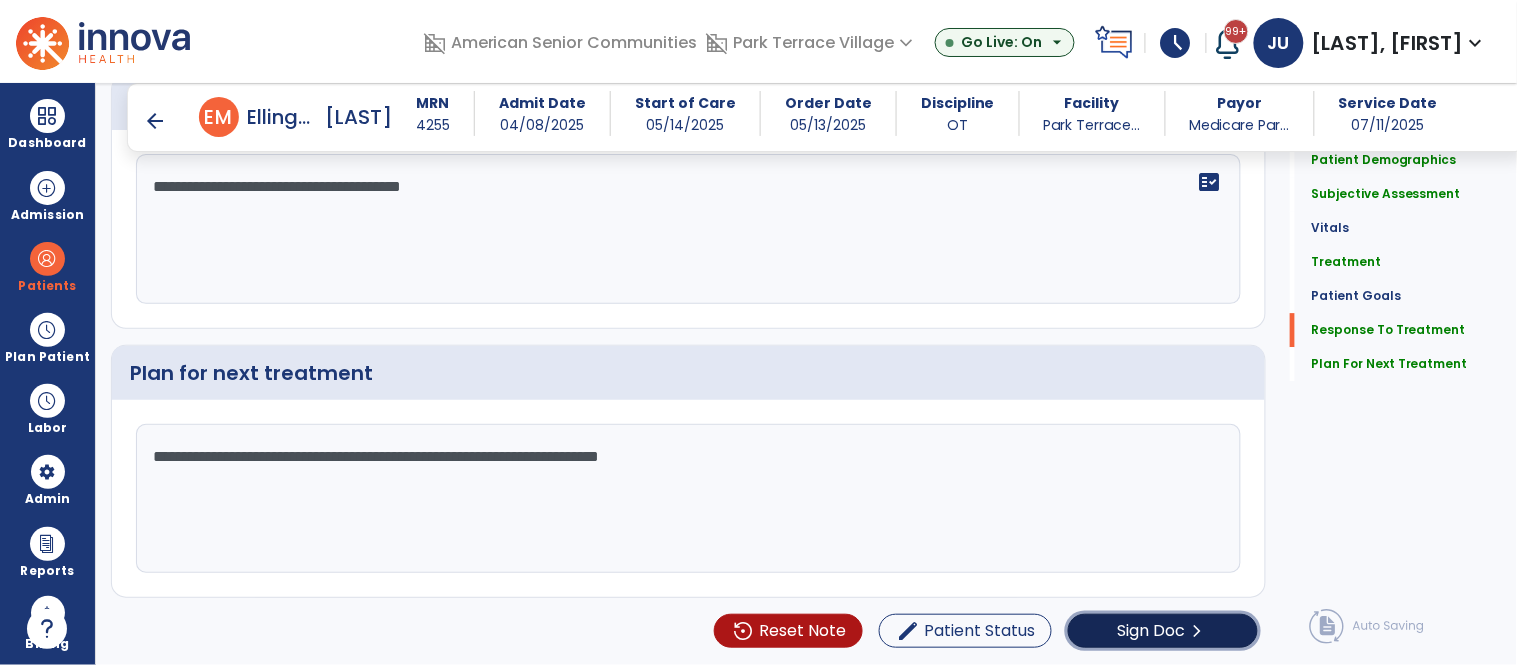 click on "Sign Doc" 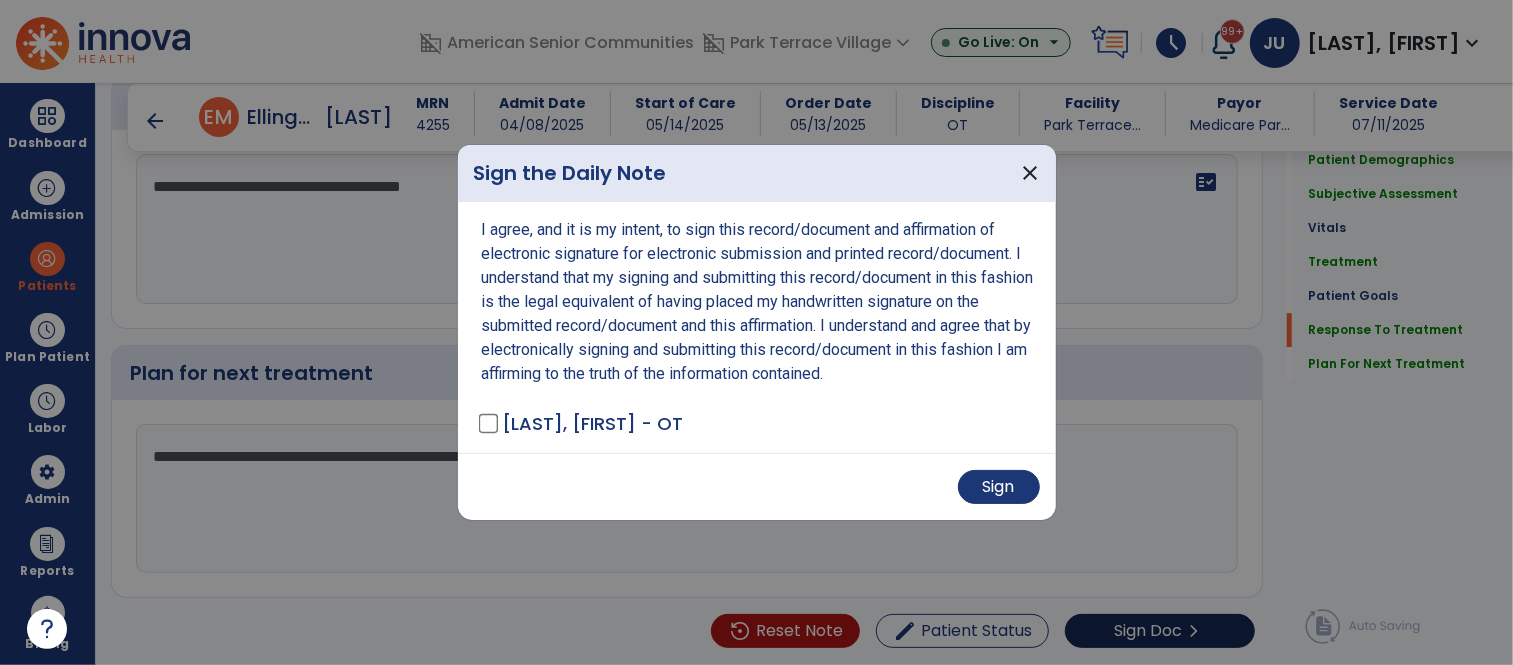 scroll, scrollTop: 3435, scrollLeft: 0, axis: vertical 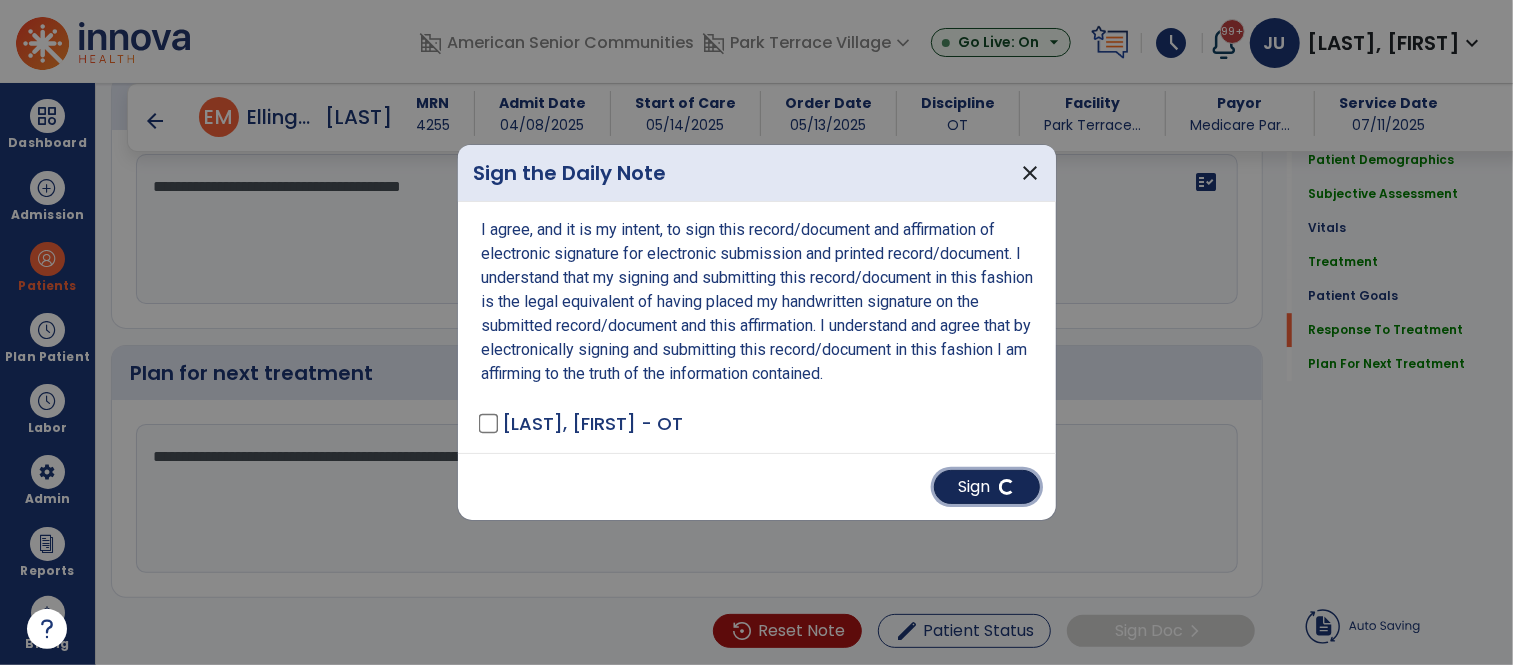 click on "Sign" at bounding box center (987, 487) 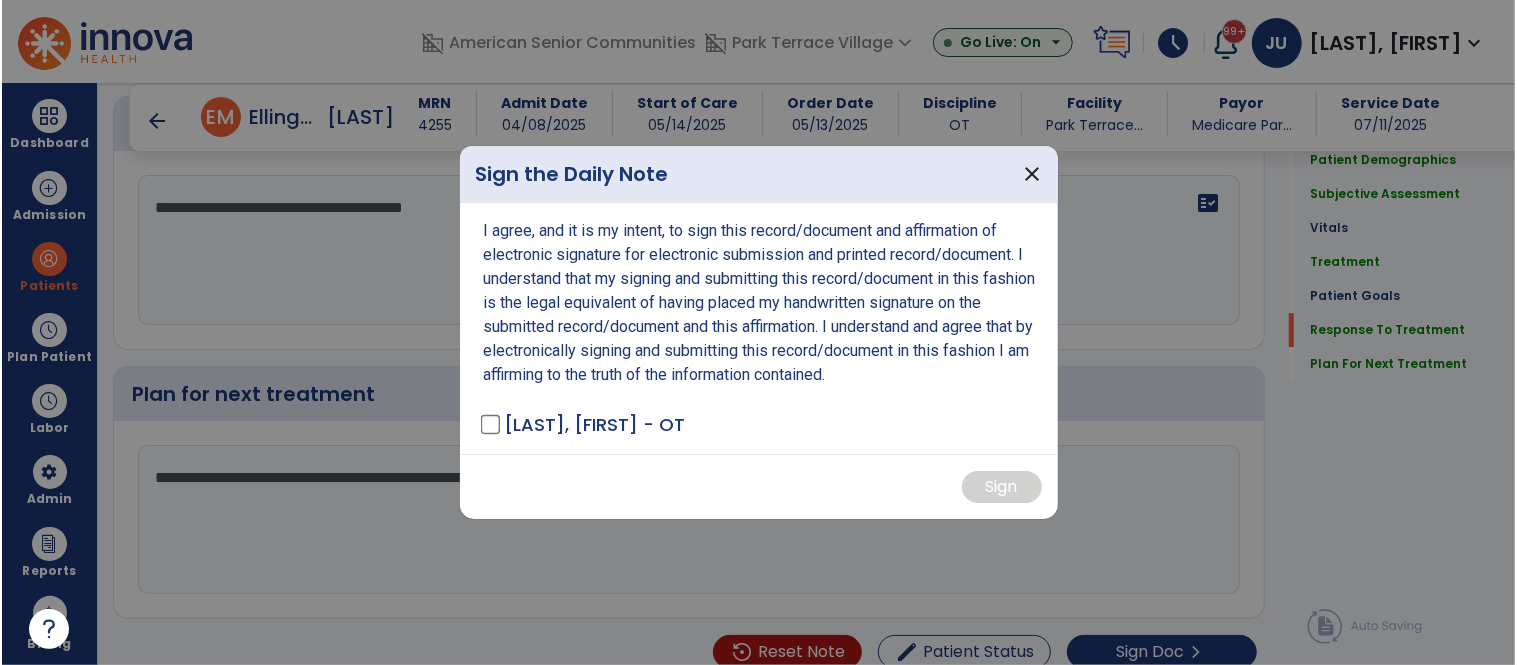 scroll, scrollTop: 3435, scrollLeft: 0, axis: vertical 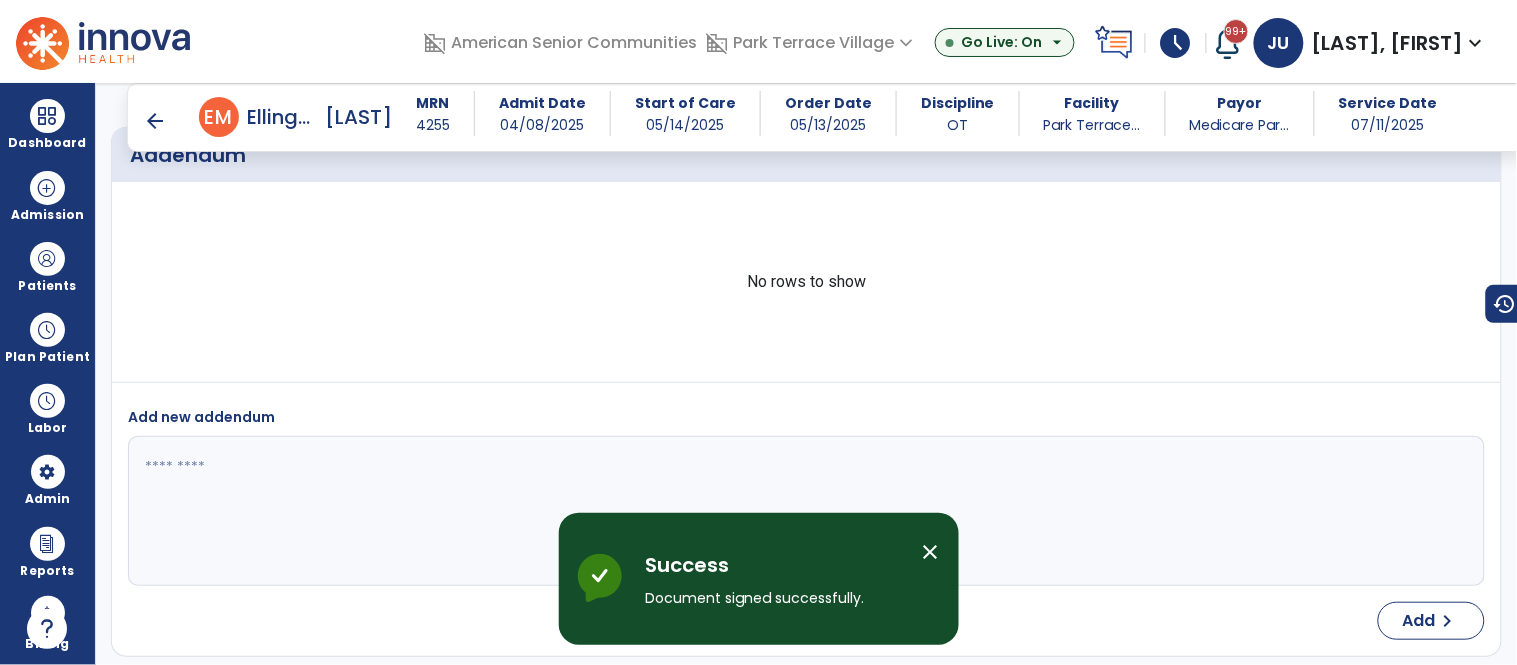 click on "close" at bounding box center (931, 552) 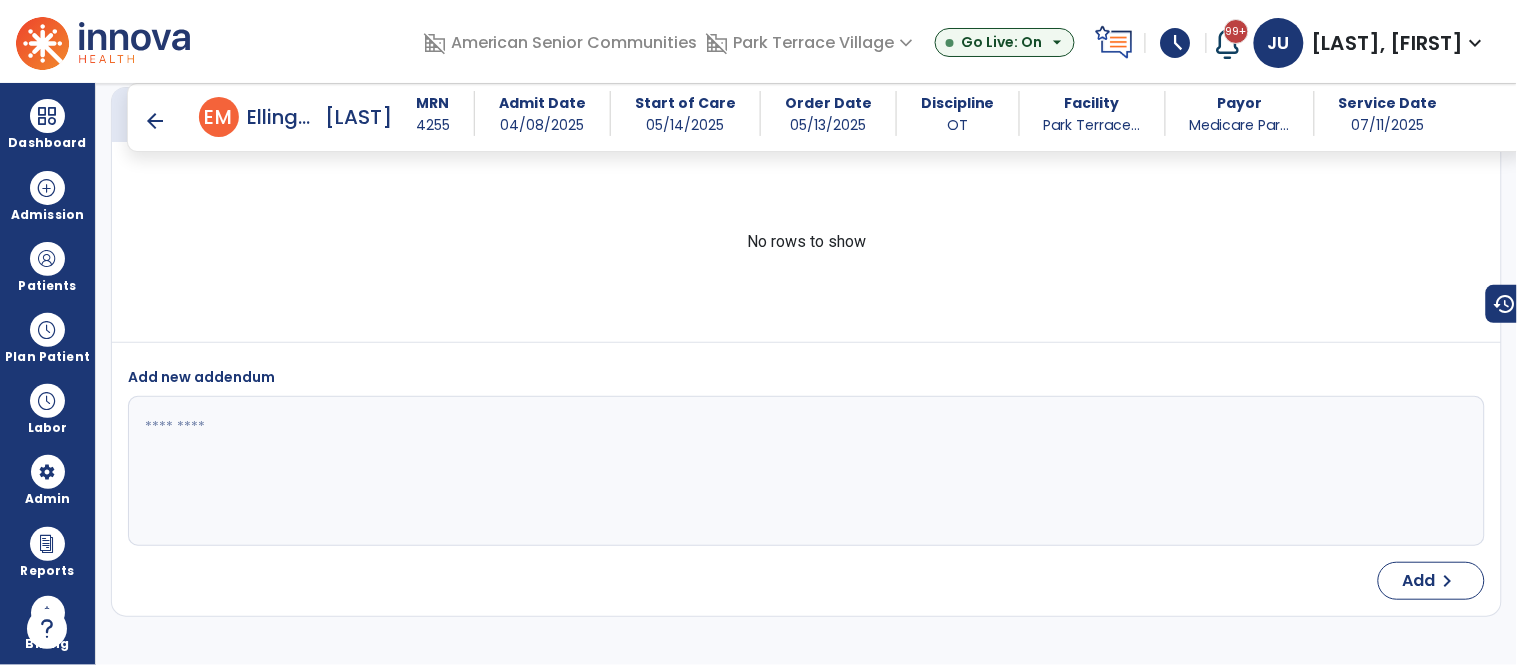 scroll, scrollTop: 5135, scrollLeft: 0, axis: vertical 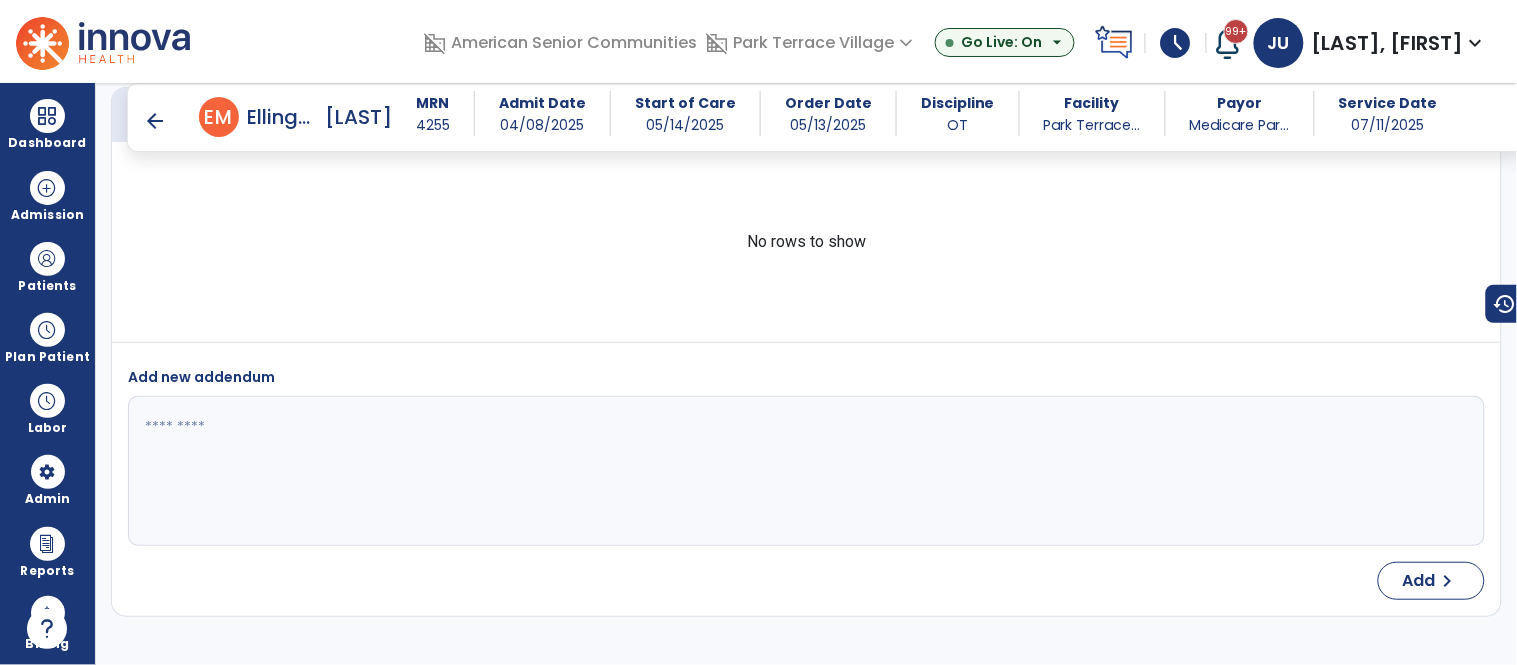 click on "arrow_back" at bounding box center (155, 121) 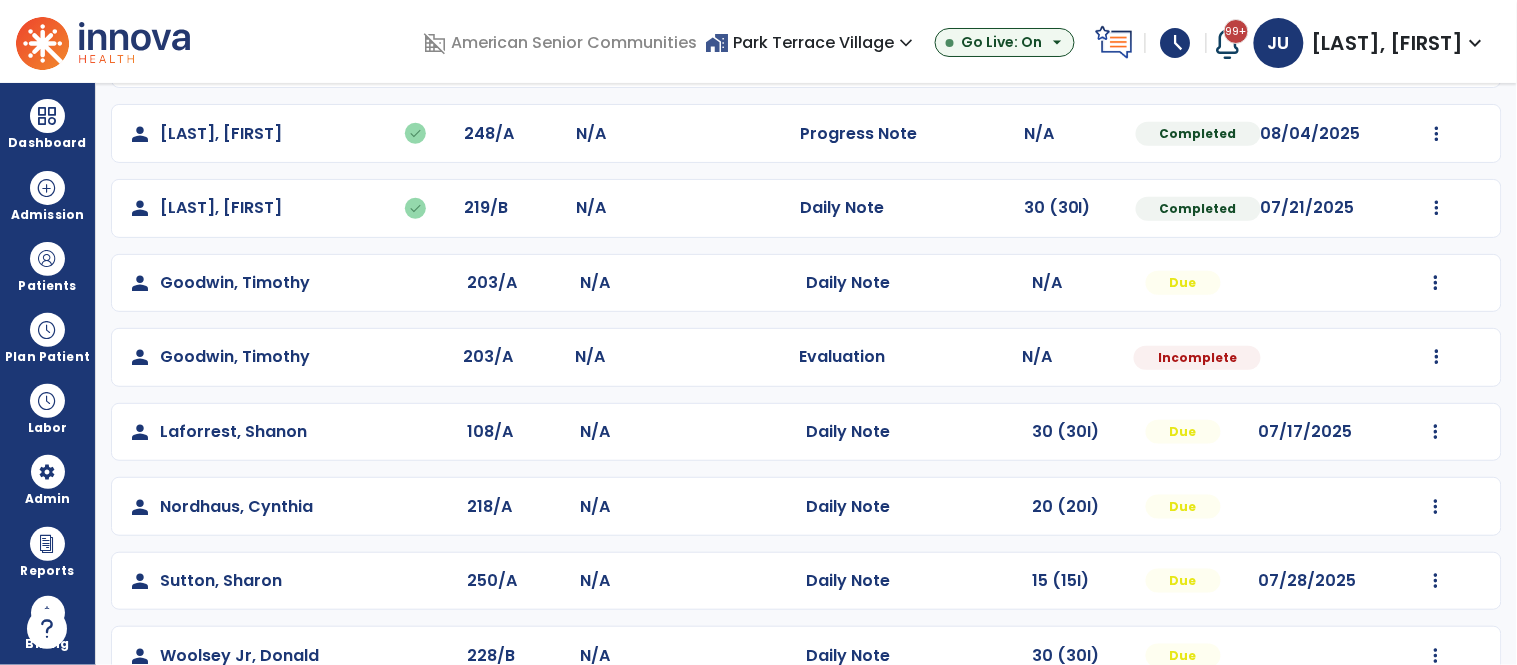 scroll, scrollTop: 383, scrollLeft: 0, axis: vertical 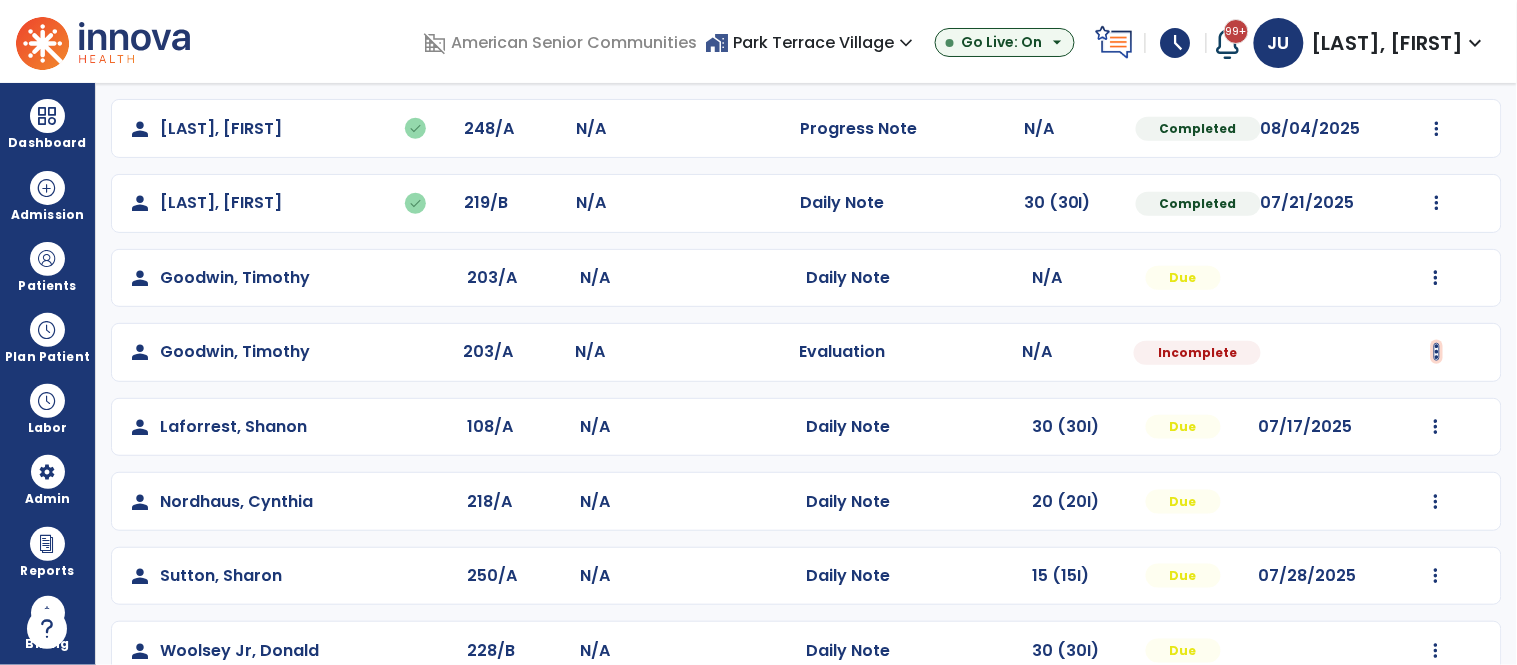click at bounding box center (1437, -95) 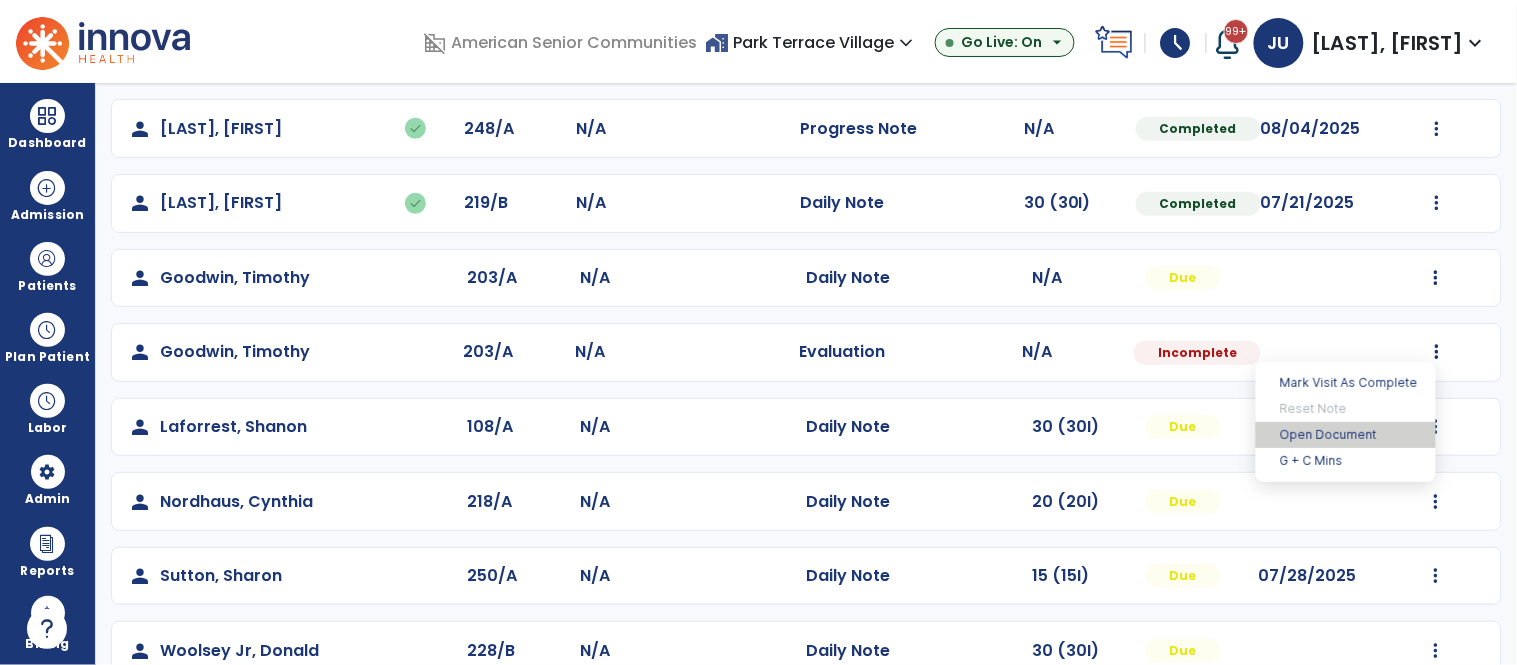 click on "Open Document" at bounding box center [1346, 435] 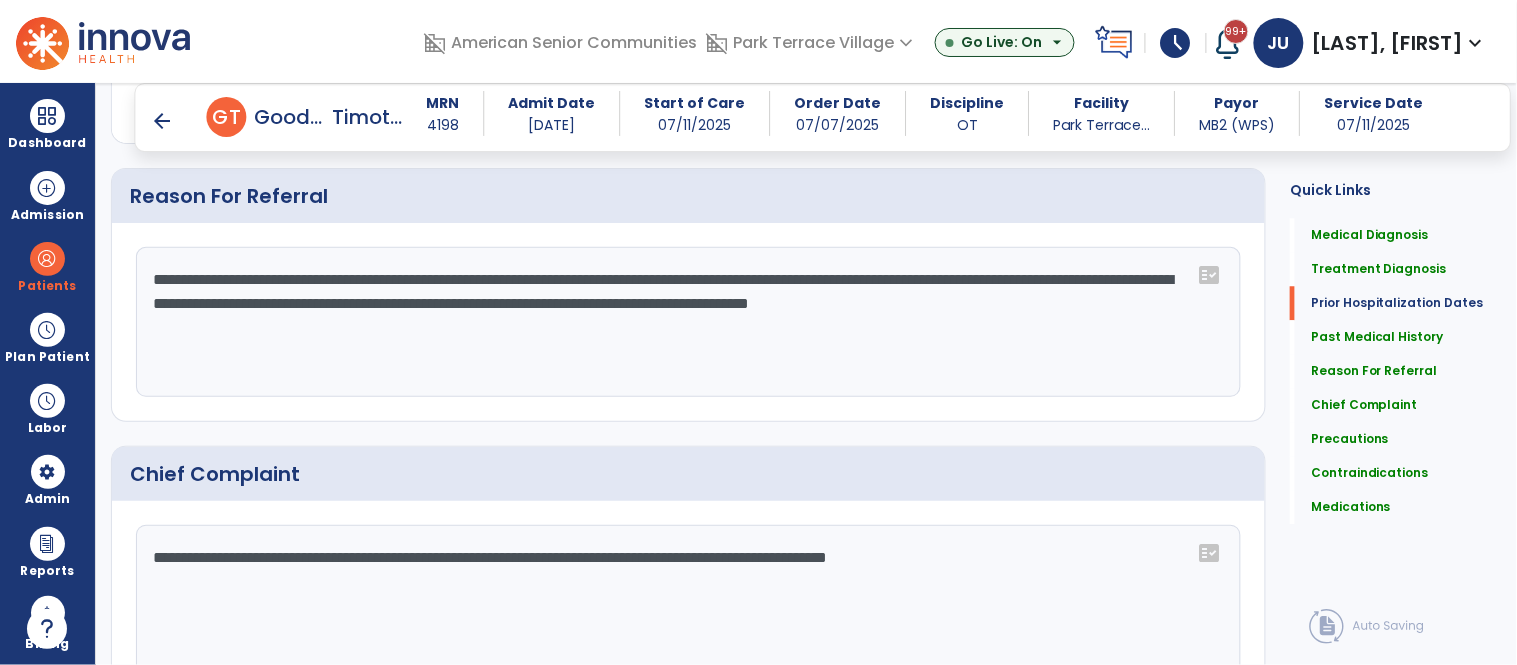 scroll, scrollTop: 0, scrollLeft: 0, axis: both 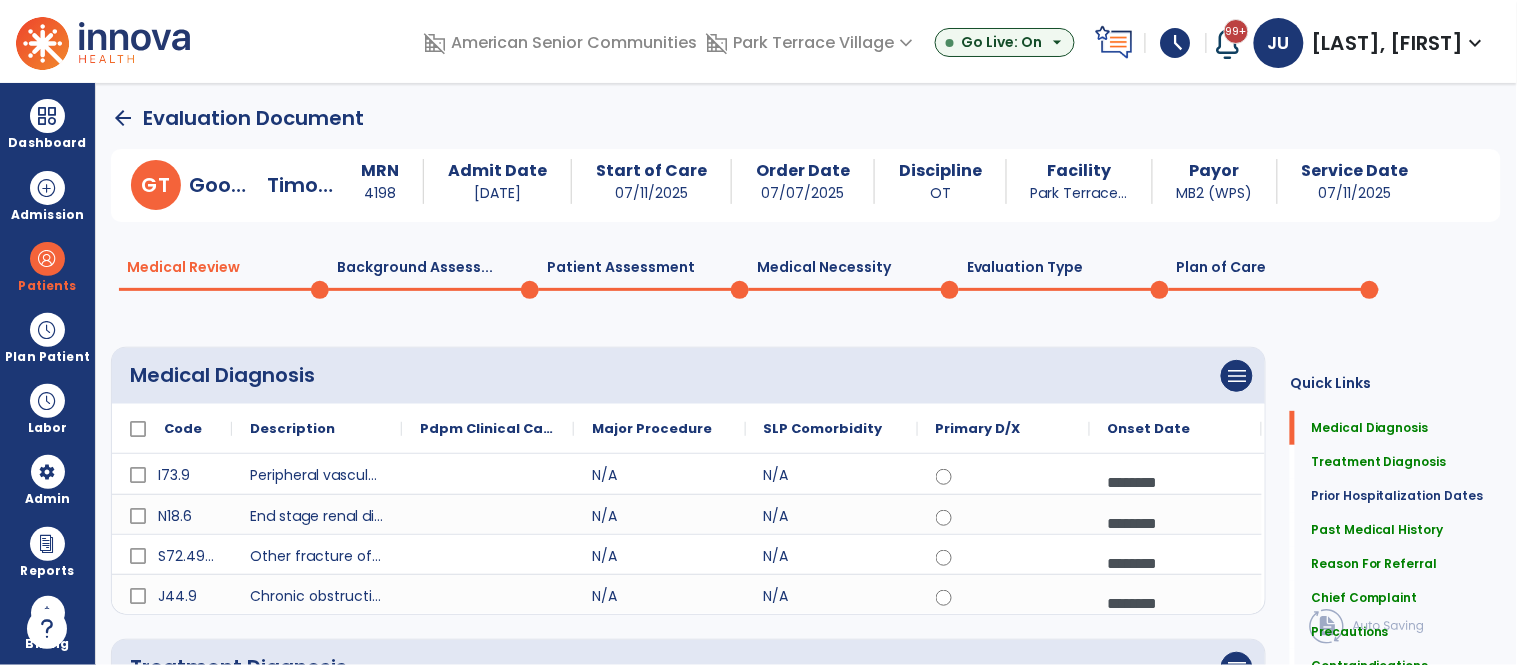 click on "Plan of Care  0" 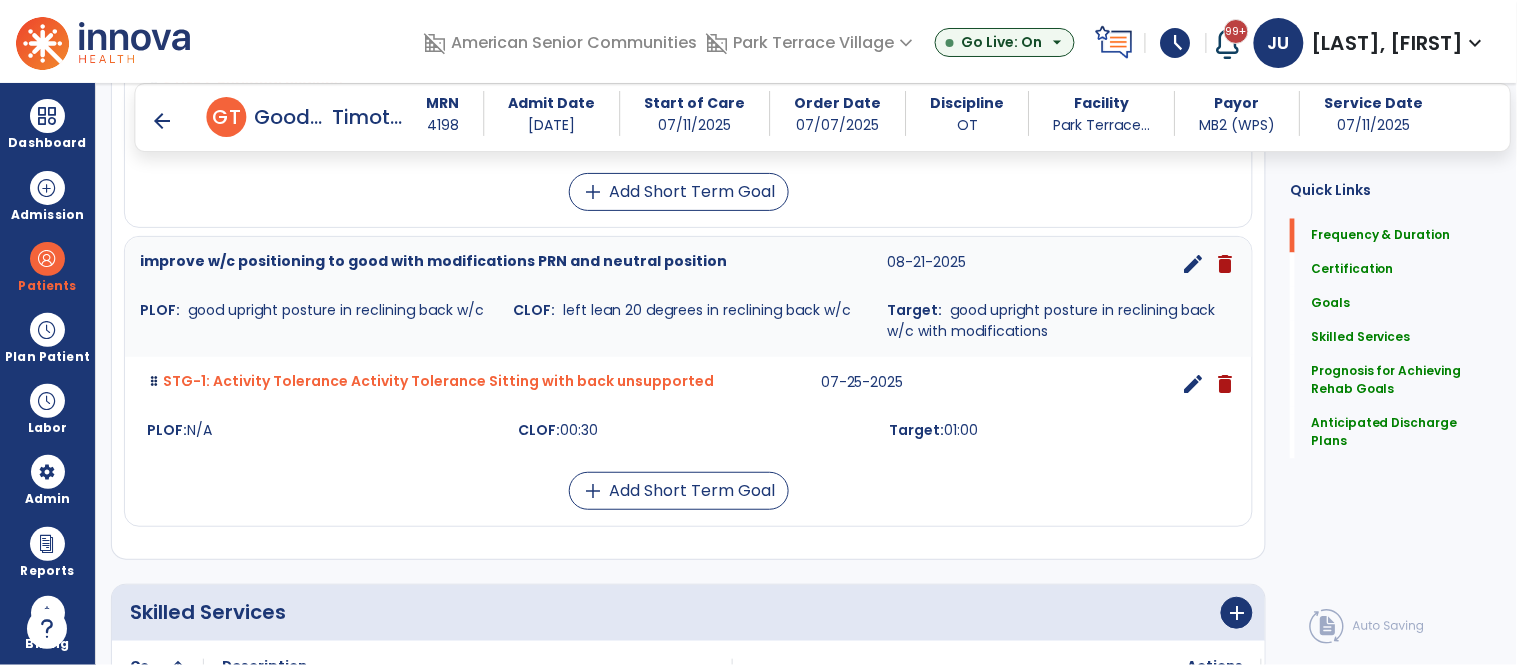 scroll, scrollTop: 864, scrollLeft: 0, axis: vertical 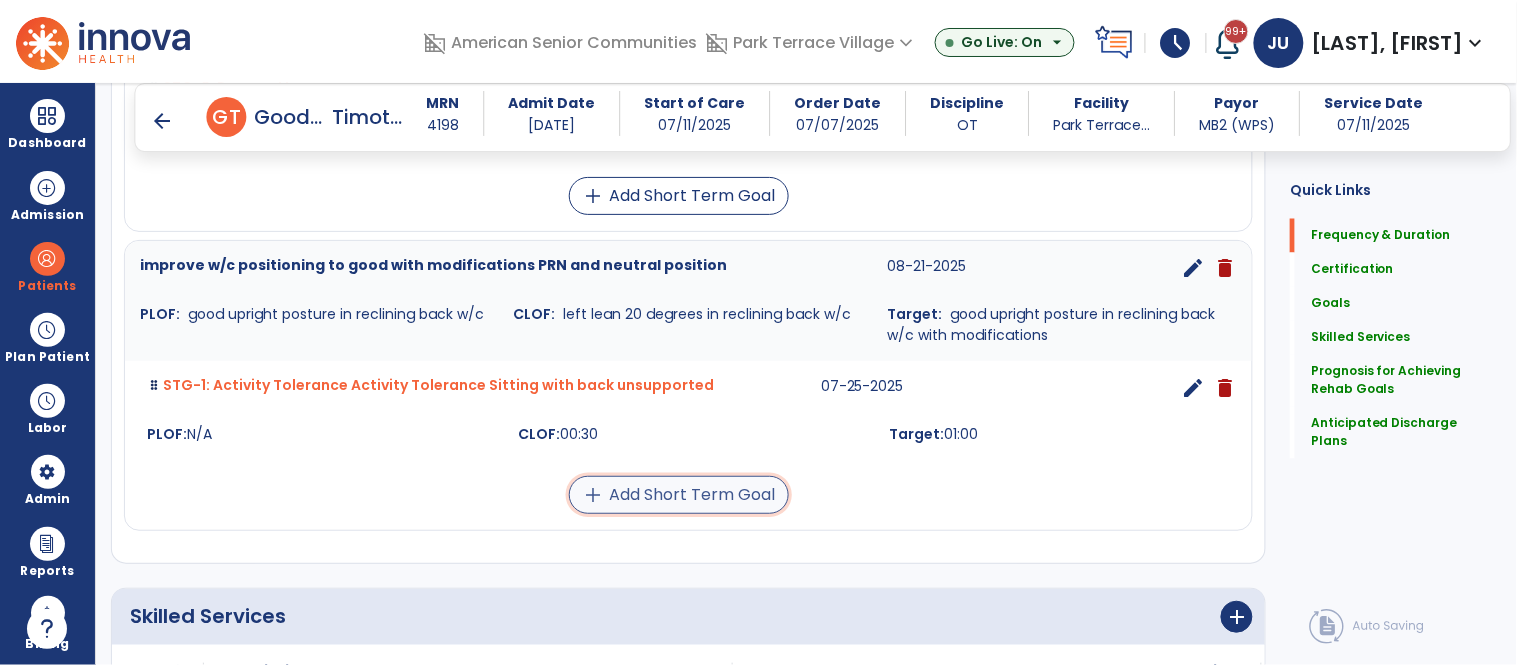 click on "add  Add Short Term Goal" at bounding box center (679, 495) 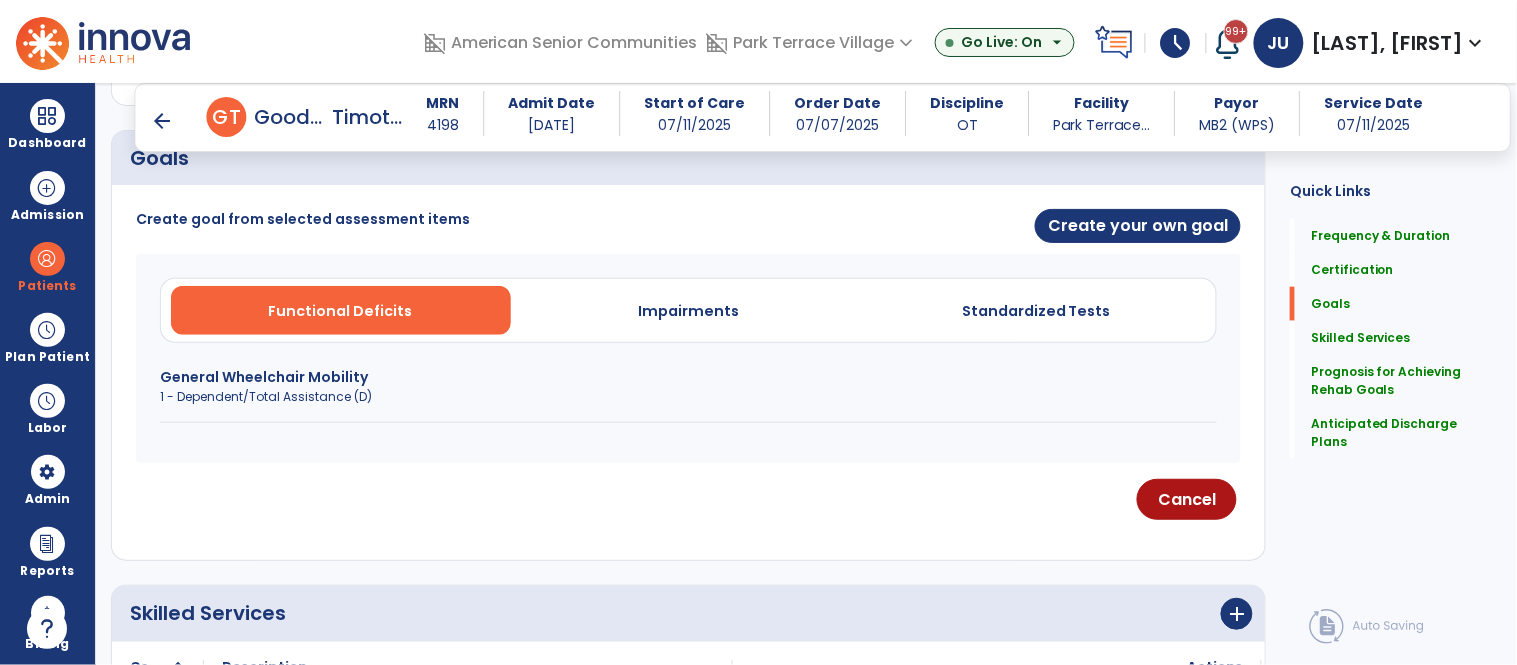 scroll, scrollTop: 451, scrollLeft: 0, axis: vertical 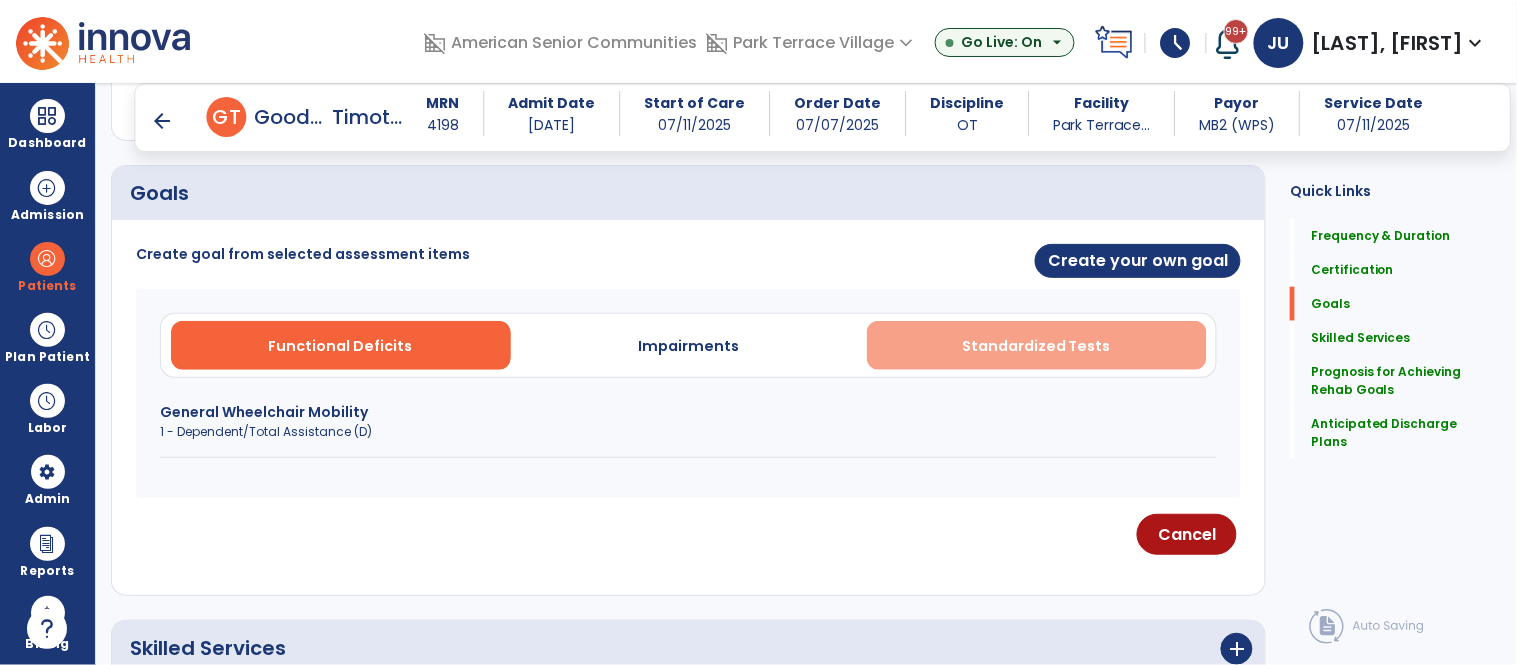 click on "Standardized Tests" at bounding box center [1036, 346] 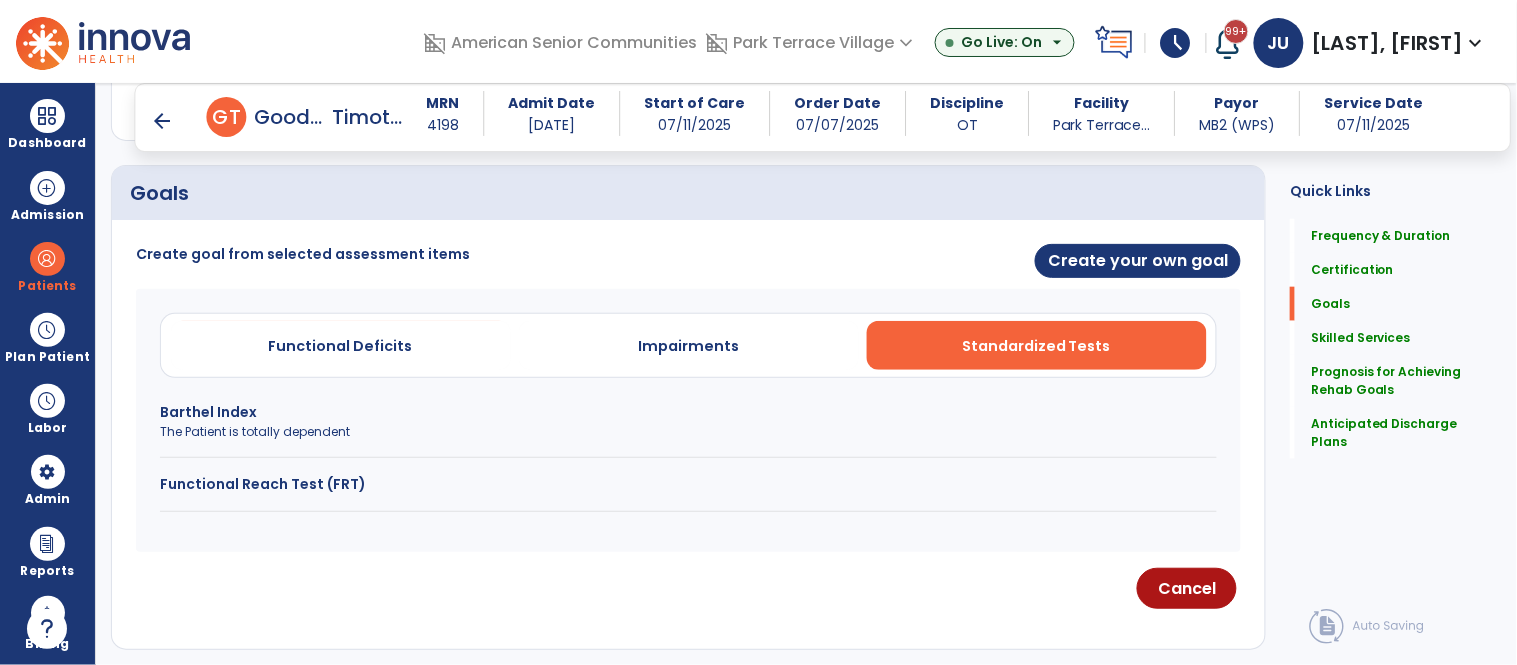 click on "Functional Reach Test (FRT)" at bounding box center (688, 484) 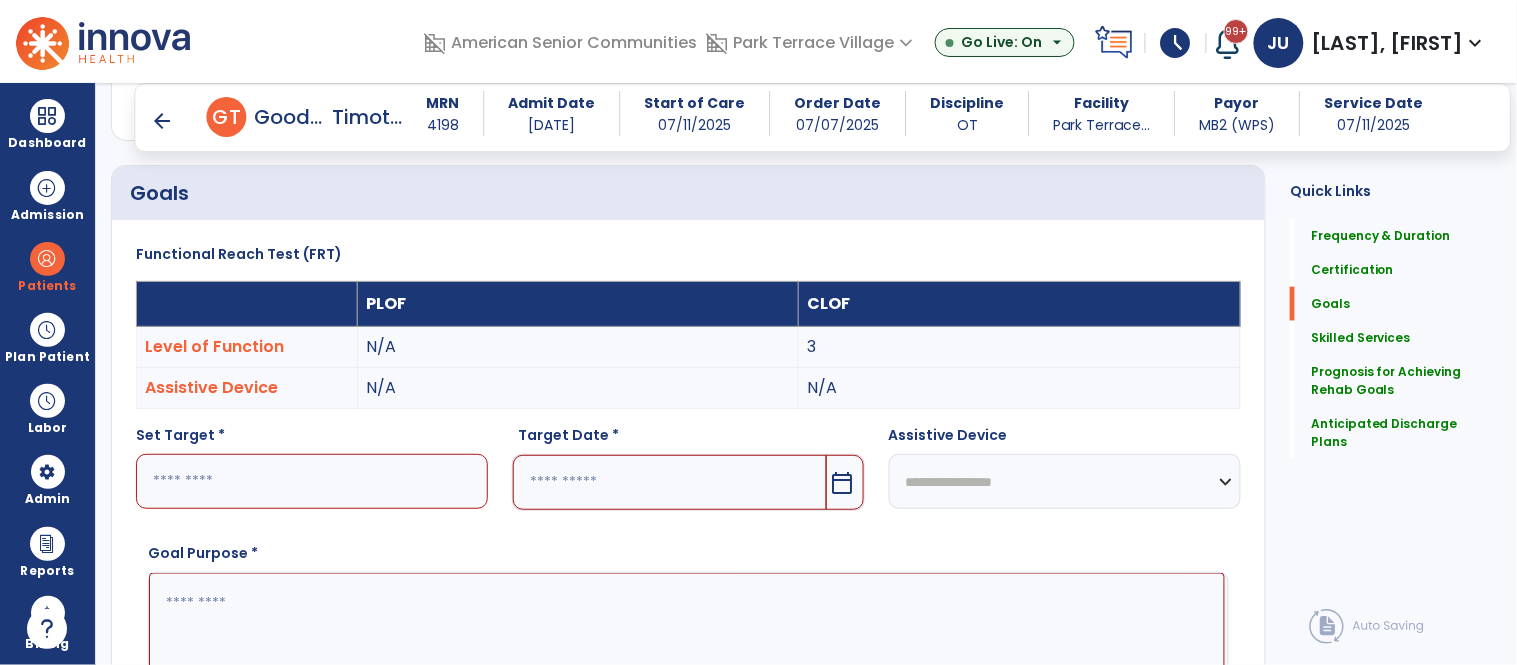 click at bounding box center [312, 481] 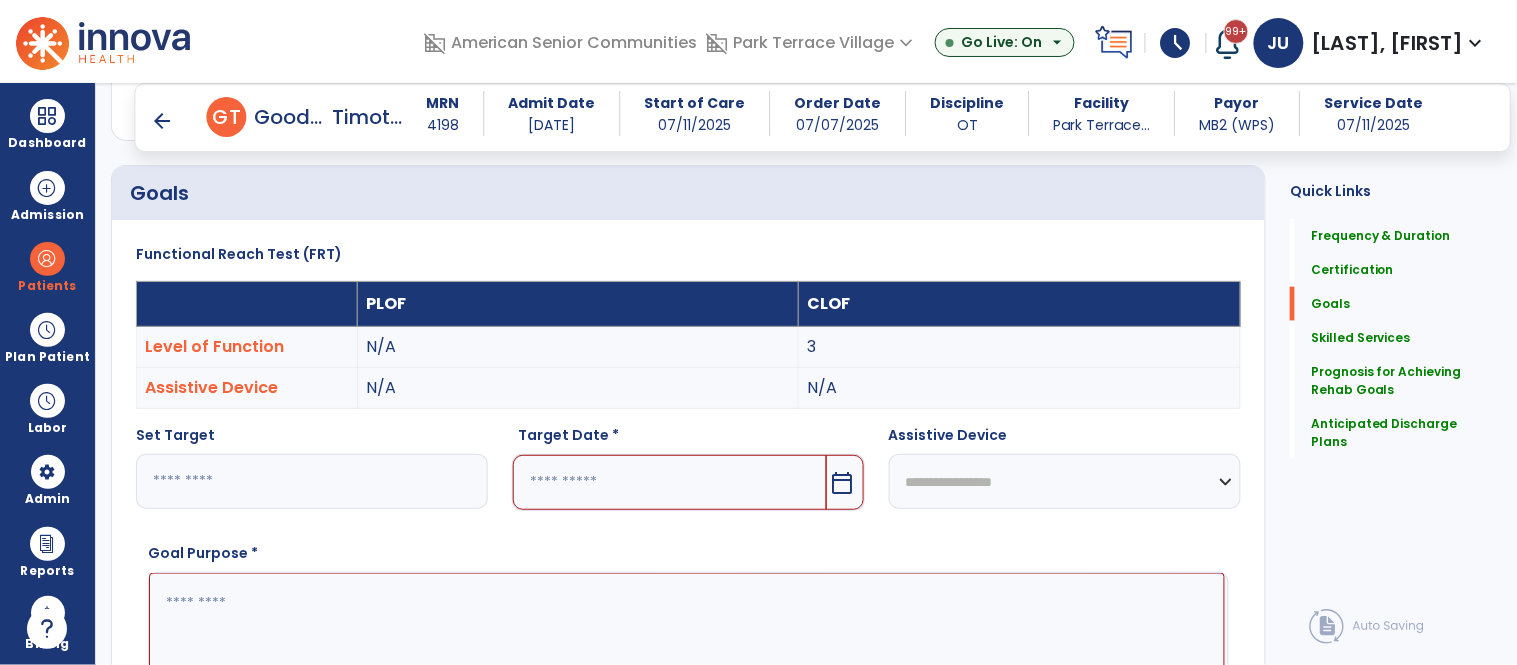 type on "*" 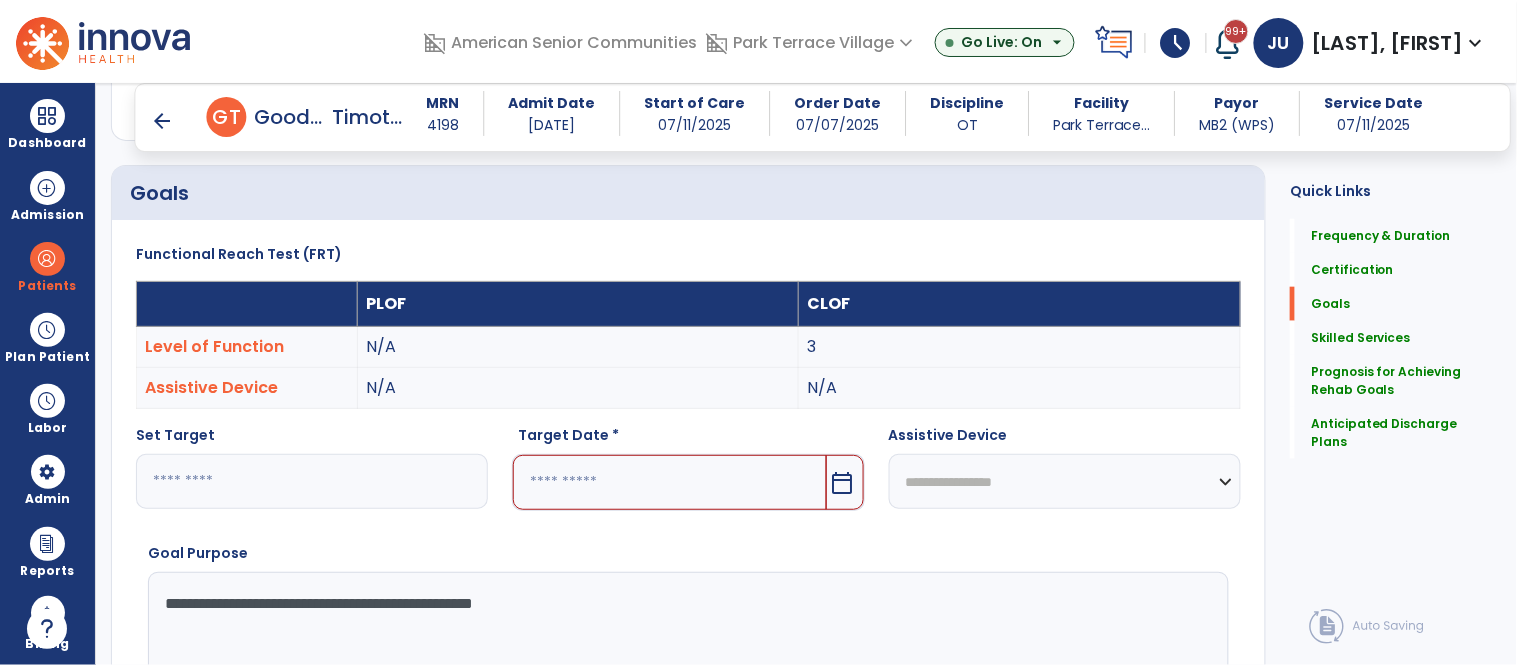 type on "**********" 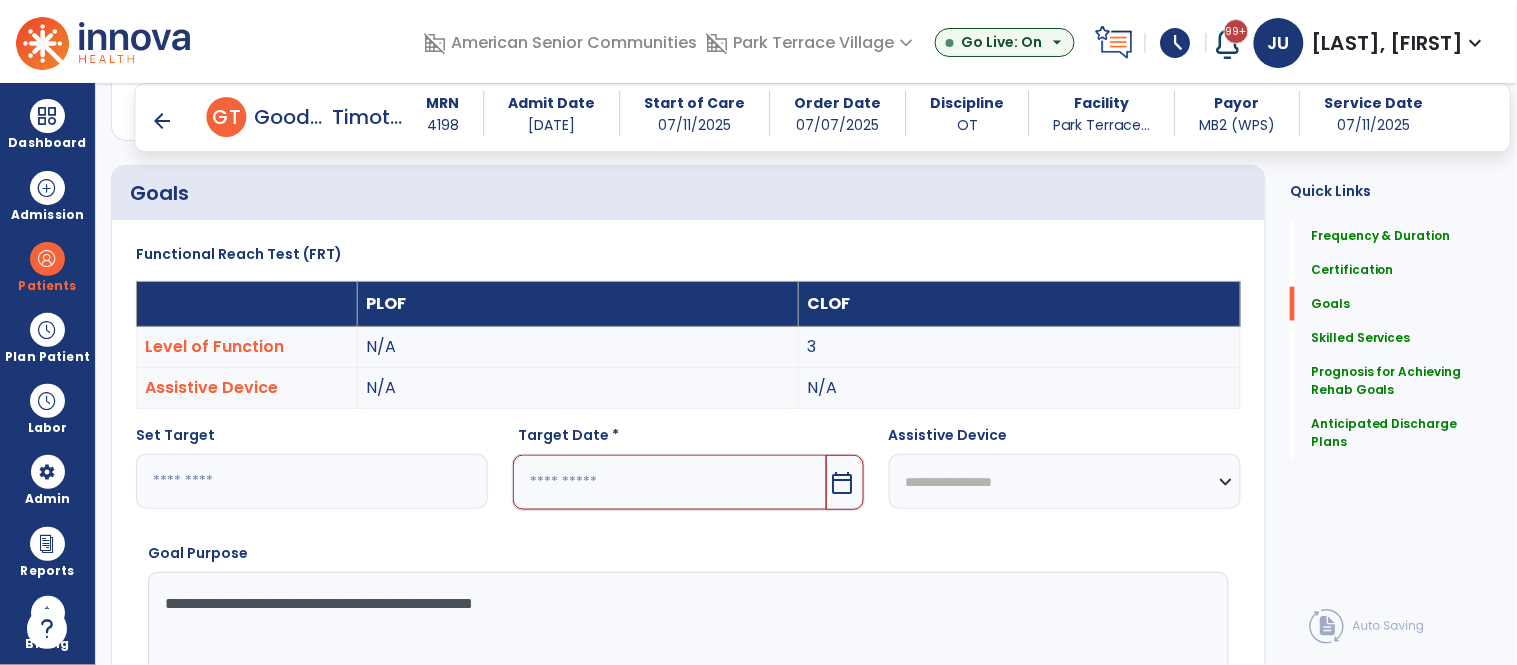 click at bounding box center (669, 482) 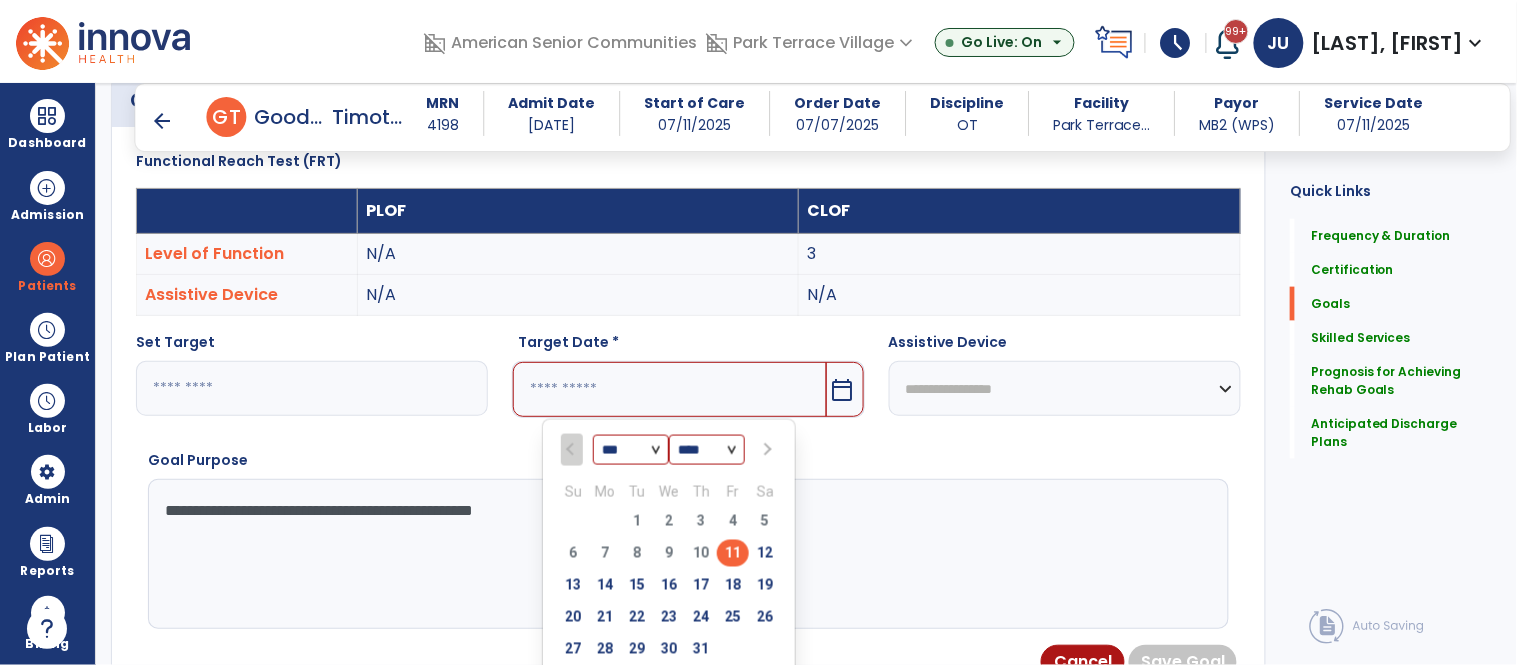 scroll, scrollTop: 557, scrollLeft: 0, axis: vertical 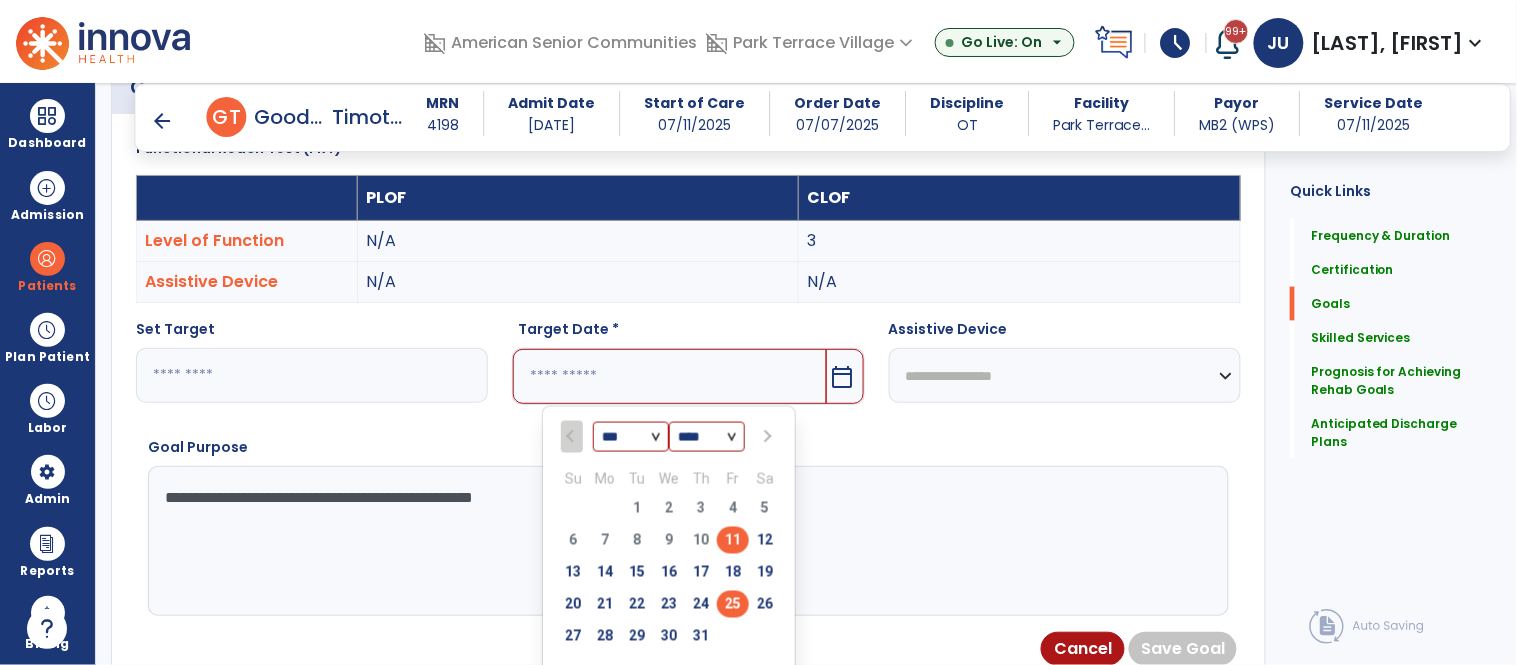 click on "25" at bounding box center (733, 604) 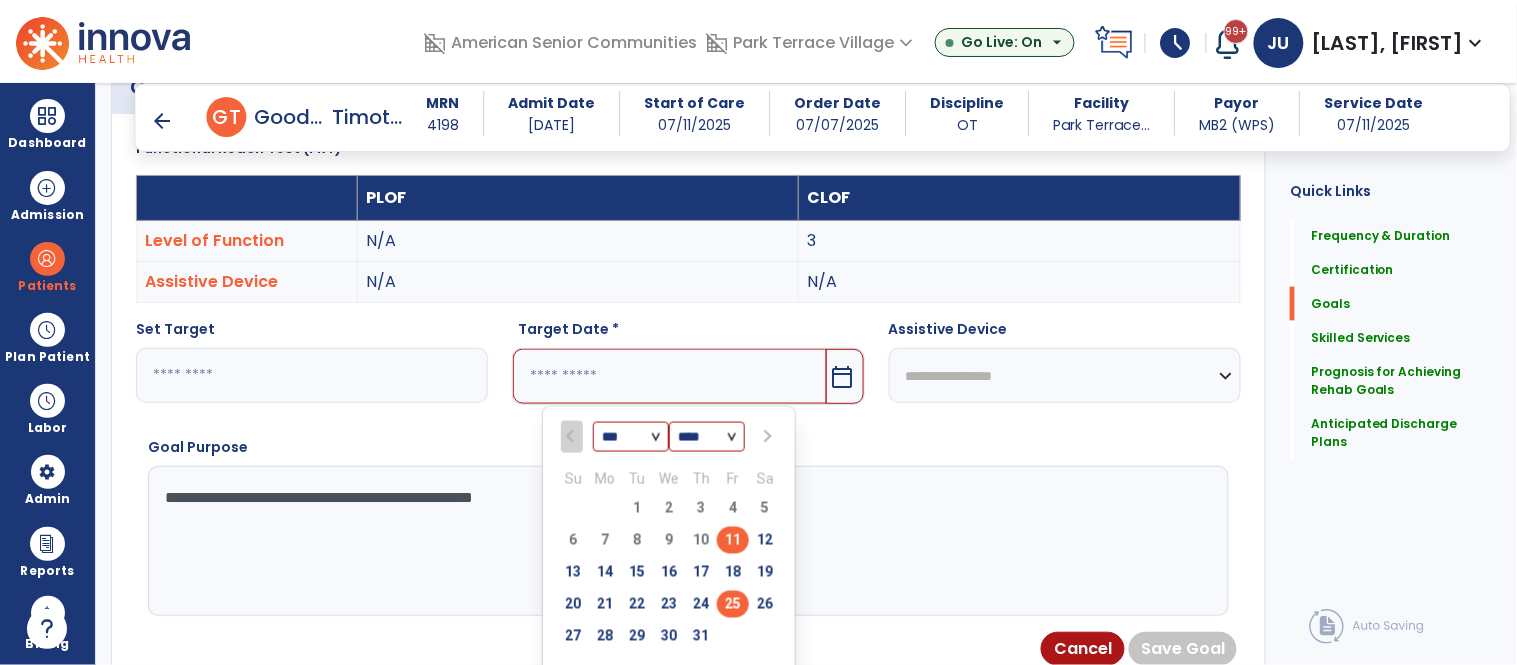 type on "*********" 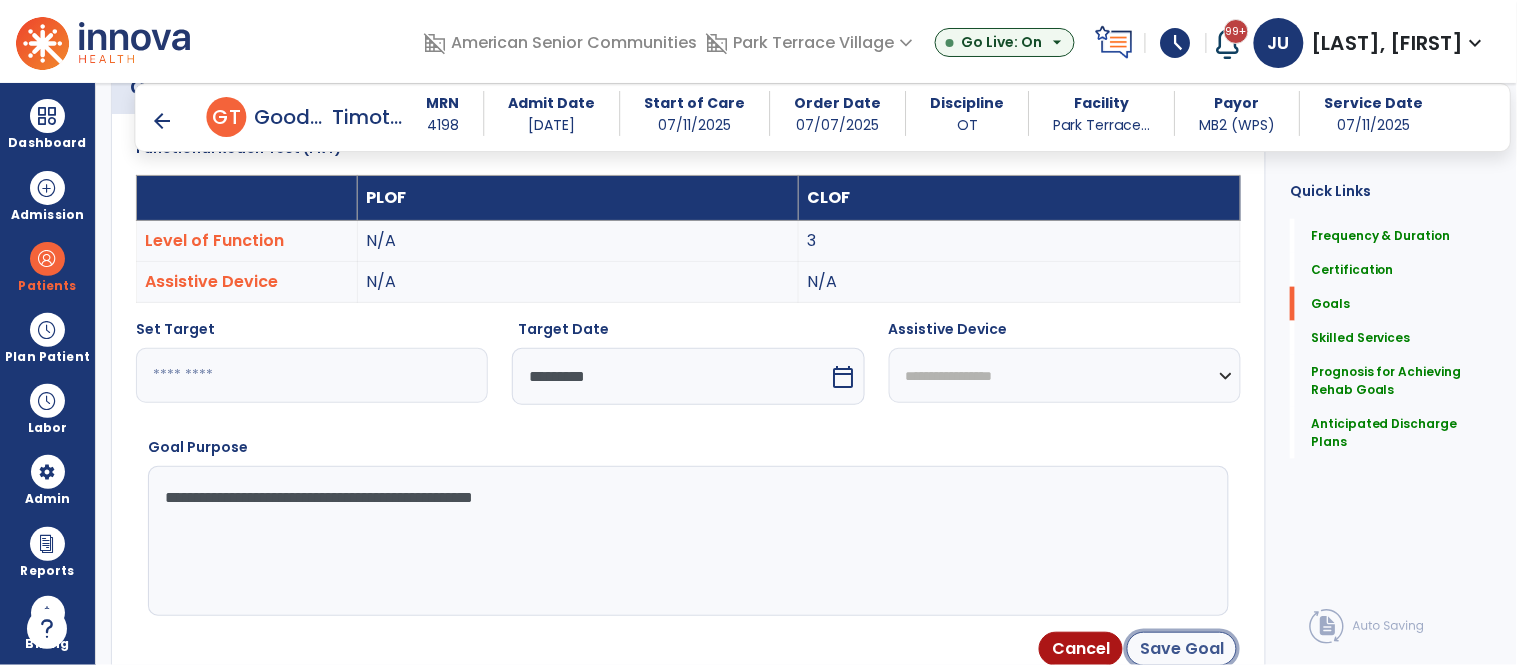 click on "Save Goal" at bounding box center [1182, 649] 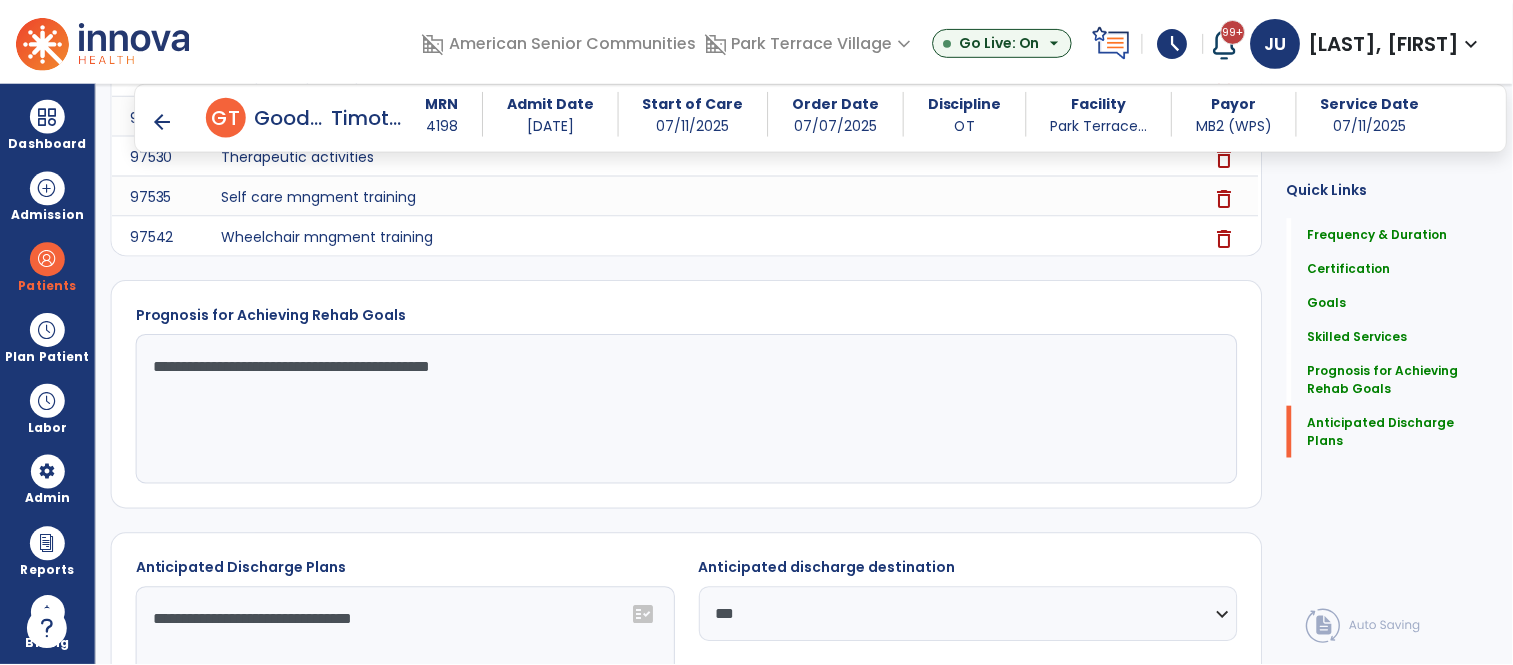 scroll, scrollTop: 1888, scrollLeft: 0, axis: vertical 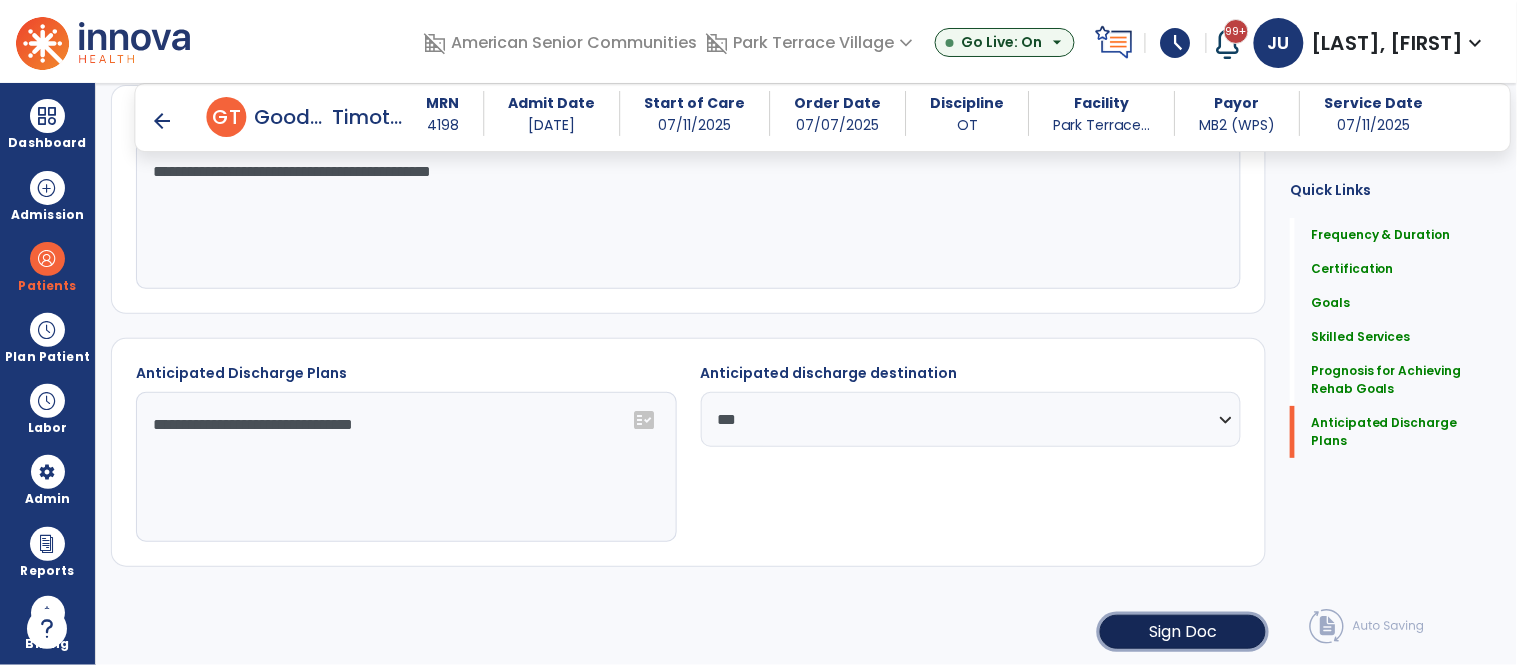 click on "Sign Doc" 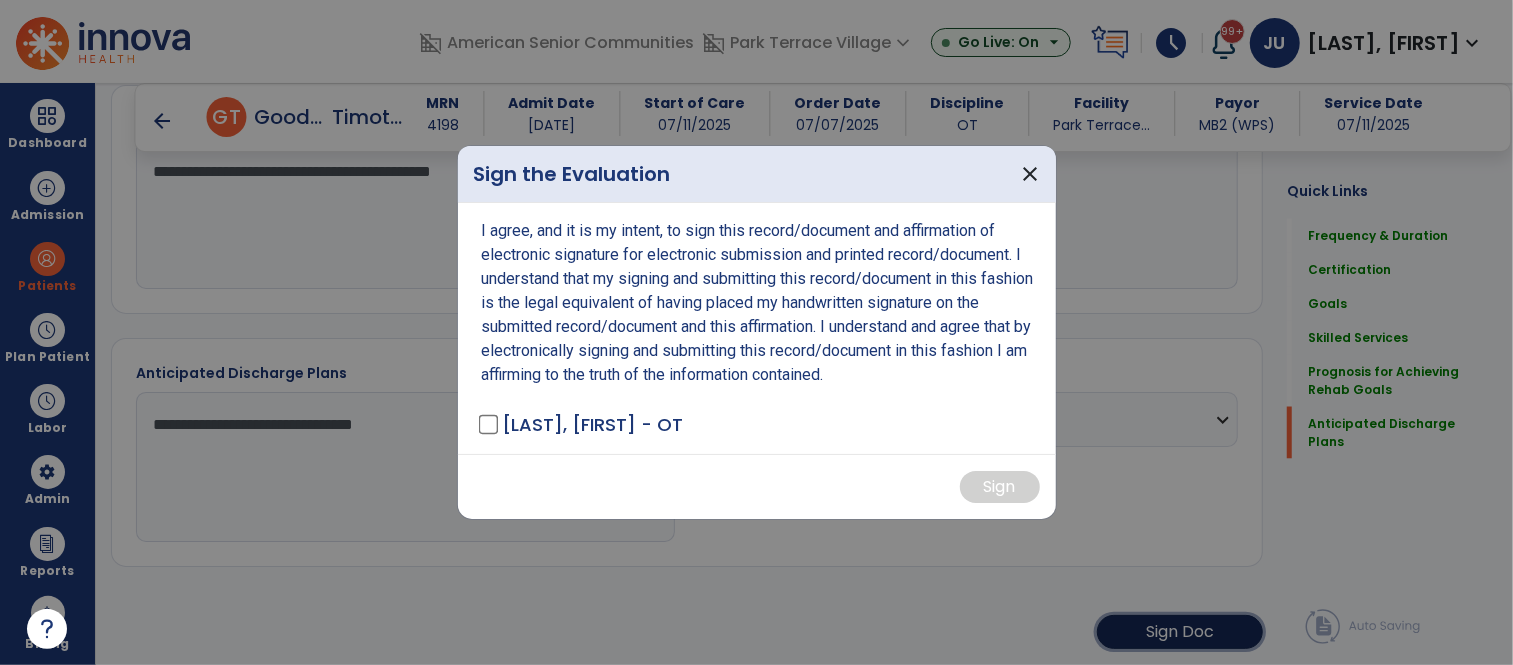 scroll, scrollTop: 1888, scrollLeft: 0, axis: vertical 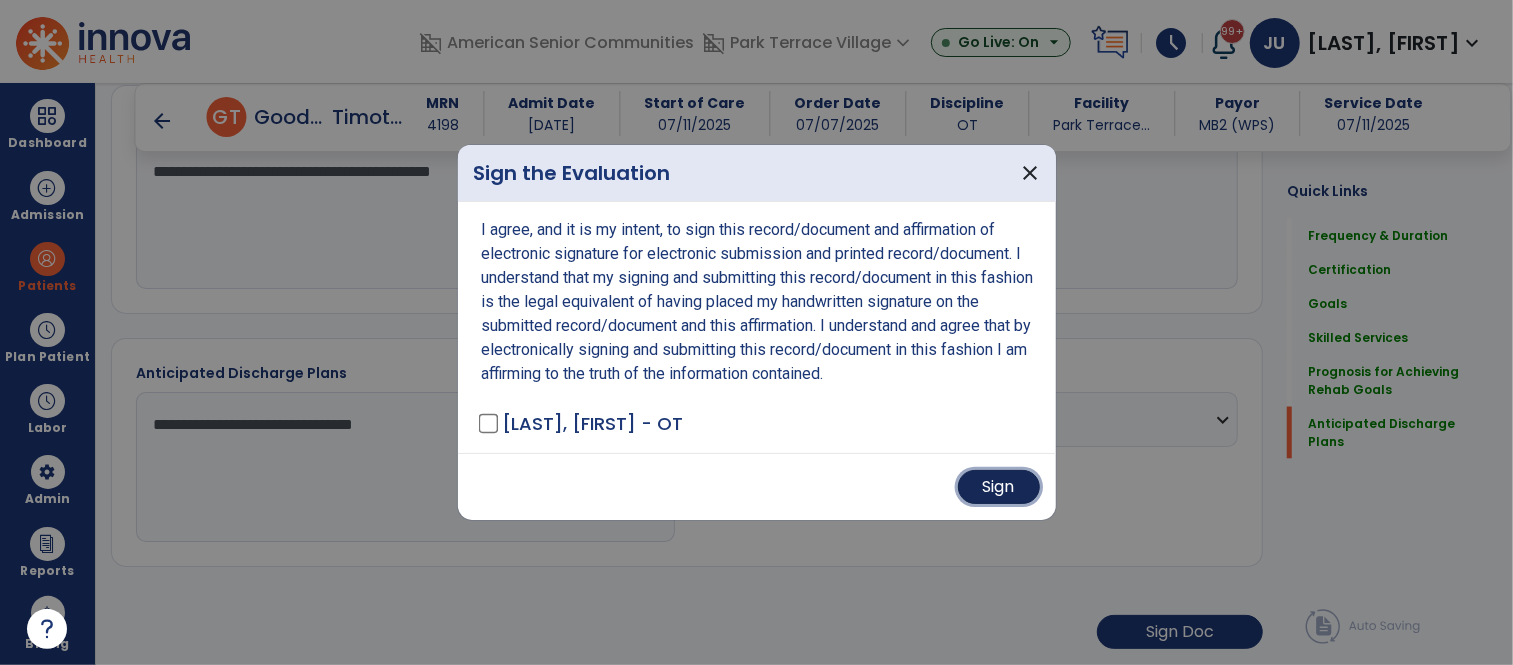 click on "Sign" at bounding box center [999, 487] 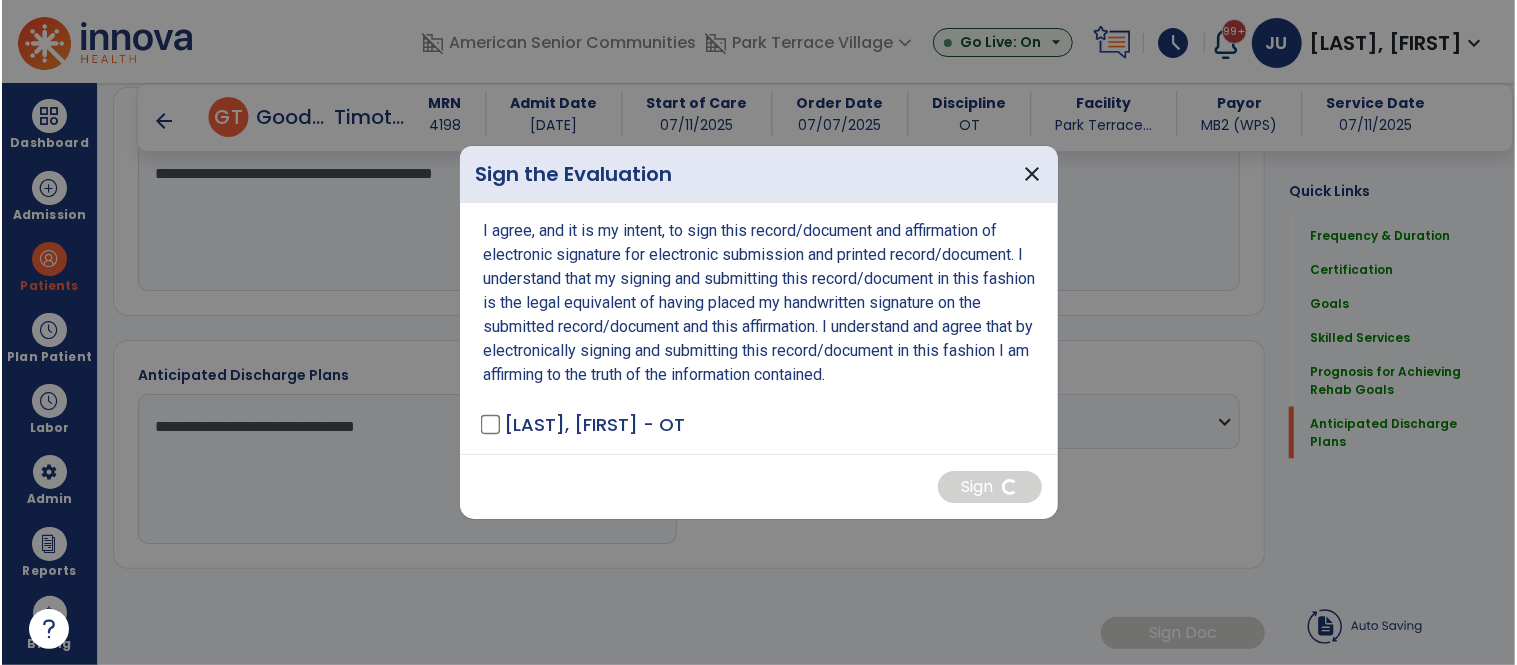 scroll, scrollTop: 1887, scrollLeft: 0, axis: vertical 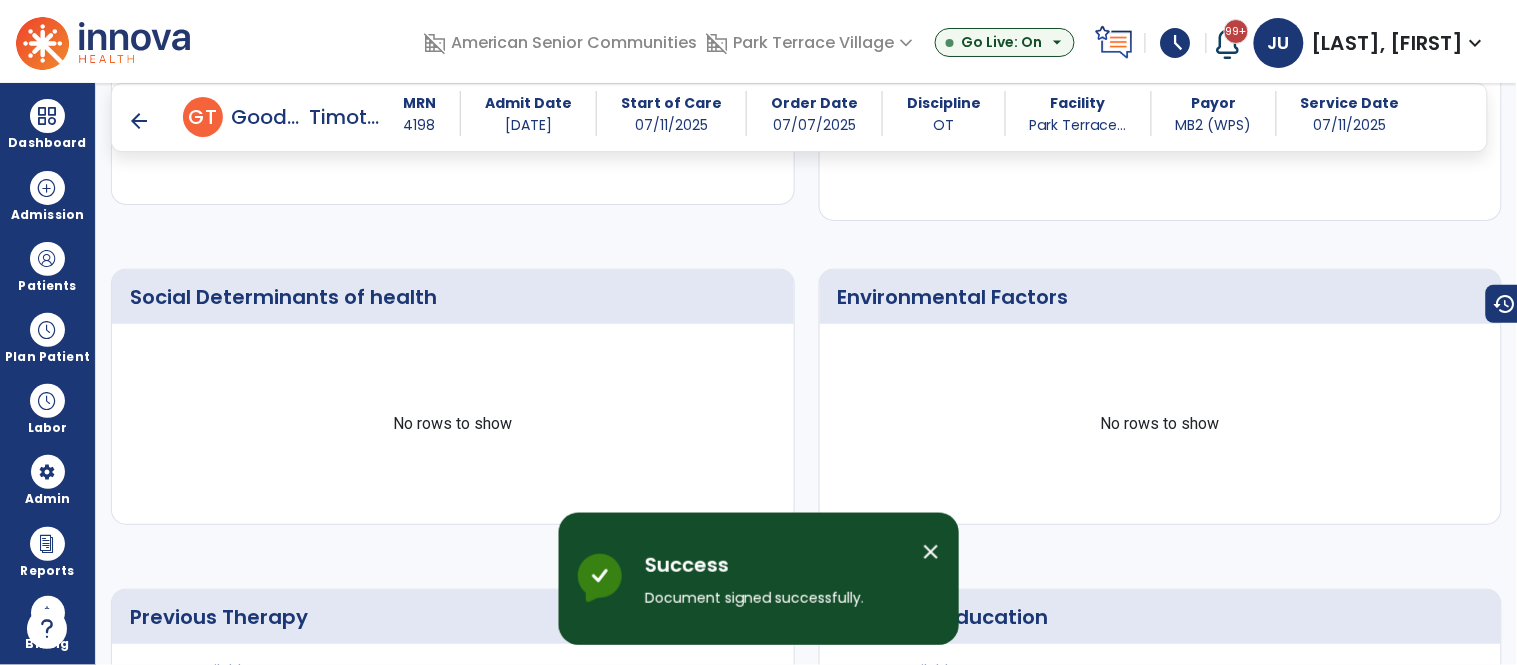click on "close" at bounding box center [931, 552] 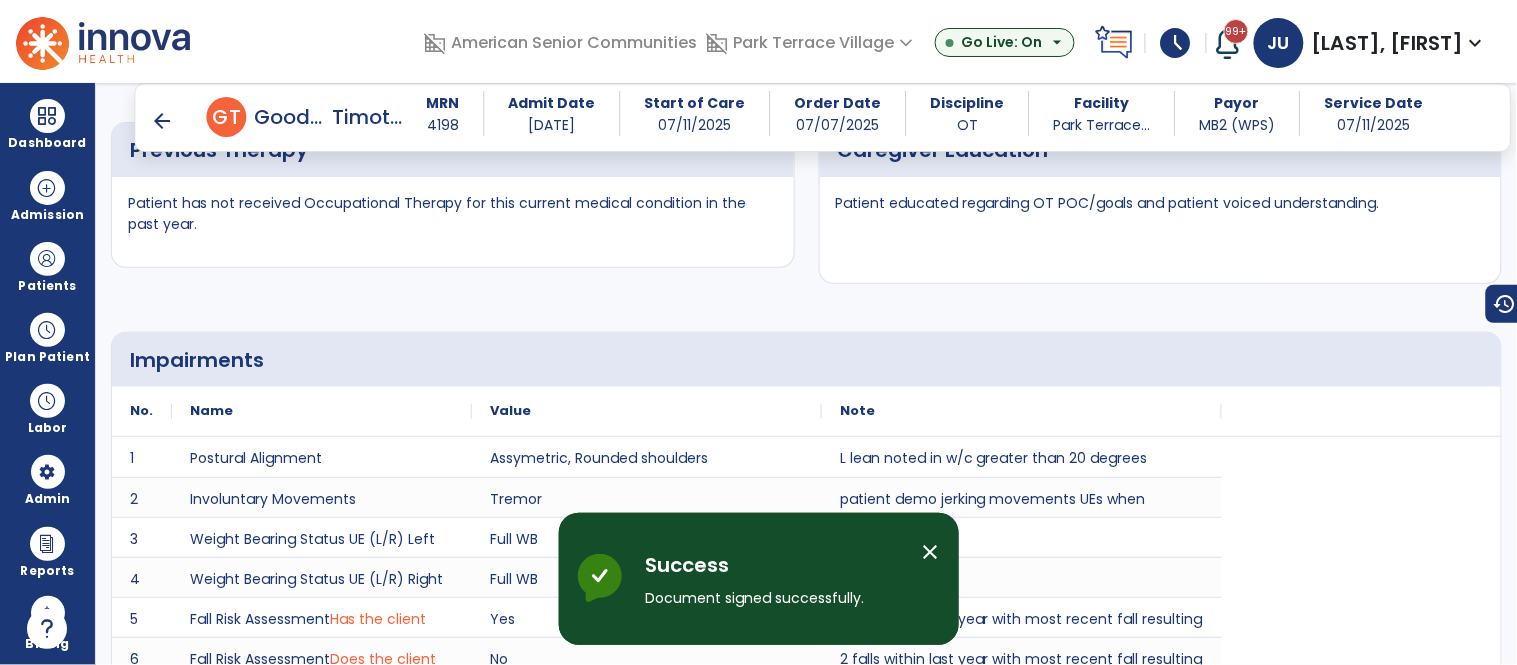 scroll, scrollTop: 1353, scrollLeft: 0, axis: vertical 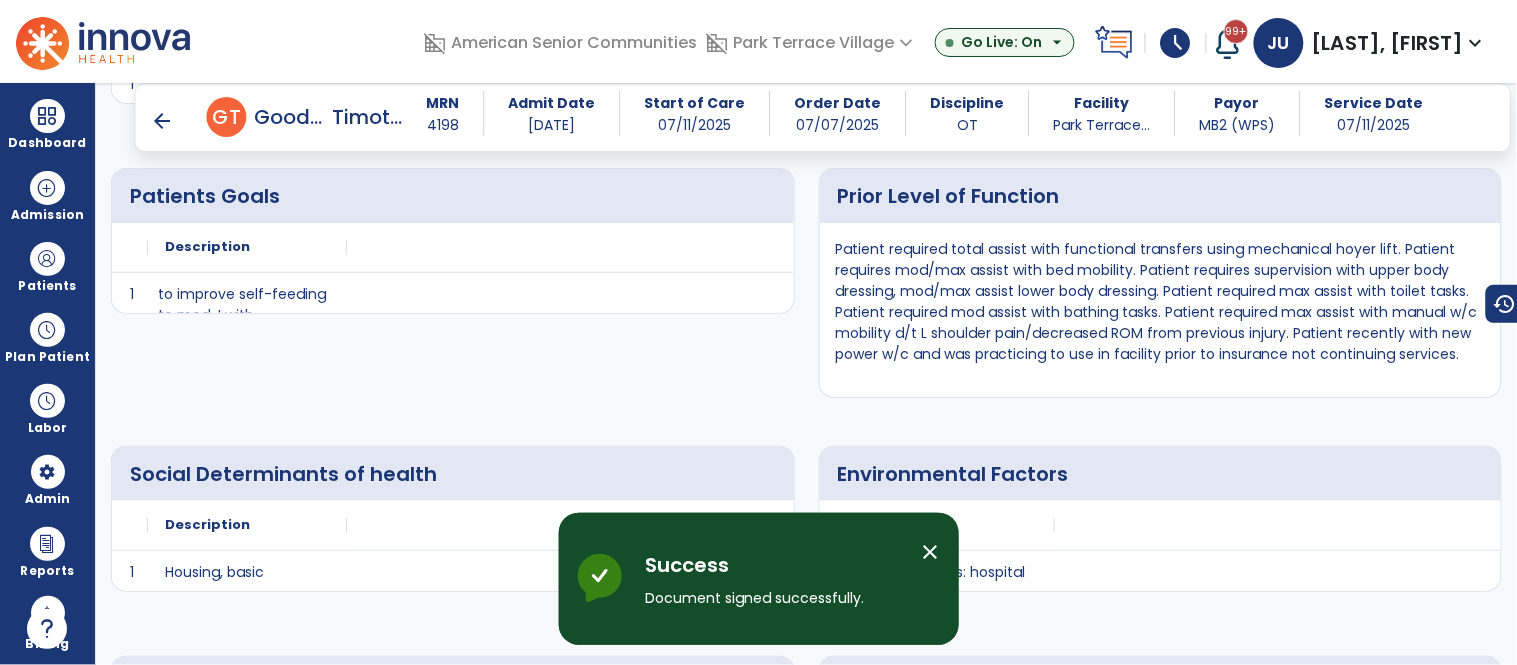 click on "close" at bounding box center [931, 552] 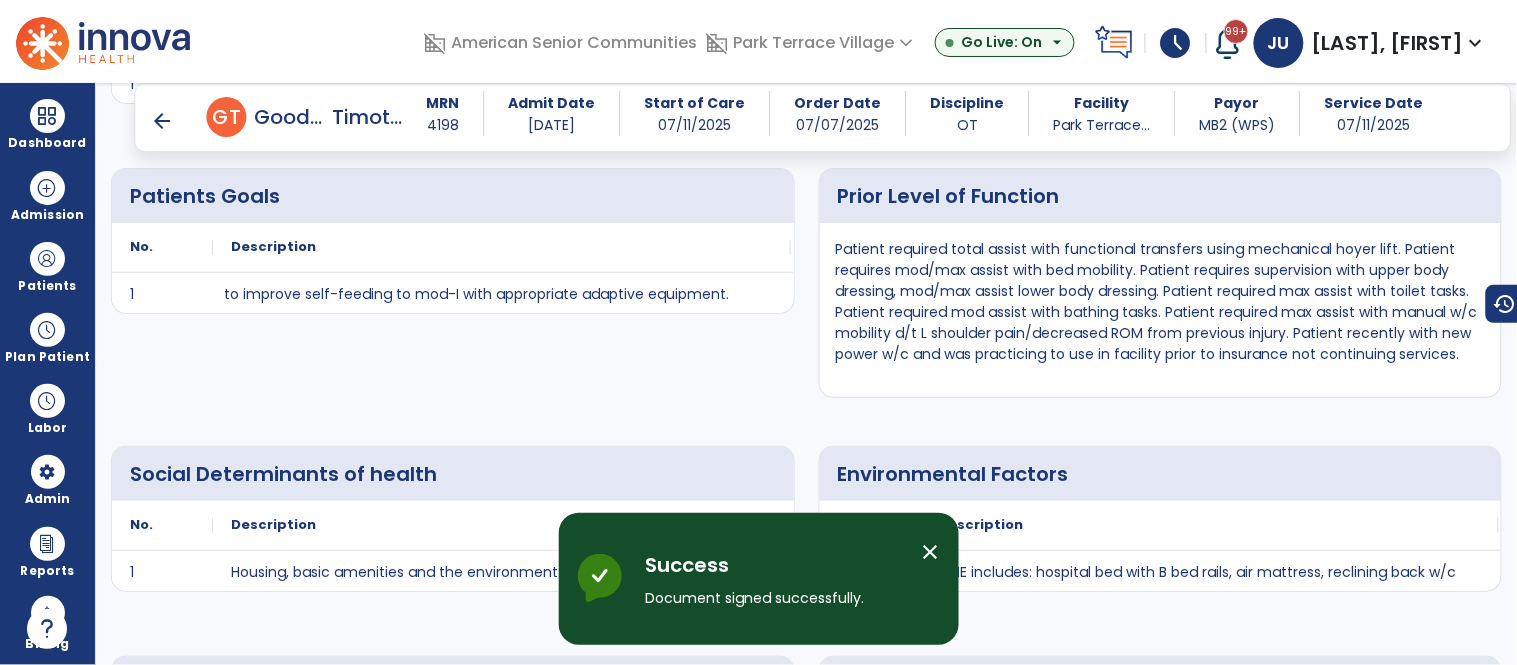click on "close" at bounding box center (931, 552) 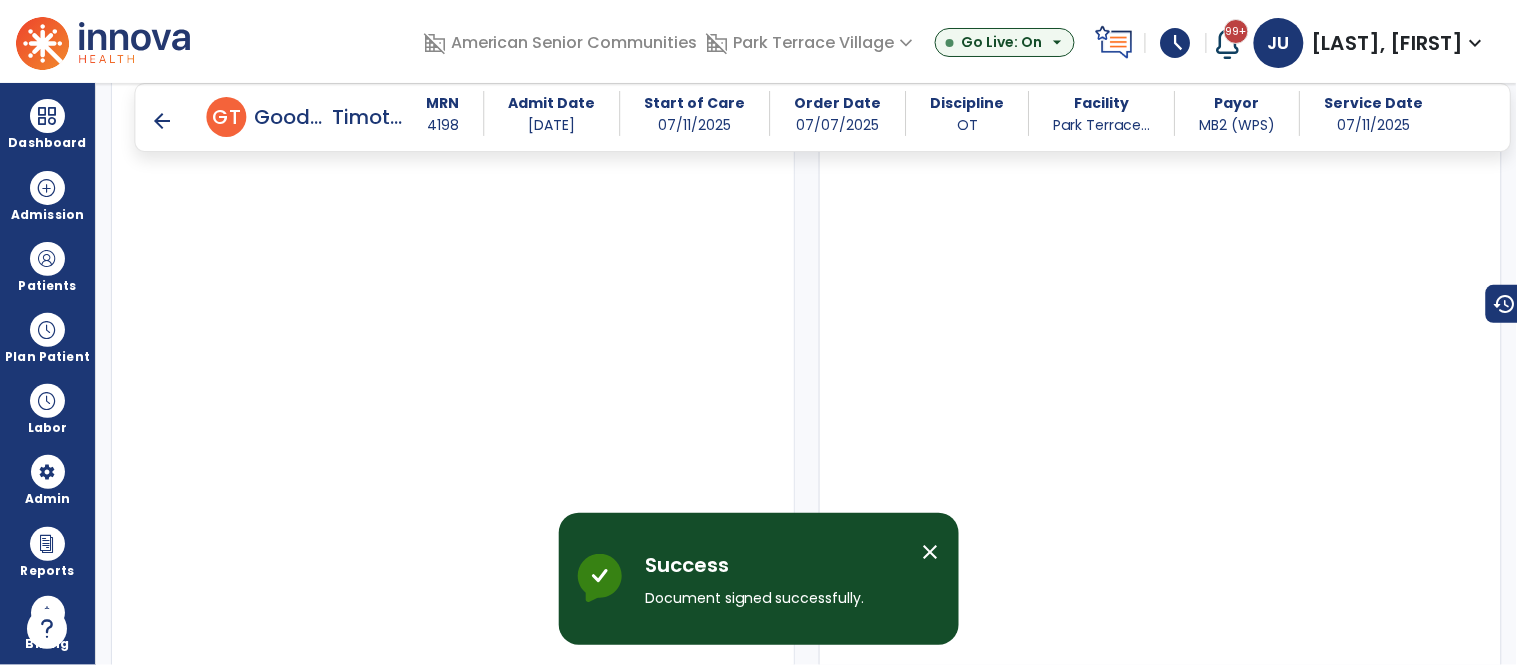 click on "arrow_back" at bounding box center [163, 121] 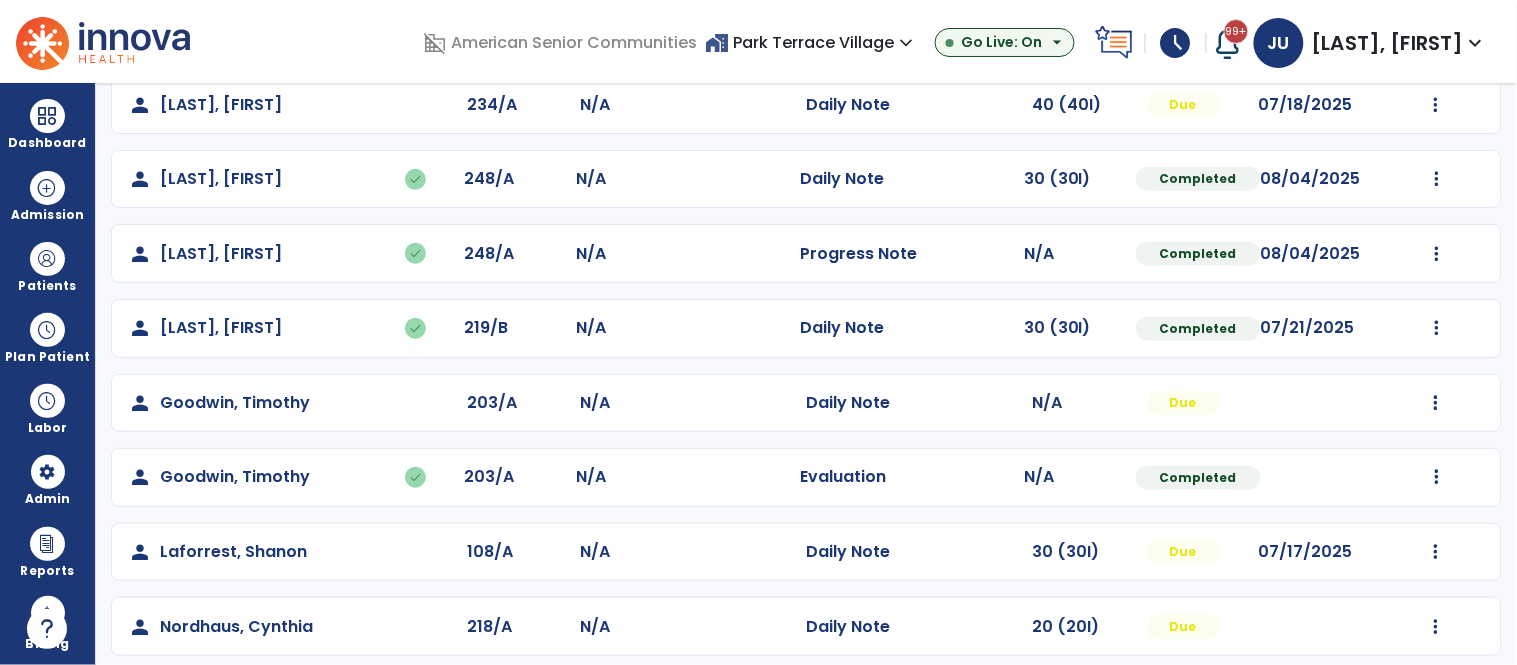 scroll, scrollTop: 261, scrollLeft: 0, axis: vertical 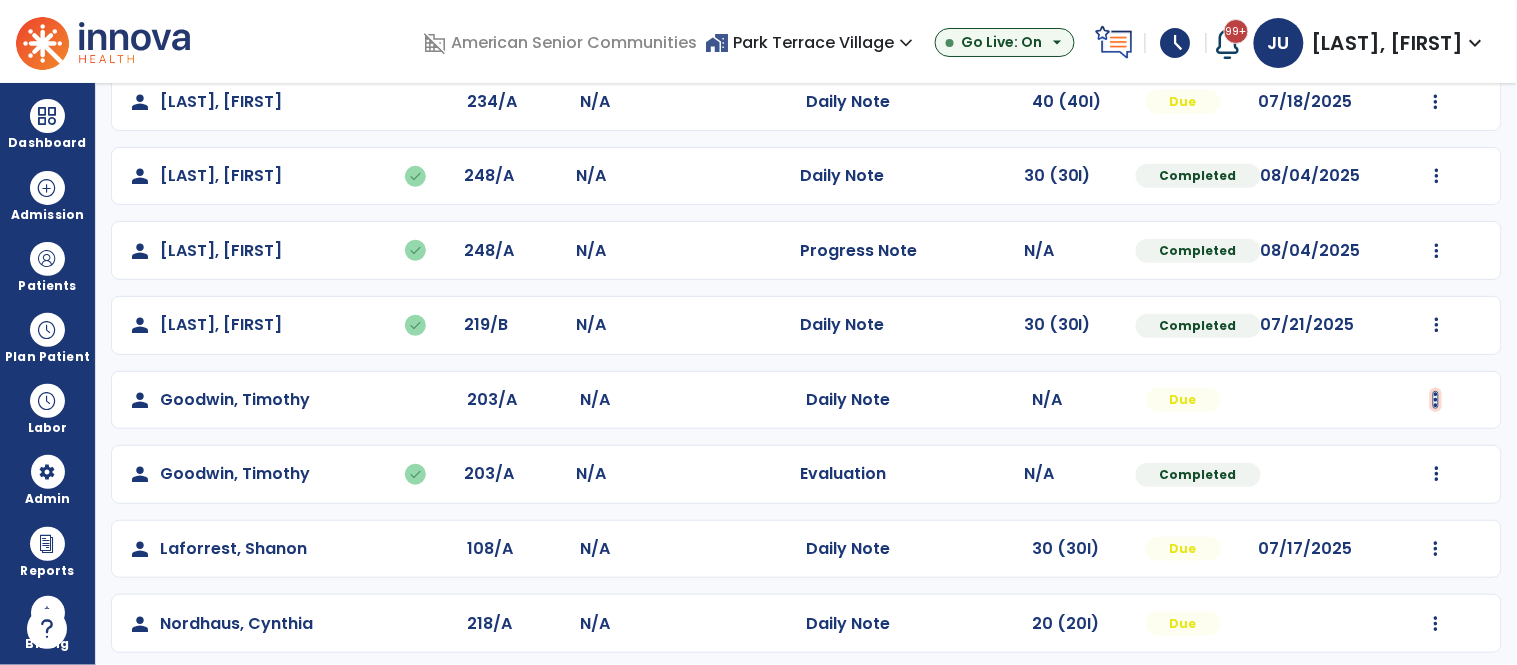 click at bounding box center (1437, 27) 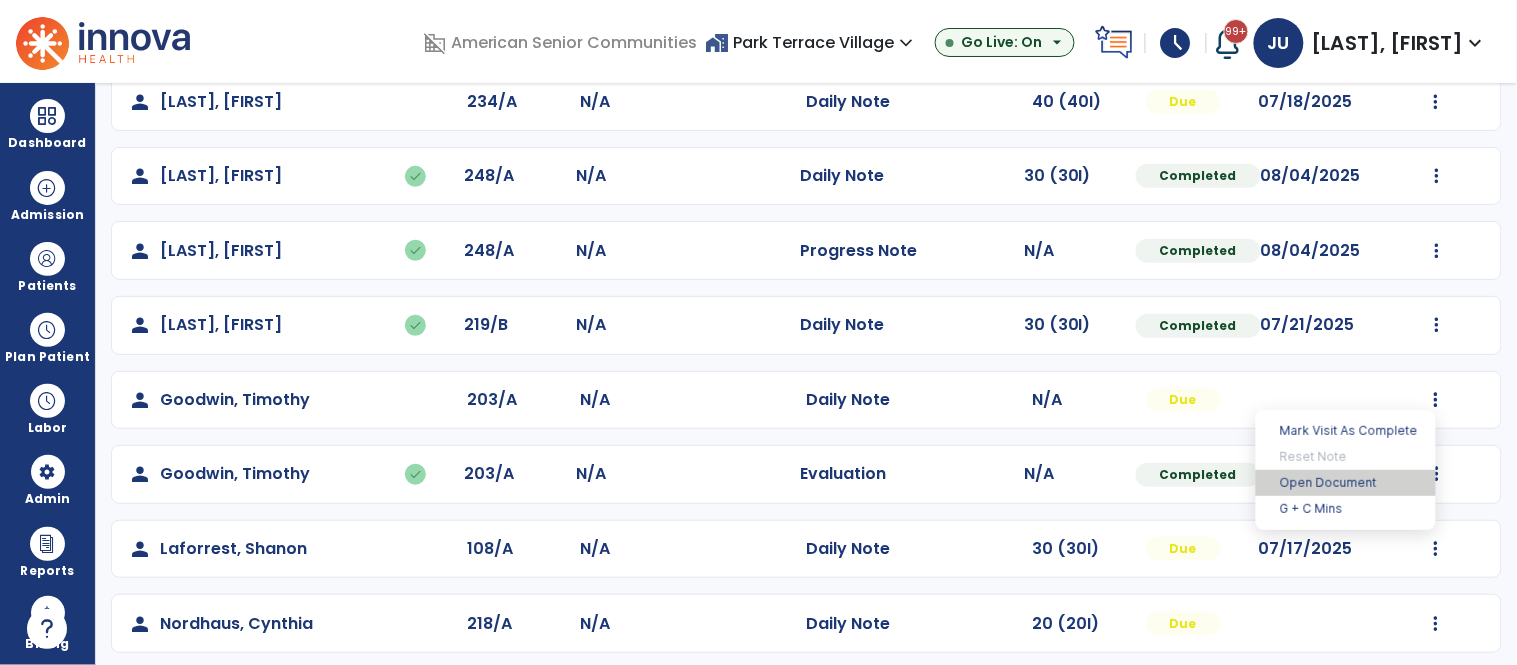 click on "Open Document" at bounding box center [1346, 483] 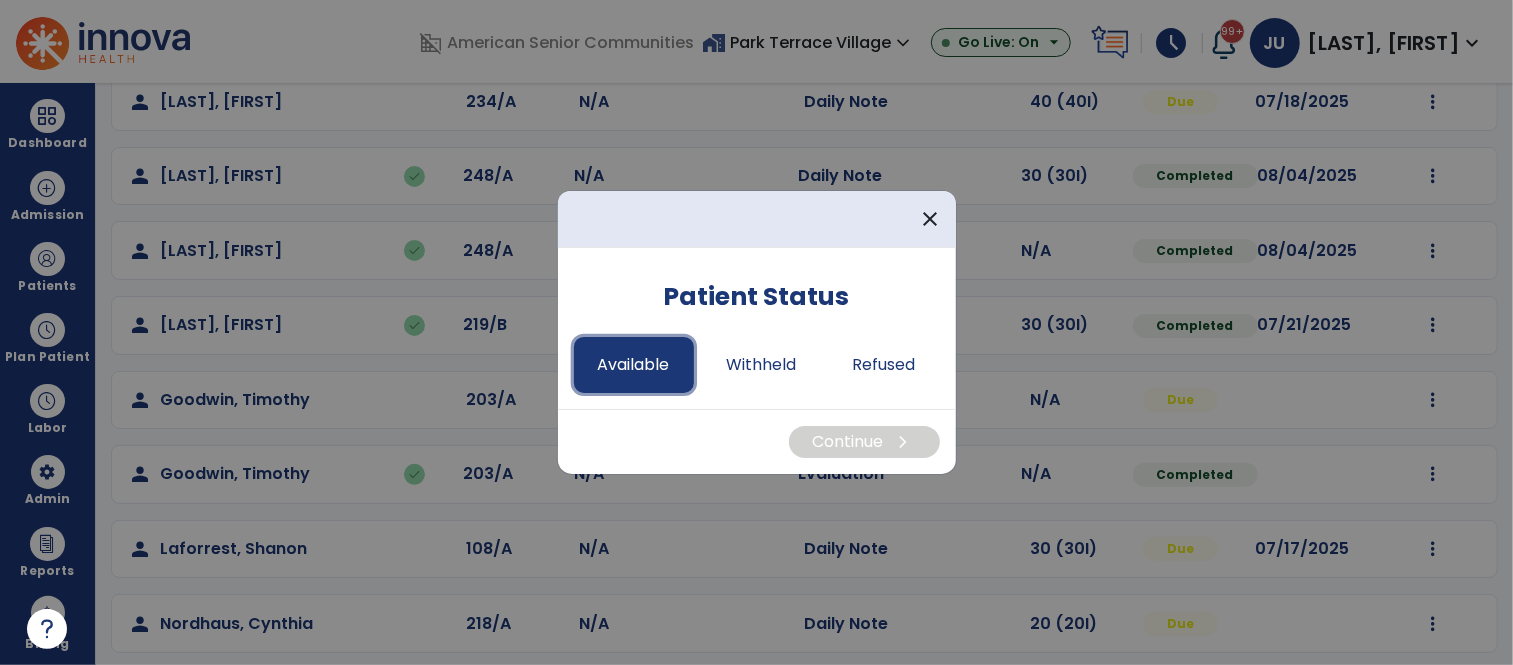 click on "Available" at bounding box center (634, 365) 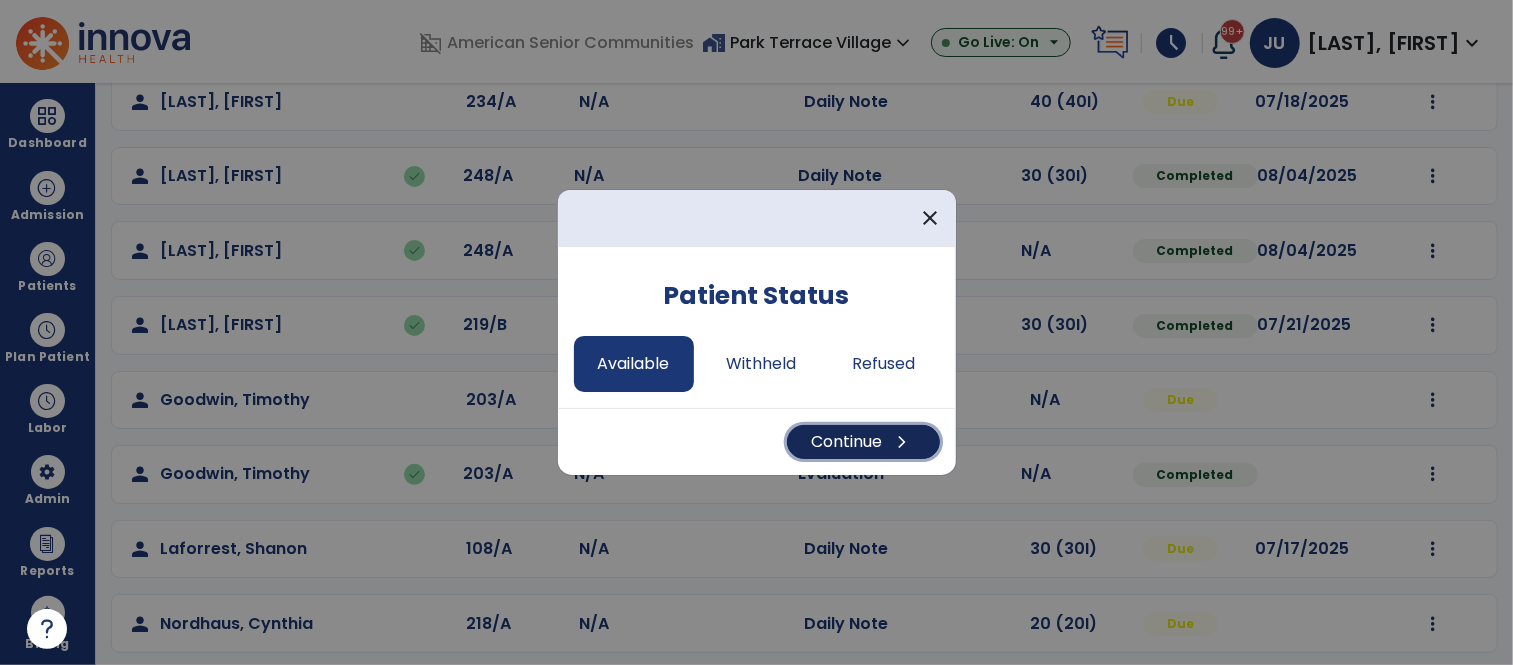click on "Continue   chevron_right" at bounding box center (863, 442) 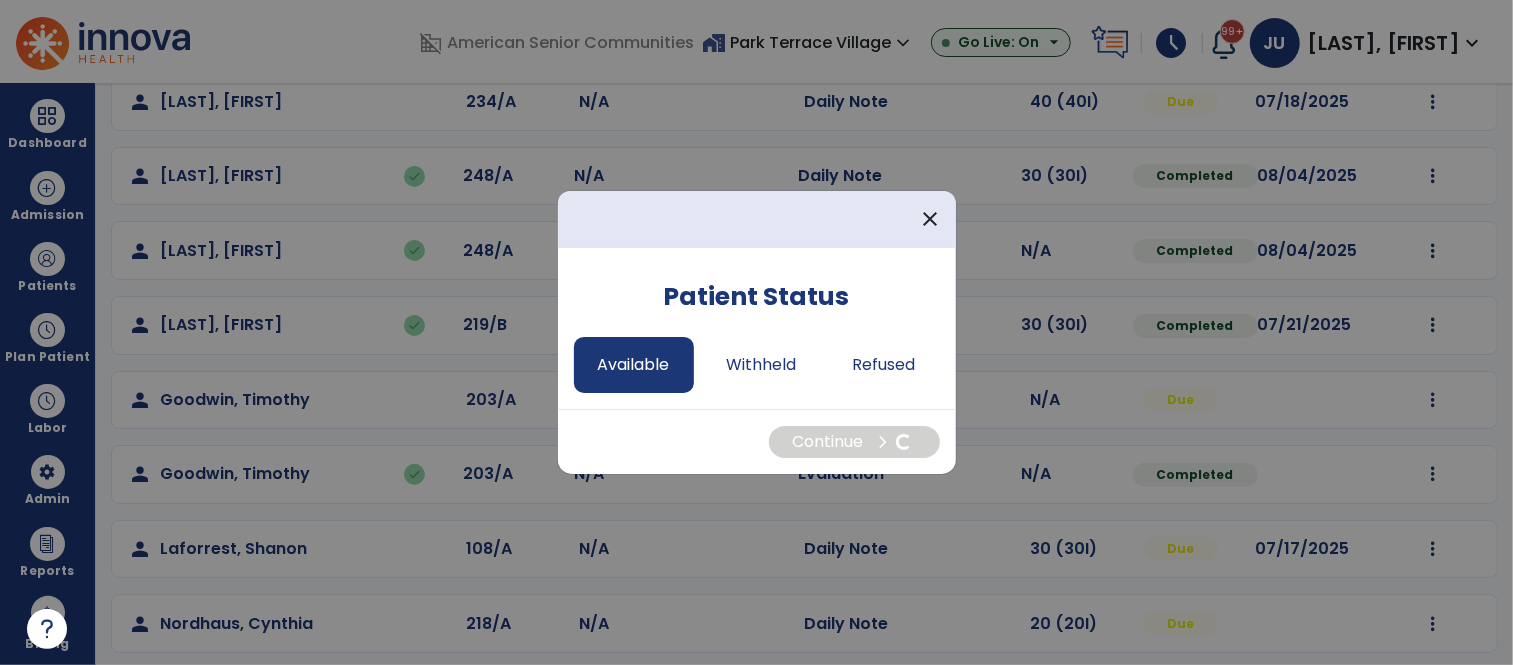 select on "*" 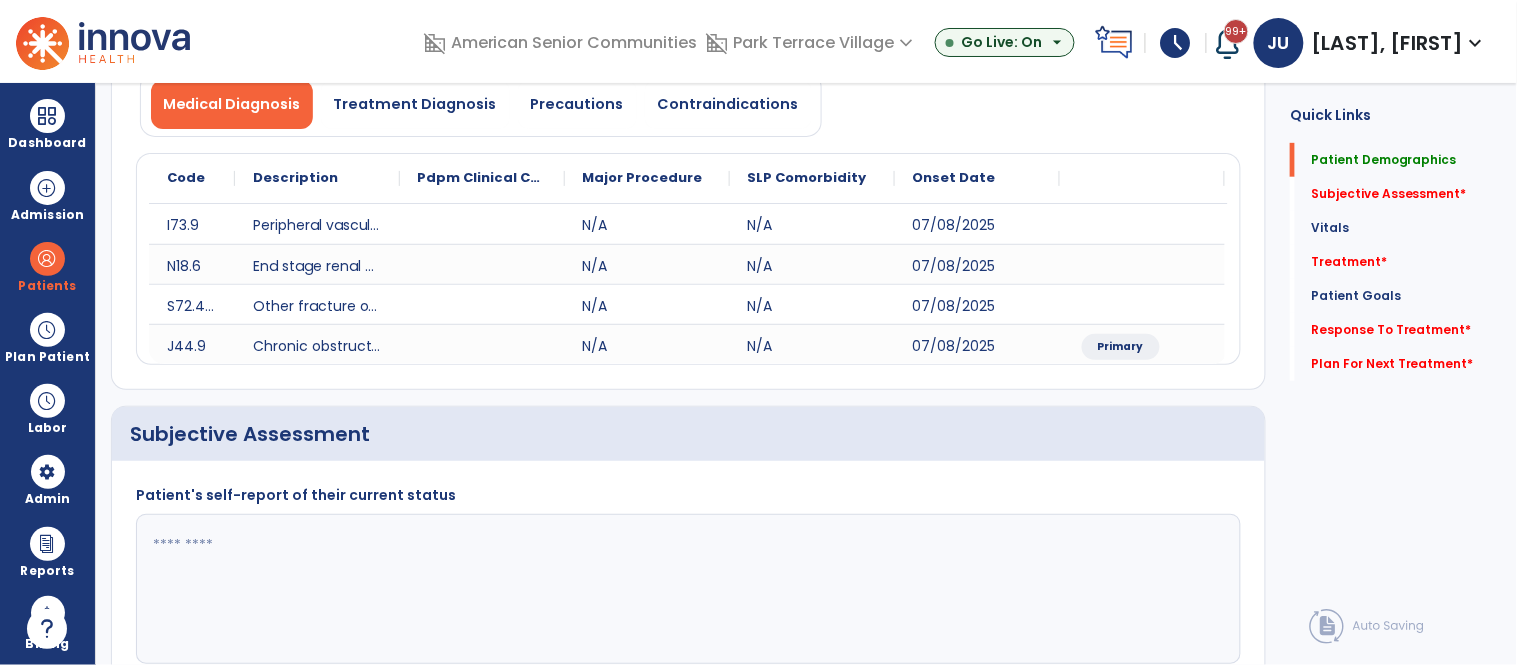 scroll, scrollTop: 340, scrollLeft: 0, axis: vertical 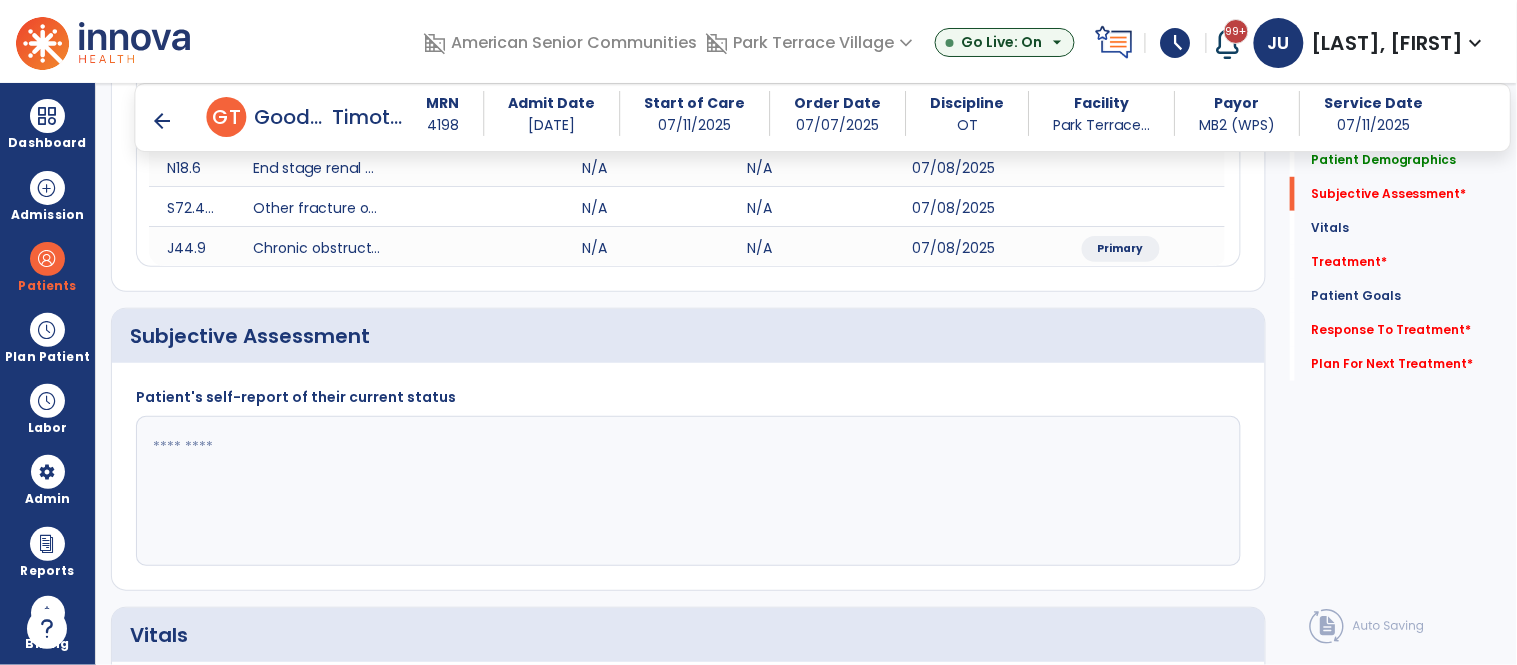click 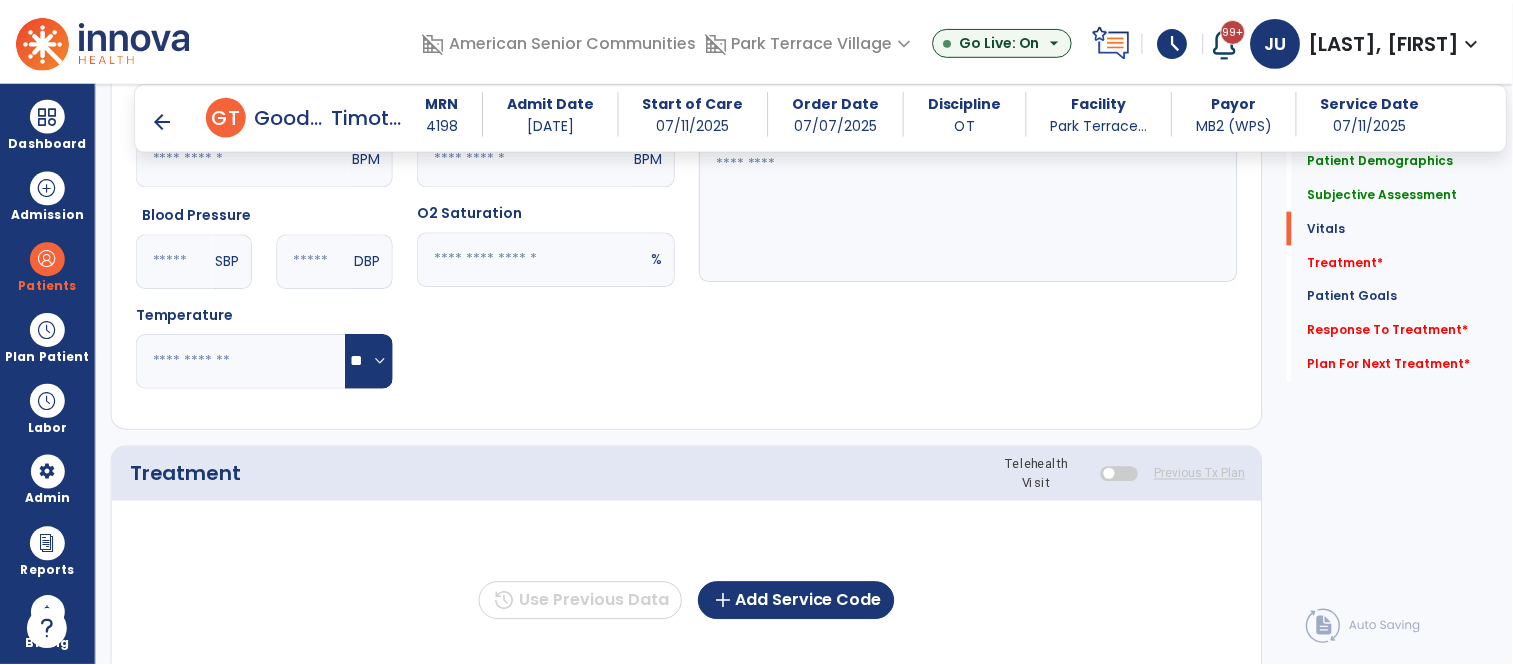 scroll, scrollTop: 1027, scrollLeft: 0, axis: vertical 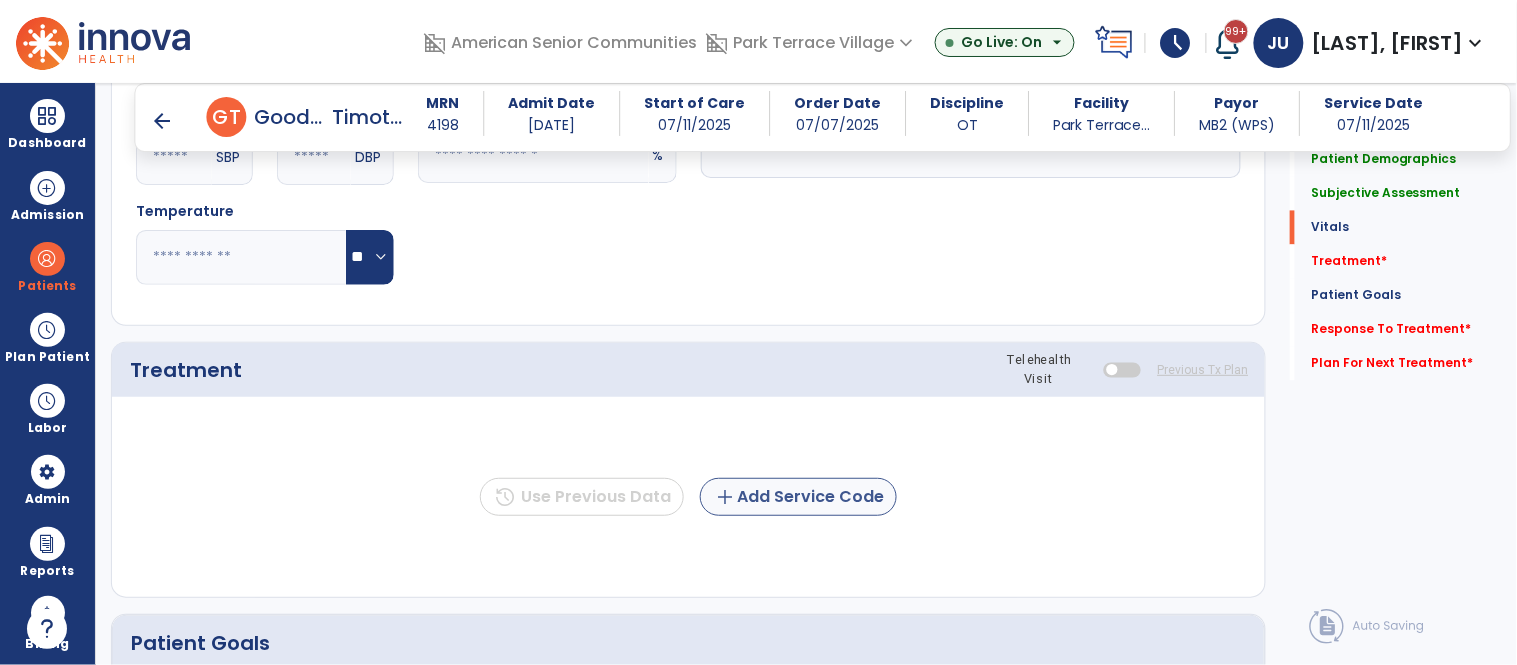 type on "**********" 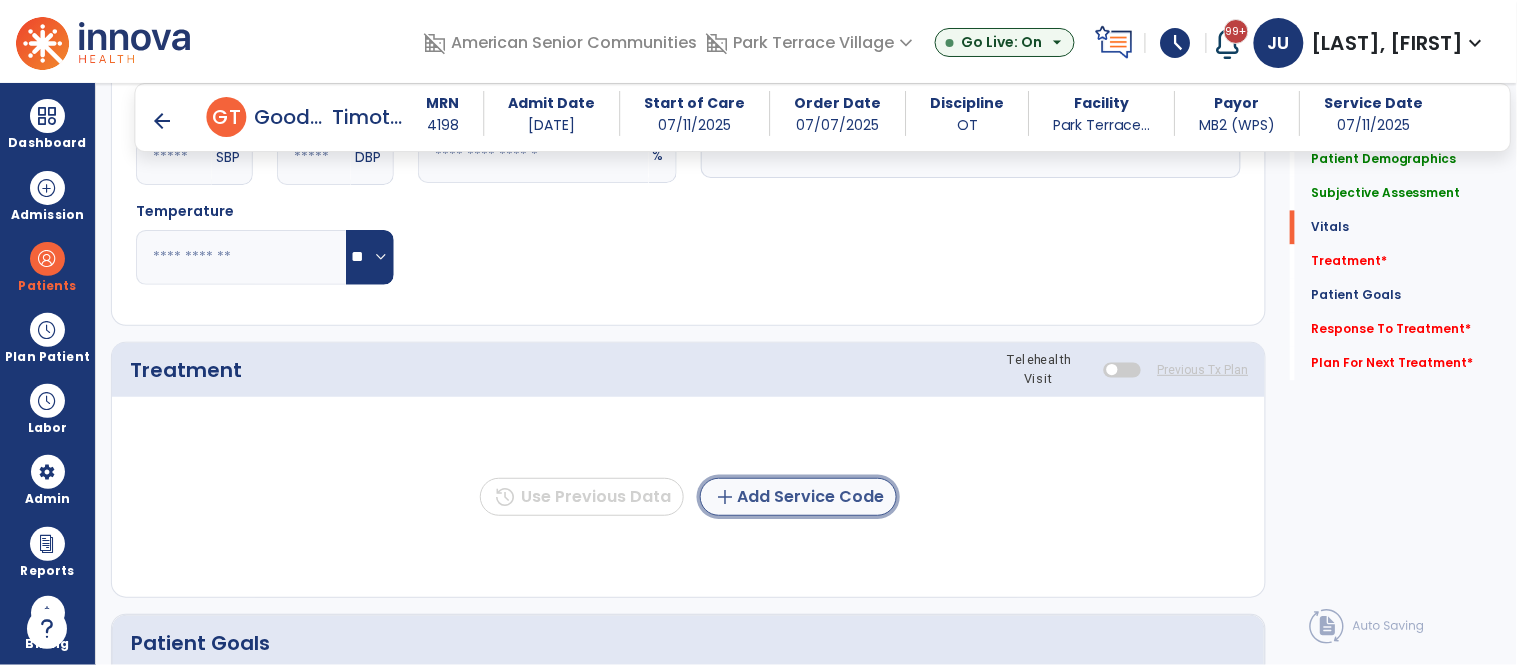 click on "add  Add Service Code" 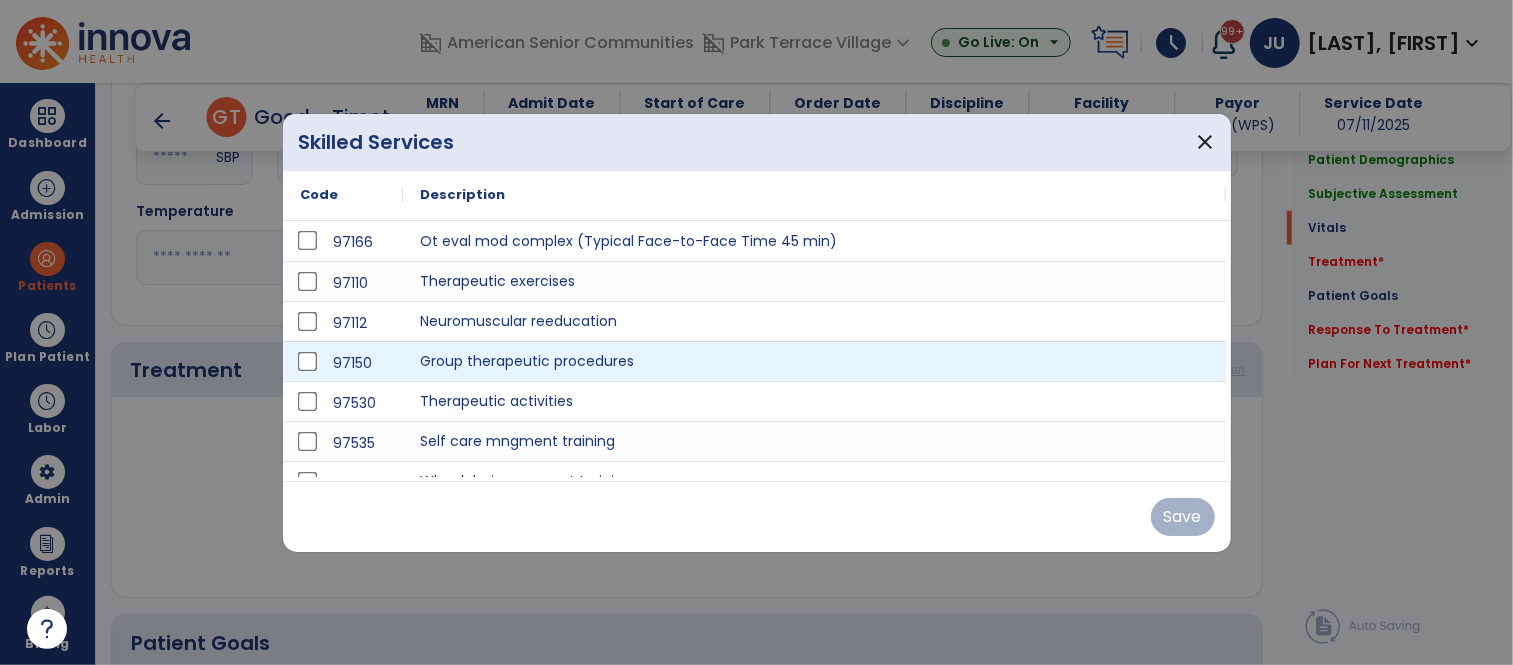 scroll, scrollTop: 1027, scrollLeft: 0, axis: vertical 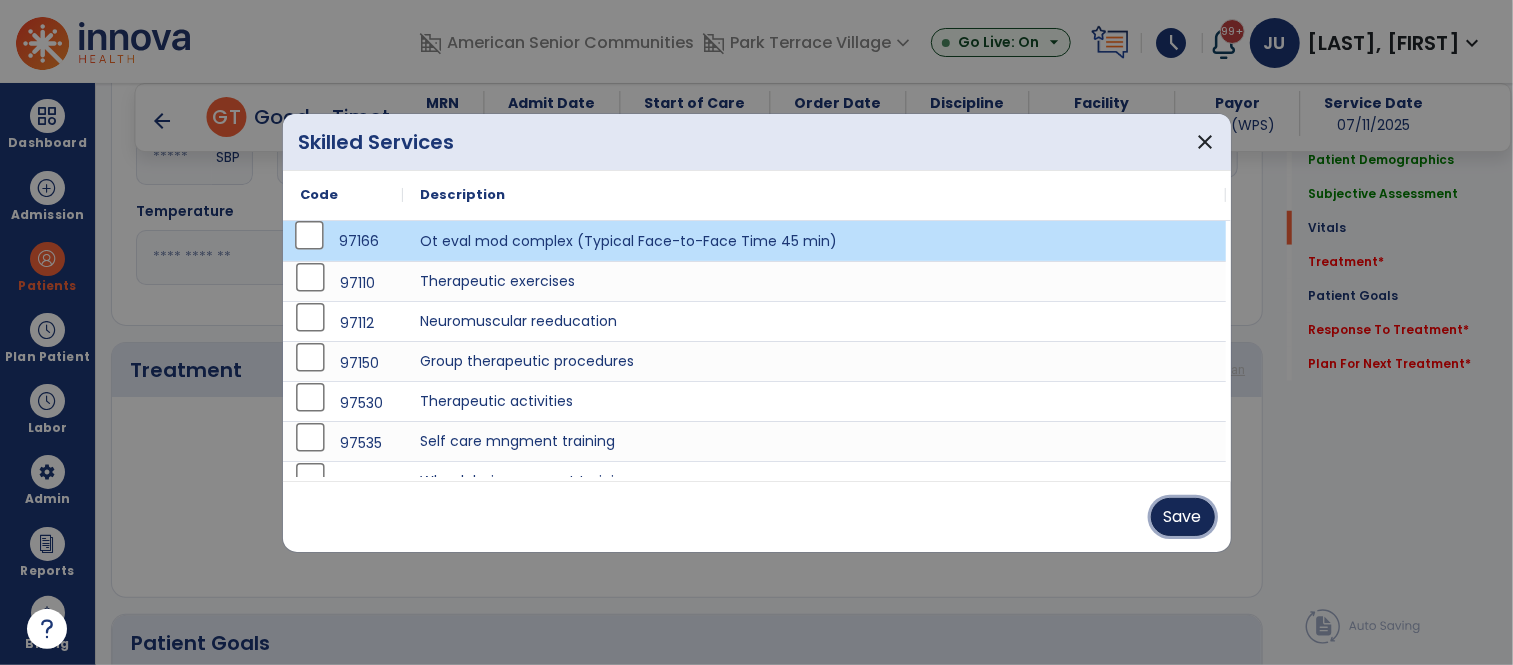 click on "Save" at bounding box center [1183, 517] 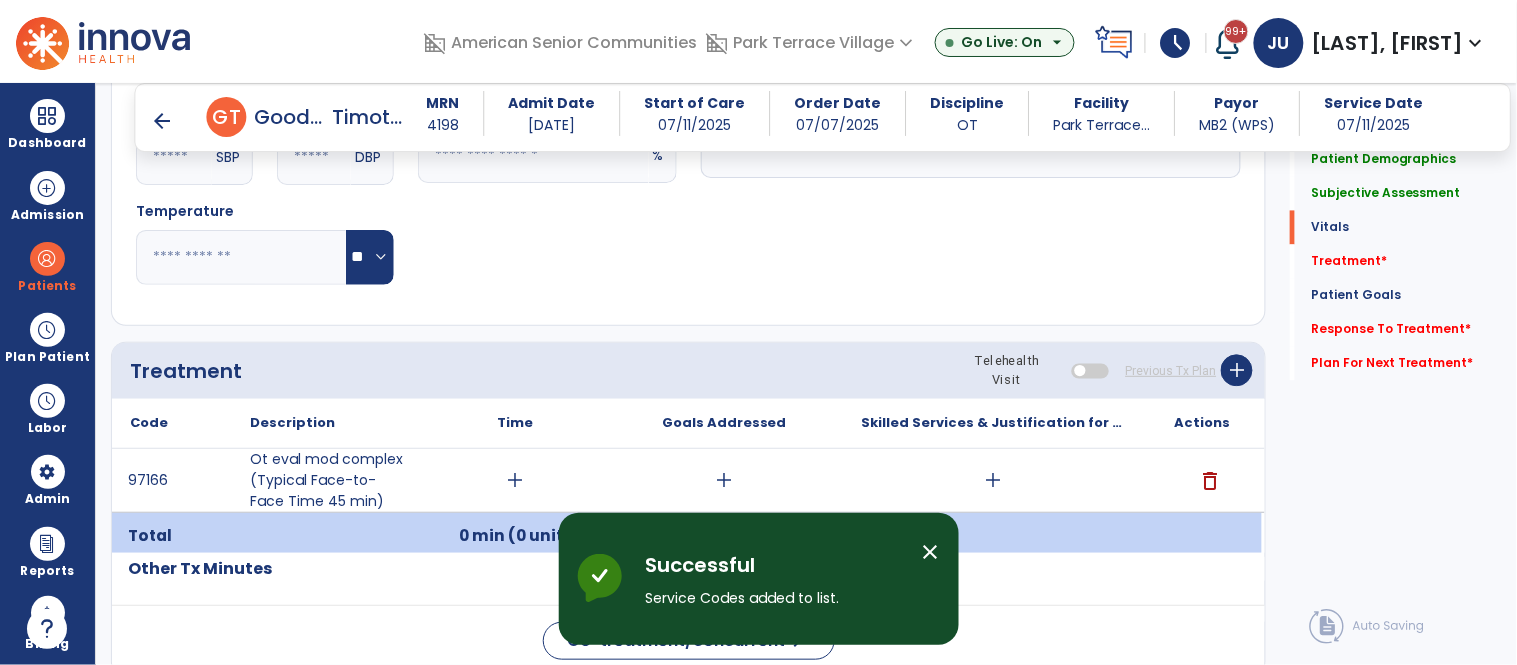 click on "add" at bounding box center (515, 480) 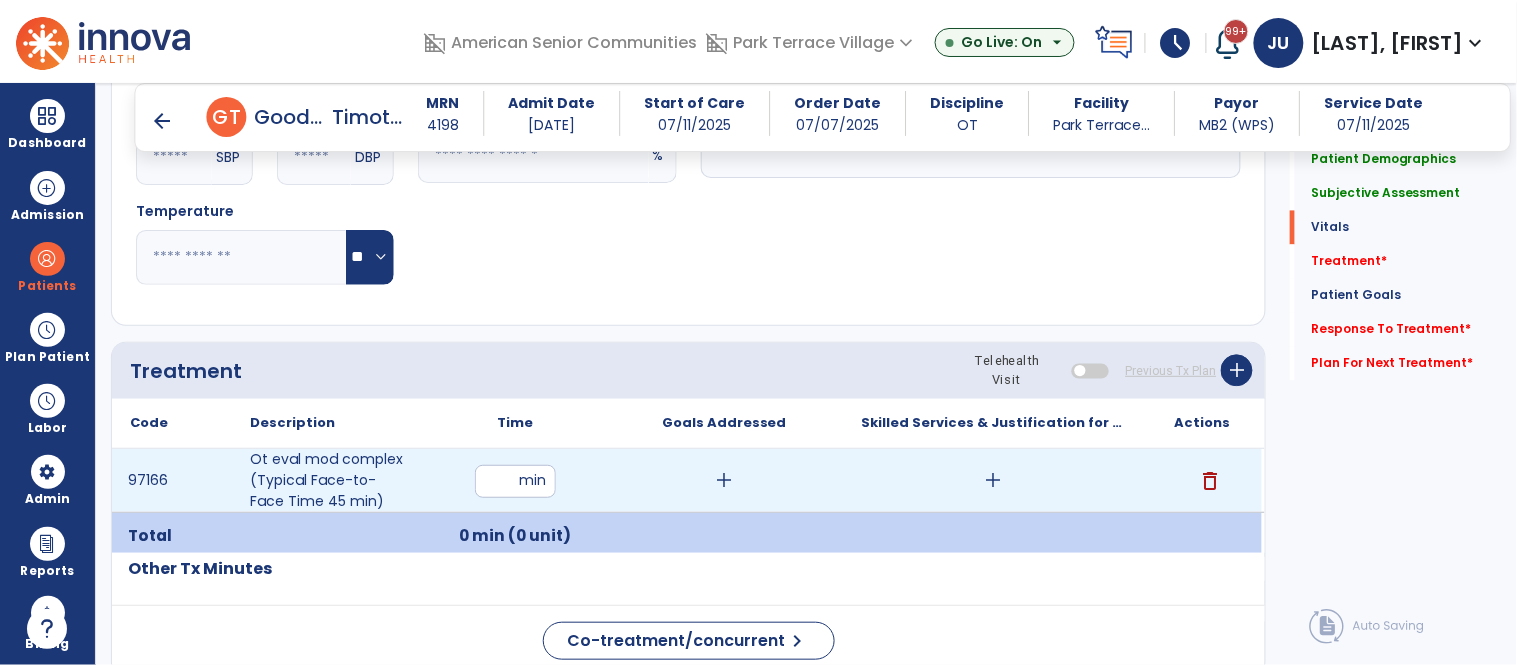 type on "**" 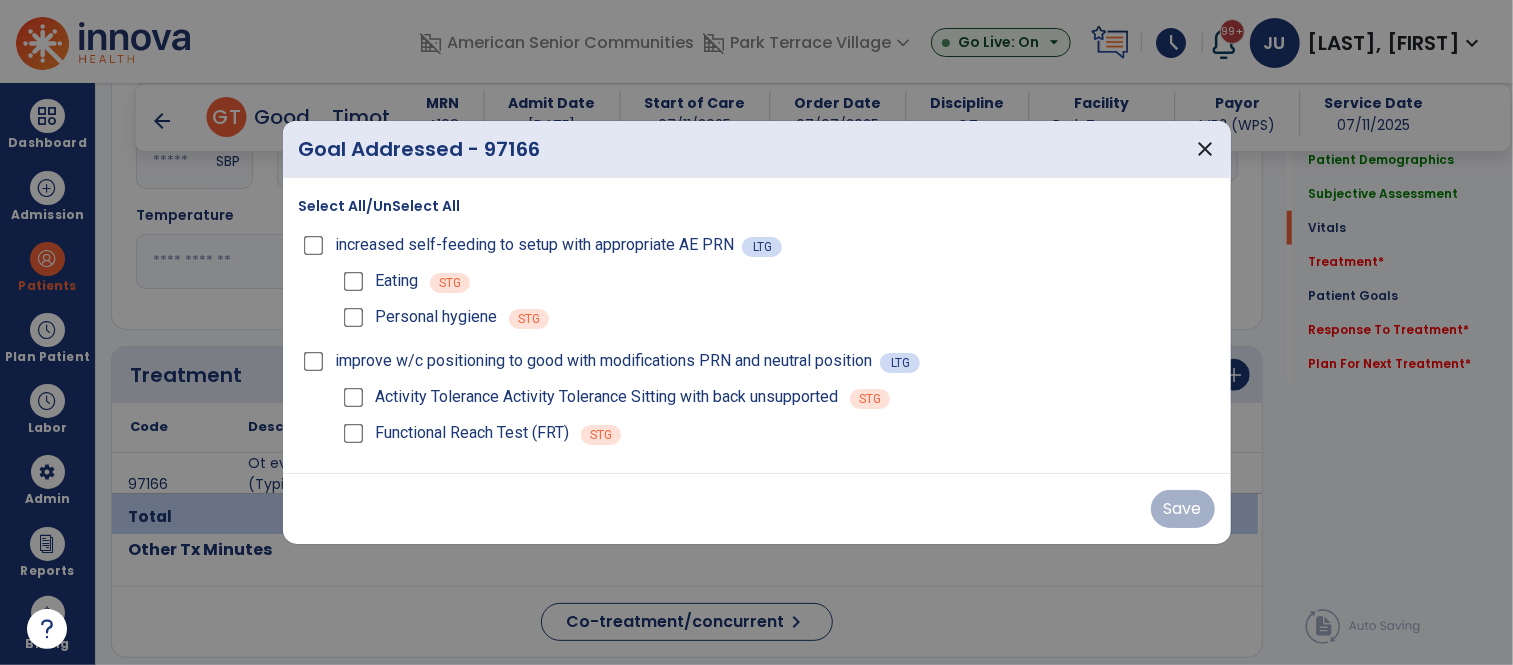 scroll, scrollTop: 1027, scrollLeft: 0, axis: vertical 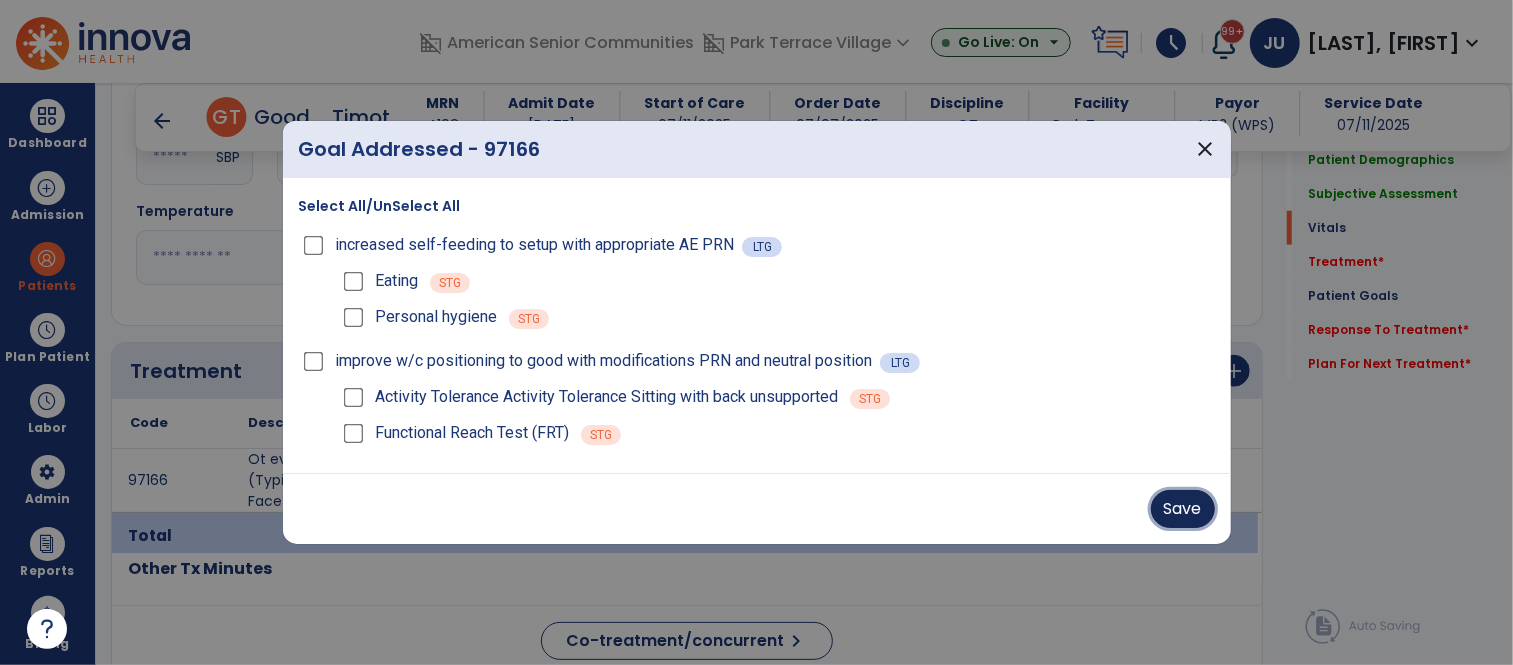 click on "Save" at bounding box center [1183, 509] 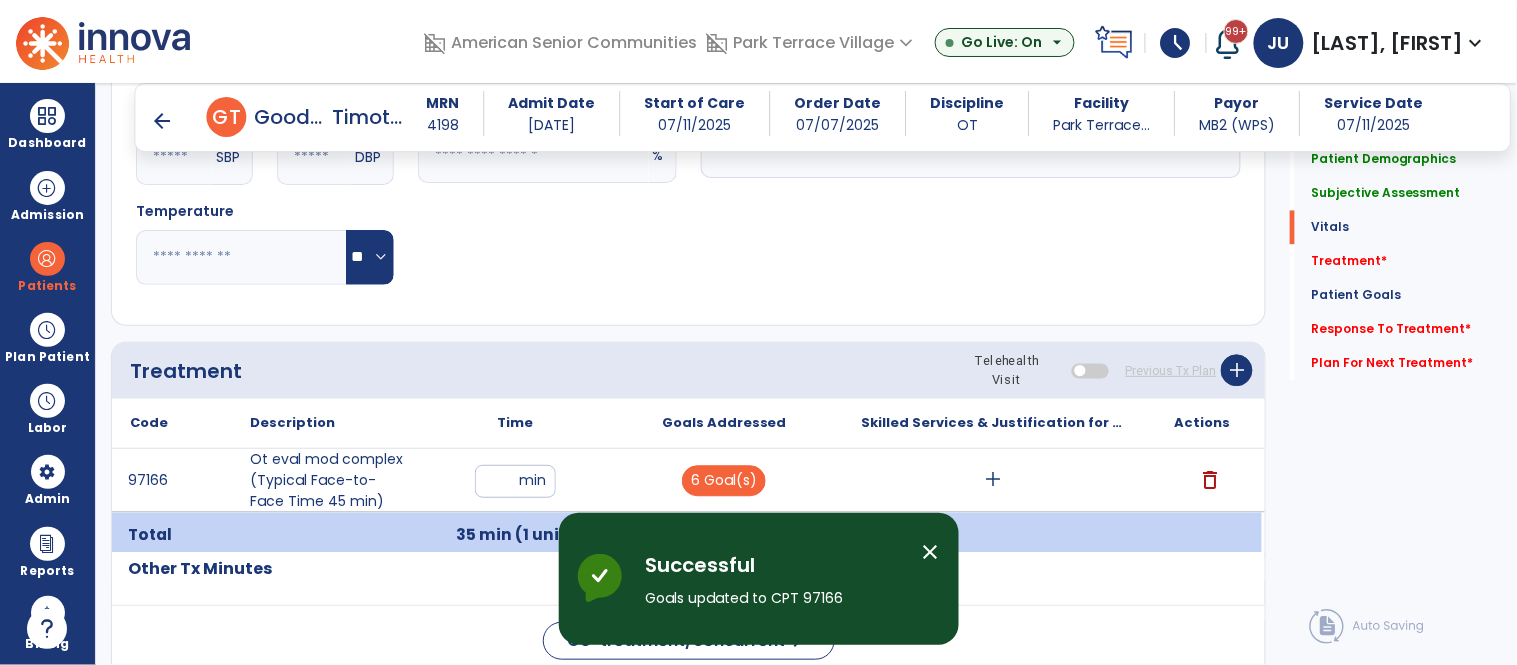 click on "add" at bounding box center [993, 480] 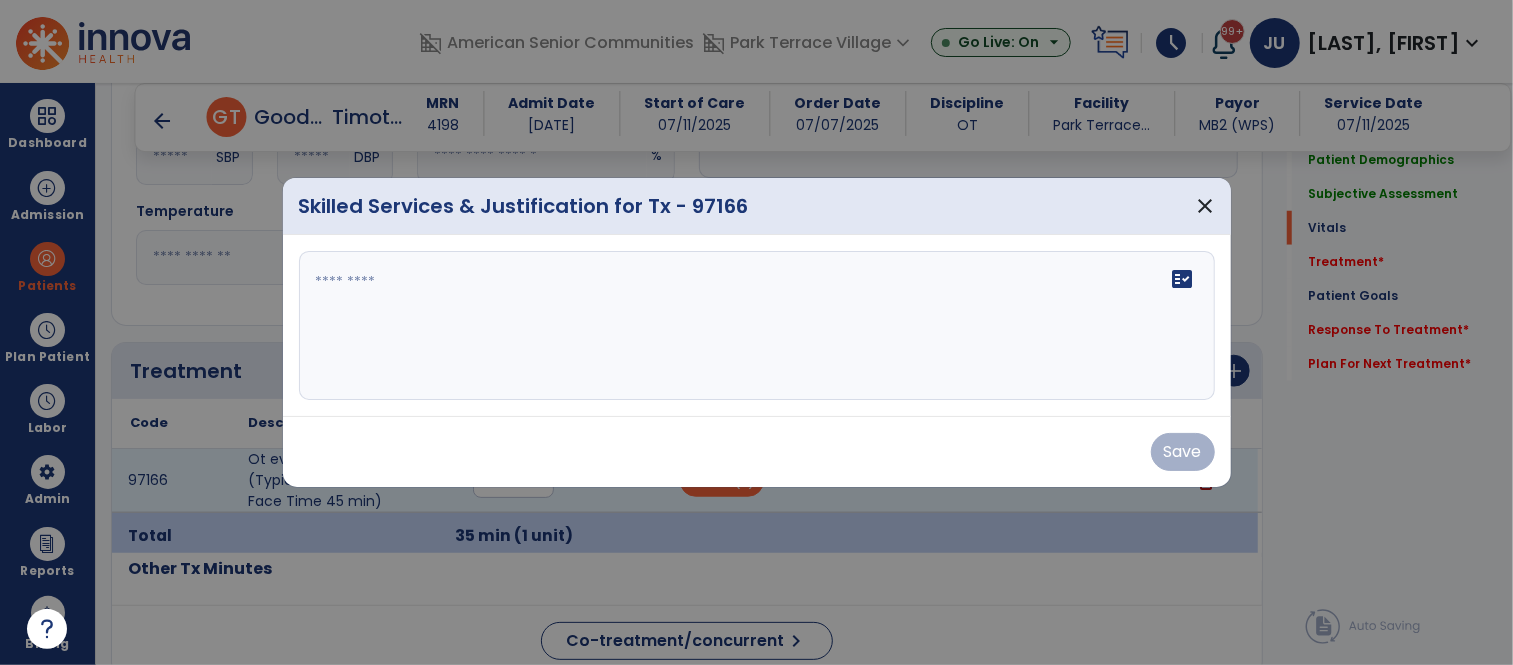 click on "fact_check" at bounding box center [757, 326] 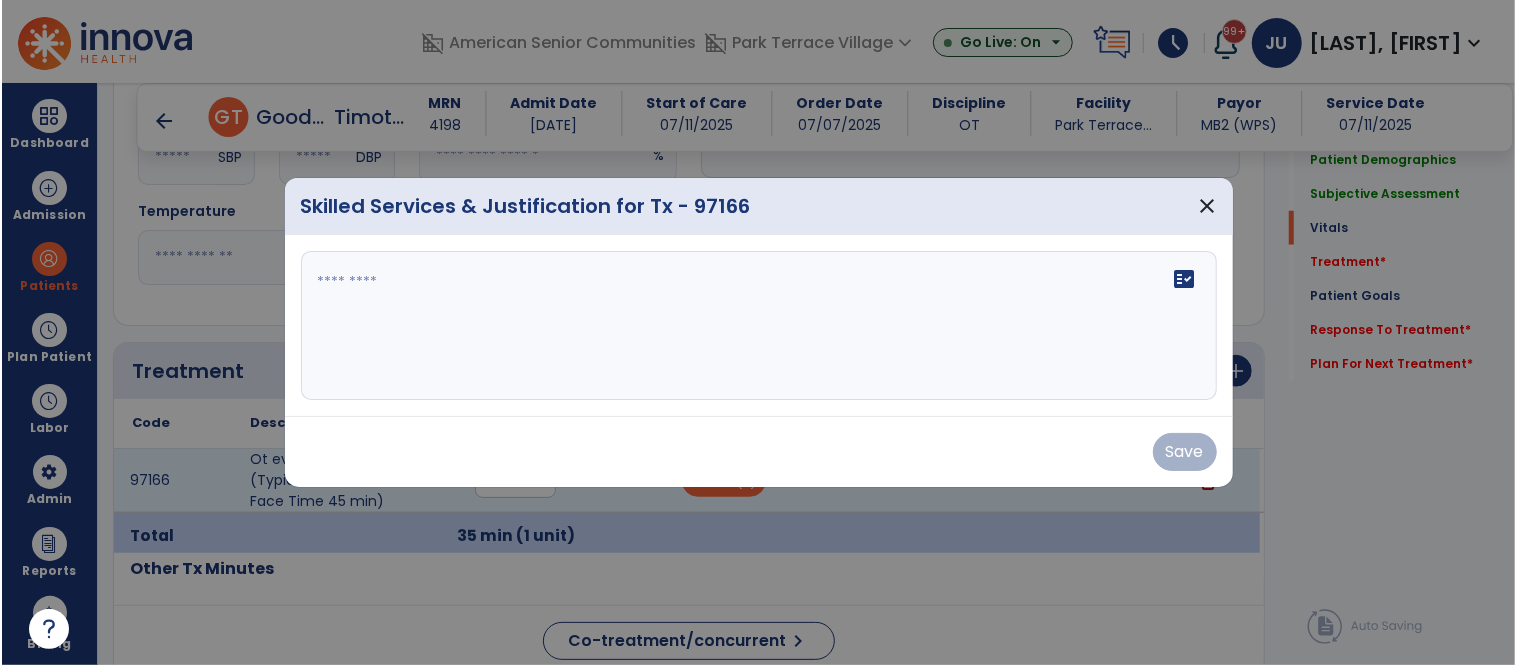 scroll, scrollTop: 1027, scrollLeft: 0, axis: vertical 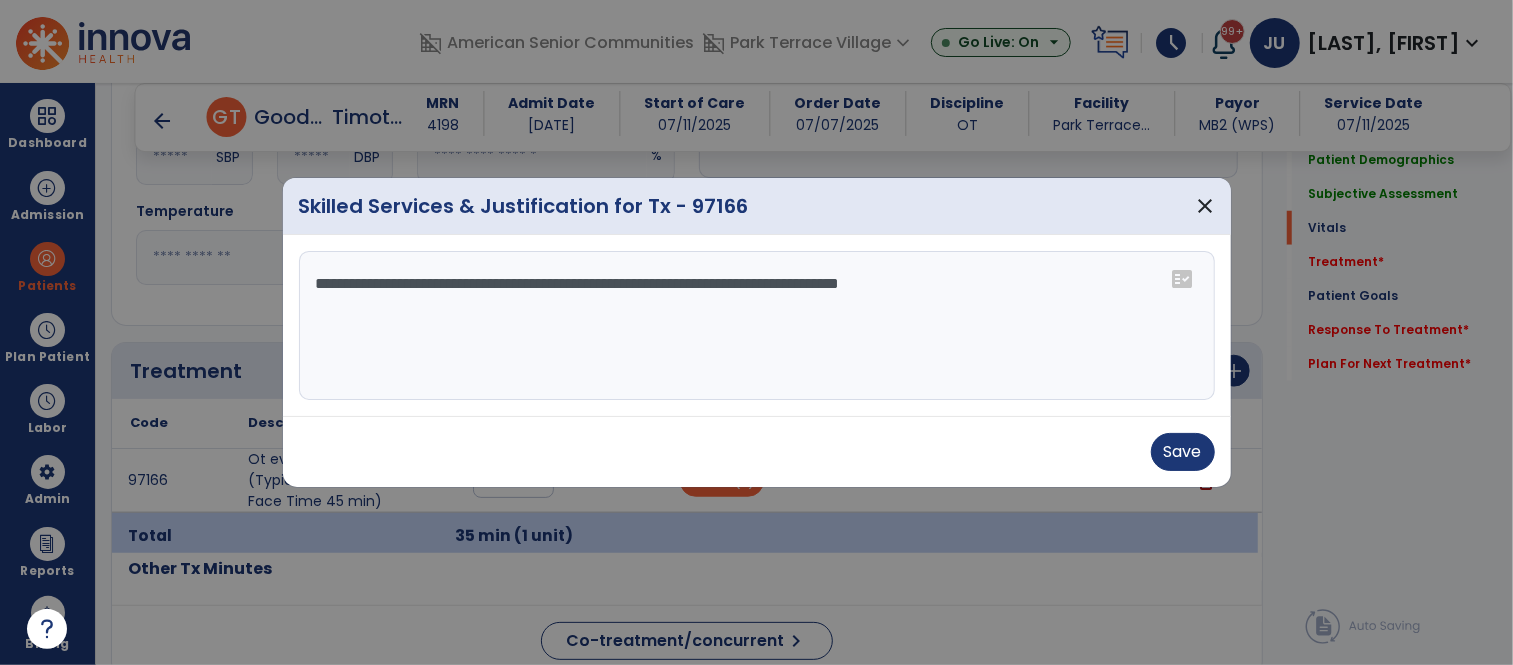 click on "**********" at bounding box center [757, 326] 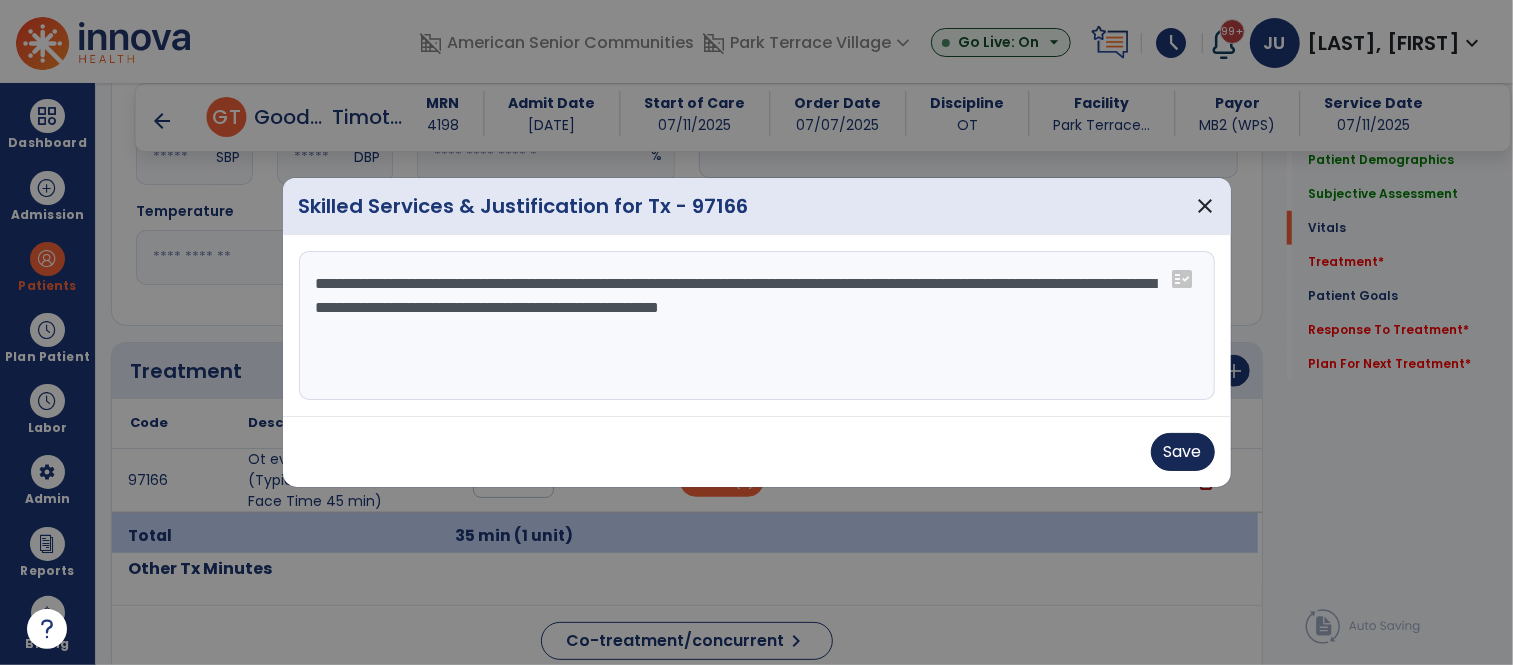 type on "**********" 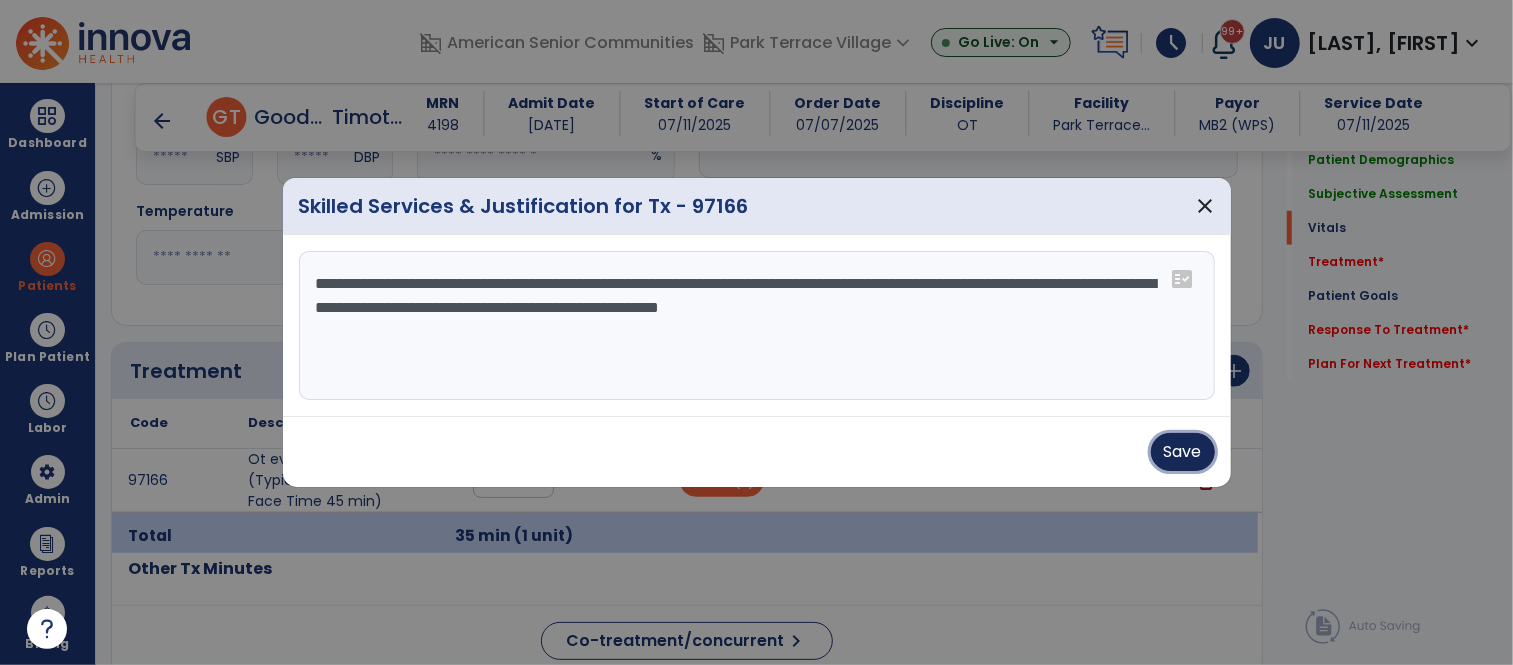 click on "Save" at bounding box center [1183, 452] 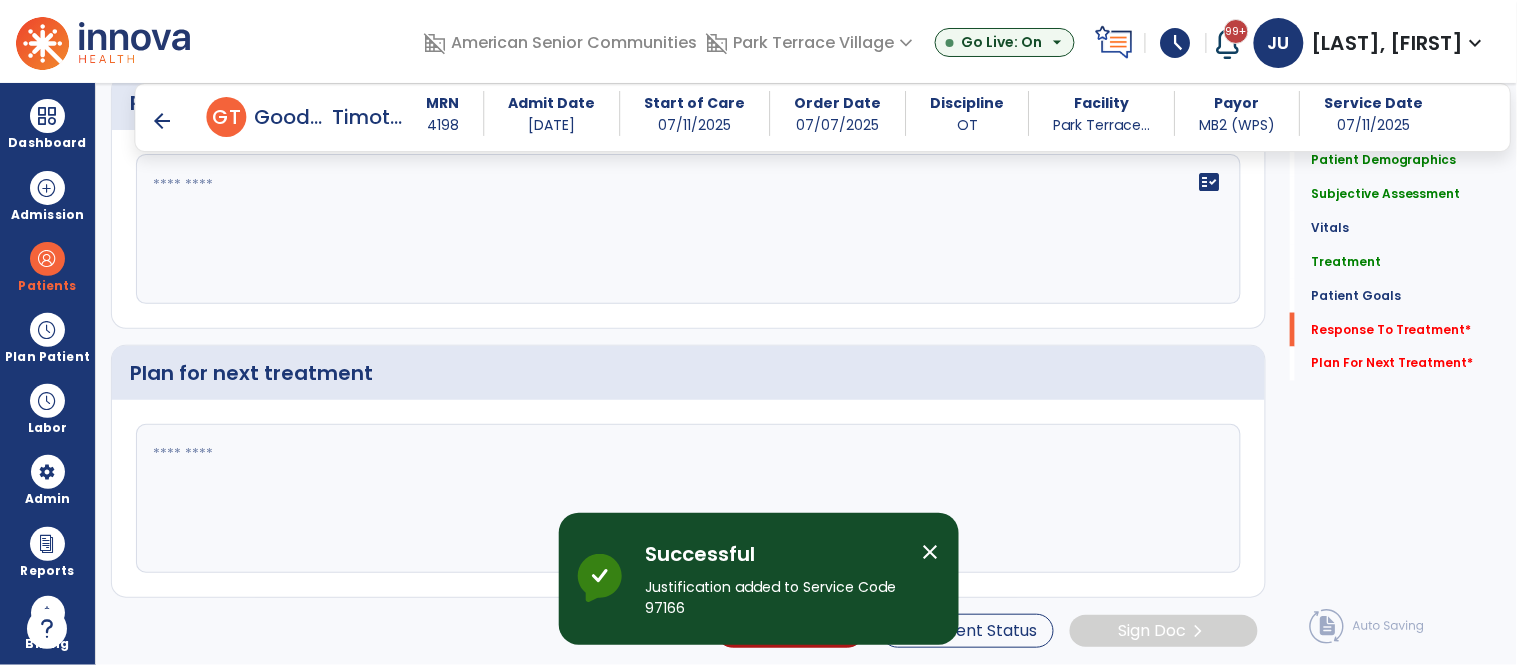 scroll, scrollTop: 2580, scrollLeft: 0, axis: vertical 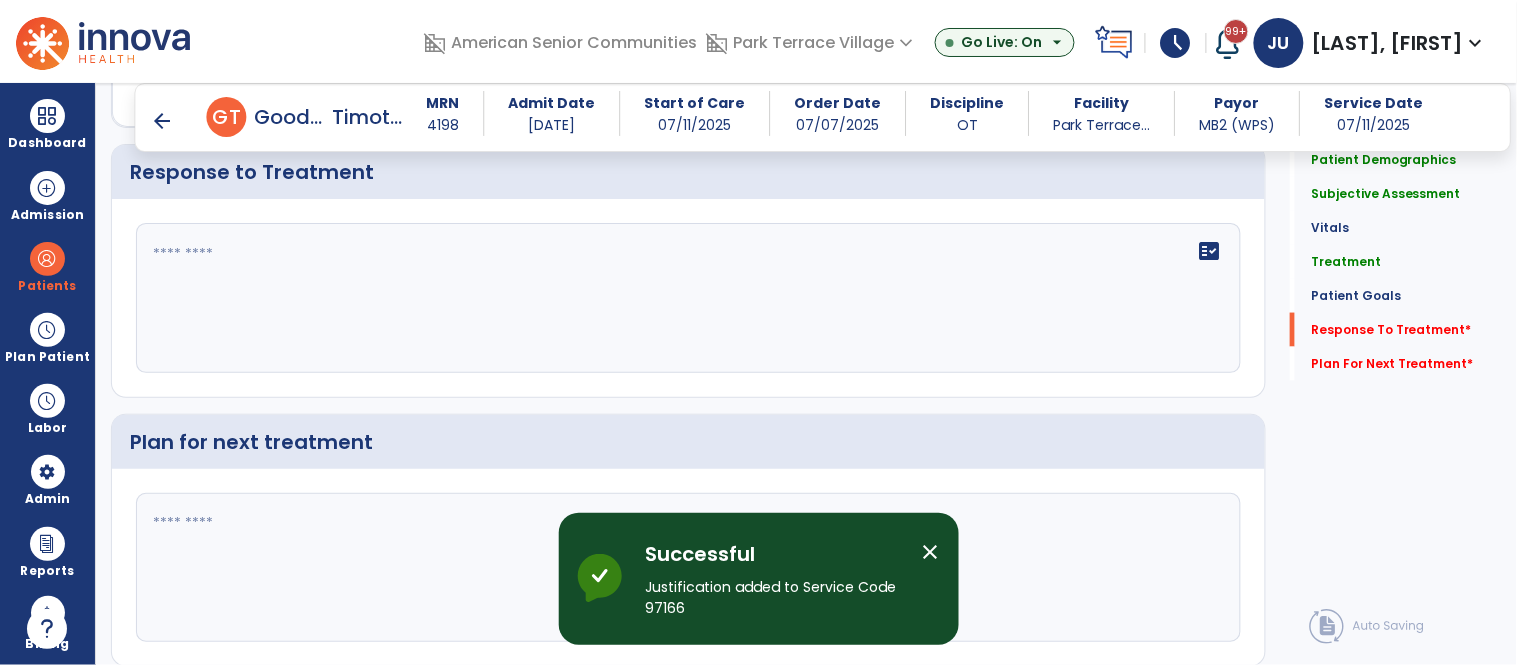 click on "fact_check" 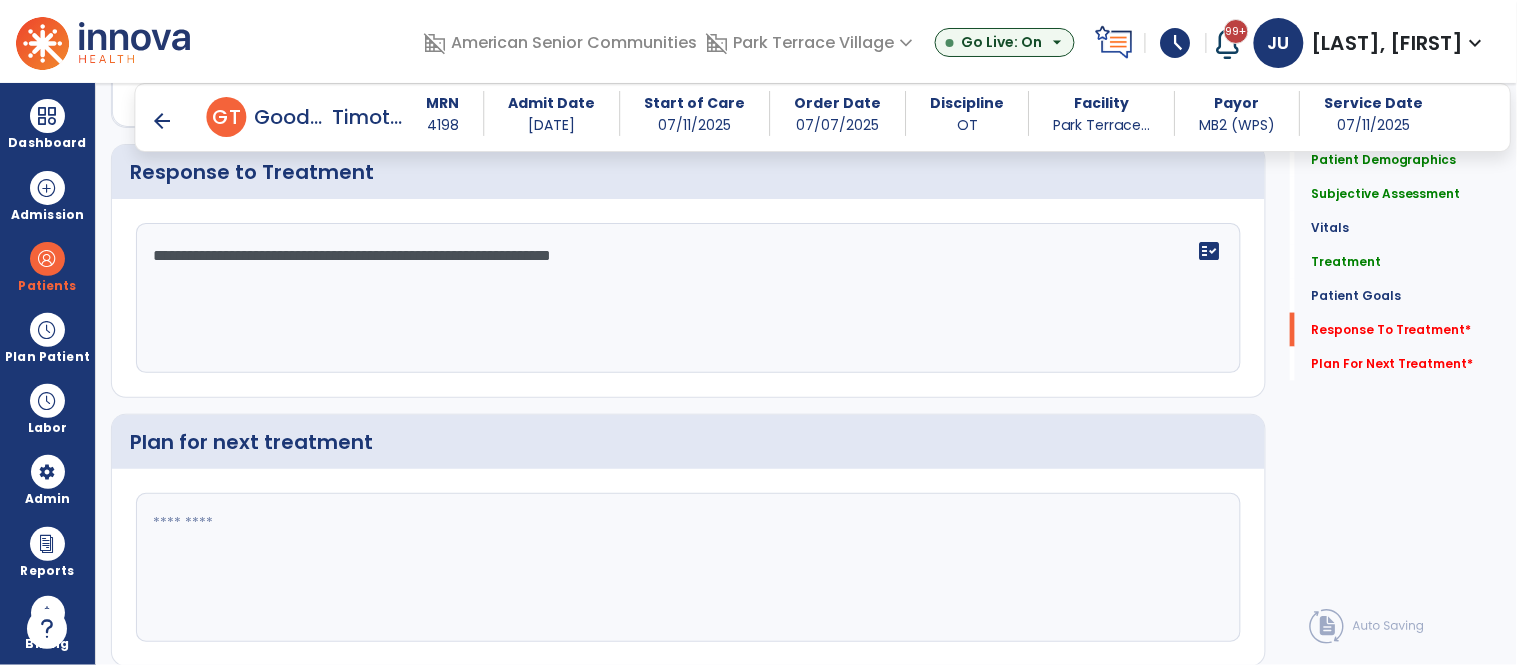 type on "**********" 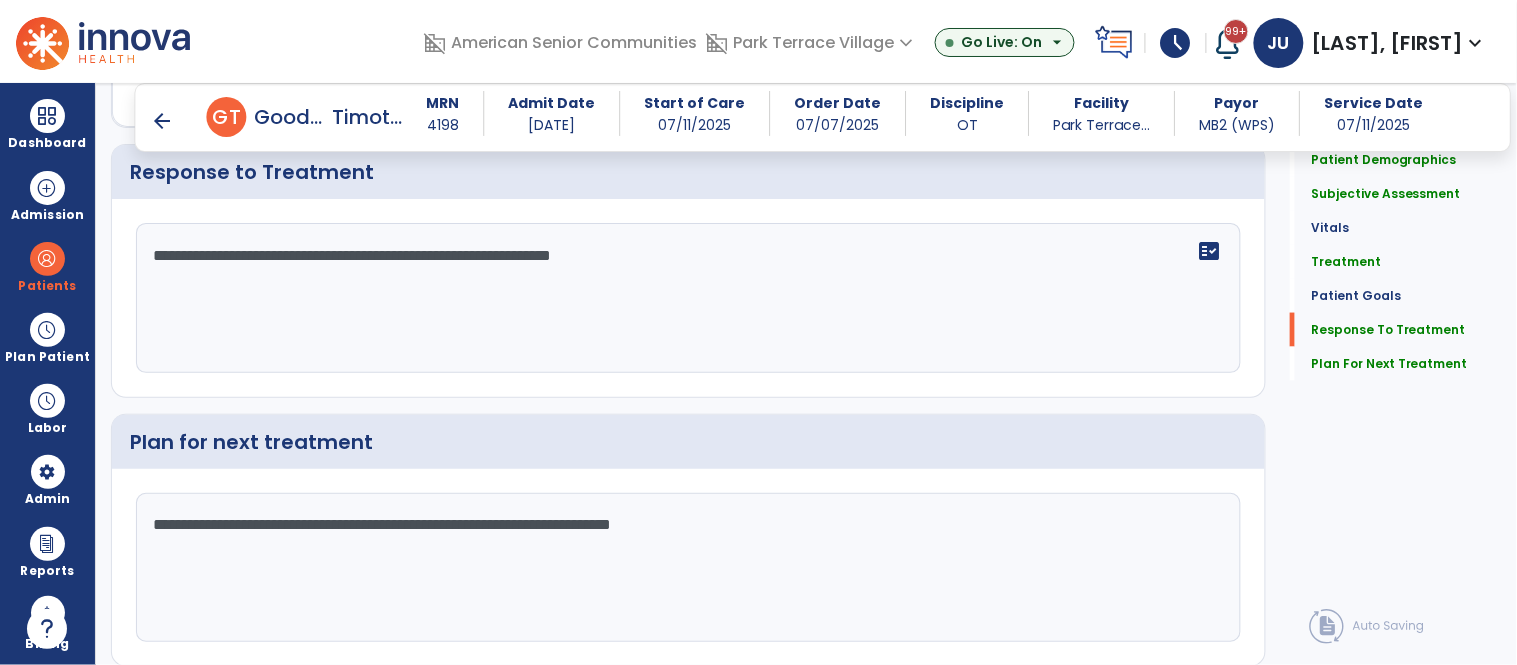 scroll, scrollTop: 2651, scrollLeft: 0, axis: vertical 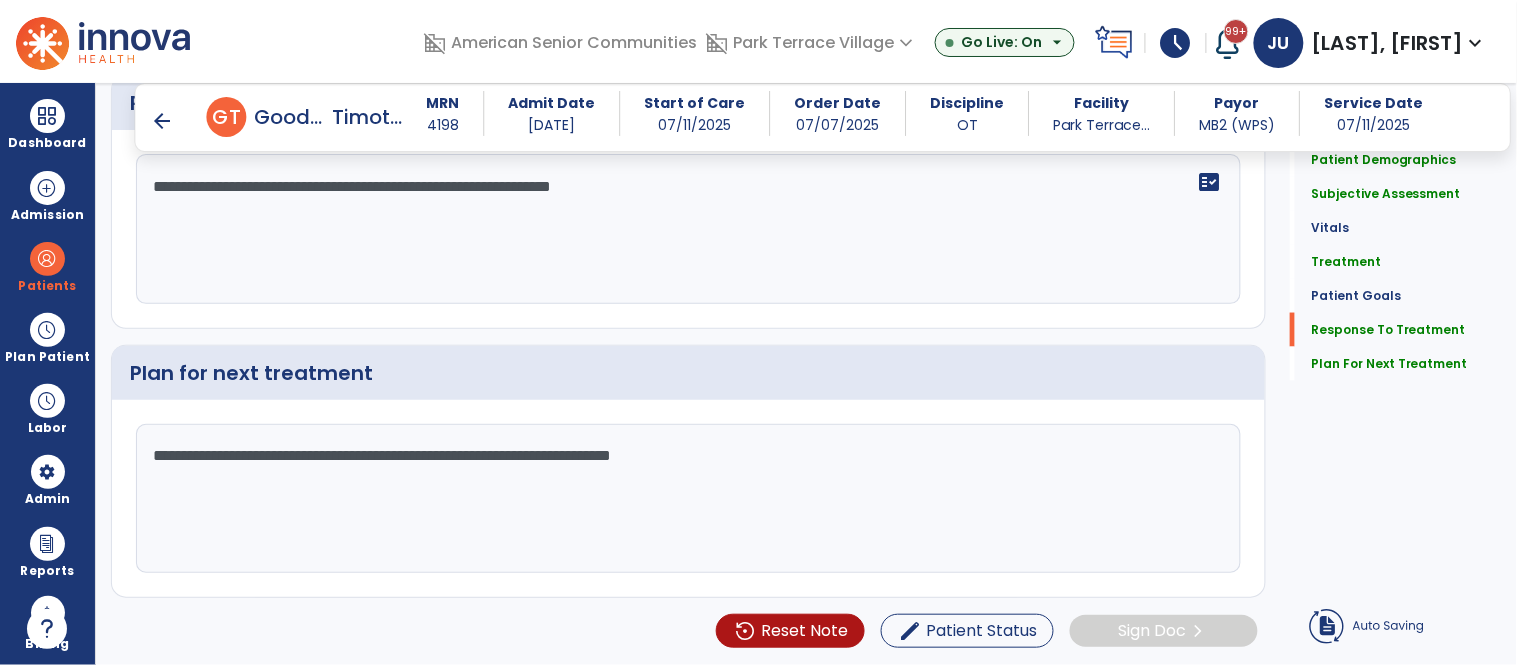 type on "**********" 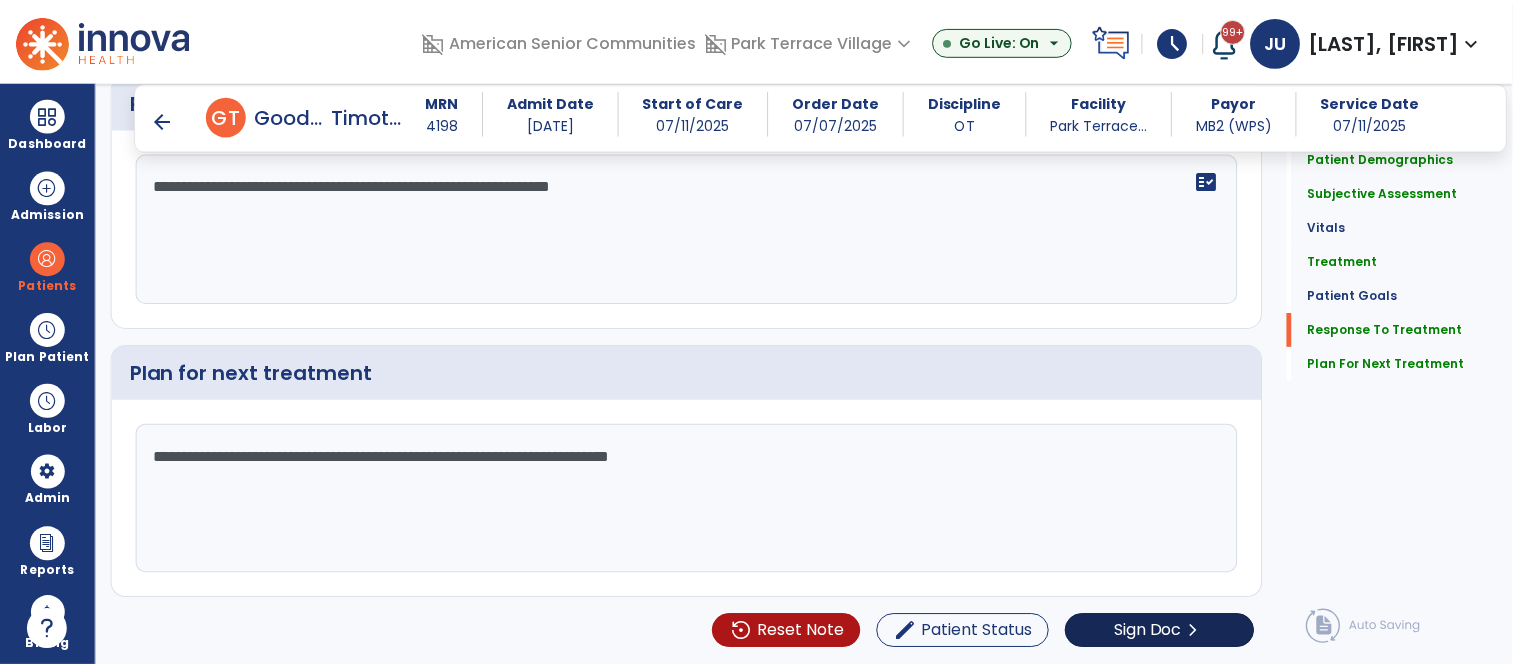 scroll, scrollTop: 2627, scrollLeft: 0, axis: vertical 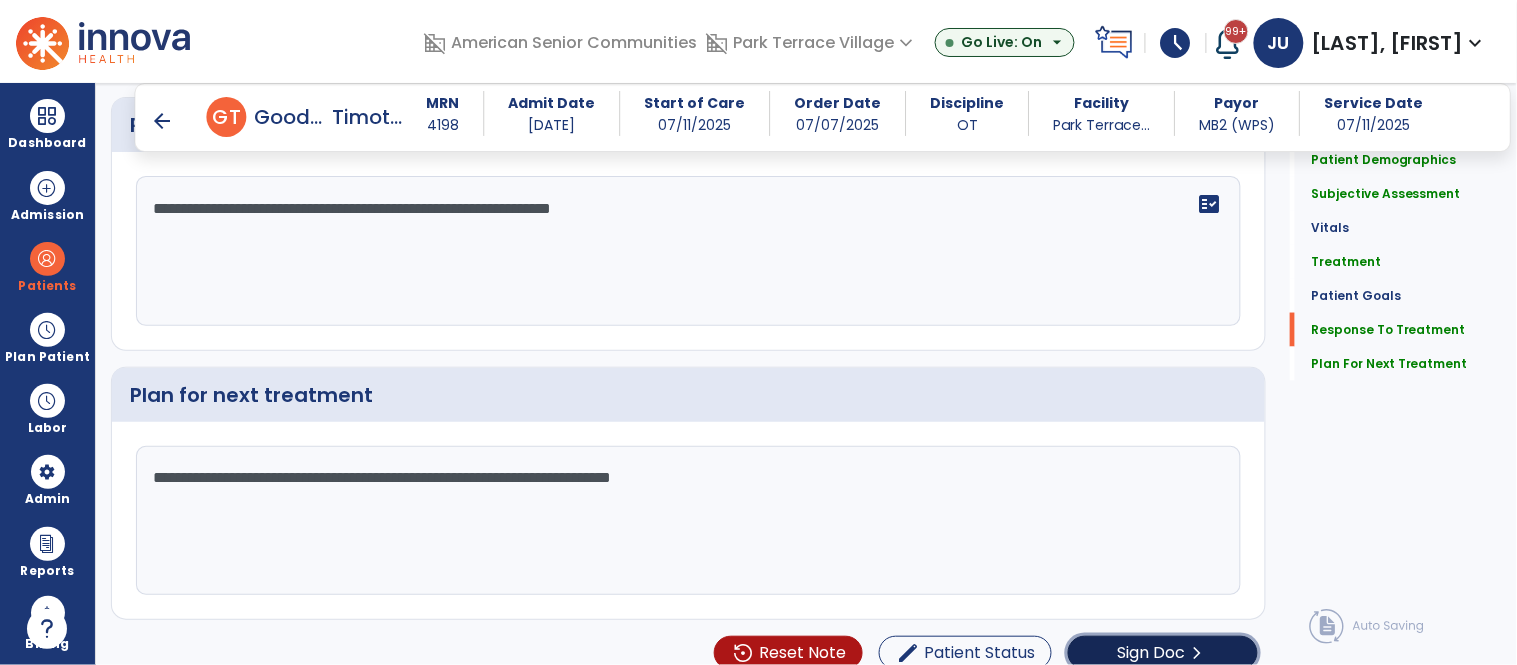 click on "Sign Doc" 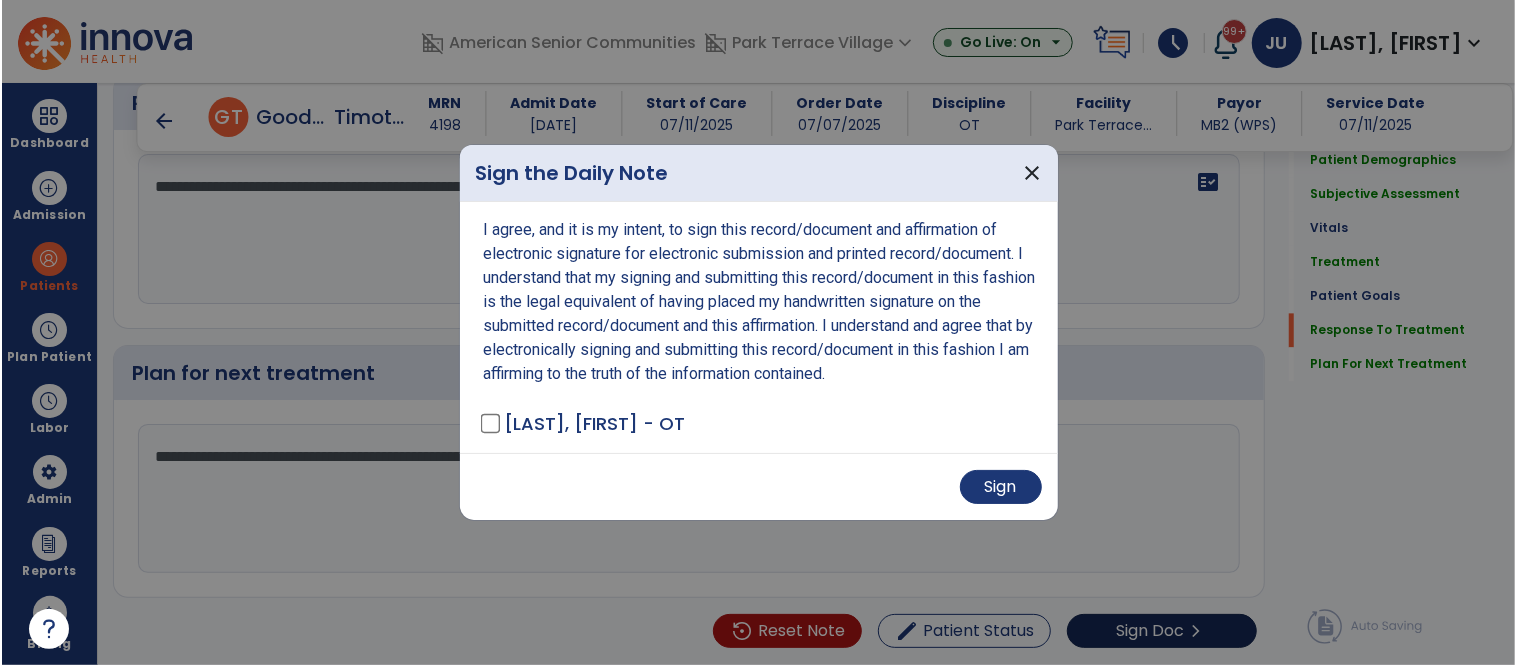 scroll, scrollTop: 2651, scrollLeft: 0, axis: vertical 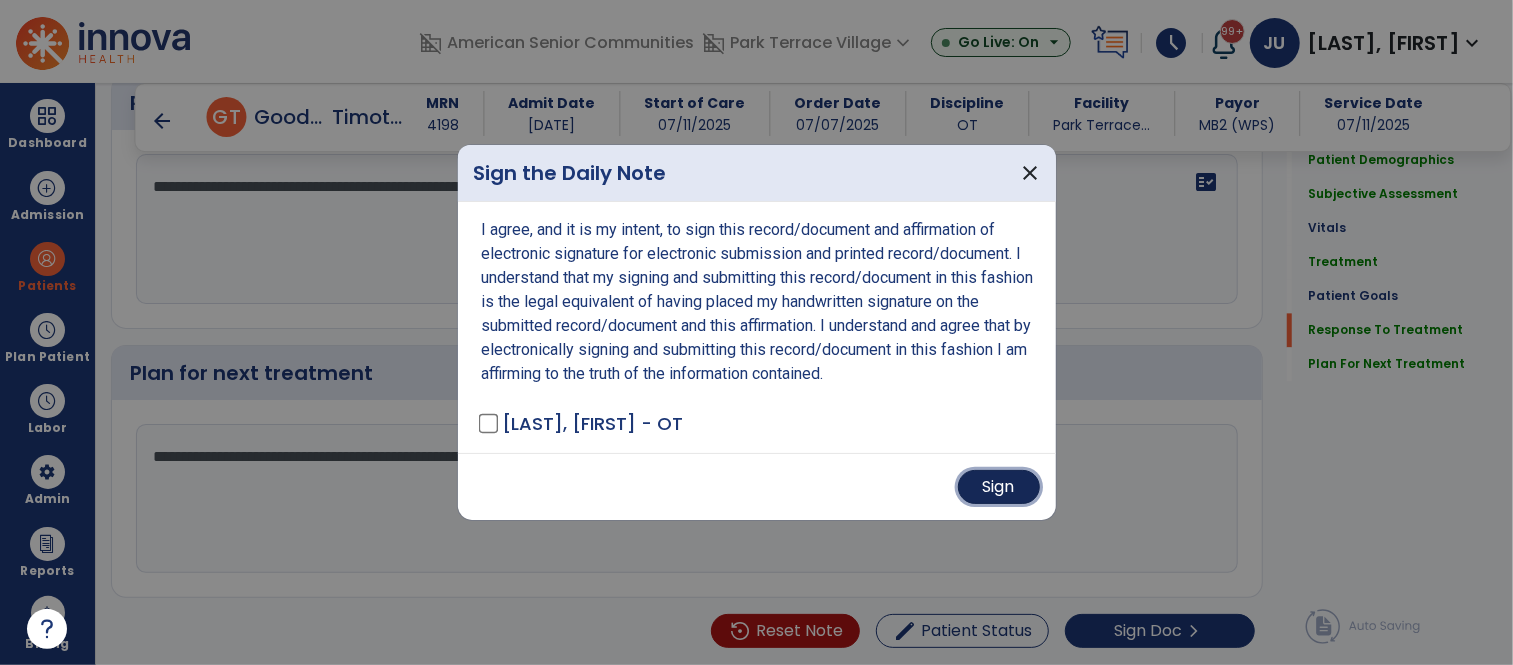 click on "Sign" at bounding box center (999, 487) 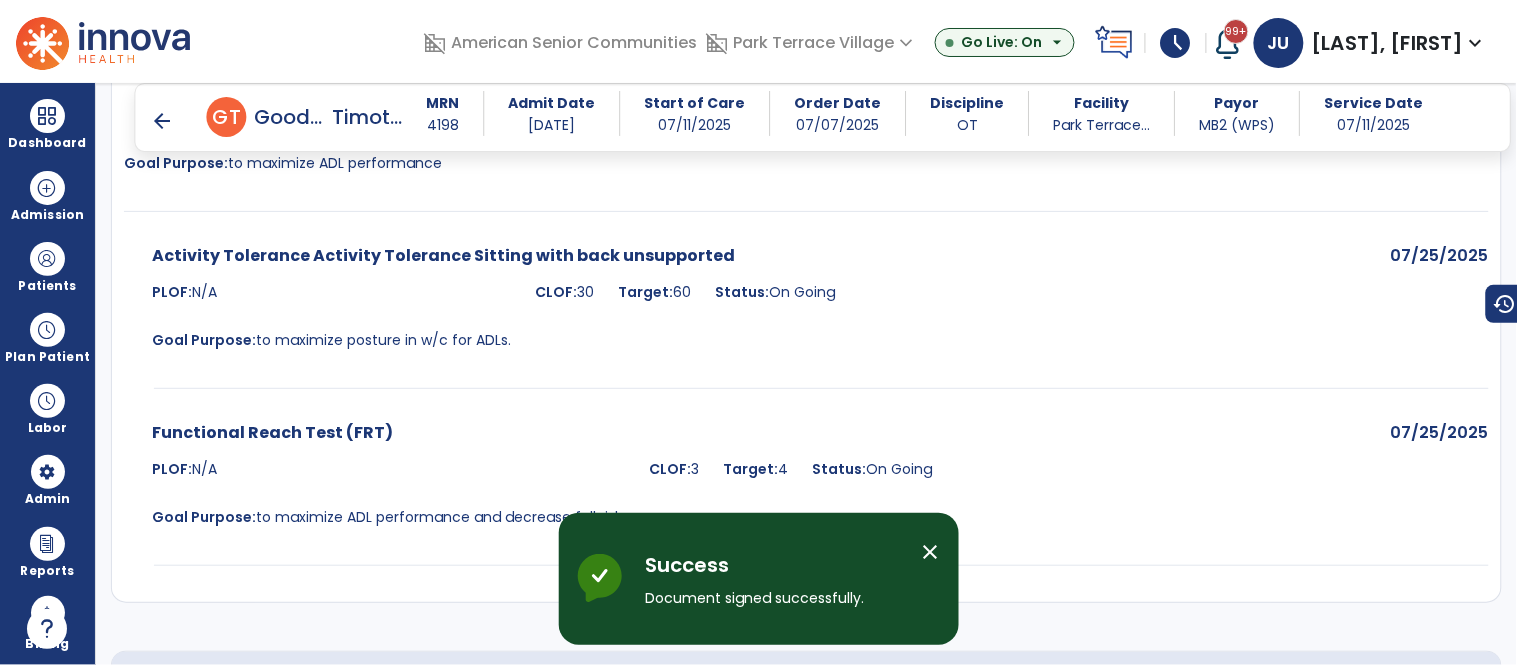 scroll, scrollTop: 3558, scrollLeft: 0, axis: vertical 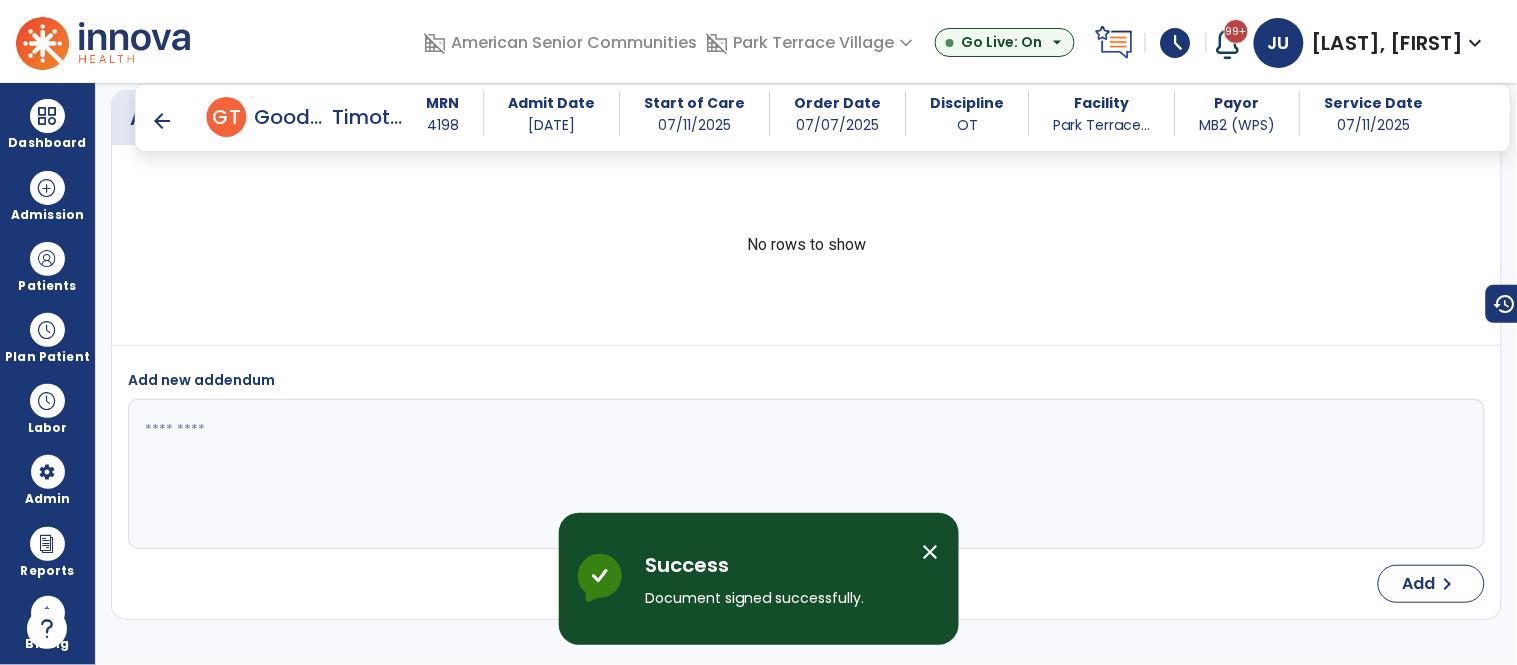 click on "close" at bounding box center [931, 552] 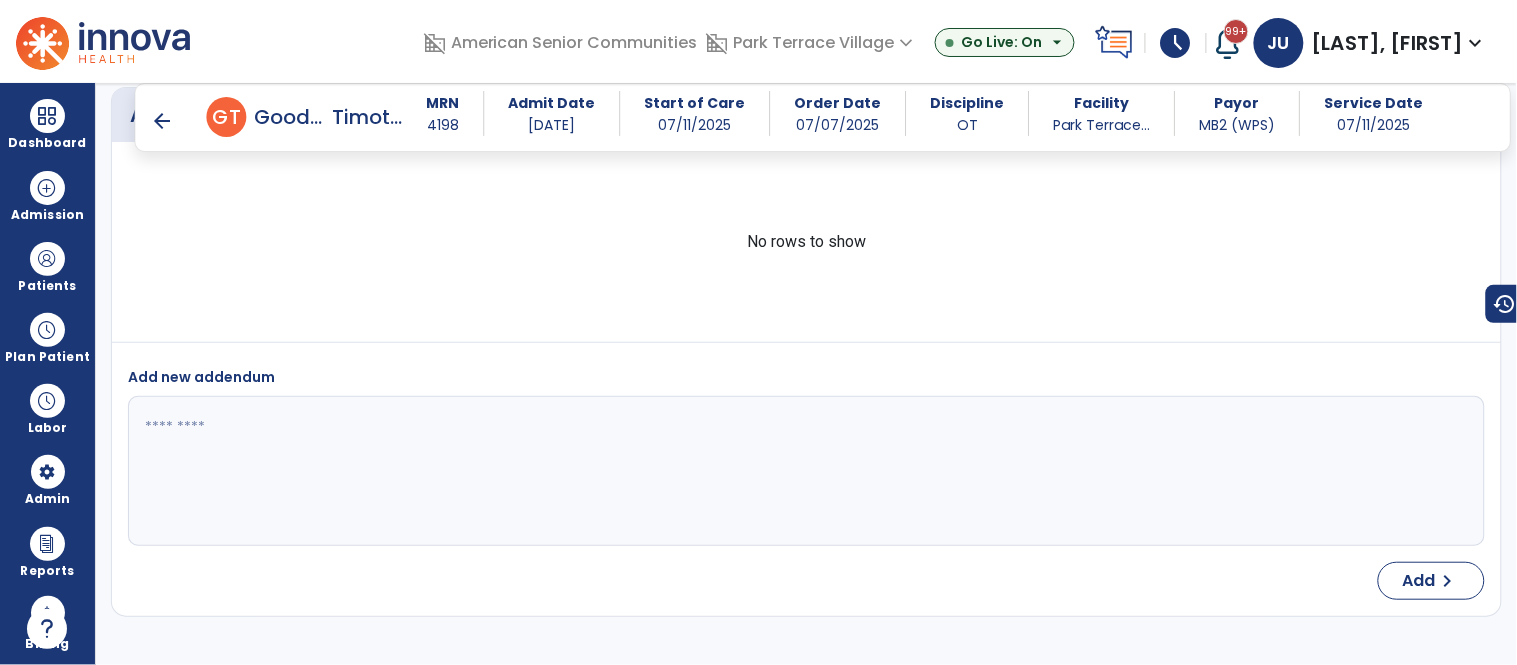 click on "arrow_back" at bounding box center (163, 121) 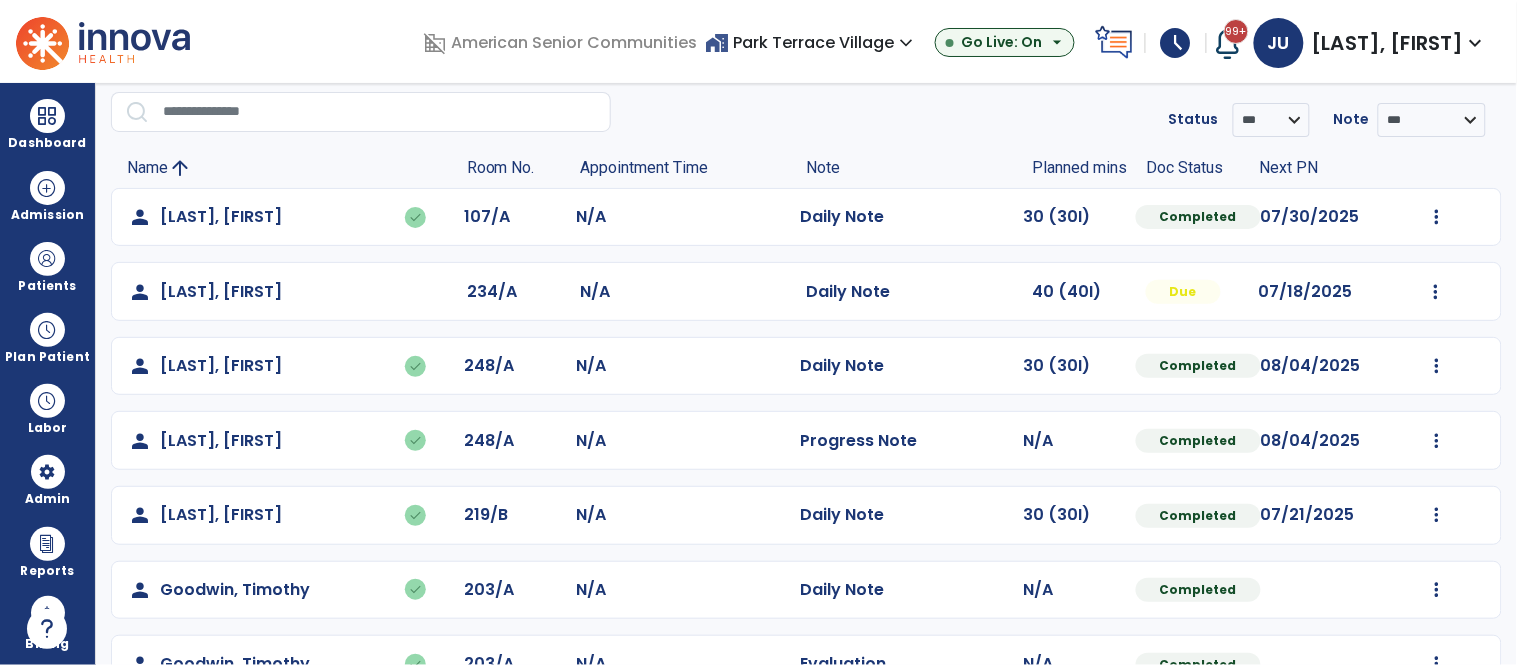 scroll, scrollTop: 0, scrollLeft: 0, axis: both 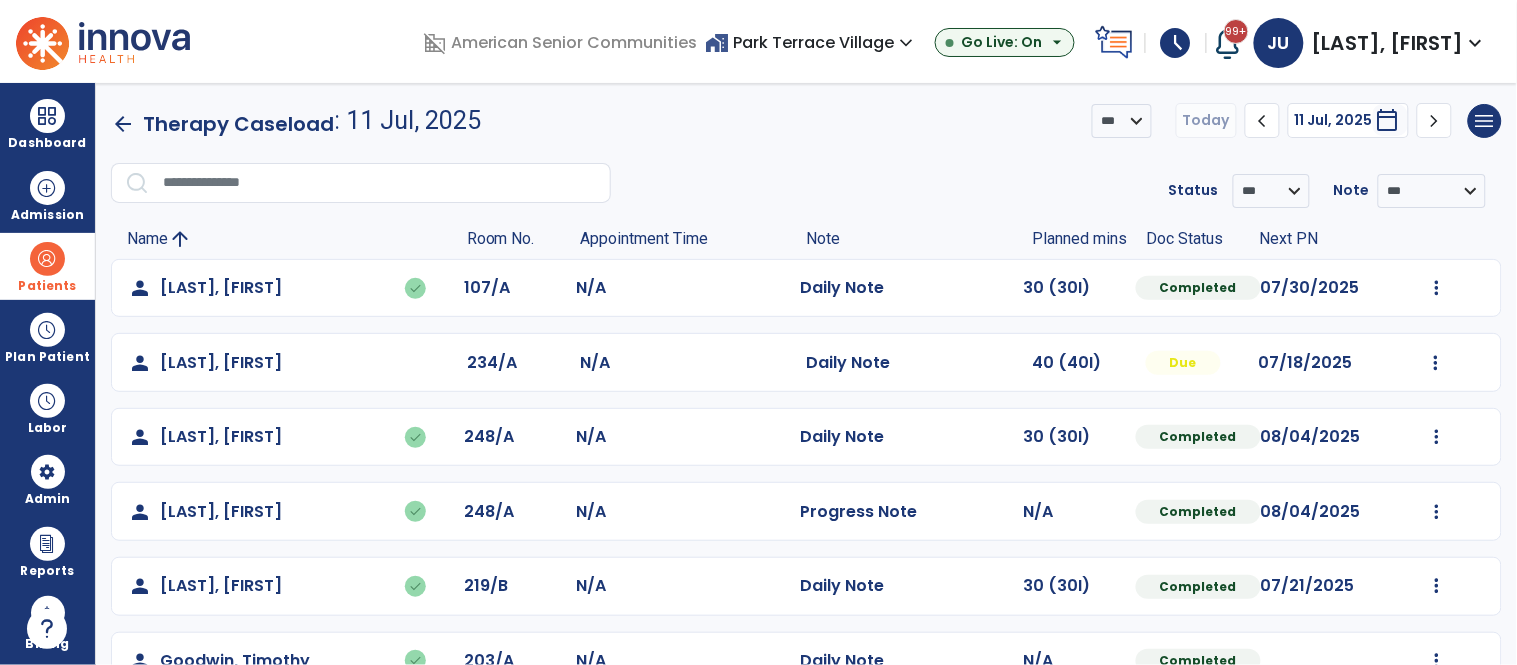 click at bounding box center (47, 259) 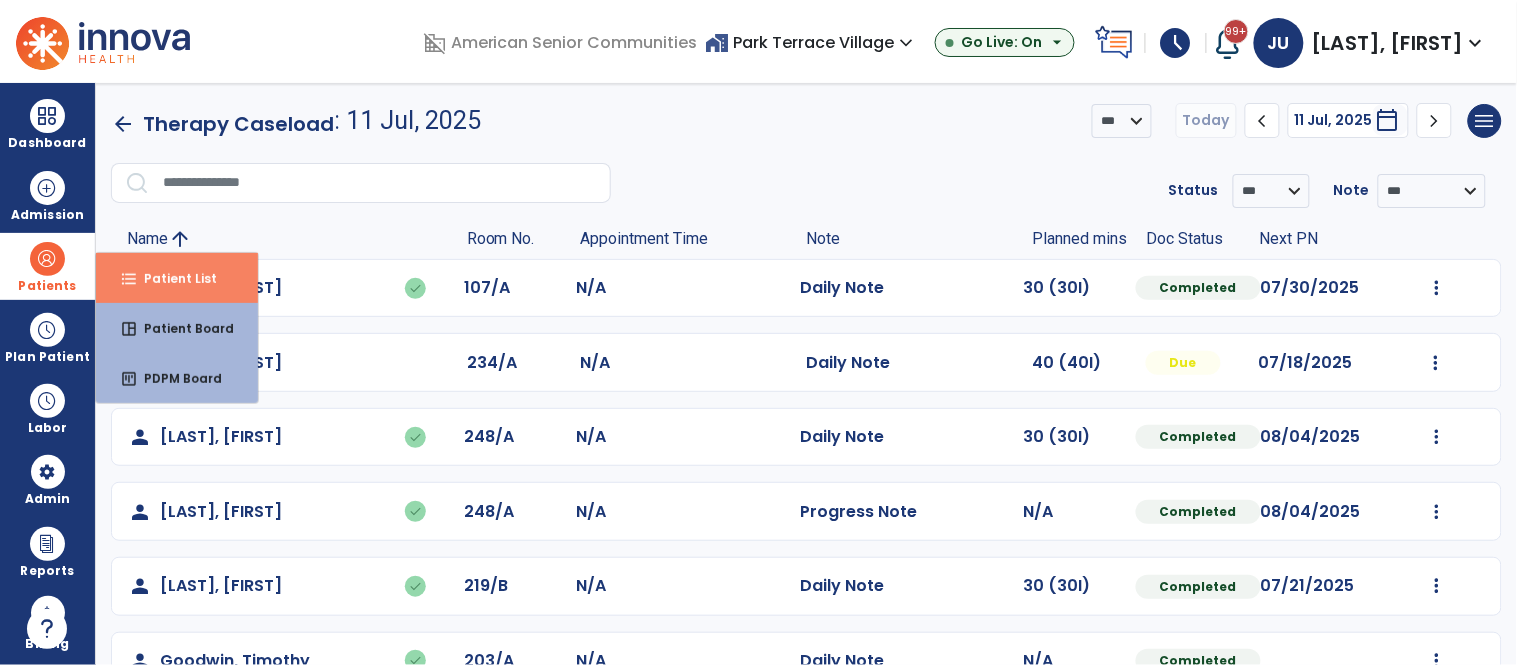click on "Patient List" at bounding box center [172, 278] 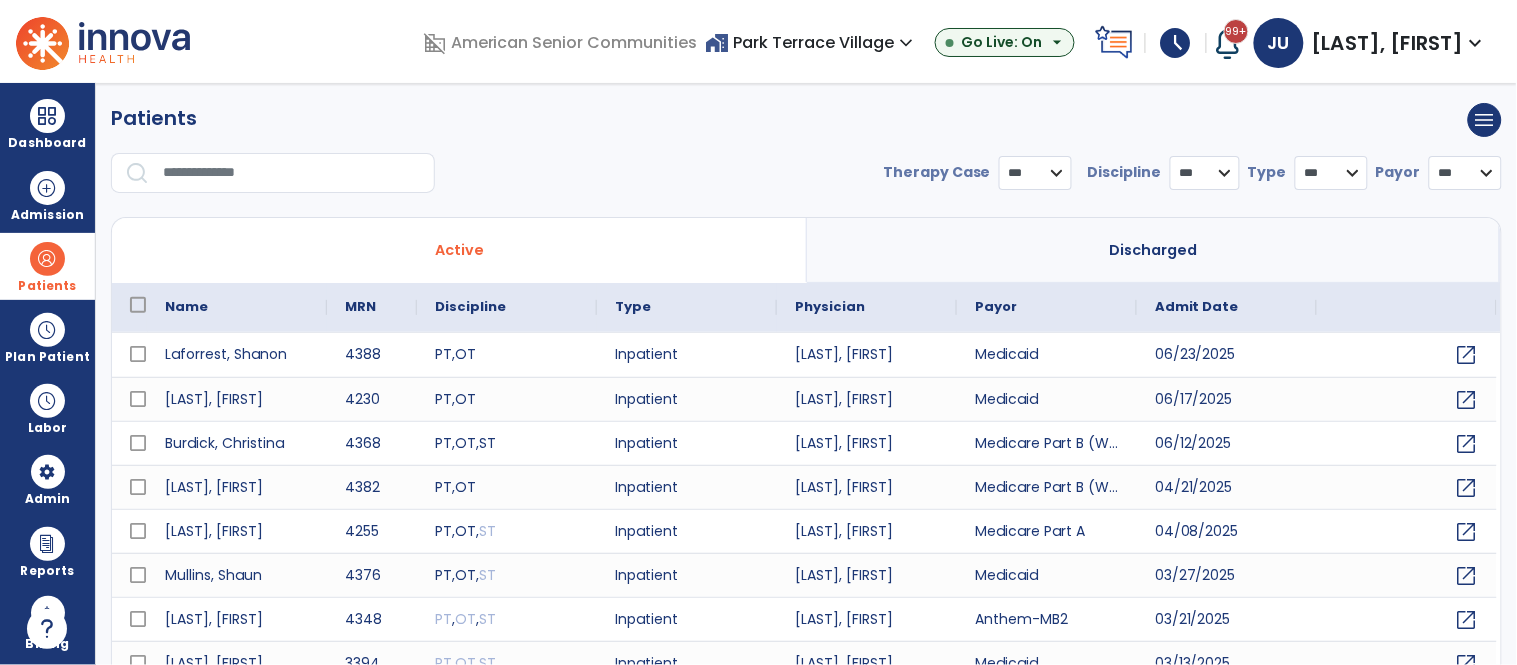 click at bounding box center (292, 173) 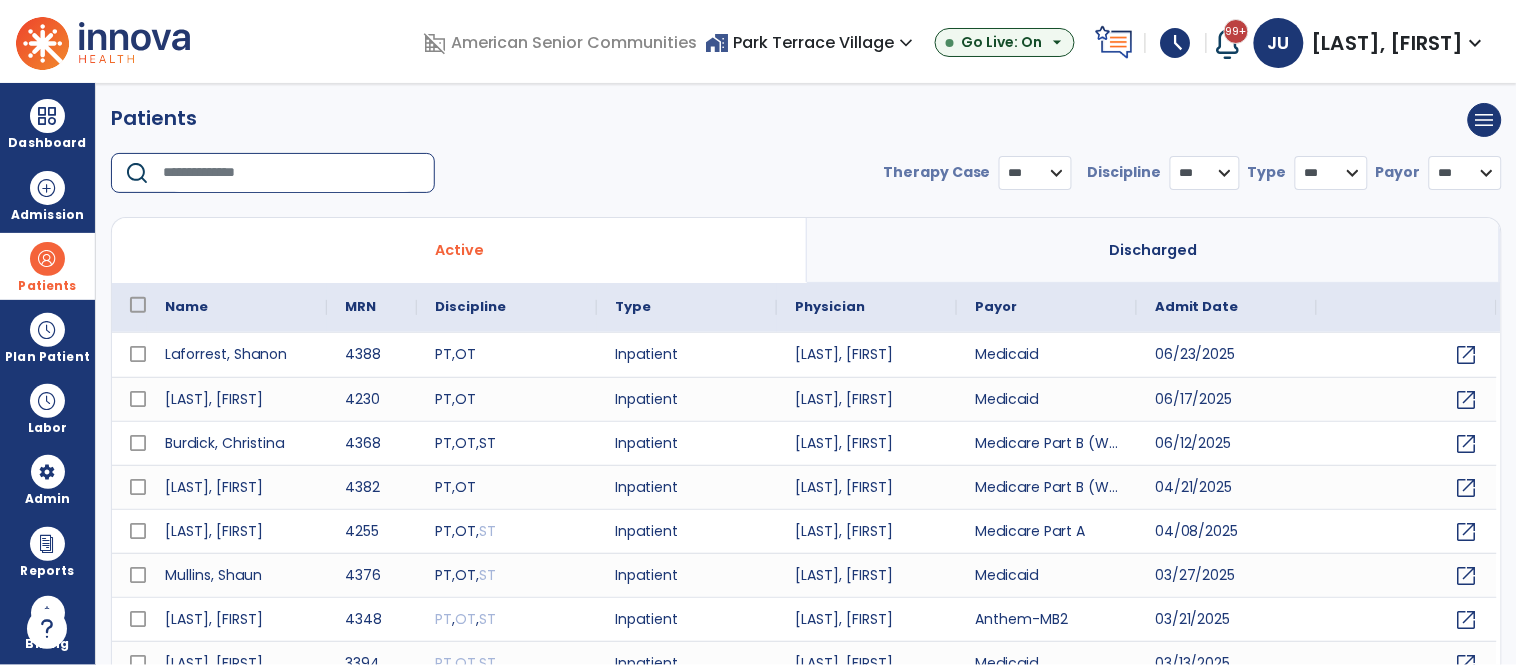 select on "***" 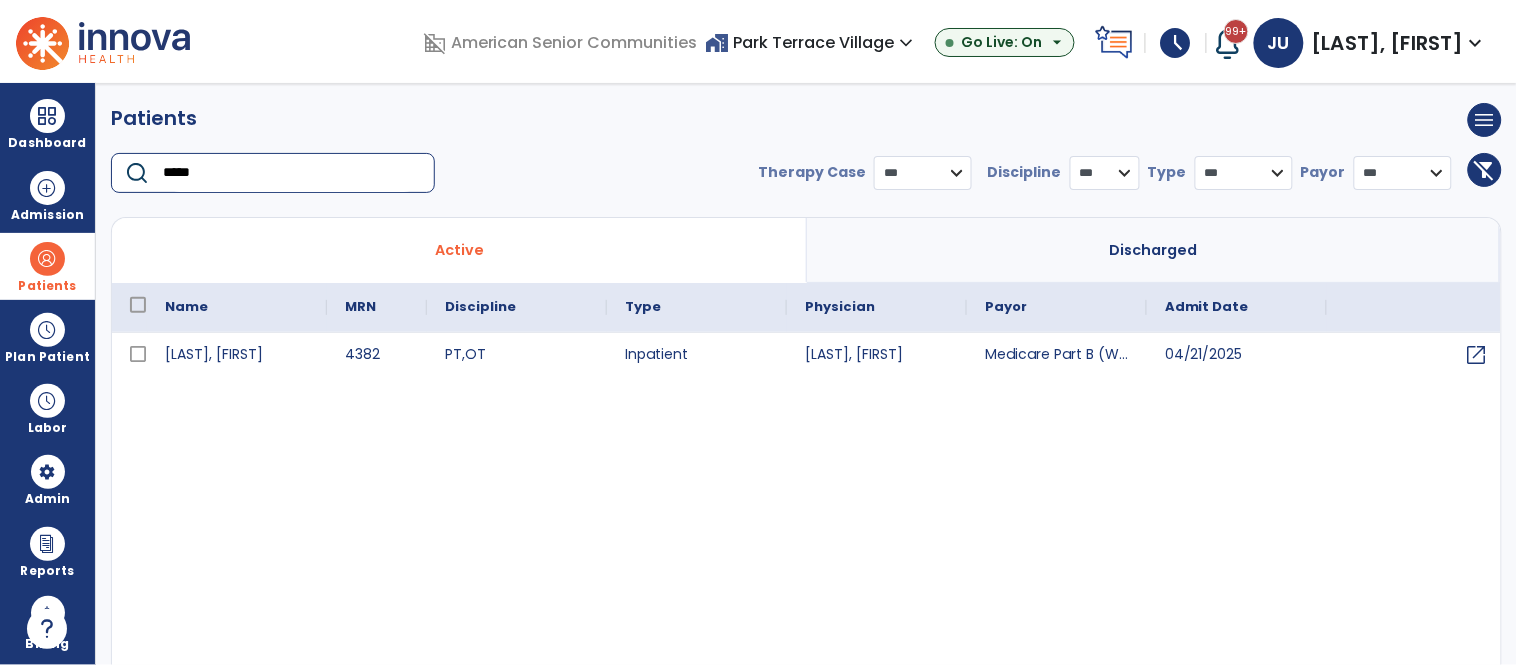 type on "*****" 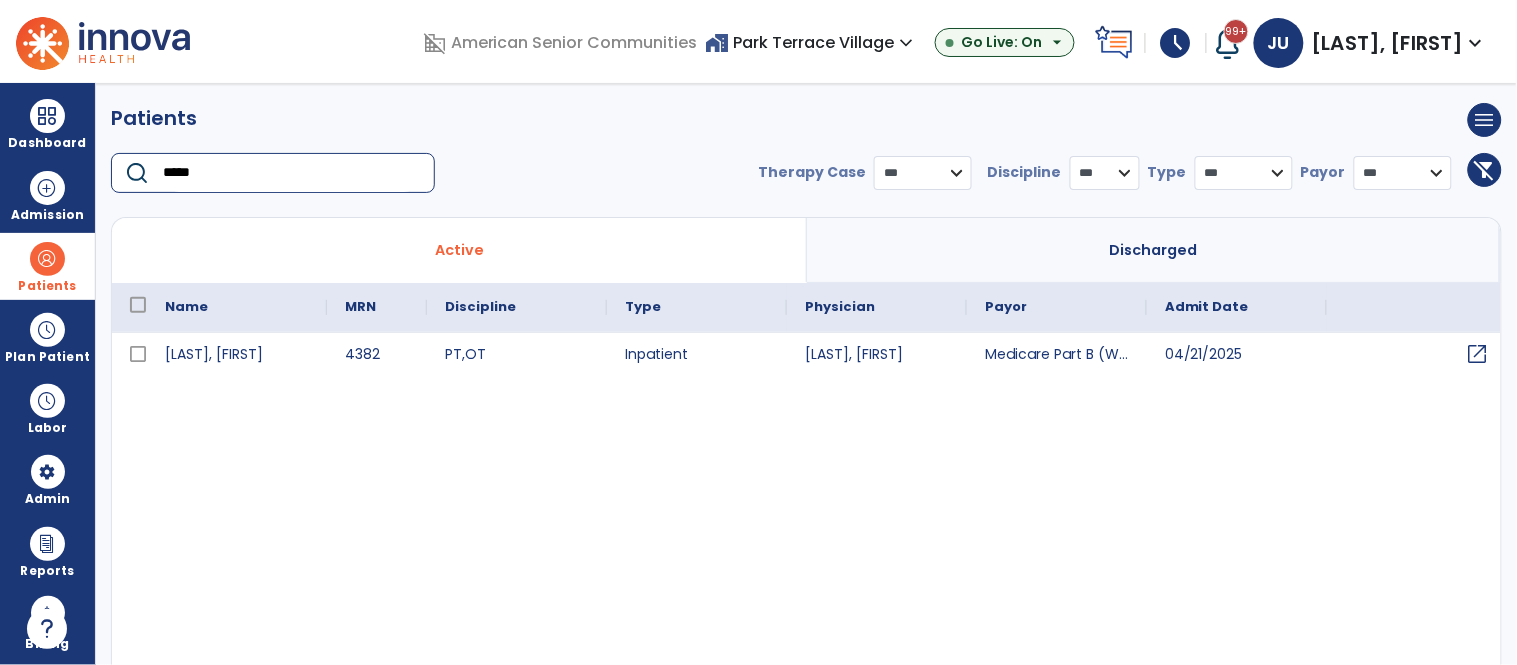 click on "open_in_new" at bounding box center (1478, 354) 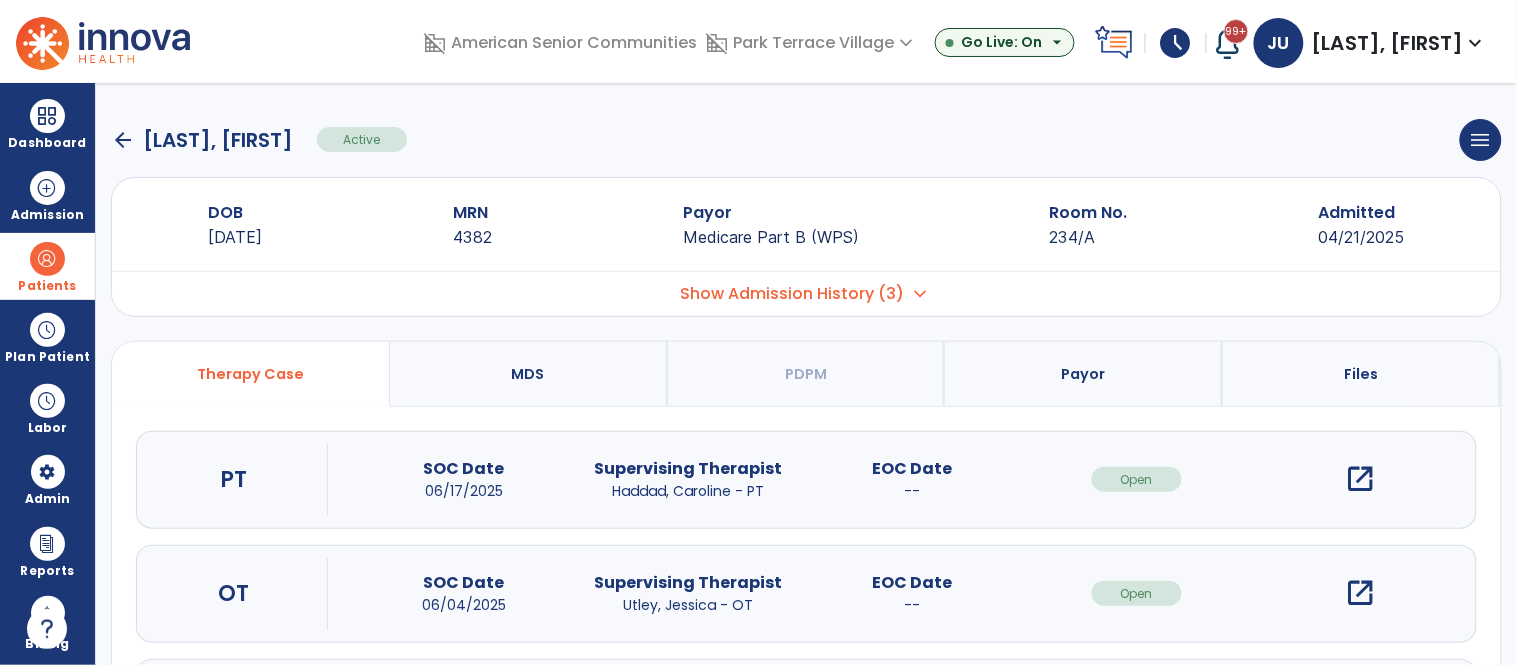 click on "open_in_new" at bounding box center (1361, 593) 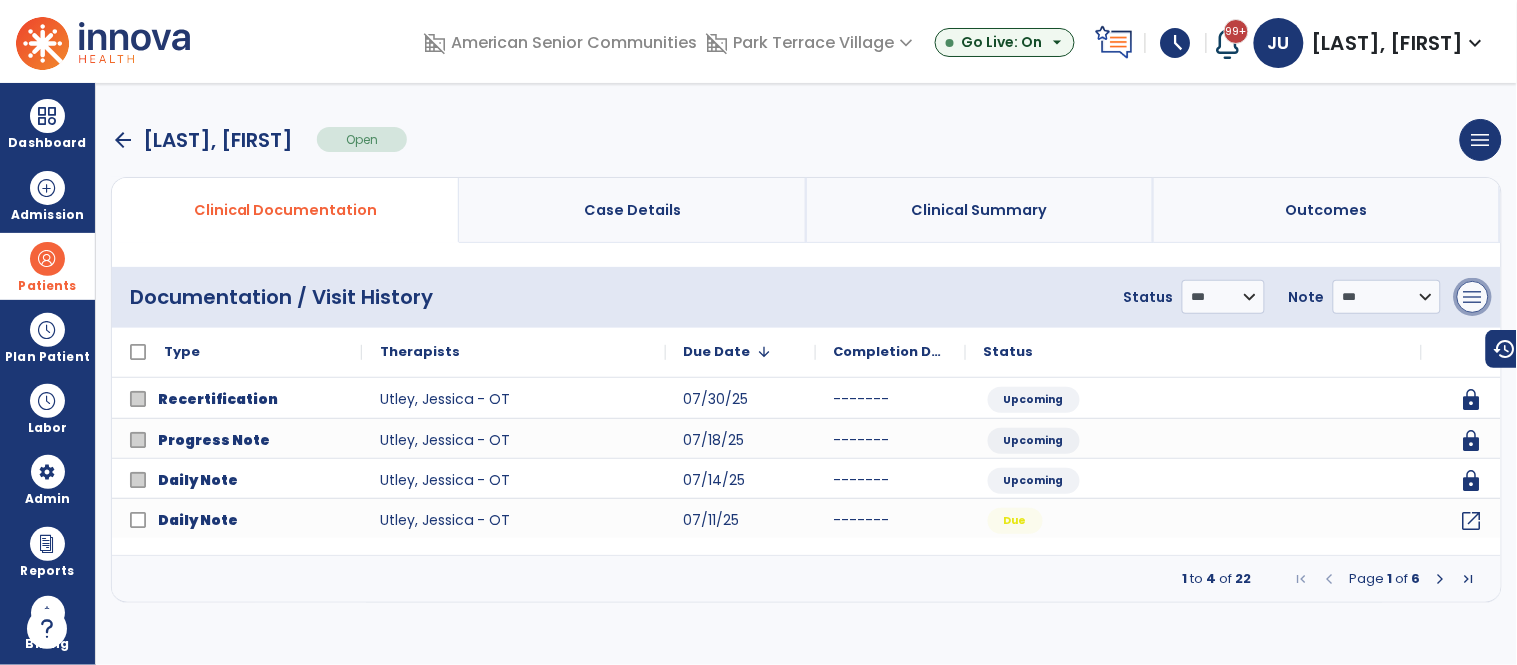 click on "menu" at bounding box center (1473, 297) 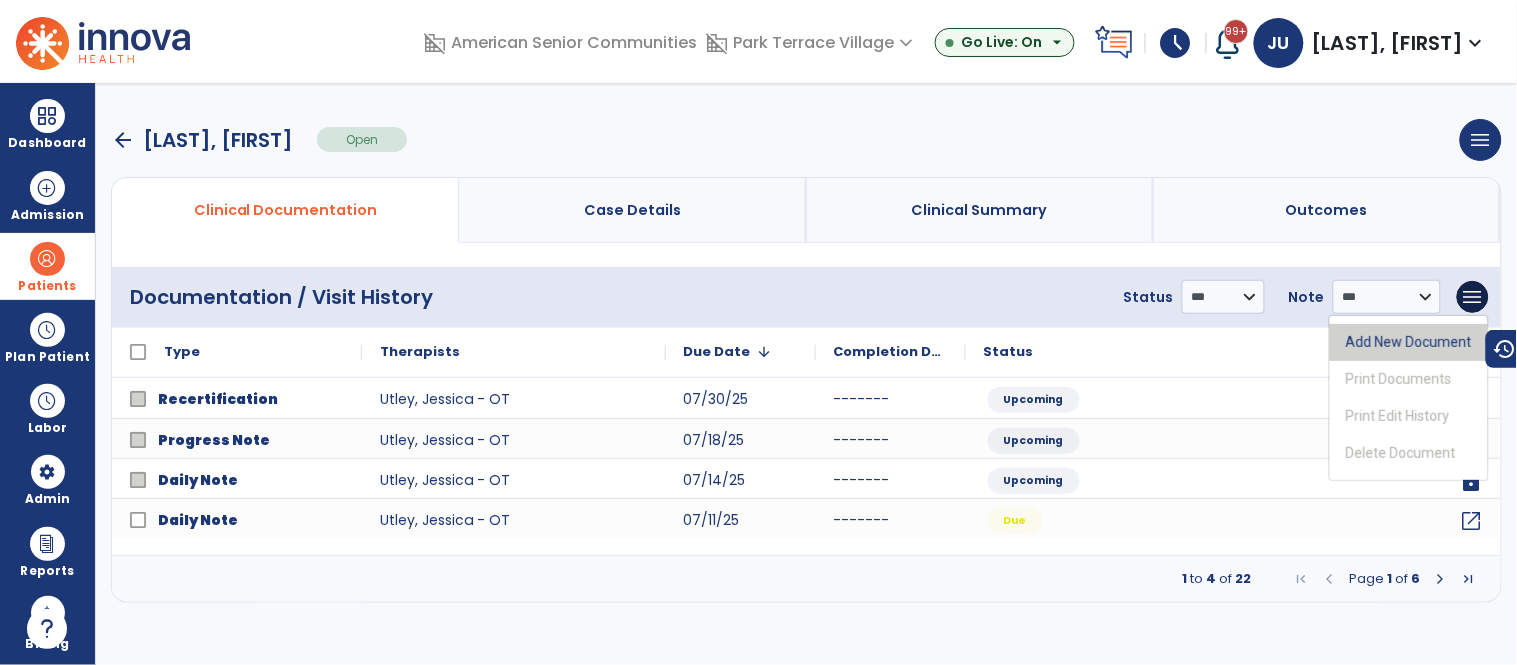 click on "Add New Document" at bounding box center (1409, 342) 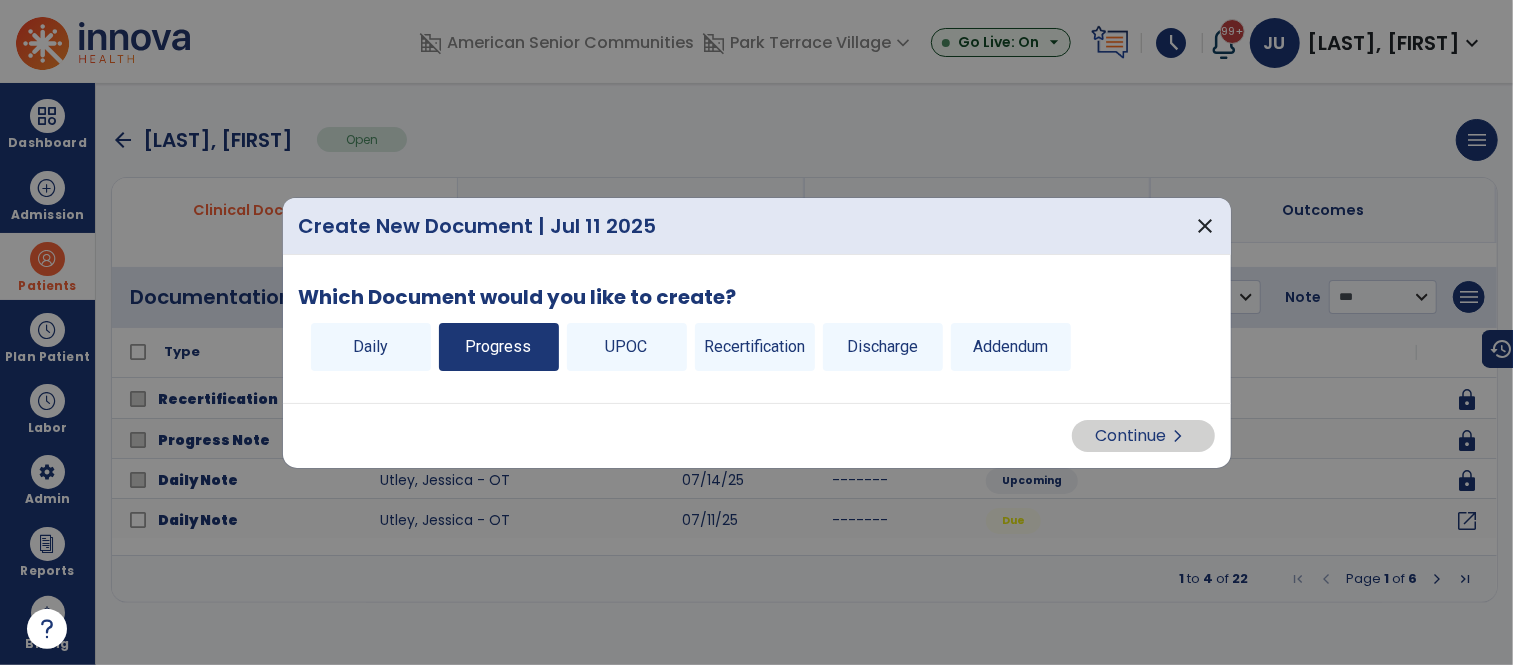click on "Progress" at bounding box center (499, 347) 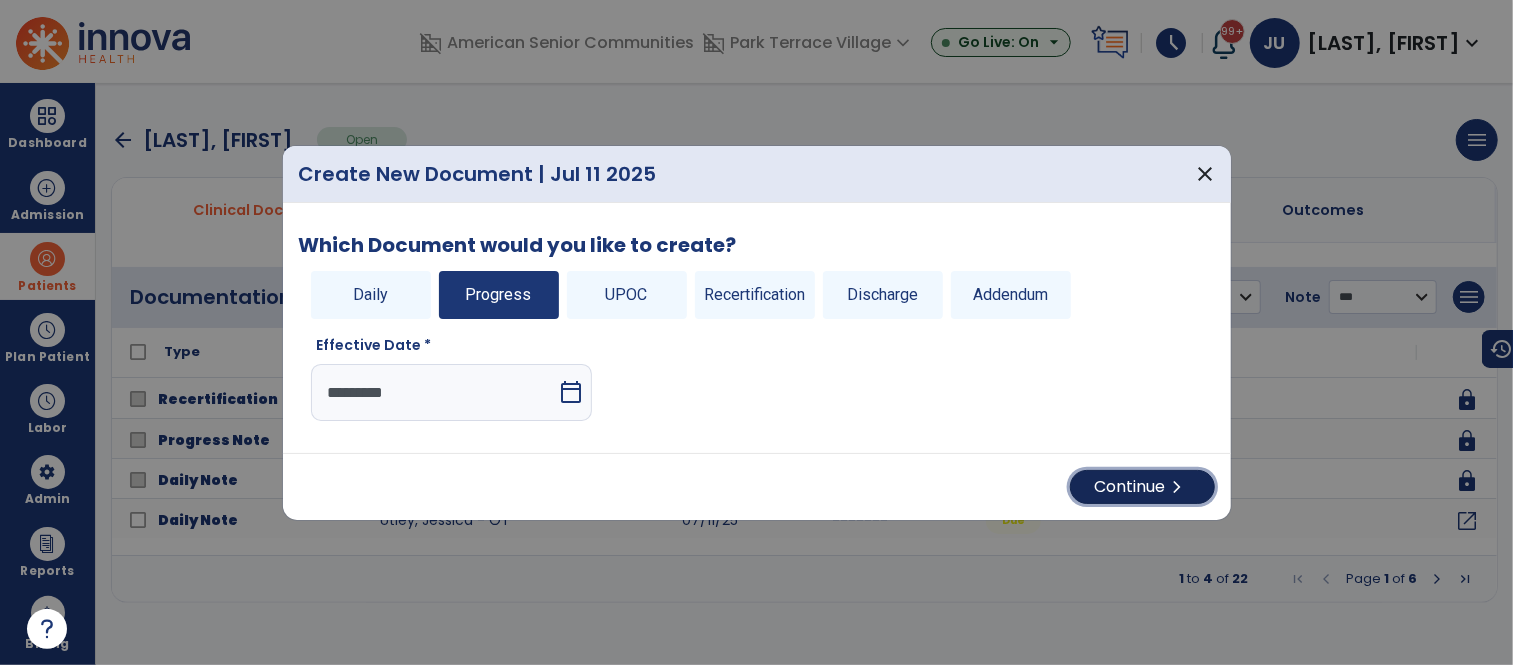 click on "Continue   chevron_right" at bounding box center [1142, 487] 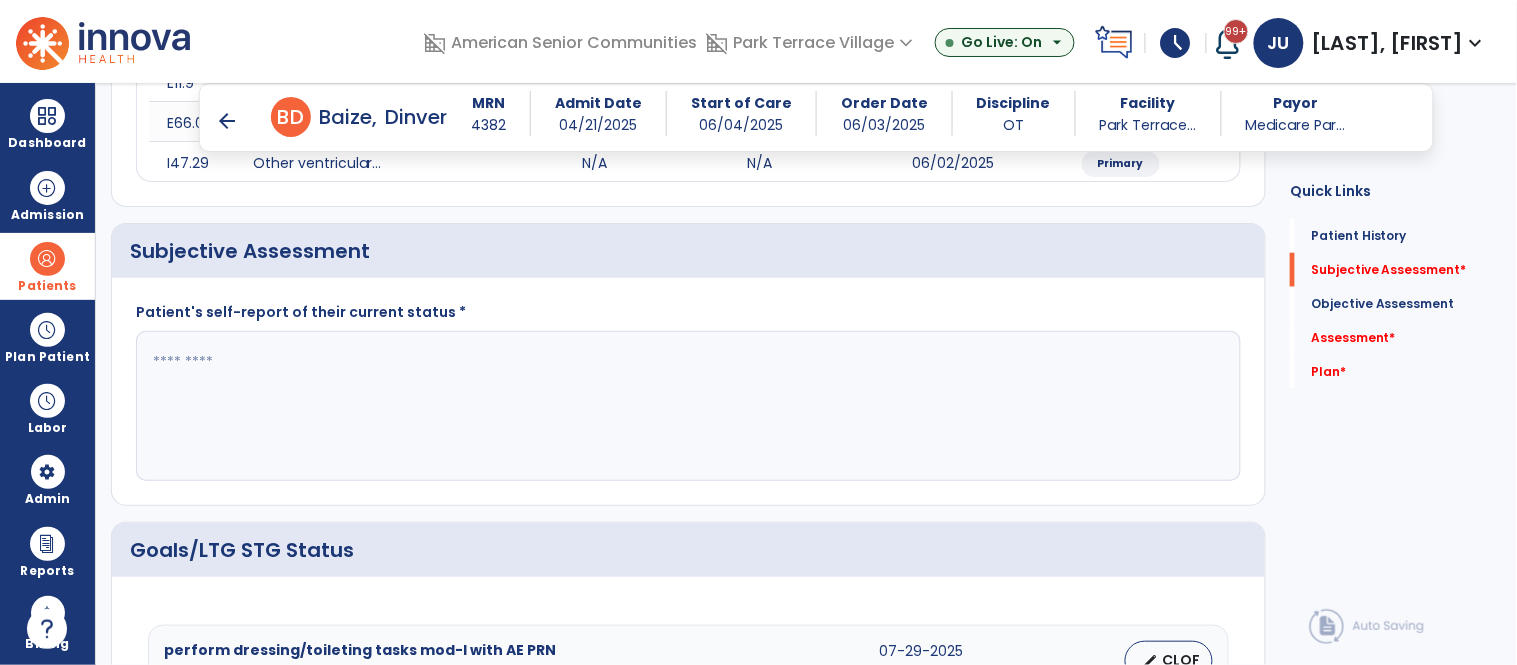 scroll, scrollTop: 470, scrollLeft: 0, axis: vertical 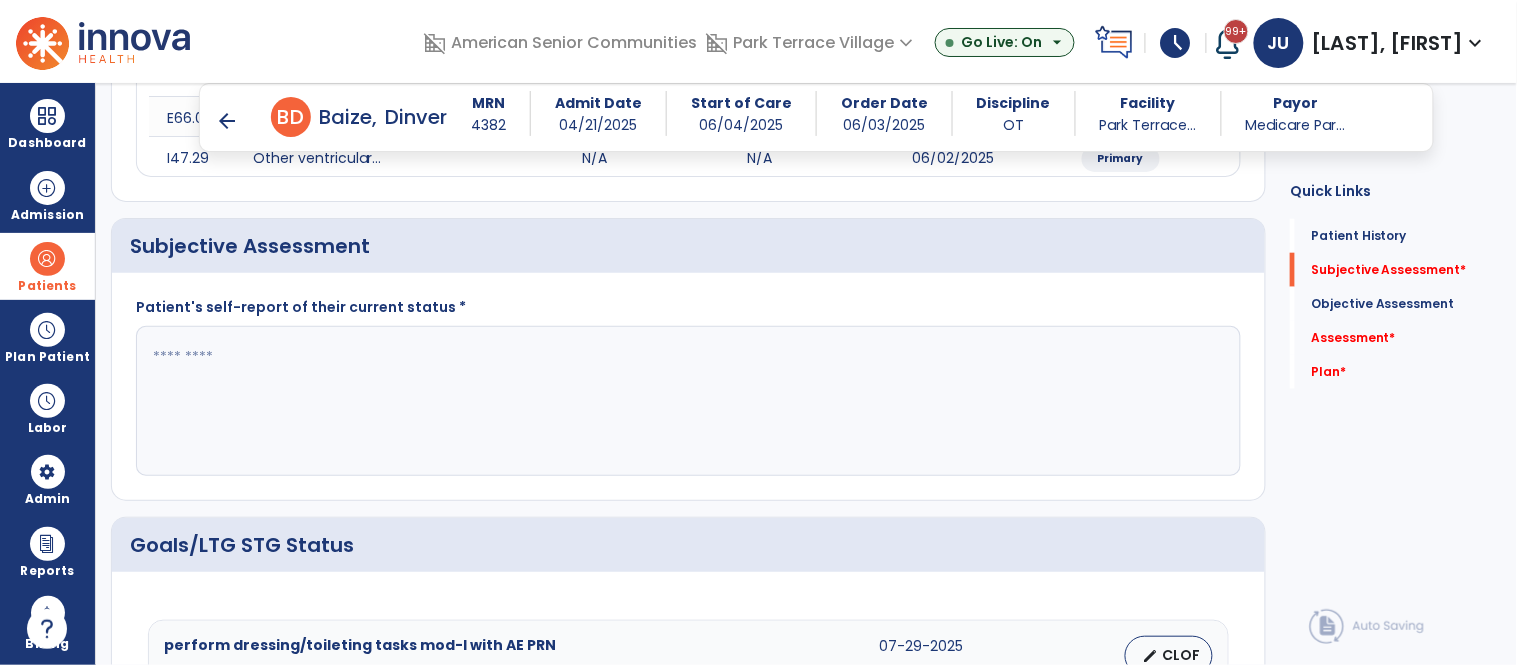 click 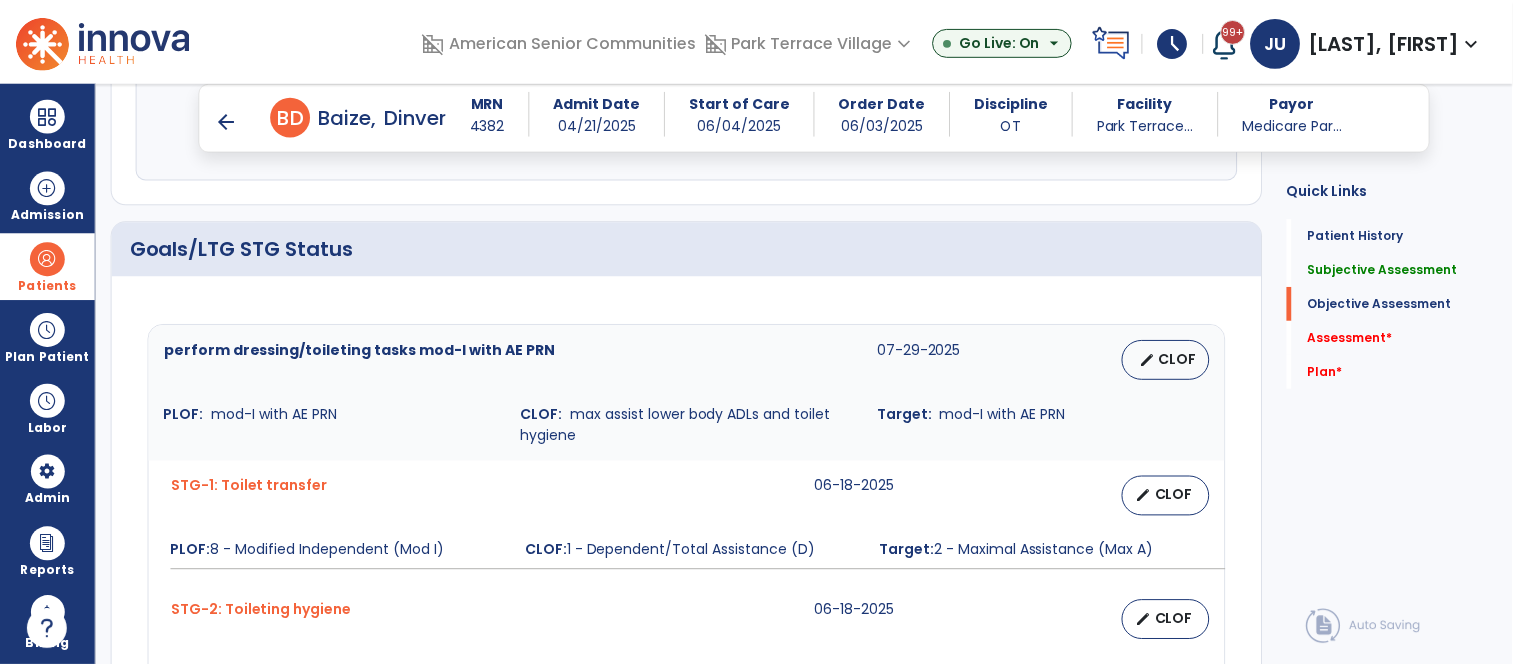scroll, scrollTop: 758, scrollLeft: 0, axis: vertical 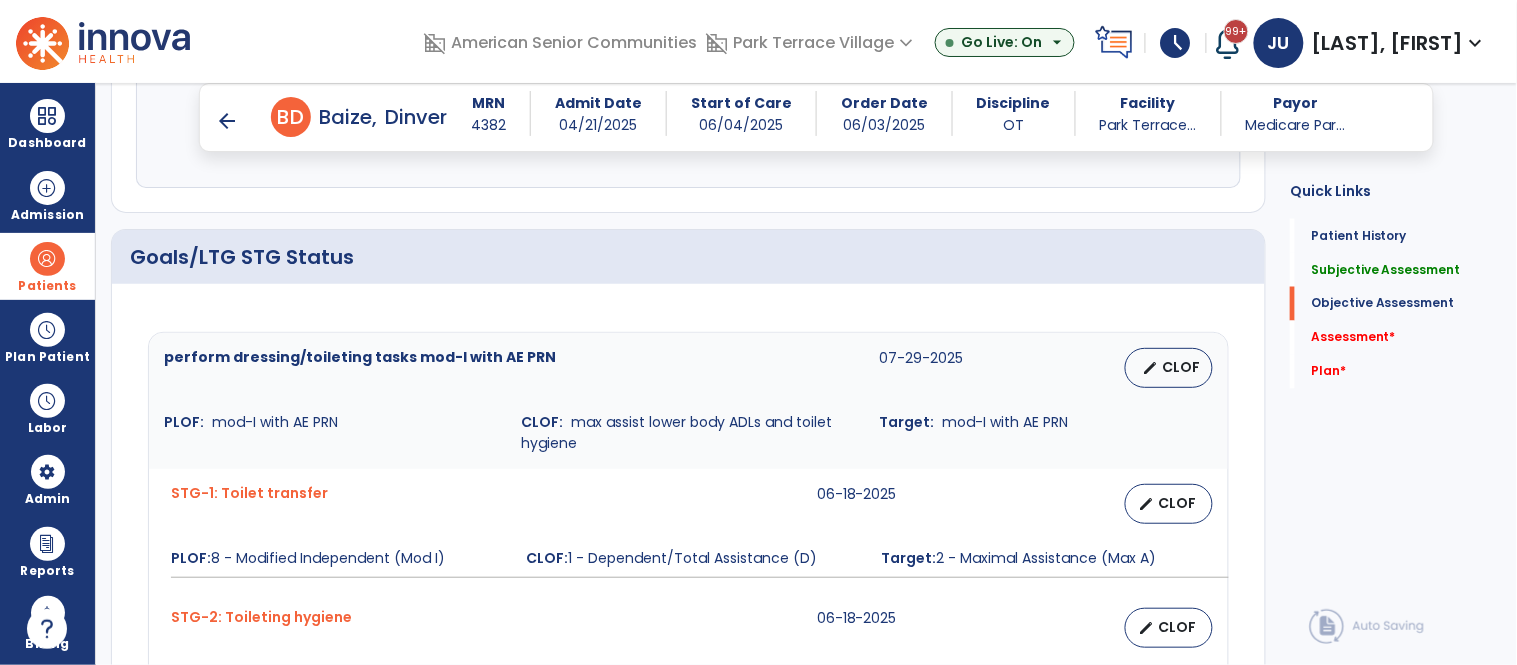 type on "**********" 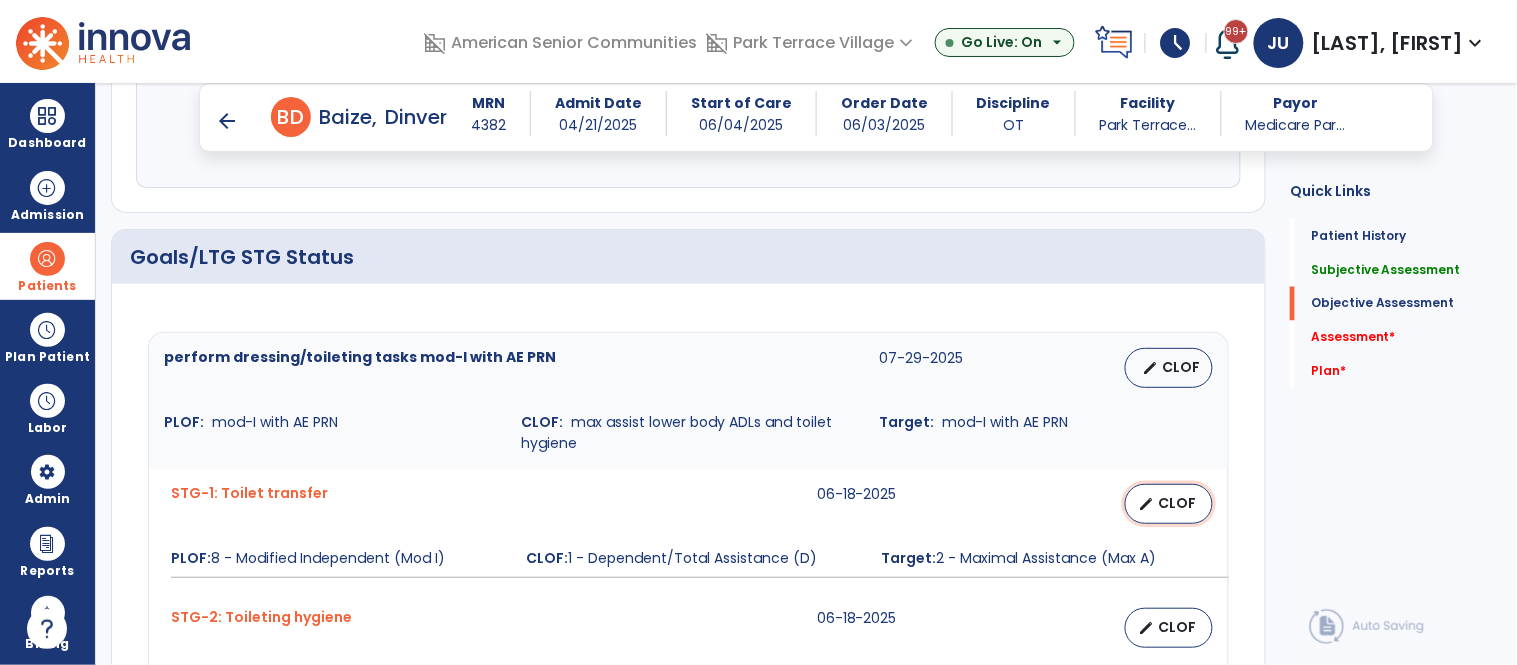 click on "edit   CLOF" at bounding box center [1169, 504] 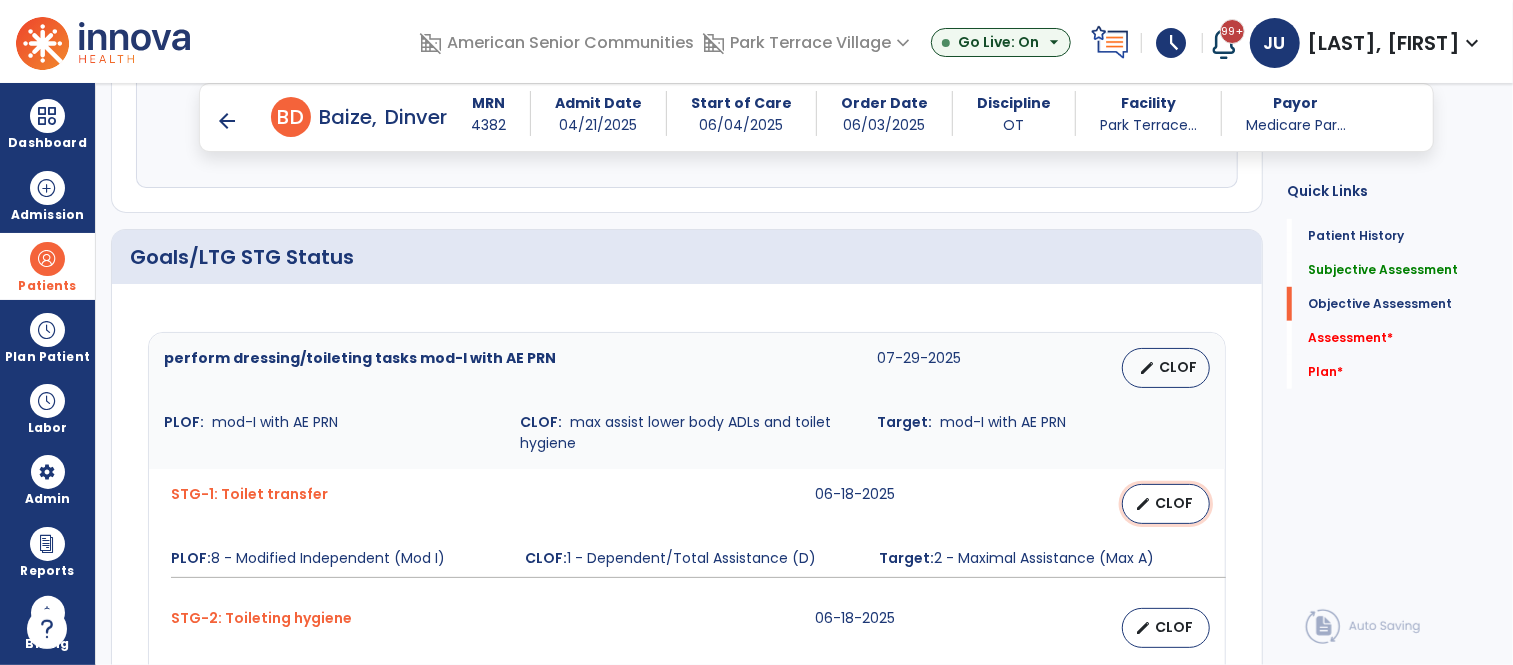 select on "********" 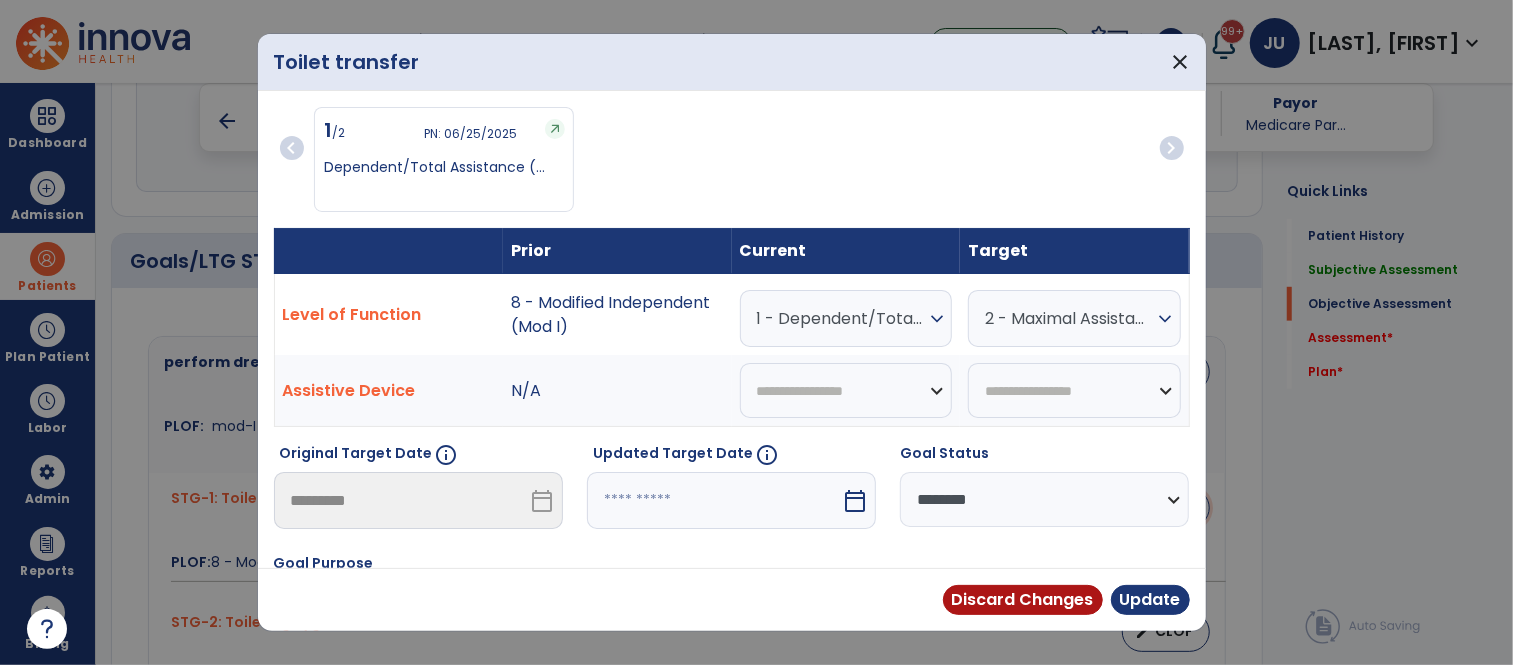 scroll, scrollTop: 758, scrollLeft: 0, axis: vertical 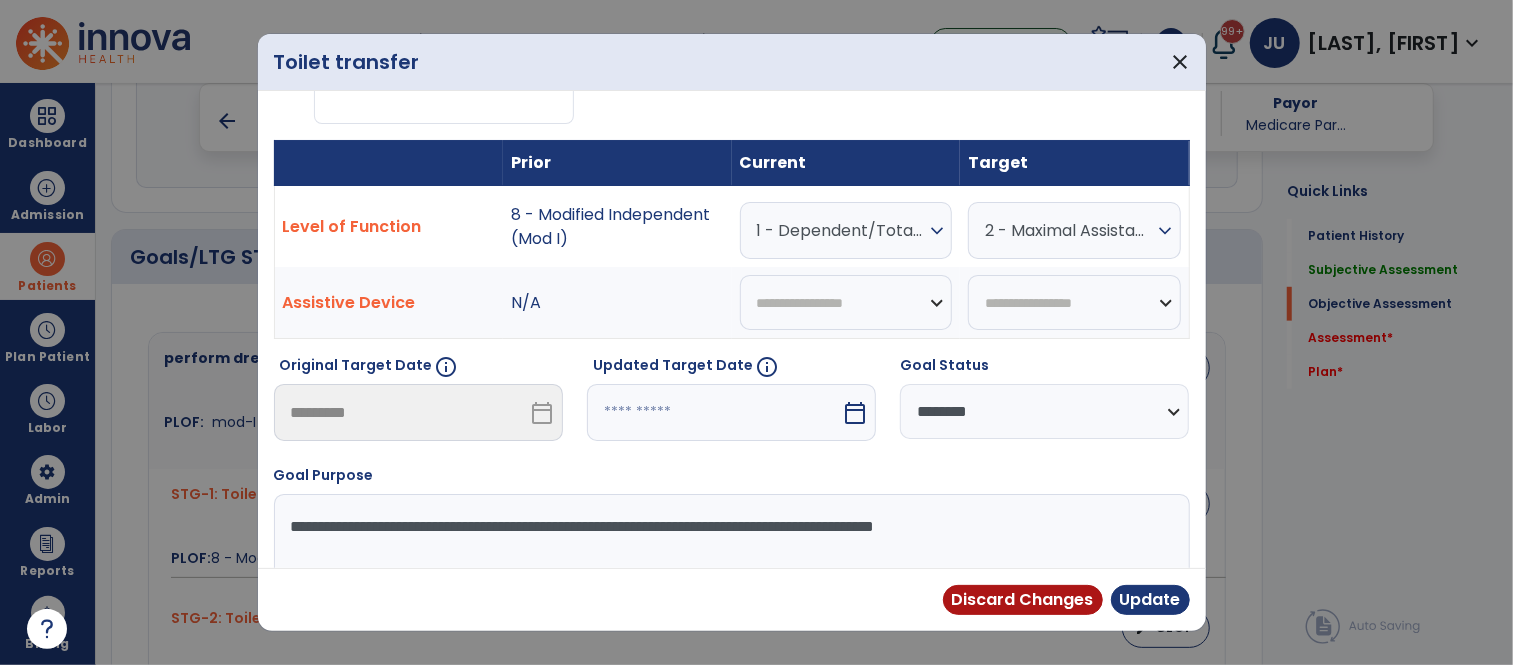click at bounding box center (714, 412) 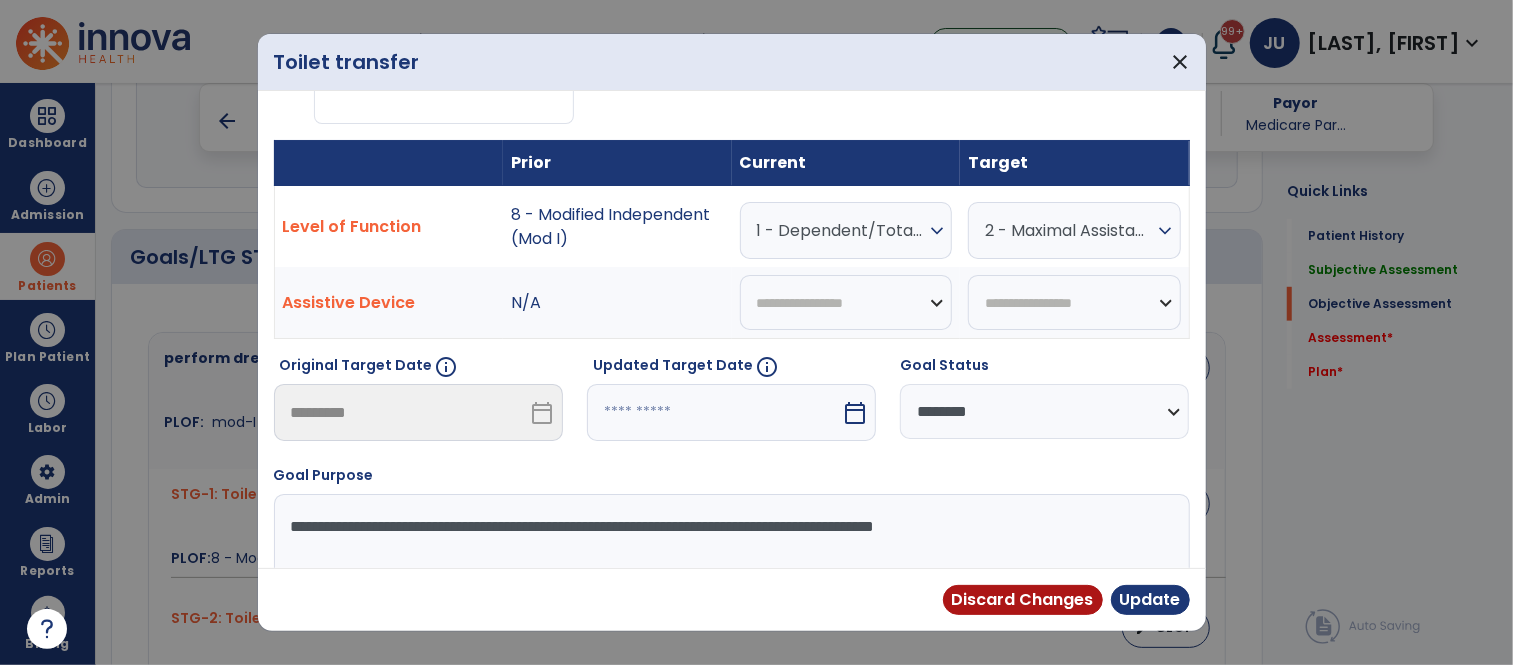select on "*" 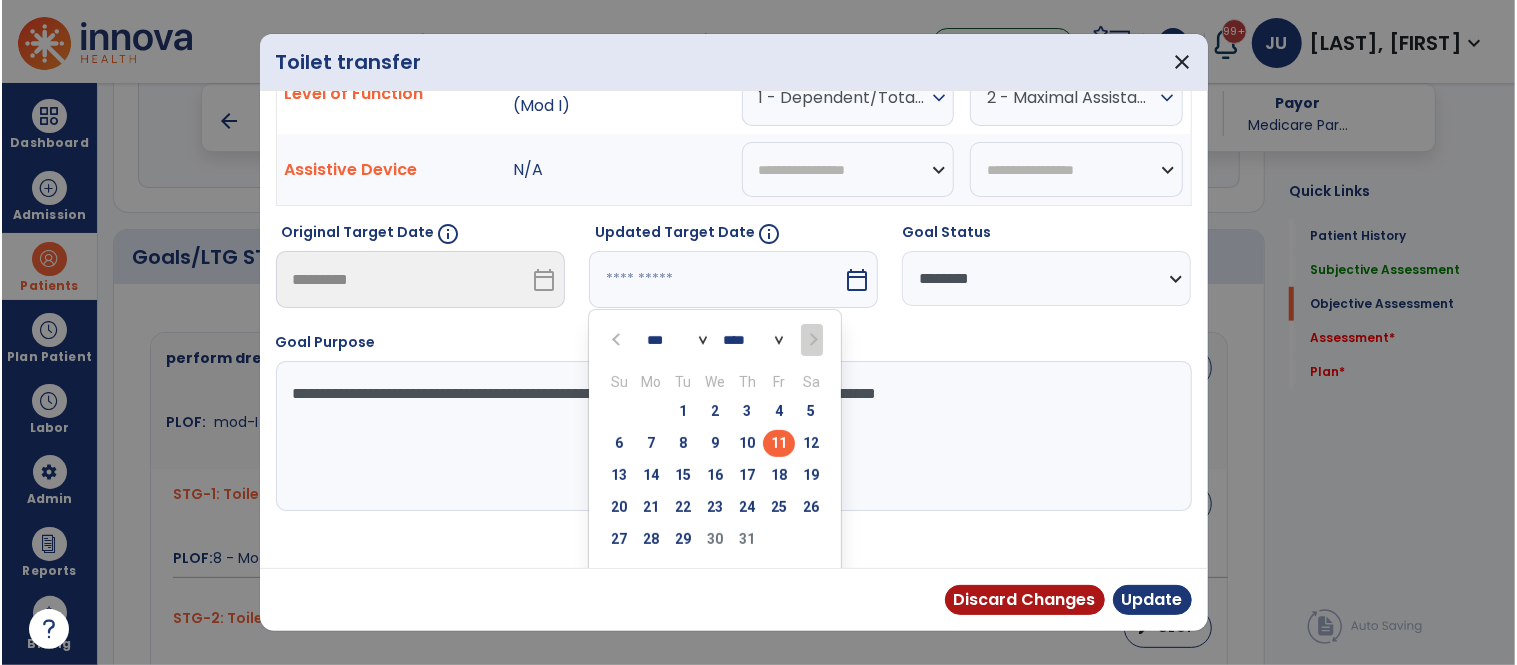 scroll, scrollTop: 226, scrollLeft: 0, axis: vertical 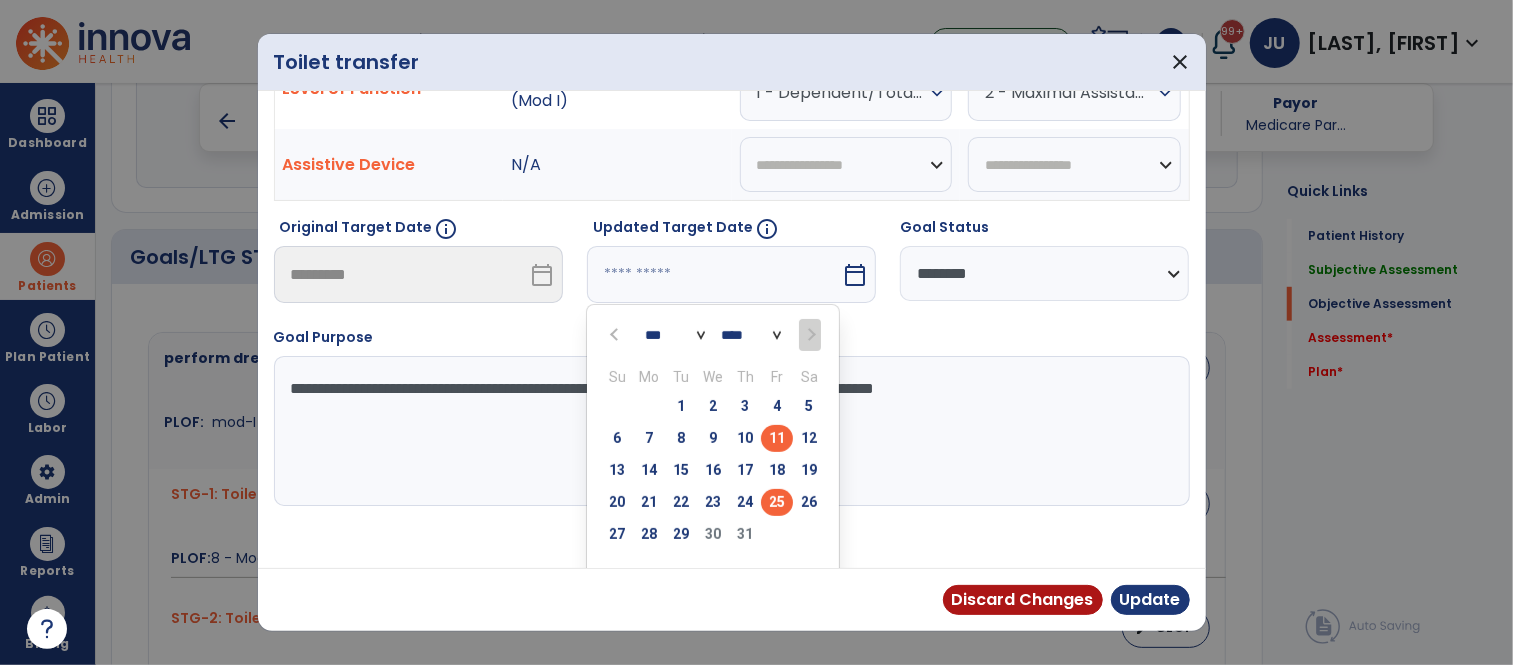 click on "25" at bounding box center (777, 502) 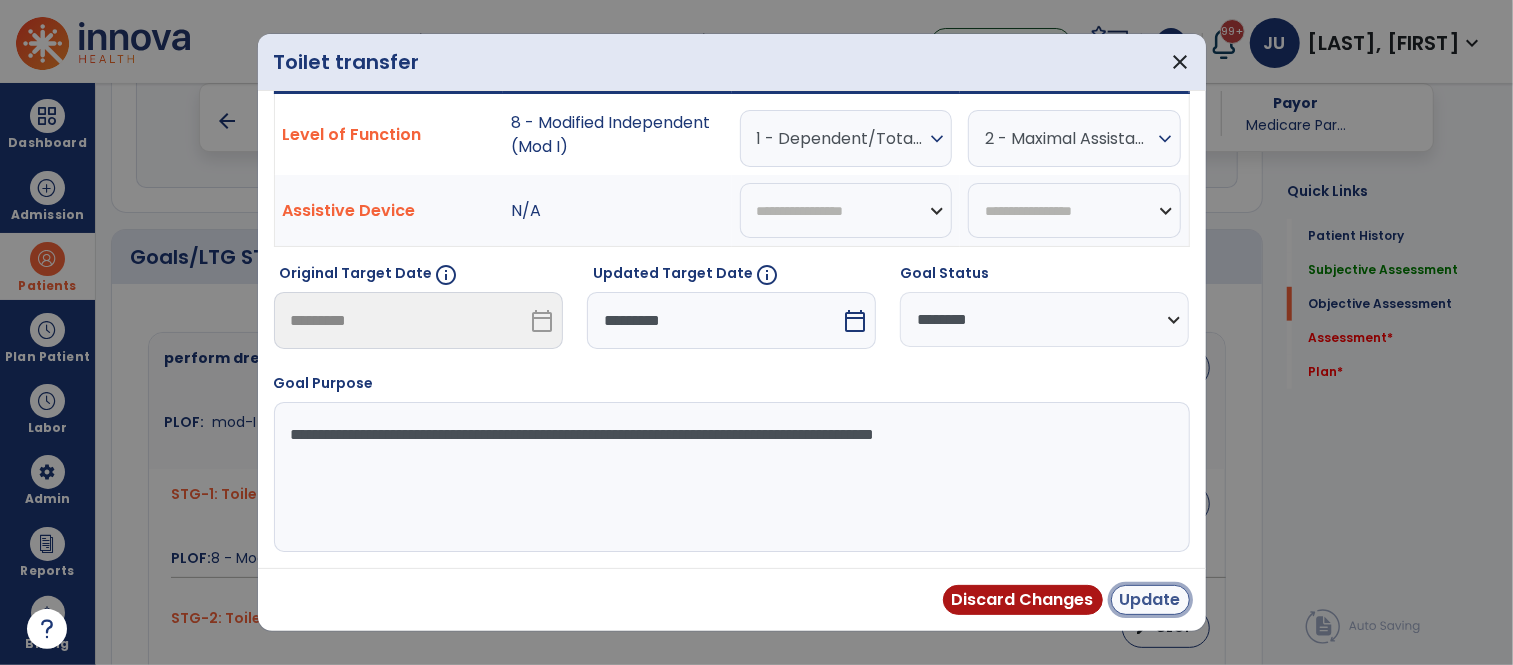 click on "Update" at bounding box center (1150, 600) 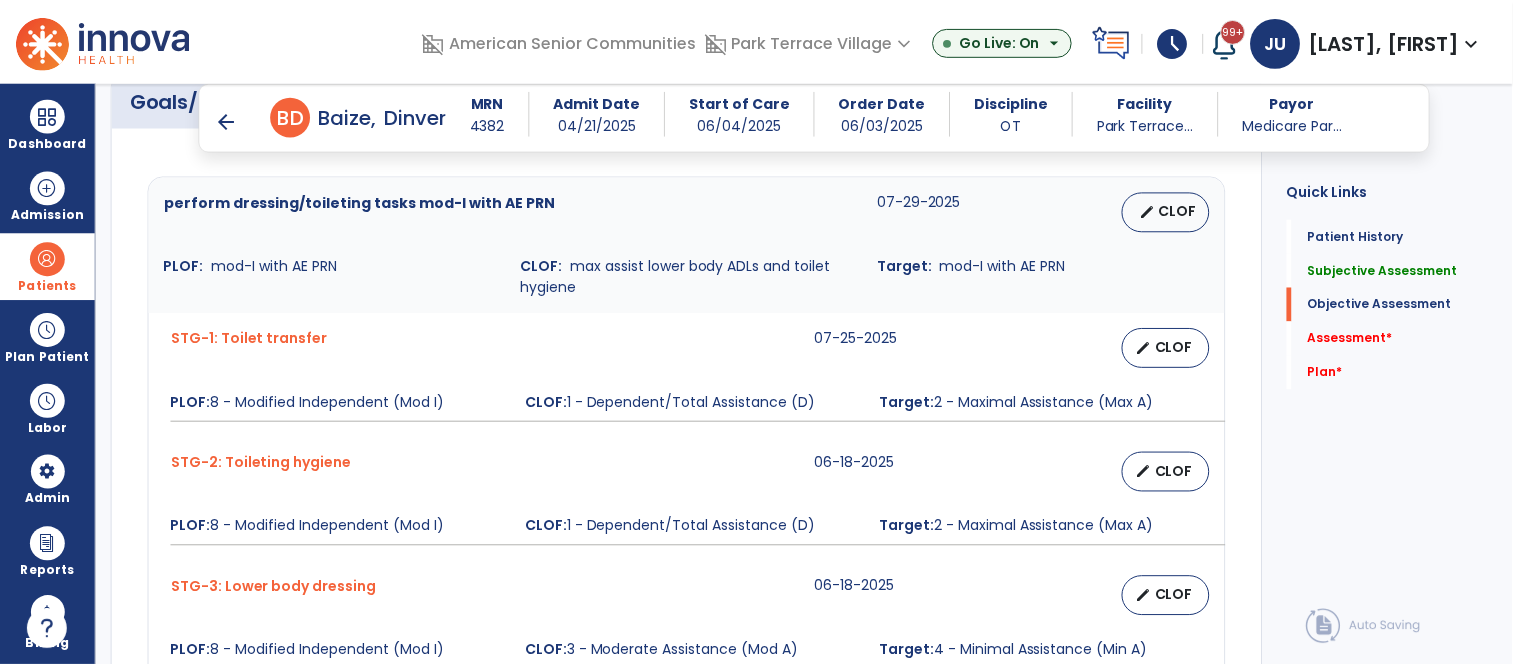 scroll, scrollTop: 917, scrollLeft: 0, axis: vertical 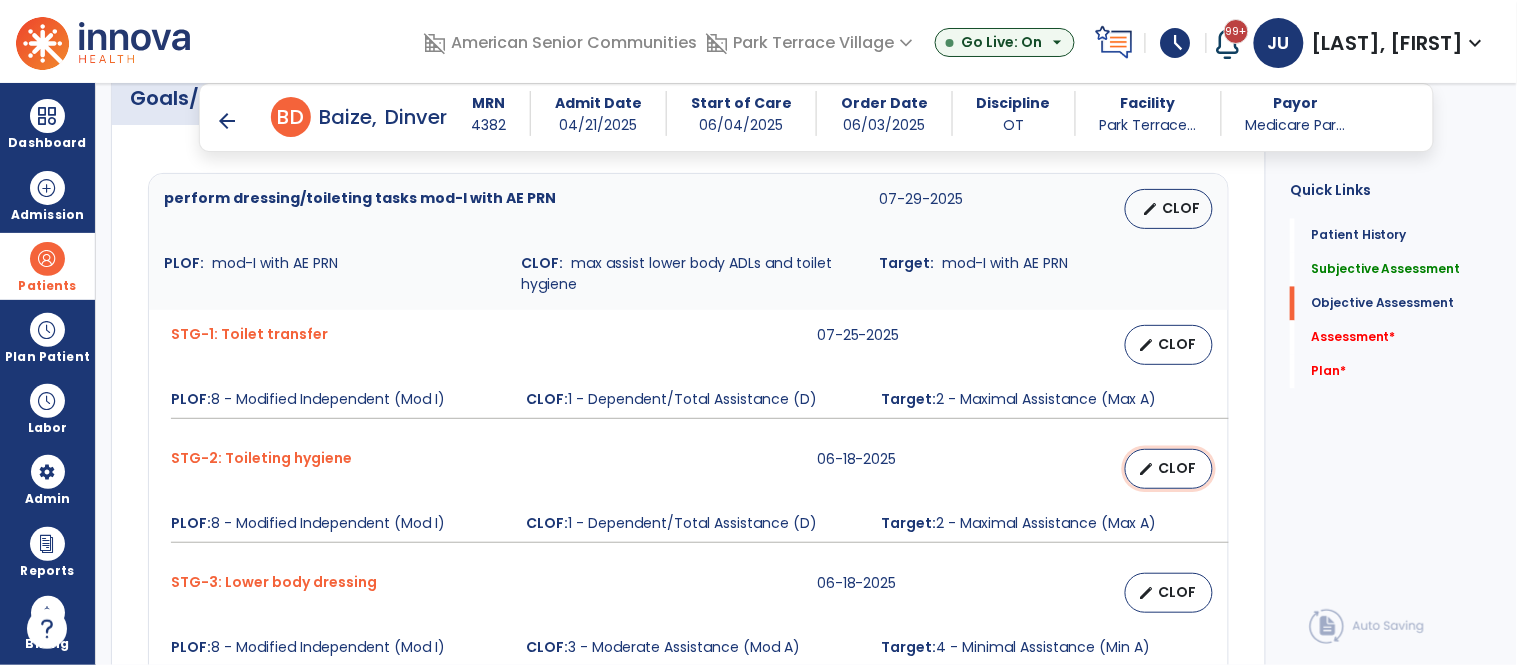 click on "edit   CLOF" at bounding box center [1169, 469] 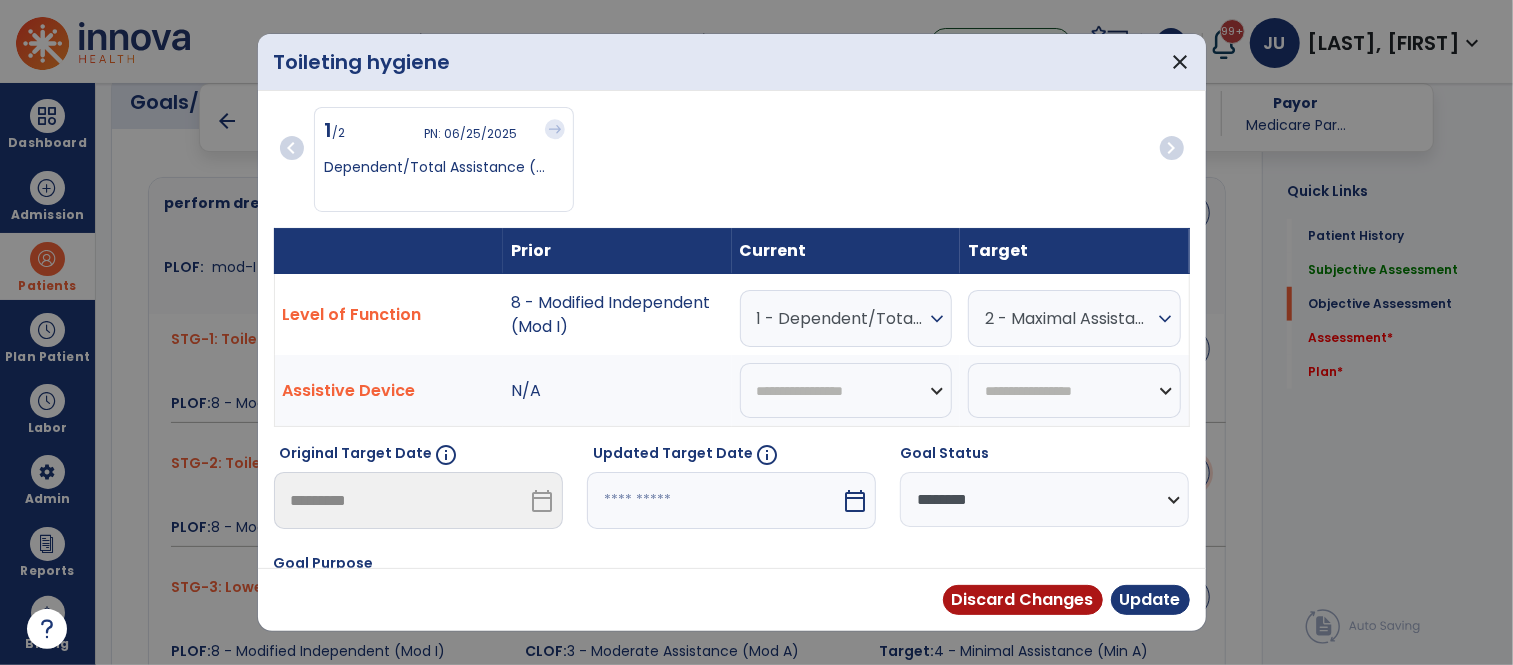scroll, scrollTop: 917, scrollLeft: 0, axis: vertical 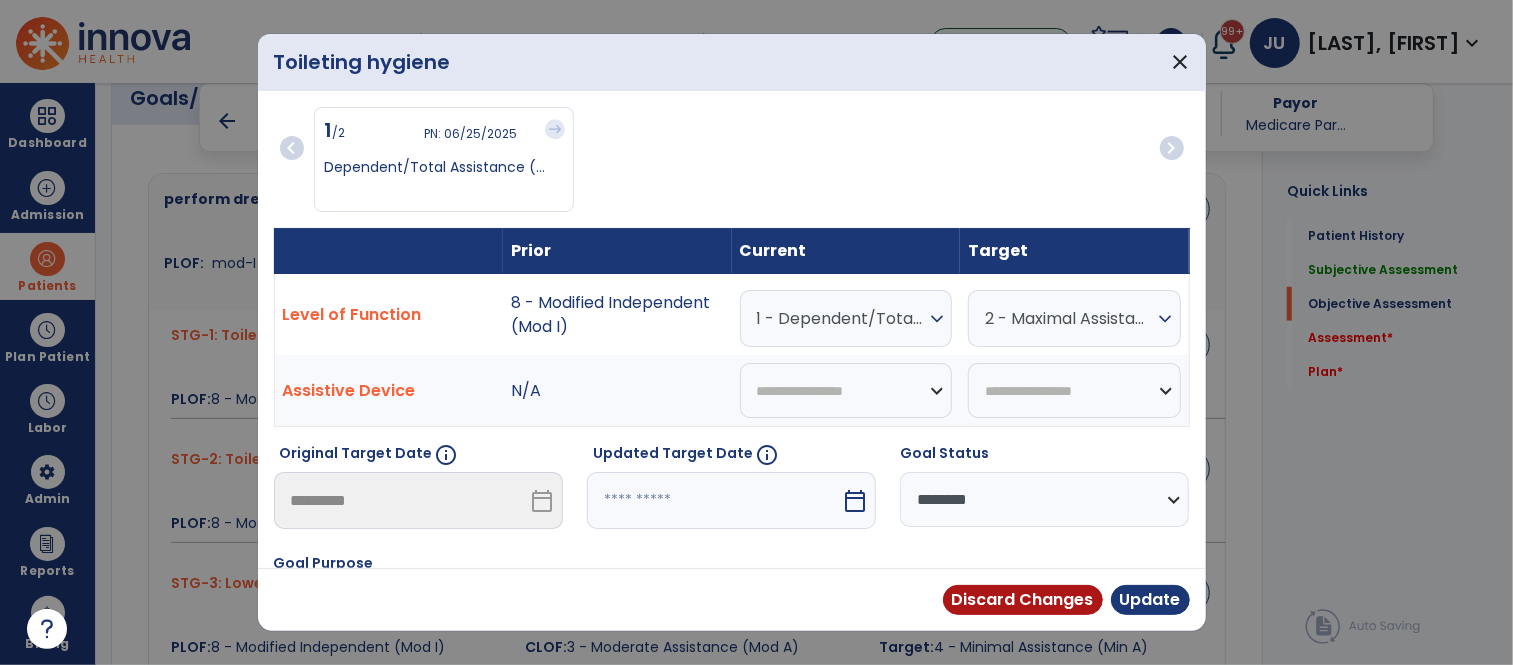 click at bounding box center [714, 500] 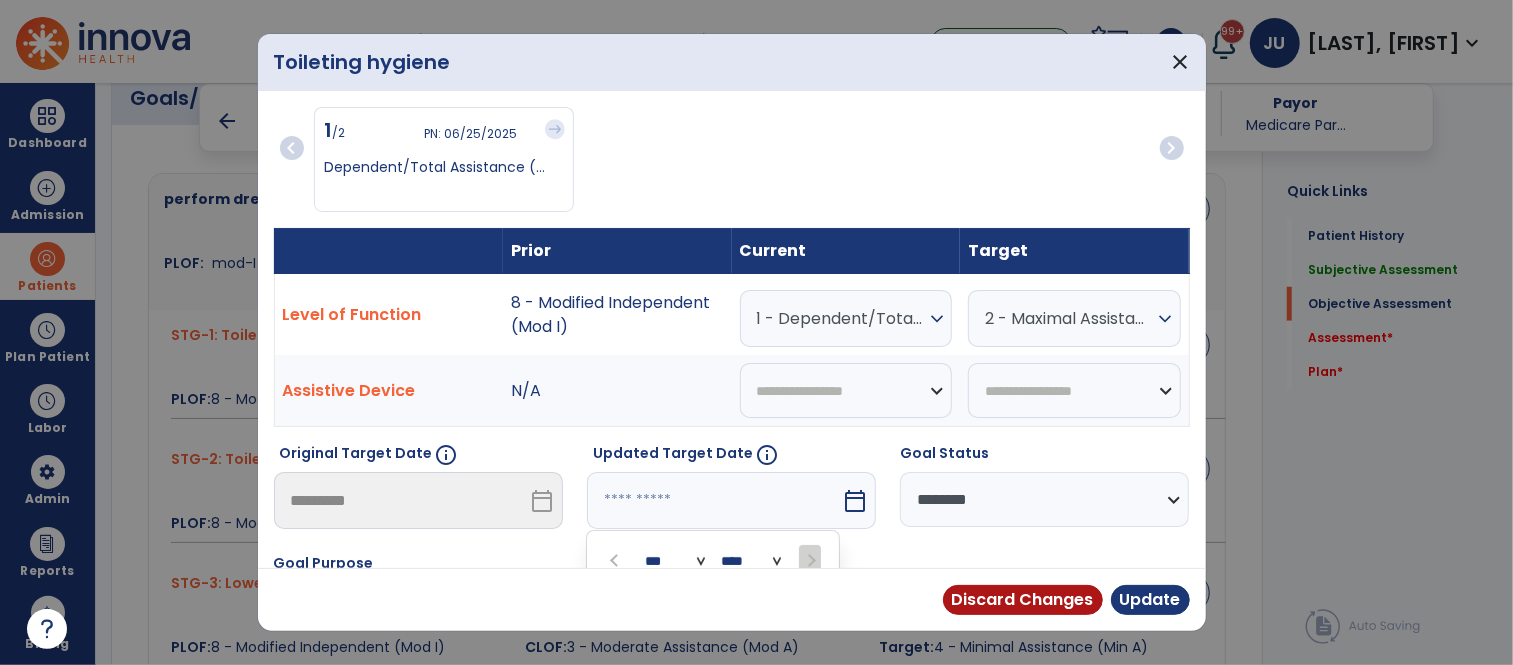 scroll, scrollTop: 258, scrollLeft: 0, axis: vertical 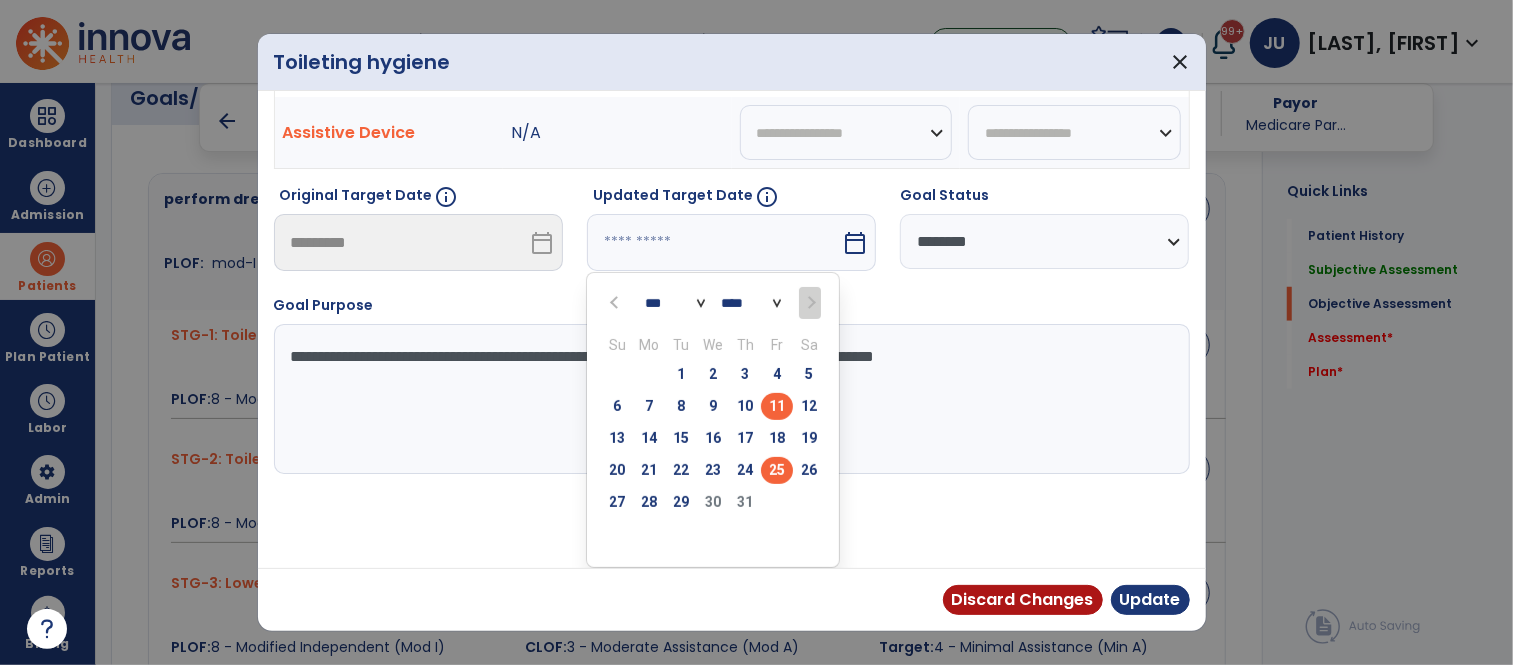 click on "25" at bounding box center [777, 470] 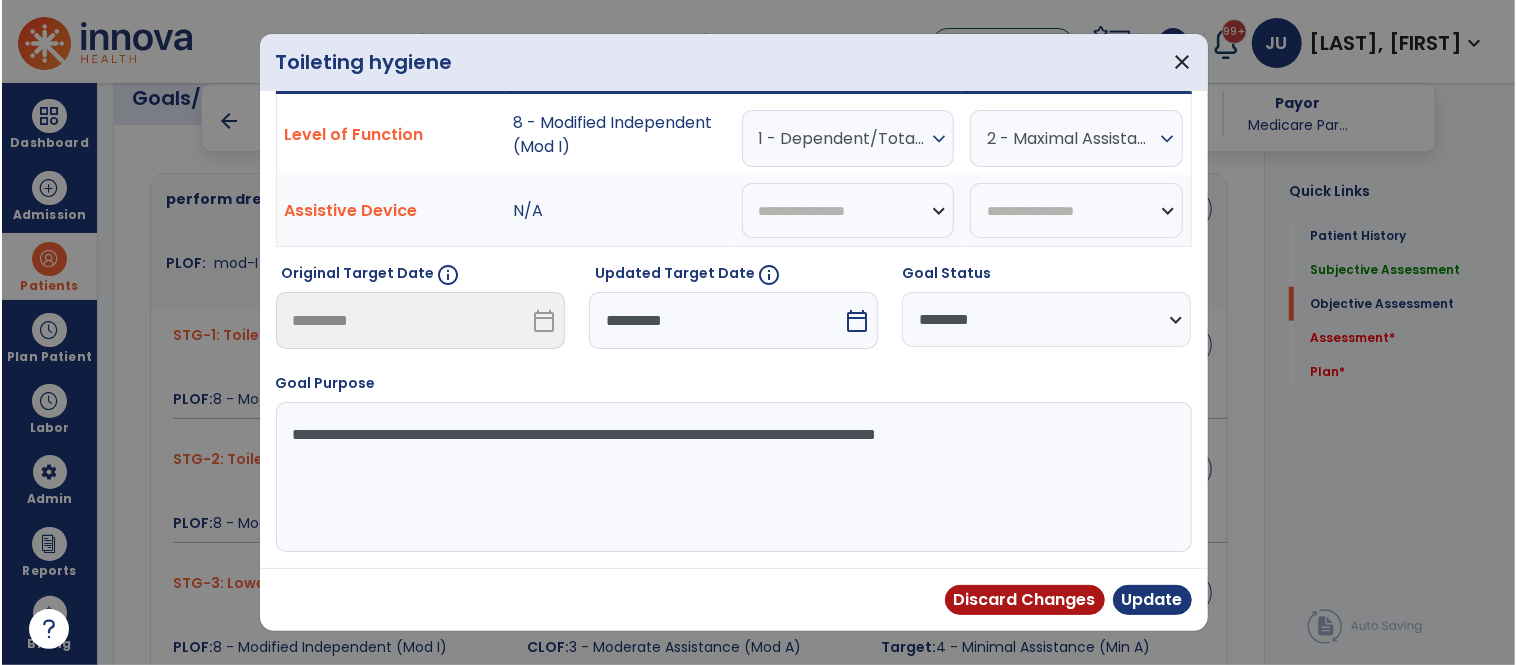 scroll, scrollTop: 181, scrollLeft: 0, axis: vertical 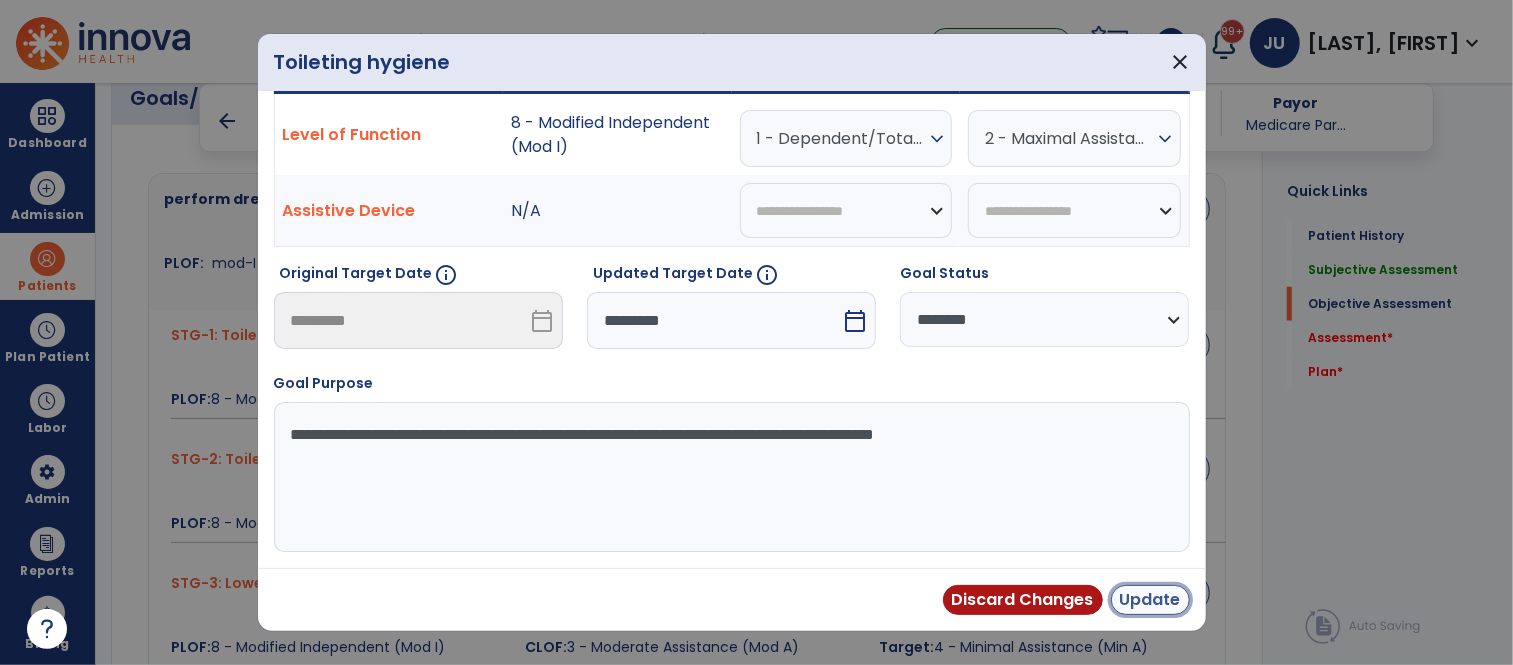 click on "Update" at bounding box center [1150, 600] 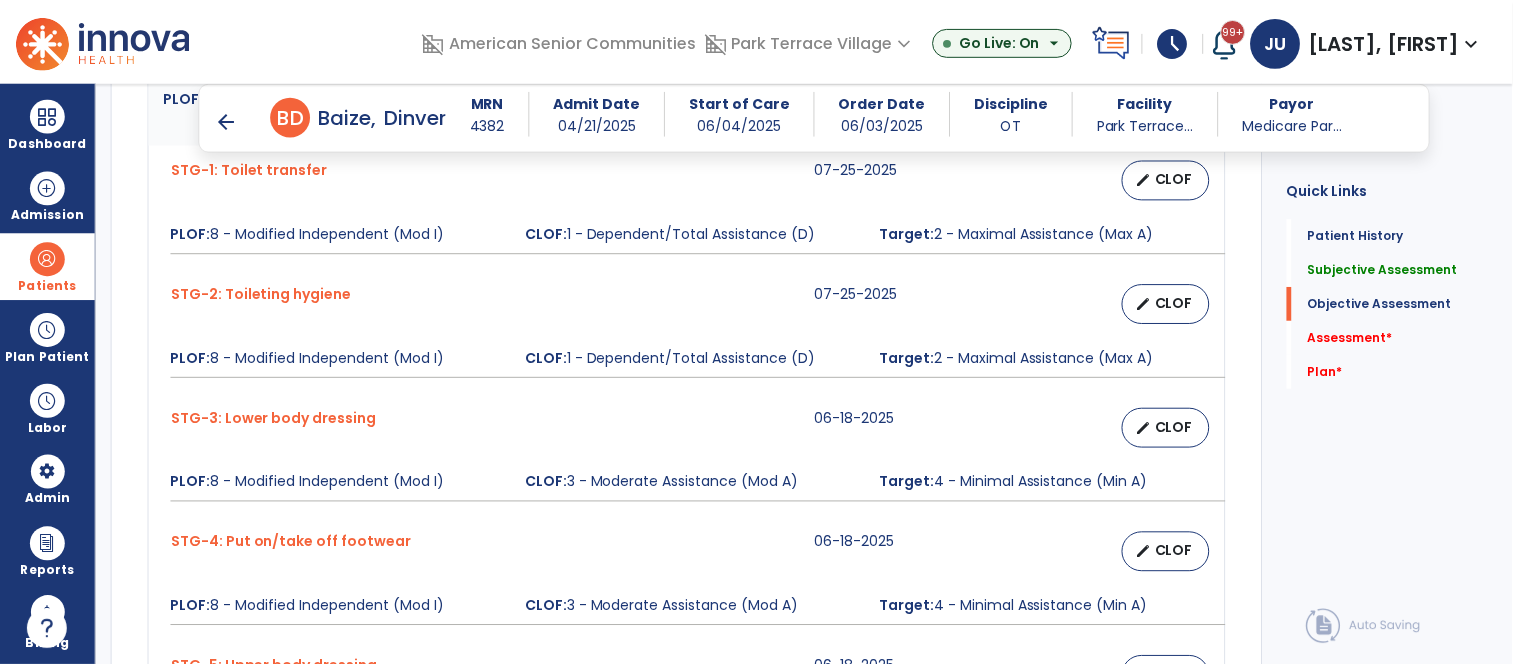 scroll, scrollTop: 1086, scrollLeft: 0, axis: vertical 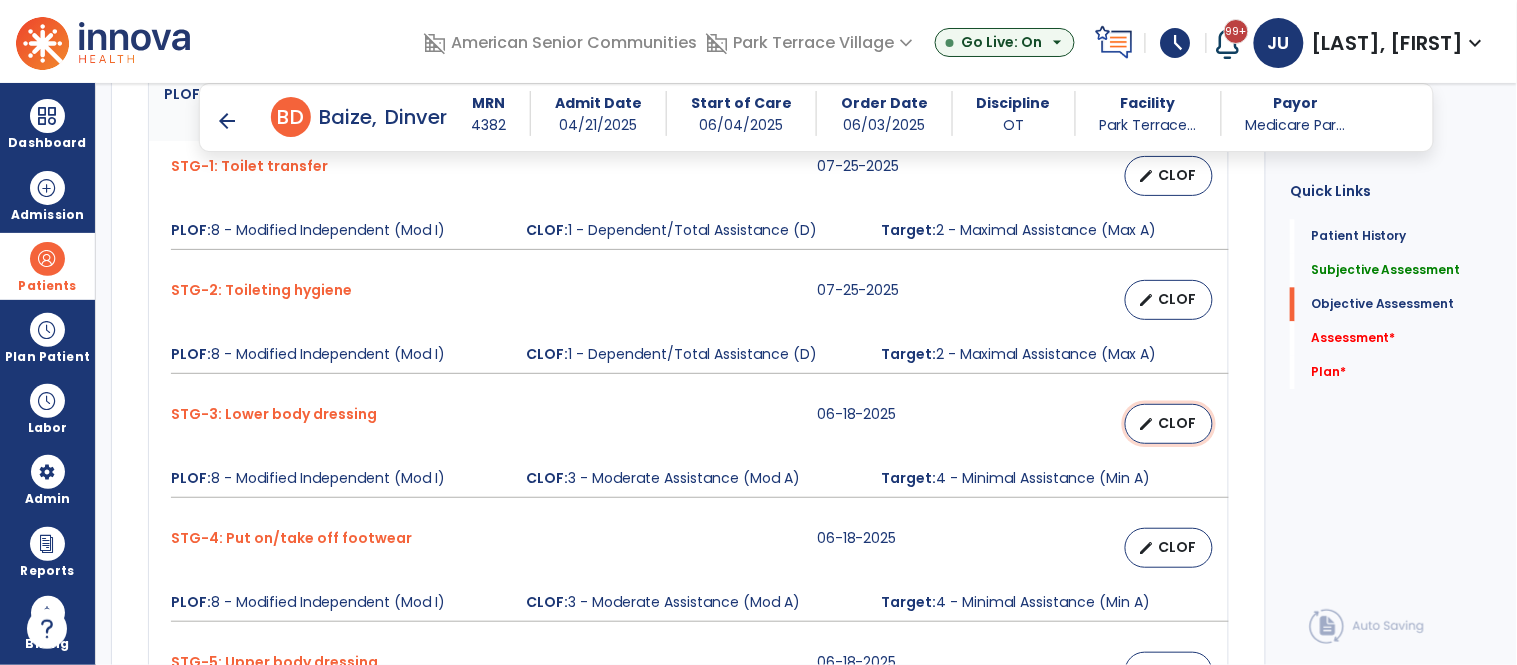 click on "edit   CLOF" at bounding box center (1169, 424) 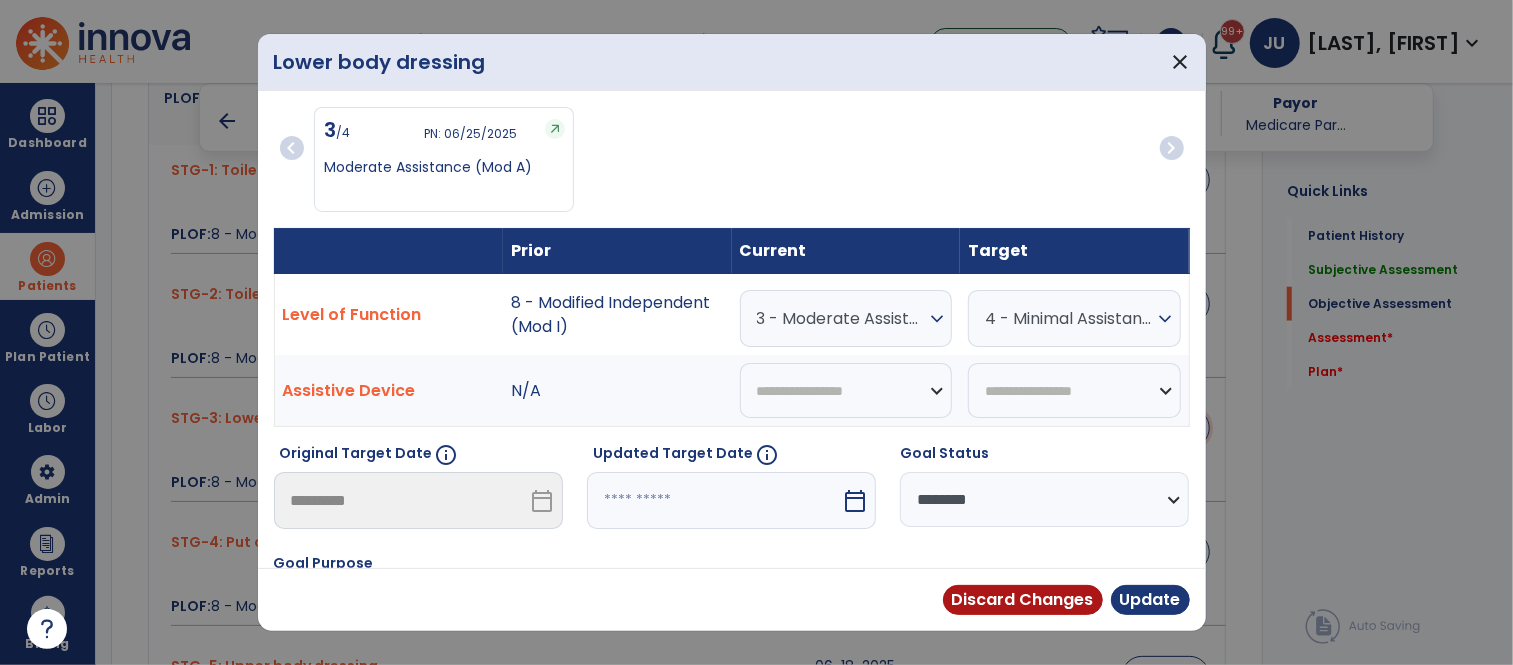 scroll, scrollTop: 1086, scrollLeft: 0, axis: vertical 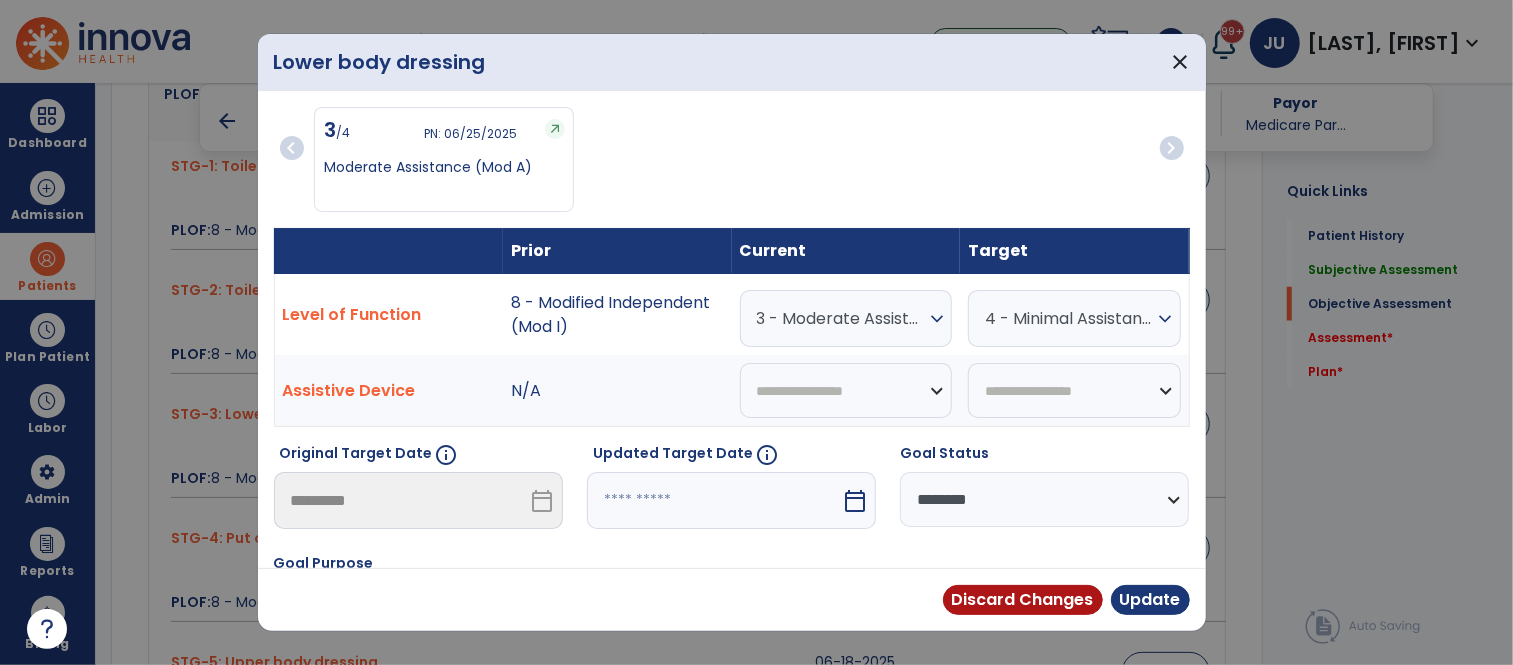 click at bounding box center (714, 500) 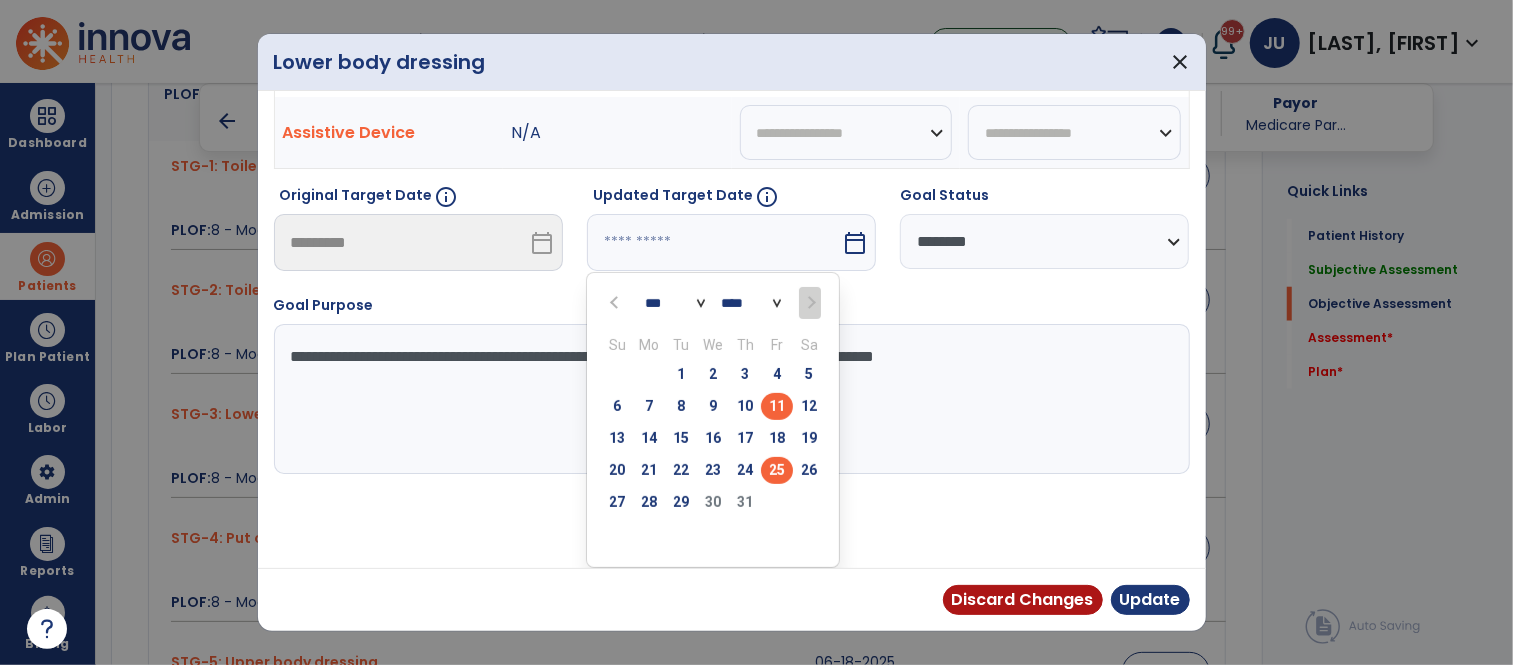 click on "25" at bounding box center (777, 470) 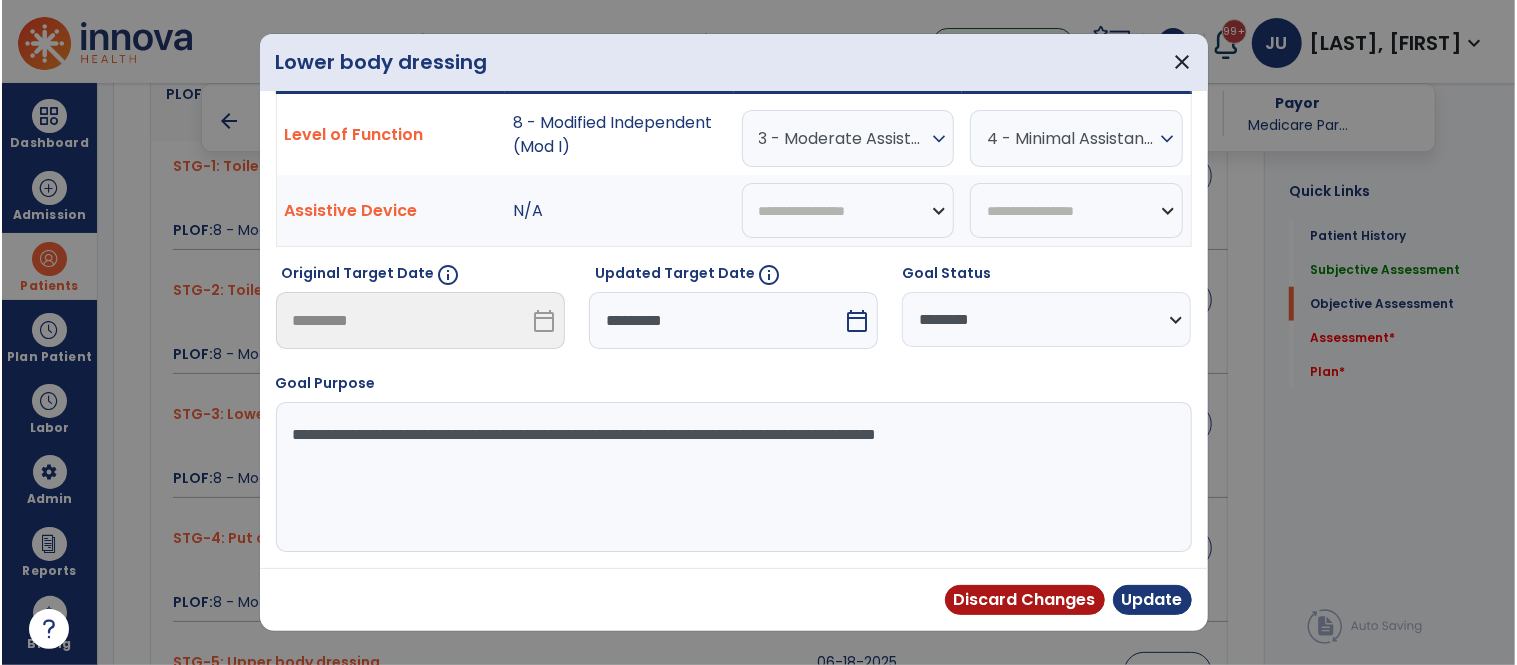 scroll, scrollTop: 181, scrollLeft: 0, axis: vertical 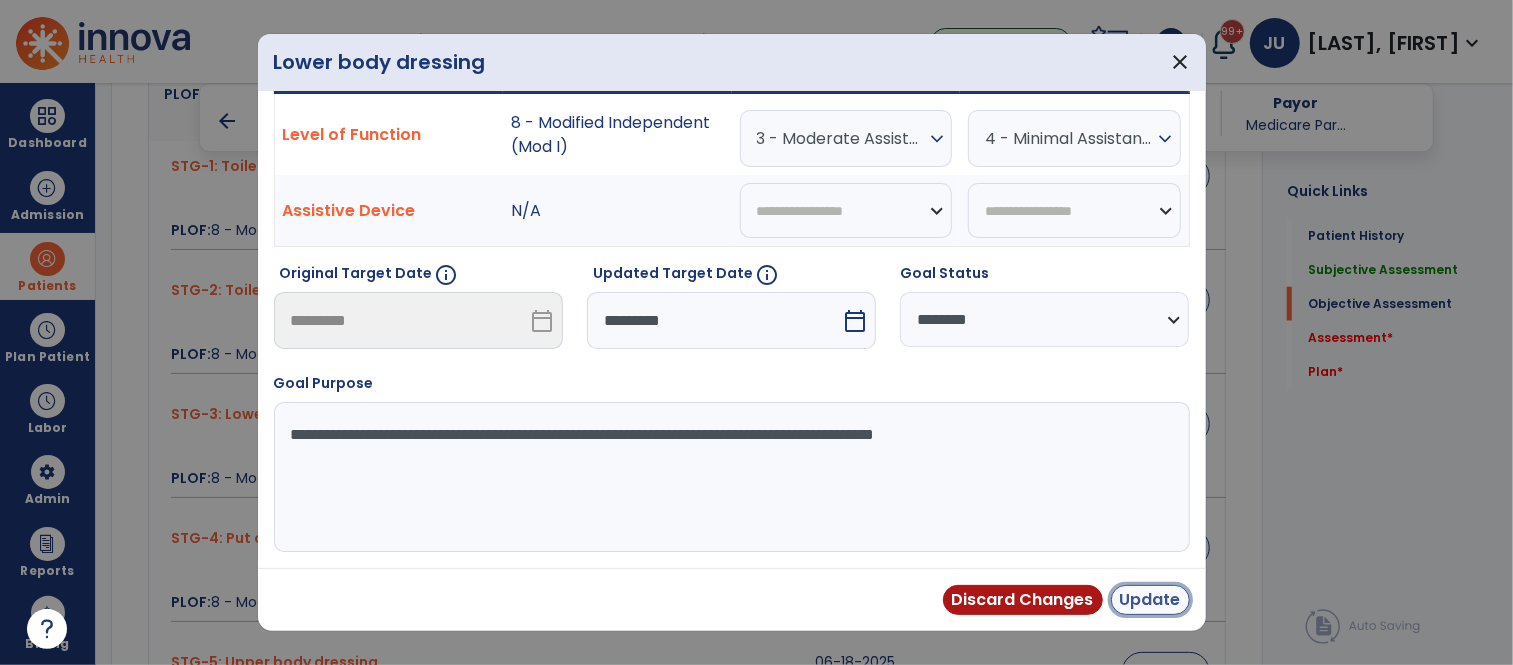 click on "Update" at bounding box center [1150, 600] 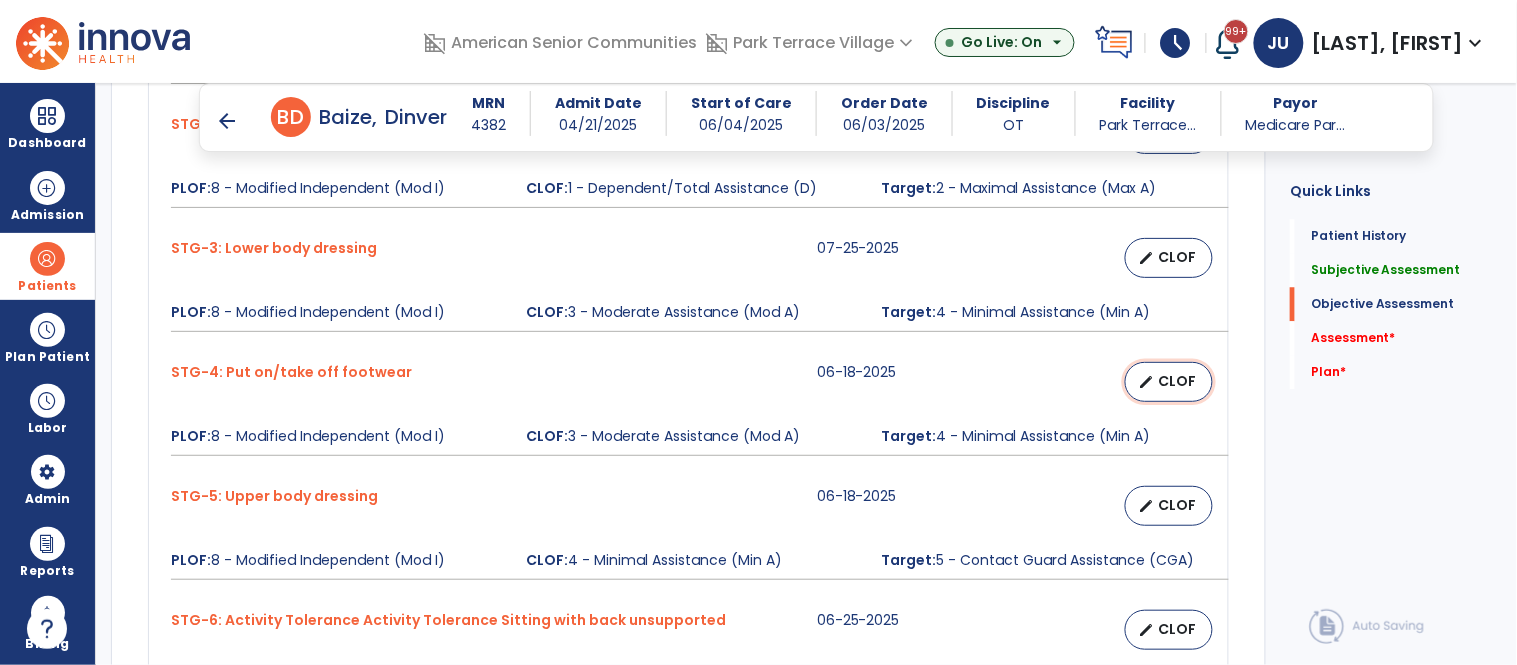 click on "CLOF" at bounding box center (1177, 381) 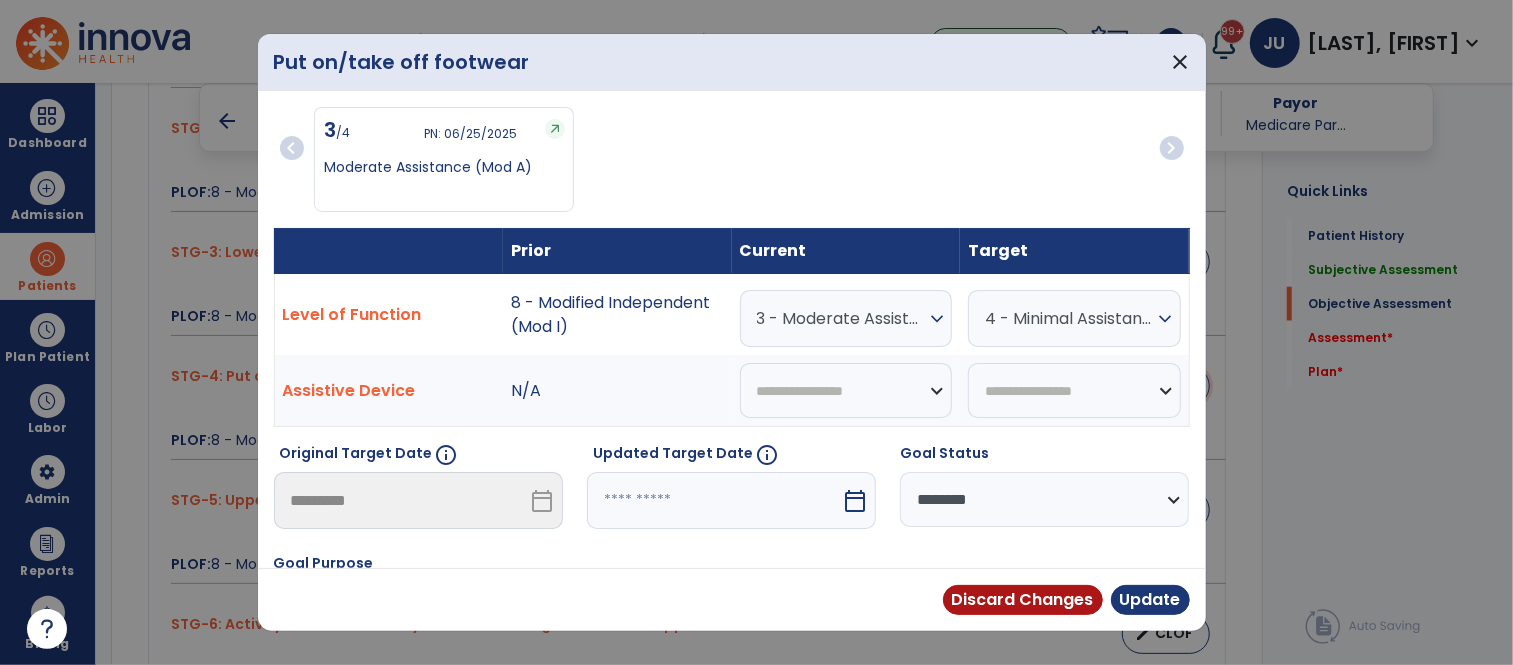 scroll, scrollTop: 1252, scrollLeft: 0, axis: vertical 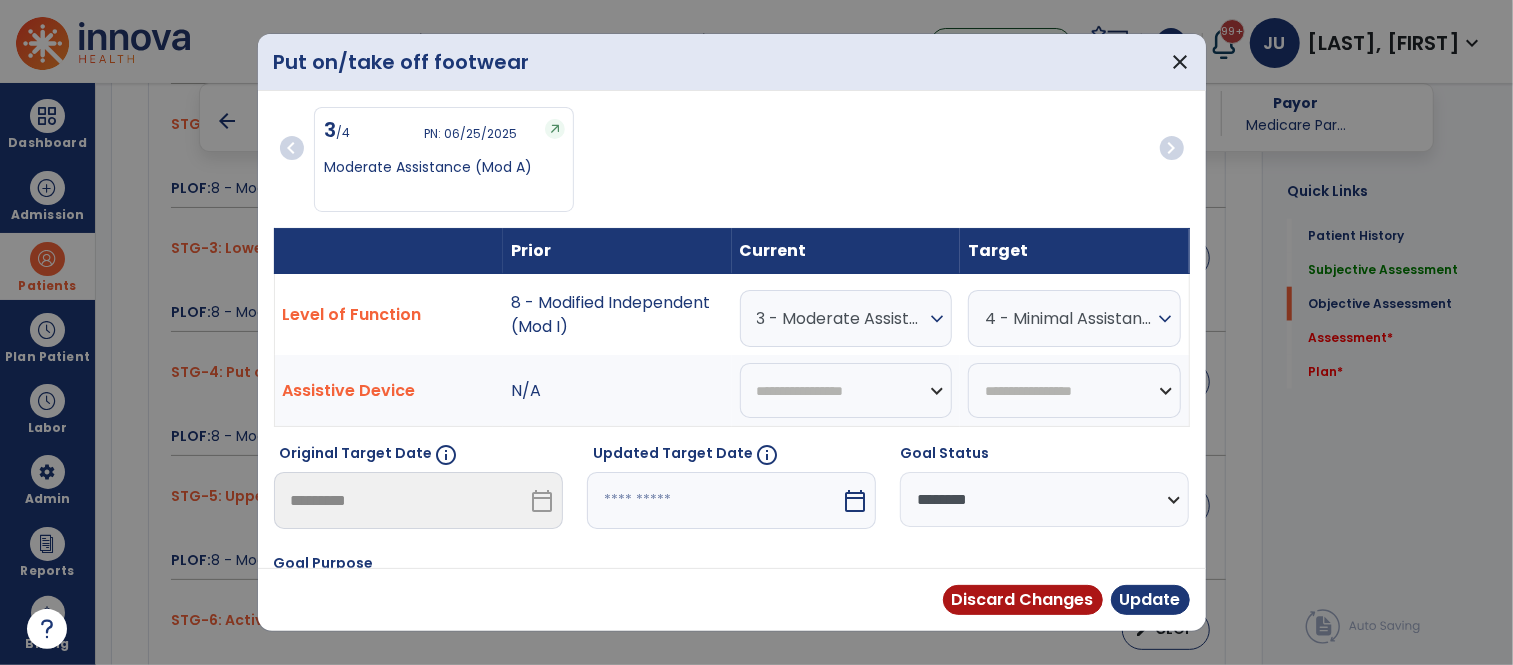 click at bounding box center [714, 500] 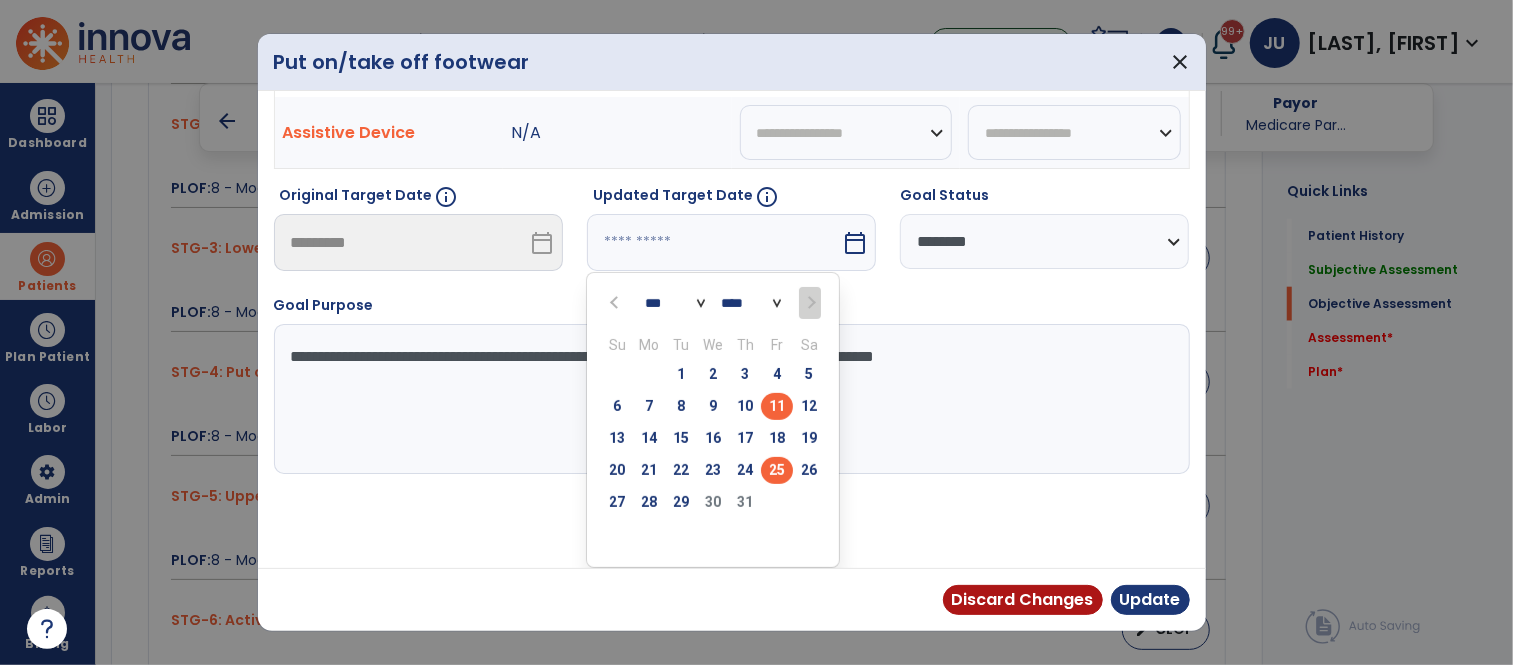 click on "25" at bounding box center (777, 470) 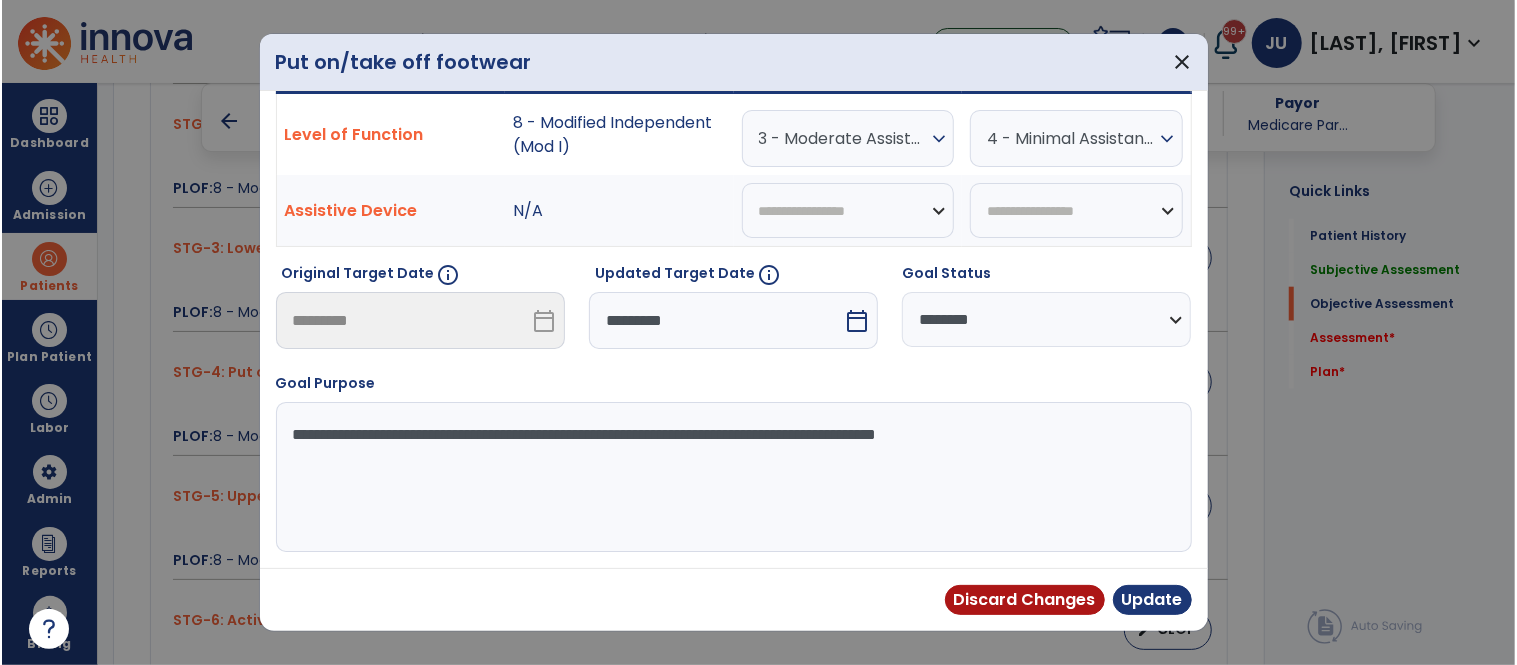 scroll, scrollTop: 181, scrollLeft: 0, axis: vertical 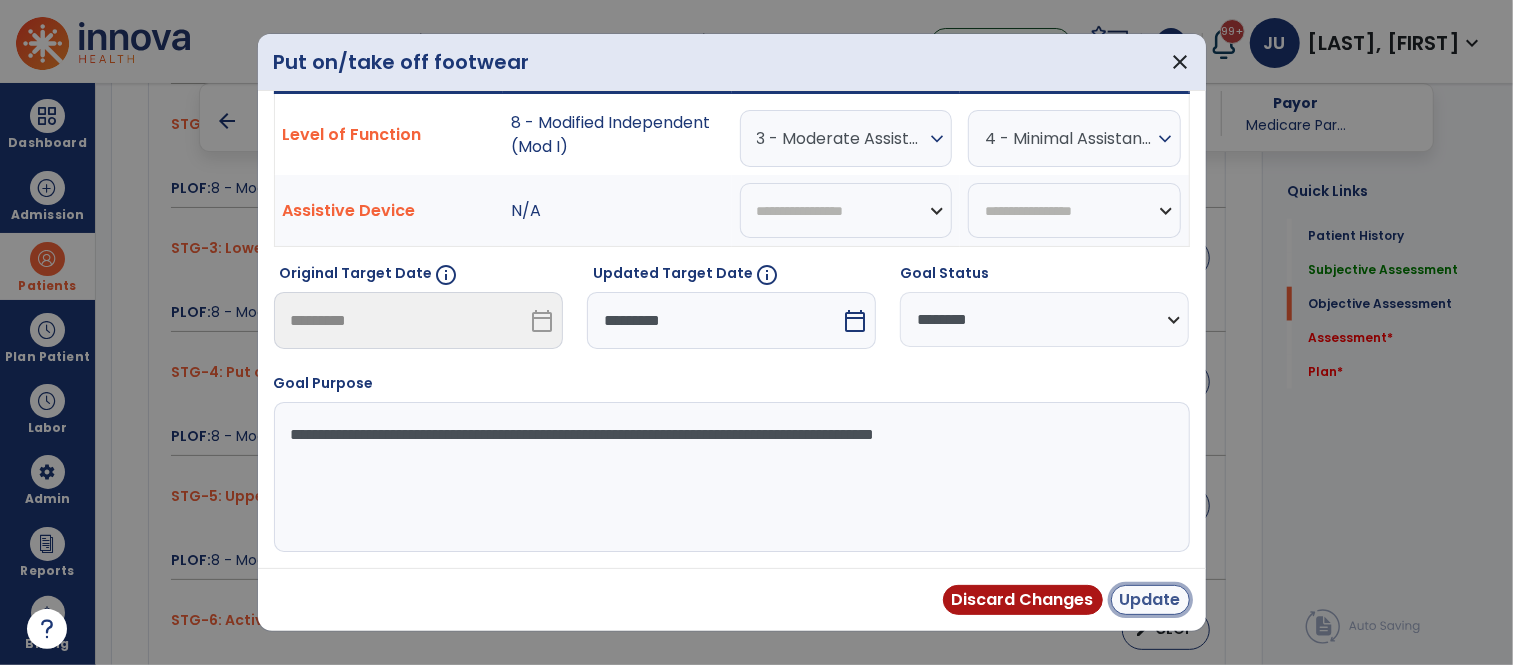 click on "Update" at bounding box center [1150, 600] 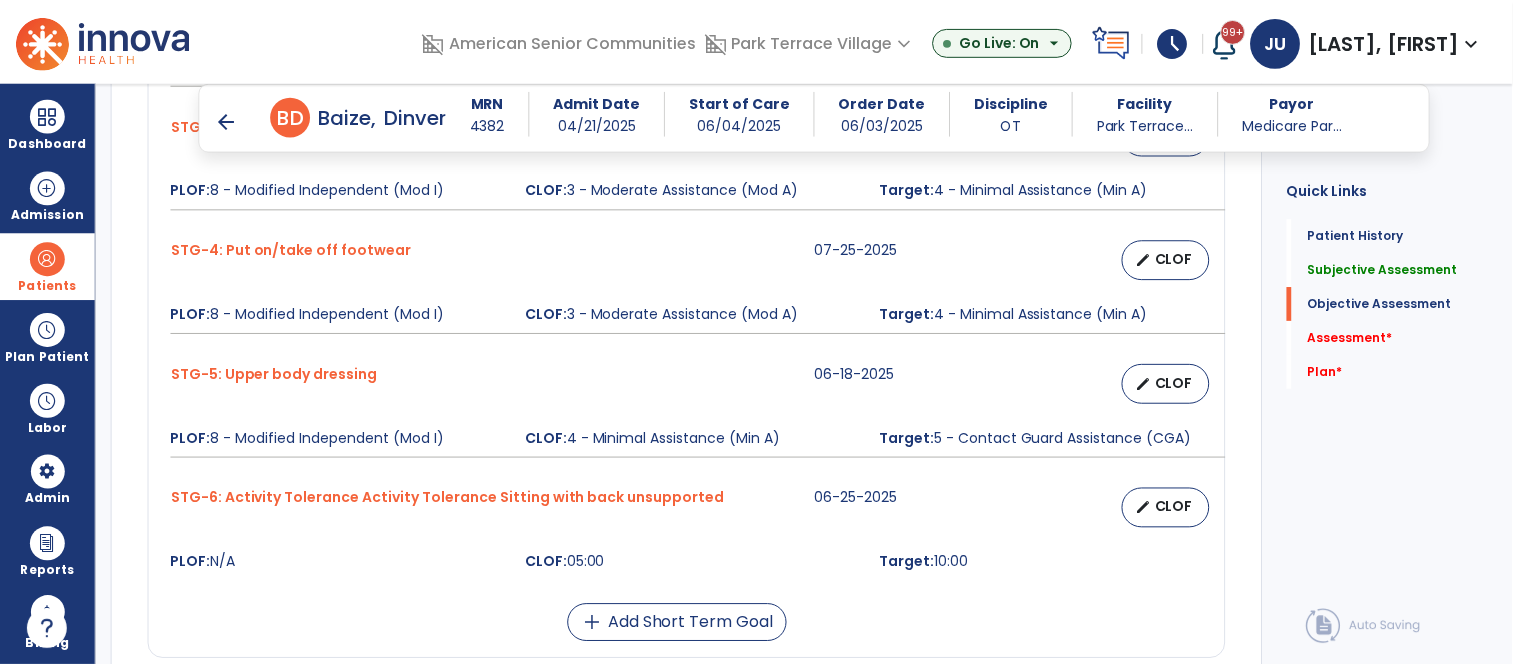 scroll, scrollTop: 1400, scrollLeft: 0, axis: vertical 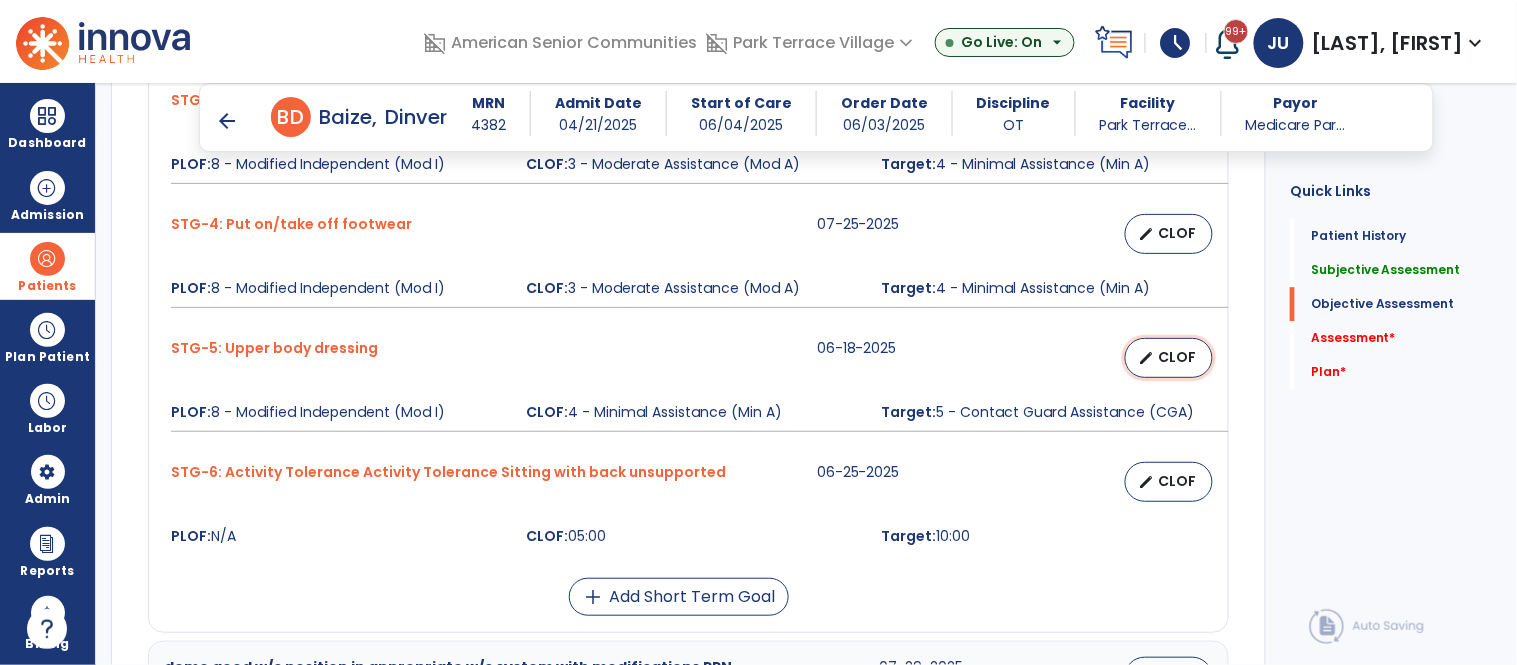 click on "edit   CLOF" at bounding box center (1169, 358) 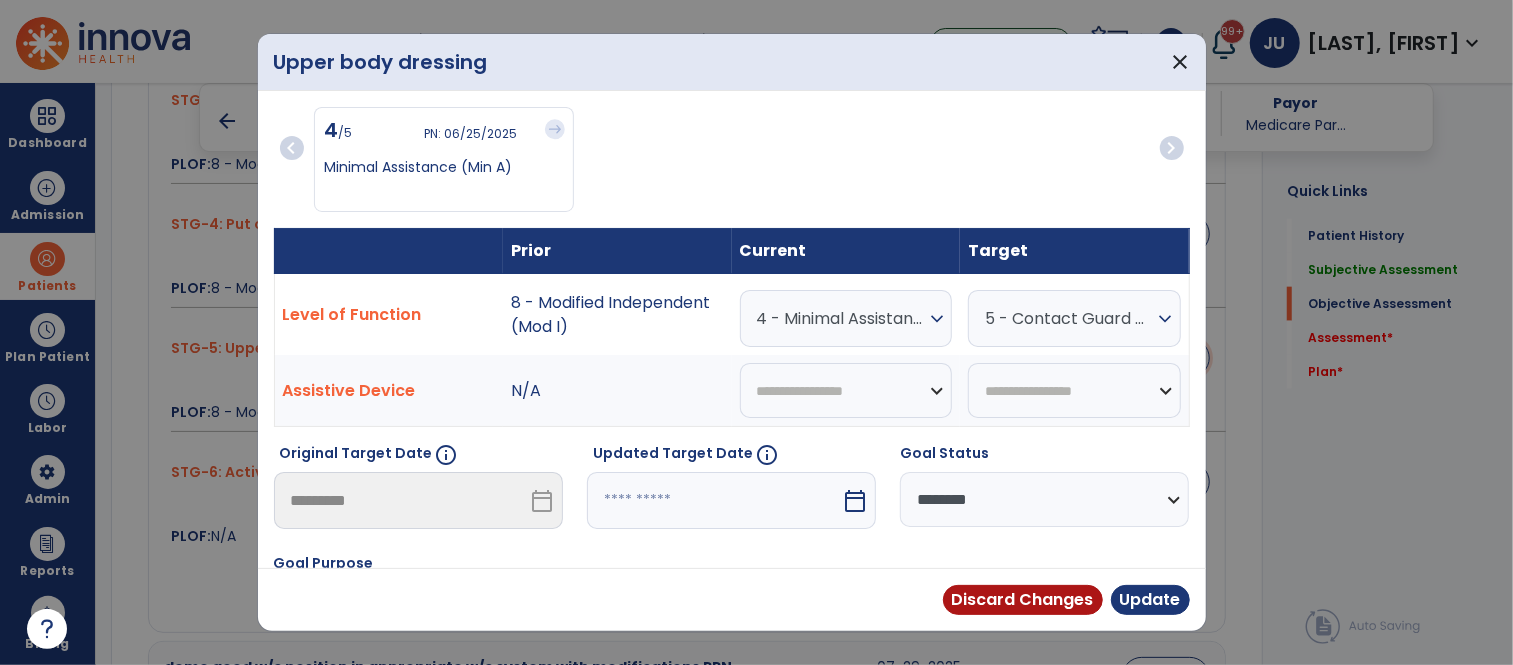 scroll, scrollTop: 1400, scrollLeft: 0, axis: vertical 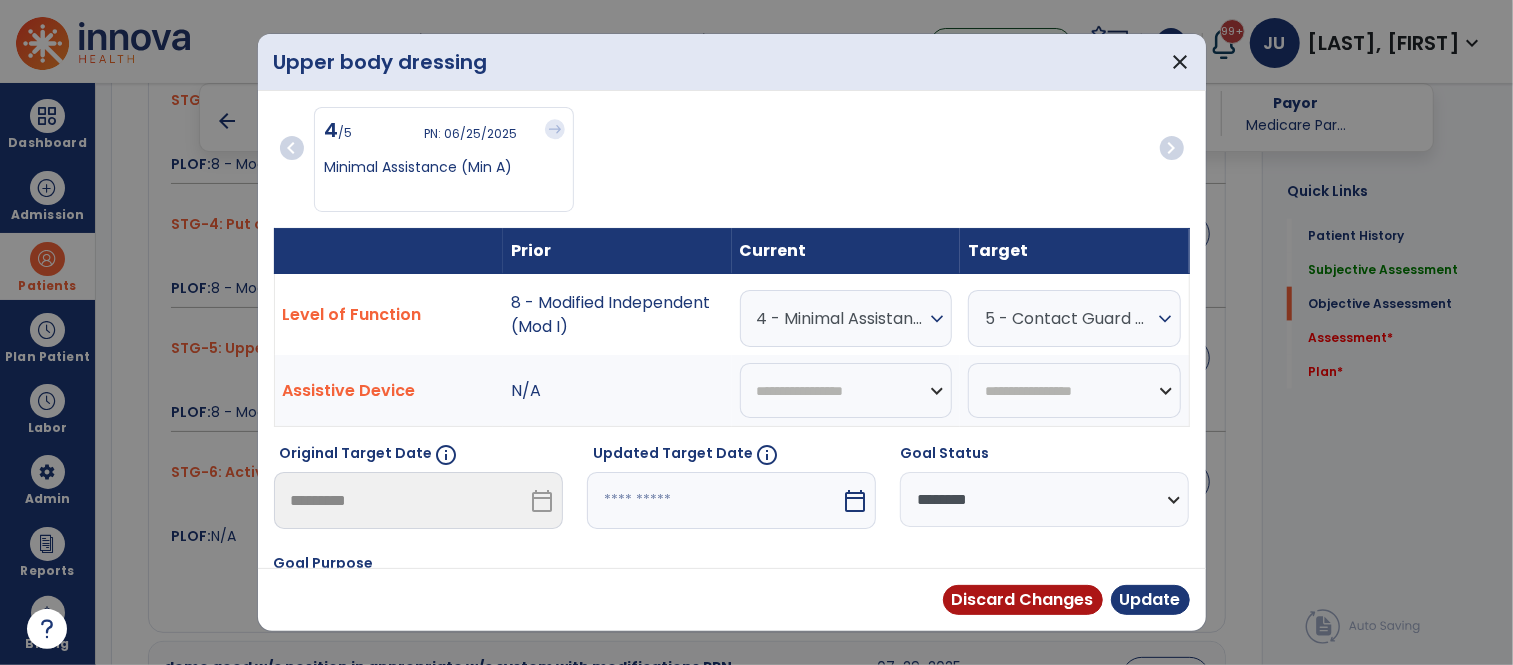 click on "4 - Minimal Assistance (Min A)" at bounding box center (841, 318) 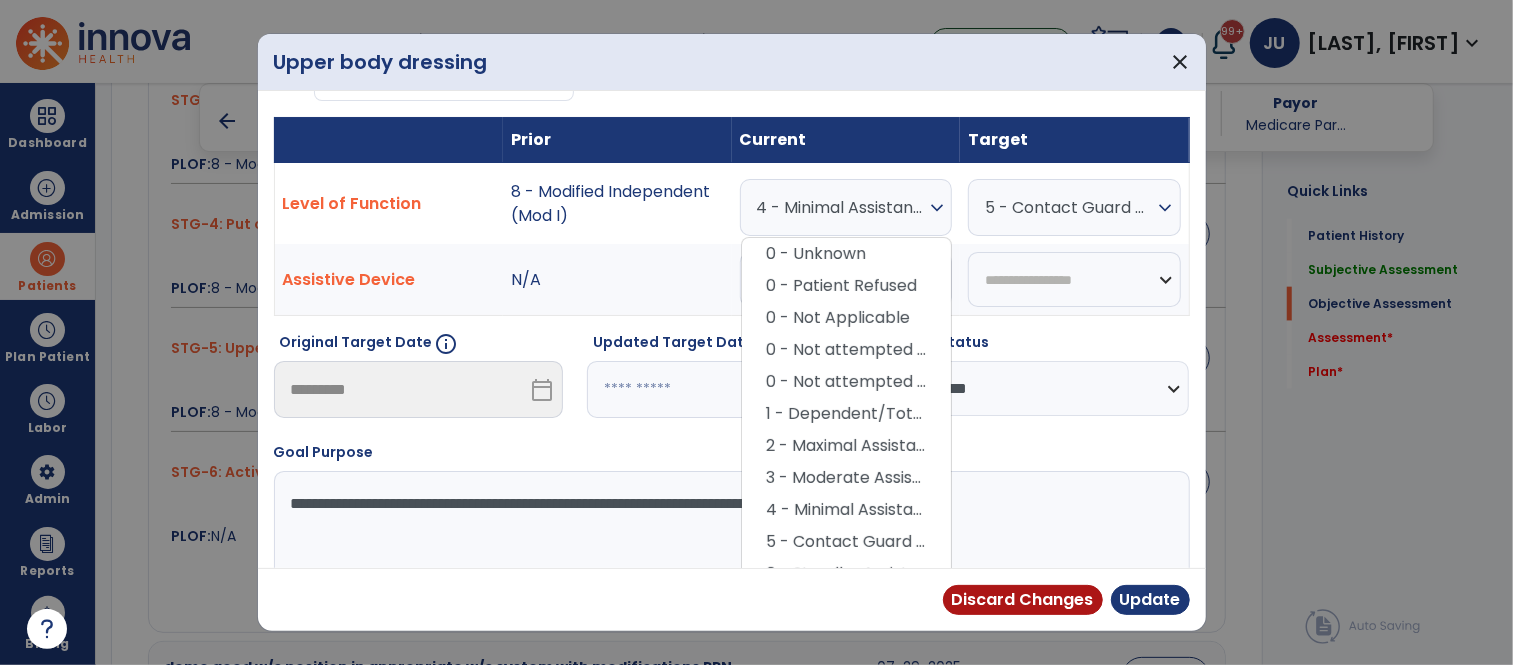 scroll, scrollTop: 150, scrollLeft: 0, axis: vertical 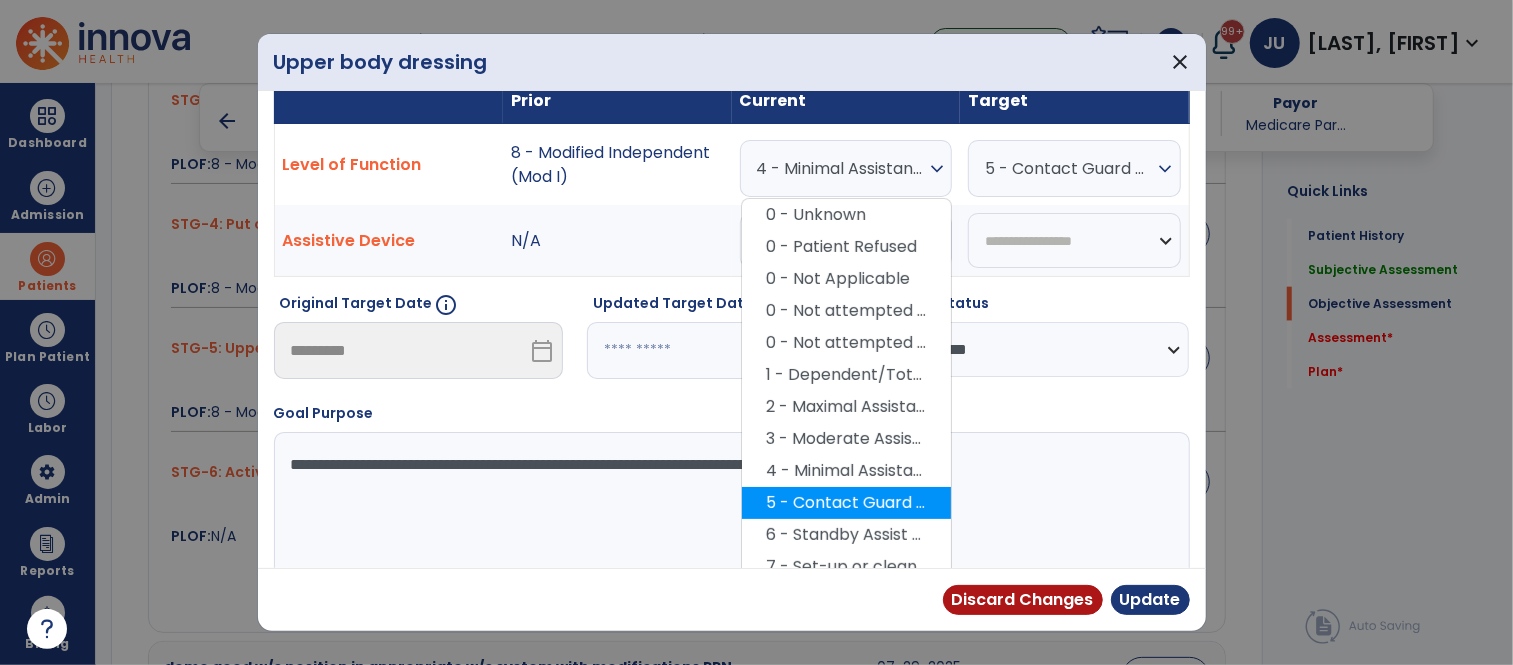 click on "5 - Contact Guard Assistance (CGA)" at bounding box center (846, 503) 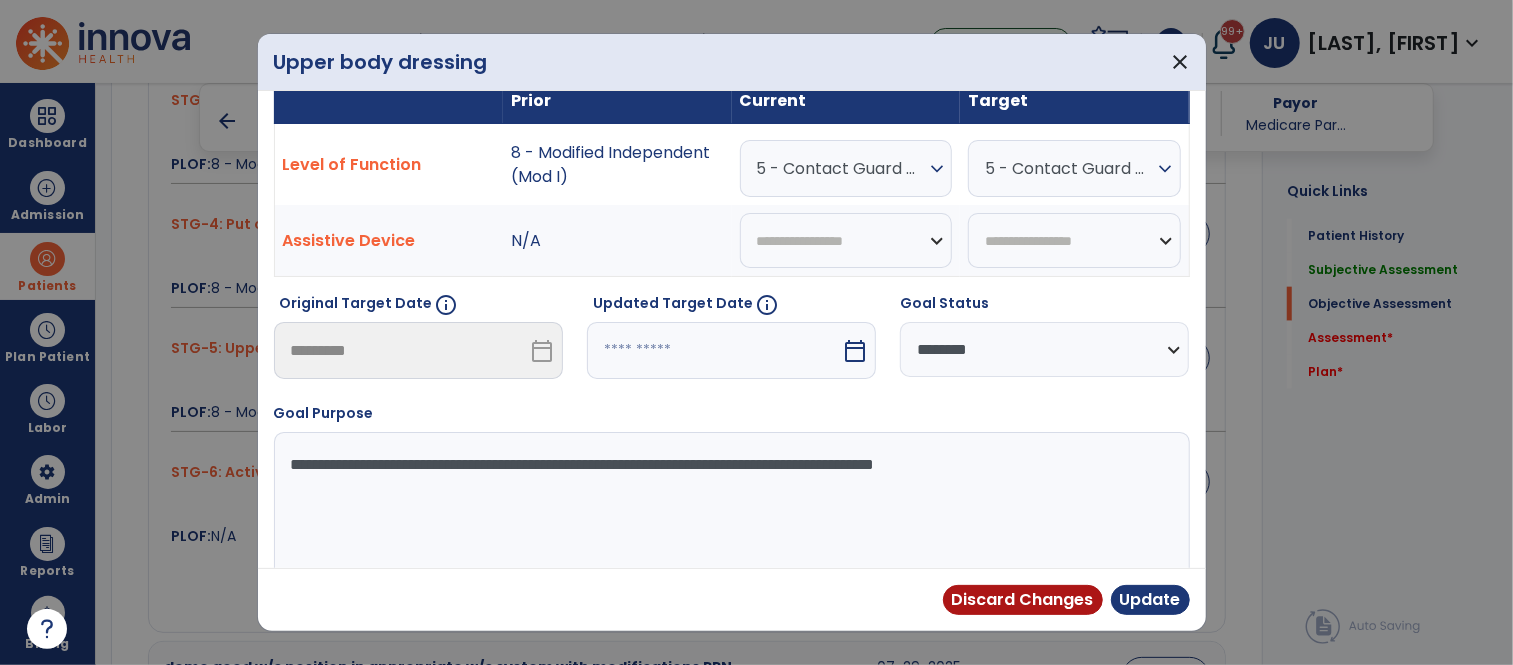 click on "5 - Contact Guard Assistance (CGA)" at bounding box center [1069, 168] 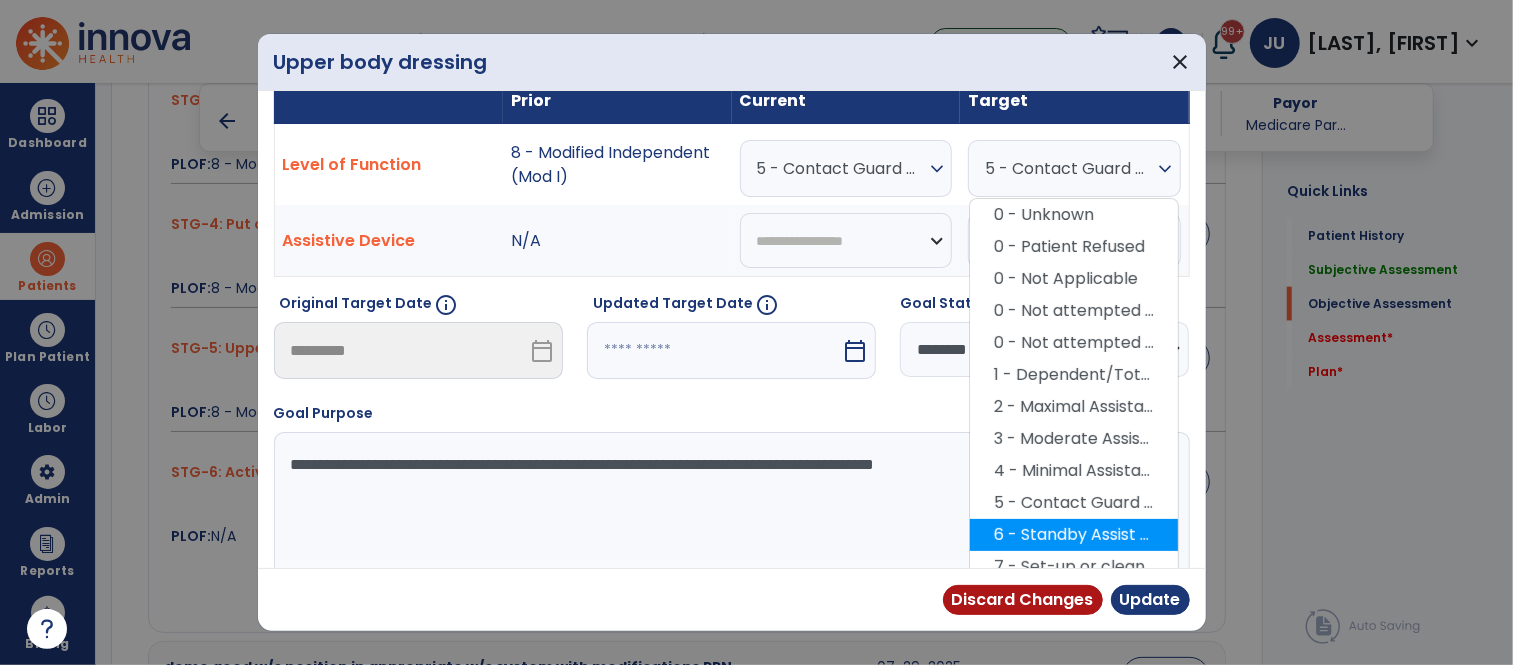 click on "6 - Standby Assist (SBA)" at bounding box center [1074, 535] 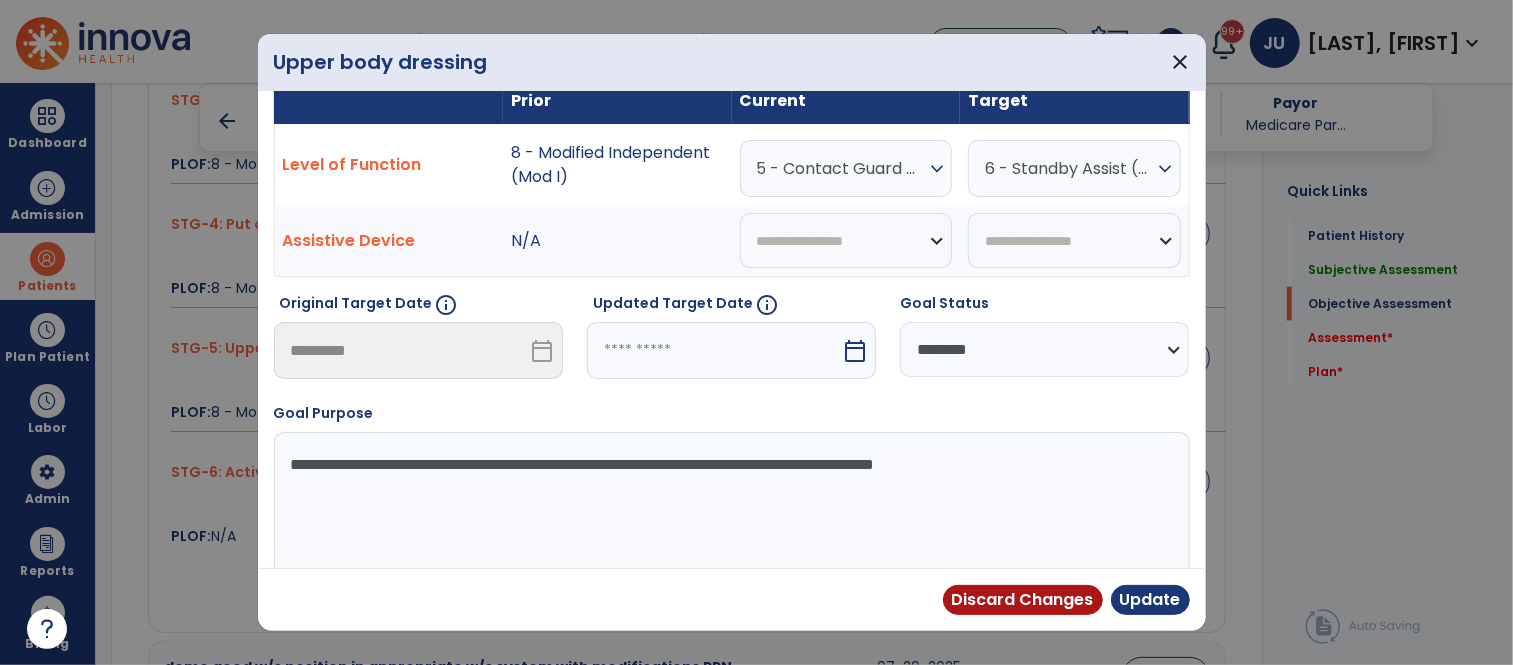 click at bounding box center (714, 350) 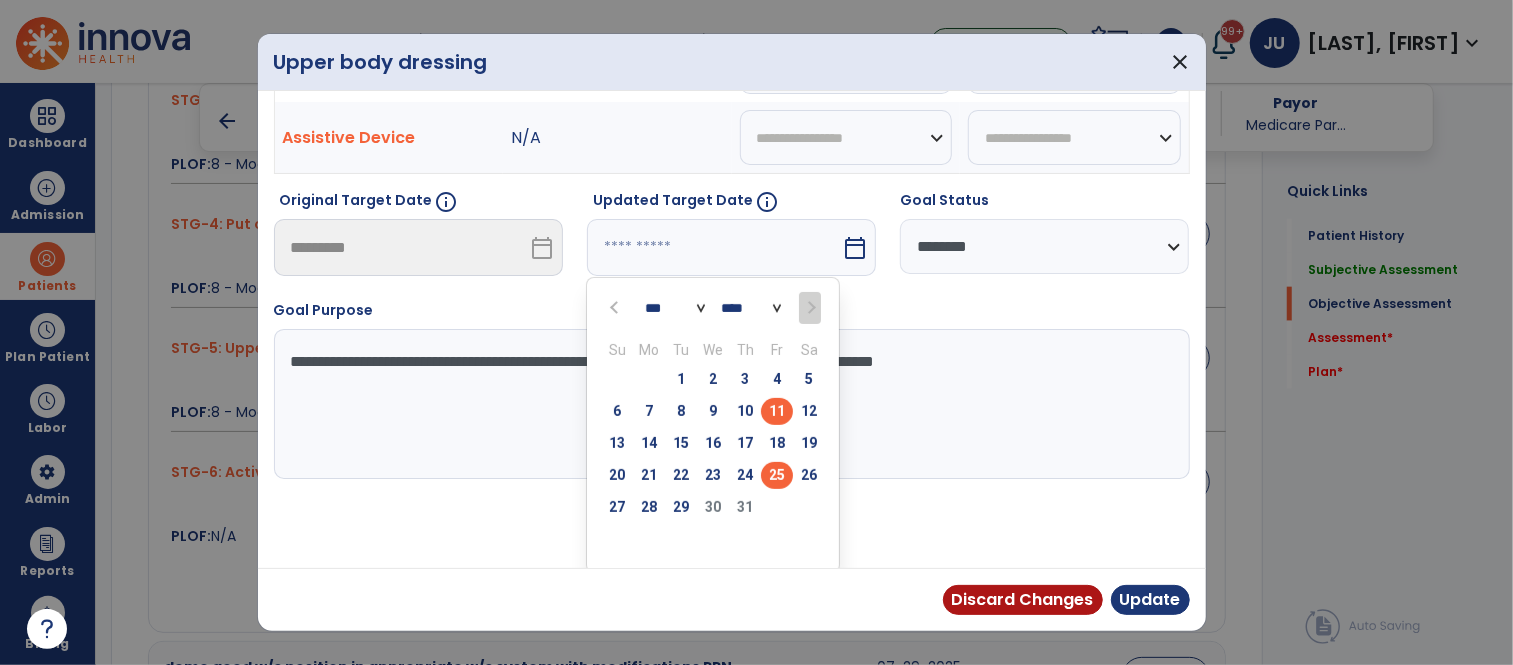 click on "25" at bounding box center (777, 475) 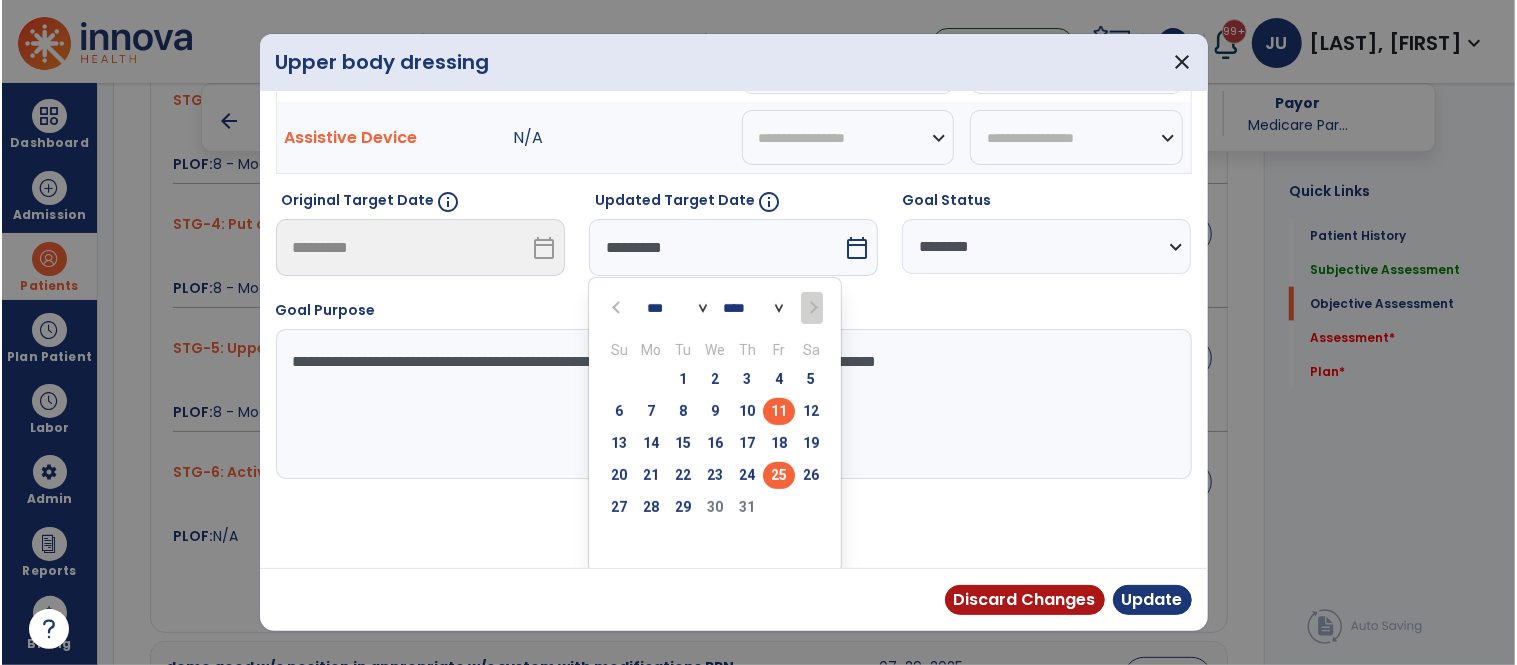 scroll, scrollTop: 181, scrollLeft: 0, axis: vertical 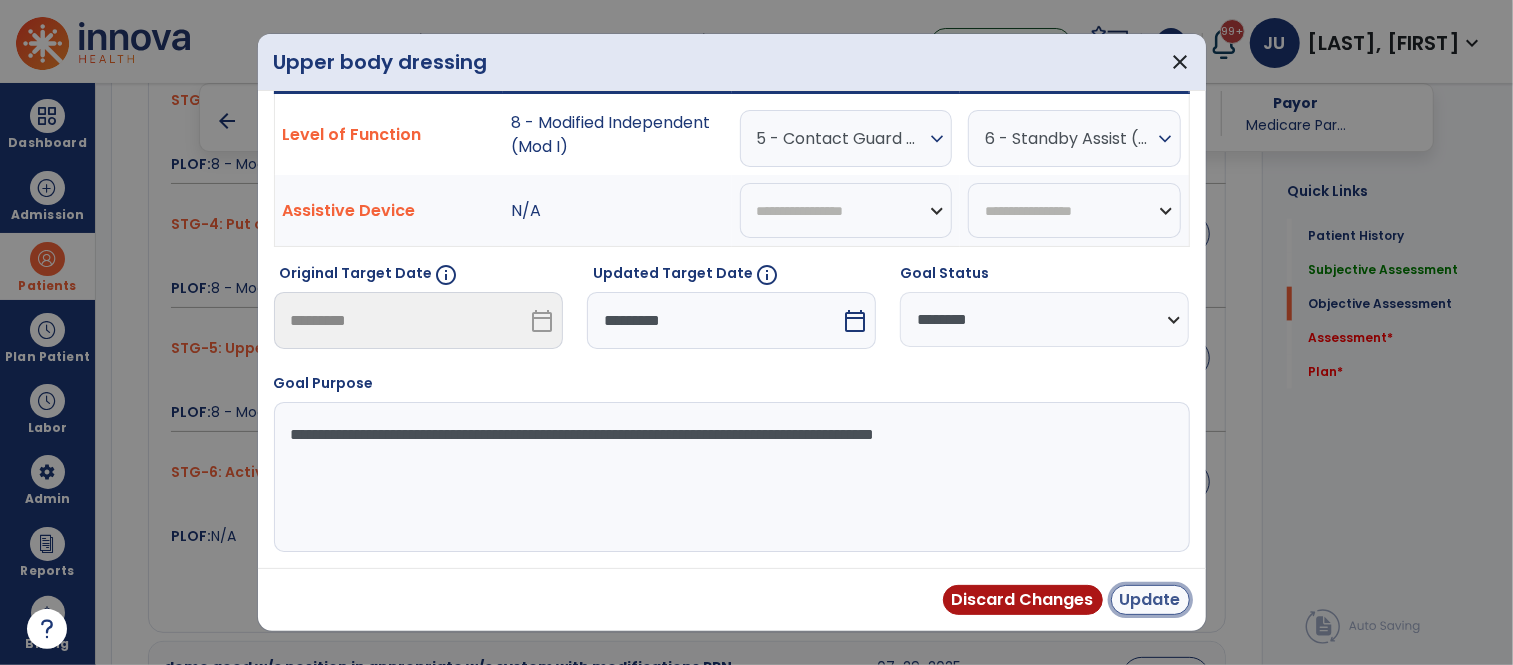 click on "Update" at bounding box center (1150, 600) 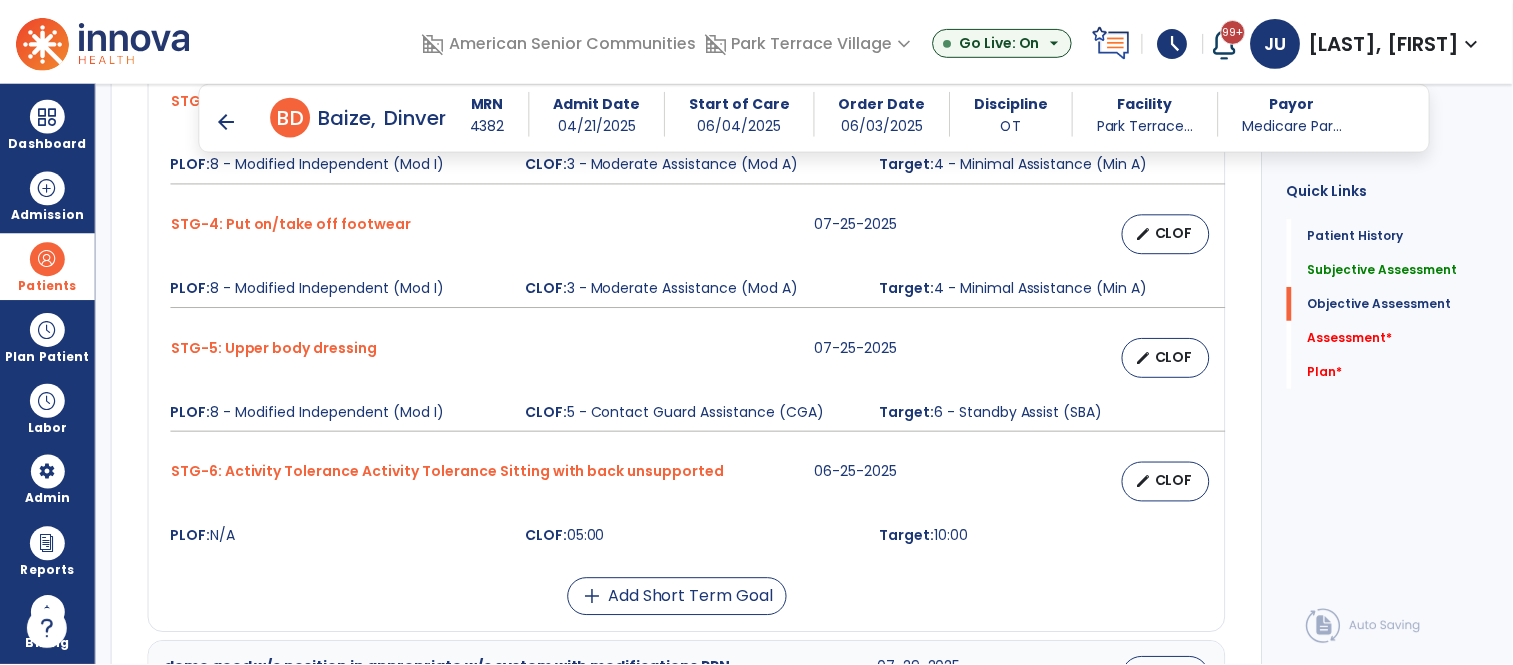 scroll, scrollTop: 1518, scrollLeft: 0, axis: vertical 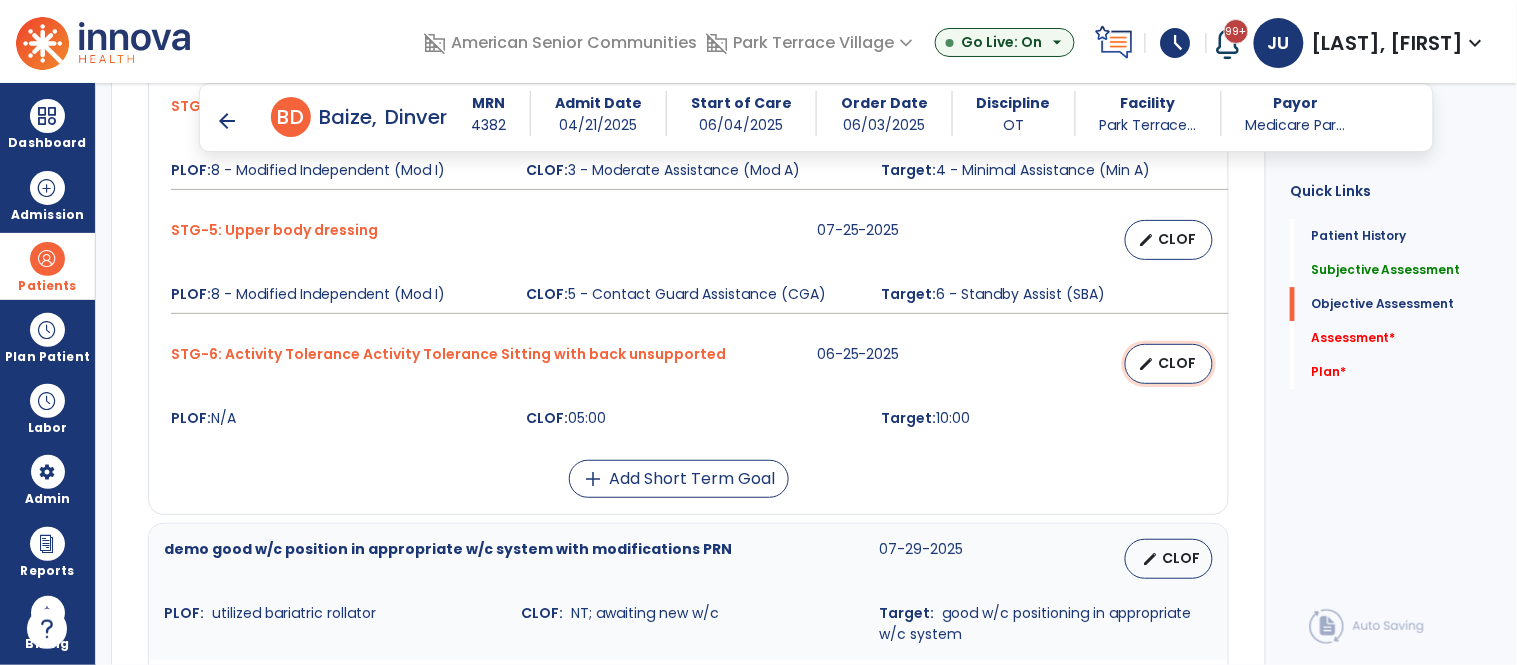 click on "CLOF" at bounding box center (1177, 363) 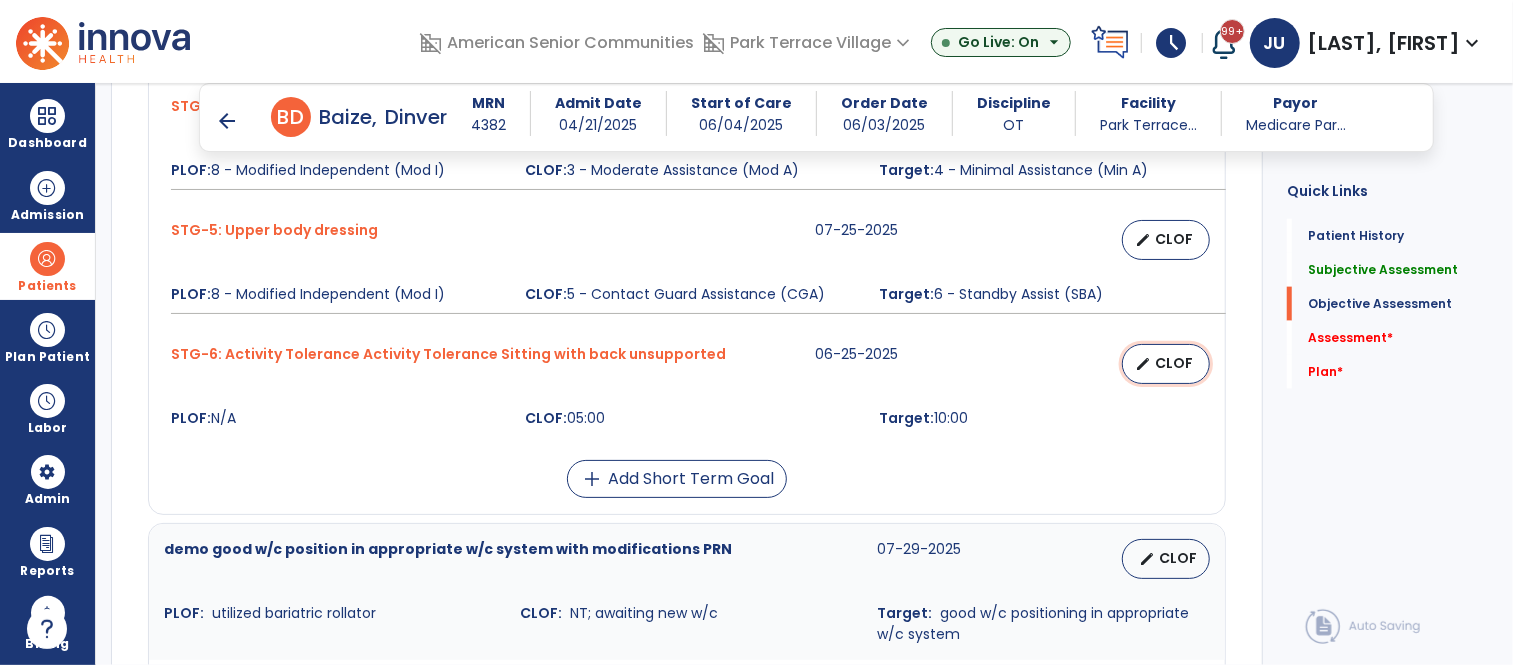 select on "********" 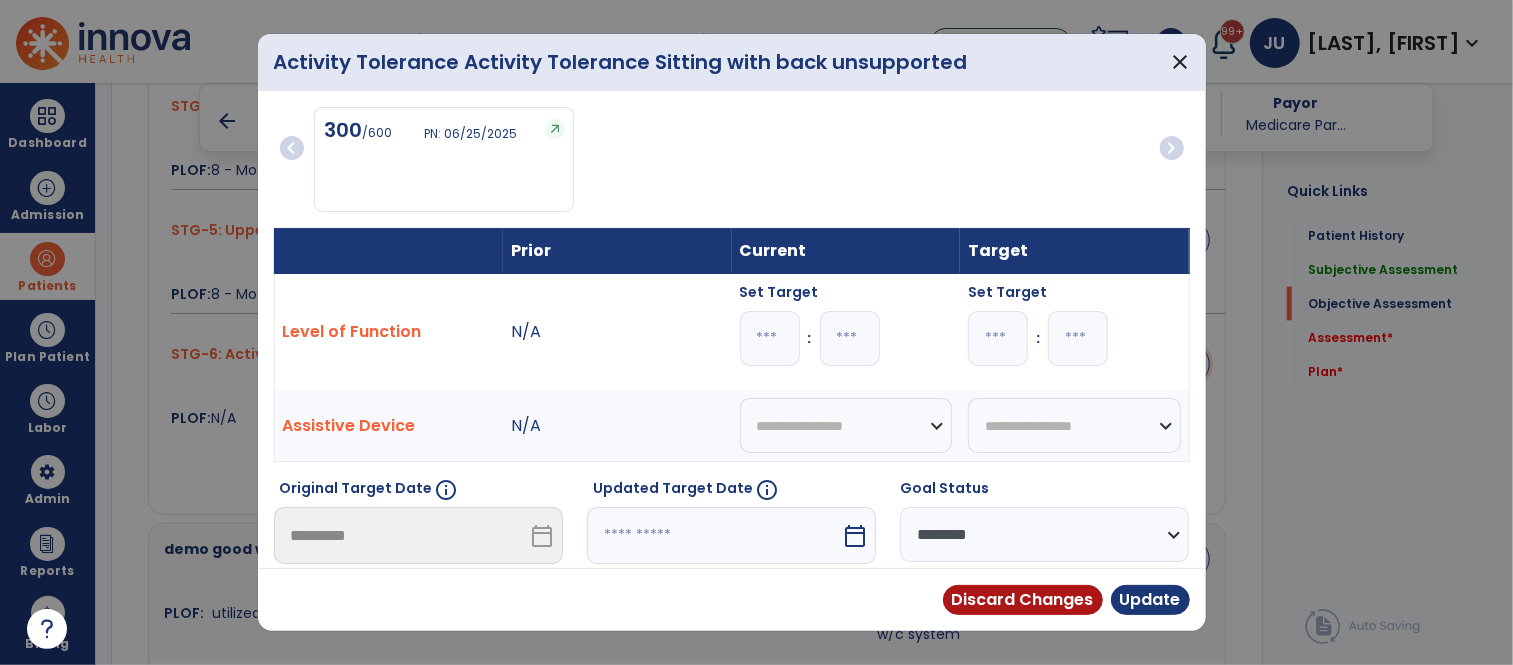 scroll, scrollTop: 1518, scrollLeft: 0, axis: vertical 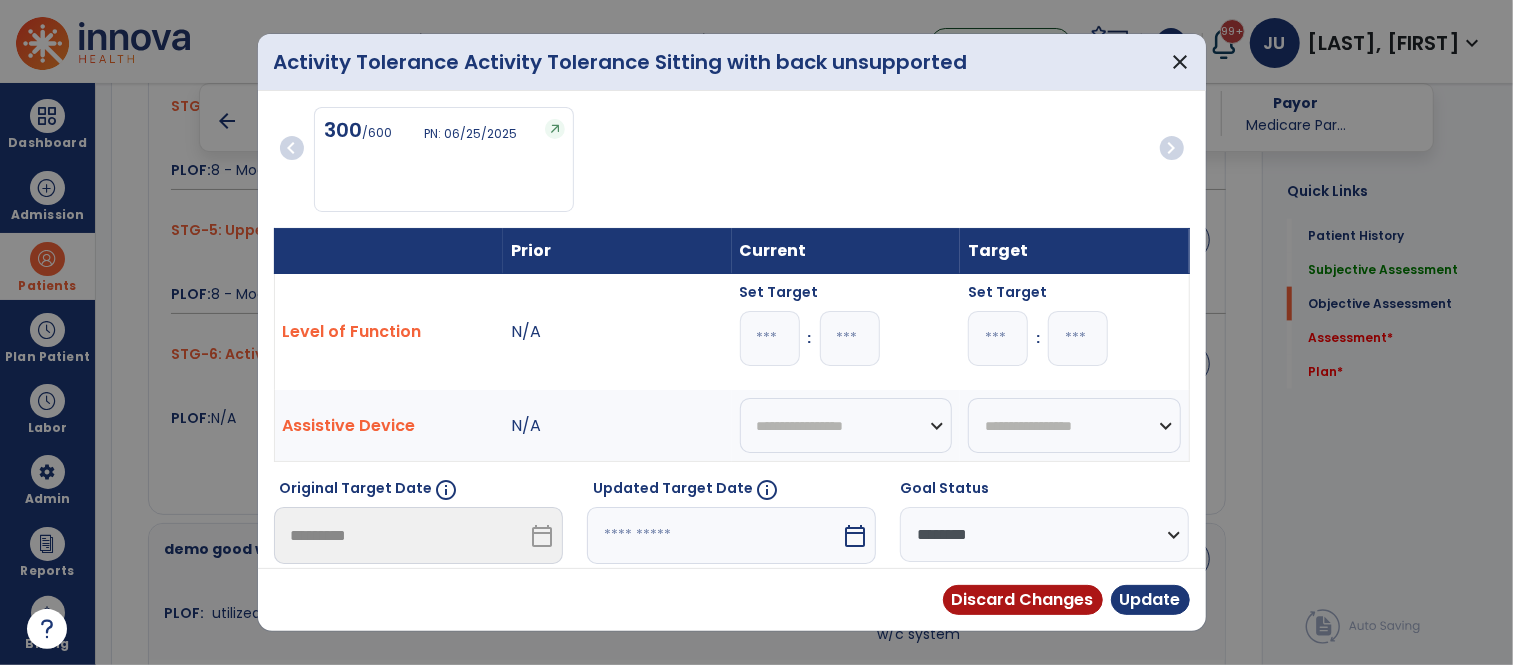 click on "*" at bounding box center [770, 338] 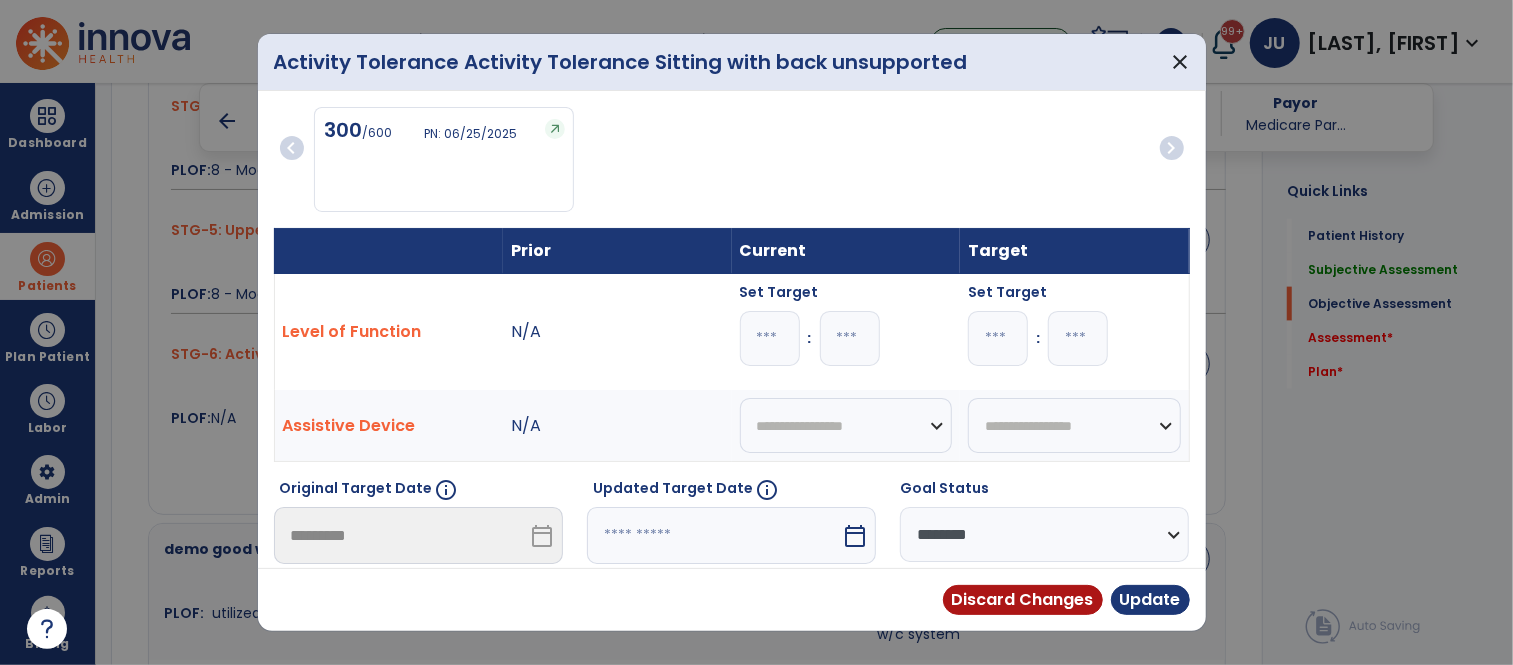type on "**" 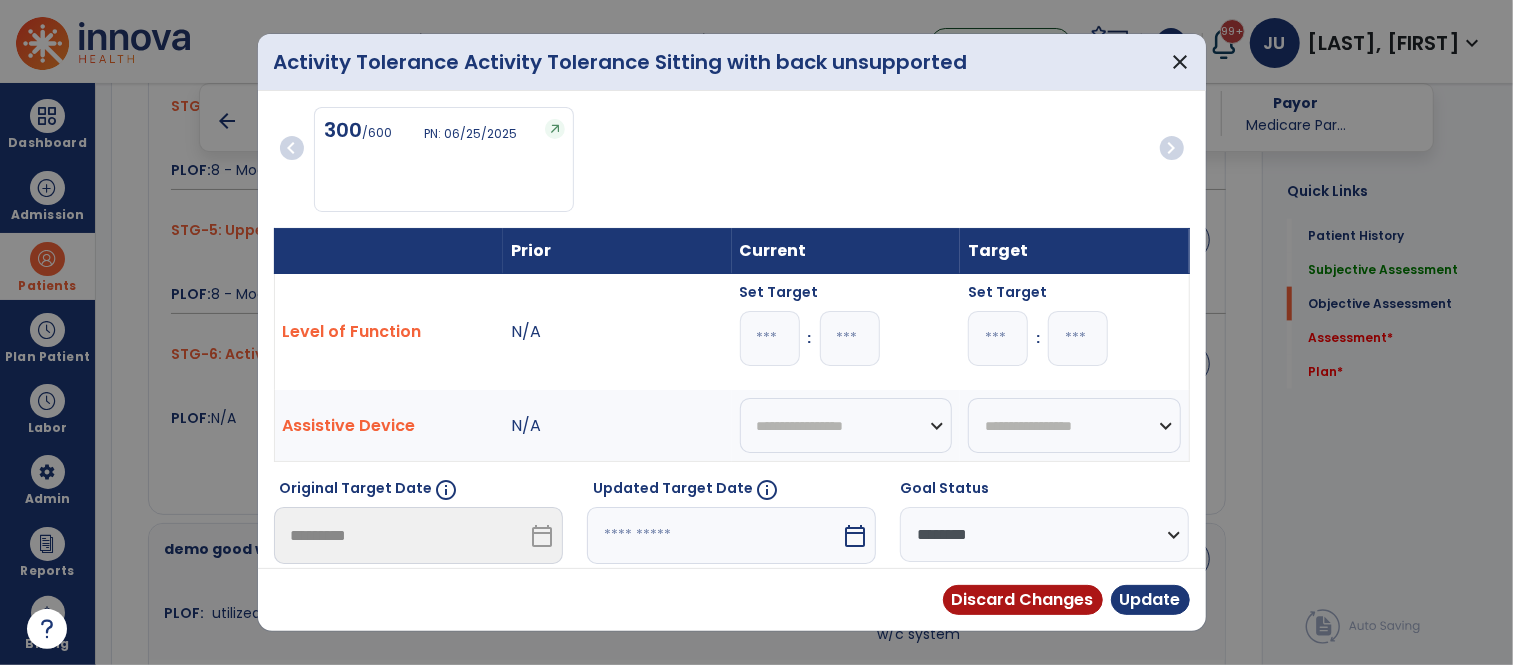 click on "**" at bounding box center (998, 338) 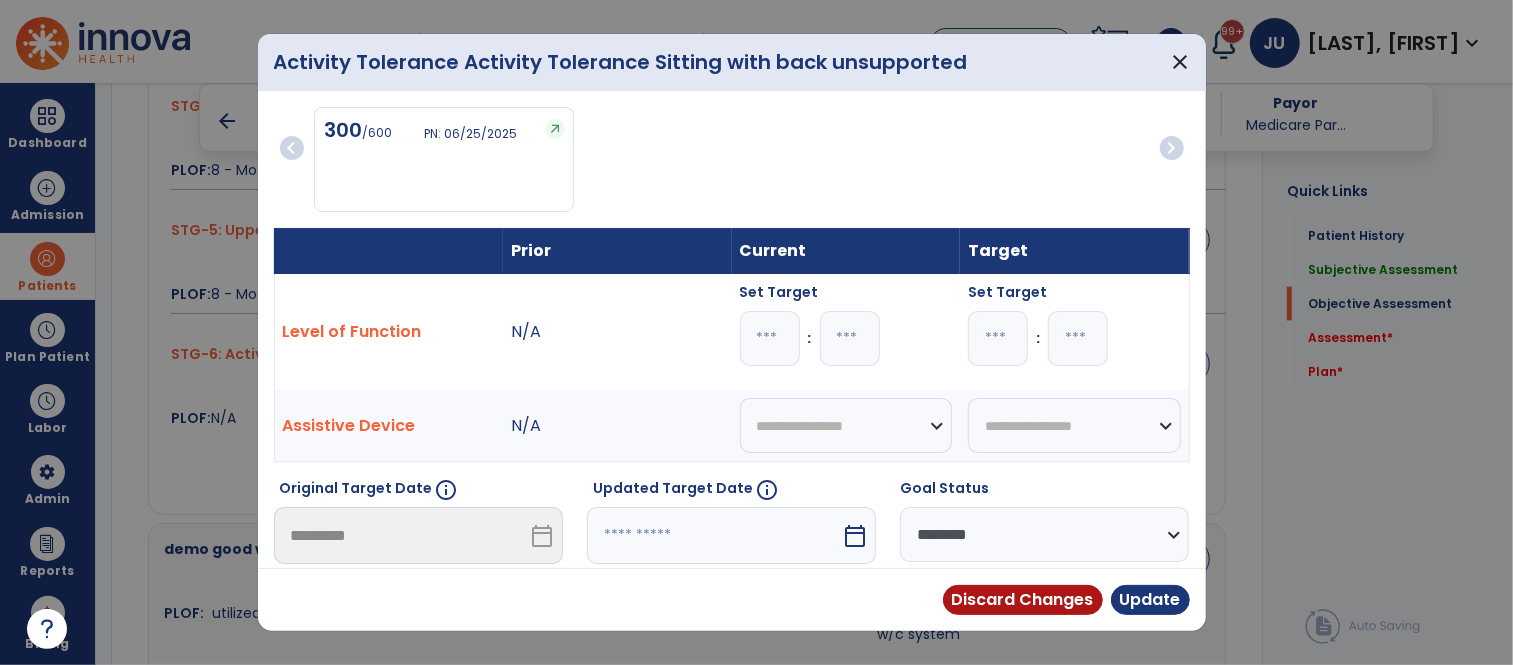 type on "**" 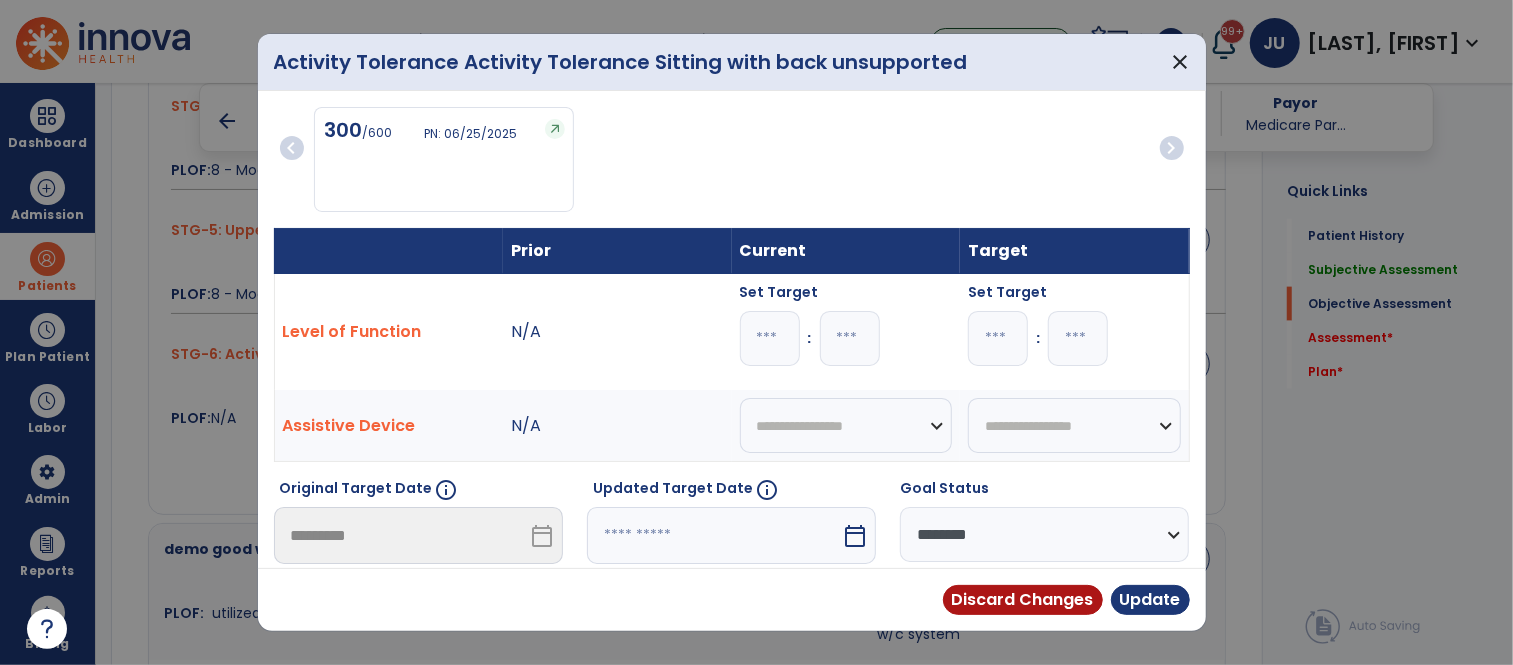 click at bounding box center [714, 535] 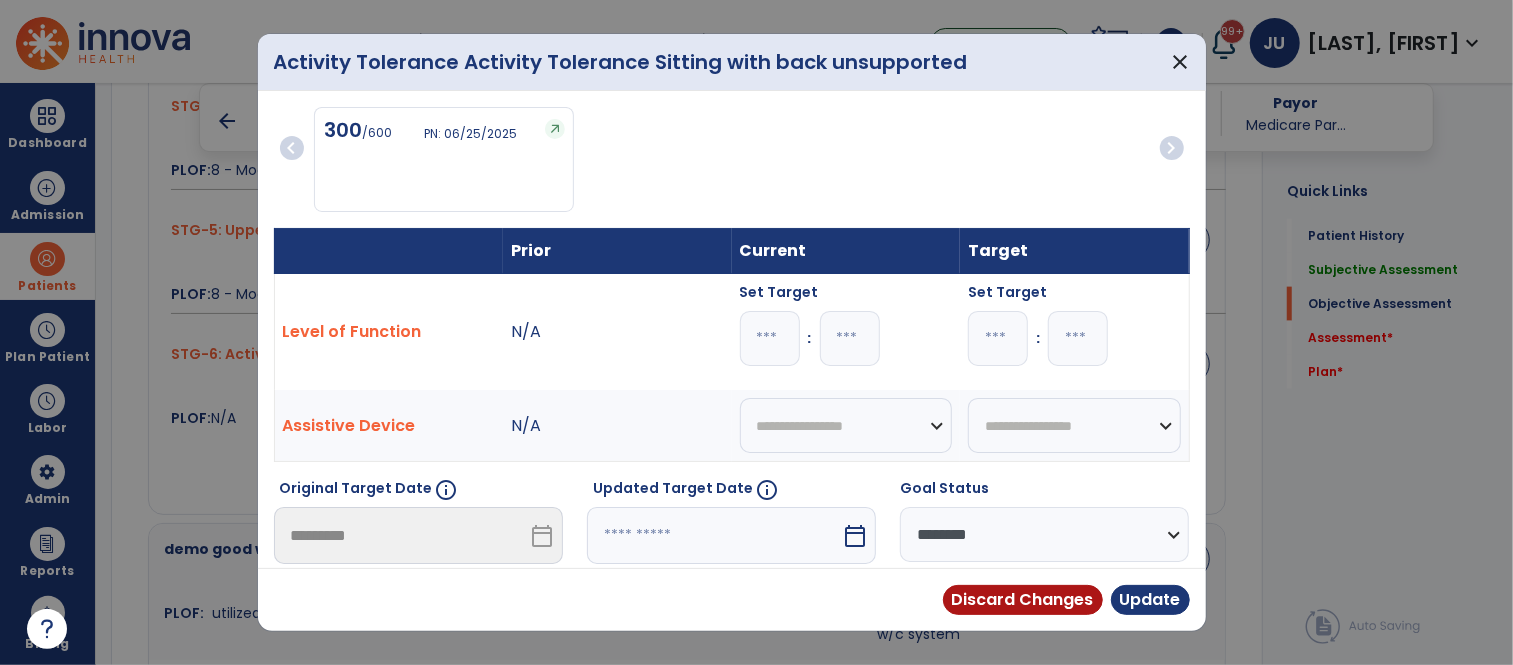 select on "*" 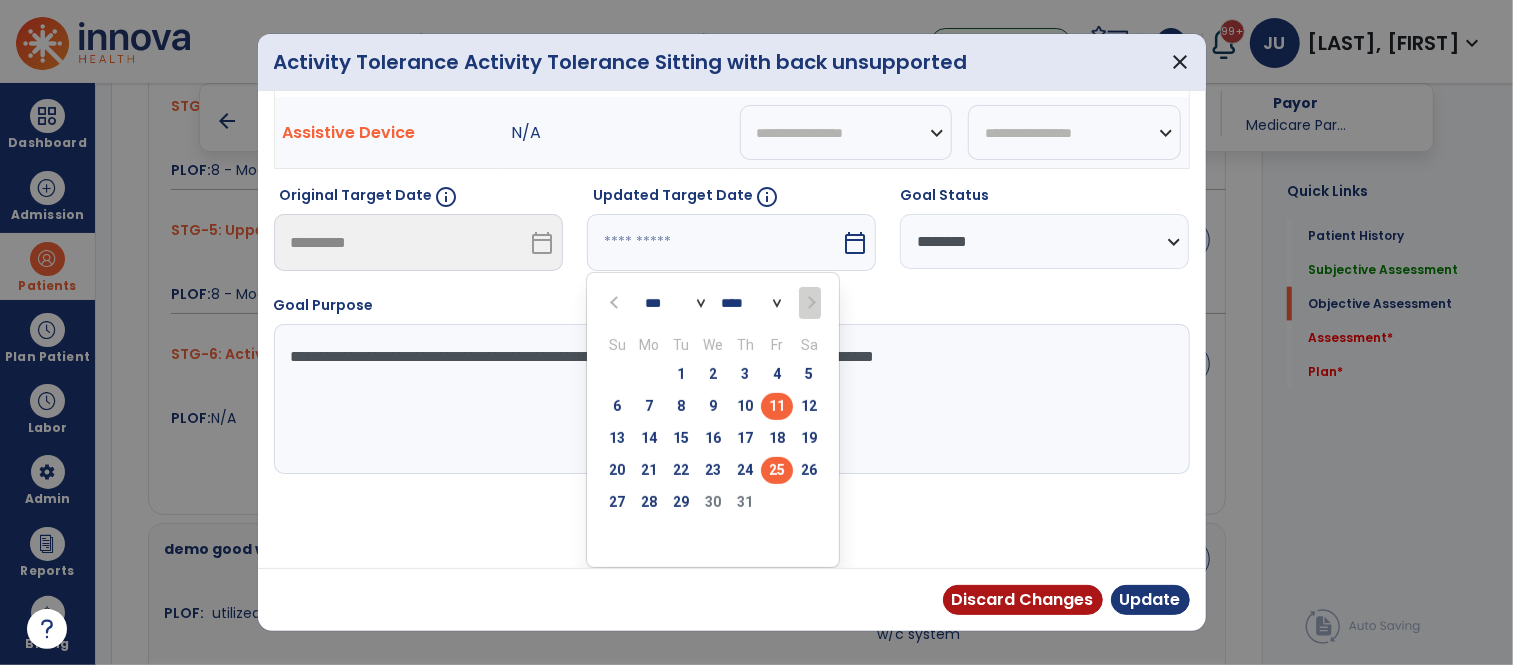 click on "25" at bounding box center [777, 470] 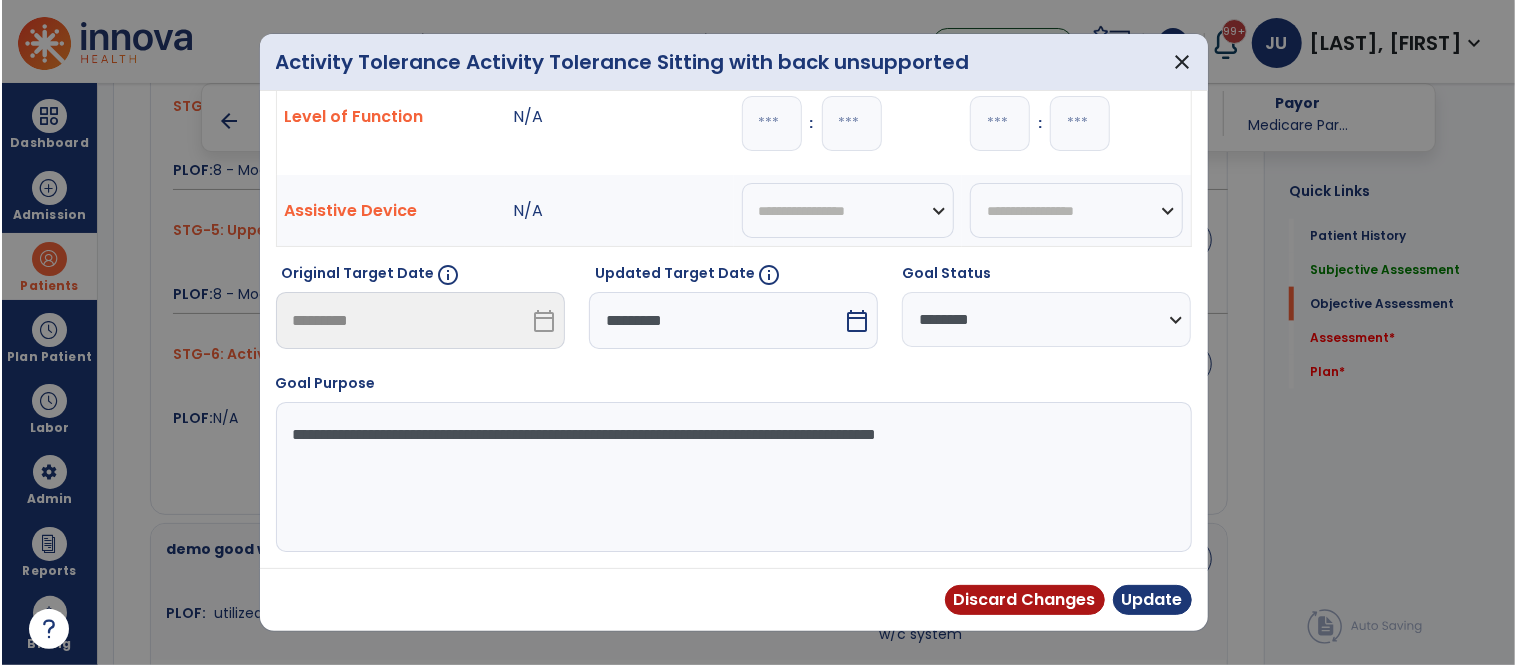 scroll, scrollTop: 215, scrollLeft: 0, axis: vertical 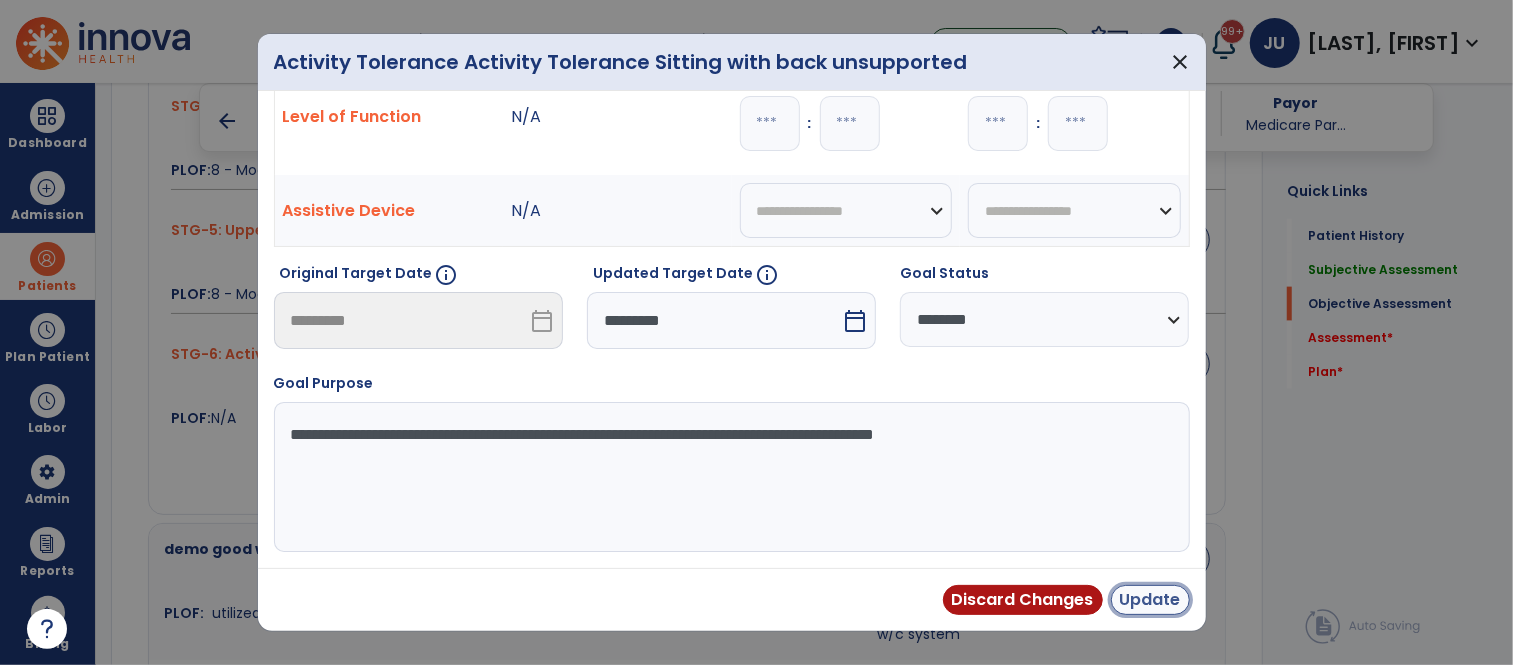 click on "Update" at bounding box center [1150, 600] 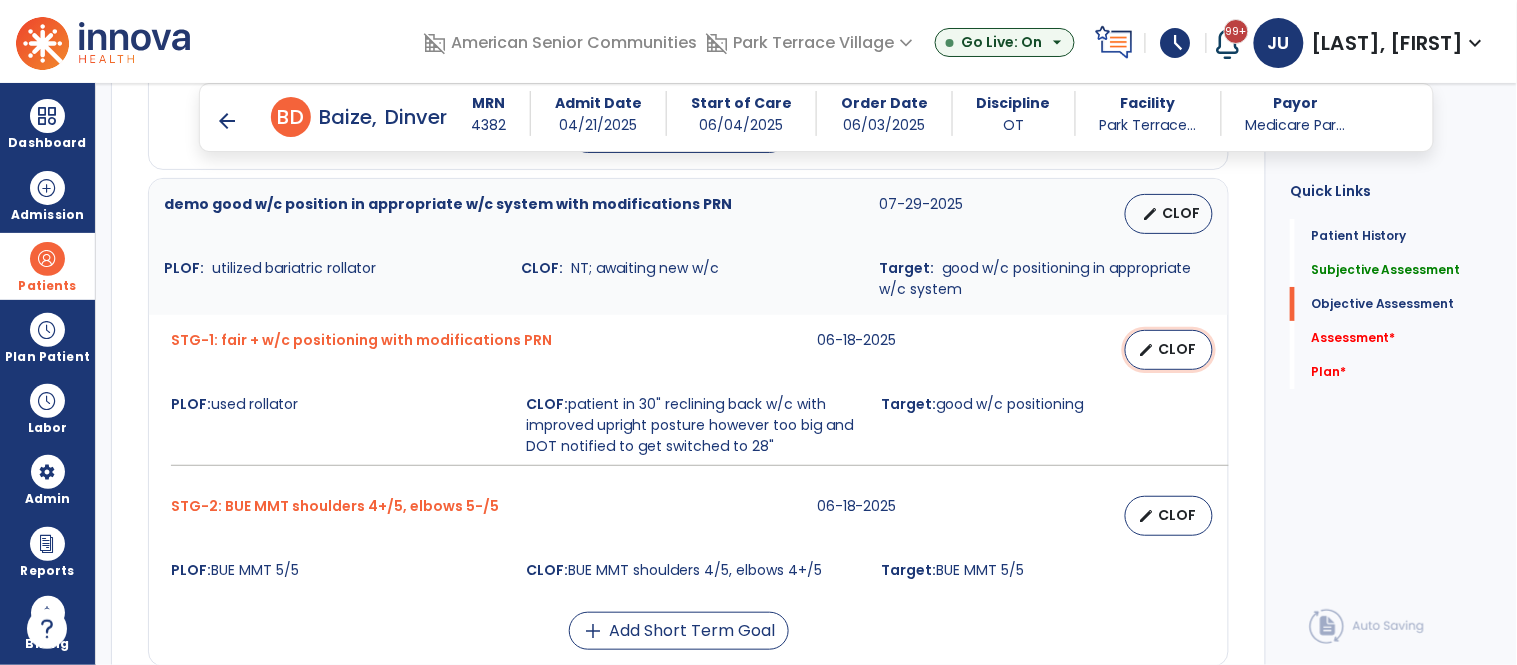 click on "CLOF" at bounding box center [1177, 349] 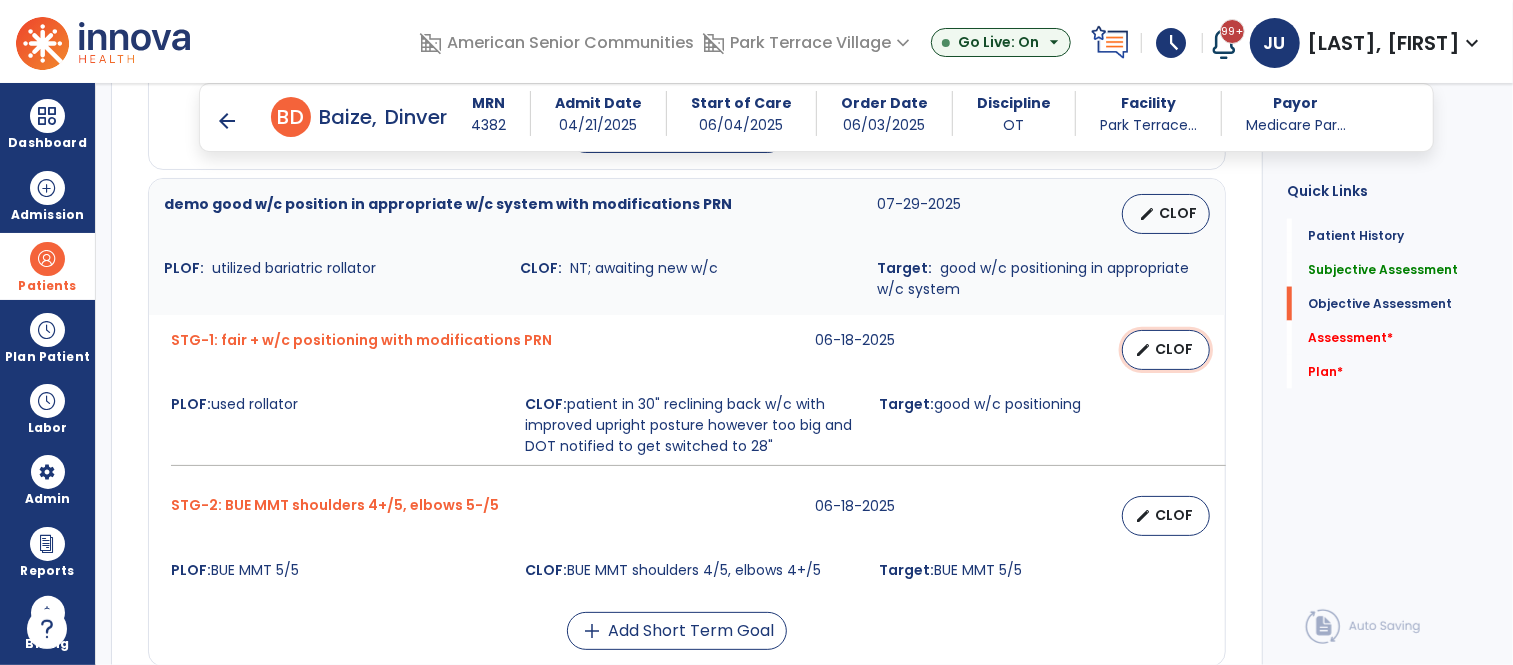 select on "********" 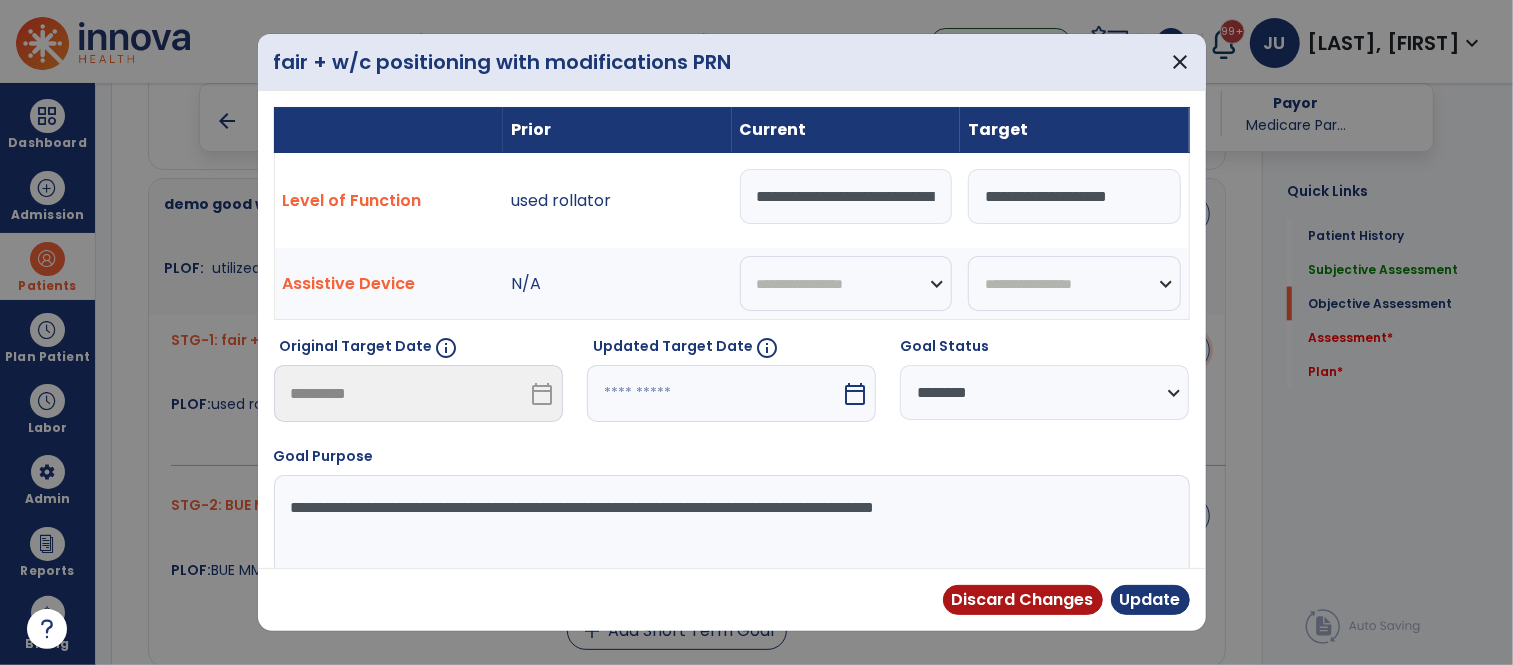 scroll, scrollTop: 1863, scrollLeft: 0, axis: vertical 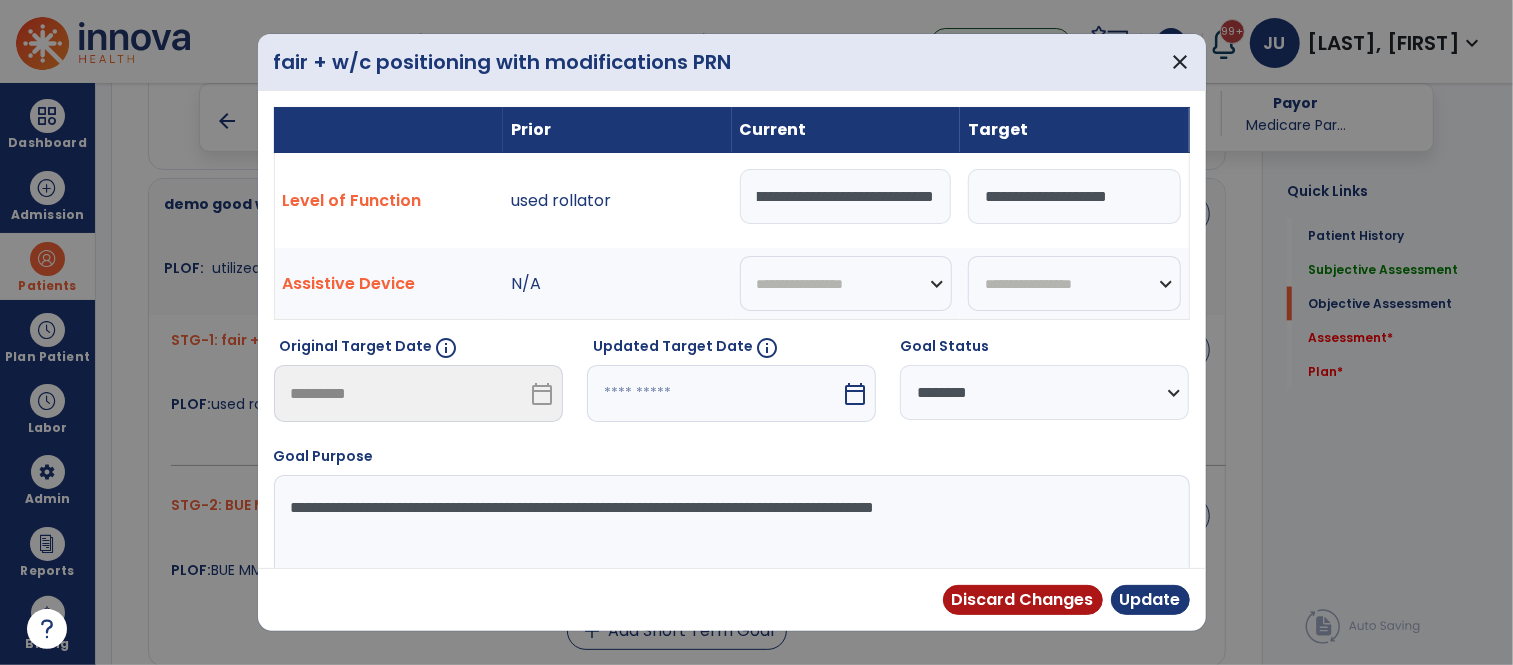click on "**********" at bounding box center [846, 196] 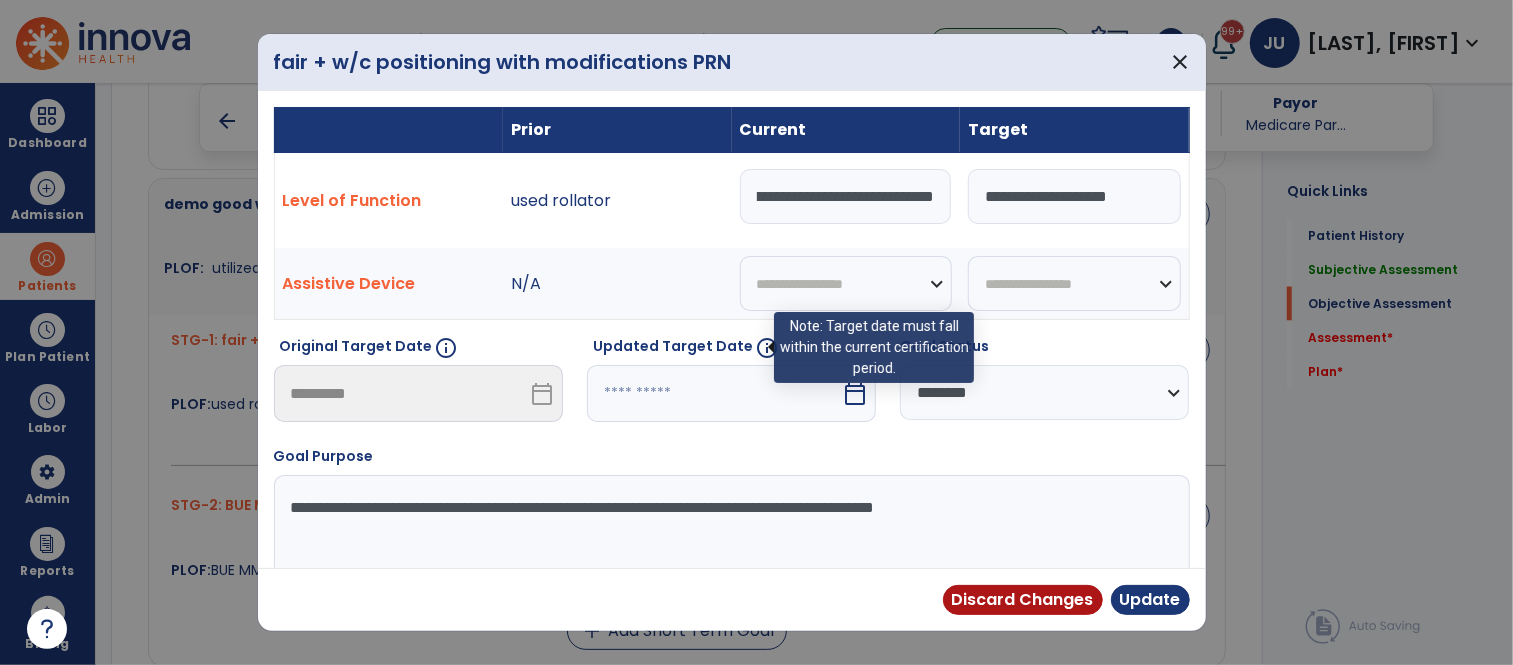 scroll, scrollTop: 0, scrollLeft: 472, axis: horizontal 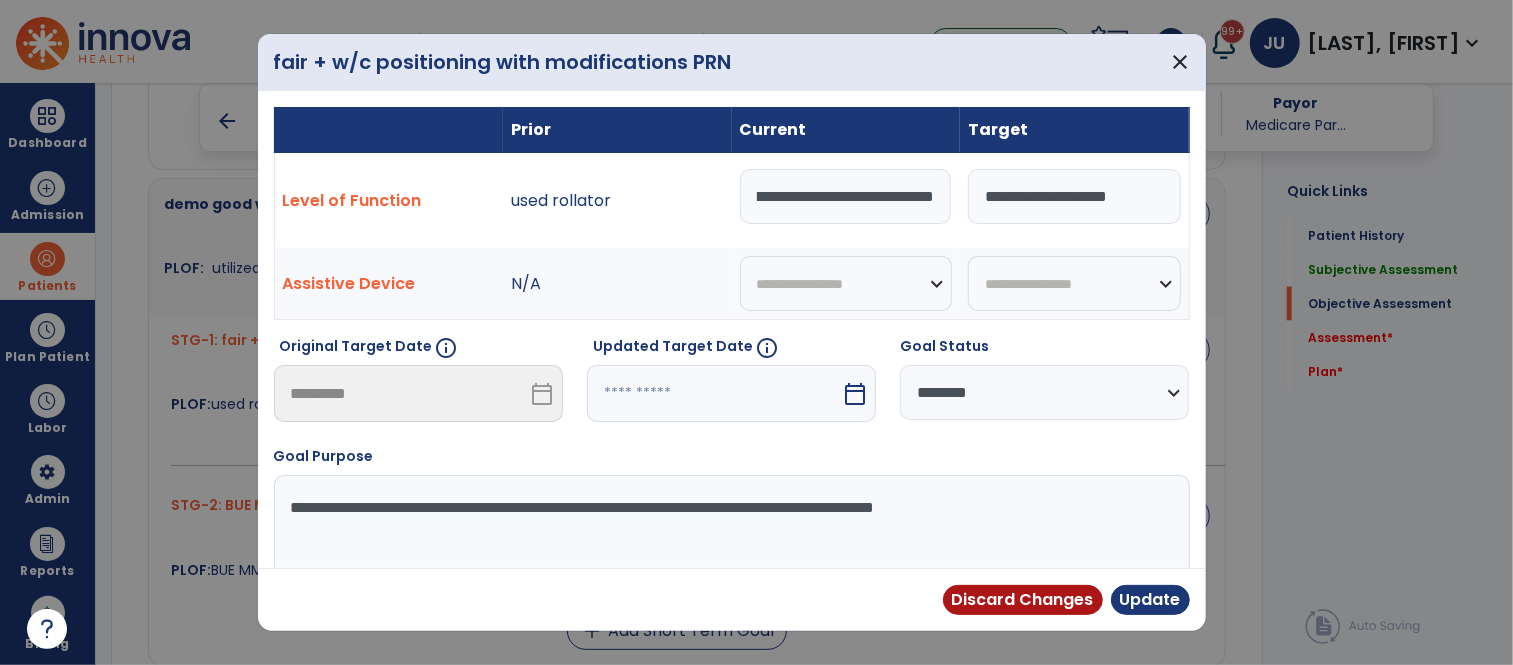 click on "**********" at bounding box center (846, 196) 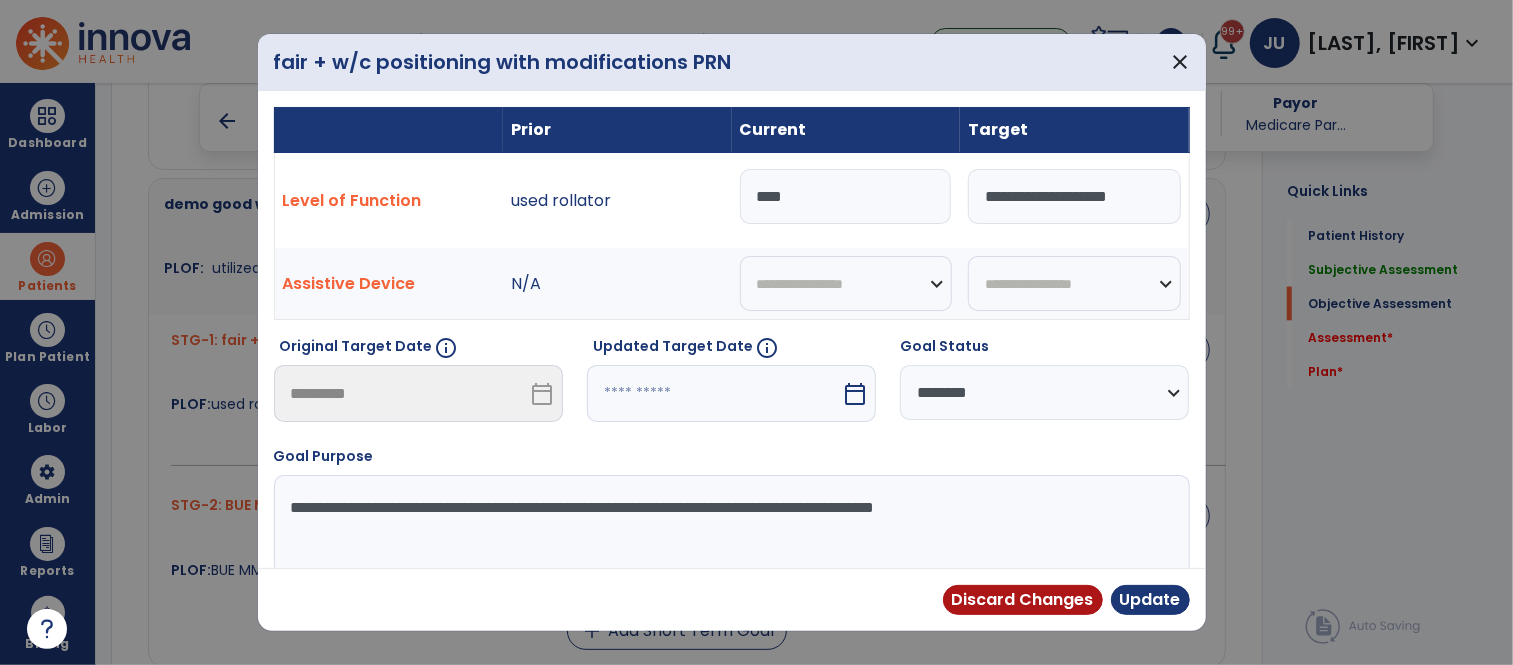 click on "****" at bounding box center (846, 196) 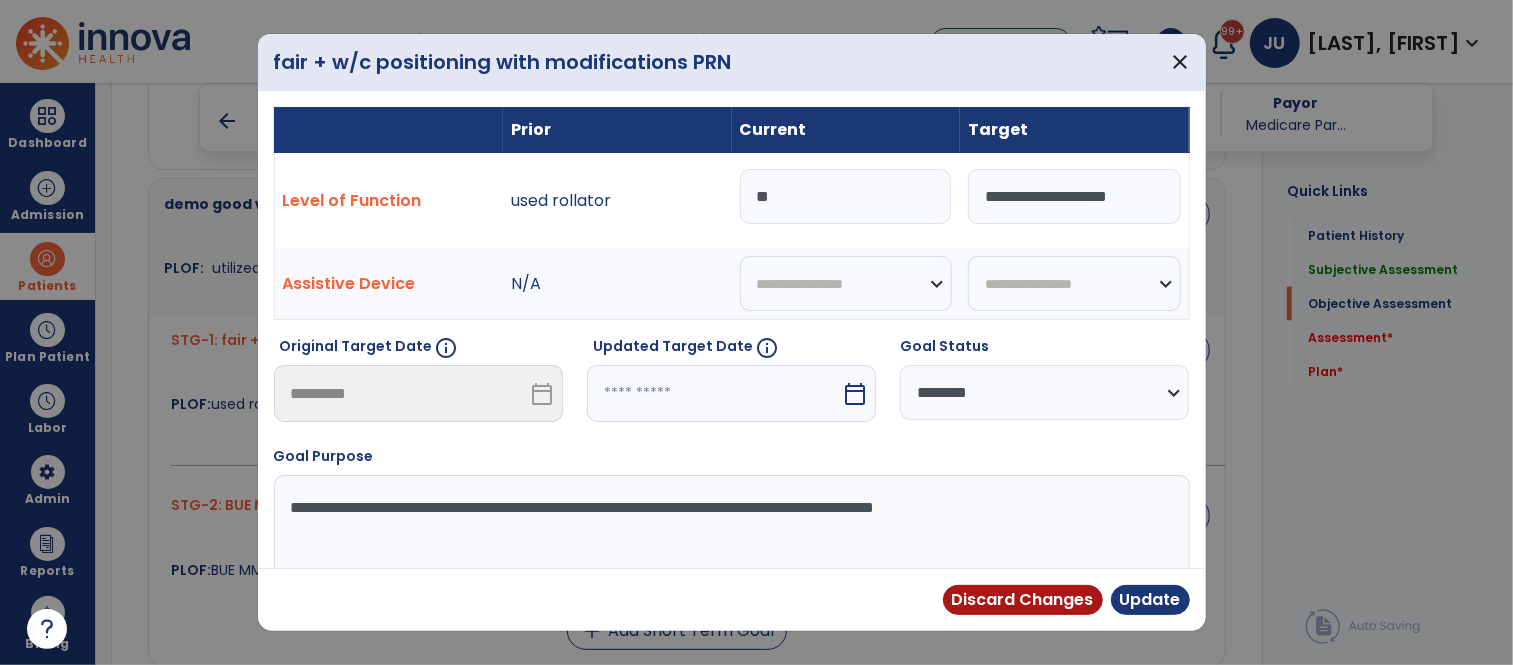 type on "*" 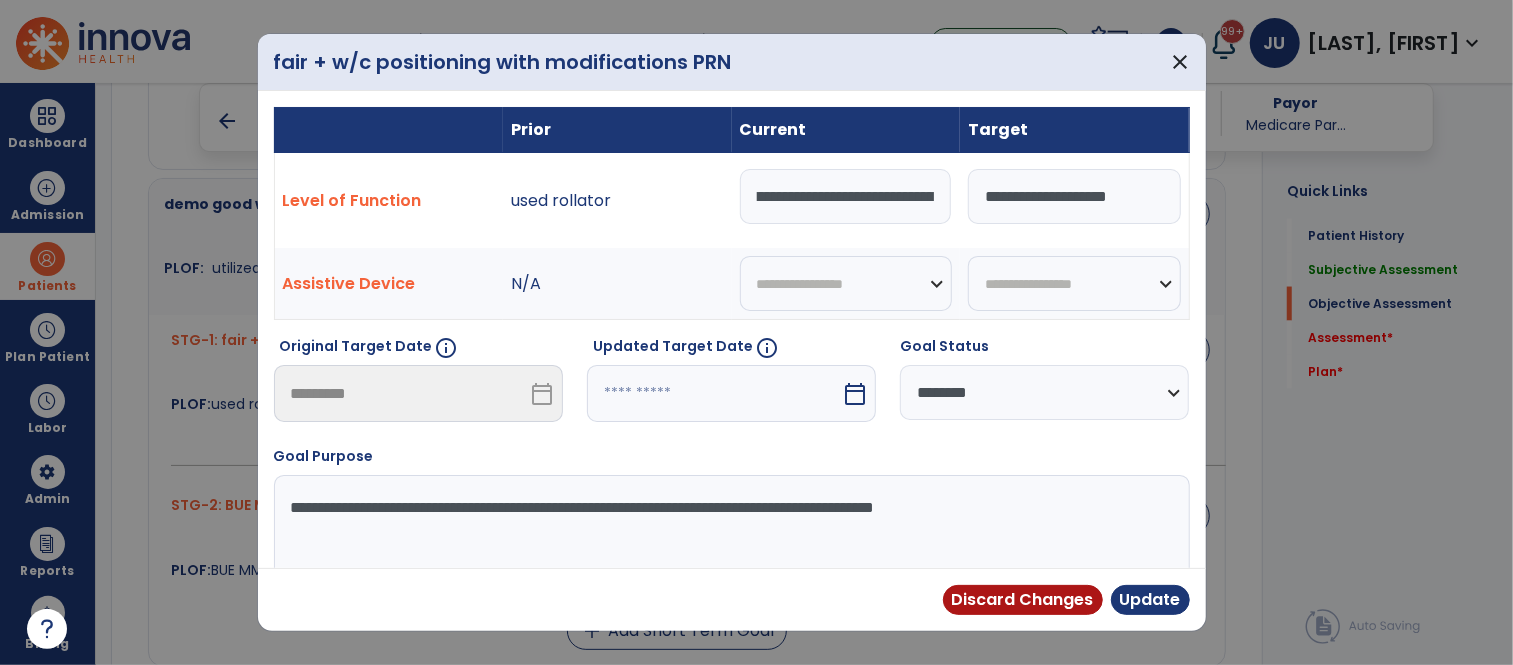 scroll, scrollTop: 0, scrollLeft: 226, axis: horizontal 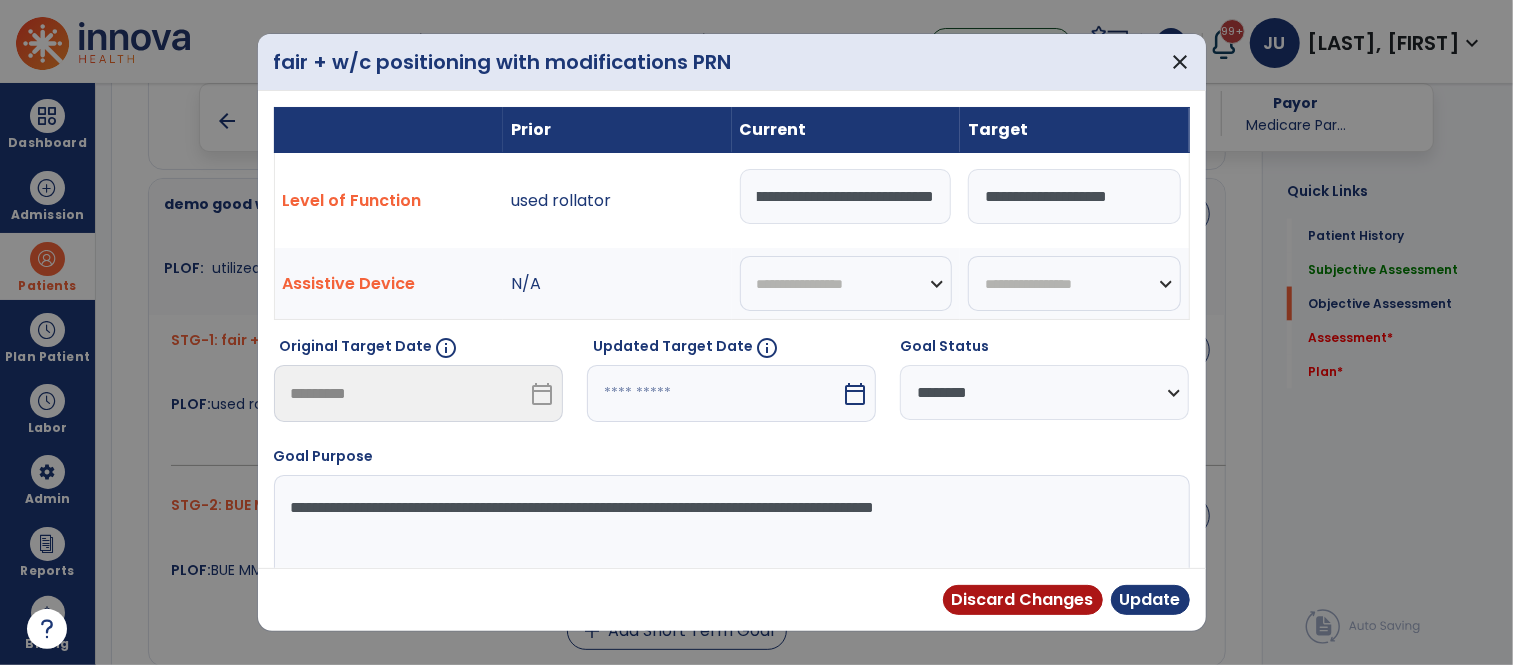 type on "**********" 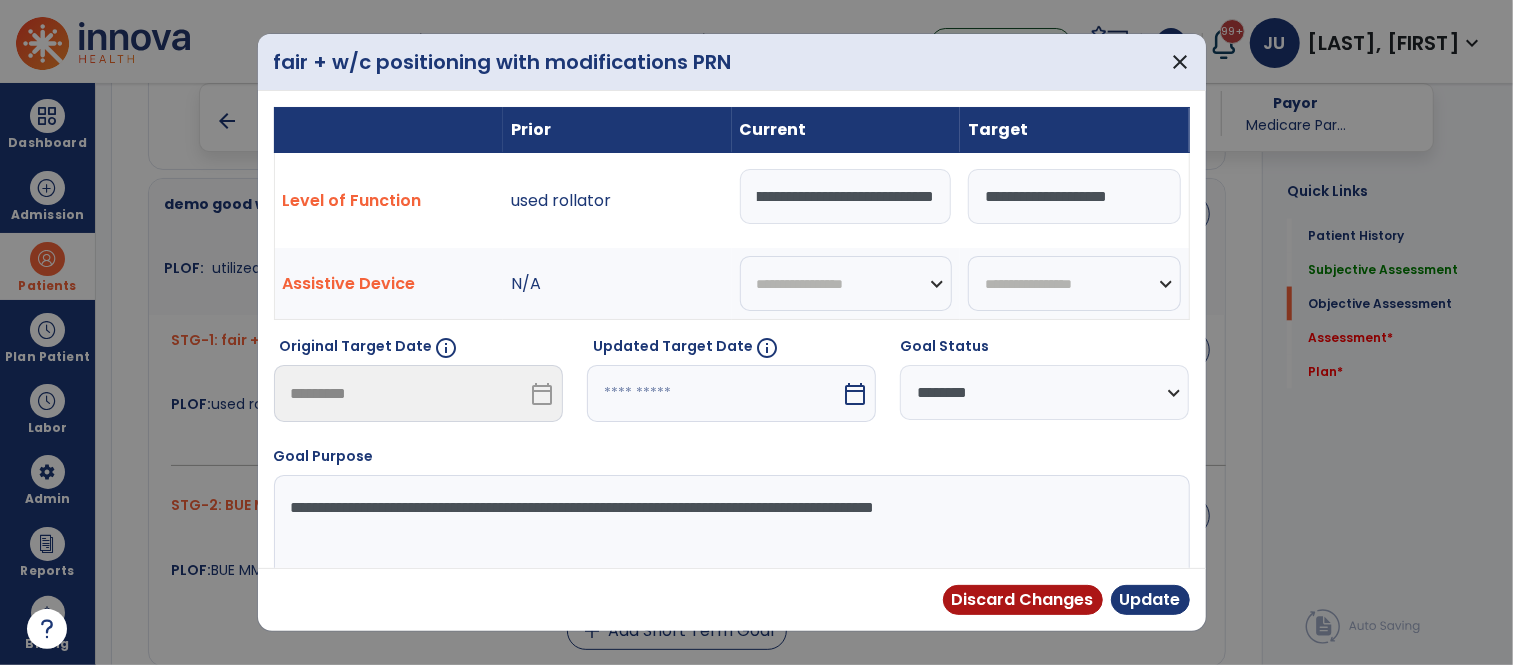 select on "*" 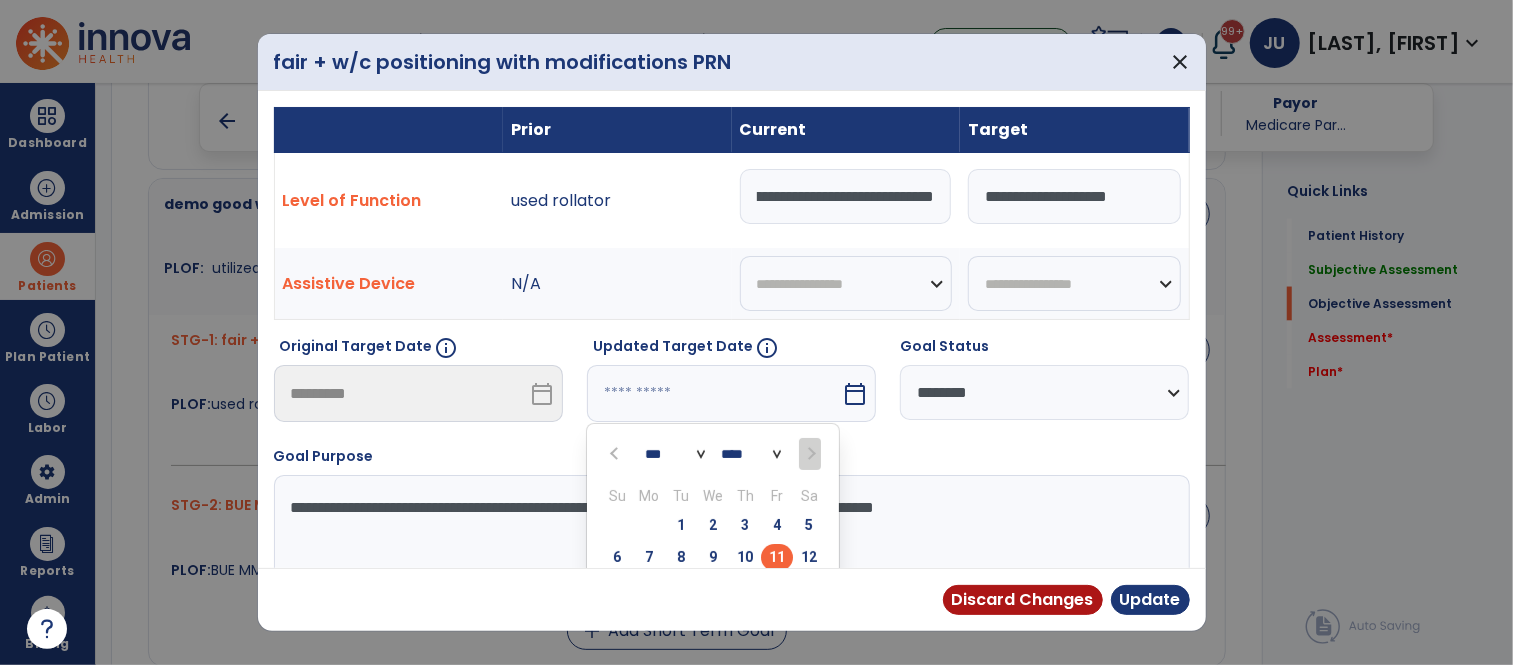 scroll, scrollTop: 0, scrollLeft: 0, axis: both 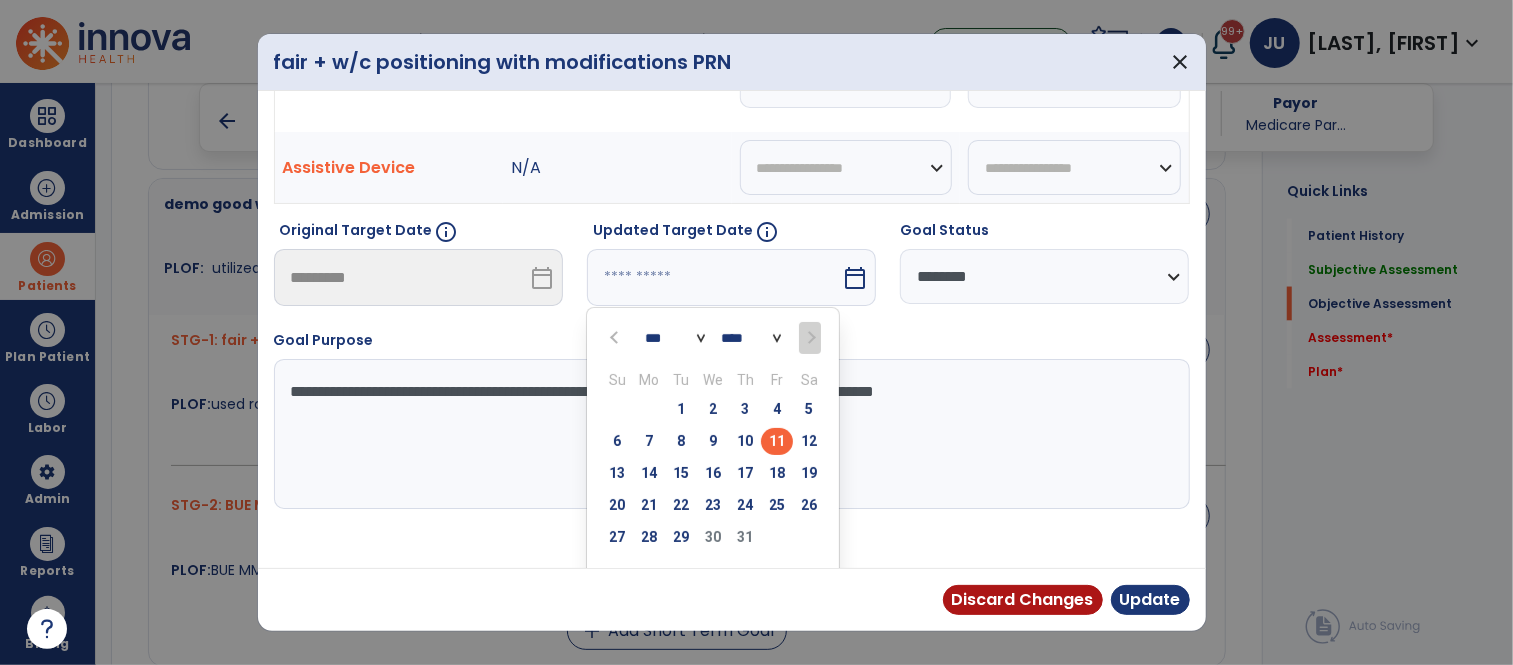 click on "25" at bounding box center [777, 505] 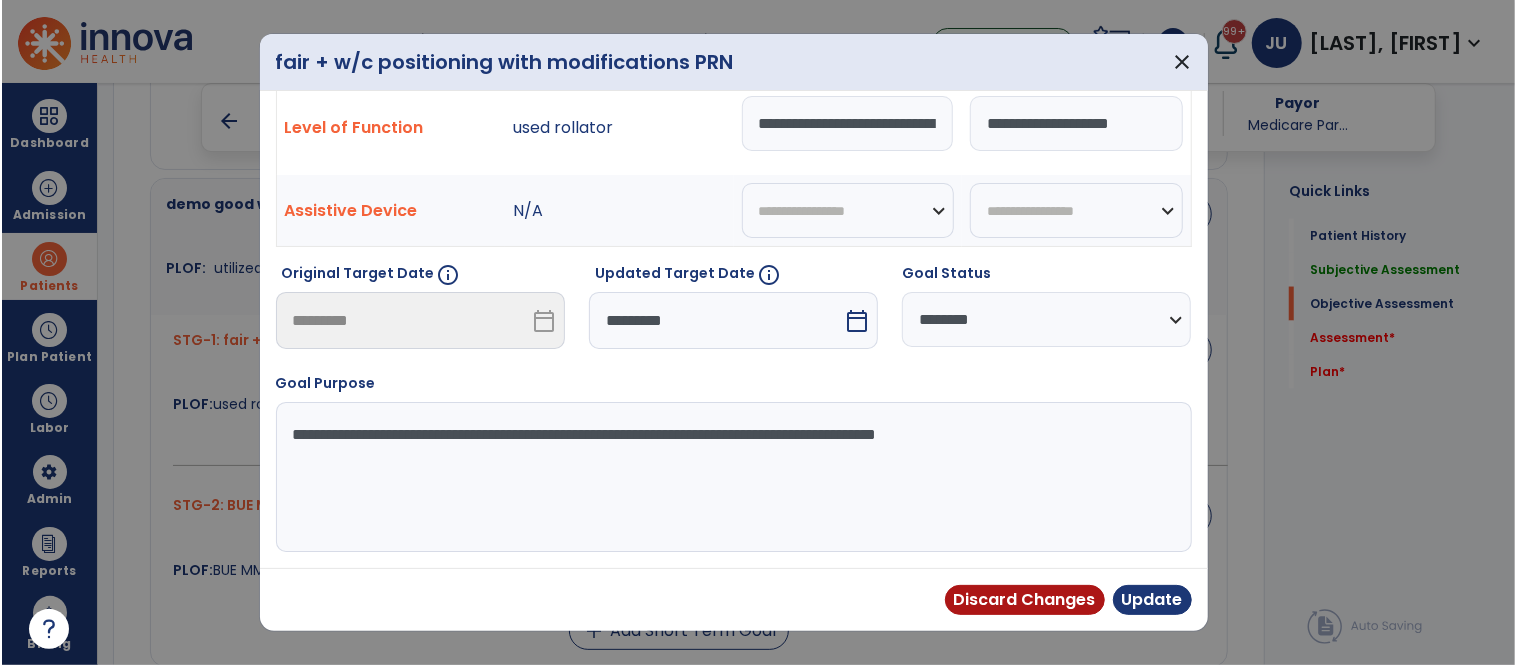 scroll, scrollTop: 73, scrollLeft: 0, axis: vertical 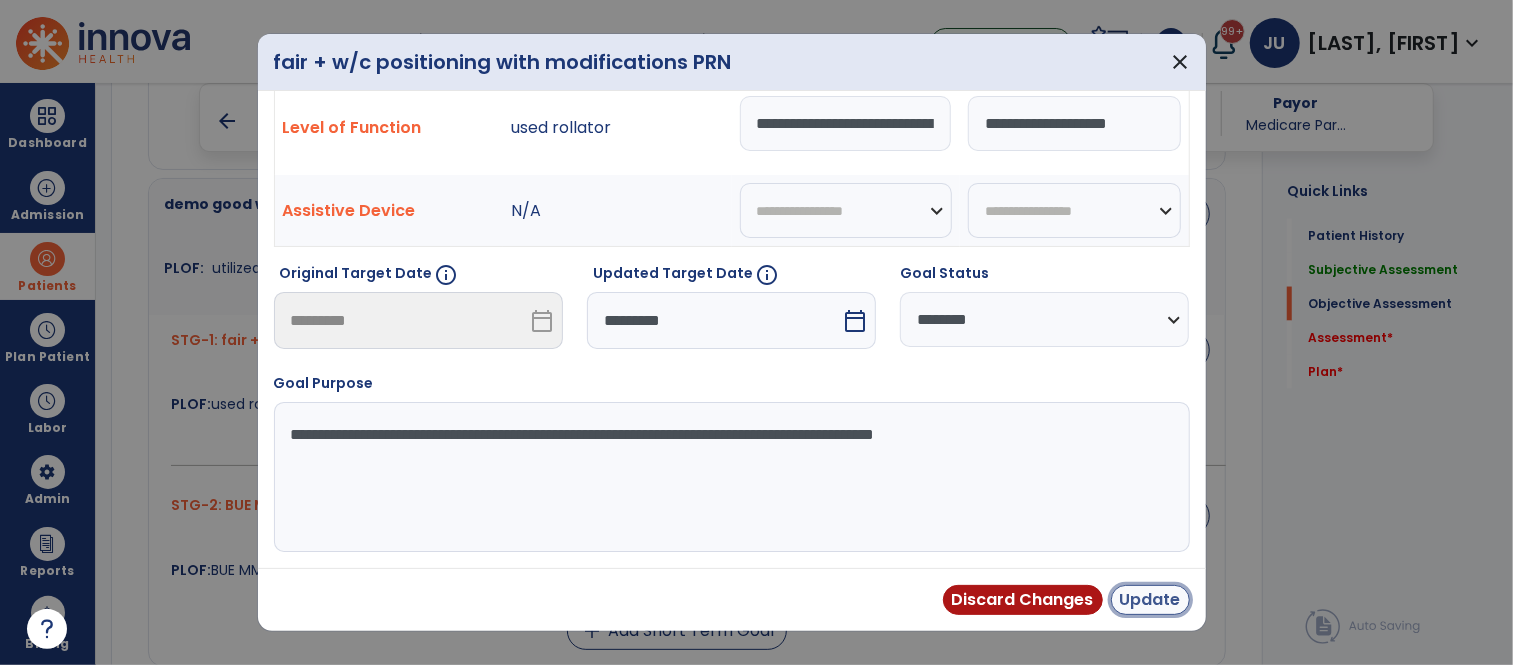 click on "Update" at bounding box center (1150, 600) 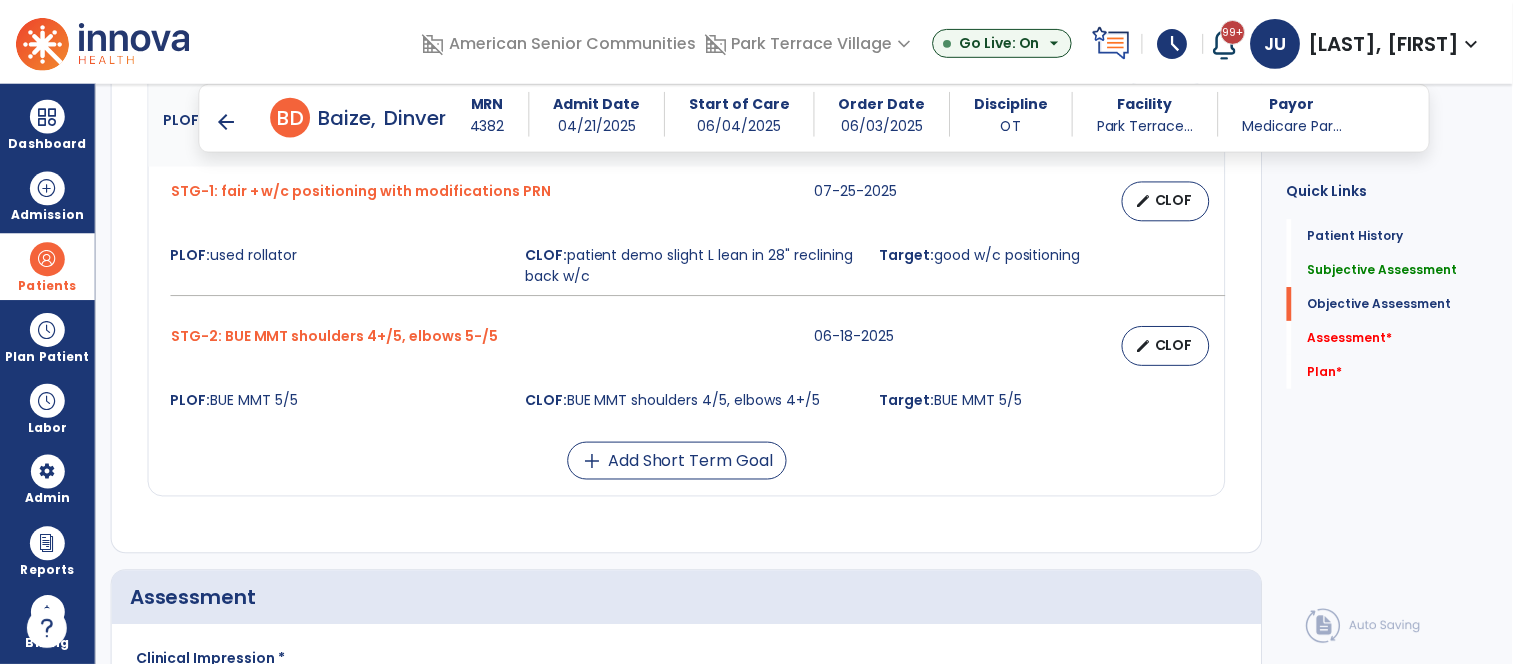 scroll, scrollTop: 2013, scrollLeft: 0, axis: vertical 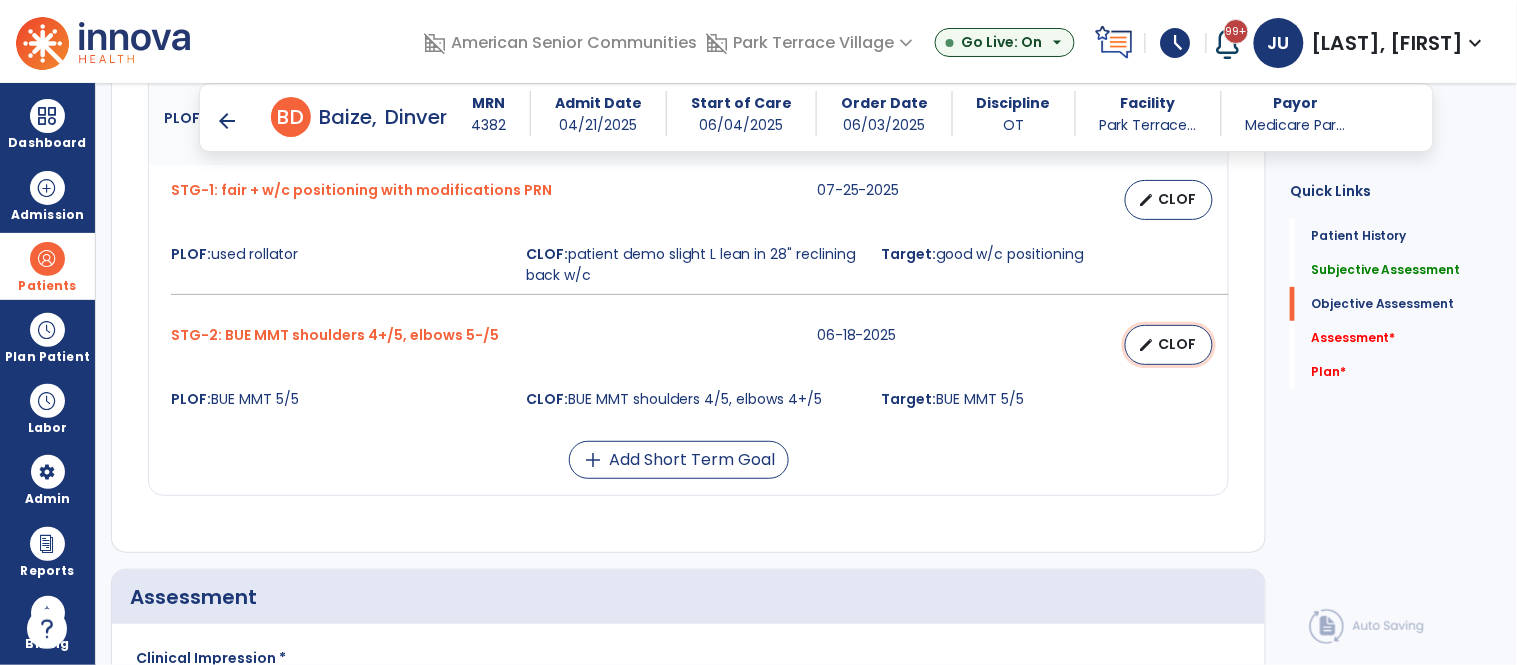 click on "edit" at bounding box center [1146, 345] 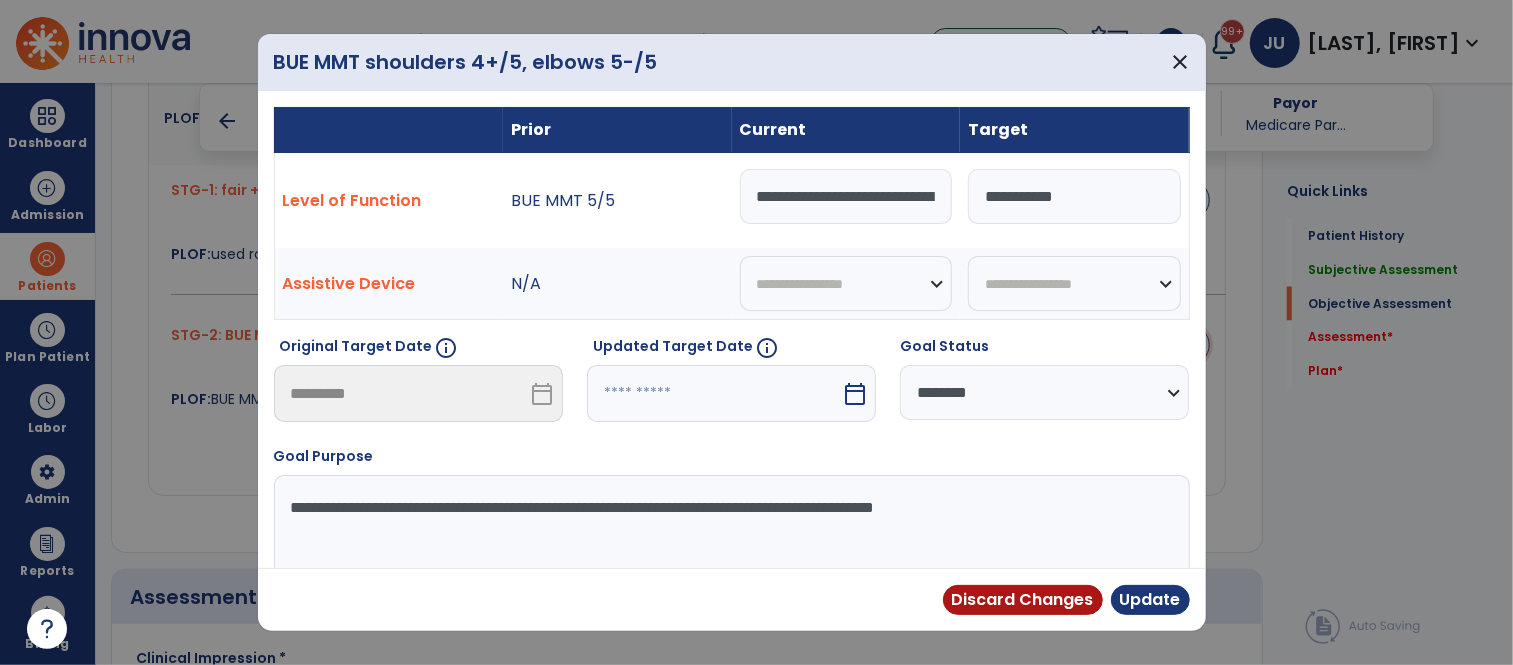 scroll, scrollTop: 2013, scrollLeft: 0, axis: vertical 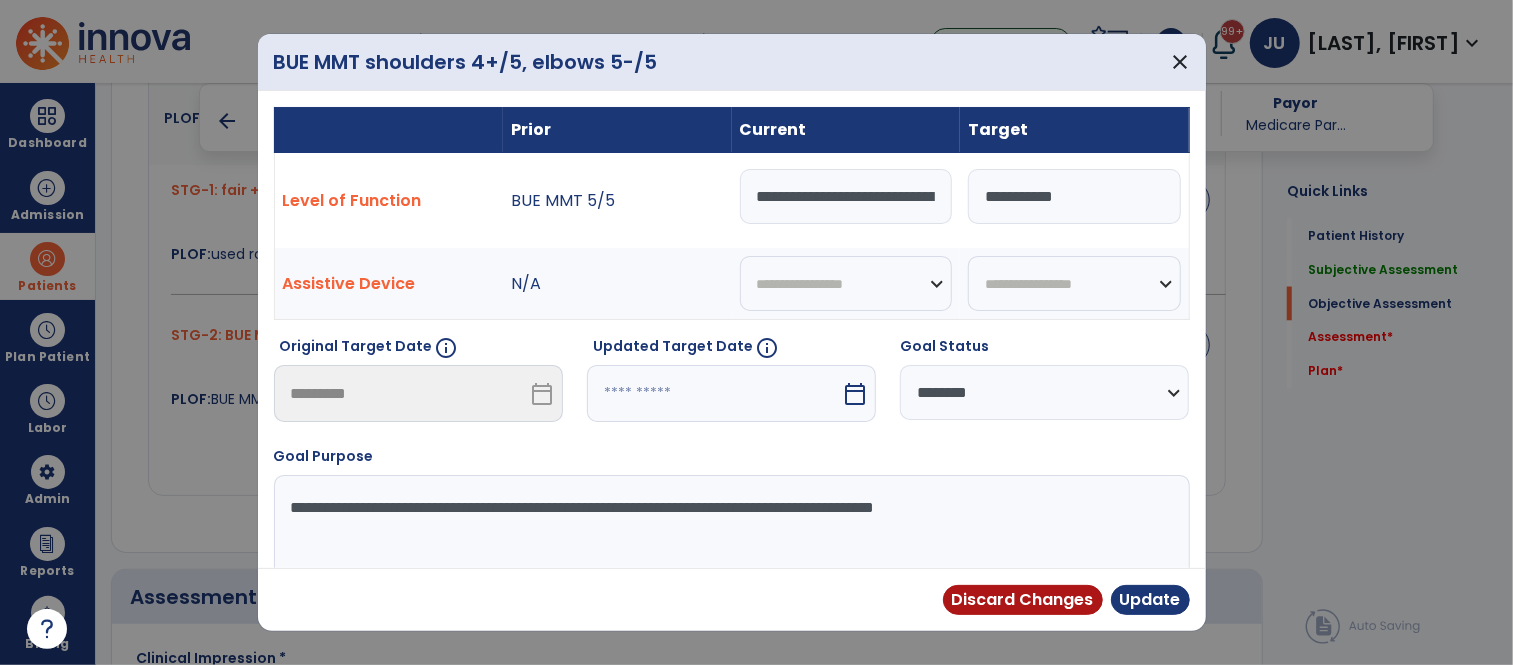 click at bounding box center (714, 393) 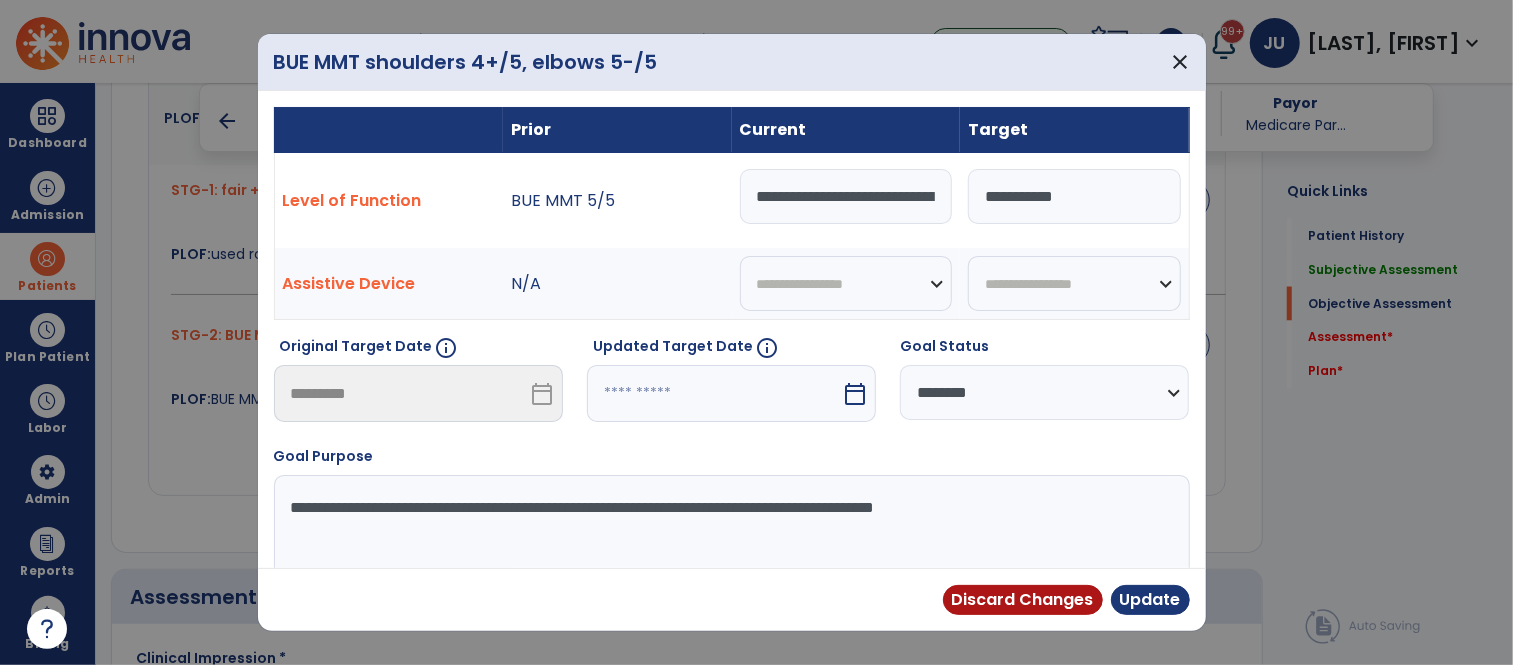 select on "*" 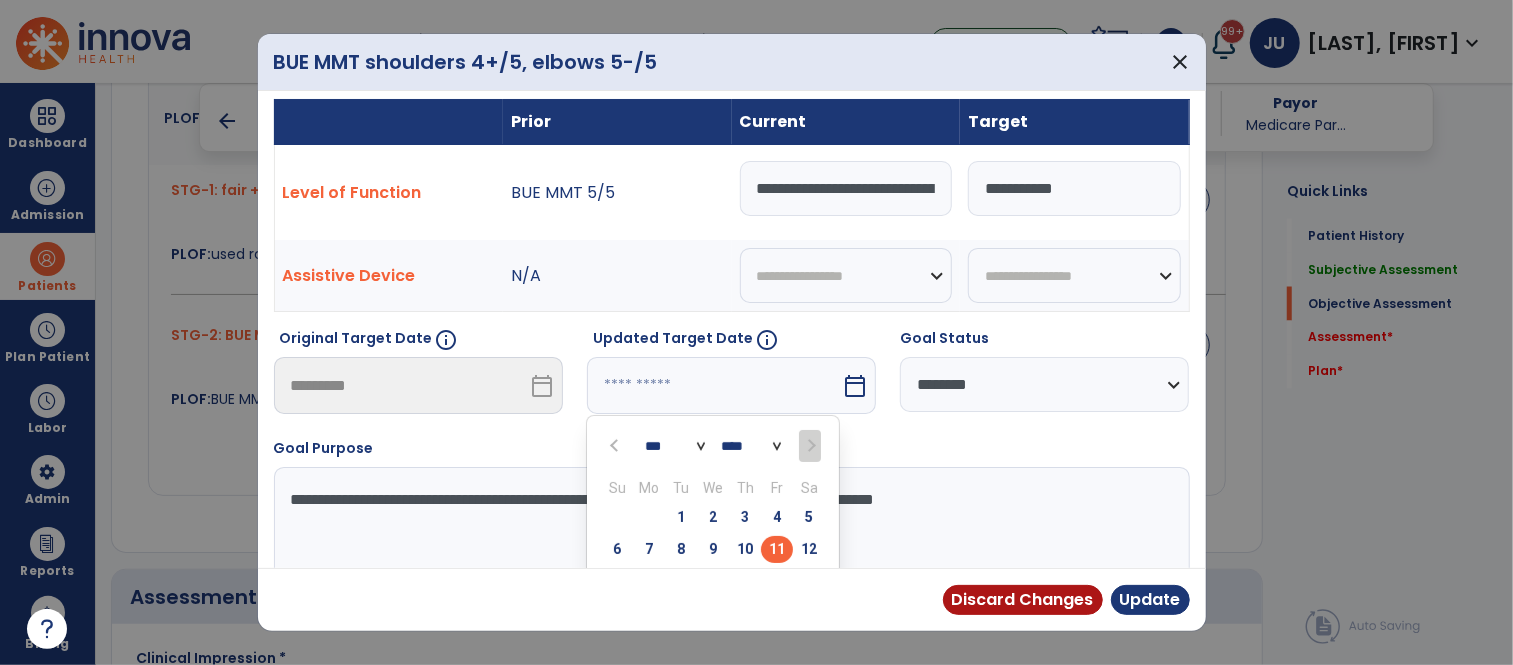 click at bounding box center [714, 385] 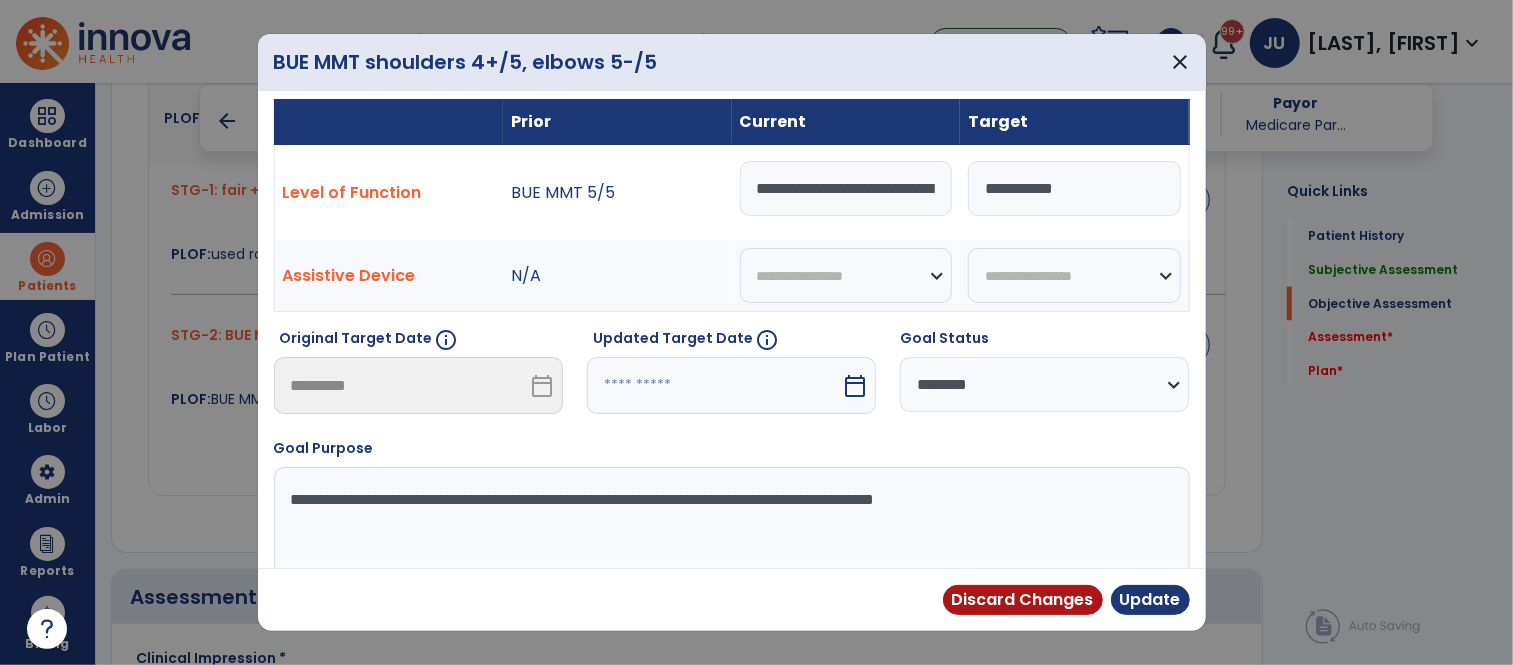 click at bounding box center [714, 385] 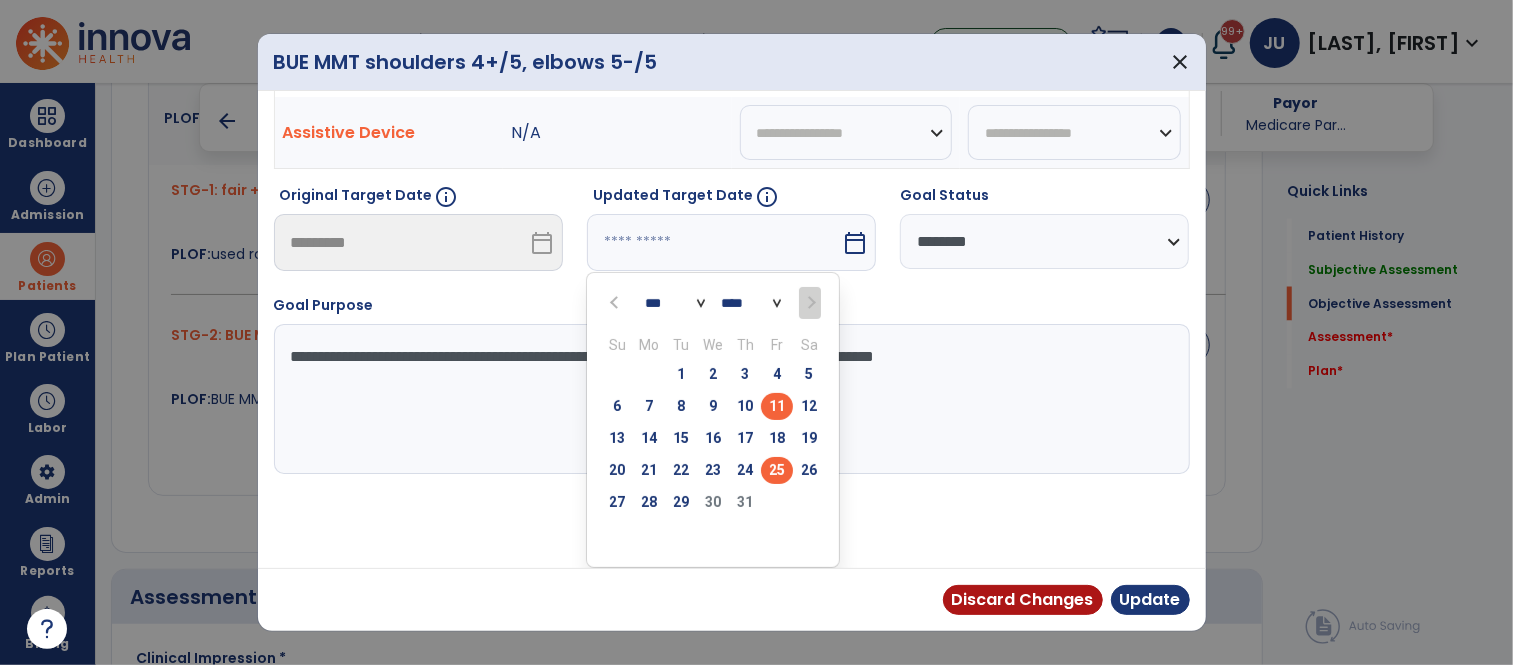 click on "25" at bounding box center [777, 470] 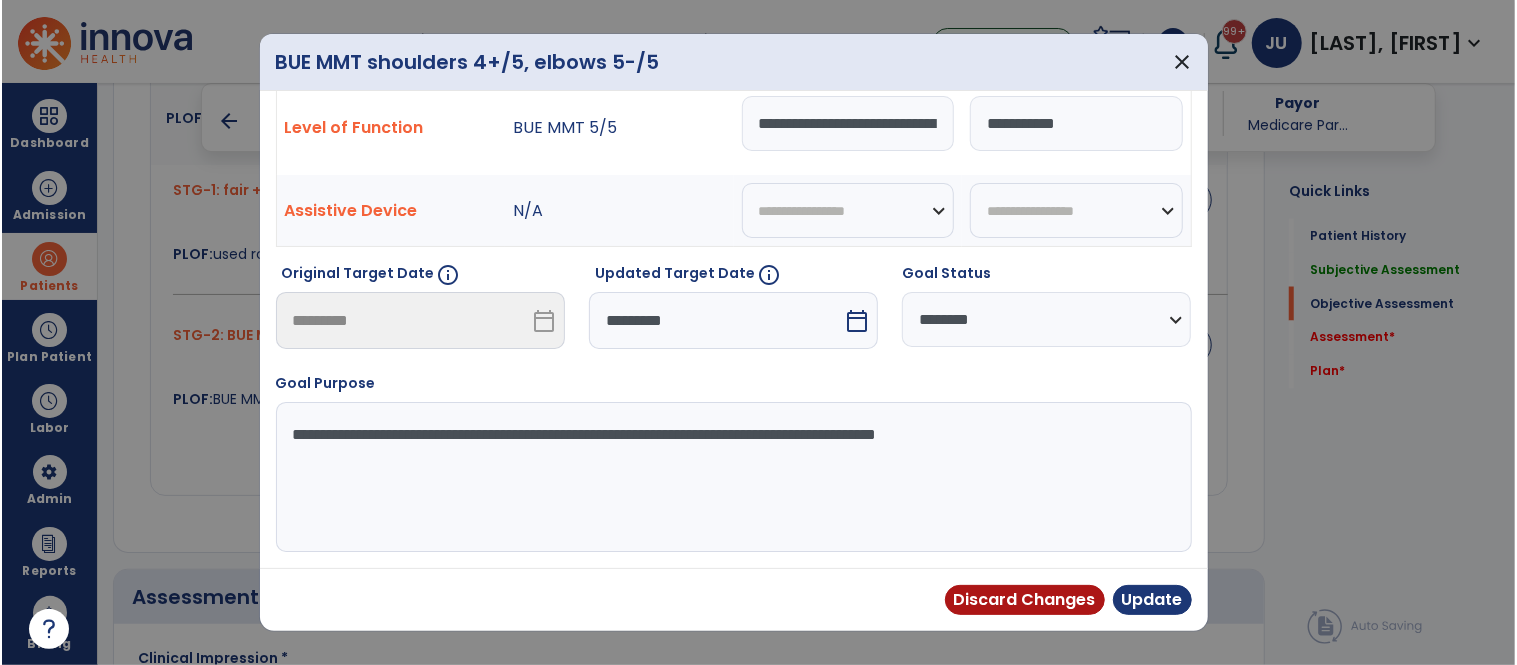 scroll, scrollTop: 73, scrollLeft: 0, axis: vertical 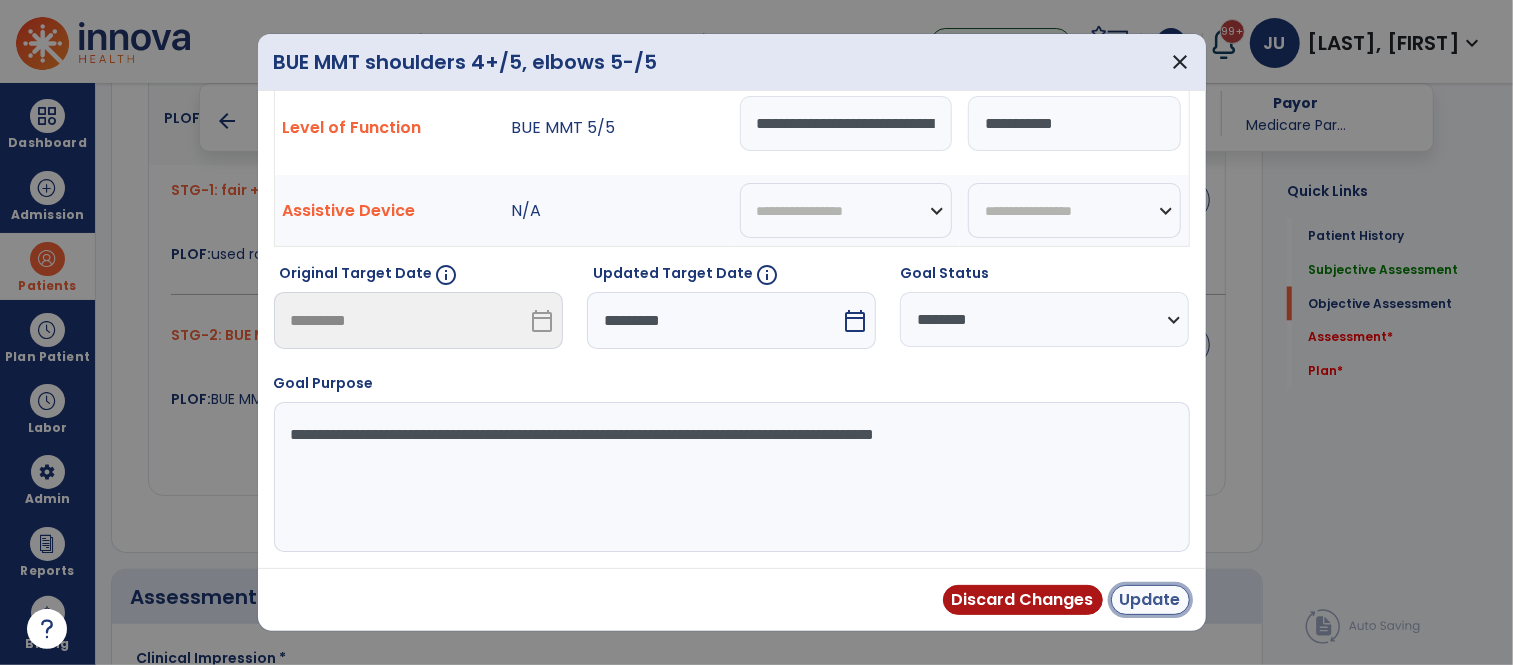 click on "Update" at bounding box center [1150, 600] 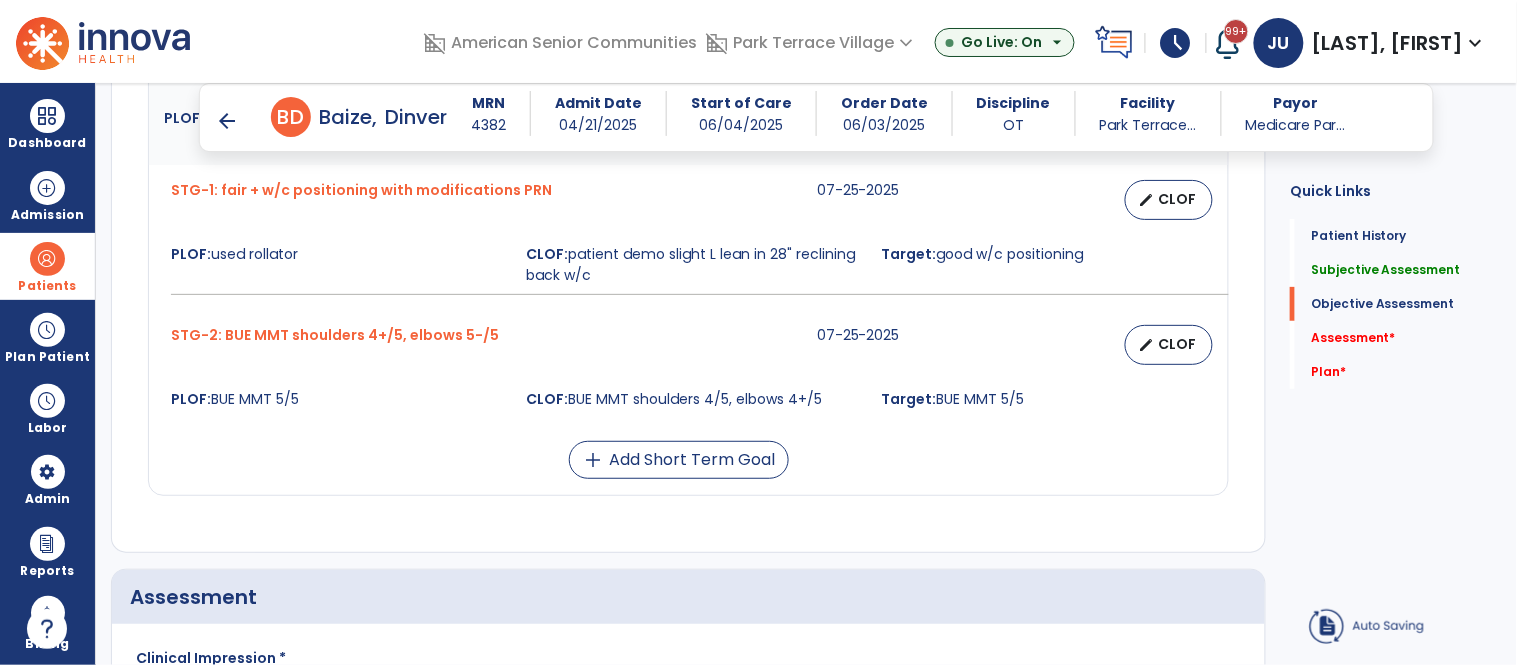 scroll, scrollTop: 2287, scrollLeft: 0, axis: vertical 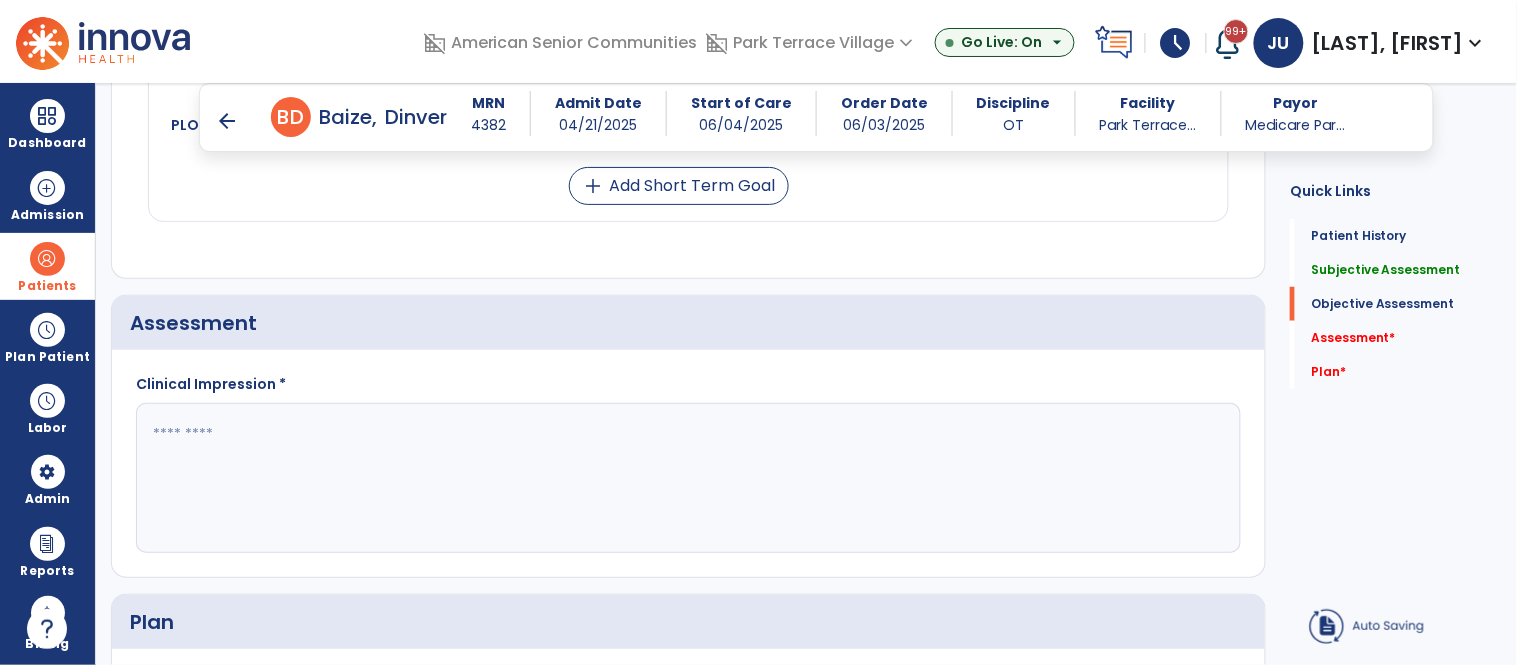 click 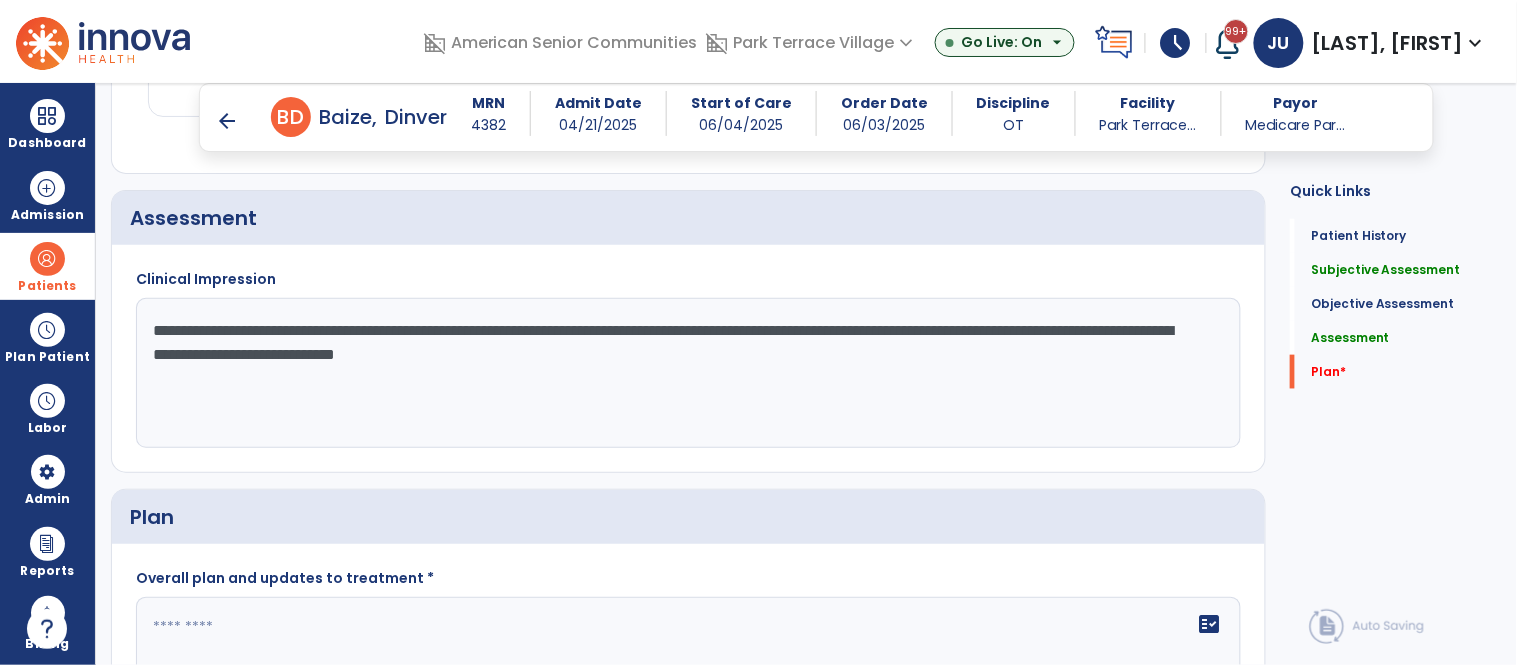 scroll, scrollTop: 2396, scrollLeft: 0, axis: vertical 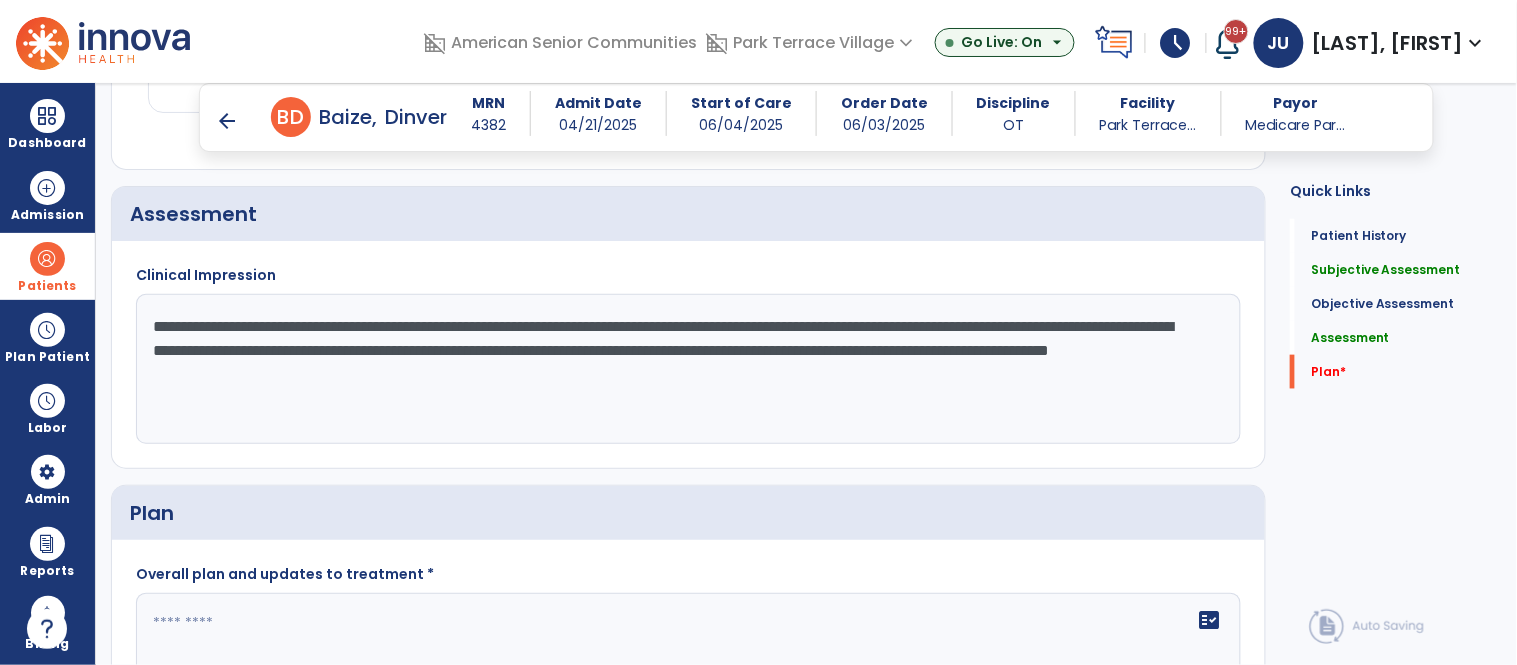 type on "**********" 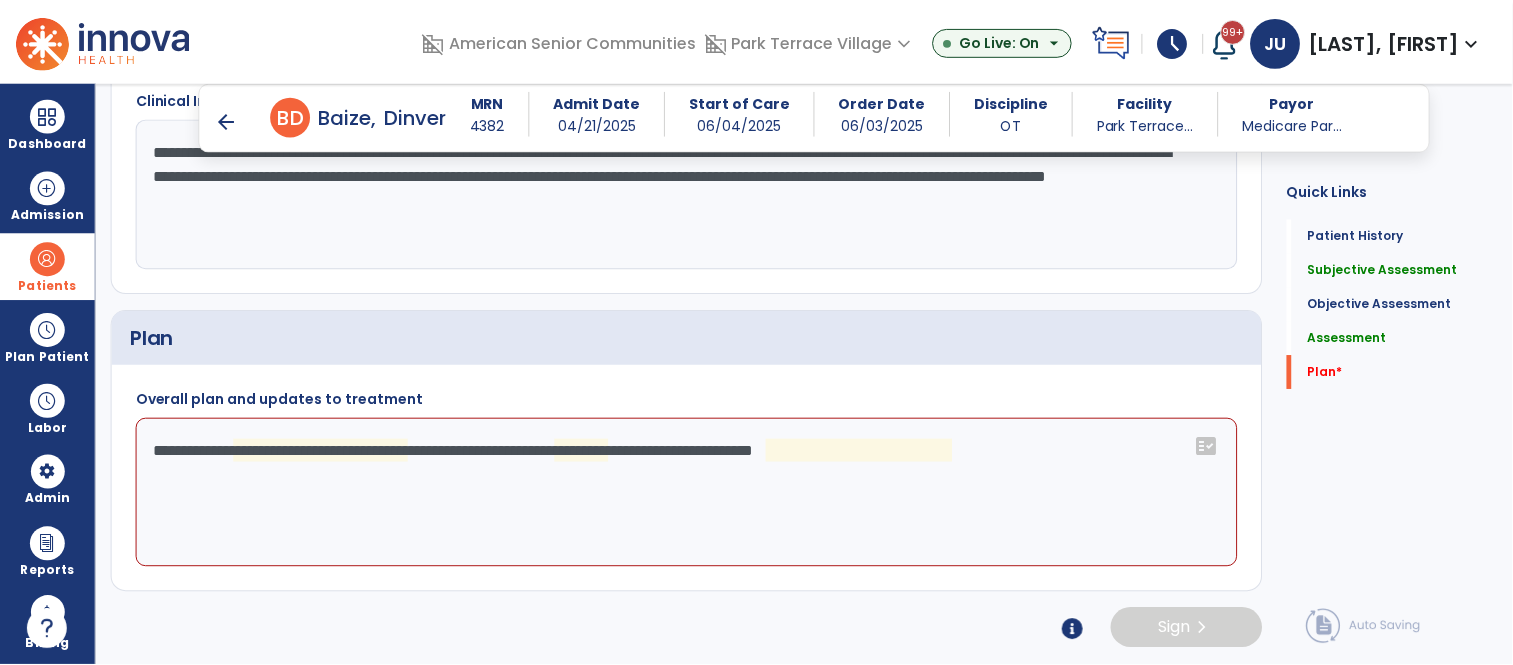scroll, scrollTop: 2573, scrollLeft: 0, axis: vertical 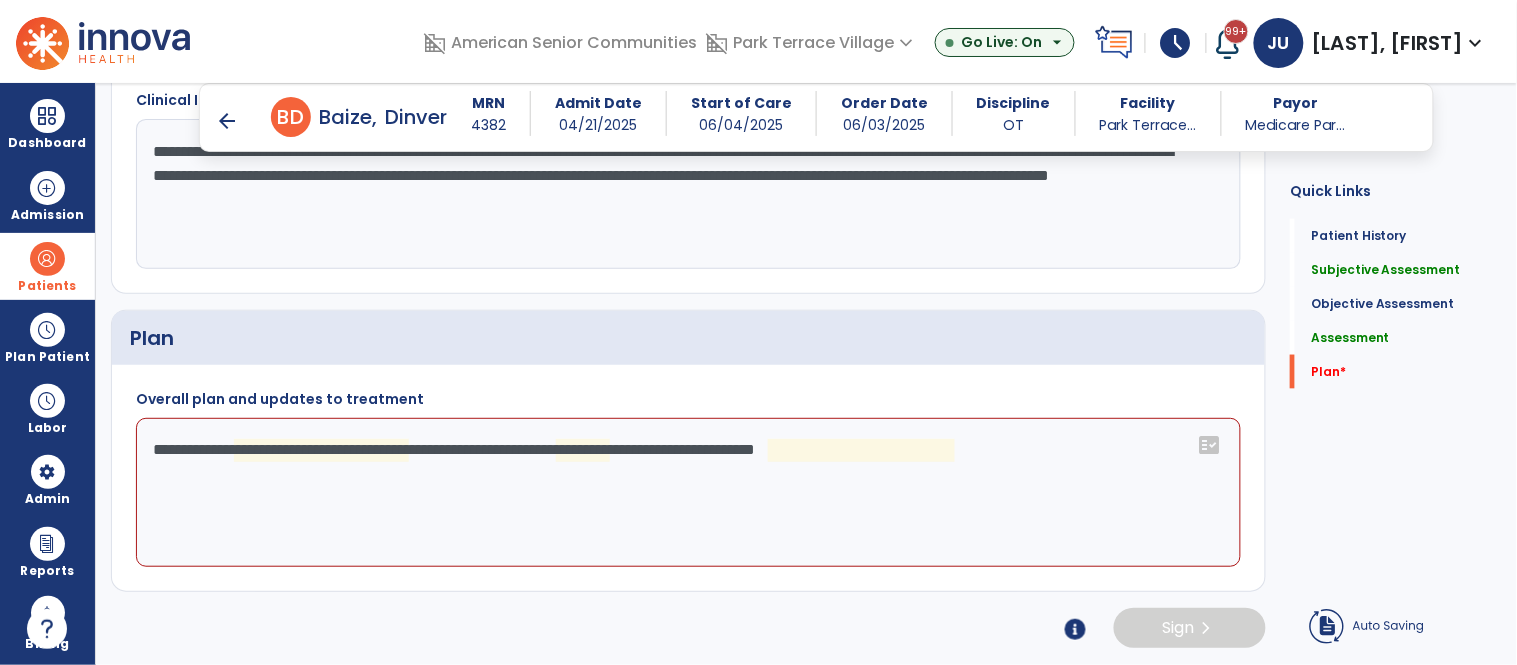 click on "**********" 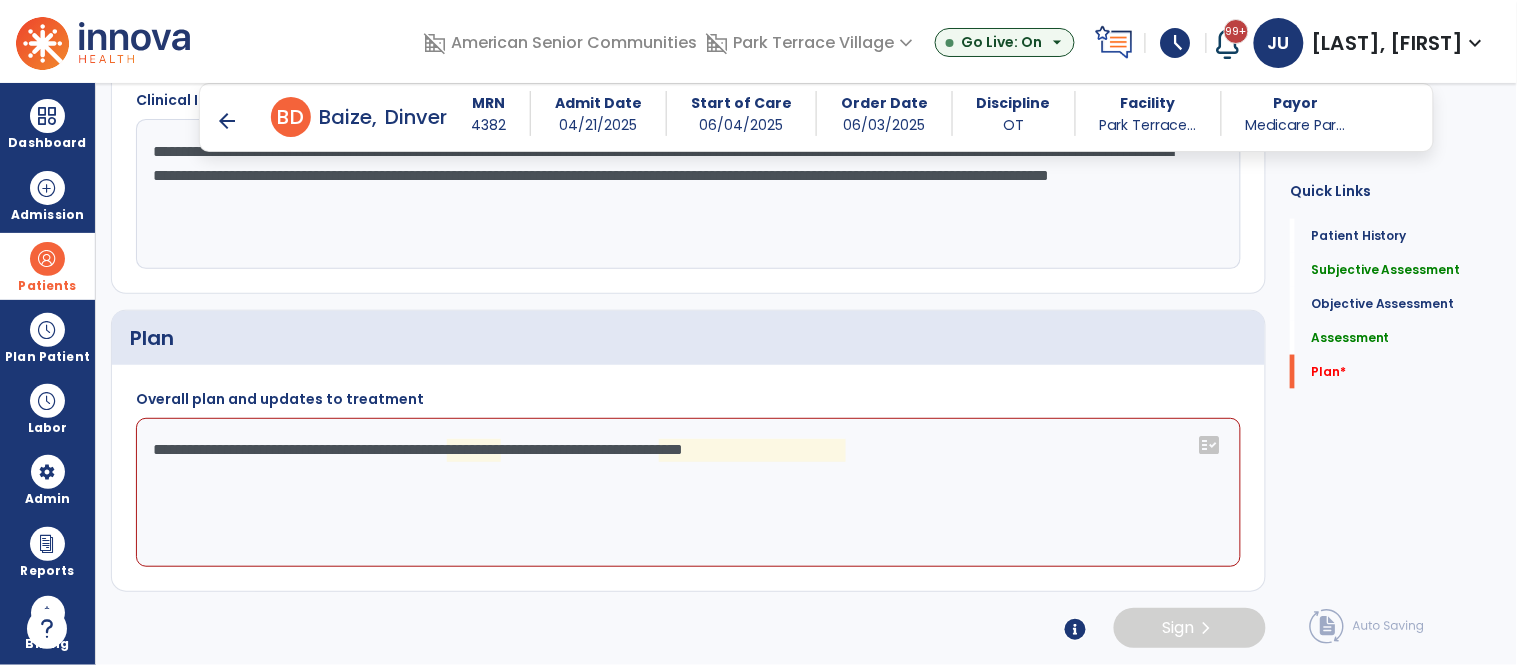 click on "**********" 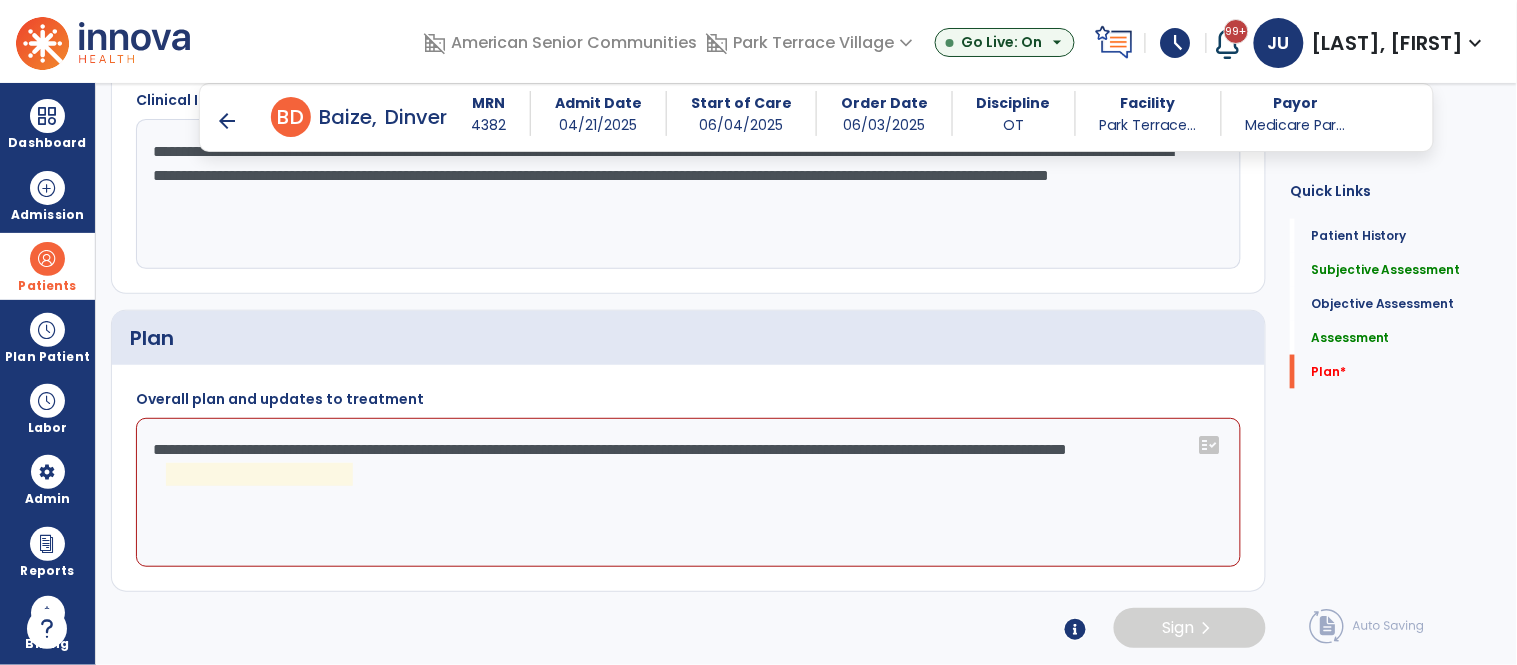 click on "**********" 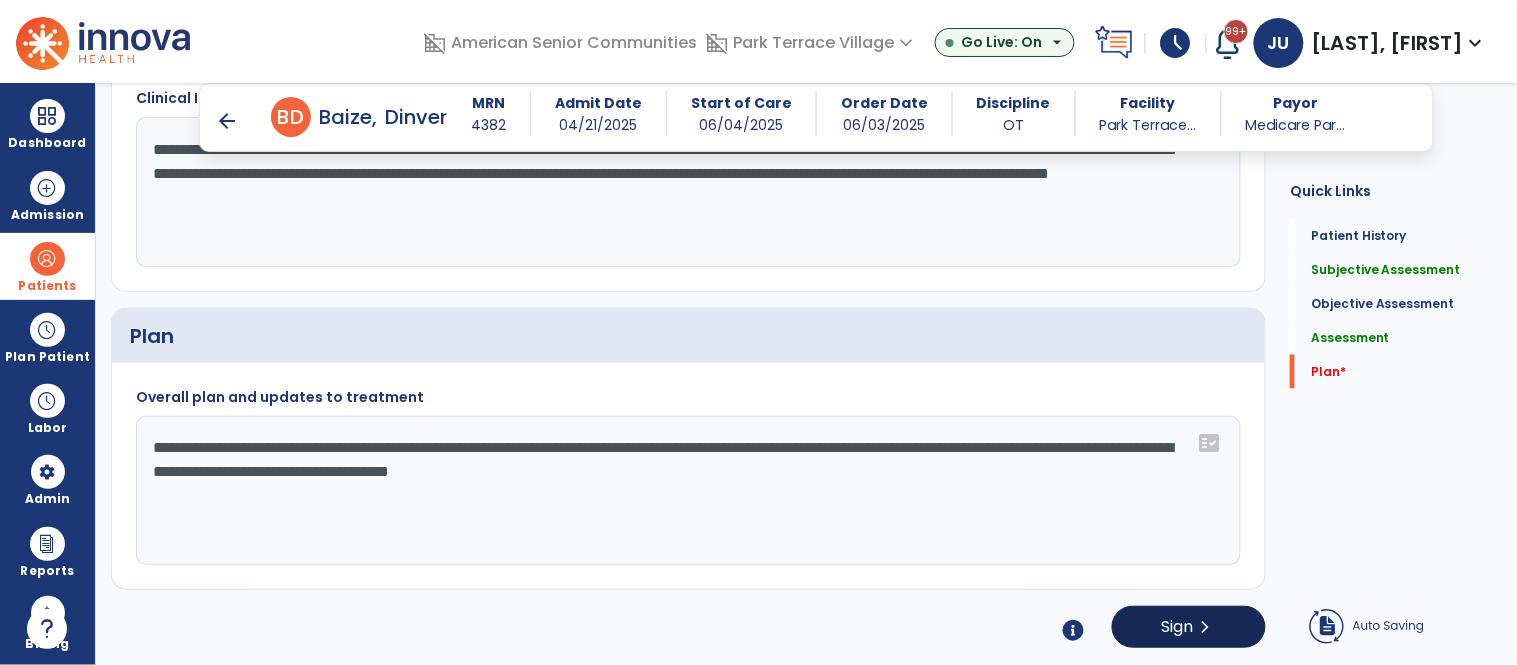 type on "**********" 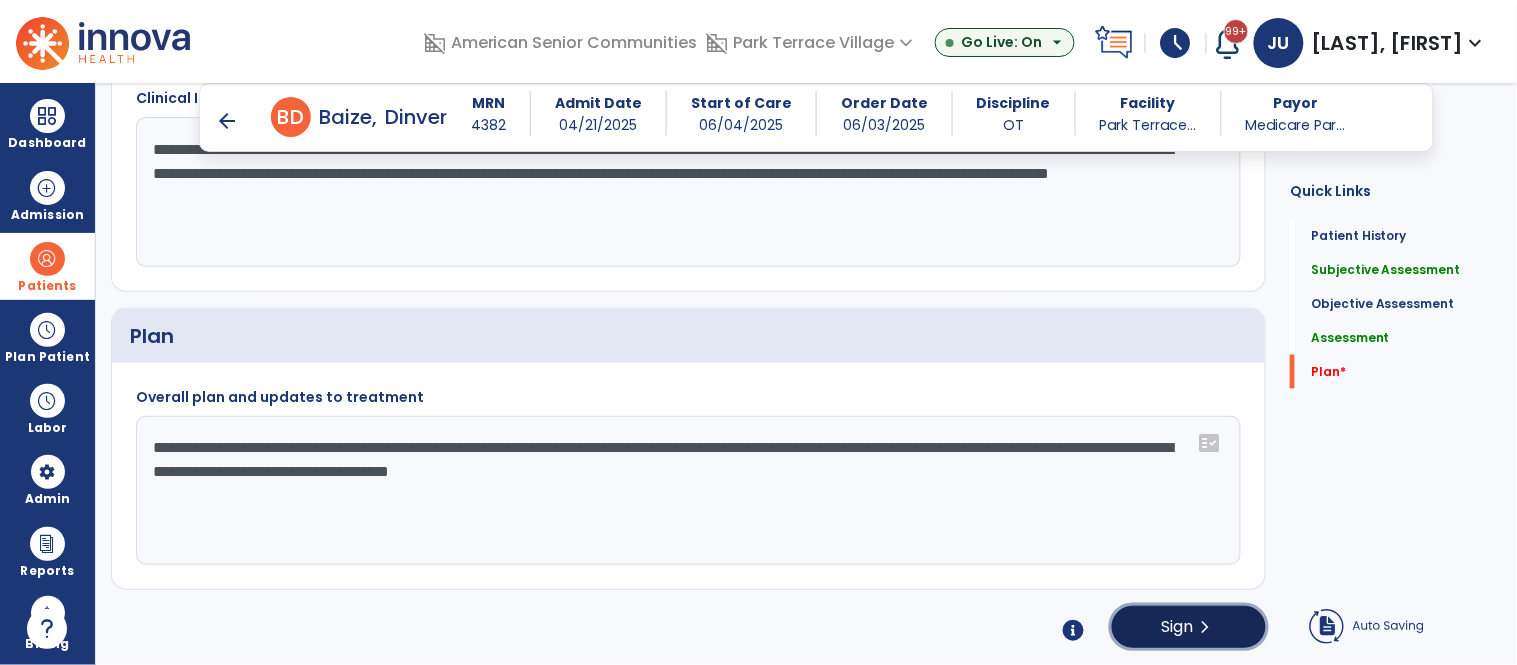 click on "Sign" 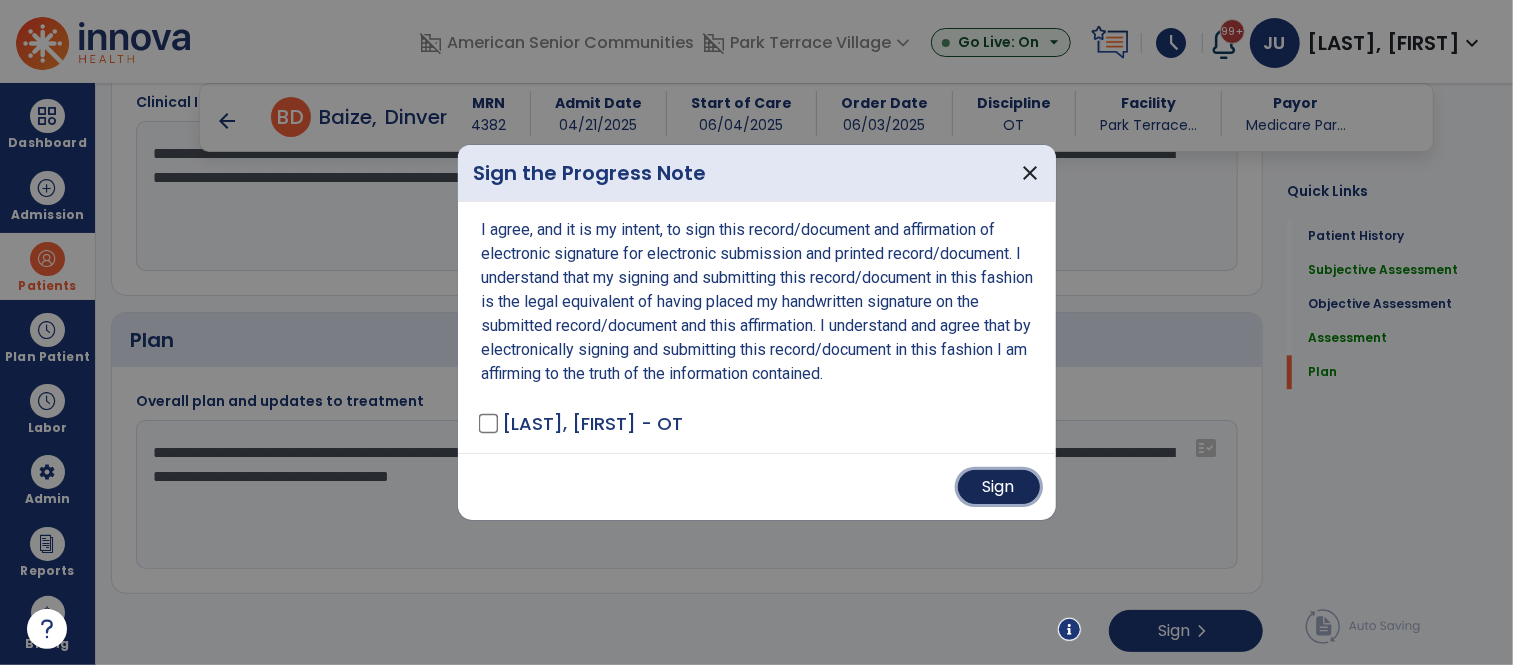 click on "Sign" at bounding box center [999, 487] 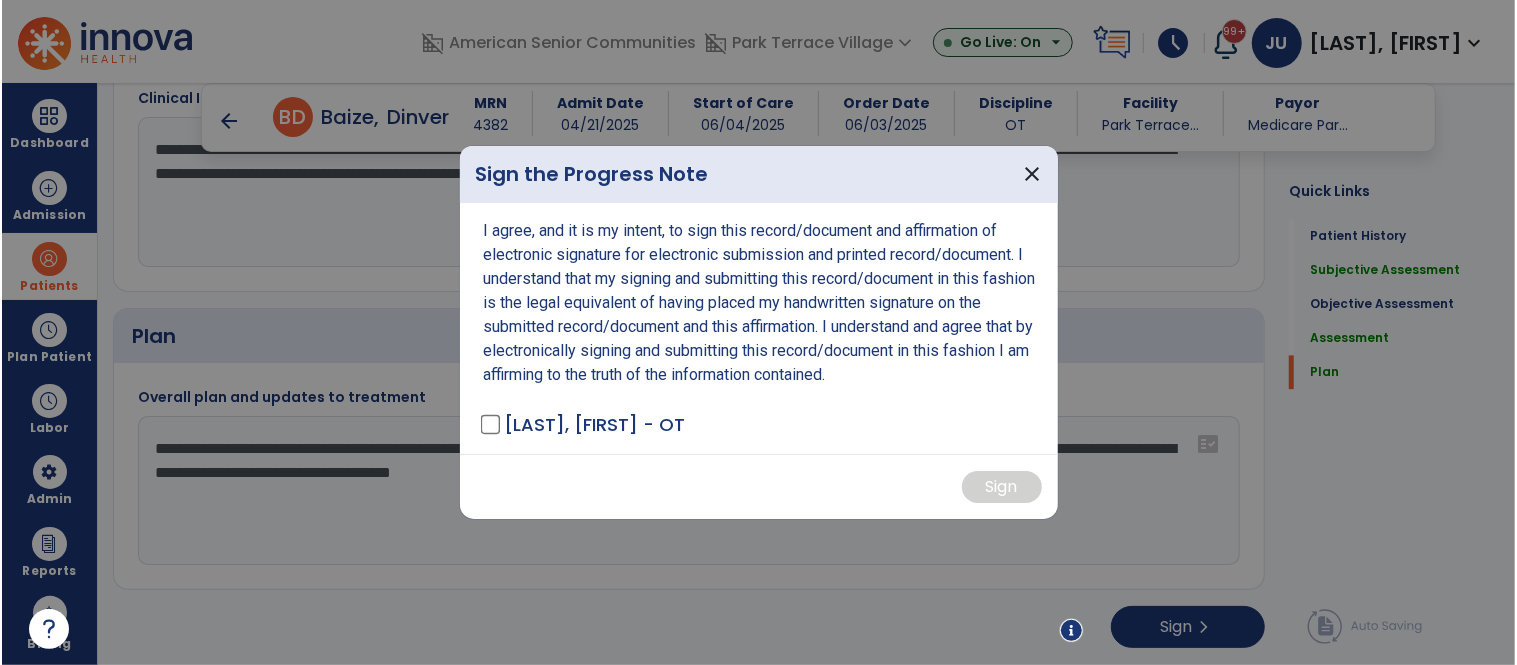 scroll, scrollTop: 2573, scrollLeft: 0, axis: vertical 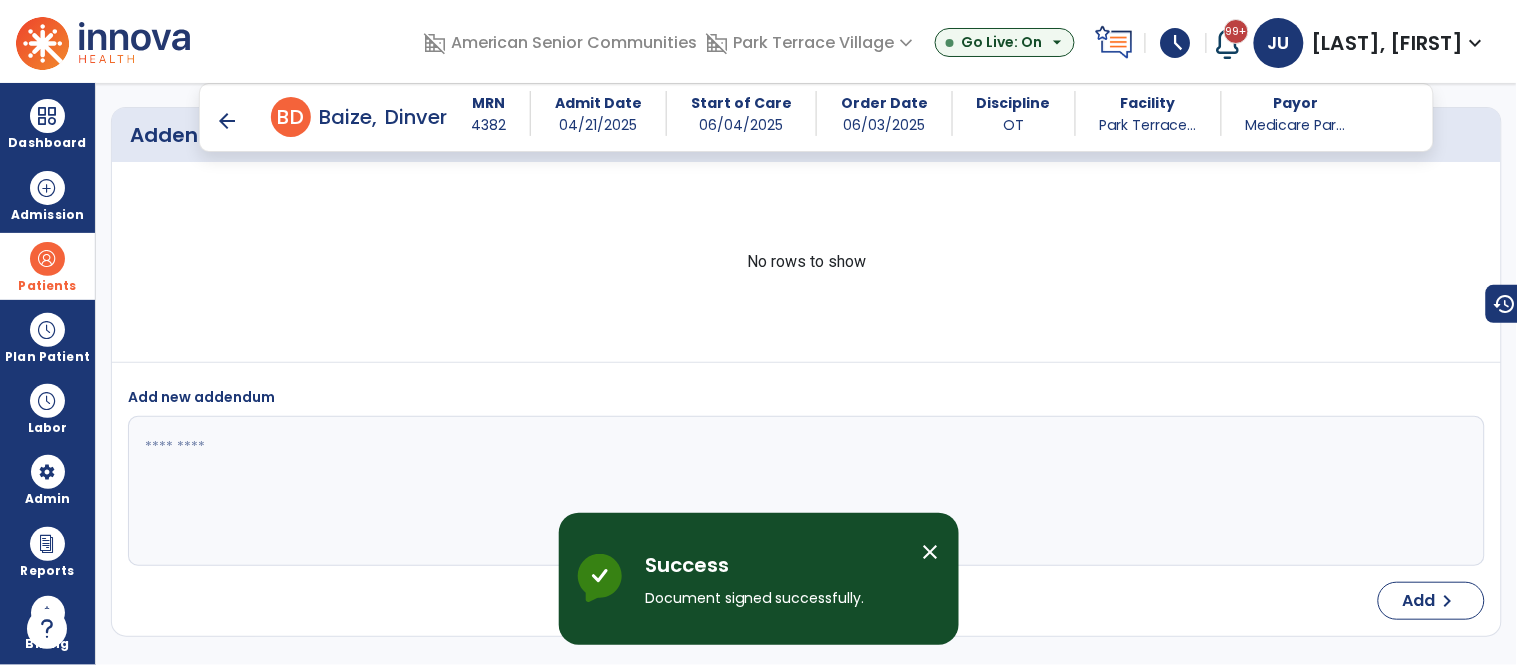 click on "arrow_back" at bounding box center [227, 121] 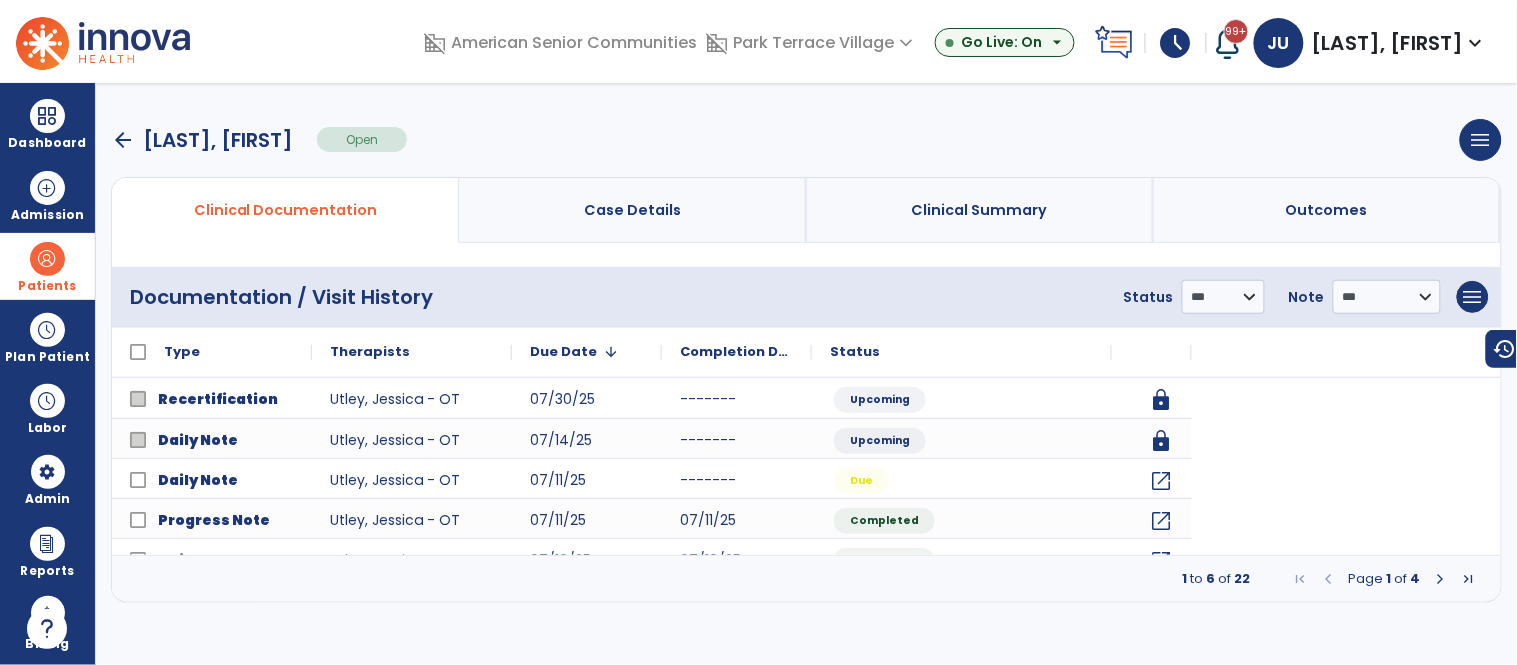 scroll, scrollTop: 0, scrollLeft: 0, axis: both 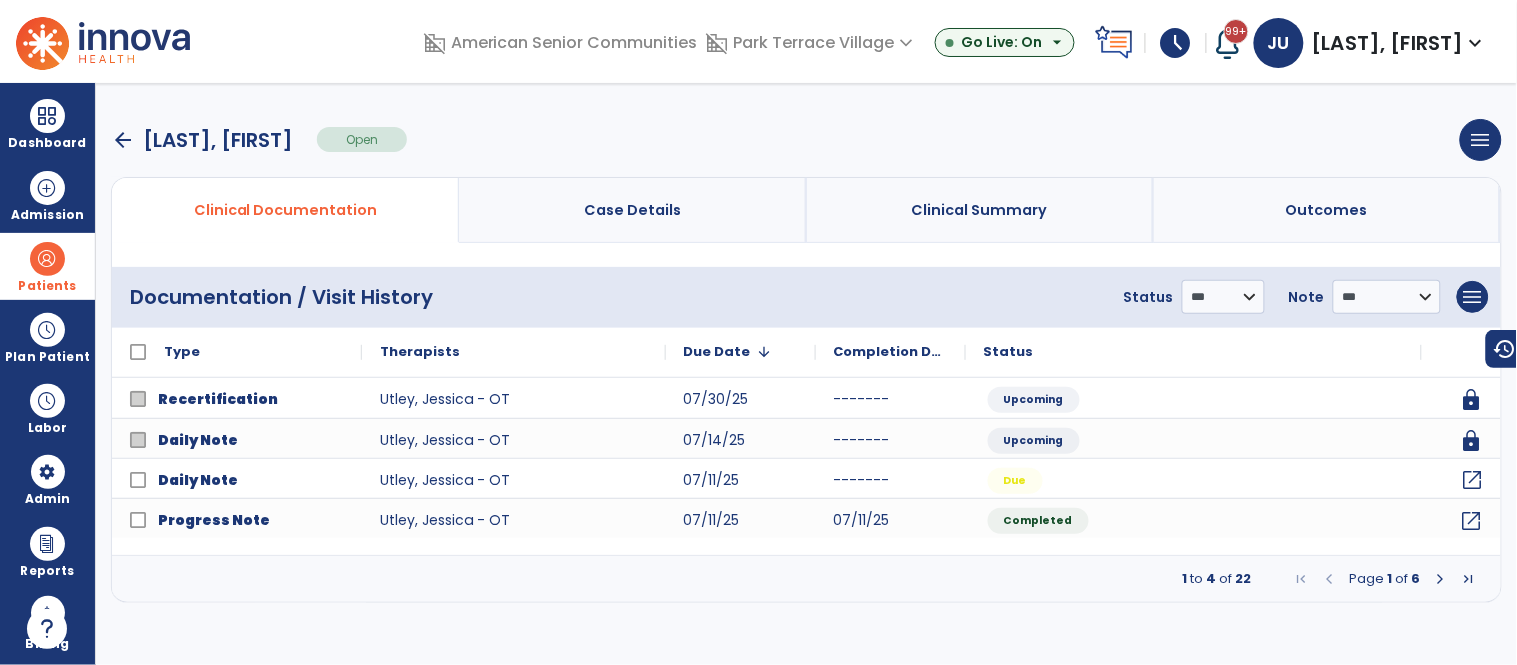click on "open_in_new" 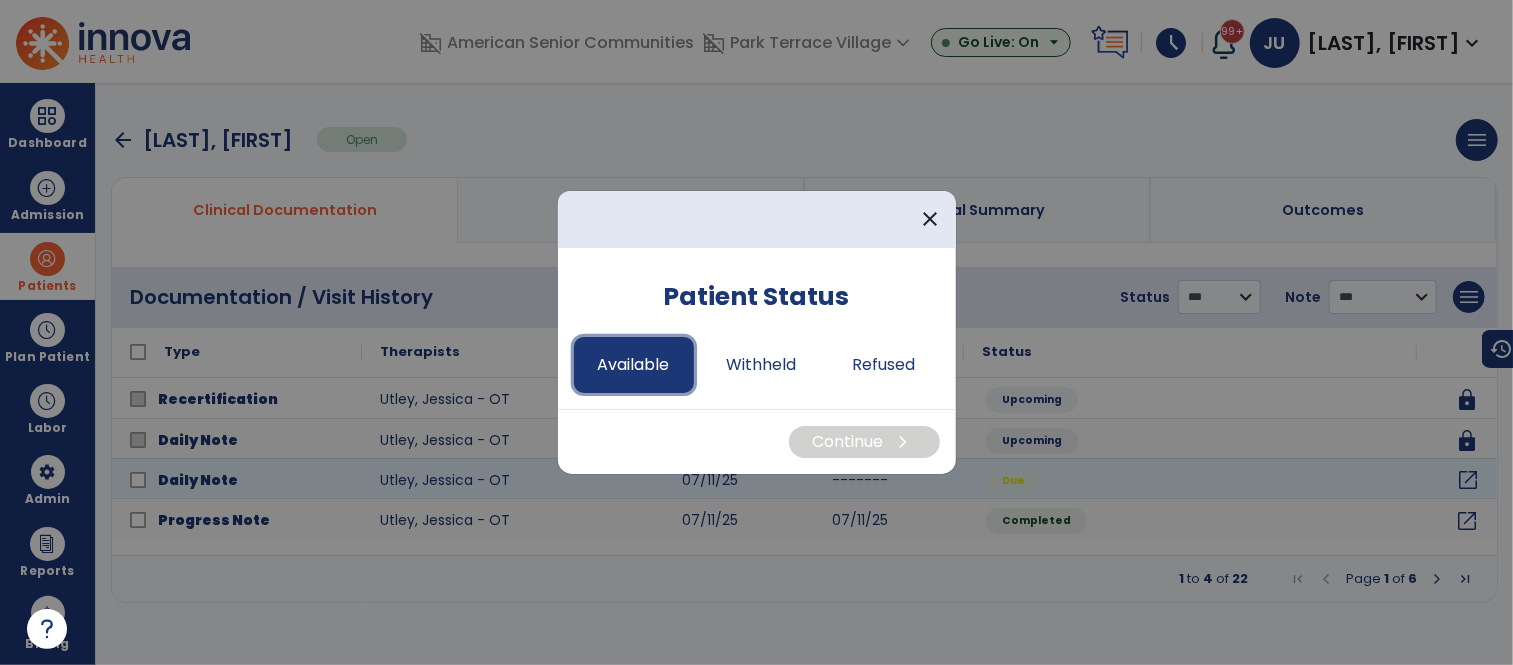 click on "Available" at bounding box center (634, 365) 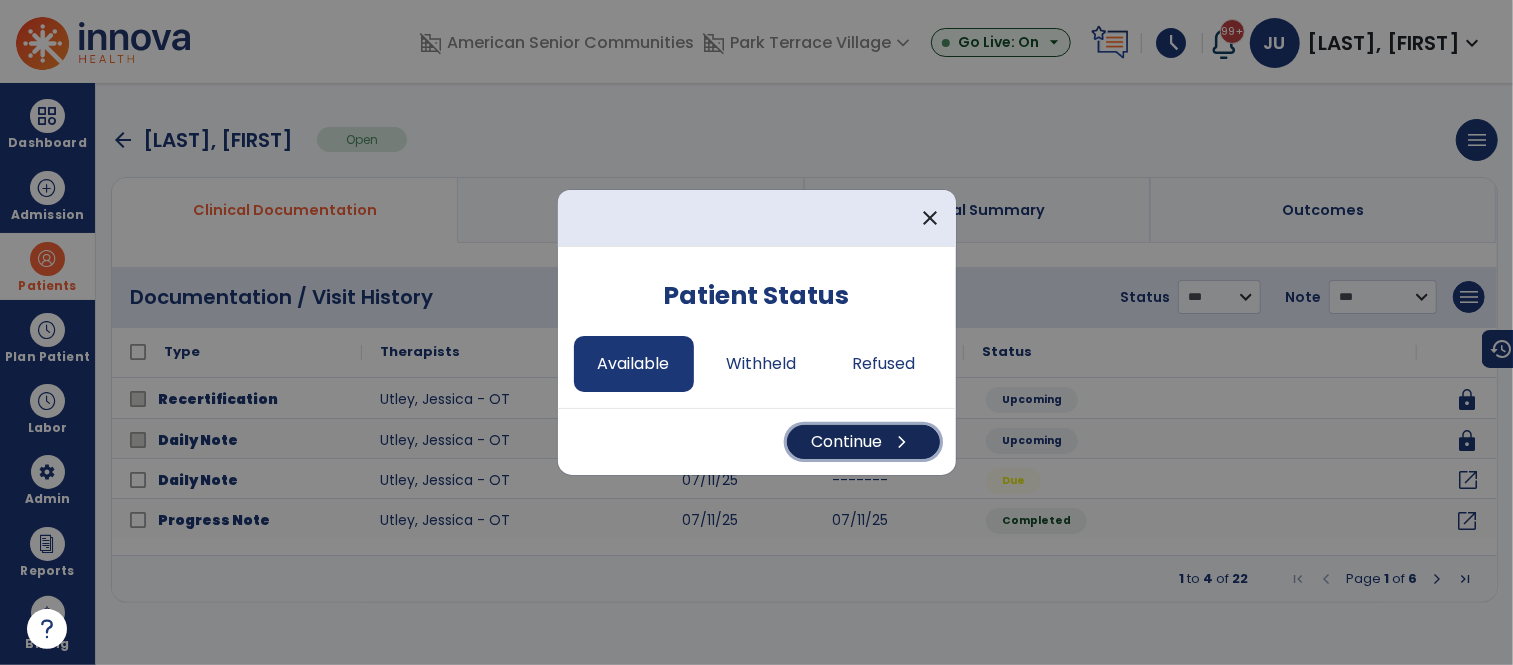 click on "Continue   chevron_right" at bounding box center [863, 442] 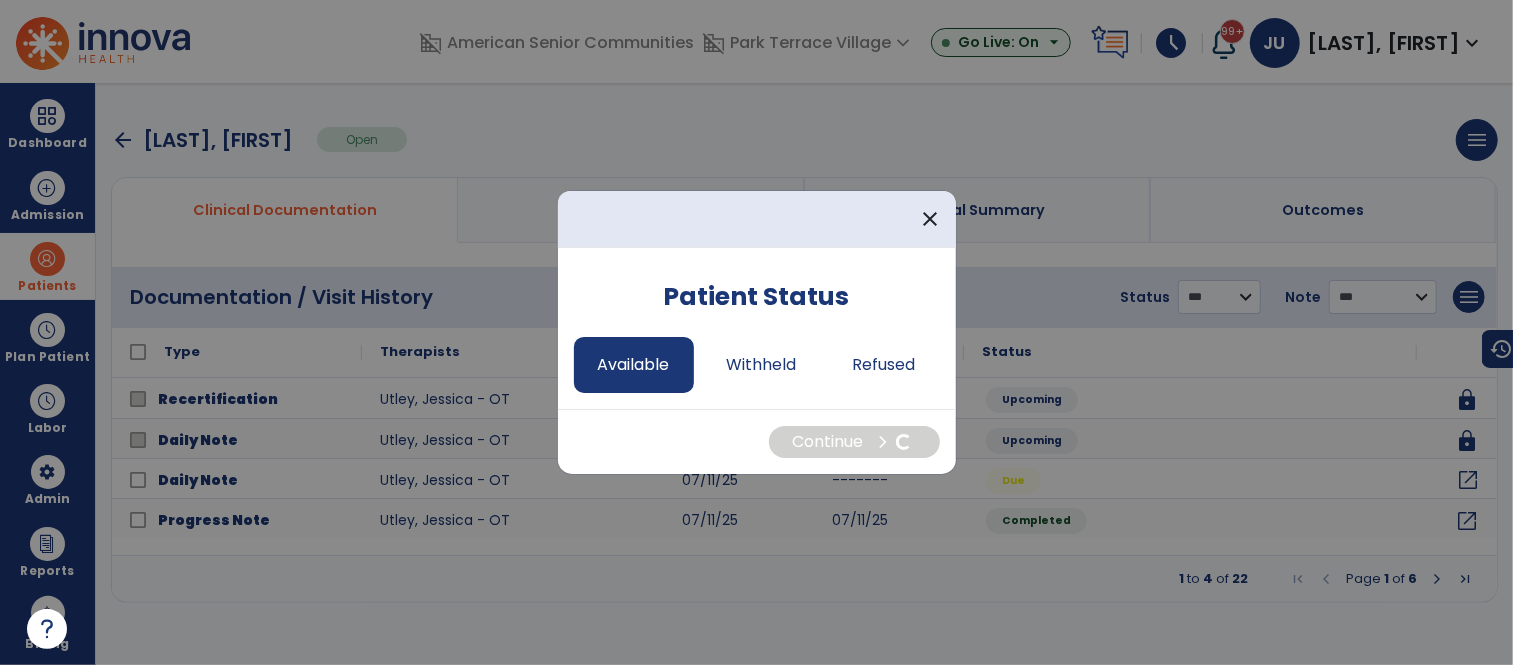 select on "*" 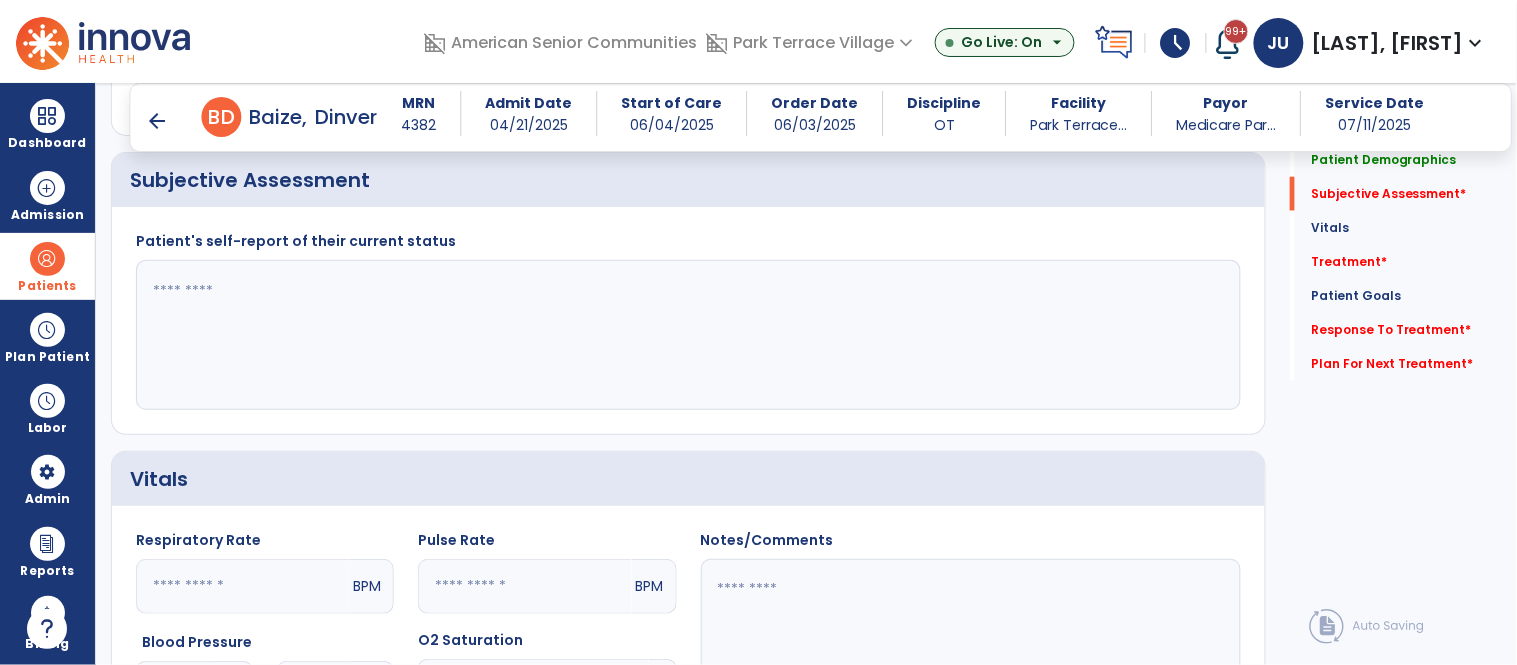 scroll, scrollTop: 543, scrollLeft: 0, axis: vertical 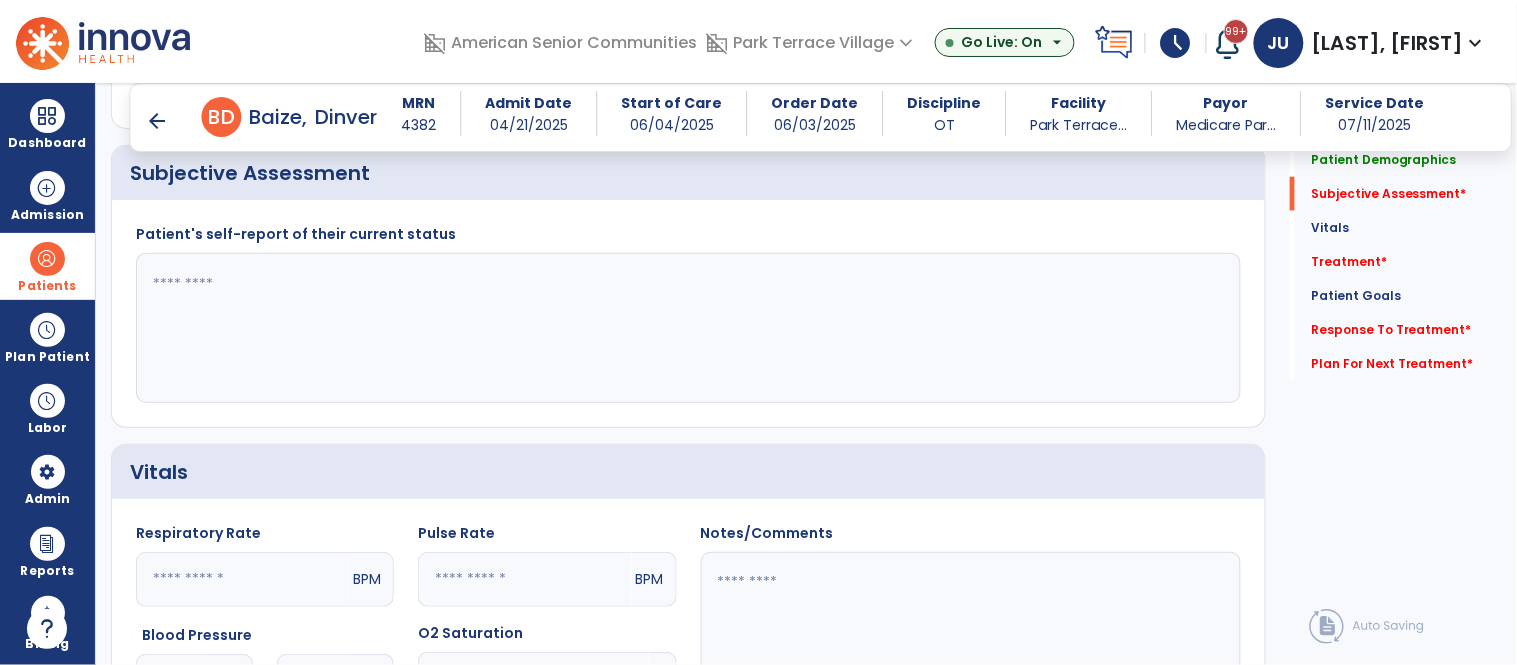 click 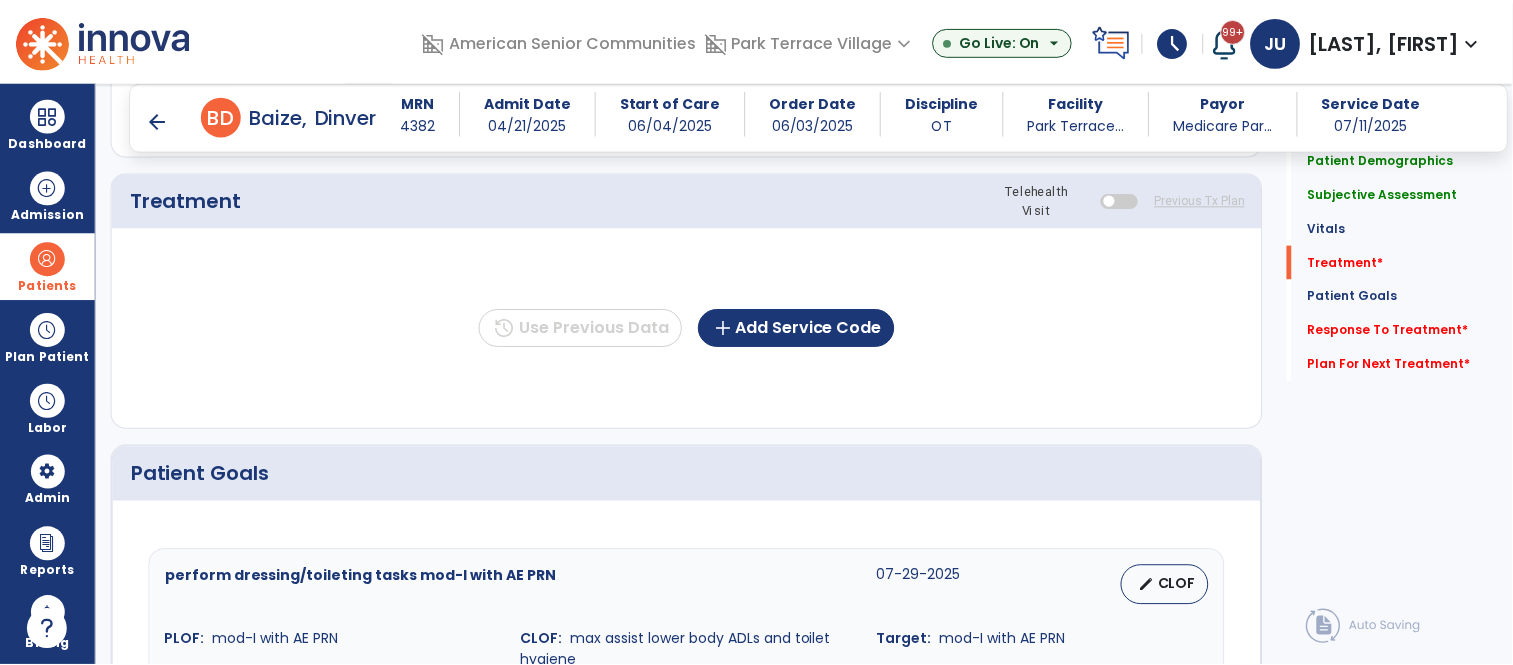 scroll, scrollTop: 1238, scrollLeft: 0, axis: vertical 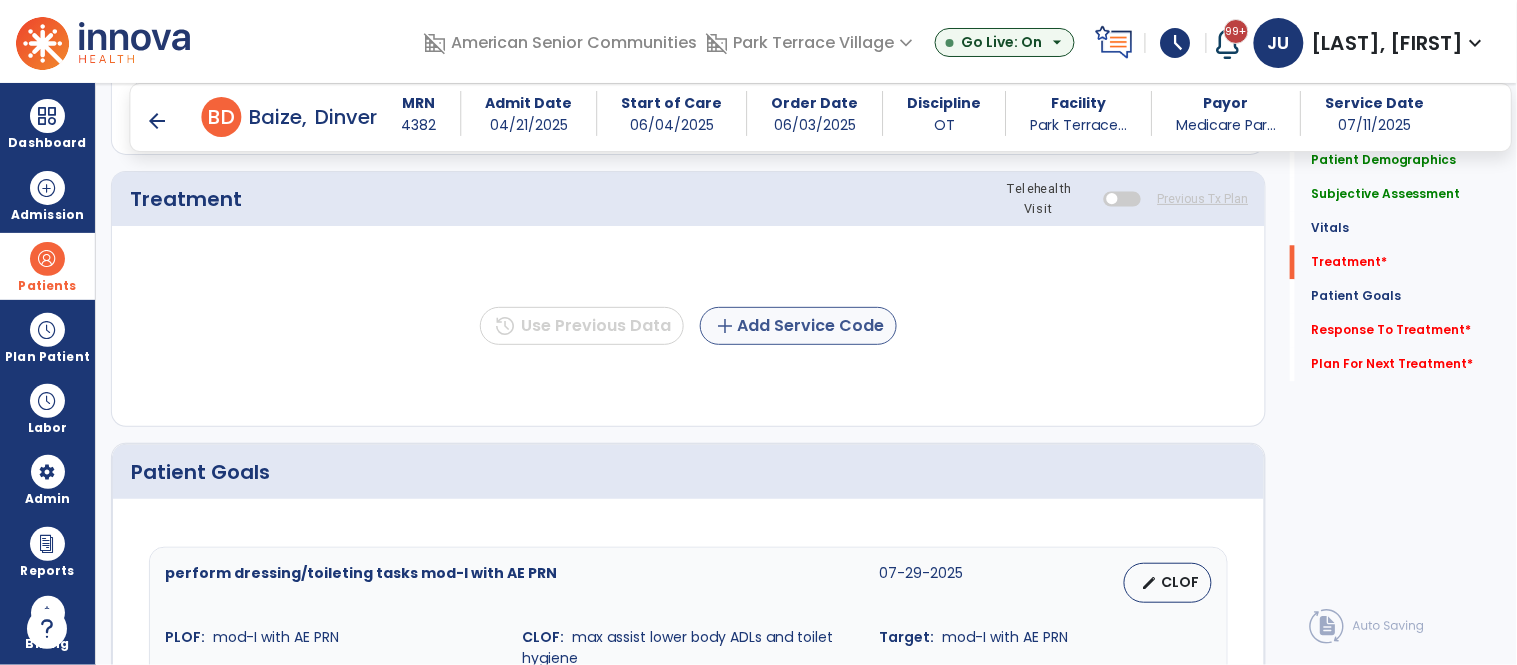 type on "**********" 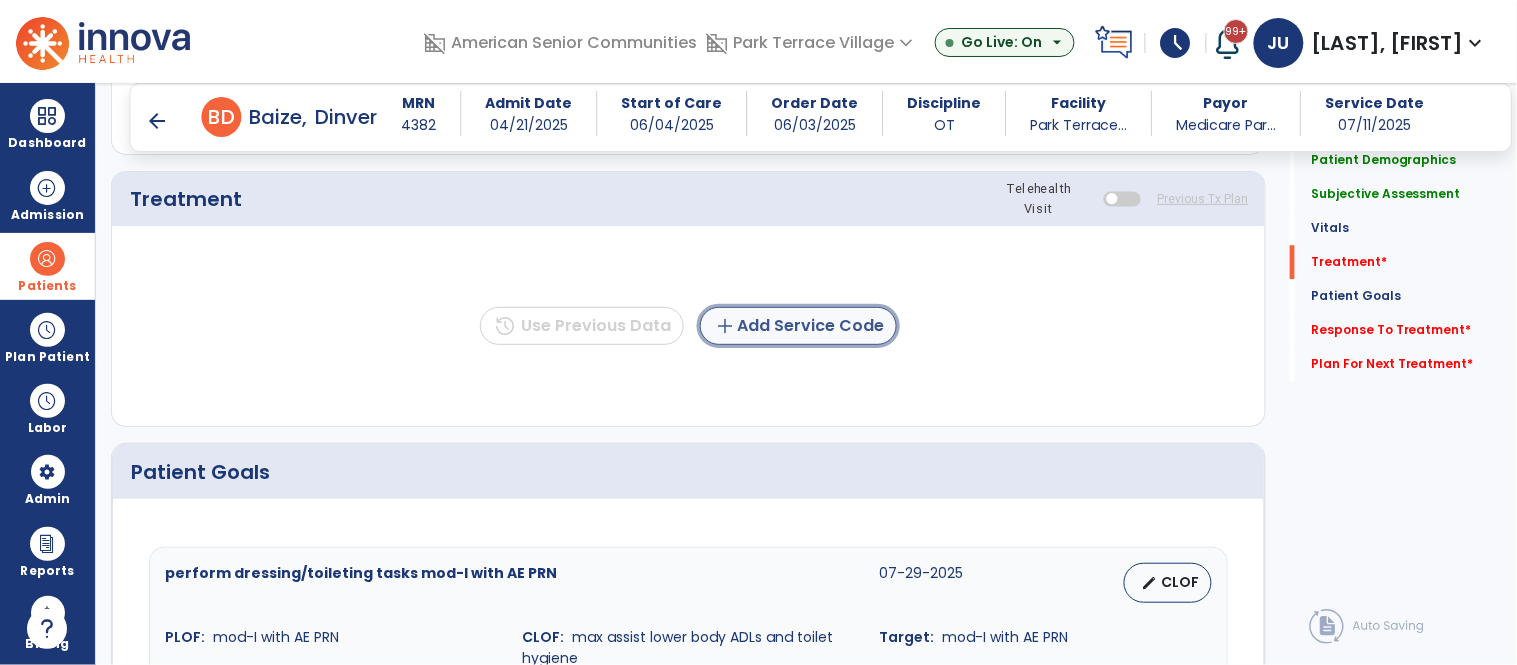 click on "add  Add Service Code" 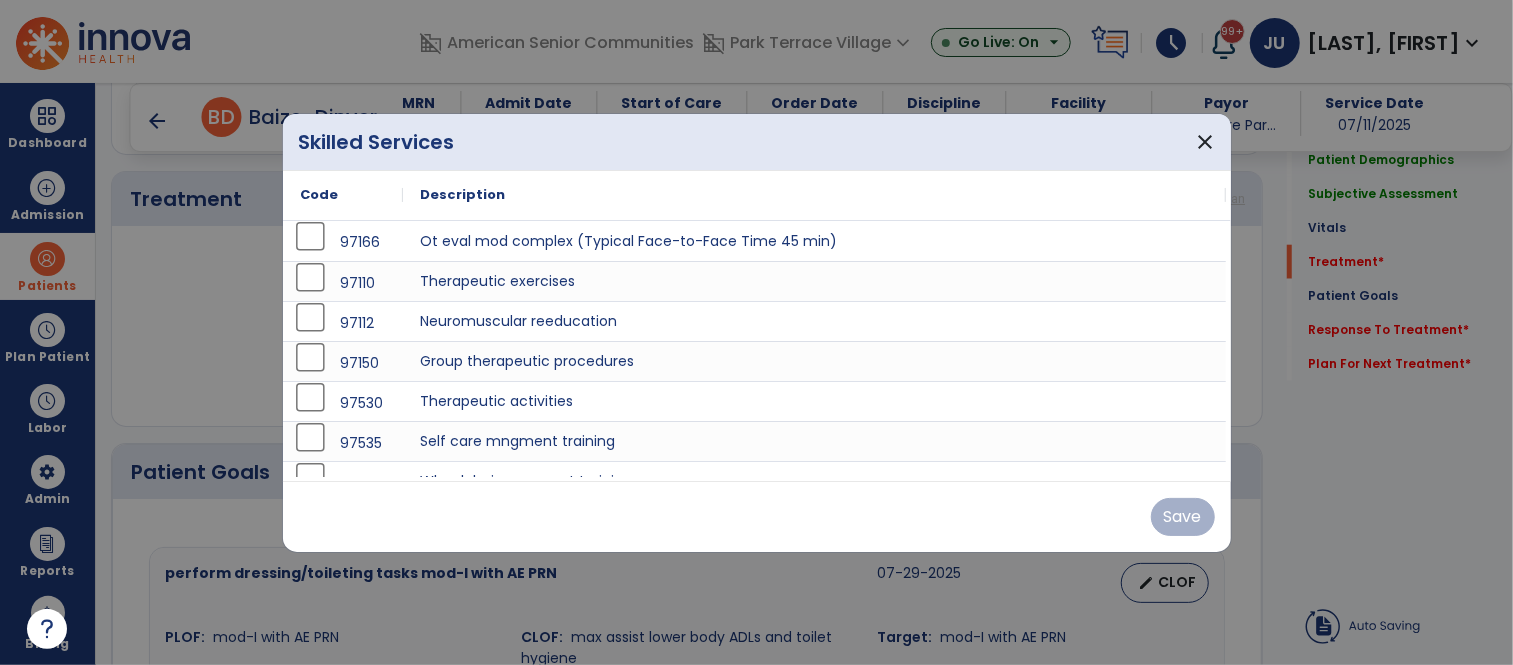 scroll, scrollTop: 1238, scrollLeft: 0, axis: vertical 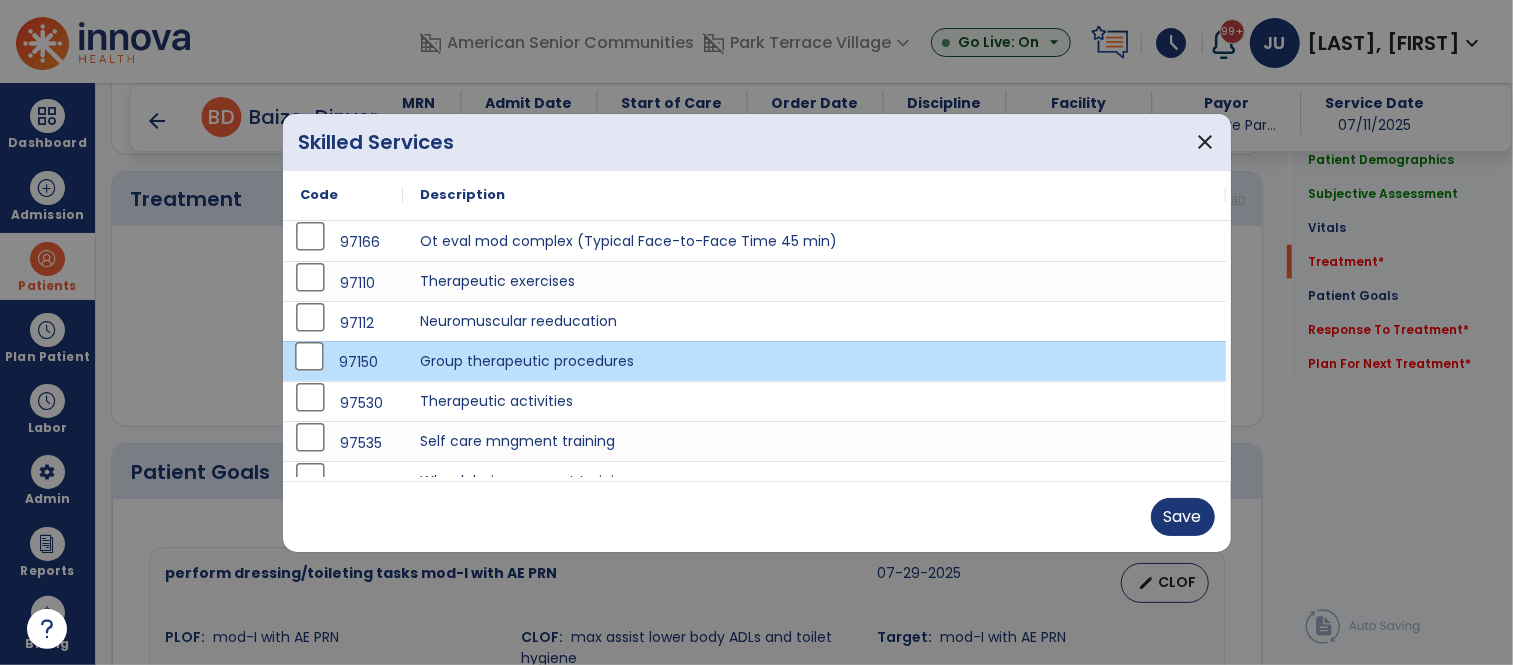 click on "97150" at bounding box center (343, 361) 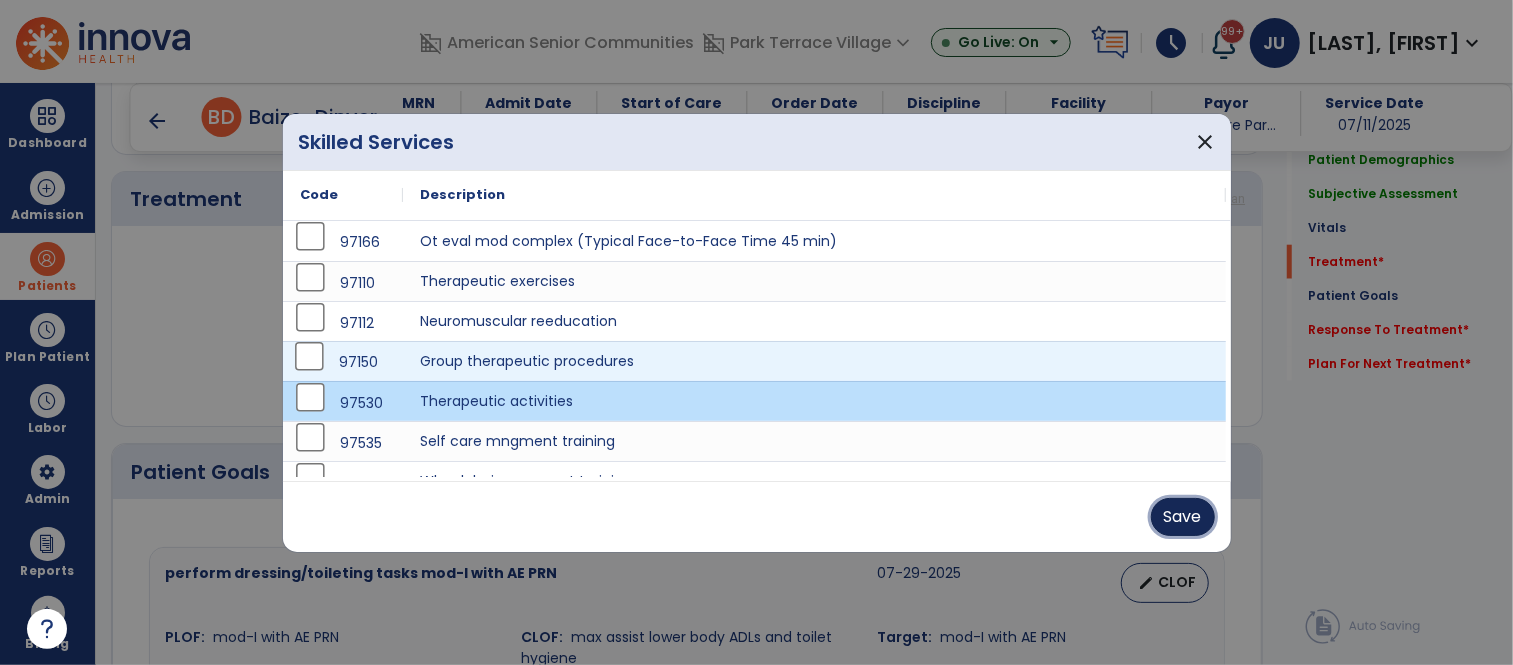 click on "Save" at bounding box center [1183, 517] 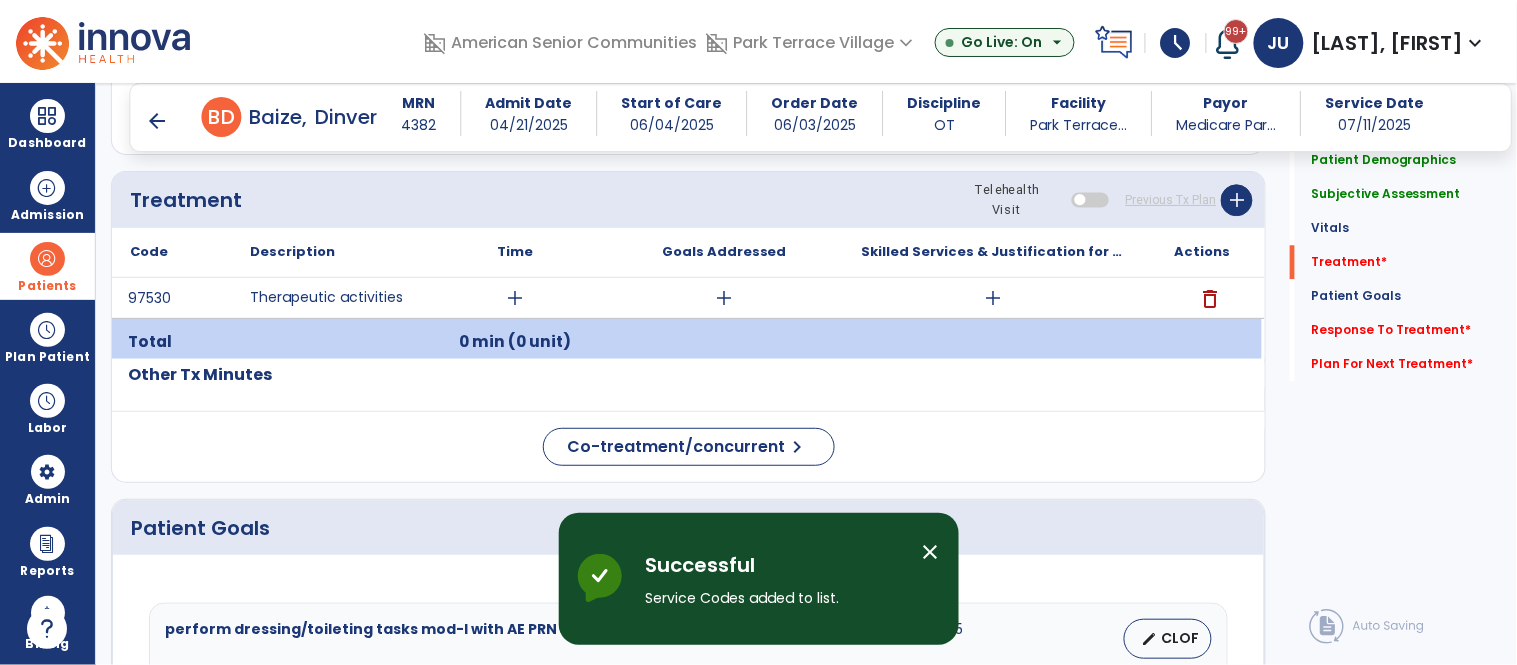 click on "add" at bounding box center [515, 298] 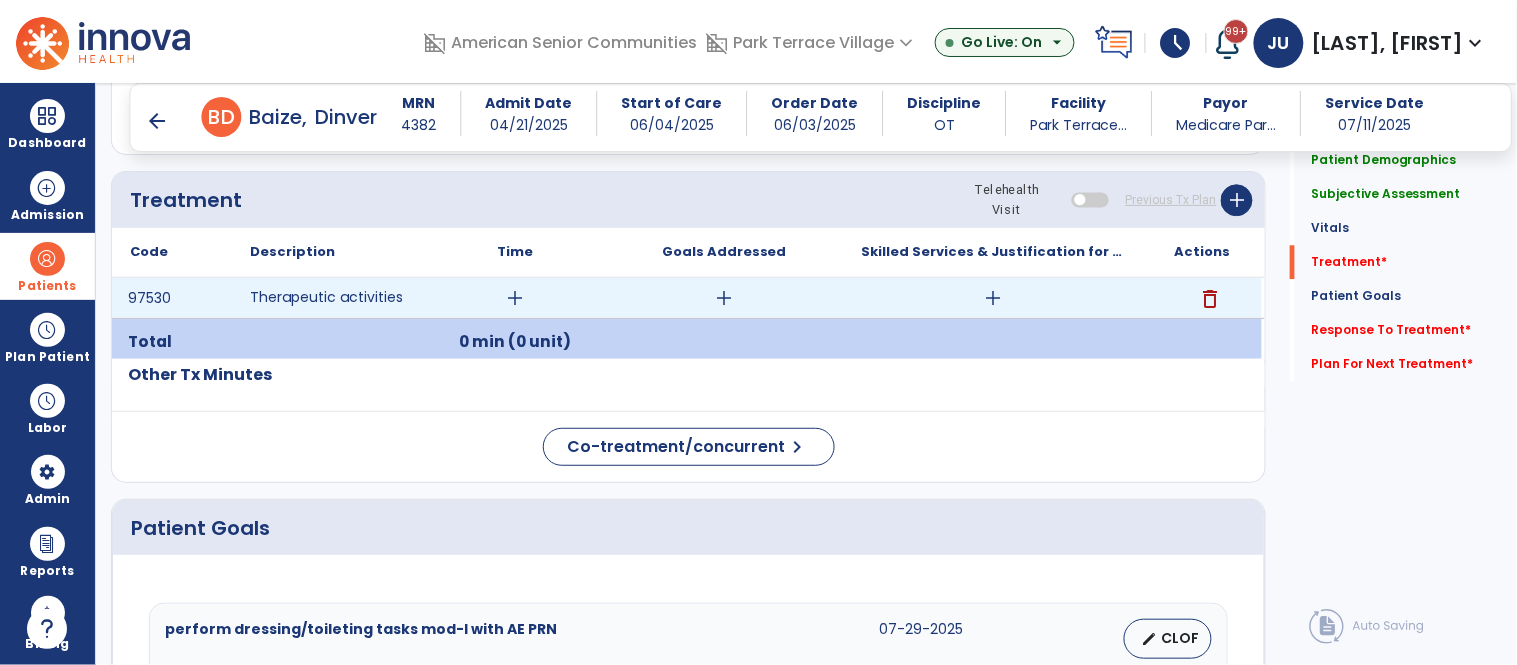 click on "add" at bounding box center [515, 298] 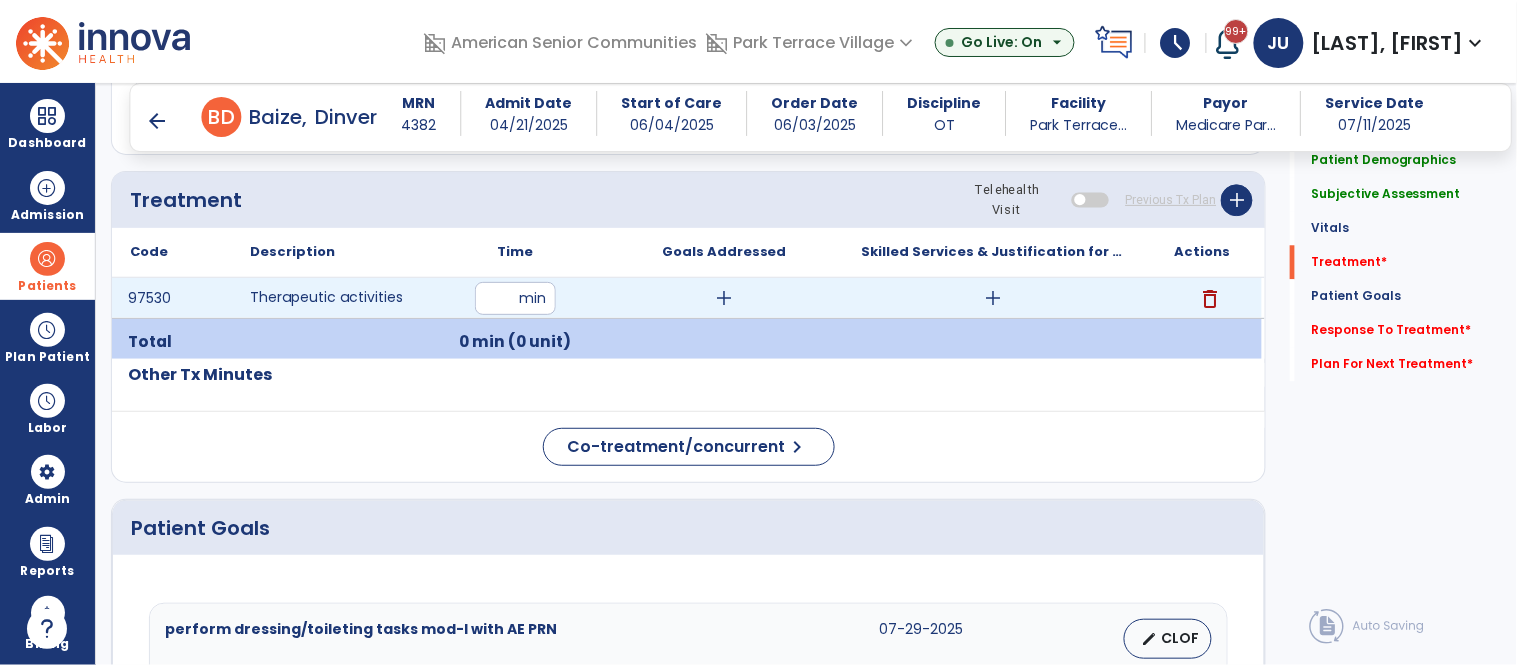 type on "**" 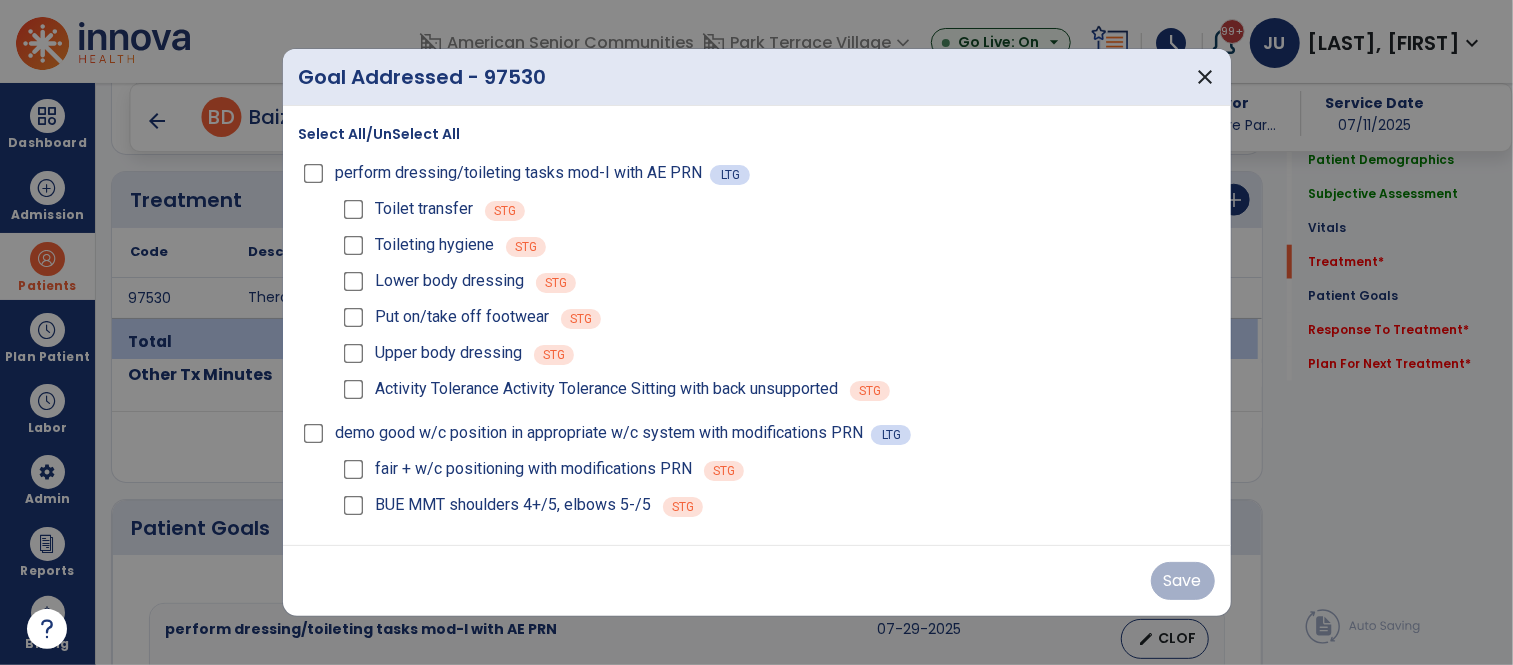 scroll, scrollTop: 1238, scrollLeft: 0, axis: vertical 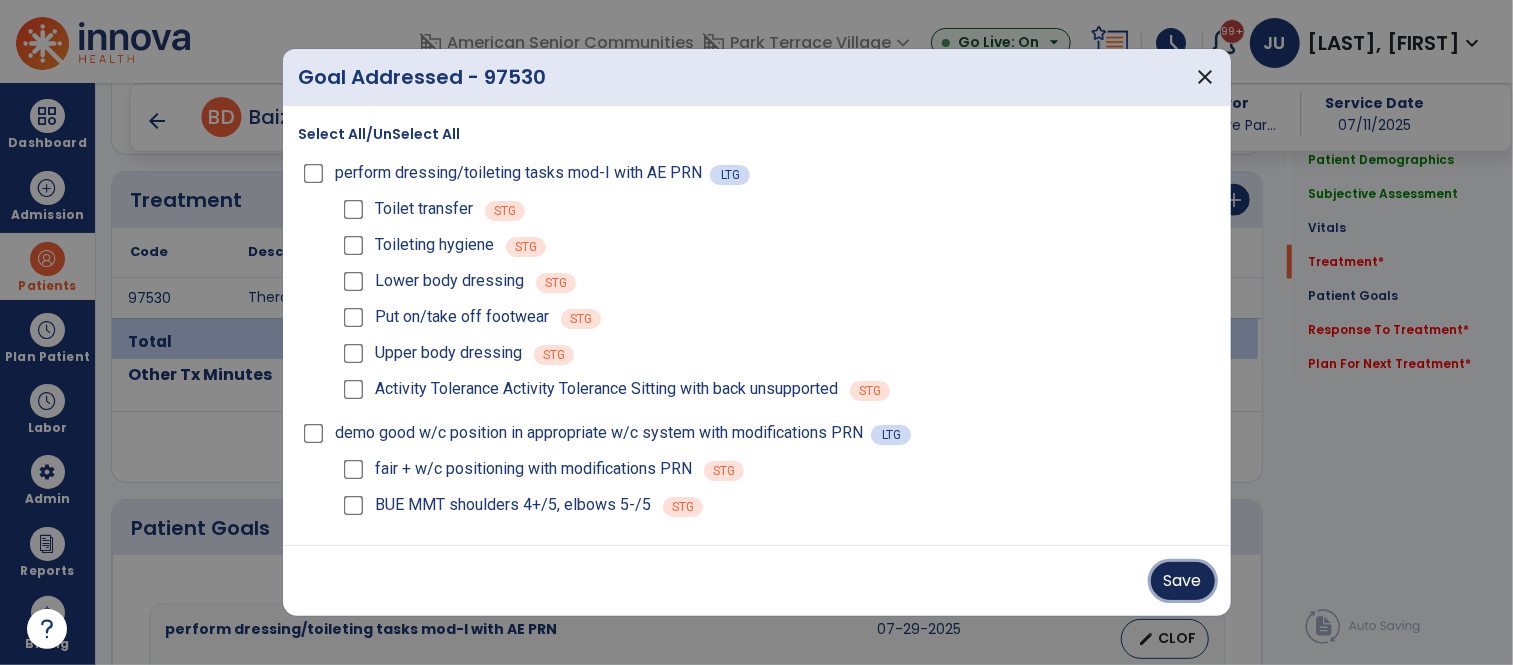 click on "Save" at bounding box center (1183, 581) 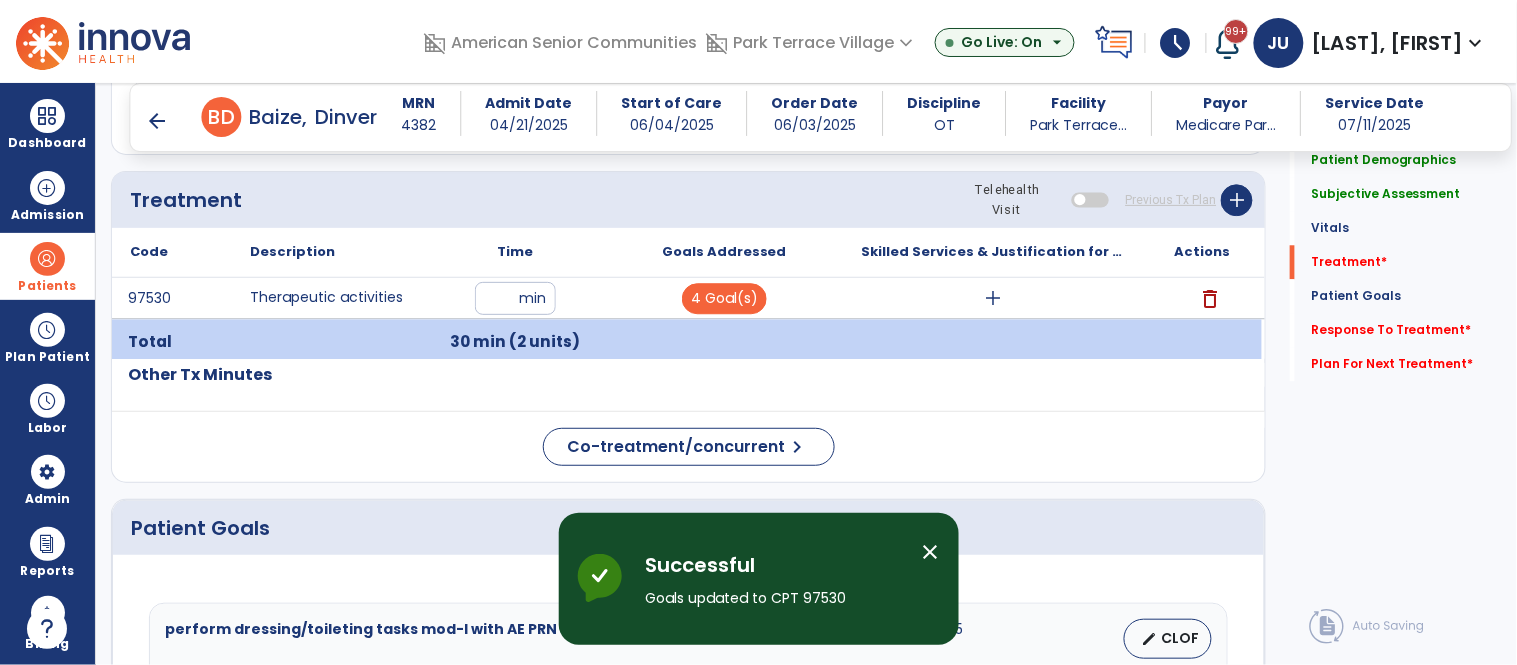 click on "add" at bounding box center (993, 298) 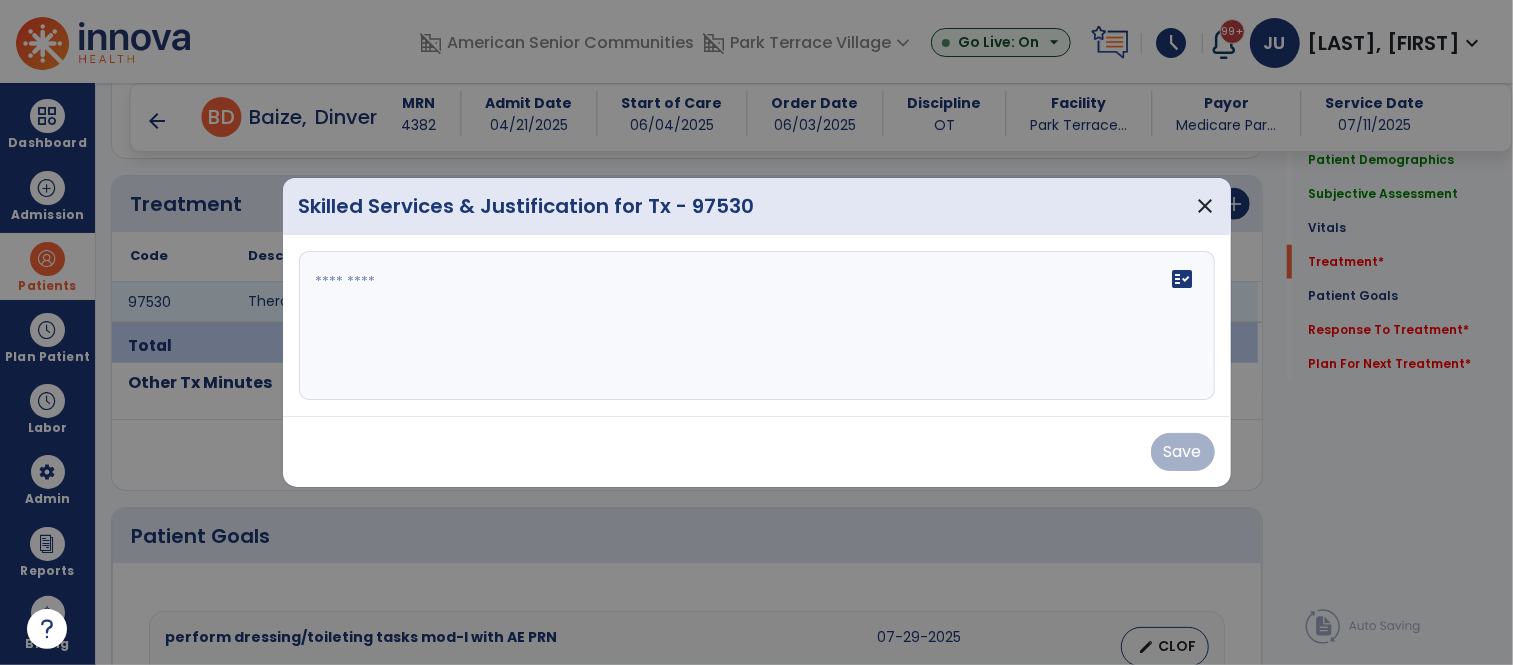 click on "fact_check" at bounding box center [757, 326] 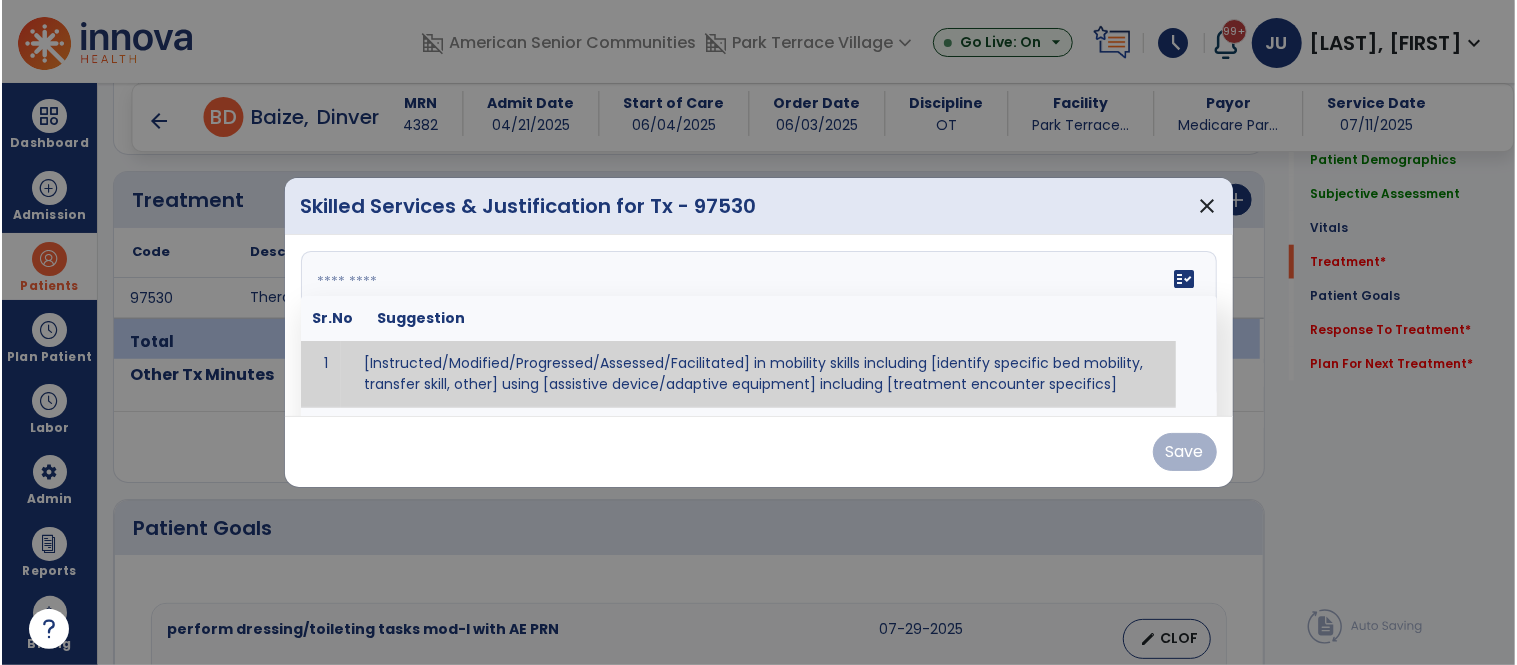 scroll, scrollTop: 1238, scrollLeft: 0, axis: vertical 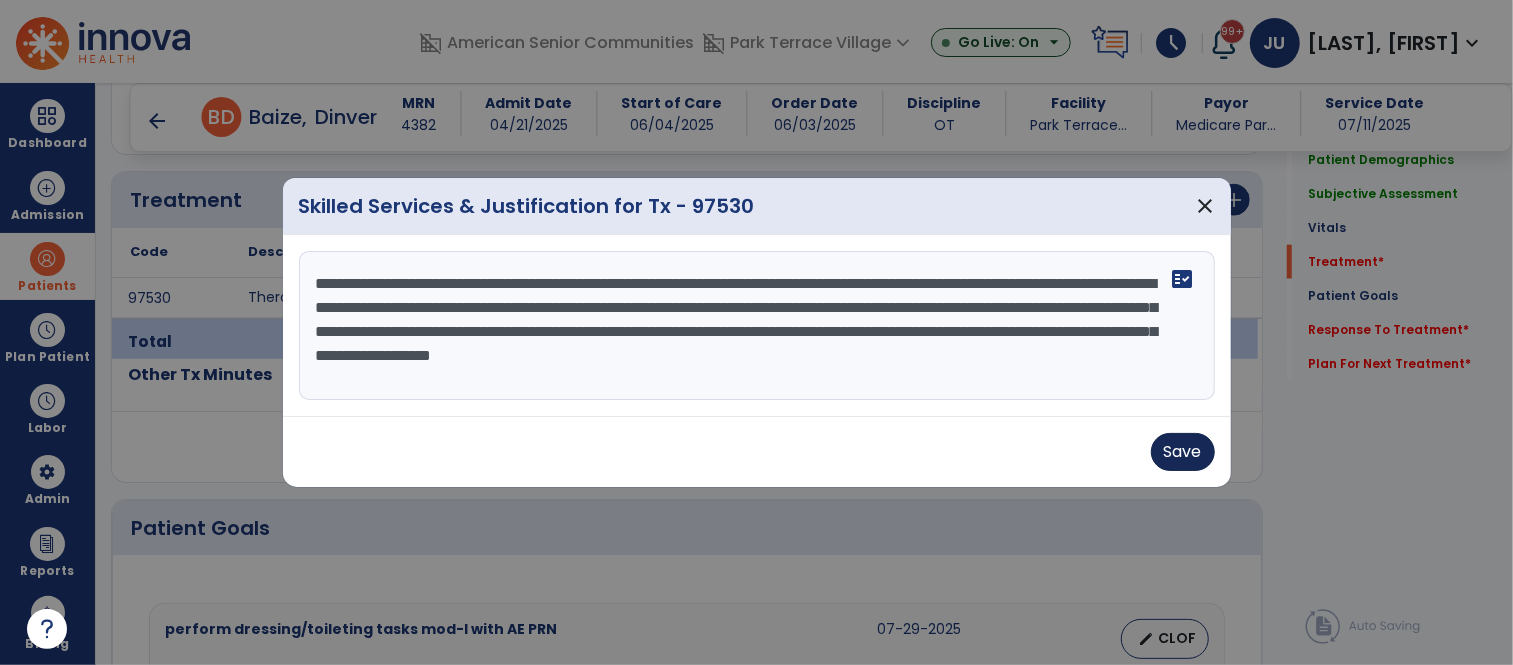 type on "**********" 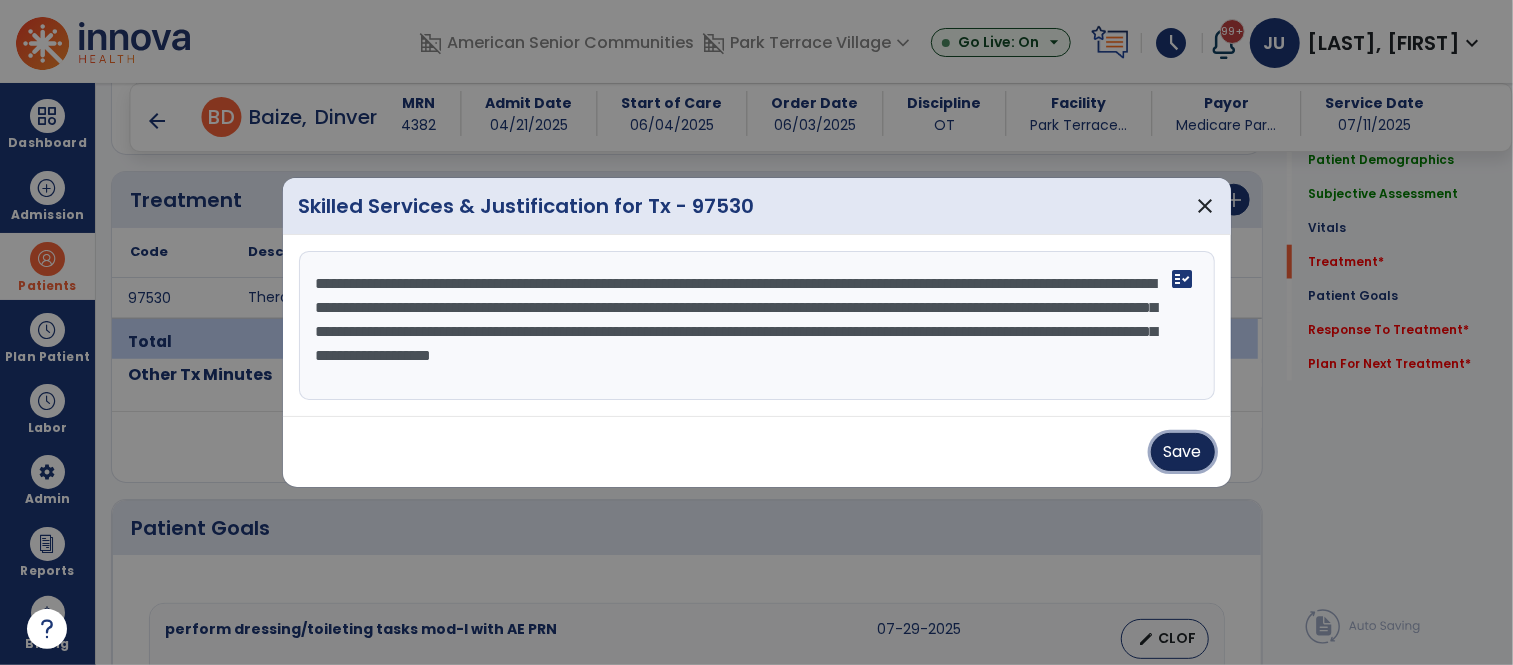click on "Save" at bounding box center (1183, 452) 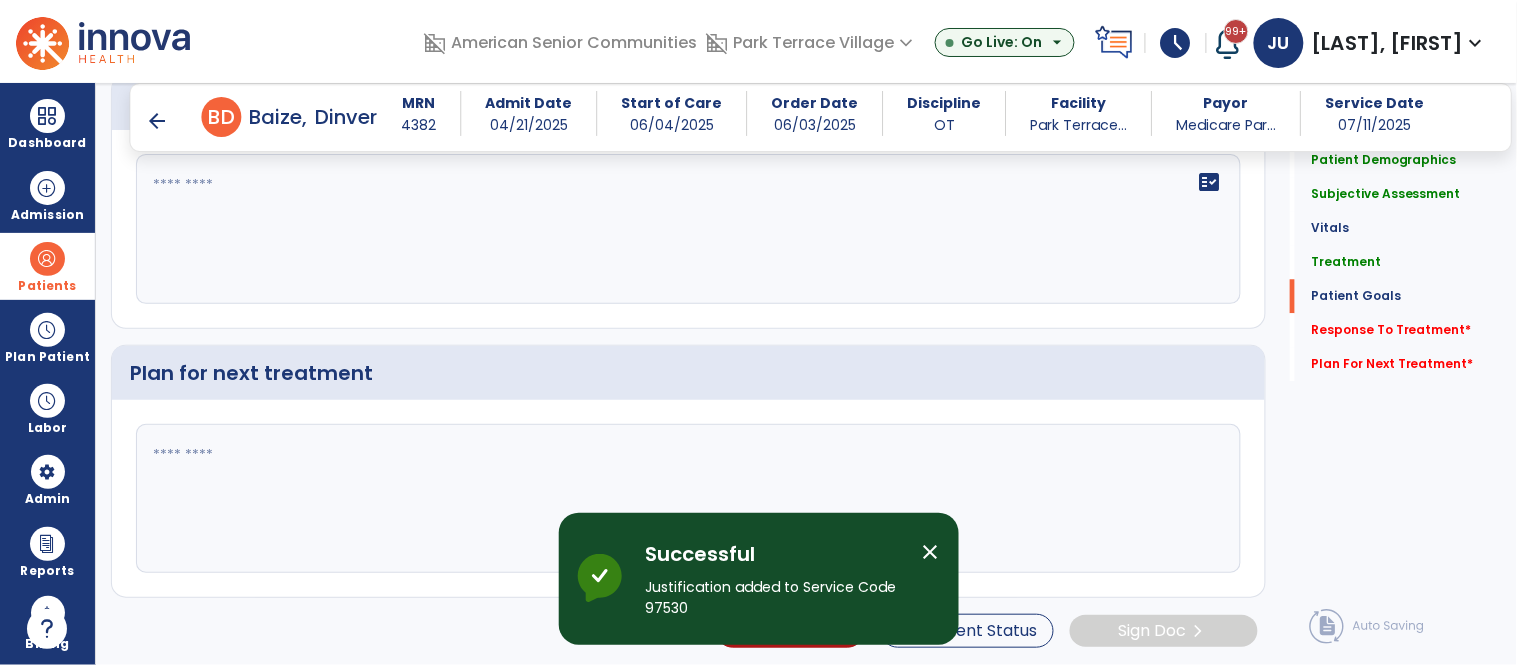 click on "fact_check" 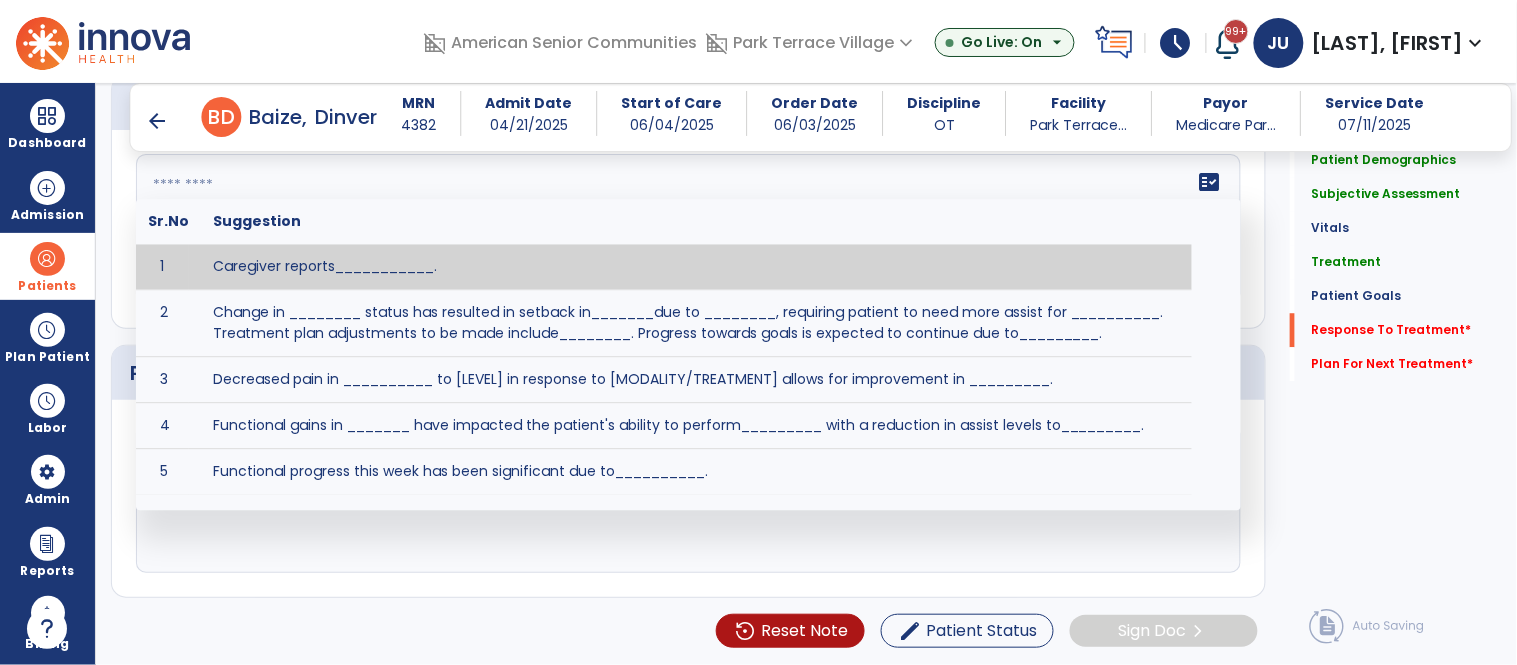 scroll, scrollTop: 3141, scrollLeft: 0, axis: vertical 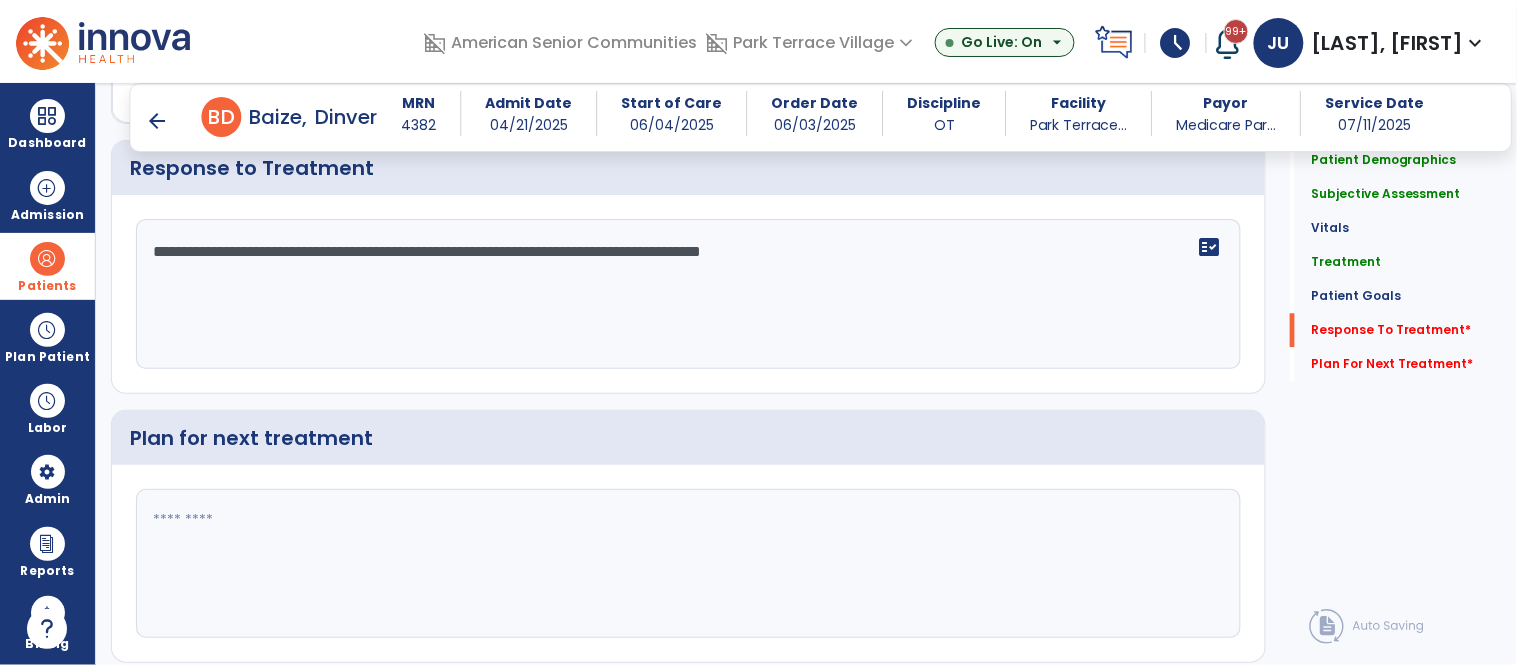 type on "**********" 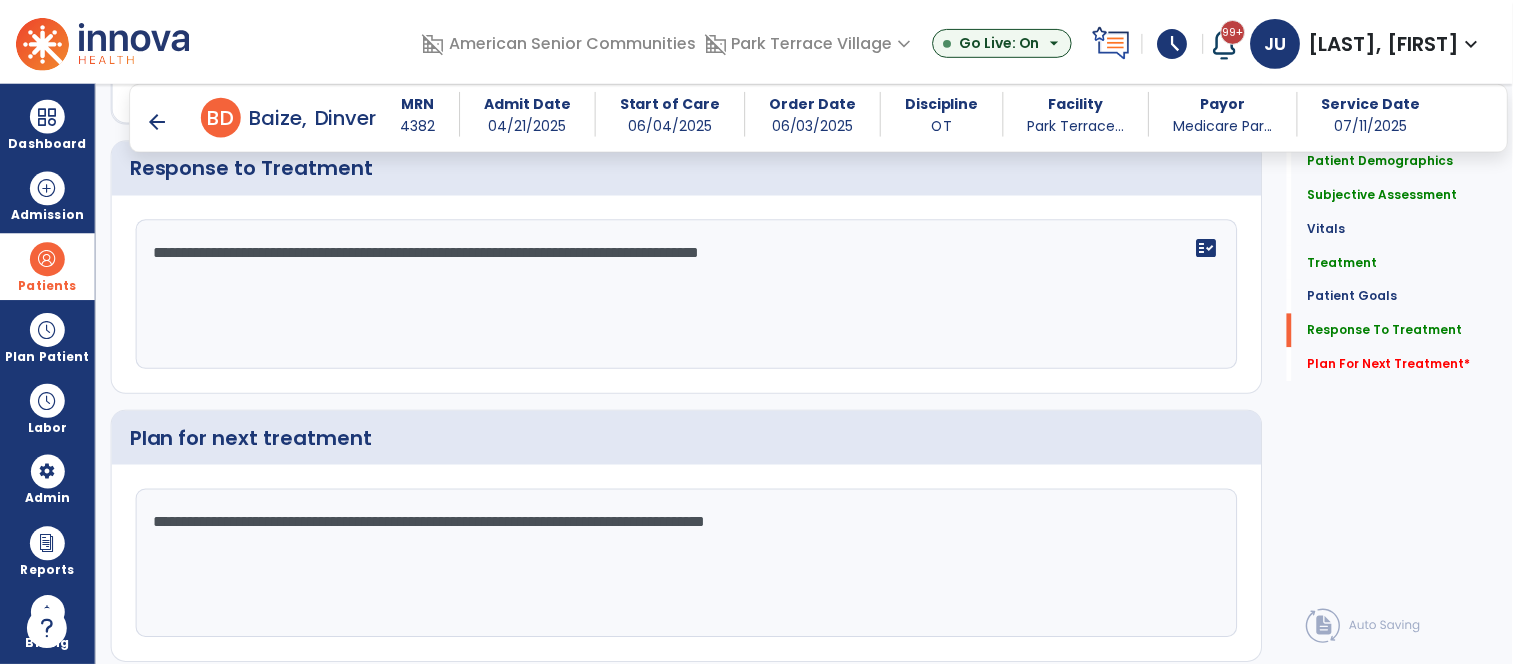 scroll, scrollTop: 3208, scrollLeft: 0, axis: vertical 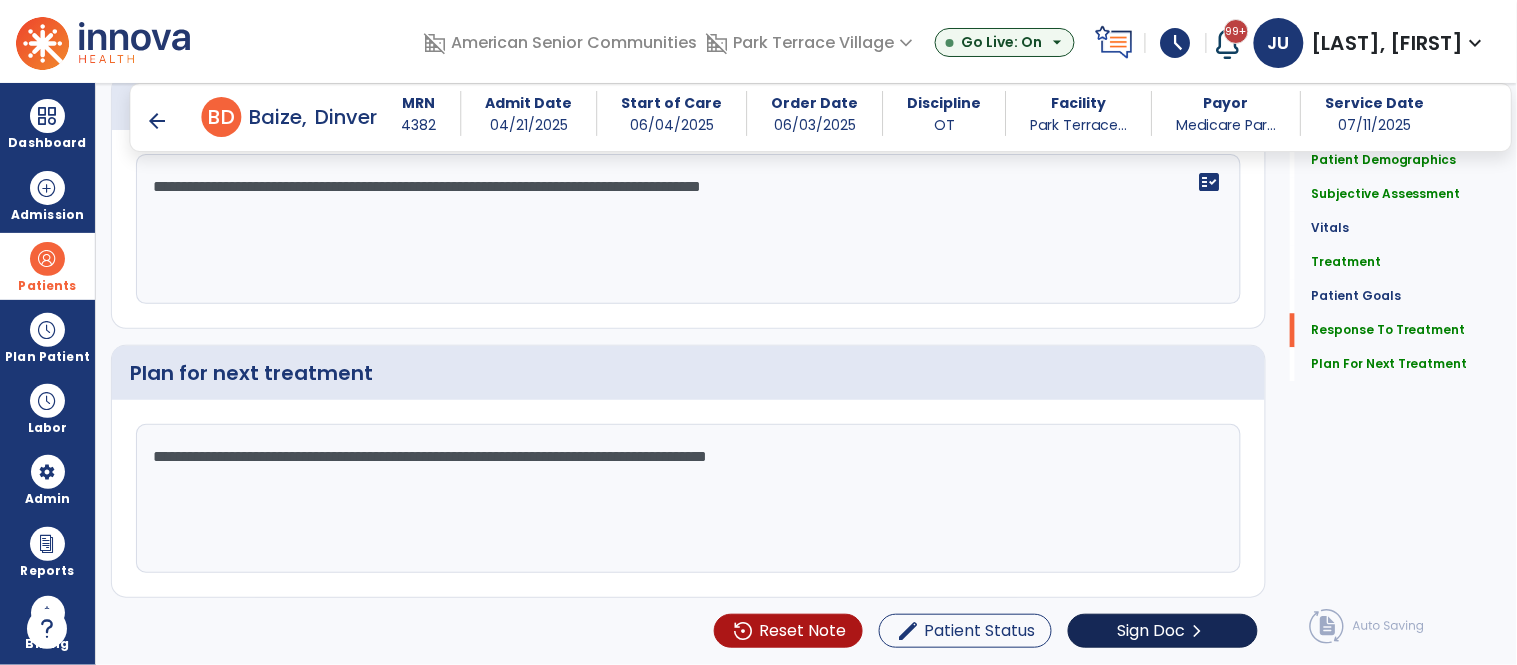 type on "**********" 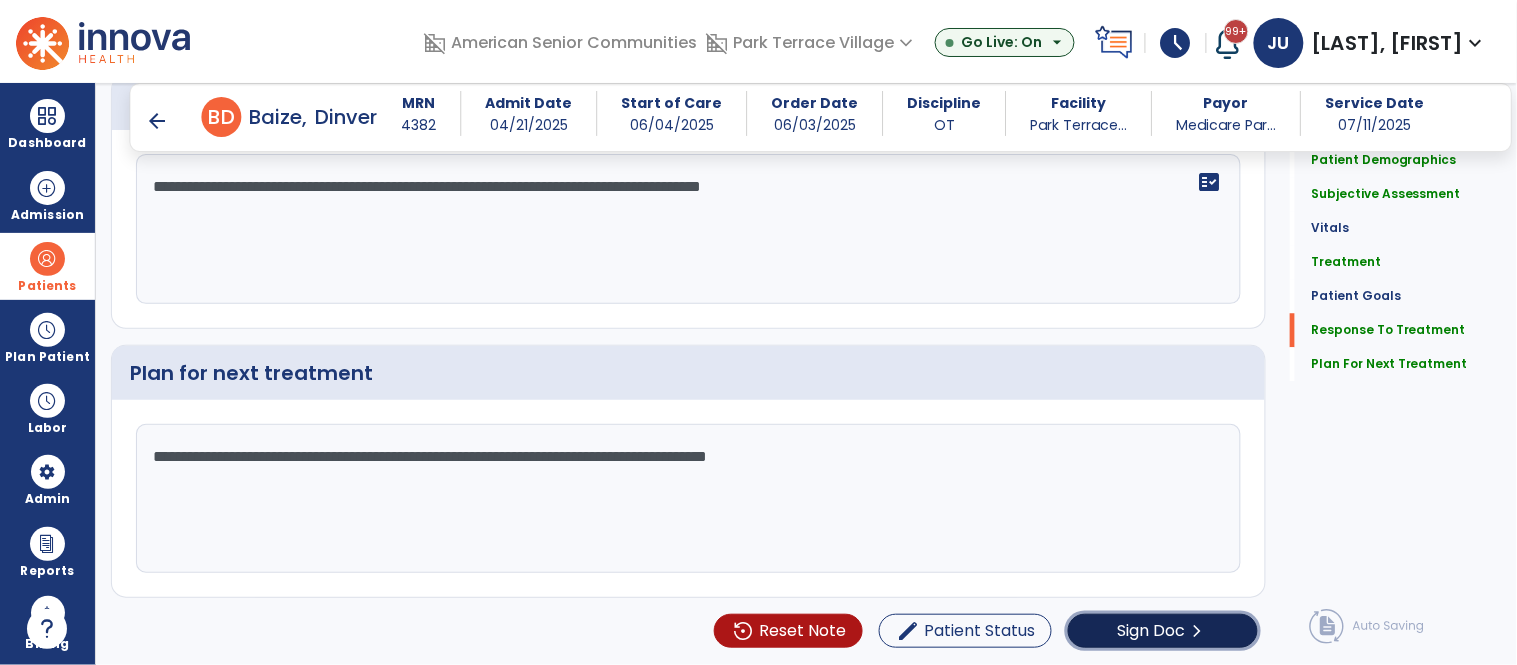 click on "Sign Doc" 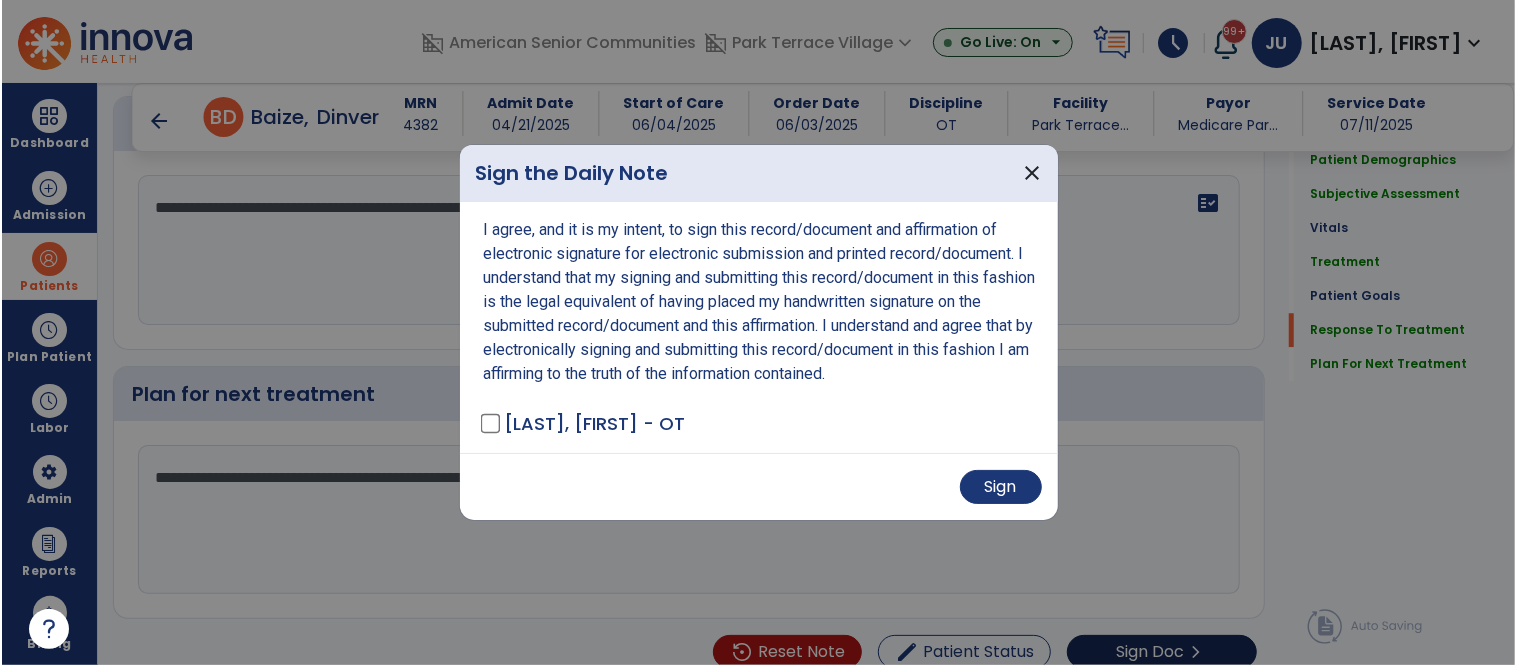 scroll, scrollTop: 3208, scrollLeft: 0, axis: vertical 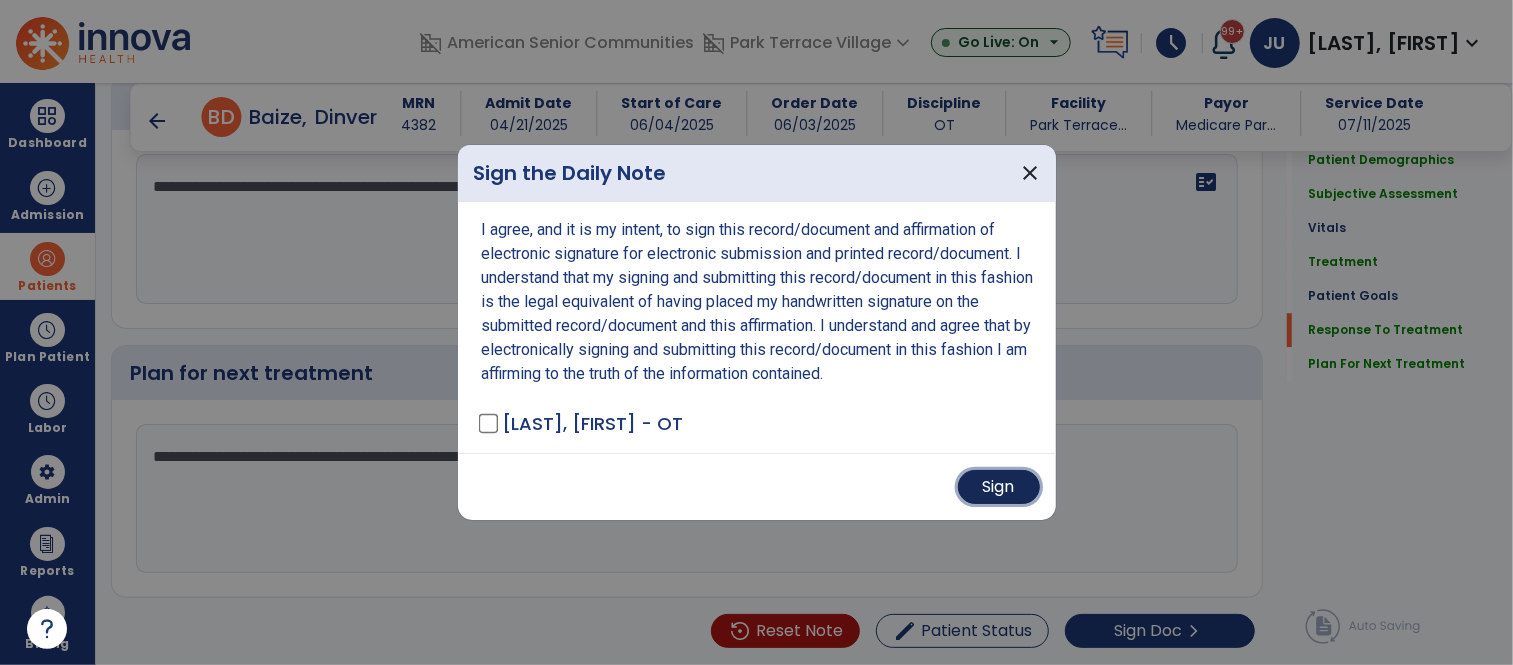 click on "Sign" at bounding box center (999, 487) 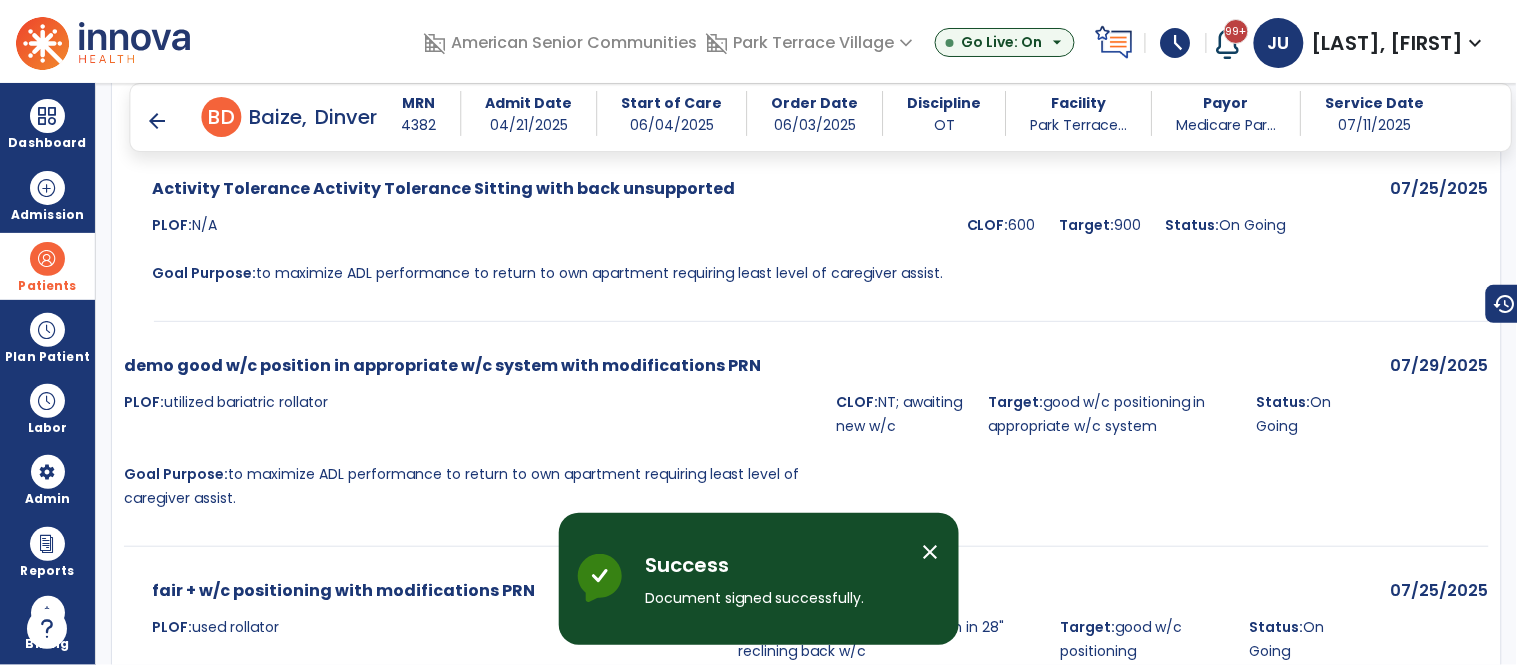 scroll, scrollTop: 4546, scrollLeft: 0, axis: vertical 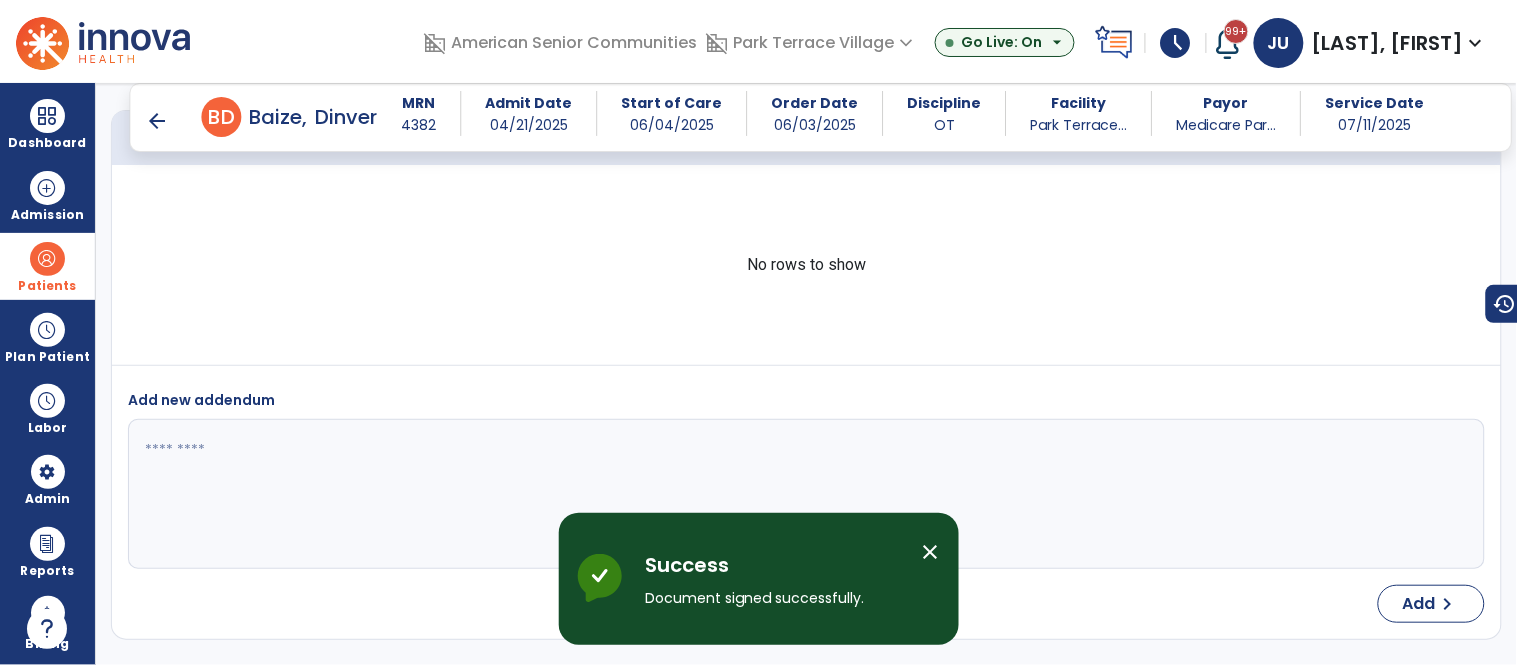 click on "arrow_back" at bounding box center (158, 121) 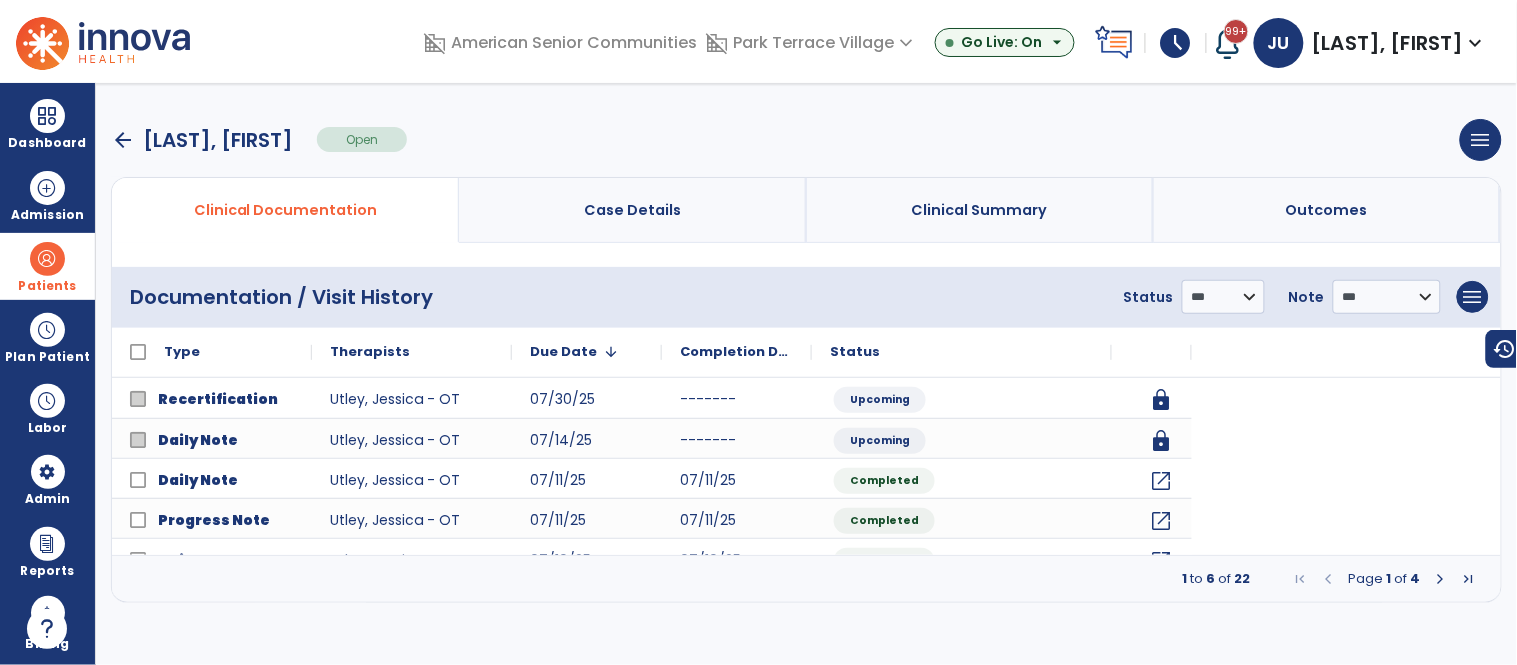 scroll, scrollTop: 0, scrollLeft: 0, axis: both 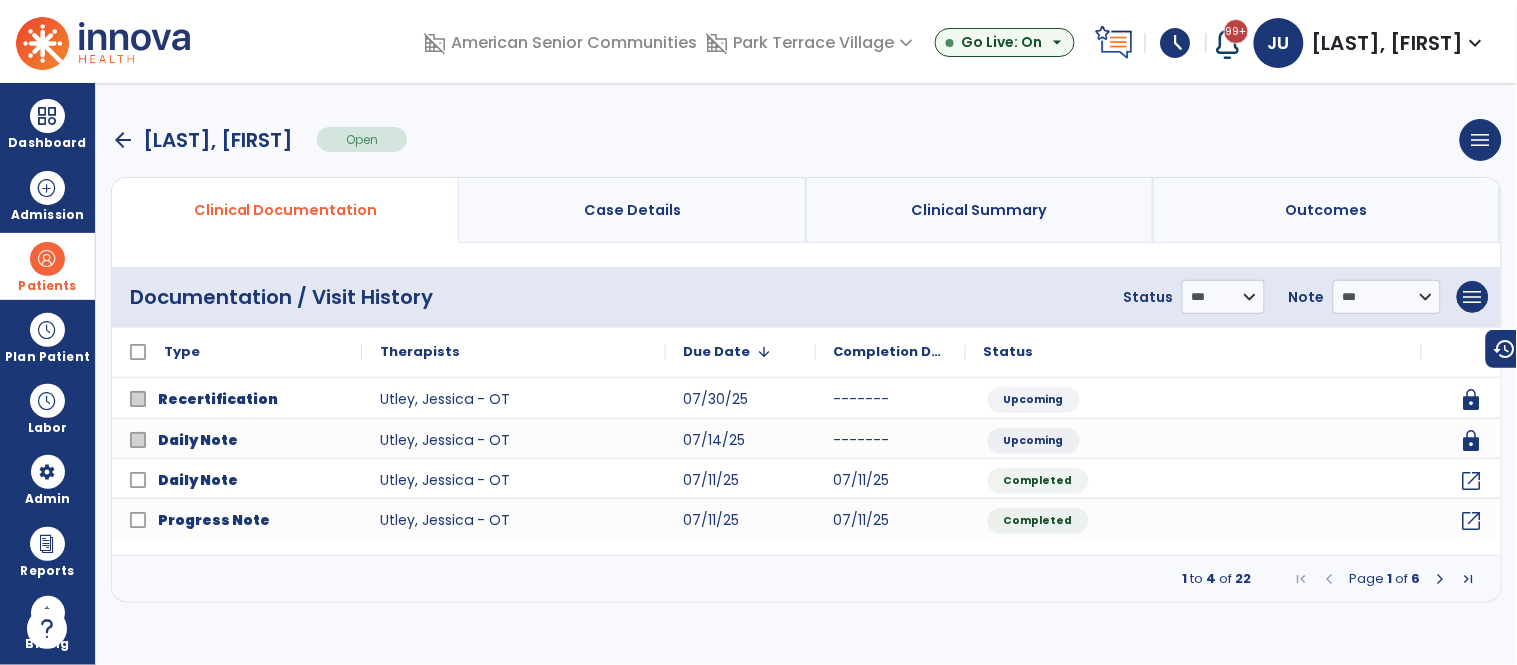 click on "arrow_back" at bounding box center (123, 140) 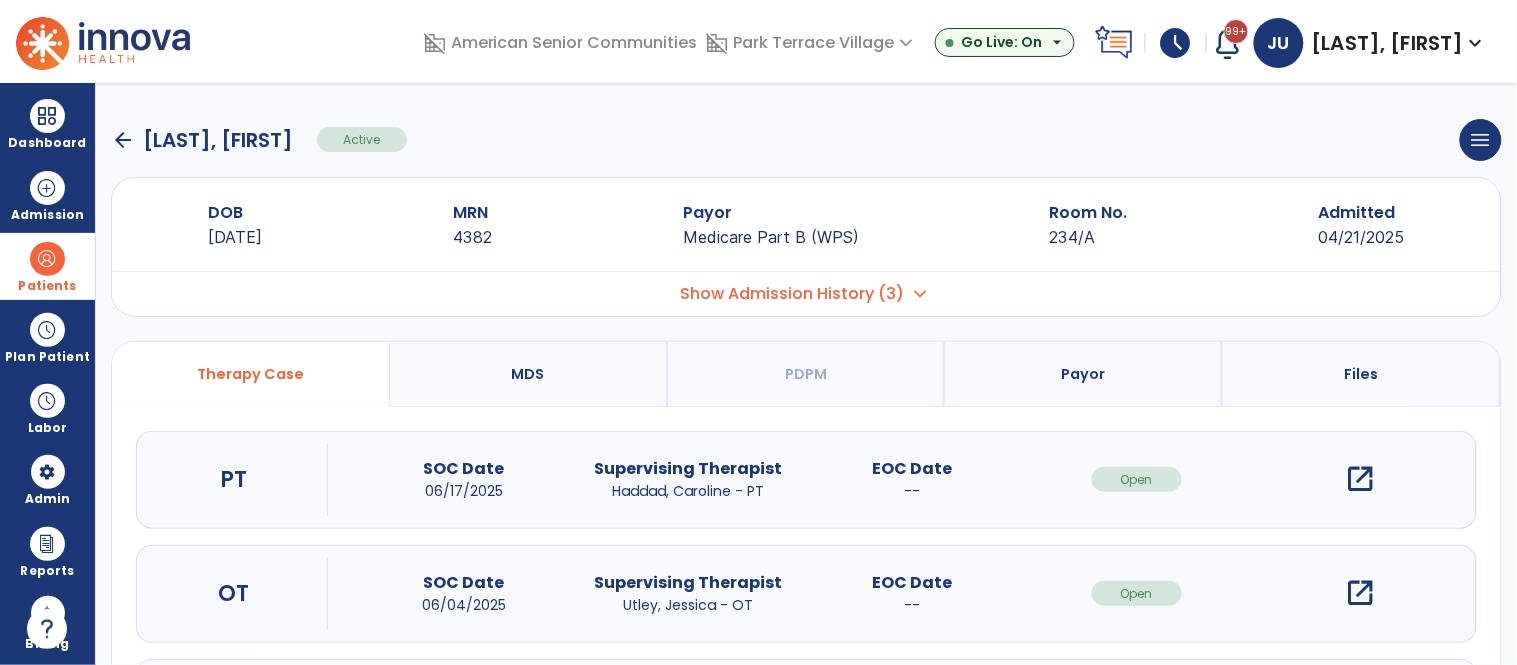 click on "arrow_back" 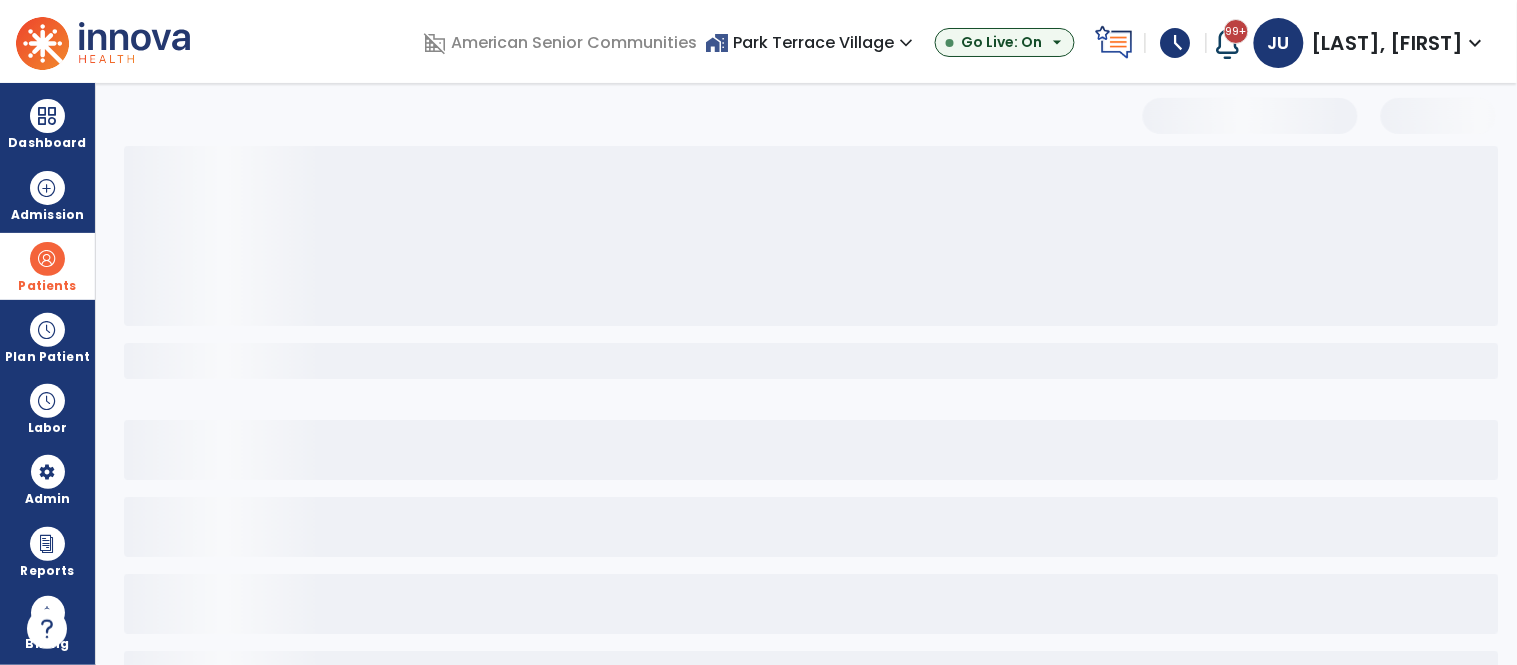 select on "***" 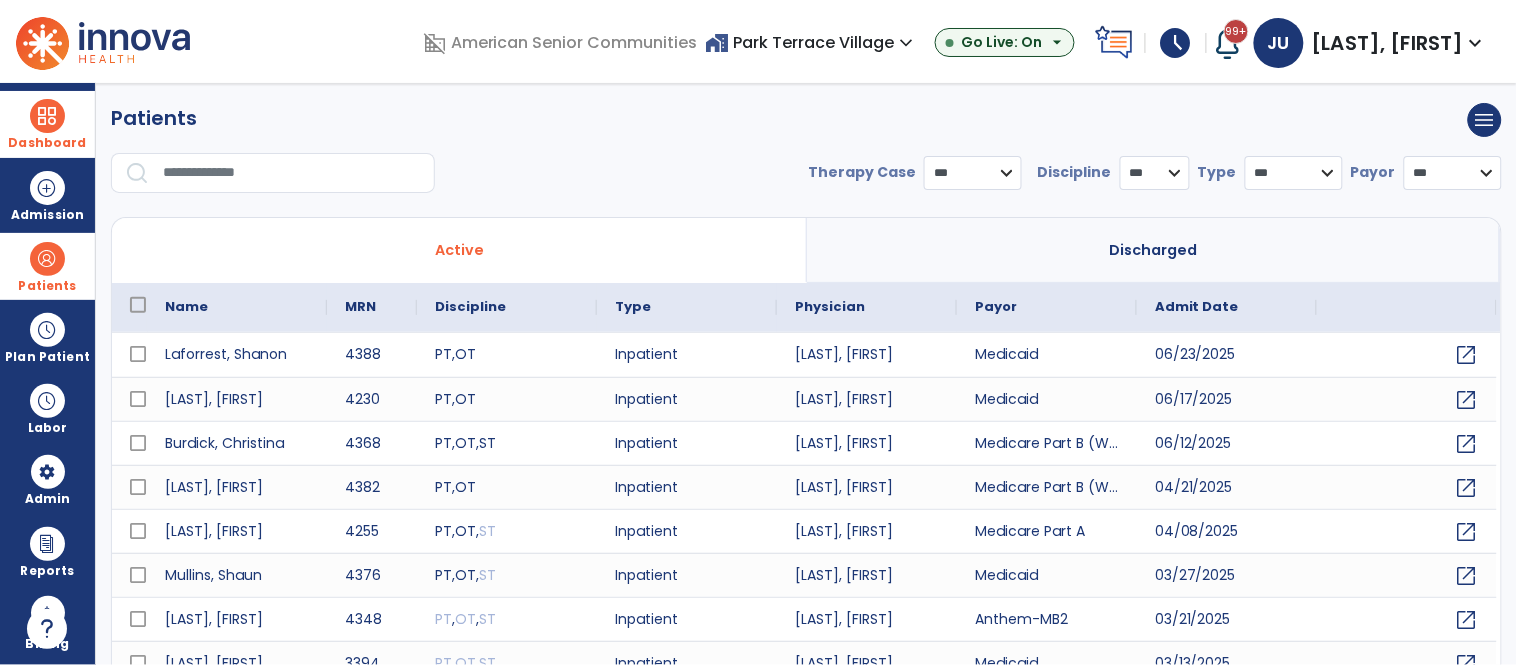 click at bounding box center [47, 116] 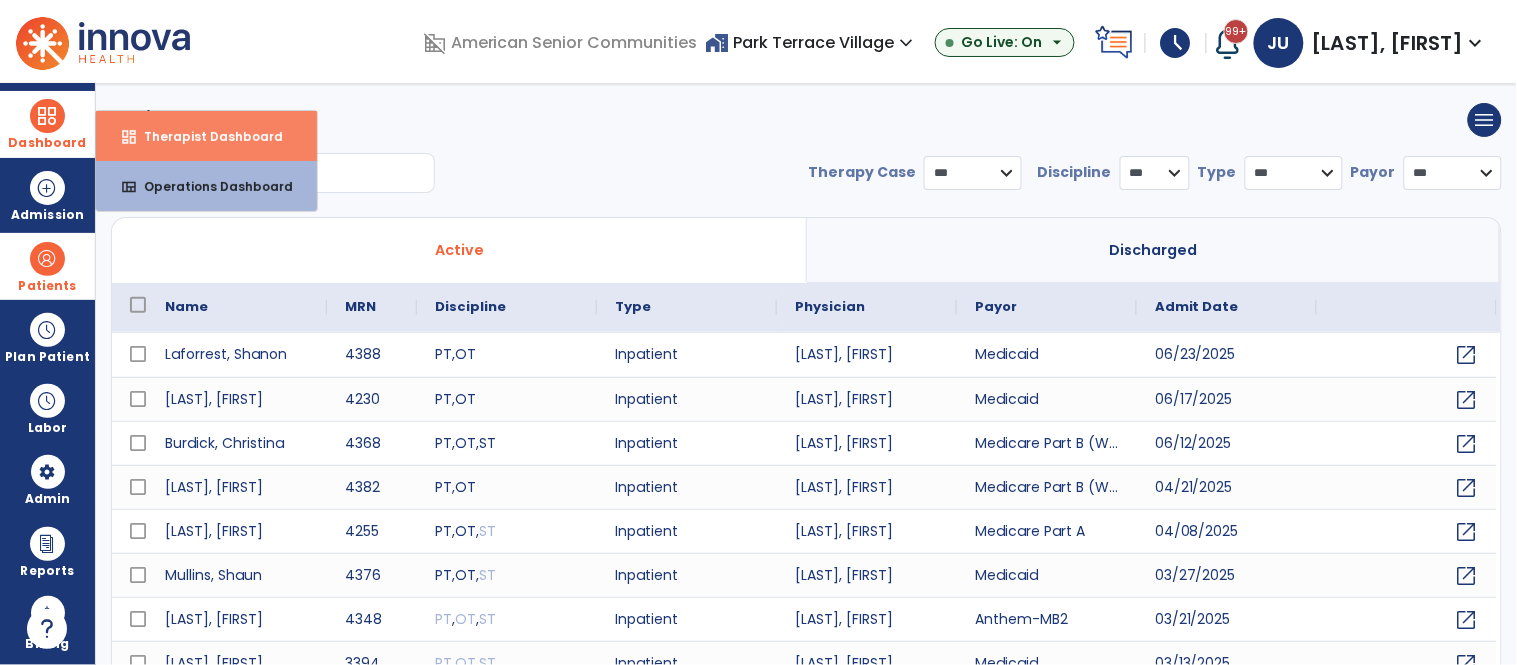 click on "Therapist Dashboard" at bounding box center [205, 136] 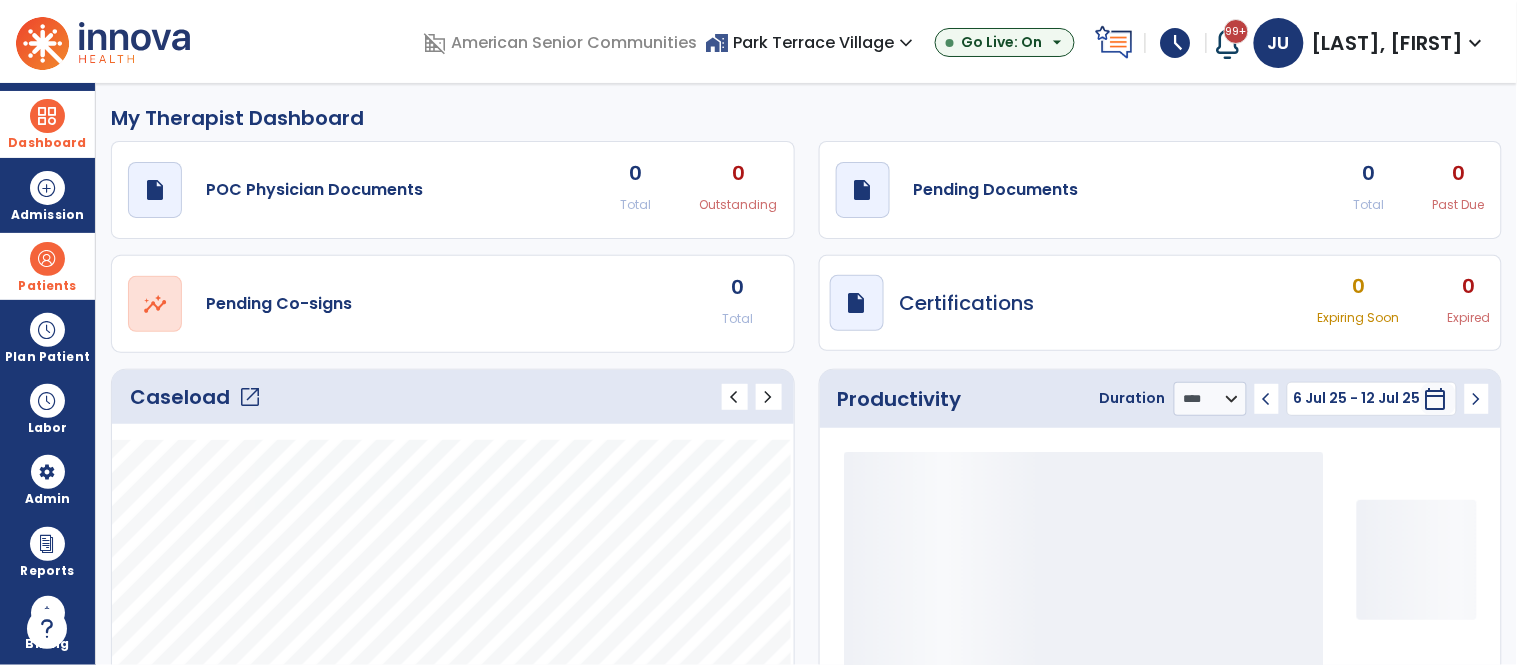 click on "open_in_new" 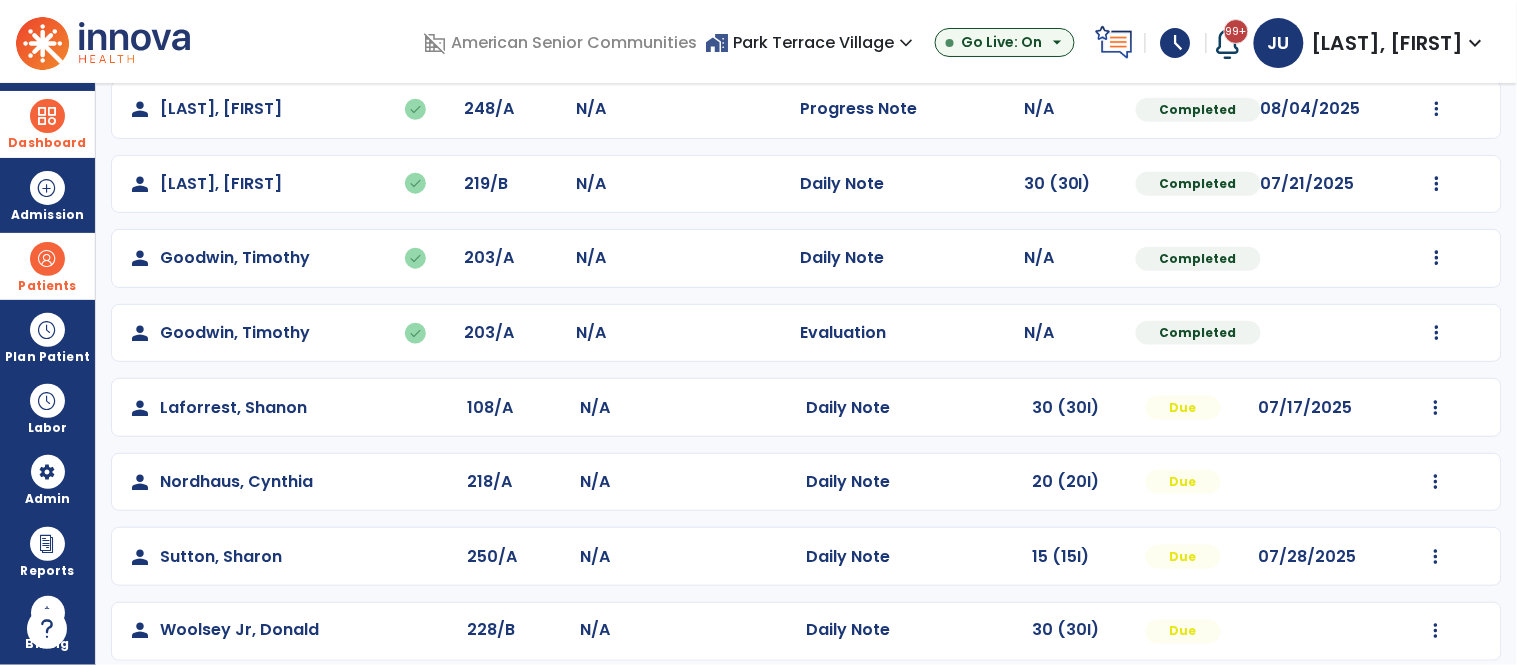 scroll, scrollTop: 494, scrollLeft: 0, axis: vertical 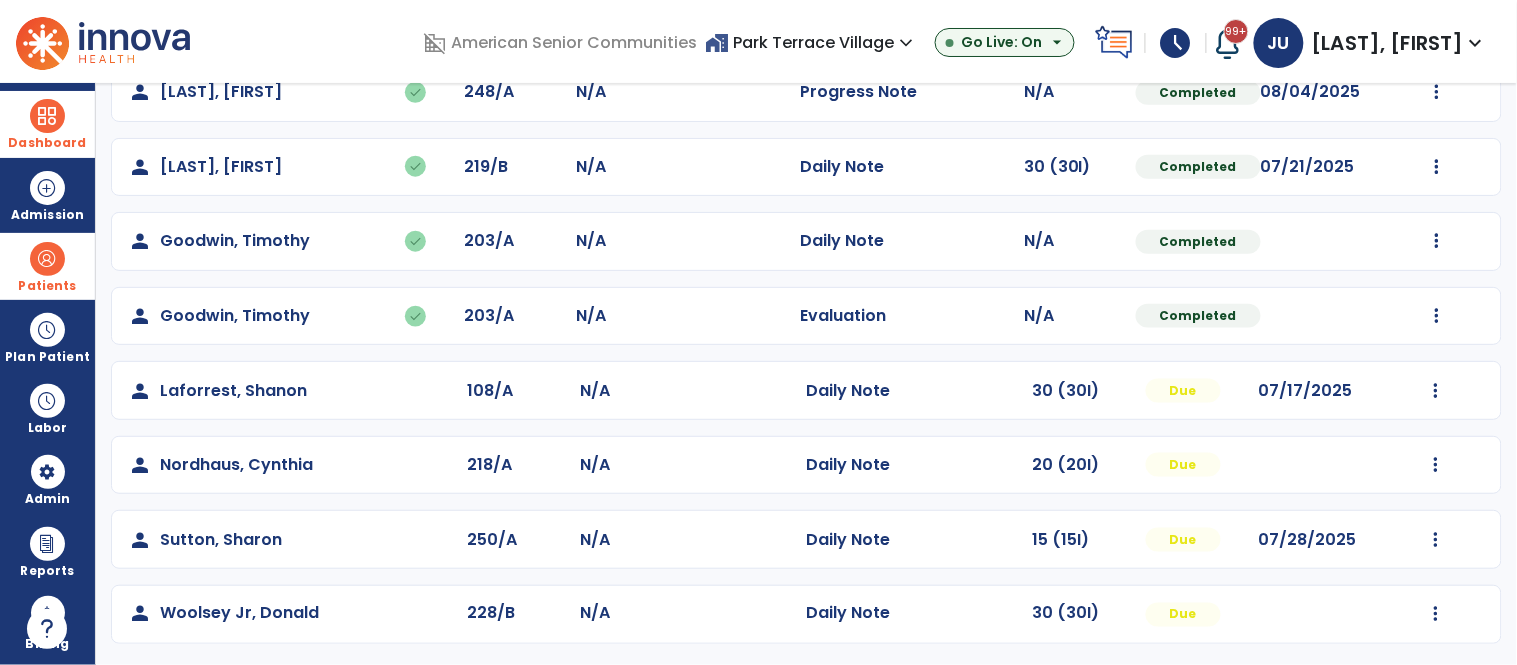click on "Patients" at bounding box center (47, 266) 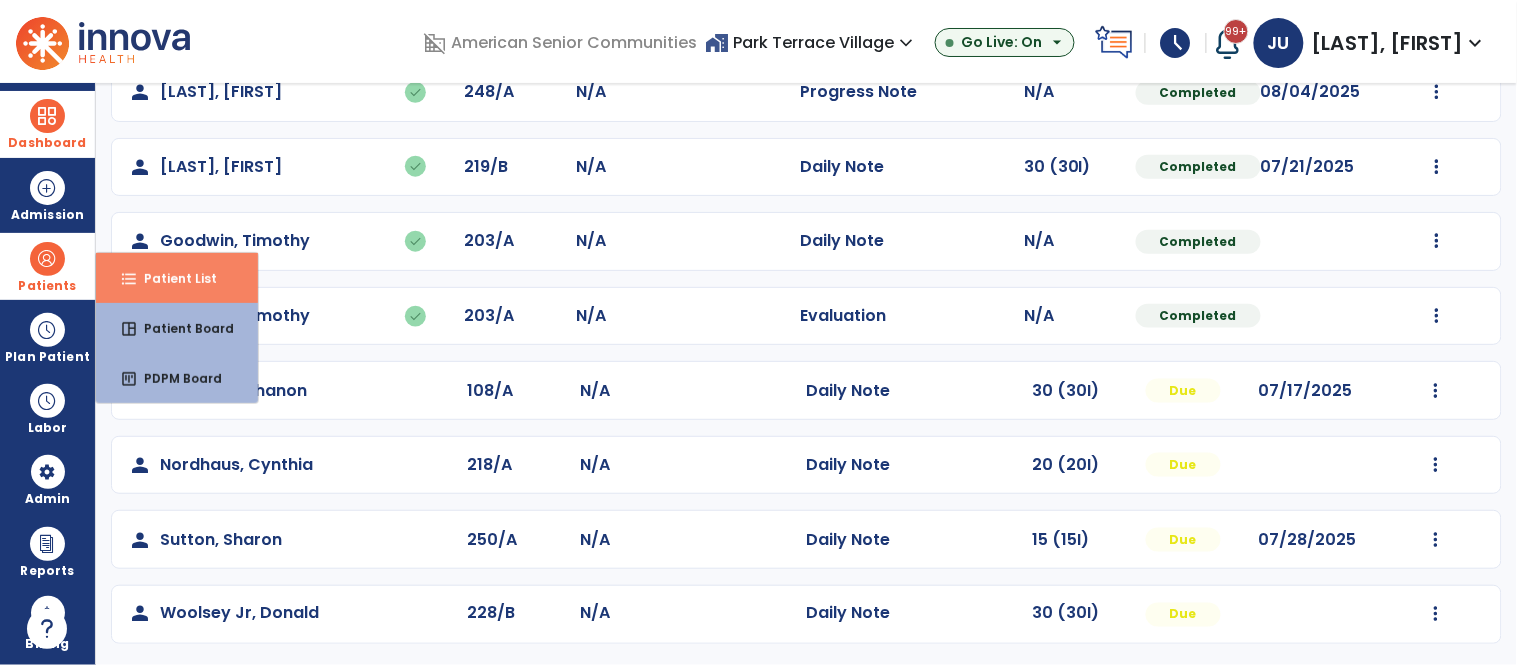 click on "format_list_bulleted  Patient List" at bounding box center [177, 278] 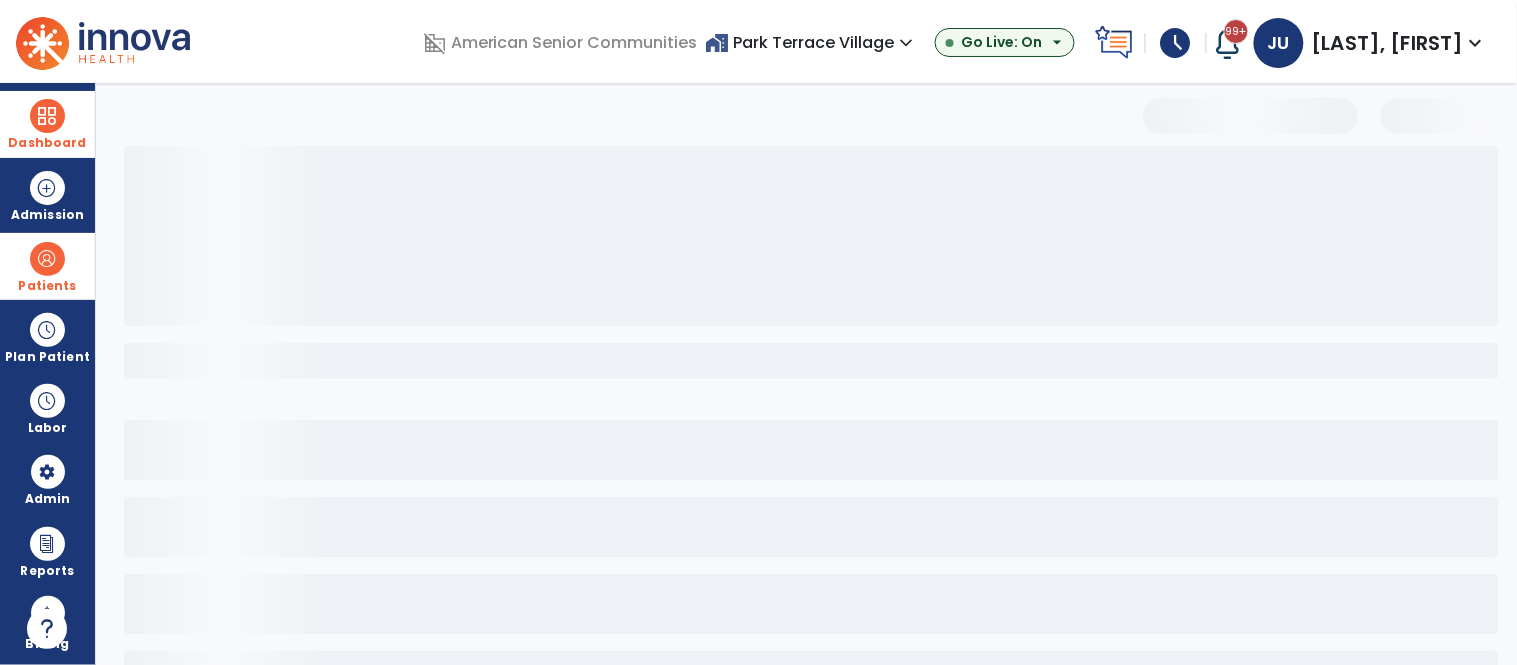 scroll, scrollTop: 0, scrollLeft: 0, axis: both 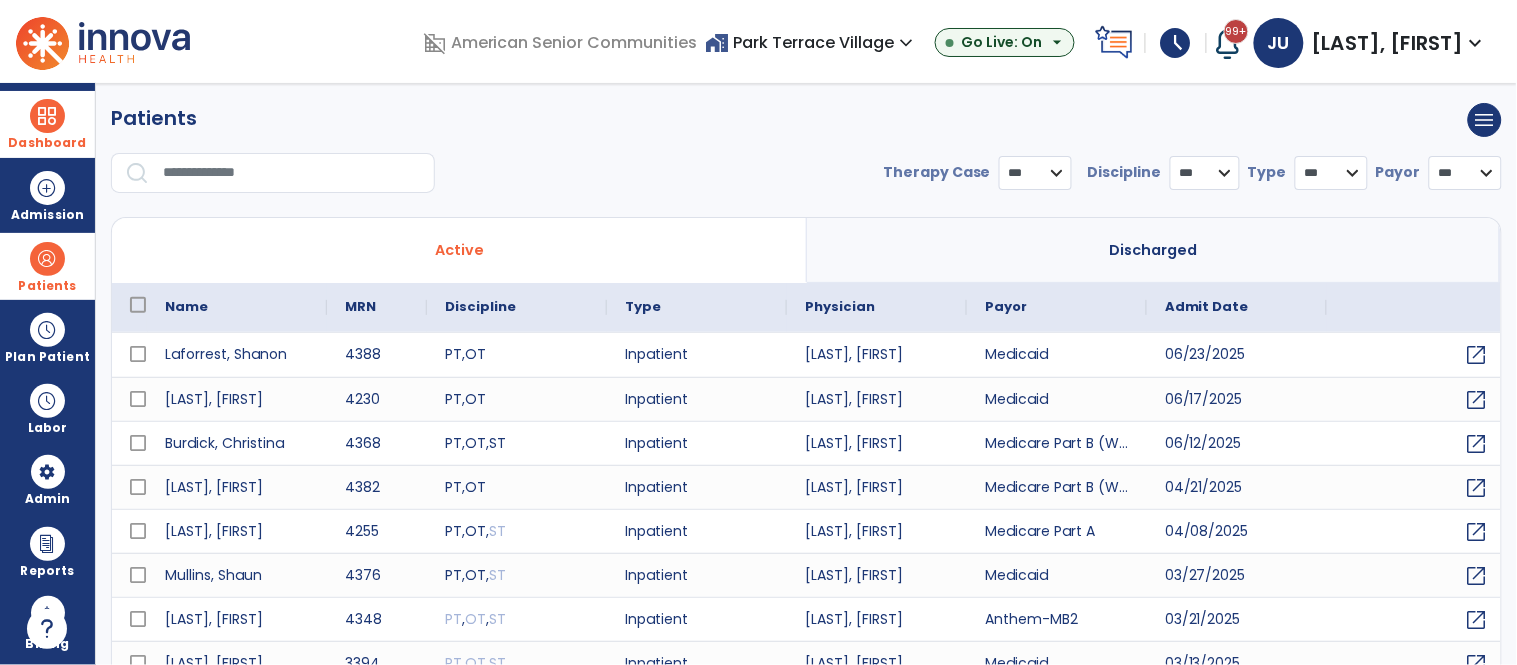 select on "***" 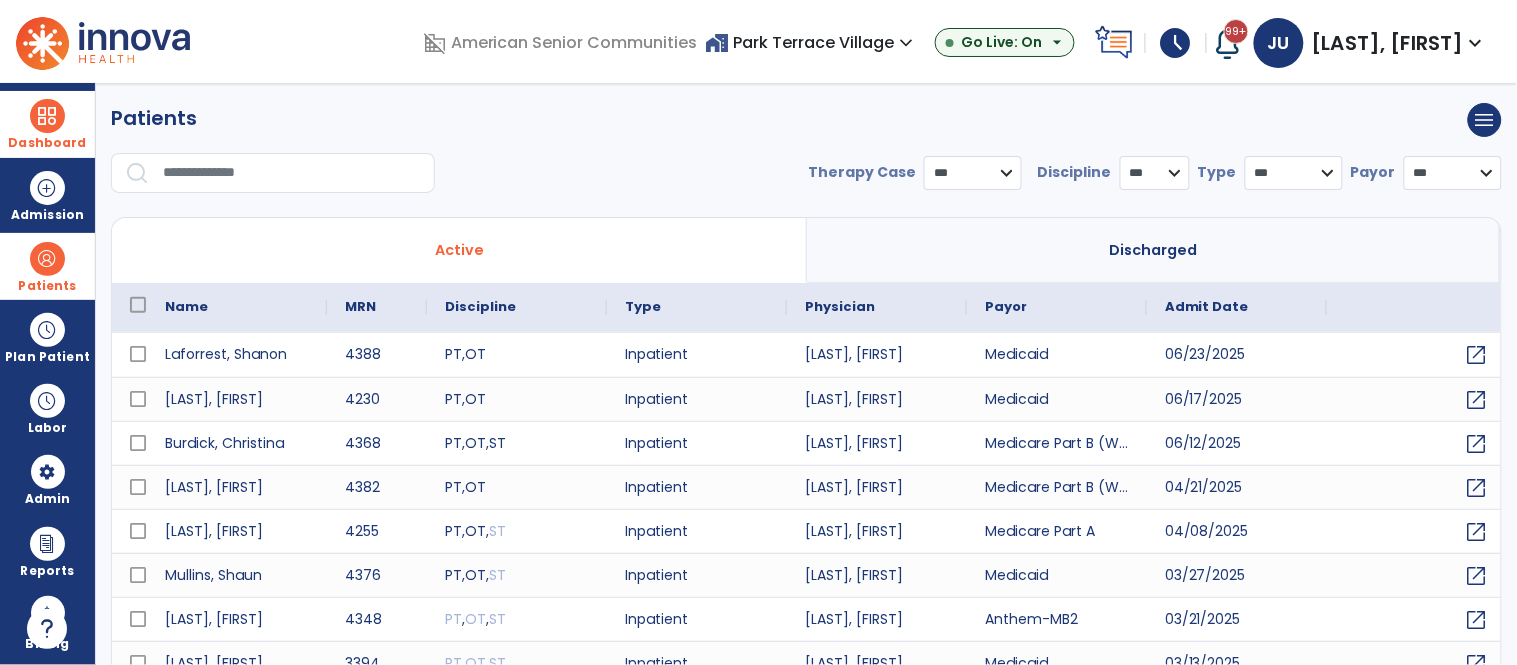 click at bounding box center [292, 173] 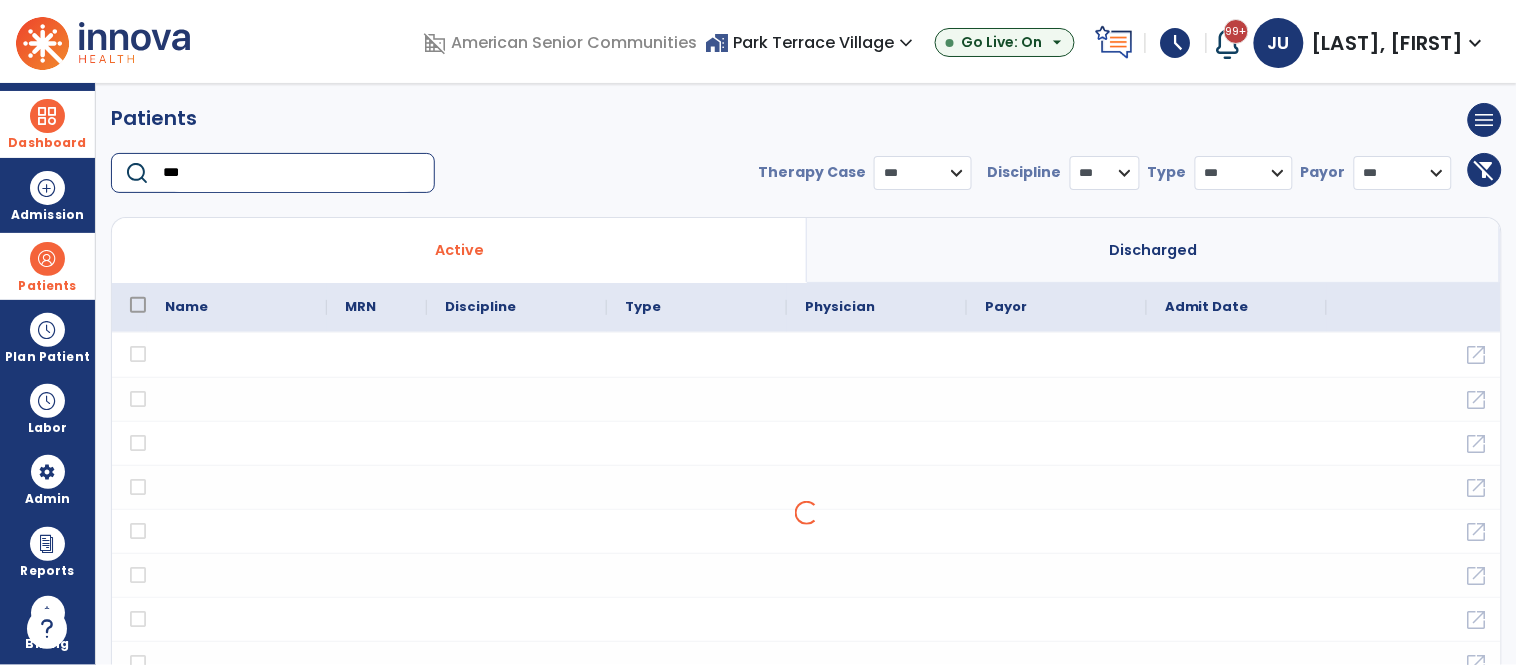 type on "***" 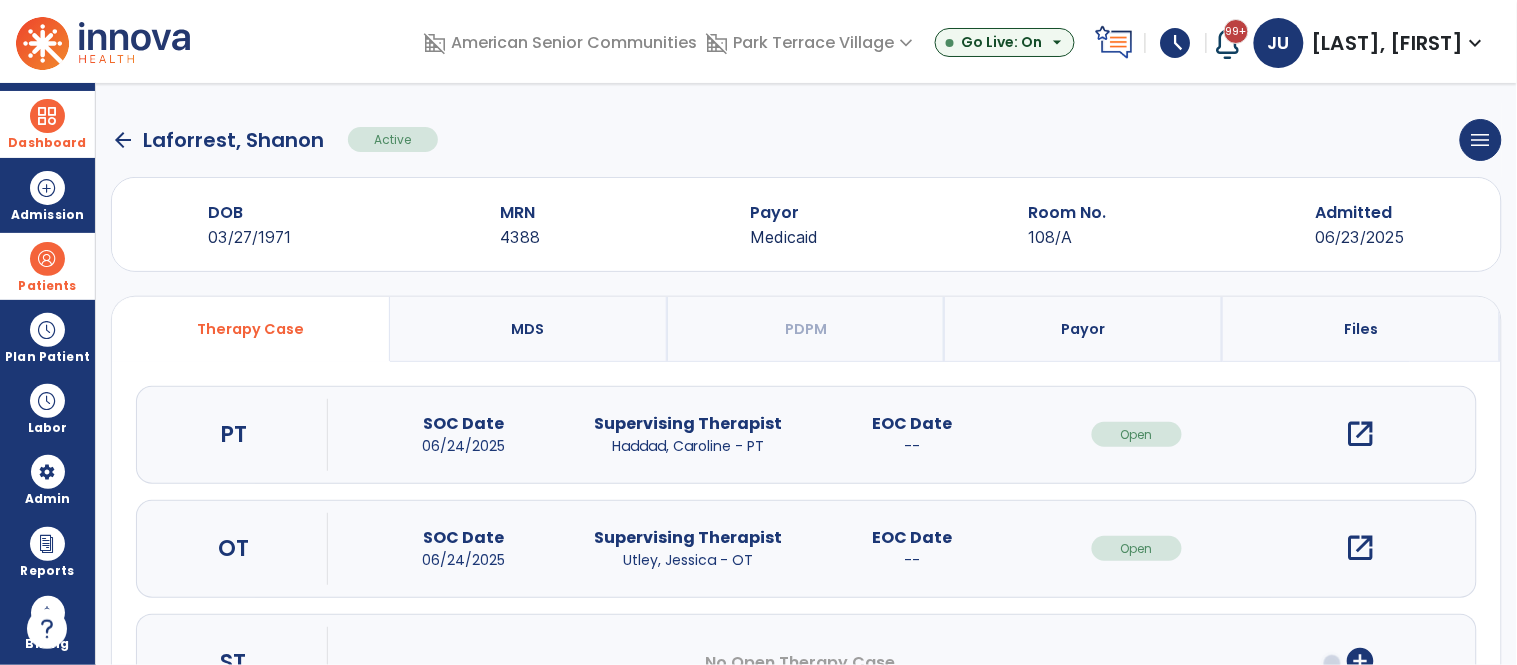 click on "open_in_new" at bounding box center [1361, 548] 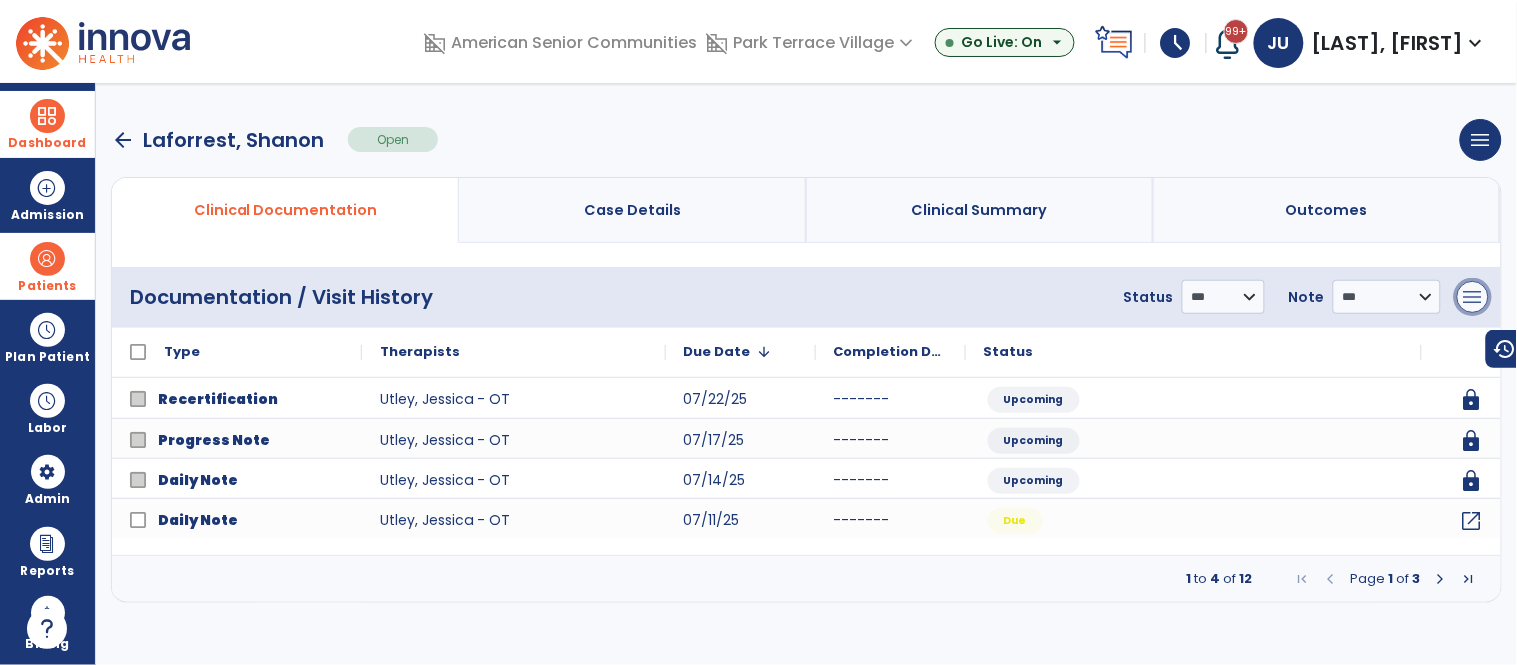 click on "menu" at bounding box center [1473, 297] 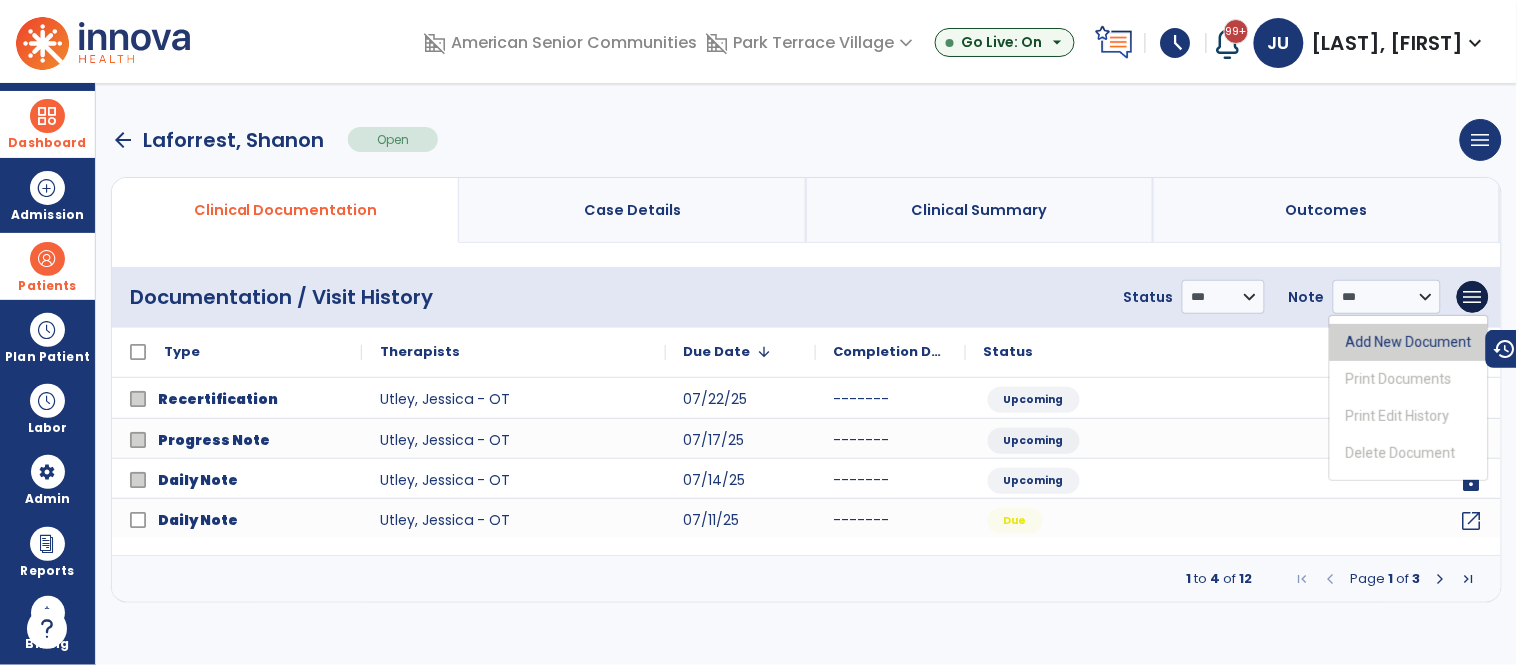 click on "Add New Document" at bounding box center [1409, 342] 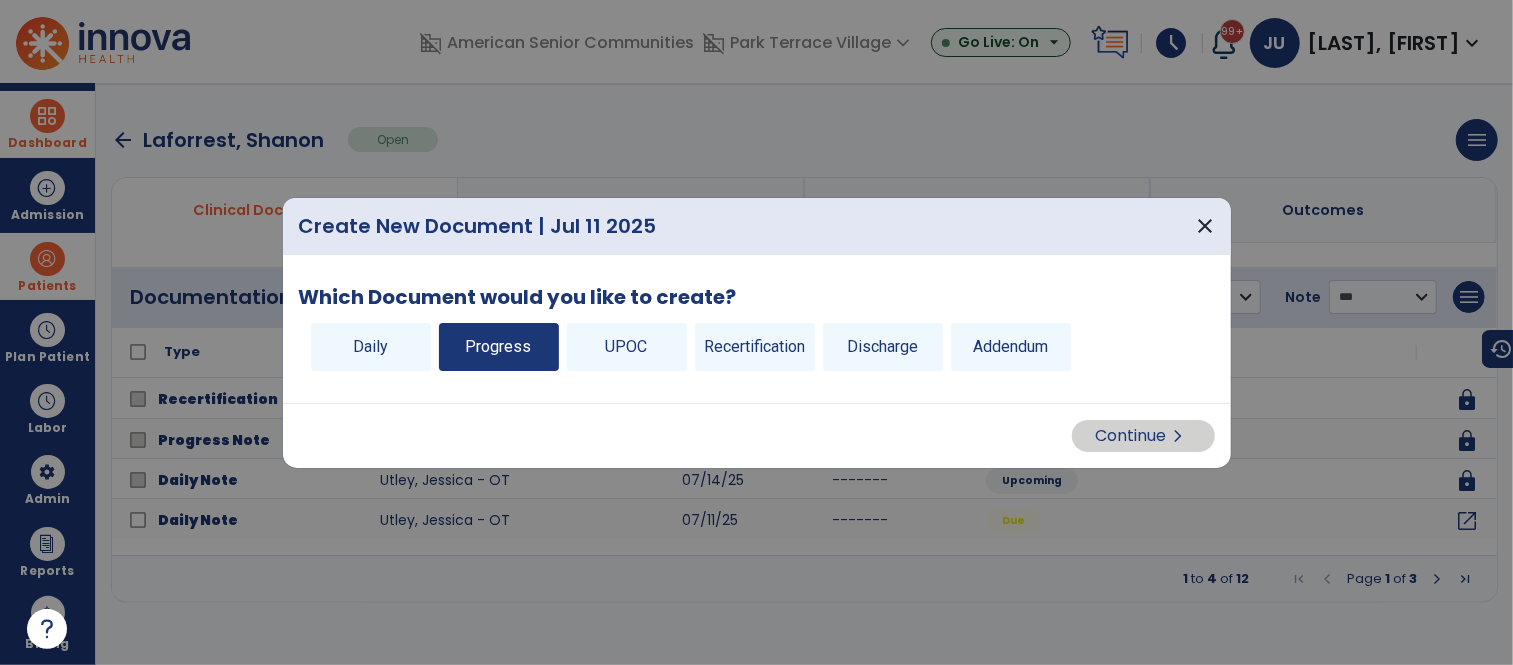 click on "Progress" at bounding box center [499, 347] 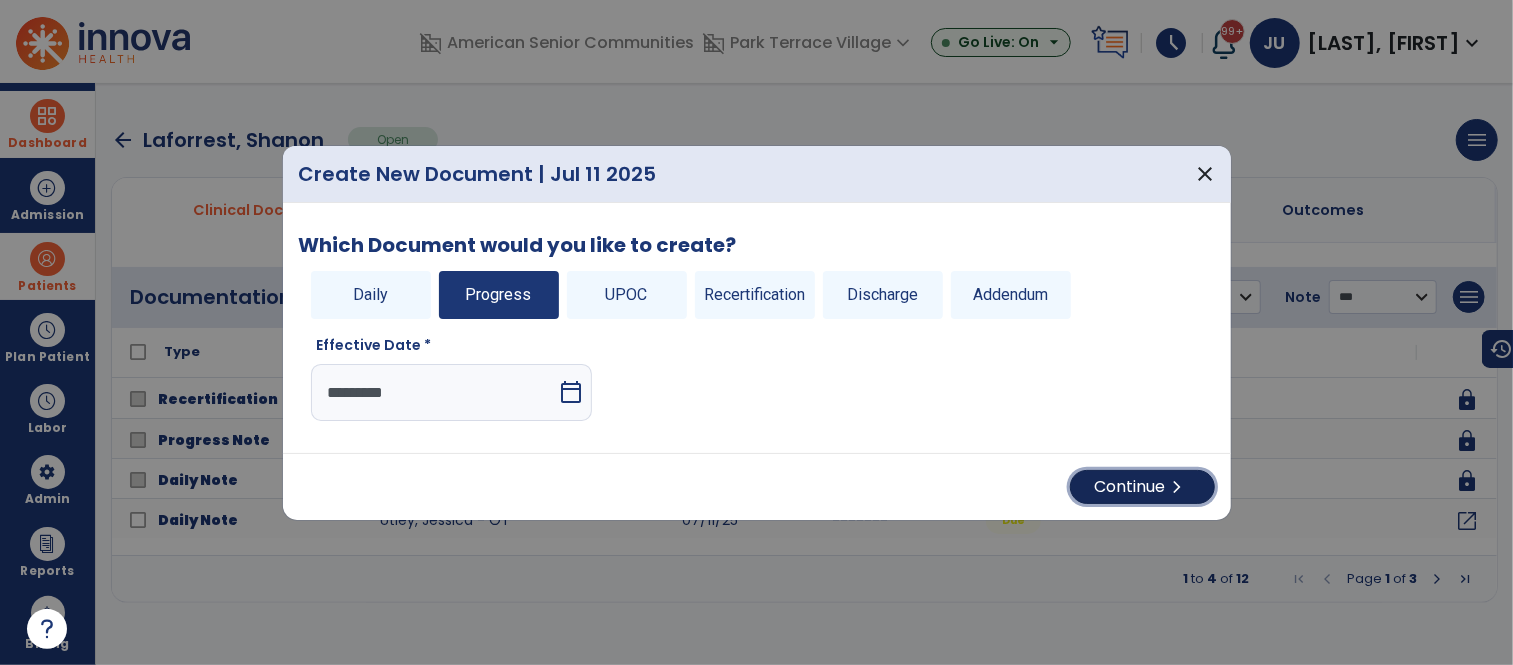 click on "Continue   chevron_right" at bounding box center (1142, 487) 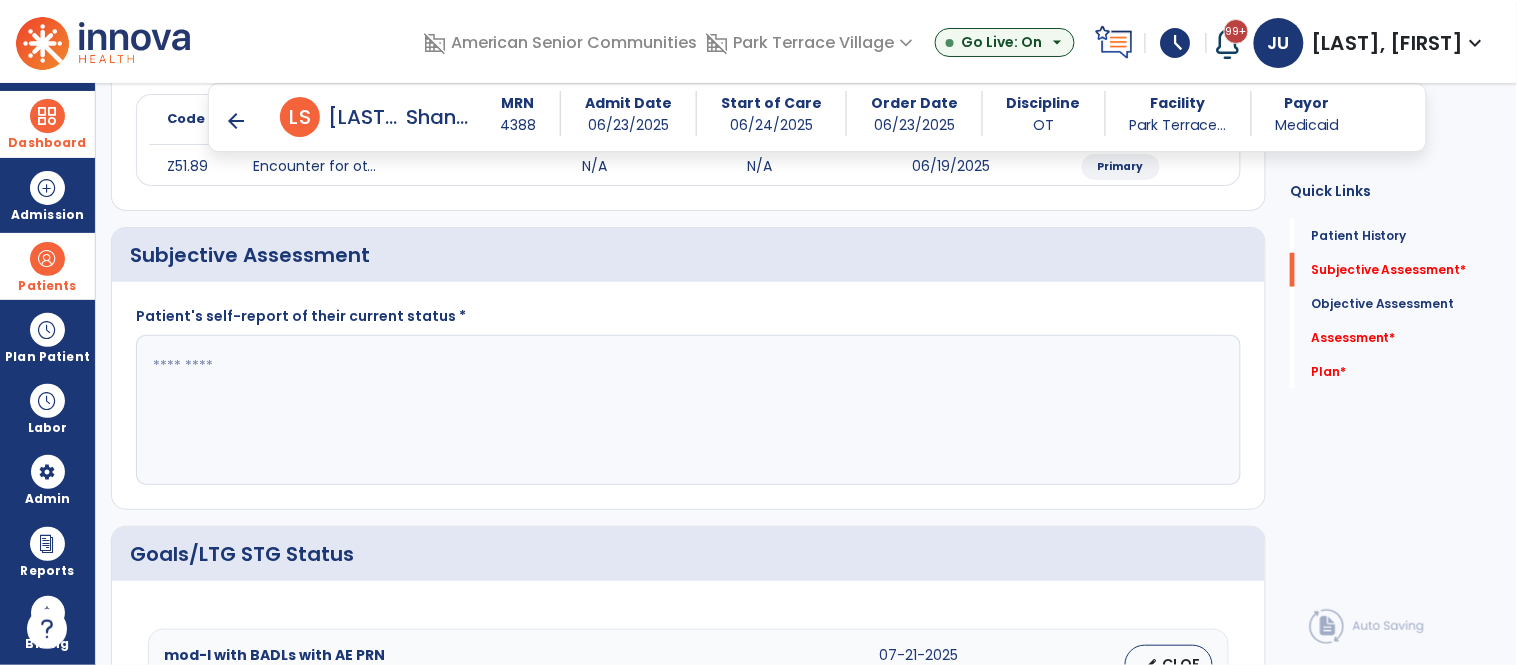 scroll, scrollTop: 404, scrollLeft: 0, axis: vertical 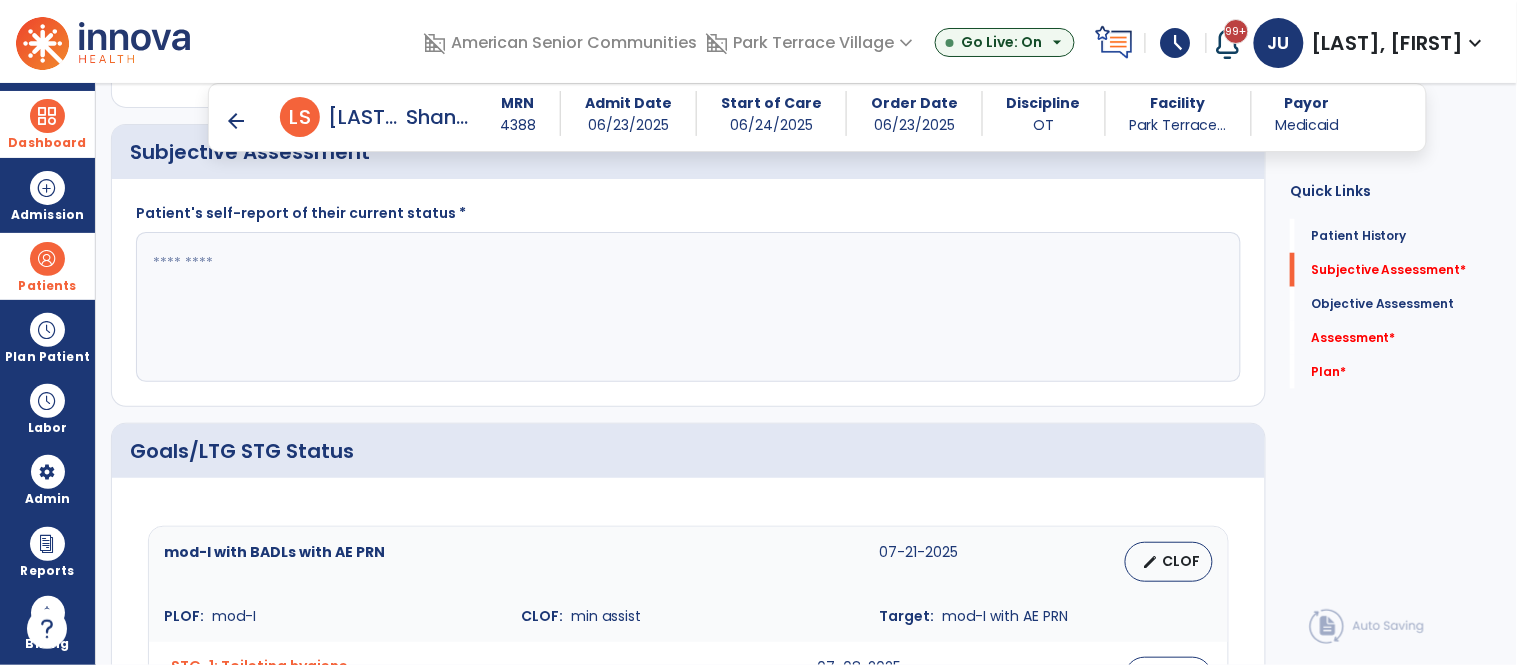 click 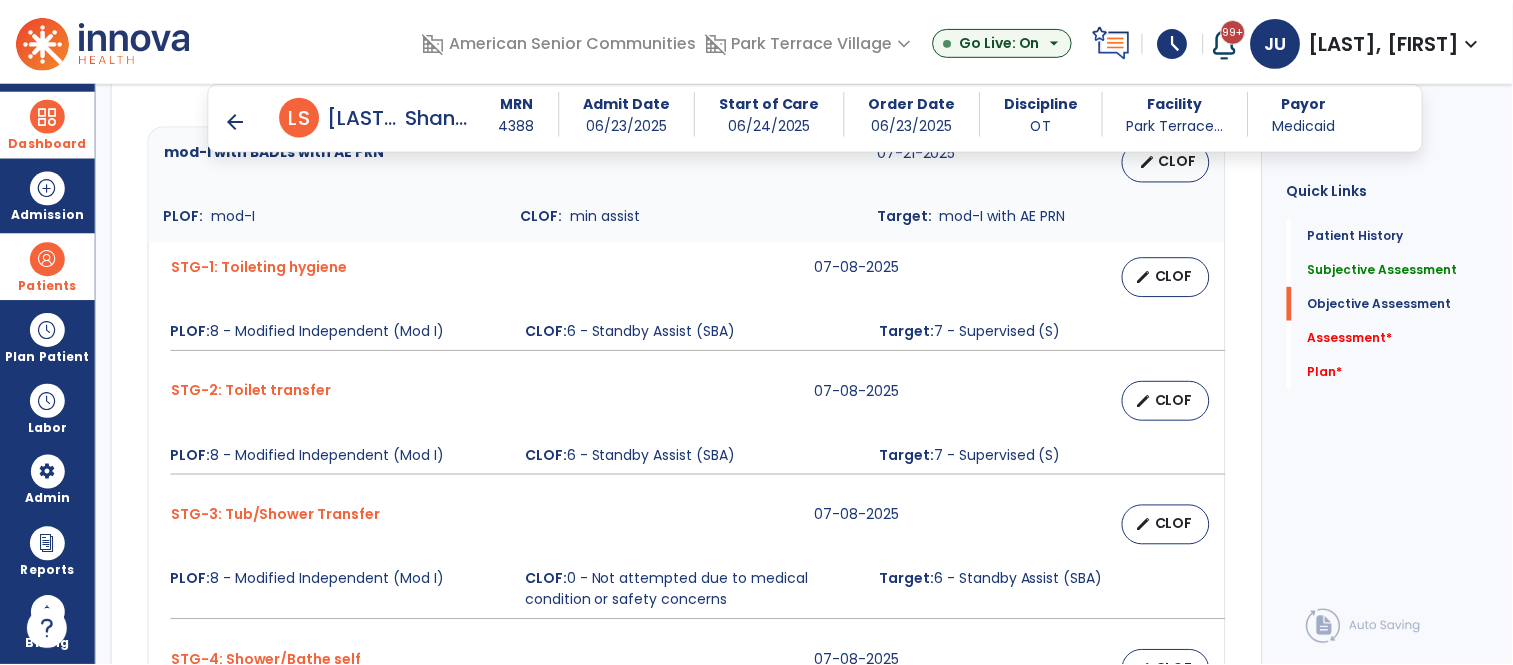 scroll, scrollTop: 811, scrollLeft: 0, axis: vertical 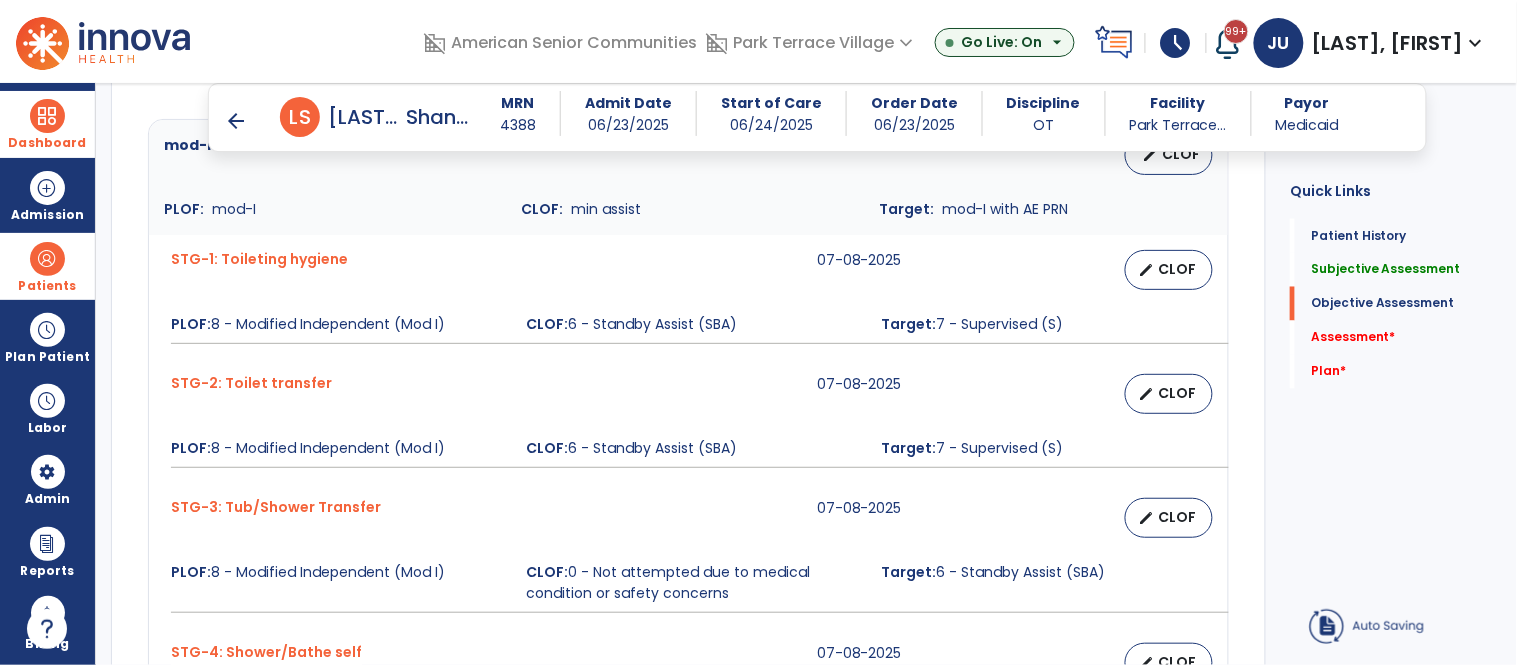 type on "**********" 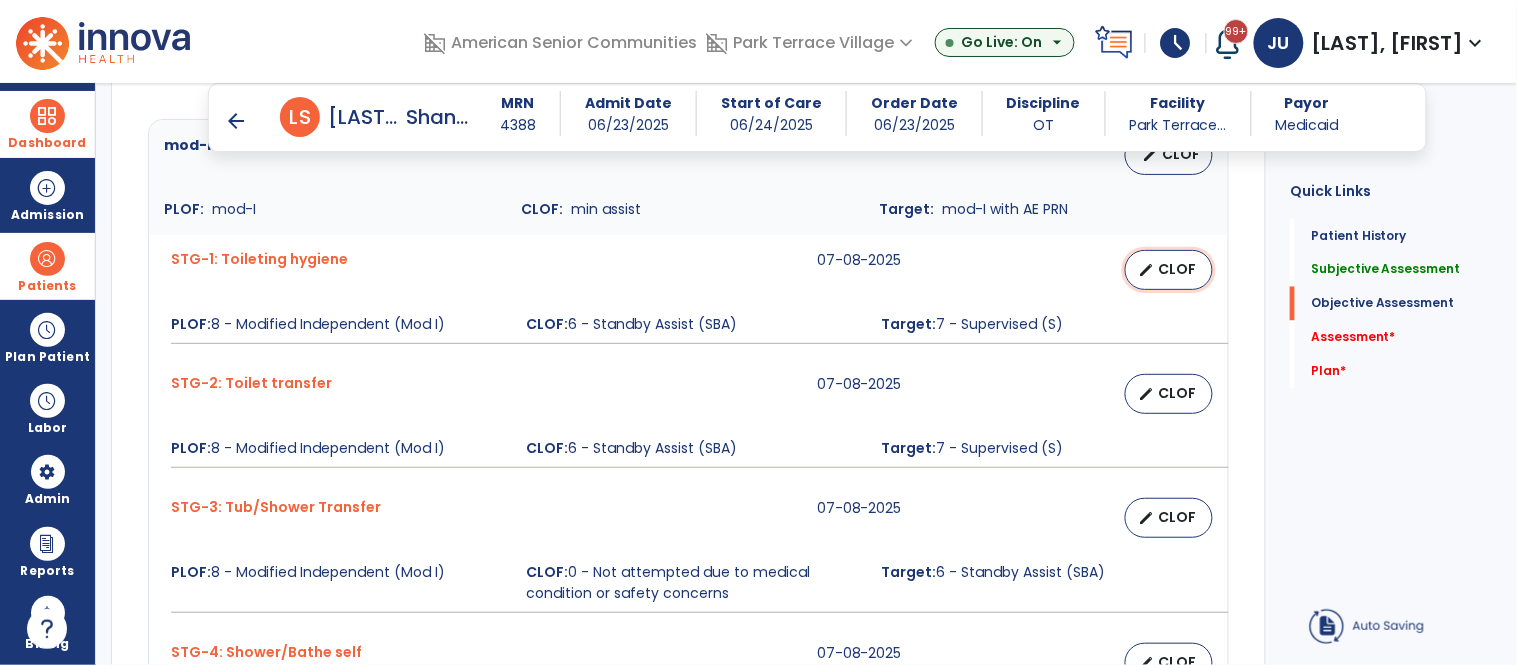 click on "CLOF" at bounding box center (1177, 269) 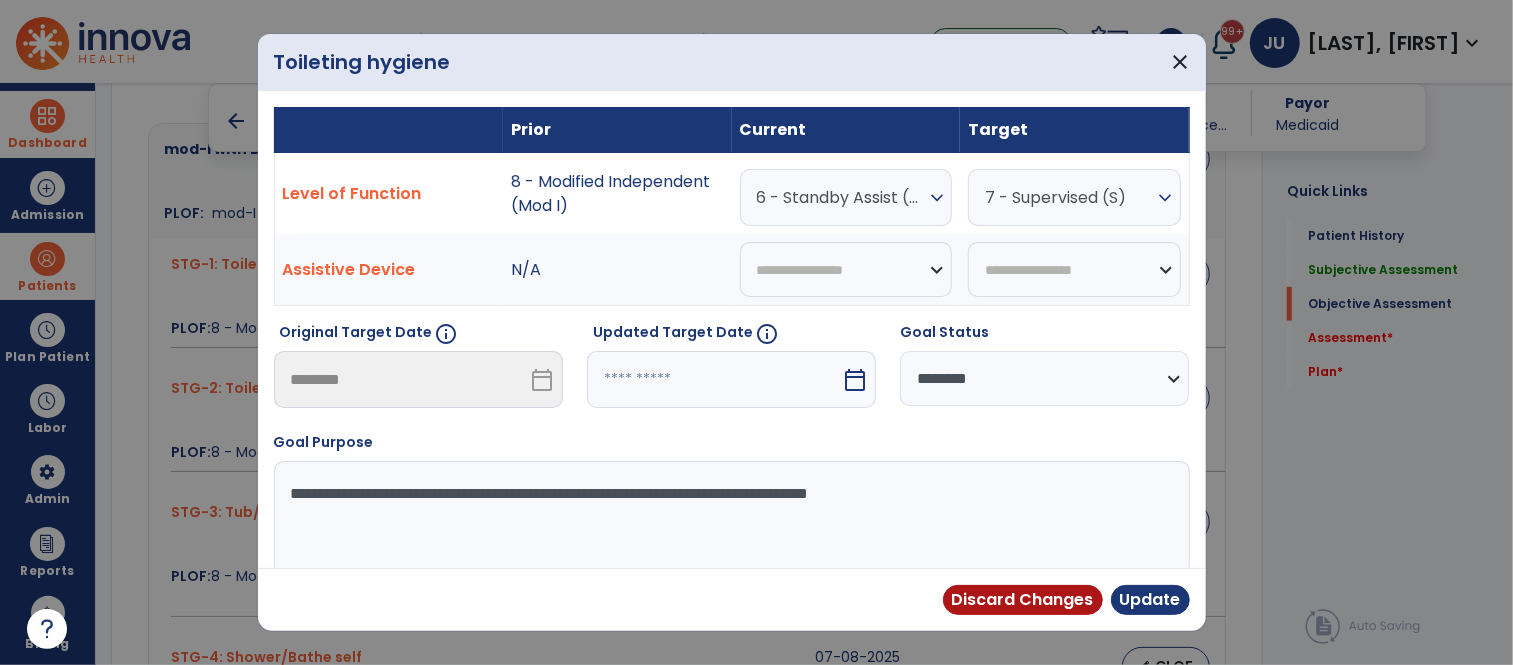 scroll, scrollTop: 811, scrollLeft: 0, axis: vertical 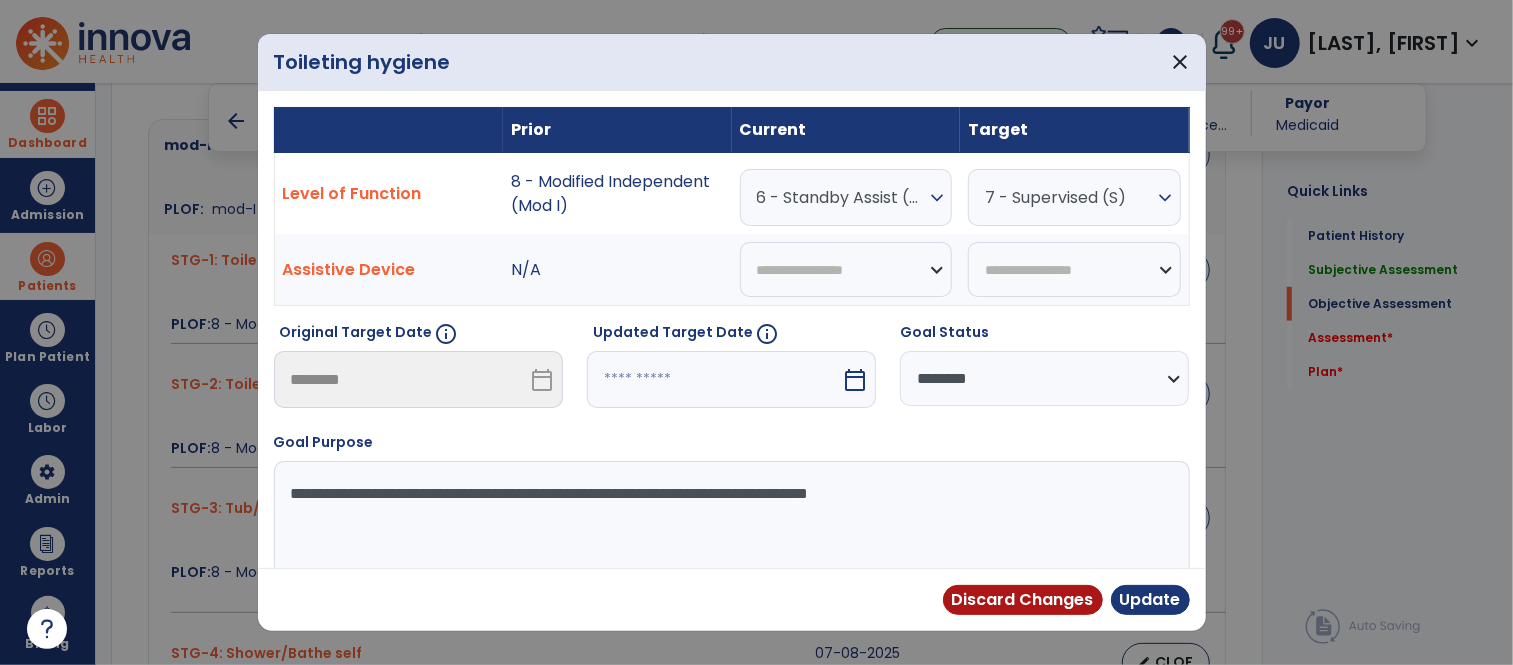 click on "6 - Standby Assist (SBA)" at bounding box center (841, 197) 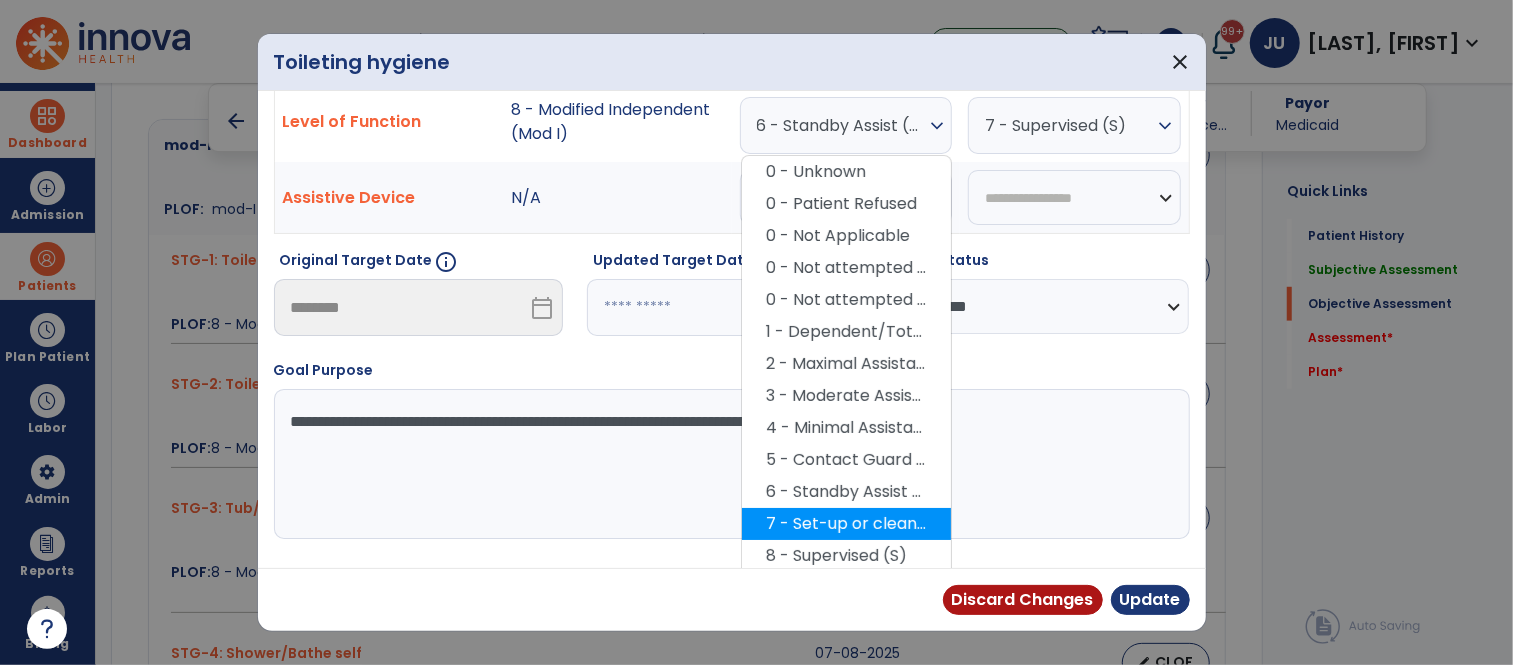 click on "7 - Set-up or clean-up assistance" at bounding box center (846, 524) 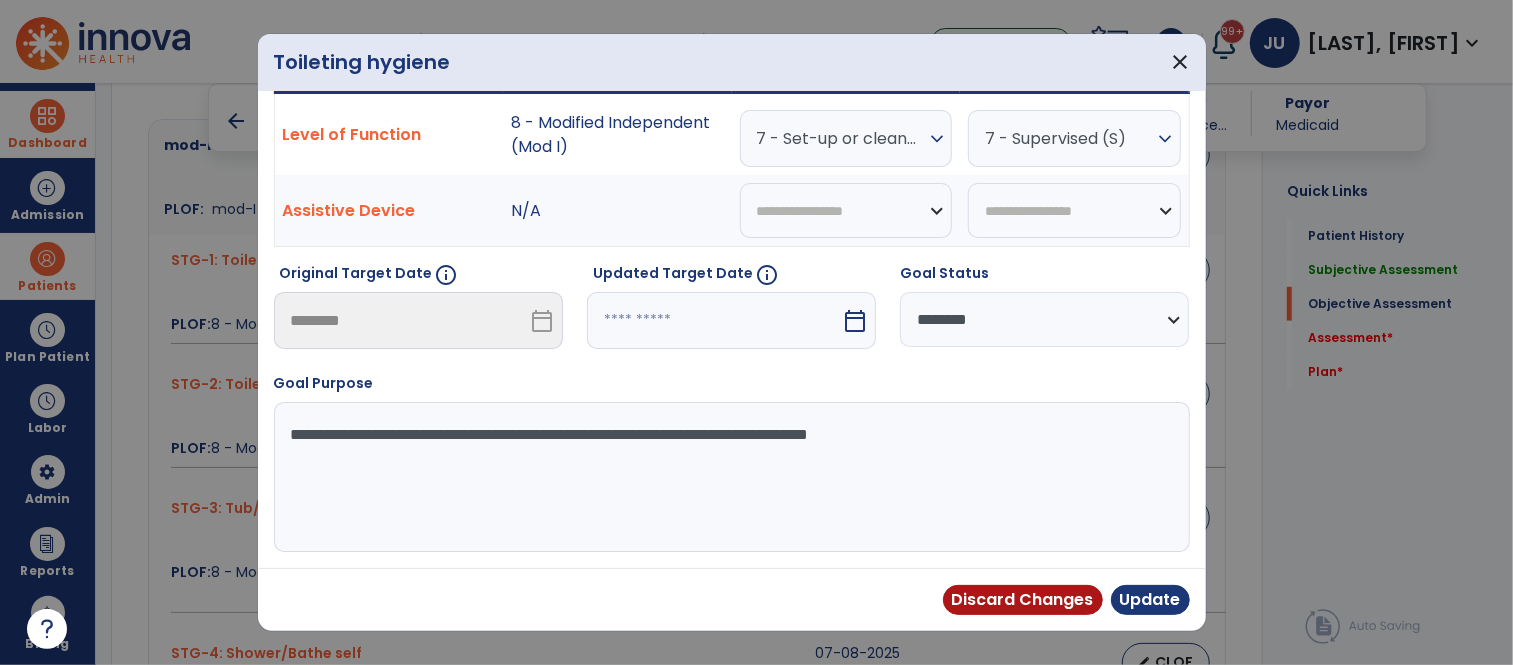 click on "7 - Set-up or clean-up assistance" at bounding box center (841, 138) 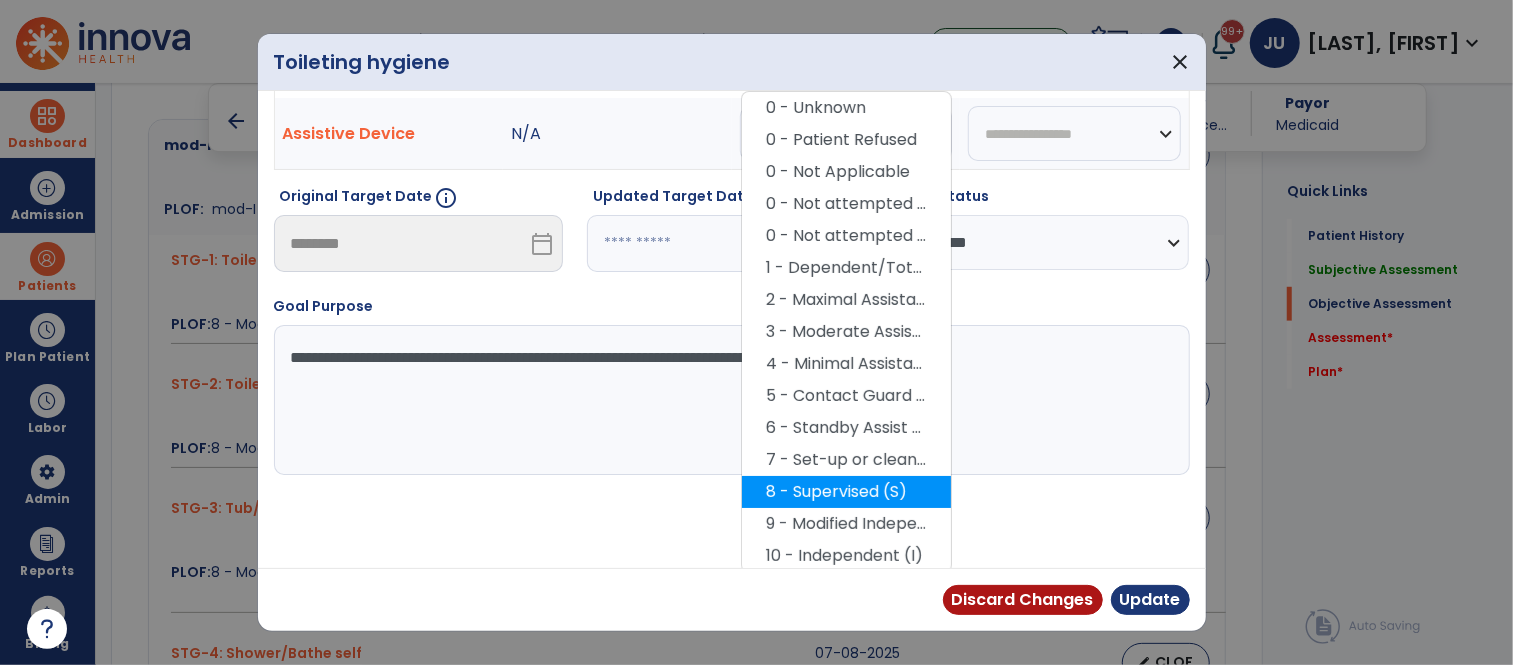 click on "8 - Supervised (S)" at bounding box center (846, 492) 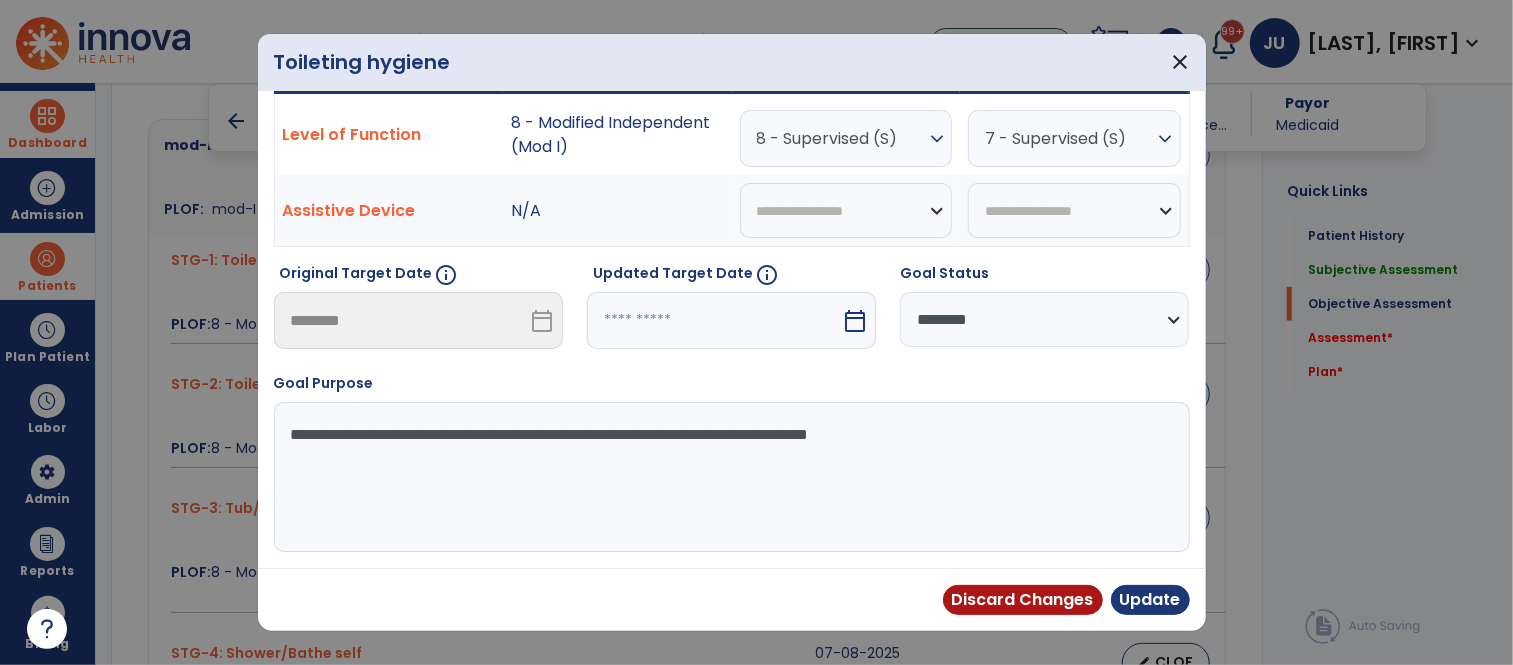 click on "7 - Supervised (S)" at bounding box center (1069, 138) 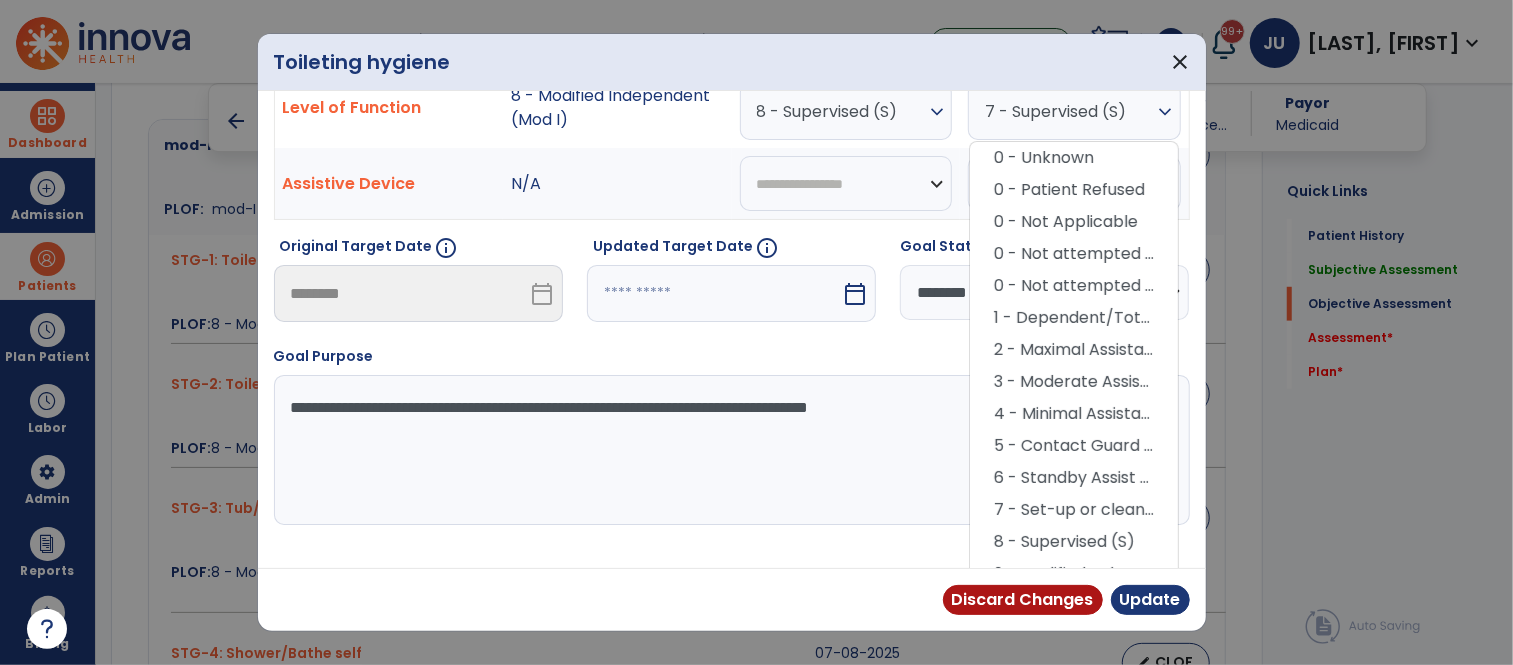 scroll, scrollTop: 142, scrollLeft: 0, axis: vertical 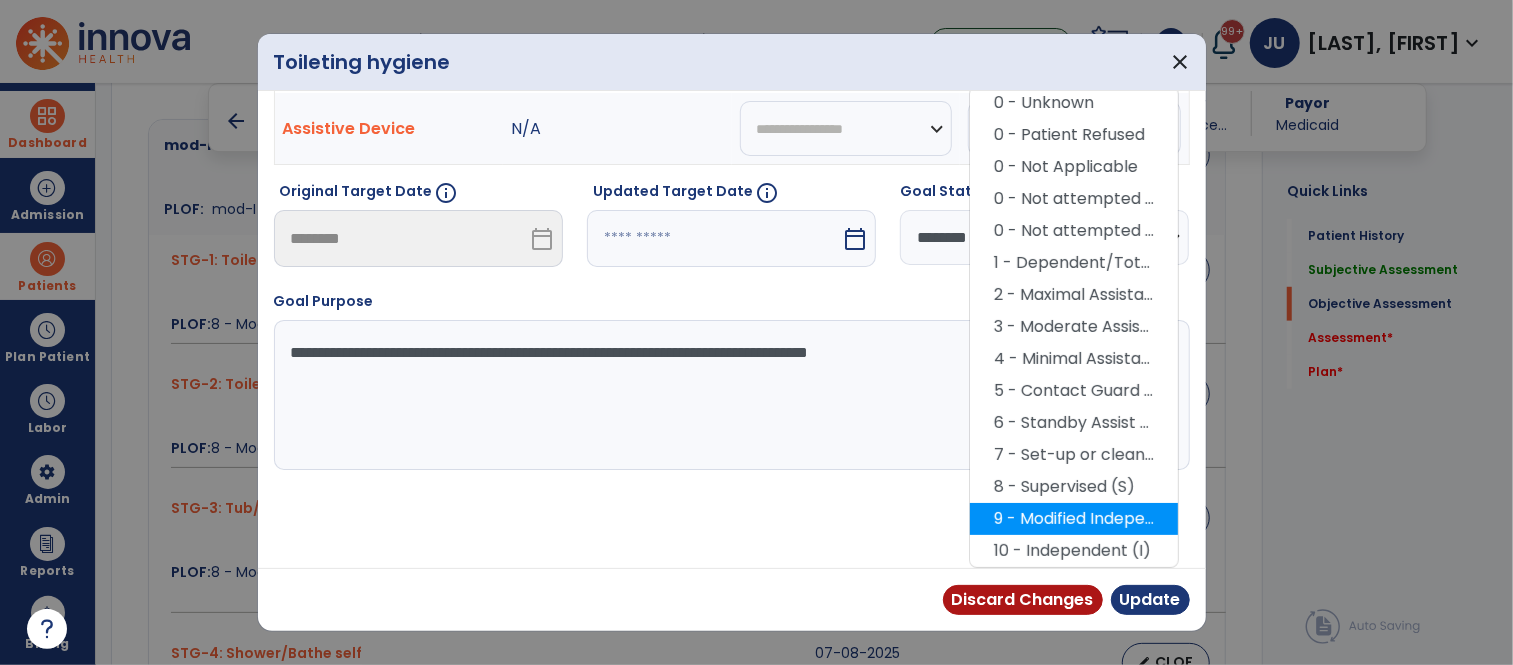 click on "9 - Modified Independent (Mod I)" at bounding box center [1074, 519] 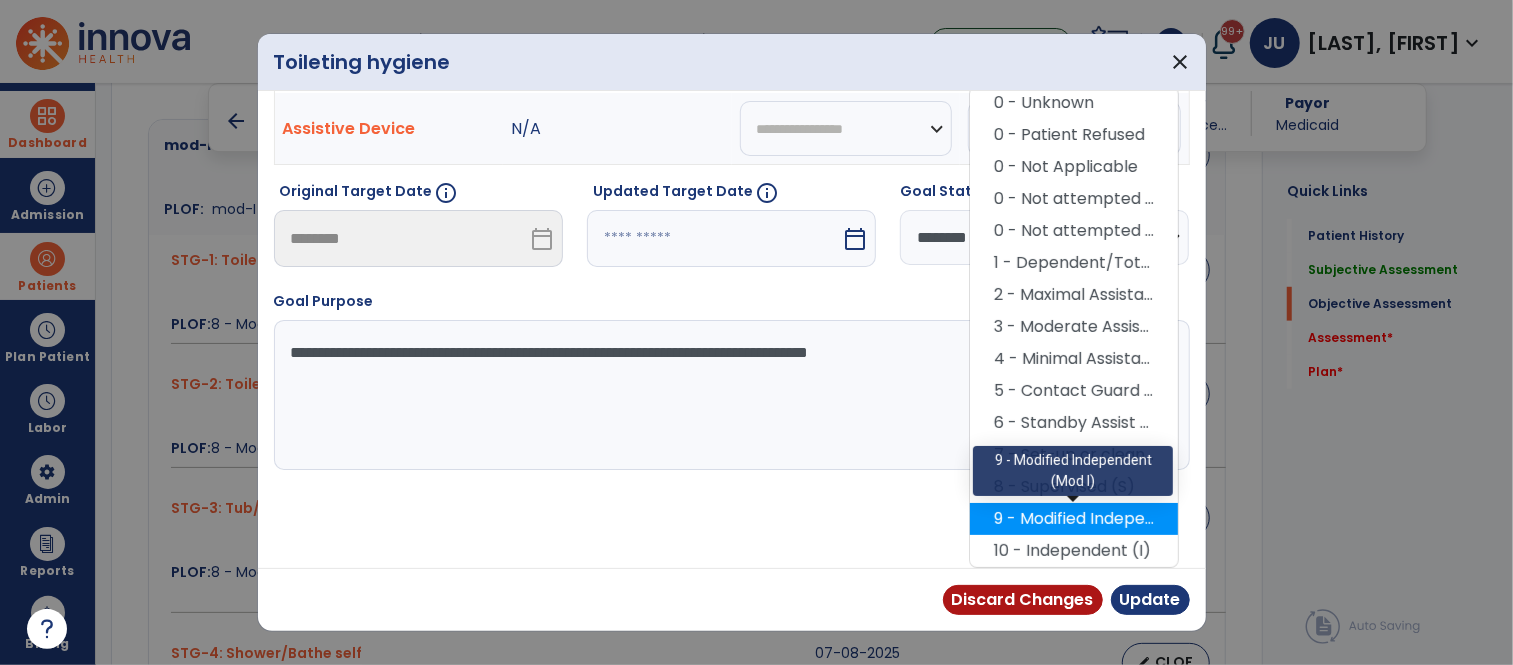 scroll, scrollTop: 60, scrollLeft: 0, axis: vertical 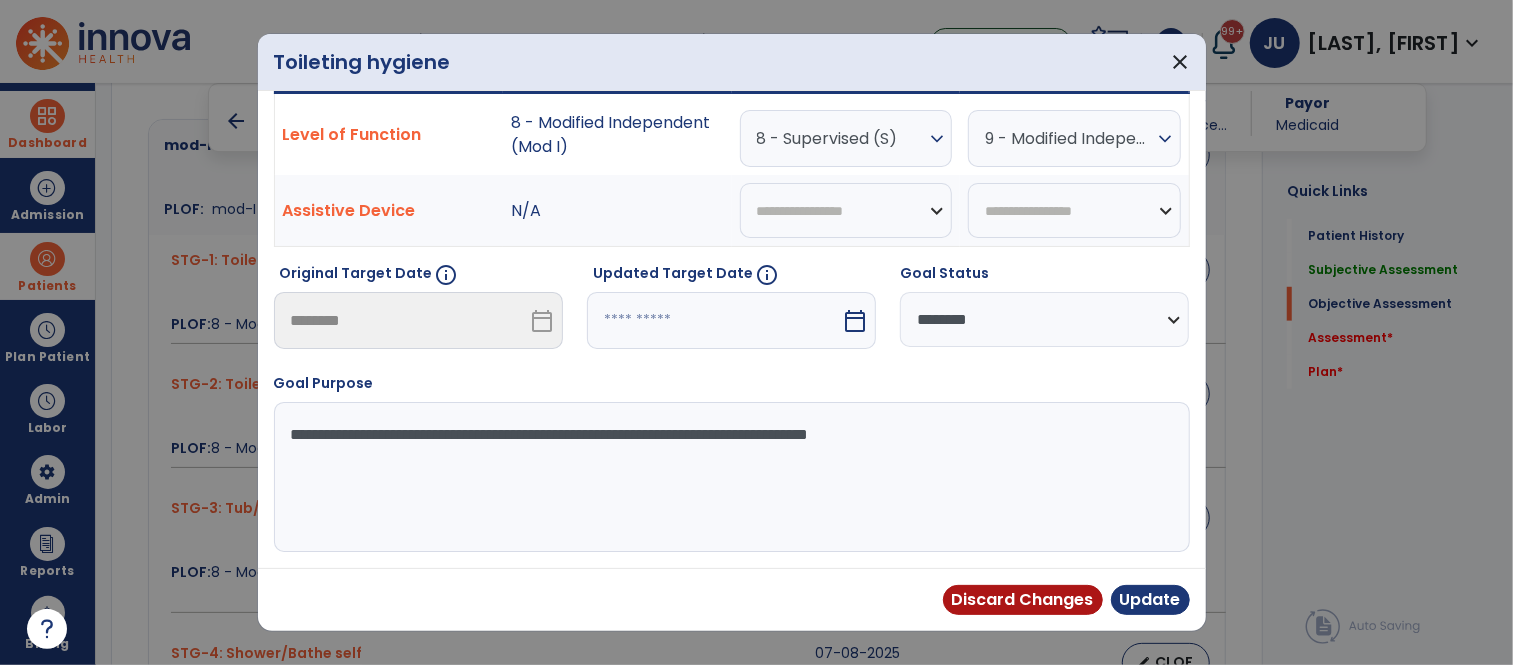 click at bounding box center (714, 320) 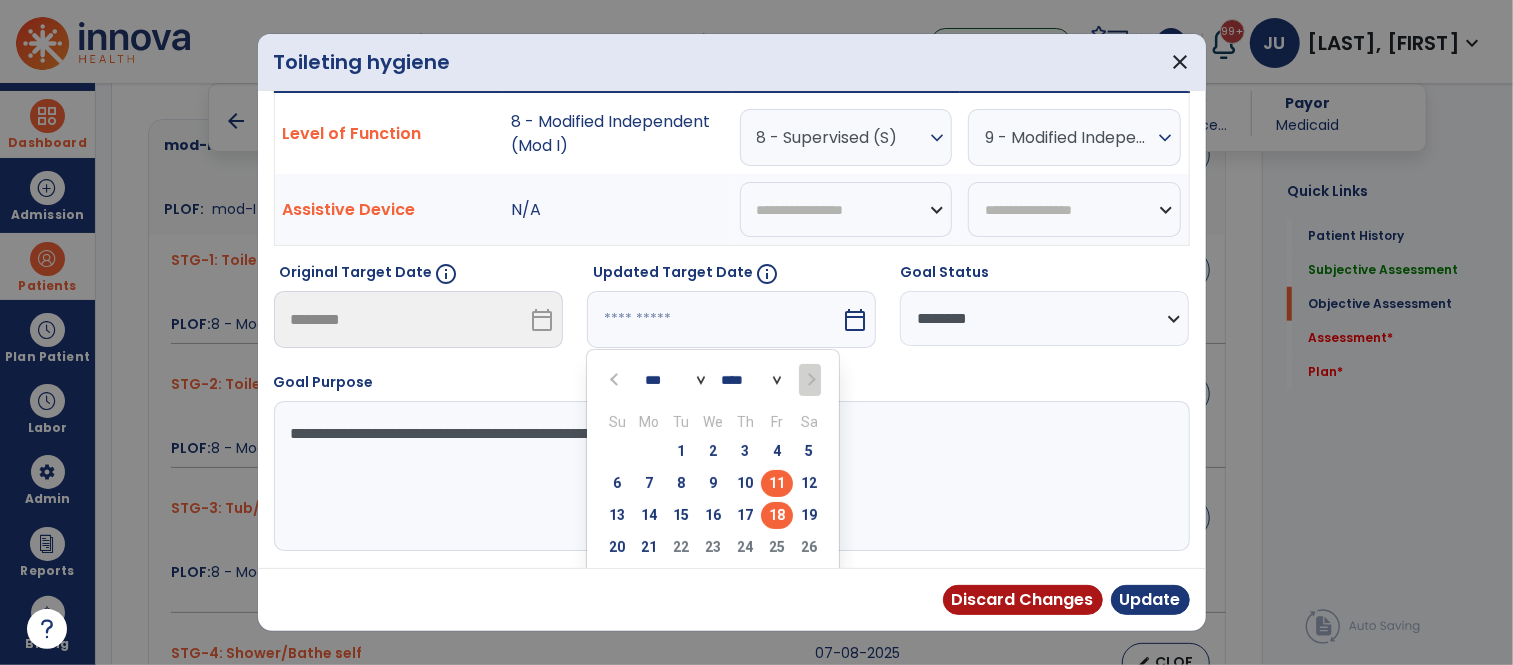 click on "18" at bounding box center (777, 515) 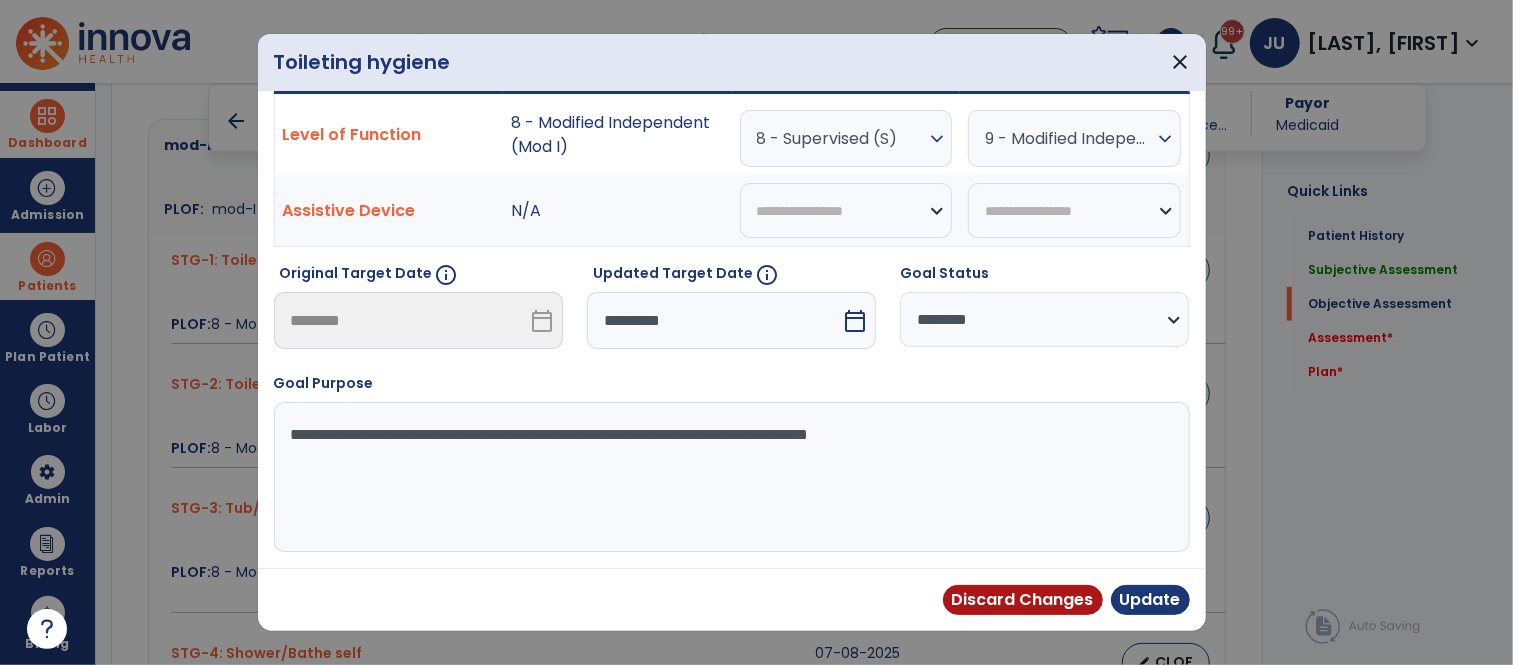 click on "*********" at bounding box center (714, 320) 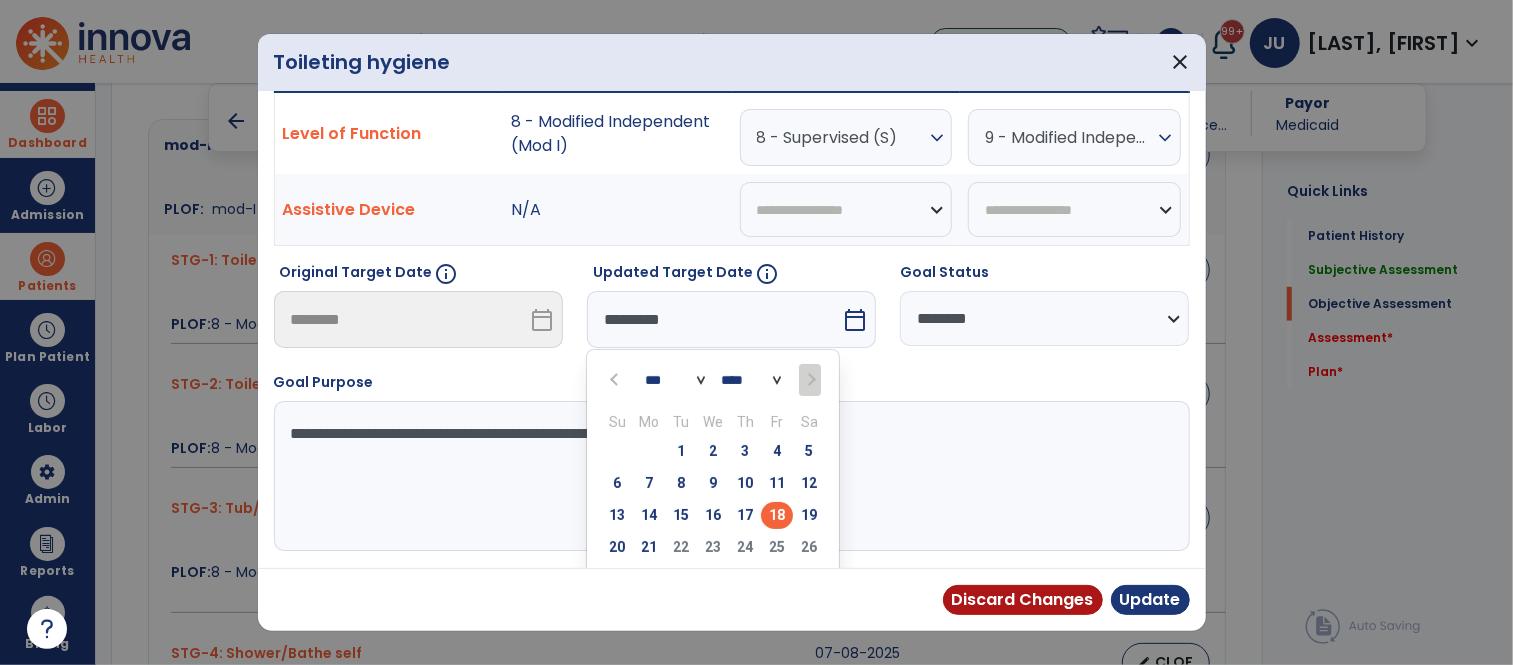 scroll, scrollTop: 137, scrollLeft: 0, axis: vertical 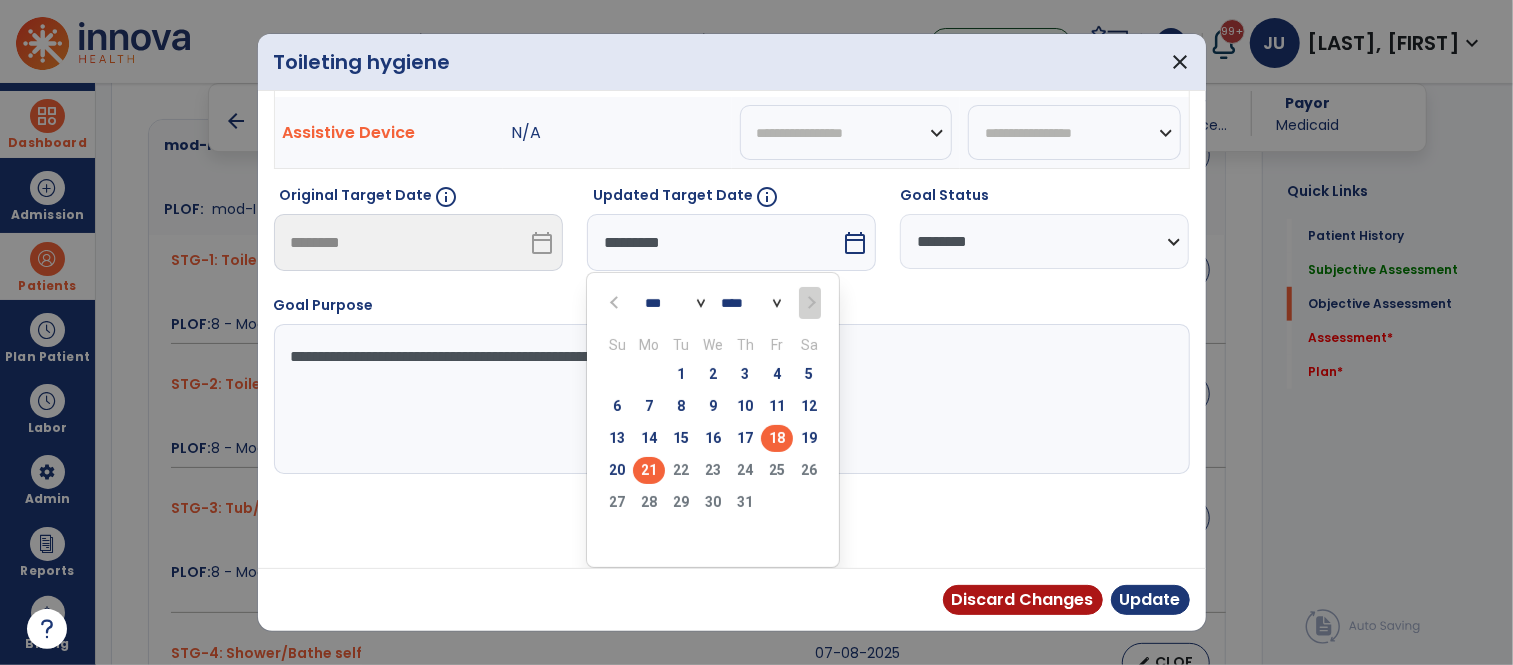 click on "21" at bounding box center (649, 470) 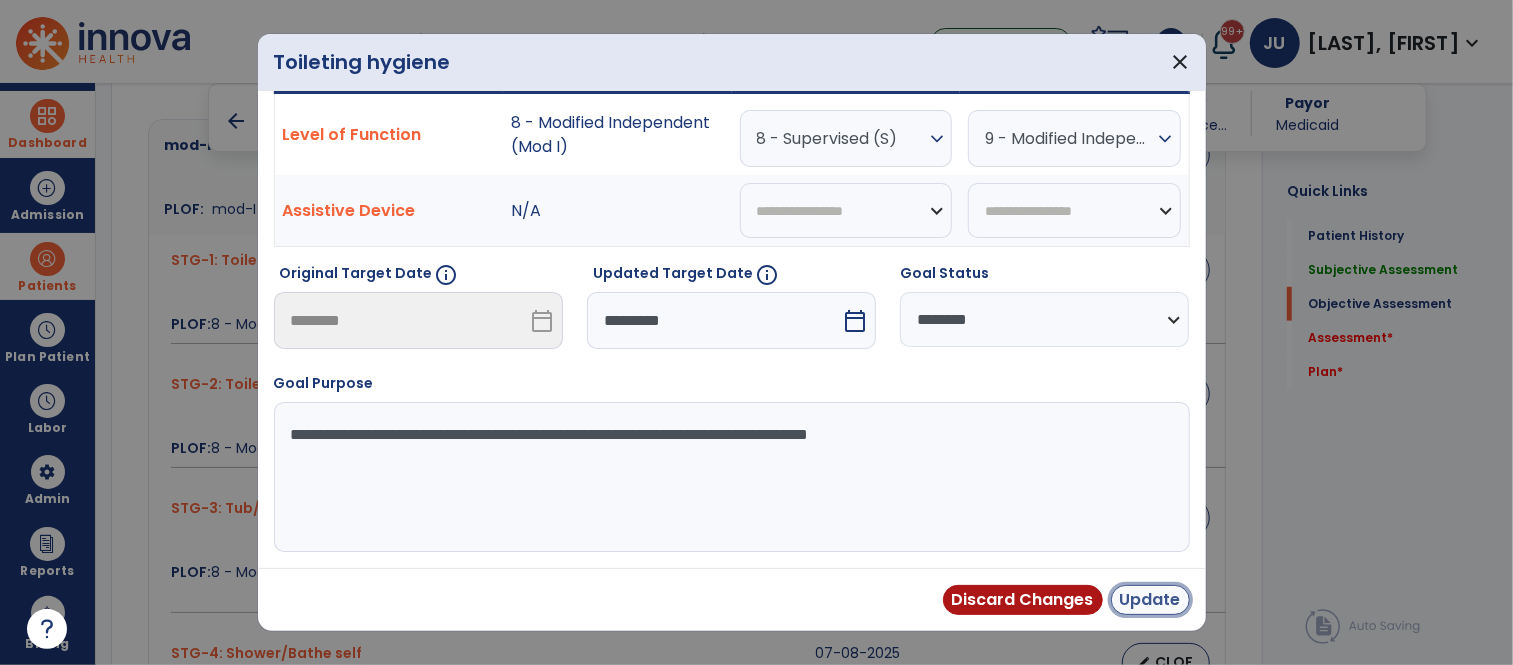 click on "Update" at bounding box center (1150, 600) 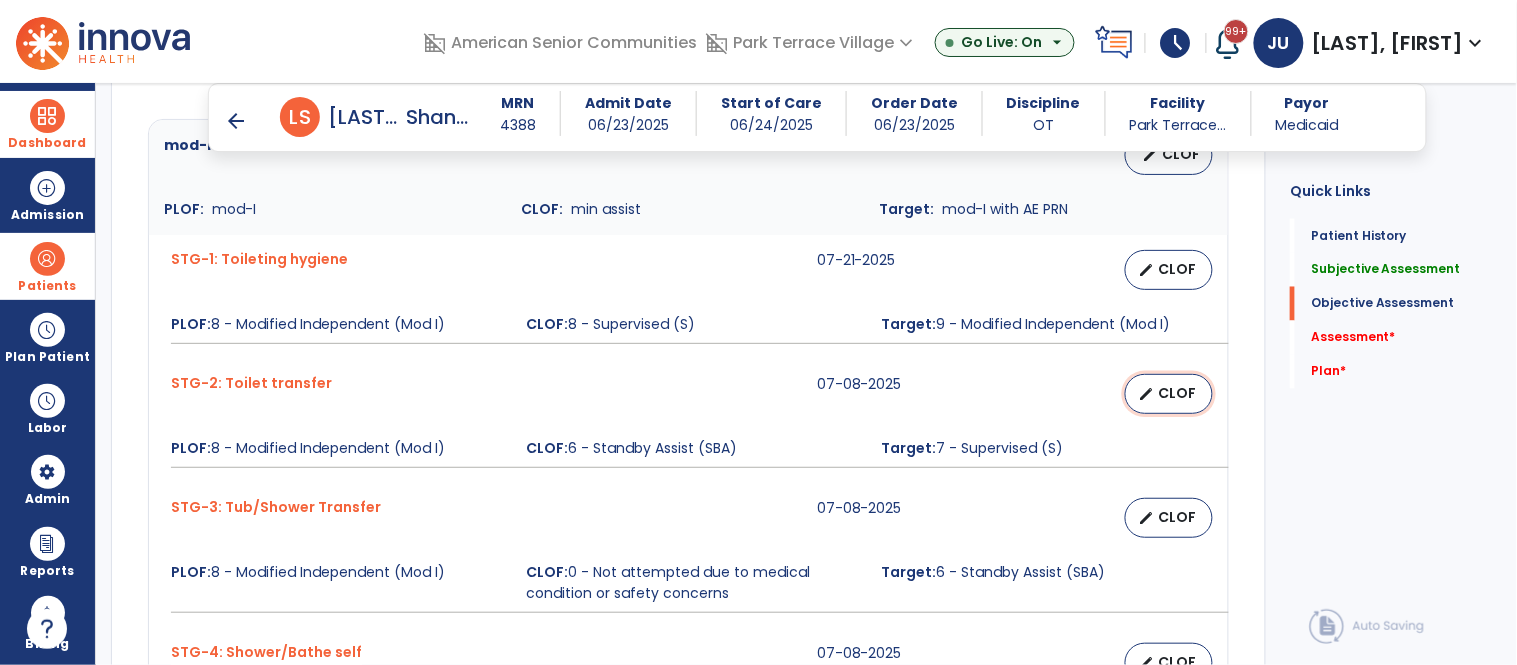 click on "CLOF" at bounding box center (1177, 393) 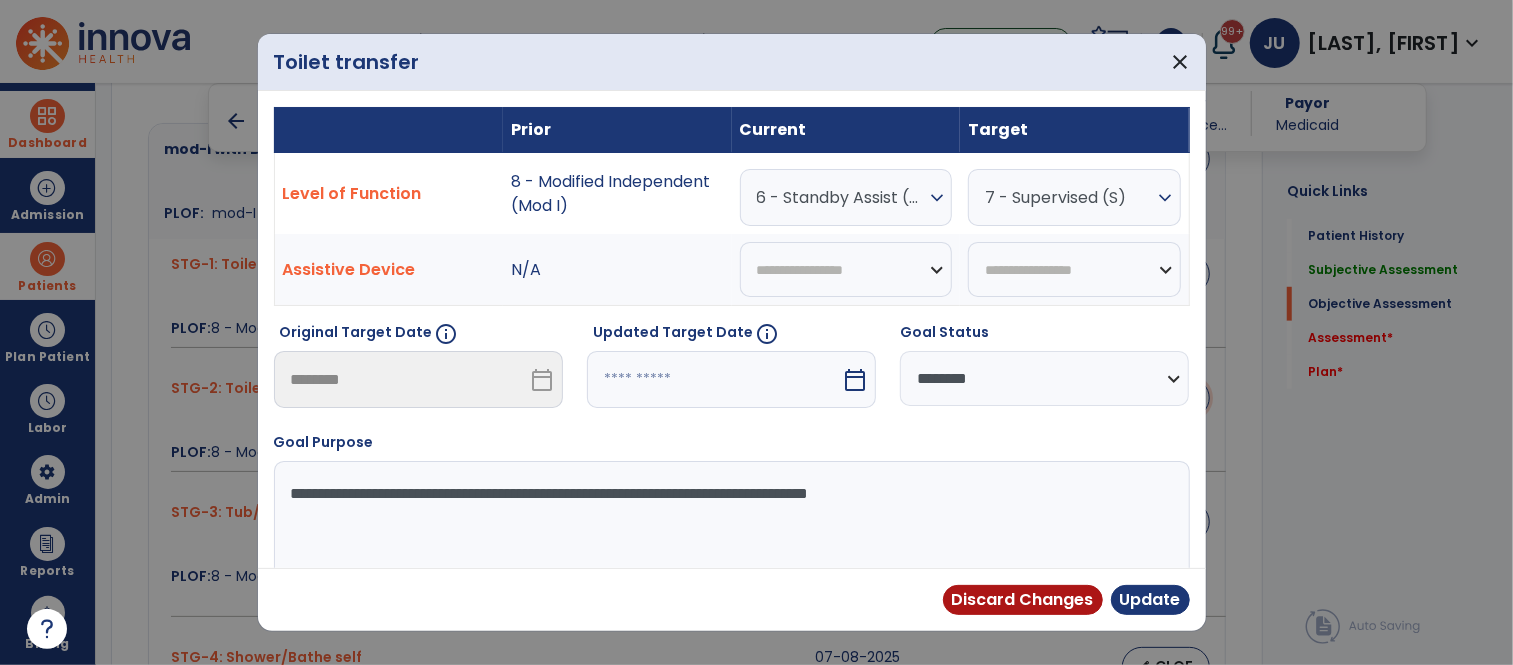 scroll, scrollTop: 811, scrollLeft: 0, axis: vertical 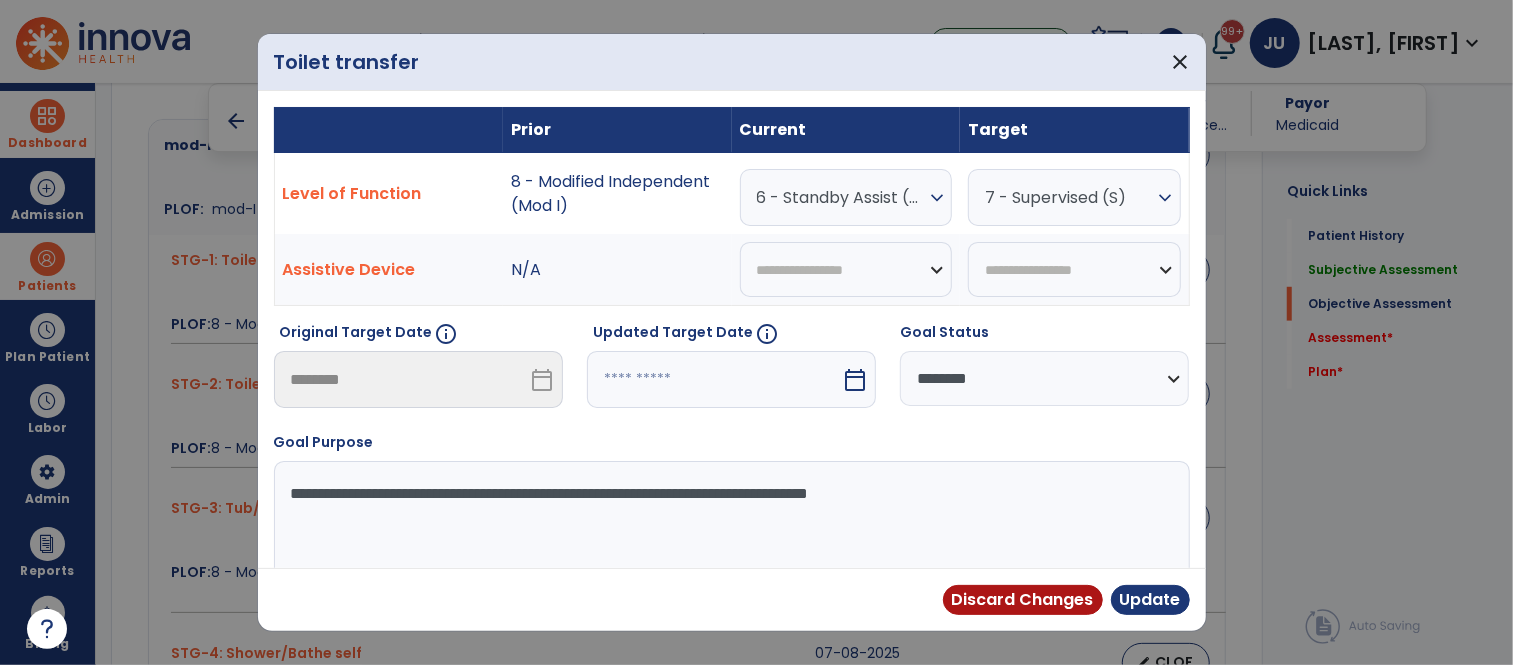 click on "6 - Standby Assist (SBA)" at bounding box center (841, 197) 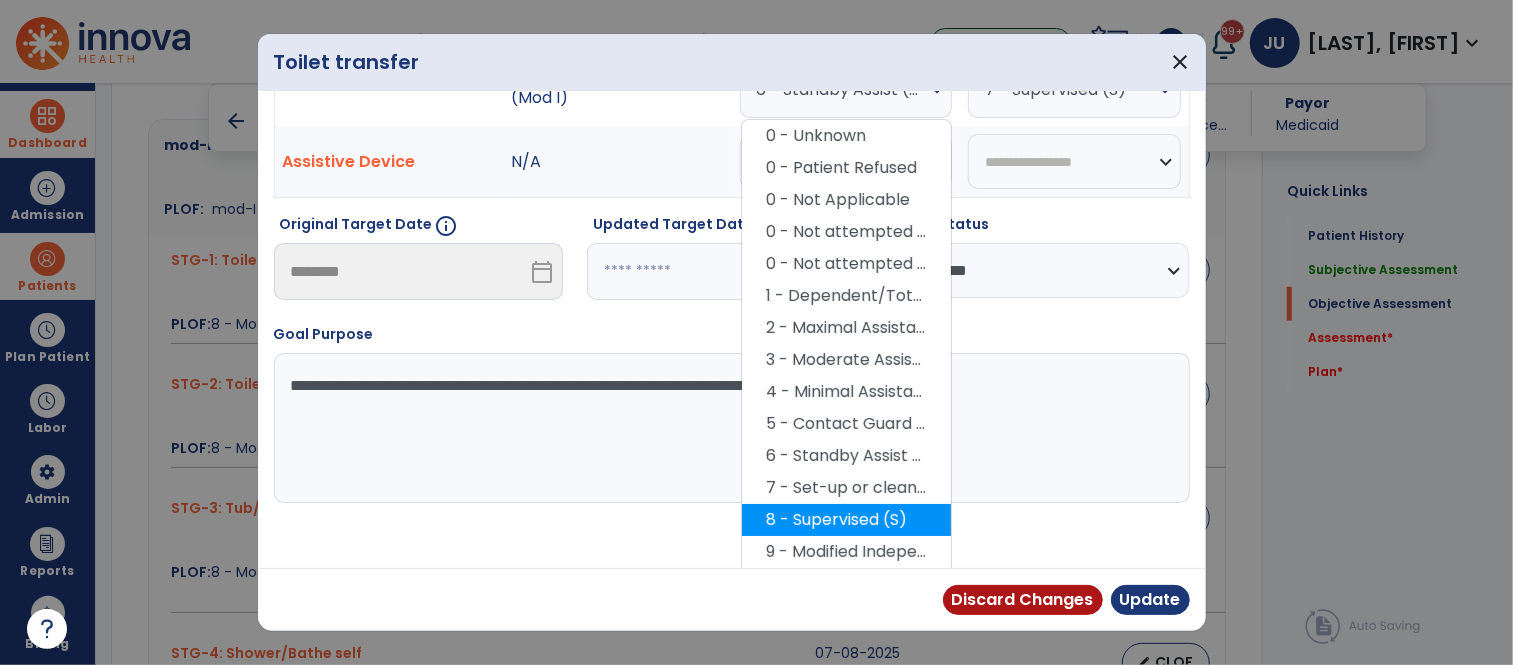 click on "8 - Supervised (S)" at bounding box center (846, 520) 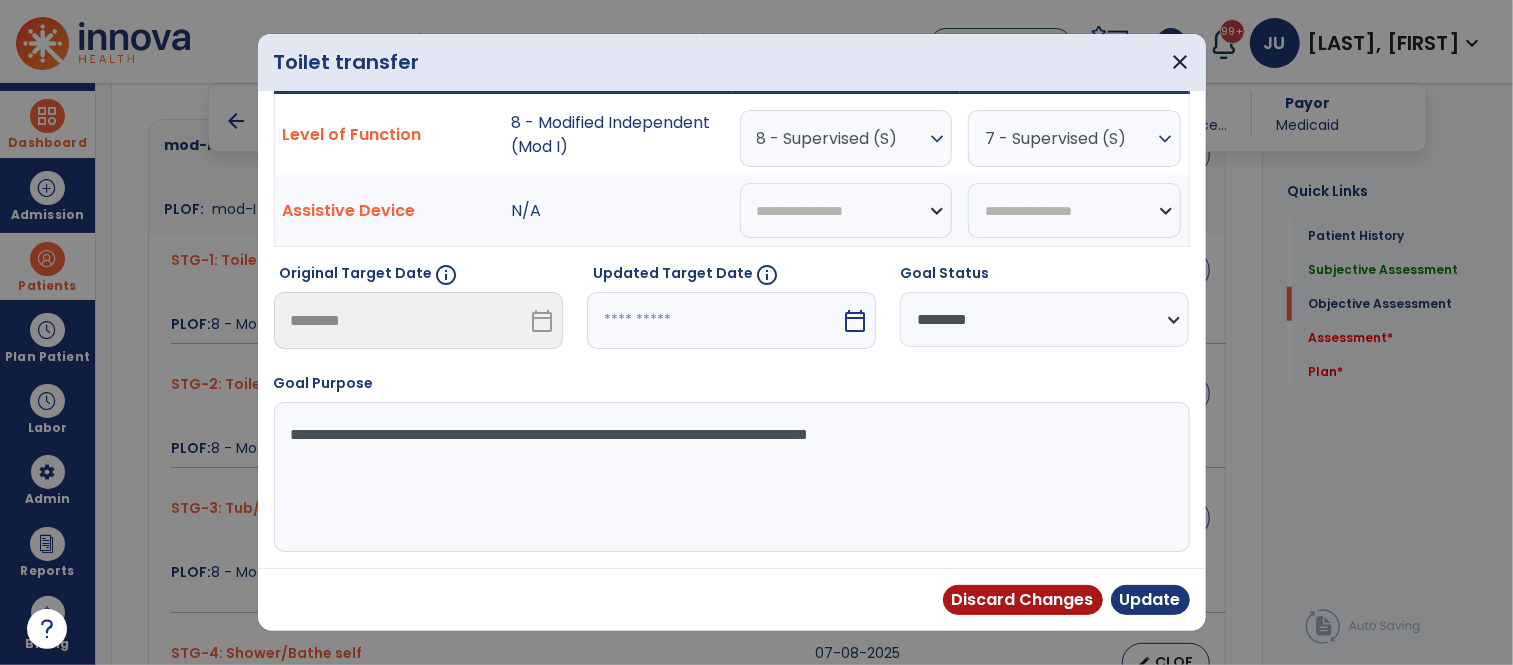 click on "7 - Supervised (S)" at bounding box center (1069, 138) 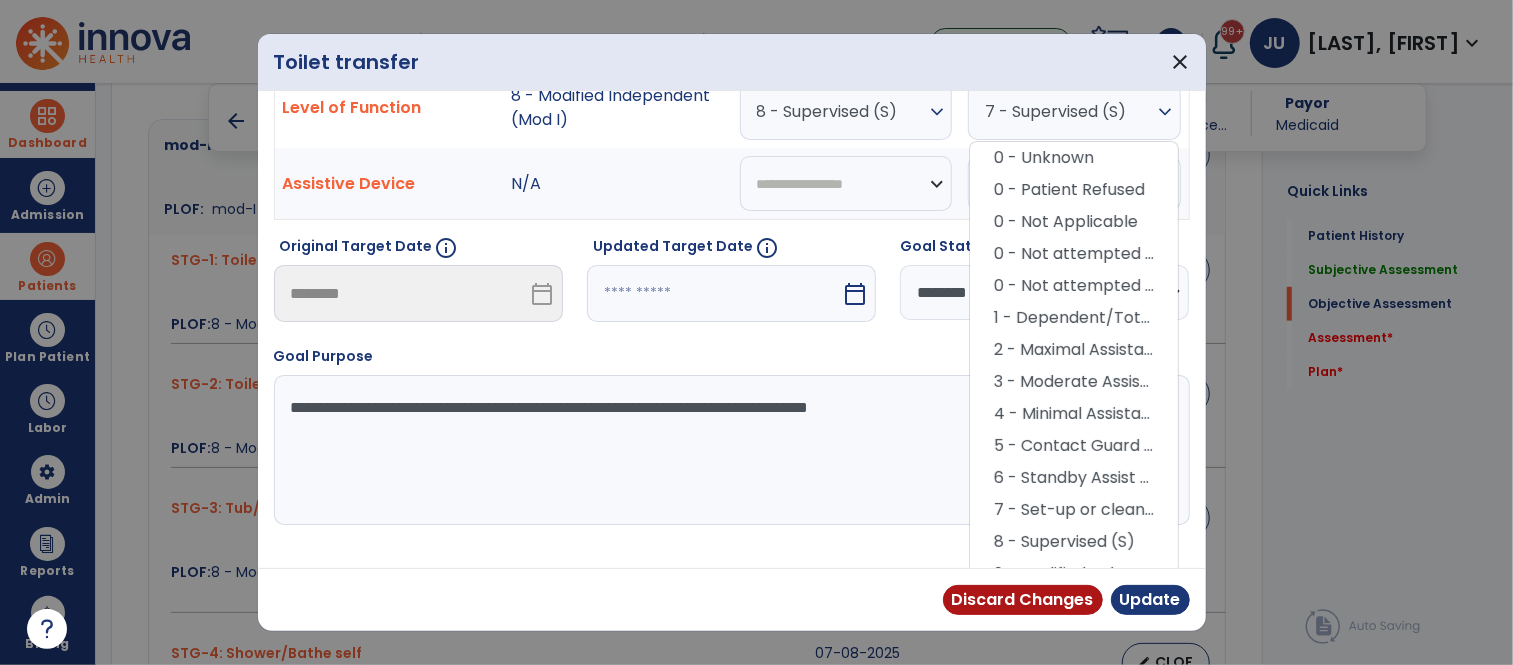 scroll, scrollTop: 142, scrollLeft: 0, axis: vertical 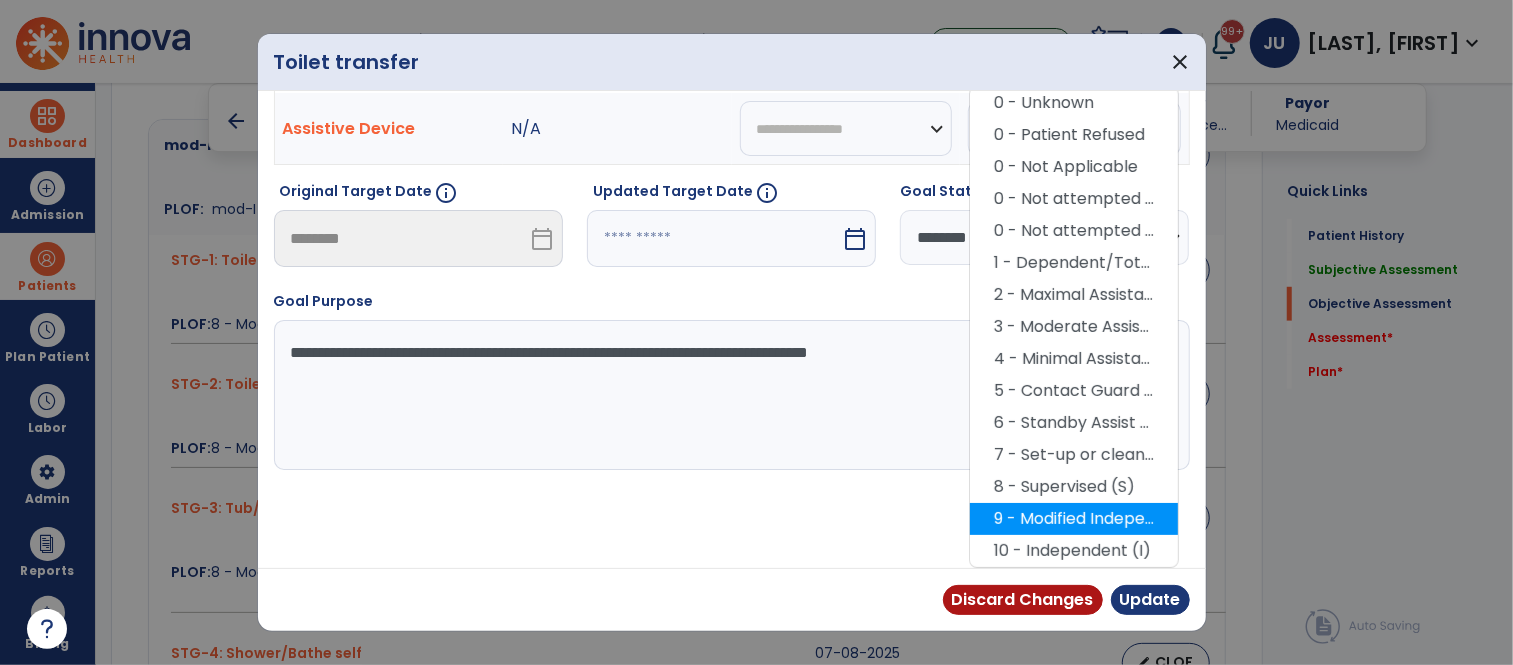 click on "9 - Modified Independent (Mod I)" at bounding box center (1074, 519) 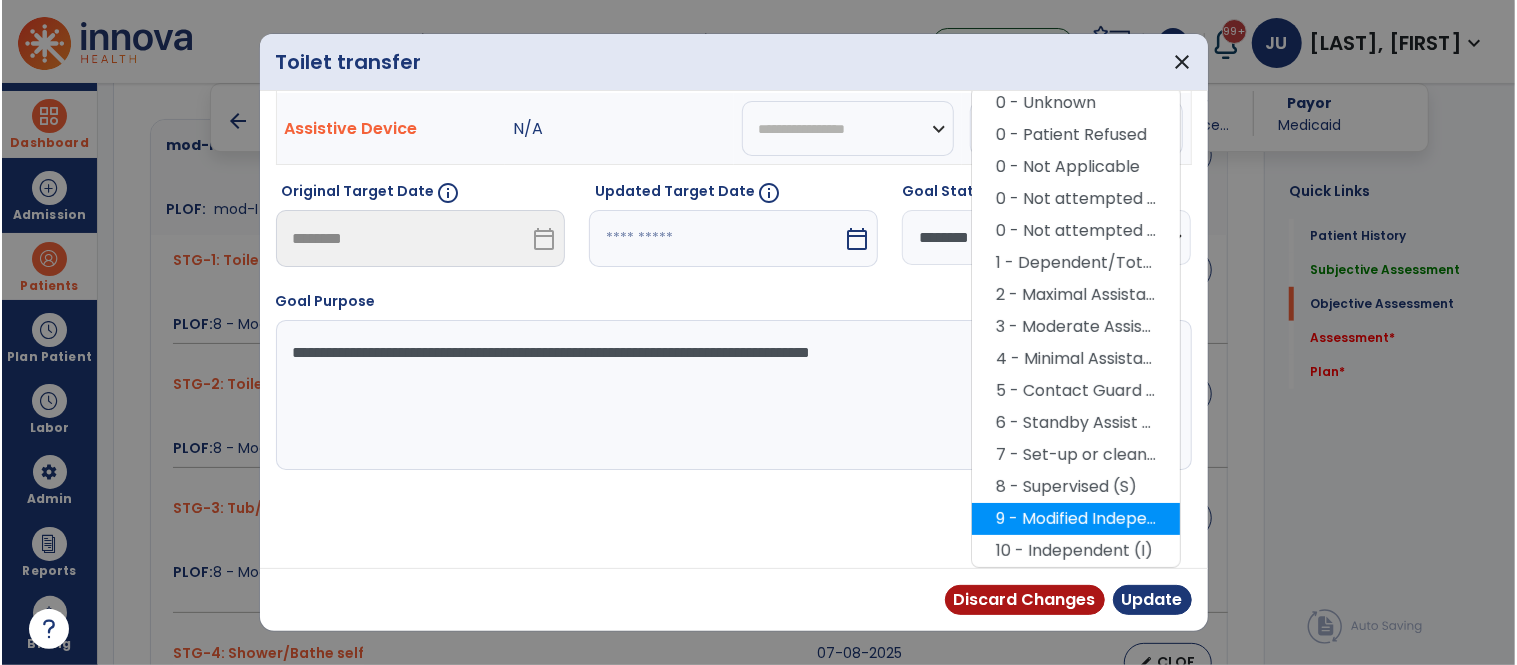 scroll, scrollTop: 60, scrollLeft: 0, axis: vertical 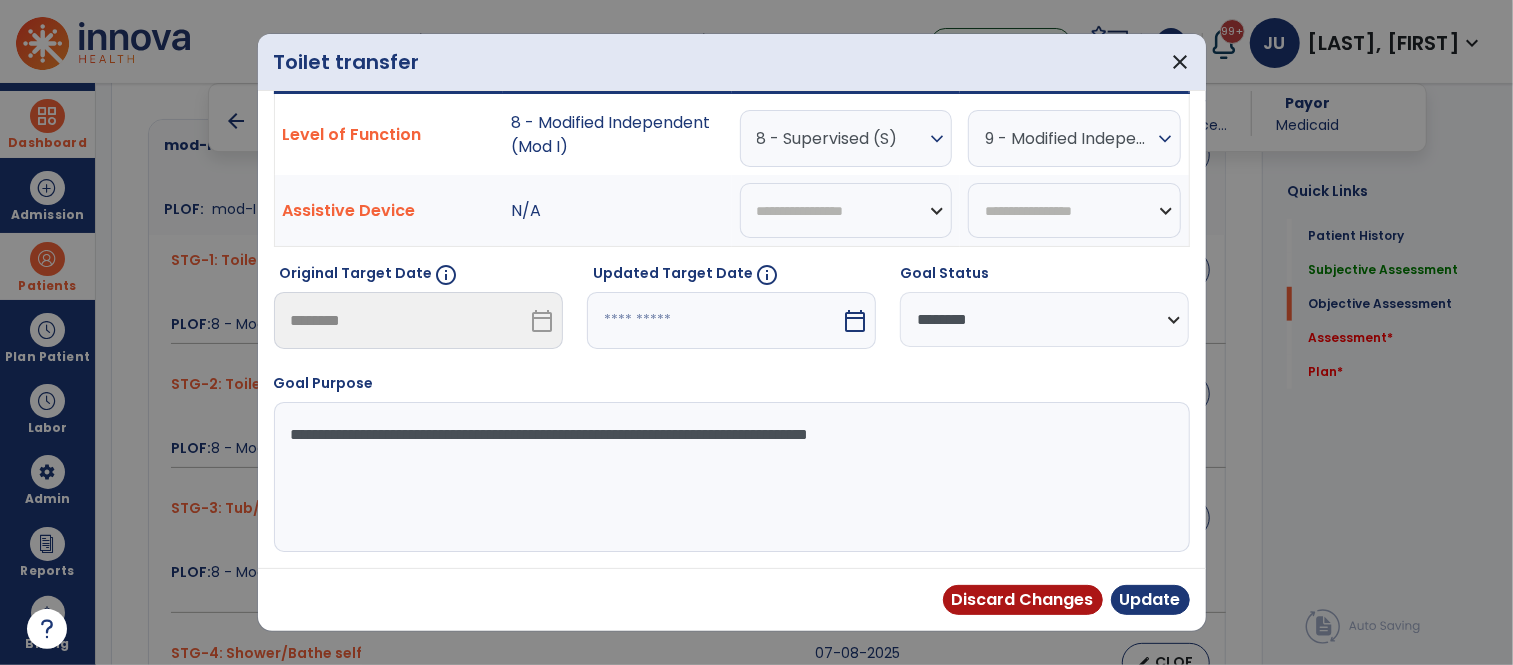 click at bounding box center (714, 320) 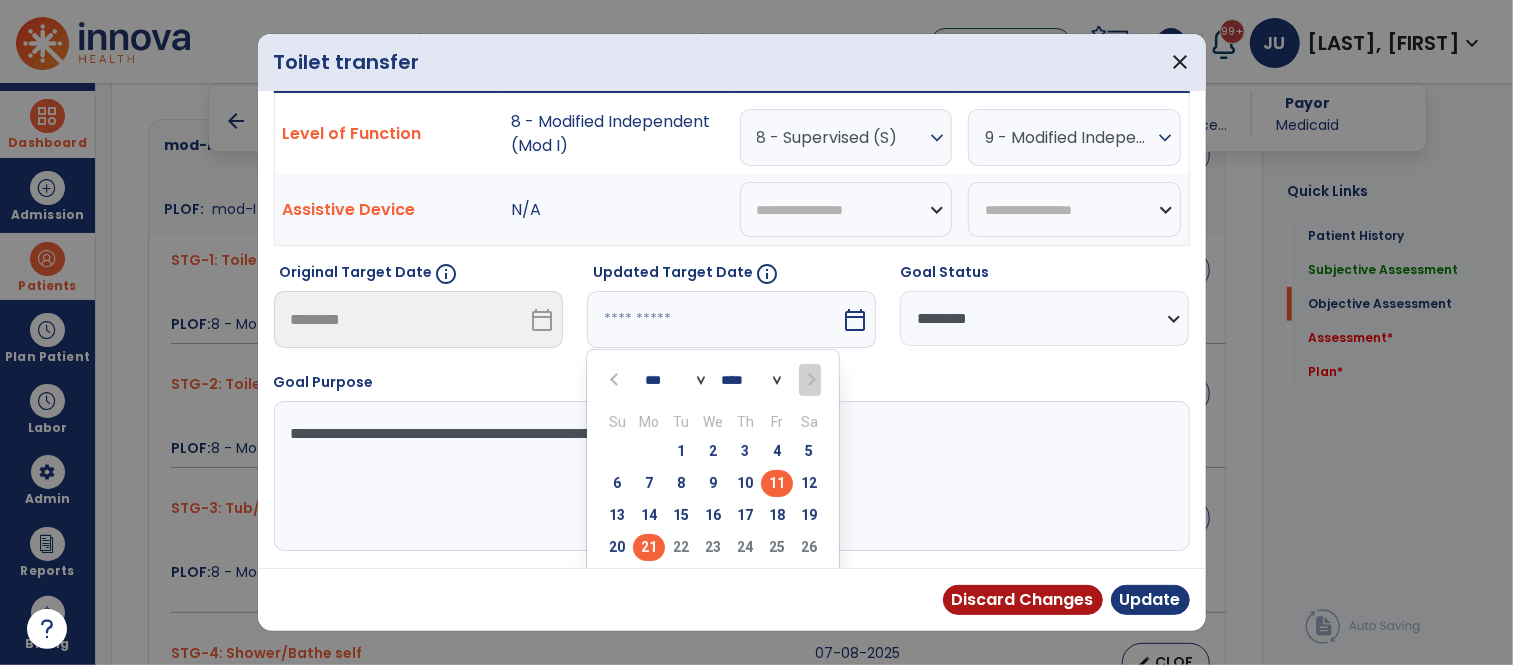 click on "21" at bounding box center [649, 547] 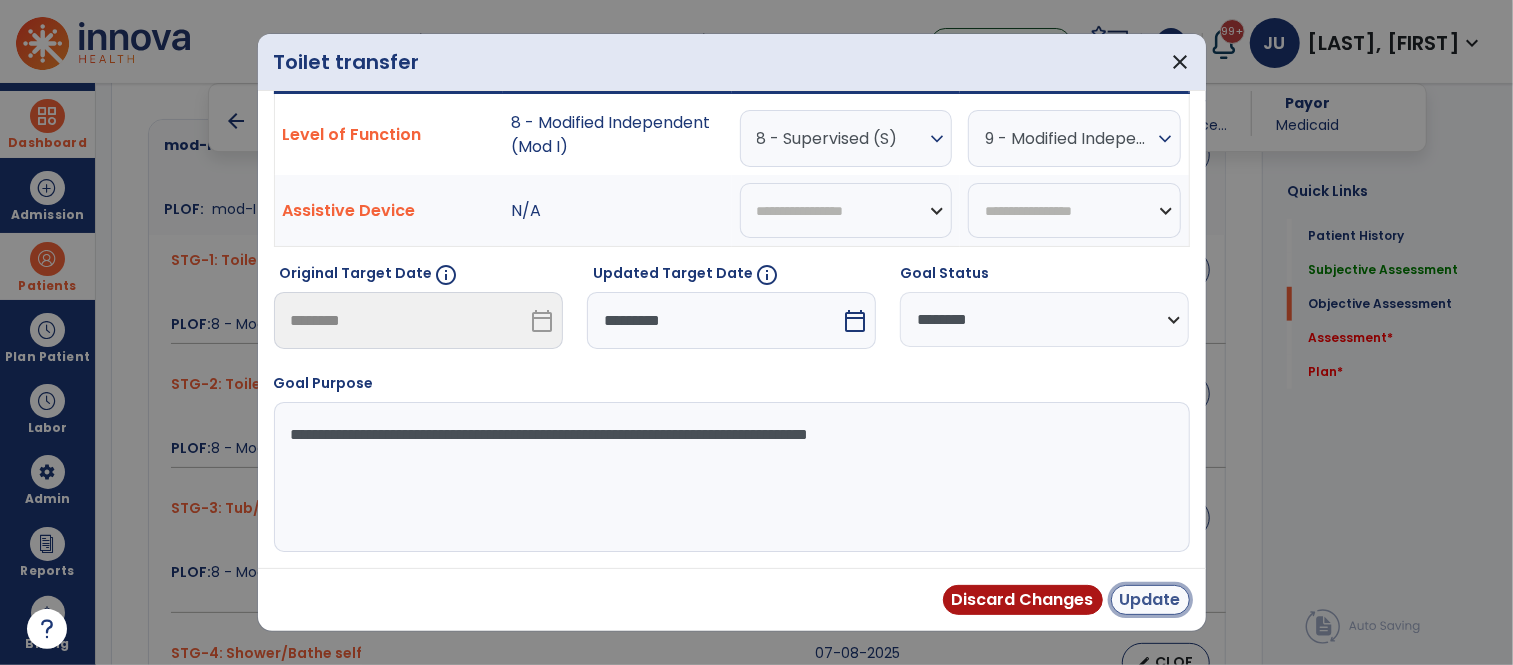 click on "Update" at bounding box center [1150, 600] 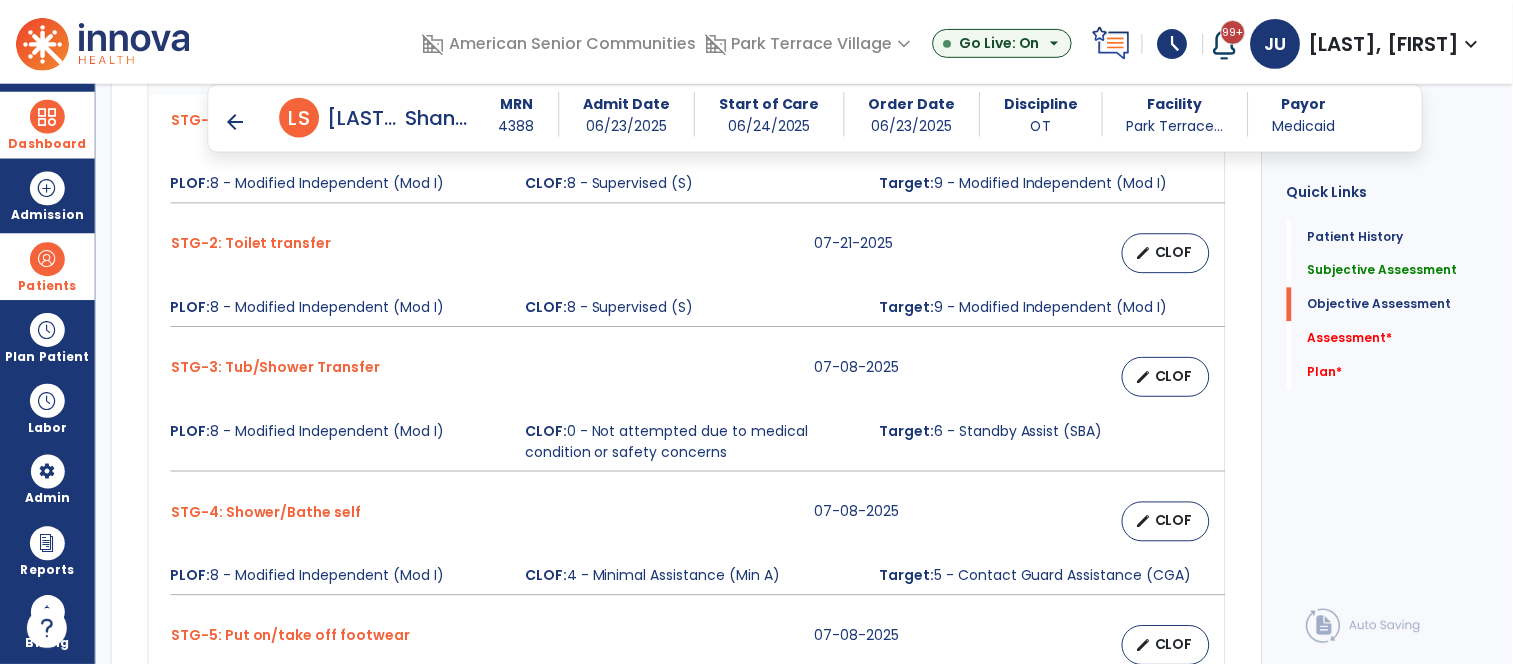 scroll, scrollTop: 953, scrollLeft: 0, axis: vertical 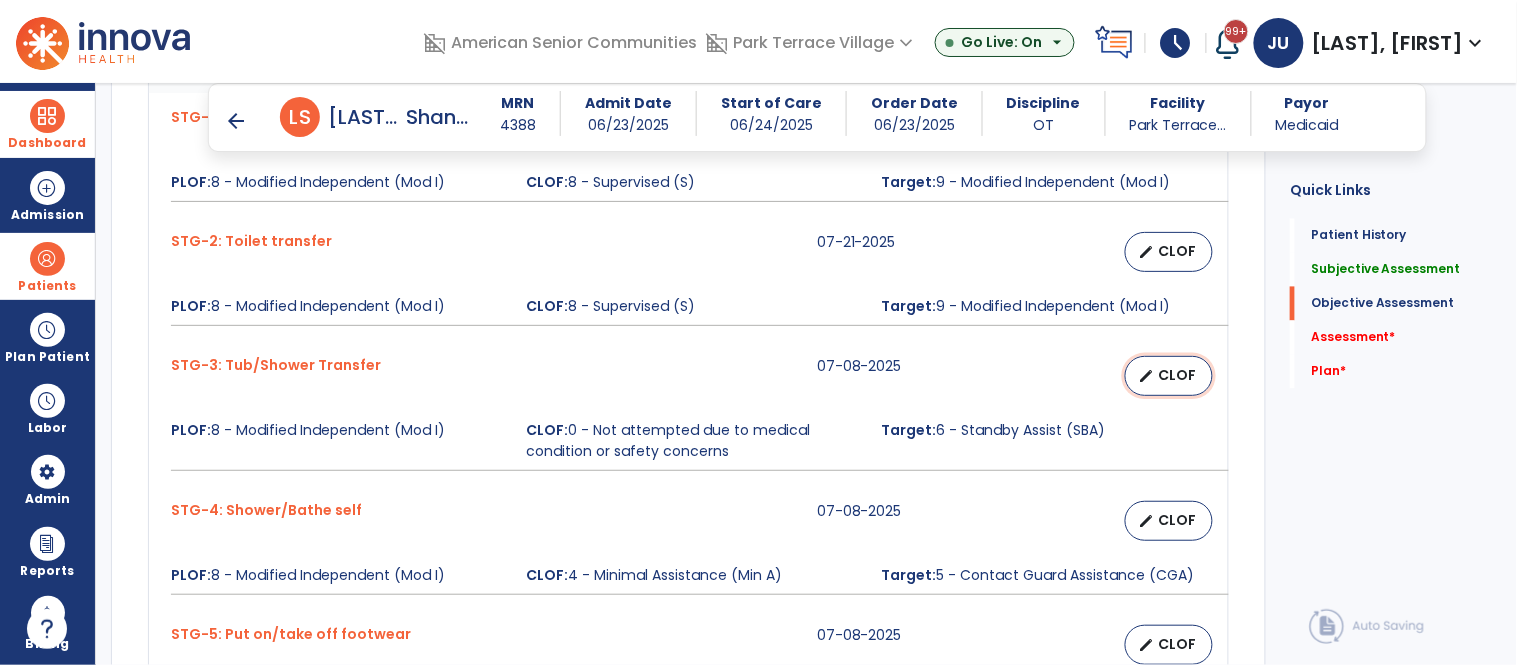 click on "edit   CLOF" at bounding box center (1169, 376) 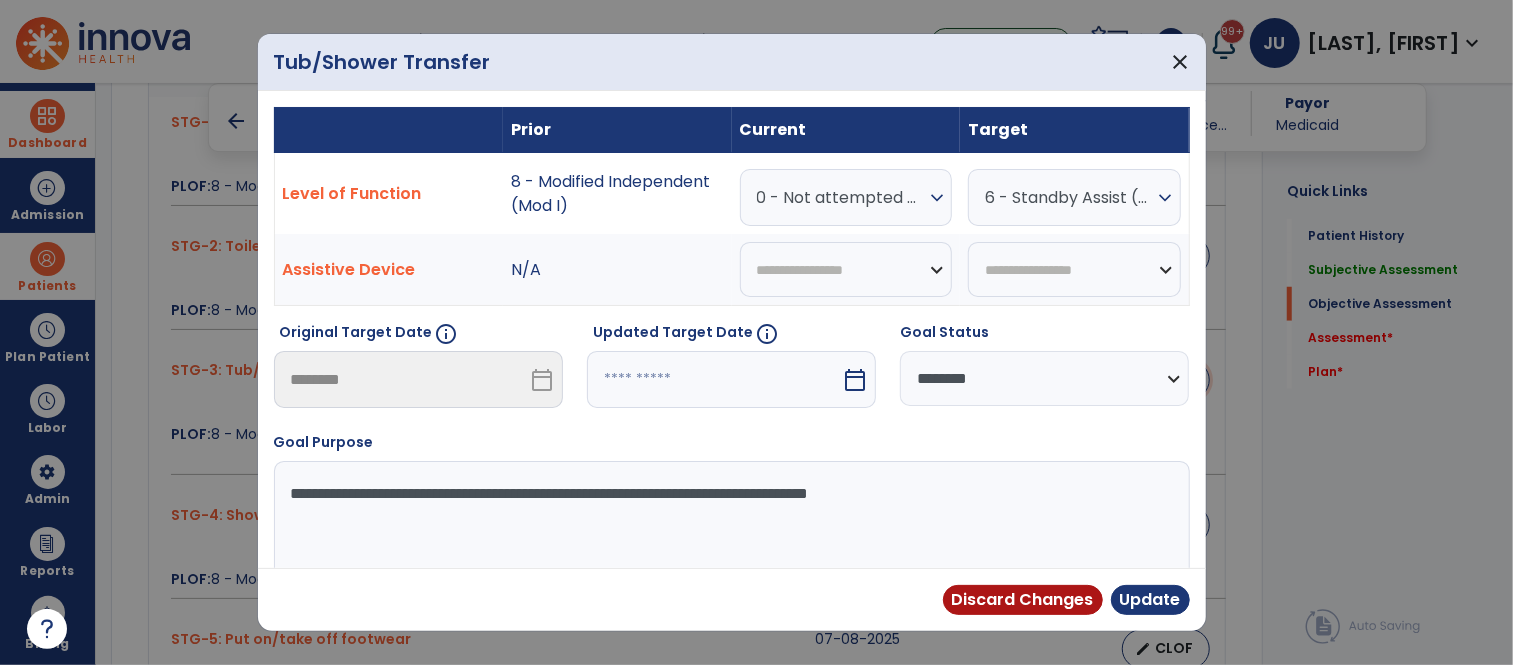 scroll, scrollTop: 953, scrollLeft: 0, axis: vertical 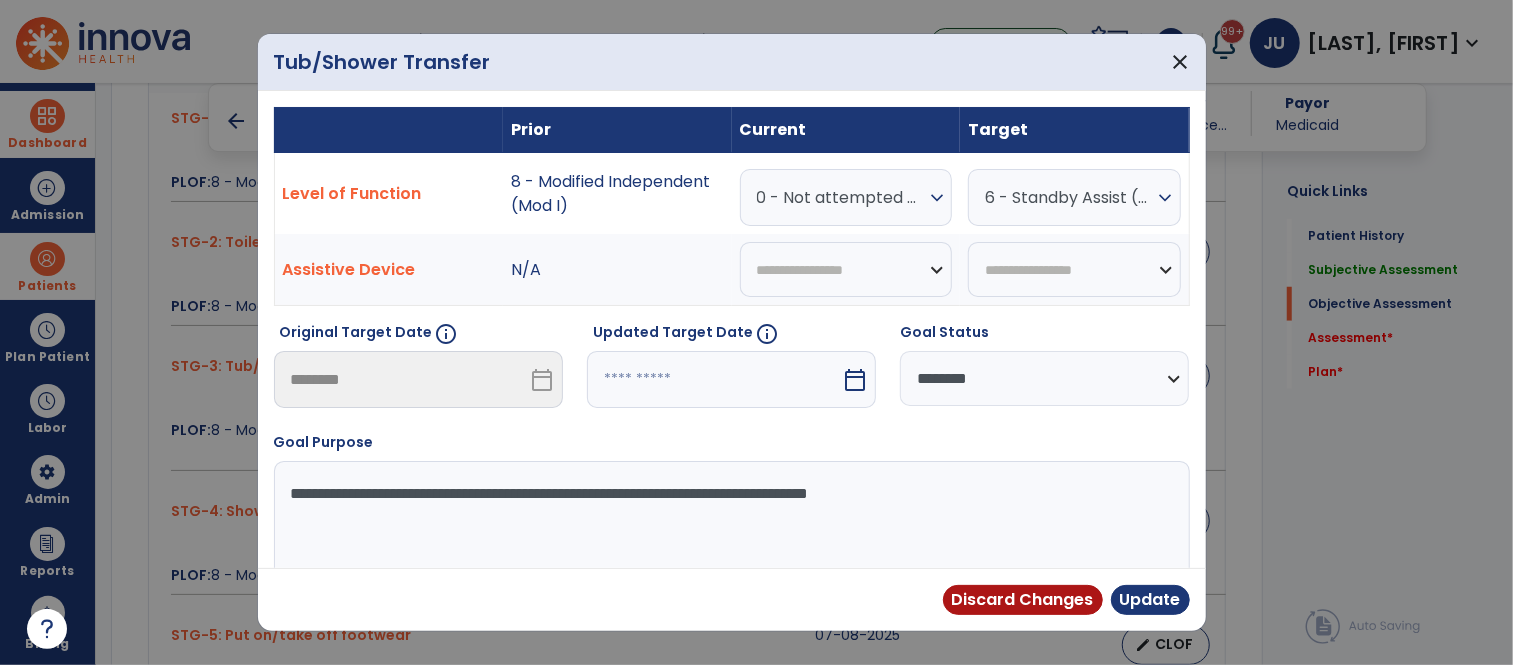 click on "0 - Not attempted due to medical condition or safety concerns" at bounding box center [841, 197] 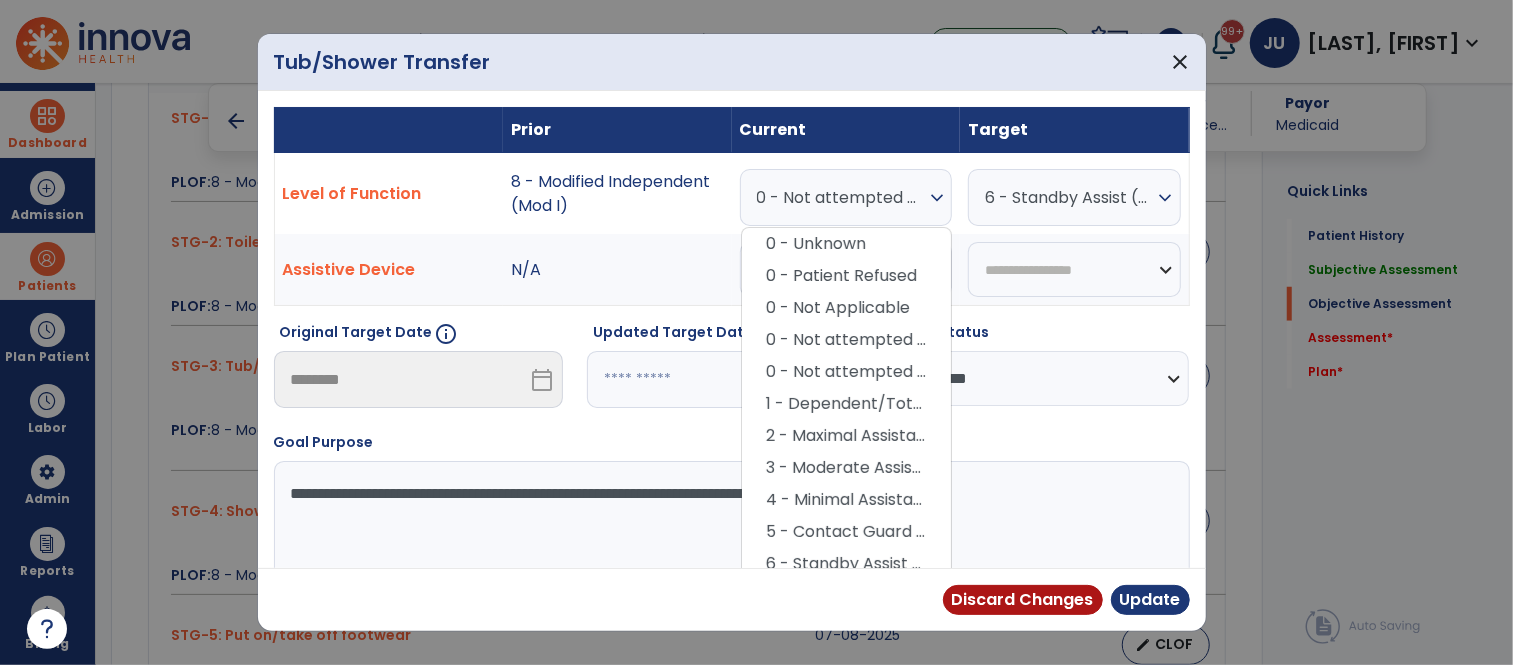 scroll, scrollTop: 142, scrollLeft: 0, axis: vertical 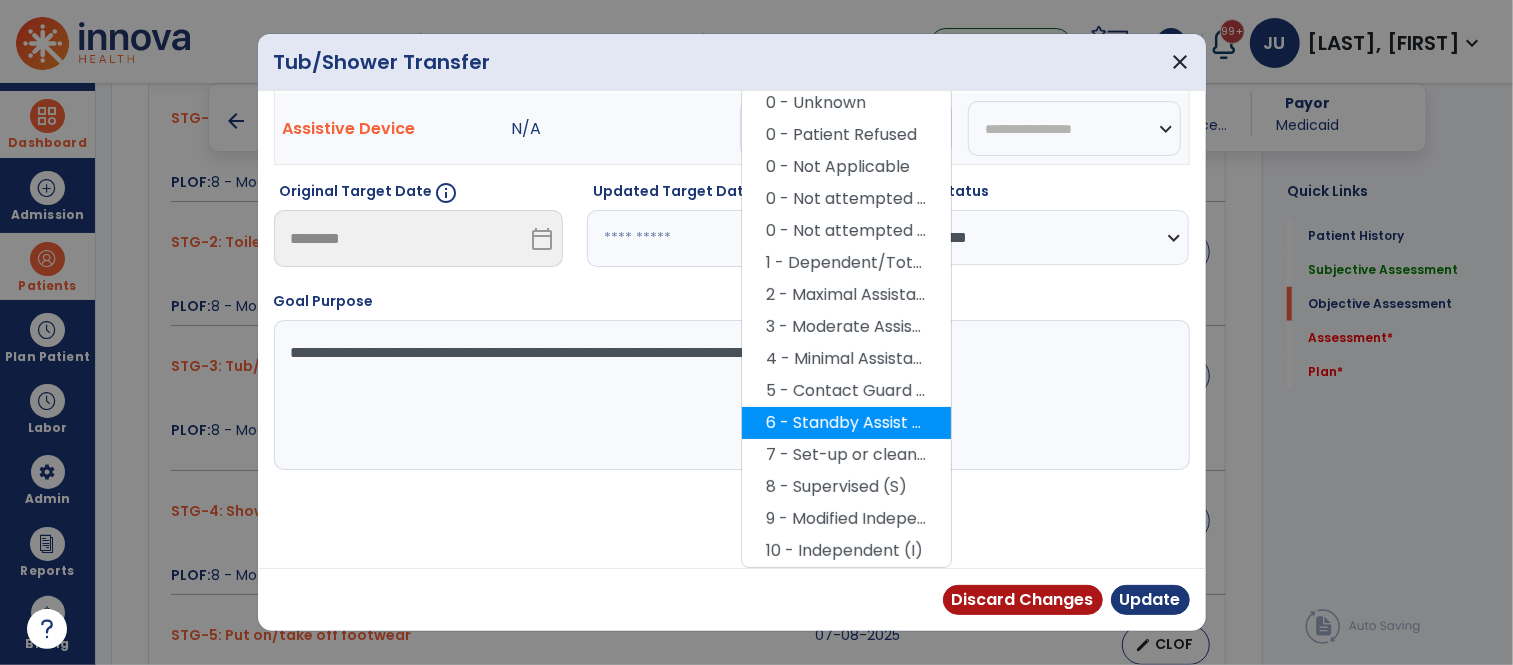 click on "6 - Standby Assist (SBA)" at bounding box center (846, 423) 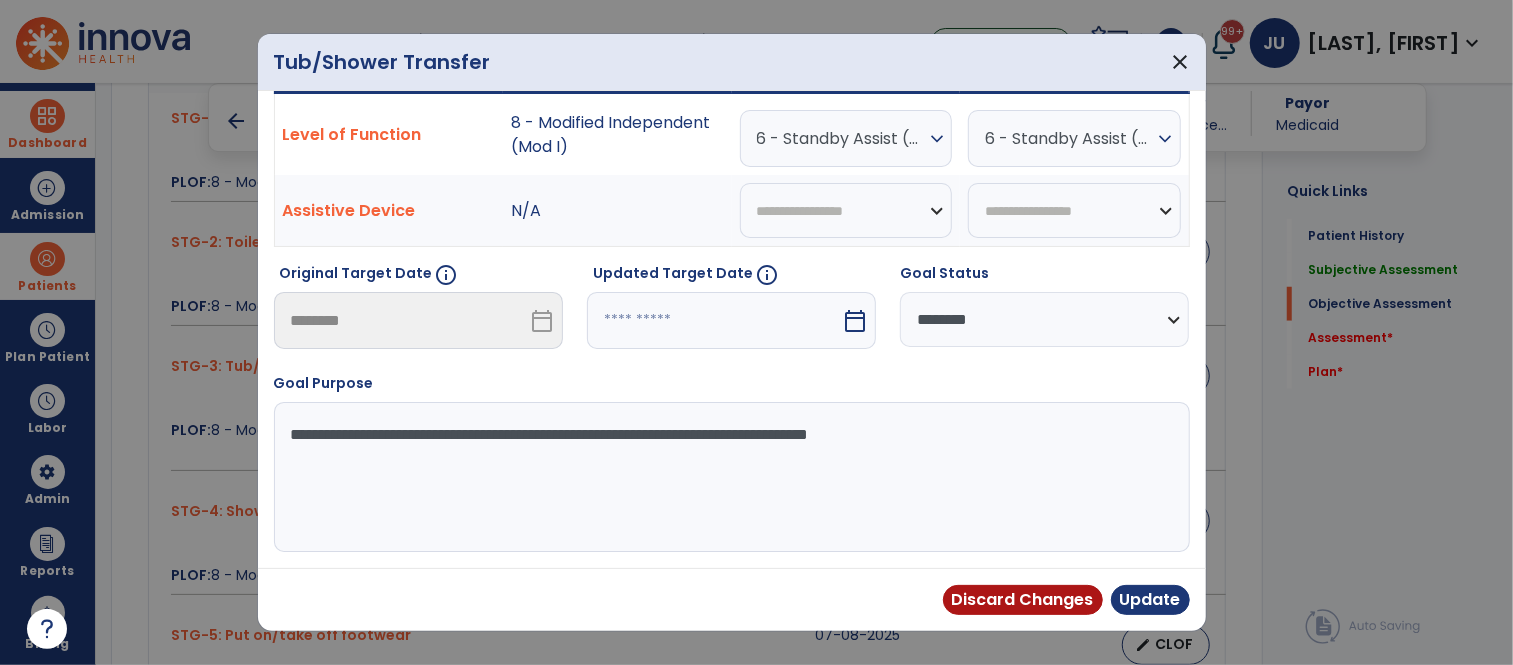 click on "6 - Standby Assist (SBA)" at bounding box center (1069, 138) 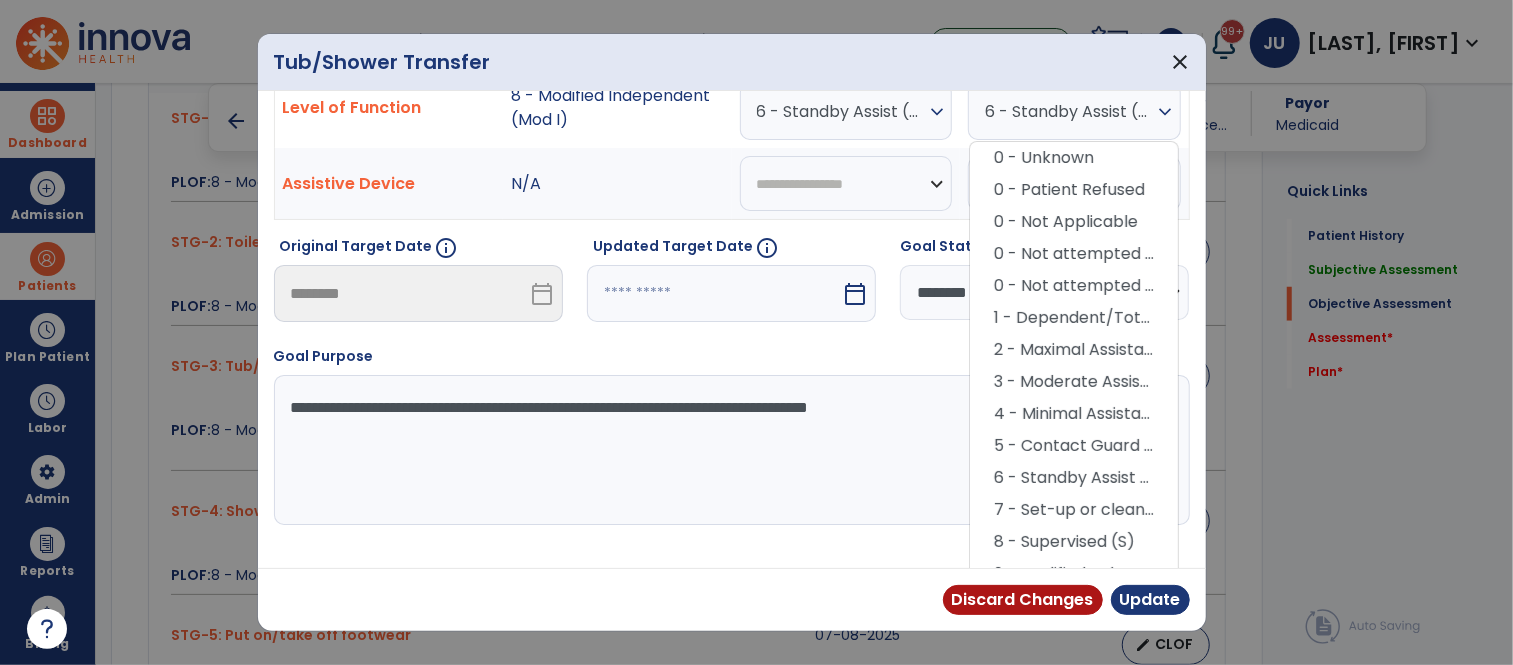 scroll, scrollTop: 142, scrollLeft: 0, axis: vertical 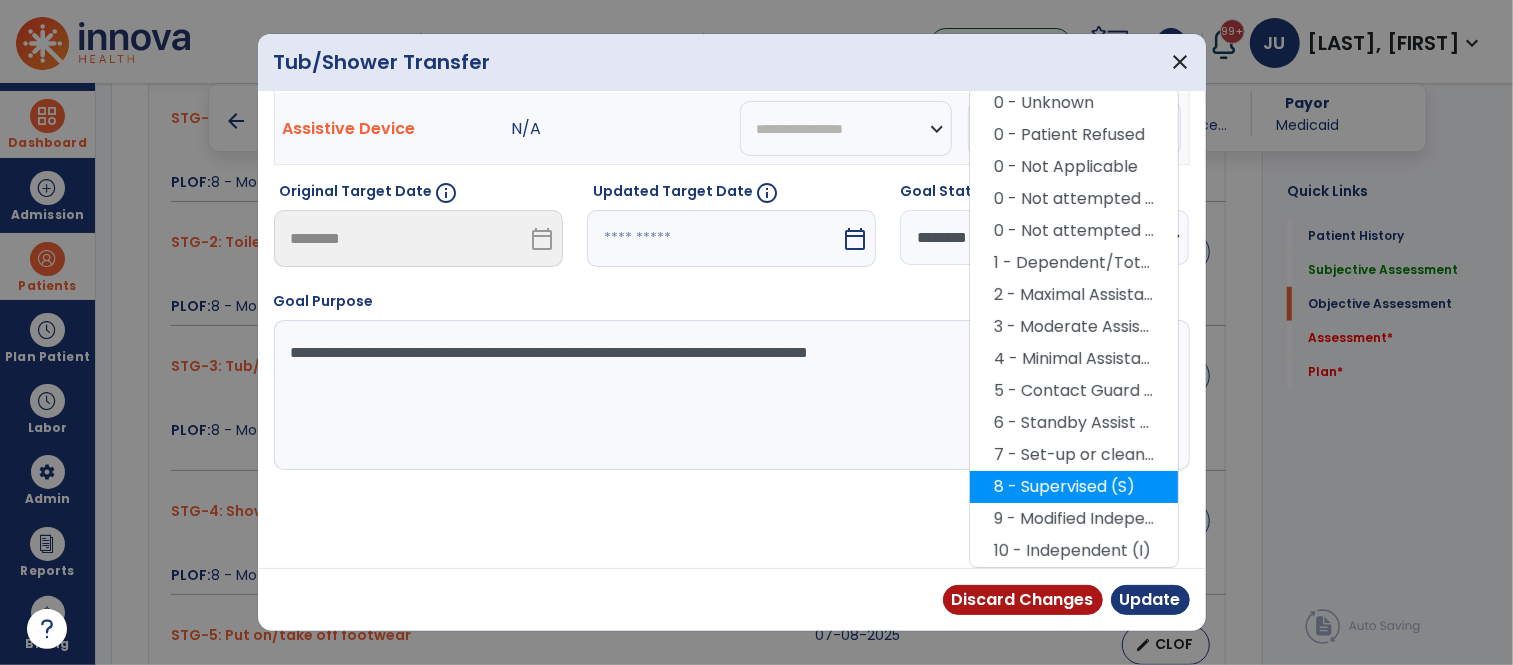 click on "8 - Supervised (S)" at bounding box center (1074, 487) 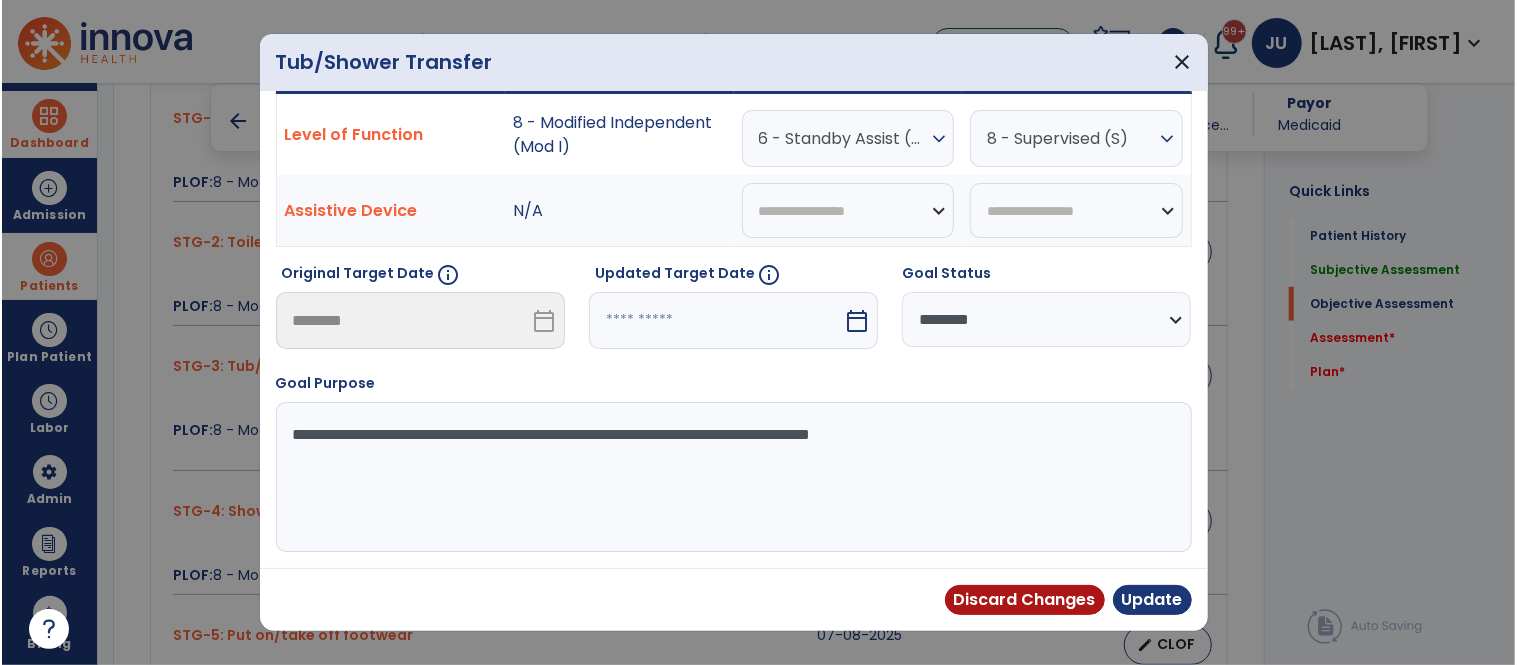 scroll, scrollTop: 60, scrollLeft: 0, axis: vertical 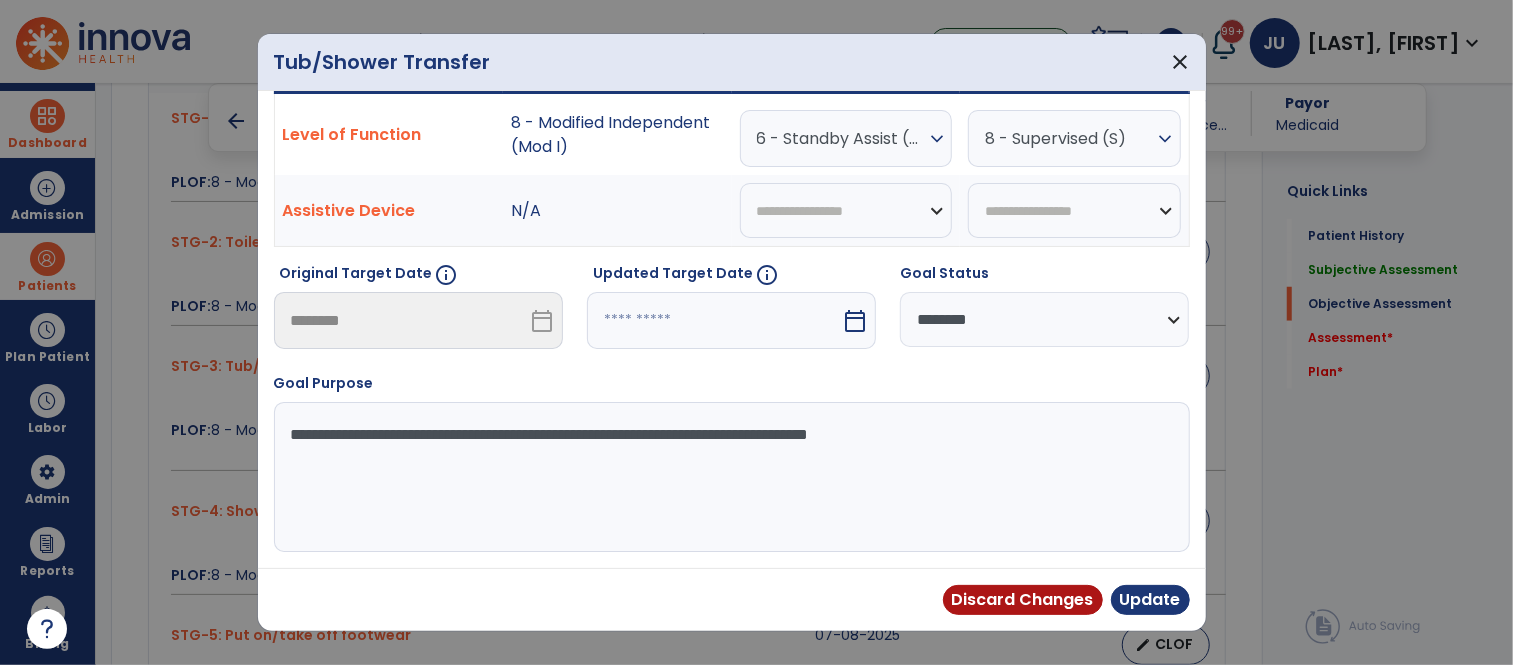 click at bounding box center [714, 320] 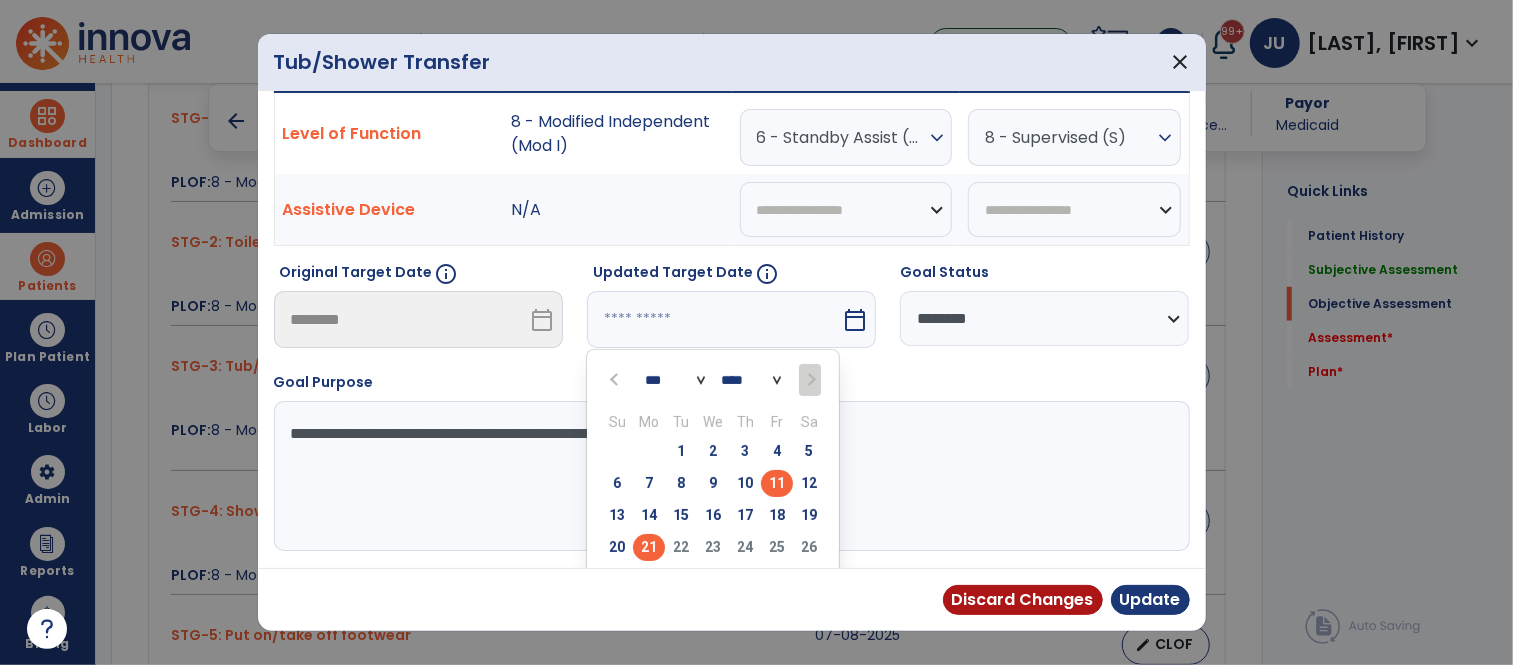 click on "21" at bounding box center (649, 547) 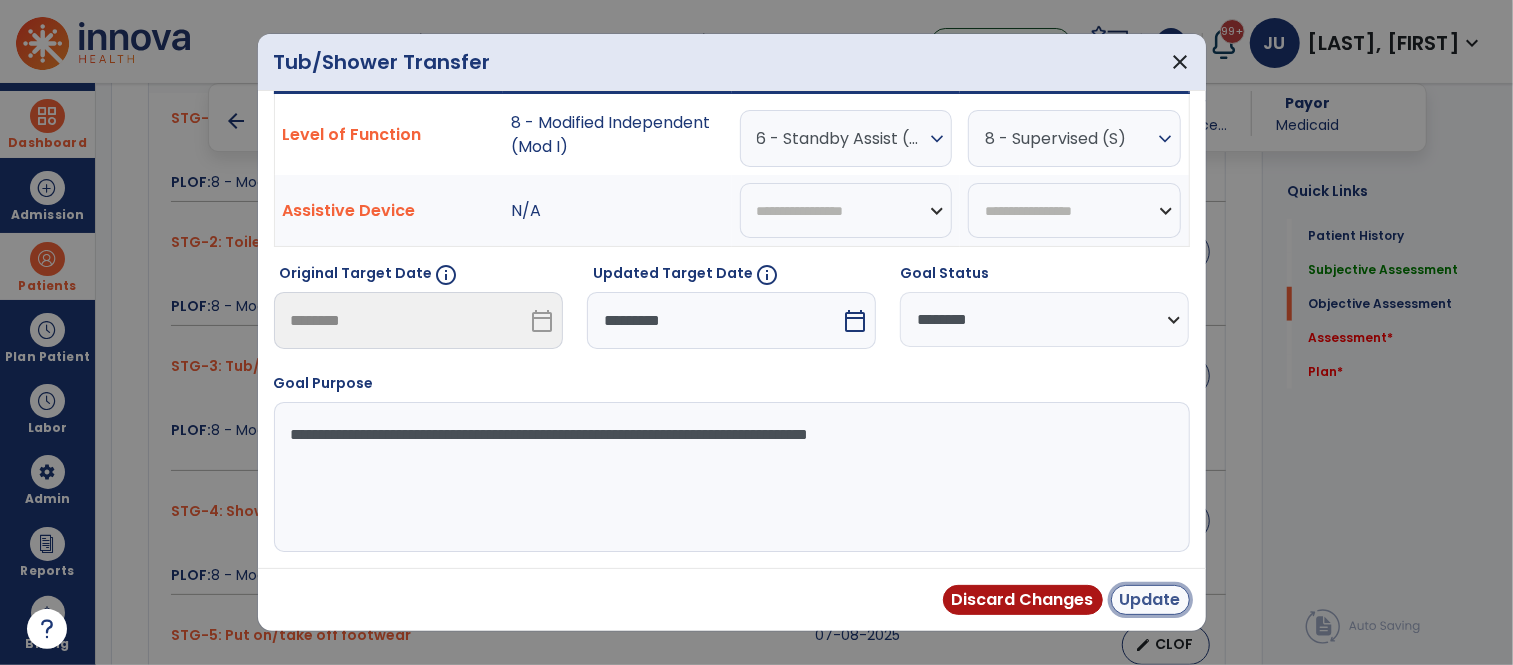 click on "Update" at bounding box center (1150, 600) 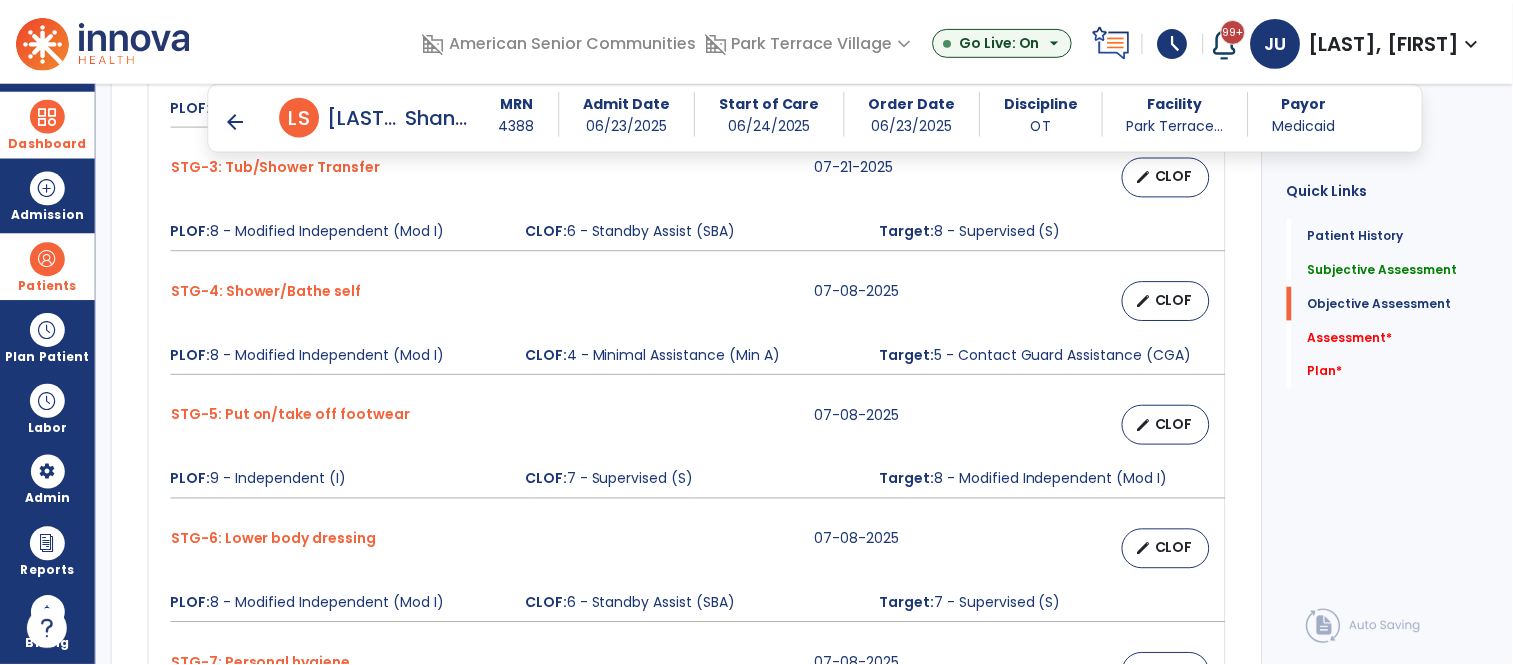 scroll, scrollTop: 1178, scrollLeft: 0, axis: vertical 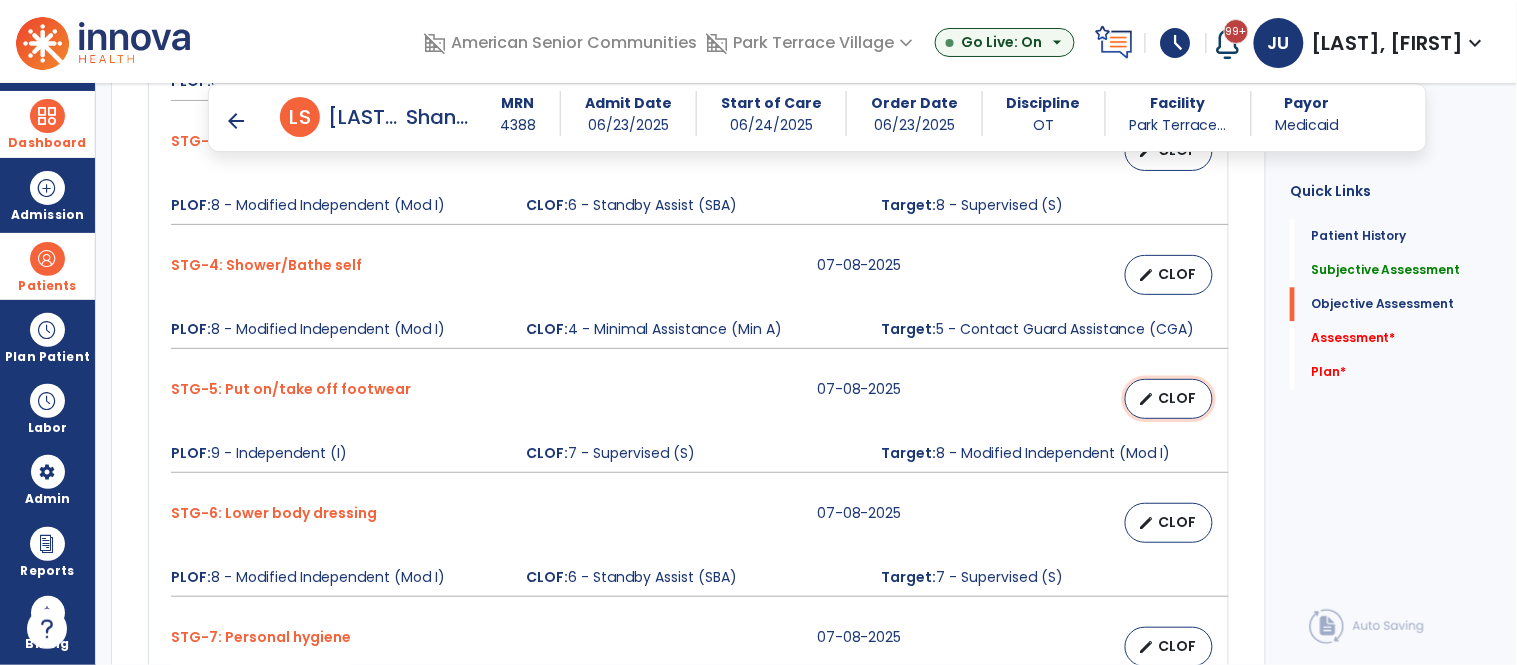 click on "edit   CLOF" at bounding box center [1169, 399] 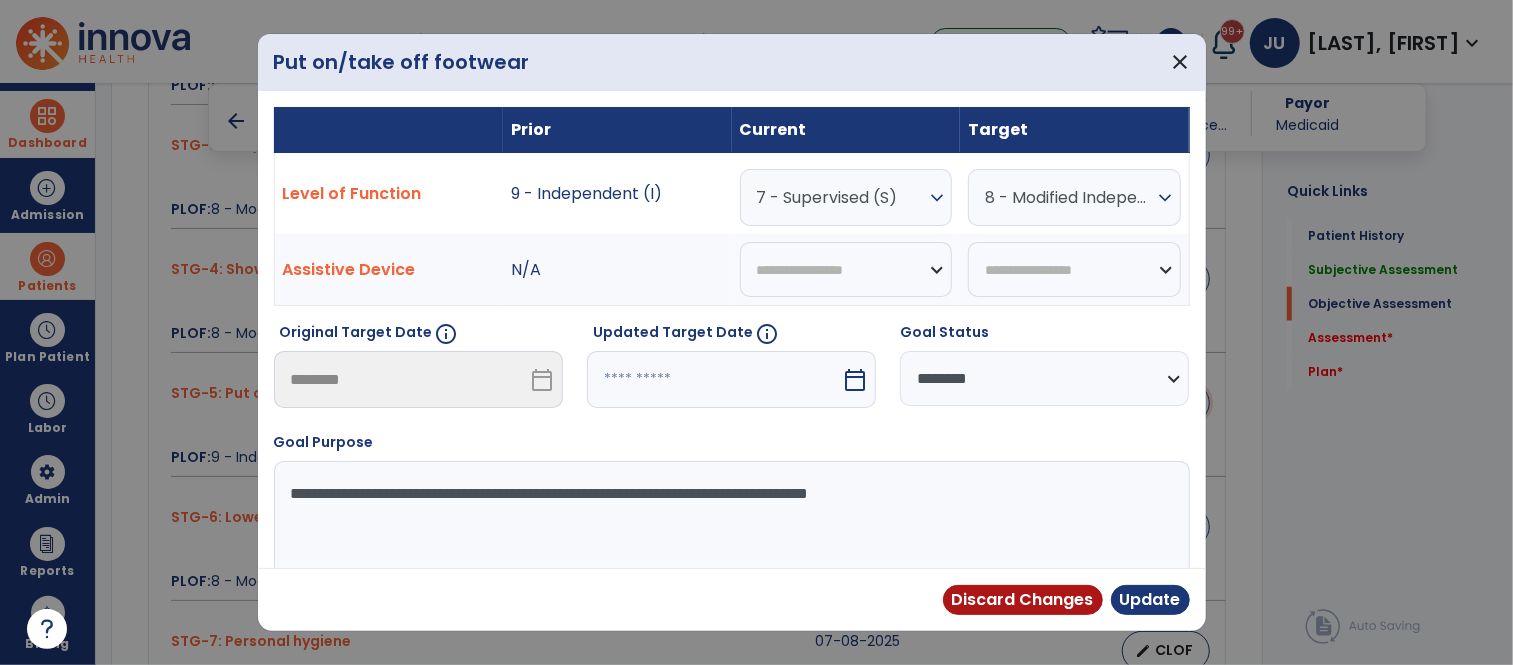 scroll, scrollTop: 1178, scrollLeft: 0, axis: vertical 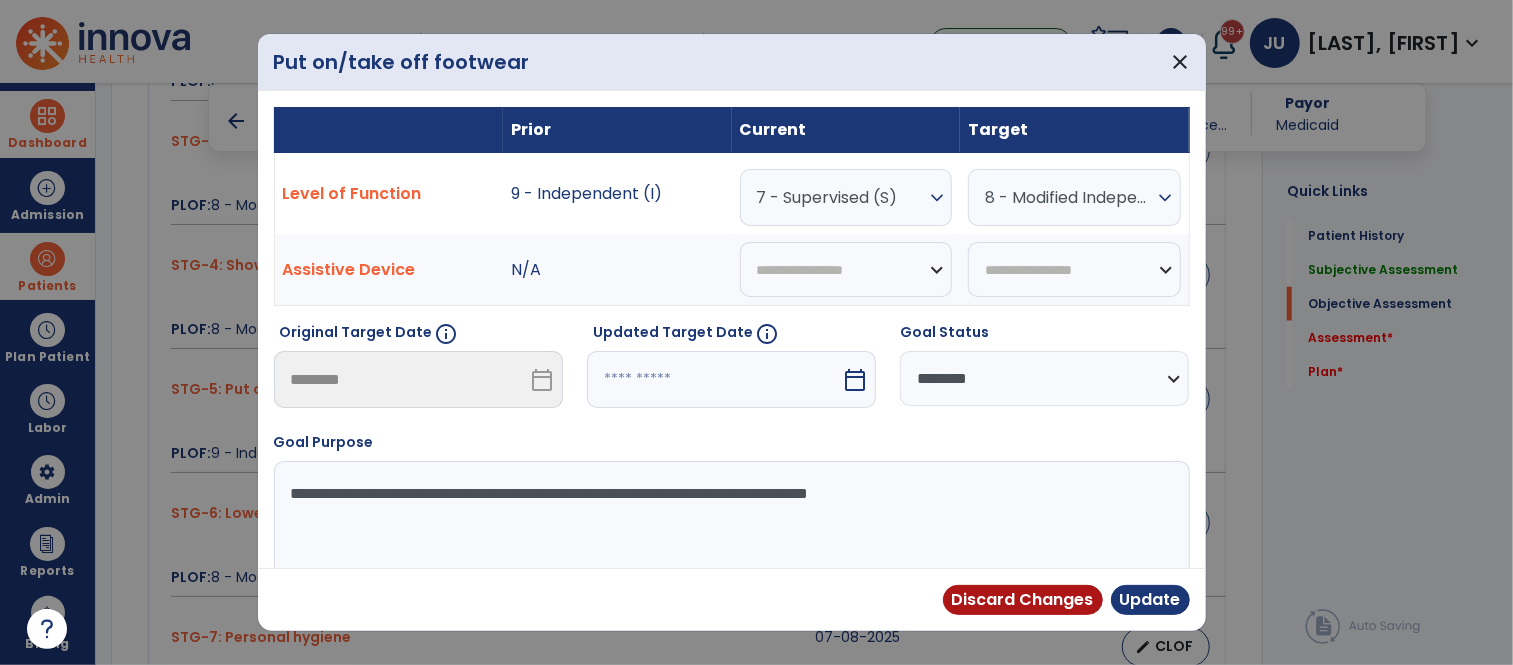 click on "7 - Supervised (S)" at bounding box center (841, 197) 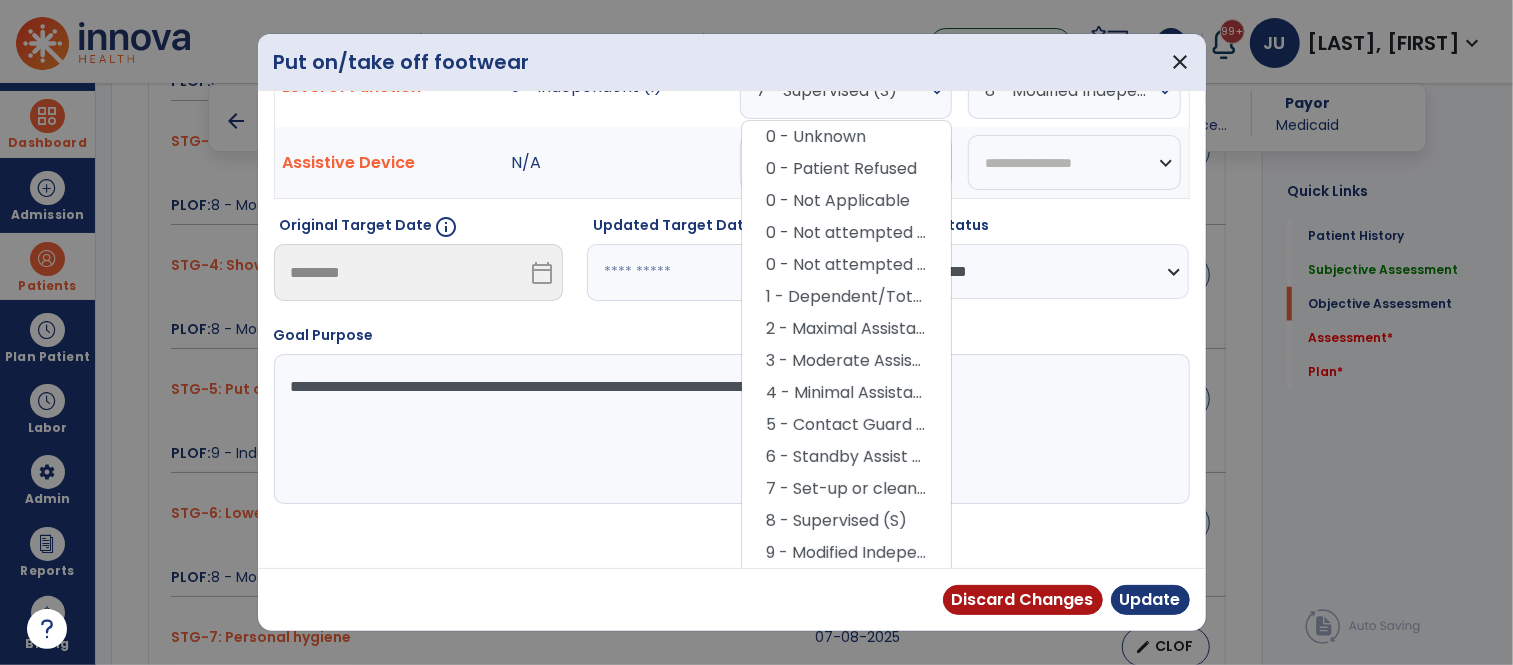 scroll, scrollTop: 142, scrollLeft: 0, axis: vertical 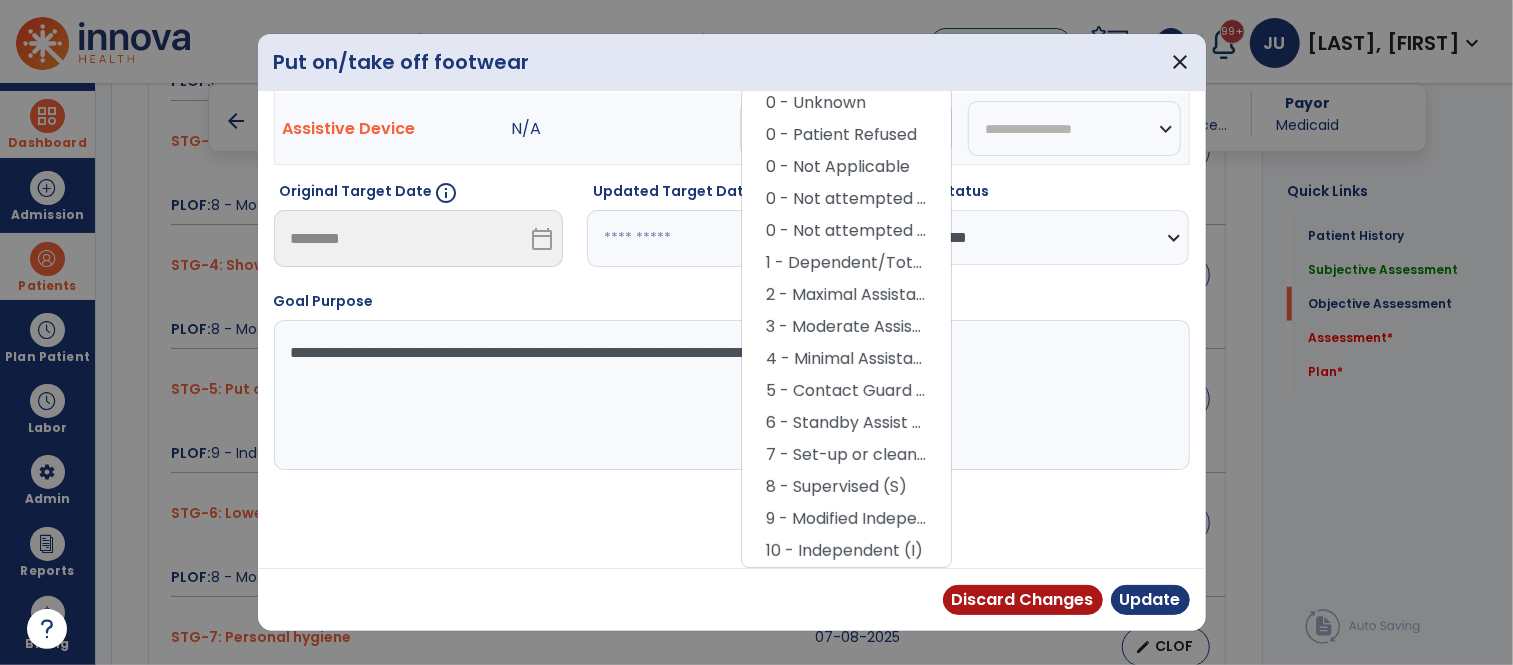 click on "**********" at bounding box center (732, 380) 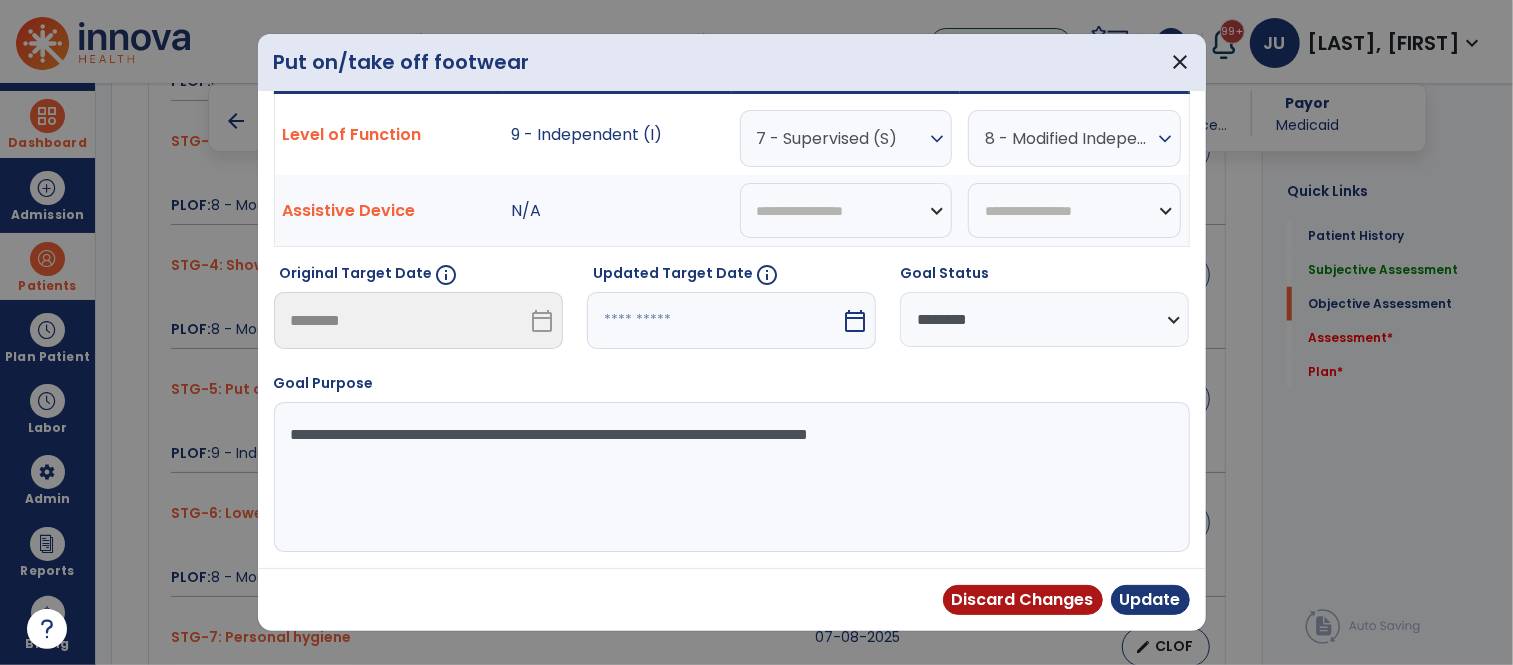 scroll, scrollTop: 60, scrollLeft: 0, axis: vertical 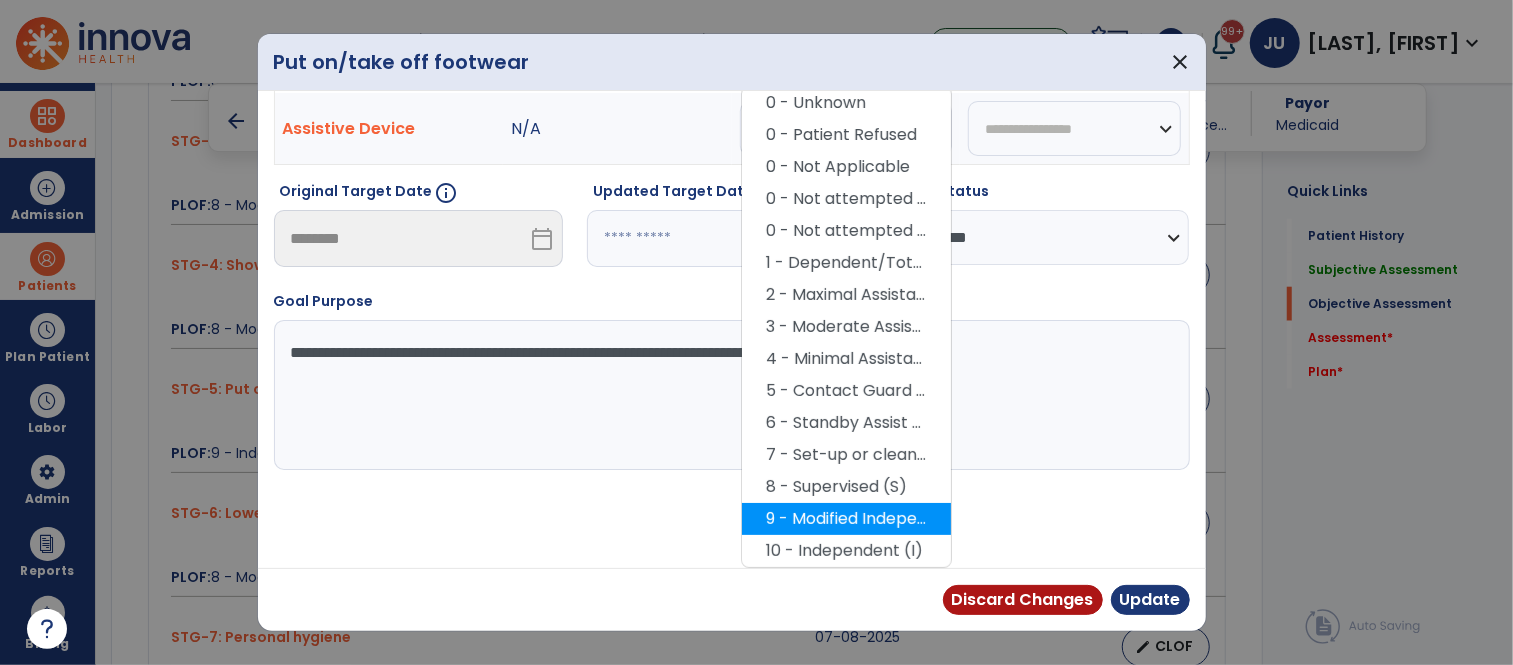 click on "9 - Modified Independent (Mod I)" at bounding box center (846, 519) 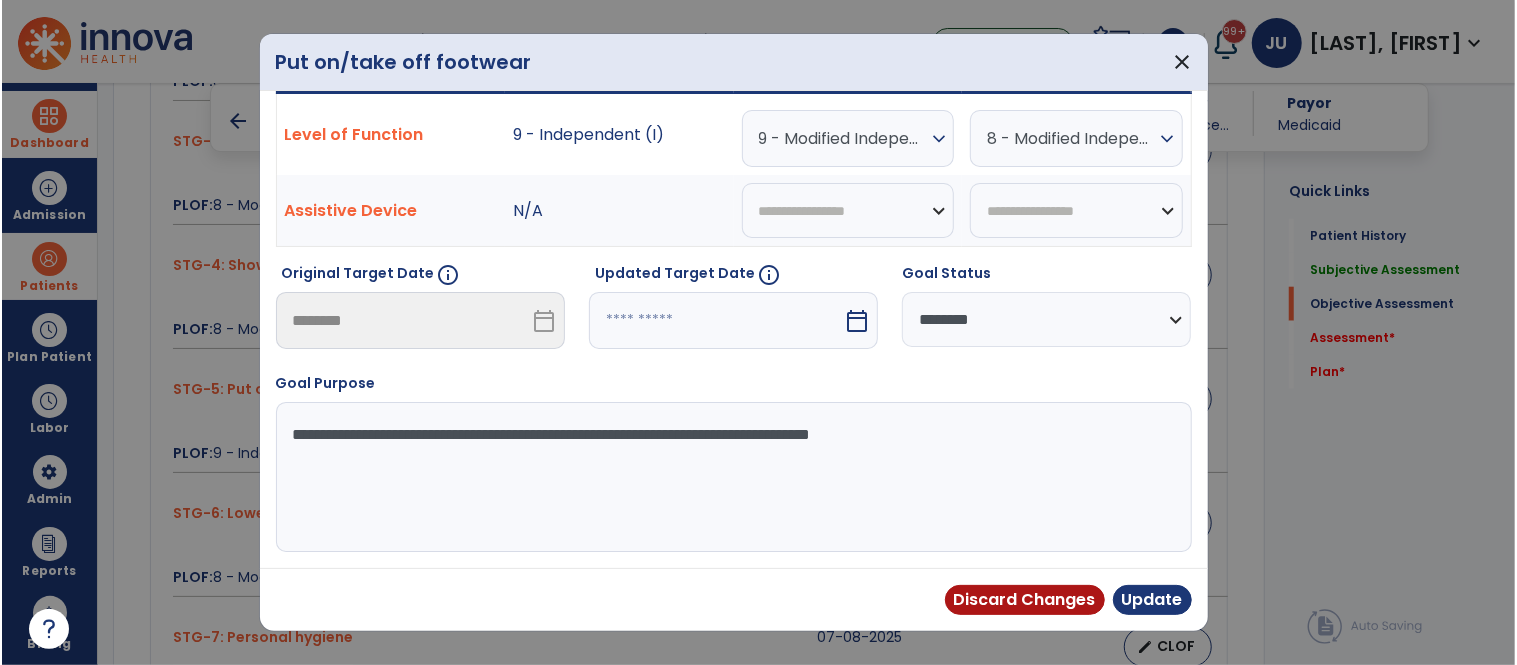 scroll, scrollTop: 60, scrollLeft: 0, axis: vertical 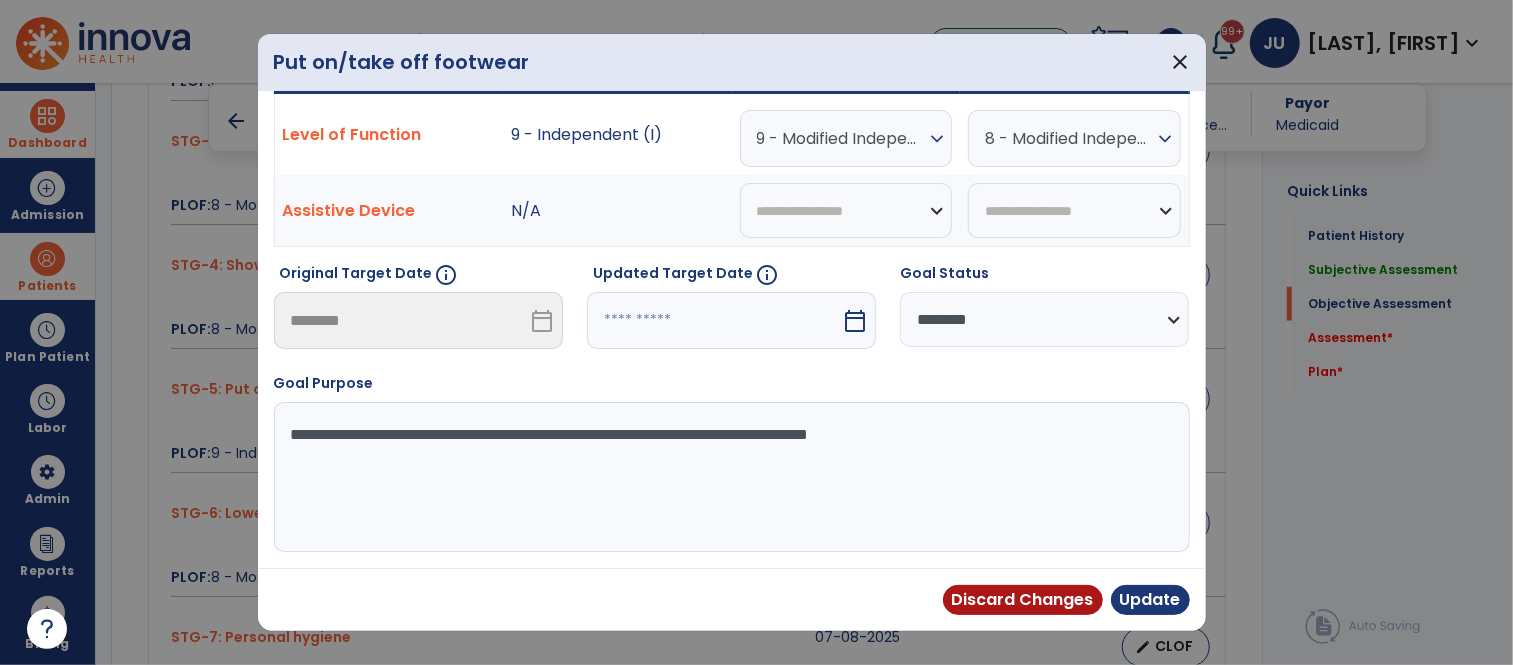 click at bounding box center [714, 320] 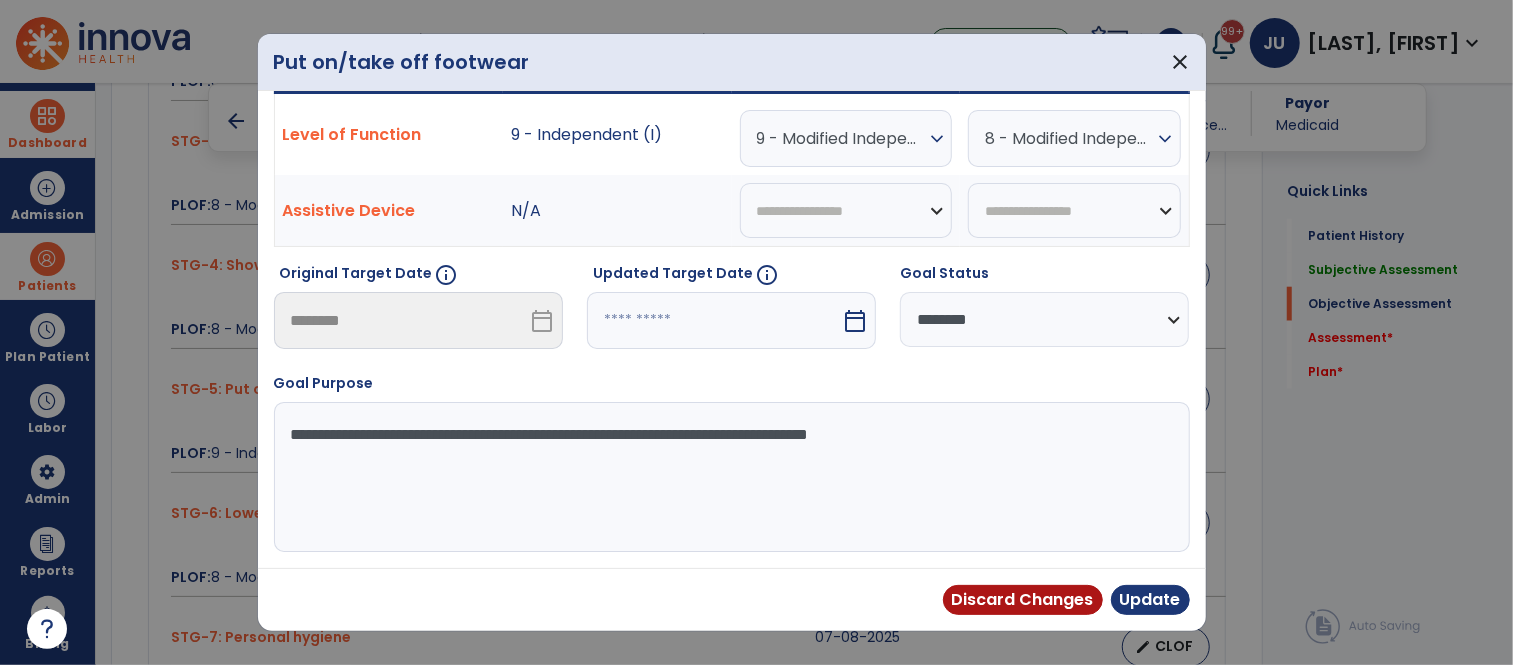 select on "*" 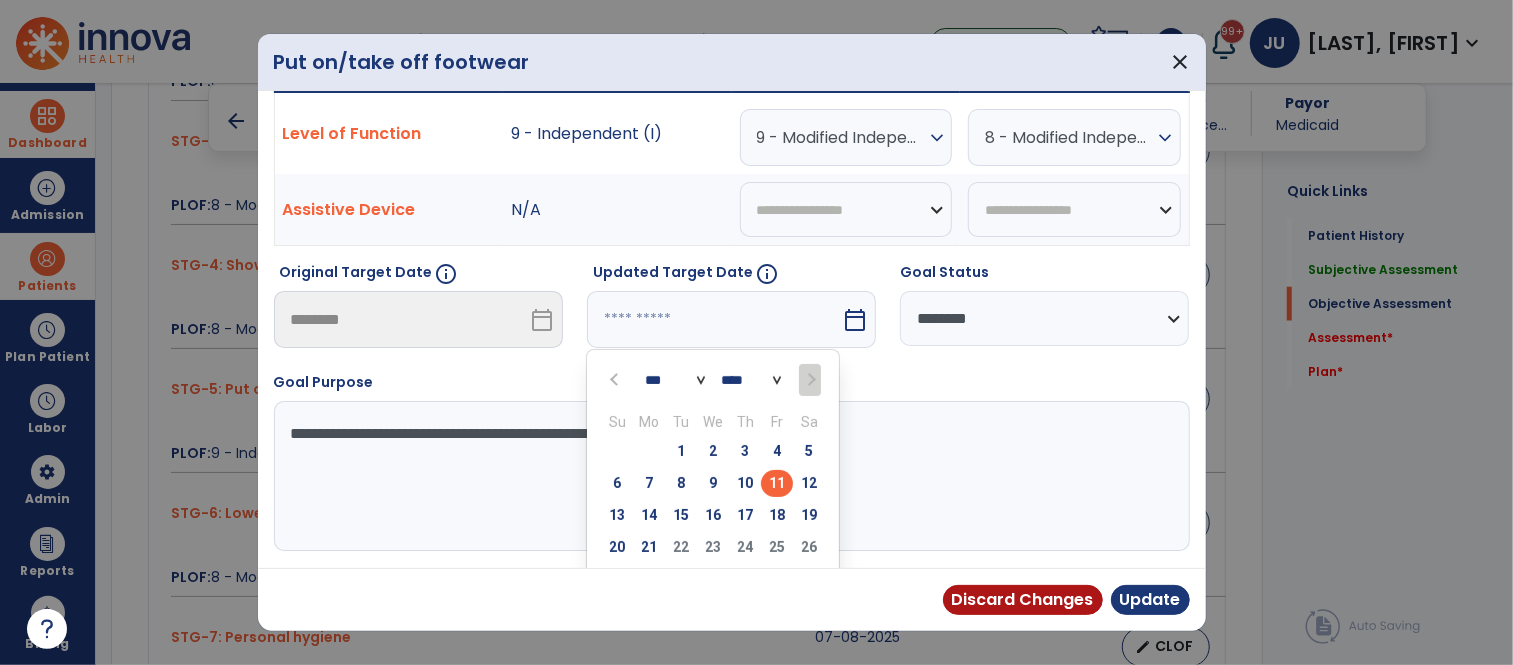 click on "11" at bounding box center (777, 483) 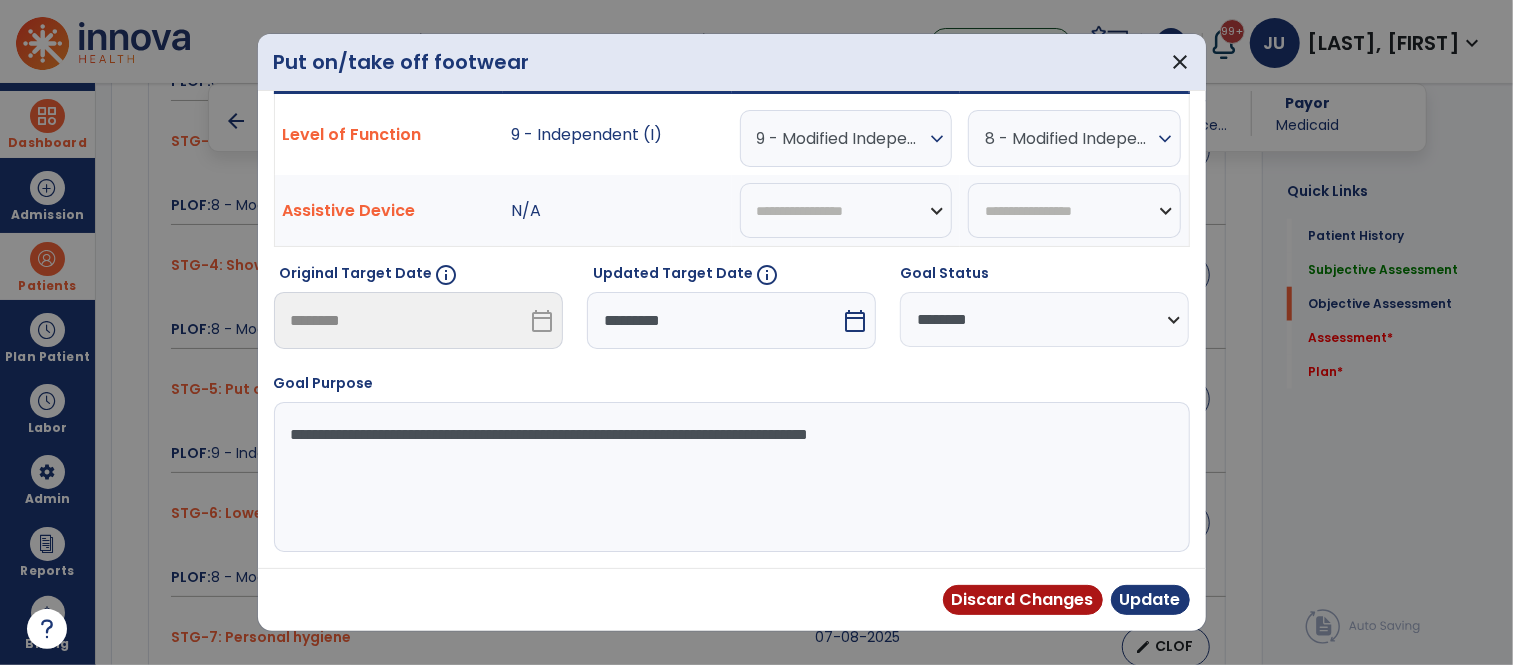 click on "**********" at bounding box center (1044, 319) 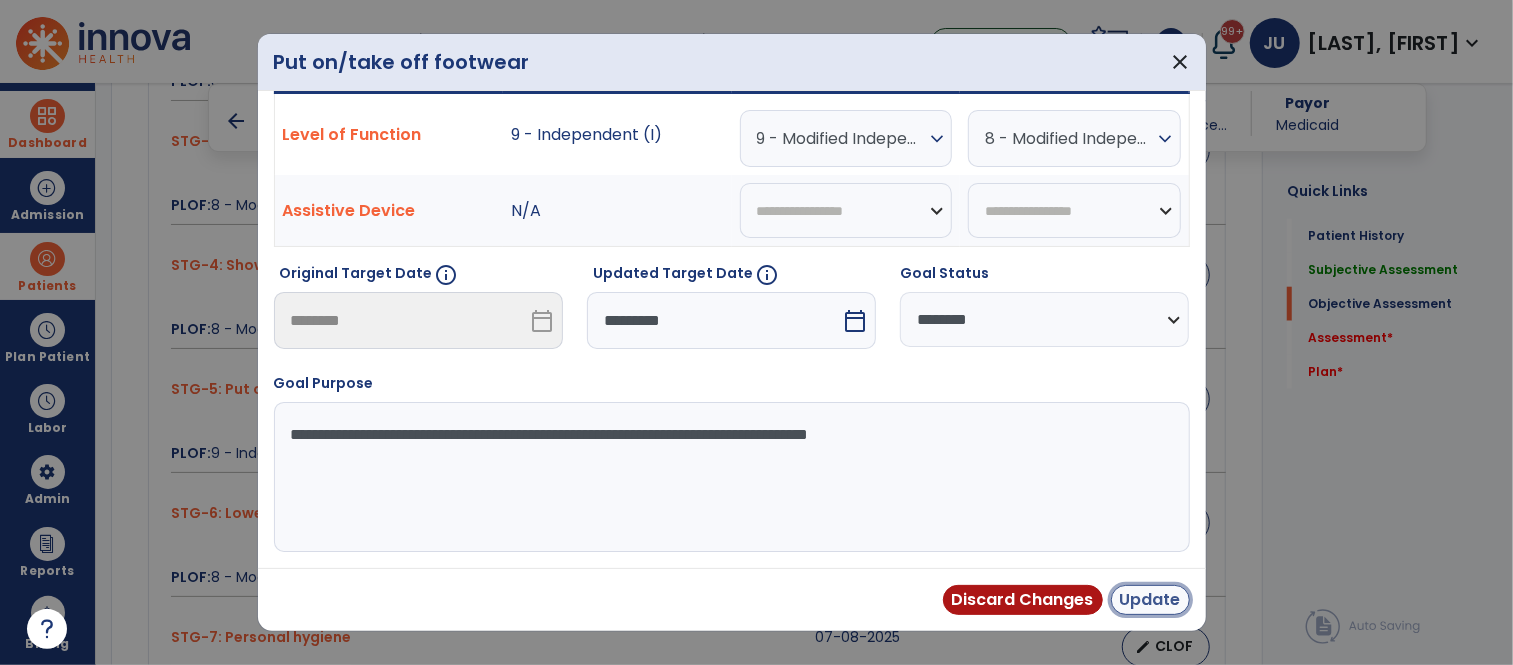 click on "Update" at bounding box center (1150, 600) 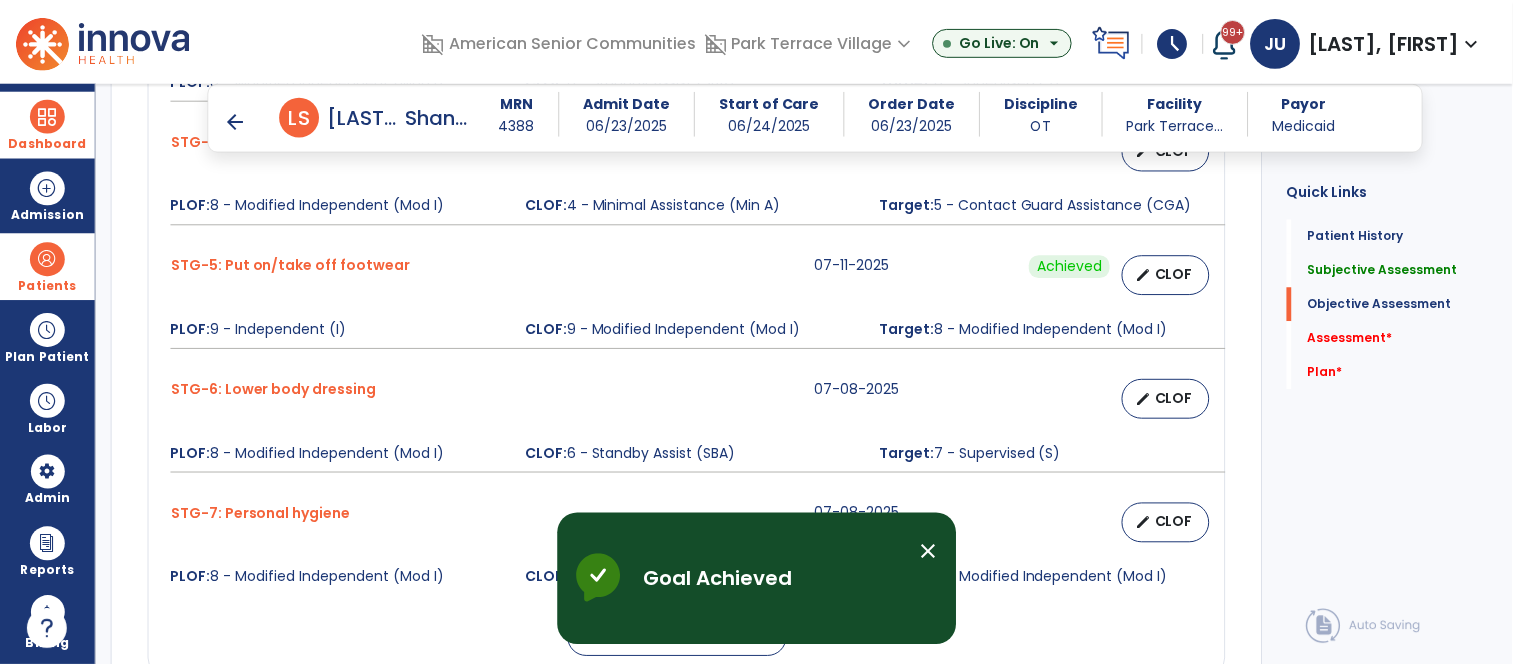scroll, scrollTop: 1340, scrollLeft: 0, axis: vertical 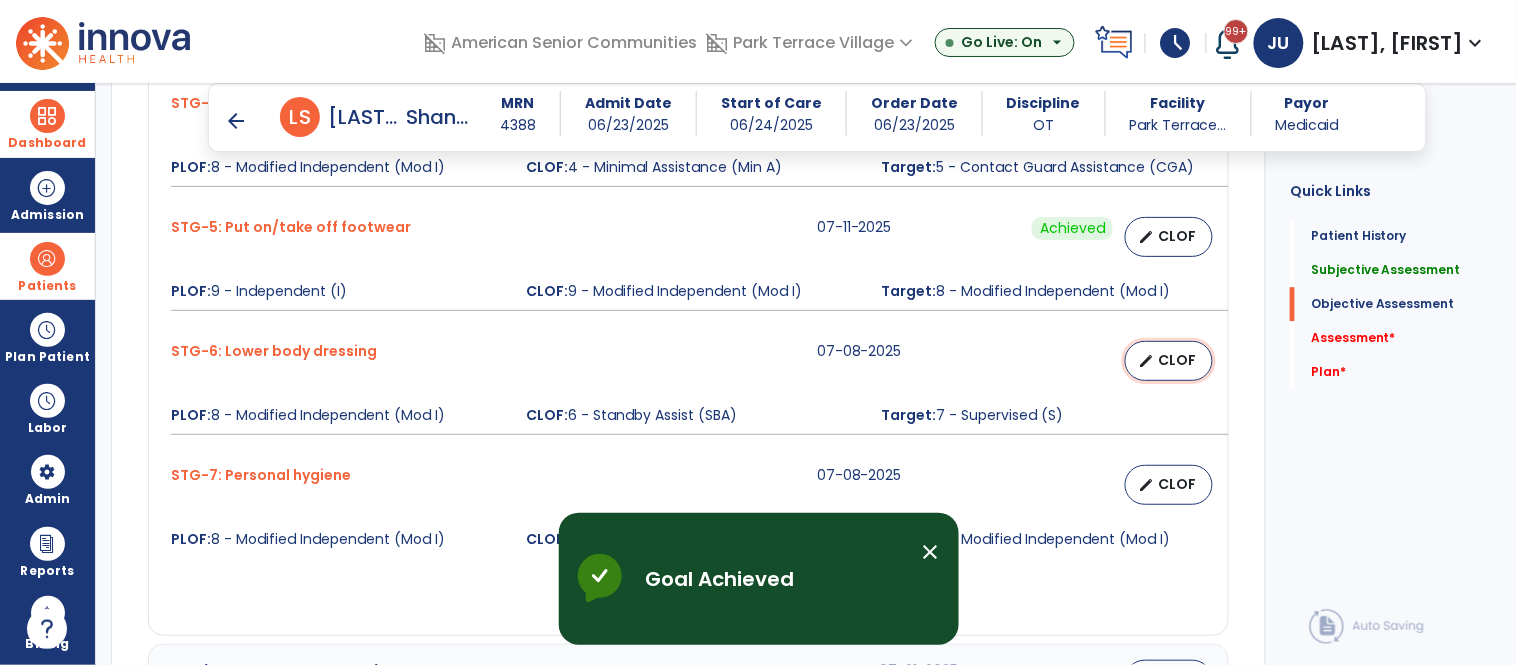 click on "CLOF" at bounding box center (1177, 360) 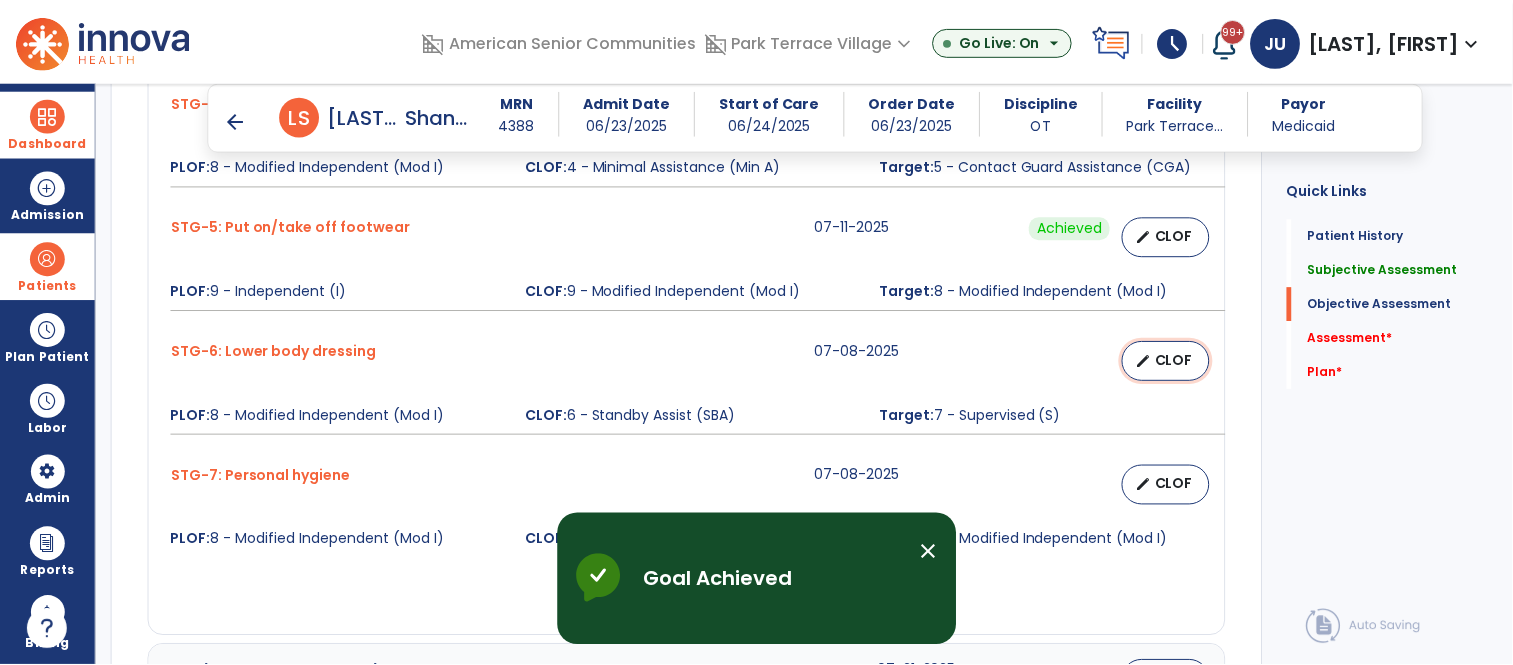 select on "********" 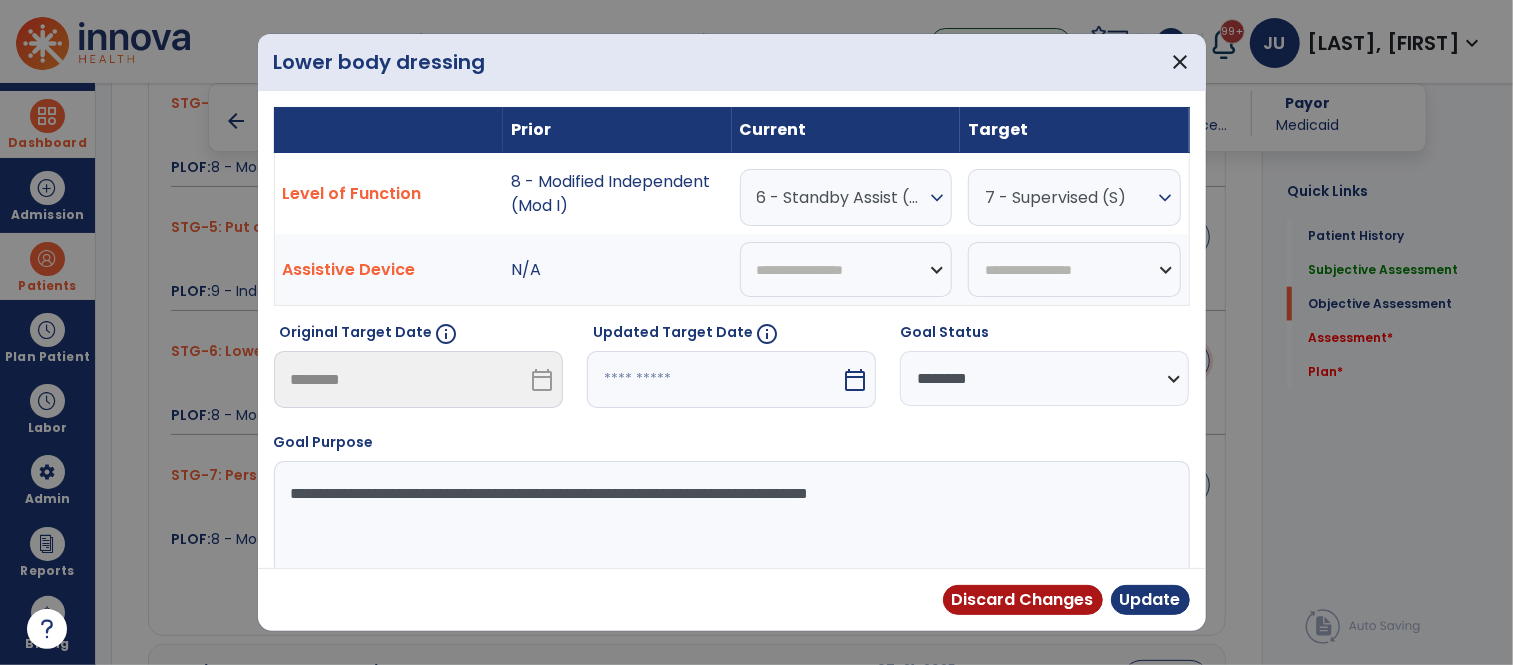 scroll, scrollTop: 1340, scrollLeft: 0, axis: vertical 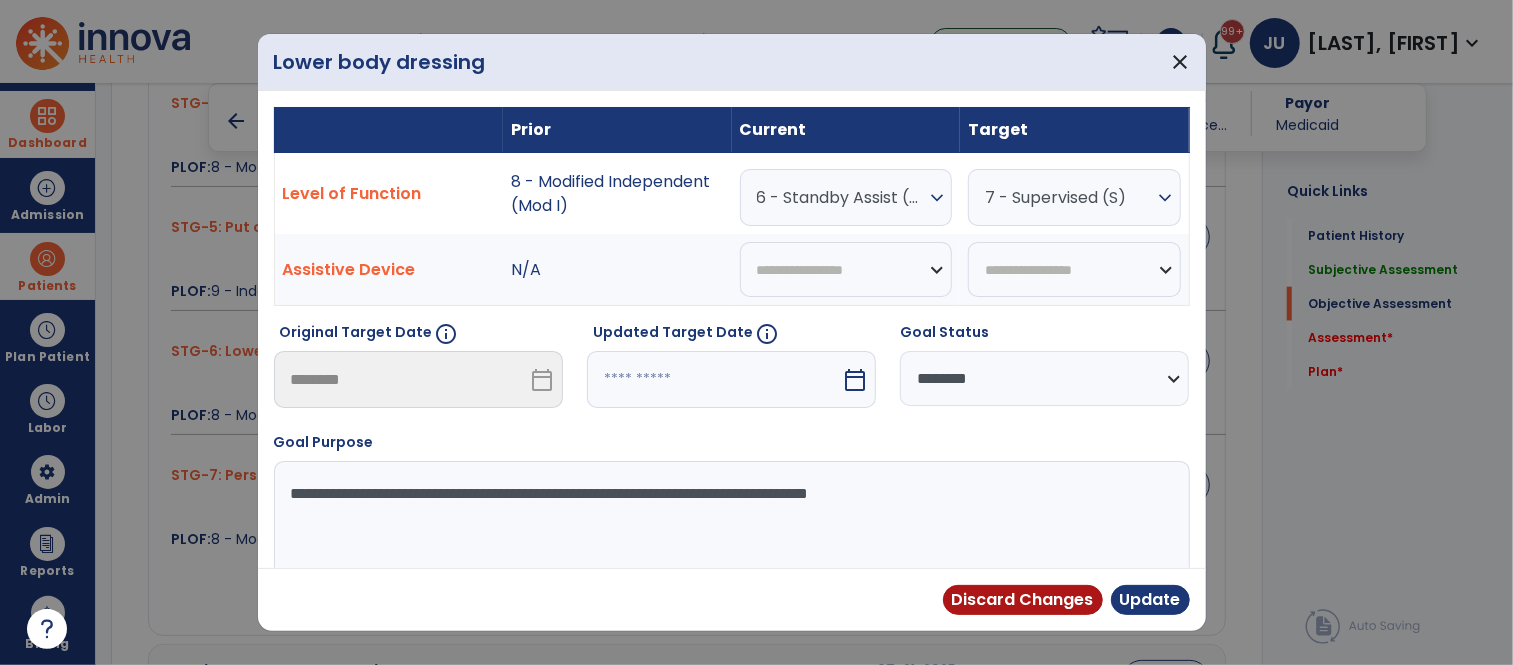 click on "6 - Standby Assist (SBA)" at bounding box center [841, 197] 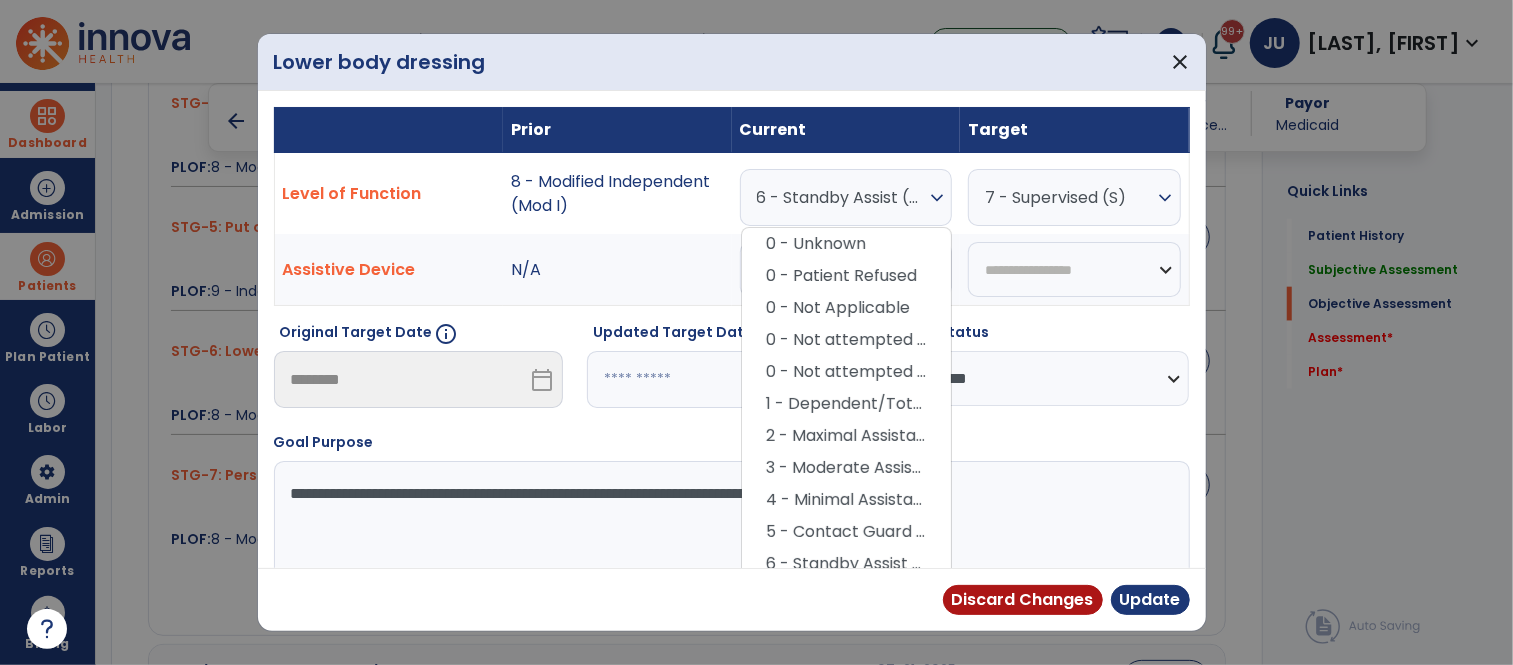 scroll, scrollTop: 103, scrollLeft: 0, axis: vertical 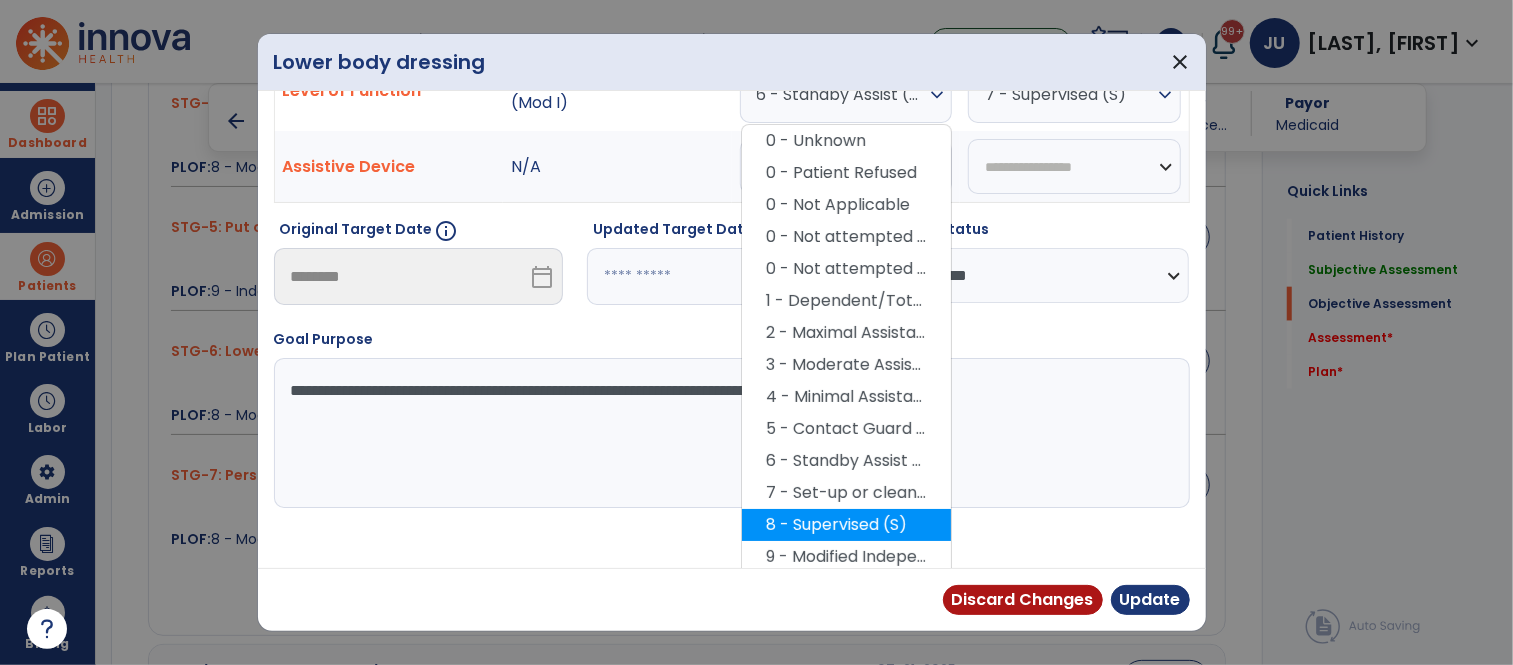click on "8 - Supervised (S)" at bounding box center (846, 525) 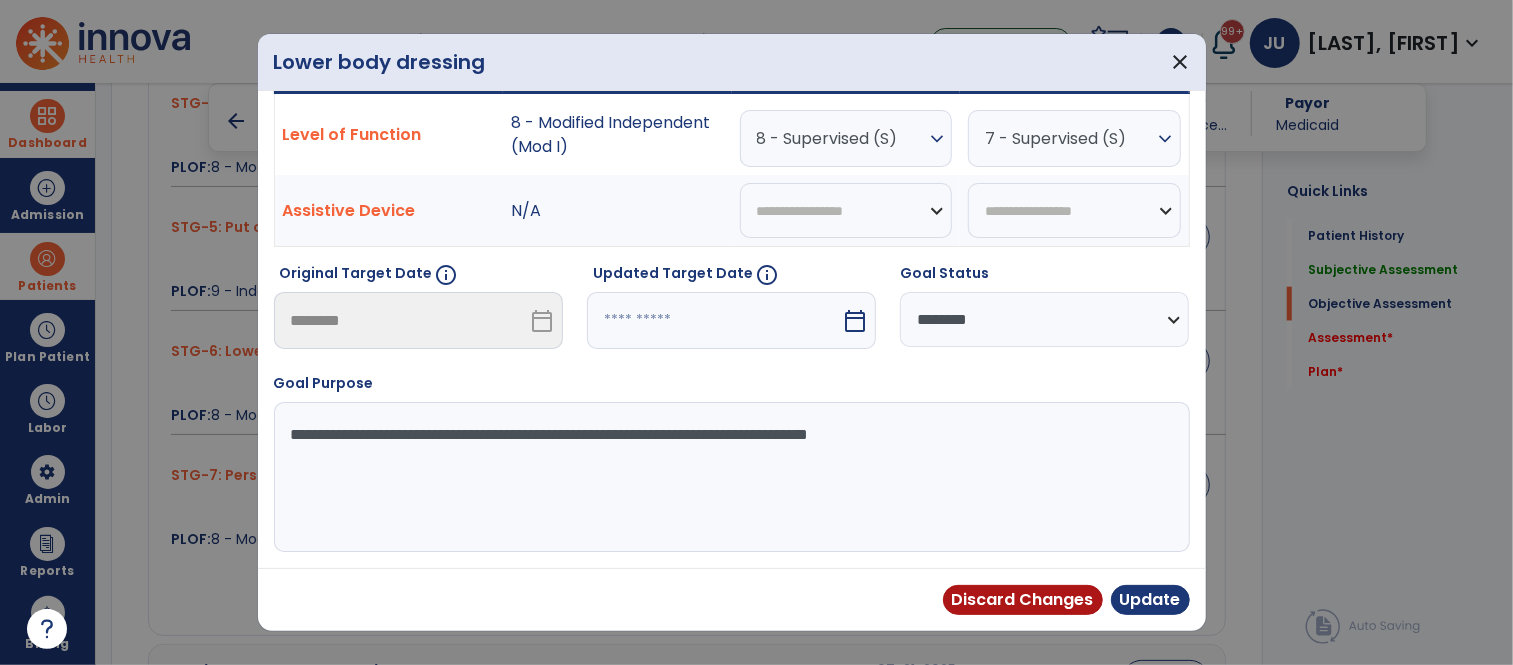 click on "7 - Supervised (S)" at bounding box center [1069, 138] 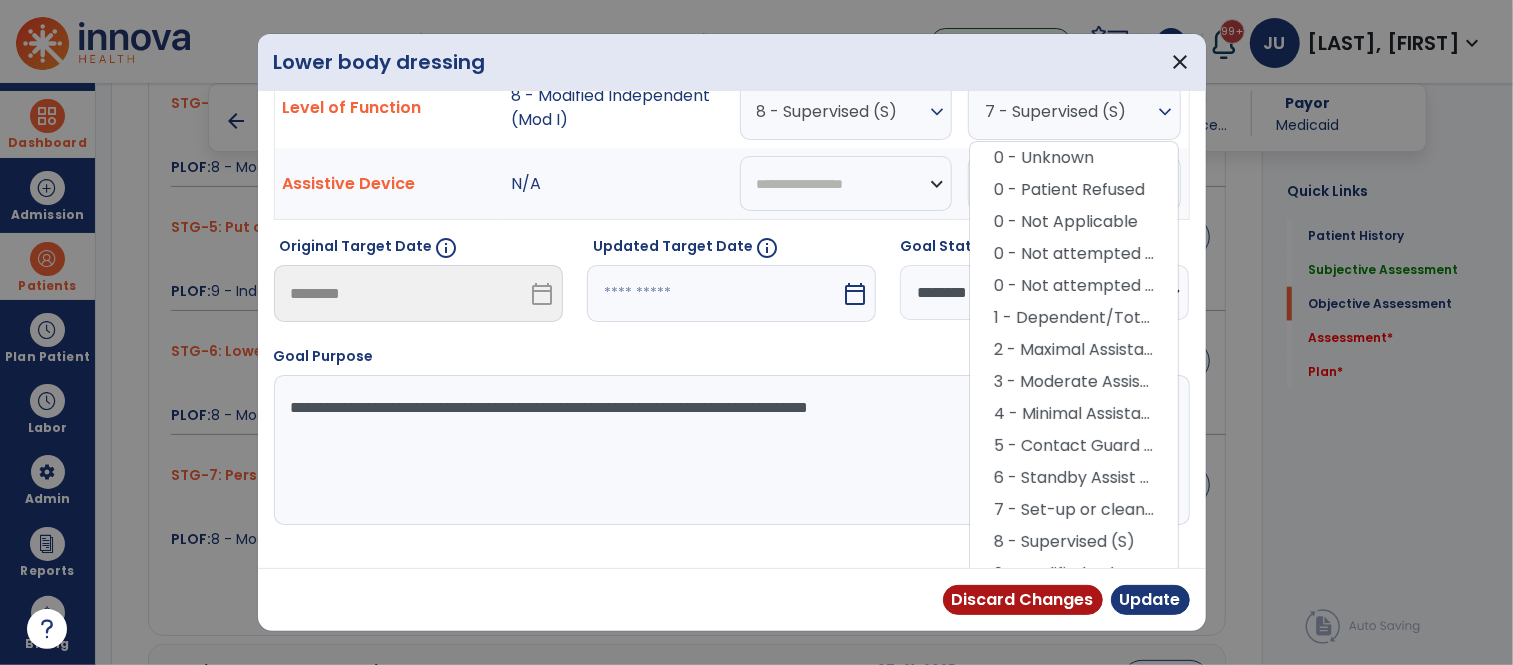 scroll, scrollTop: 142, scrollLeft: 0, axis: vertical 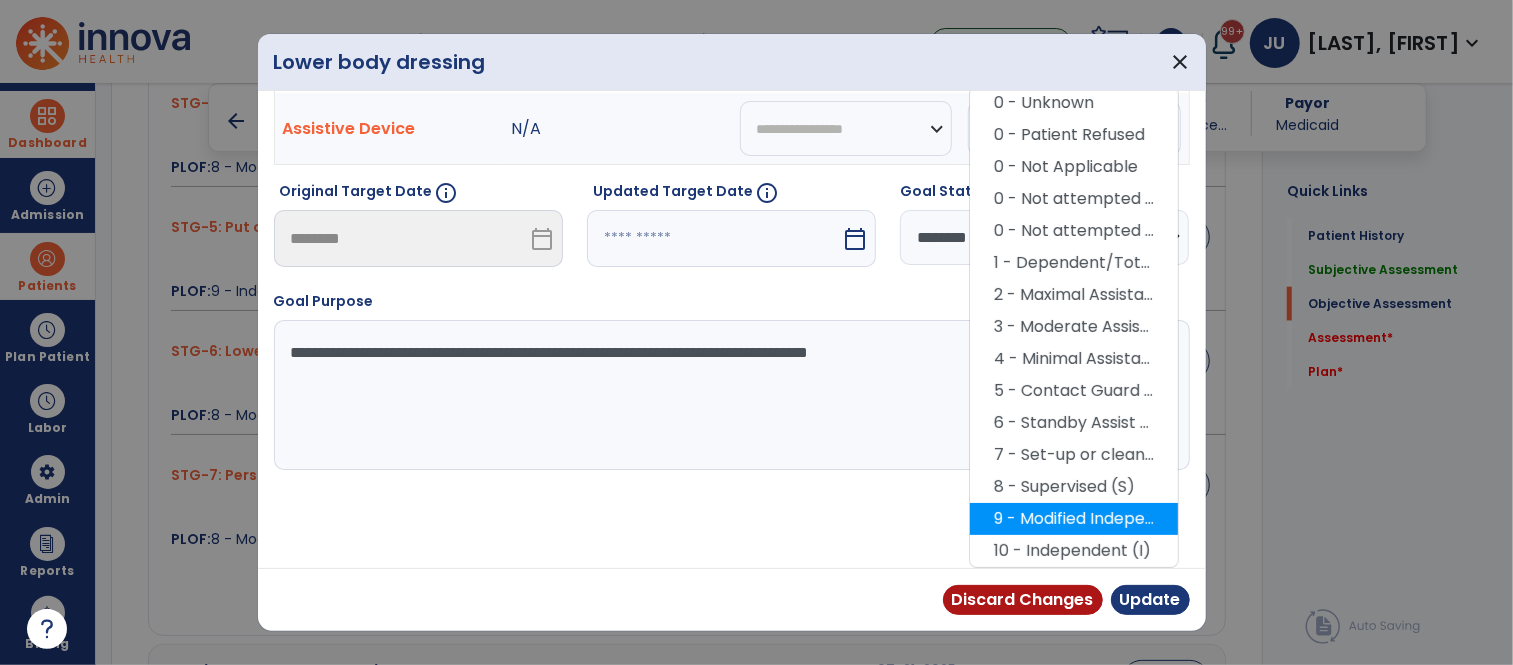 click on "9 - Modified Independent (Mod I)" at bounding box center (1074, 519) 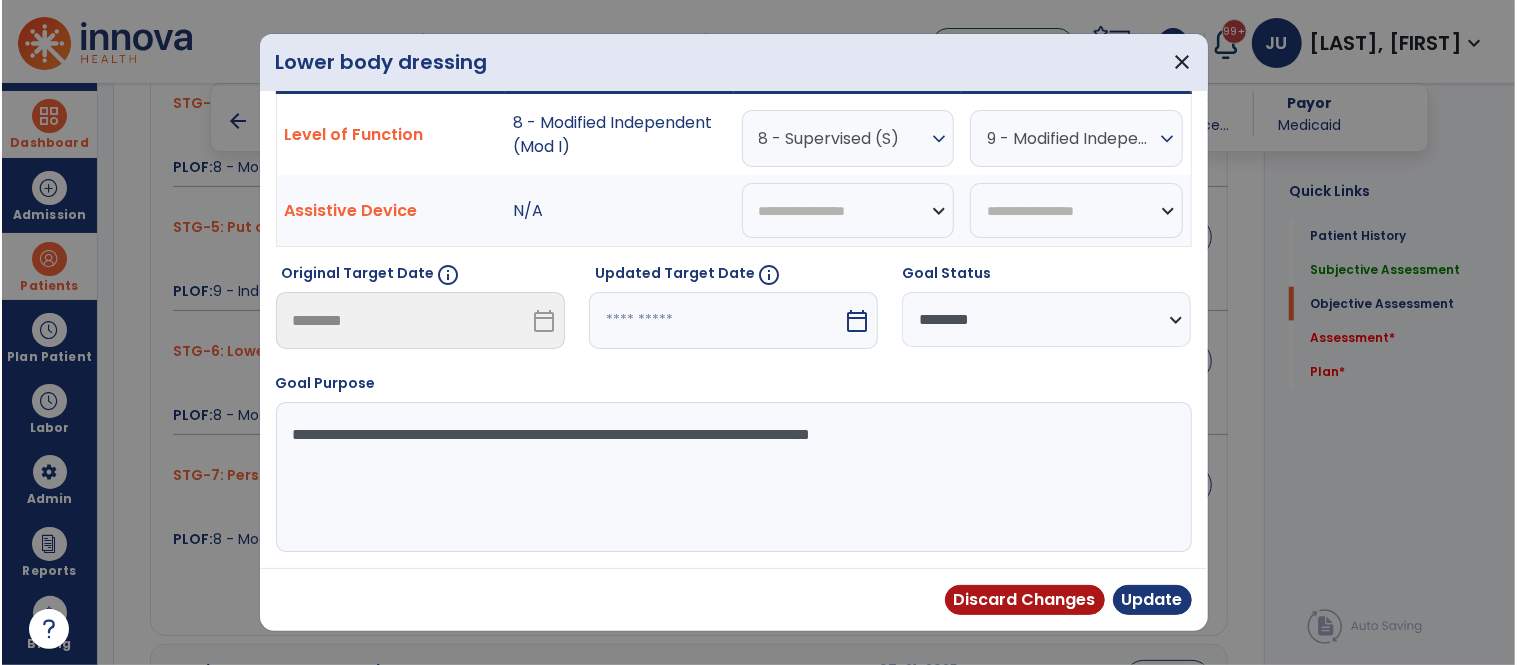scroll, scrollTop: 60, scrollLeft: 0, axis: vertical 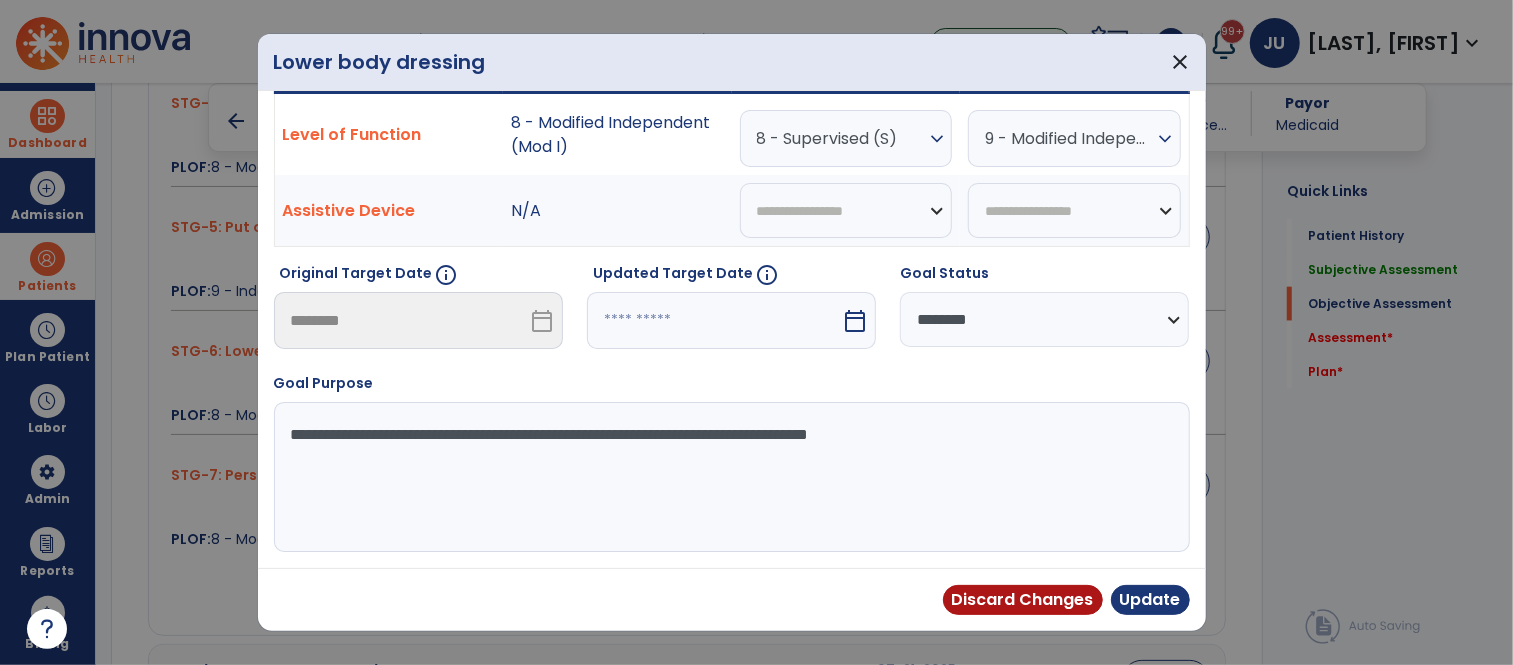 click at bounding box center [714, 320] 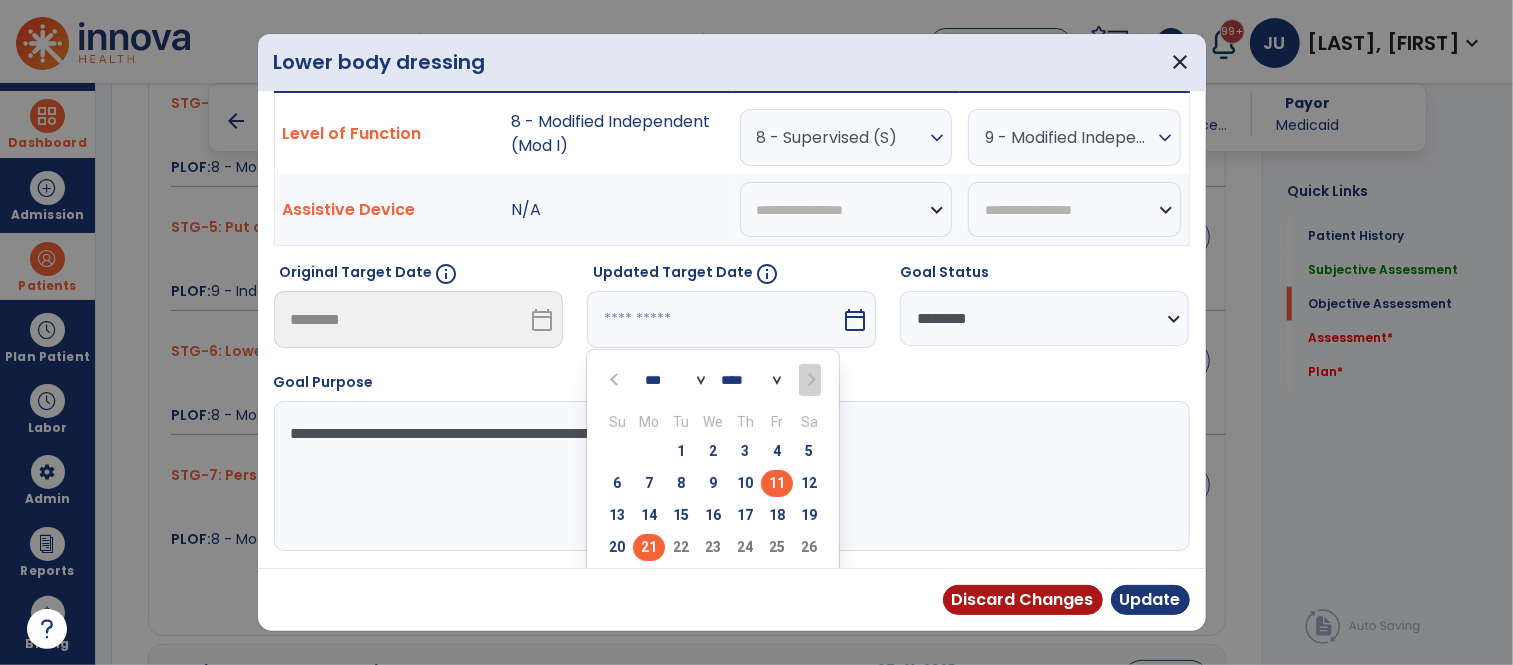 click on "21" at bounding box center [649, 547] 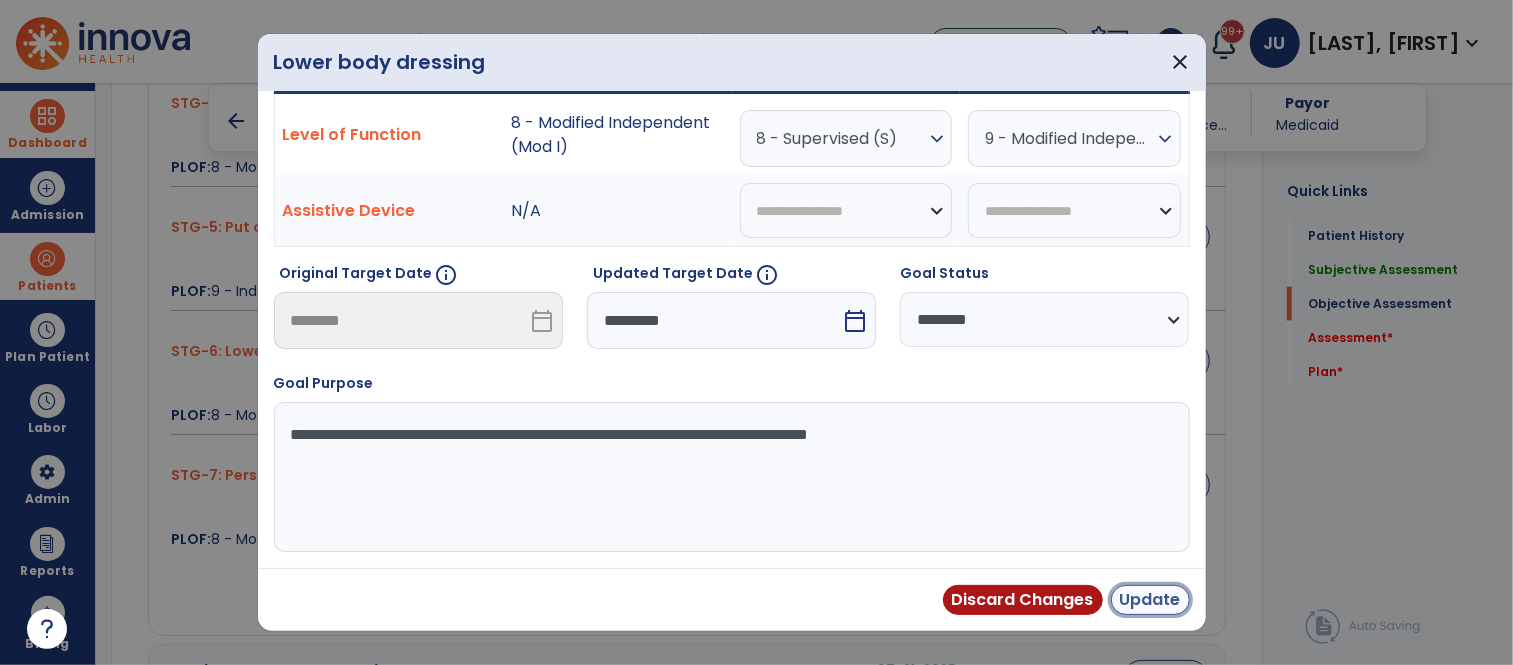 click on "Update" at bounding box center [1150, 600] 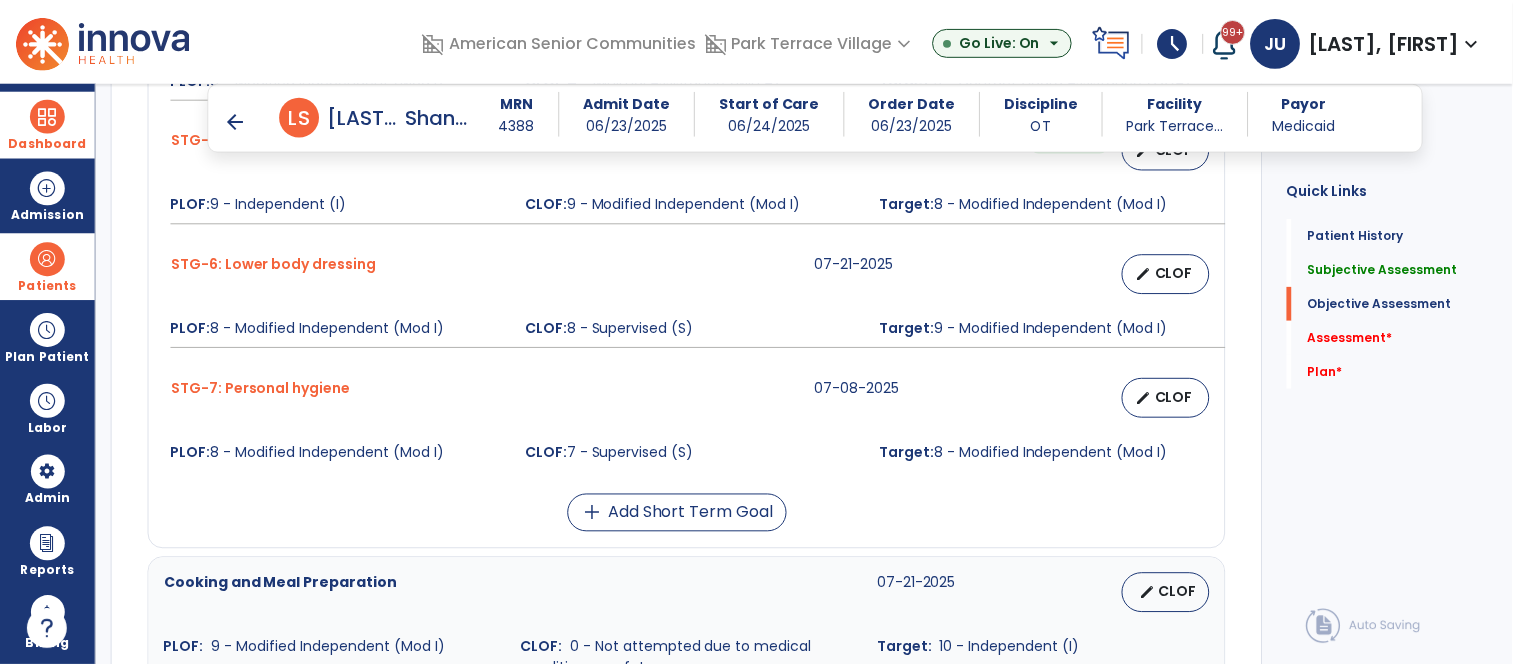 scroll, scrollTop: 1431, scrollLeft: 0, axis: vertical 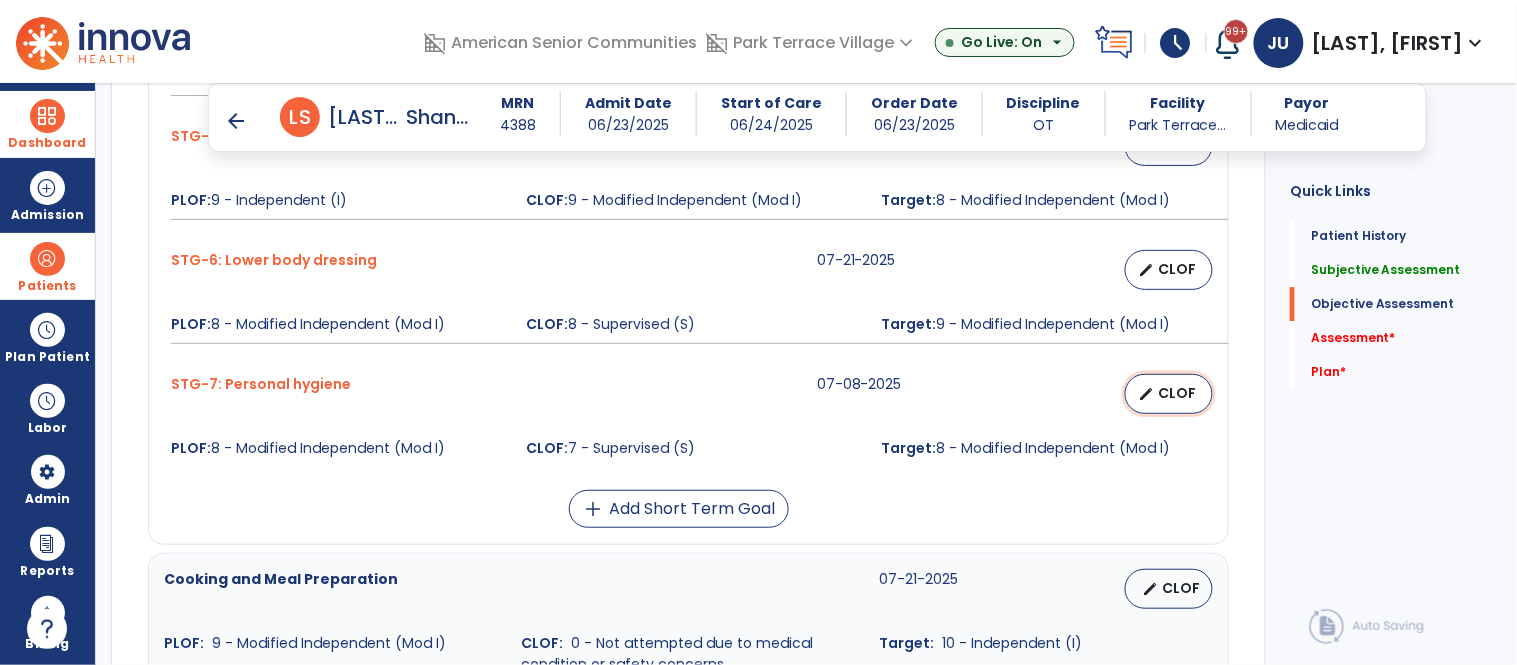 click on "CLOF" at bounding box center (1177, 393) 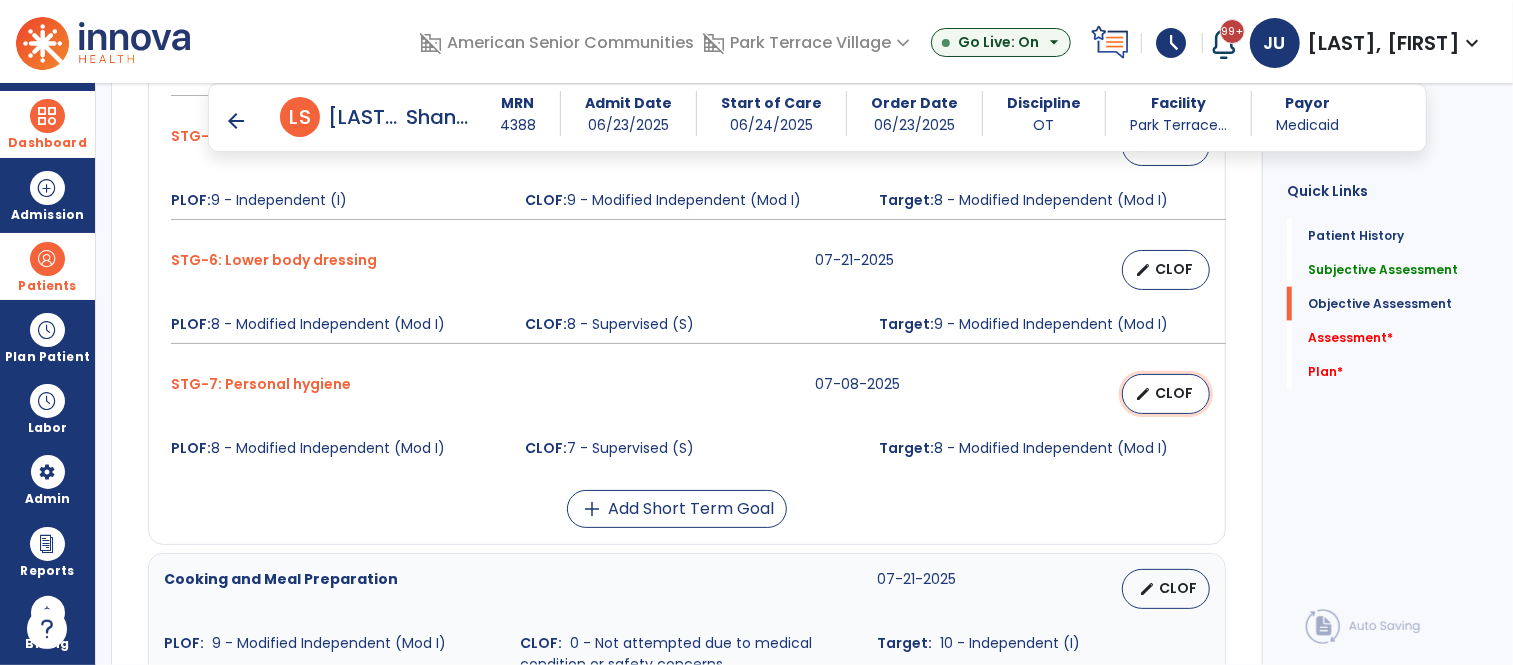 select on "********" 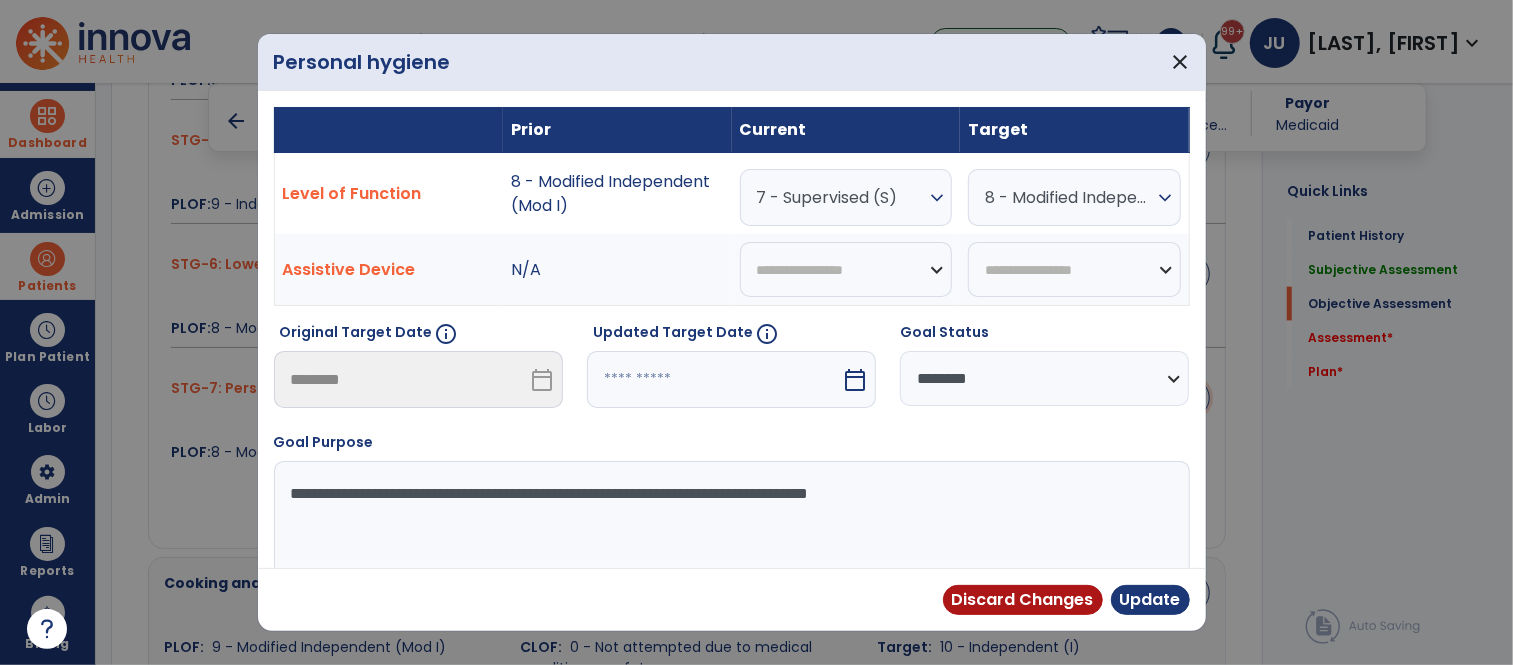 scroll, scrollTop: 1431, scrollLeft: 0, axis: vertical 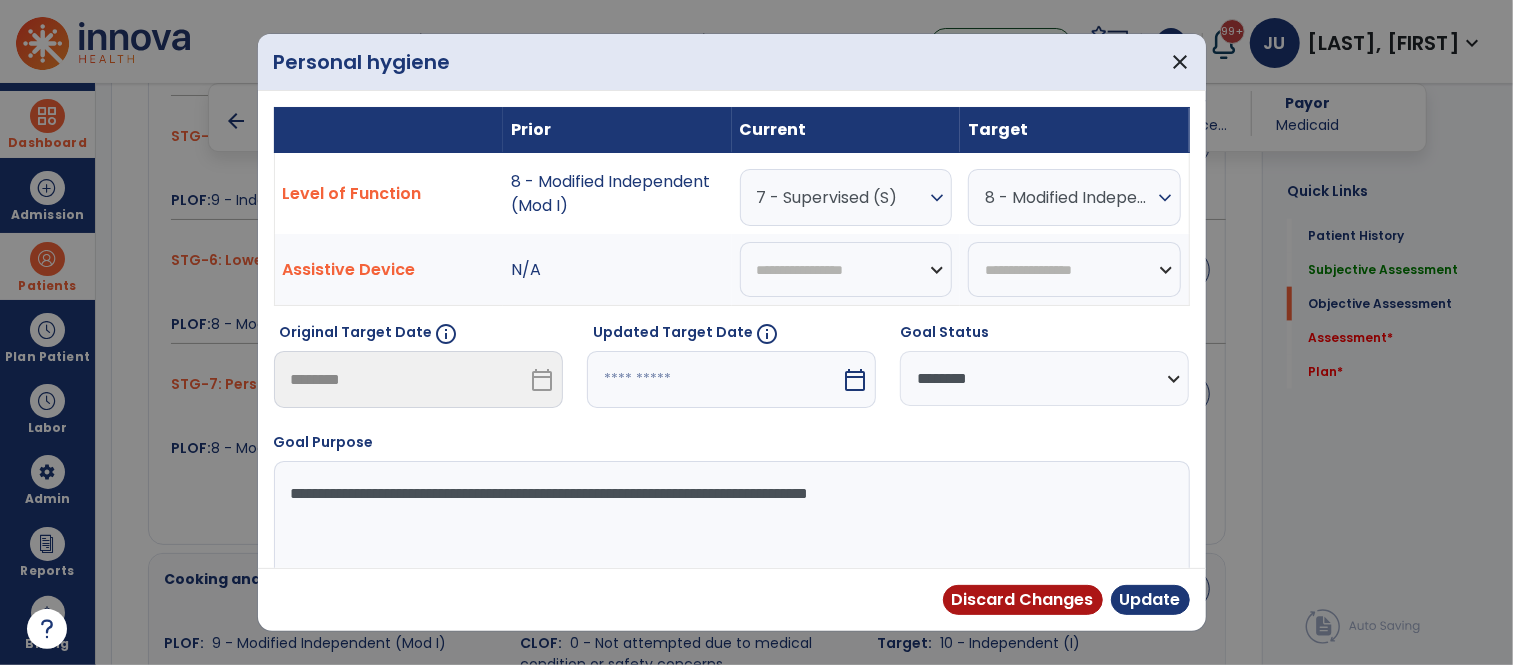 click on "7 - Supervised (S)" at bounding box center (841, 197) 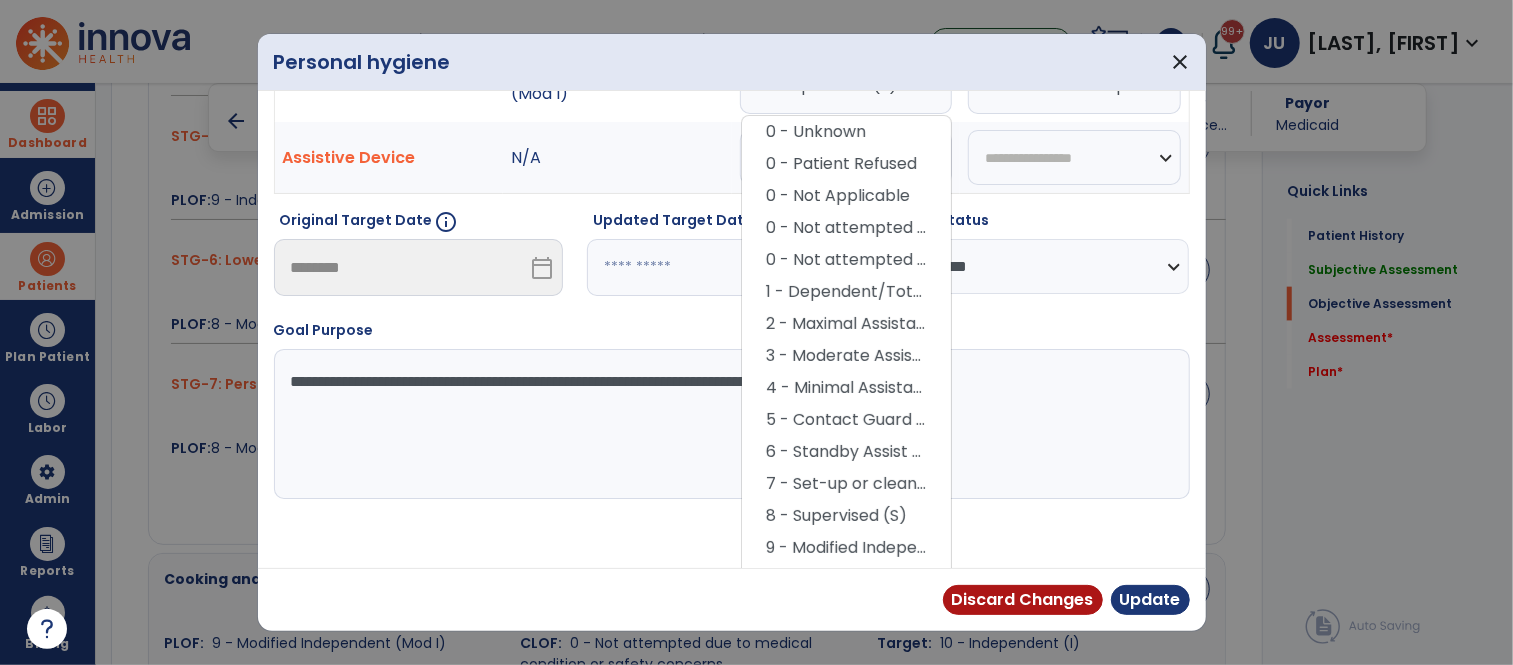 scroll, scrollTop: 142, scrollLeft: 0, axis: vertical 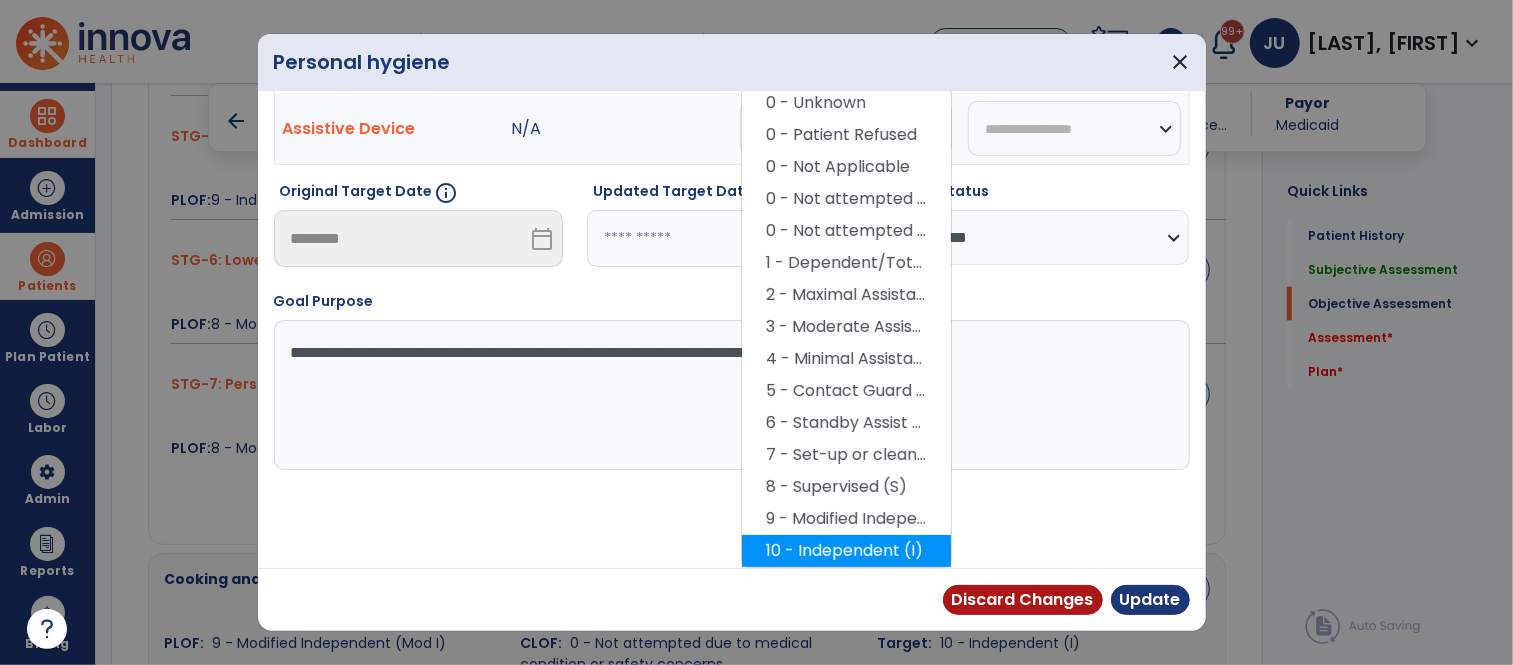 click on "10 - Independent (I)" at bounding box center (846, 551) 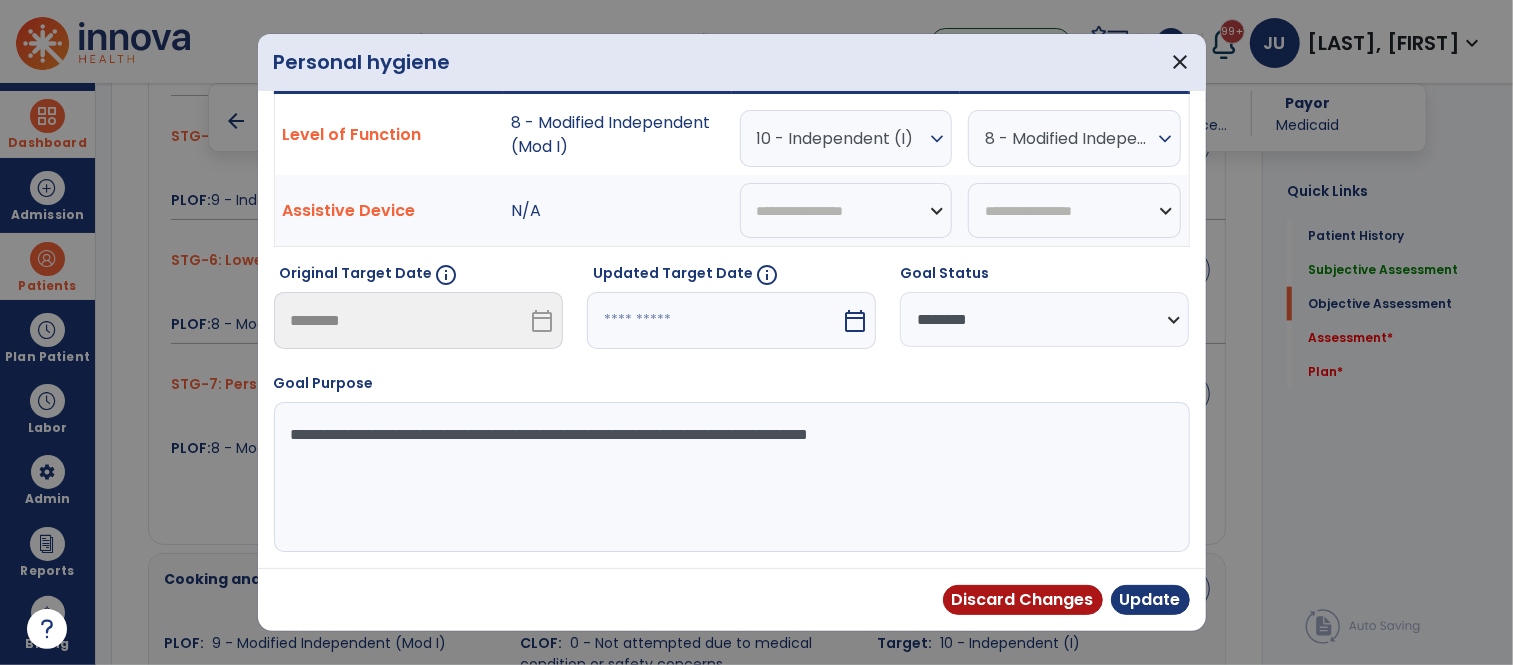click on "8 - Modified Independent (Mod I)" at bounding box center (1069, 138) 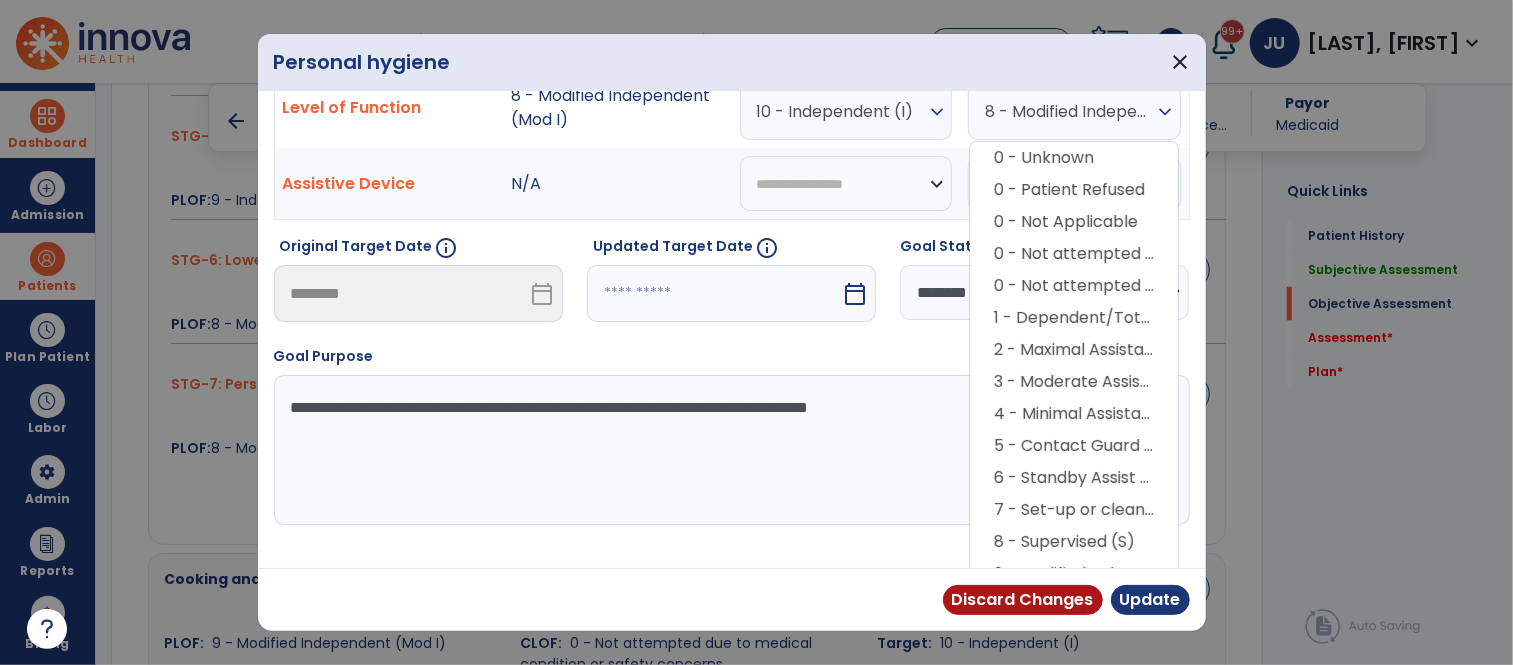 scroll, scrollTop: 142, scrollLeft: 0, axis: vertical 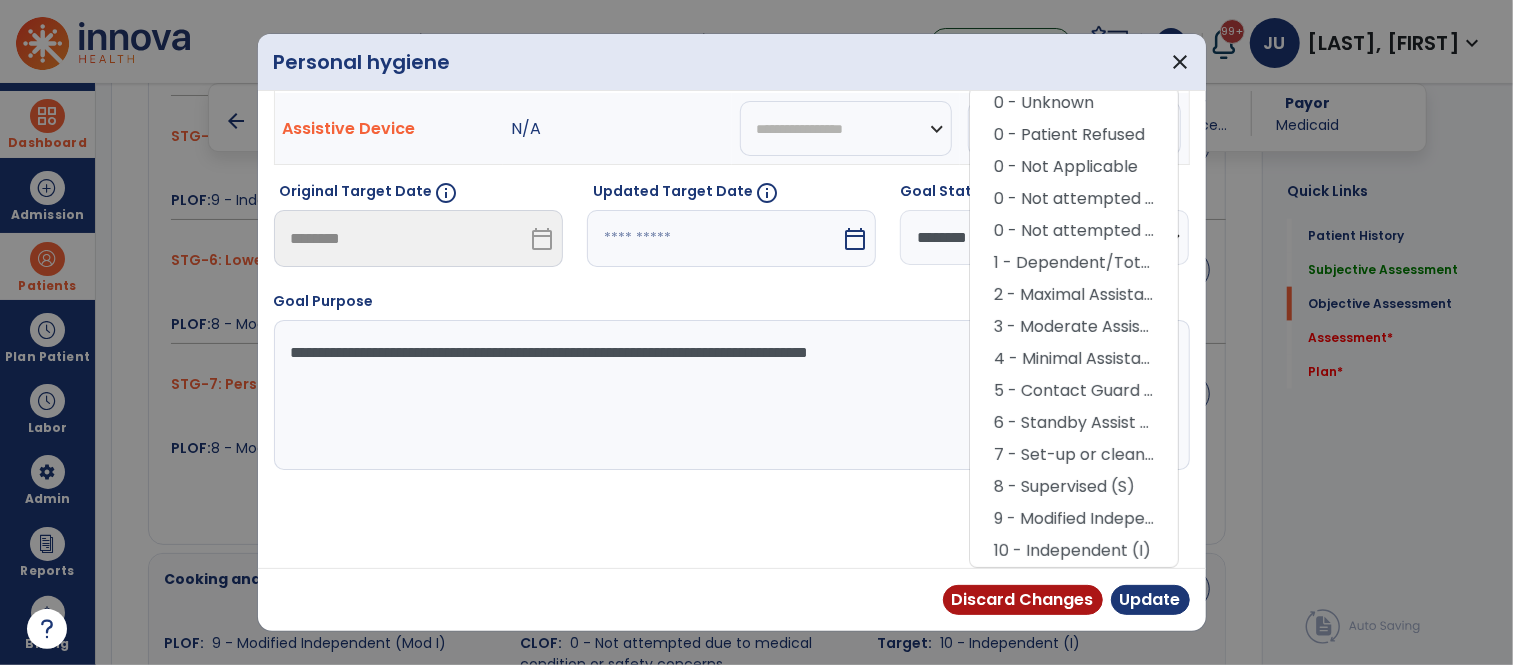 click on "**********" at bounding box center [729, 395] 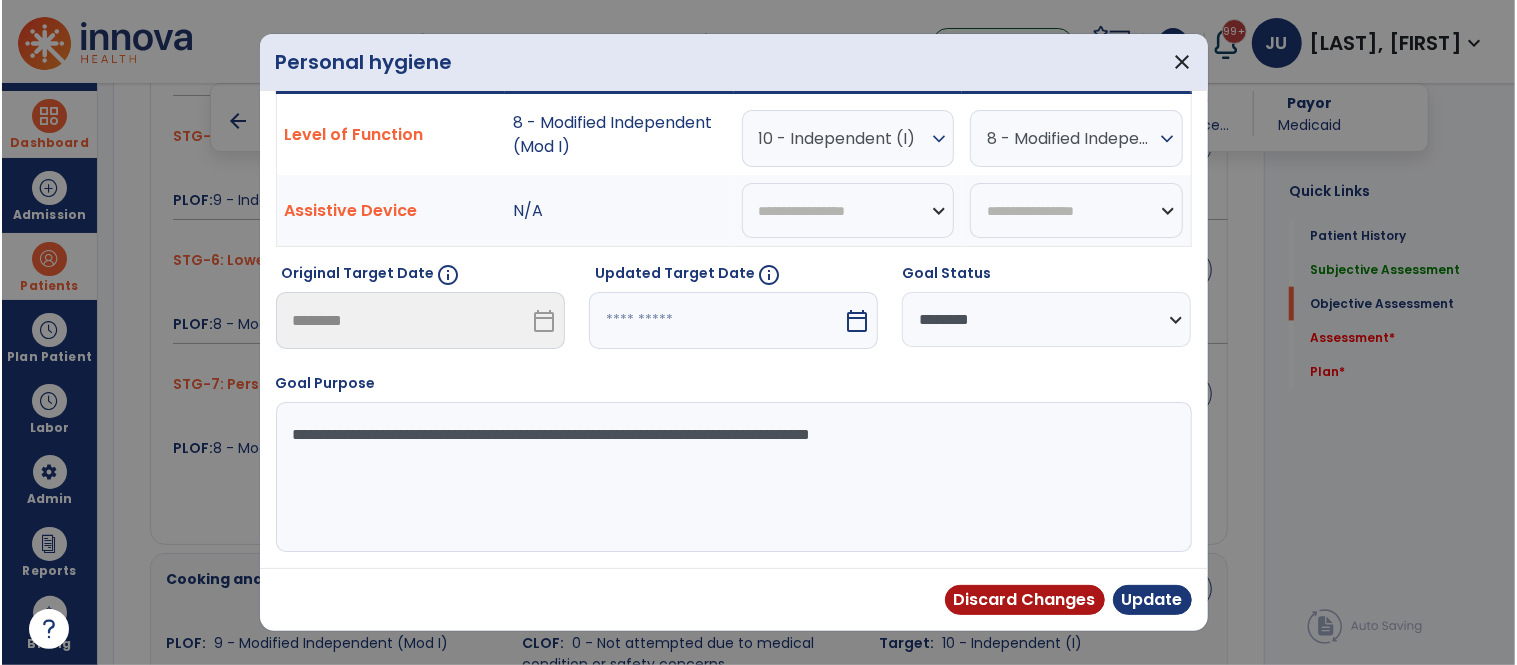 scroll, scrollTop: 60, scrollLeft: 0, axis: vertical 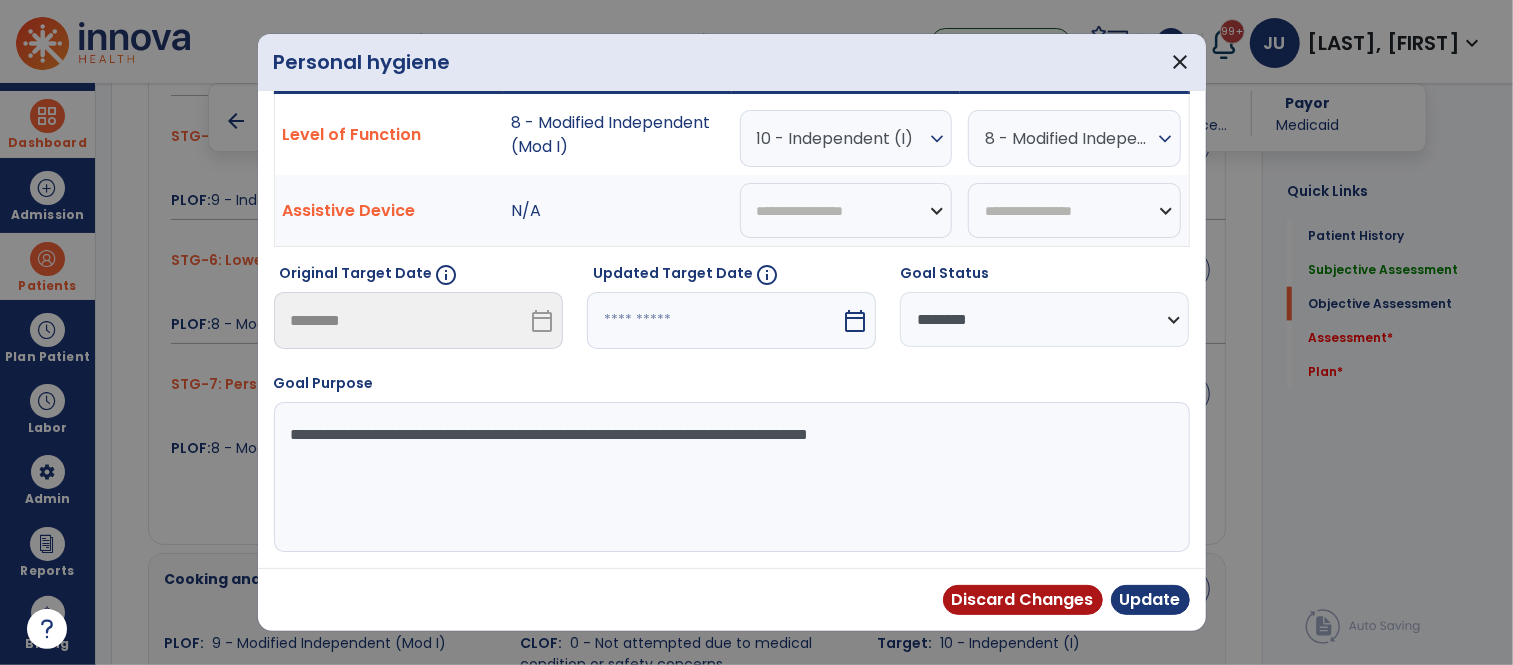 click at bounding box center [714, 320] 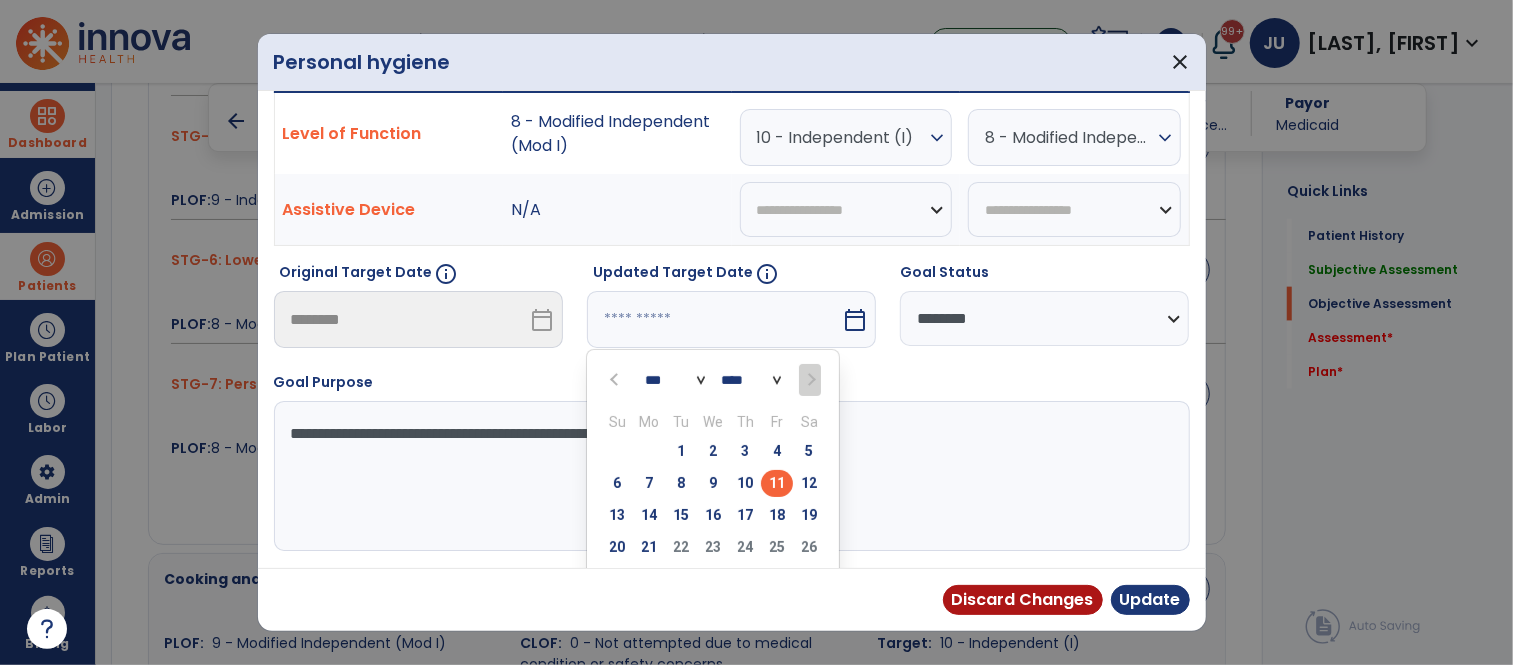 click on "11" at bounding box center (777, 483) 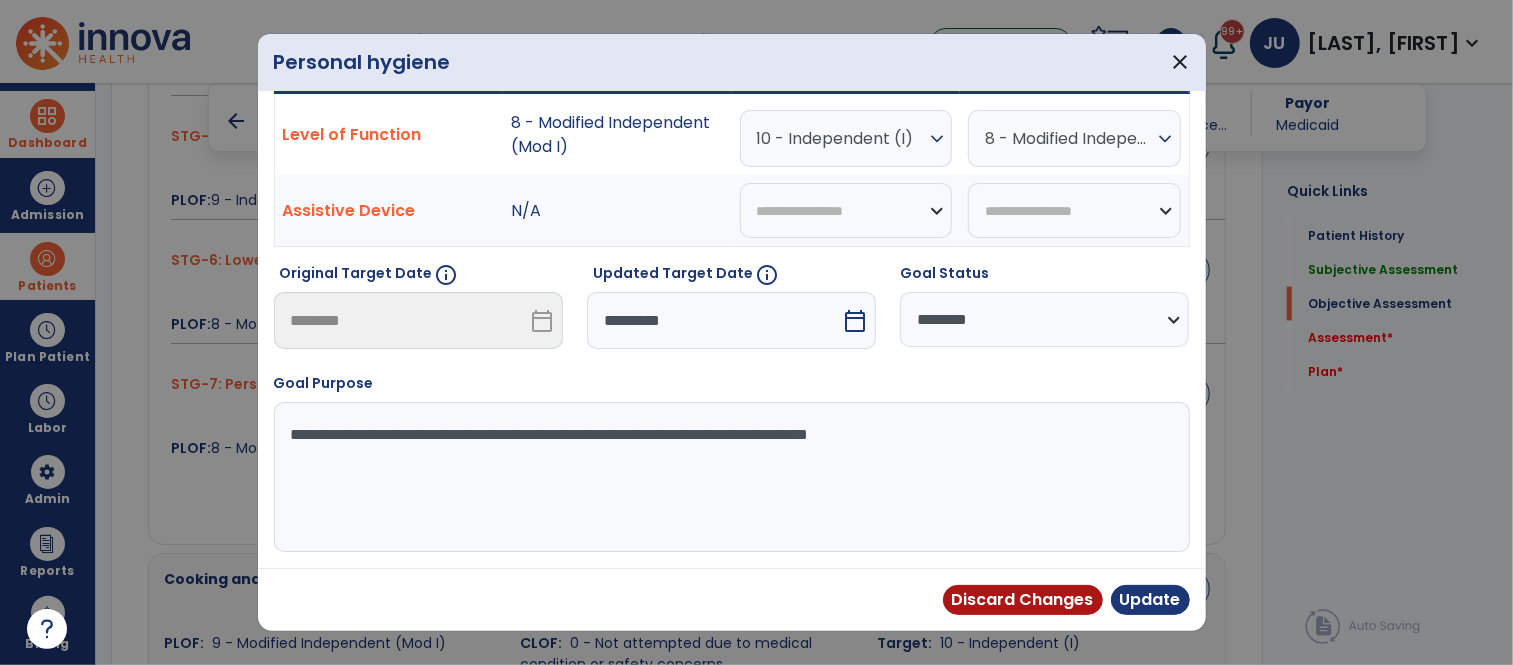 click on "**********" at bounding box center (1044, 319) 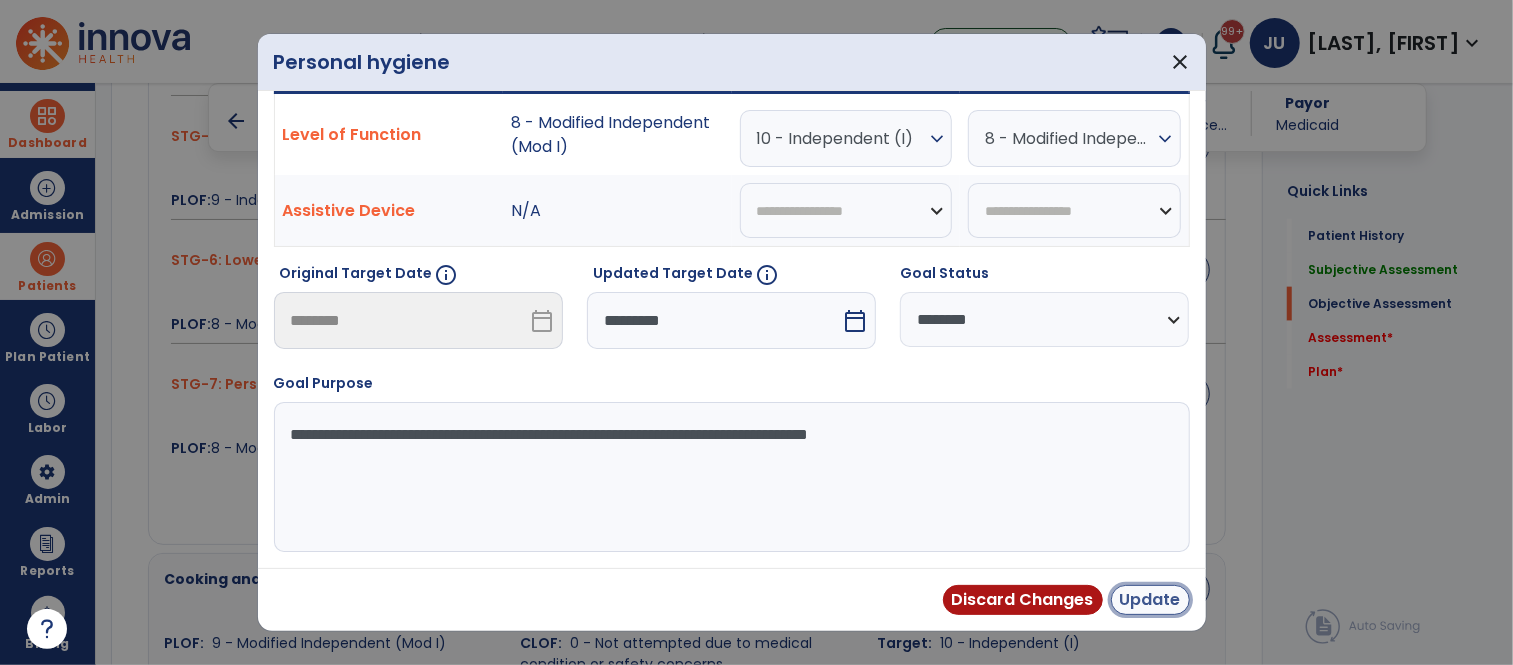 click on "Update" at bounding box center (1150, 600) 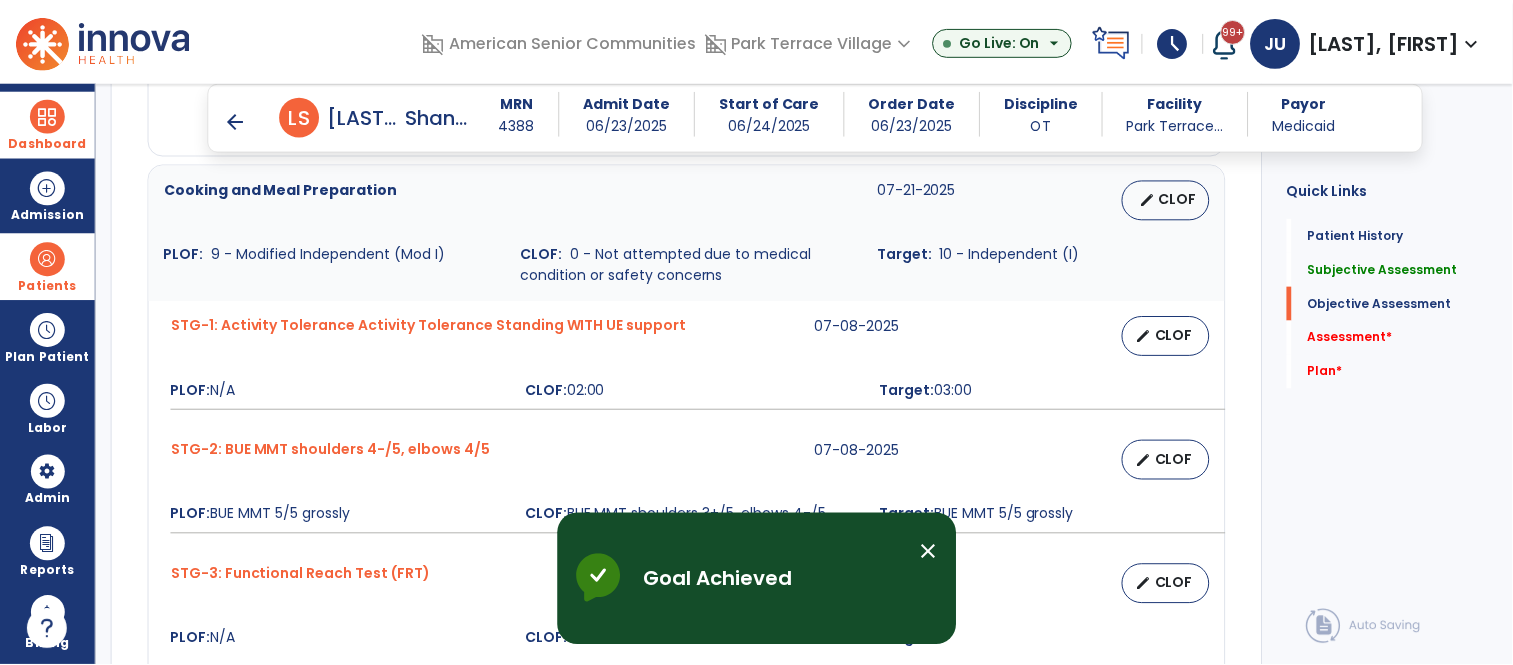scroll, scrollTop: 1821, scrollLeft: 0, axis: vertical 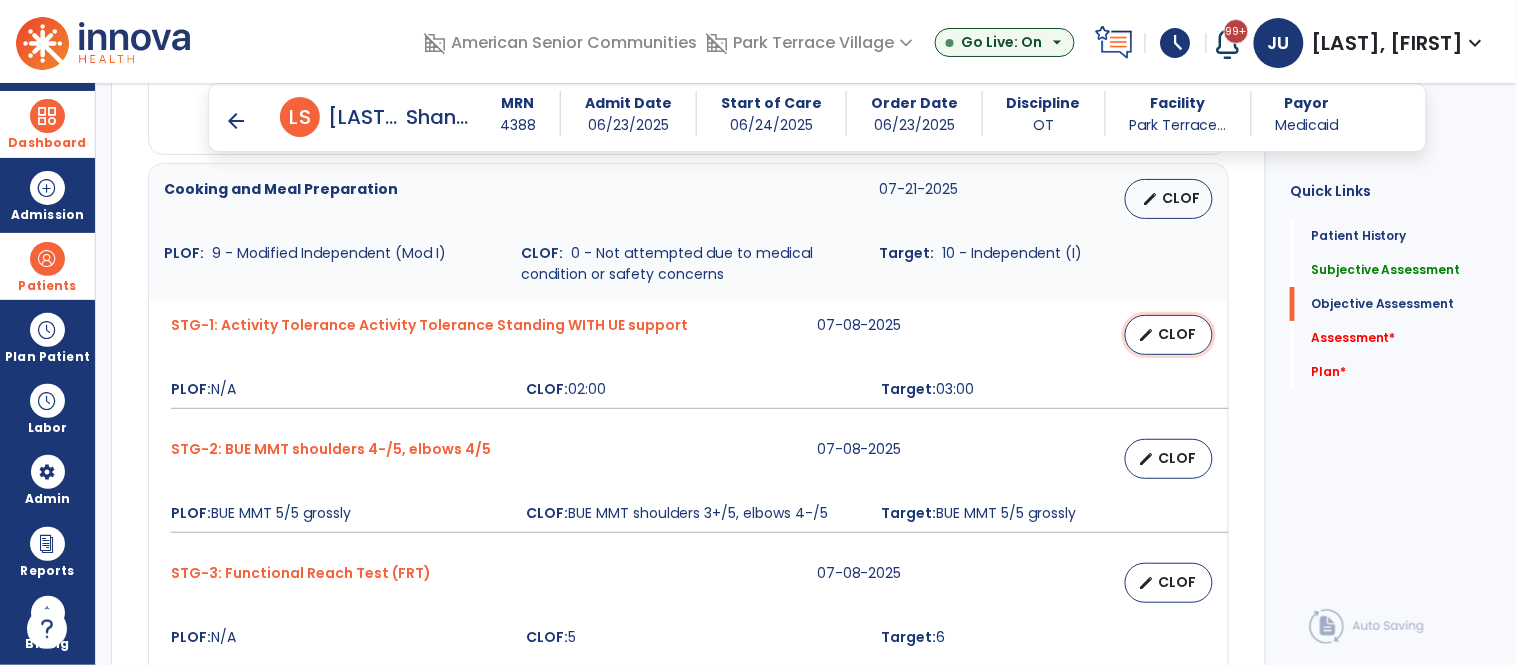 click on "CLOF" at bounding box center (1177, 334) 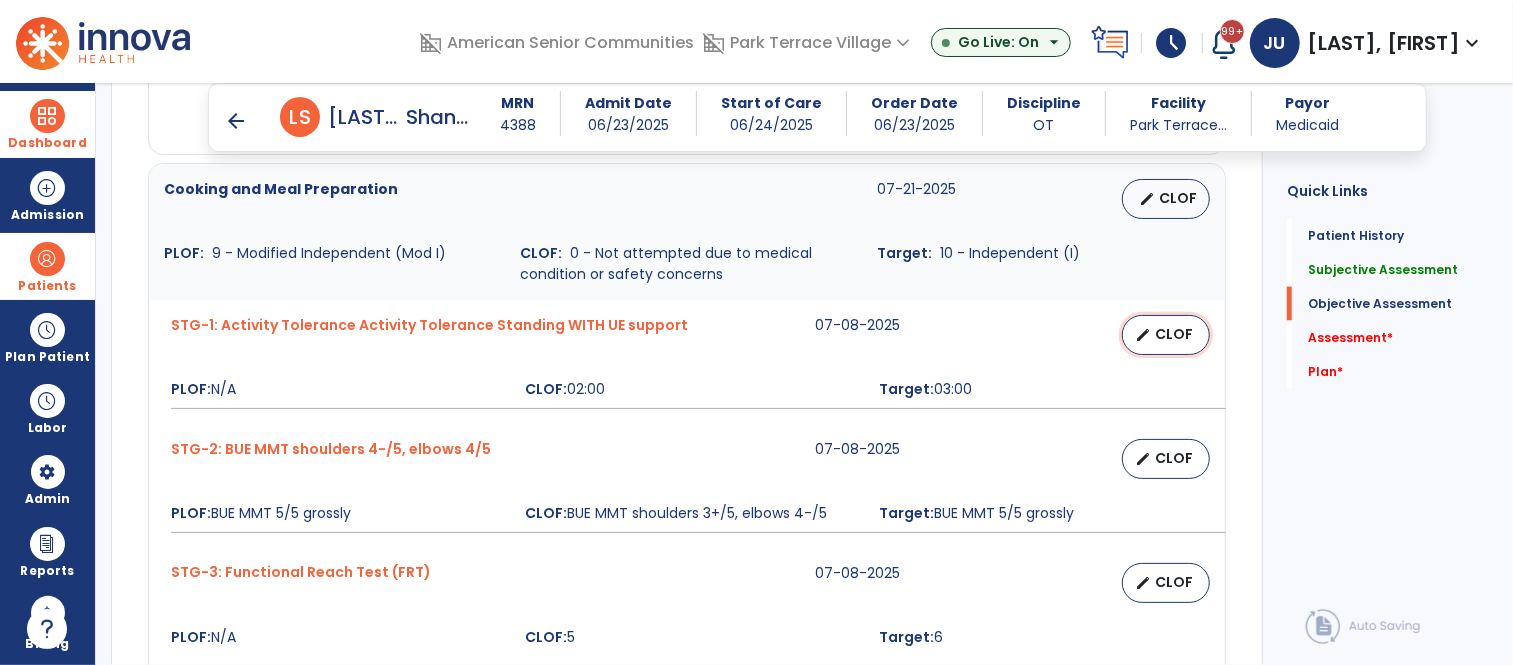 select on "********" 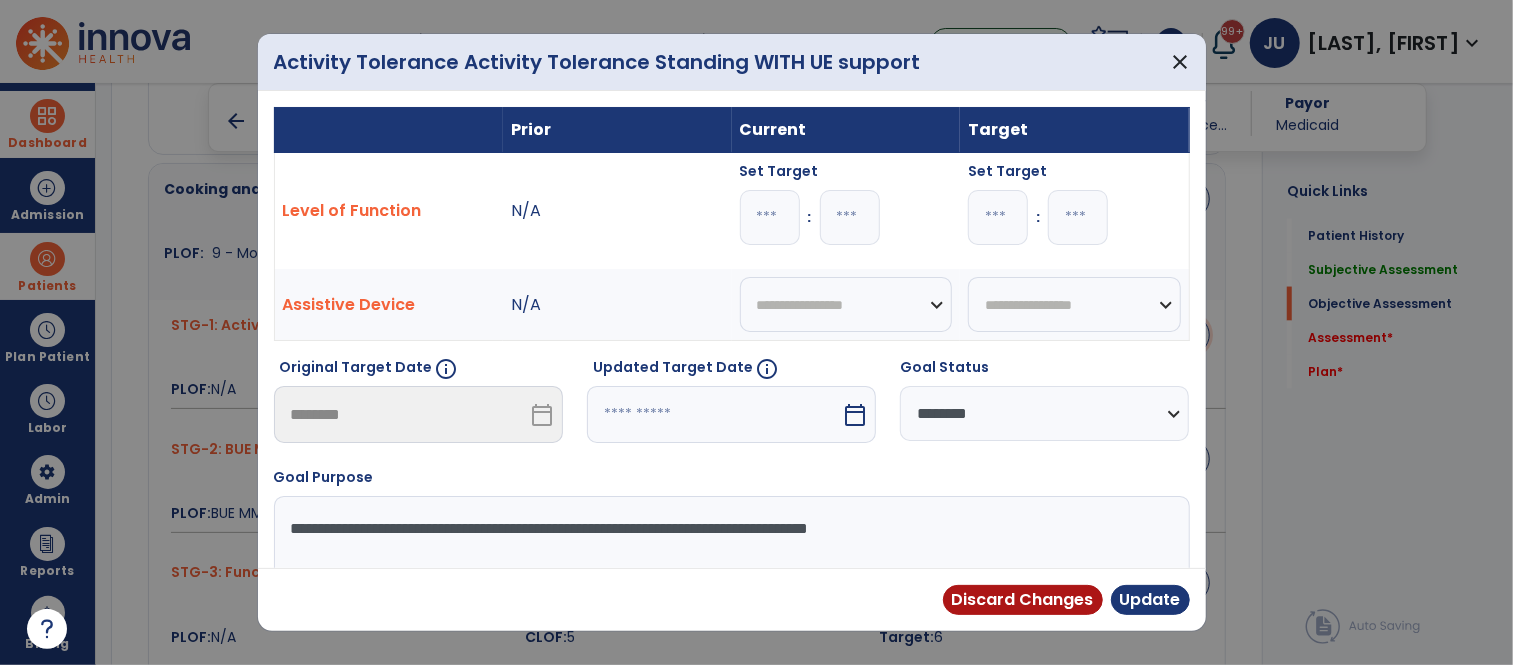 scroll, scrollTop: 1821, scrollLeft: 0, axis: vertical 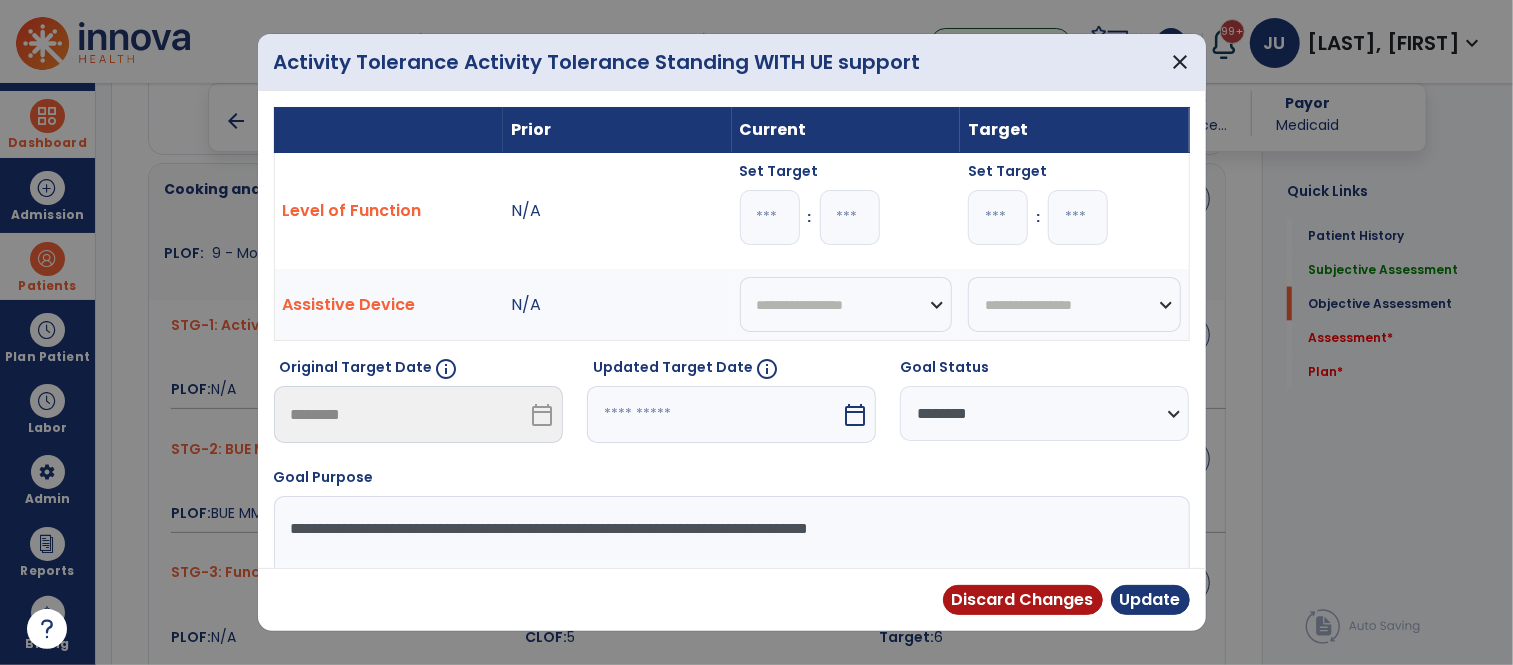 click on "*" at bounding box center (770, 217) 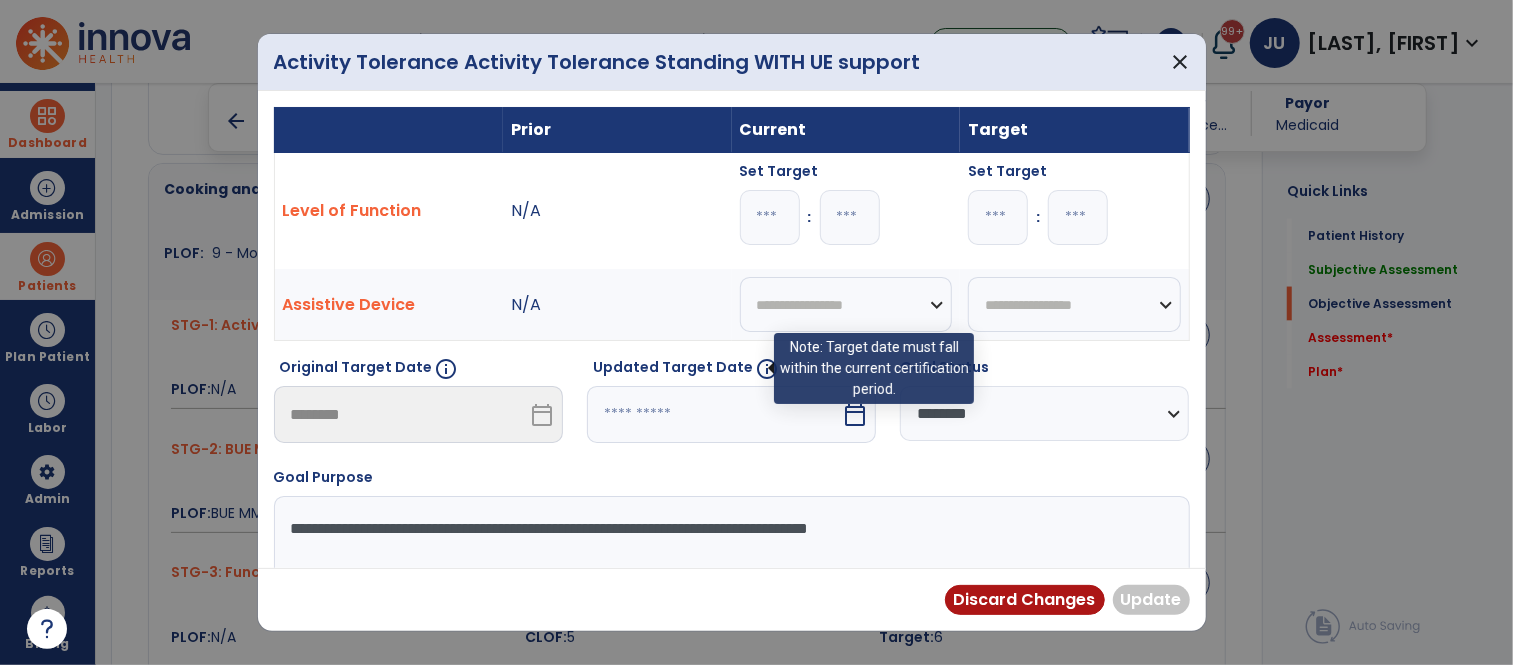 type on "*" 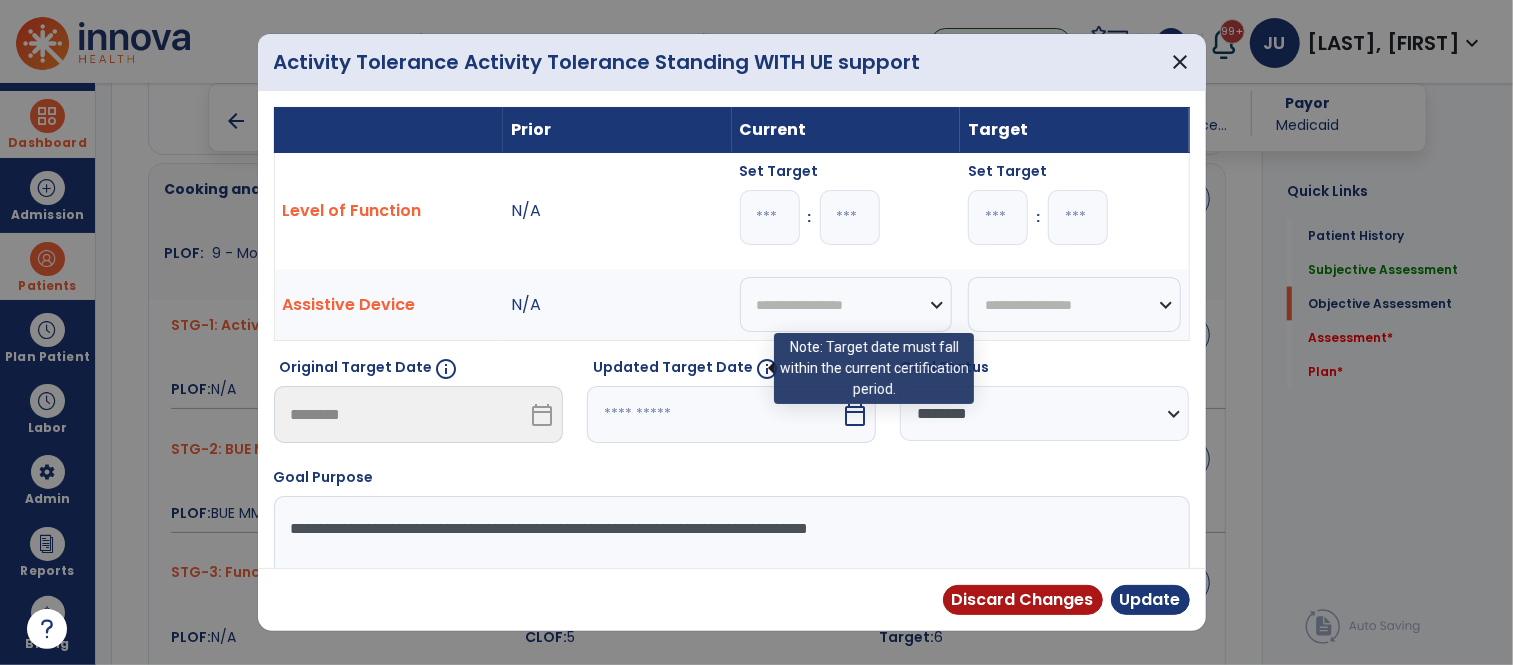 type on "*" 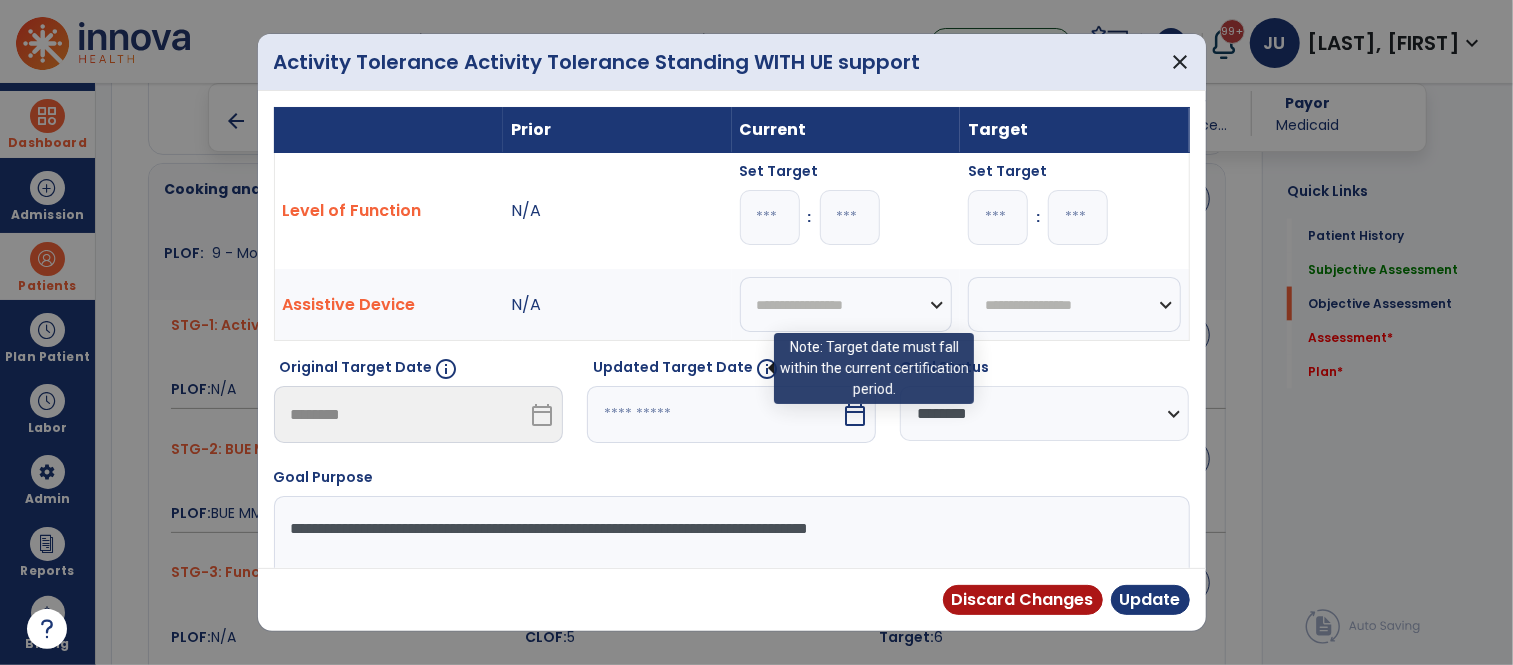 click on "*" at bounding box center [998, 217] 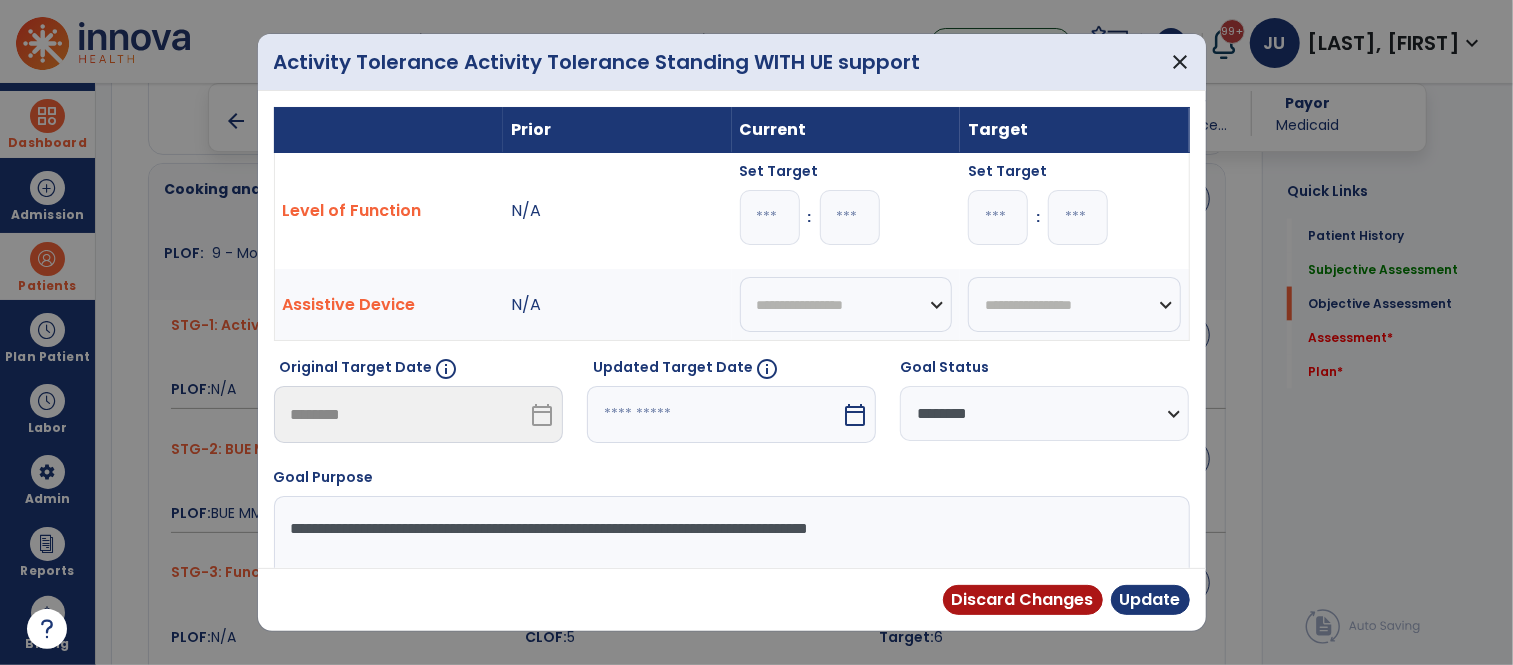 type on "*" 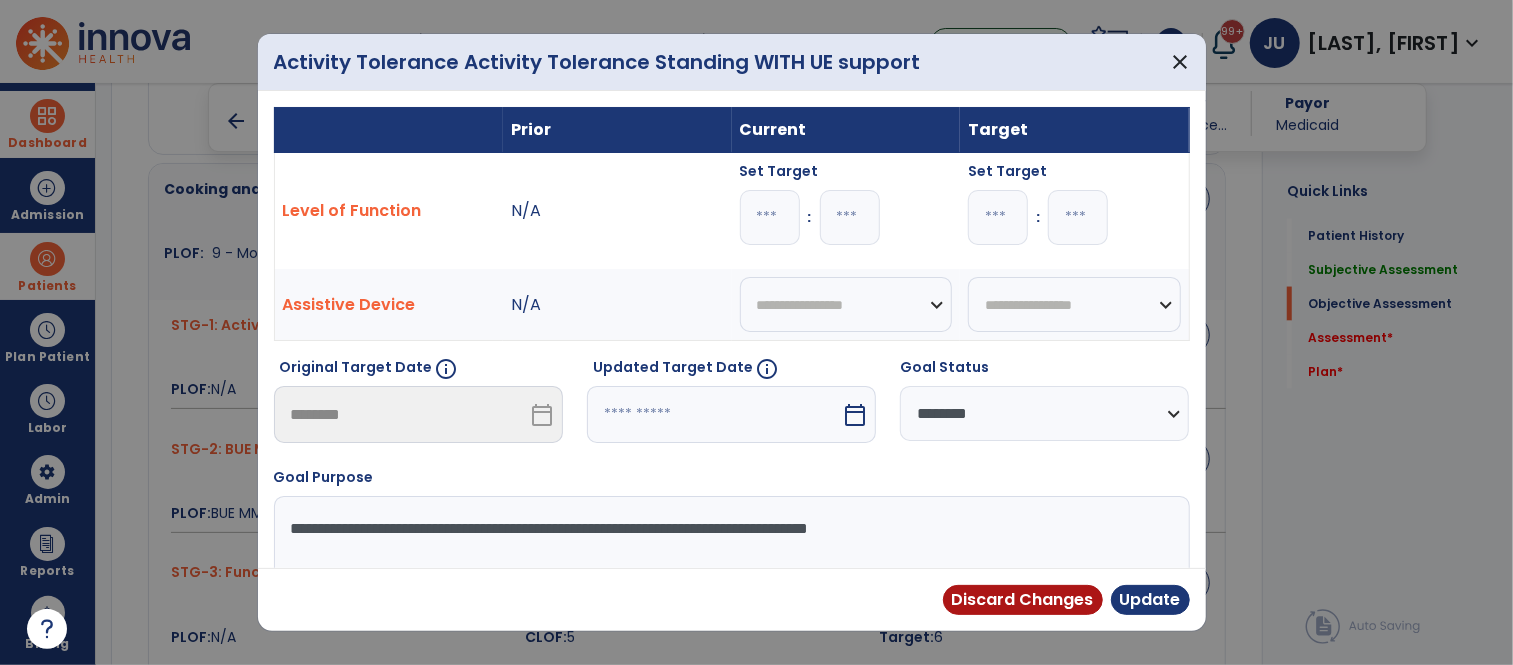 click at bounding box center [714, 414] 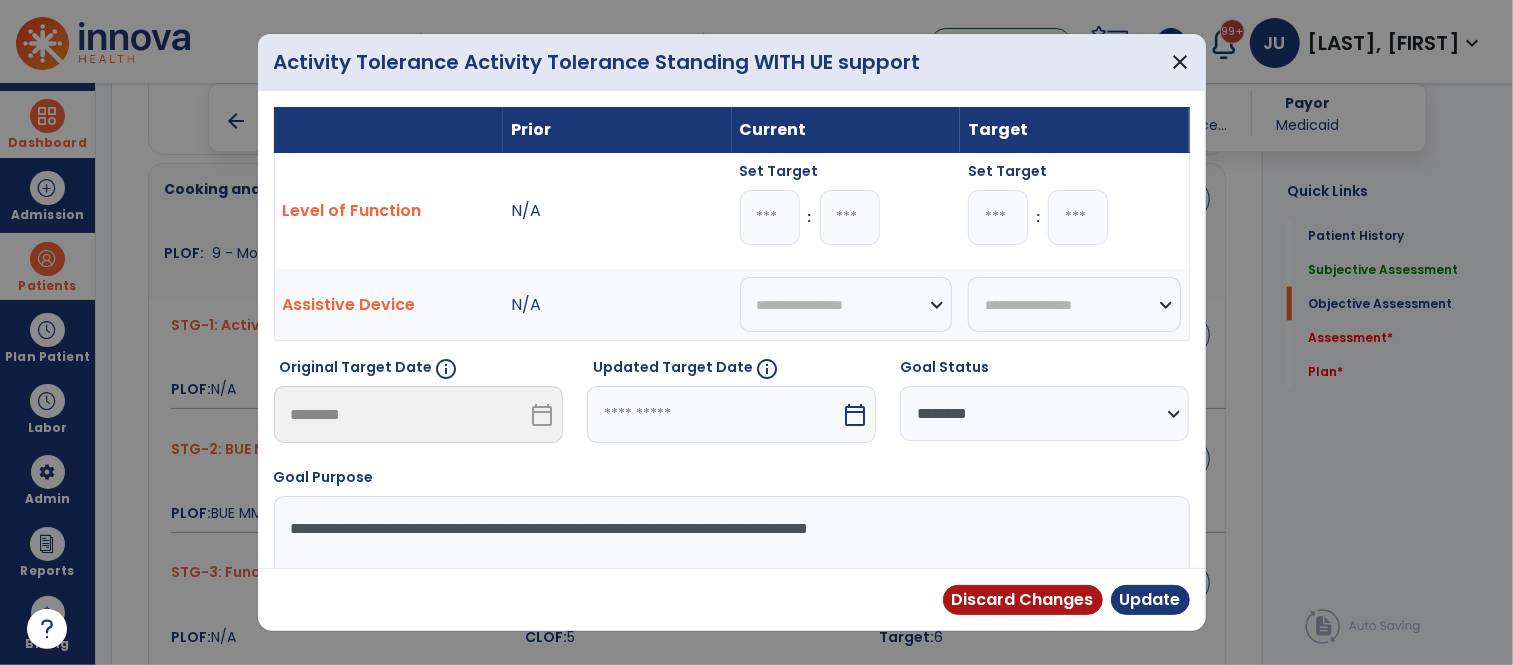 select on "*" 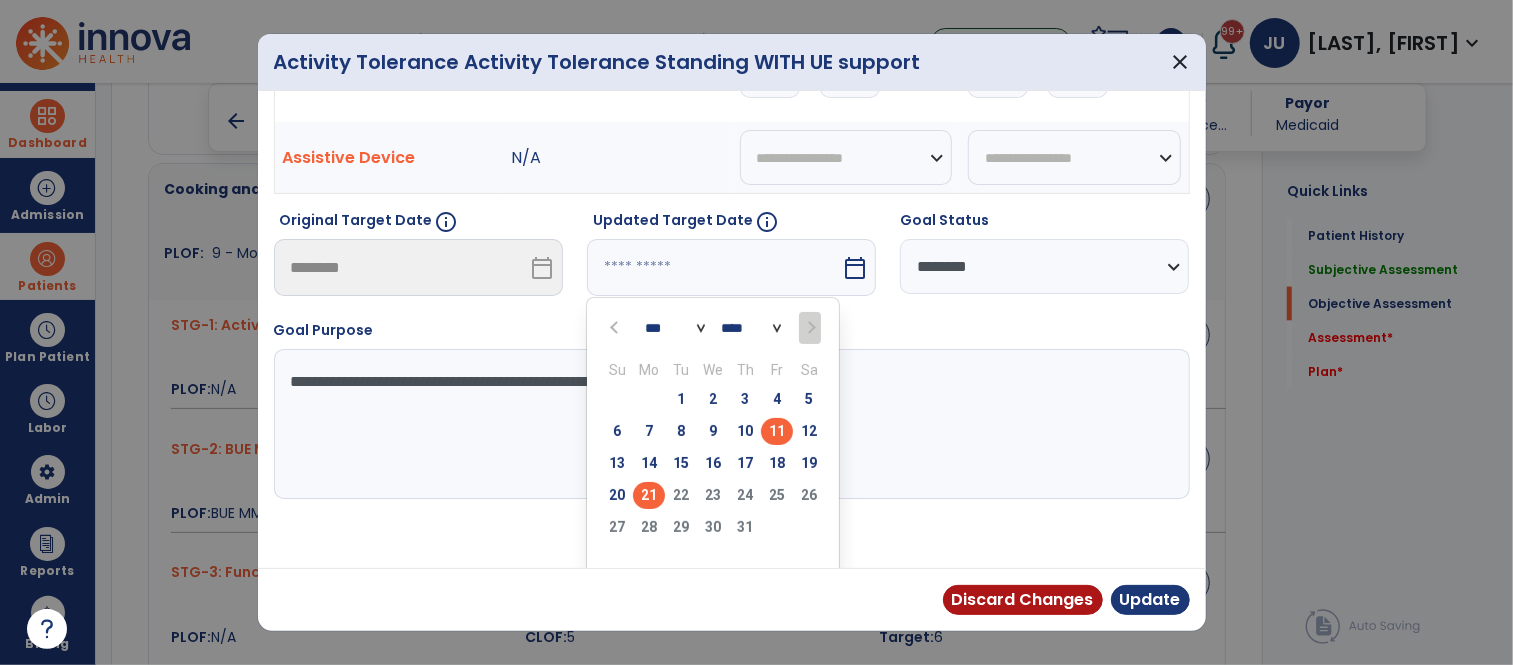 click on "21" at bounding box center (649, 495) 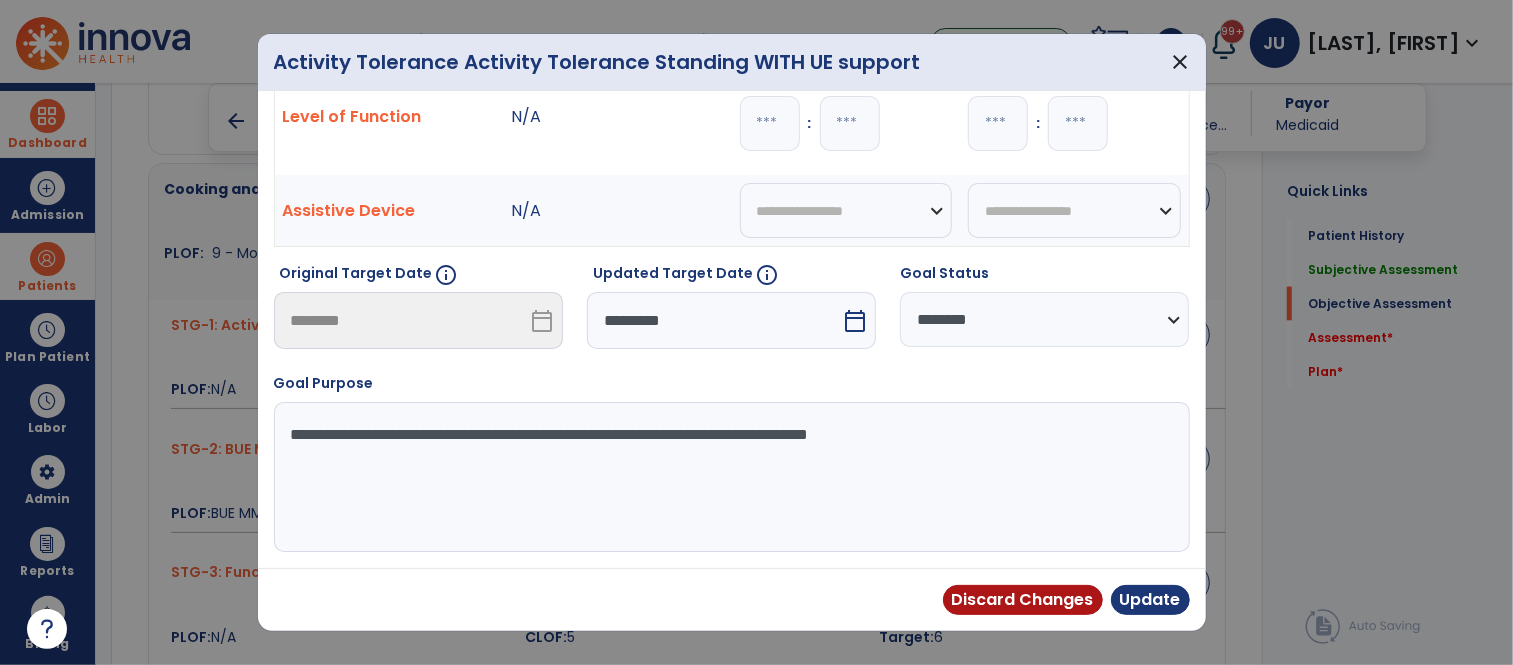 scroll, scrollTop: 94, scrollLeft: 0, axis: vertical 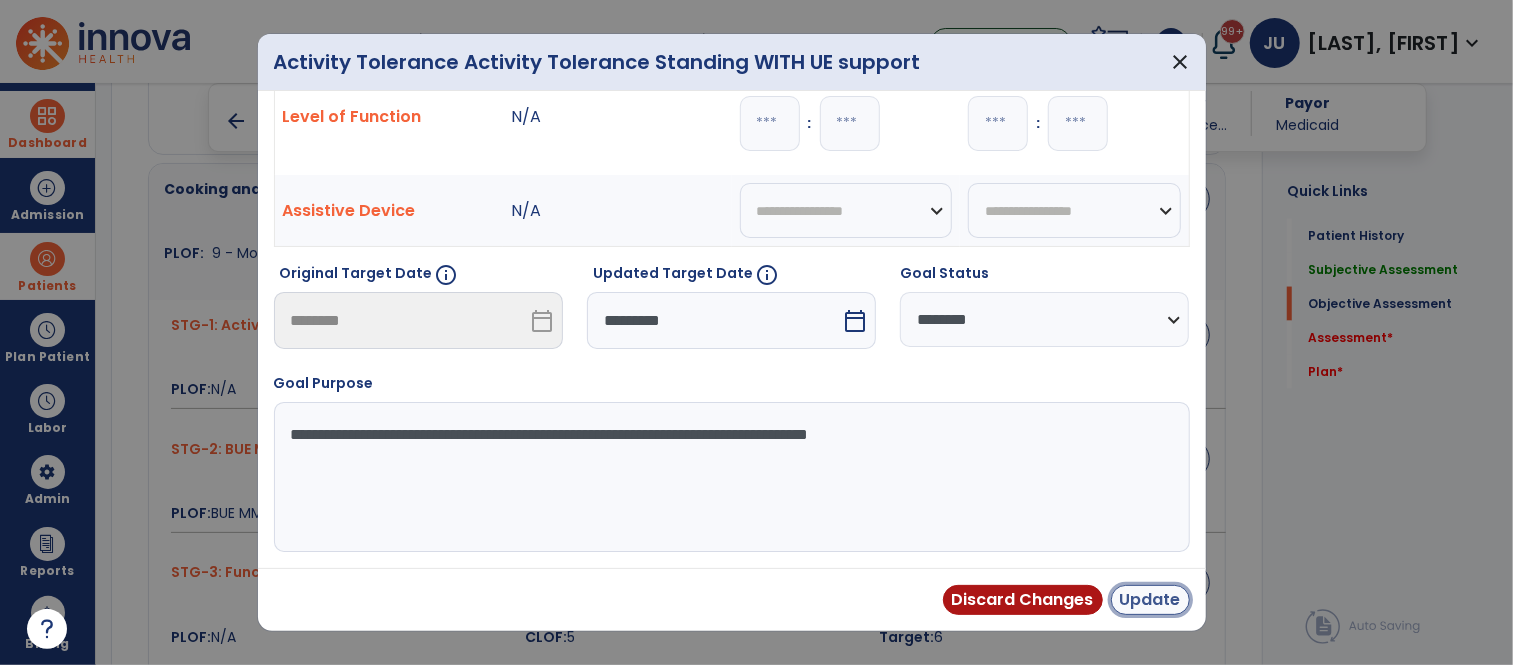 click on "Update" at bounding box center (1150, 600) 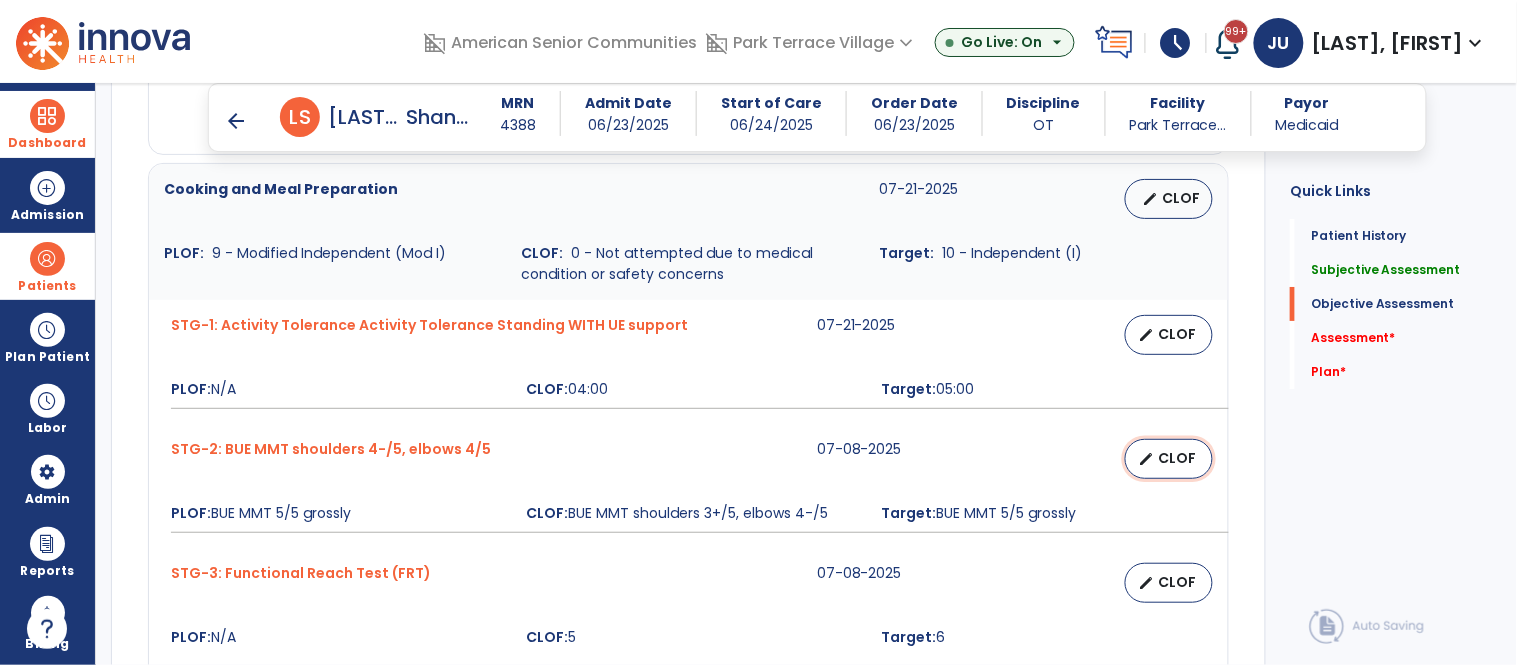click on "CLOF" at bounding box center [1177, 458] 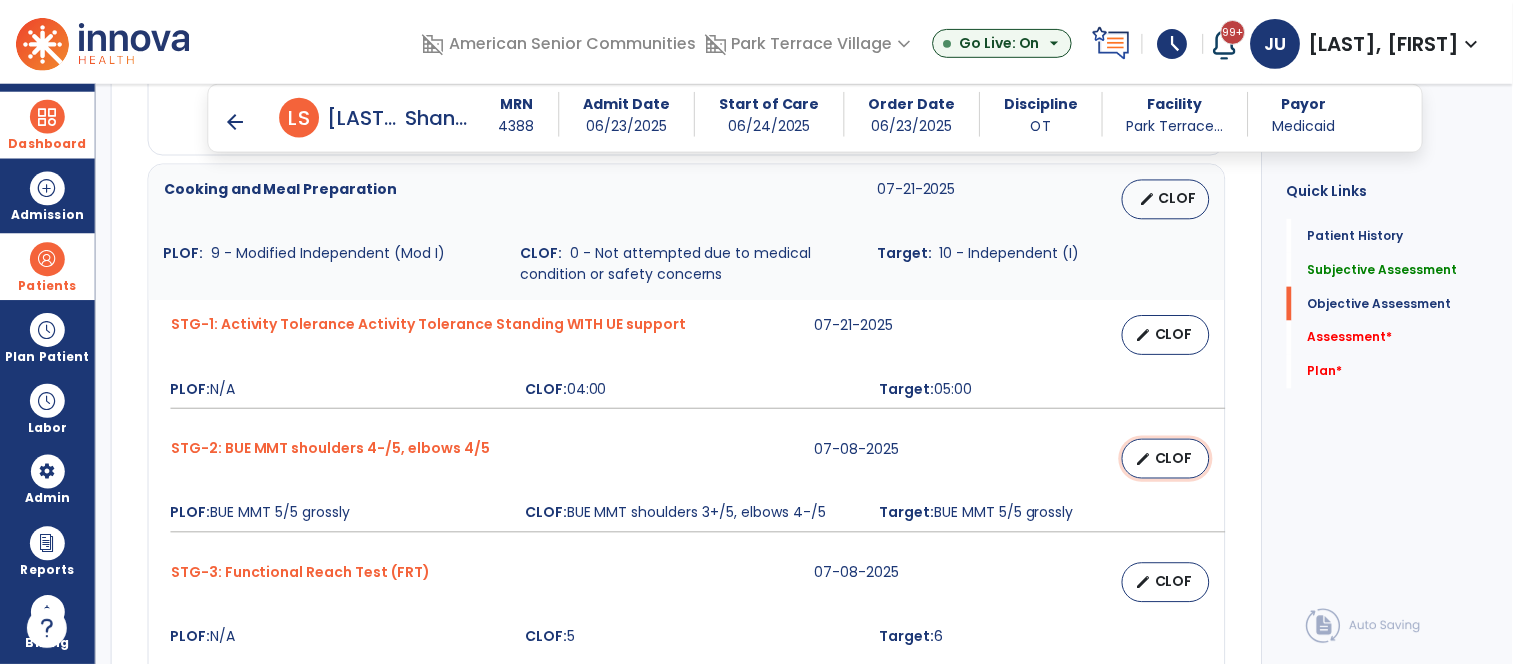 select on "********" 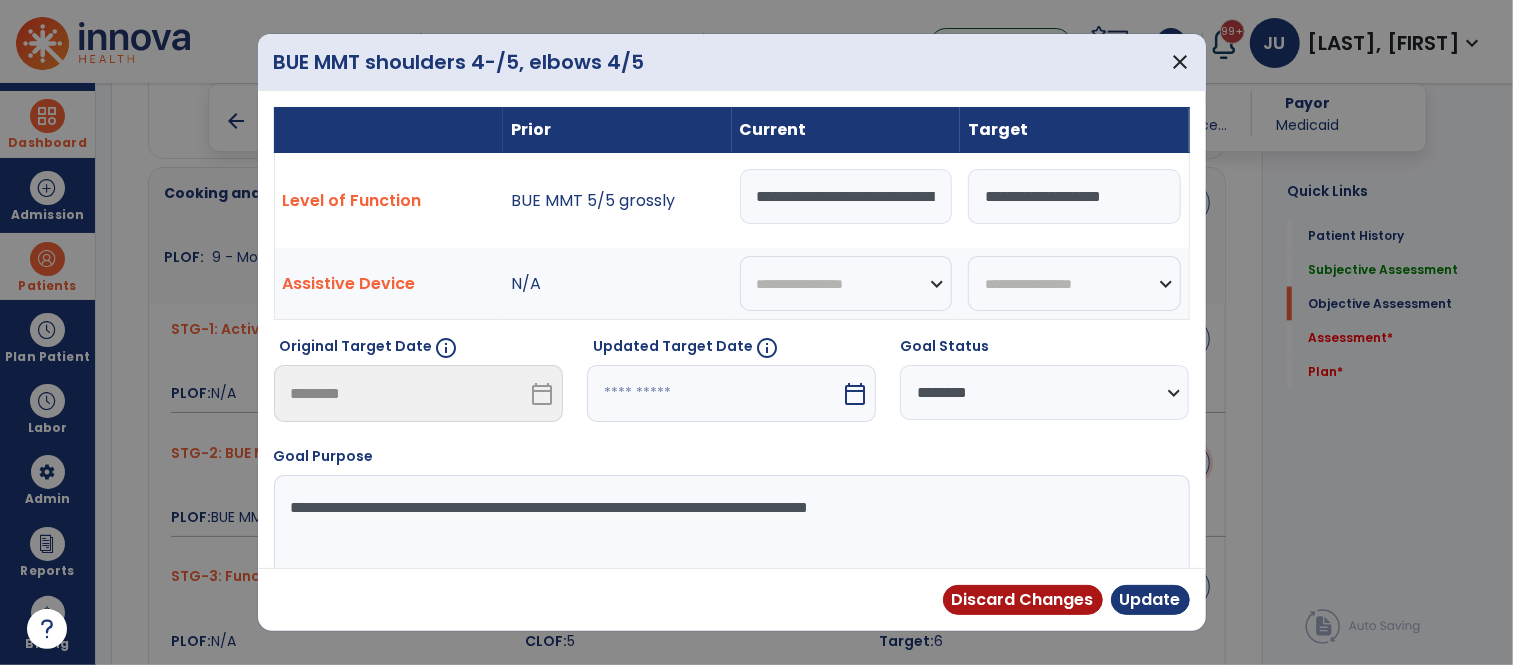 scroll, scrollTop: 1821, scrollLeft: 0, axis: vertical 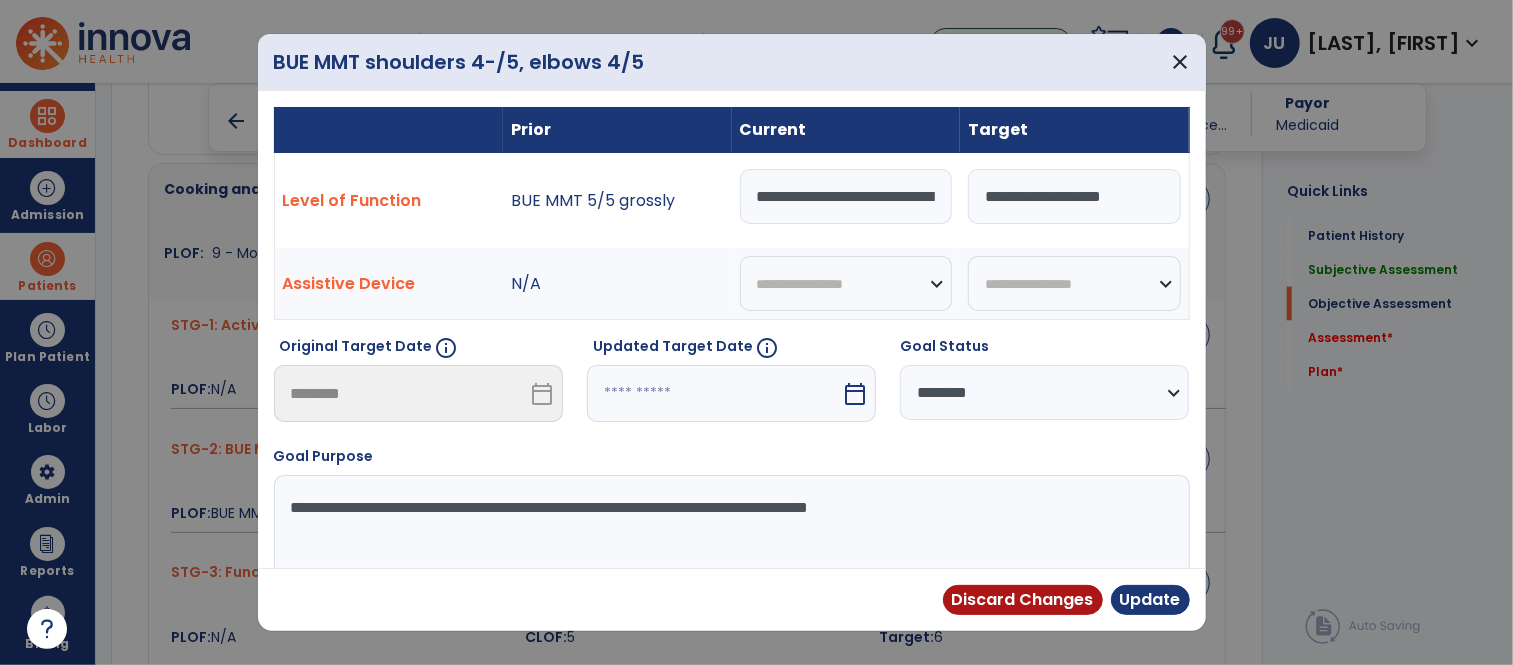 click on "**********" at bounding box center [846, 196] 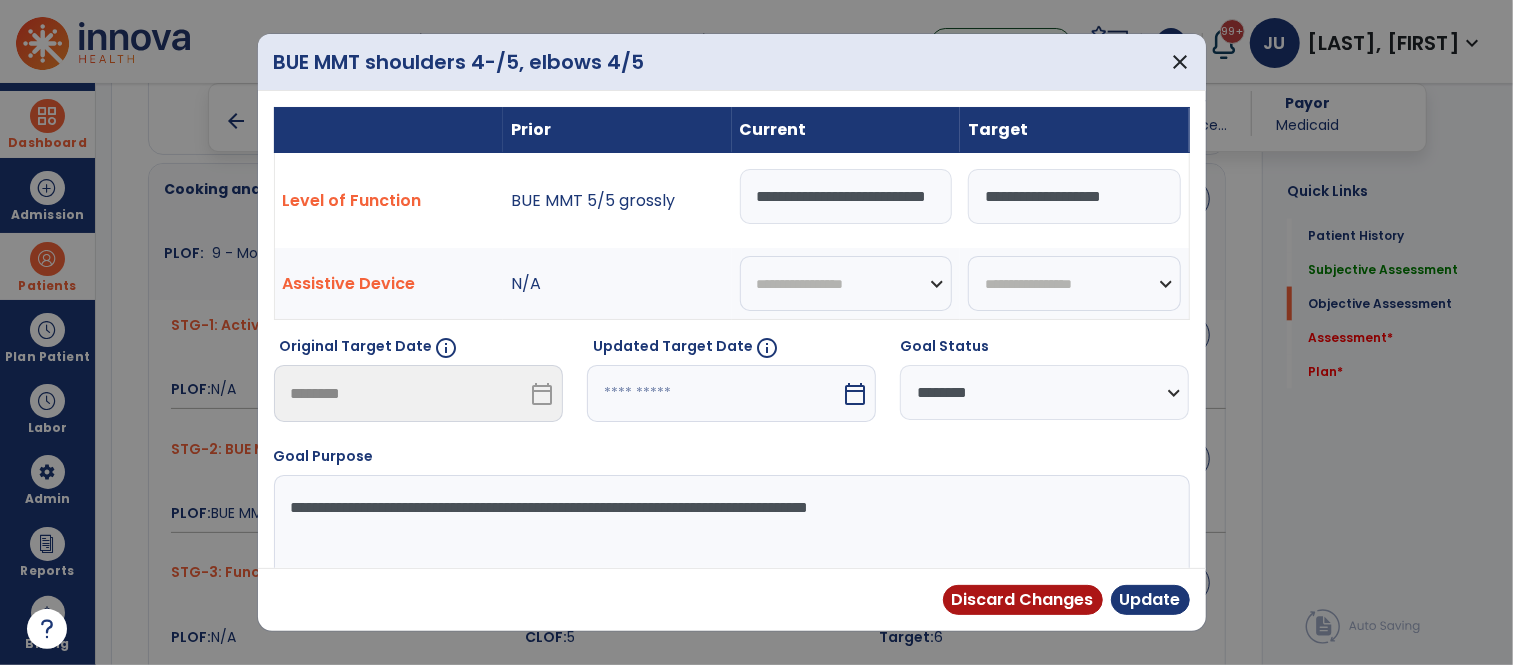 scroll, scrollTop: 0, scrollLeft: 70, axis: horizontal 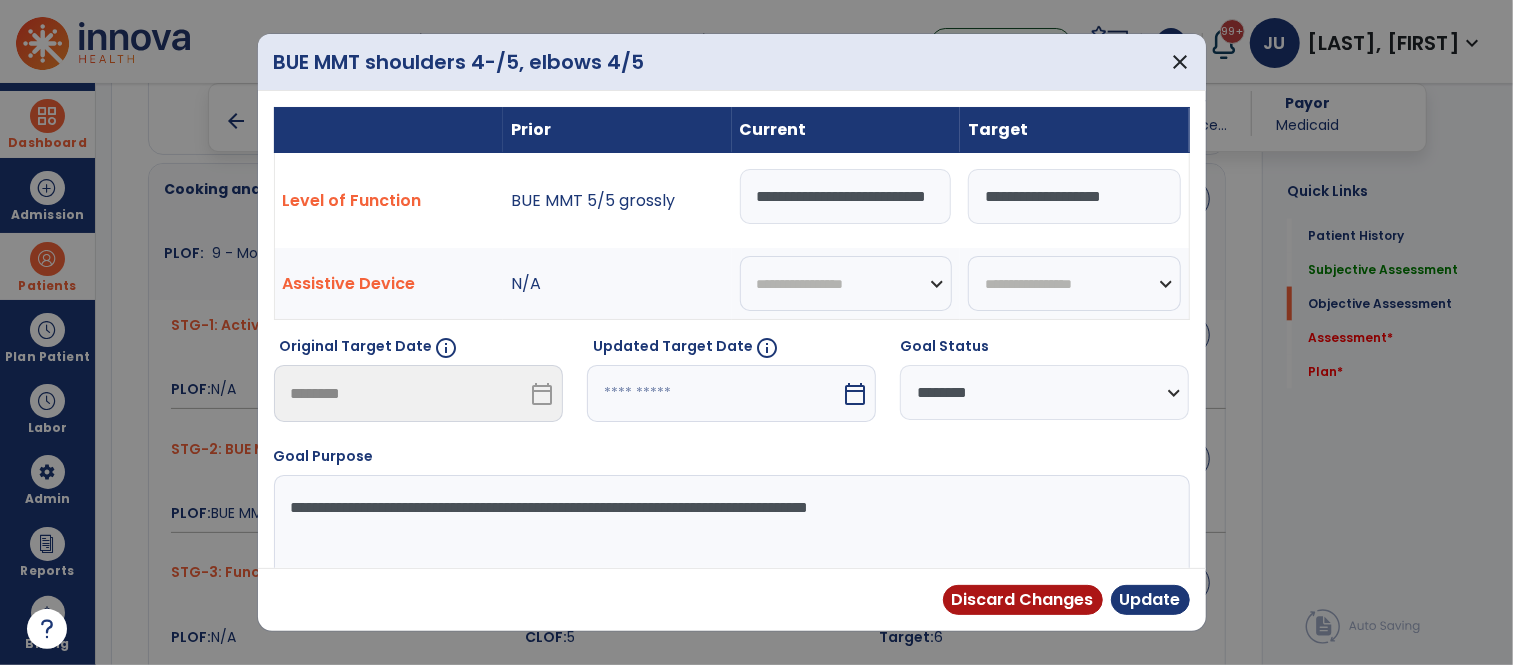 type on "**********" 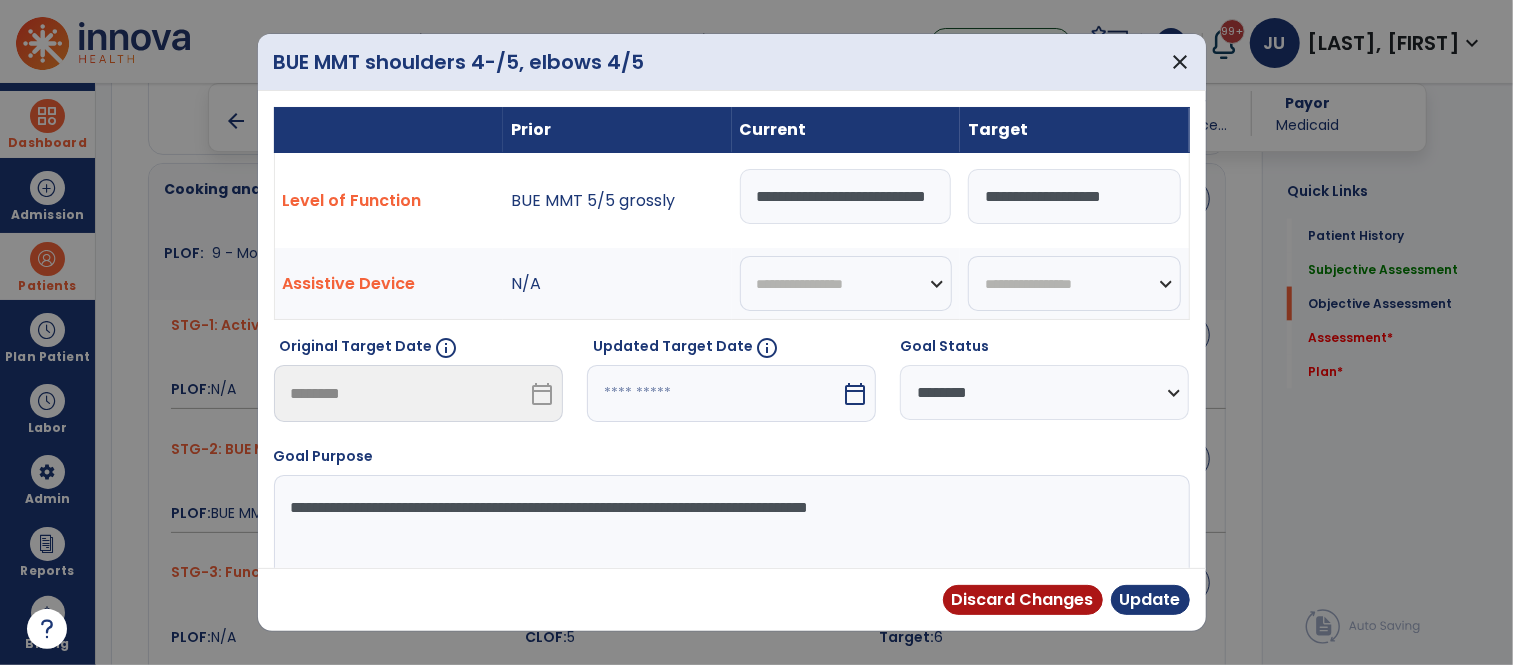 select on "*" 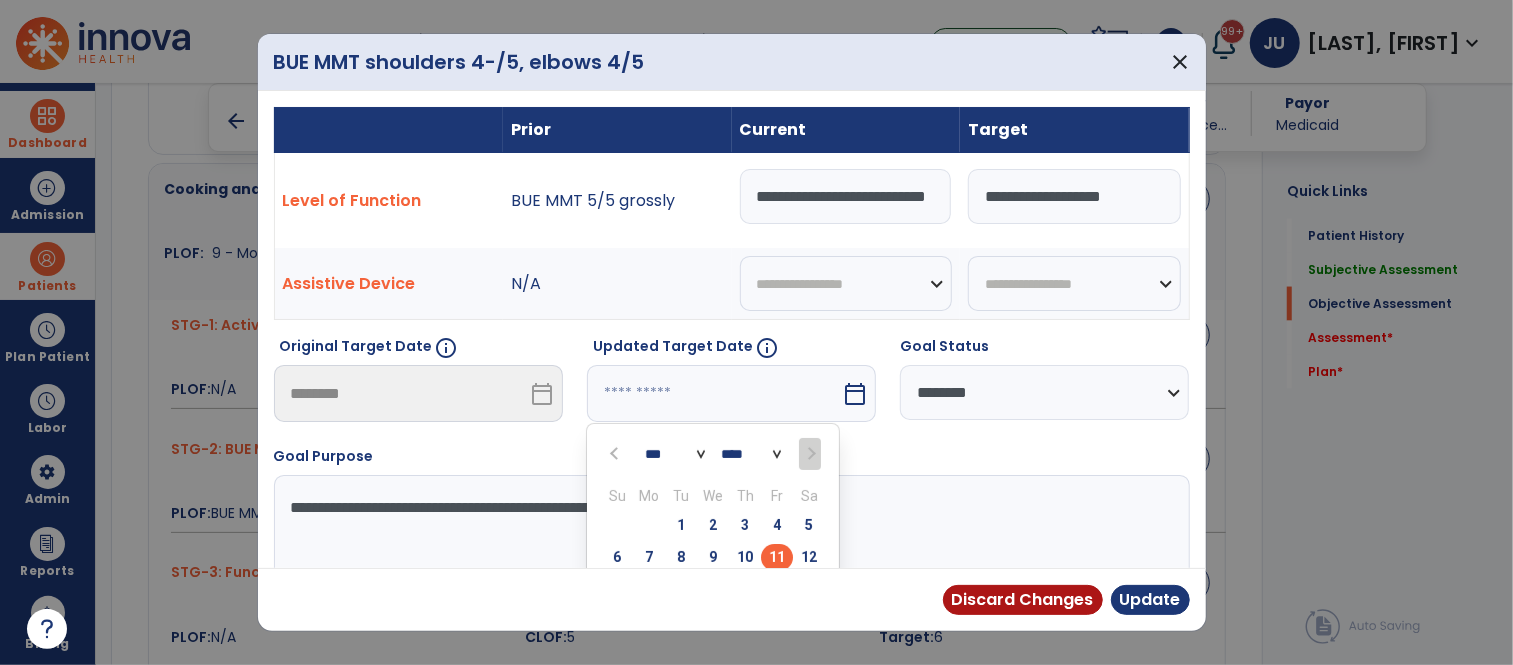 scroll, scrollTop: 0, scrollLeft: 0, axis: both 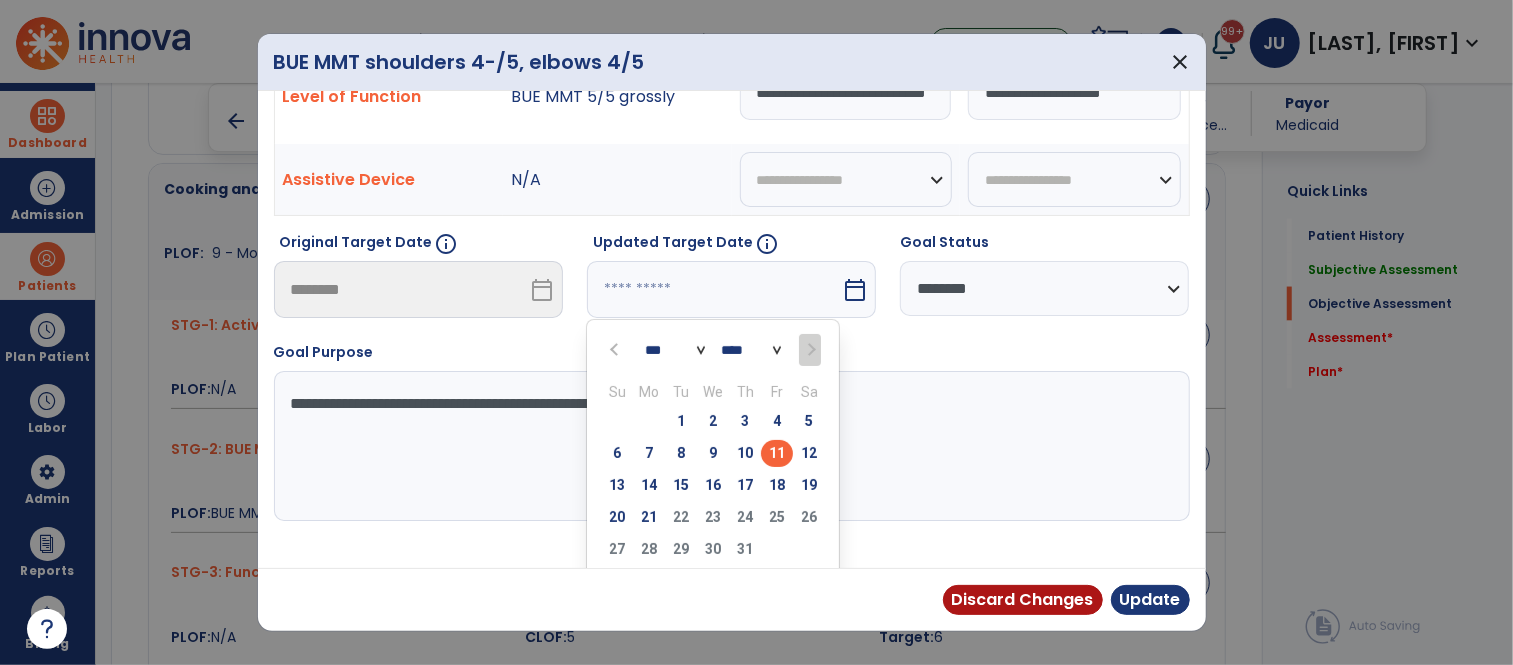 click on "11" at bounding box center (777, 453) 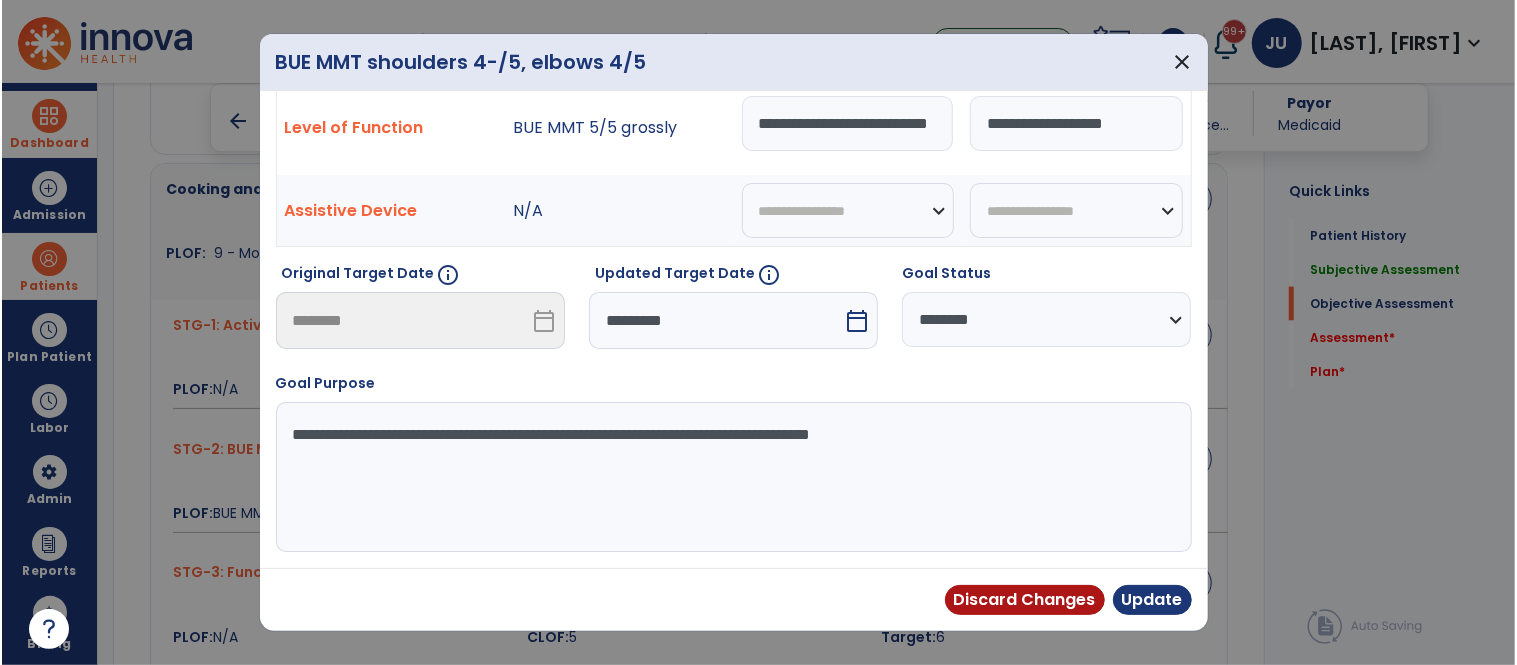scroll, scrollTop: 73, scrollLeft: 0, axis: vertical 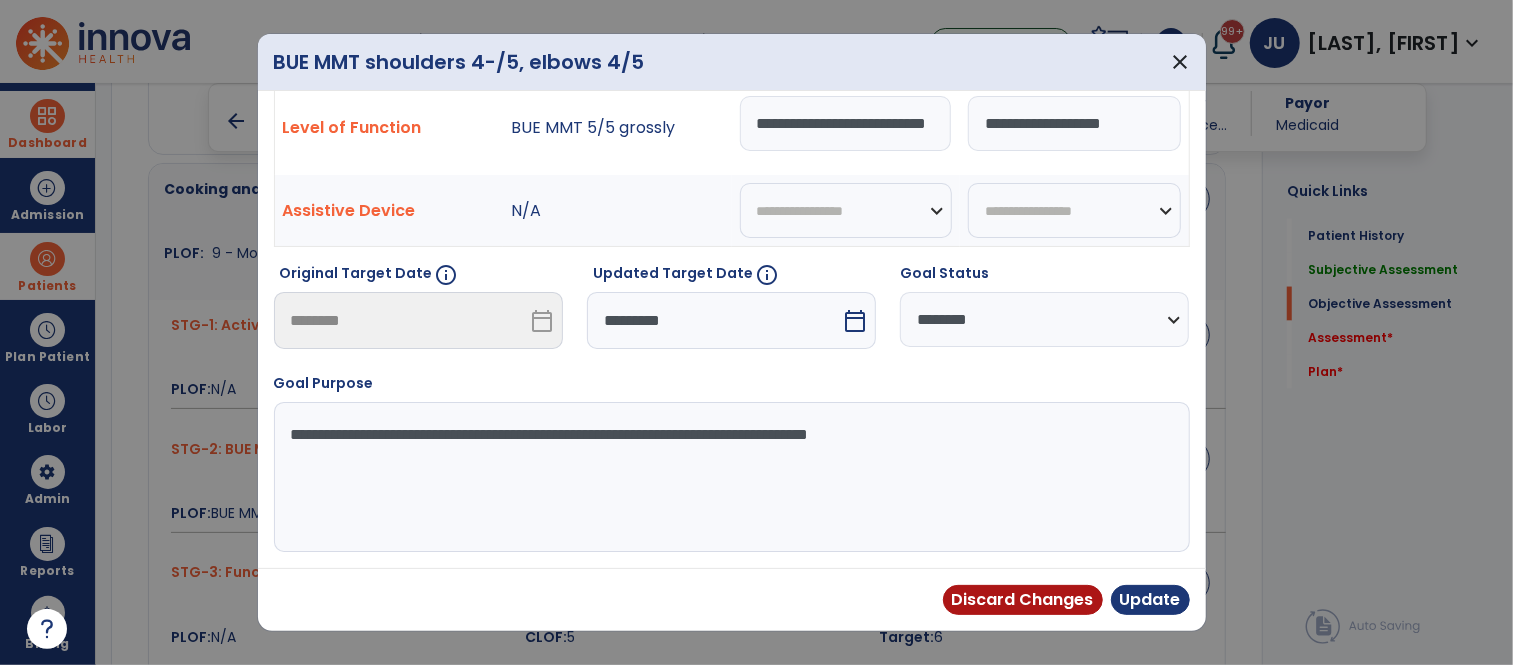 click on "**********" at bounding box center (1044, 319) 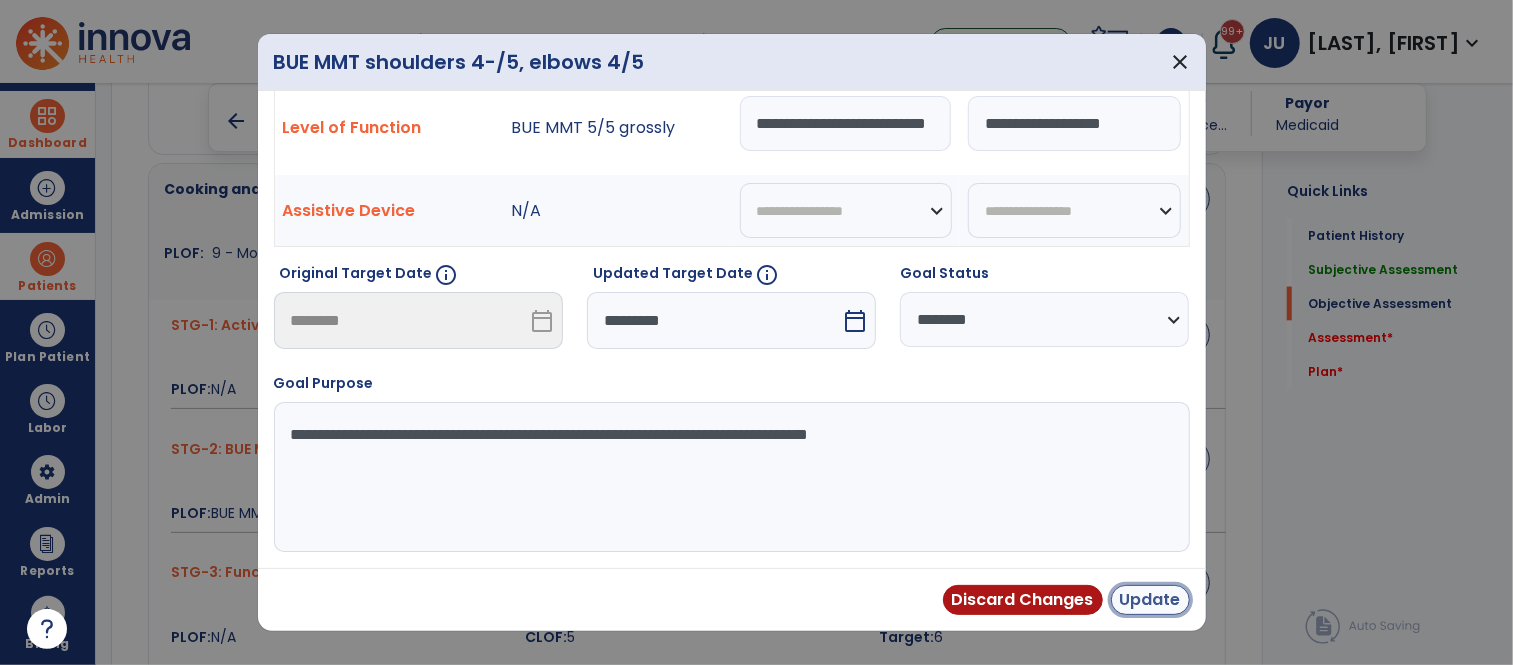 click on "Update" at bounding box center (1150, 600) 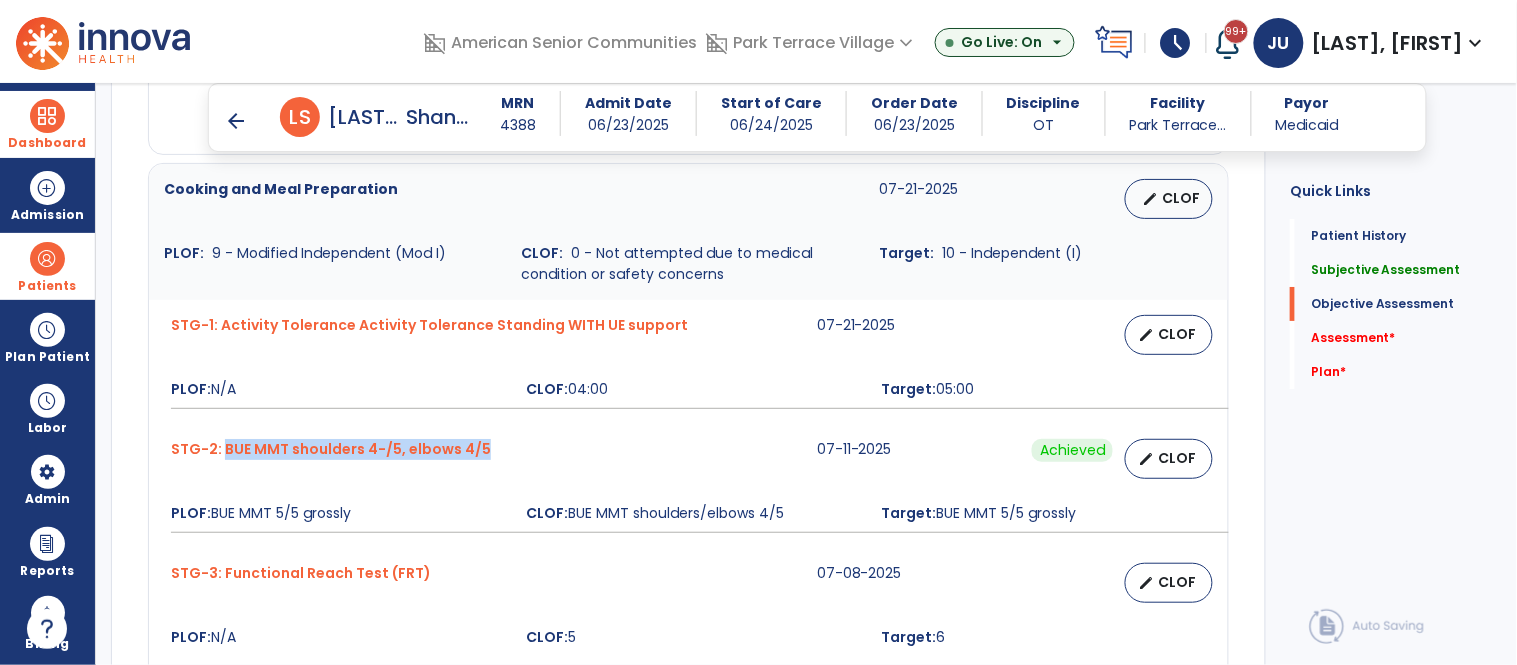 copy on "BUE MMT shoulders 4-/5, elbows 4/5" 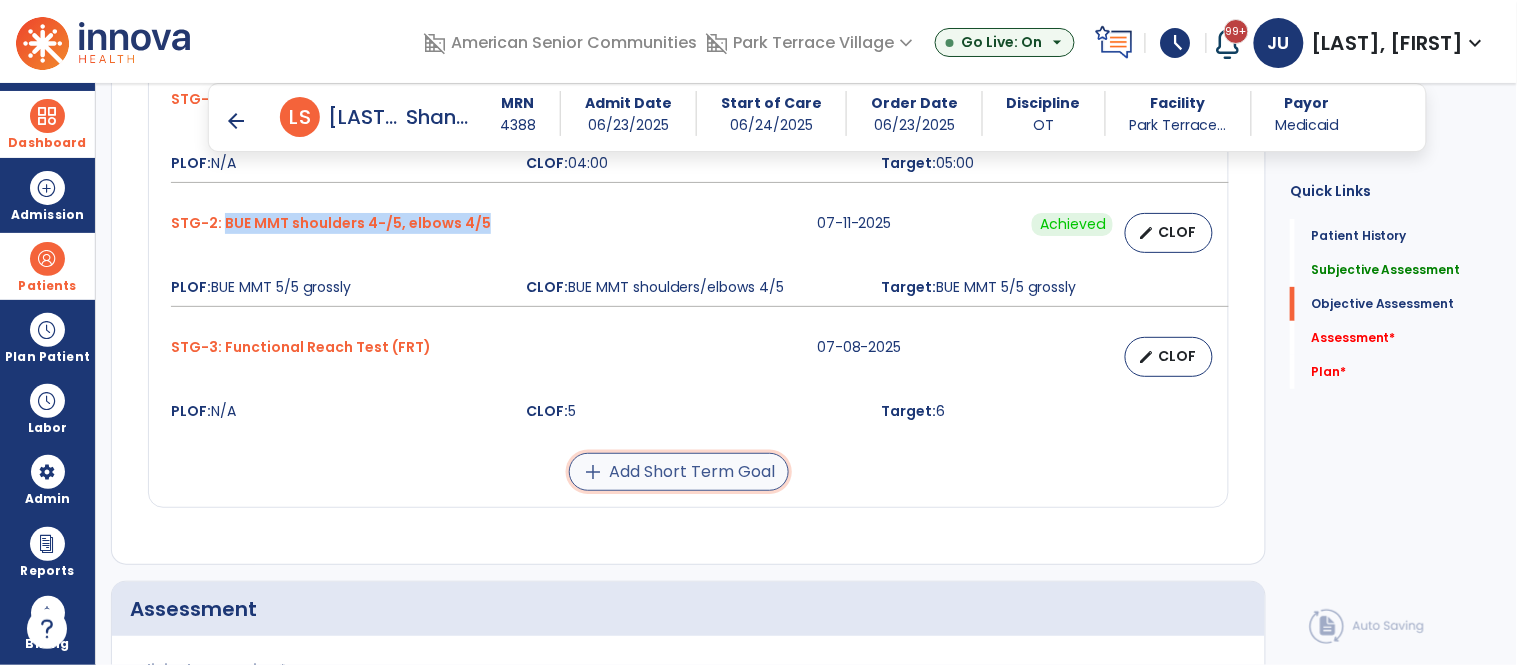 click on "add  Add Short Term Goal" at bounding box center (679, 472) 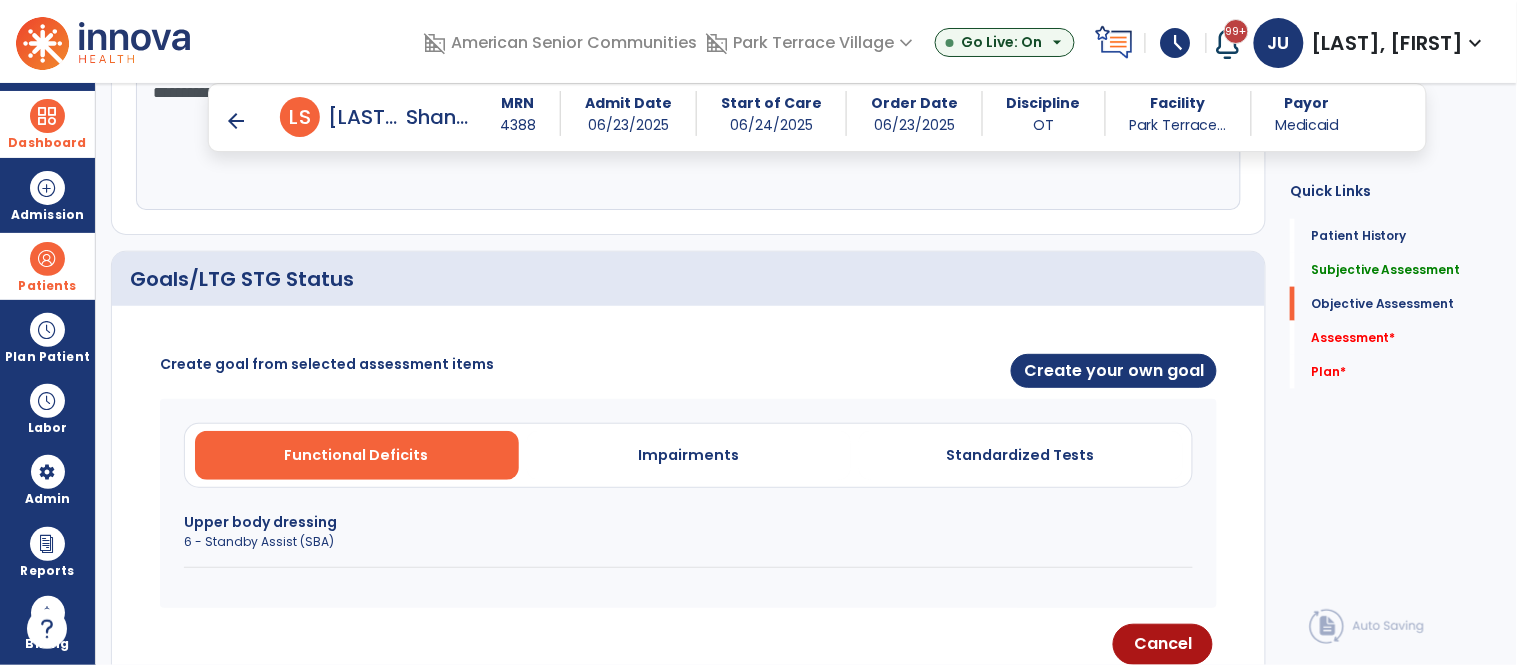 scroll, scrollTop: 575, scrollLeft: 0, axis: vertical 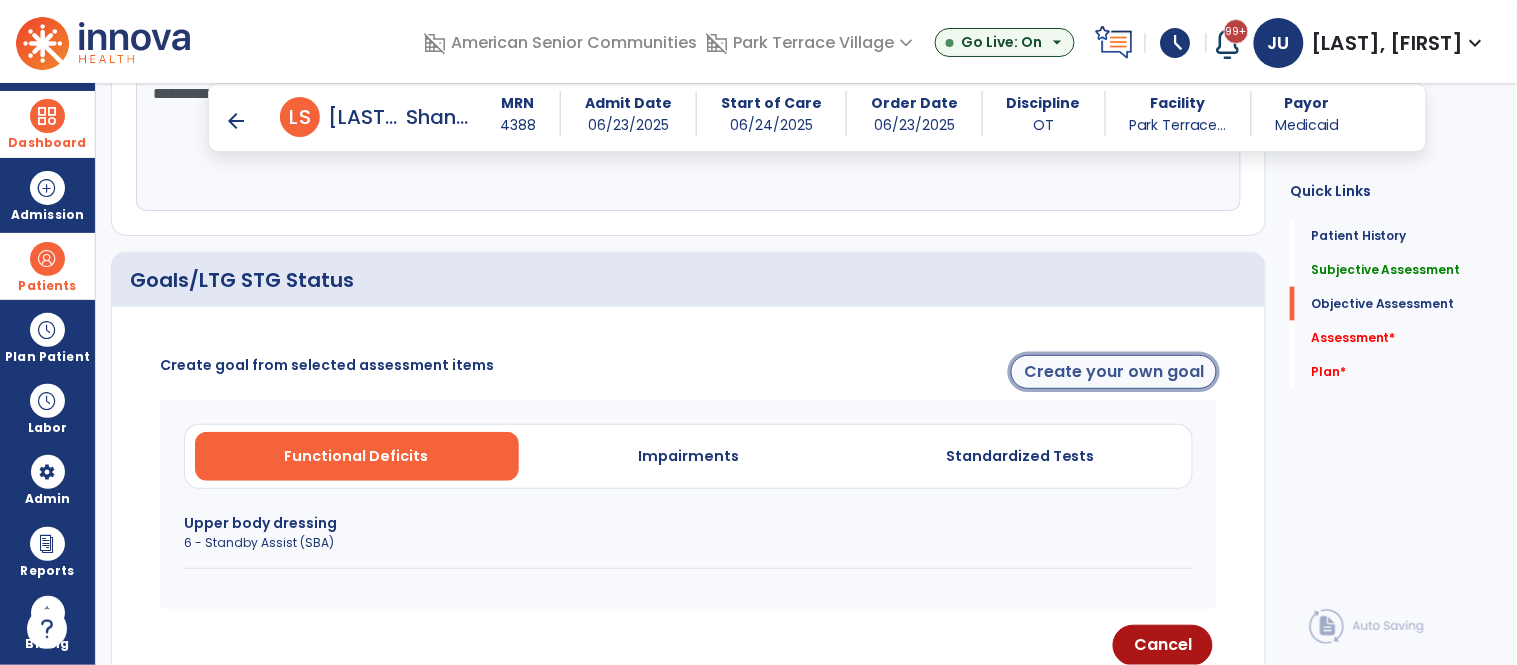 click on "Create your own goal" 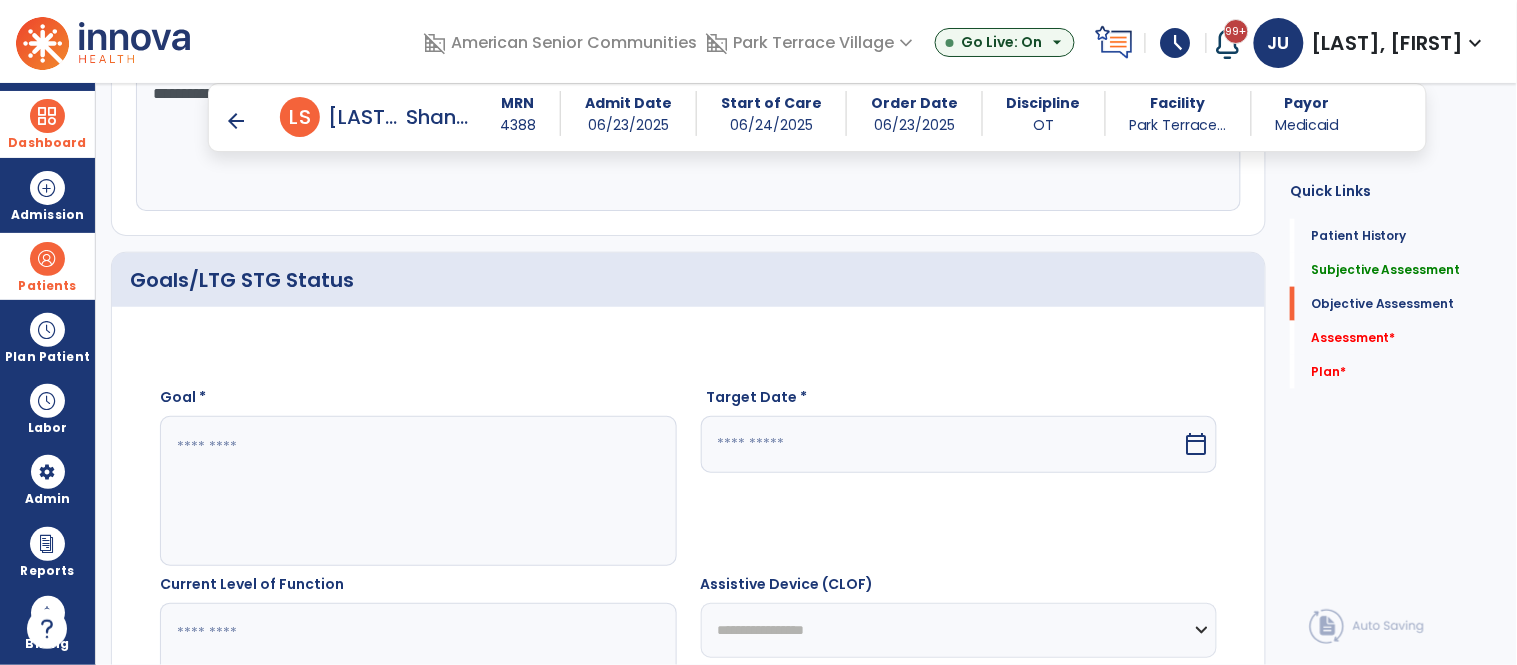 click 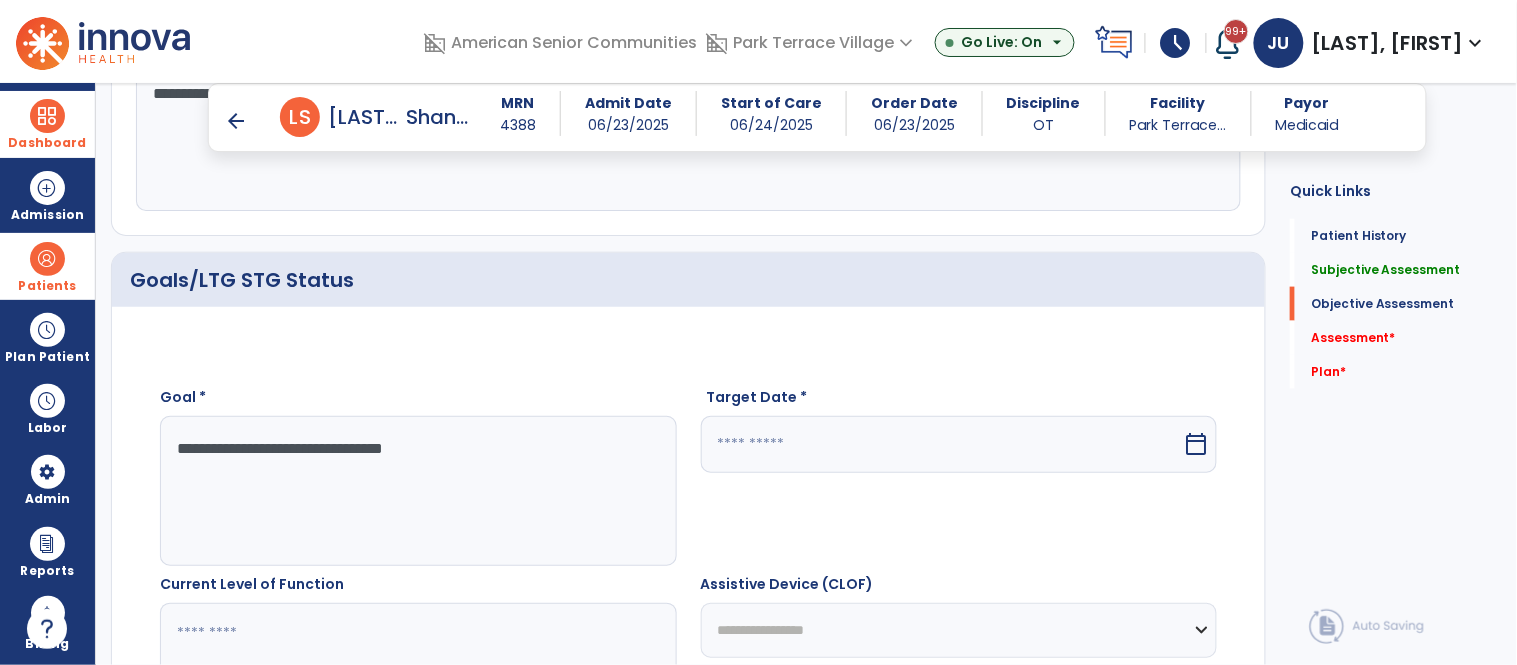 click on "Target Date *" at bounding box center [757, 397] 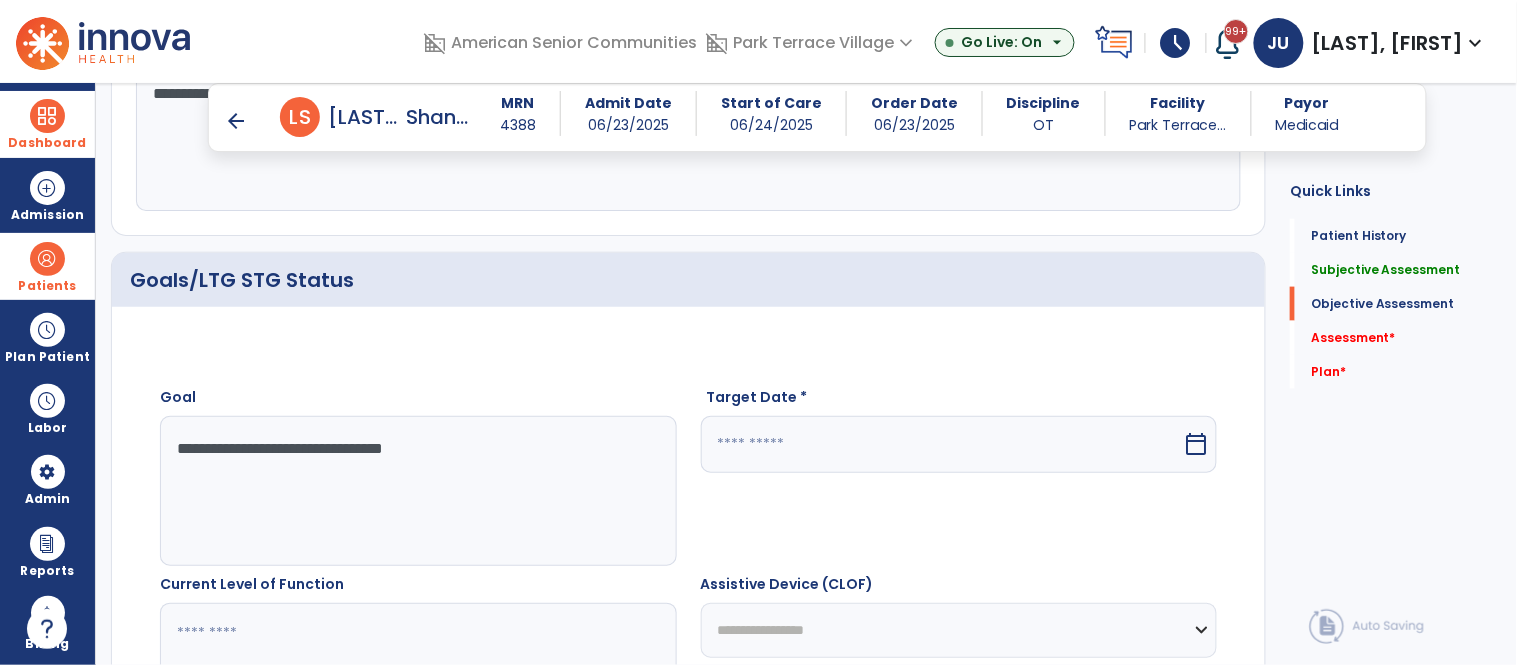 click on "**********" 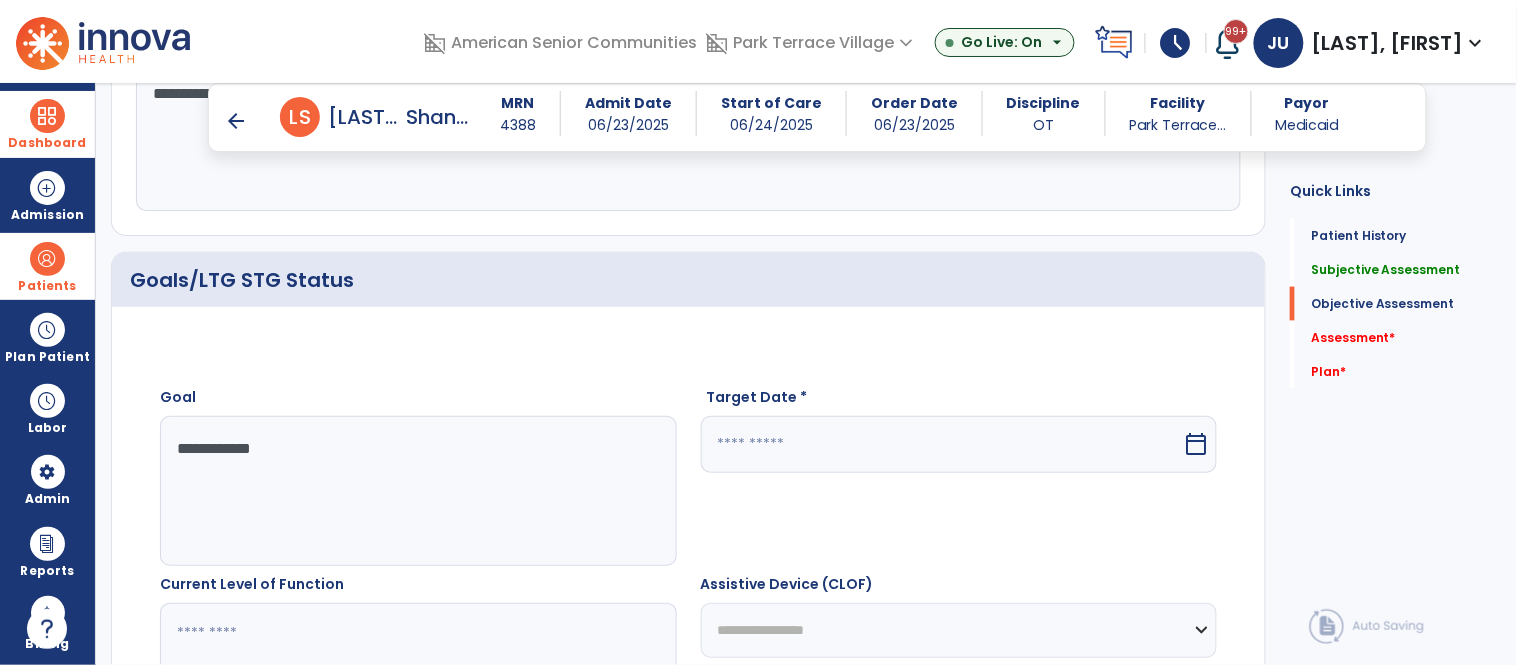 type on "**********" 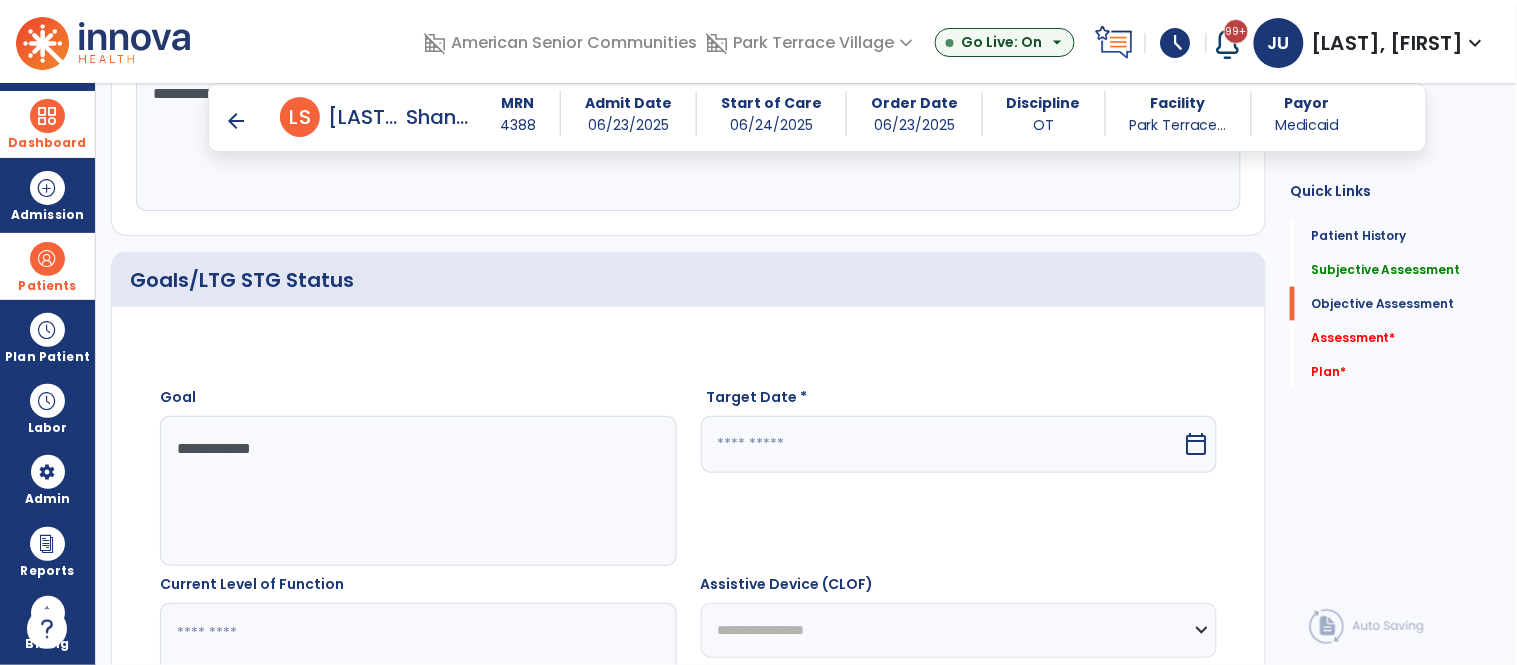 click at bounding box center [942, 444] 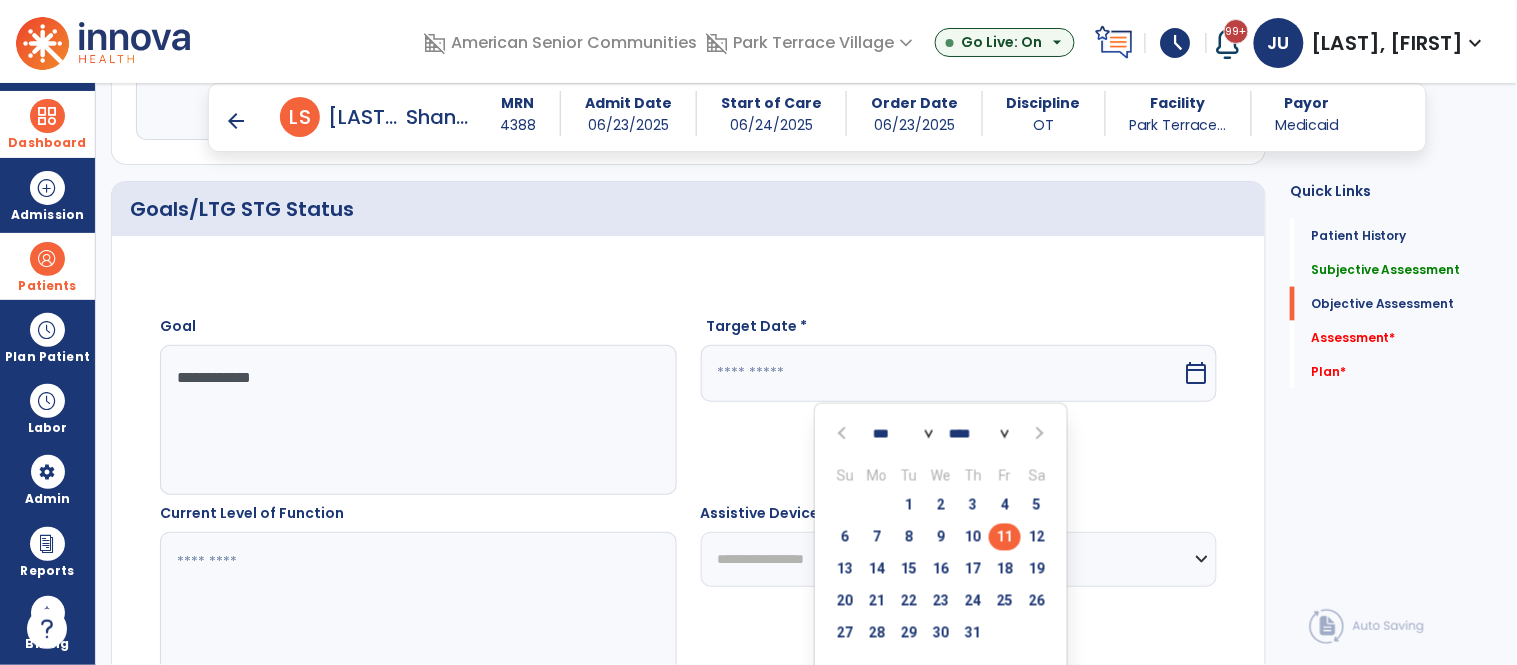 scroll, scrollTop: 647, scrollLeft: 0, axis: vertical 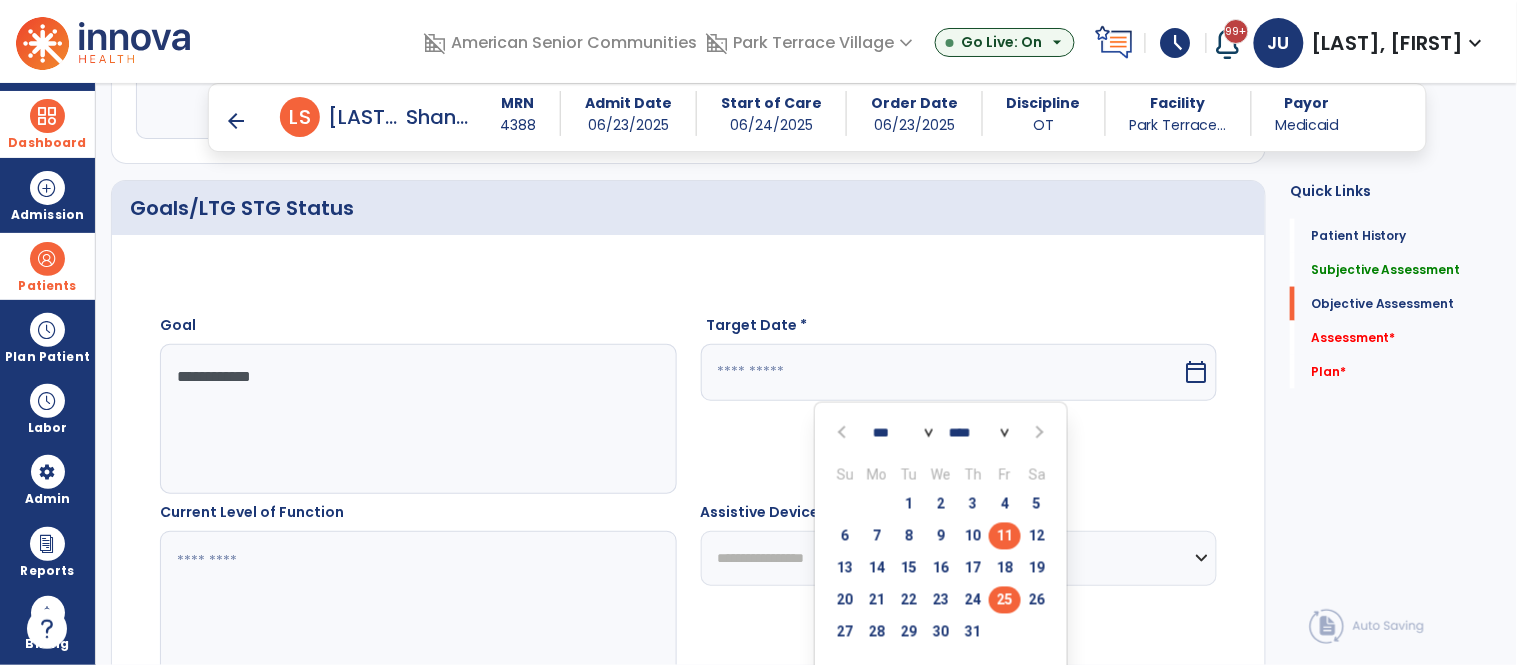 click on "25" at bounding box center (1005, 600) 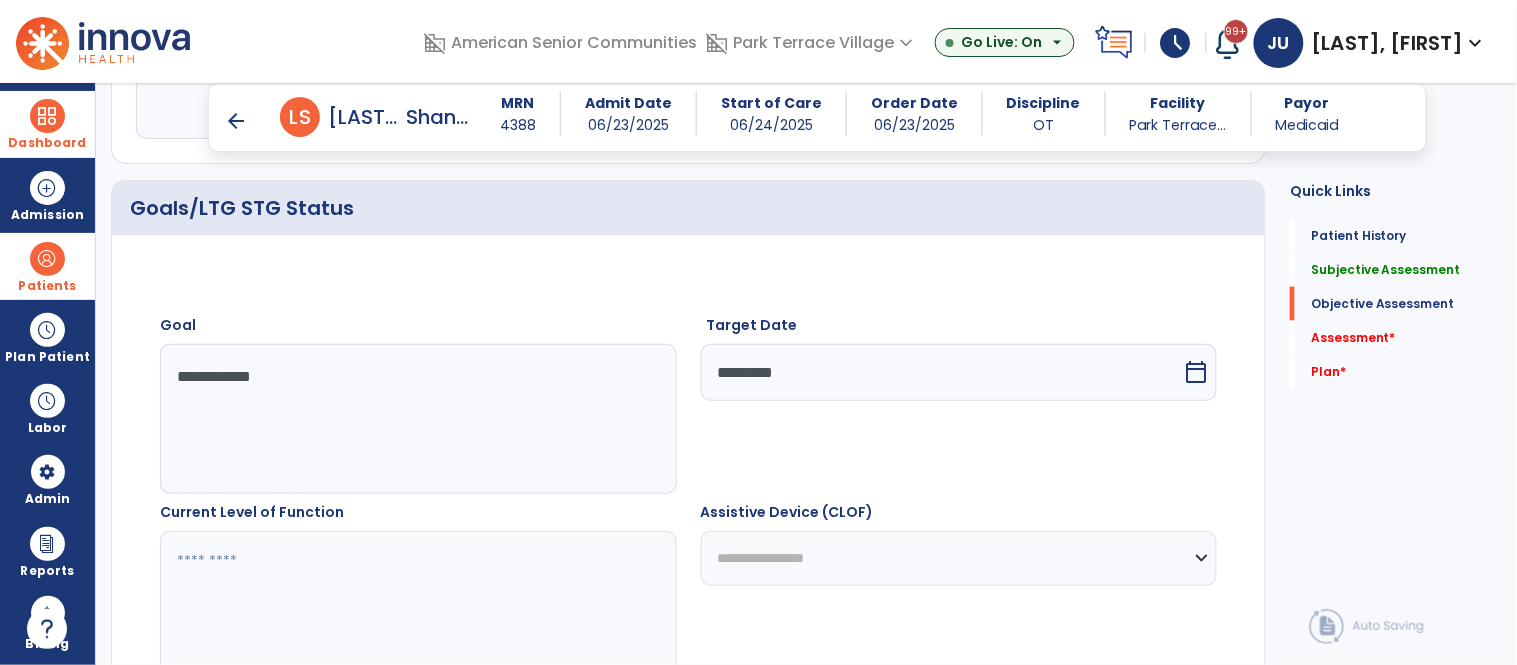 click 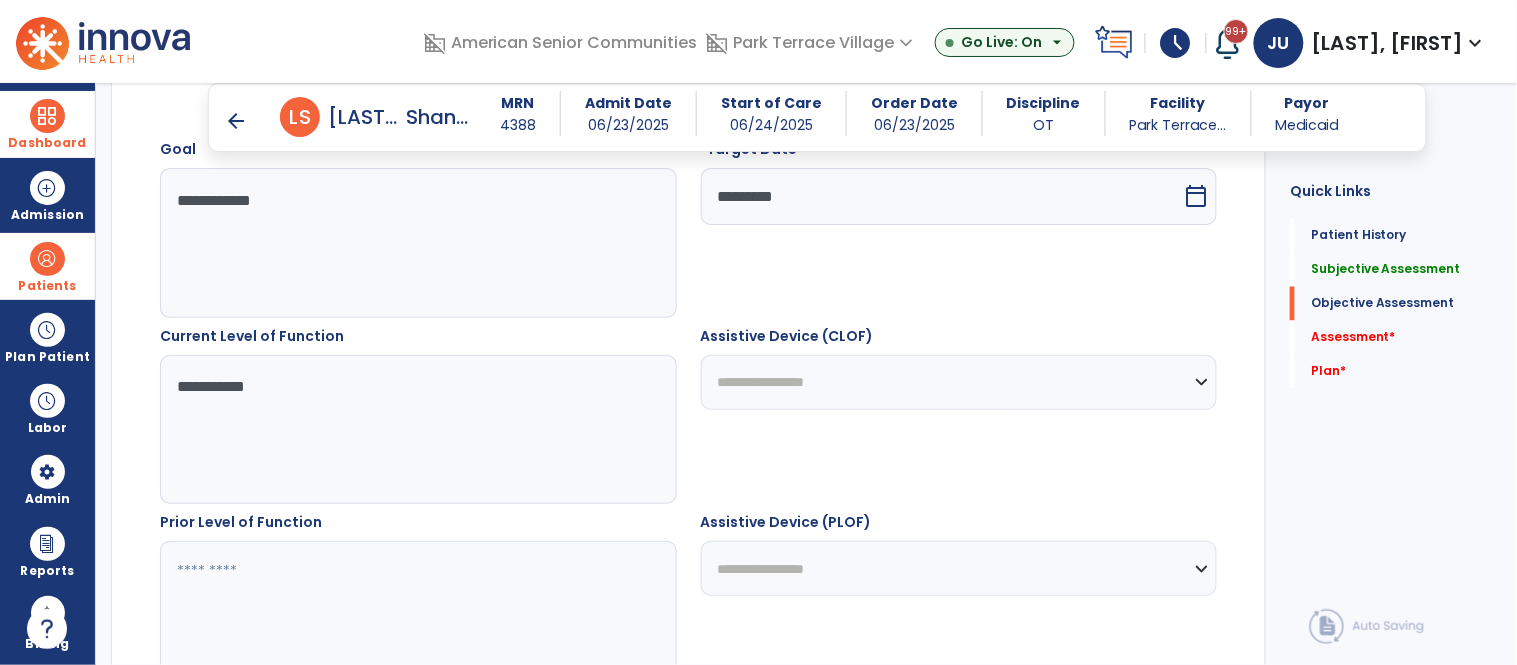 scroll, scrollTop: 882, scrollLeft: 0, axis: vertical 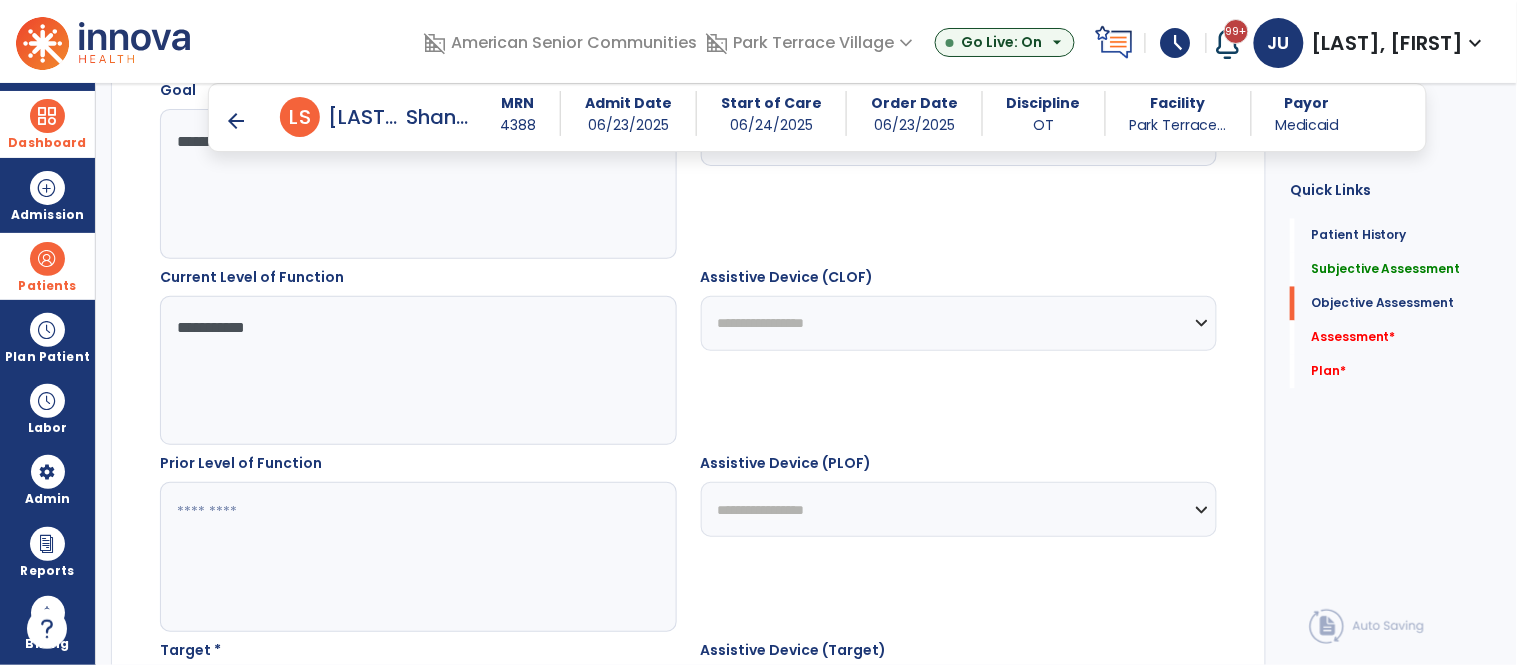 type on "**********" 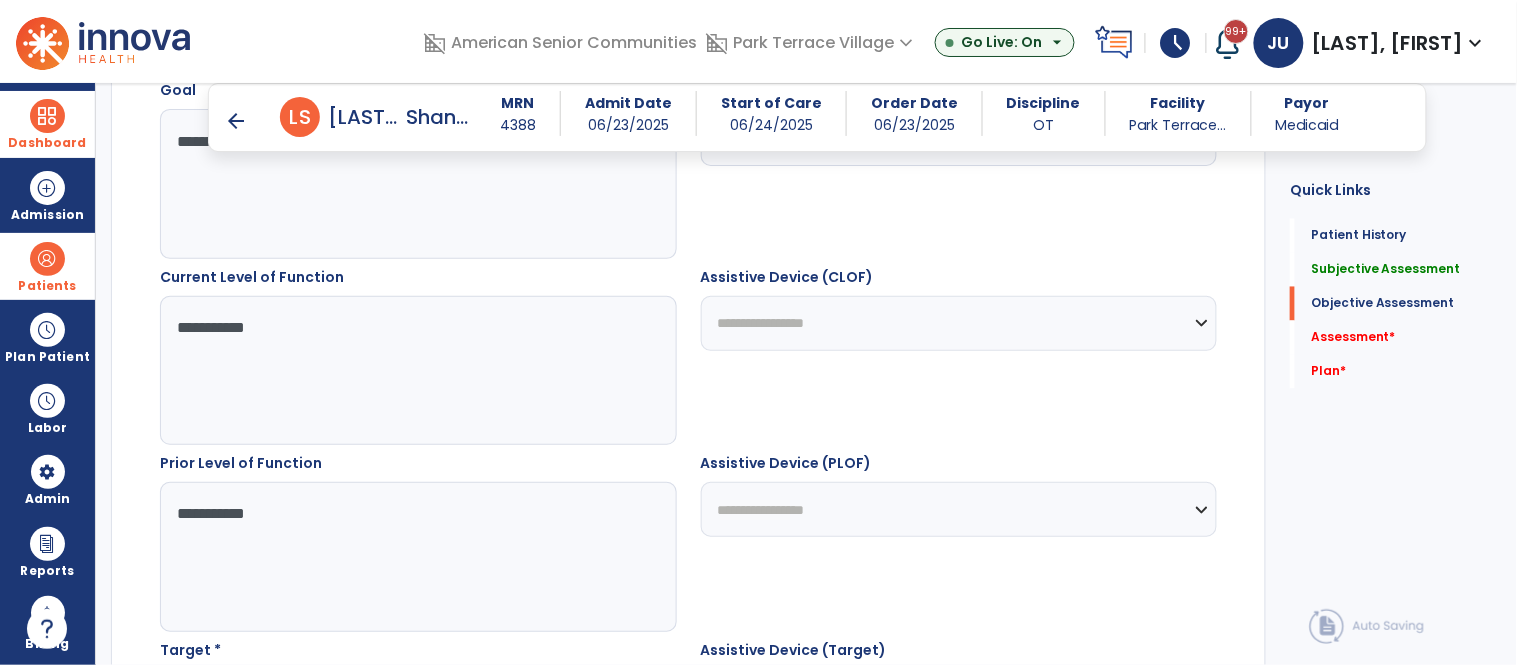 scroll, scrollTop: 1133, scrollLeft: 0, axis: vertical 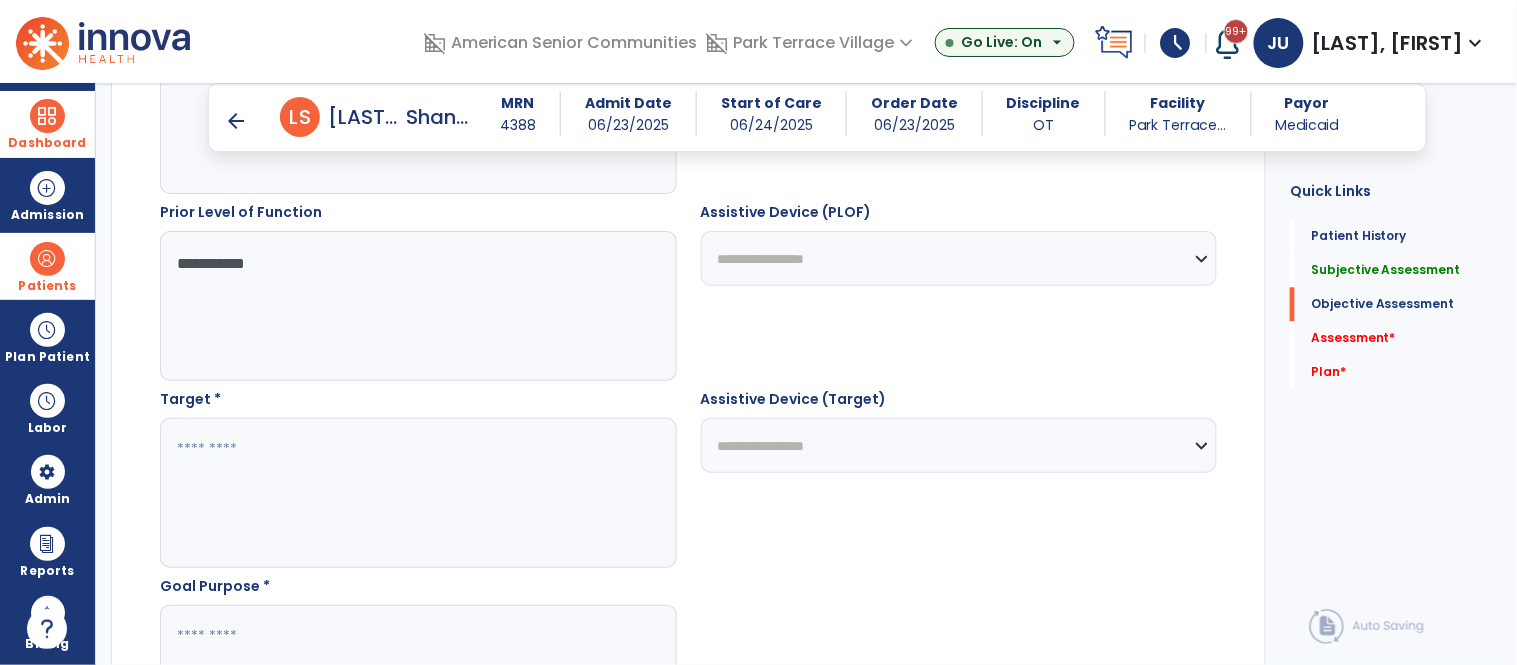 type on "**********" 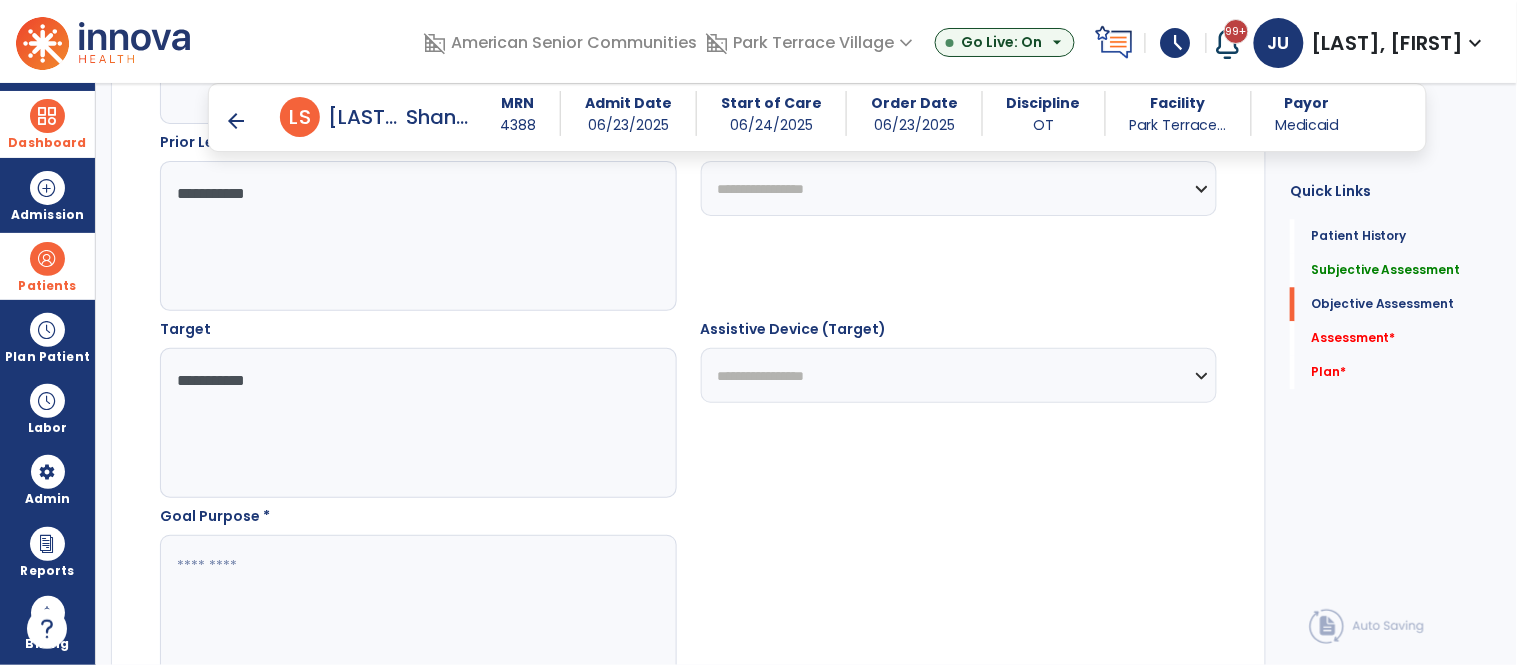 scroll, scrollTop: 1263, scrollLeft: 0, axis: vertical 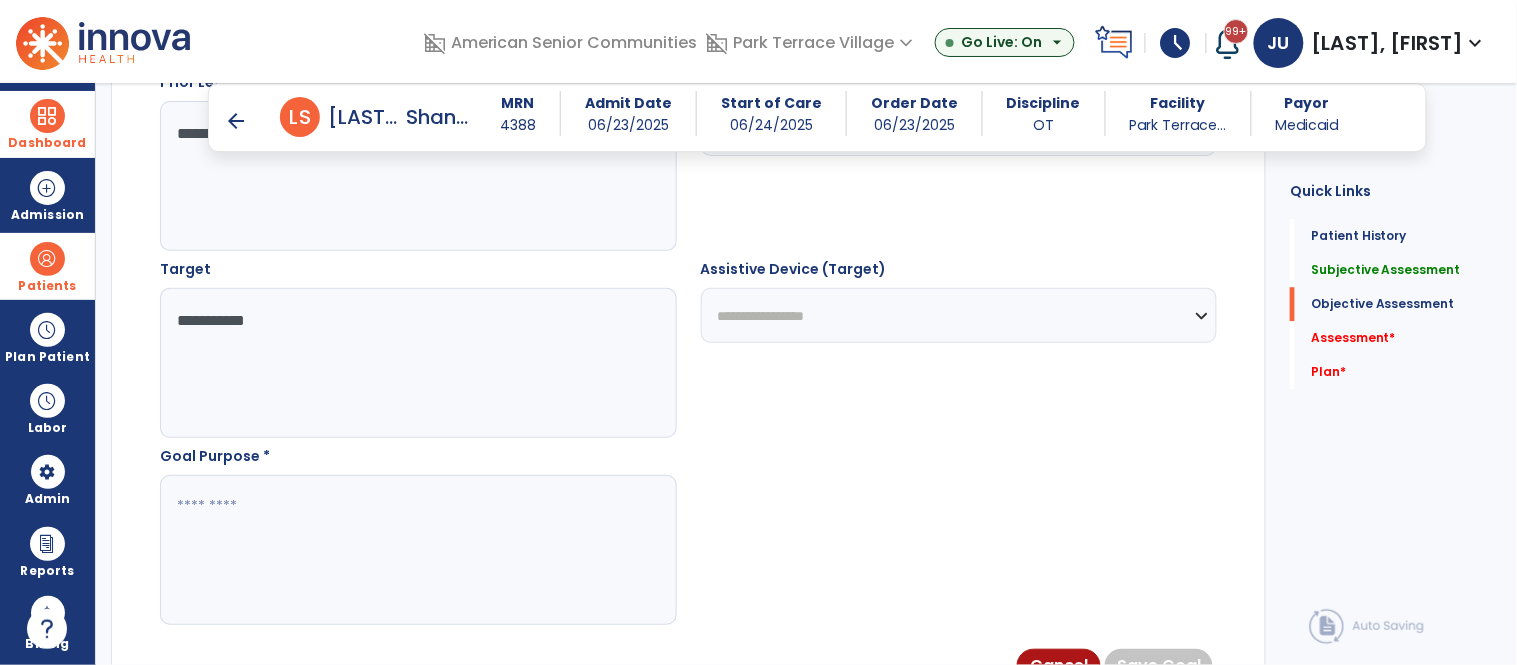 type on "**********" 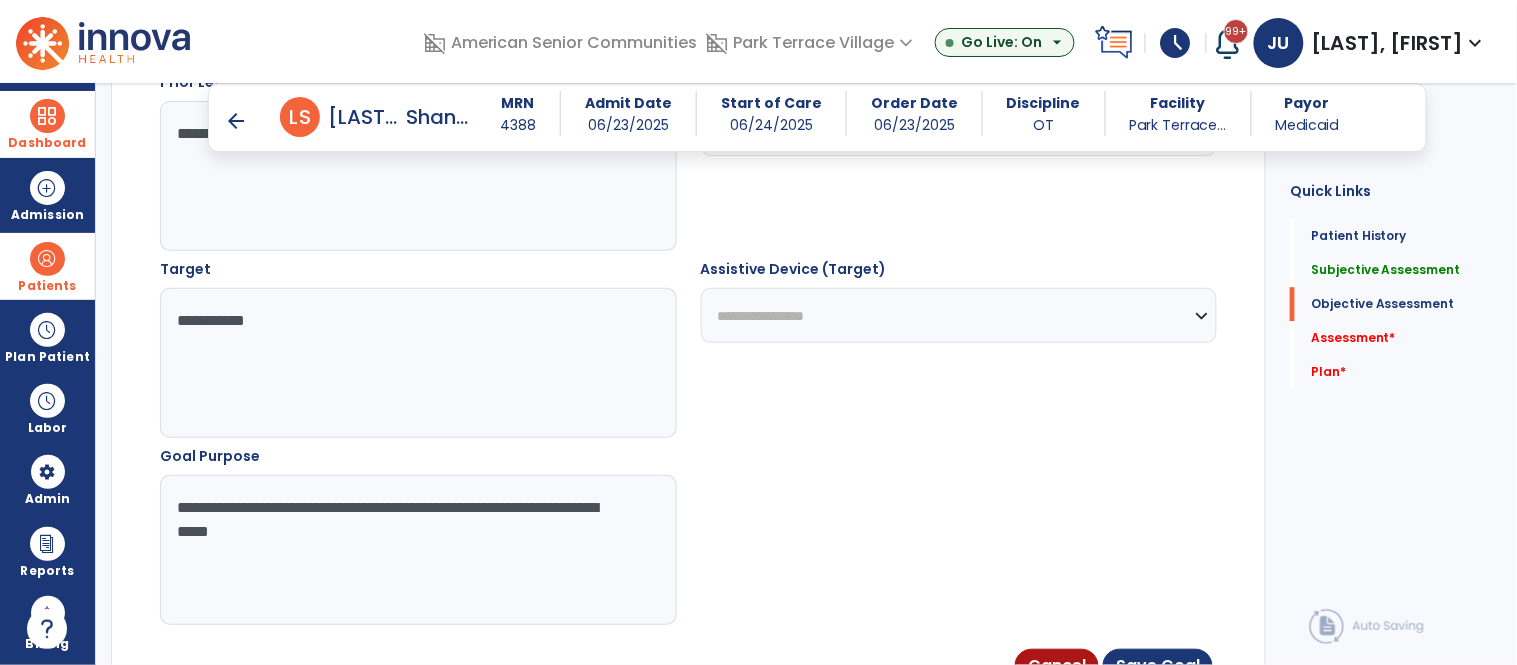 type on "**********" 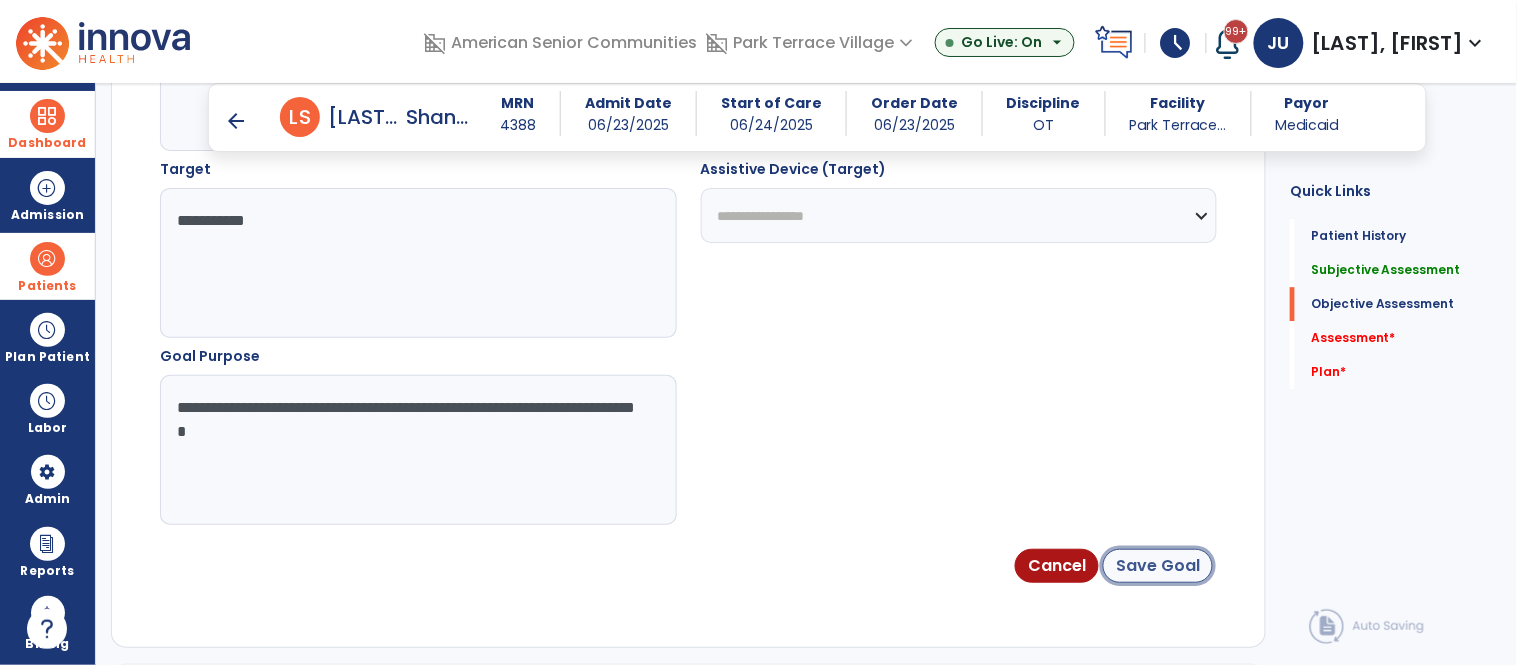 click on "Save Goal" 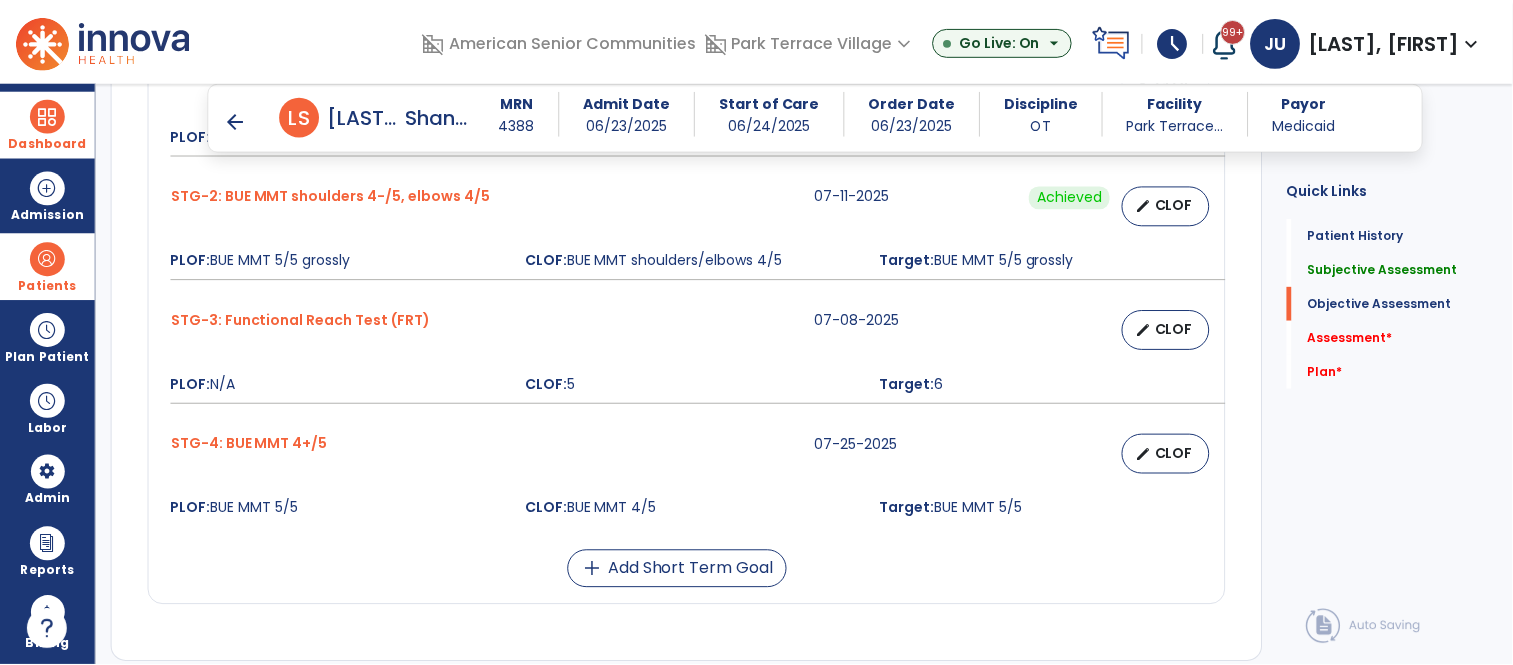 scroll, scrollTop: 2075, scrollLeft: 0, axis: vertical 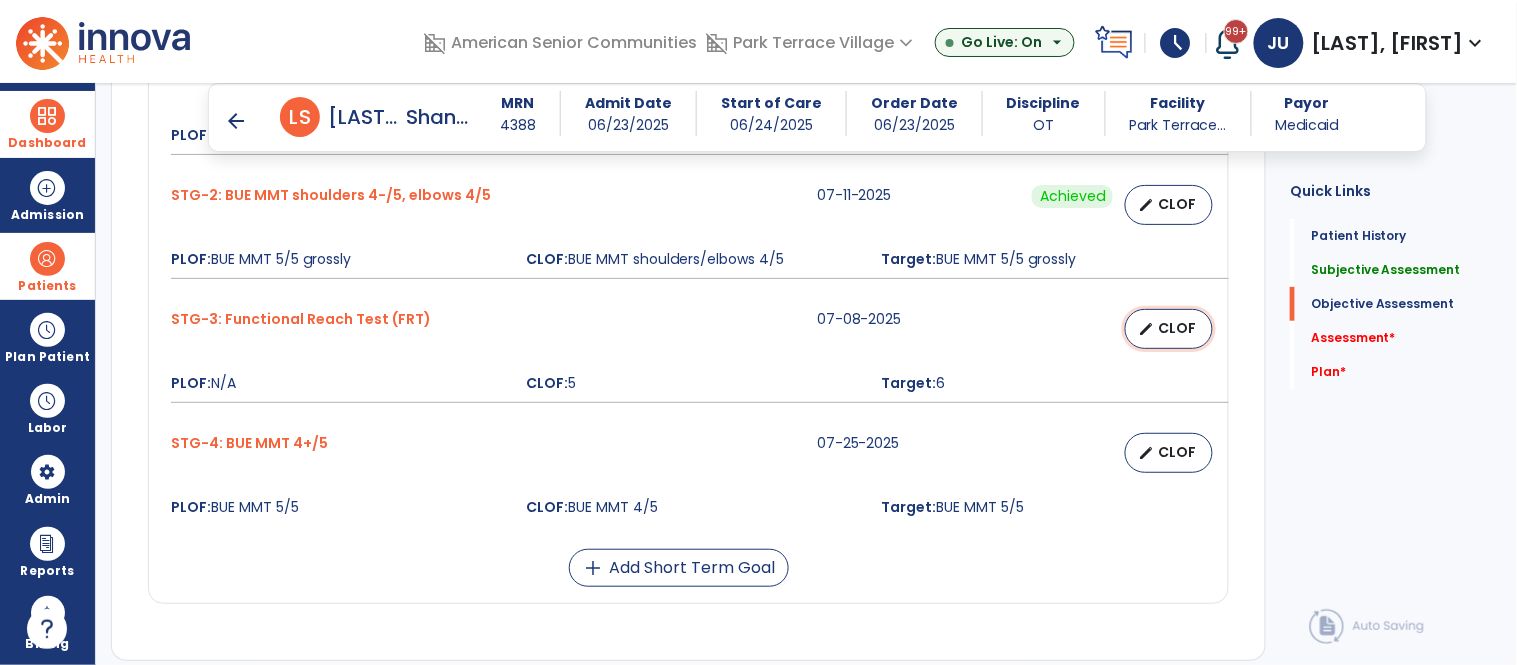 click on "CLOF" at bounding box center (1177, 328) 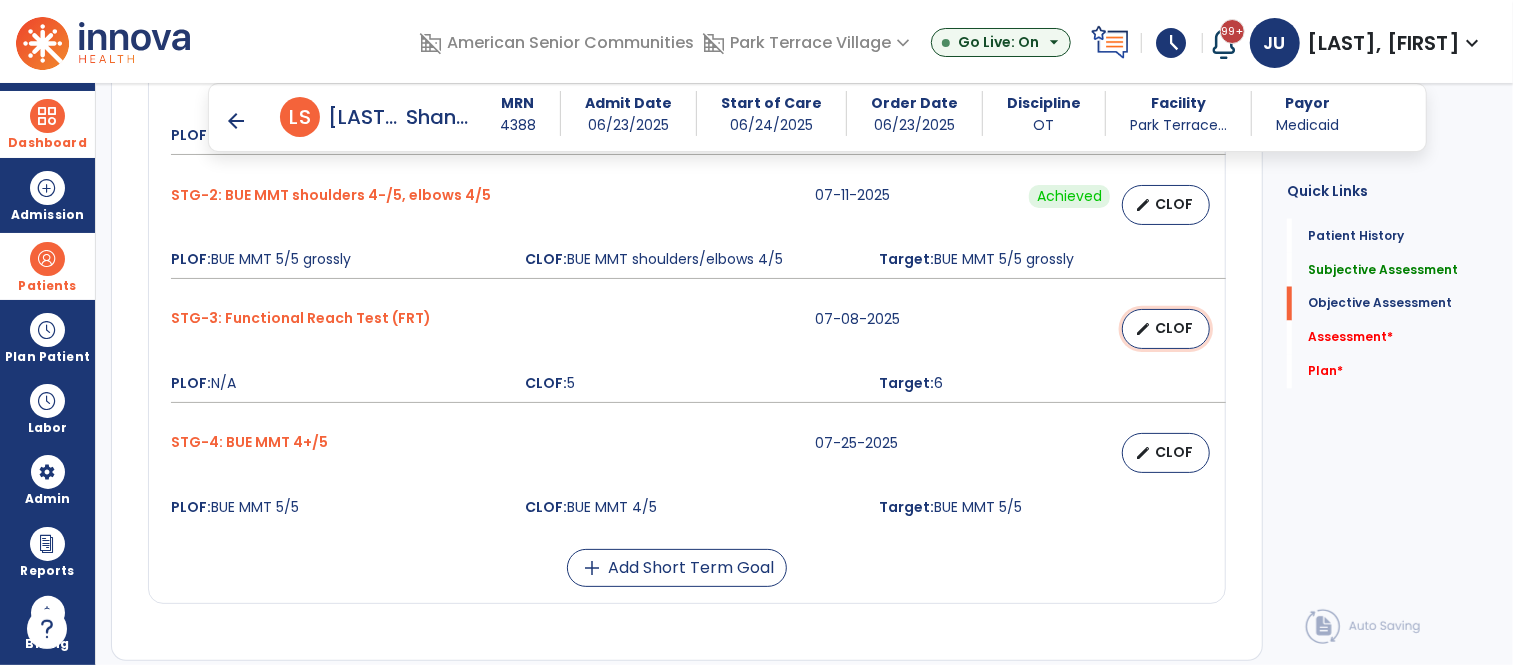 select on "********" 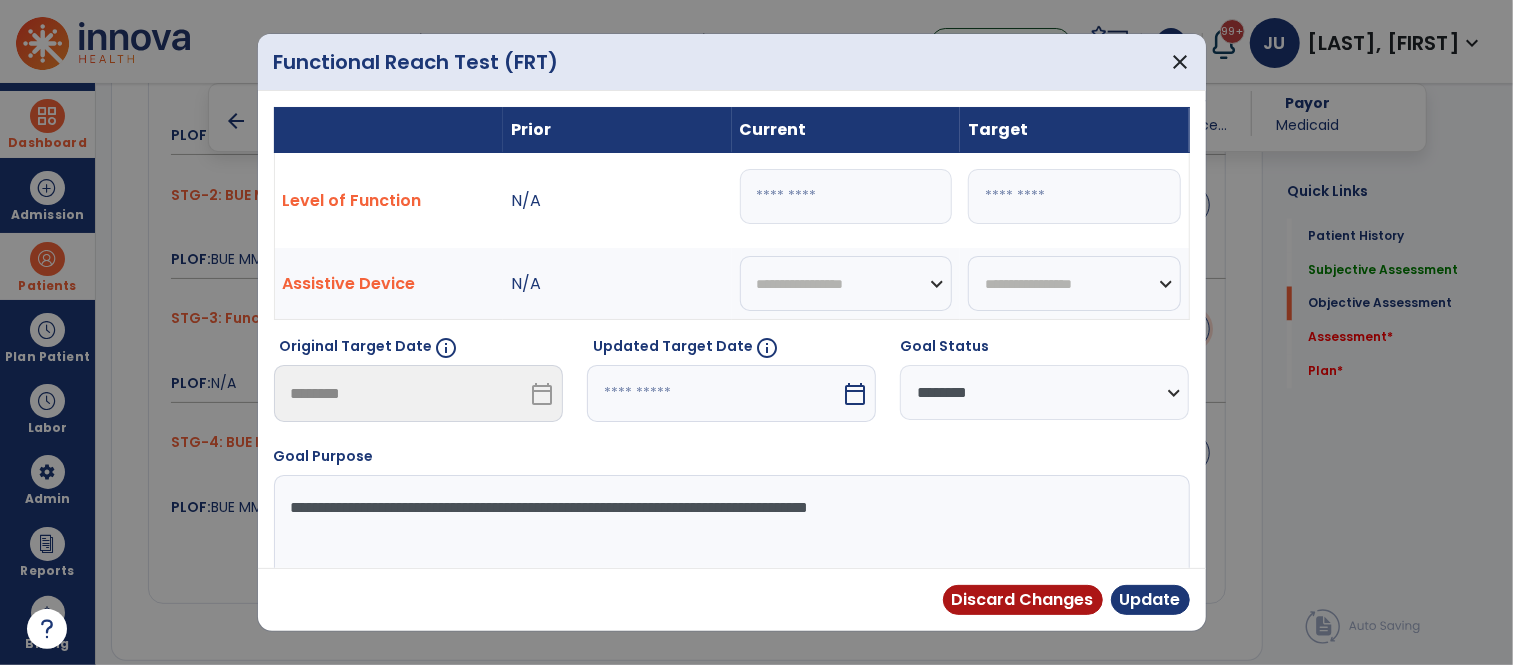 scroll, scrollTop: 2075, scrollLeft: 0, axis: vertical 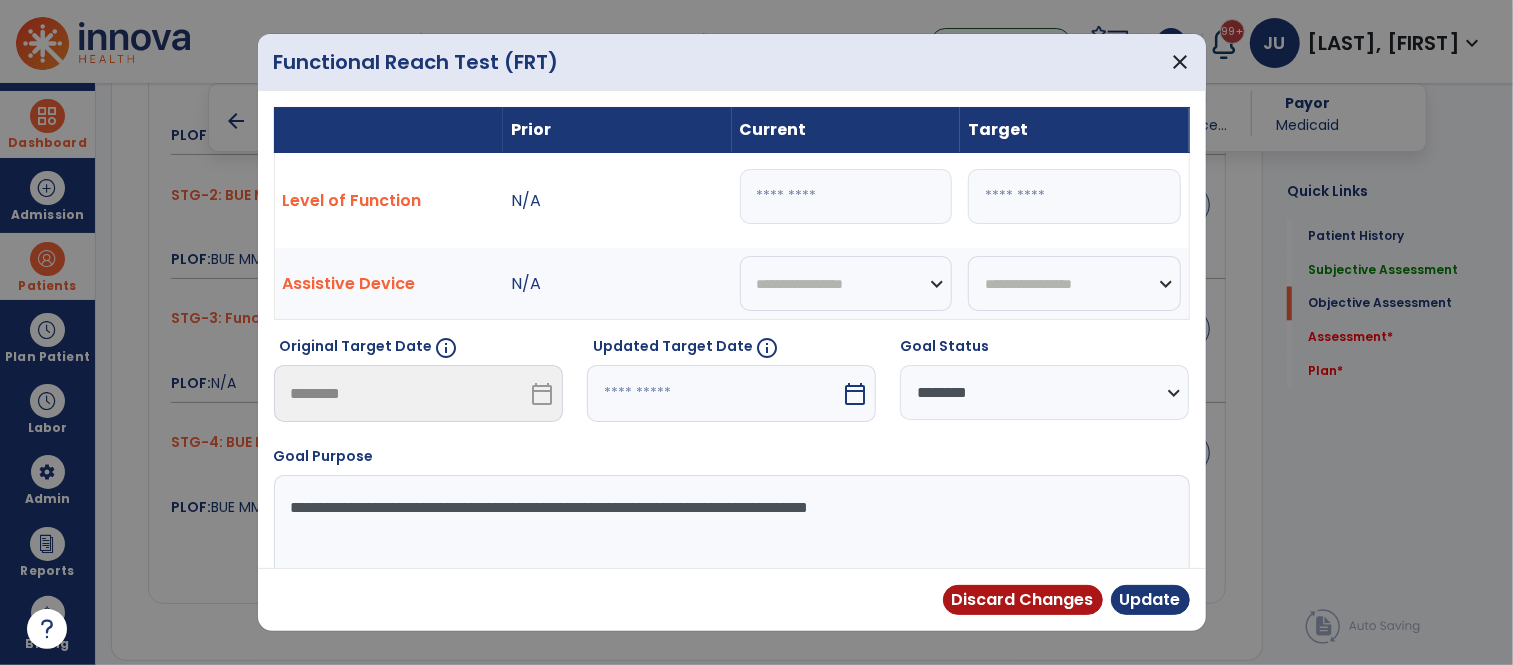 click on "*" at bounding box center (846, 196) 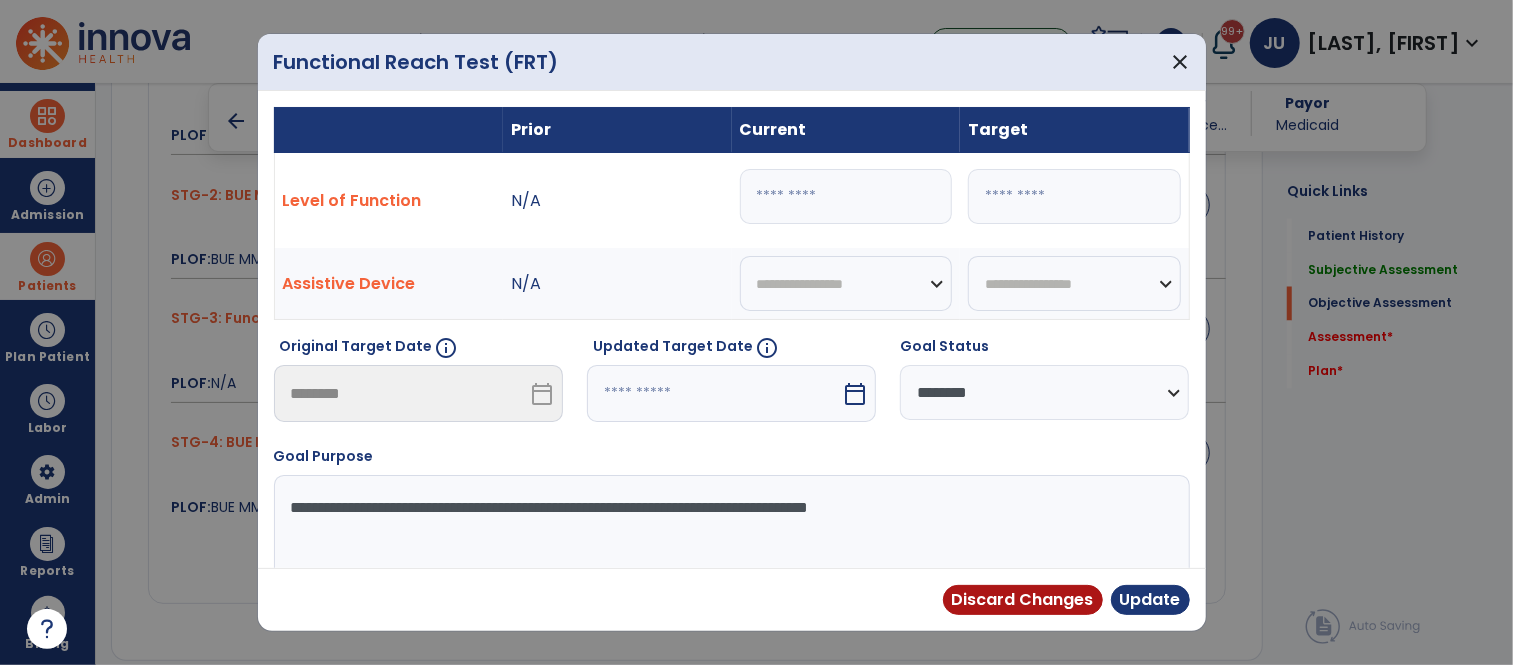 type on "*" 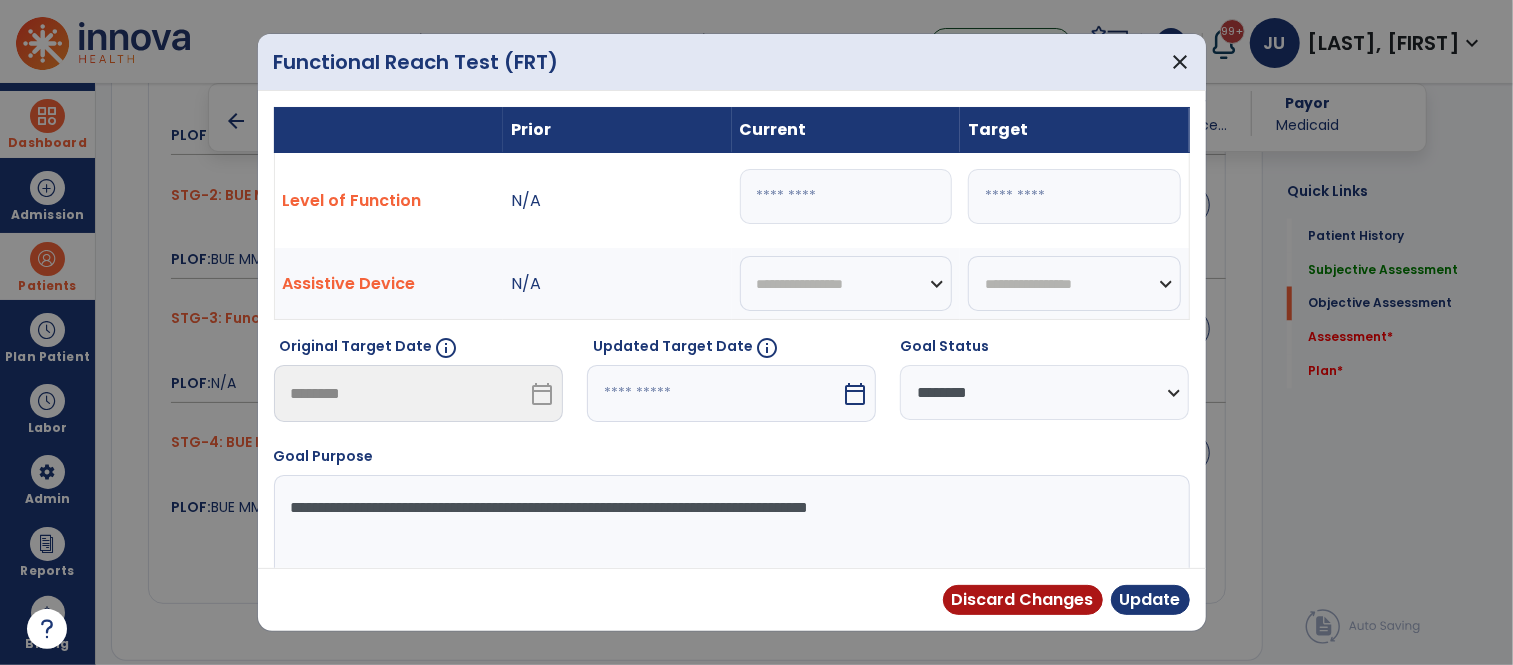 type on "*" 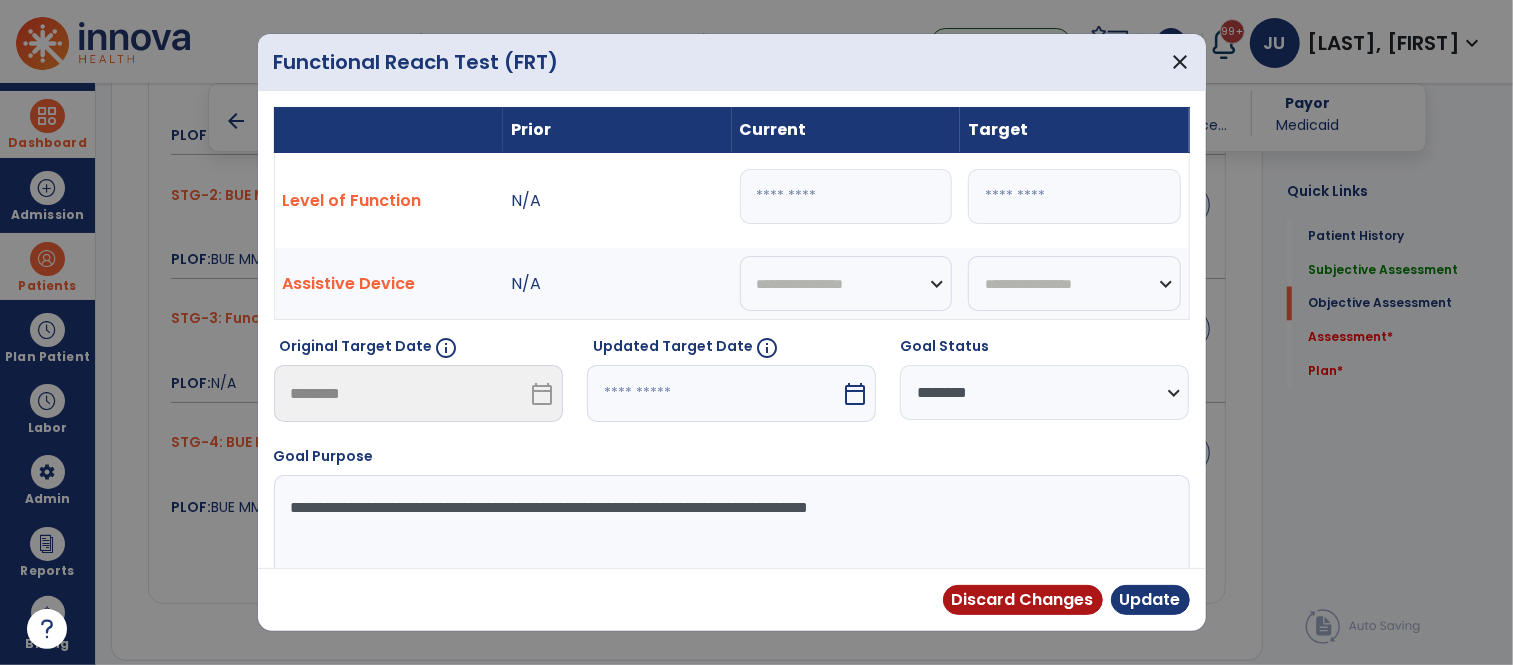 click at bounding box center [714, 393] 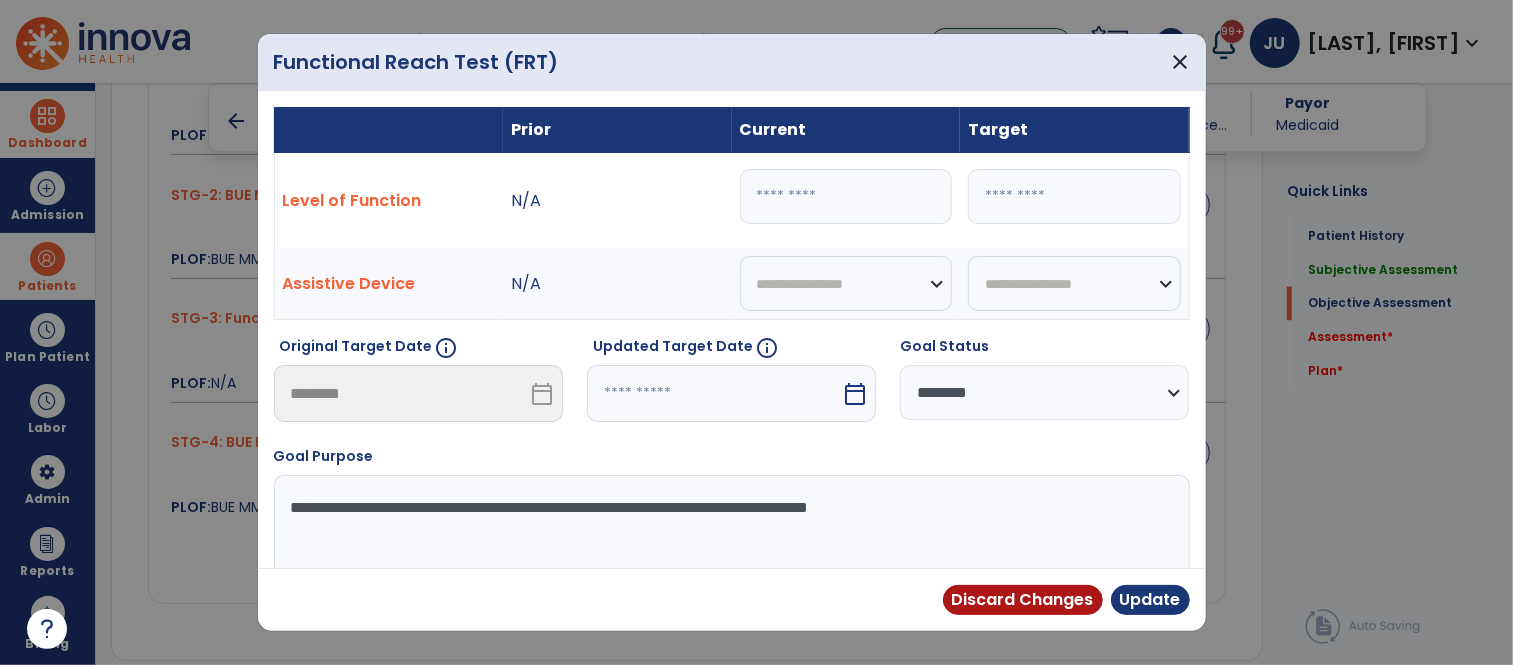 select on "*" 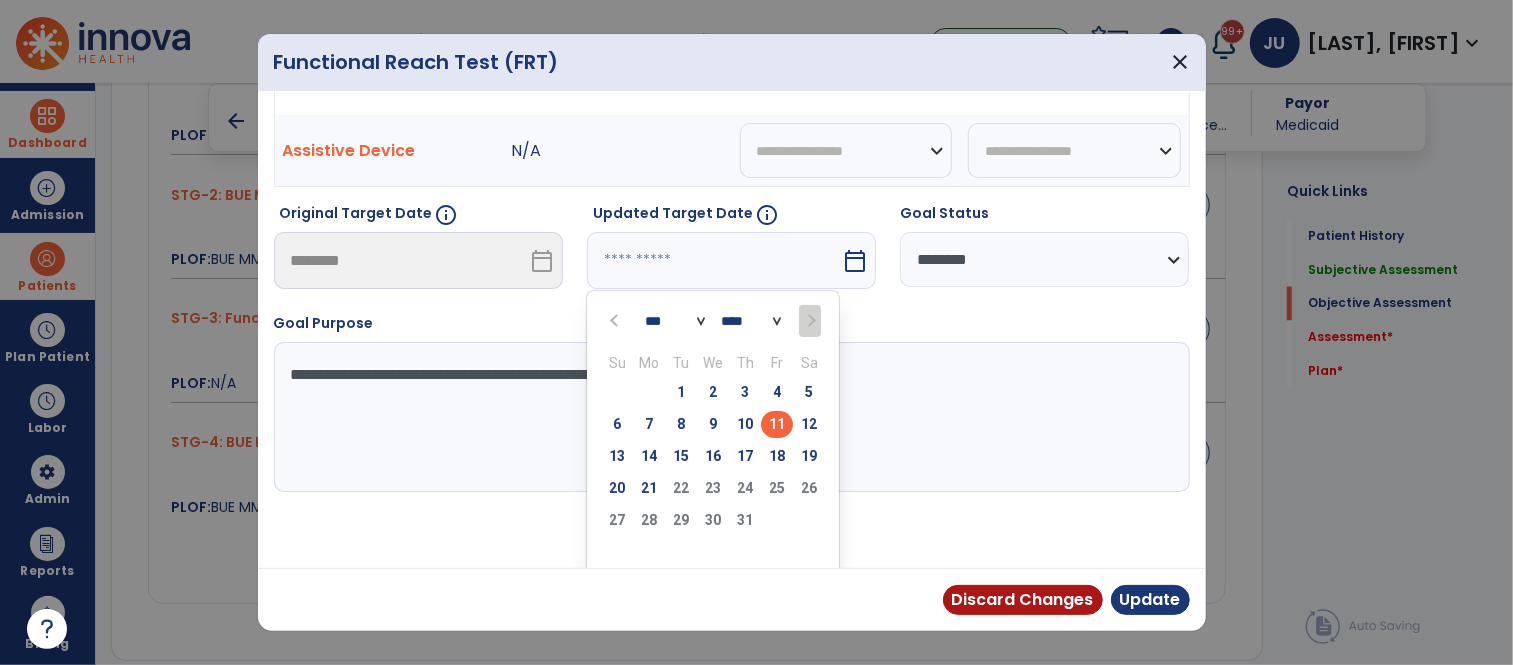 scroll, scrollTop: 134, scrollLeft: 0, axis: vertical 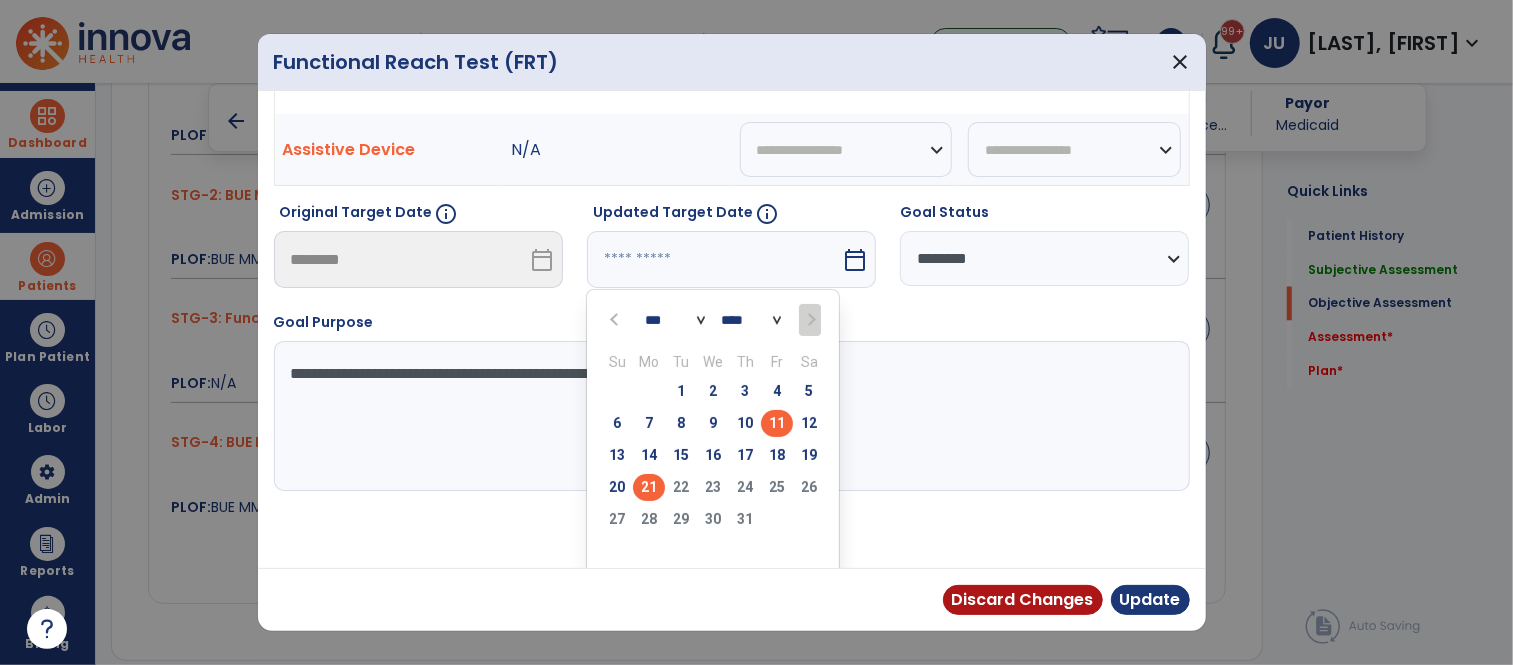 click on "21" at bounding box center (649, 487) 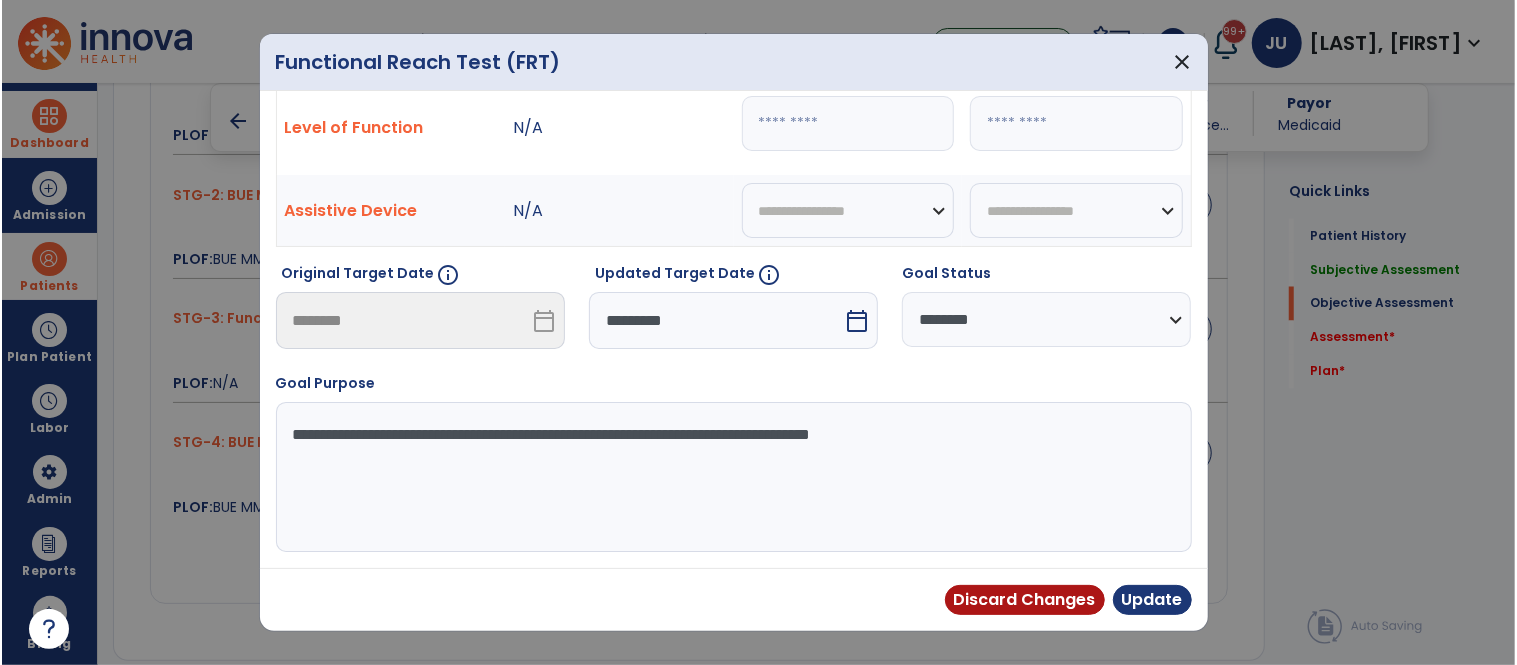 scroll, scrollTop: 73, scrollLeft: 0, axis: vertical 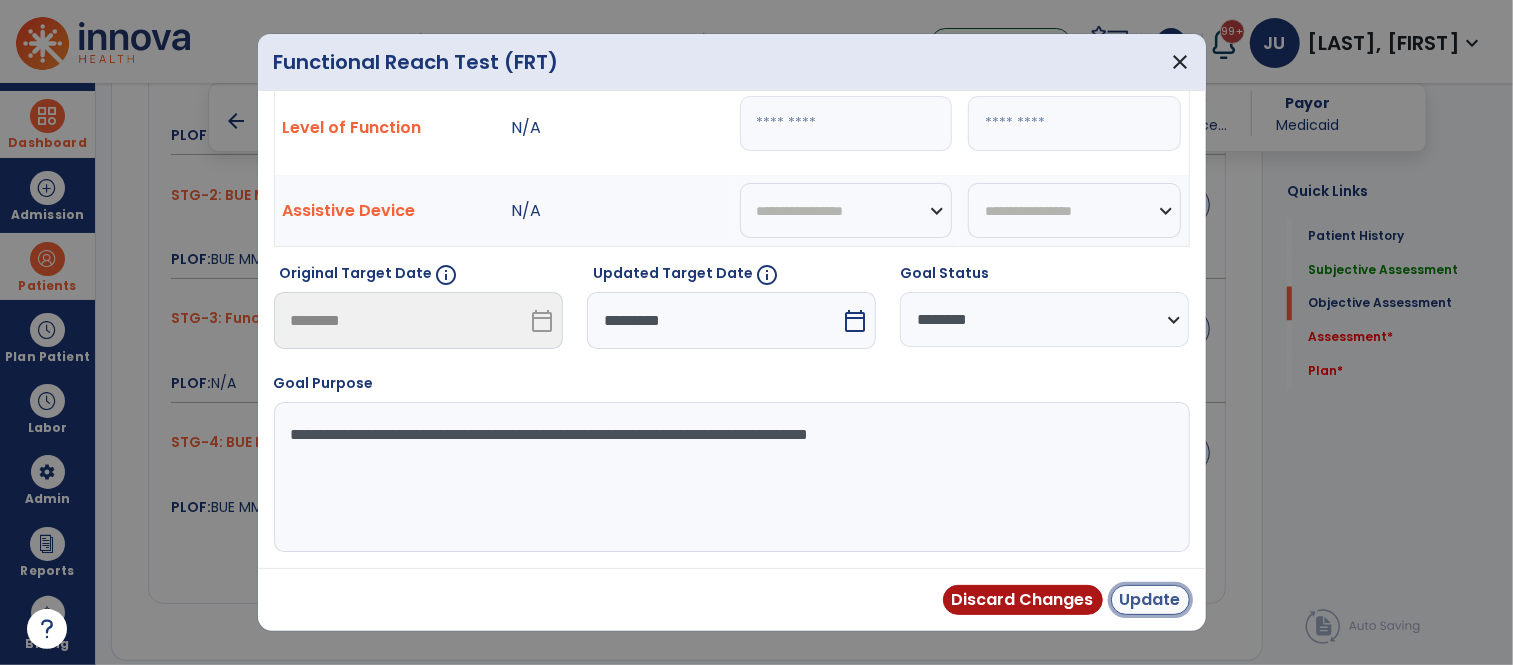 click on "Update" at bounding box center (1150, 600) 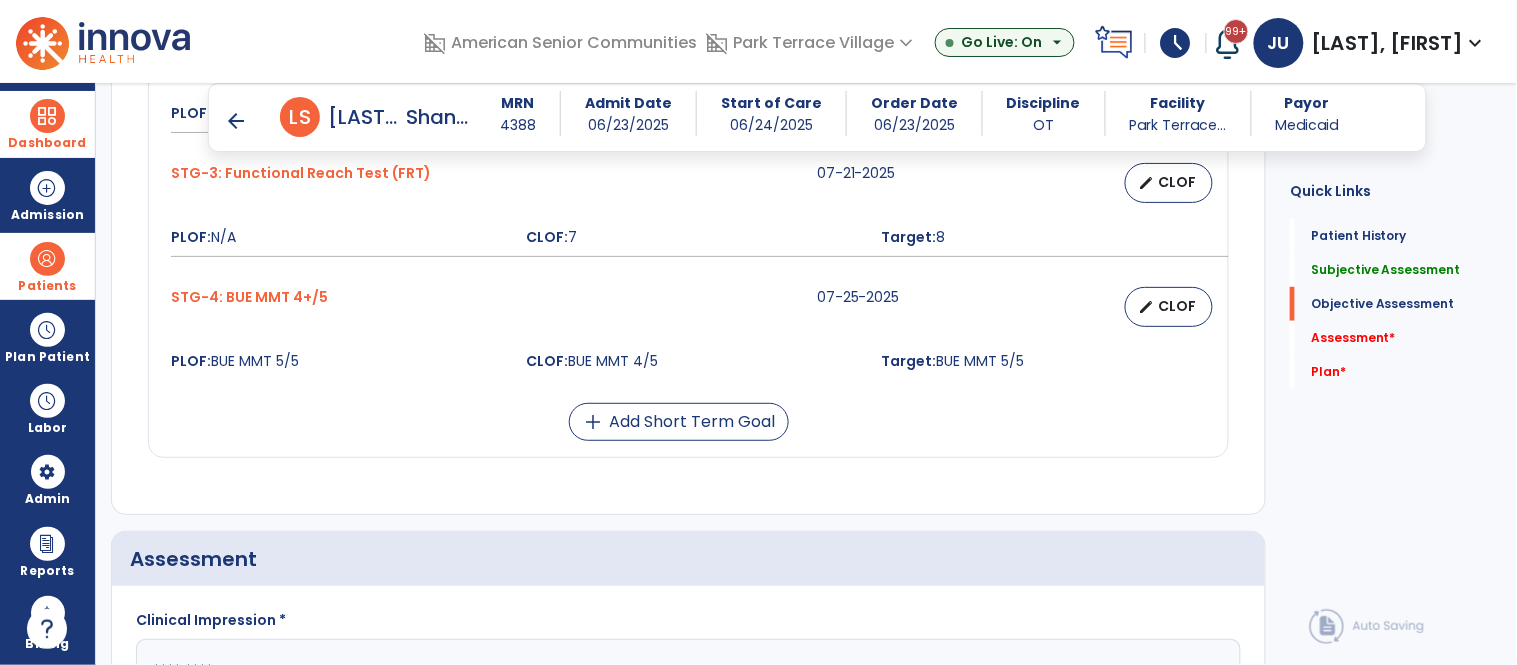 scroll, scrollTop: 2408, scrollLeft: 0, axis: vertical 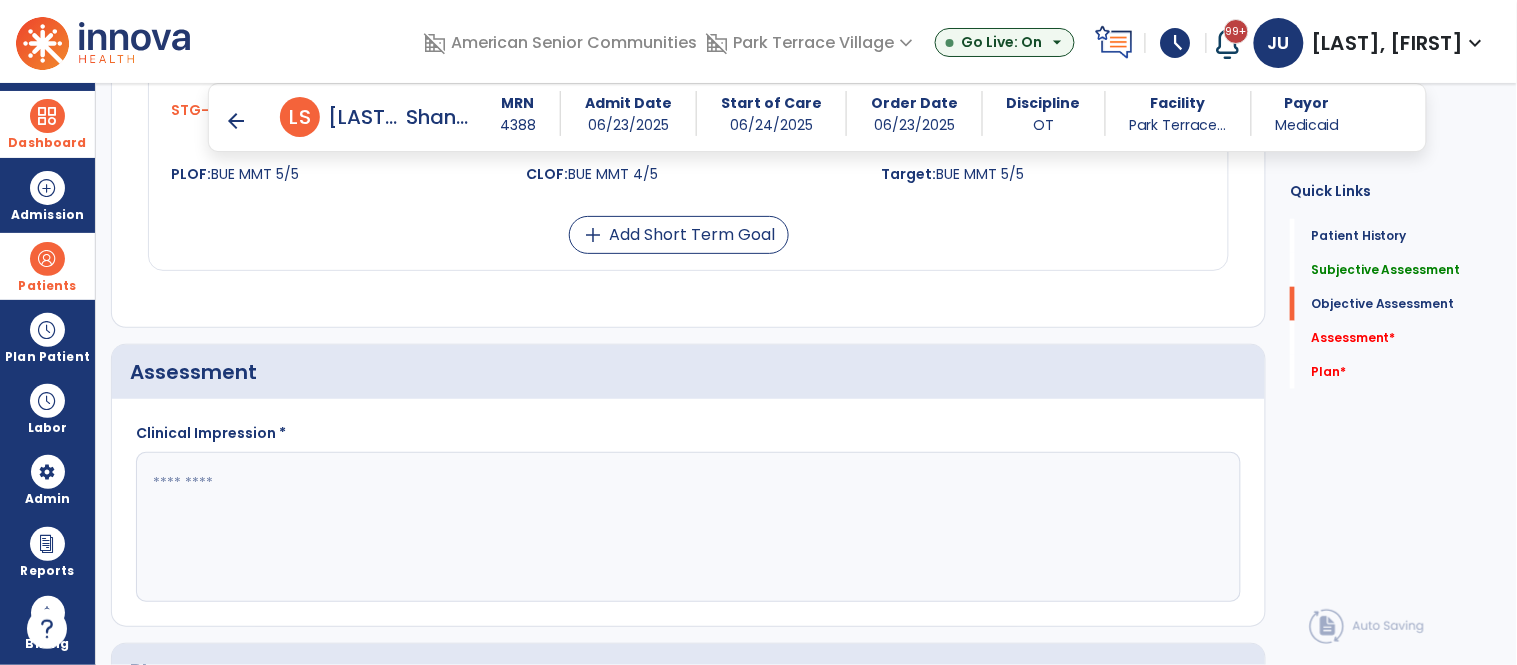 click 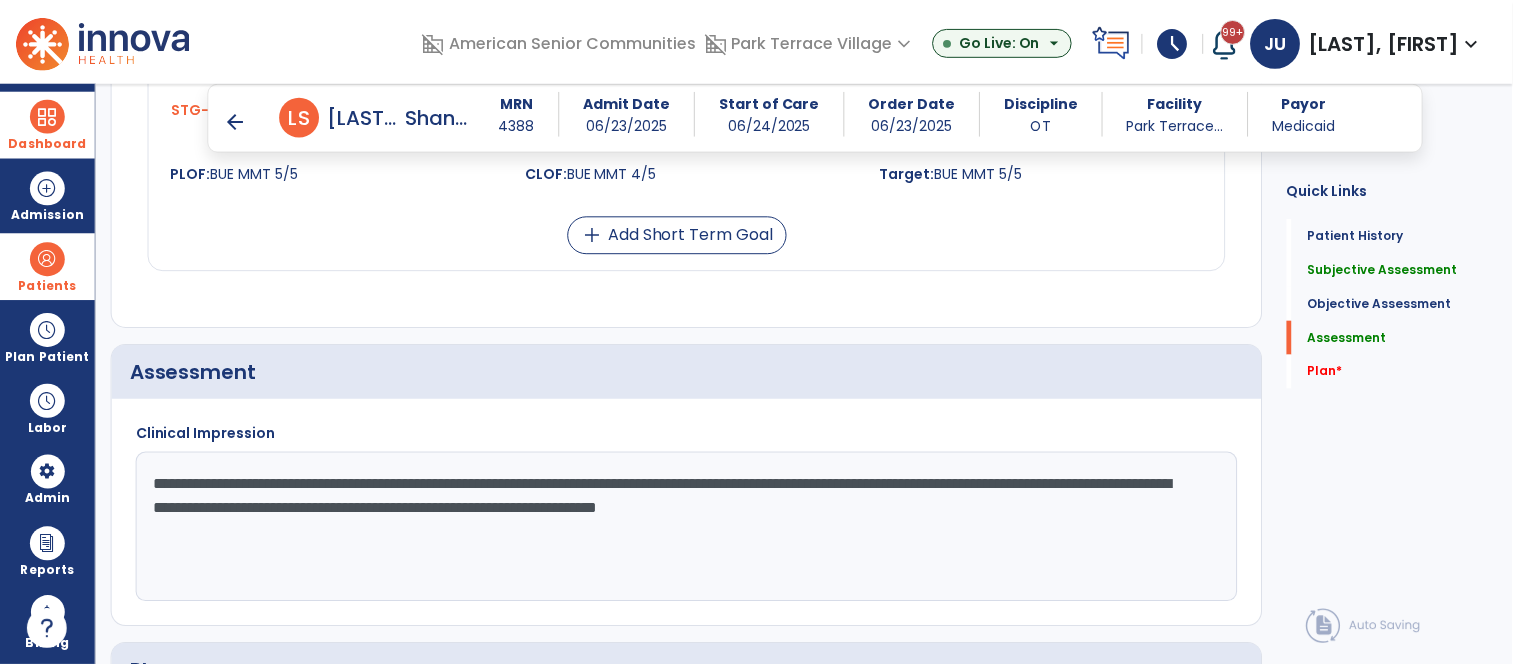 scroll, scrollTop: 2743, scrollLeft: 0, axis: vertical 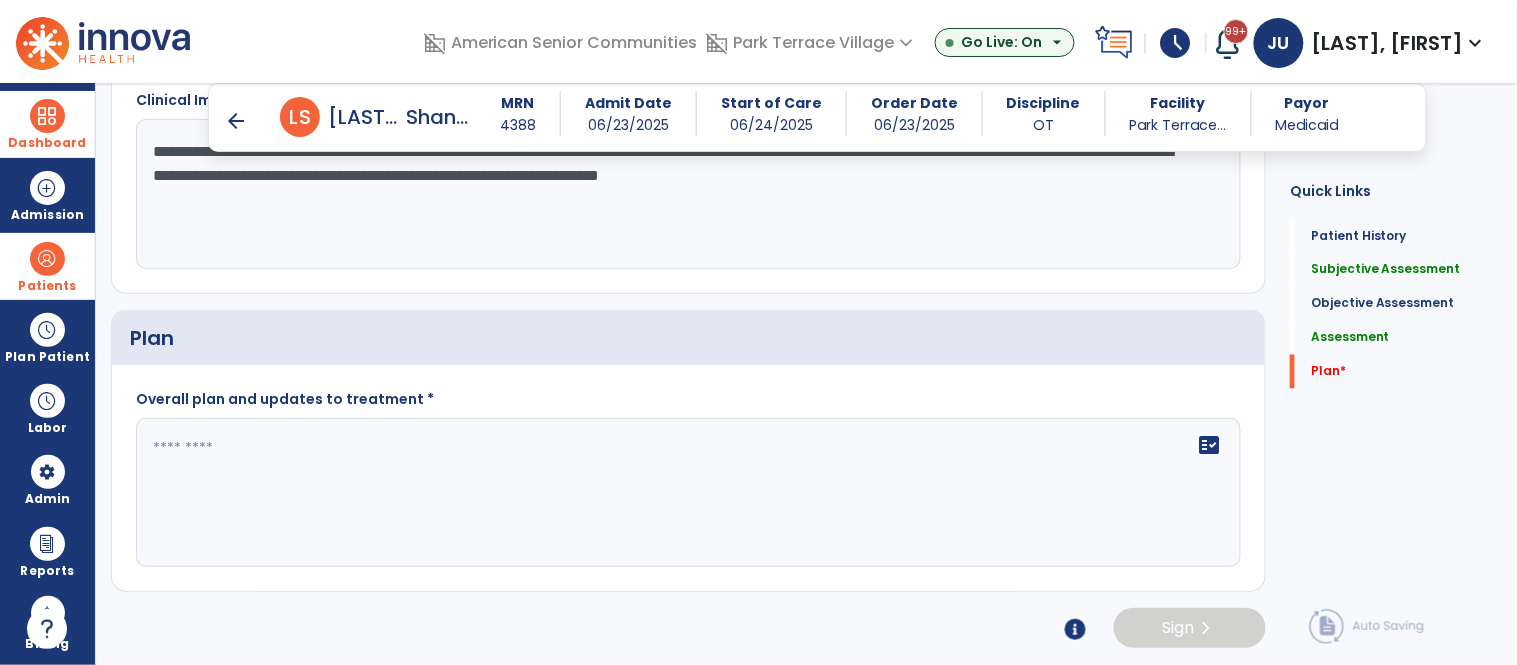 type on "**********" 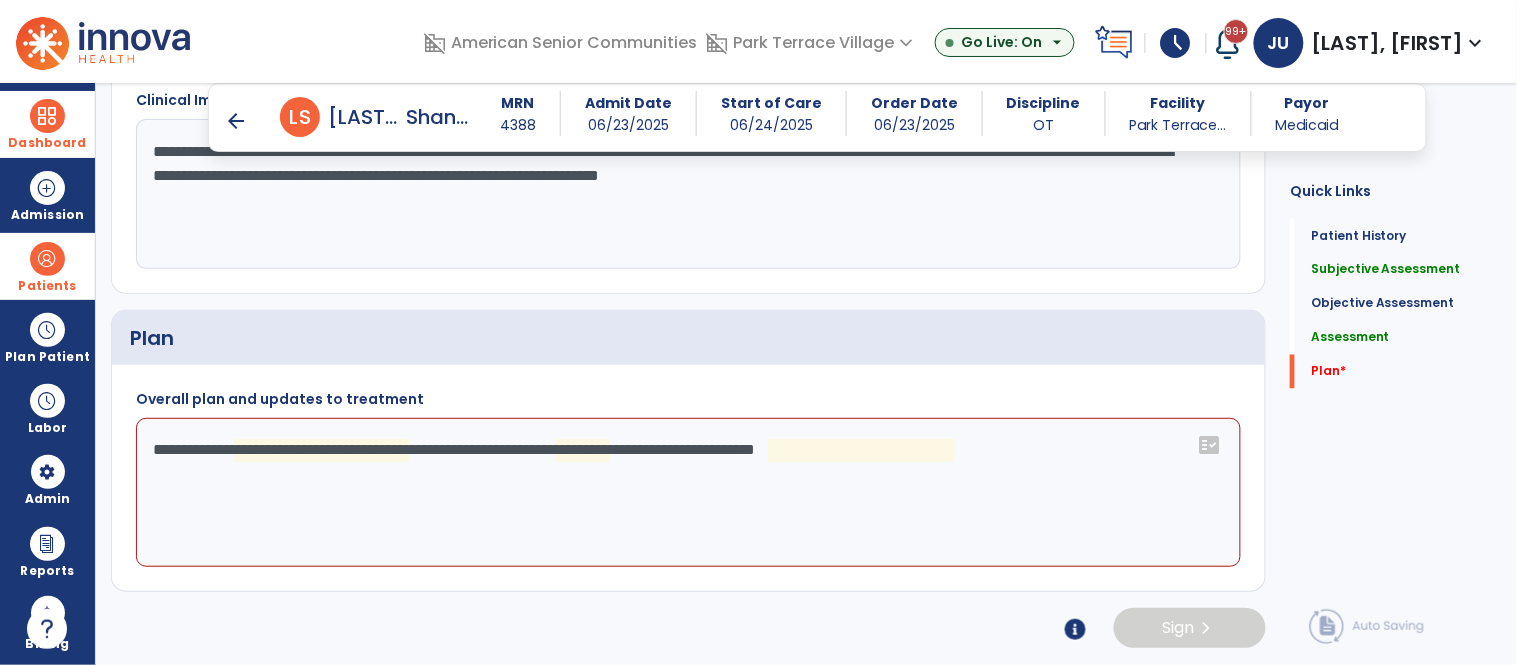 click on "**********" 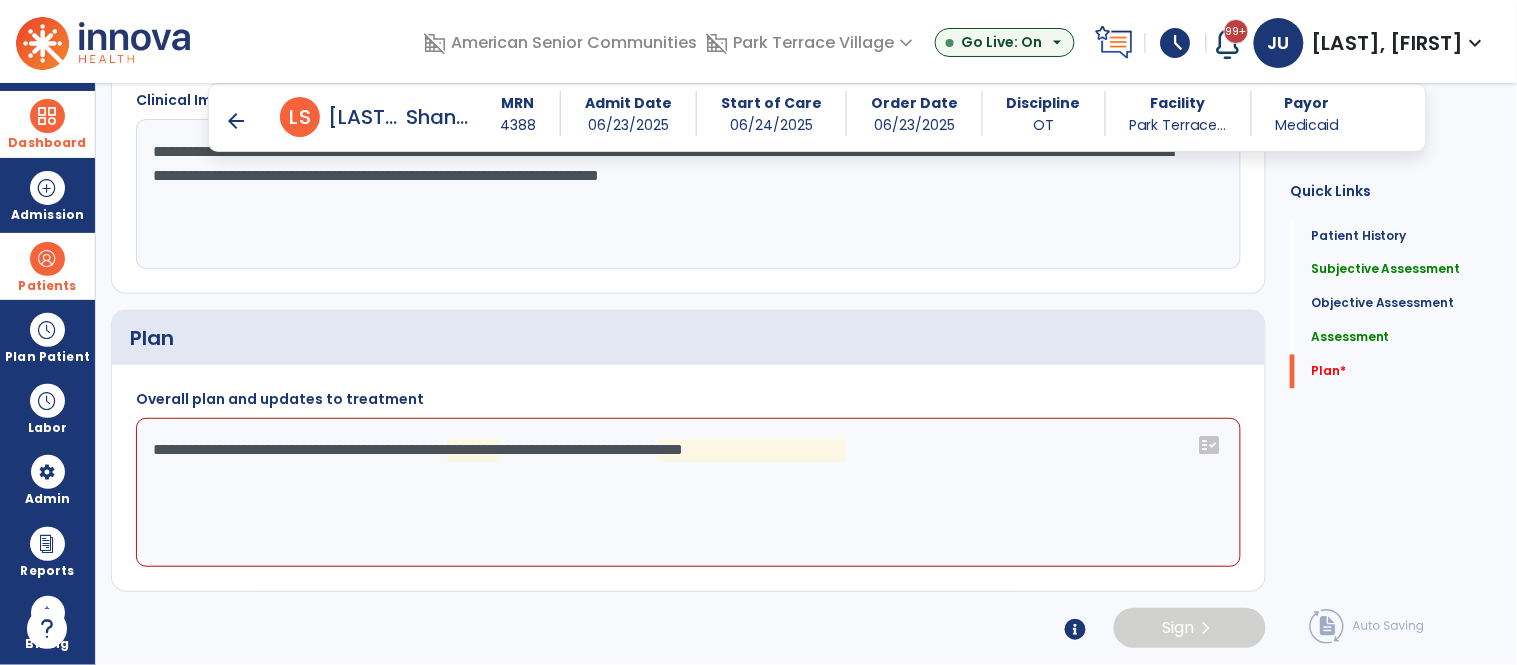 click on "**********" 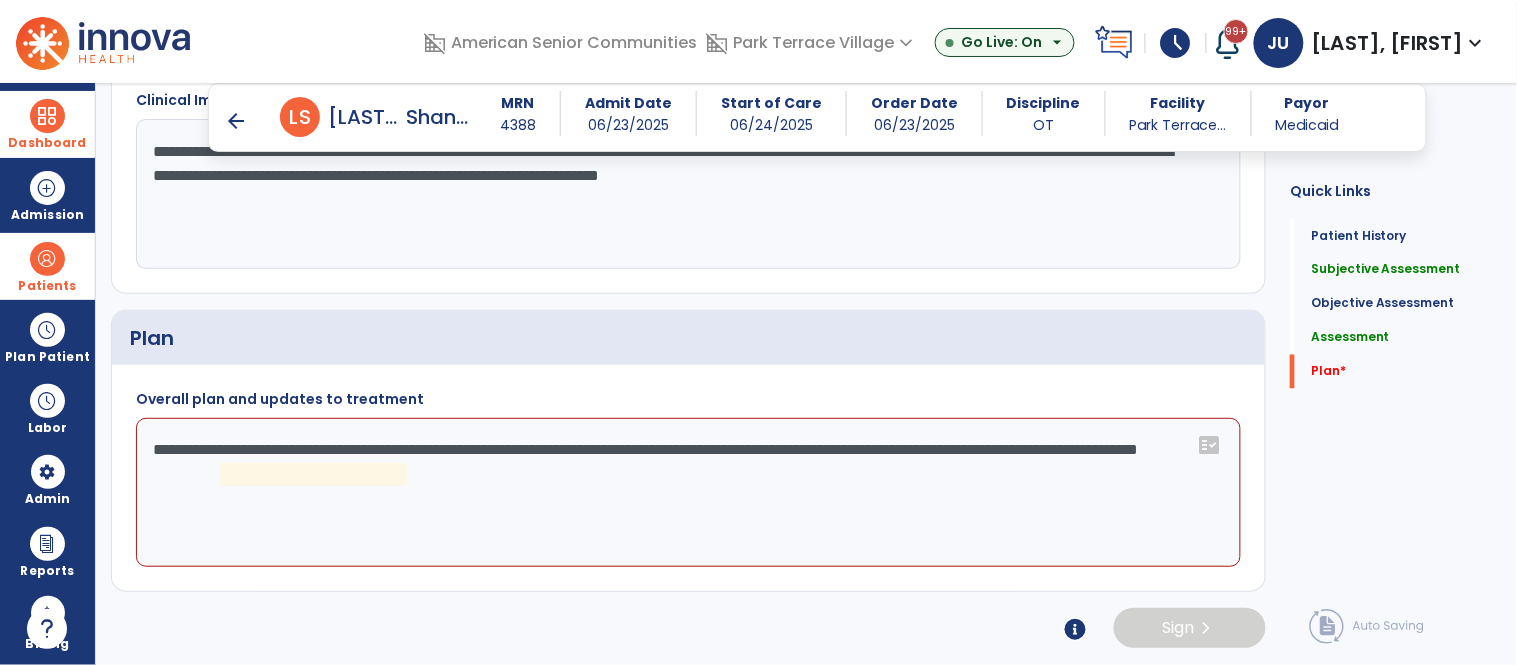 click on "**********" 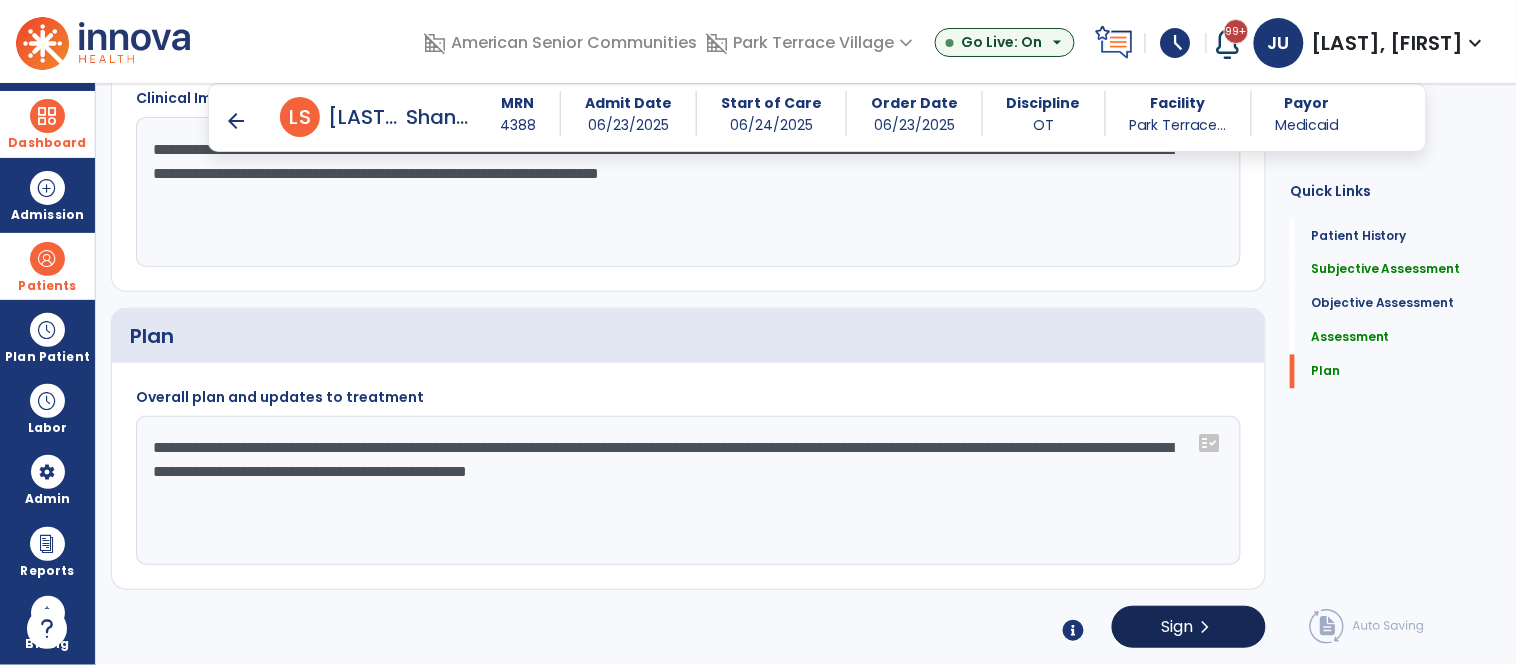 type on "**********" 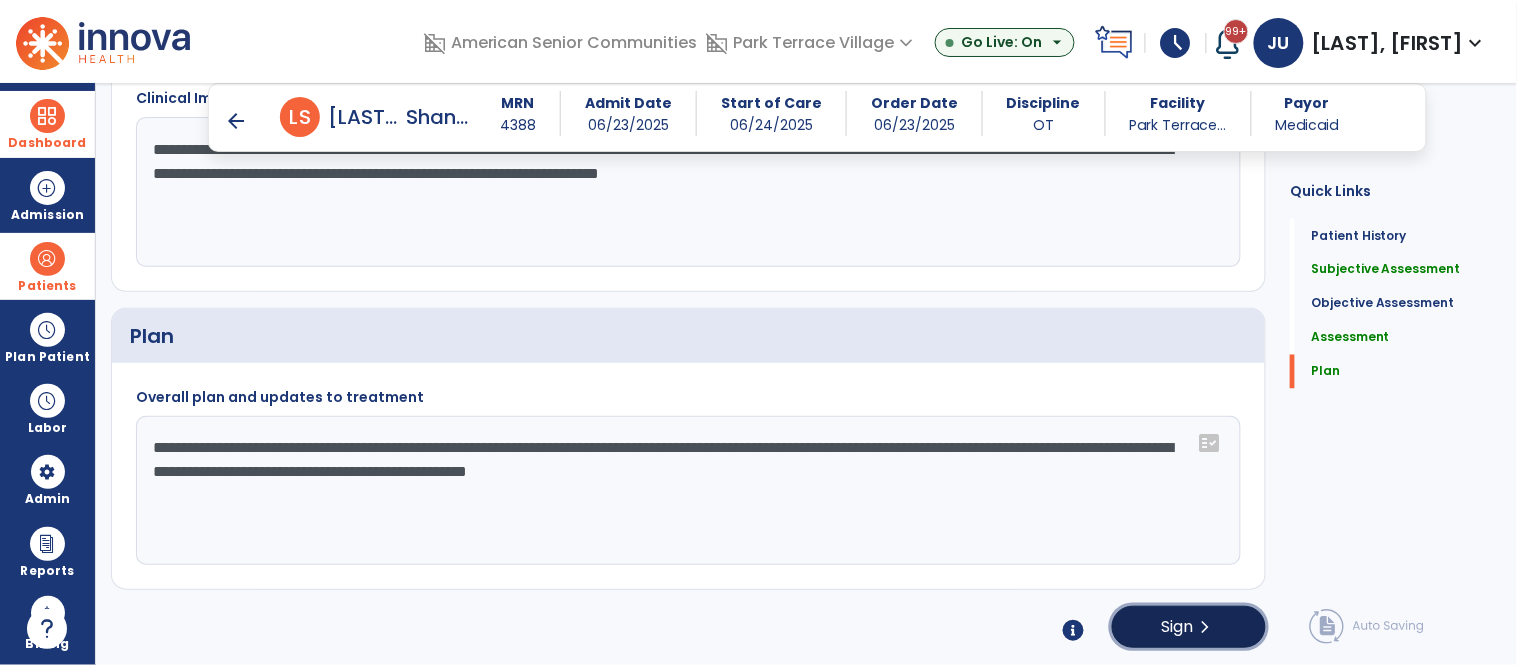 click on "Sign" 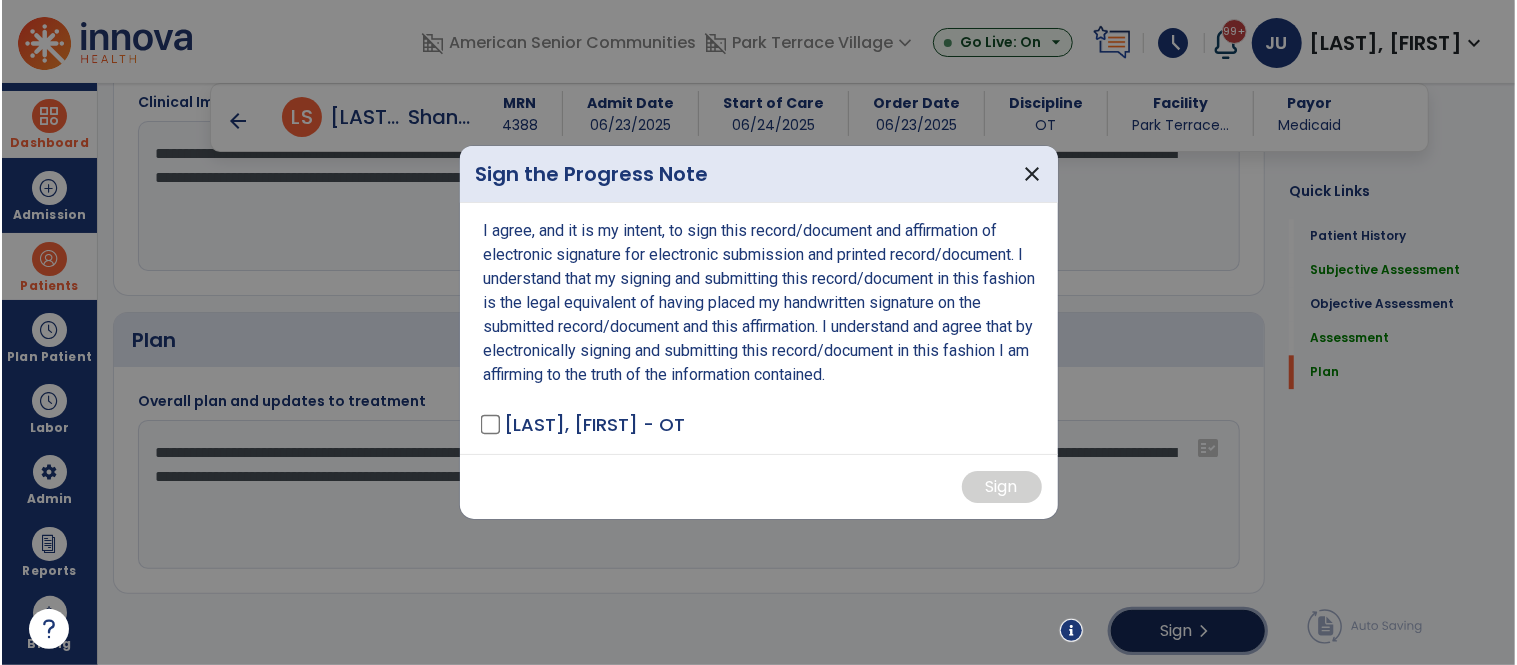 scroll, scrollTop: 2743, scrollLeft: 0, axis: vertical 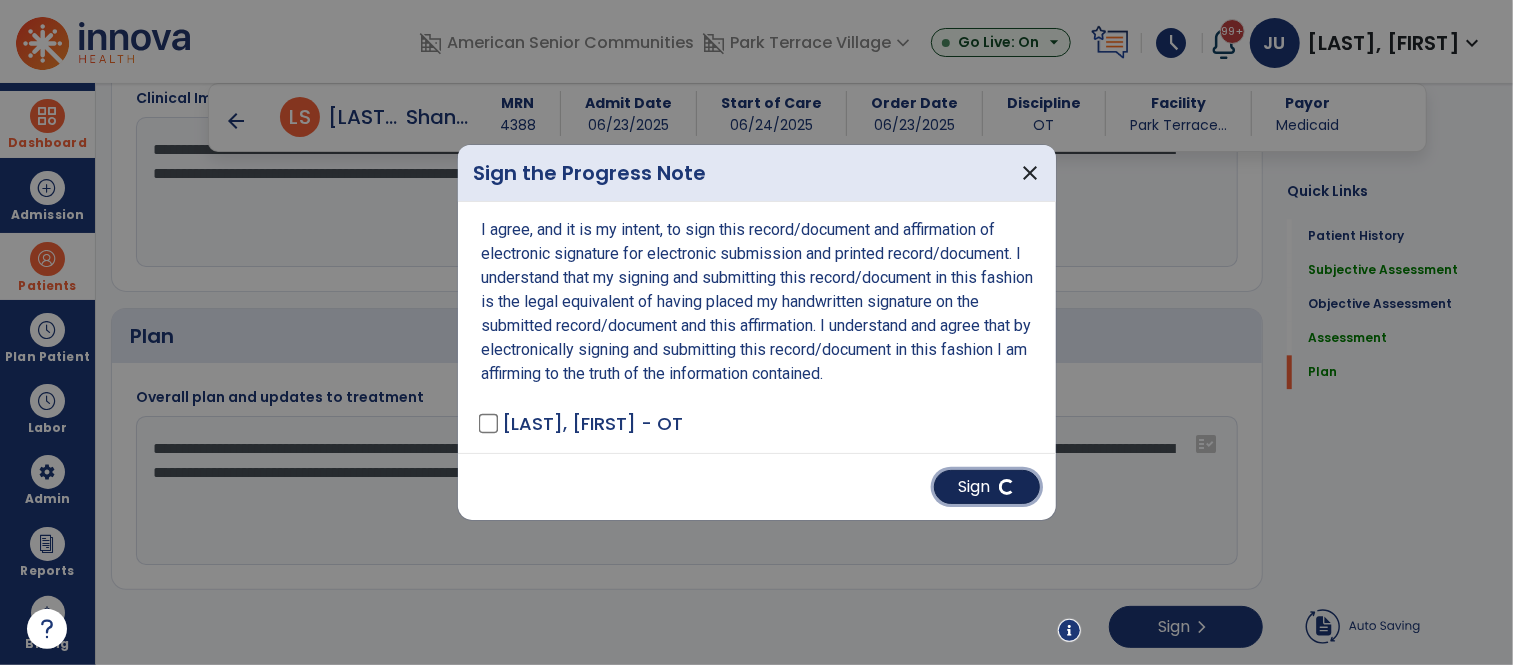 click on "Sign" at bounding box center [987, 487] 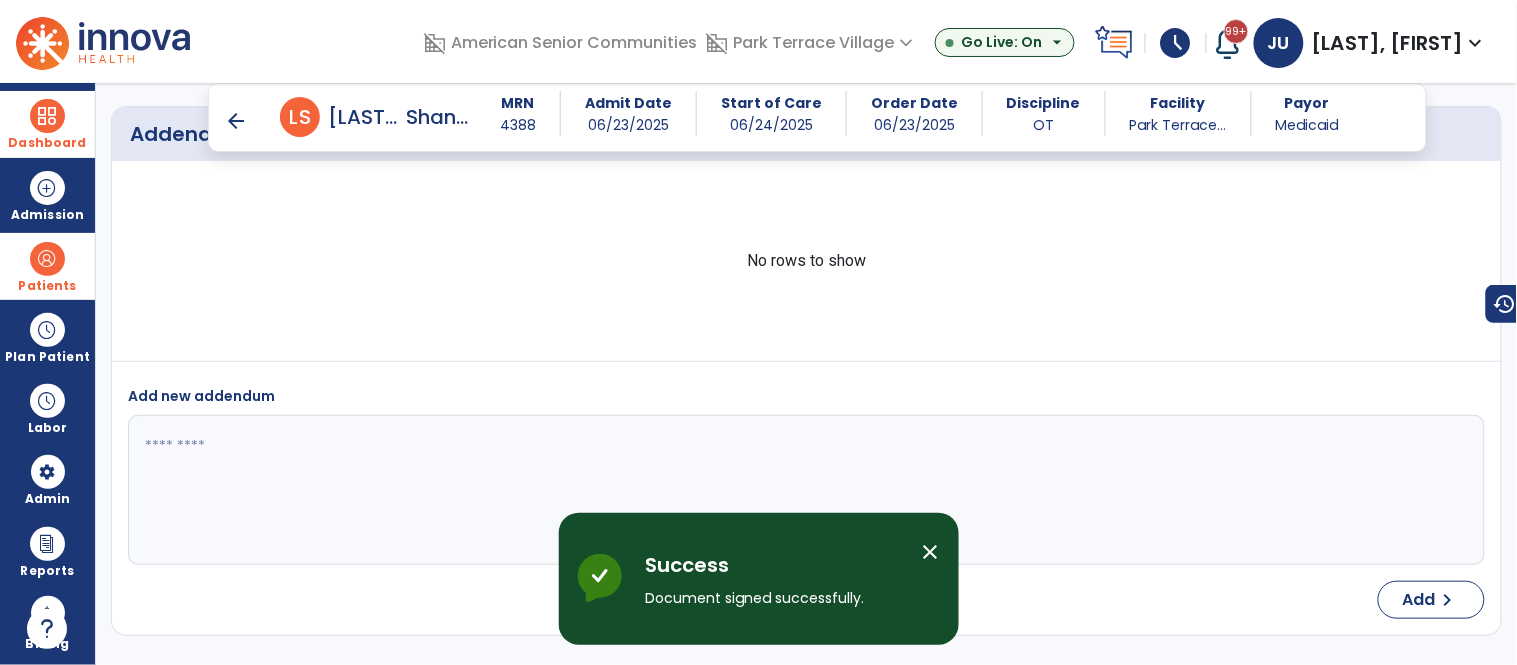 scroll, scrollTop: 4087, scrollLeft: 0, axis: vertical 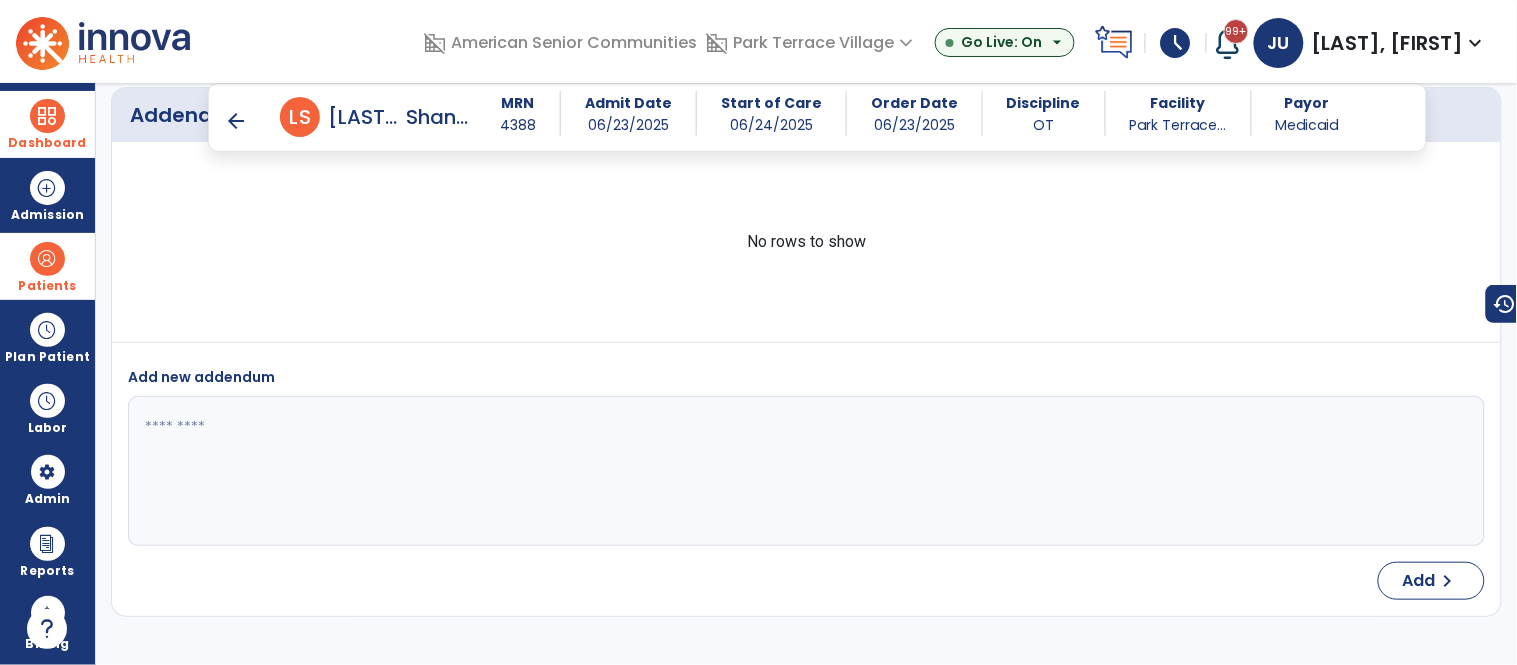 click on "arrow_back" at bounding box center (236, 121) 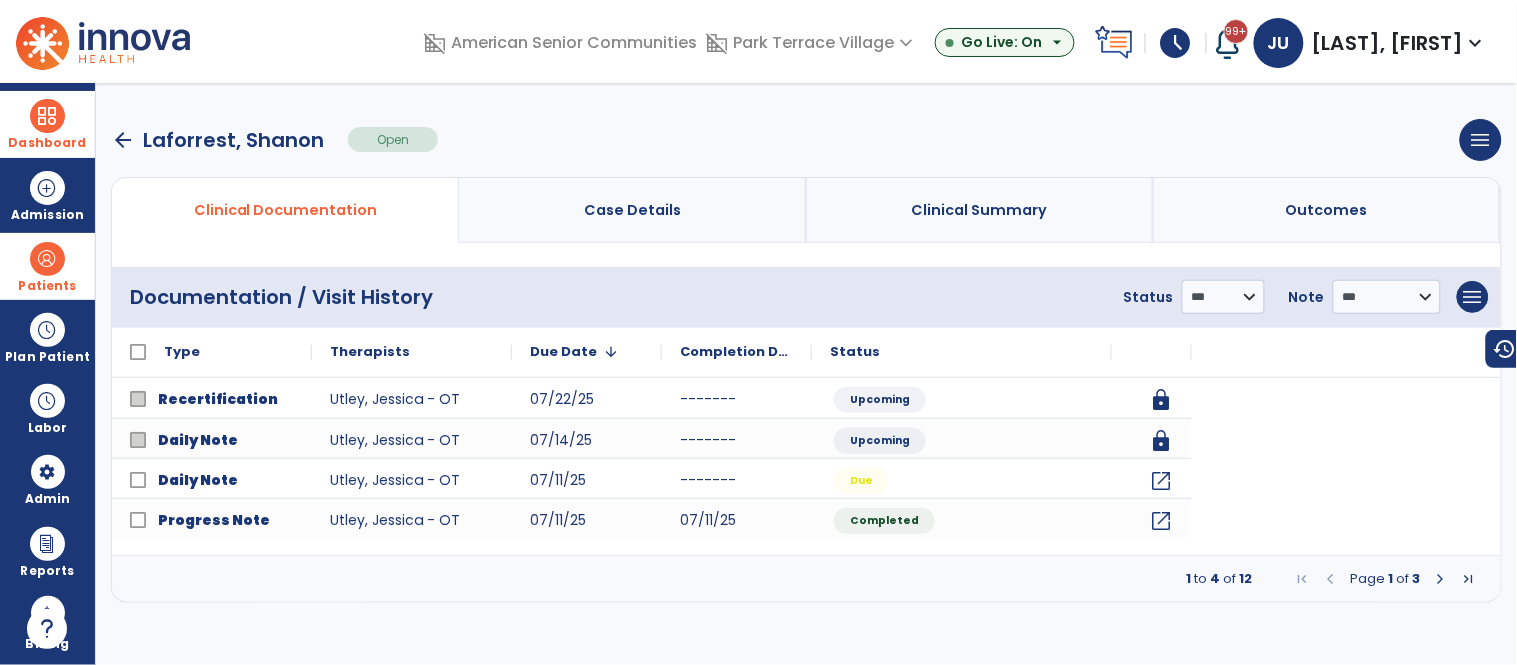scroll, scrollTop: 0, scrollLeft: 0, axis: both 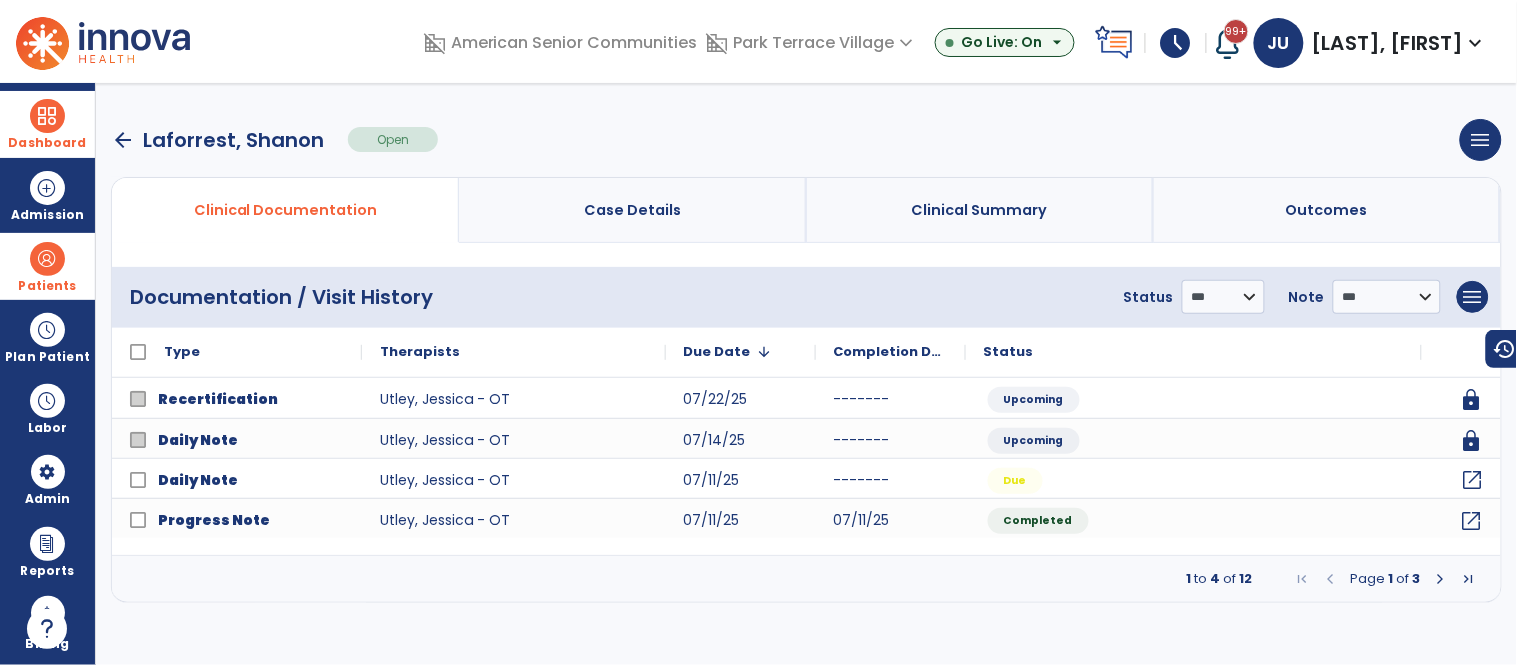 click on "open_in_new" 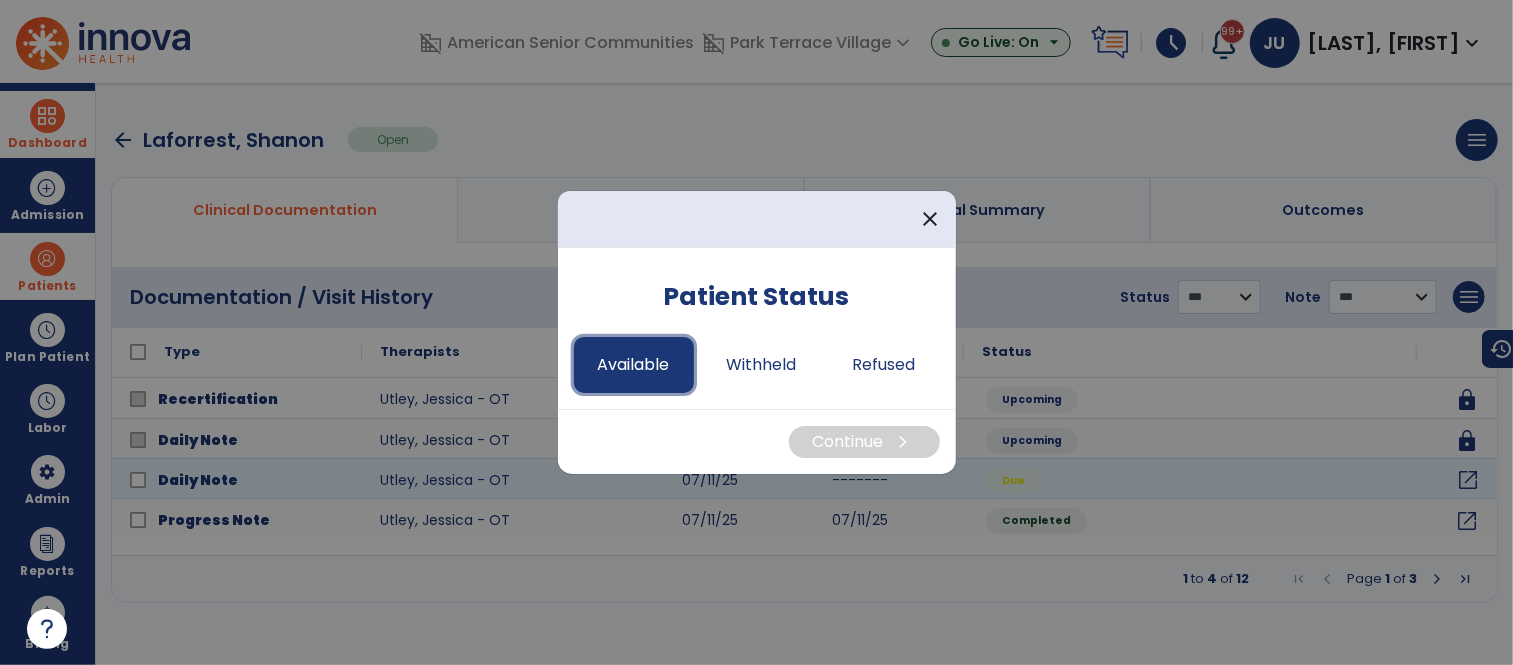 click on "Available" at bounding box center (634, 365) 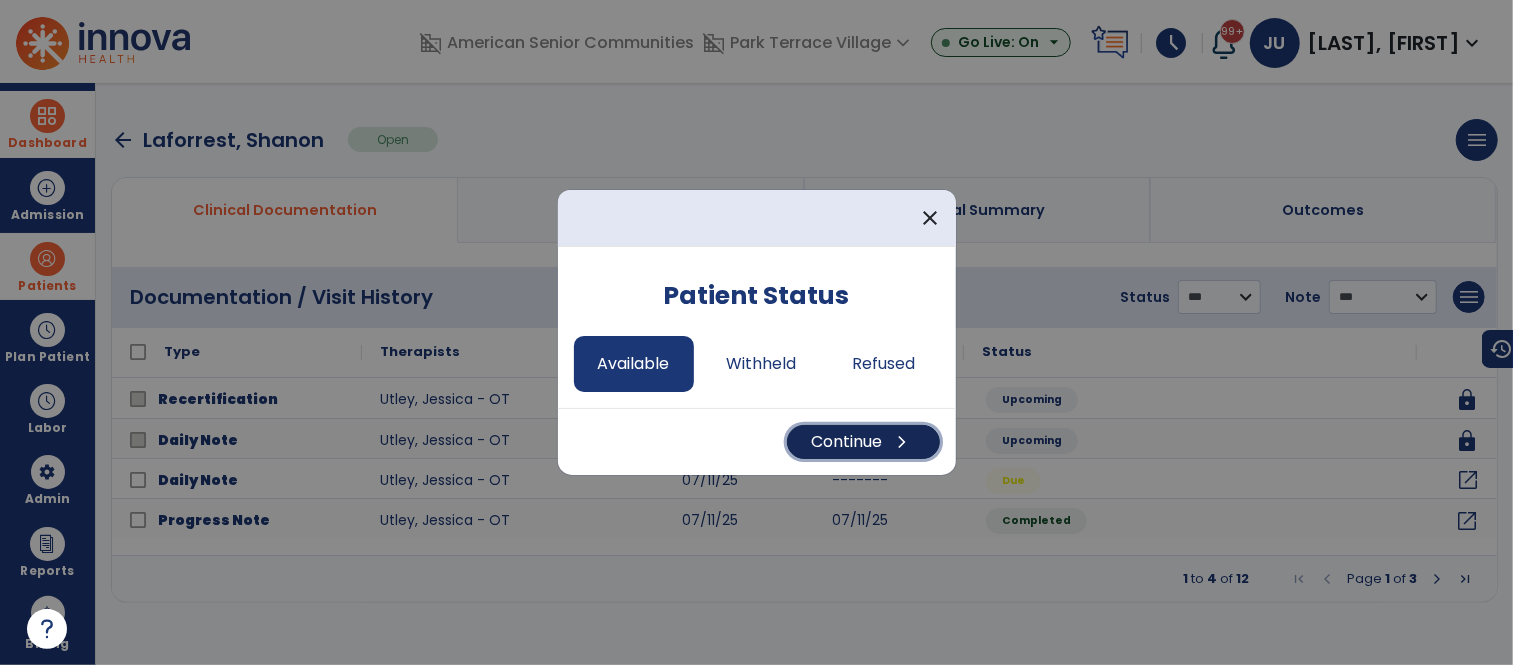 click on "Continue   chevron_right" at bounding box center (863, 442) 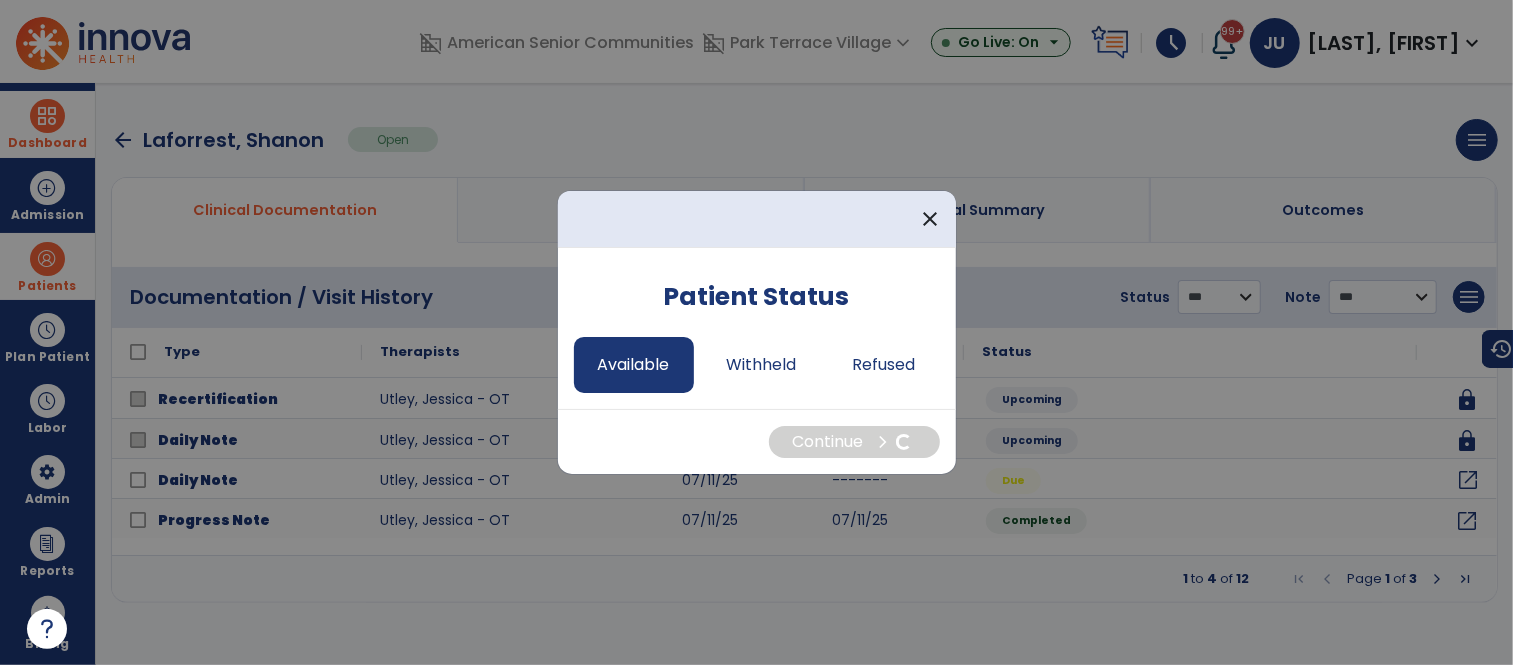 select on "*" 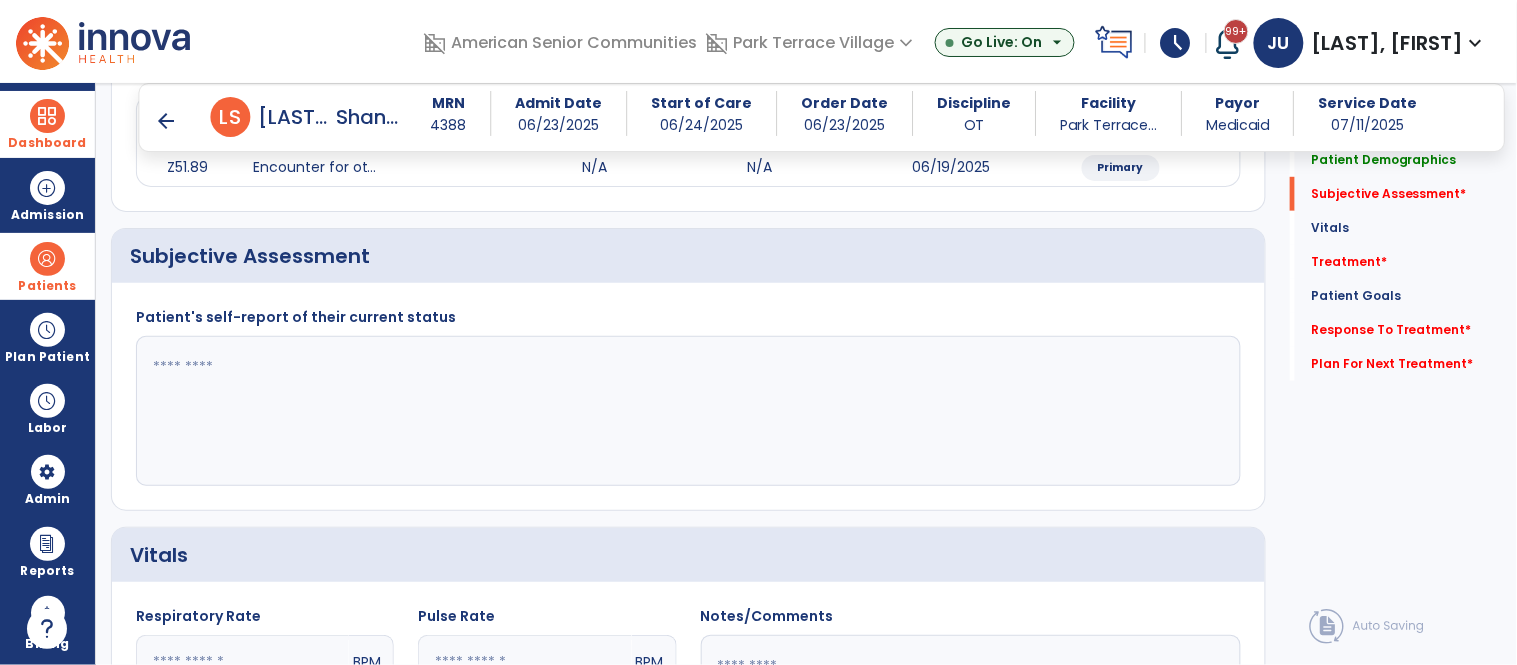 scroll, scrollTop: 312, scrollLeft: 0, axis: vertical 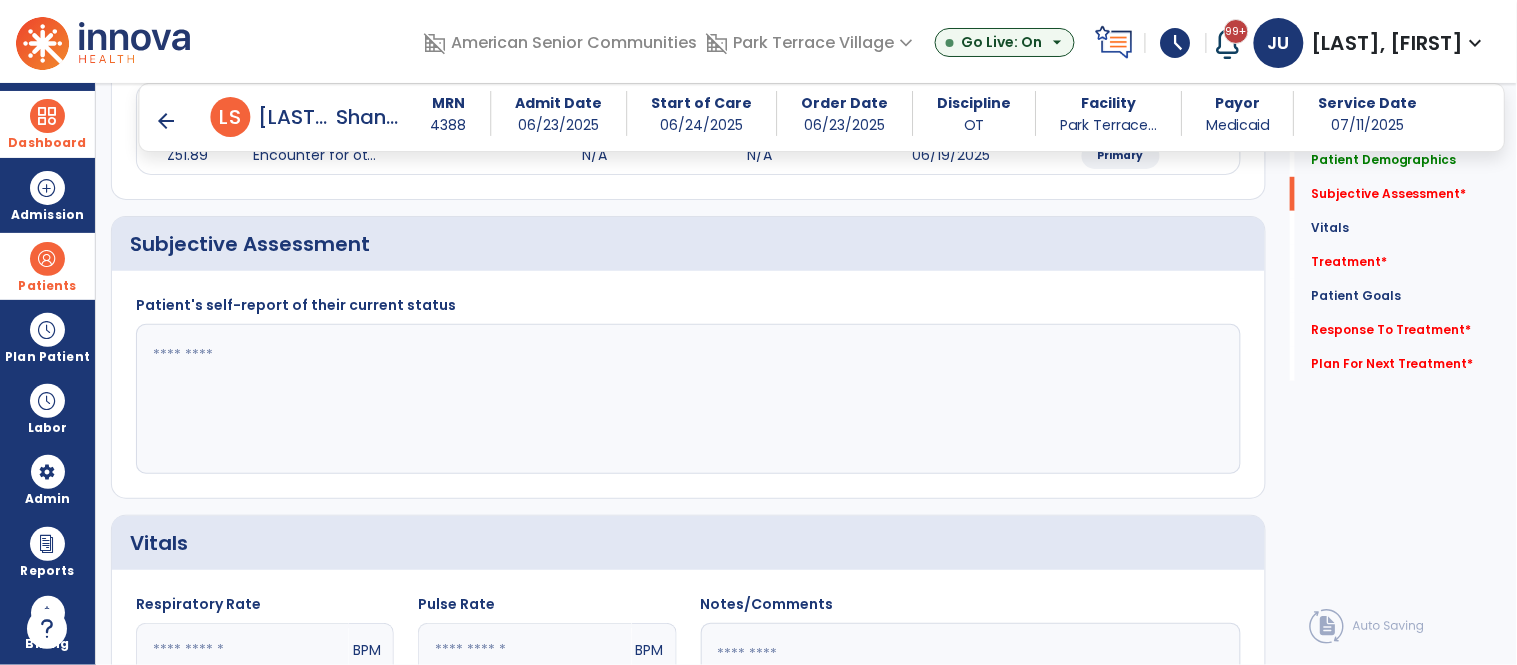 click 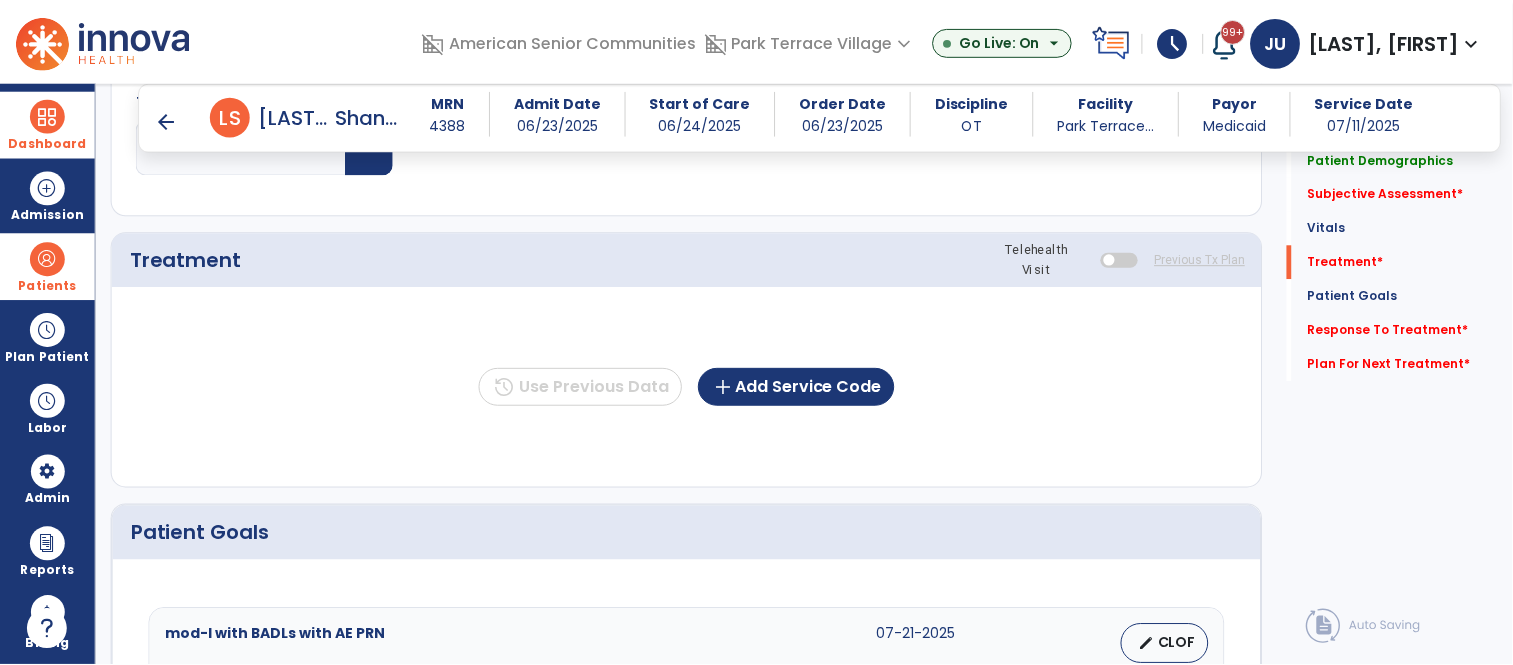 scroll, scrollTop: 1021, scrollLeft: 0, axis: vertical 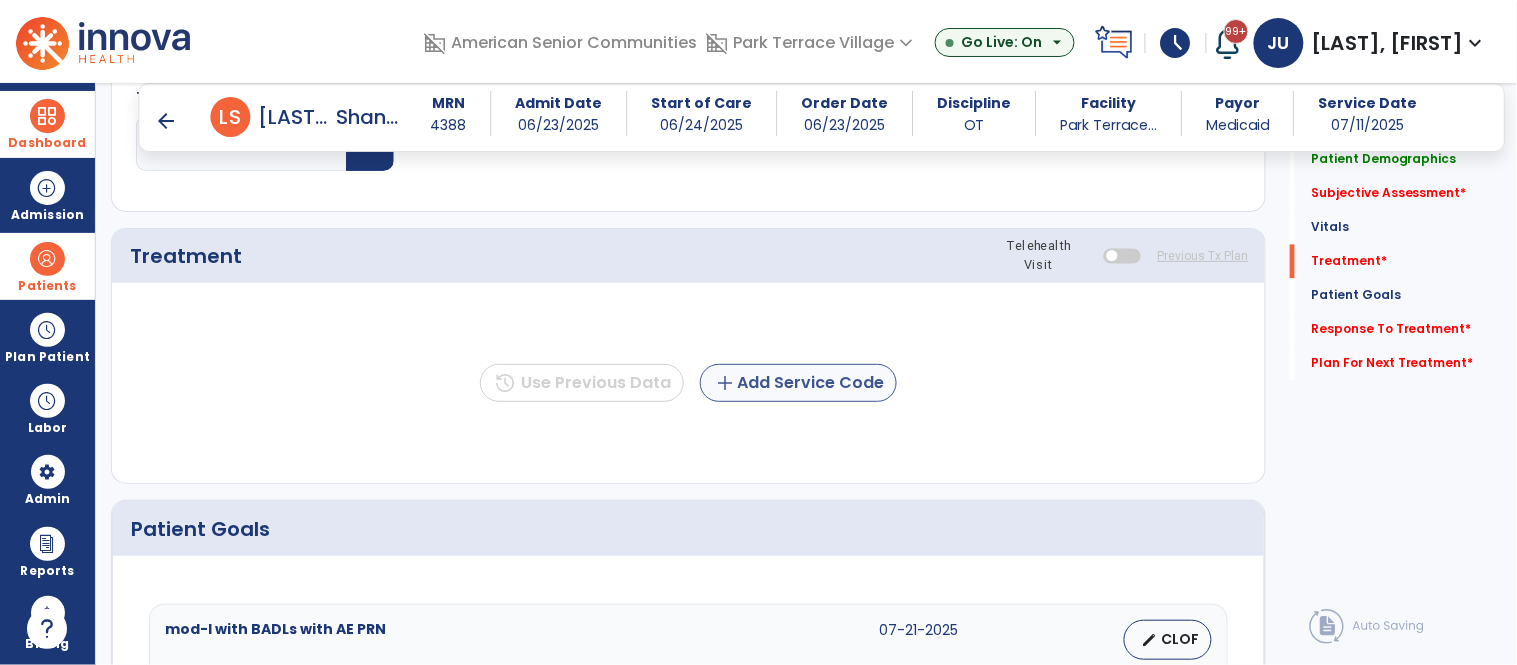 type on "**********" 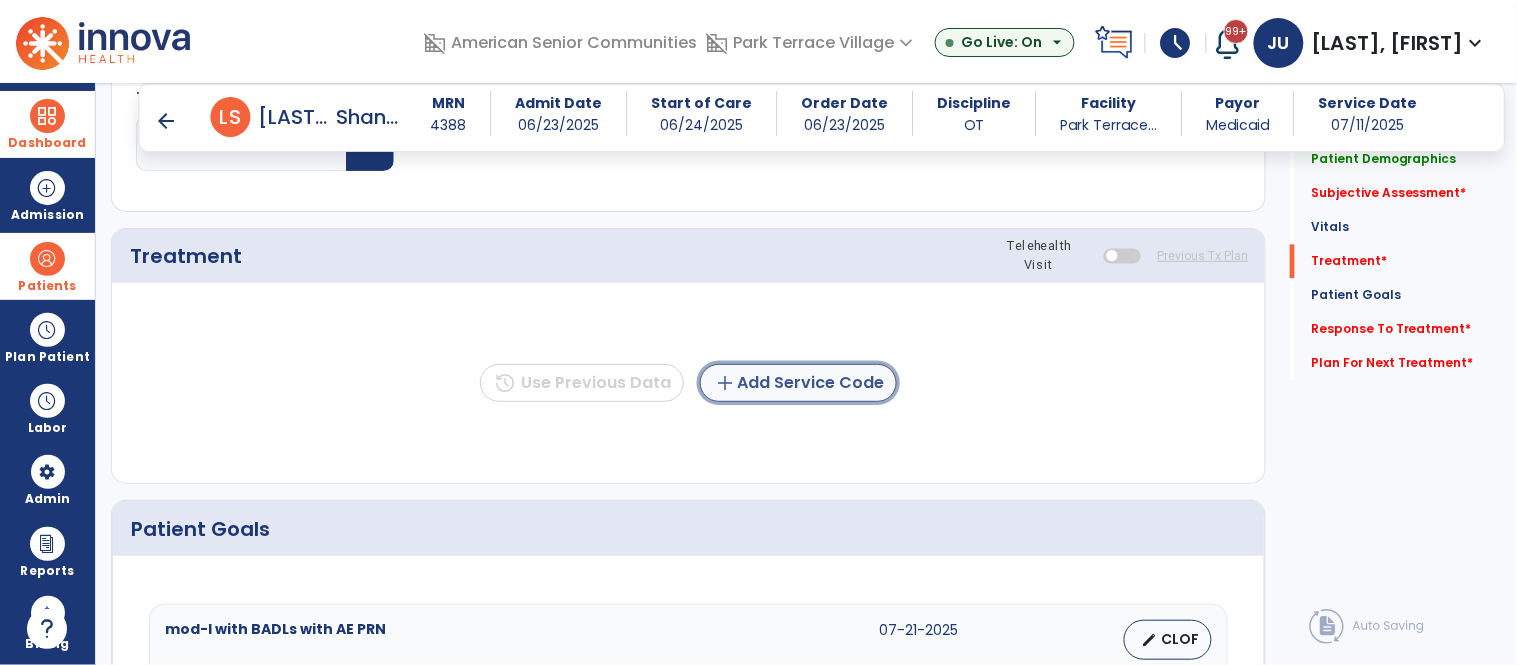 click on "add  Add Service Code" 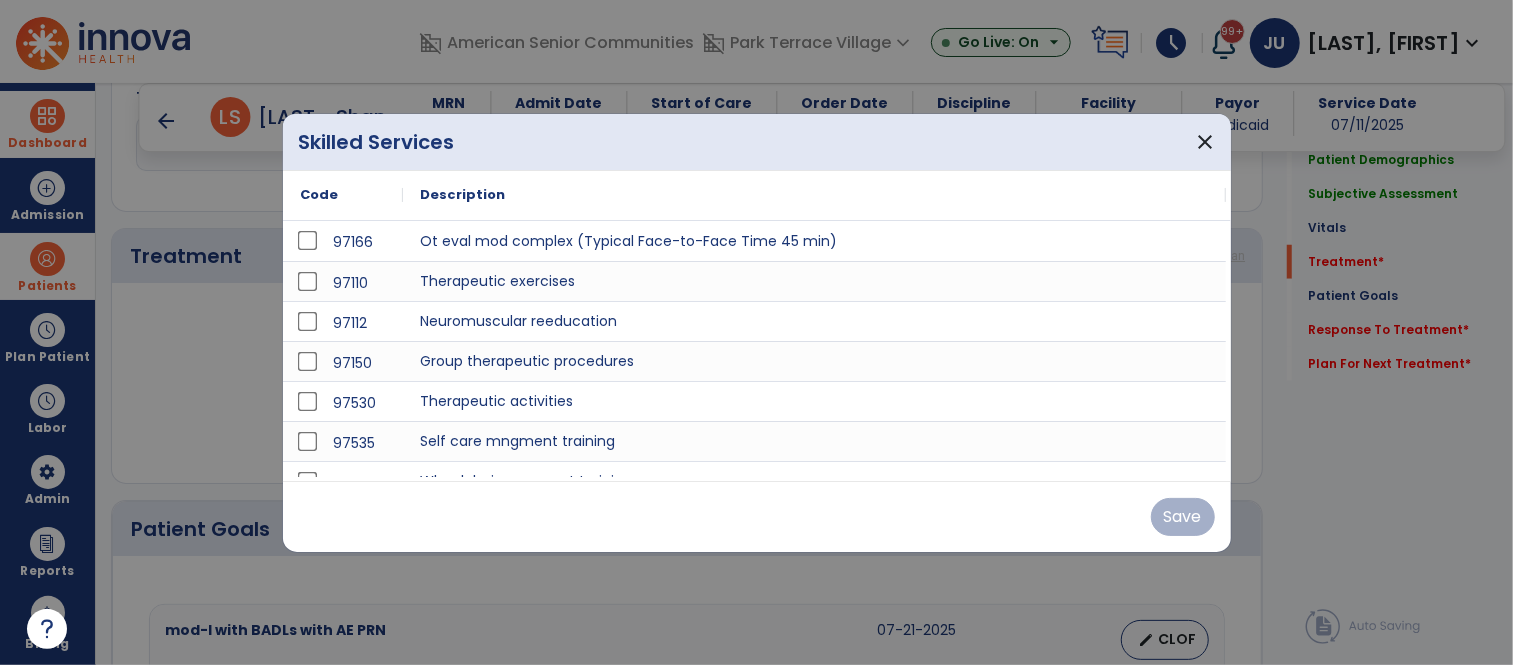 scroll, scrollTop: 1021, scrollLeft: 0, axis: vertical 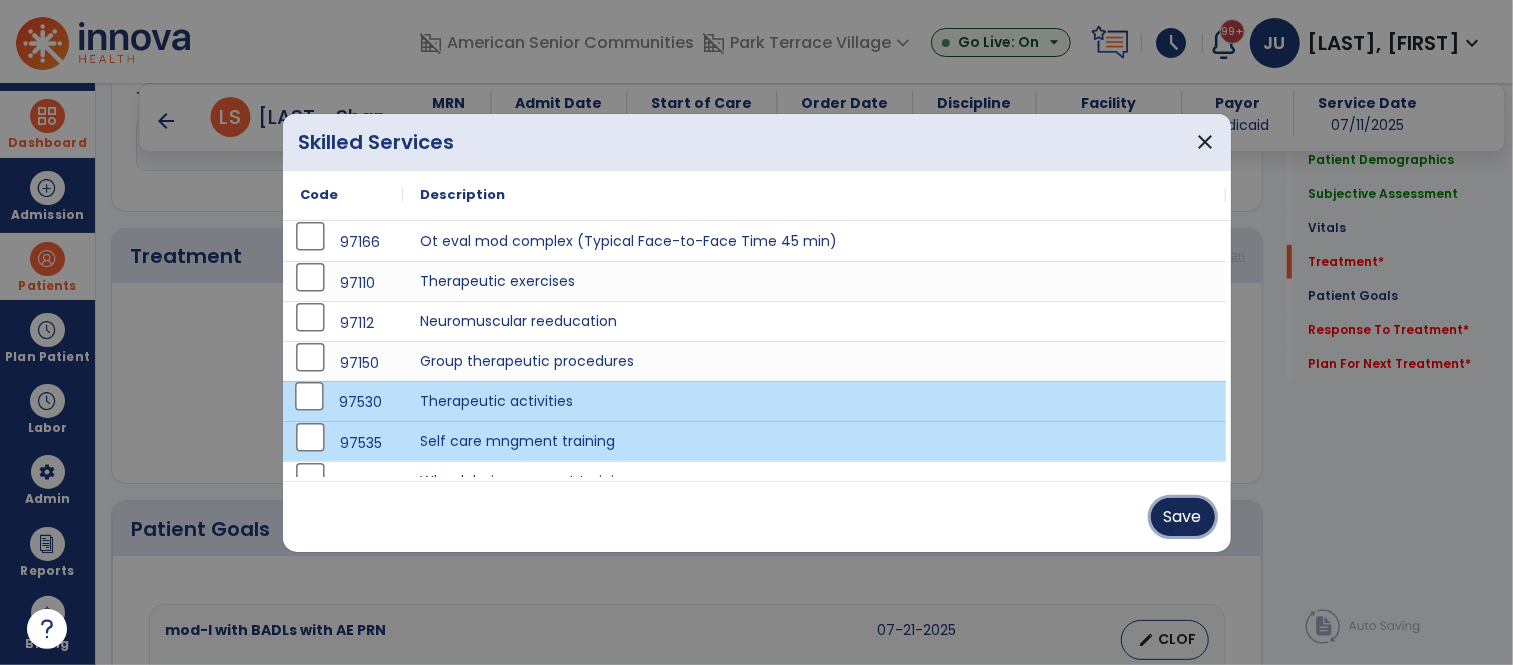 click on "Save" at bounding box center (1183, 517) 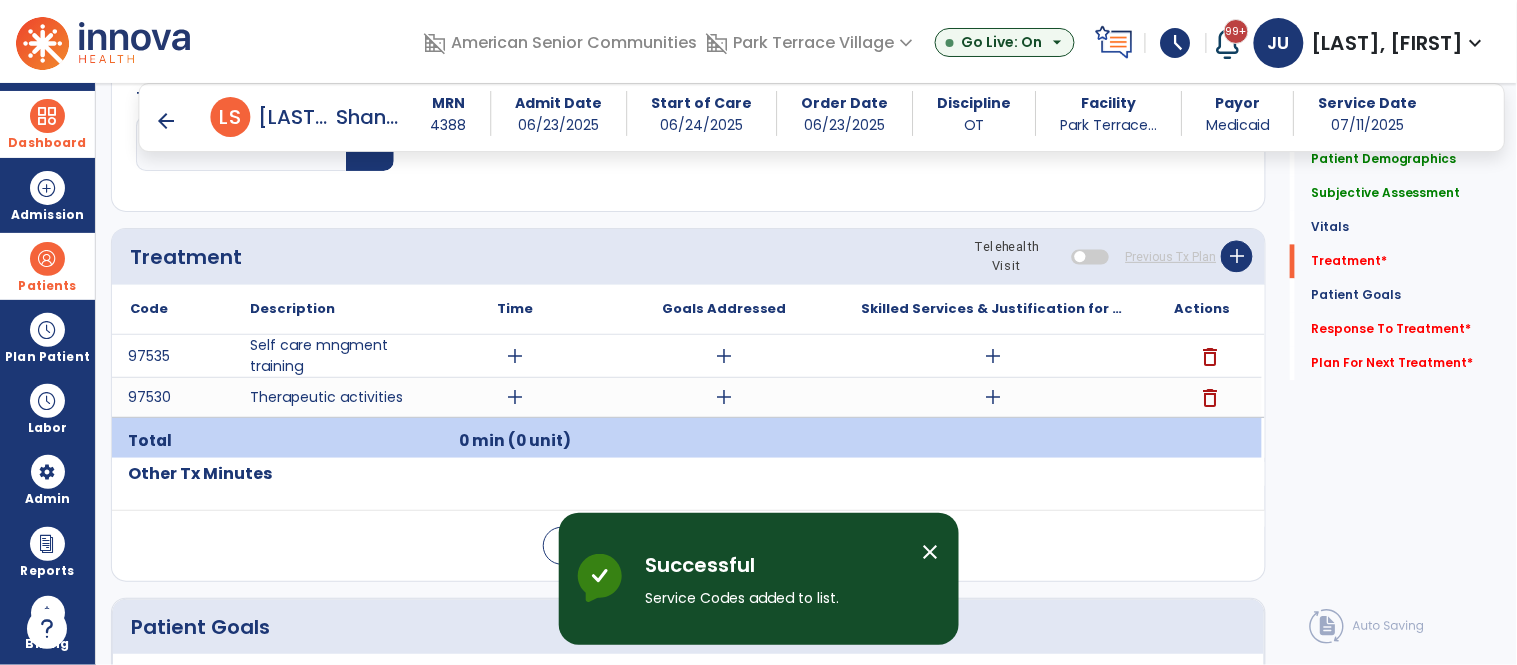 click on "add" at bounding box center (515, 356) 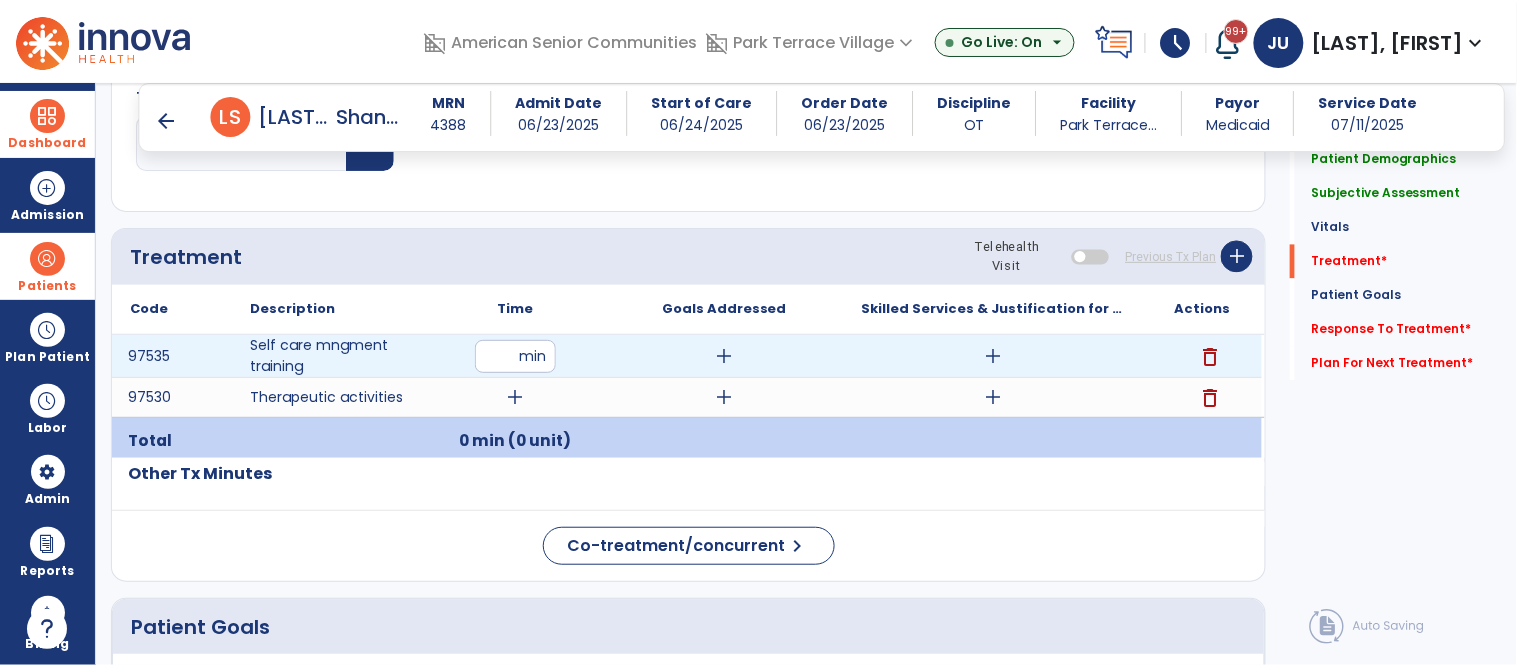 type on "**" 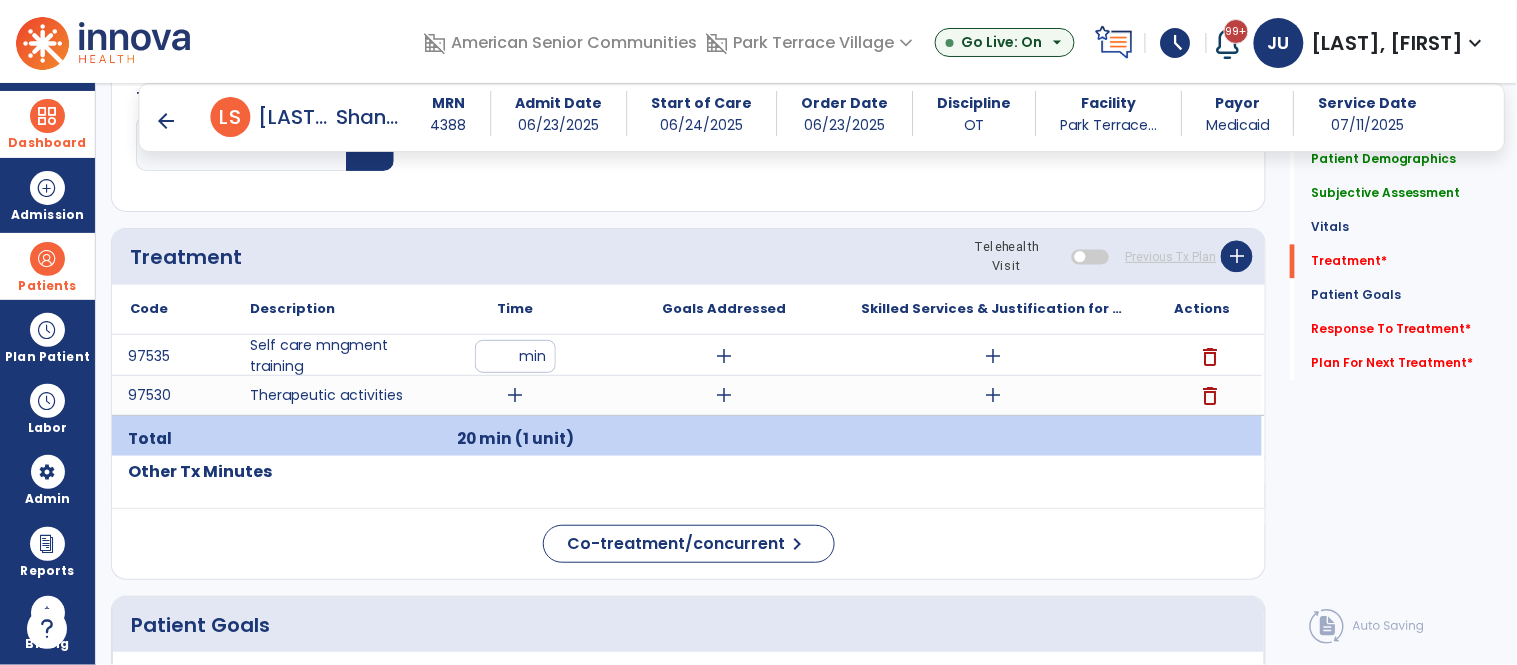 click on "add" at bounding box center [515, 395] 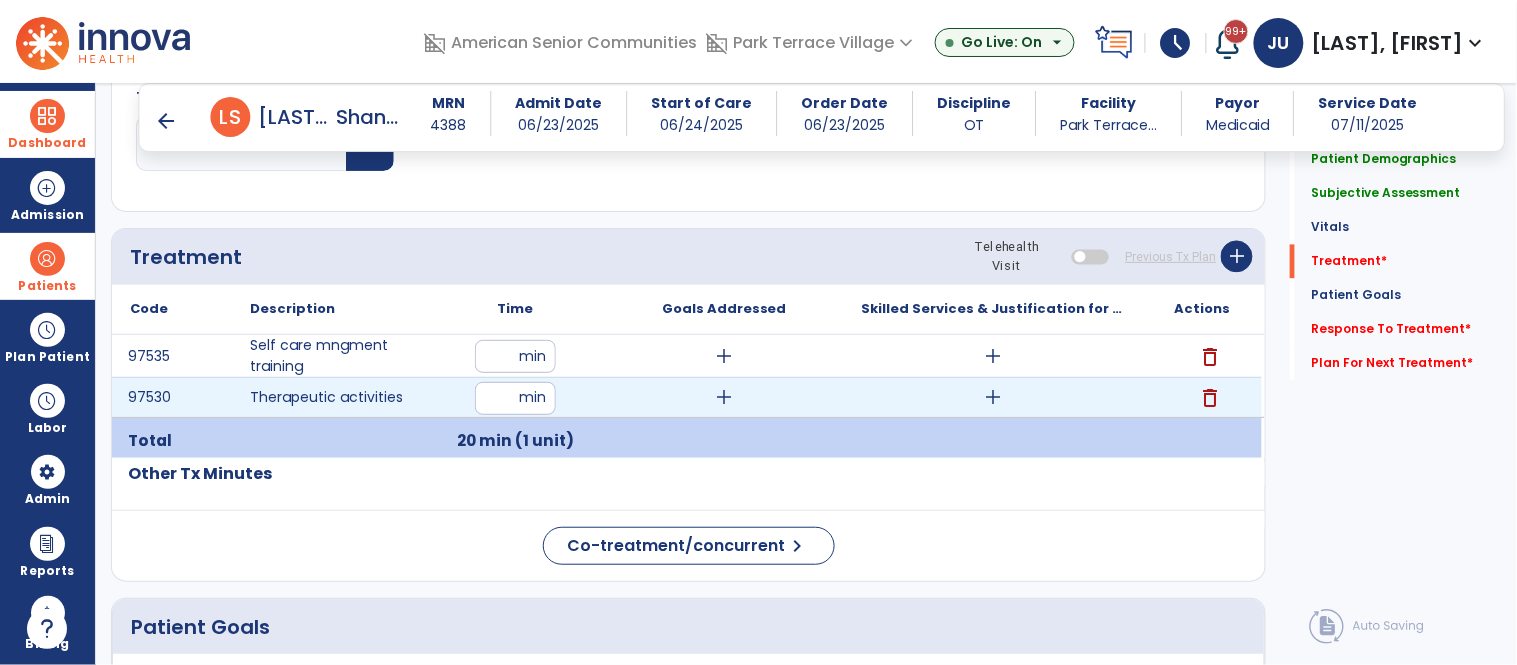 type on "**" 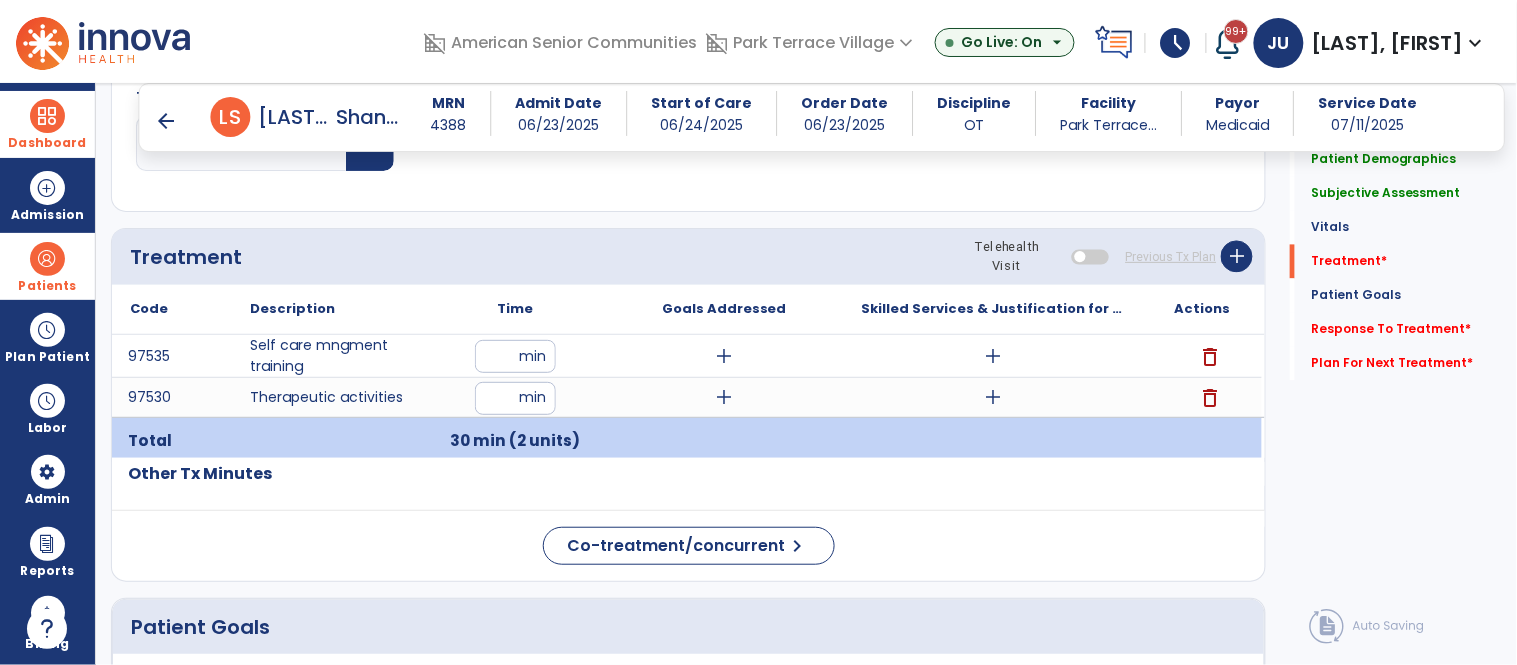 click on "add" at bounding box center [724, 356] 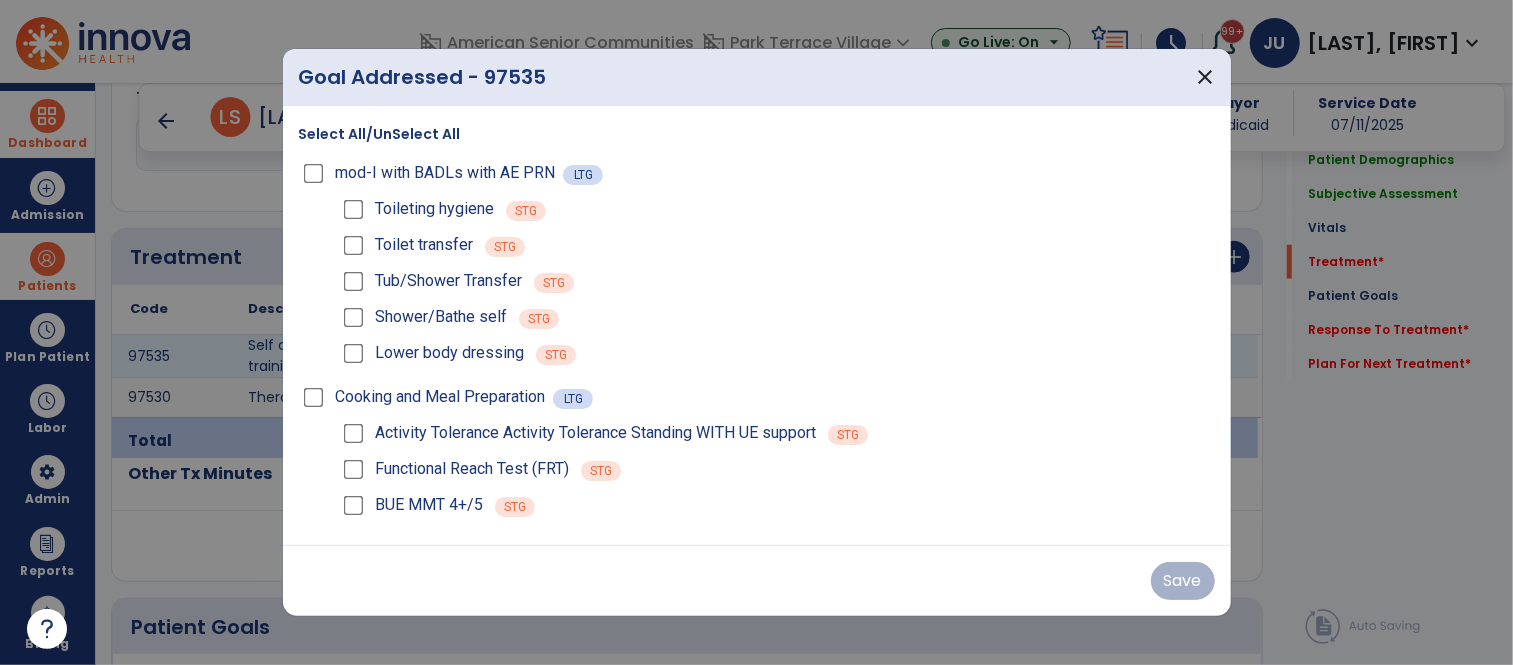 scroll, scrollTop: 1021, scrollLeft: 0, axis: vertical 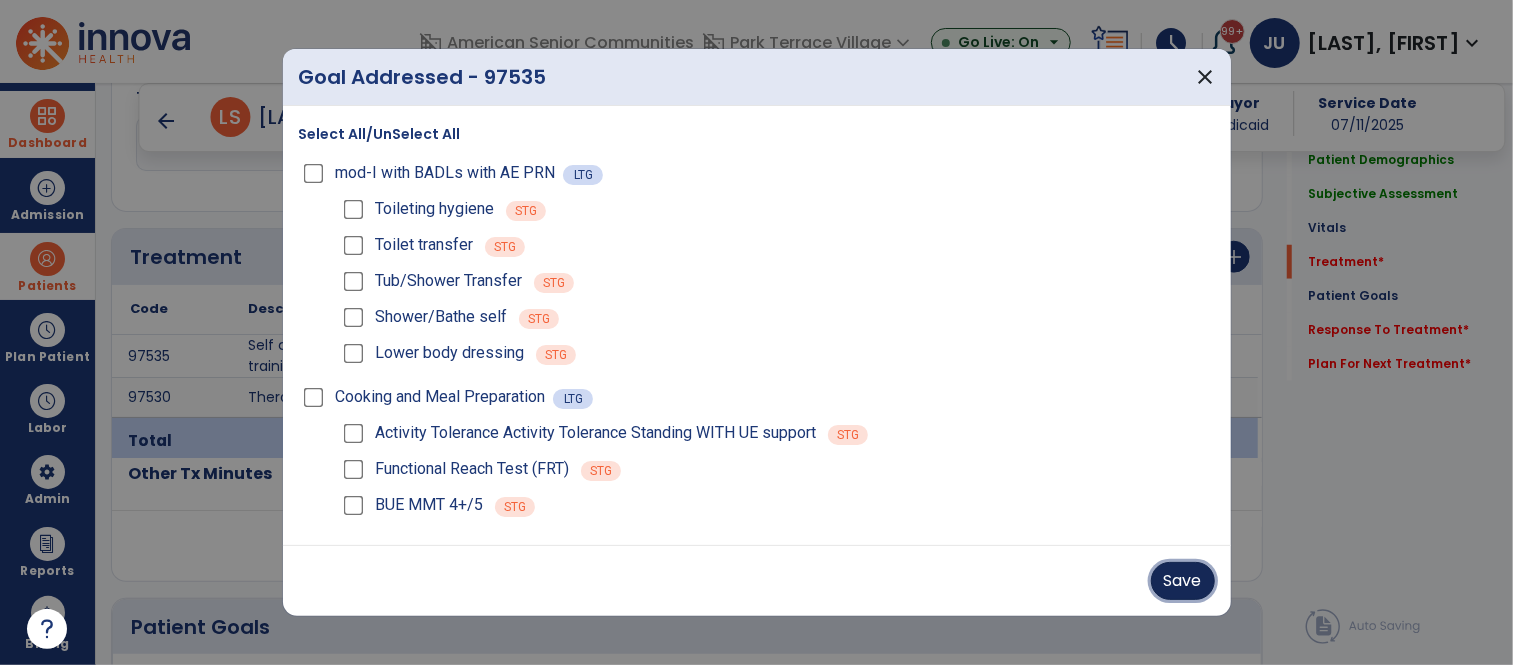 click on "Save" at bounding box center (1183, 581) 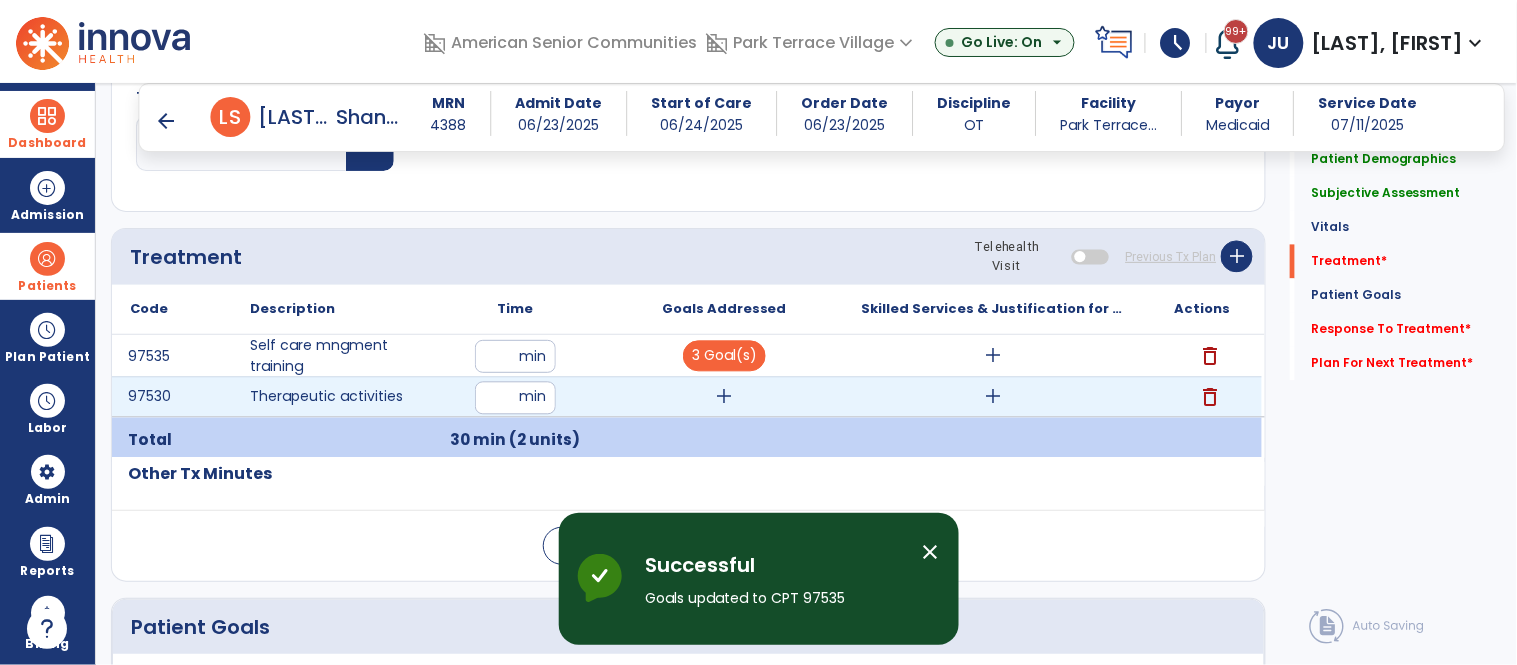 click on "add" at bounding box center (993, 356) 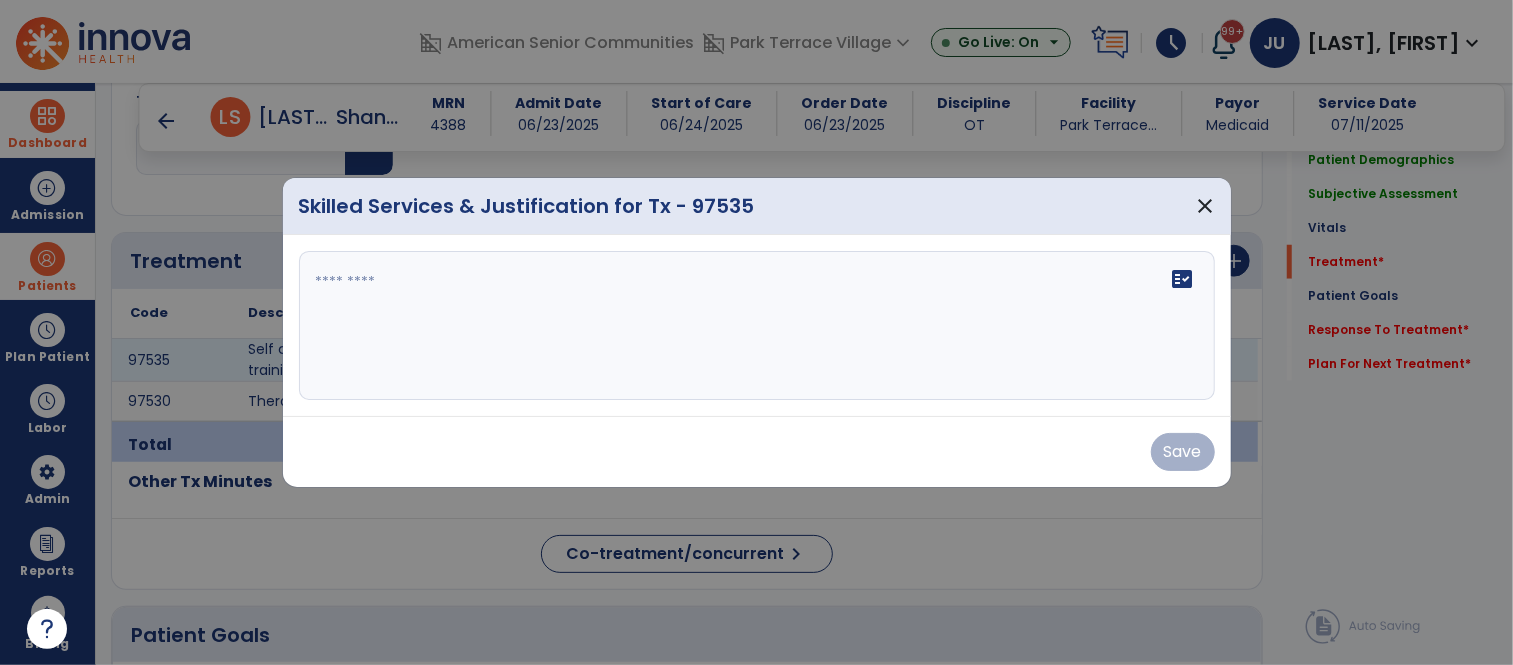 scroll, scrollTop: 1021, scrollLeft: 0, axis: vertical 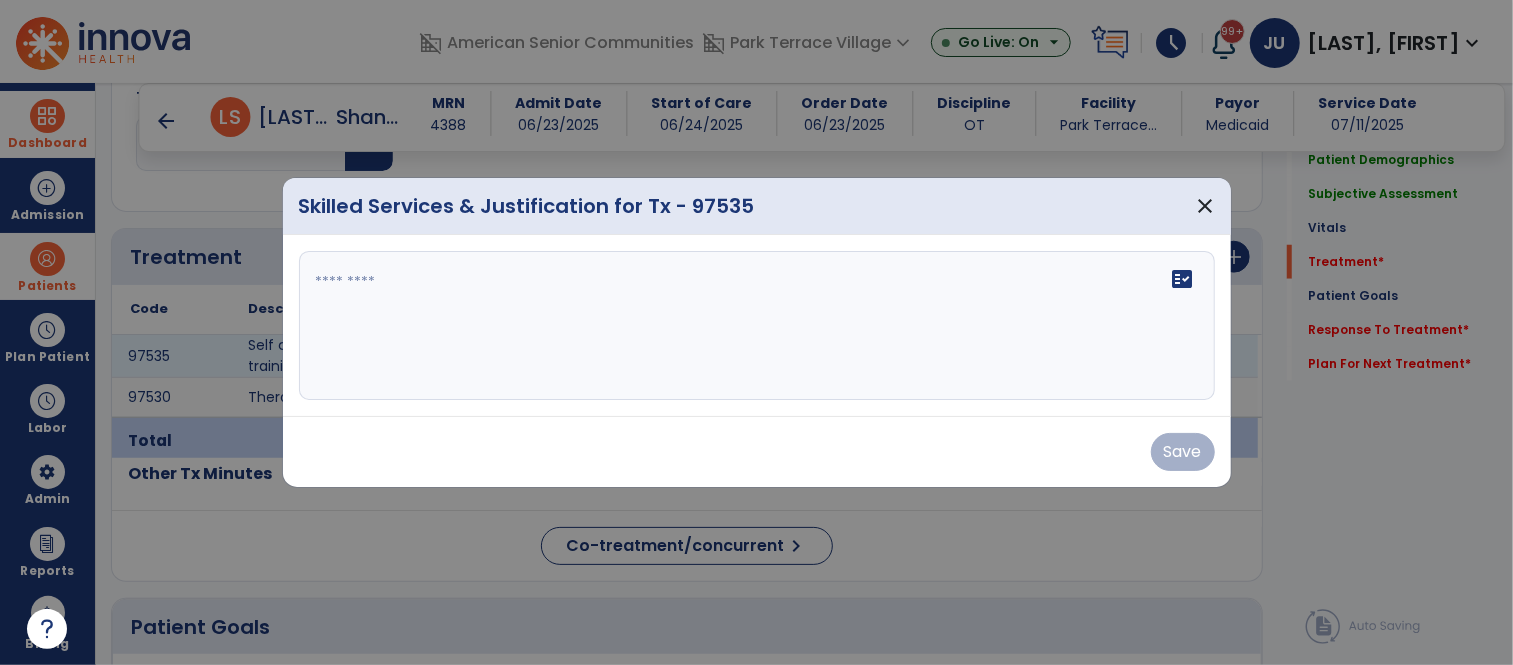 click on "fact_check" at bounding box center [757, 326] 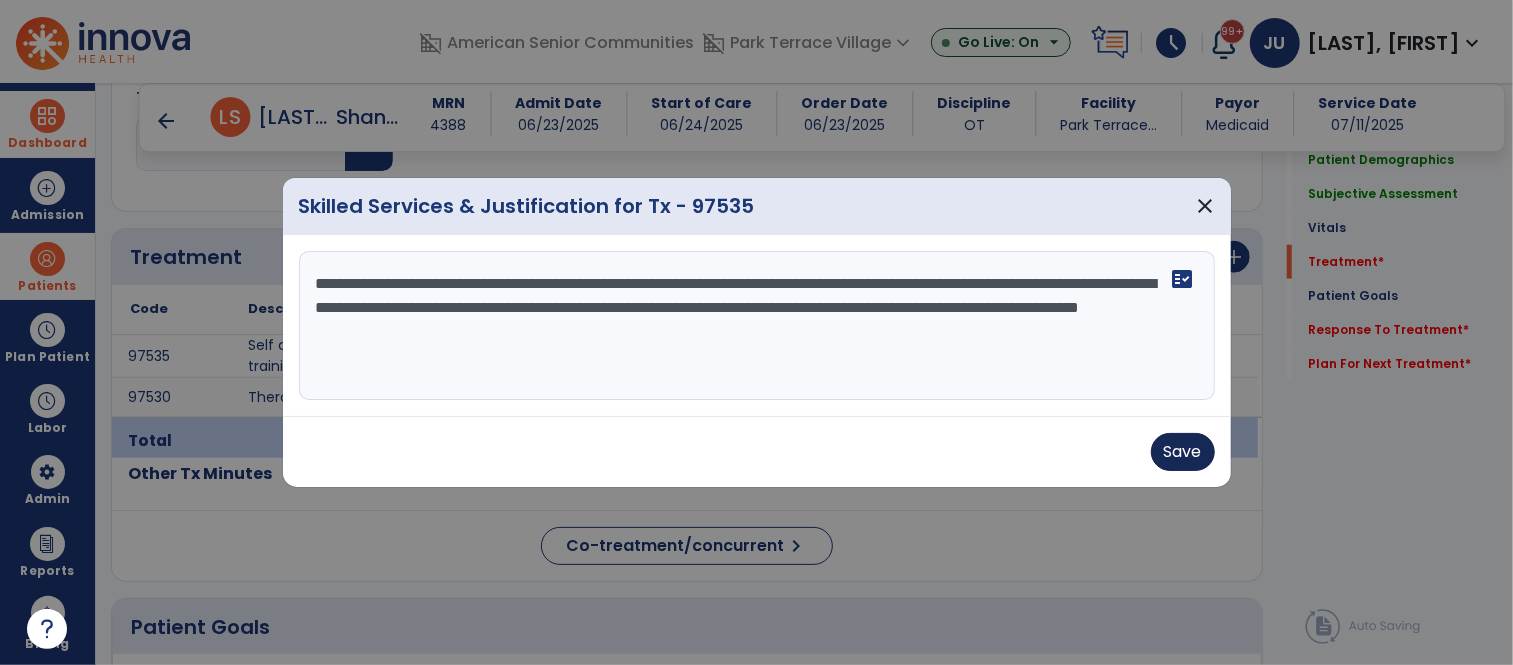 type on "**********" 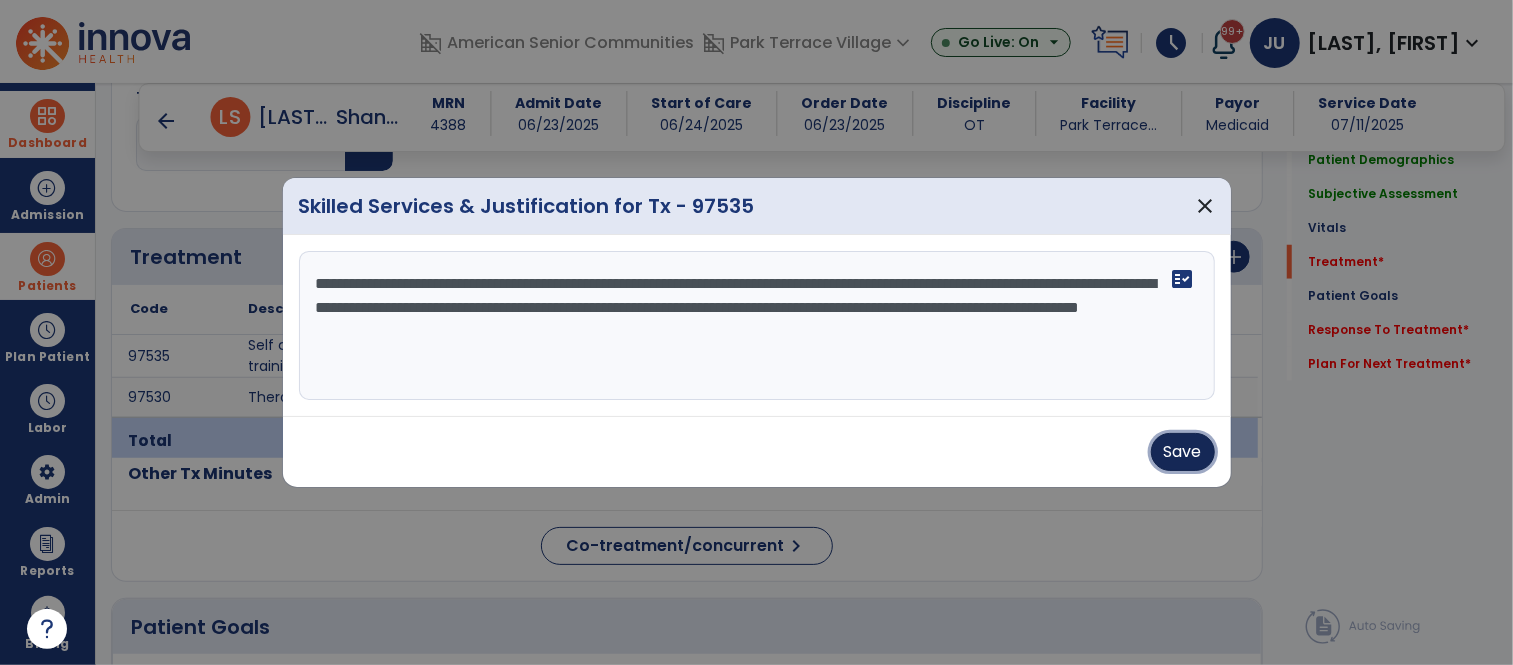 click on "Save" at bounding box center (1183, 452) 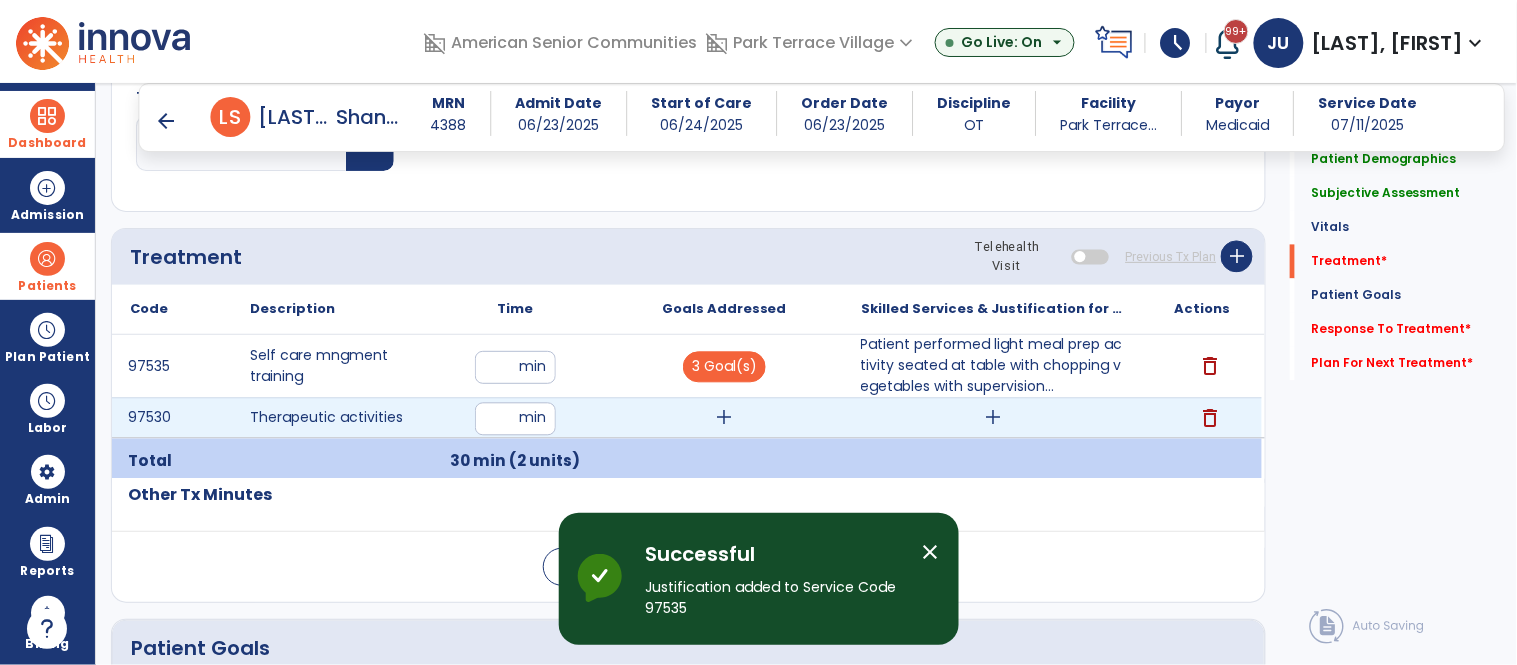 click on "add" at bounding box center (724, 418) 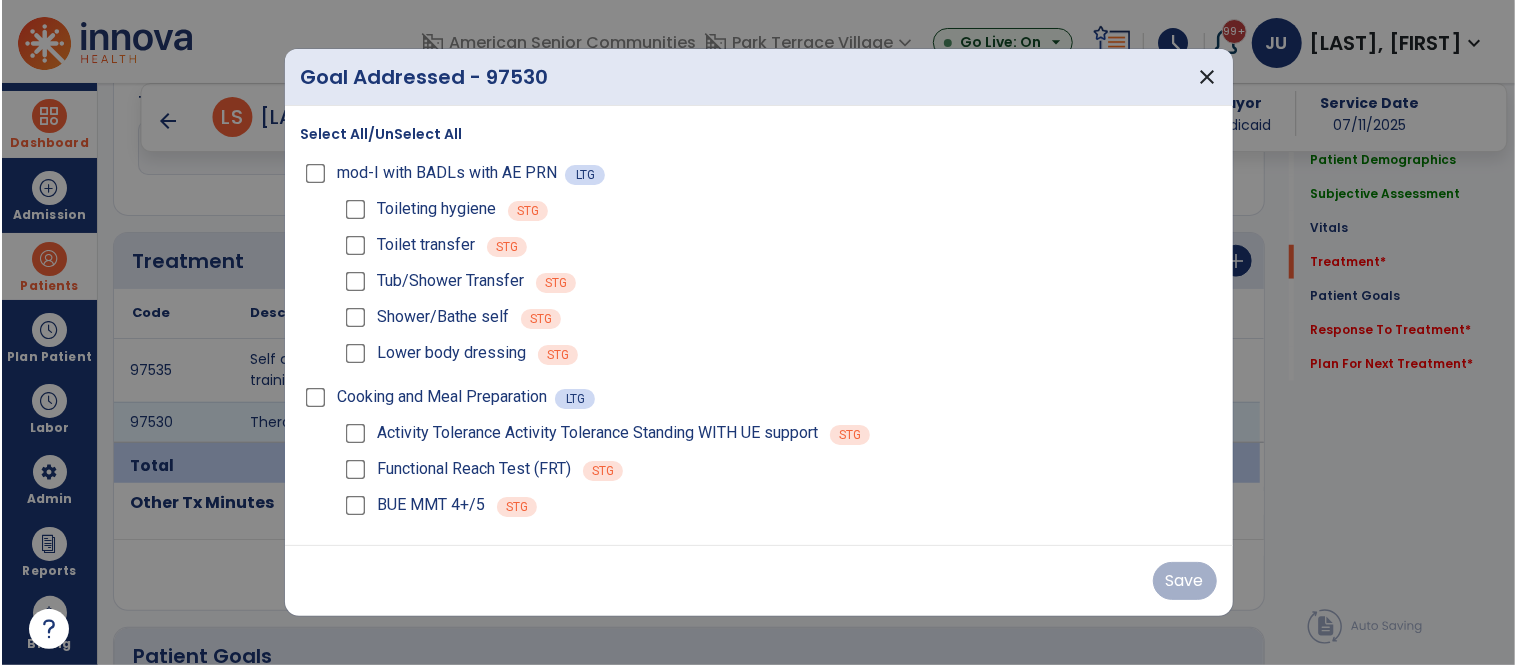 scroll, scrollTop: 1021, scrollLeft: 0, axis: vertical 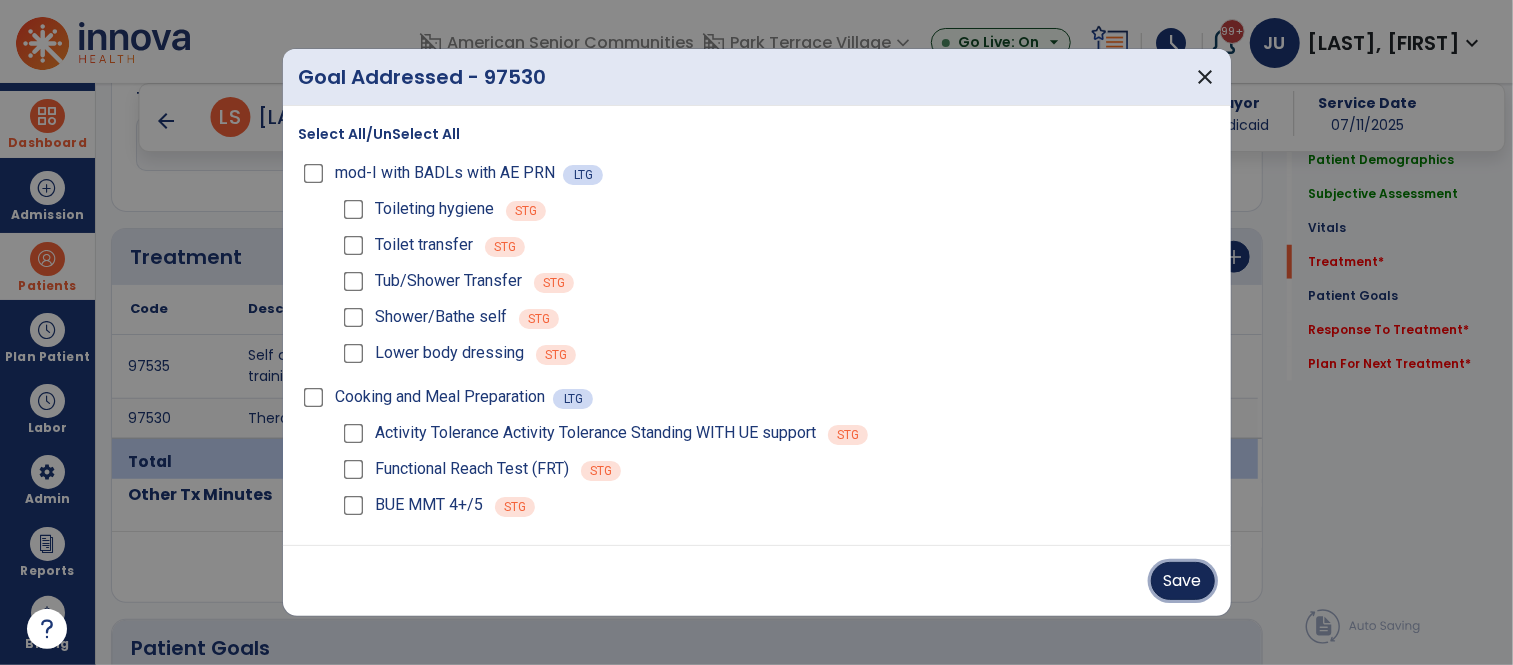 click on "Save" at bounding box center [1183, 581] 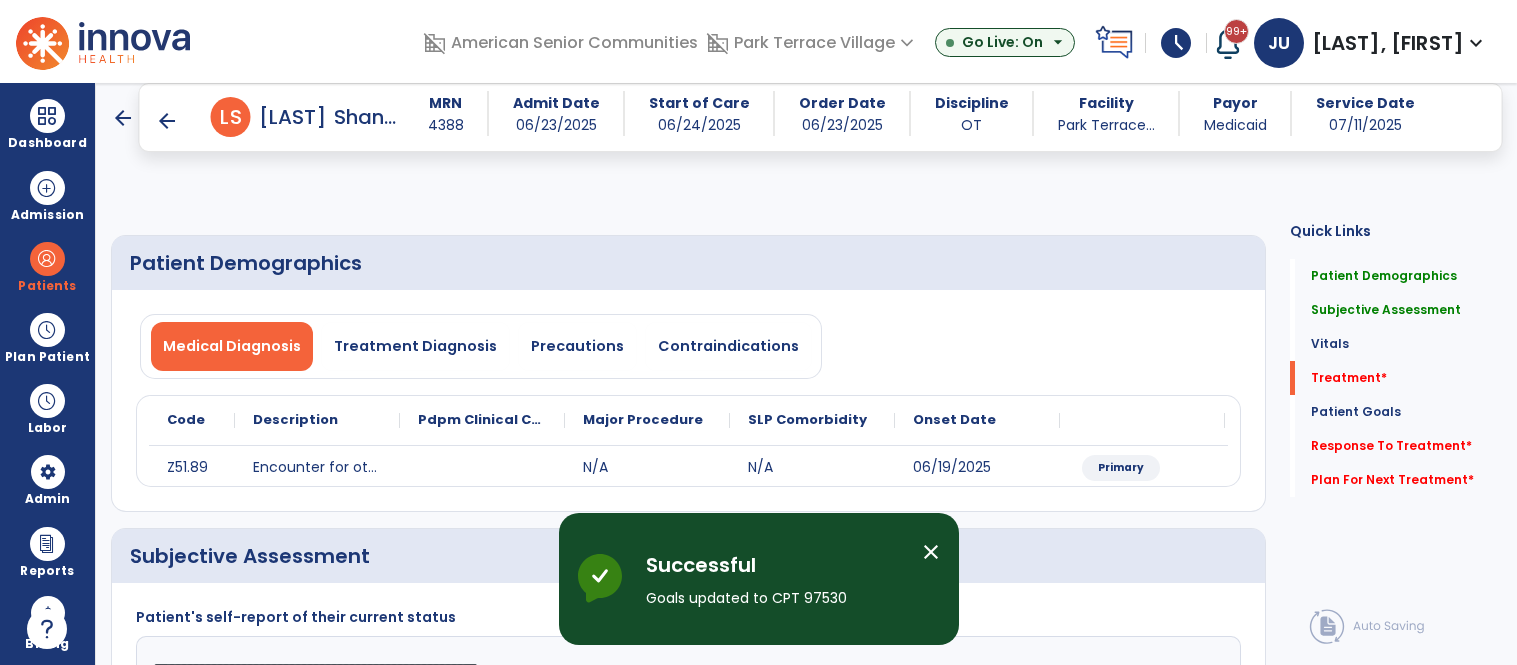 select on "*" 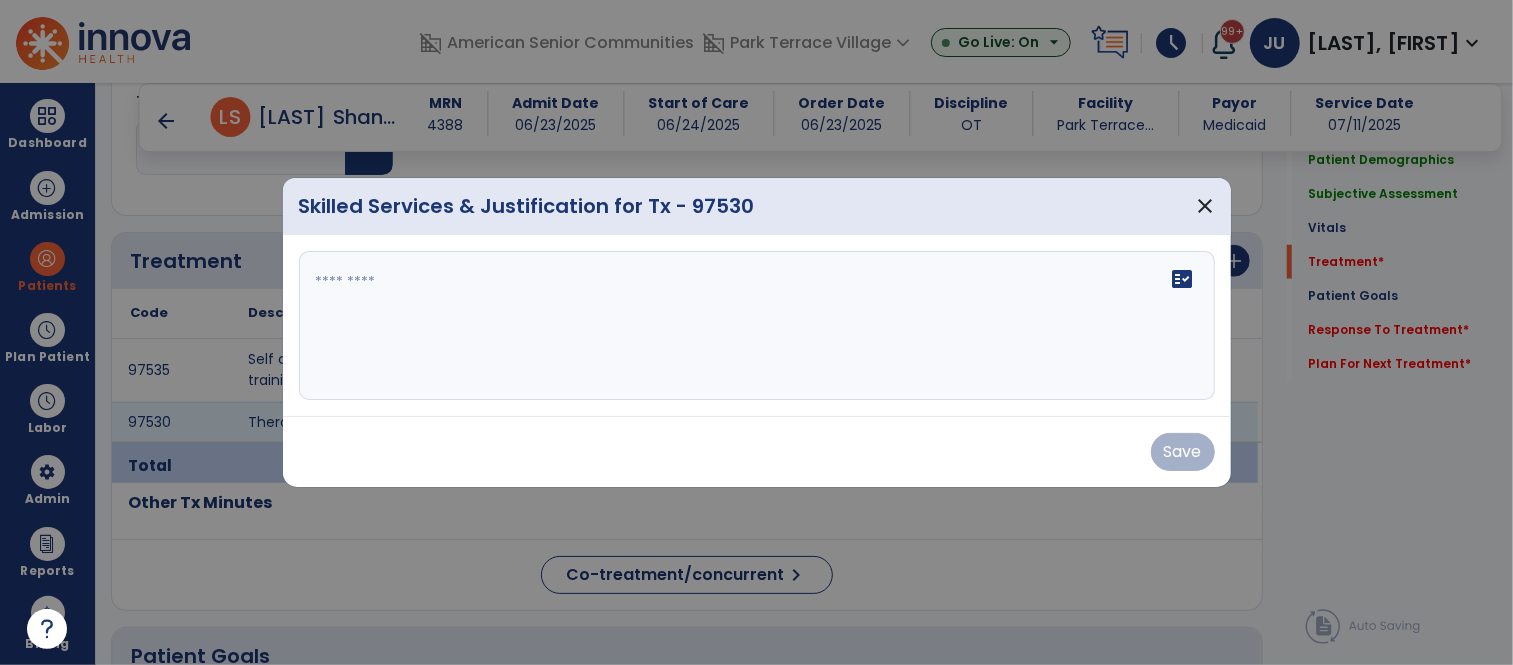 click on "fact_check" at bounding box center [757, 326] 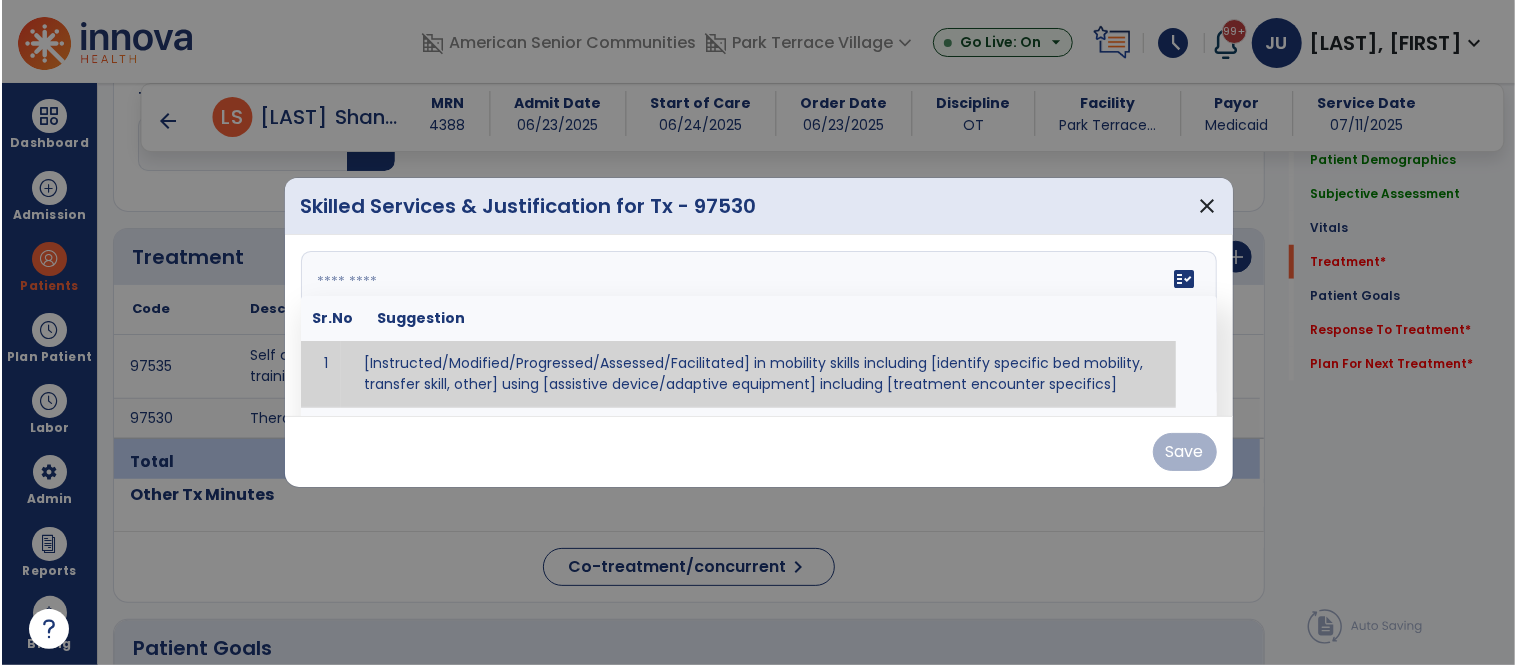 scroll, scrollTop: 1021, scrollLeft: 0, axis: vertical 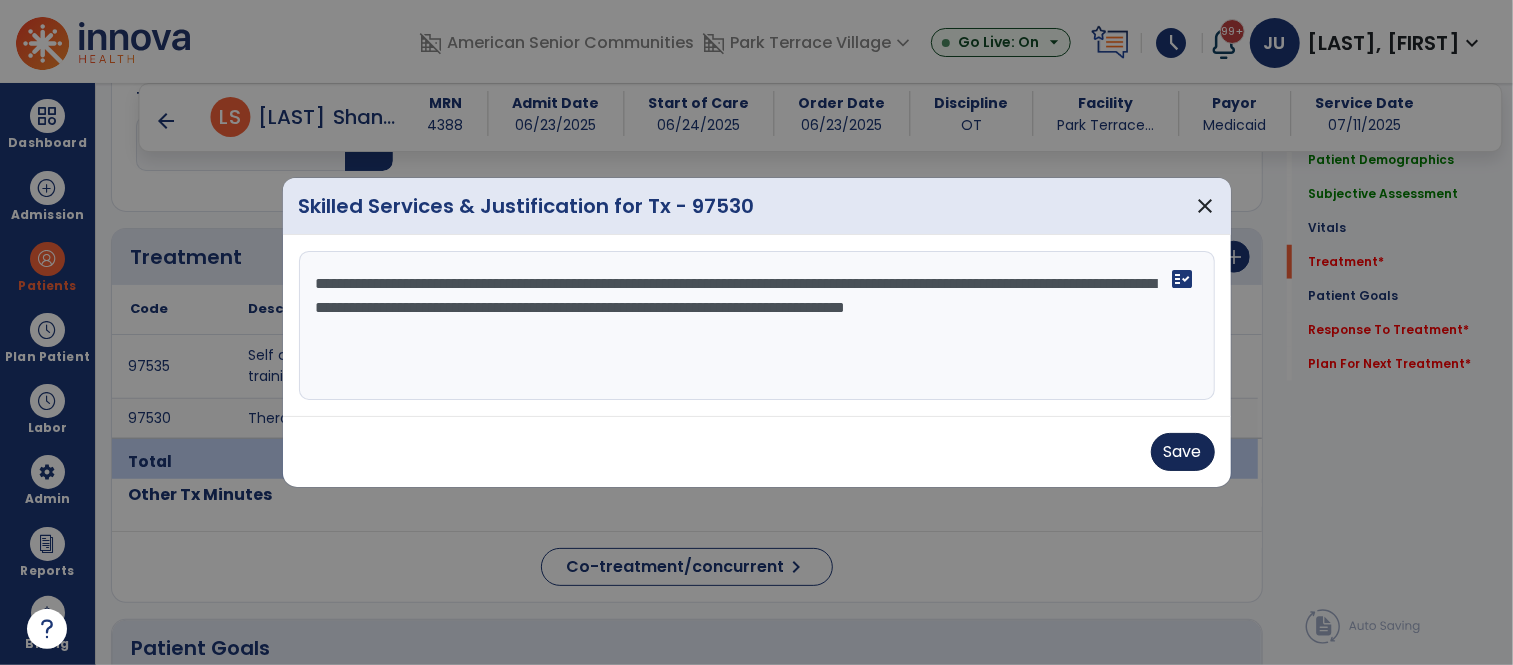 type on "**********" 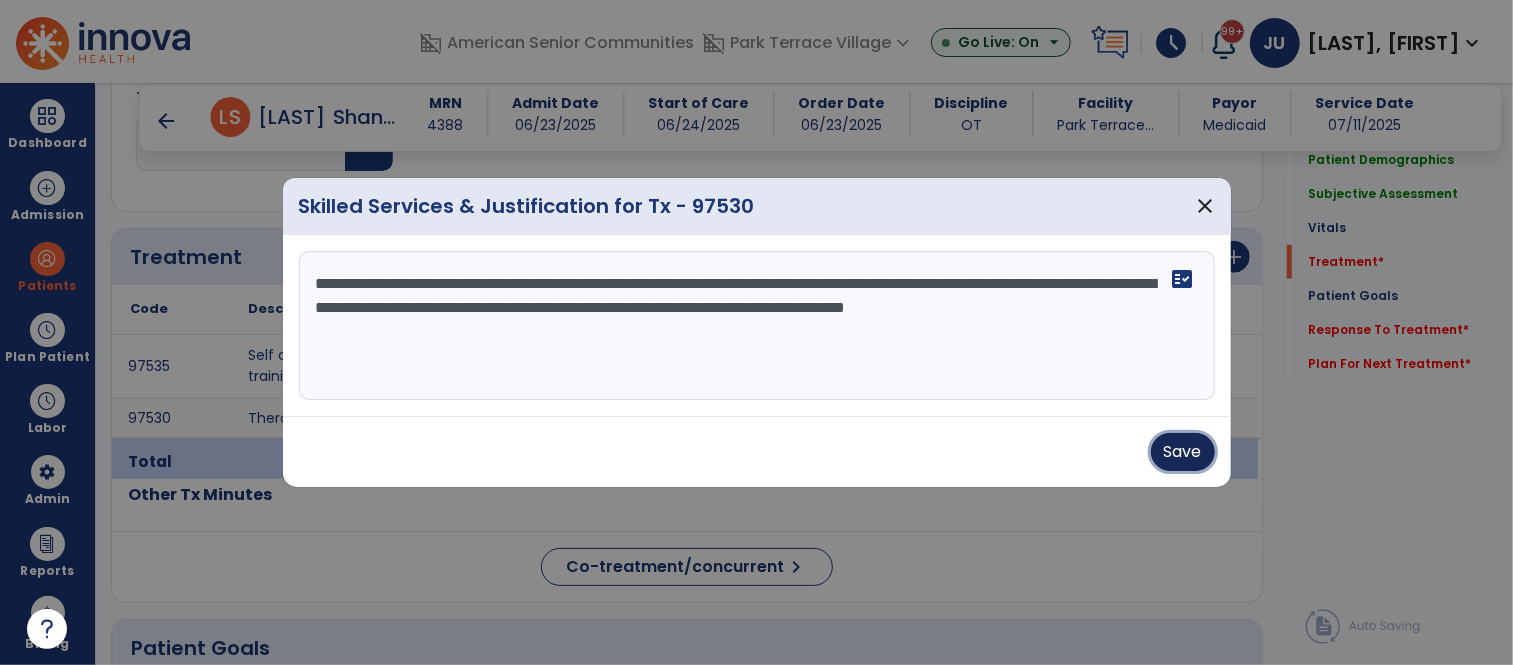 click on "Save" at bounding box center (1183, 452) 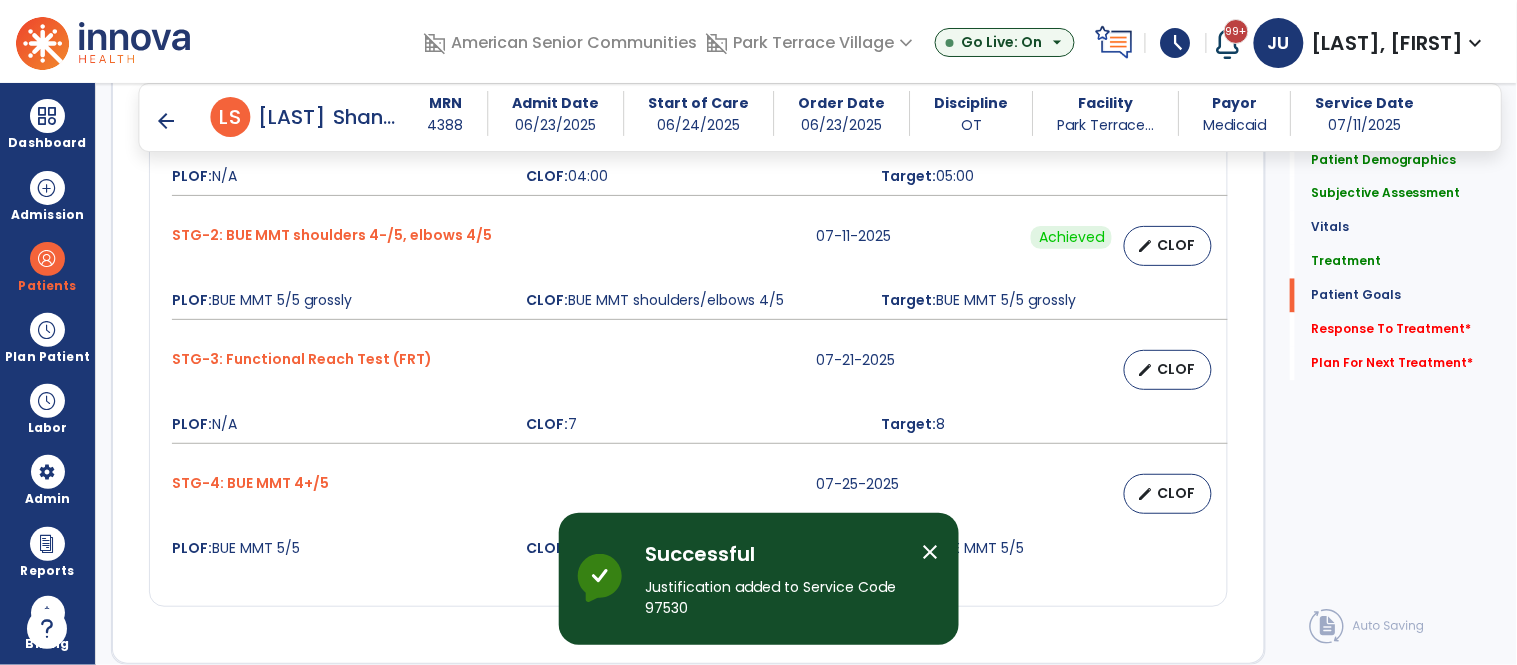 scroll, scrollTop: 3204, scrollLeft: 0, axis: vertical 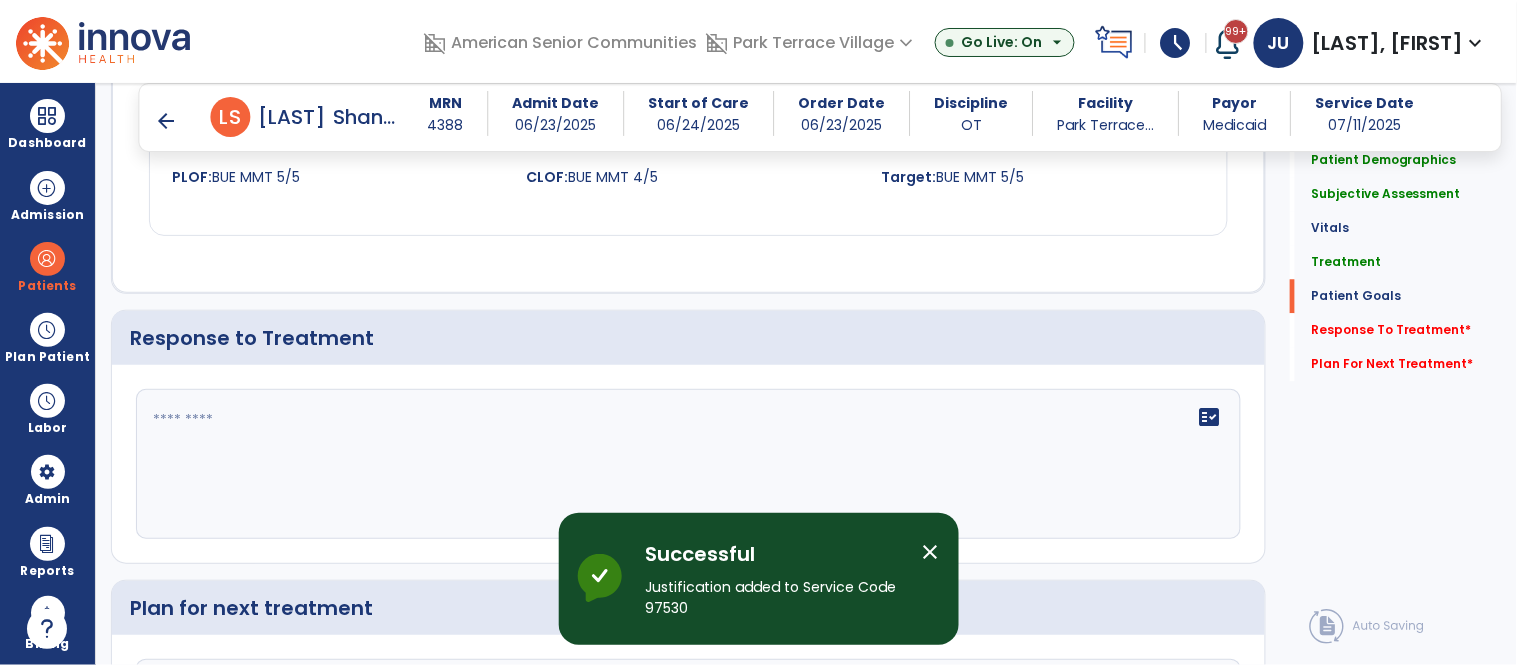 click on "fact_check" 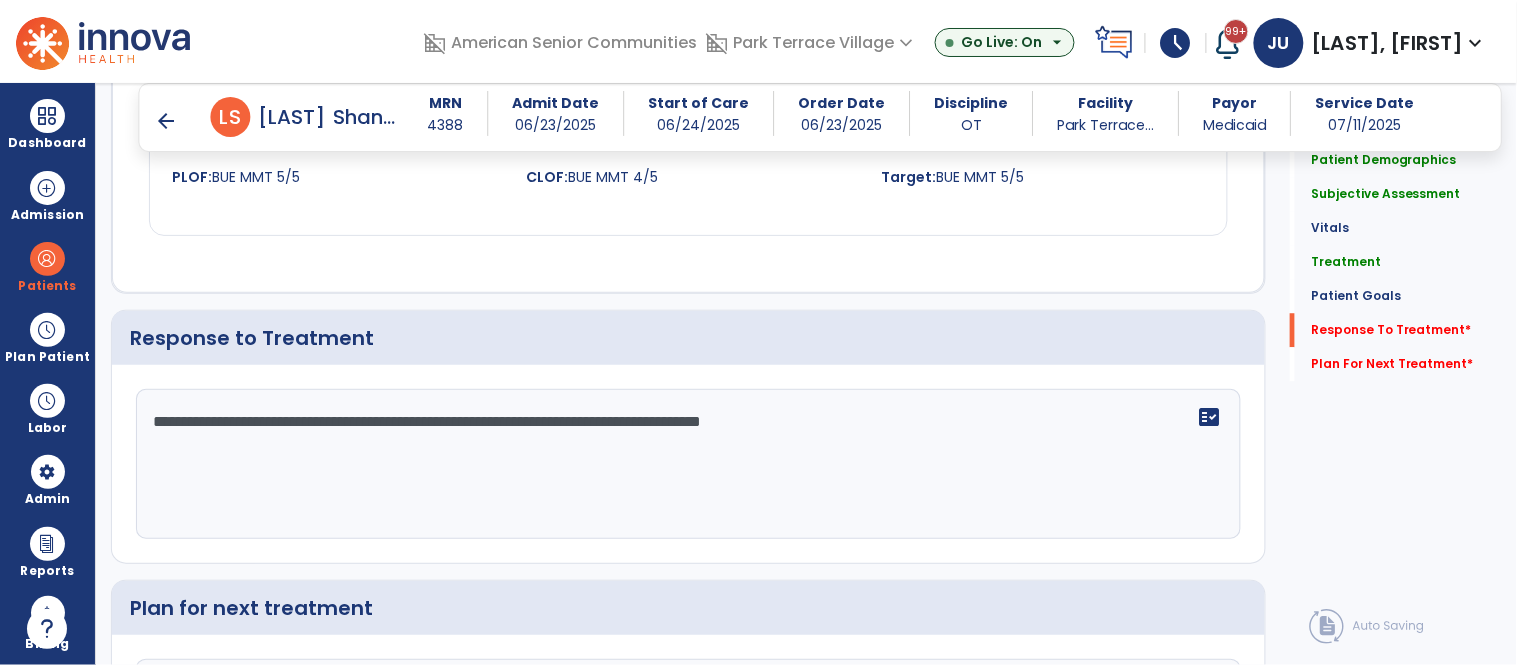 scroll, scrollTop: 3442, scrollLeft: 0, axis: vertical 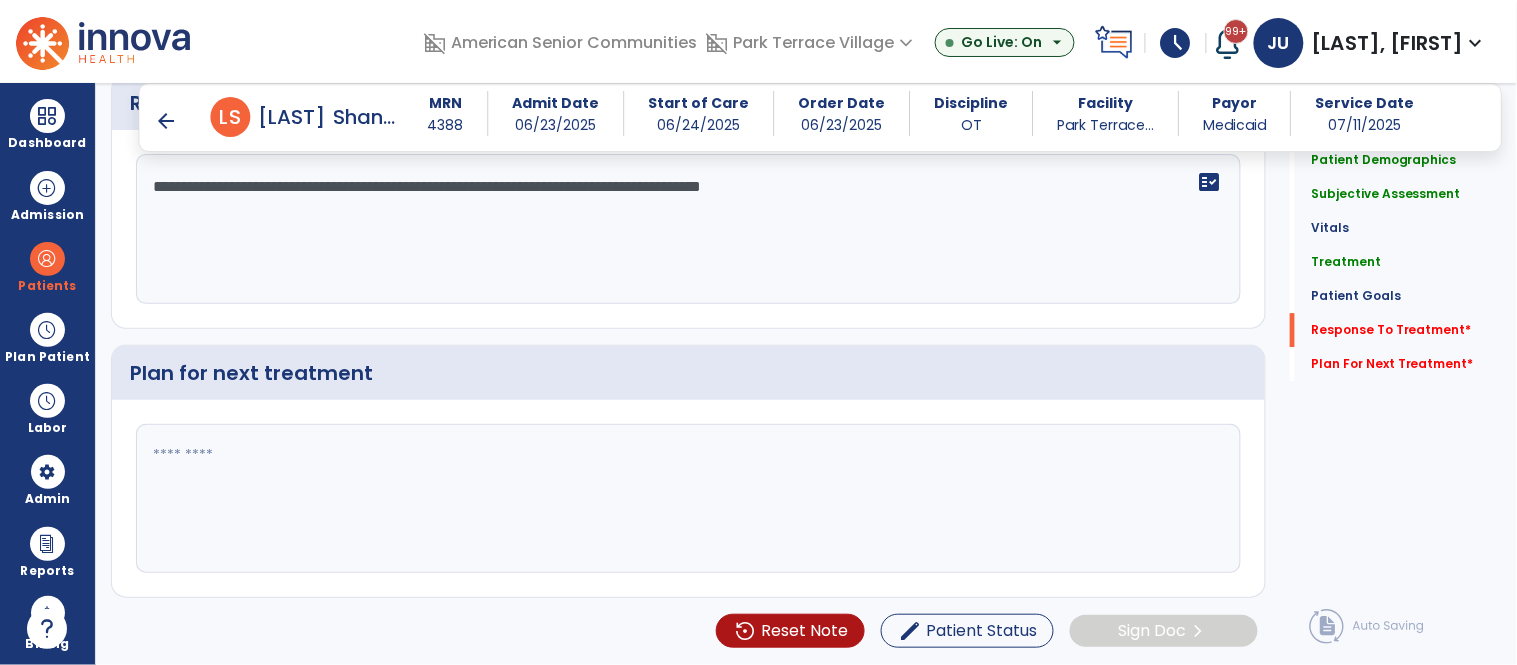 type on "**********" 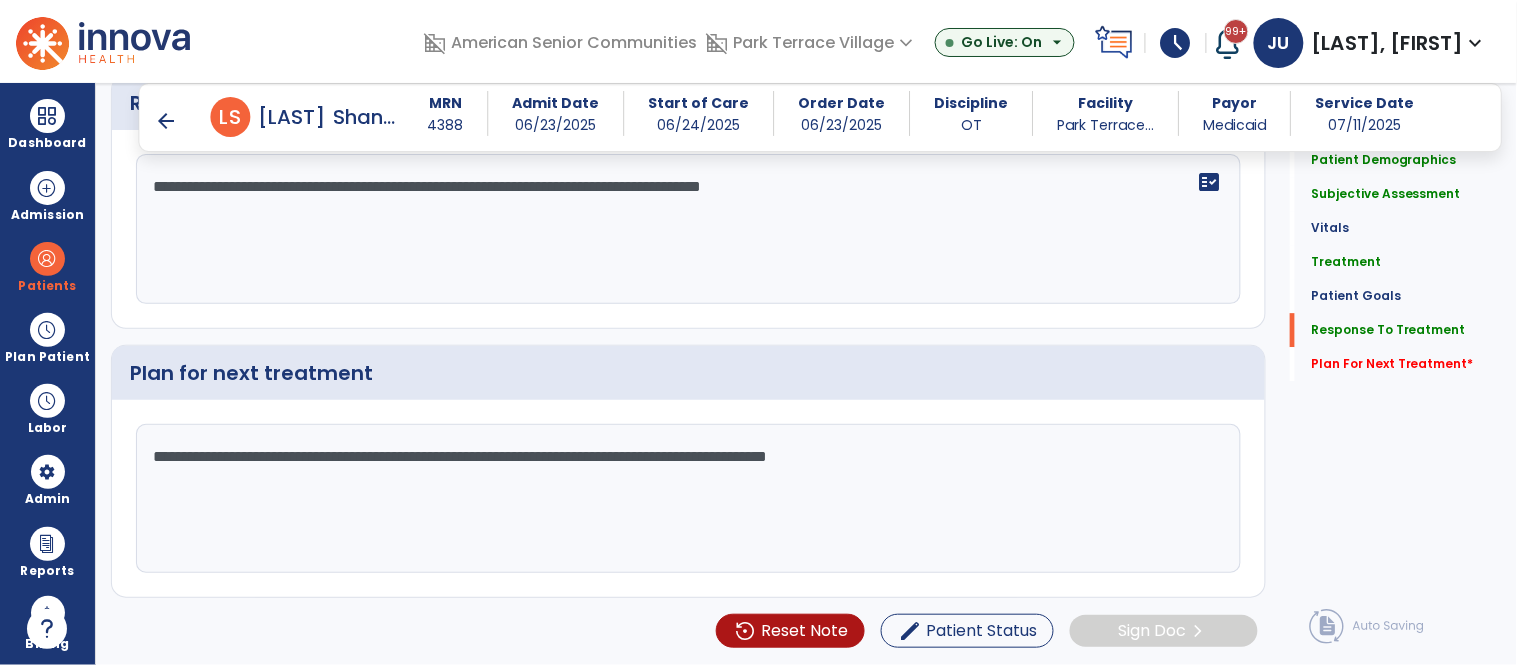type on "**********" 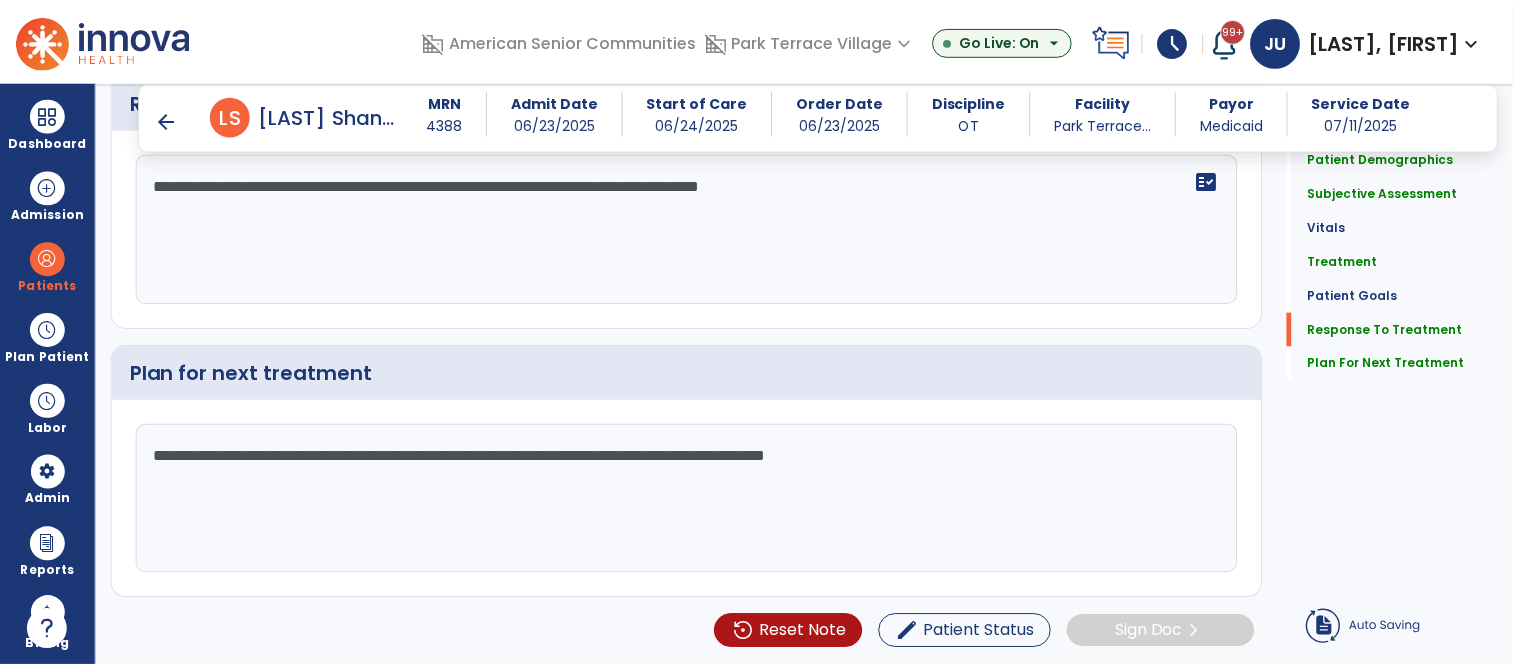 scroll, scrollTop: 3395, scrollLeft: 0, axis: vertical 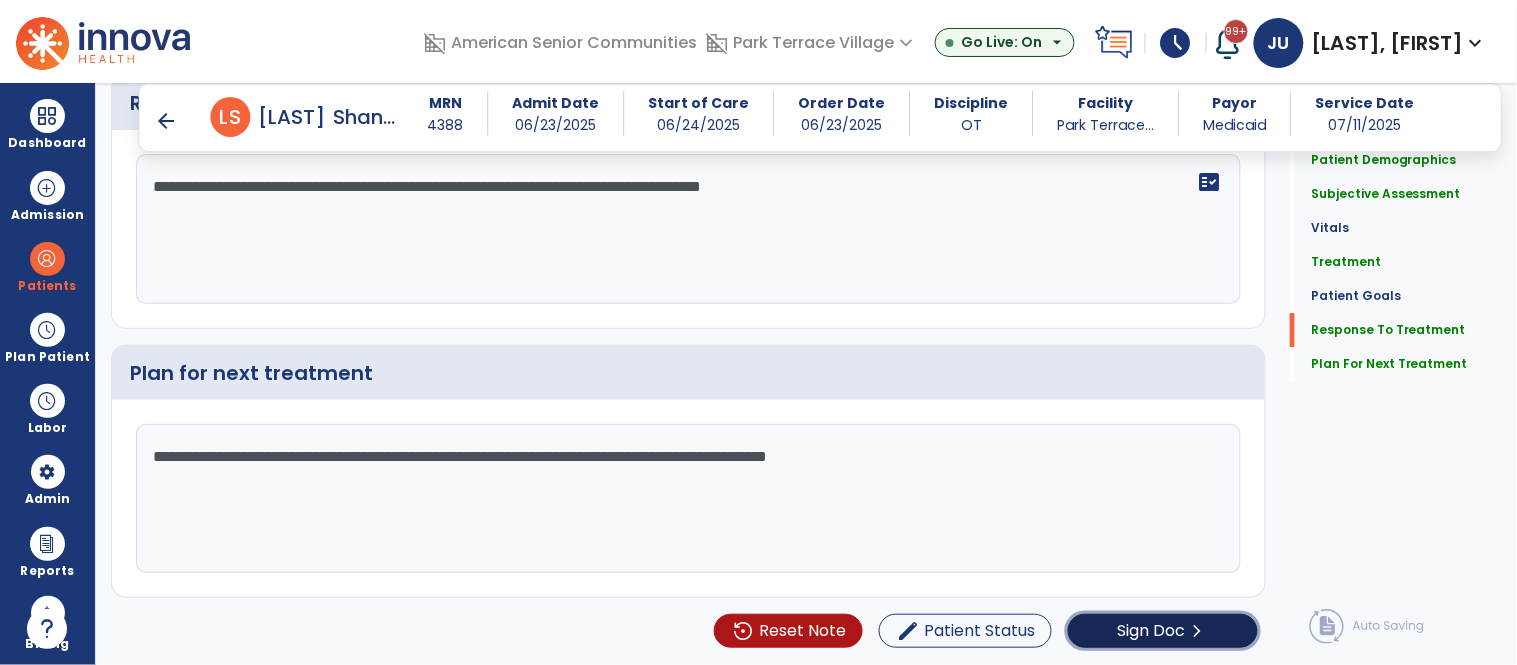 click on "Sign Doc" 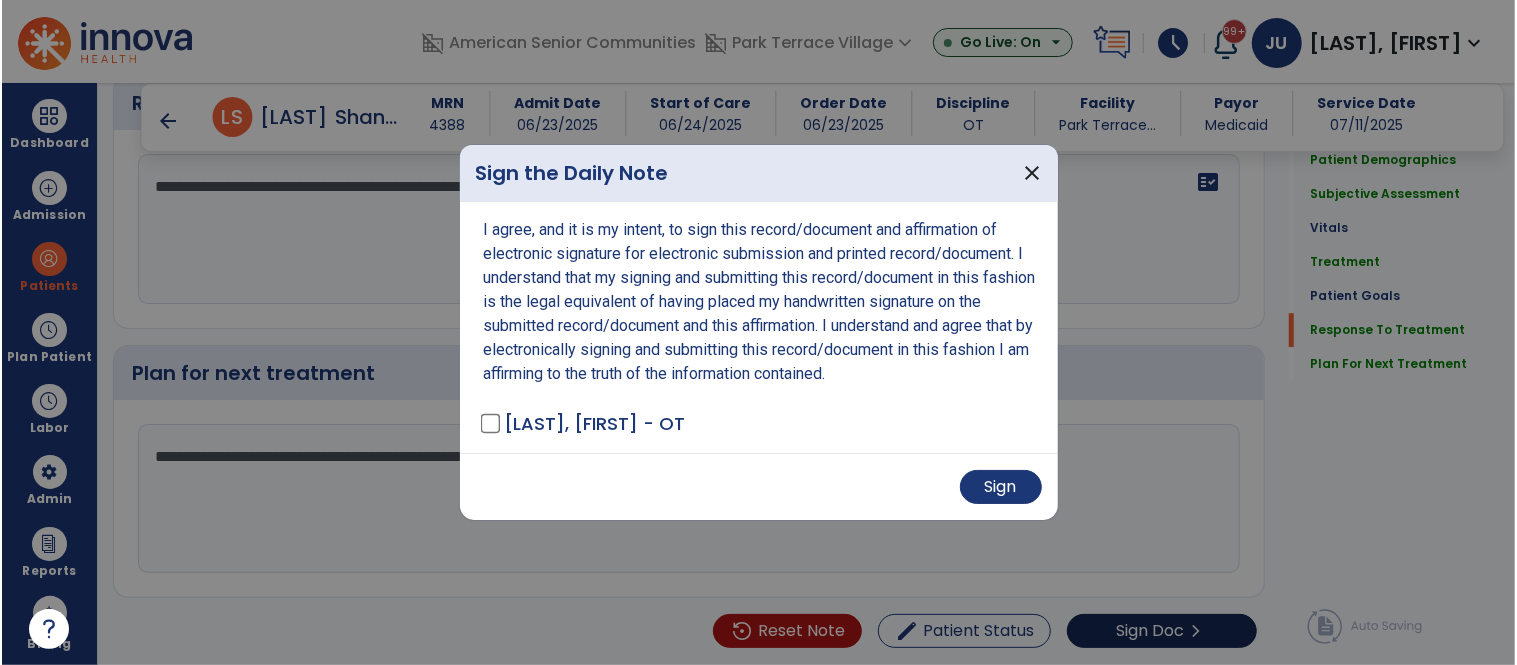 scroll, scrollTop: 3442, scrollLeft: 0, axis: vertical 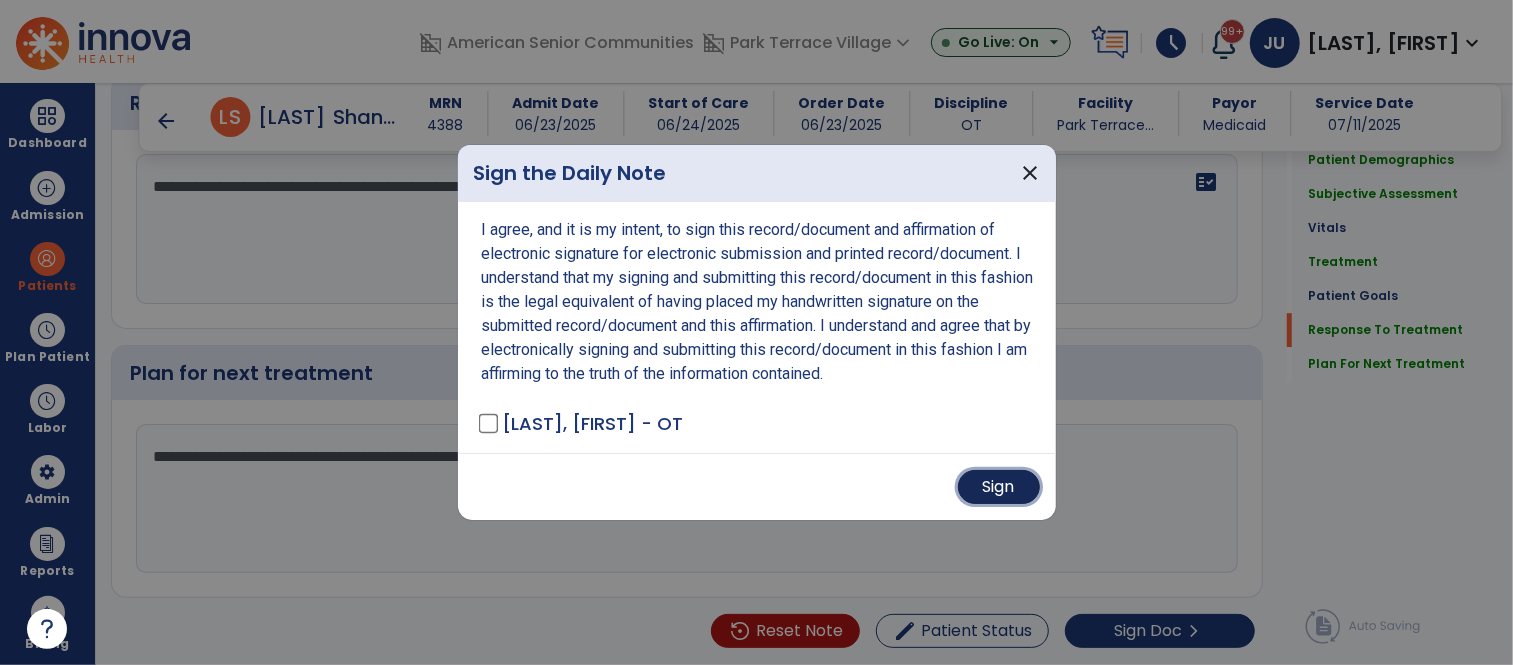 click on "Sign" at bounding box center [999, 487] 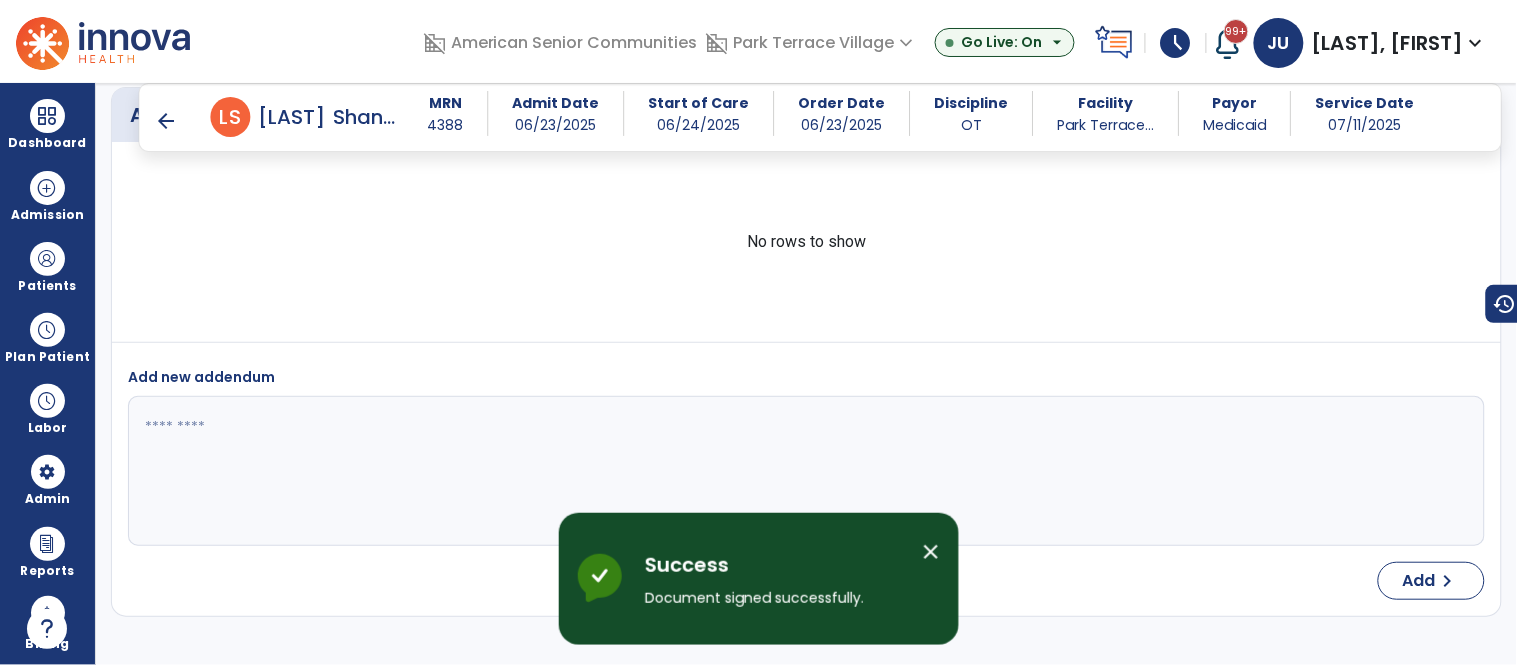 scroll, scrollTop: 2505, scrollLeft: 0, axis: vertical 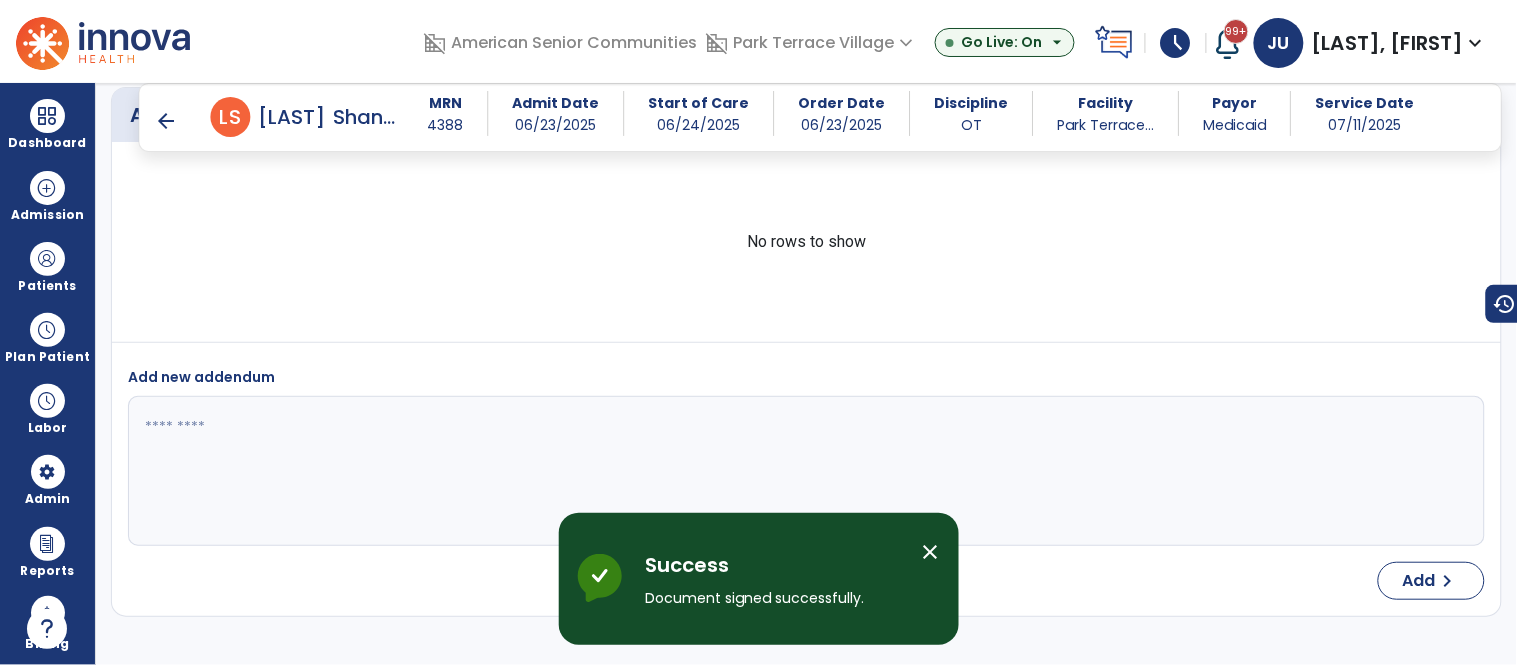 click on "arrow_back" at bounding box center (167, 121) 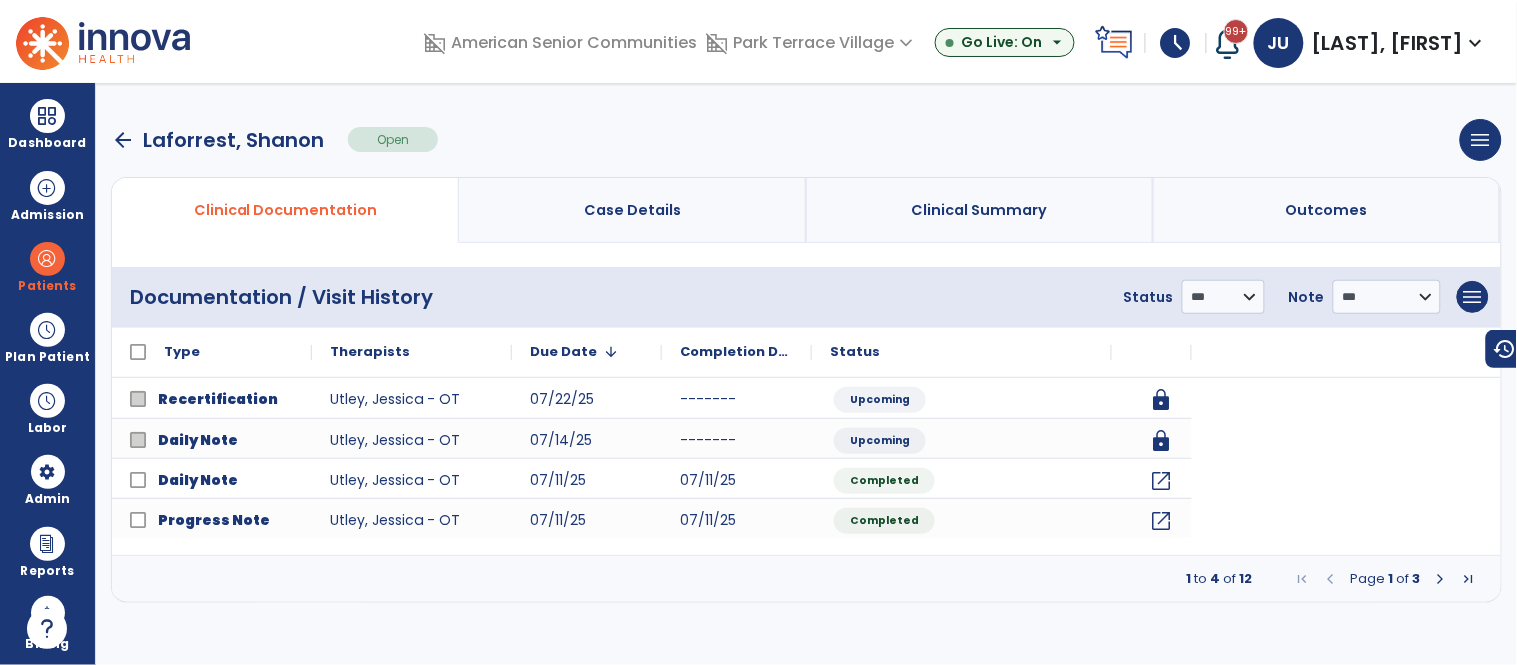 scroll, scrollTop: 0, scrollLeft: 0, axis: both 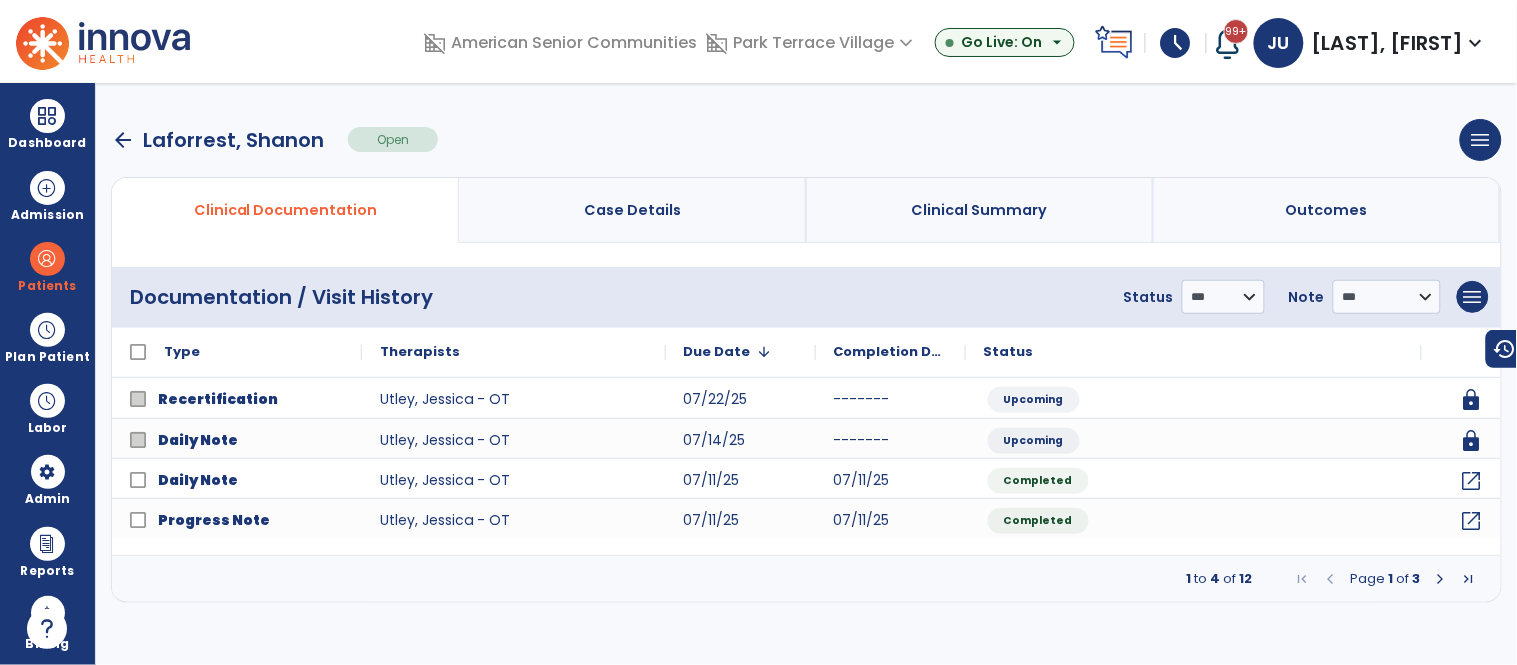 click on "arrow_back" at bounding box center [123, 140] 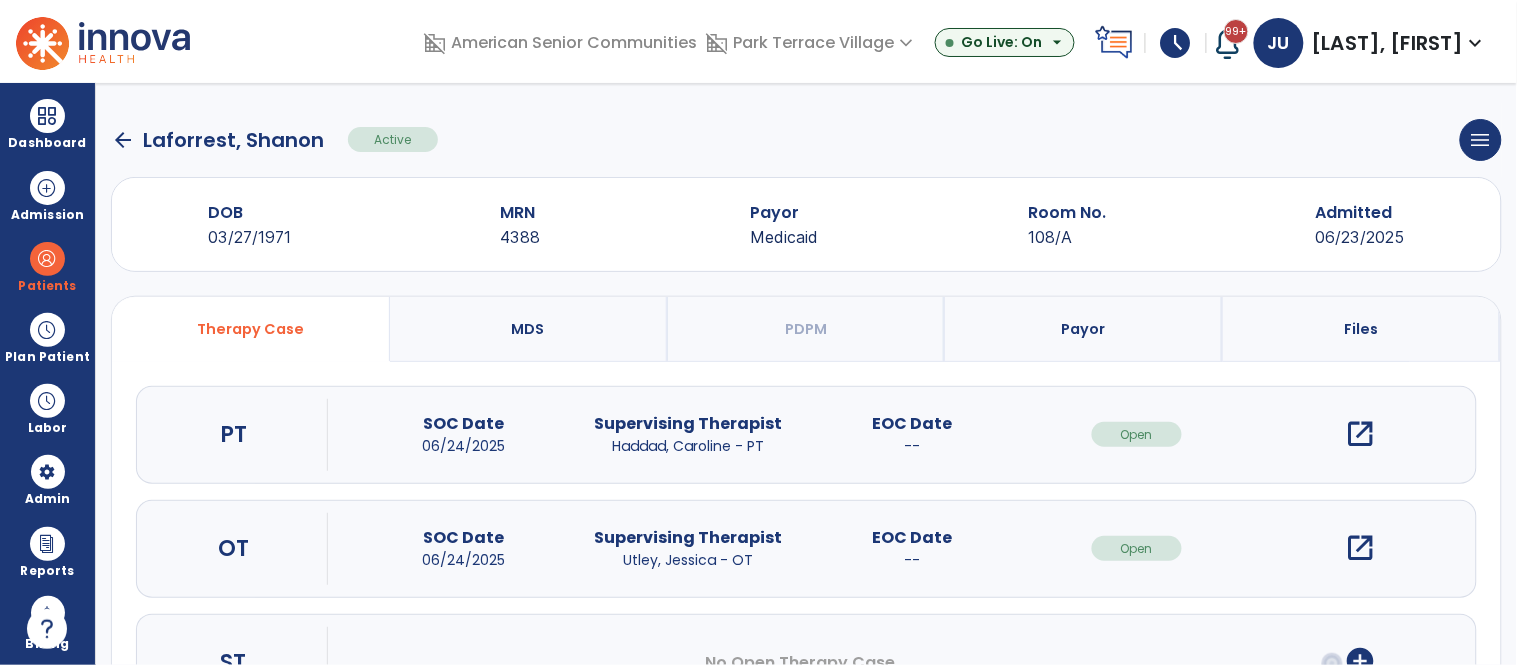 click on "arrow_back" 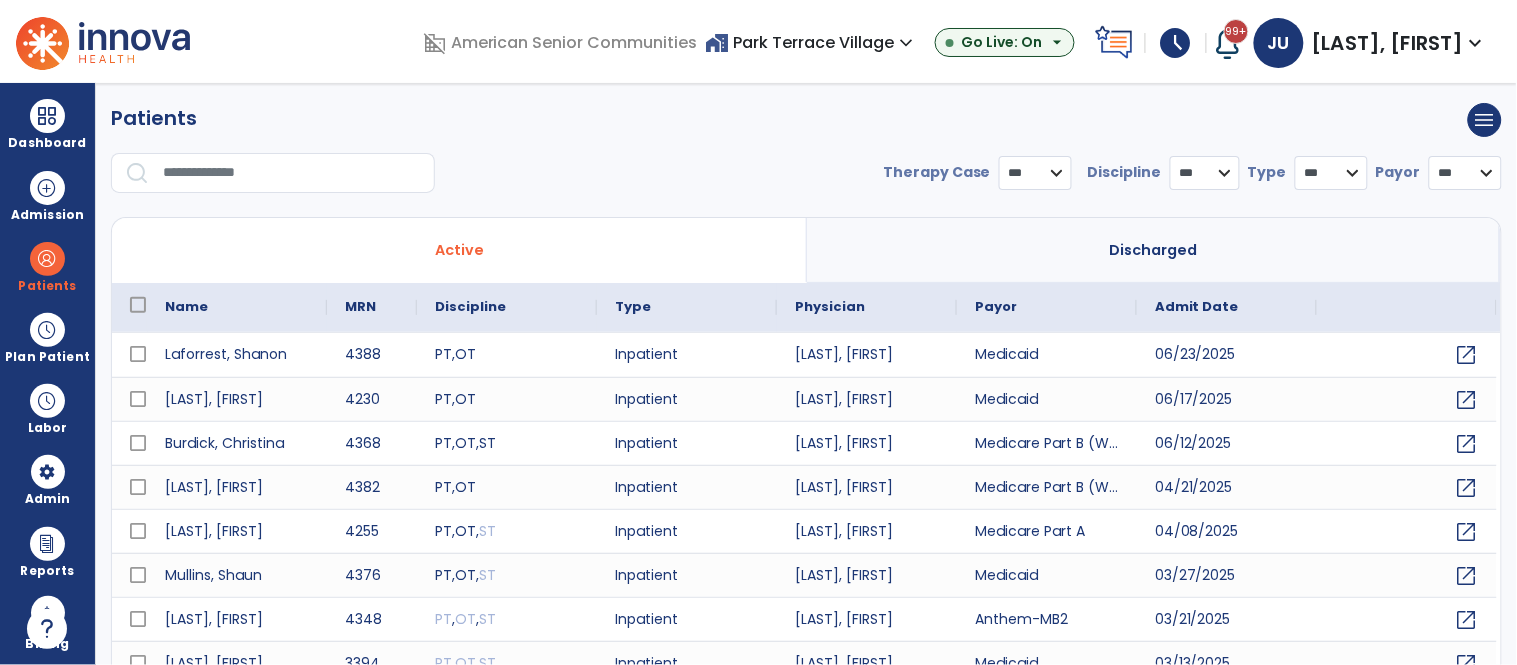 select on "***" 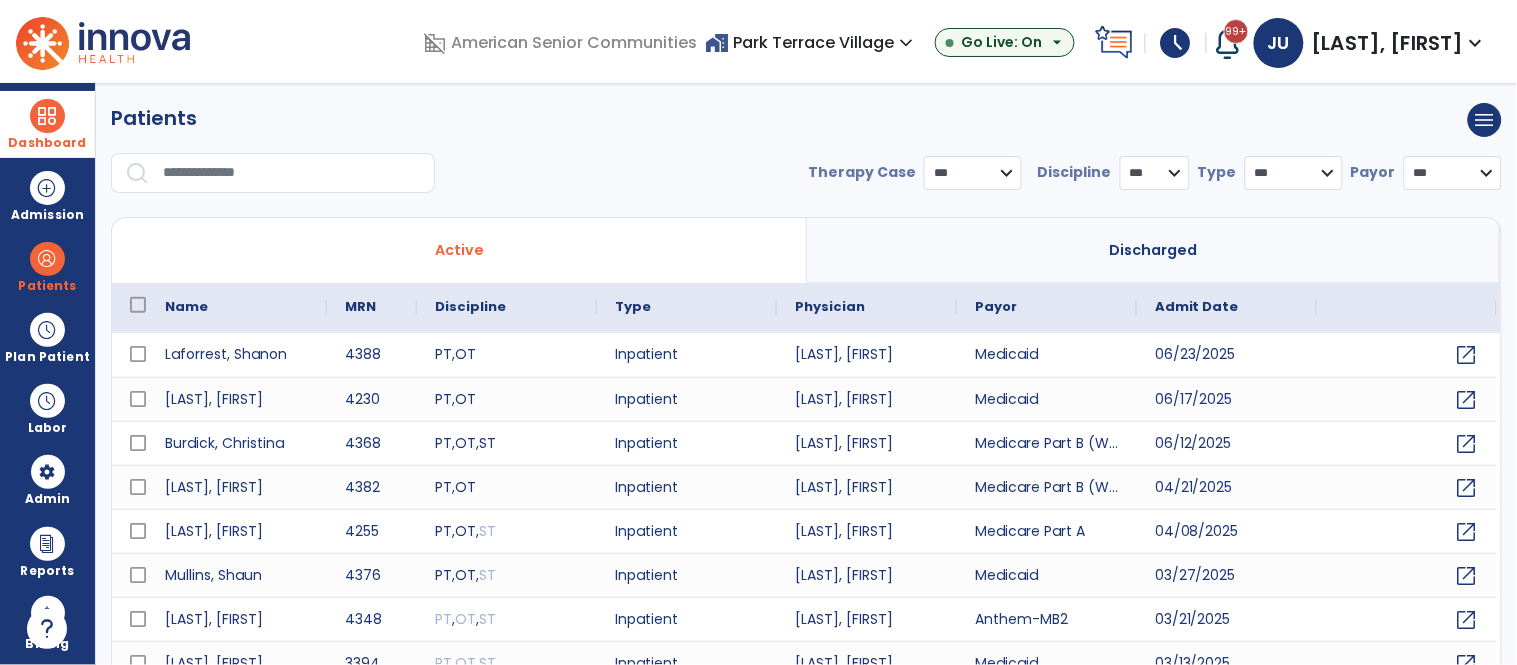 click at bounding box center (47, 116) 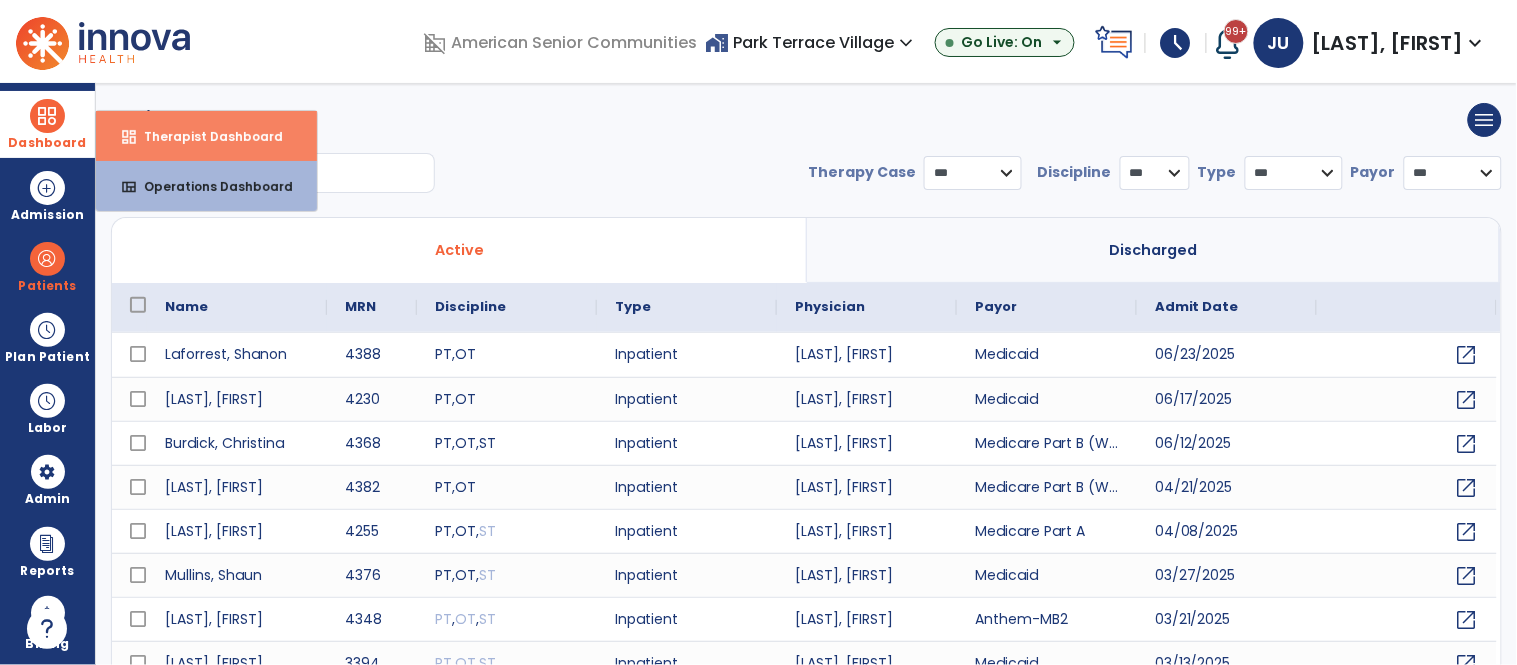 click on "dashboard  Therapist Dashboard" at bounding box center [206, 136] 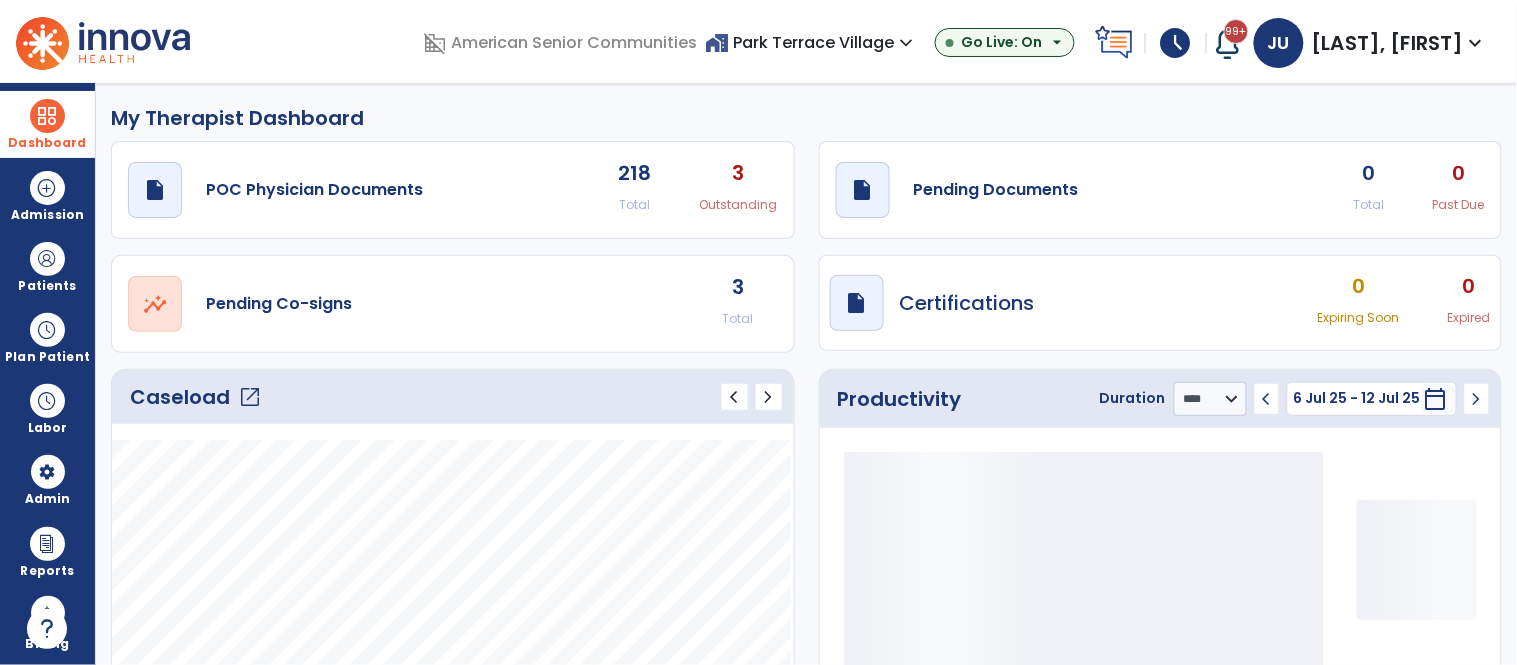 click on "open_in_new" 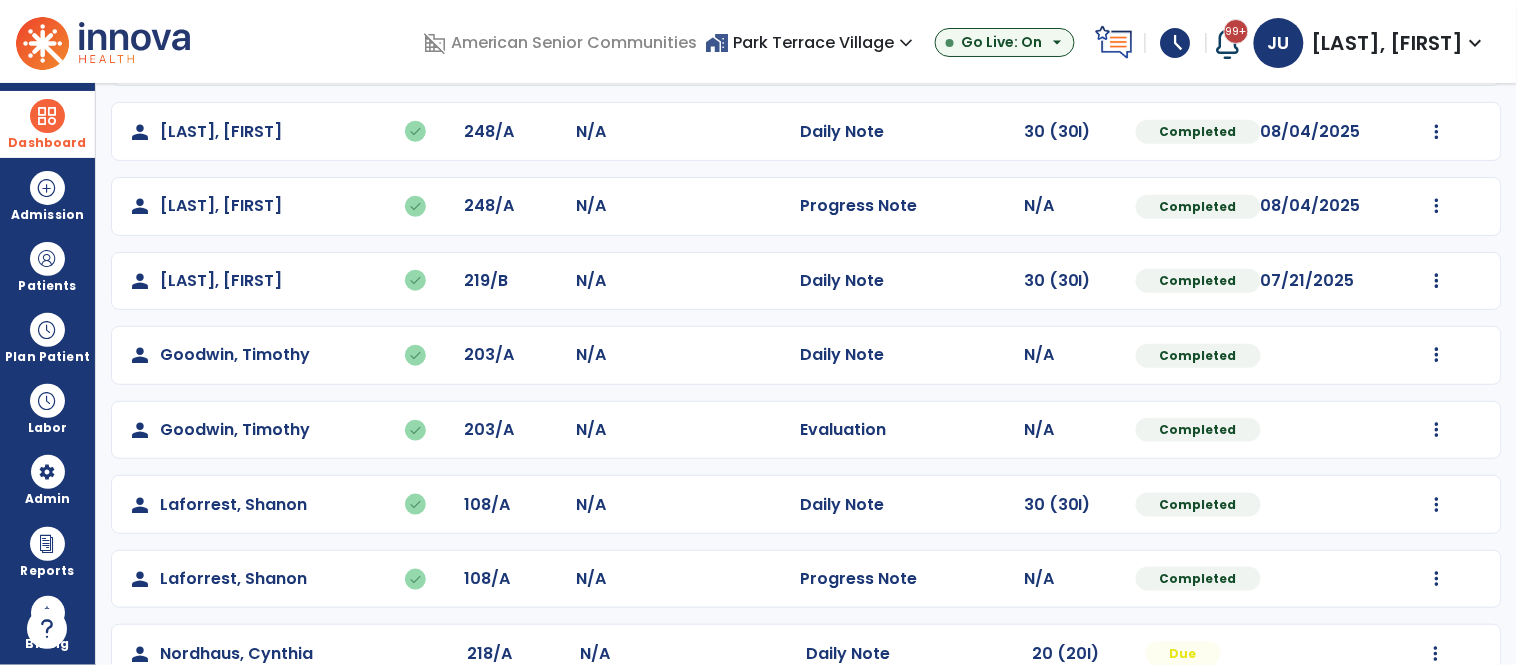 scroll, scrollTop: 568, scrollLeft: 0, axis: vertical 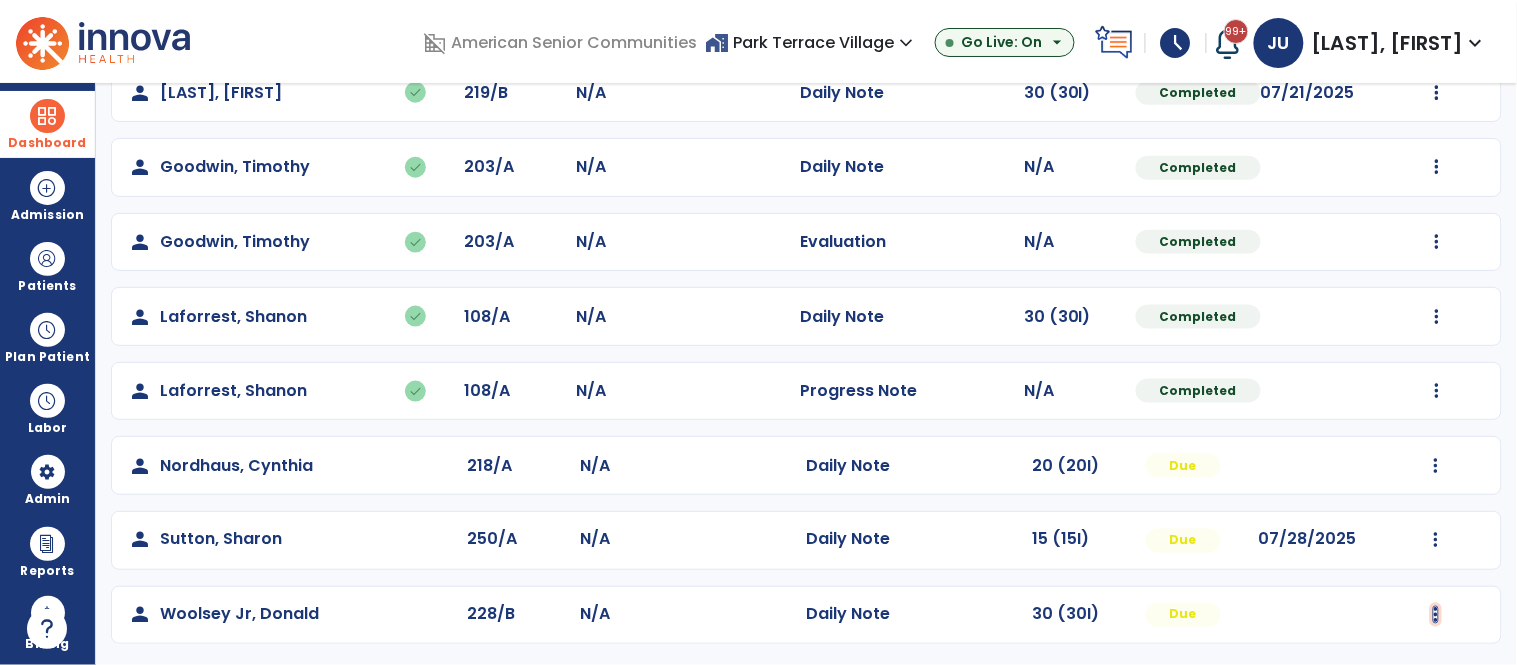 click at bounding box center [1437, -280] 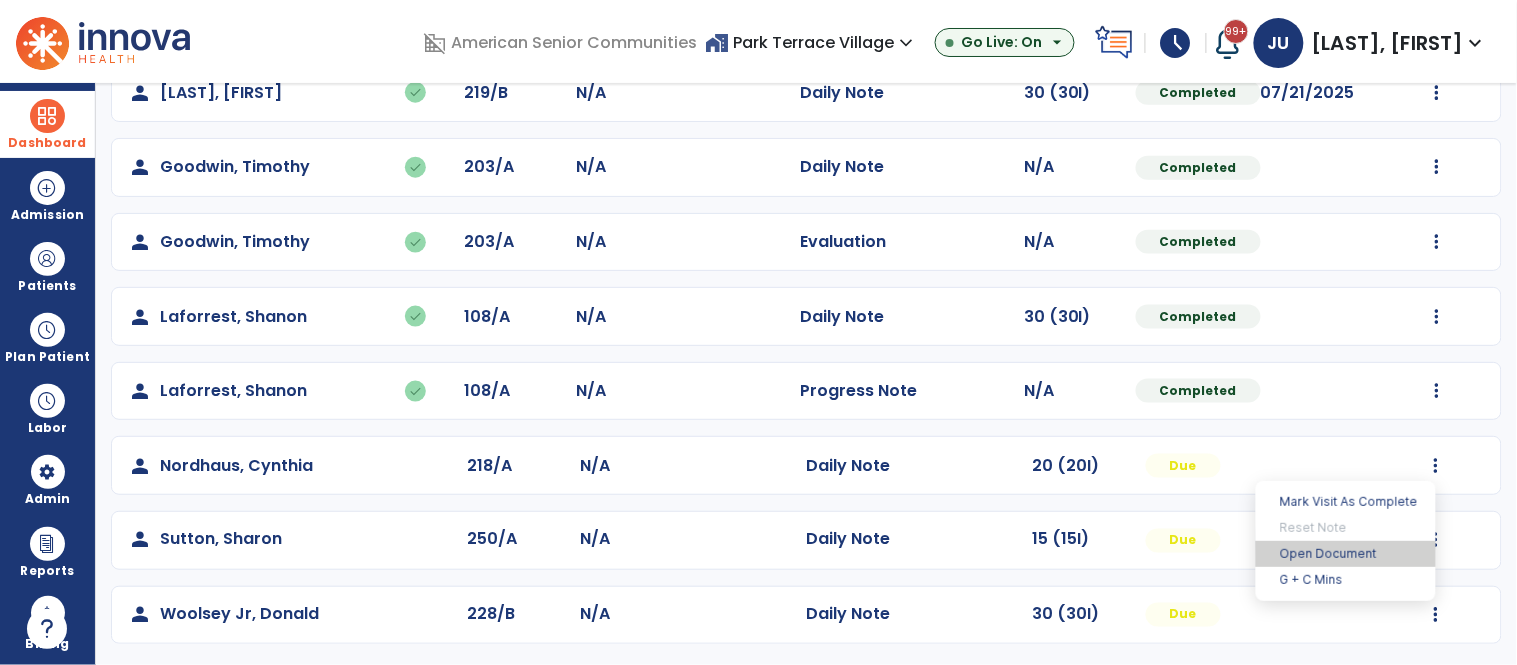 click on "Open Document" at bounding box center (1346, 554) 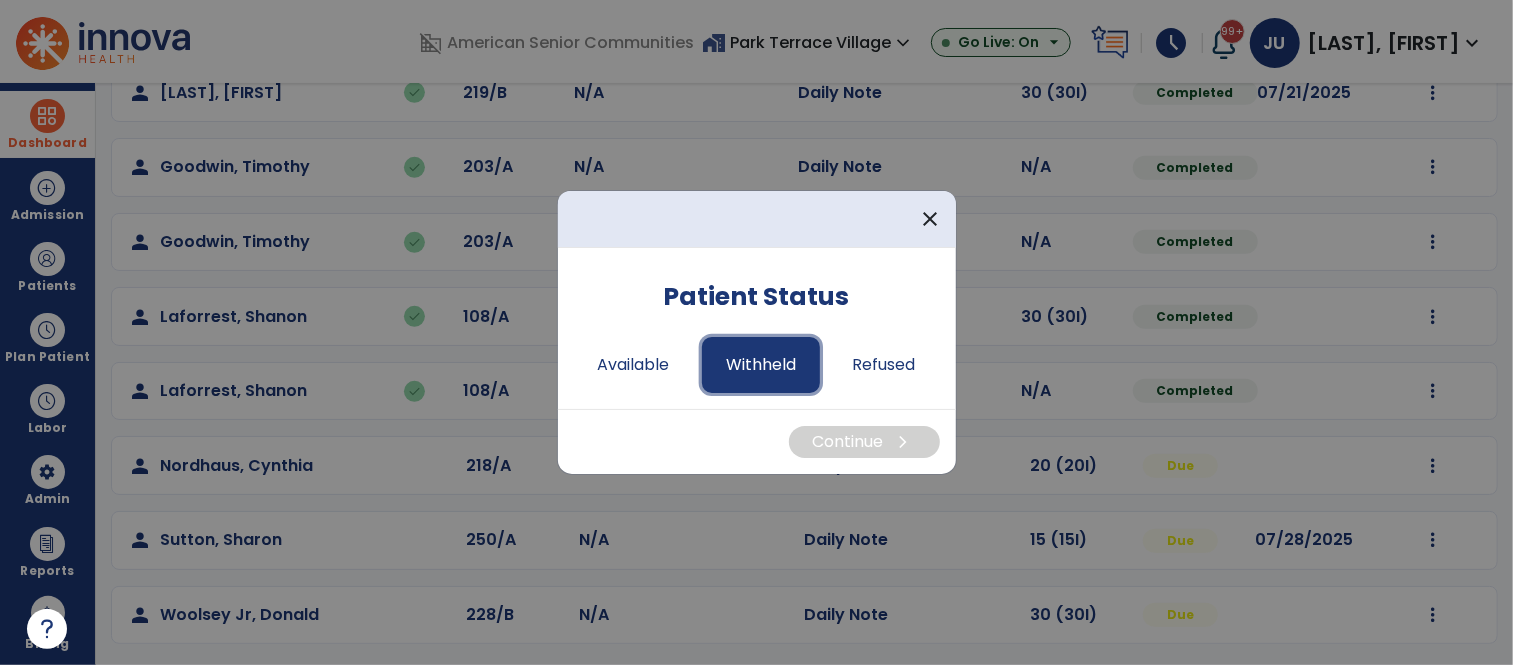 click on "Withheld" at bounding box center [761, 365] 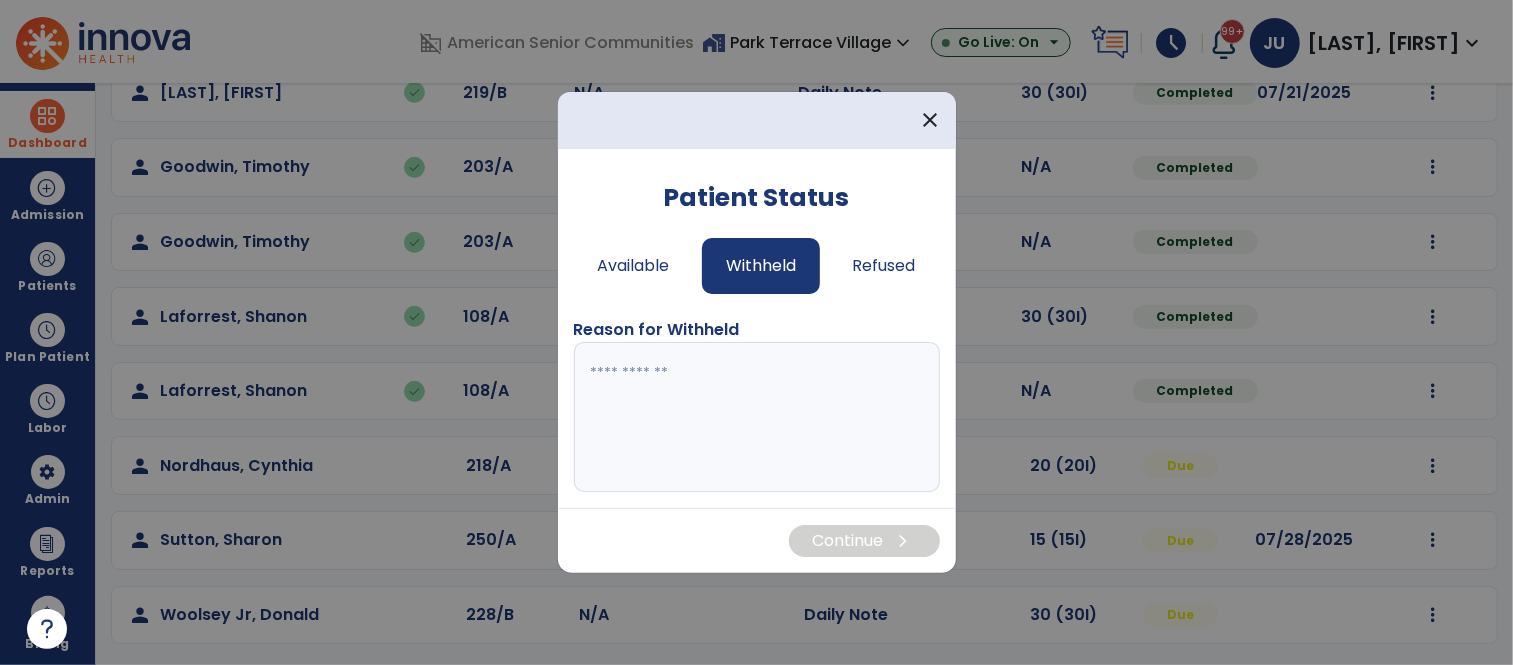 click at bounding box center (757, 417) 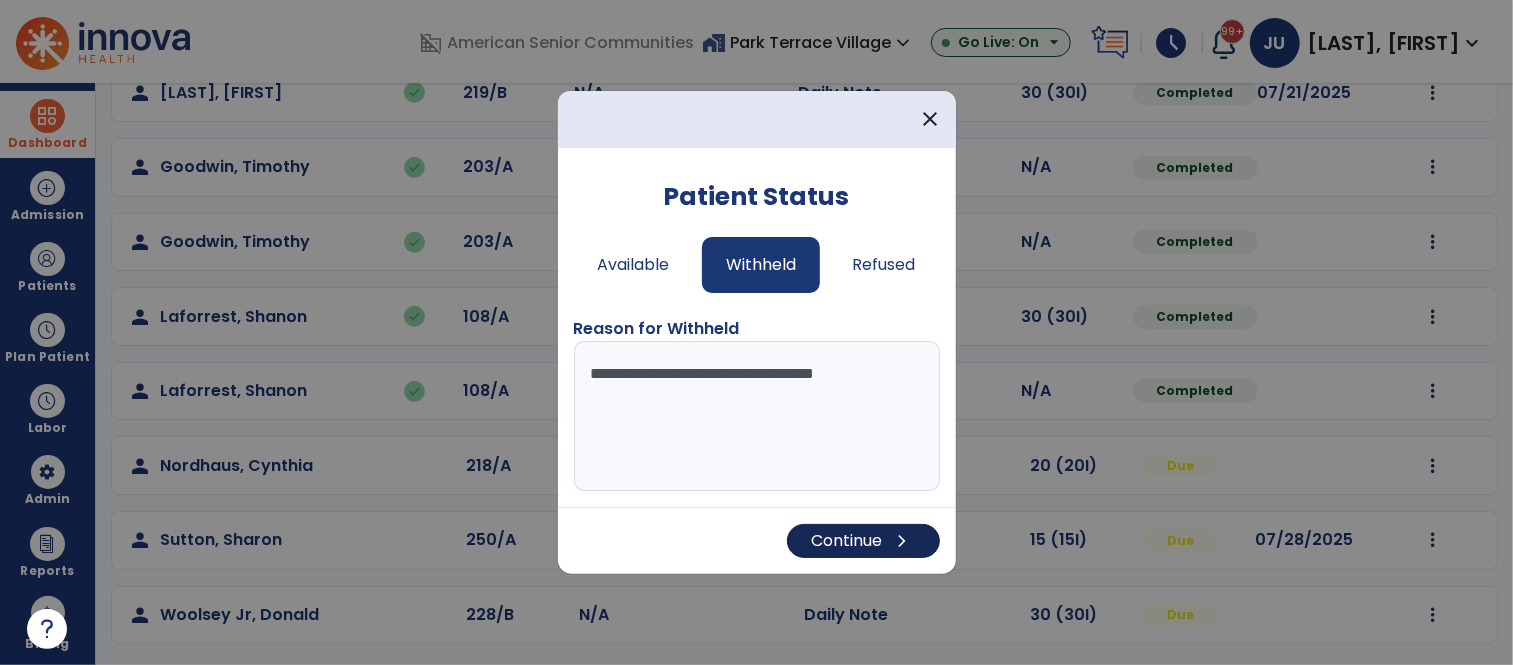 type on "**********" 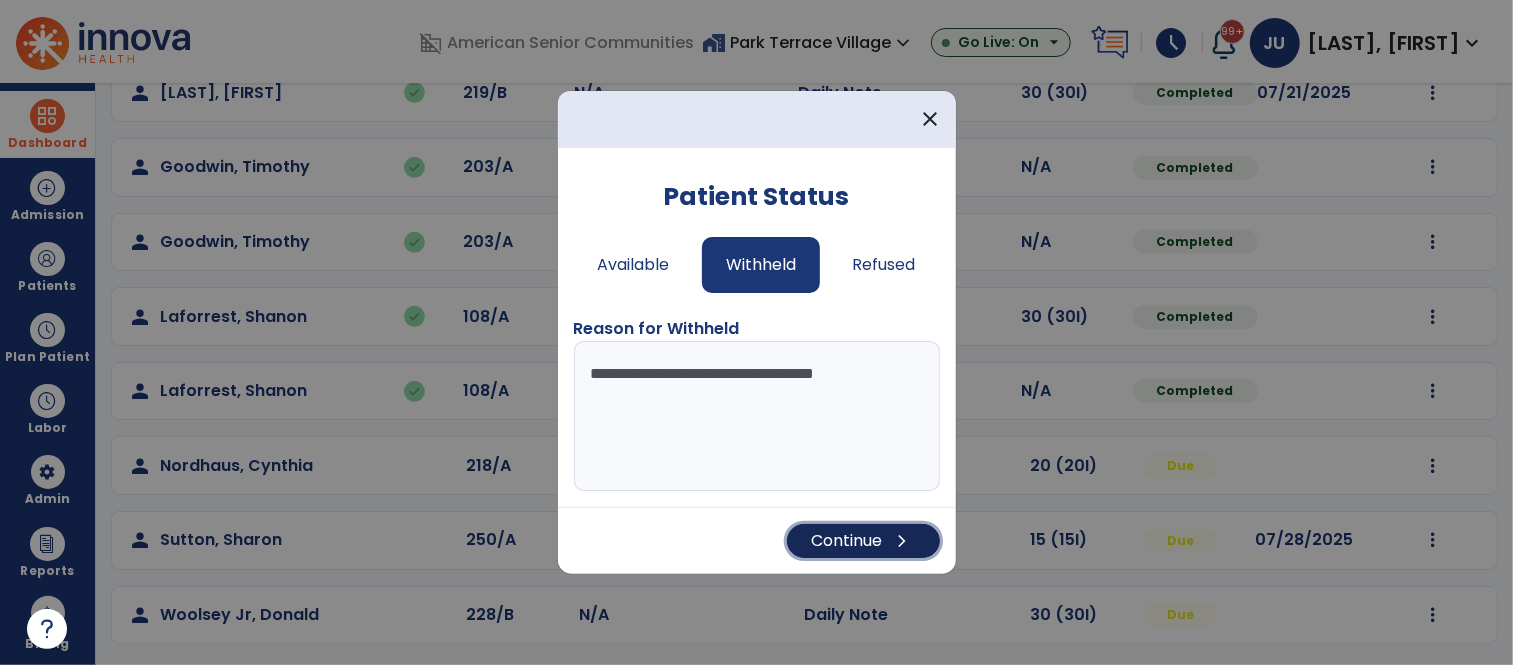 click on "Continue   chevron_right" at bounding box center (863, 541) 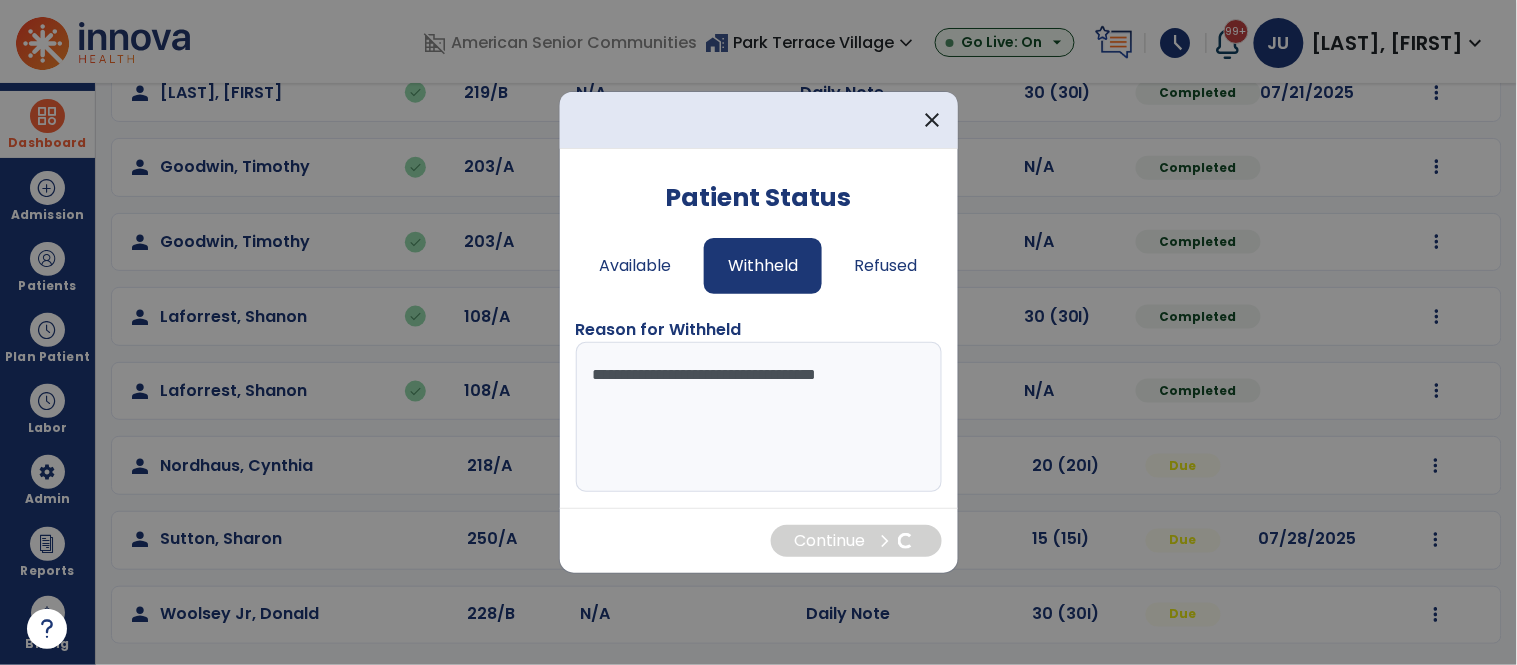 scroll, scrollTop: 15, scrollLeft: 0, axis: vertical 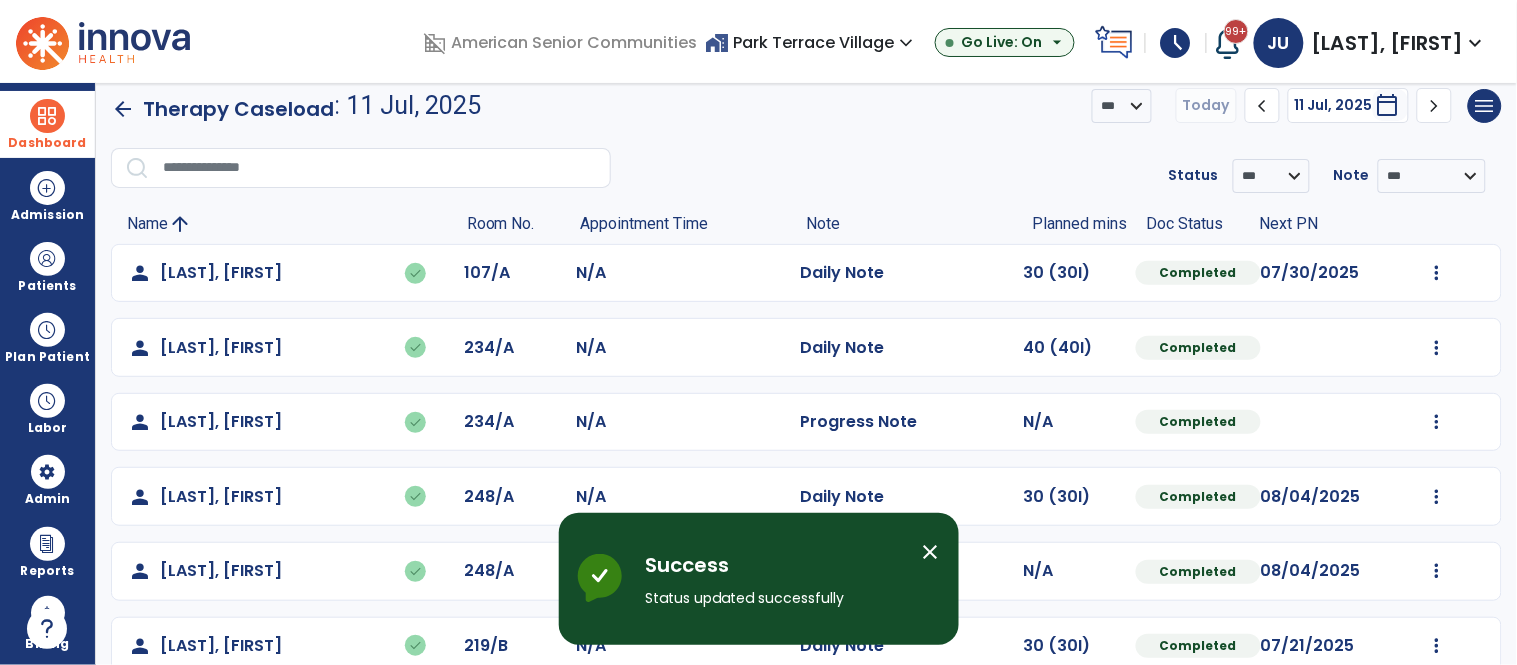 click on "close" at bounding box center (931, 552) 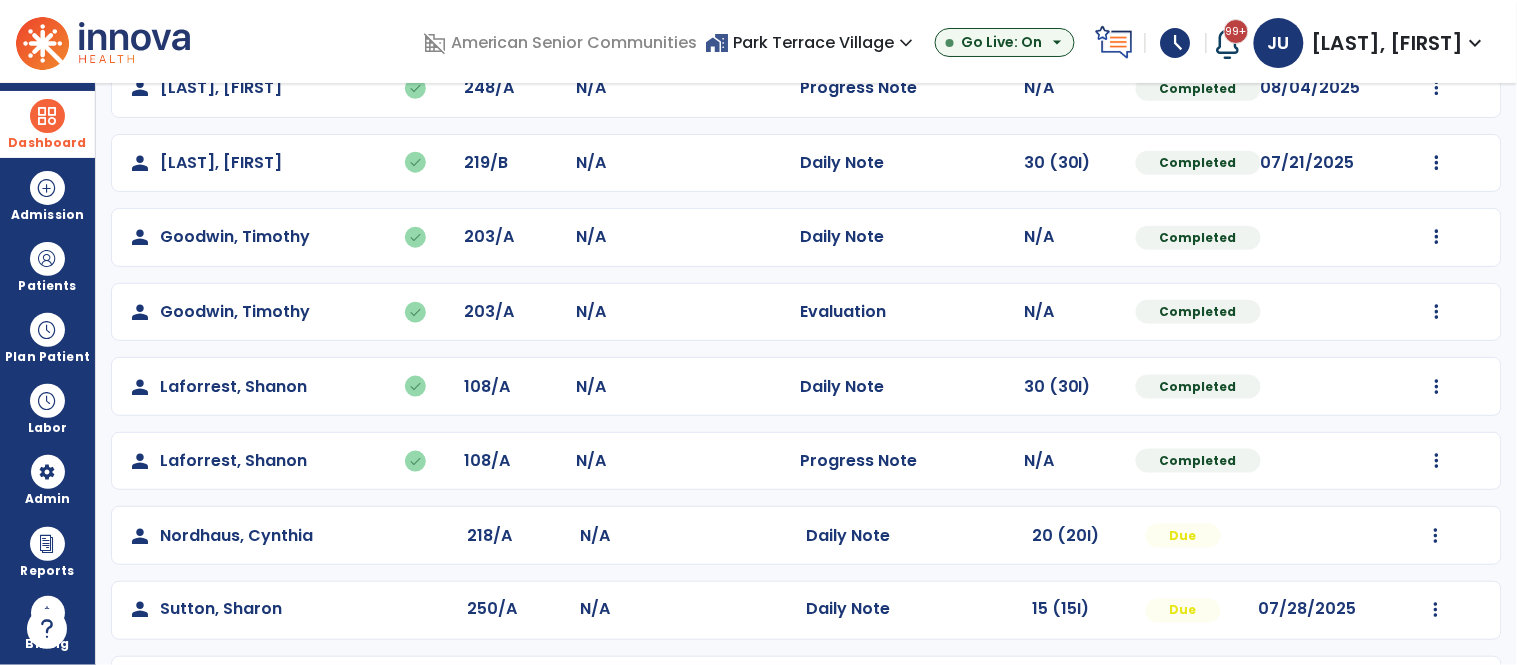 scroll, scrollTop: 568, scrollLeft: 0, axis: vertical 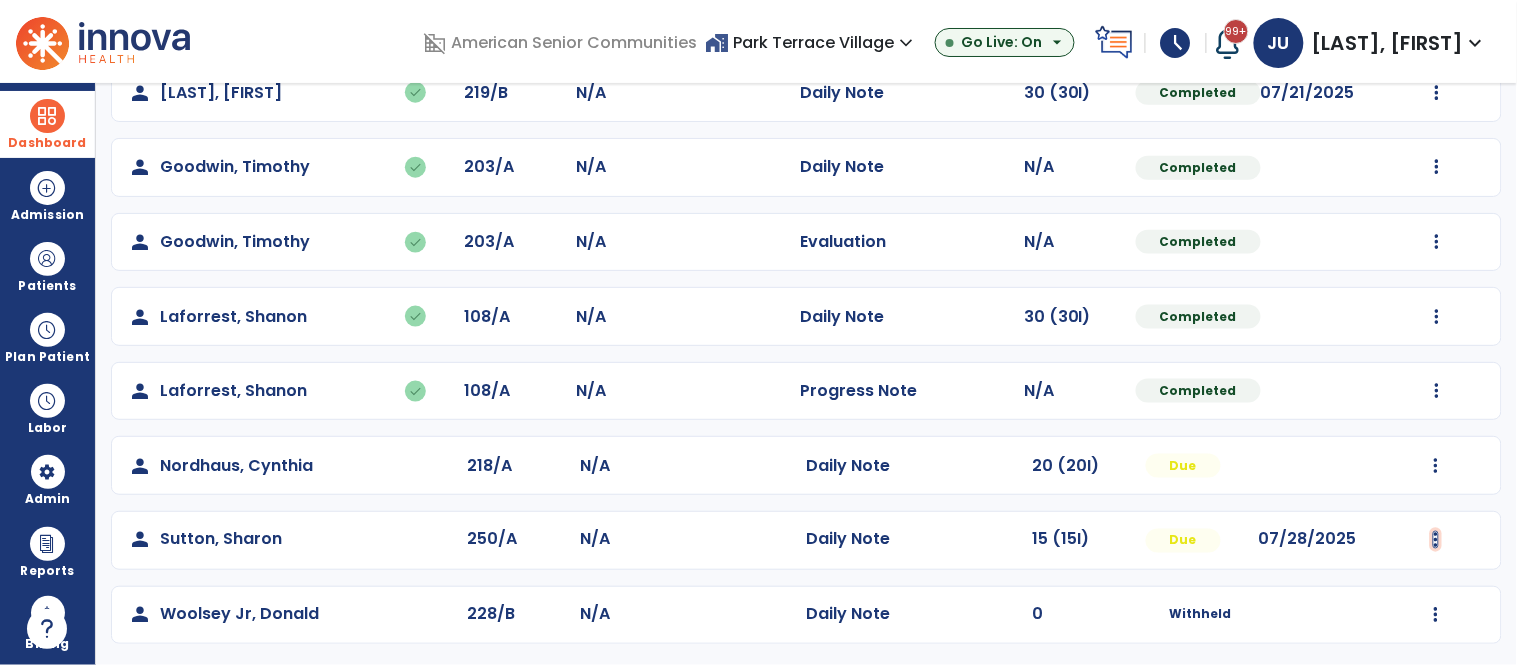click at bounding box center [1437, -280] 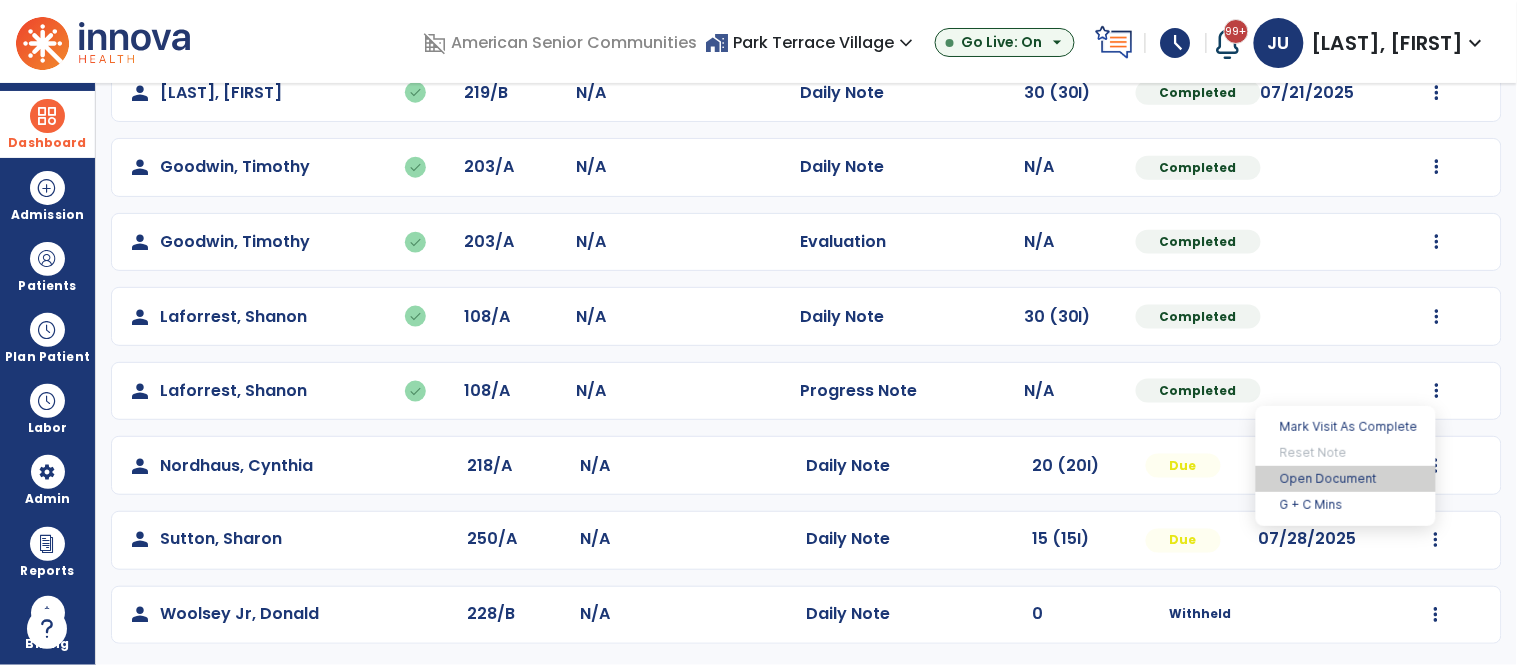 click on "Open Document" at bounding box center [1346, 479] 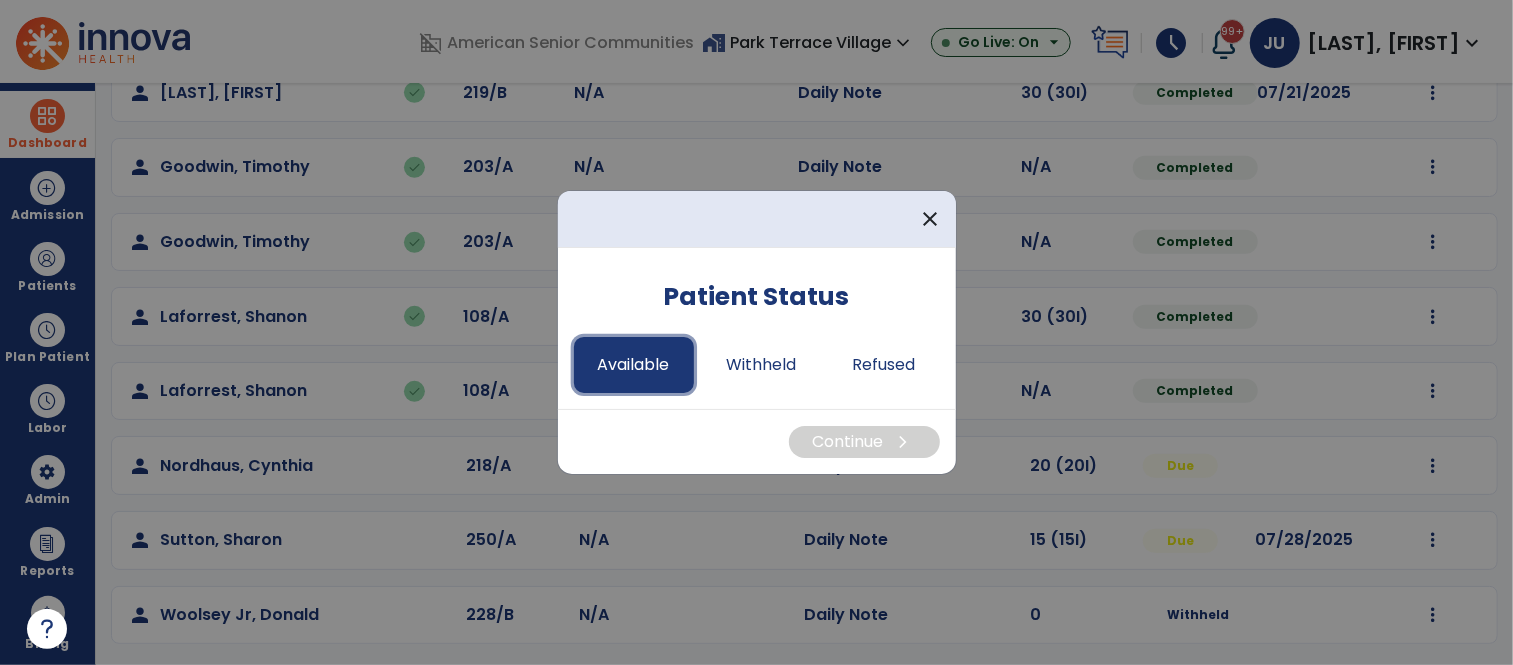 click on "Available" at bounding box center (634, 365) 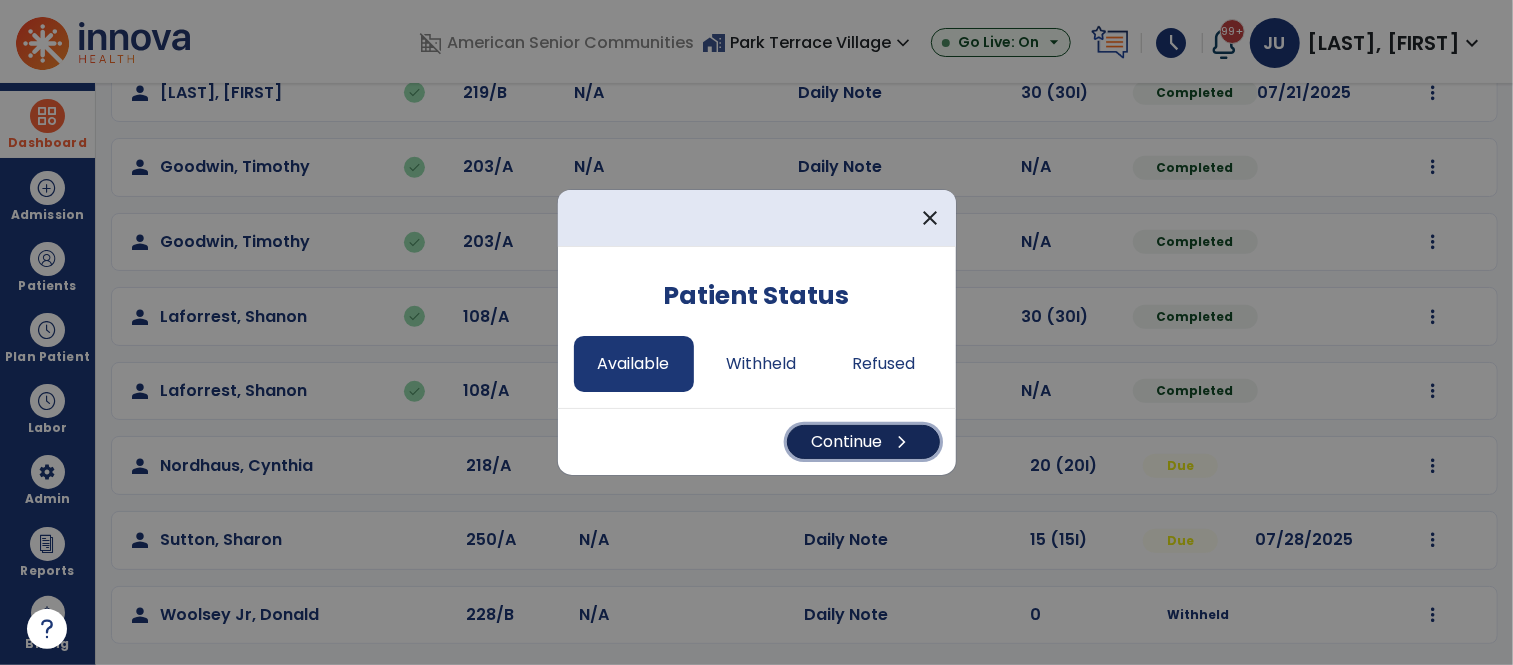 click on "Continue   chevron_right" at bounding box center [863, 442] 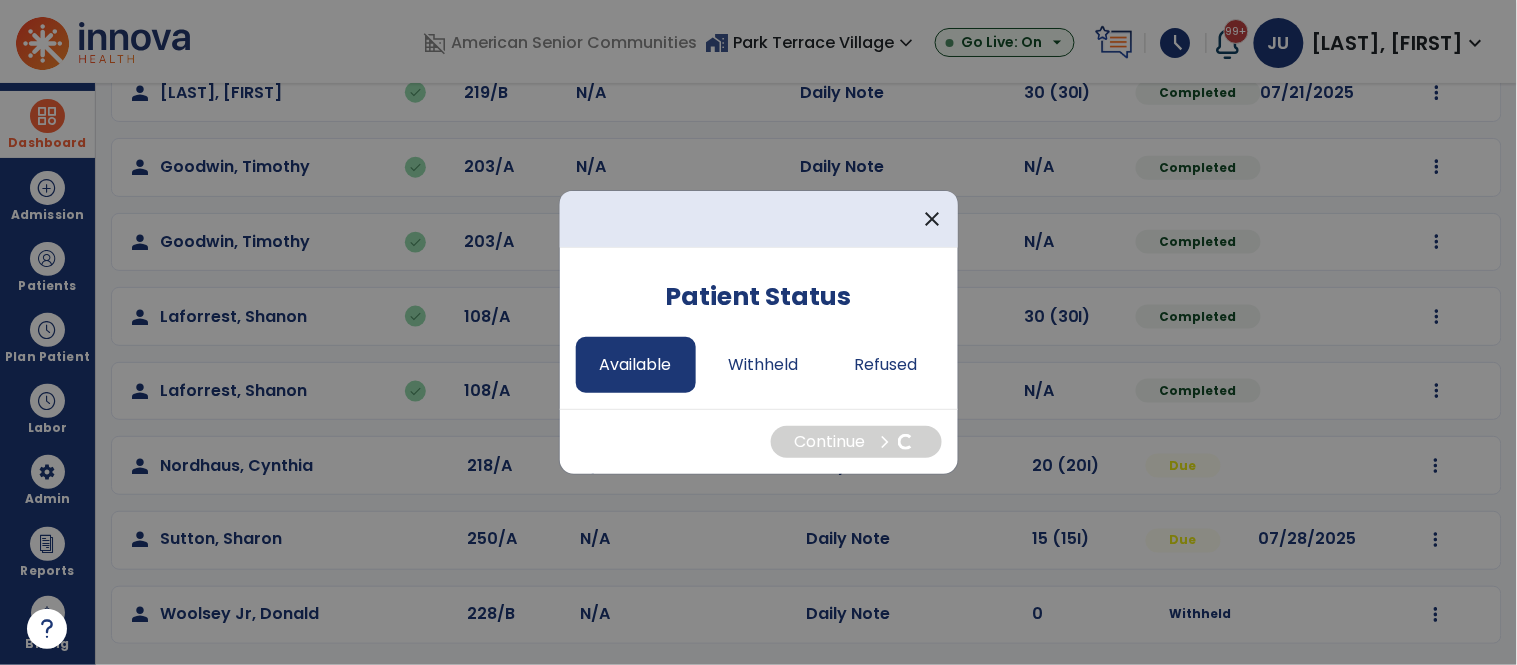select on "*" 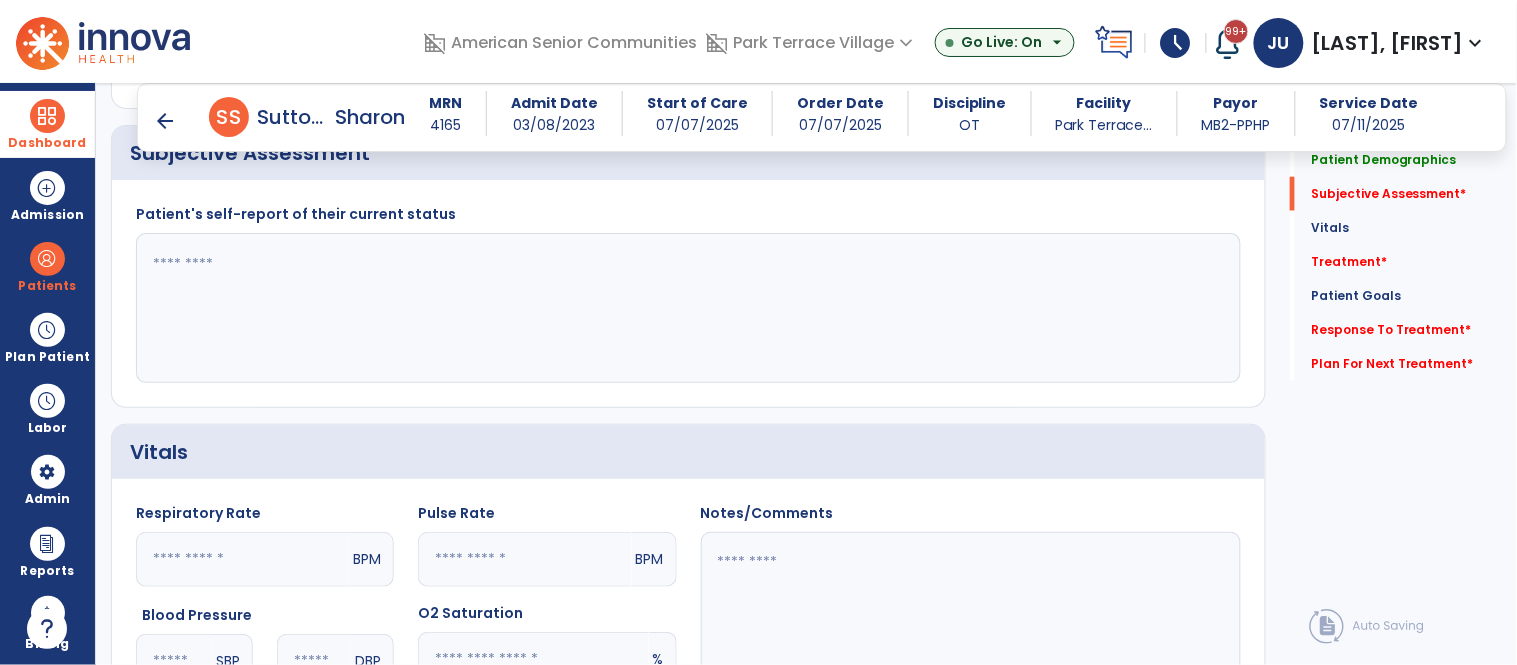 scroll, scrollTop: 526, scrollLeft: 0, axis: vertical 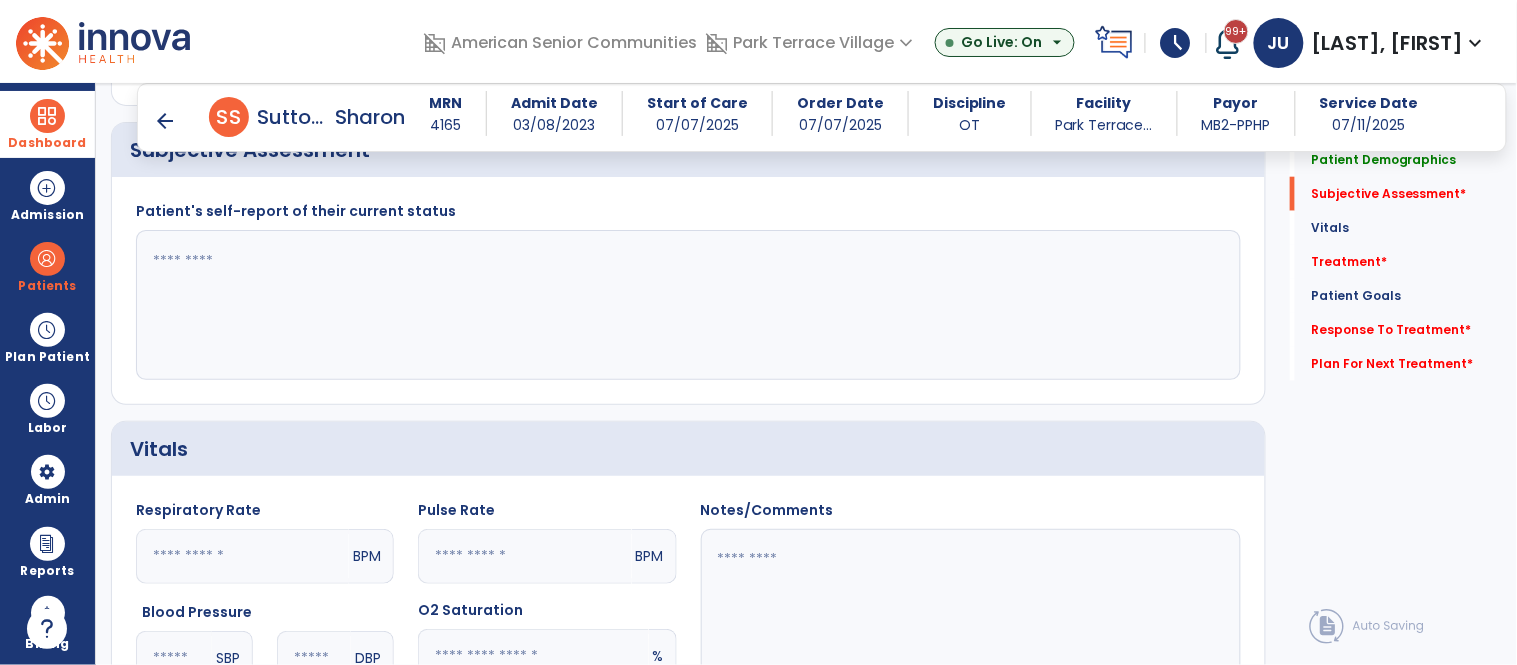 click 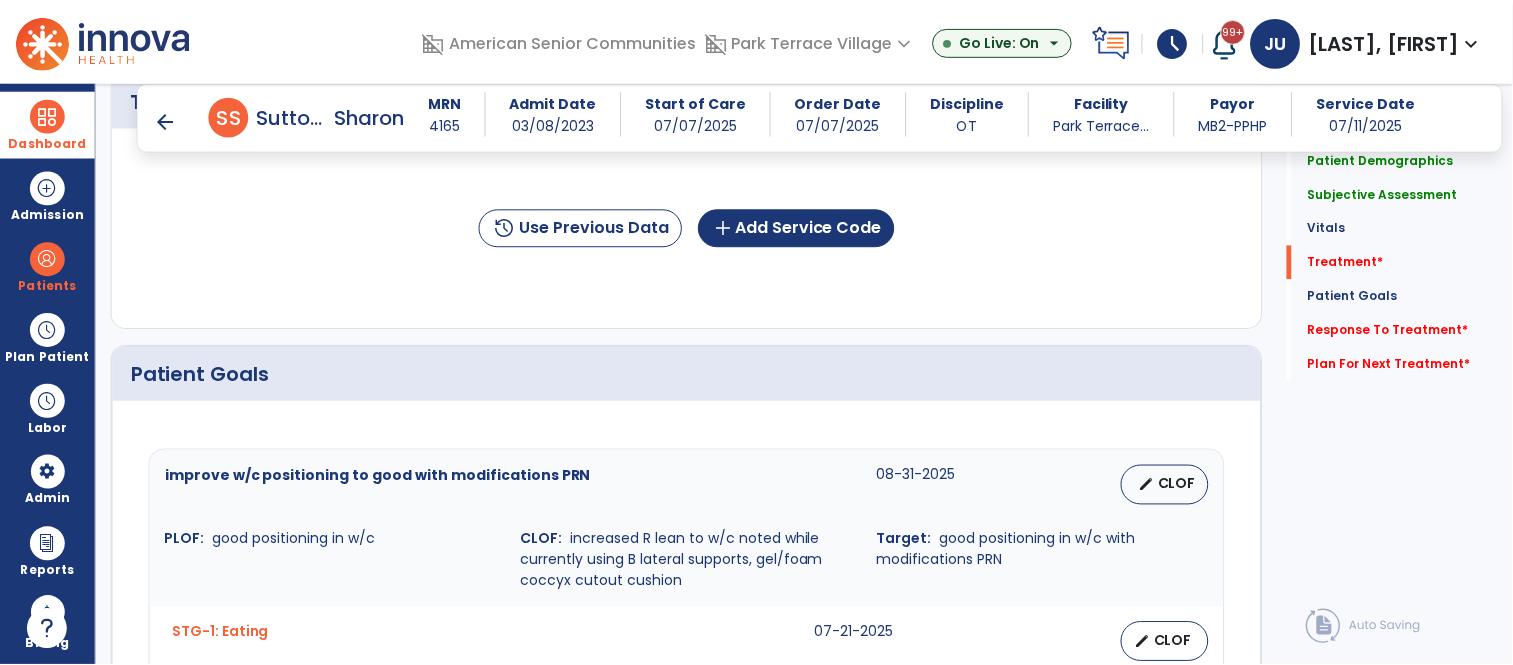 scroll, scrollTop: 1293, scrollLeft: 0, axis: vertical 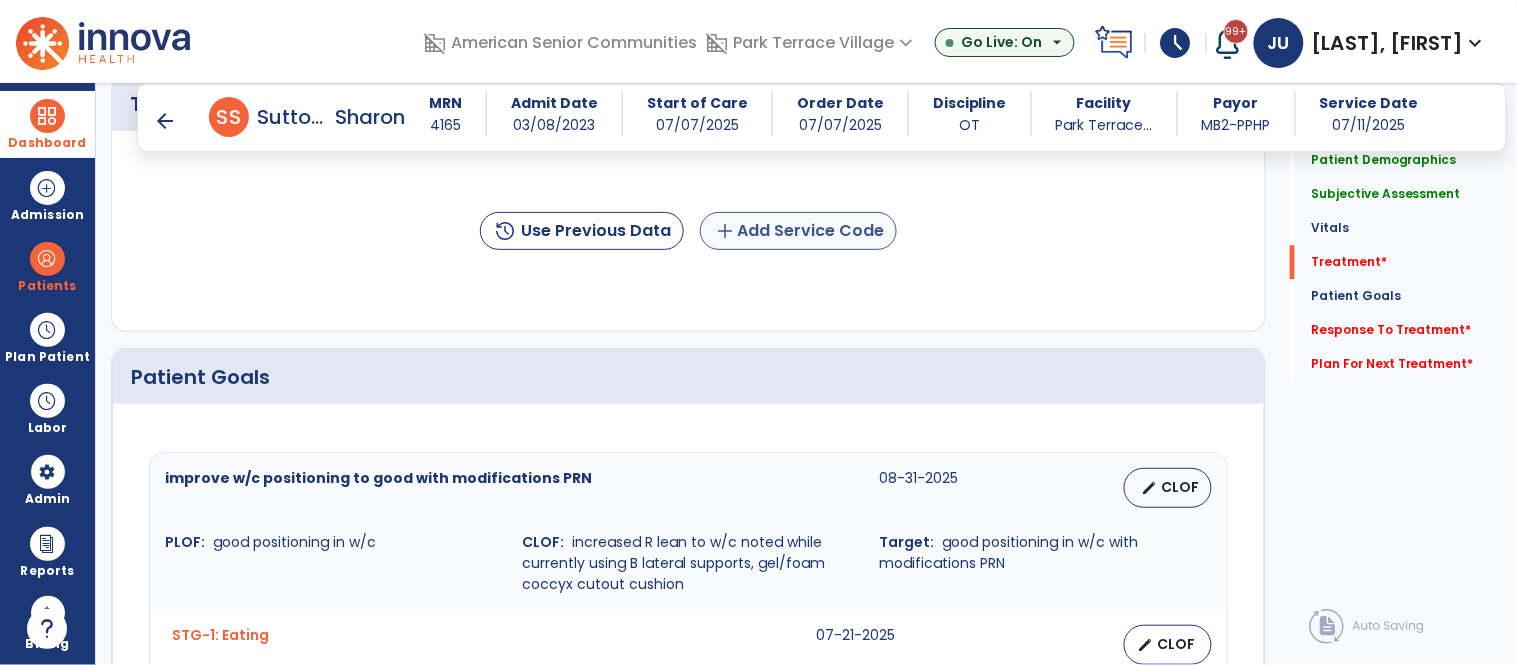 type on "**********" 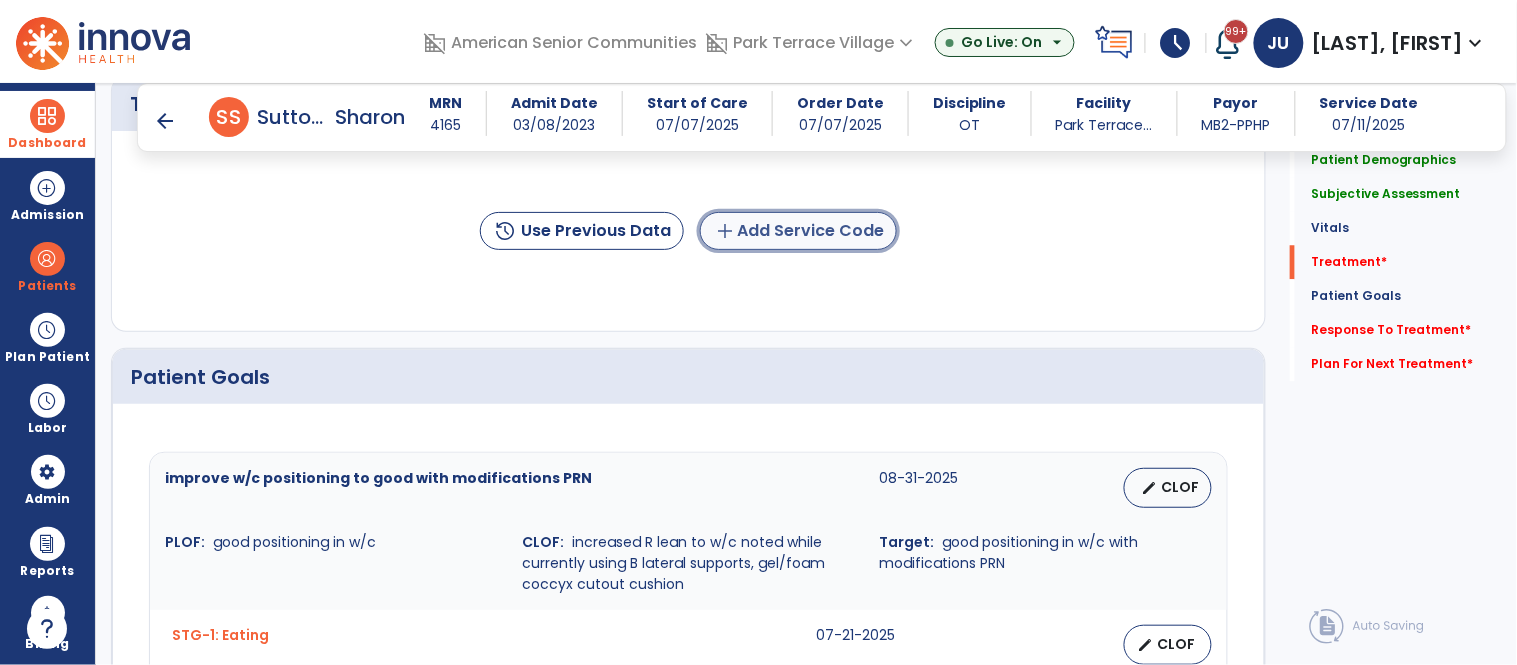 click on "add" 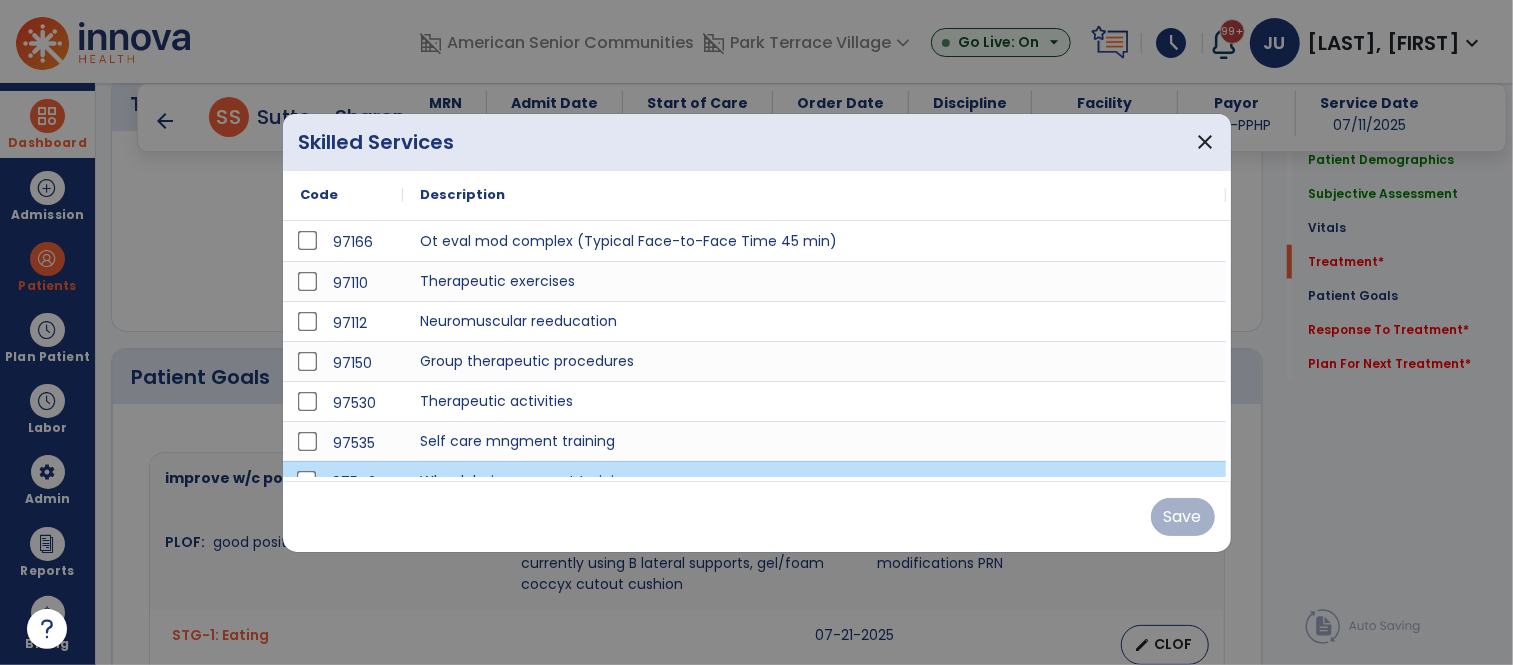 scroll, scrollTop: 0, scrollLeft: 0, axis: both 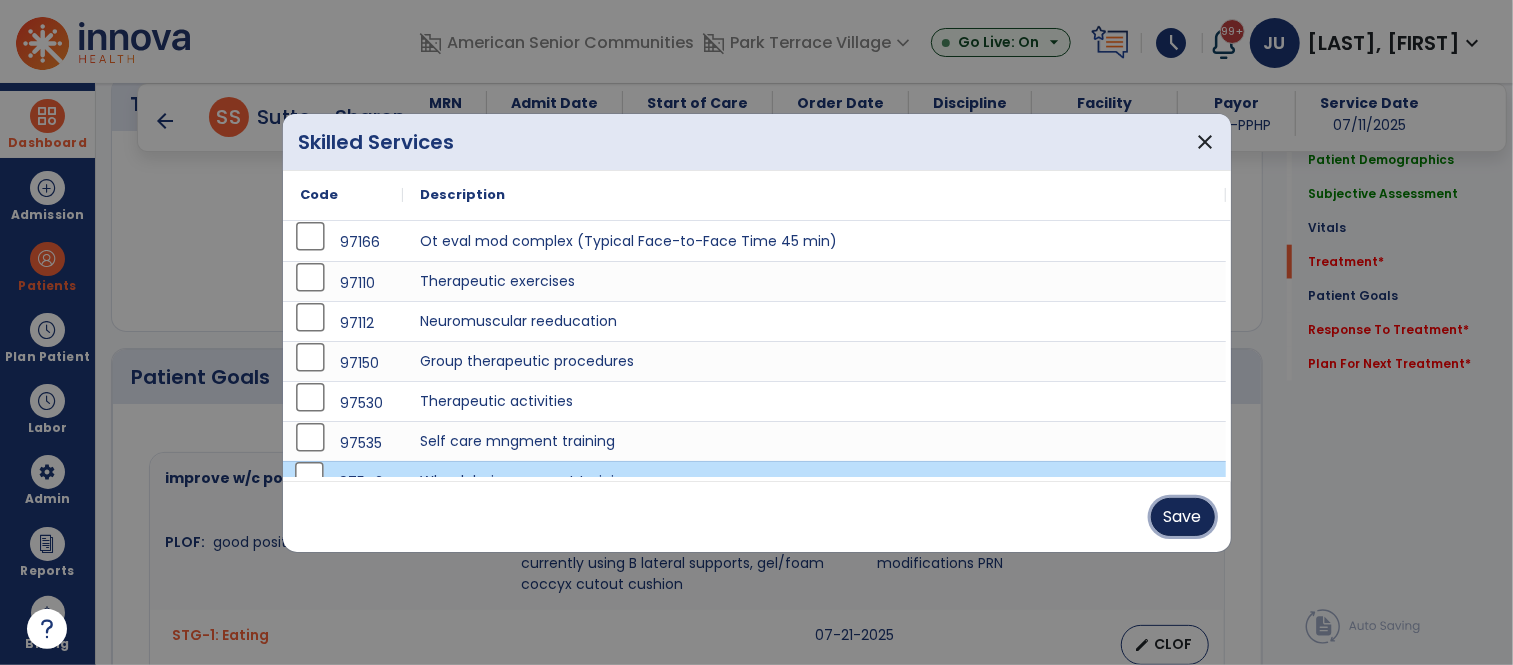 click on "Save" at bounding box center (1183, 517) 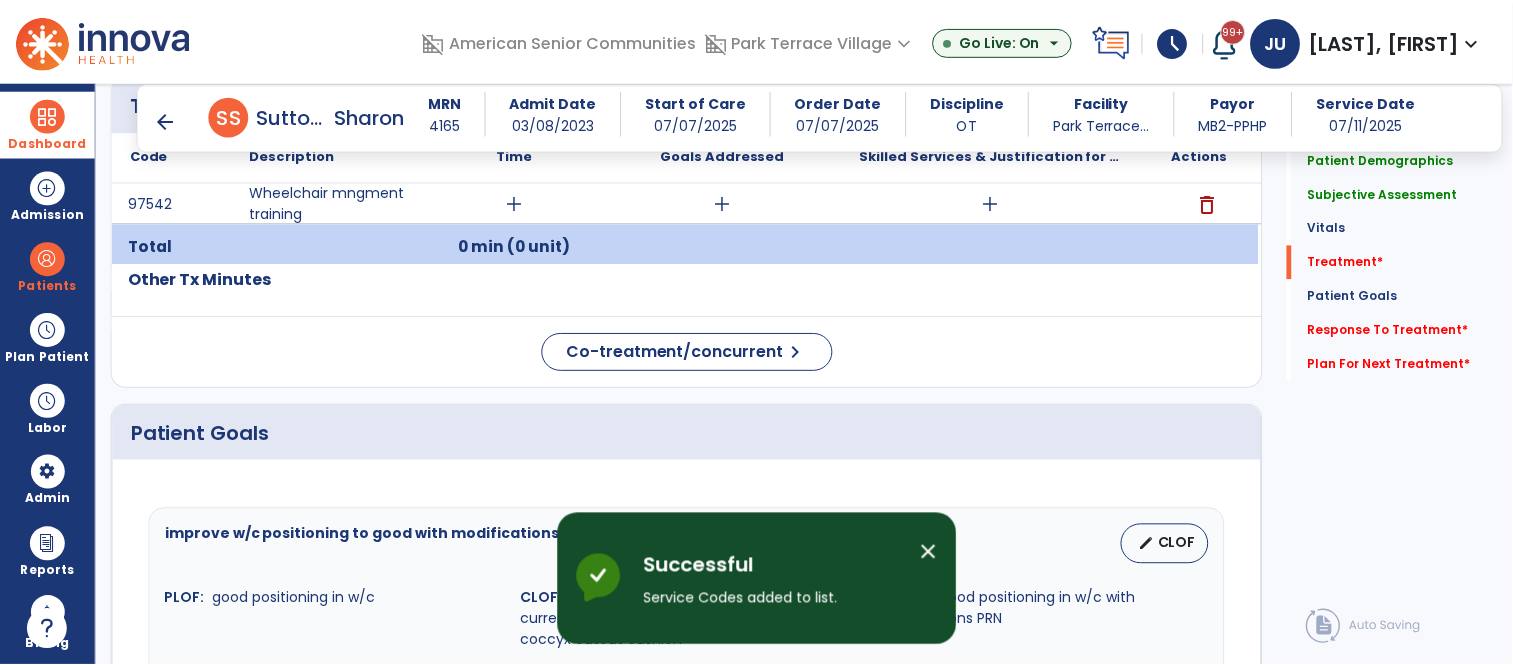 scroll, scrollTop: 1294, scrollLeft: 0, axis: vertical 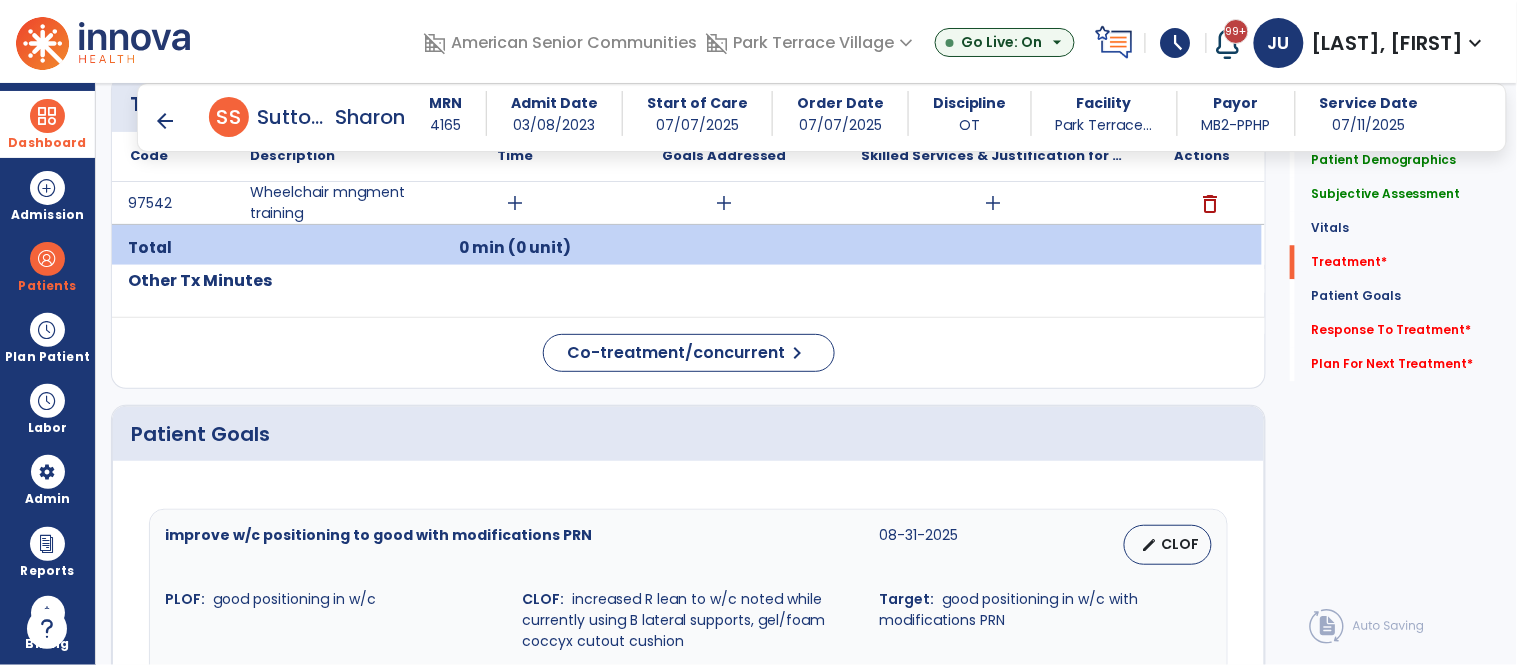 click on "add" at bounding box center [515, 203] 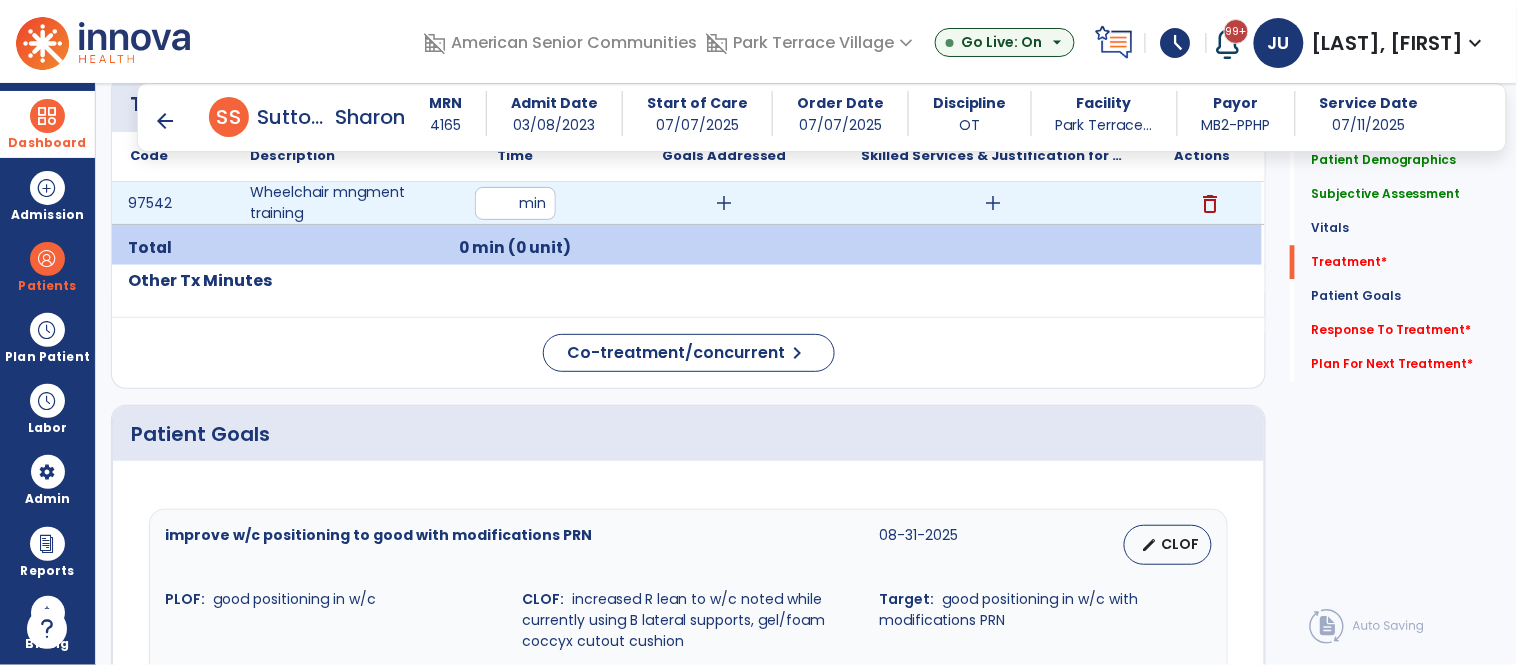 type on "**" 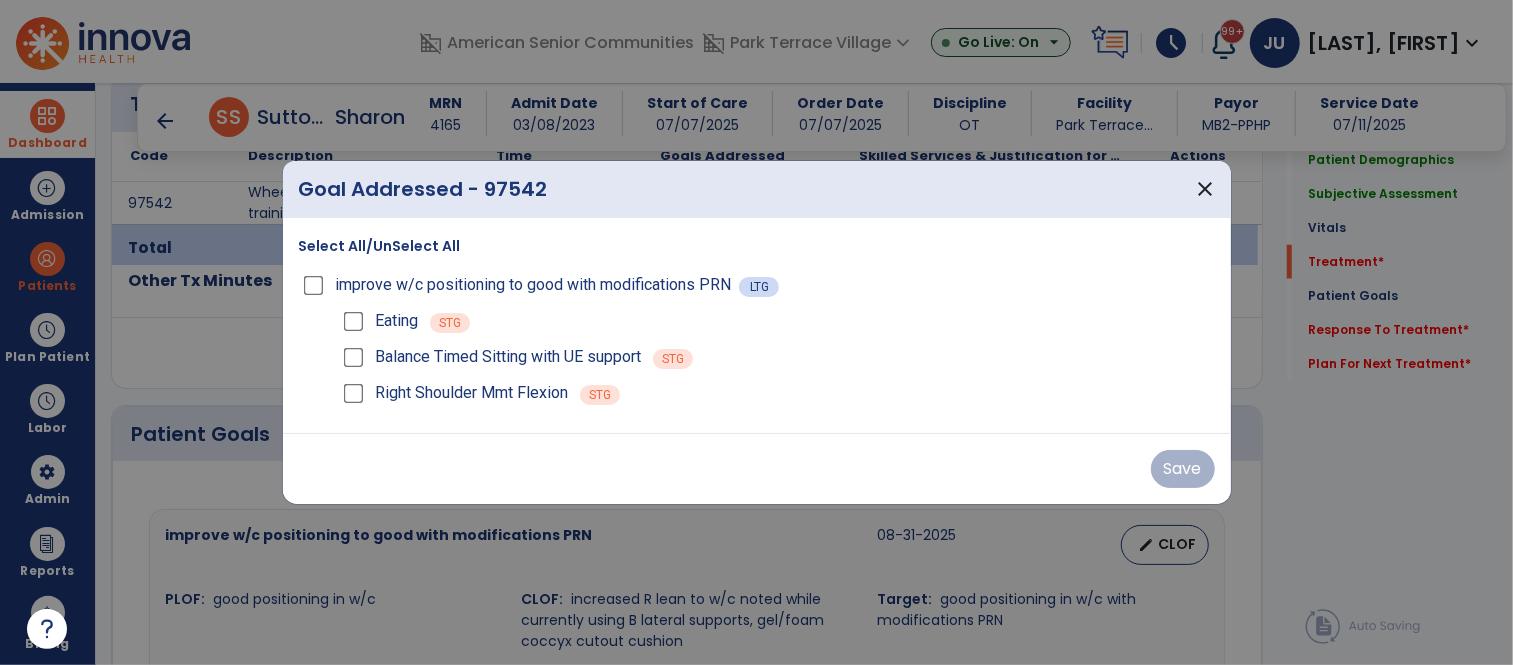 scroll, scrollTop: 1294, scrollLeft: 0, axis: vertical 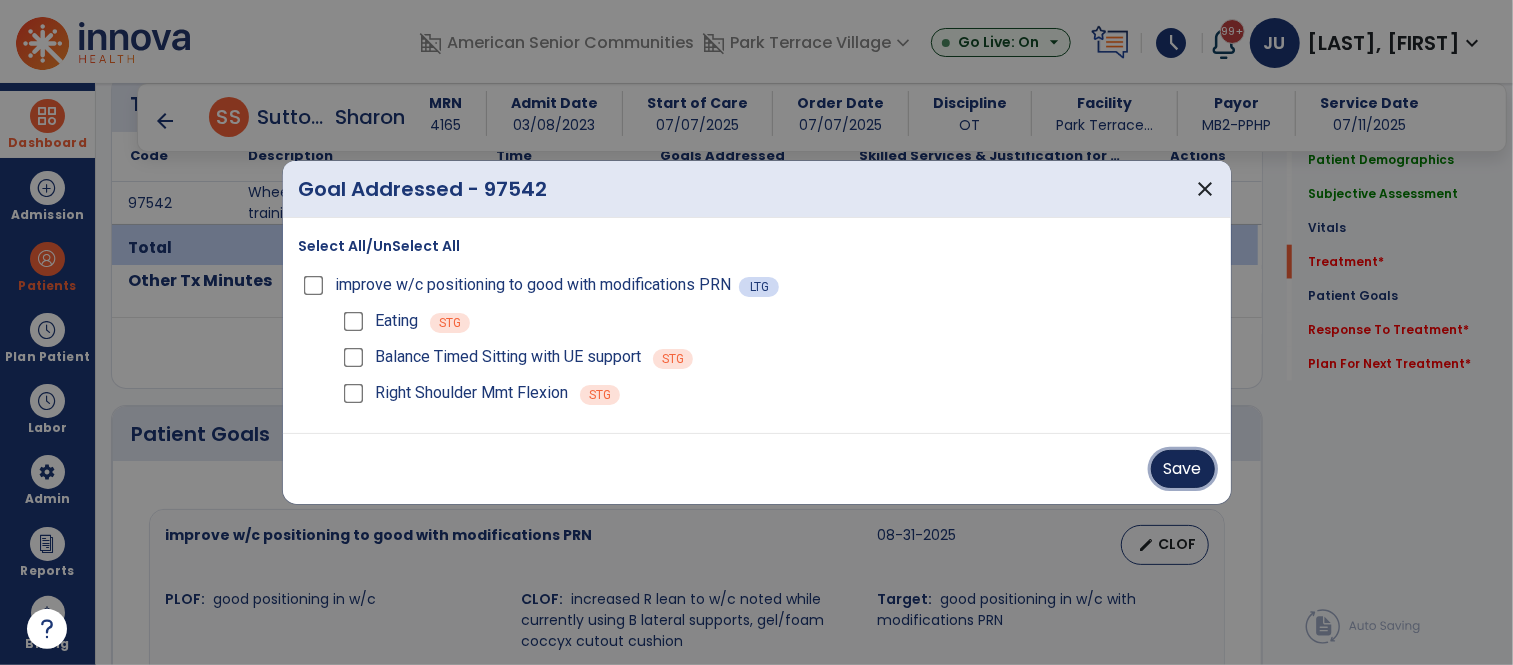 click on "Save" at bounding box center (1183, 469) 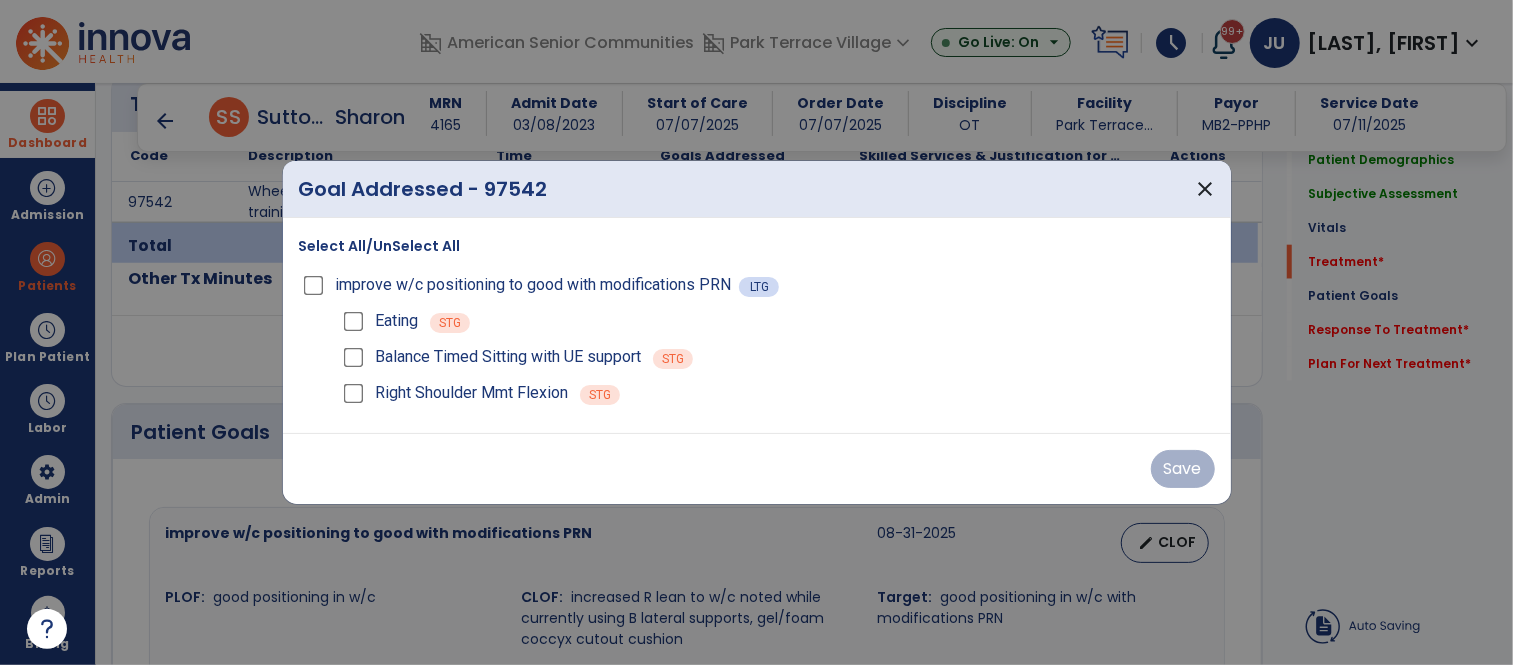 click on "Save" at bounding box center [757, 469] 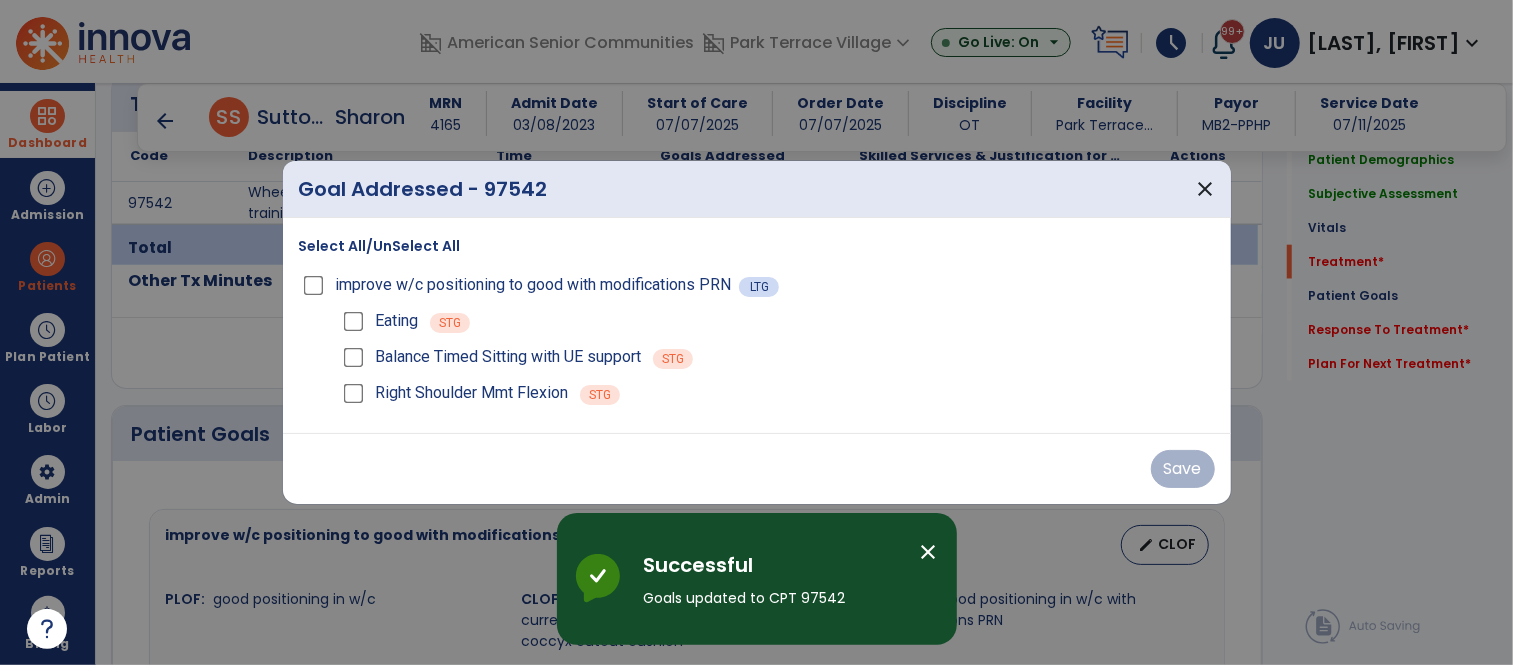 click on "close" at bounding box center [929, 552] 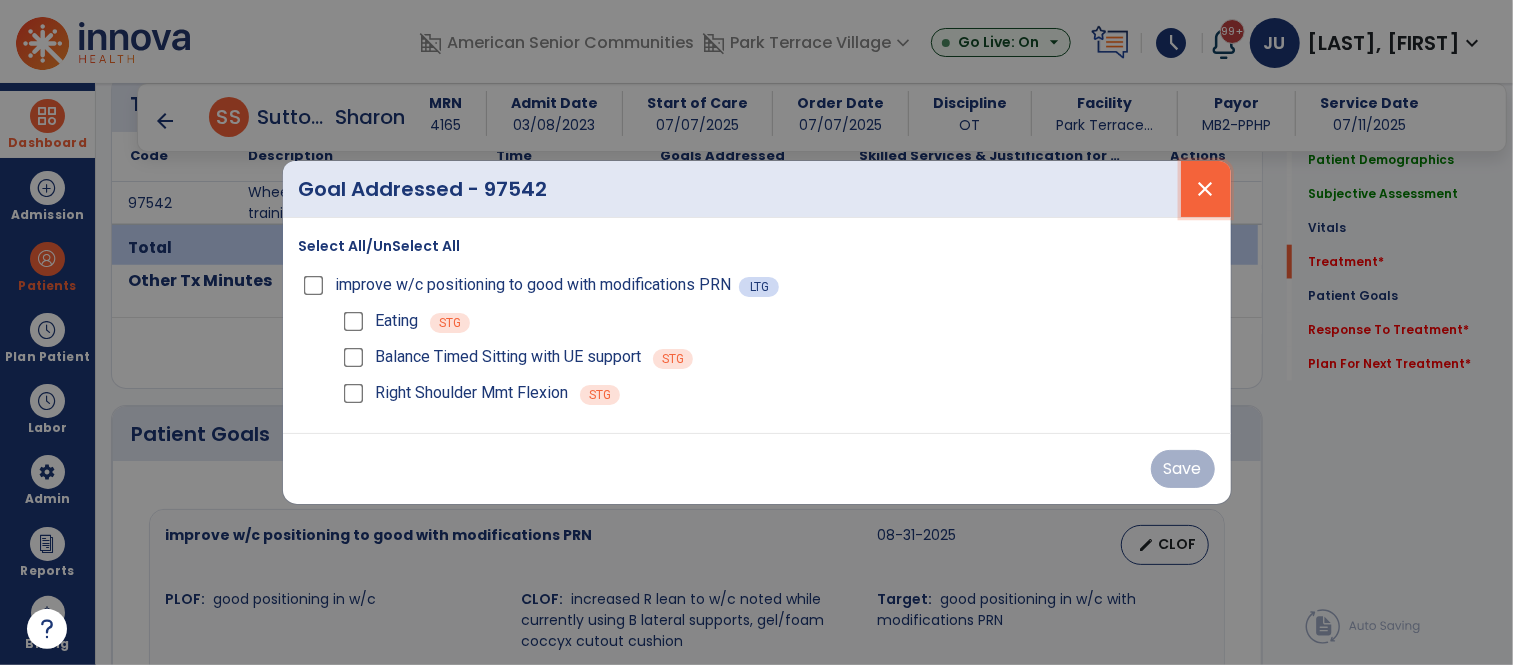 click on "close" at bounding box center [1206, 189] 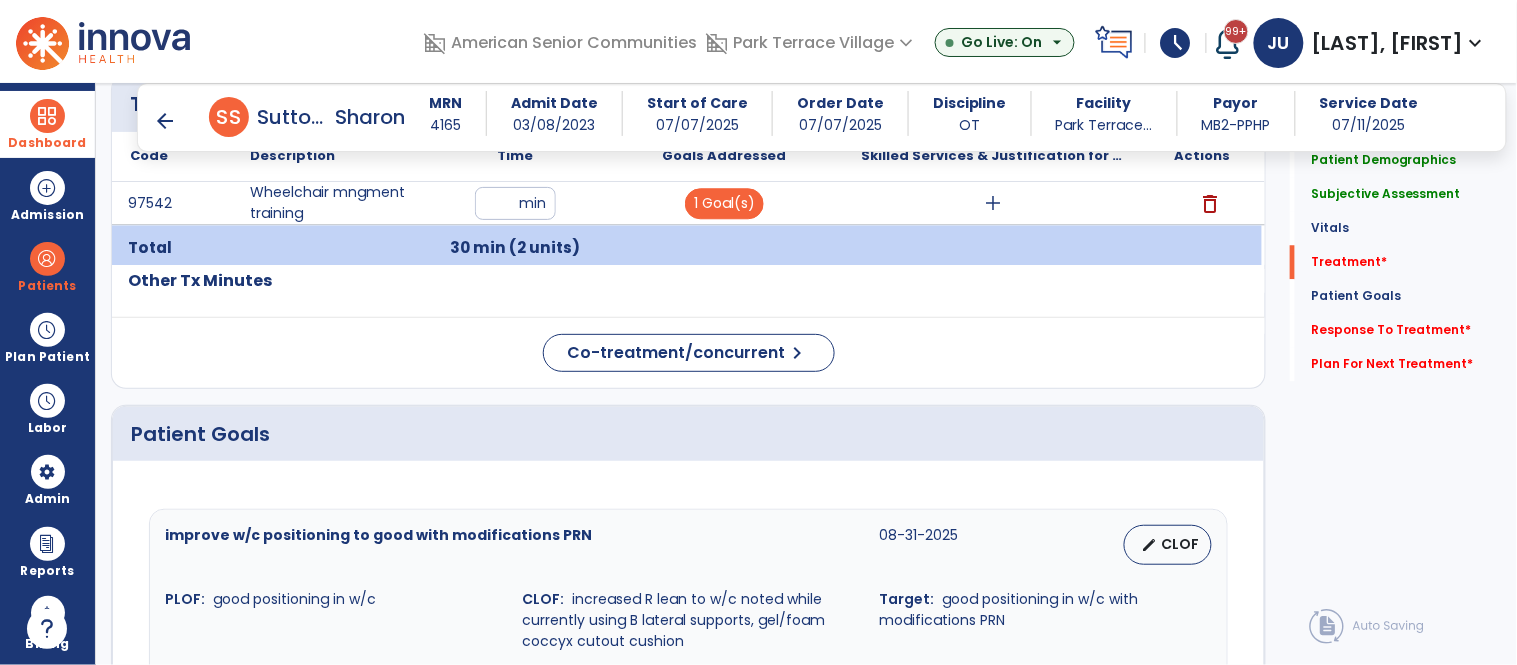 click on "add" at bounding box center [993, 203] 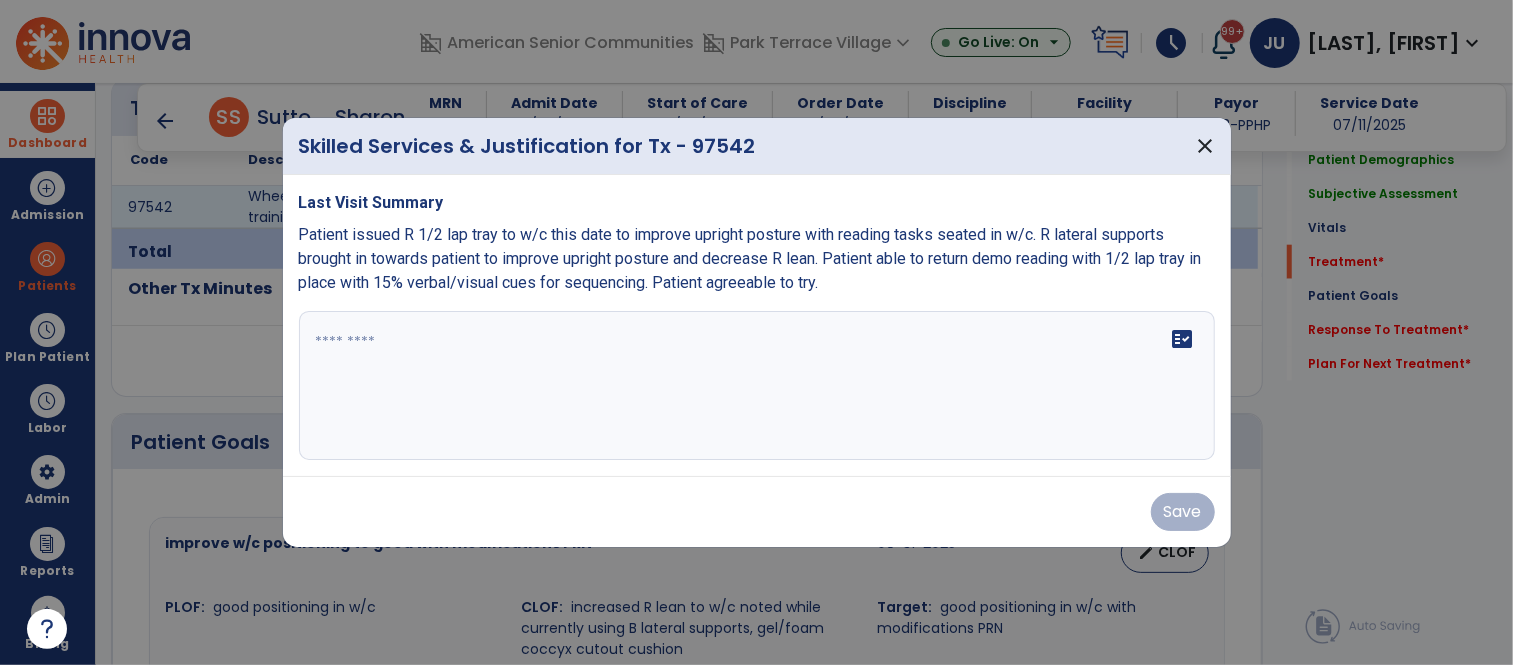 scroll, scrollTop: 1294, scrollLeft: 0, axis: vertical 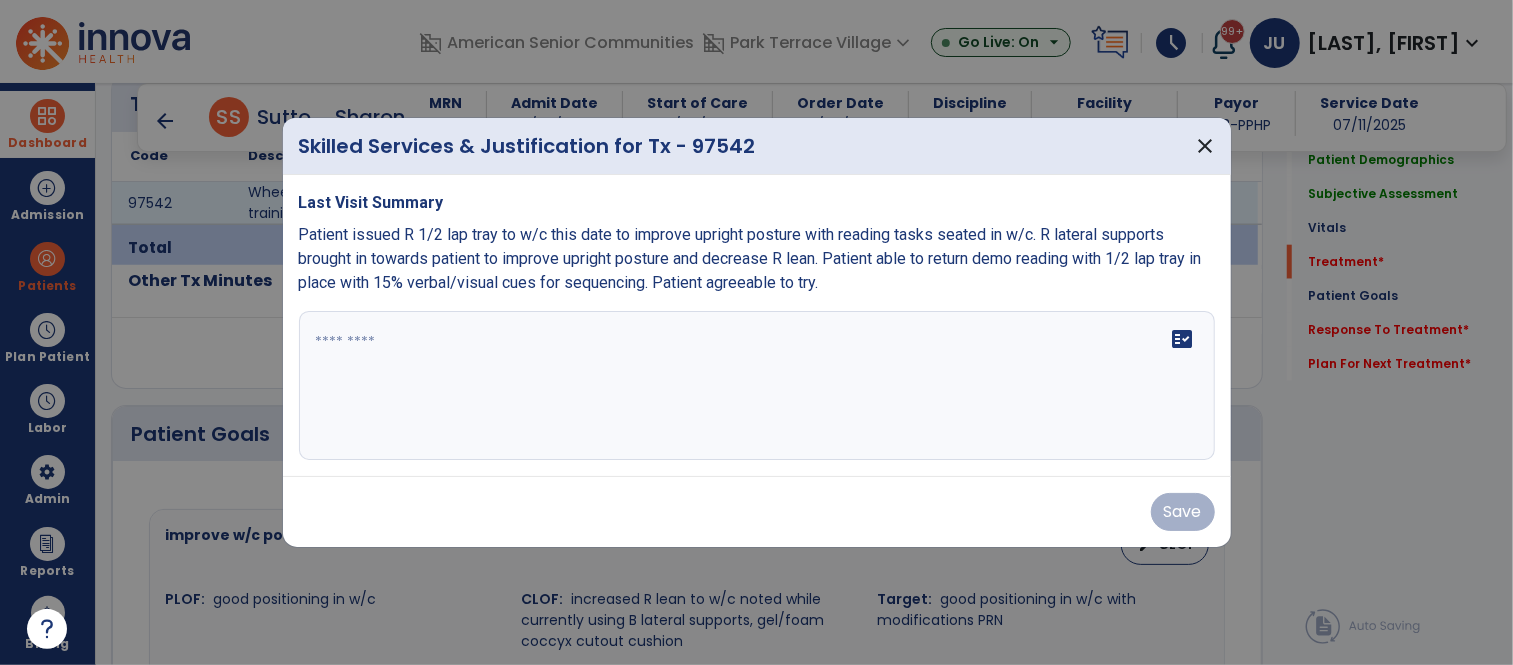 click at bounding box center [757, 386] 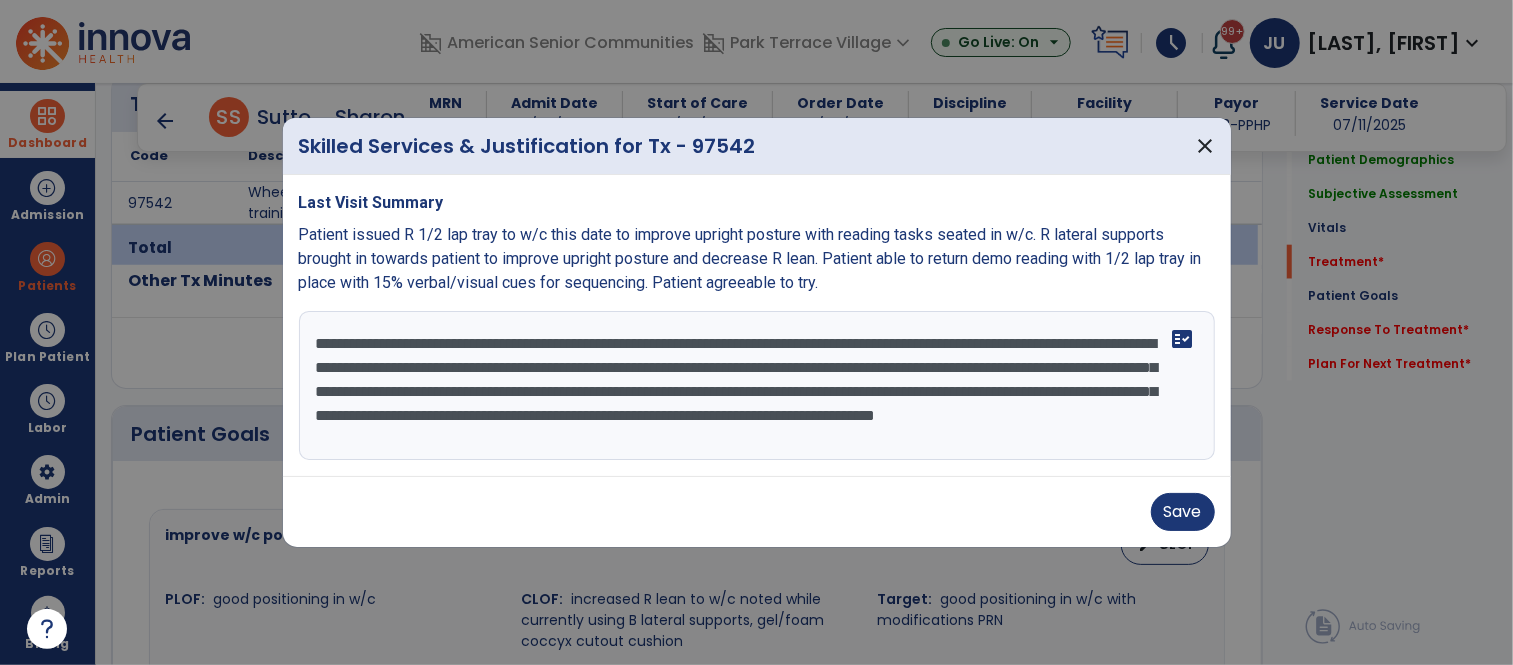 scroll, scrollTop: 14, scrollLeft: 0, axis: vertical 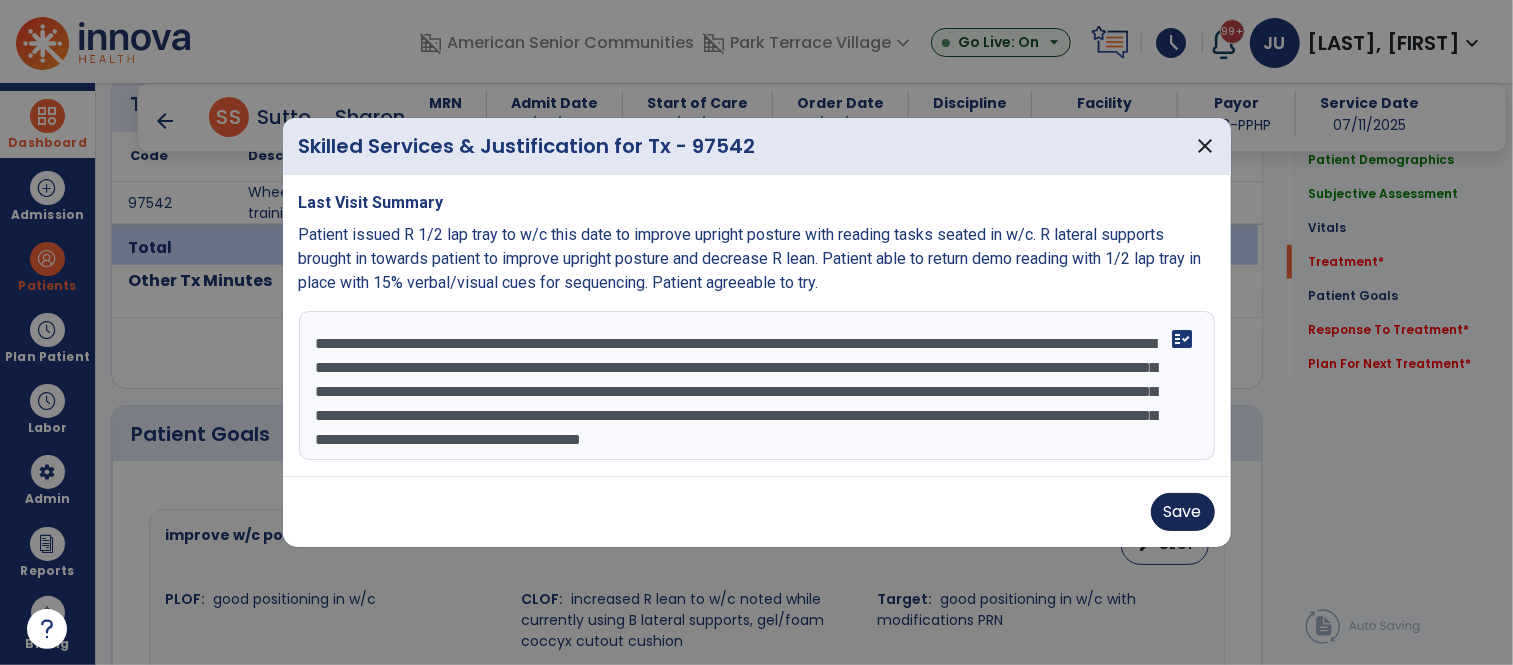 type on "**********" 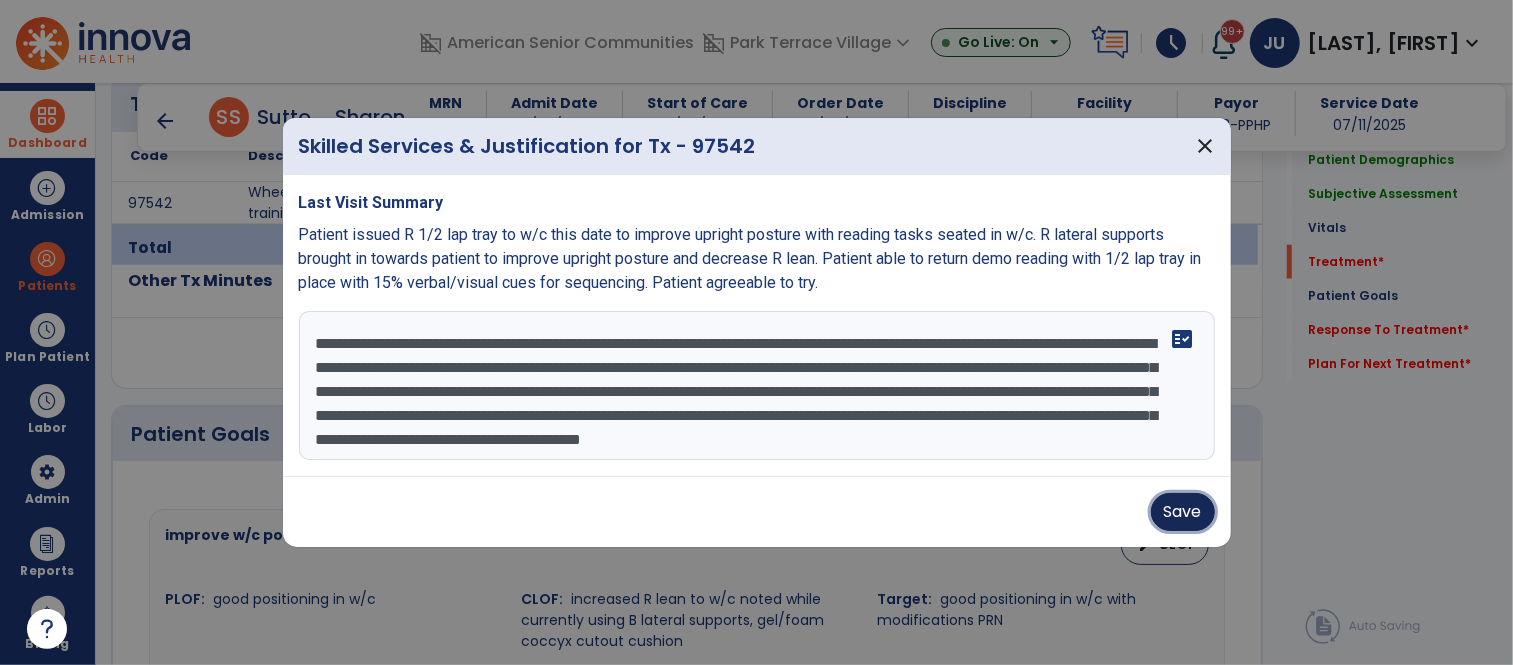 click on "Save" at bounding box center (1183, 512) 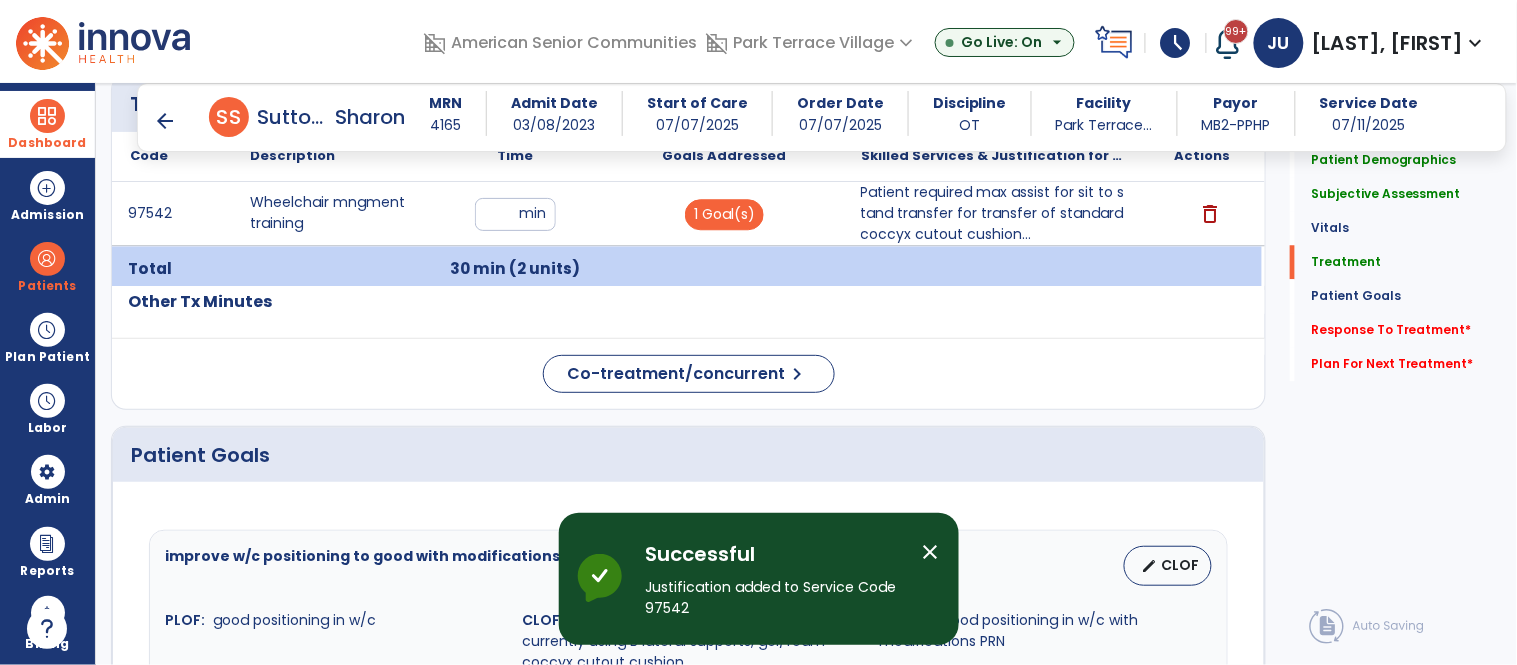 click on "close" at bounding box center (931, 552) 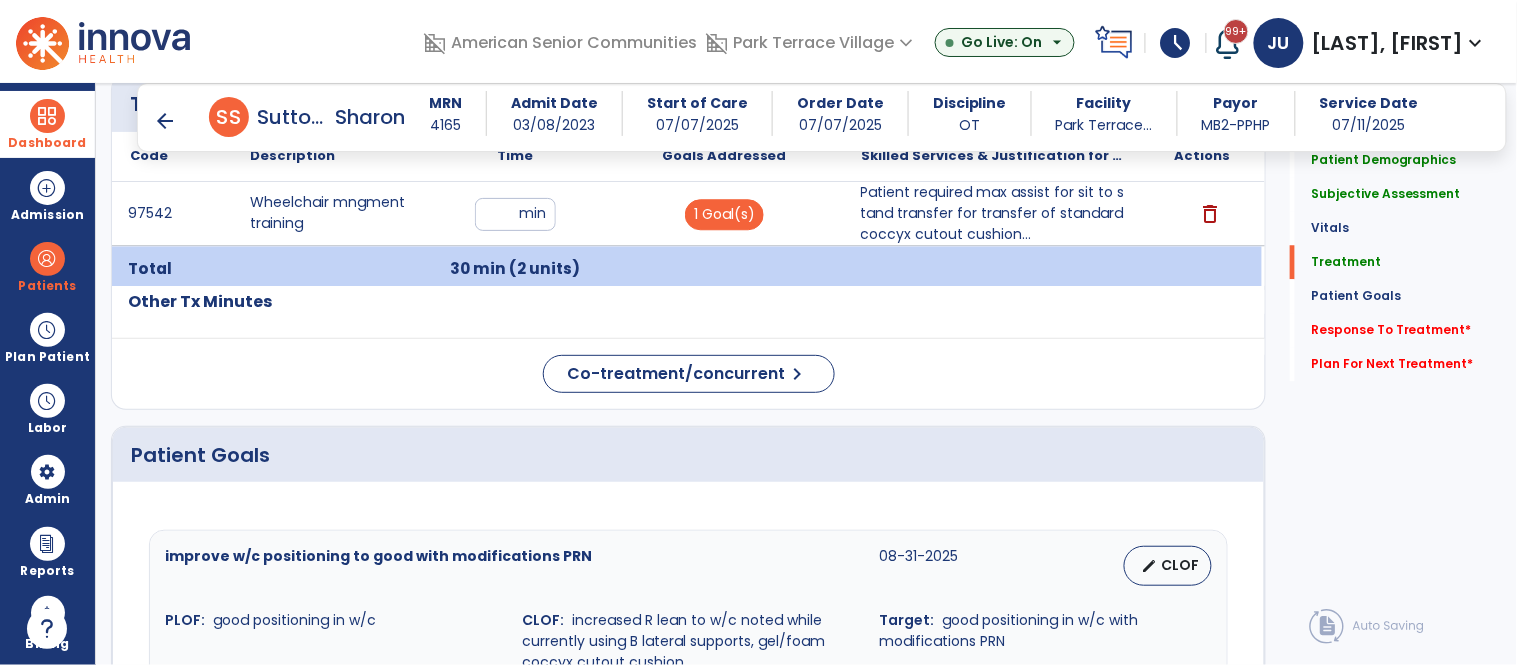 click on "Code
Description
Time" 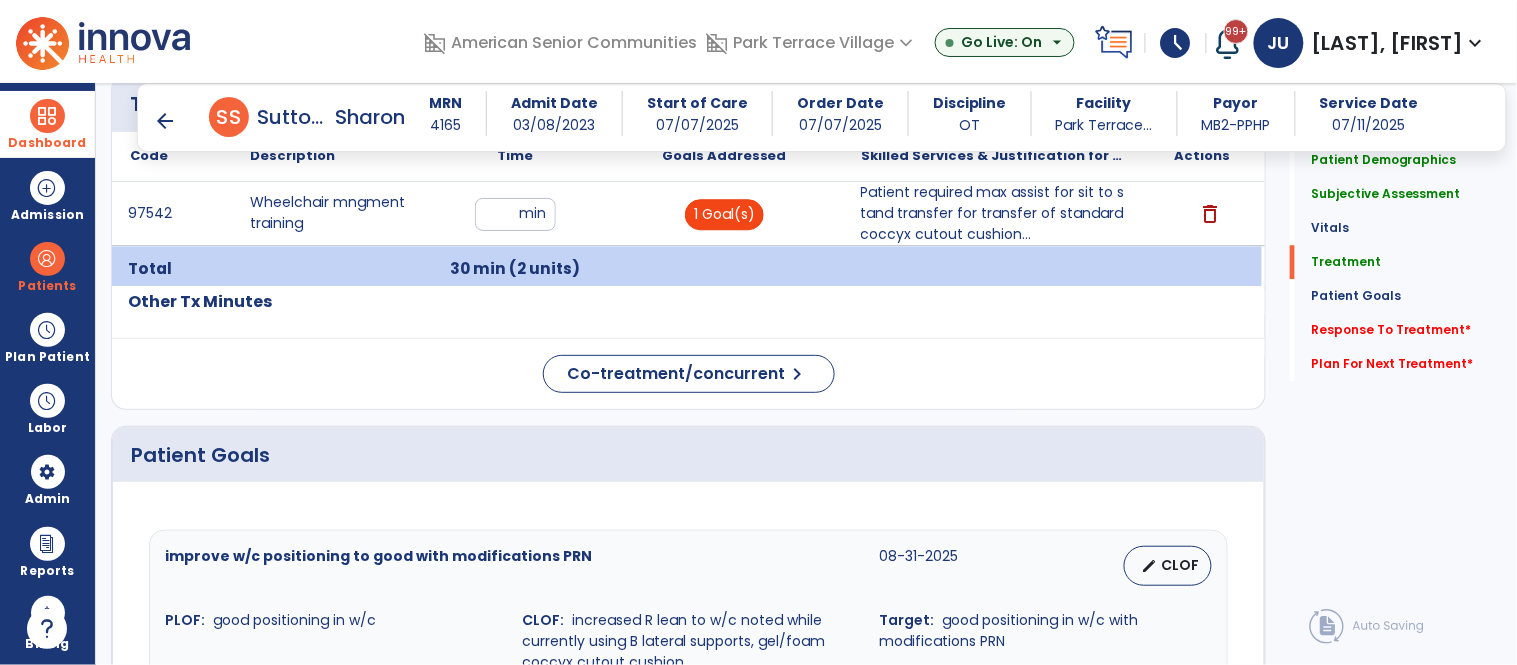 click on "1 Goal(s)" at bounding box center [724, 214] 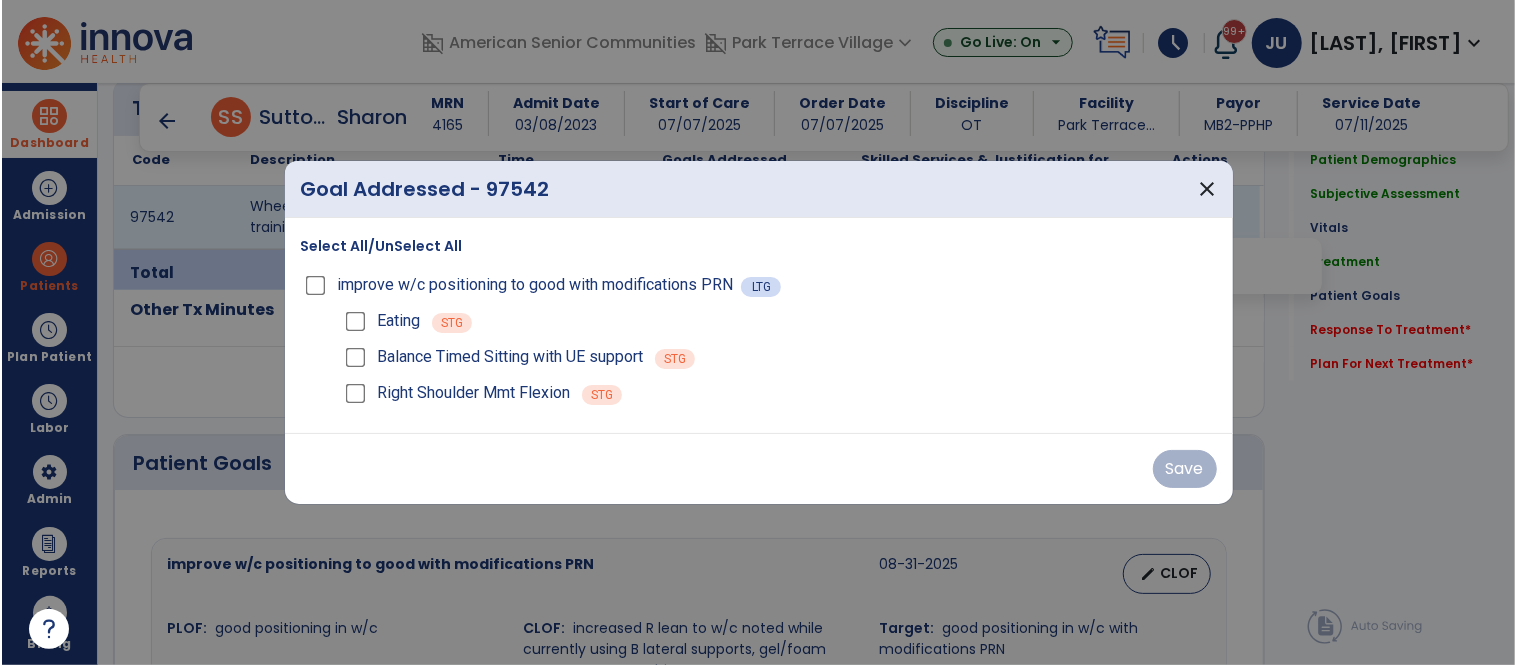 scroll, scrollTop: 1294, scrollLeft: 0, axis: vertical 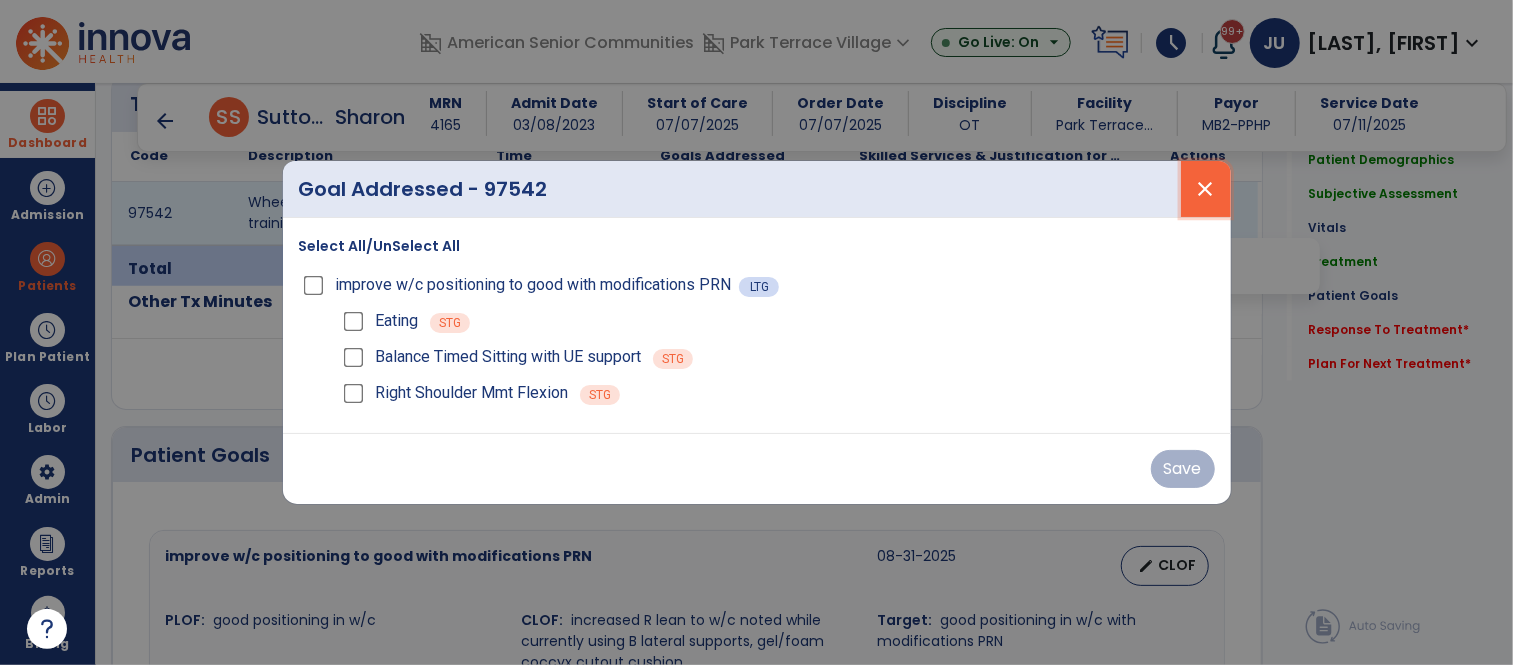 click on "close" at bounding box center [1206, 189] 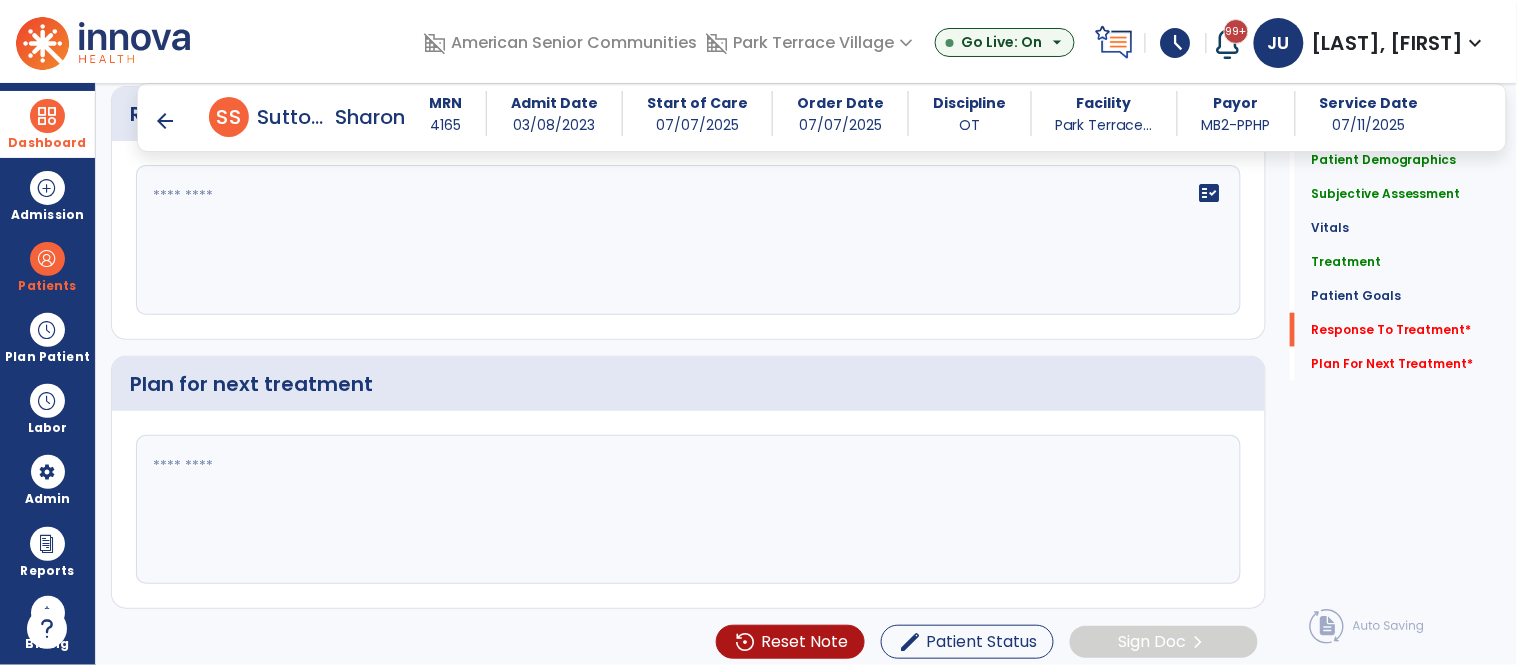 scroll, scrollTop: 2378, scrollLeft: 0, axis: vertical 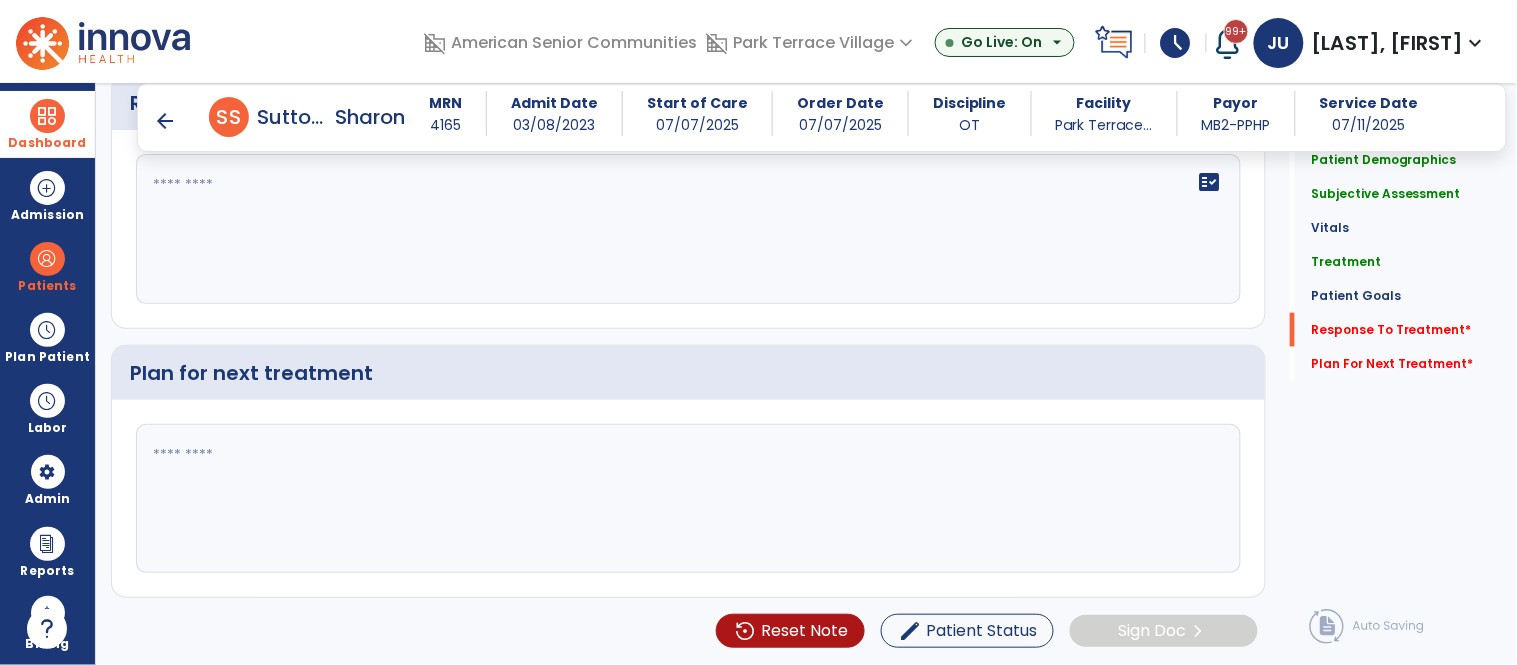 click 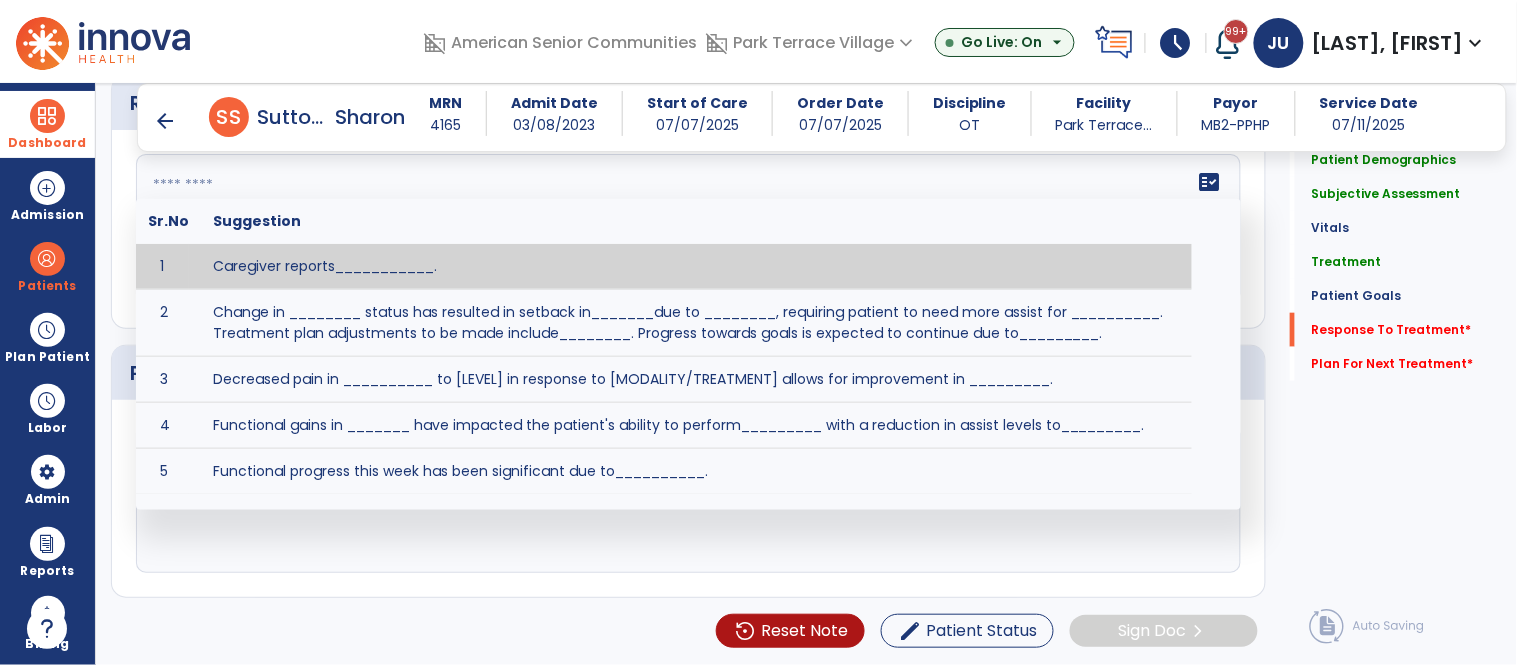 type on "*" 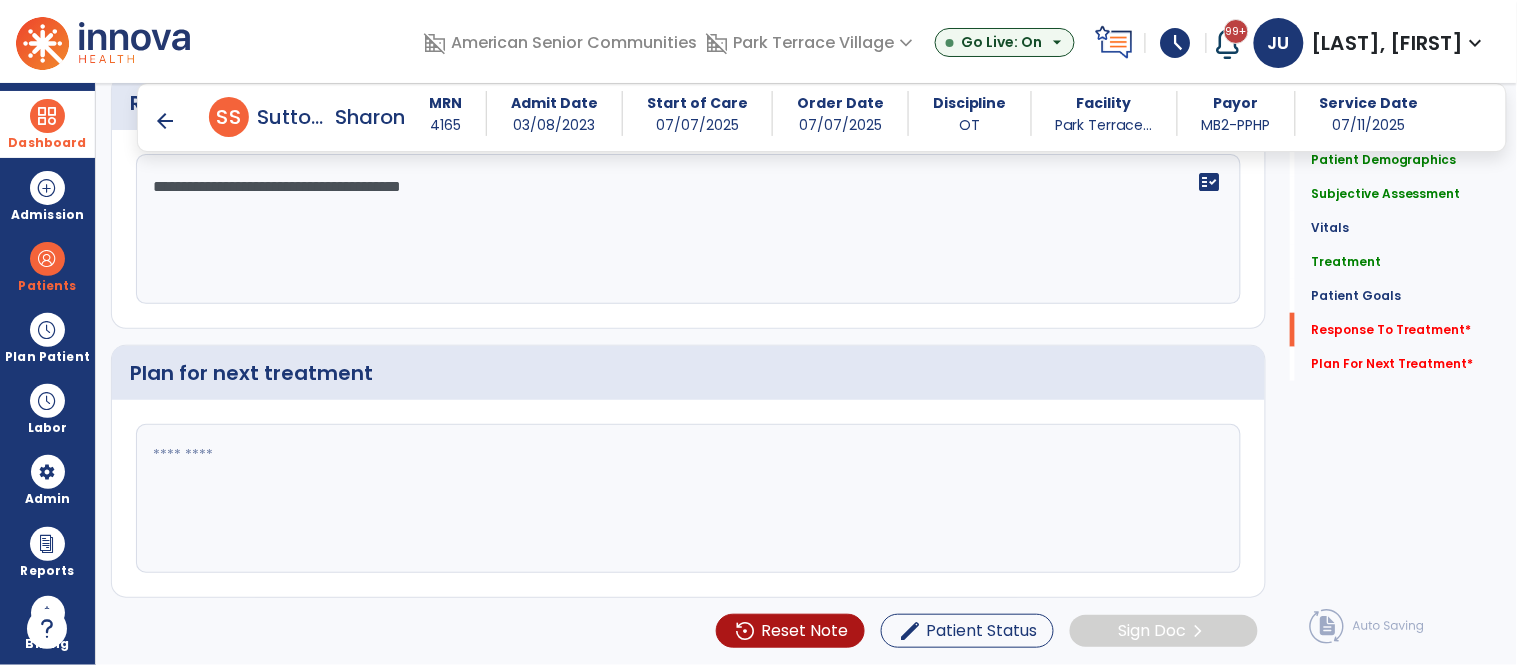 type on "**********" 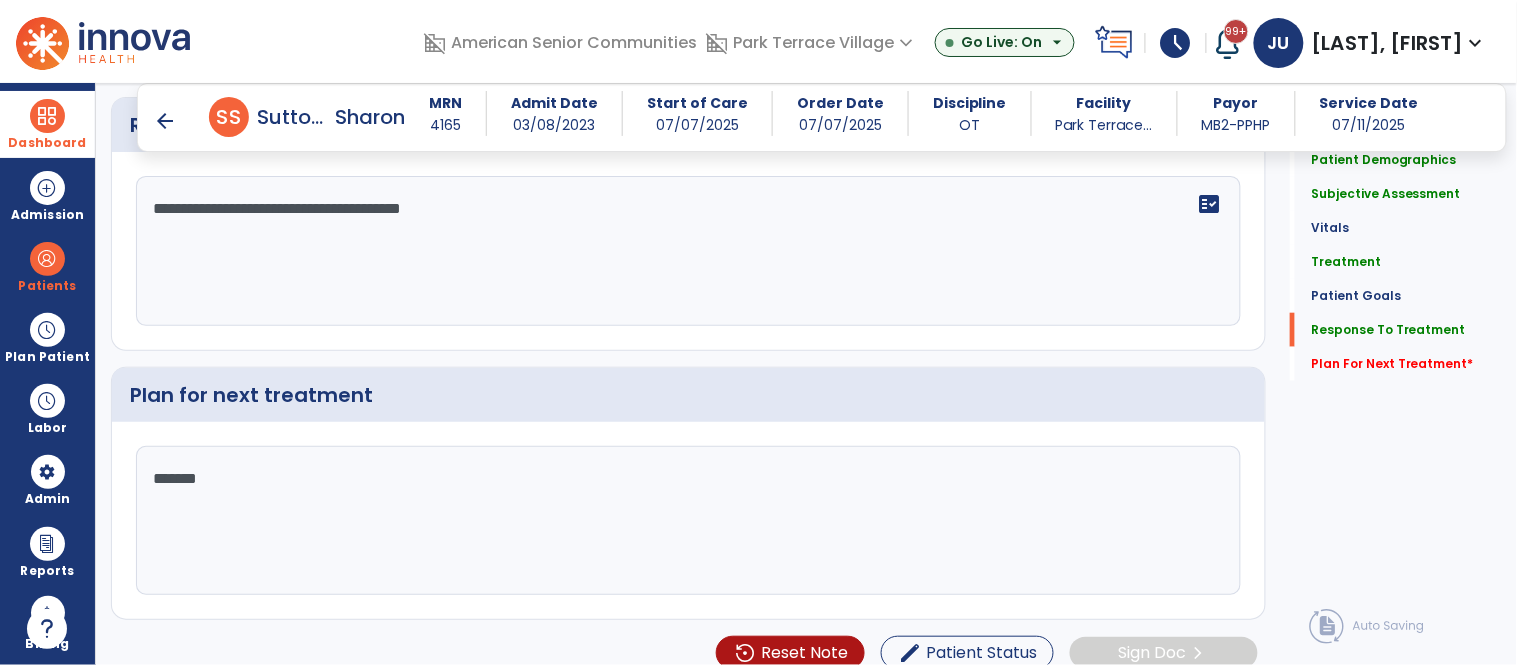 scroll, scrollTop: 2378, scrollLeft: 0, axis: vertical 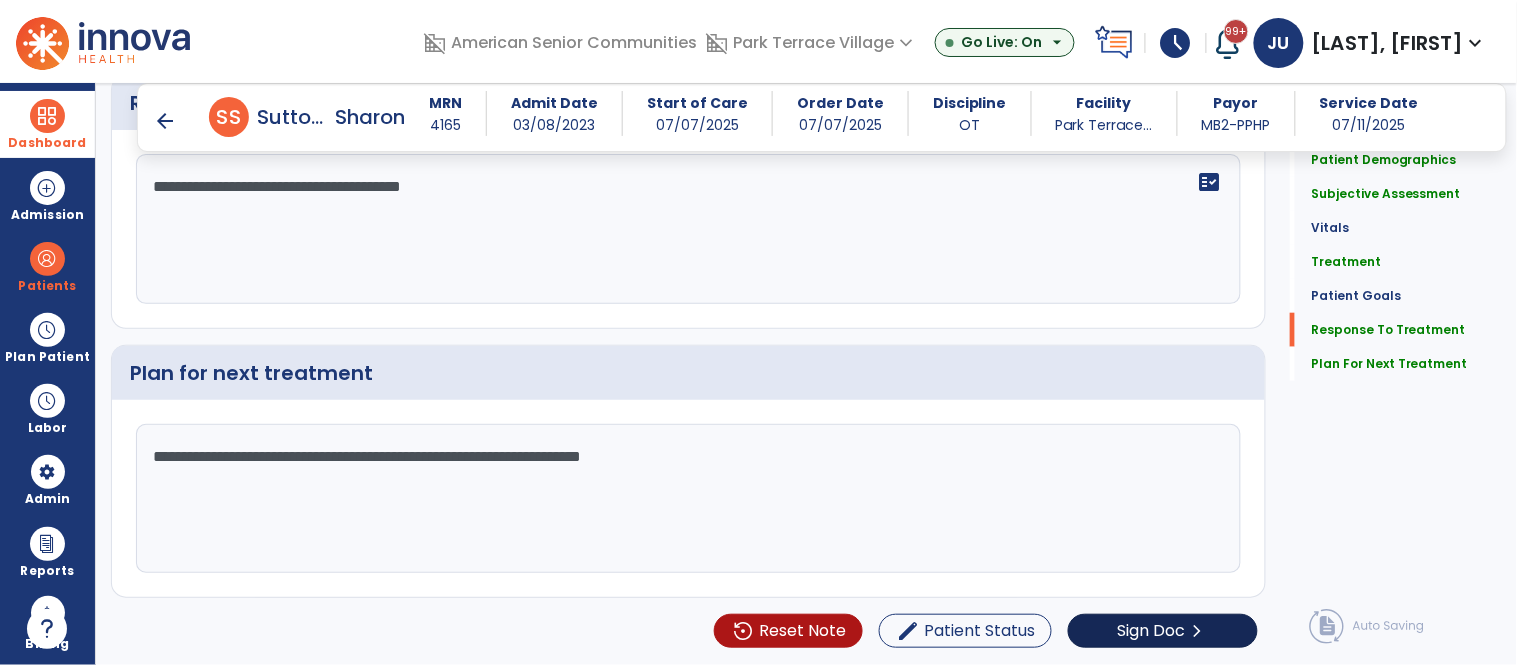 type on "**********" 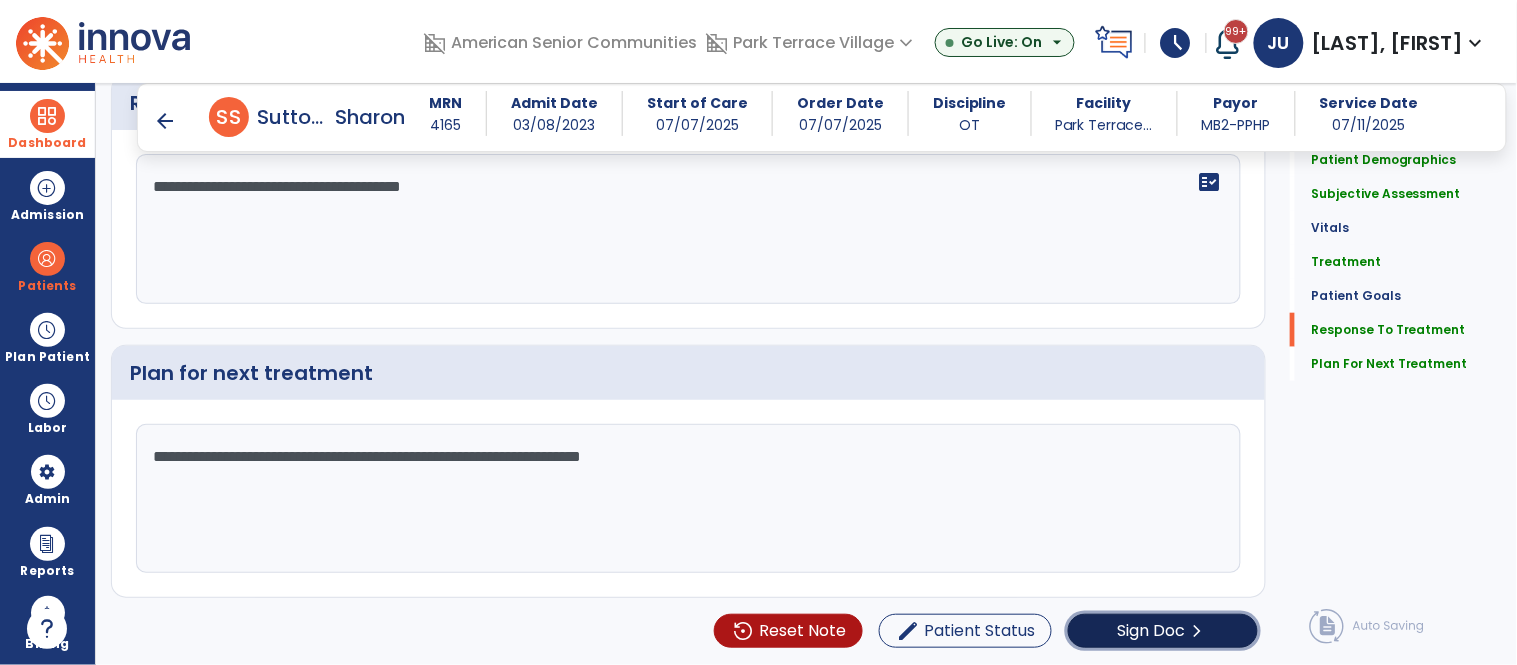 click on "Sign Doc" 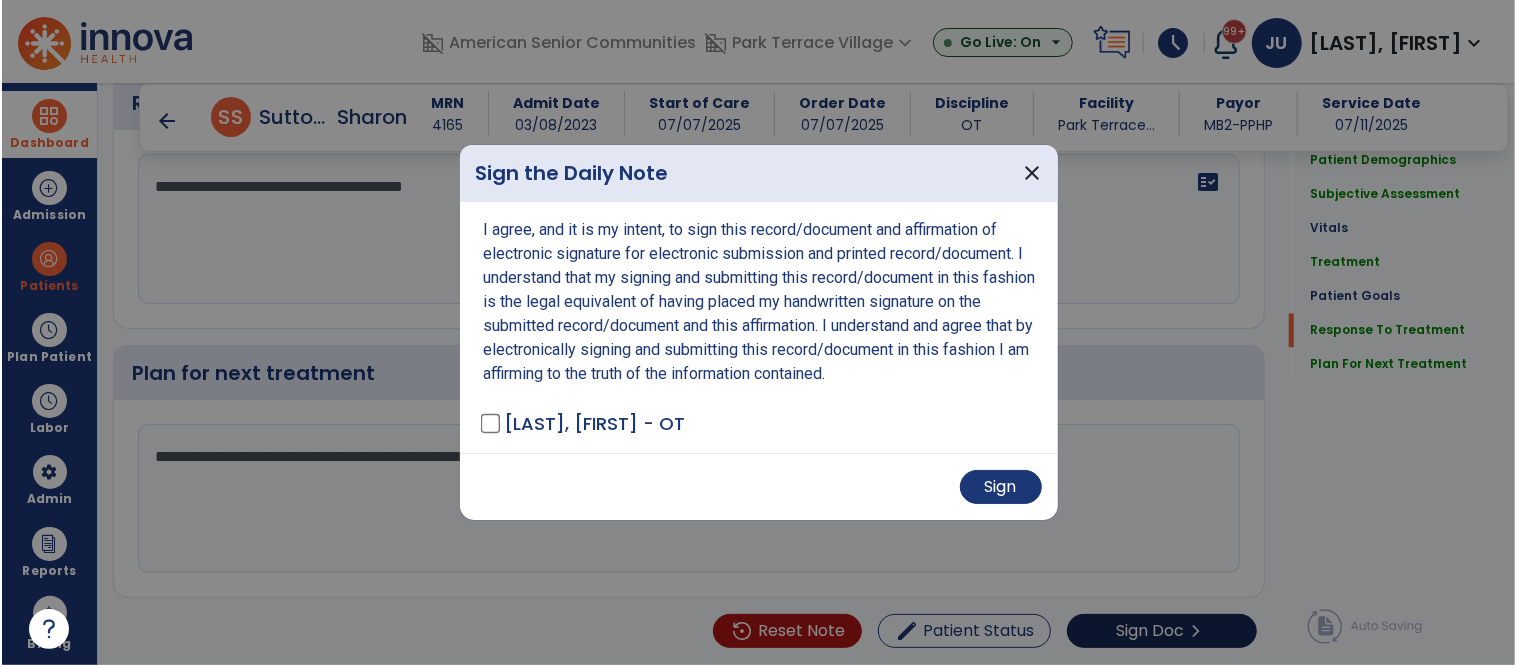 scroll, scrollTop: 2378, scrollLeft: 0, axis: vertical 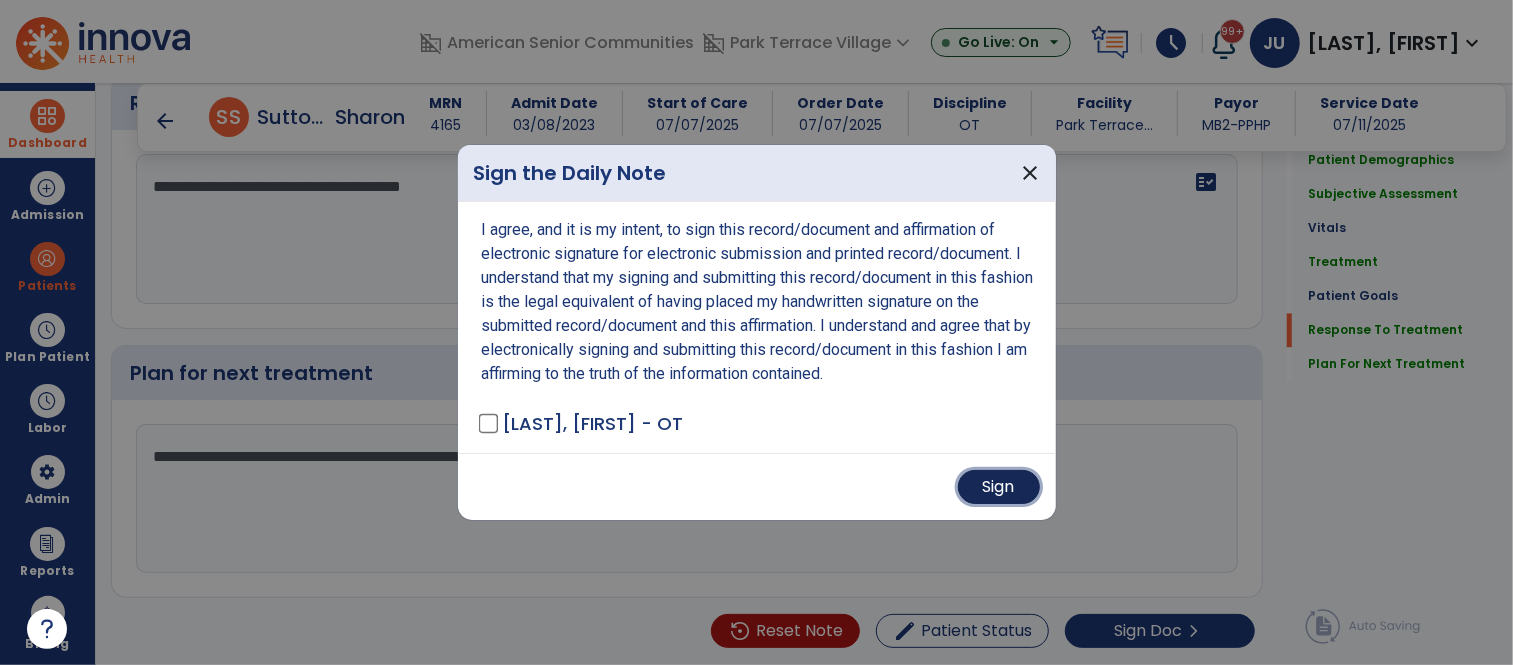 click on "Sign" at bounding box center [999, 487] 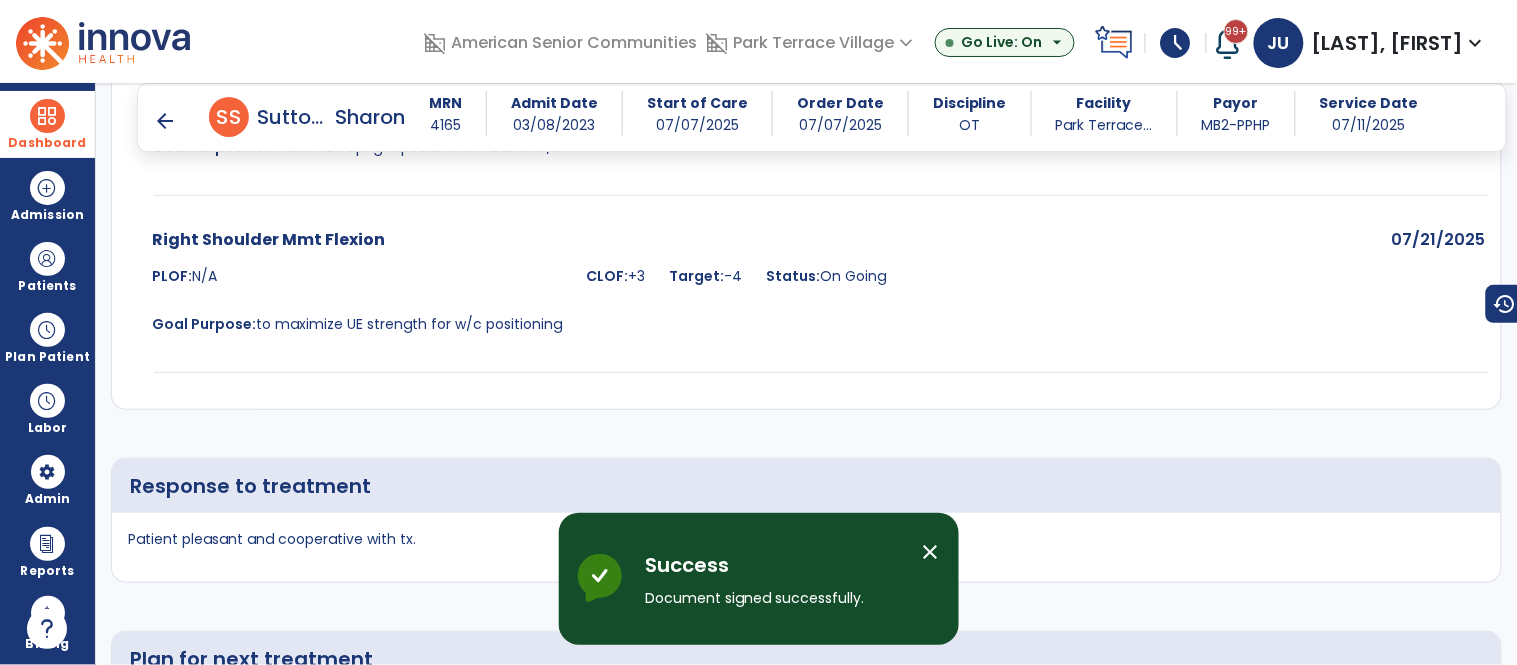 scroll, scrollTop: 2971, scrollLeft: 0, axis: vertical 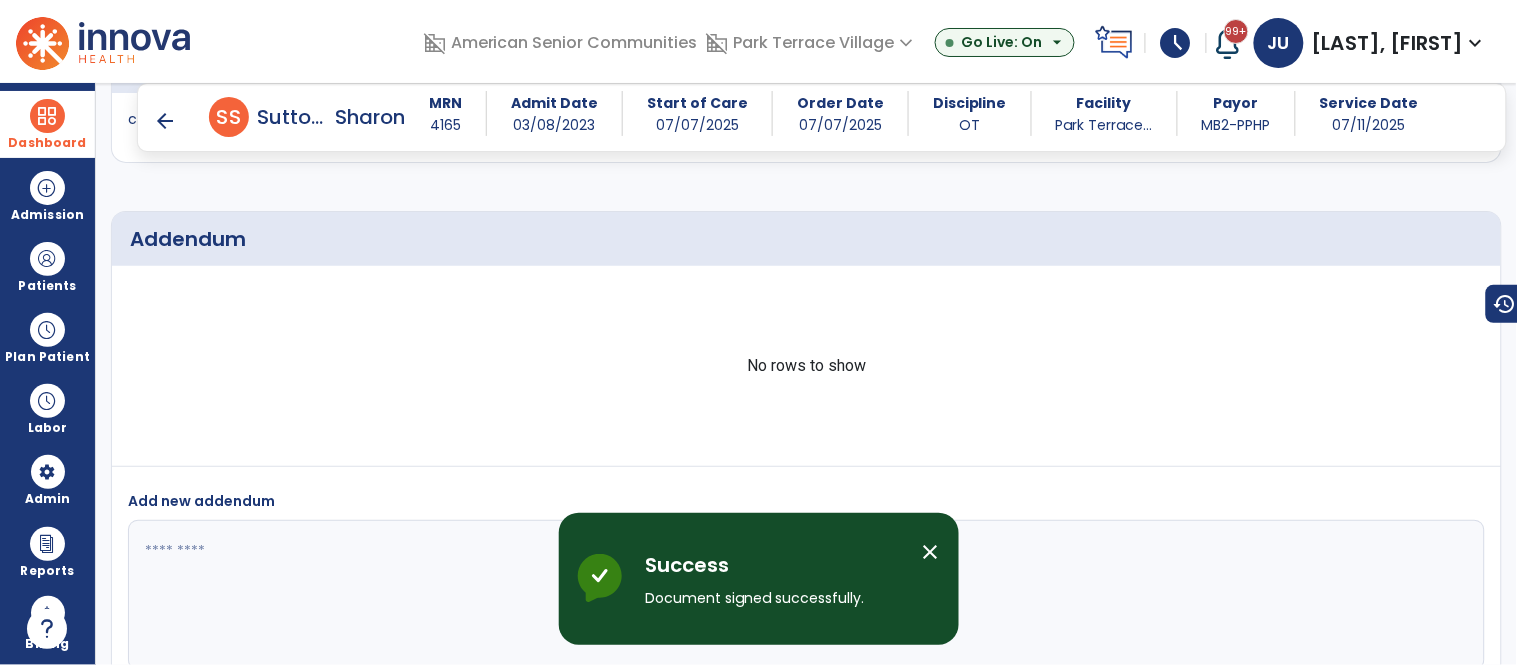 click on "close" at bounding box center (931, 552) 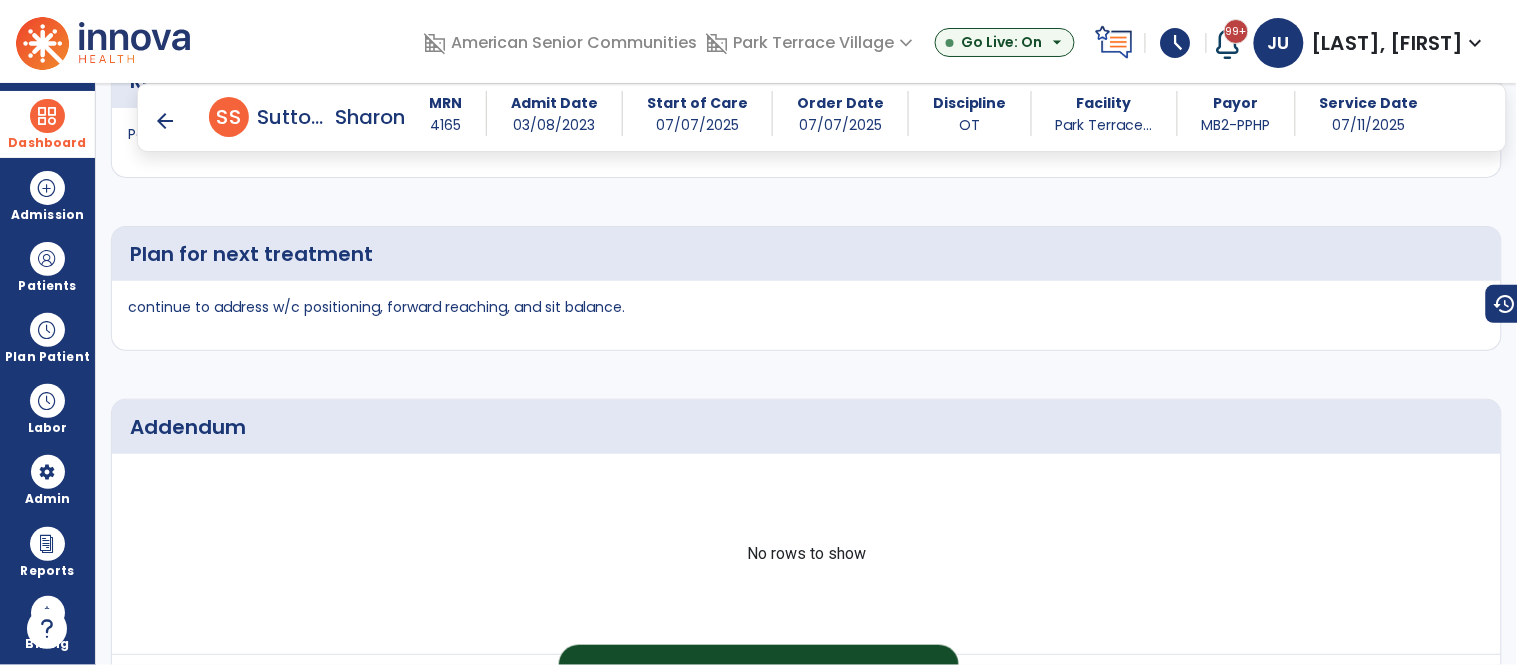 click on "arrow_back" at bounding box center [165, 121] 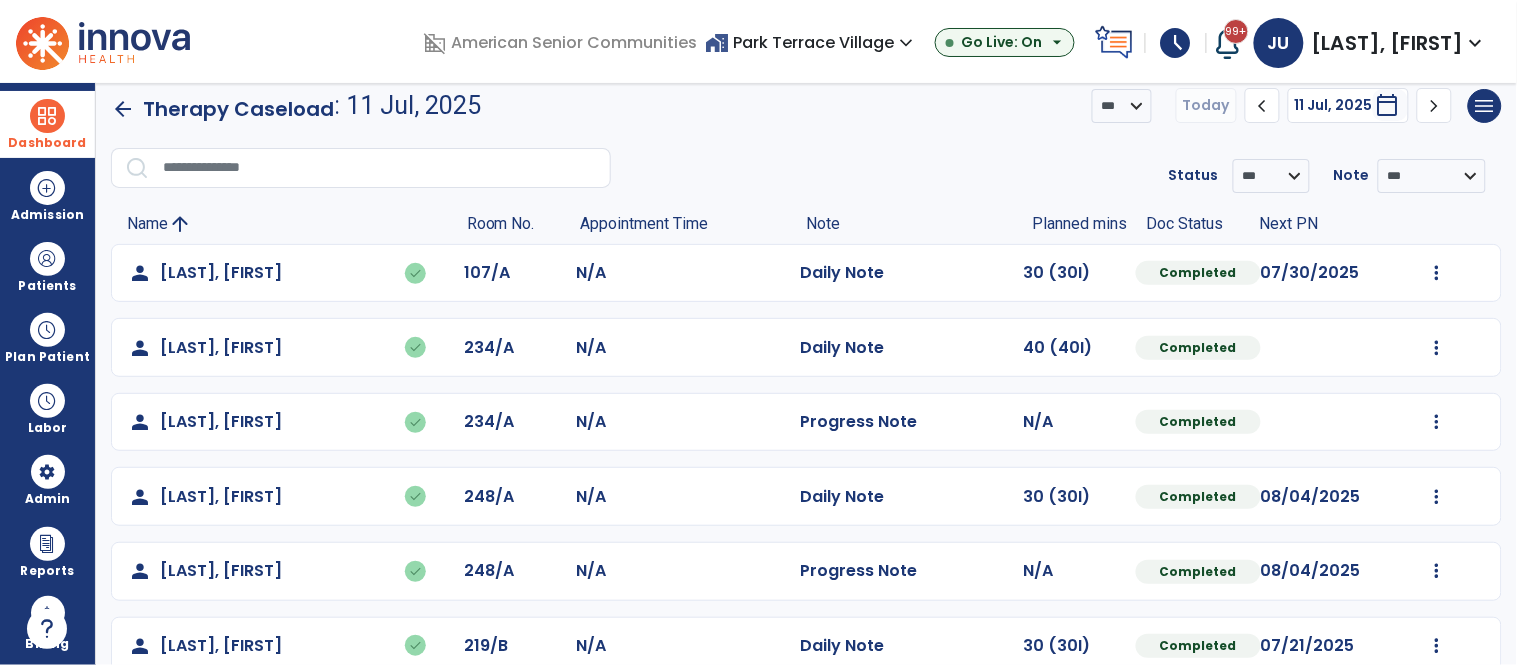 scroll, scrollTop: 568, scrollLeft: 0, axis: vertical 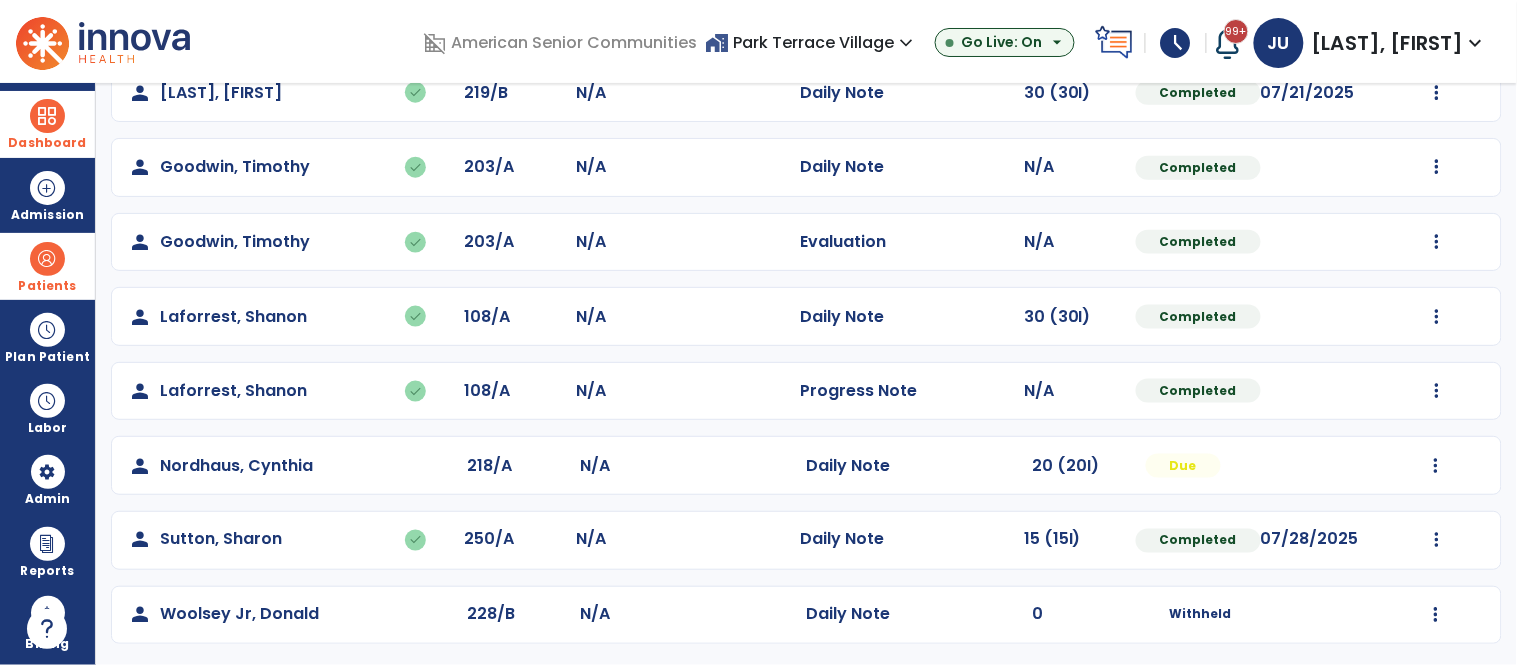 click at bounding box center [47, 259] 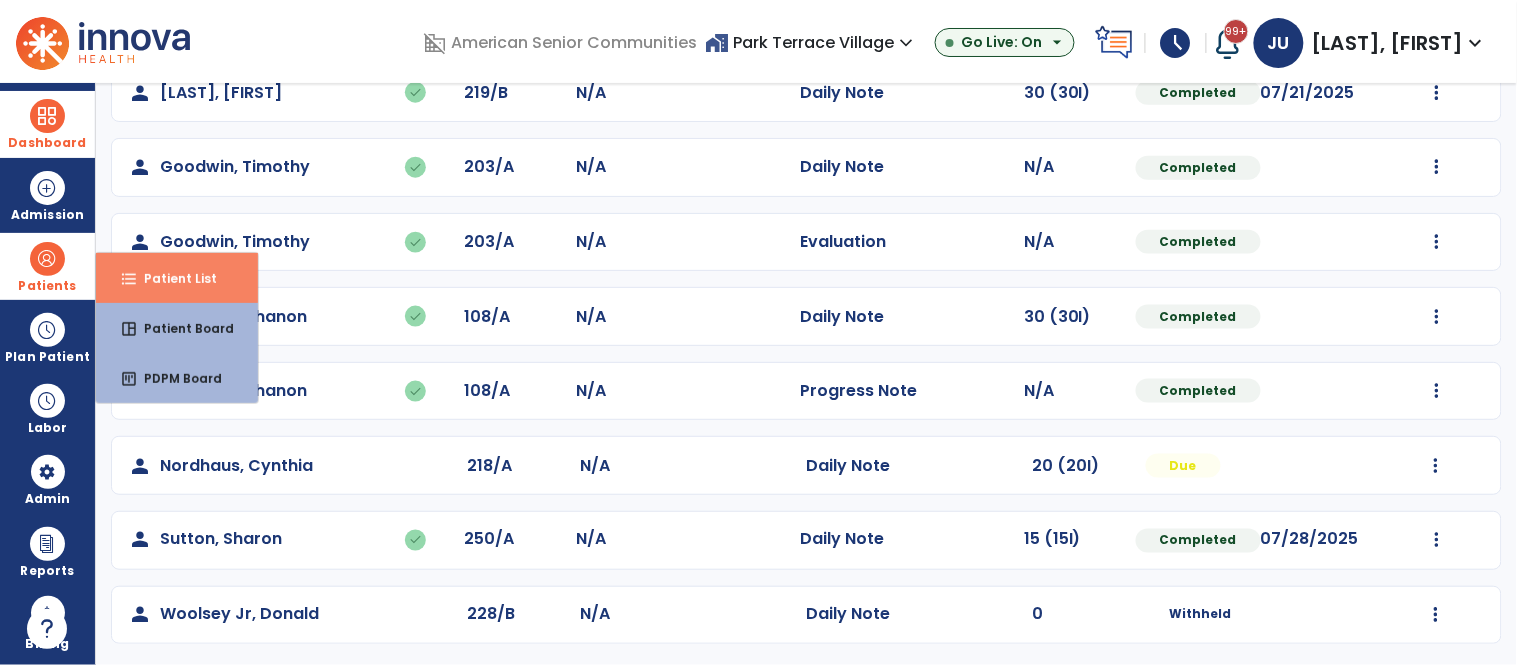 click on "Patient List" at bounding box center (172, 278) 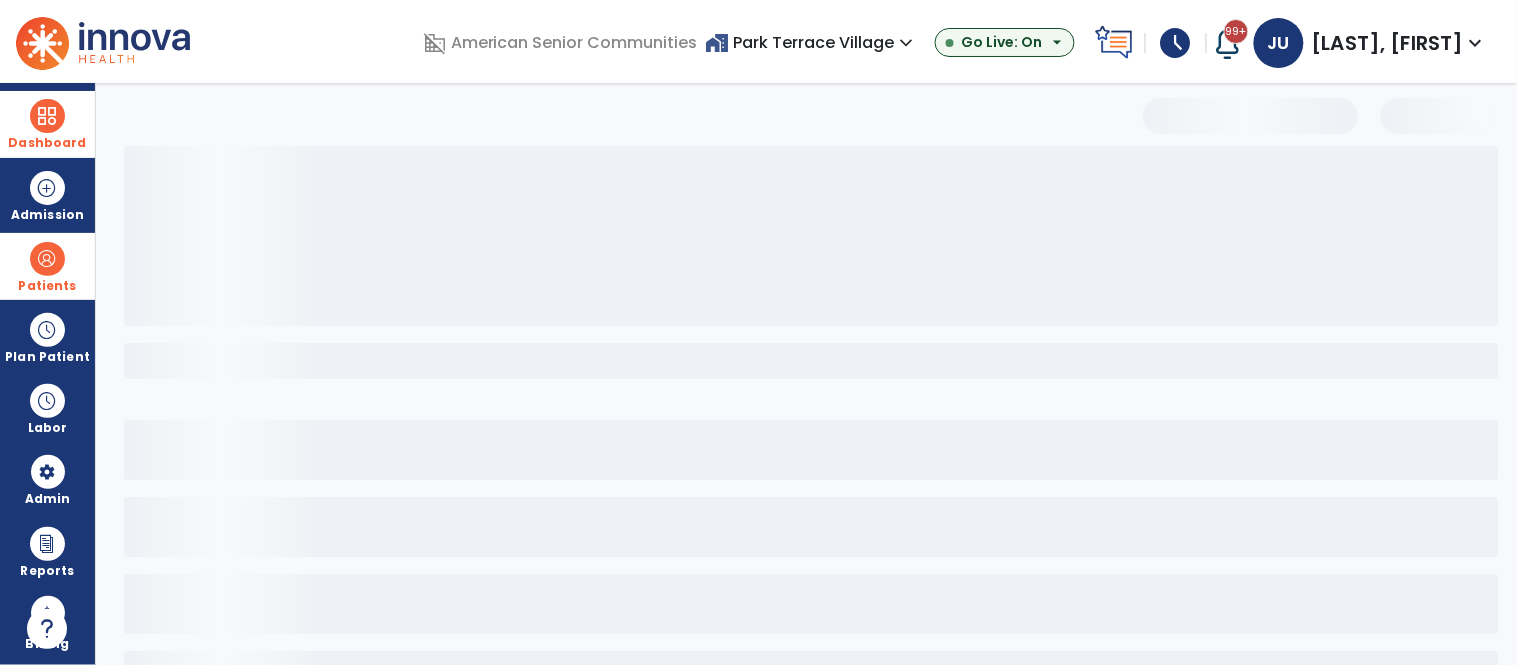 scroll, scrollTop: 0, scrollLeft: 0, axis: both 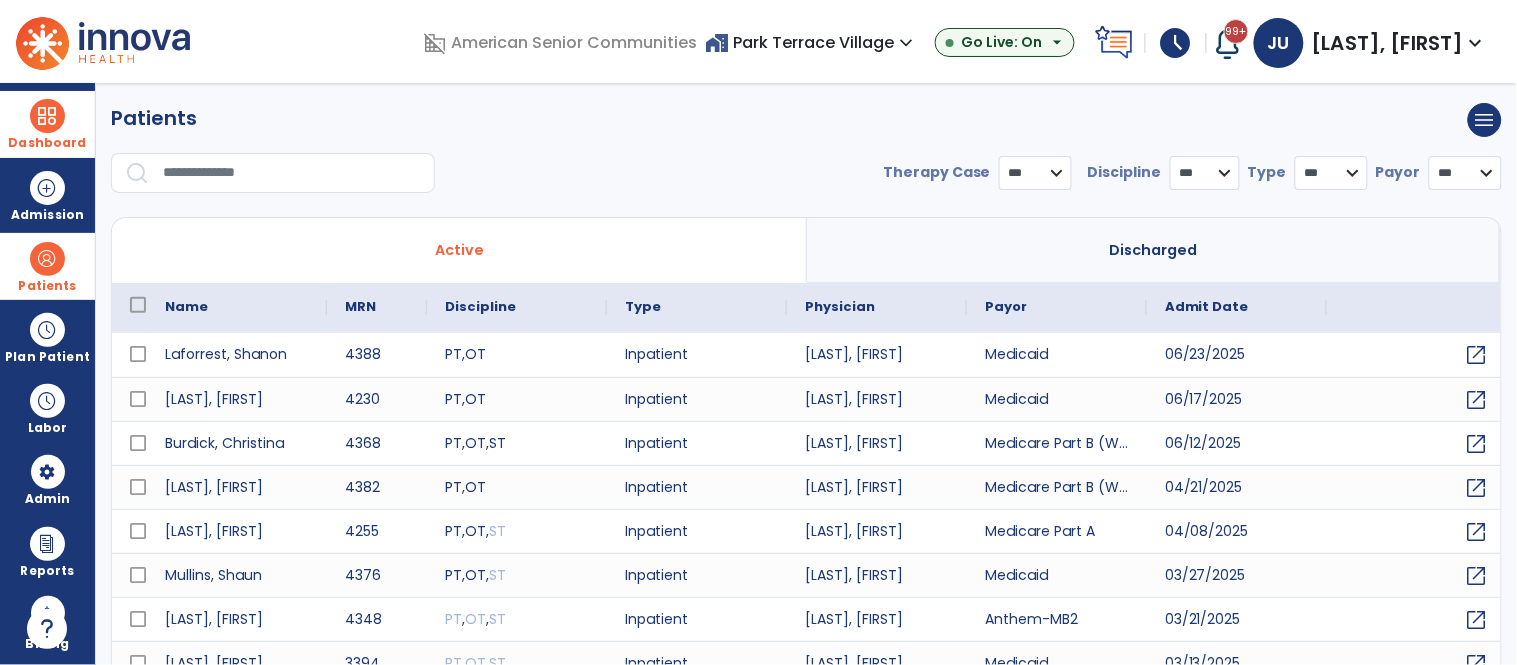 click at bounding box center (292, 173) 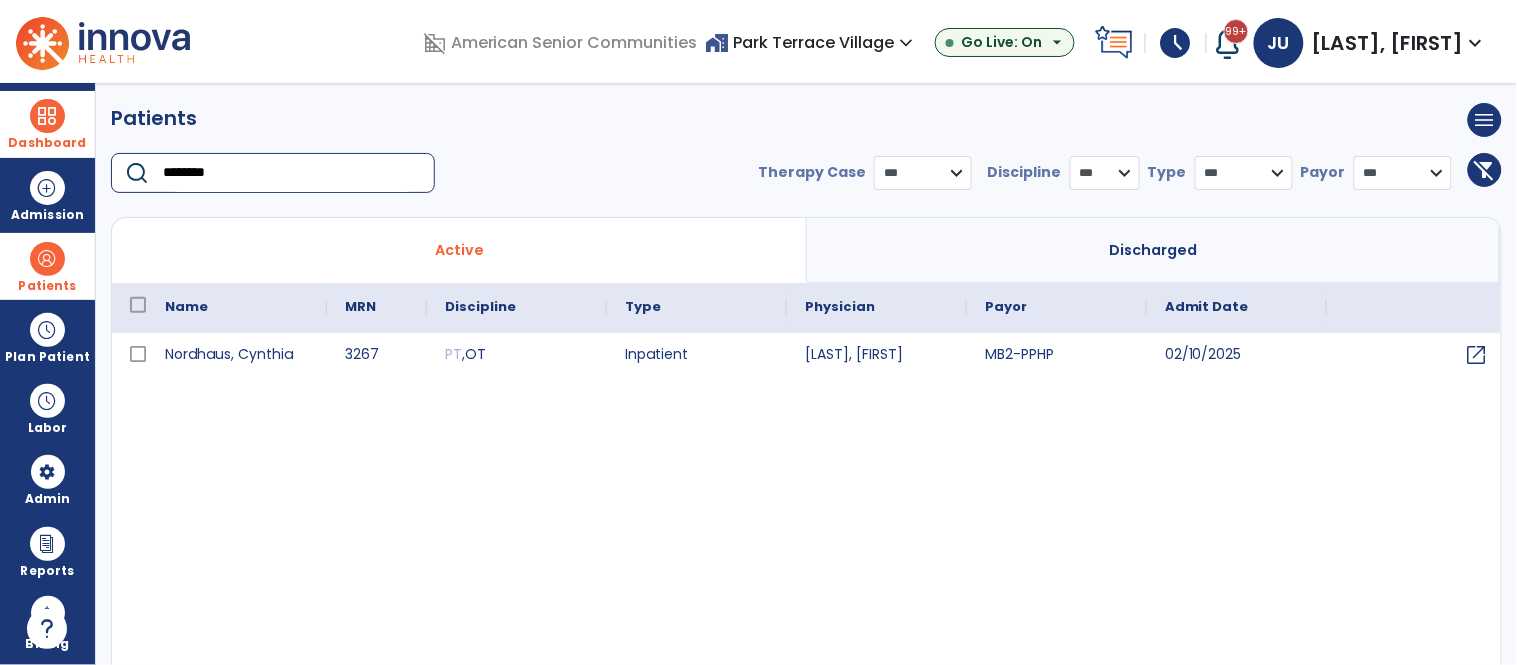 type on "********" 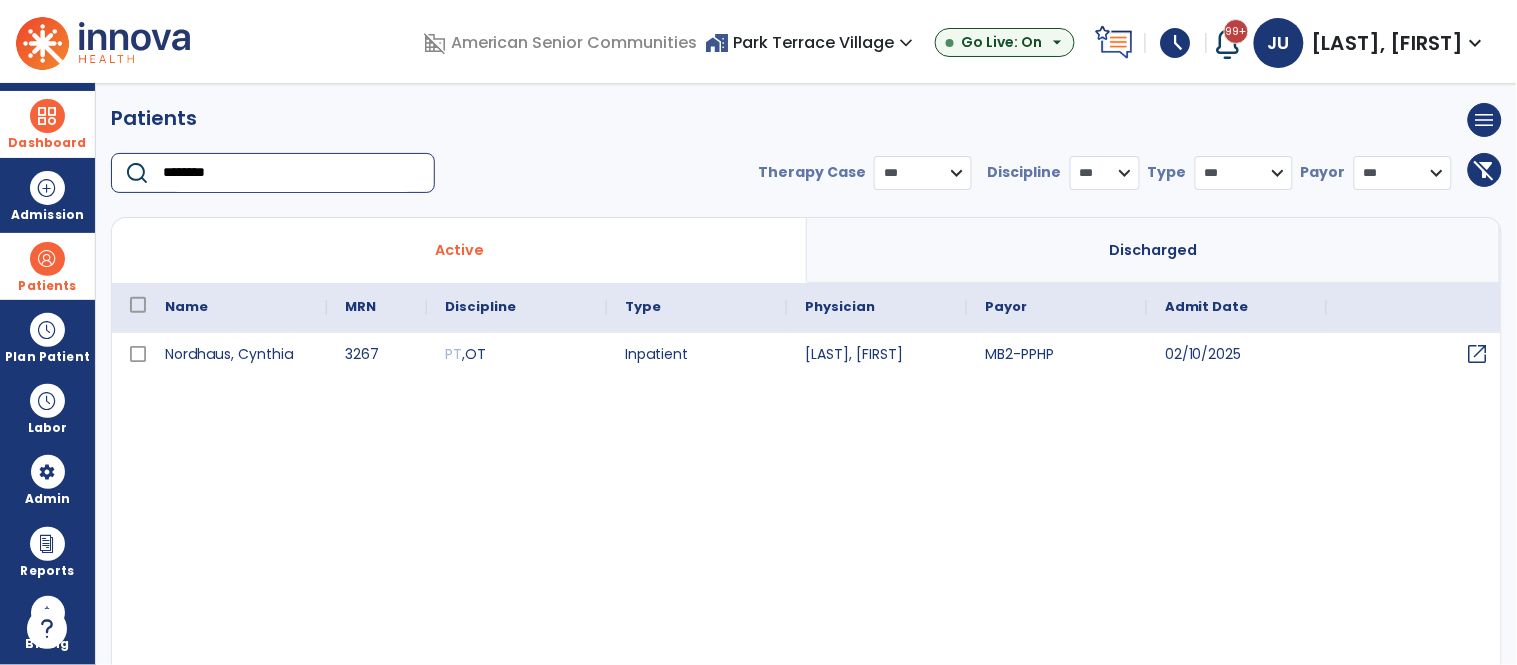 click on "open_in_new" at bounding box center (1478, 354) 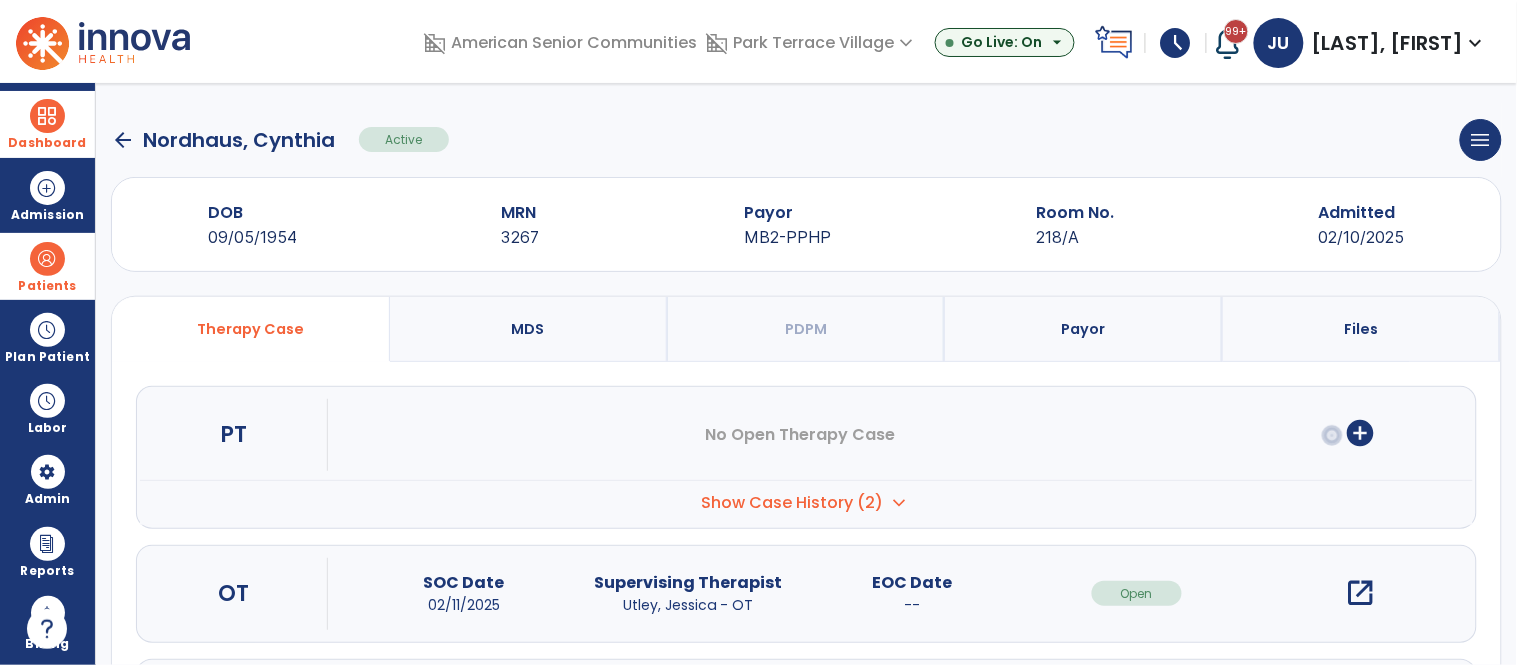 click on "open_in_new" at bounding box center (1361, 593) 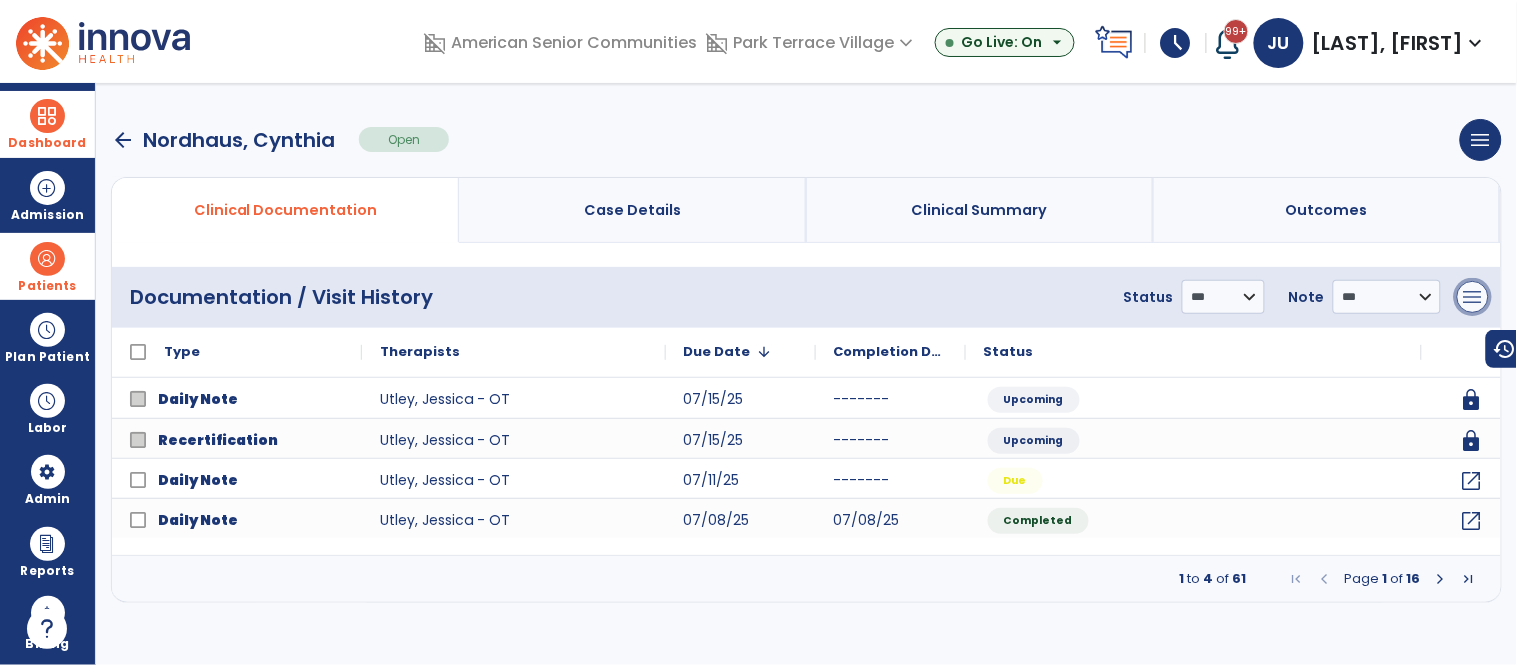 click on "menu" at bounding box center [1473, 297] 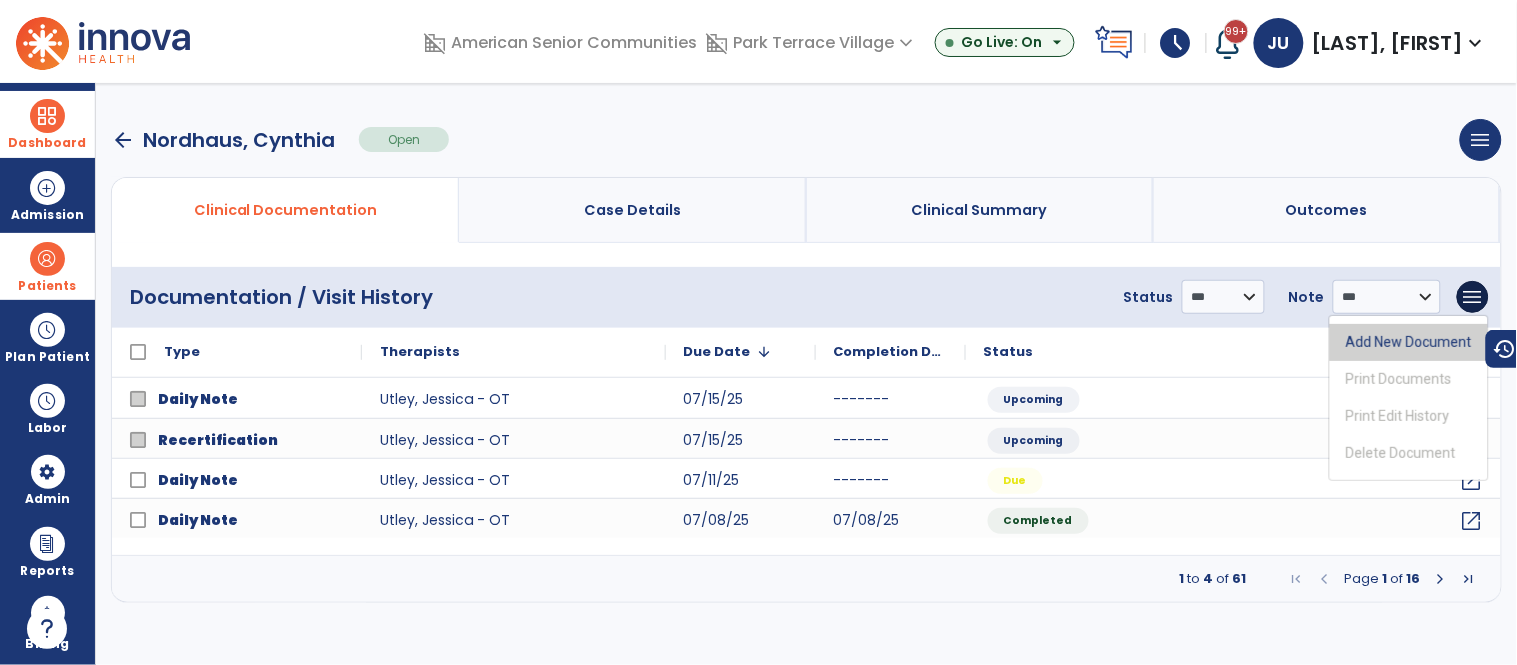 click on "Add New Document" at bounding box center [1409, 342] 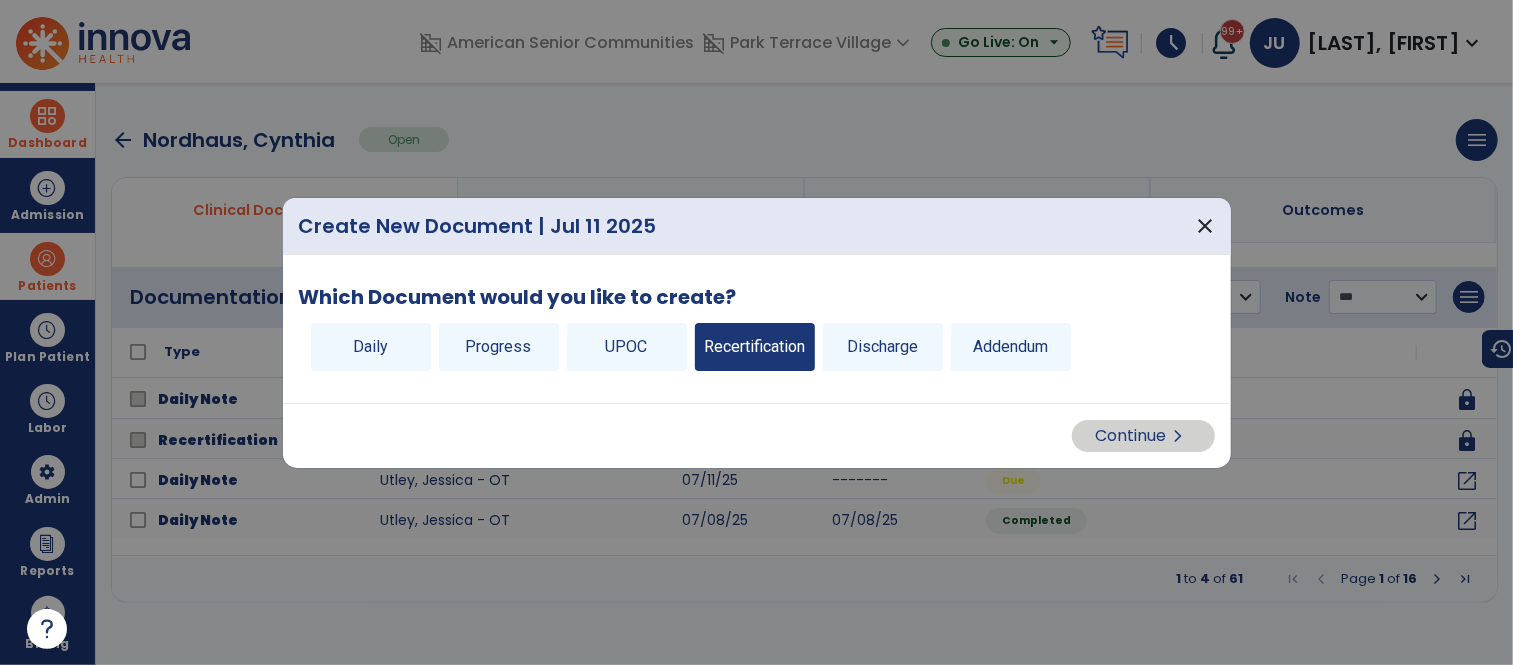 click on "Recertification" at bounding box center [755, 347] 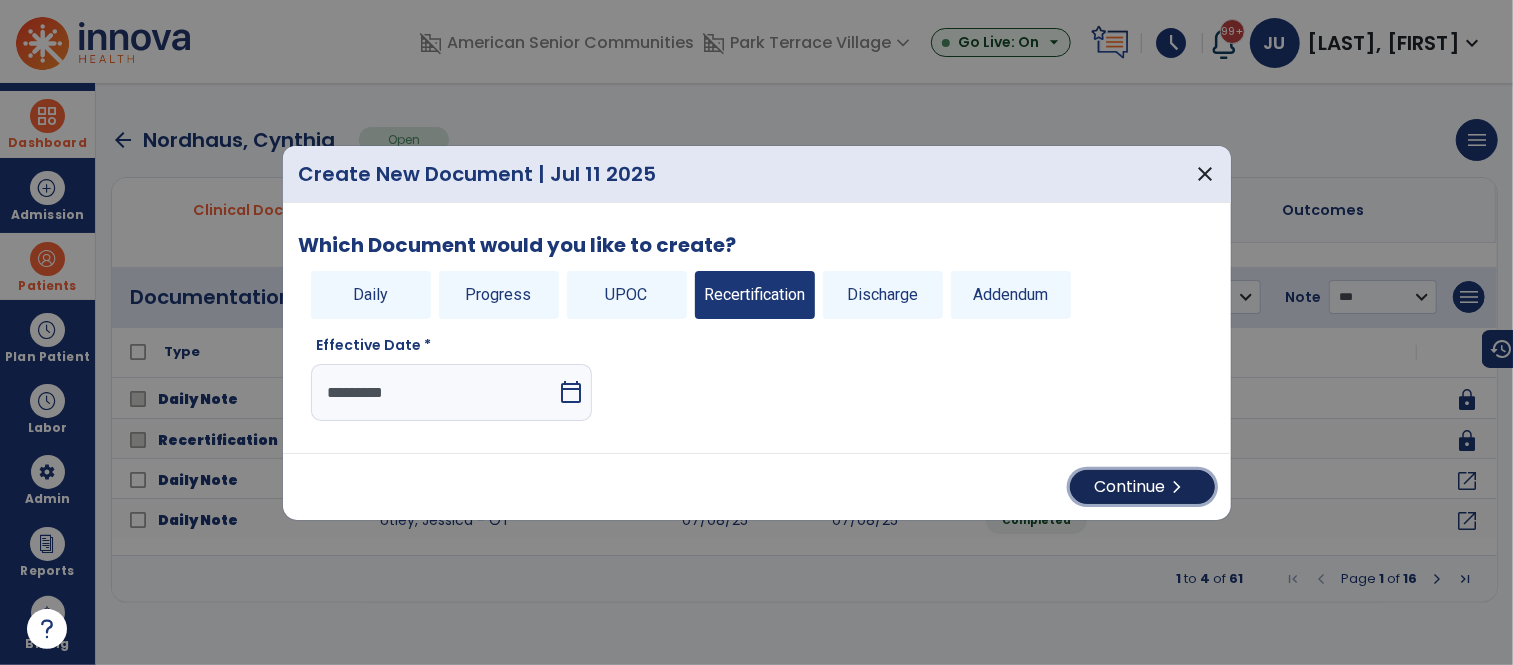 click on "Continue   chevron_right" at bounding box center [1142, 487] 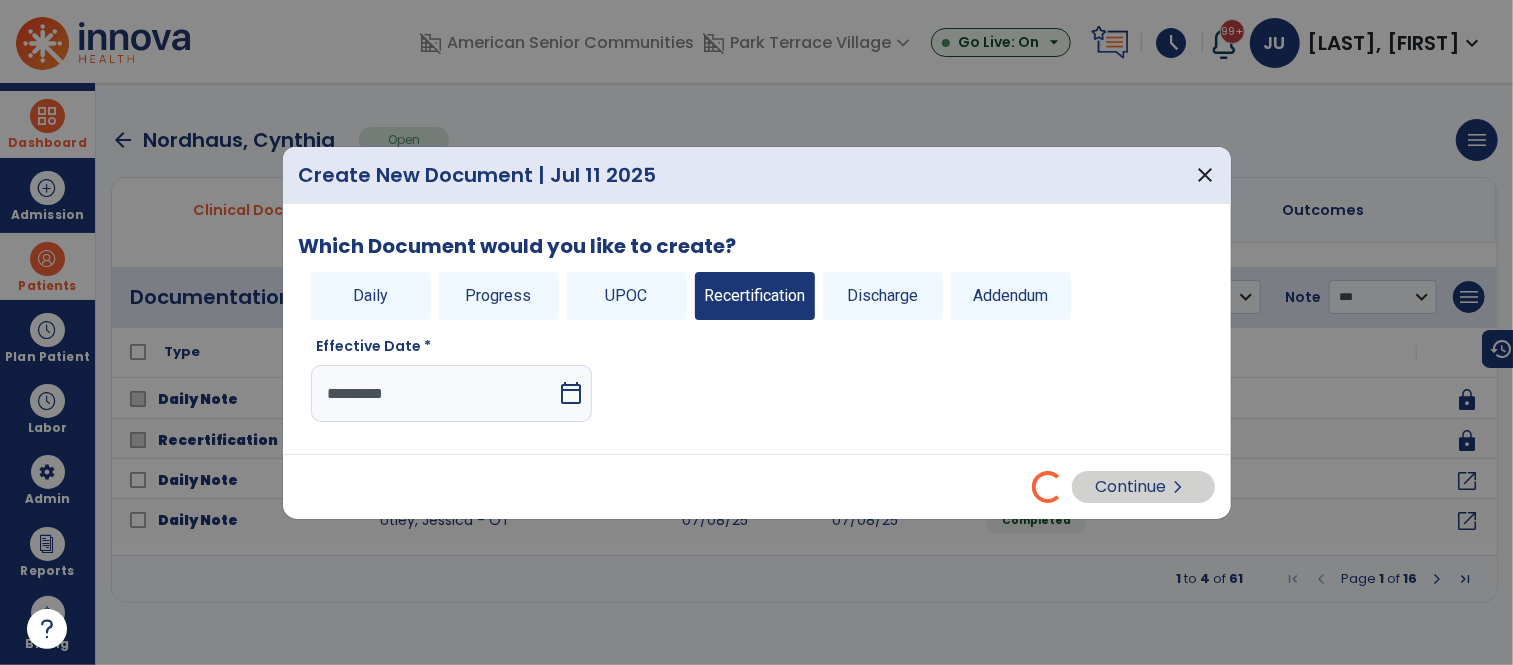 select on "**" 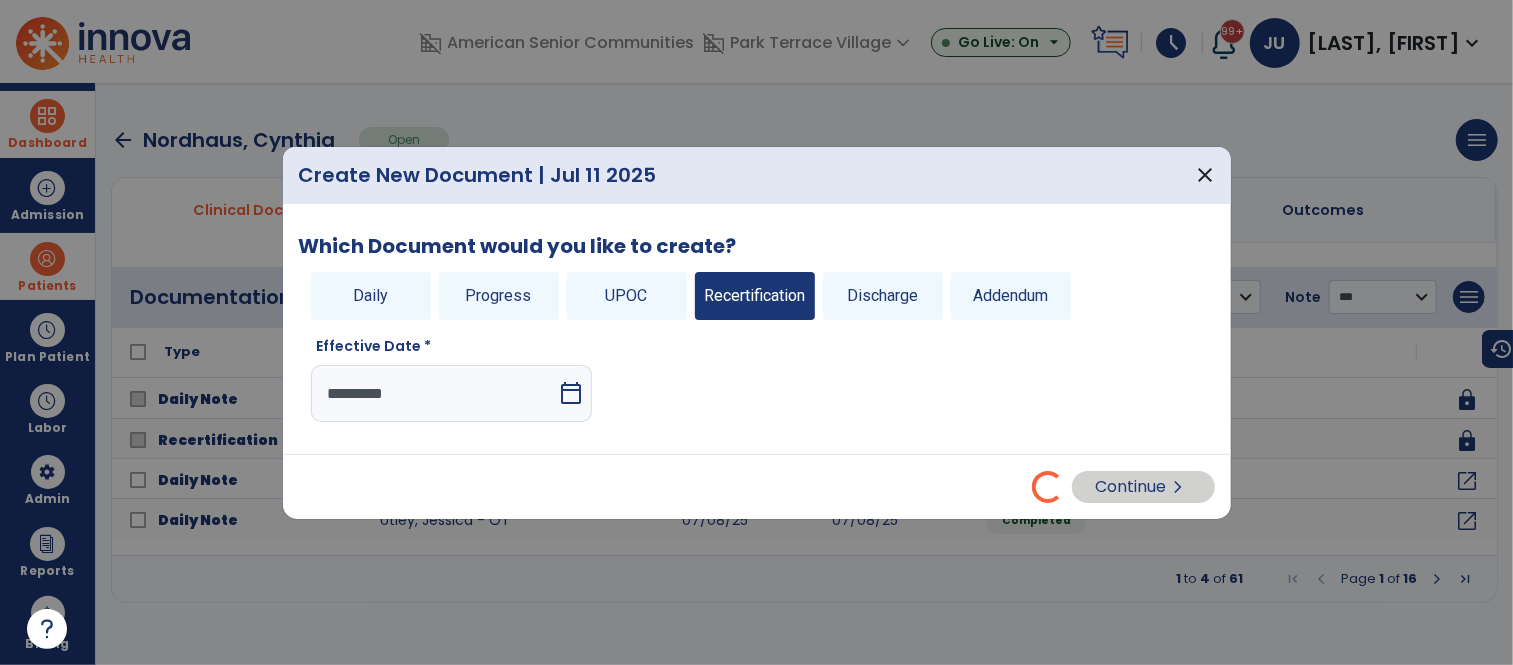 select on "*****" 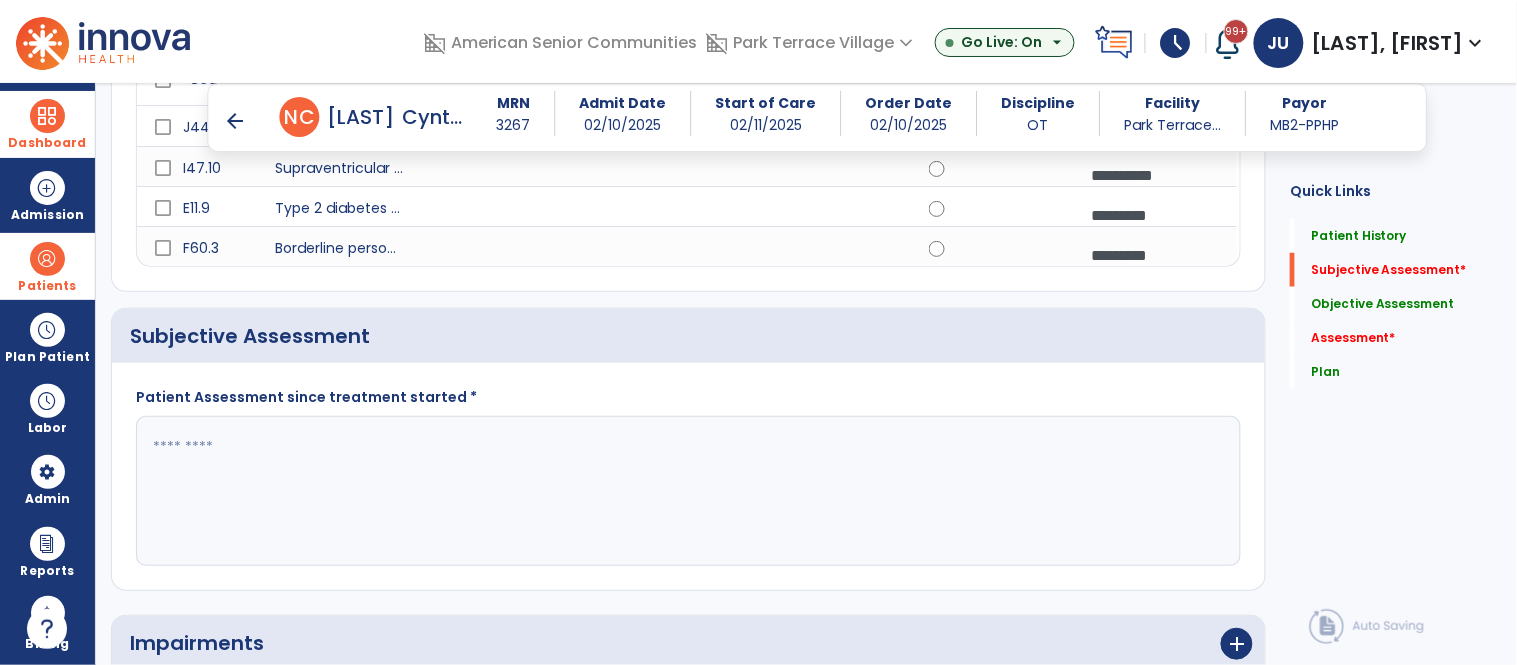 scroll, scrollTop: 520, scrollLeft: 0, axis: vertical 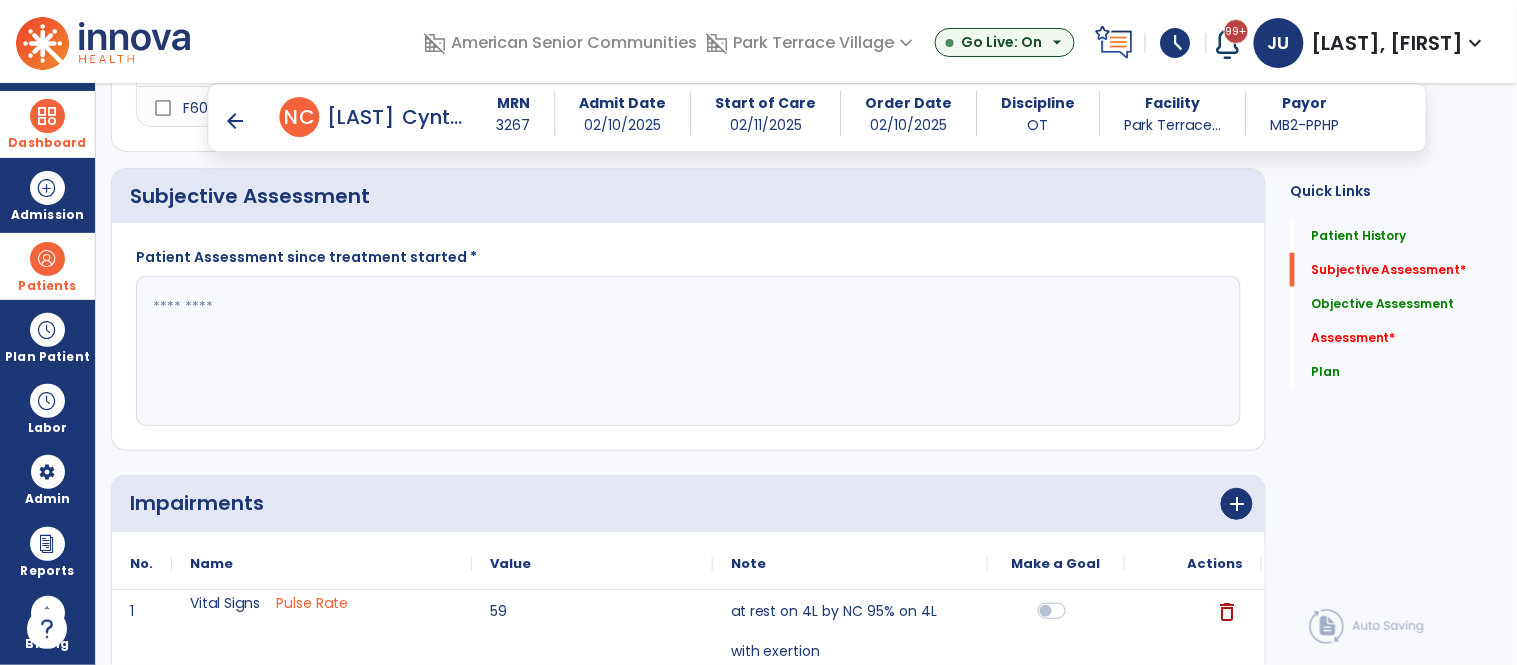 click 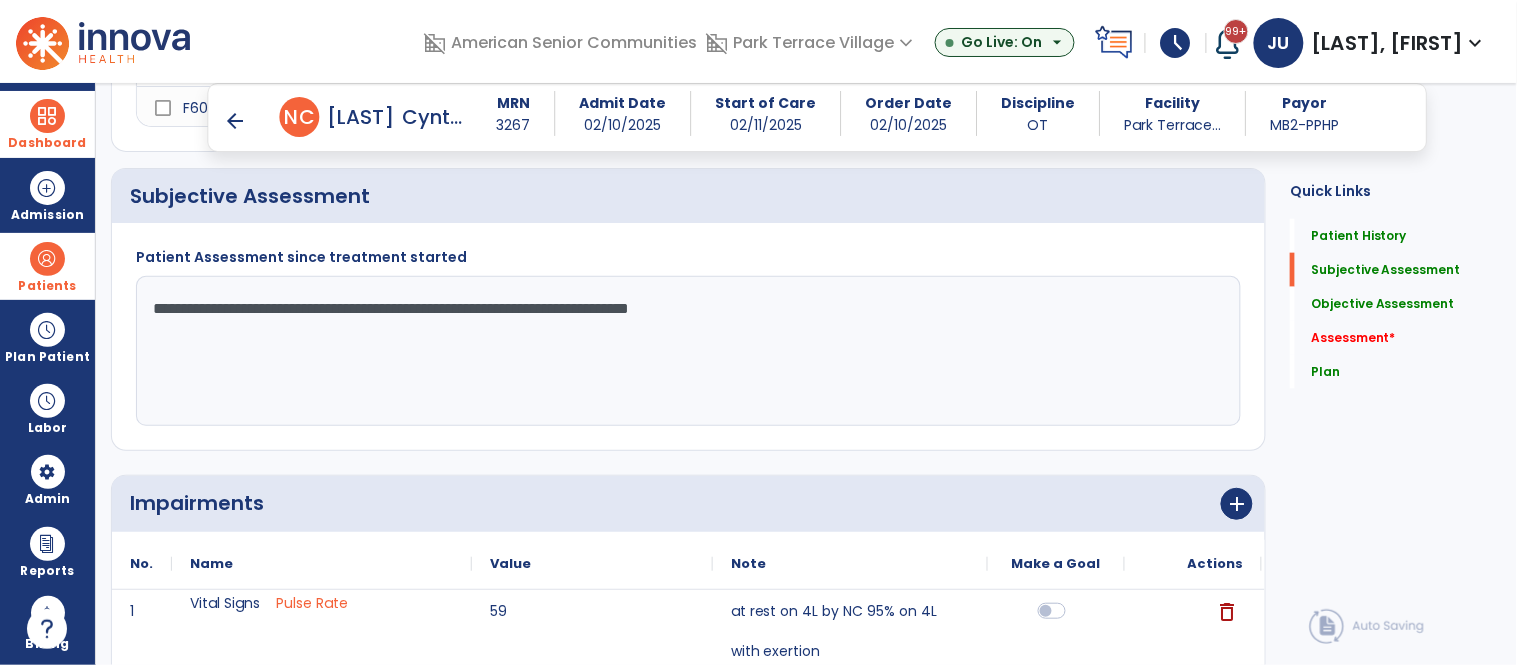 type on "**********" 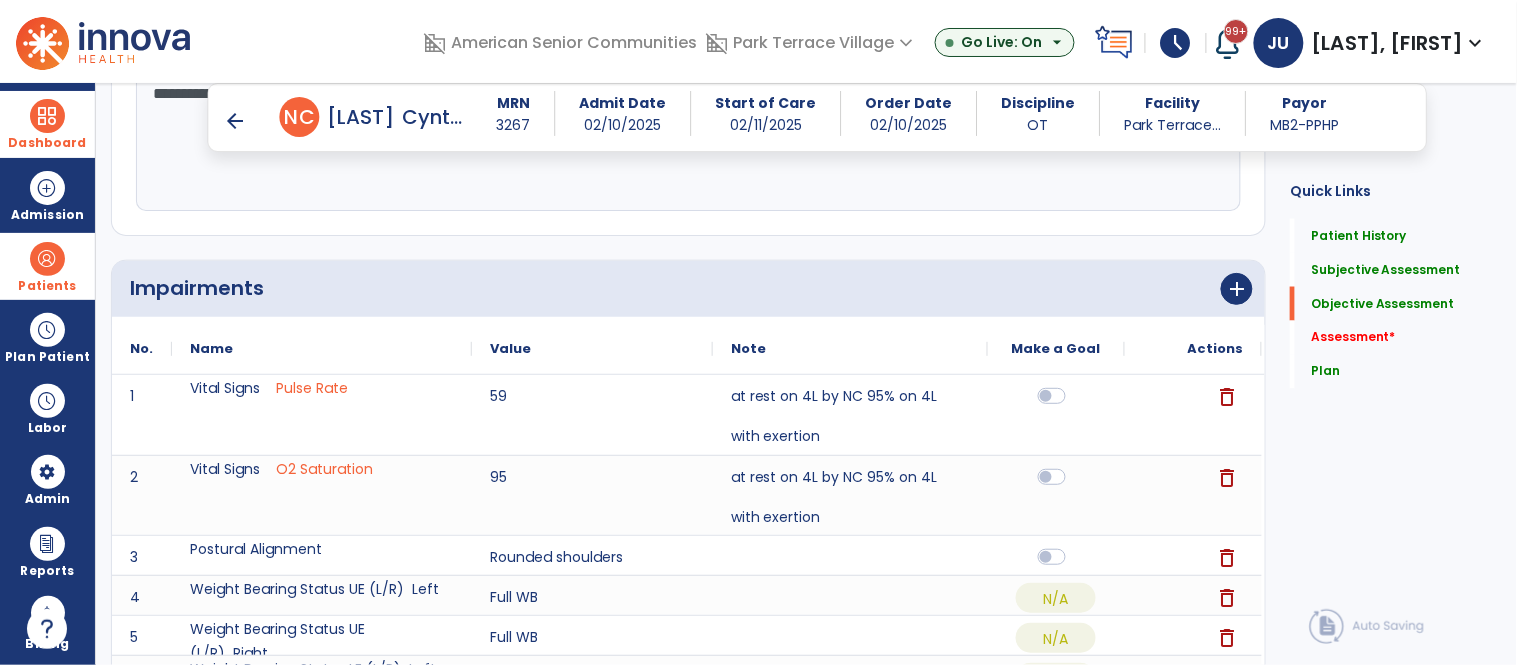 scroll, scrollTop: 813, scrollLeft: 0, axis: vertical 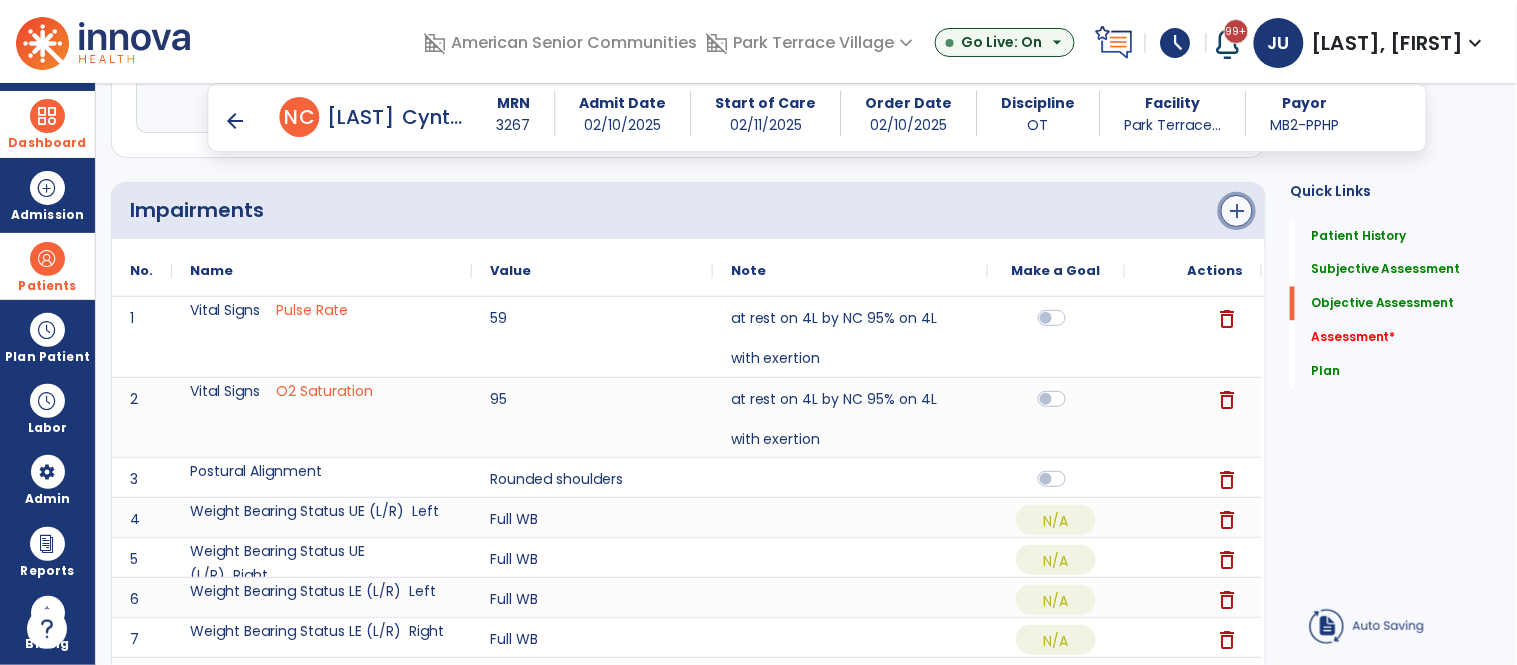 click on "add" 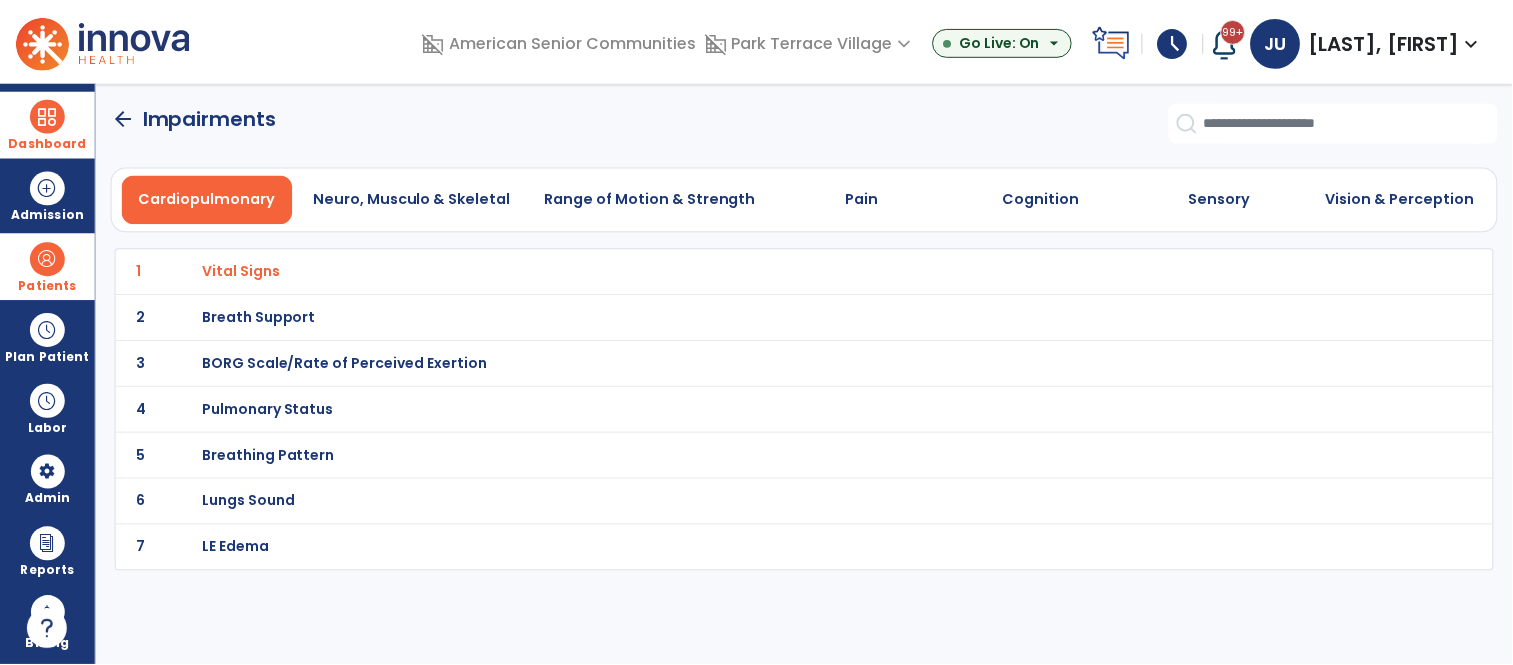 scroll, scrollTop: 0, scrollLeft: 0, axis: both 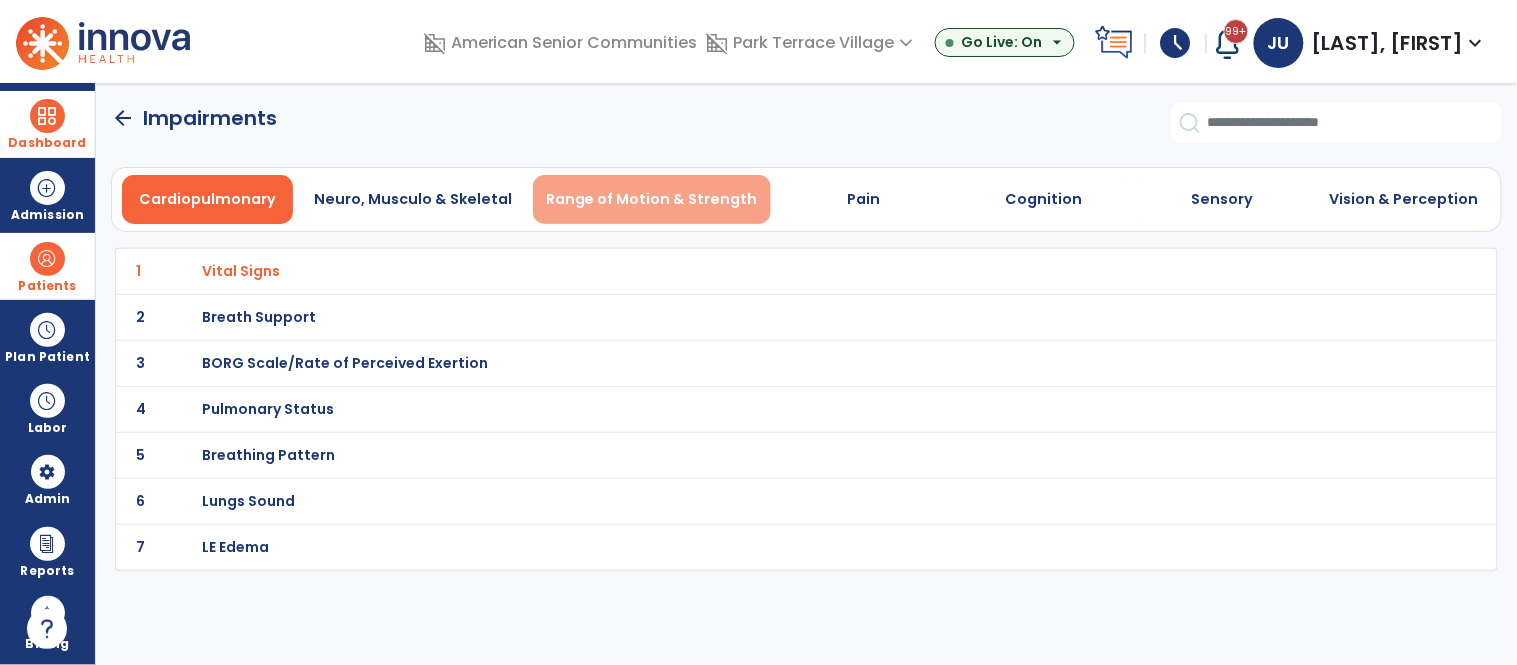 click on "Range of Motion & Strength" at bounding box center [652, 199] 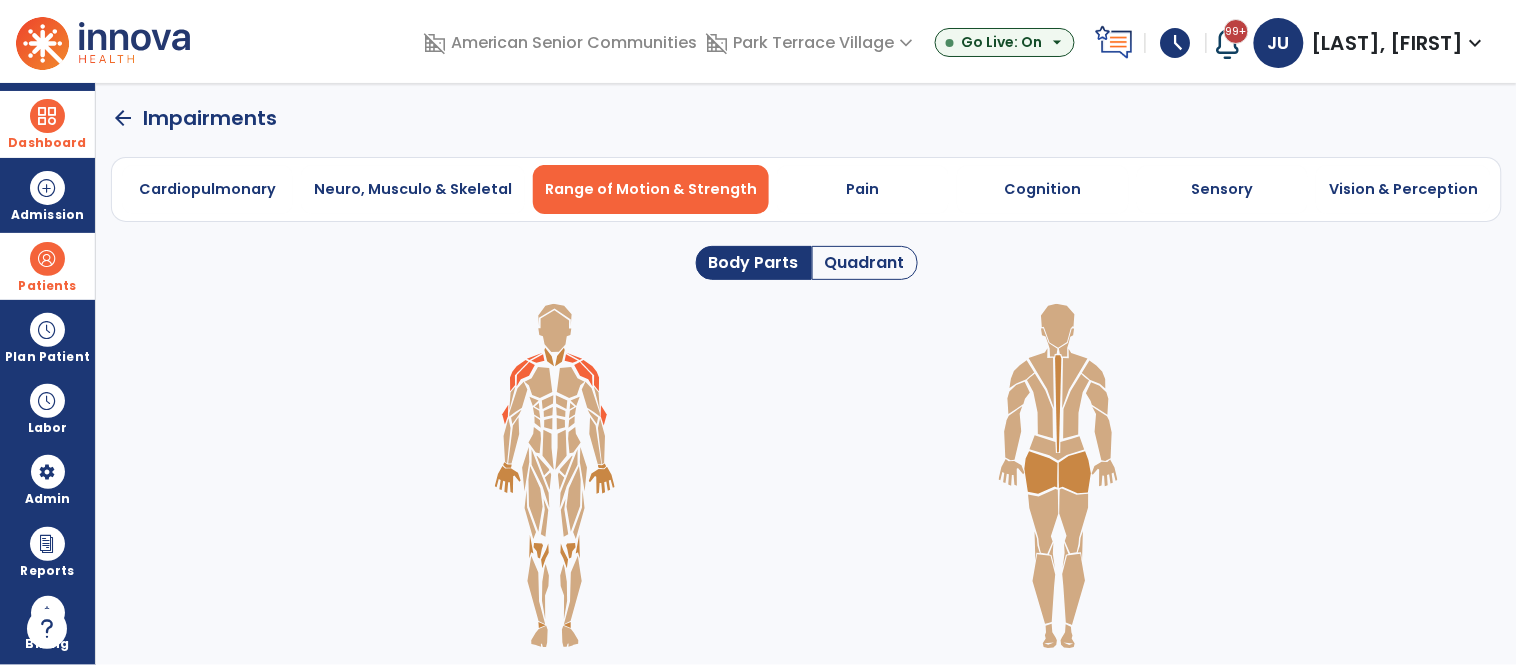 click 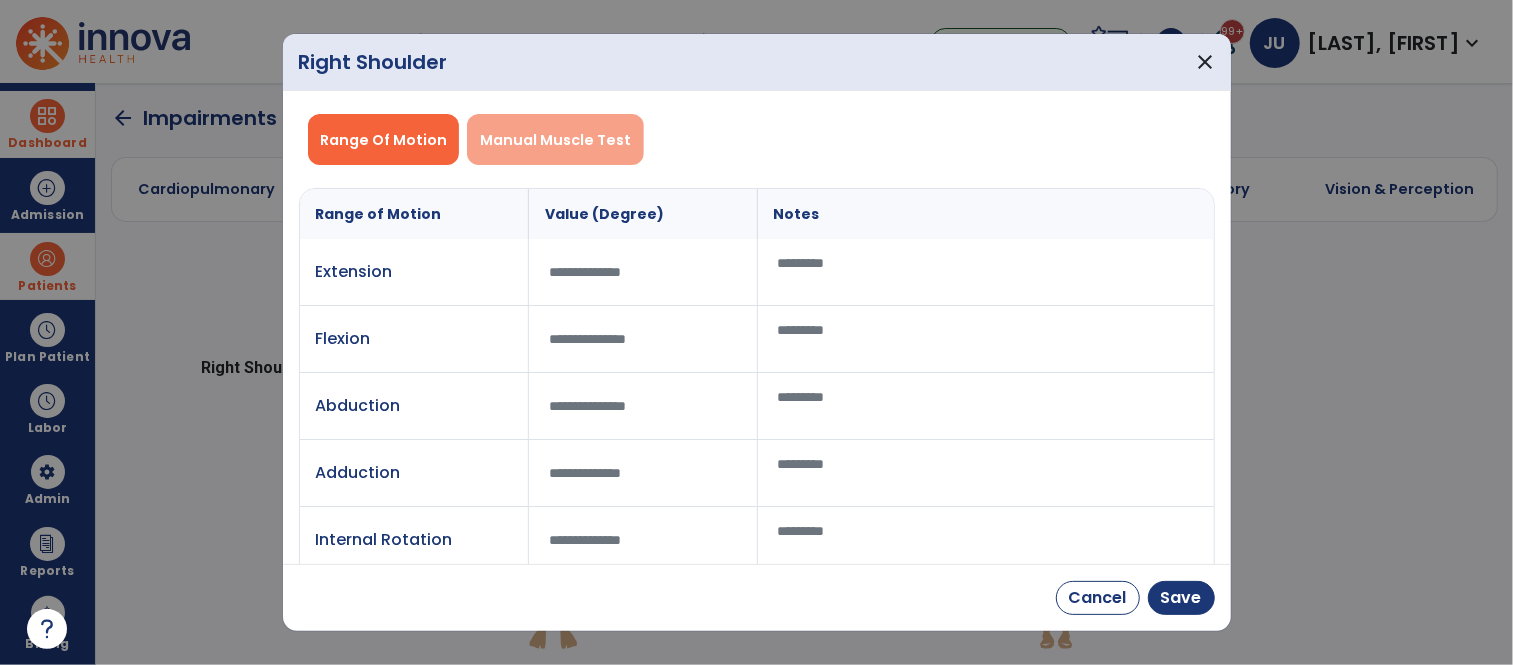 click on "Manual Muscle Test" at bounding box center [555, 140] 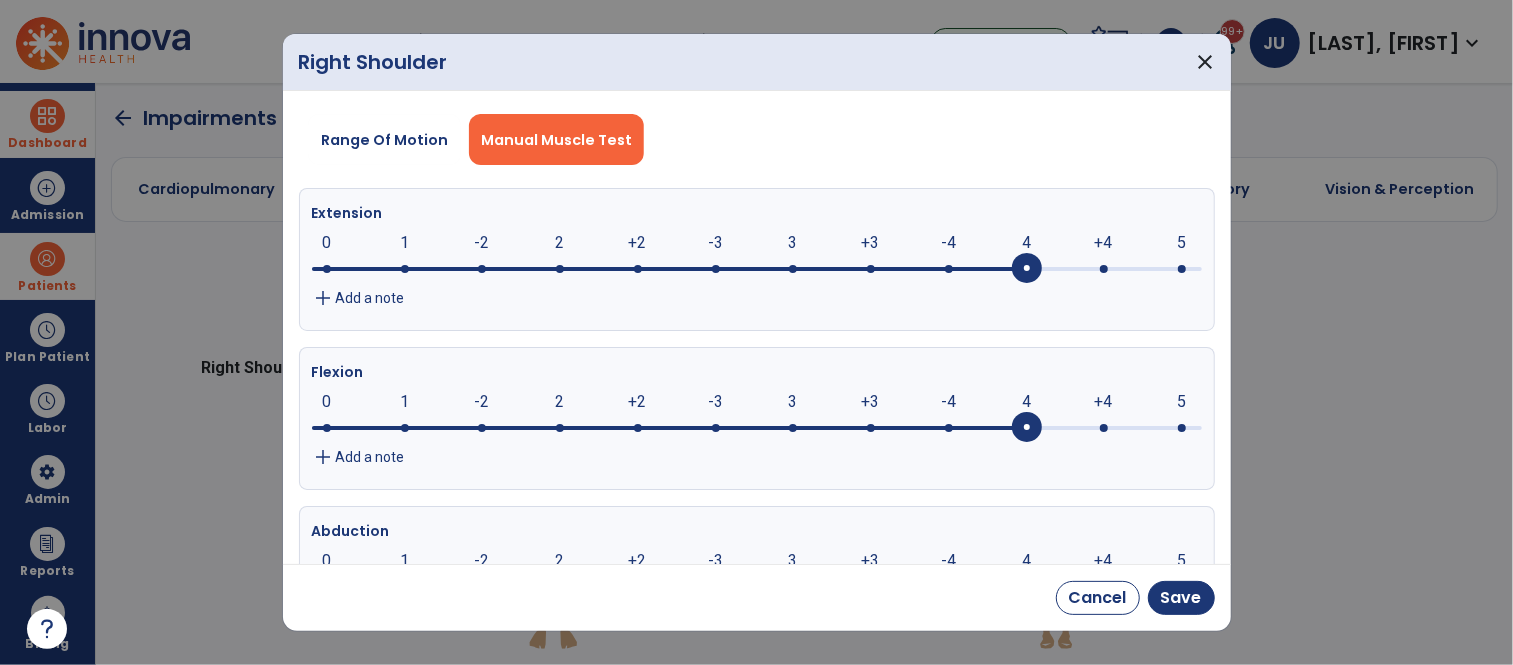 click 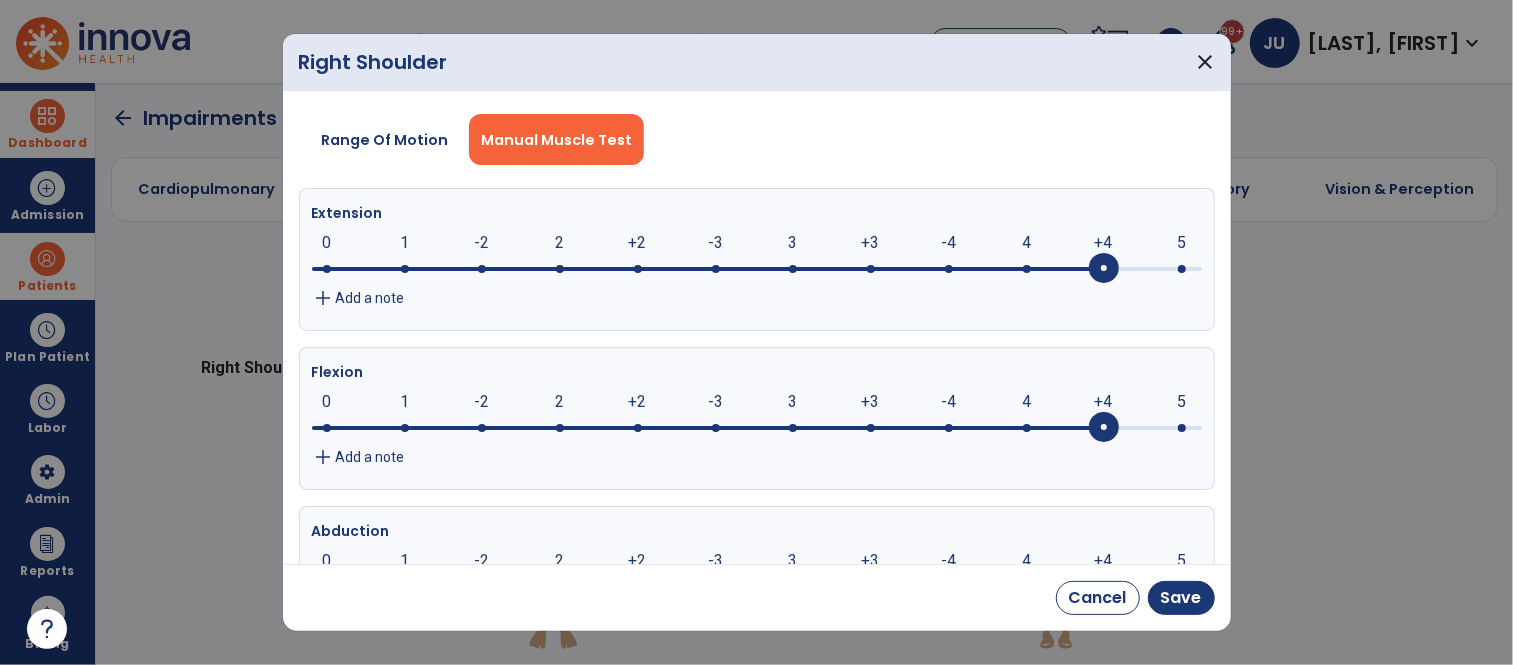 click 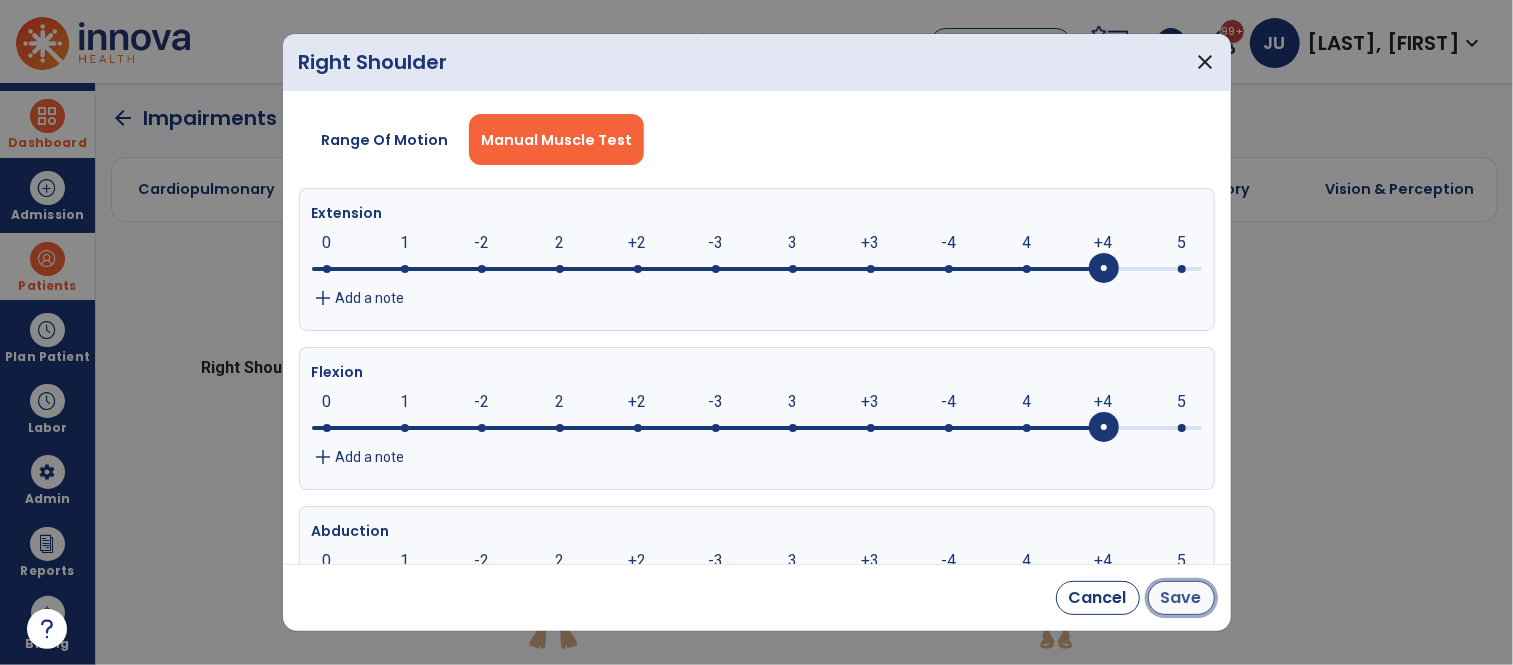 click on "Save" at bounding box center (1181, 598) 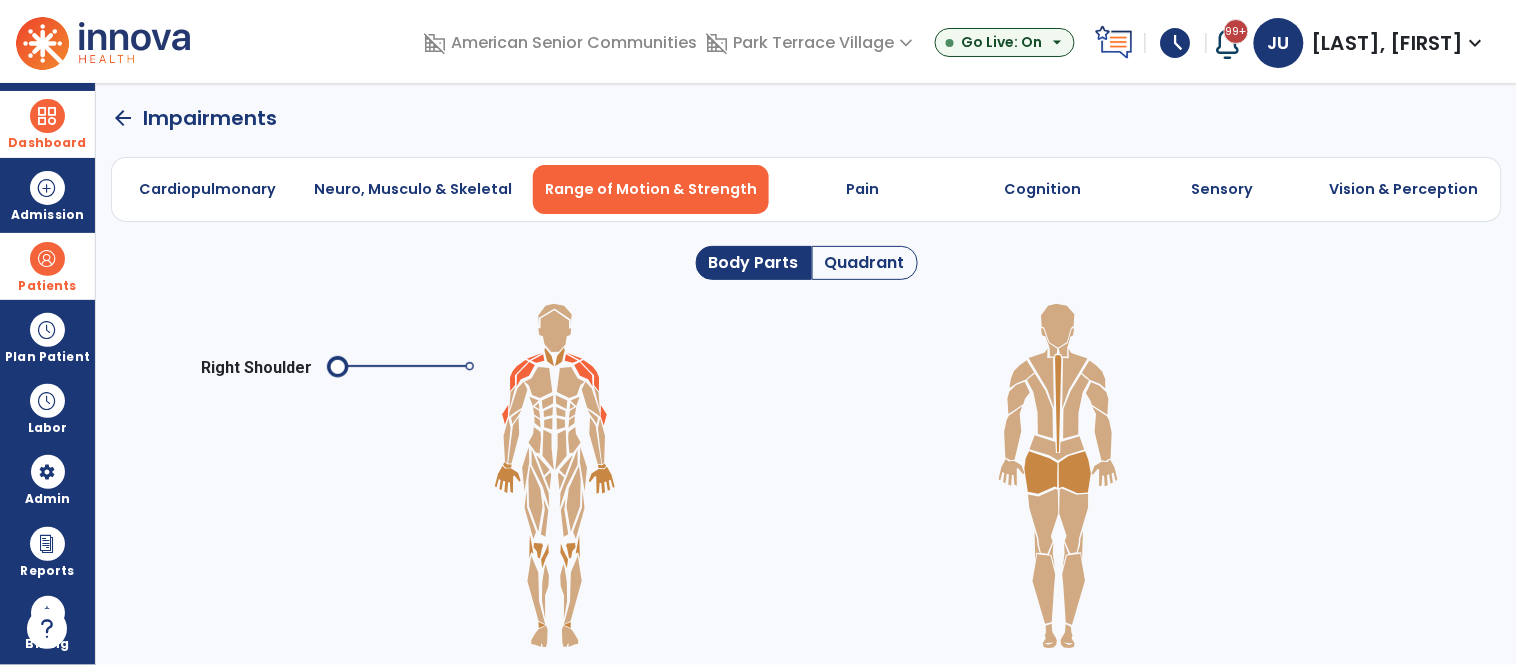 click 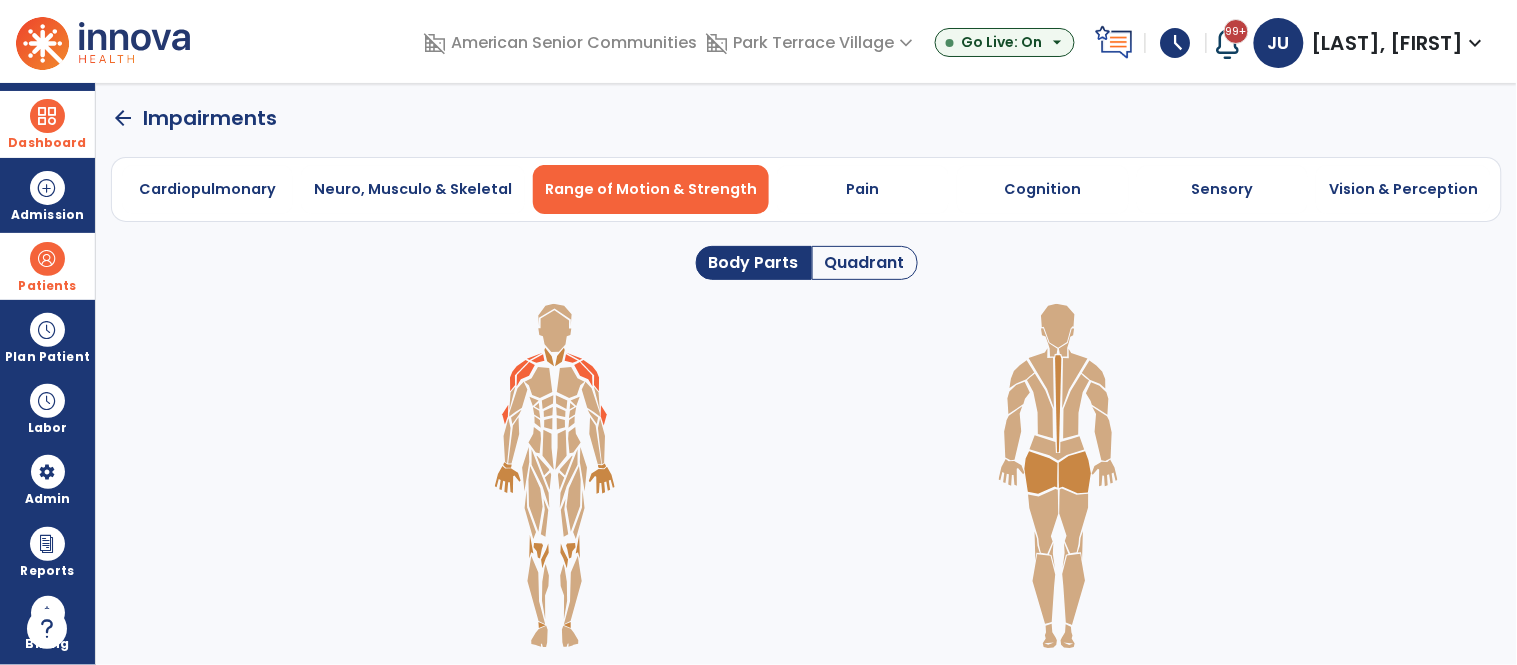 click 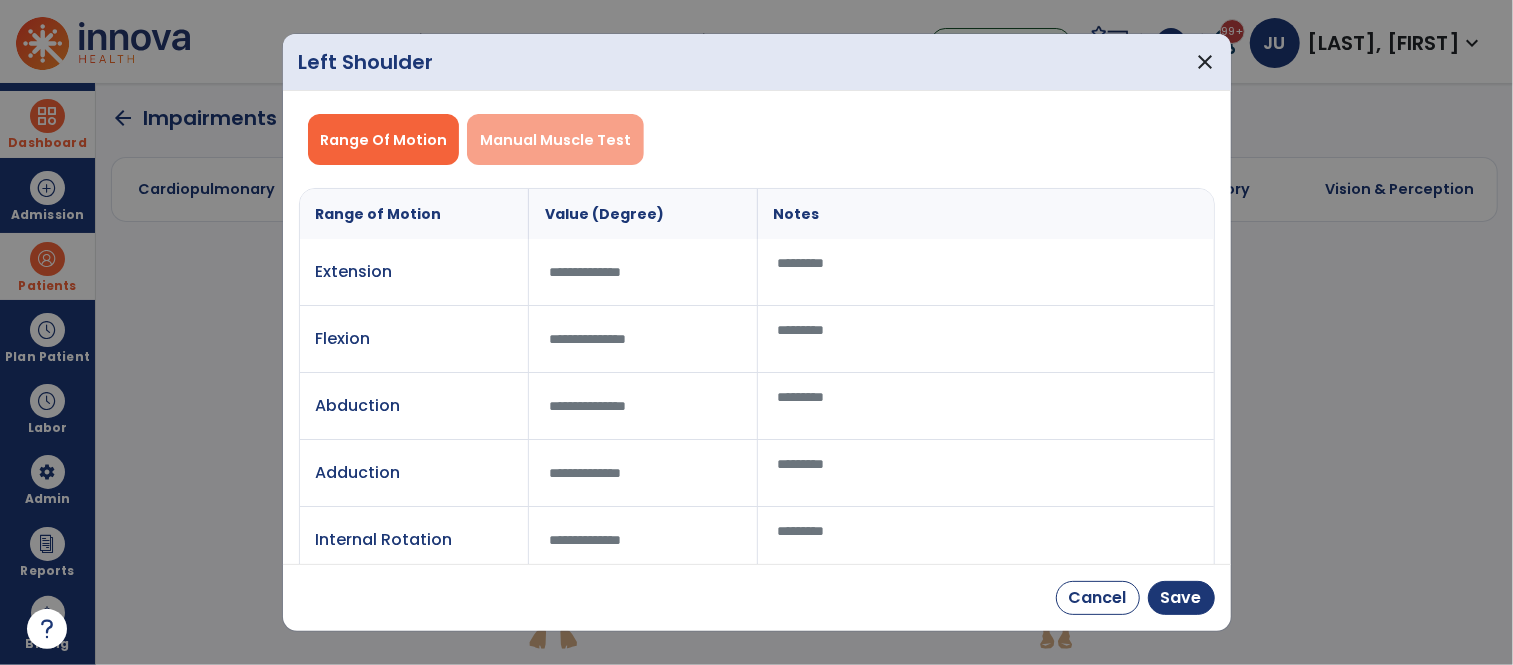 click on "Manual Muscle Test" at bounding box center [555, 140] 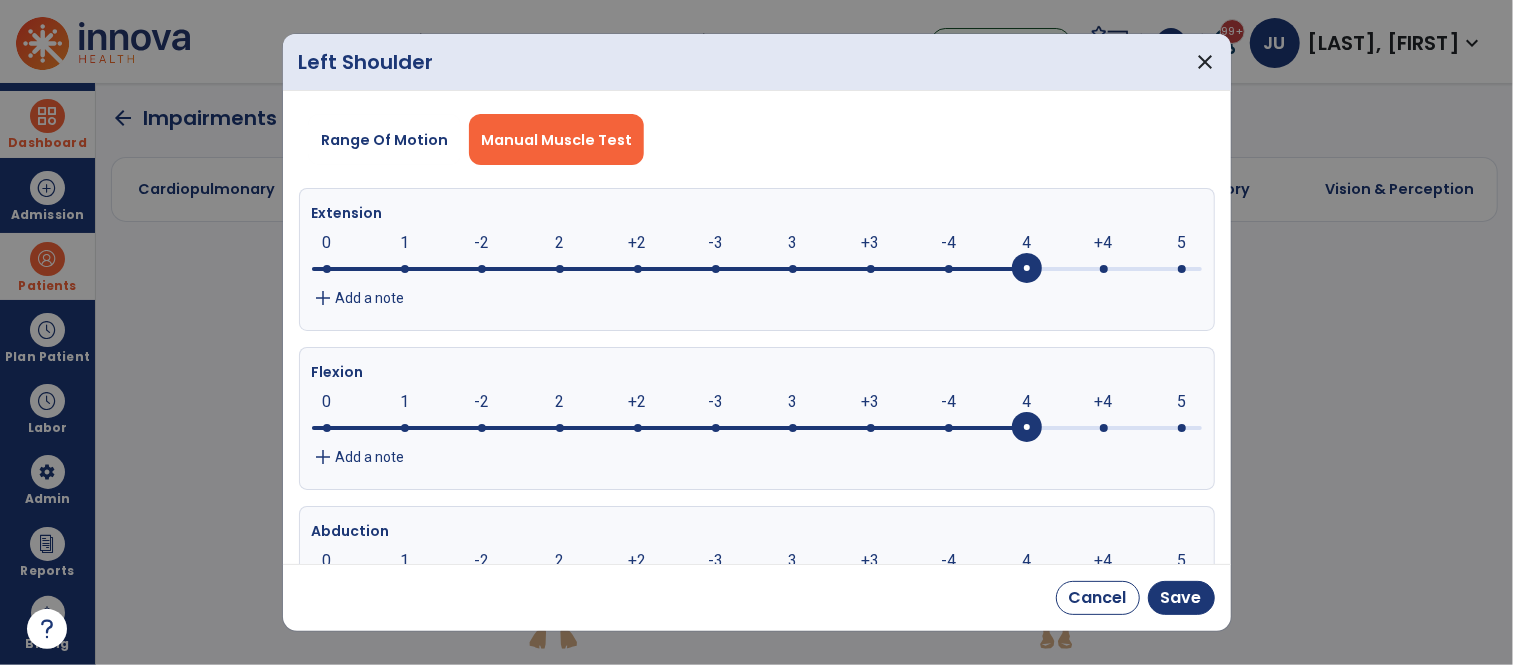 click 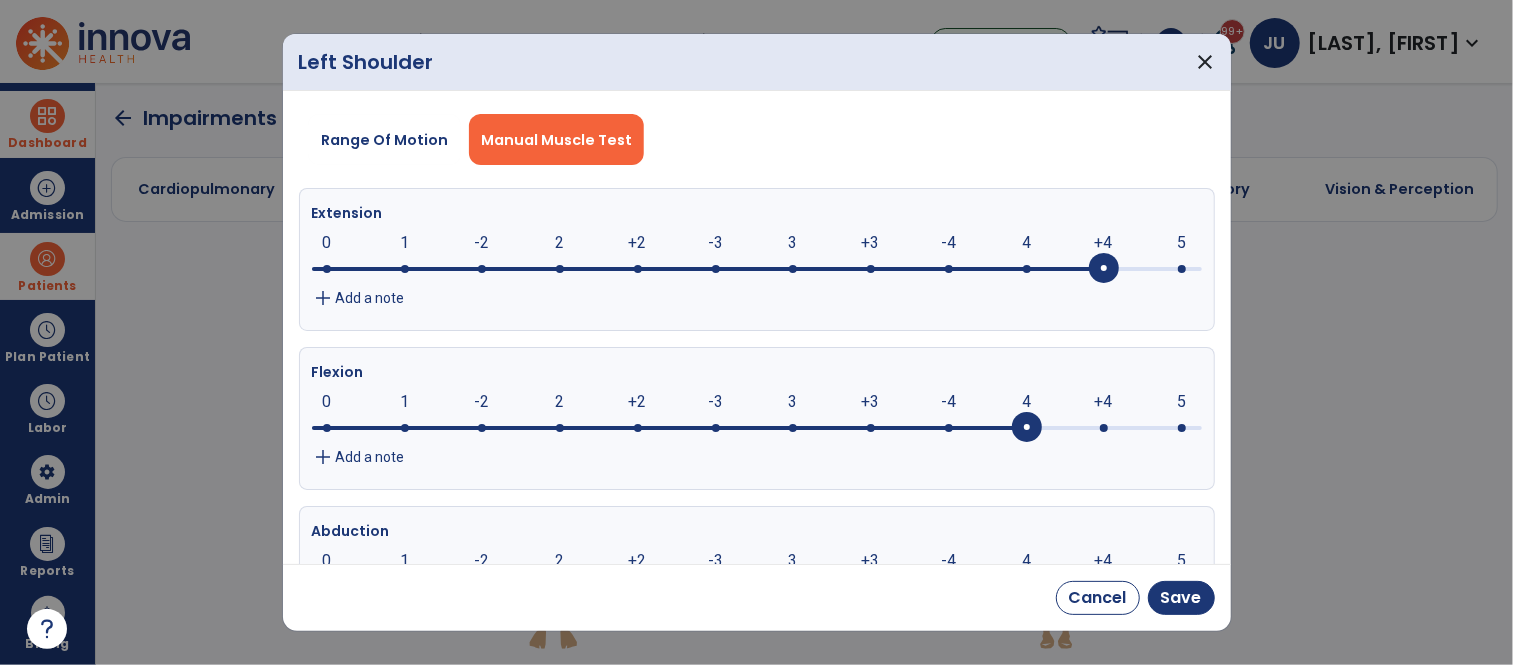 click 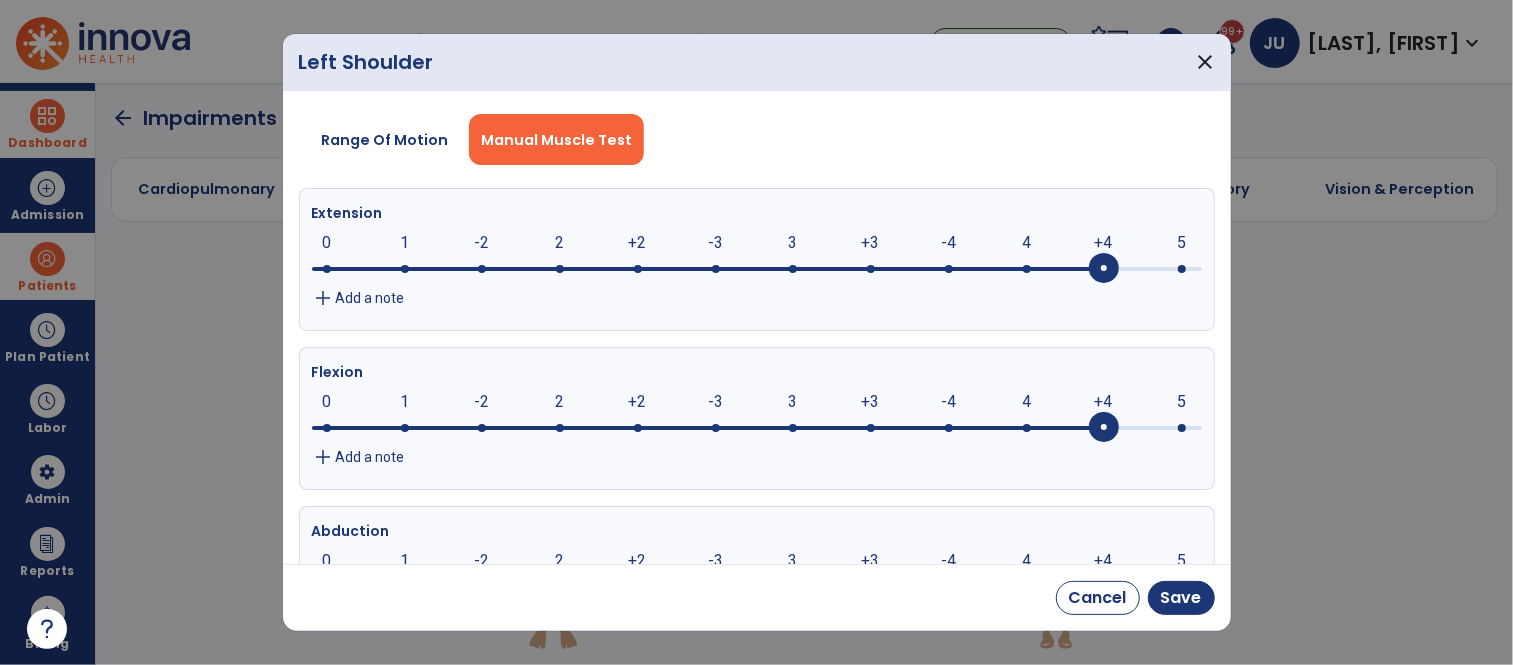 click on "Extension +4     0      1      -2      2      +2      -3      3      +3      -4      4      +4      5  add Add a note Flexion +4     0      1      -2      2      +2      -3      3      +3      -4      4      +4      5  add Add a note Abduction 0     0      1      -2      2      +2      -3      3      +3      -4      4      +4      5  add Add a note Adduction 0     0      1      -2      2      +2      -3      3      +3      -4      4      +4      5  add Add a note Internal Rotation 0     0      1      -2      2      +2      -3      3      +3      -4      4      +4      5  add Add a note External Rotation 0     0      1      -2      2      +2      -3      3      +3      -4      4      +4      5  add Add a note" 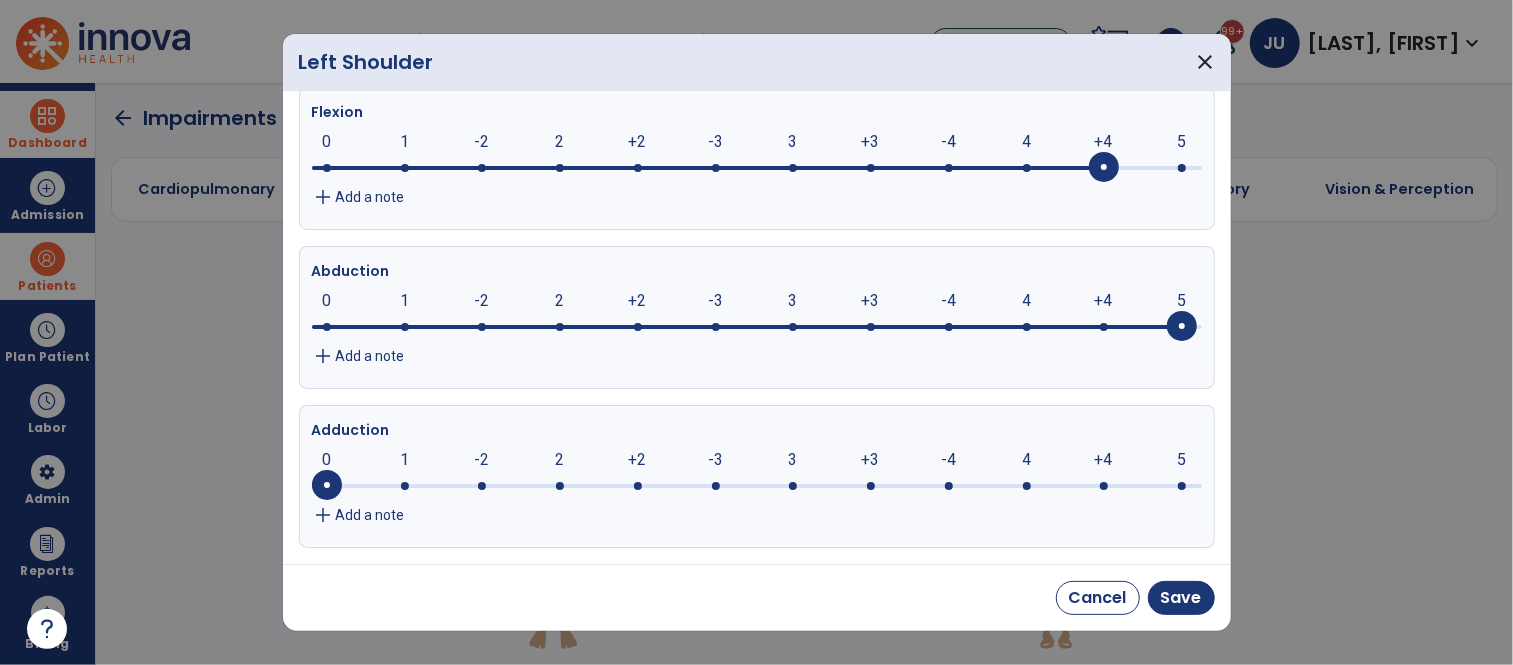 click 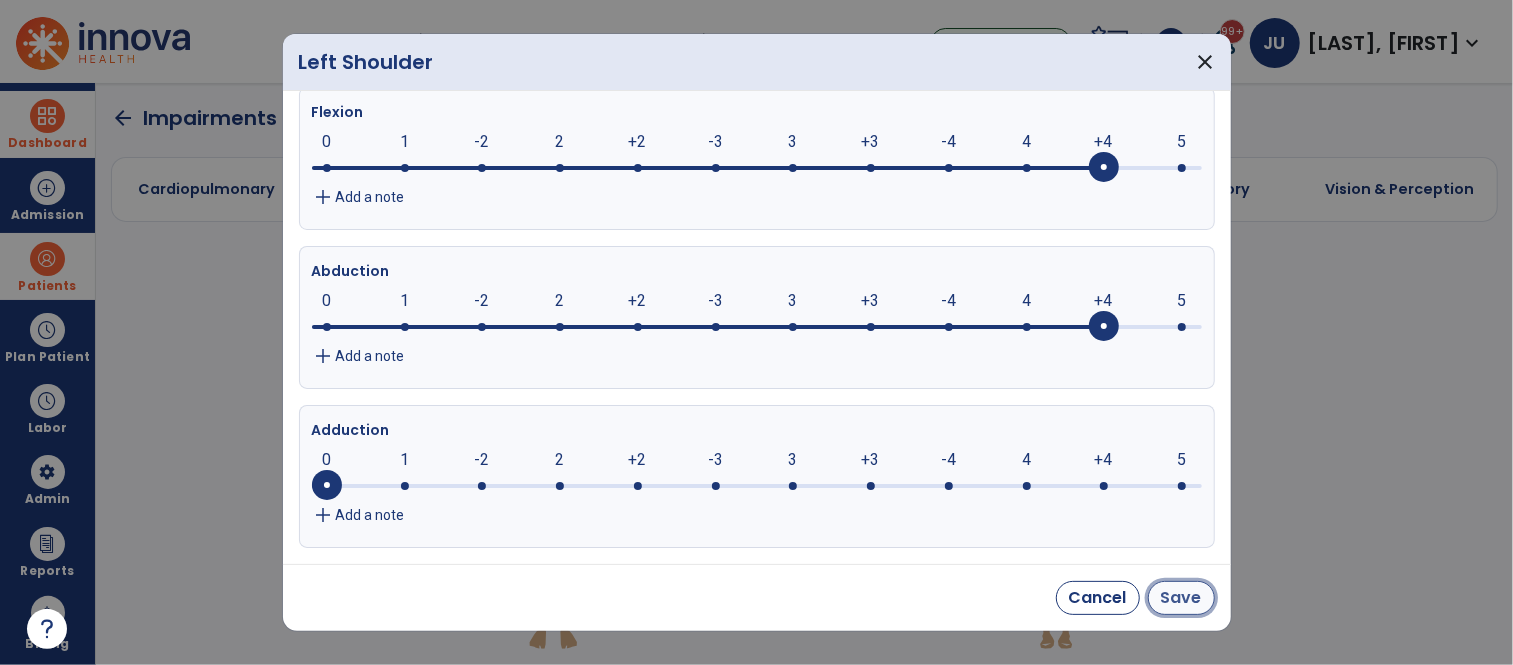 click on "Save" at bounding box center [1181, 598] 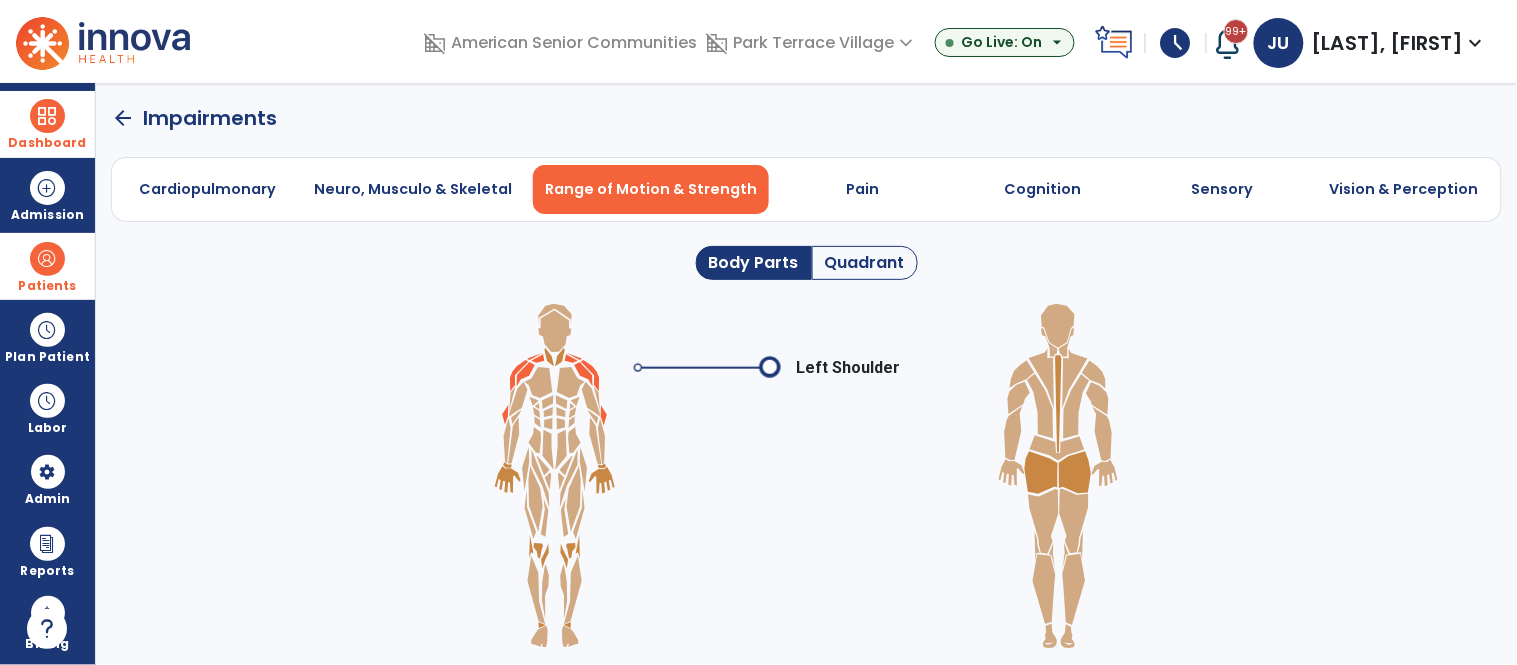 click 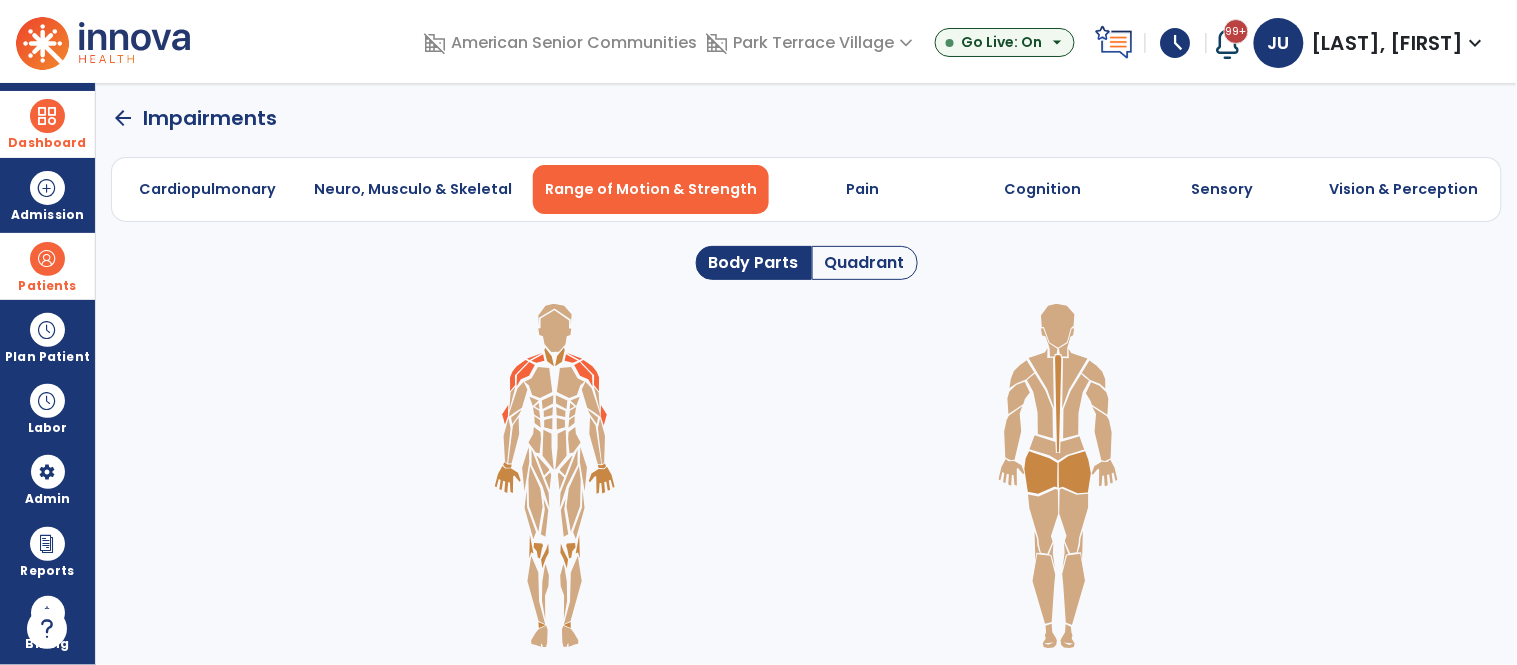 click 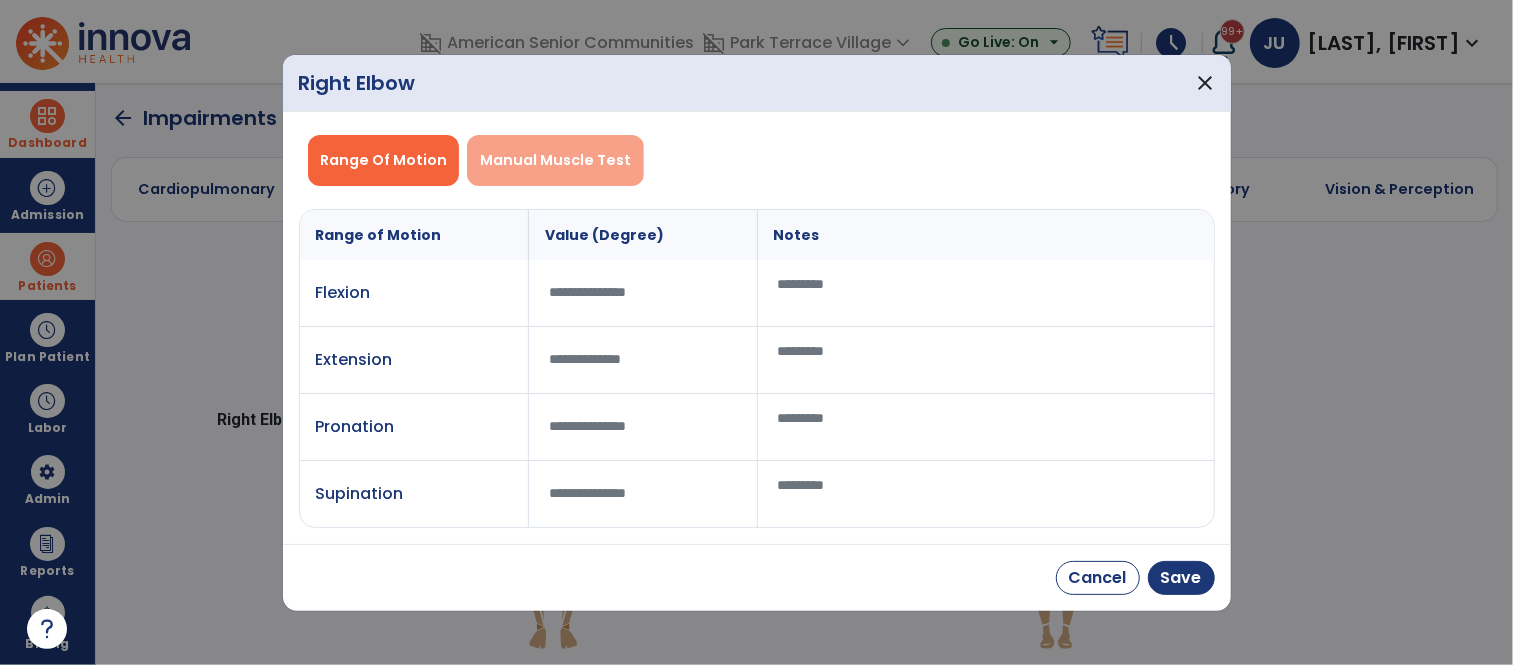 click on "Manual Muscle Test" at bounding box center (555, 160) 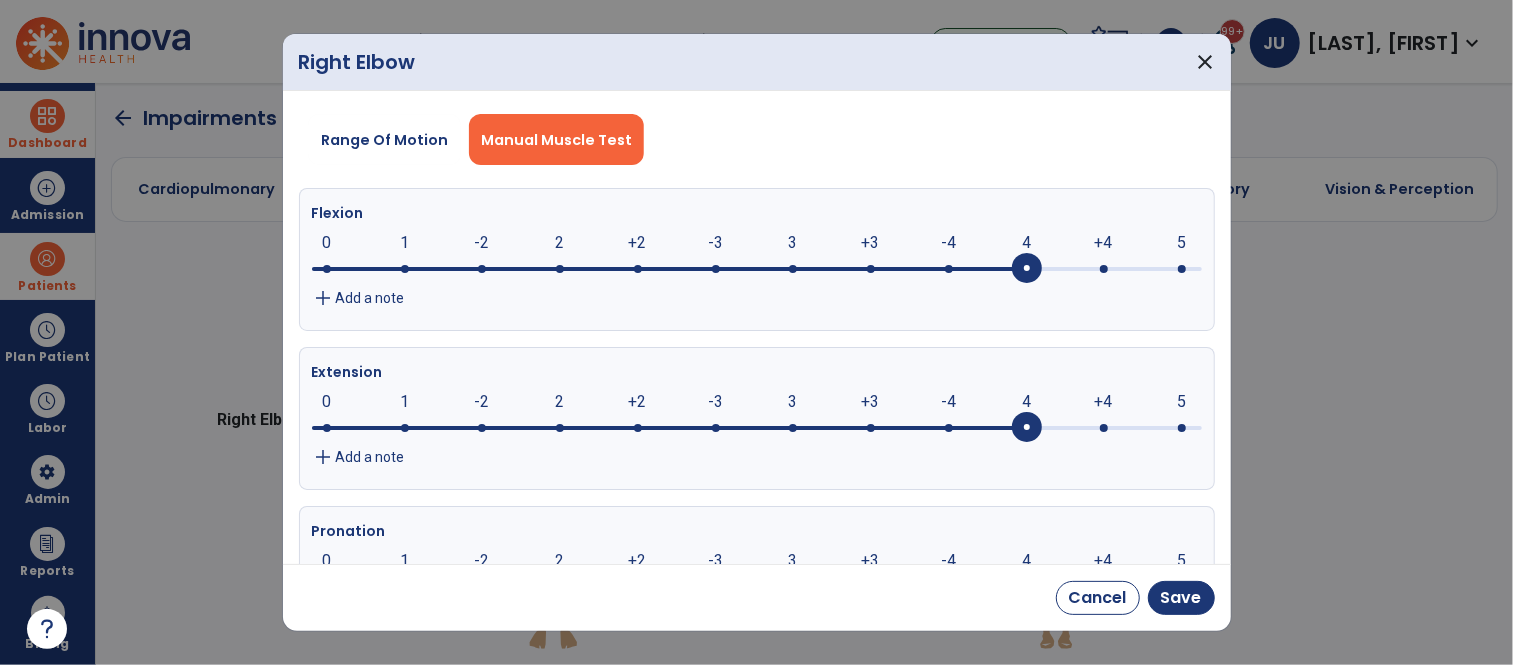 click 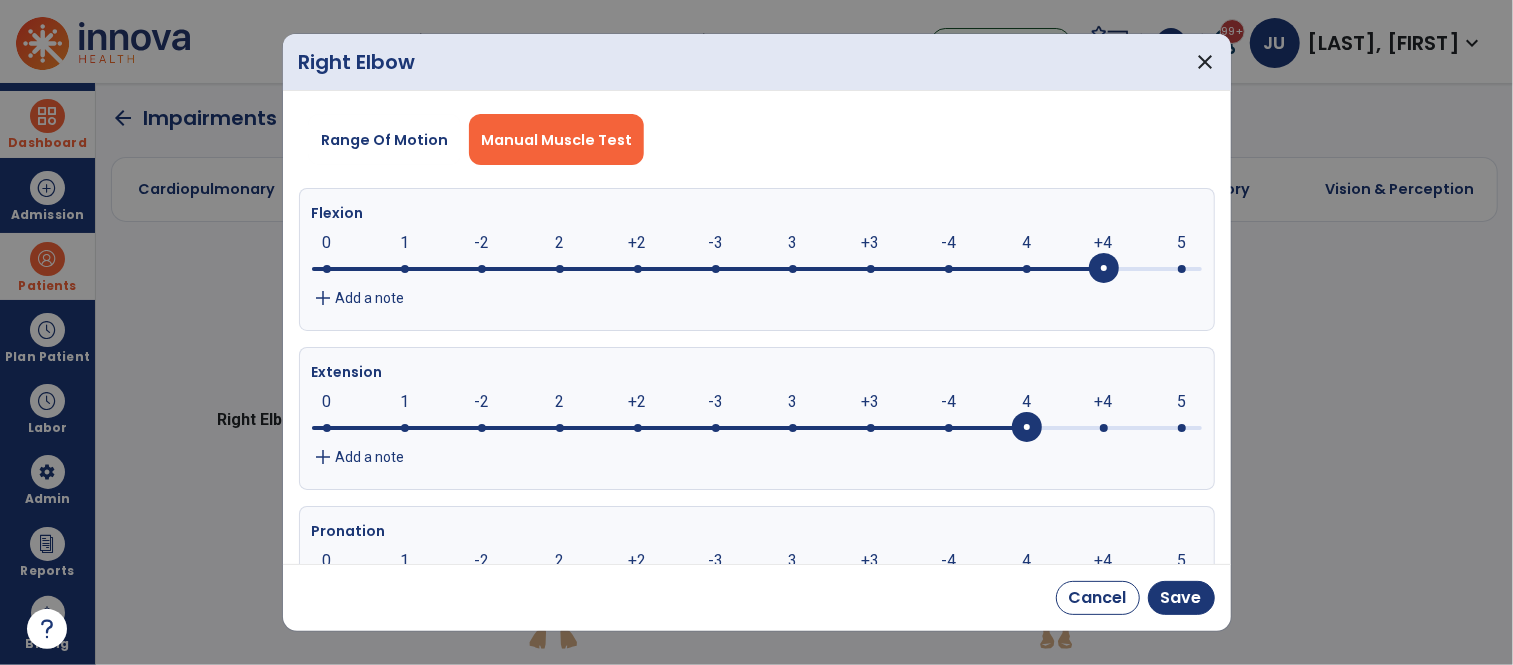 click 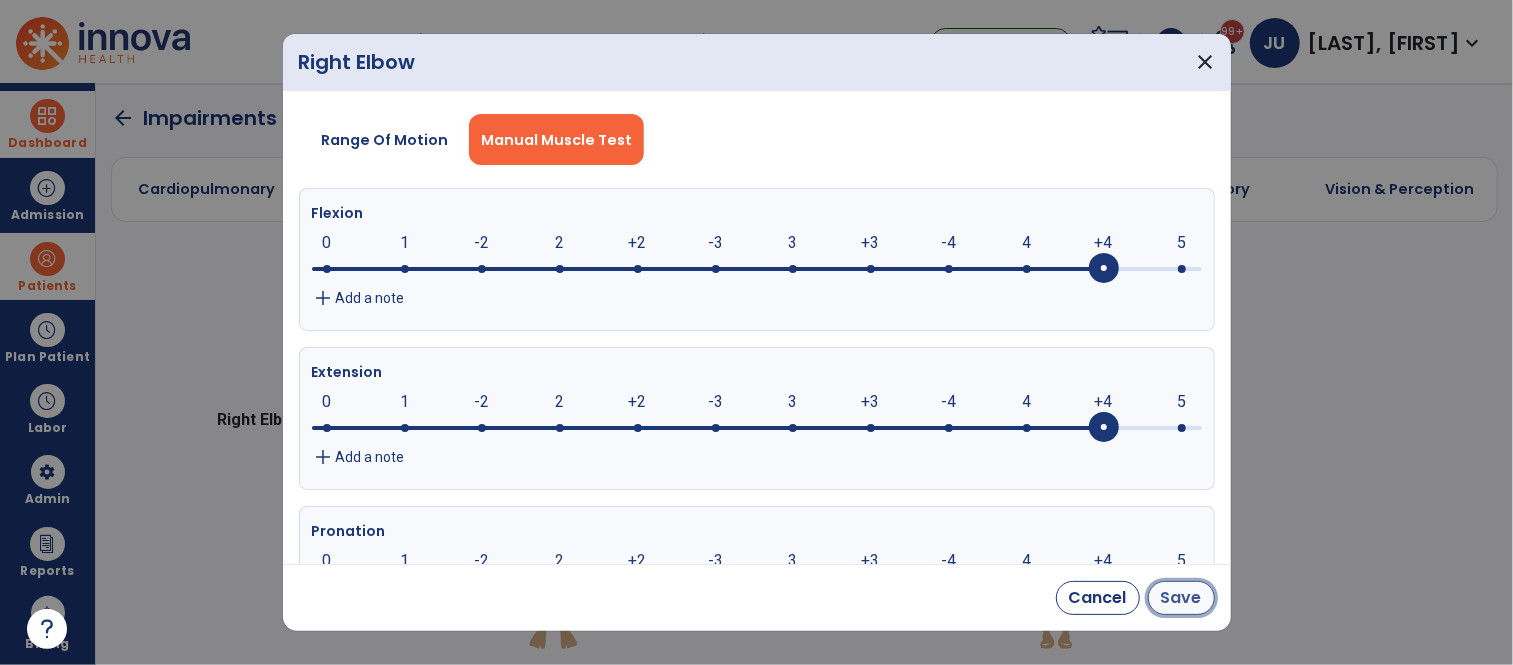 click on "Save" at bounding box center [1181, 598] 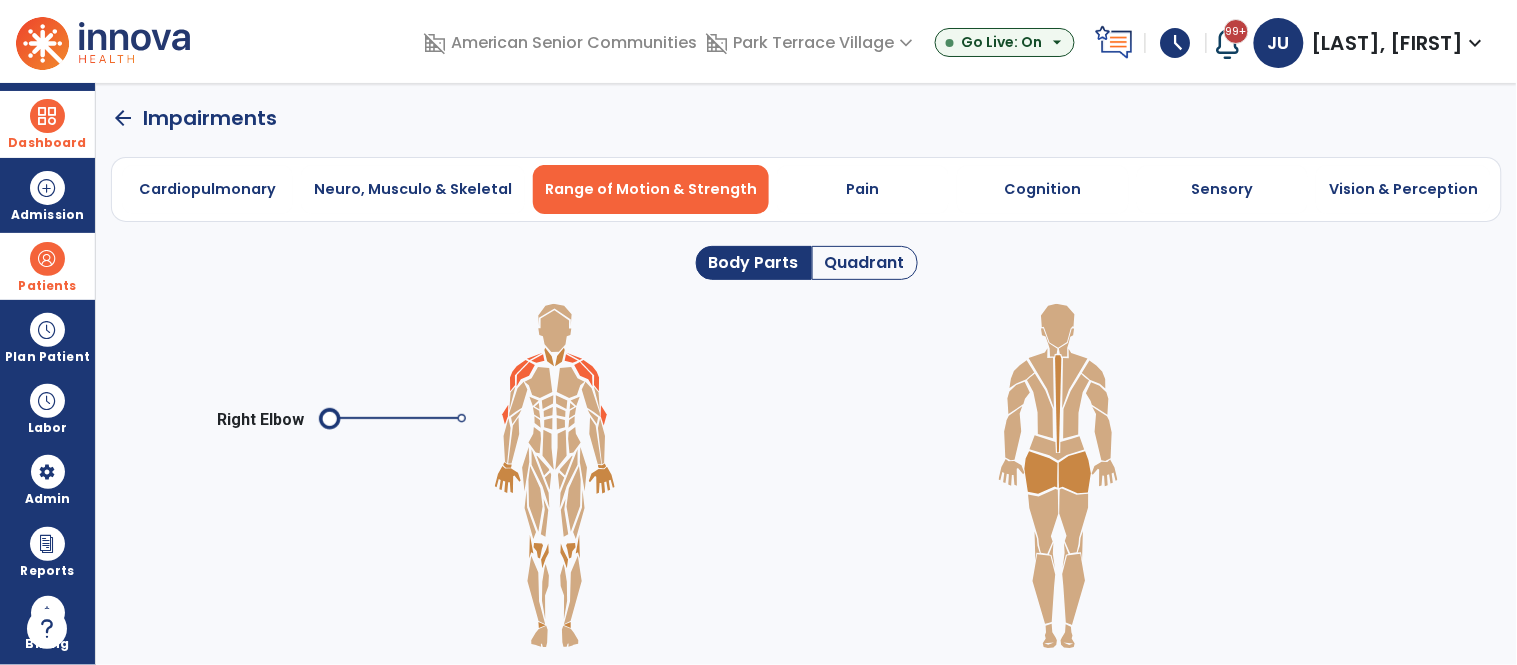 click 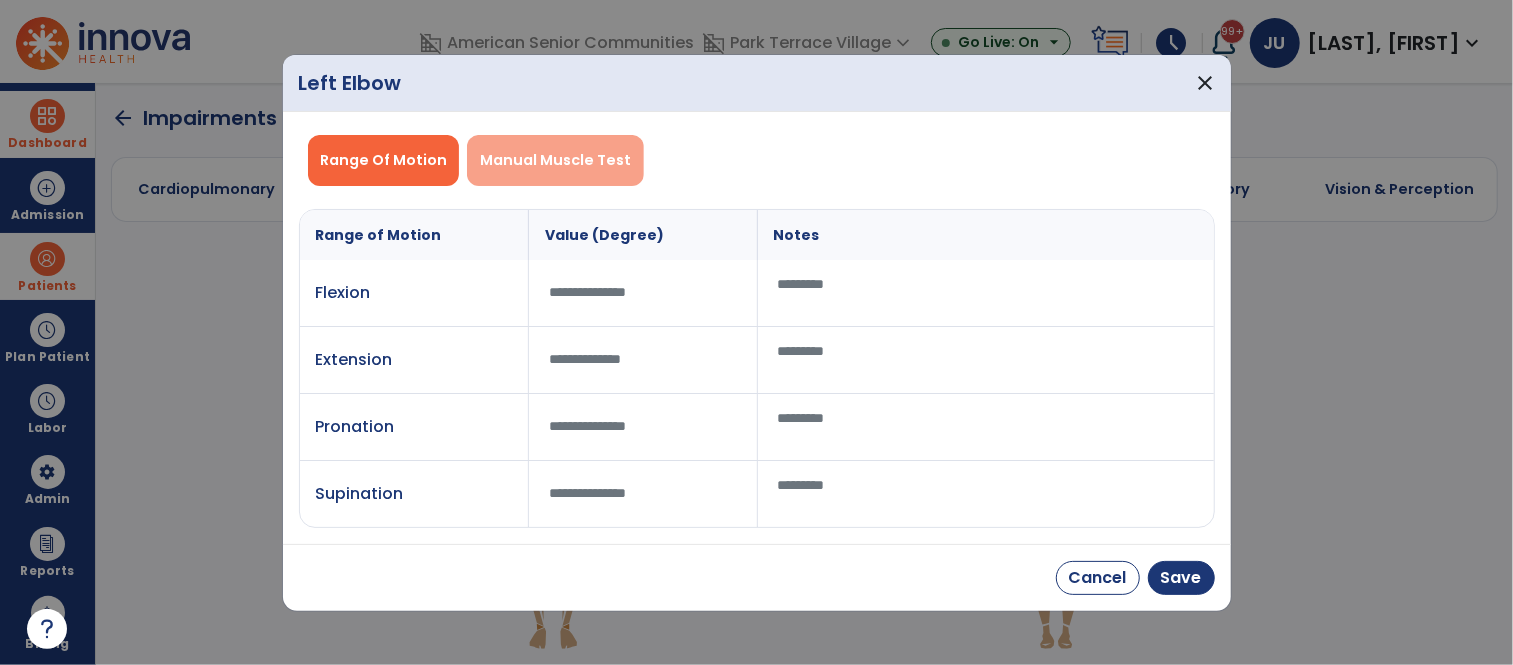 click on "Manual Muscle Test" at bounding box center (555, 160) 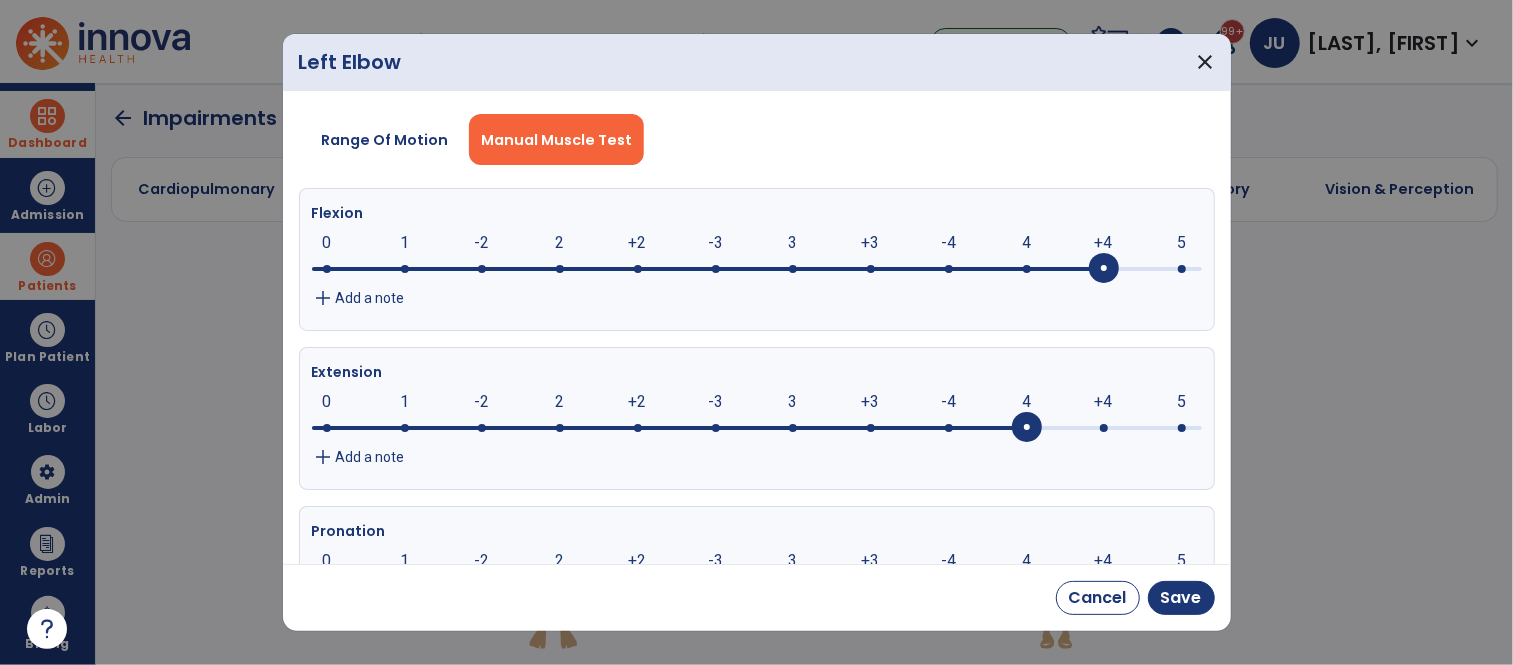 click 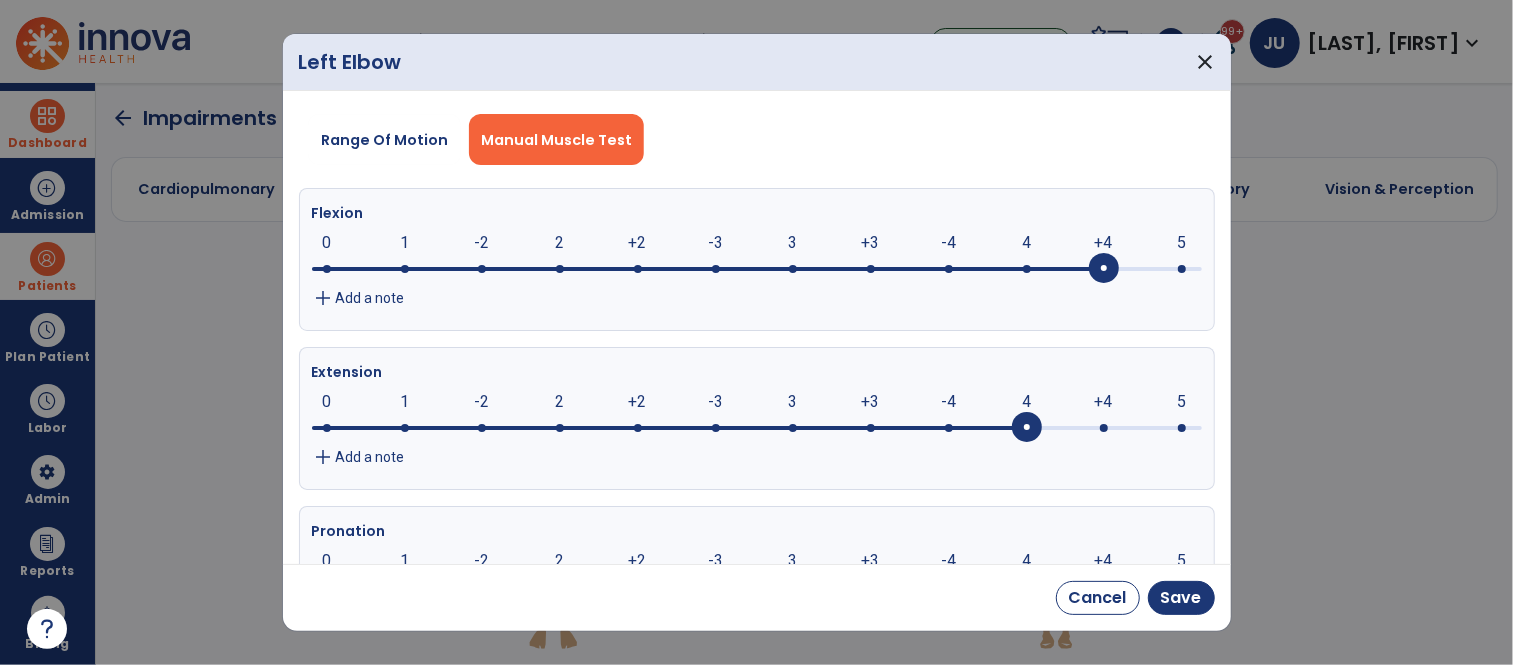click 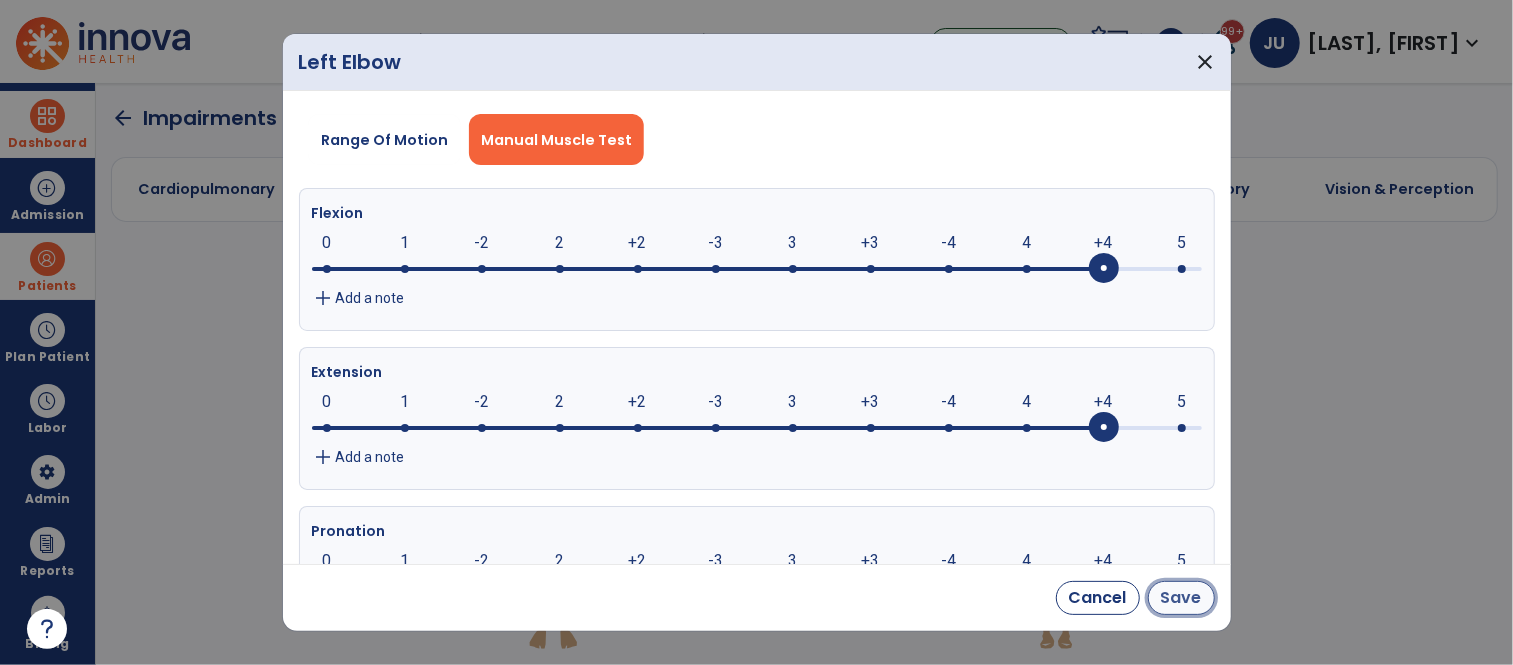 click on "Save" at bounding box center (1181, 598) 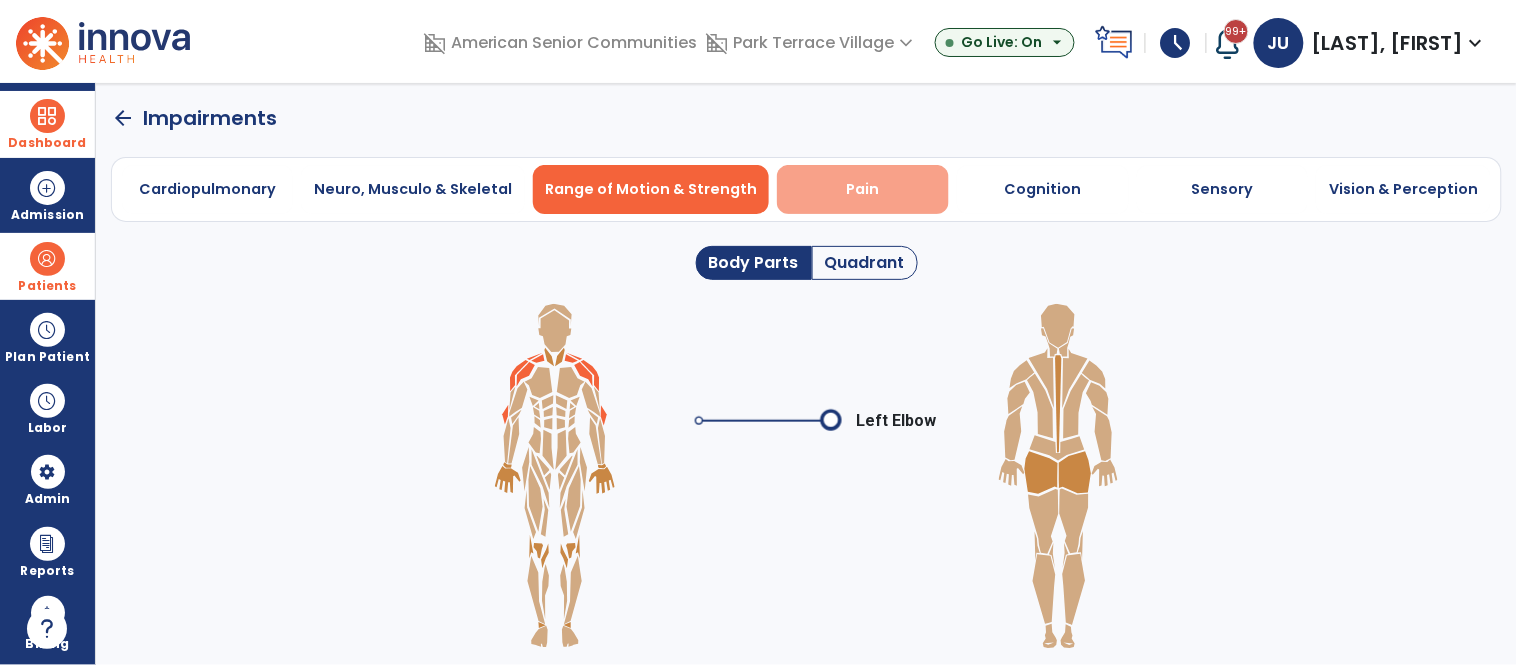 click on "Pain" at bounding box center [863, 189] 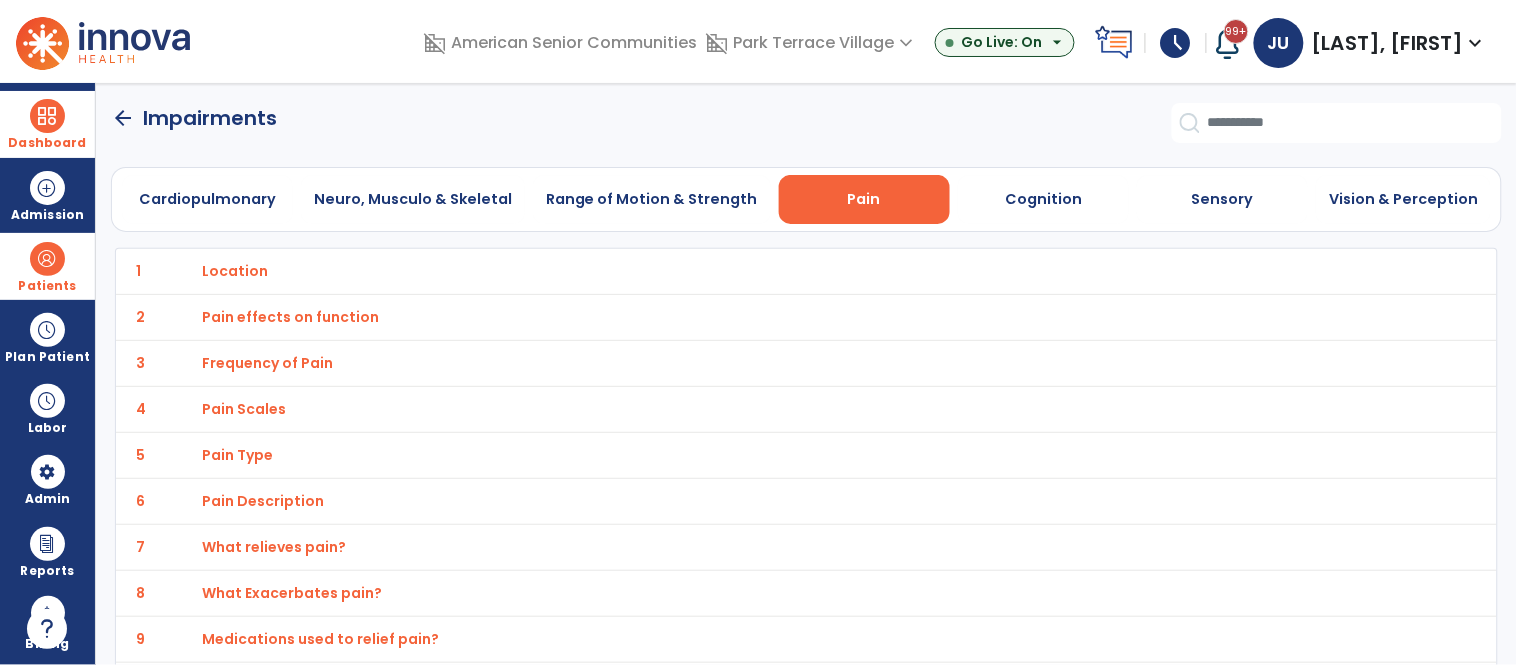 click on "Pain Scales" at bounding box center [235, 271] 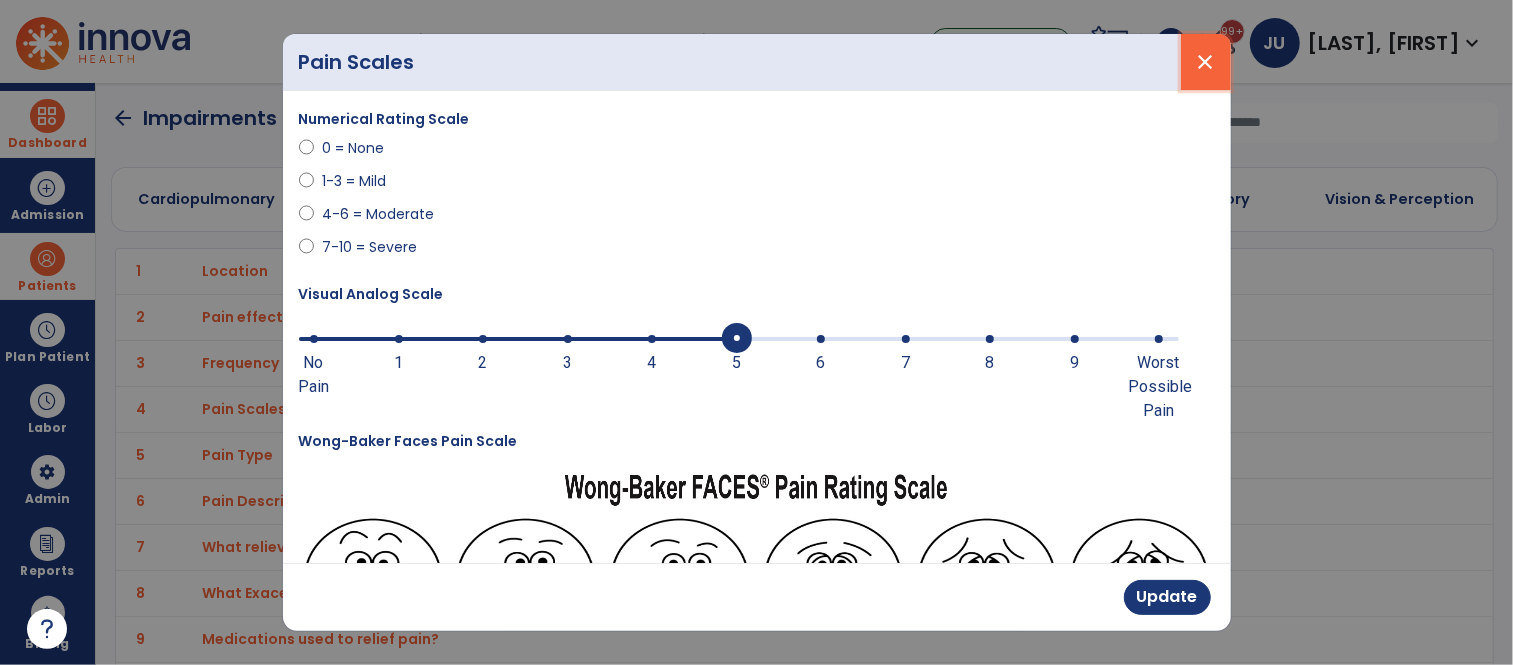 click on "close" at bounding box center [1206, 62] 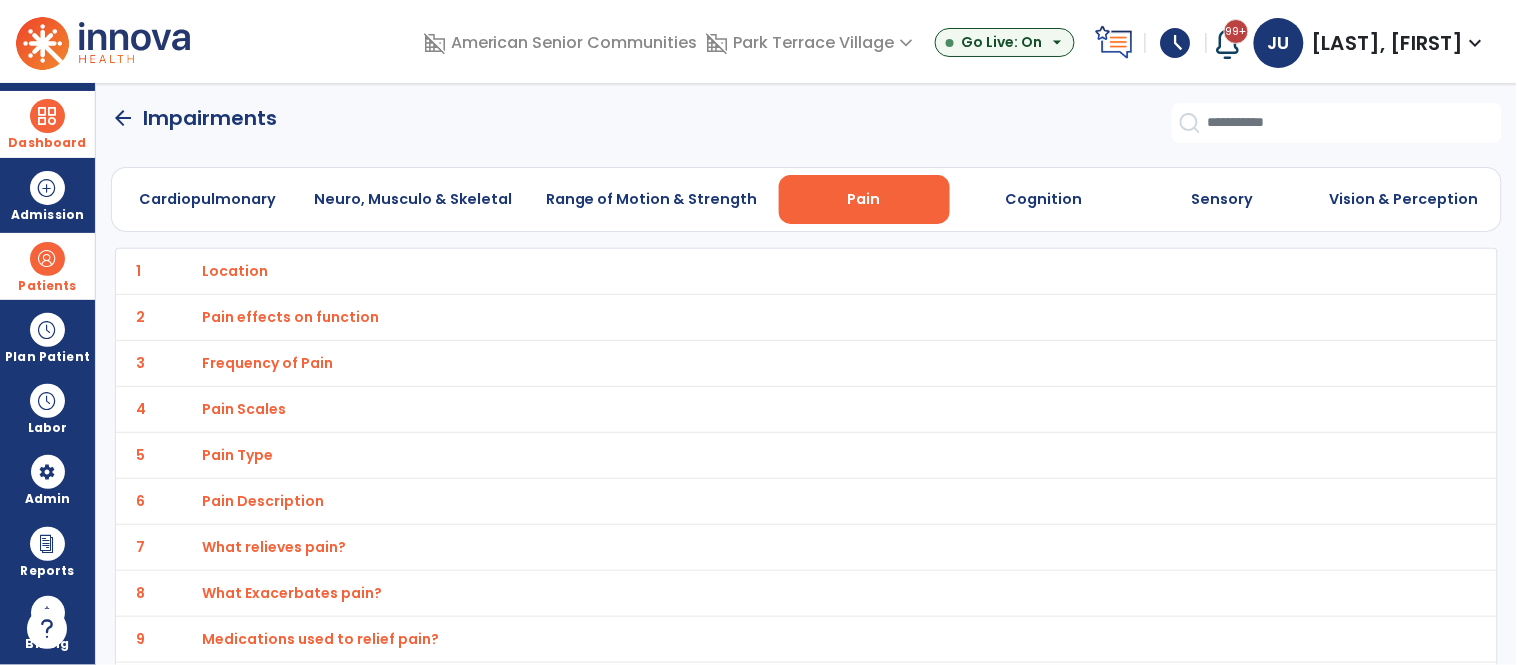click on "Location" at bounding box center [235, 271] 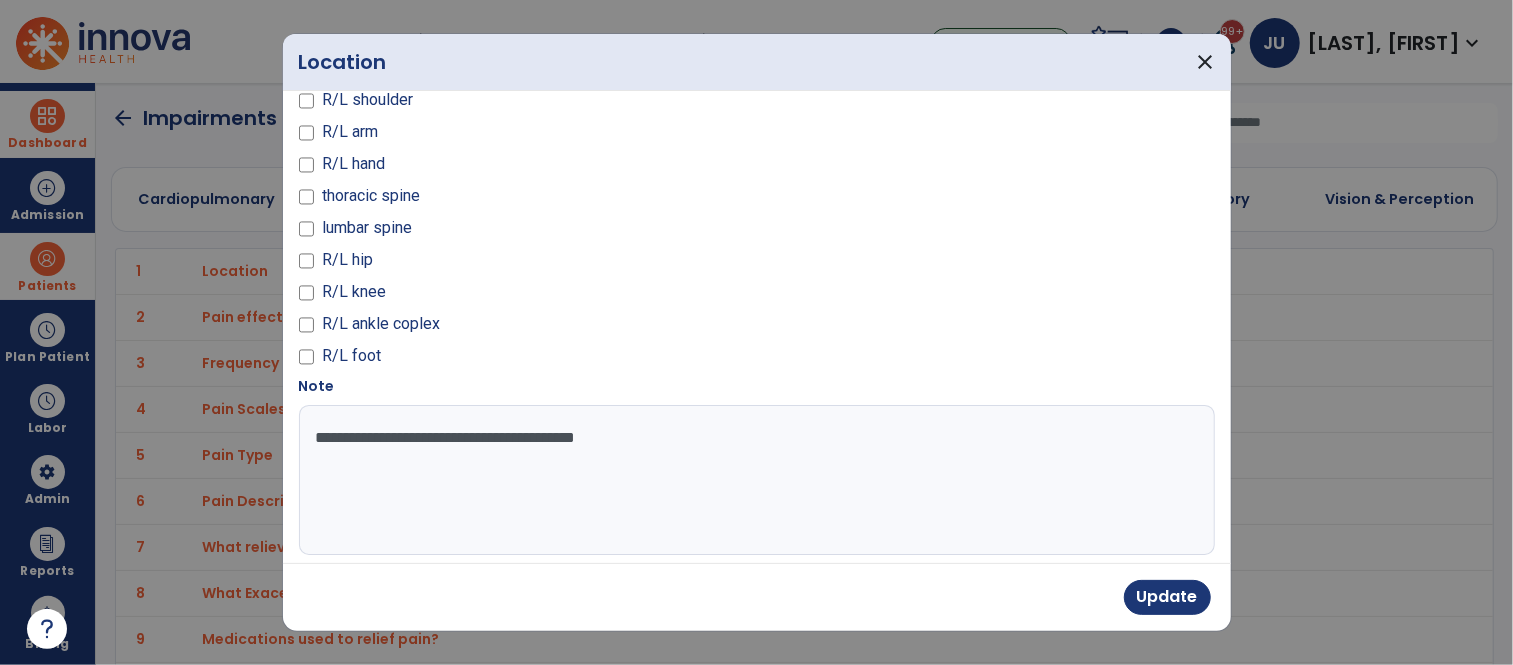 scroll, scrollTop: 94, scrollLeft: 0, axis: vertical 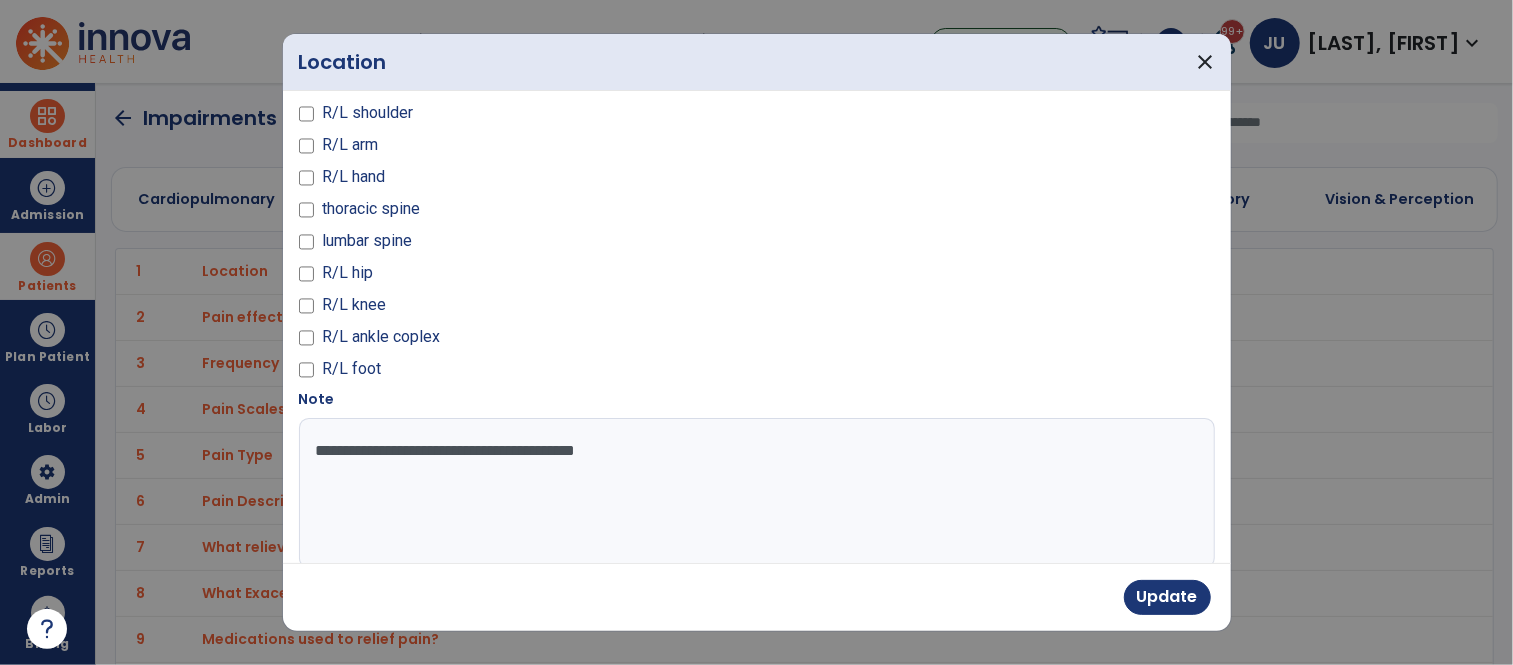 click on "**********" at bounding box center [754, 493] 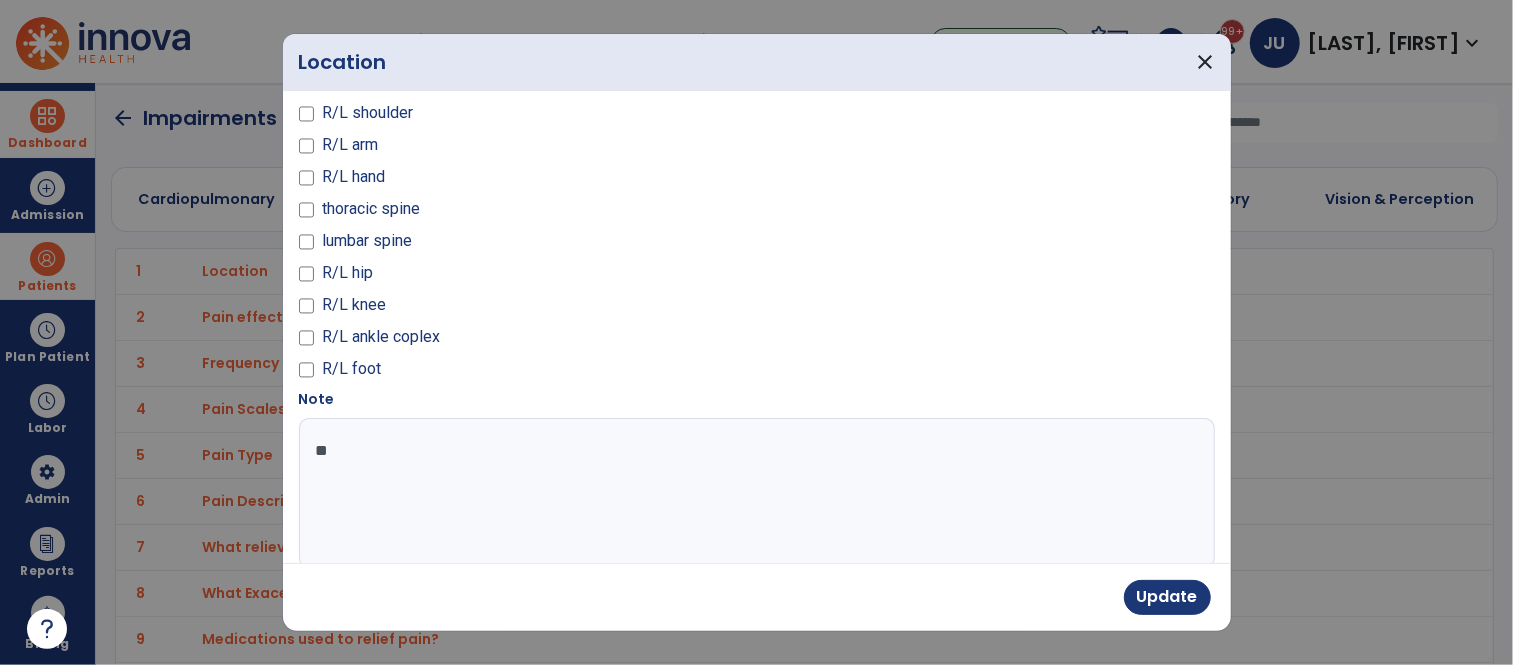 type on "*" 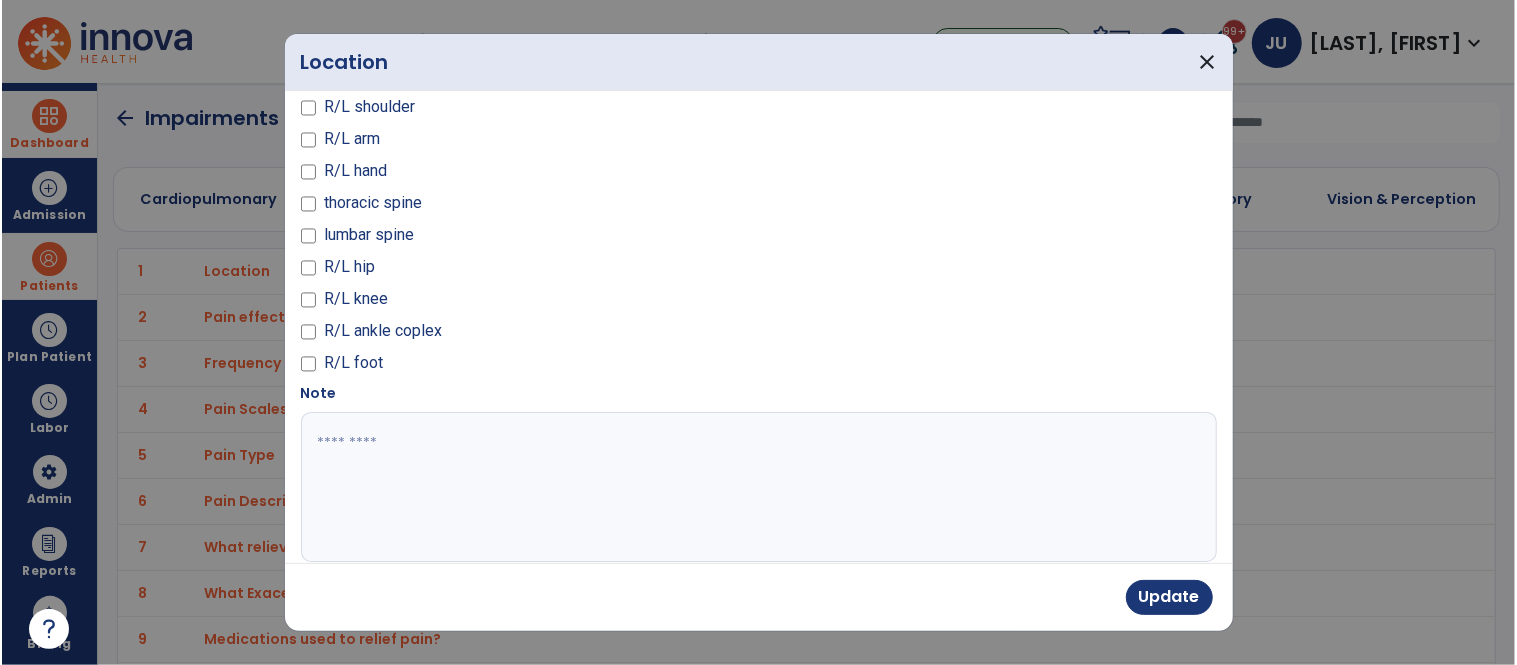 scroll, scrollTop: 102, scrollLeft: 0, axis: vertical 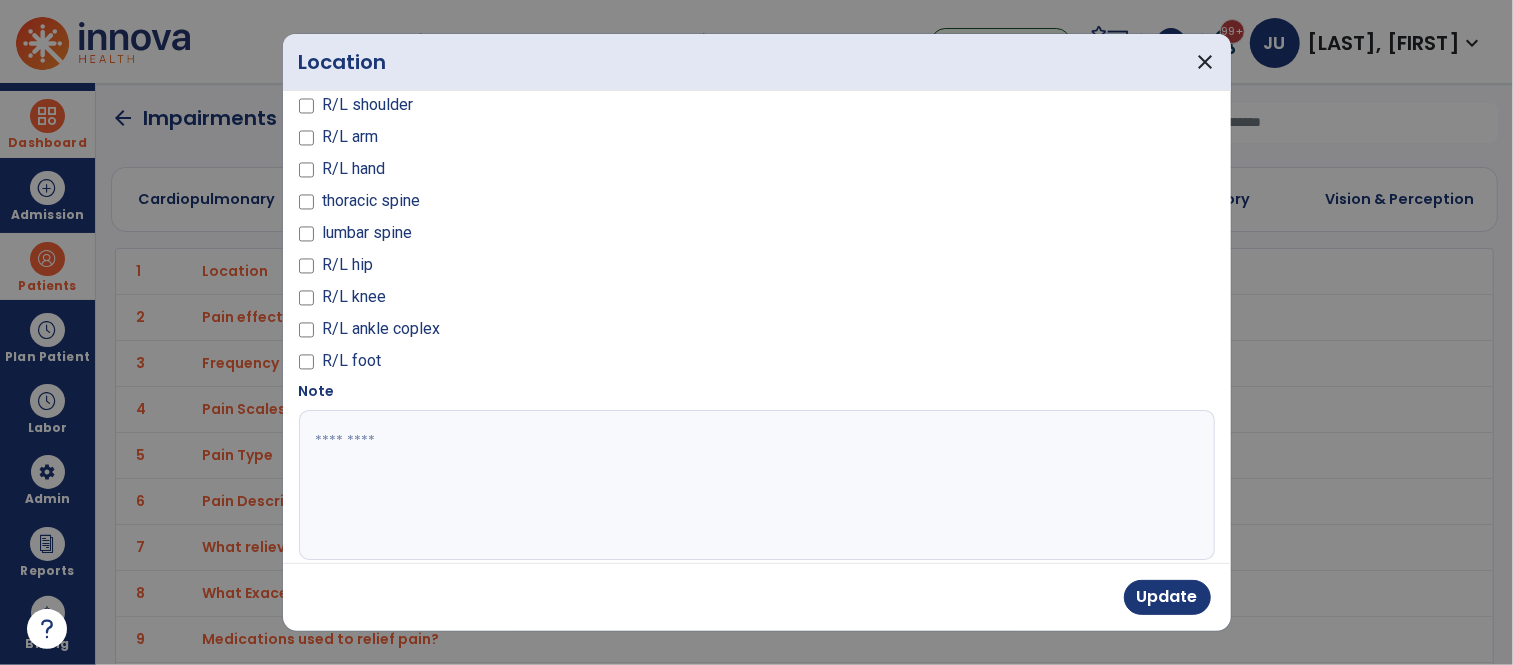 type 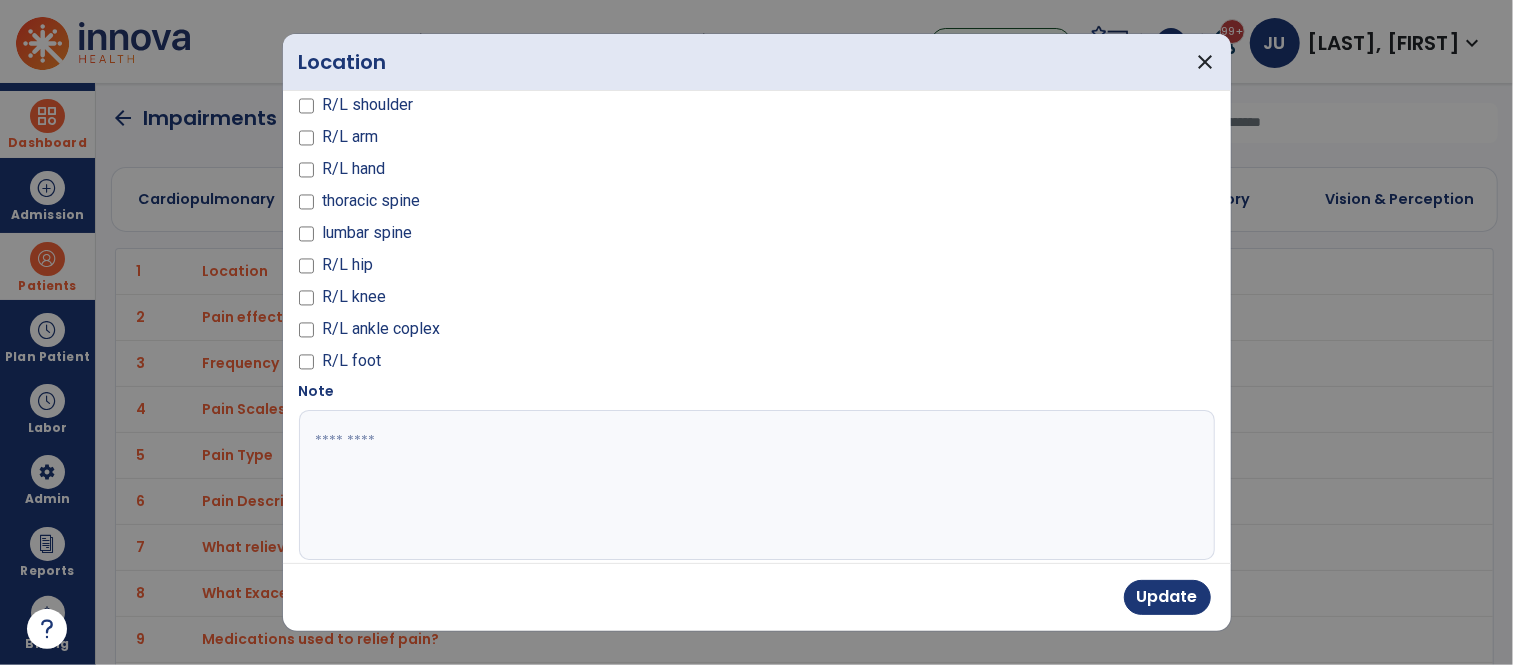 click on "R/L knee" at bounding box center (522, 301) 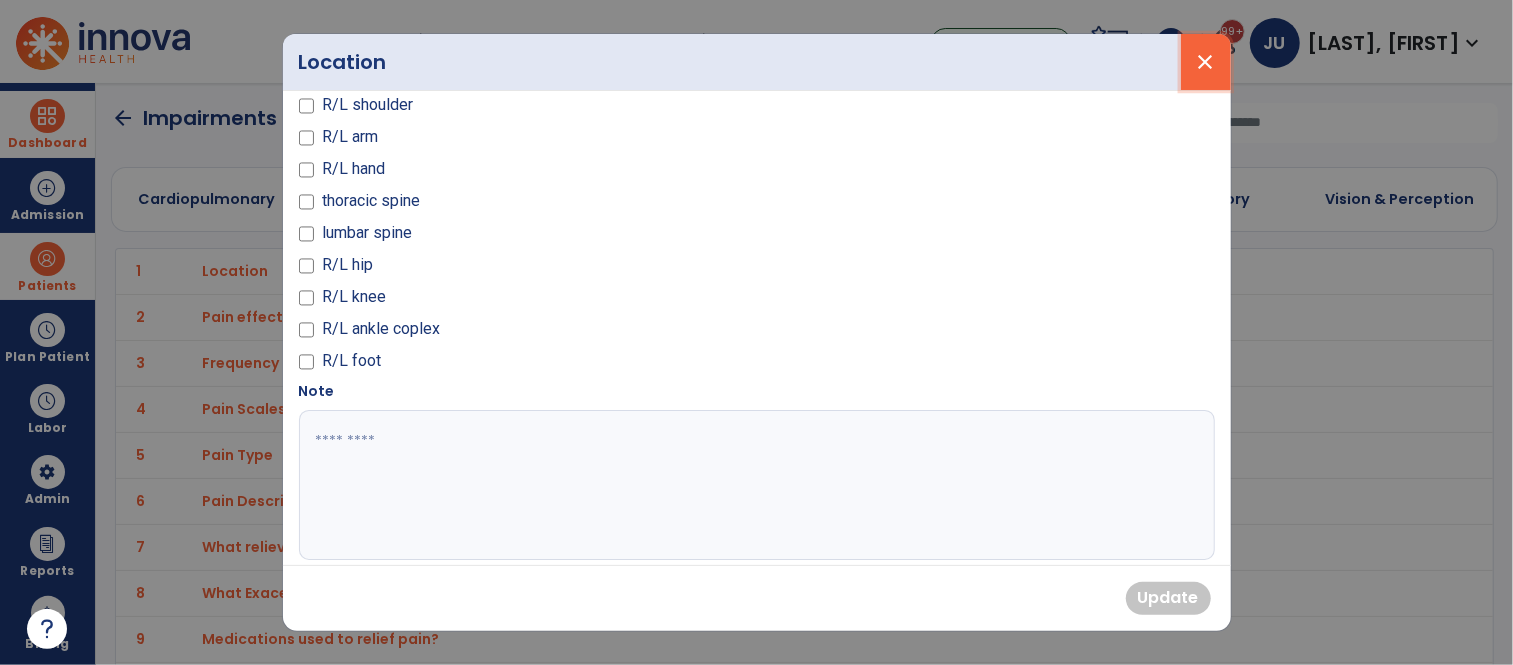 click on "close" at bounding box center (1206, 62) 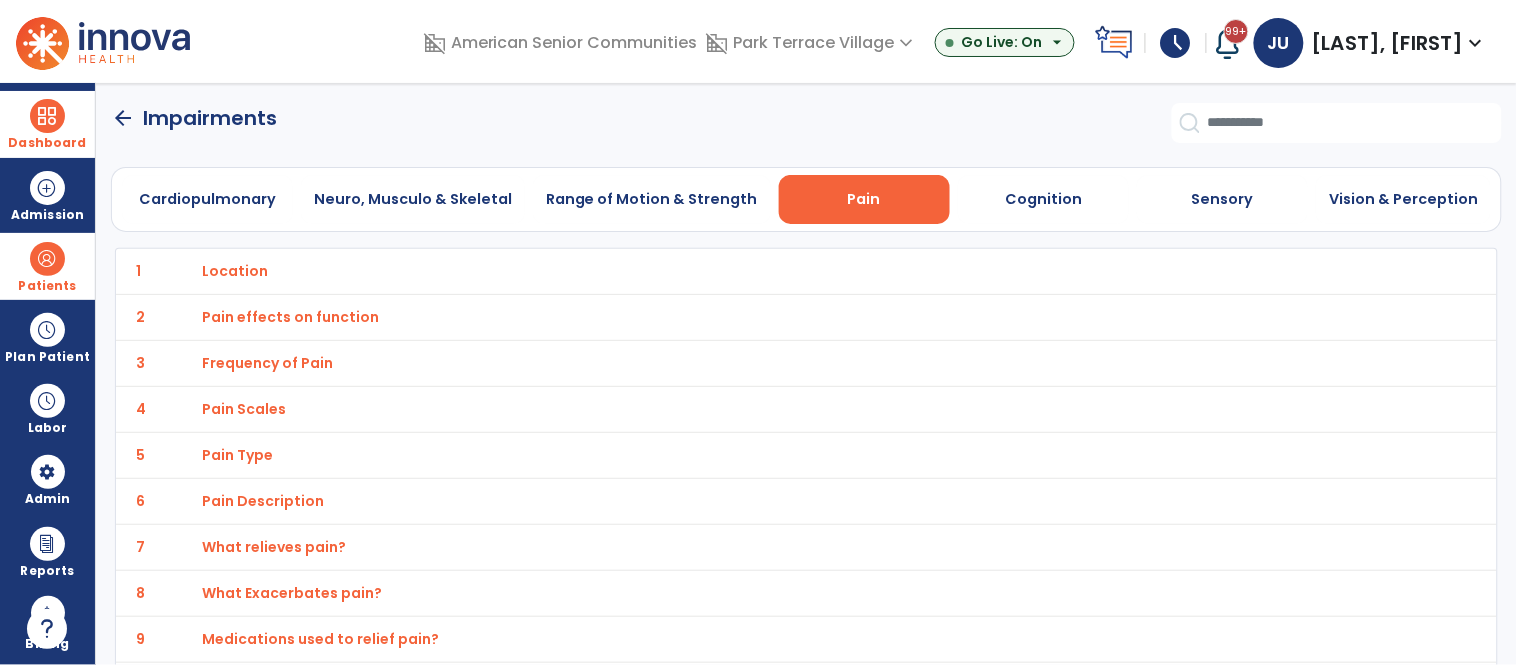 click on "Pain effects on function" at bounding box center (762, 271) 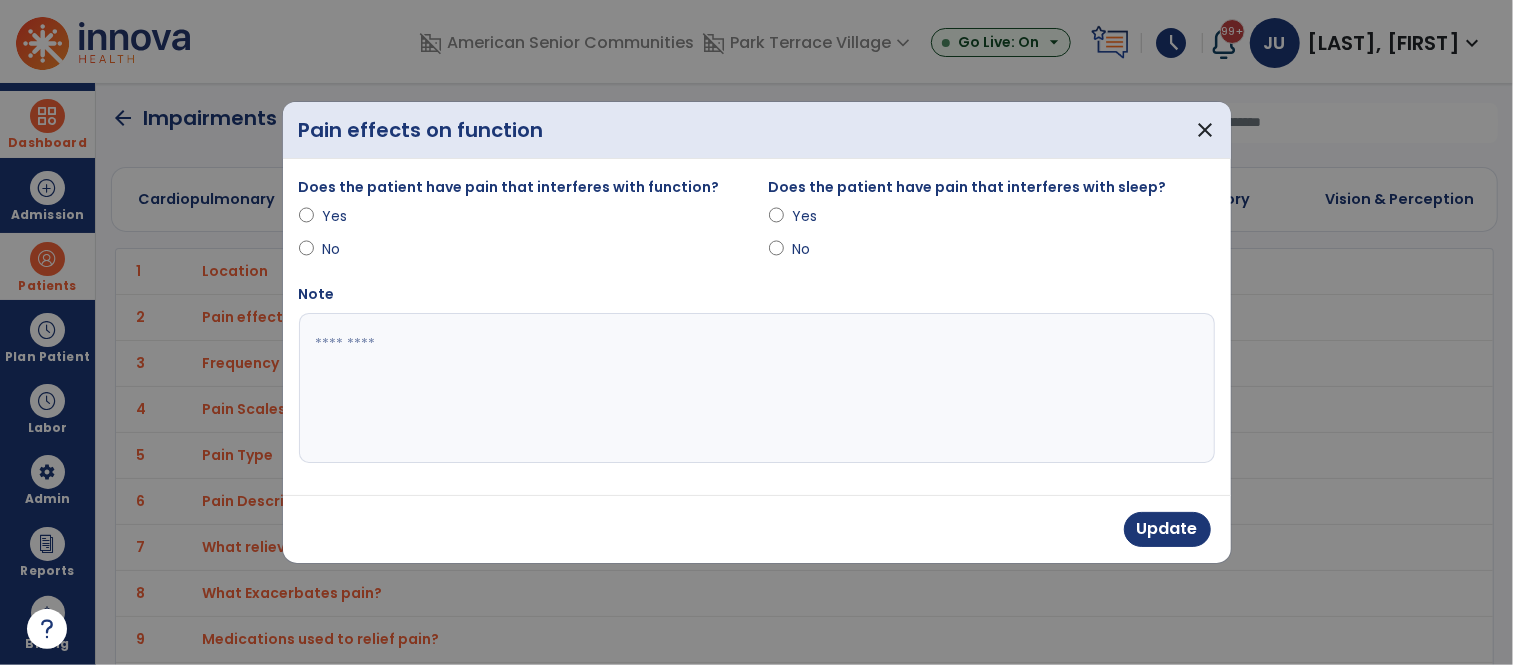 click on "No" at bounding box center (827, 249) 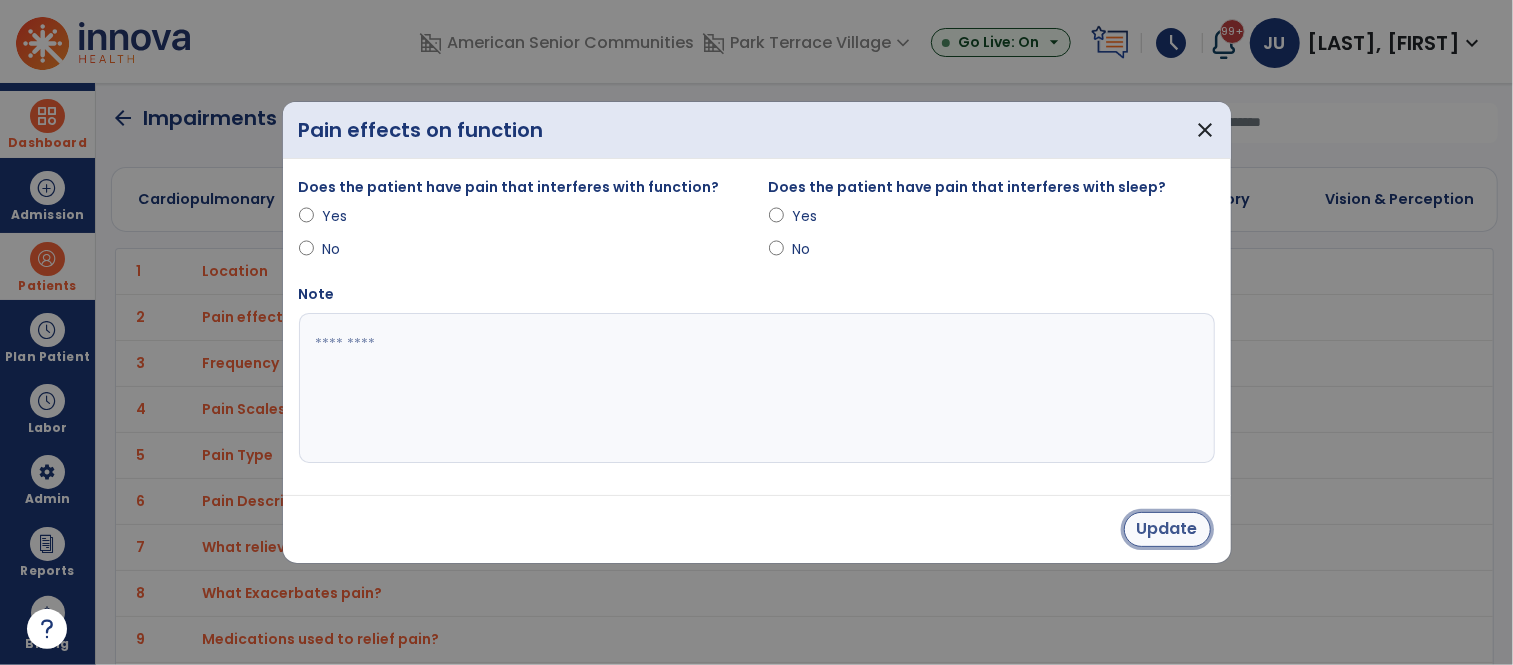 click on "Update" at bounding box center [1167, 529] 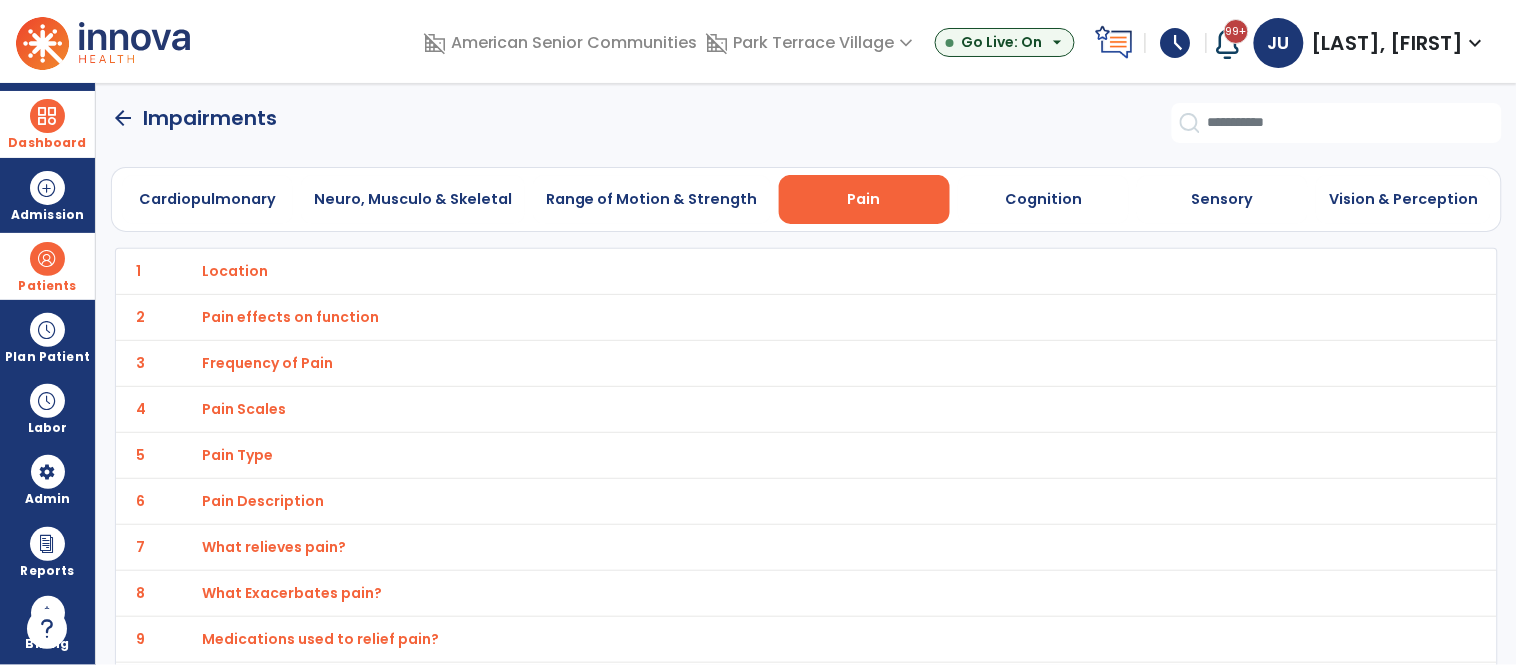 click on "Frequency of Pain" at bounding box center [235, 271] 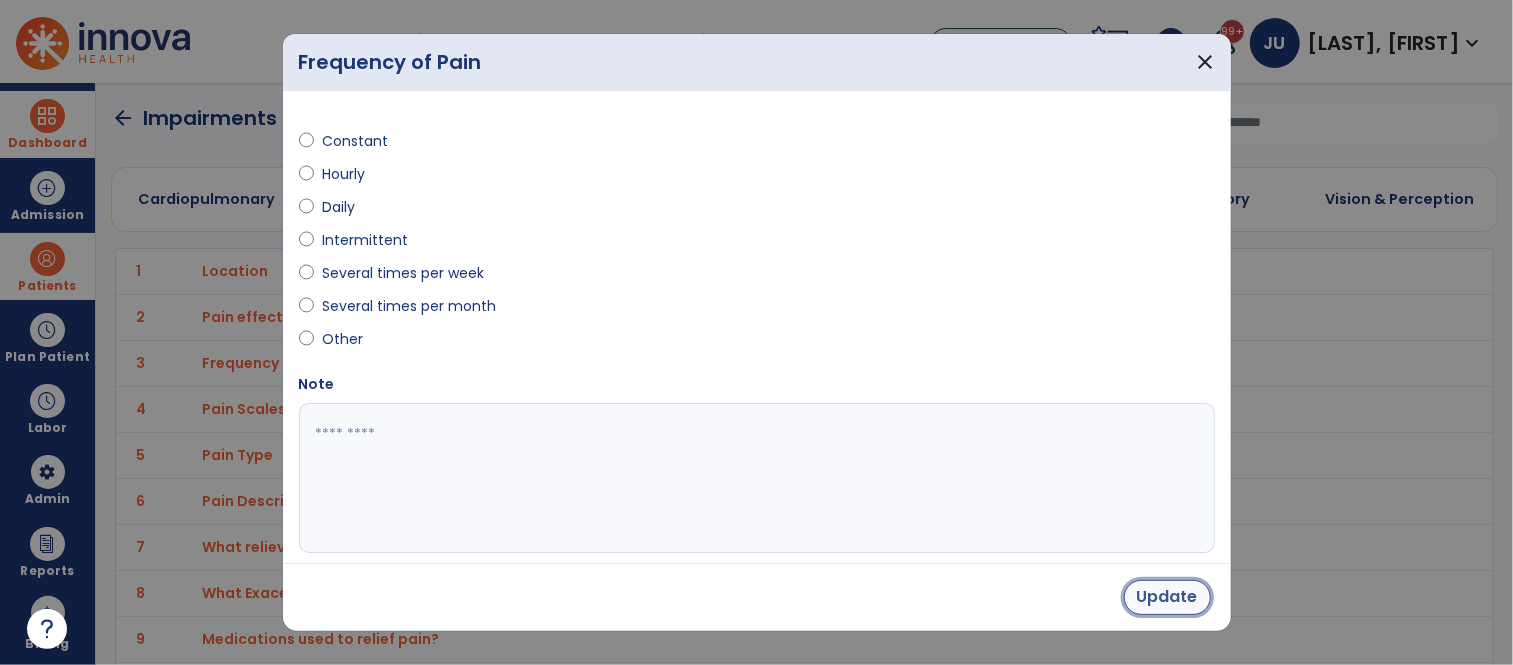 click on "Update" at bounding box center [1167, 597] 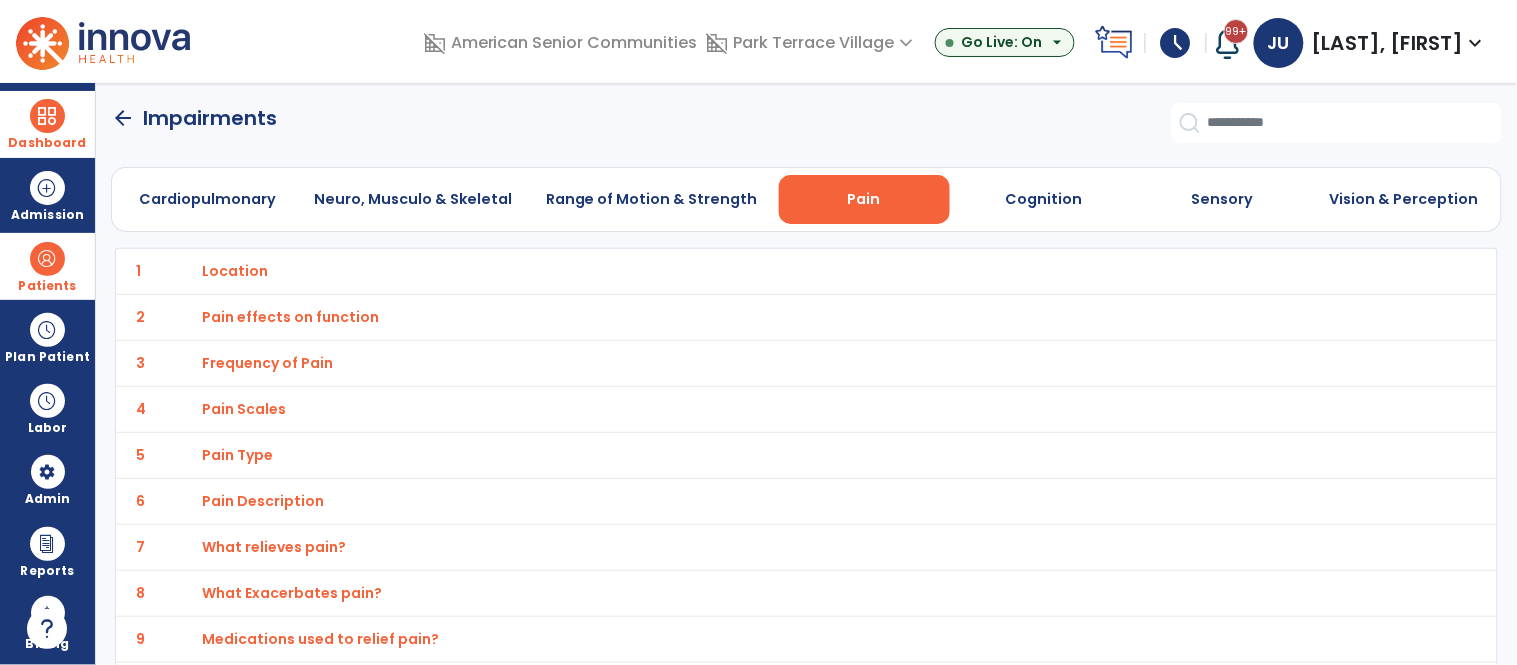 click on "Pain Scales" at bounding box center (235, 271) 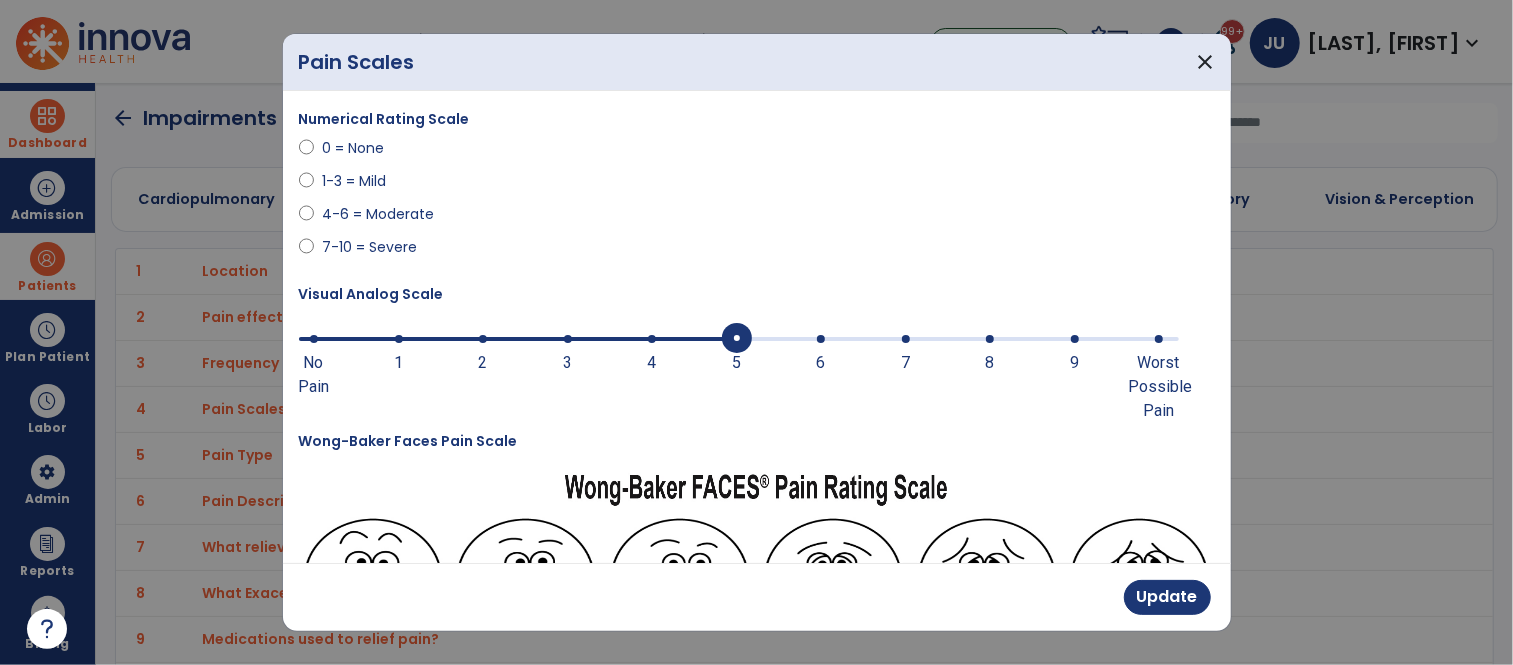 click at bounding box center (314, 339) 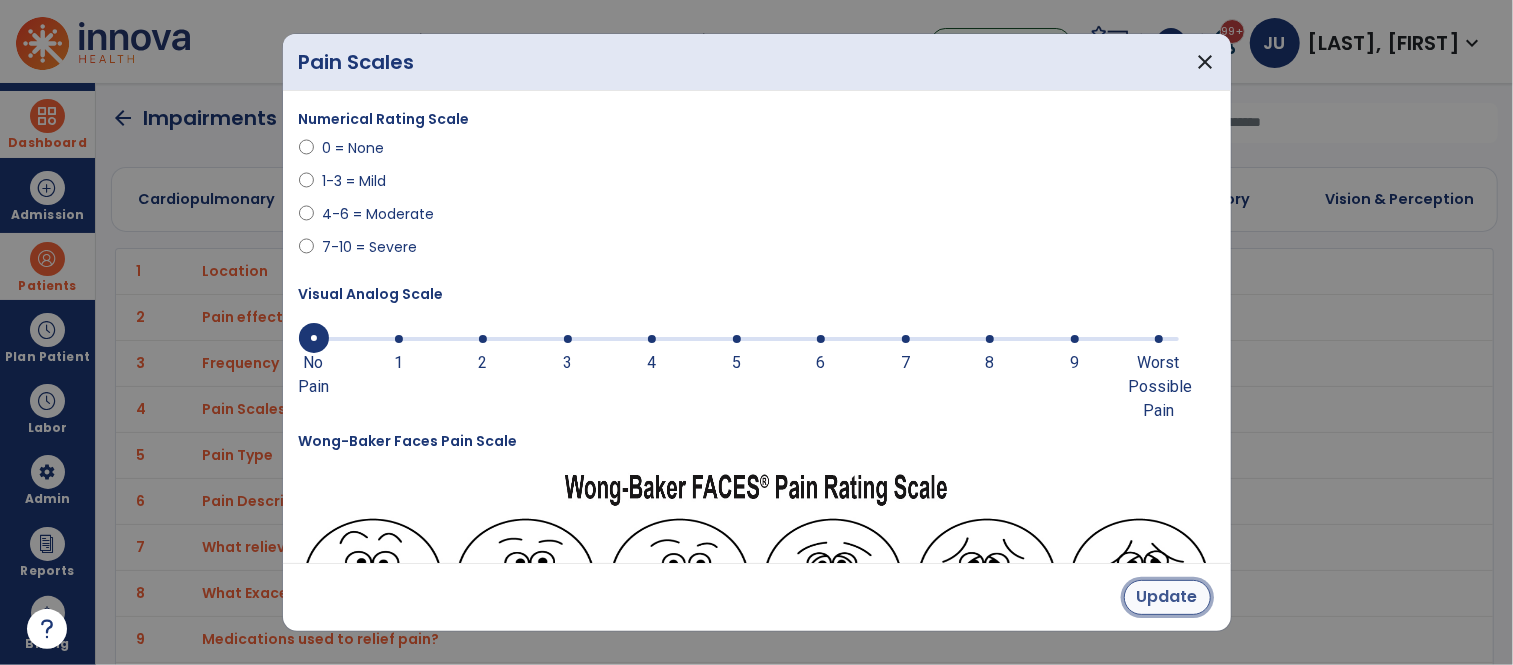 click on "Update" at bounding box center [1167, 597] 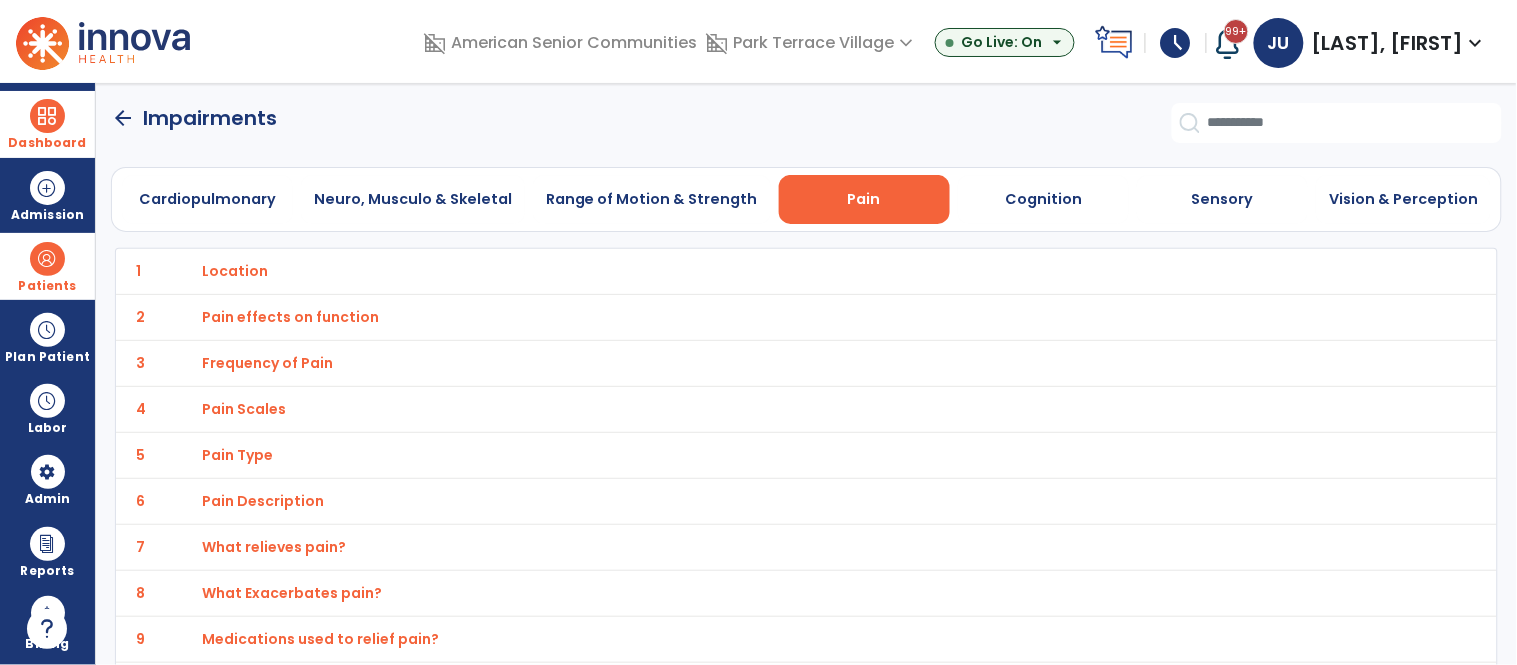 click on "Pain Type" at bounding box center [235, 271] 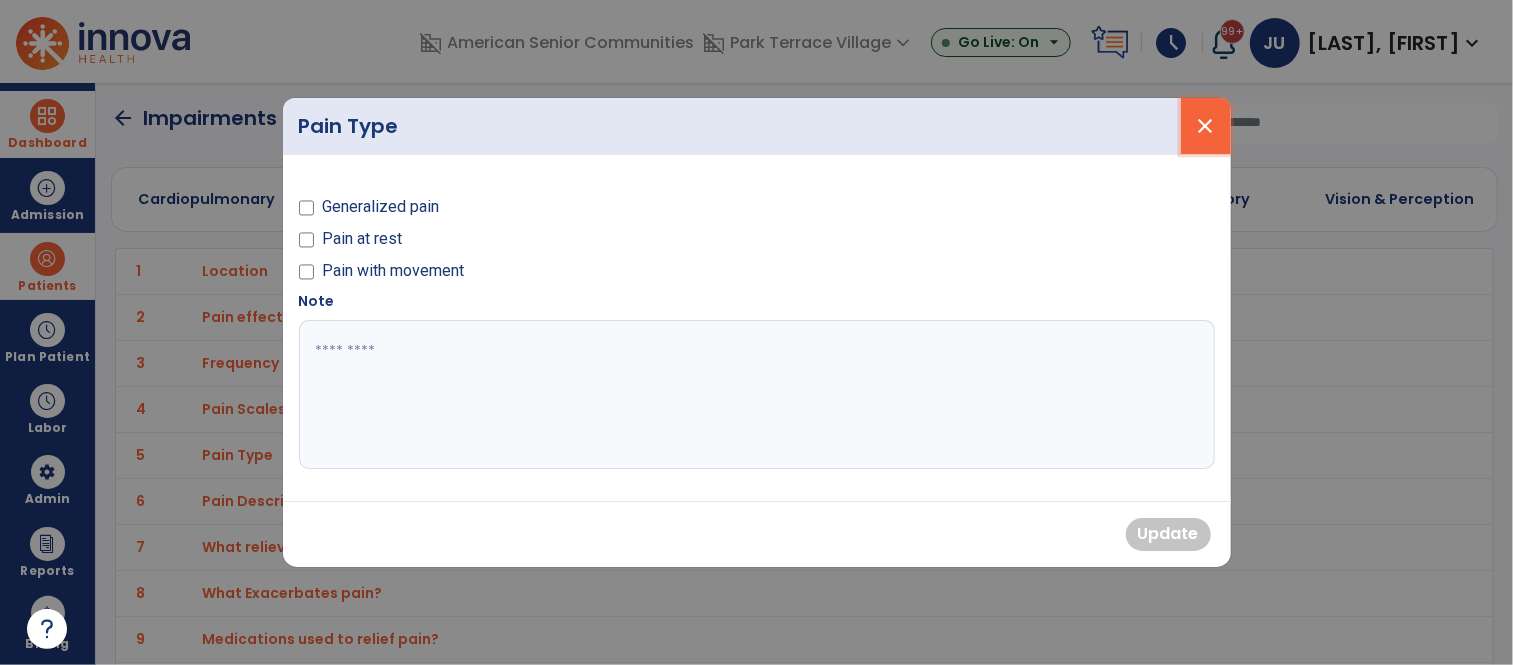 click on "close" at bounding box center (1206, 126) 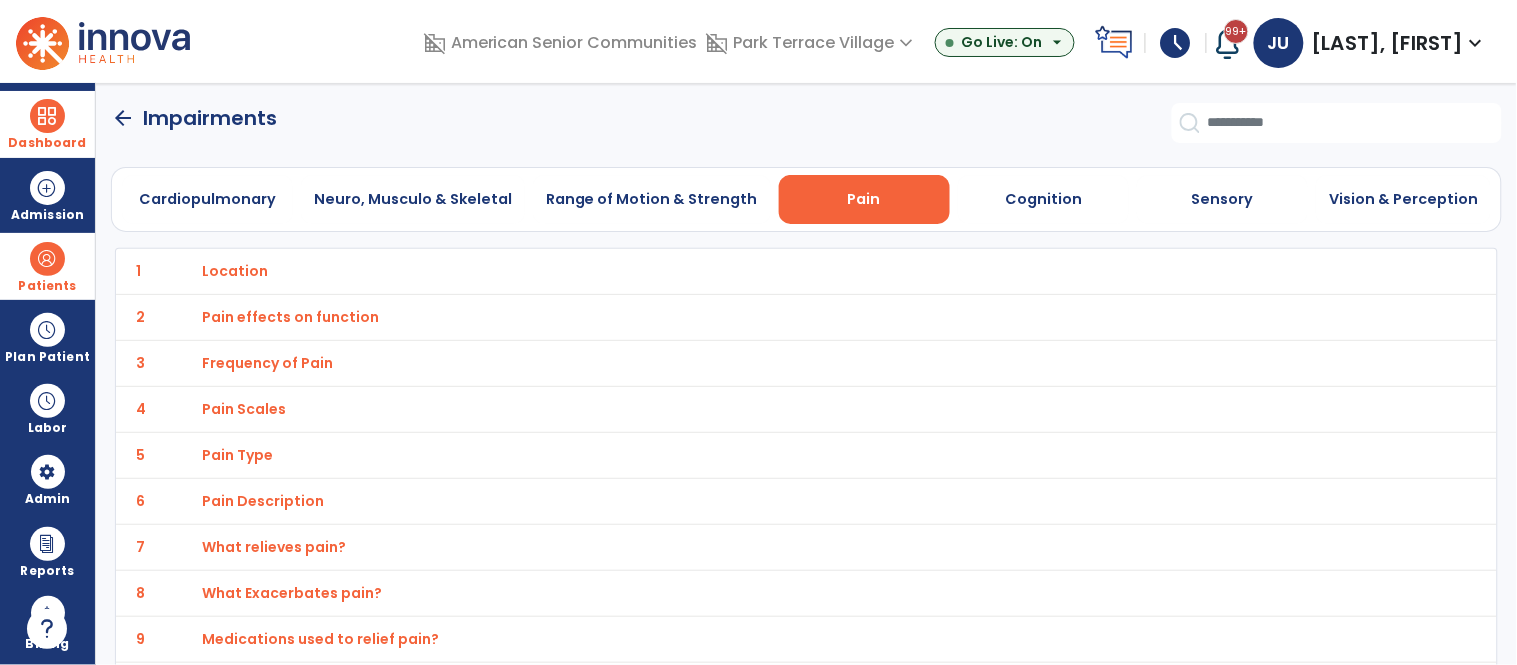 scroll, scrollTop: 44, scrollLeft: 0, axis: vertical 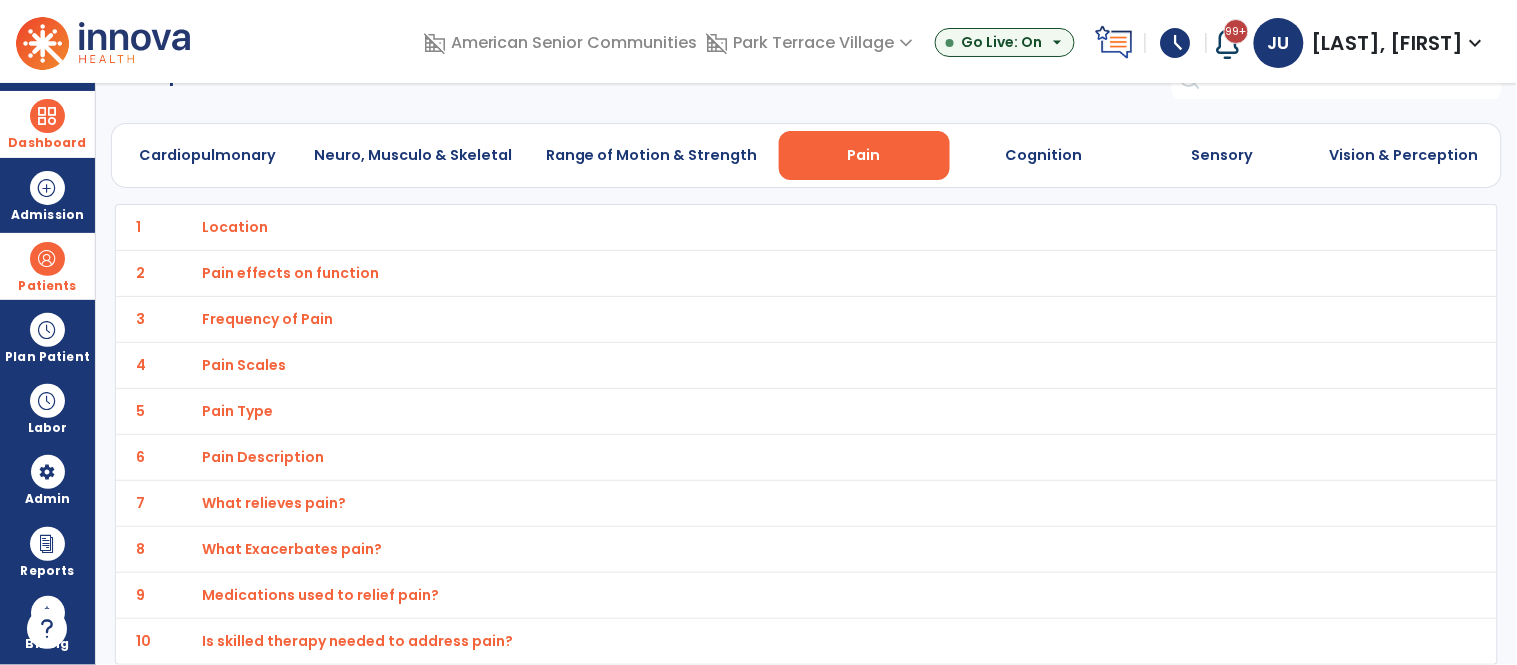 click on "Pain Description" at bounding box center (235, 227) 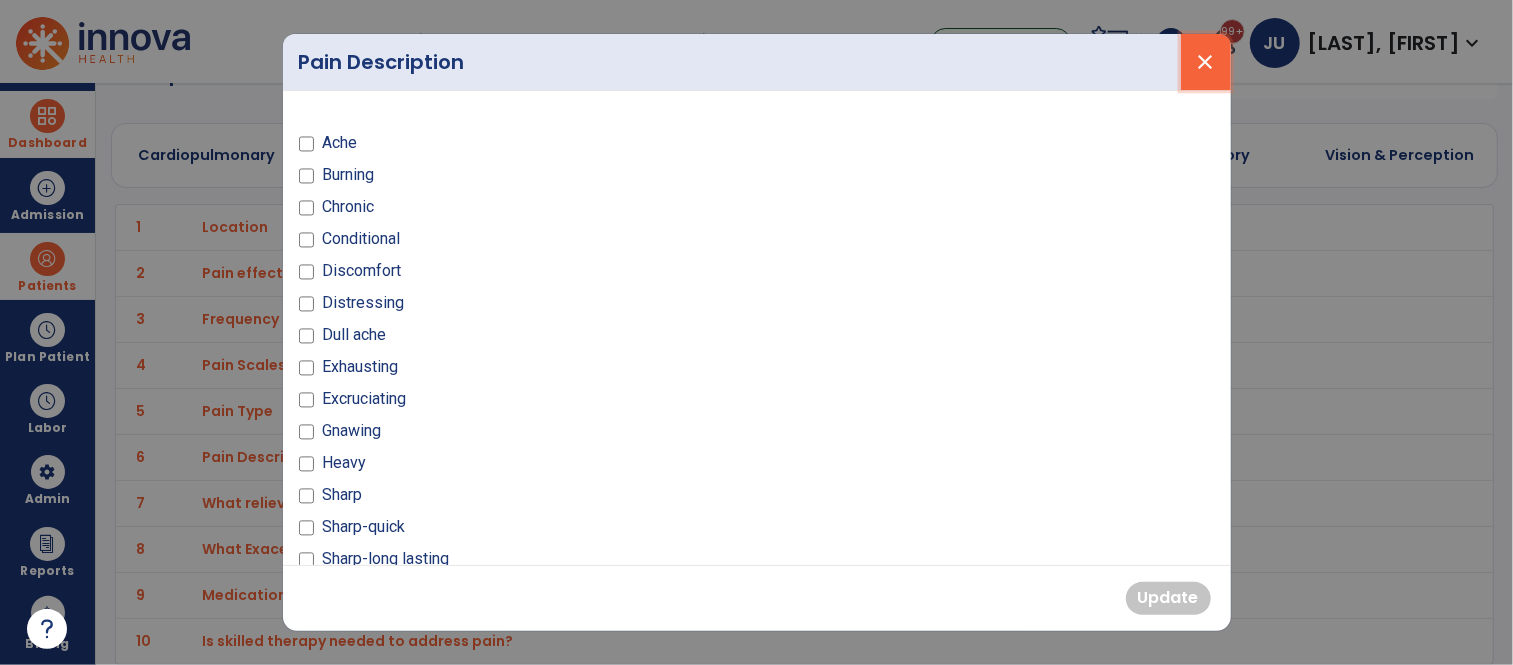 click on "close" at bounding box center (1206, 62) 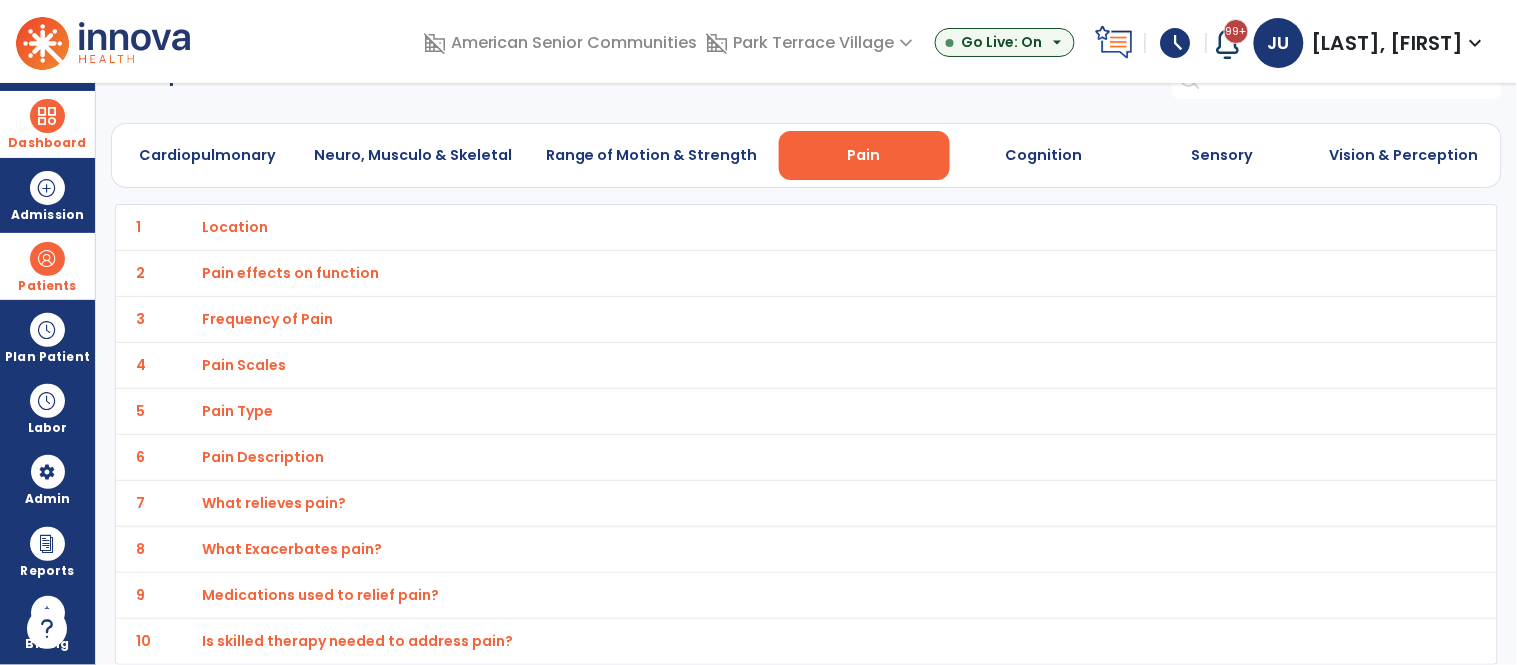 click on "7 What relieves pain?" 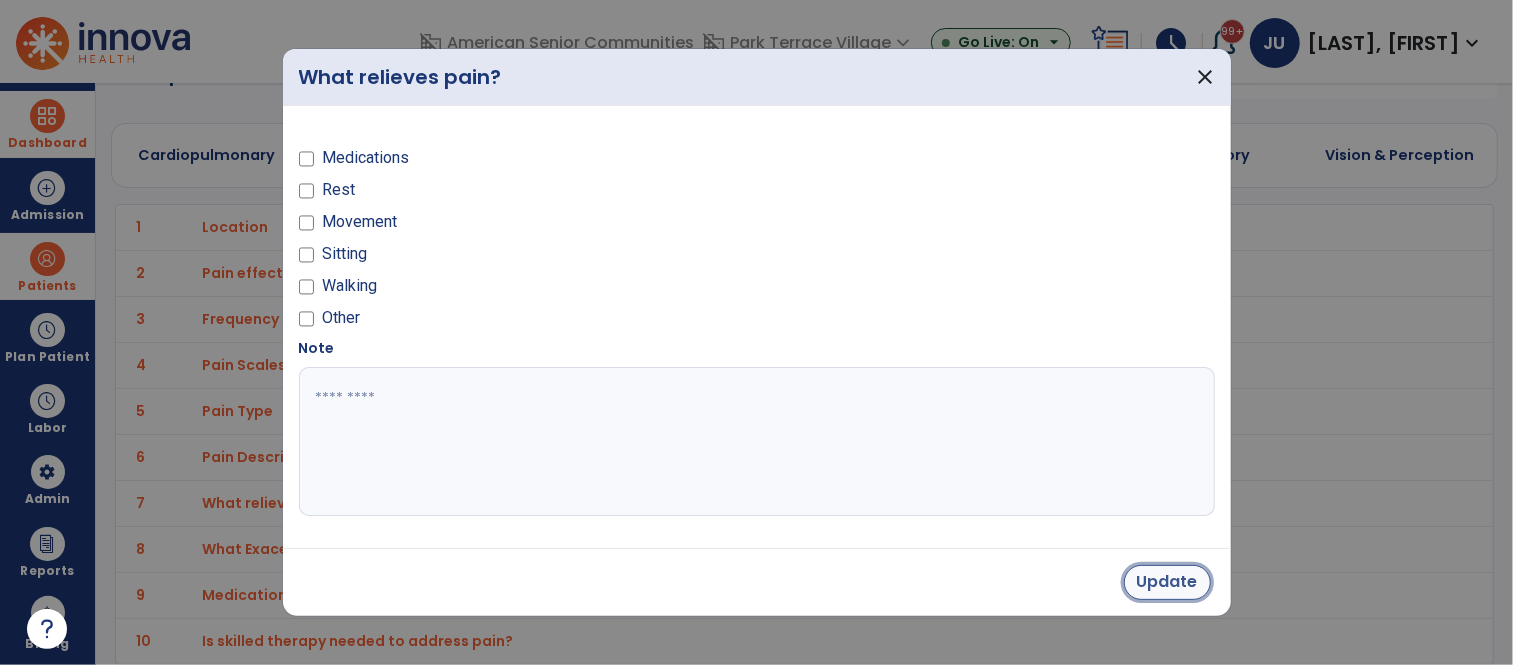 click on "Update" at bounding box center [1167, 582] 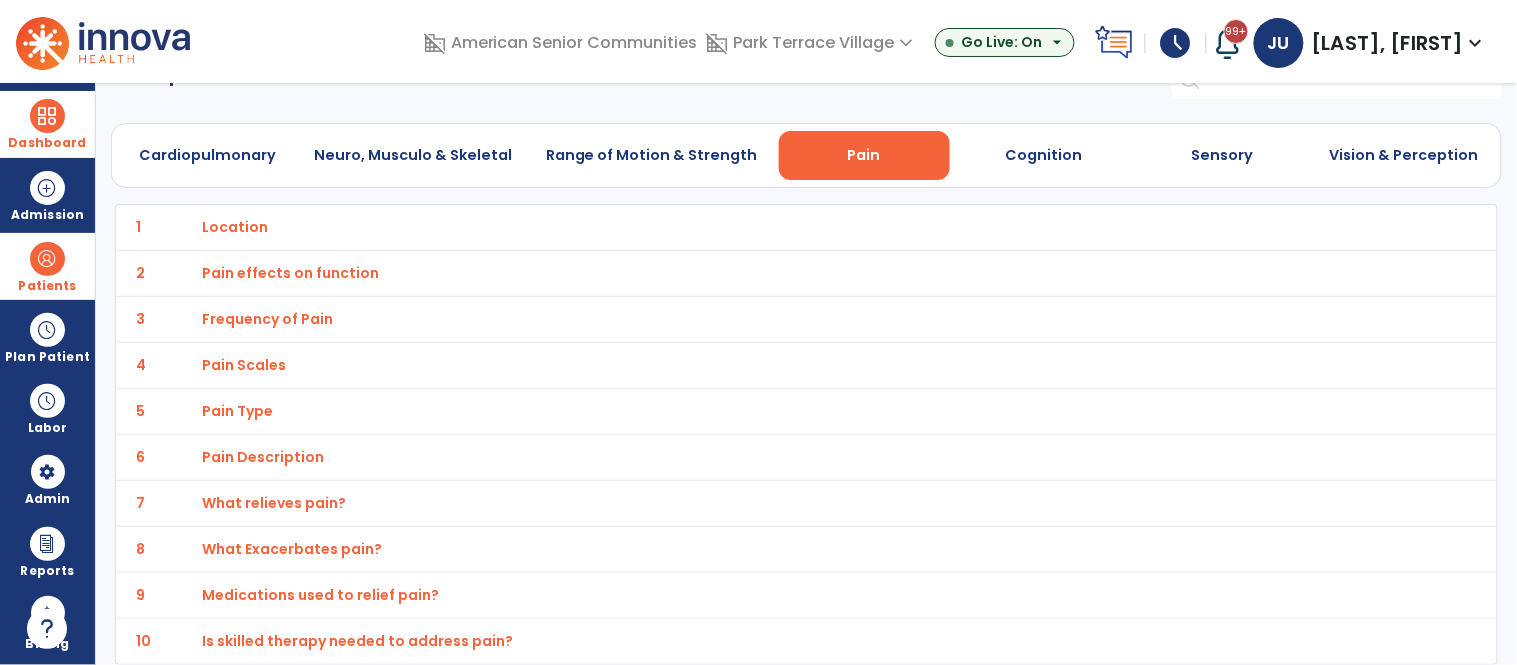 click on "What Exacerbates pain?" at bounding box center [235, 227] 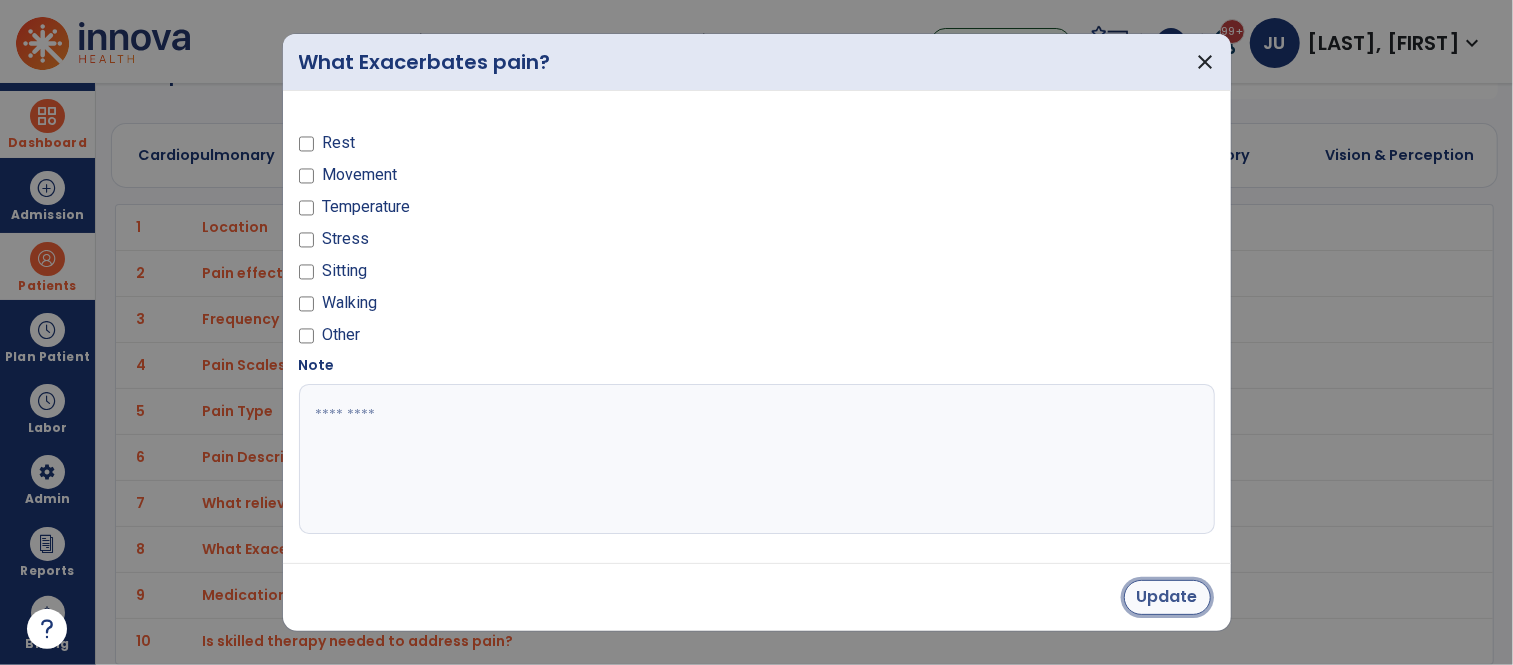 click on "Update" at bounding box center (1167, 597) 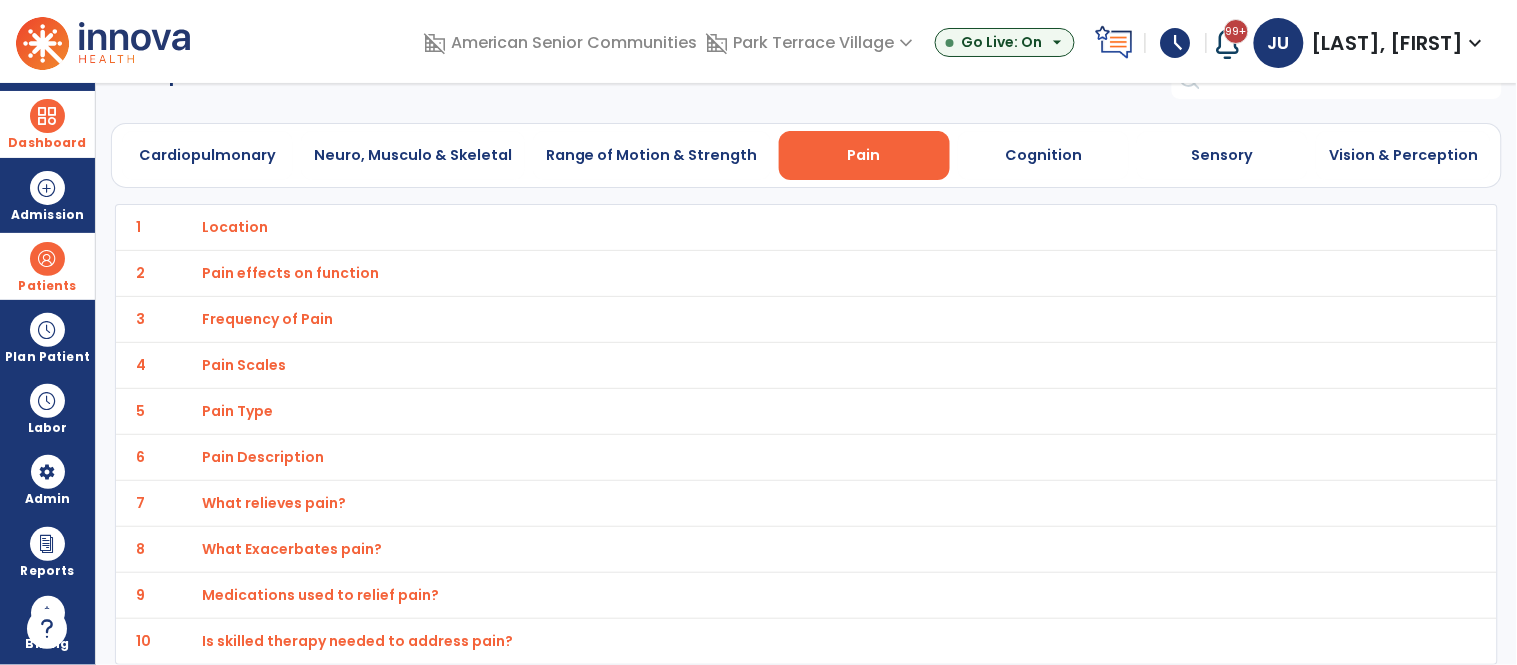 click on "Is skilled therapy needed to address pain?" at bounding box center (235, 227) 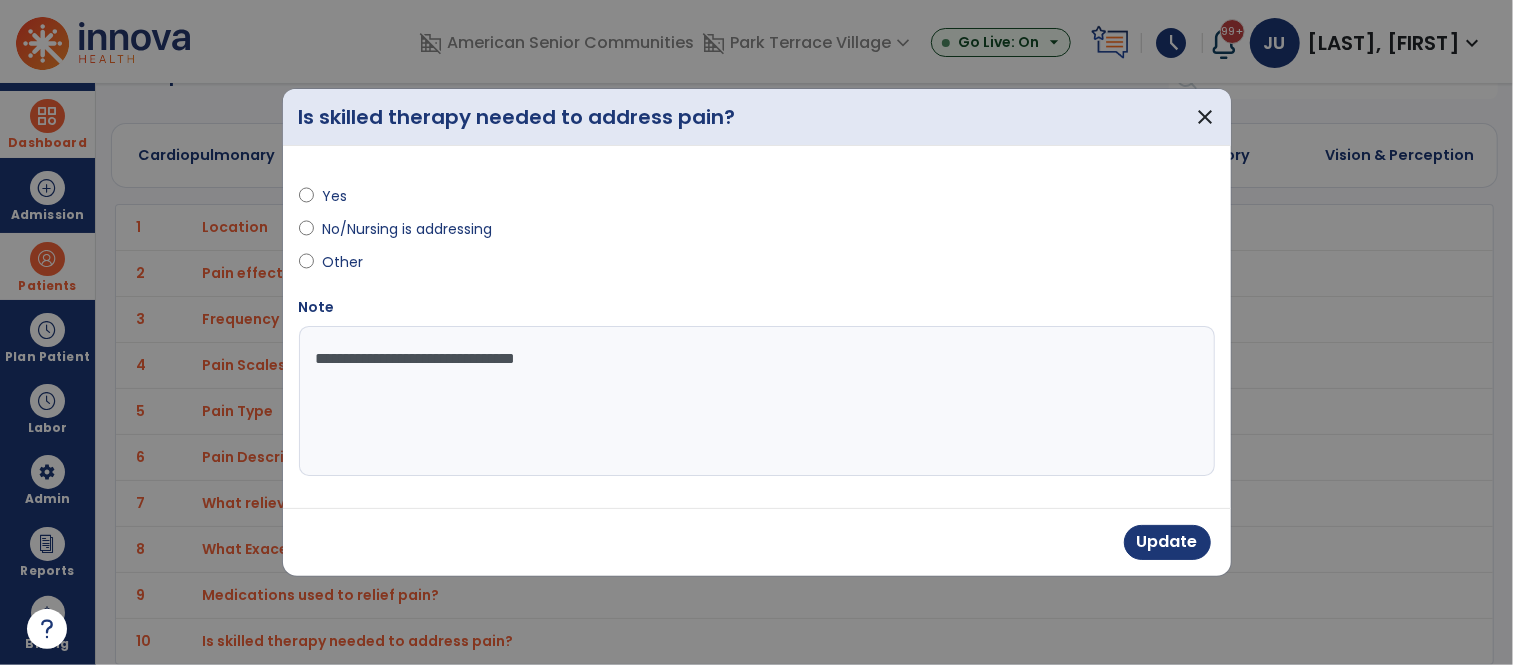 click on "**********" at bounding box center [757, 401] 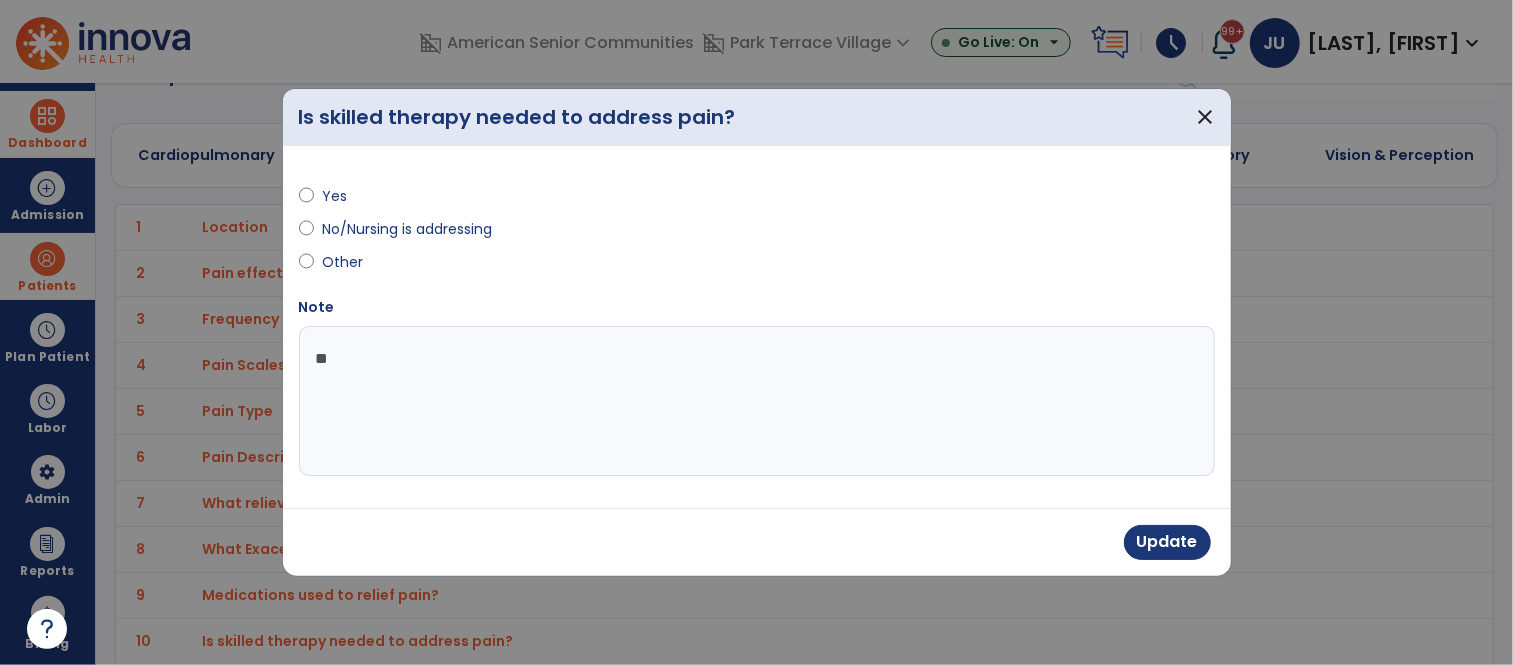 type on "*" 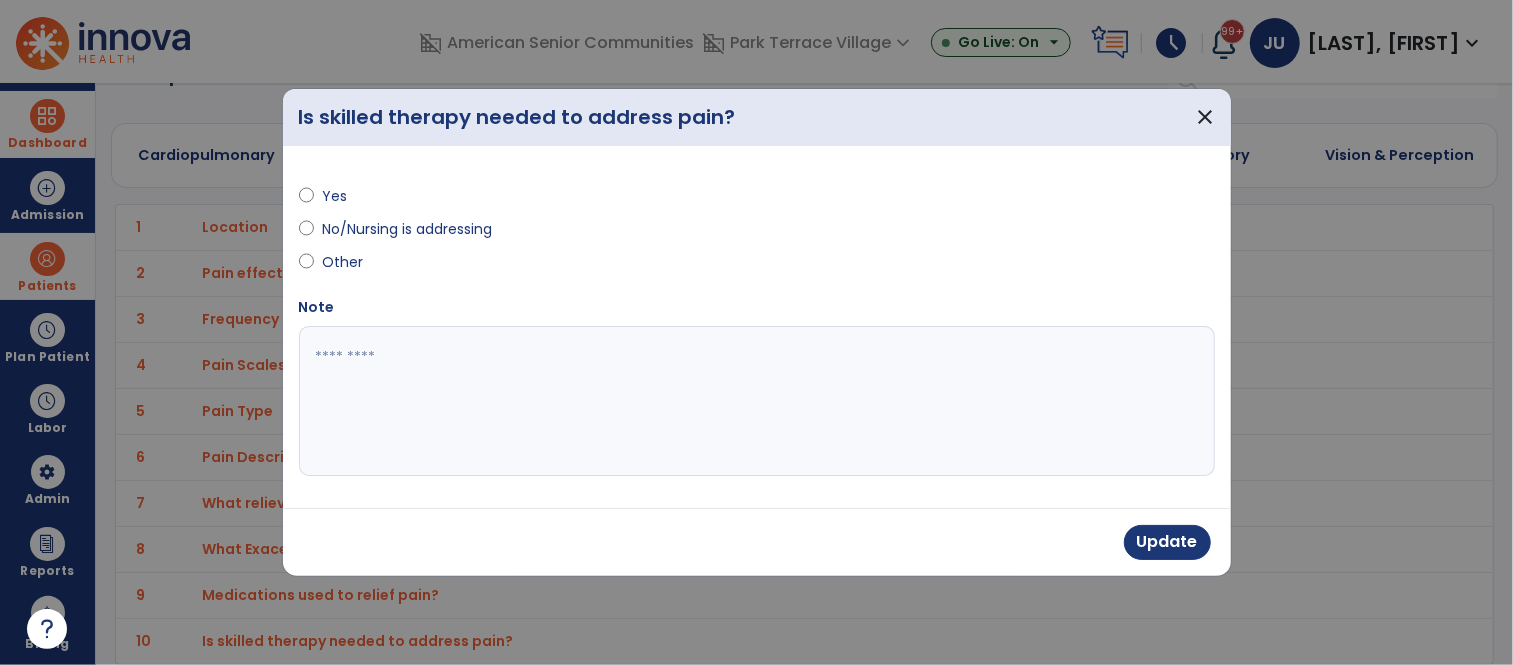 click at bounding box center (757, 401) 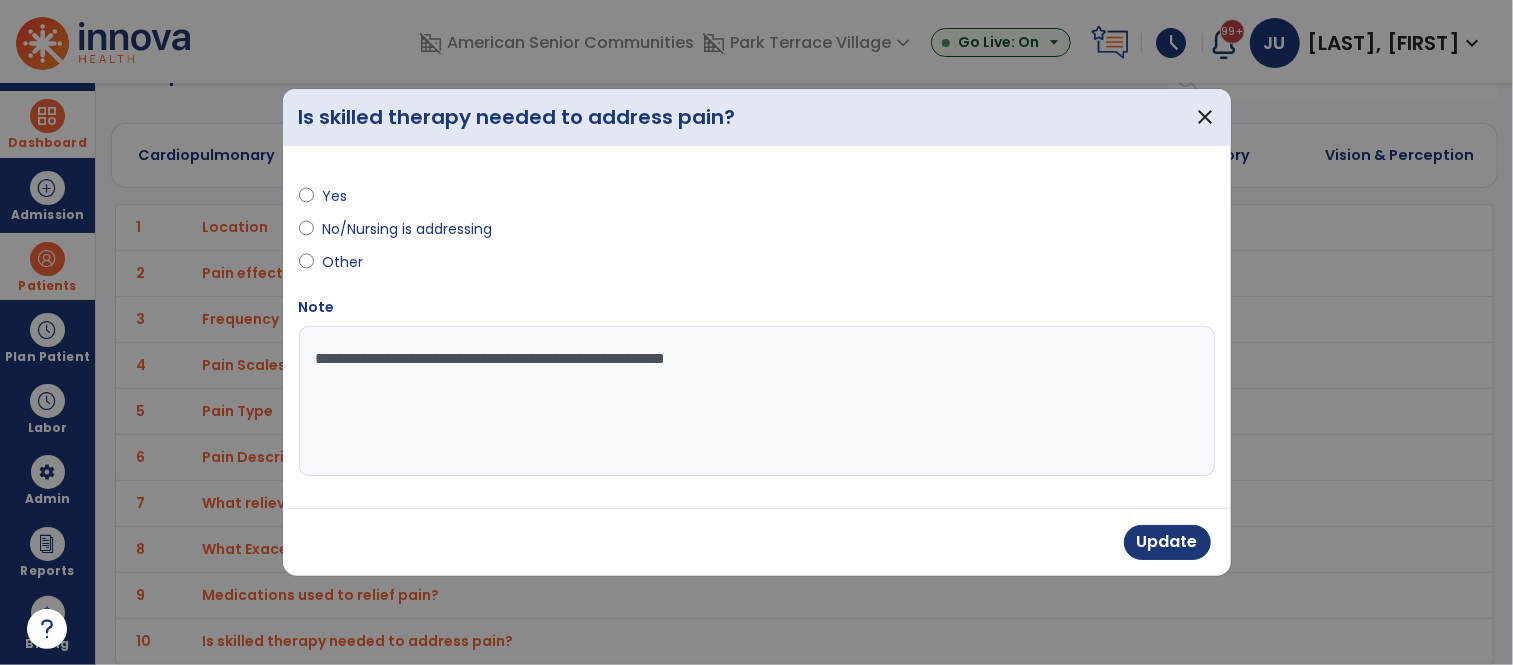 type on "**********" 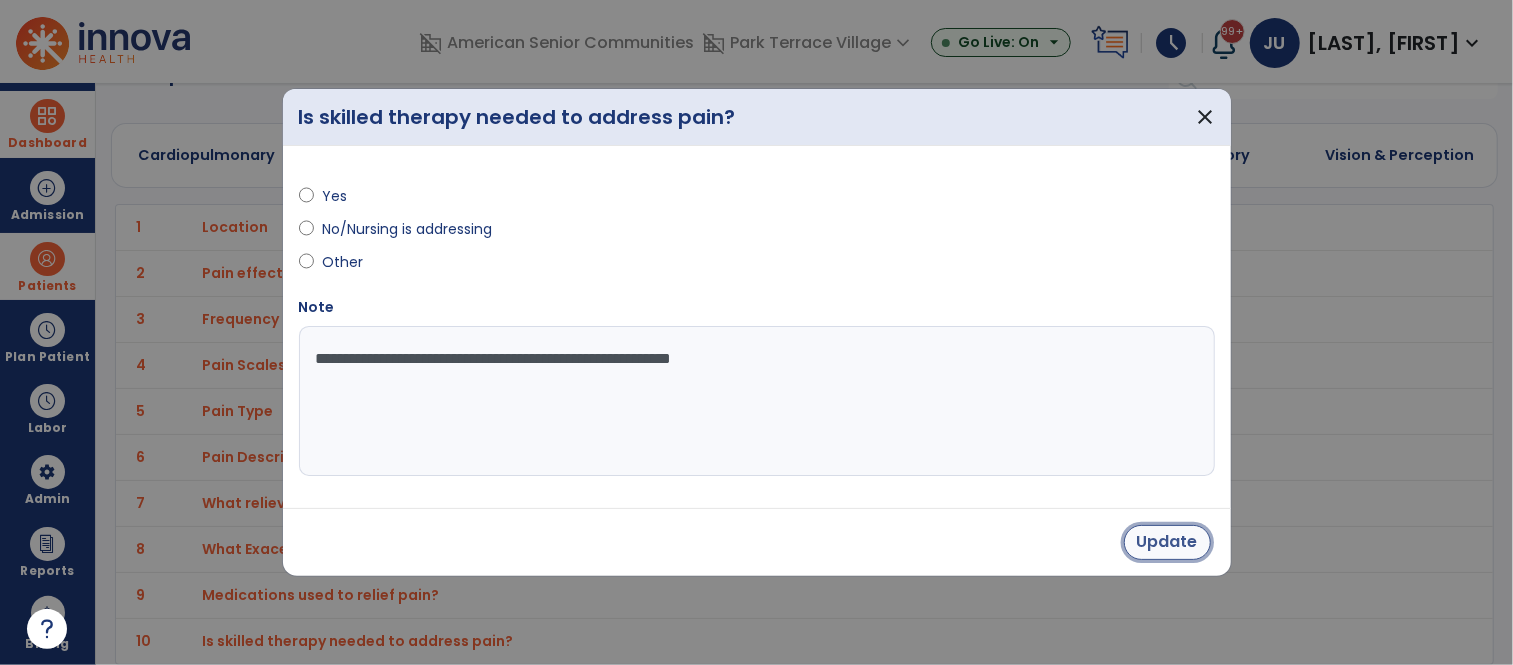 click on "Update" at bounding box center [1167, 542] 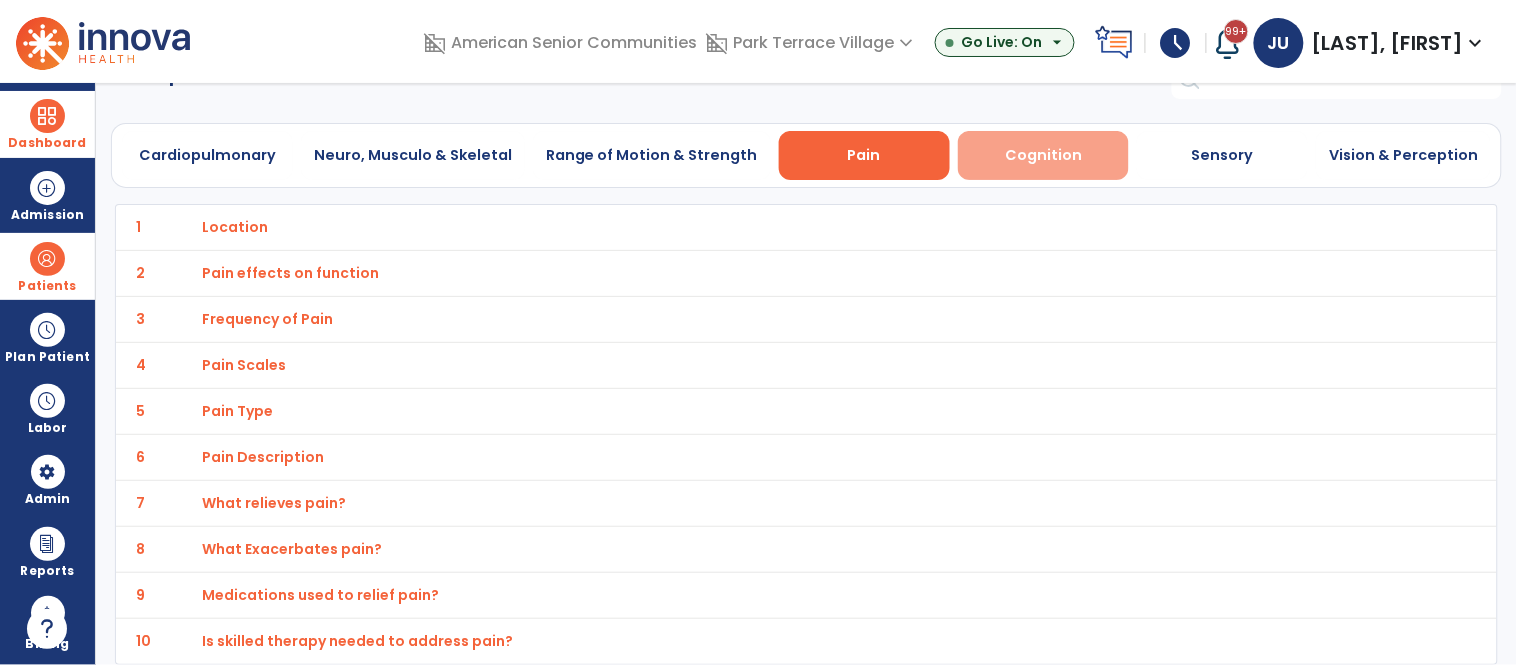 click on "Cognition" at bounding box center [1043, 155] 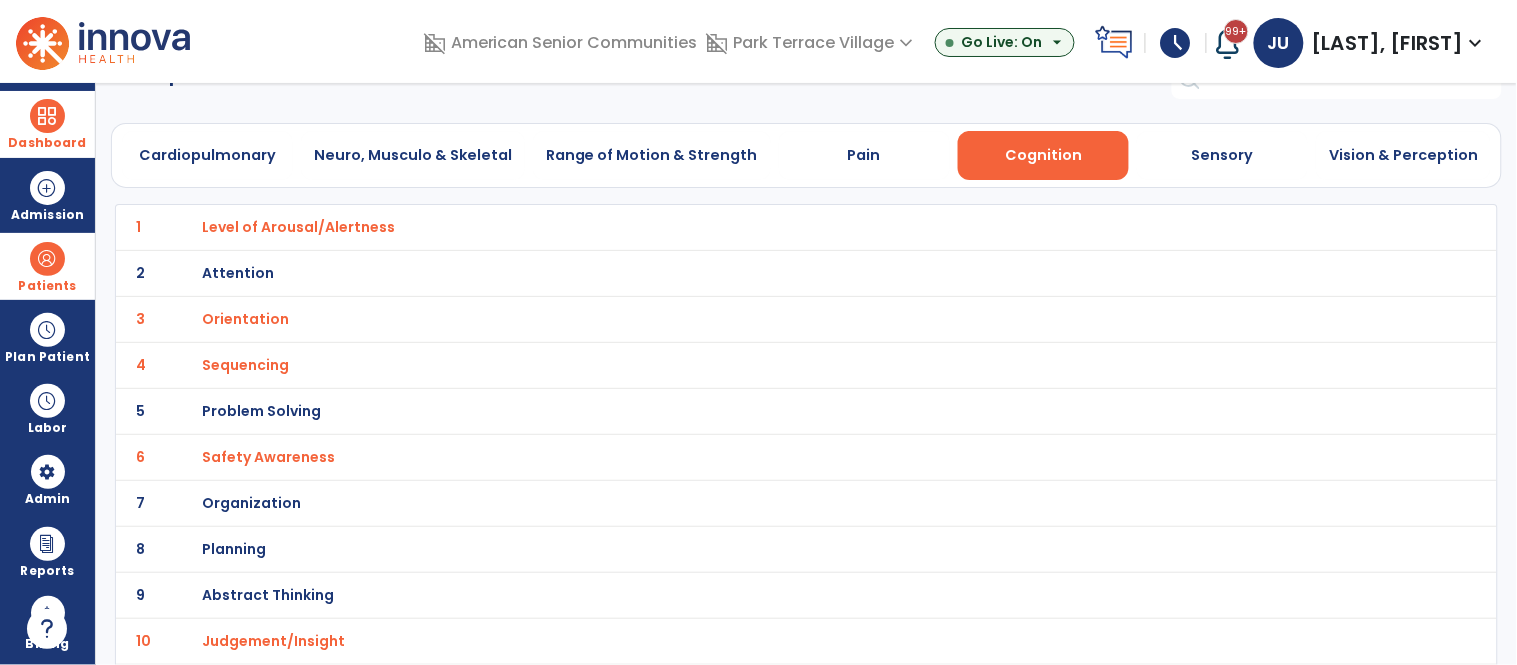 click on "Level of Arousal/Alertness" at bounding box center (298, 227) 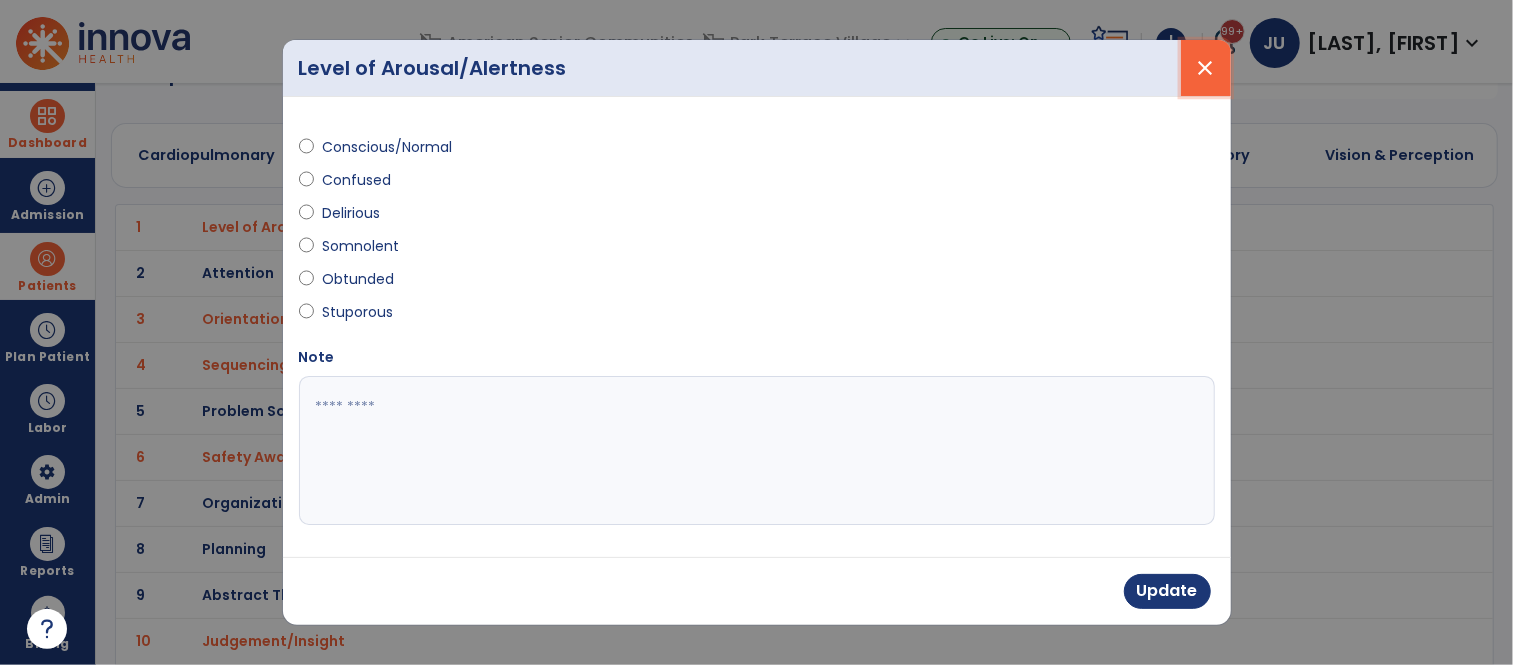 click on "close" at bounding box center [1206, 68] 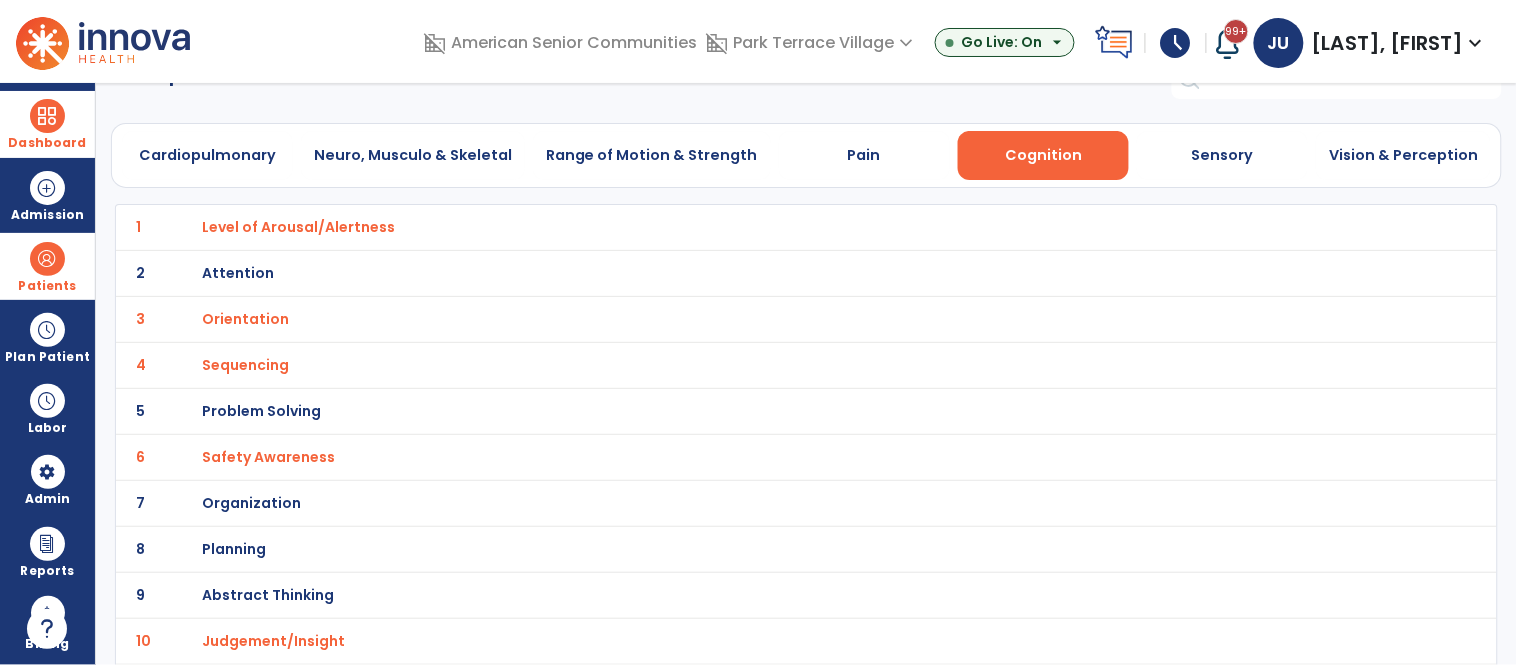click on "Orientation" at bounding box center [298, 227] 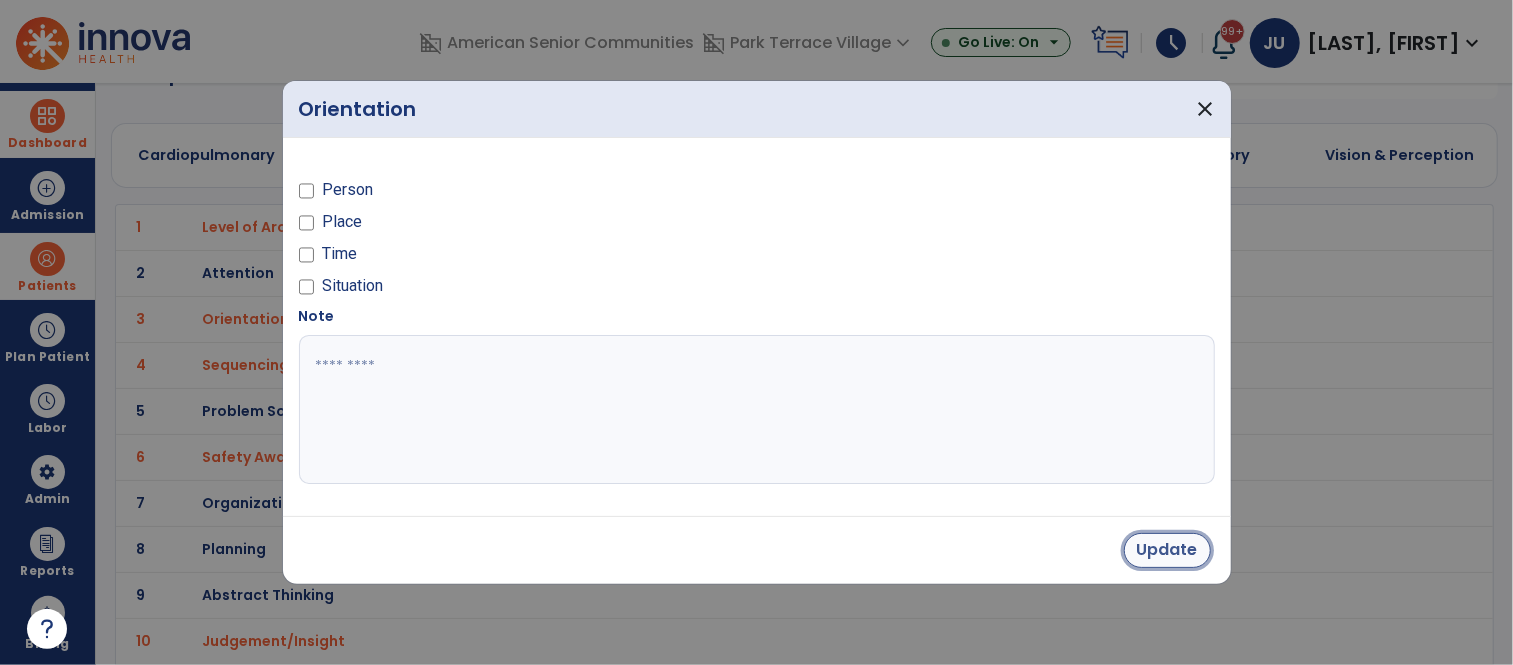 click on "Update" at bounding box center [1167, 550] 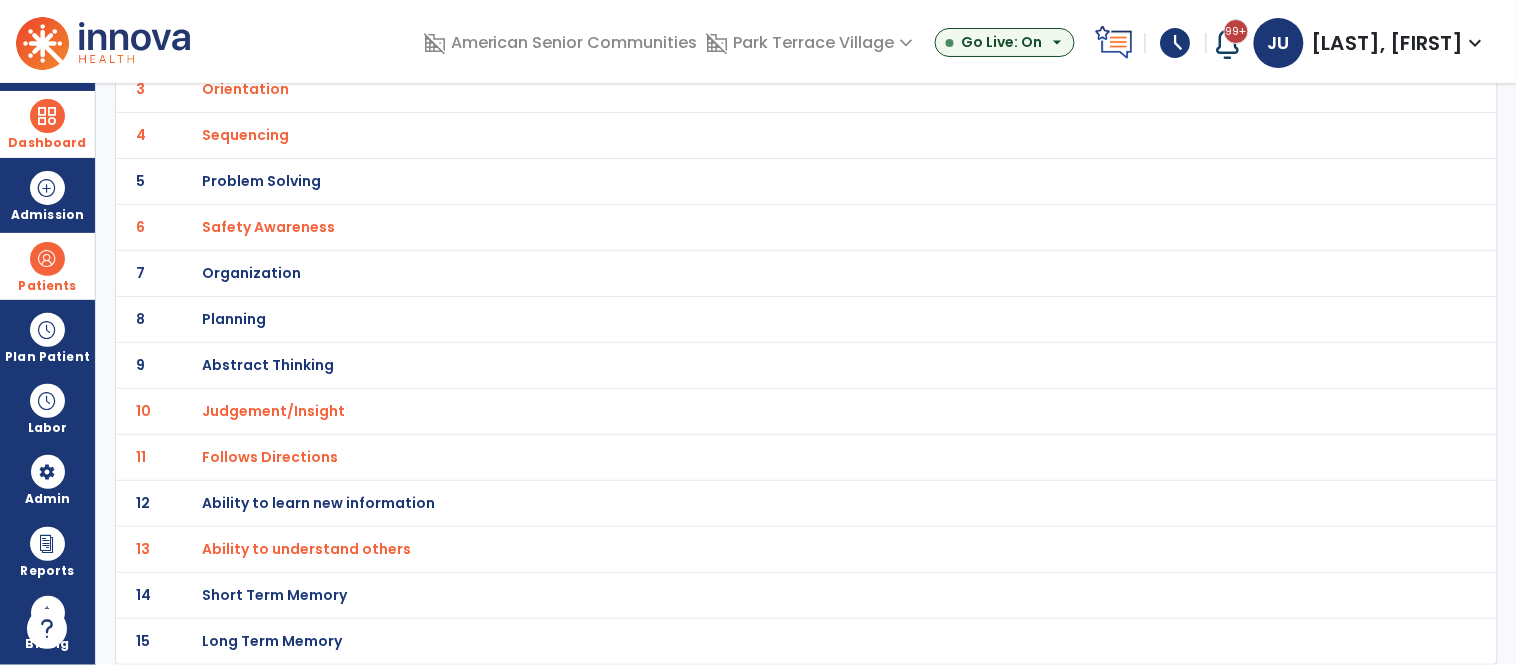 scroll, scrollTop: 0, scrollLeft: 0, axis: both 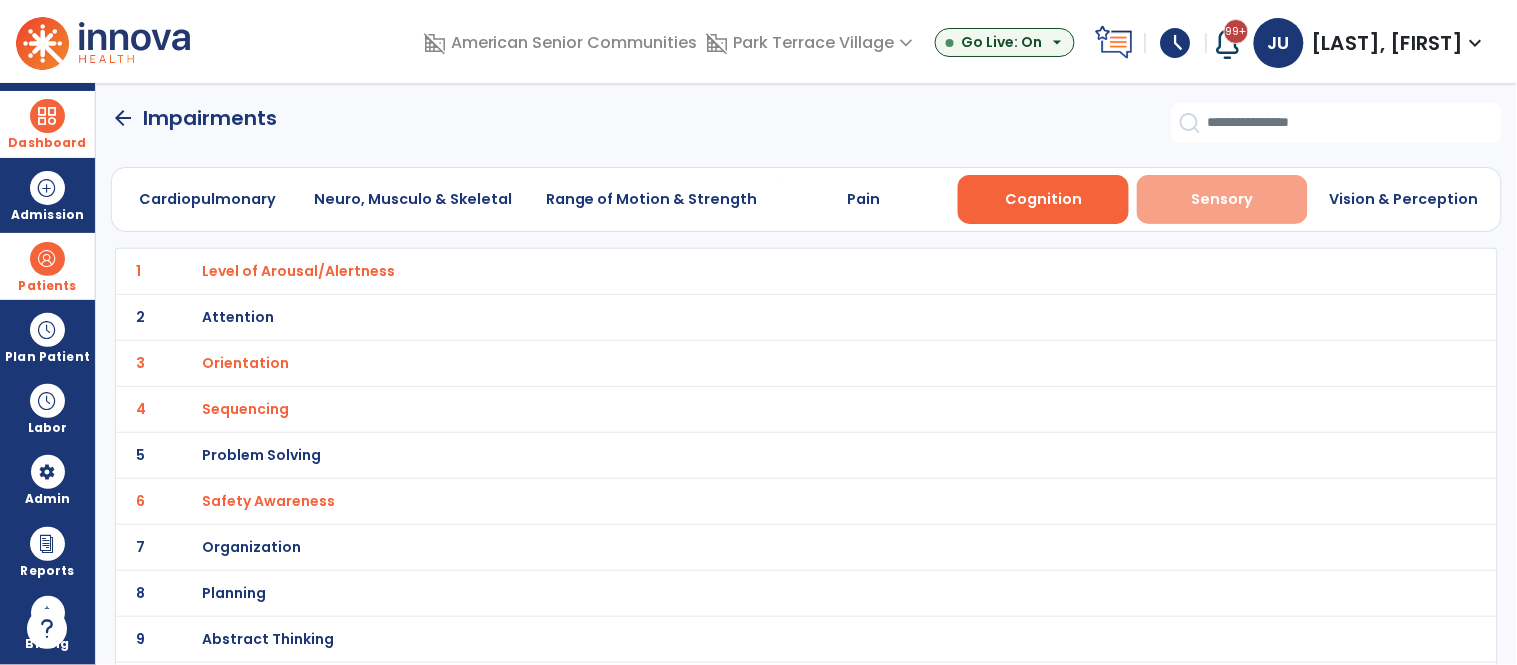click on "Sensory" at bounding box center (1222, 199) 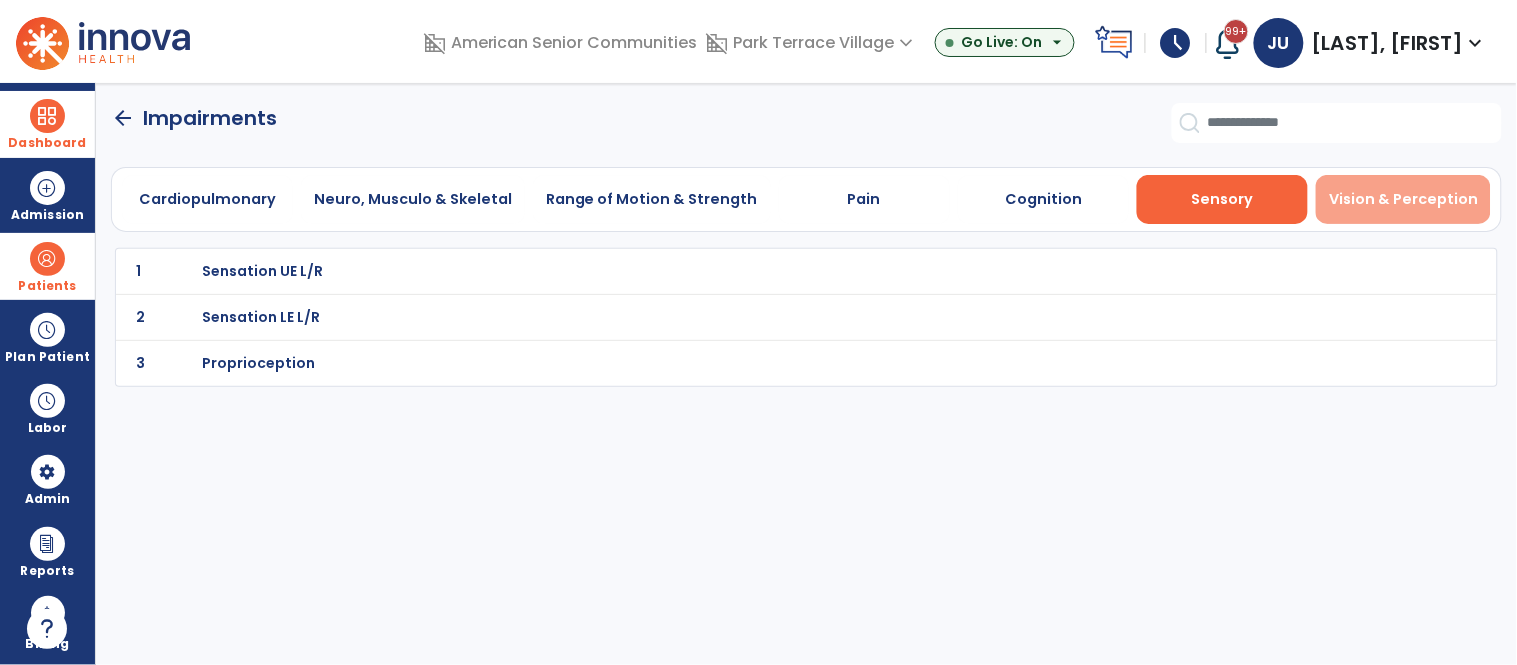 click on "Vision & Perception" at bounding box center (1403, 199) 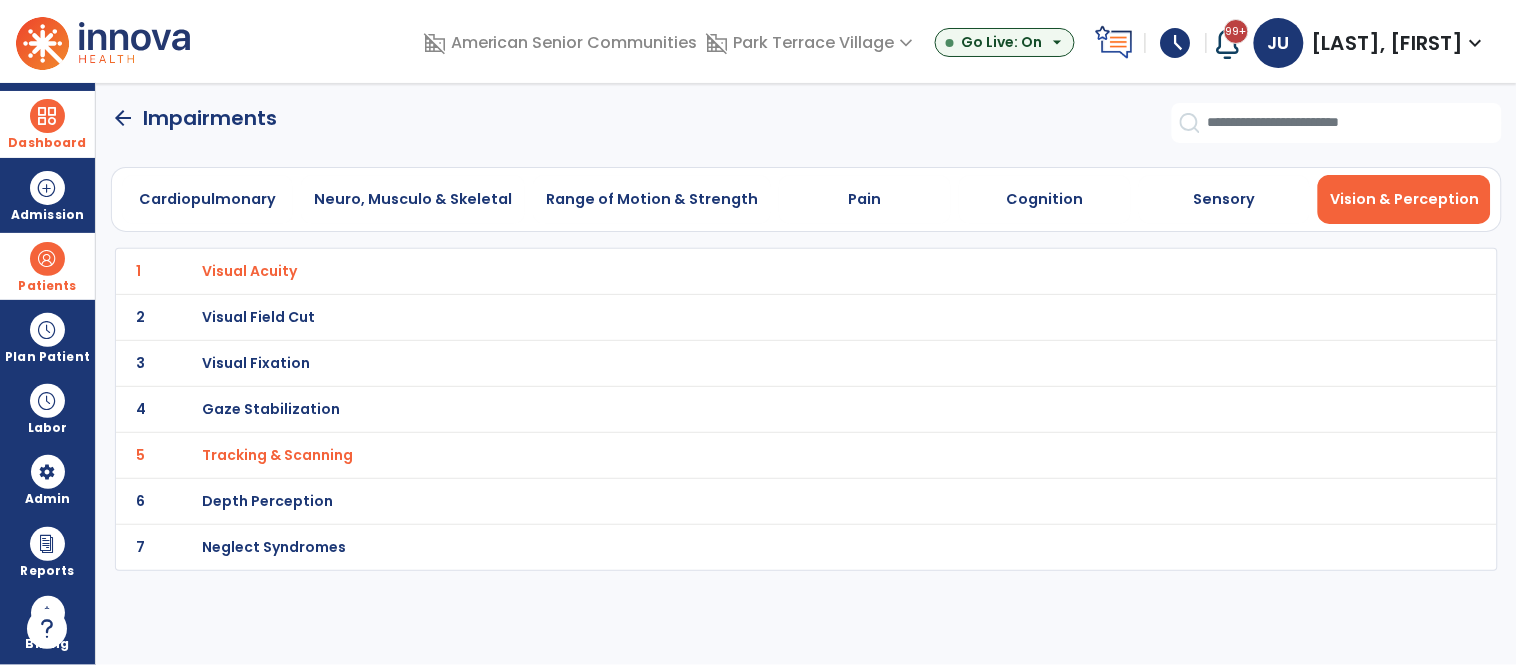 click on "arrow_back" 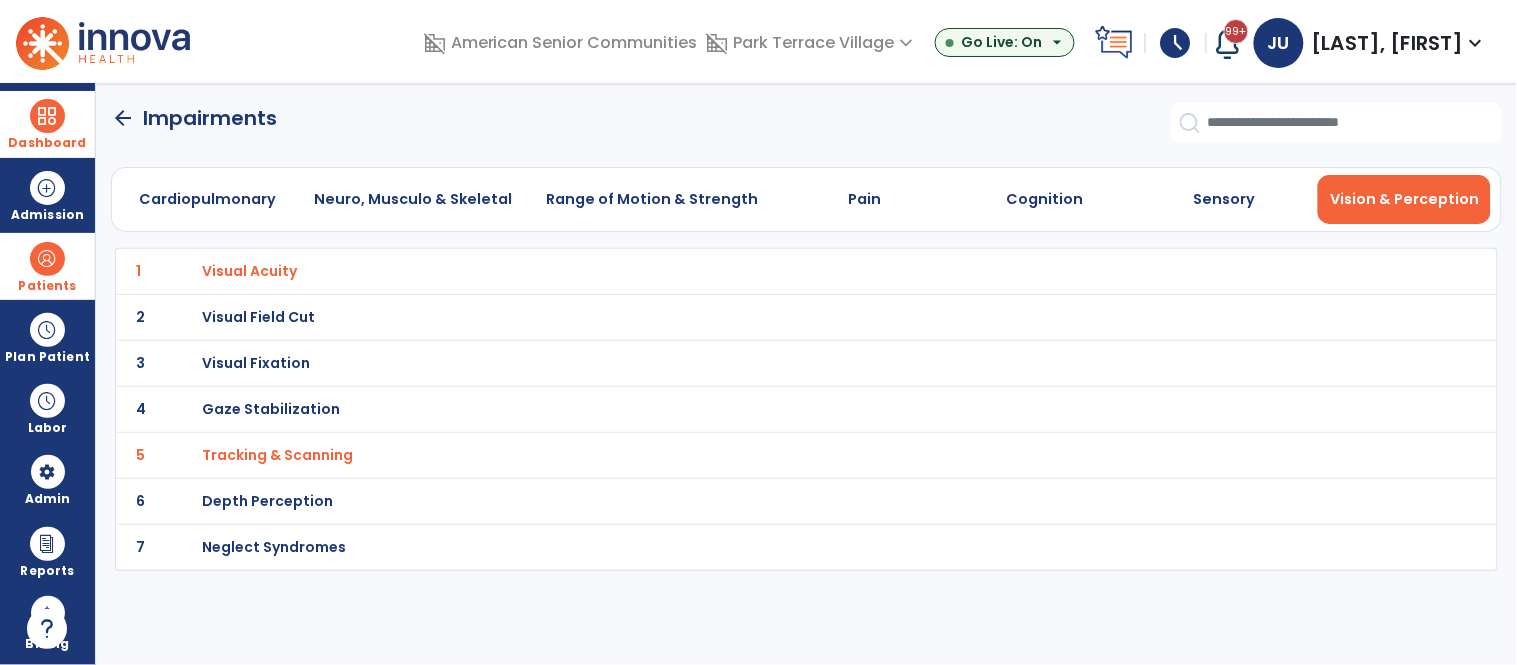 select on "**" 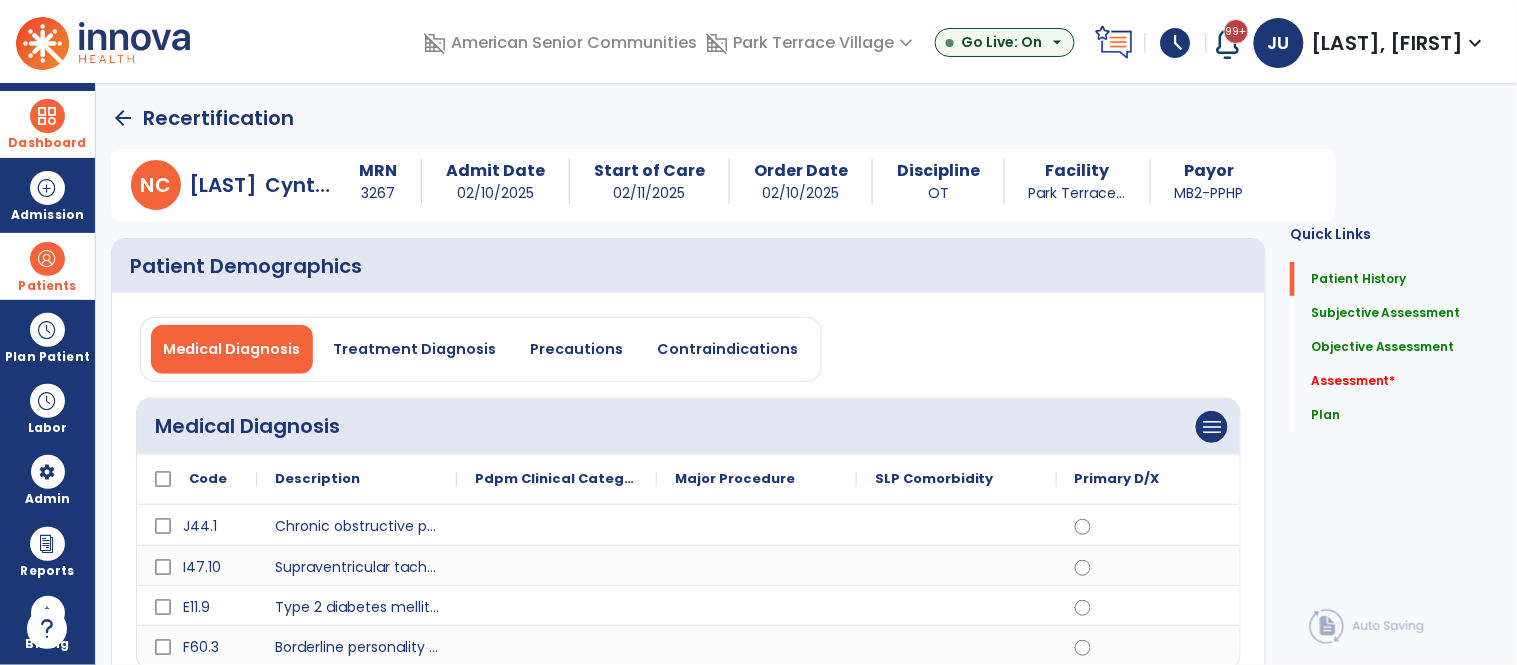 click on "arrow_back" 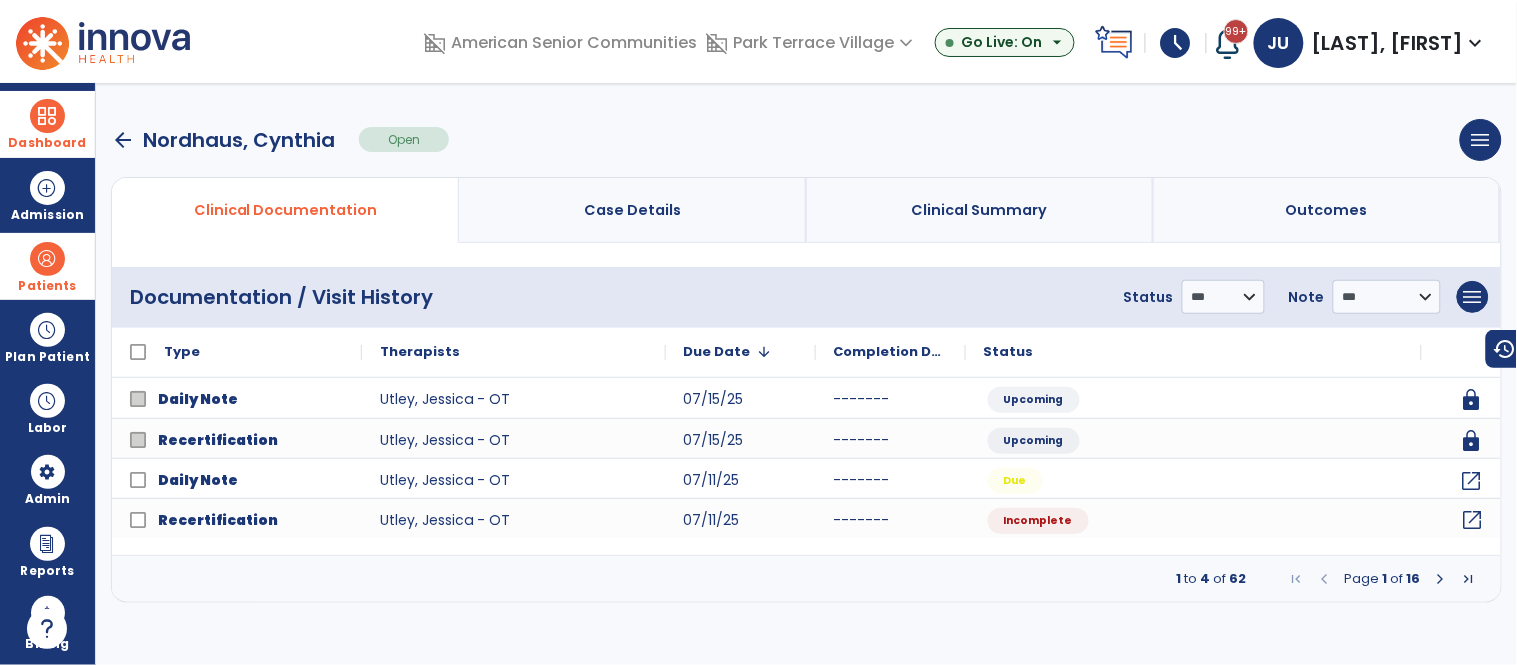 click on "open_in_new" 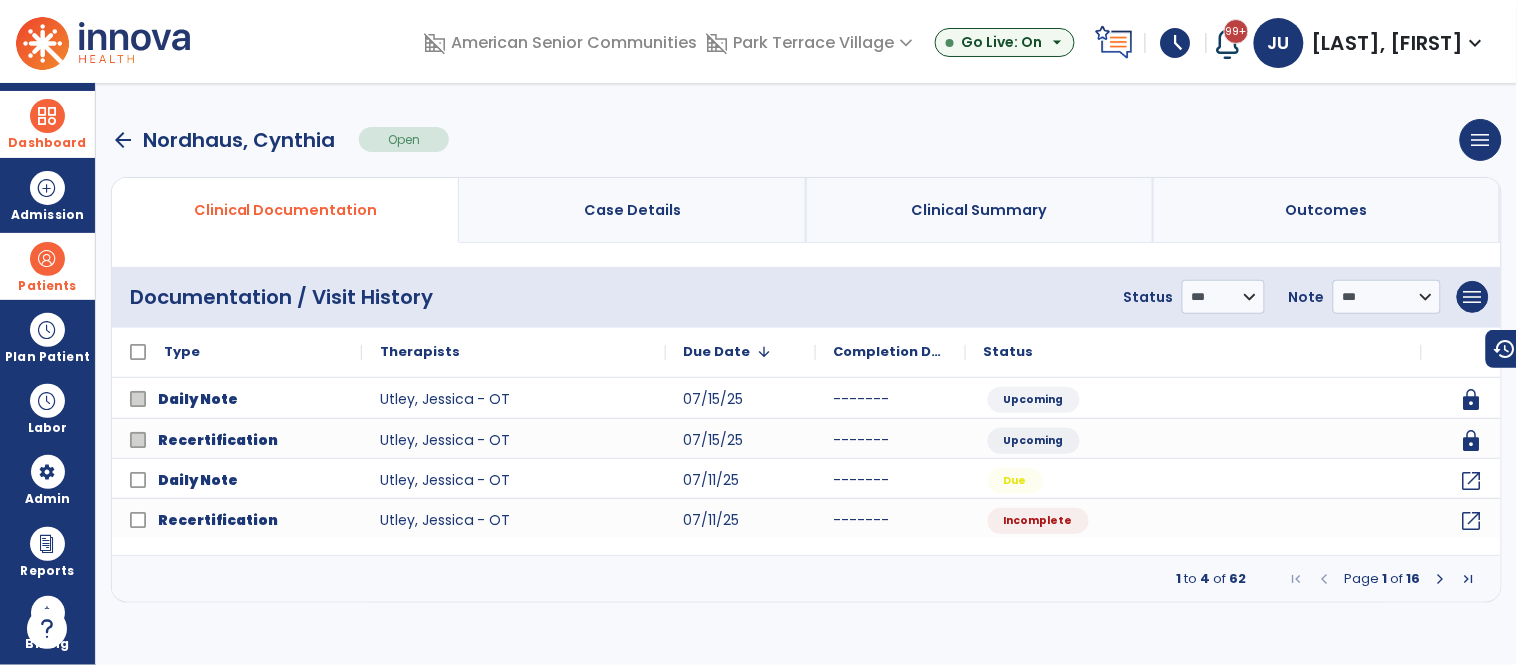 select on "**" 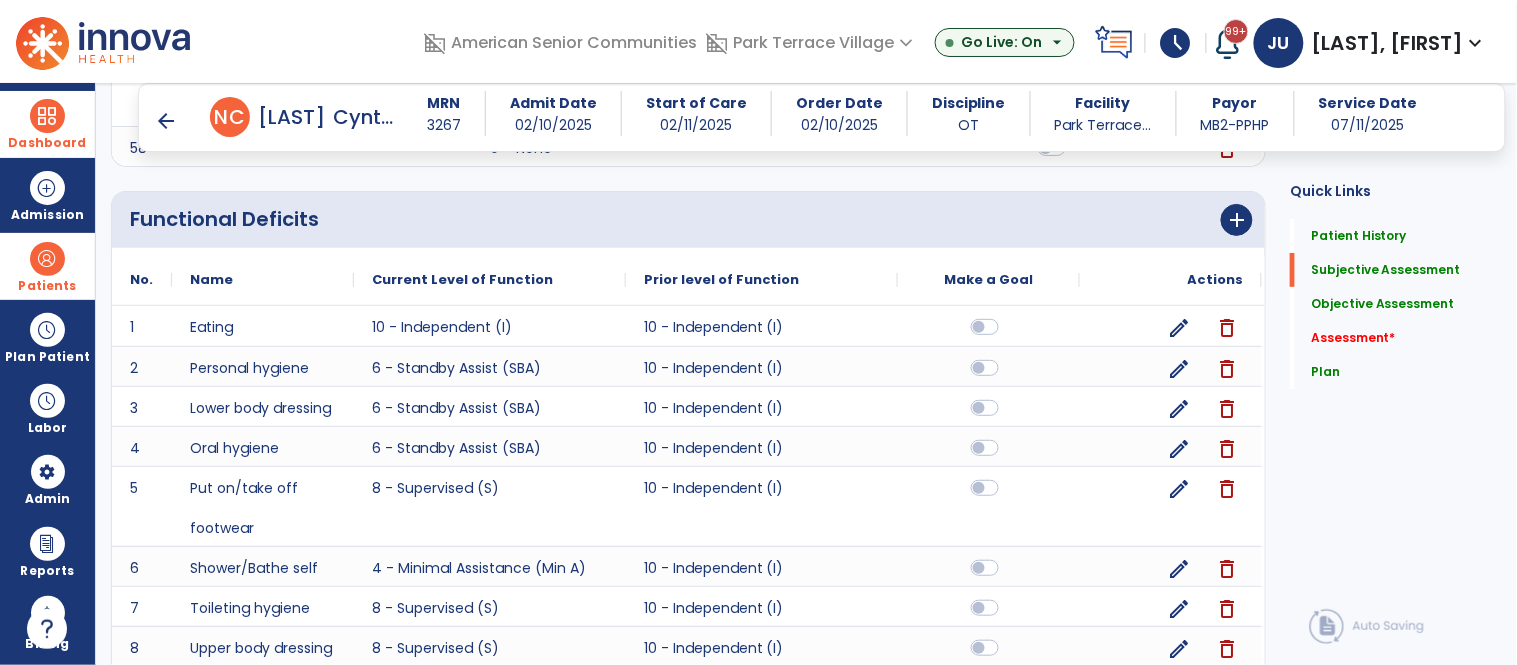 scroll, scrollTop: 3884, scrollLeft: 0, axis: vertical 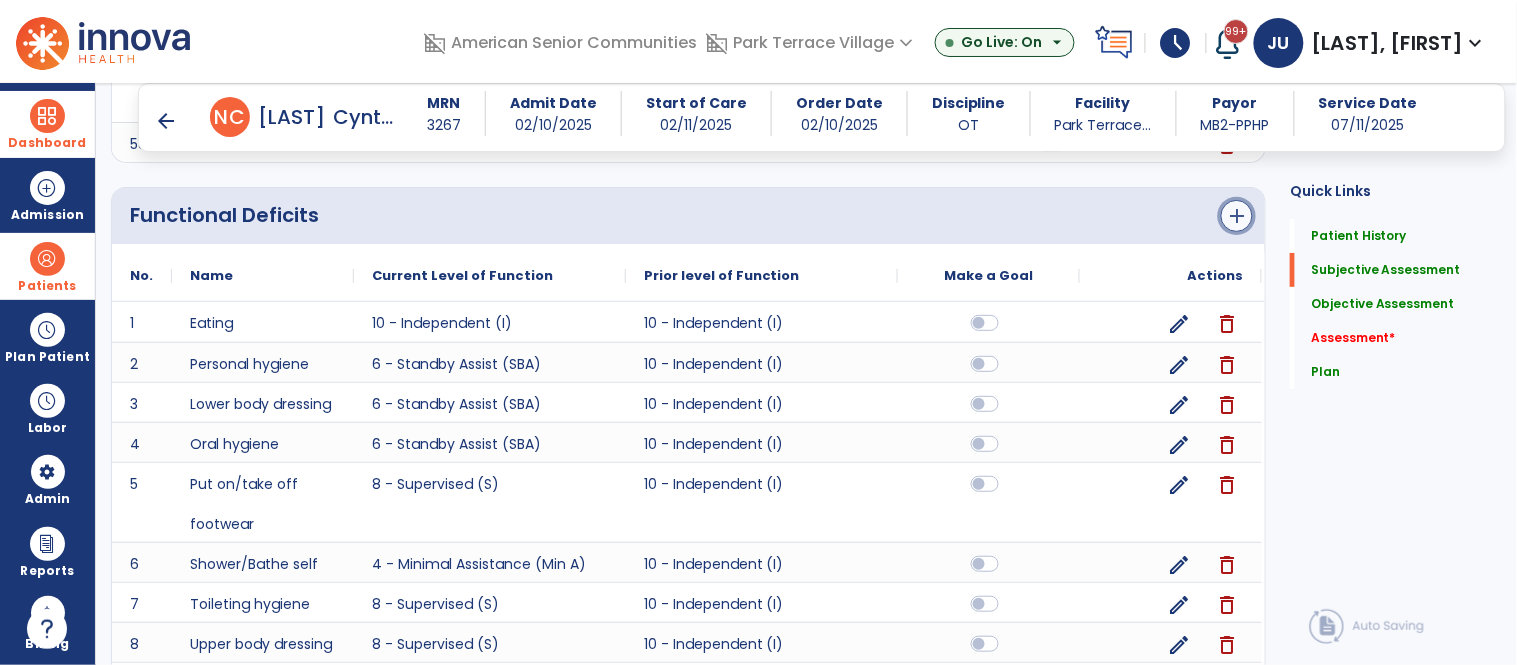 click on "add" 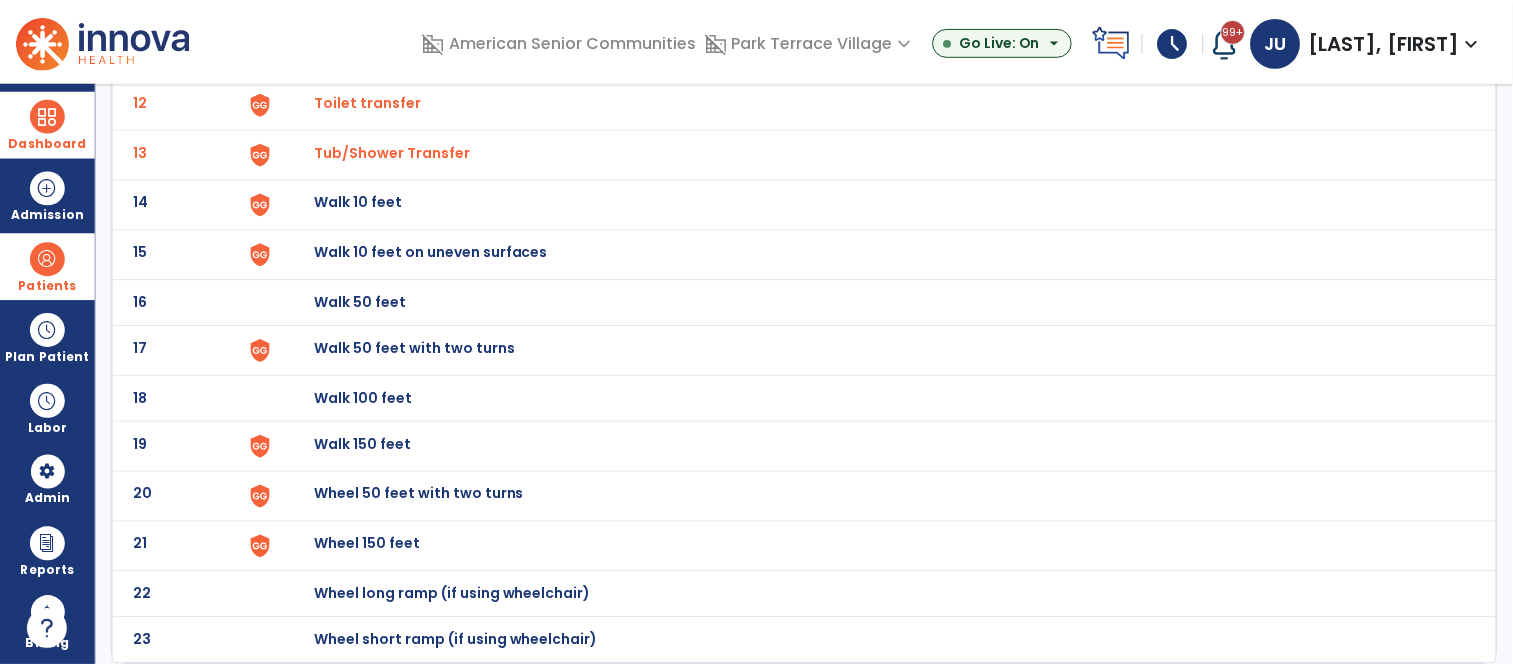 scroll, scrollTop: 0, scrollLeft: 0, axis: both 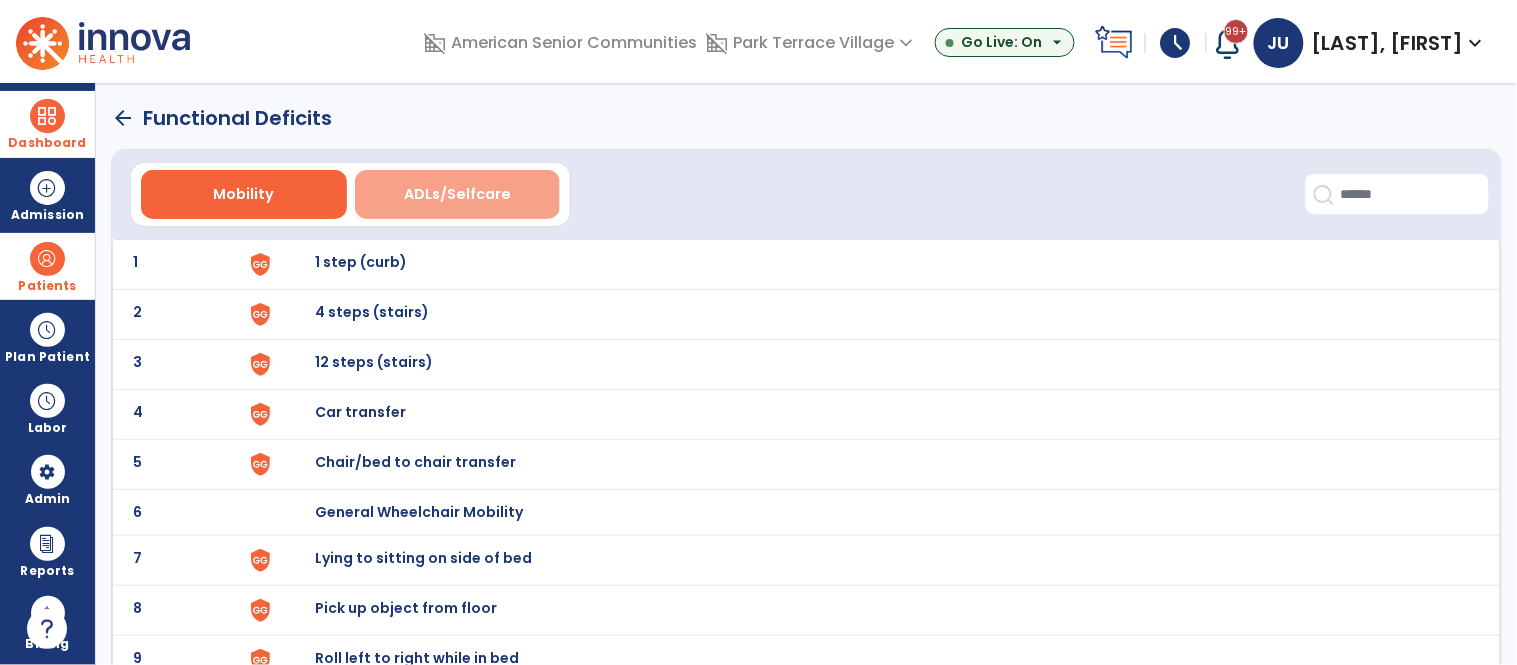 click on "ADLs/Selfcare" at bounding box center [457, 194] 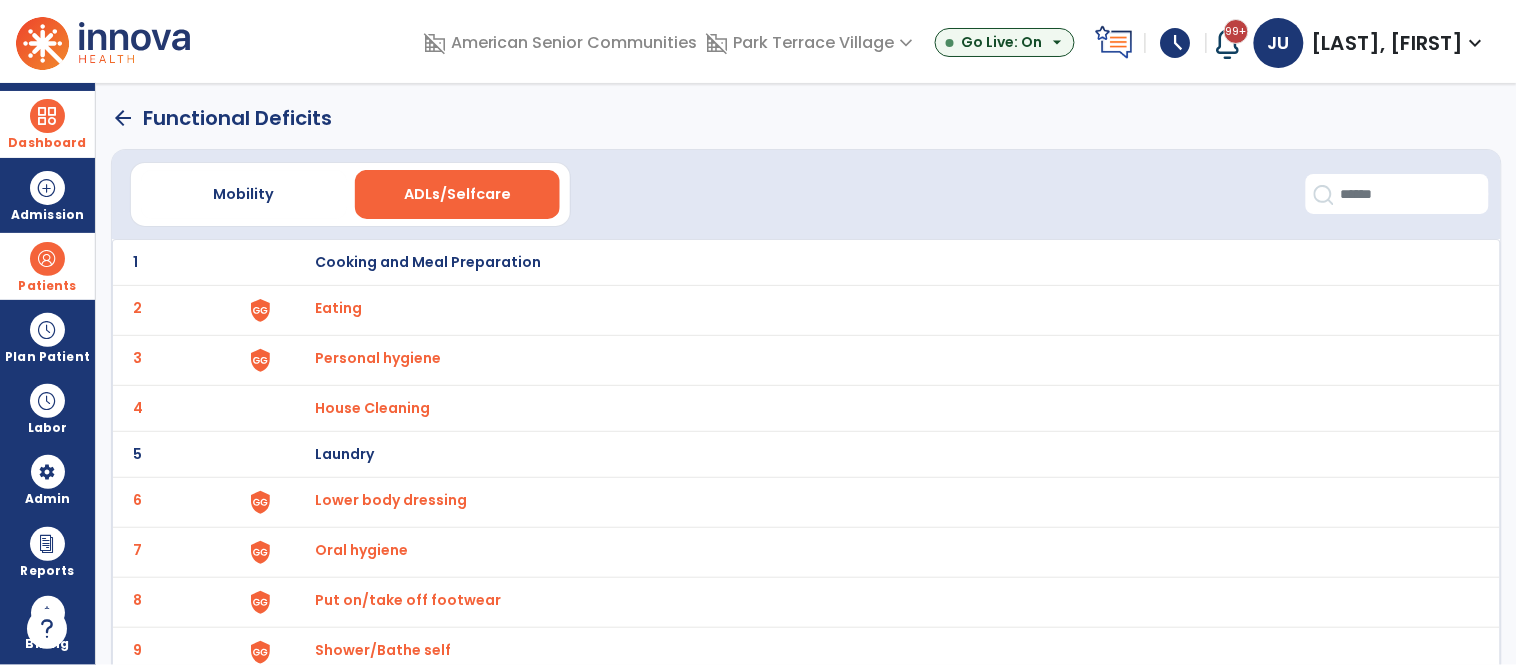 click on "Personal hygiene" at bounding box center (338, 308) 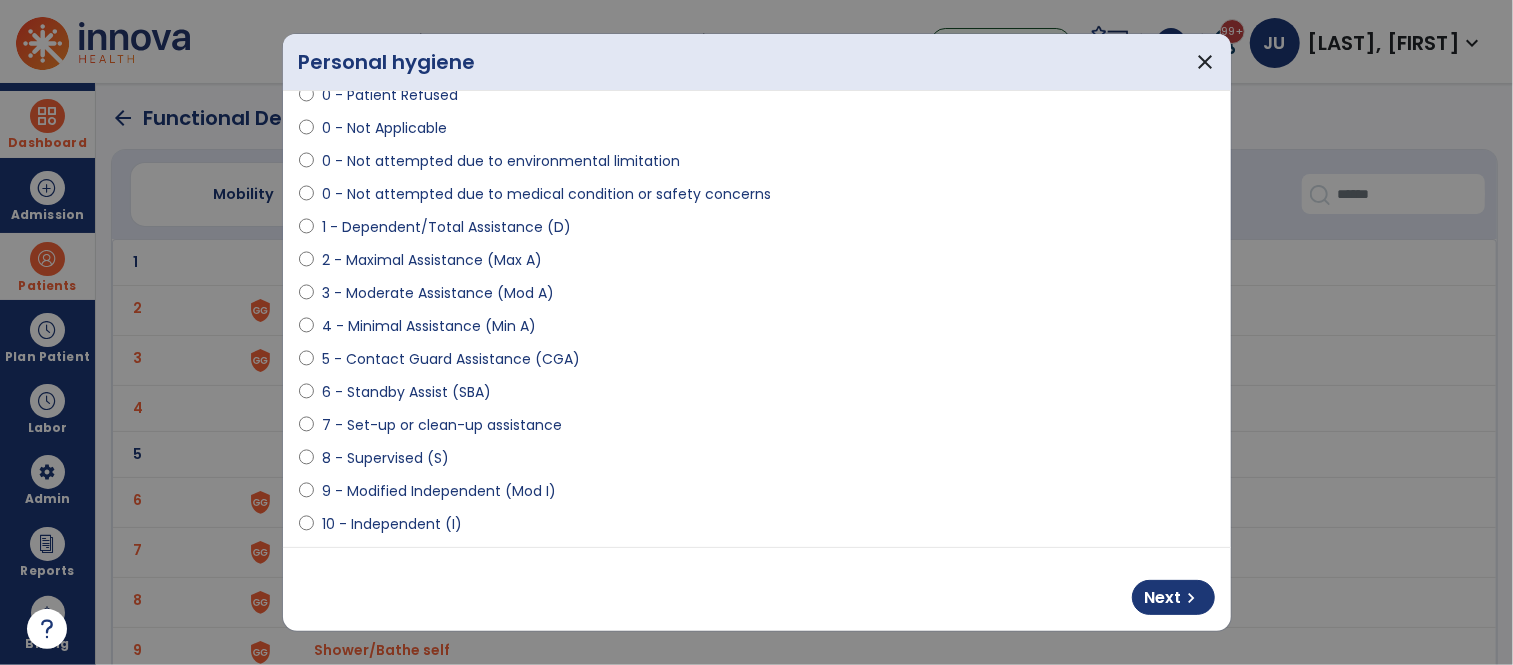 scroll, scrollTop: 118, scrollLeft: 0, axis: vertical 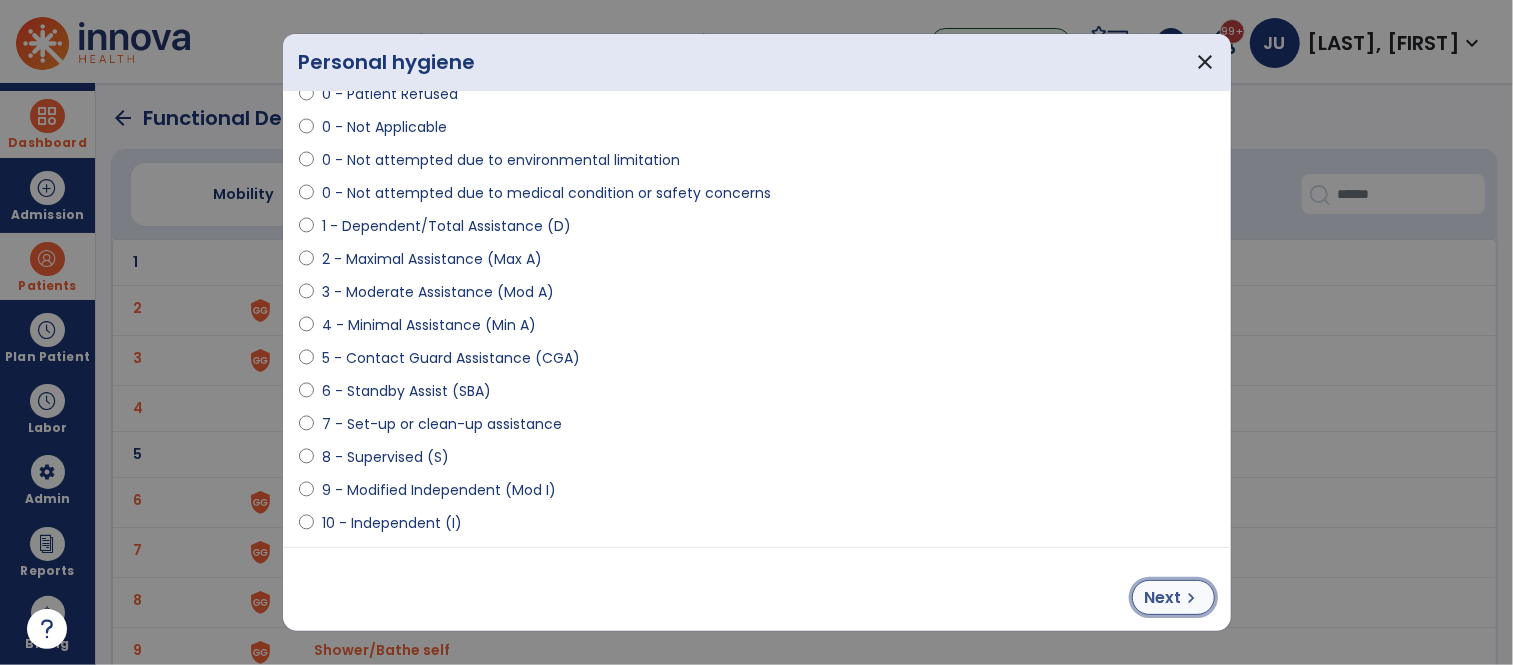 click on "chevron_right" at bounding box center (1192, 598) 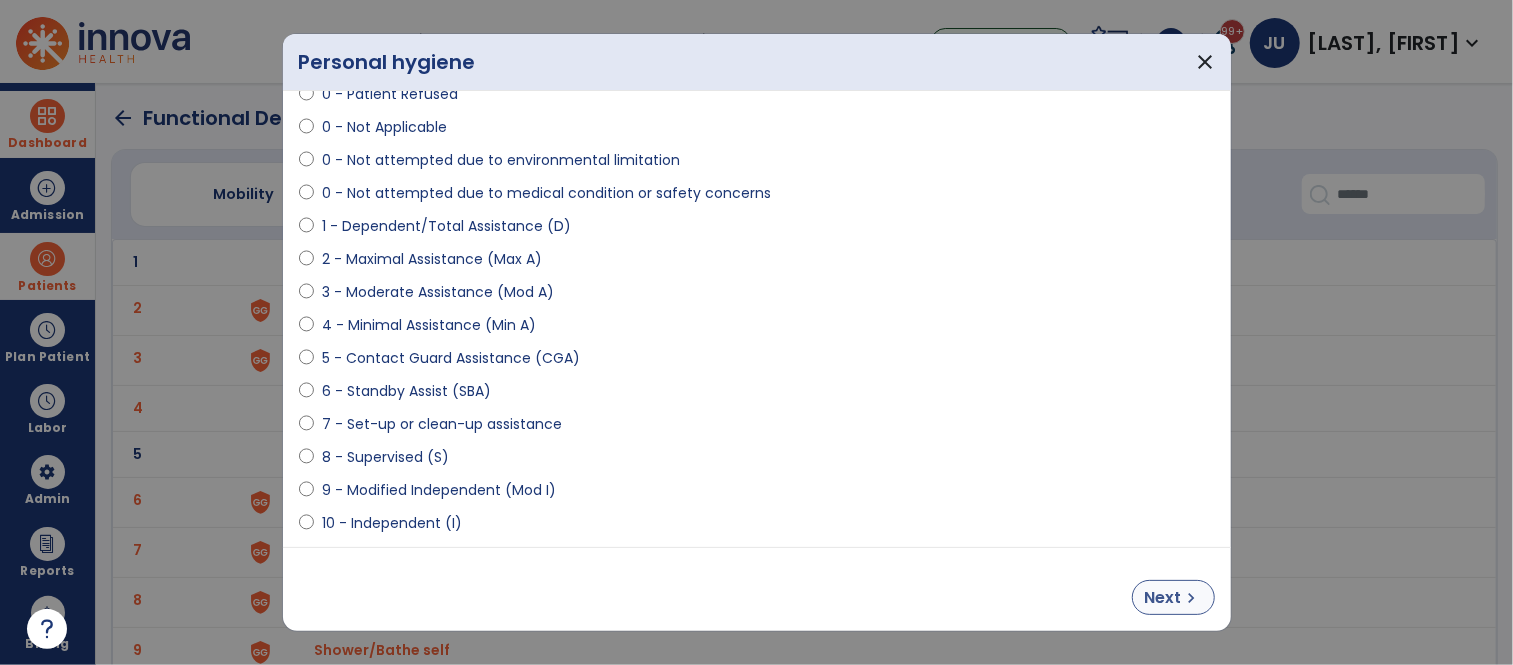select on "**********" 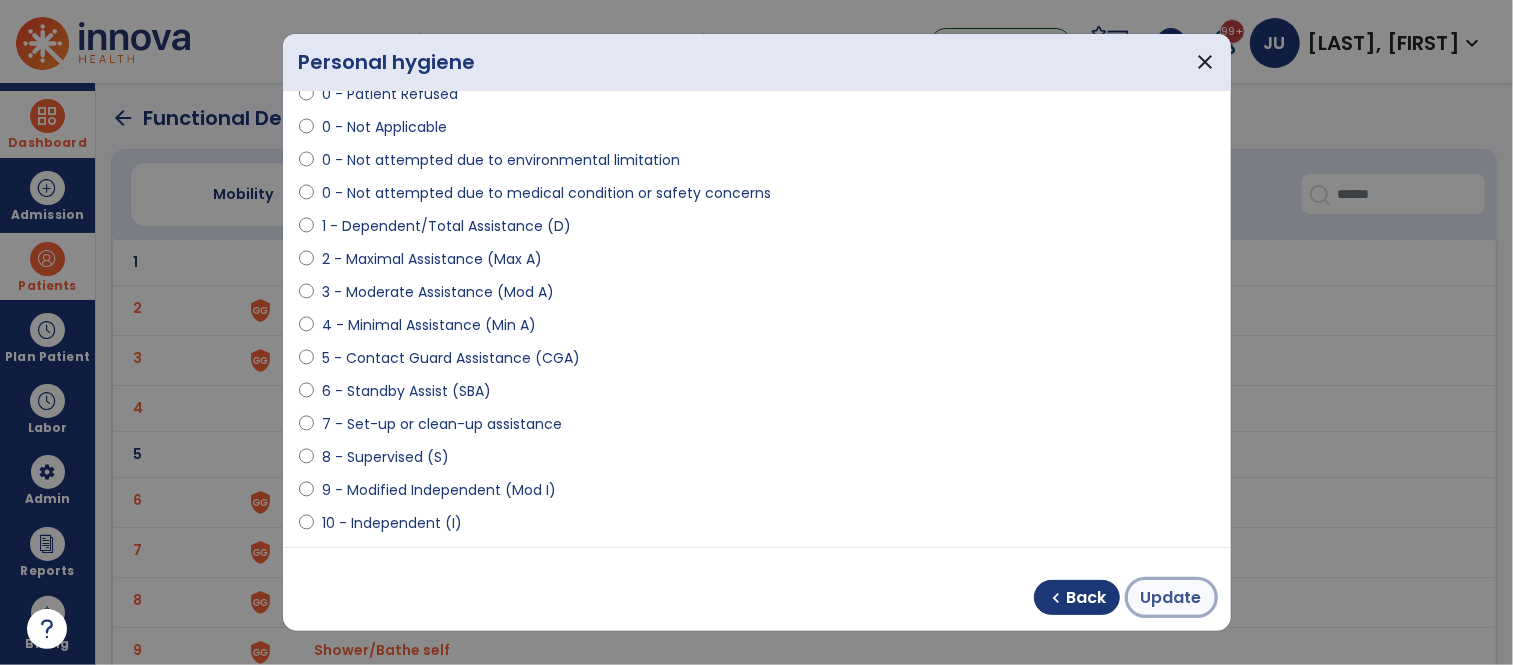 click on "Update" at bounding box center (1171, 598) 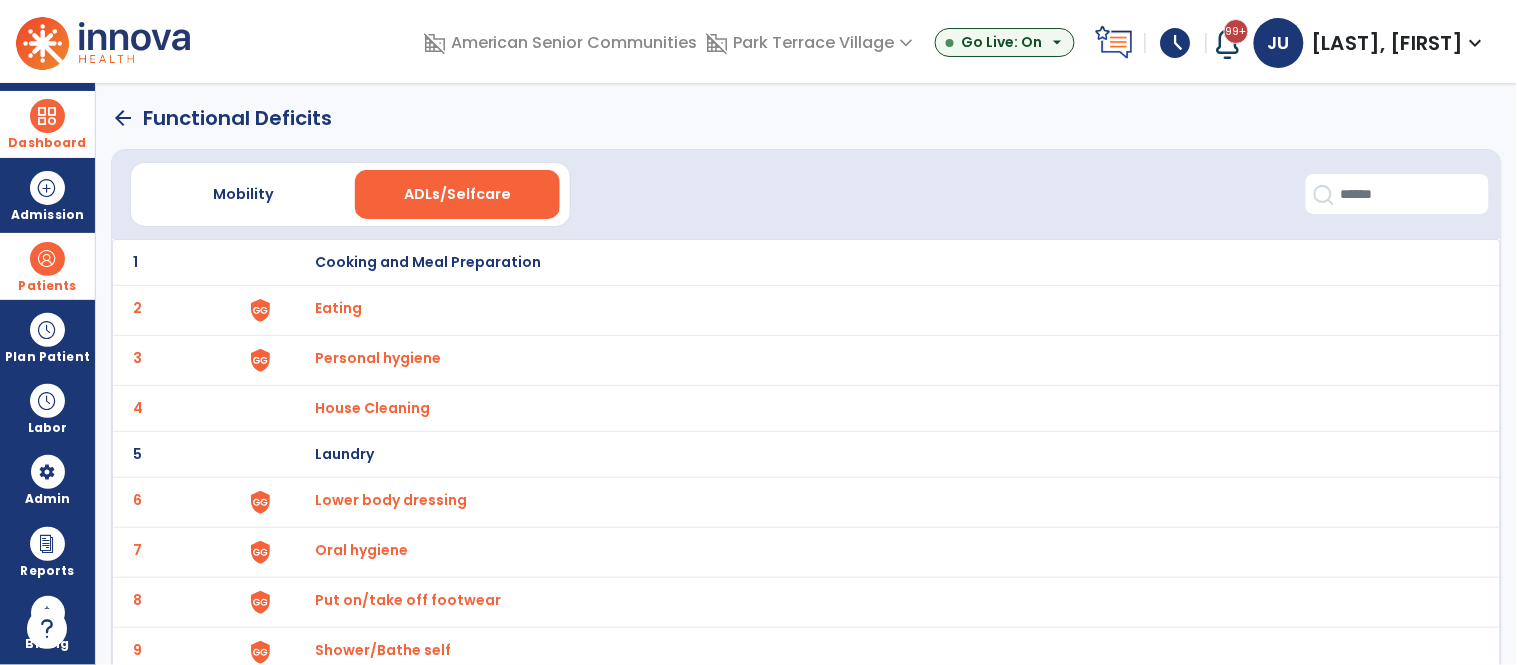 click on "Eating" at bounding box center (338, 308) 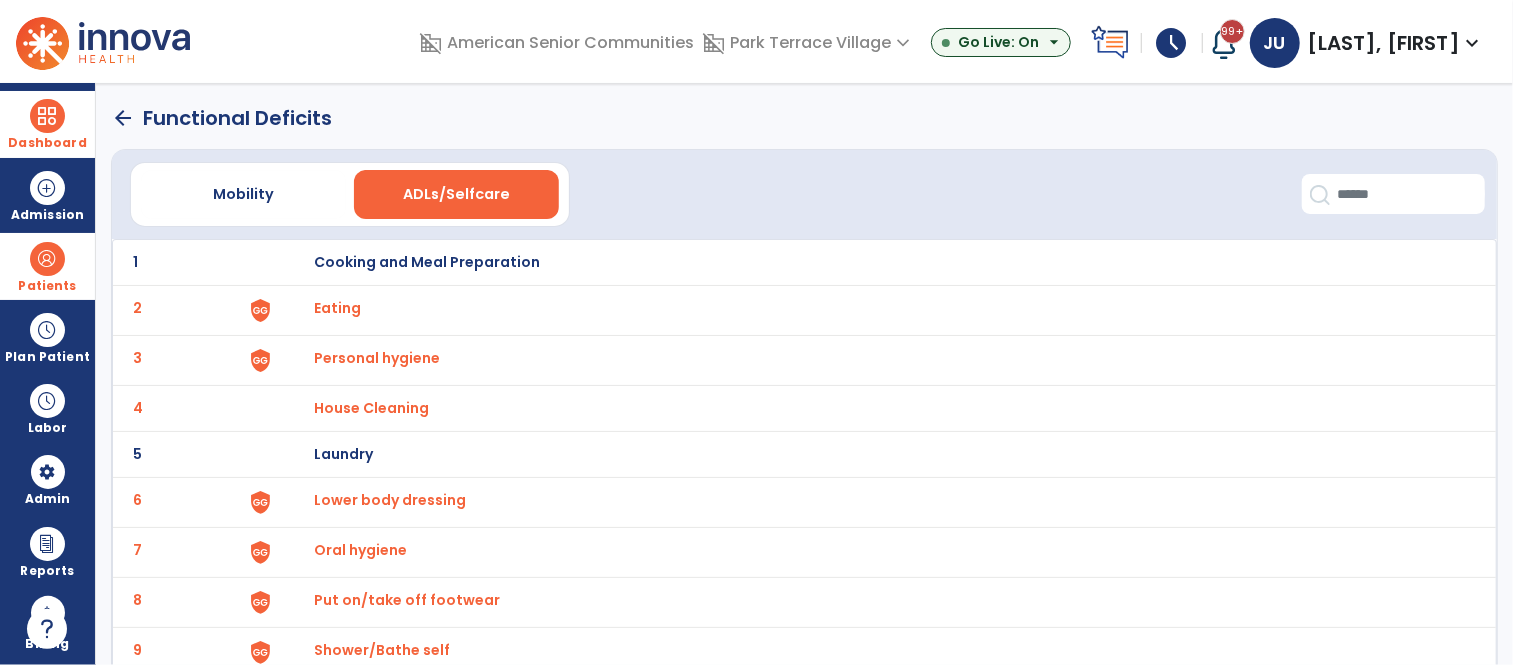 select on "**********" 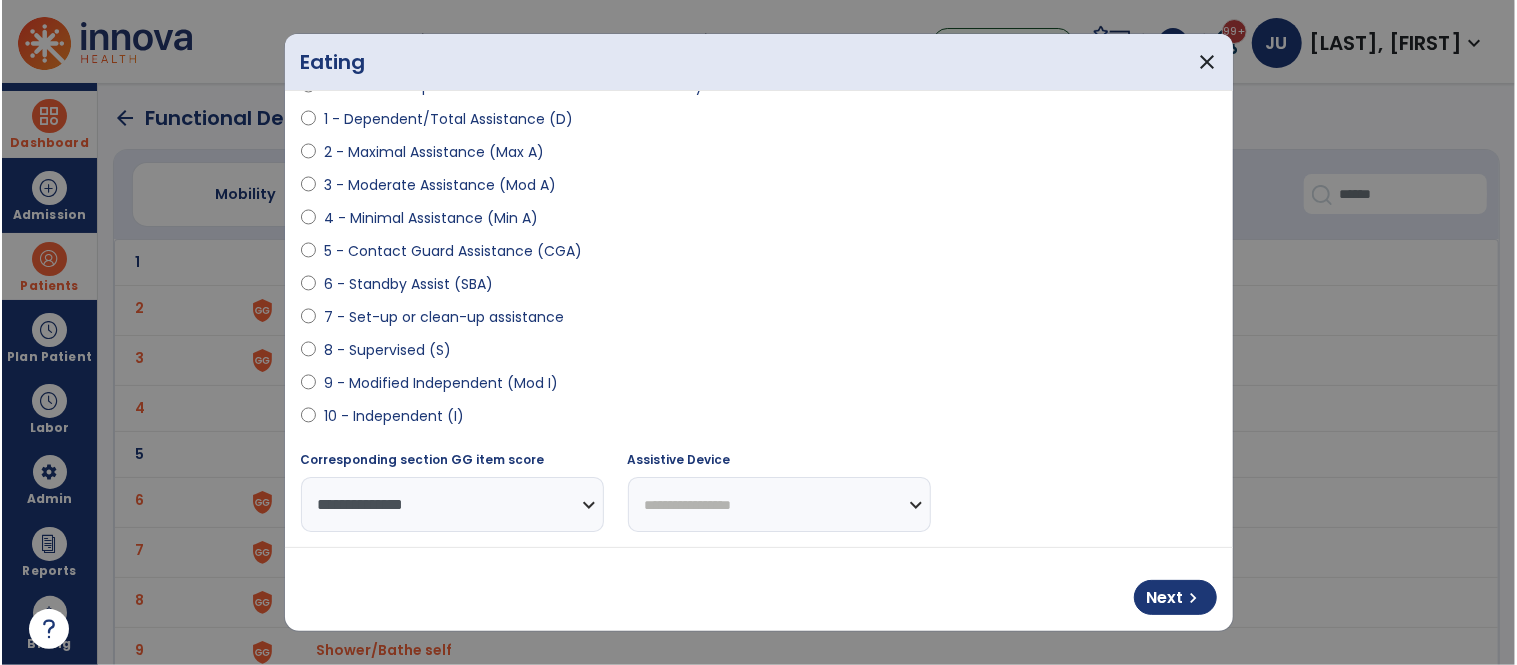 scroll, scrollTop: 230, scrollLeft: 0, axis: vertical 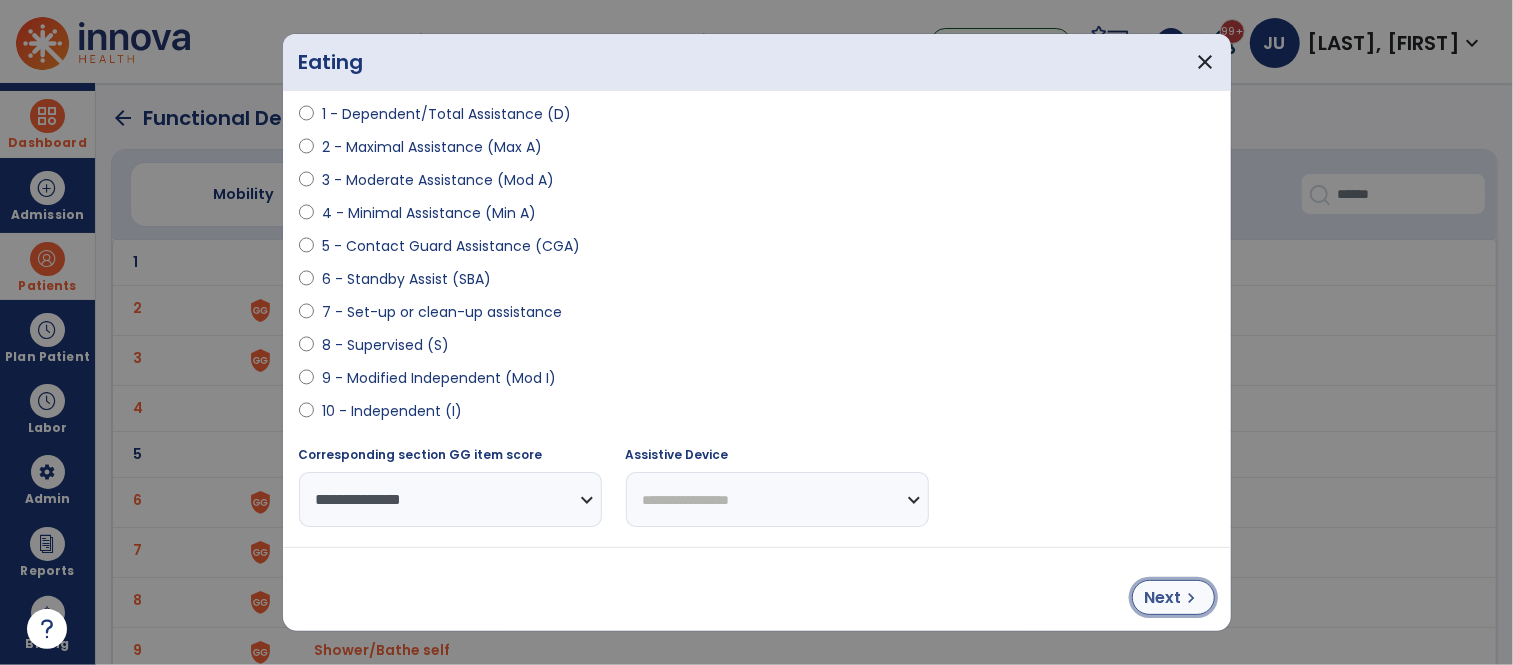click on "Next" at bounding box center (1163, 598) 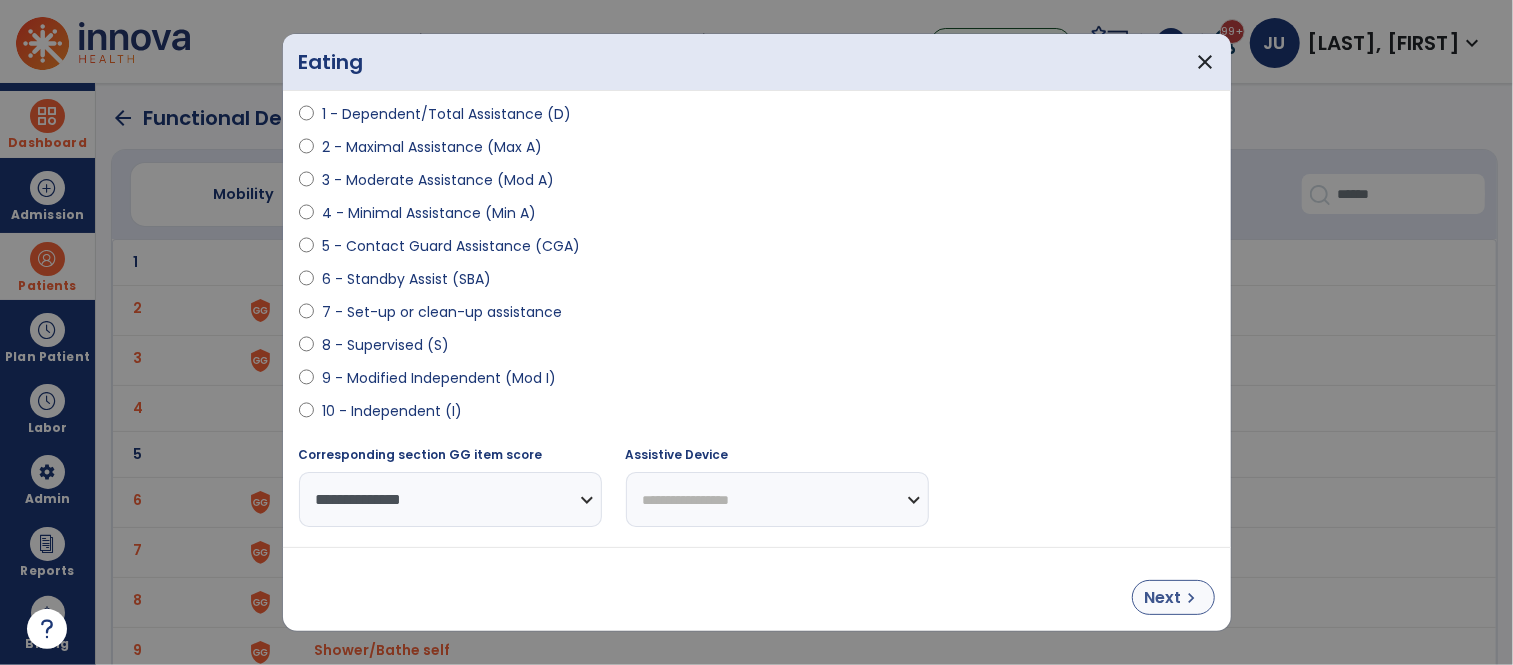 select on "**********" 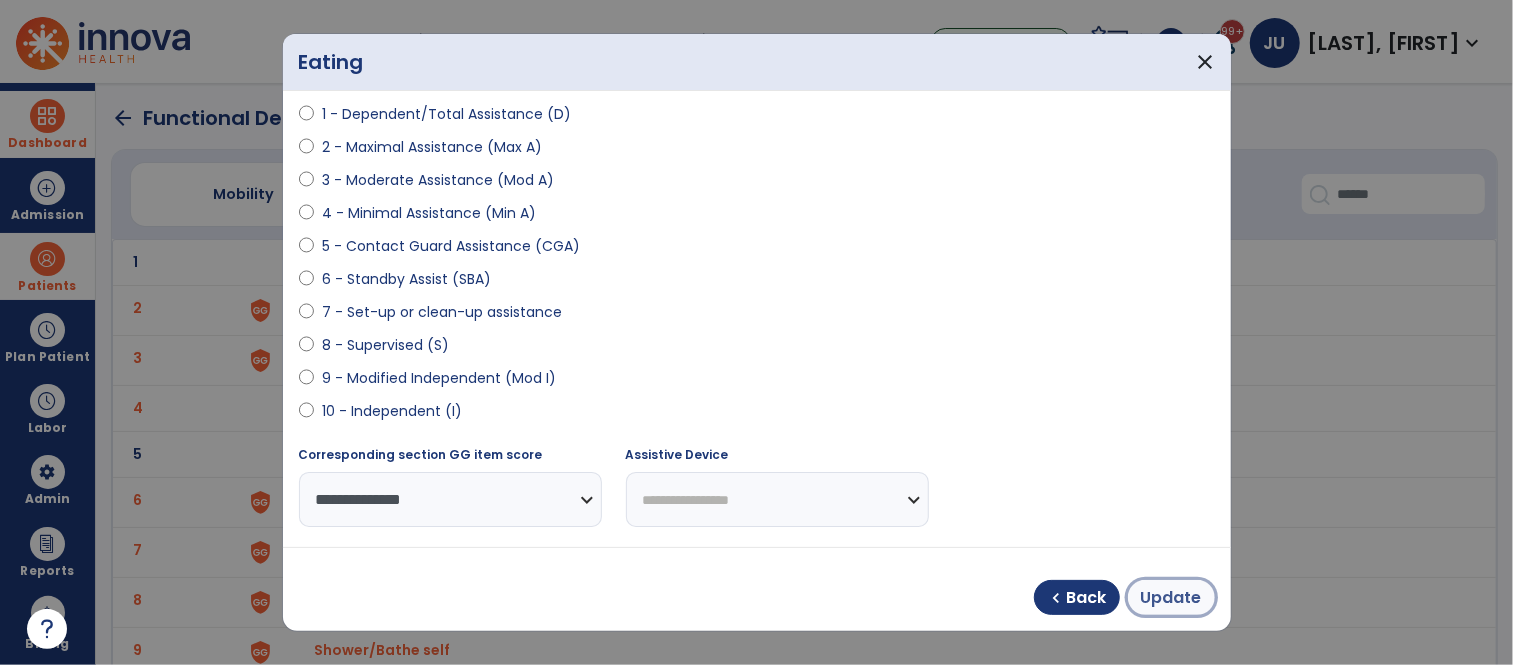 click on "Update" at bounding box center [1171, 598] 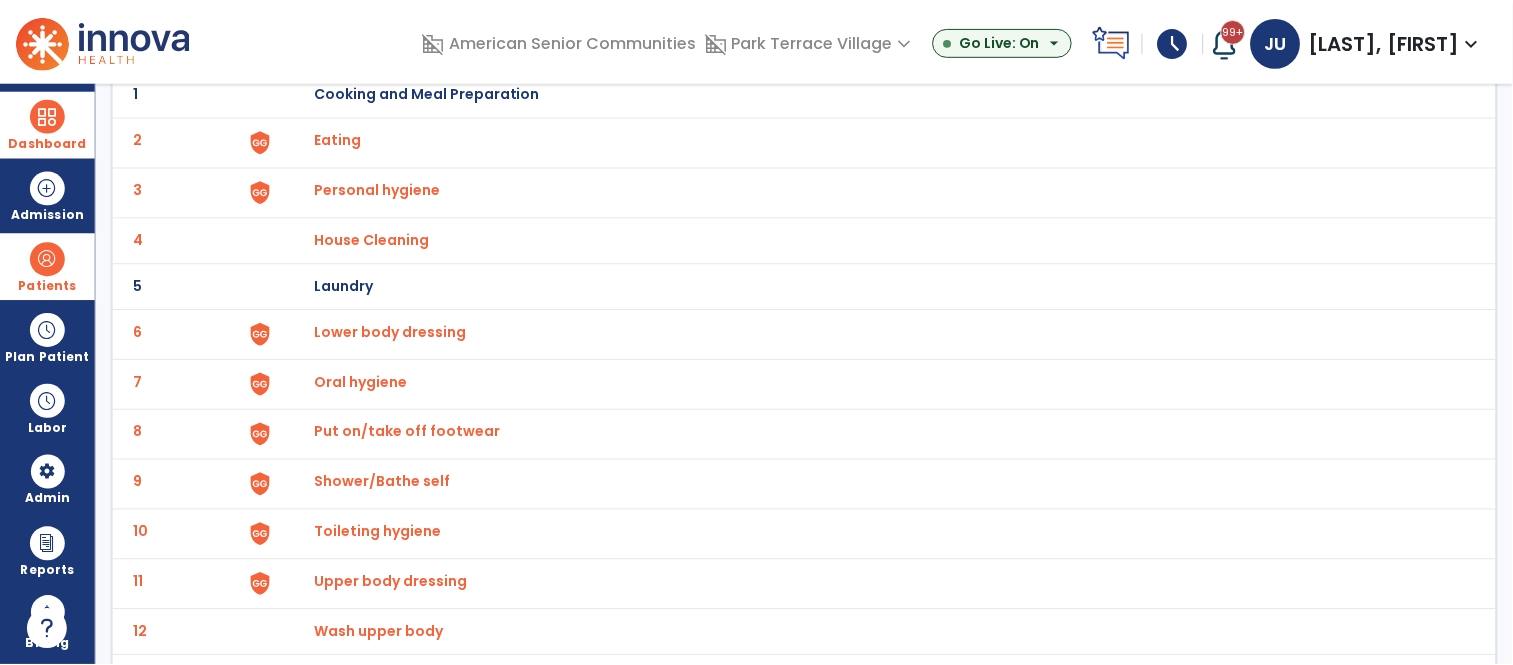 scroll, scrollTop: 170, scrollLeft: 0, axis: vertical 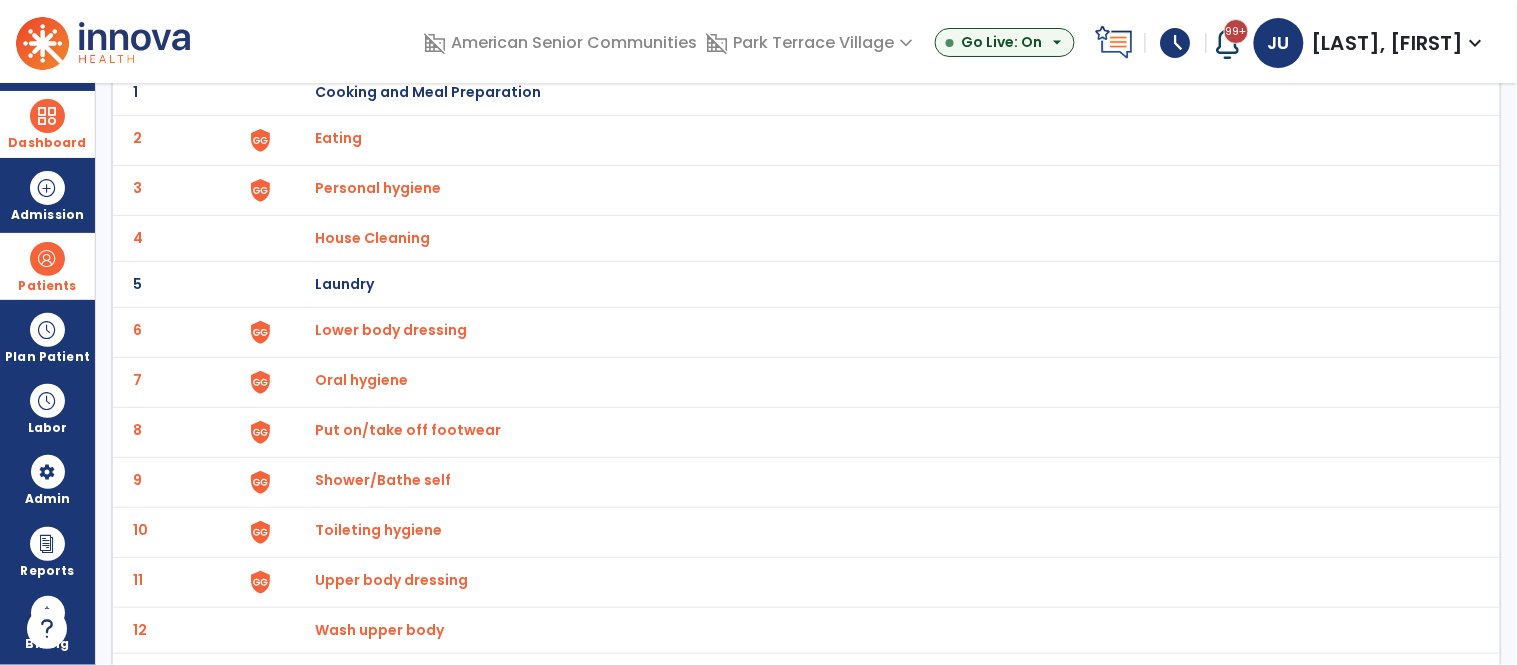 click on "Lower body dressing" at bounding box center [338, 138] 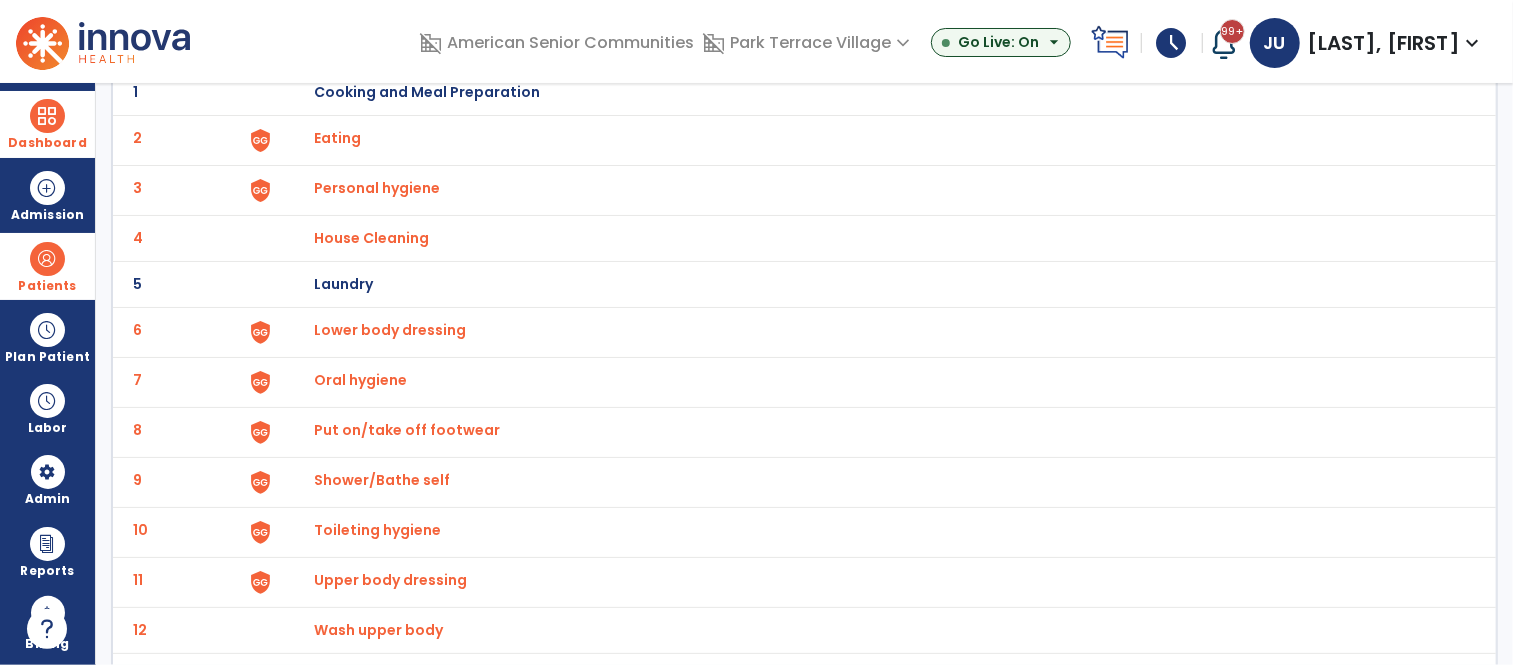 select on "**********" 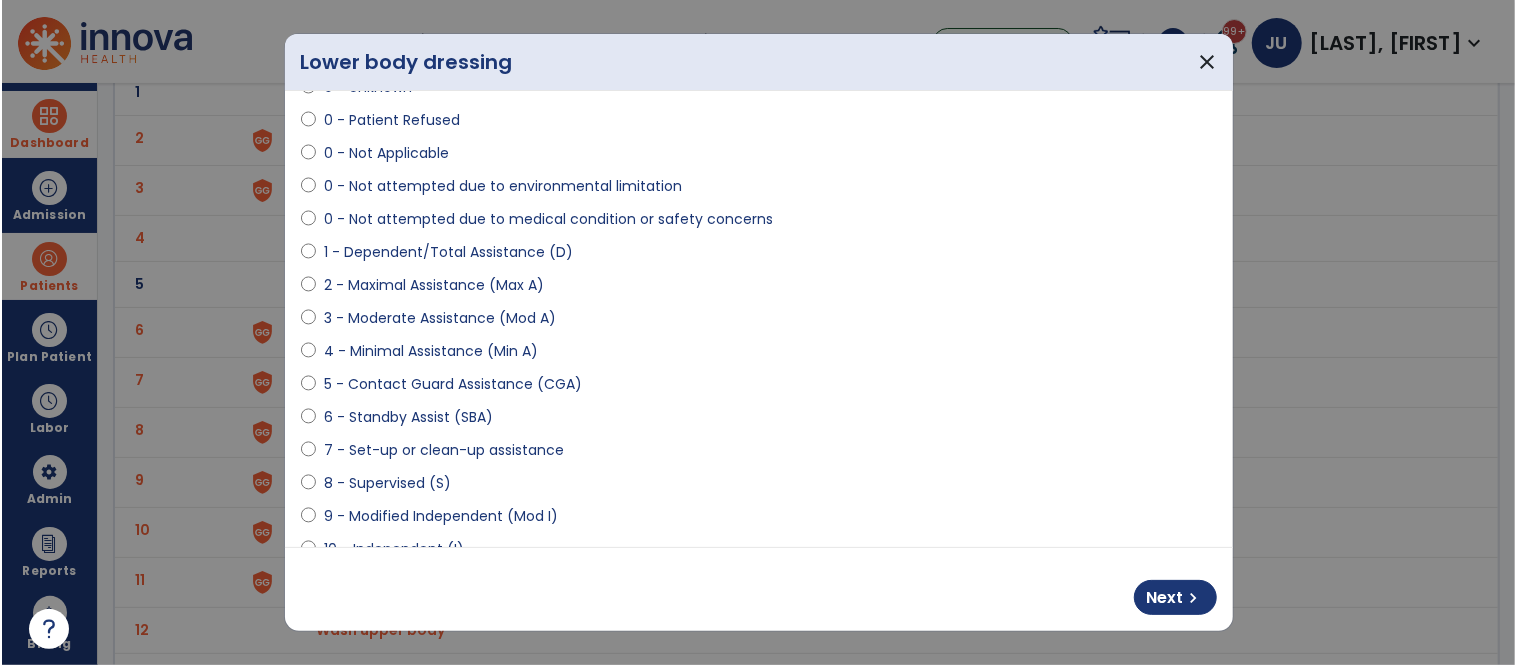 scroll, scrollTop: 100, scrollLeft: 0, axis: vertical 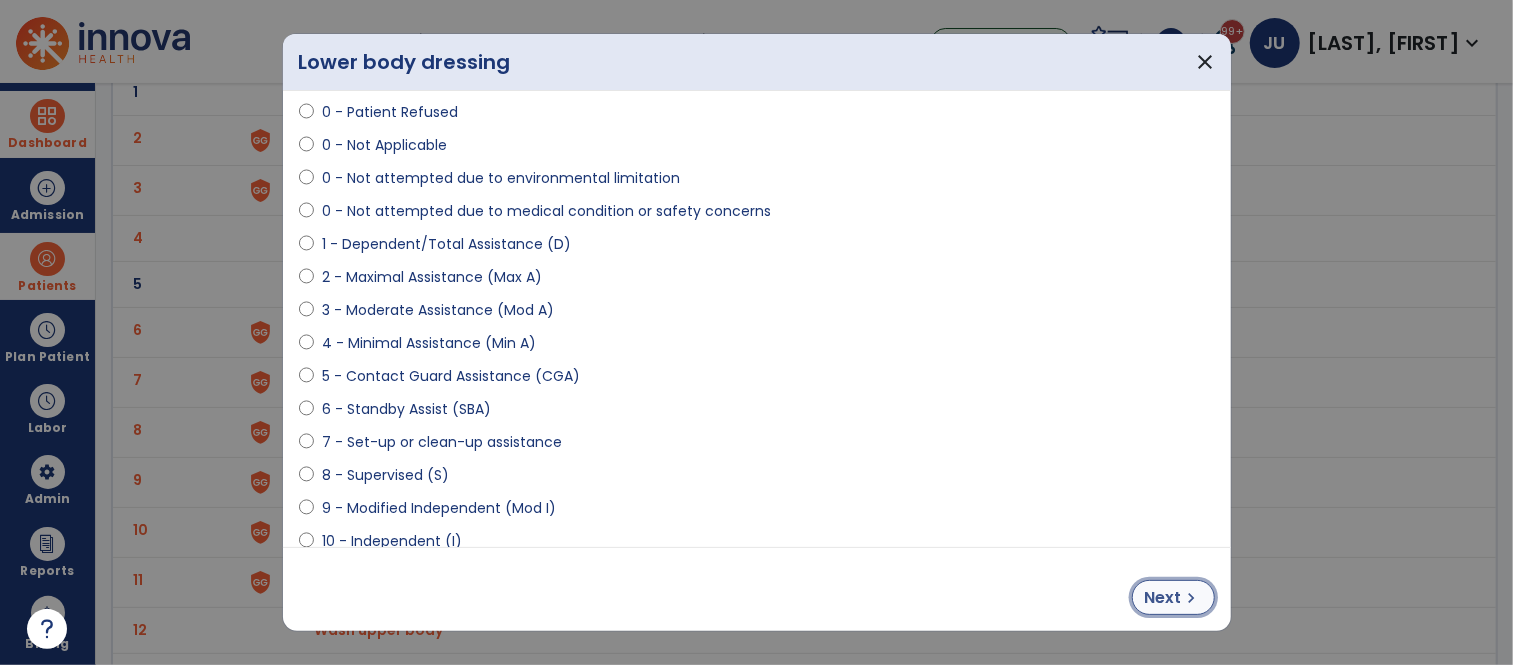 click on "Next  chevron_right" at bounding box center [1173, 597] 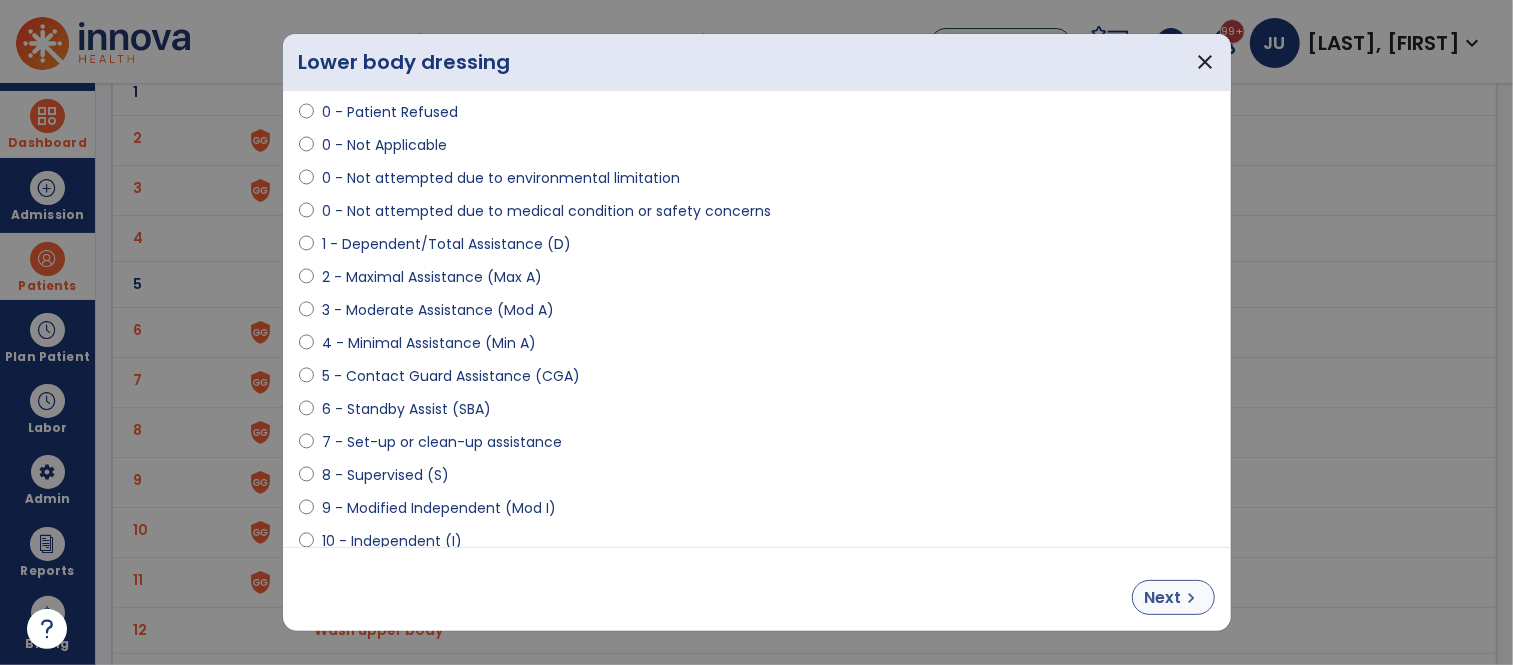 select on "**********" 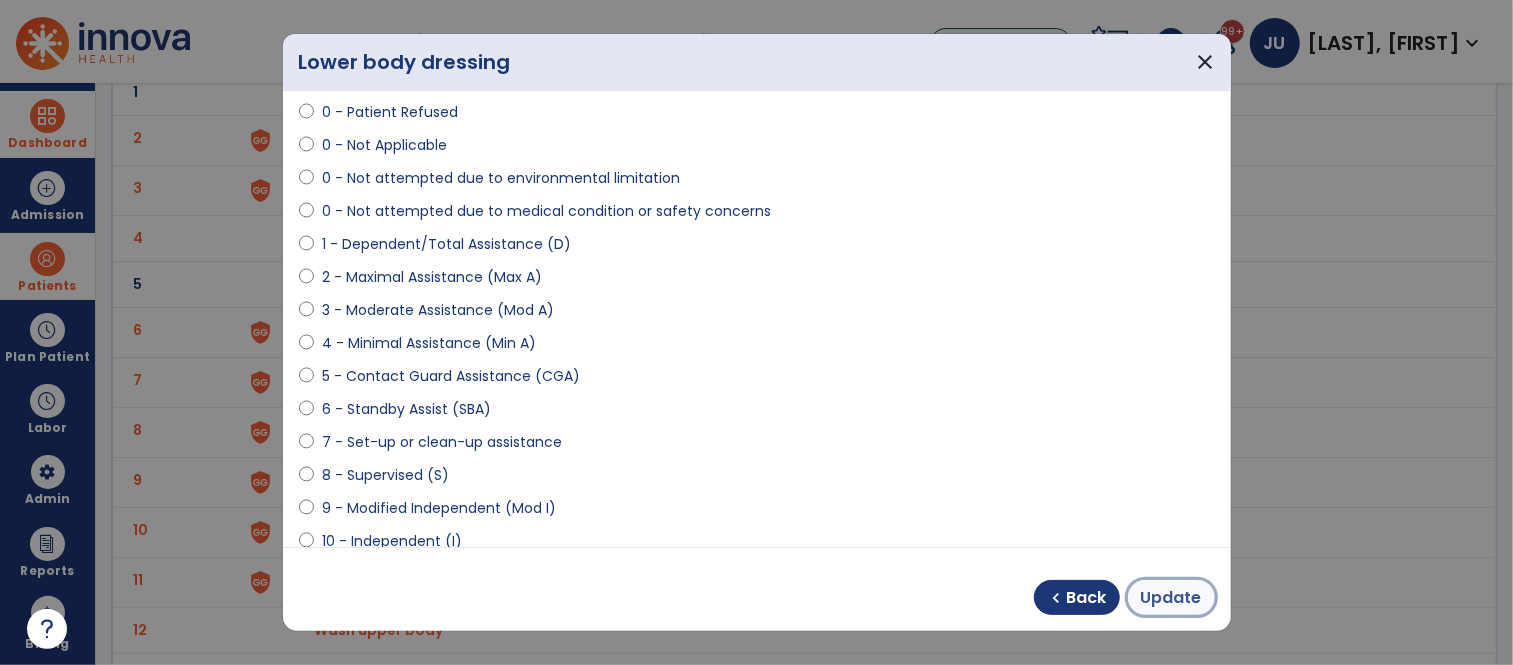 click on "Update" at bounding box center (1171, 598) 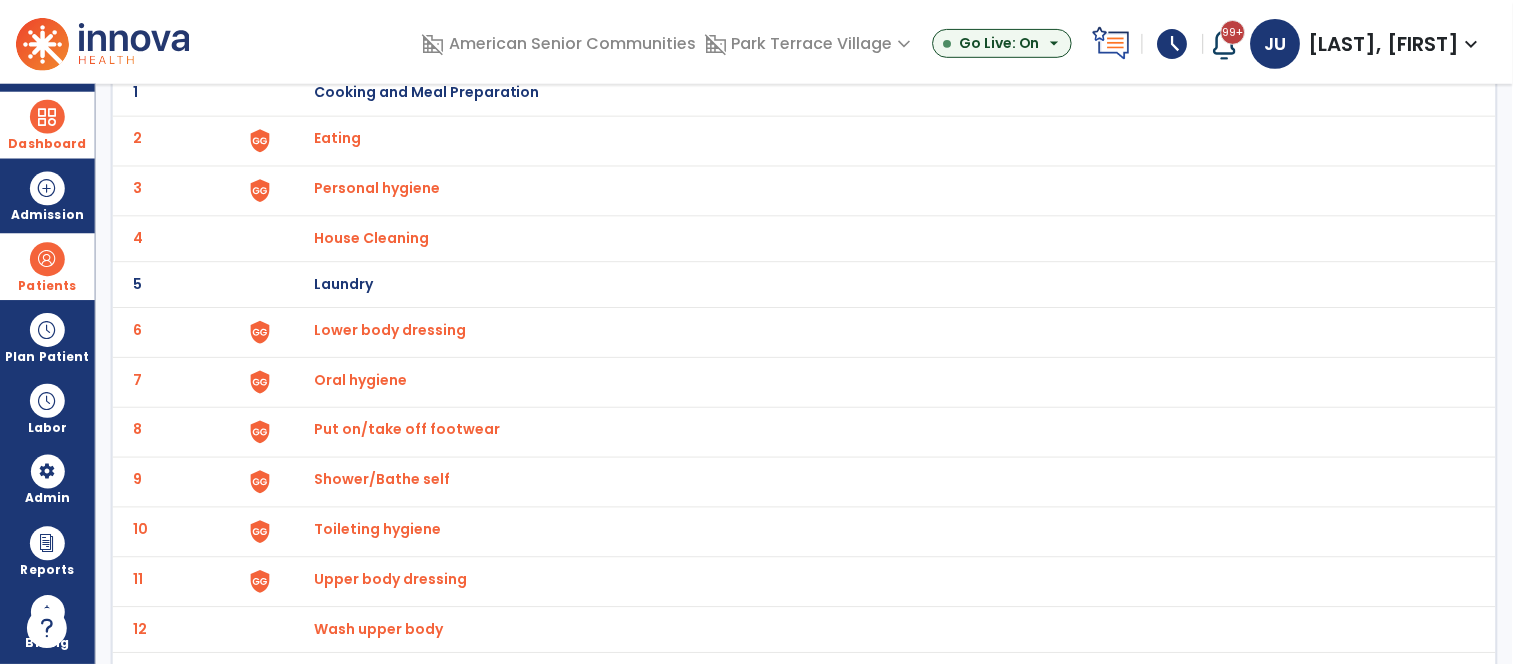 scroll, scrollTop: 206, scrollLeft: 0, axis: vertical 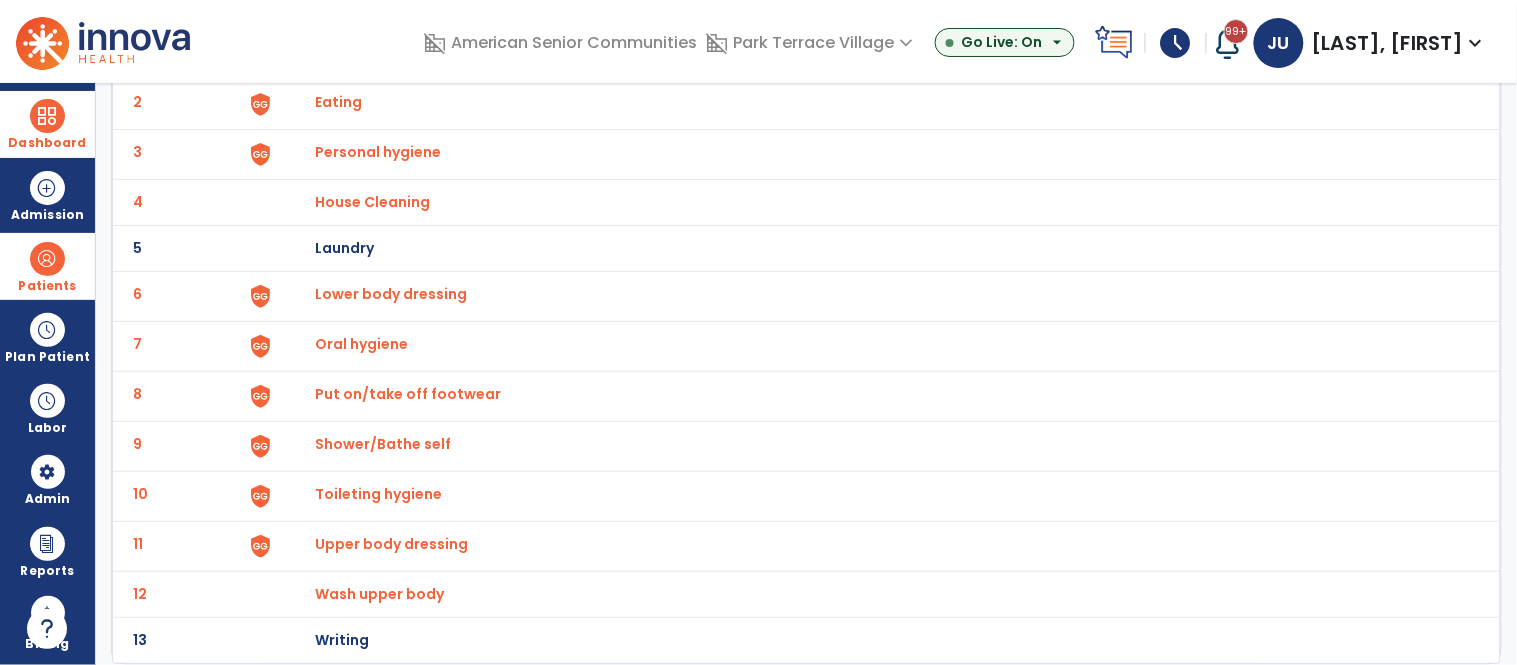 click on "Put on/take off footwear" at bounding box center [877, 56] 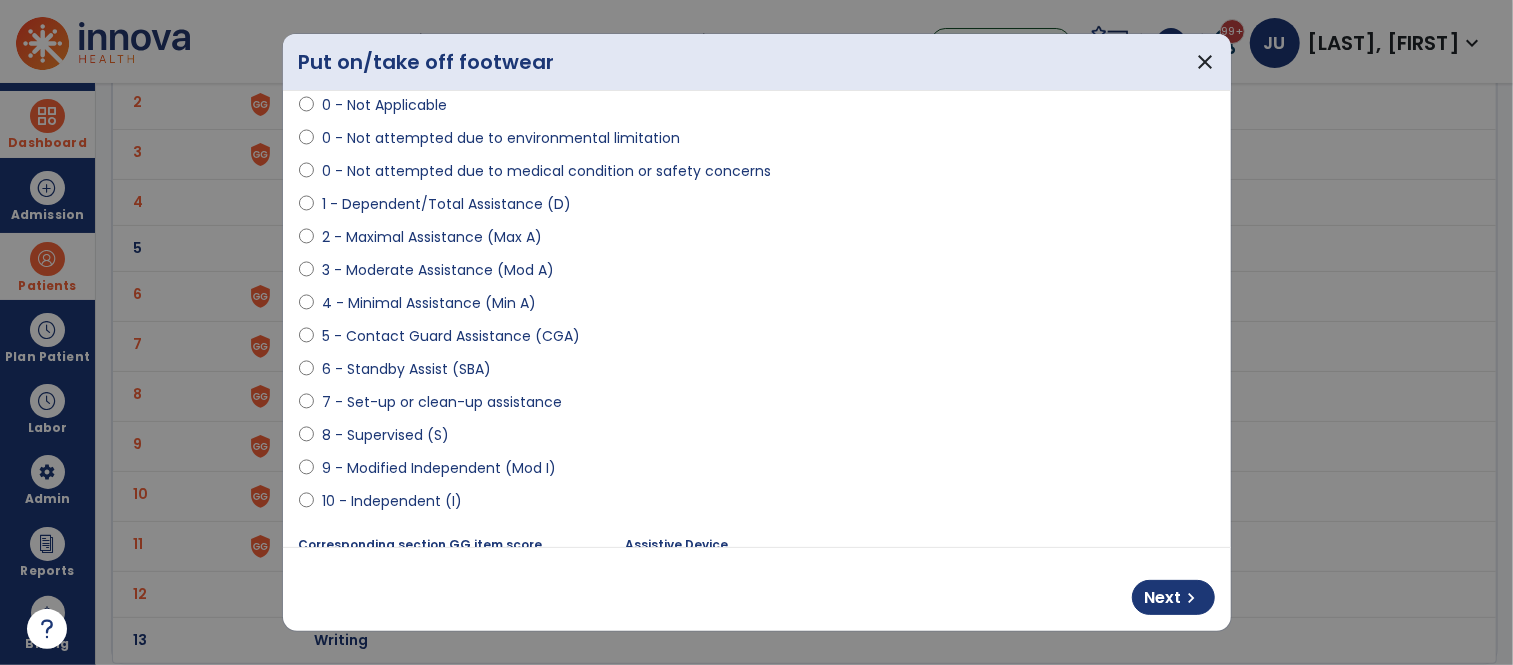 scroll, scrollTop: 147, scrollLeft: 0, axis: vertical 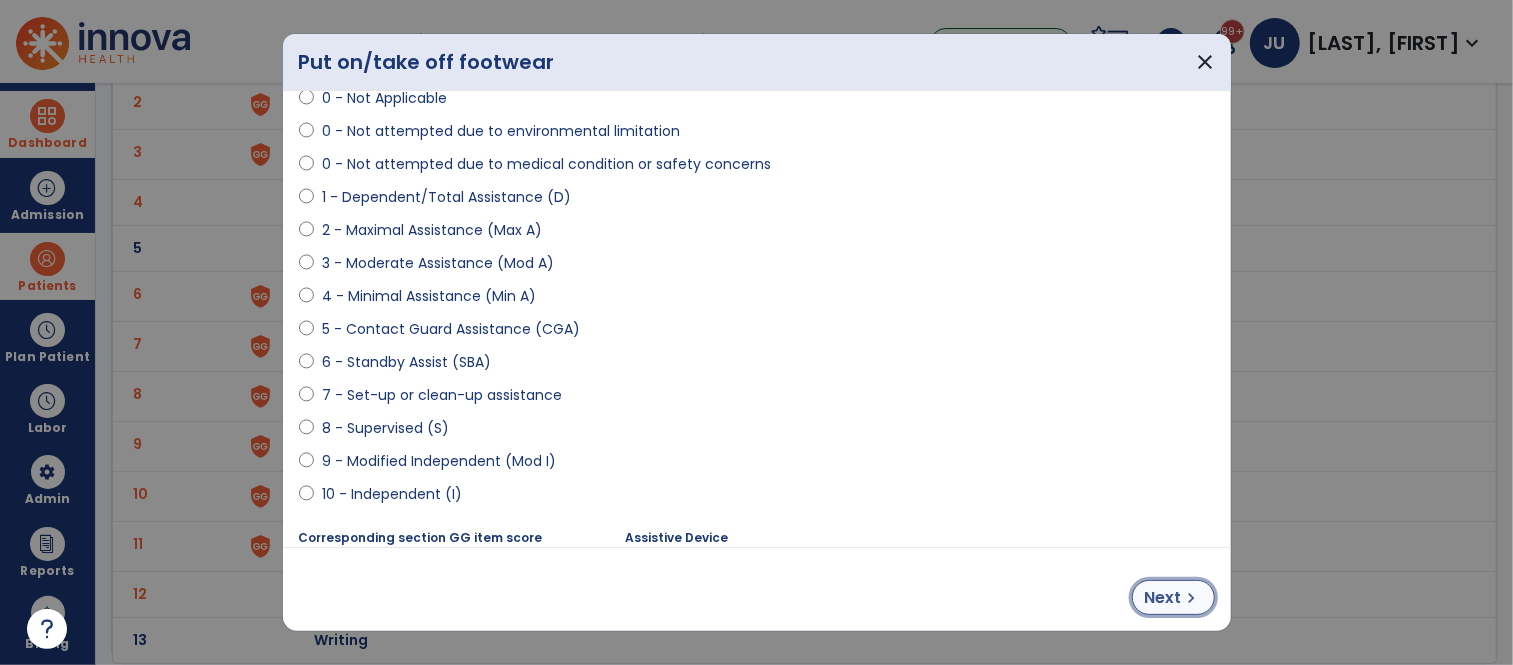 click on "chevron_right" at bounding box center (1192, 598) 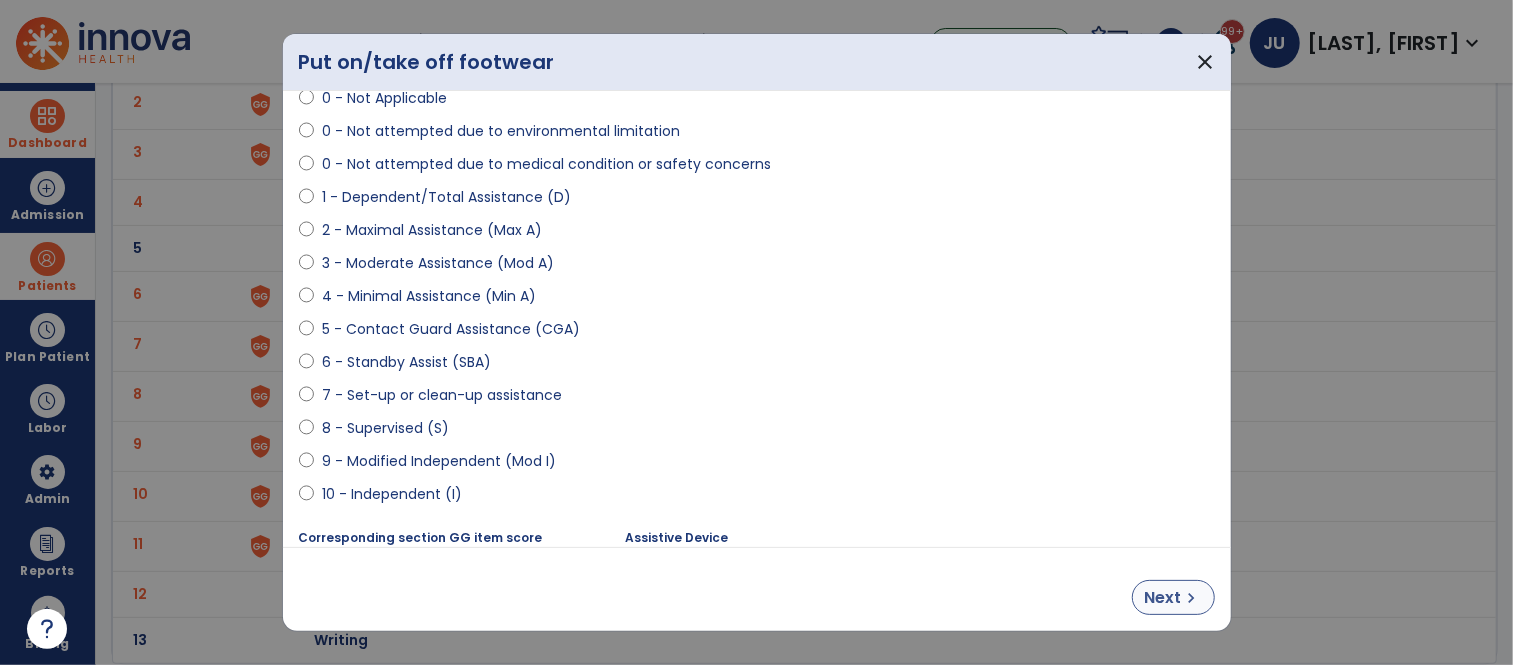 select on "**********" 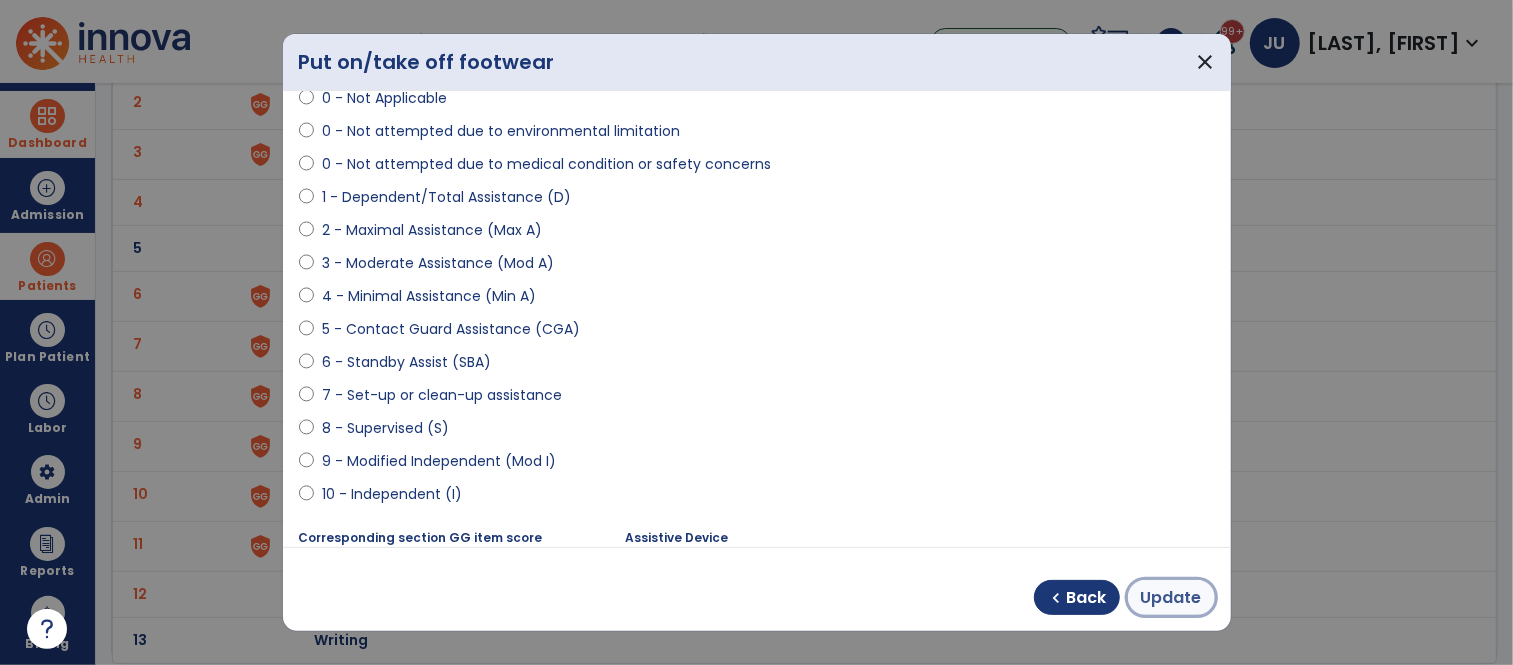 click on "Update" at bounding box center (1171, 598) 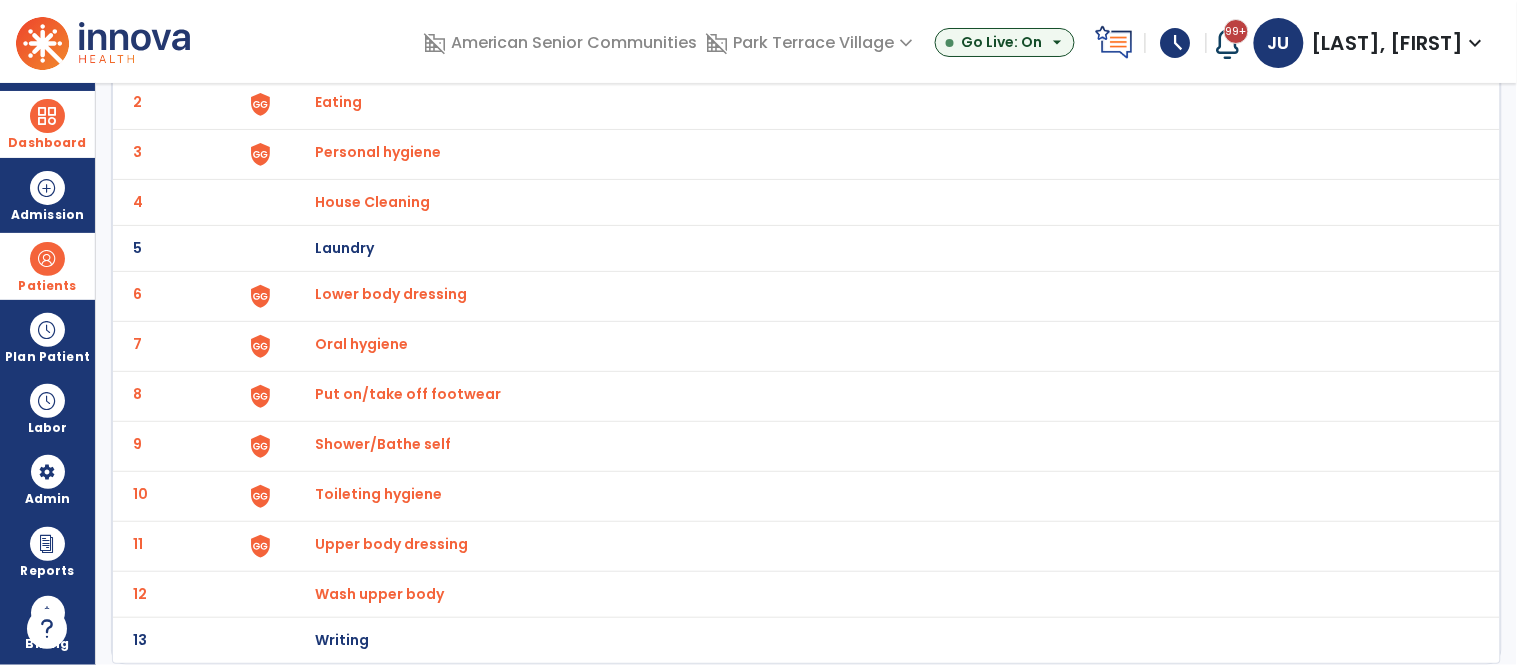click on "Toileting hygiene" at bounding box center [338, 102] 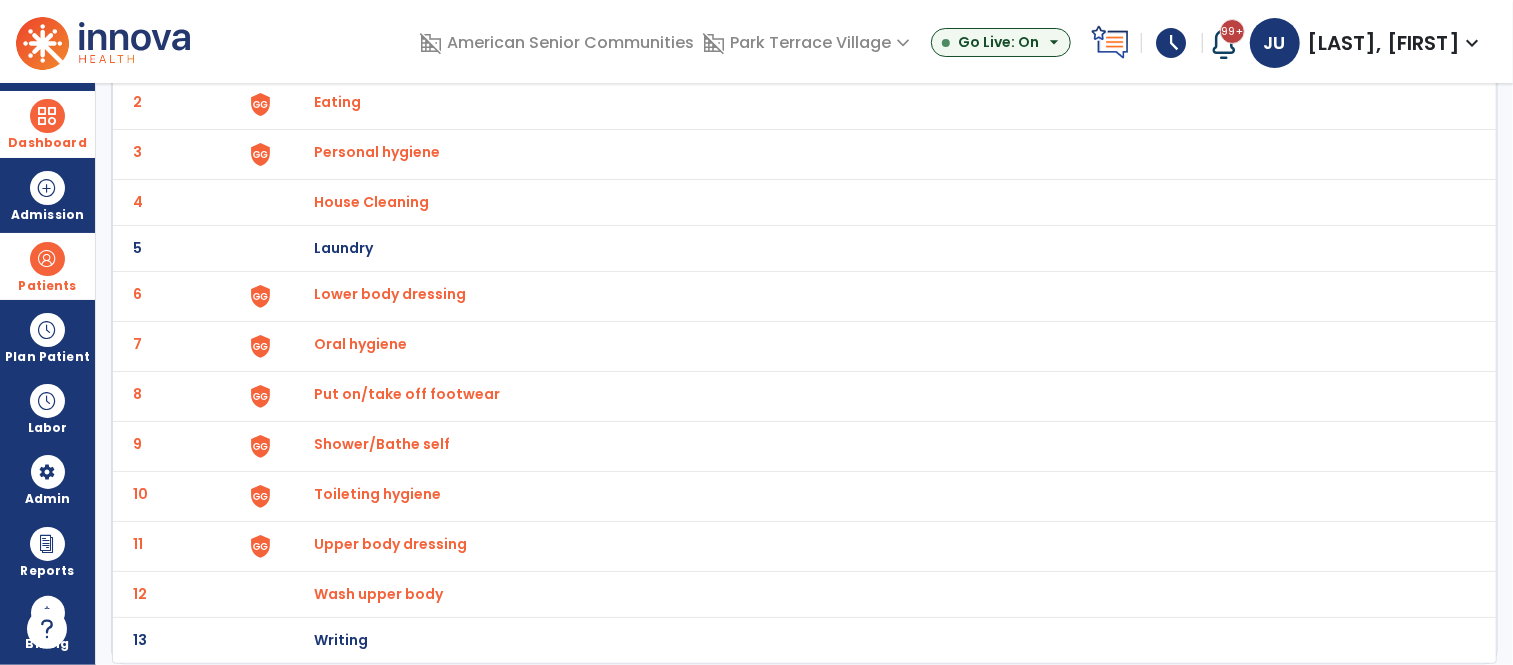 select on "**********" 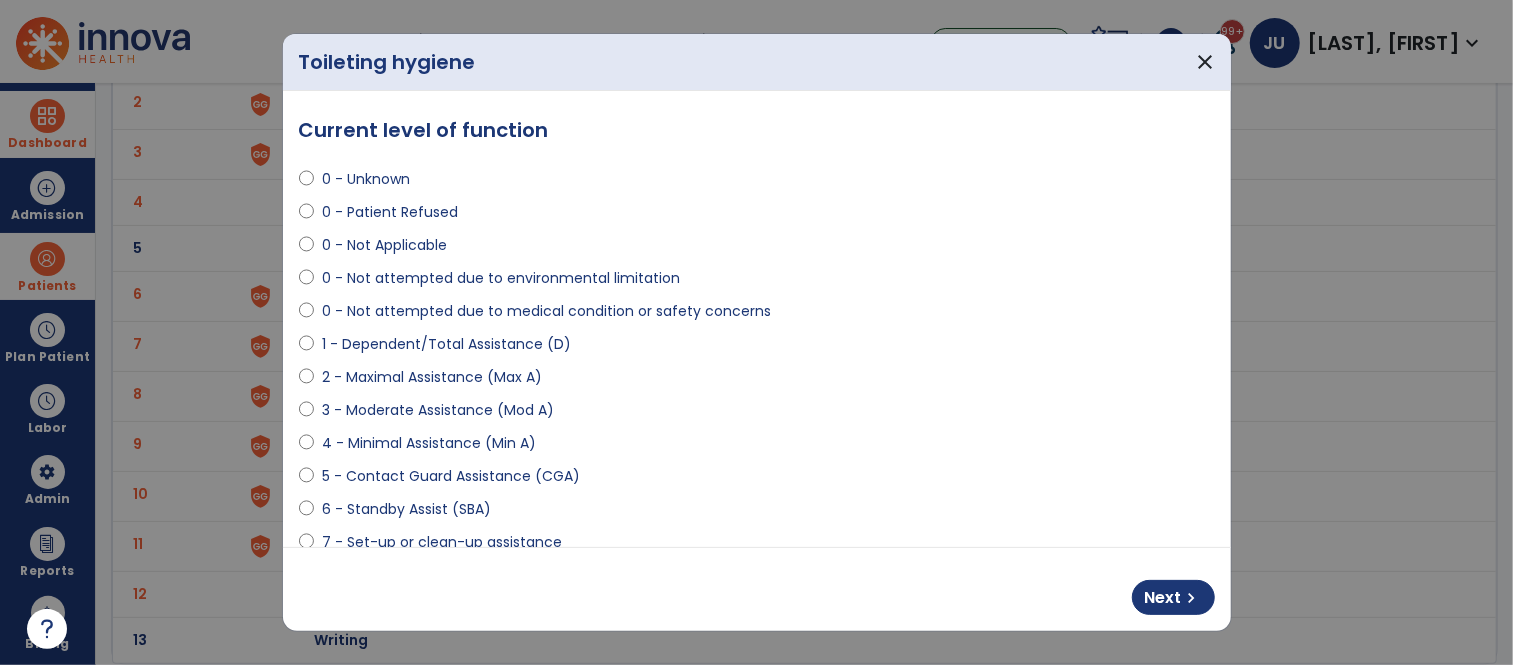 scroll, scrollTop: 127, scrollLeft: 0, axis: vertical 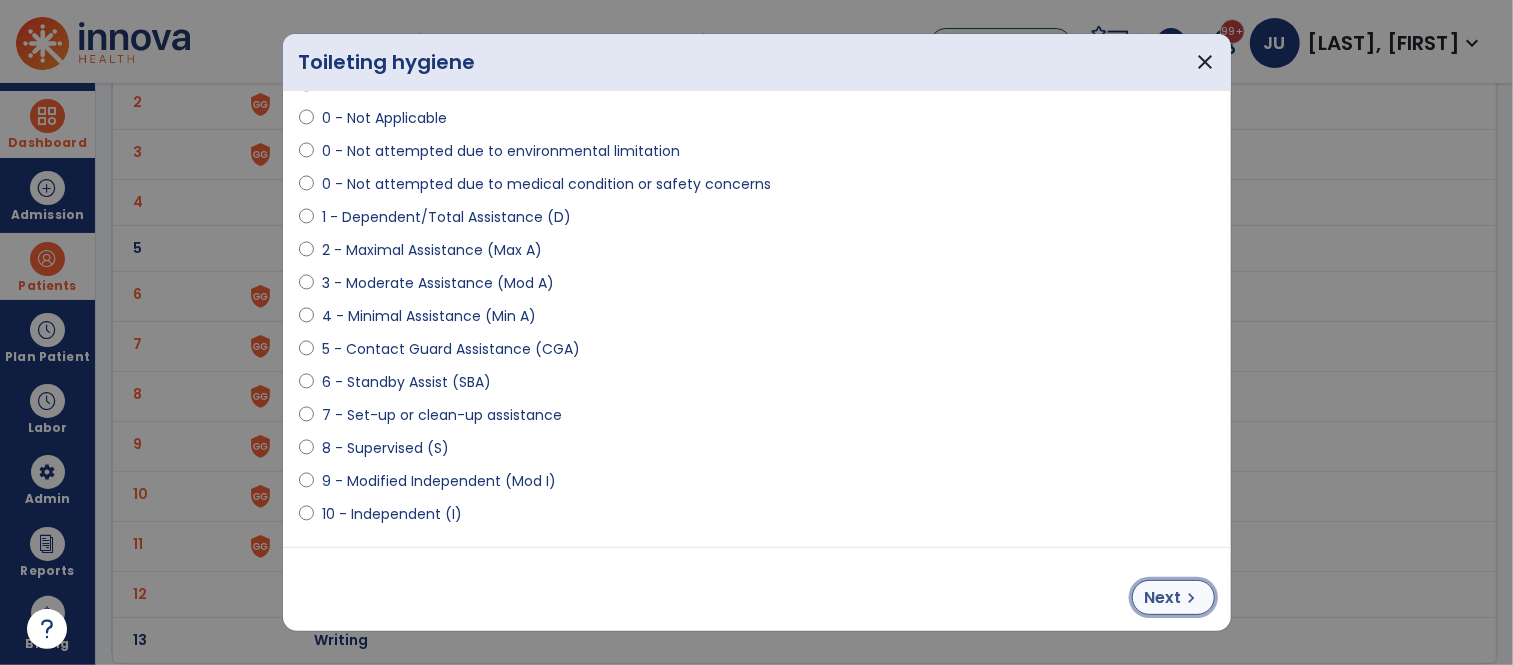 click on "chevron_right" at bounding box center [1192, 598] 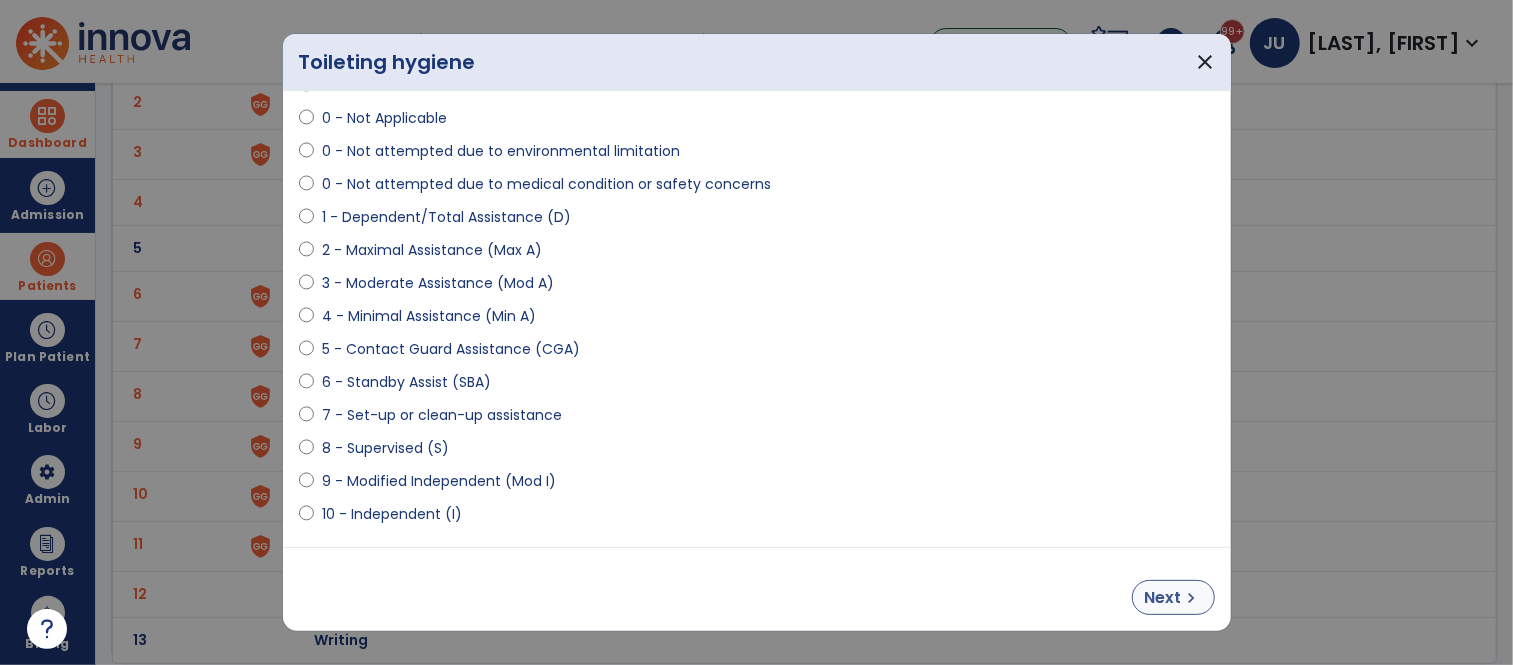 select on "**********" 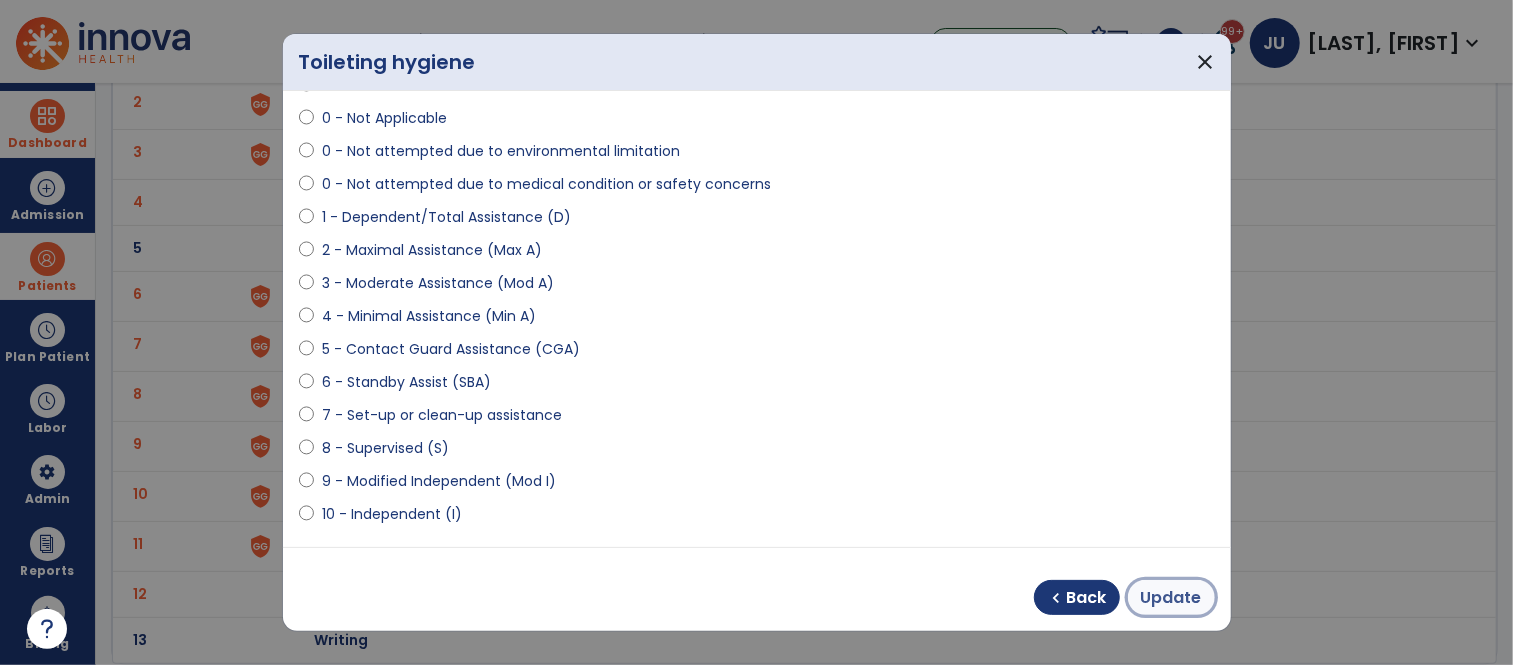 click on "Update" at bounding box center [1171, 598] 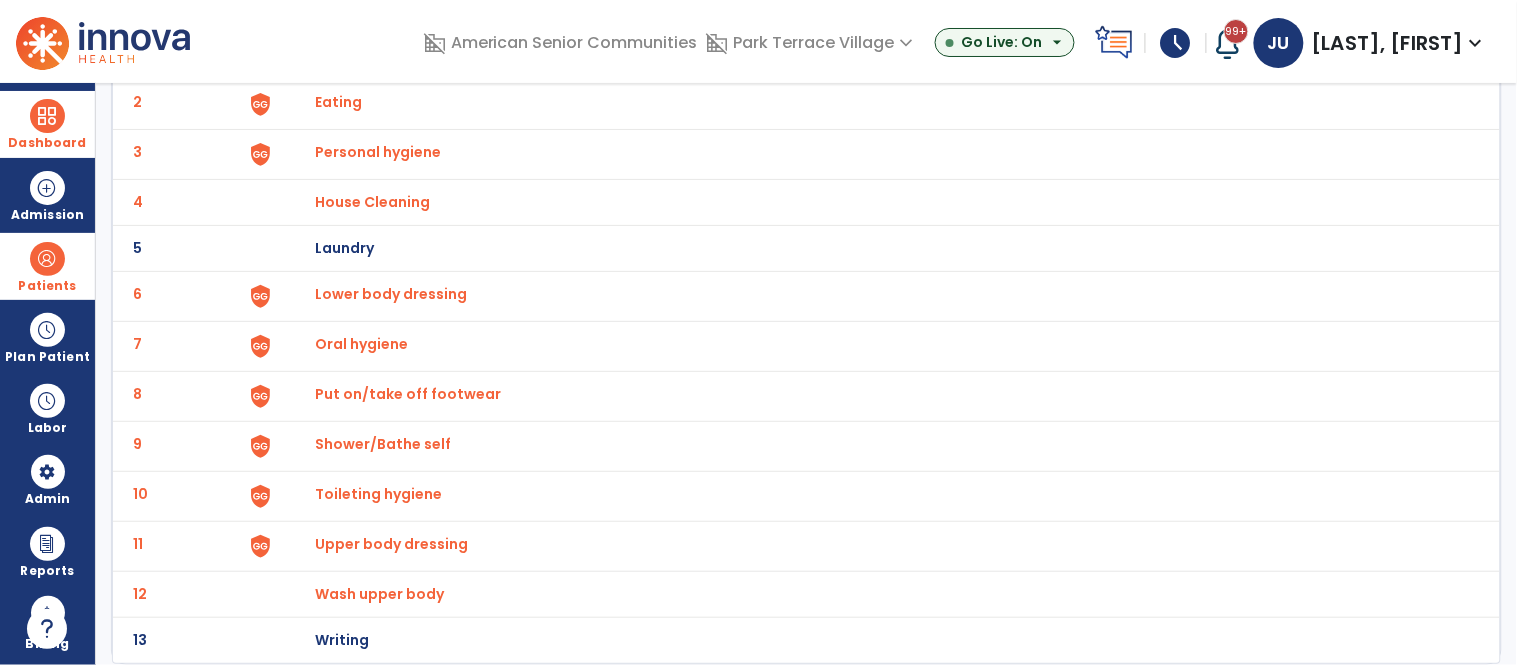 click on "Upper body dressing" at bounding box center (338, 102) 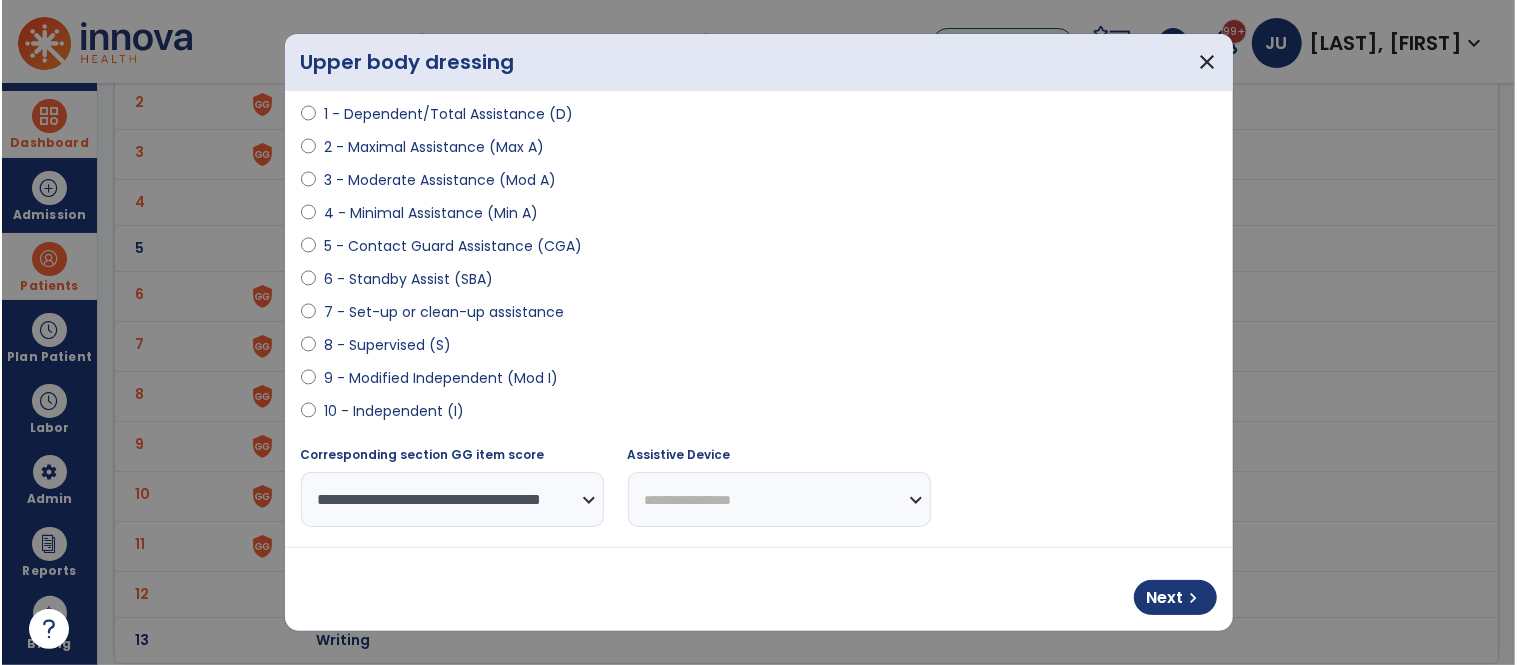 scroll, scrollTop: 244, scrollLeft: 0, axis: vertical 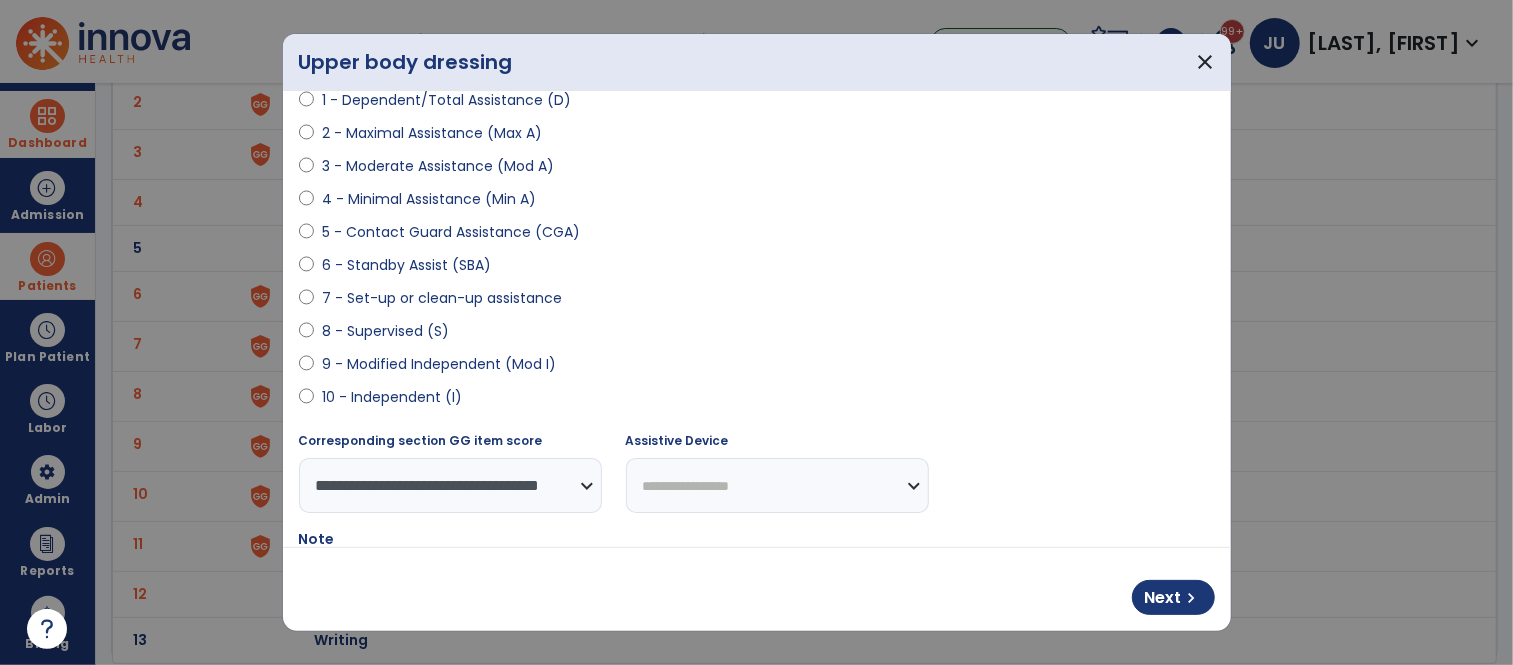 select on "**********" 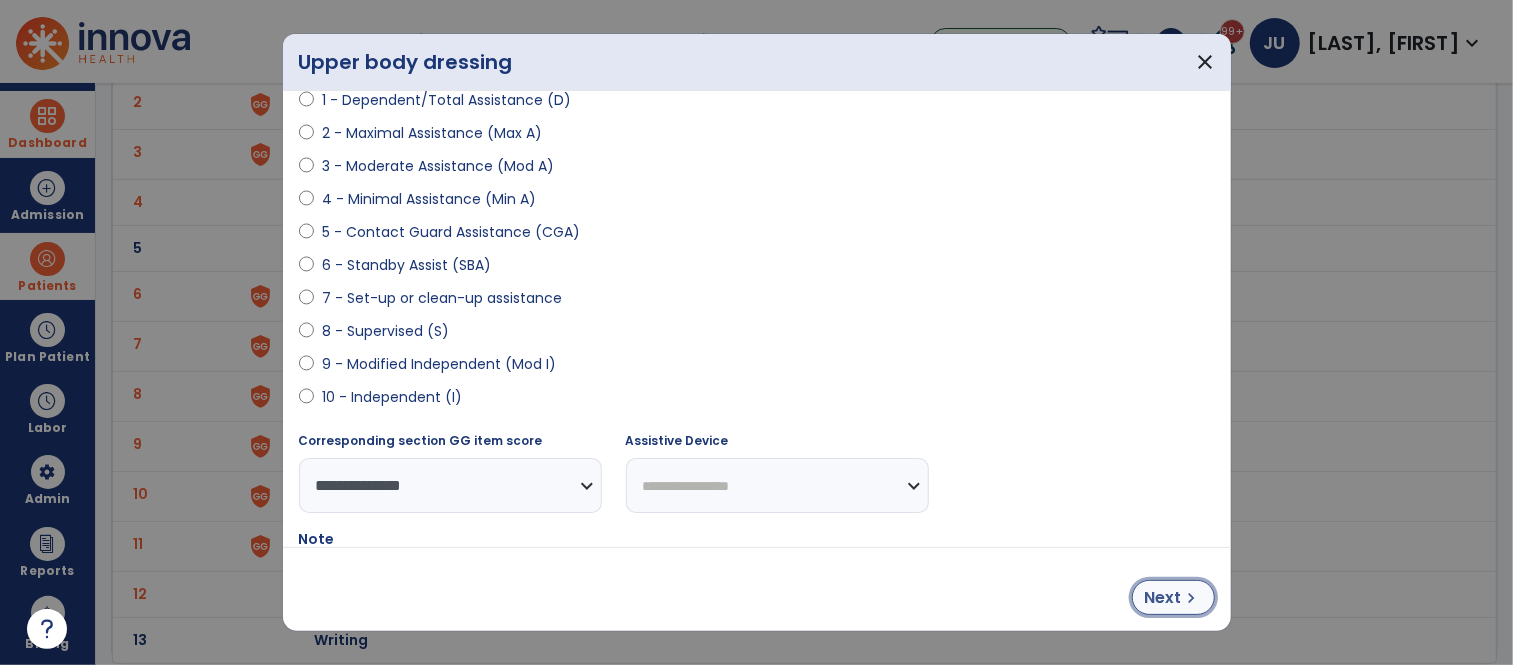 click on "Next" at bounding box center (1163, 598) 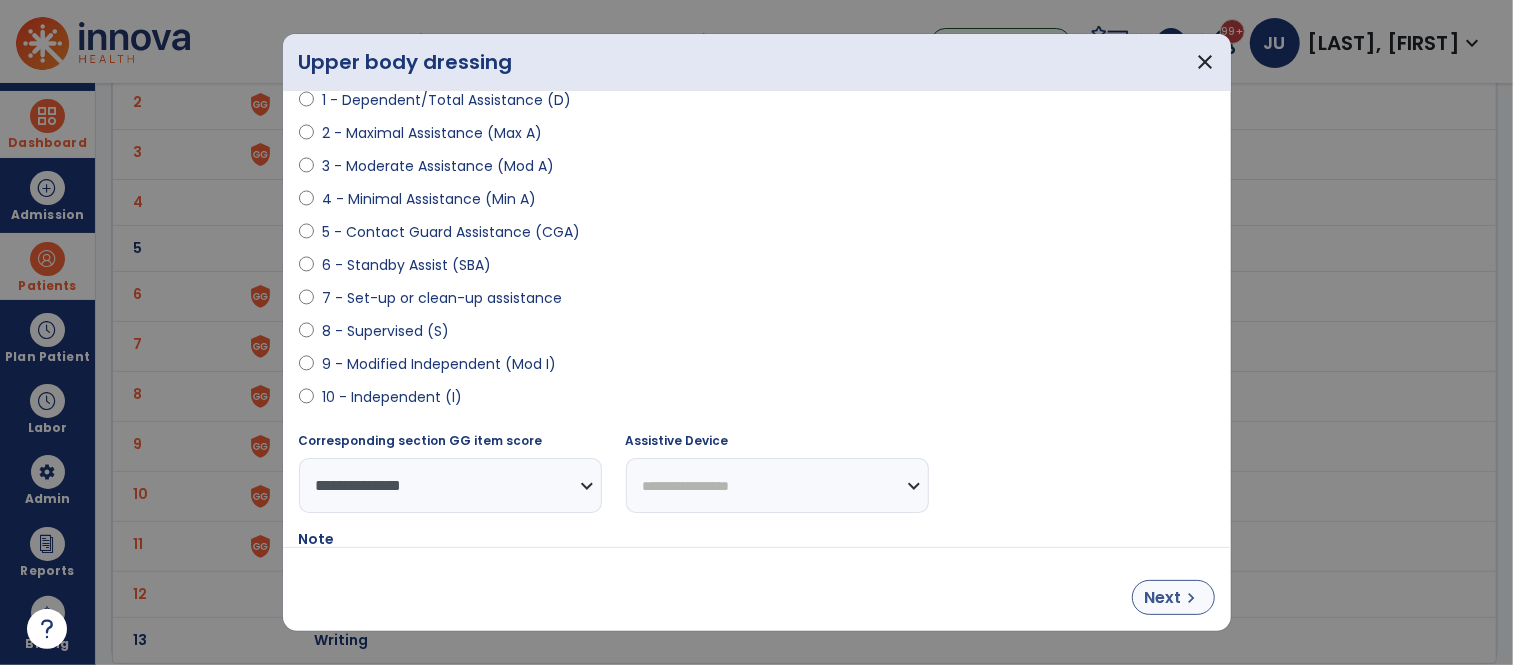 select on "**********" 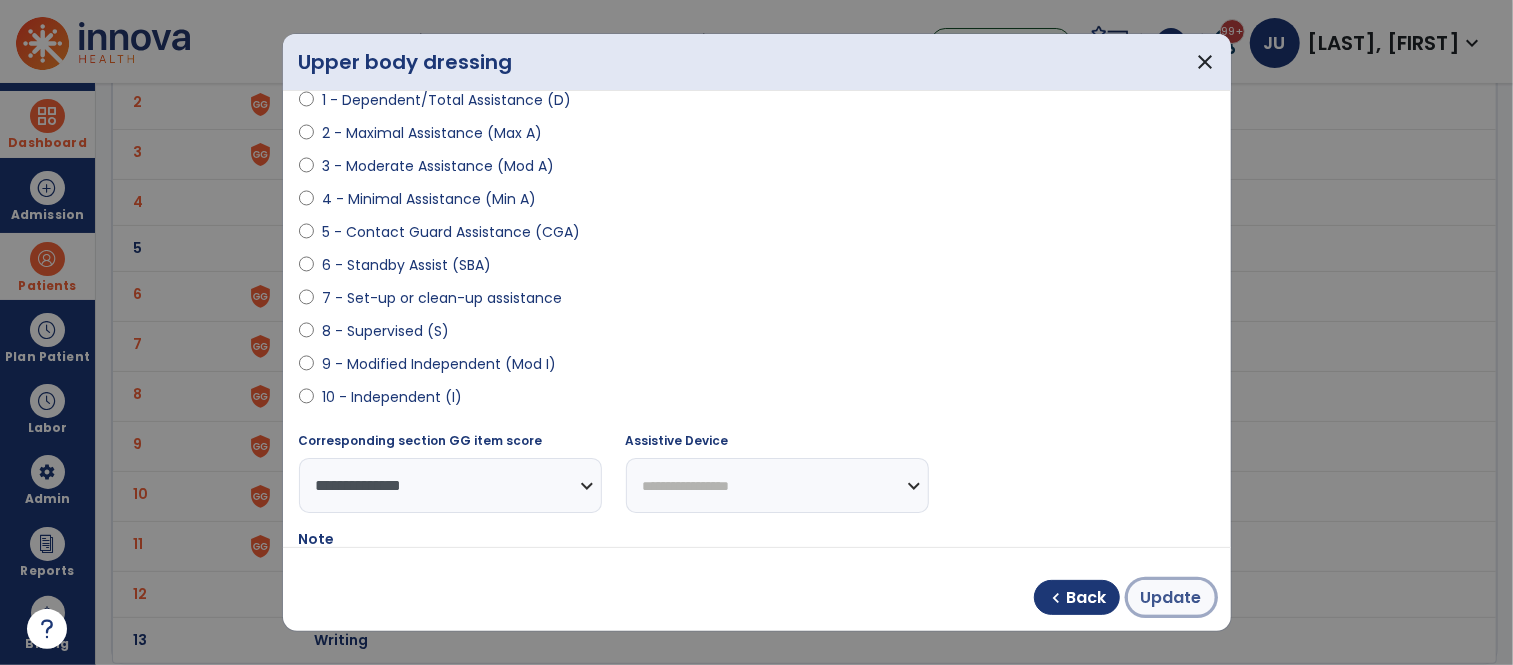click on "Update" at bounding box center [1171, 598] 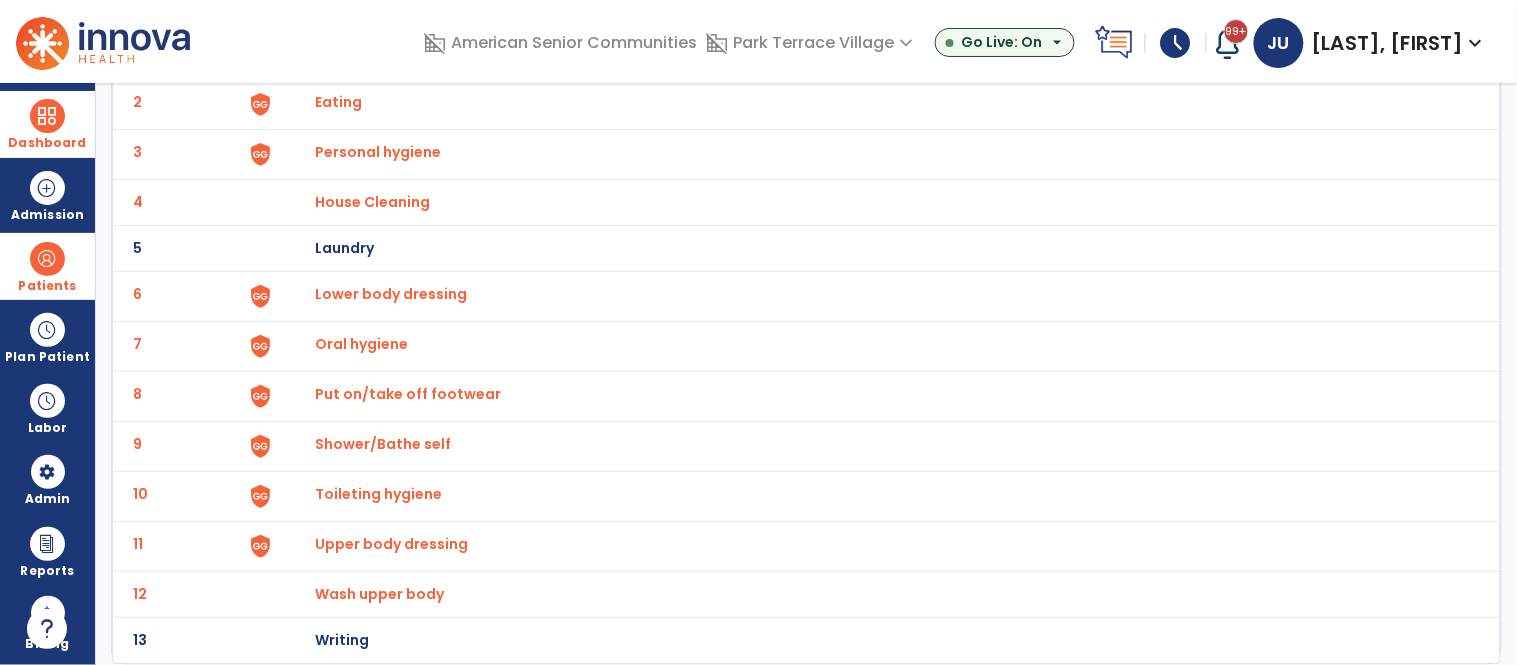 scroll, scrollTop: 0, scrollLeft: 0, axis: both 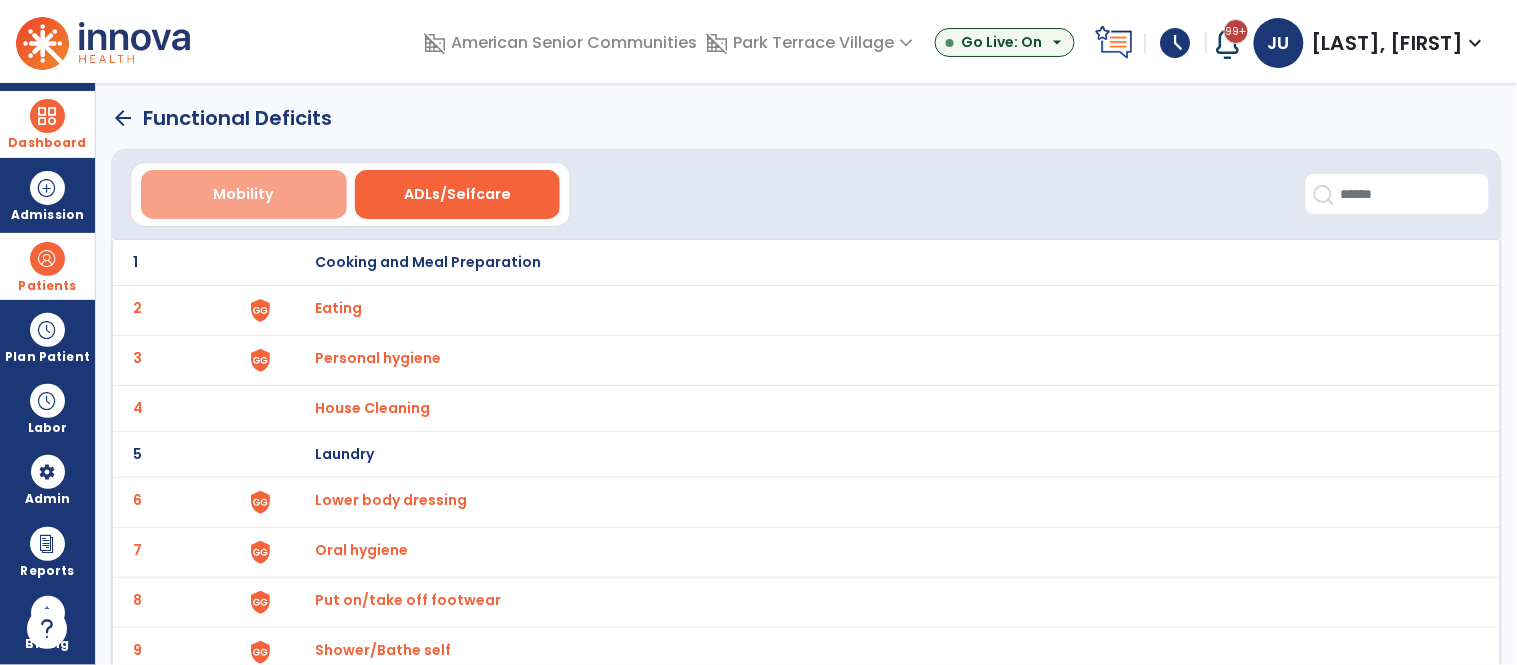 click on "Mobility" at bounding box center (243, 194) 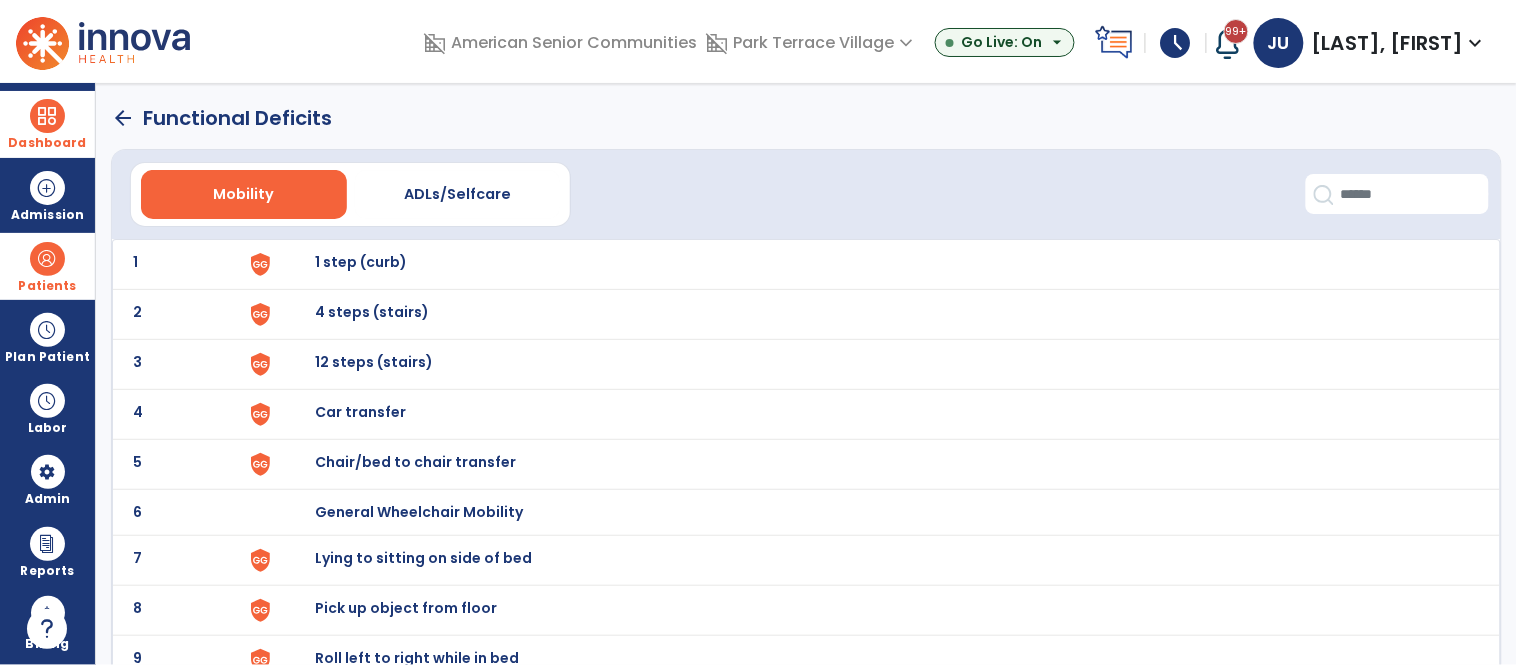 click on "arrow_back" 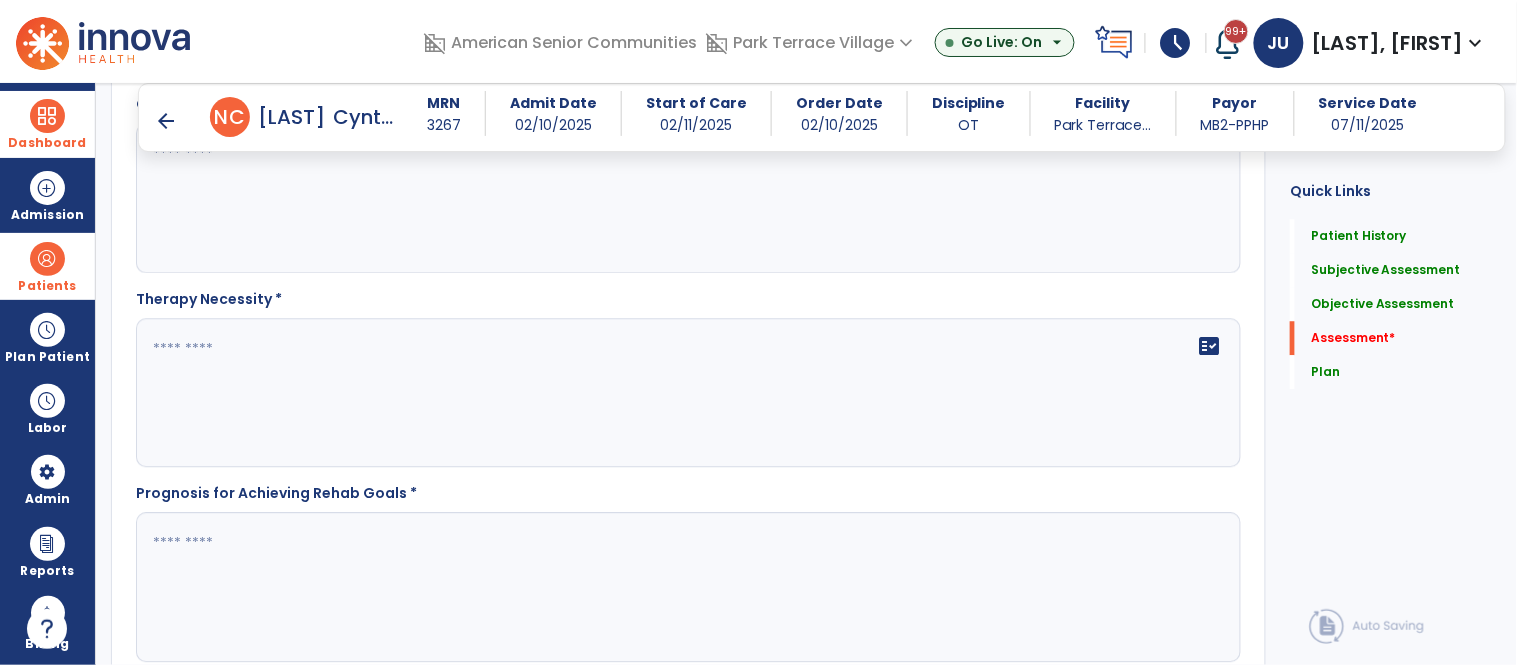 scroll, scrollTop: 5145, scrollLeft: 0, axis: vertical 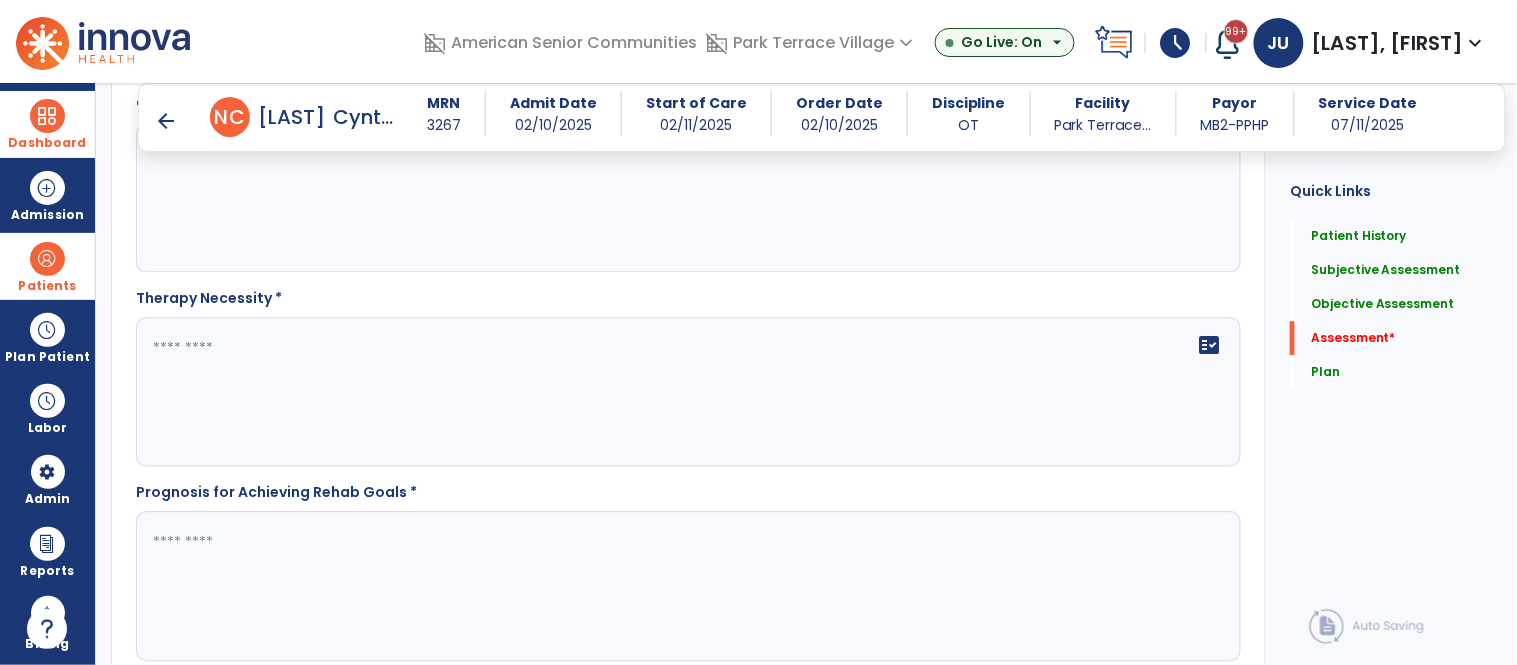 click on "fact_check" 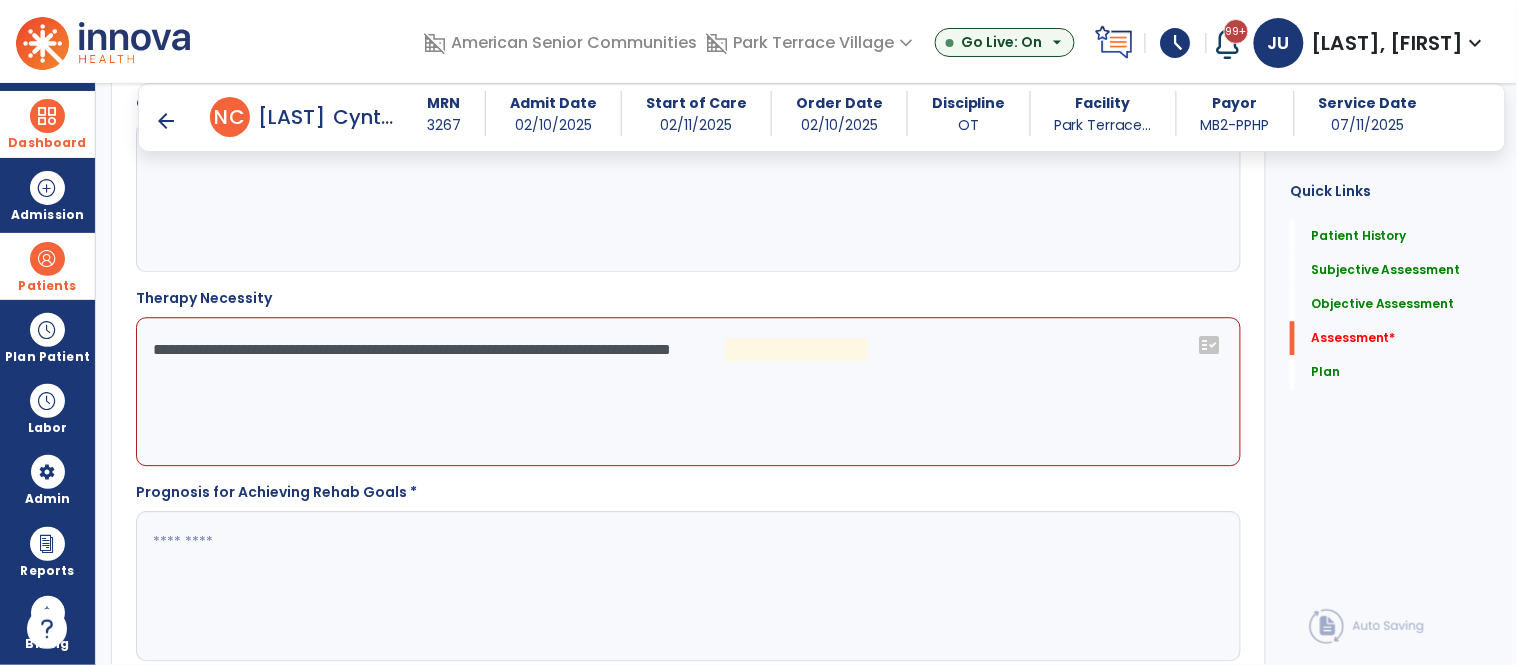 click on "**********" 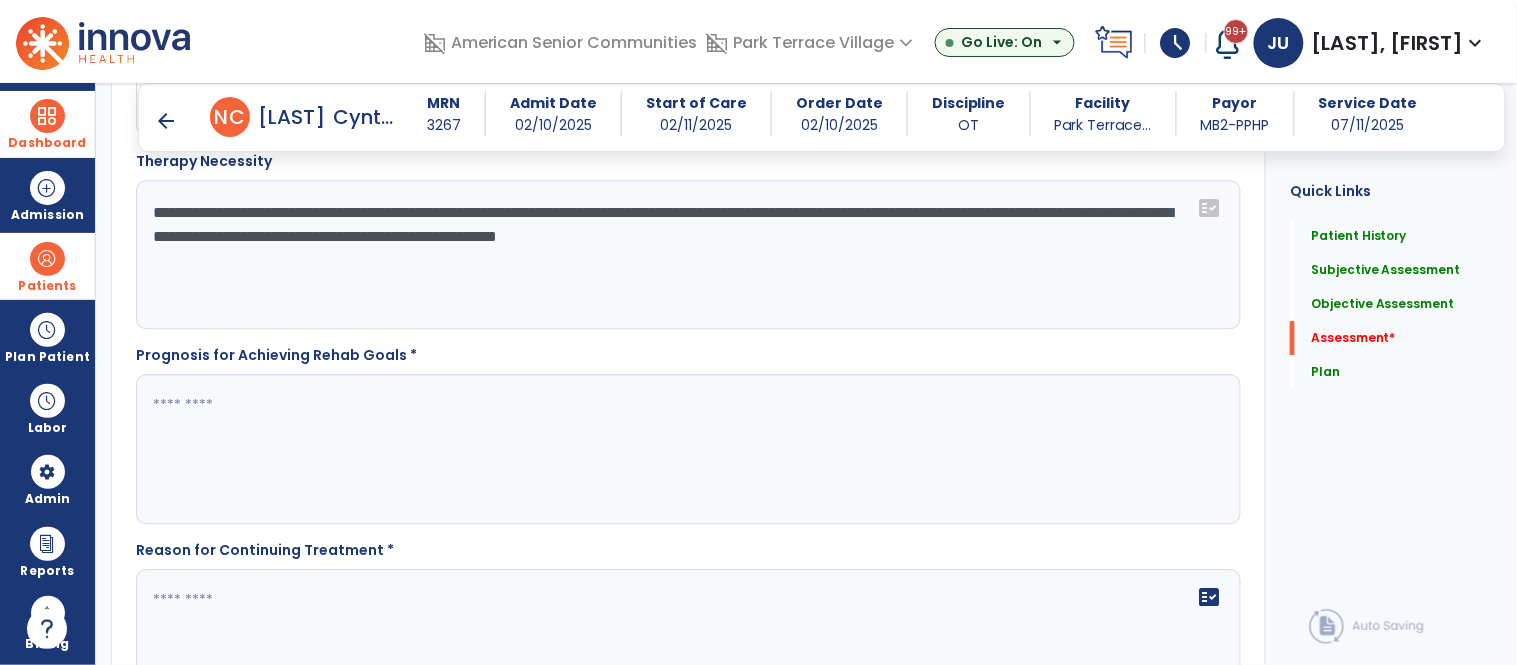 scroll, scrollTop: 5295, scrollLeft: 0, axis: vertical 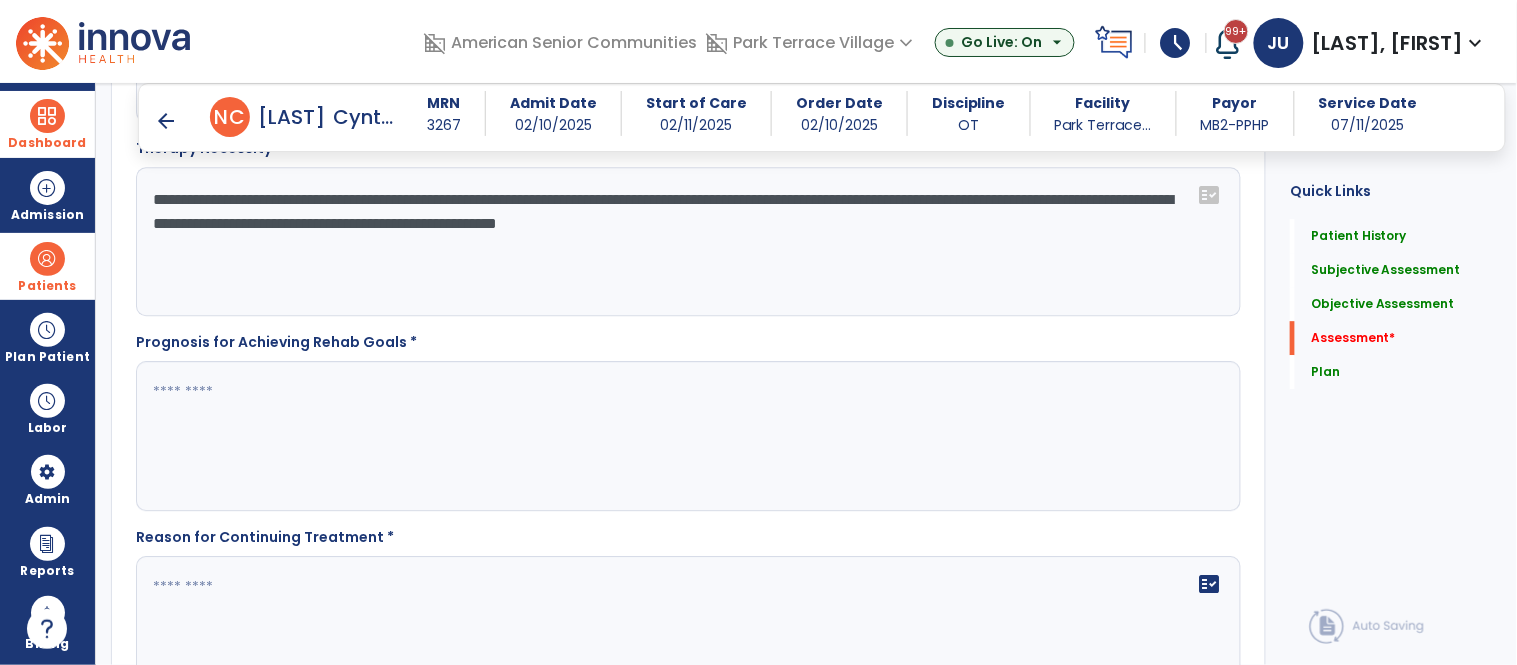 type on "**********" 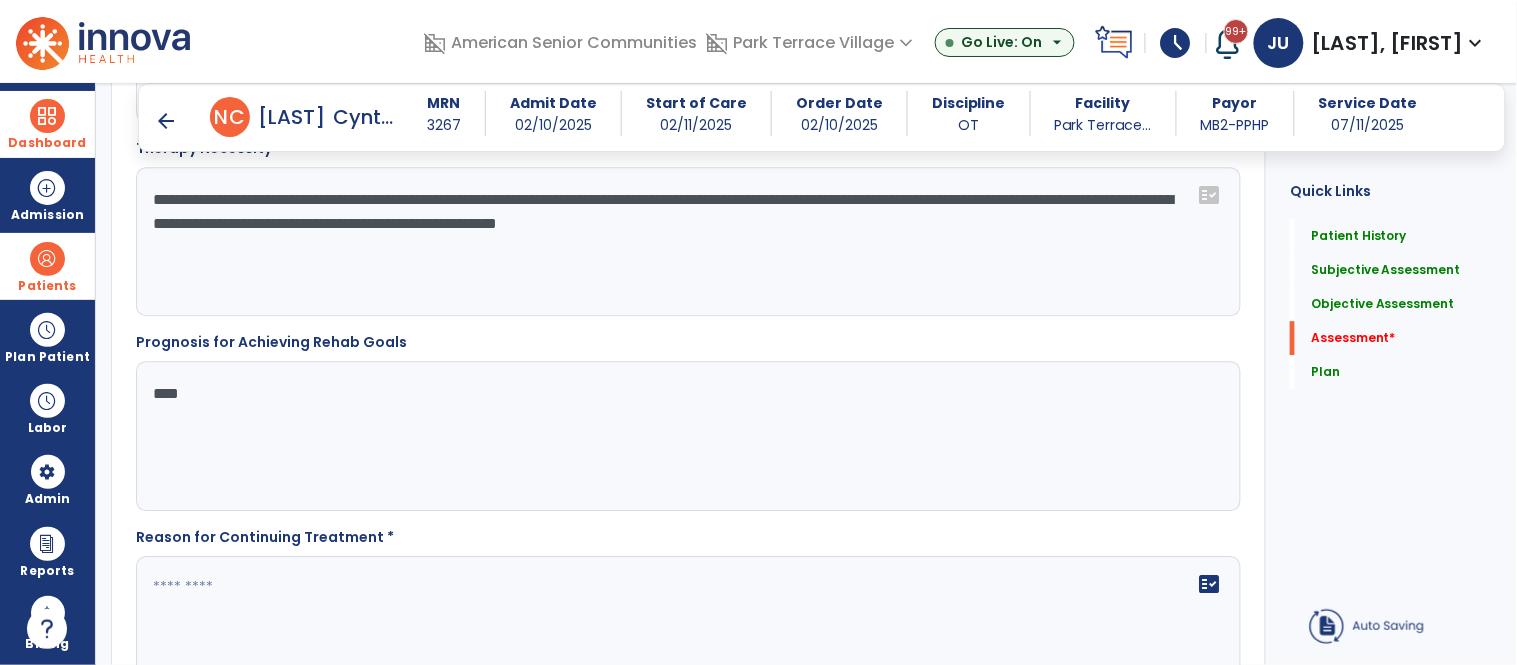 scroll, scrollTop: 5423, scrollLeft: 0, axis: vertical 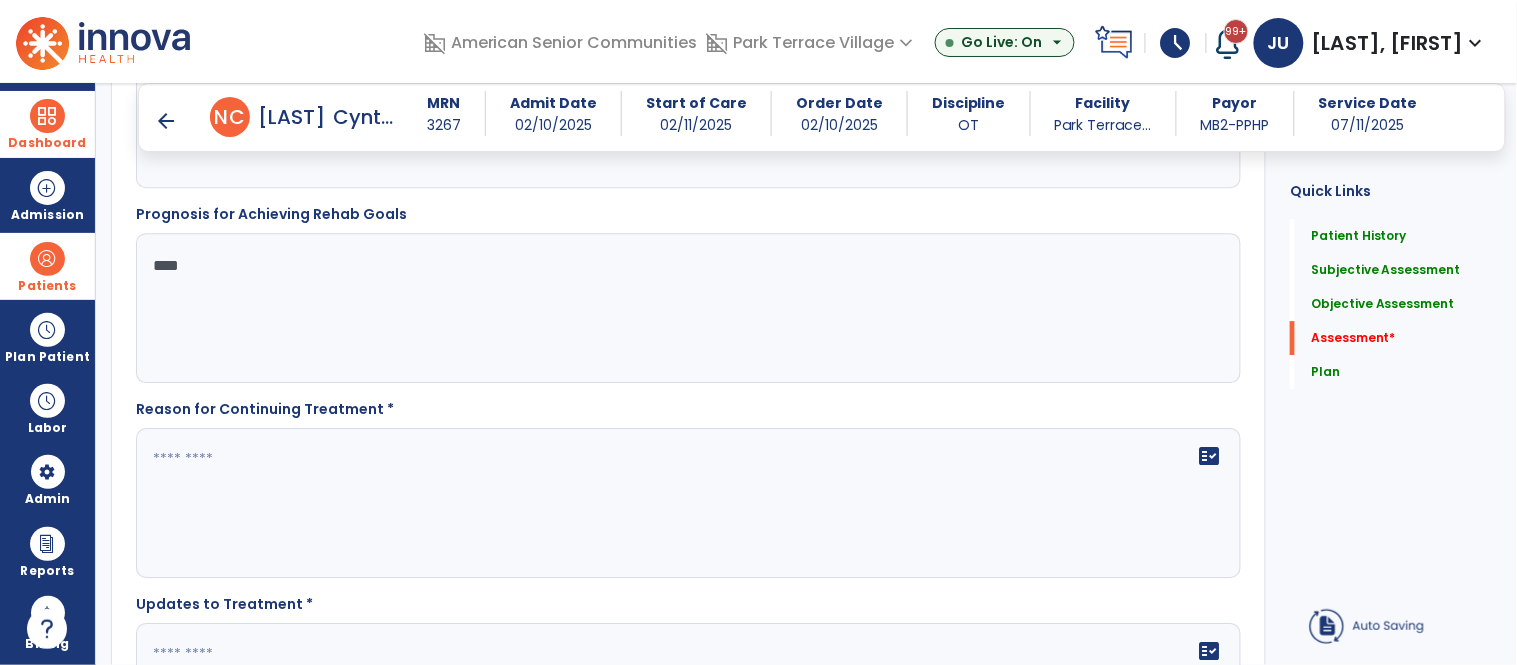 type on "****" 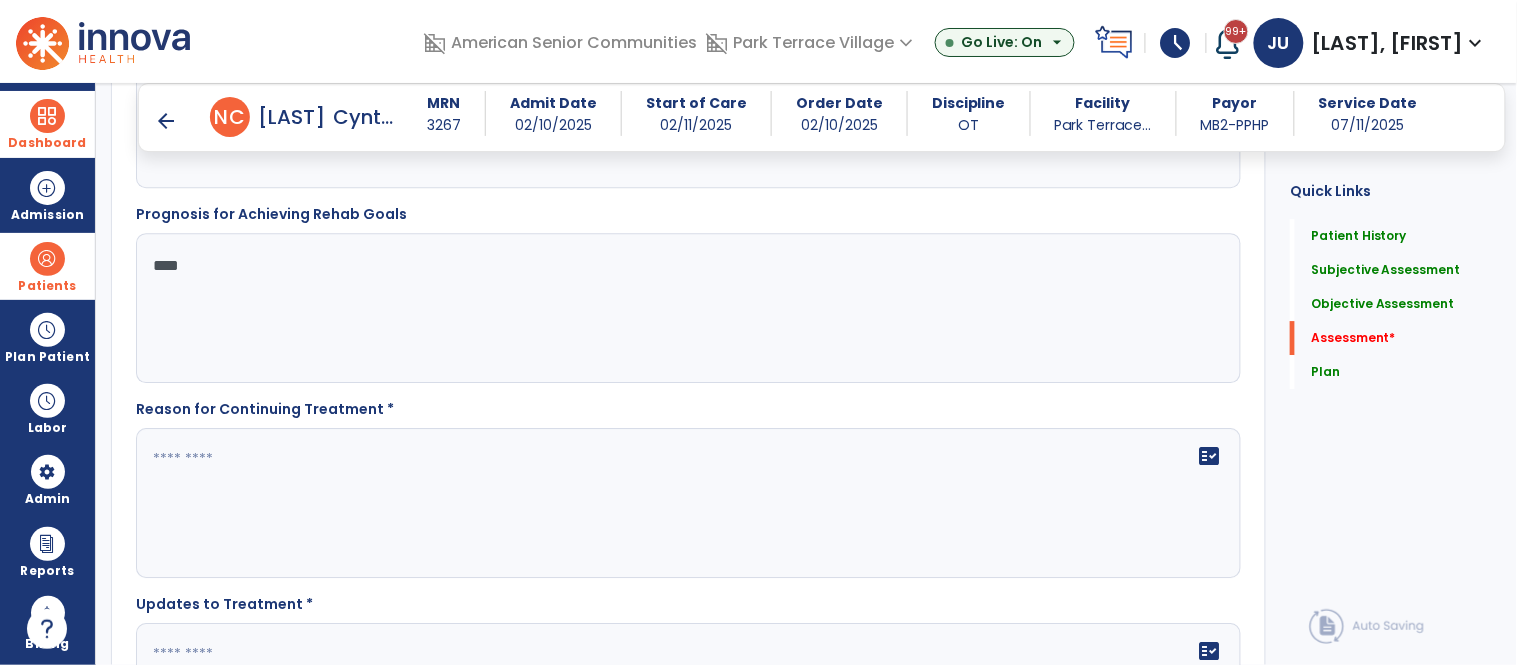 click 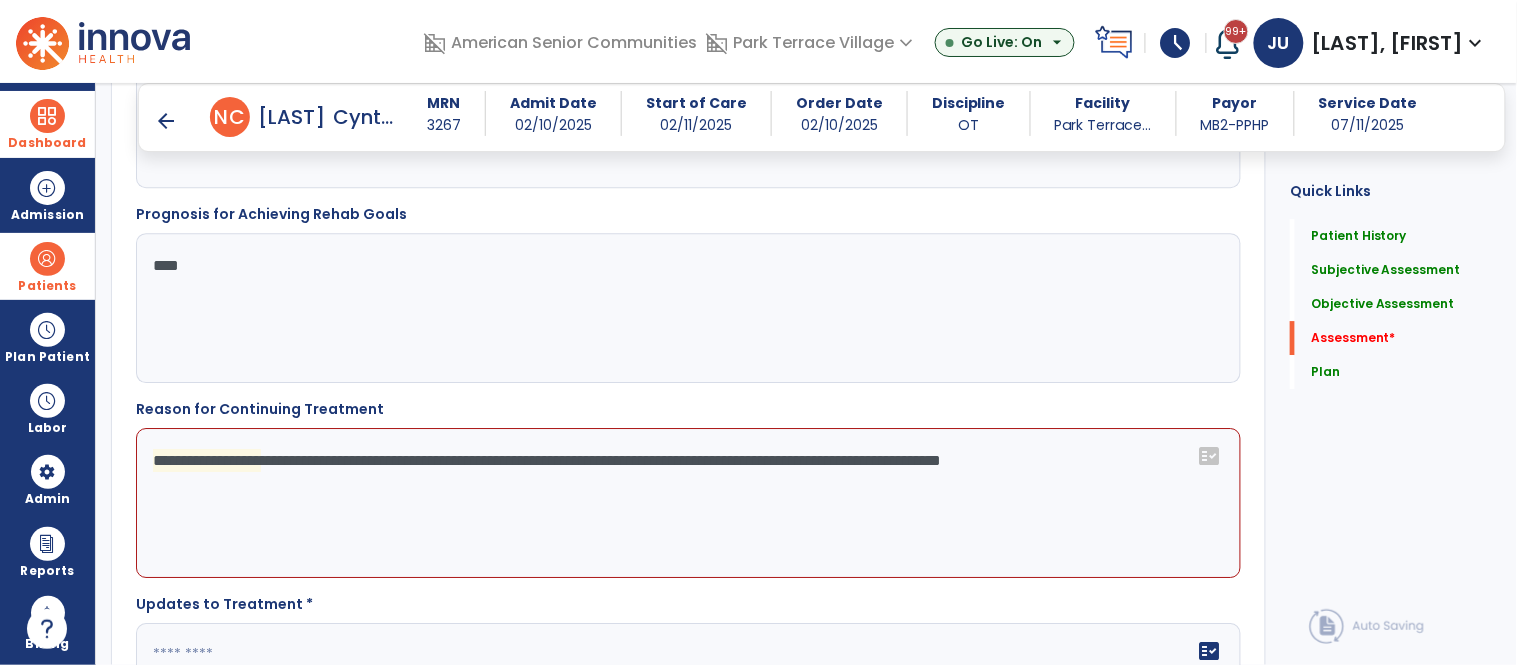 click on "**********" 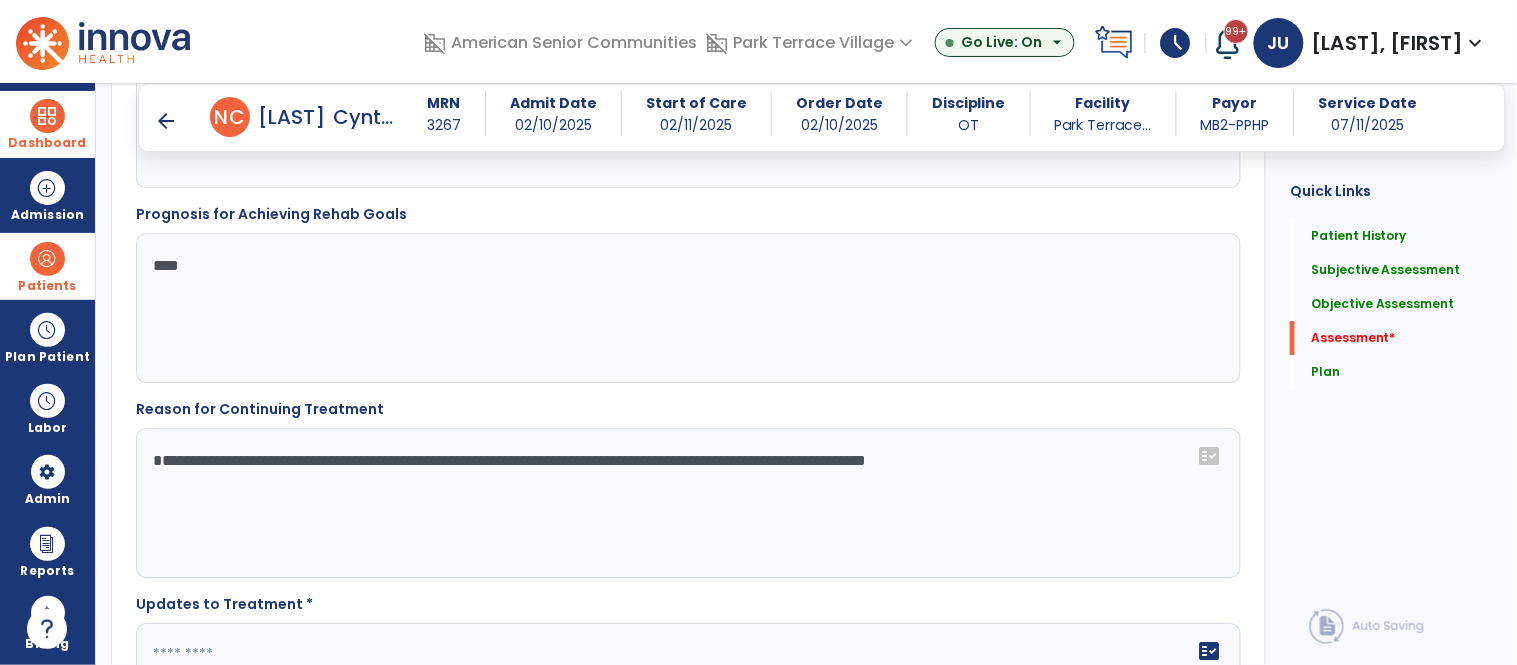 click on "**********" 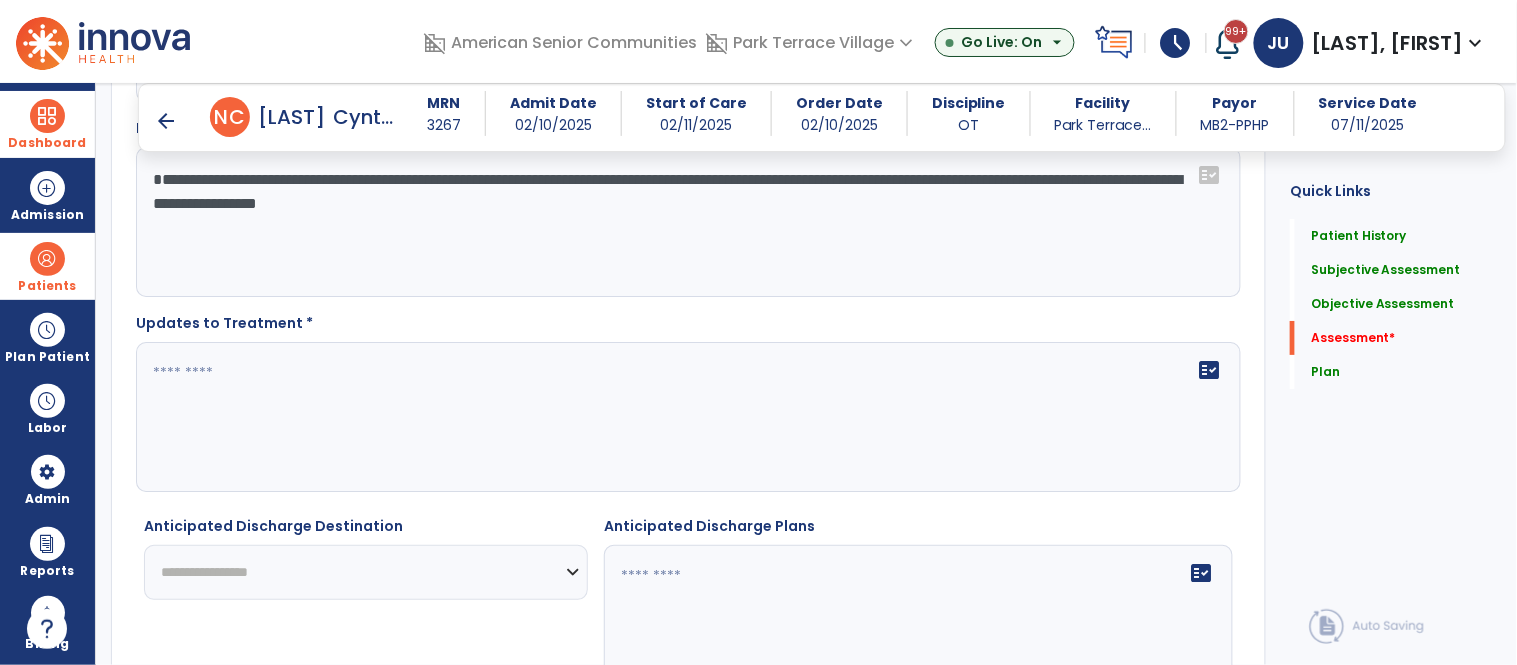 scroll, scrollTop: 5714, scrollLeft: 0, axis: vertical 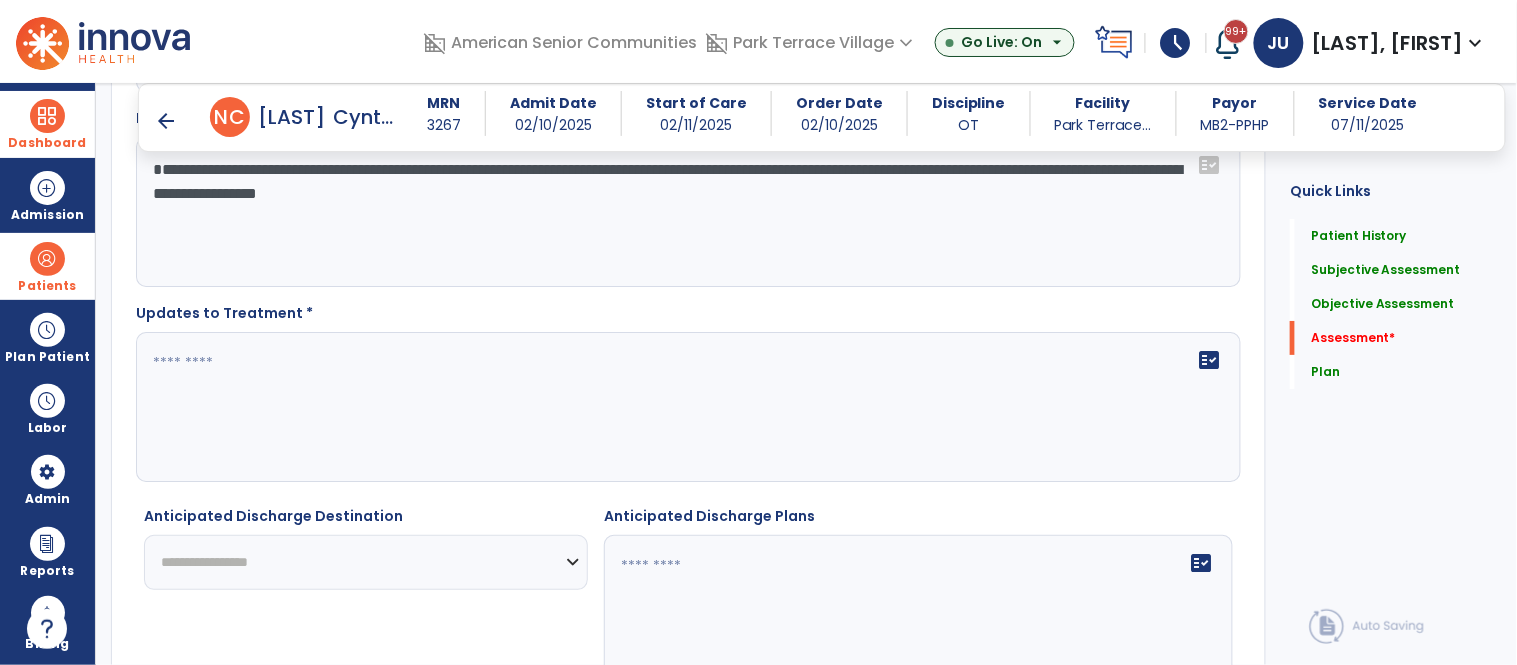 type on "**********" 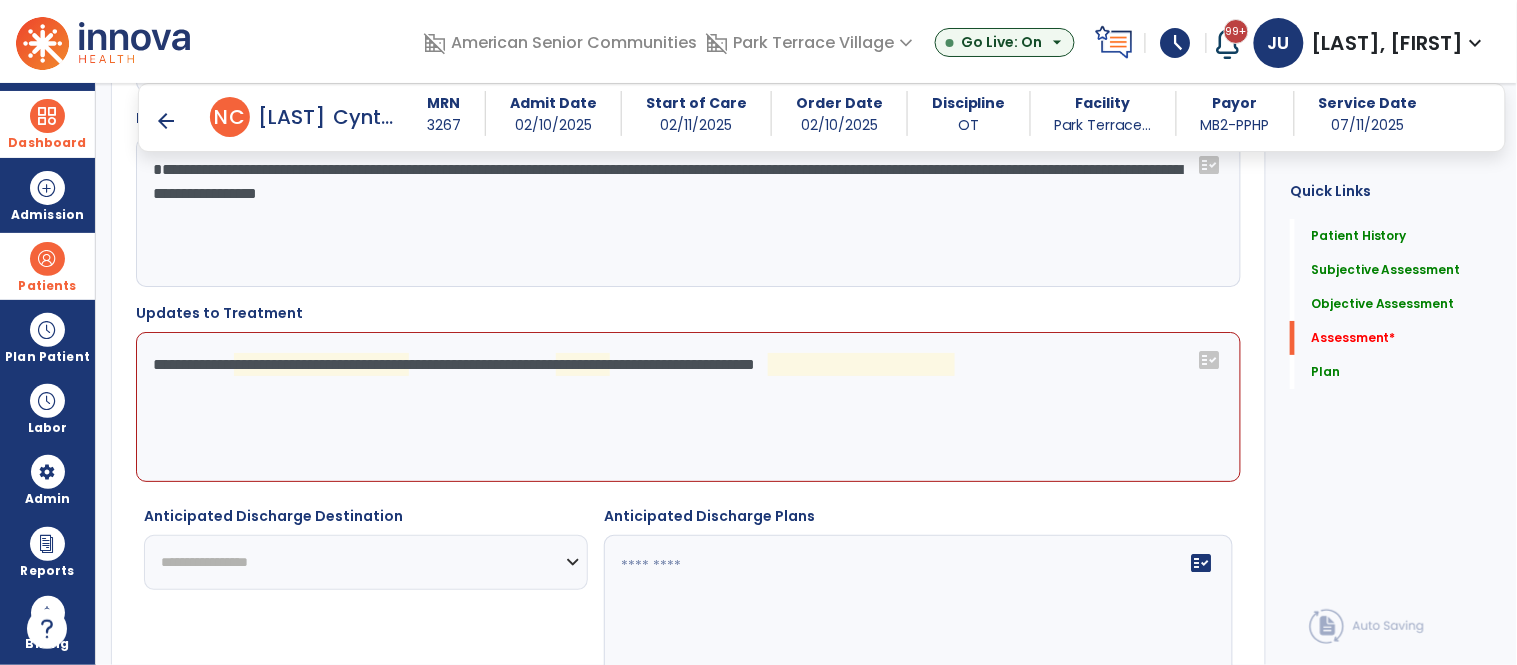 click on "**********" 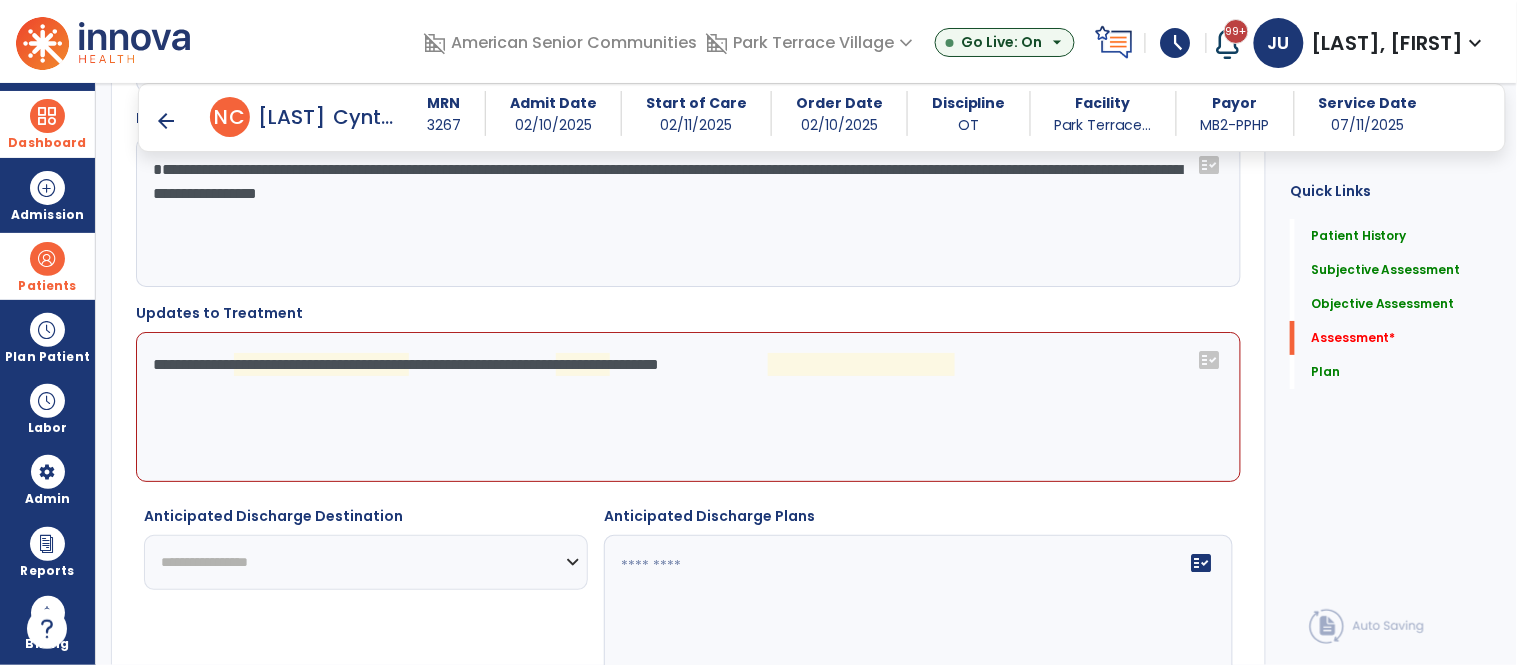 click on "**********" 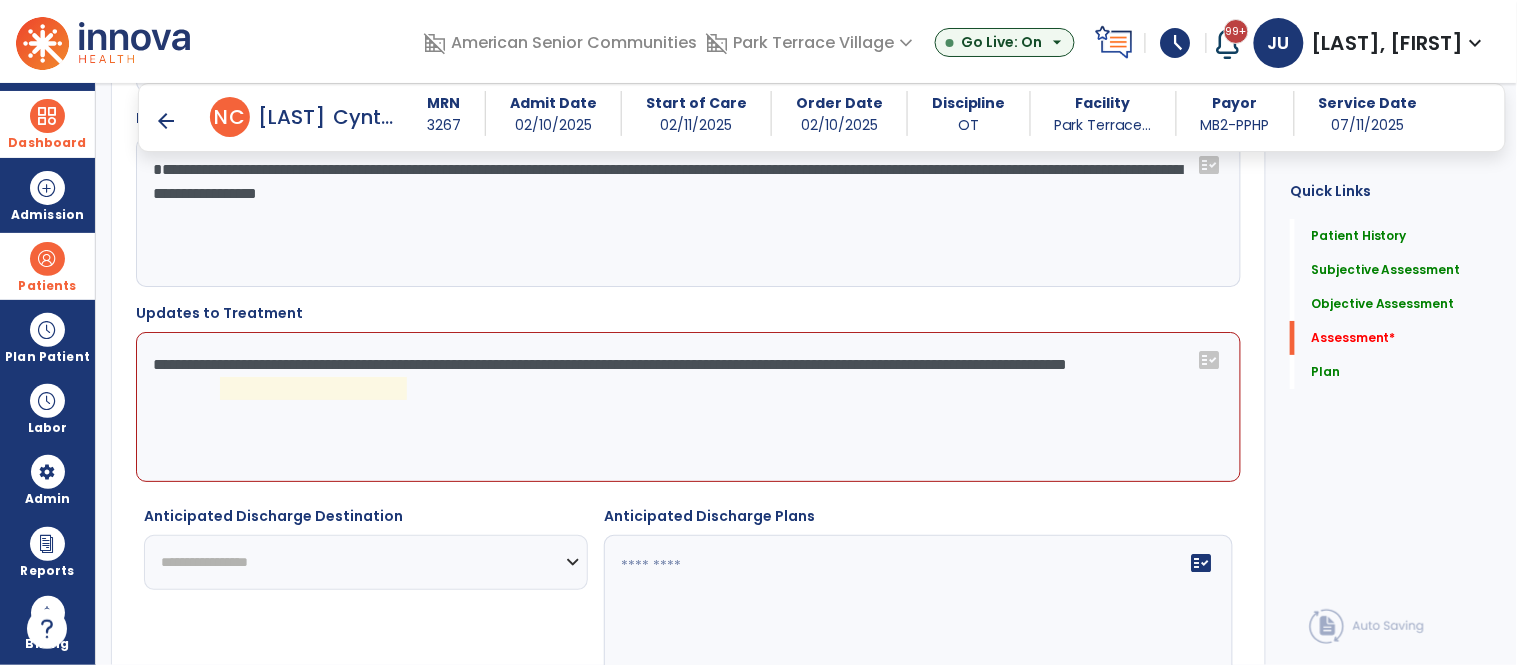 click on "**********" 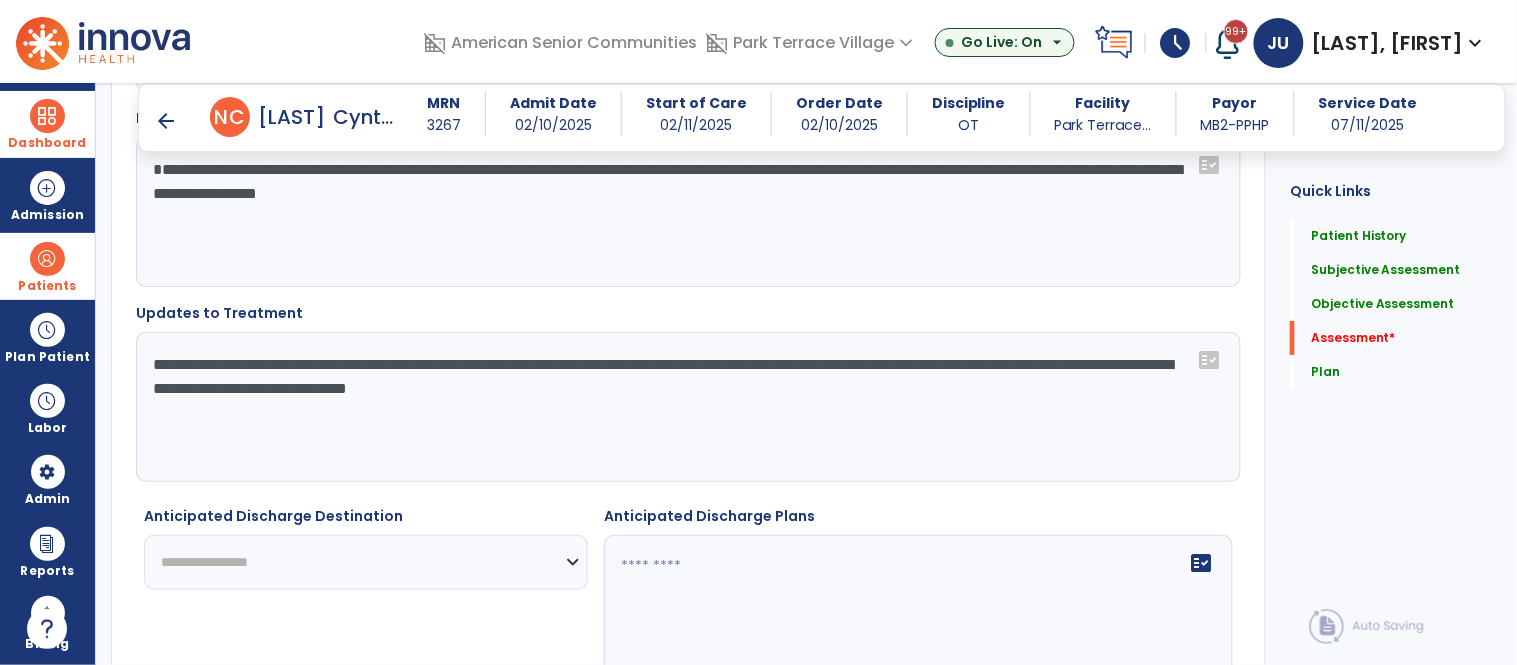 click on "**********" 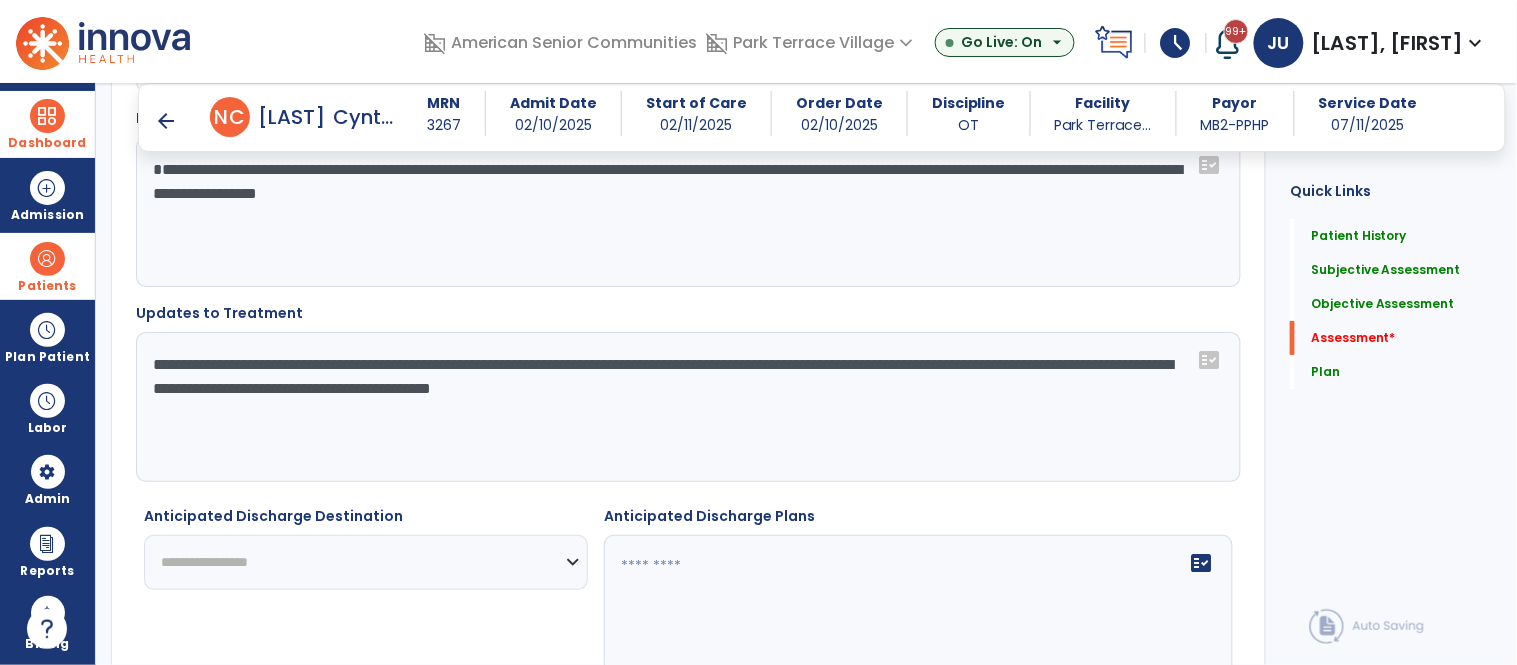 type on "**********" 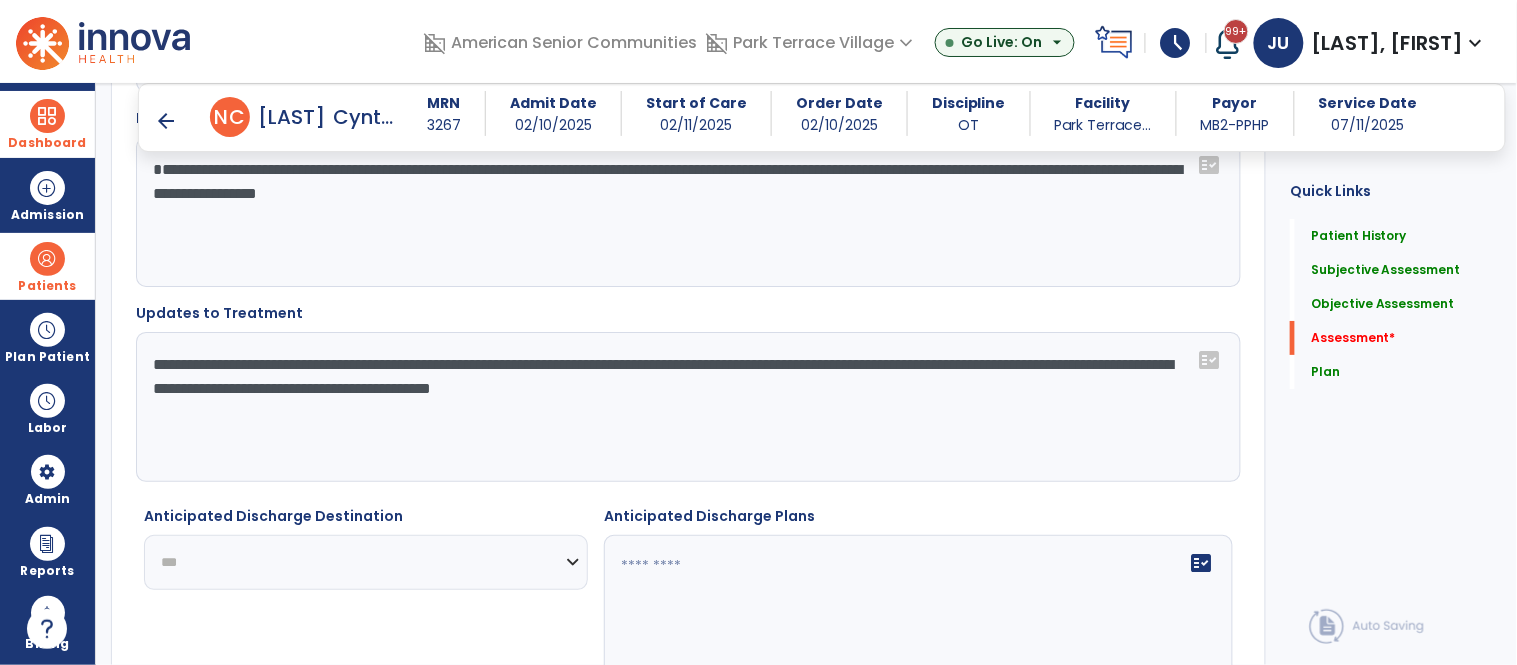 click on "**********" 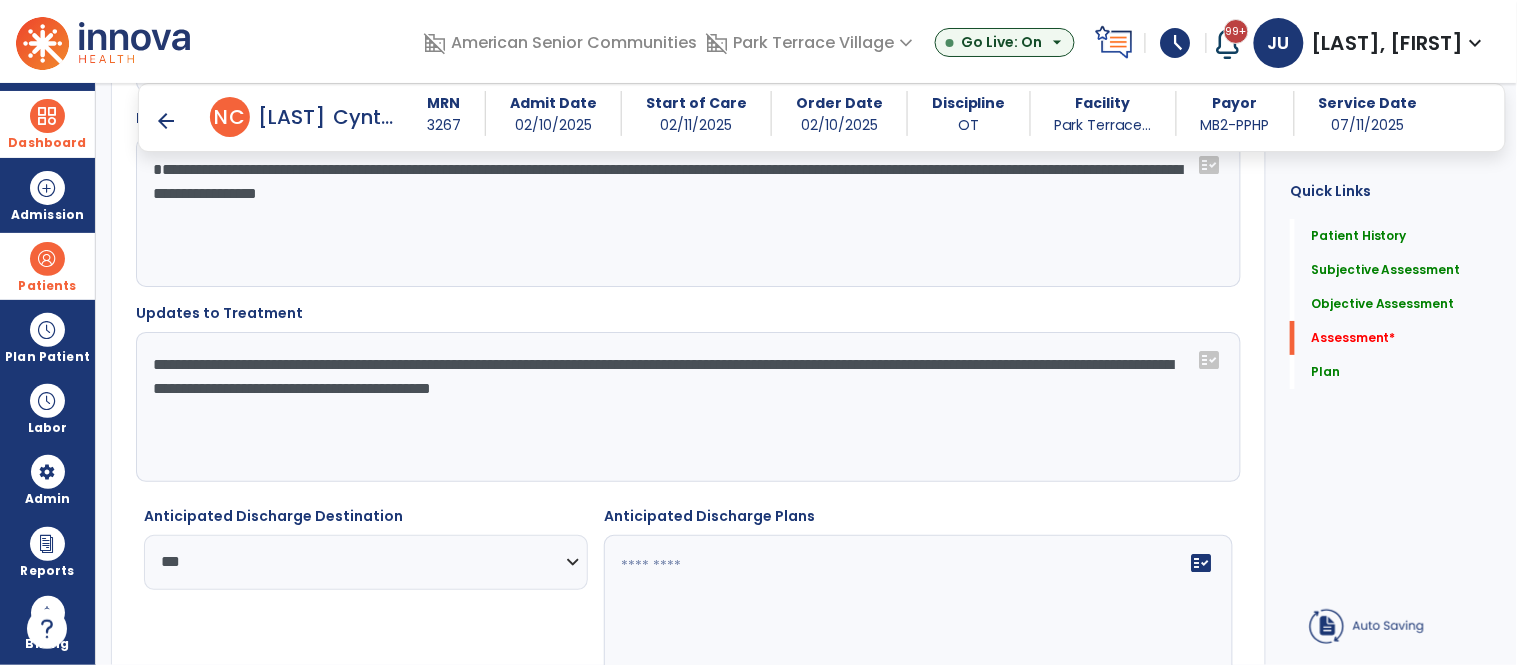 click 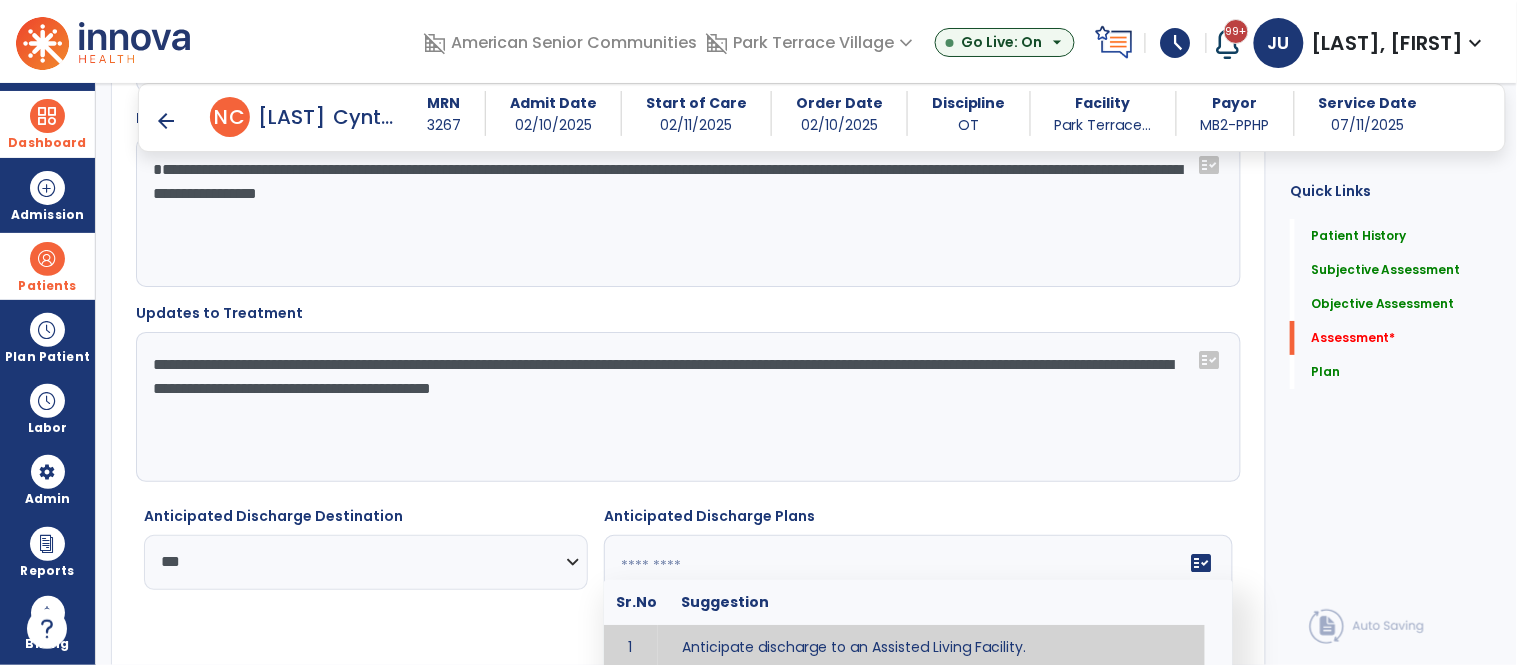 select on "***" 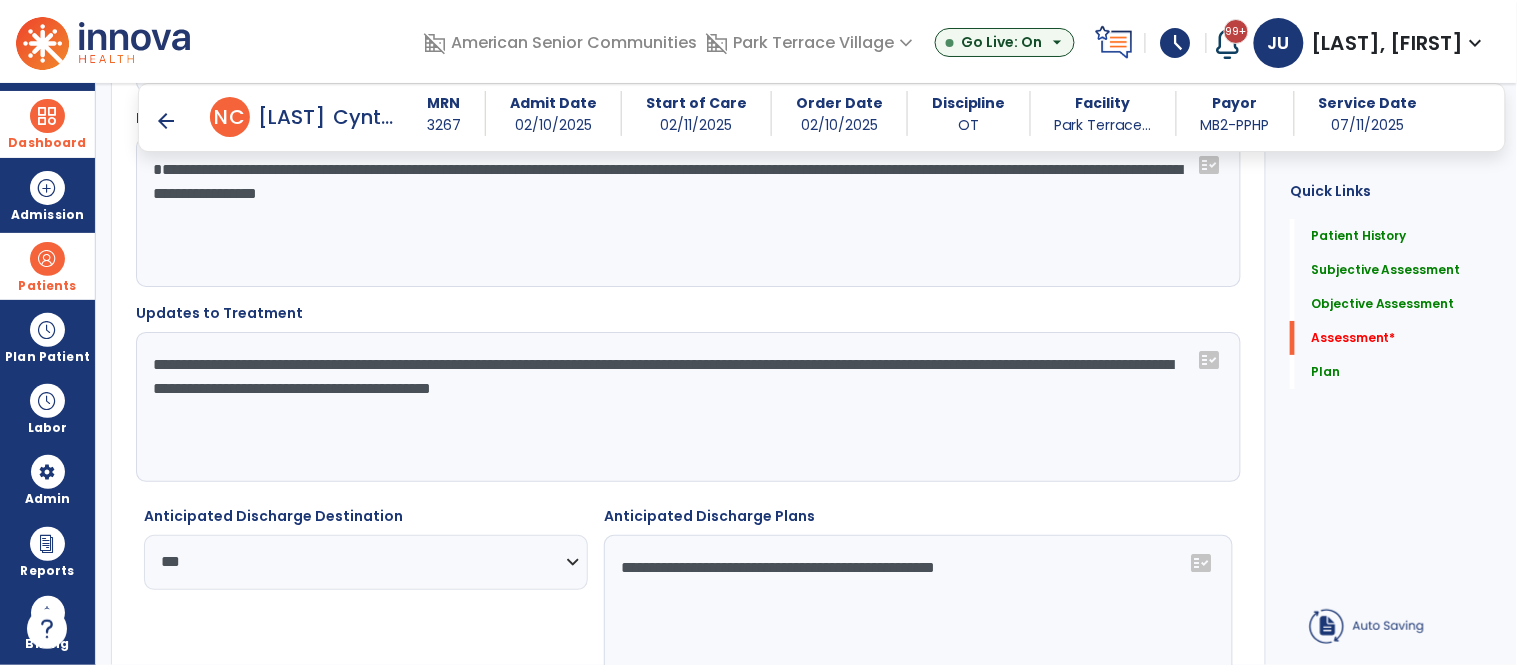 click on "**********" 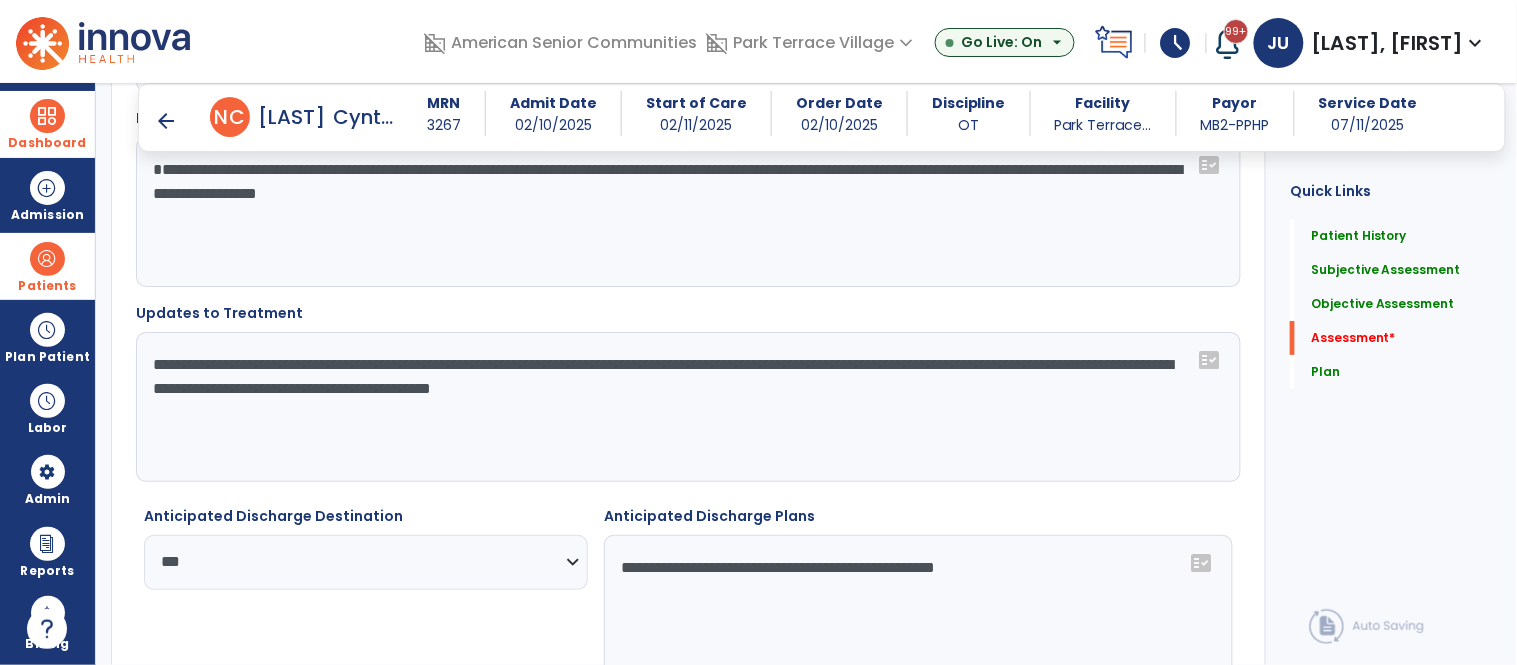 click on "**********" 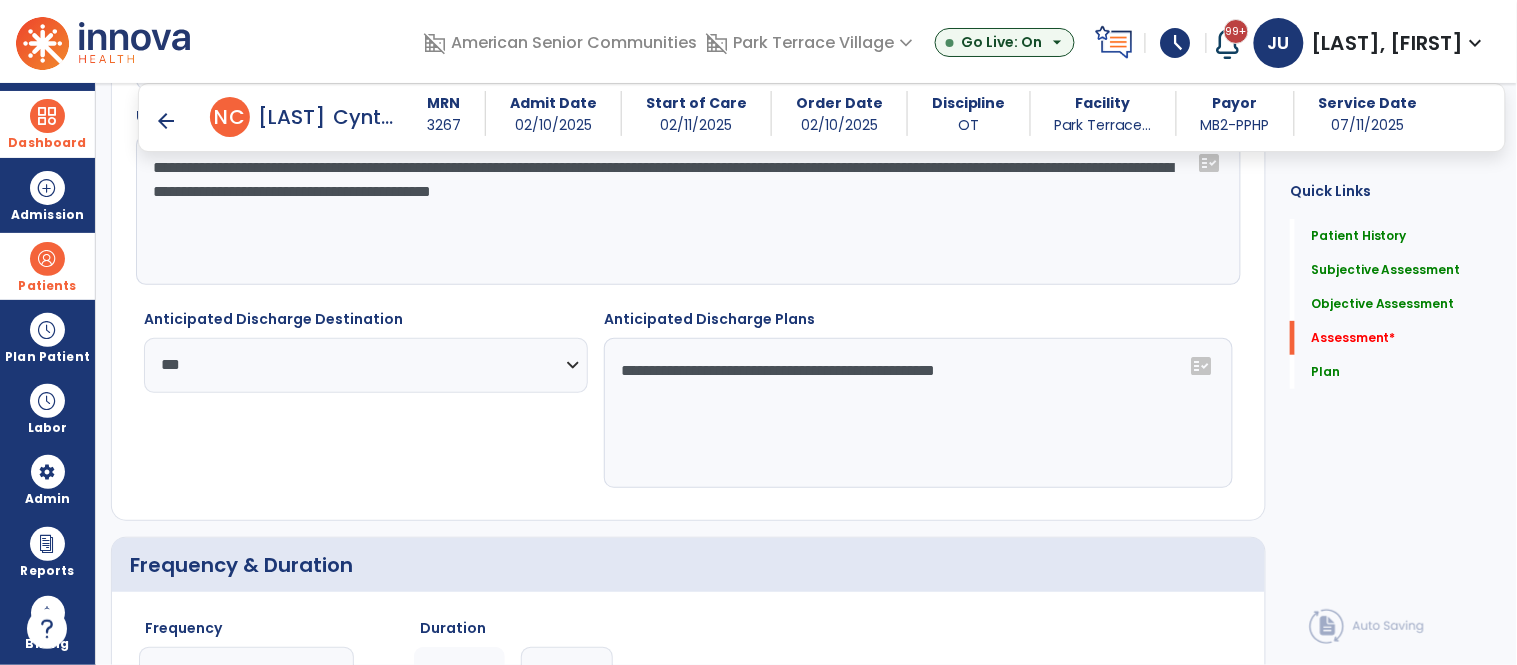 click on "fact_check" 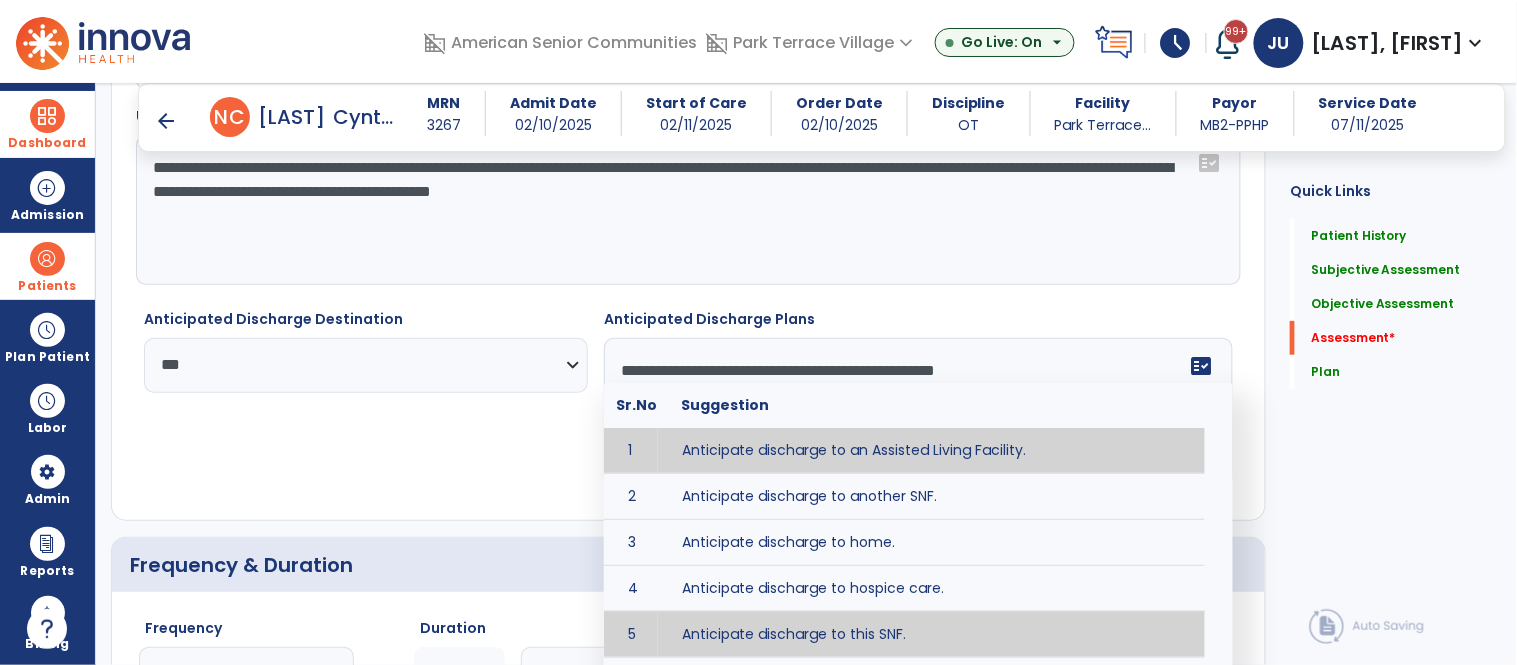 type on "**********" 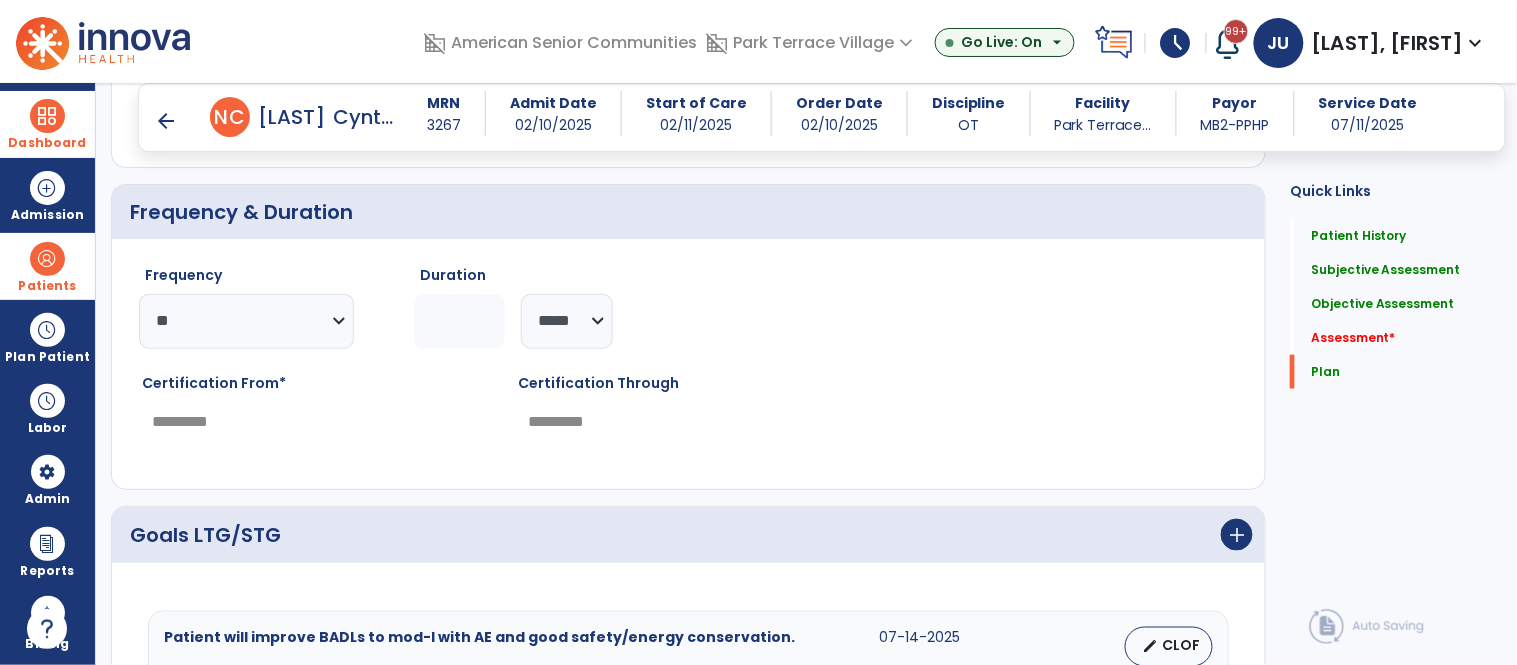 scroll, scrollTop: 6294, scrollLeft: 0, axis: vertical 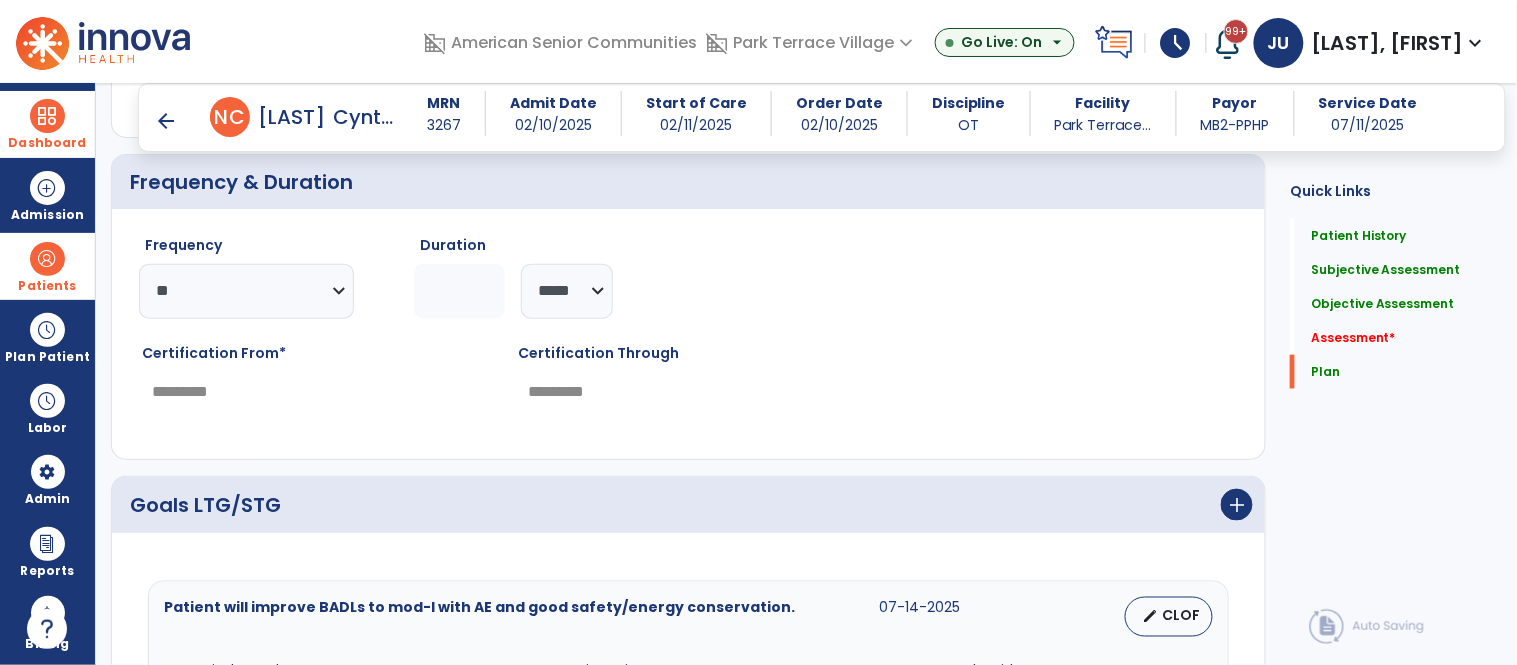 click on "*" 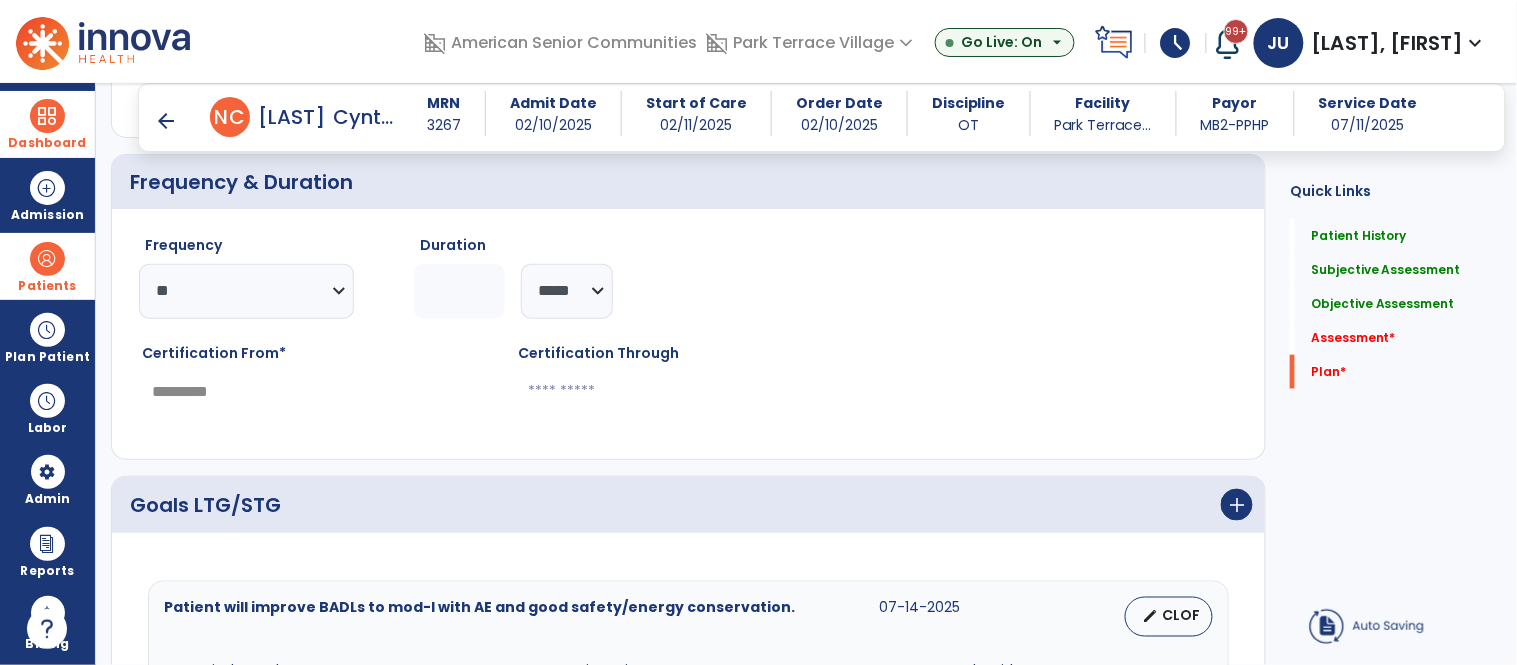 click 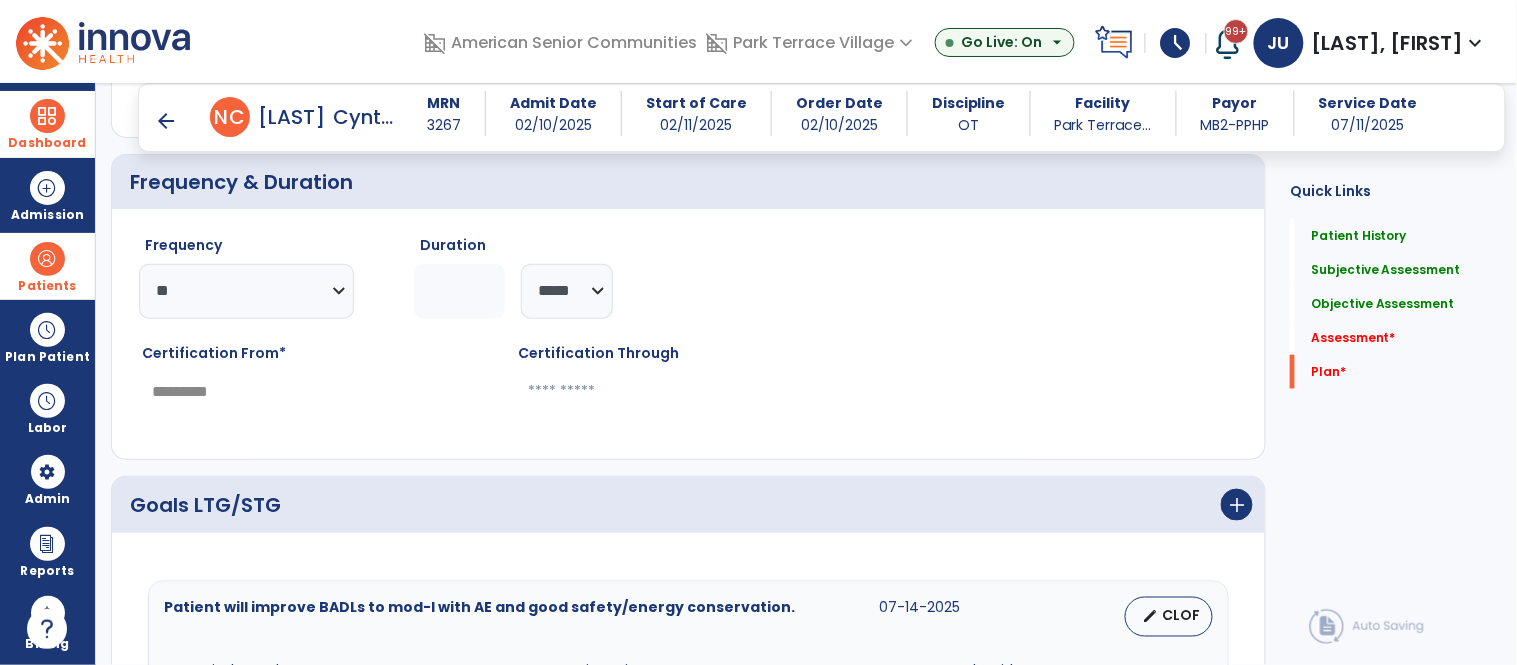 click 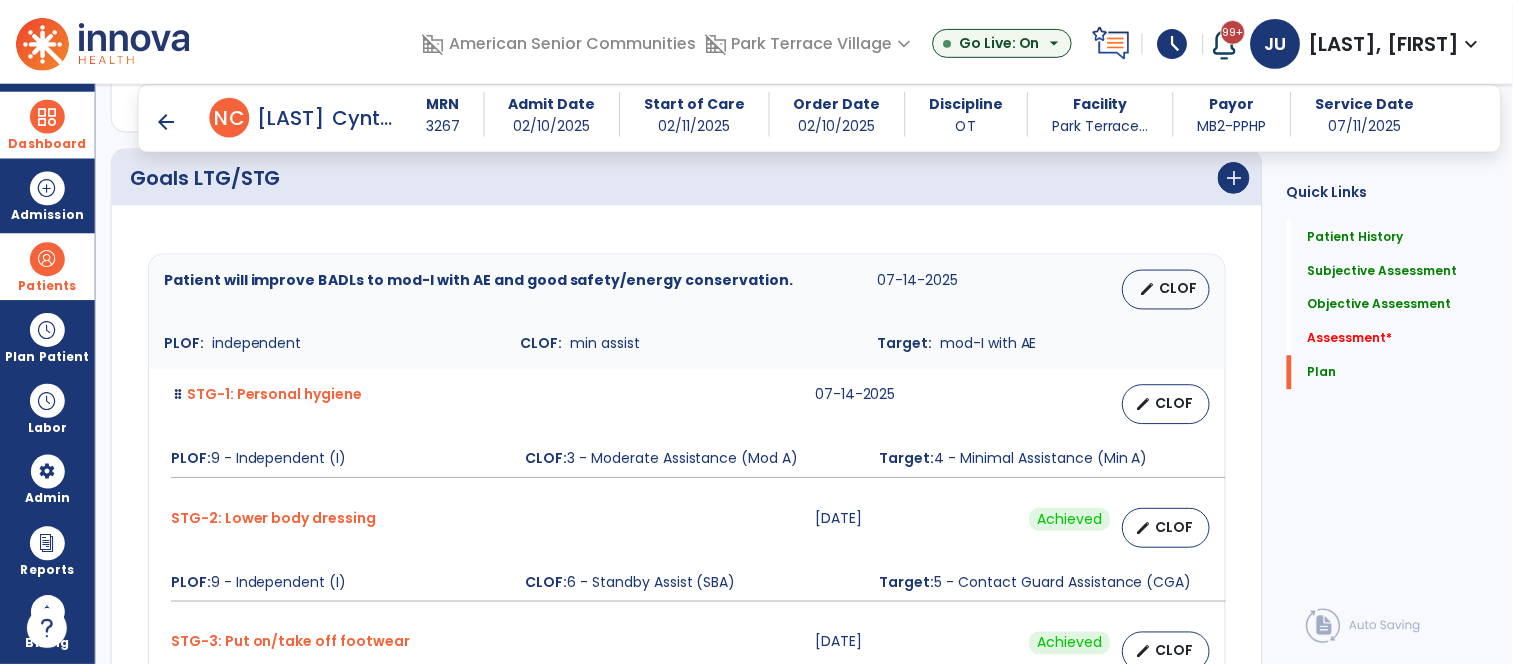 scroll, scrollTop: 6623, scrollLeft: 0, axis: vertical 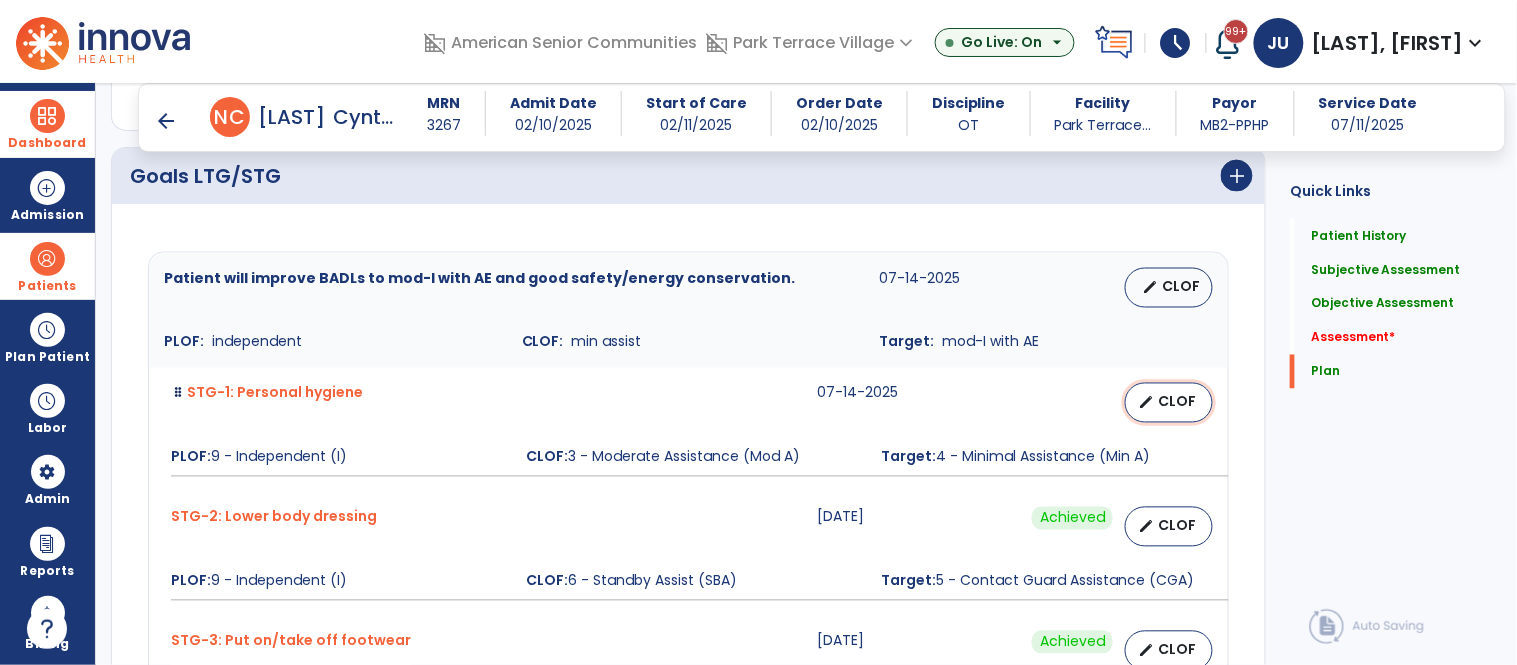 click on "CLOF" at bounding box center [1177, 402] 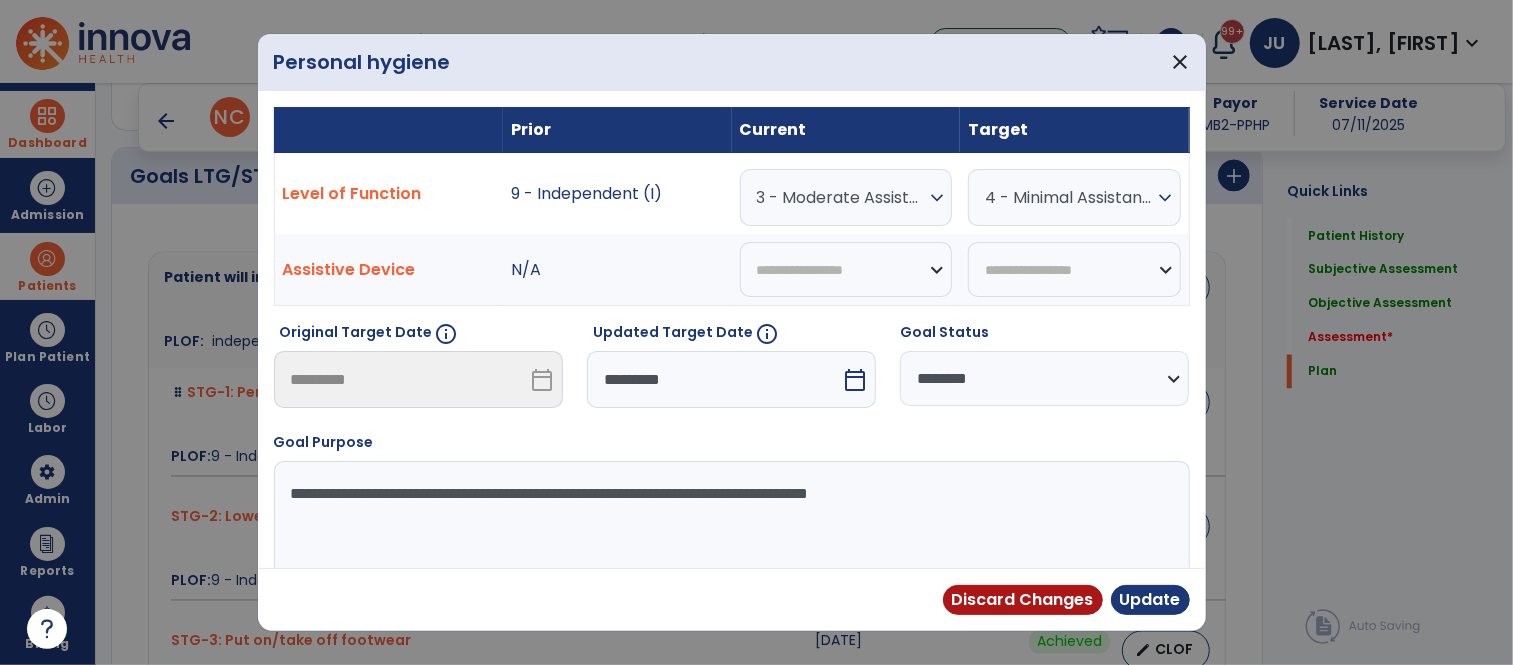 click on "3 - Moderate Assistance (Mod A)" at bounding box center (841, 197) 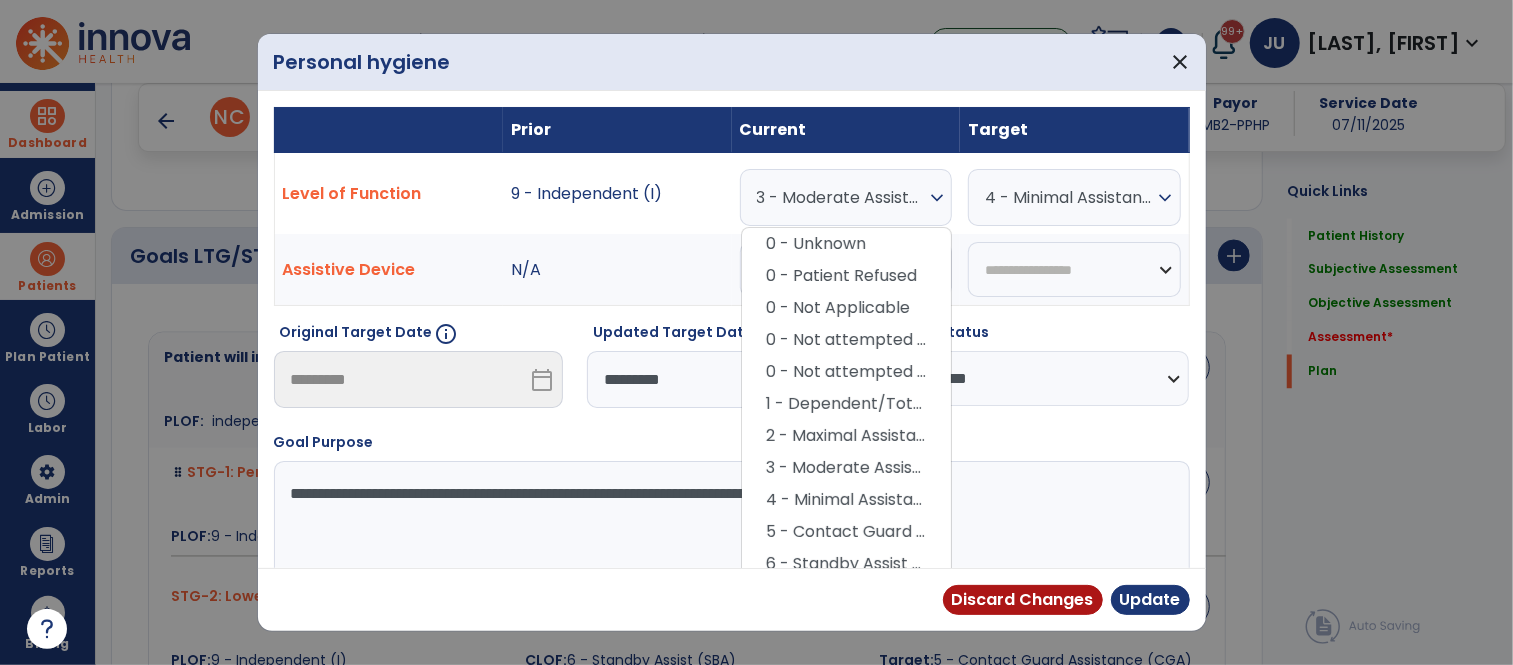 scroll, scrollTop: 6703, scrollLeft: 0, axis: vertical 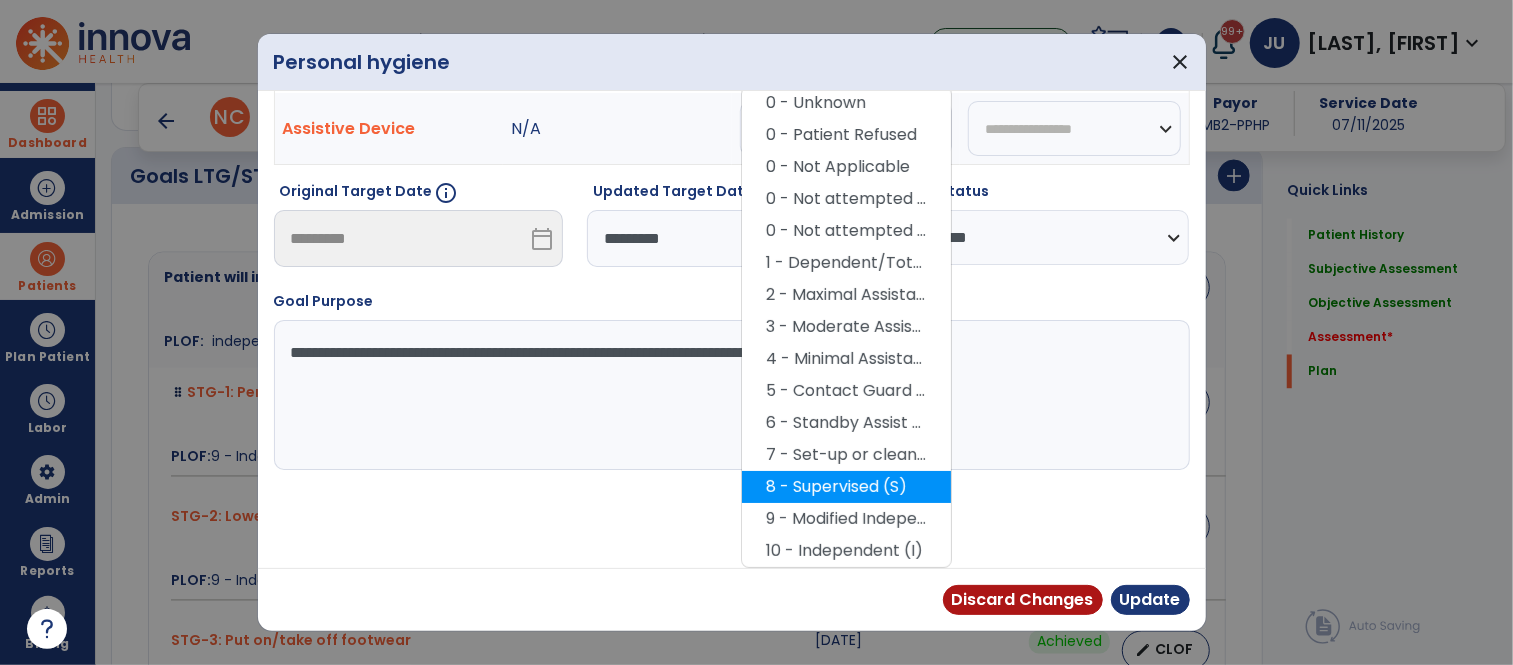 click on "8 - Supervised (S)" at bounding box center (846, 487) 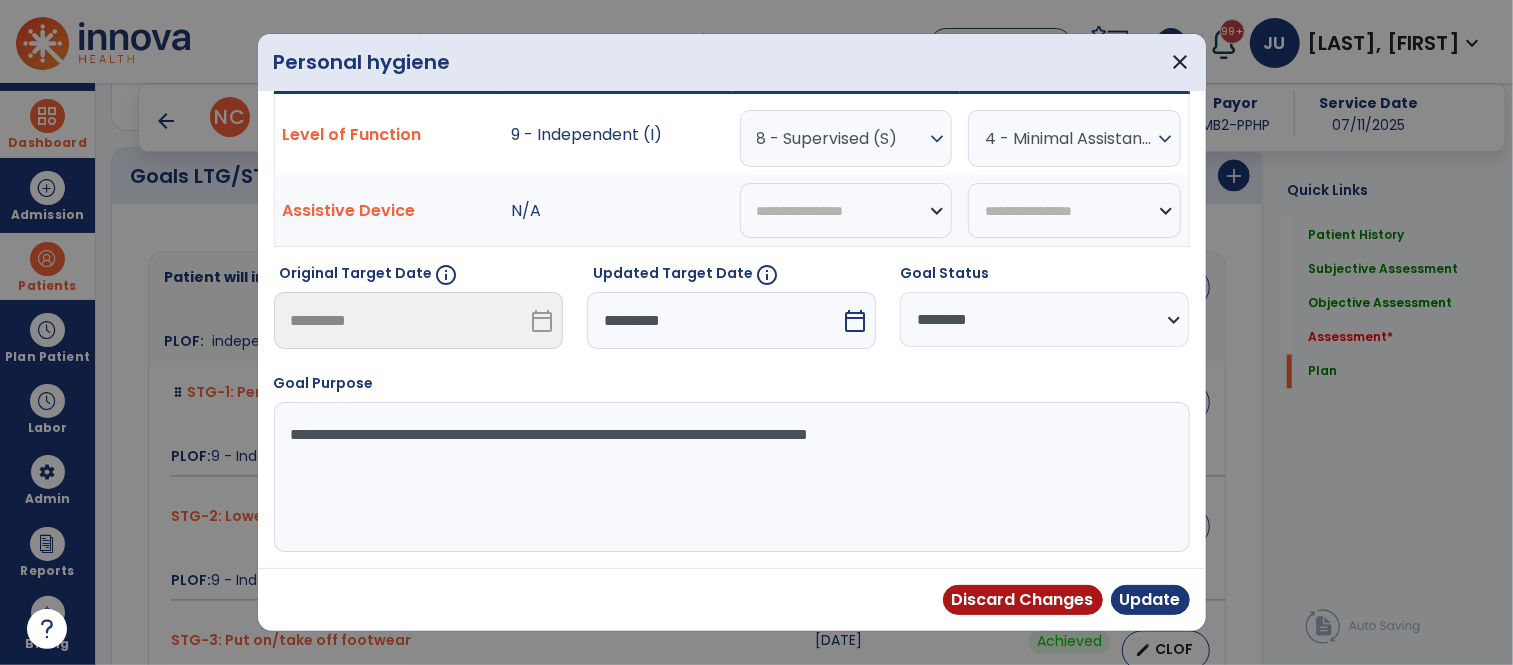 click on "4 - Minimal Assistance (Min A)" at bounding box center [1069, 138] 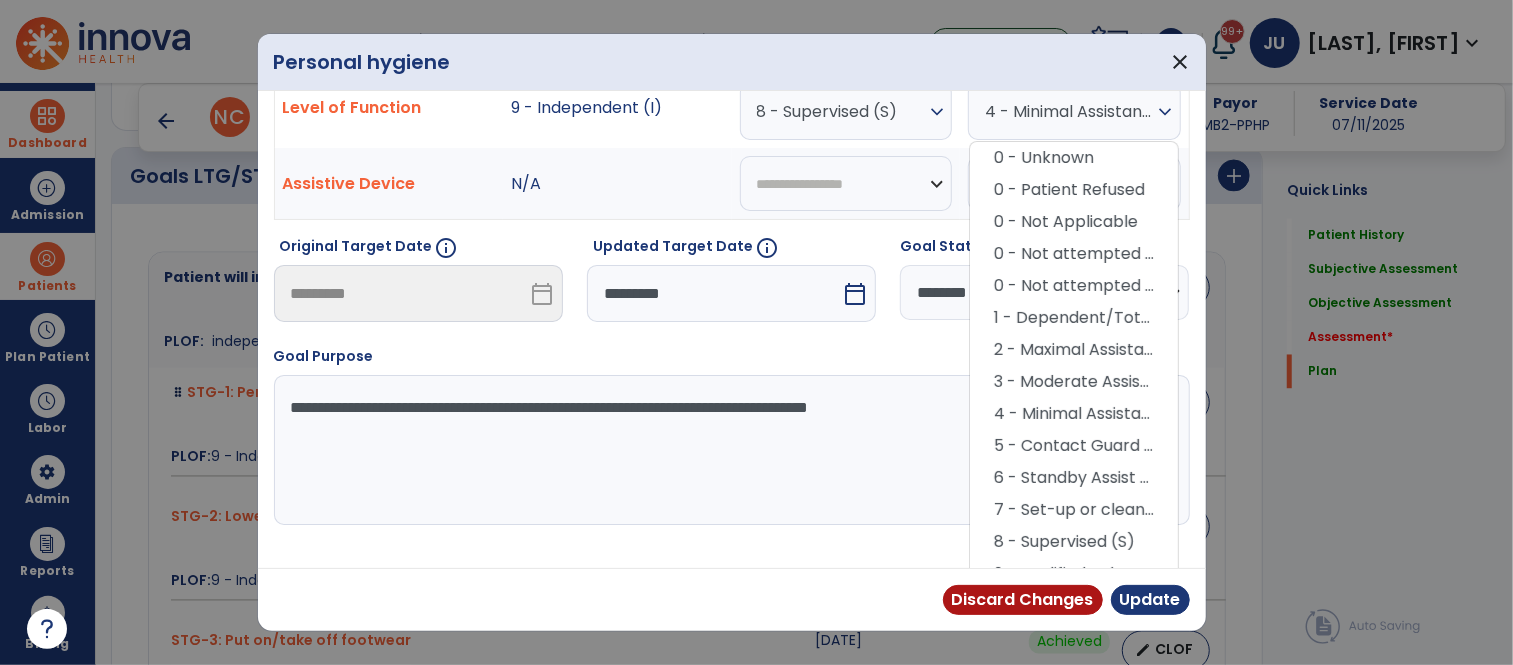 scroll, scrollTop: 142, scrollLeft: 0, axis: vertical 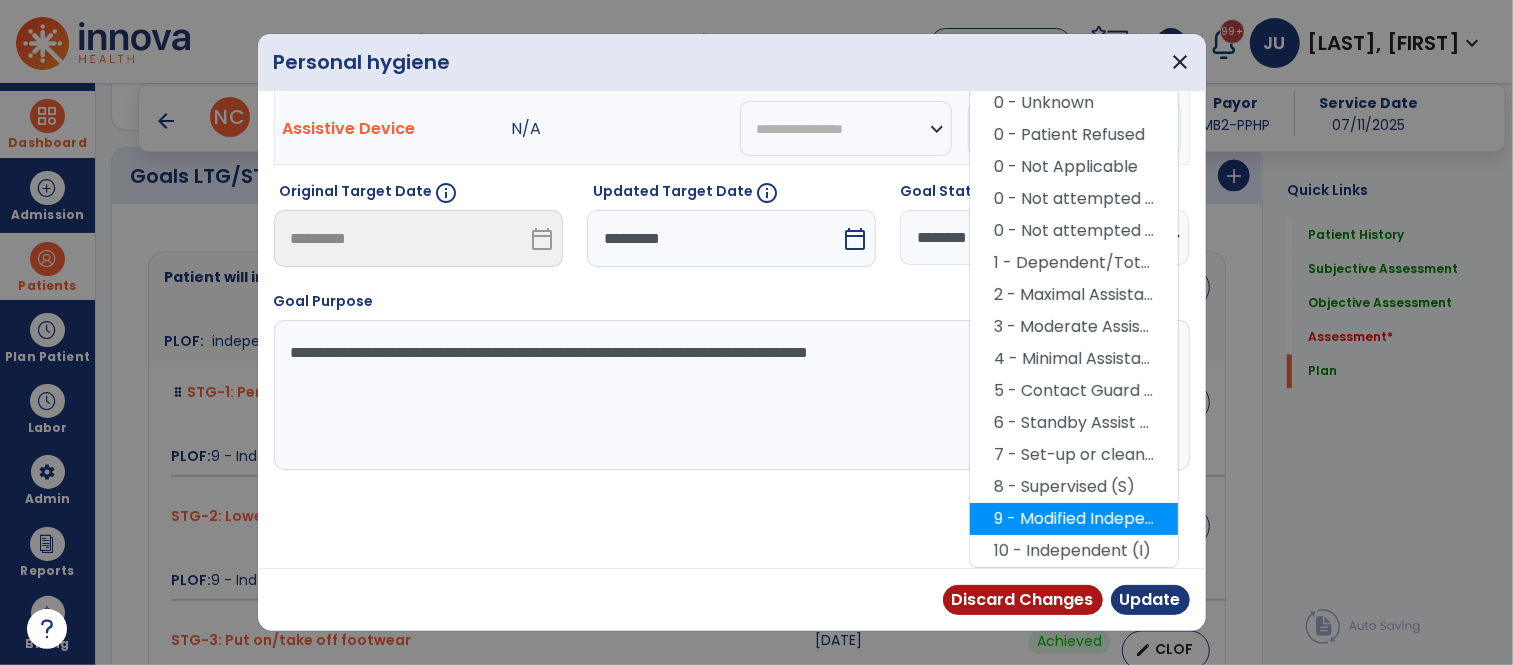 click on "9 - Modified Independent (Mod I)" at bounding box center (1074, 519) 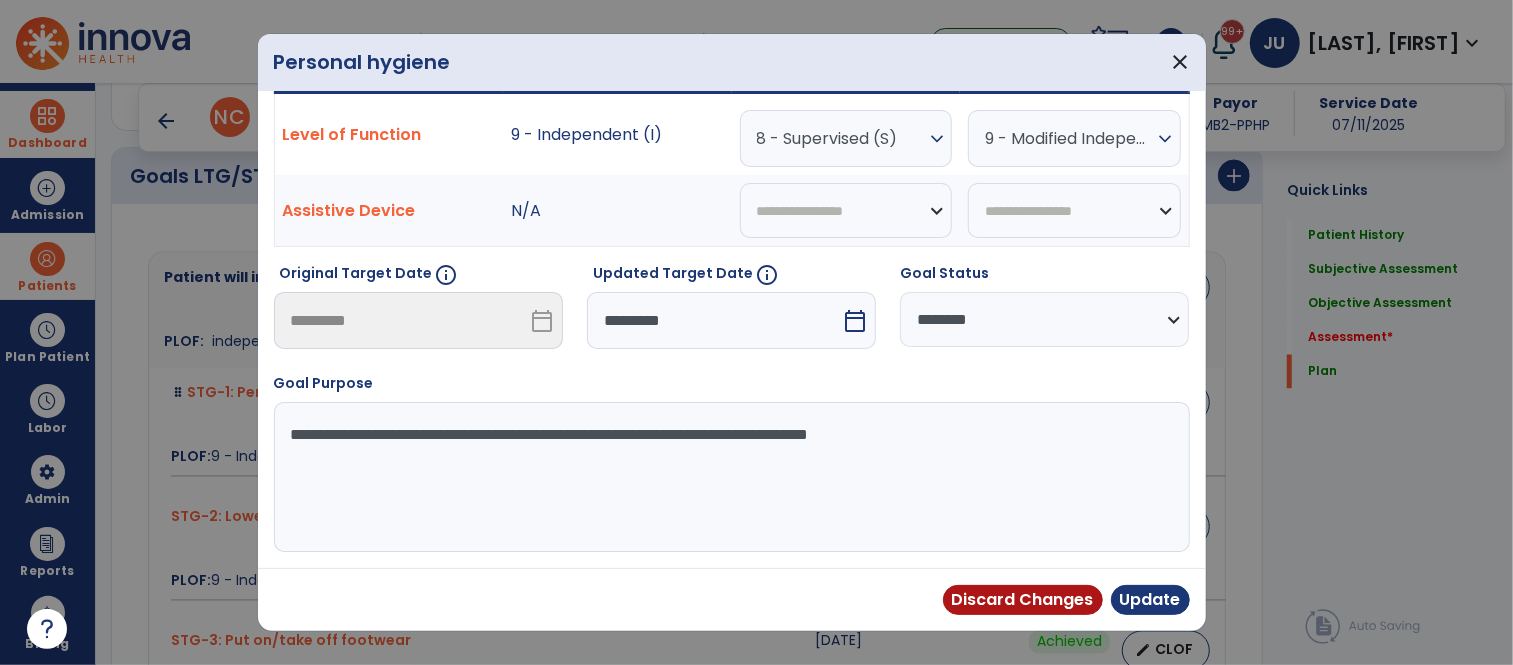 scroll, scrollTop: 60, scrollLeft: 0, axis: vertical 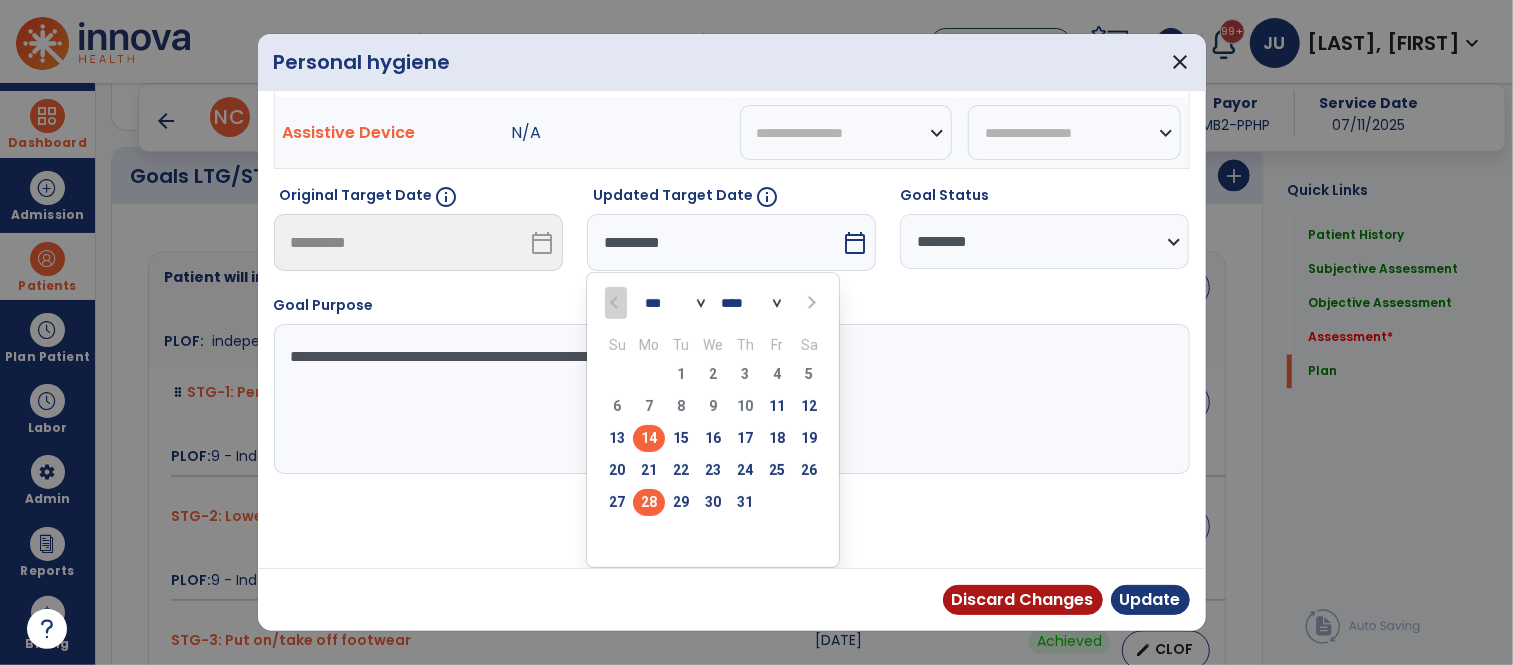 click on "28" at bounding box center [649, 502] 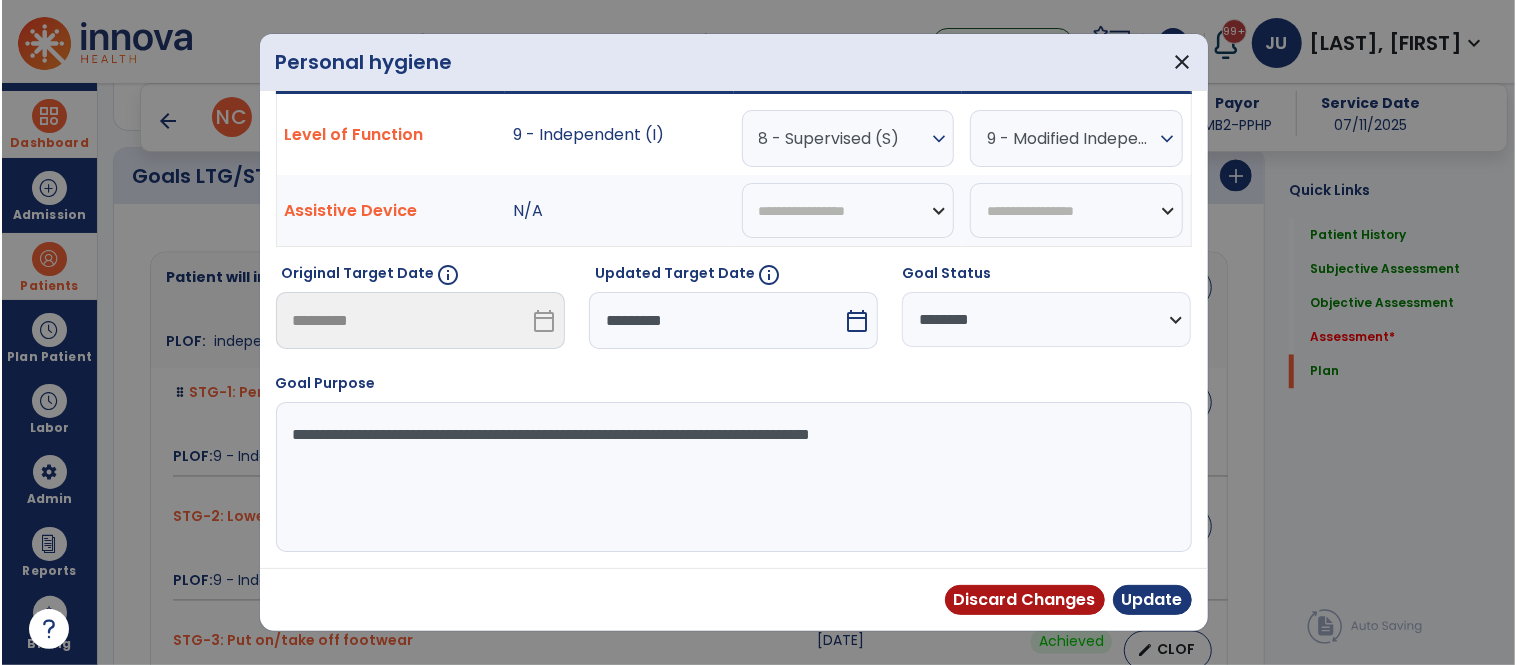 scroll, scrollTop: 60, scrollLeft: 0, axis: vertical 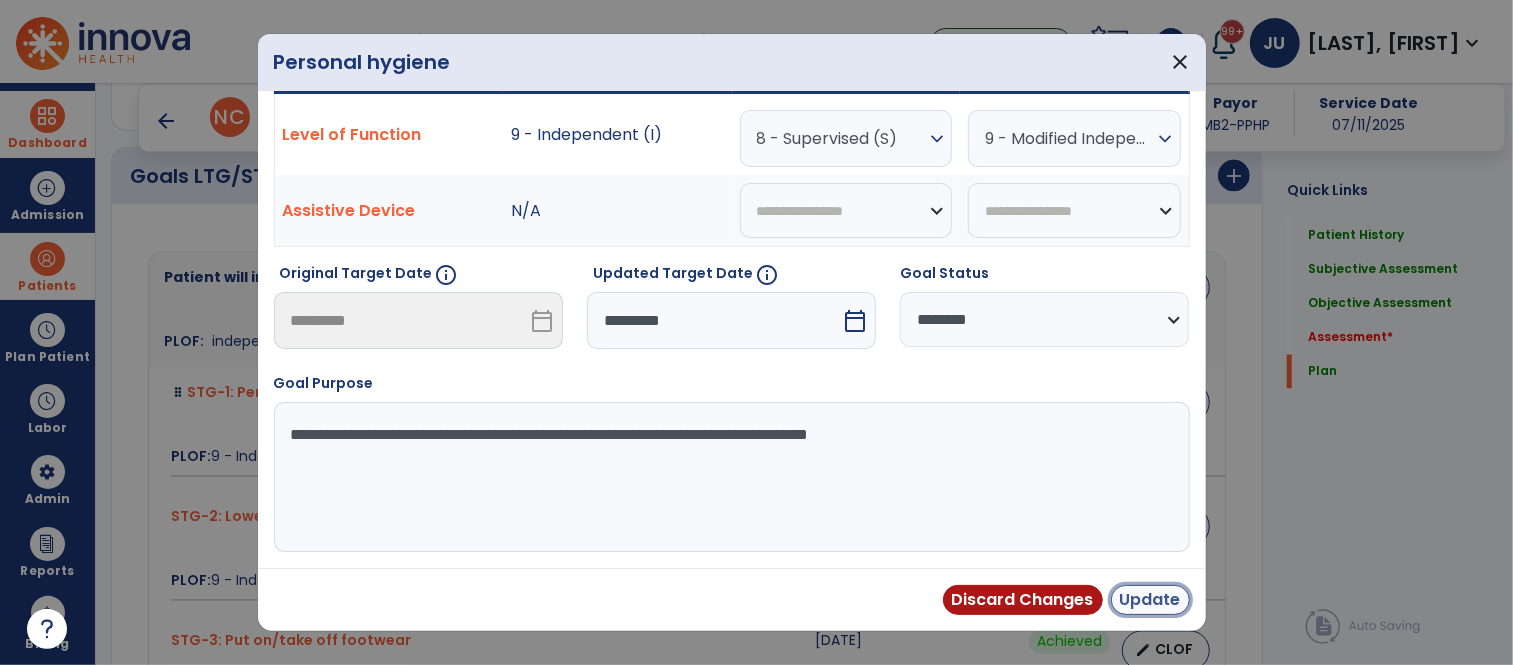 click on "Update" at bounding box center (1150, 600) 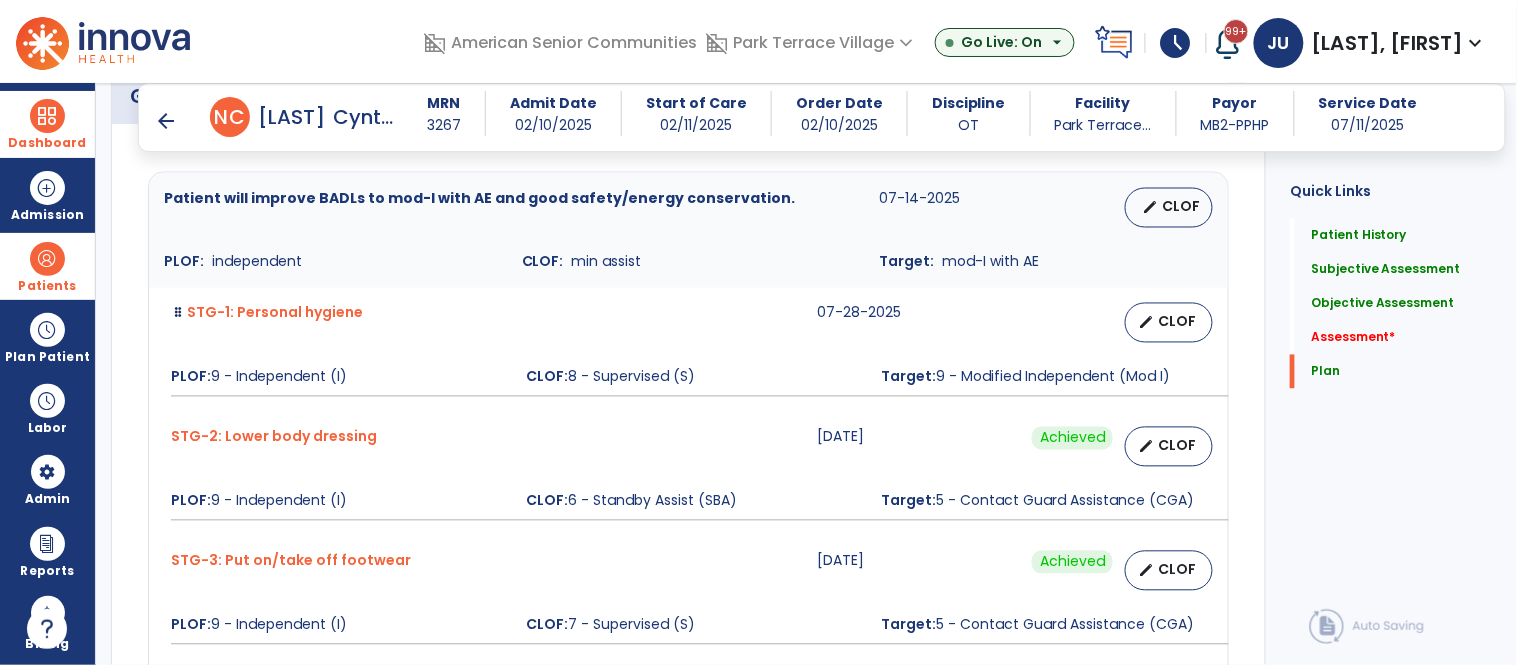 click on "STG-4: Shower/Bathe self  07-14-2025   edit   CLOF PLOF:  9 - Independent (I)  CLOF:  0 - Patient Refused  Target:  5 - Contact Guard Assistance (CGA)" at bounding box center [688, 722] 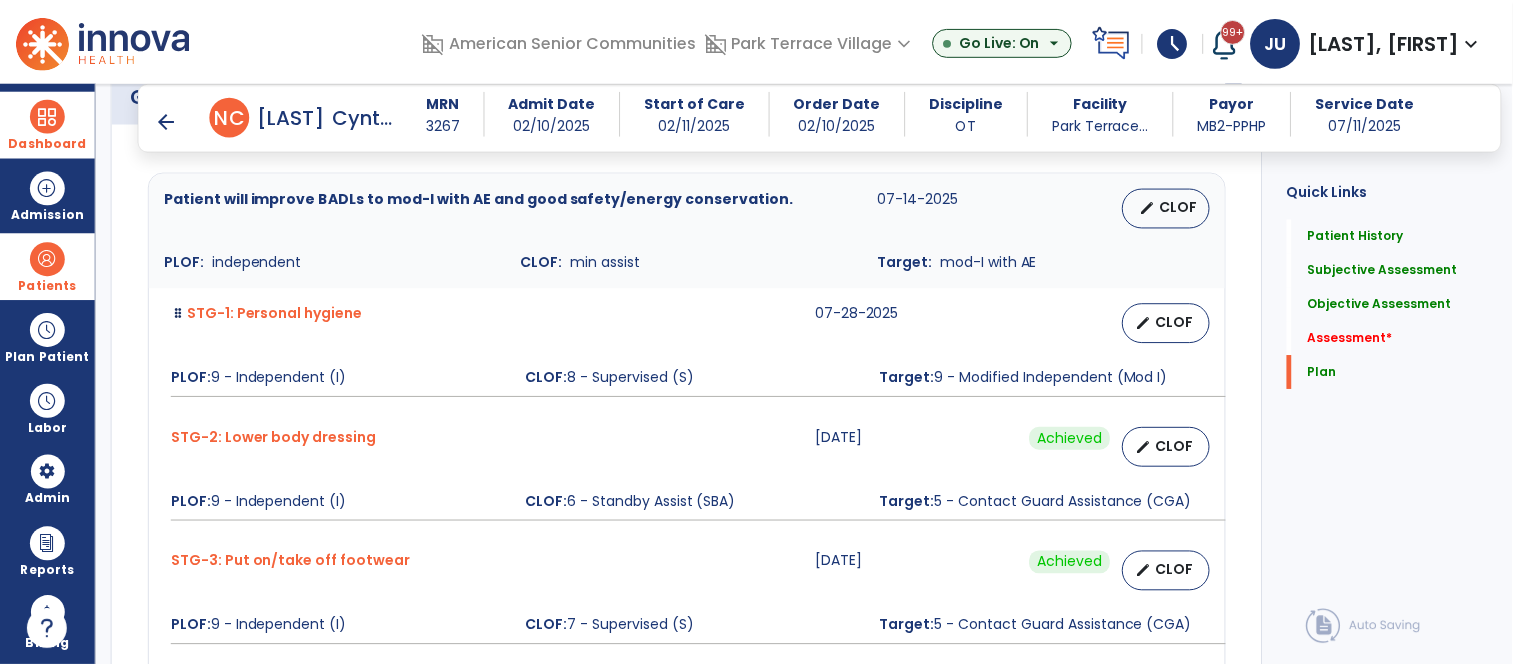 scroll, scrollTop: 7072, scrollLeft: 0, axis: vertical 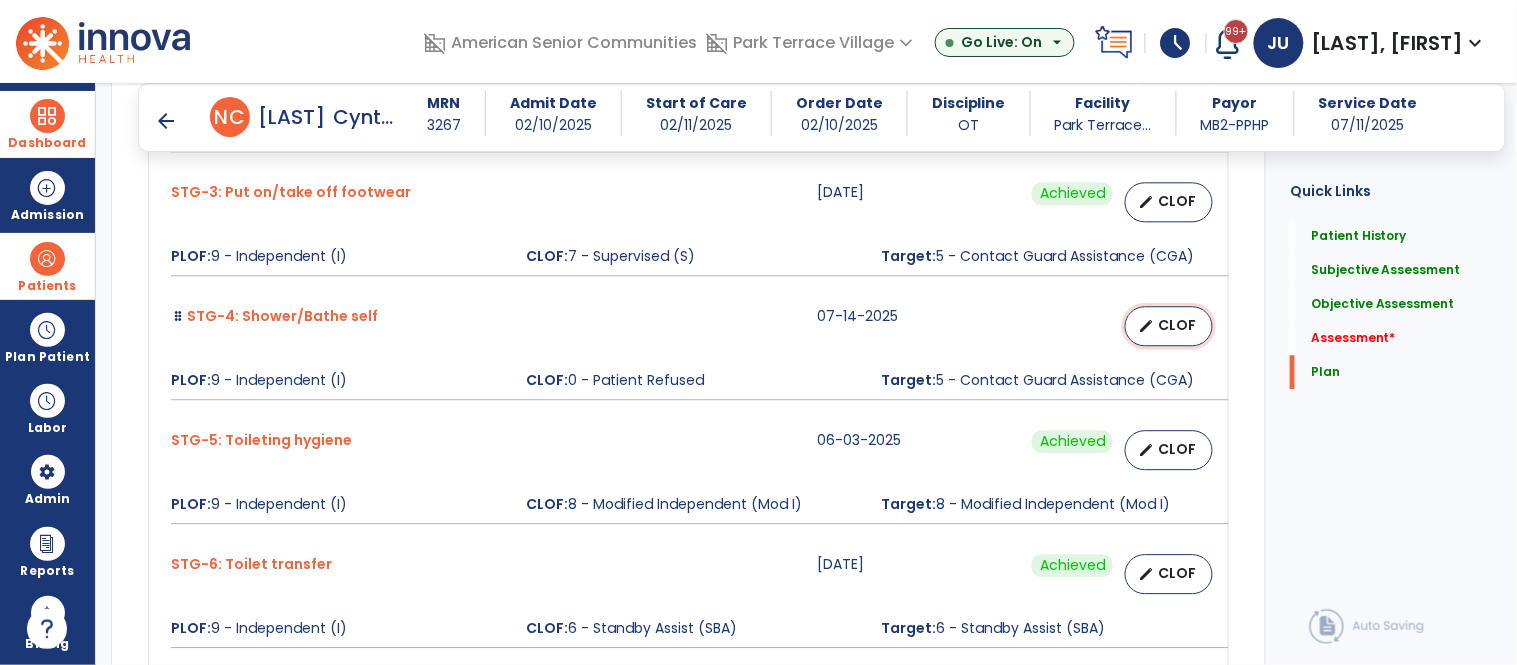 click on "edit" at bounding box center (1146, 326) 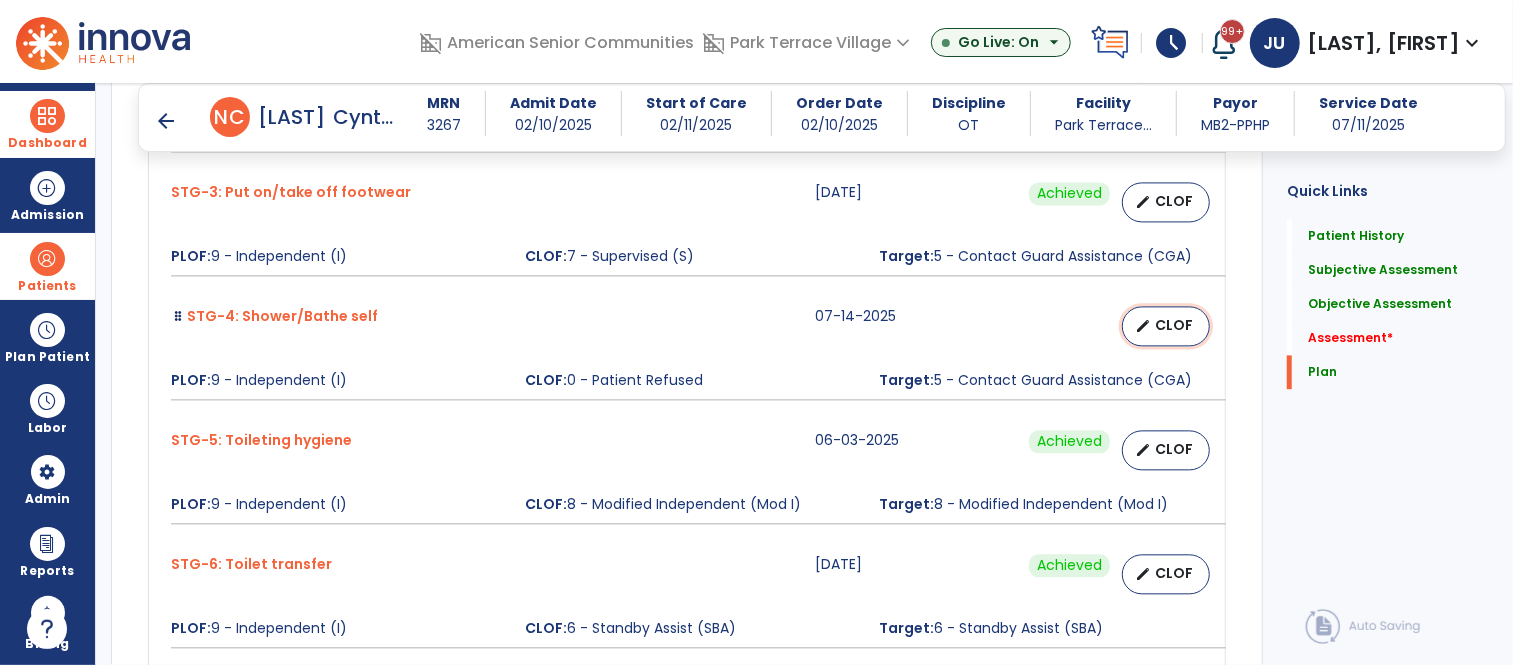 select on "********" 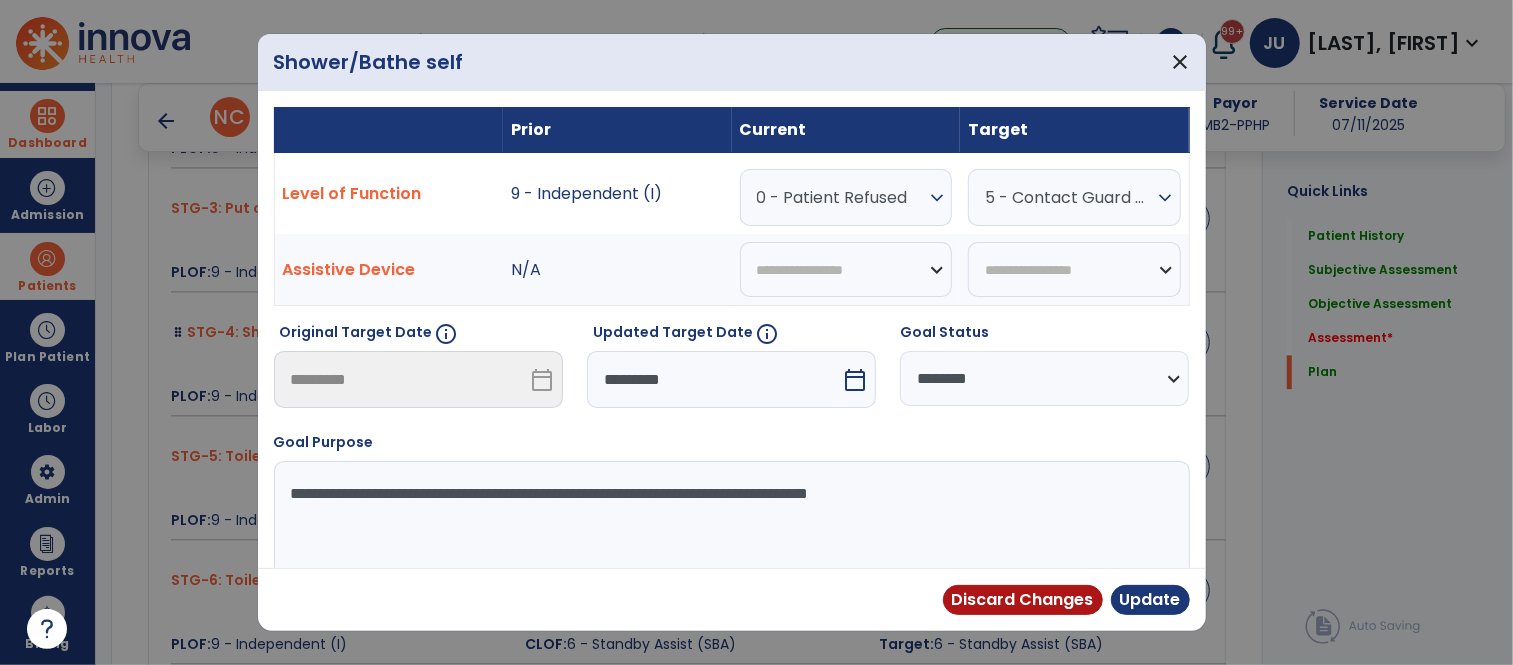 click on "0 - Patient Refused" at bounding box center [841, 197] 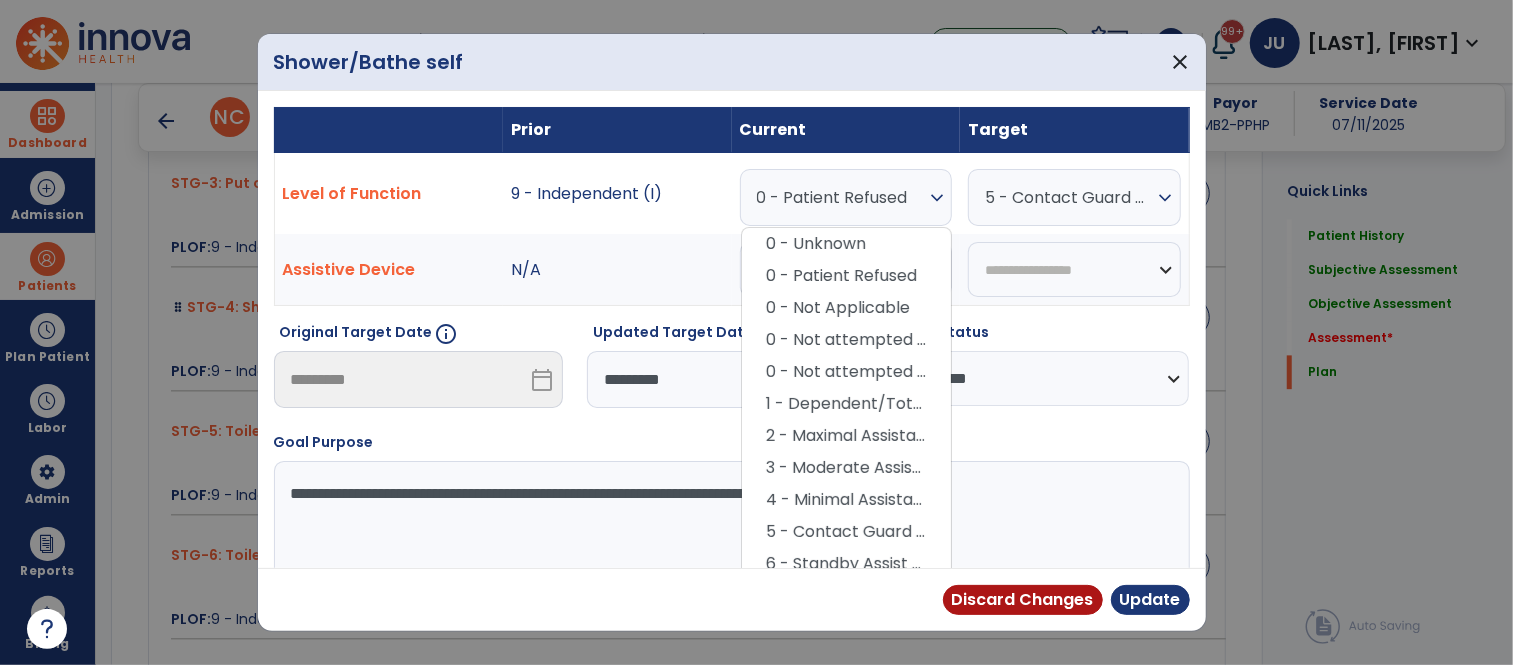 scroll, scrollTop: 7152, scrollLeft: 0, axis: vertical 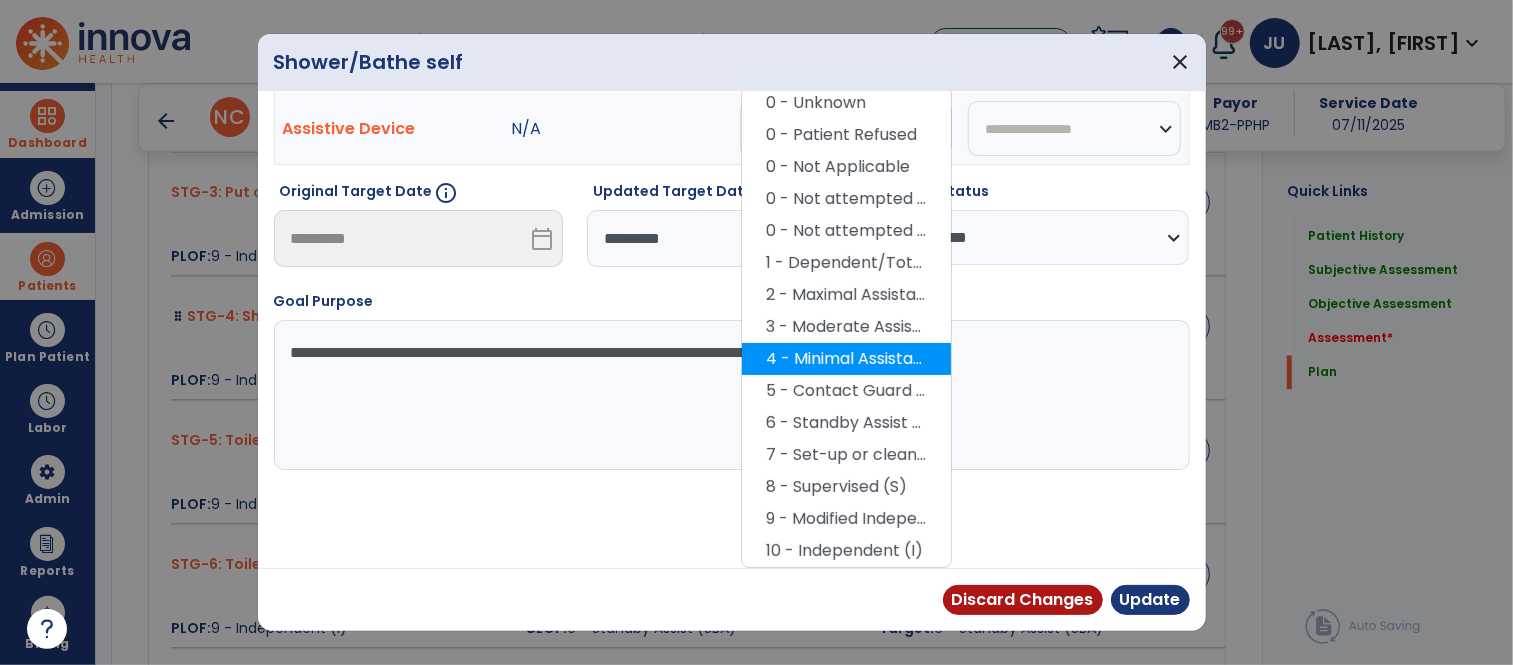 click on "4 - Minimal Assistance (Min A)" at bounding box center [846, 359] 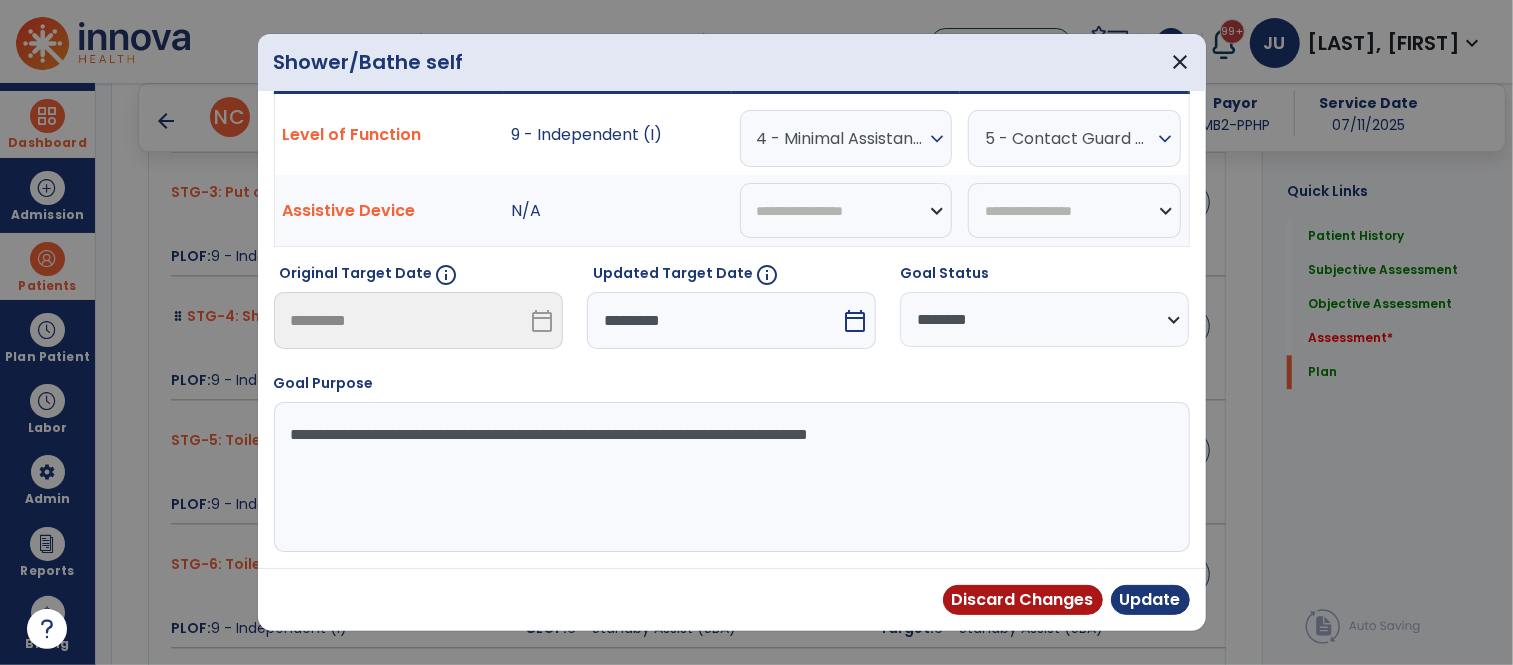 scroll, scrollTop: 60, scrollLeft: 0, axis: vertical 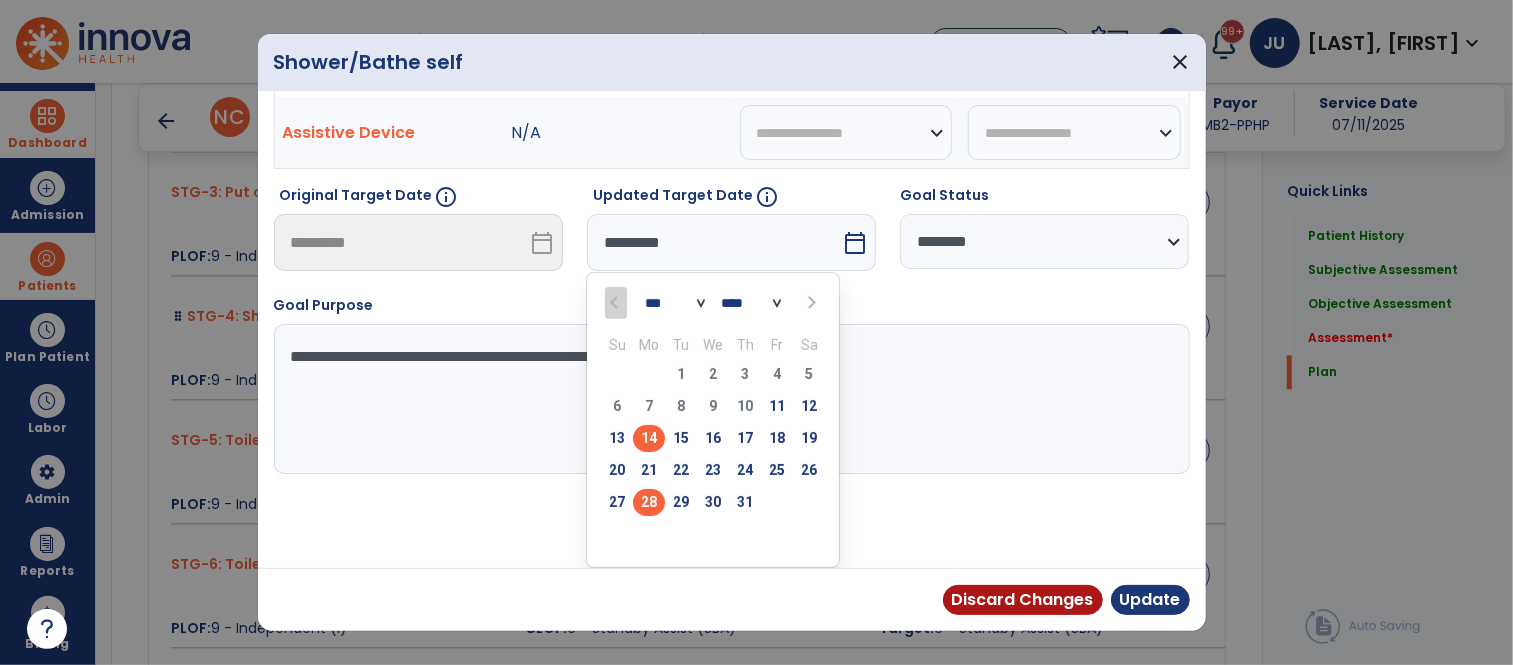 click on "28" at bounding box center (649, 502) 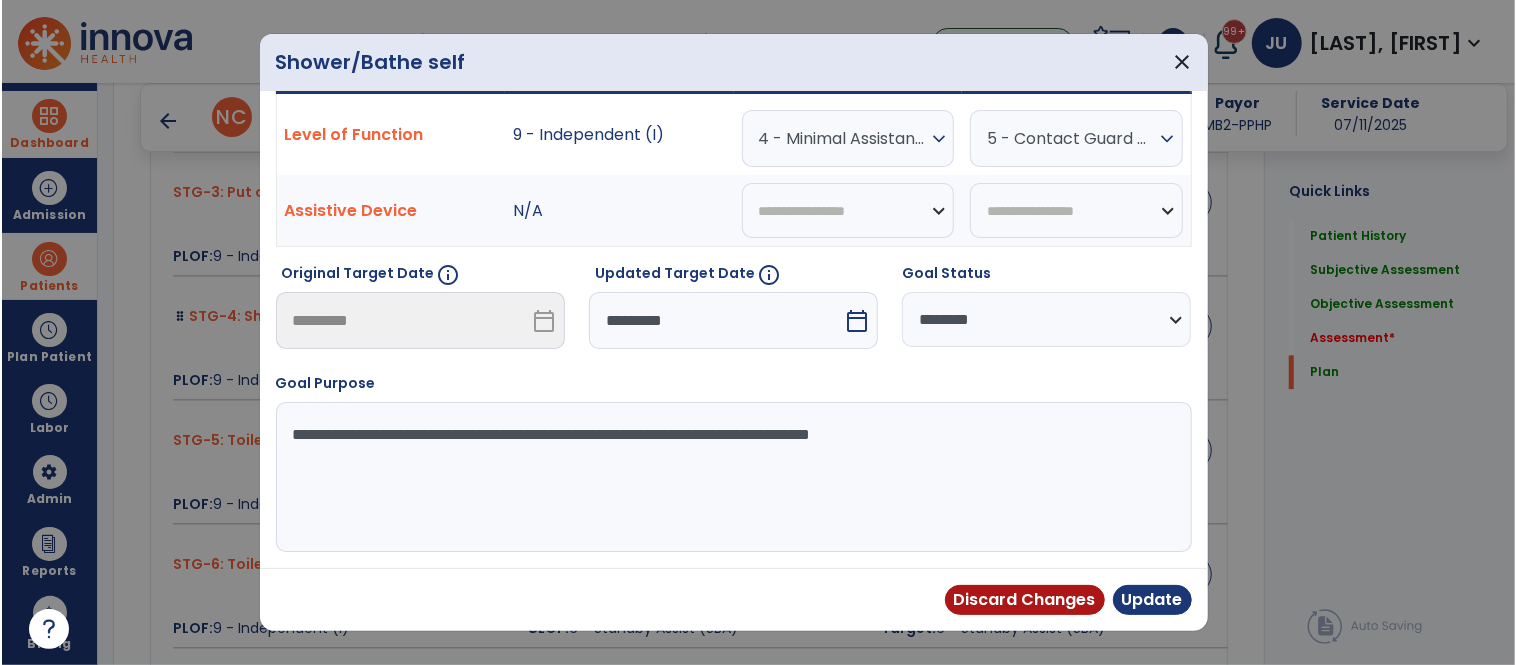 scroll, scrollTop: 60, scrollLeft: 0, axis: vertical 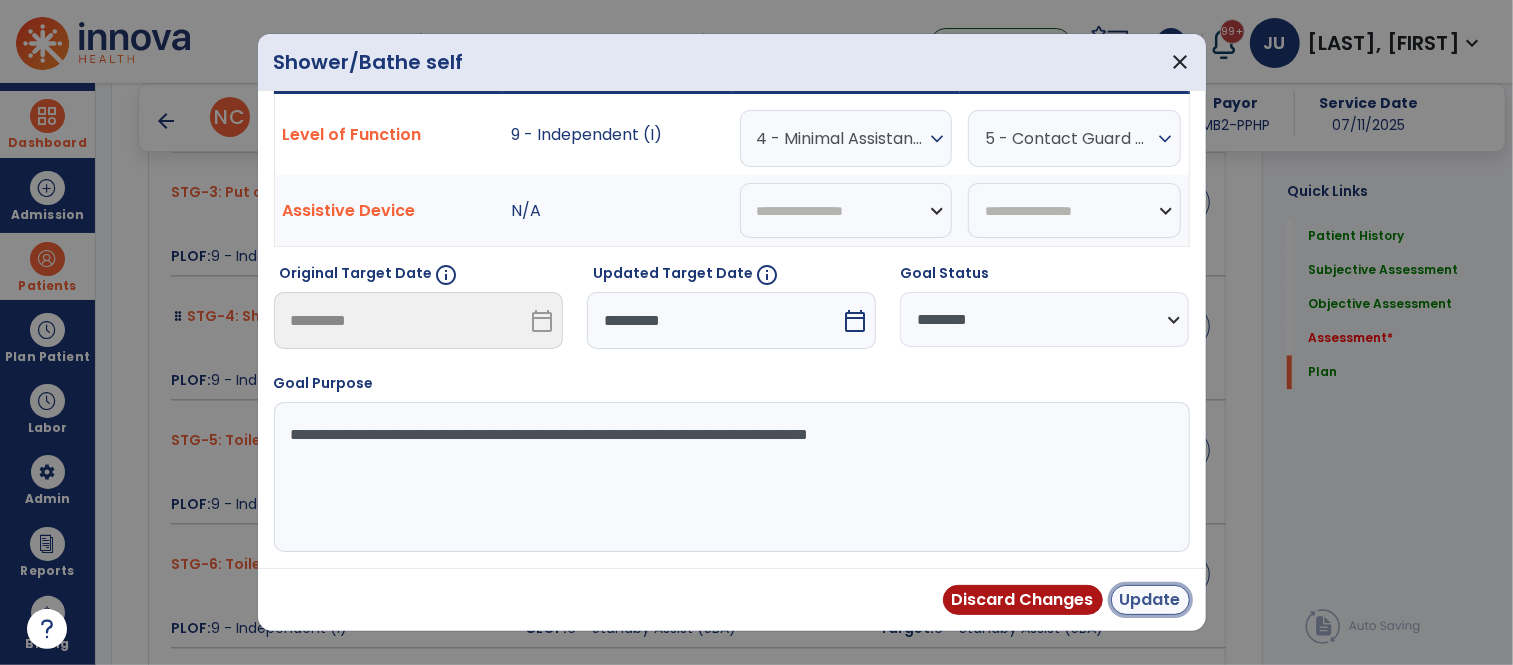 click on "Update" at bounding box center (1150, 600) 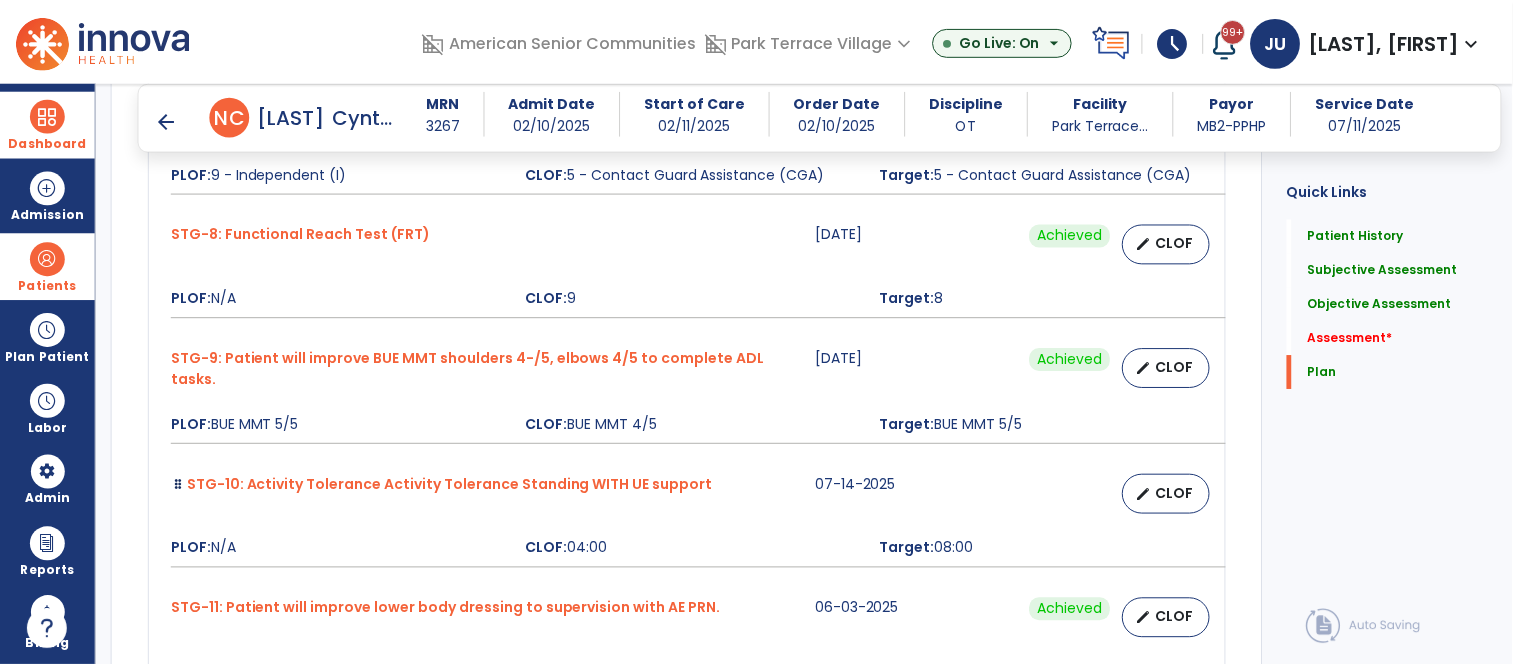 scroll, scrollTop: 7721, scrollLeft: 0, axis: vertical 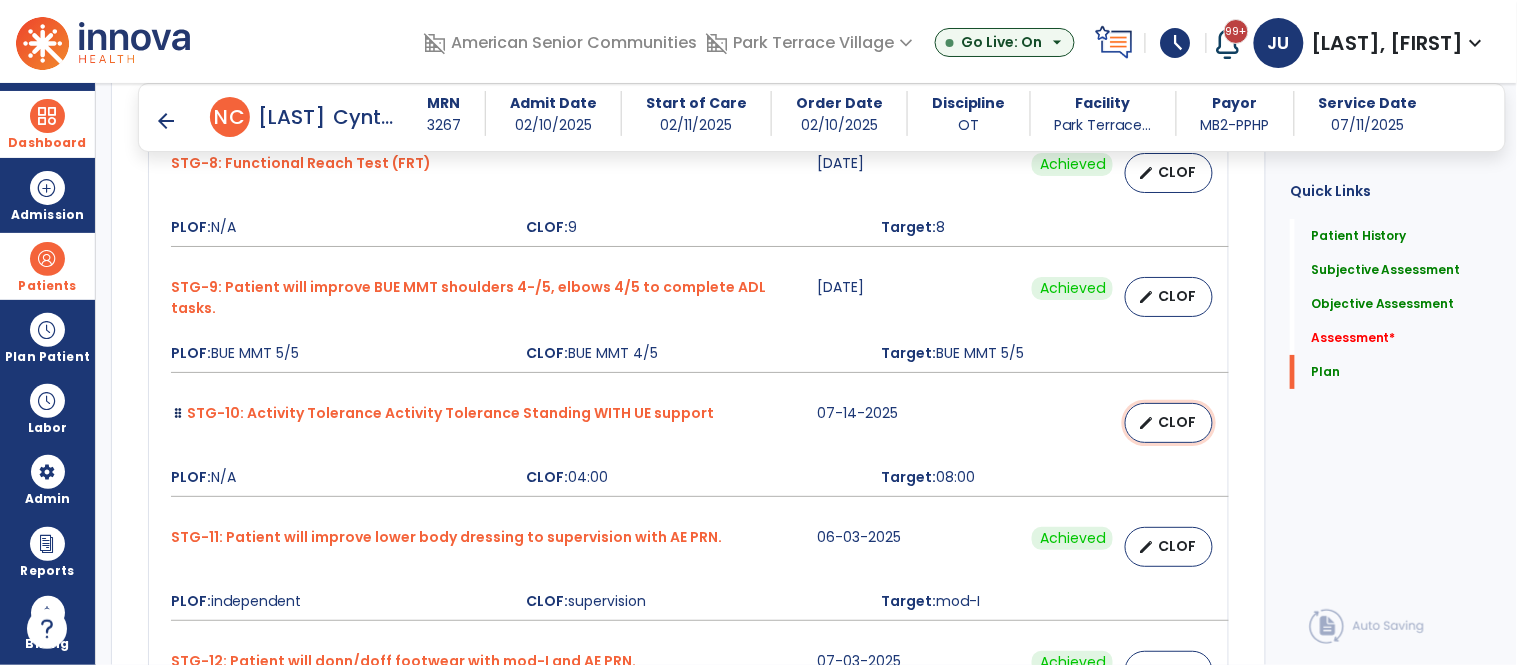 click on "CLOF" at bounding box center [1177, 422] 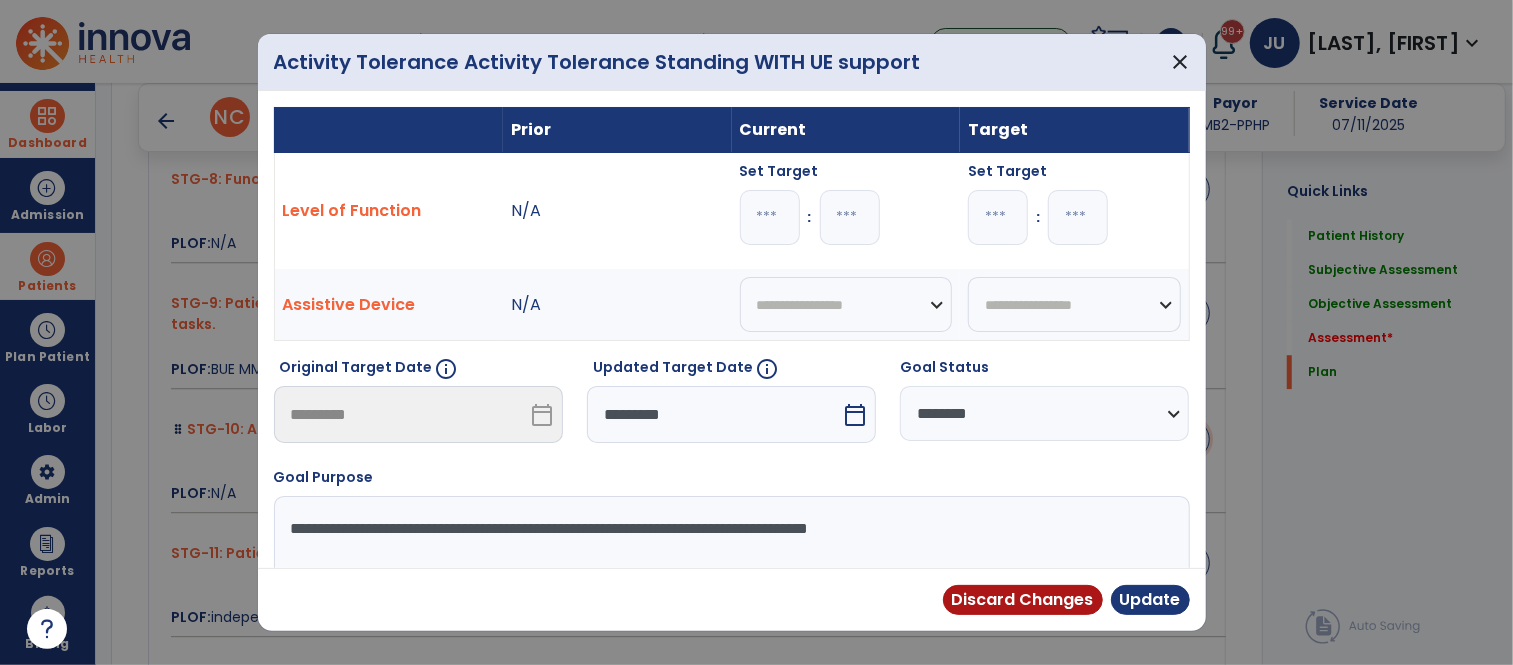 scroll, scrollTop: 7730, scrollLeft: 0, axis: vertical 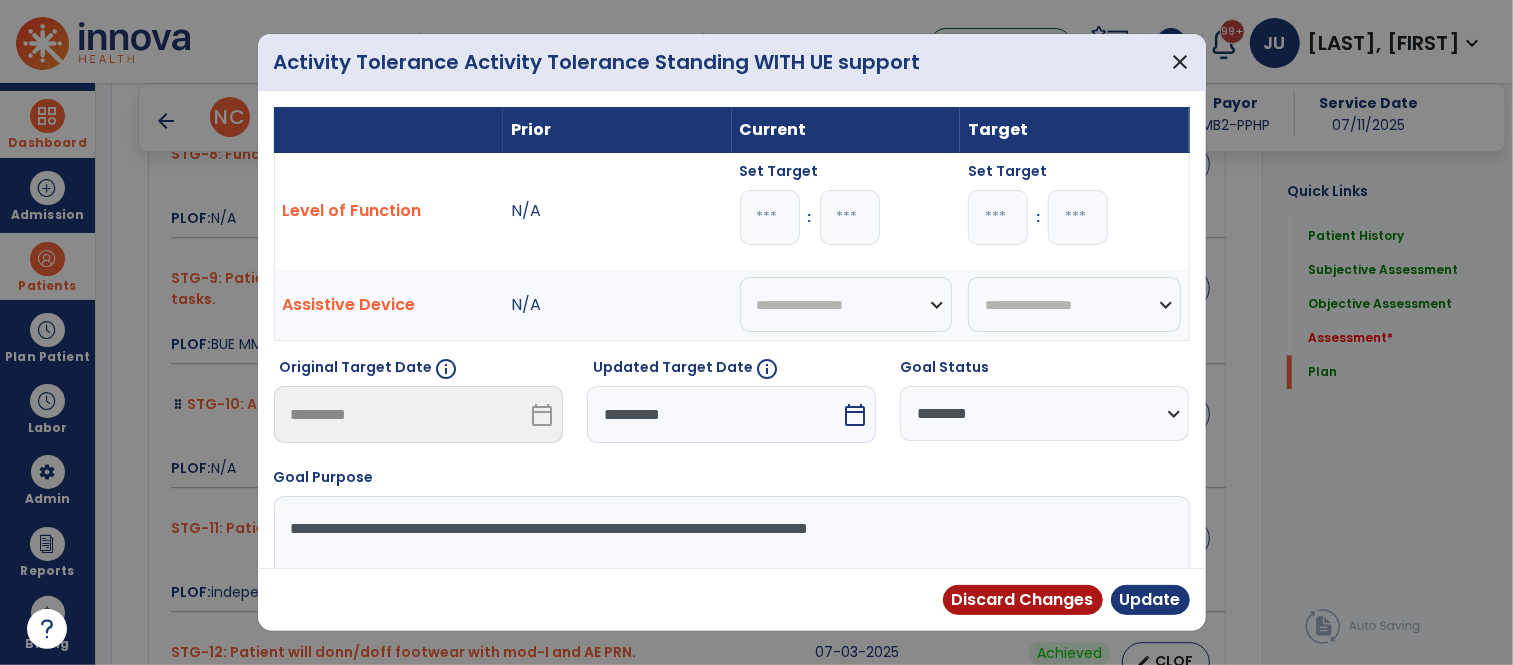 click on "*********" at bounding box center [714, 414] 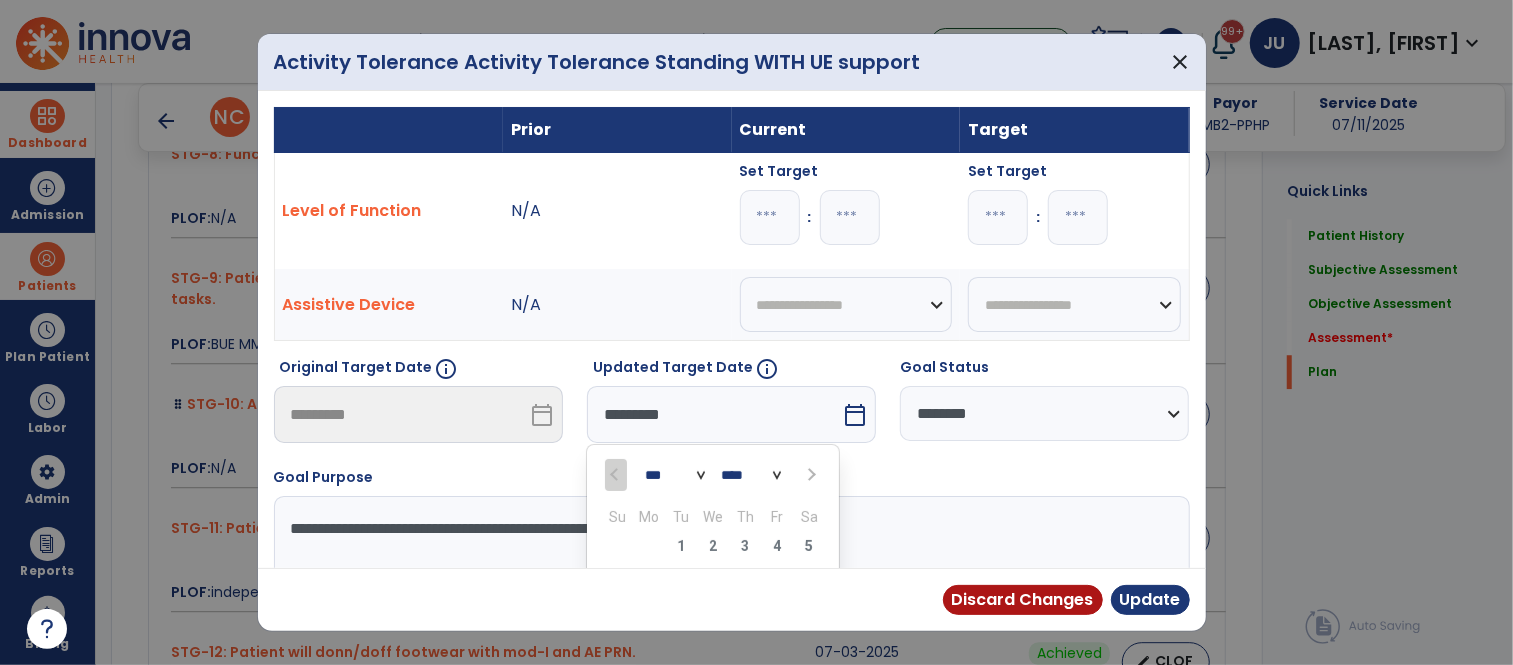 click on "28" at bounding box center [649, 674] 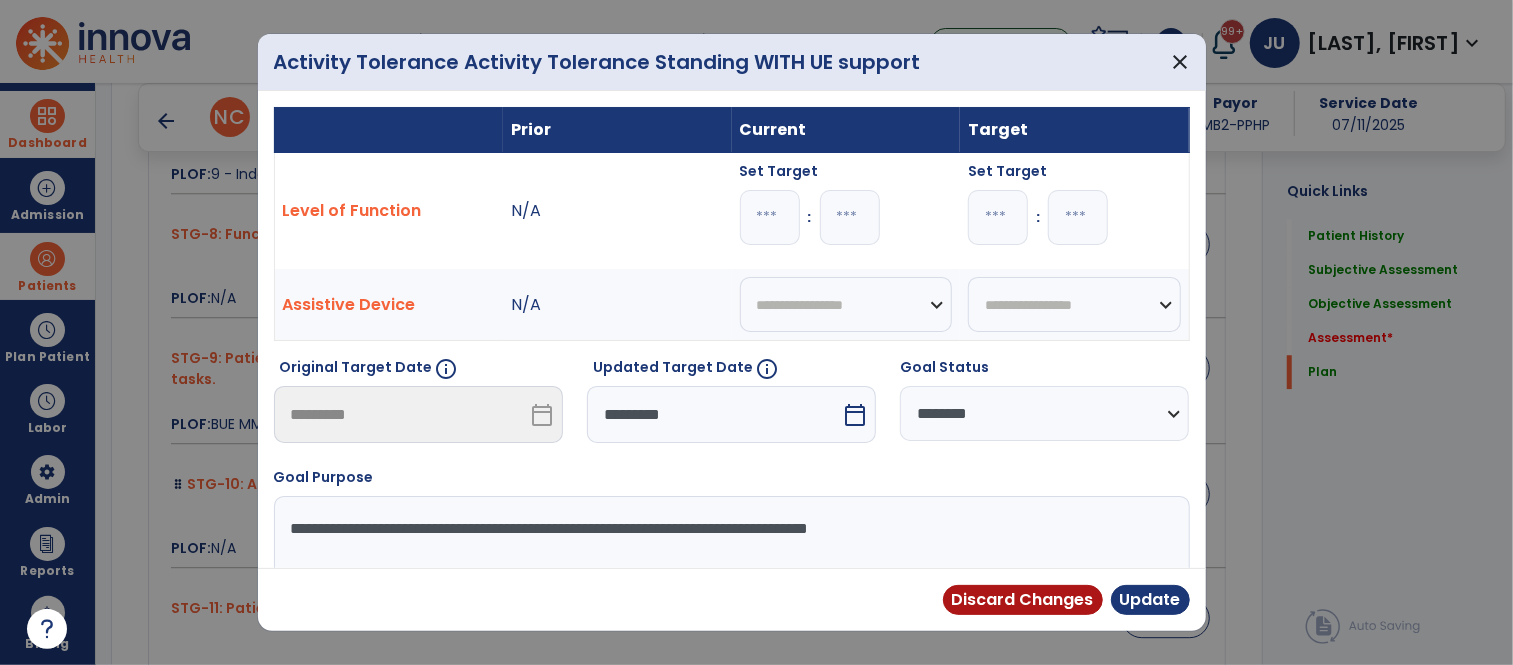 scroll, scrollTop: 7801, scrollLeft: 0, axis: vertical 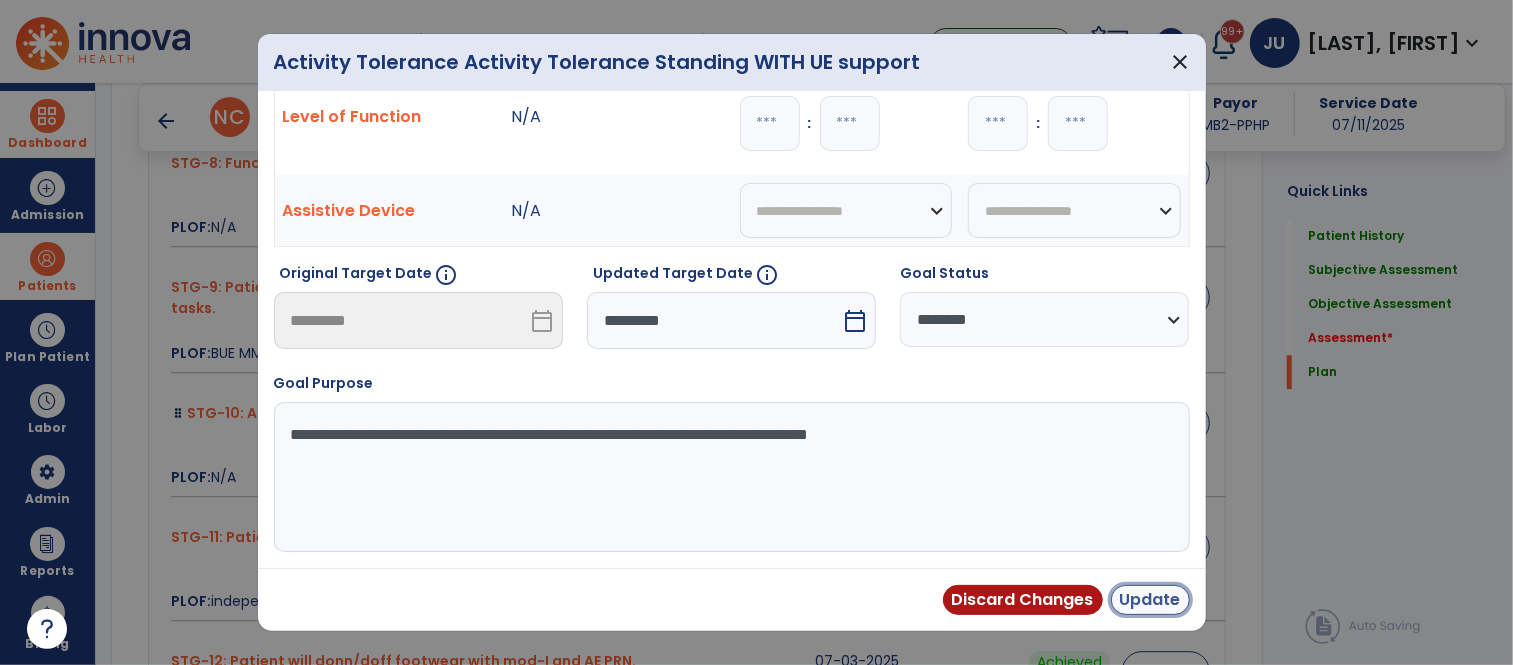 click on "Update" at bounding box center (1150, 600) 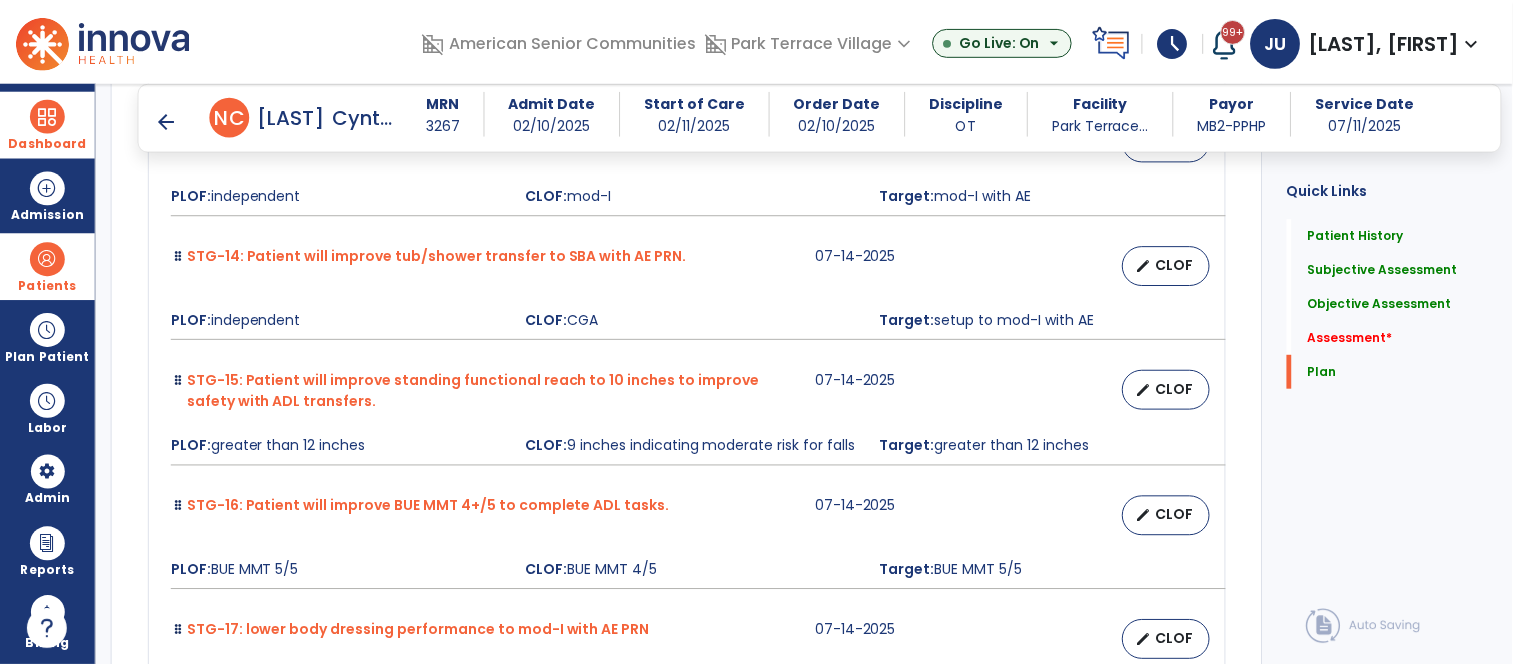 scroll, scrollTop: 8302, scrollLeft: 0, axis: vertical 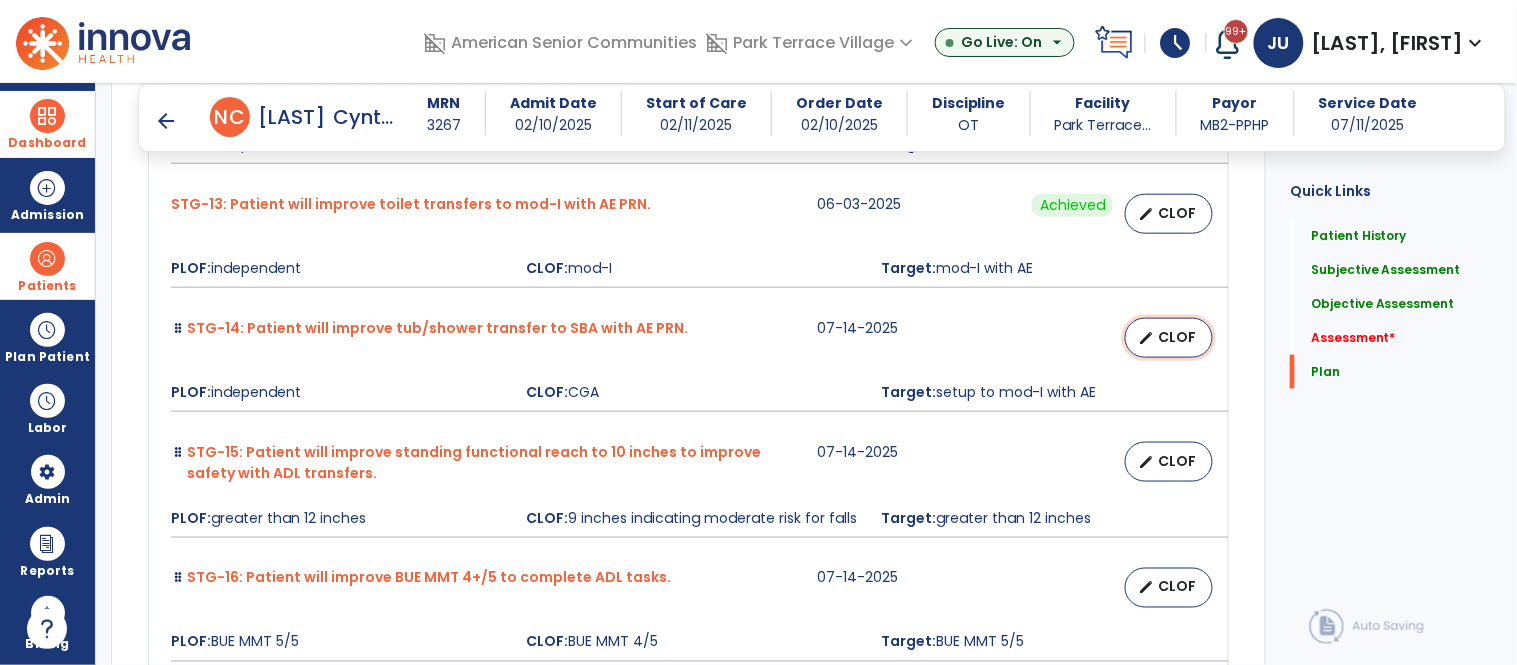 click on "CLOF" at bounding box center [1177, 337] 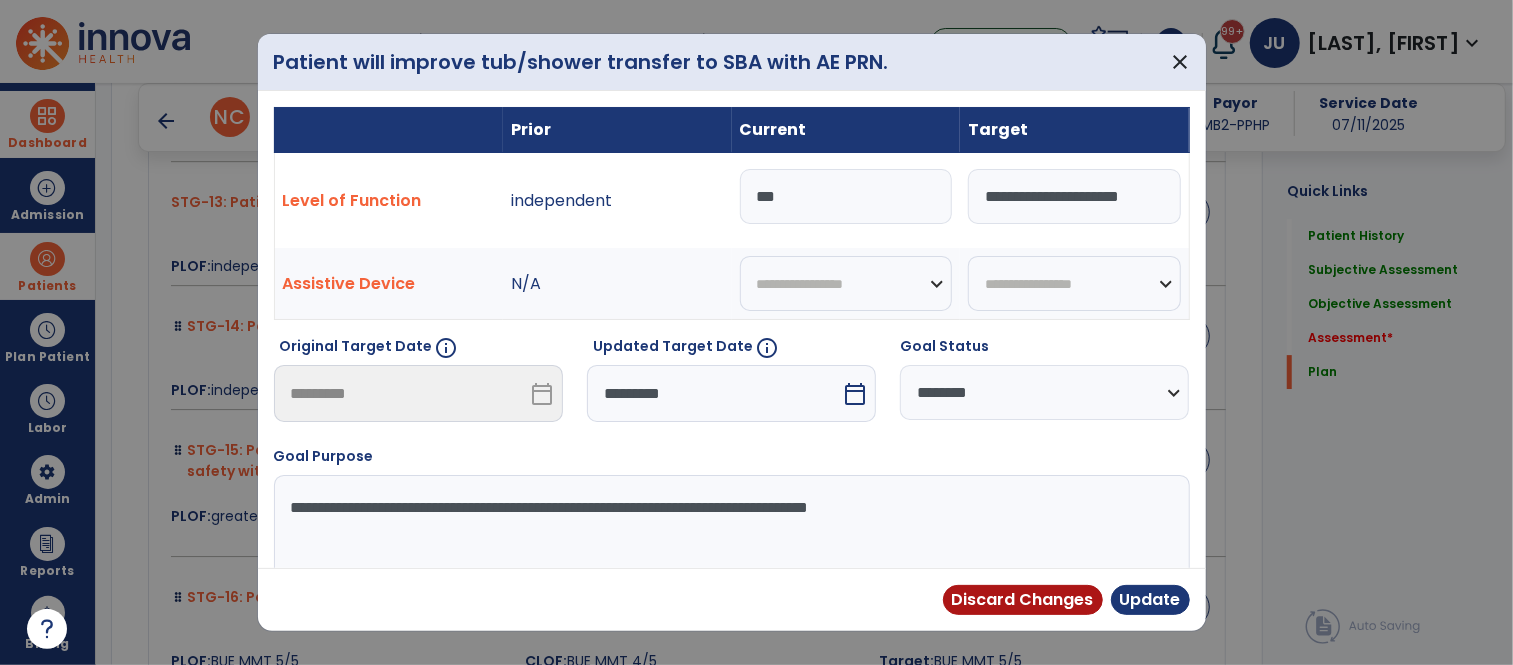 click on "***" at bounding box center [846, 196] 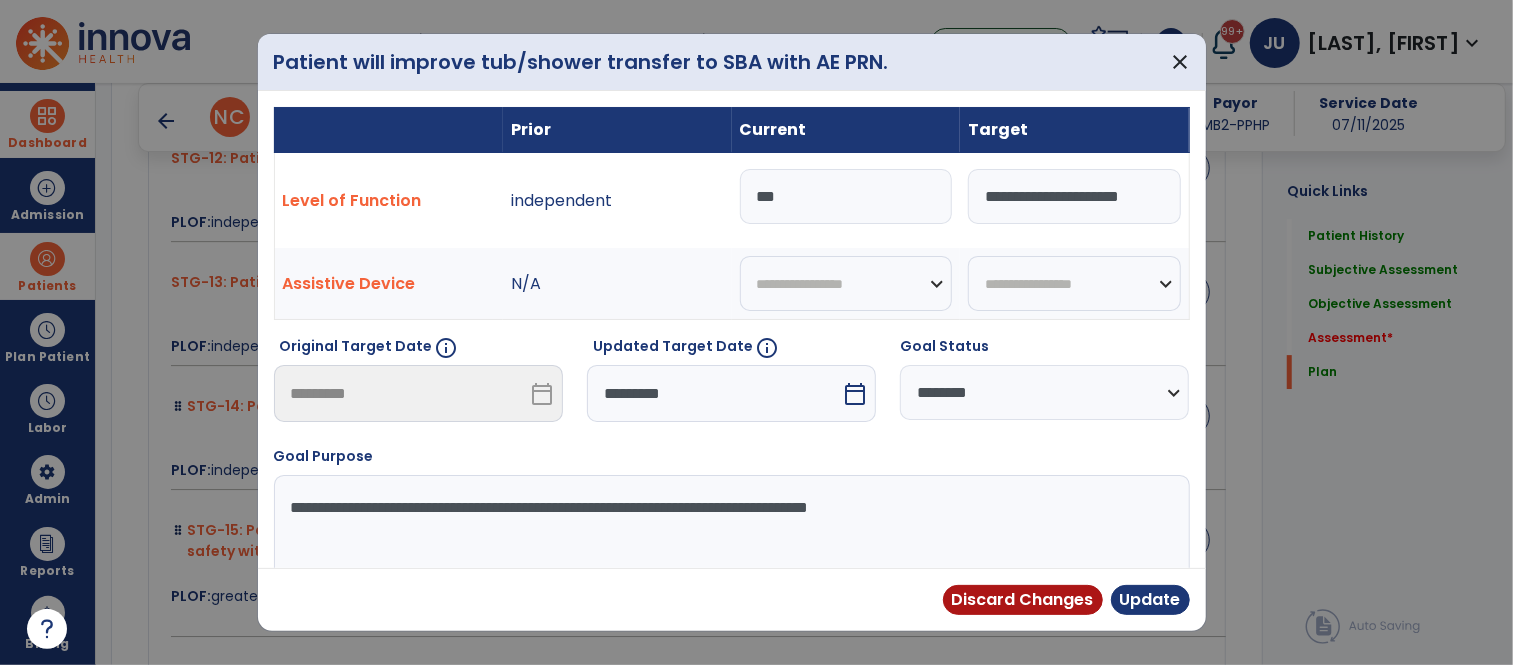 scroll, scrollTop: 8384, scrollLeft: 0, axis: vertical 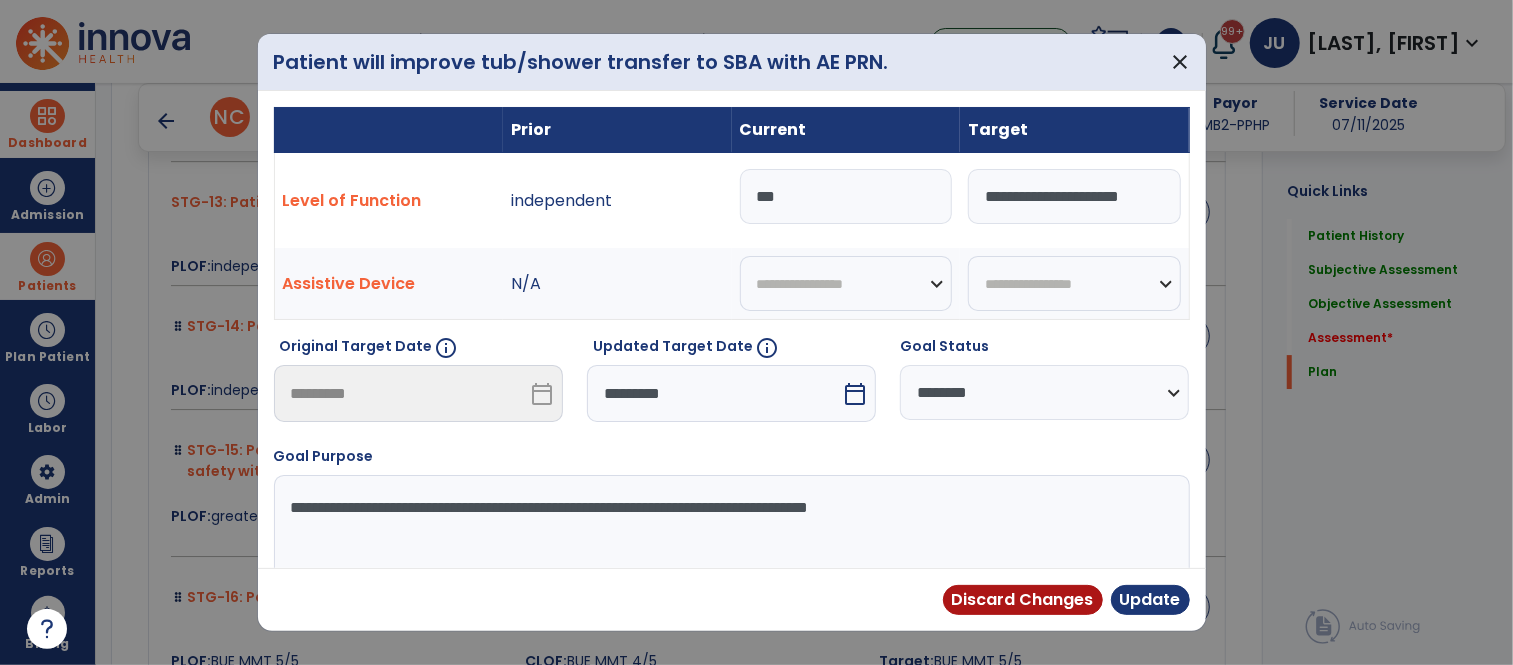 click on "*********" at bounding box center (714, 393) 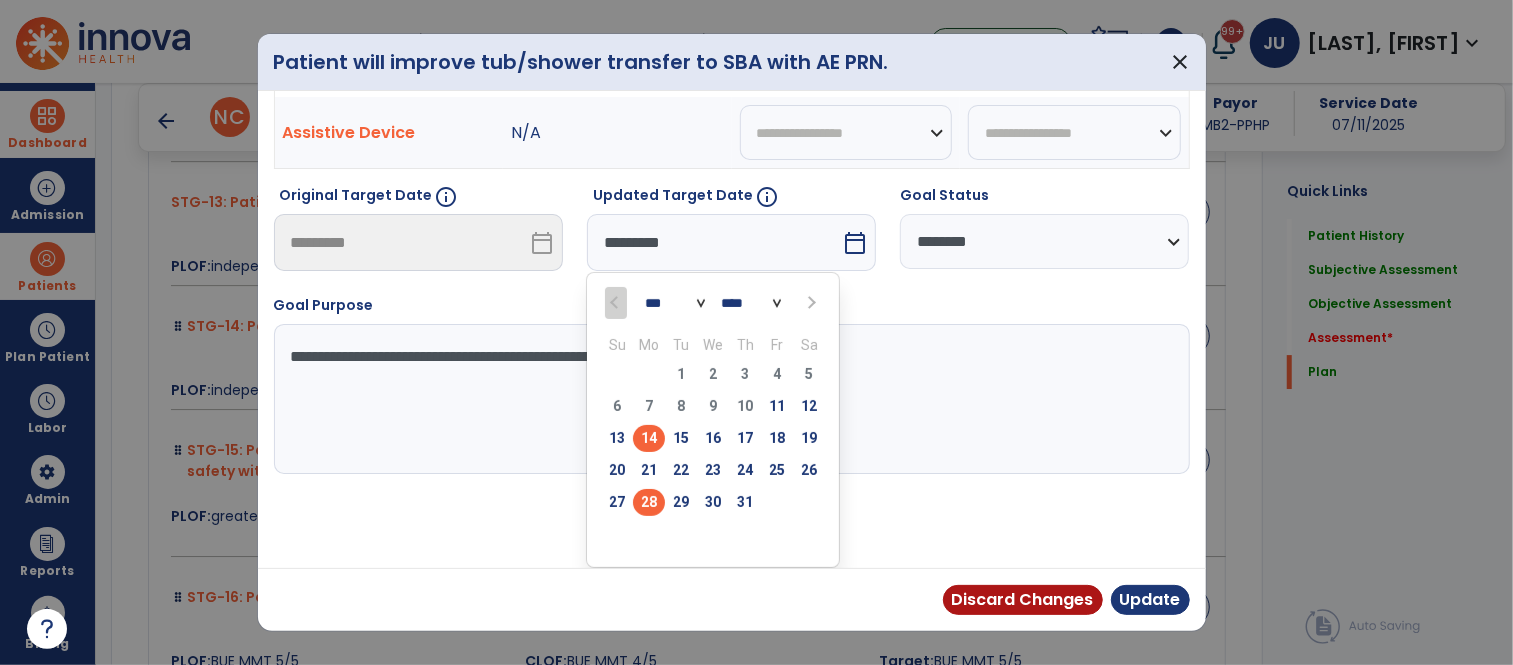 click on "28" at bounding box center (649, 502) 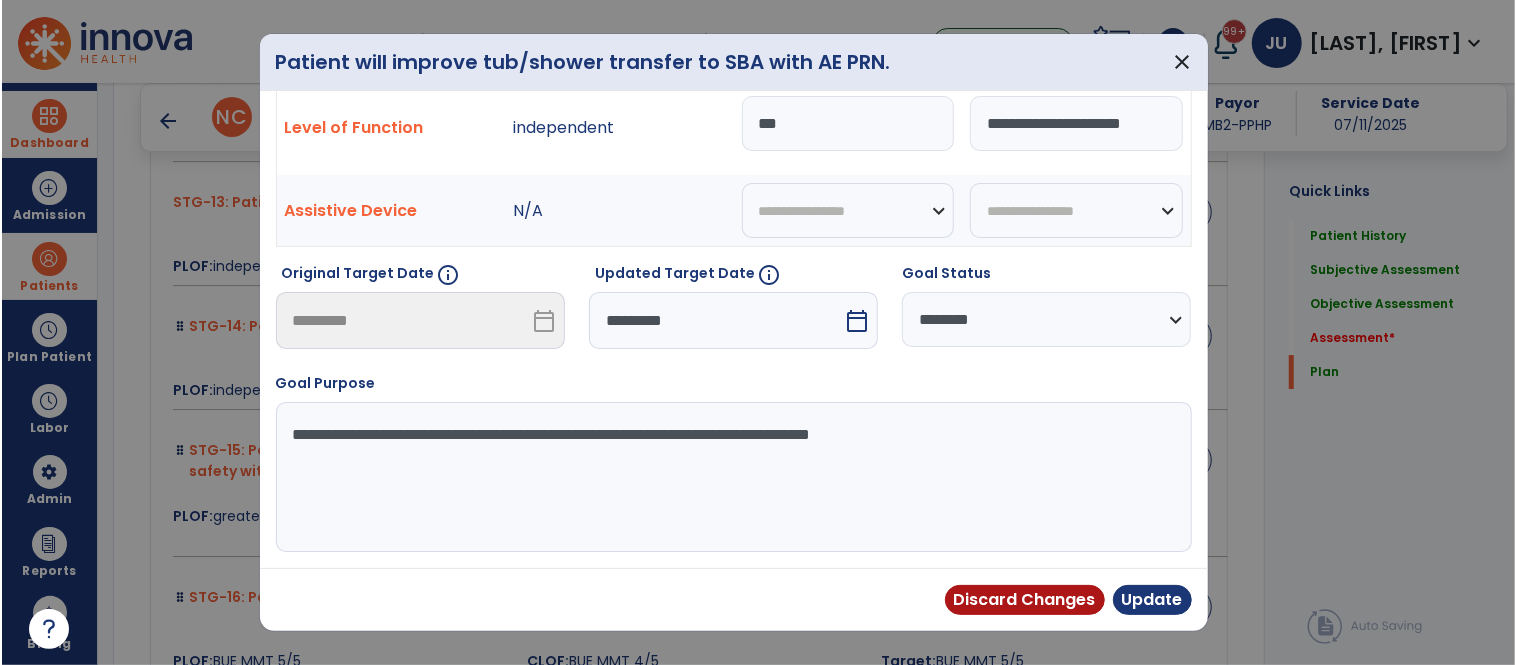 scroll, scrollTop: 73, scrollLeft: 0, axis: vertical 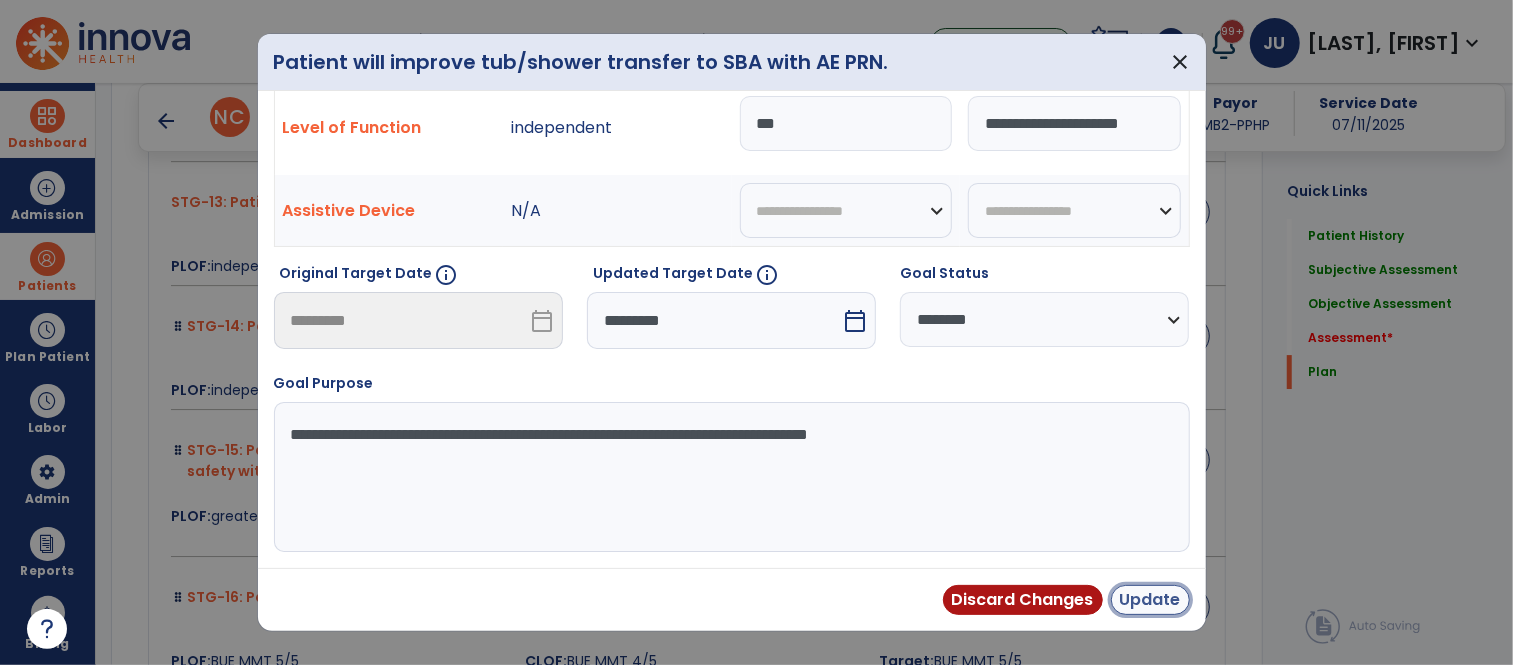 click on "Update" at bounding box center [1150, 600] 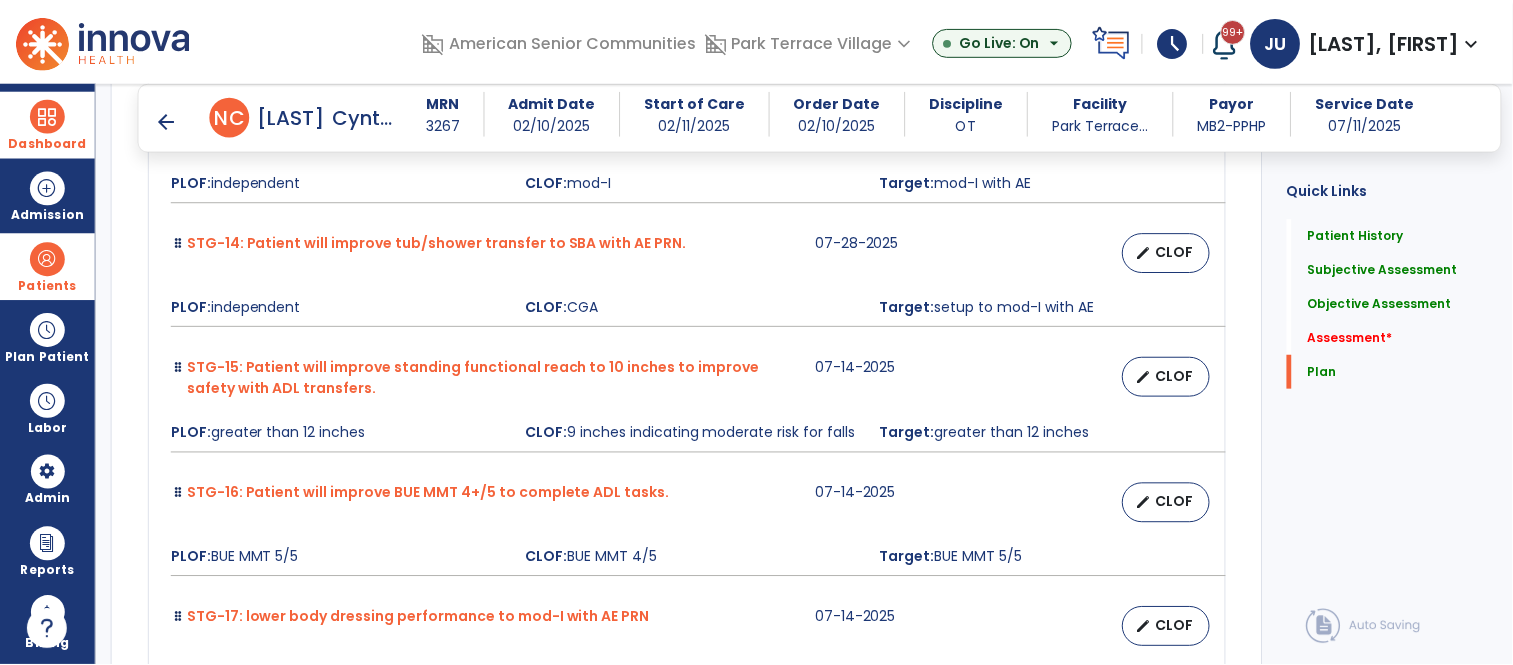 scroll, scrollTop: 8387, scrollLeft: 0, axis: vertical 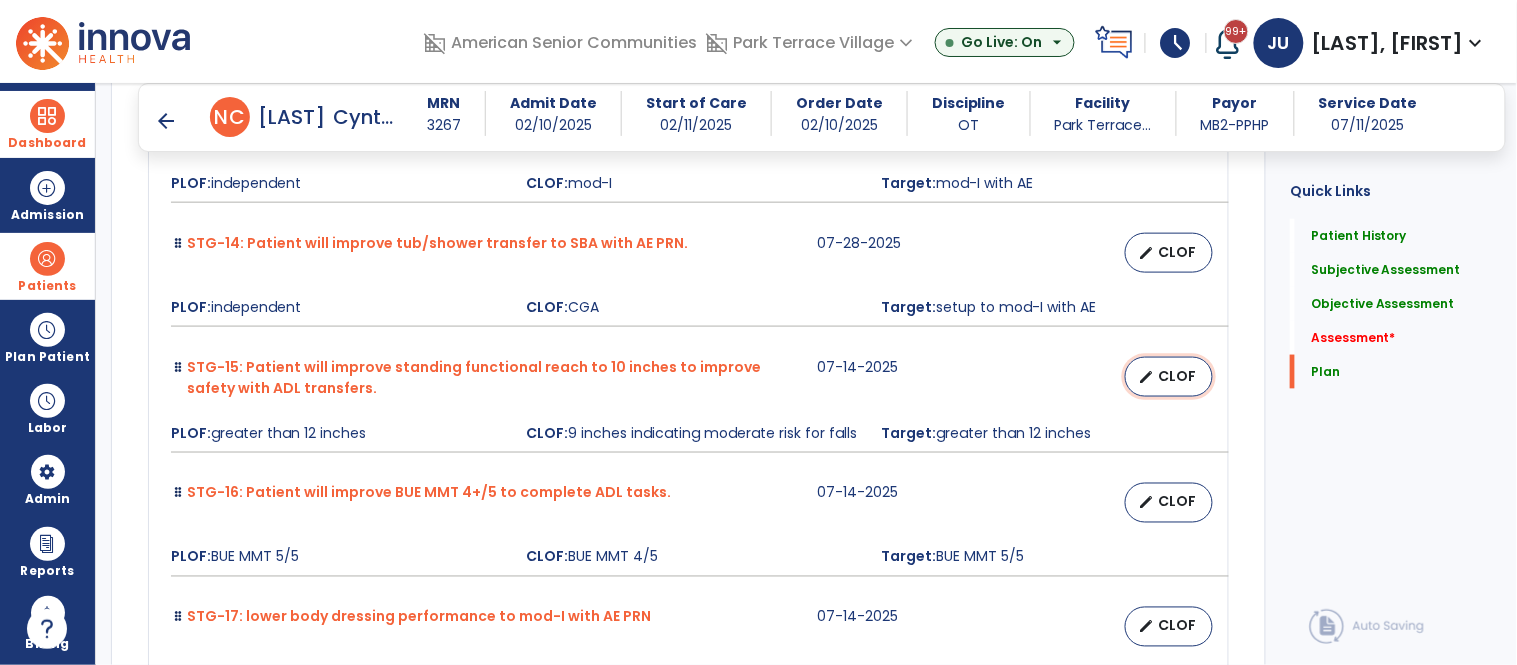click on "CLOF" at bounding box center (1177, 376) 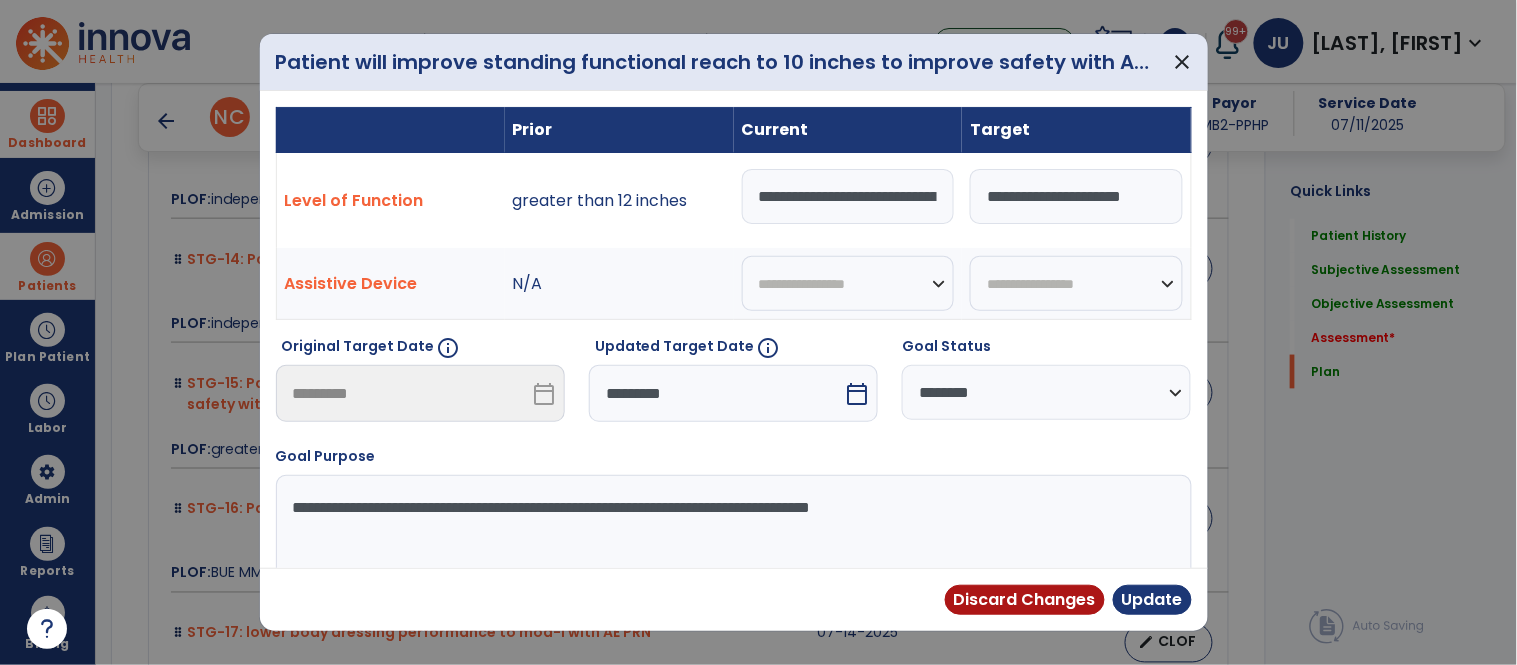 click on "*********" at bounding box center [716, 393] 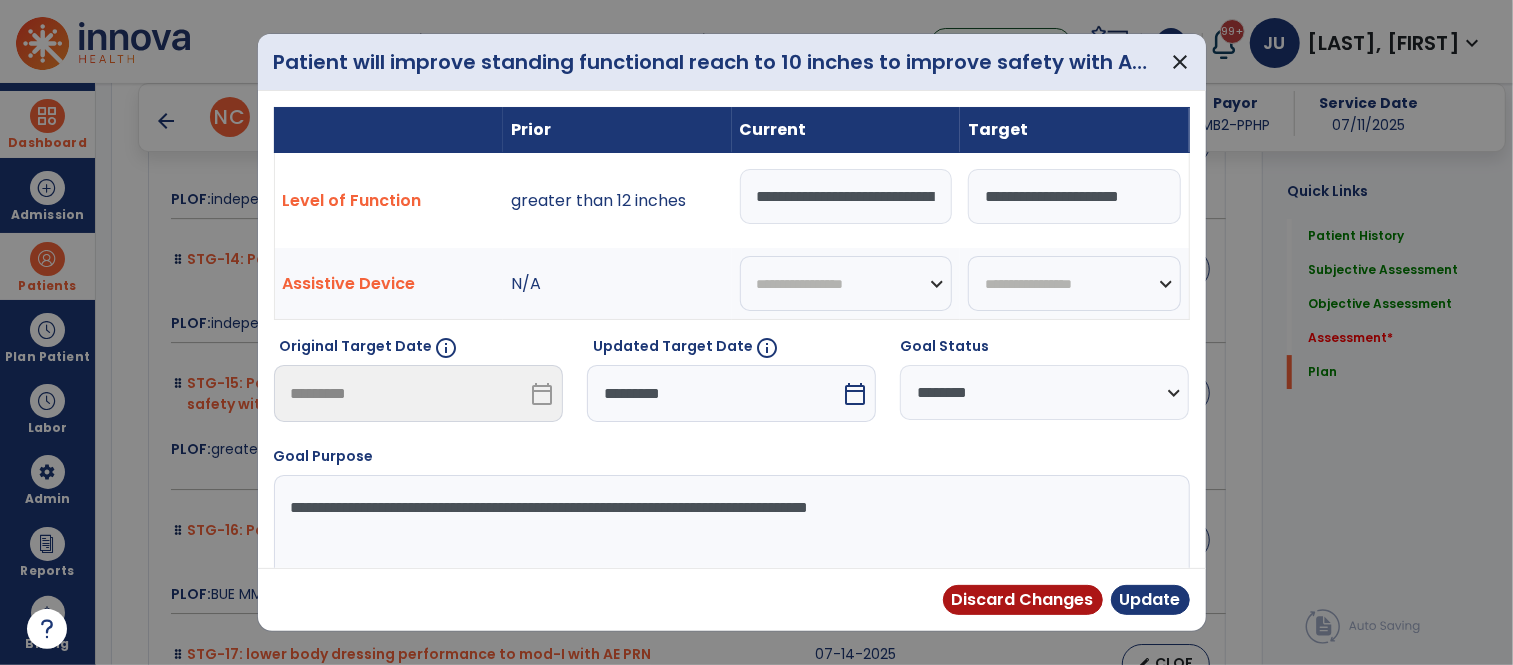 scroll, scrollTop: 8405, scrollLeft: 0, axis: vertical 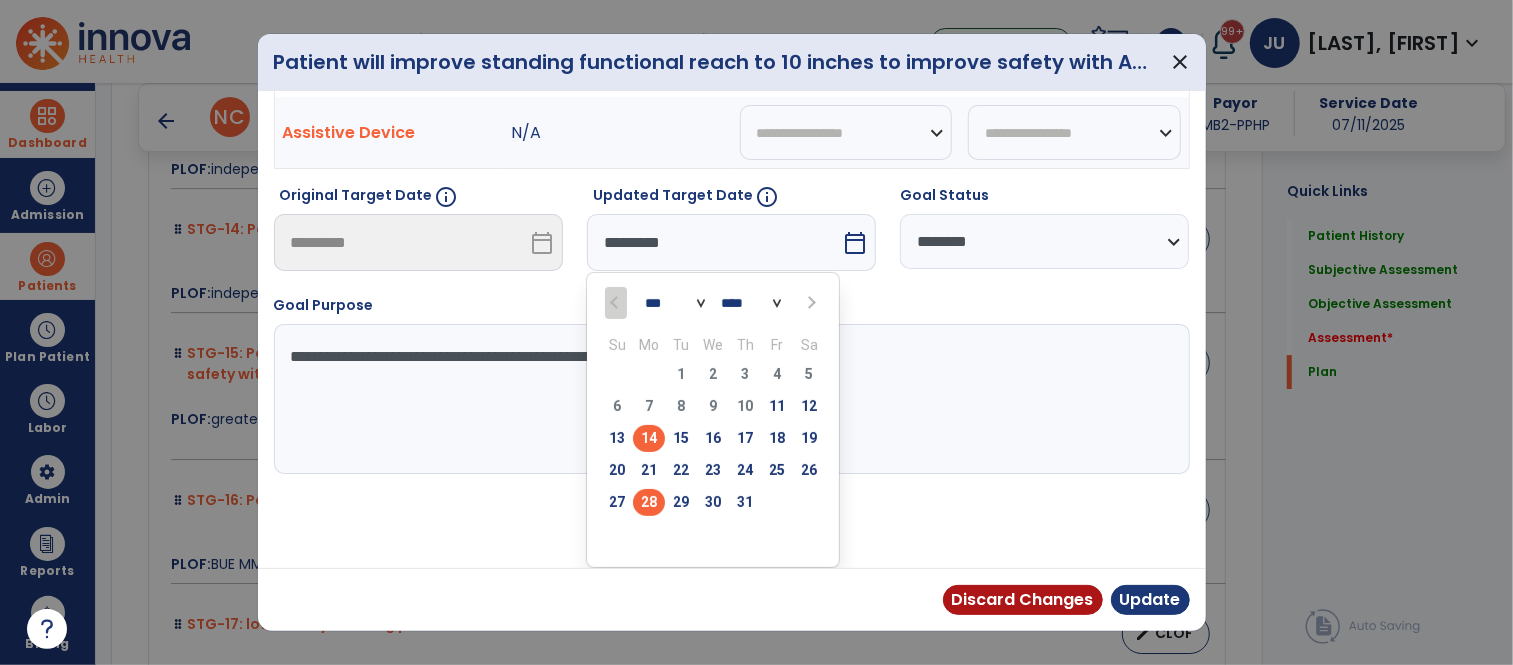 click on "28" at bounding box center (649, 502) 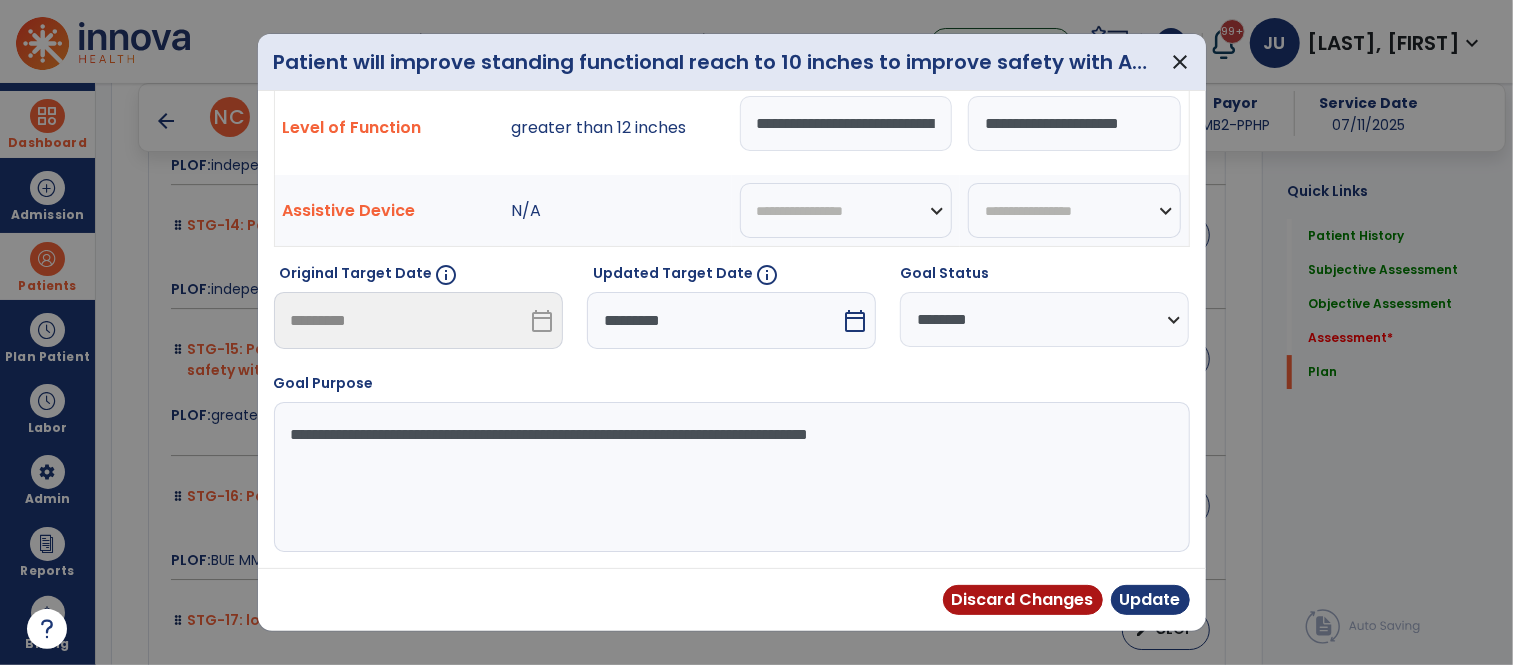type on "*********" 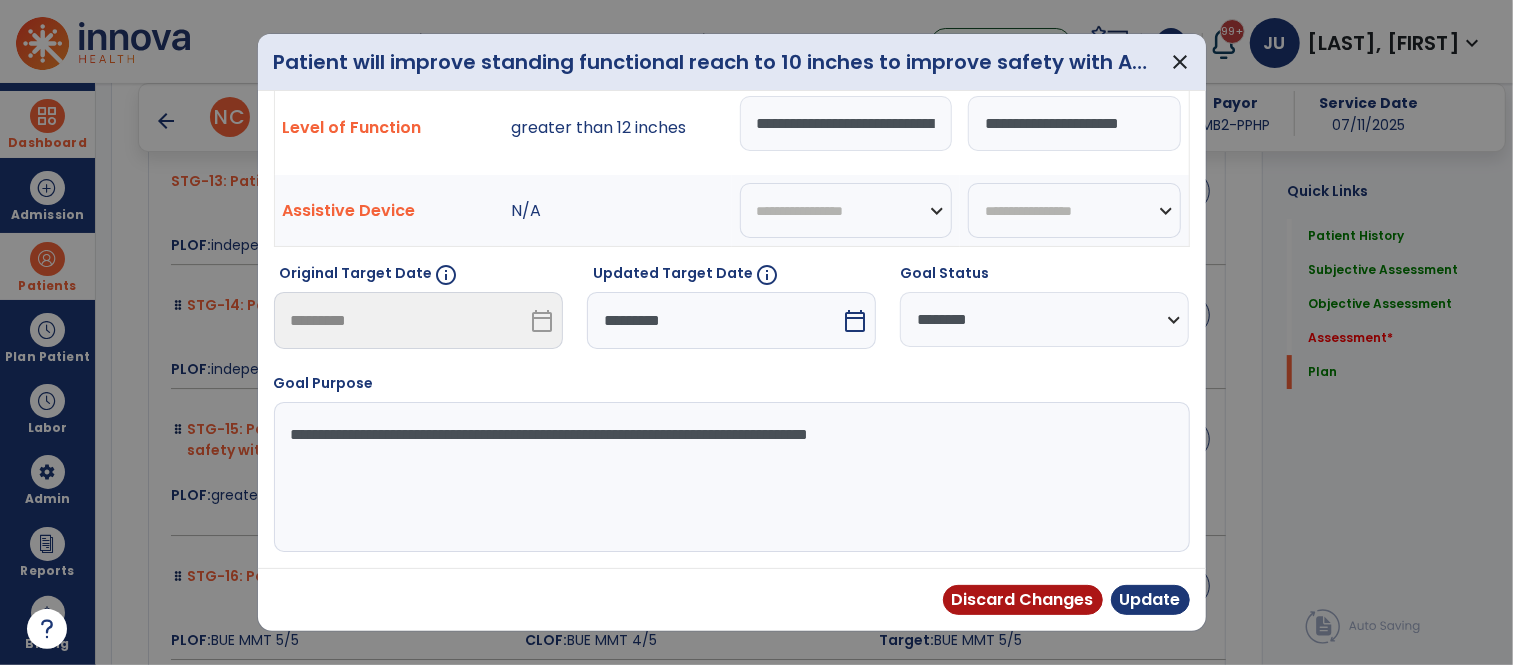 scroll, scrollTop: 8470, scrollLeft: 0, axis: vertical 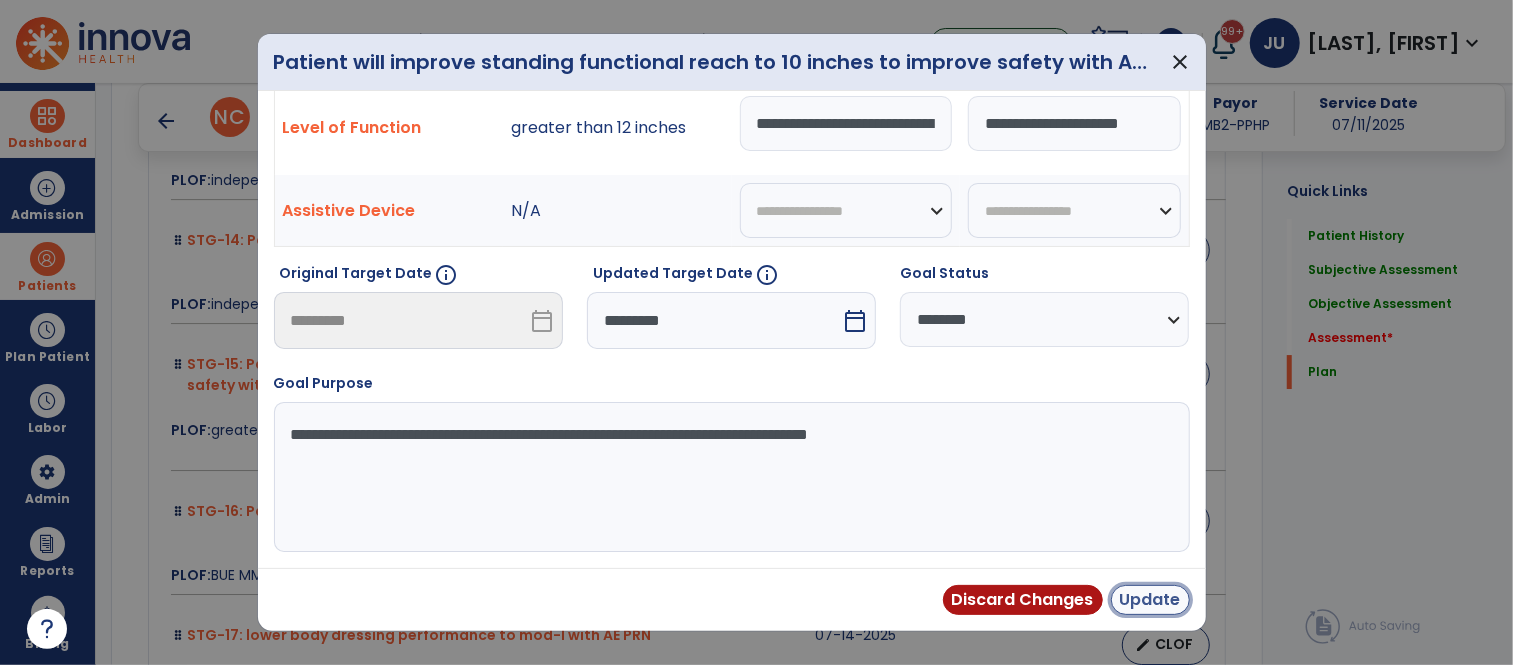 click on "Update" at bounding box center (1150, 600) 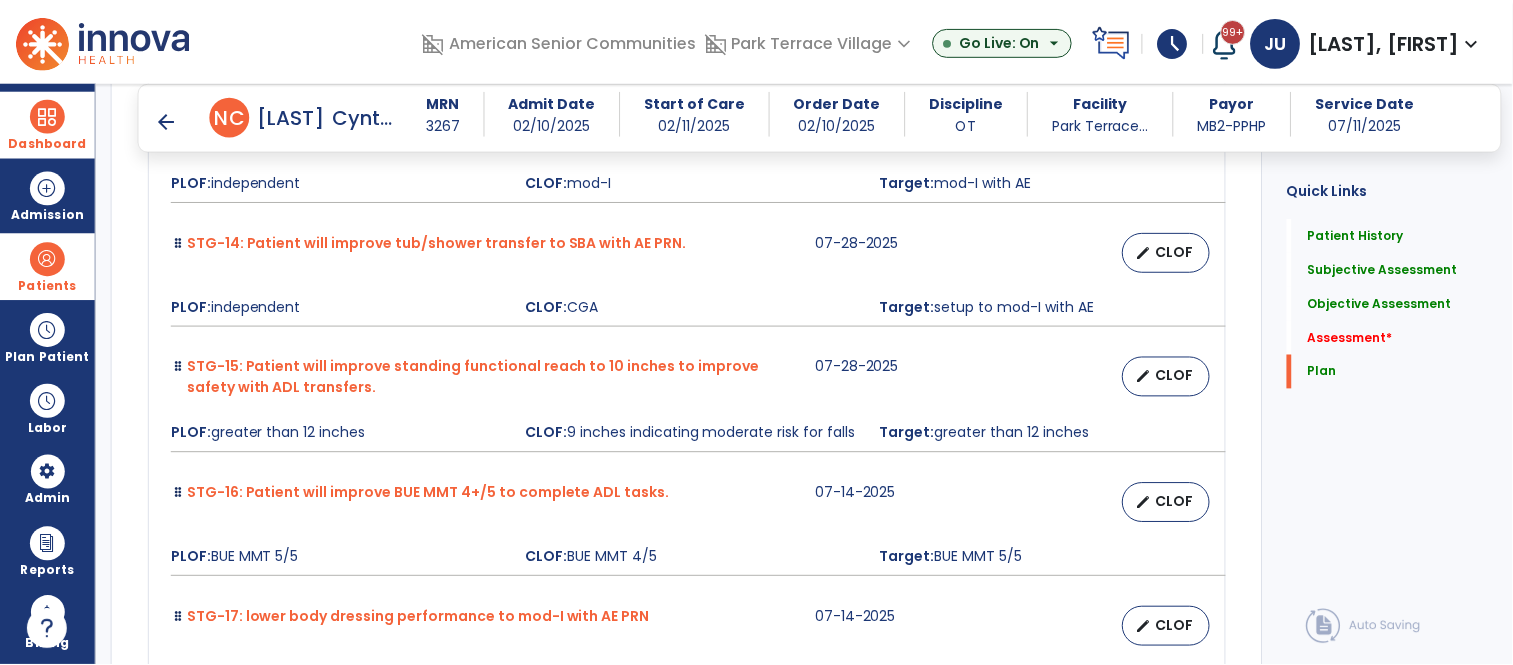 scroll, scrollTop: 8583, scrollLeft: 0, axis: vertical 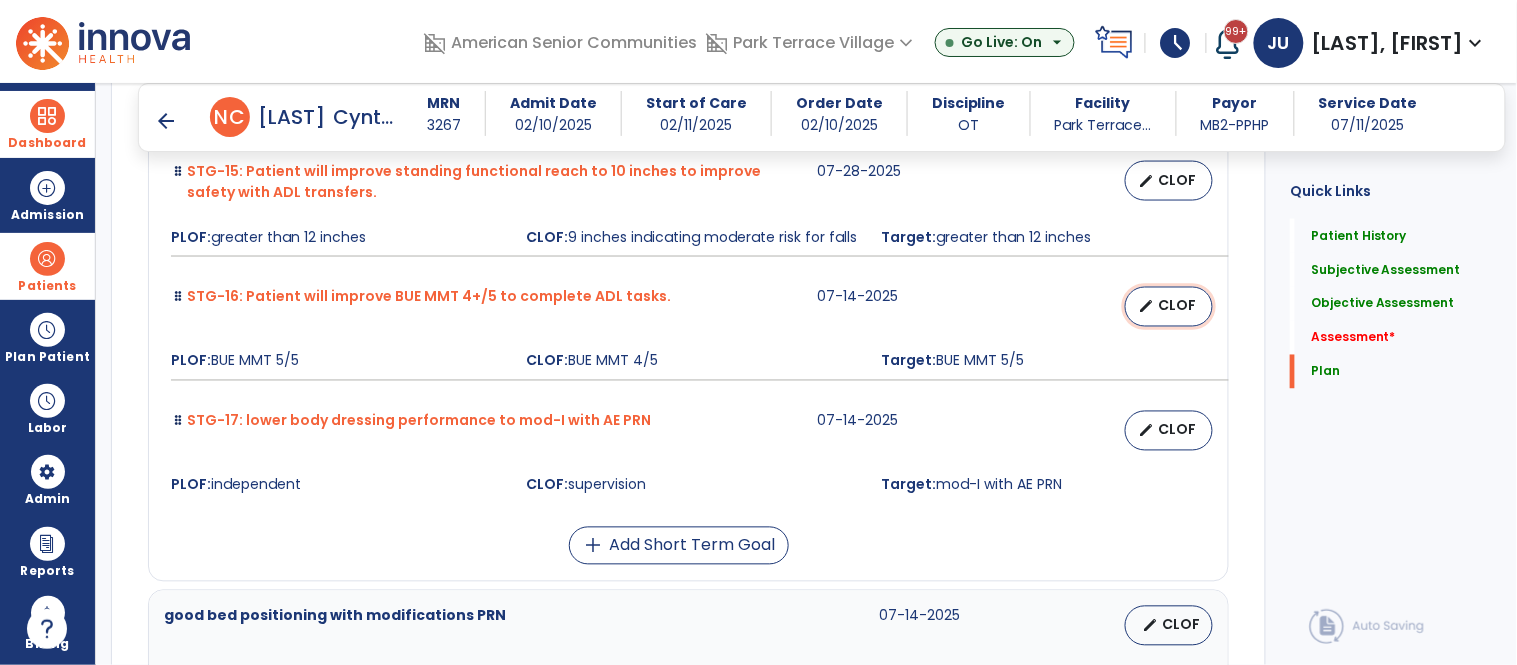 click on "CLOF" at bounding box center (1177, 306) 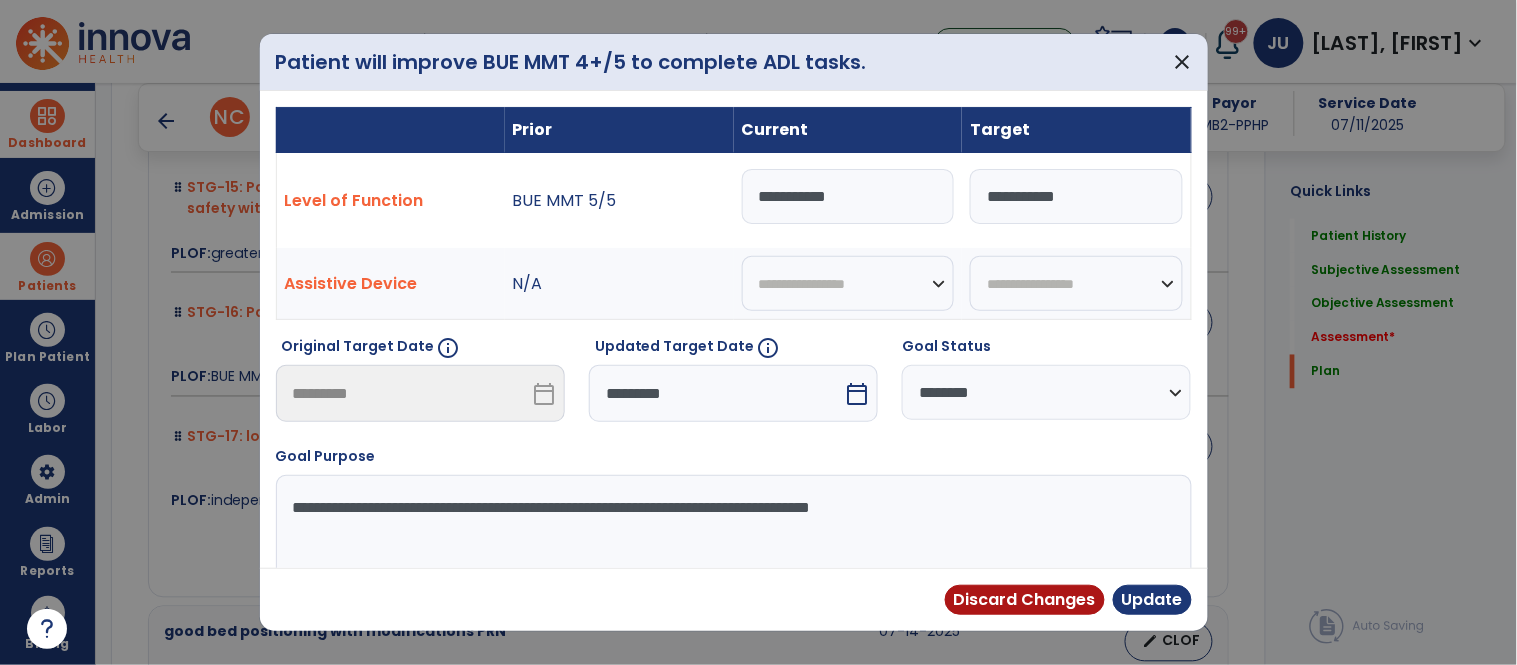 click on "**********" at bounding box center [848, 196] 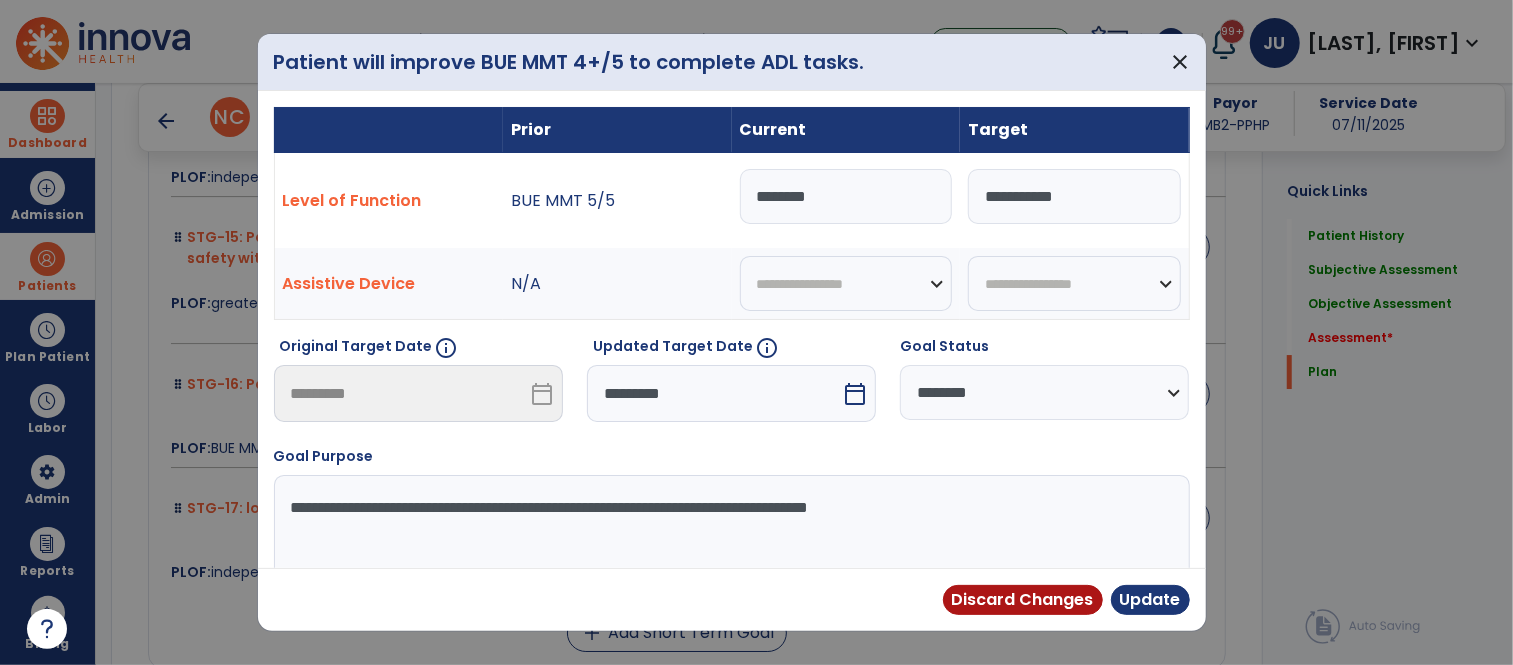 scroll, scrollTop: 8508, scrollLeft: 0, axis: vertical 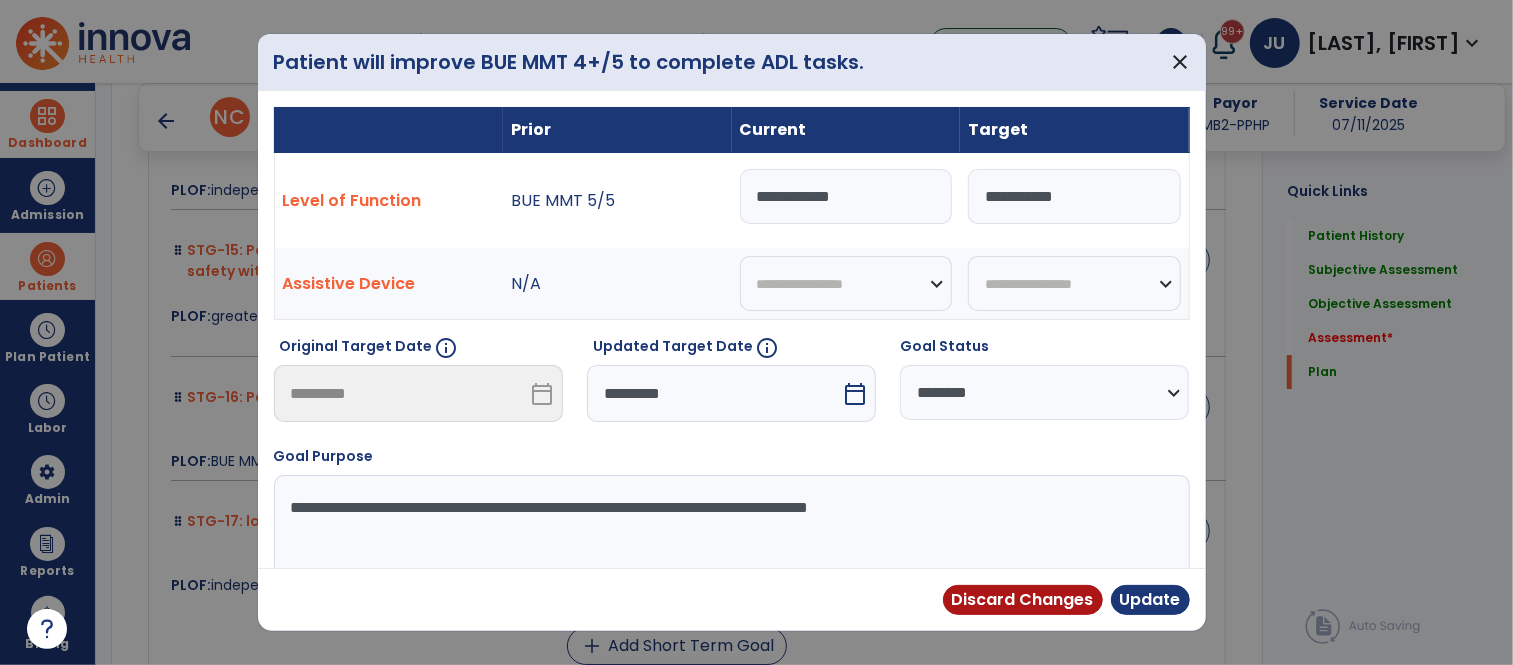 type on "**********" 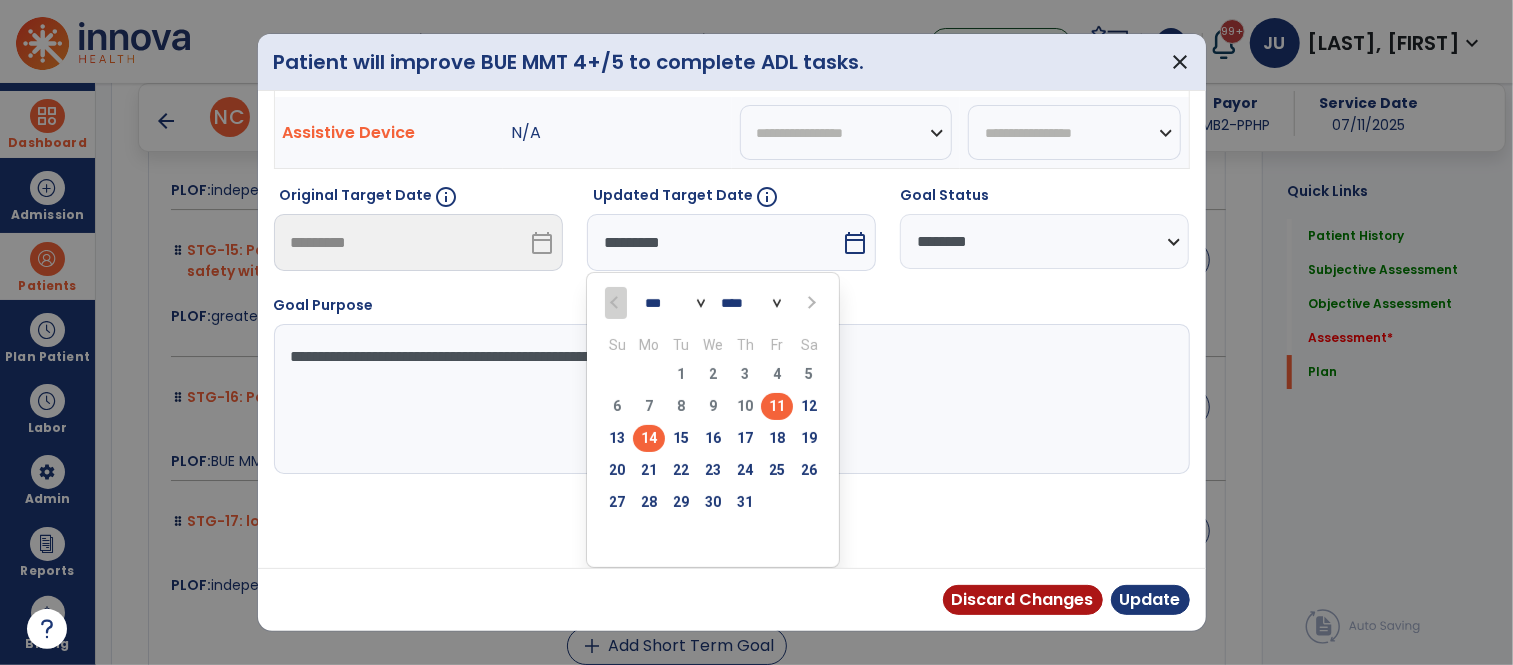 click on "11" at bounding box center (777, 406) 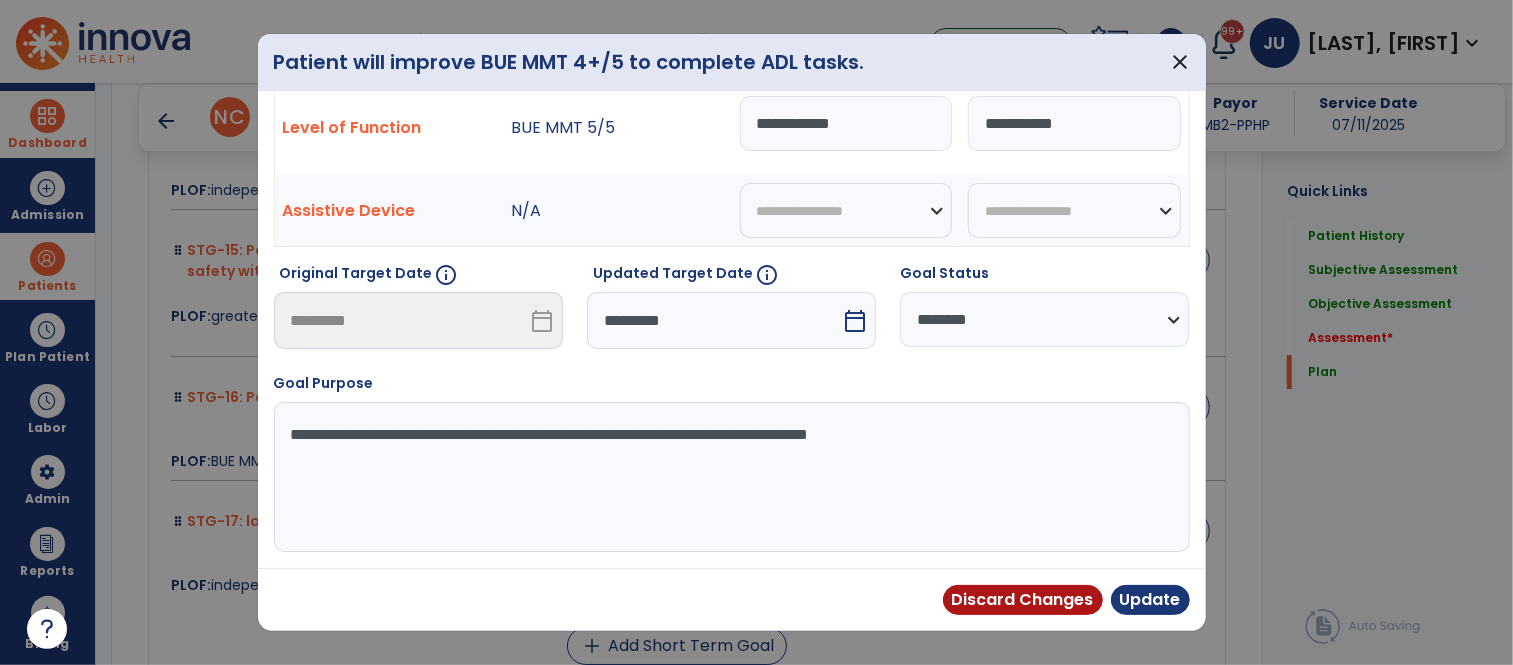 click on "**********" at bounding box center (1044, 319) 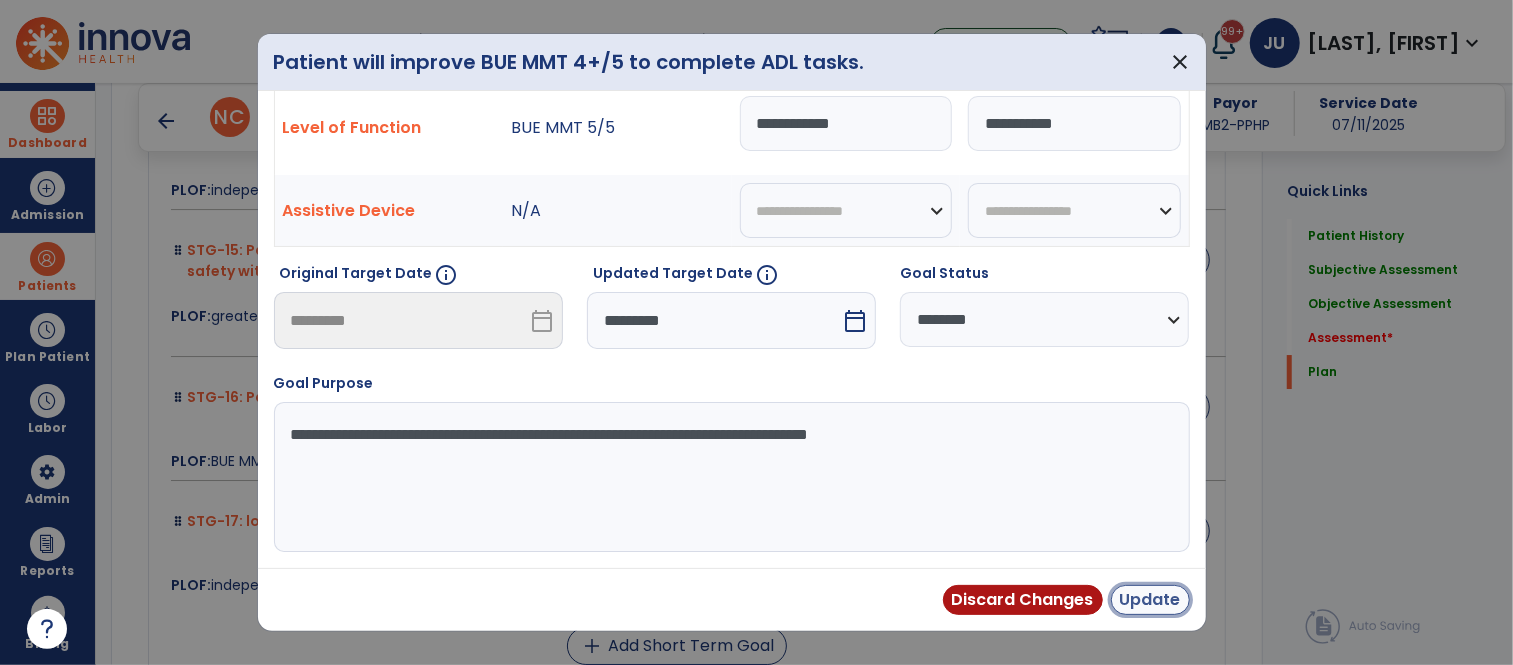 click on "Update" at bounding box center (1150, 600) 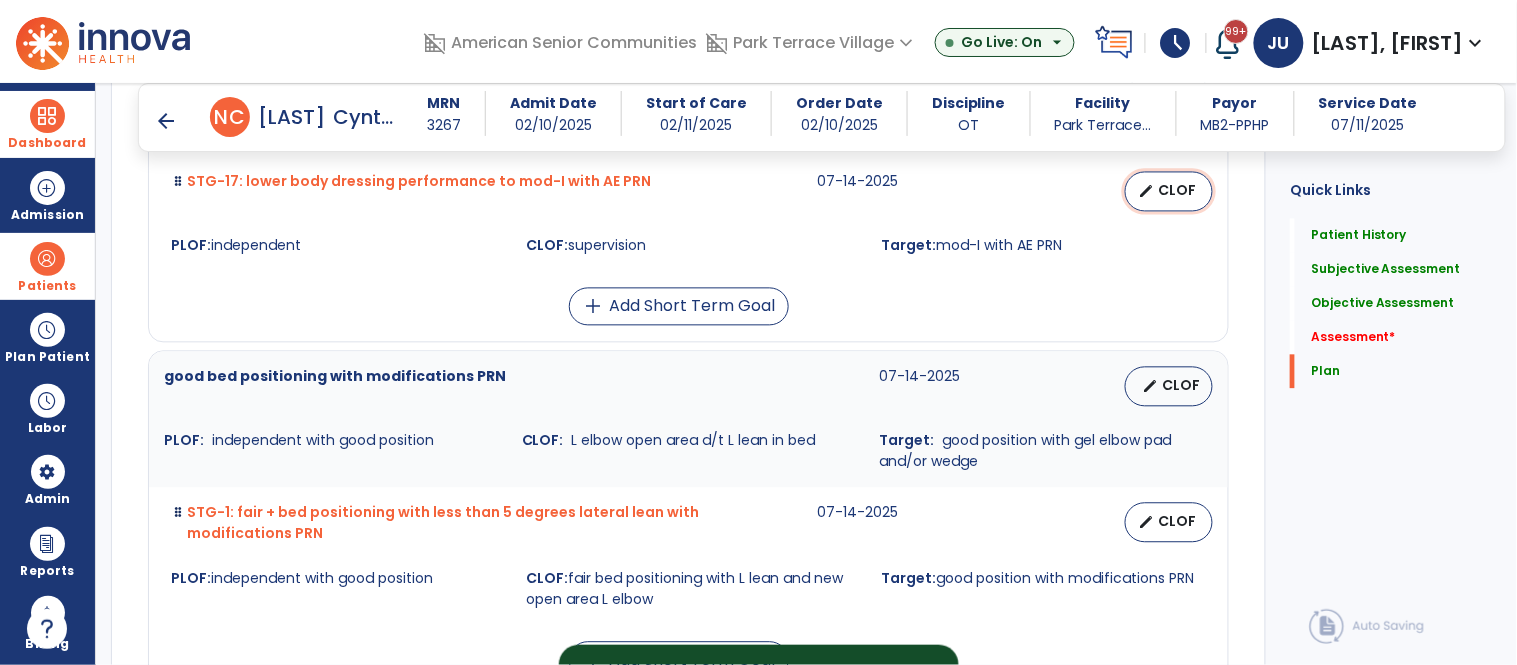 click on "edit   CLOF" at bounding box center (1169, 192) 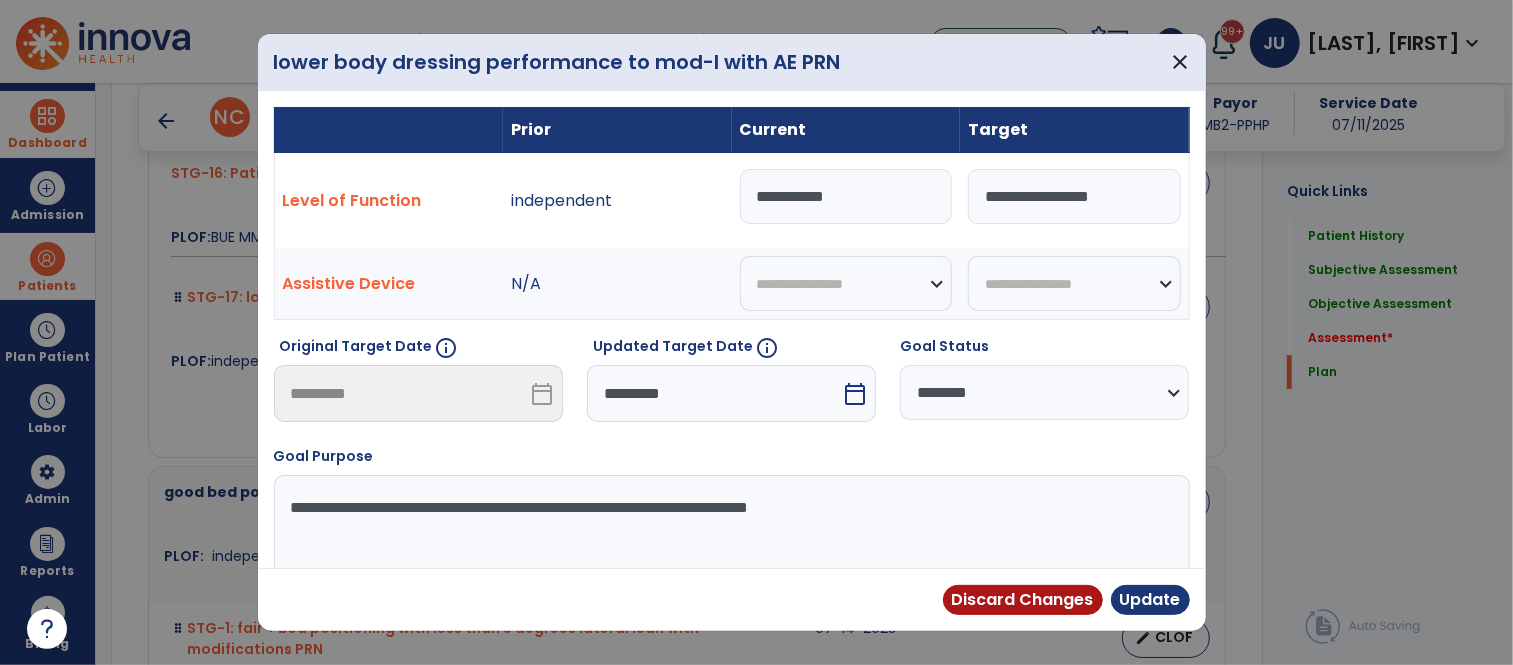click on "*********" at bounding box center [714, 393] 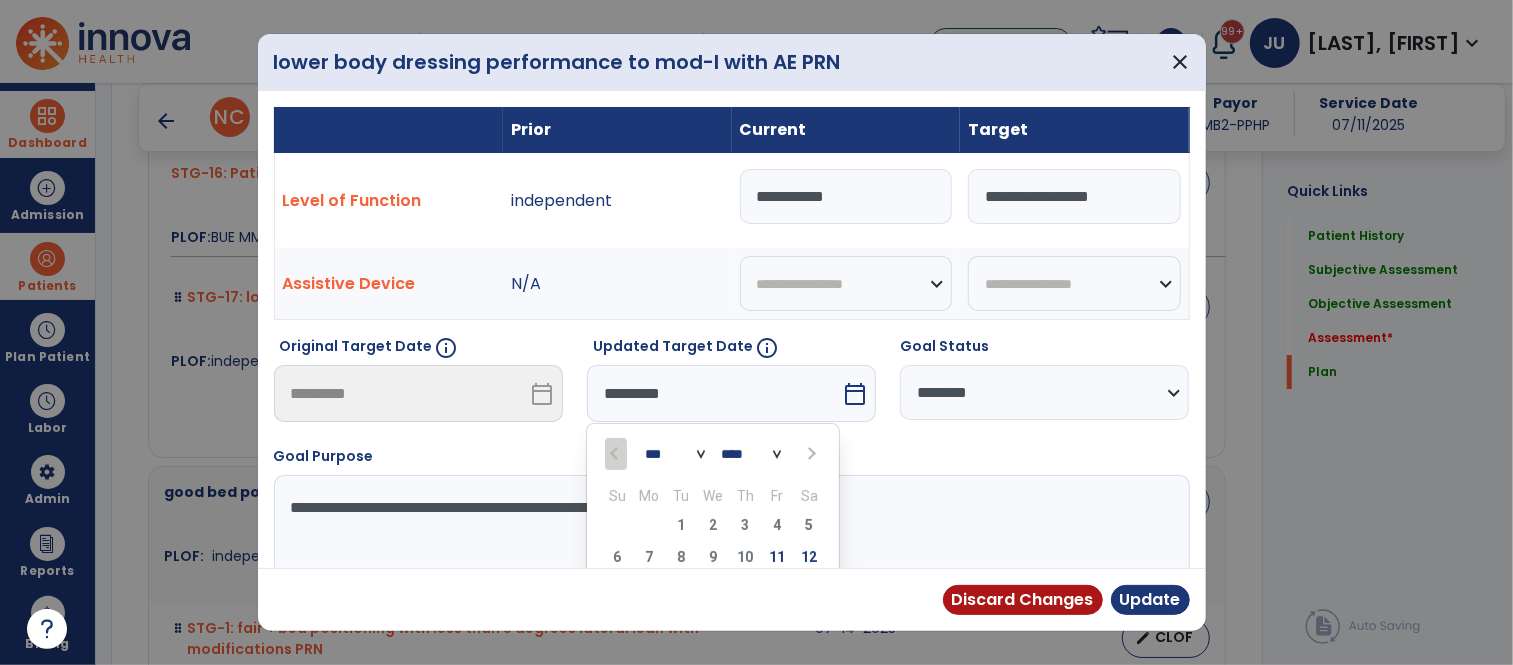 click on "28" at bounding box center (649, 653) 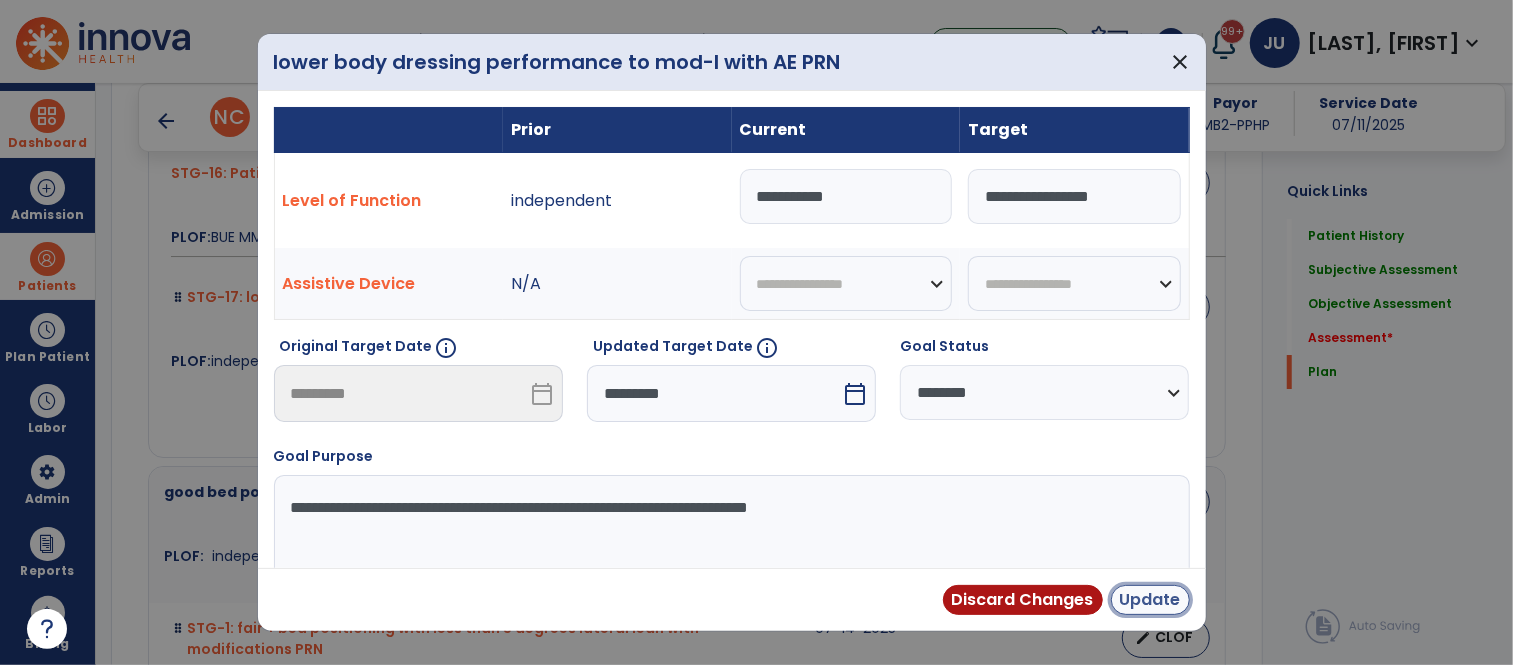 click on "Update" at bounding box center (1150, 600) 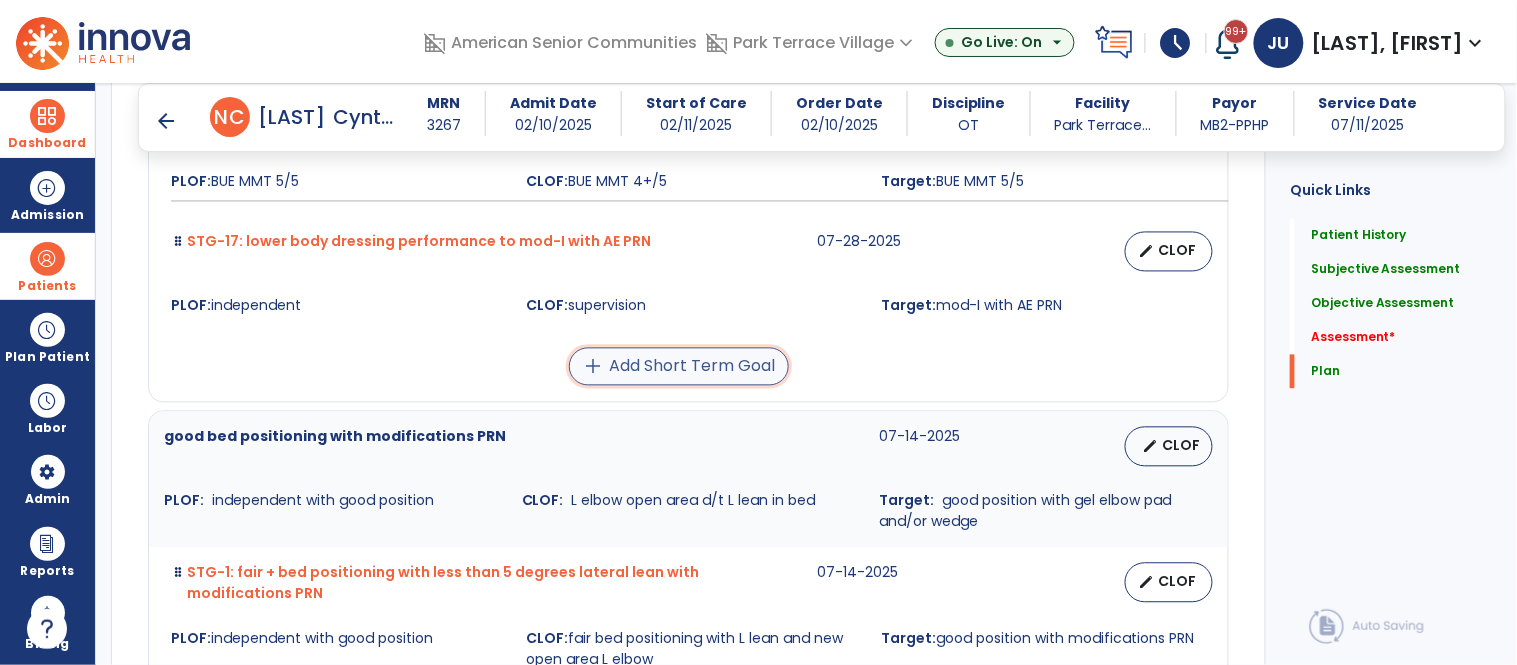 click on "add  Add Short Term Goal" at bounding box center [679, 367] 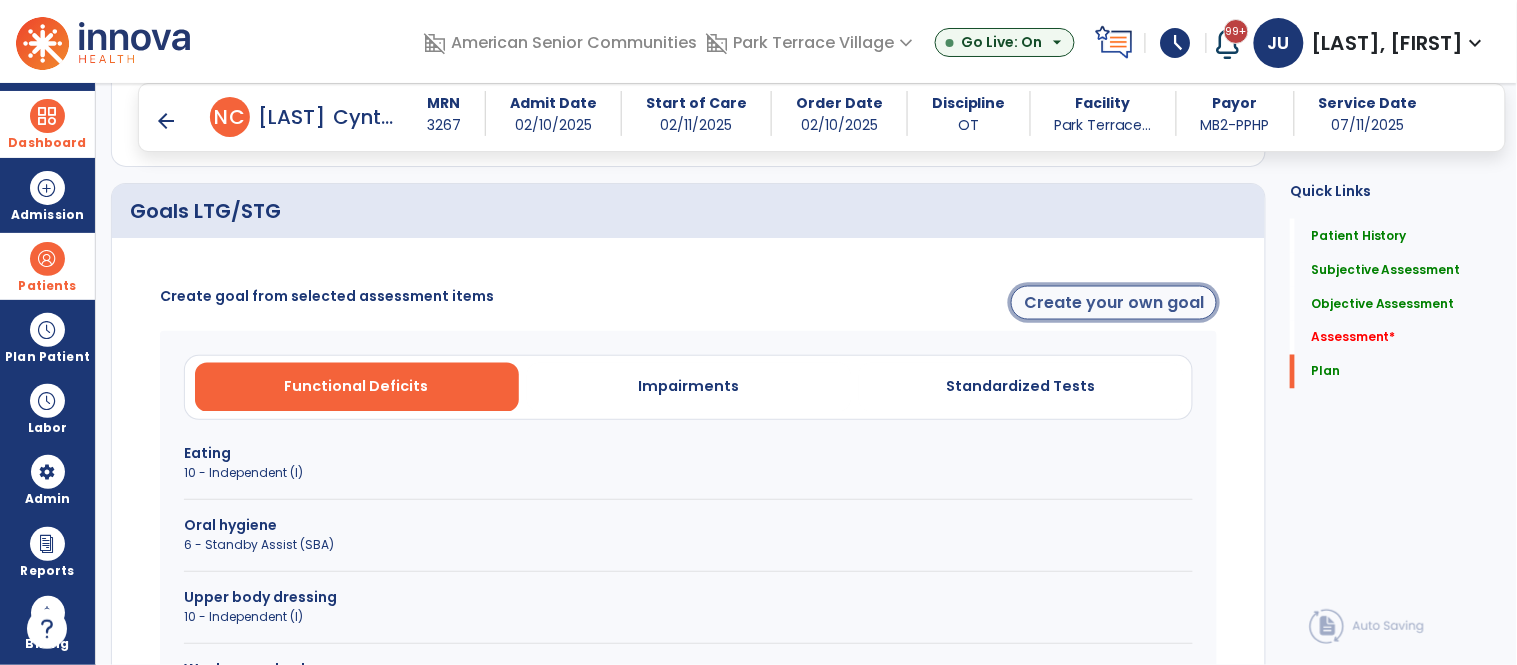 click on "Create your own goal" 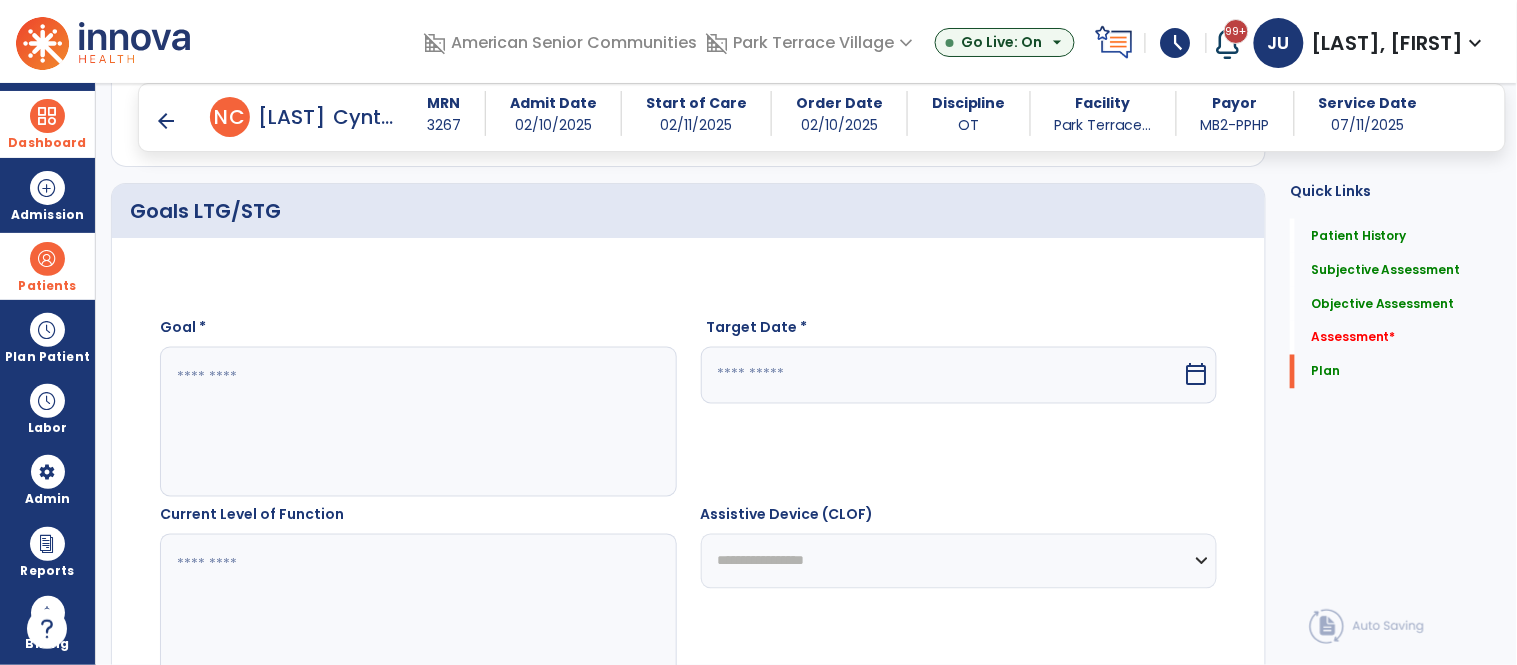 click 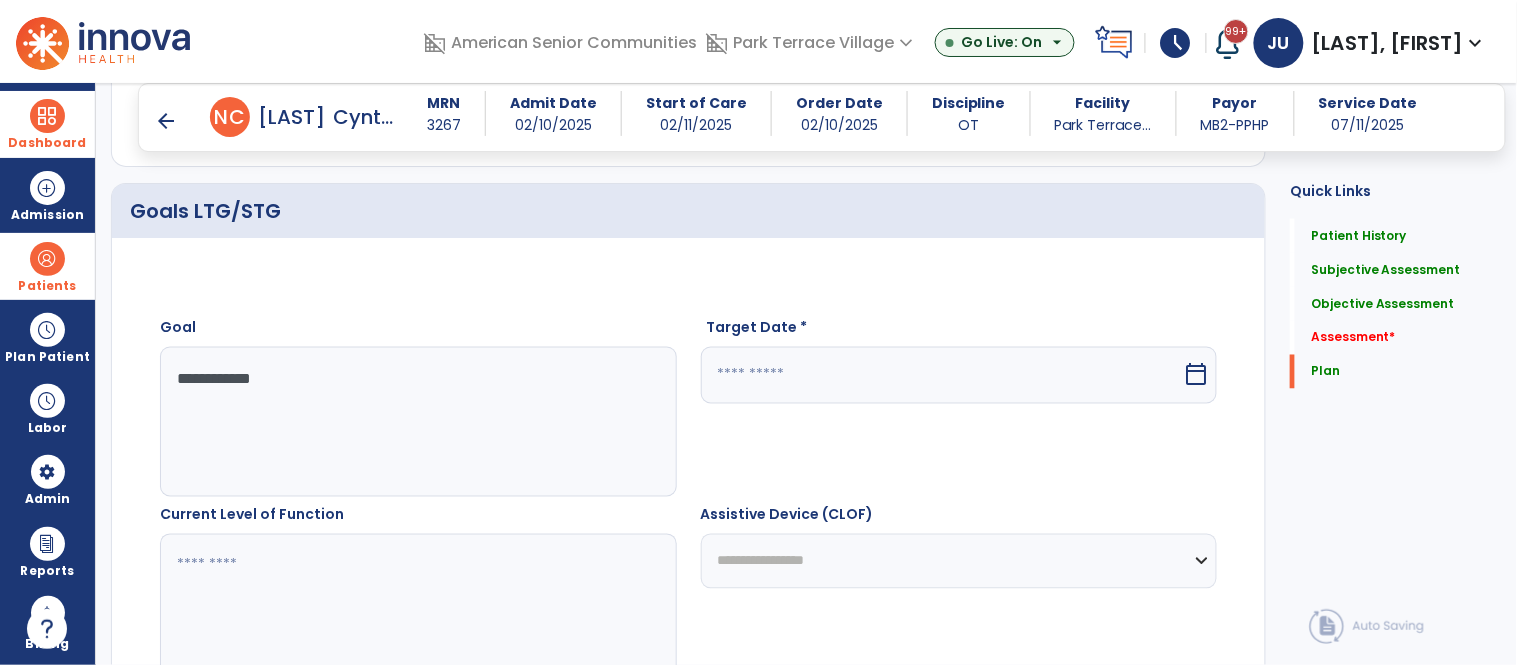 type on "**********" 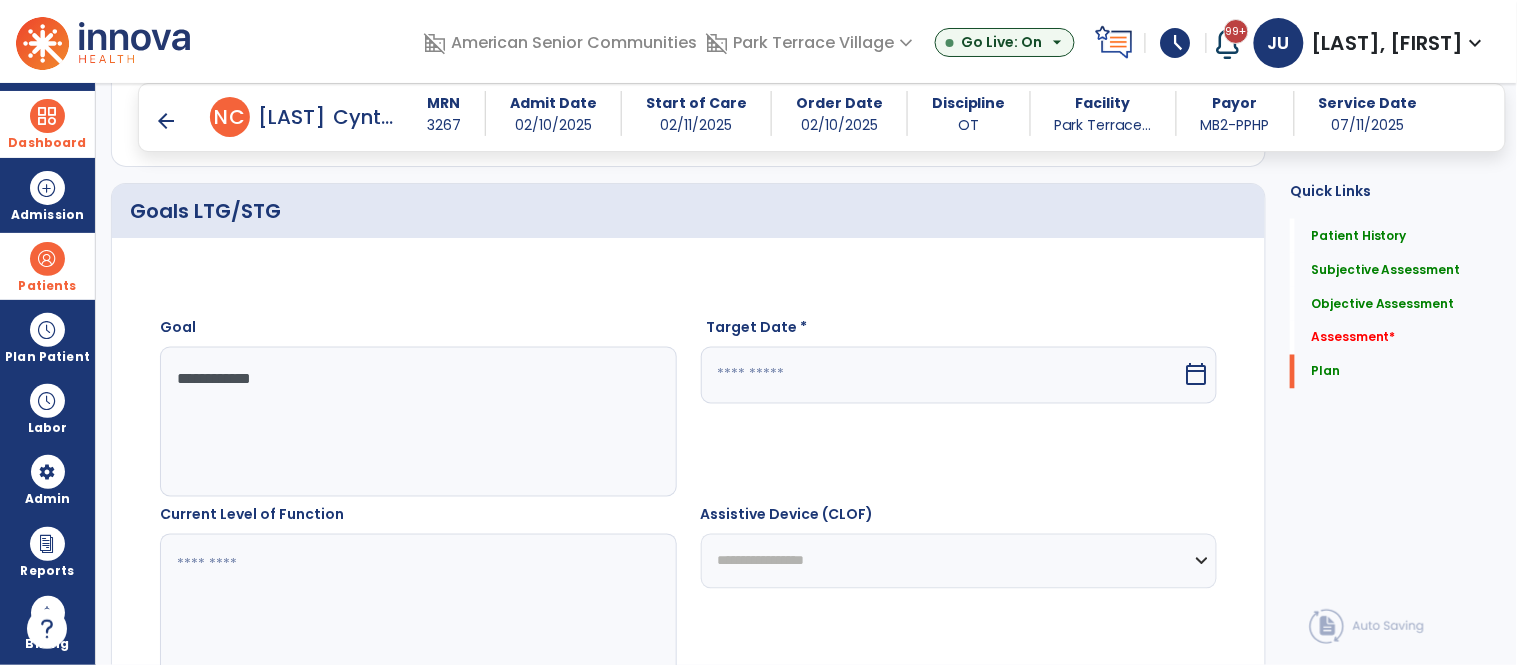 click 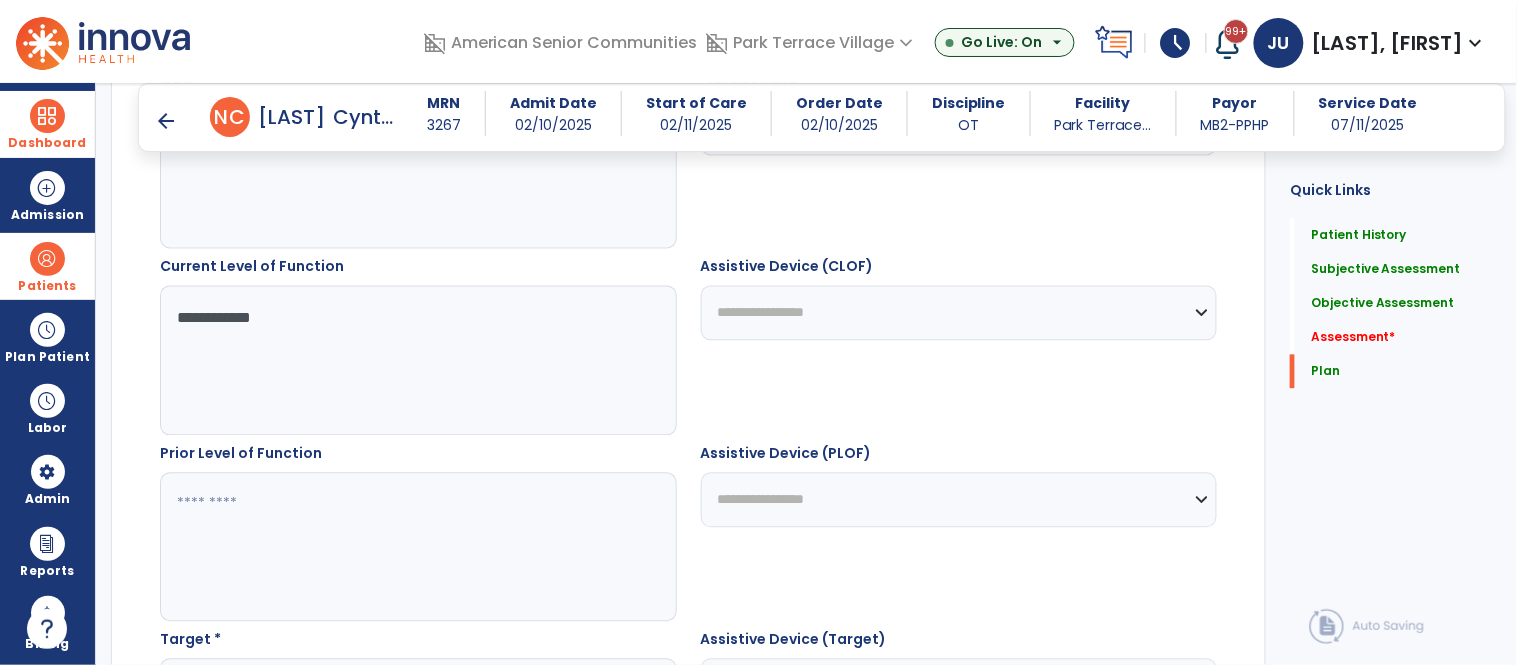 scroll, scrollTop: 6891, scrollLeft: 0, axis: vertical 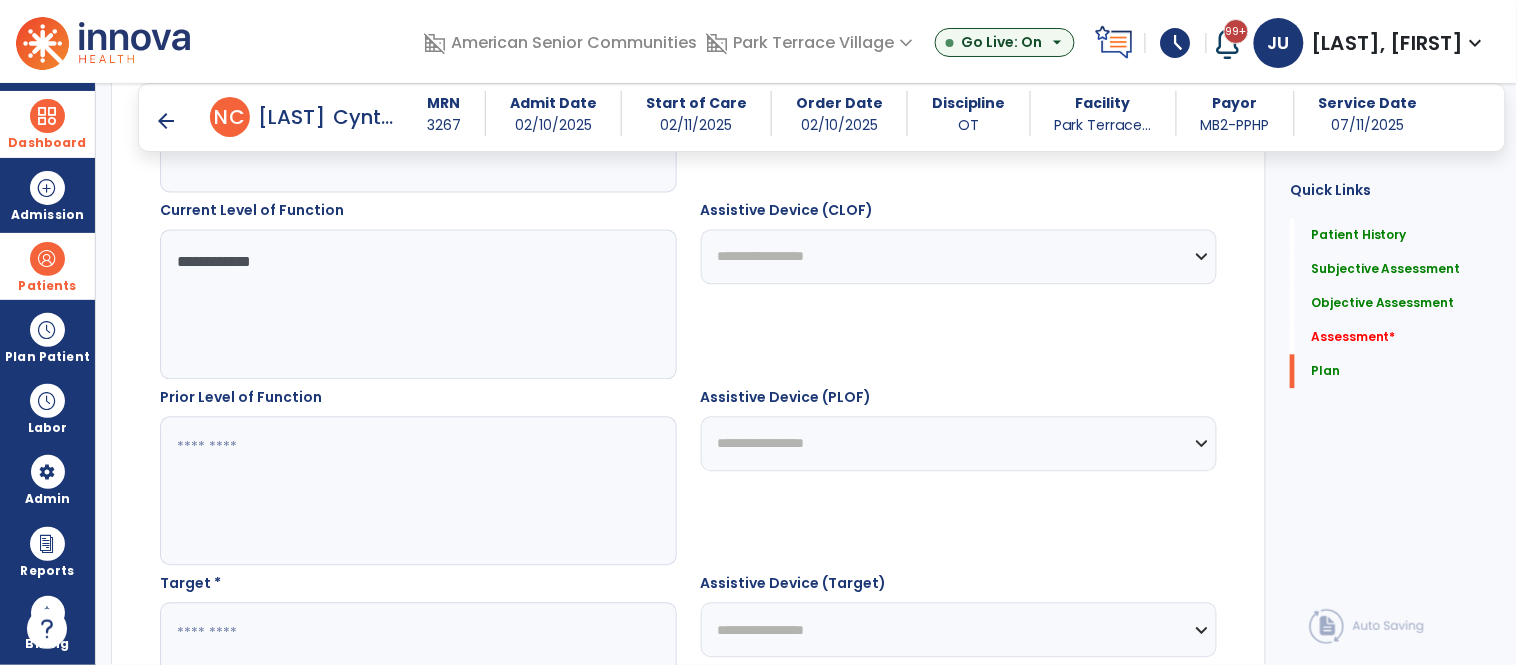 type on "**********" 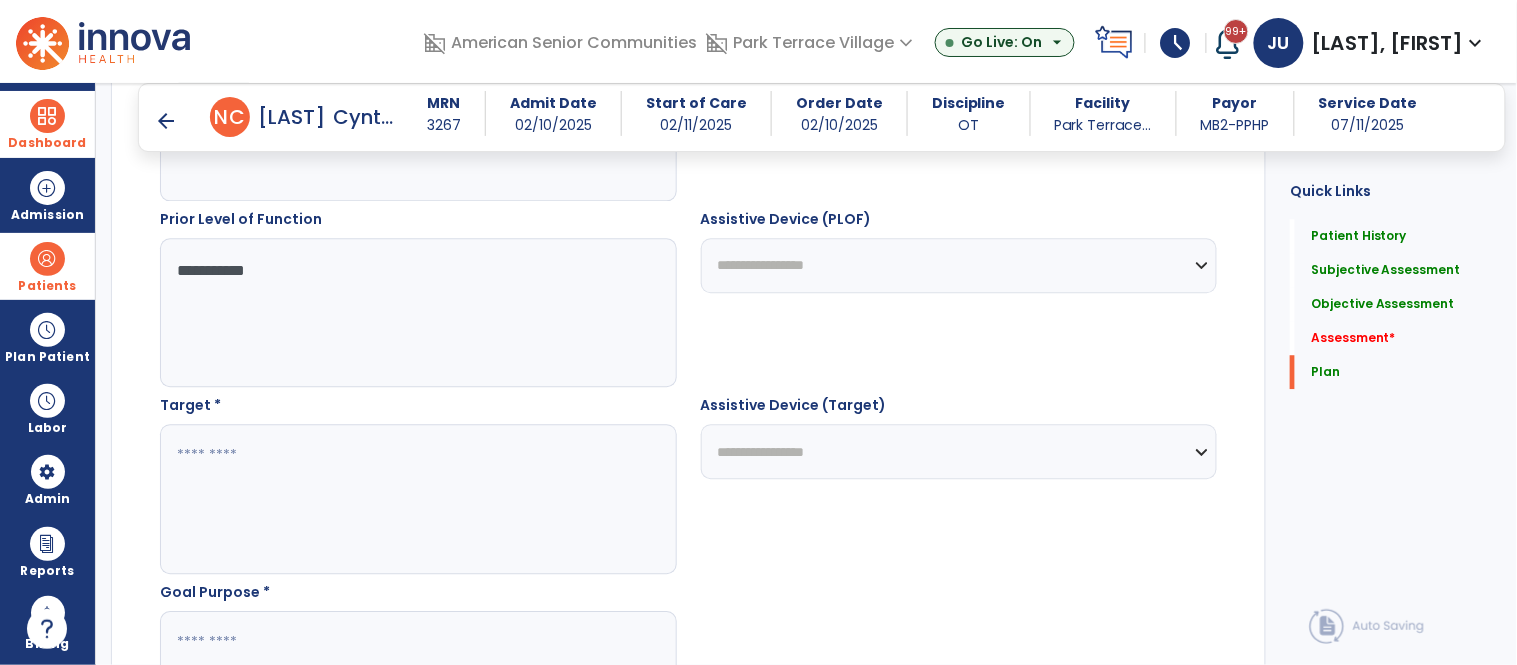 scroll, scrollTop: 7111, scrollLeft: 0, axis: vertical 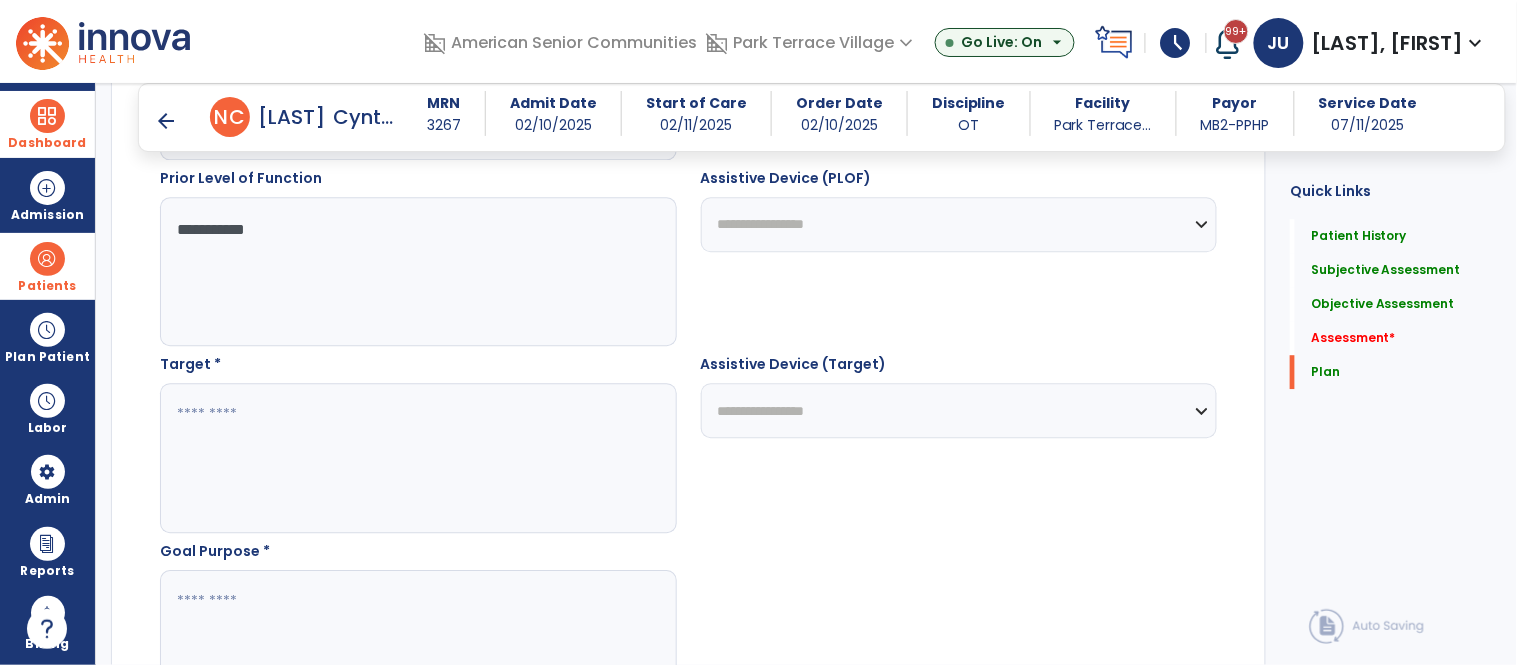 type on "**********" 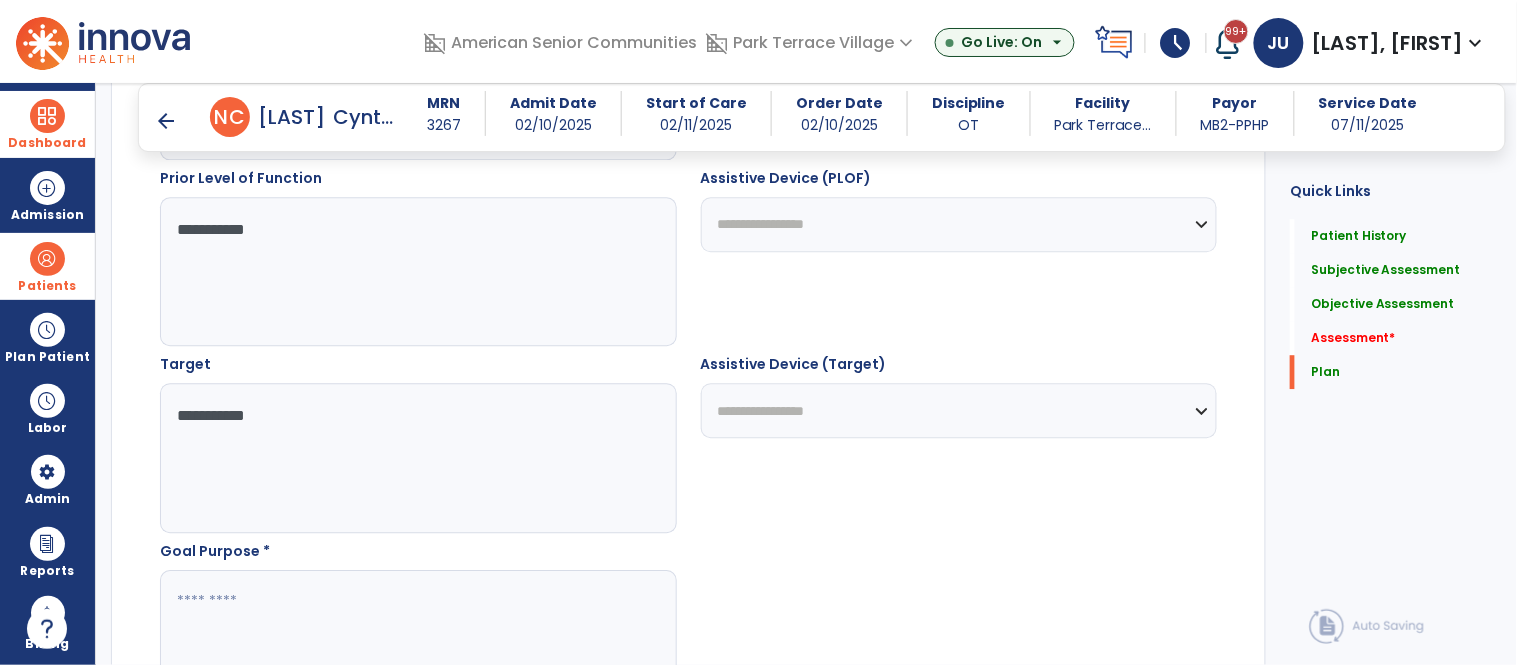 type on "**********" 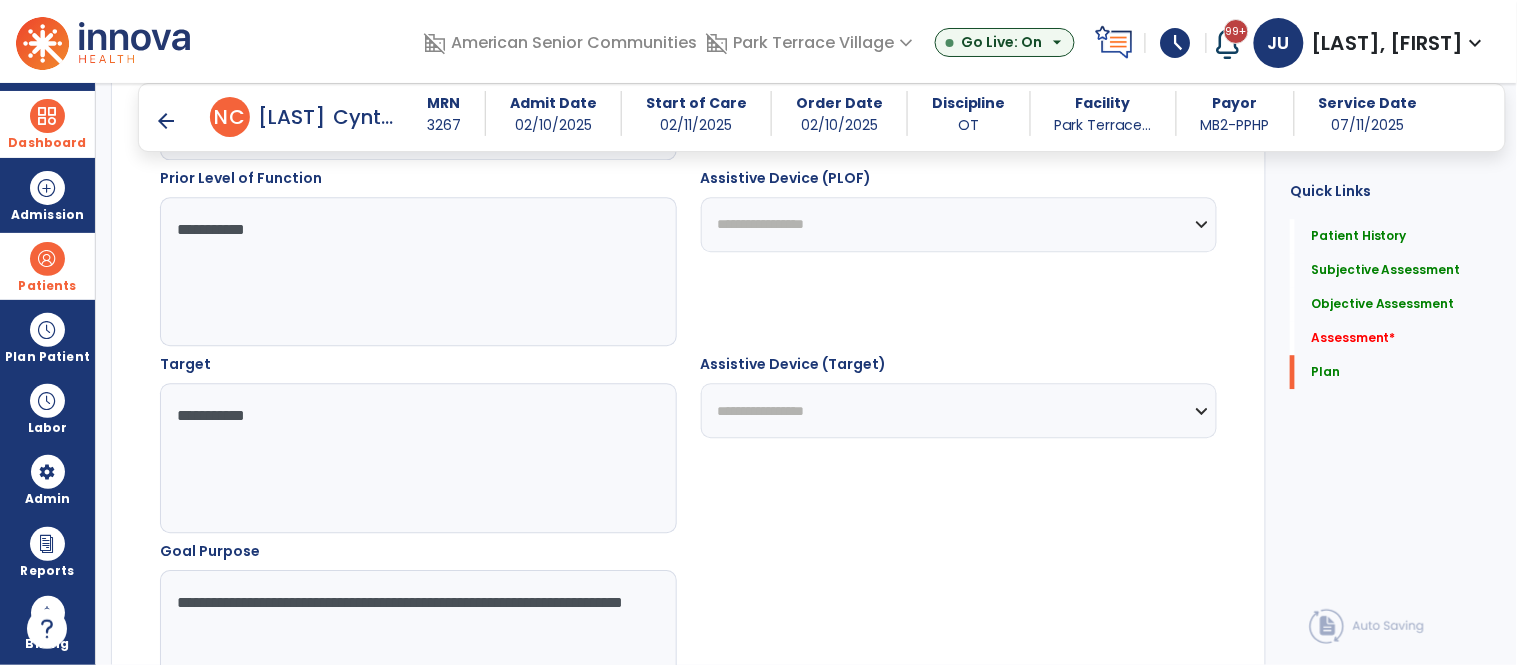 click on "**********" 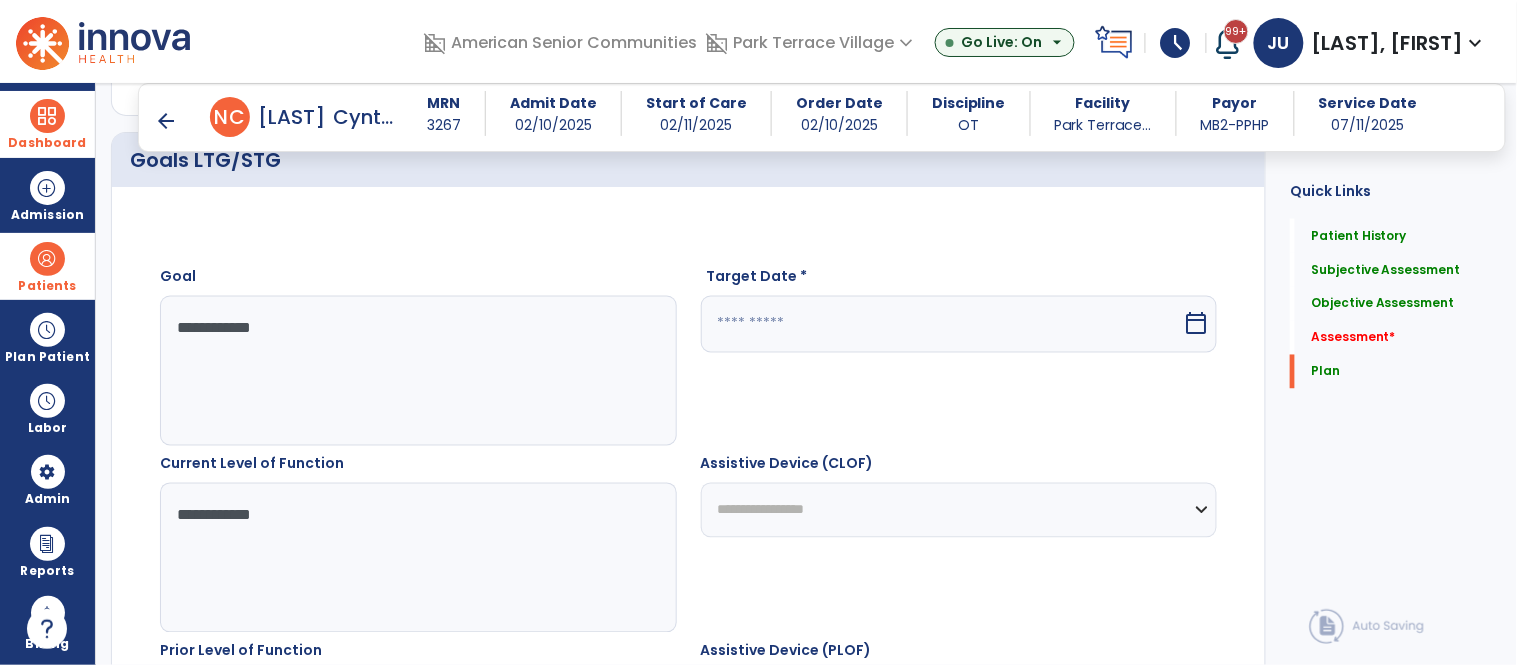 scroll, scrollTop: 6647, scrollLeft: 0, axis: vertical 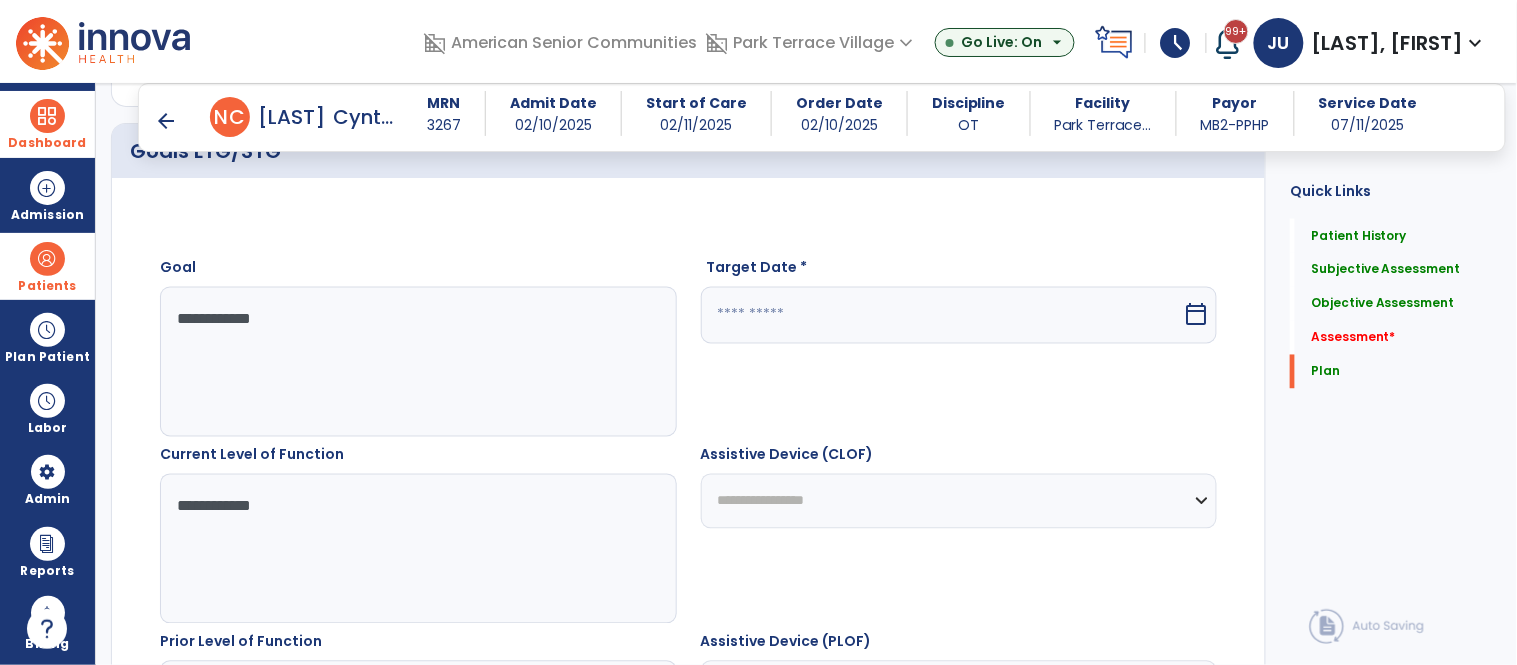 type on "**********" 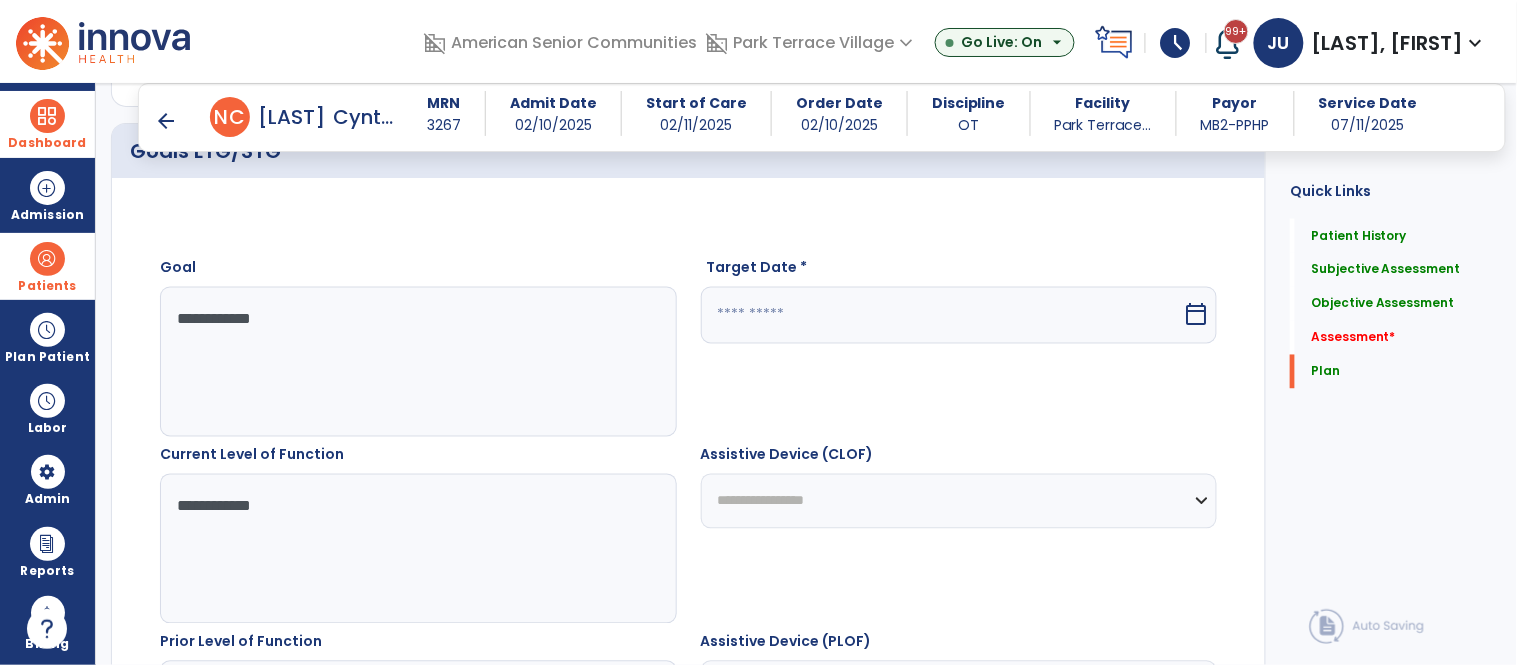 click at bounding box center (942, 315) 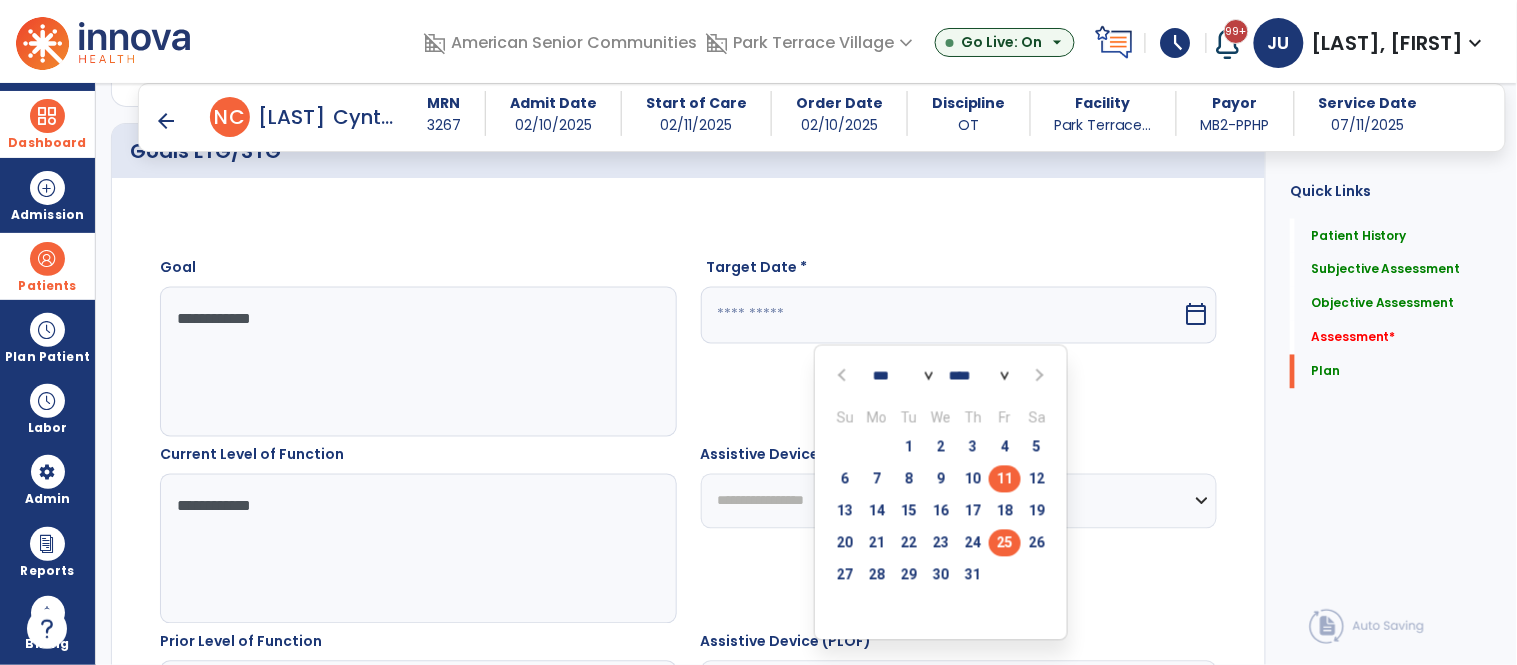 click on "25" at bounding box center (1005, 543) 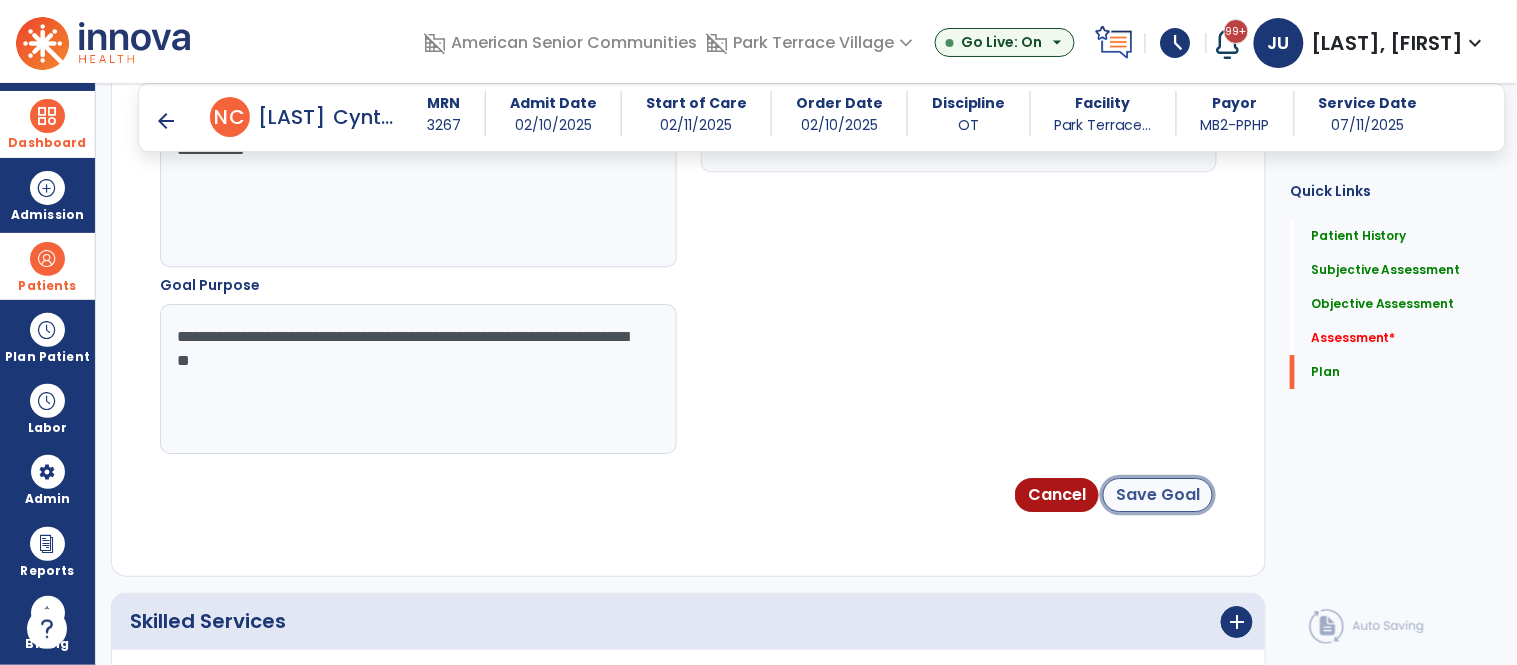 click on "Save Goal" 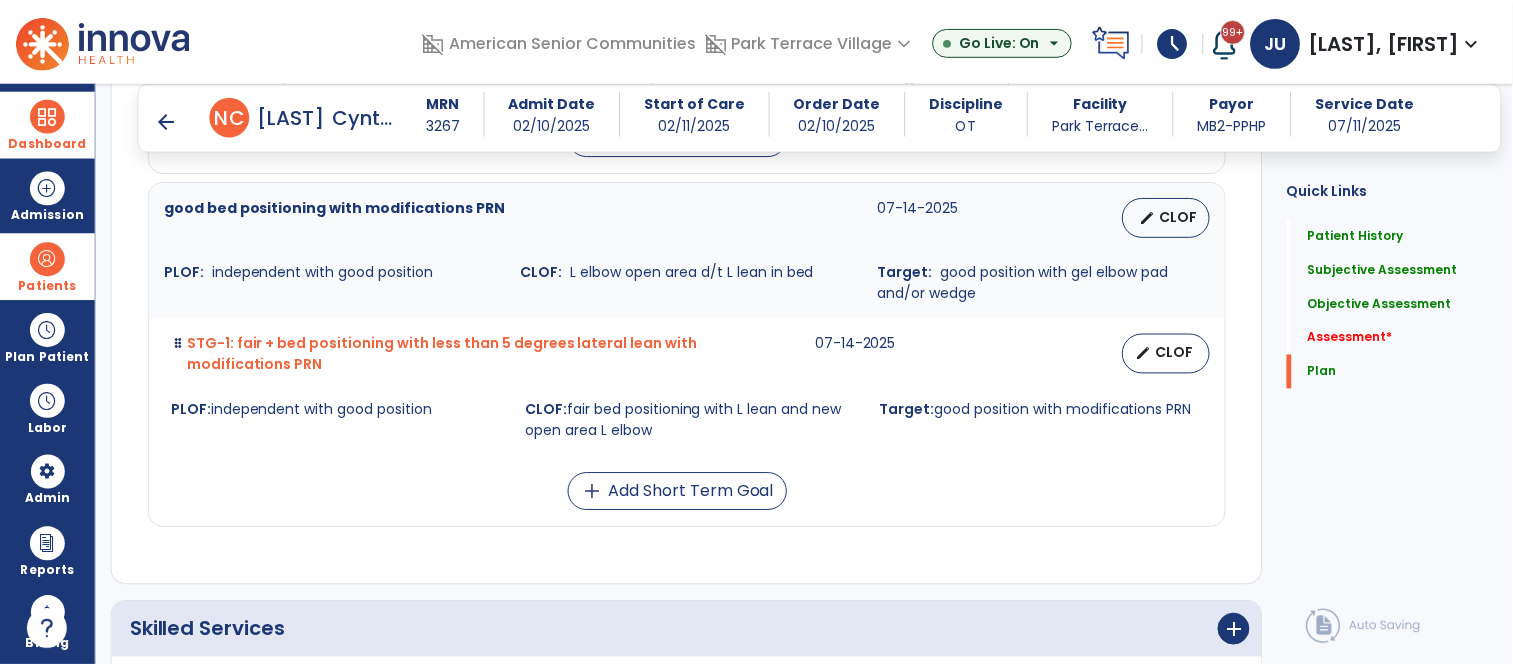 scroll, scrollTop: 9138, scrollLeft: 0, axis: vertical 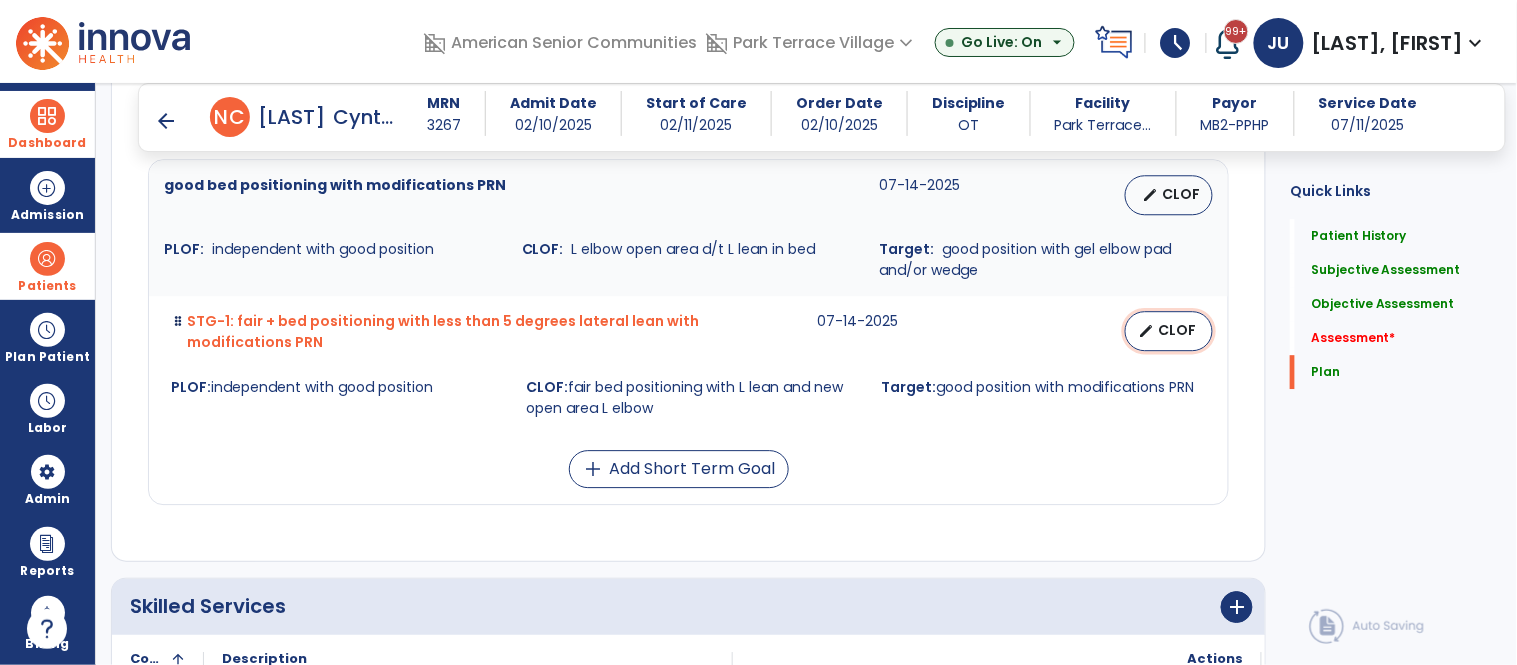click on "CLOF" at bounding box center (1177, 330) 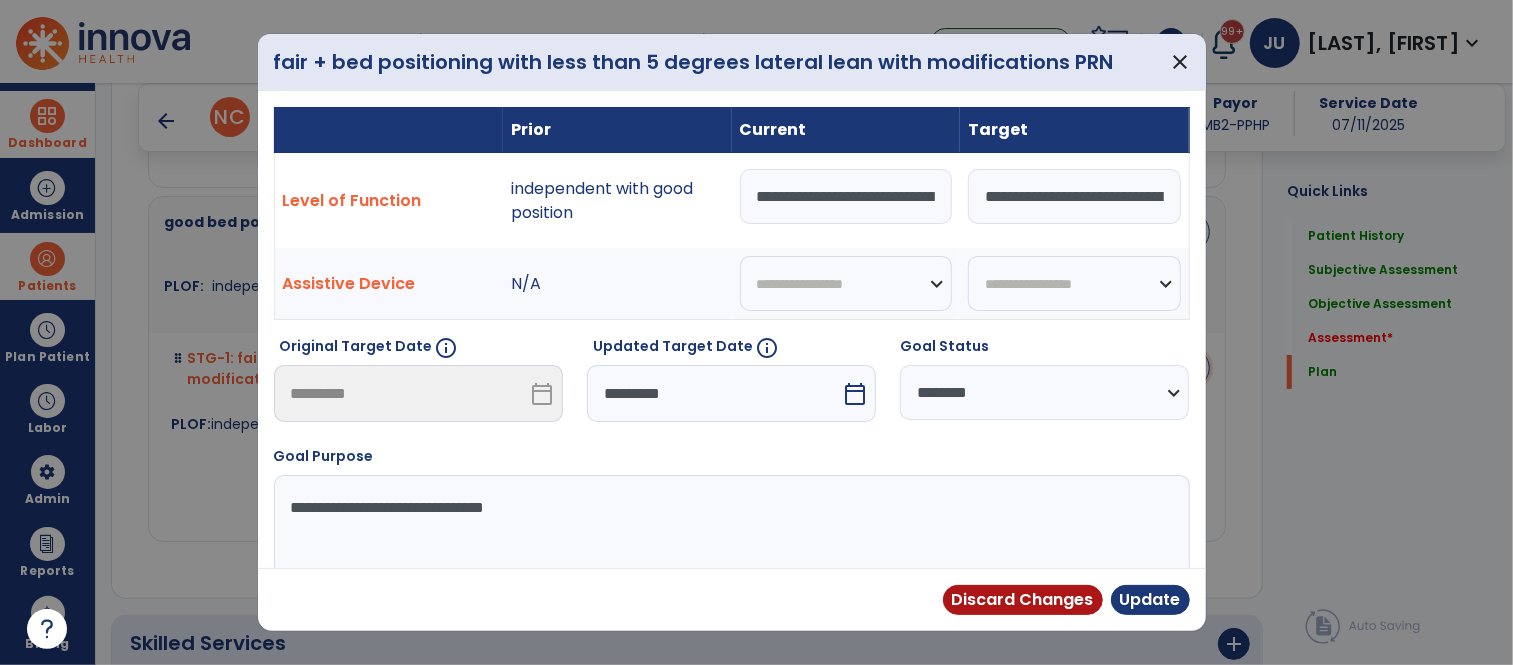 scroll, scrollTop: 9156, scrollLeft: 0, axis: vertical 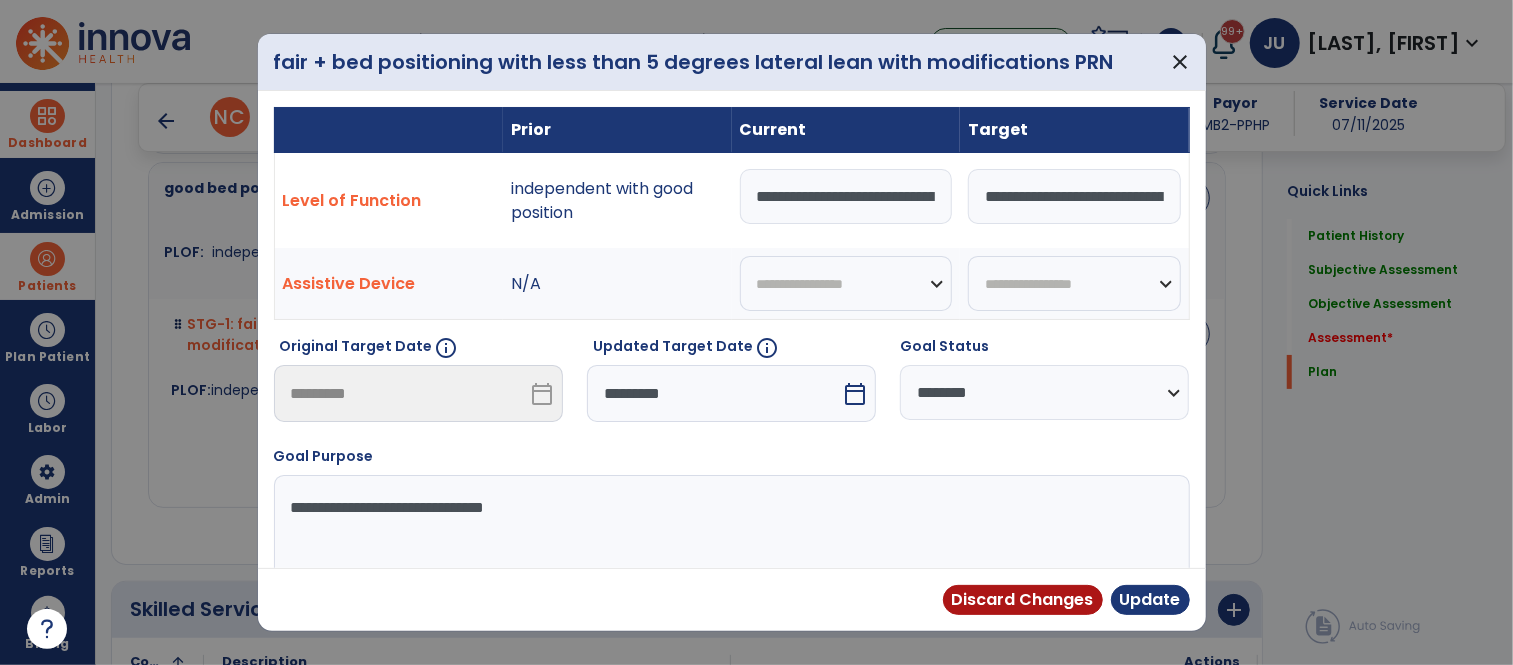 click on "*********" at bounding box center [714, 393] 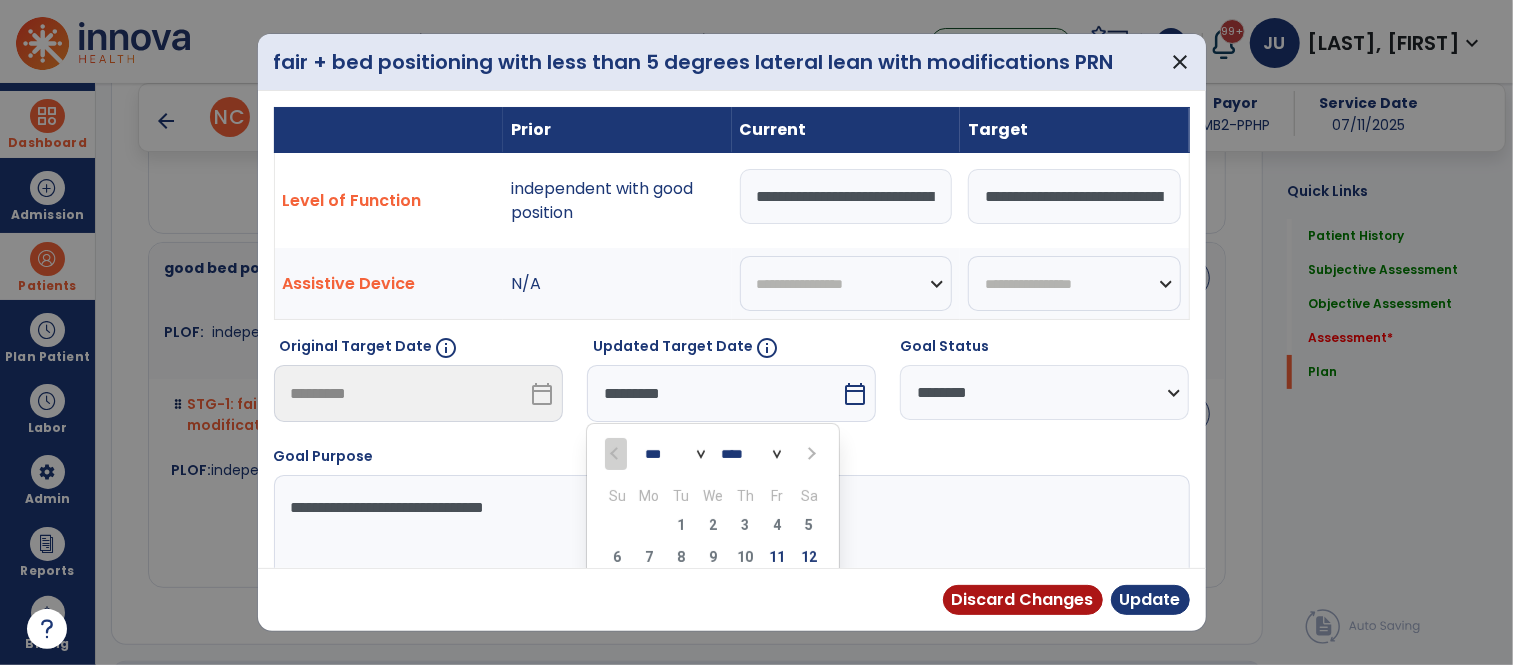 scroll, scrollTop: 9221, scrollLeft: 0, axis: vertical 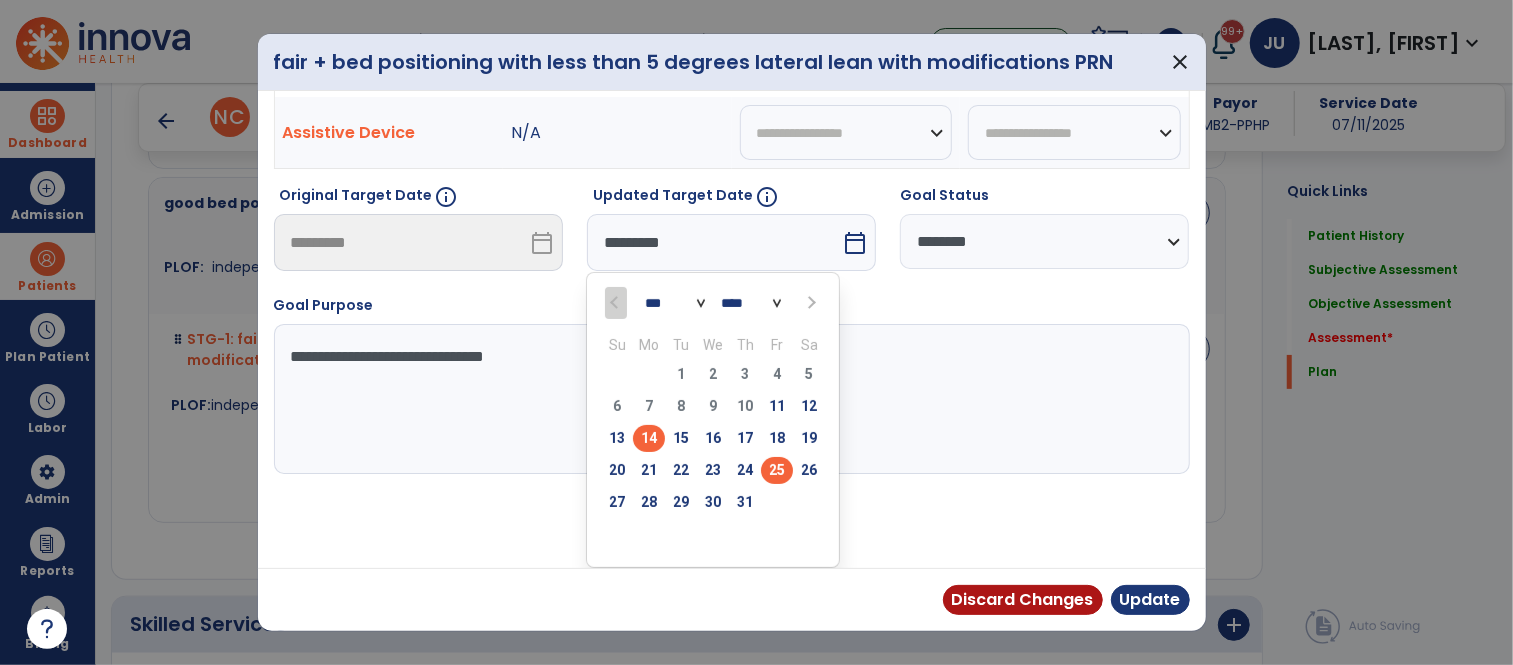 click on "25" at bounding box center [777, 470] 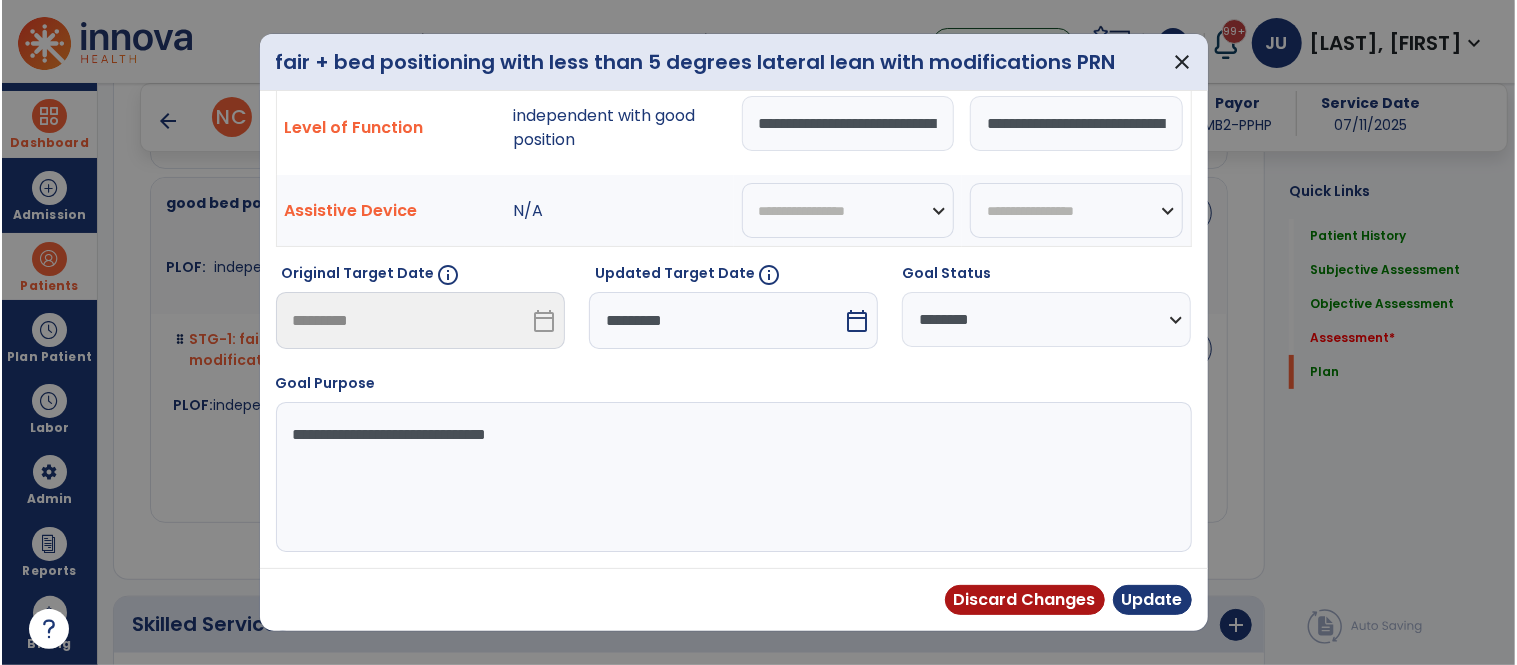 scroll, scrollTop: 73, scrollLeft: 0, axis: vertical 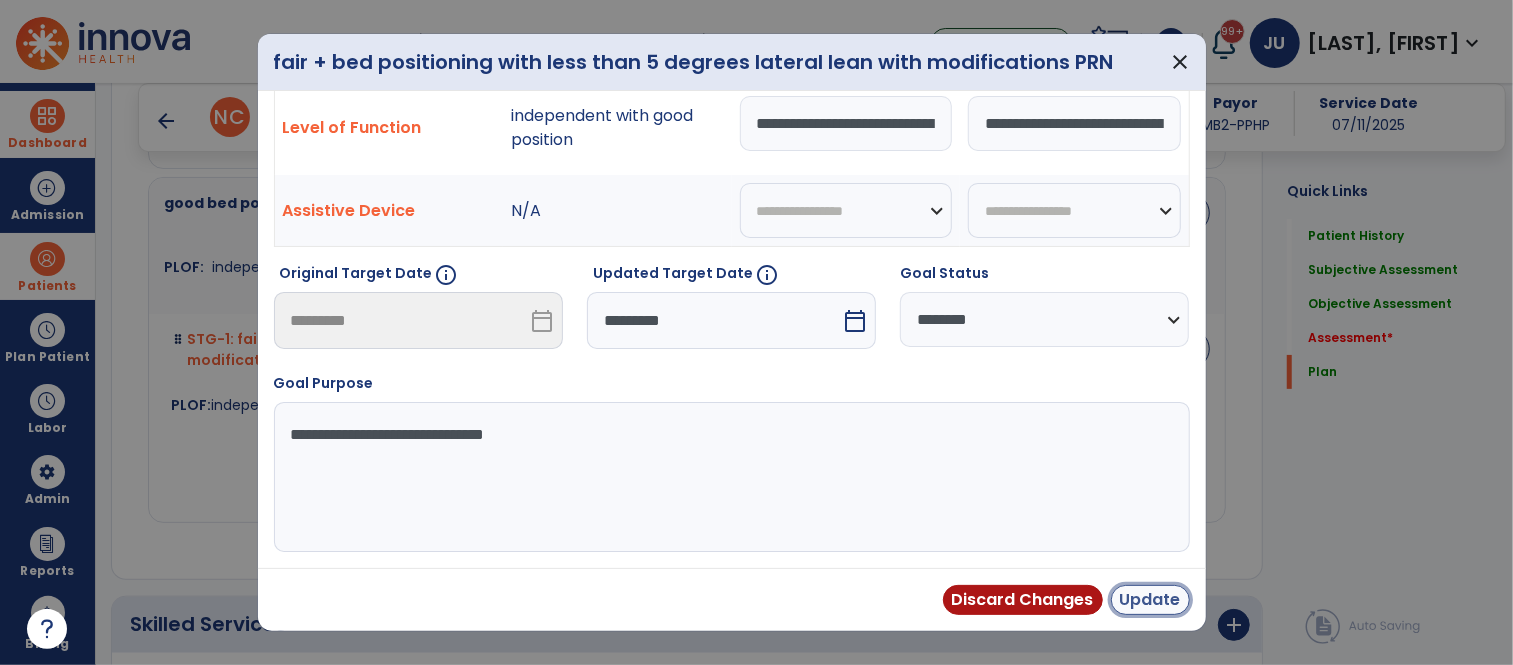 click on "Update" at bounding box center (1150, 600) 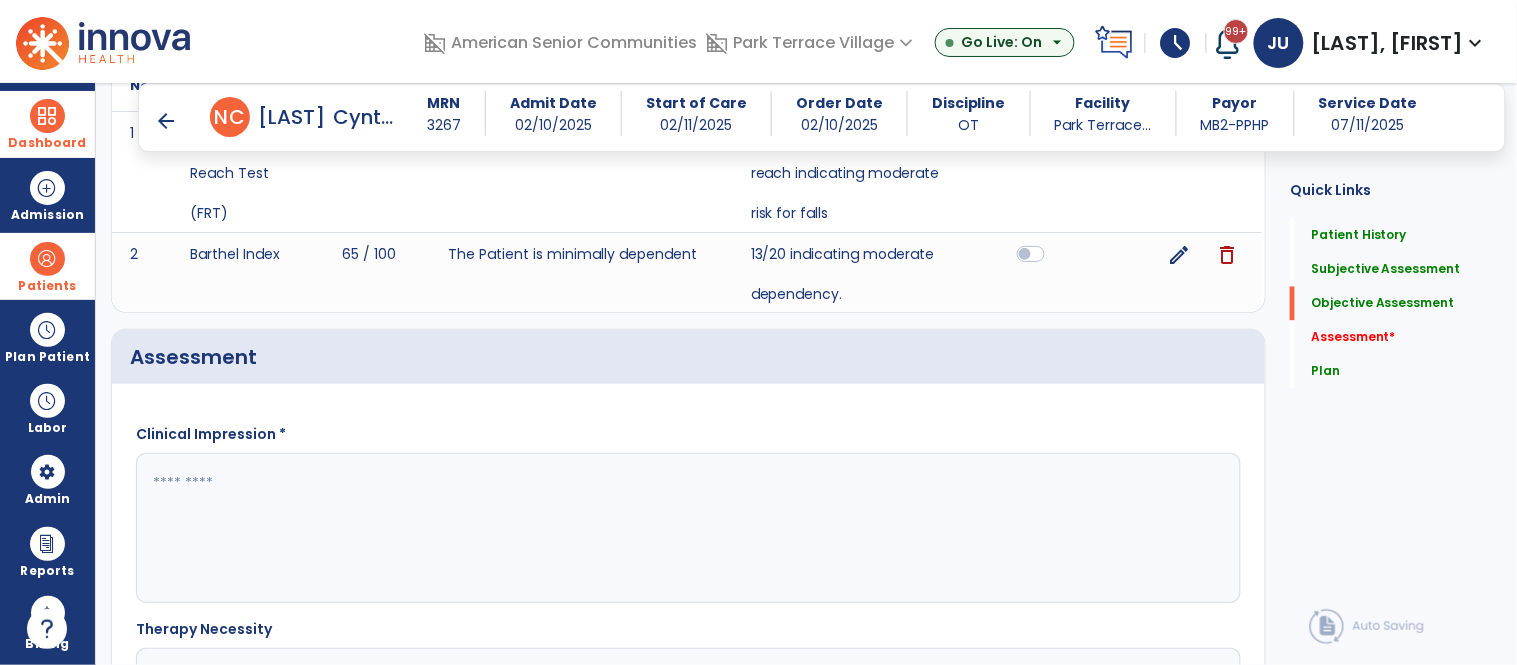 scroll, scrollTop: 4816, scrollLeft: 0, axis: vertical 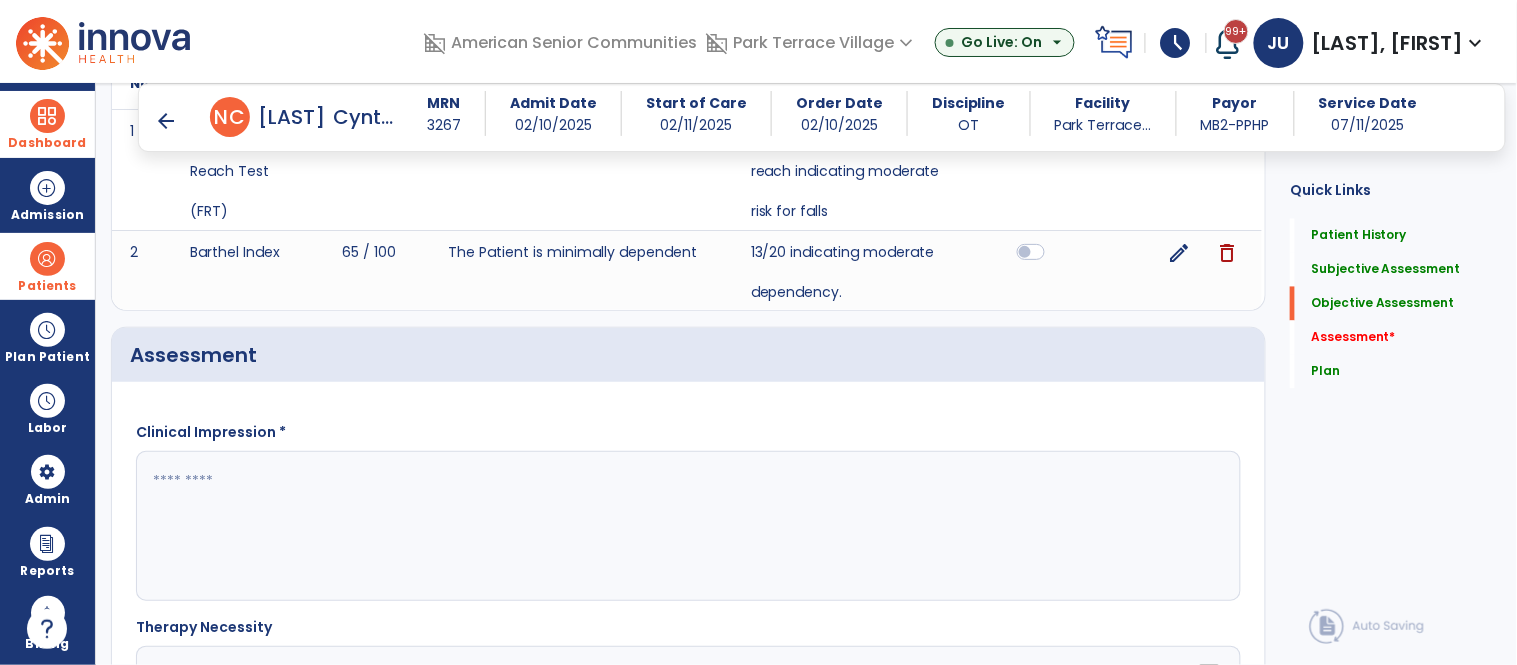 click 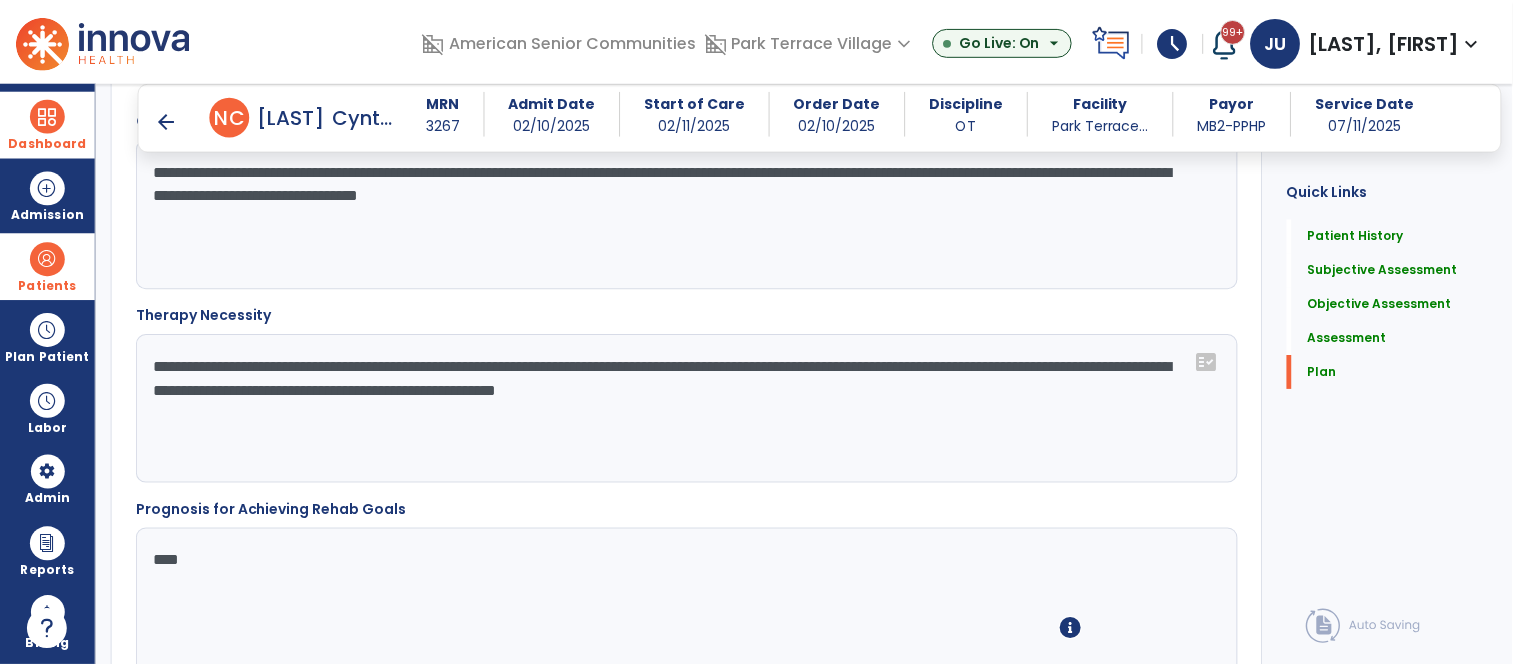 scroll, scrollTop: 9657, scrollLeft: 0, axis: vertical 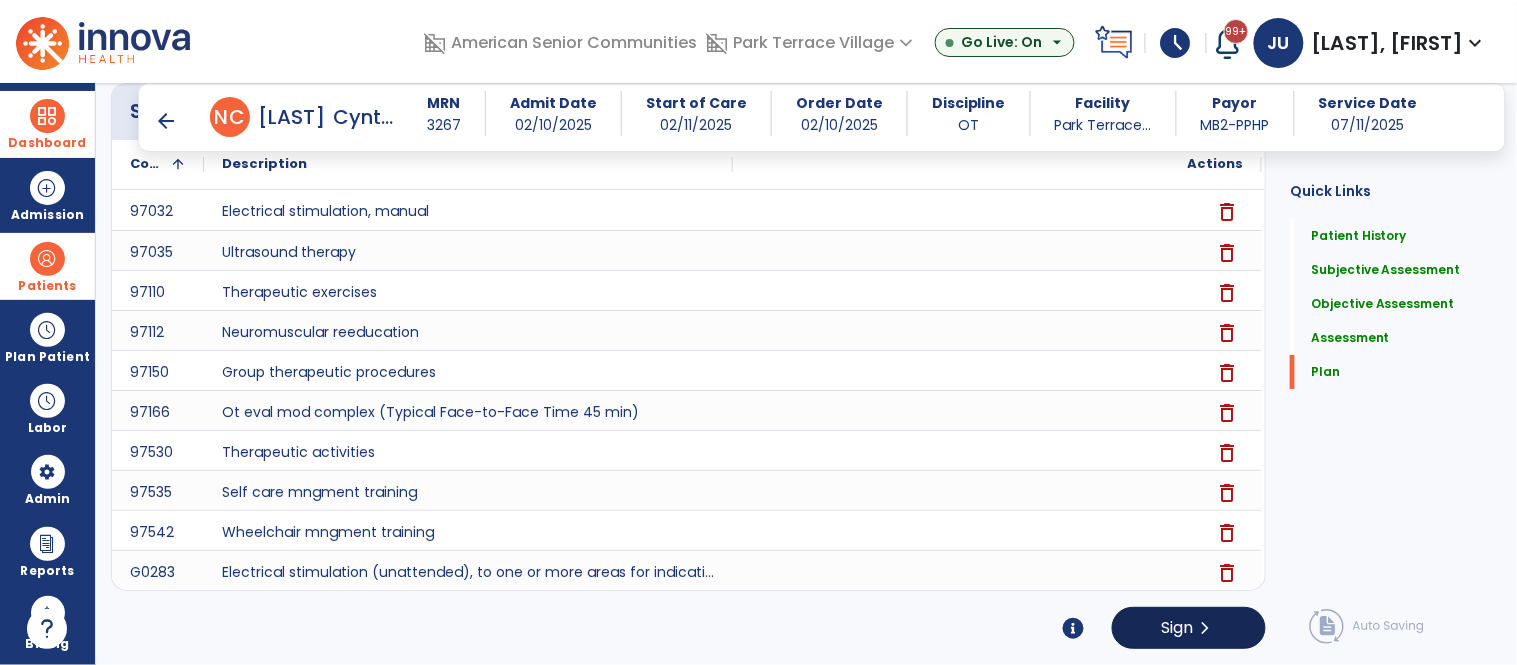 type on "**********" 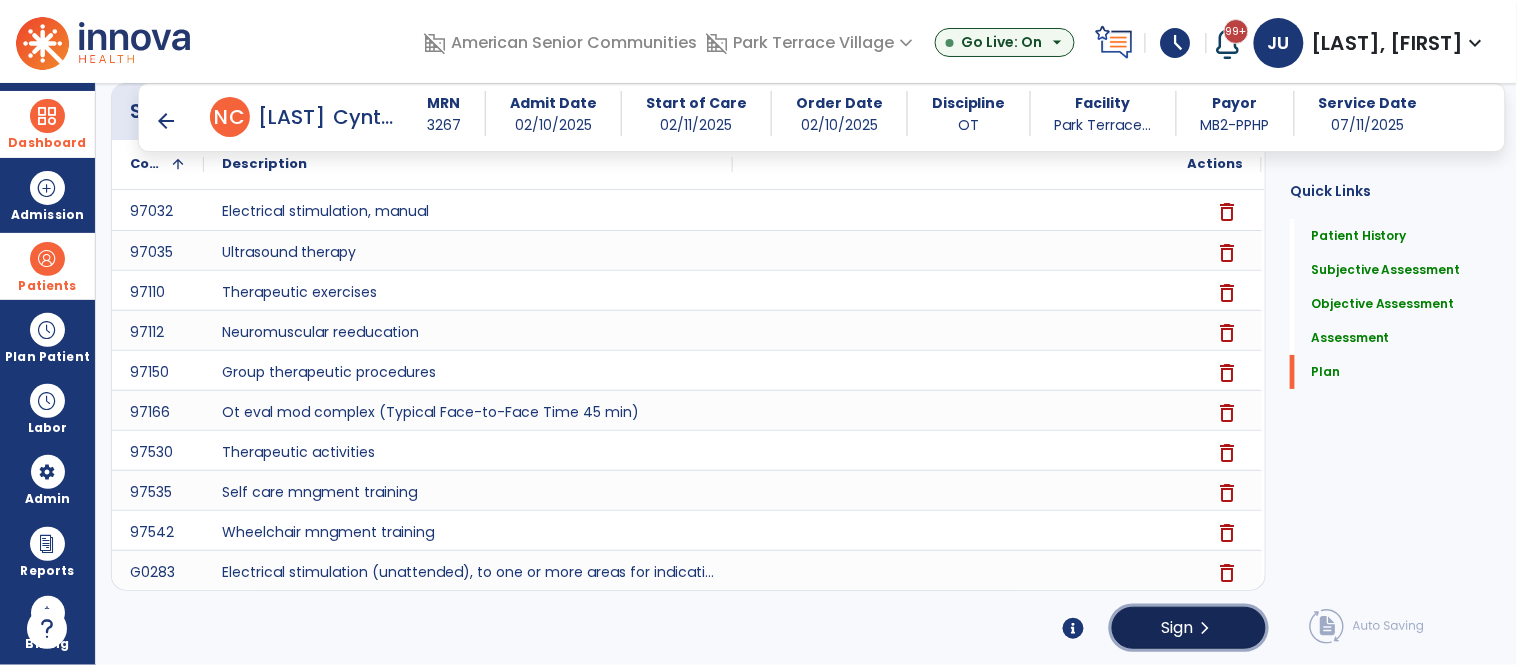 click on "Sign" 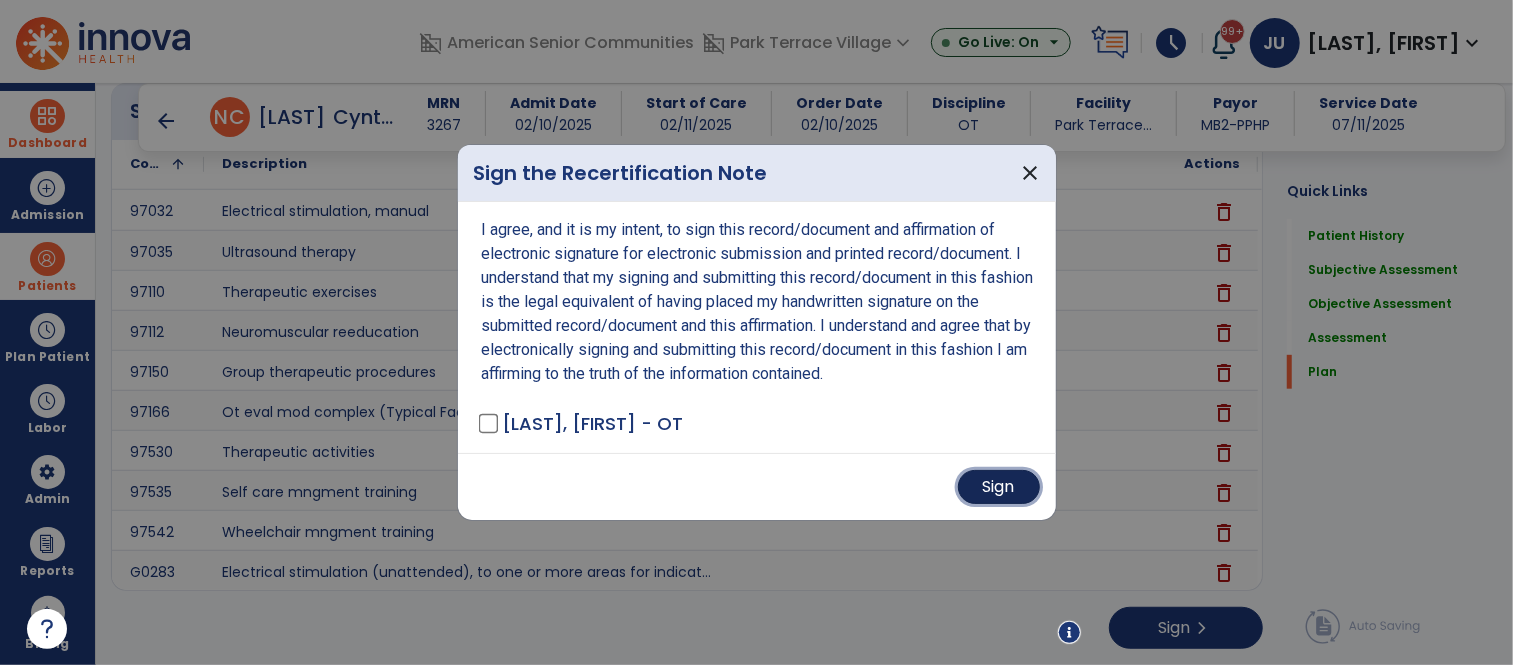 click on "Sign" at bounding box center (999, 487) 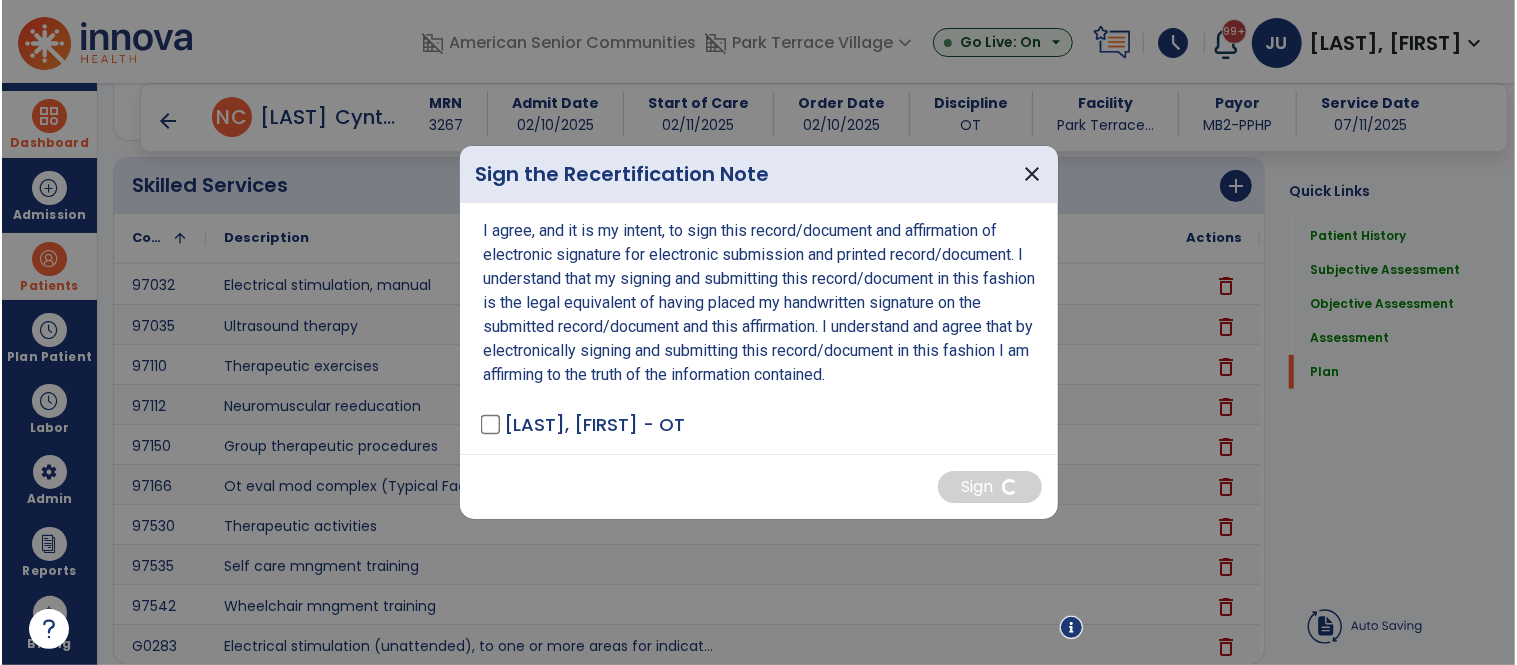 scroll, scrollTop: 9740, scrollLeft: 0, axis: vertical 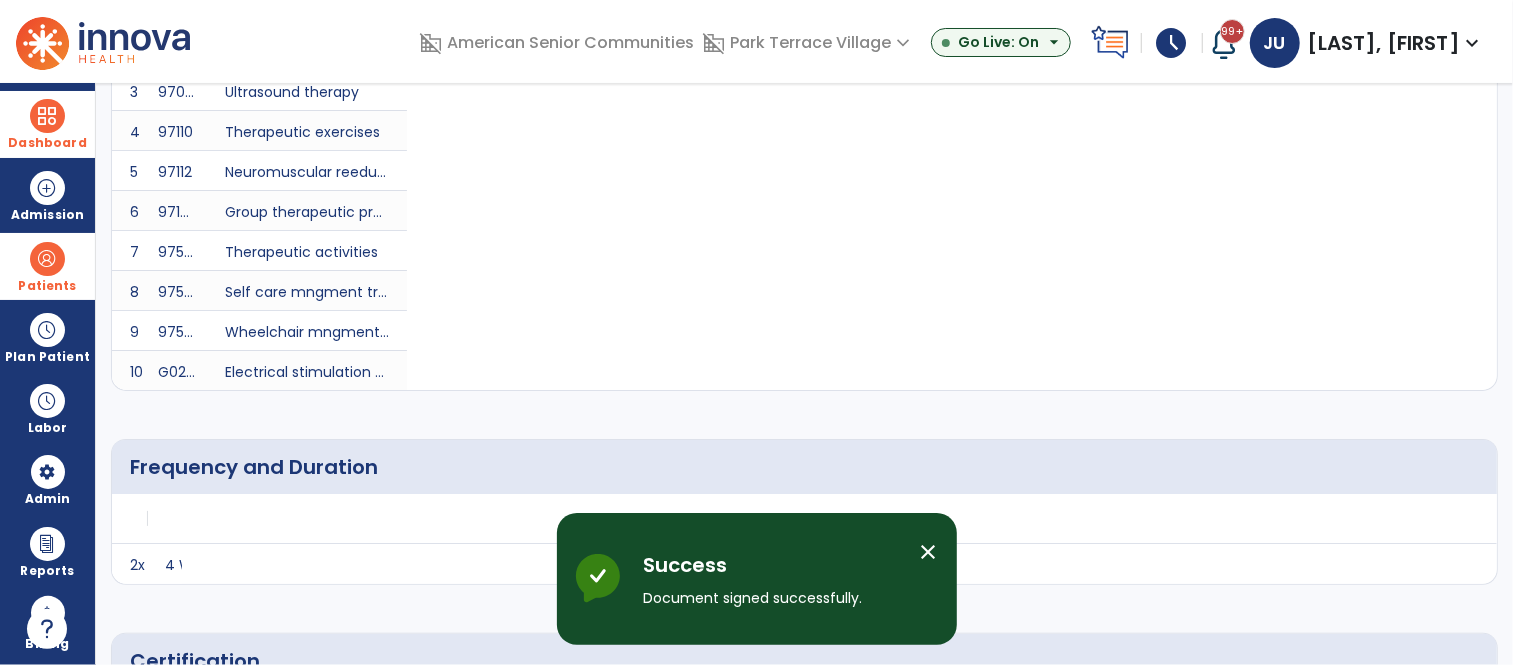 click on "close" at bounding box center (937, 579) 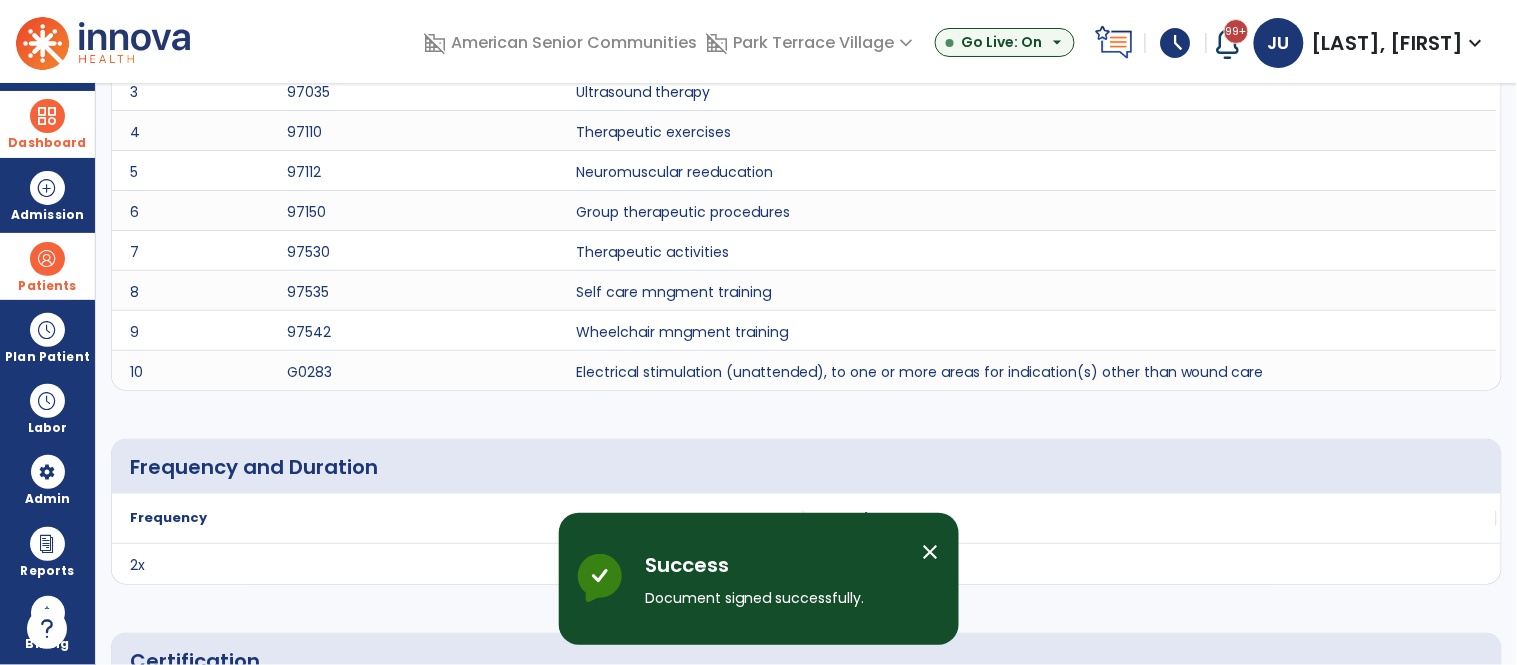 scroll, scrollTop: 6, scrollLeft: 0, axis: vertical 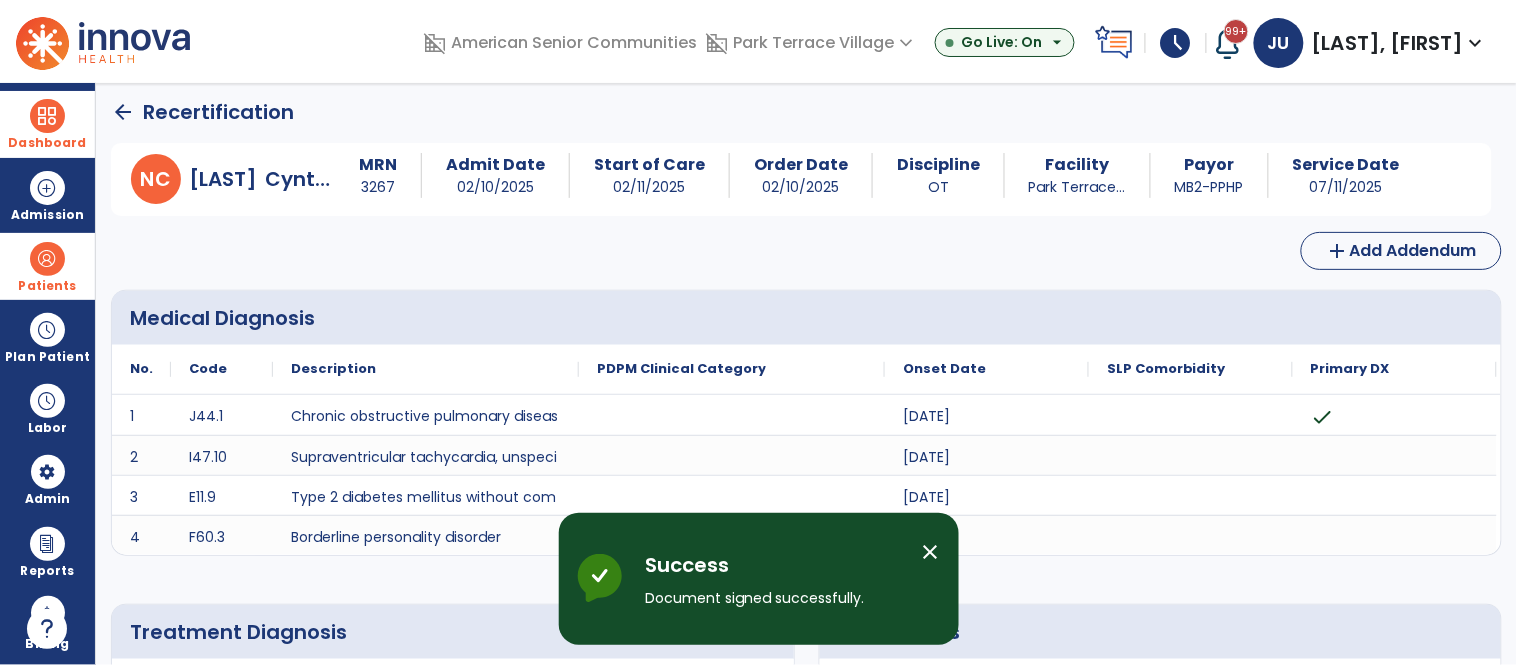 click on "close" at bounding box center (931, 552) 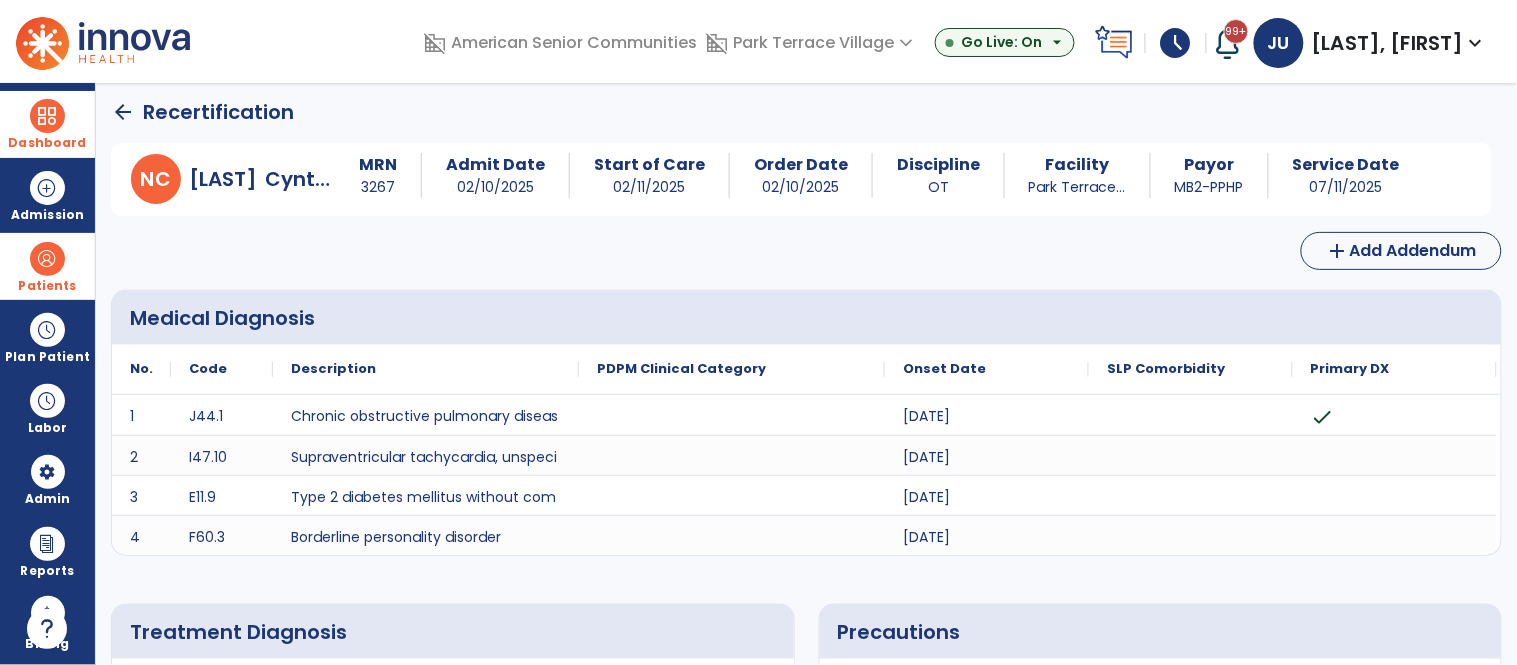 click on "arrow_back" 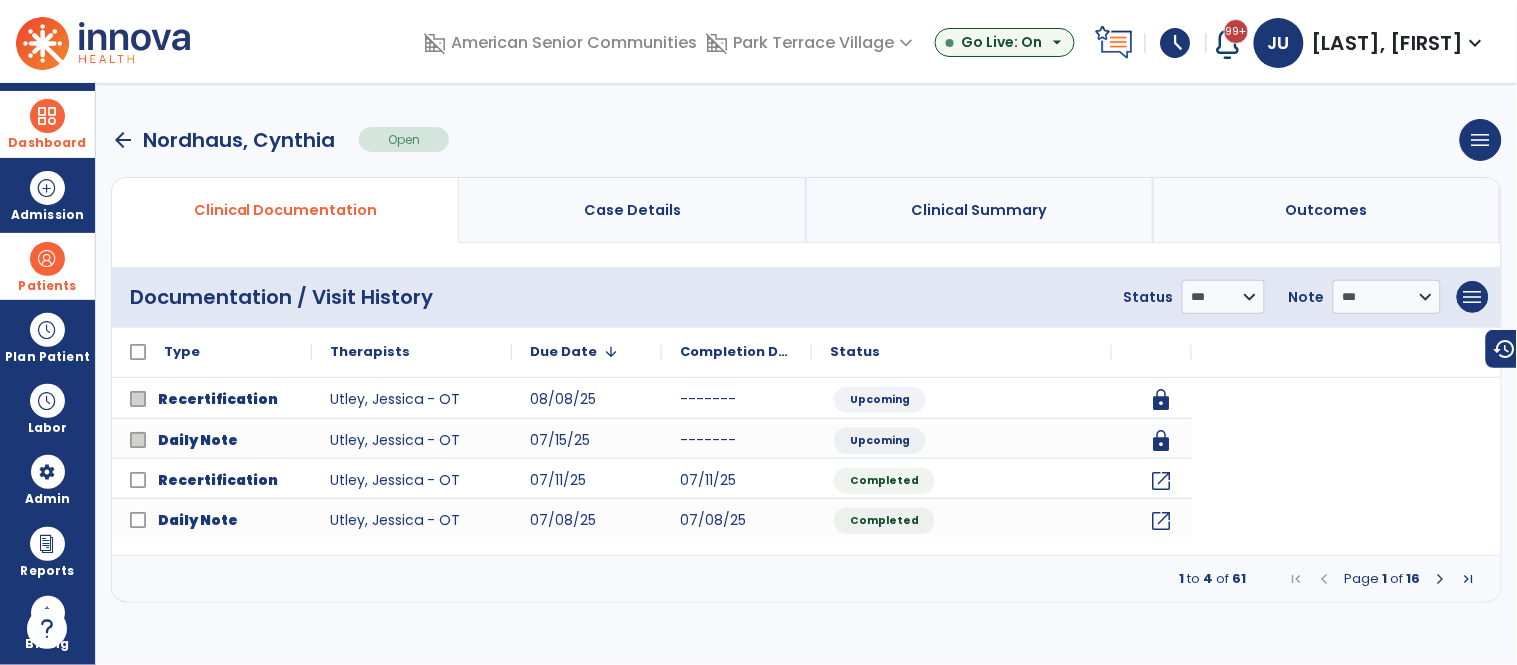 scroll, scrollTop: 0, scrollLeft: 0, axis: both 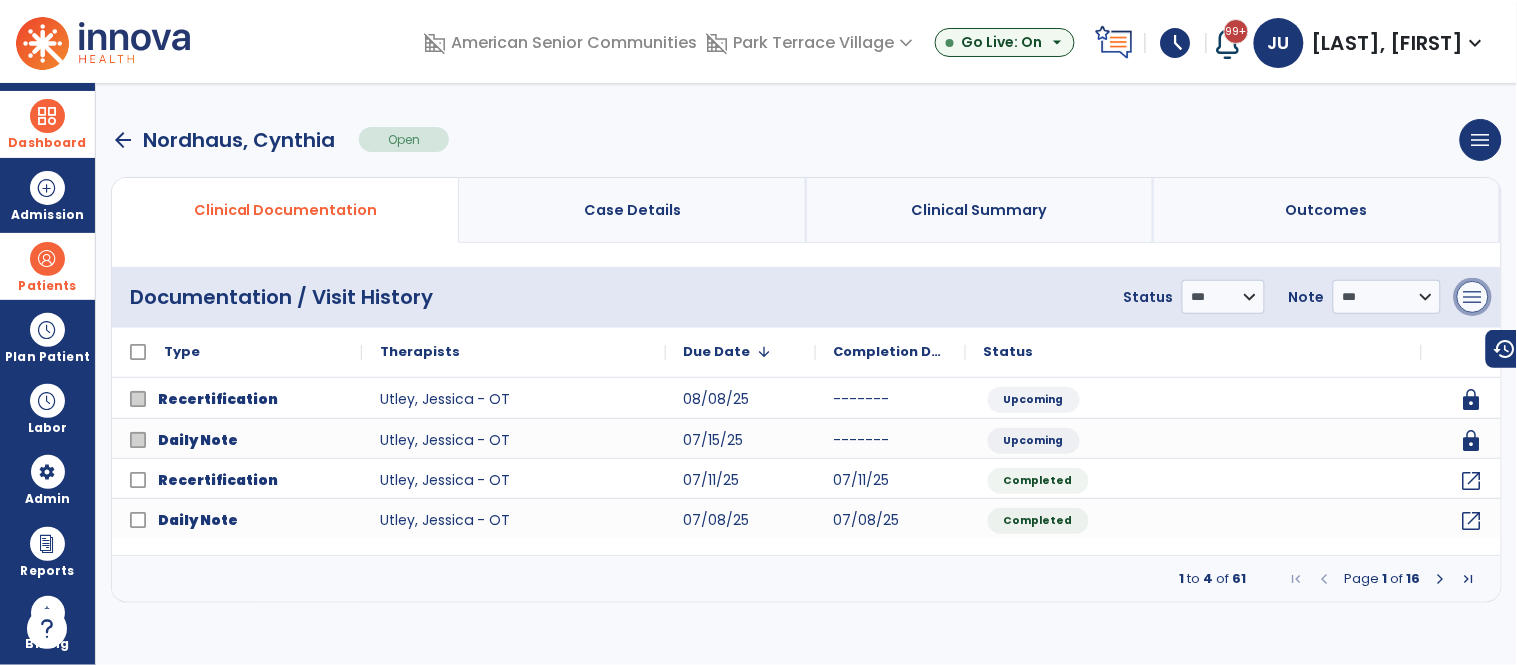 click on "menu" at bounding box center (1473, 297) 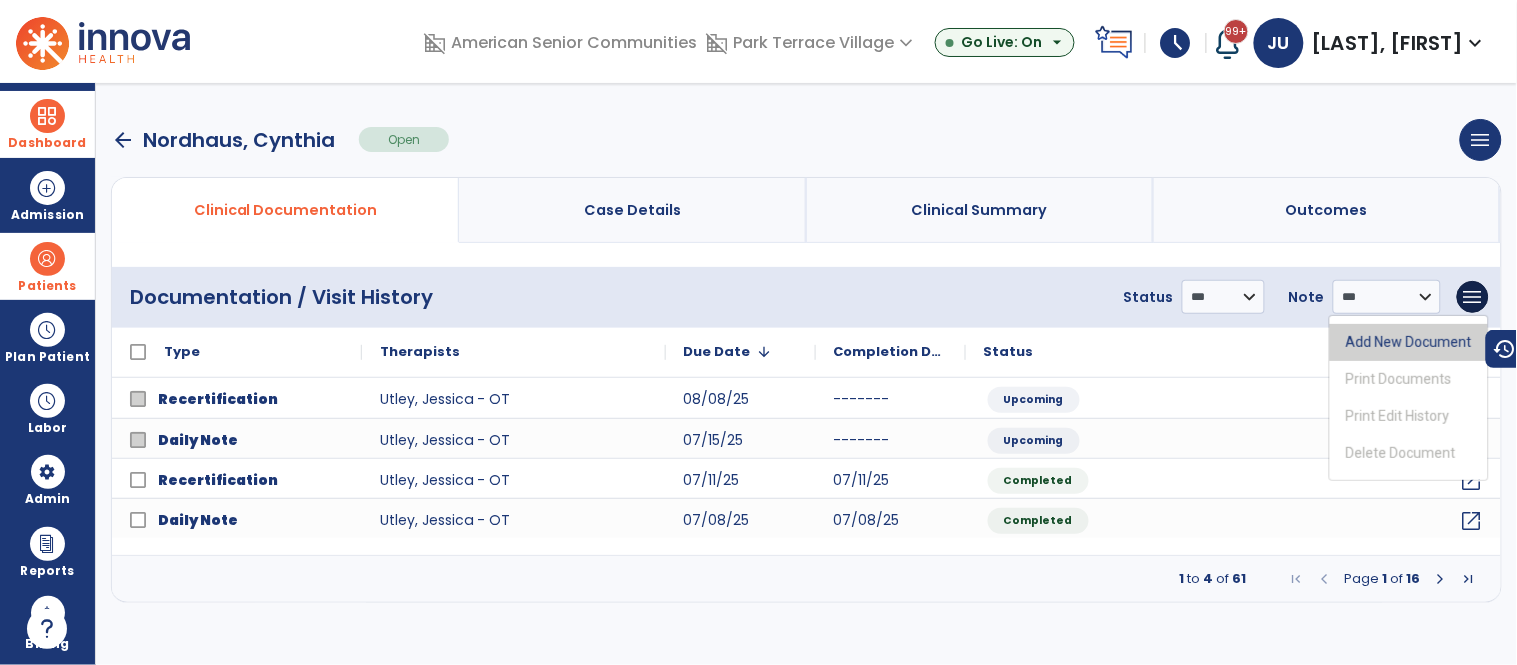 click on "Add New Document" at bounding box center (1409, 342) 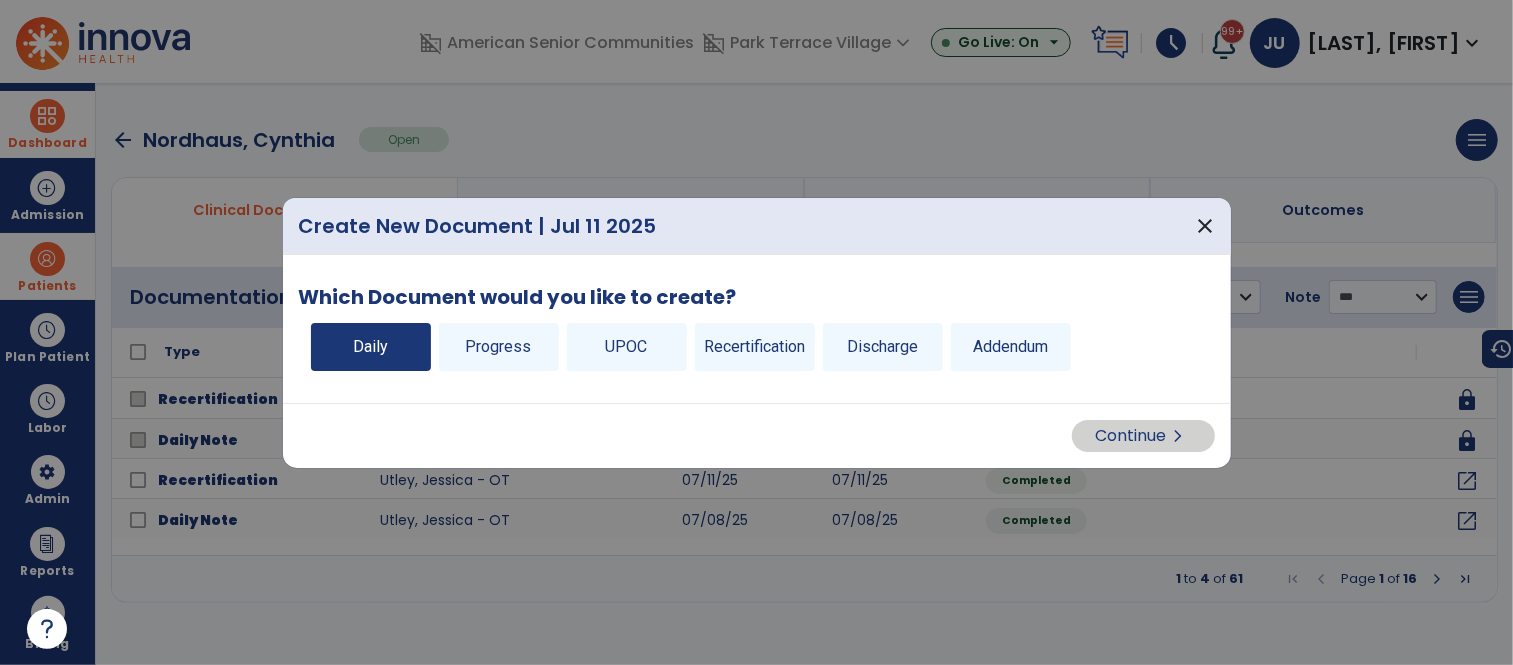 click on "Daily" at bounding box center (371, 347) 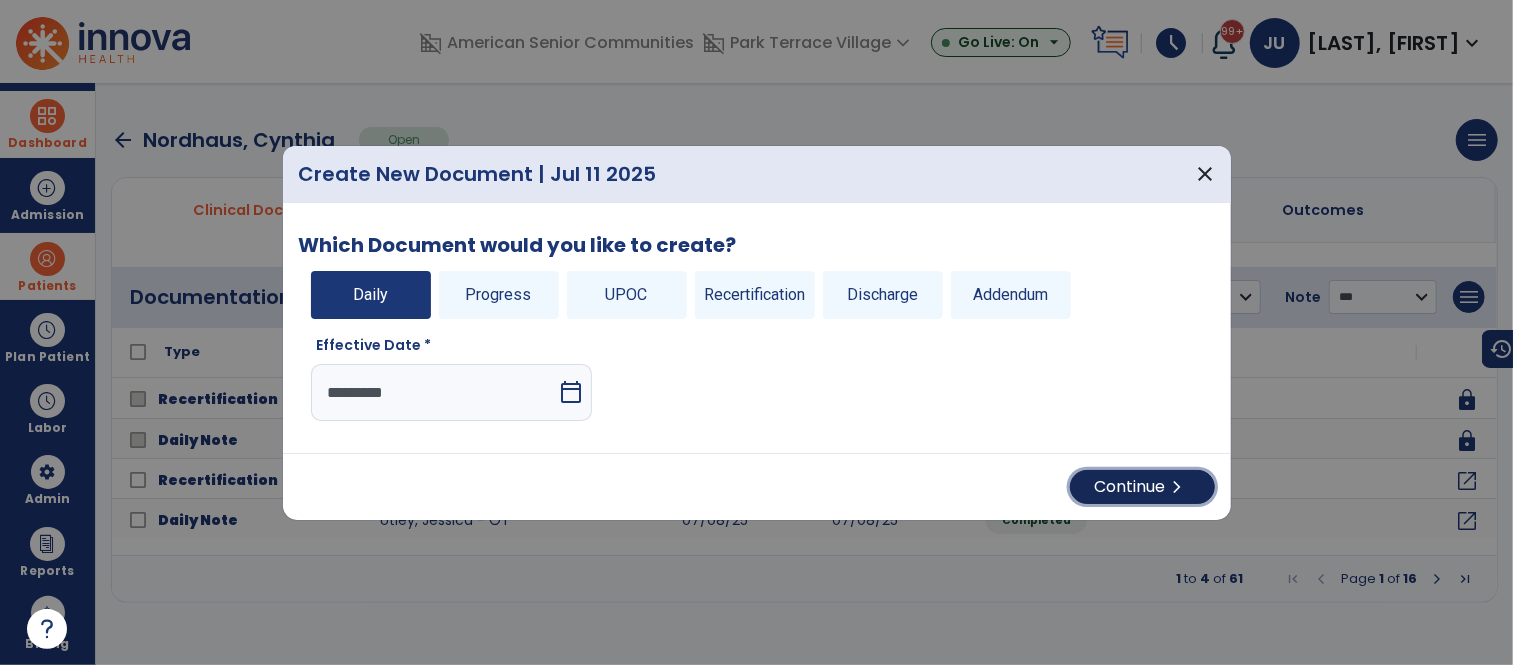 click on "Continue   chevron_right" at bounding box center [1142, 487] 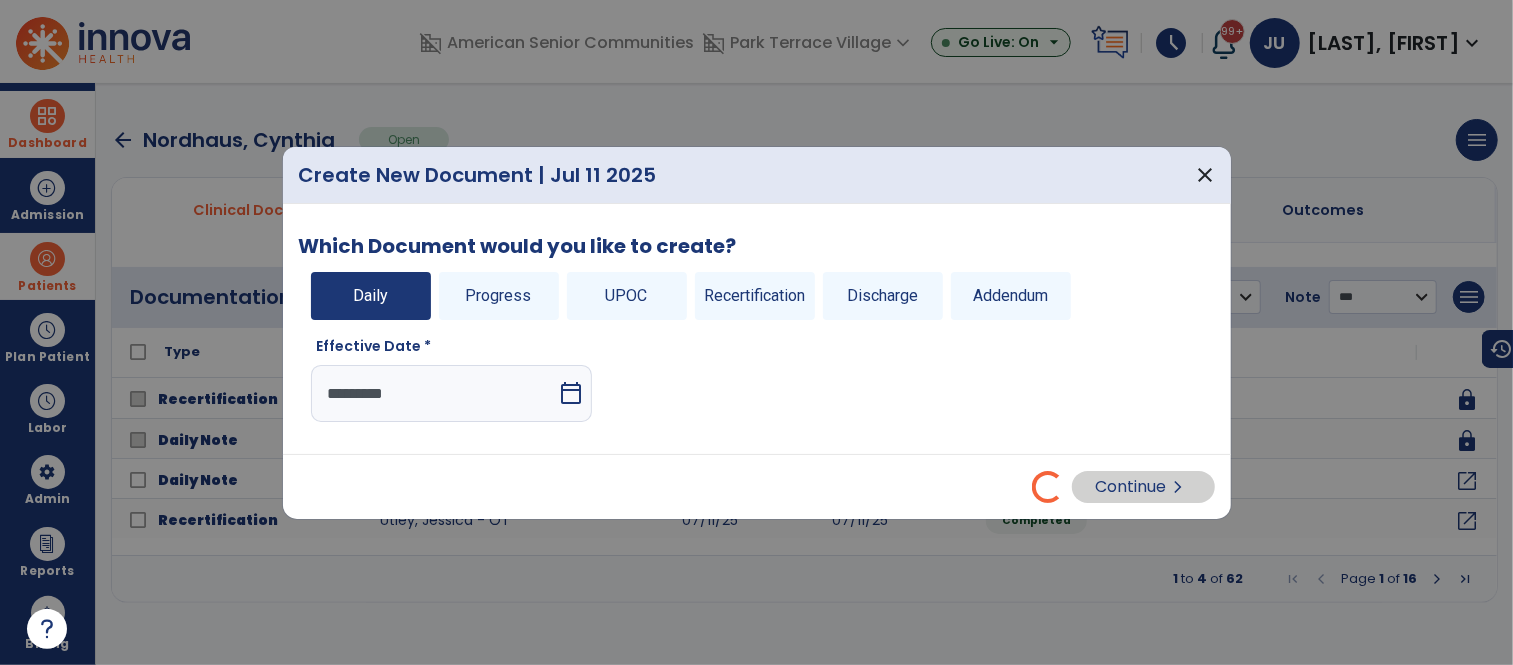 select on "*" 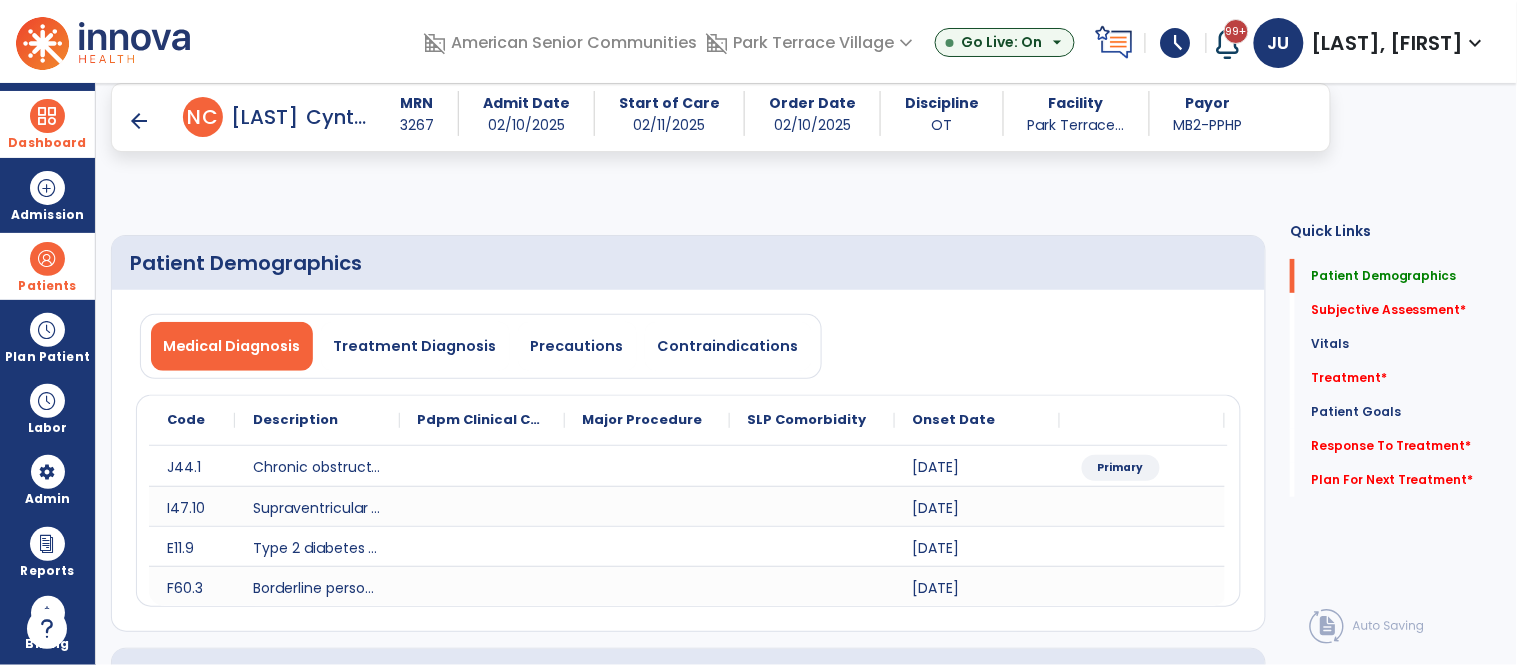 scroll, scrollTop: 444, scrollLeft: 0, axis: vertical 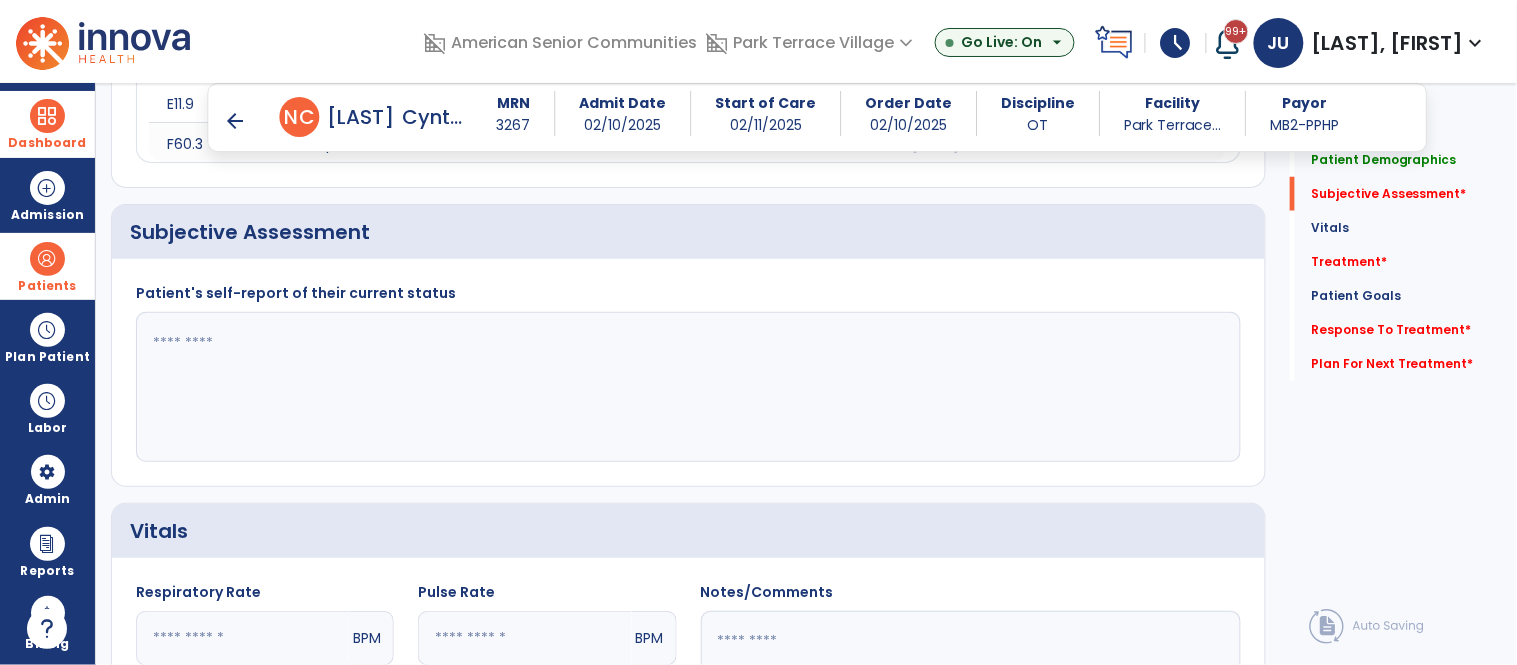 click 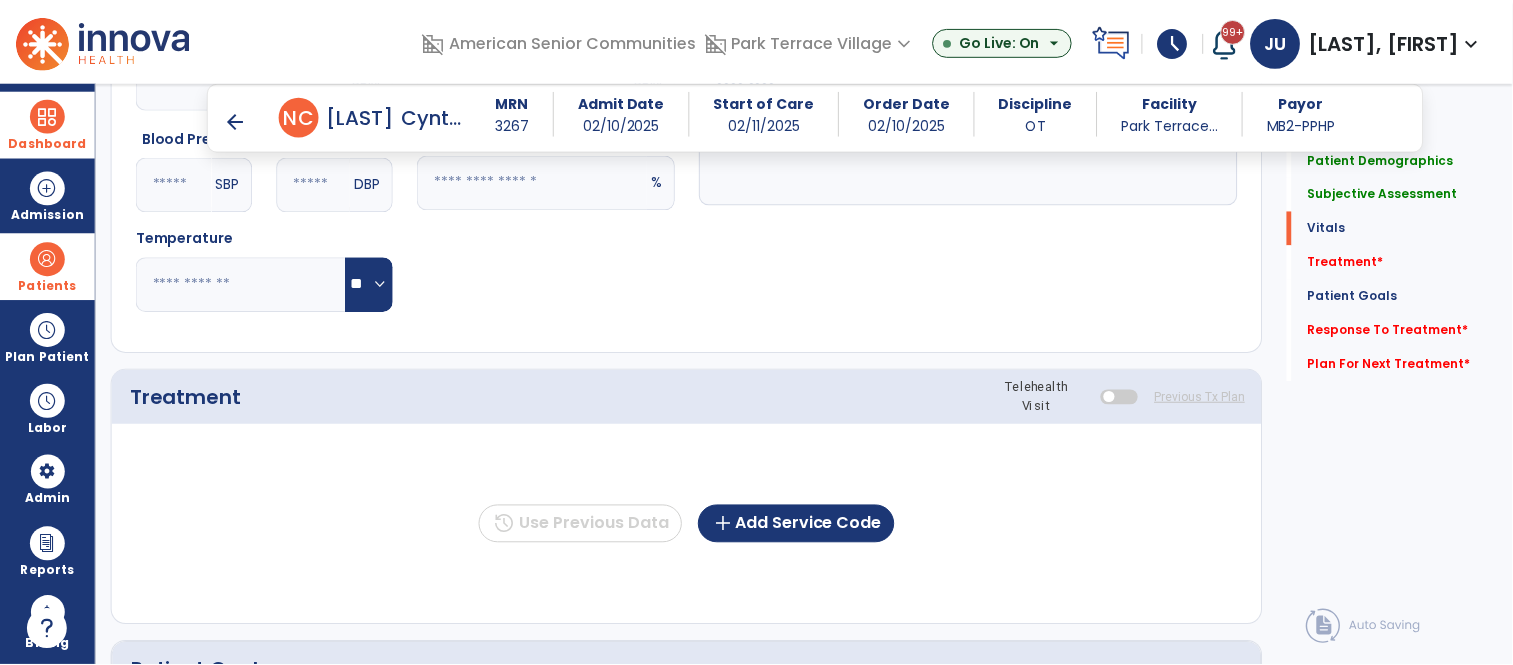 scroll, scrollTop: 1052, scrollLeft: 0, axis: vertical 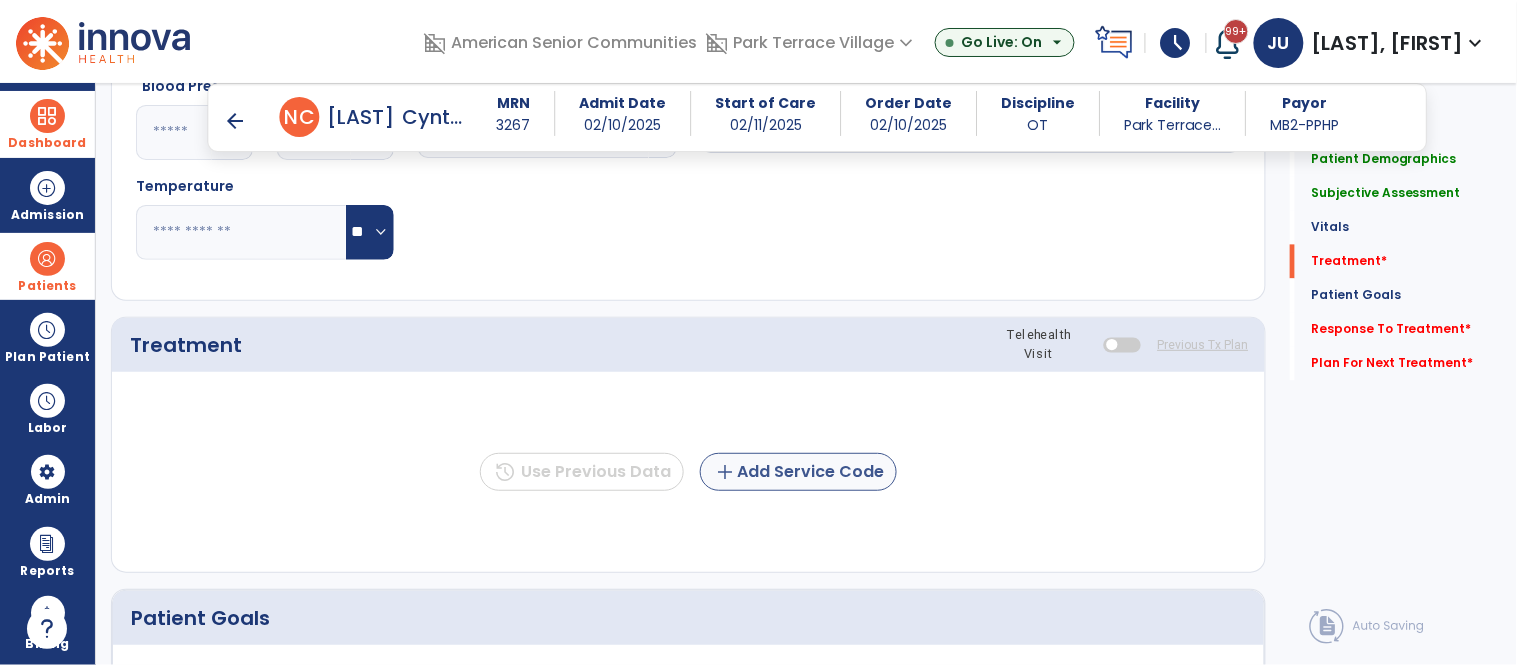 type on "**********" 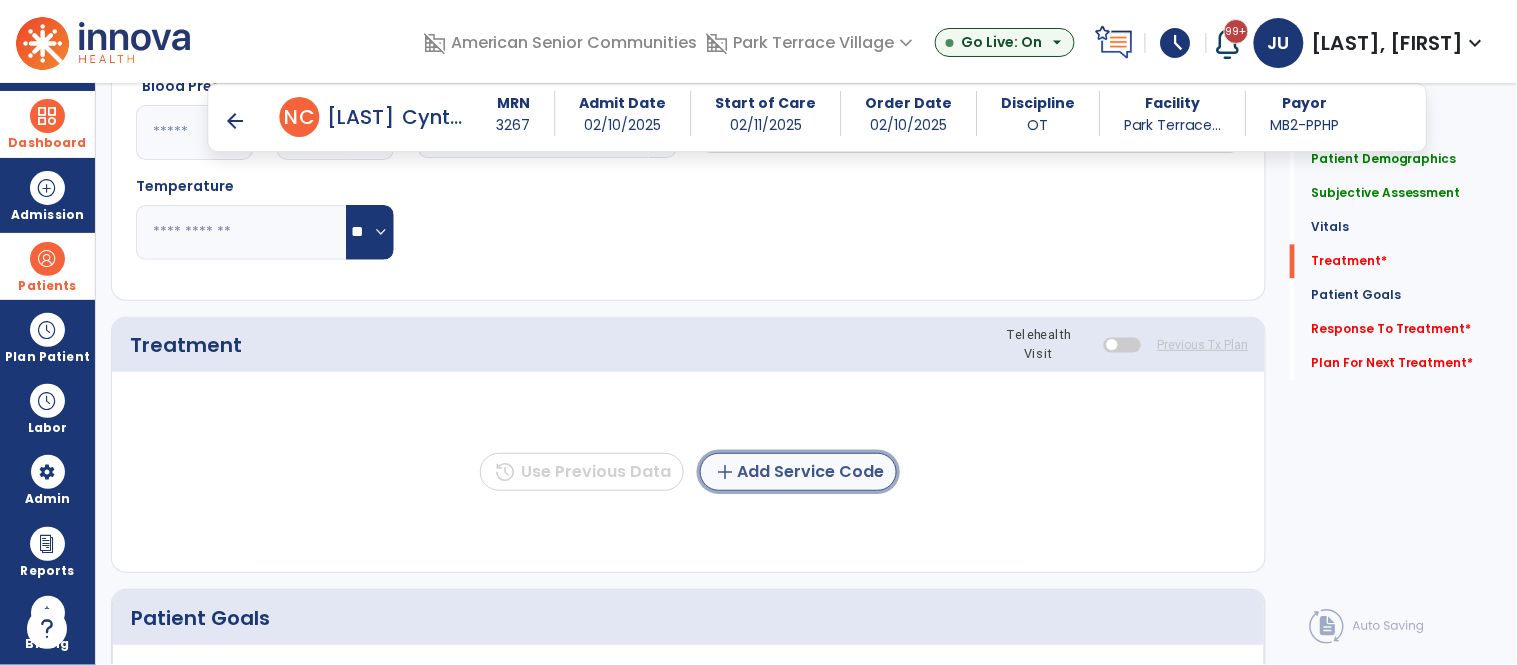 click on "add  Add Service Code" 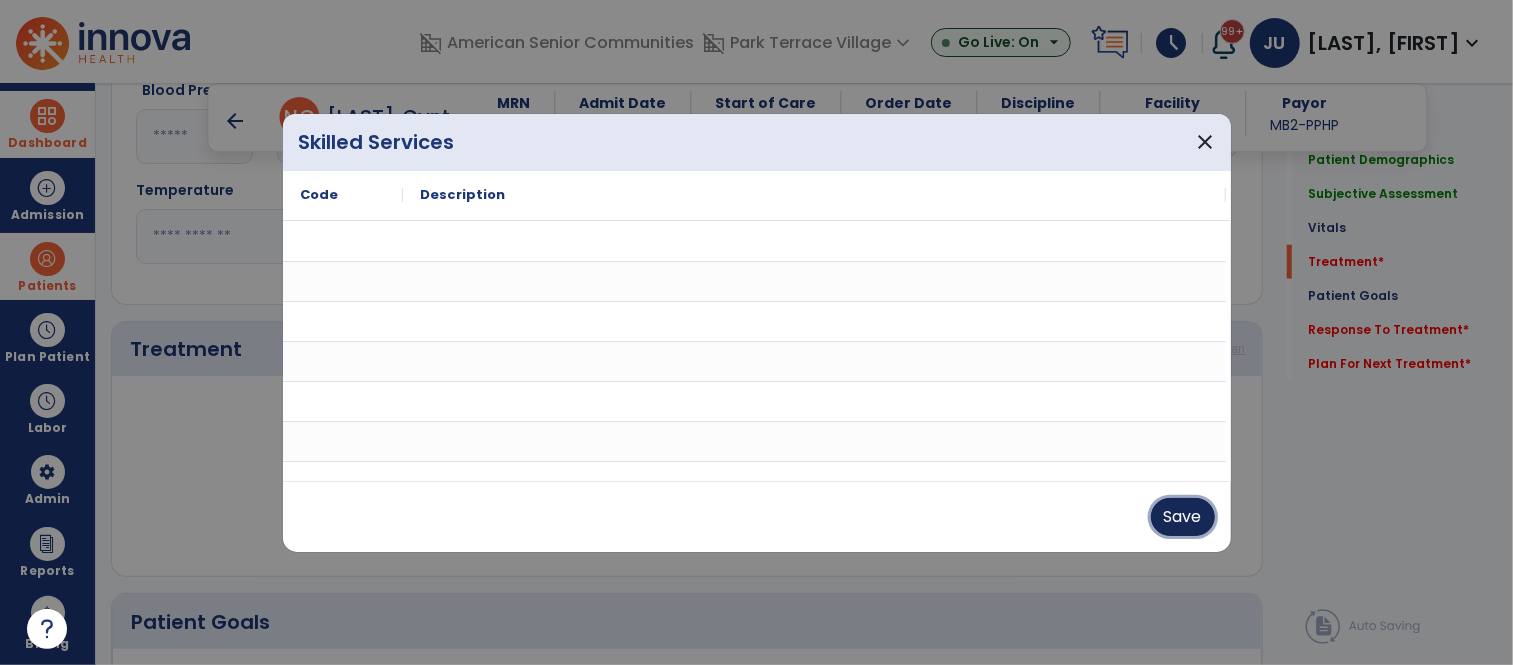 click on "Save" at bounding box center [1183, 517] 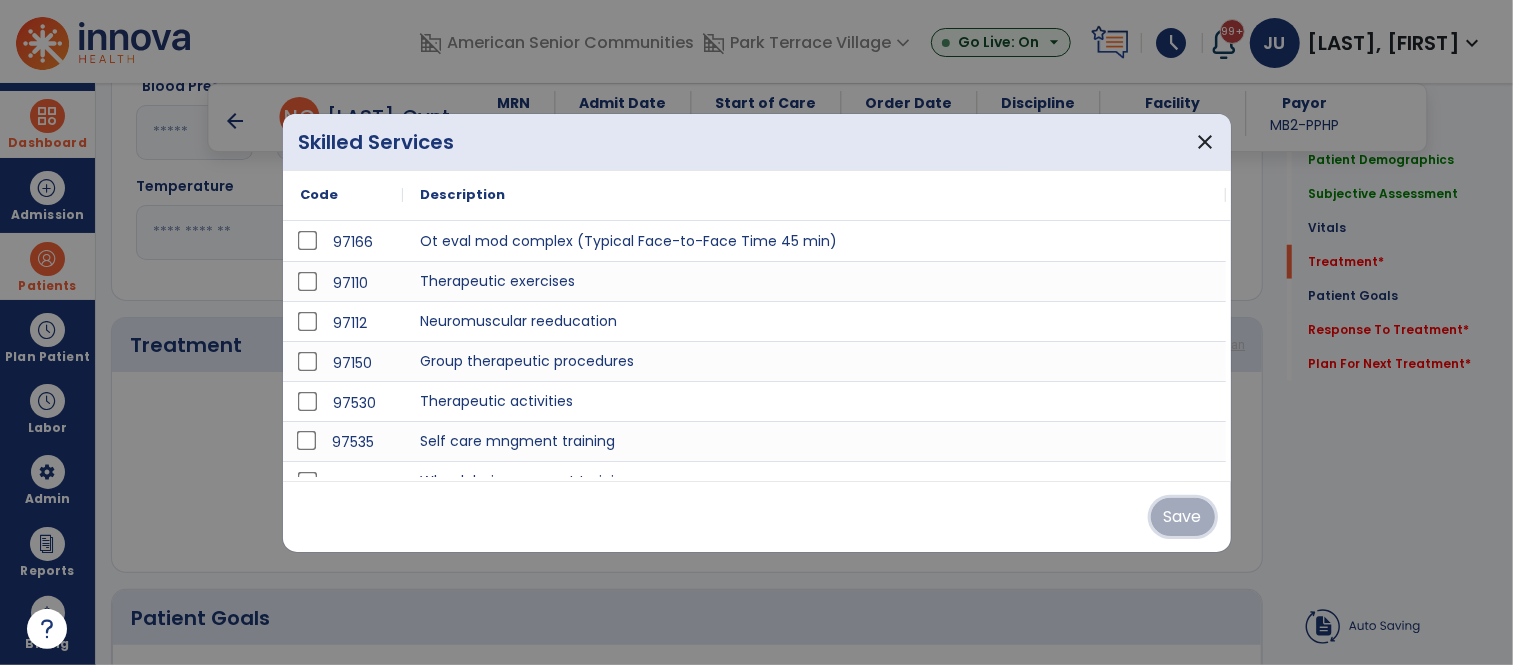 scroll, scrollTop: 1052, scrollLeft: 0, axis: vertical 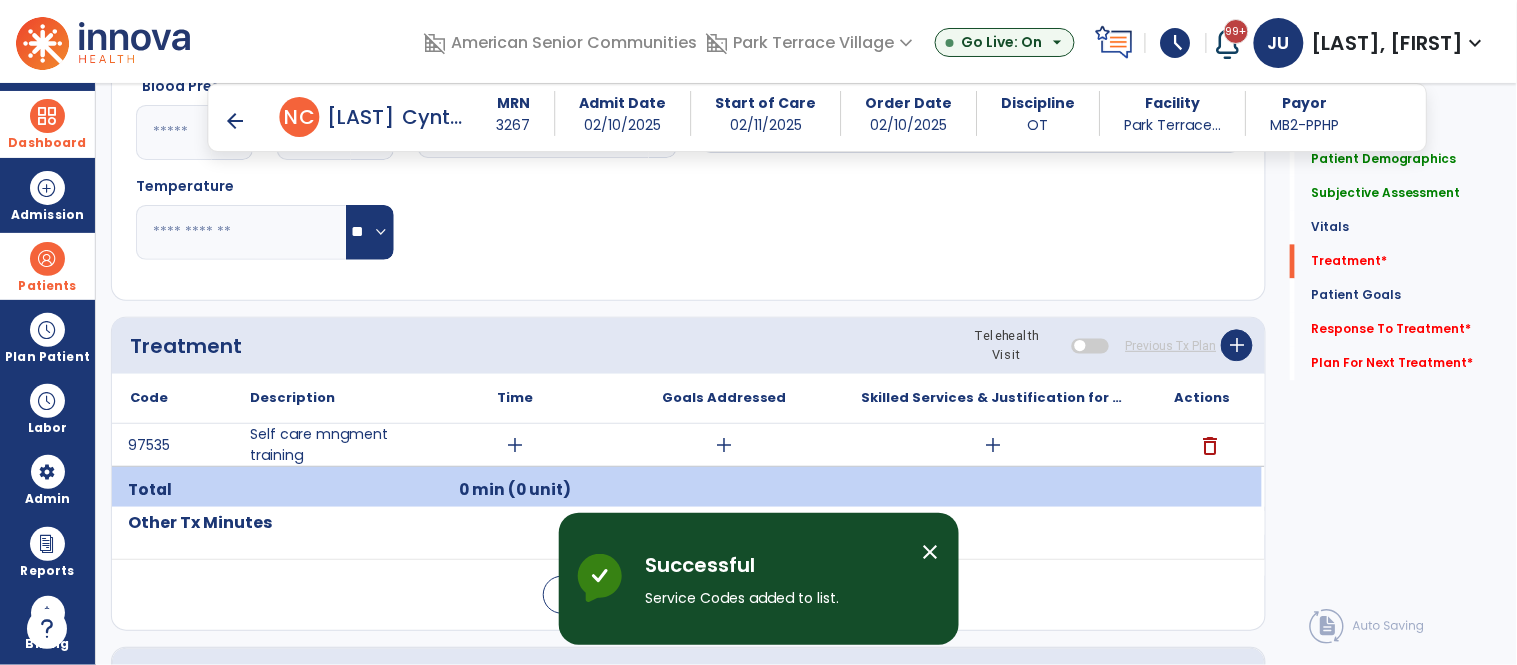 click on "add" at bounding box center (515, 445) 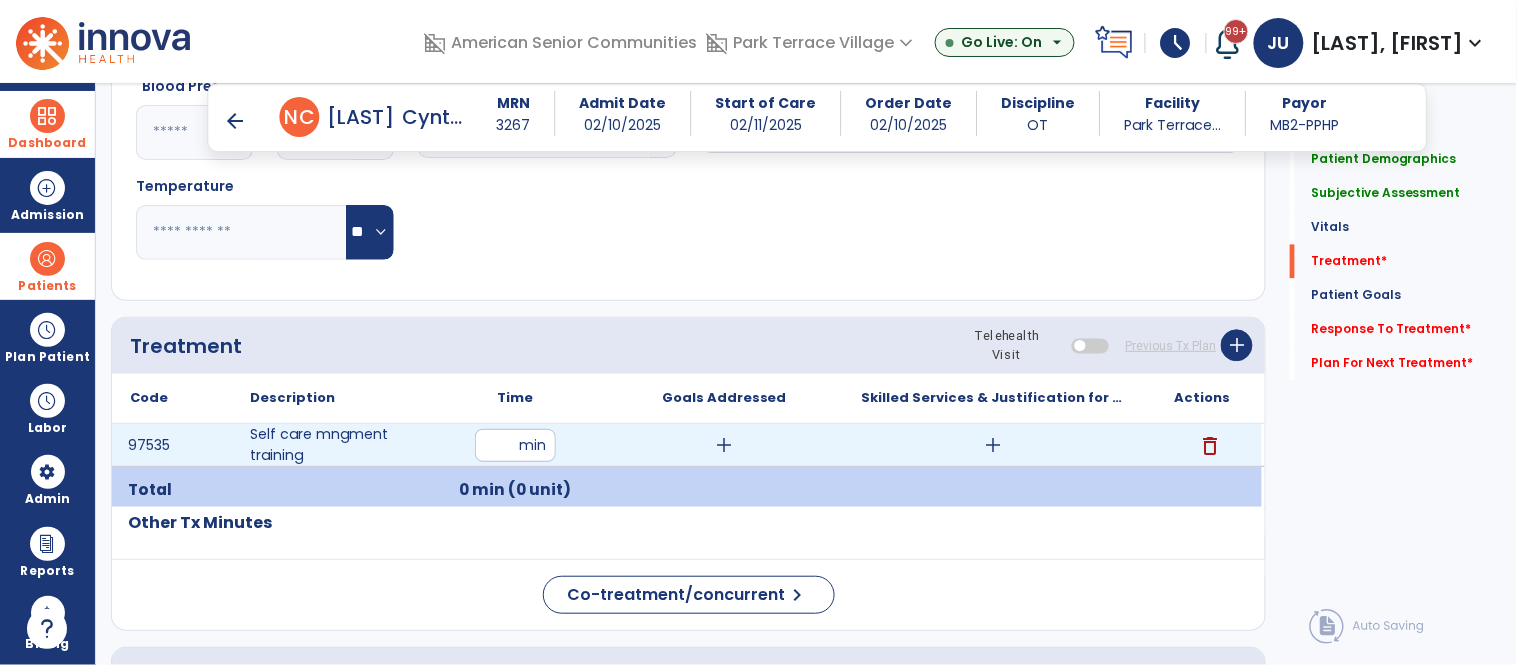 type on "**" 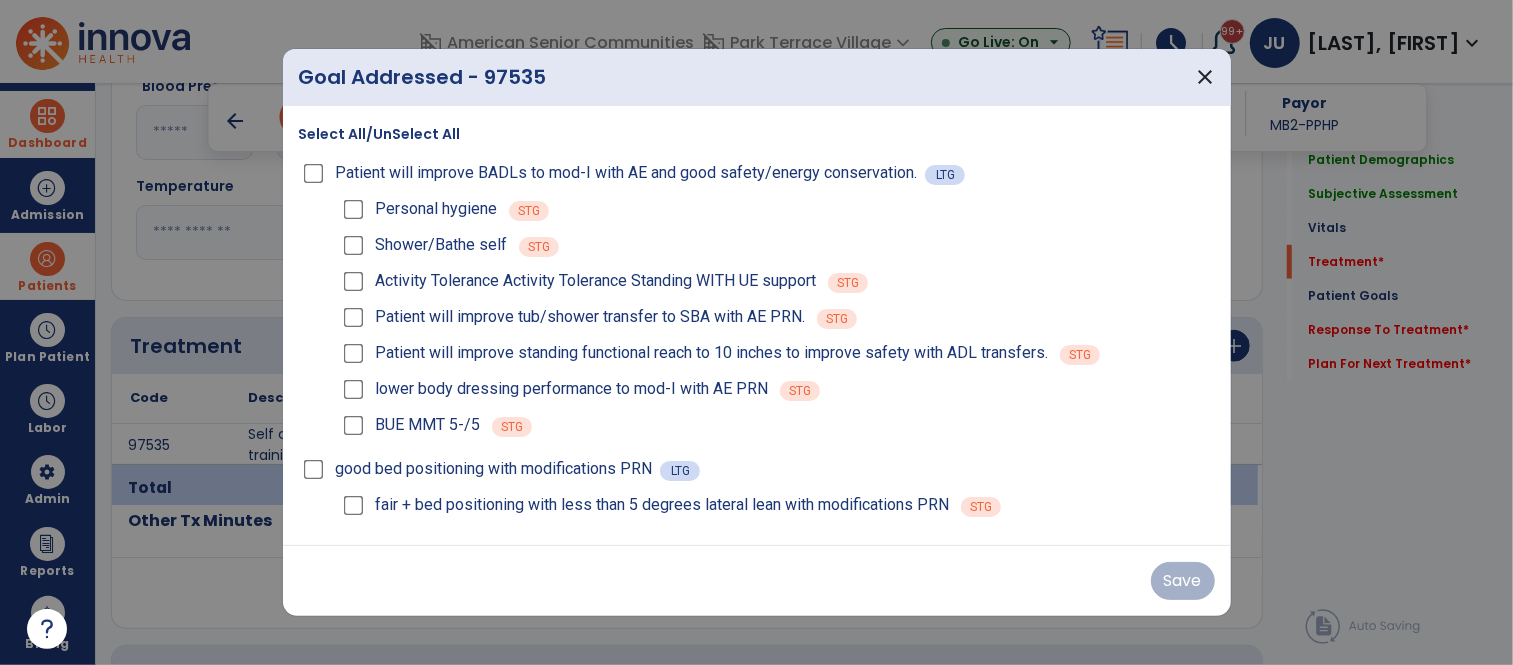 scroll, scrollTop: 1052, scrollLeft: 0, axis: vertical 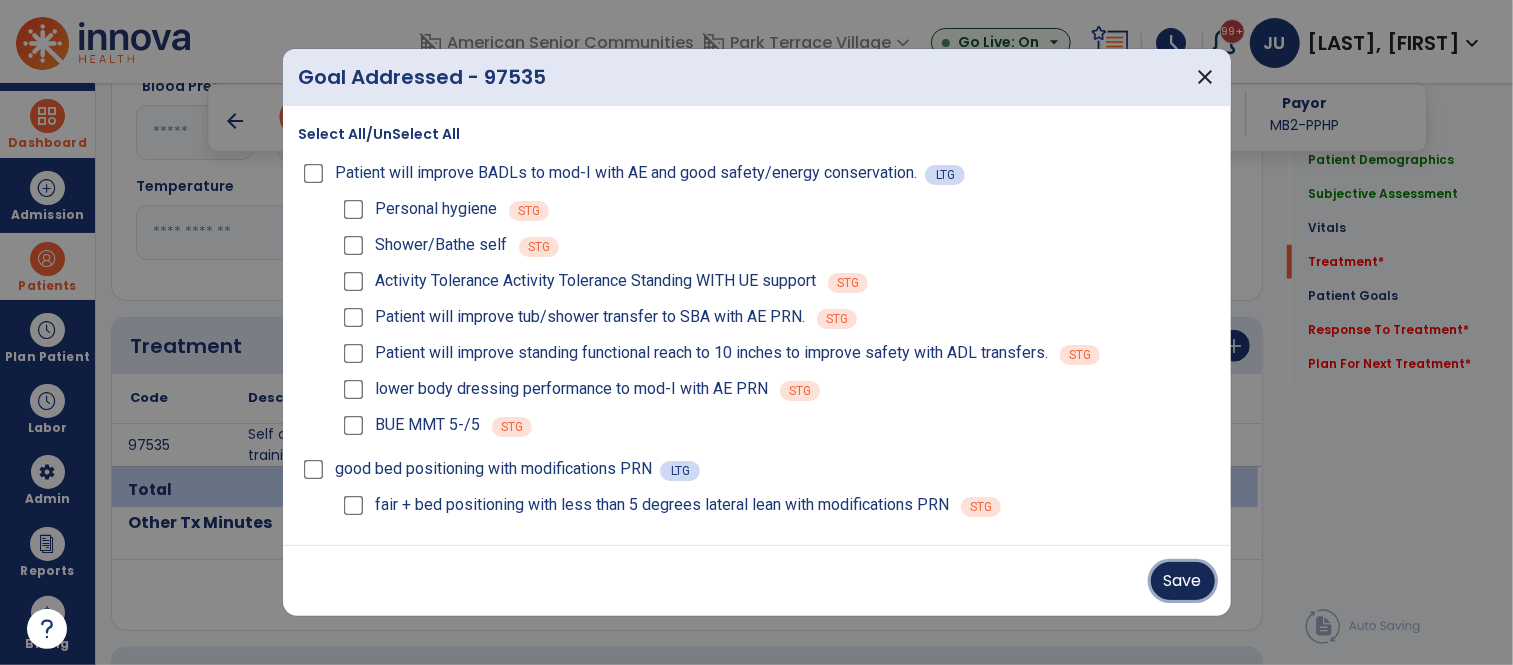 click on "Save" at bounding box center (1183, 581) 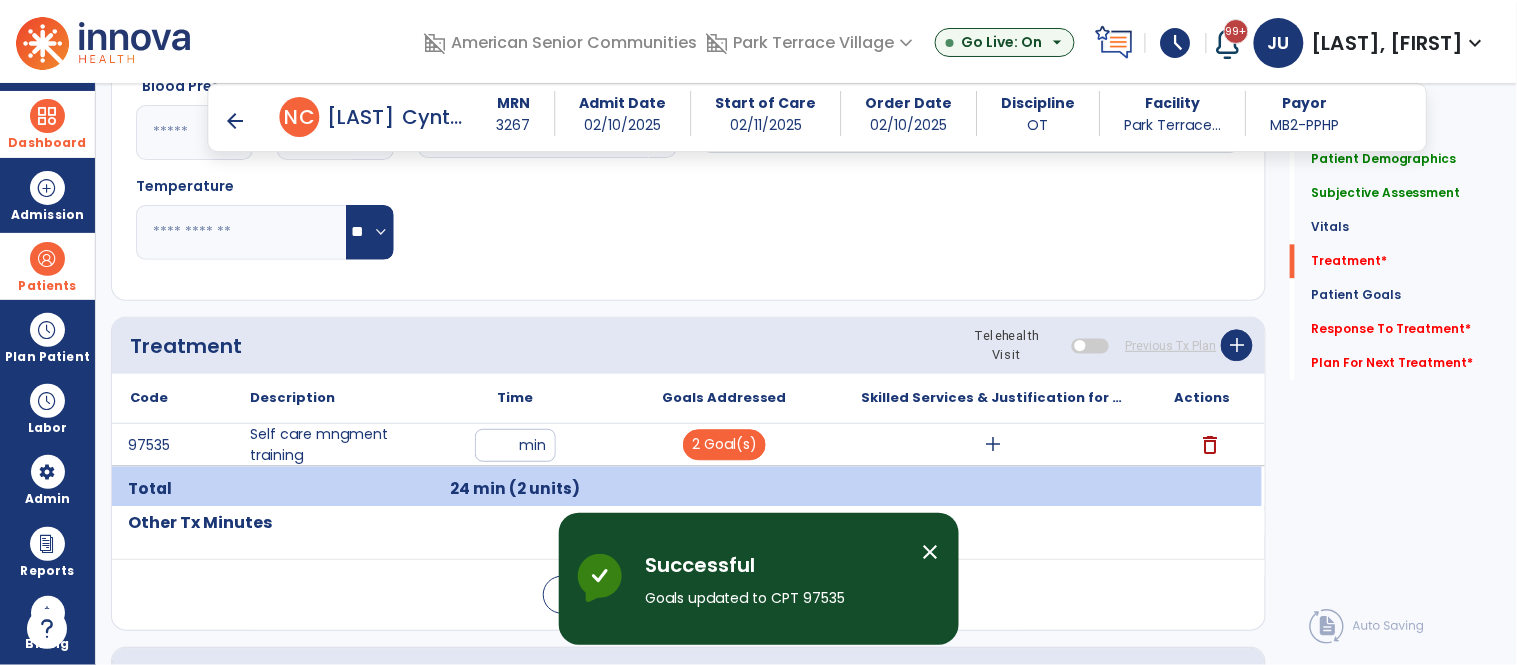 click on "add" at bounding box center [993, 445] 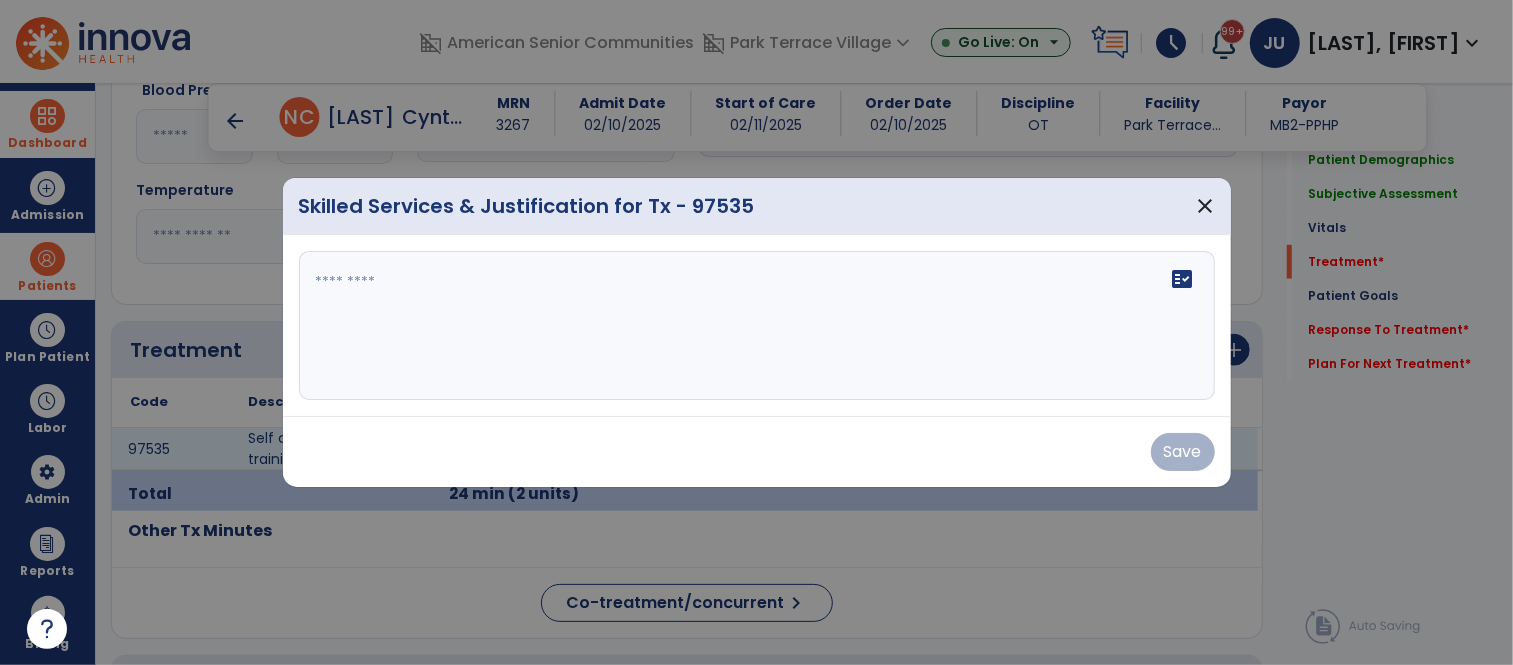 scroll, scrollTop: 1052, scrollLeft: 0, axis: vertical 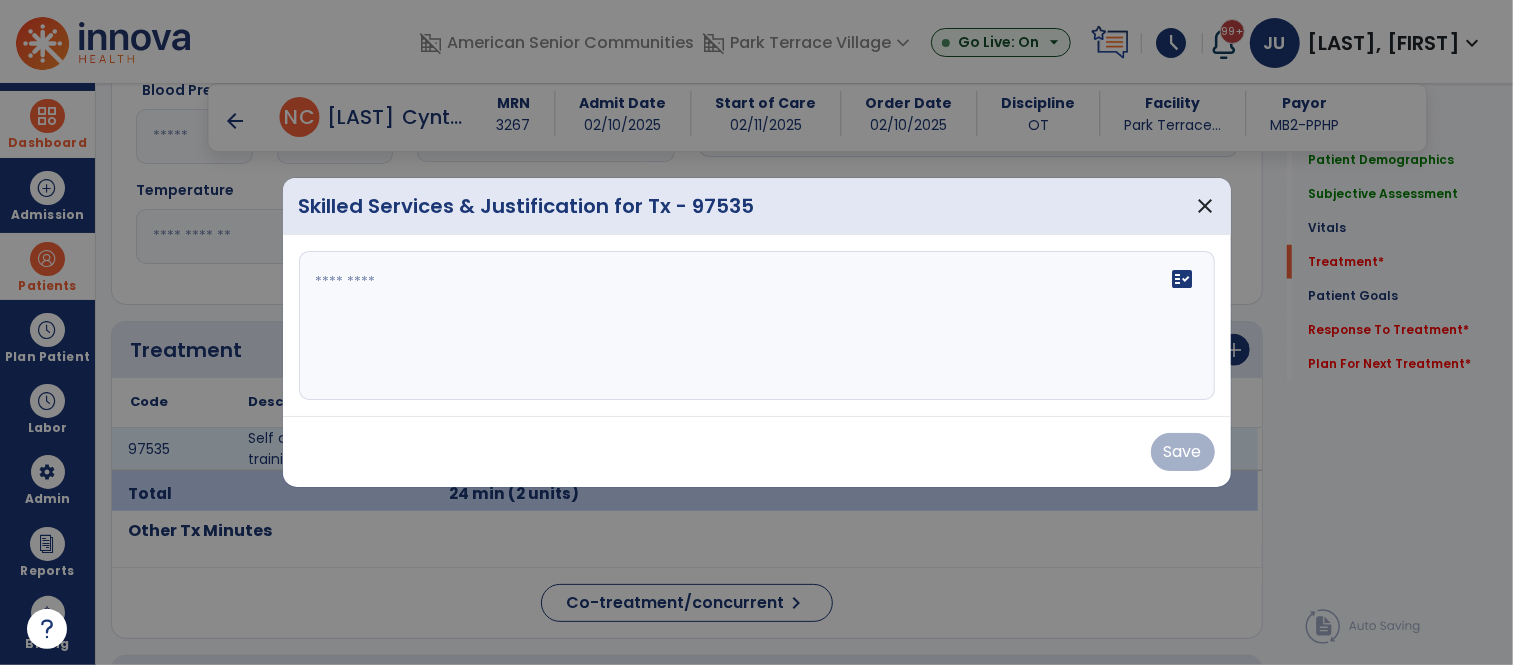 click on "fact_check" at bounding box center [757, 326] 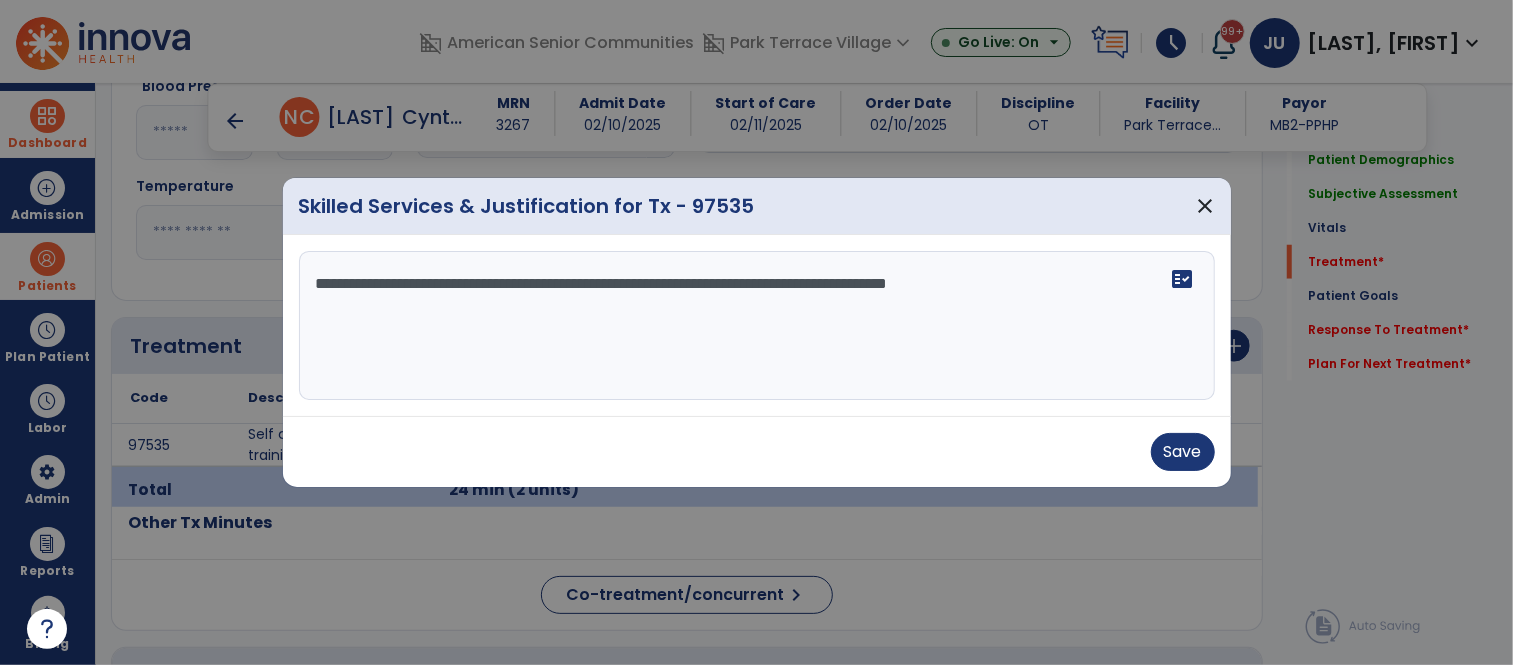 type on "**********" 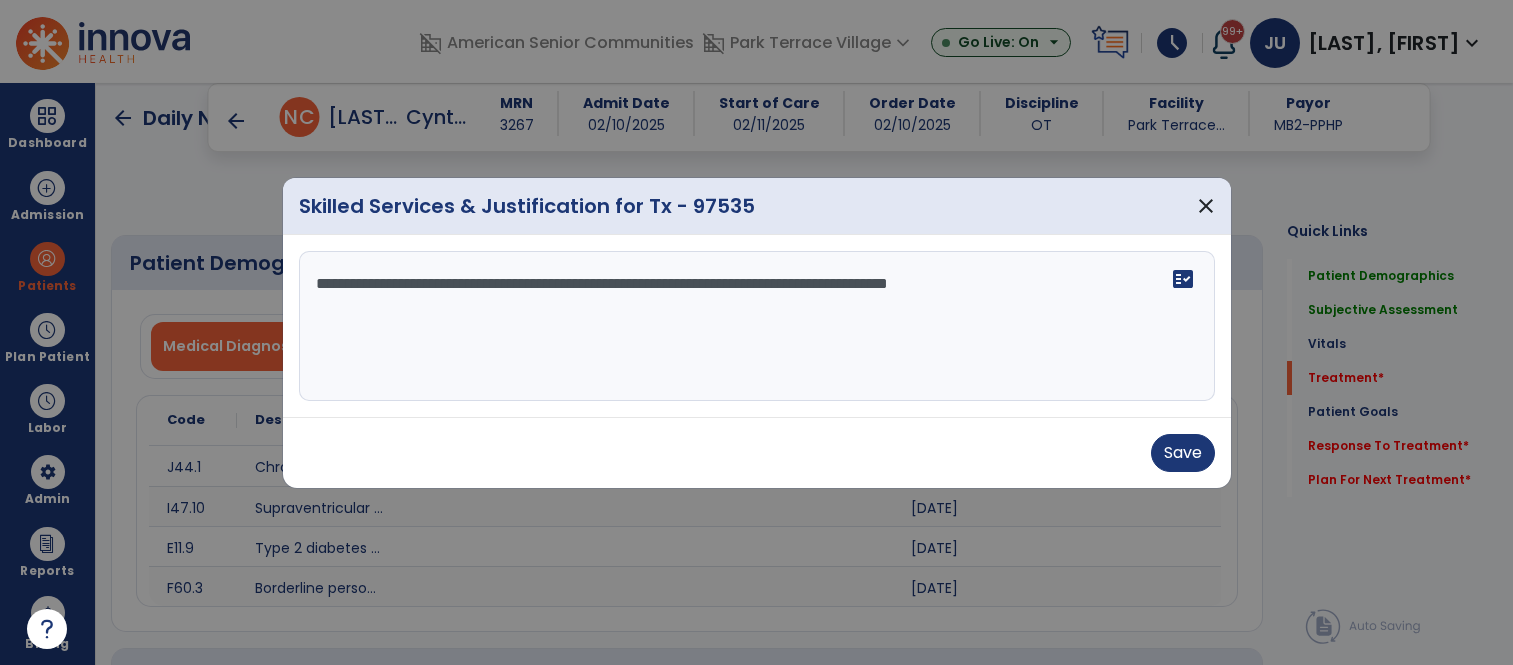 select on "*" 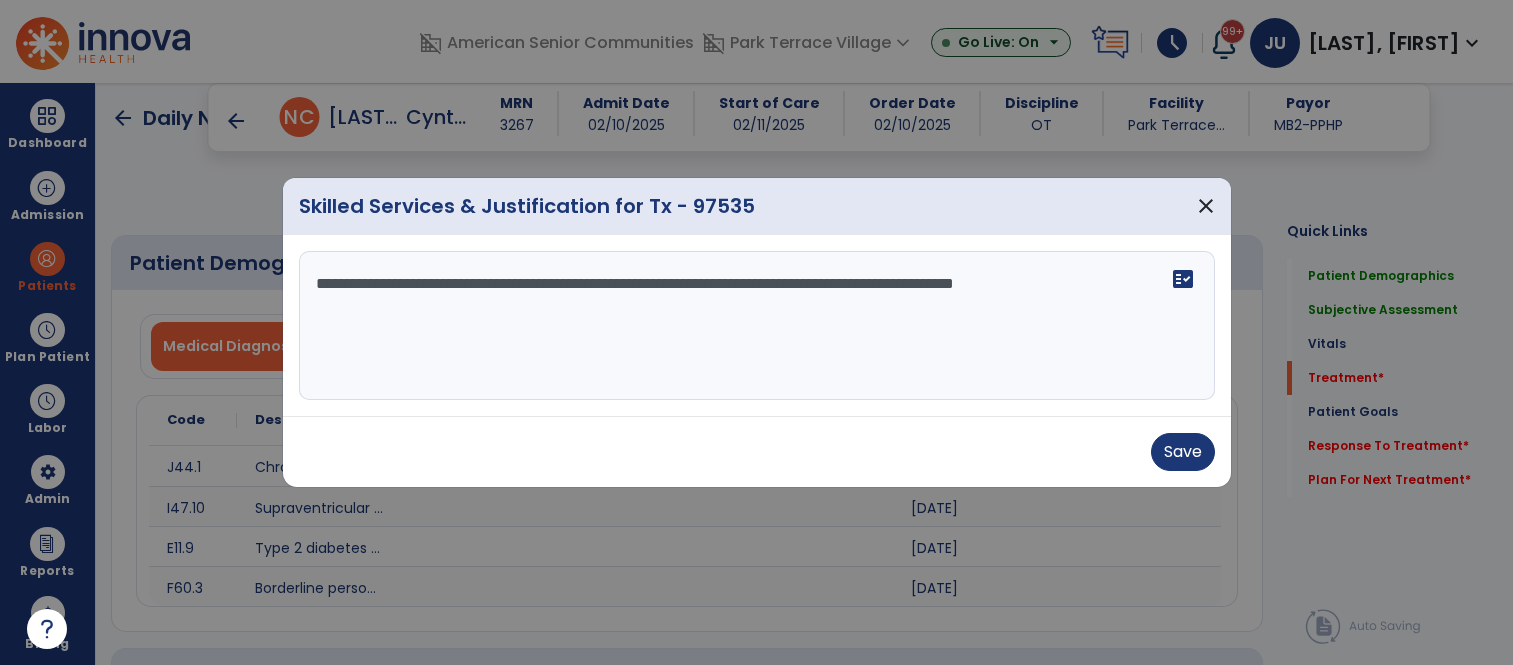 scroll, scrollTop: 0, scrollLeft: 0, axis: both 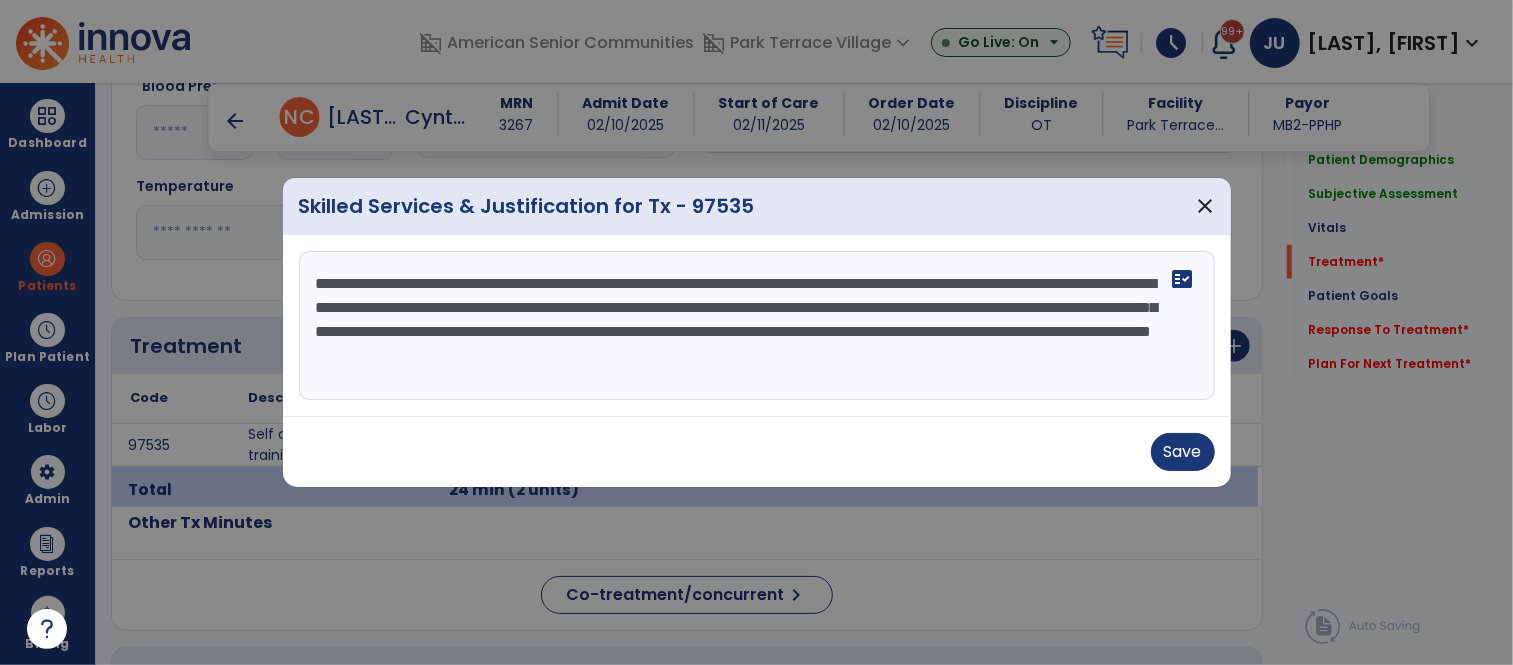 type on "**********" 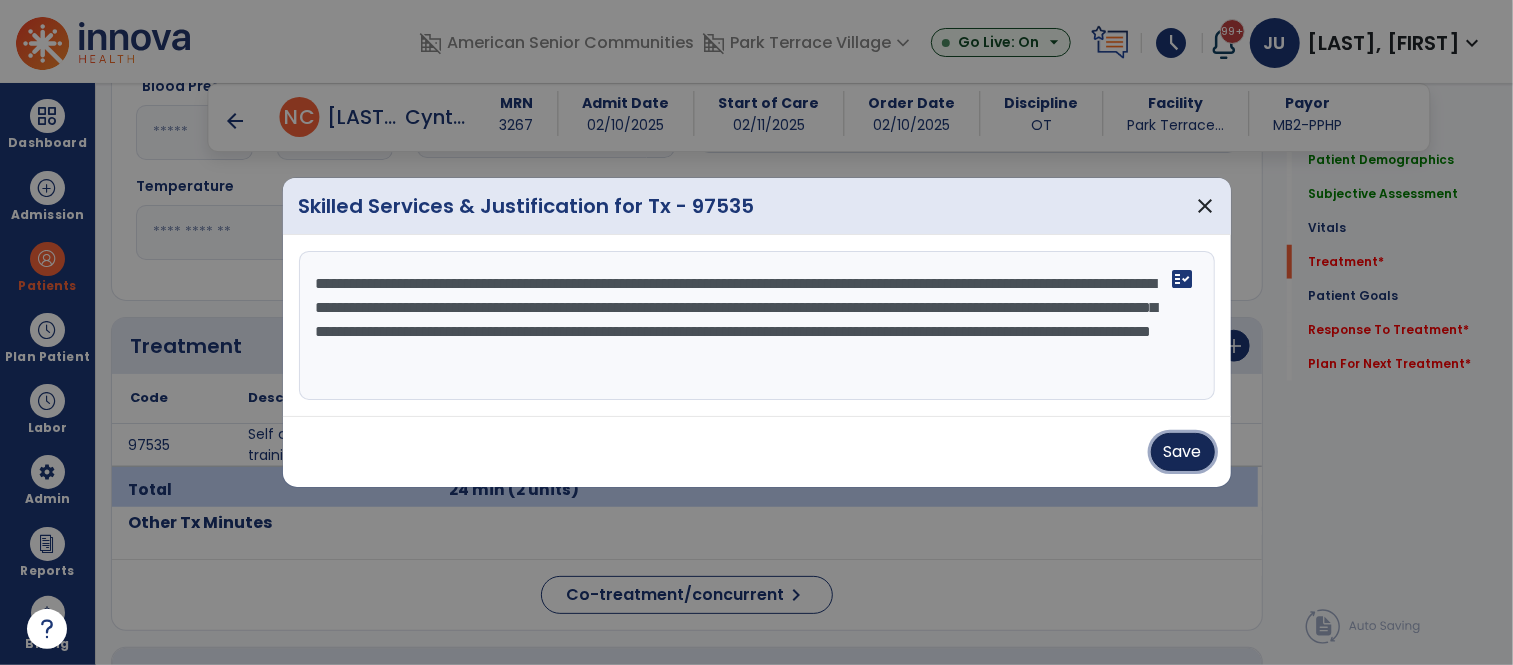 click on "Save" at bounding box center (1183, 452) 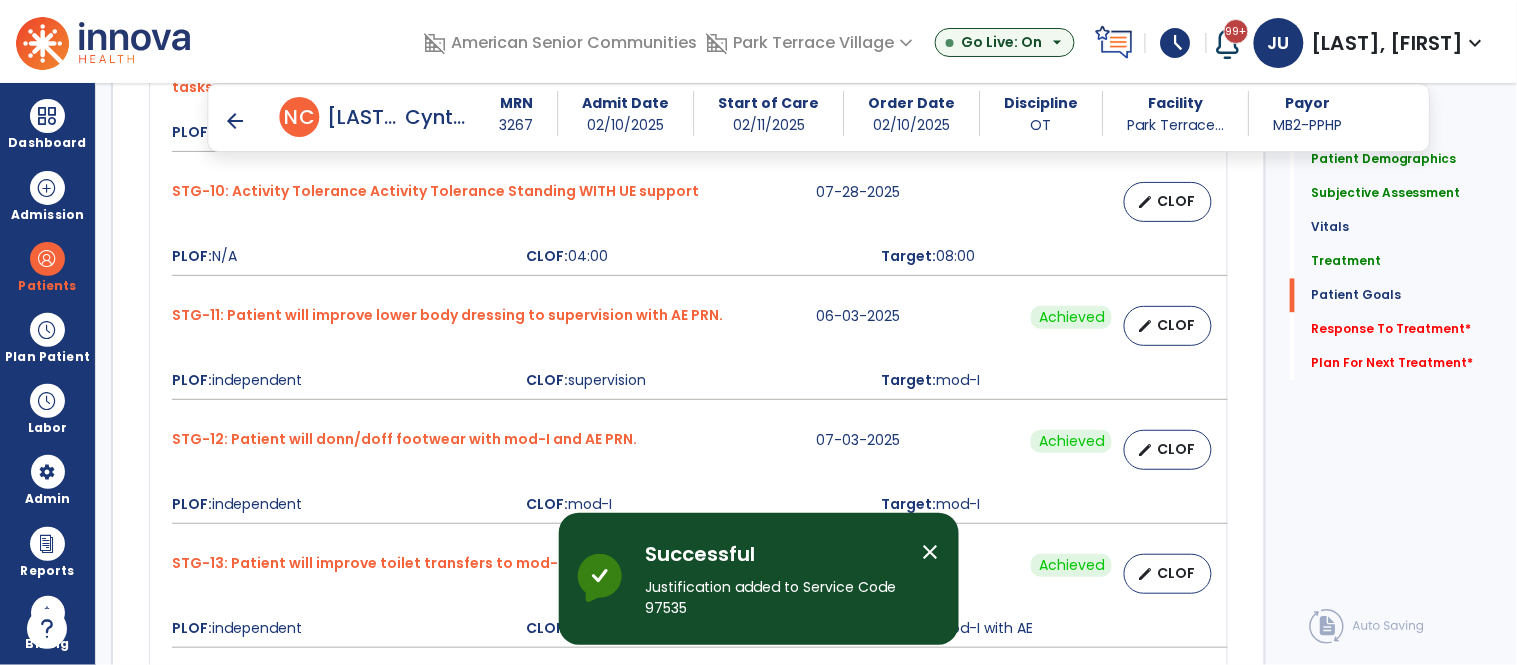 scroll, scrollTop: 4537, scrollLeft: 0, axis: vertical 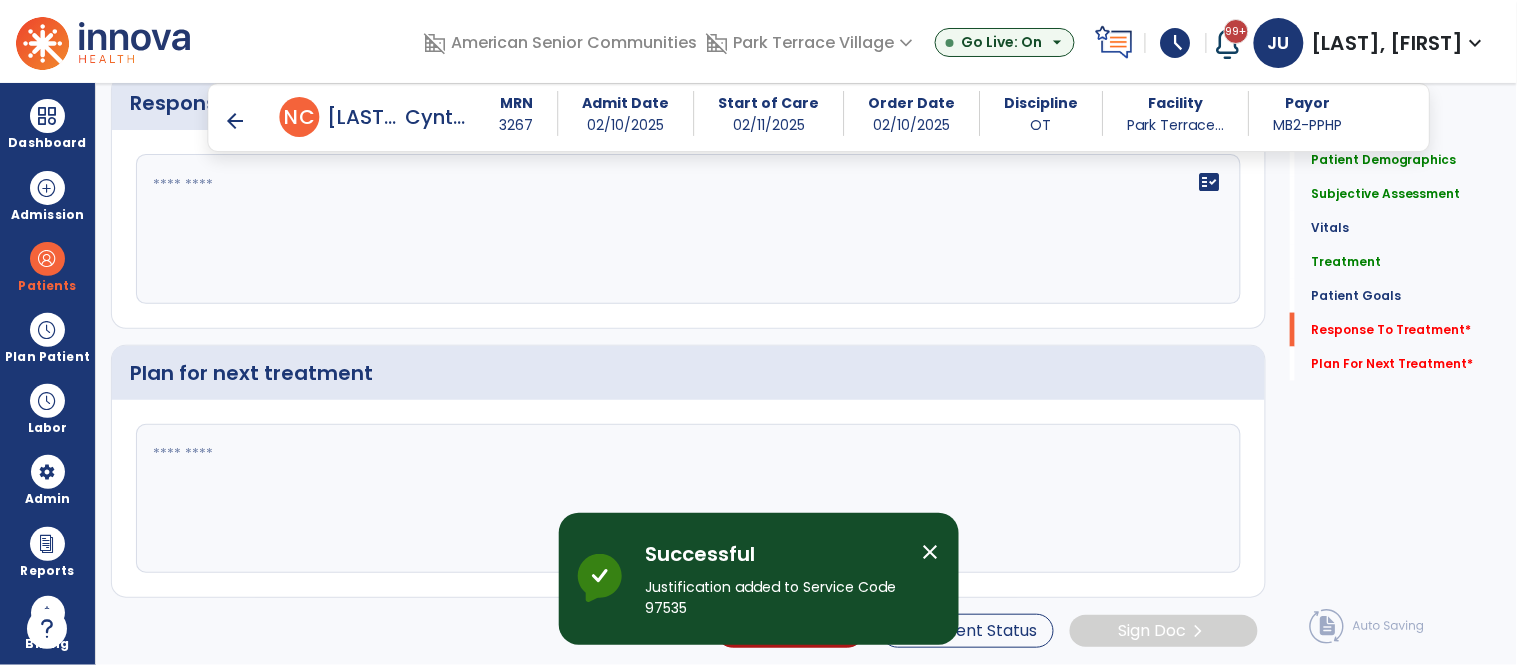 click on "fact_check" 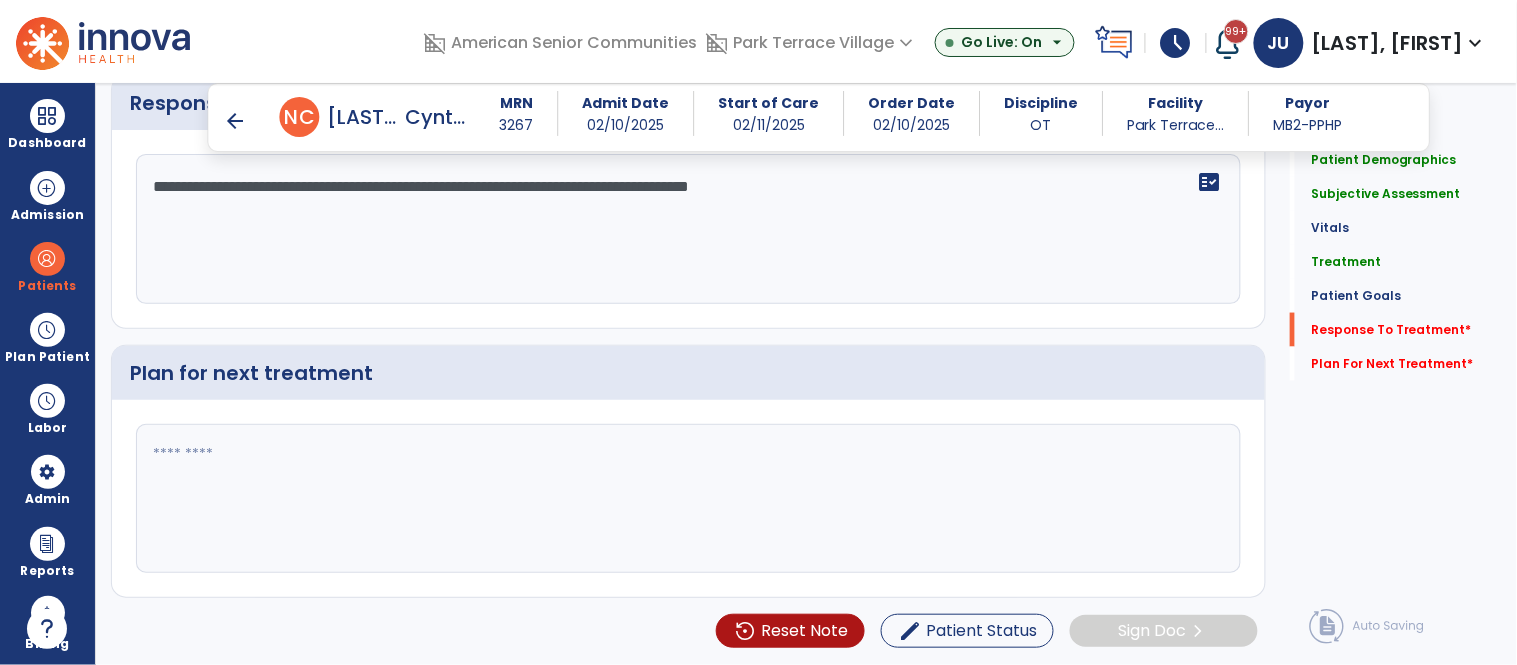 type on "**********" 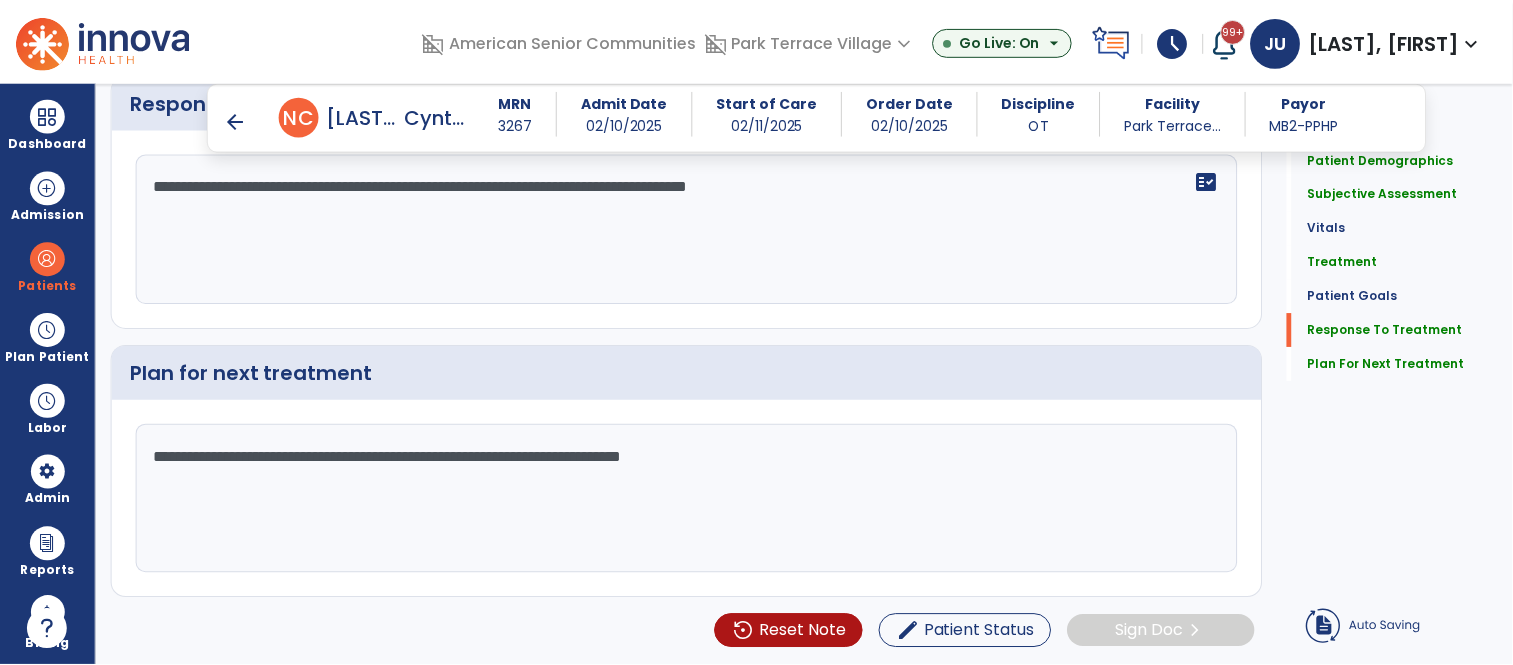 scroll, scrollTop: 4514, scrollLeft: 0, axis: vertical 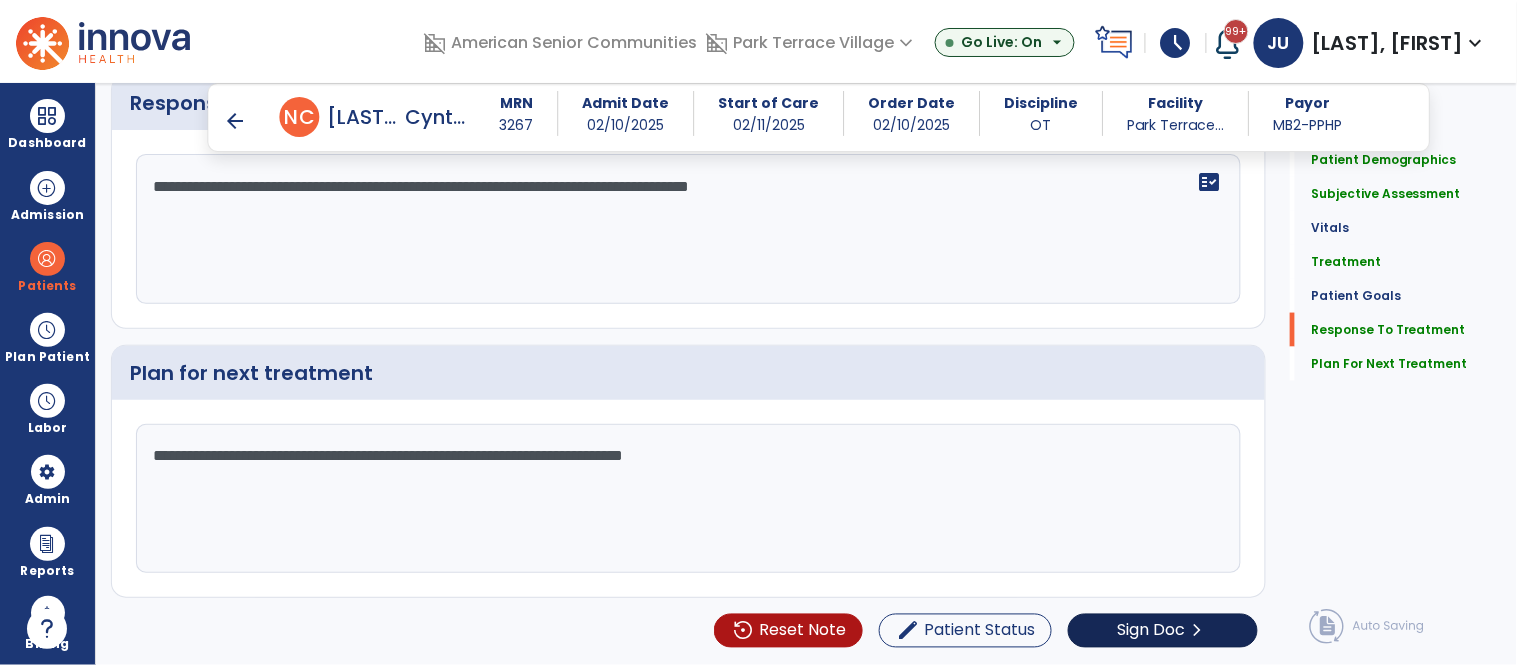 type on "**********" 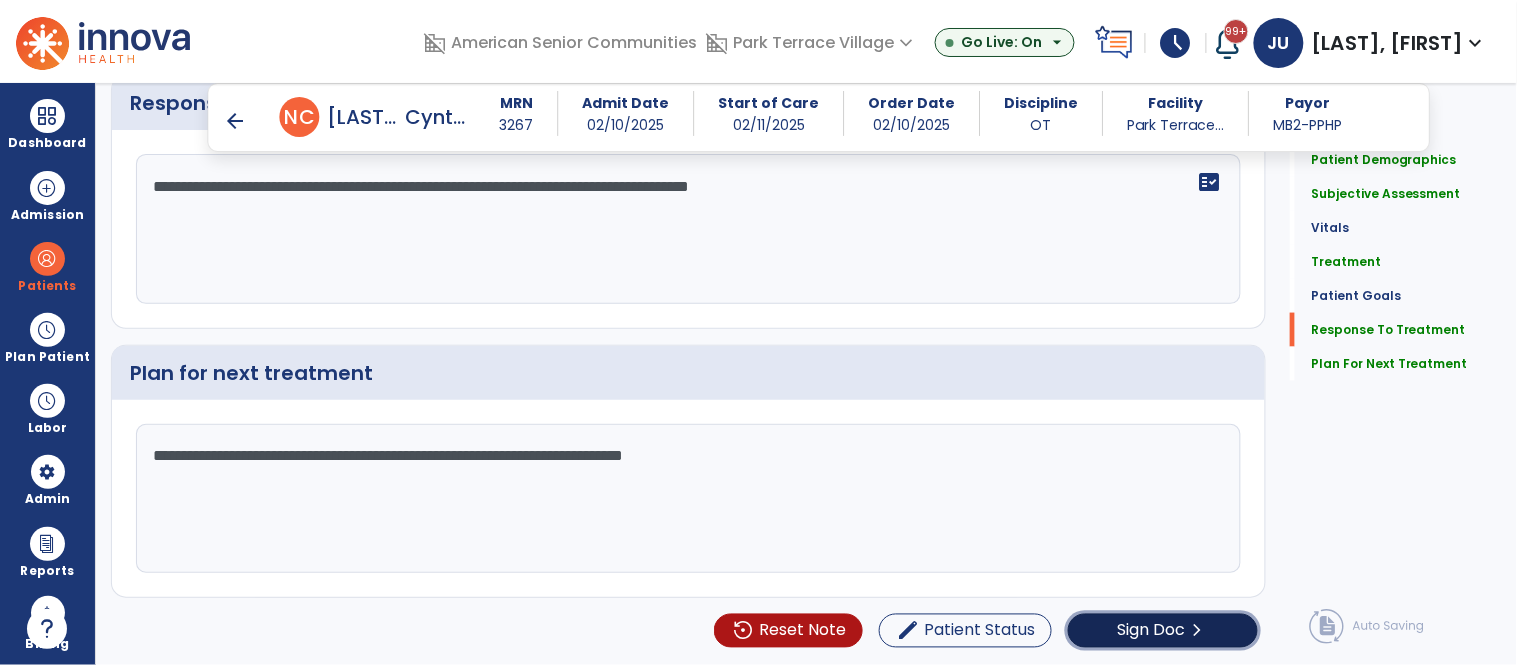click on "Sign Doc" 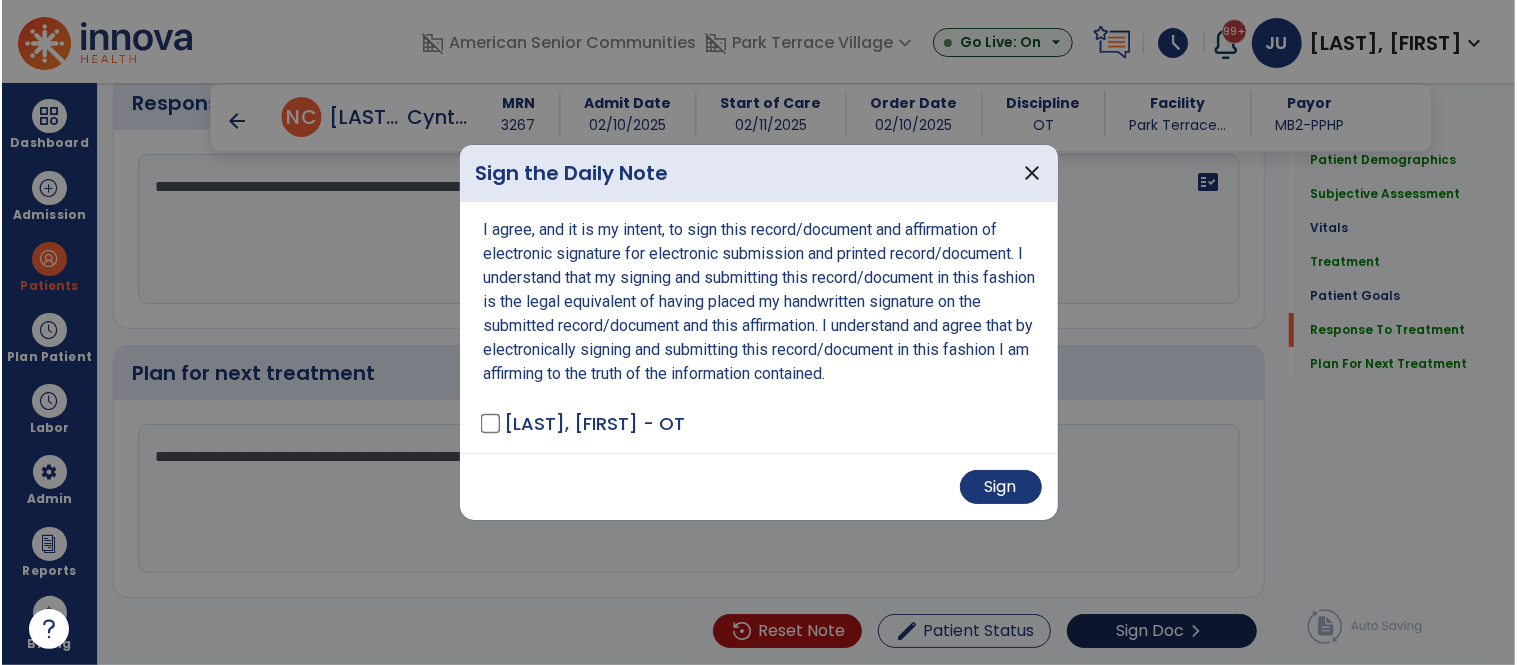 scroll, scrollTop: 4540, scrollLeft: 0, axis: vertical 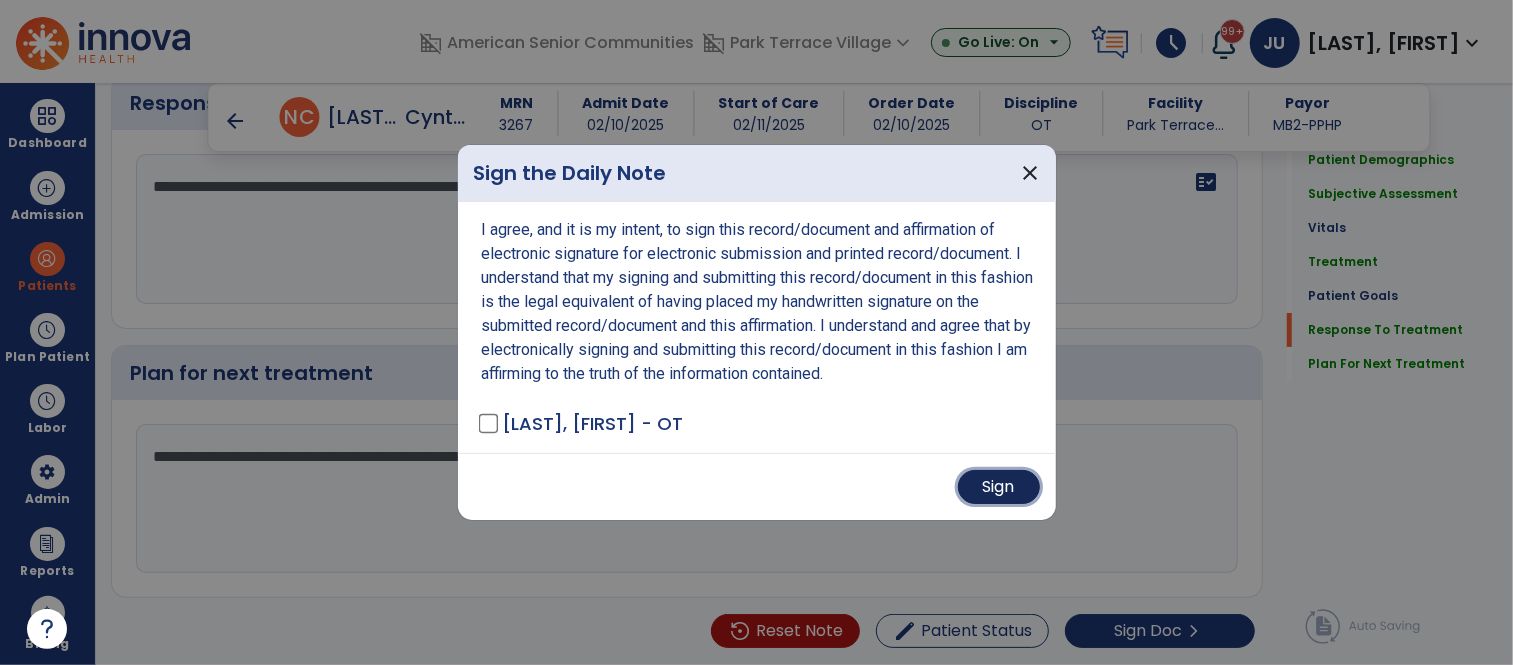click on "Sign" at bounding box center (999, 487) 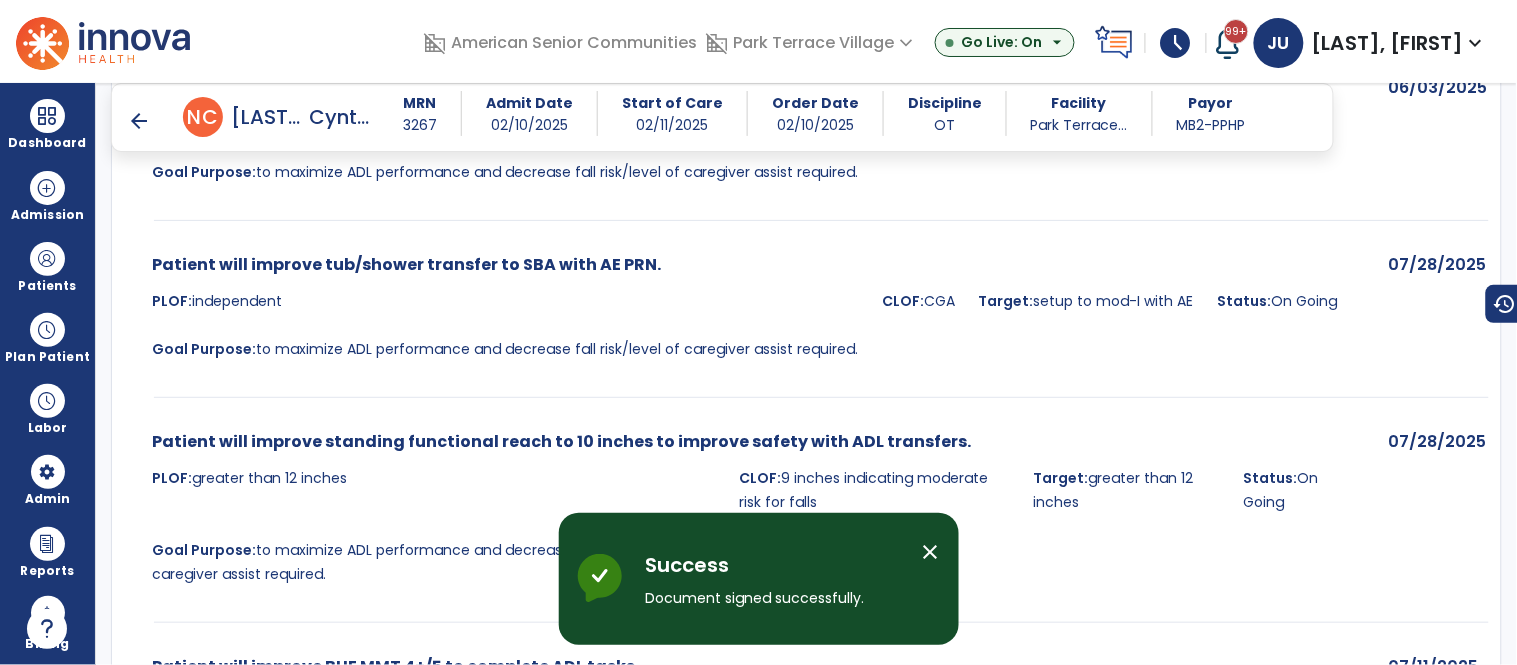 scroll, scrollTop: 6465, scrollLeft: 0, axis: vertical 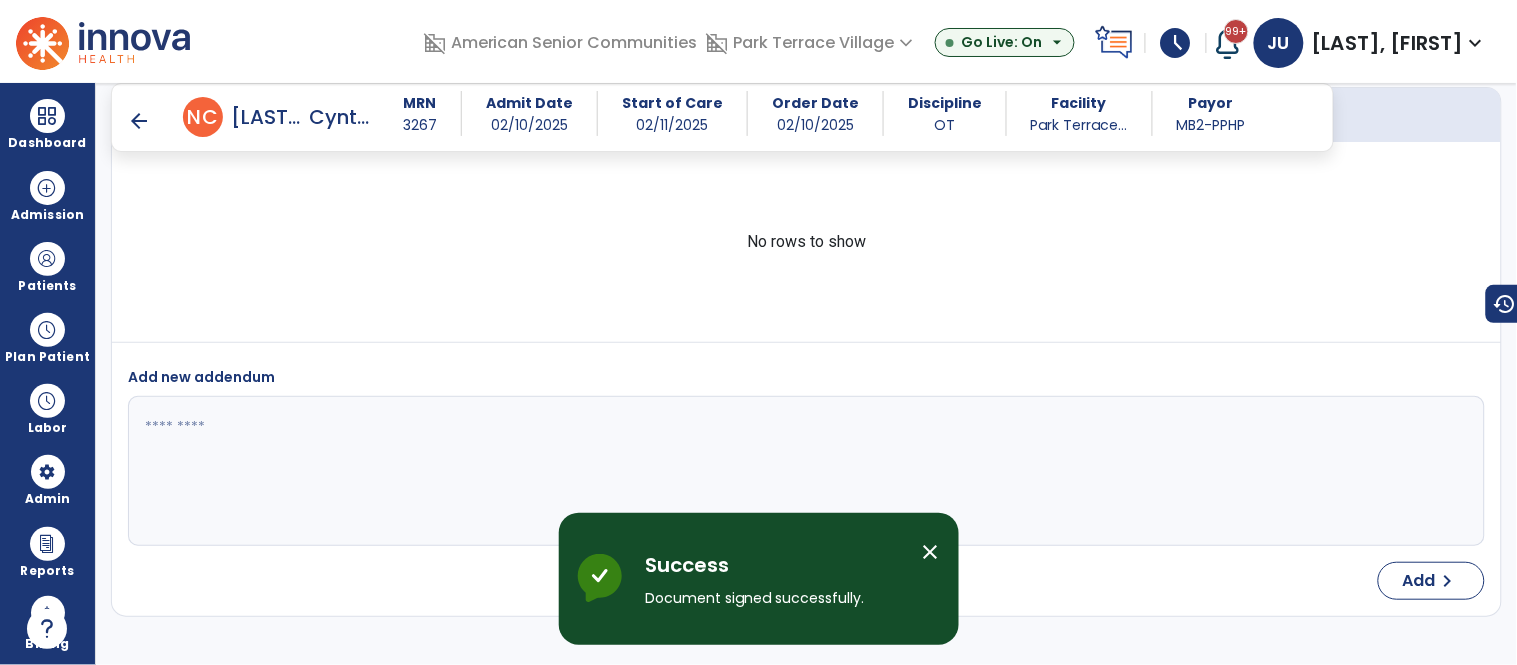 click on "Addendum" at bounding box center (464, 115) 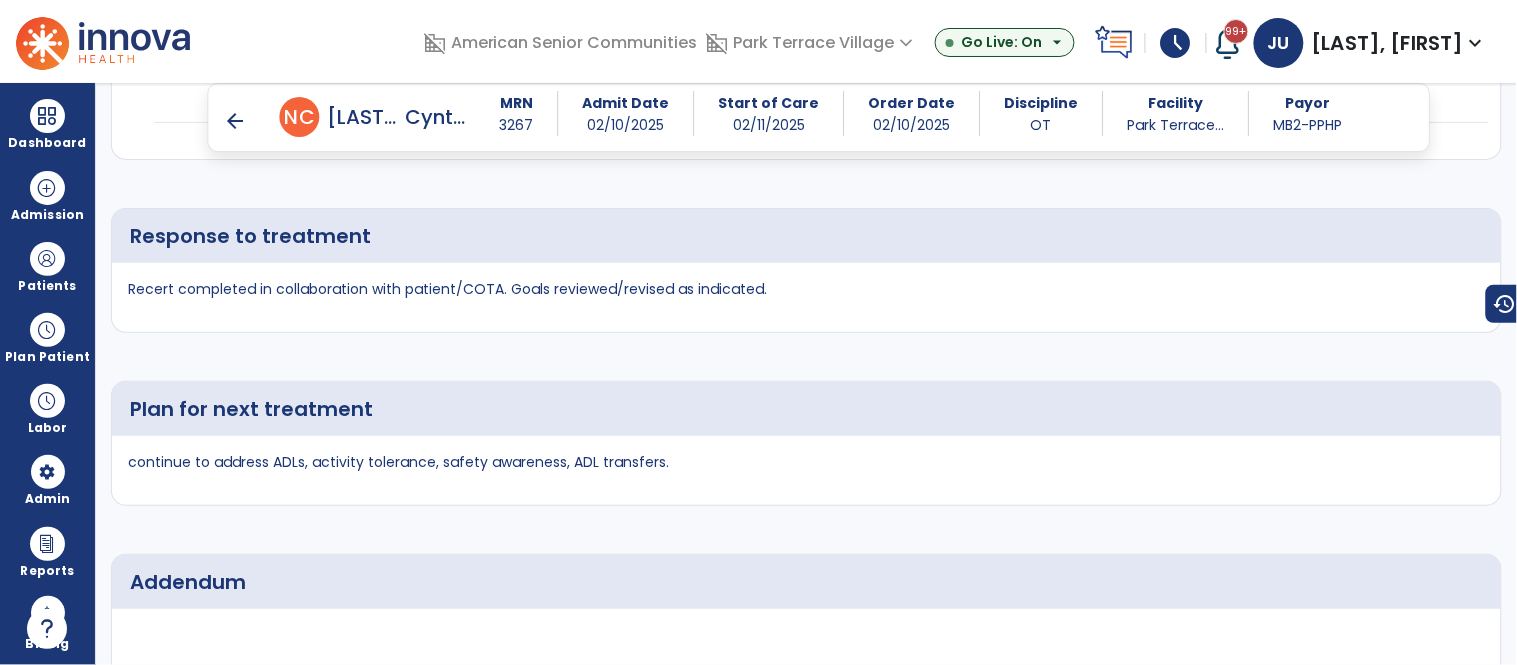 click on "arrow_back" at bounding box center (236, 121) 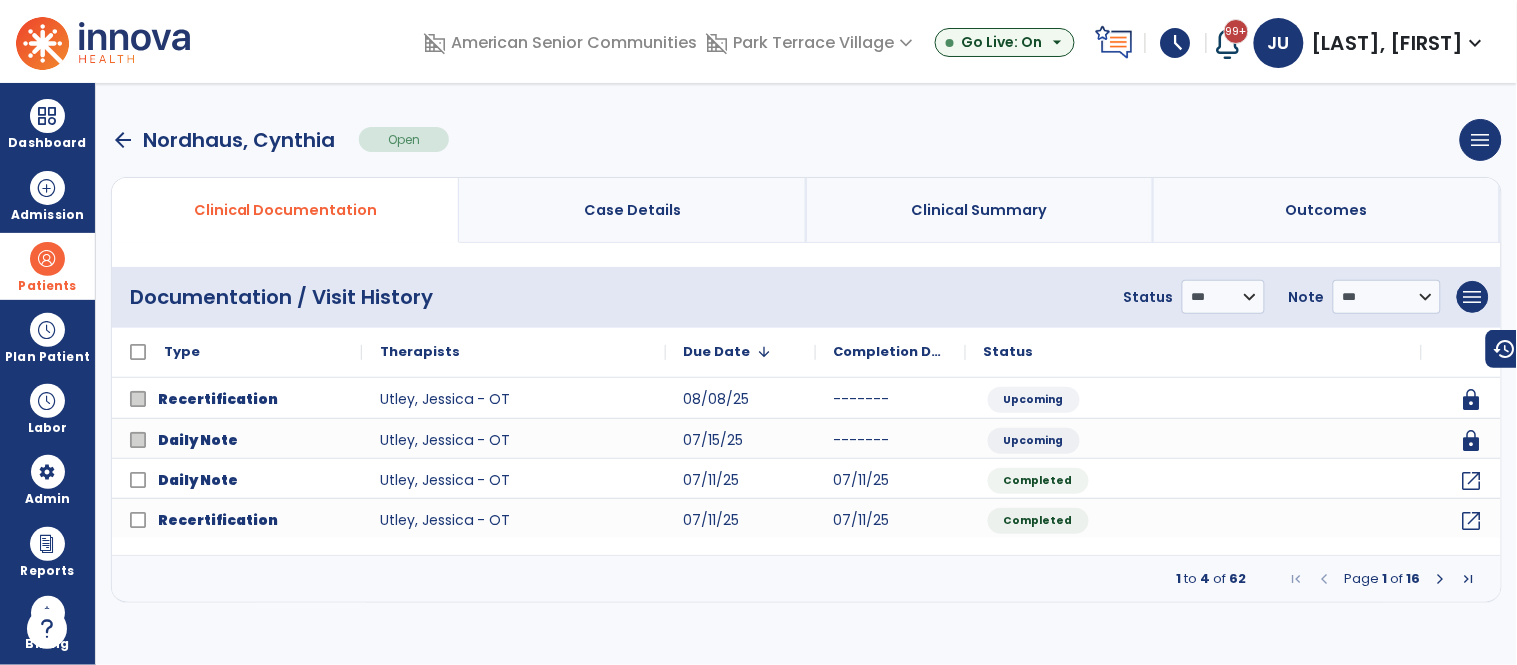 click at bounding box center [47, 259] 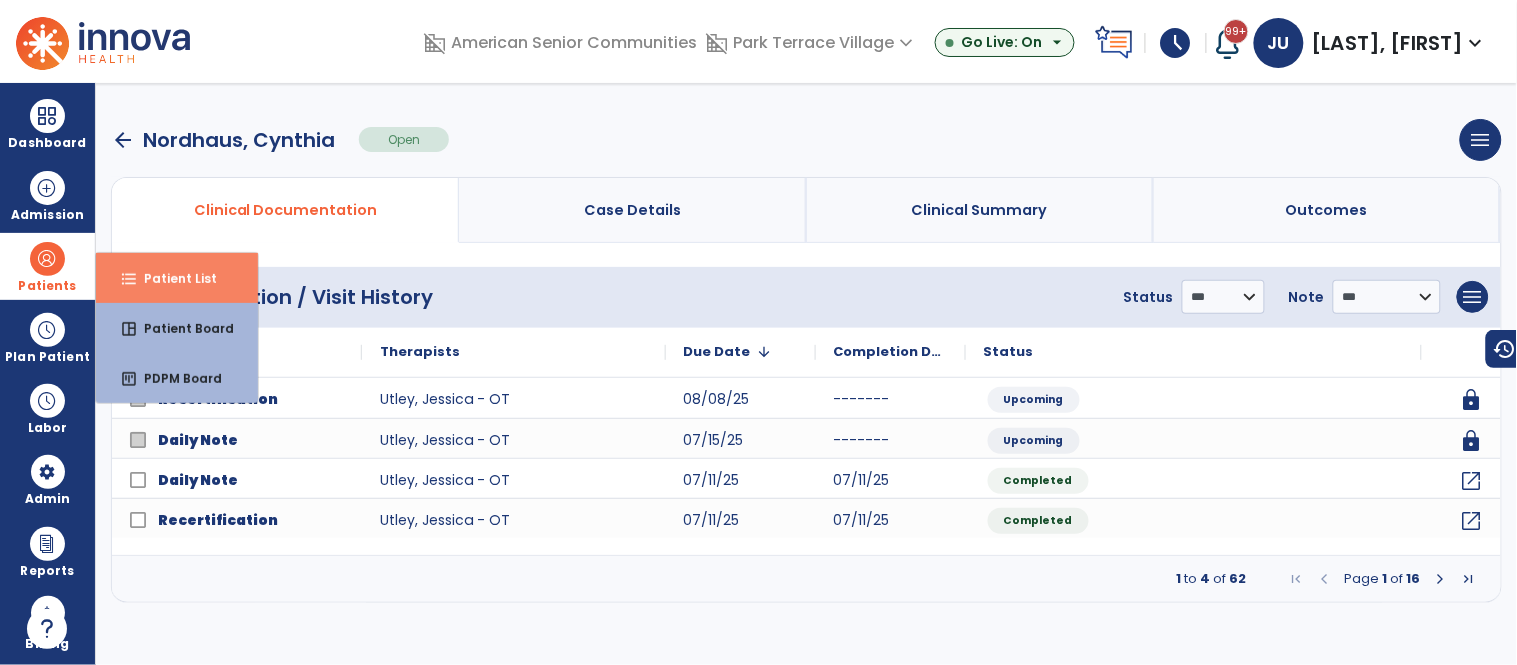 click on "Patient List" at bounding box center [172, 278] 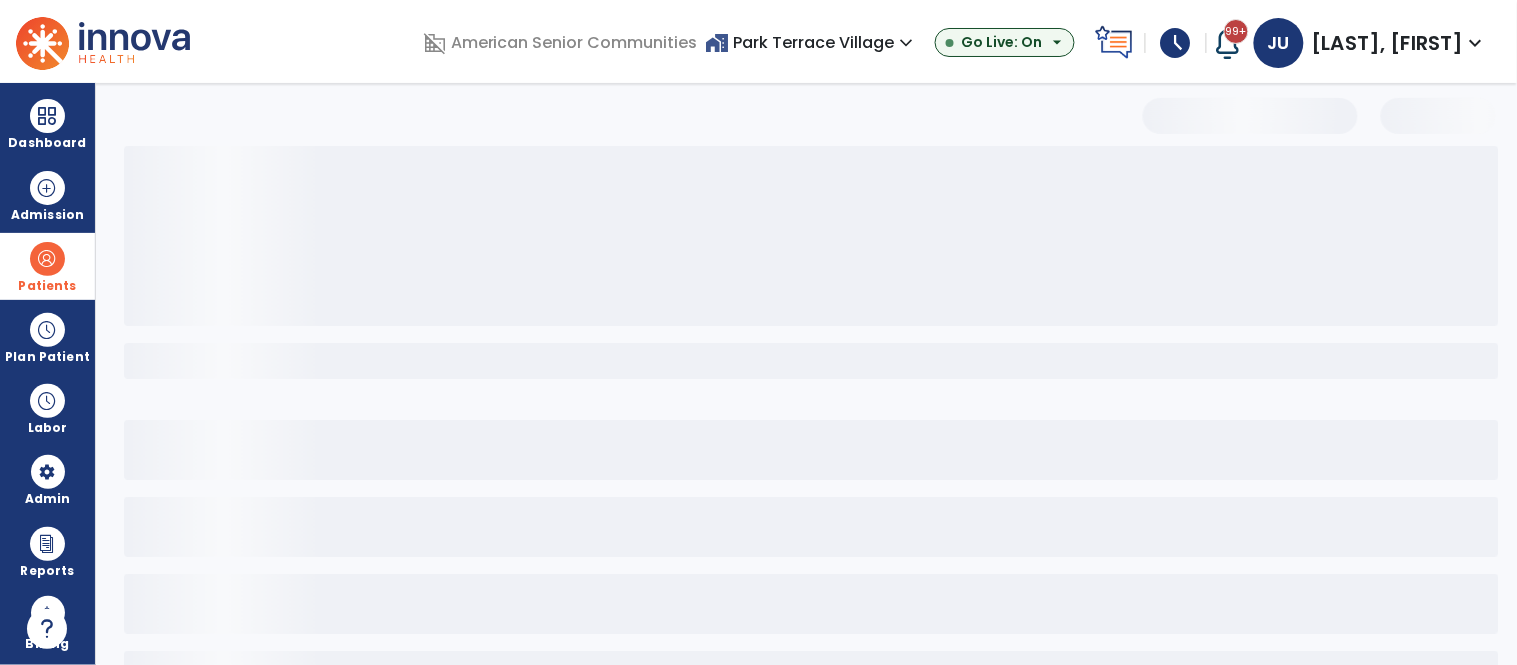 select on "***" 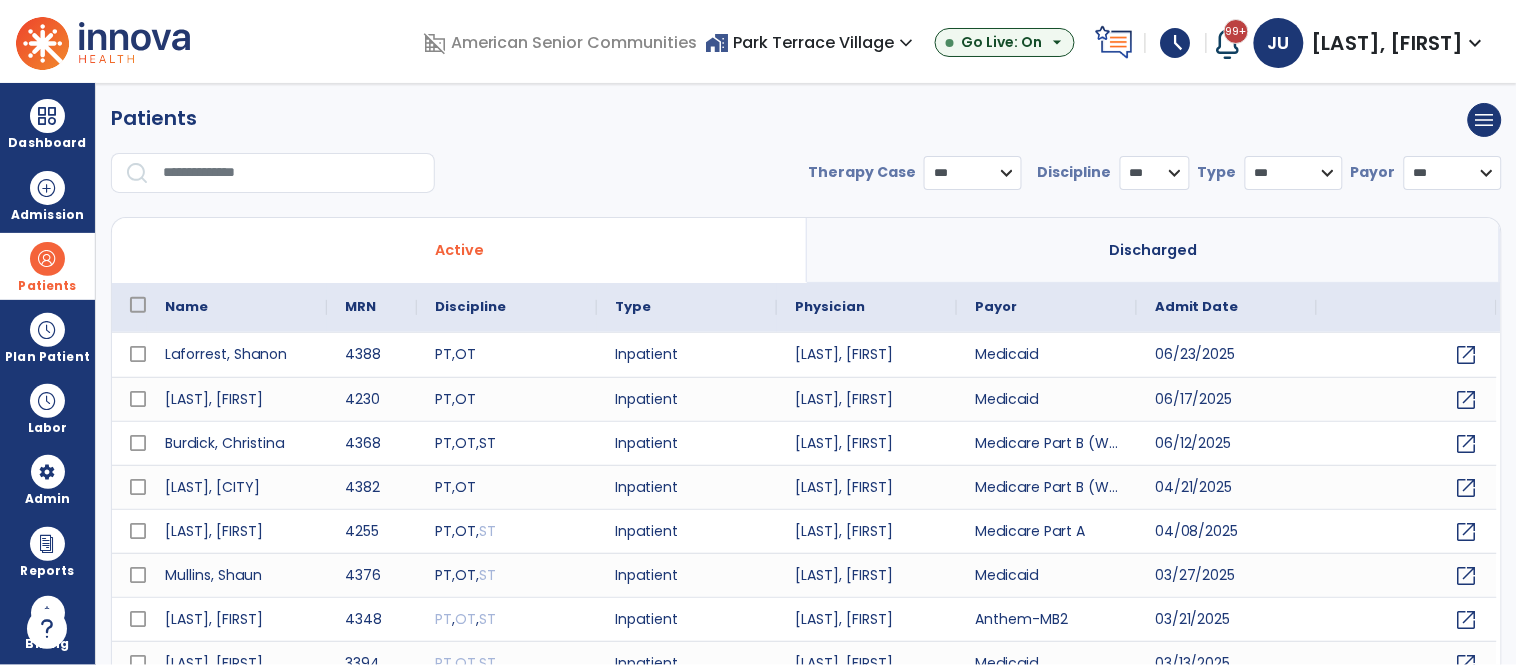 click at bounding box center [292, 173] 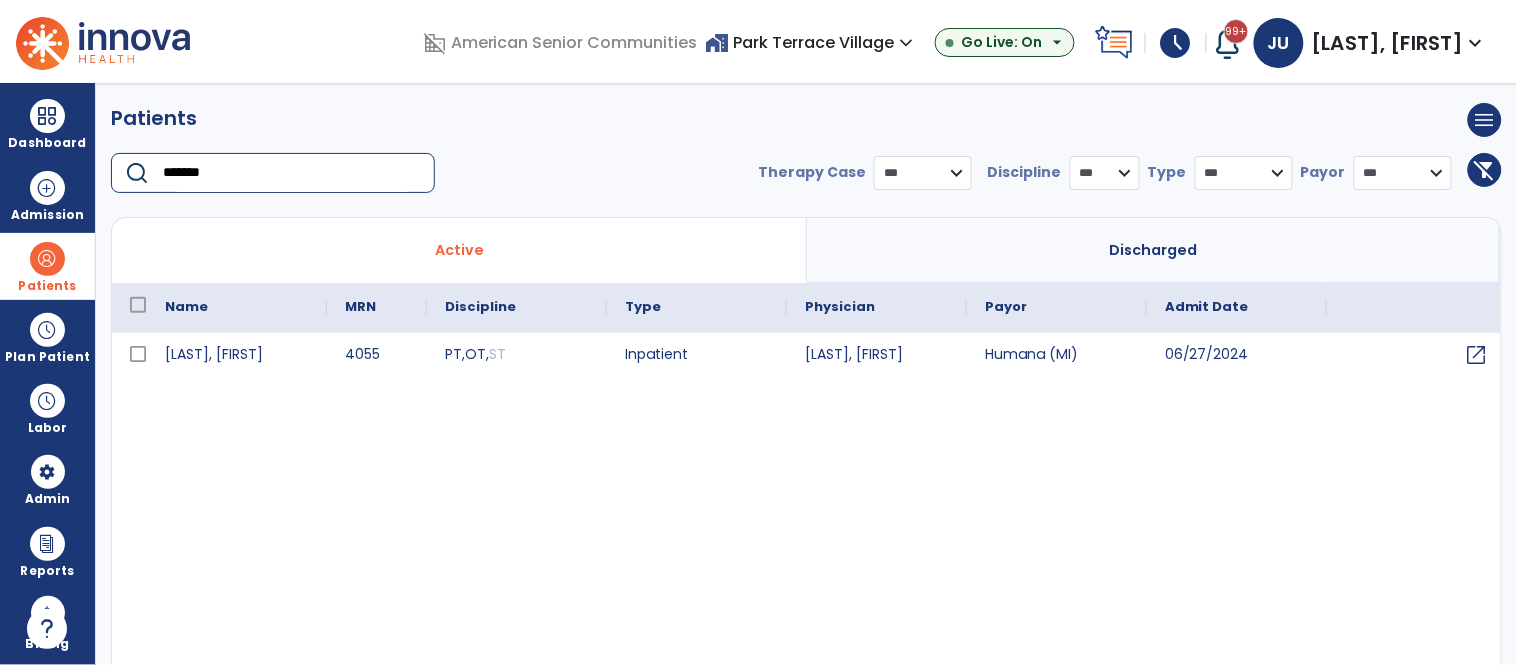 type on "*******" 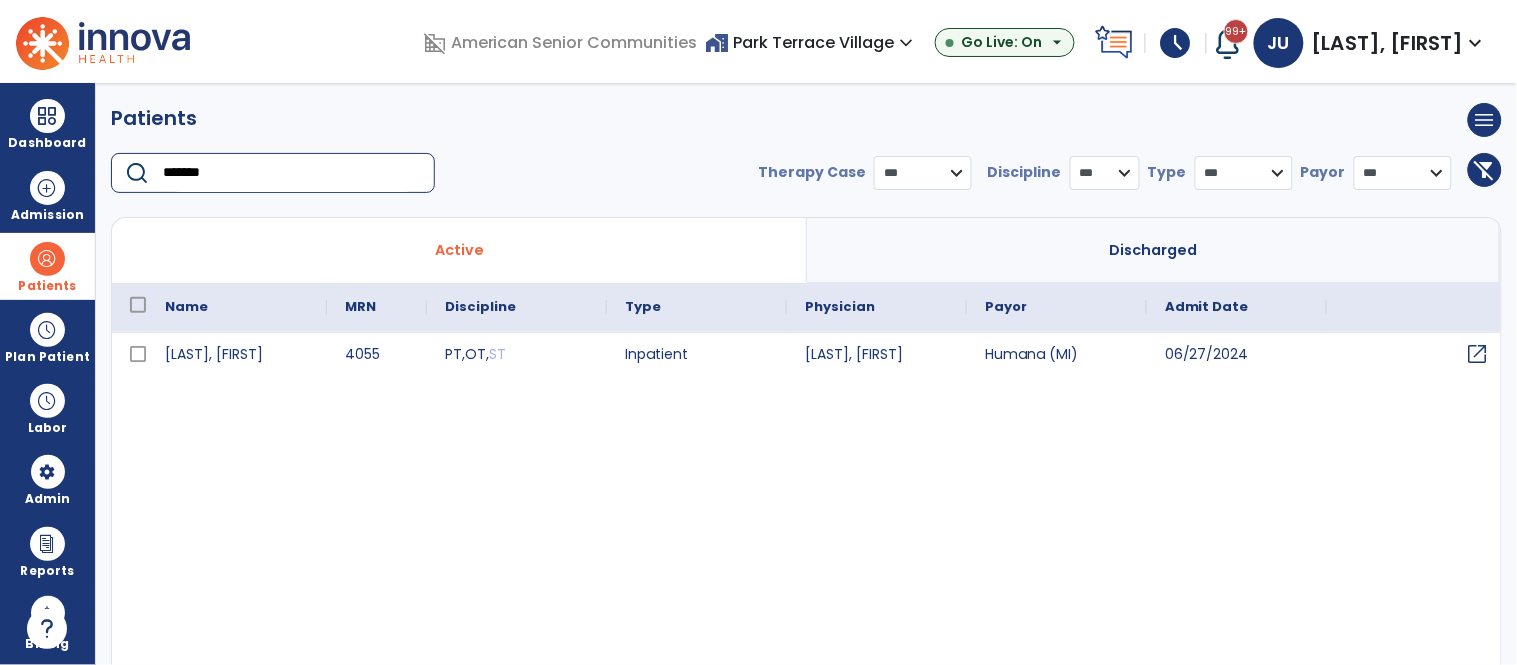 click on "open_in_new" at bounding box center [1478, 354] 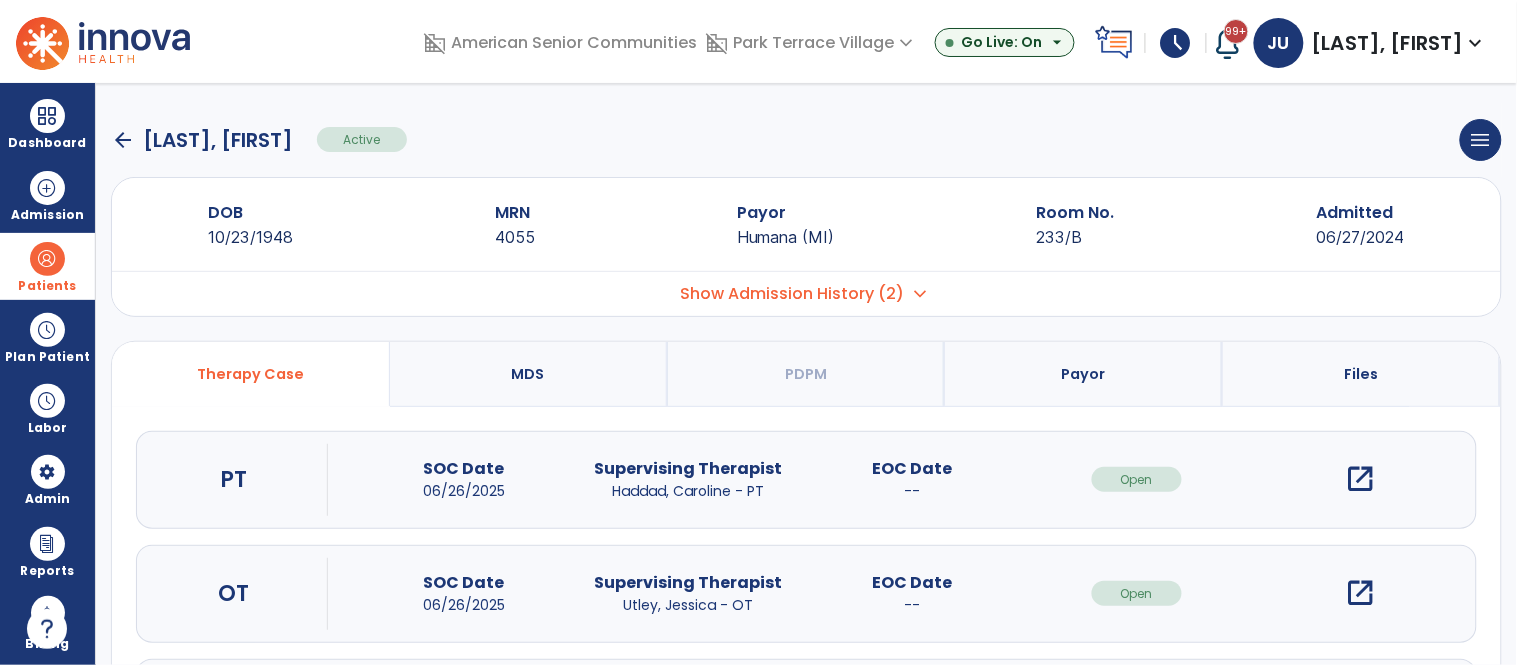 click on "open_in_new" at bounding box center [1361, 593] 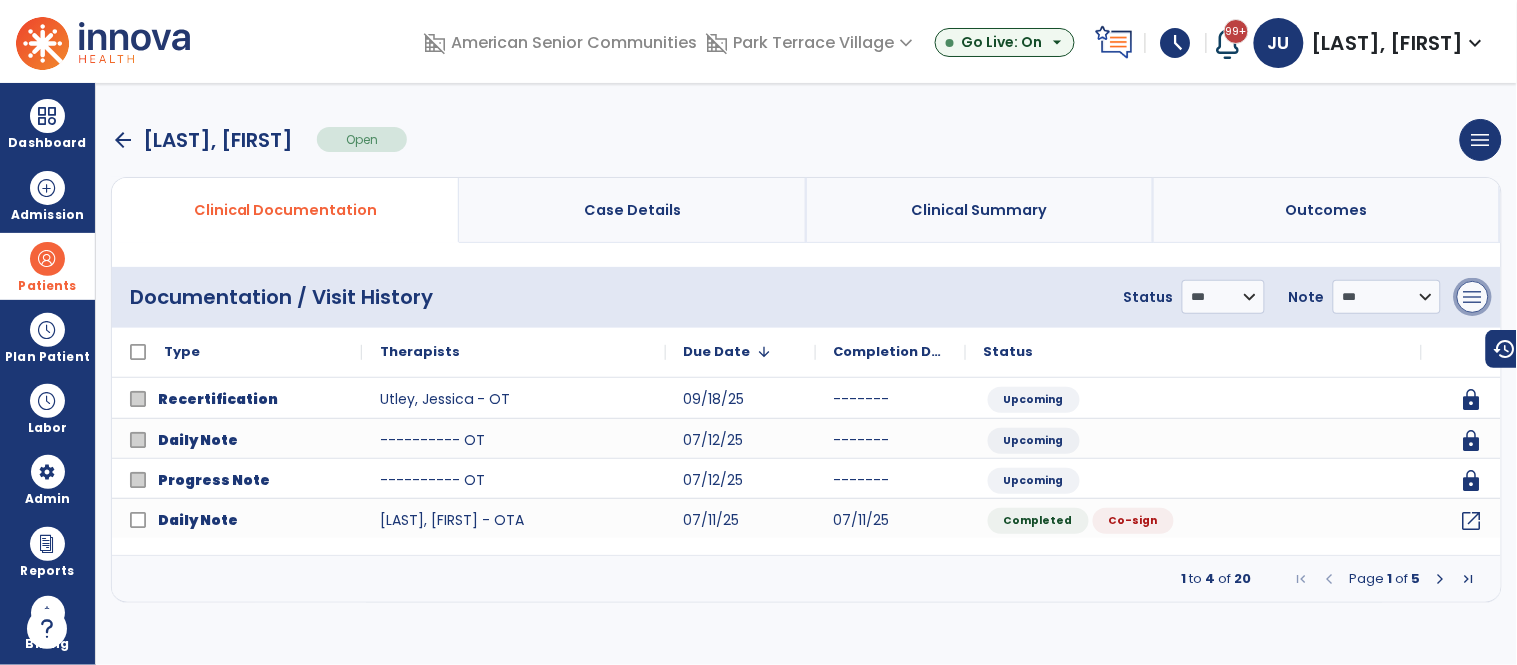 click on "menu" at bounding box center (1473, 297) 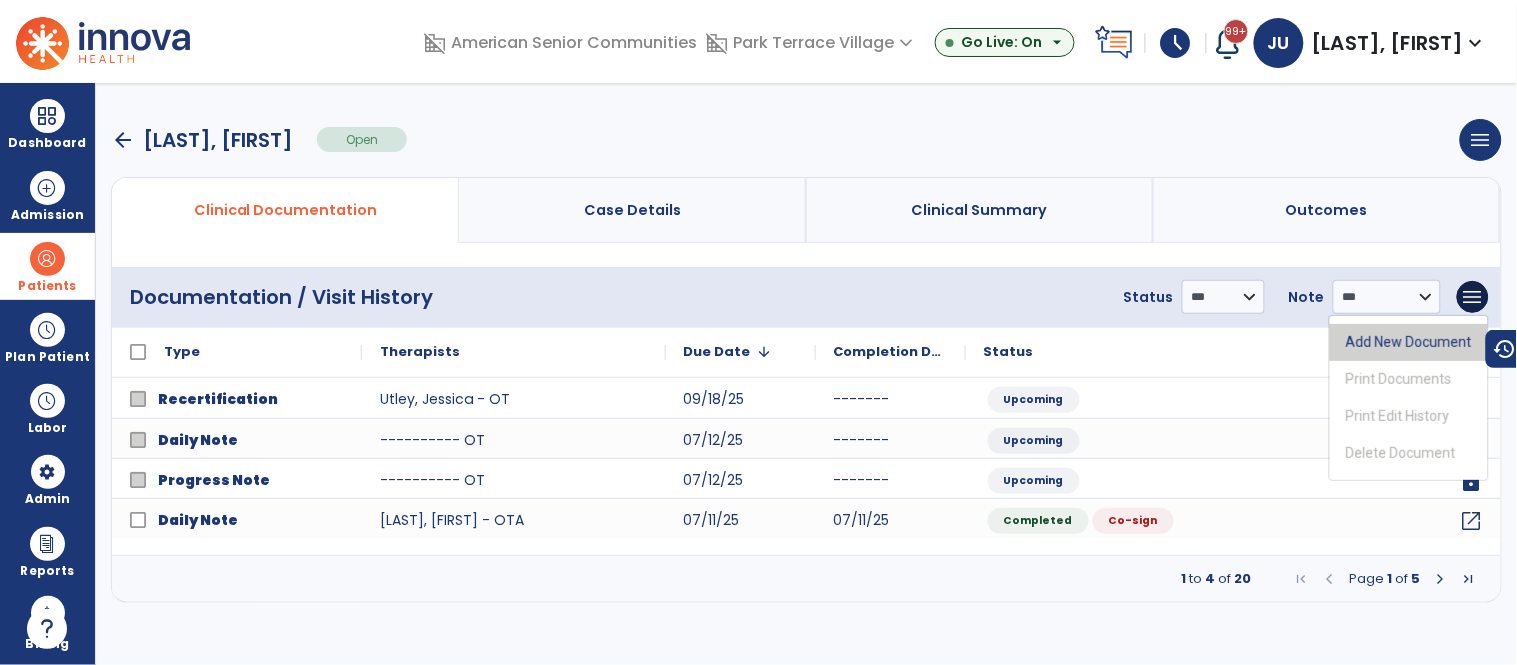 click on "Add New Document" at bounding box center (1409, 342) 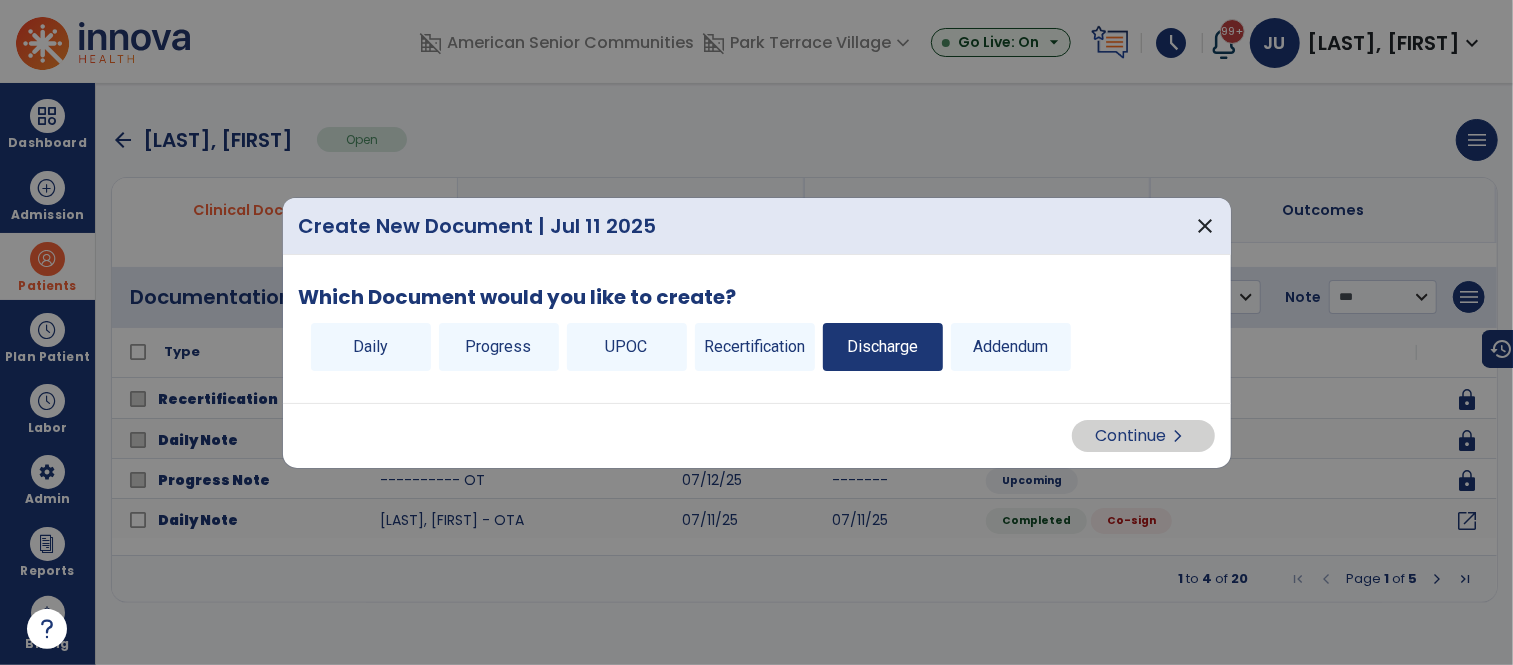 click on "Discharge" at bounding box center [883, 347] 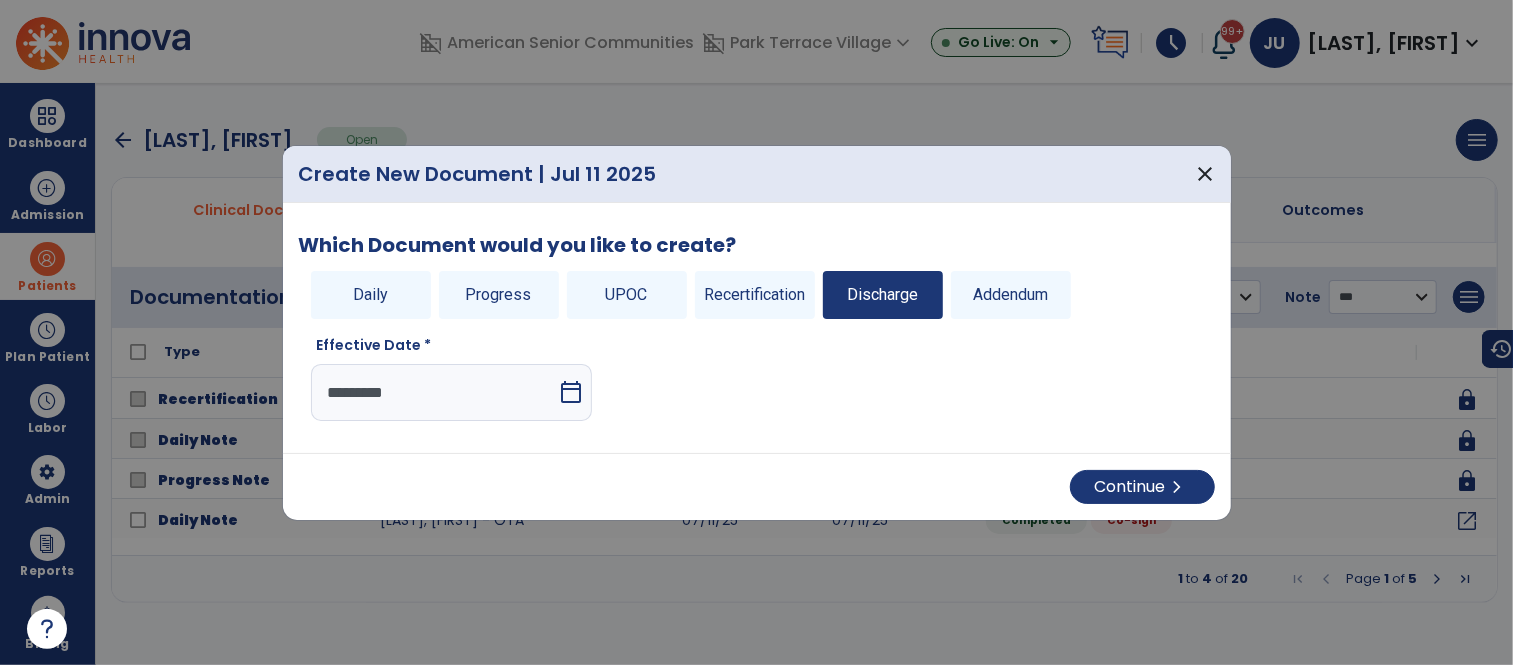 click on "Continue   chevron_right" at bounding box center [757, 486] 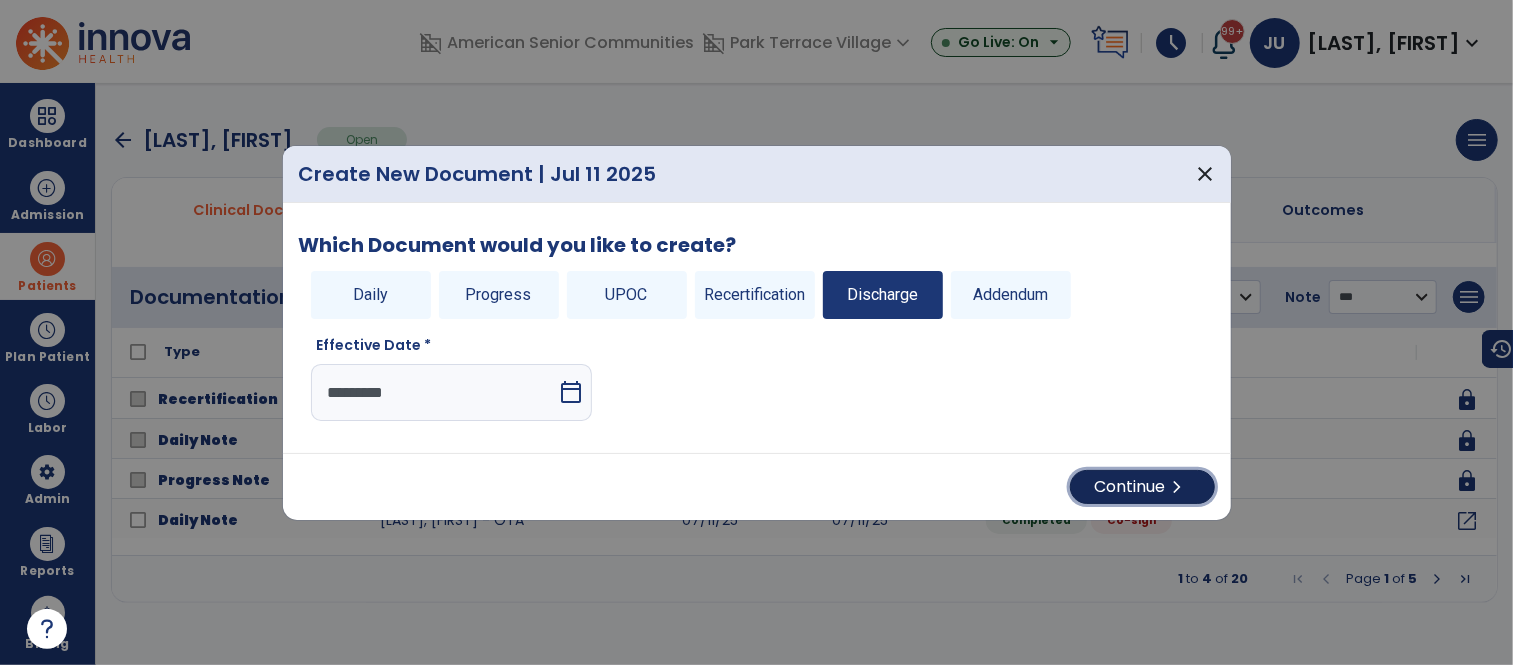 click on "Continue   chevron_right" at bounding box center [1142, 487] 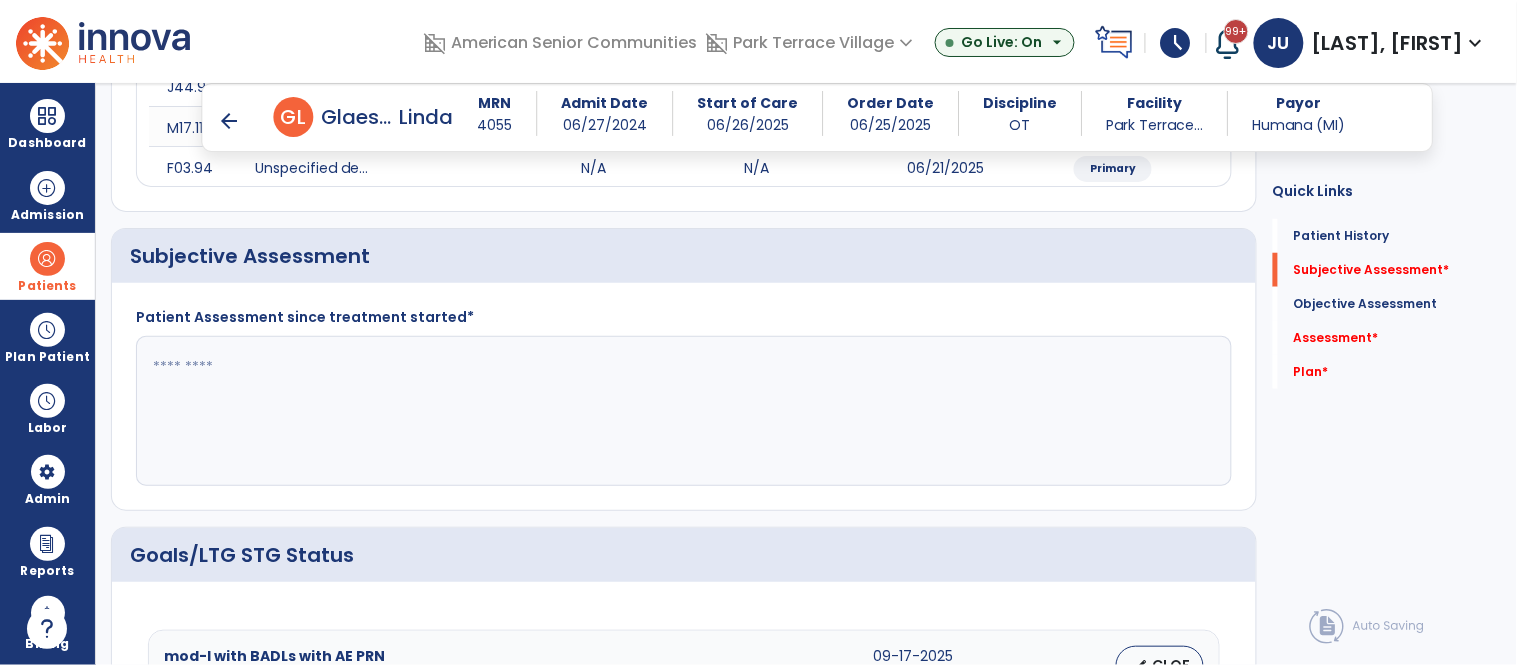 scroll, scrollTop: 424, scrollLeft: 0, axis: vertical 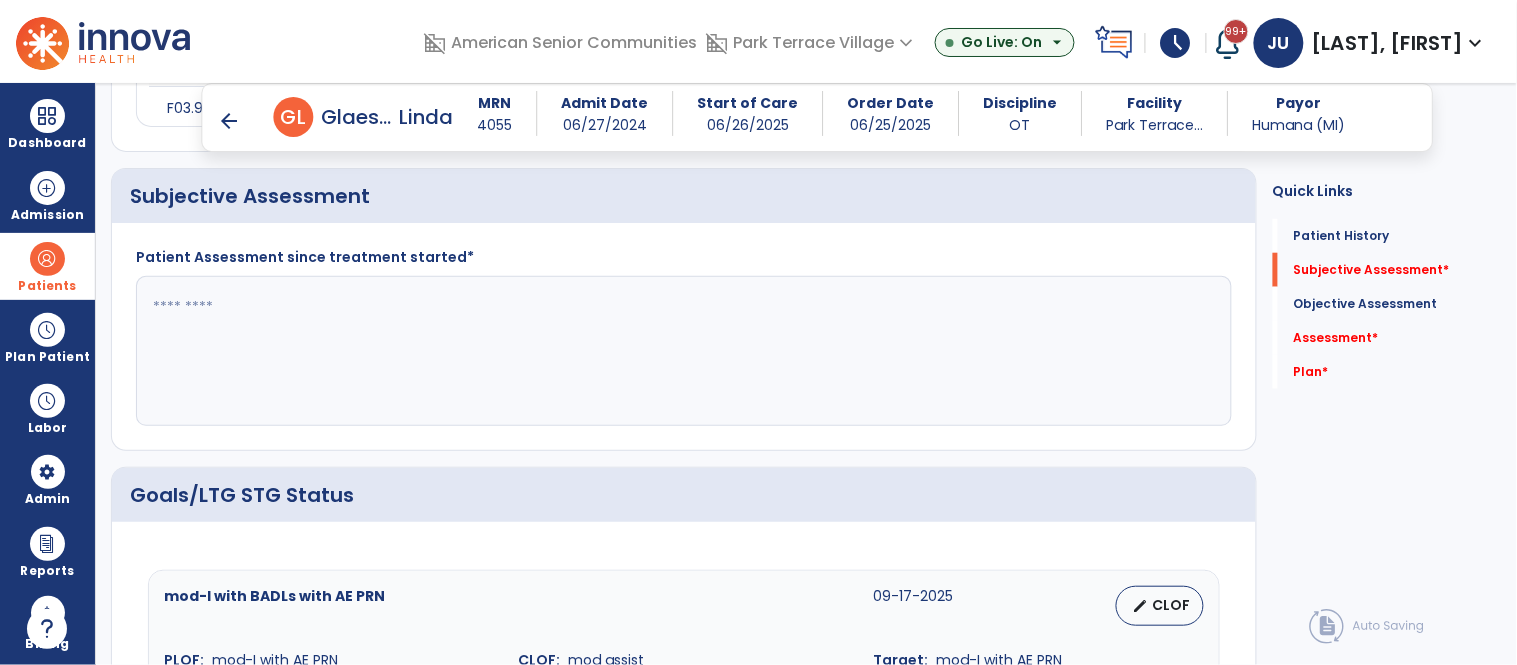 click 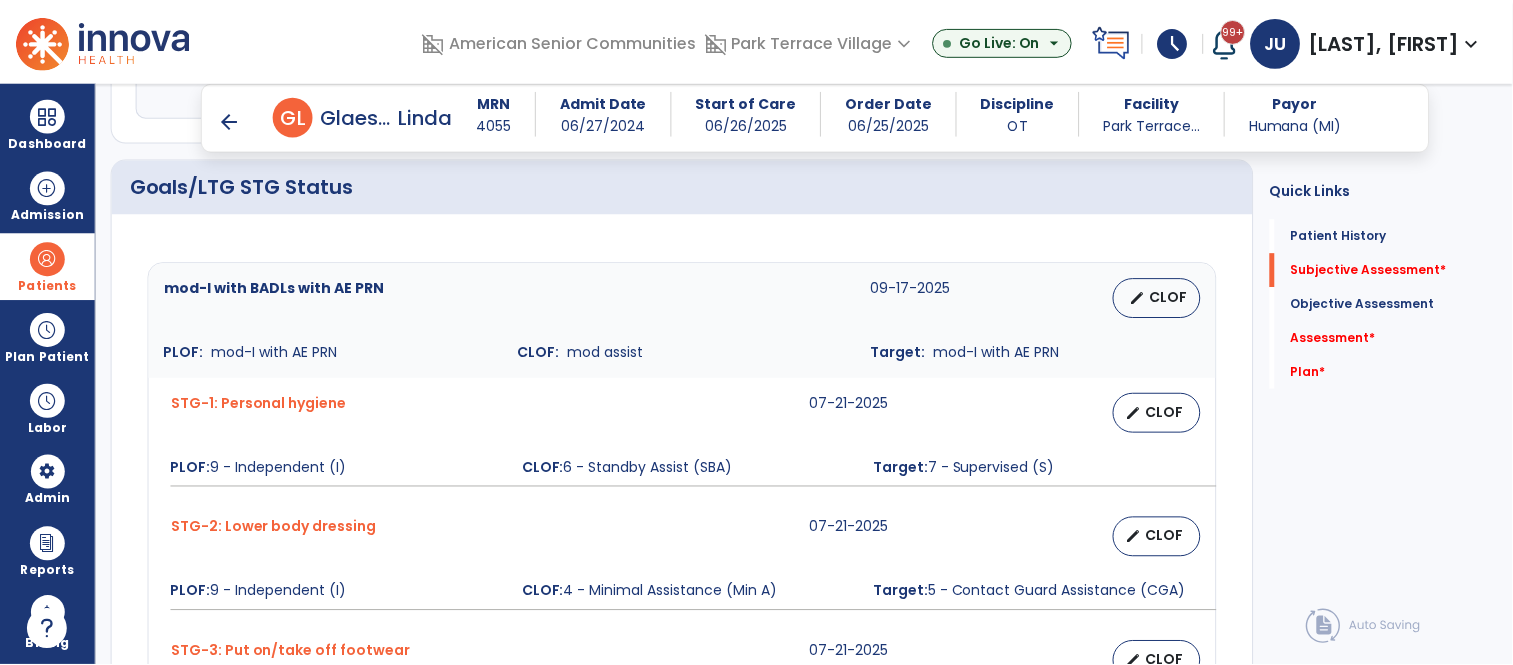 scroll, scrollTop: 783, scrollLeft: 0, axis: vertical 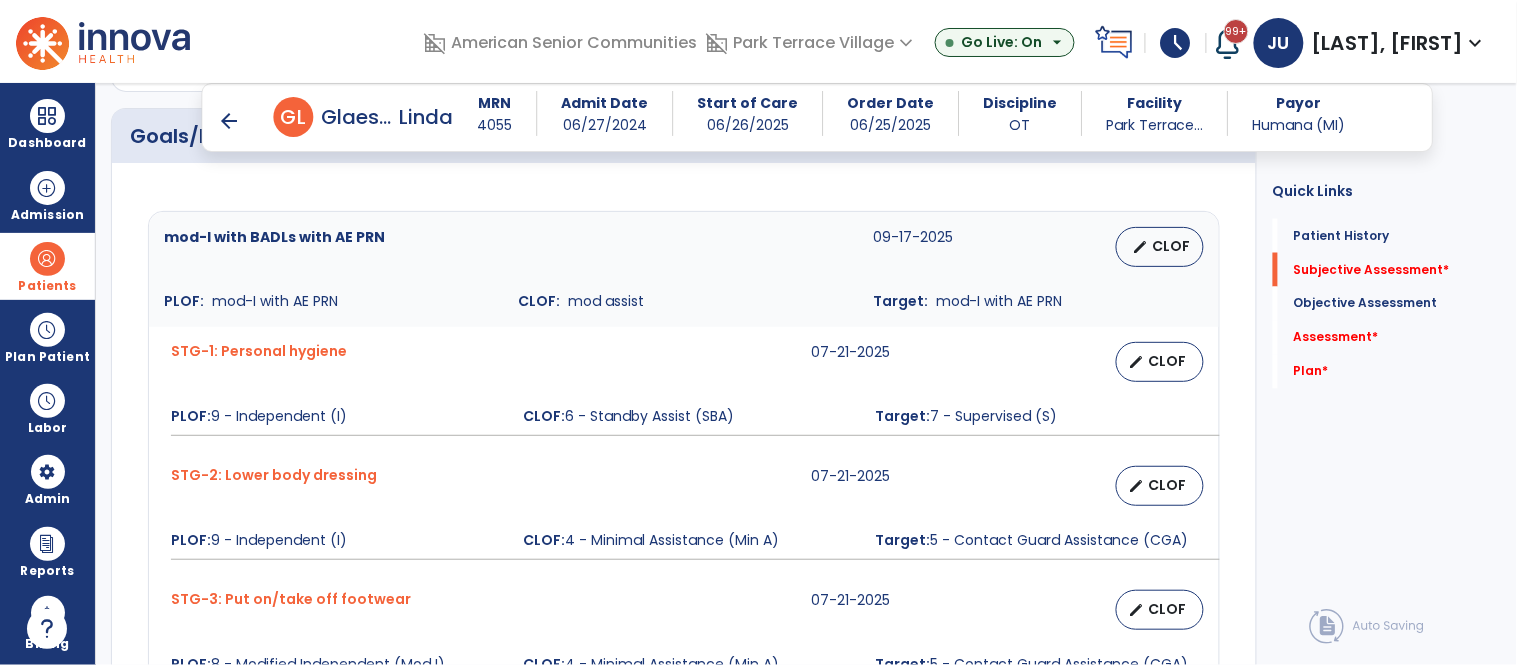 type on "**********" 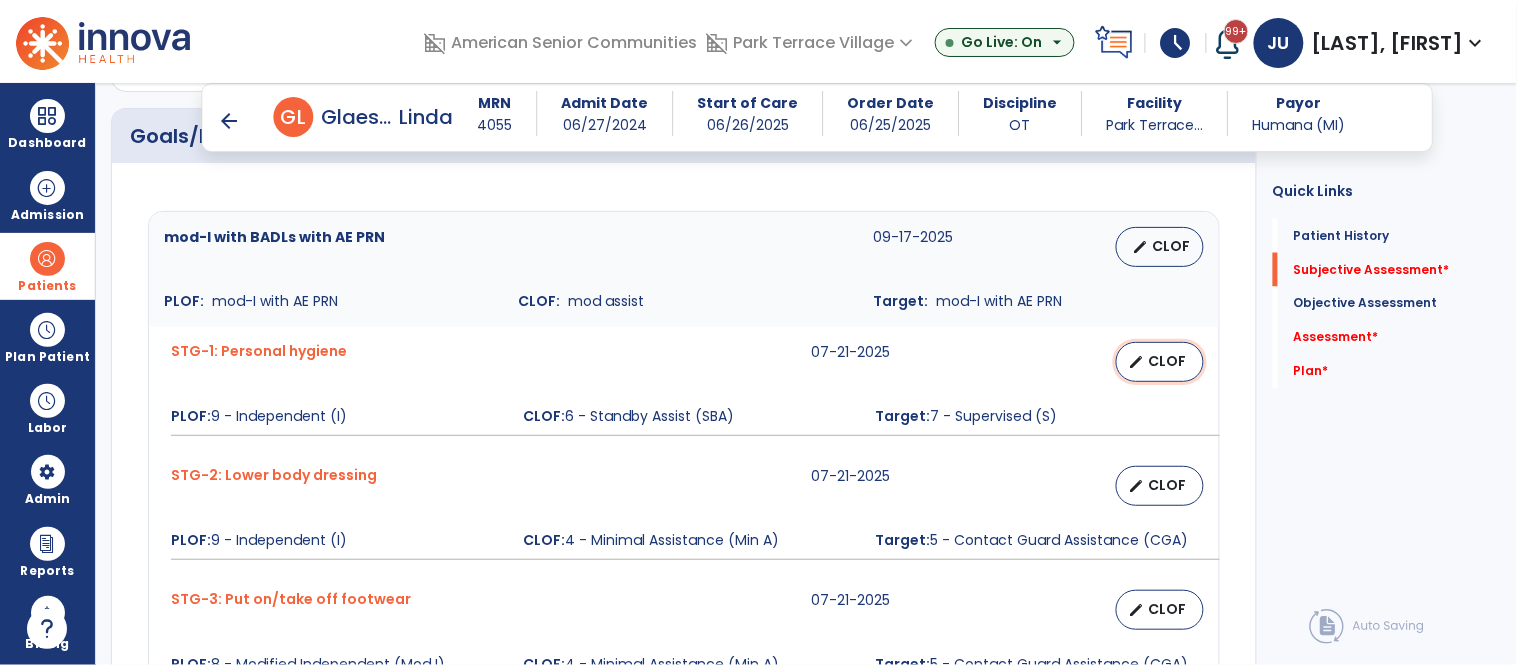 click on "CLOF" at bounding box center [1168, 361] 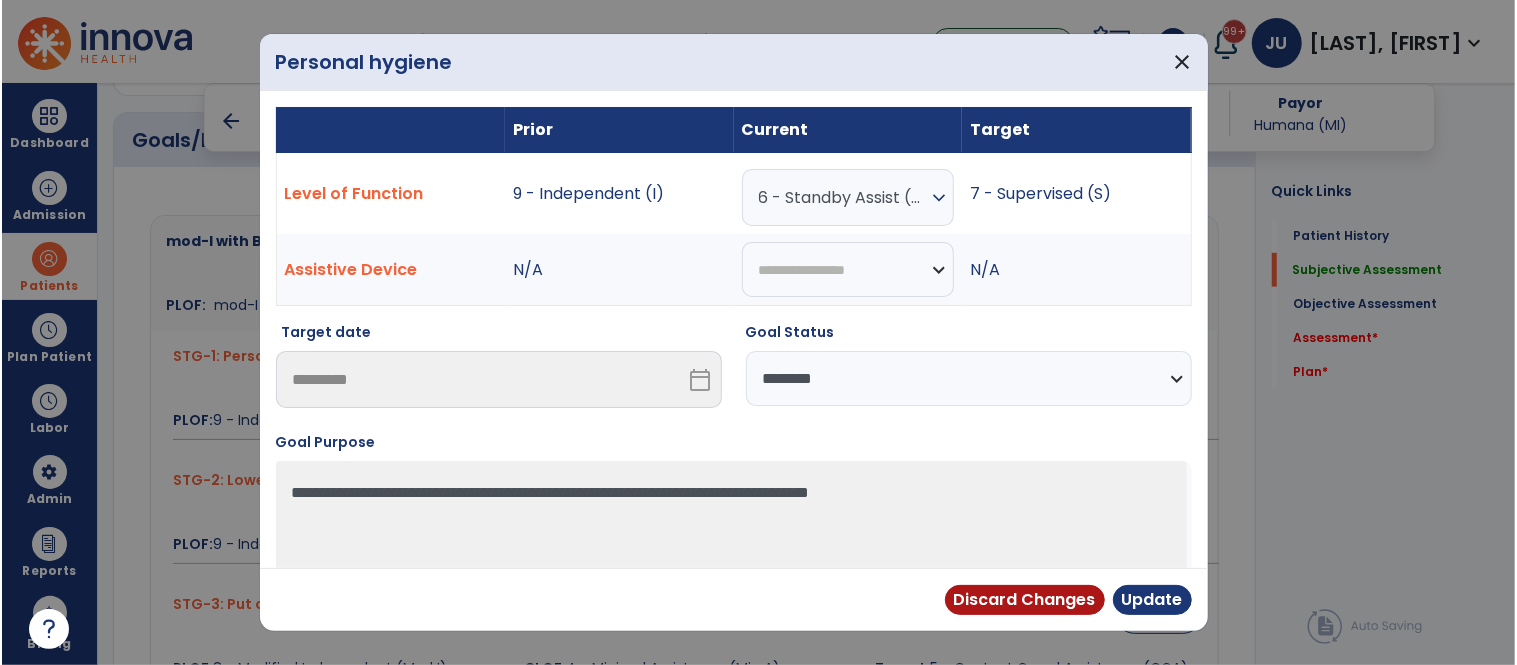 scroll, scrollTop: 783, scrollLeft: 0, axis: vertical 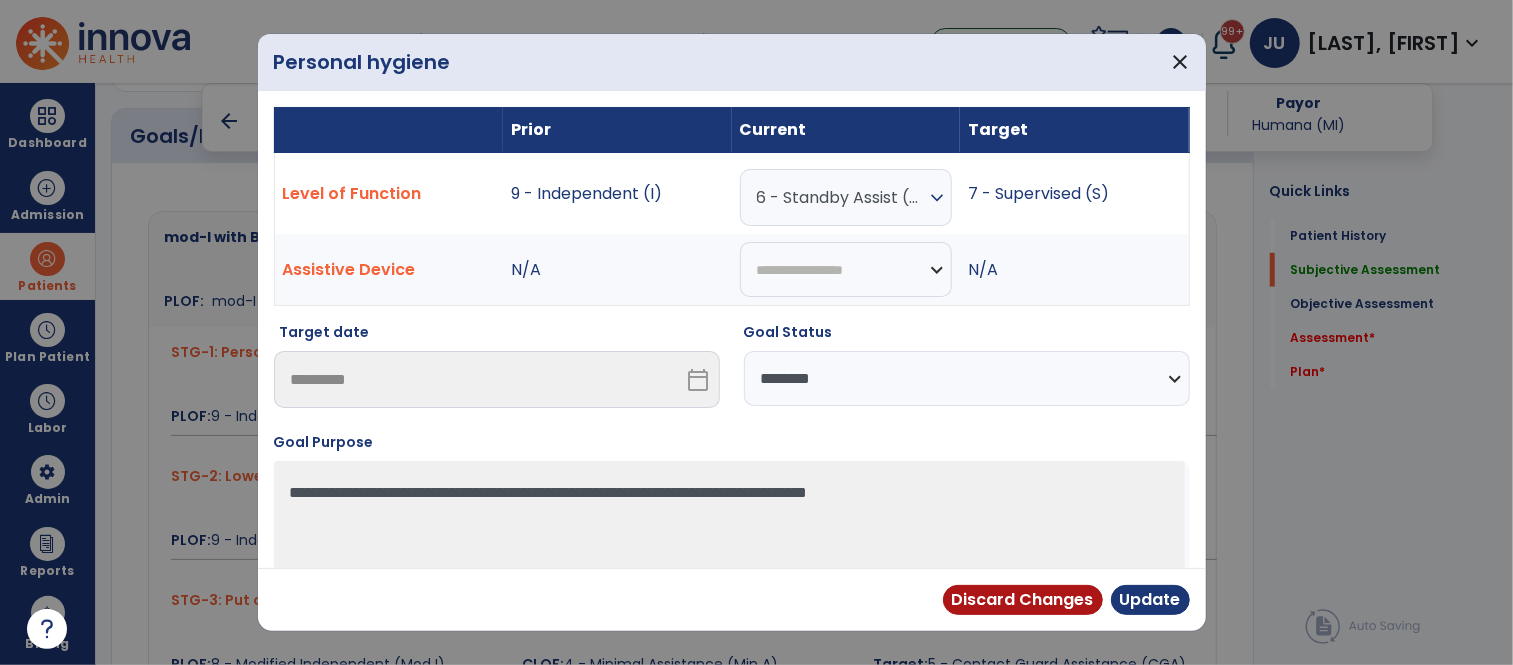 click on "**********" at bounding box center (967, 378) 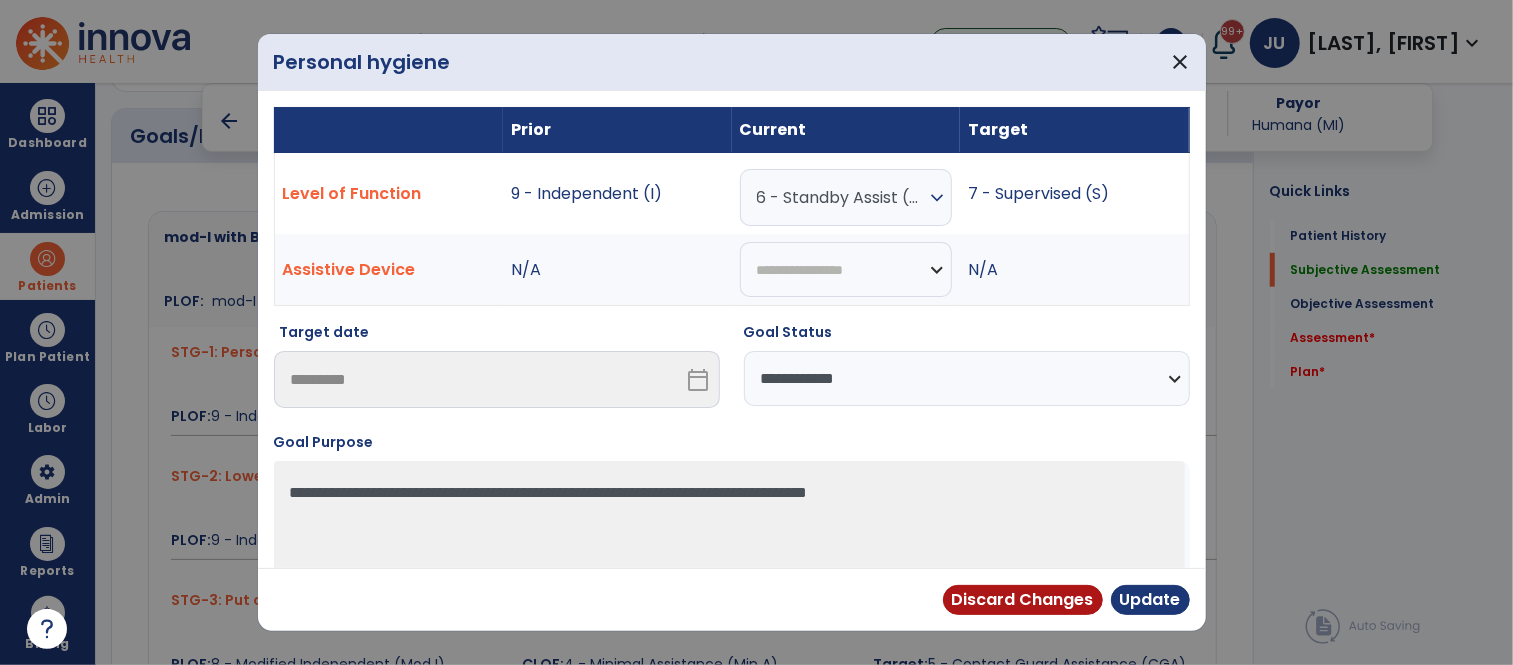 click on "**********" at bounding box center (967, 378) 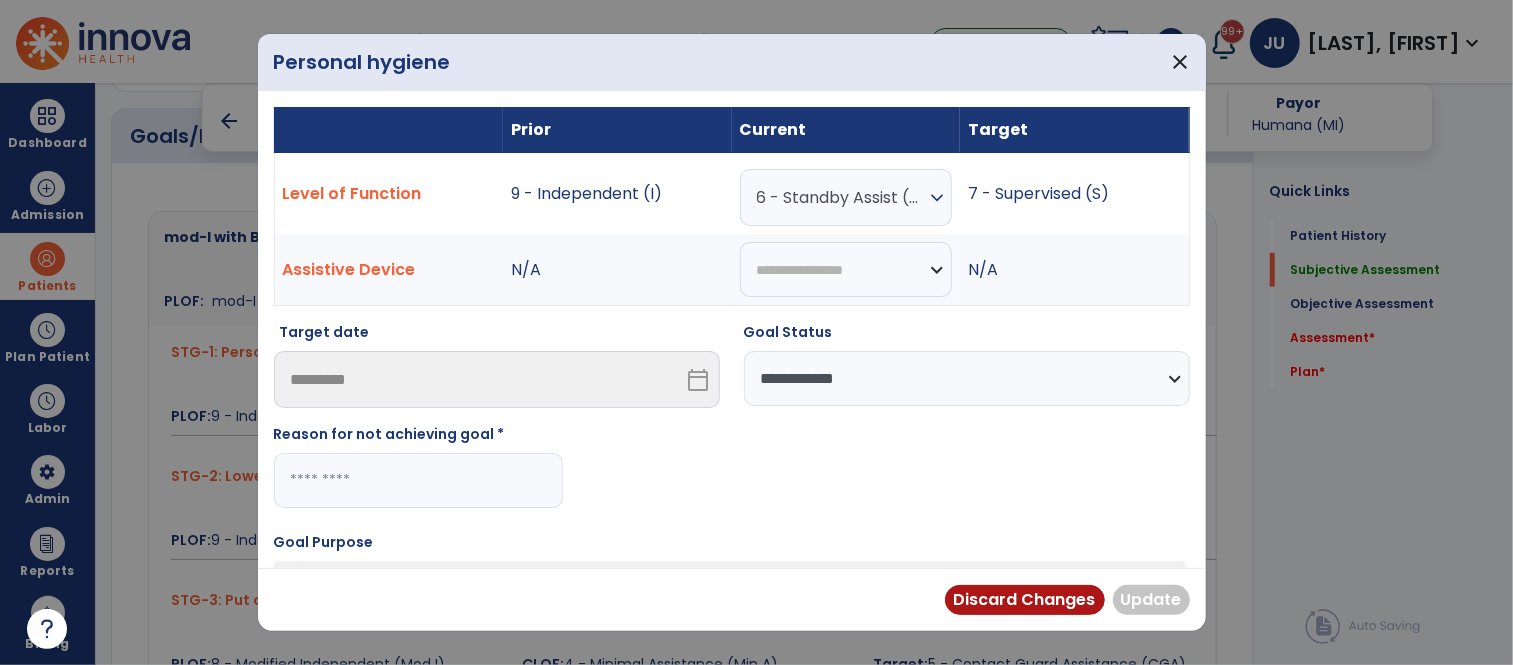 click at bounding box center (418, 480) 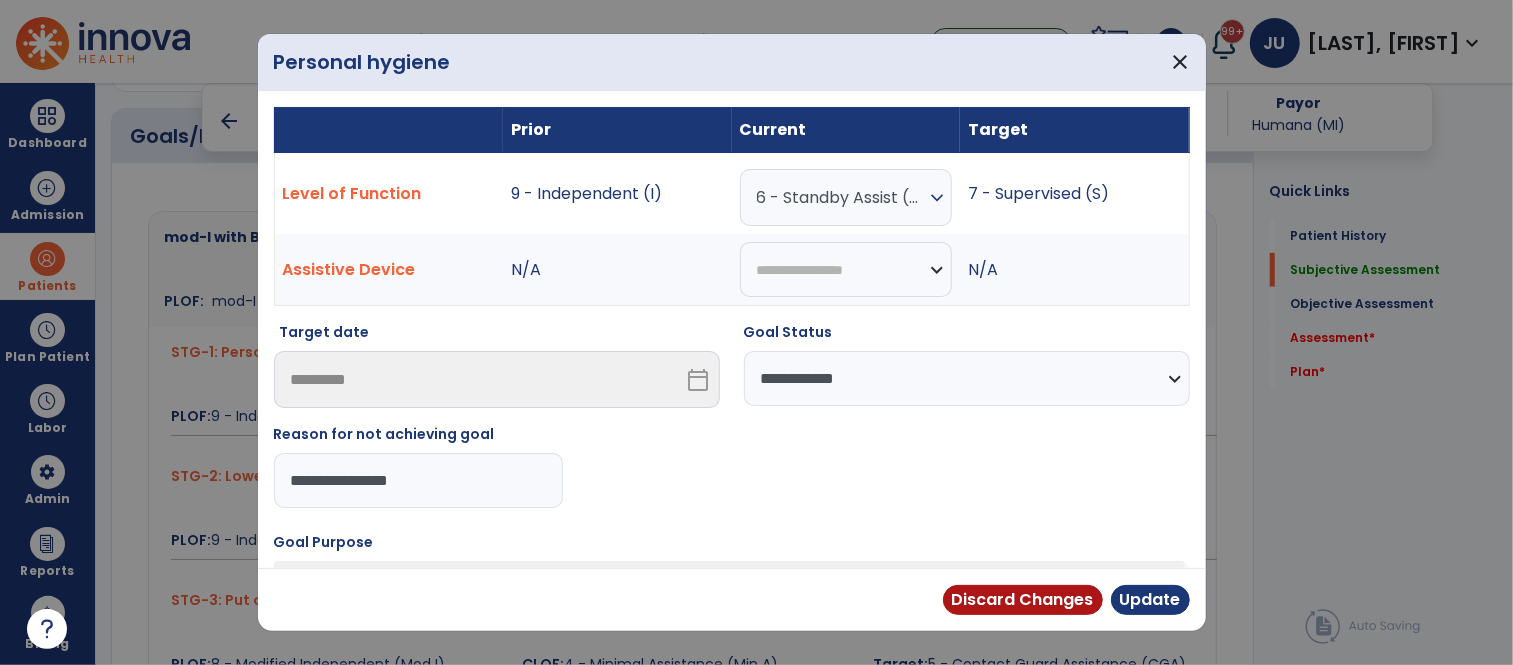 type on "**********" 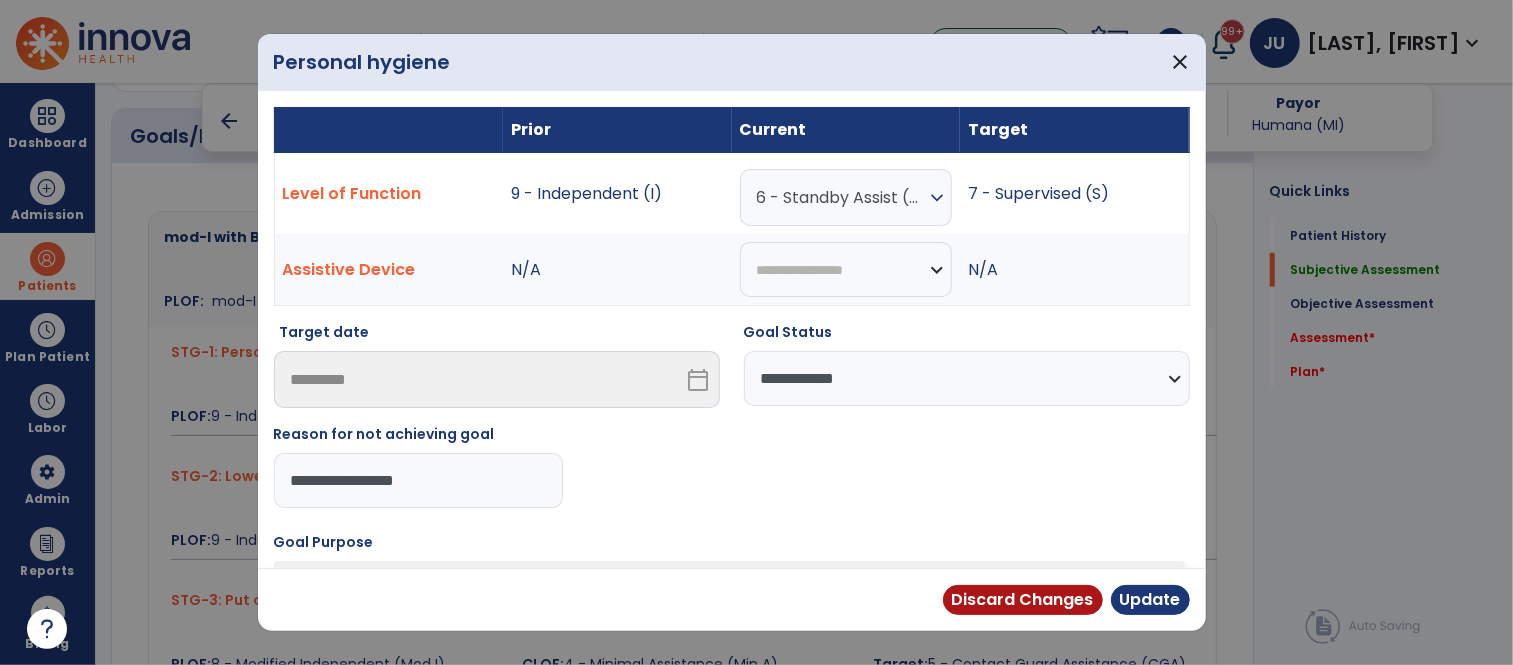 click on "**********" at bounding box center [418, 480] 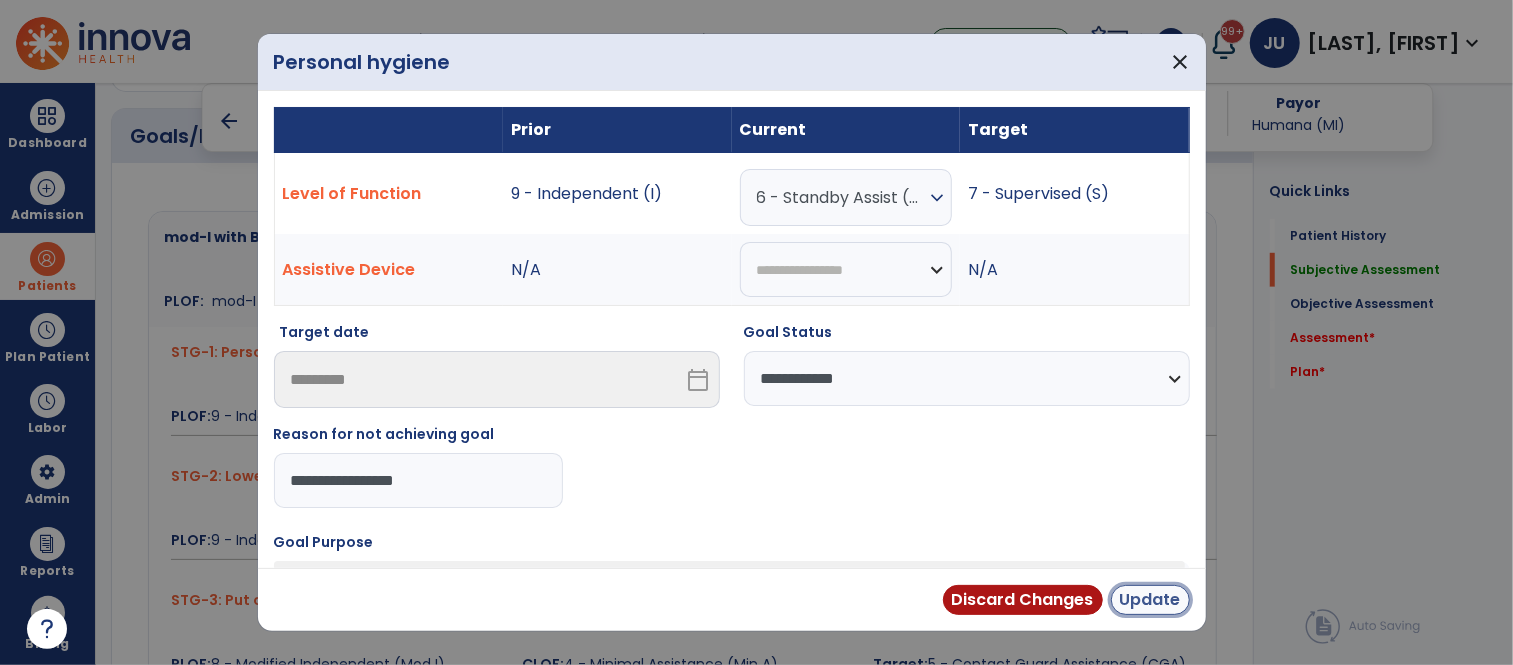 click on "Update" at bounding box center (1150, 600) 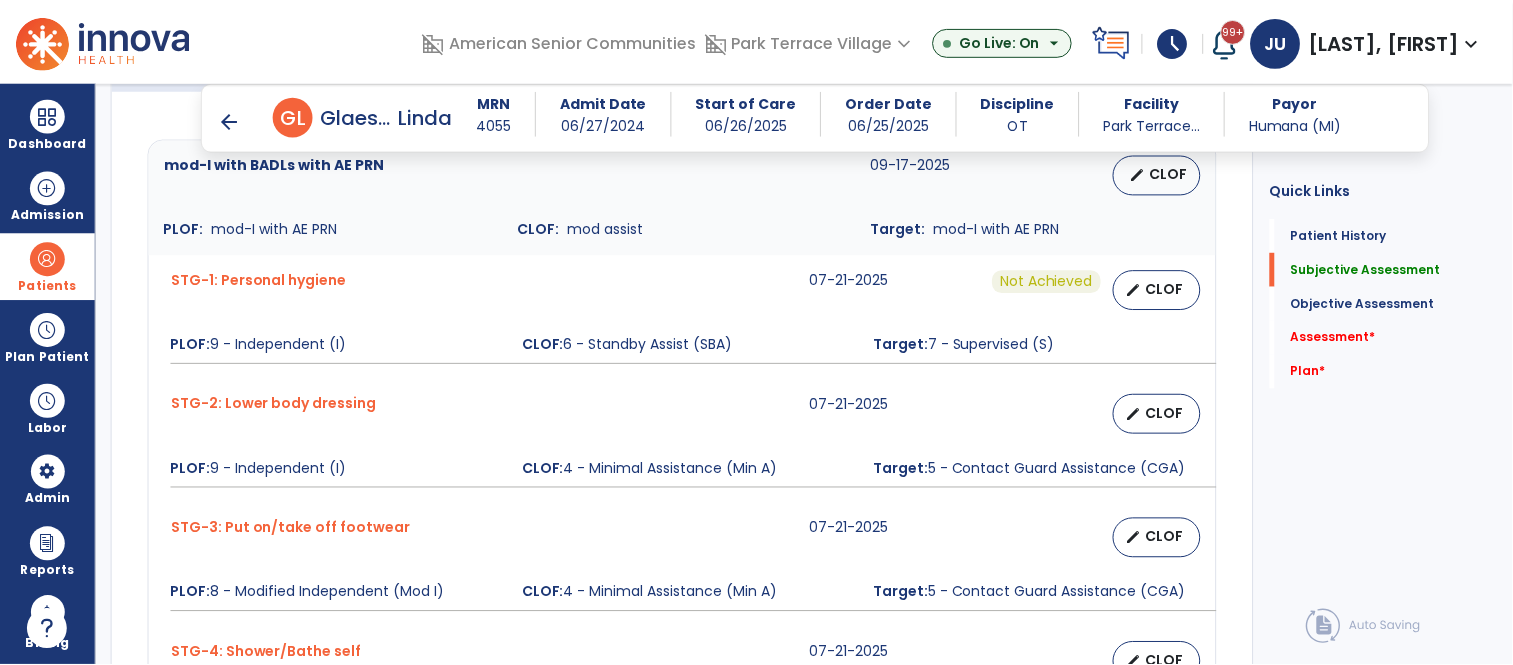 scroll, scrollTop: 901, scrollLeft: 0, axis: vertical 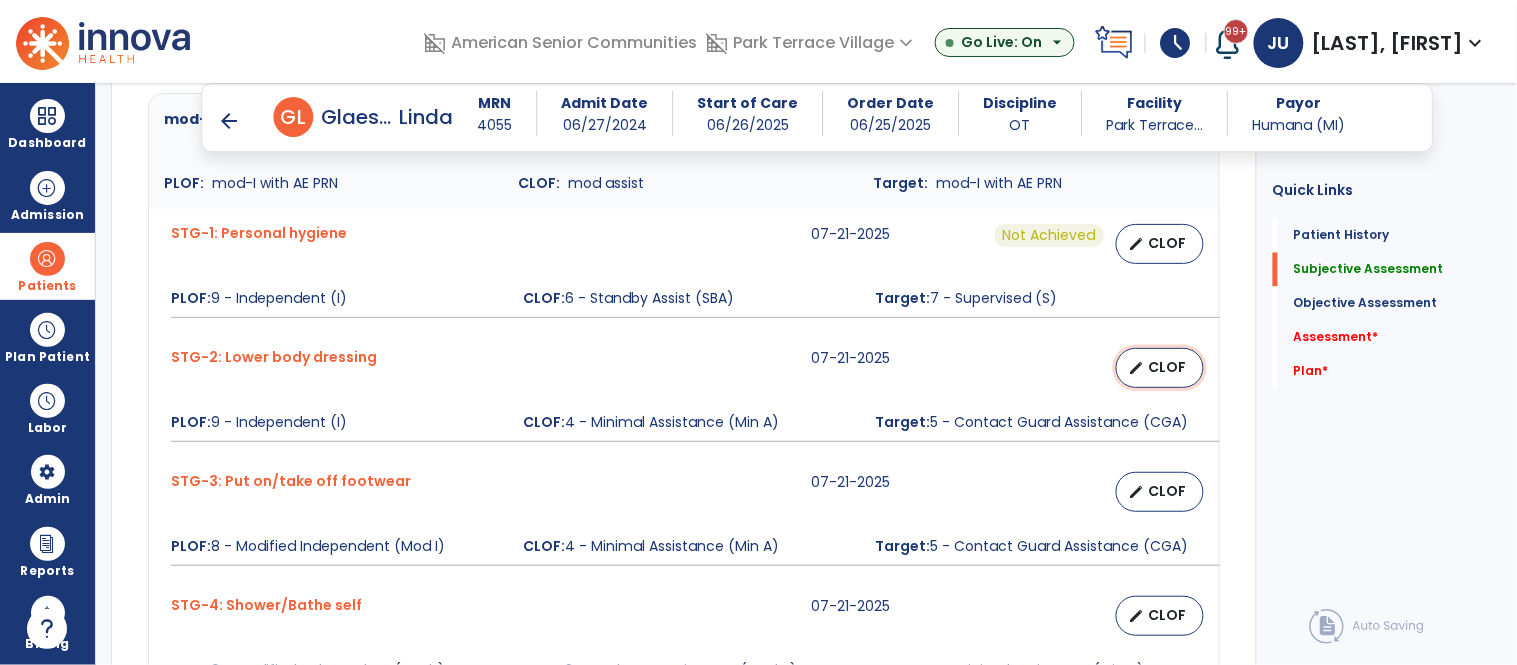 click on "CLOF" at bounding box center (1168, 367) 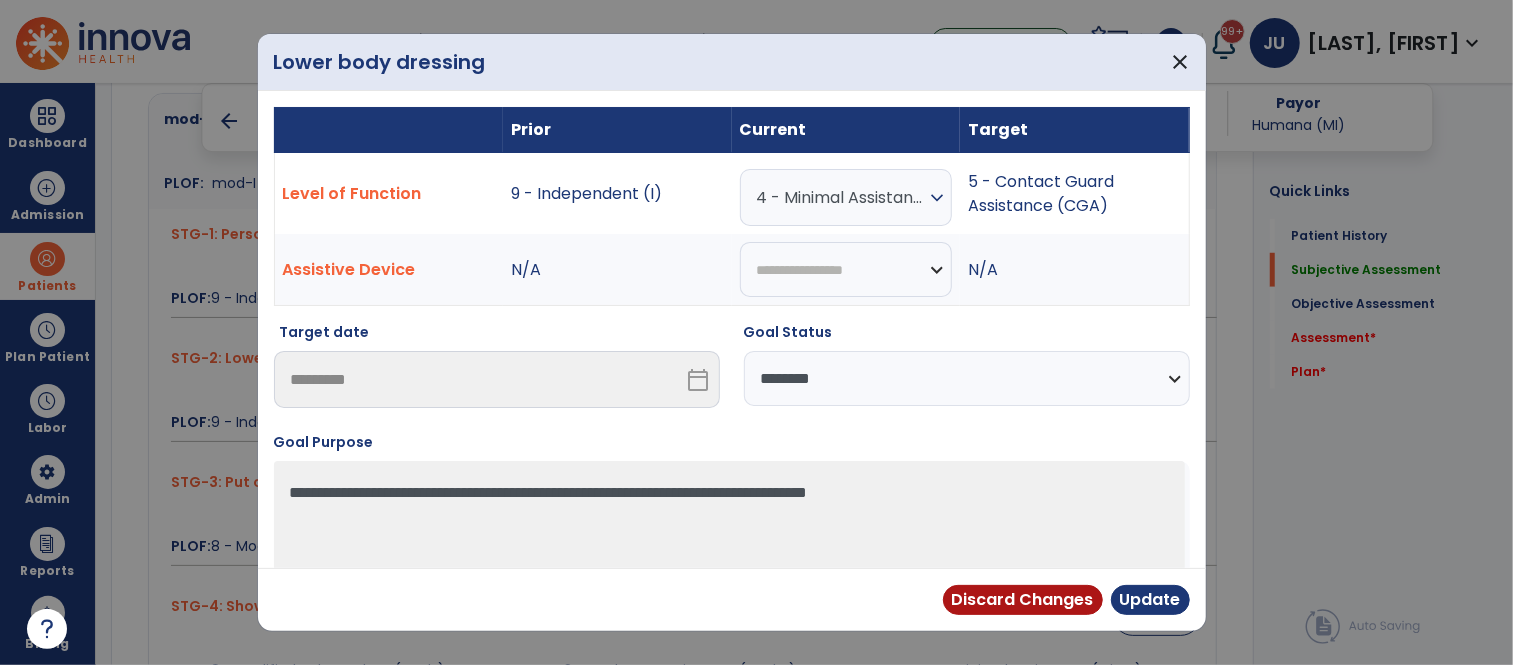 scroll, scrollTop: 901, scrollLeft: 0, axis: vertical 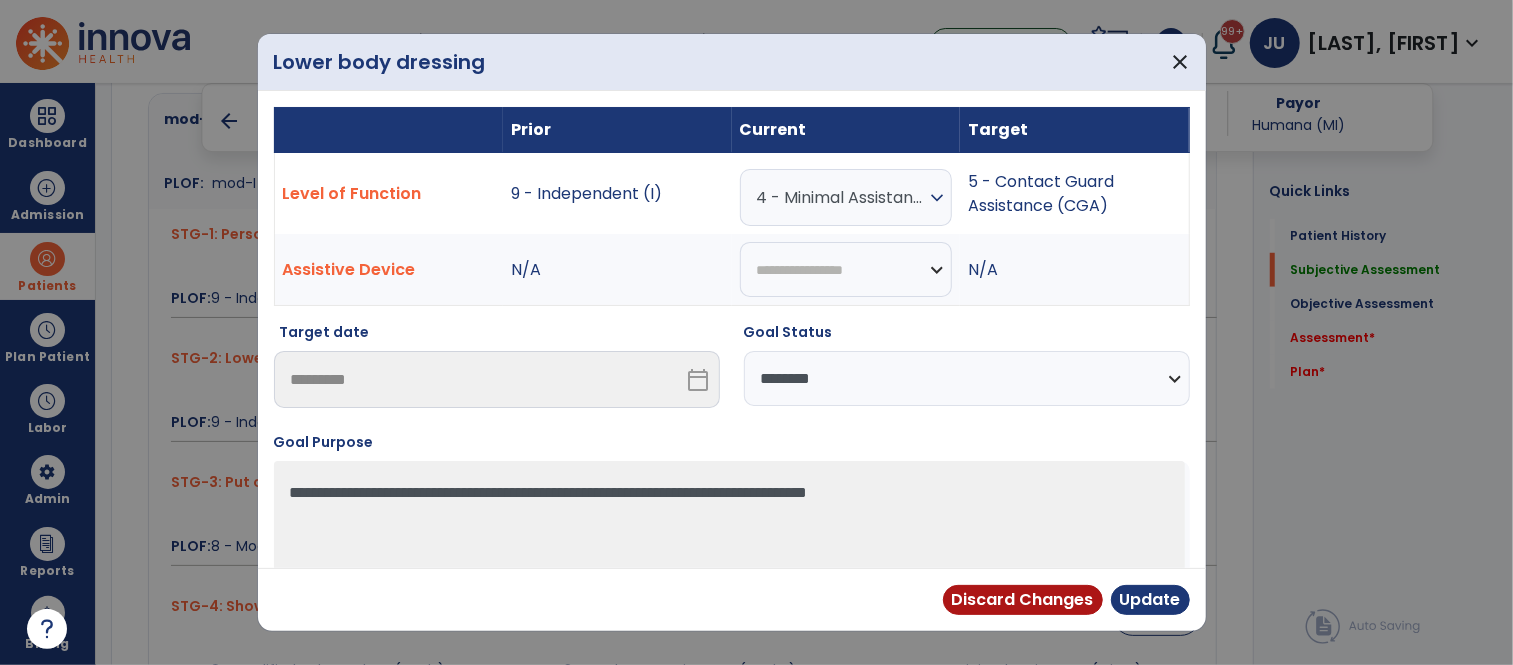 click on "**********" at bounding box center [967, 378] 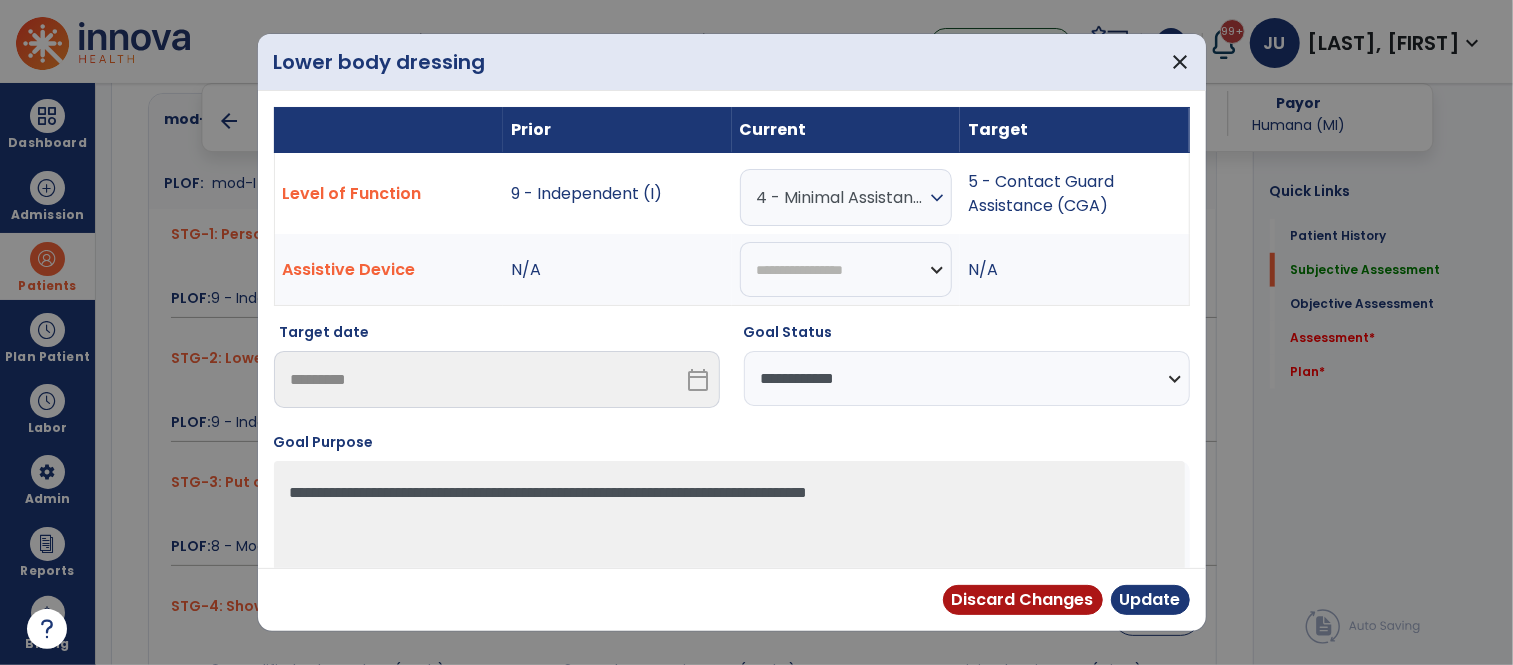 click on "**********" at bounding box center [967, 378] 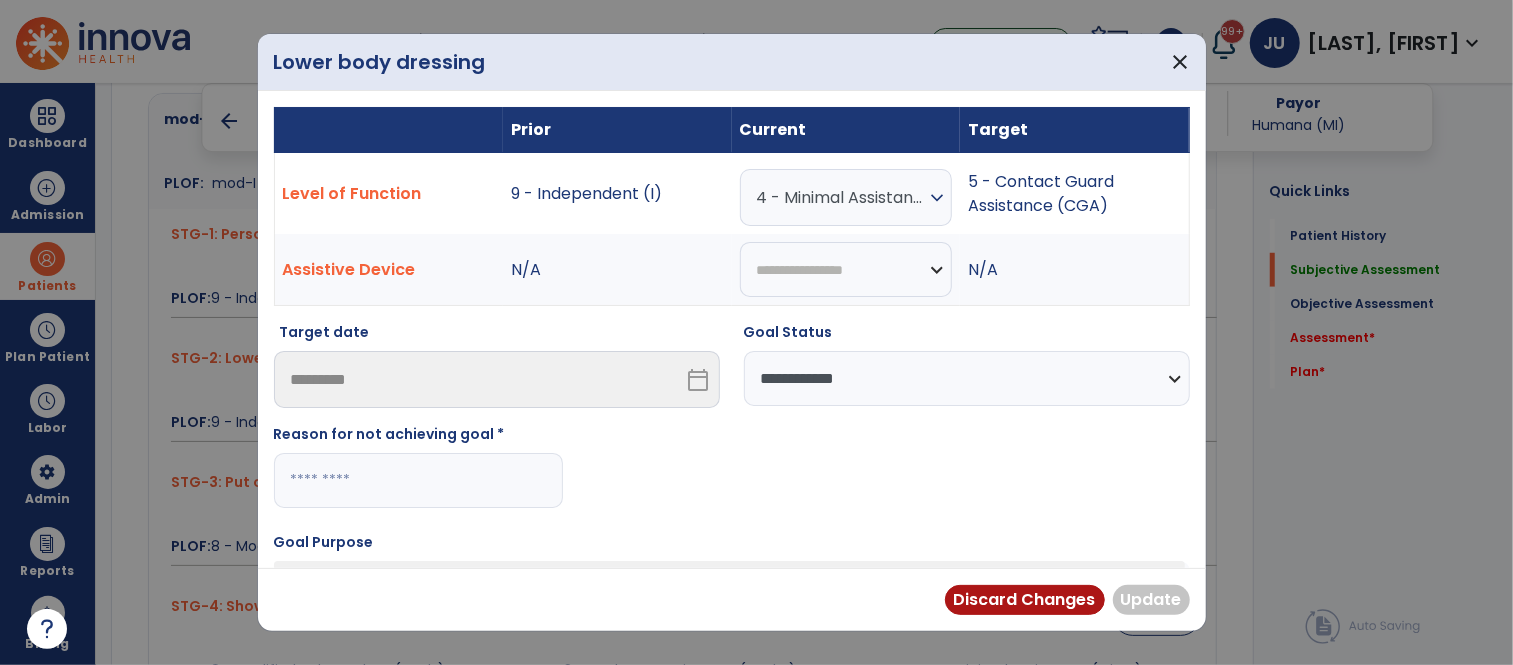 click at bounding box center [418, 480] 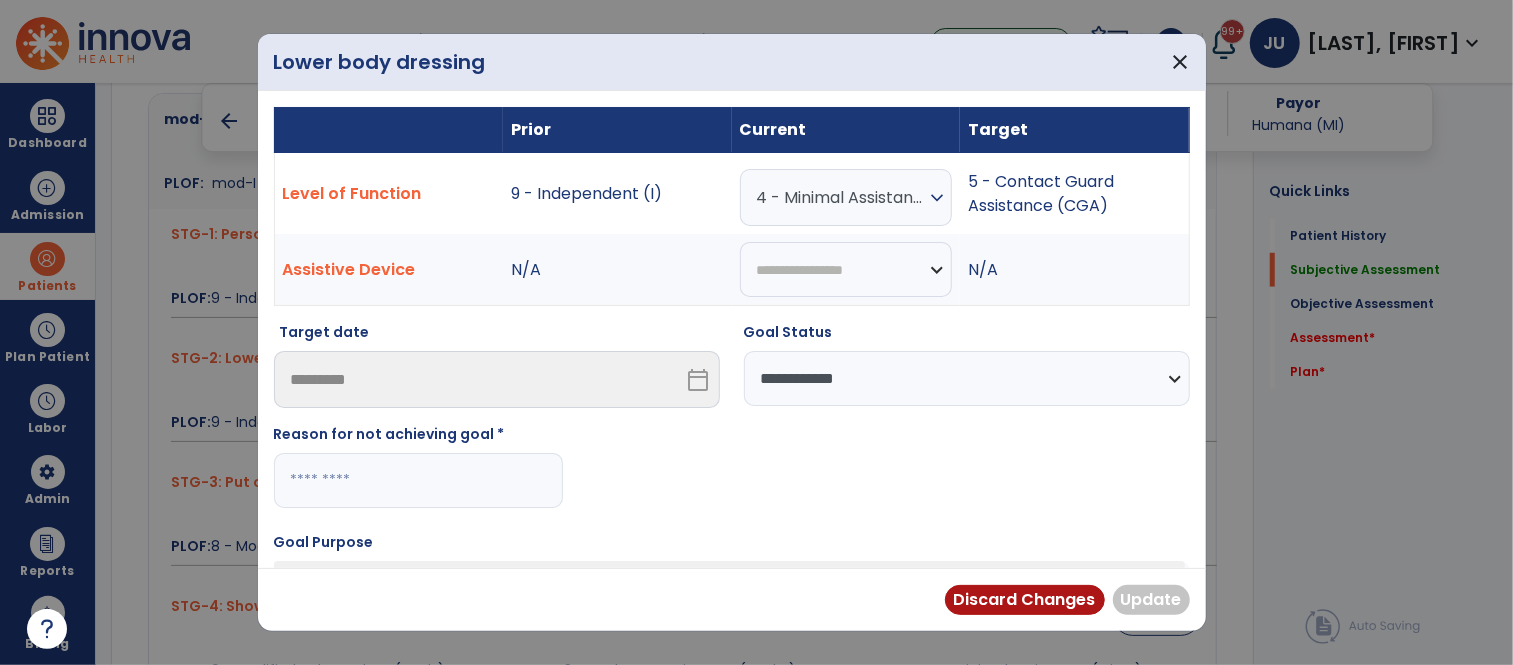 paste on "**********" 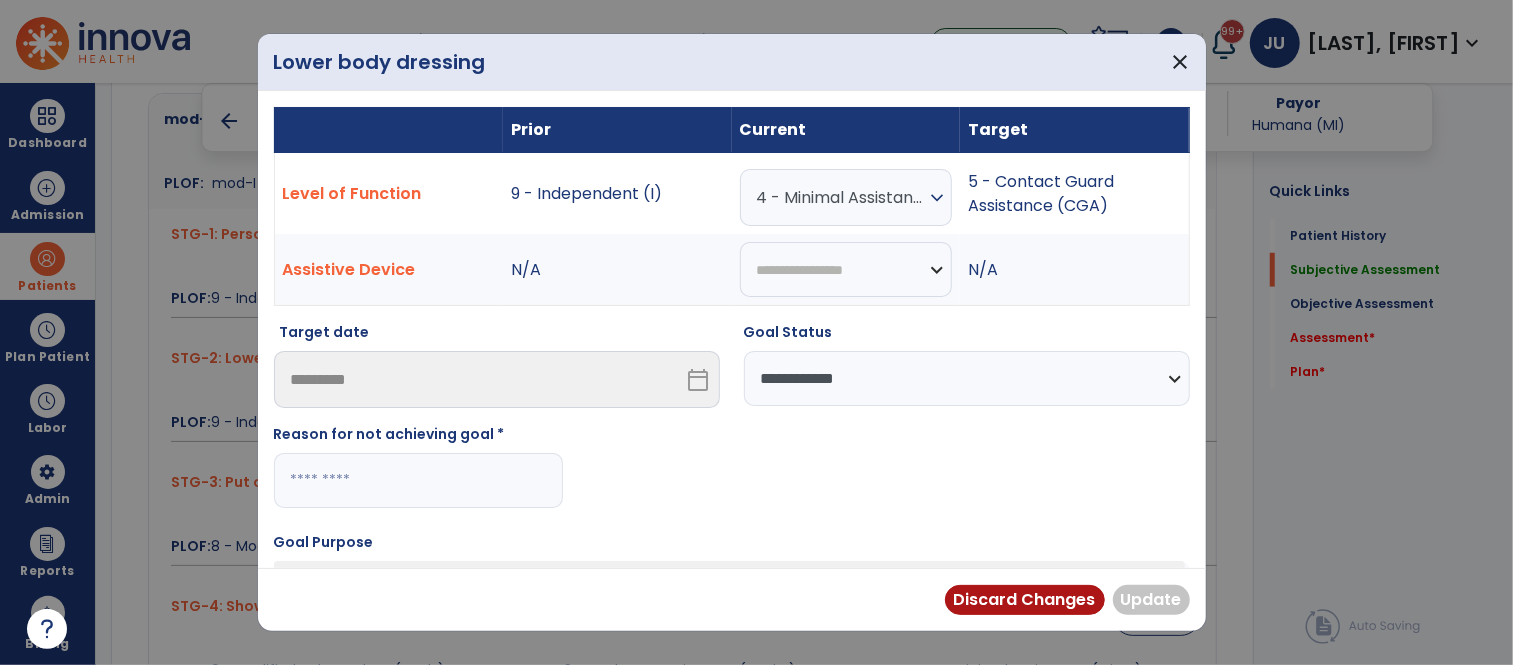 type on "**********" 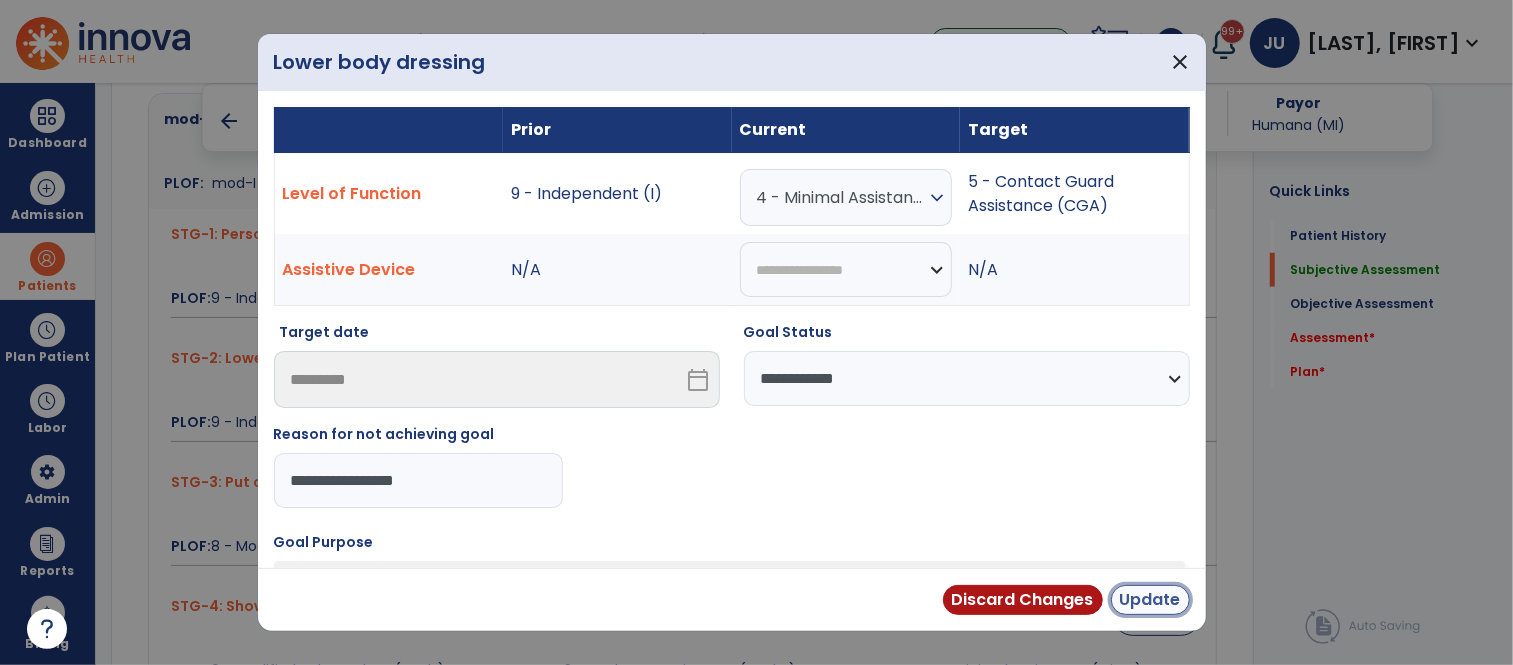 click on "Update" at bounding box center [1150, 600] 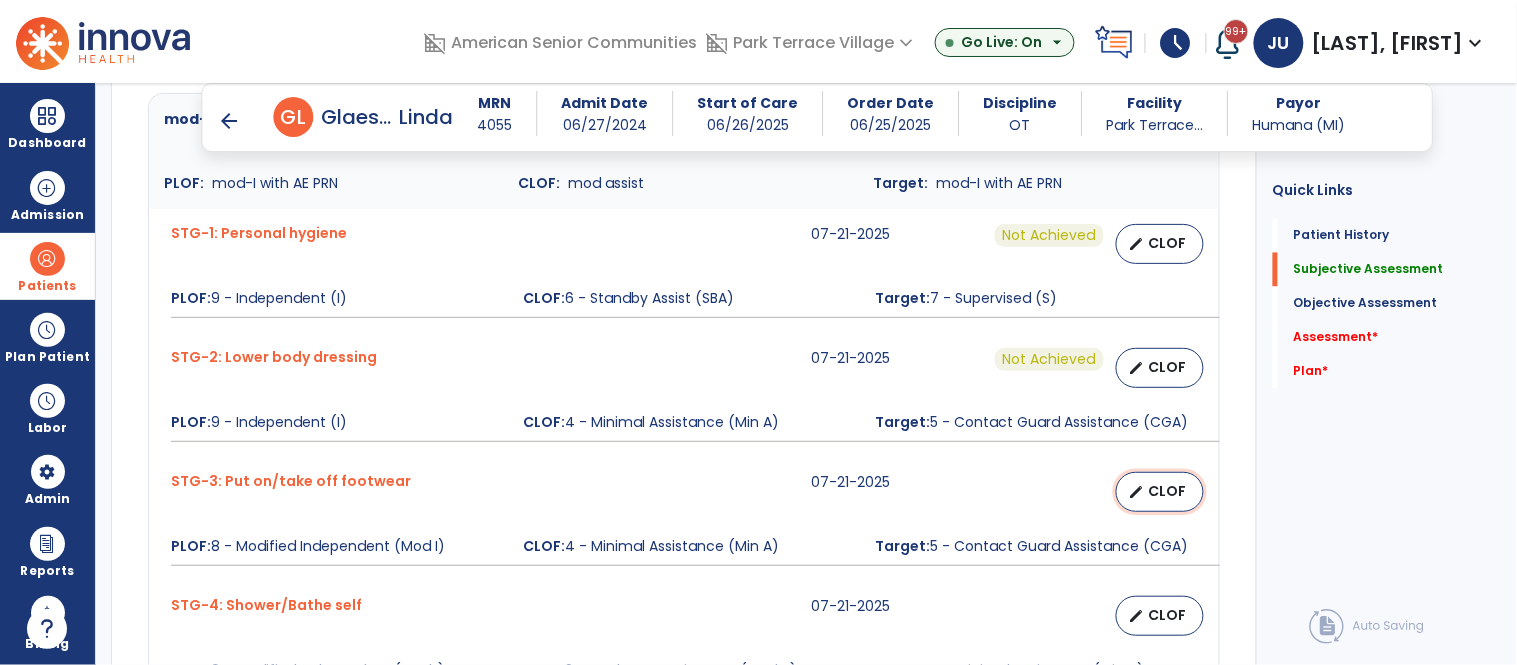 click on "edit   CLOF" at bounding box center [1160, 492] 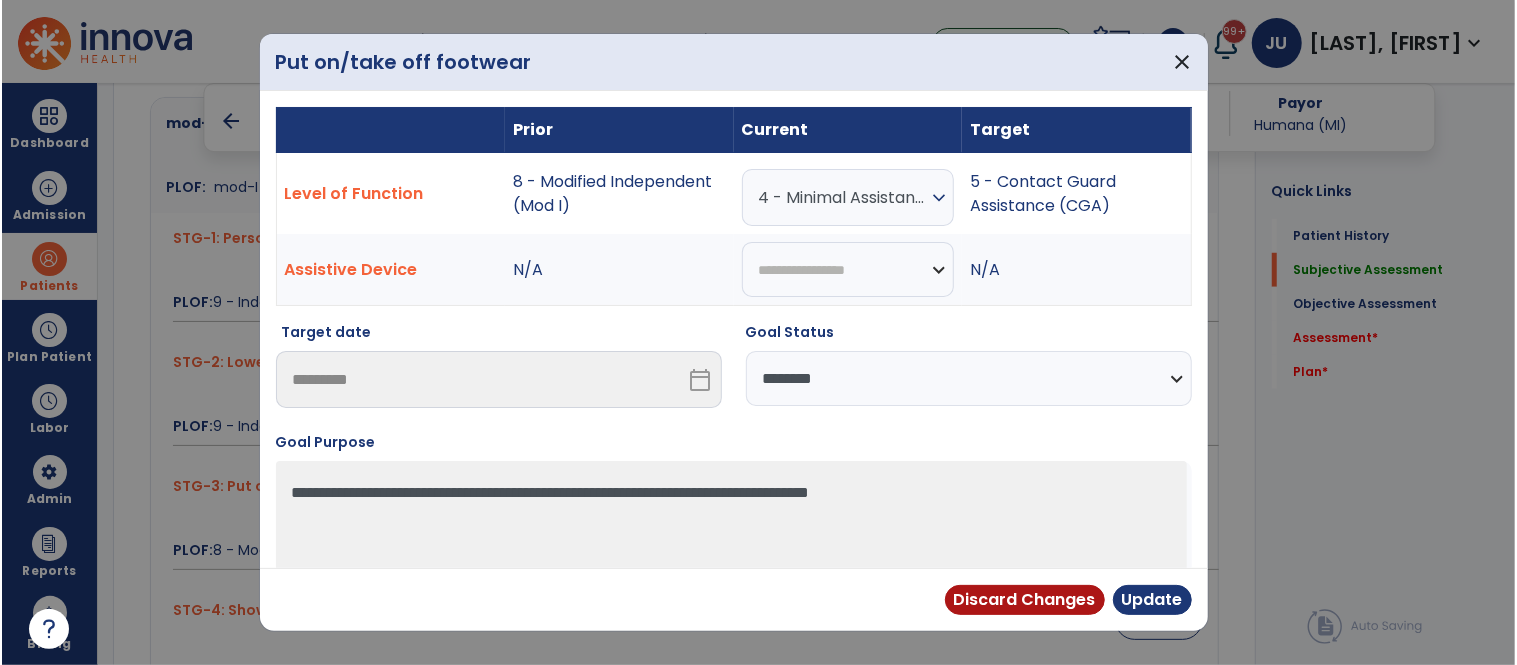 scroll, scrollTop: 901, scrollLeft: 0, axis: vertical 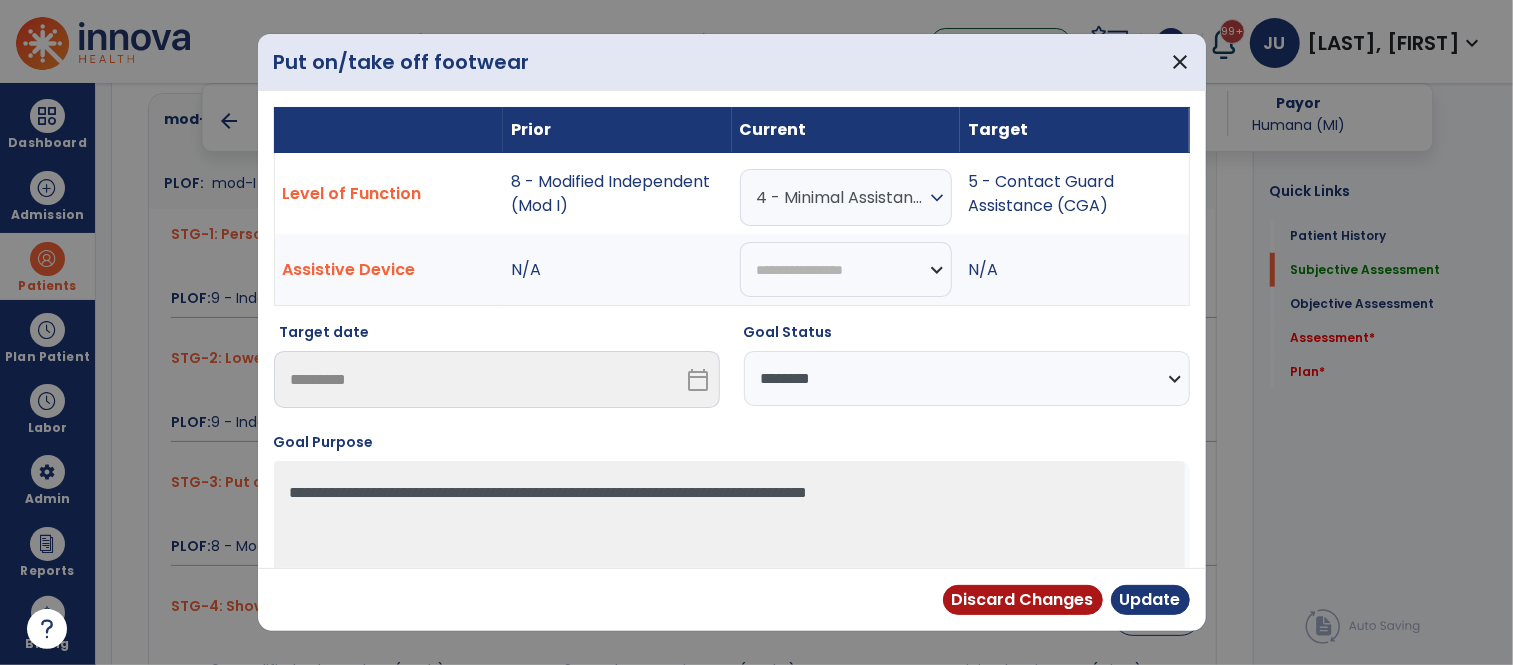 click on "**********" at bounding box center (967, 378) 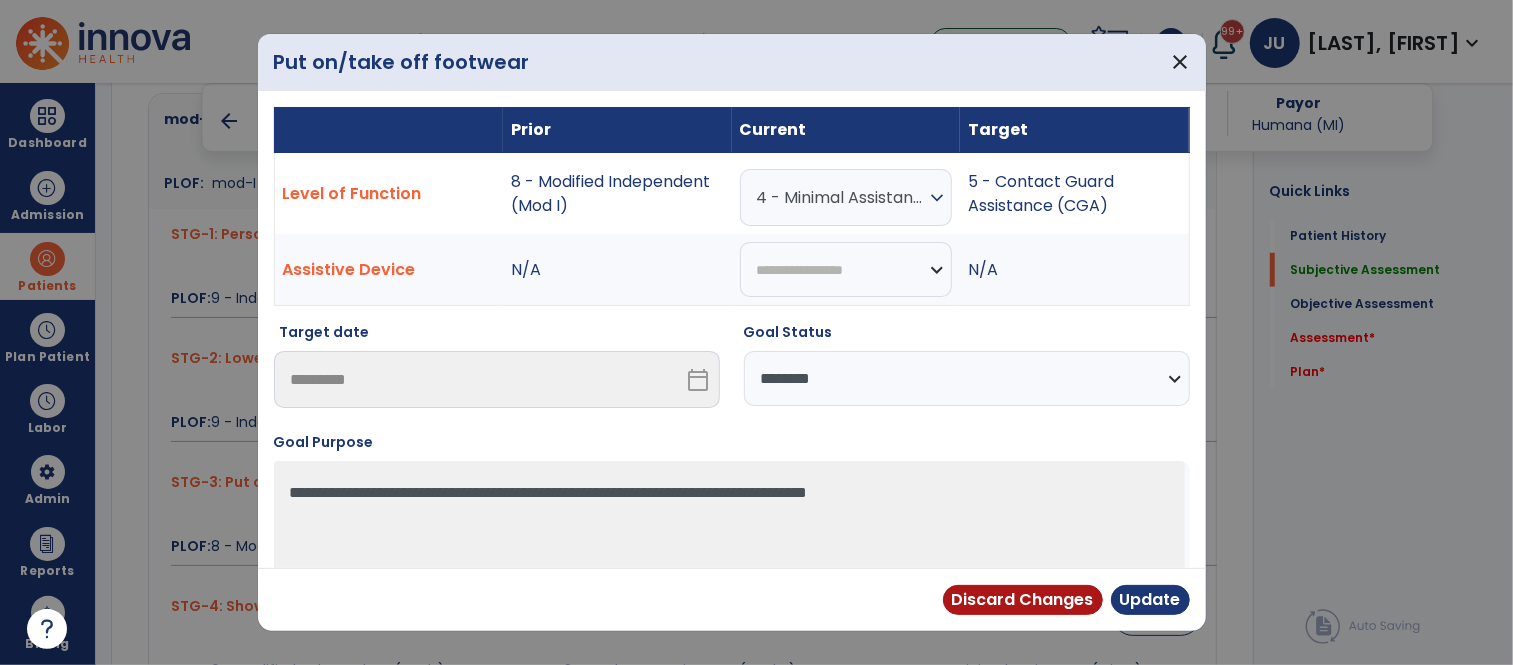 click on "**********" at bounding box center [967, 378] 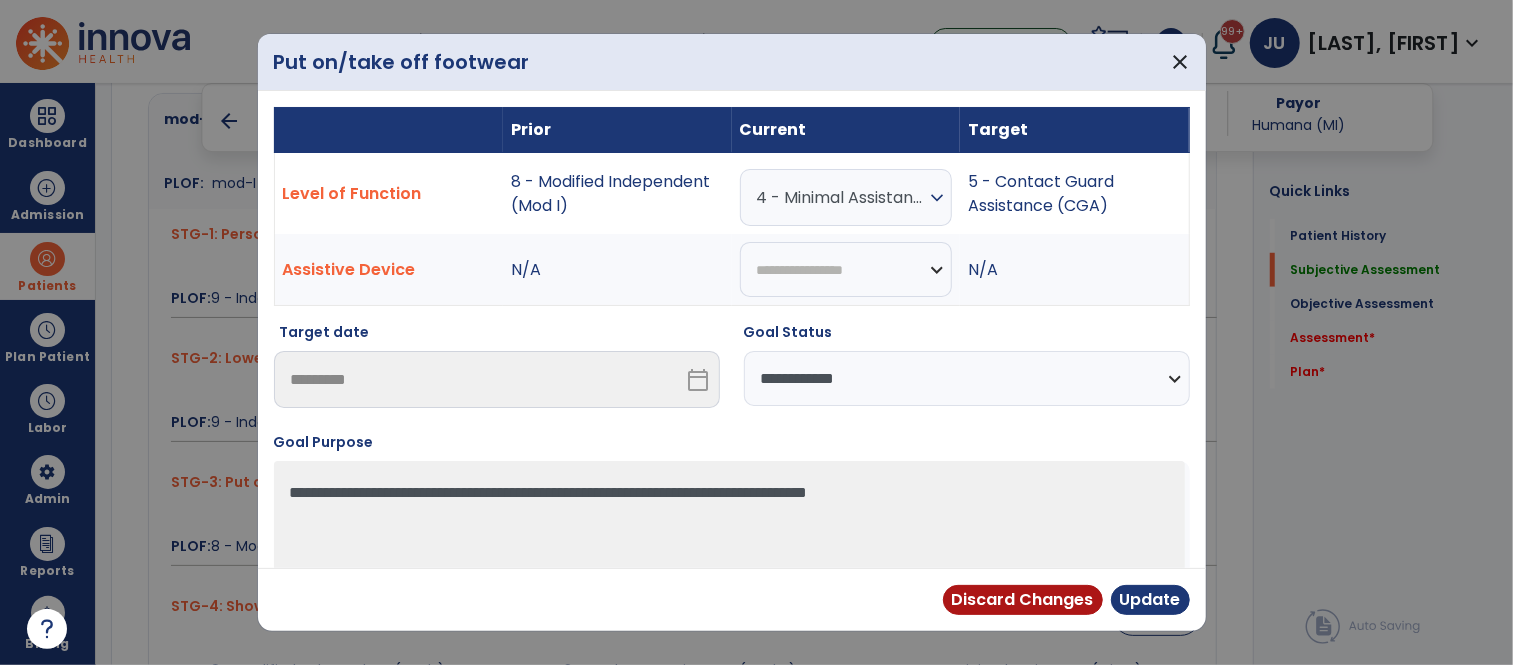 click on "**********" at bounding box center (967, 378) 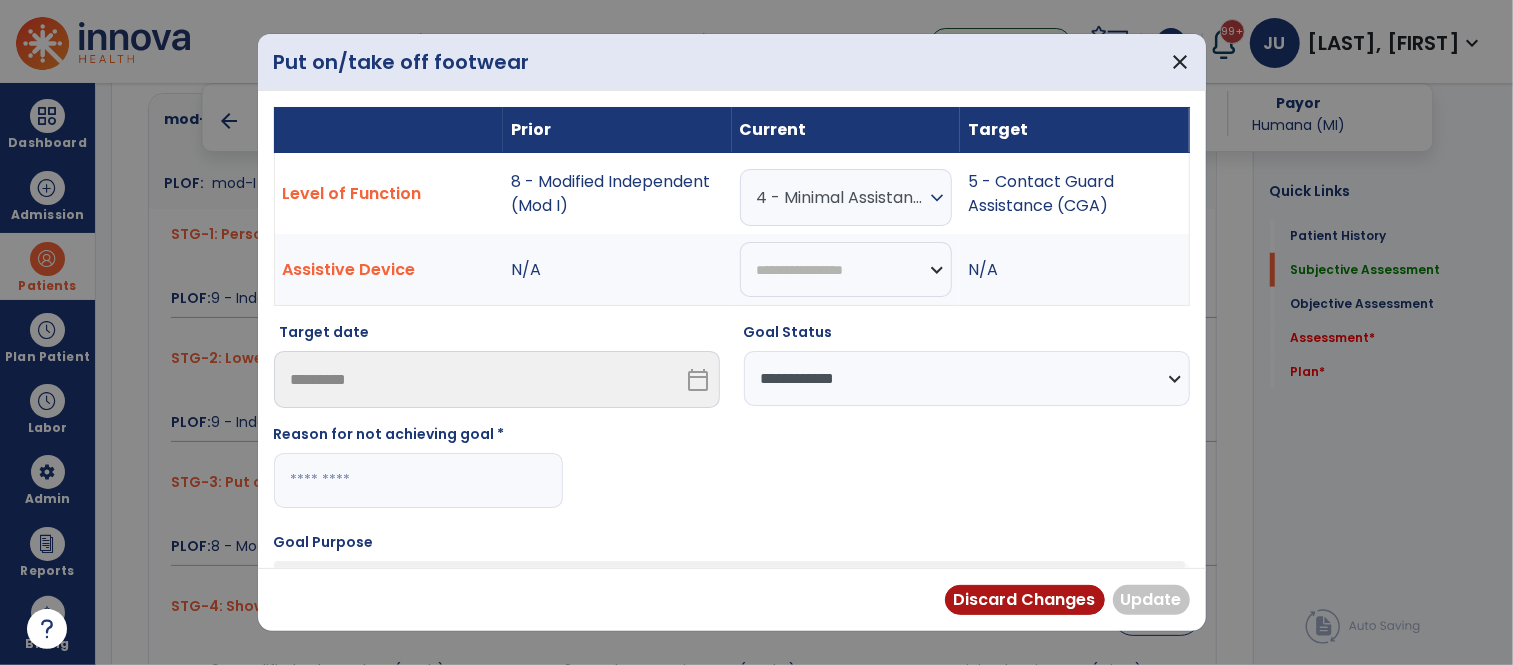 click at bounding box center [418, 480] 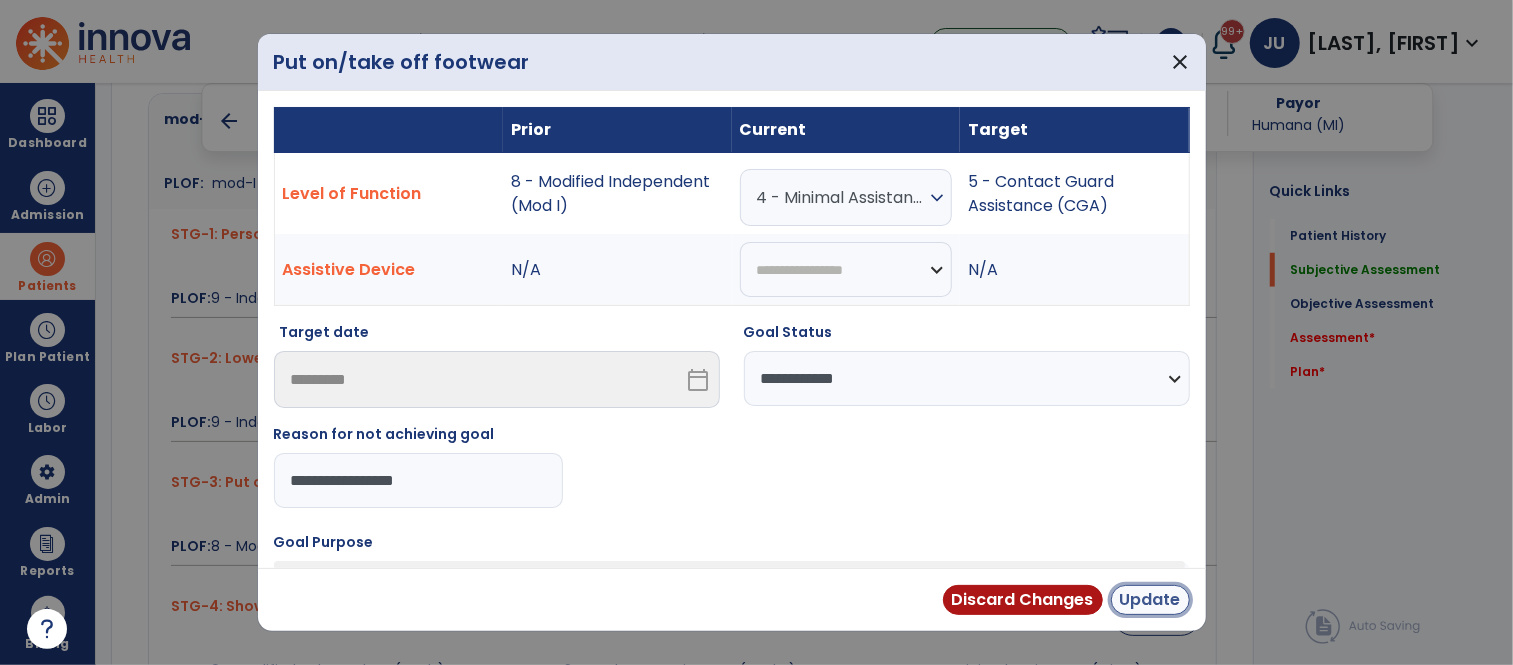 click on "Update" at bounding box center (1150, 600) 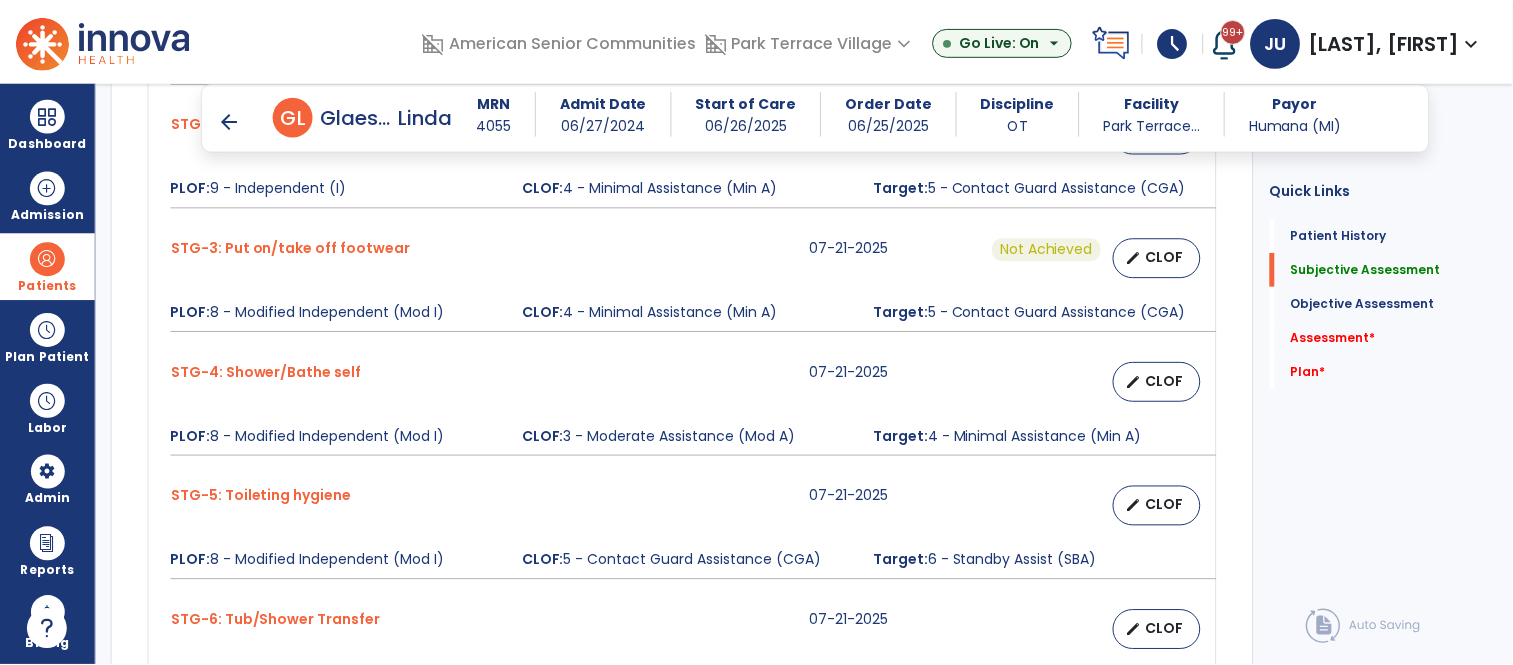 scroll, scrollTop: 1140, scrollLeft: 0, axis: vertical 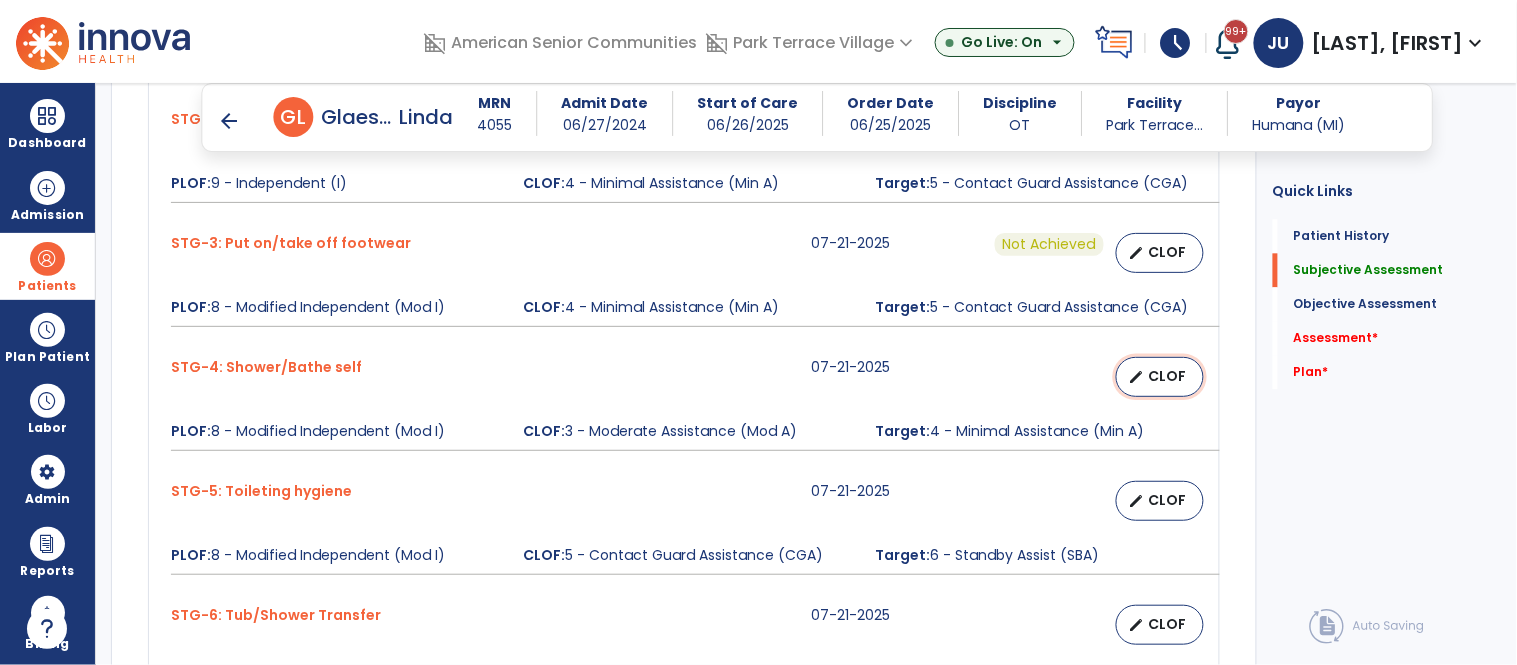 click on "CLOF" at bounding box center (1168, 376) 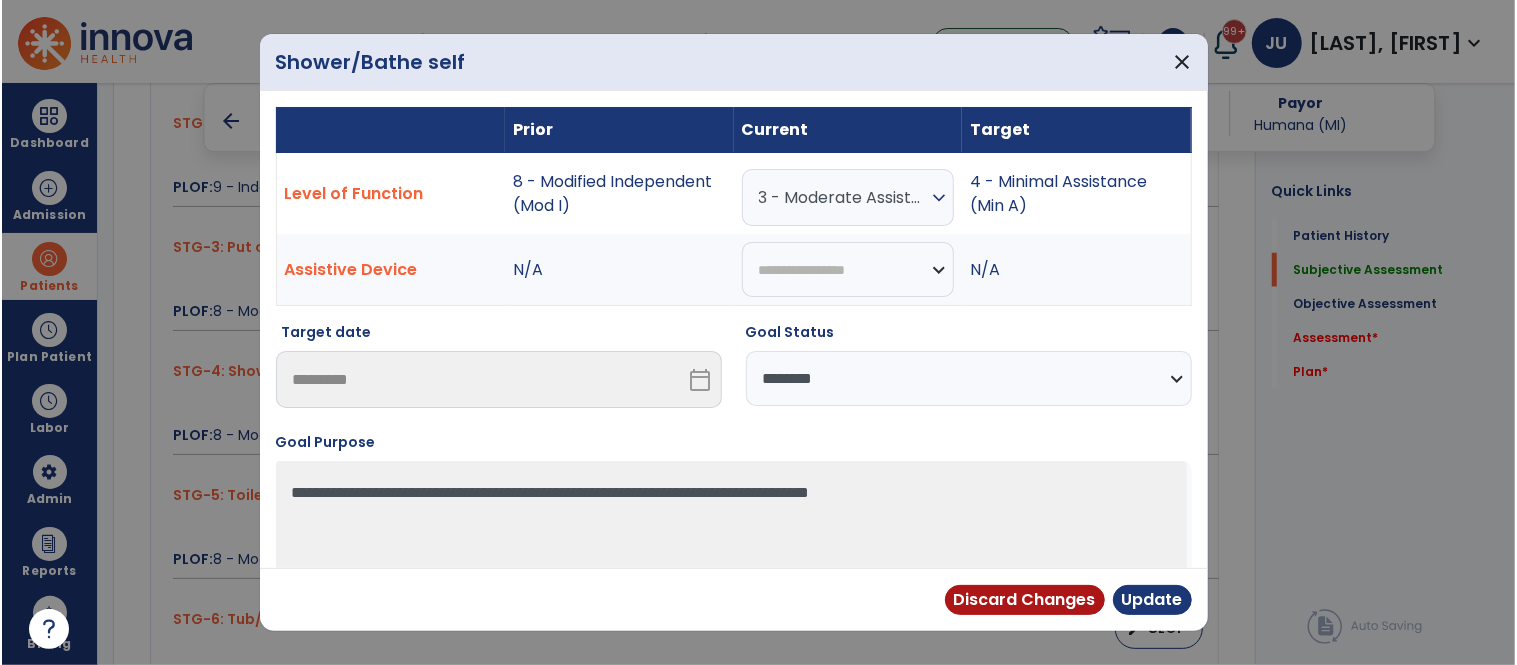 scroll, scrollTop: 1140, scrollLeft: 0, axis: vertical 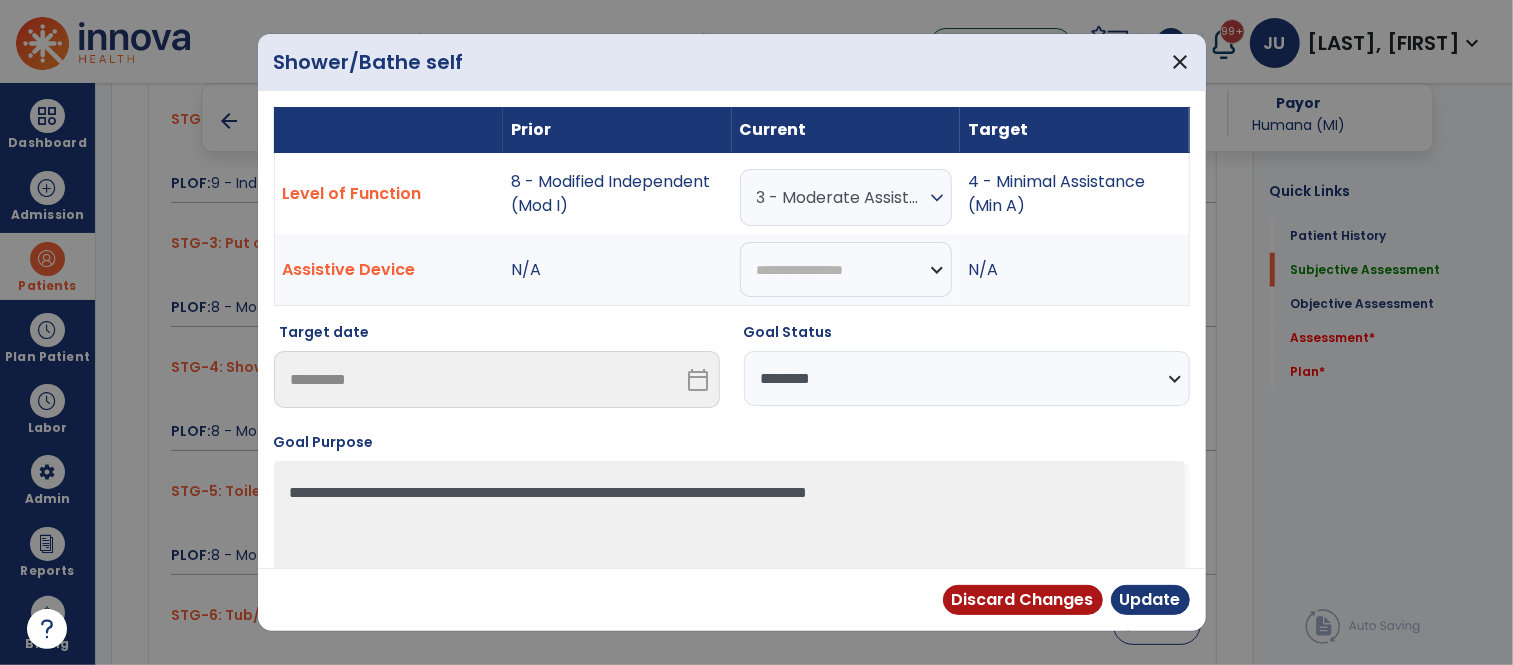 click on "**********" at bounding box center [967, 378] 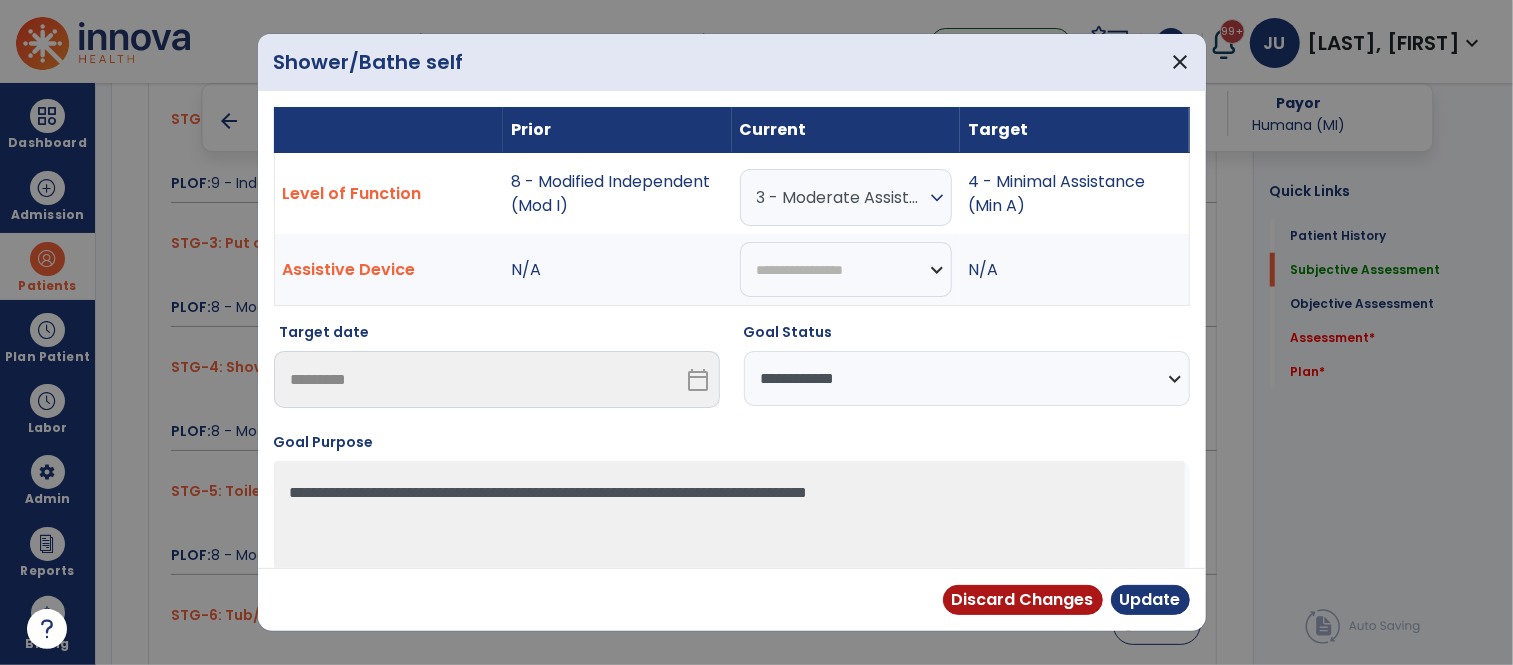 click on "**********" at bounding box center [967, 378] 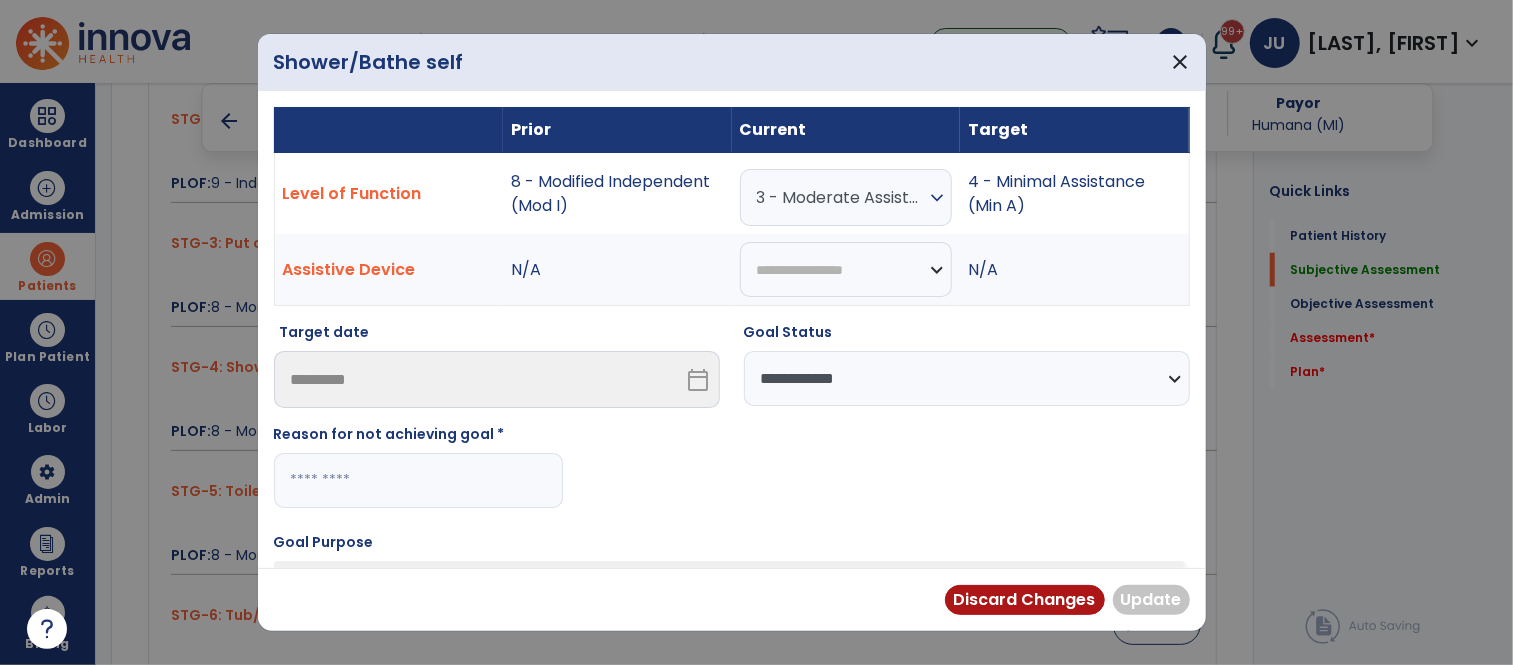 click at bounding box center [418, 480] 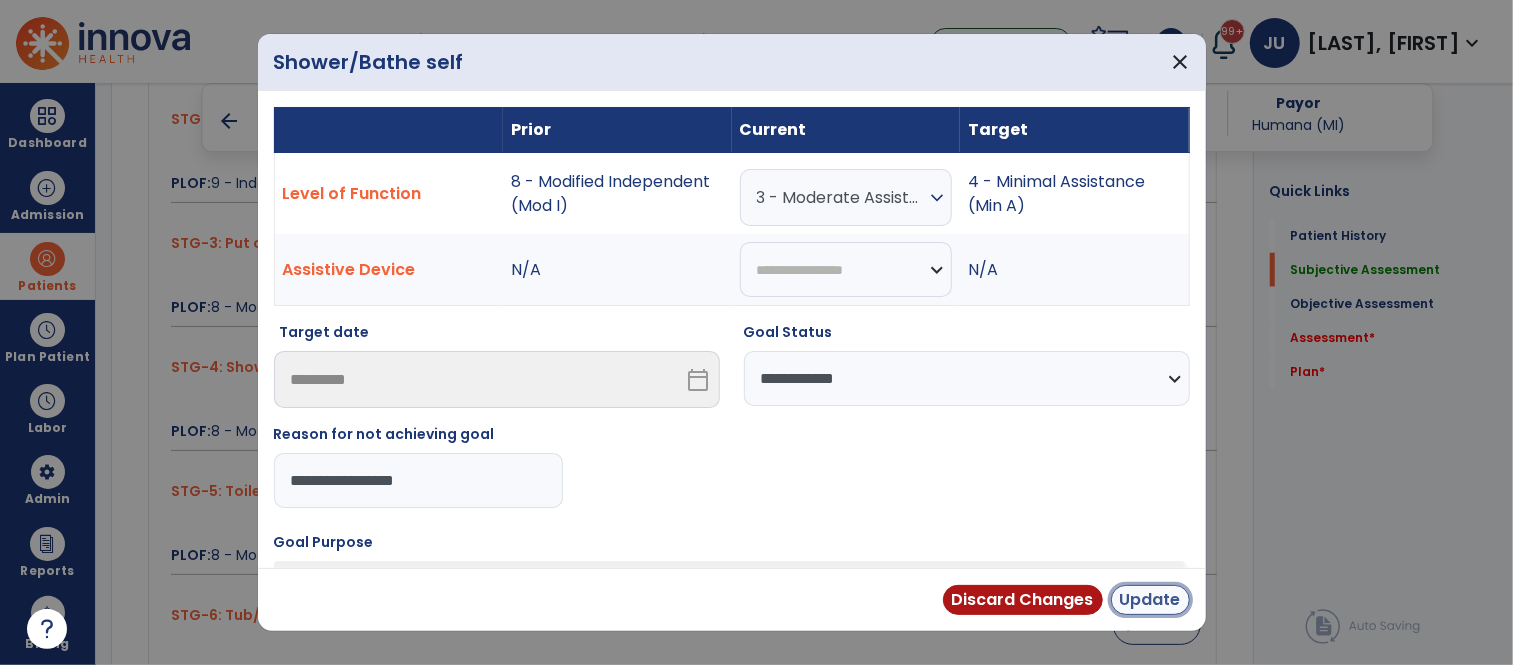 click on "Update" at bounding box center [1150, 600] 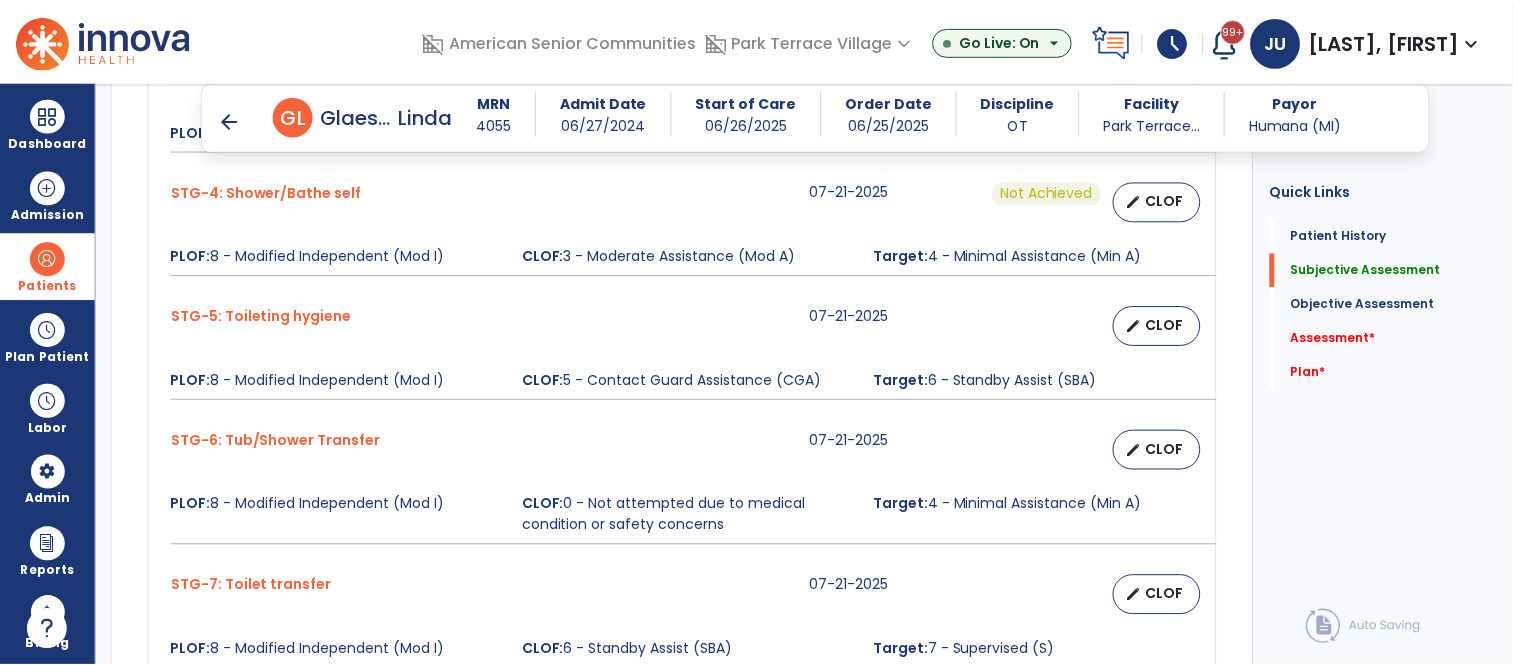 scroll, scrollTop: 1316, scrollLeft: 0, axis: vertical 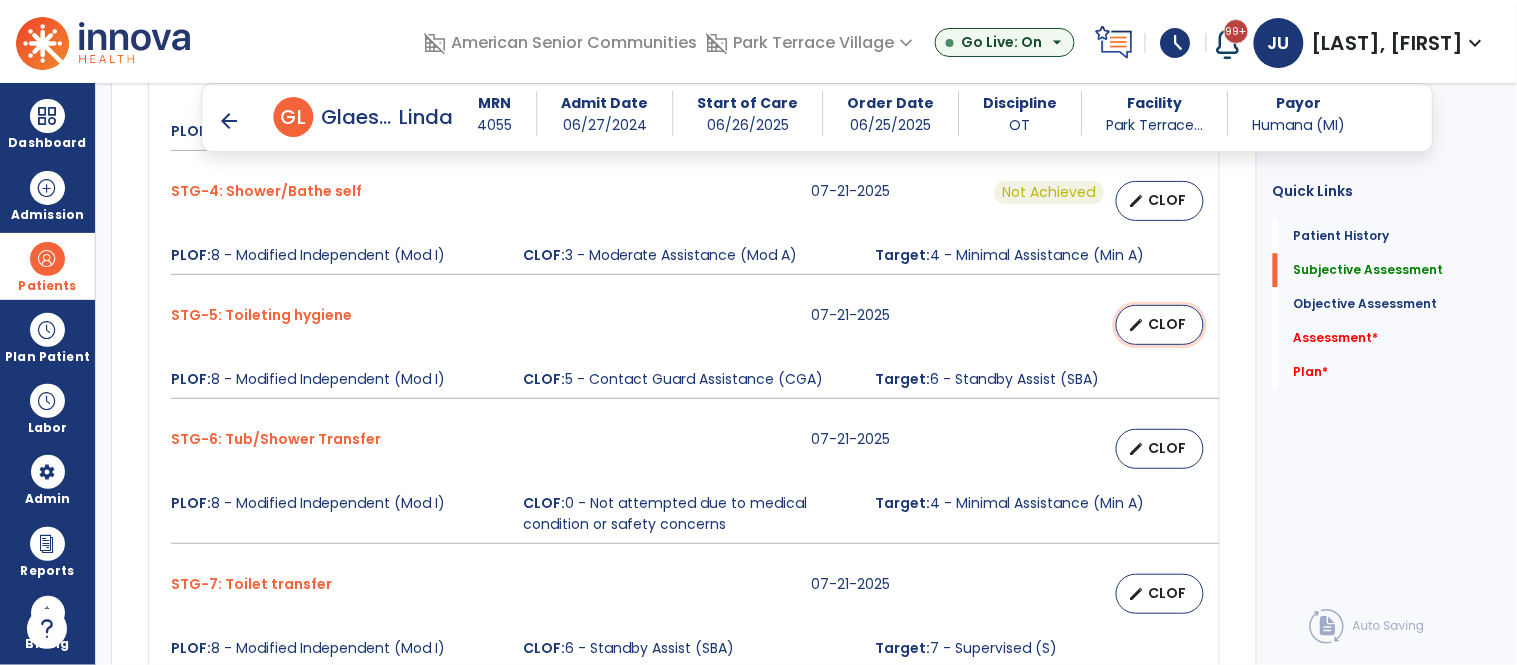 click on "CLOF" at bounding box center [1168, 324] 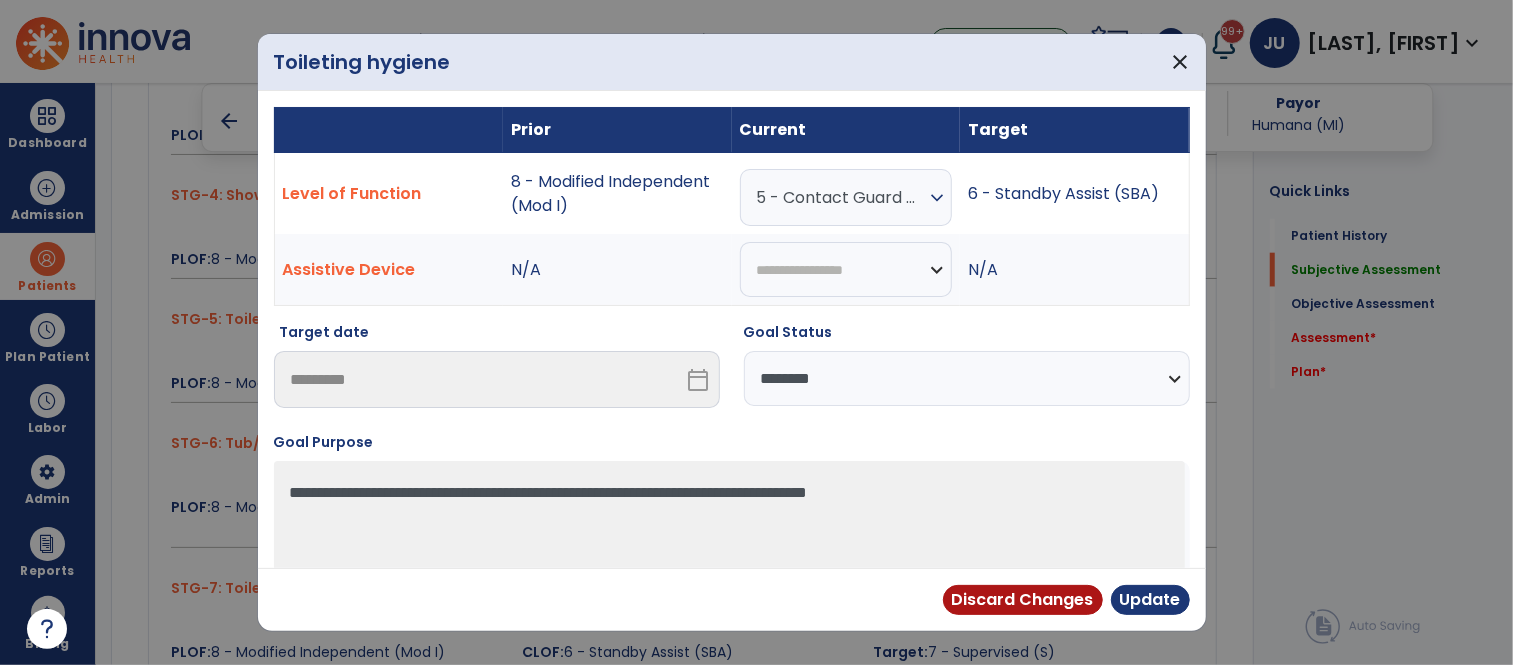 scroll, scrollTop: 1316, scrollLeft: 0, axis: vertical 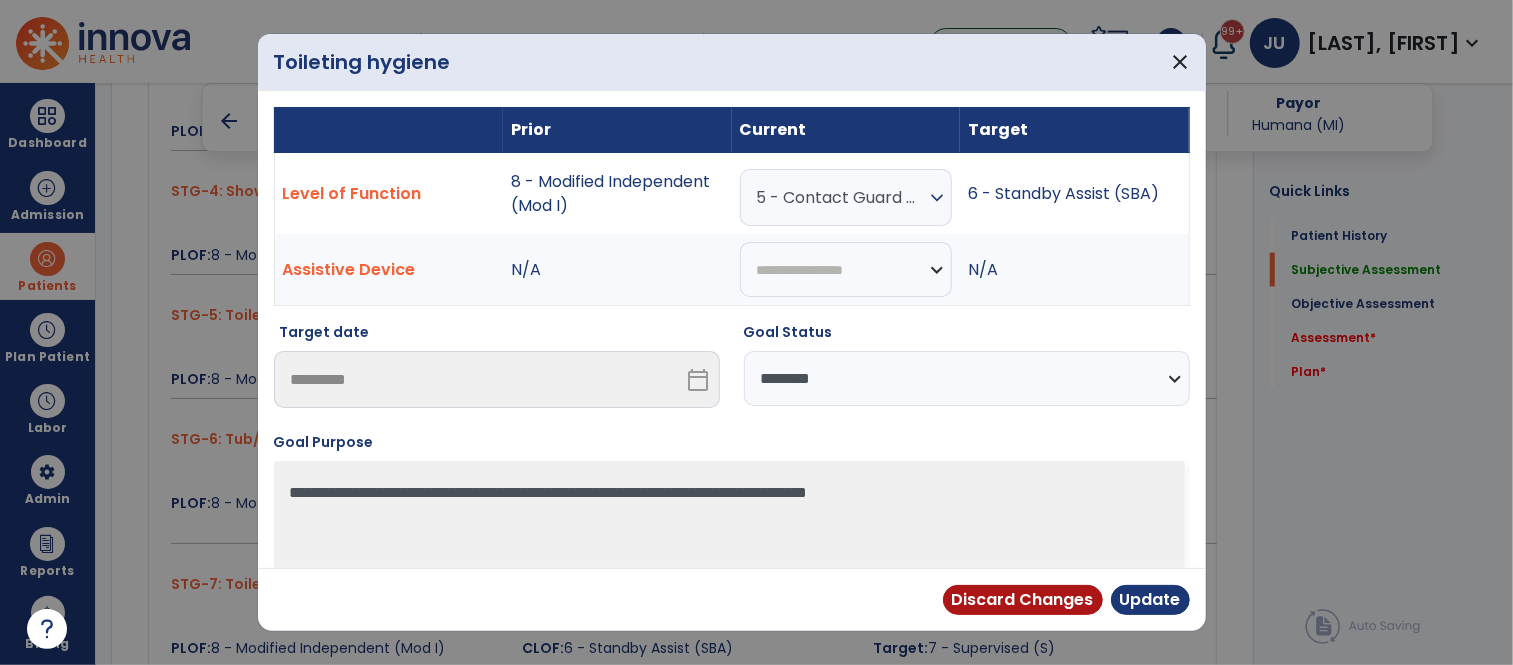 click on "5 - Contact Guard Assistance (CGA)" at bounding box center (841, 197) 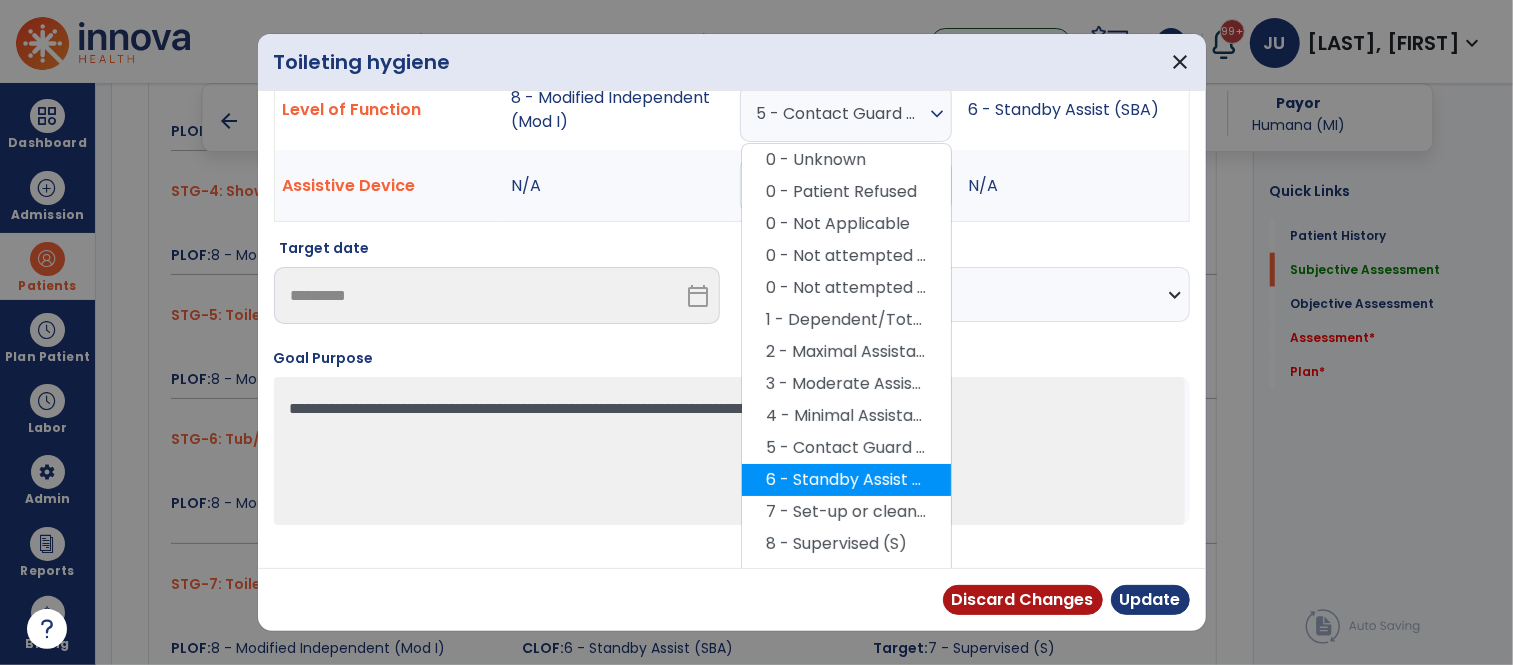 click on "6 - Standby Assist (SBA)" at bounding box center (846, 480) 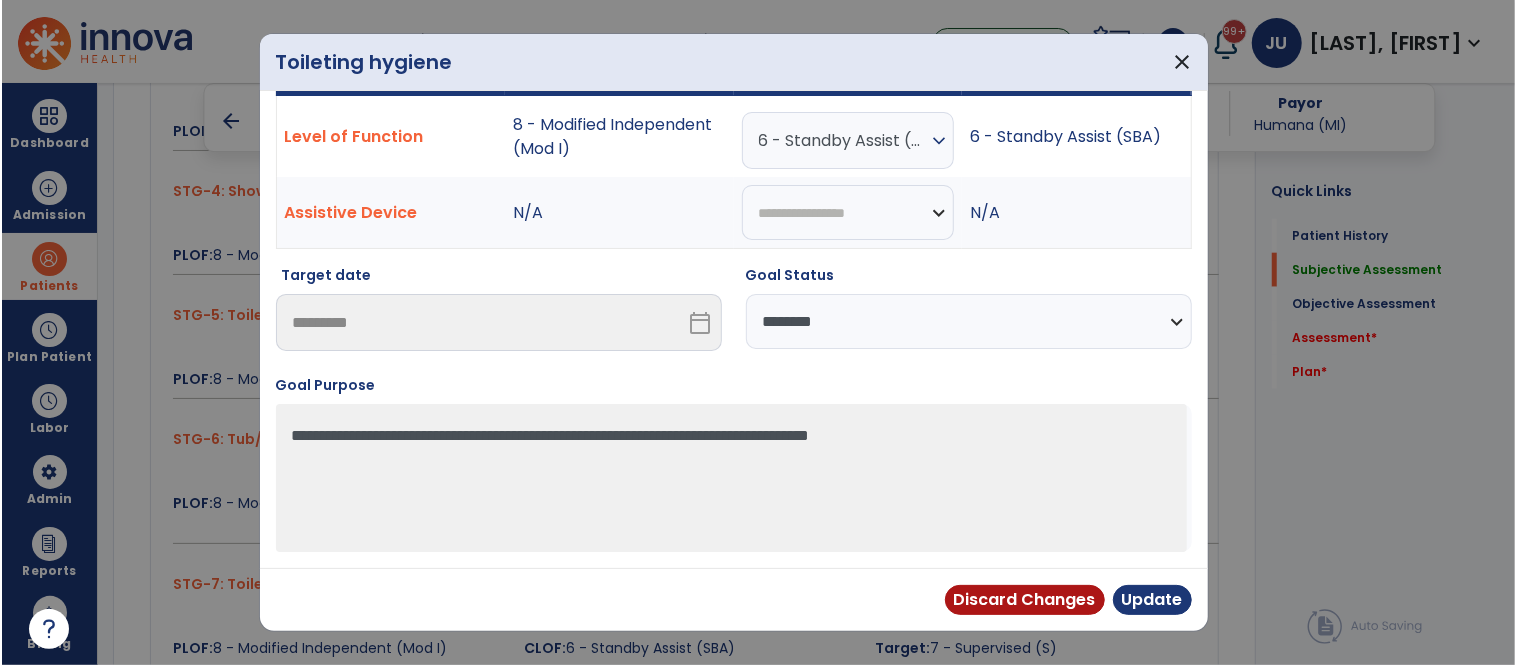 scroll, scrollTop: 57, scrollLeft: 0, axis: vertical 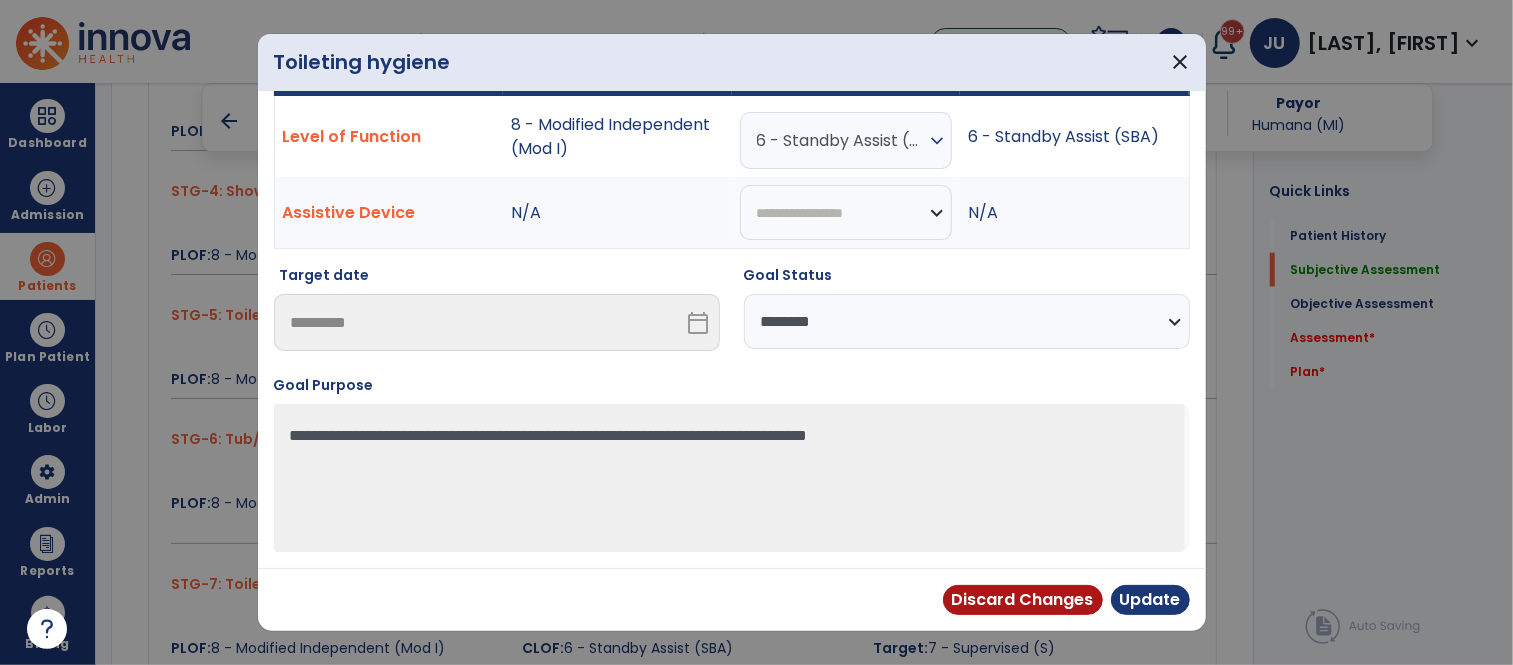 click on "**********" at bounding box center [967, 321] 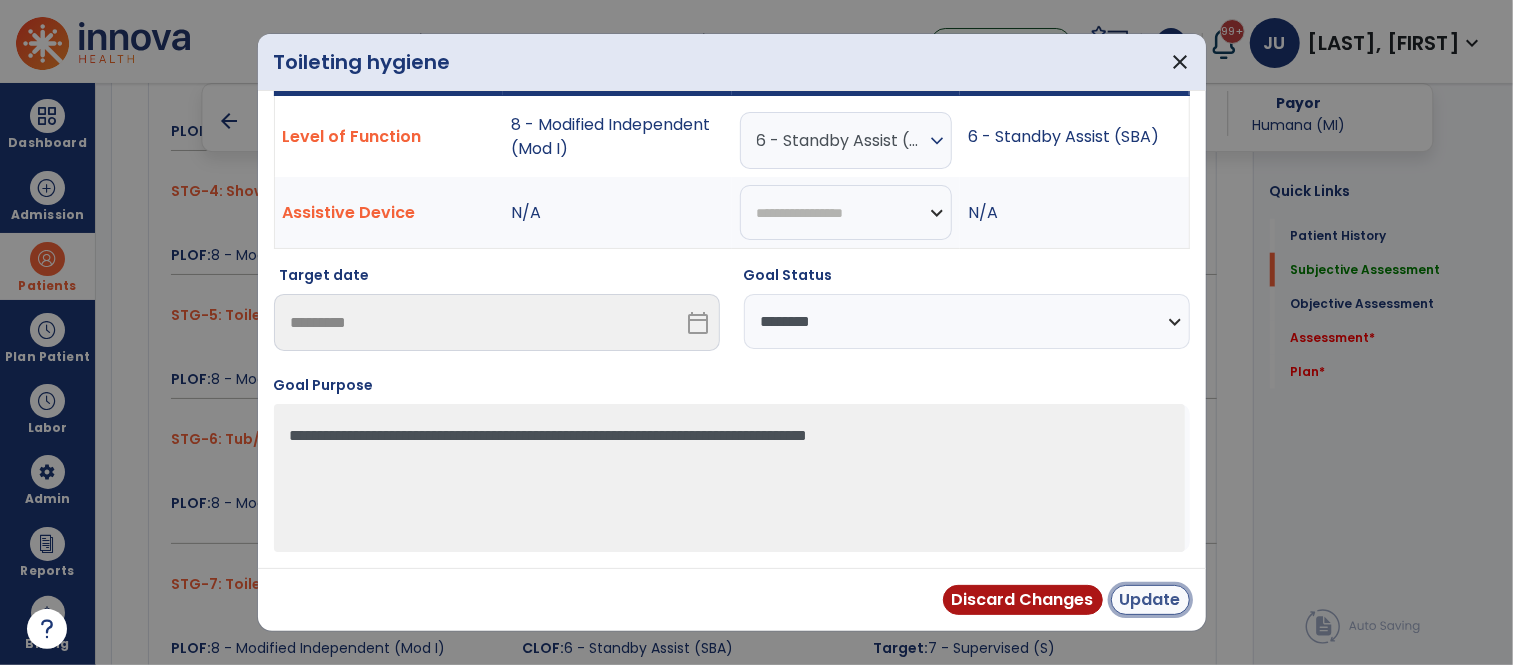 click on "Update" at bounding box center (1150, 600) 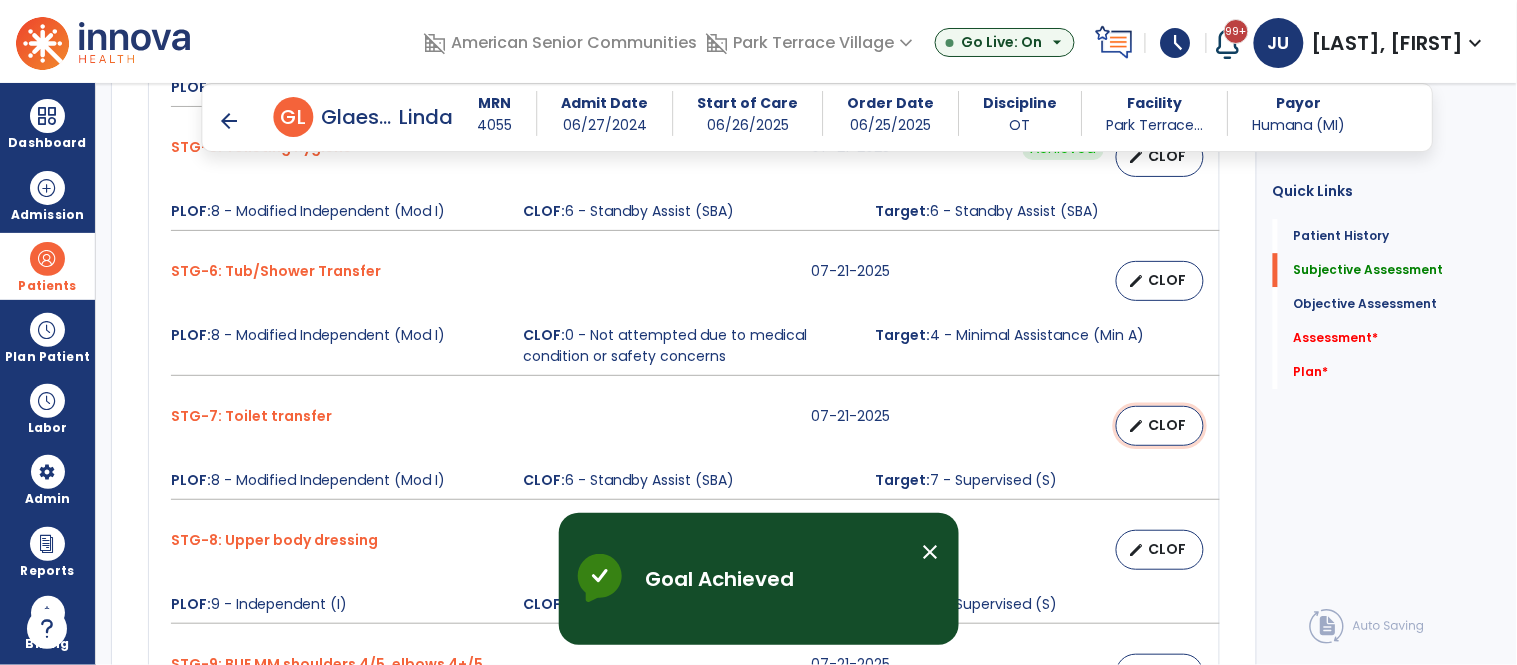 click on "edit   CLOF" at bounding box center (1160, 426) 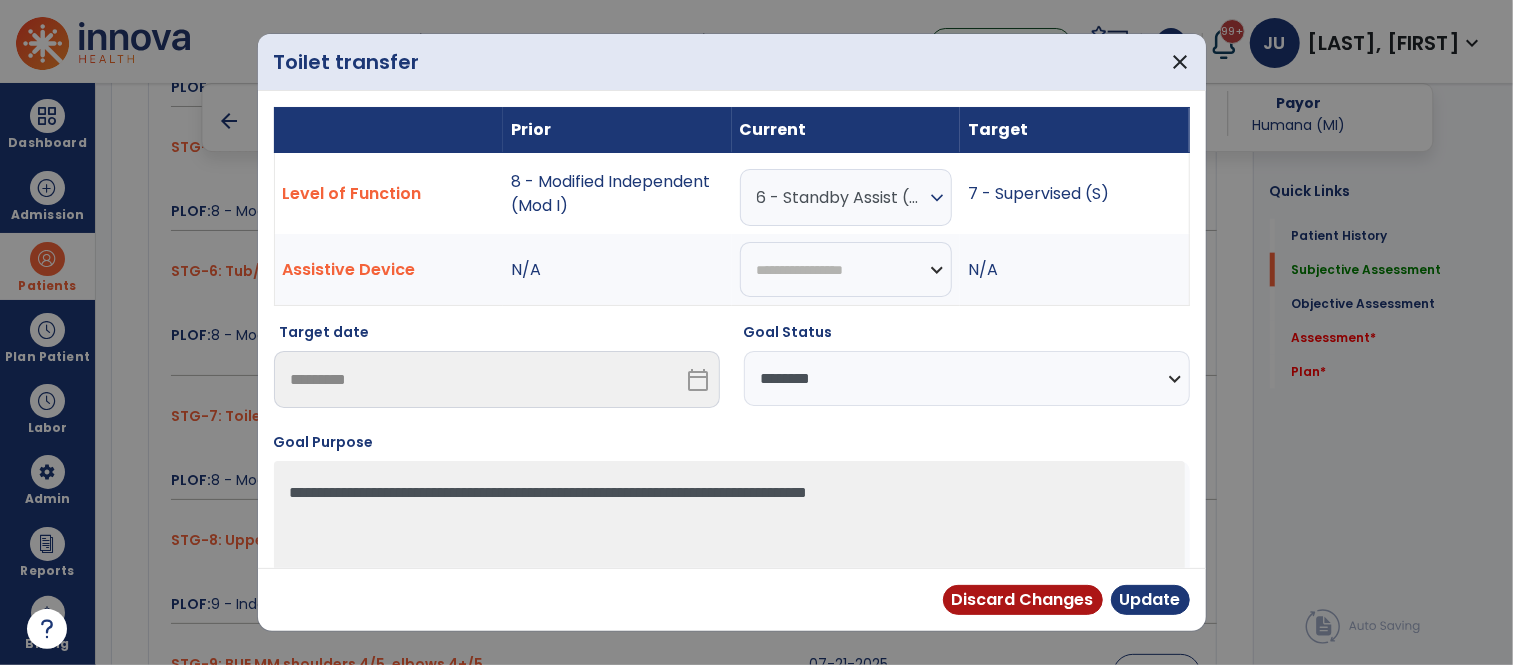 scroll, scrollTop: 1484, scrollLeft: 0, axis: vertical 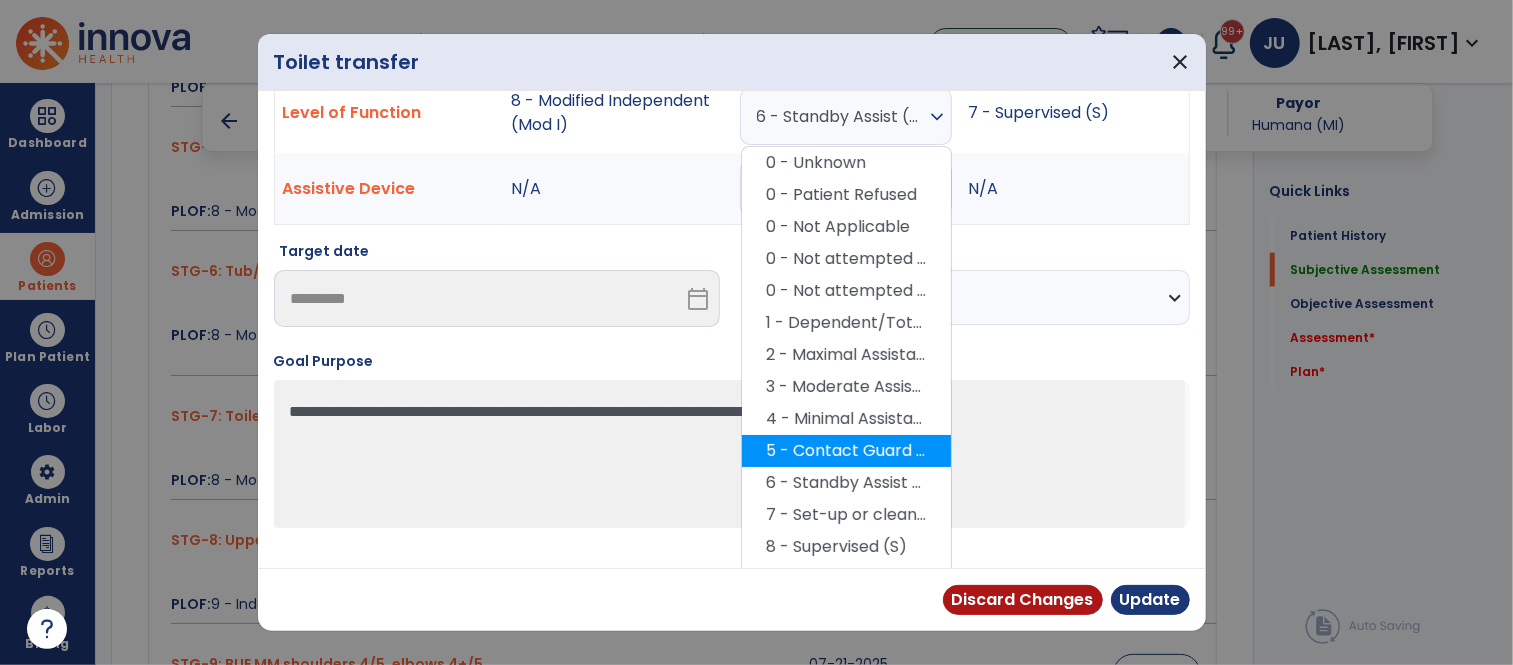 click on "5 - Contact Guard Assistance (CGA)" at bounding box center (846, 451) 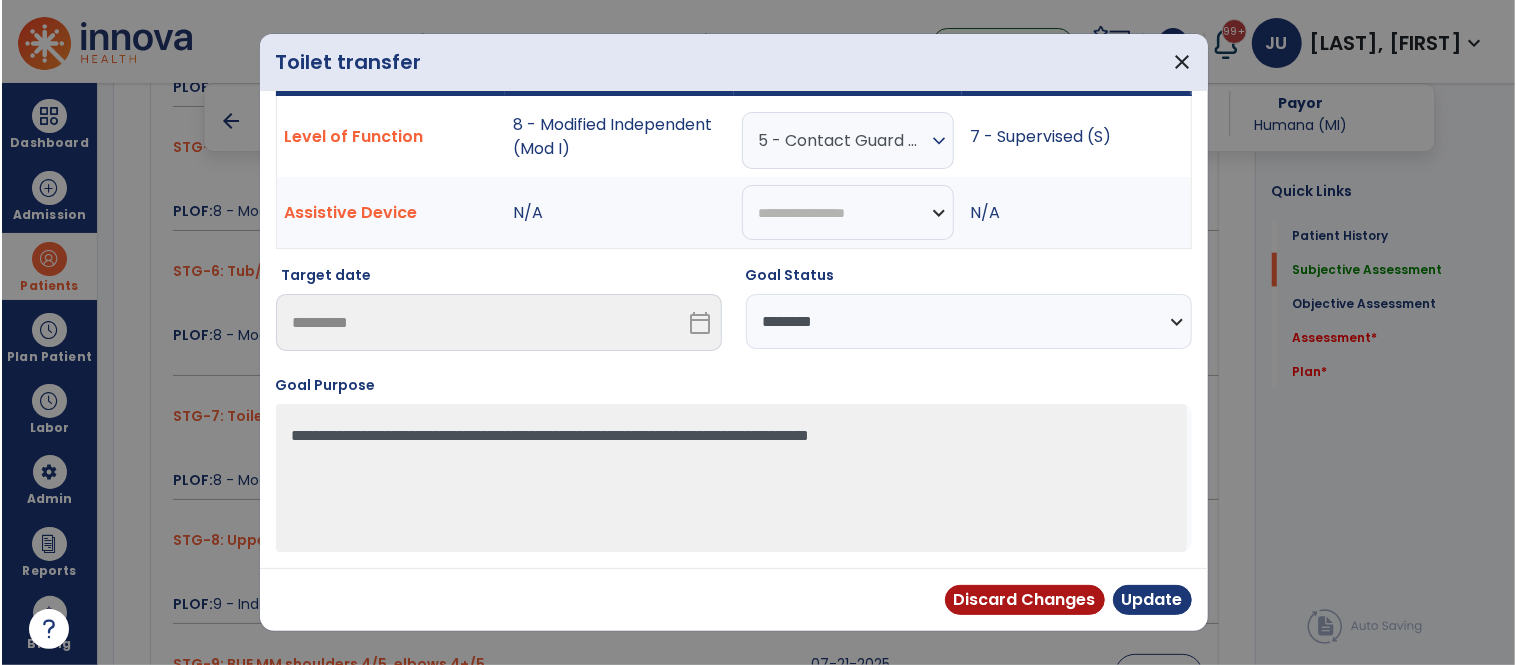 scroll, scrollTop: 57, scrollLeft: 0, axis: vertical 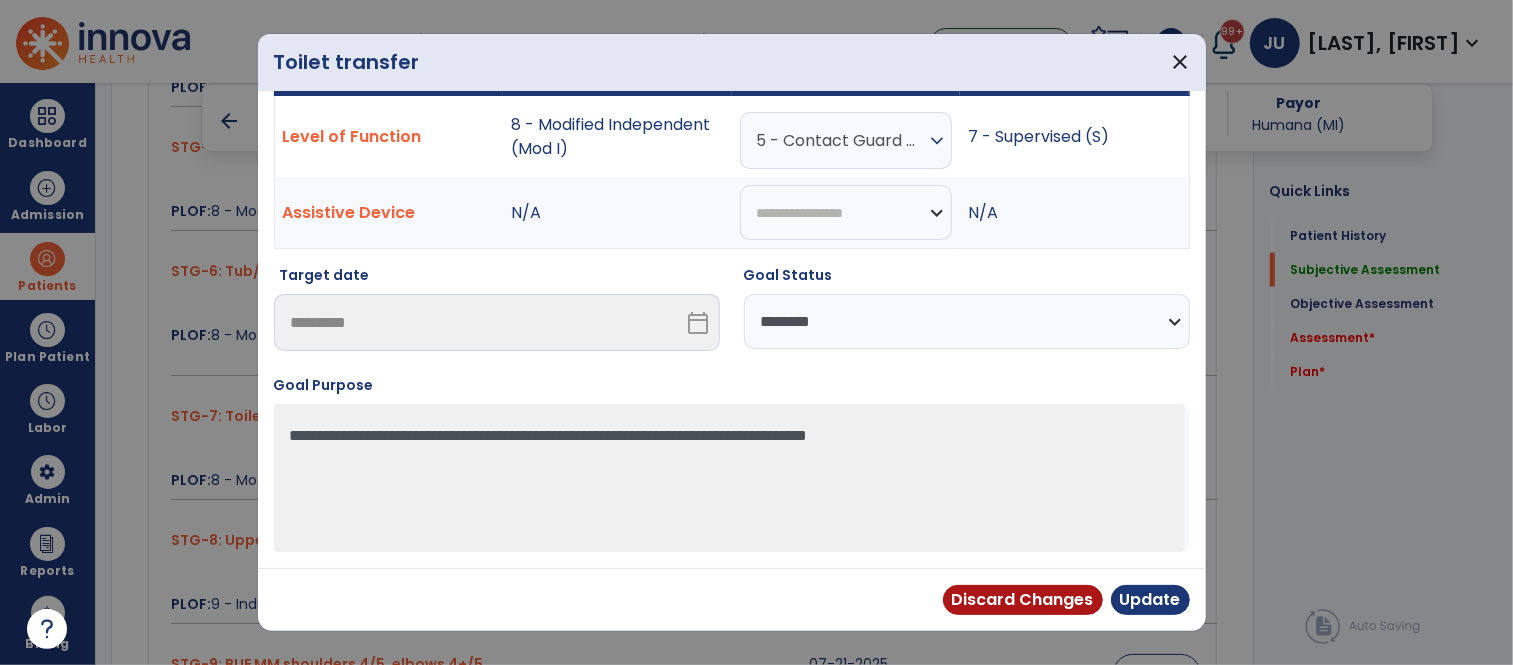 click on "**********" at bounding box center (967, 321) 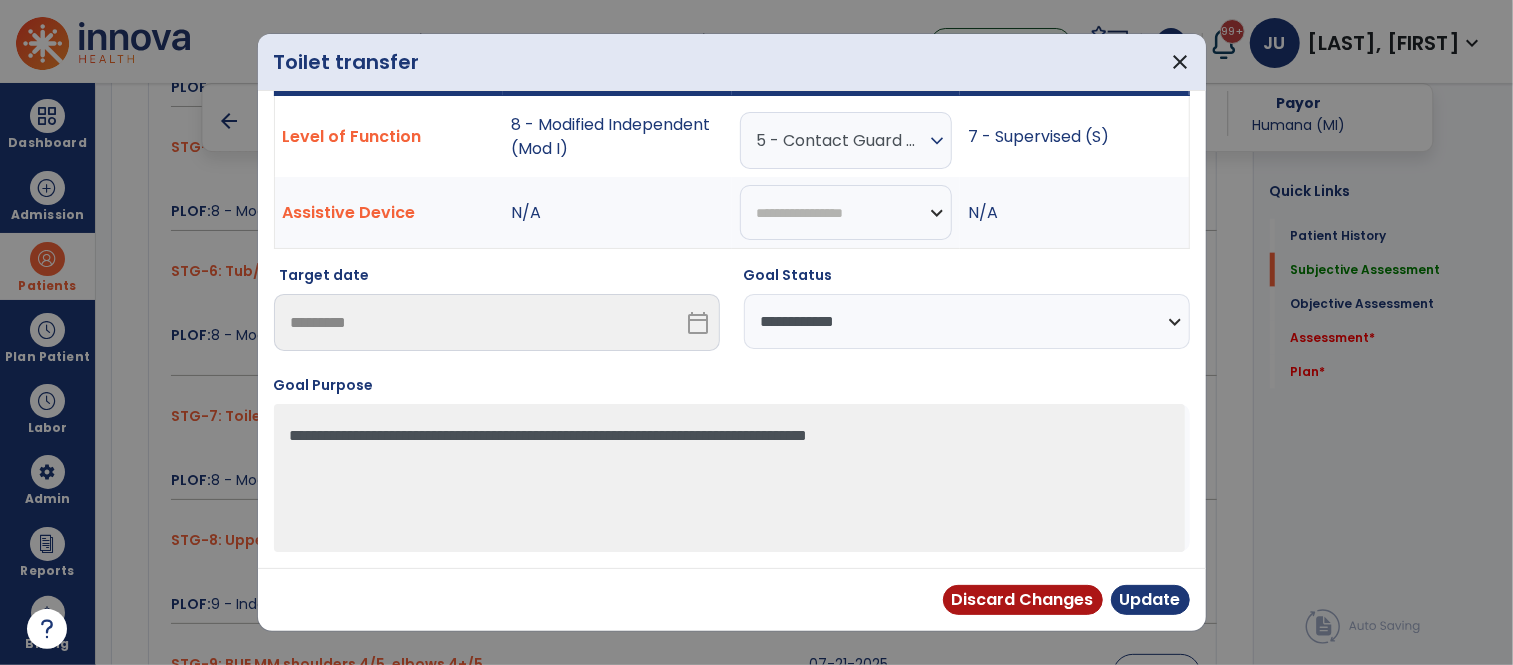 click on "**********" at bounding box center (967, 321) 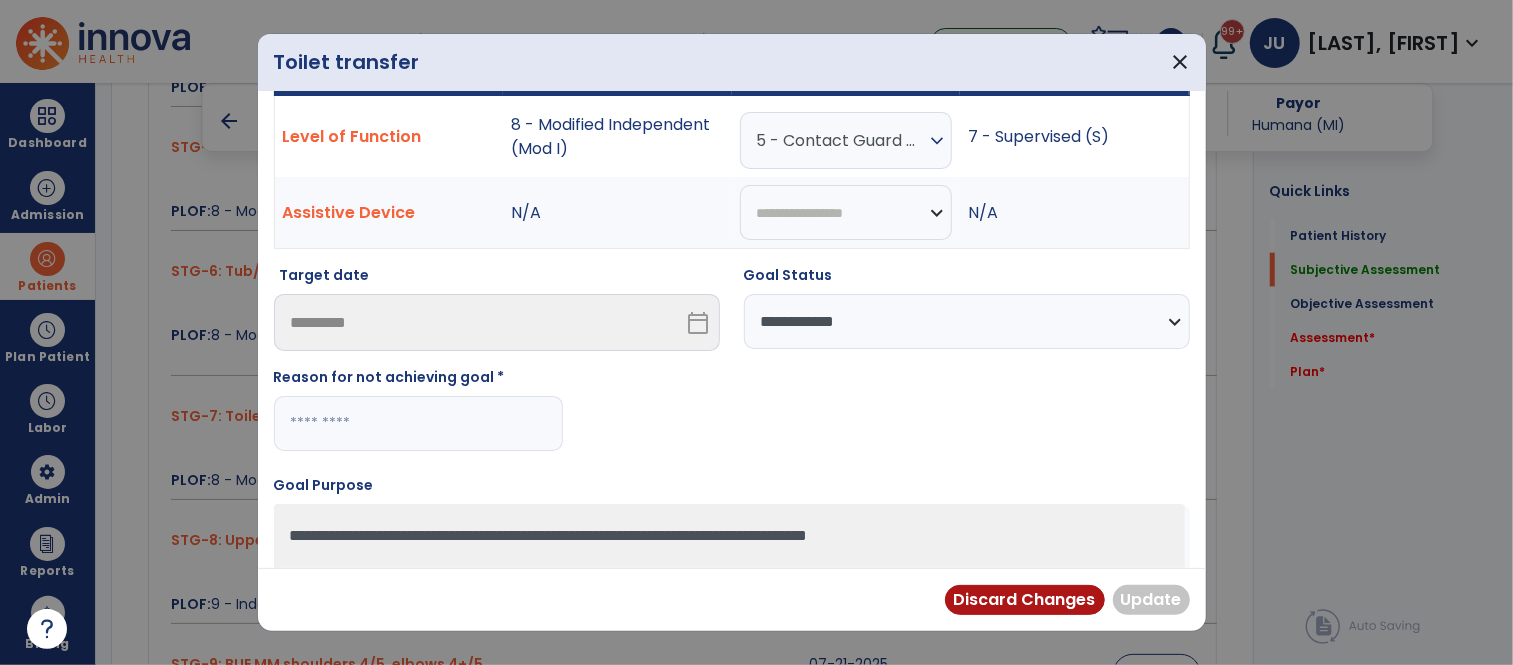 click at bounding box center [418, 423] 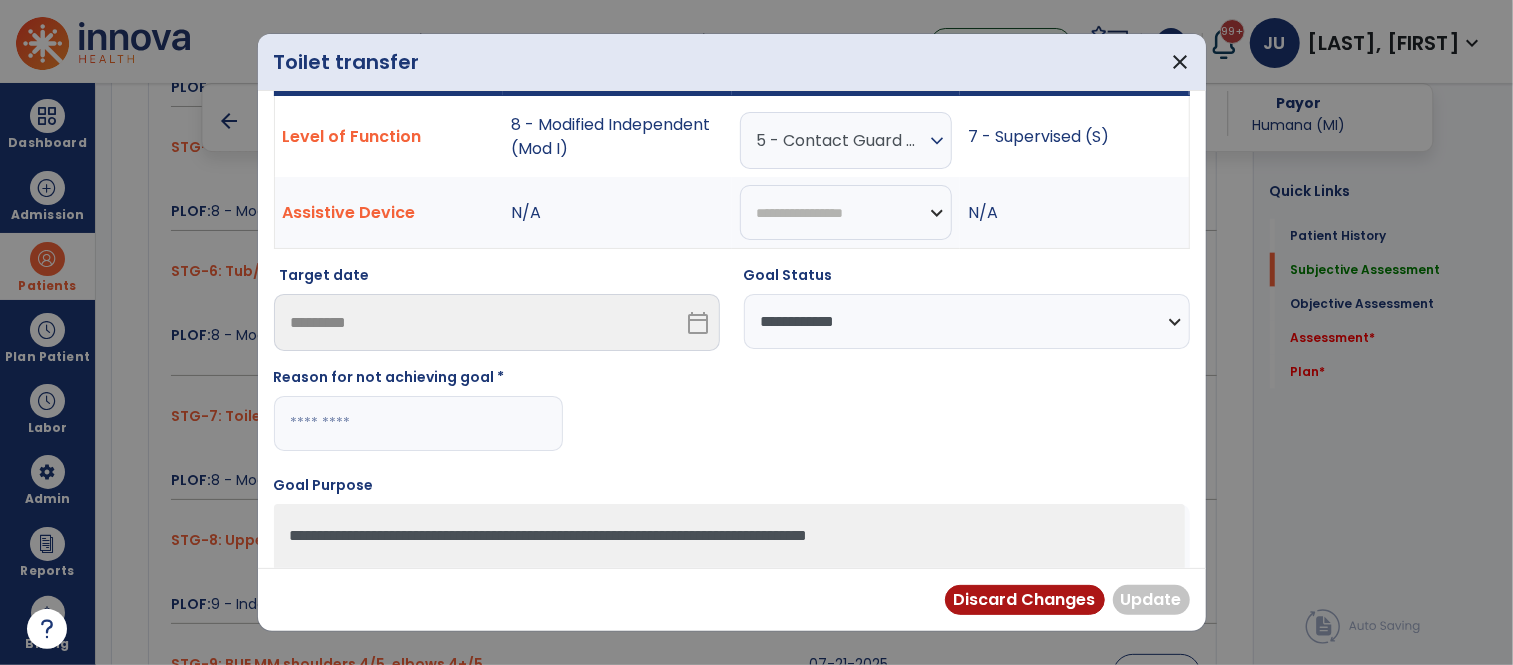paste on "**********" 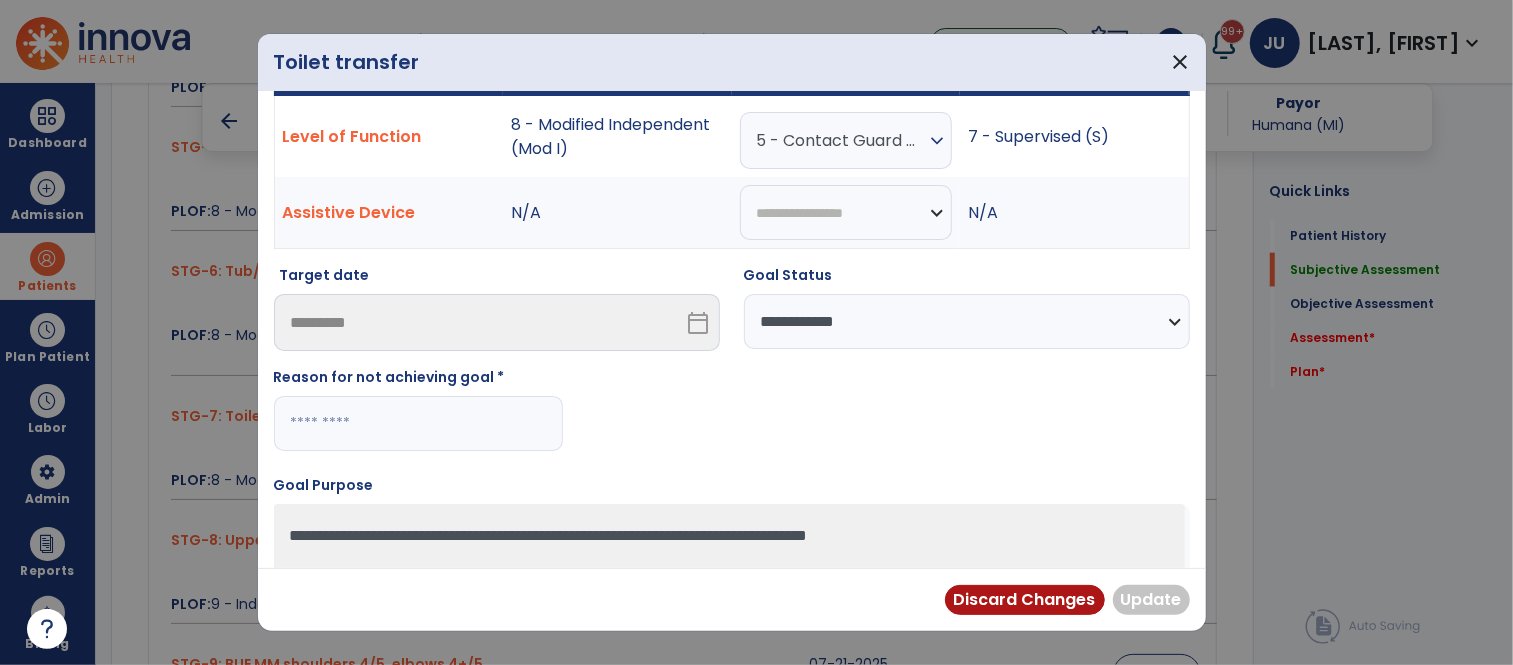 type on "**********" 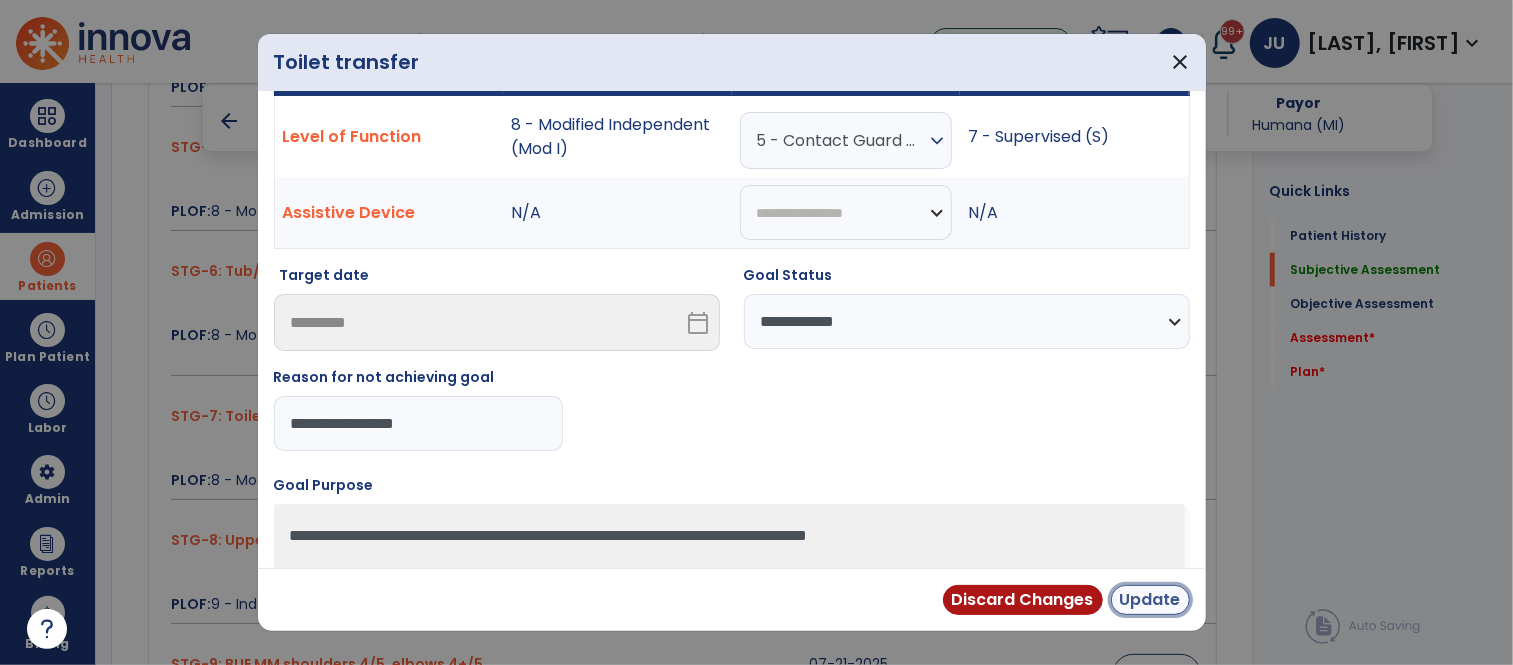 click on "Update" at bounding box center [1150, 600] 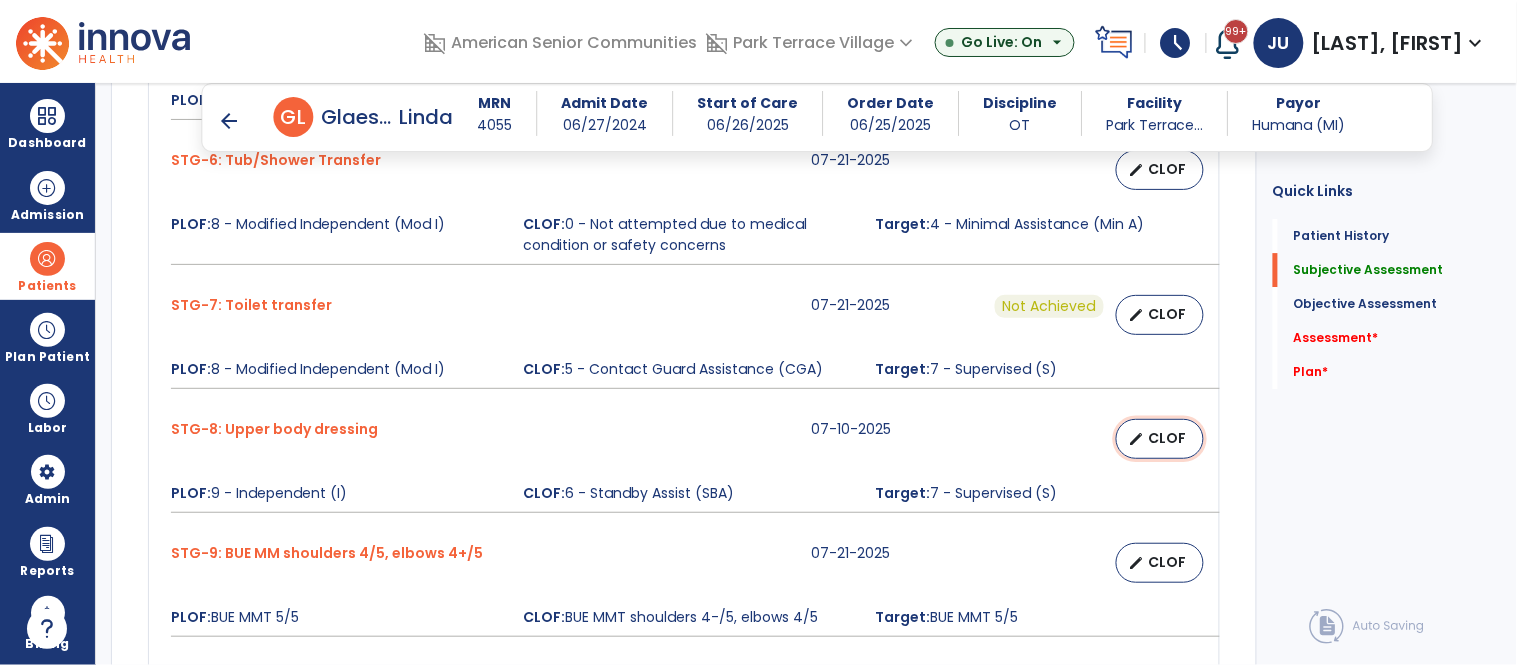 click on "edit   CLOF" at bounding box center [1160, 439] 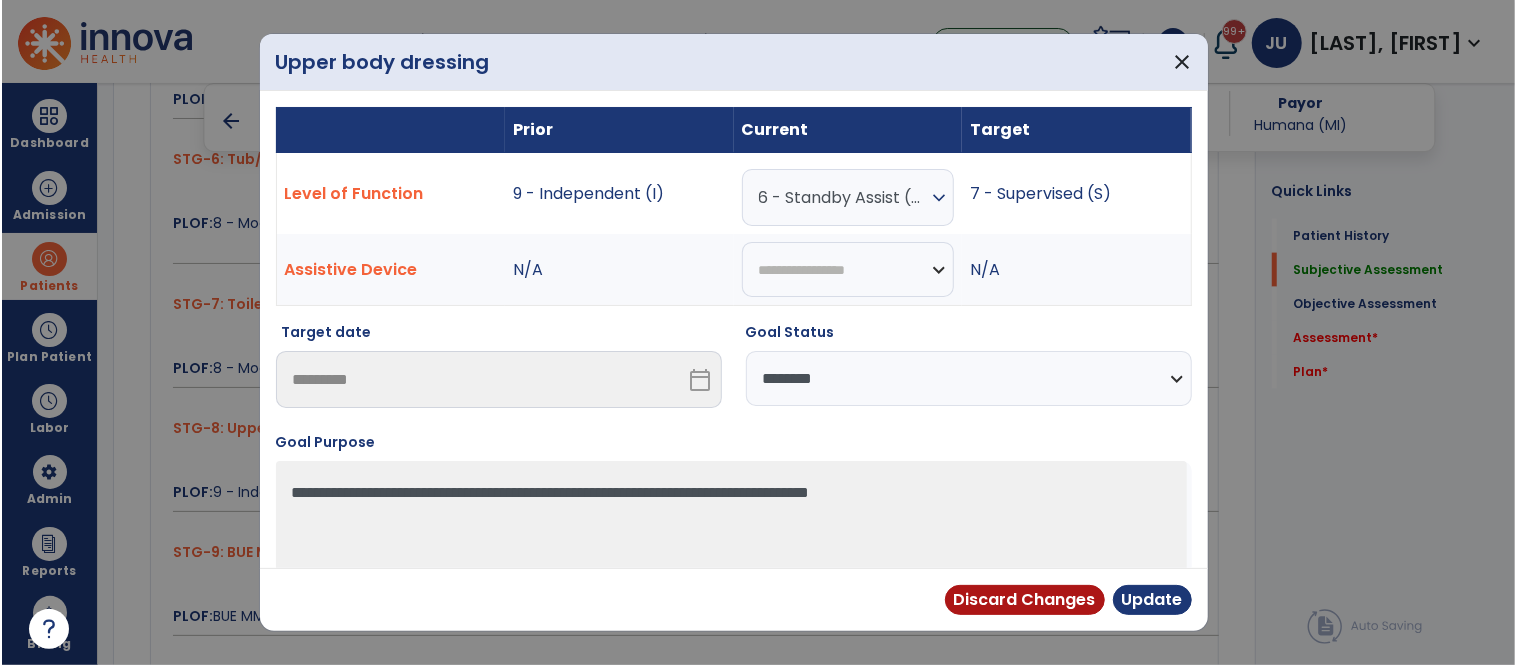 scroll, scrollTop: 1595, scrollLeft: 0, axis: vertical 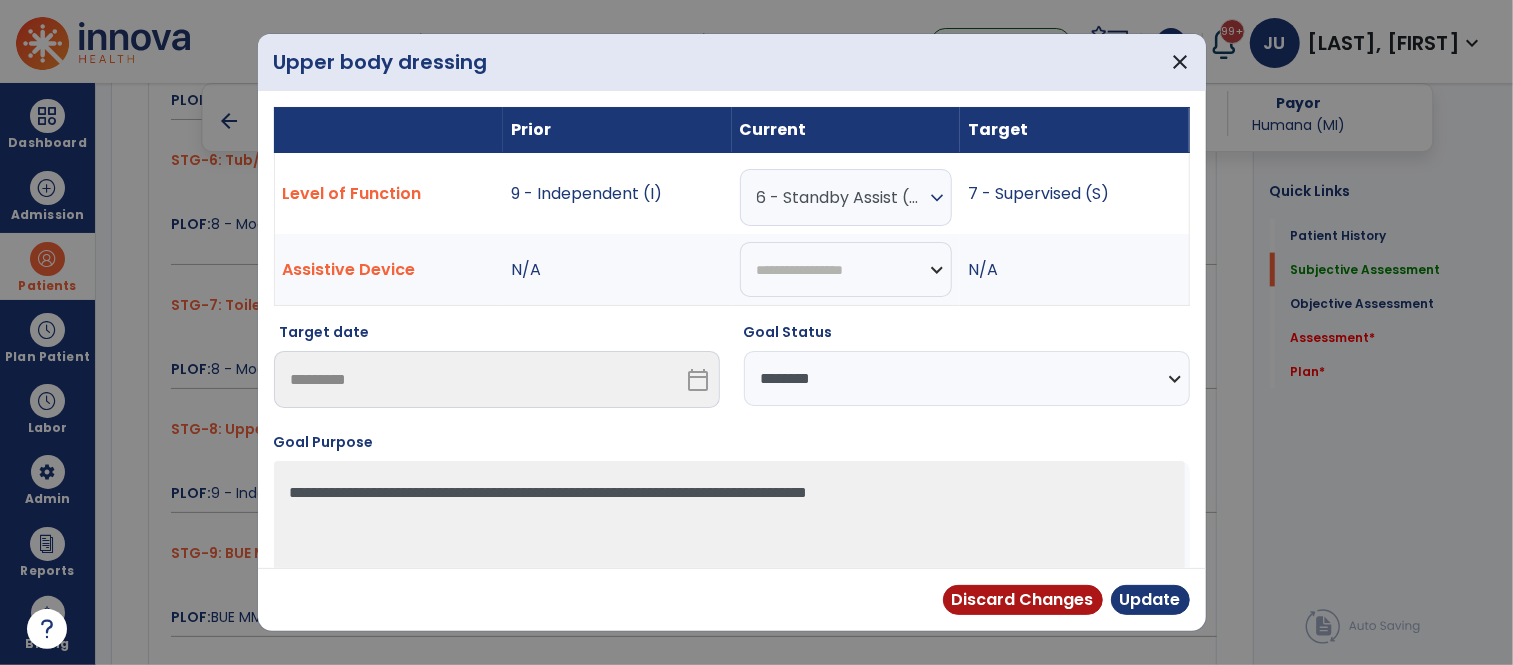 click on "**********" at bounding box center (967, 378) 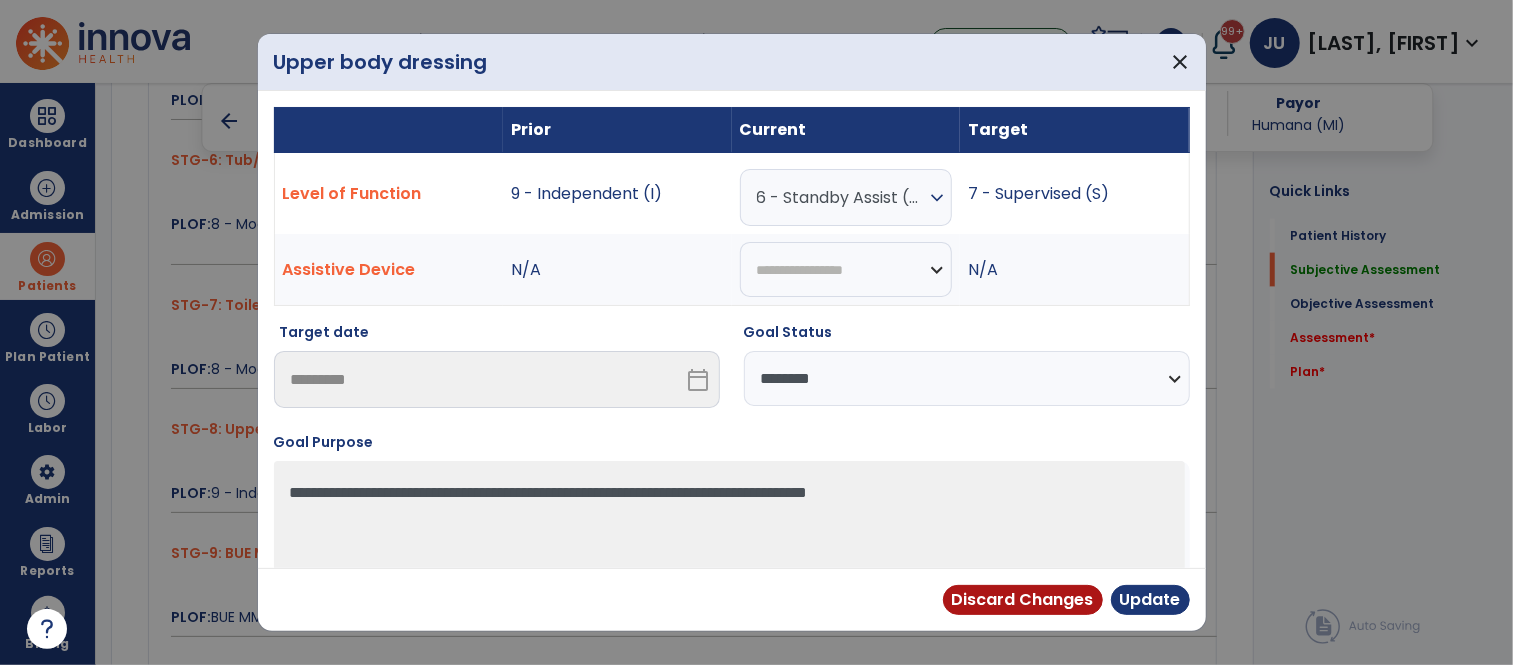 select on "**********" 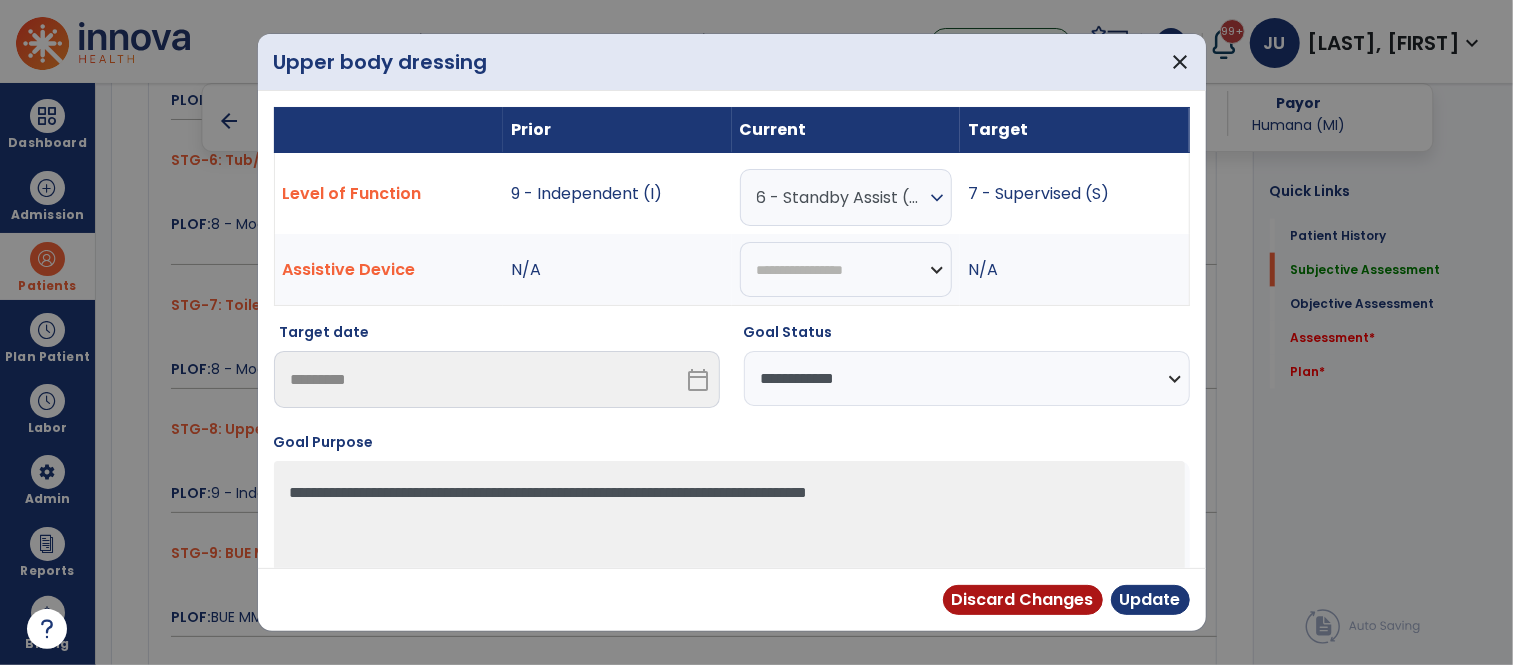click on "**********" at bounding box center [967, 378] 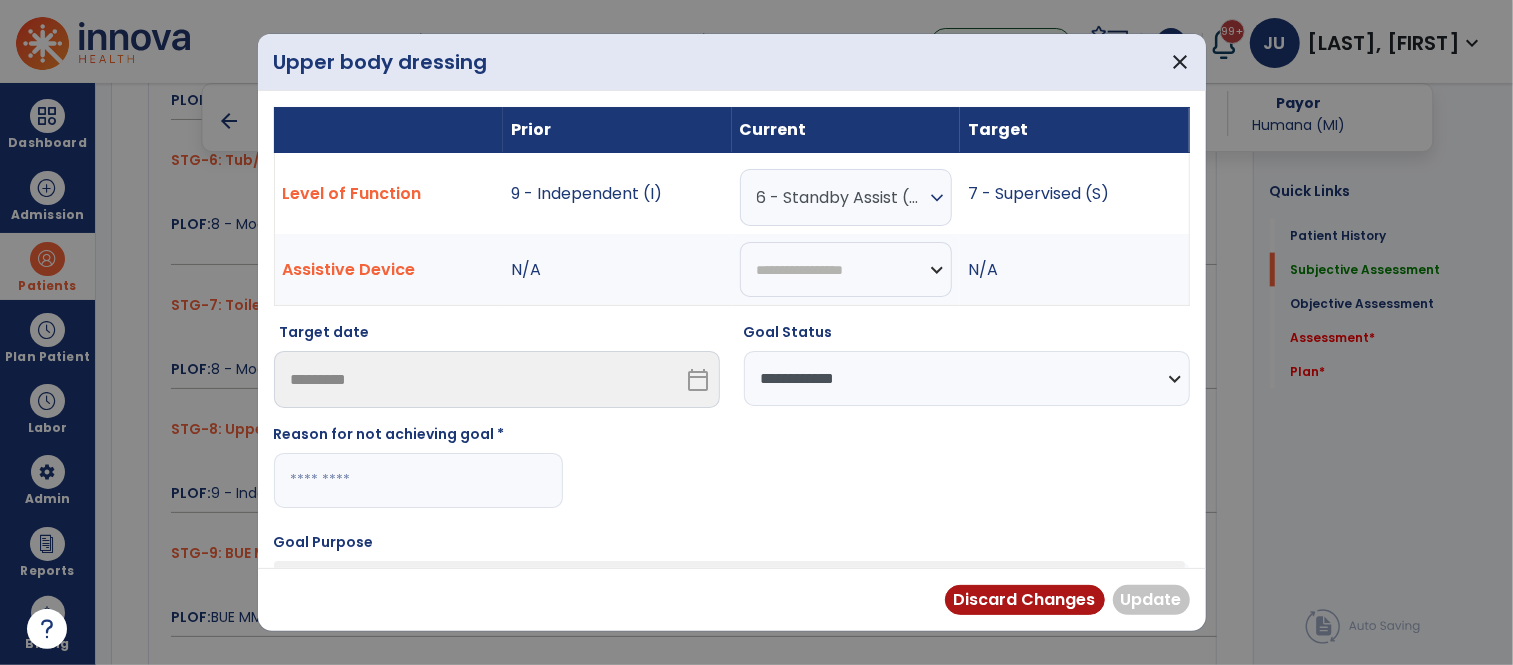 click at bounding box center [418, 480] 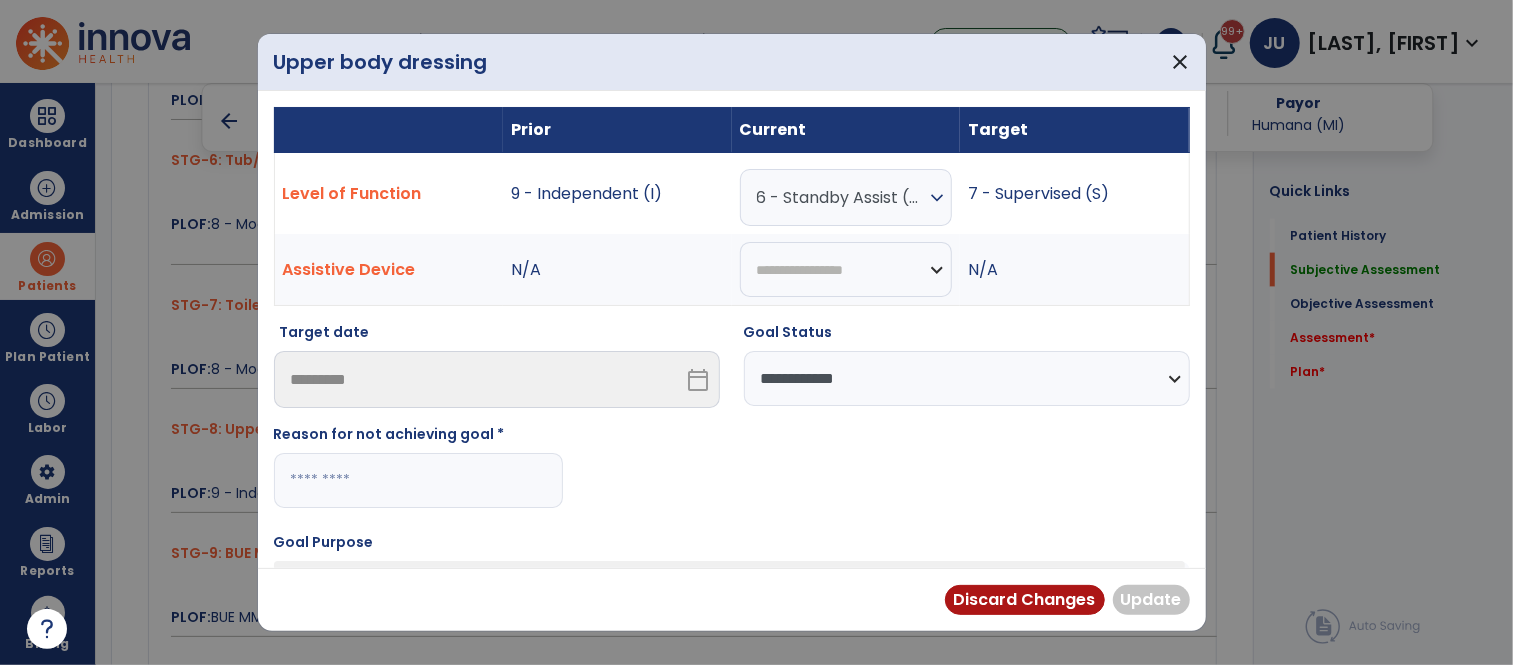 paste on "**********" 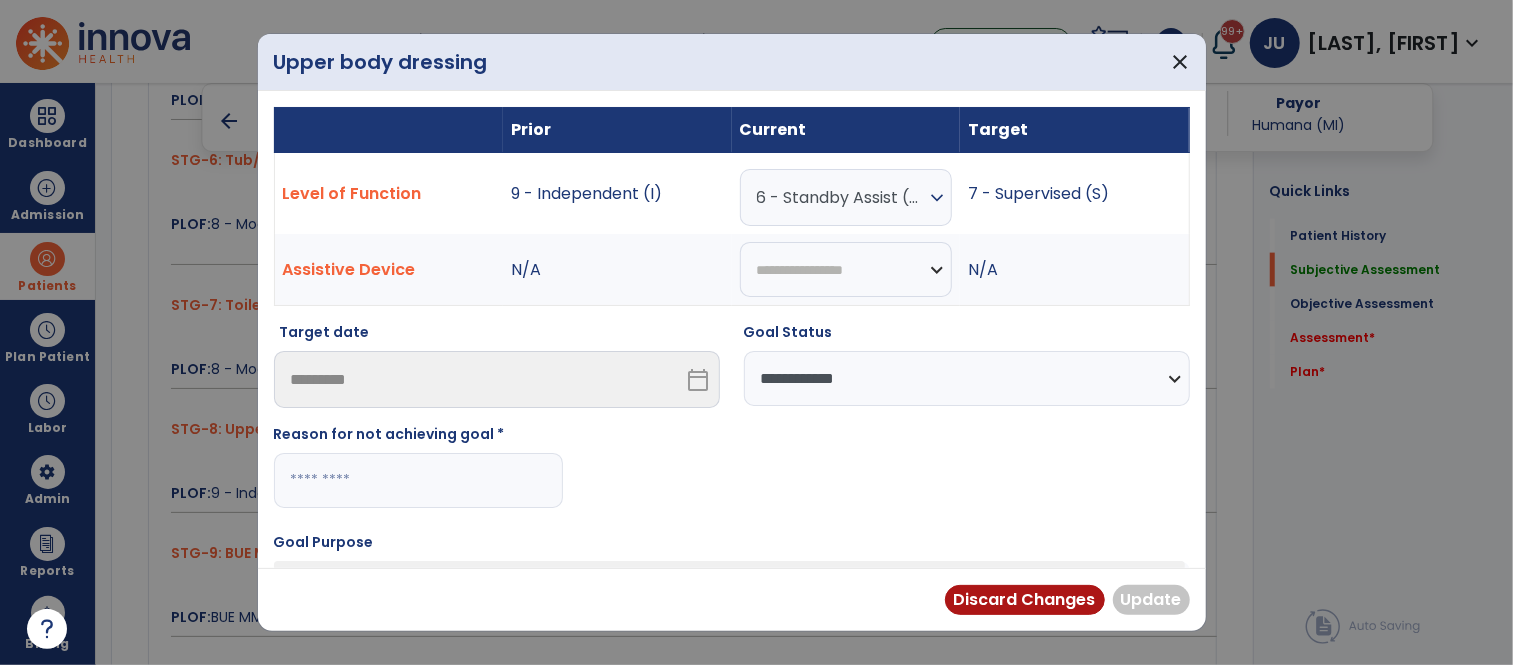 type on "**********" 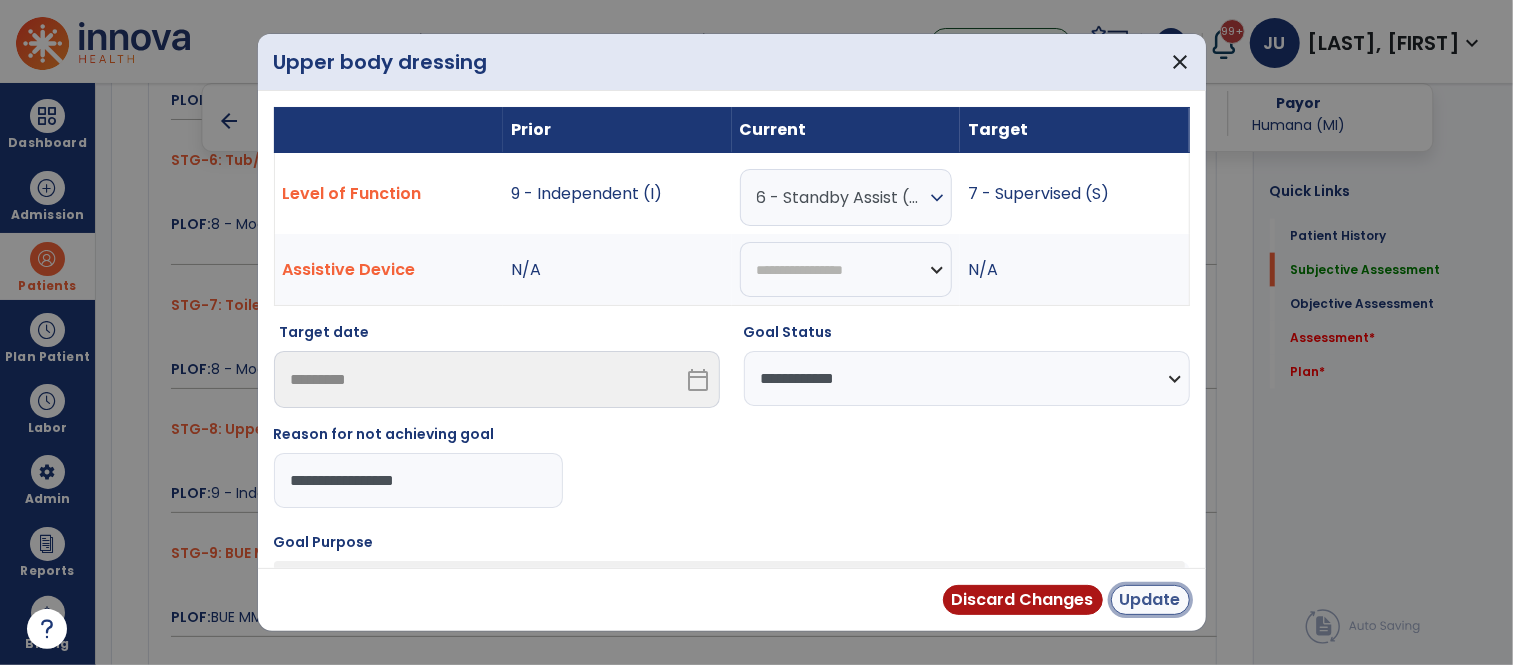 click on "Update" at bounding box center (1150, 600) 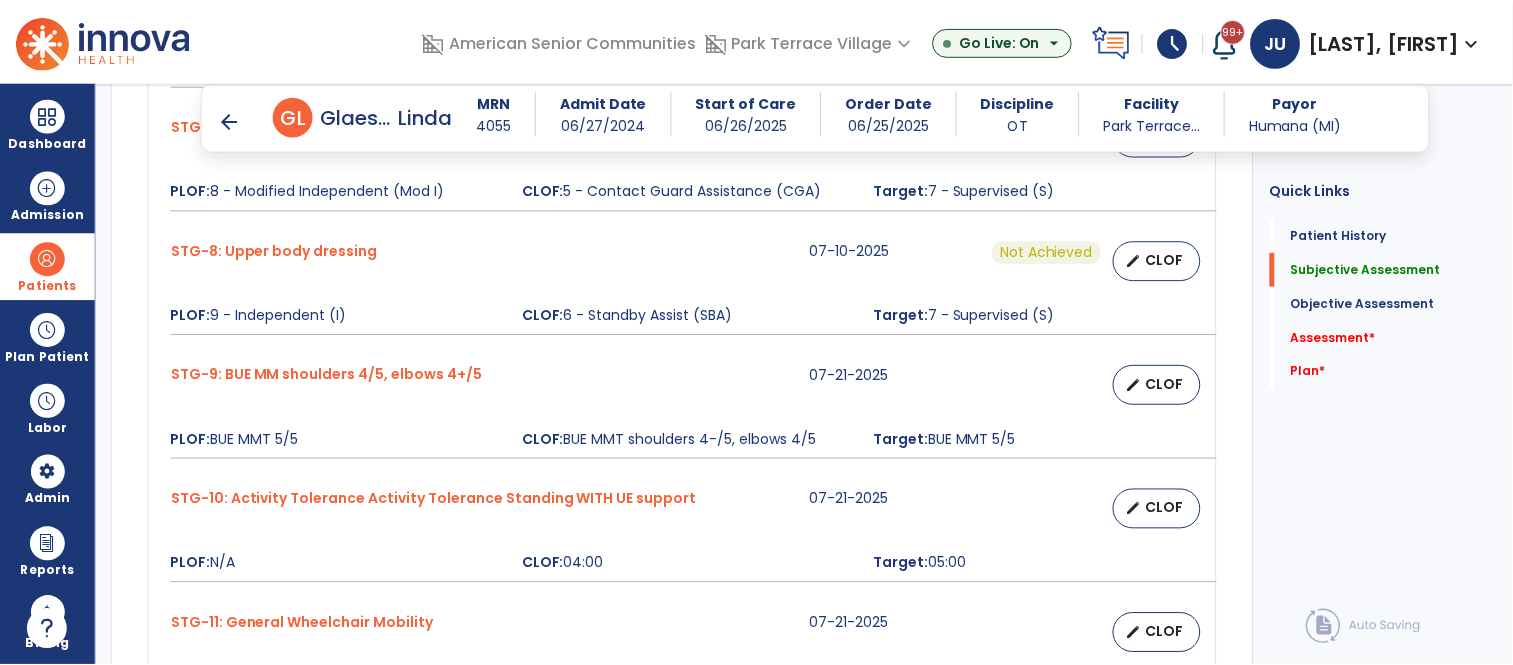 scroll, scrollTop: 1788, scrollLeft: 0, axis: vertical 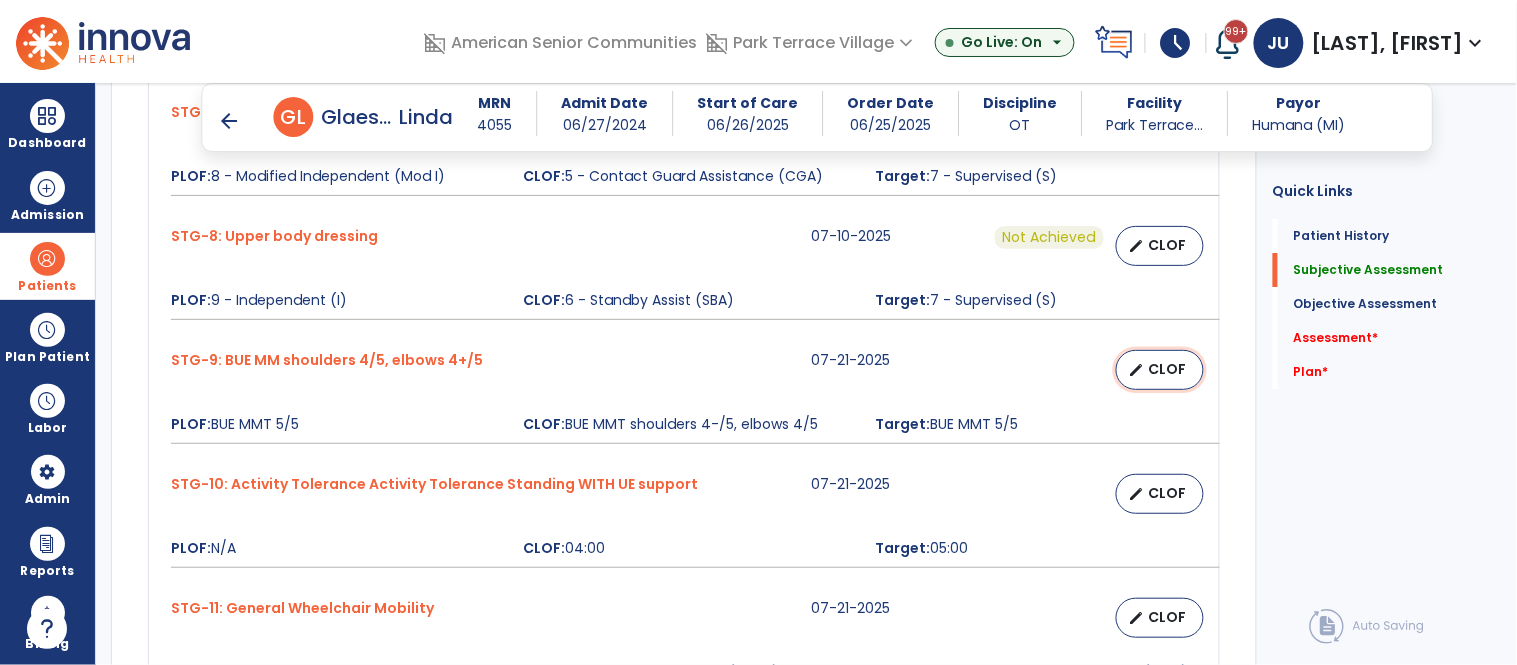 click on "edit   CLOF" at bounding box center (1160, 370) 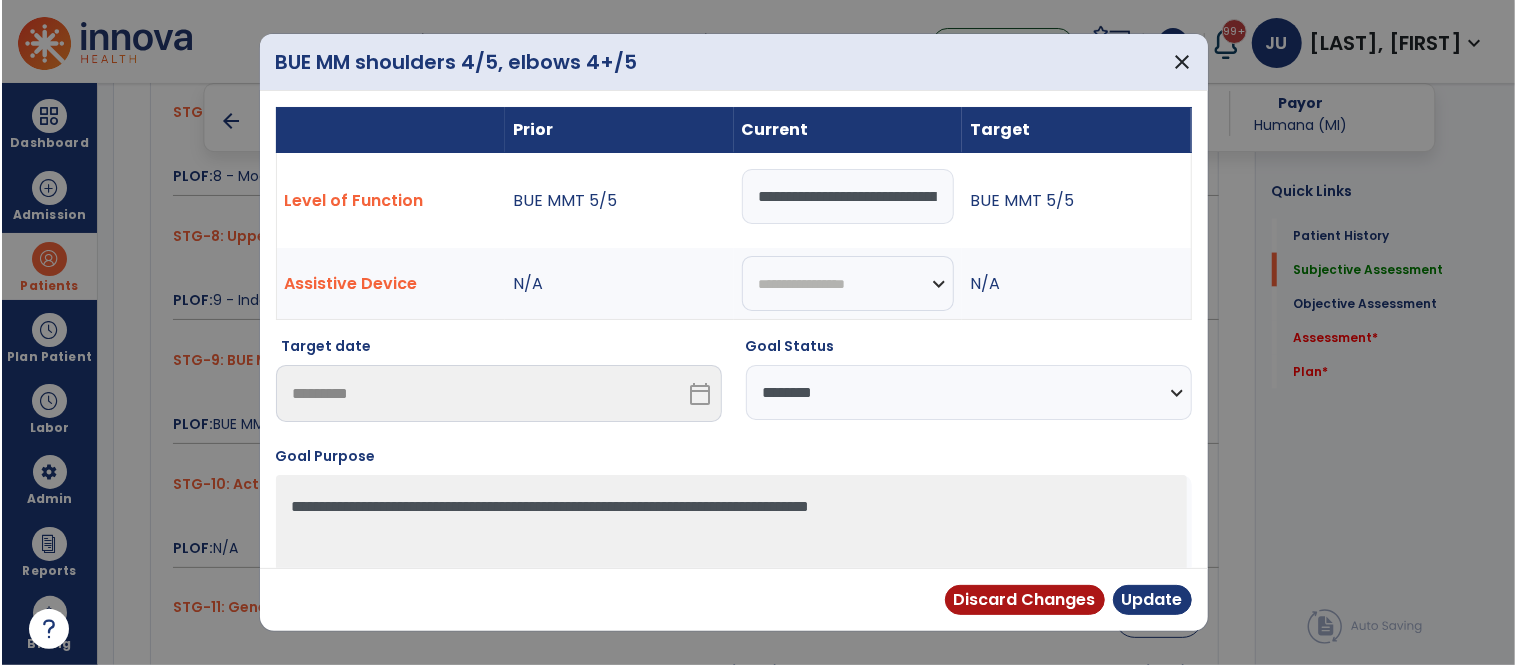 scroll, scrollTop: 1788, scrollLeft: 0, axis: vertical 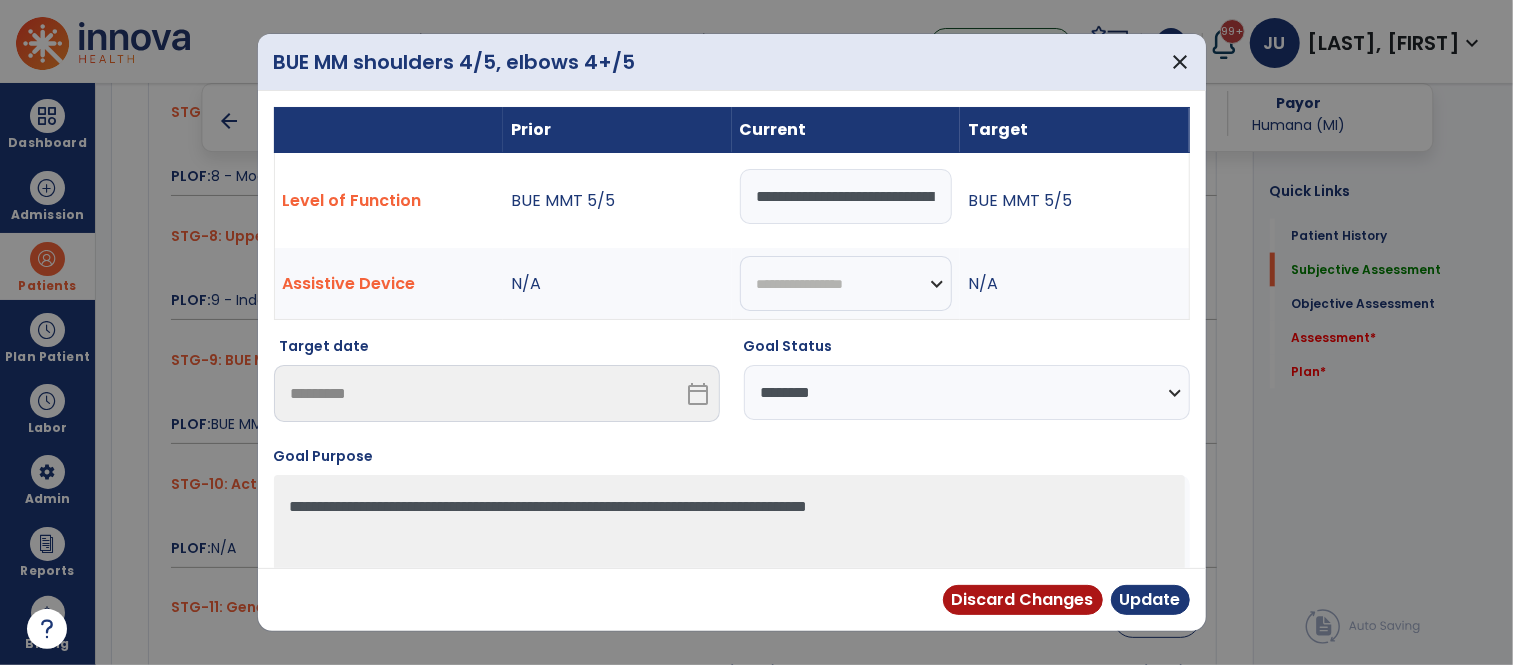 click on "**********" at bounding box center (967, 392) 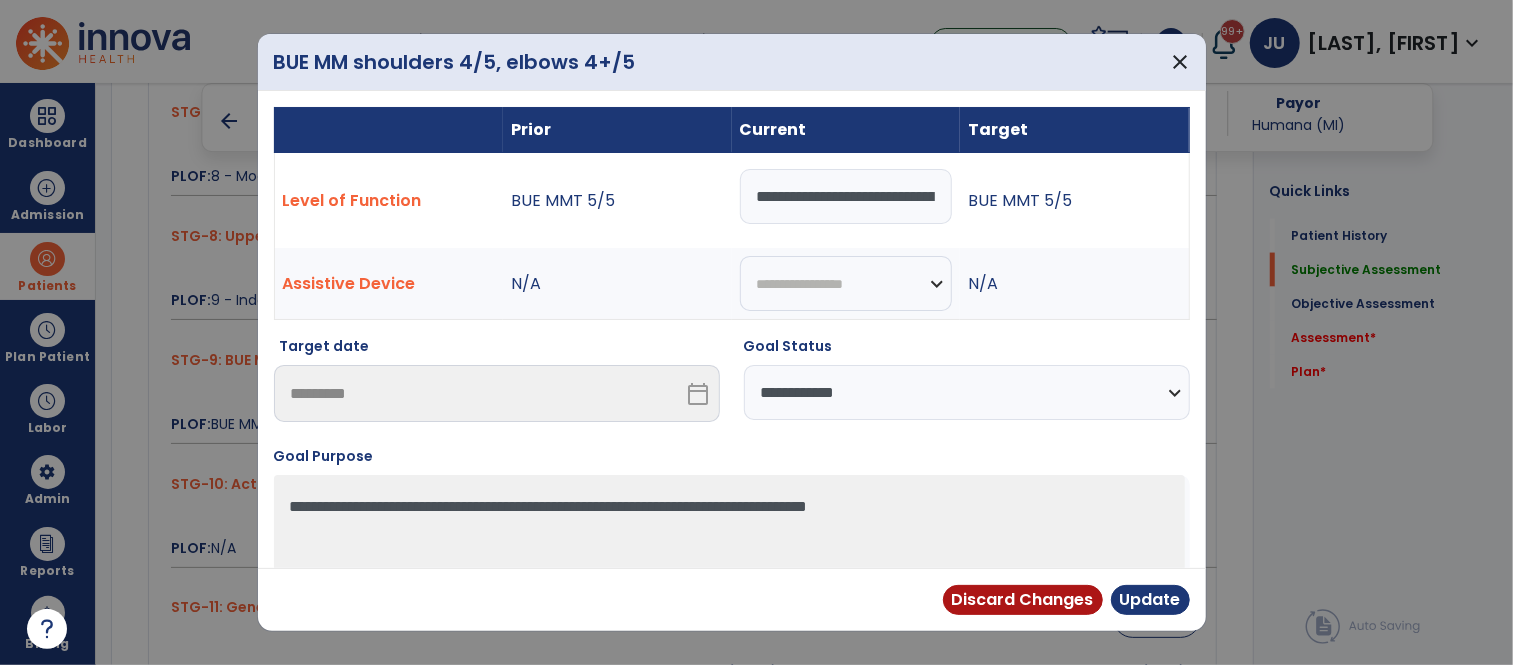 click on "**********" at bounding box center [967, 392] 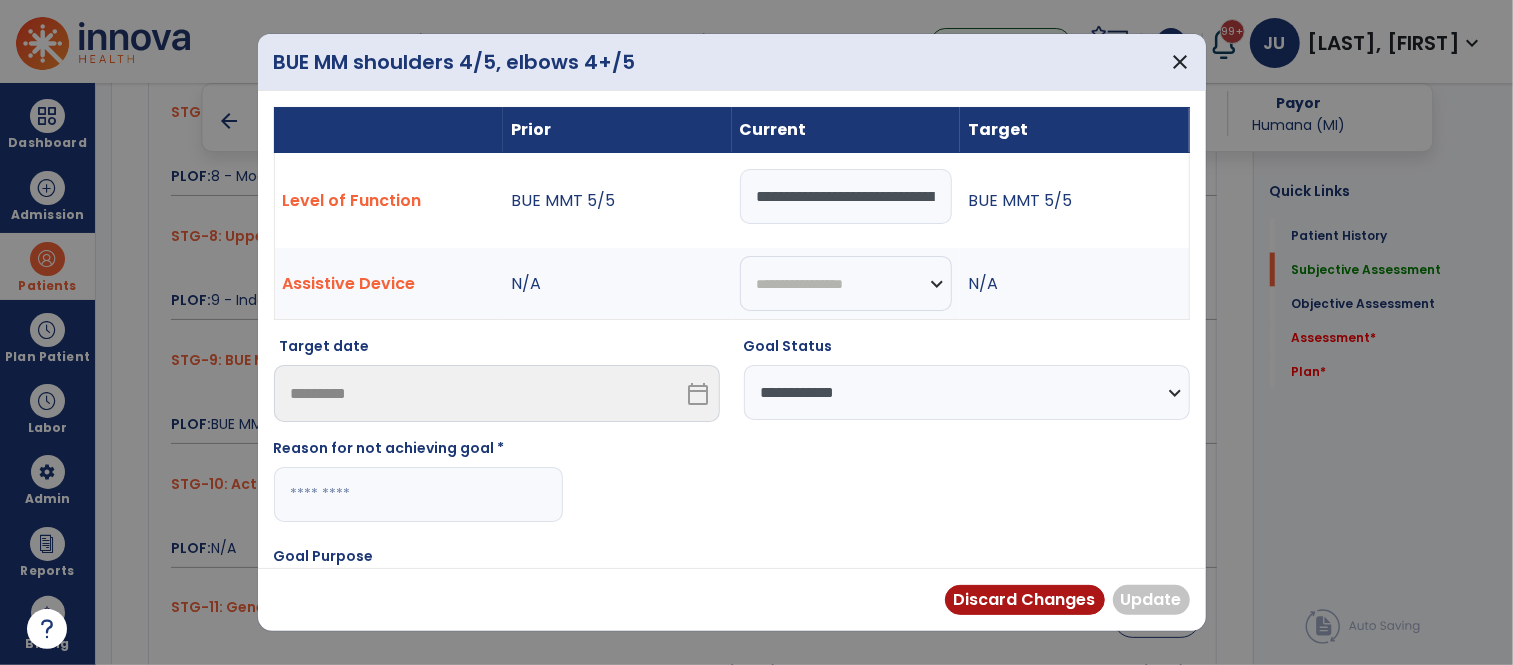 click at bounding box center (418, 494) 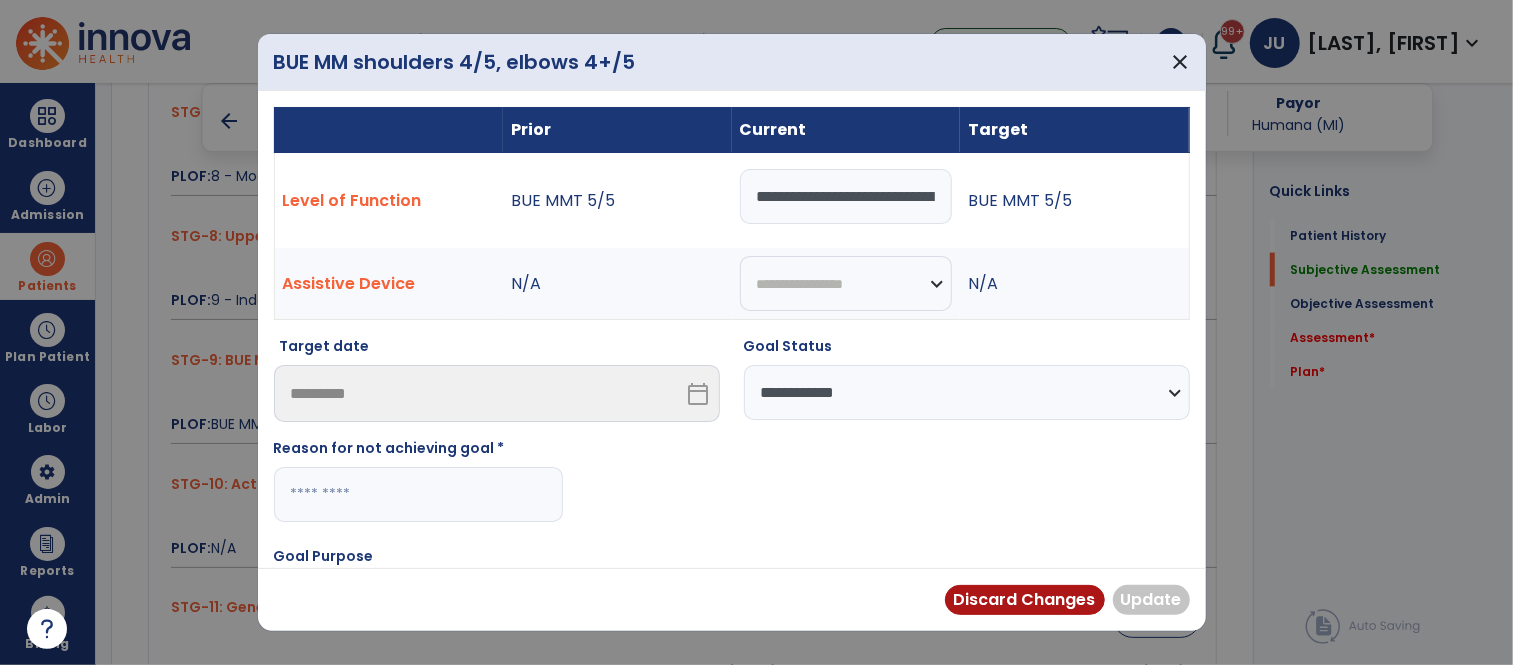 paste on "**********" 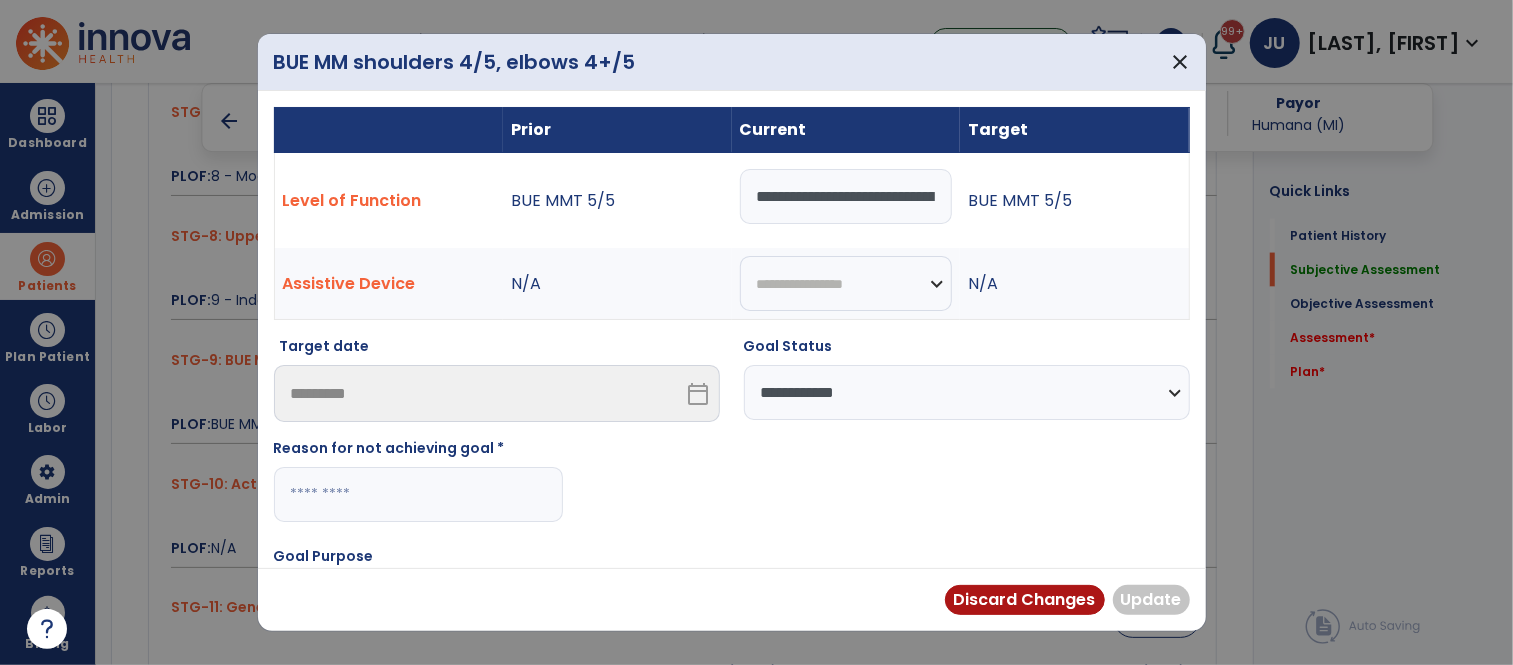 type on "**********" 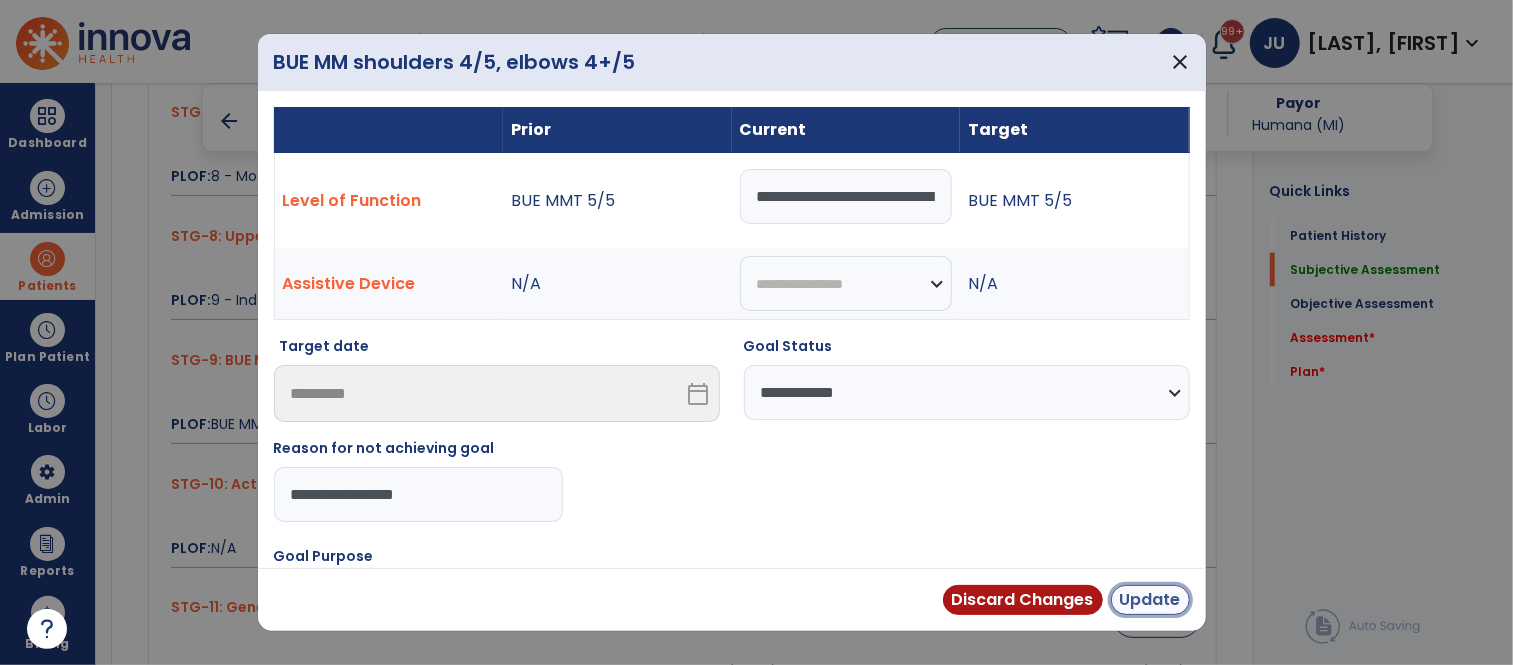 click on "Update" at bounding box center [1150, 600] 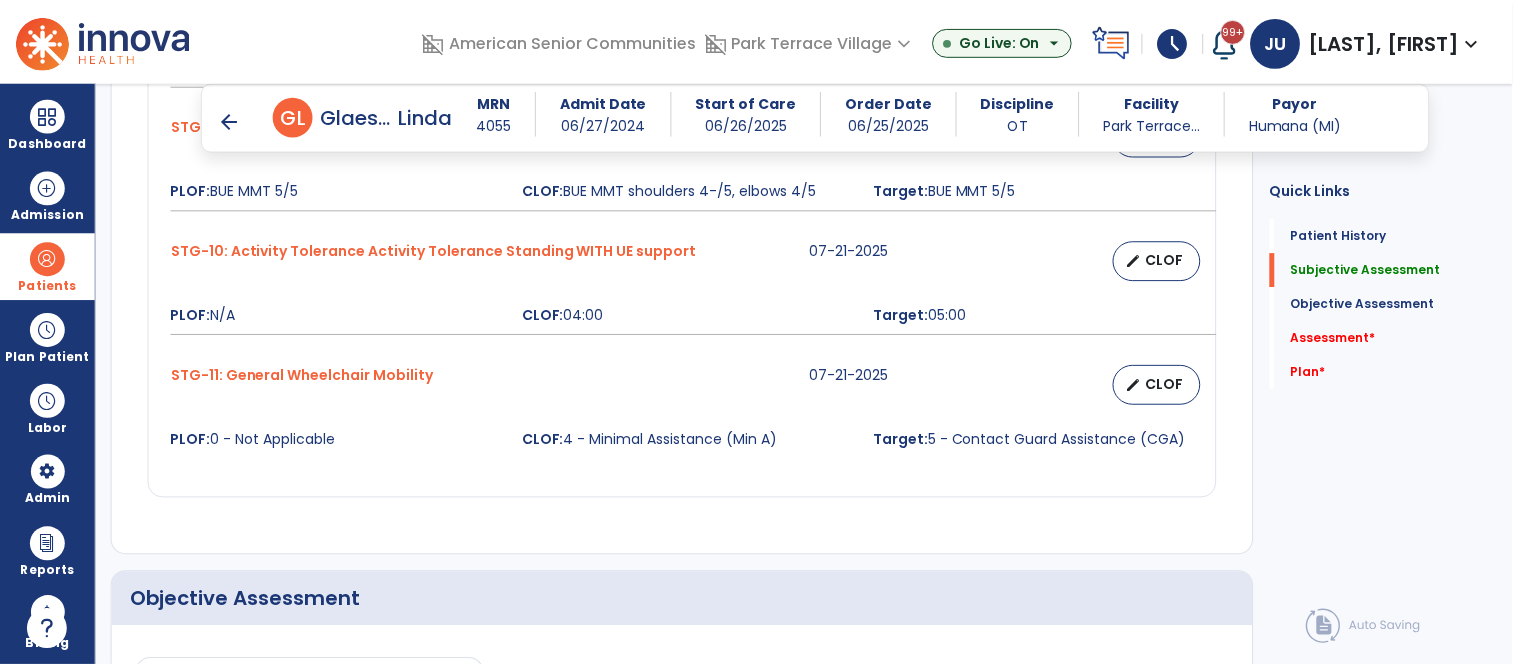 scroll, scrollTop: 2026, scrollLeft: 0, axis: vertical 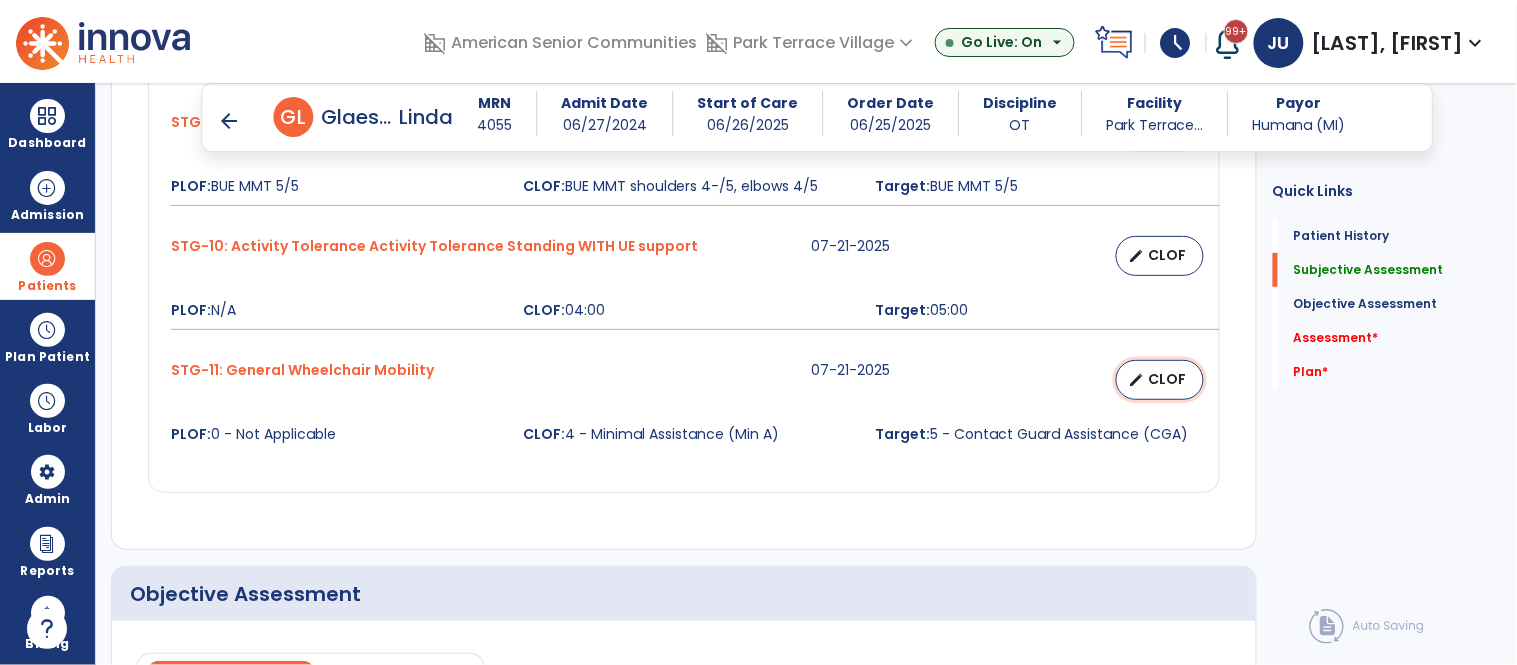 click on "CLOF" at bounding box center (1168, 379) 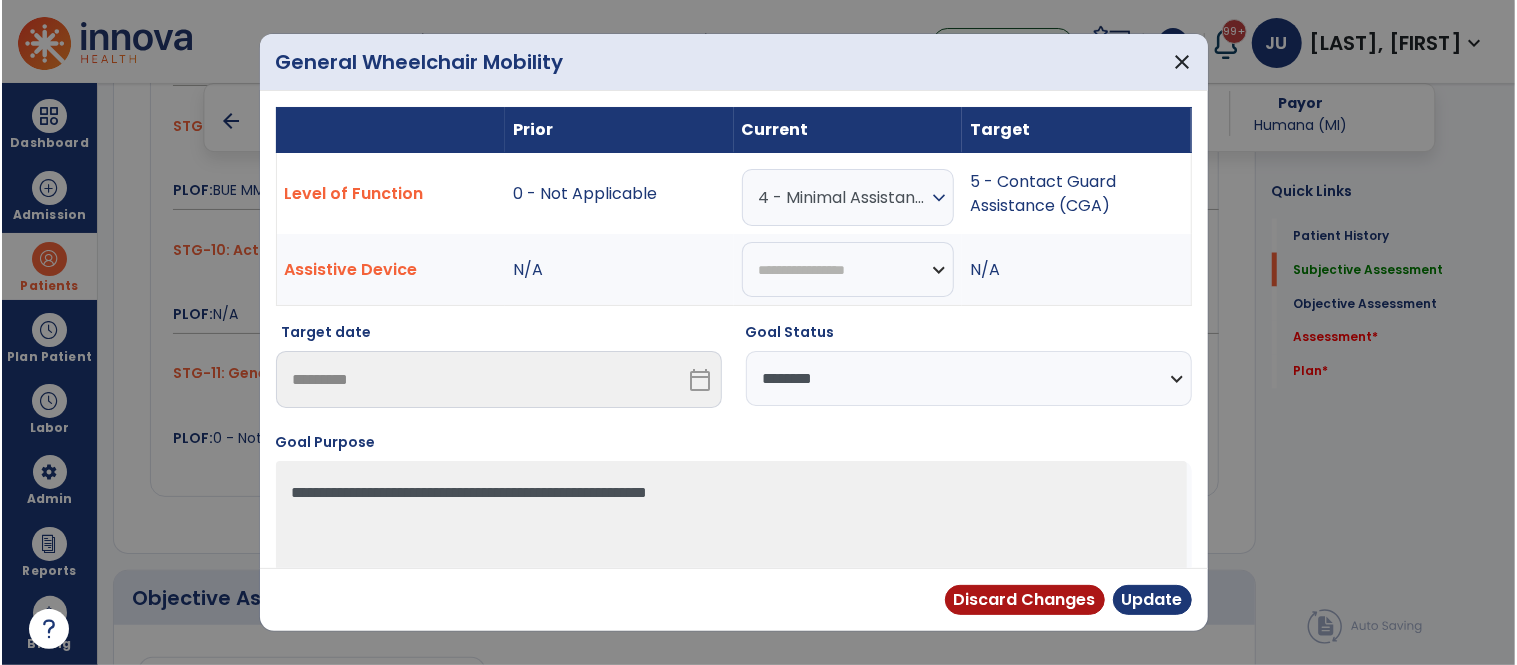 scroll, scrollTop: 2026, scrollLeft: 0, axis: vertical 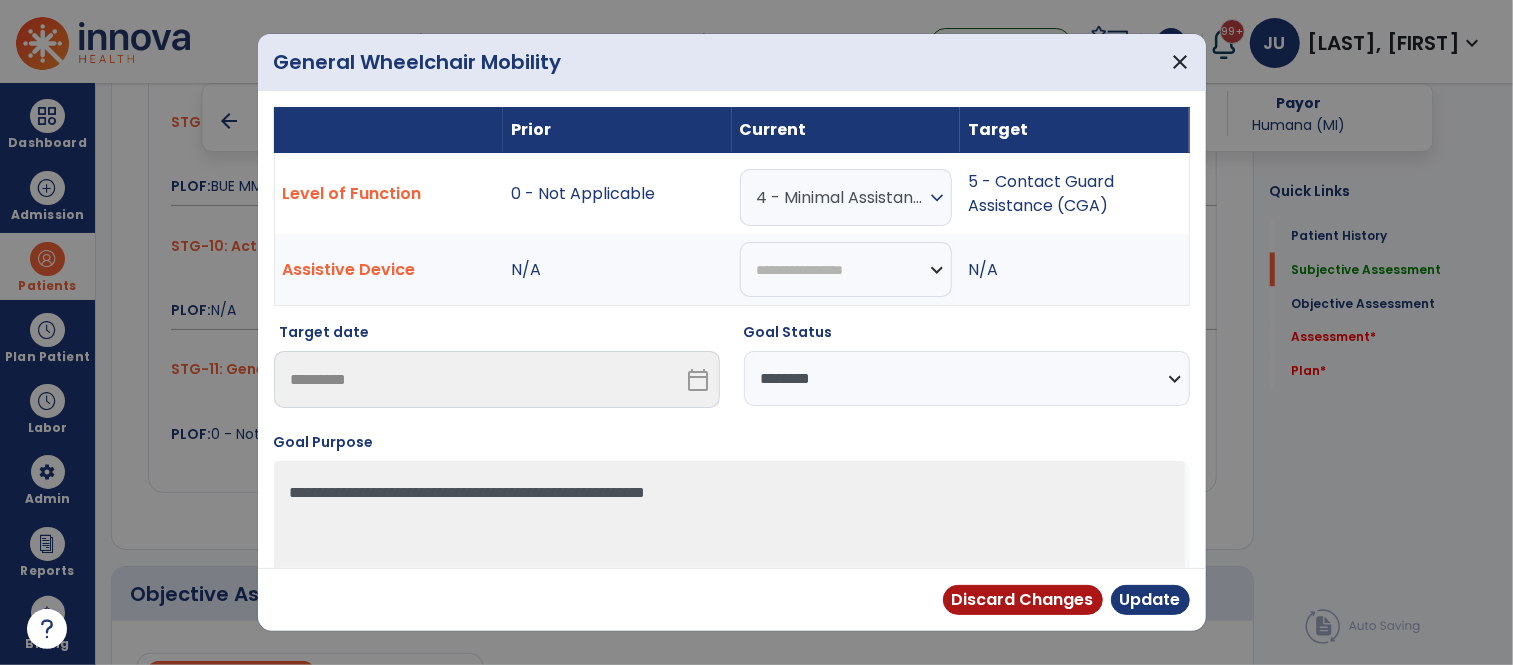 click on "**********" at bounding box center [967, 378] 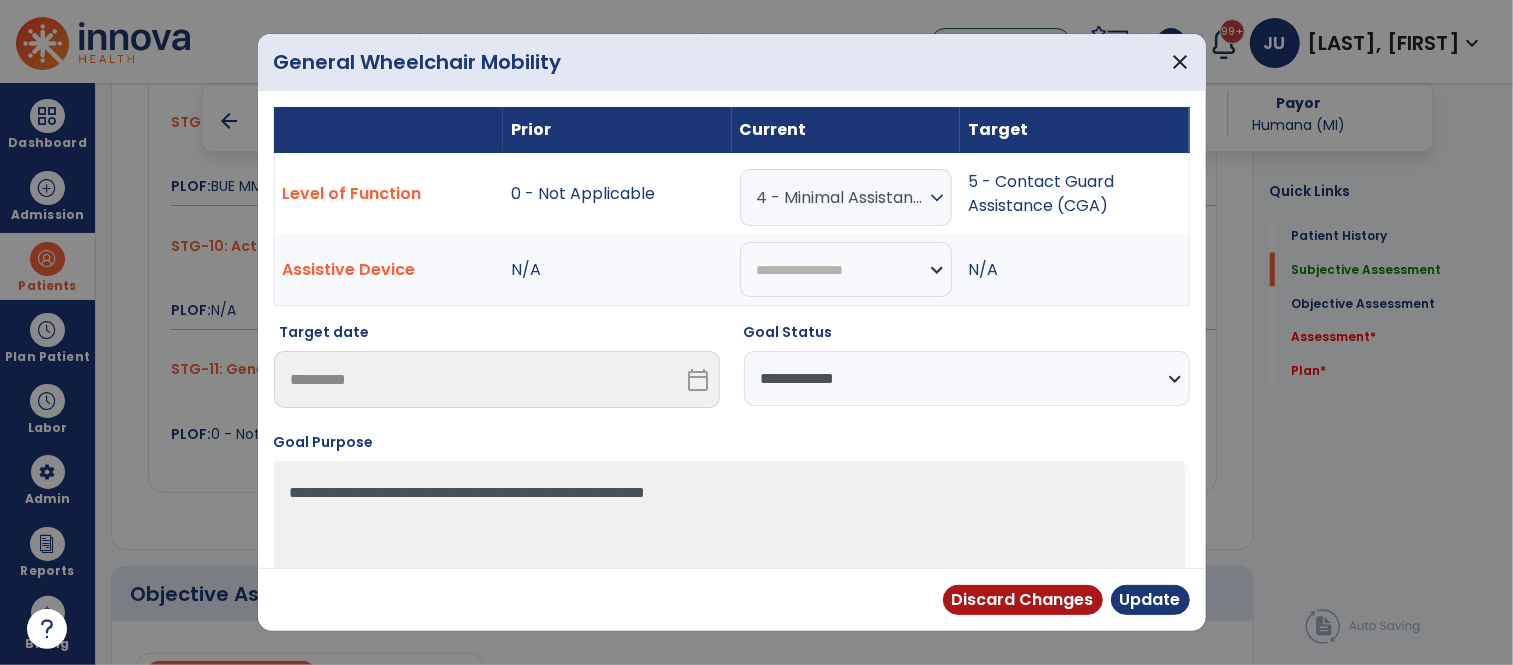 click on "**********" at bounding box center (967, 378) 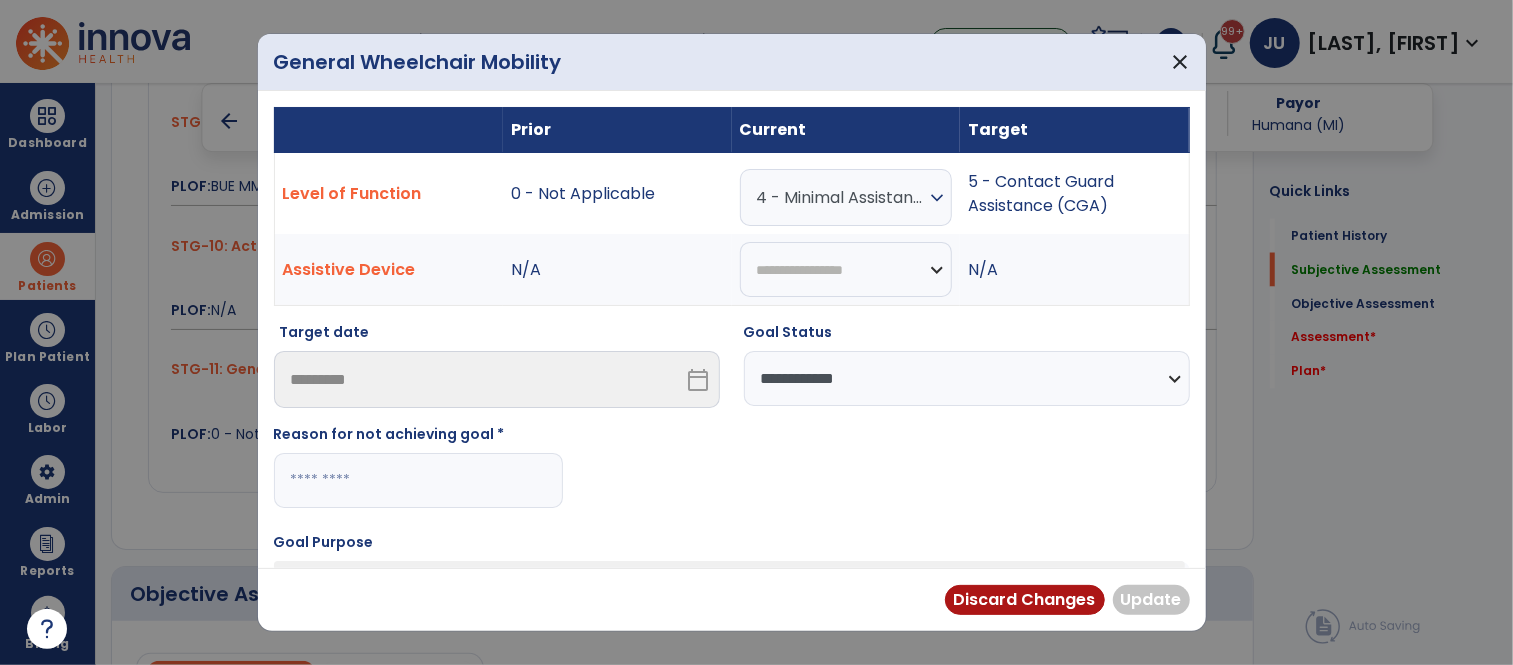 click at bounding box center [418, 480] 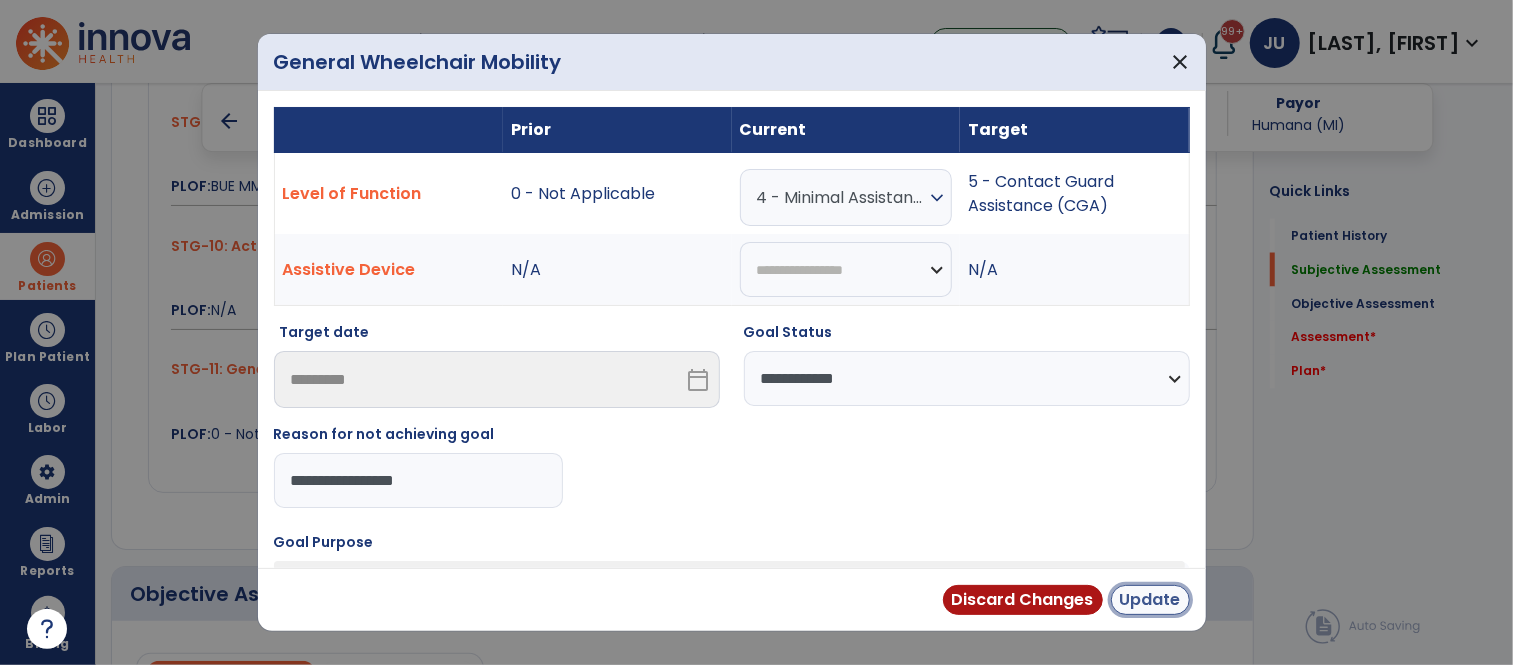 click on "Update" at bounding box center (1150, 600) 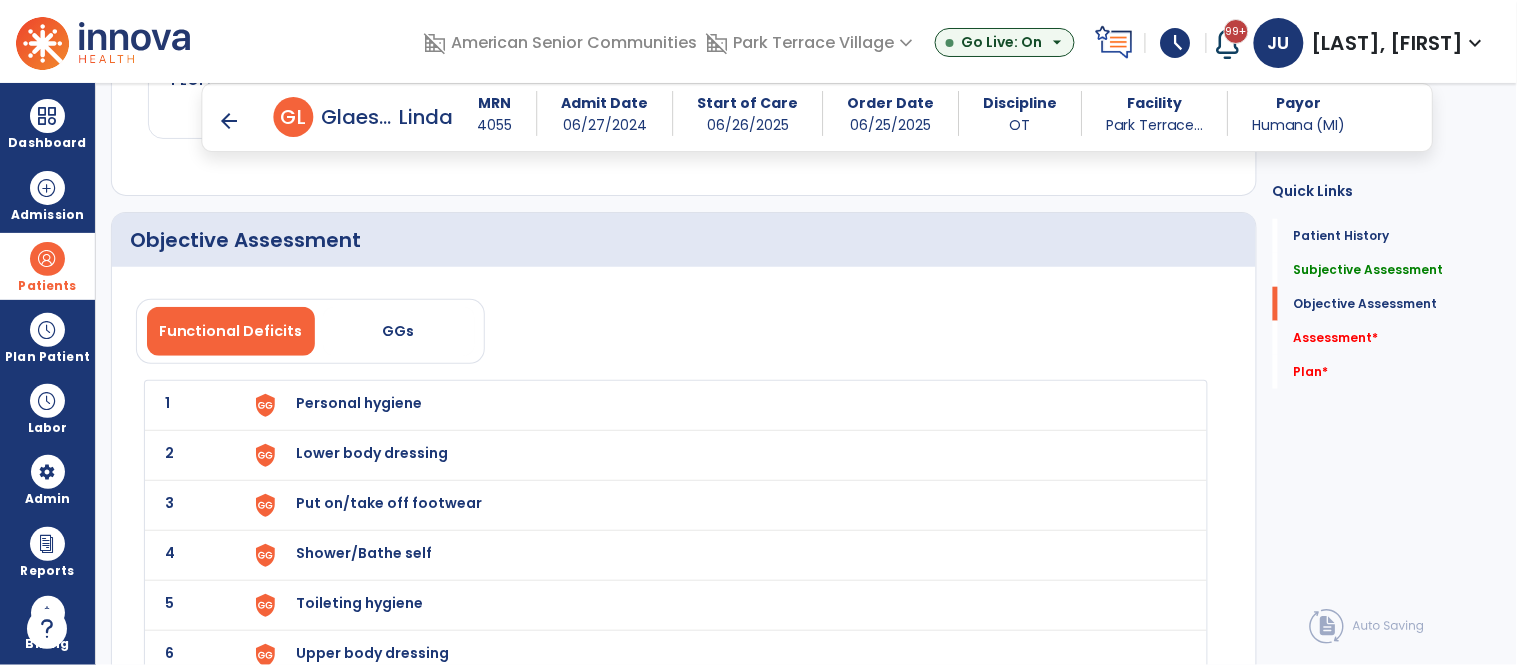 click on "Personal hygiene" at bounding box center [360, 403] 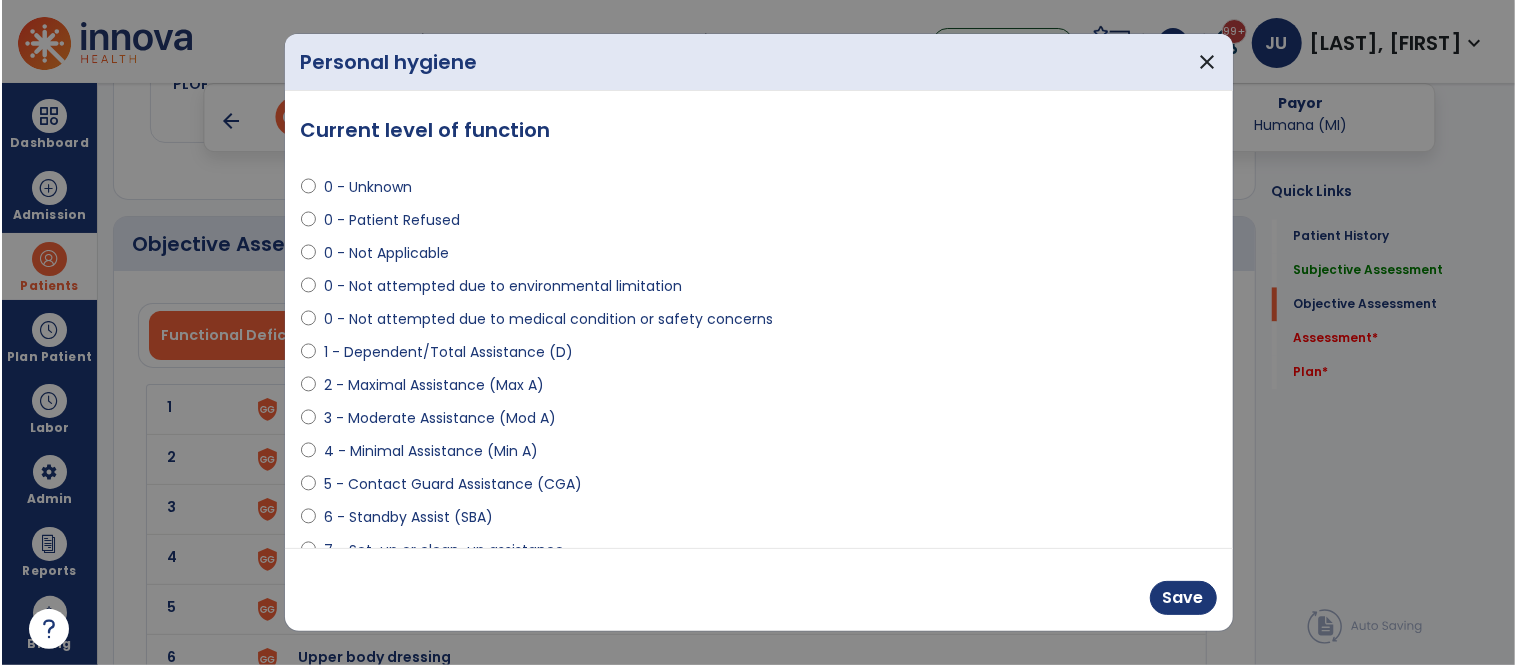scroll, scrollTop: 2380, scrollLeft: 0, axis: vertical 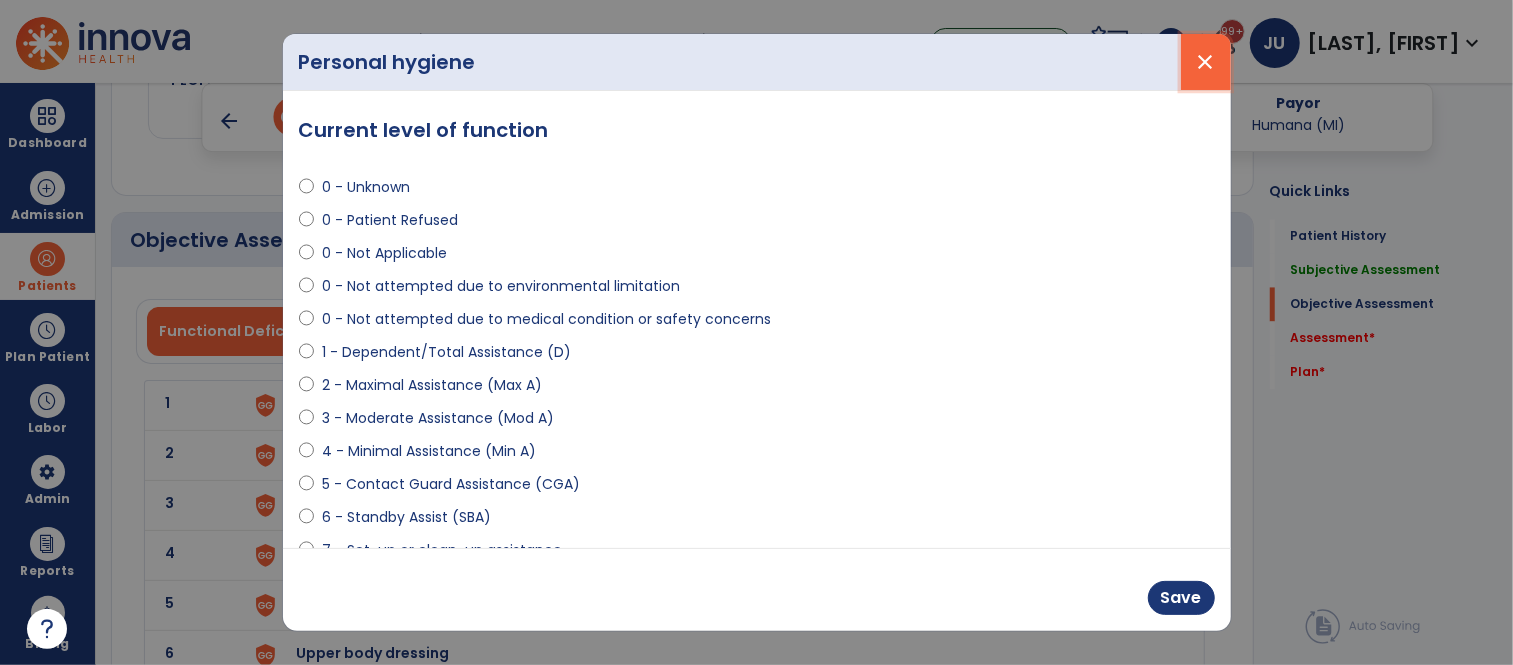 click on "close" at bounding box center [1206, 62] 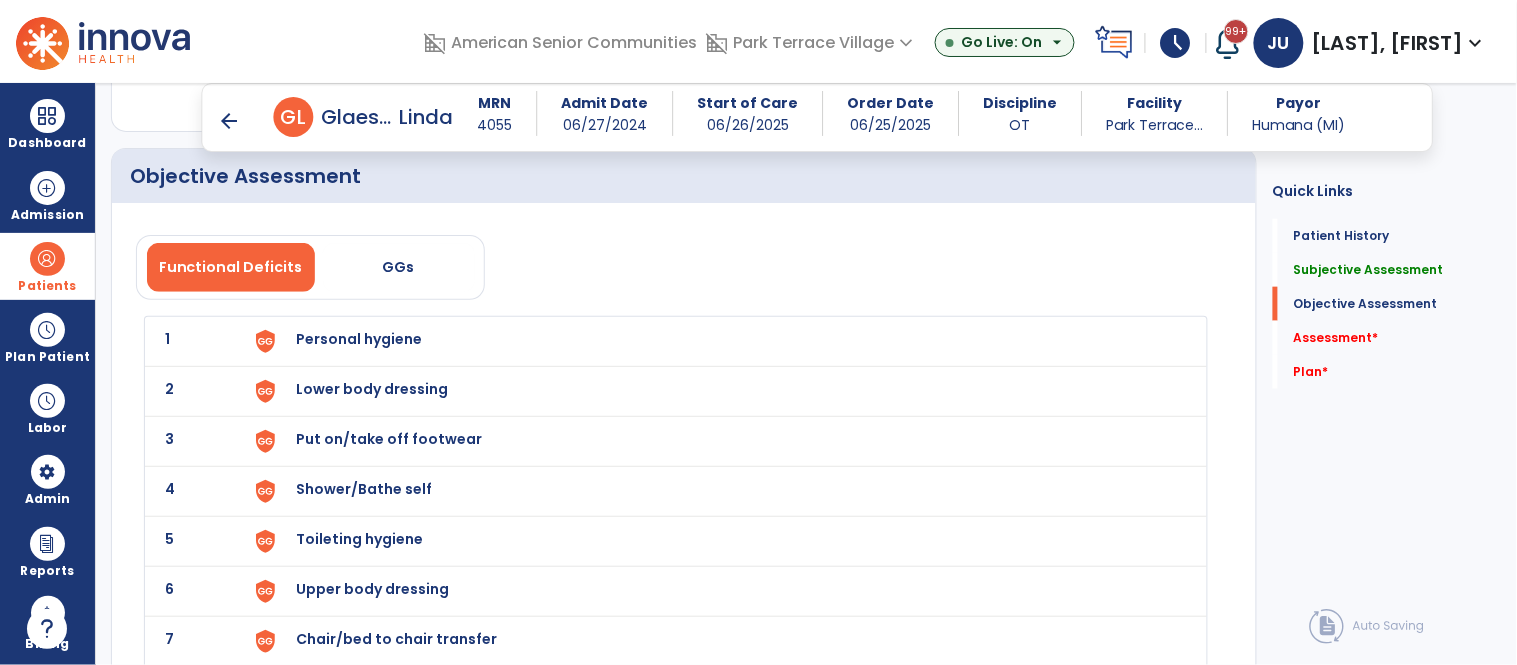 click on "Personal hygiene" at bounding box center (360, 339) 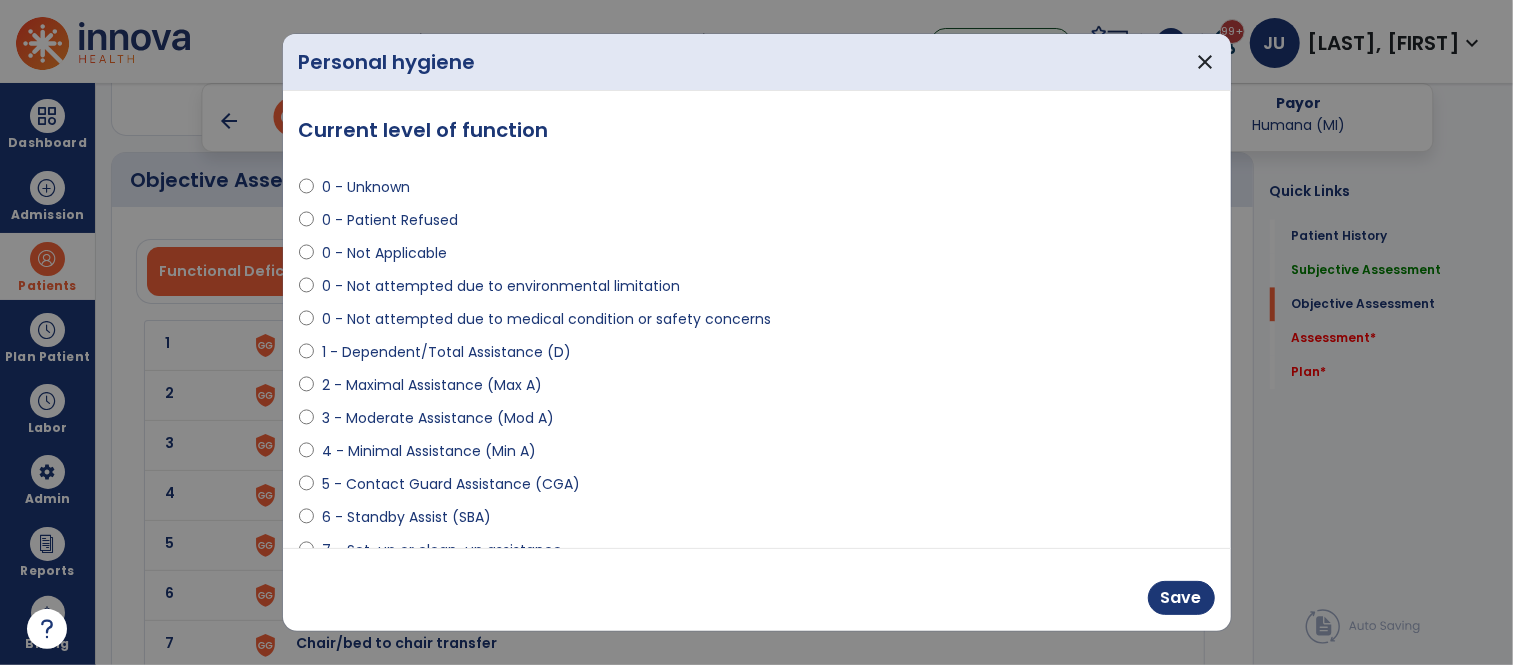 scroll, scrollTop: 2444, scrollLeft: 0, axis: vertical 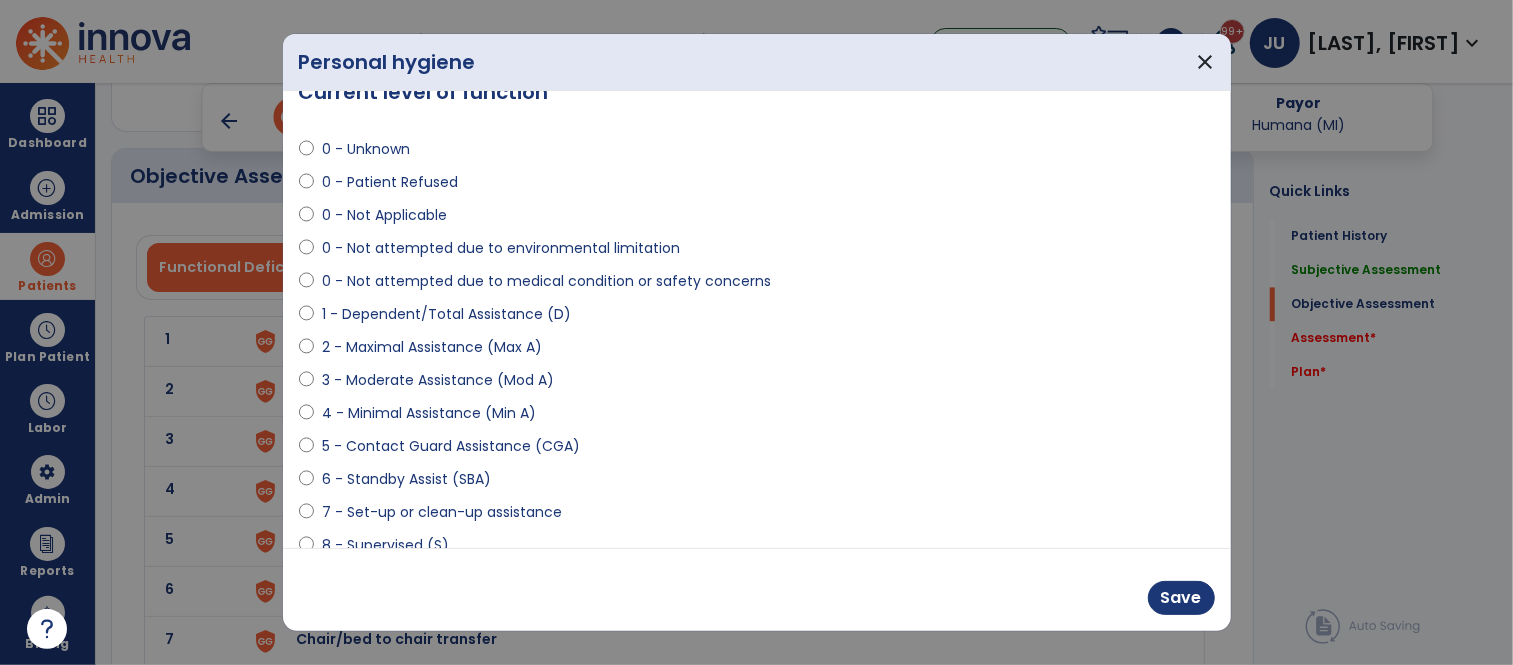 select on "**********" 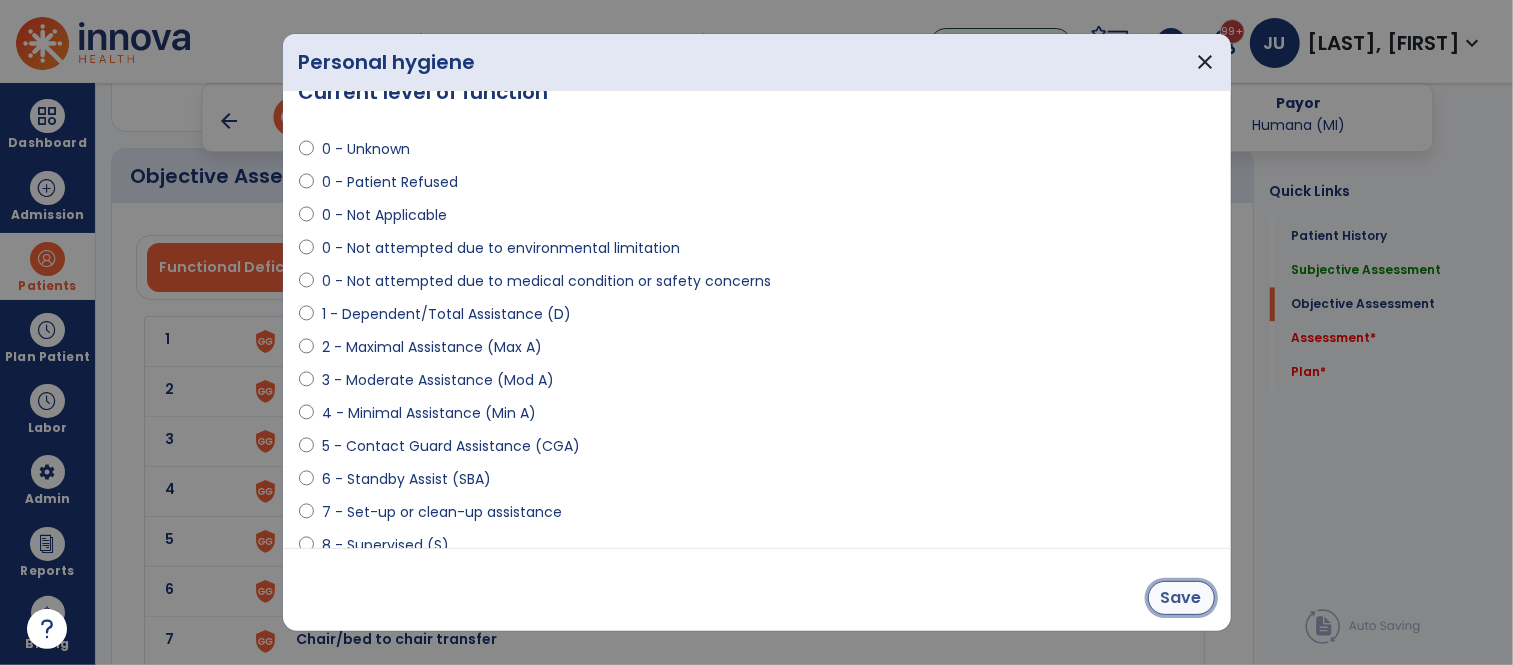 click on "Save" at bounding box center [1181, 598] 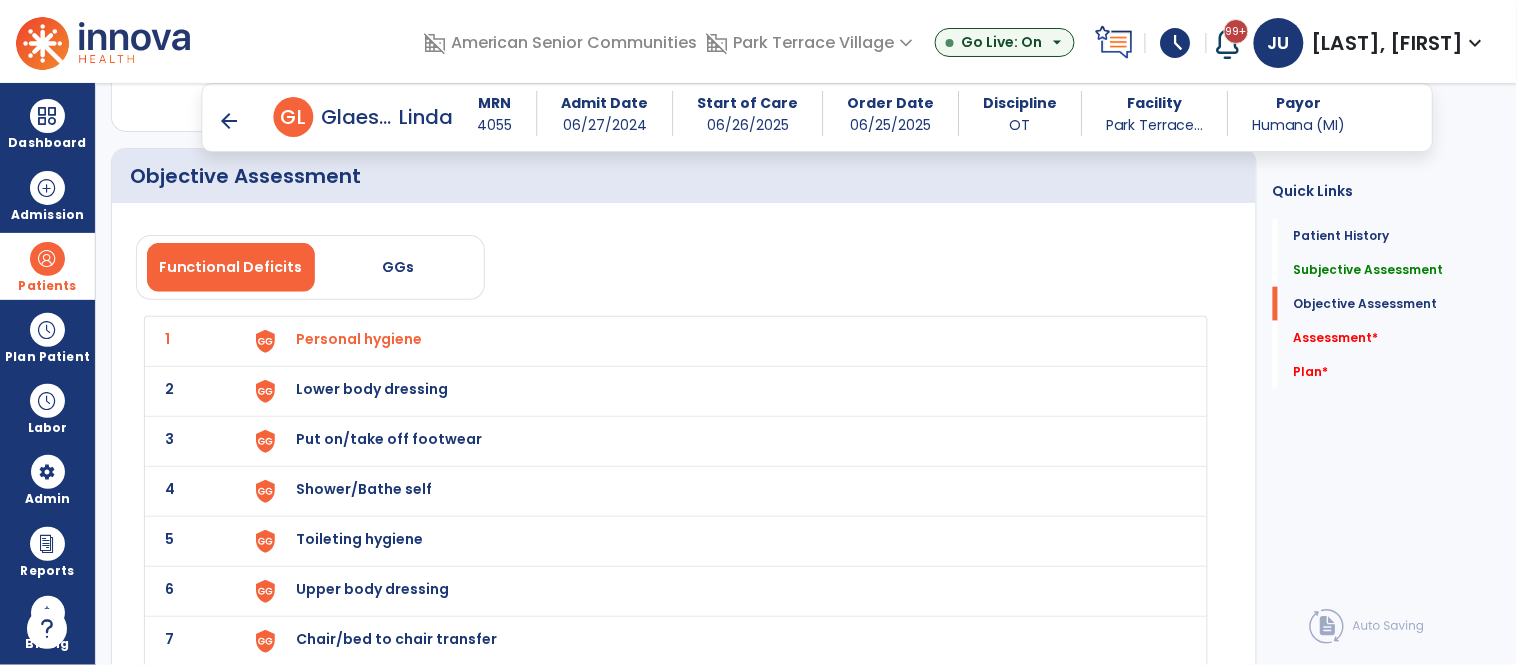 click on "Lower body dressing" at bounding box center (360, 339) 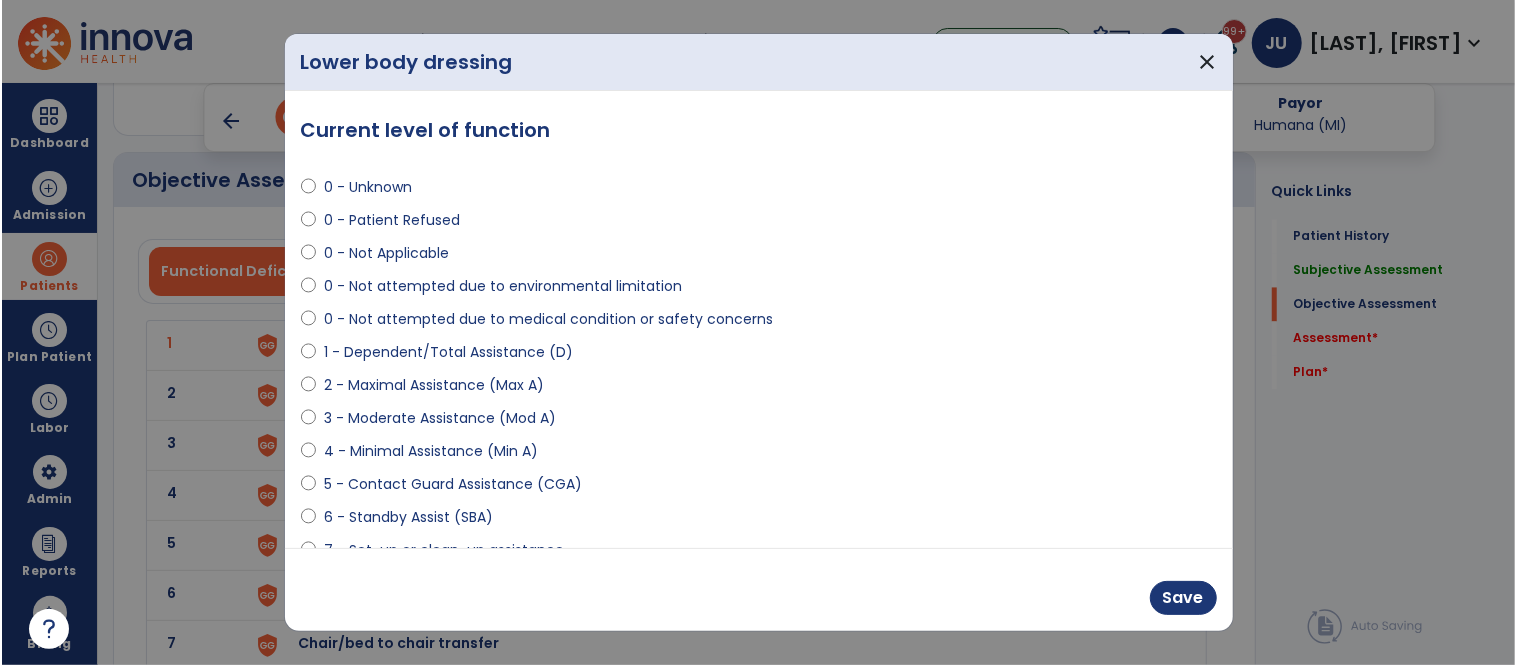 scroll, scrollTop: 2444, scrollLeft: 0, axis: vertical 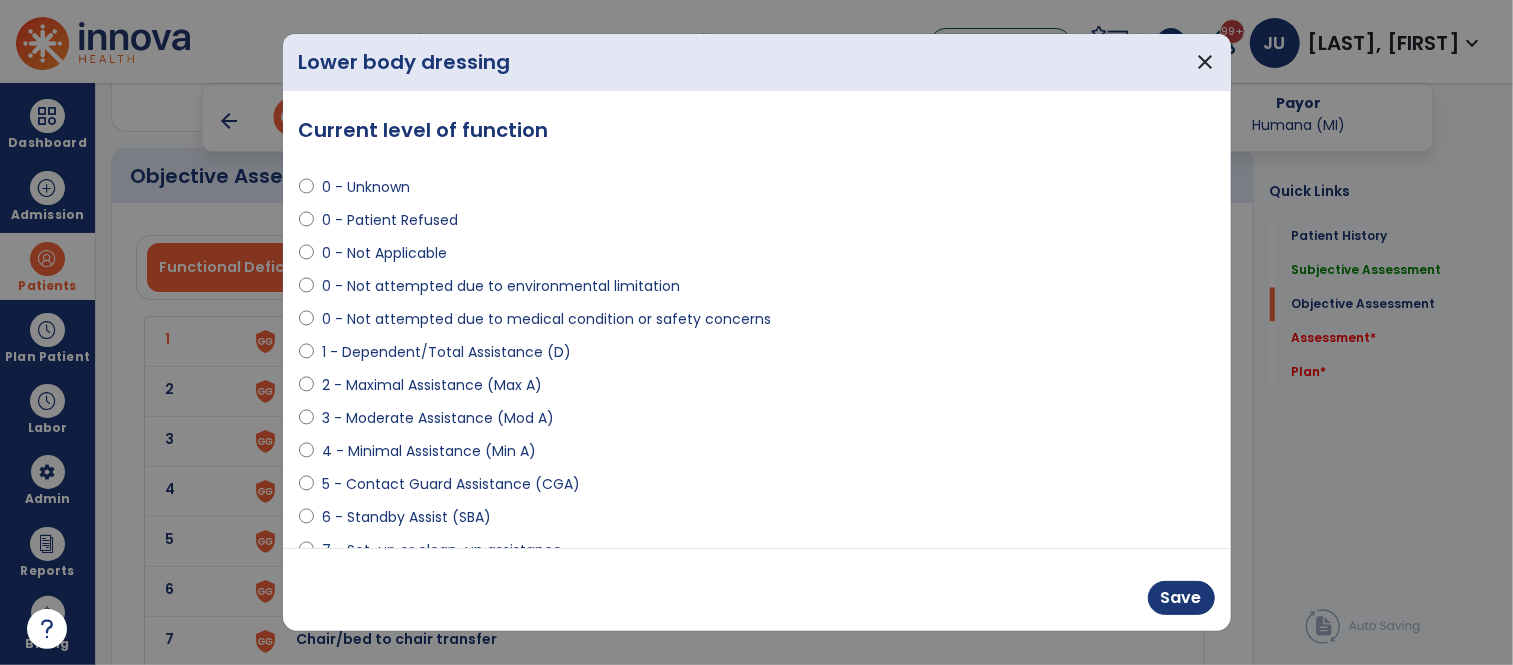 select on "**********" 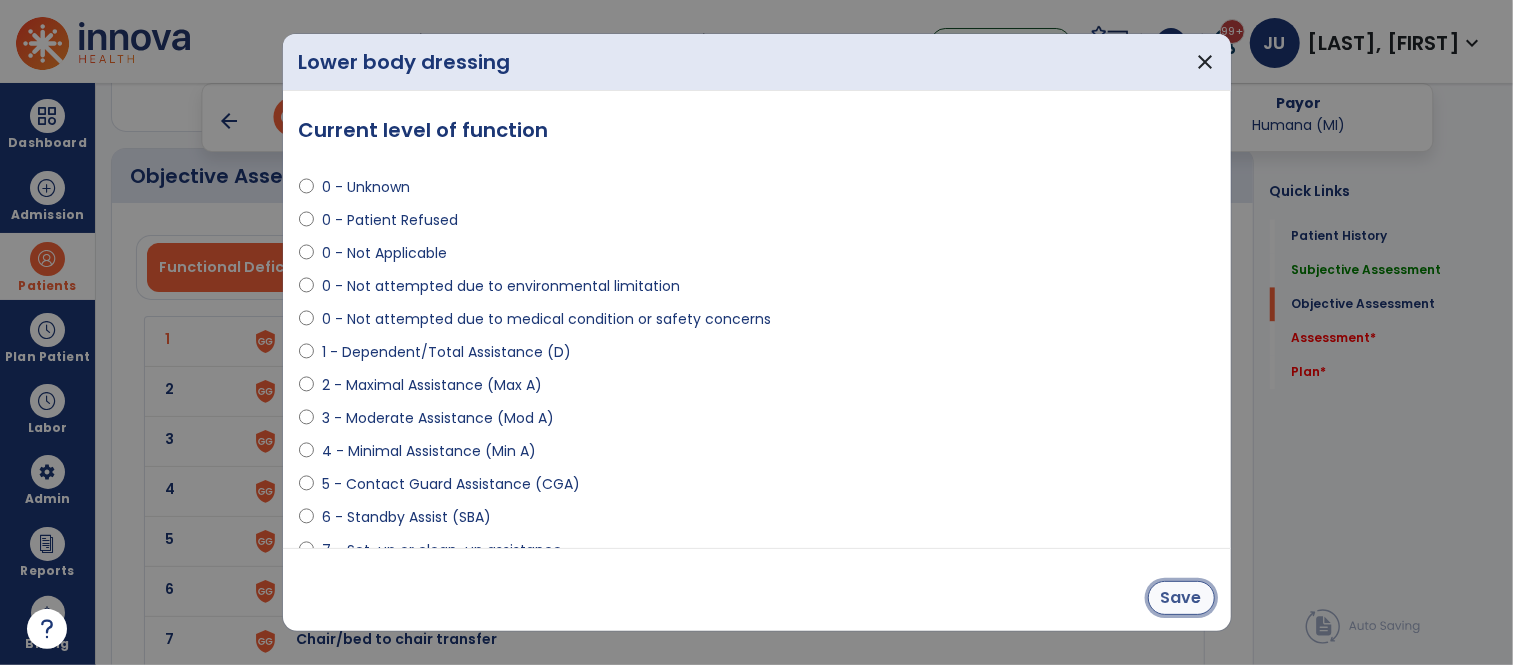 click on "Save" at bounding box center [1181, 598] 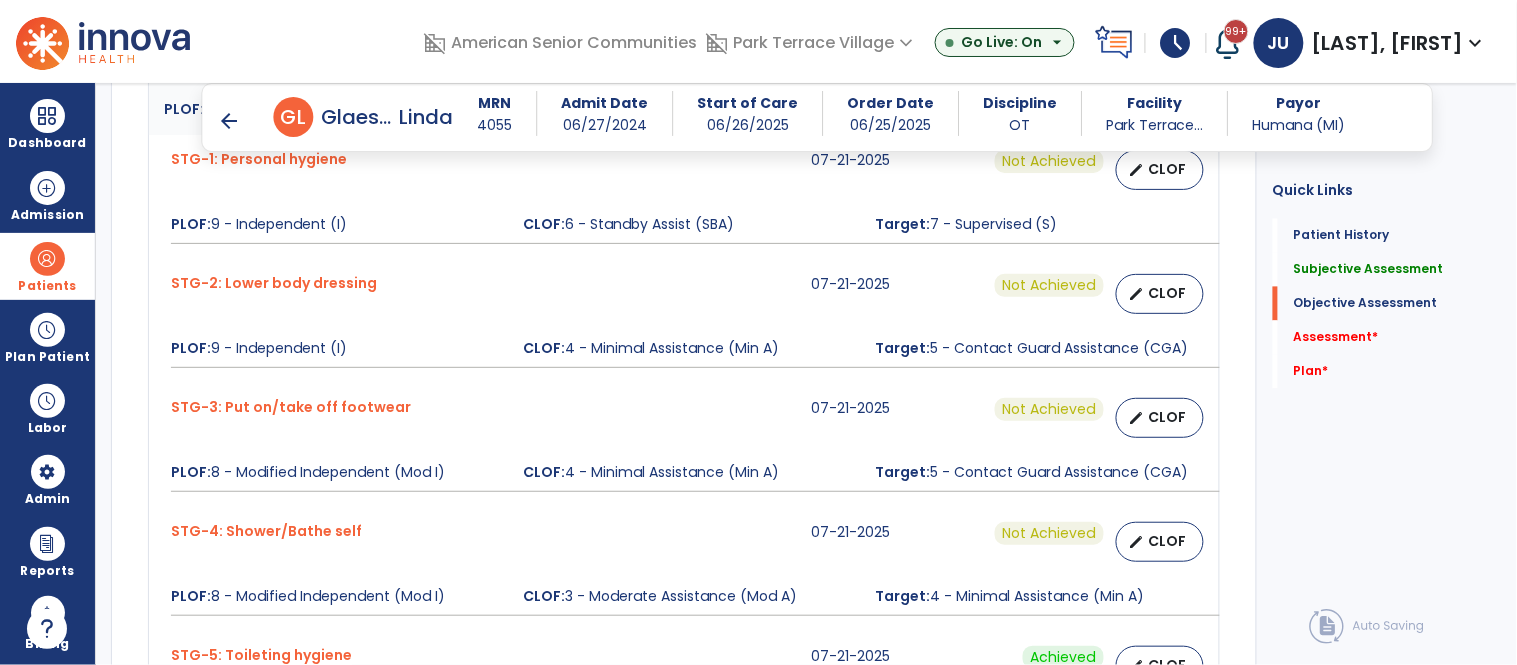 scroll, scrollTop: 974, scrollLeft: 0, axis: vertical 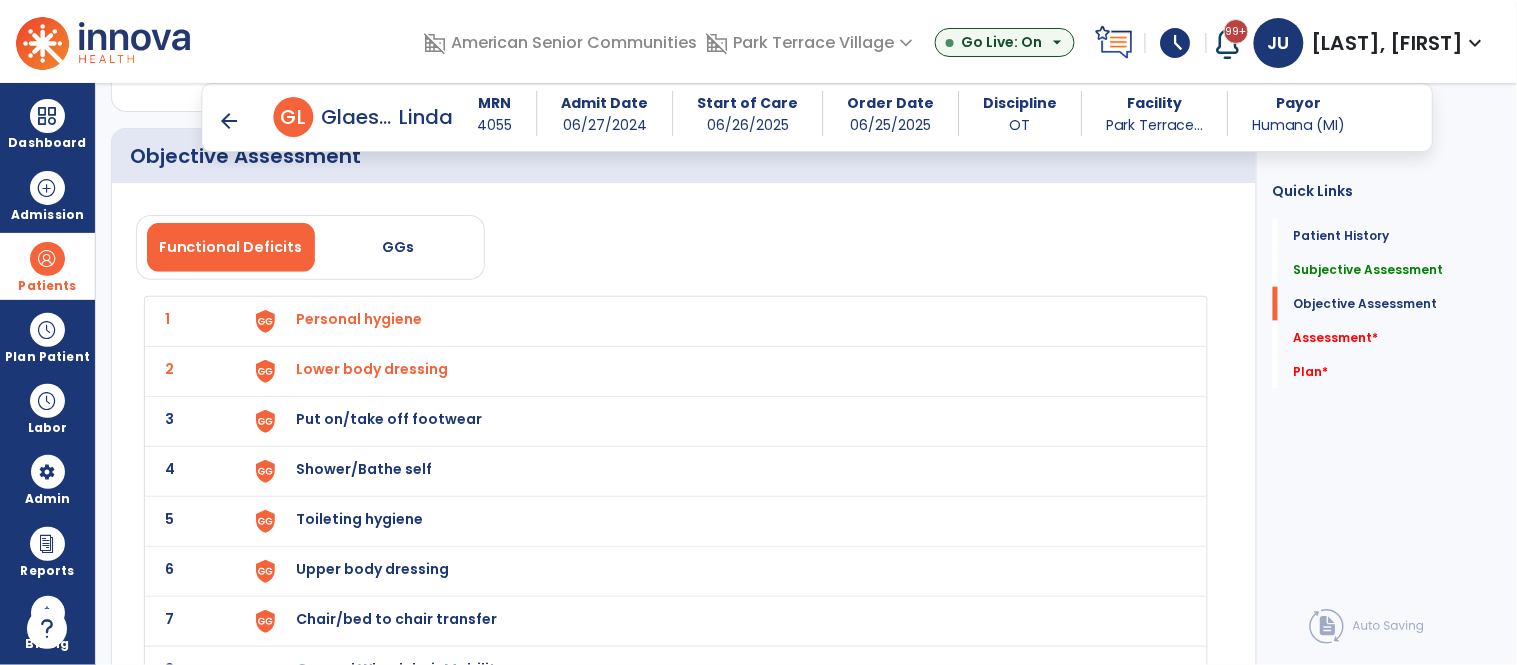 click on "Put on/take off footwear" at bounding box center (360, 319) 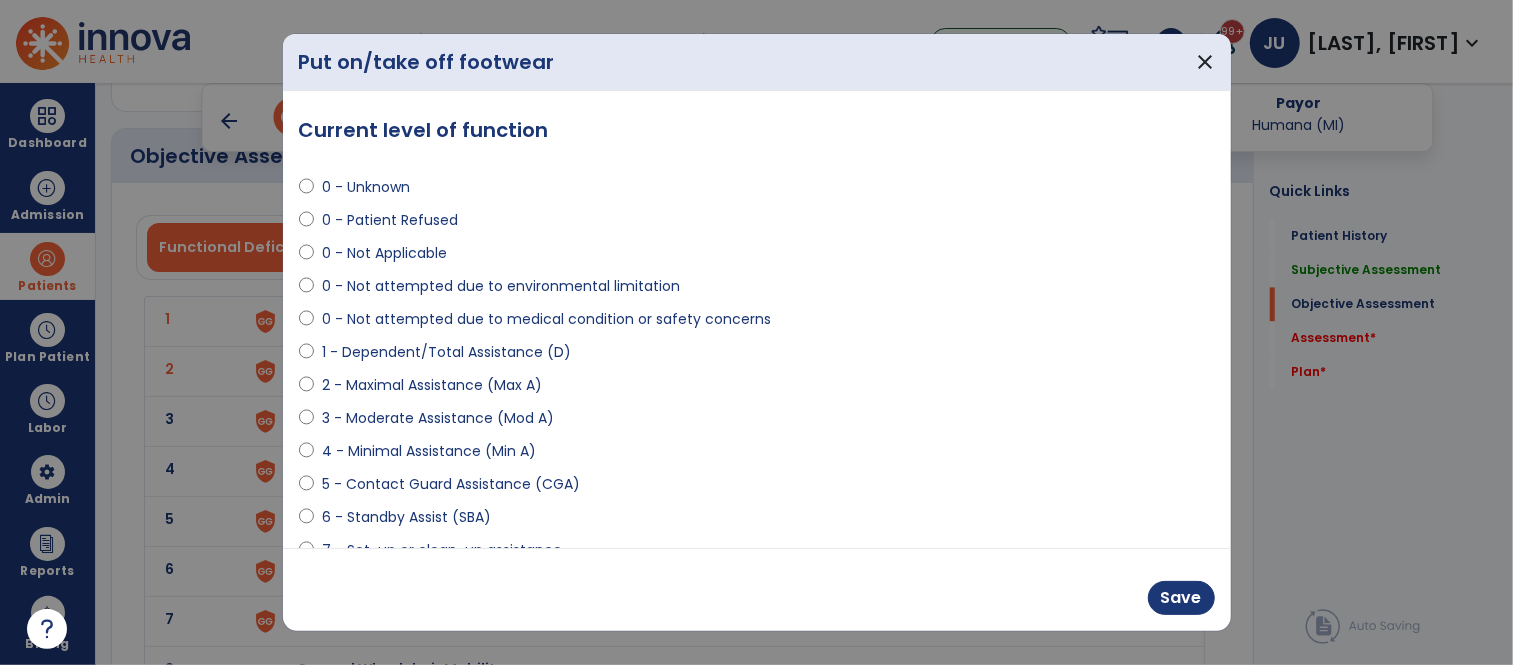 scroll, scrollTop: 2464, scrollLeft: 0, axis: vertical 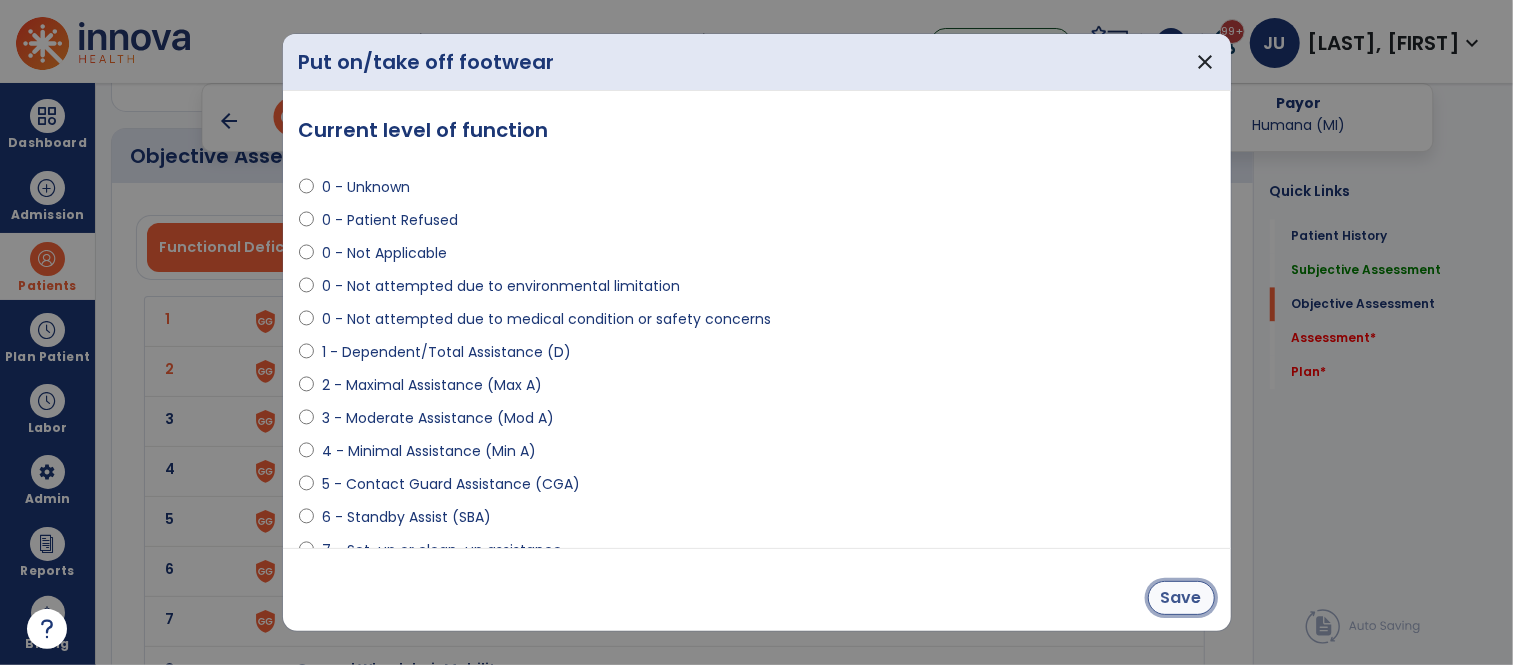 click on "Save" at bounding box center (1181, 598) 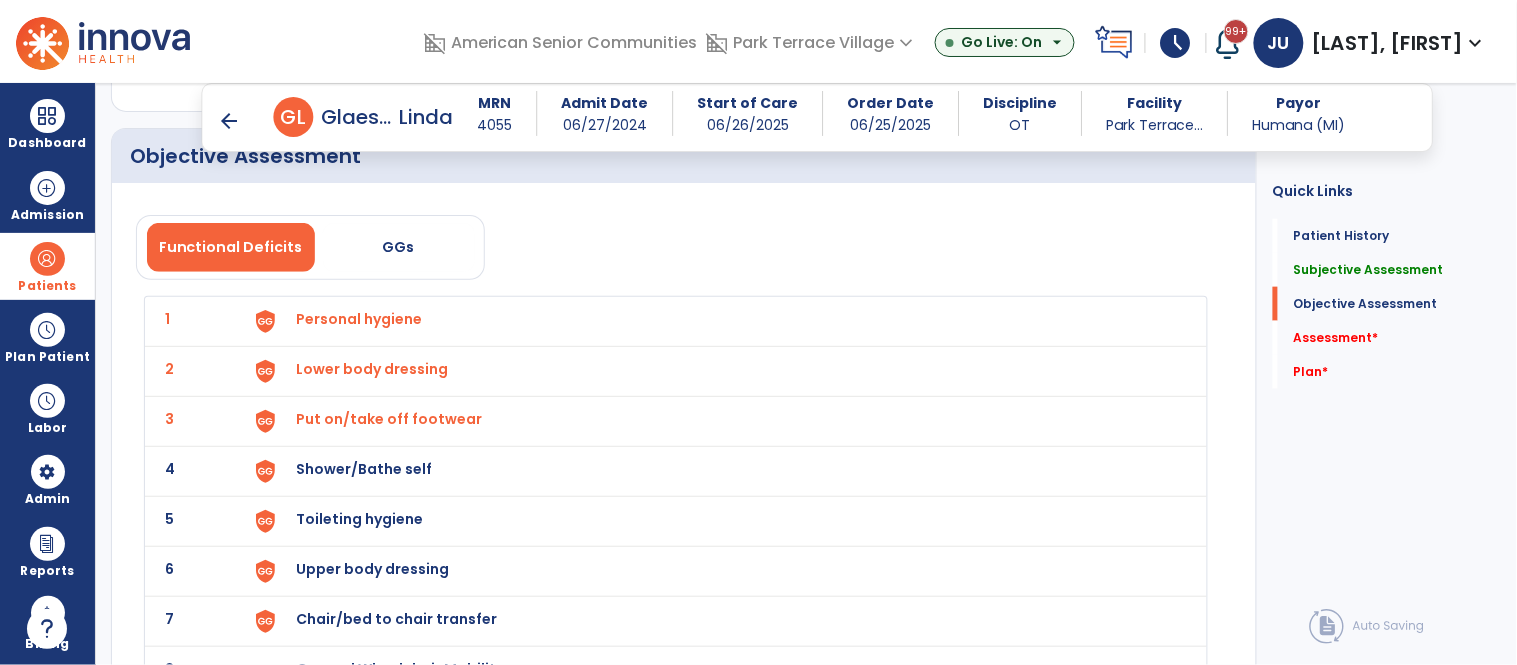 click on "Shower/Bathe self" at bounding box center (360, 319) 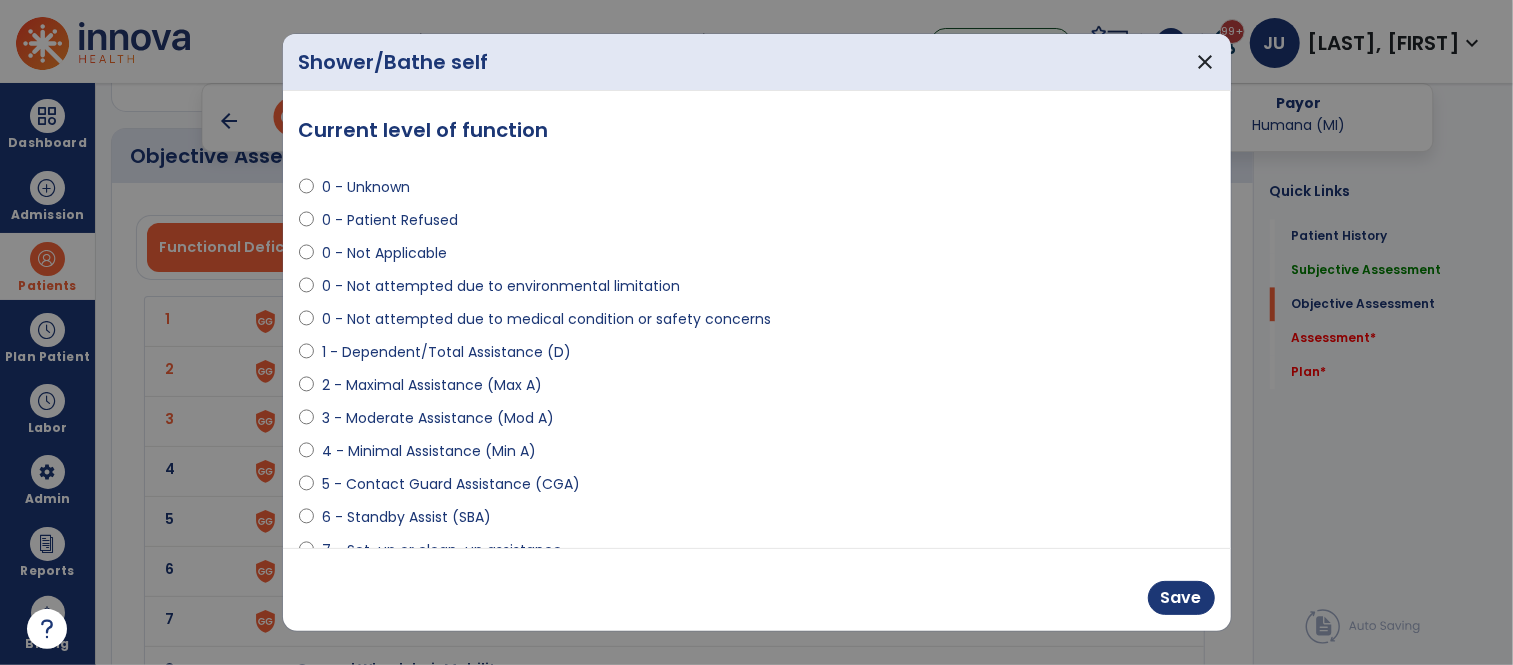scroll, scrollTop: 2464, scrollLeft: 0, axis: vertical 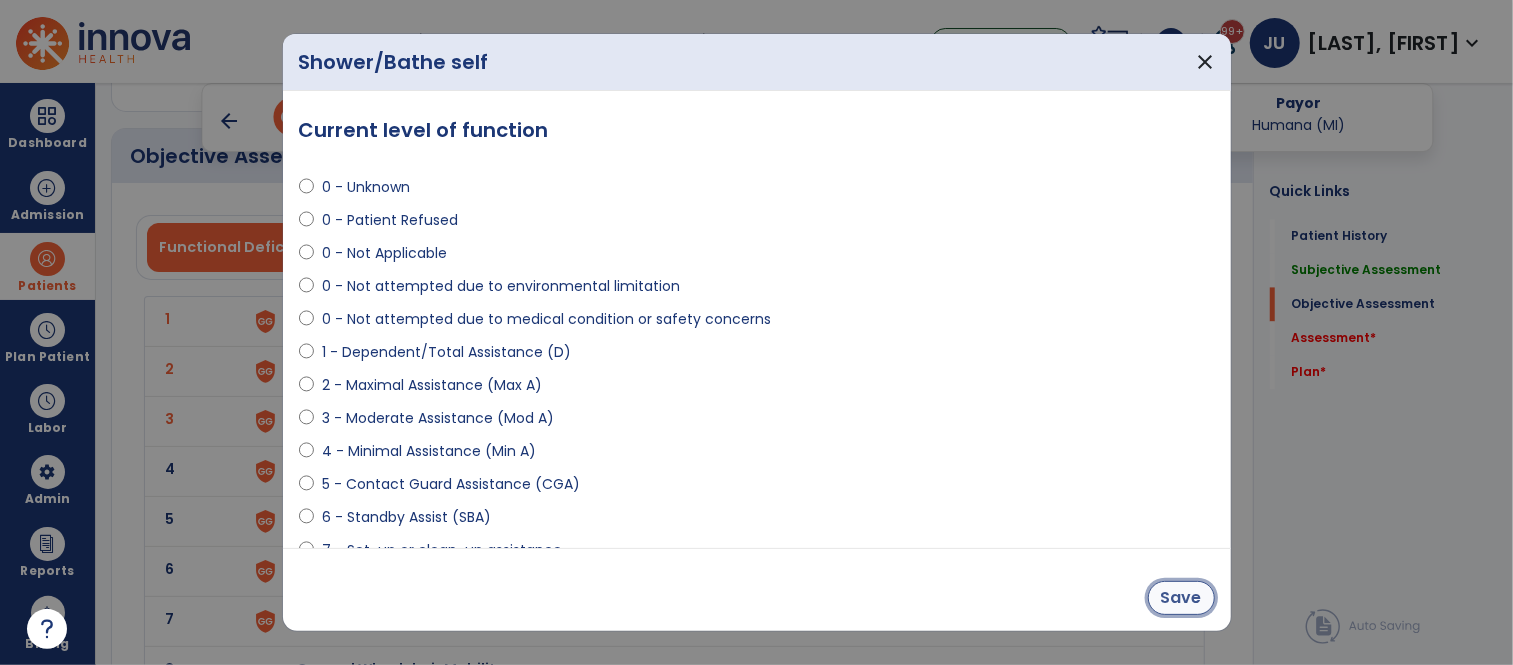 click on "Save" at bounding box center [1181, 598] 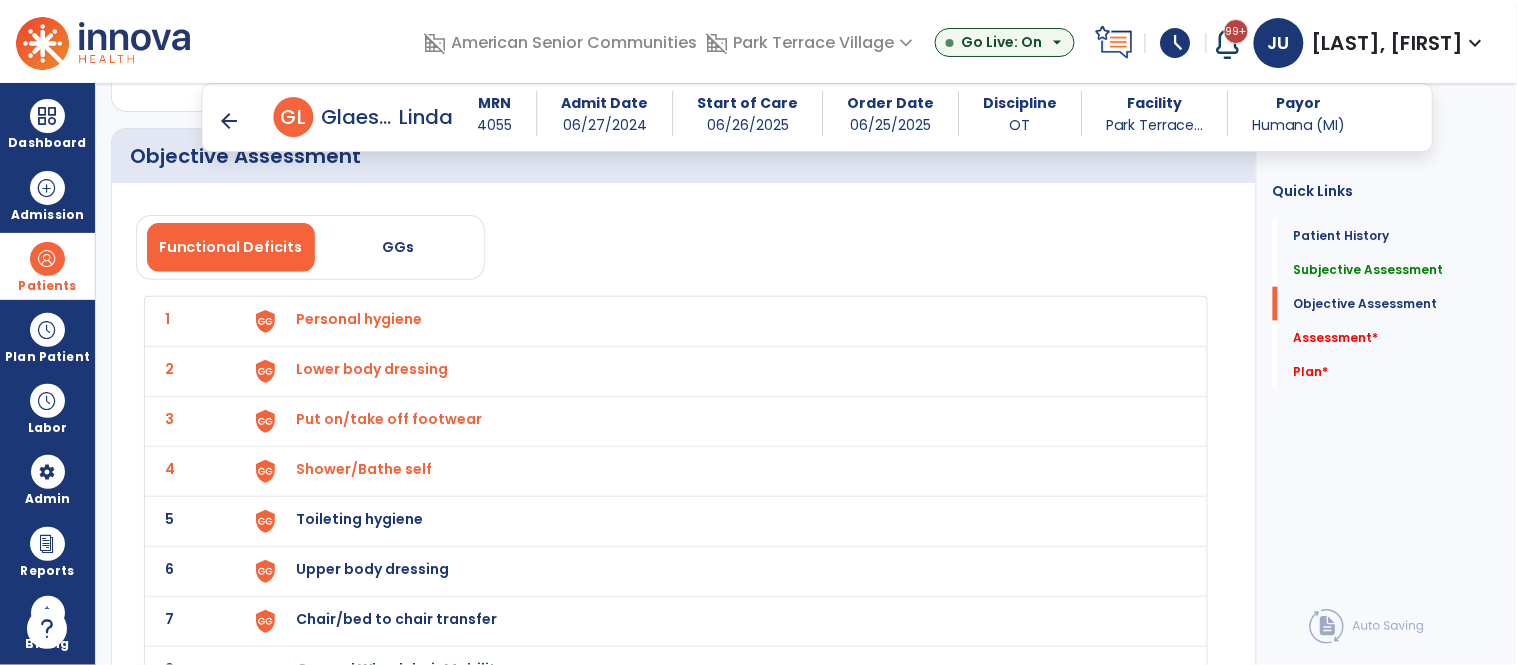 click on "Toileting hygiene" at bounding box center [360, 319] 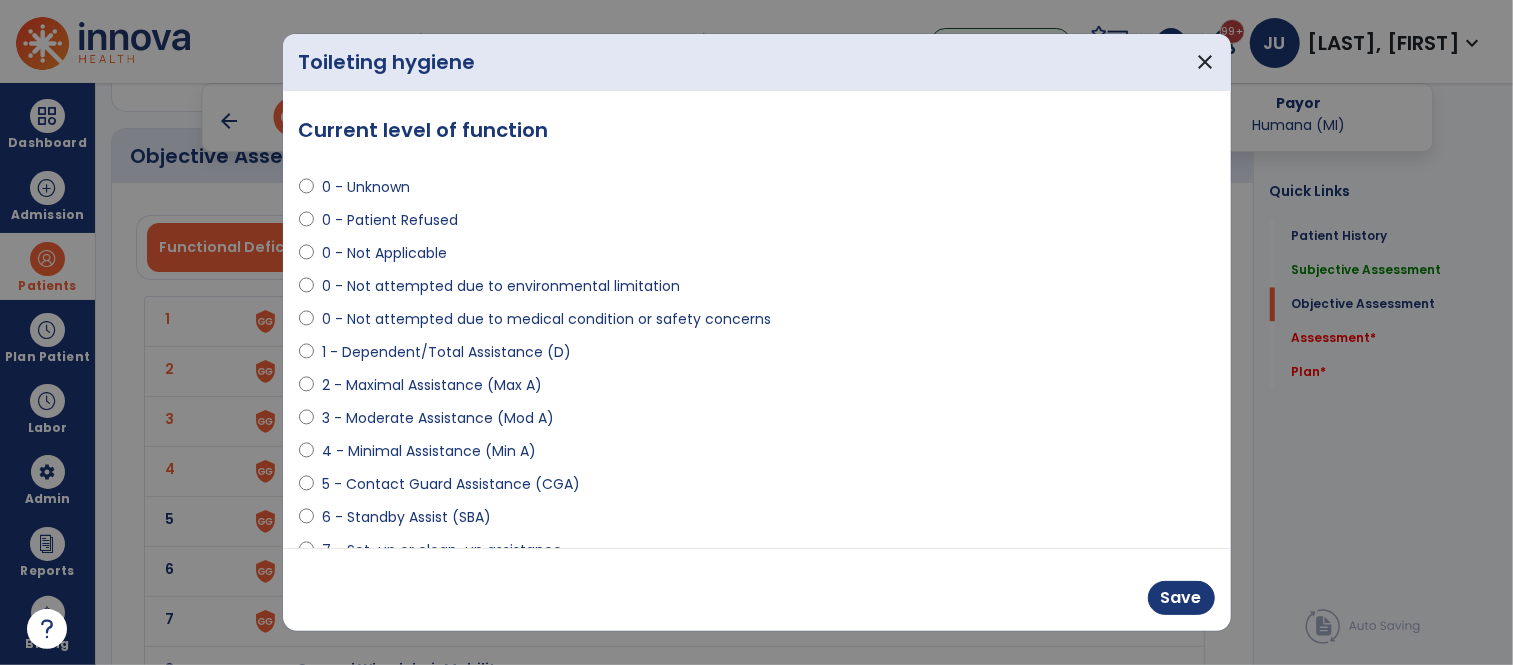scroll, scrollTop: 2464, scrollLeft: 0, axis: vertical 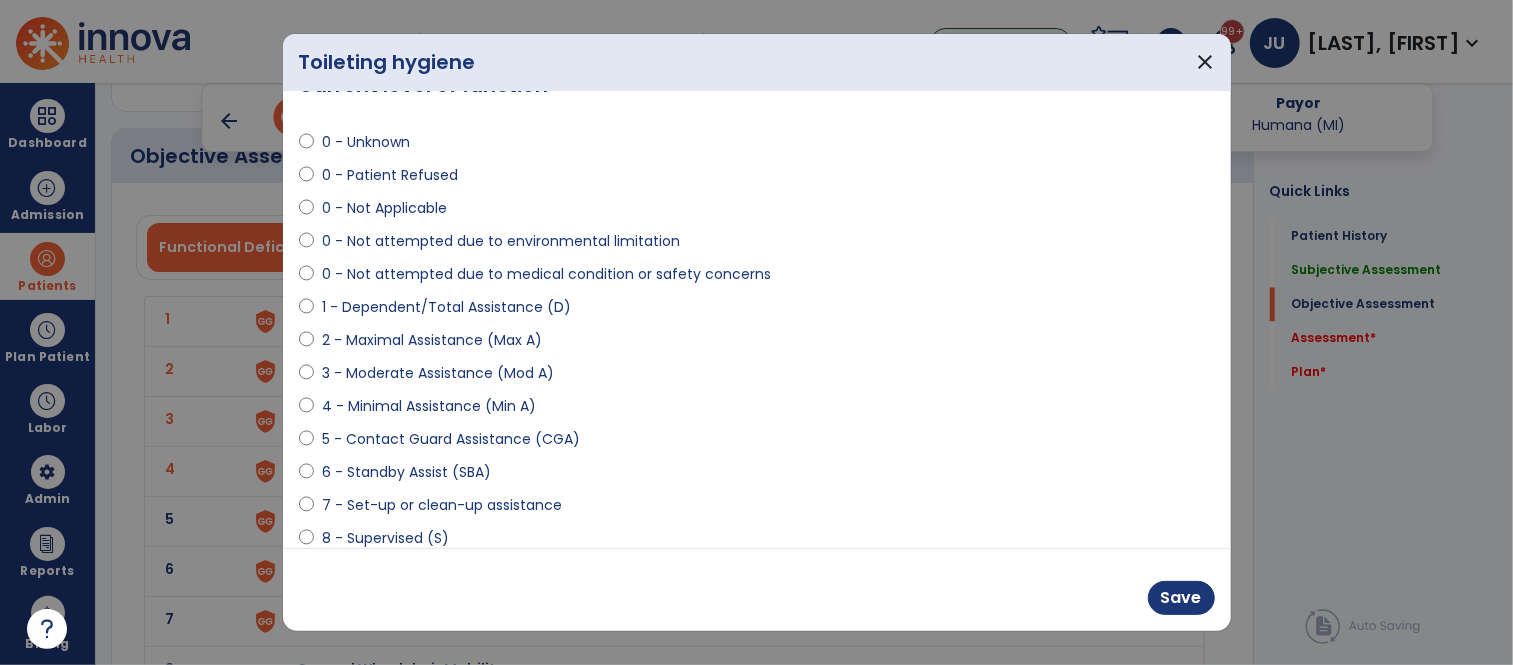 select on "**********" 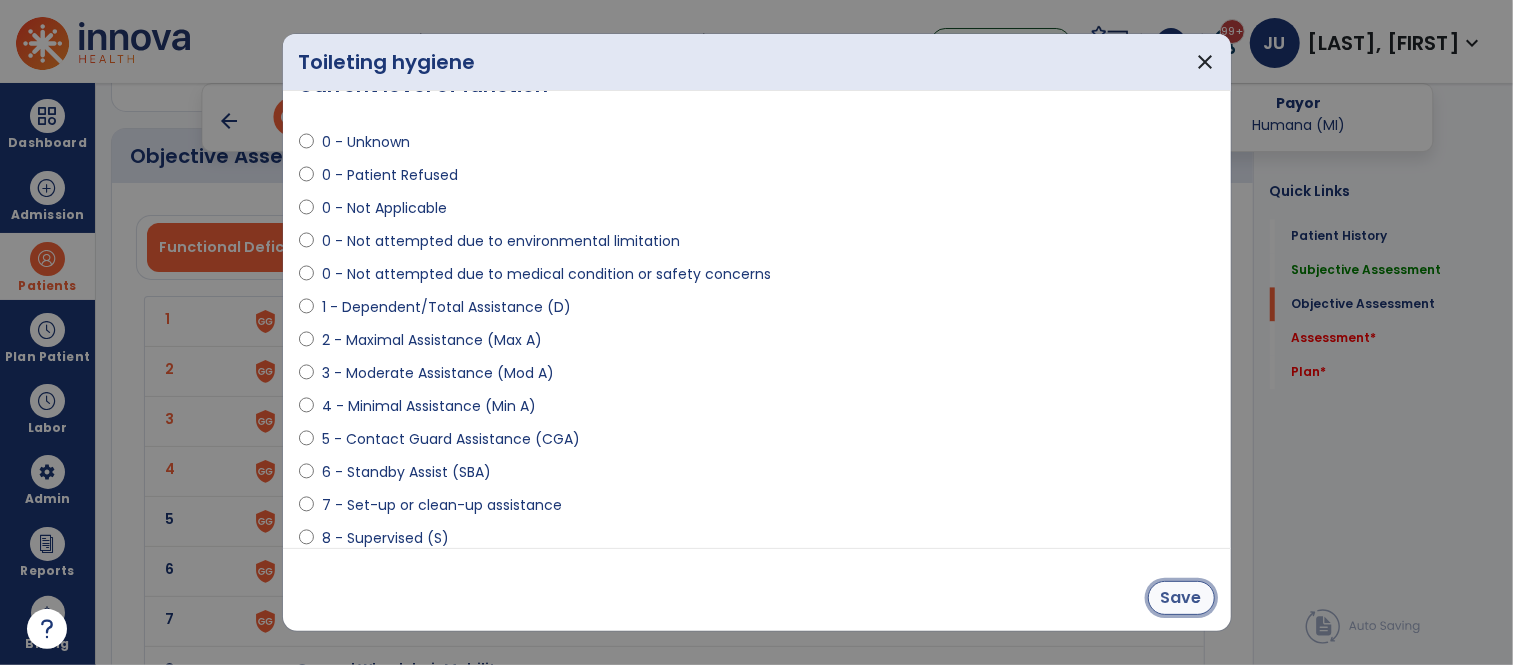 click on "Save" at bounding box center (1181, 598) 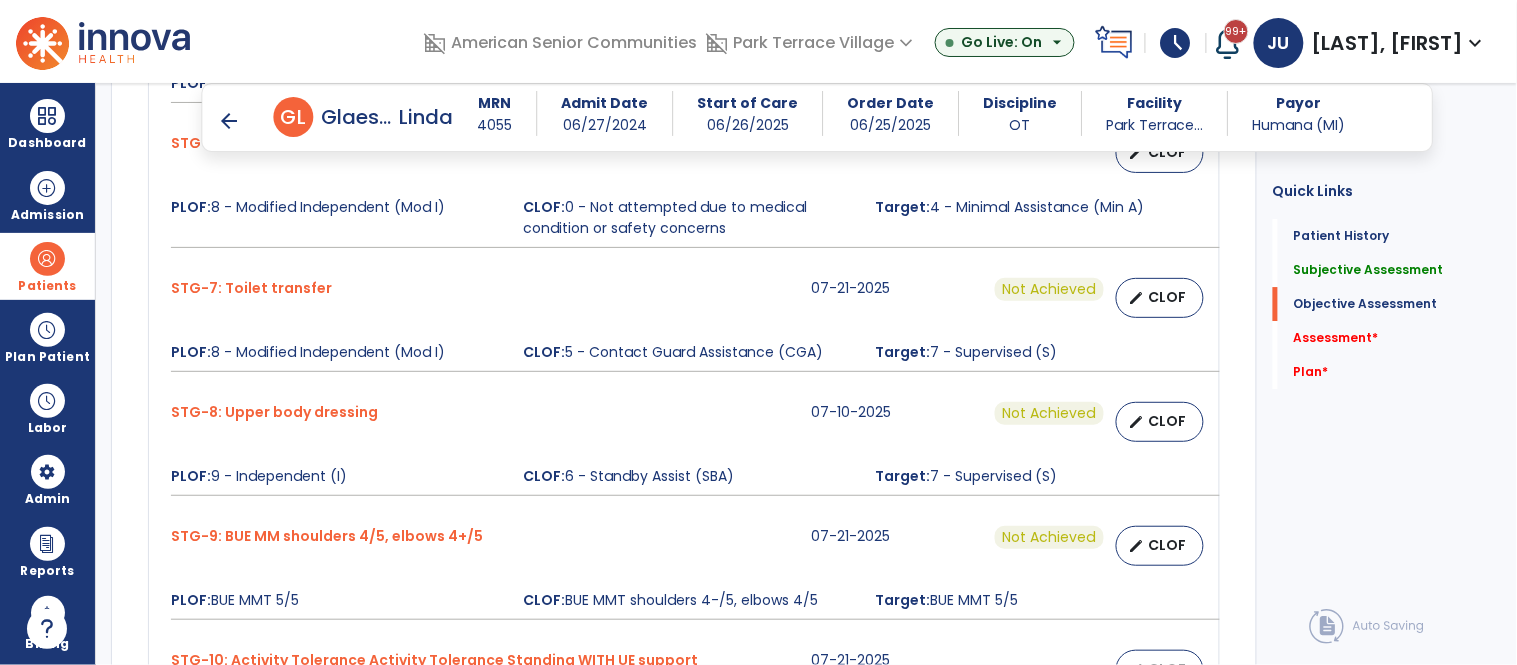 scroll, scrollTop: 1211, scrollLeft: 0, axis: vertical 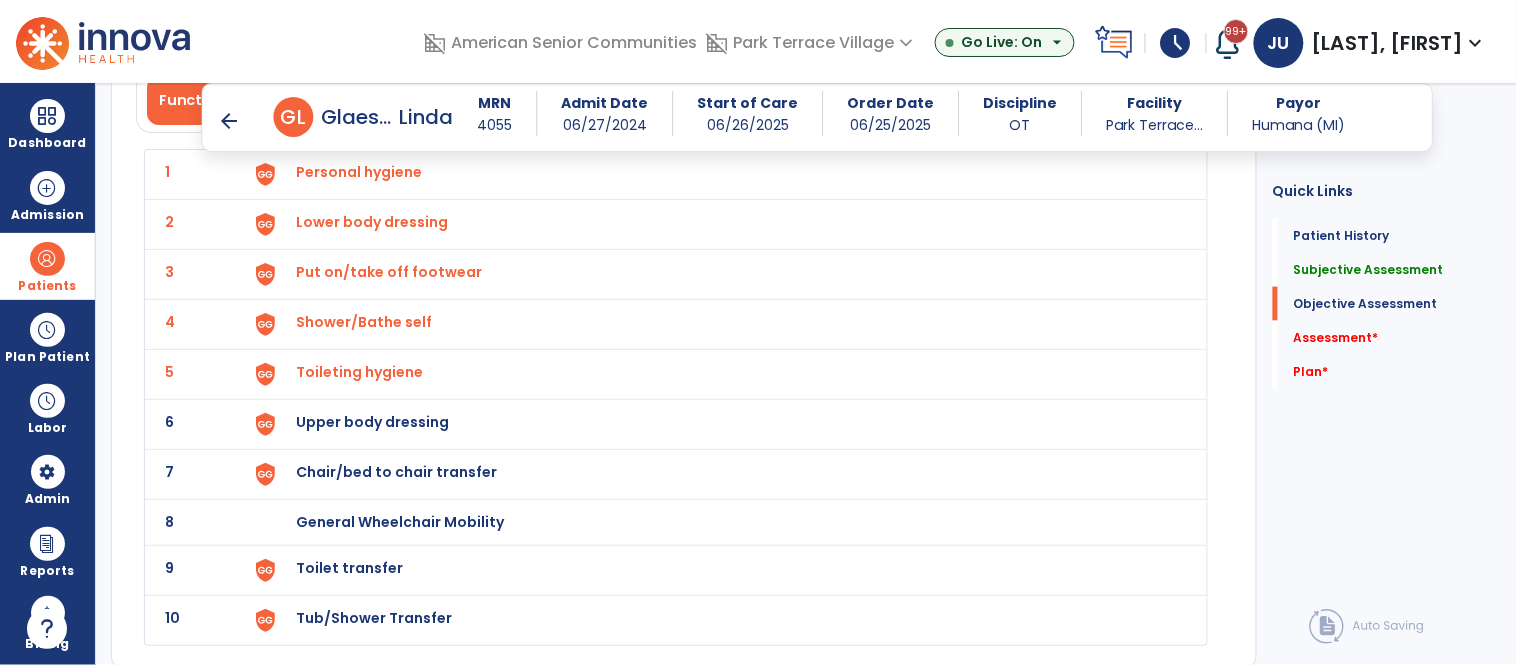click on "Upper body dressing" at bounding box center [360, 172] 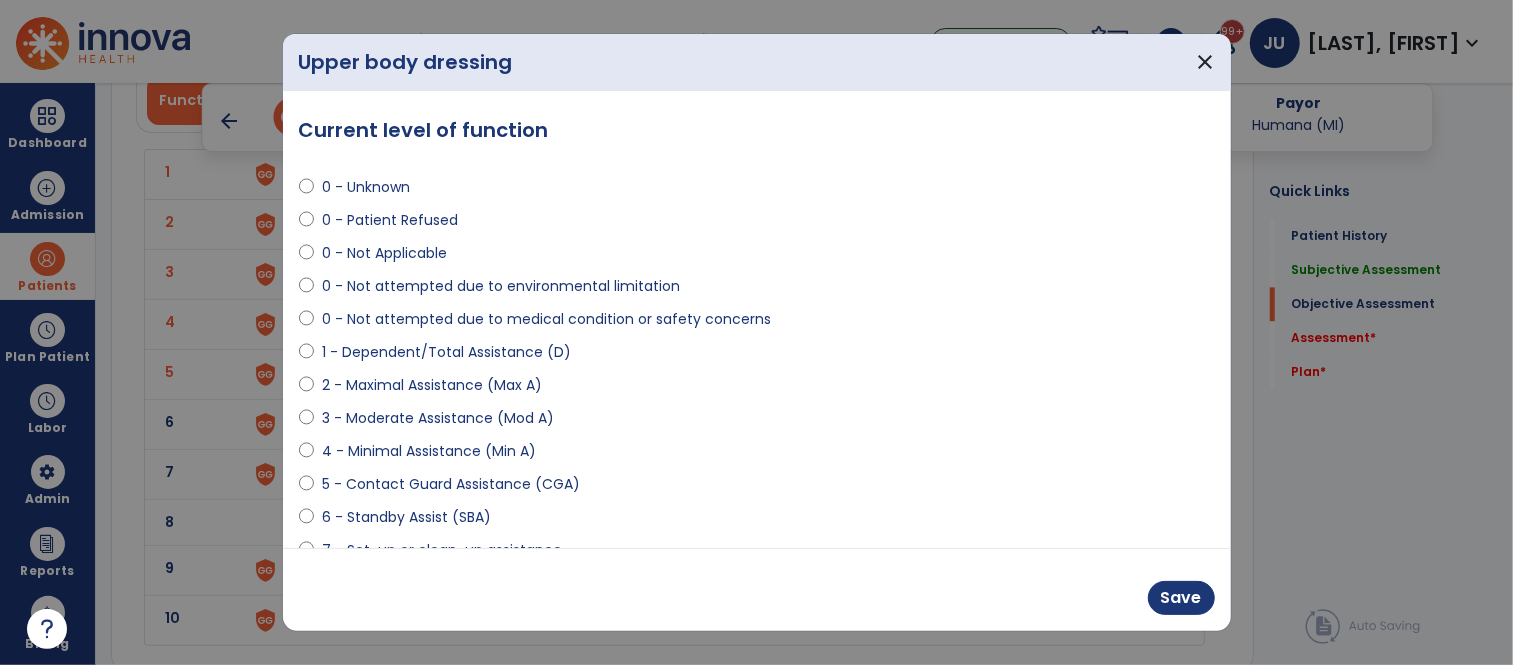 scroll, scrollTop: 2611, scrollLeft: 0, axis: vertical 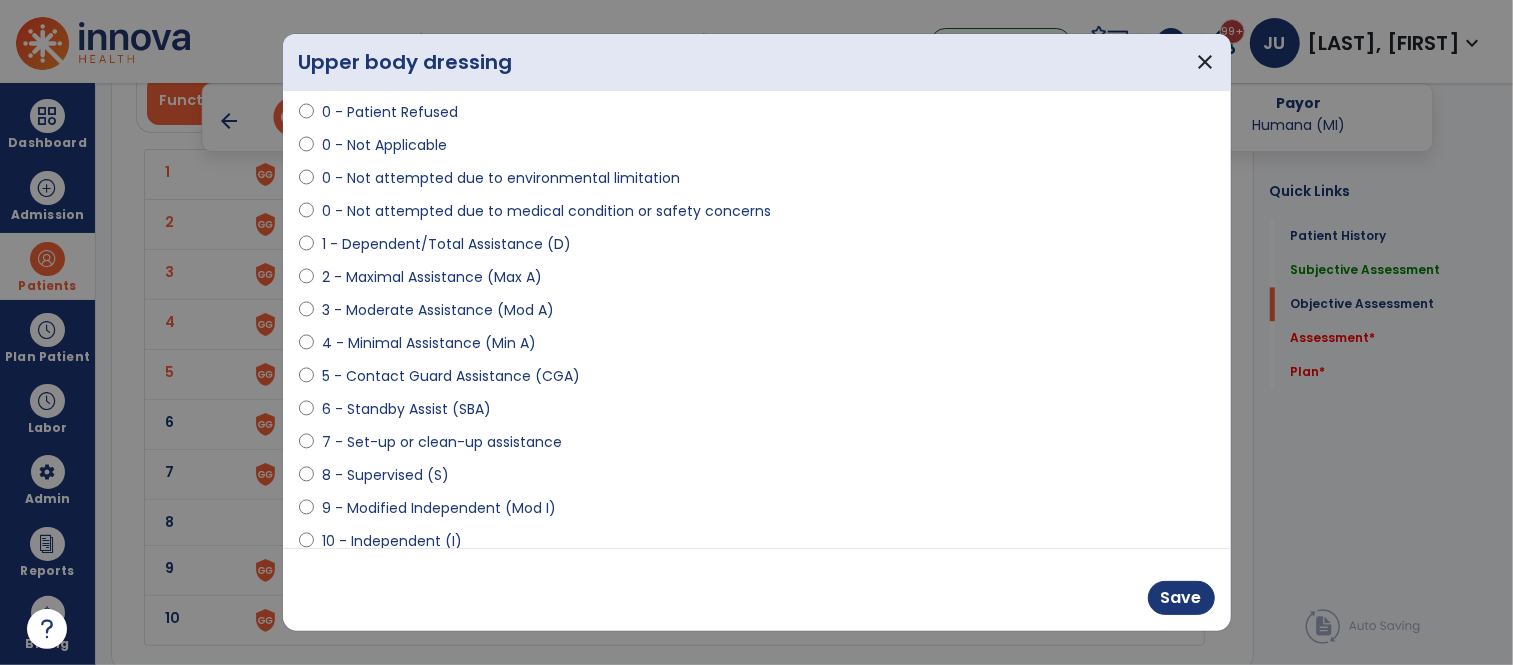 select on "**********" 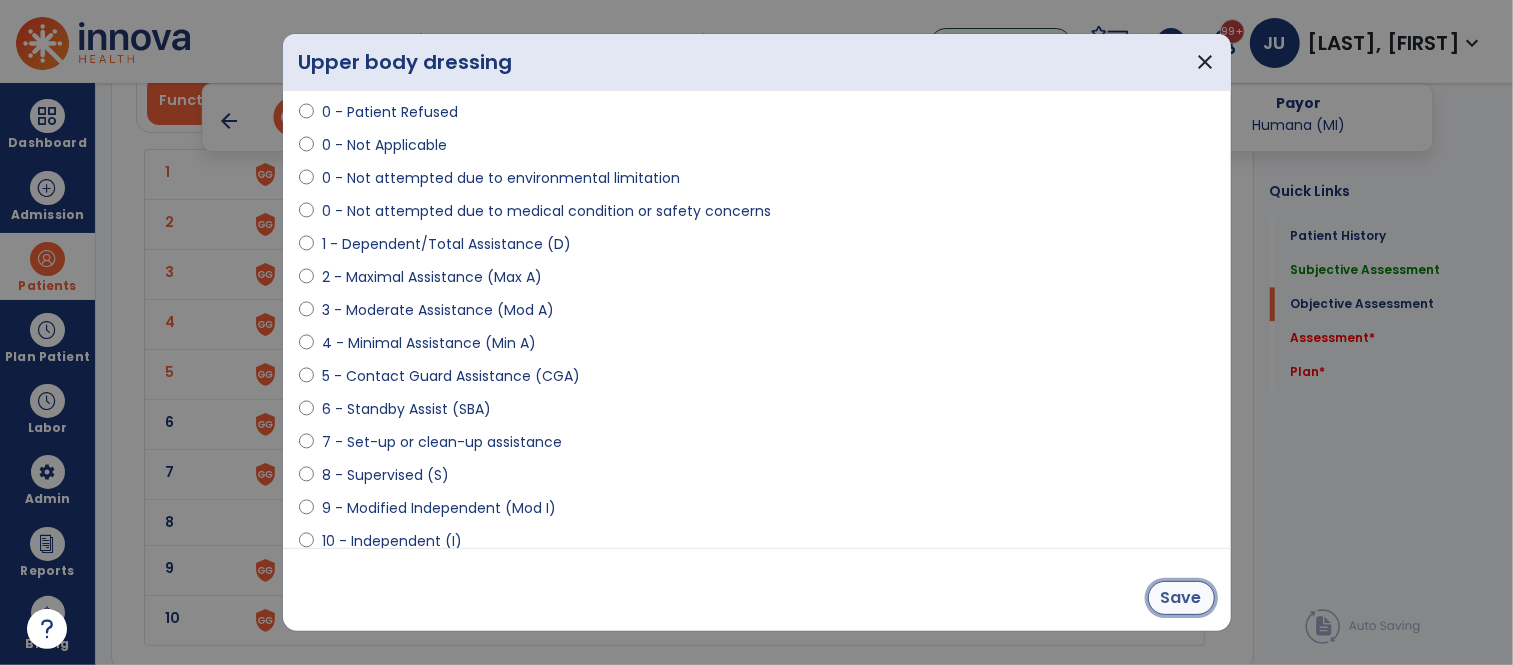 click on "Save" at bounding box center (1181, 598) 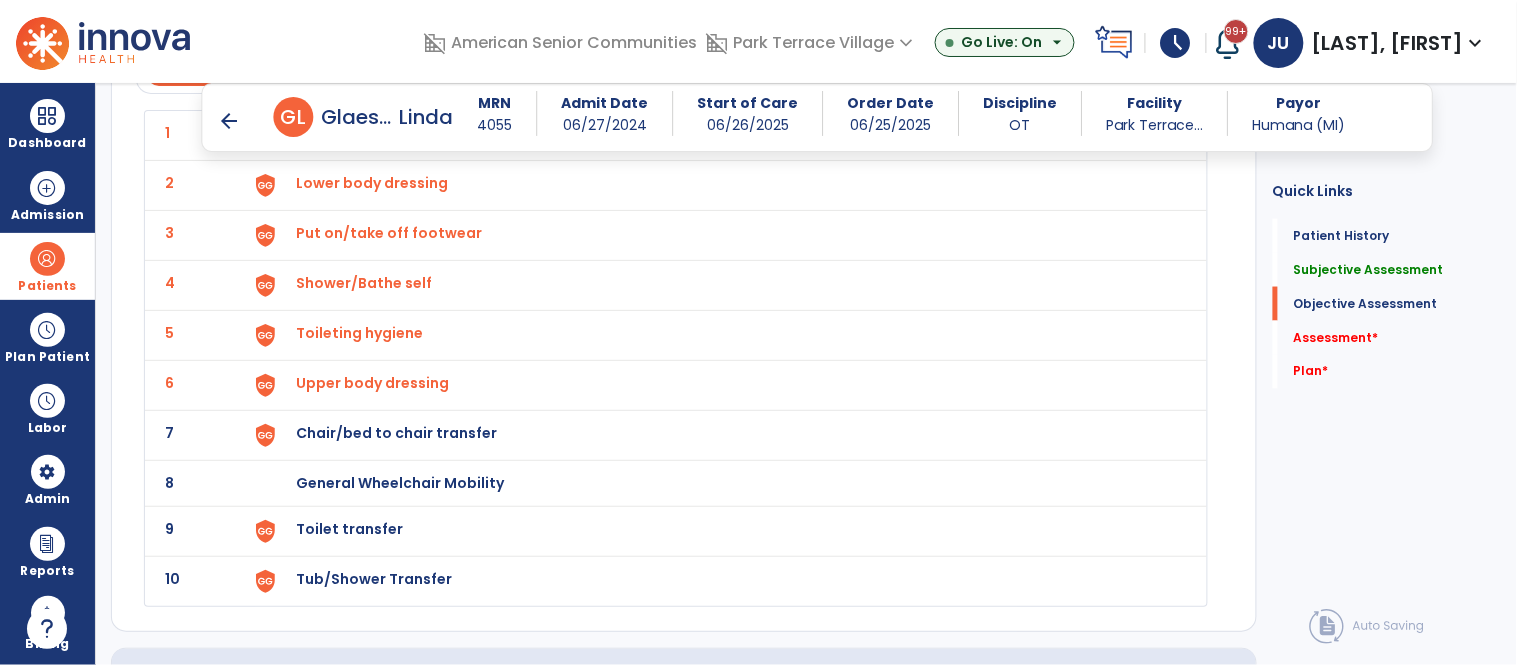 click on "Upper body dressing" at bounding box center (720, 135) 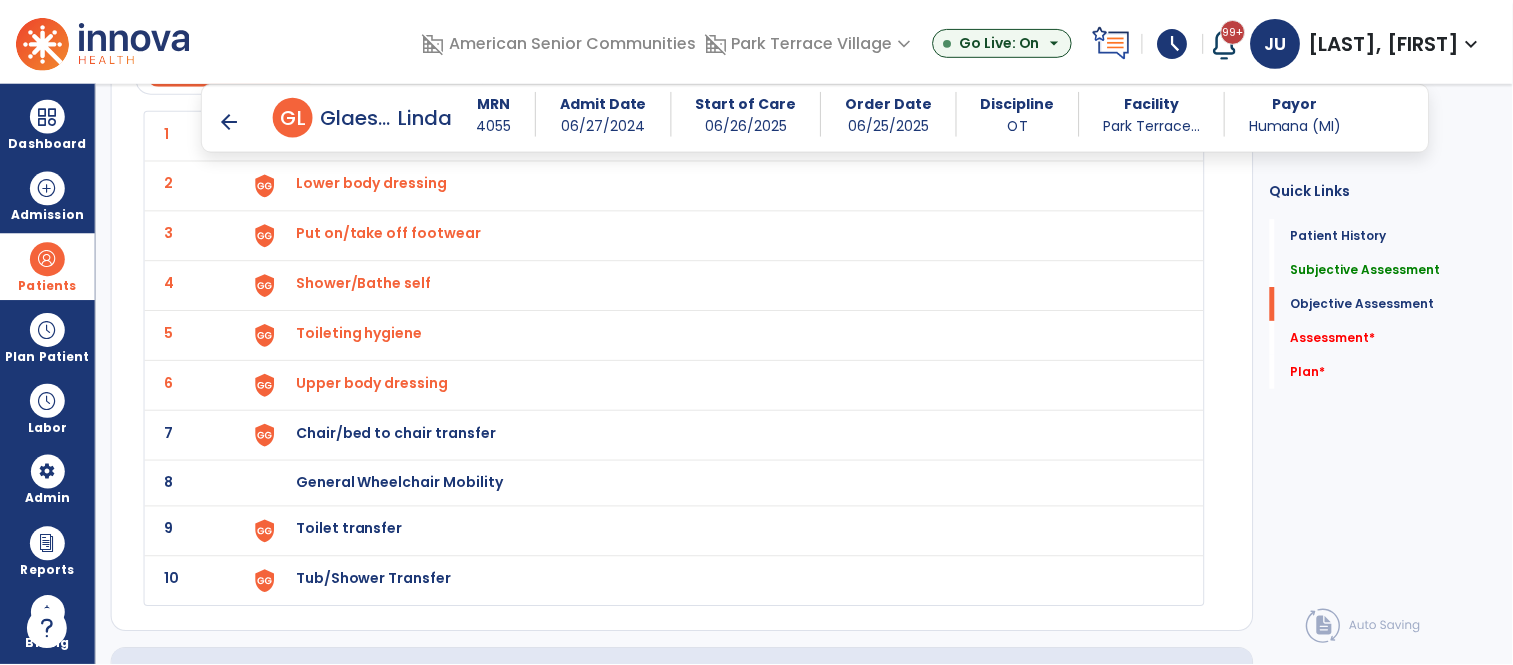 select on "**********" 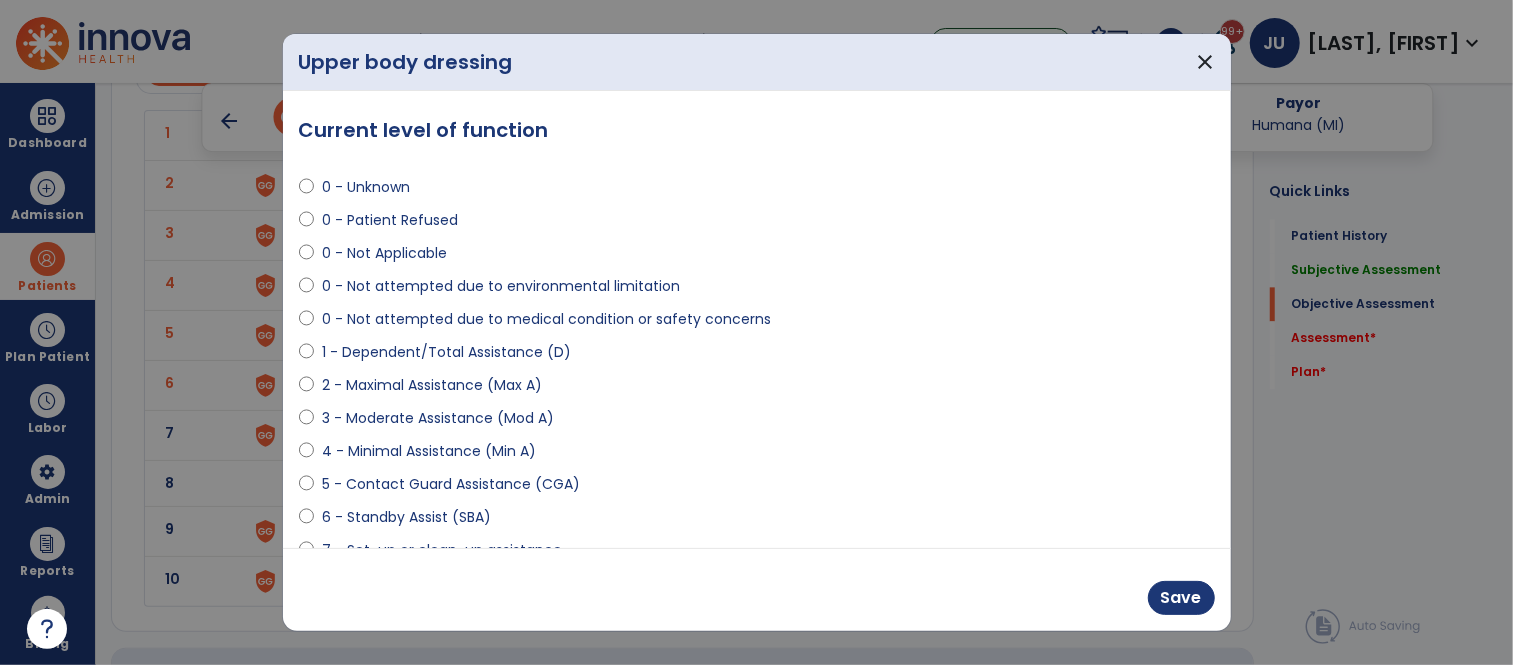 scroll, scrollTop: 2650, scrollLeft: 0, axis: vertical 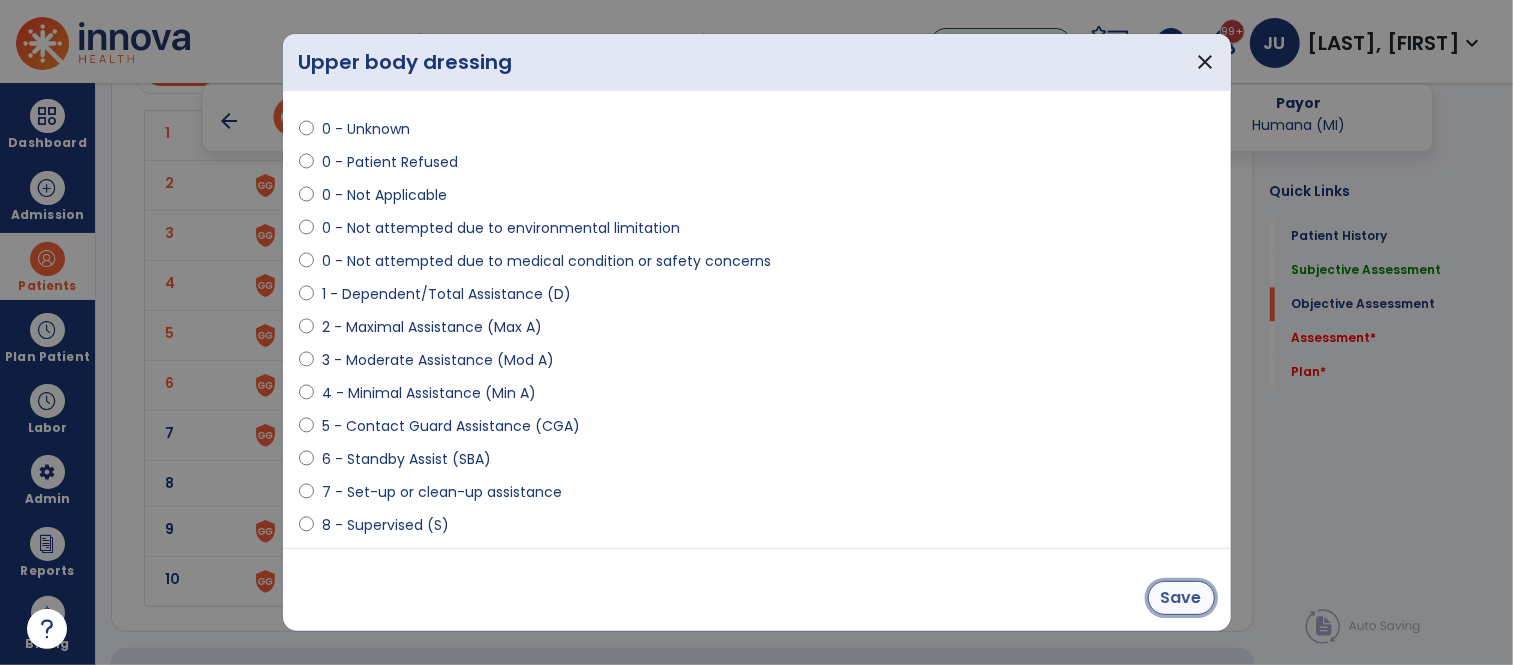 click on "Save" at bounding box center [1181, 598] 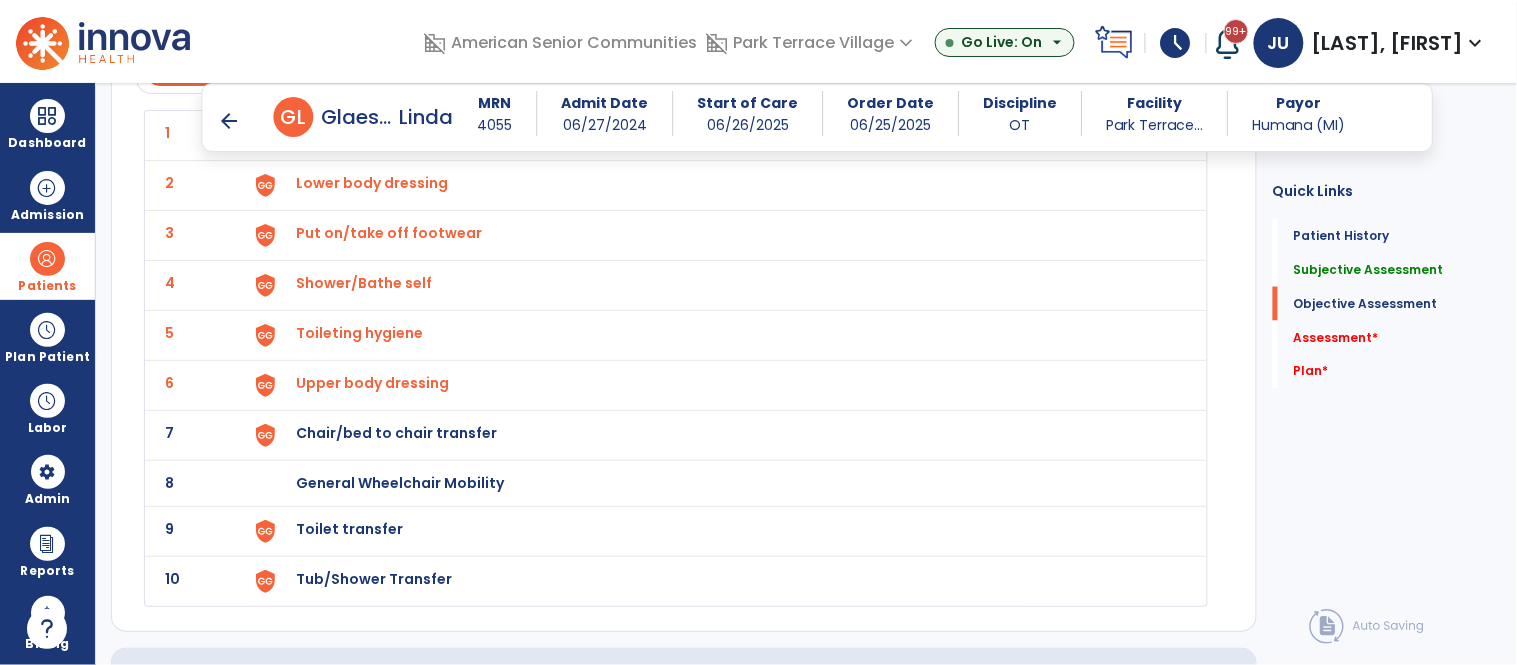 click on "Chair/bed to chair transfer" at bounding box center (360, 133) 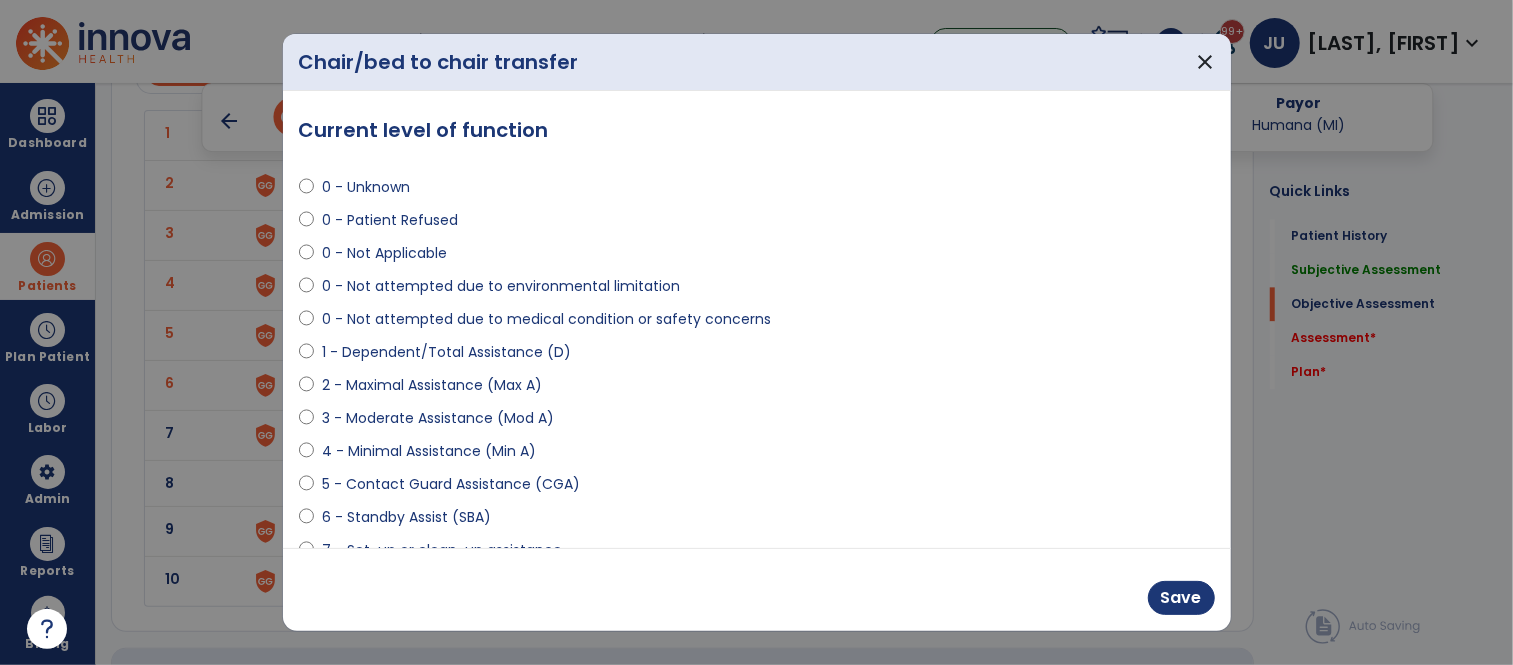 scroll, scrollTop: 2650, scrollLeft: 0, axis: vertical 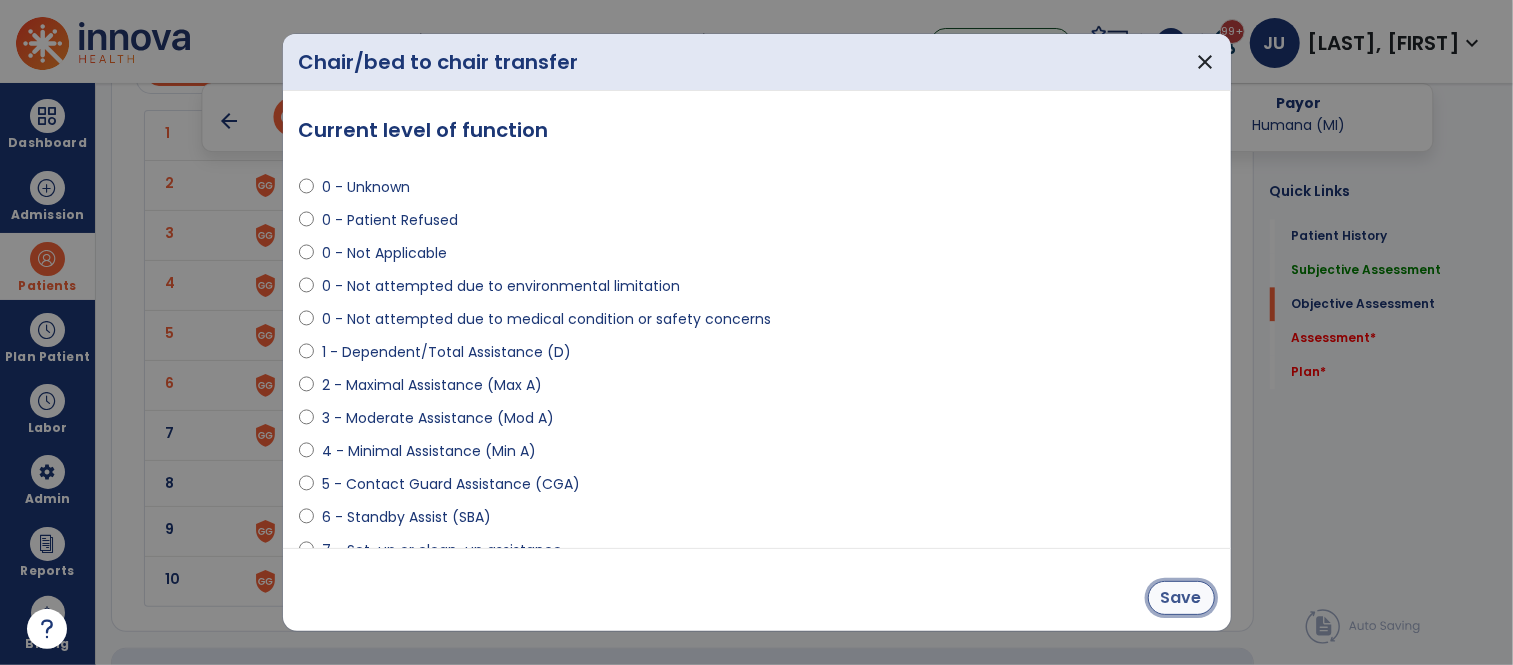 click on "Save" at bounding box center (1181, 598) 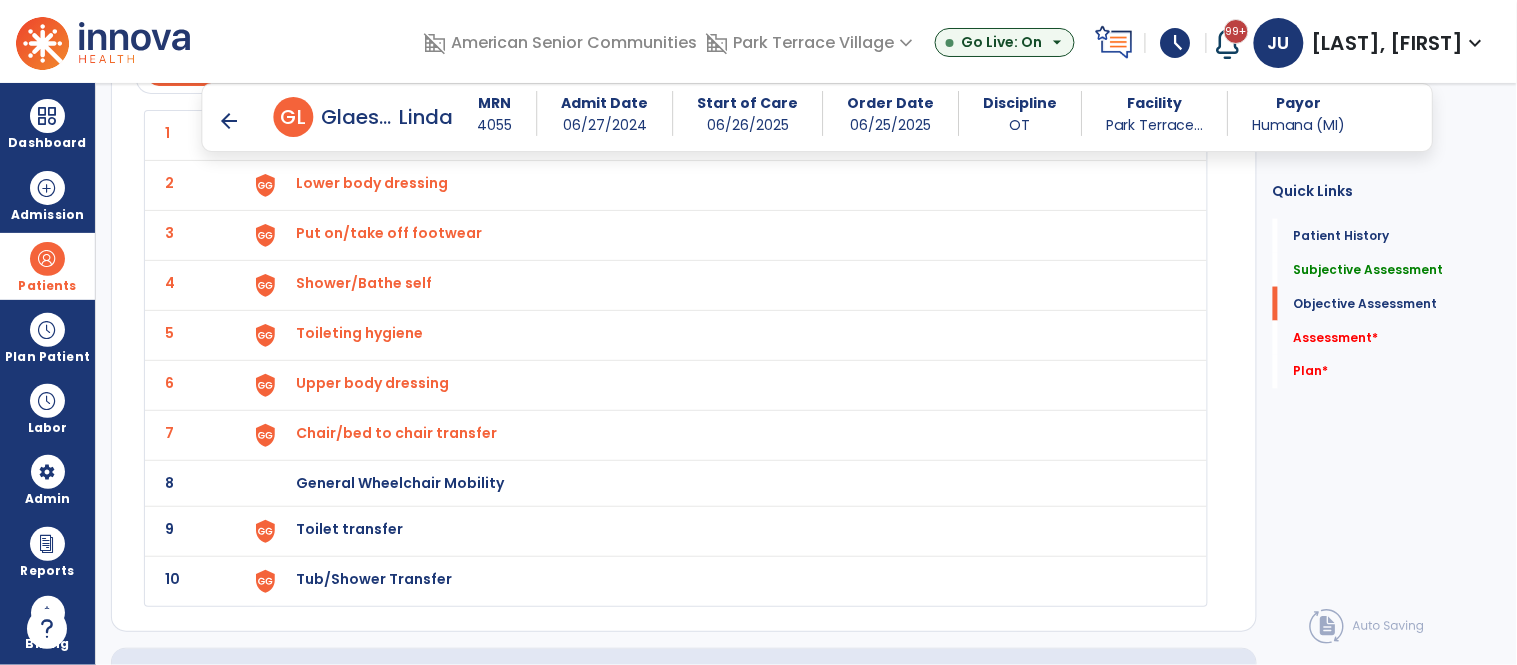 click on "General Wheelchair Mobility" at bounding box center (360, 133) 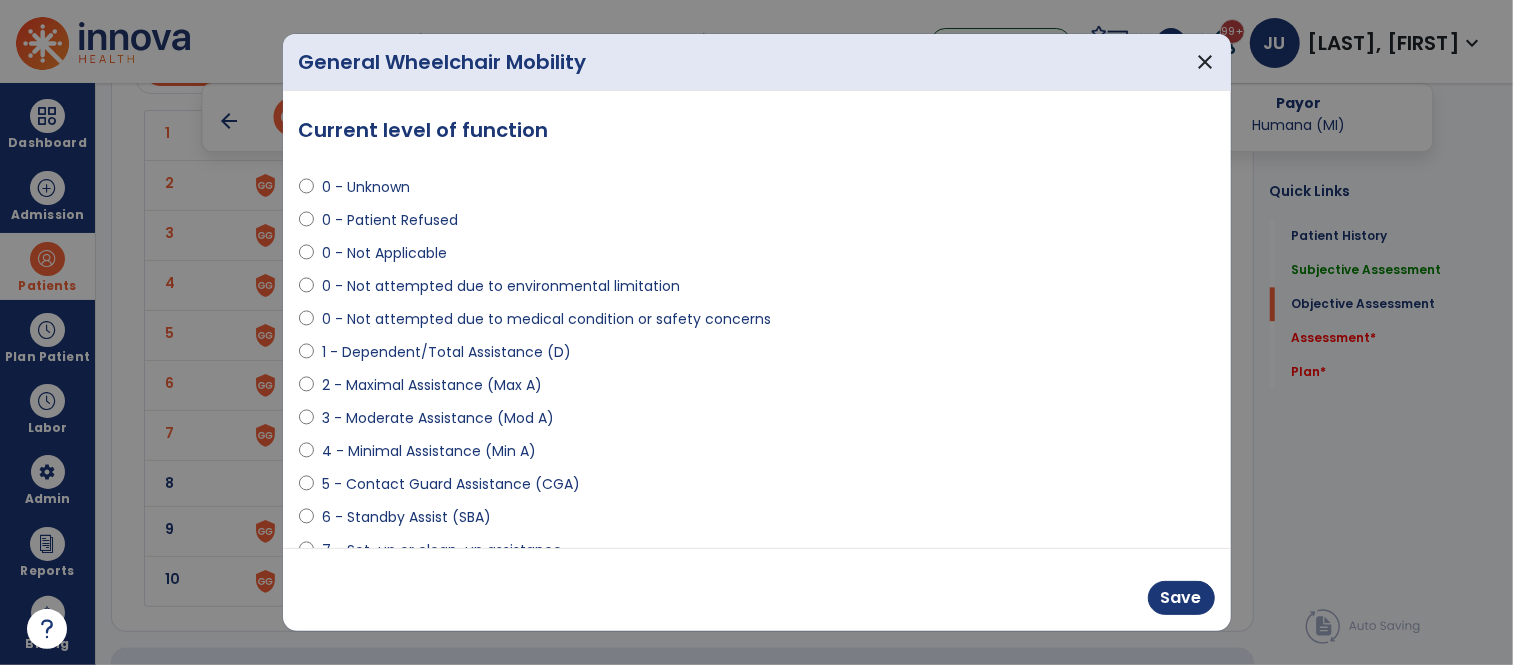 scroll, scrollTop: 2650, scrollLeft: 0, axis: vertical 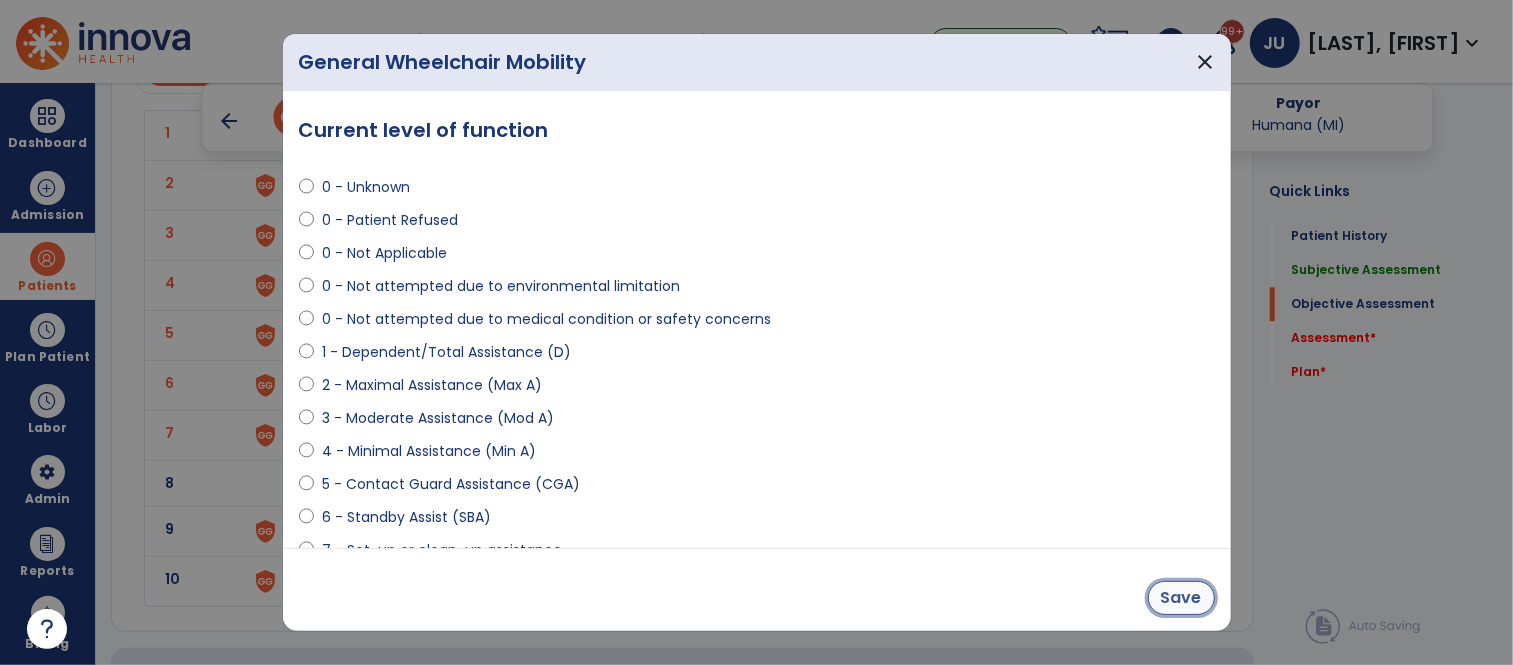 click on "Save" at bounding box center [1181, 598] 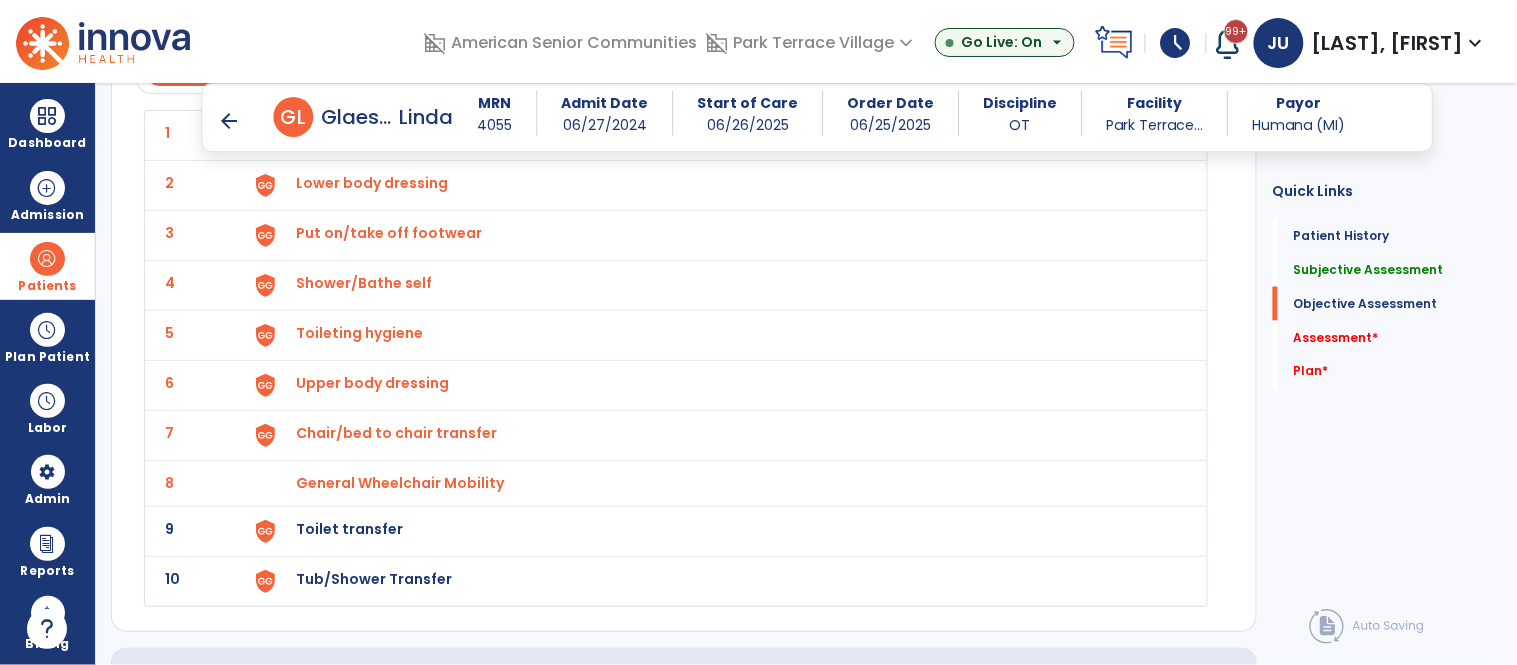 click on "Toilet transfer" at bounding box center [360, 133] 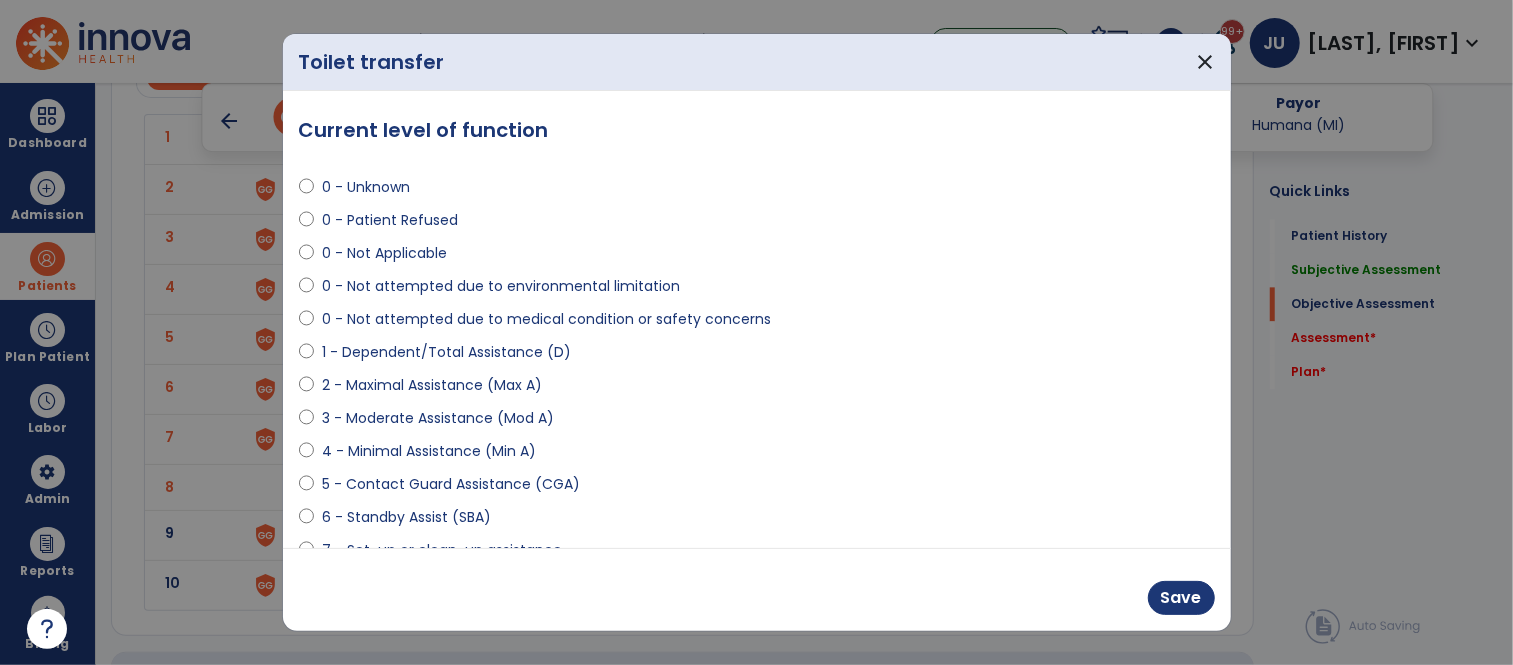 scroll, scrollTop: 2650, scrollLeft: 0, axis: vertical 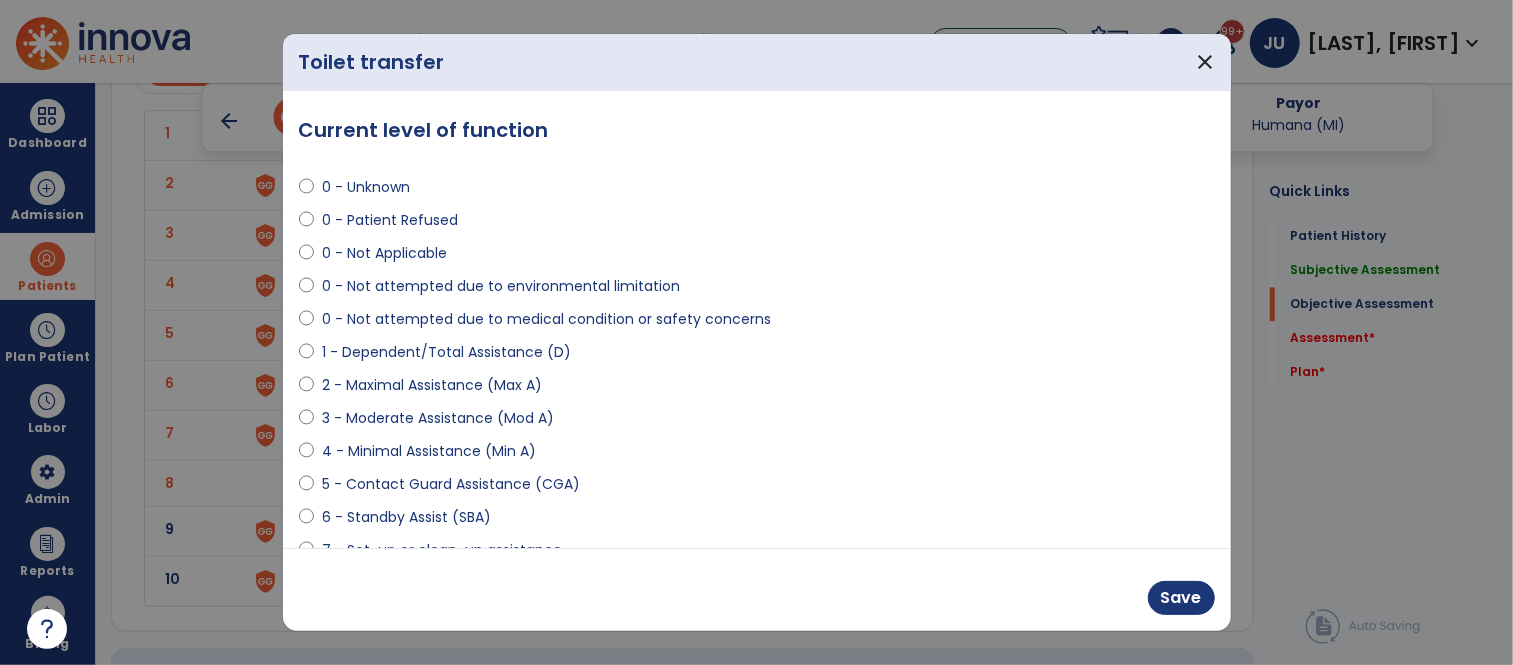 select on "**********" 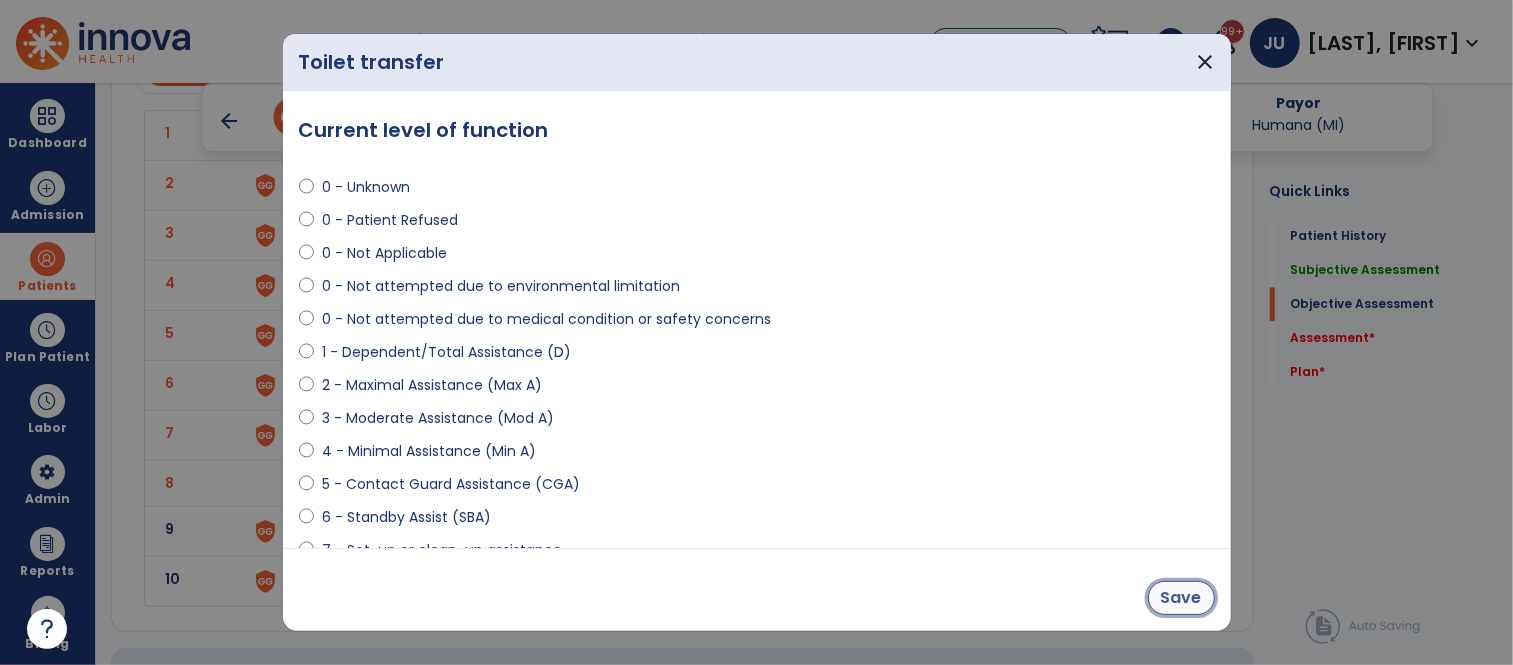 click on "Save" at bounding box center [1181, 598] 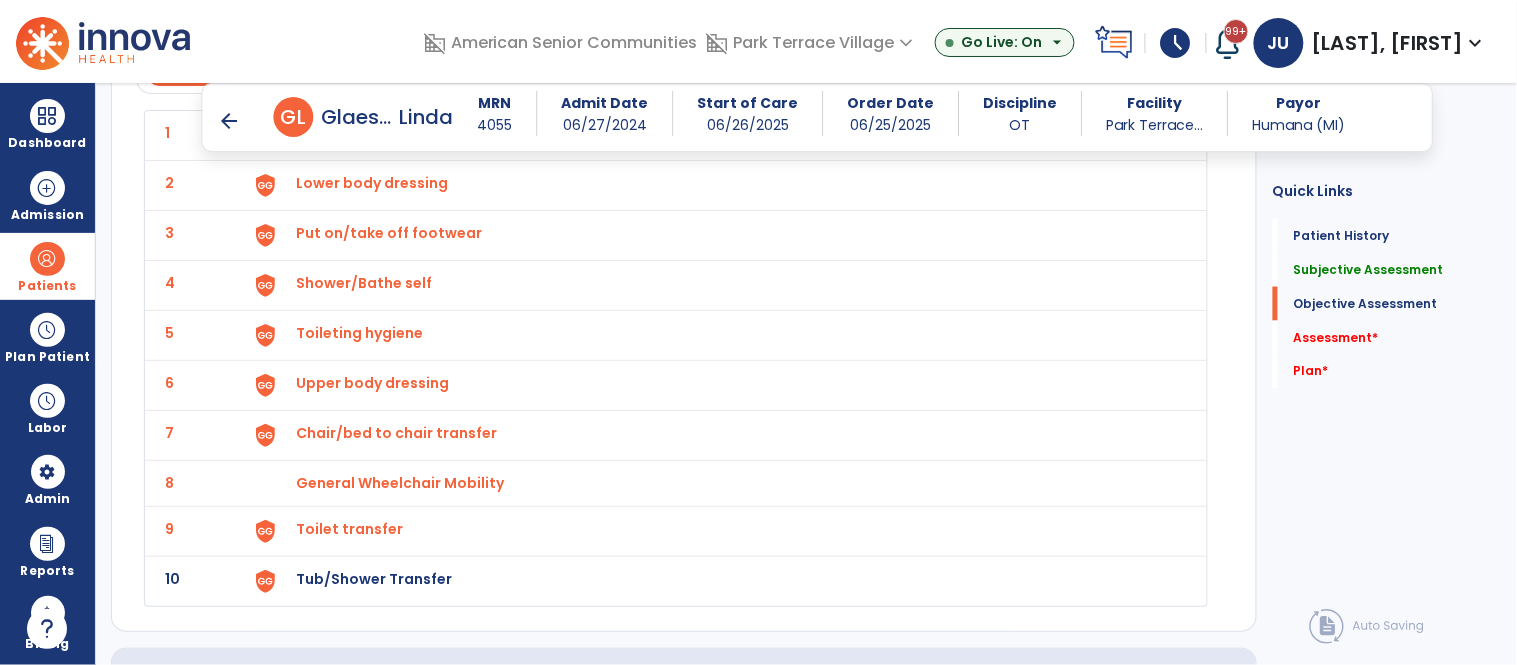 click on "Tub/Shower Transfer" at bounding box center (360, 133) 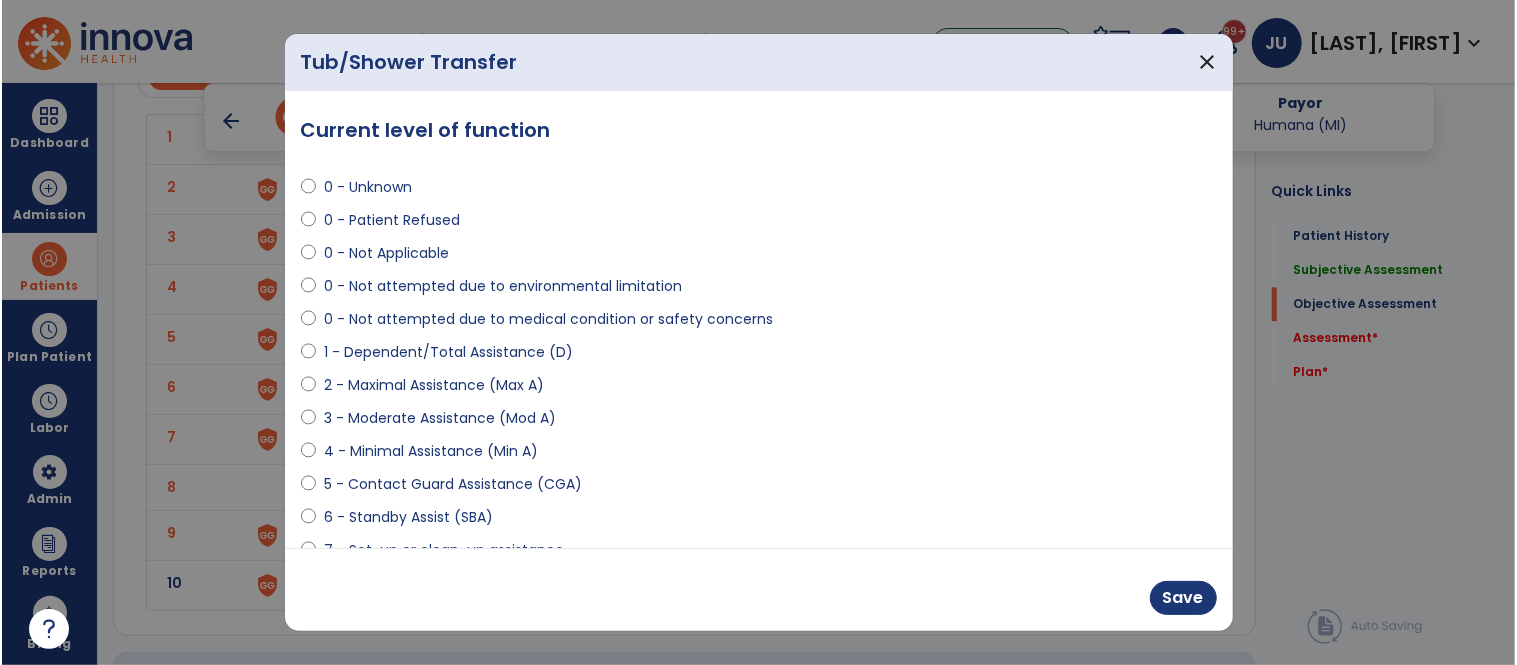 scroll, scrollTop: 2650, scrollLeft: 0, axis: vertical 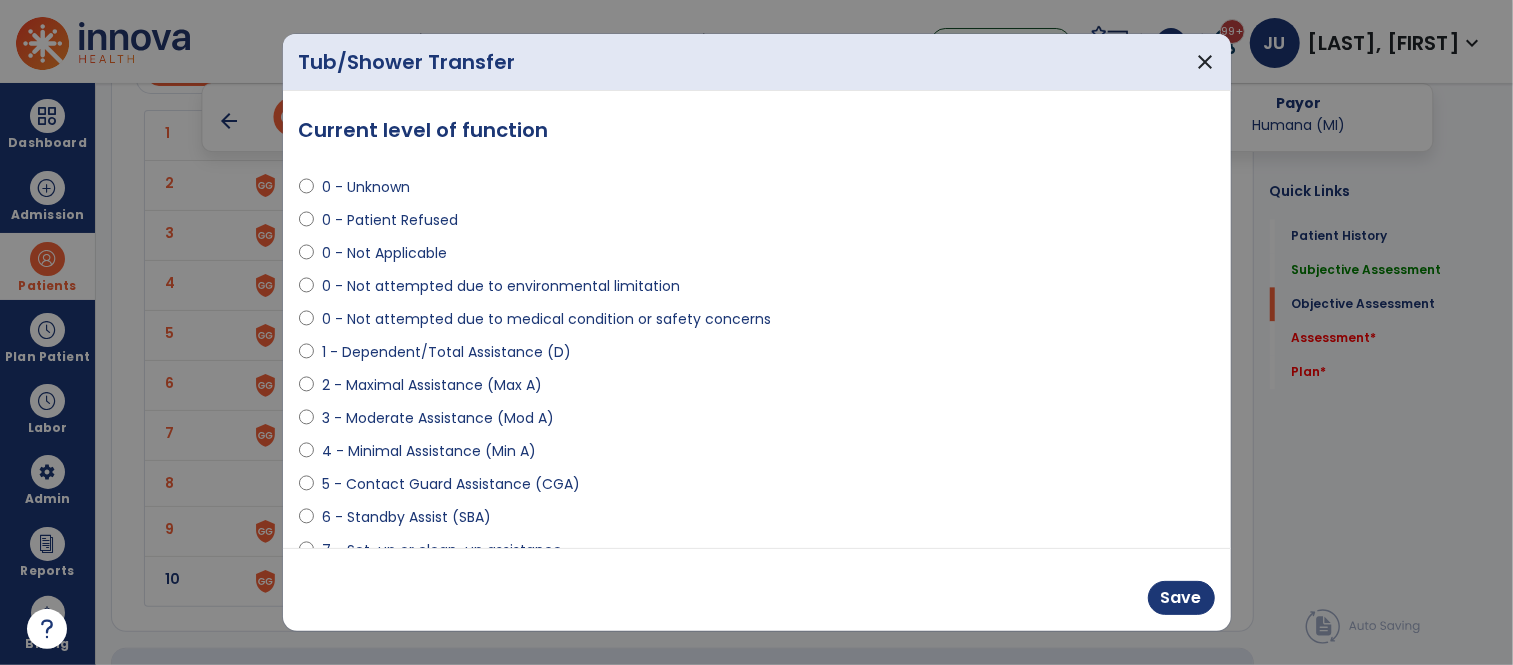 select on "**********" 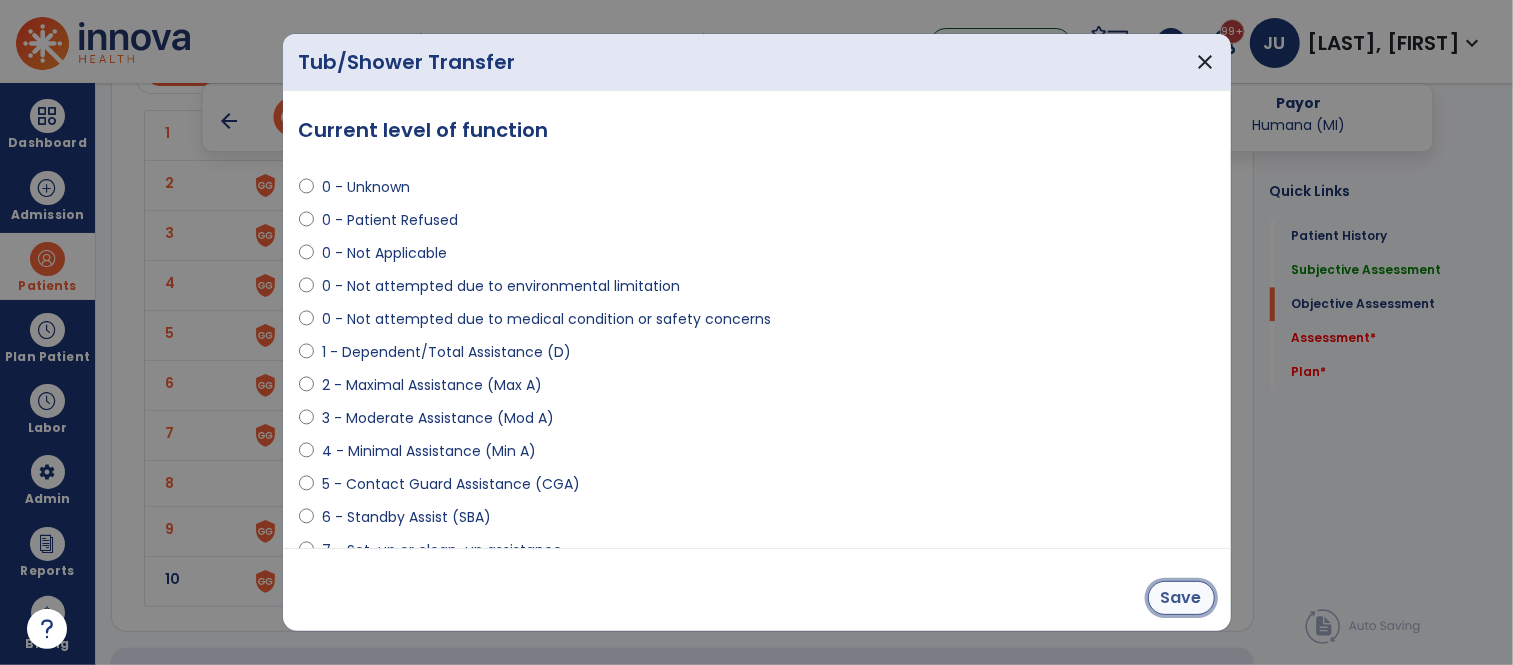 click on "Save" at bounding box center (1181, 598) 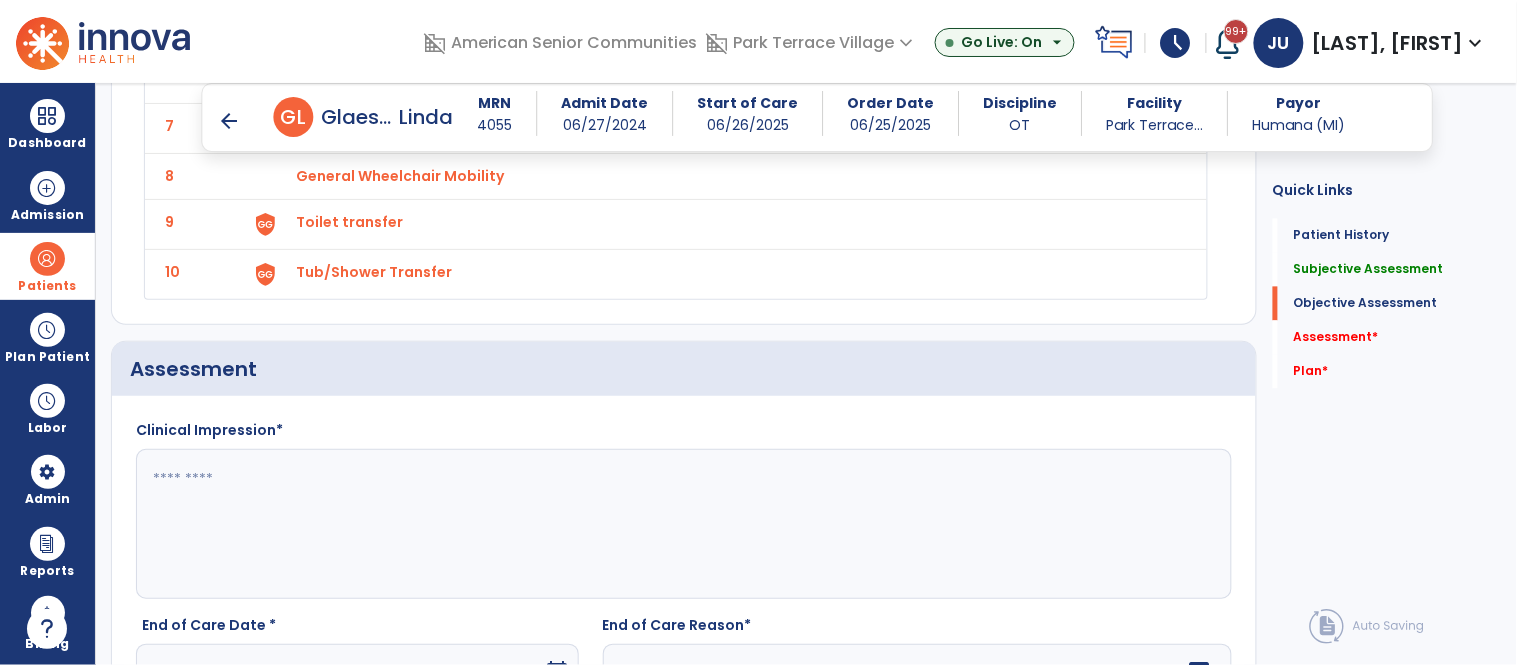 scroll, scrollTop: 2968, scrollLeft: 0, axis: vertical 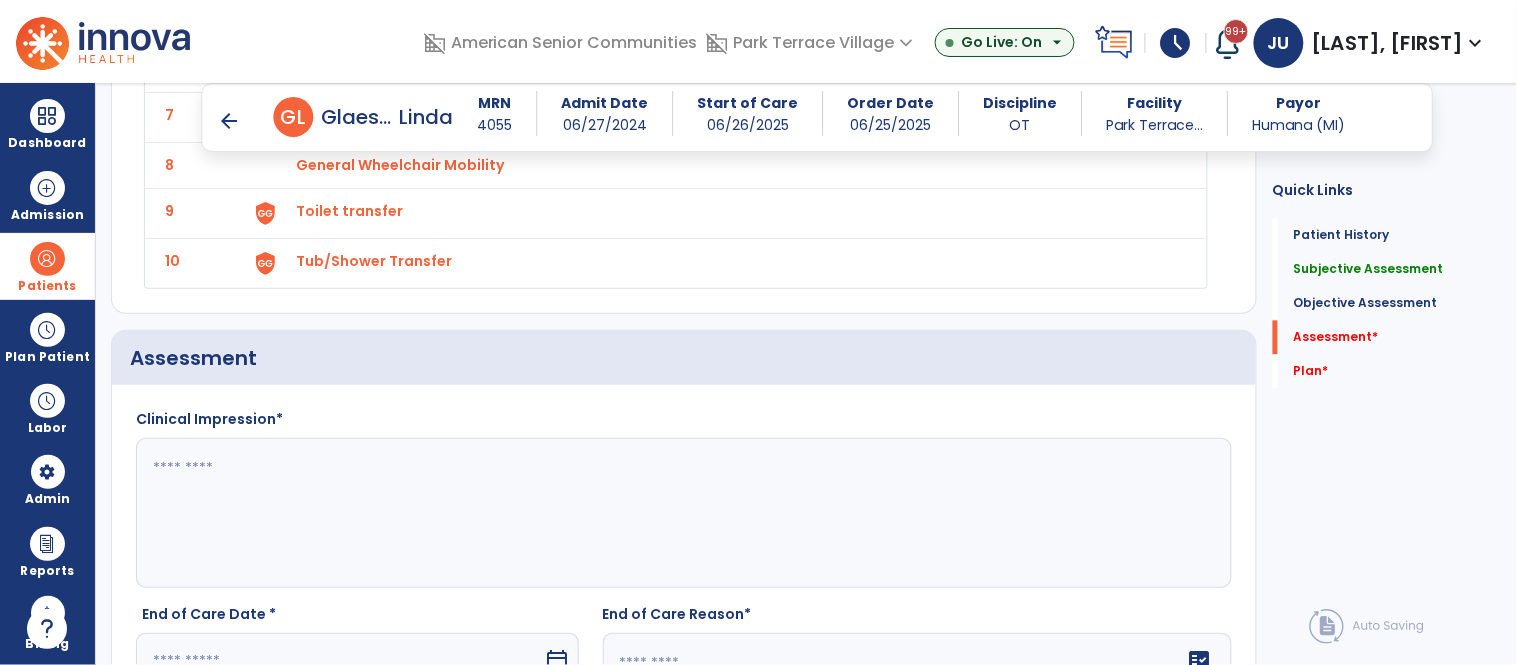 click 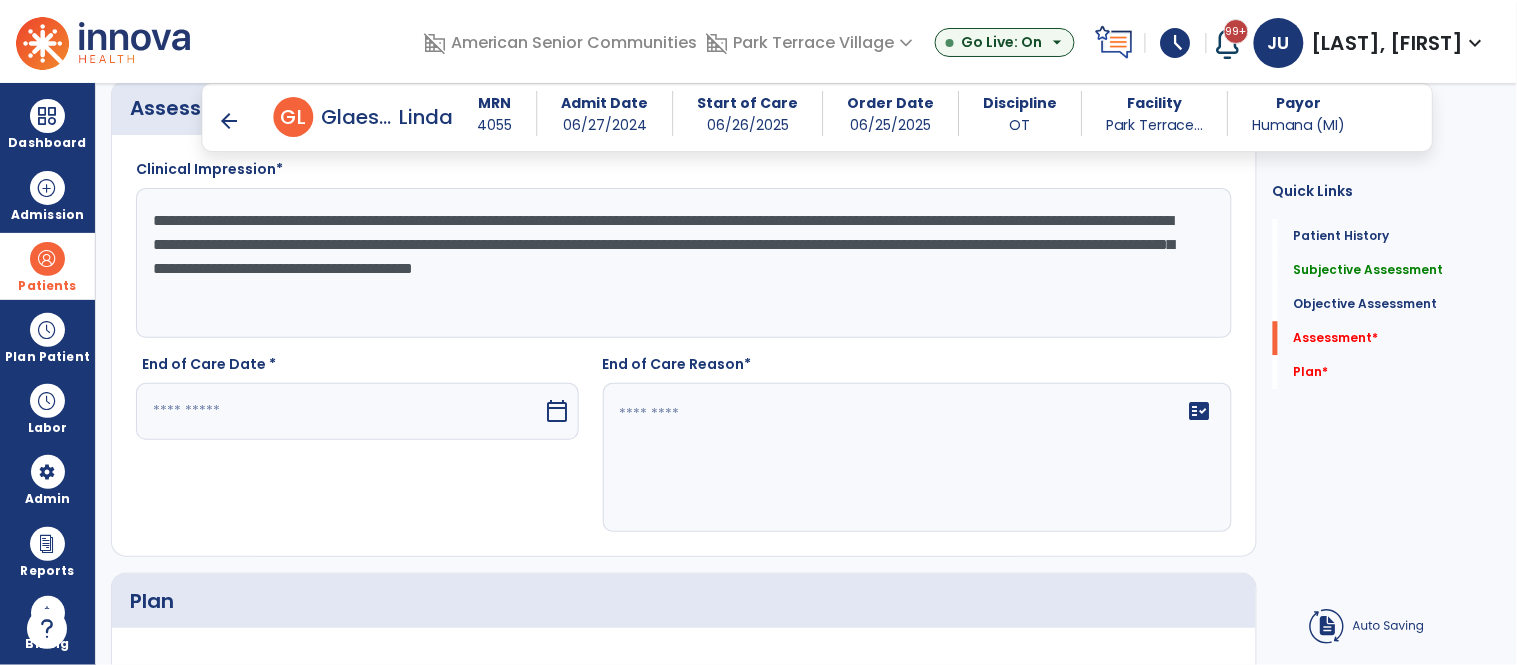 scroll, scrollTop: 3286, scrollLeft: 0, axis: vertical 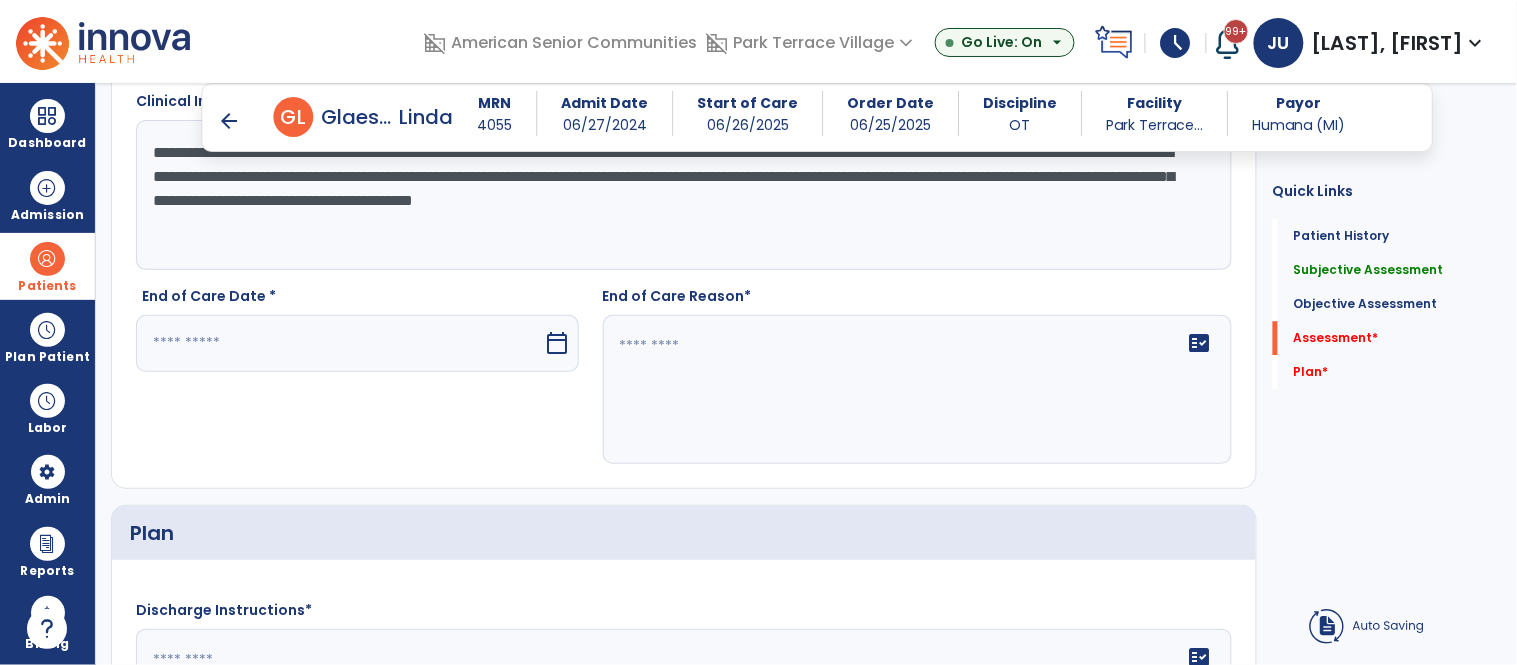 type on "**********" 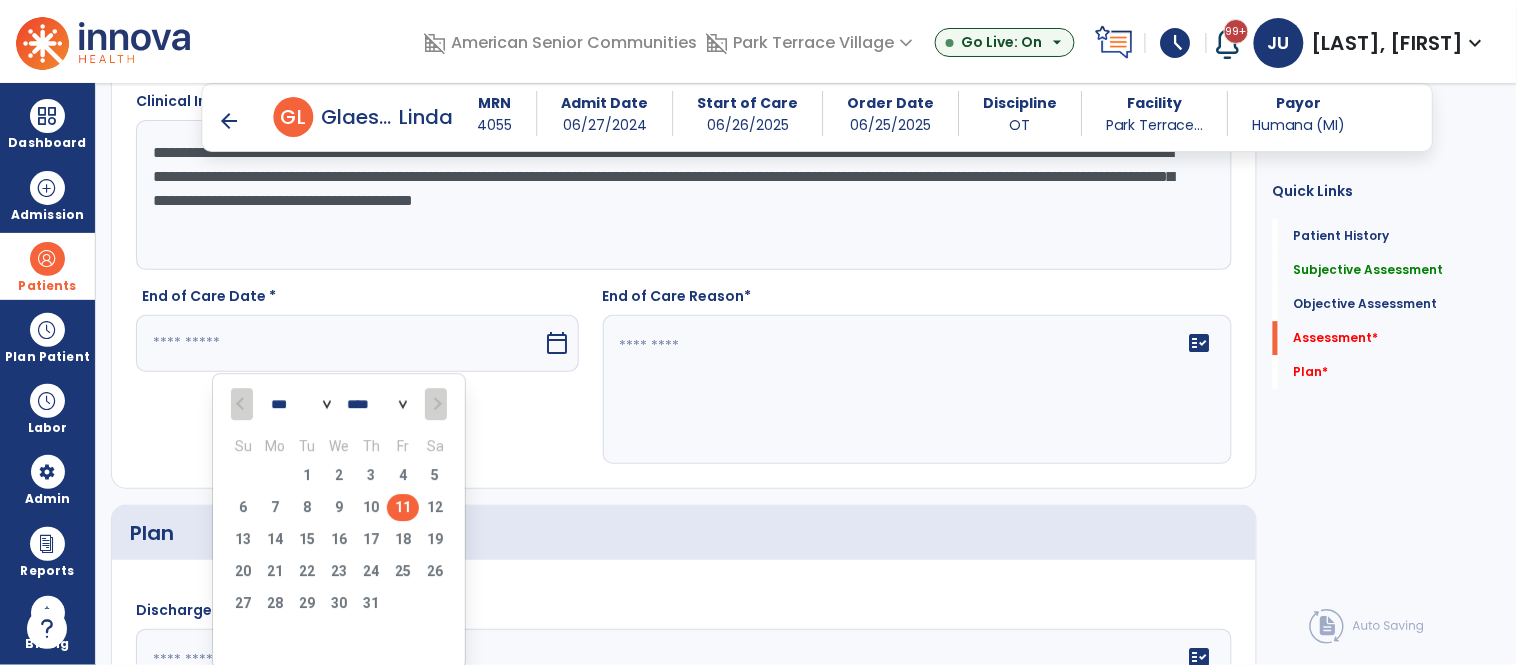 click at bounding box center [340, 343] 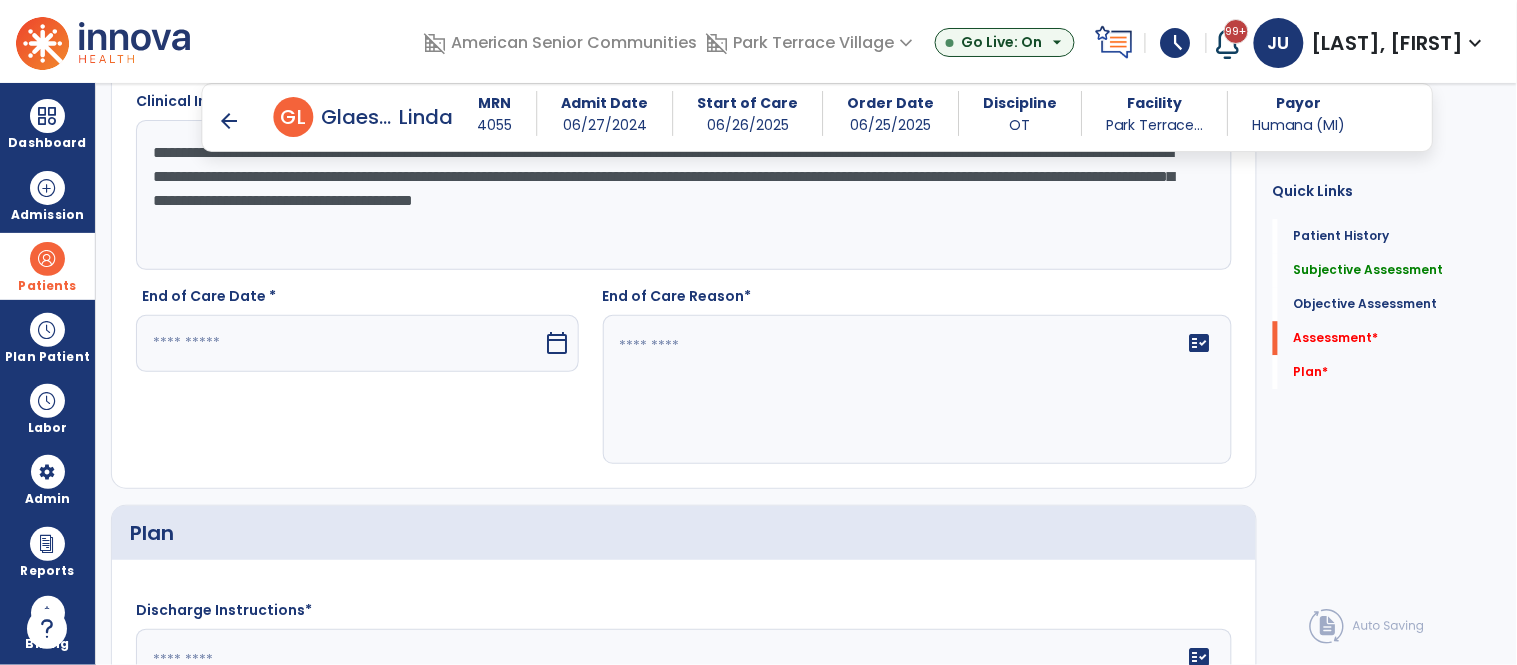 click at bounding box center [340, 343] 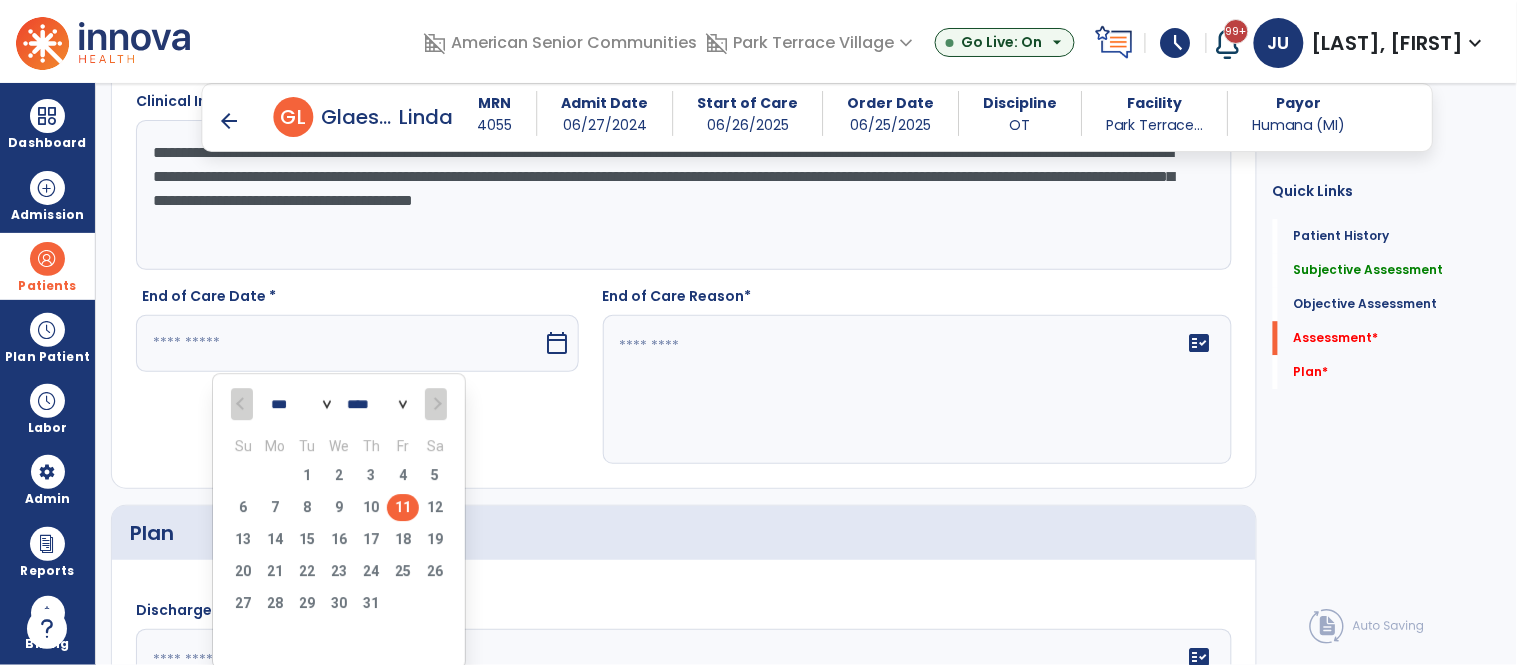 click on "11" at bounding box center [403, 507] 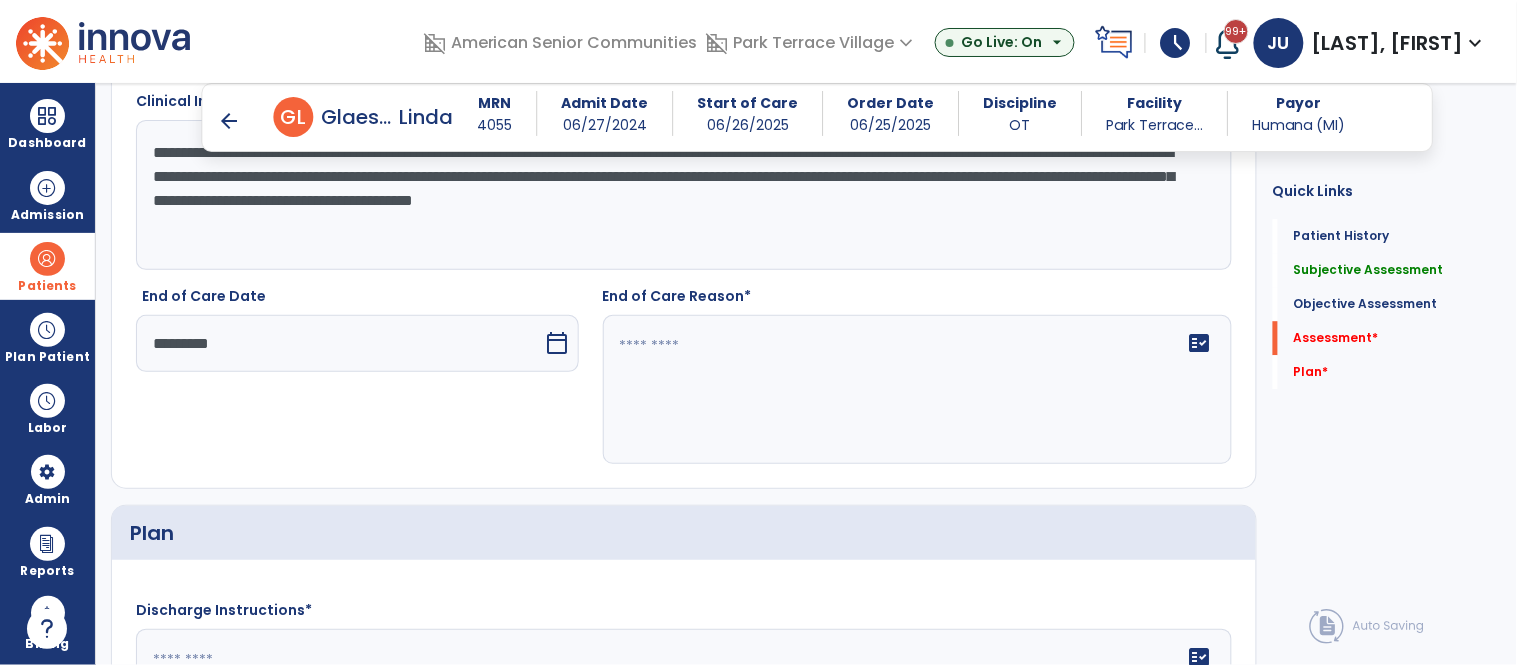 click on "fact_check" 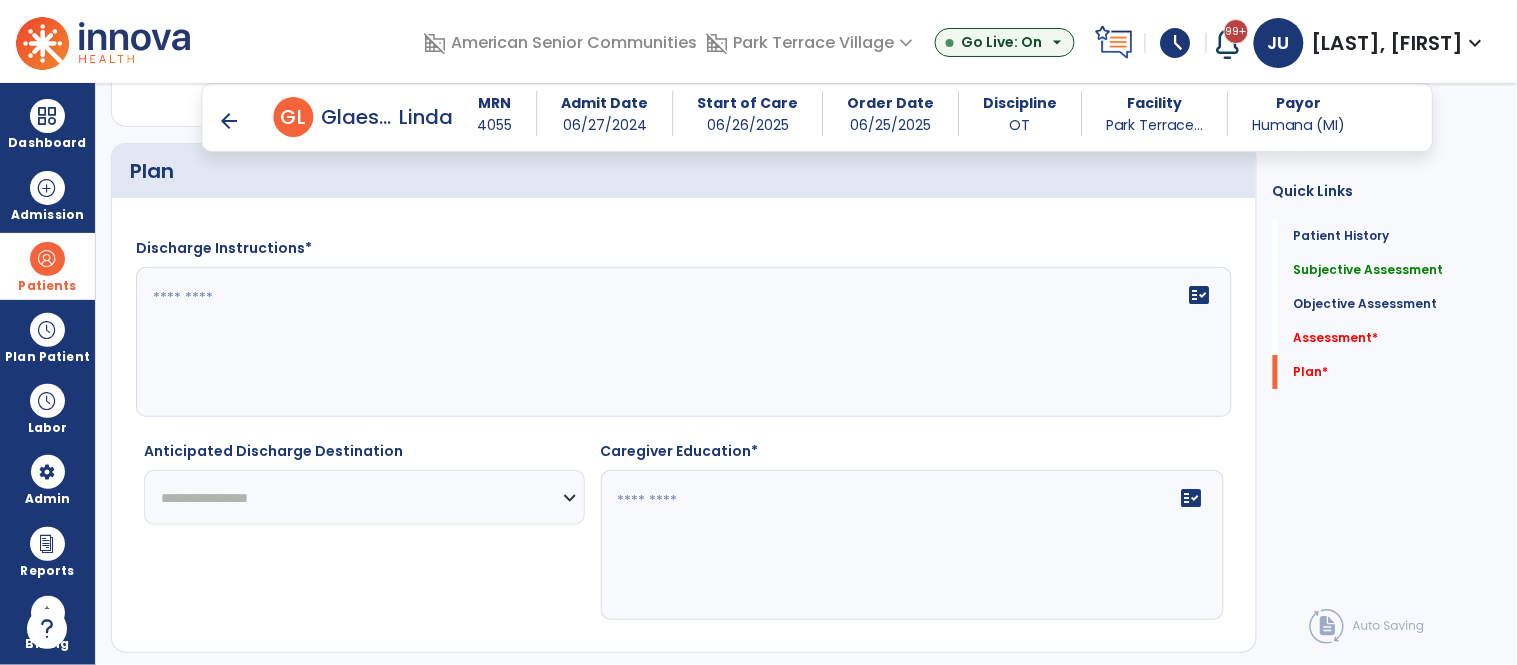 scroll, scrollTop: 3658, scrollLeft: 0, axis: vertical 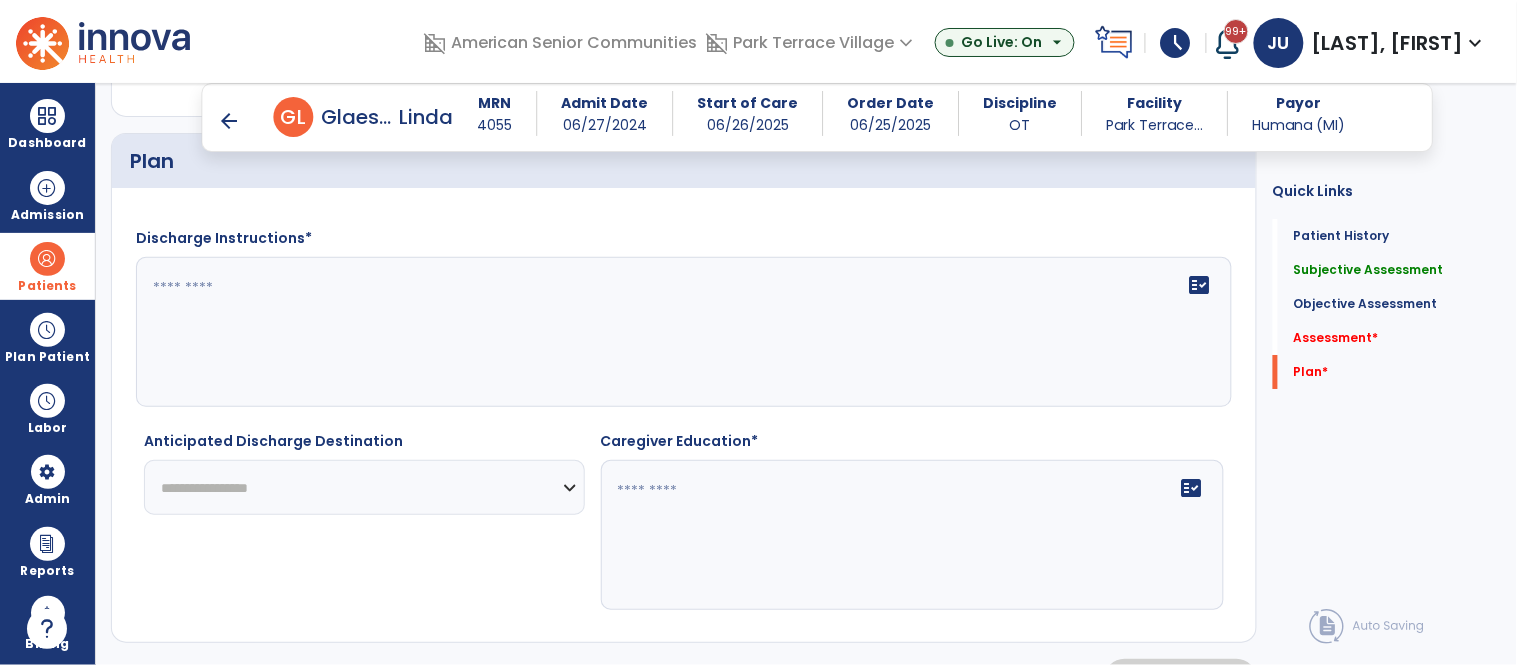 type on "**********" 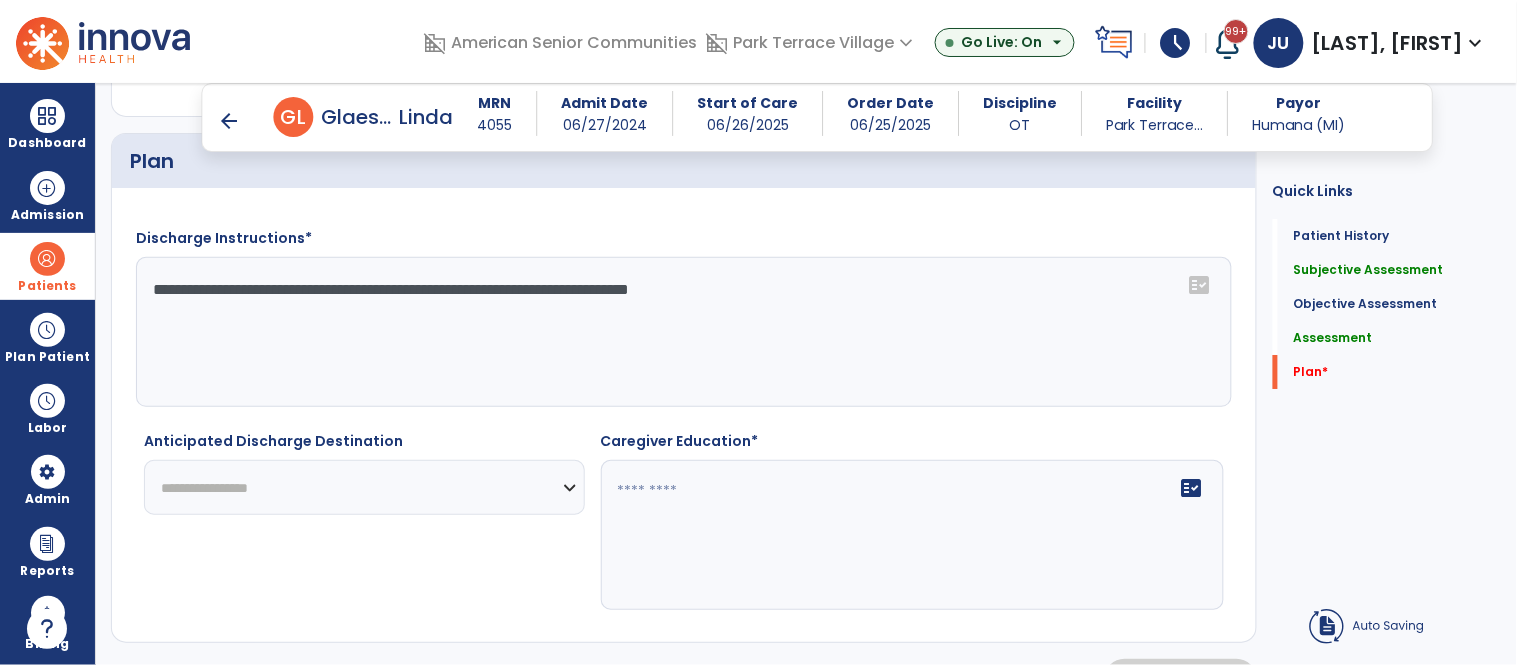 type on "**********" 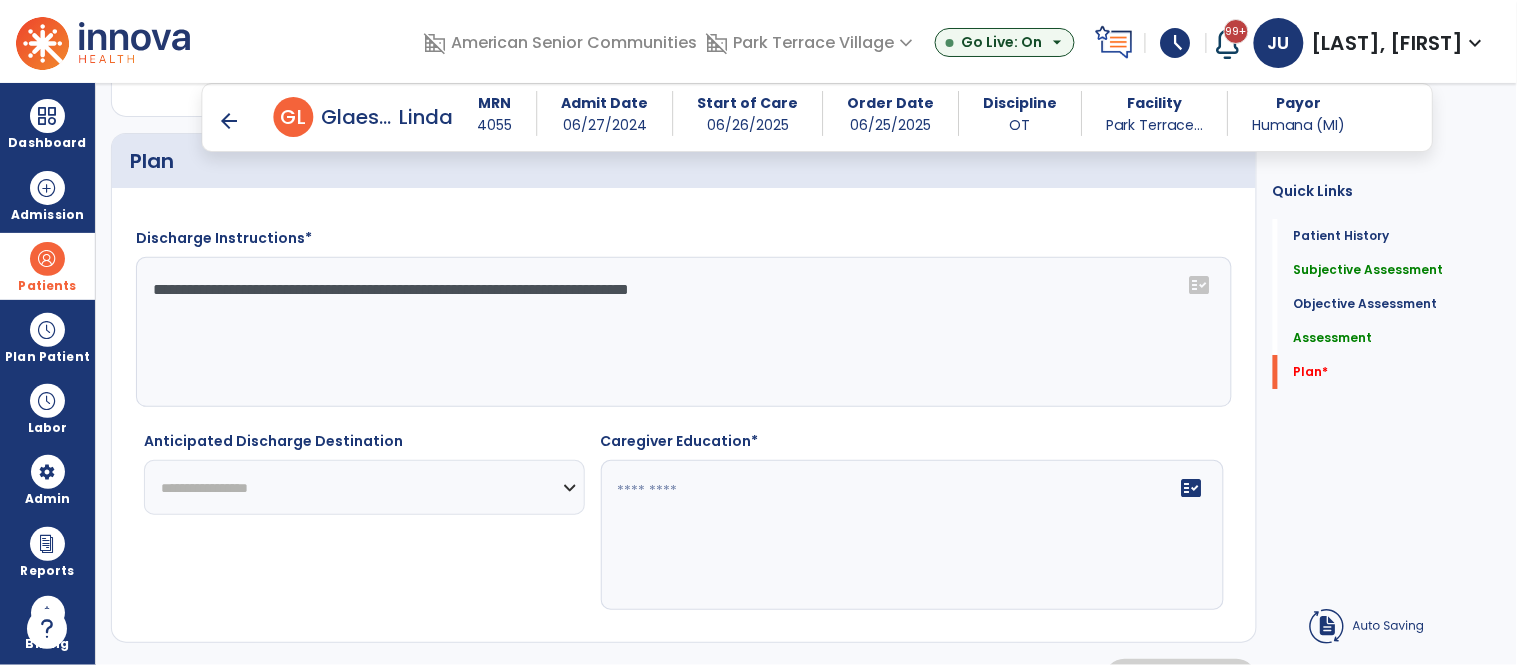 click on "**********" 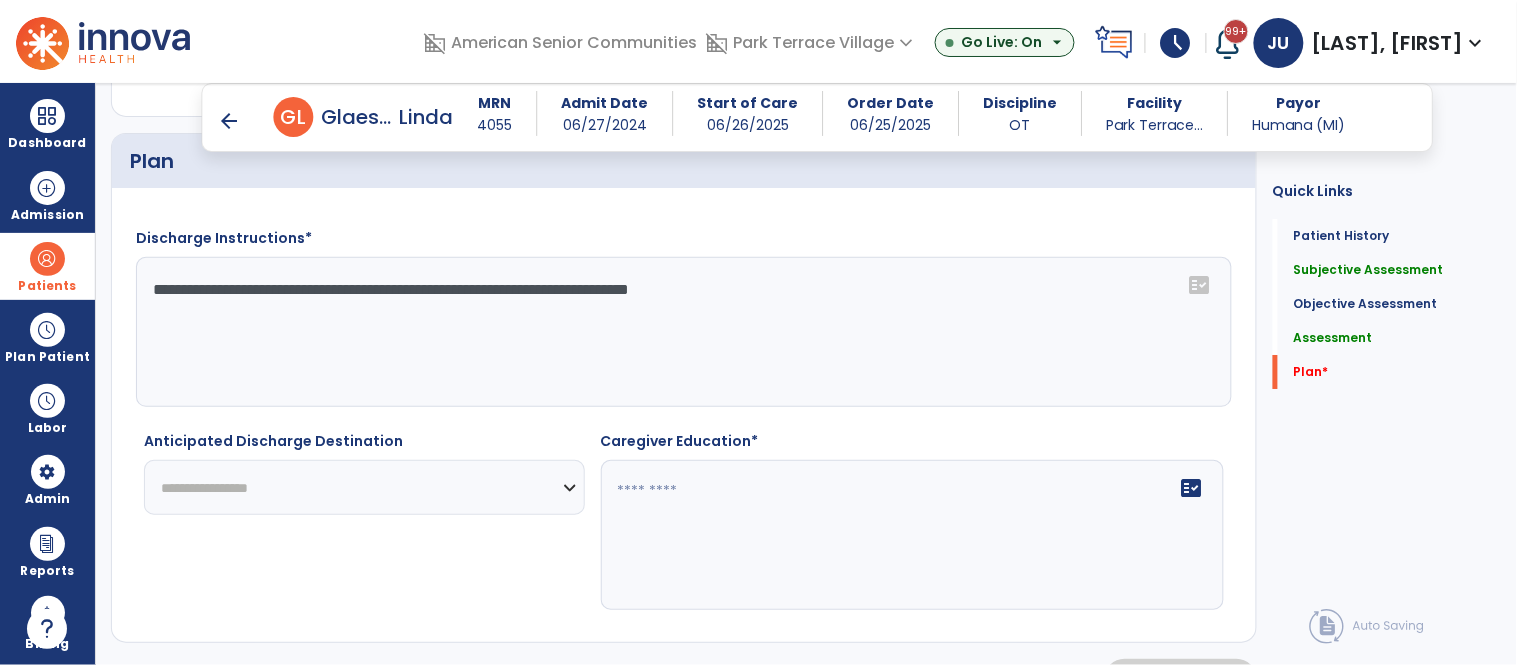 select on "***" 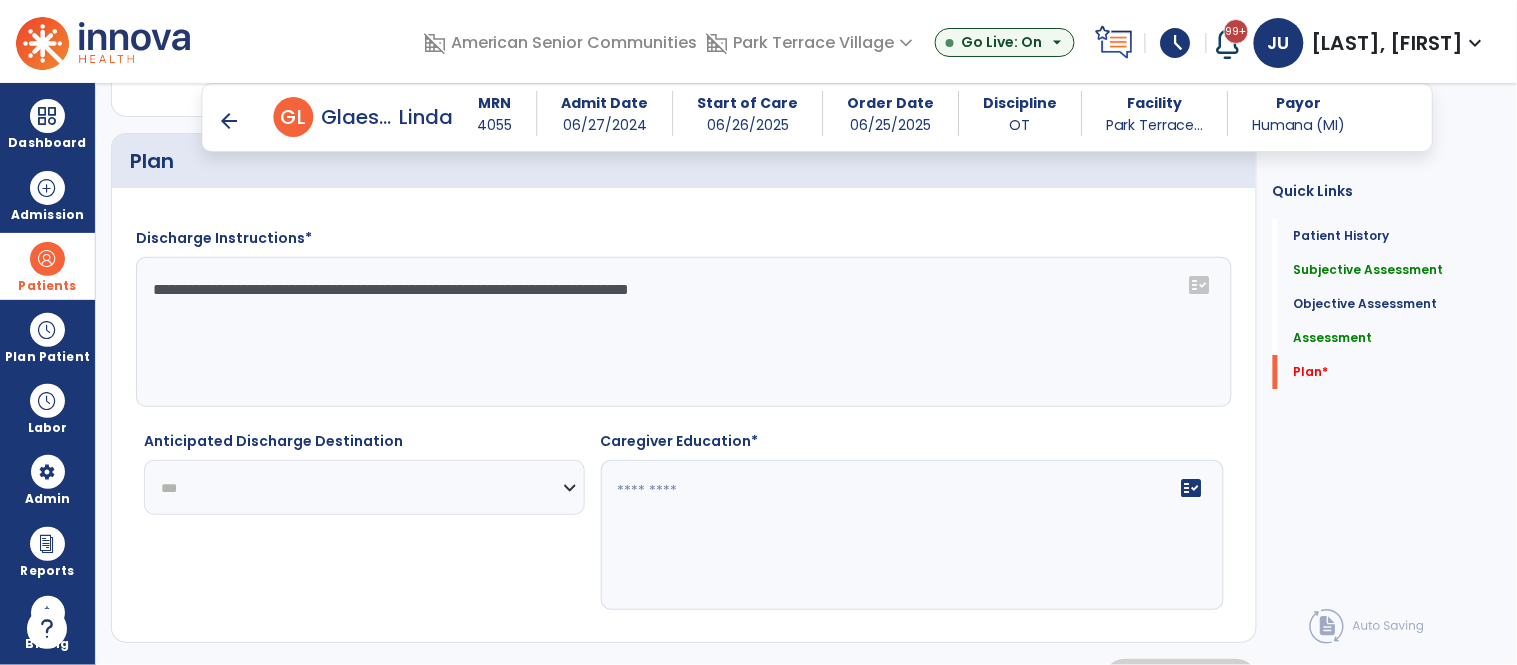 click on "**********" 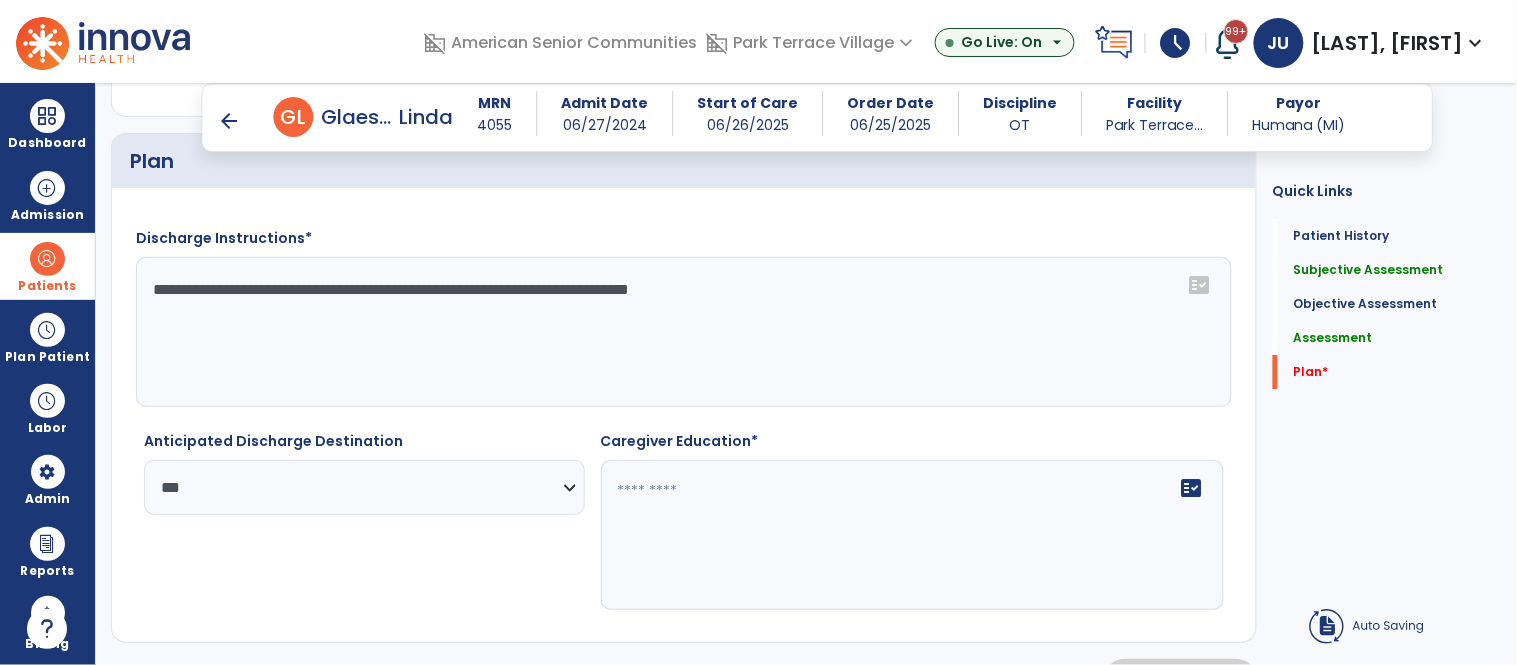 click 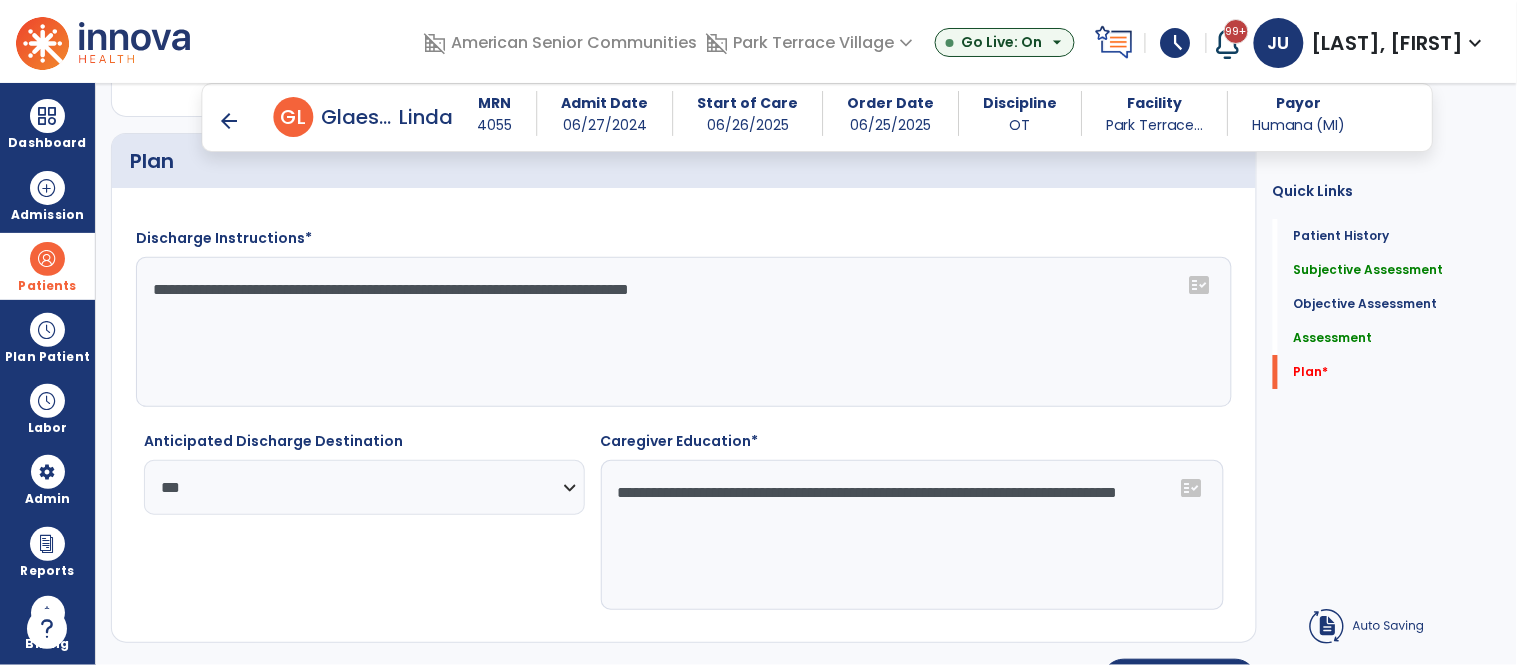 type on "**********" 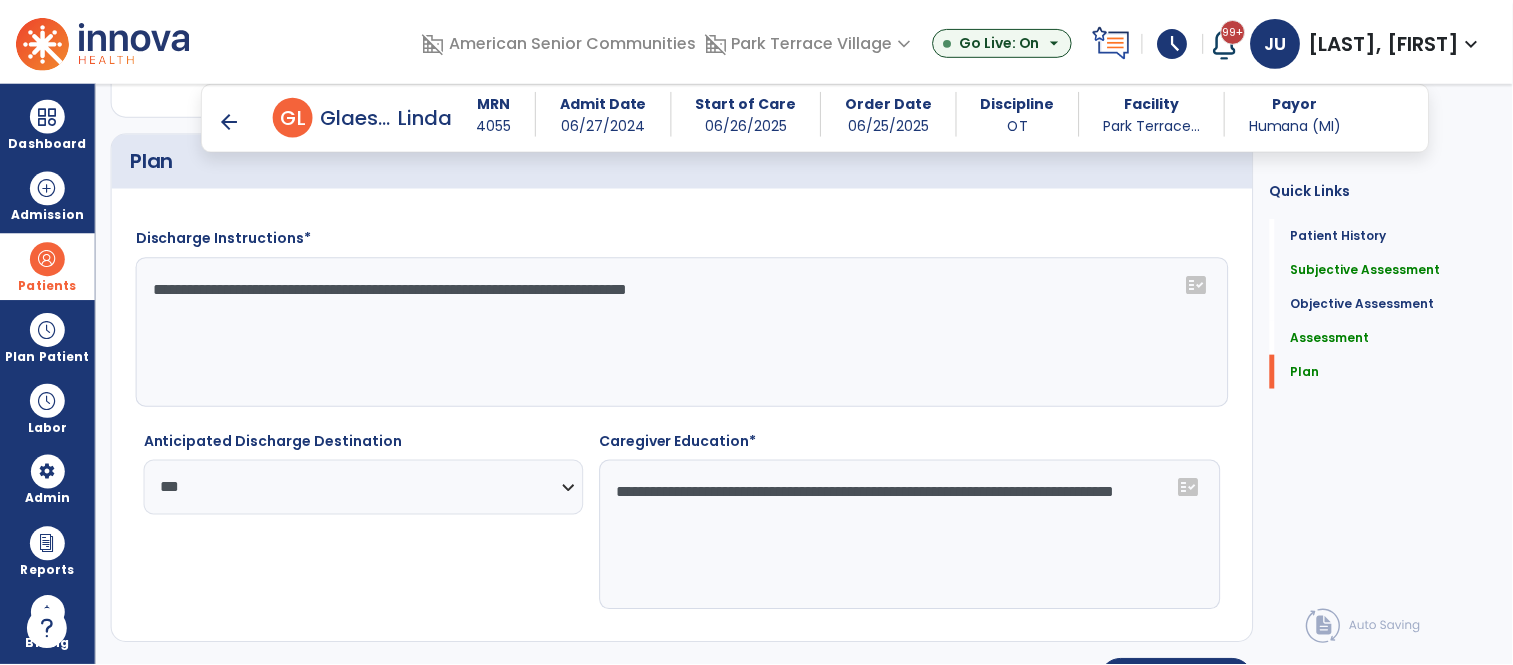 scroll, scrollTop: 3714, scrollLeft: 0, axis: vertical 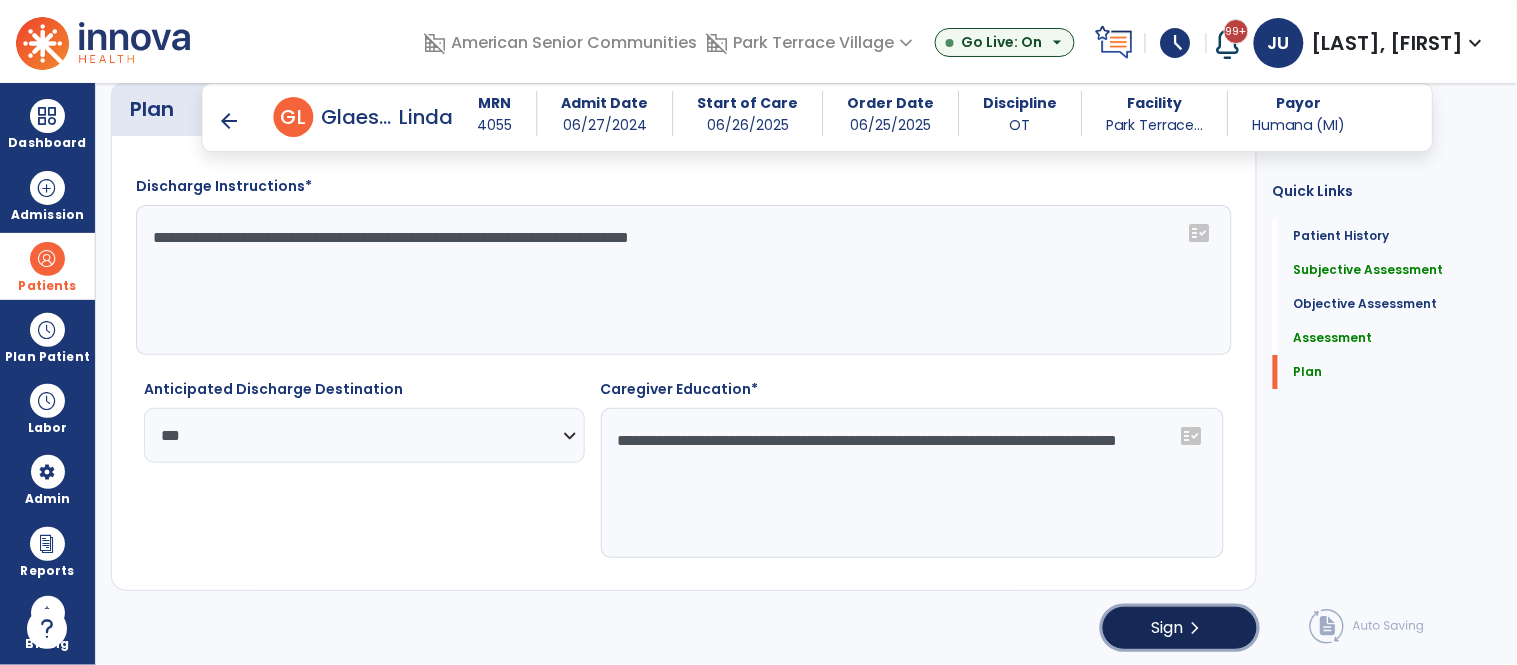 click on "Sign" 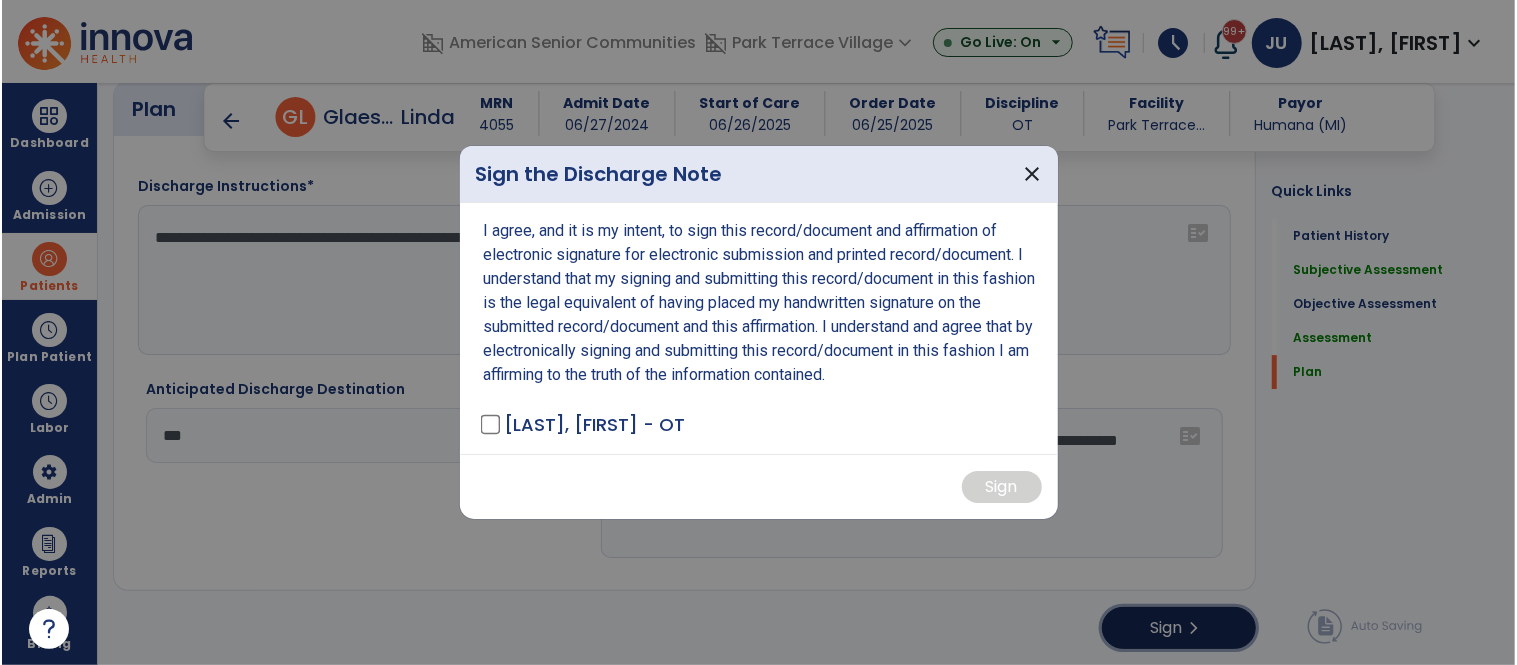 scroll, scrollTop: 3714, scrollLeft: 0, axis: vertical 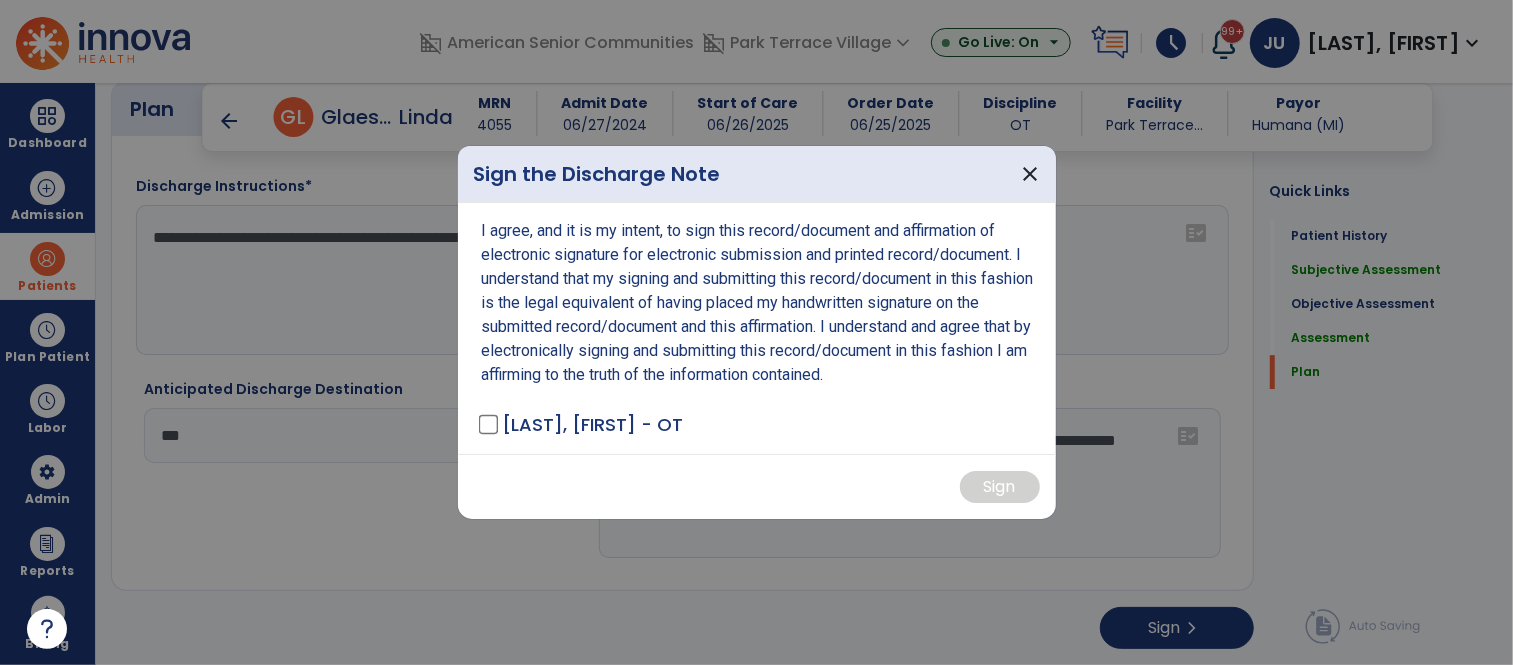 click on "I agree, and it is my intent, to sign this record/document and affirmation of electronic signature for electronic submission and printed record/document. I understand that my signing and submitting this record/document in this fashion is the legal equivalent of having placed my handwritten signature on the submitted record/document and this affirmation. I understand and agree that by electronically signing and submitting this record/document in this fashion I am affirming to the truth of the information contained.  Utley, Jessica  - OT" at bounding box center [757, 328] 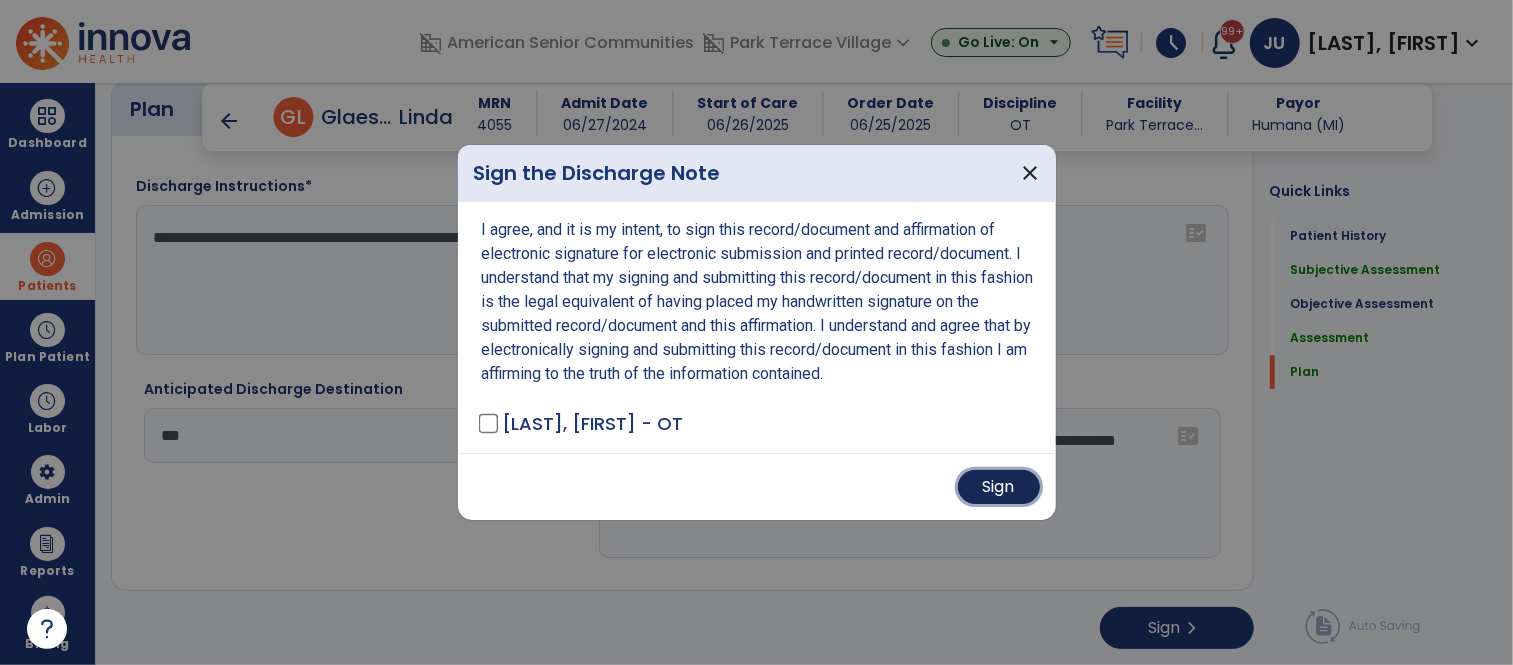 click on "Sign" at bounding box center [999, 487] 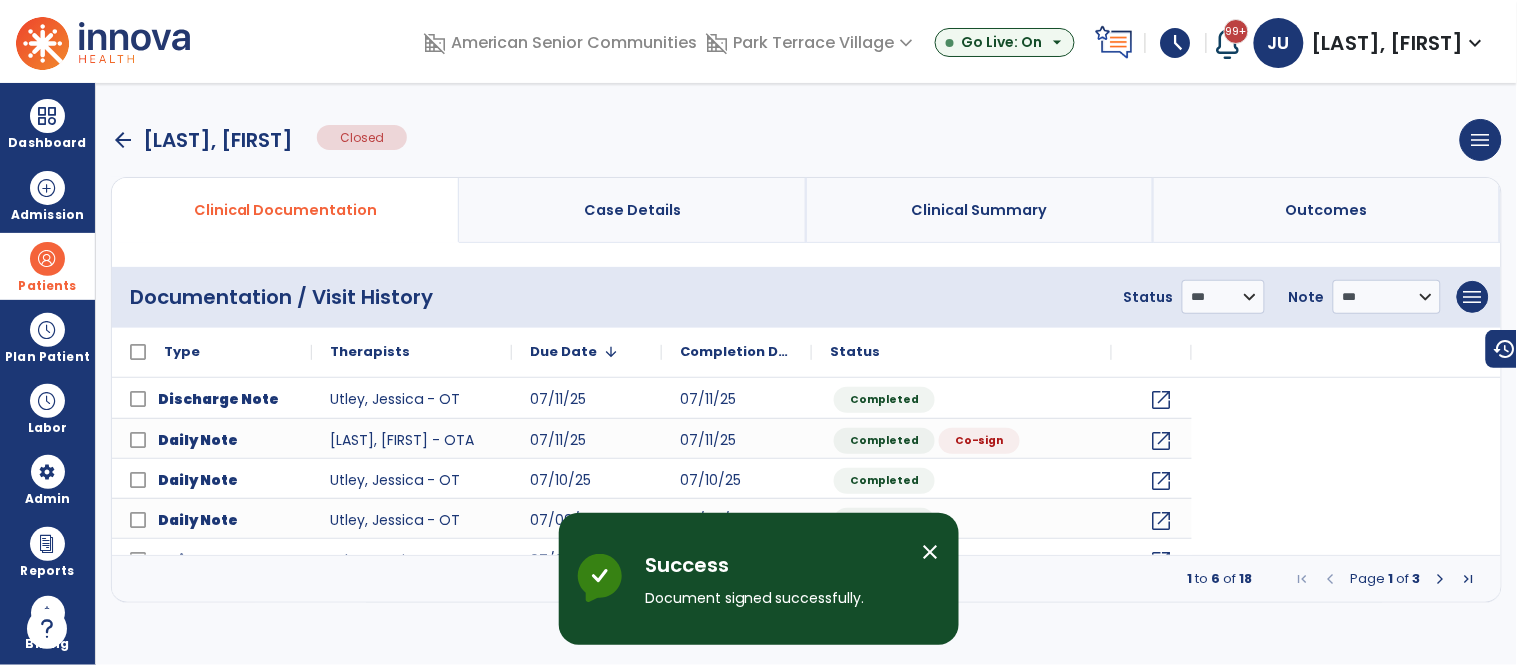 scroll, scrollTop: 0, scrollLeft: 0, axis: both 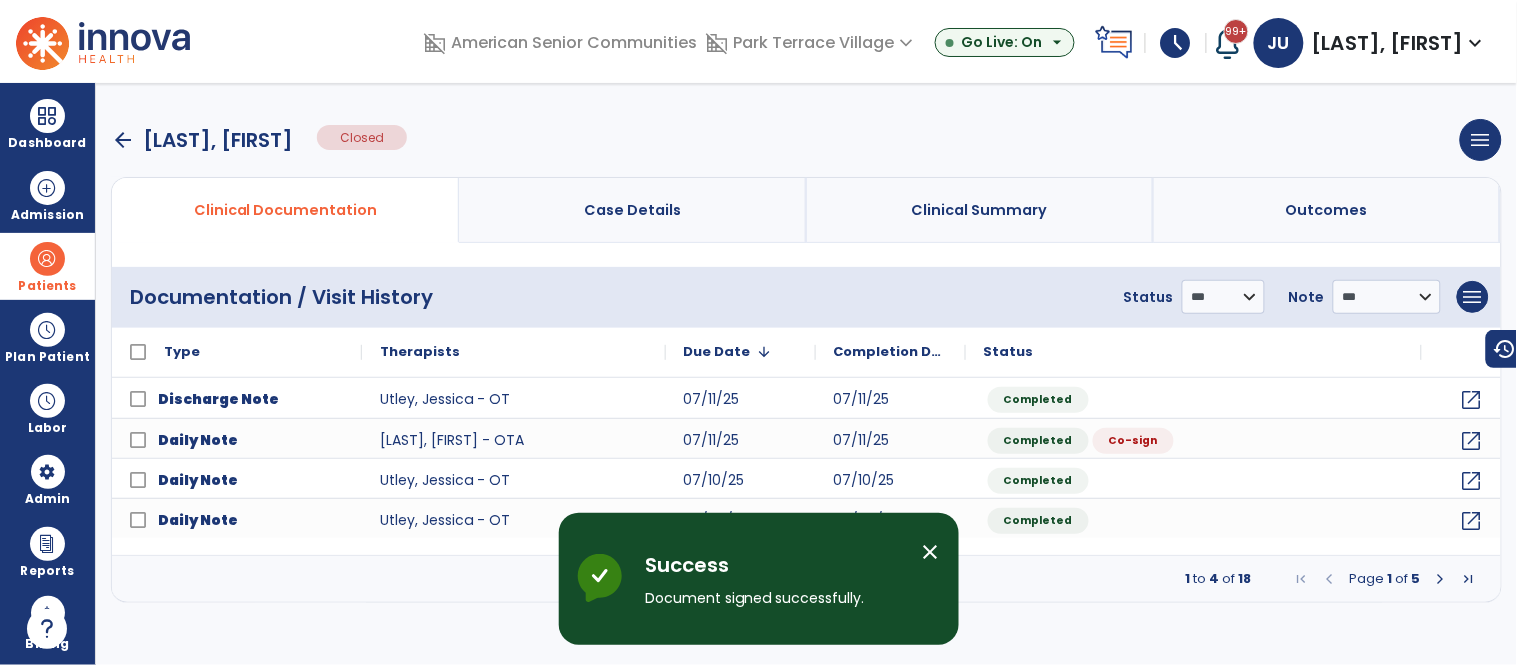 click on "close" at bounding box center [931, 552] 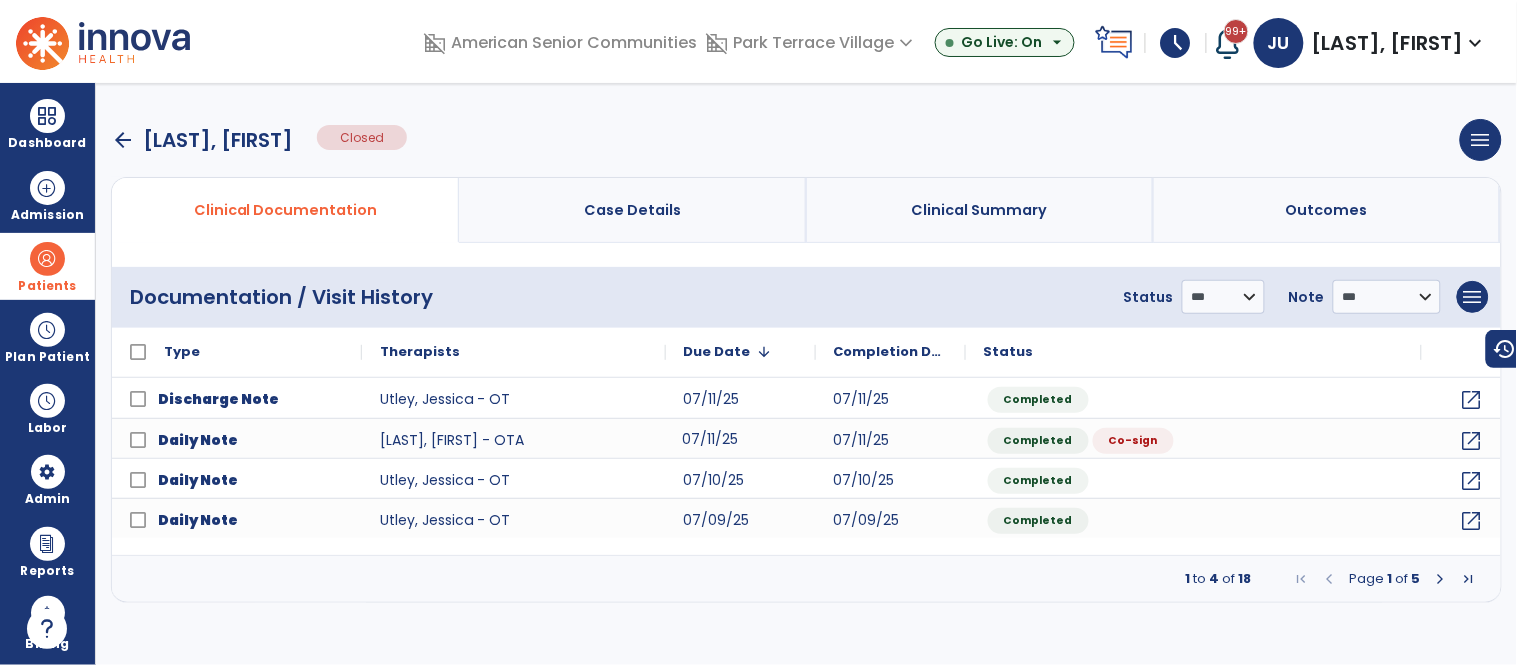 click on "07/11/25" 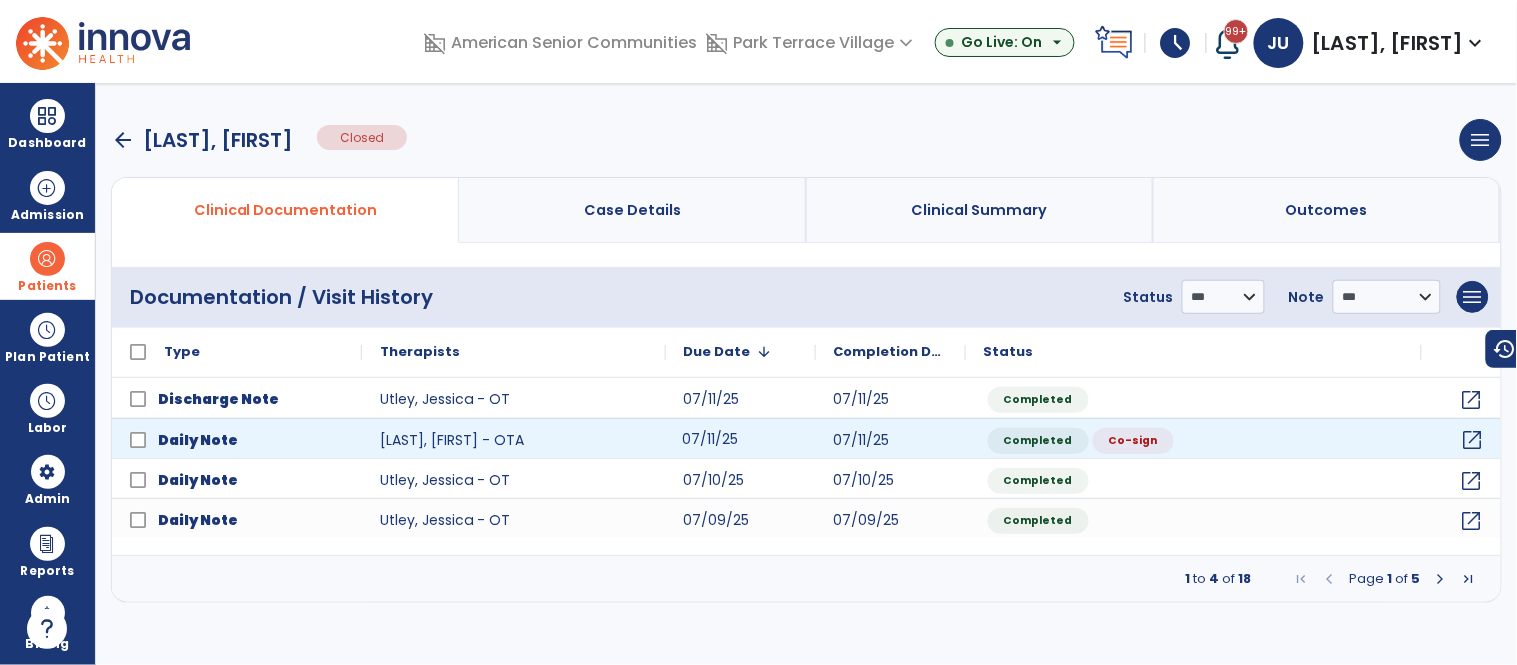 click on "open_in_new" 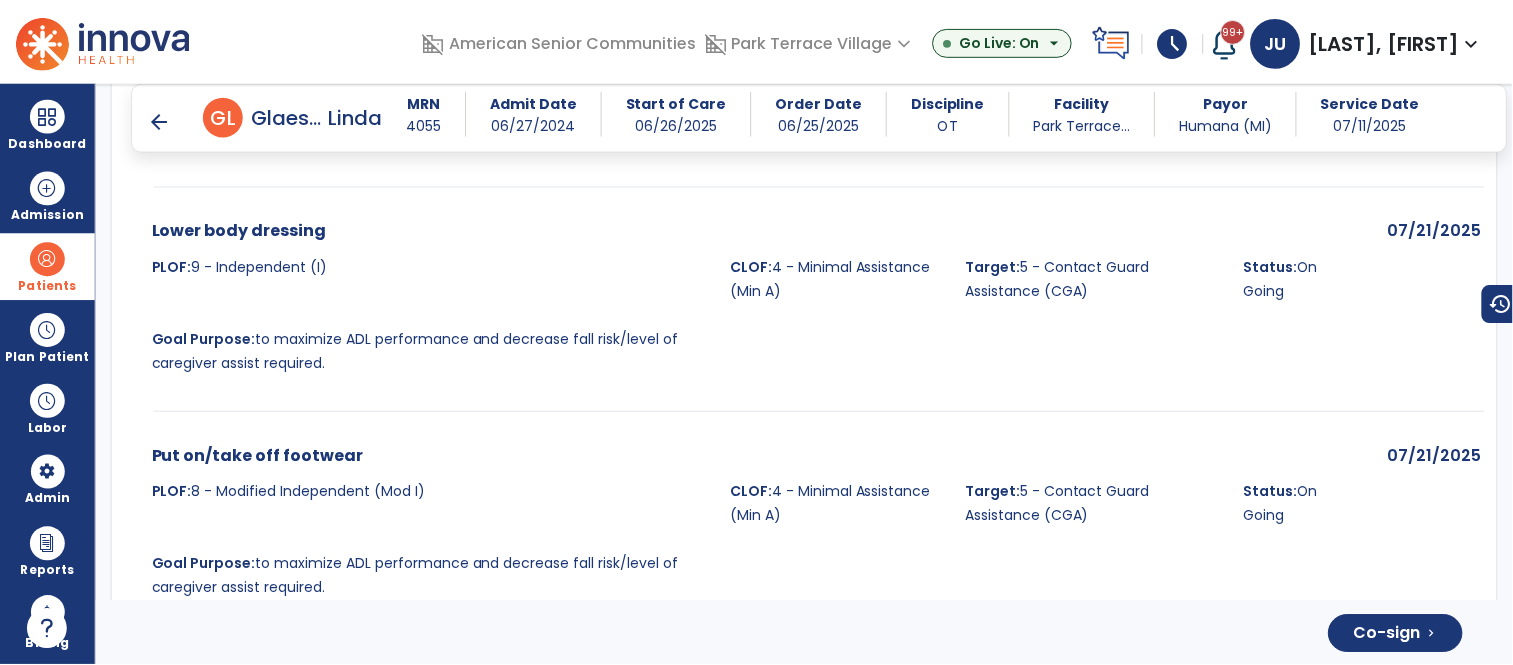 scroll, scrollTop: 5480, scrollLeft: 0, axis: vertical 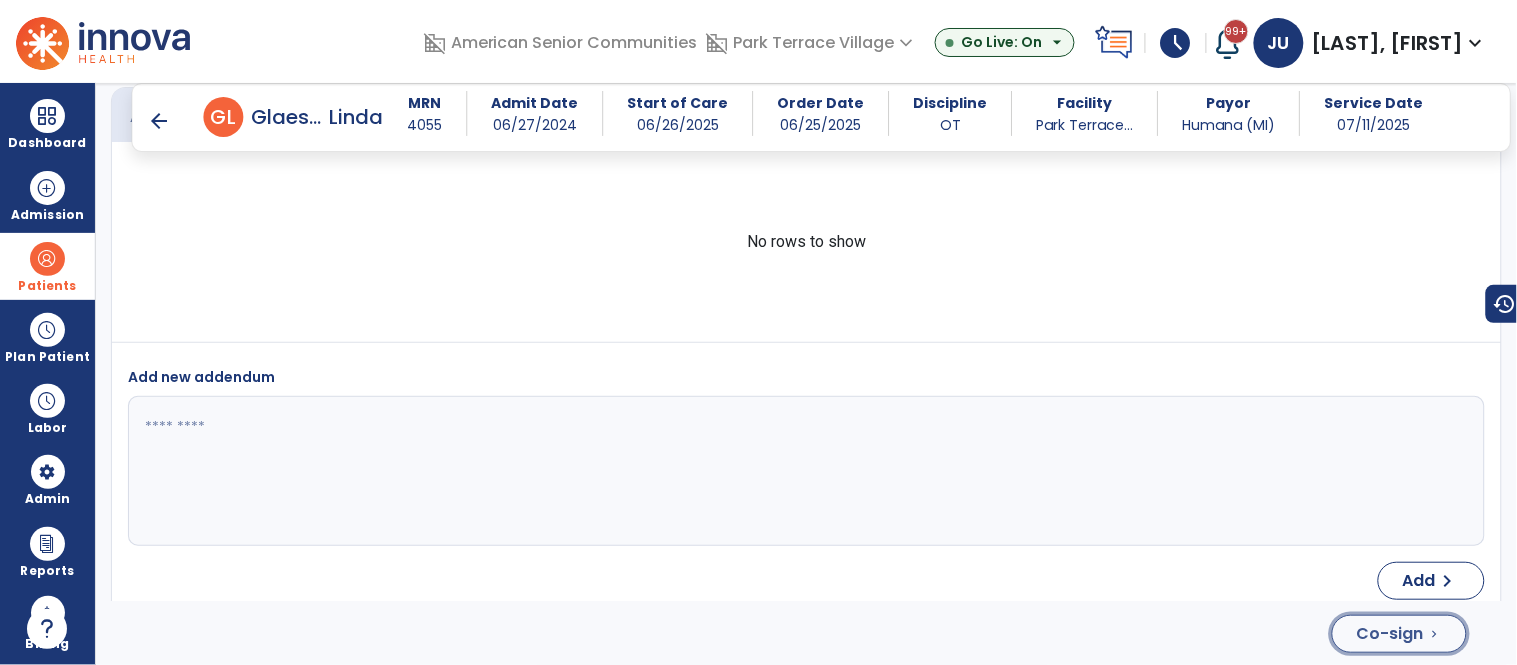 click on "Co-sign" 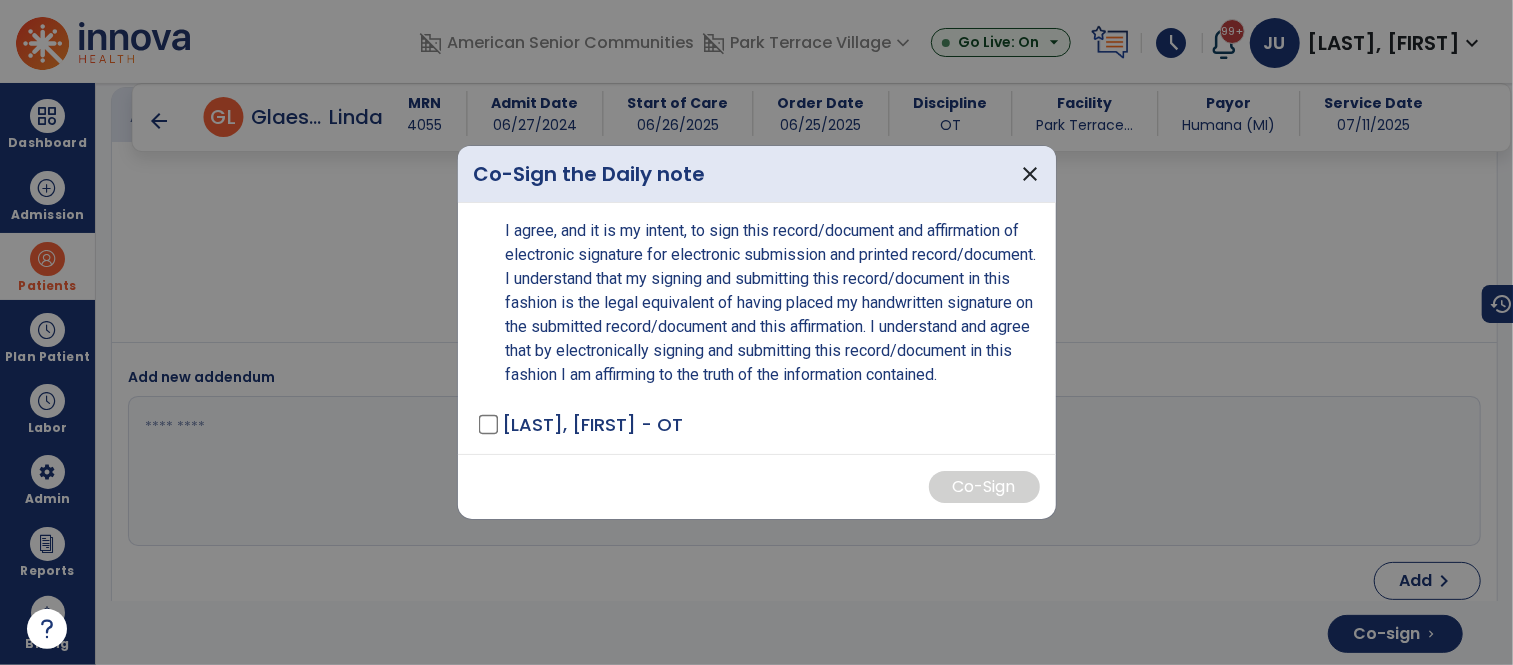 click on "[LAST], [FIRST] - OT" at bounding box center (592, 424) 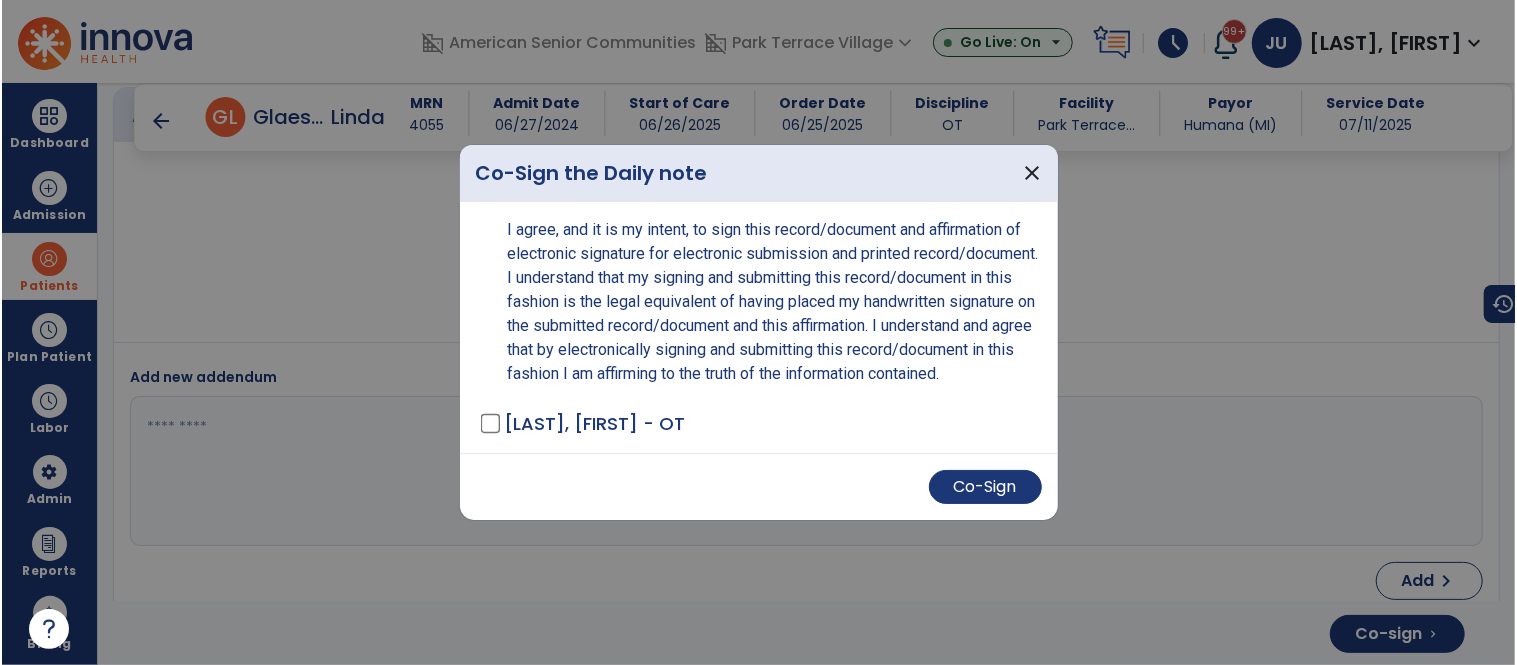 scroll, scrollTop: 5480, scrollLeft: 0, axis: vertical 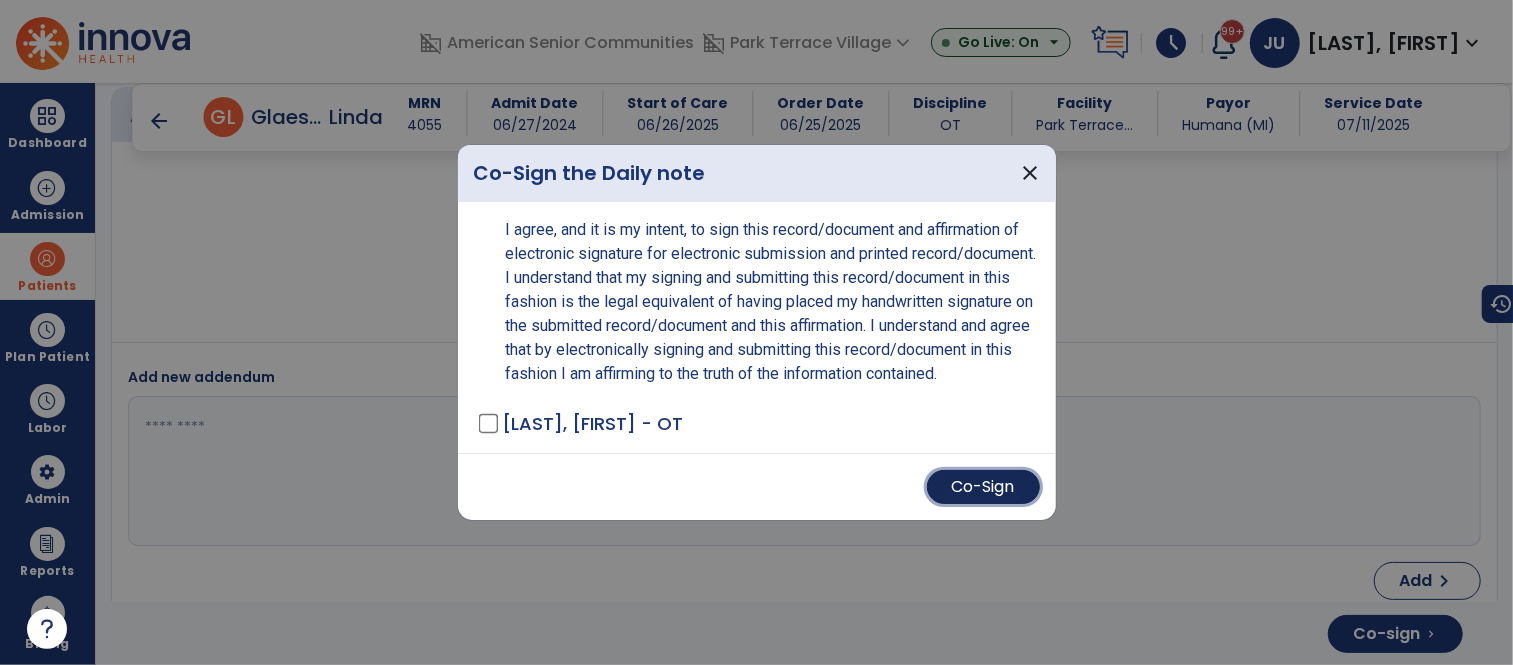 click on "Co-Sign" at bounding box center (983, 487) 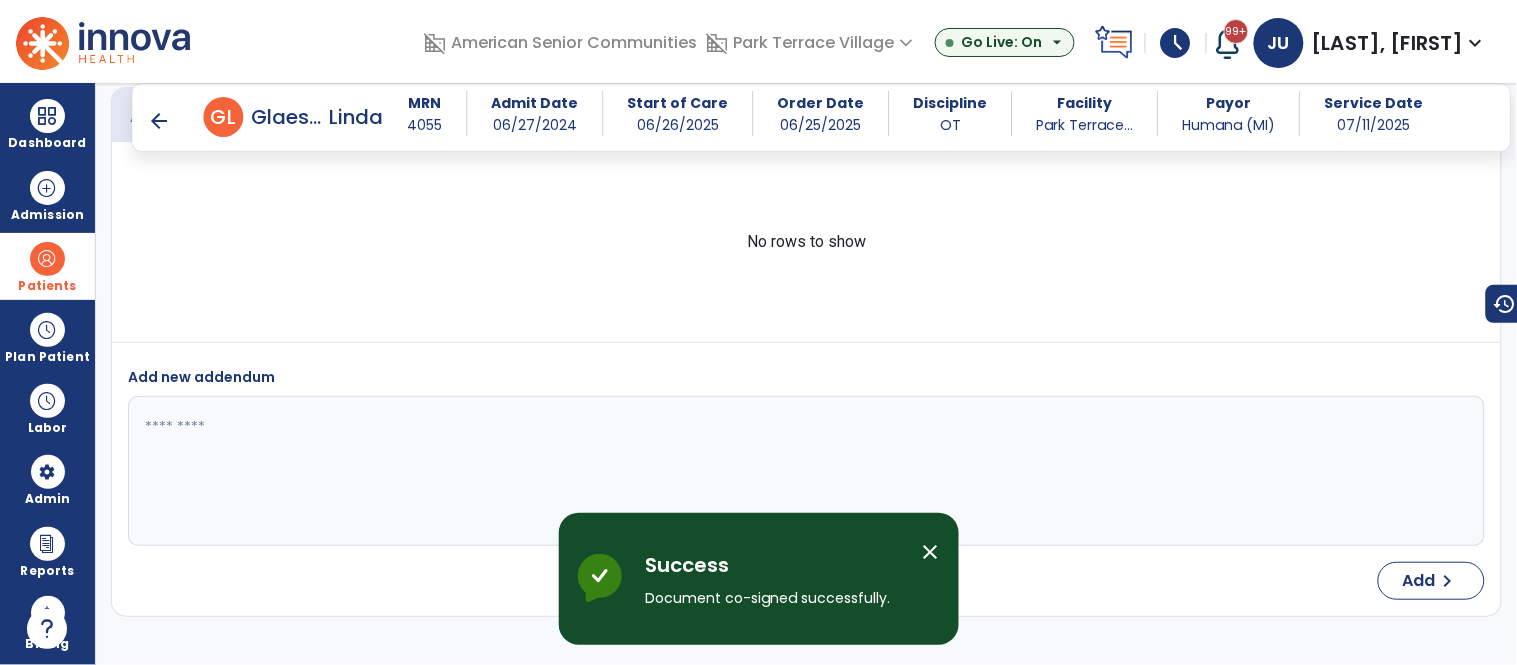 click on "arrow_back" at bounding box center [160, 121] 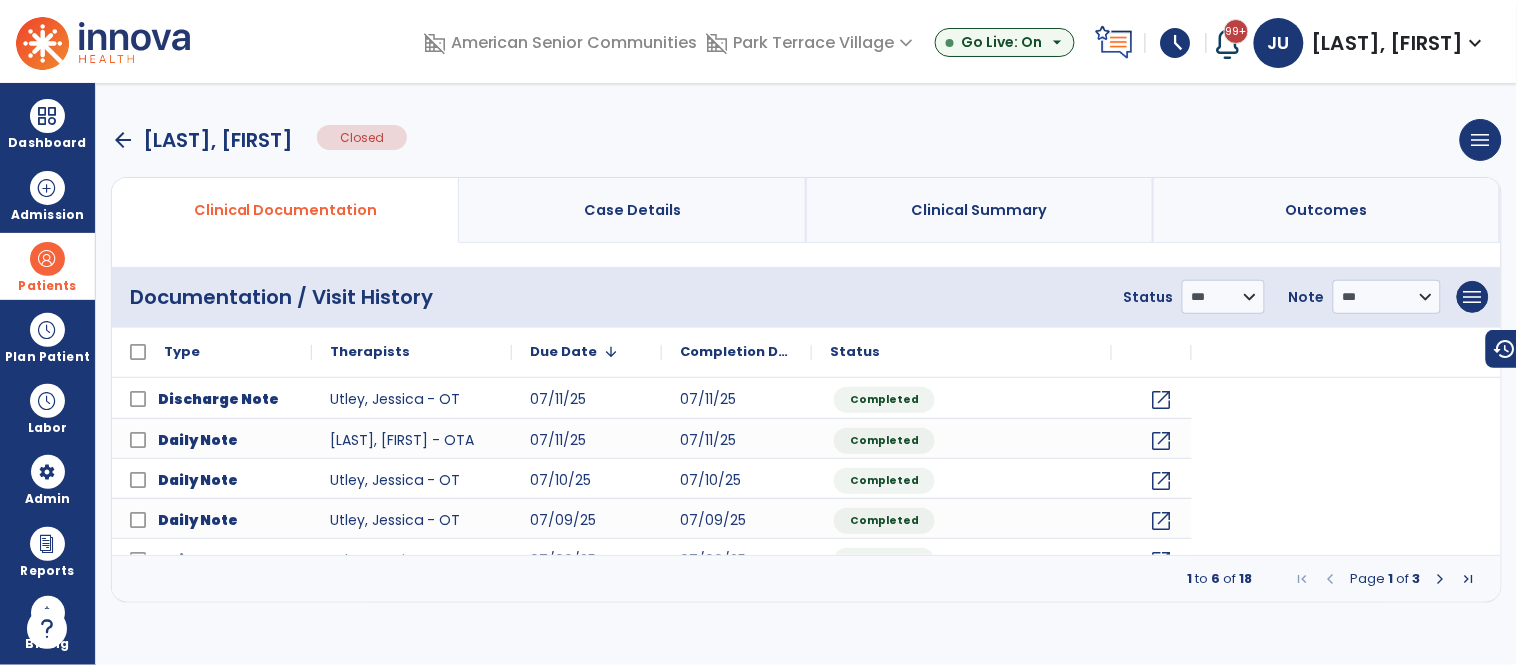 scroll, scrollTop: 0, scrollLeft: 0, axis: both 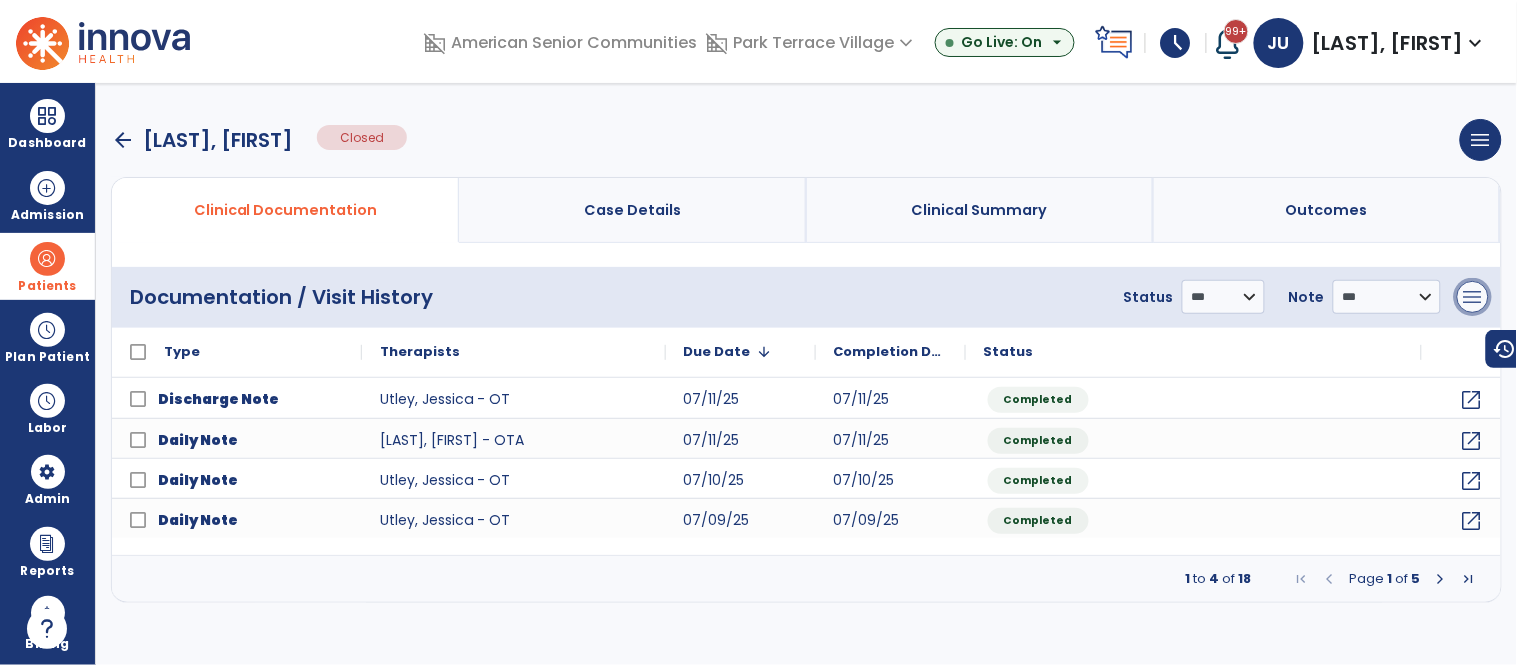 click on "menu" at bounding box center (1473, 297) 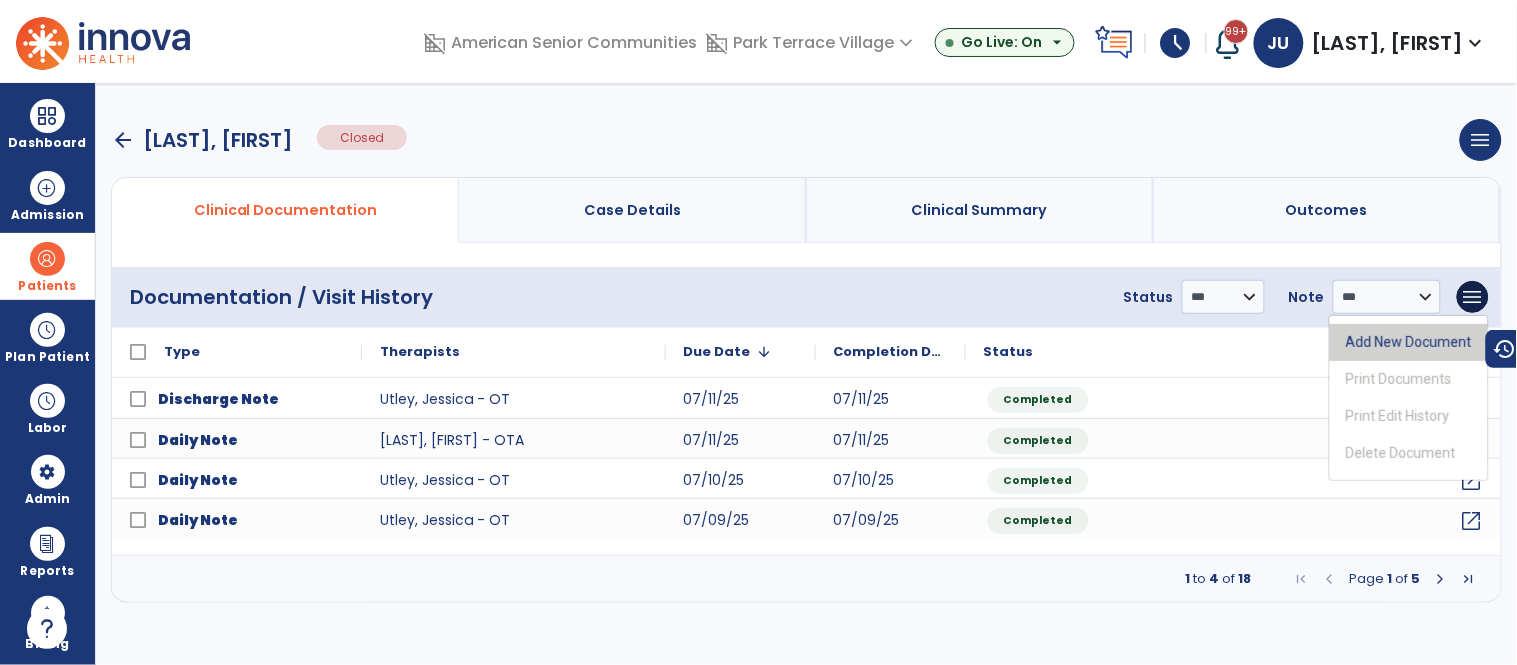 click on "Add New Document" at bounding box center [1409, 342] 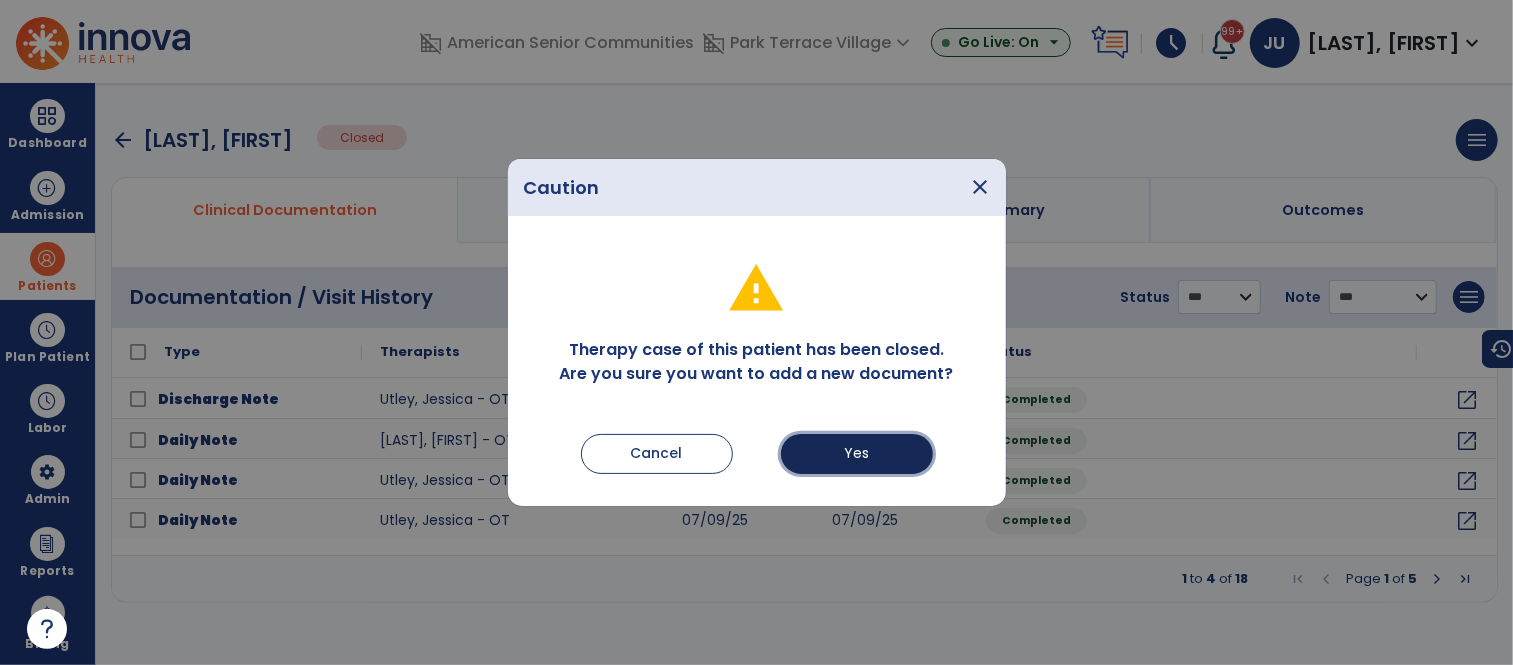 click on "Yes" at bounding box center [857, 454] 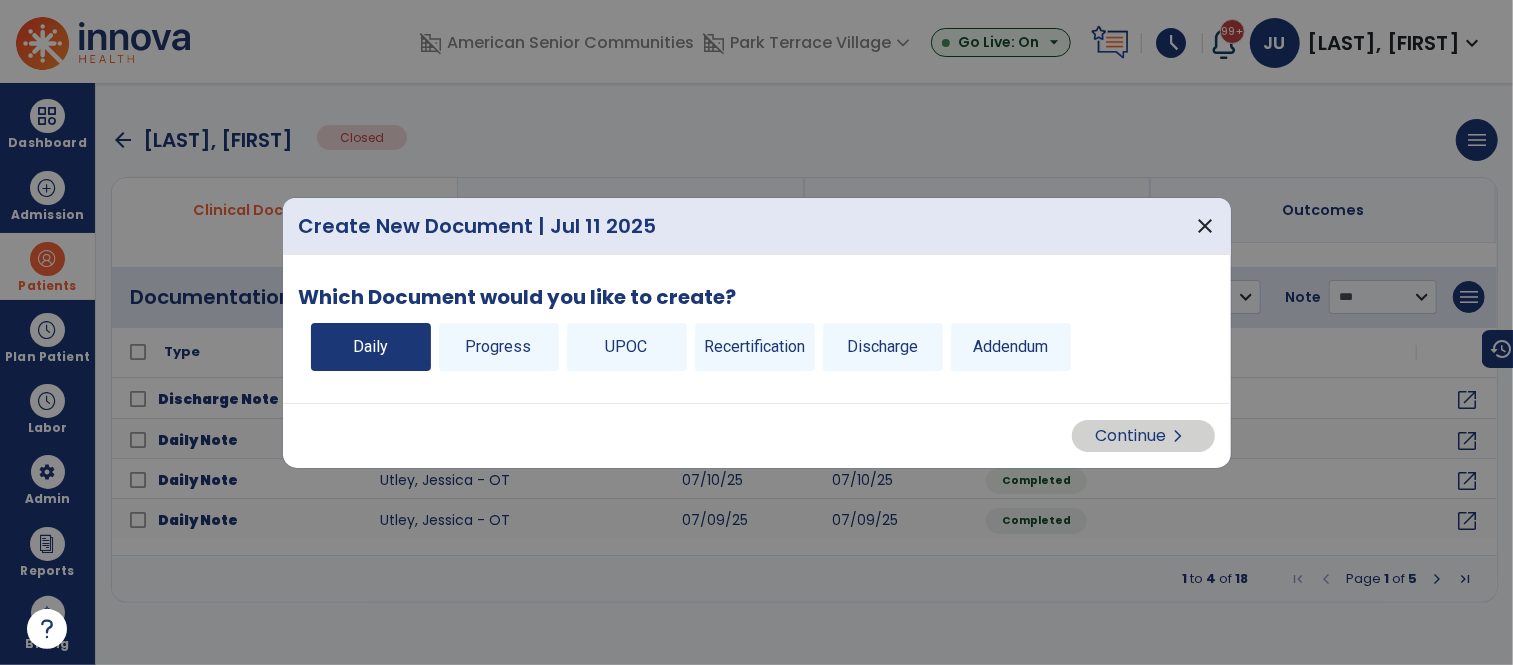 click on "Daily" at bounding box center [371, 347] 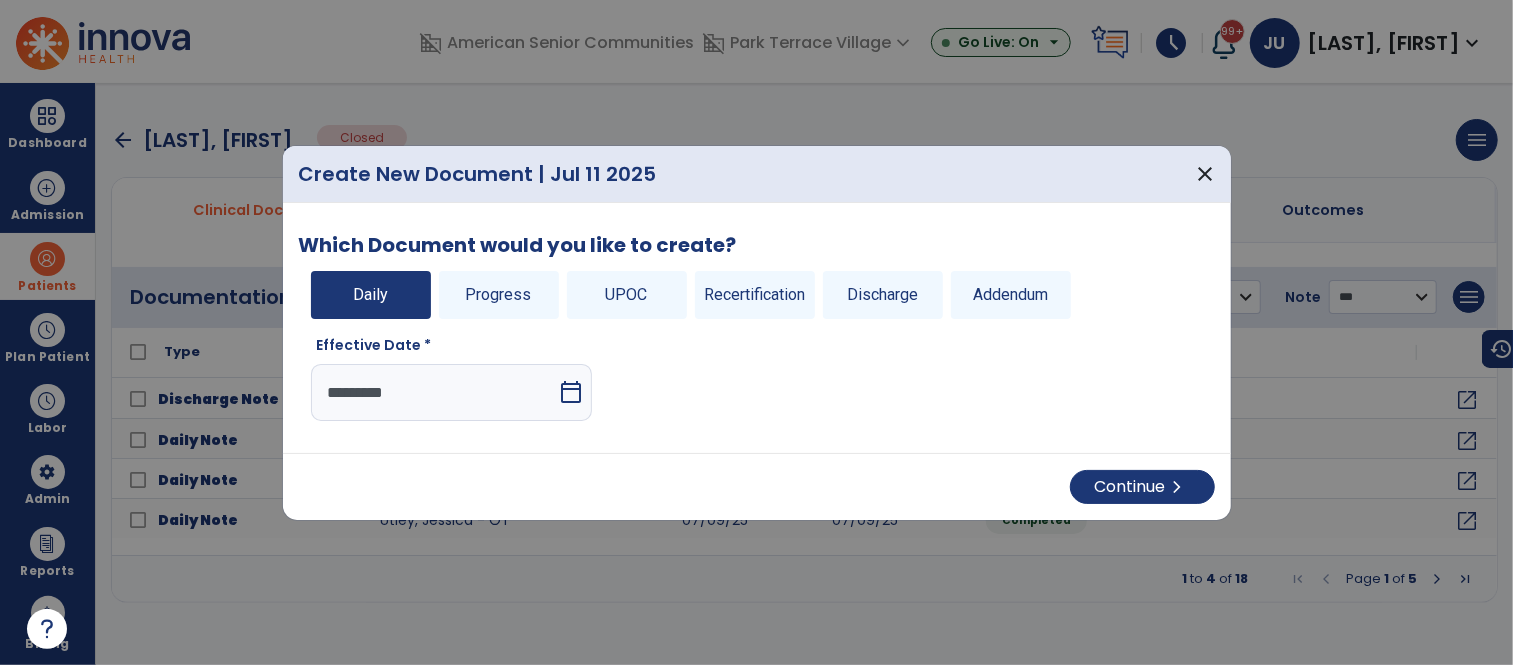 click on "Continue   chevron_right" at bounding box center [757, 486] 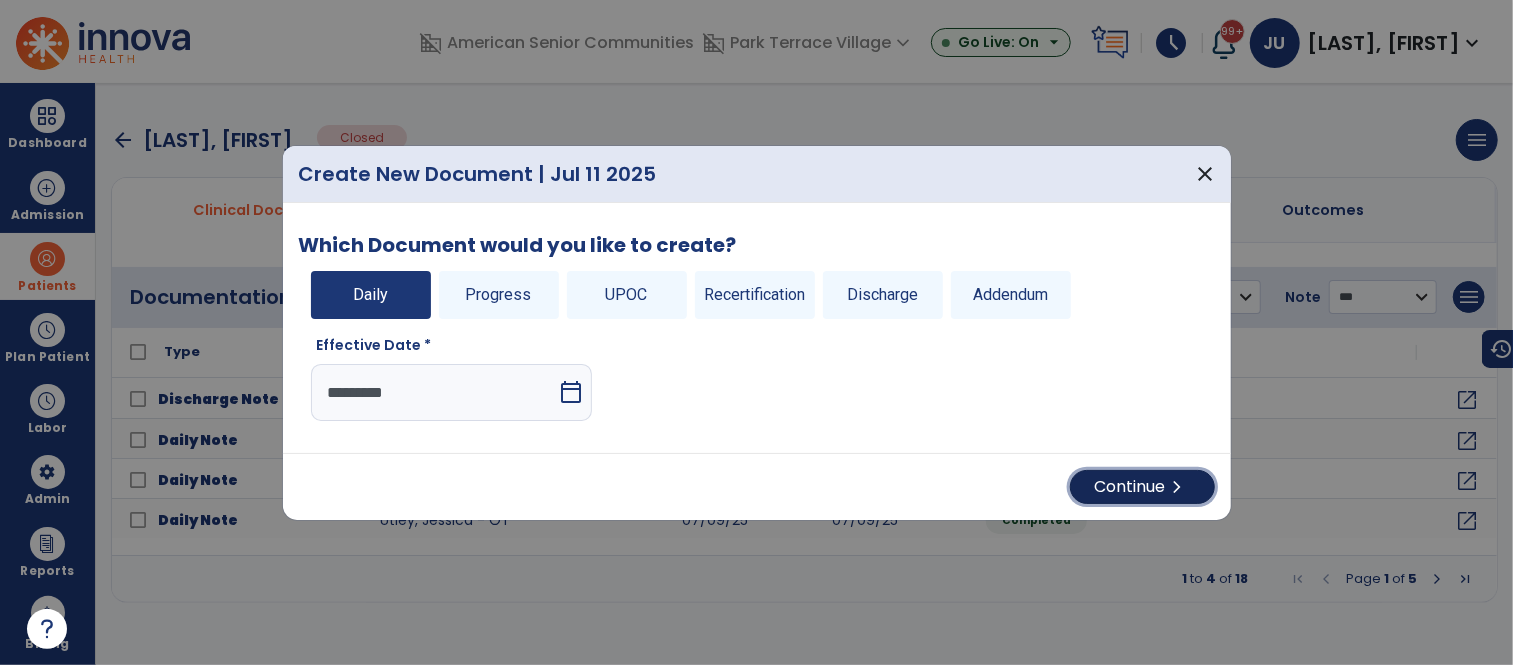 click on "Continue   chevron_right" at bounding box center [1142, 487] 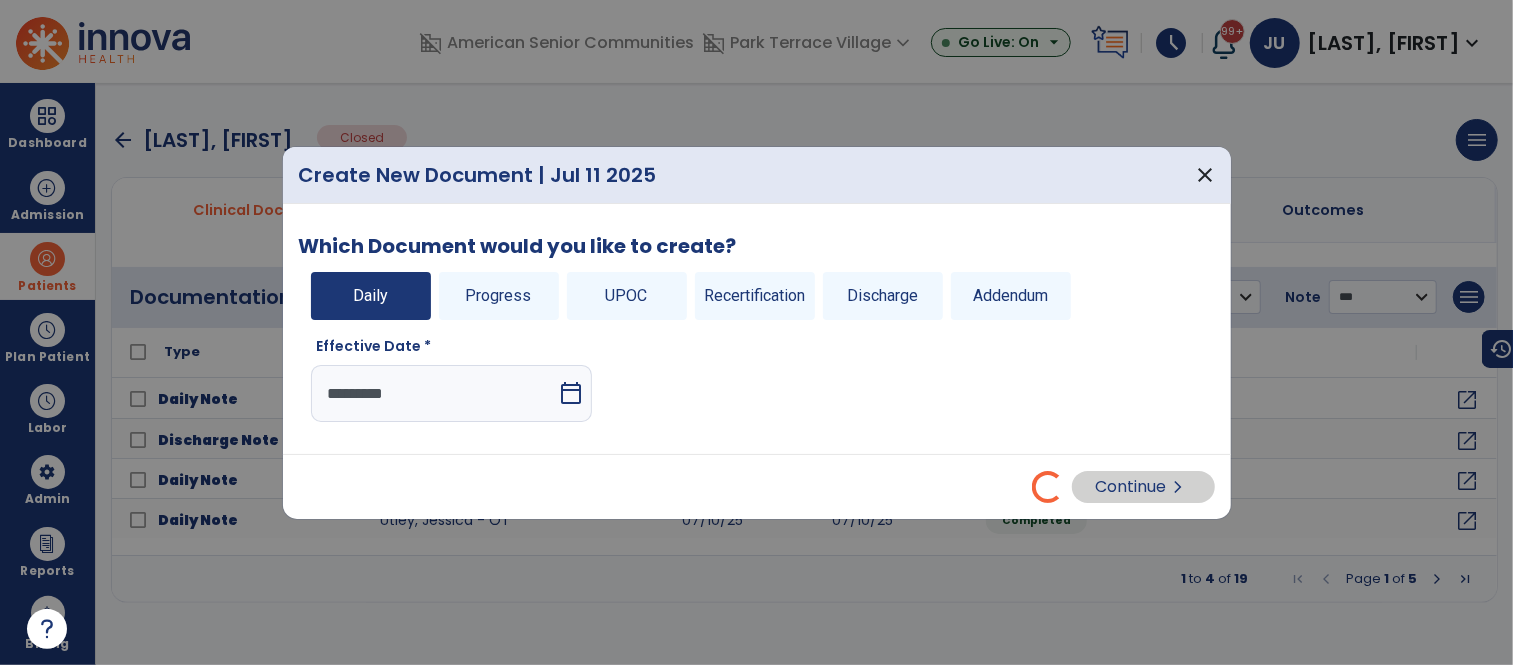 select on "*" 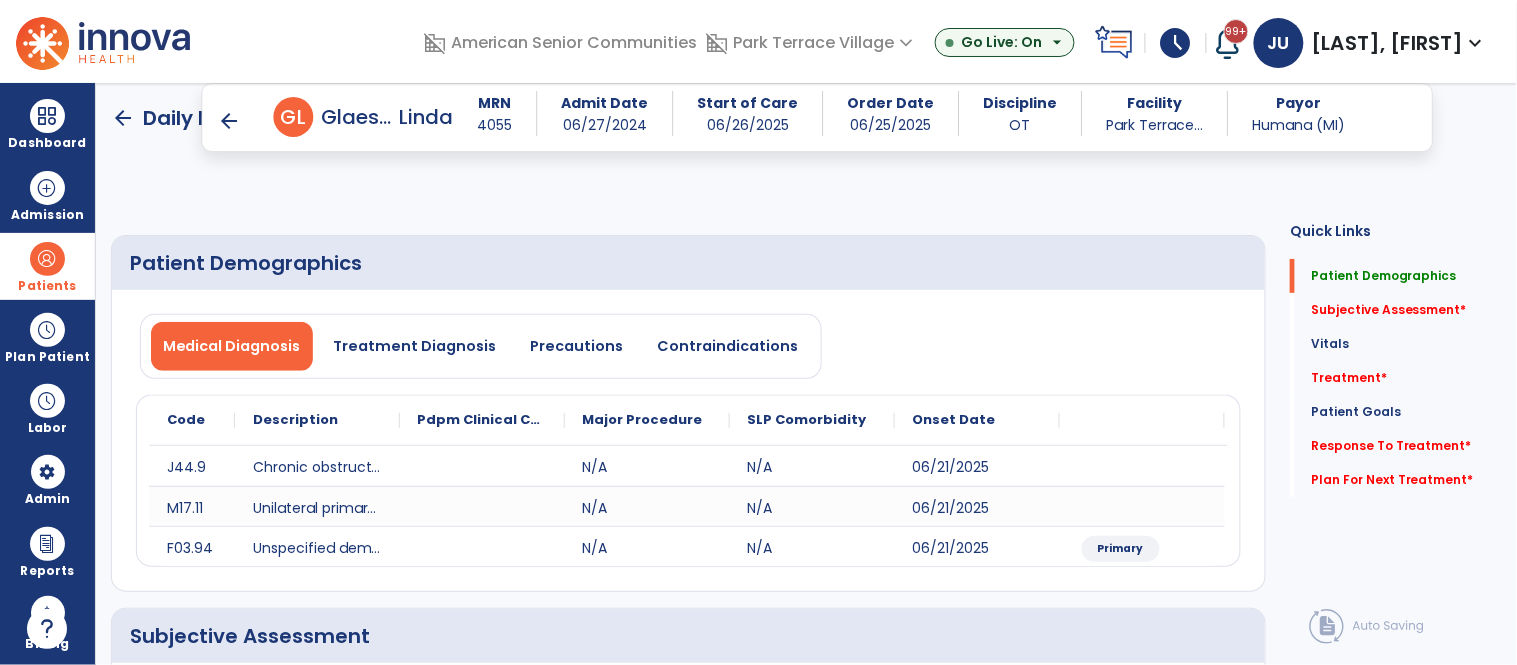 click 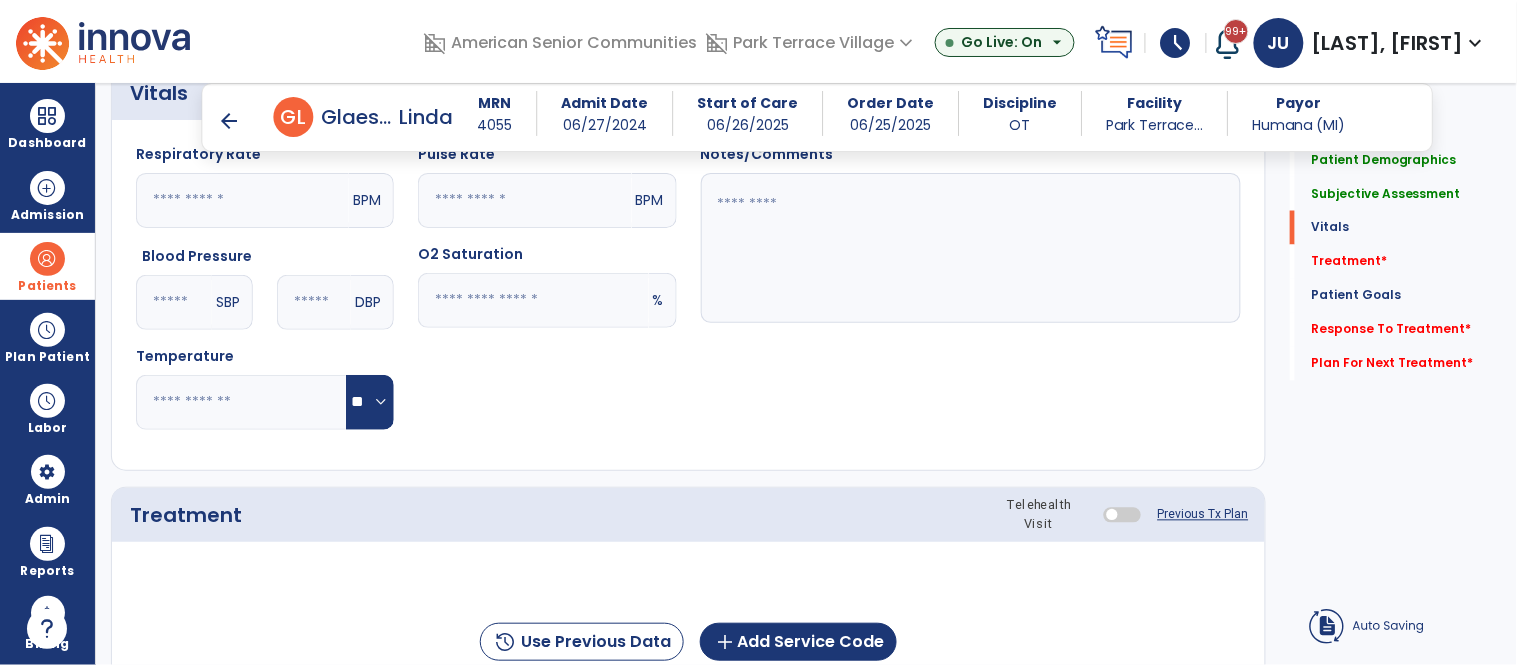 type on "**********" 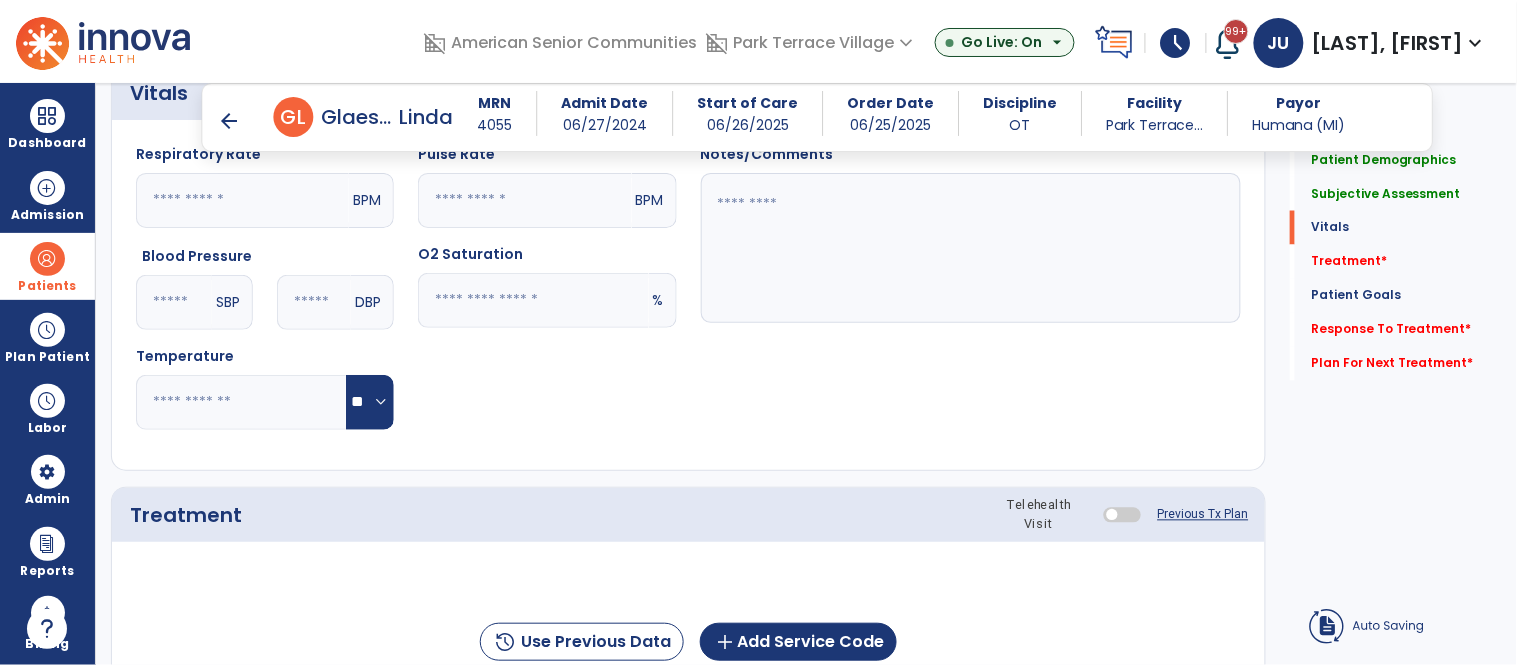 click on "history  Use Previous Data  add  Add Service Code" 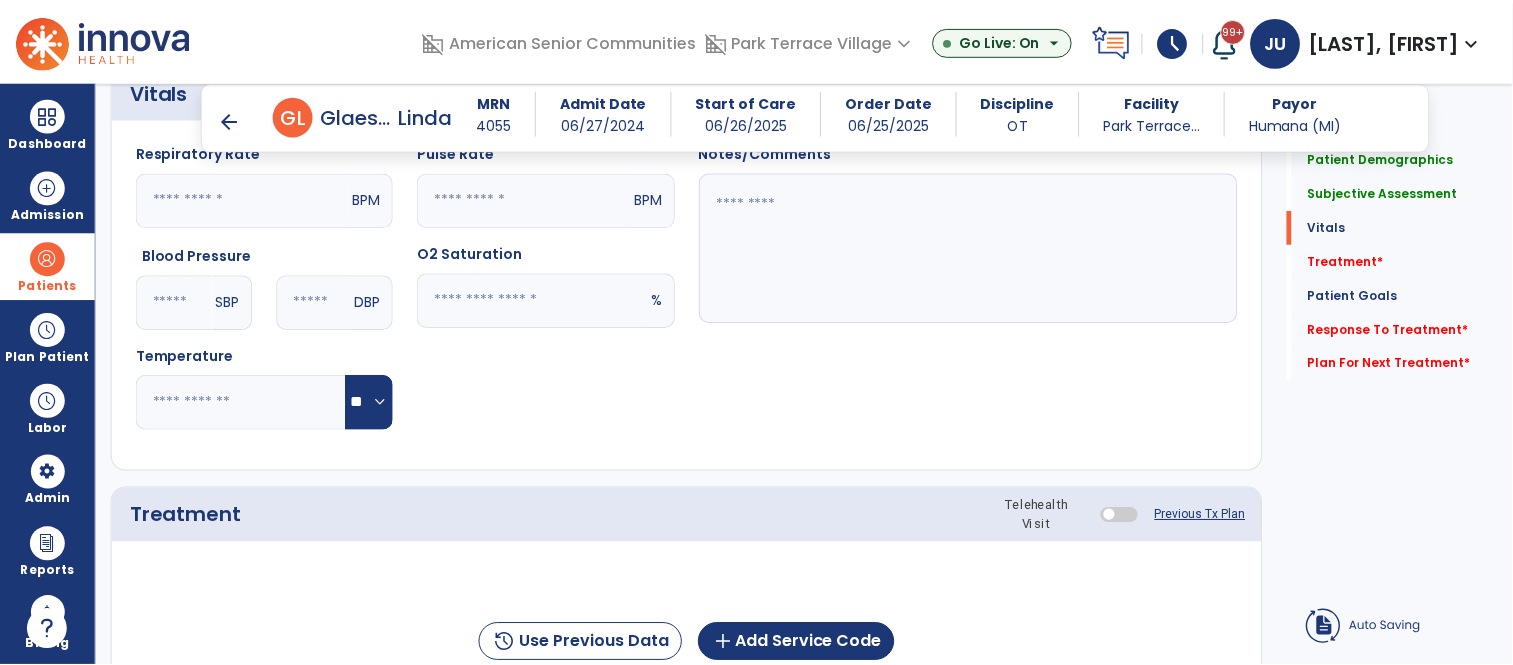 scroll, scrollTop: 987, scrollLeft: 0, axis: vertical 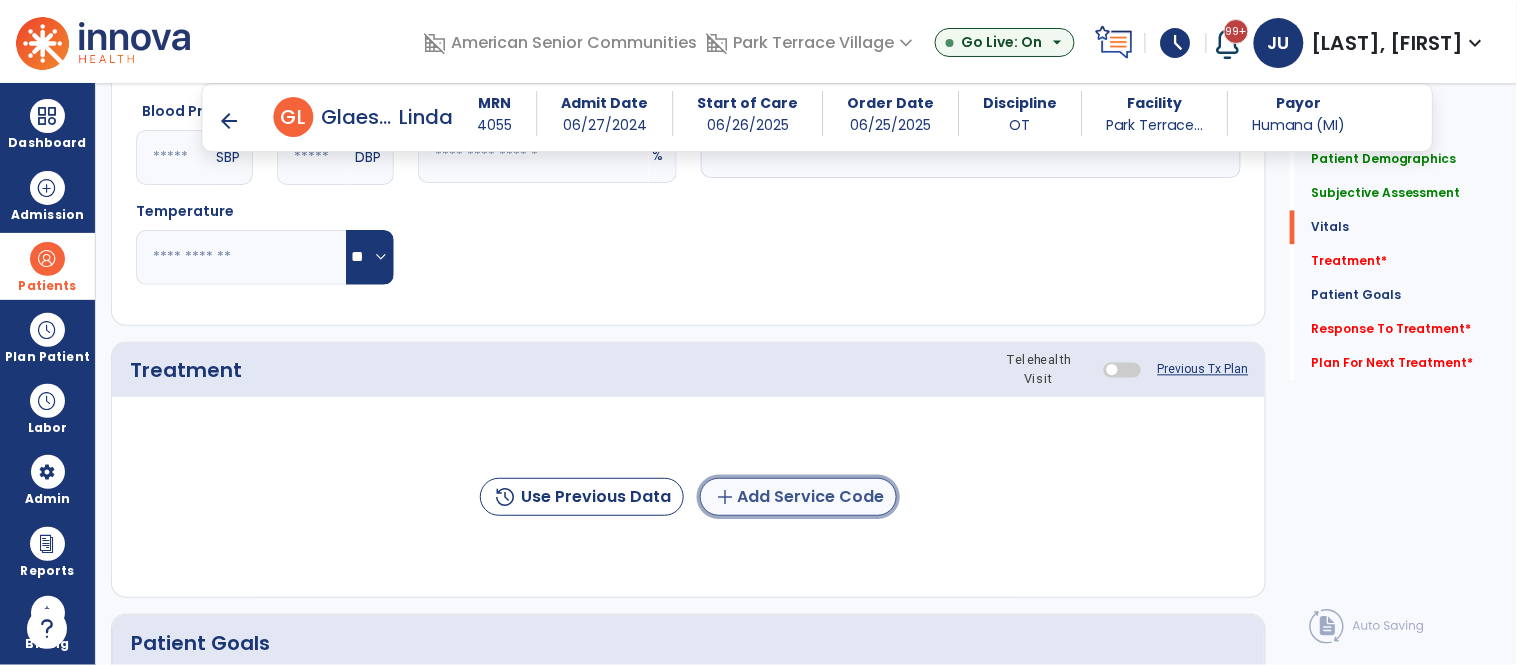 click on "add  Add Service Code" 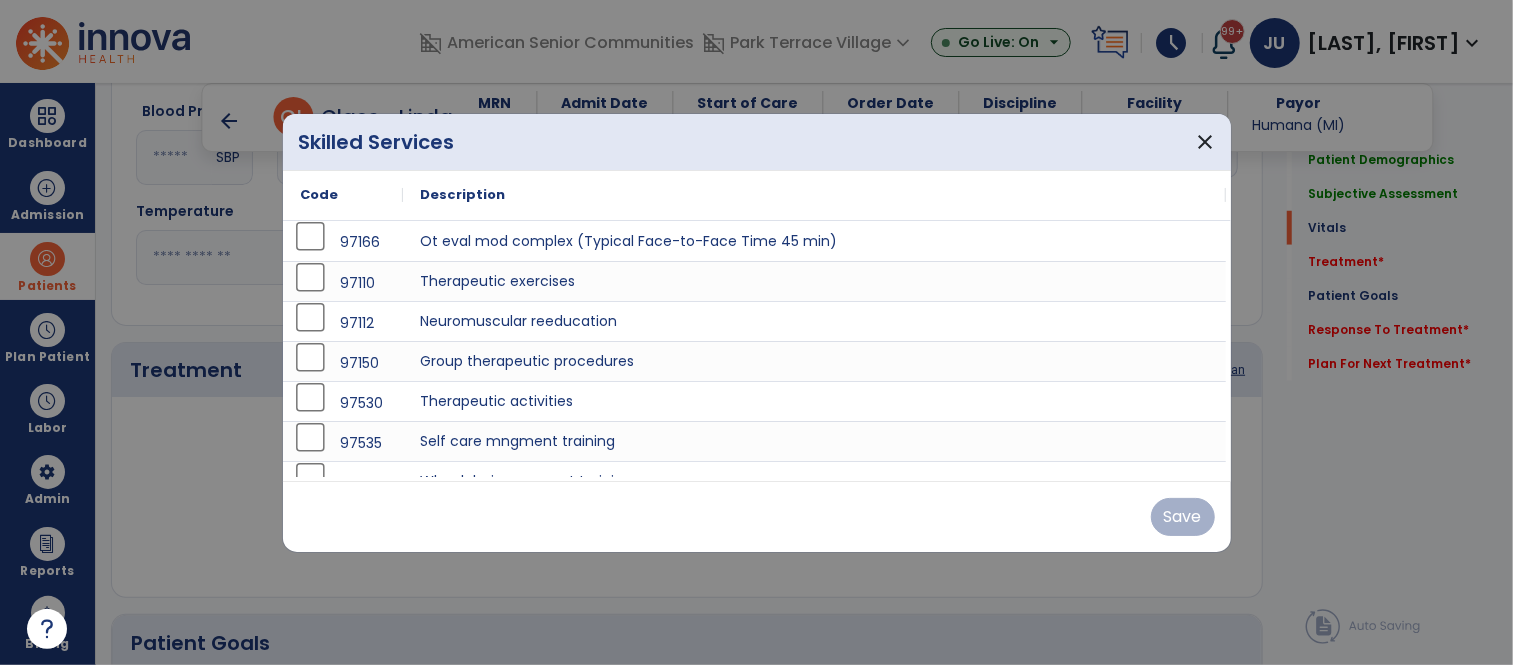 scroll, scrollTop: 987, scrollLeft: 0, axis: vertical 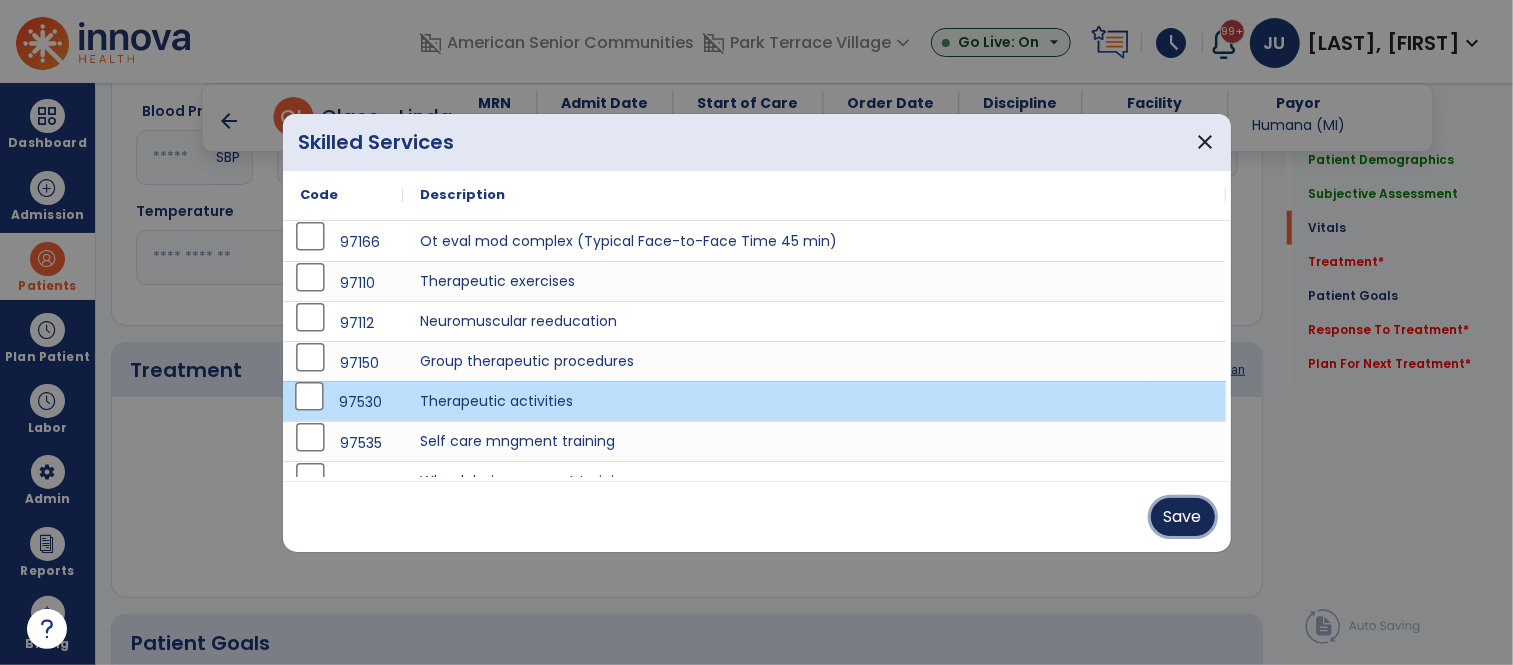 click on "Save" at bounding box center [1183, 517] 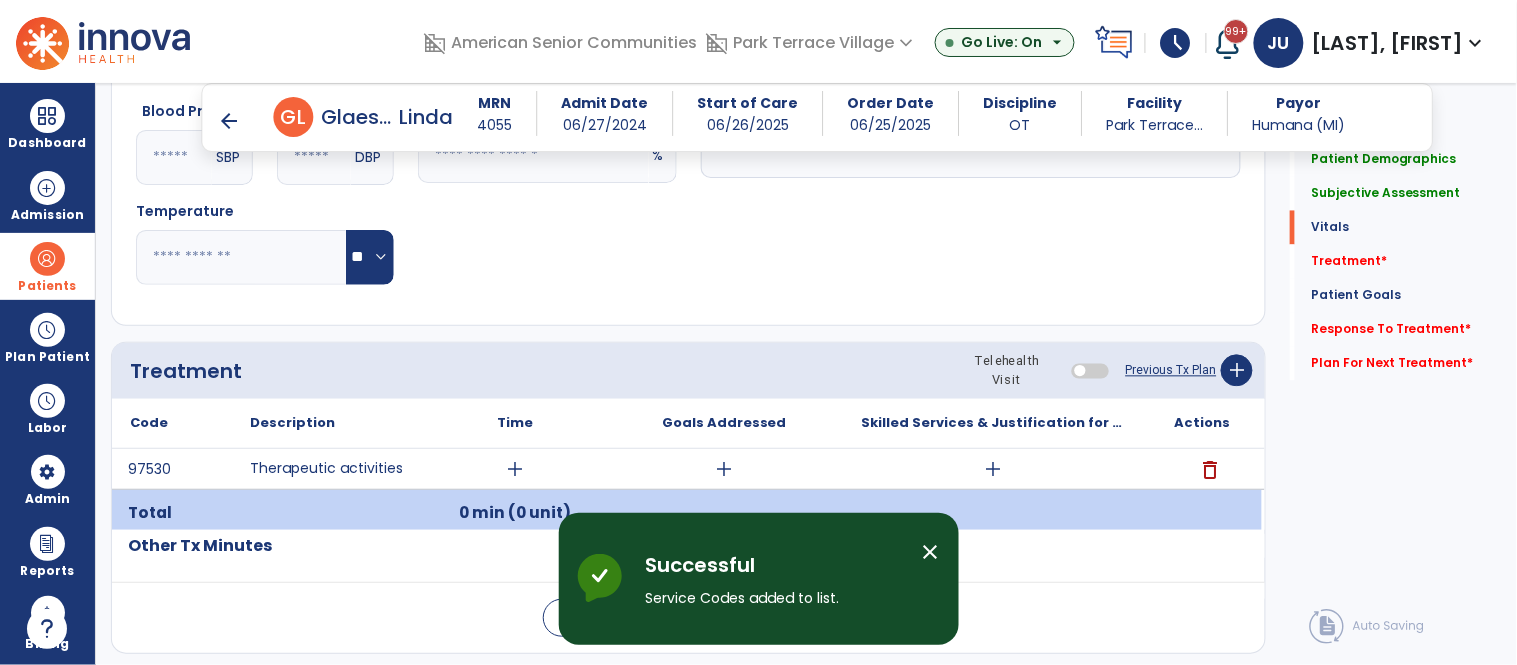 click on "add" at bounding box center [515, 469] 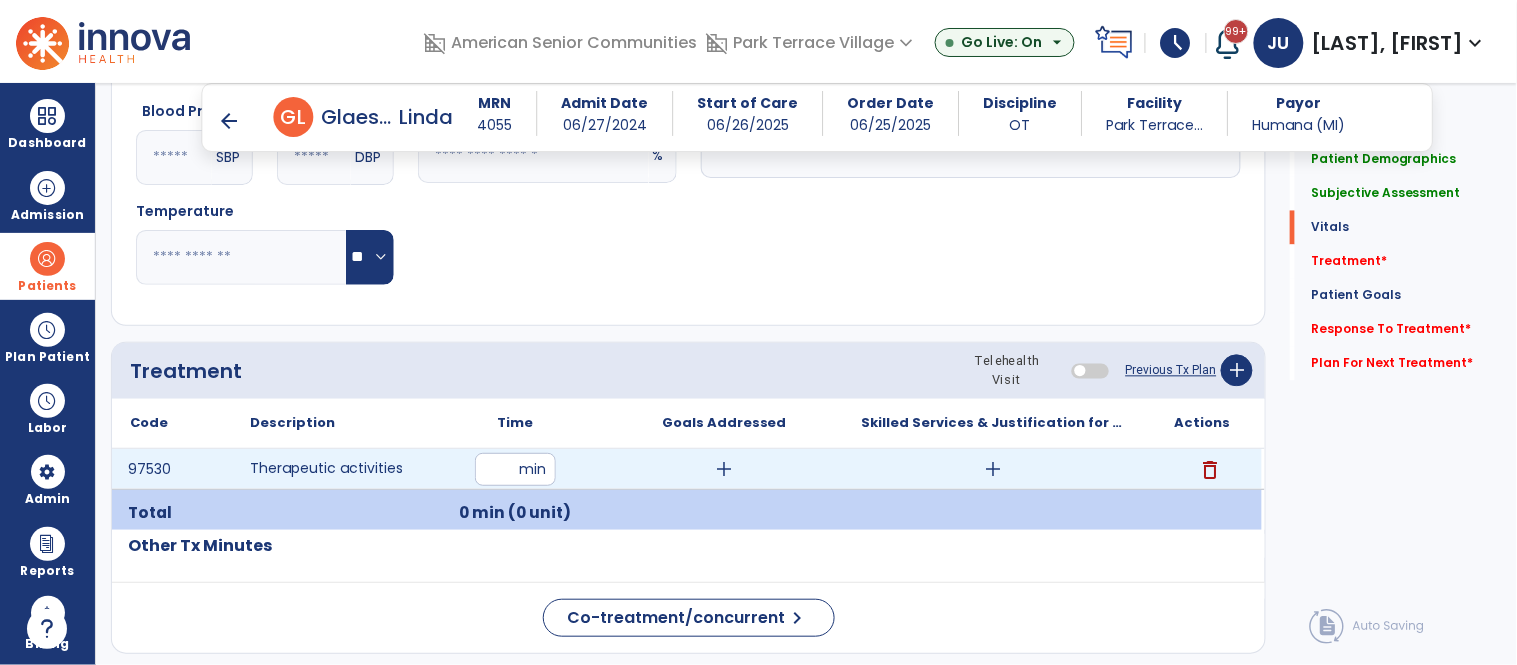type on "**" 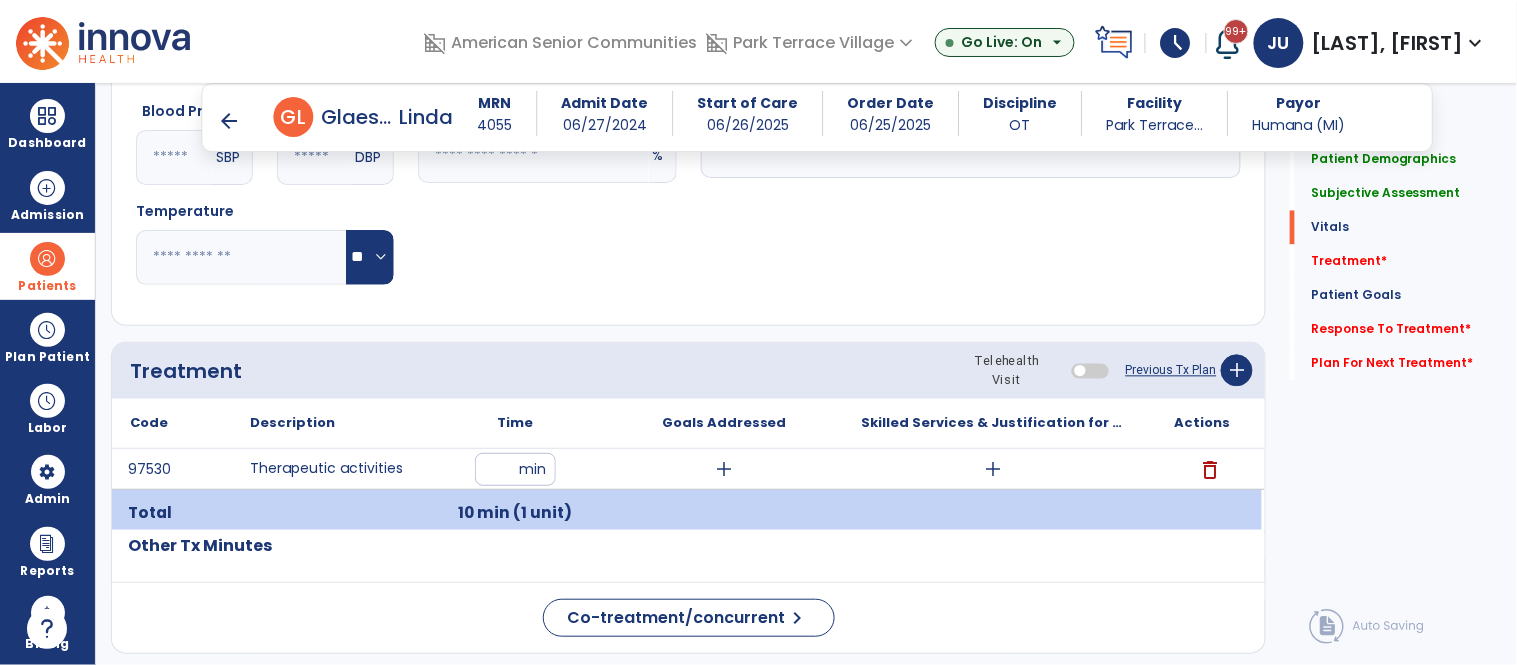 click on "add" at bounding box center [724, 469] 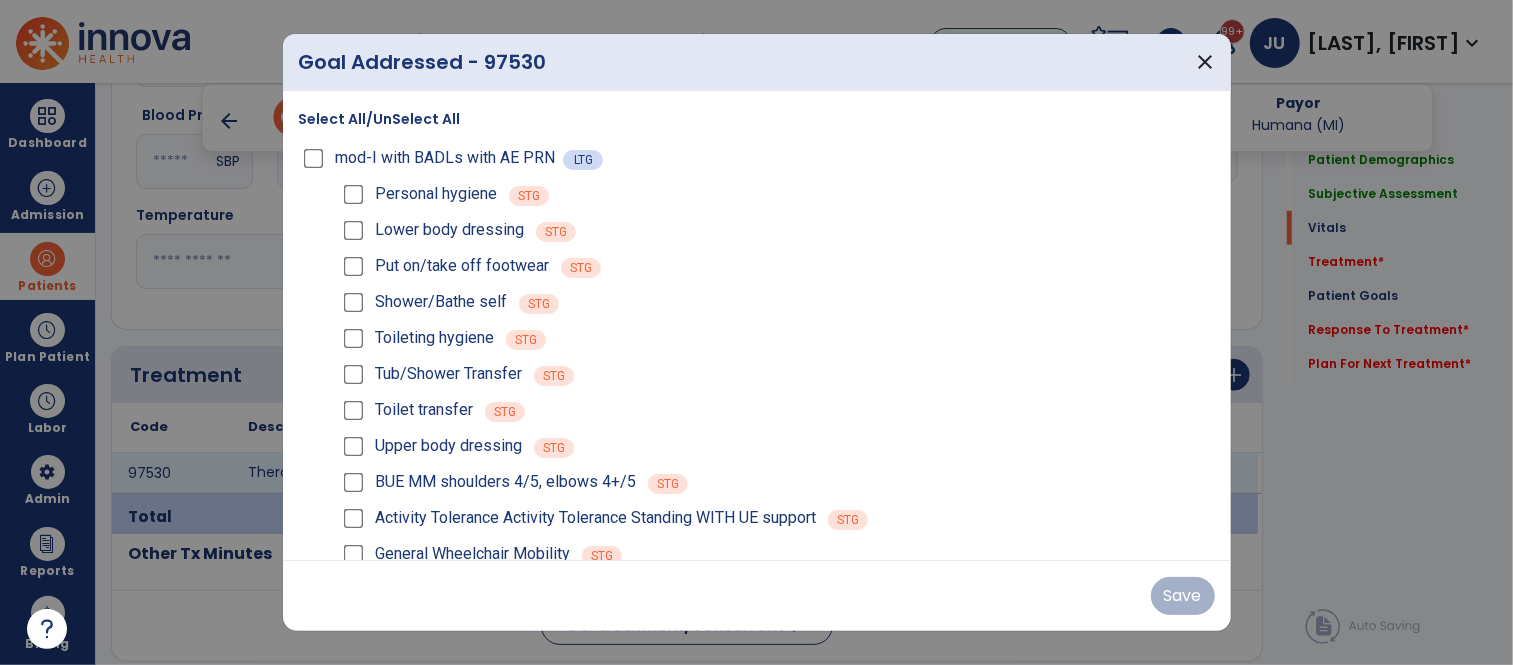 scroll, scrollTop: 987, scrollLeft: 0, axis: vertical 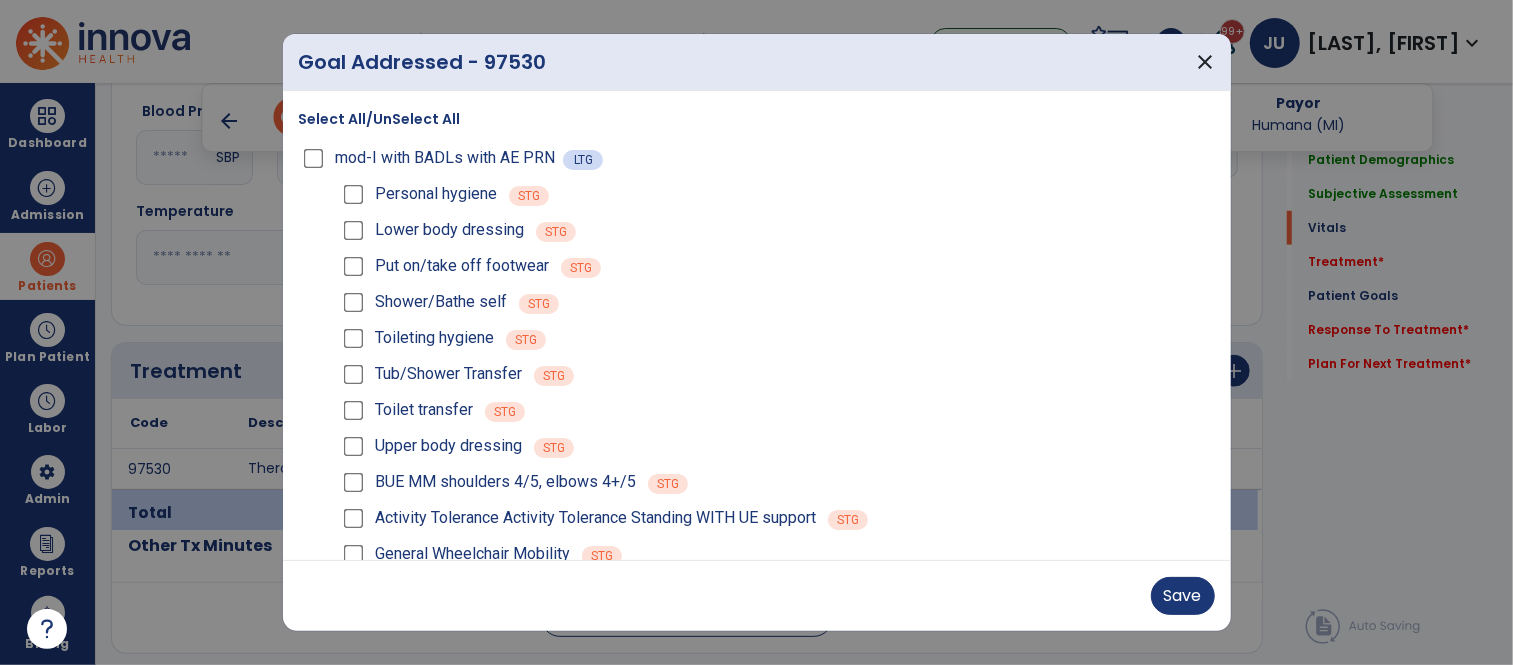 click on "Save" at bounding box center [757, 595] 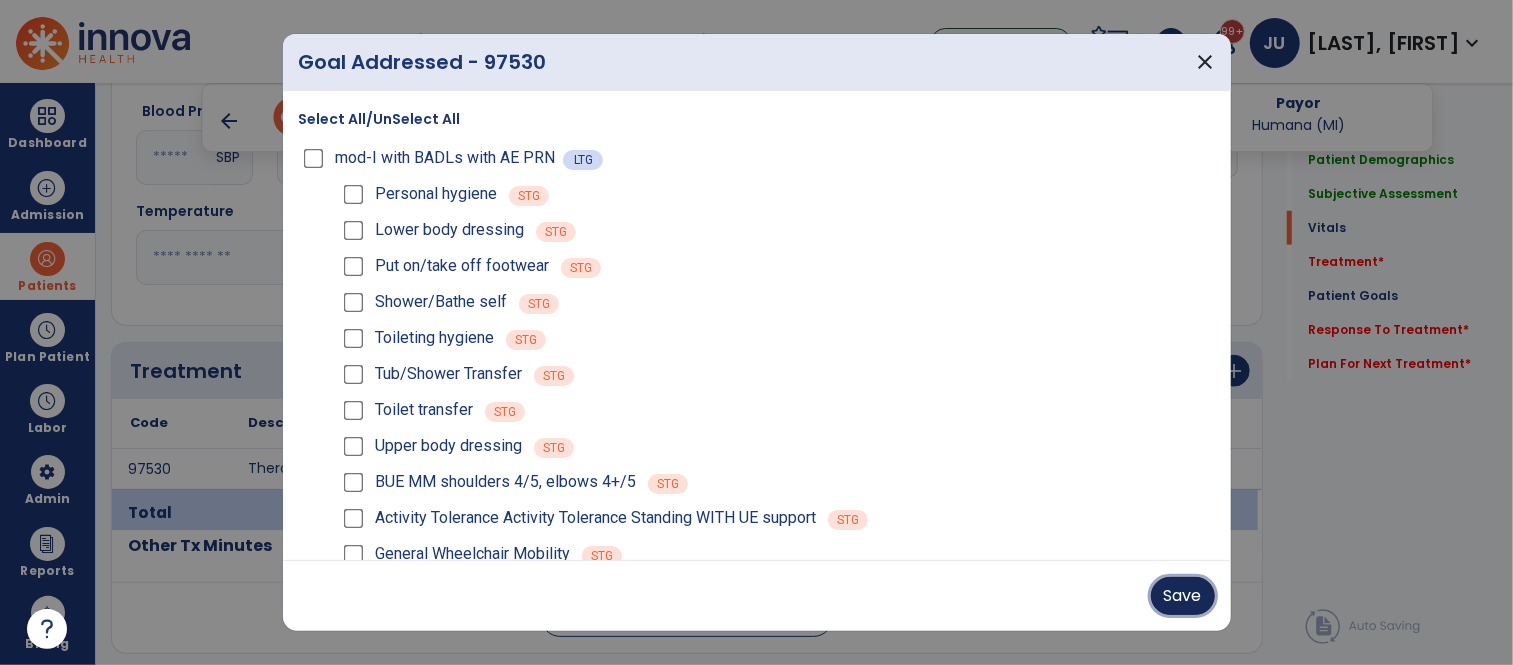 click on "Save" at bounding box center (1183, 596) 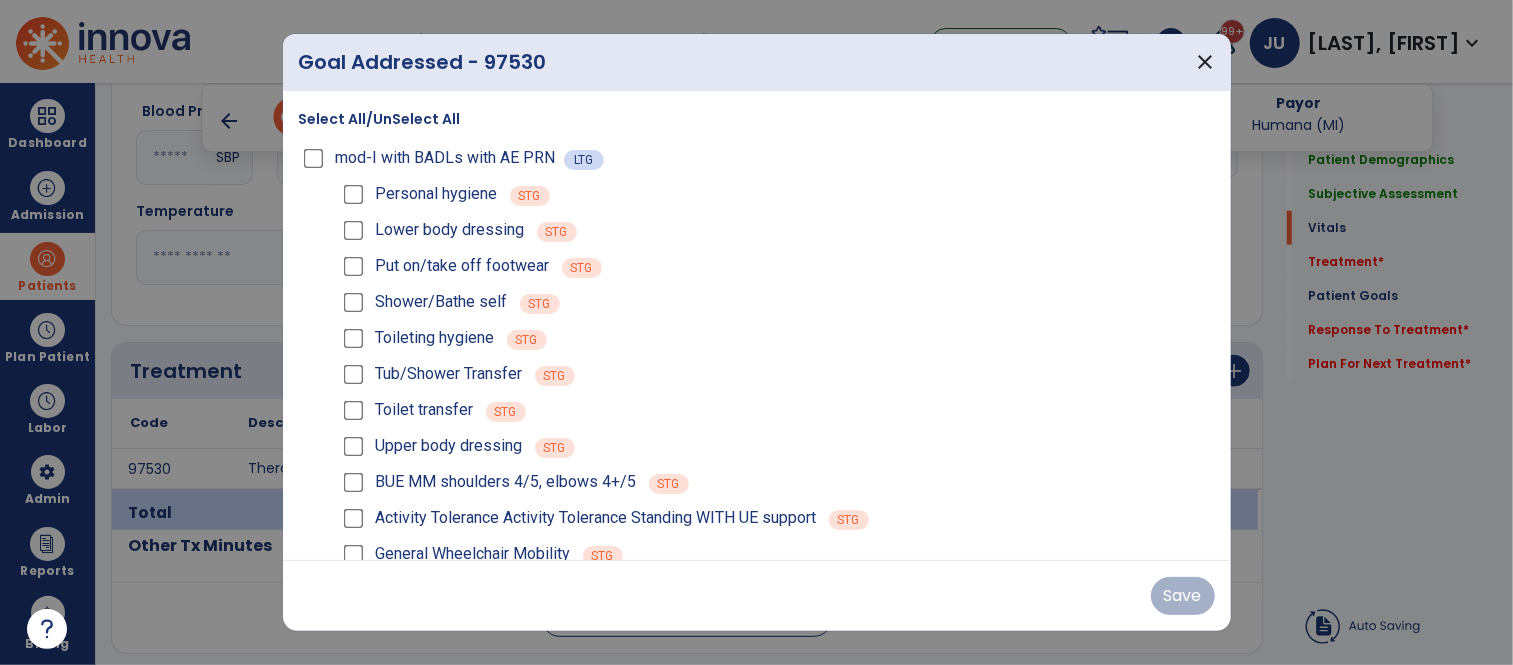 click on "Save" at bounding box center (757, 596) 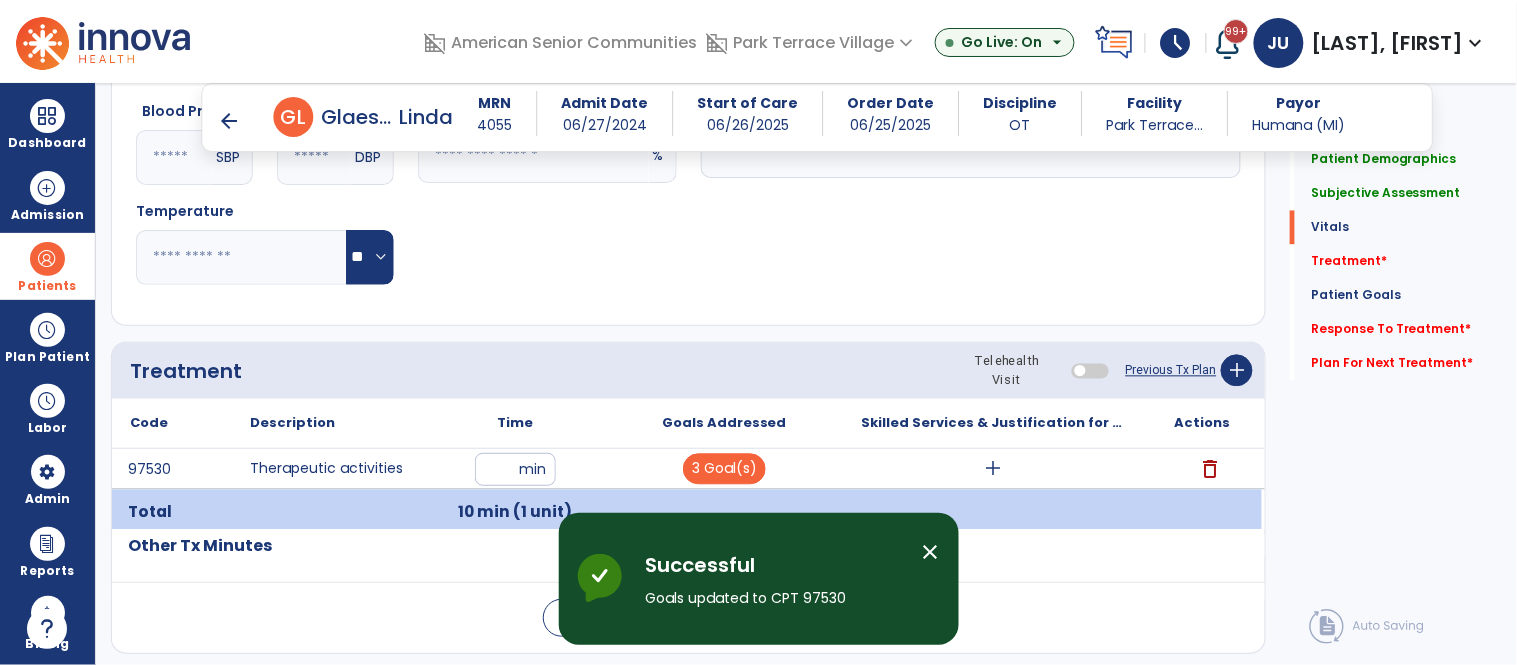 click on "add" at bounding box center [993, 469] 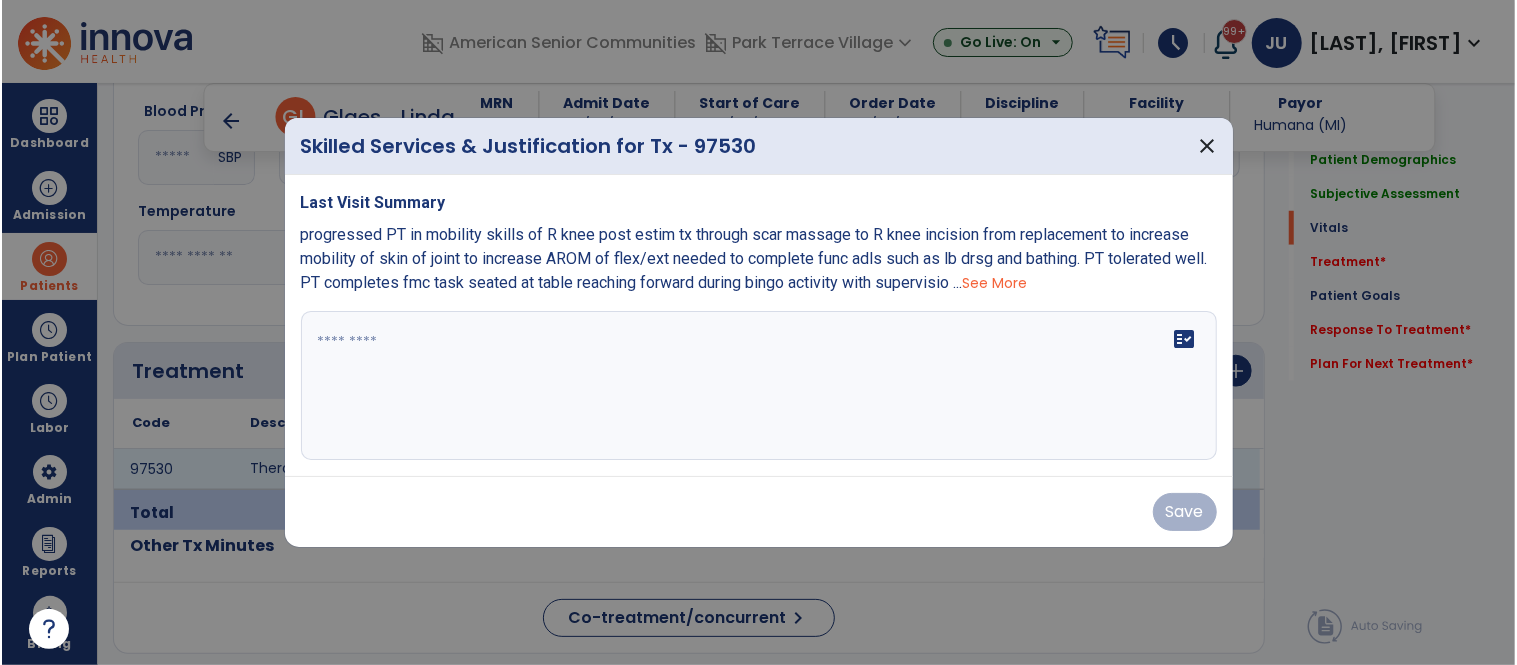 scroll, scrollTop: 987, scrollLeft: 0, axis: vertical 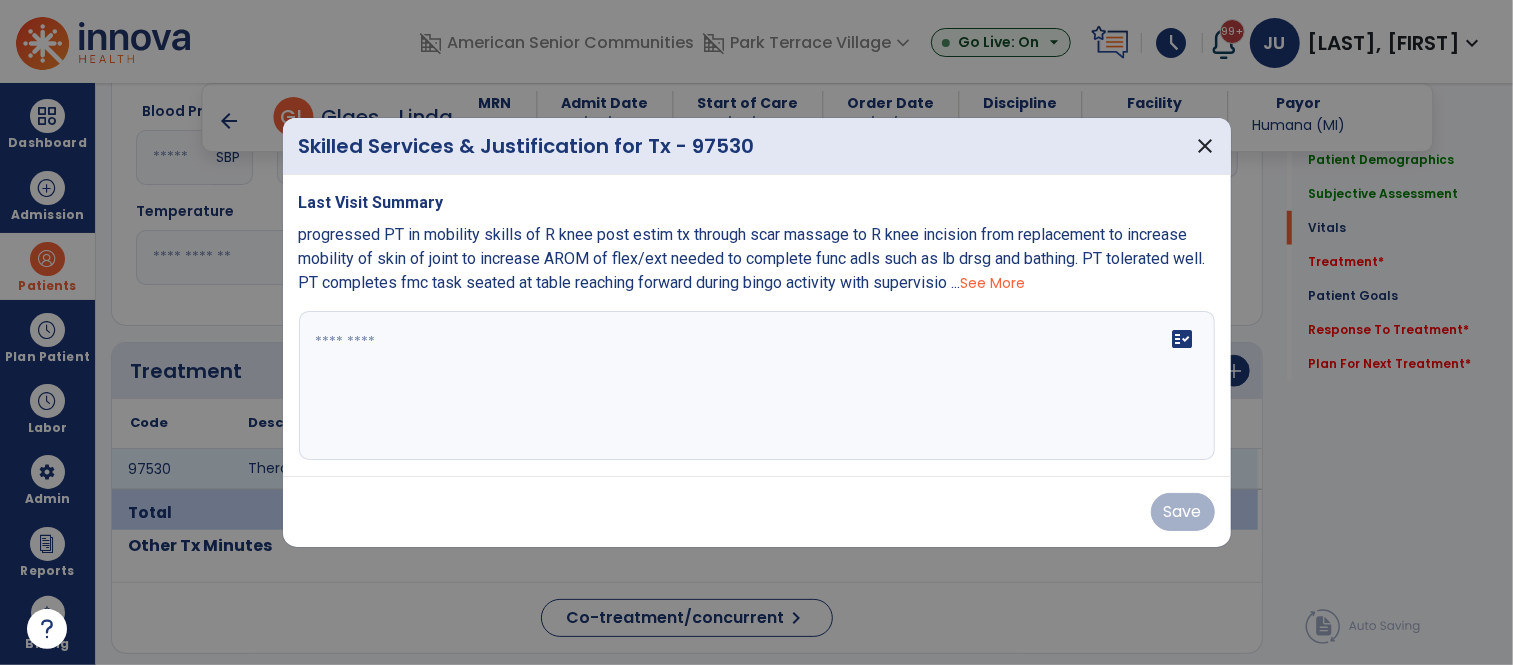 click at bounding box center (757, 386) 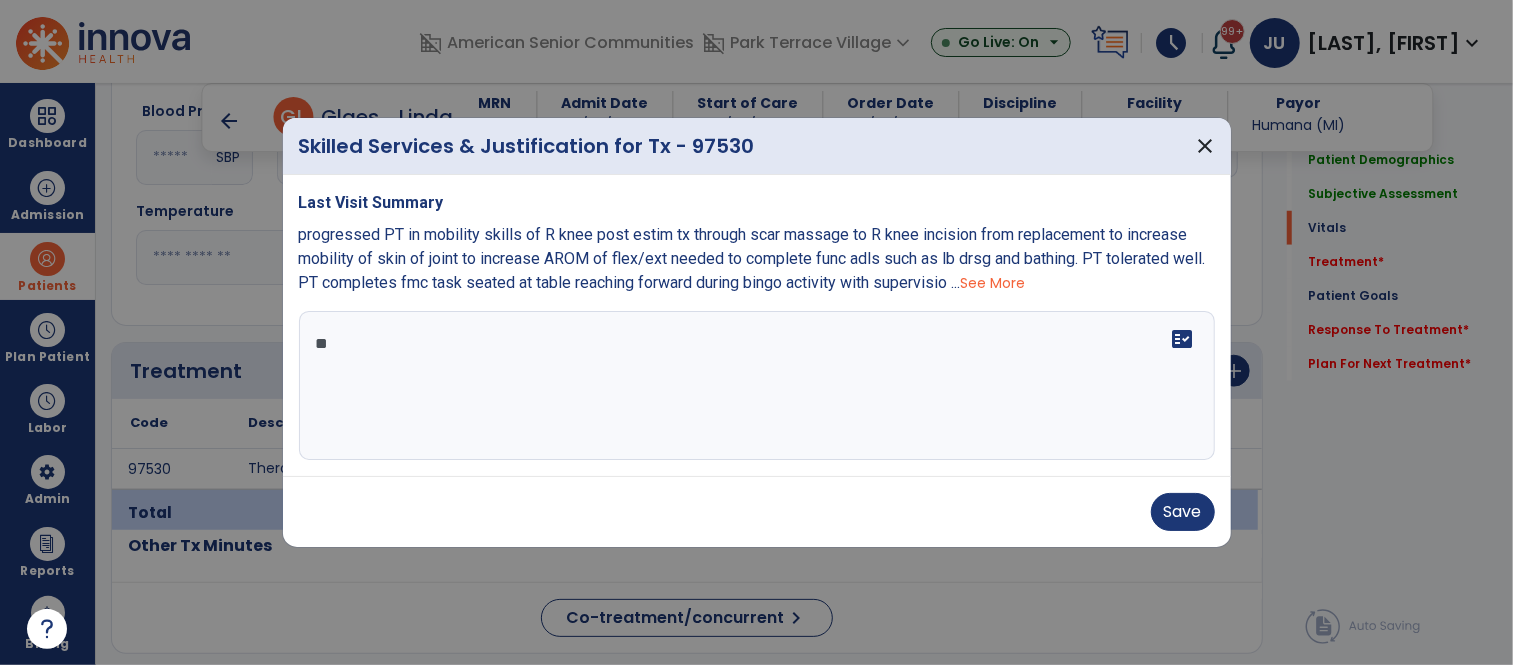 type on "*" 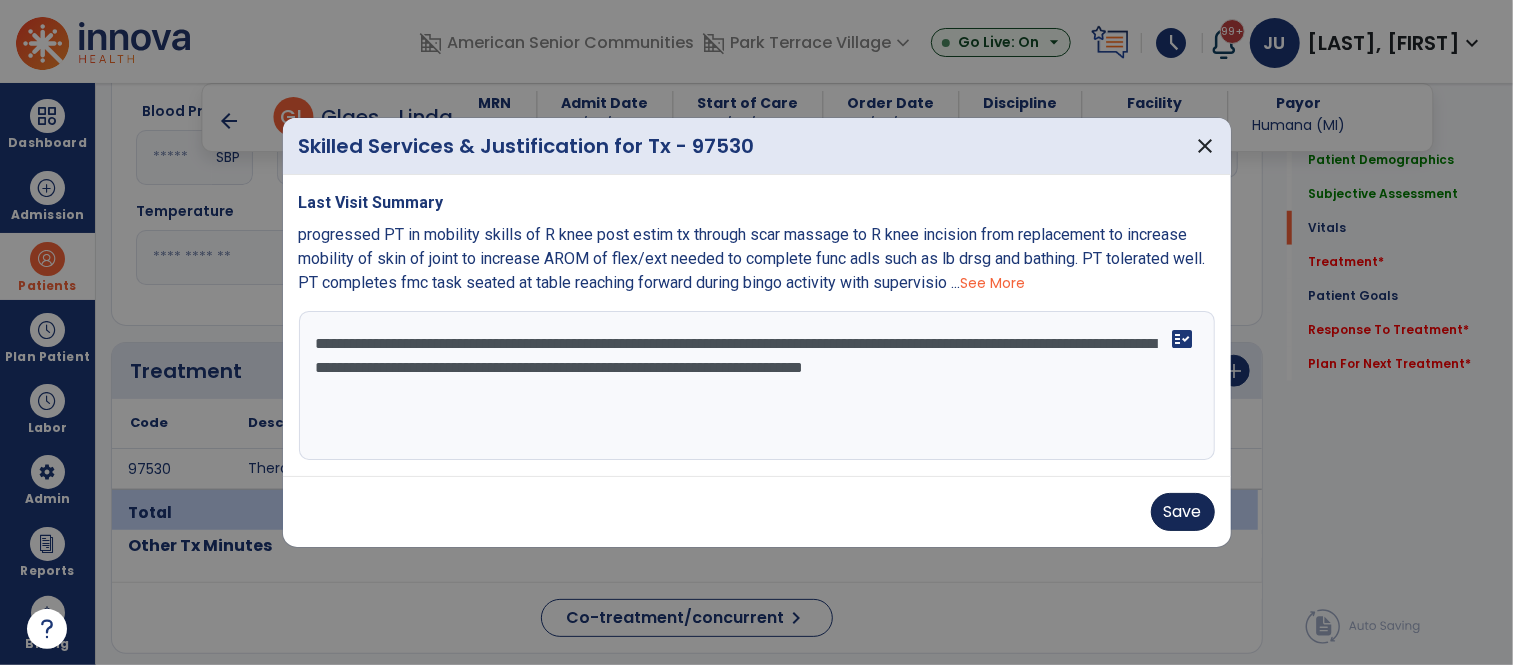type on "**********" 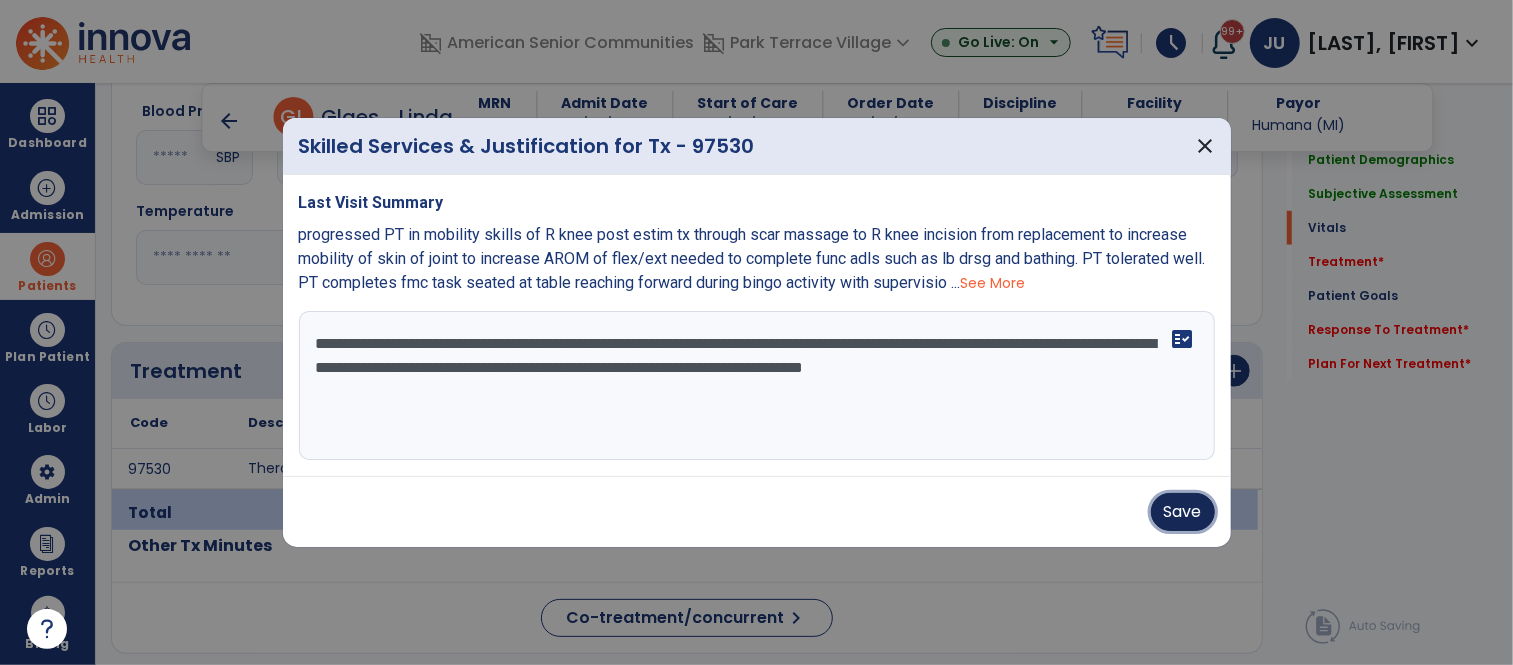 click on "Save" at bounding box center (1183, 512) 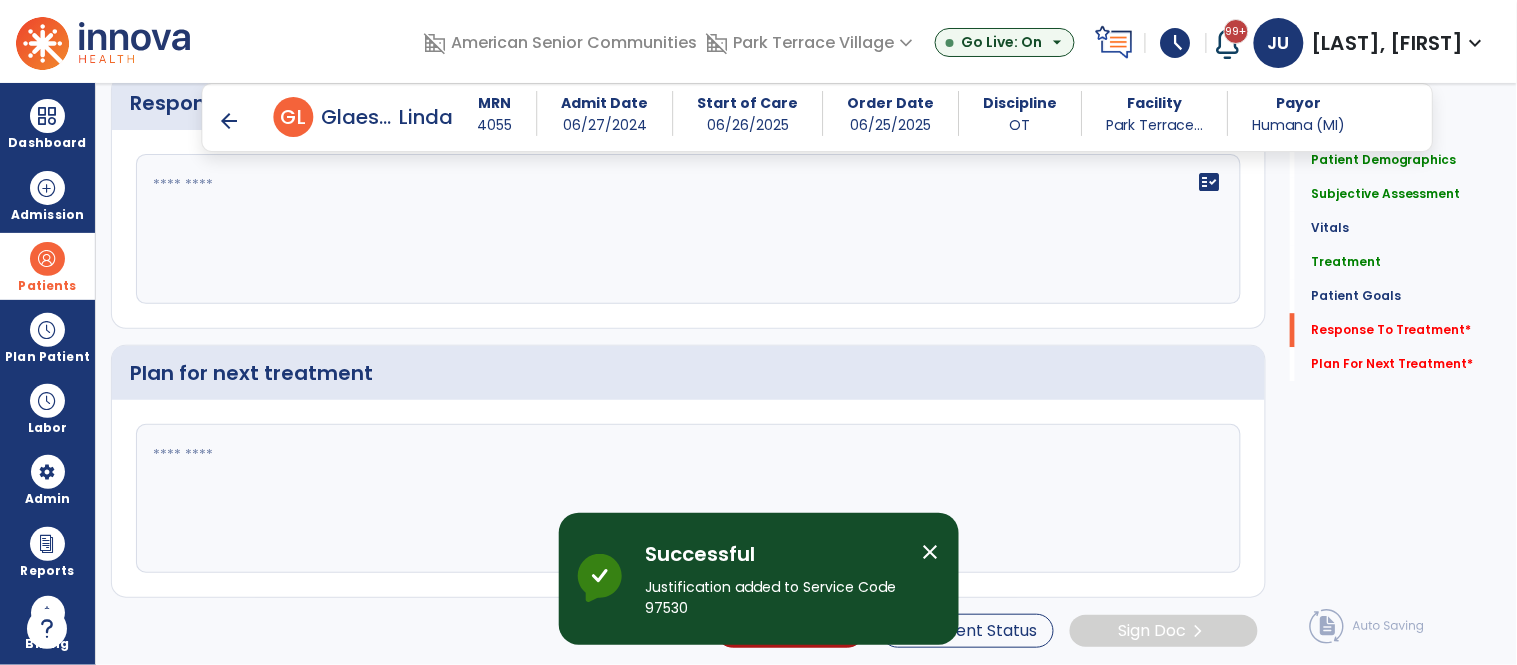 scroll, scrollTop: 3257, scrollLeft: 0, axis: vertical 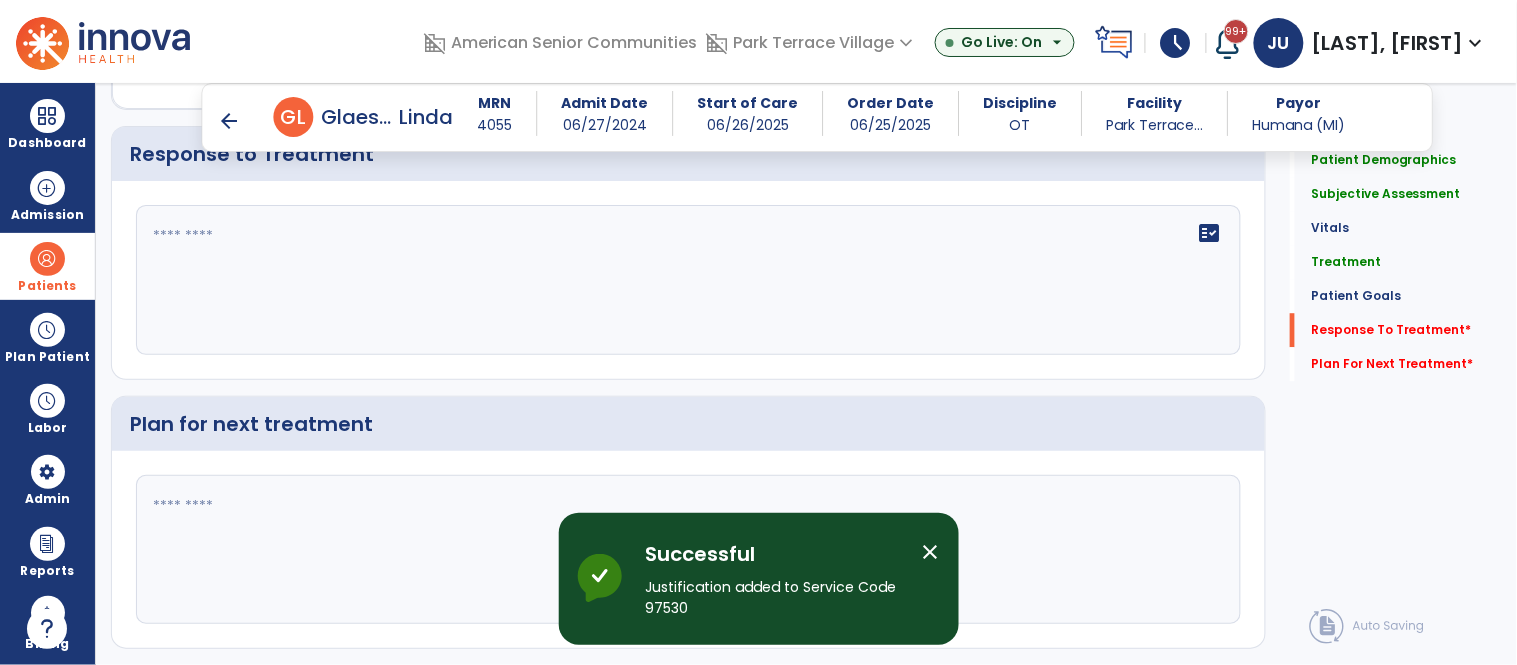 click on "fact_check" 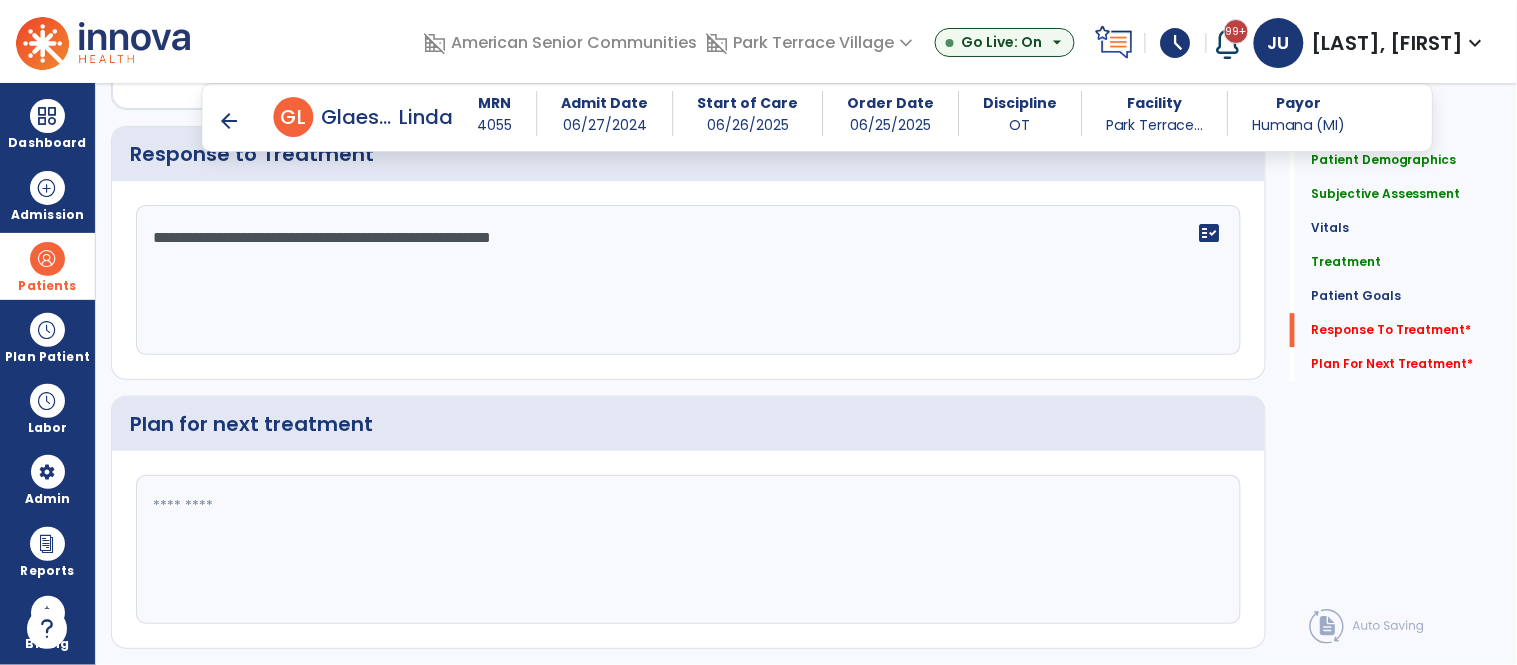 type on "**********" 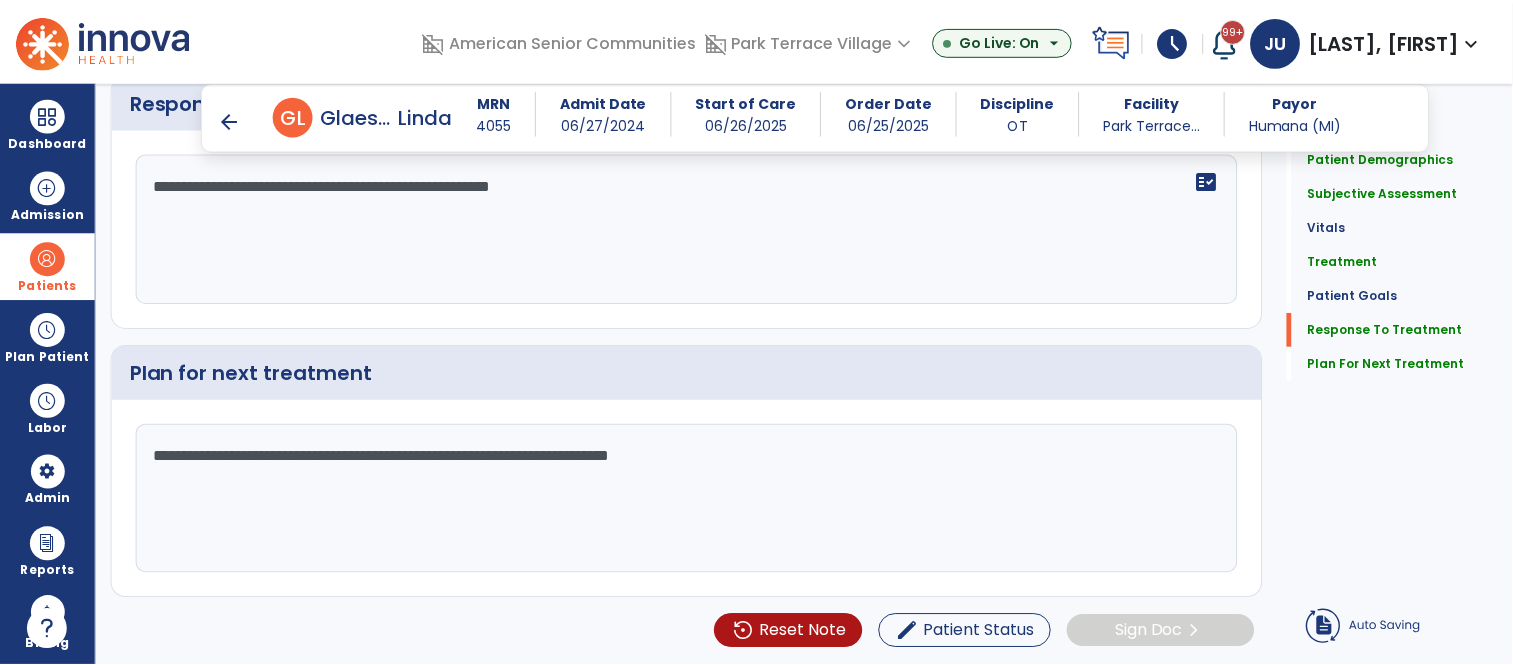 scroll, scrollTop: 3287, scrollLeft: 0, axis: vertical 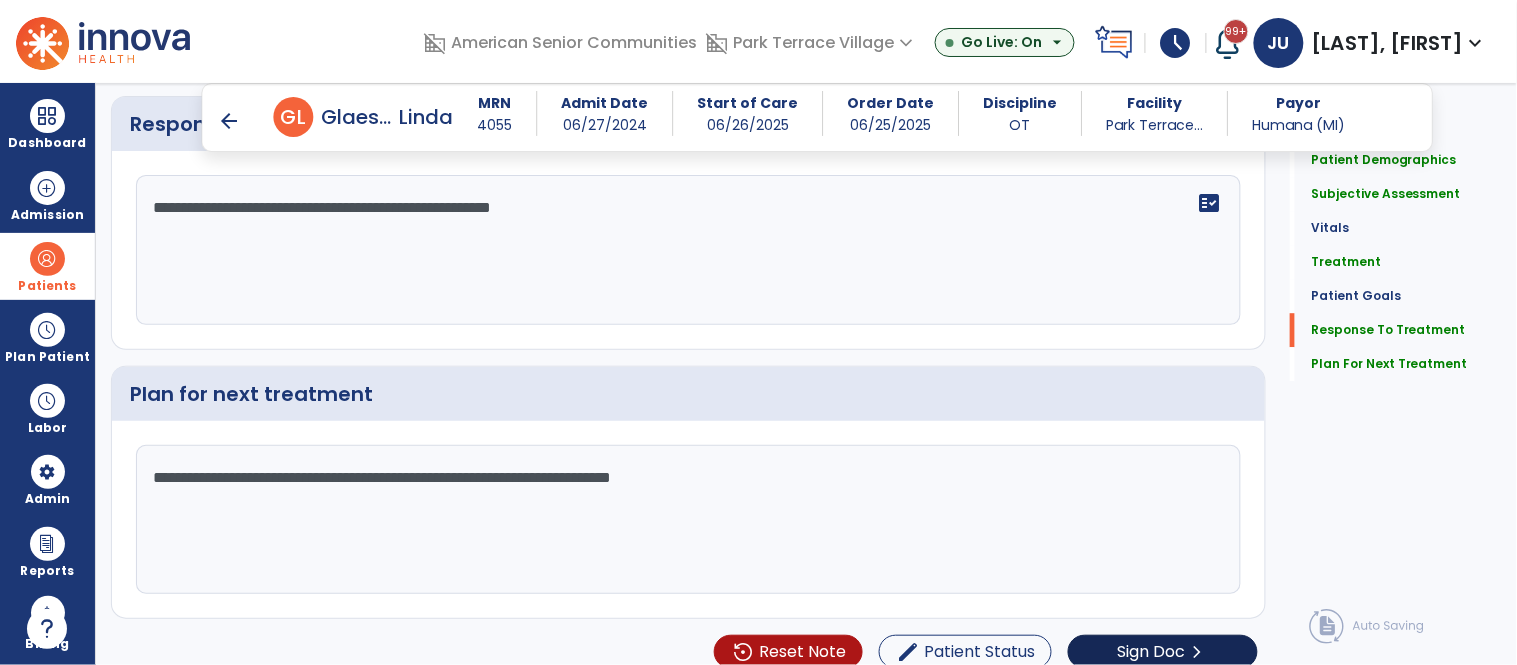 type on "**********" 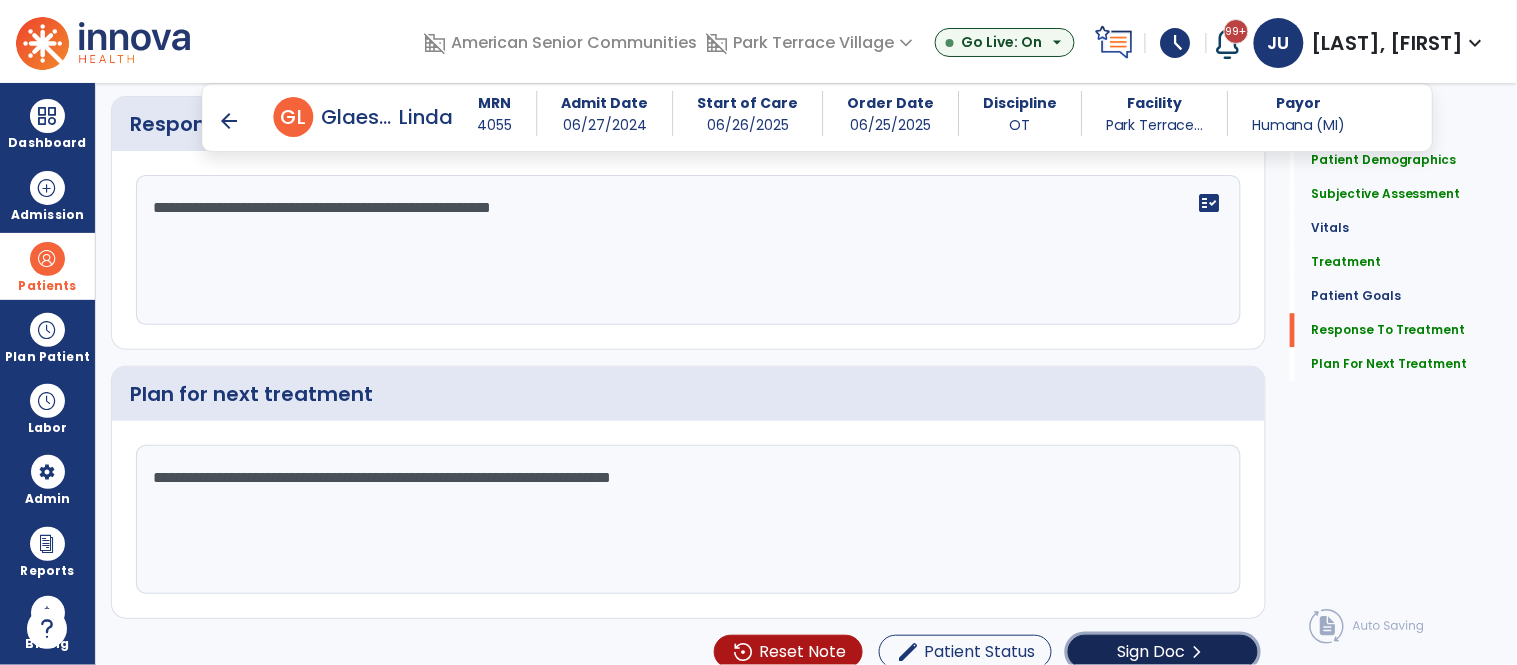 click on "chevron_right" 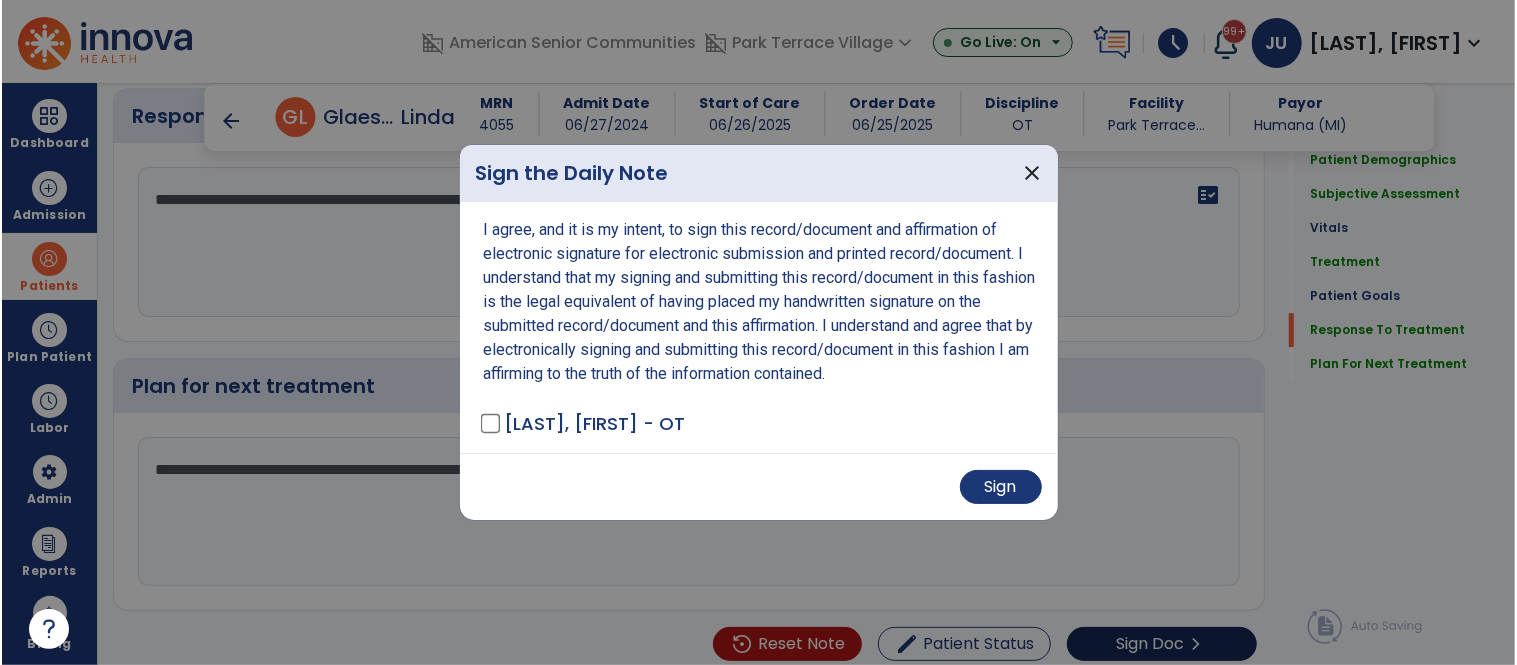 scroll, scrollTop: 3295, scrollLeft: 0, axis: vertical 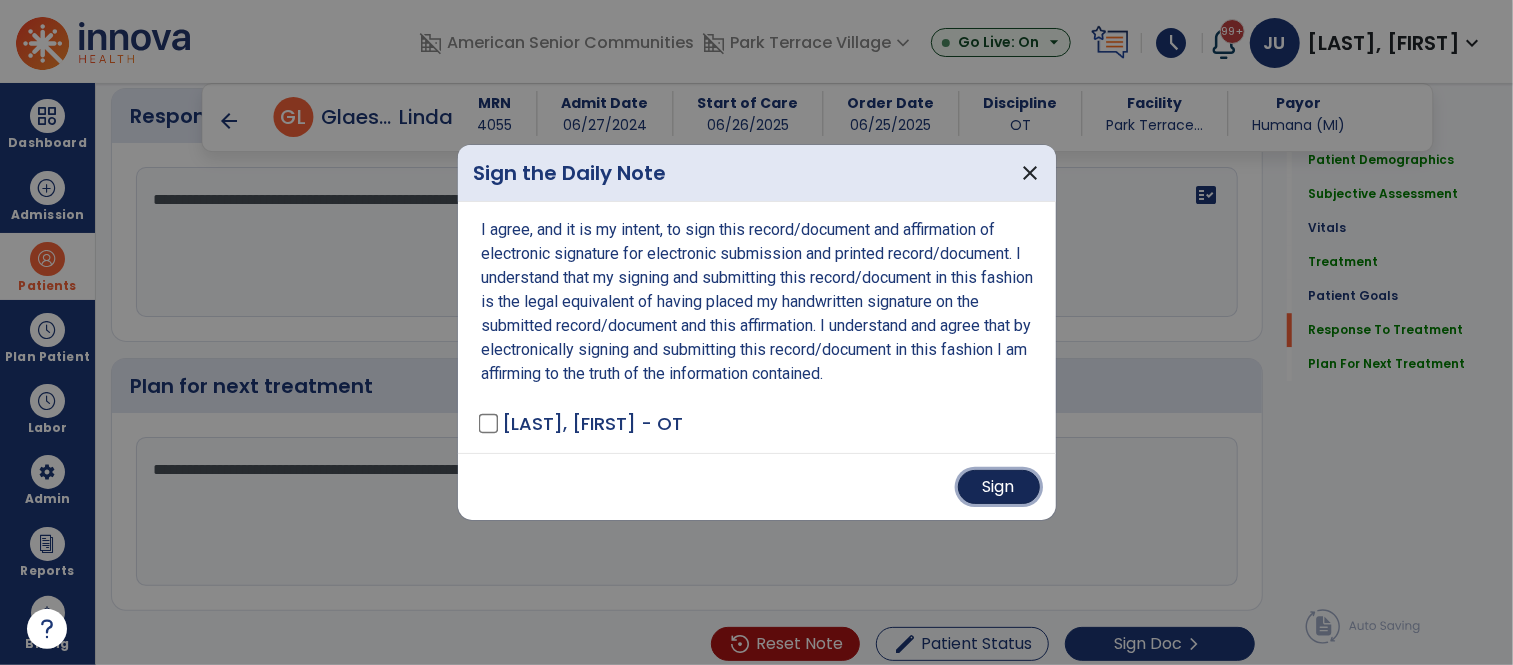 click on "Sign" at bounding box center (999, 487) 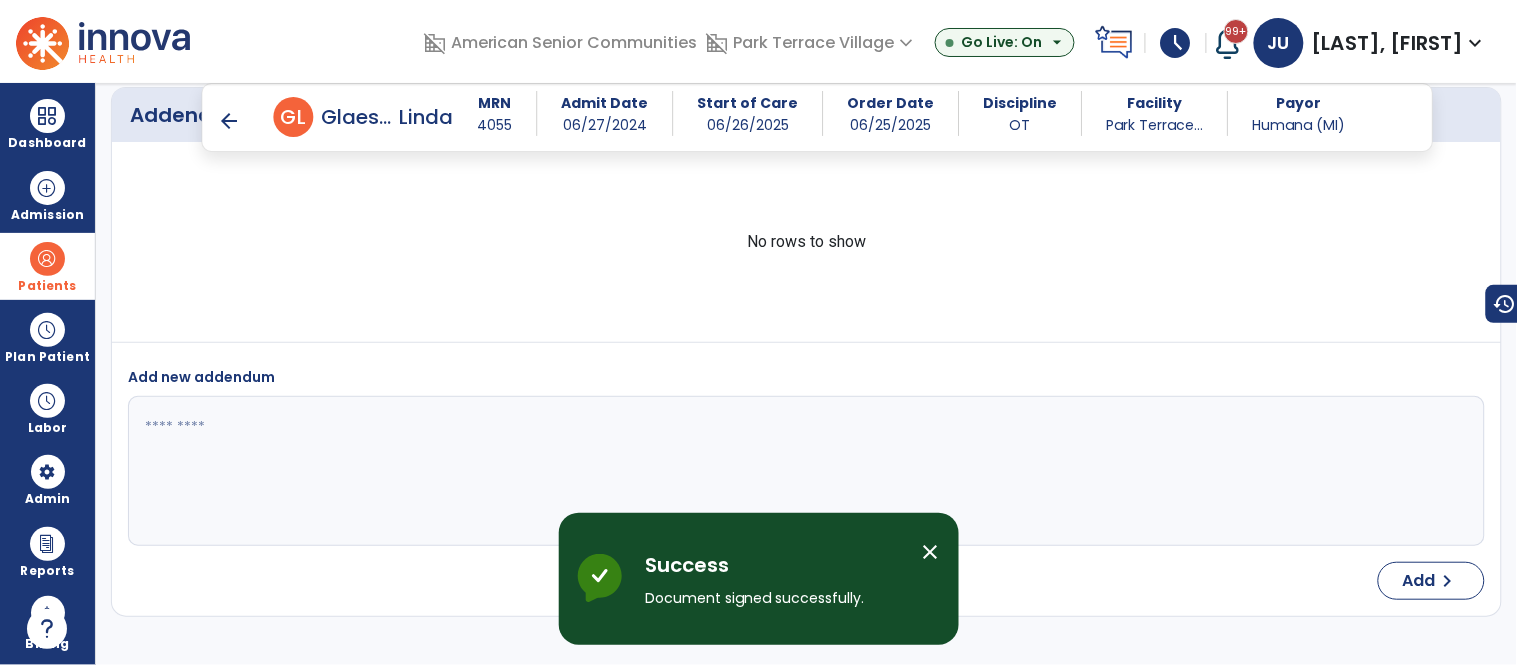 scroll, scrollTop: 5115, scrollLeft: 0, axis: vertical 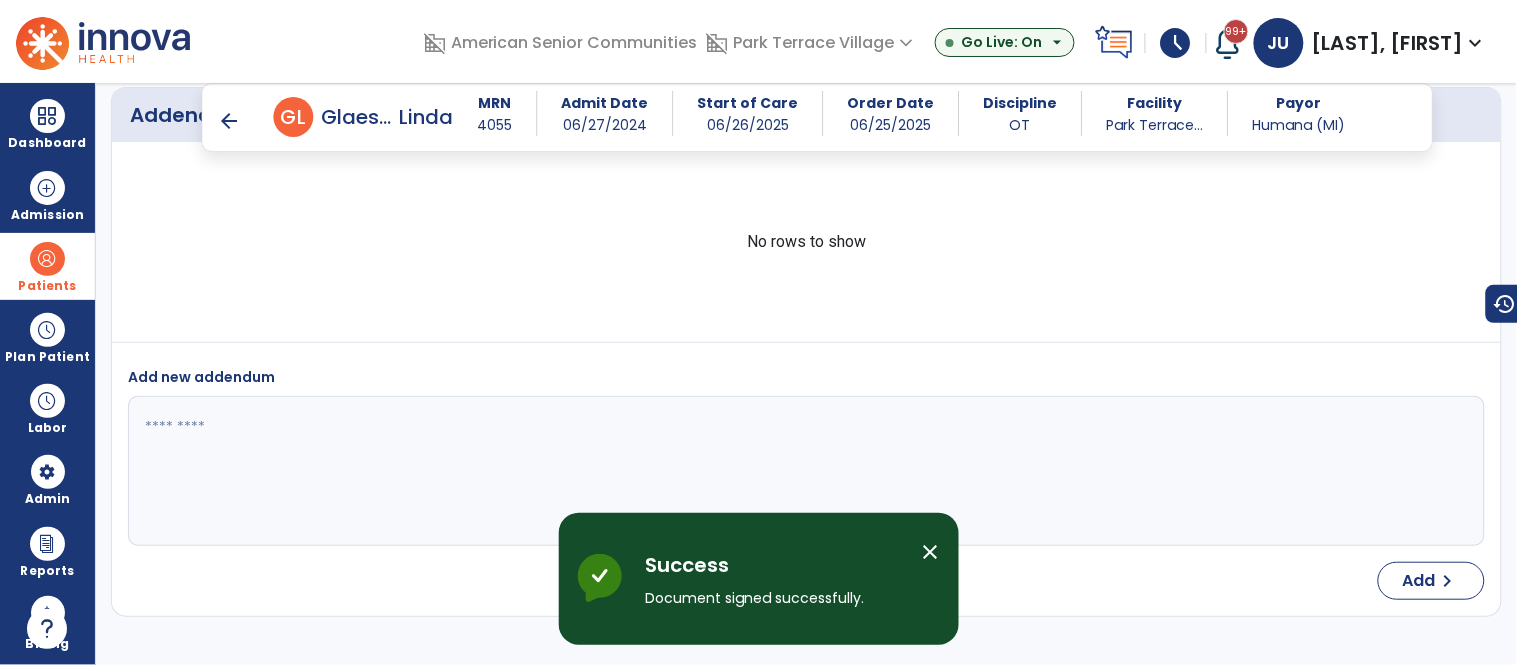 click on "arrow_back" at bounding box center (230, 121) 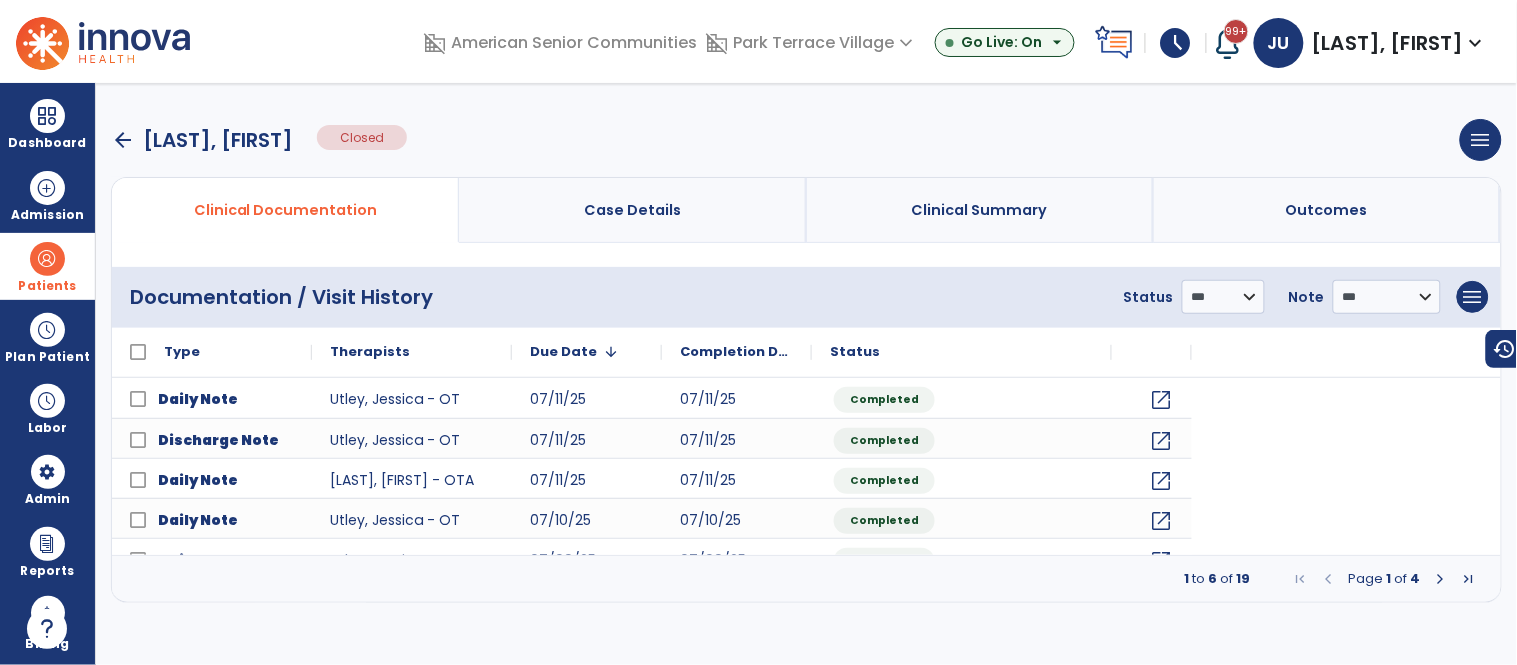 scroll, scrollTop: 0, scrollLeft: 0, axis: both 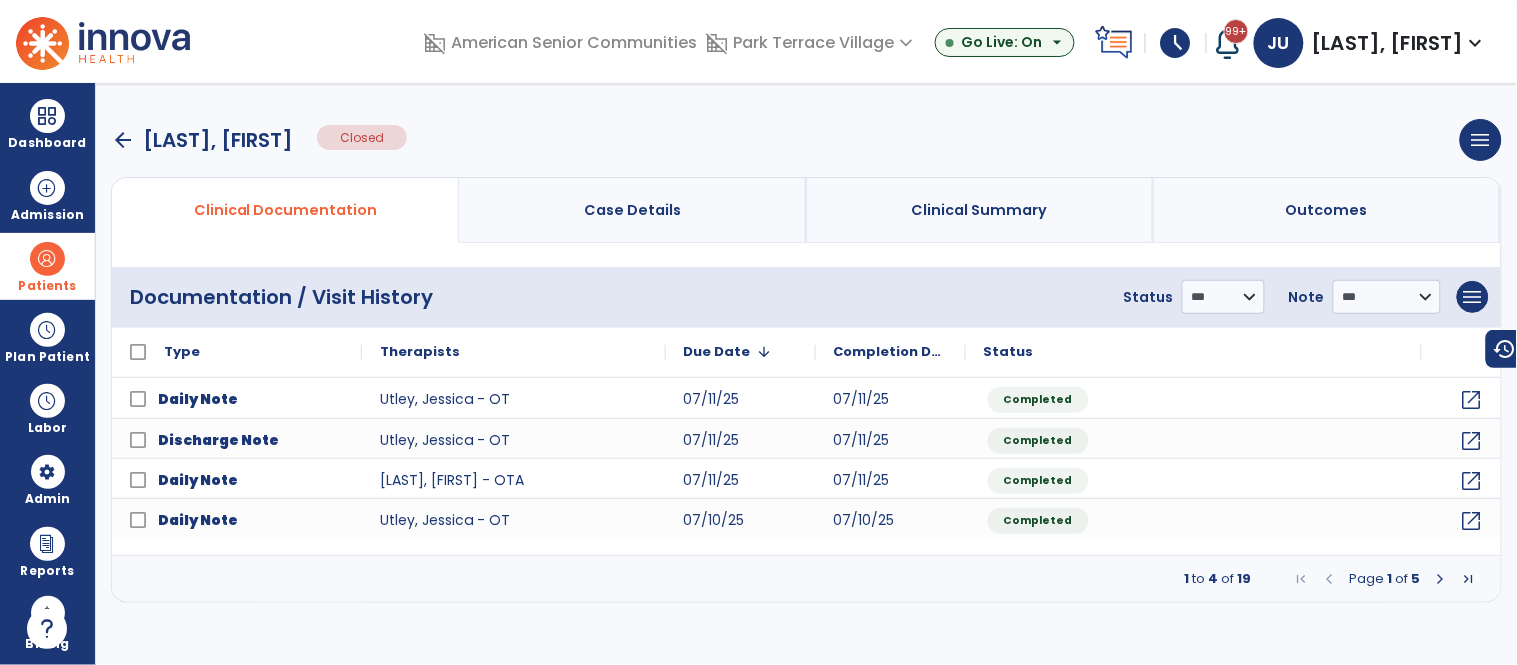 click on "arrow_back" at bounding box center [123, 140] 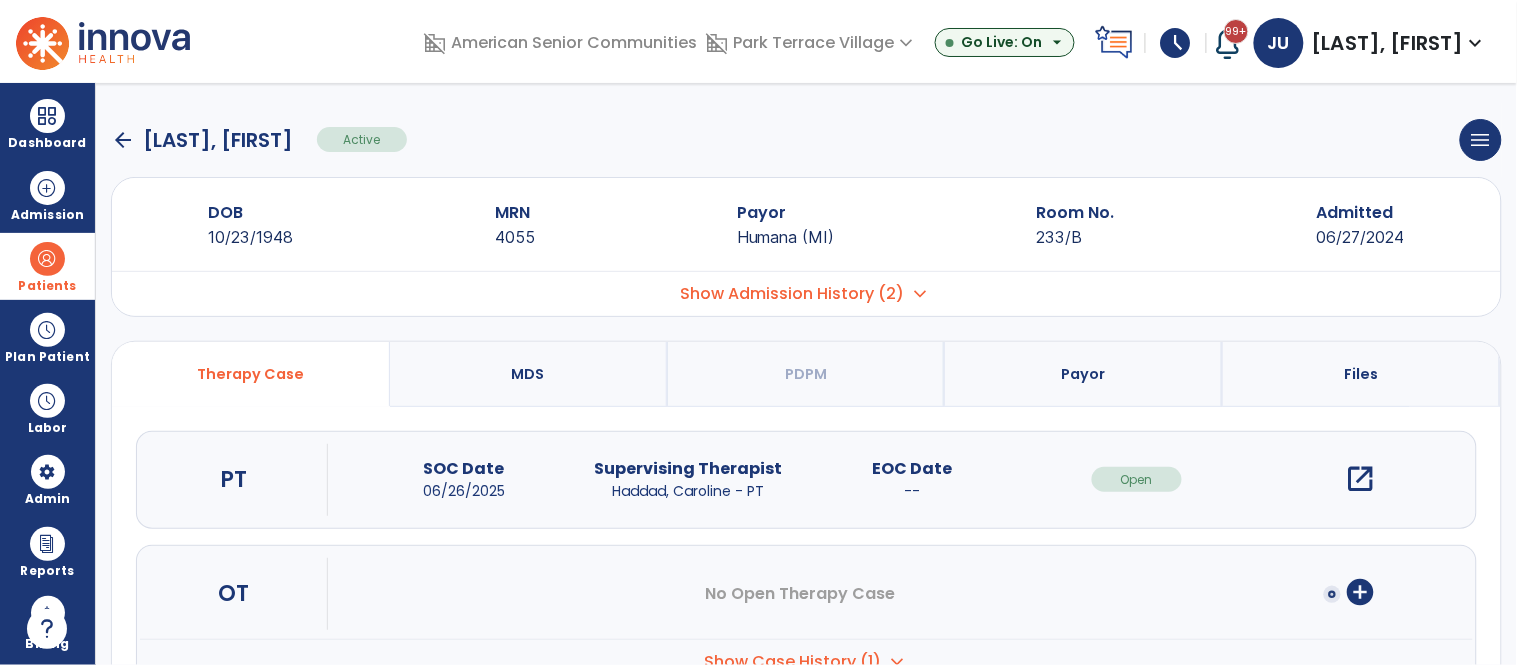 click on "arrow_back" 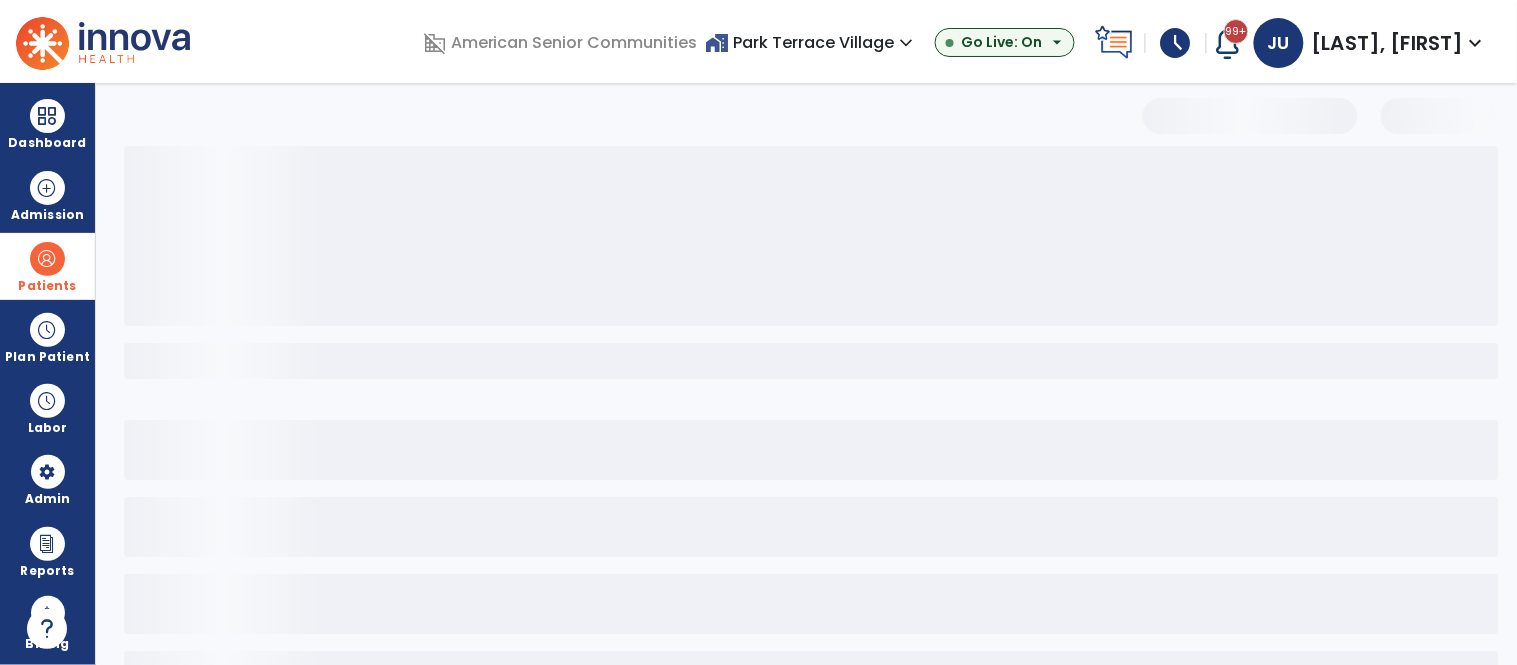 select on "***" 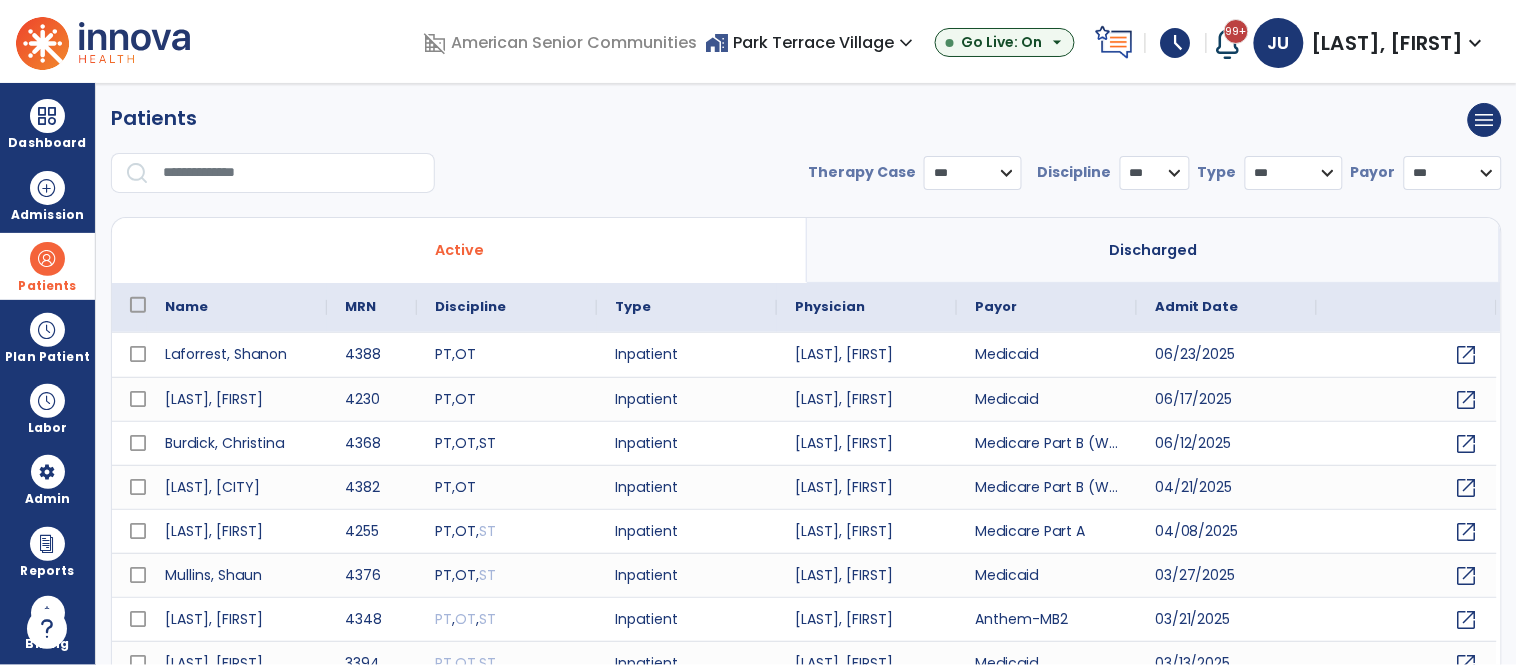 click at bounding box center (292, 173) 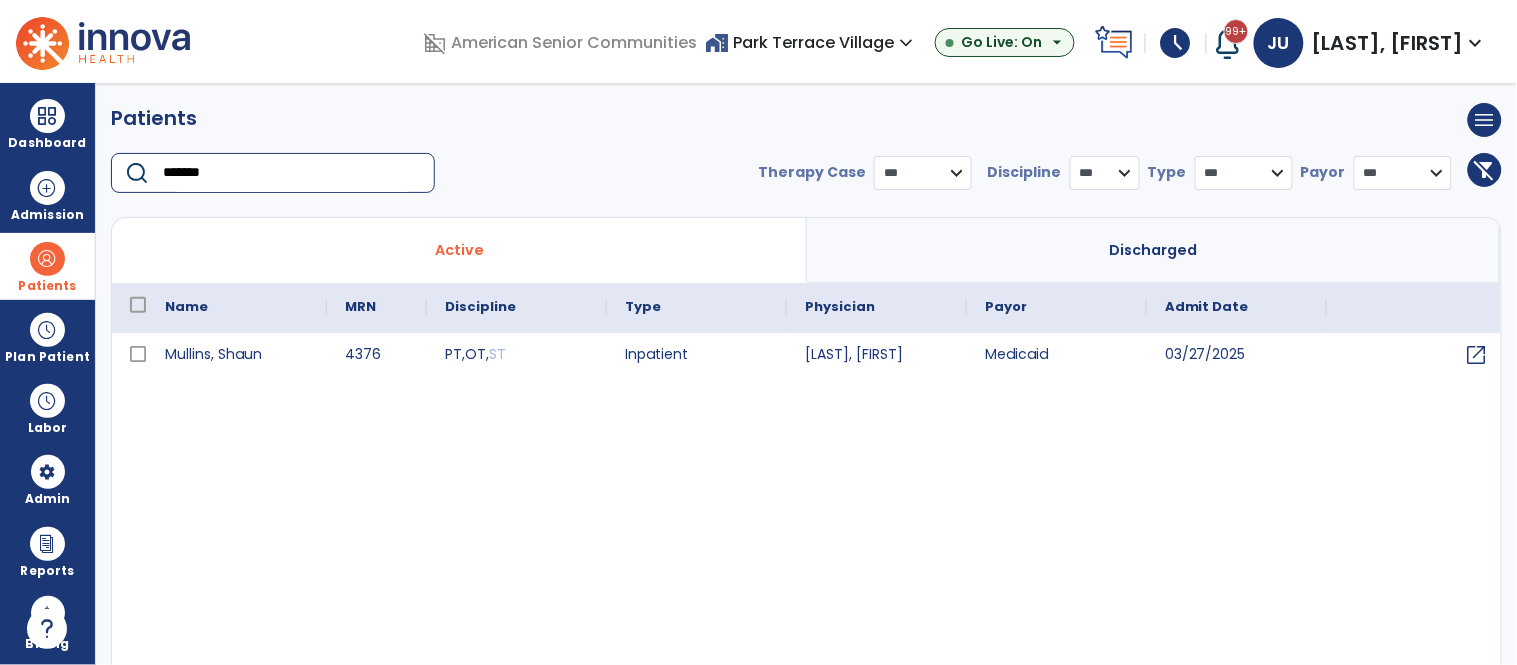 type on "*******" 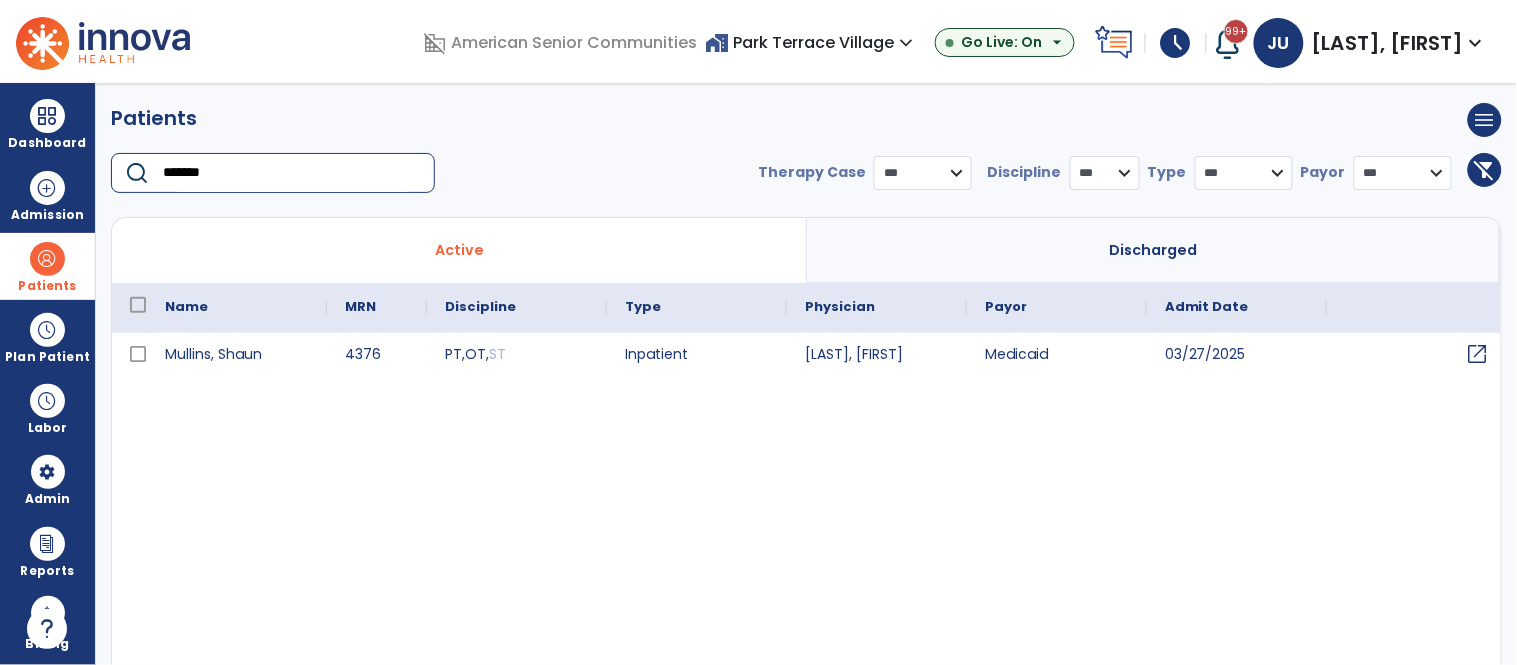 click on "open_in_new" at bounding box center [1478, 354] 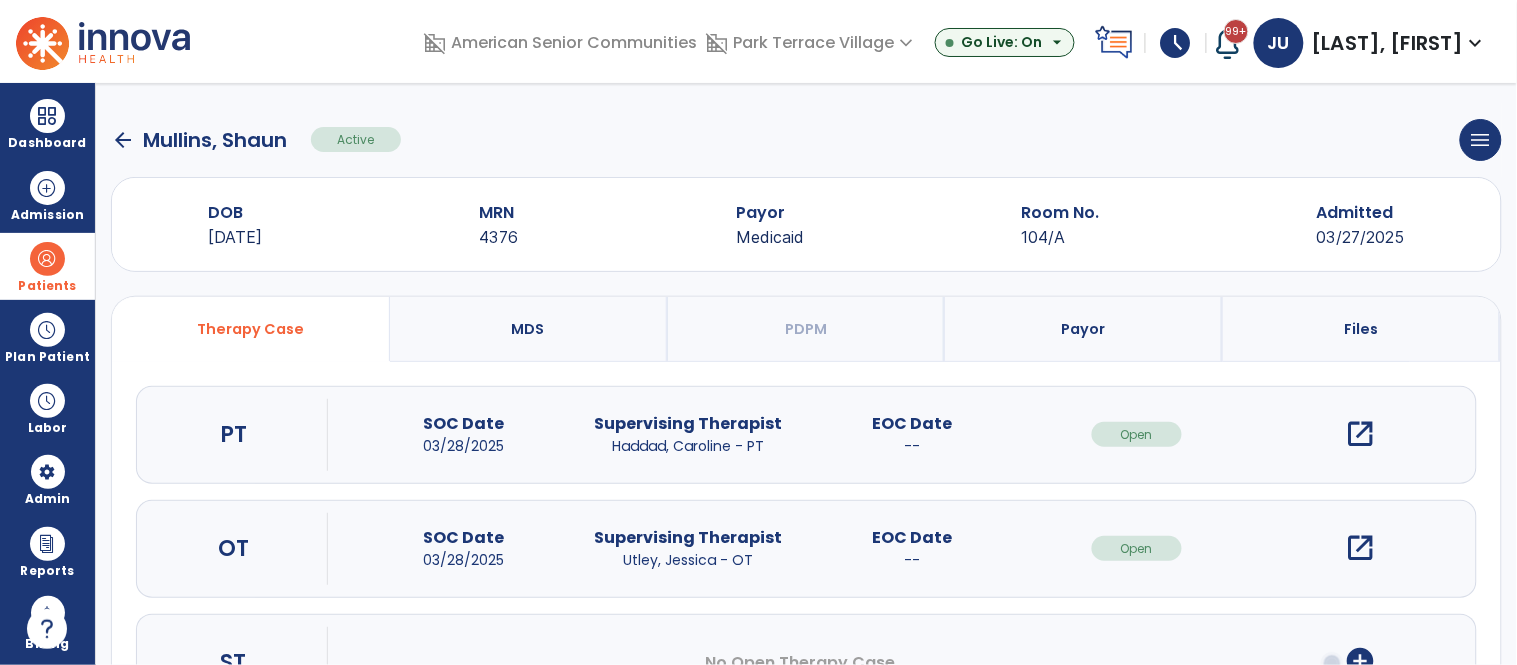 click on "open_in_new" at bounding box center [1361, 548] 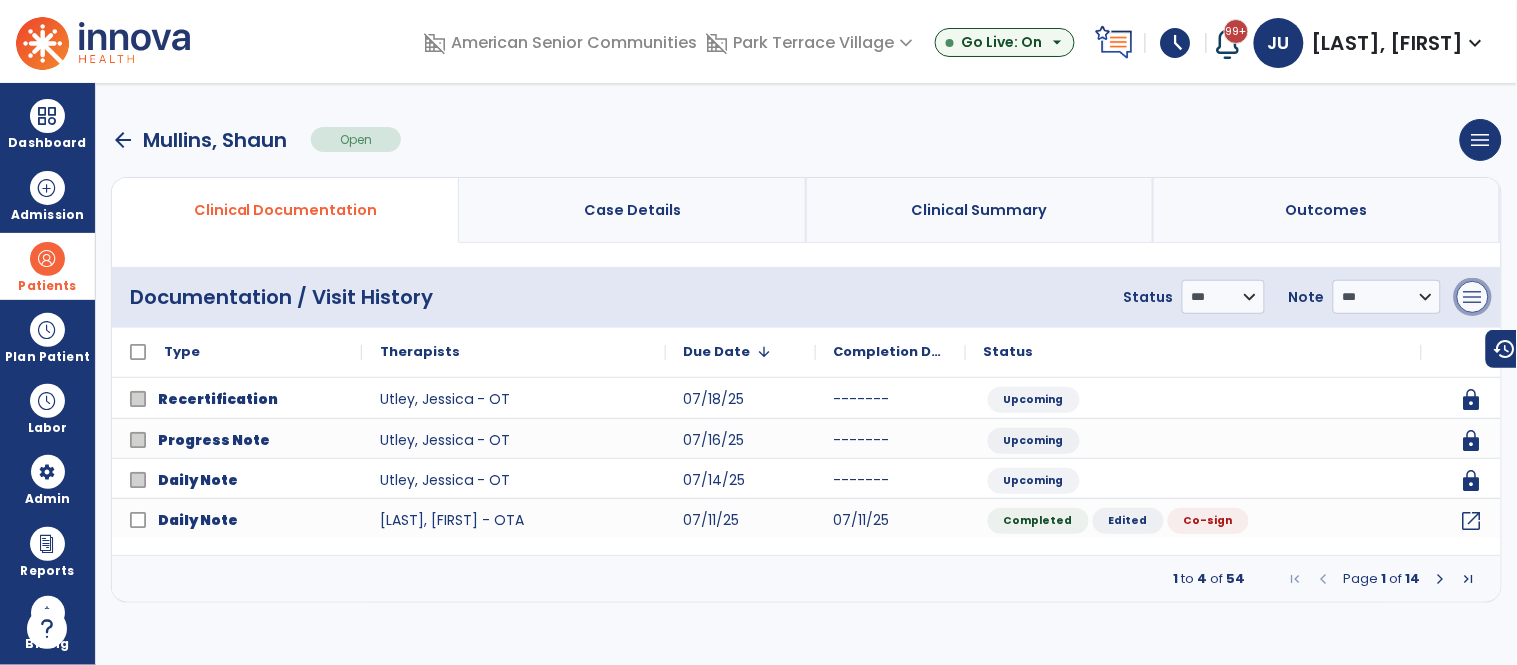 click on "menu" at bounding box center (1473, 297) 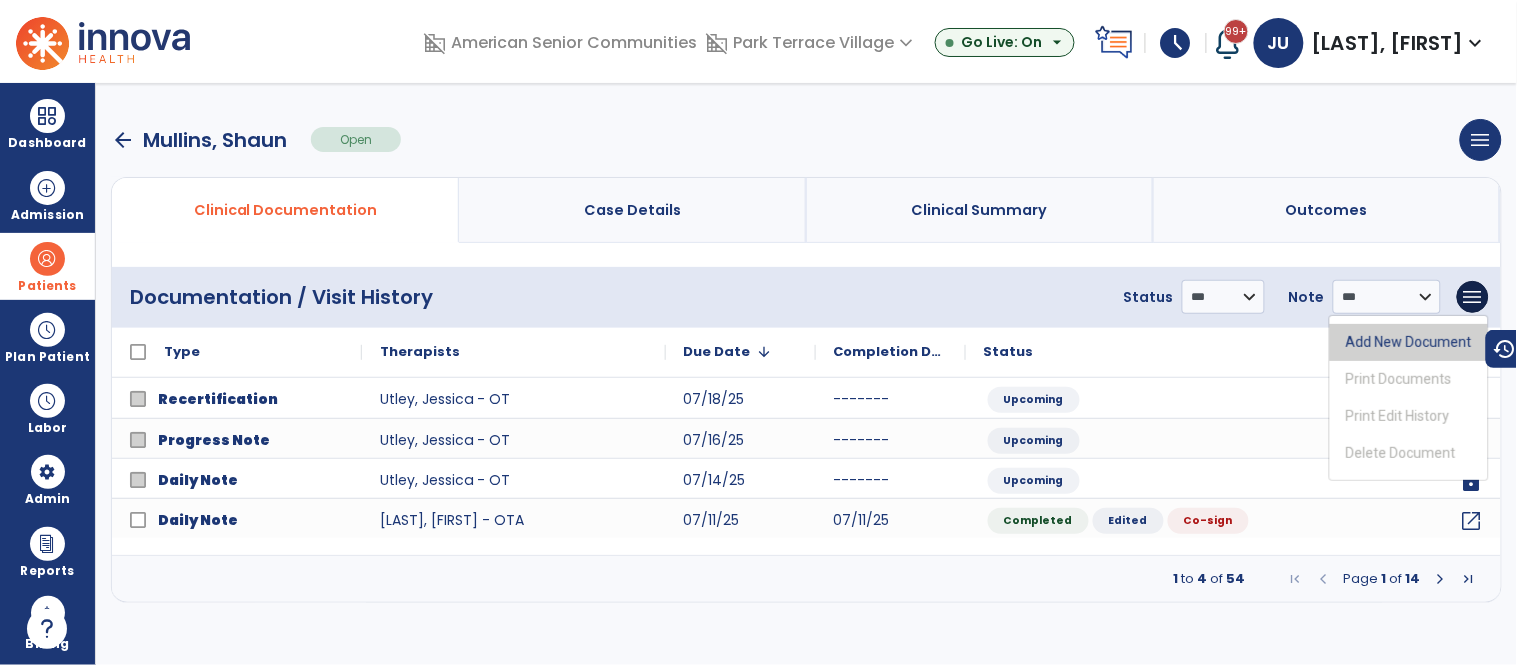 click on "Add New Document" at bounding box center (1409, 342) 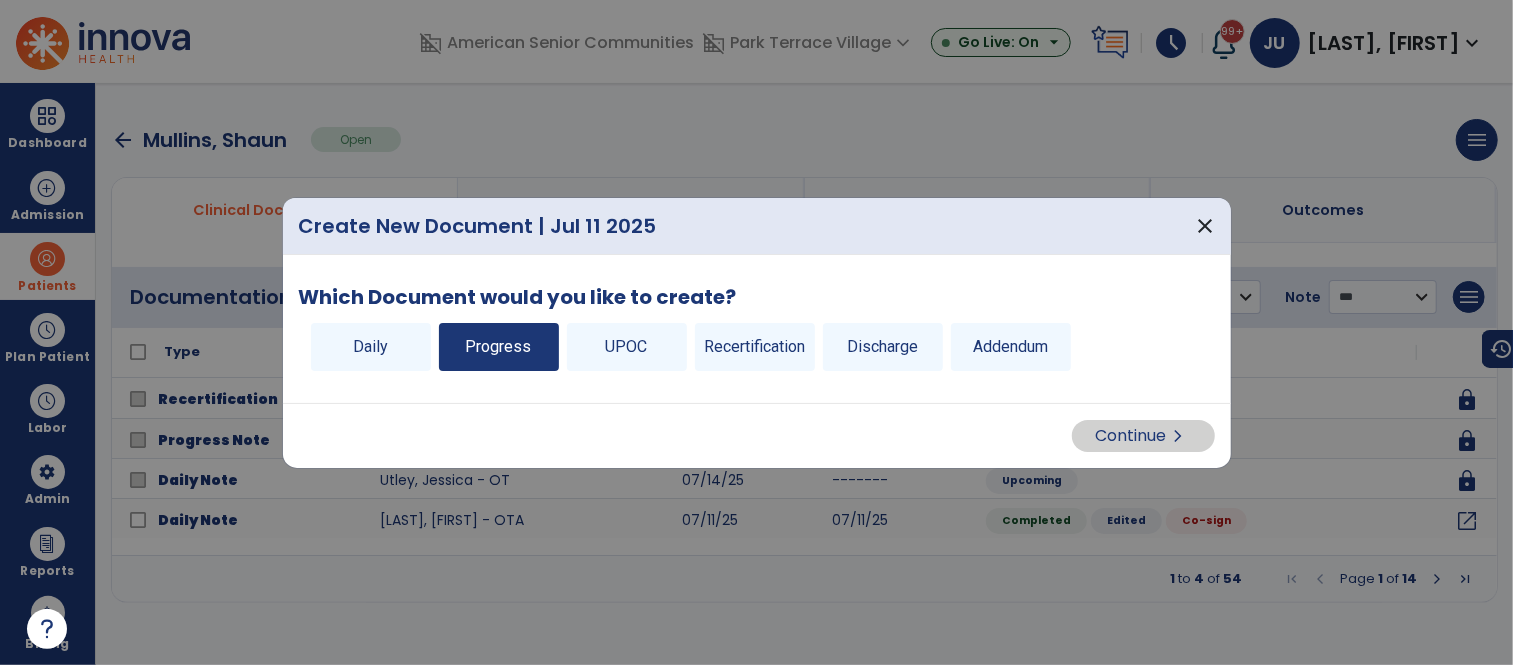 click on "Progress" at bounding box center (499, 347) 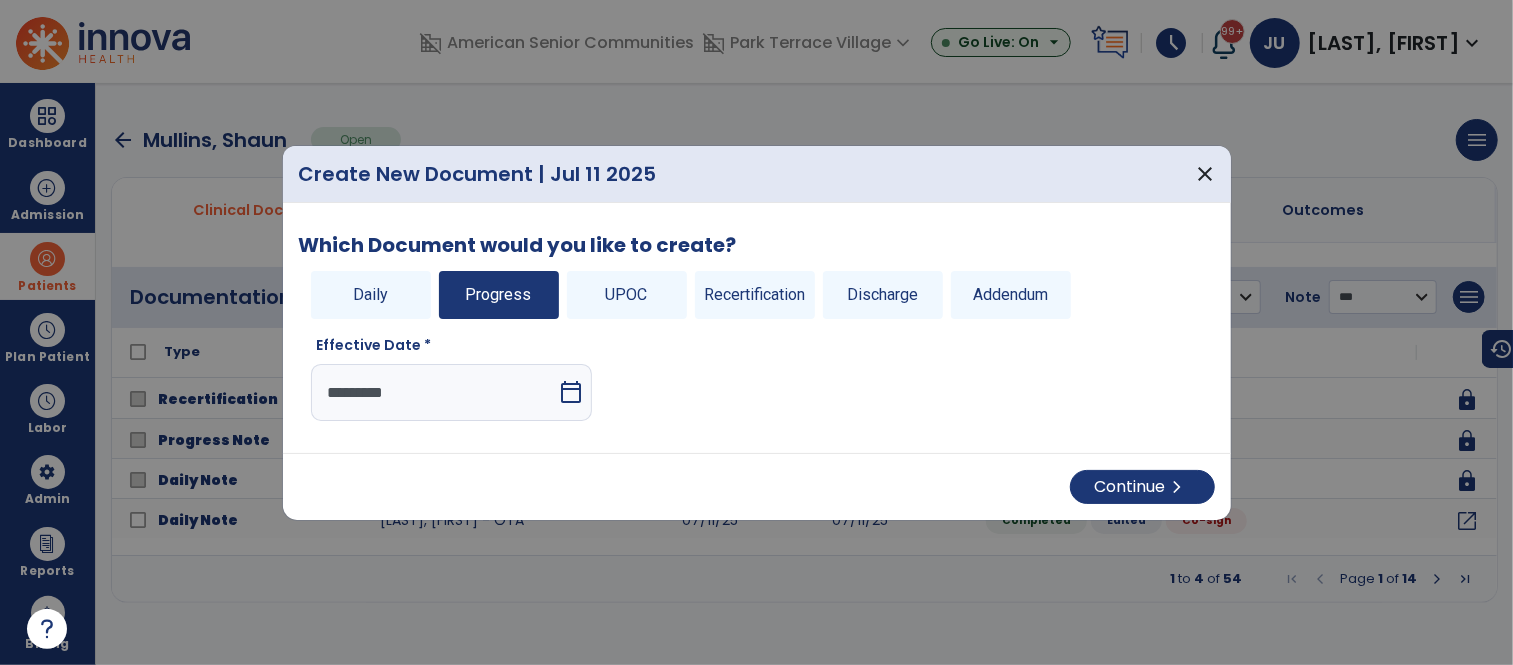 click on "calendar_today" at bounding box center [571, 392] 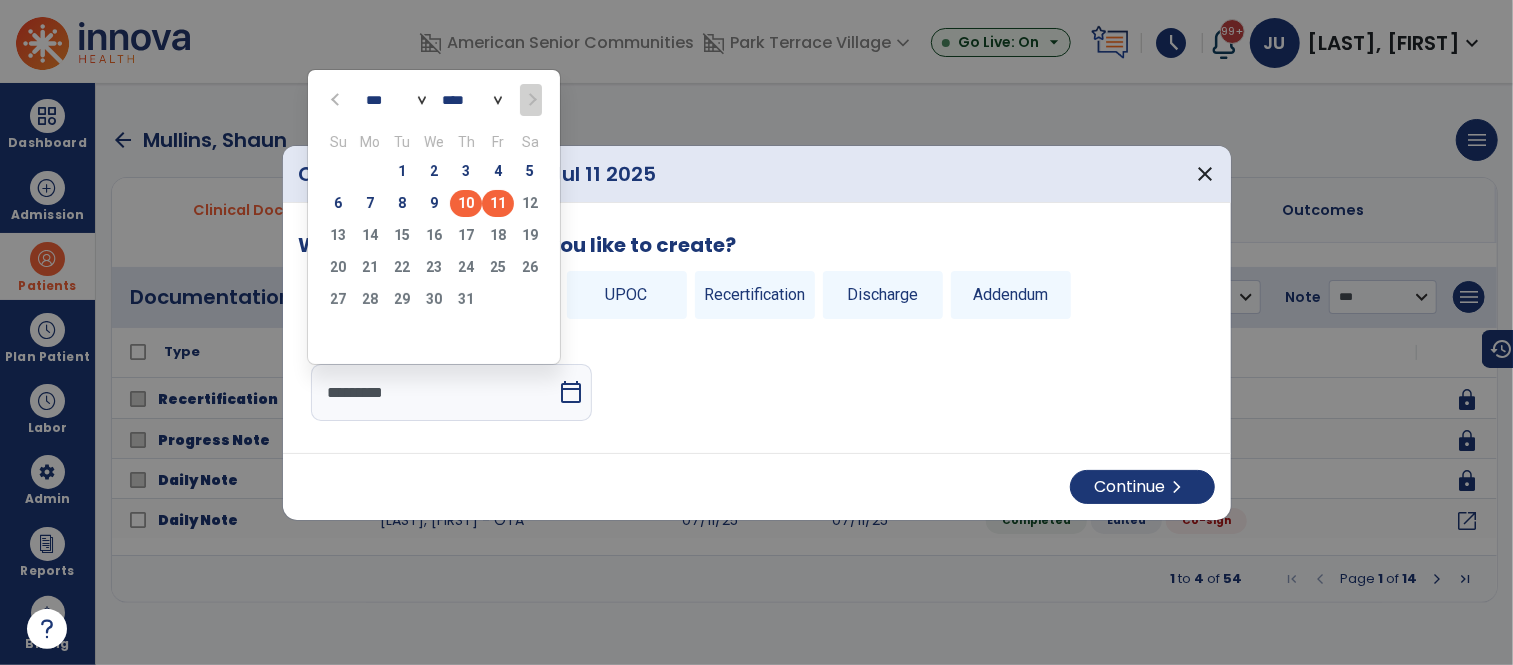 click on "10" 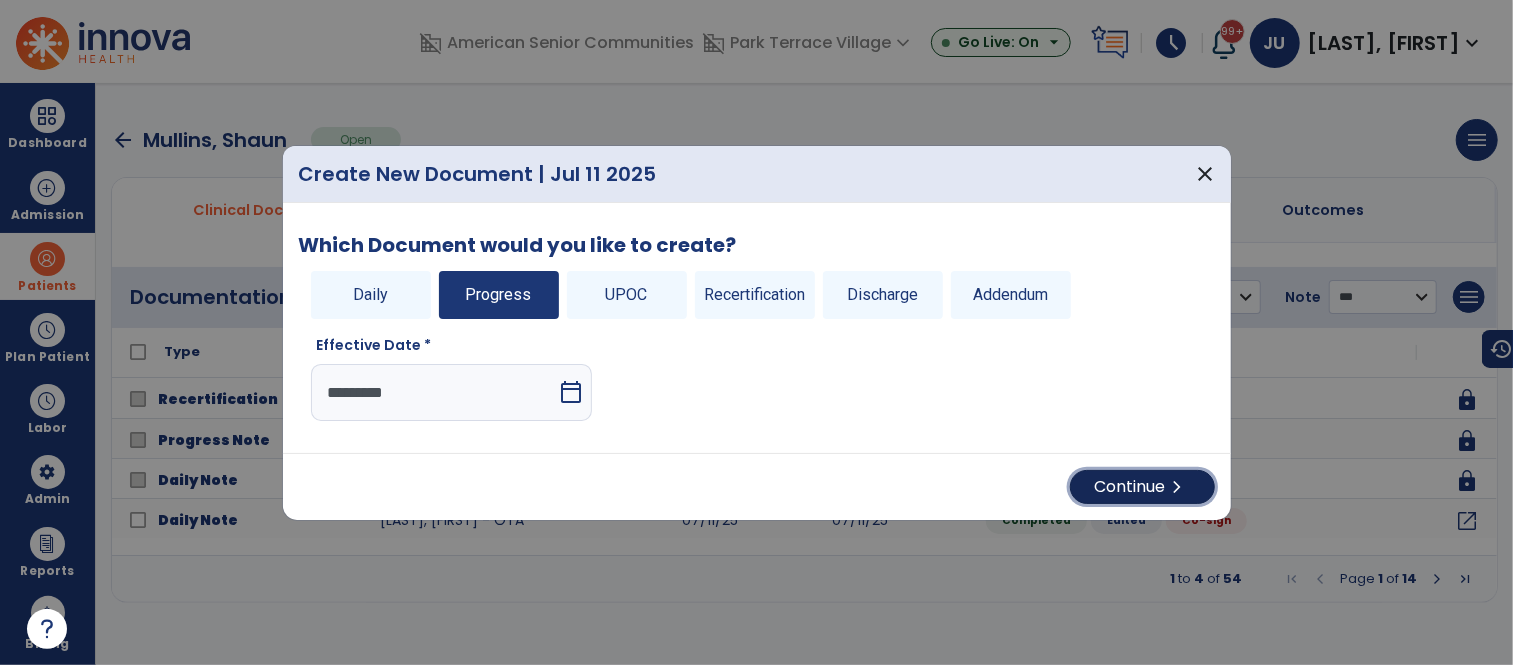 click on "Continue   chevron_right" at bounding box center (1142, 487) 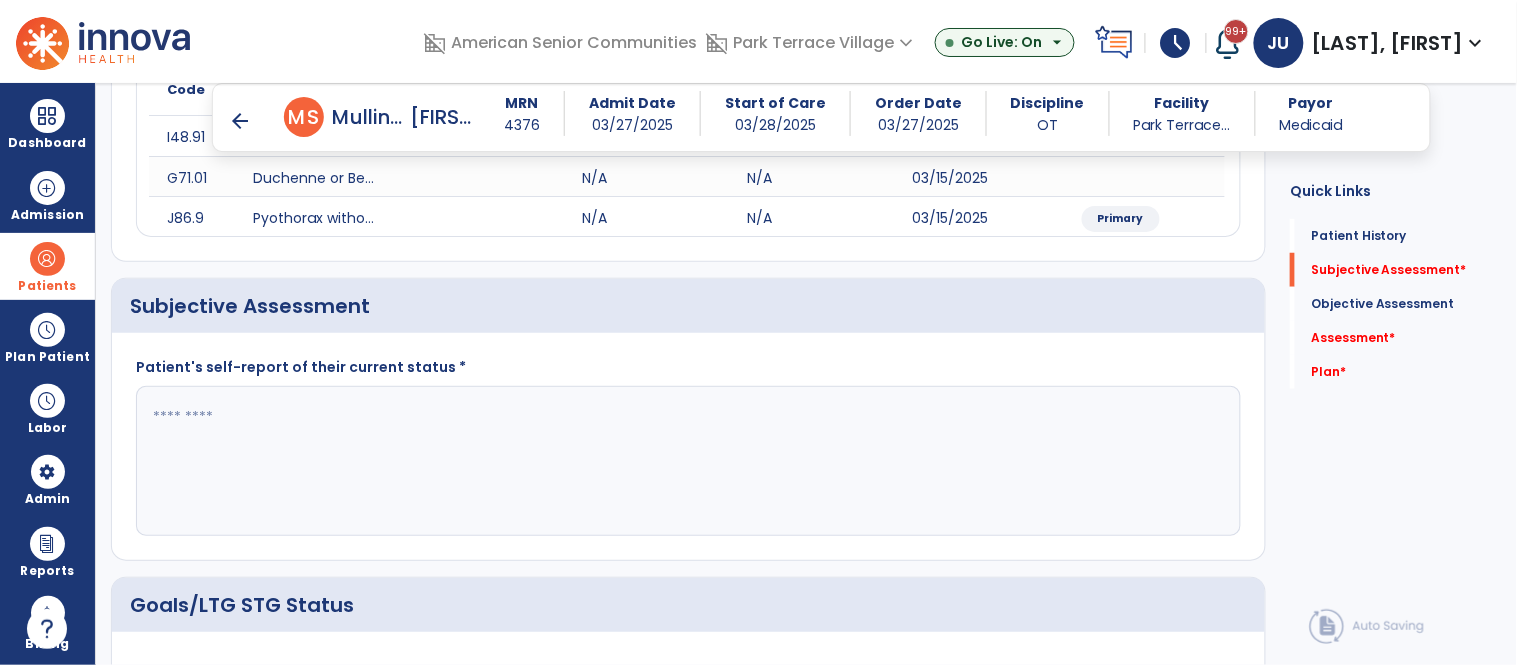 scroll, scrollTop: 340, scrollLeft: 0, axis: vertical 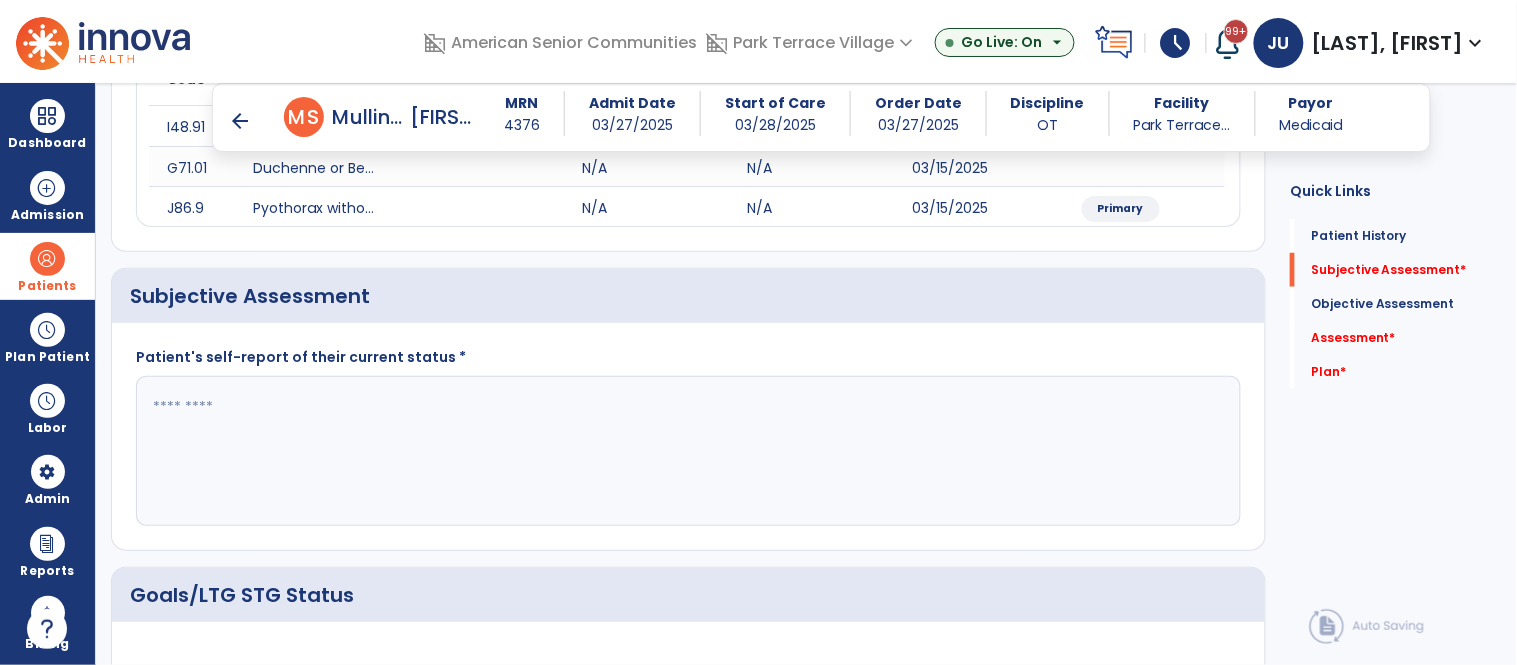 click 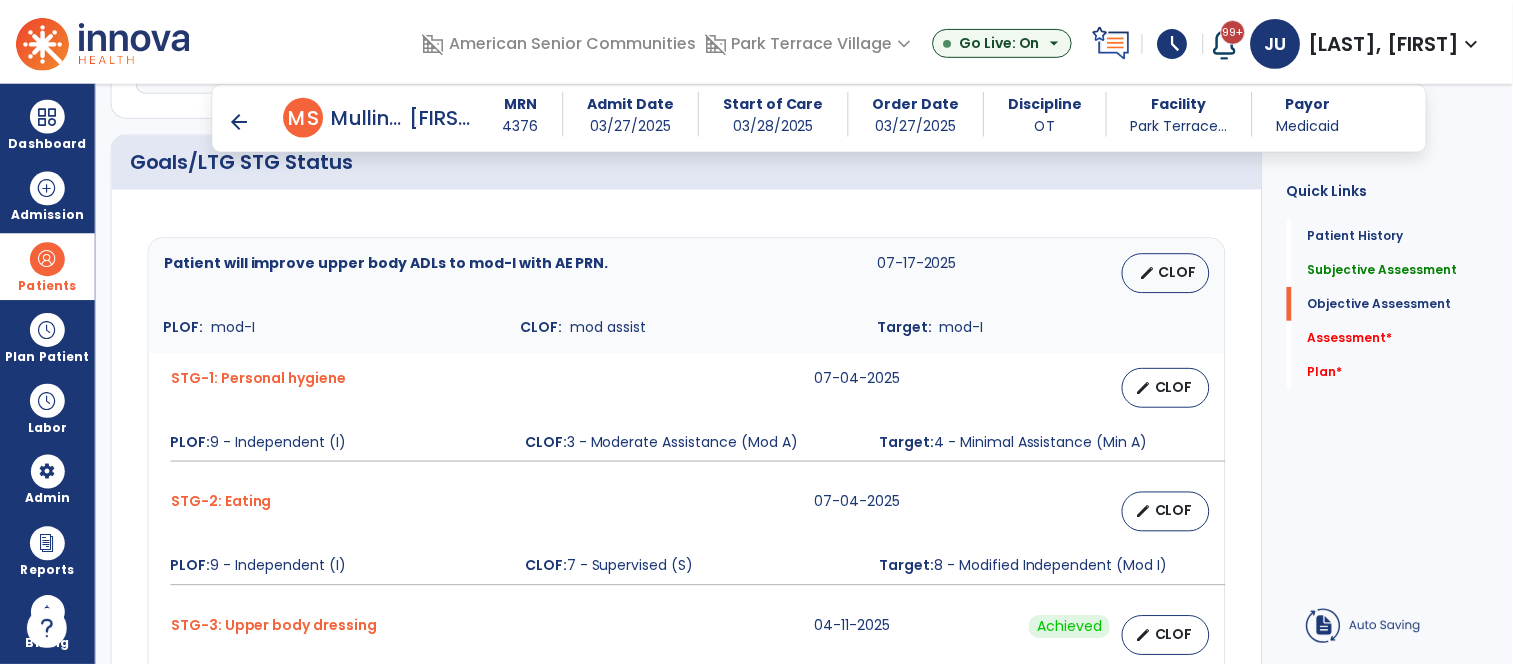 scroll, scrollTop: 777, scrollLeft: 0, axis: vertical 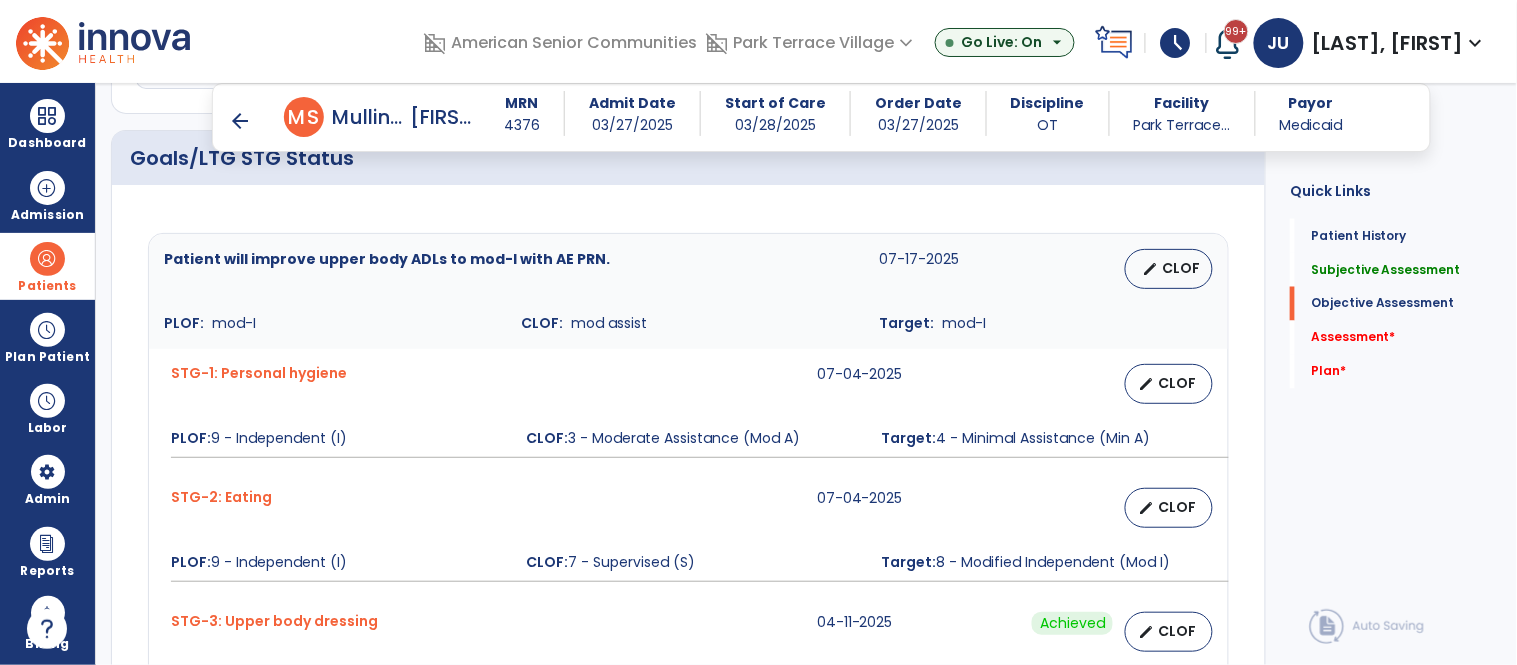 type on "**********" 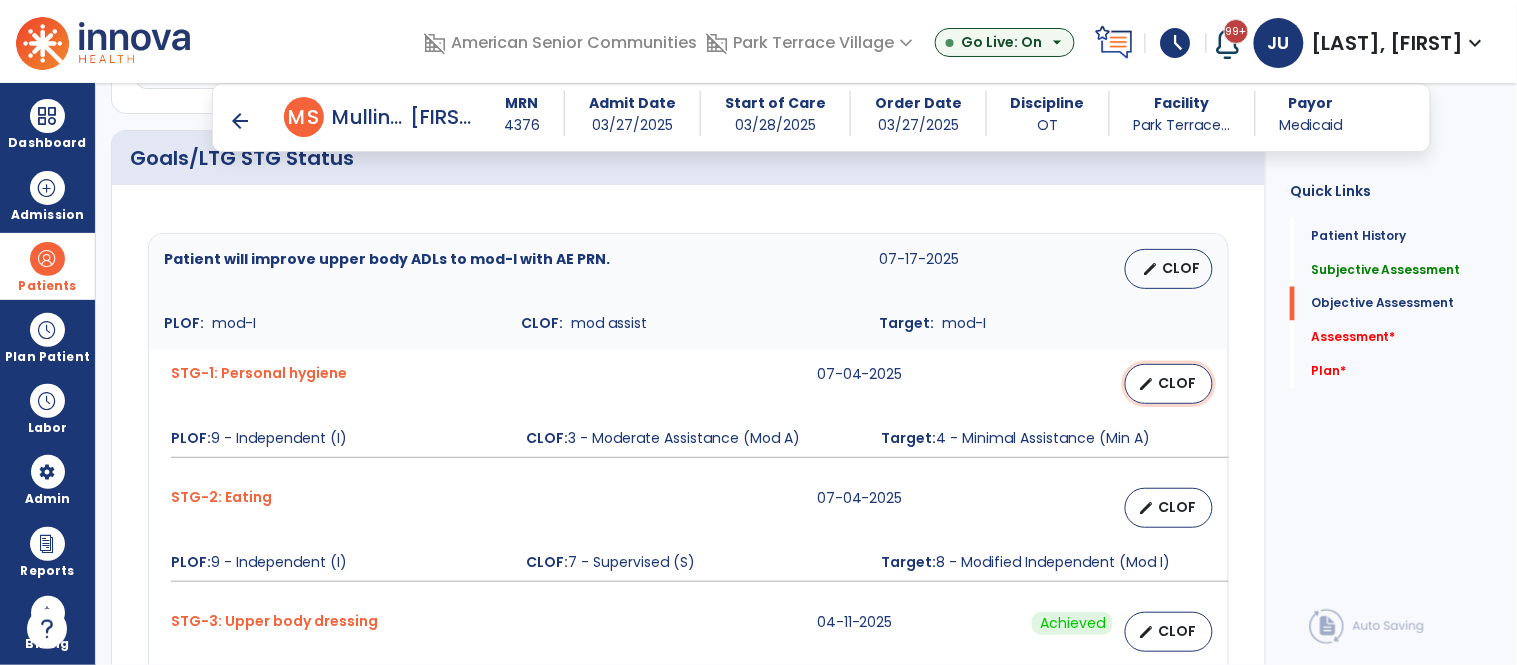 click on "CLOF" at bounding box center (1177, 383) 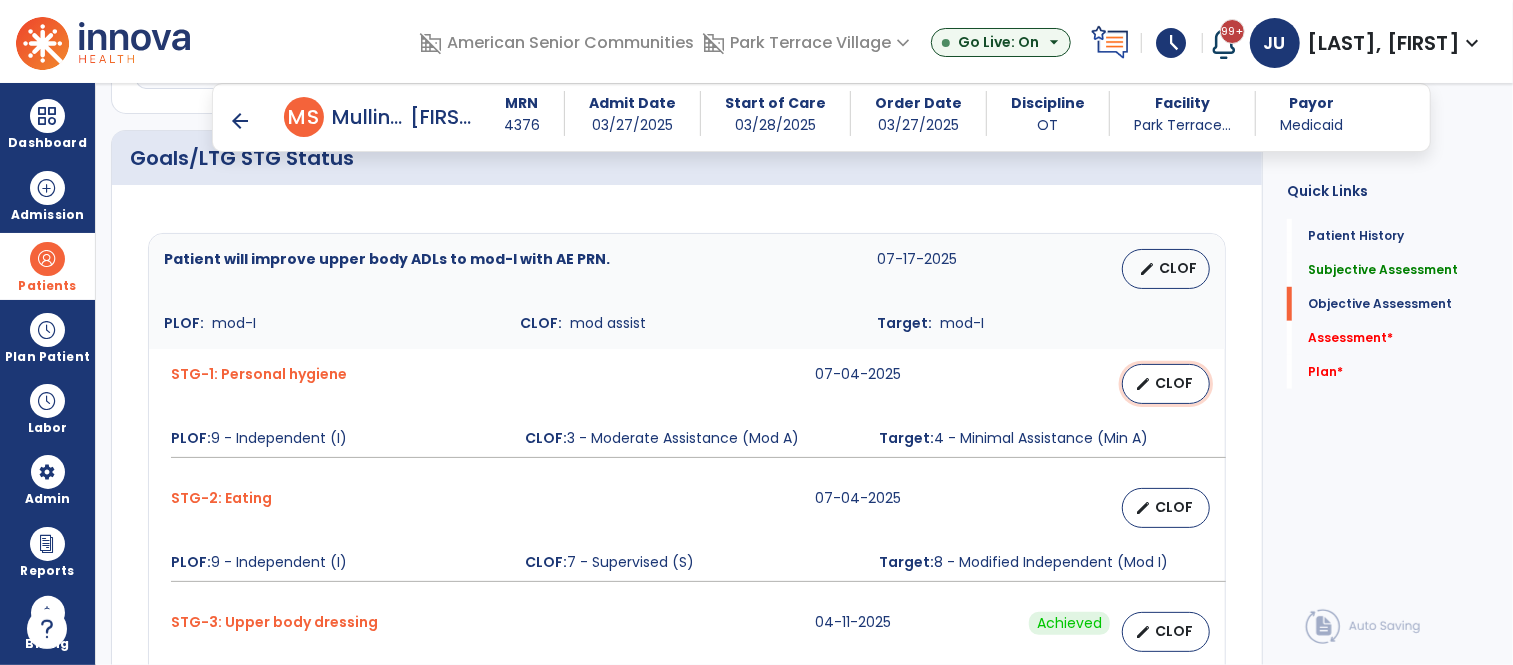select on "********" 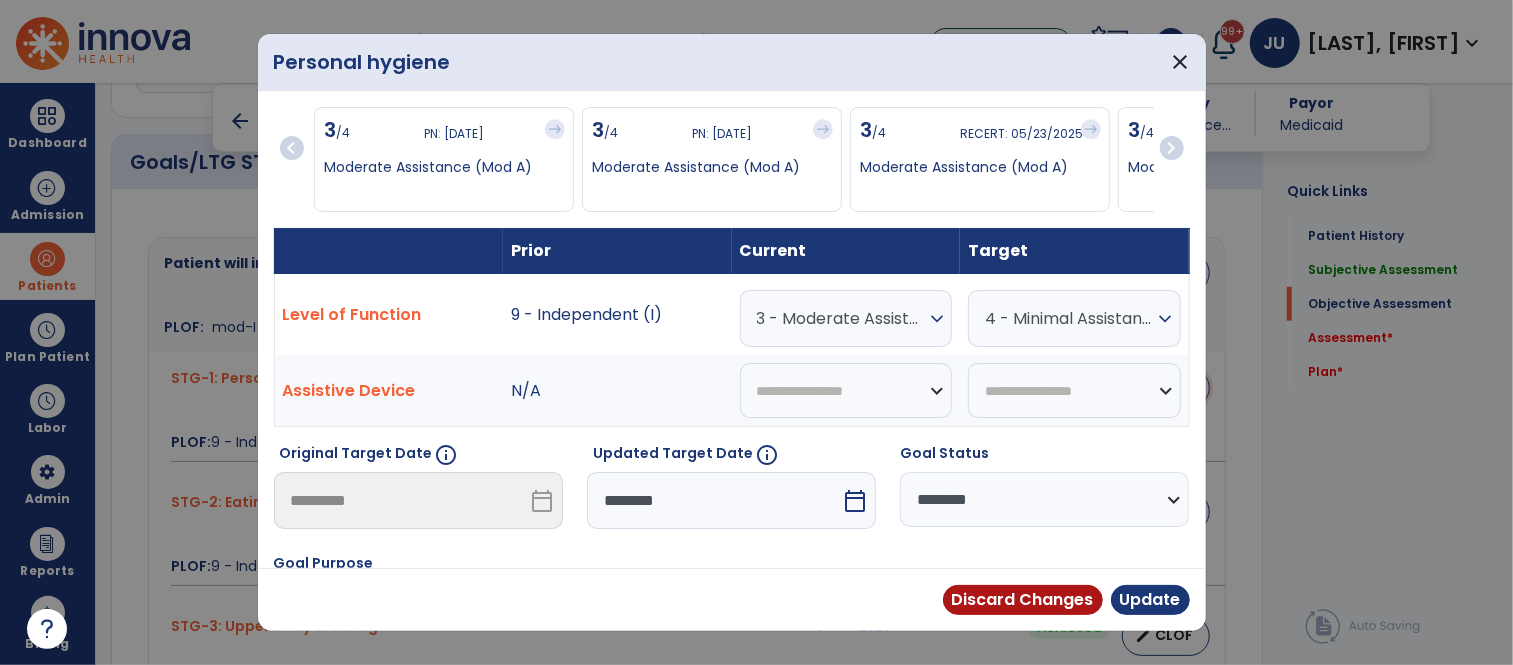 scroll, scrollTop: 777, scrollLeft: 0, axis: vertical 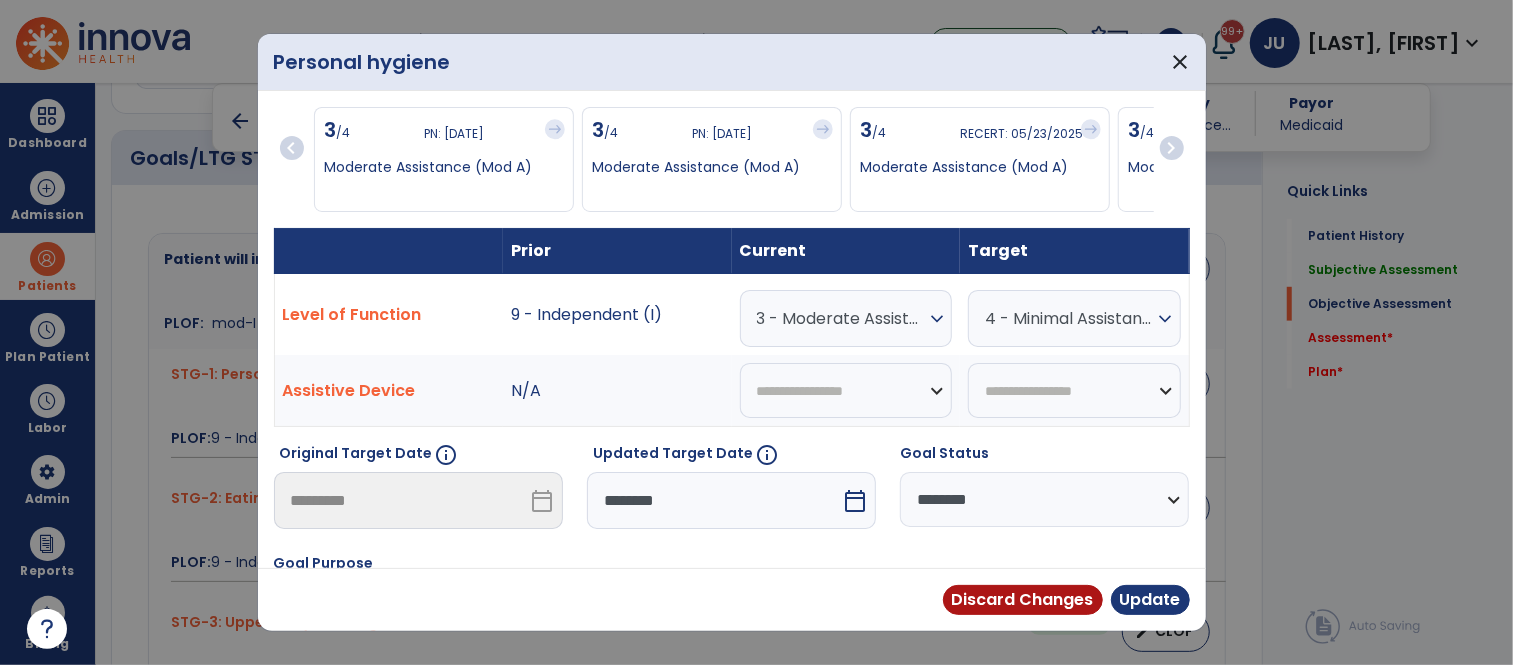click on "3 - Moderate Assistance (Mod A)" at bounding box center (841, 318) 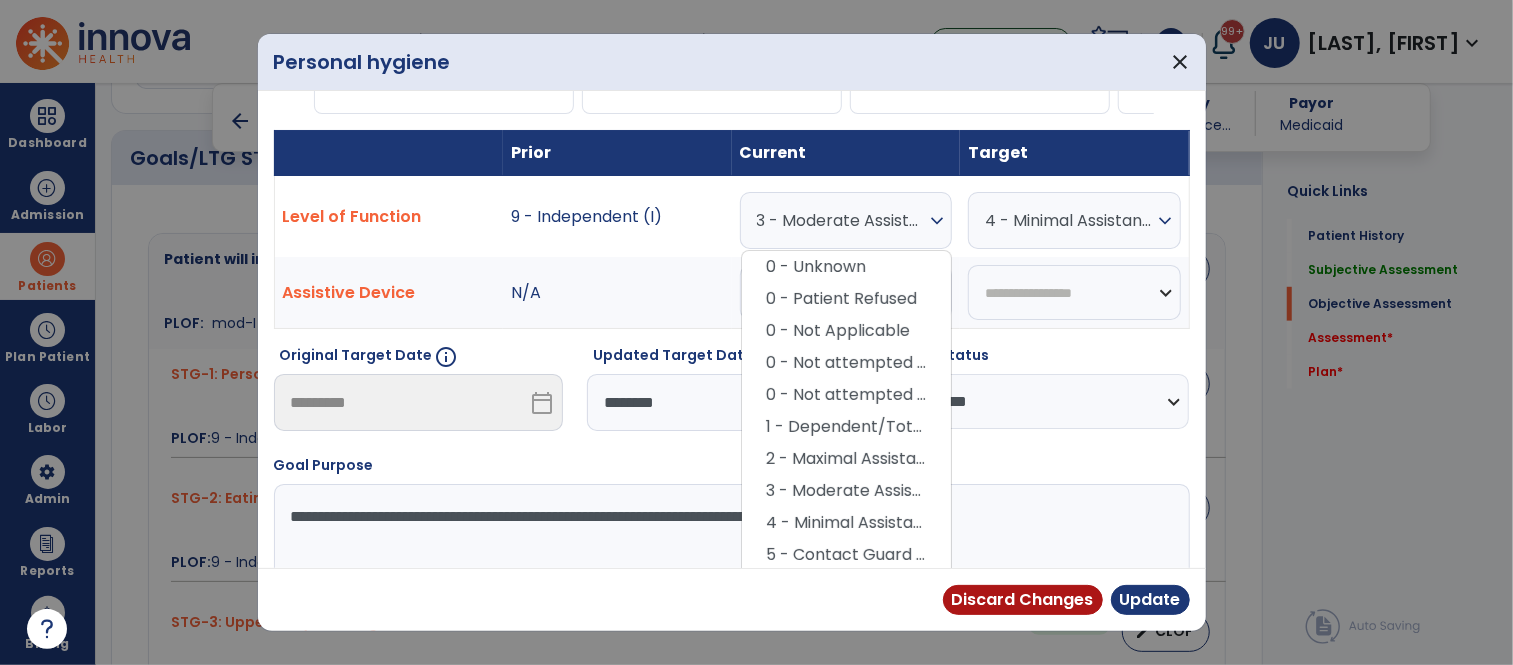 scroll, scrollTop: 103, scrollLeft: 0, axis: vertical 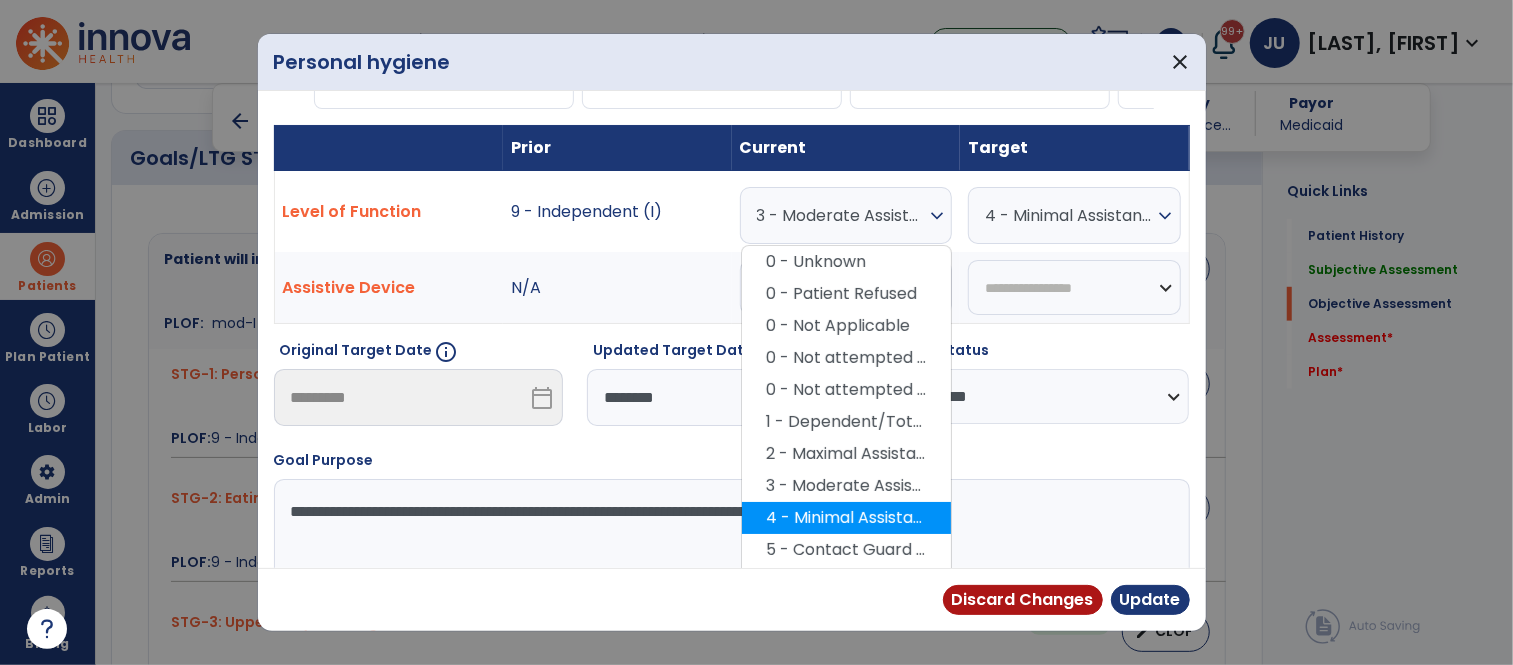 click on "4 - Minimal Assistance (Min A)" at bounding box center (846, 518) 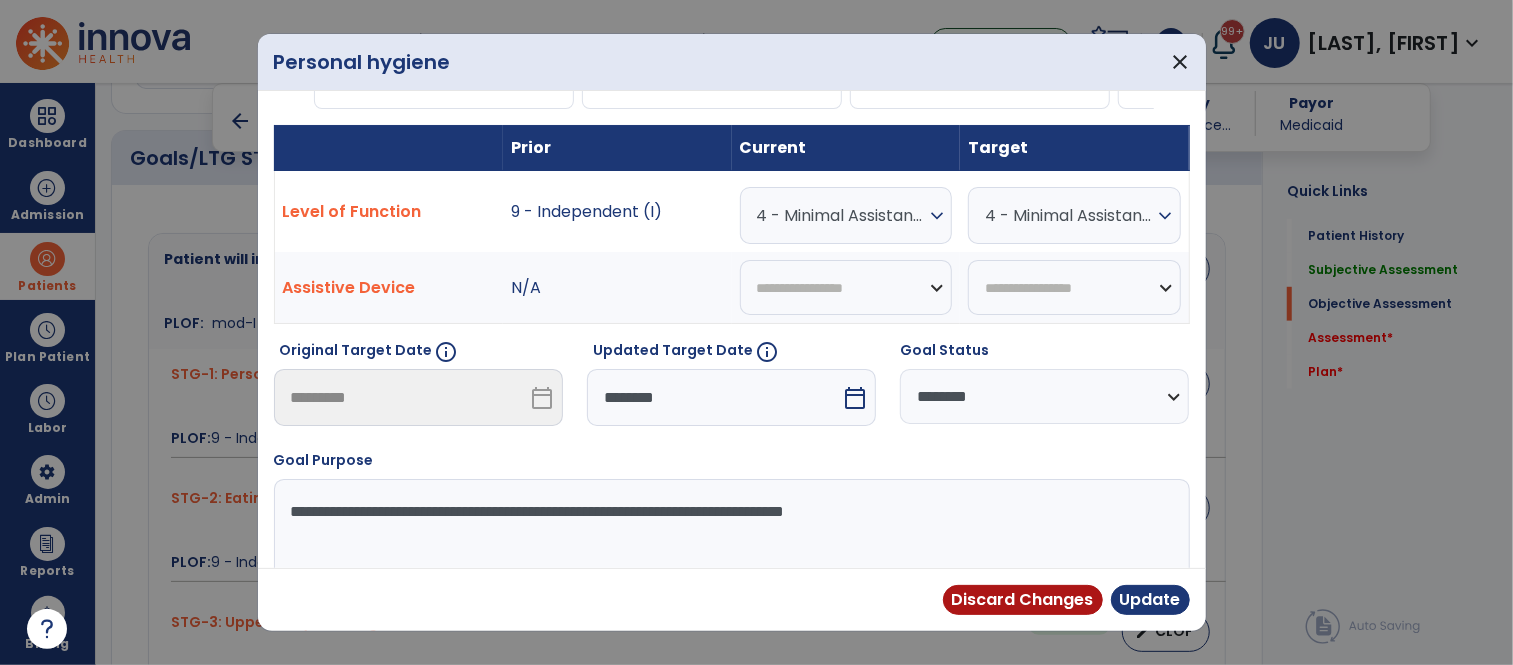 click on "4 - Minimal Assistance (Min A)" at bounding box center [1069, 215] 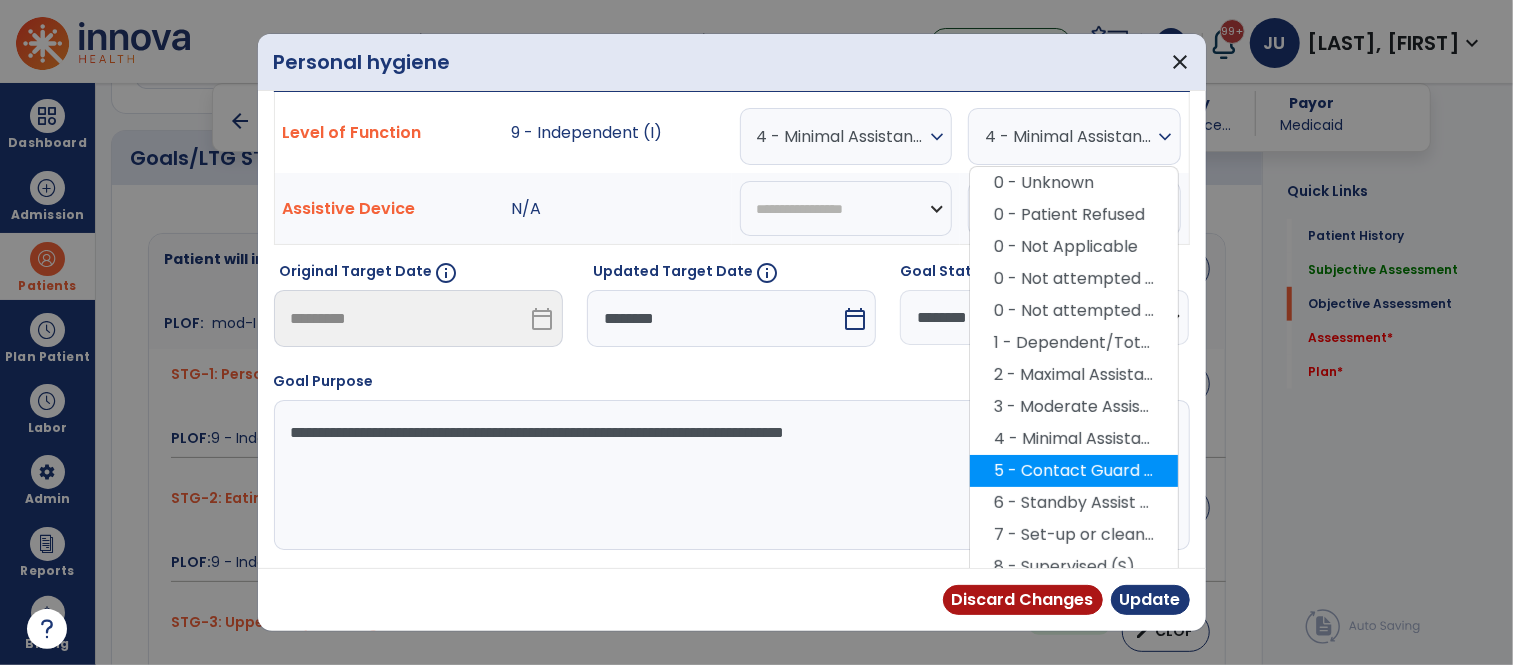 click on "5 - Contact Guard Assistance (CGA)" at bounding box center [1074, 471] 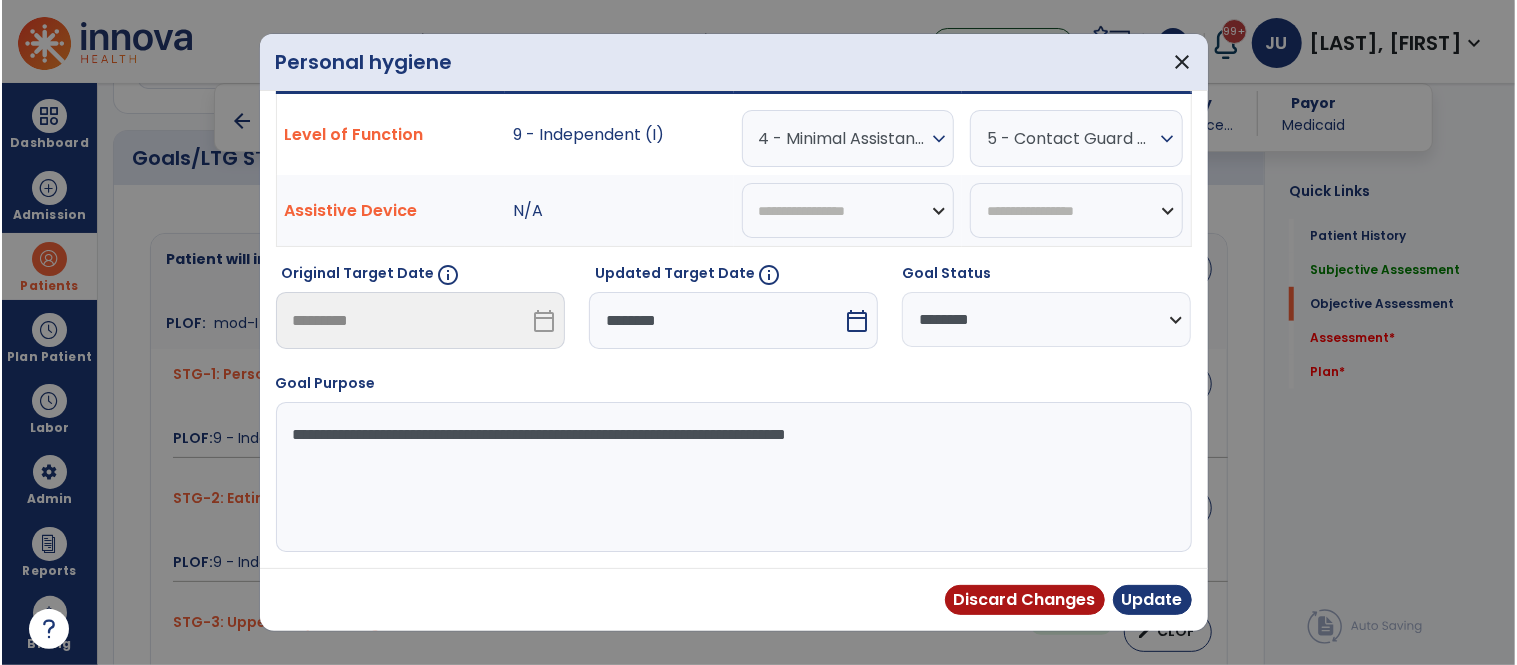 scroll, scrollTop: 181, scrollLeft: 0, axis: vertical 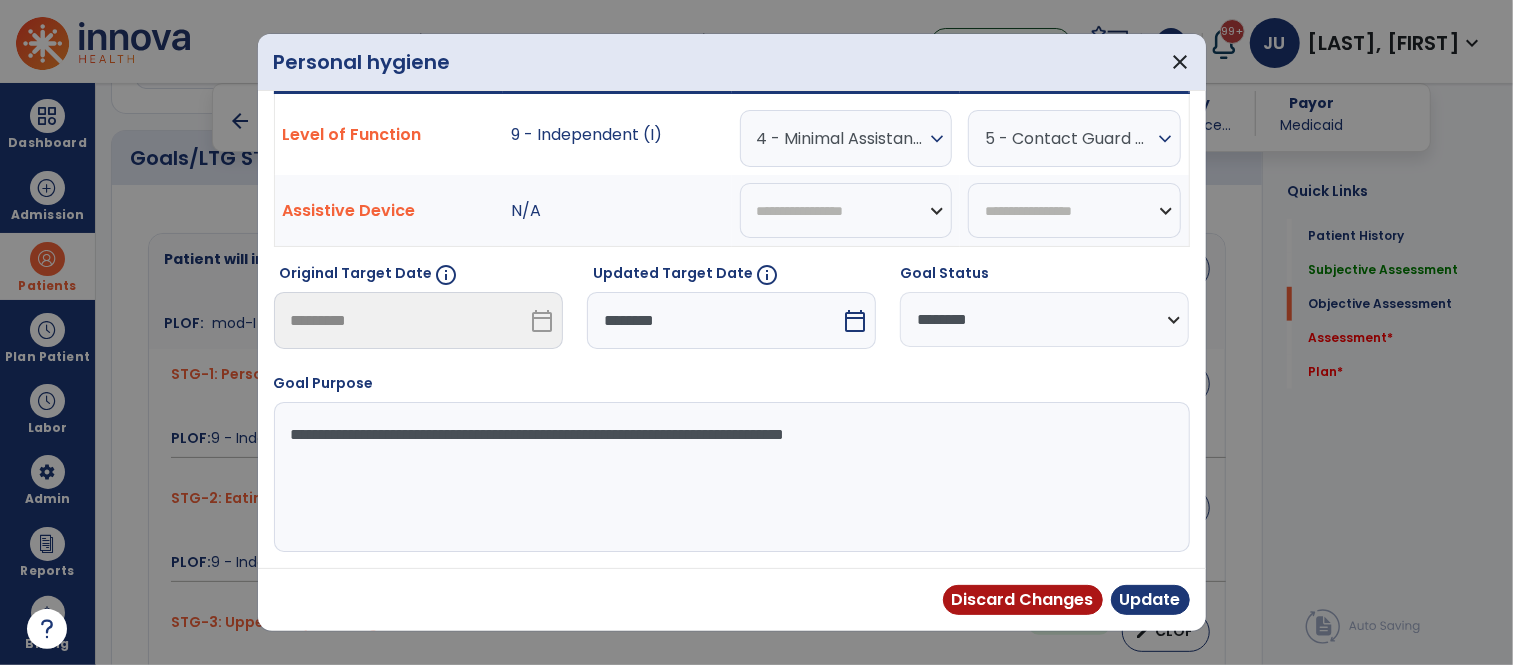 click on "********" at bounding box center [714, 320] 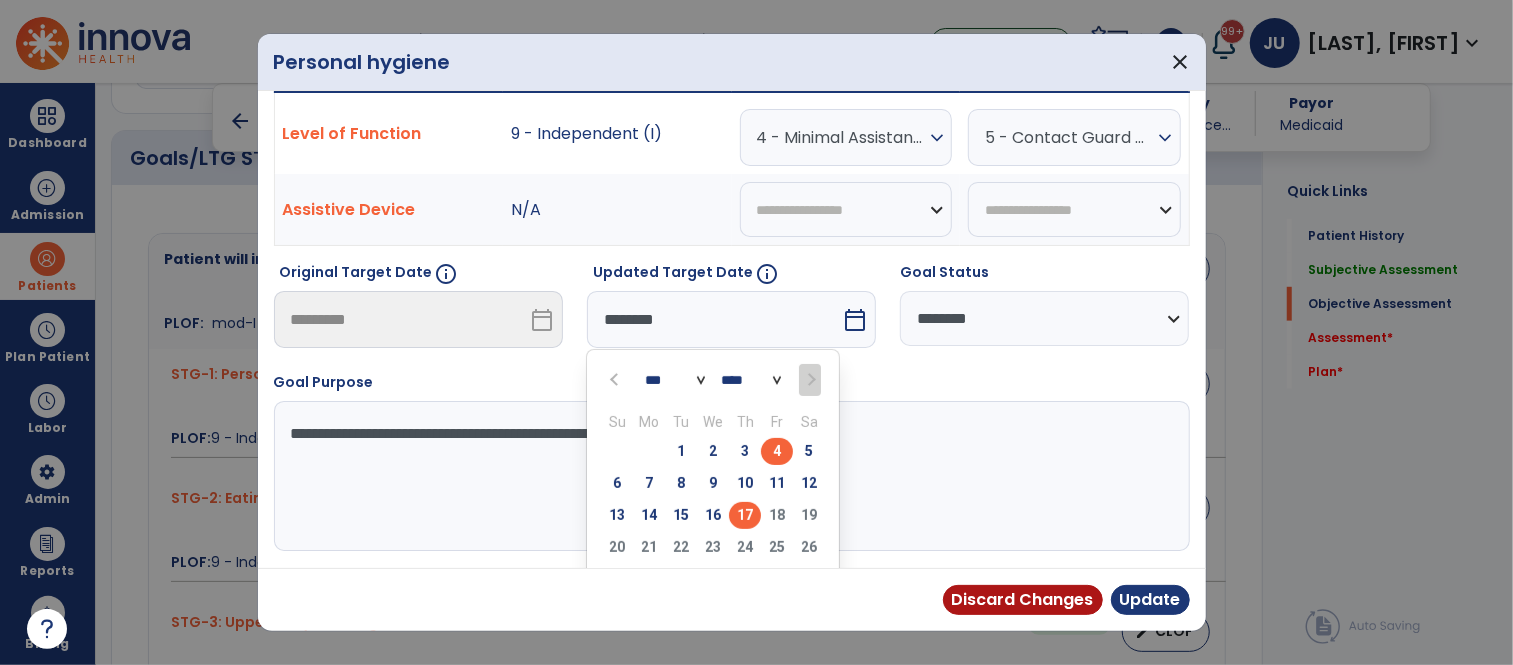 click on "17" at bounding box center (745, 515) 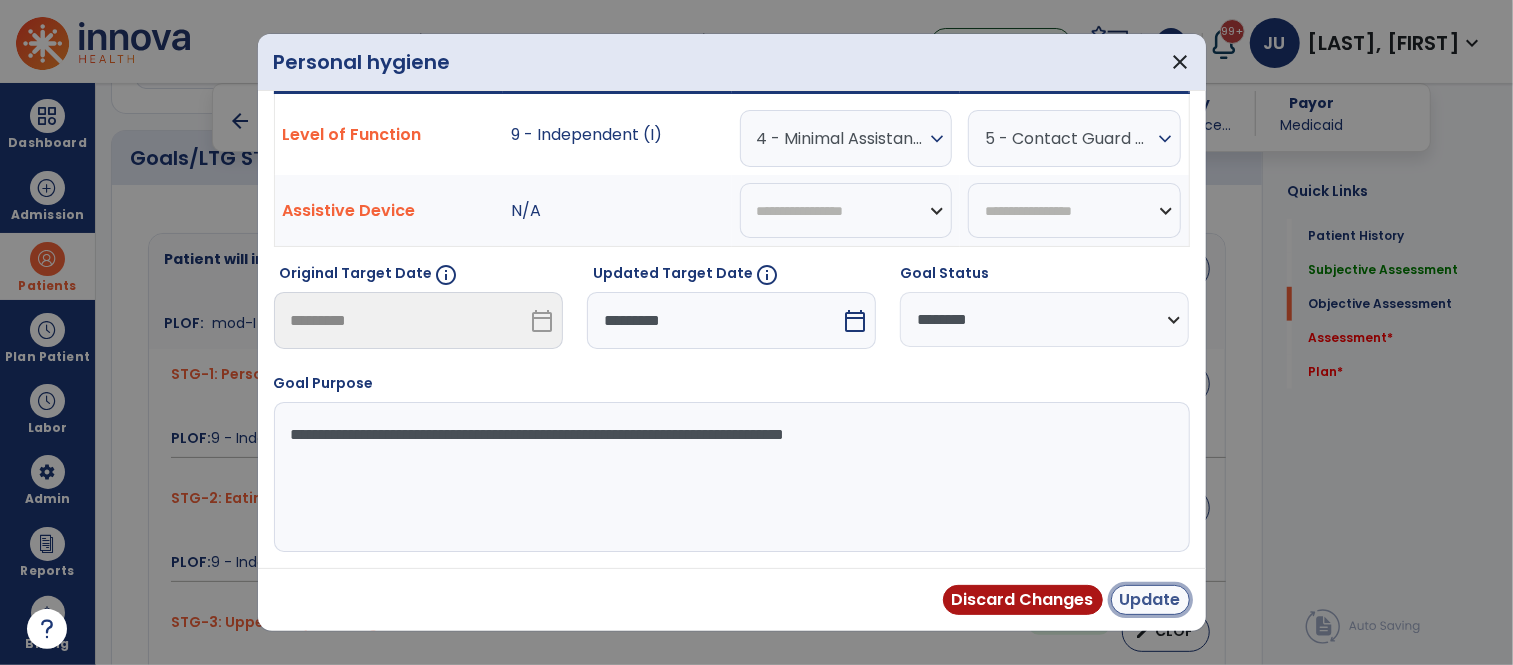 click on "Update" at bounding box center [1150, 600] 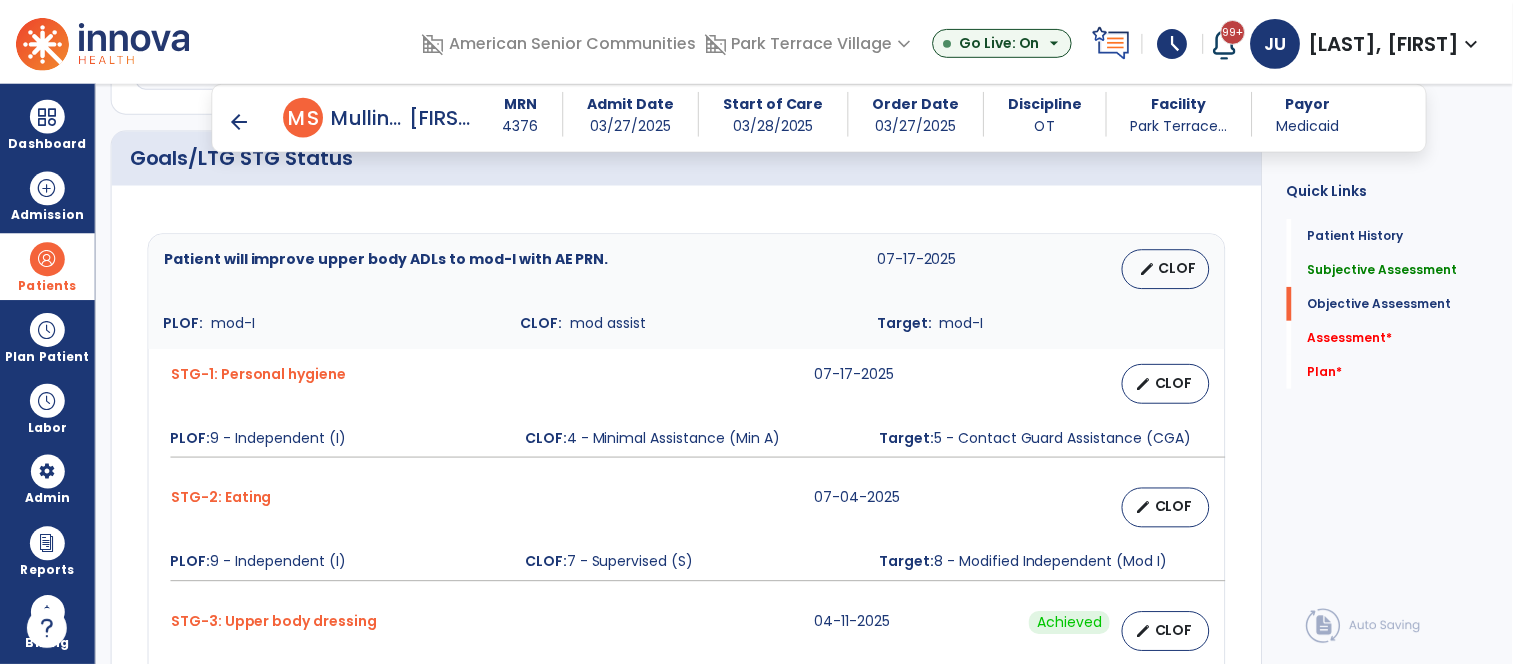 scroll, scrollTop: 957, scrollLeft: 0, axis: vertical 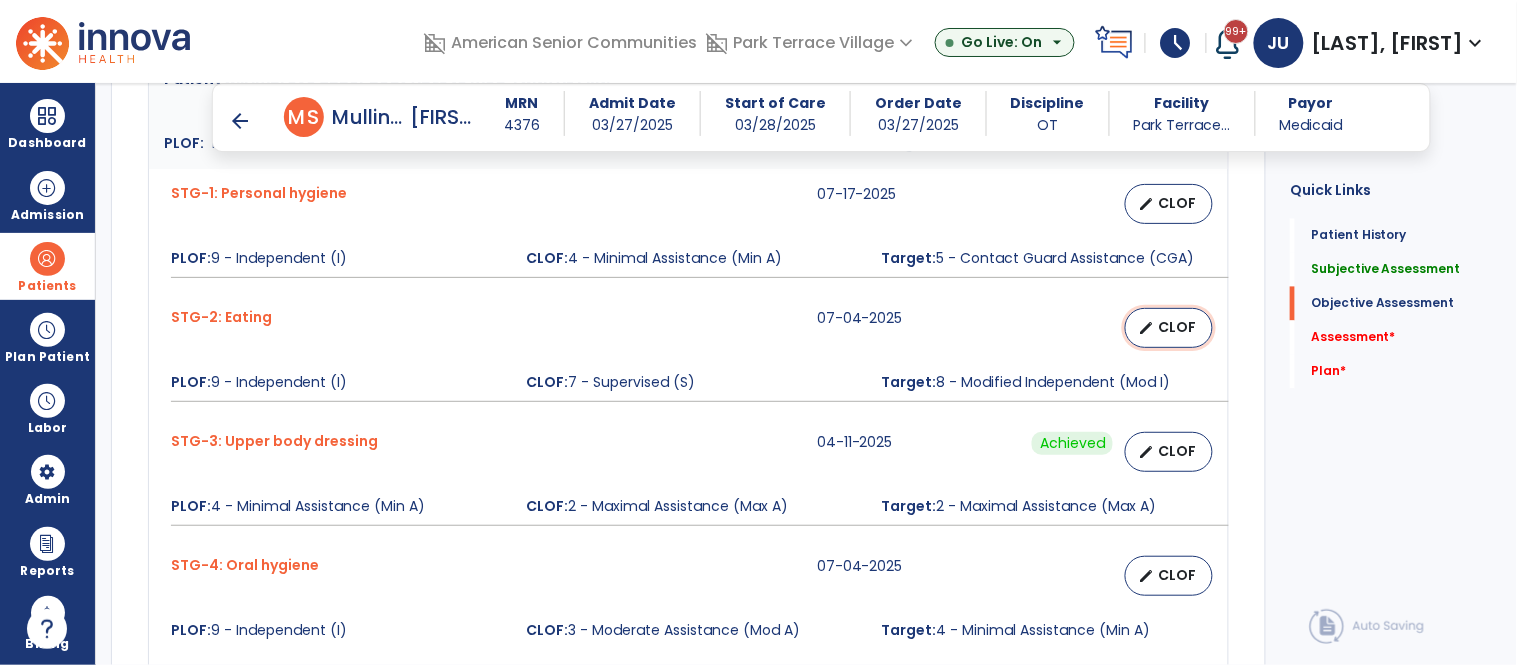 click on "edit" at bounding box center (1146, 328) 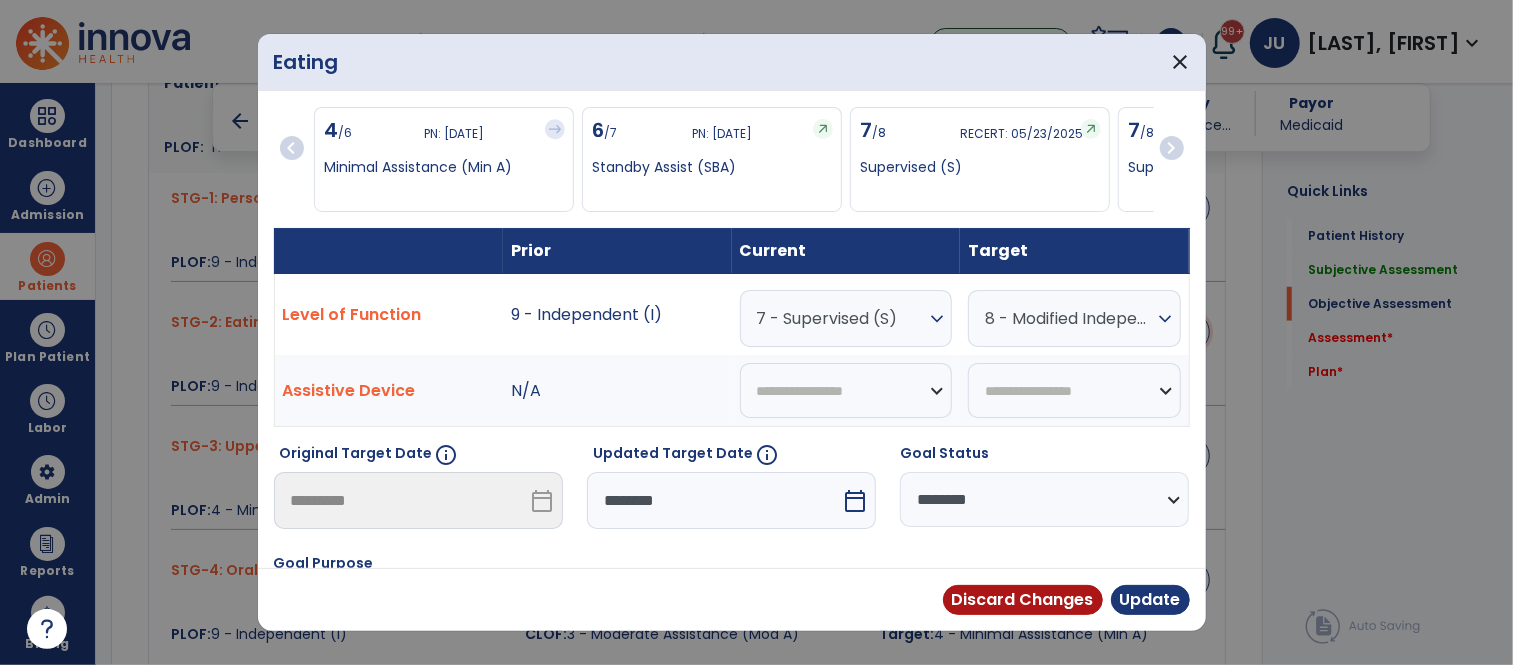 scroll, scrollTop: 957, scrollLeft: 0, axis: vertical 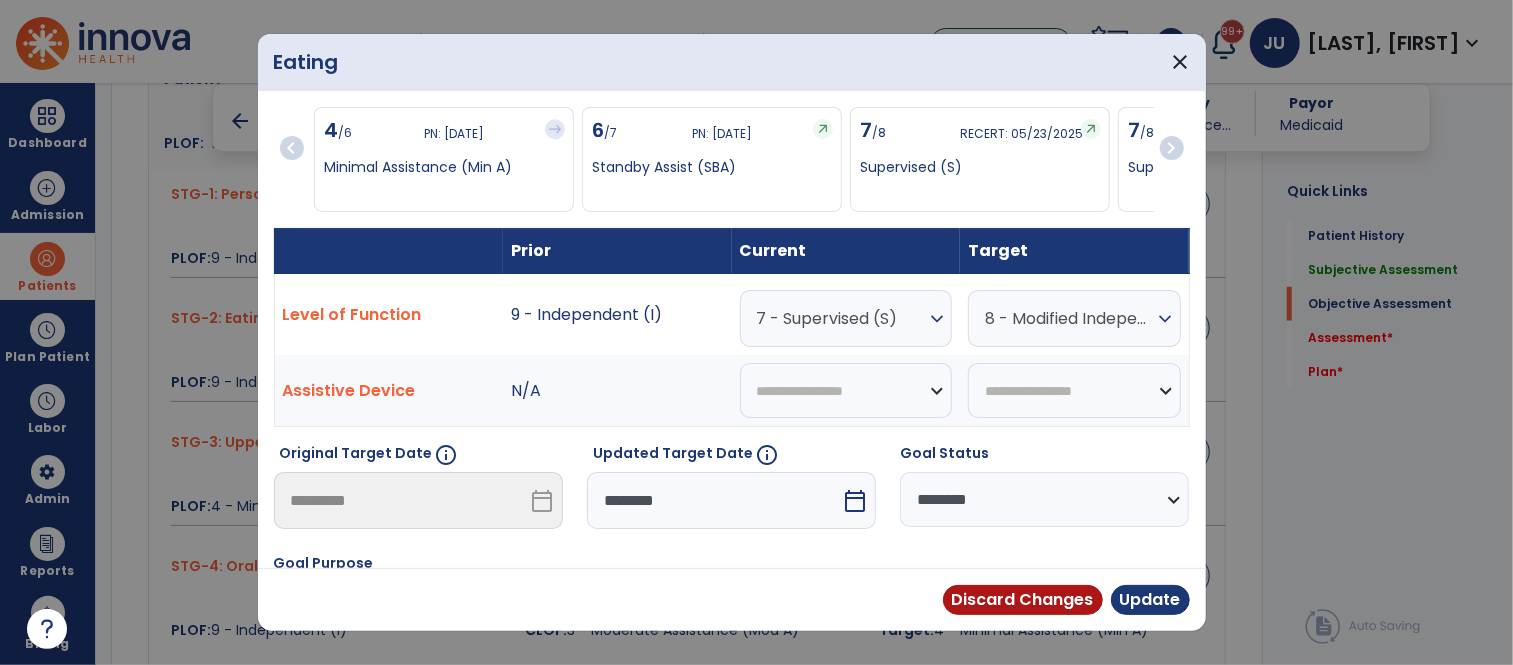 click on "7 - Supervised (S)" at bounding box center (841, 318) 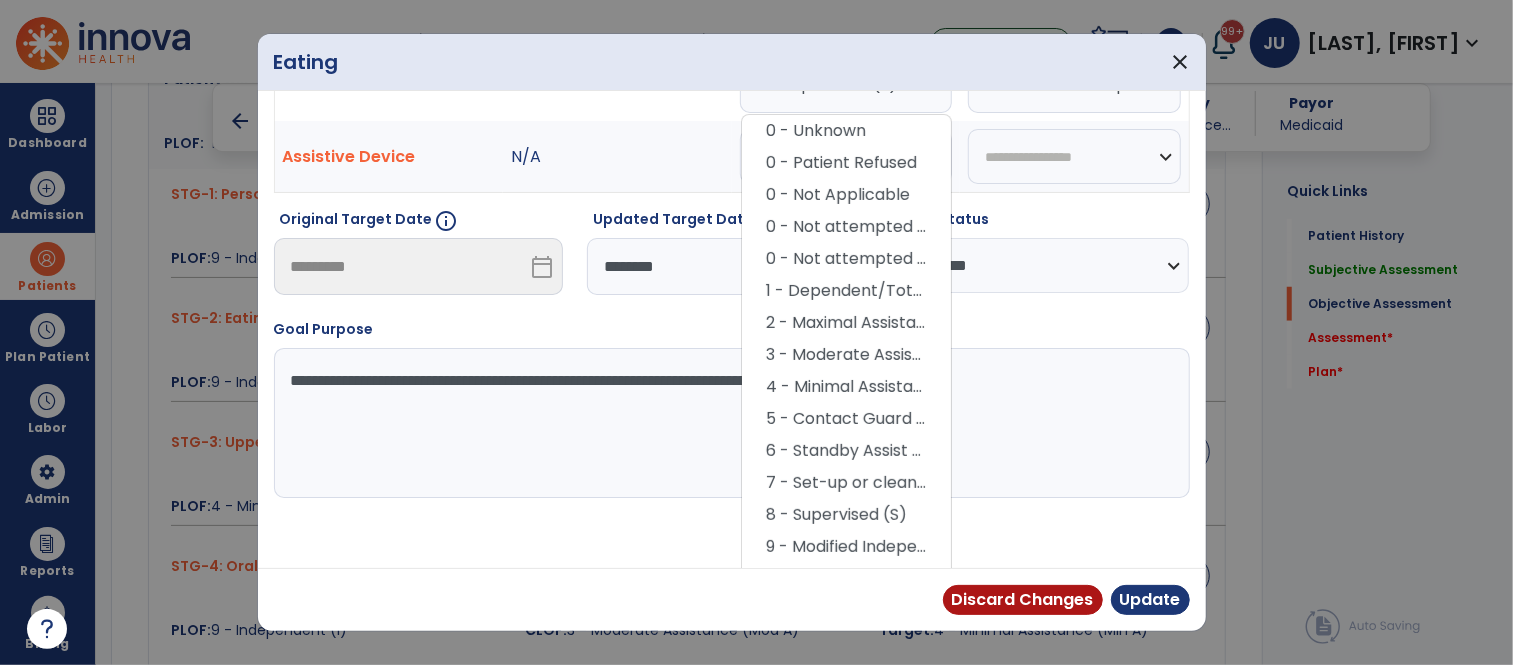 scroll, scrollTop: 263, scrollLeft: 0, axis: vertical 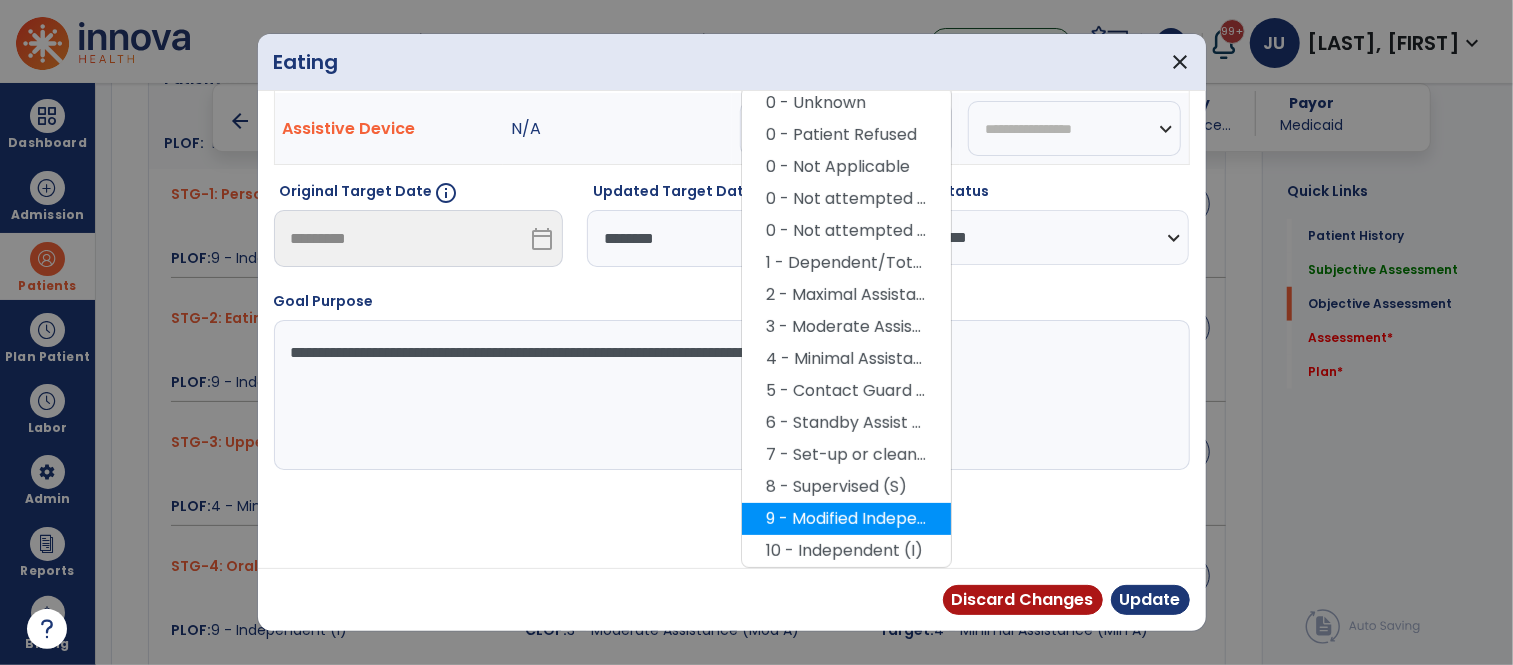 click on "9 - Modified Independent (Mod I)" at bounding box center [846, 519] 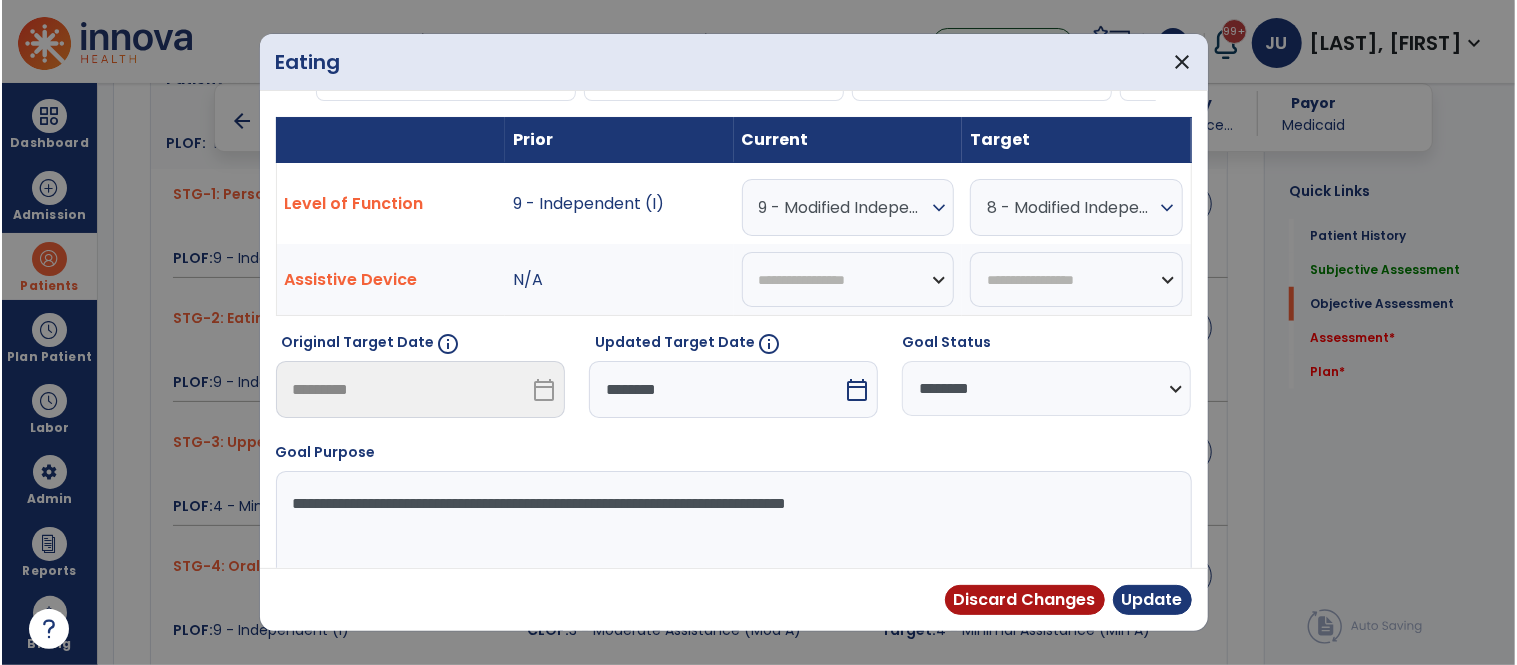 scroll, scrollTop: 112, scrollLeft: 0, axis: vertical 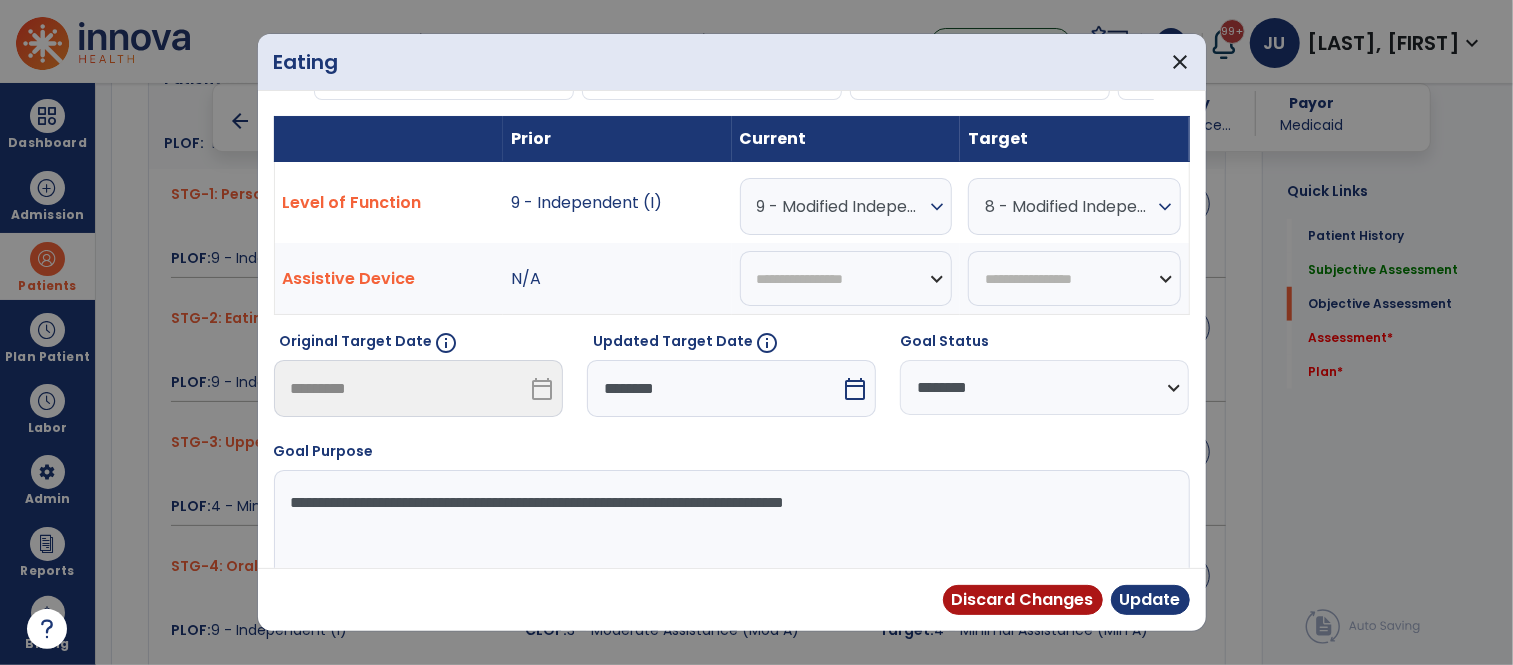 click on "**********" at bounding box center (1044, 387) 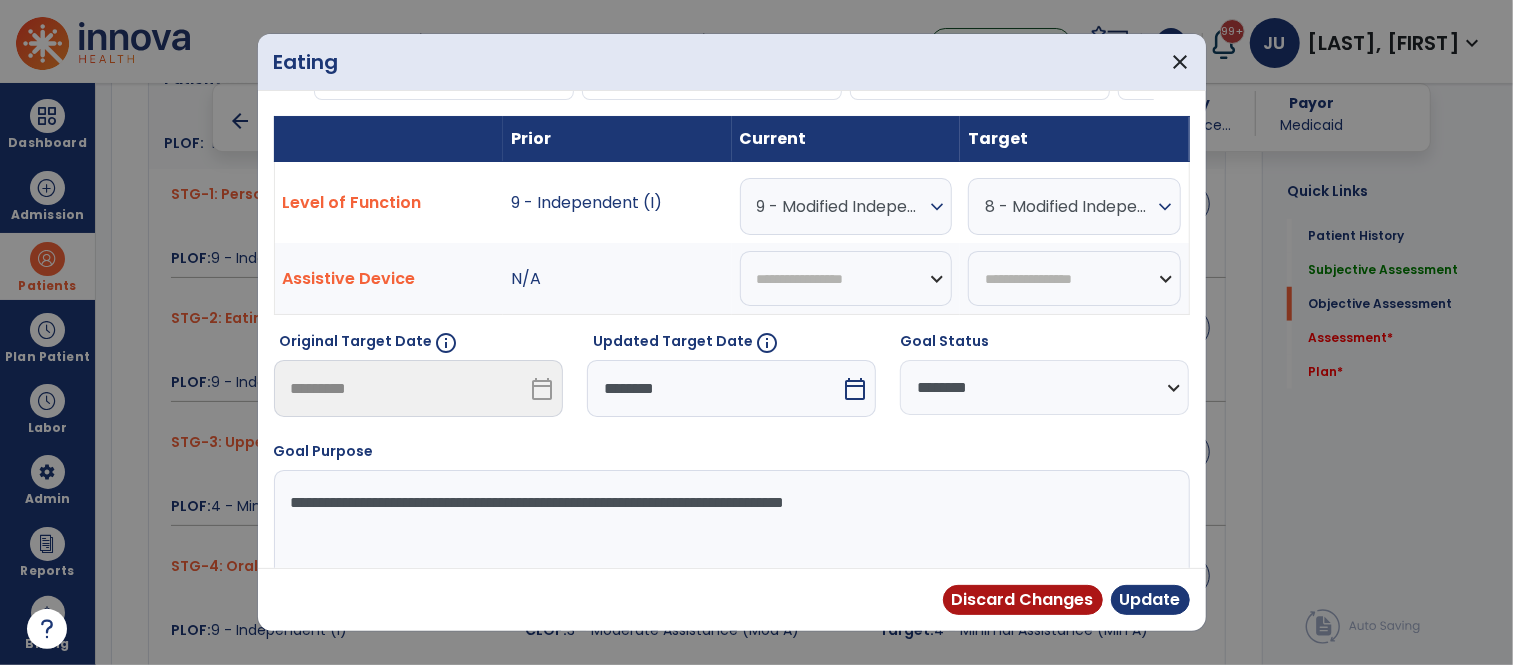 select on "********" 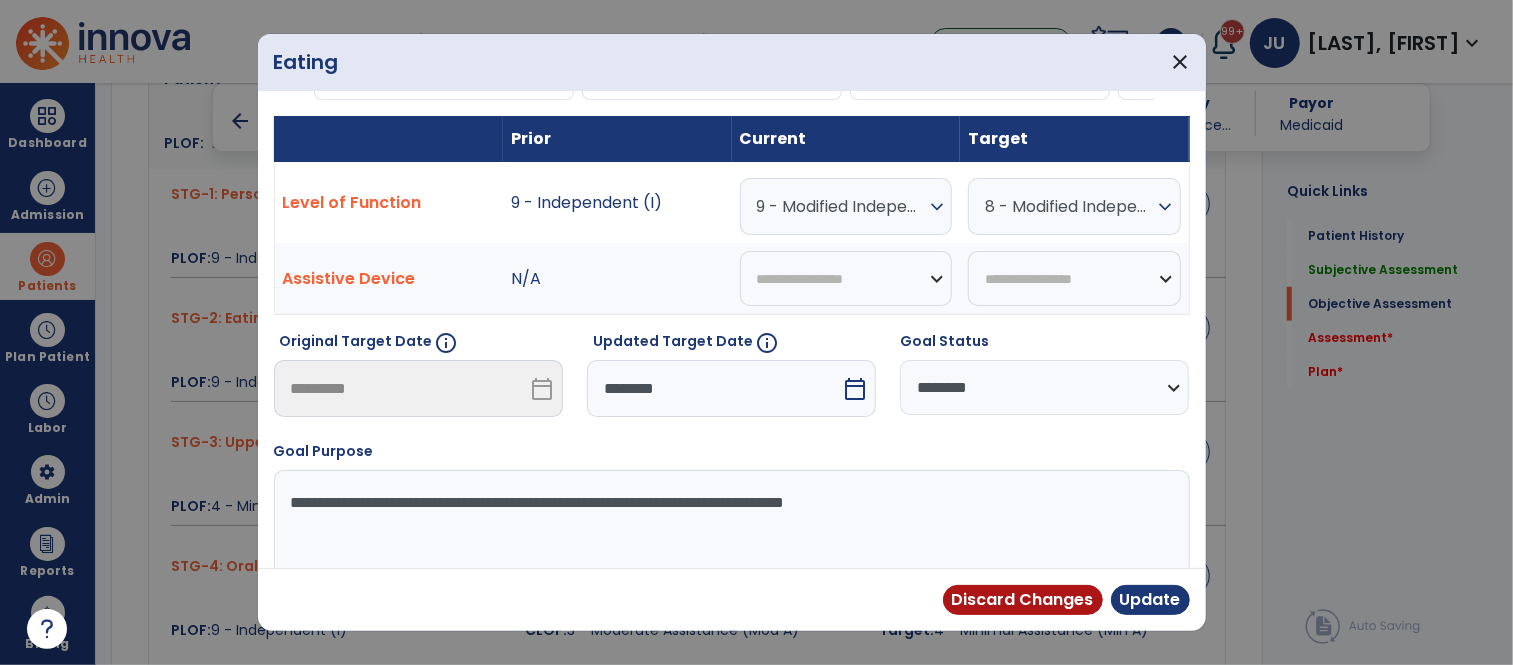 select on "*" 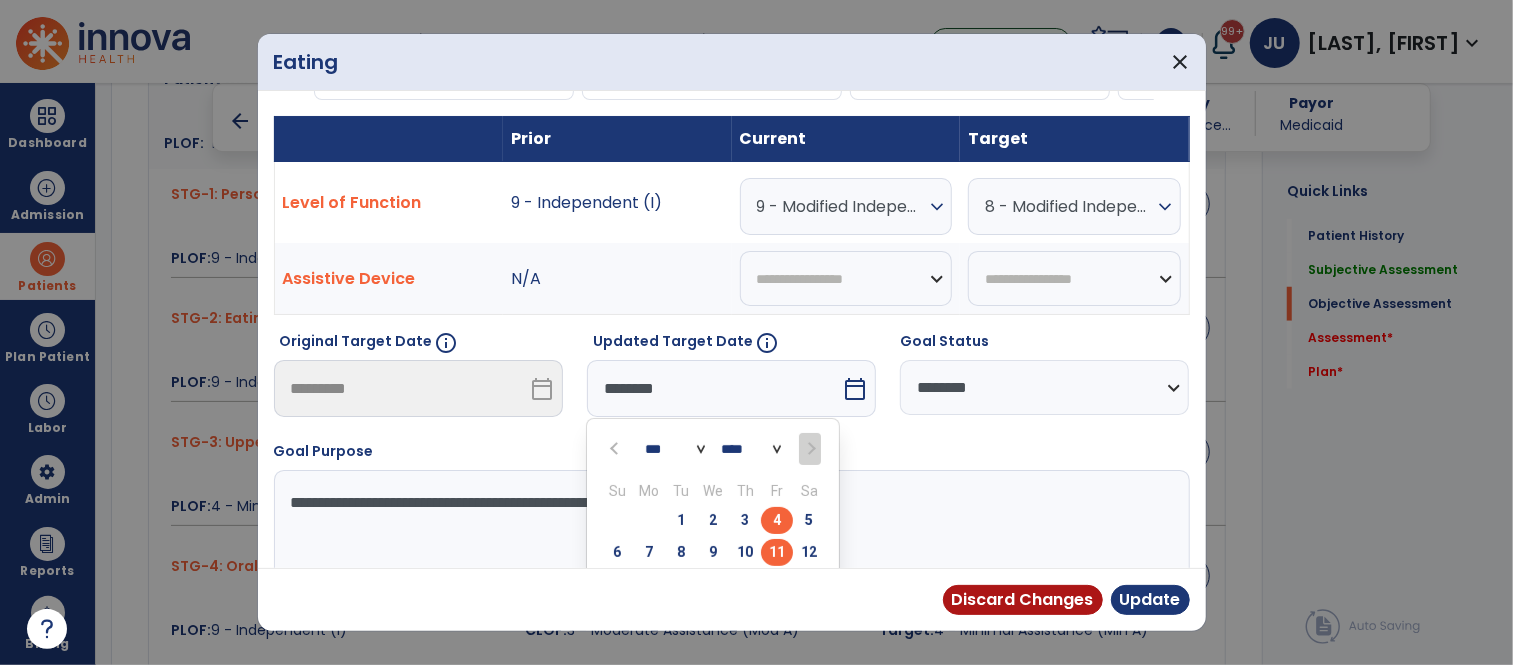 click on "11" at bounding box center (777, 552) 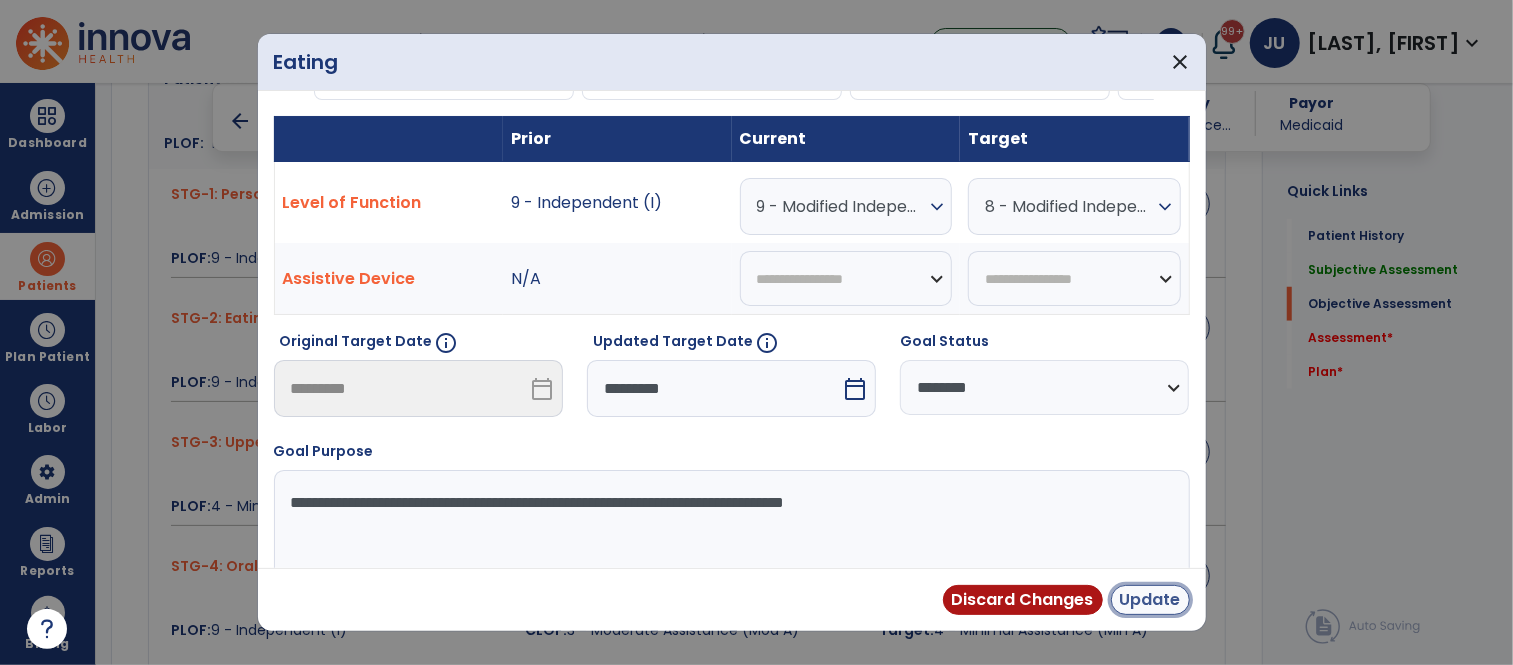 click on "Update" at bounding box center (1150, 600) 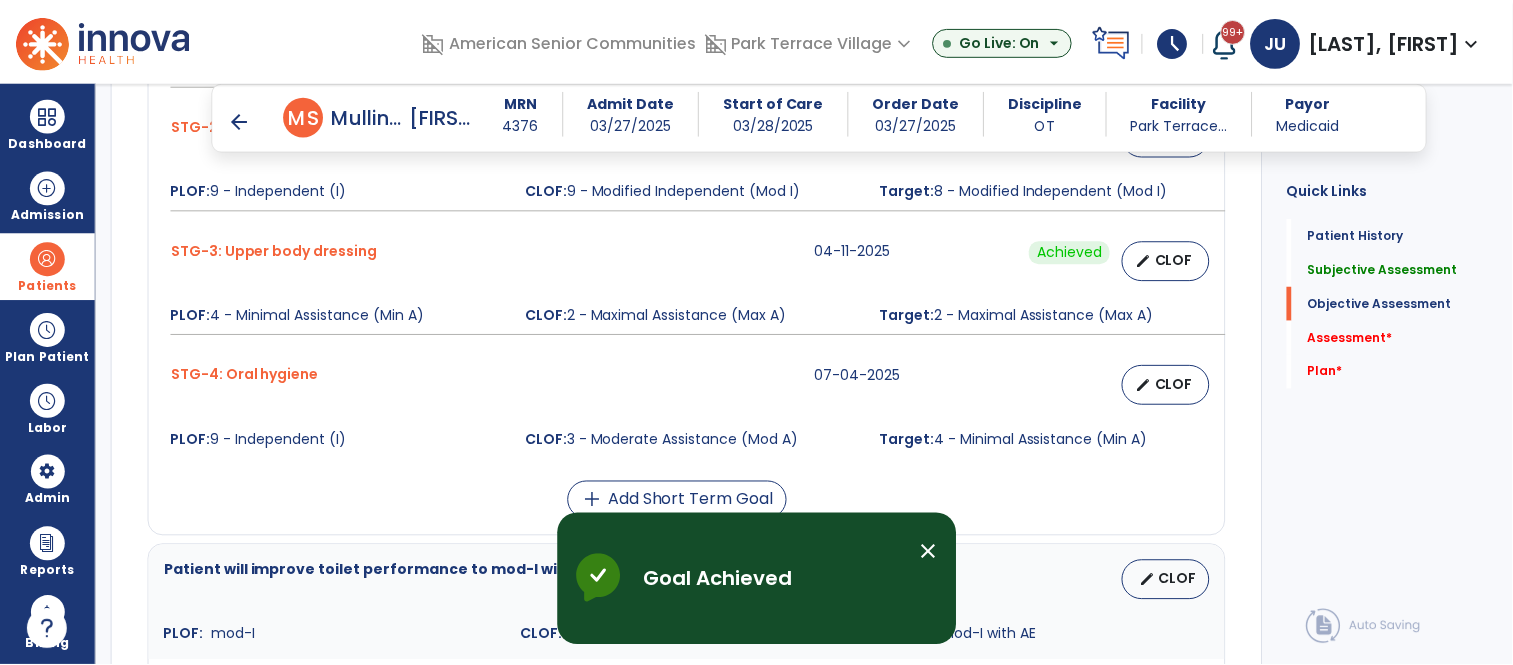 scroll, scrollTop: 1165, scrollLeft: 0, axis: vertical 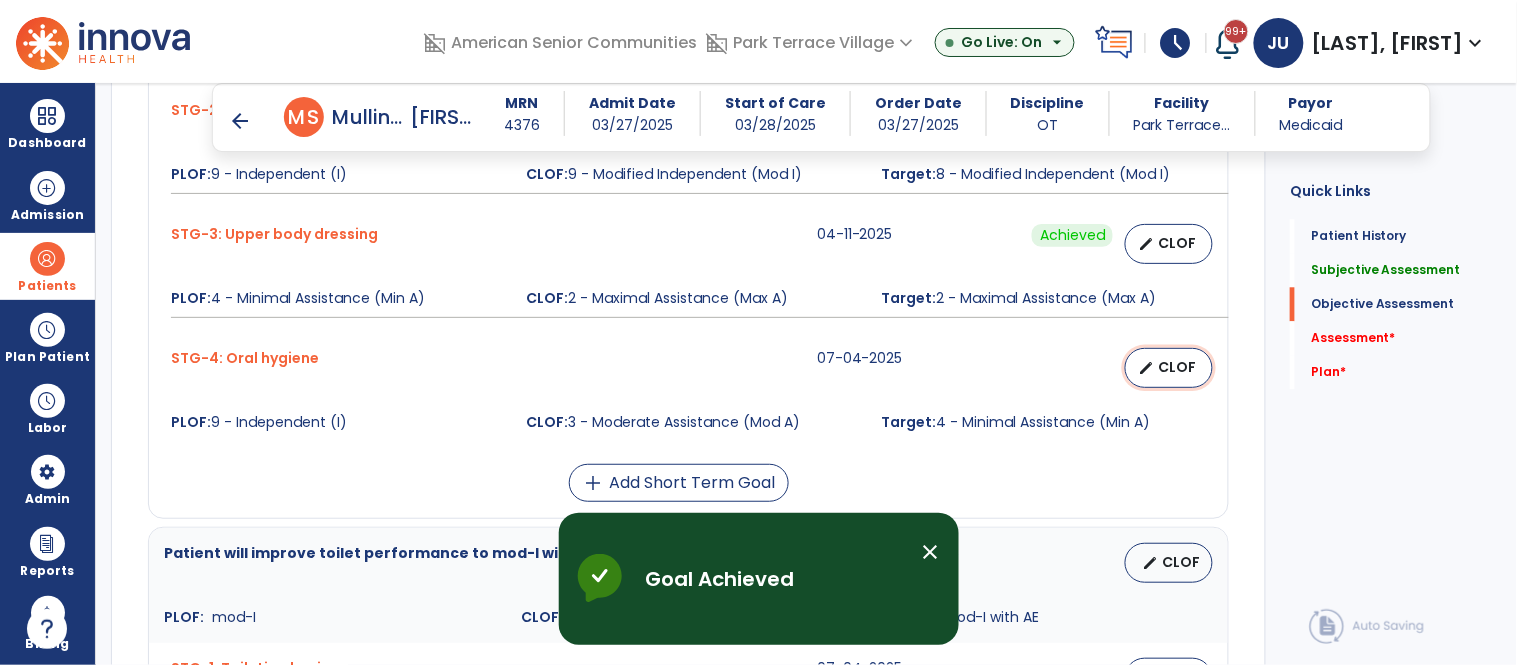 click on "edit" at bounding box center (1146, 368) 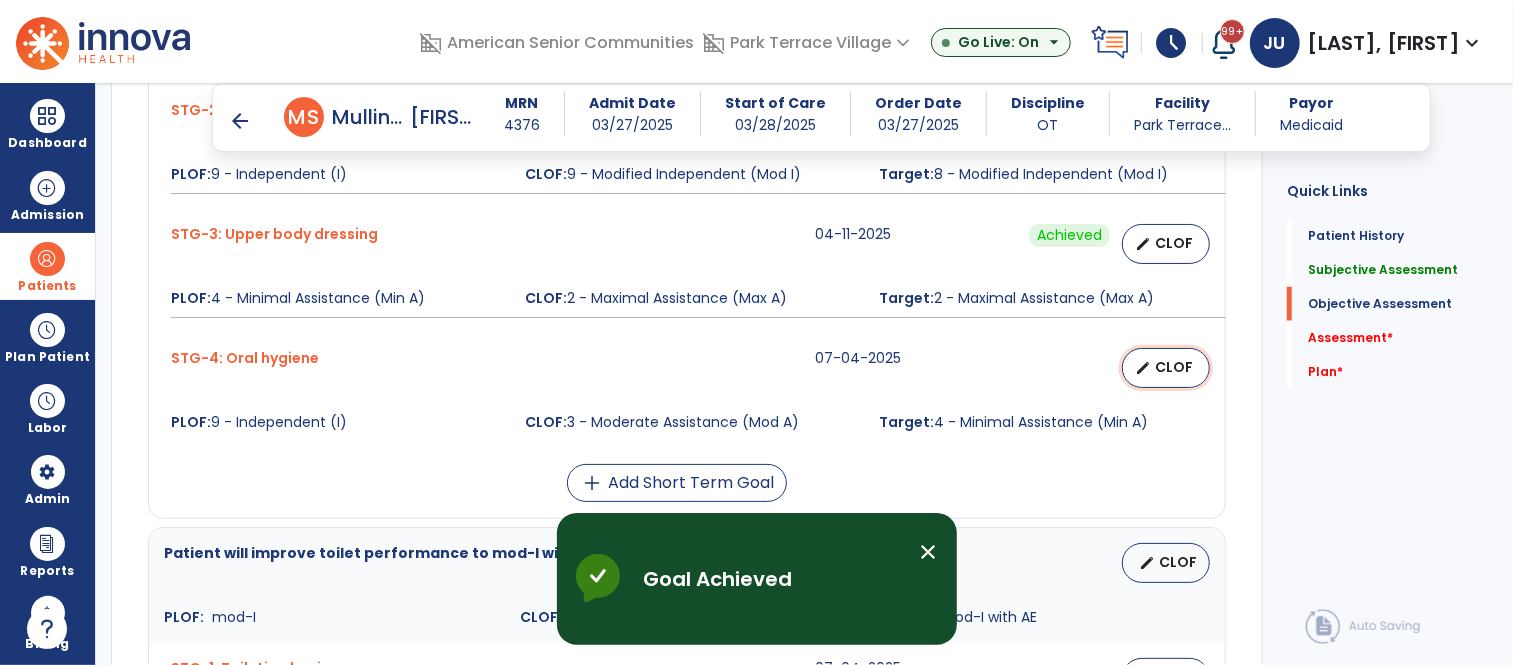 select on "********" 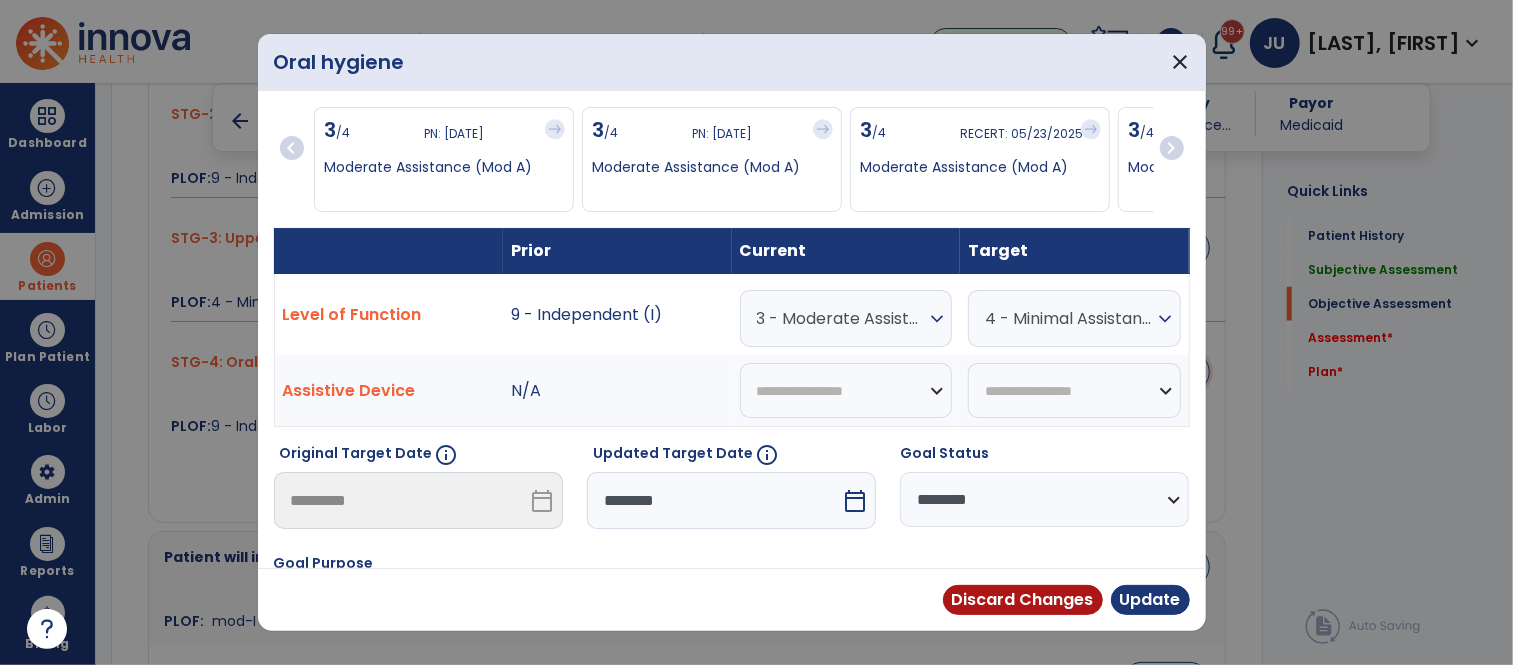 scroll, scrollTop: 1165, scrollLeft: 0, axis: vertical 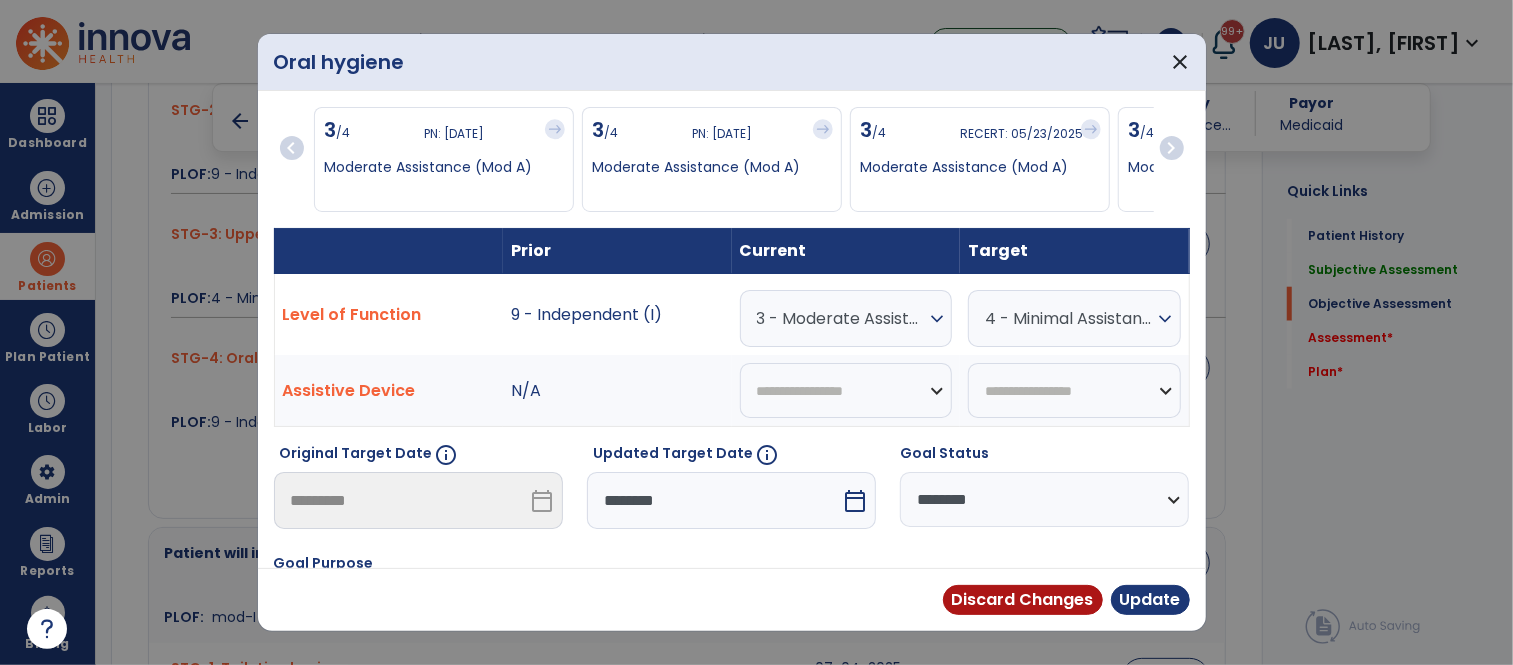 click on "3 - Moderate Assistance (Mod A)" at bounding box center [841, 318] 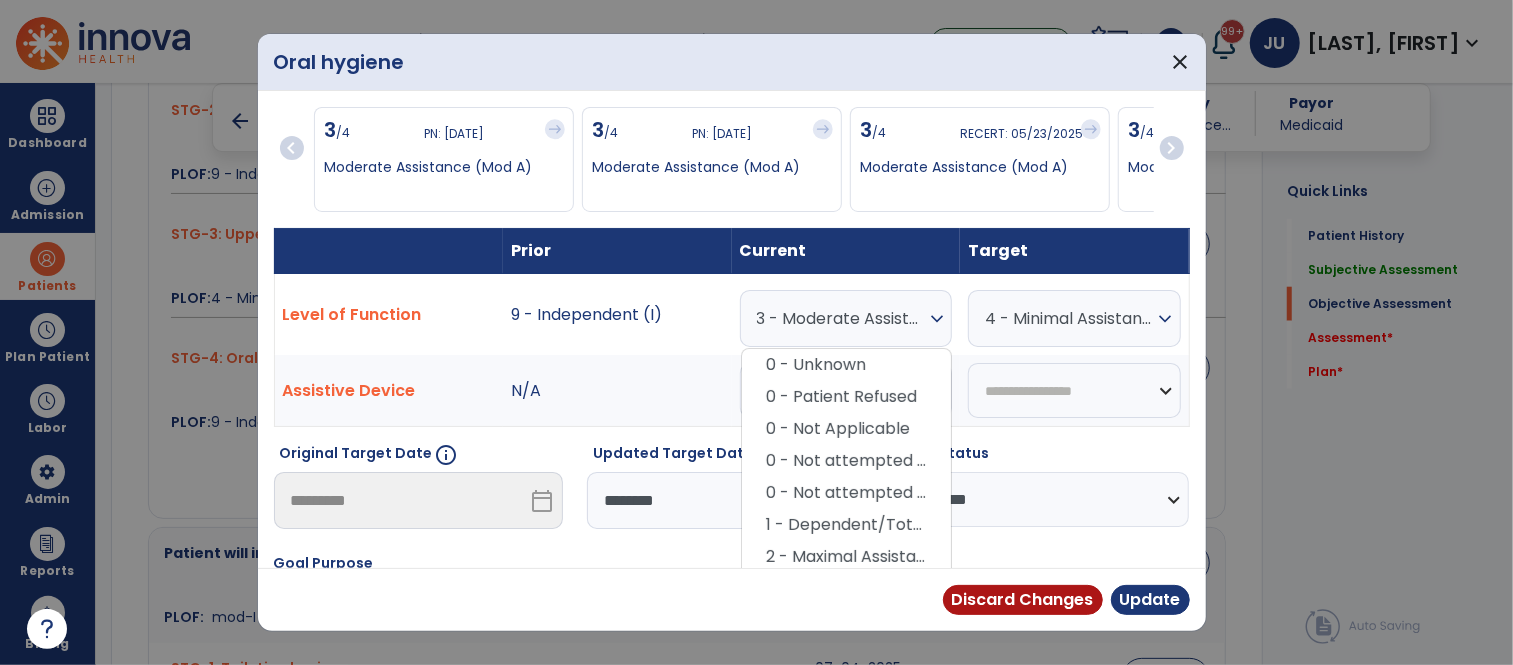 scroll, scrollTop: 90, scrollLeft: 0, axis: vertical 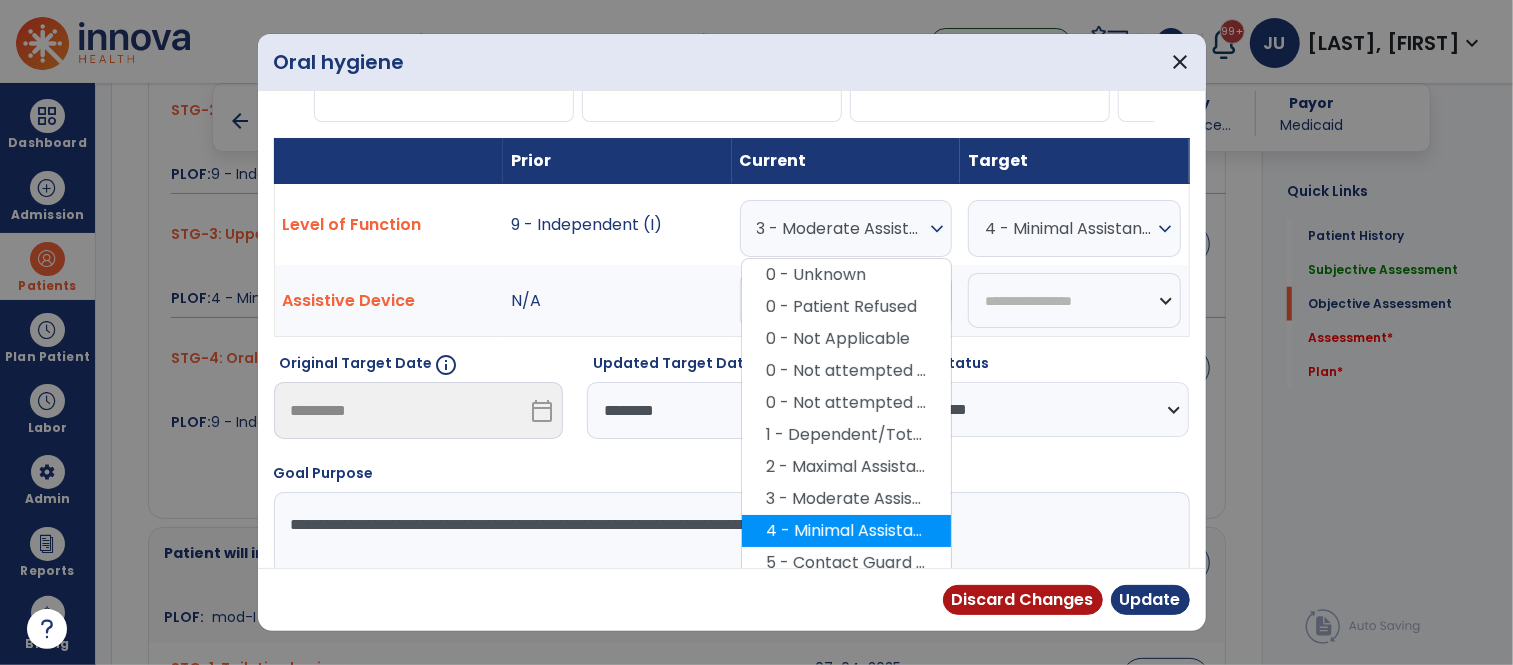 click on "4 - Minimal Assistance (Min A)" at bounding box center (846, 531) 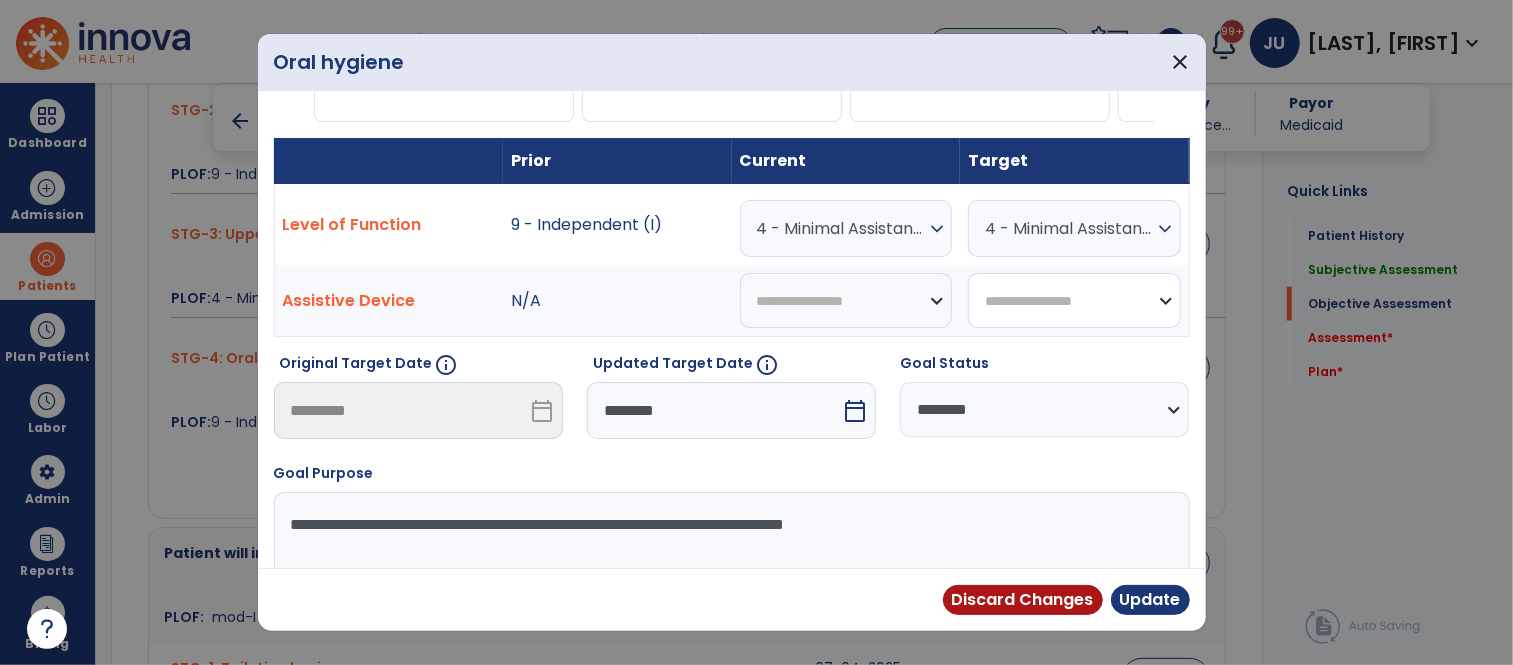 click on "**********" at bounding box center [1074, 300] 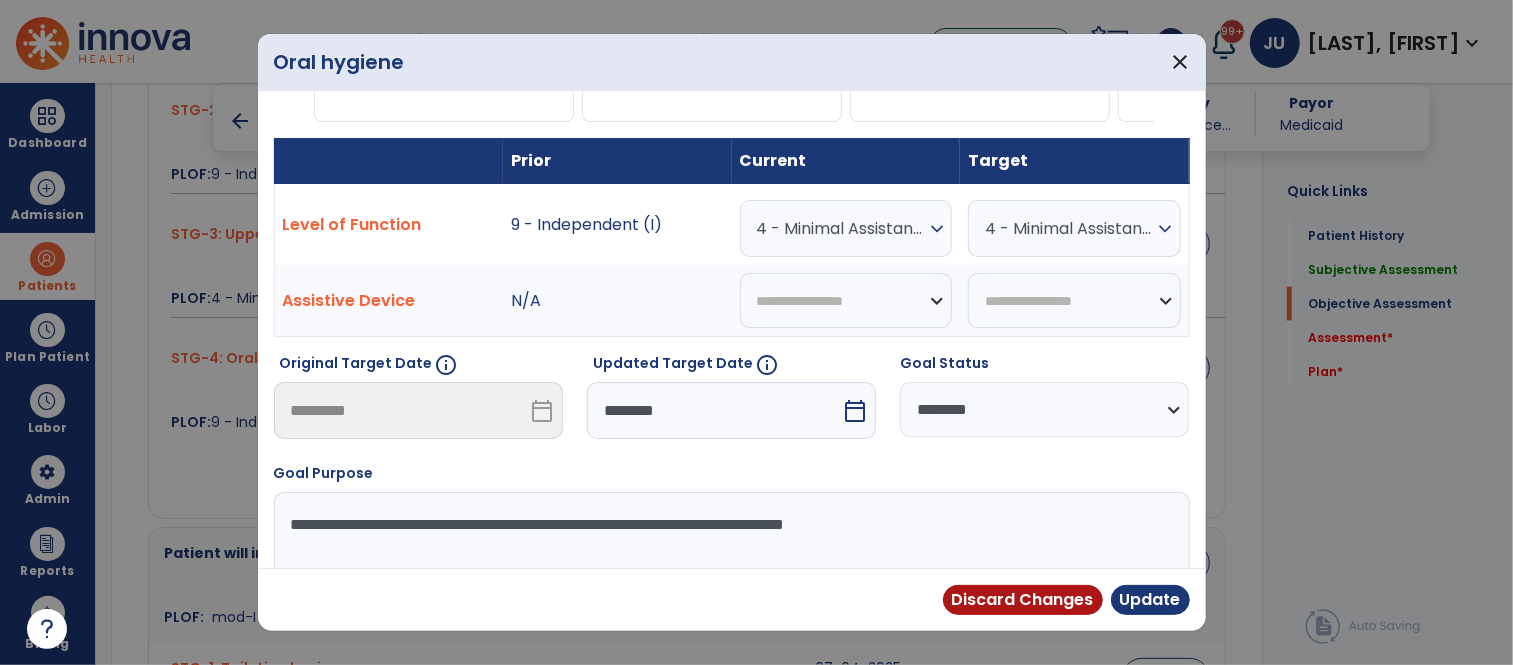 click on "4 - Minimal Assistance (Min A)" at bounding box center (1069, 228) 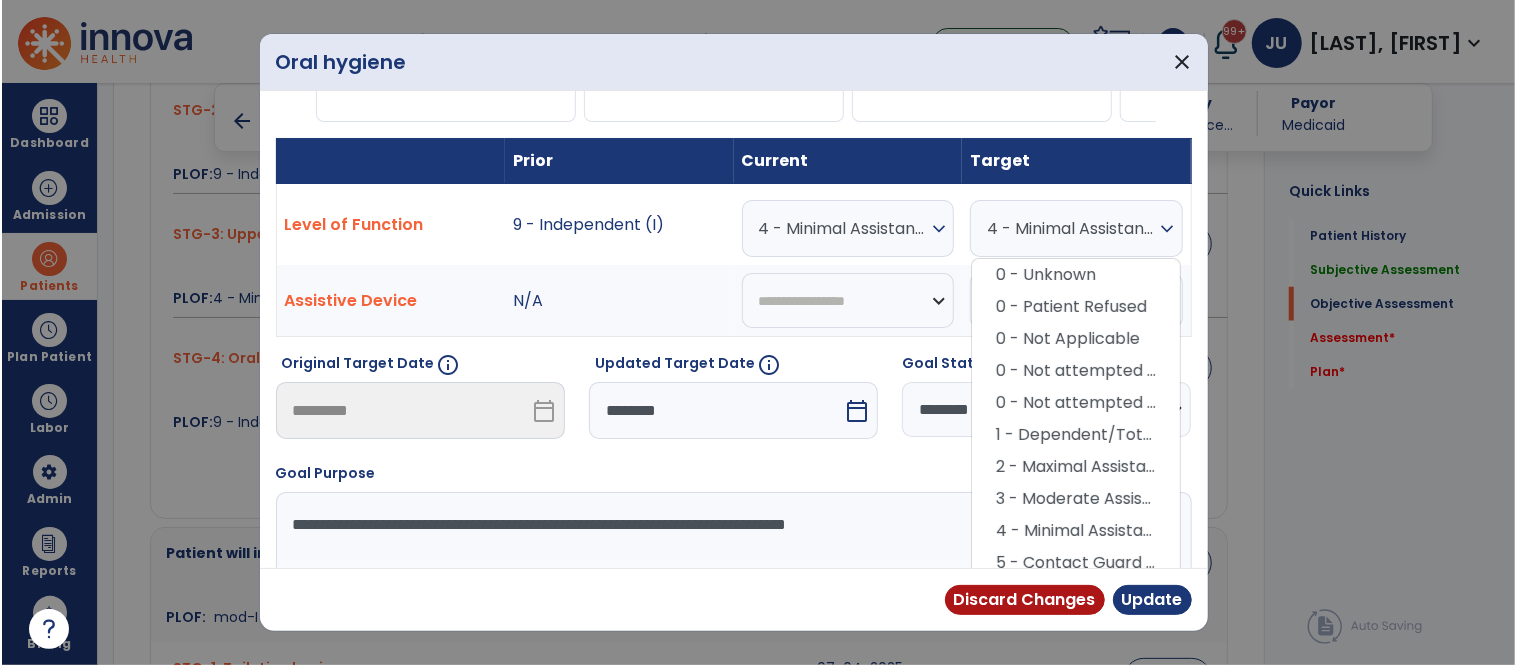 scroll, scrollTop: 173, scrollLeft: 0, axis: vertical 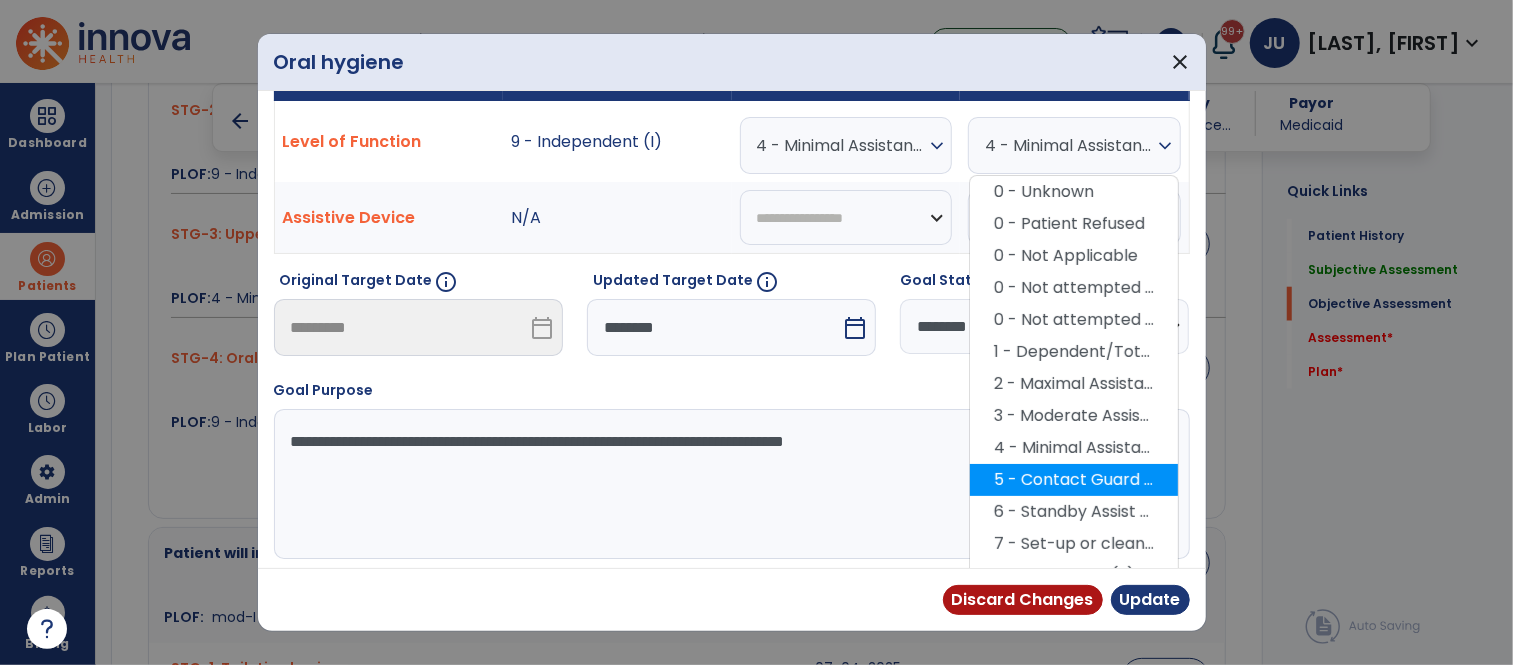 click on "5 - Contact Guard Assistance (CGA)" at bounding box center [1074, 480] 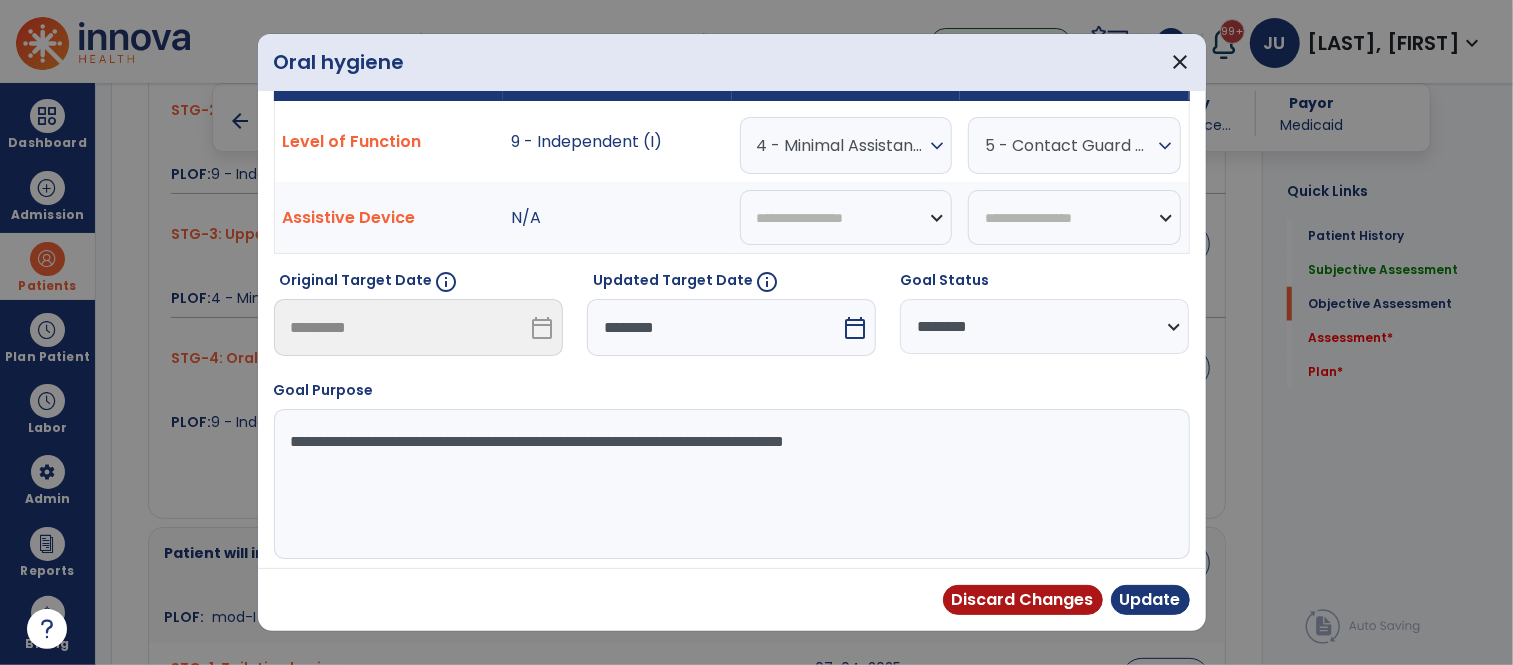 click on "********" at bounding box center [714, 327] 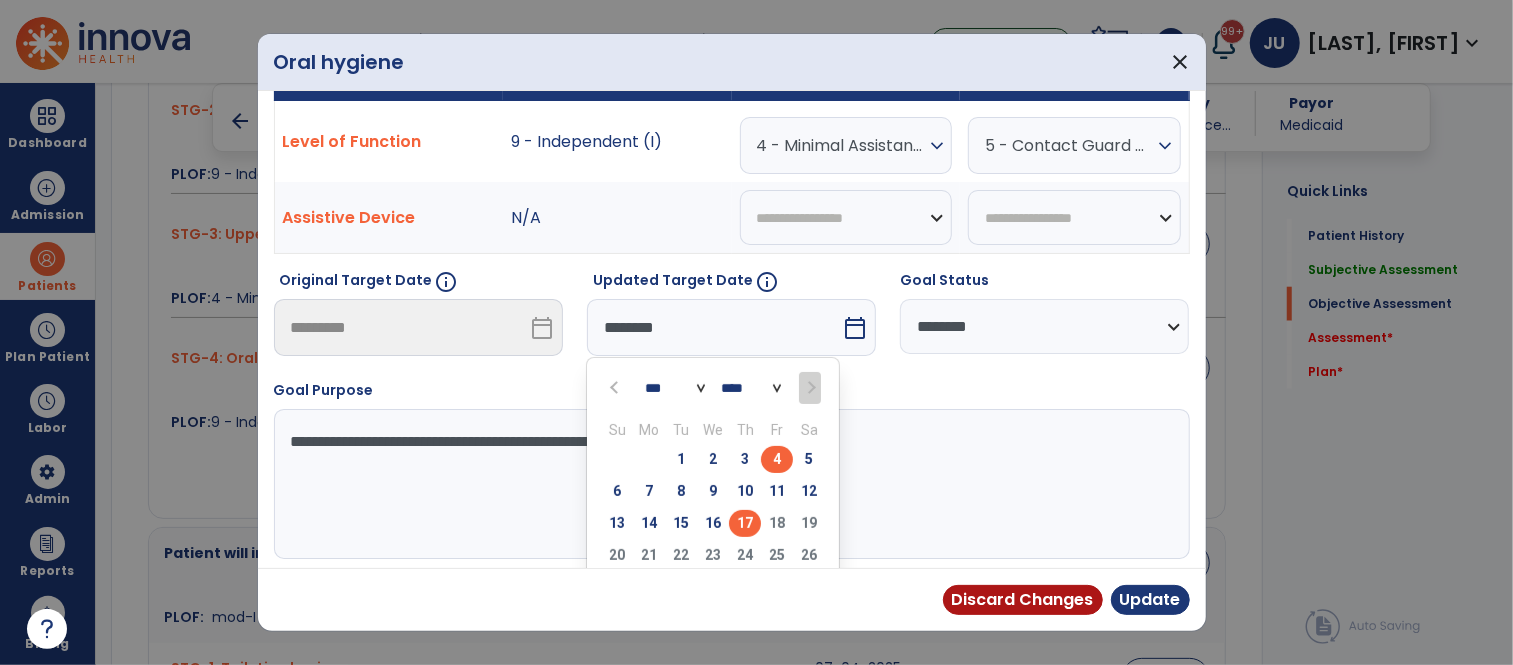 click on "17" at bounding box center (745, 523) 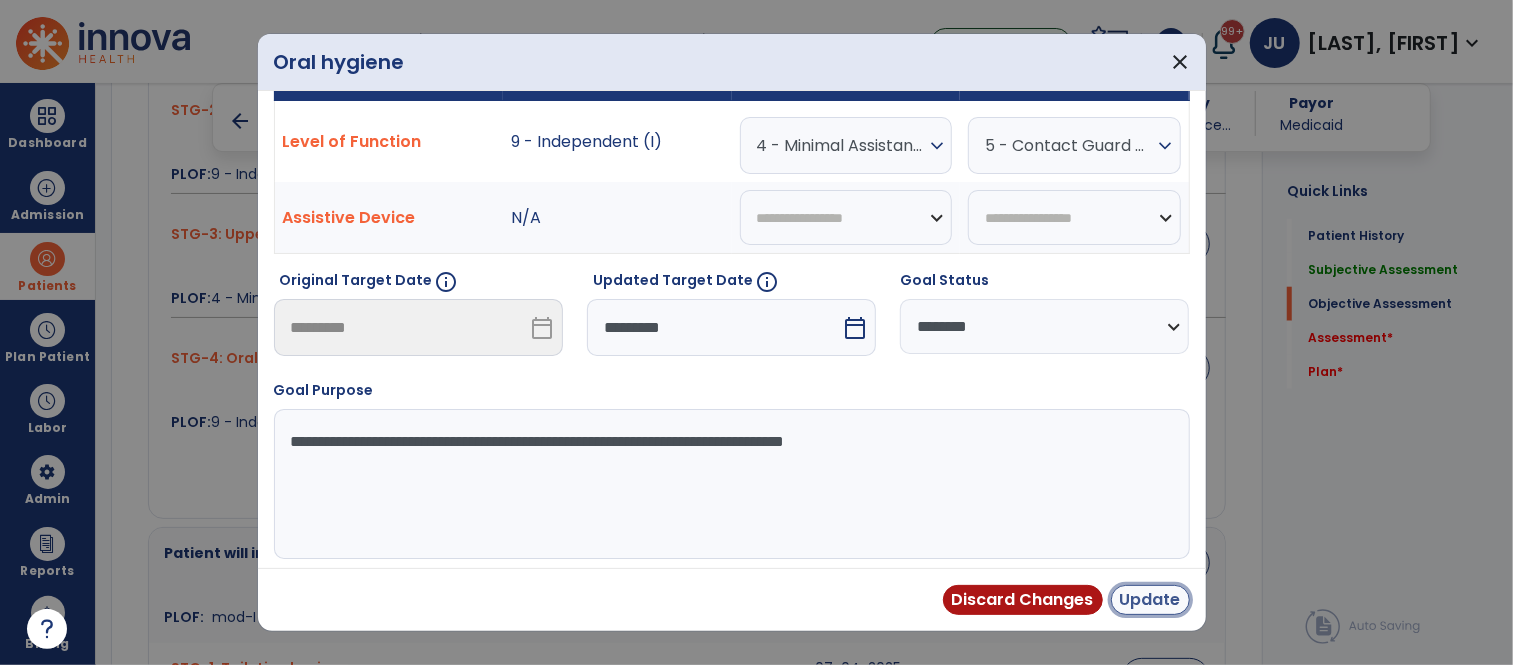 click on "Update" at bounding box center (1150, 600) 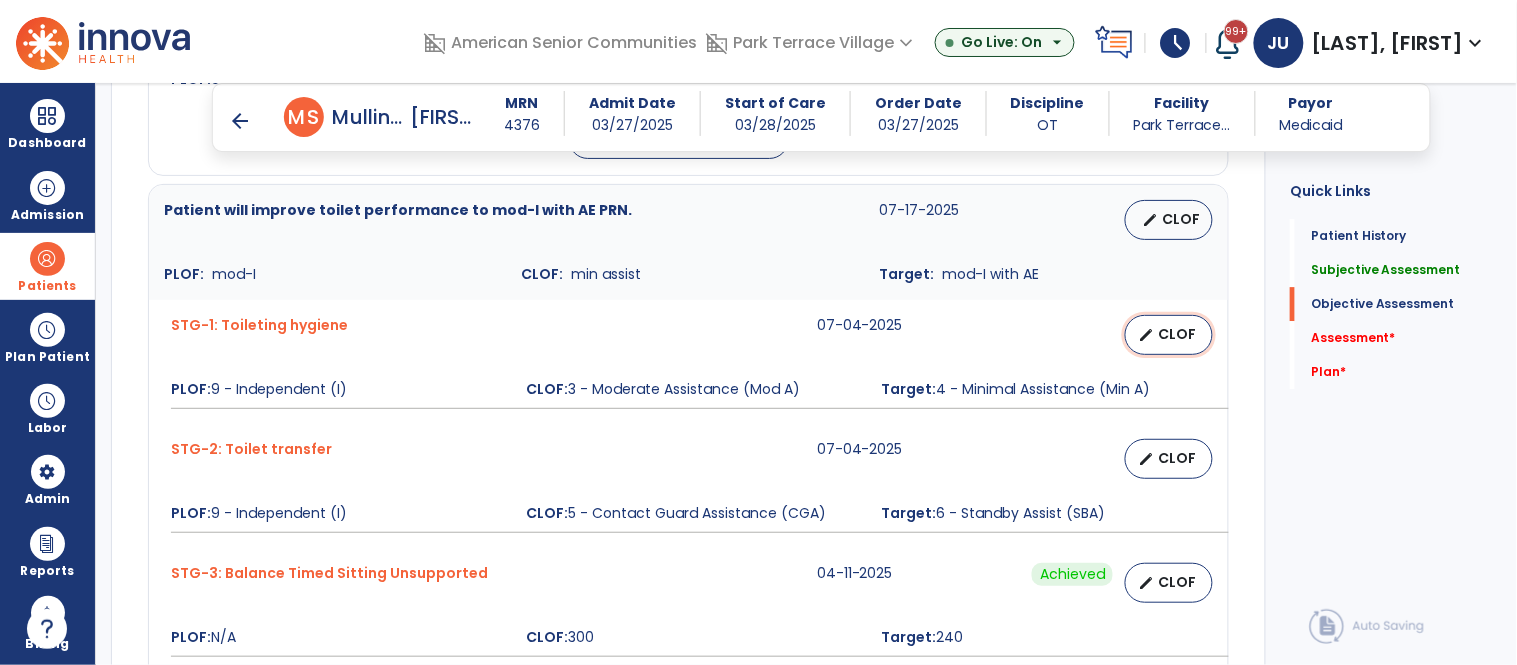 click on "CLOF" at bounding box center [1177, 334] 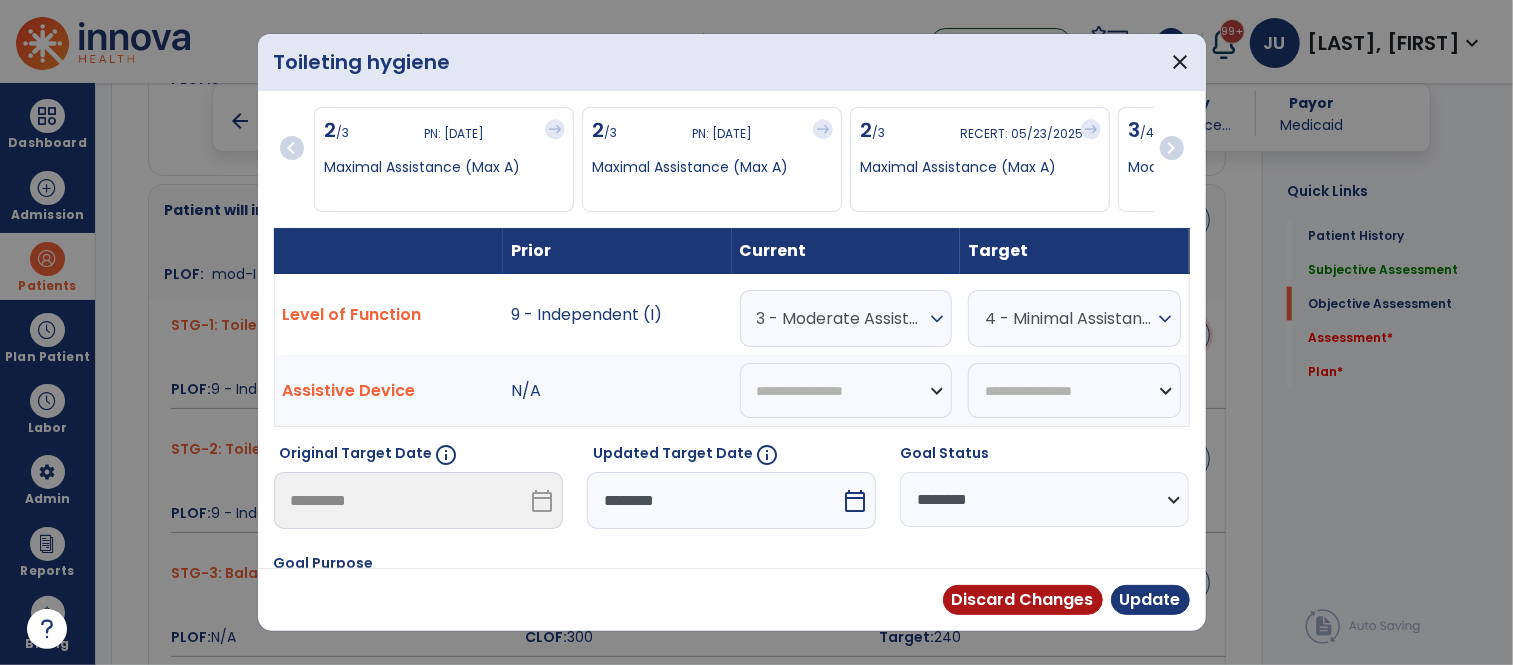 scroll, scrollTop: 1508, scrollLeft: 0, axis: vertical 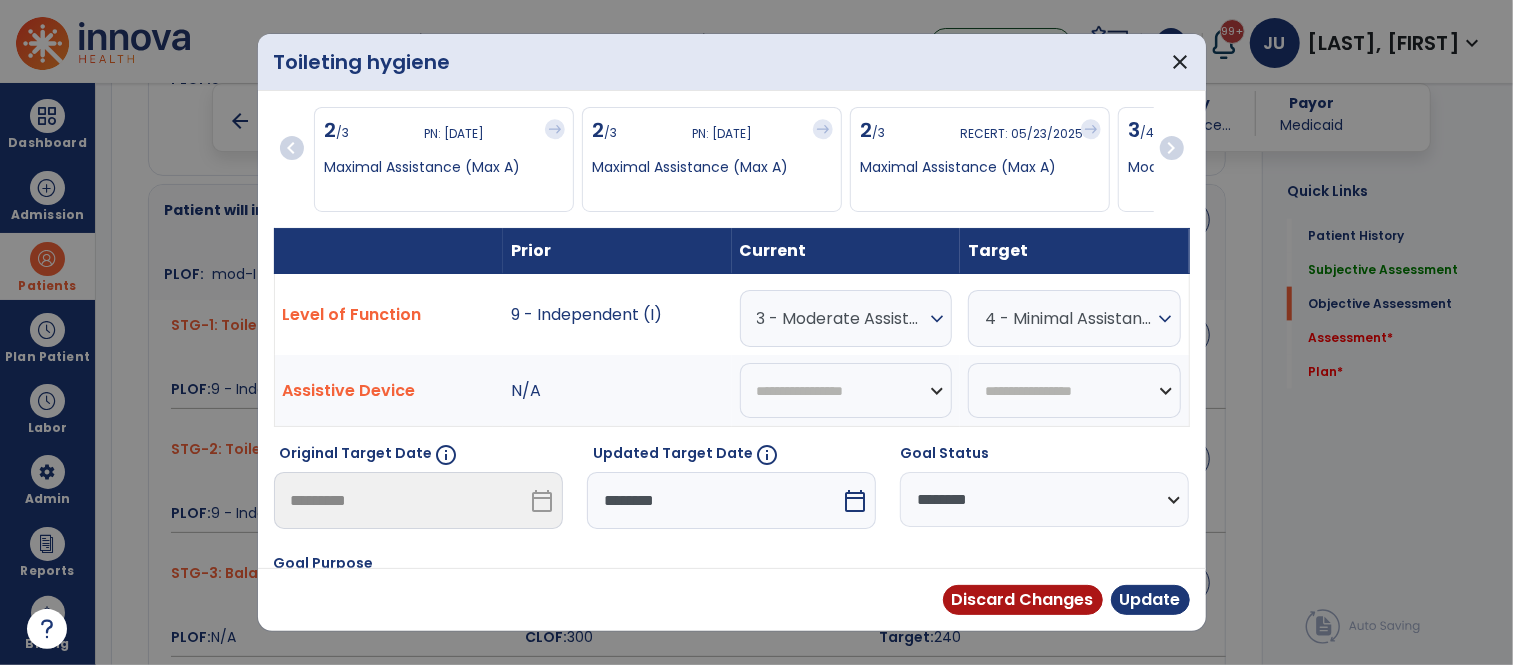 click on "3 - Moderate Assistance (Mod A)" at bounding box center (841, 318) 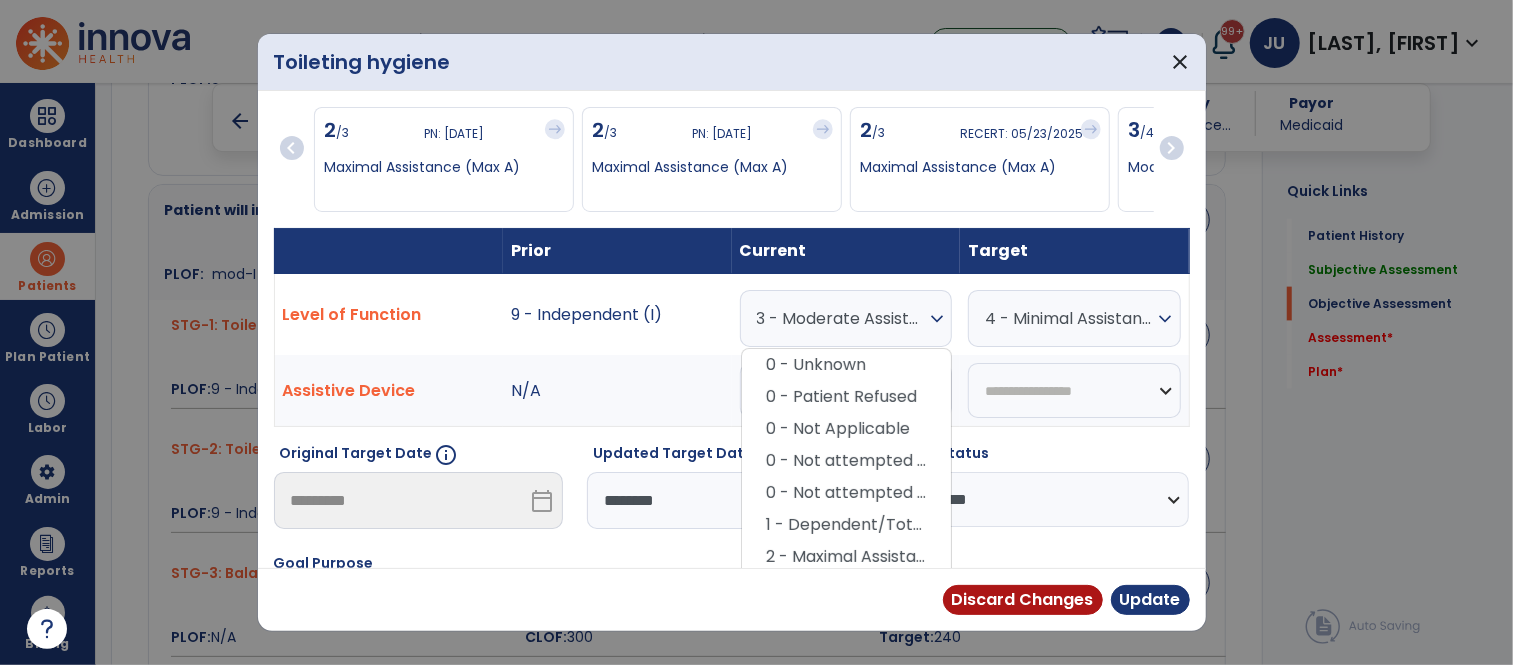 click on "9 - Independent (I)" at bounding box center [617, 315] 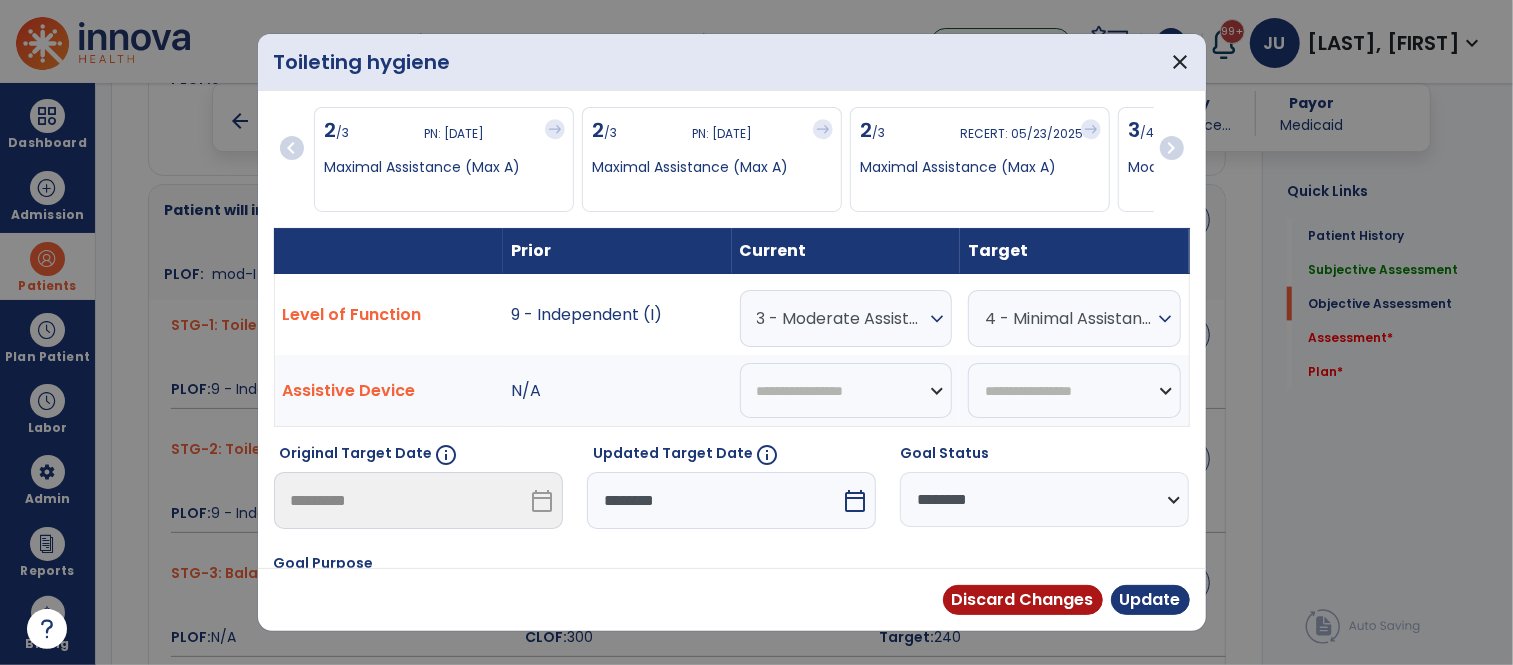 click on "********" at bounding box center [714, 500] 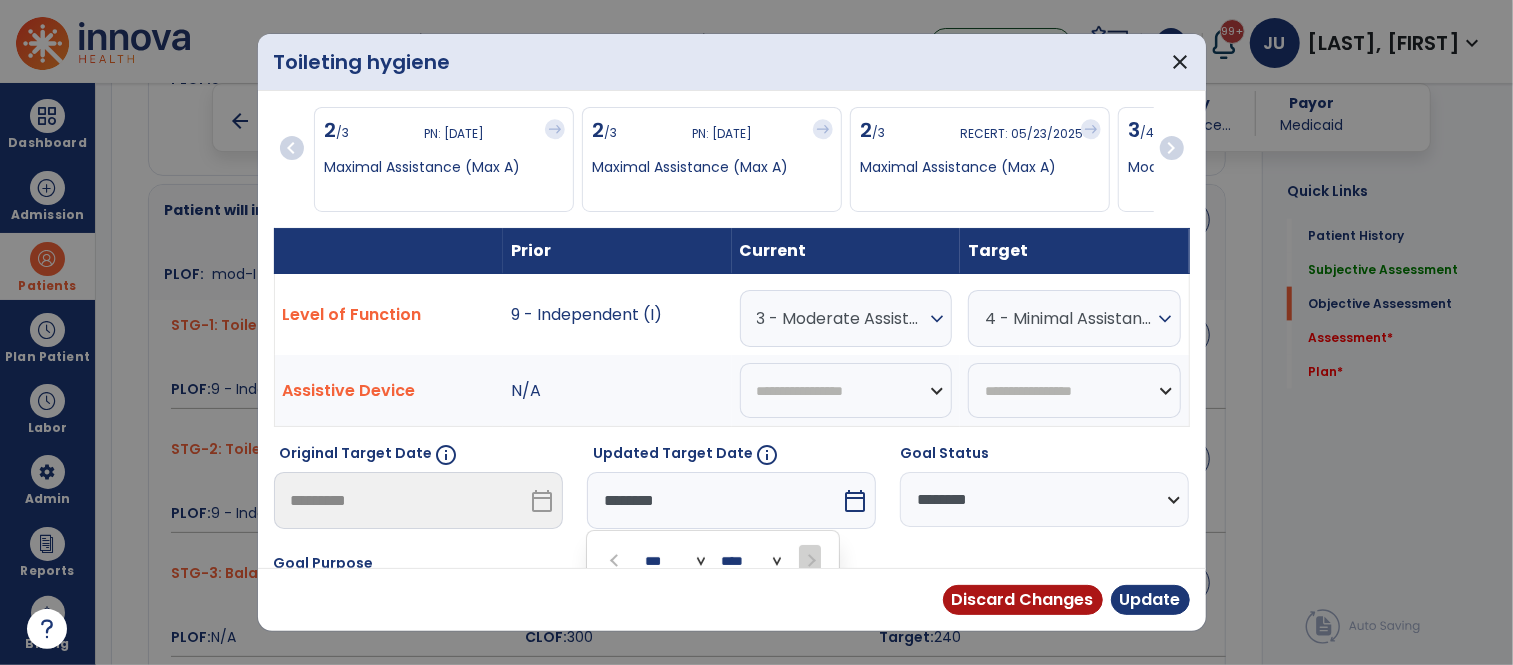 scroll, scrollTop: 258, scrollLeft: 0, axis: vertical 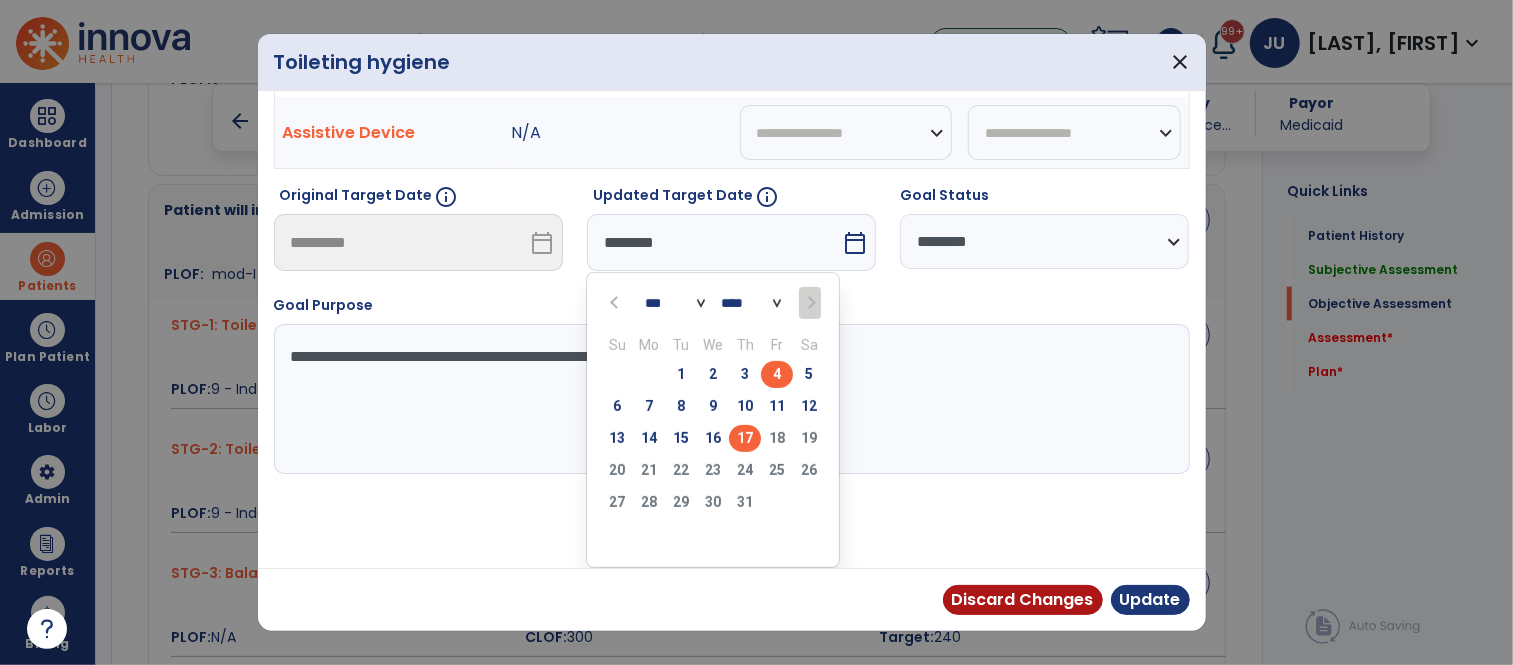 click on "17" at bounding box center (745, 438) 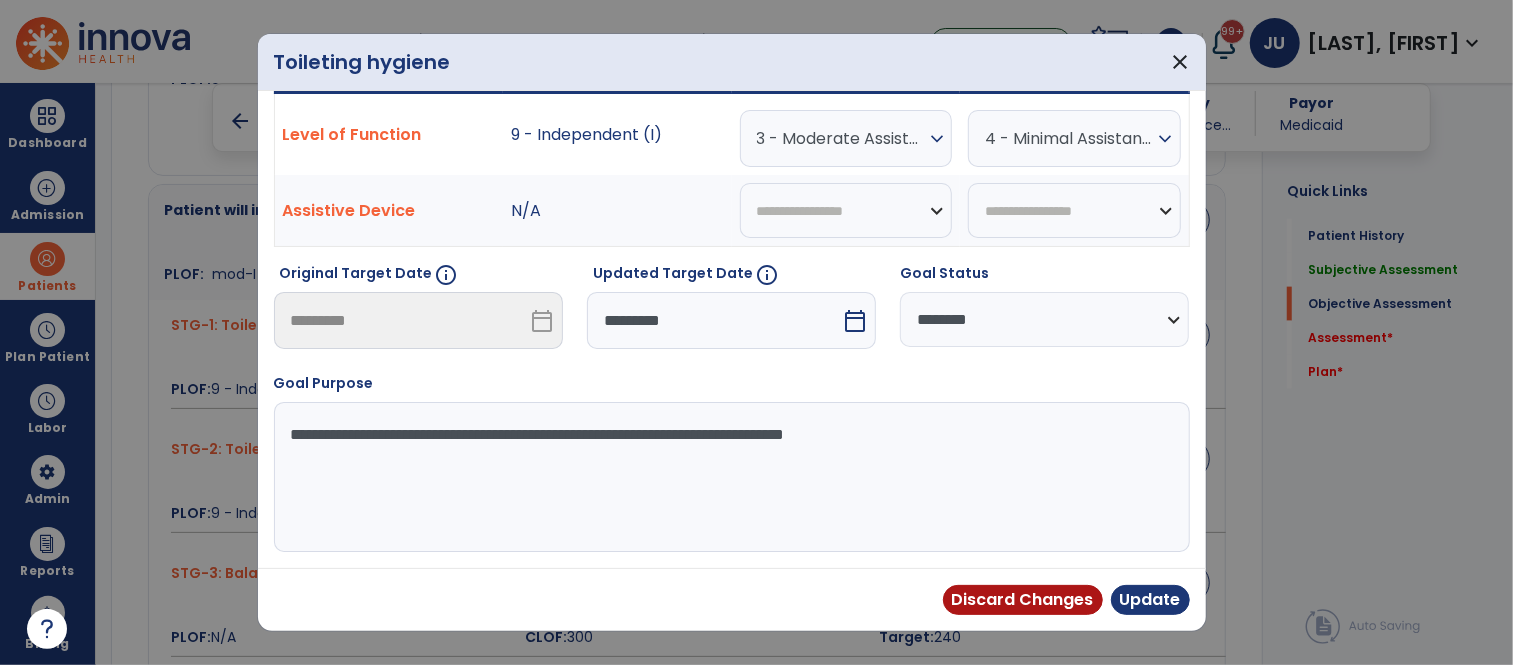 scroll, scrollTop: 181, scrollLeft: 0, axis: vertical 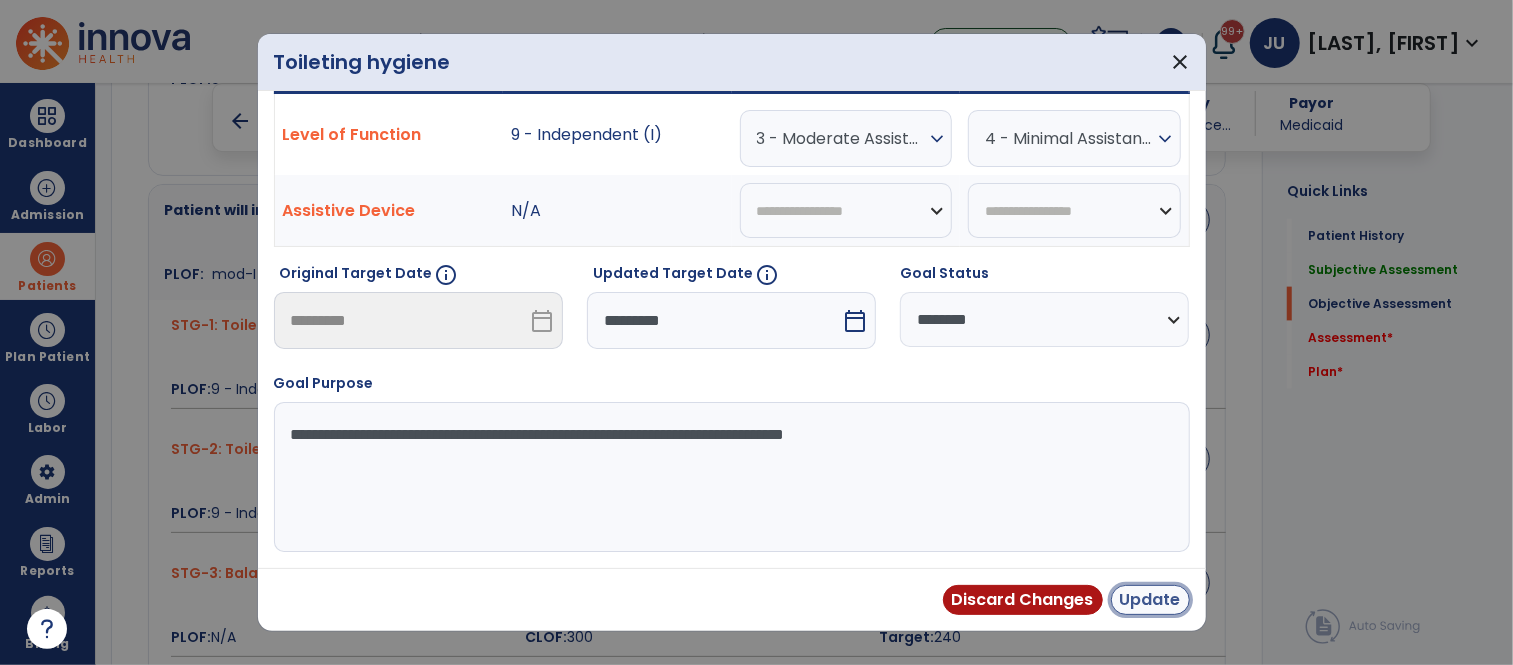 click on "Update" at bounding box center [1150, 600] 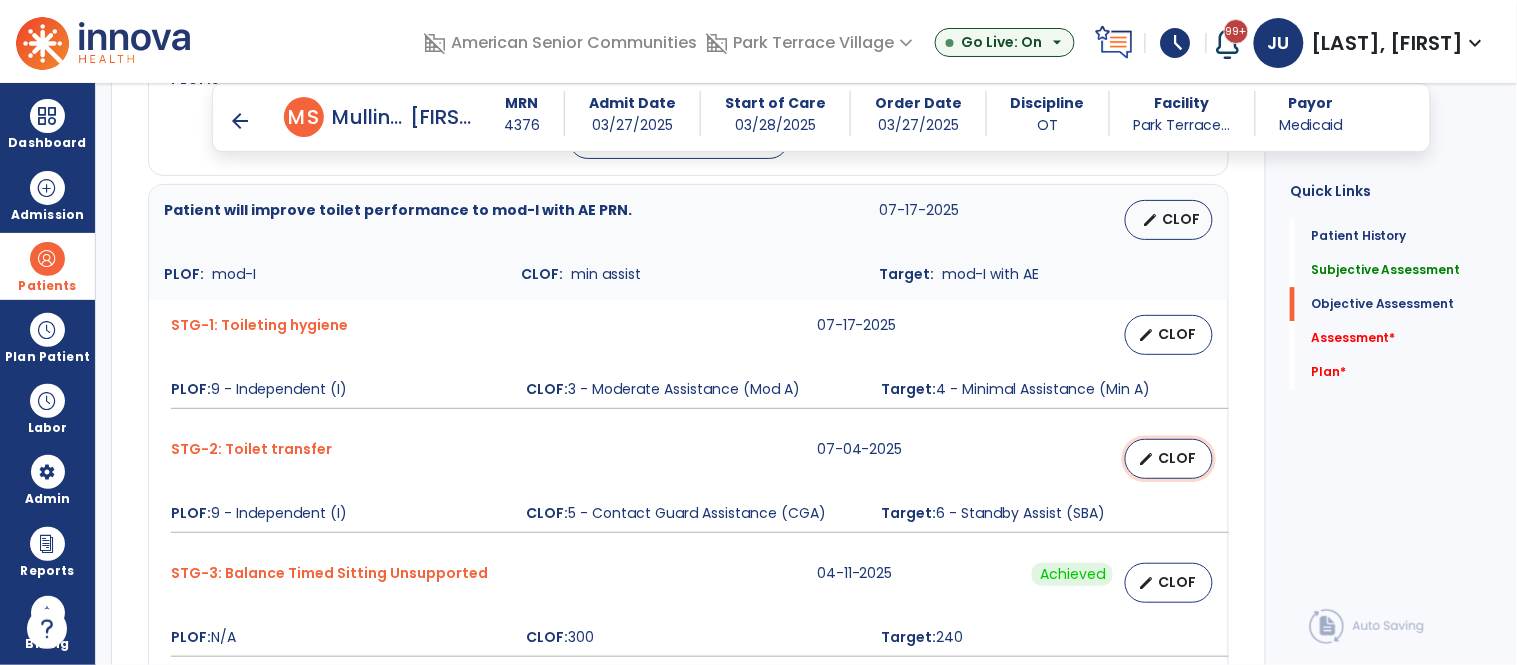 click on "CLOF" at bounding box center [1177, 458] 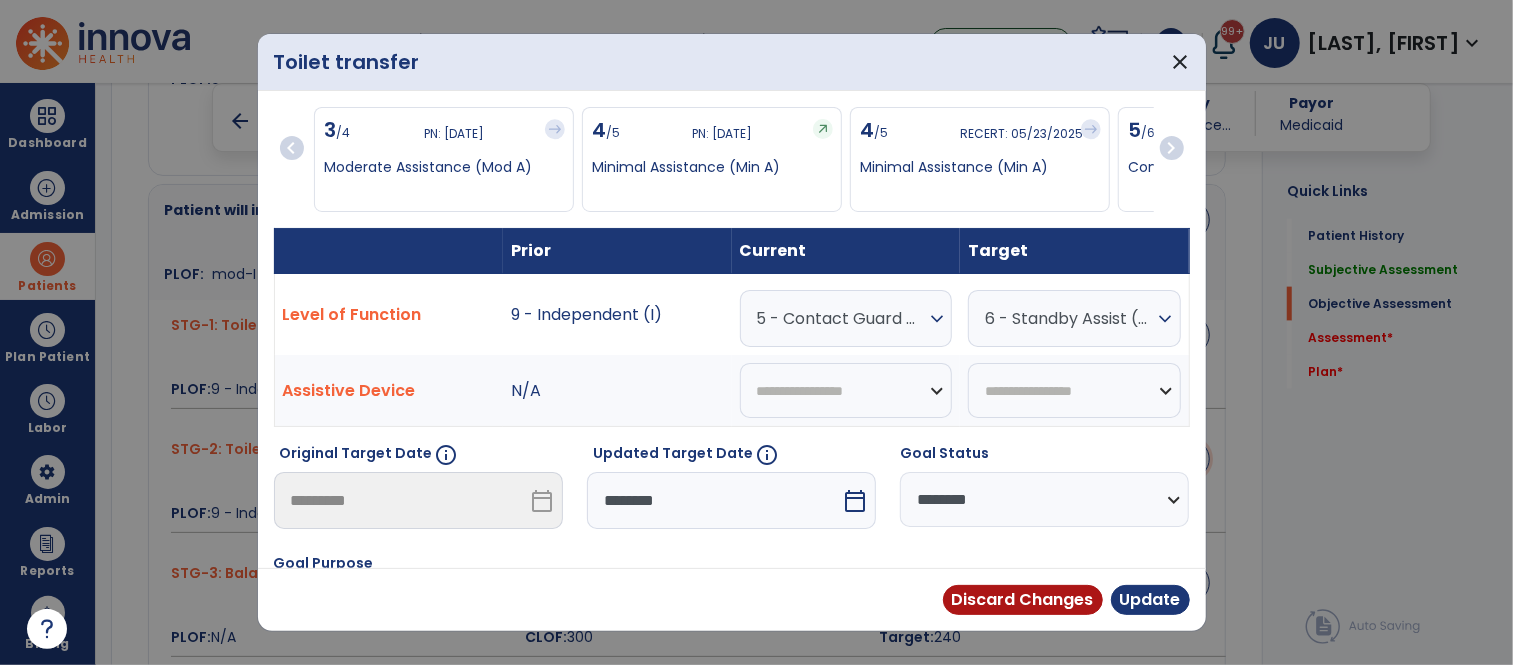 scroll, scrollTop: 1508, scrollLeft: 0, axis: vertical 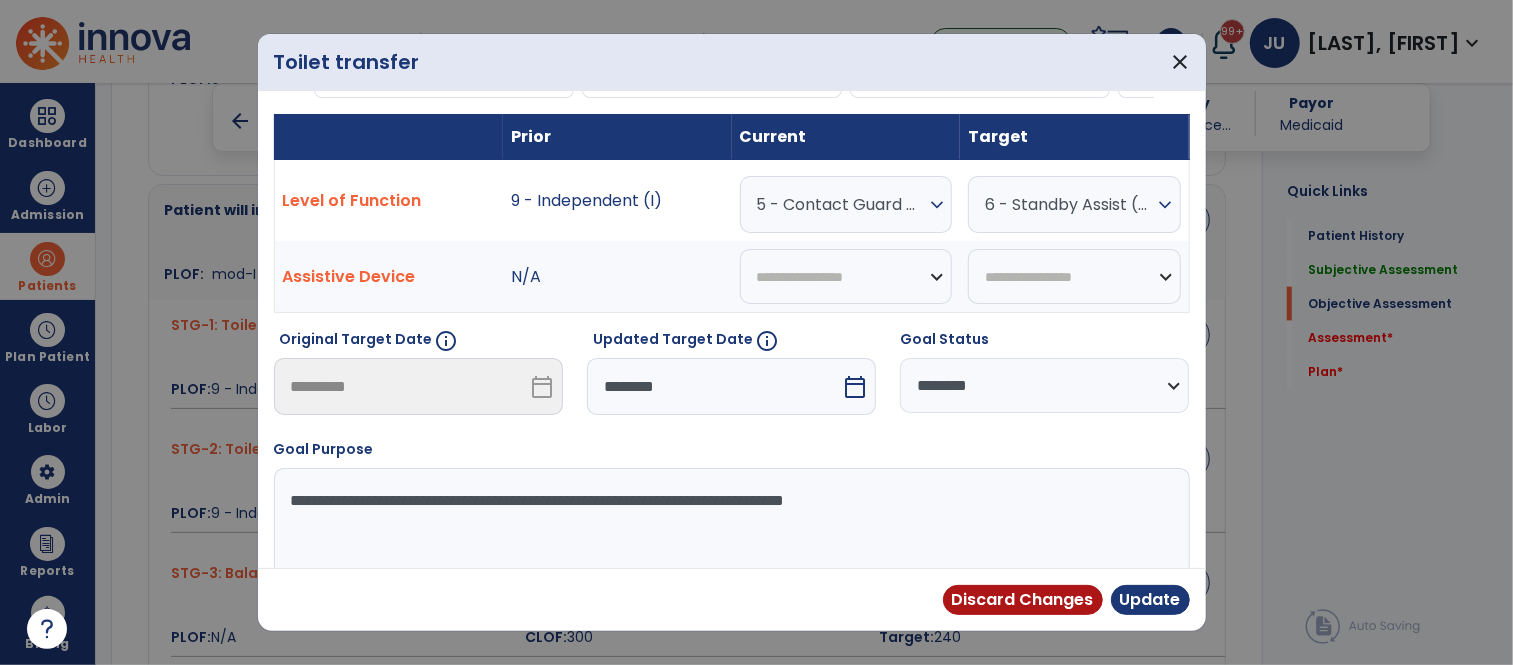 click on "********" at bounding box center (714, 386) 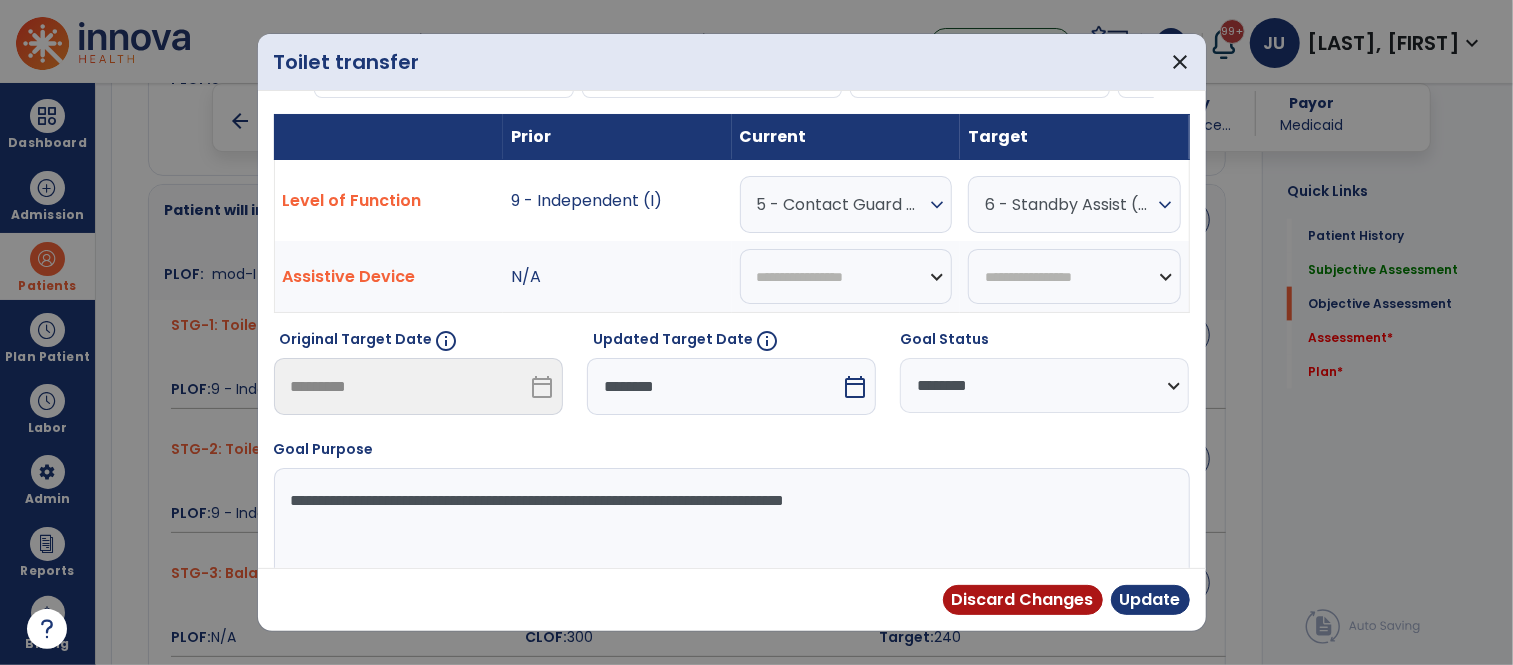 select on "*" 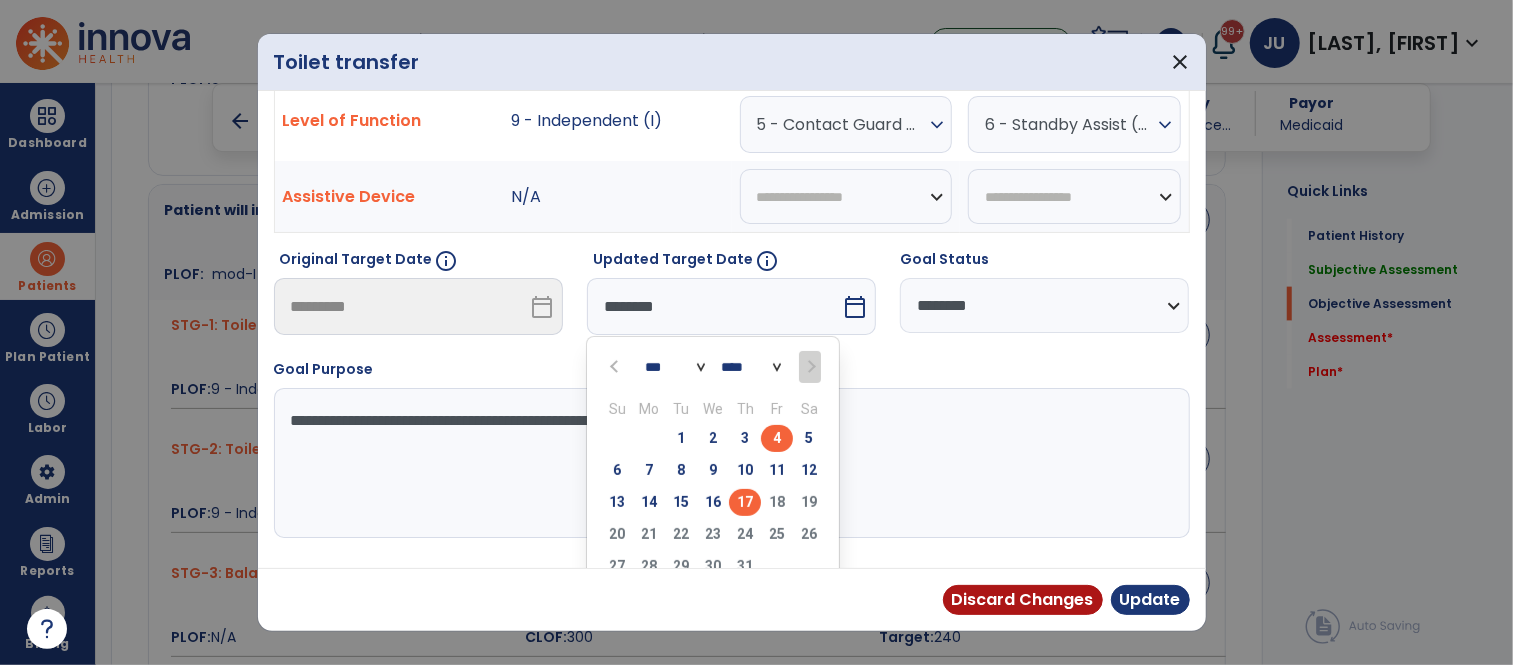 click on "17" at bounding box center [745, 502] 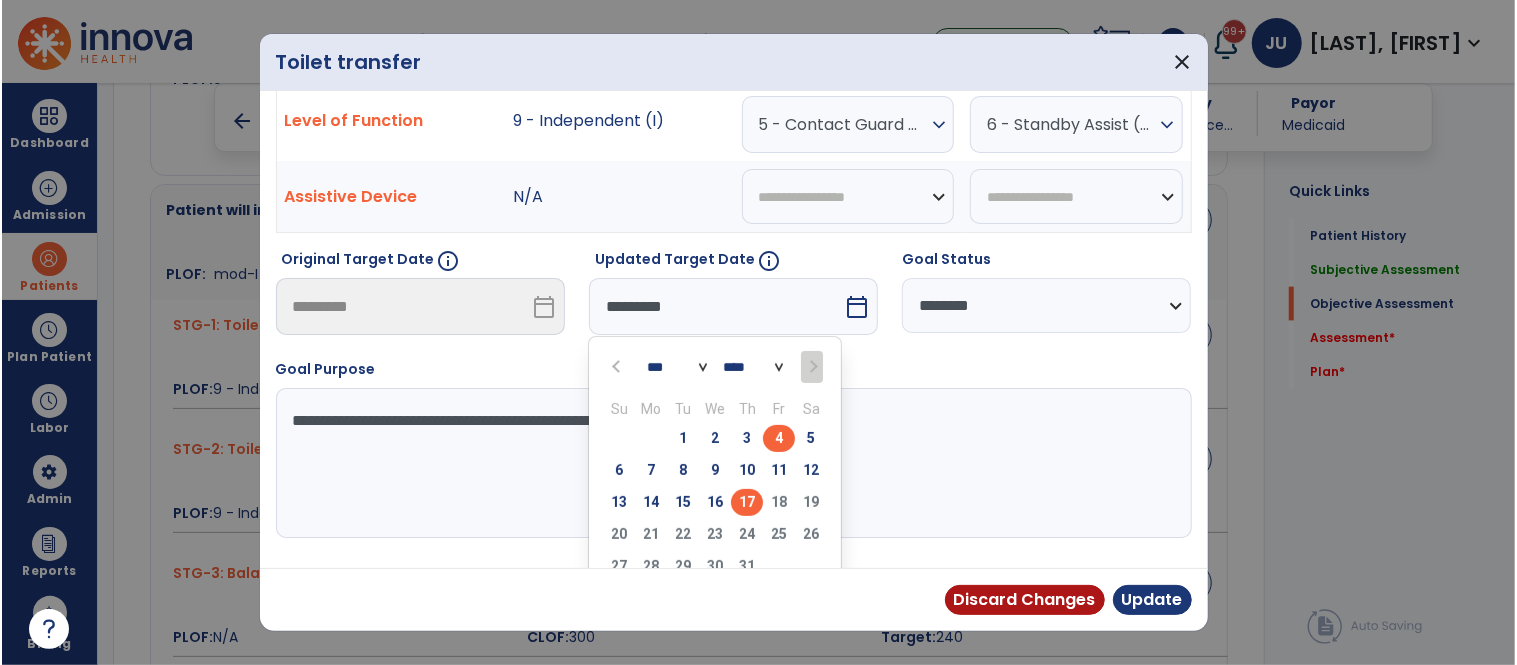 scroll, scrollTop: 181, scrollLeft: 0, axis: vertical 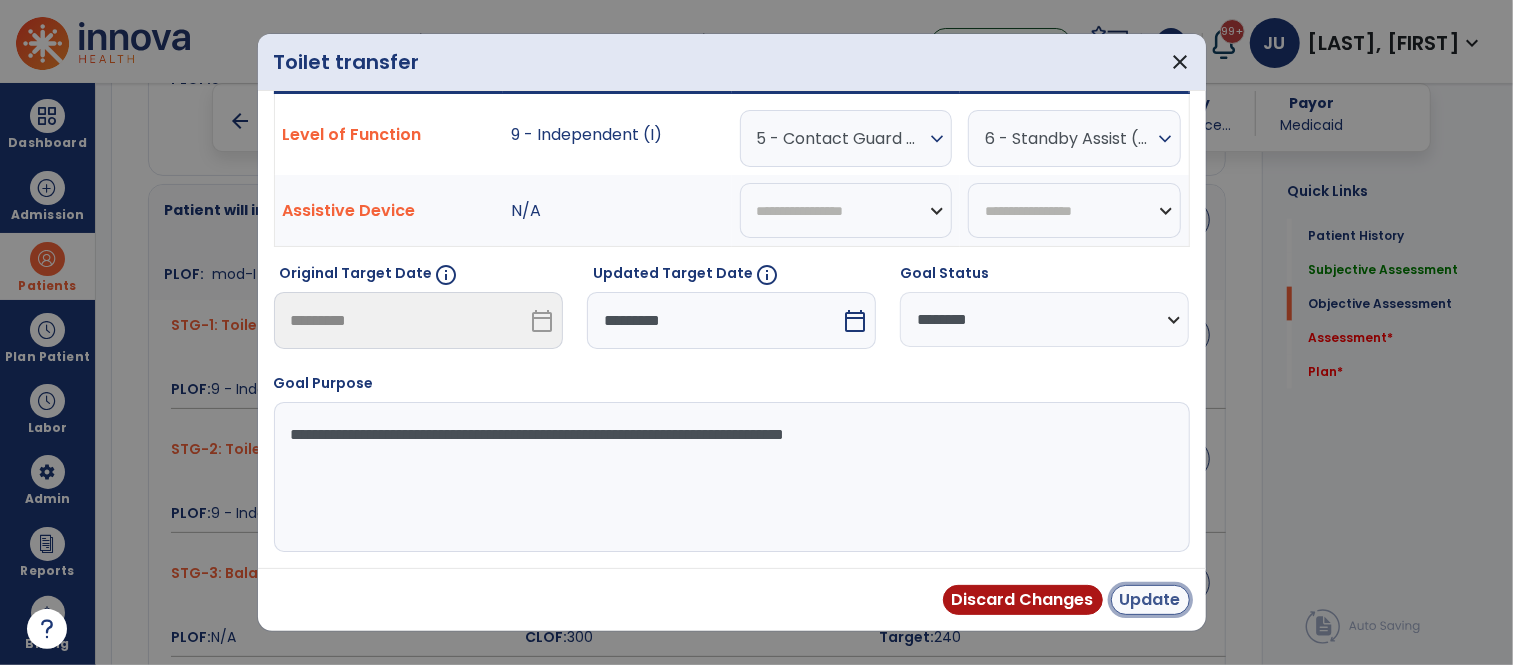 click on "Update" at bounding box center (1150, 600) 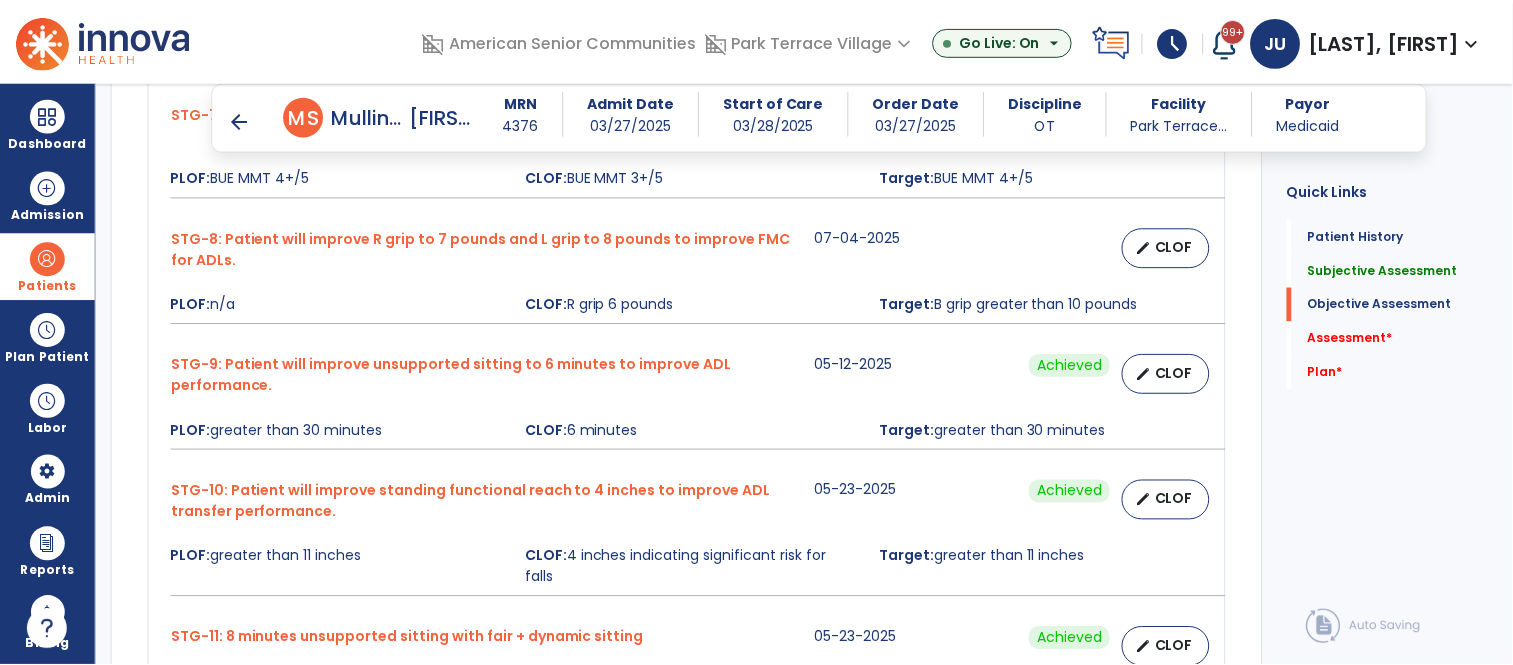 scroll, scrollTop: 2478, scrollLeft: 0, axis: vertical 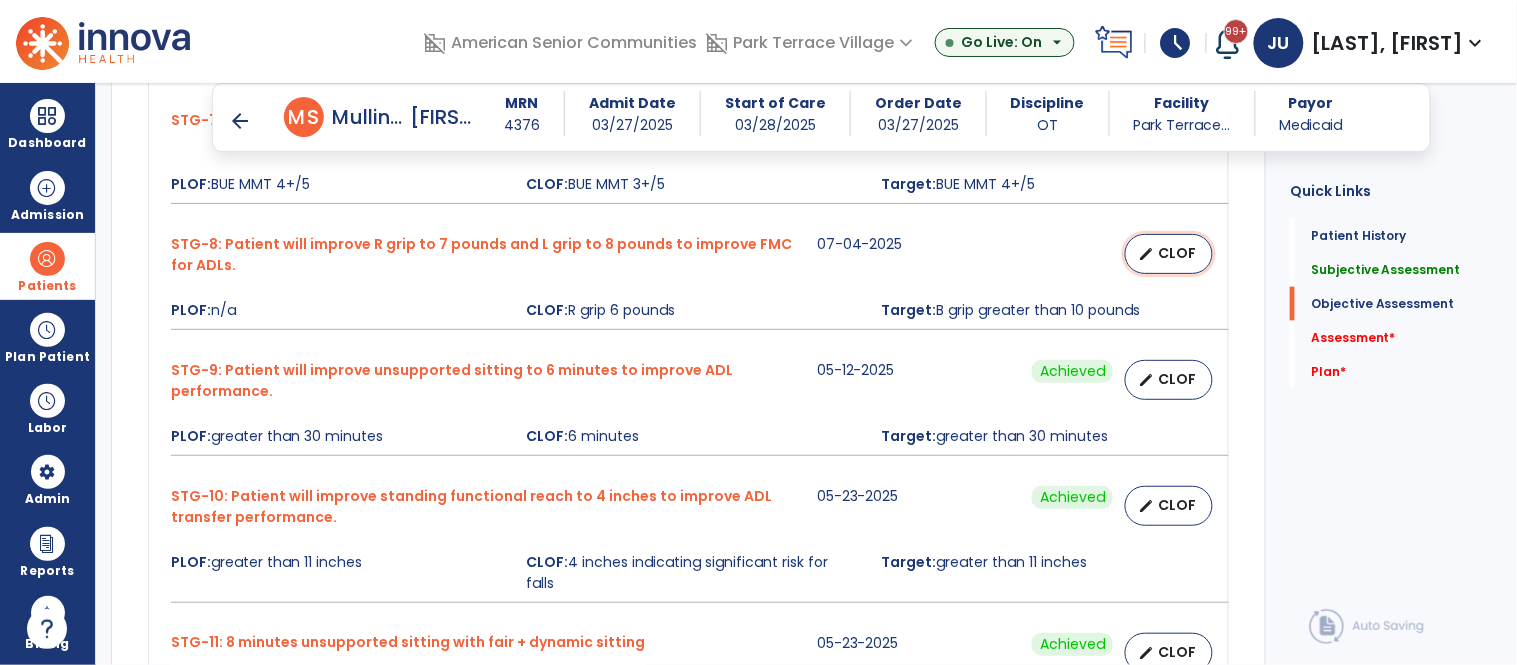 click on "CLOF" at bounding box center (1177, 253) 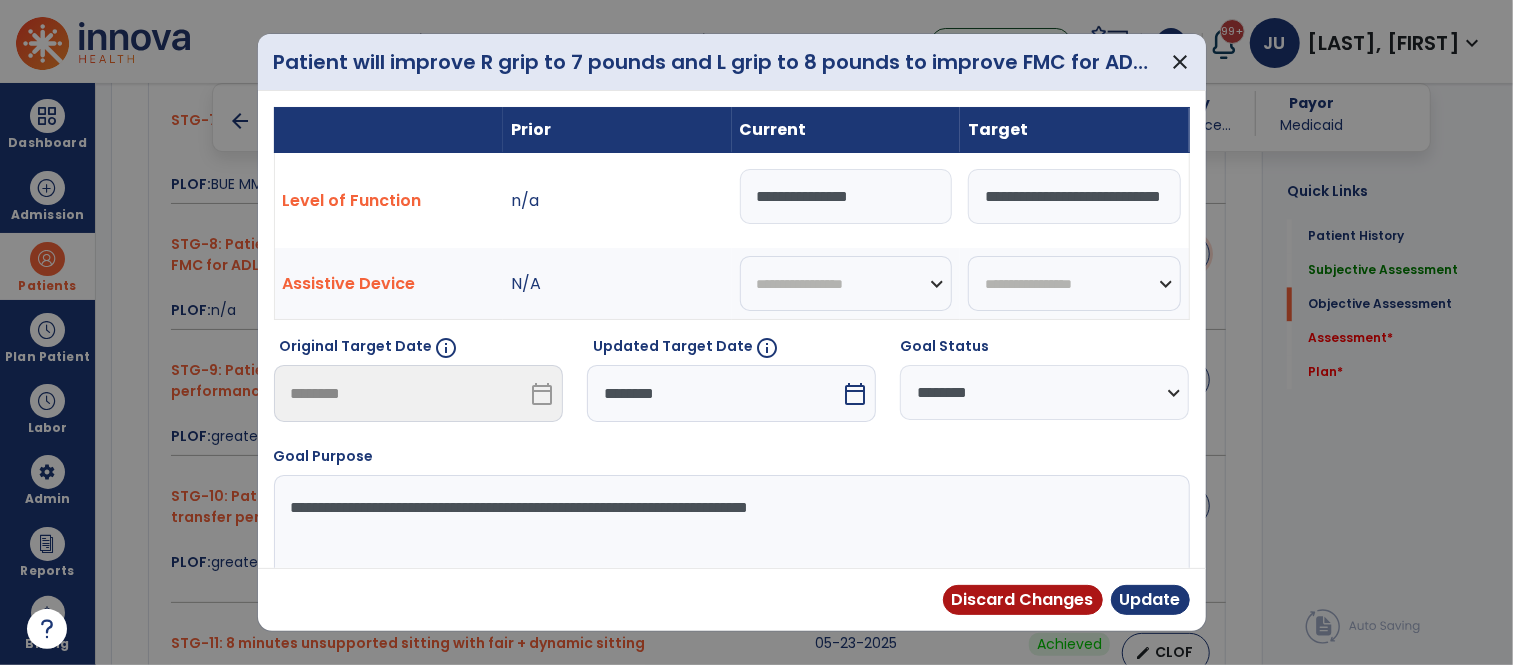 scroll, scrollTop: 2478, scrollLeft: 0, axis: vertical 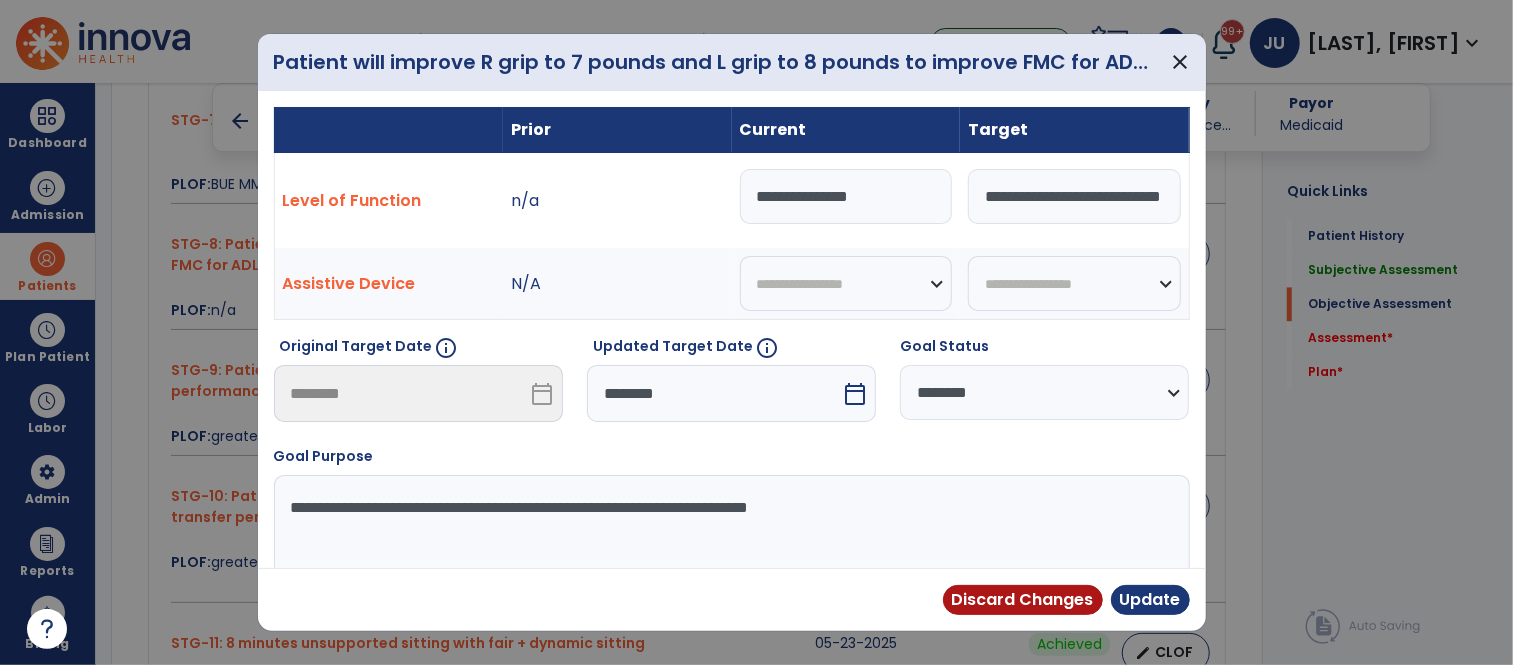 click on "********" at bounding box center [714, 393] 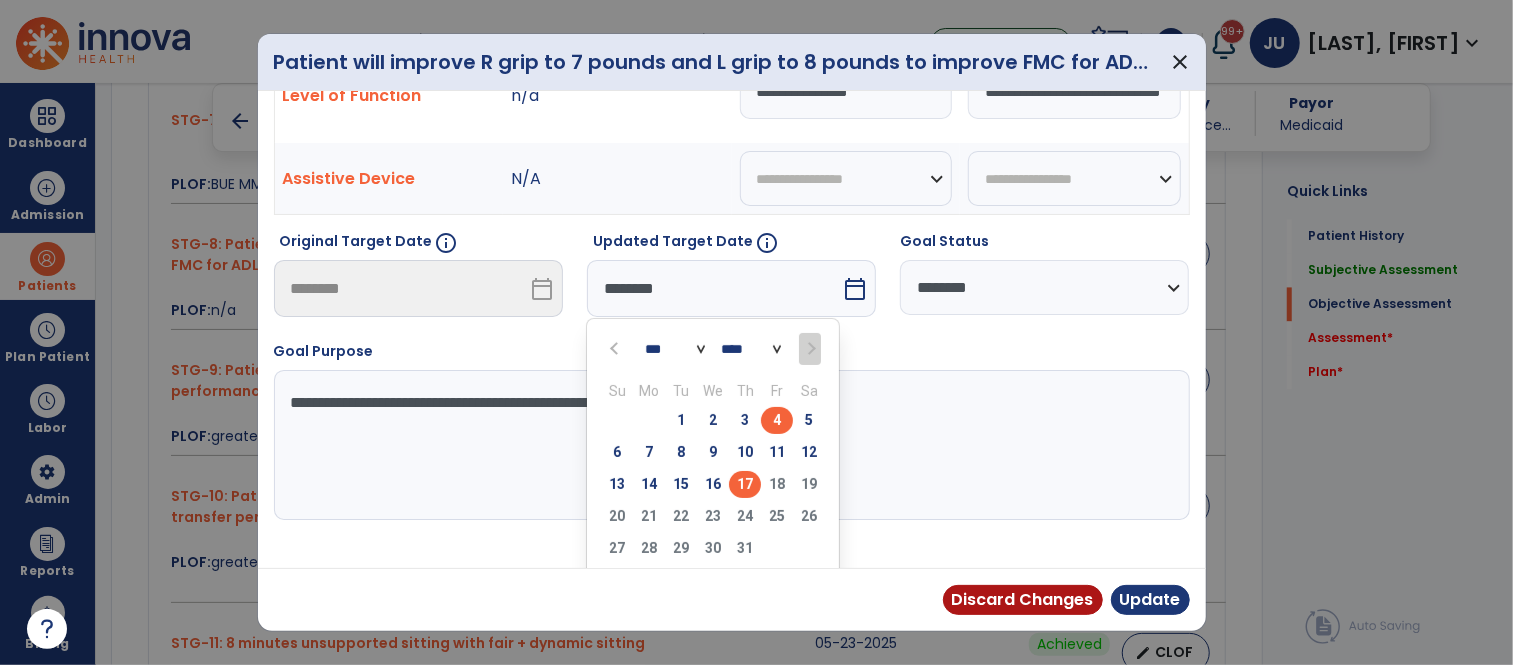 click on "17" at bounding box center [745, 484] 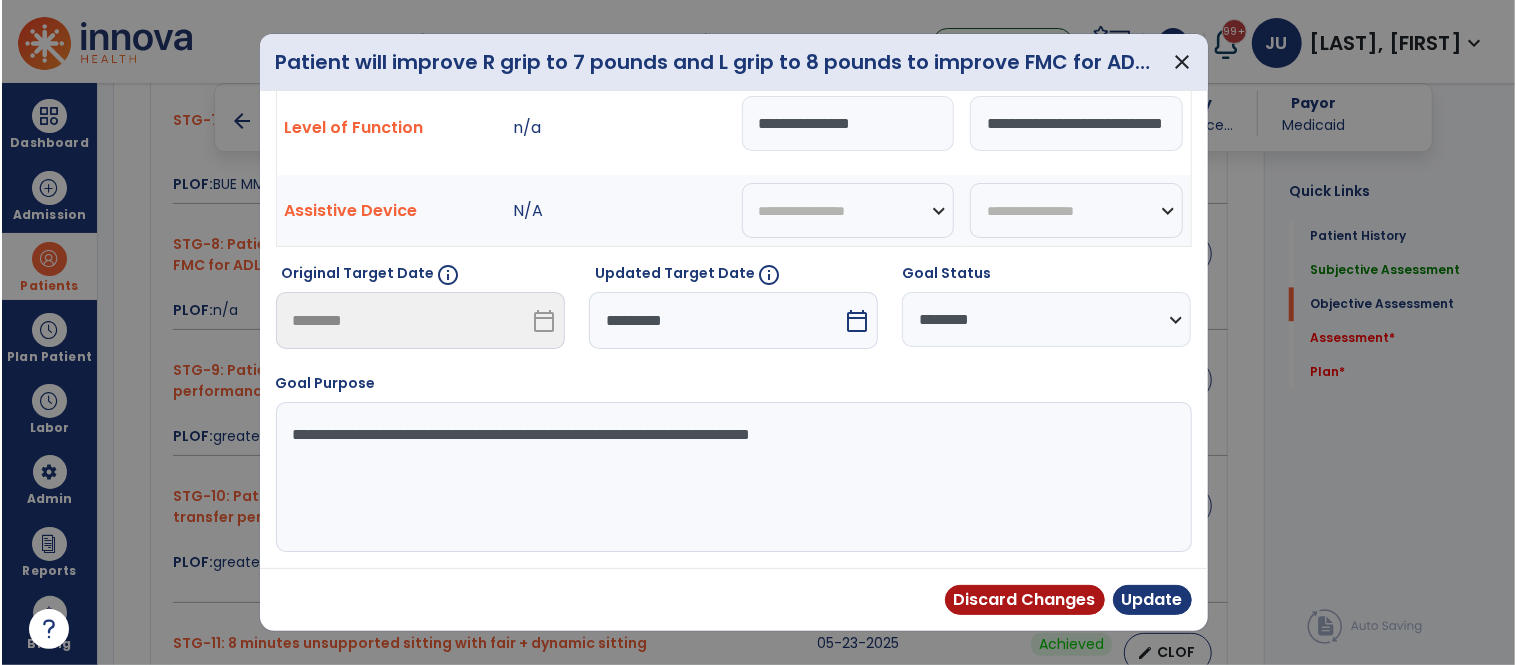 scroll, scrollTop: 73, scrollLeft: 0, axis: vertical 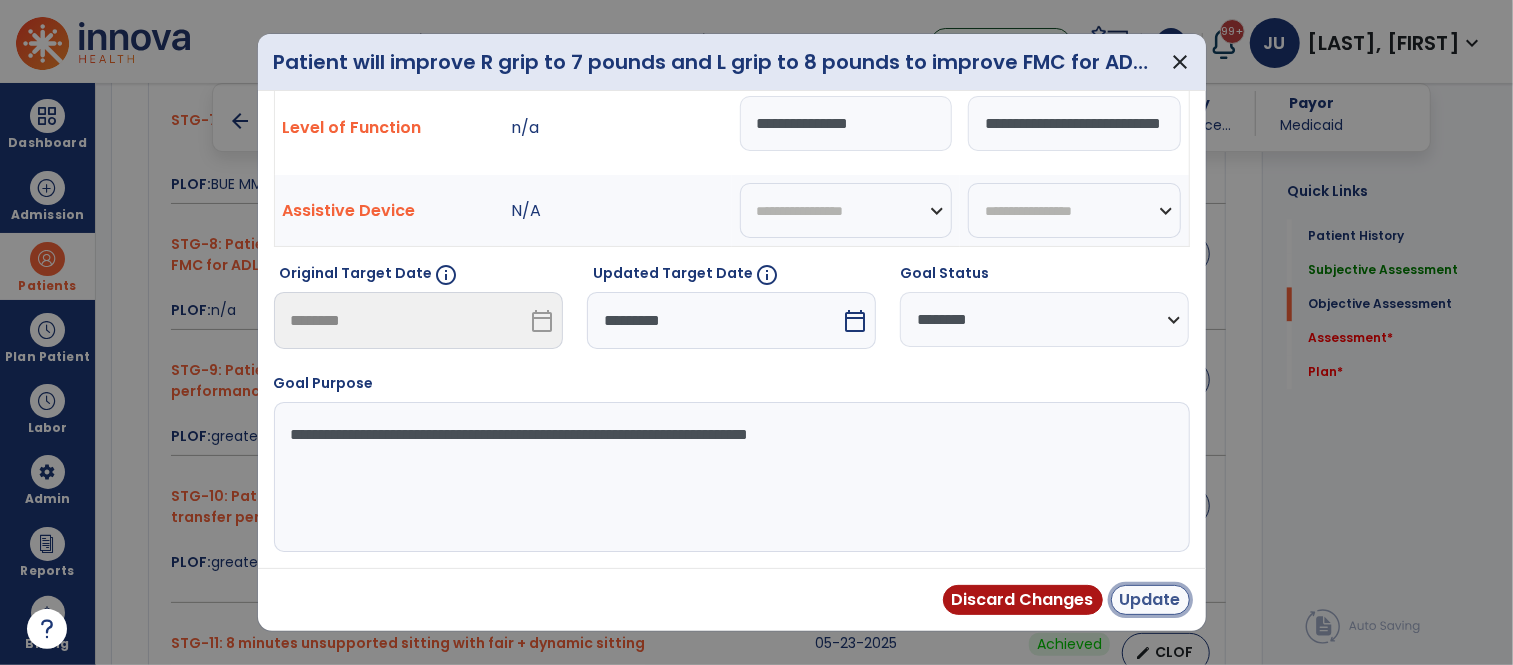 click on "Update" at bounding box center (1150, 600) 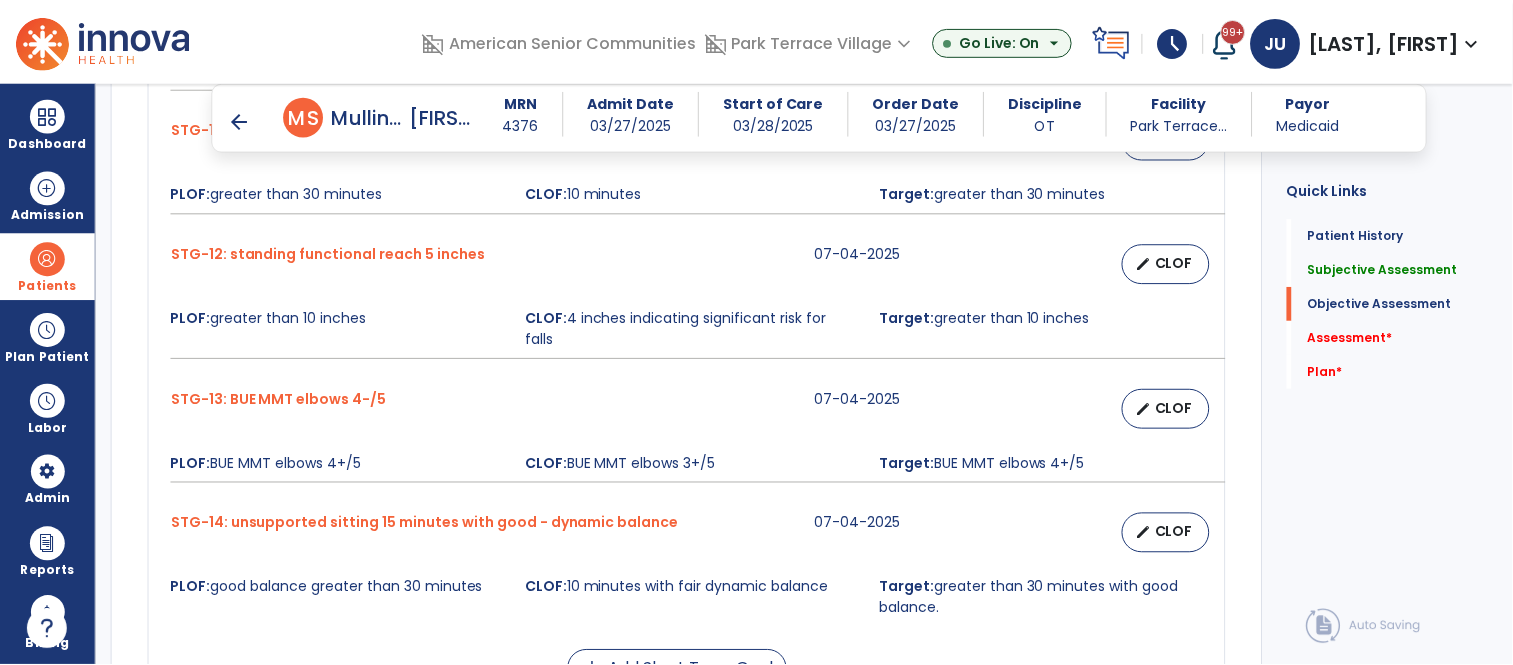 scroll, scrollTop: 2987, scrollLeft: 0, axis: vertical 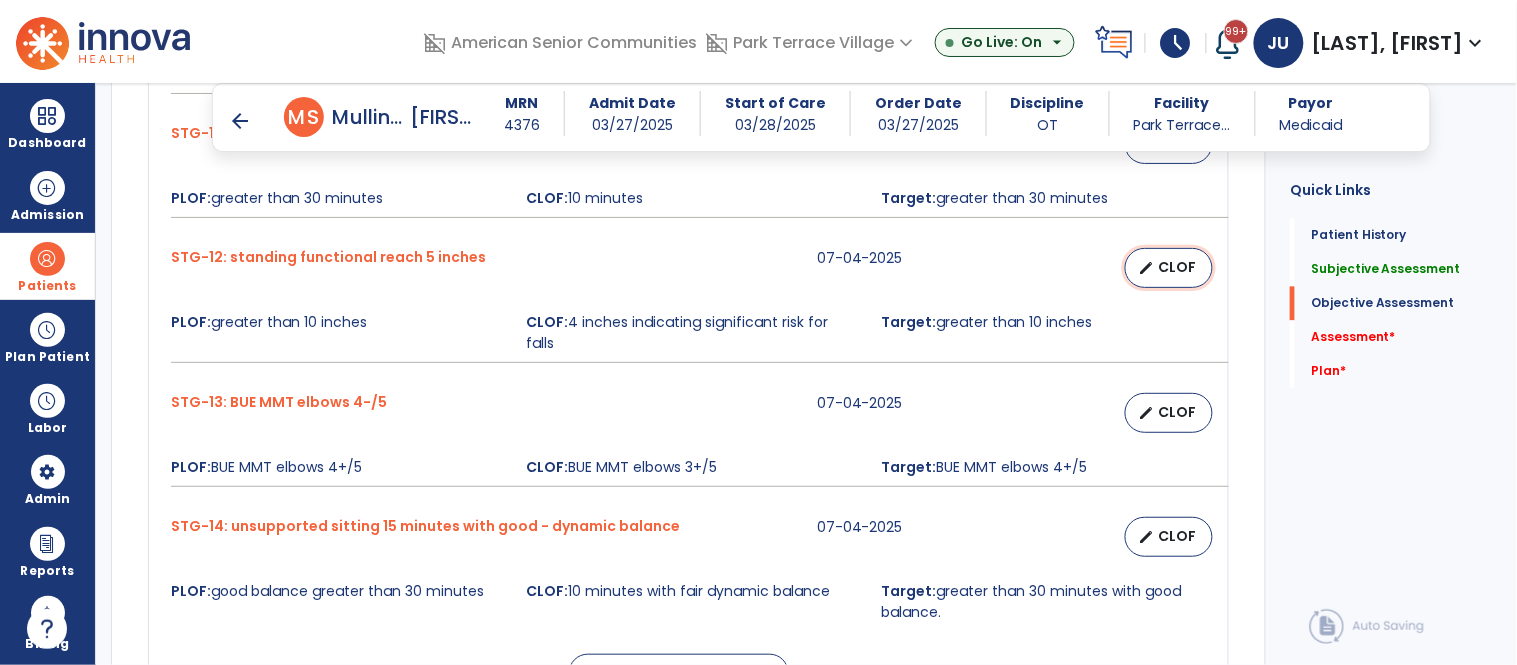 click on "CLOF" at bounding box center [1177, 267] 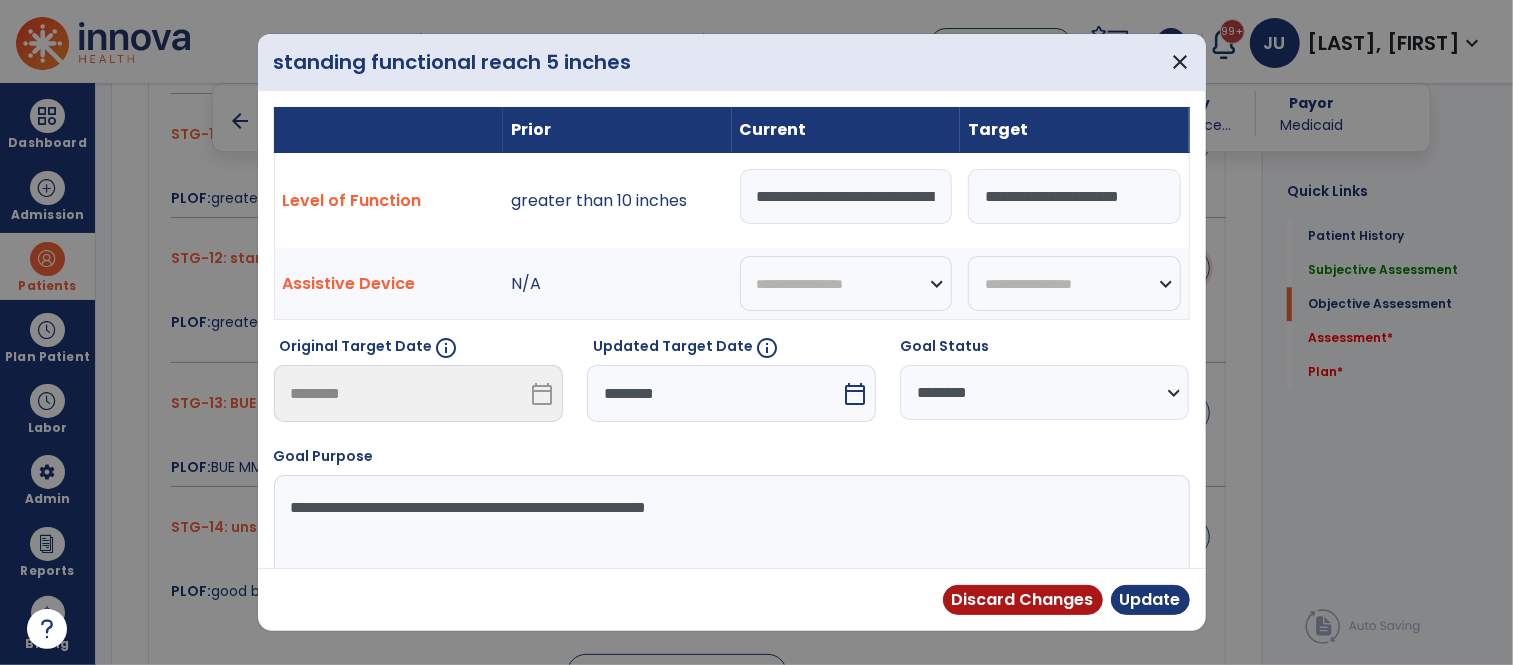 scroll, scrollTop: 2987, scrollLeft: 0, axis: vertical 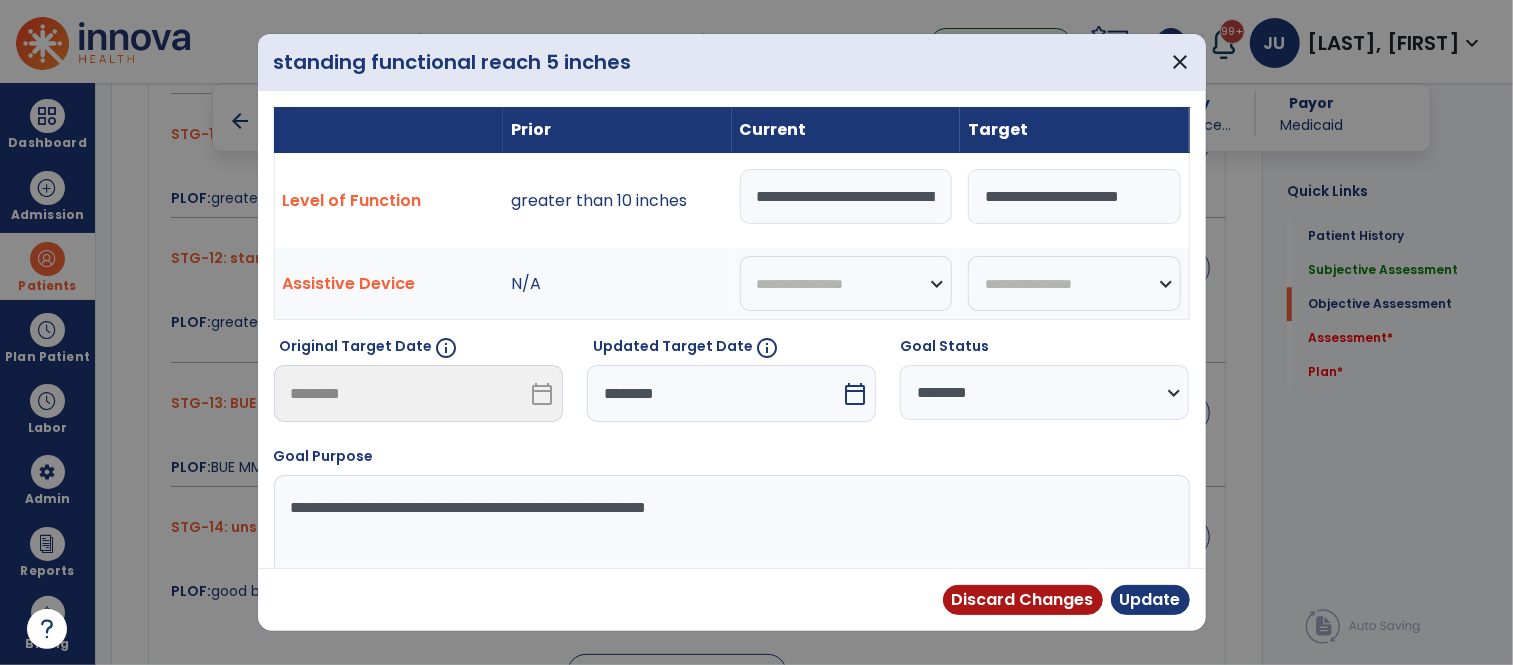 click on "********" at bounding box center (714, 393) 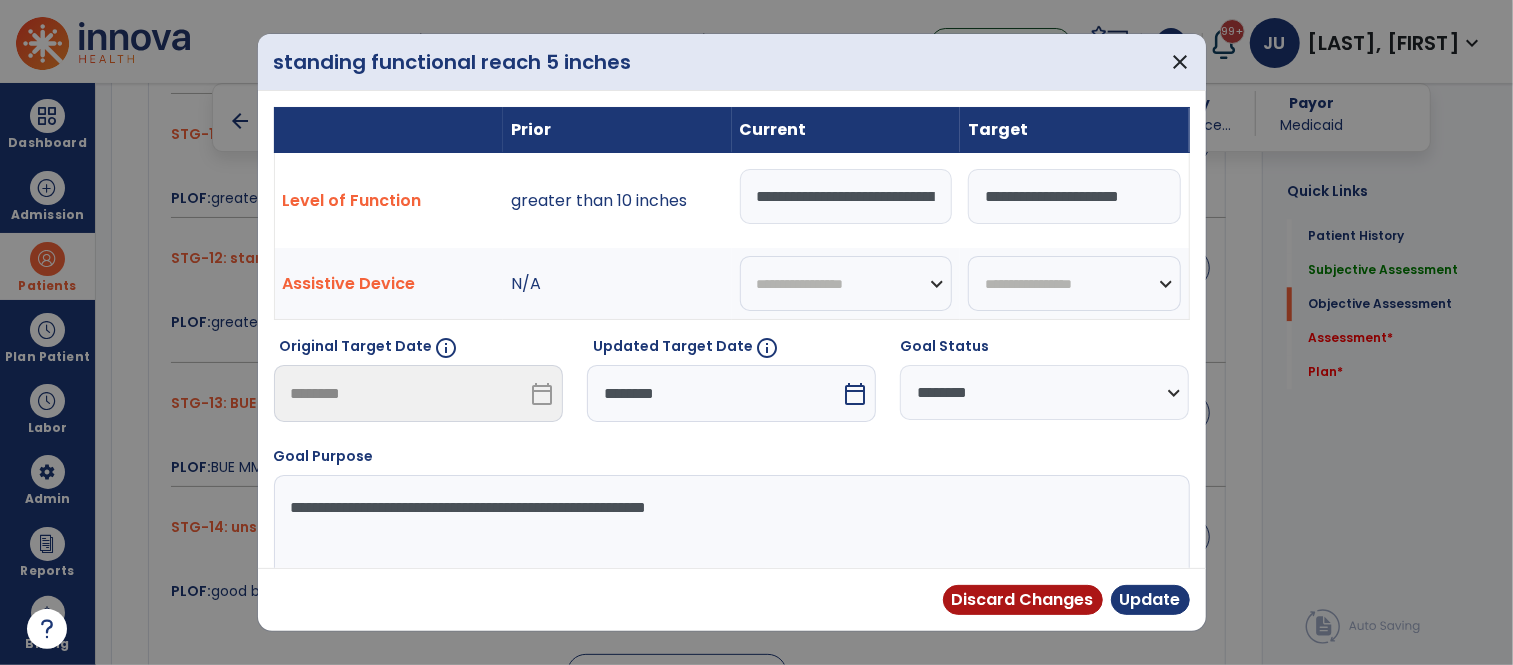 select on "*" 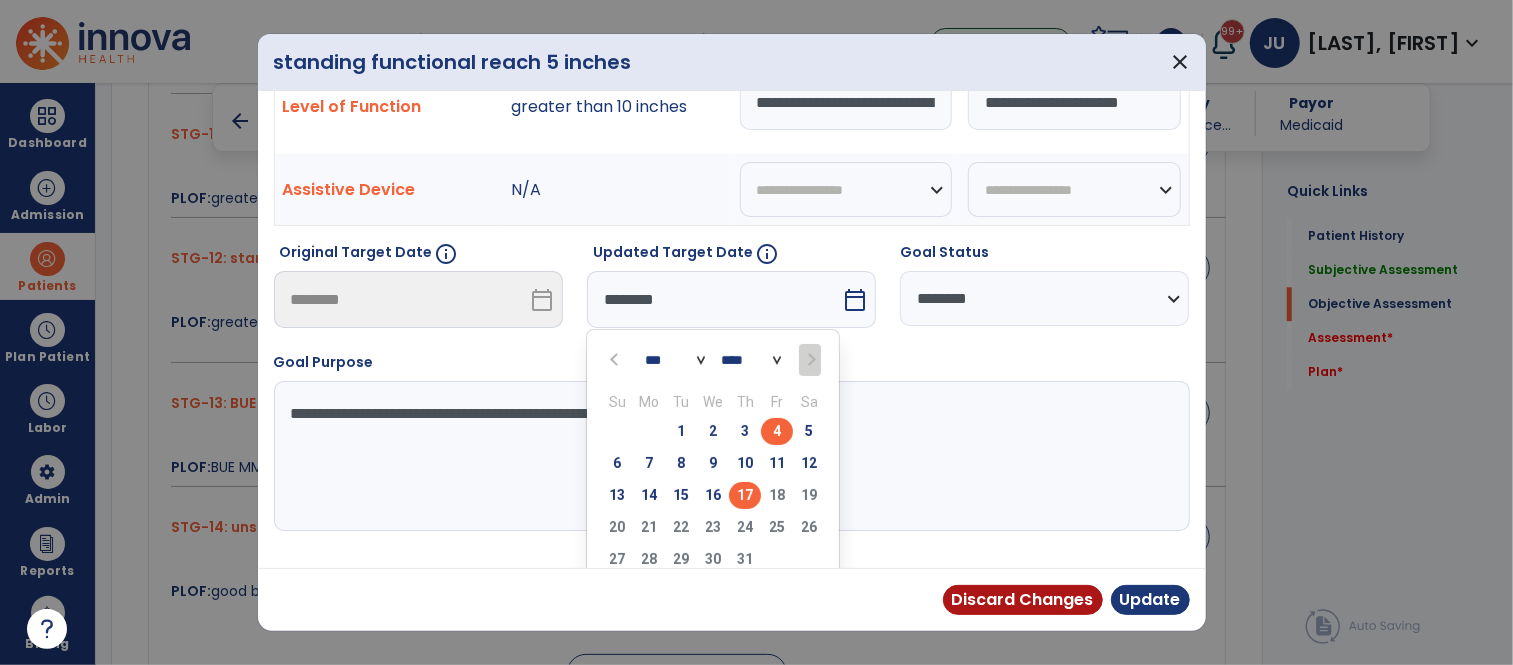 click on "17" at bounding box center (745, 495) 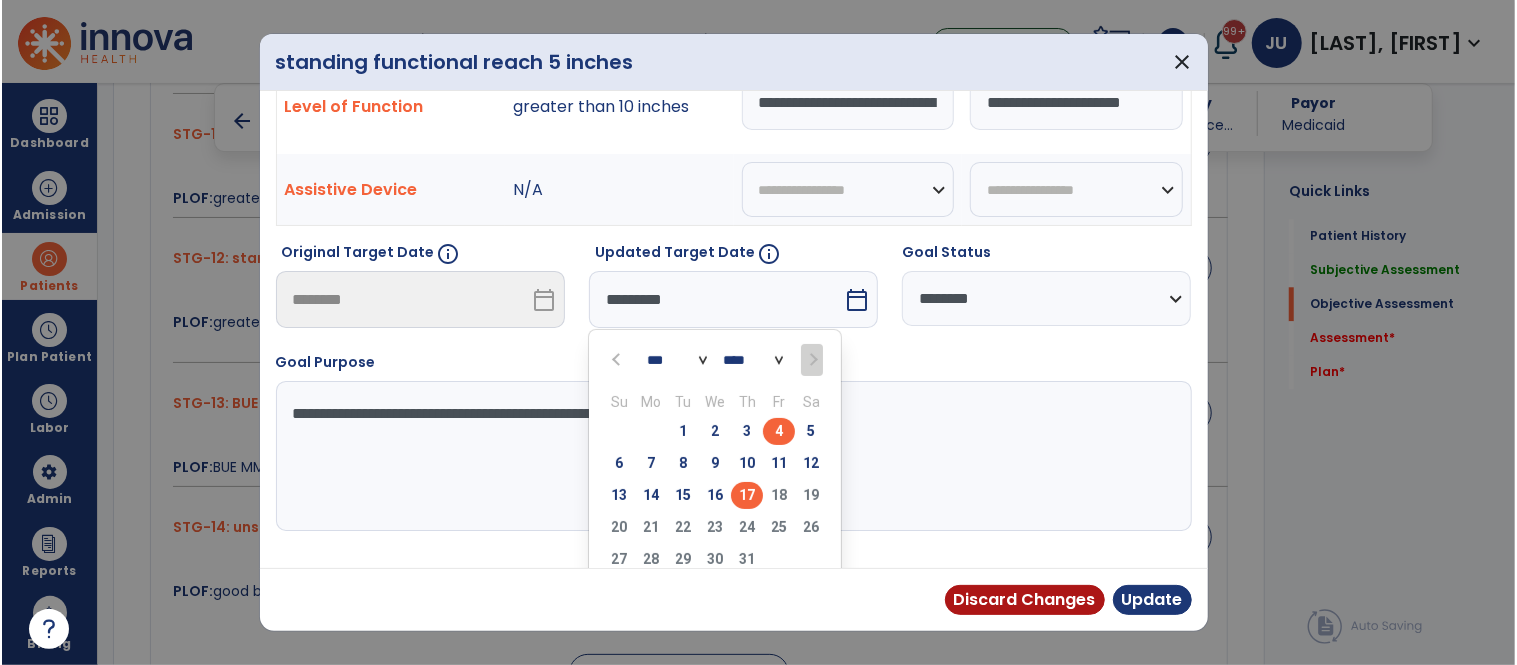 scroll, scrollTop: 73, scrollLeft: 0, axis: vertical 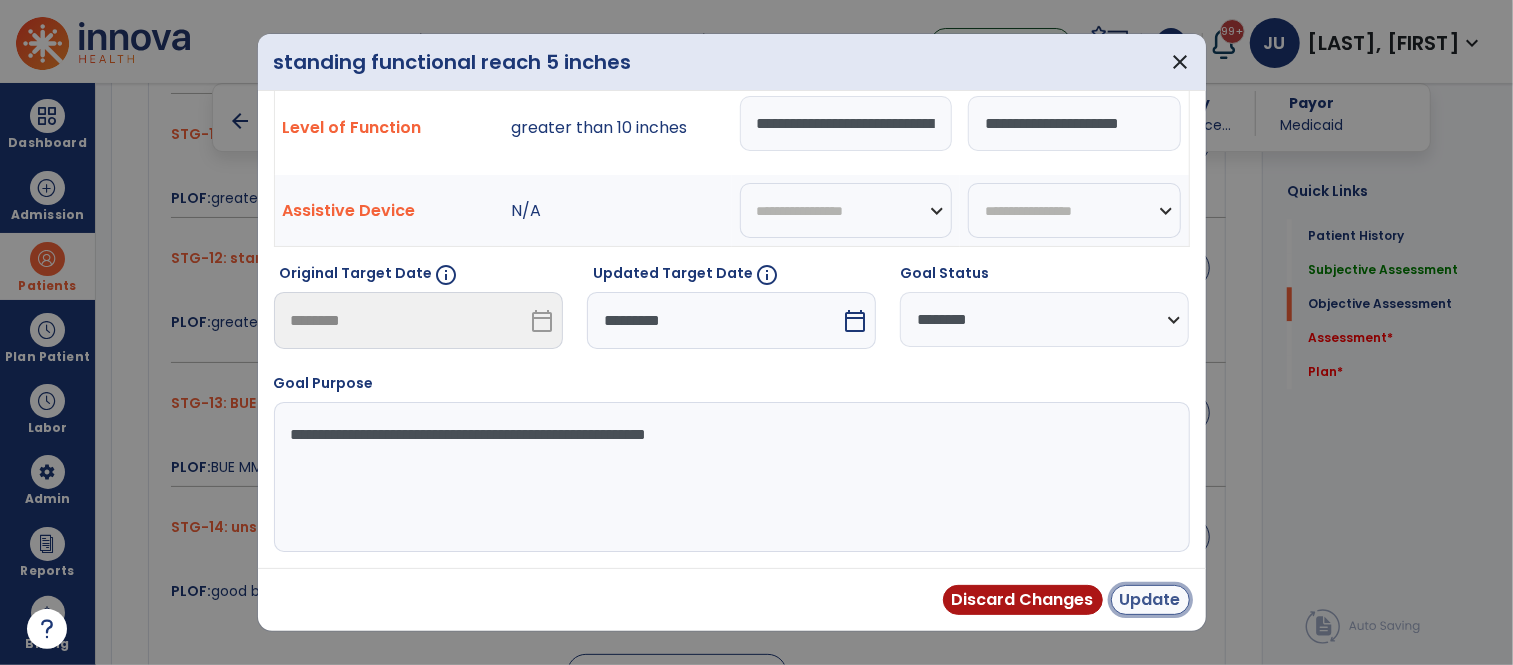 click on "Update" at bounding box center [1150, 600] 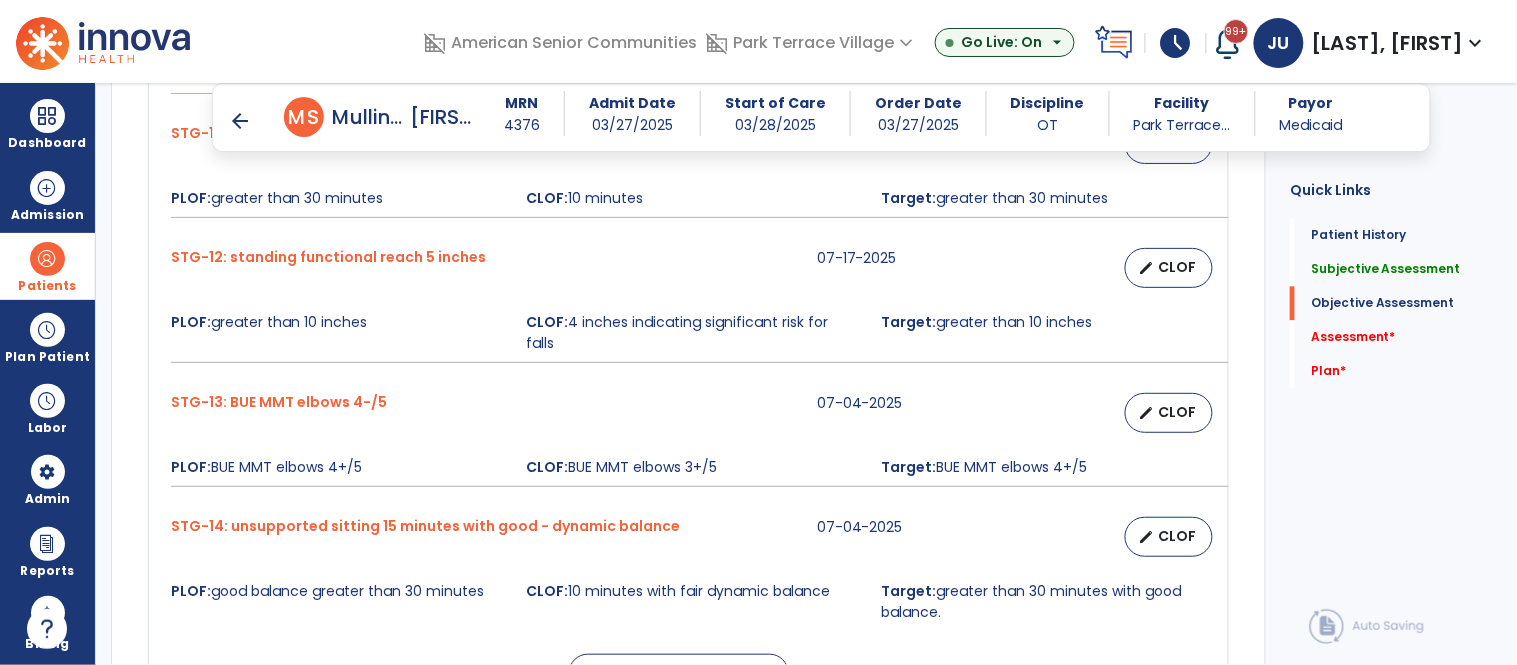 scroll, scrollTop: 3165, scrollLeft: 0, axis: vertical 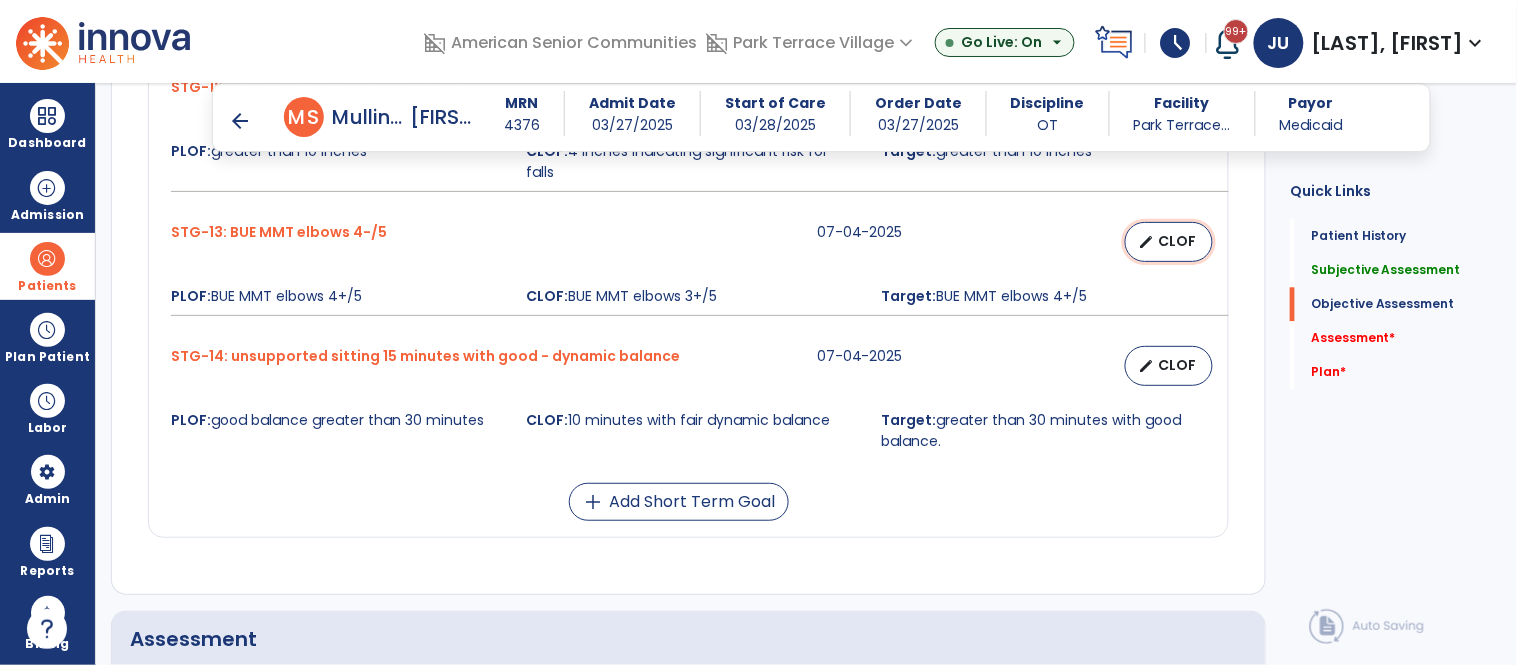click on "CLOF" at bounding box center [1177, 241] 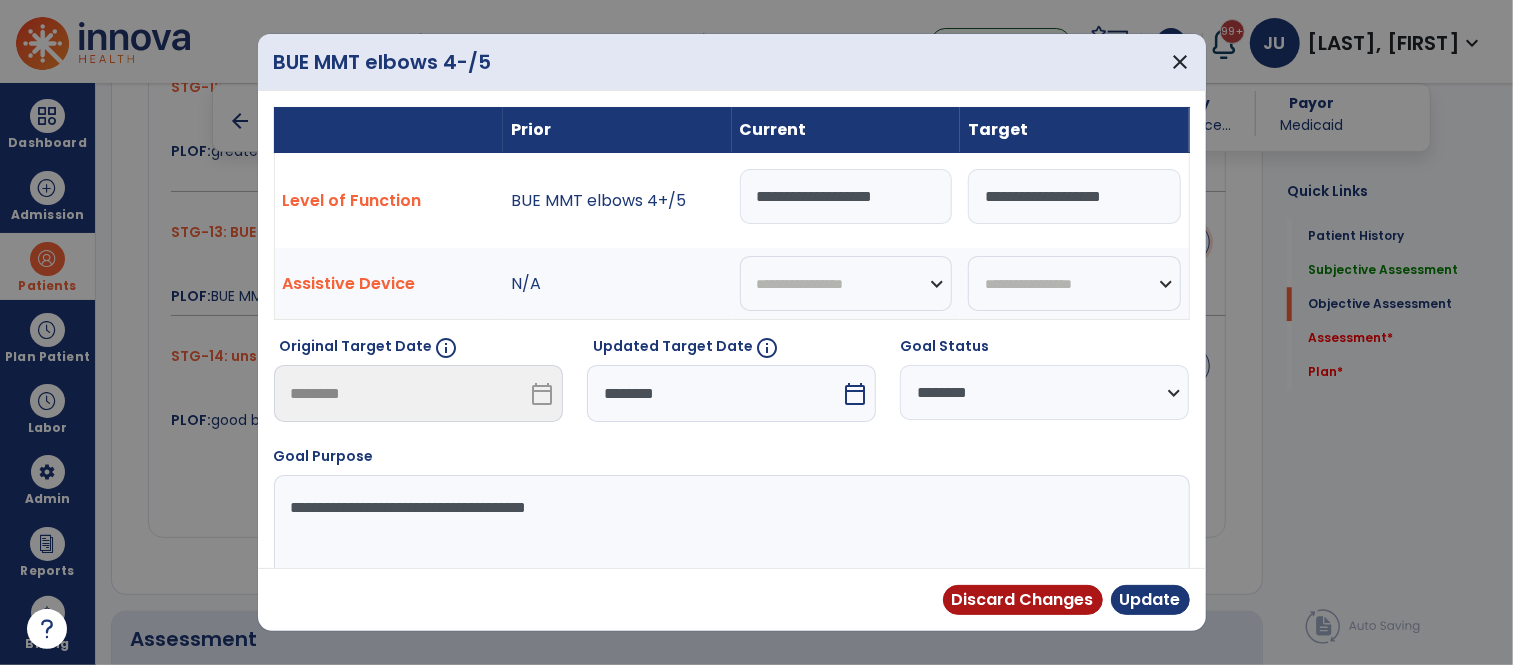 scroll, scrollTop: 3158, scrollLeft: 0, axis: vertical 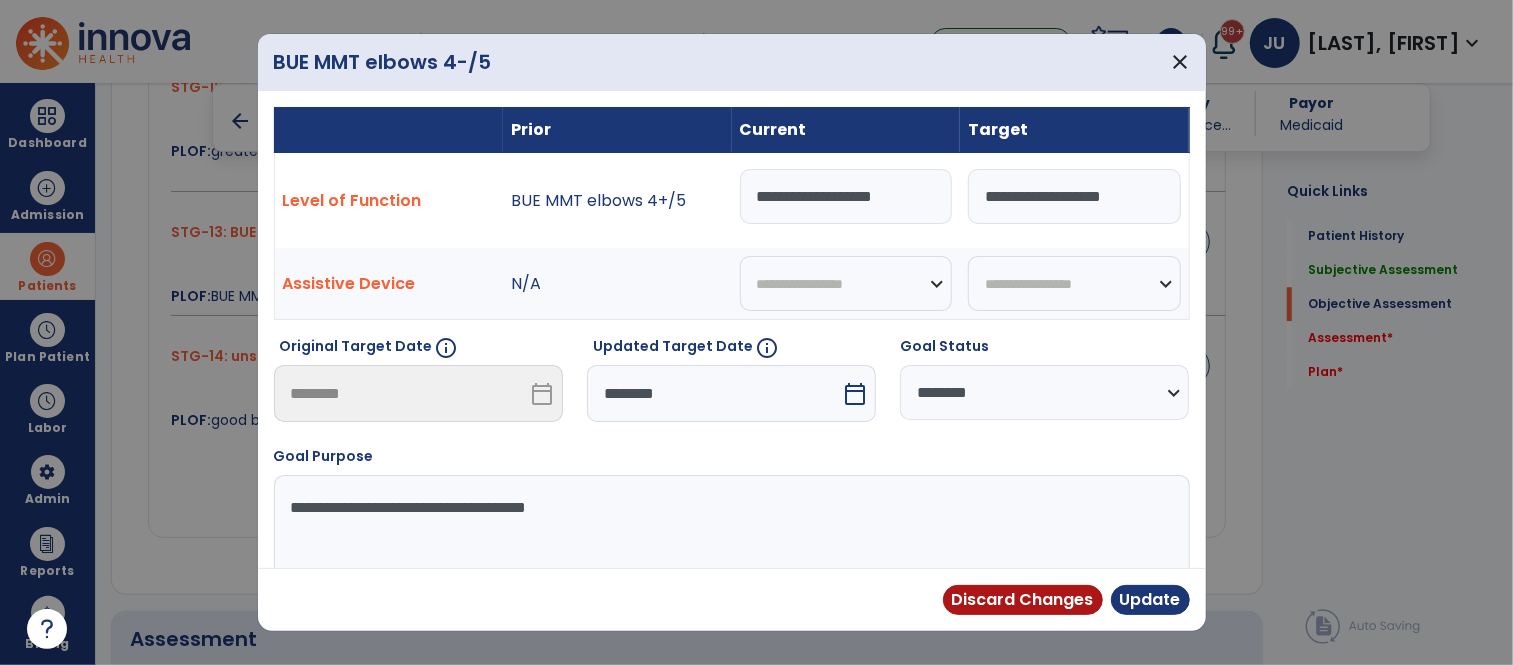 click on "********" at bounding box center [714, 393] 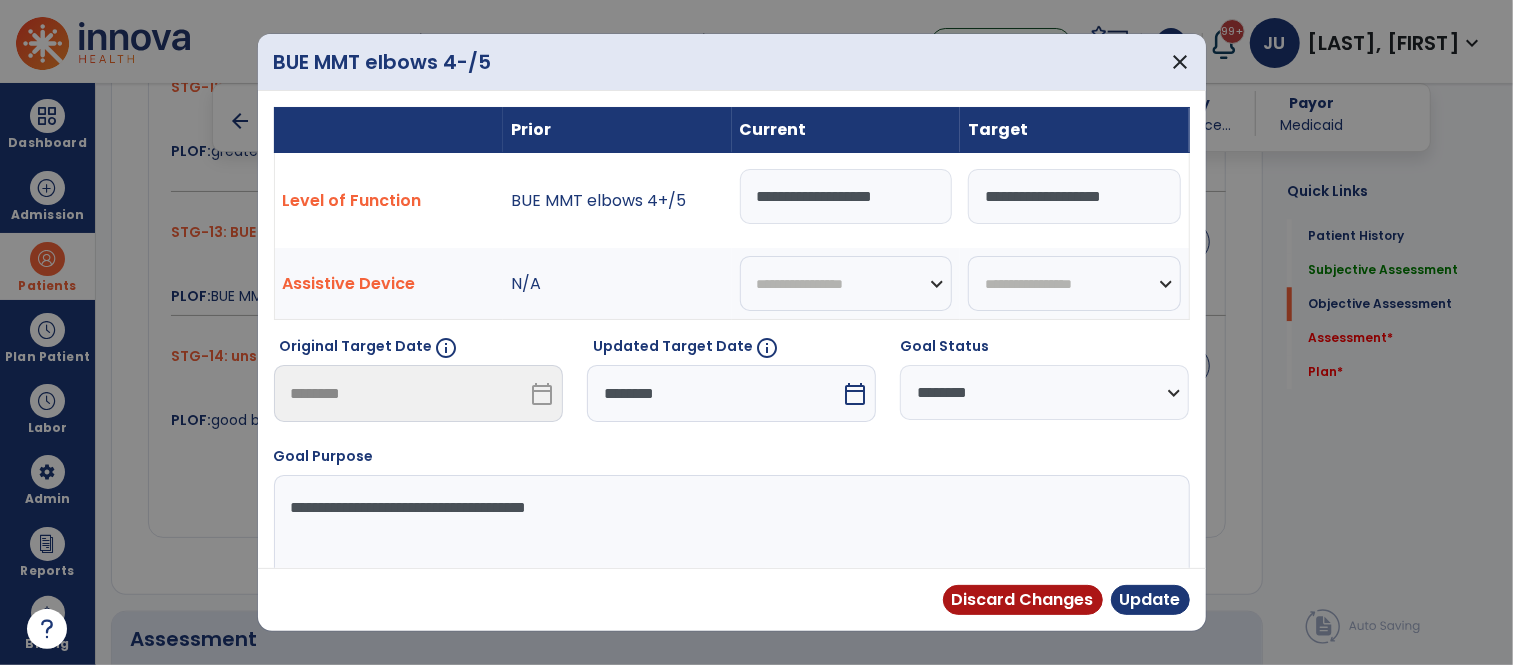 select on "*" 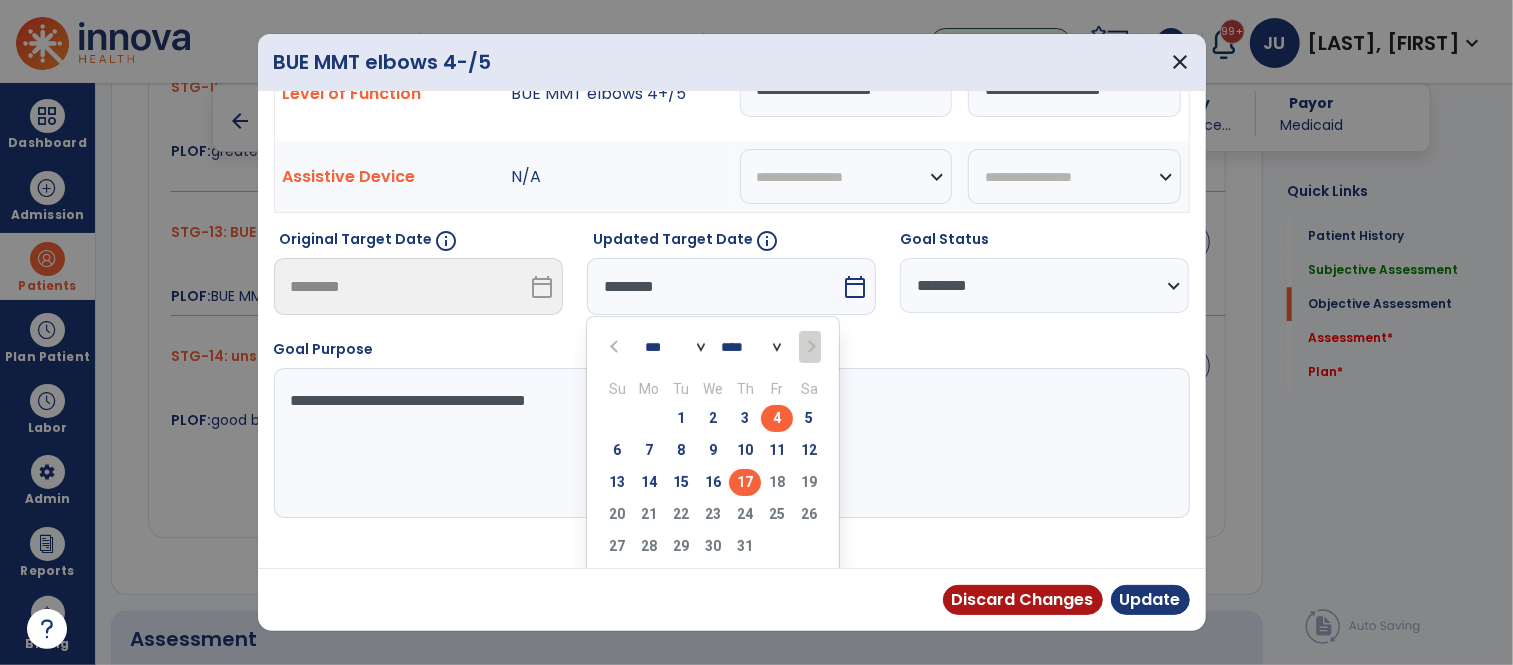 click on "17" at bounding box center (745, 482) 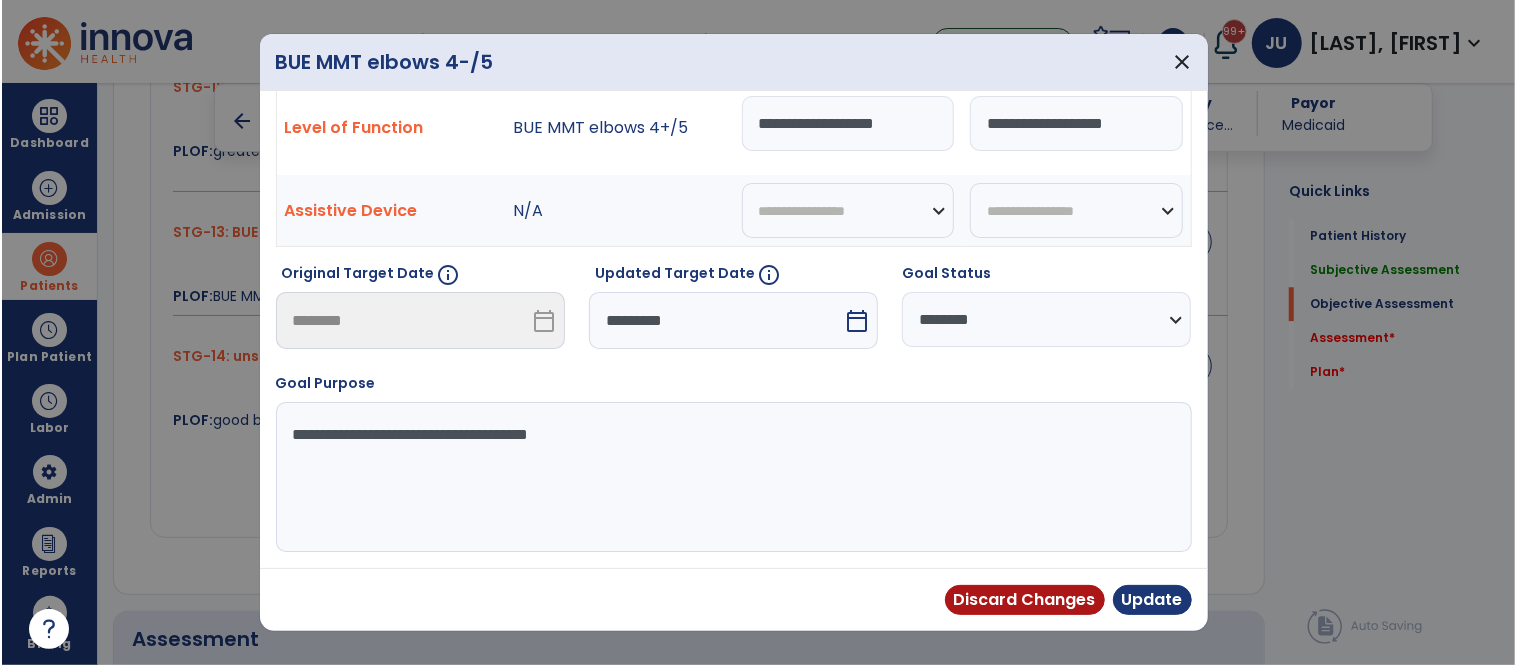 scroll, scrollTop: 73, scrollLeft: 0, axis: vertical 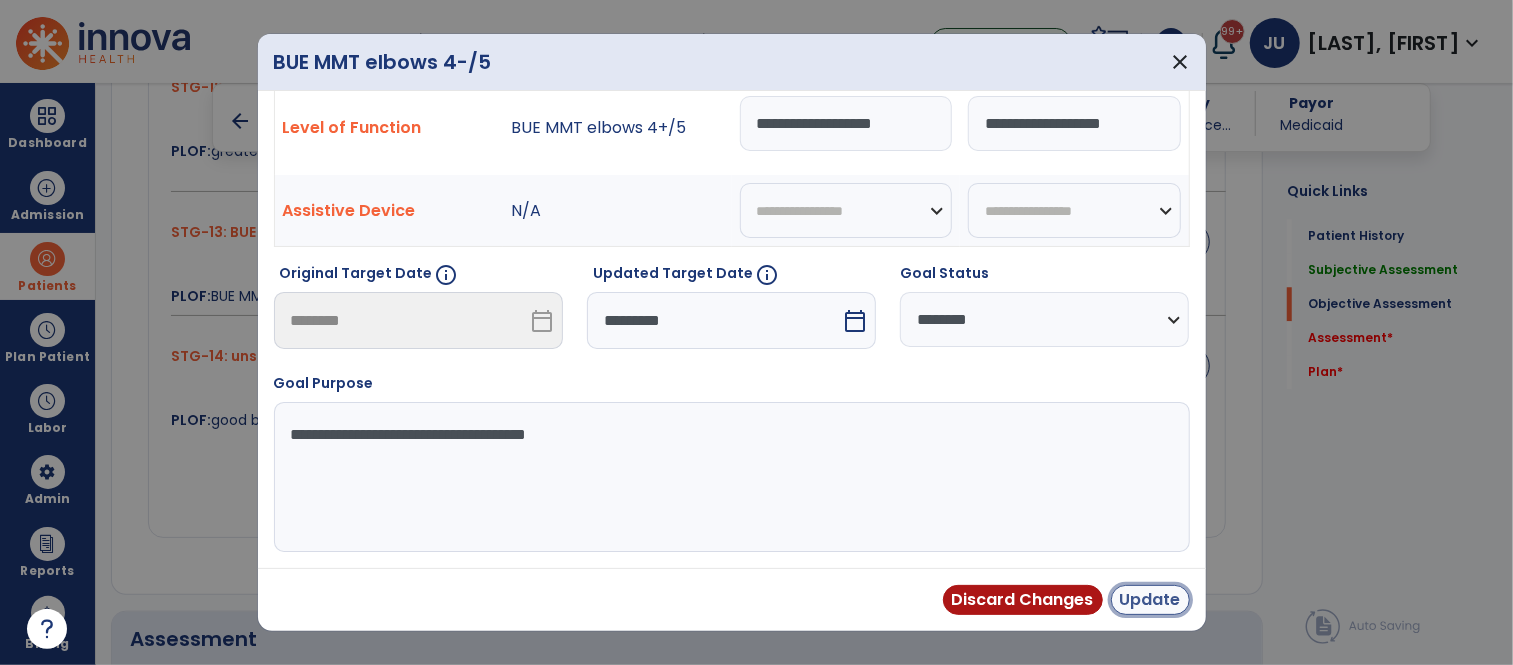 click on "Update" at bounding box center [1150, 600] 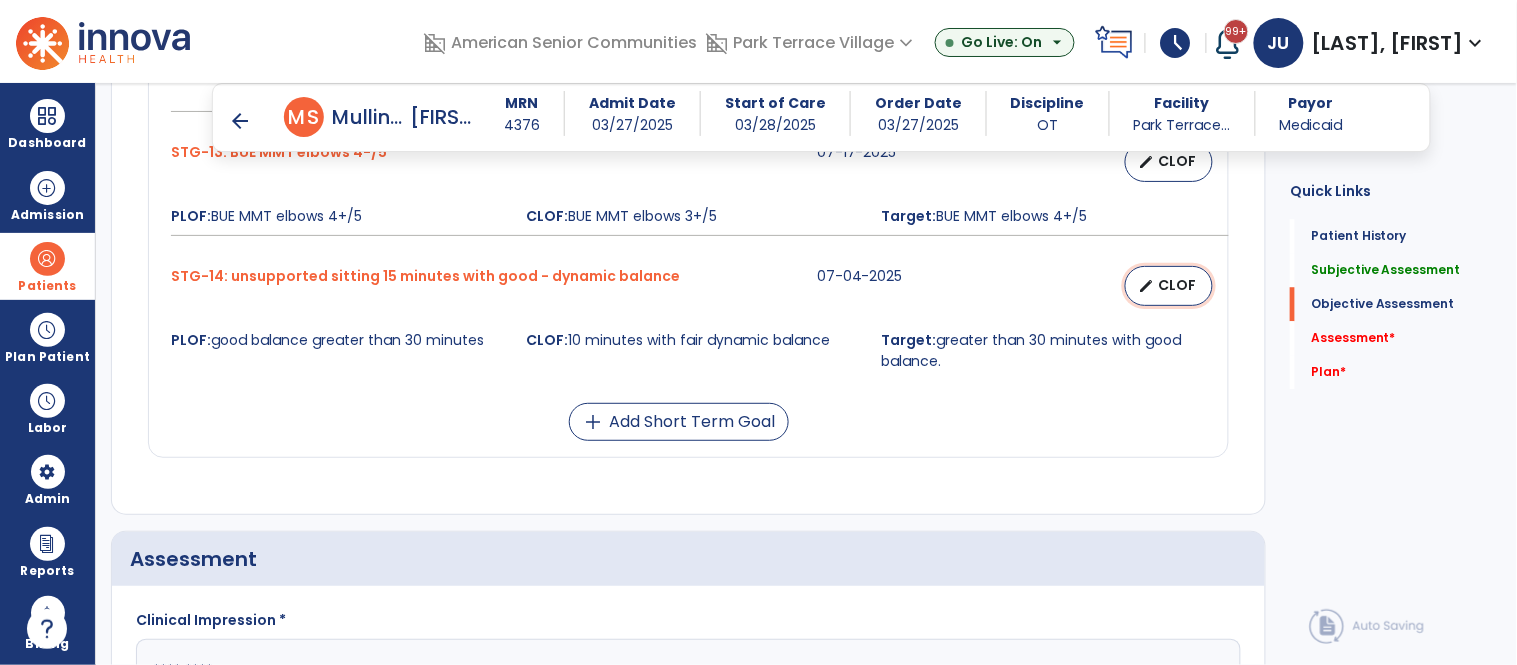 click on "CLOF" at bounding box center [1177, 285] 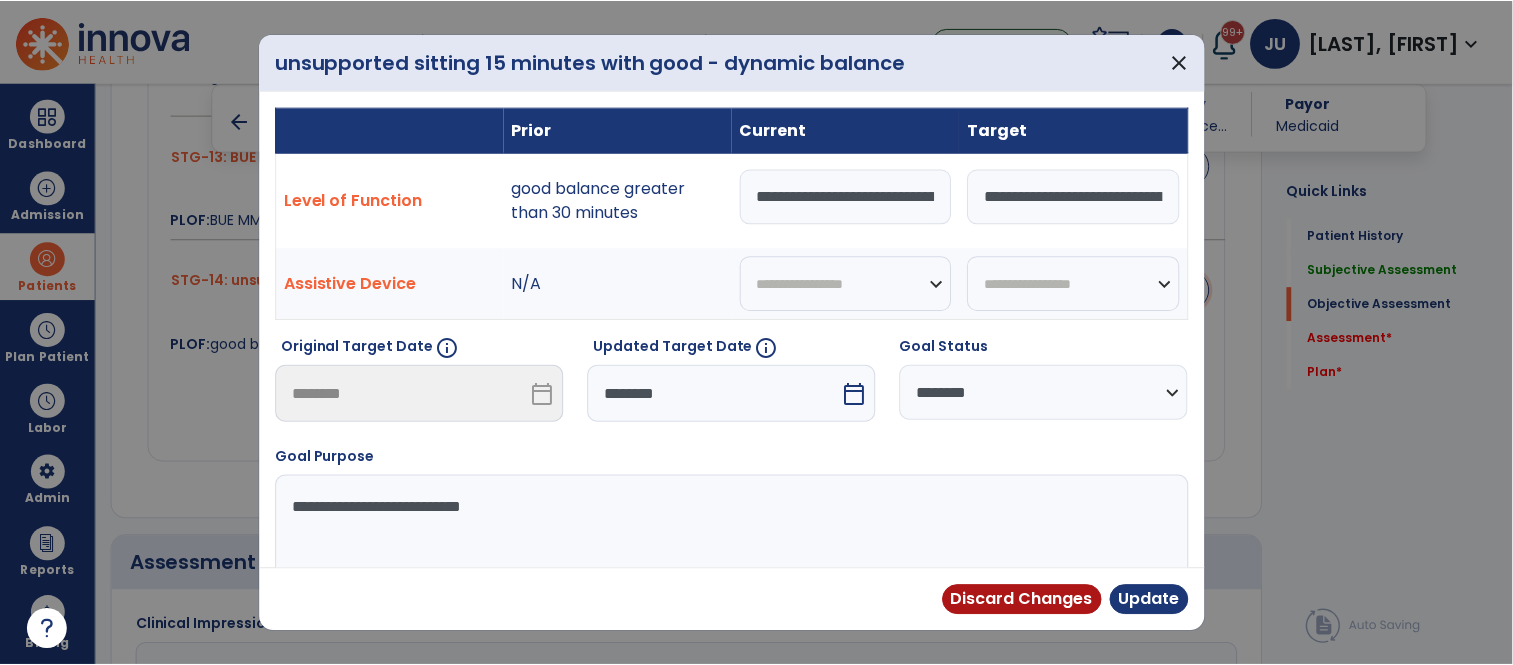 scroll, scrollTop: 3271, scrollLeft: 0, axis: vertical 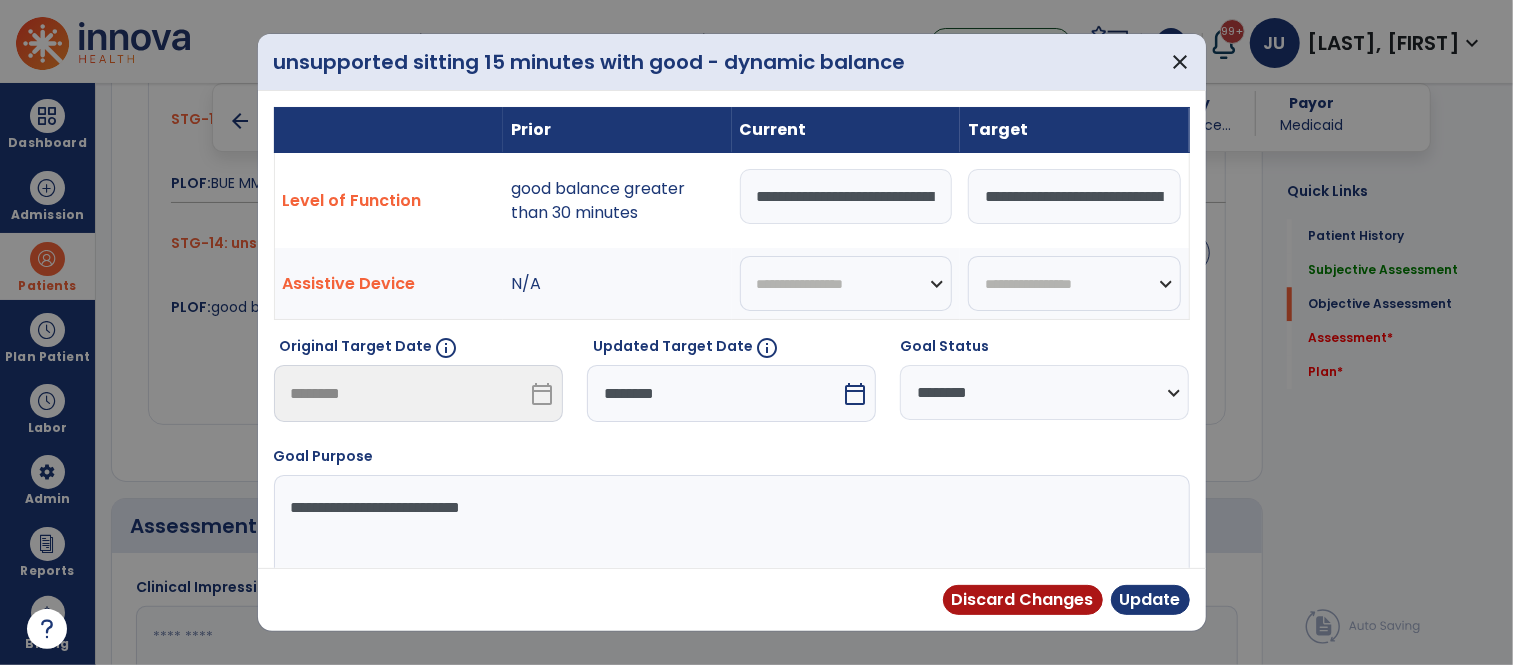 click on "**********" at bounding box center [846, 196] 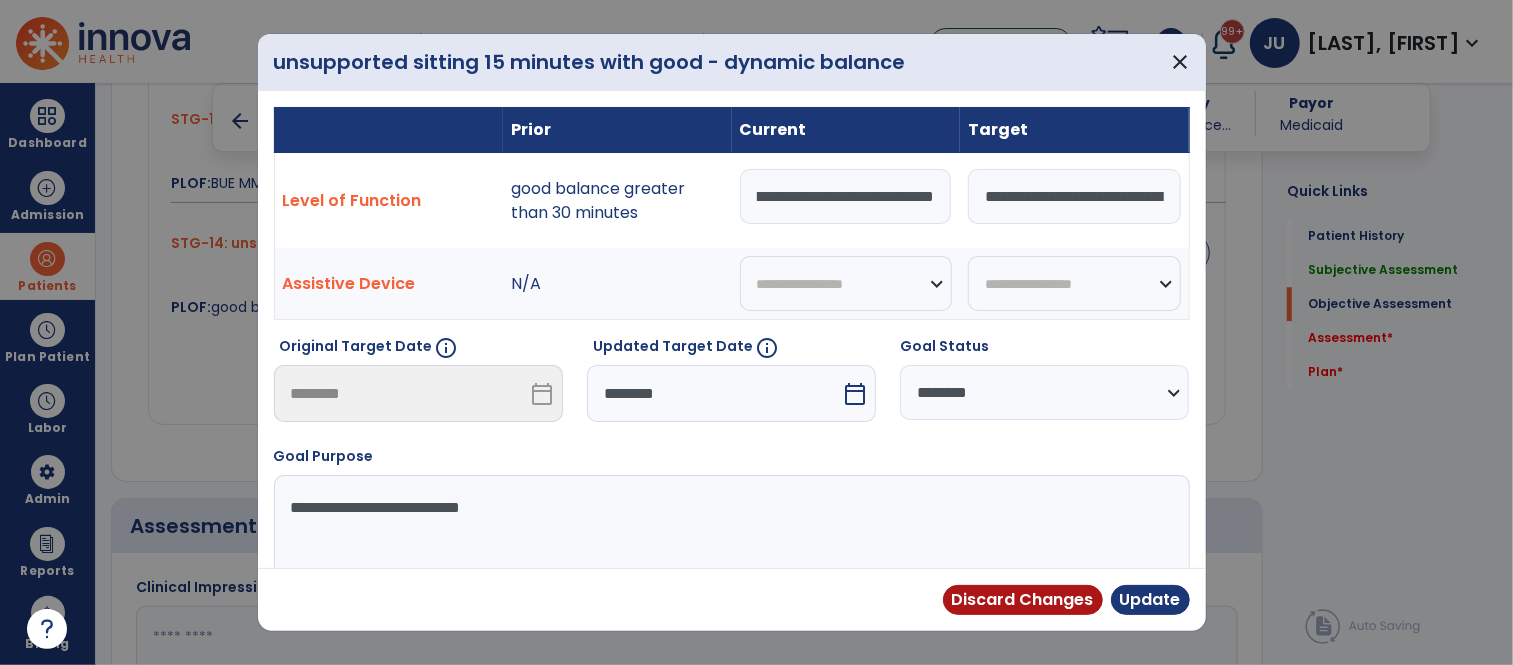 scroll, scrollTop: 0, scrollLeft: 148, axis: horizontal 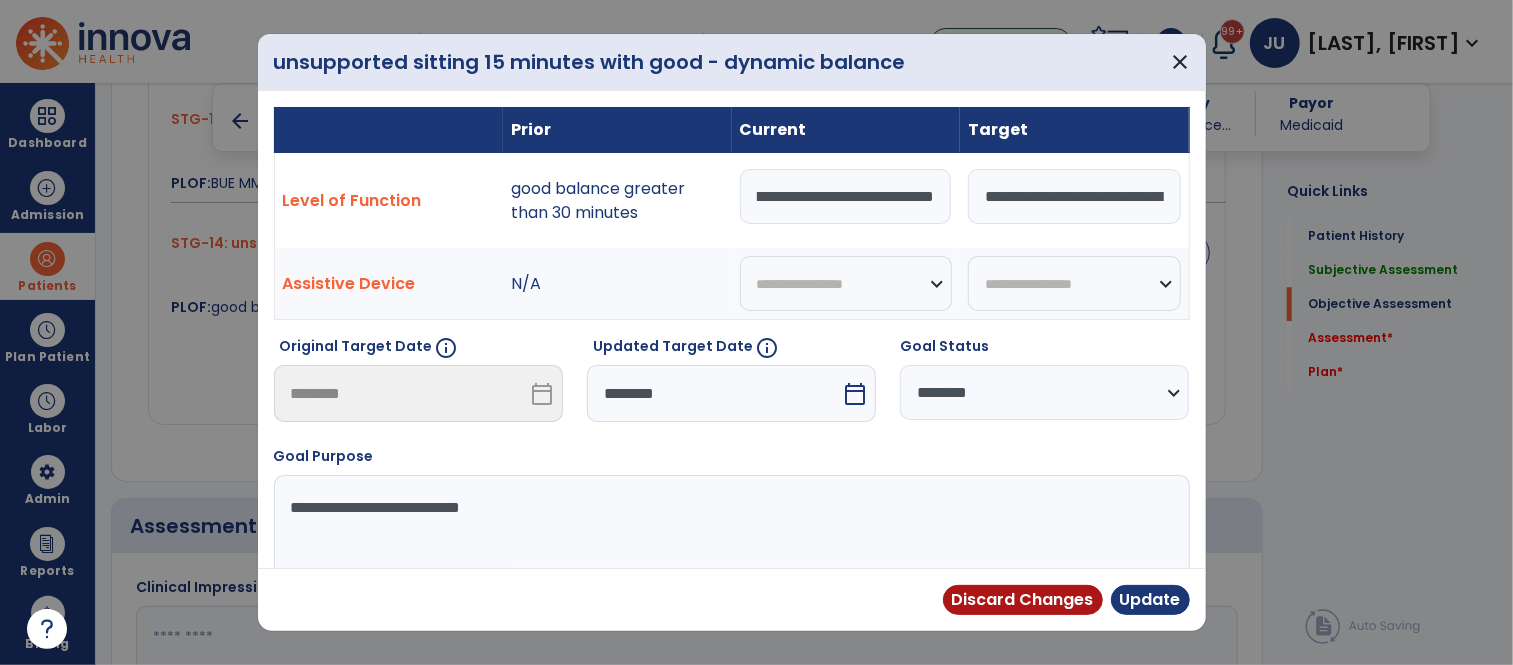 select on "*" 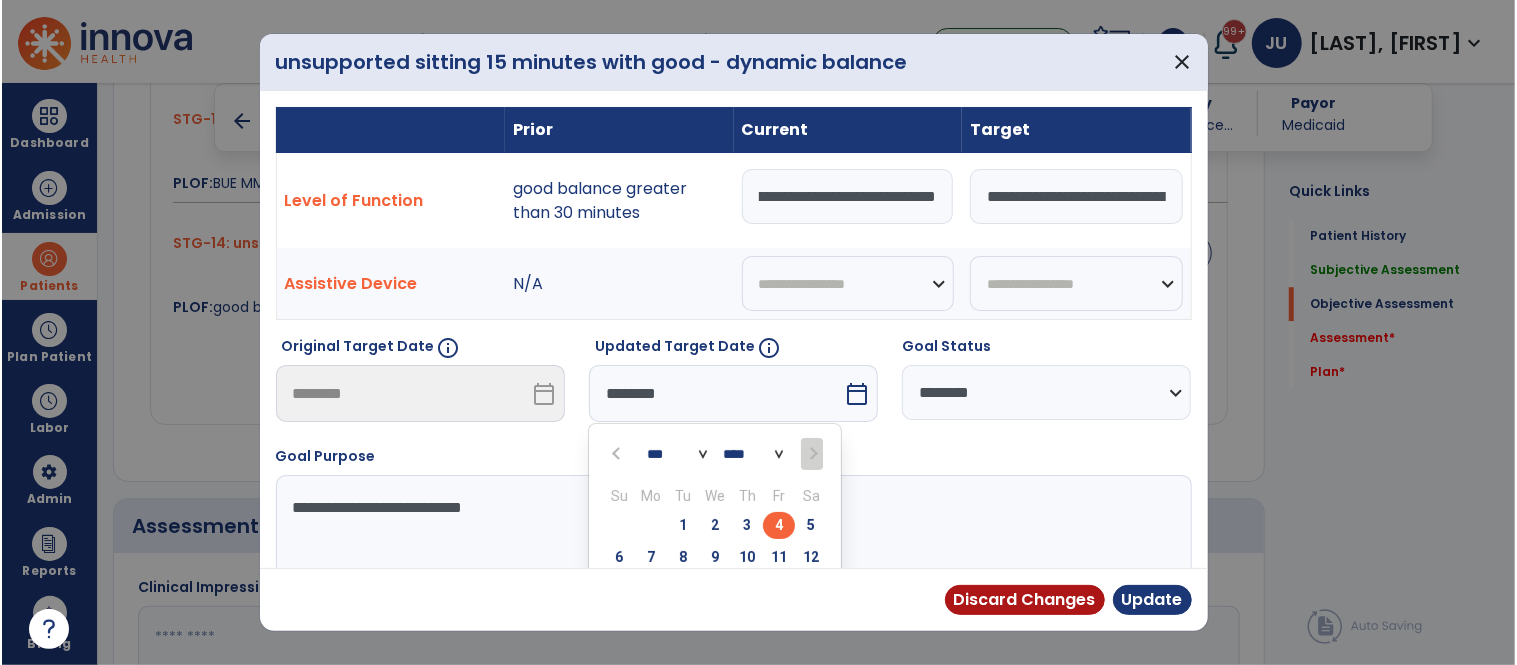 scroll, scrollTop: 0, scrollLeft: 0, axis: both 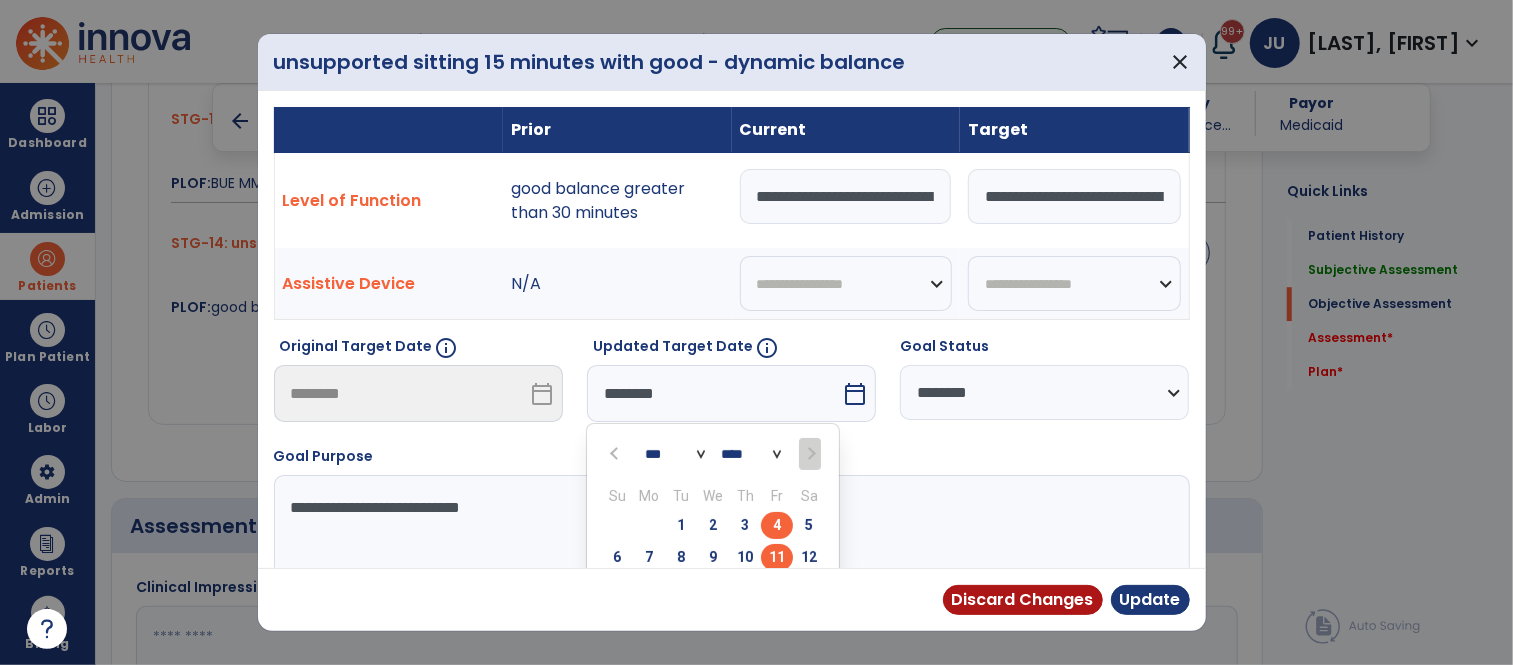 click on "11" at bounding box center (777, 557) 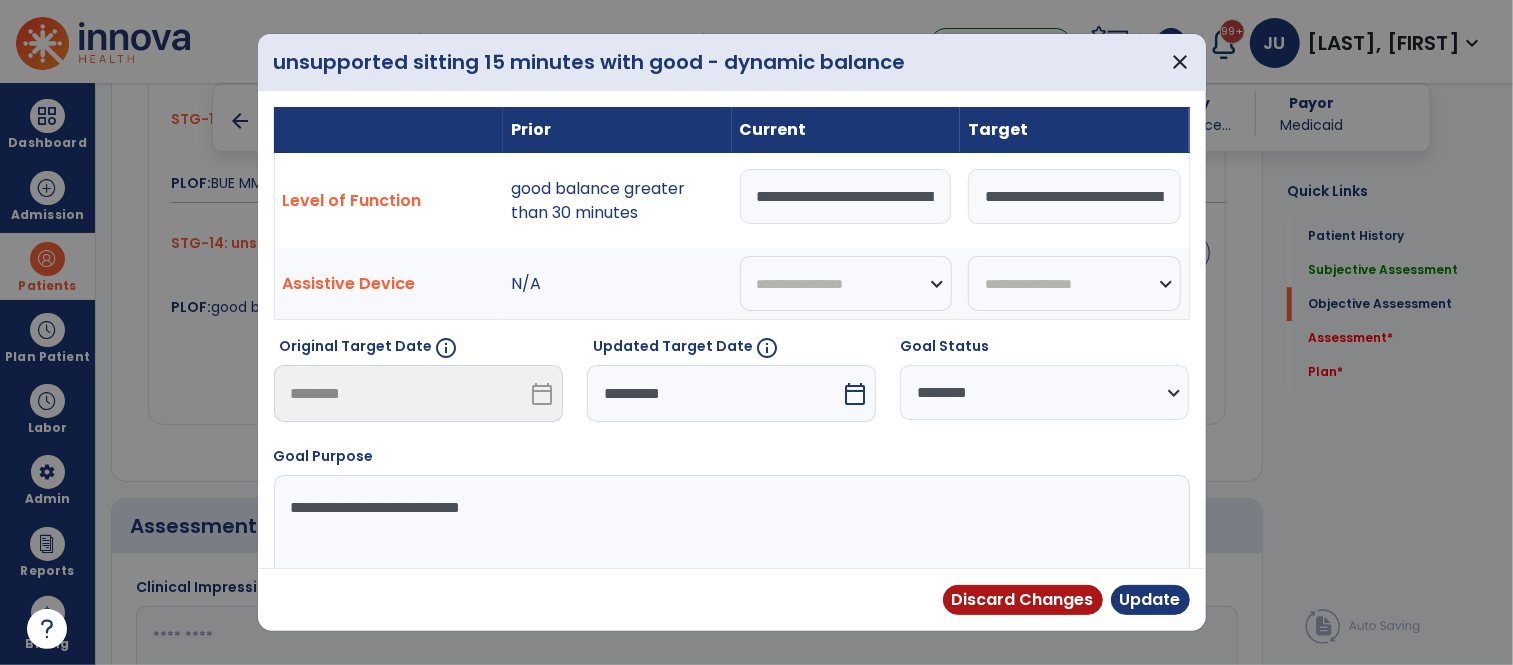 click on "**********" at bounding box center (1044, 392) 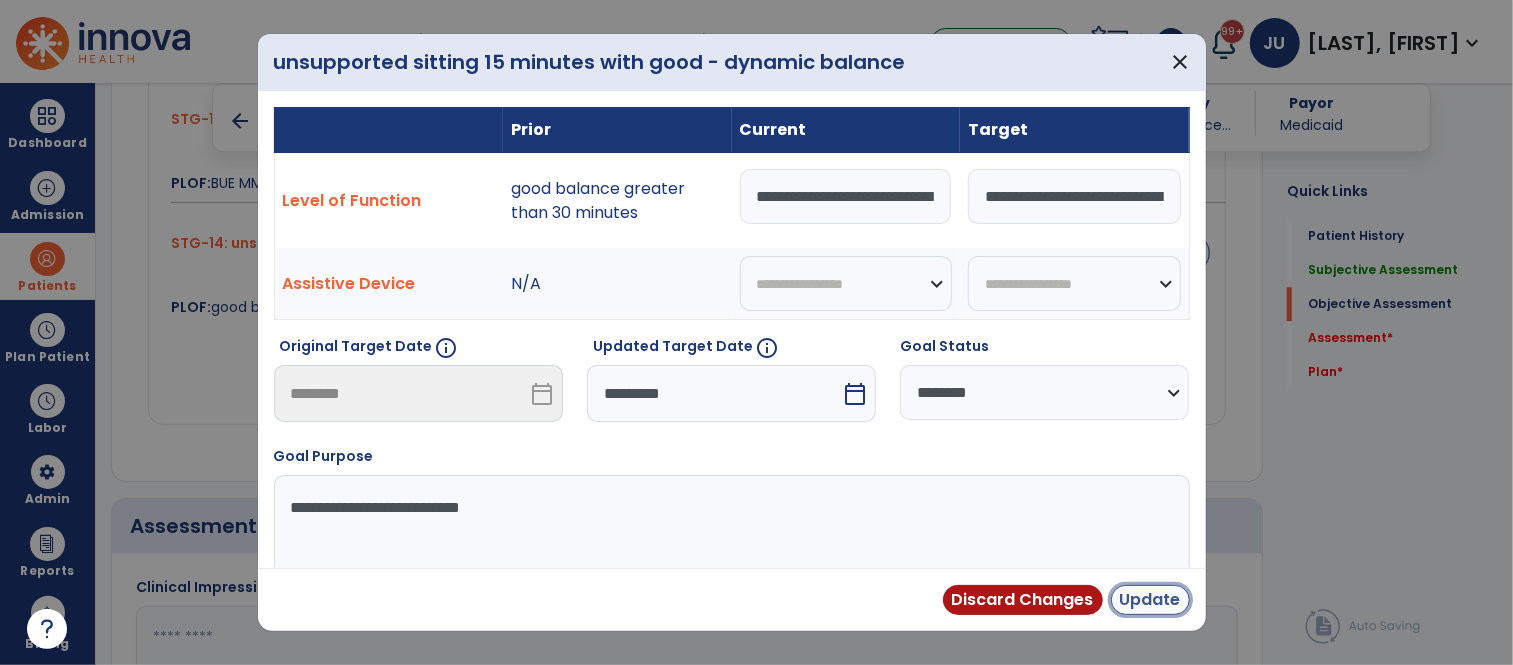 click on "Update" at bounding box center (1150, 600) 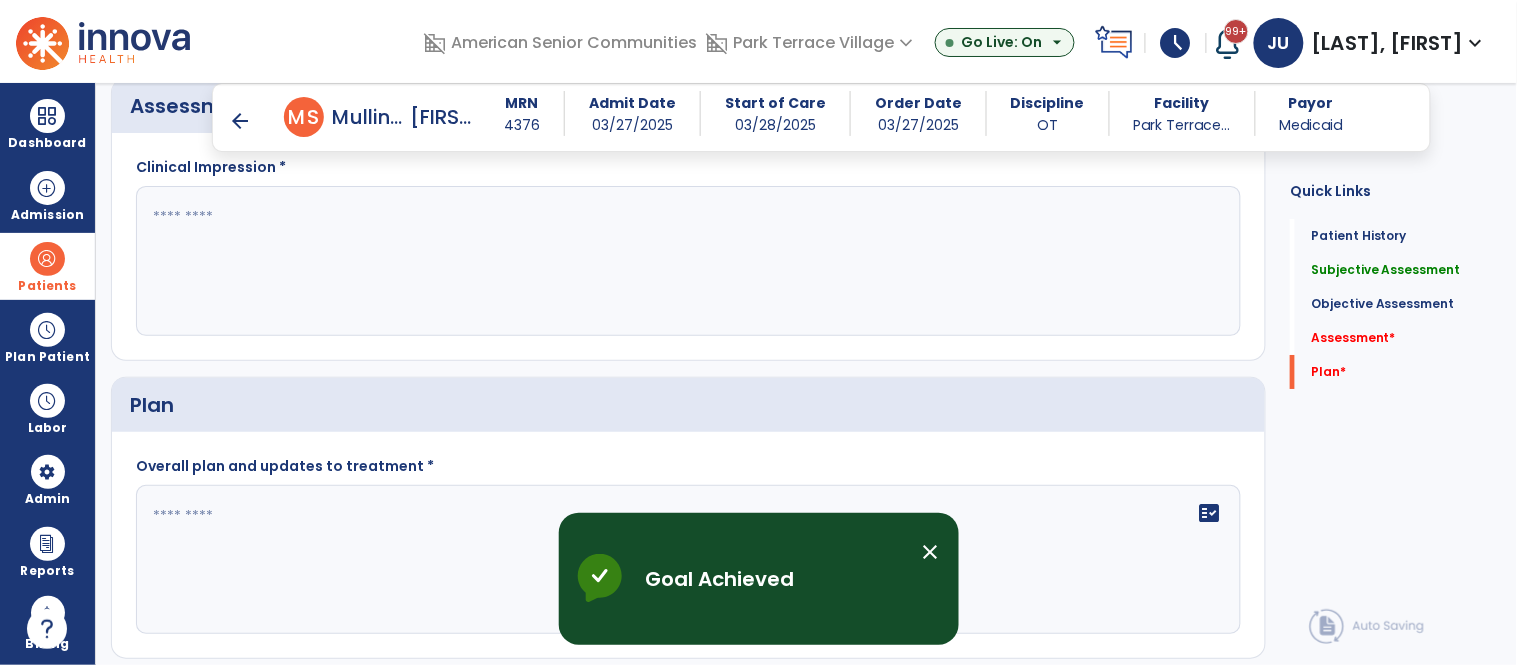 scroll, scrollTop: 3692, scrollLeft: 0, axis: vertical 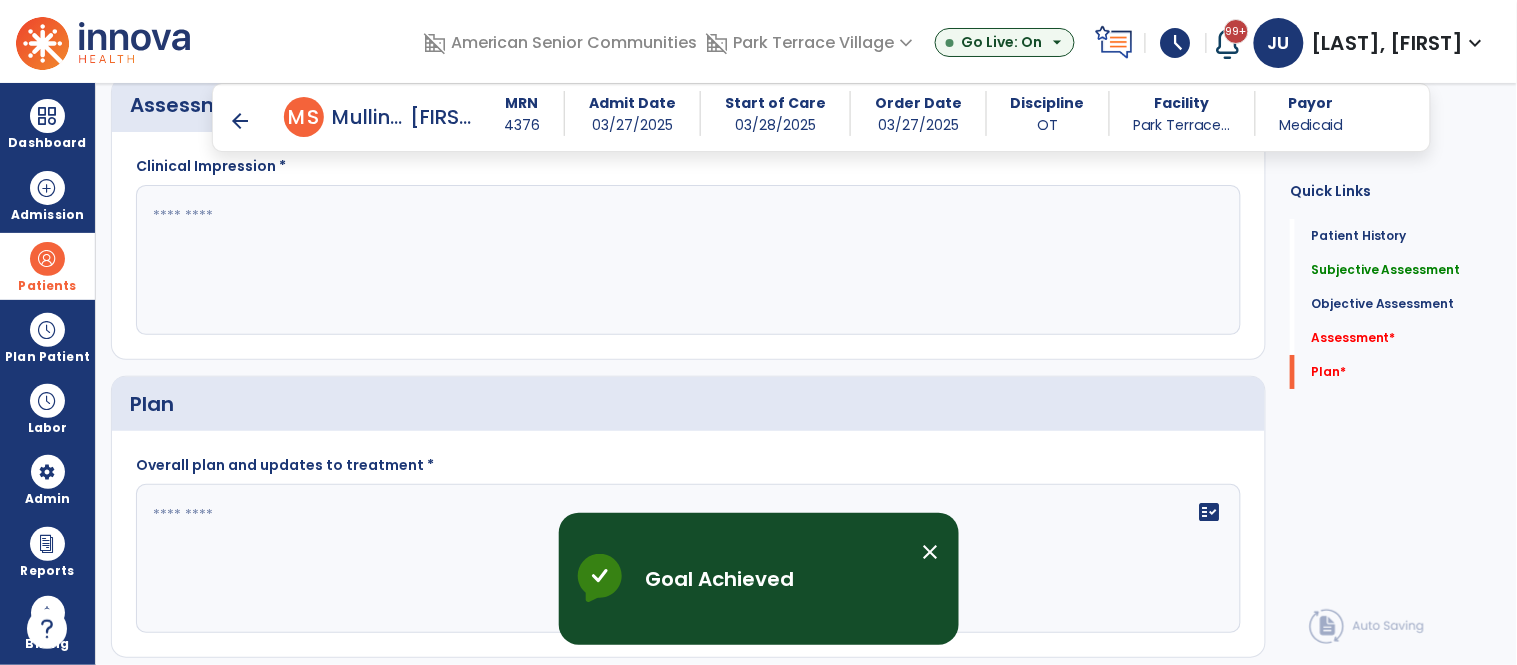 click 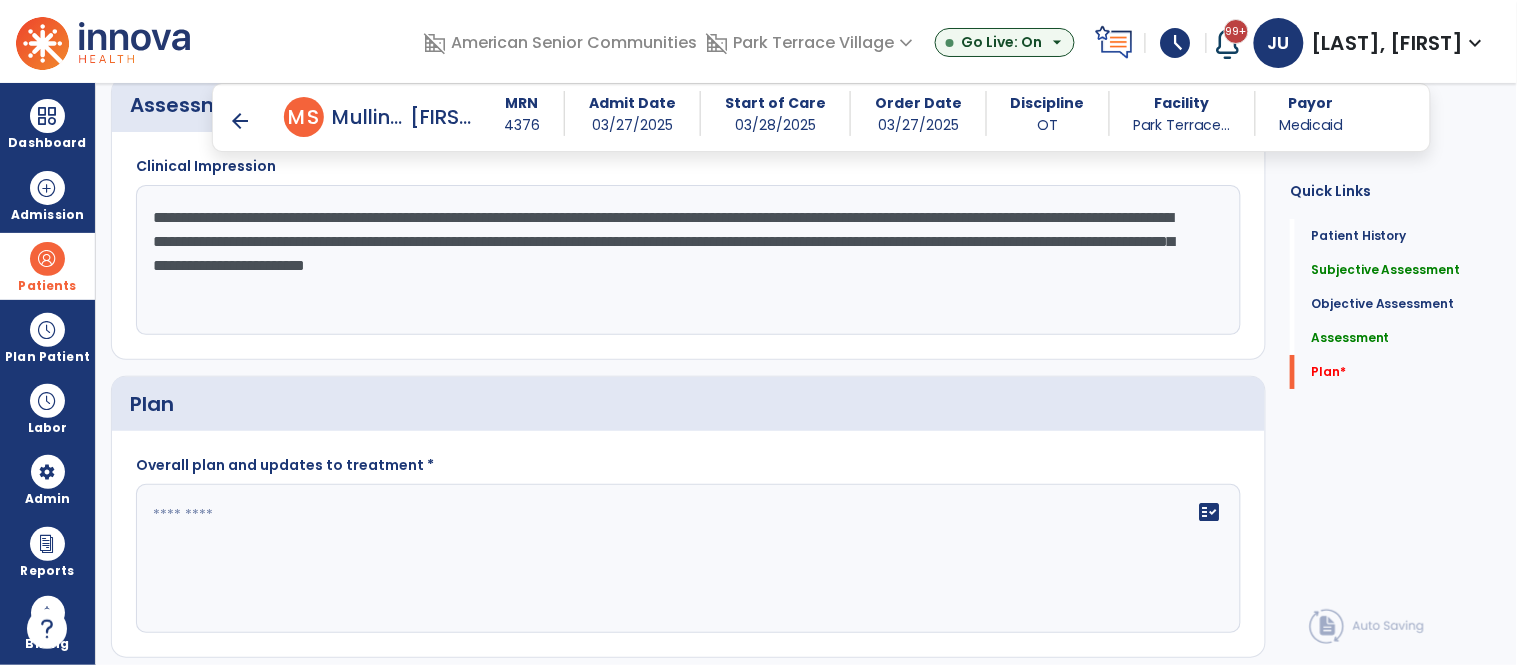 type on "**********" 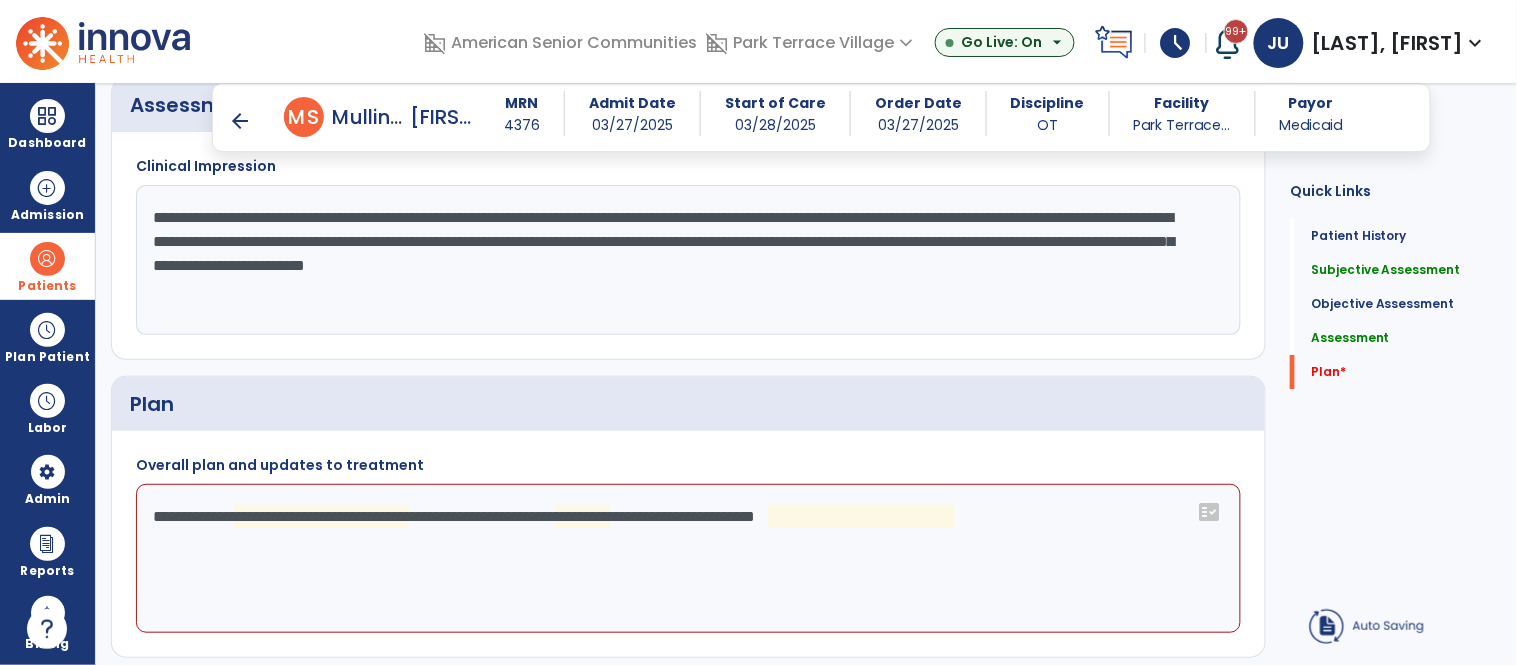 click on "**********" 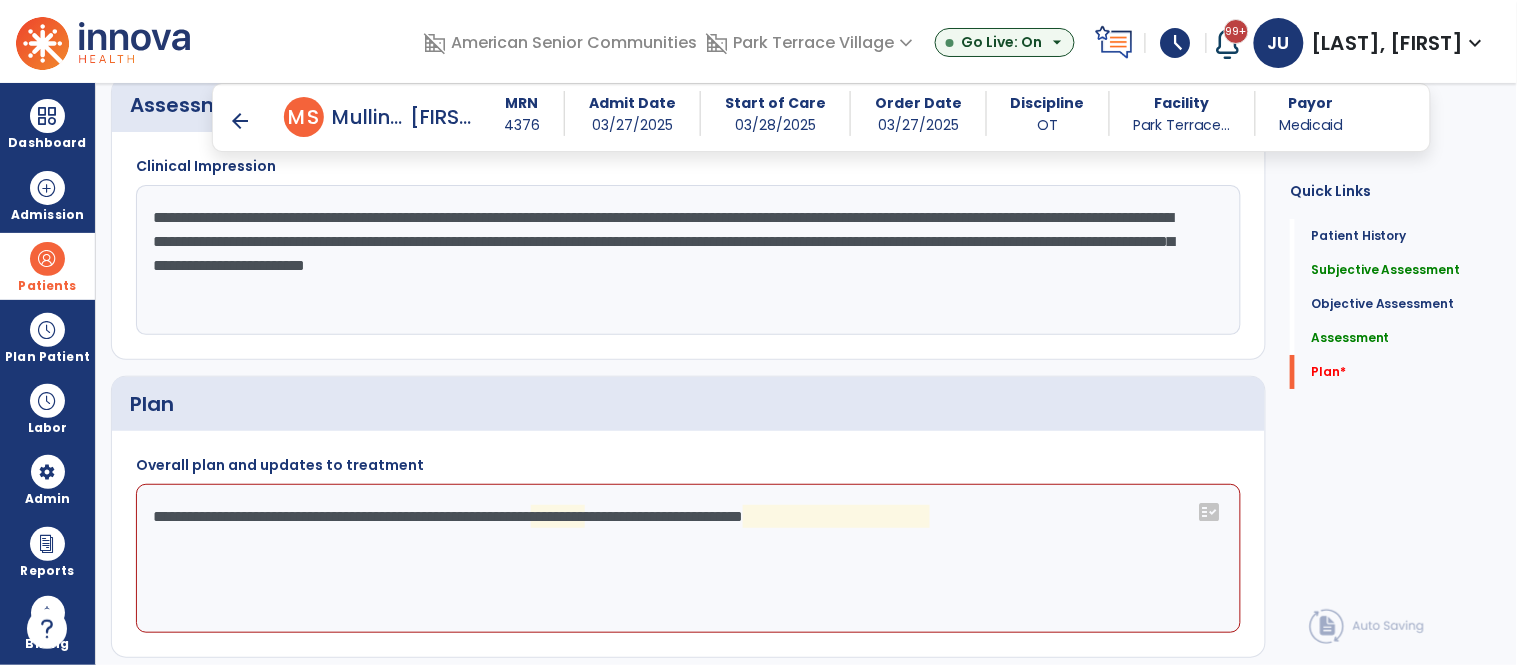 click on "**********" 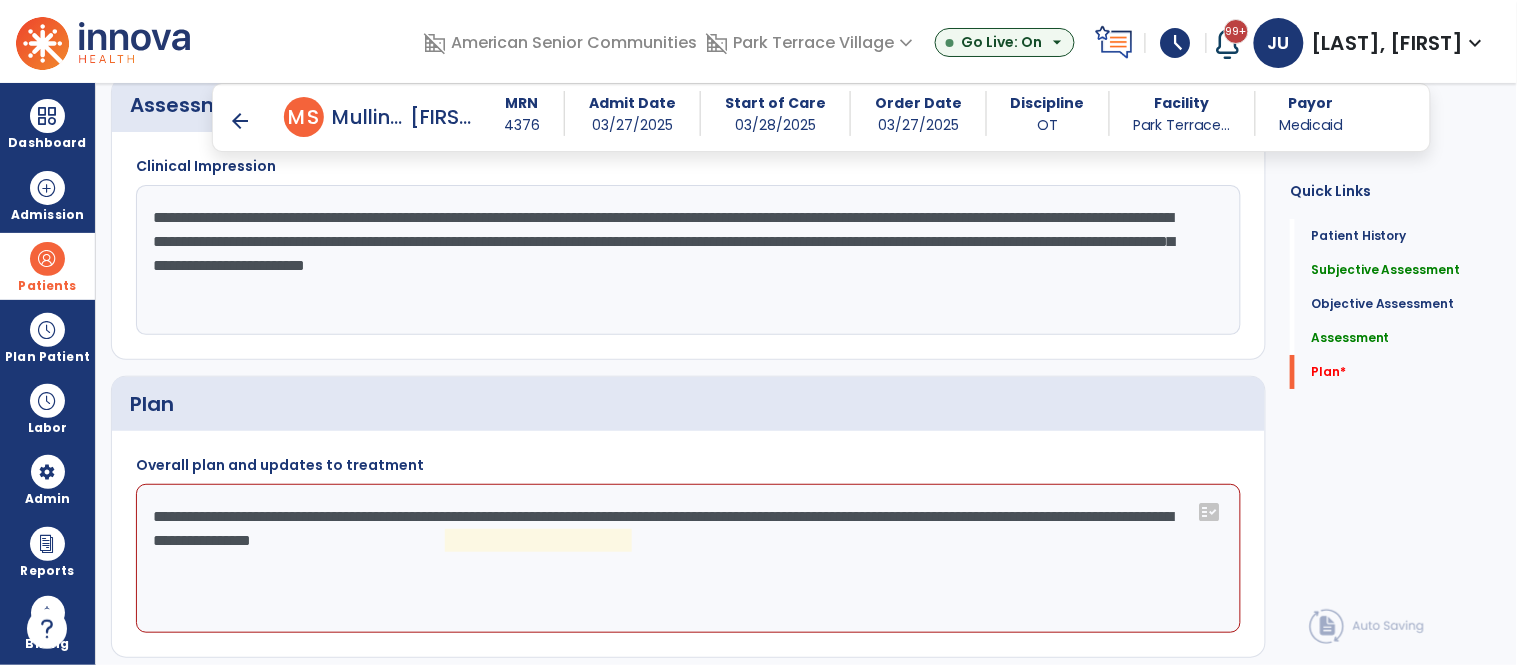 click on "**********" 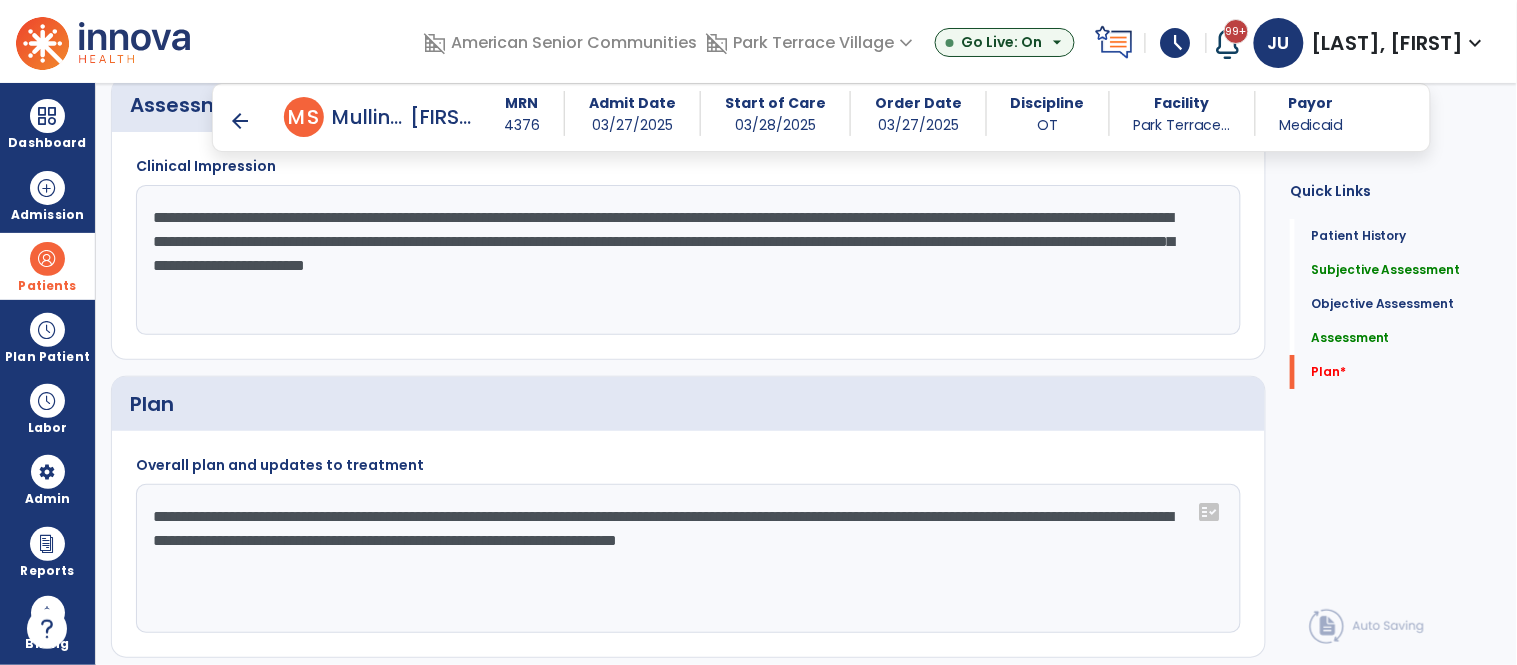click on "**********" 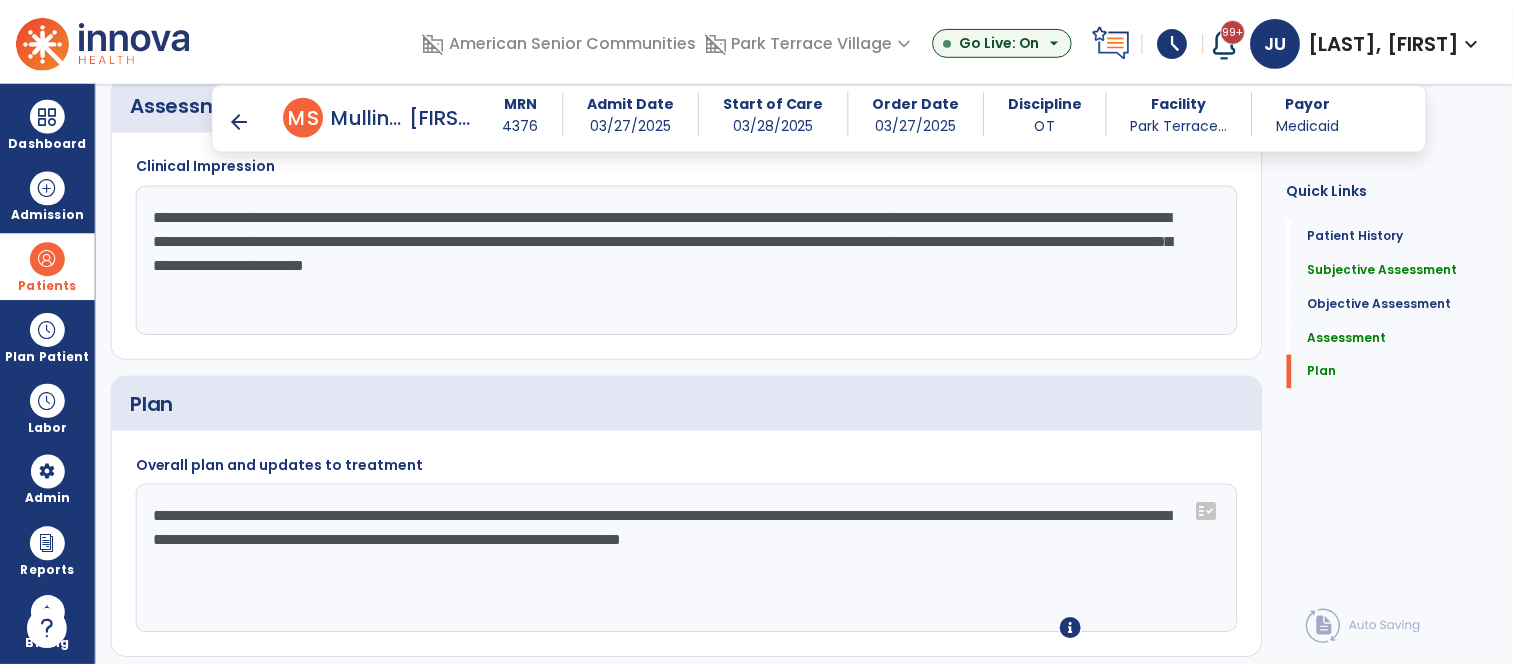 scroll, scrollTop: 3763, scrollLeft: 0, axis: vertical 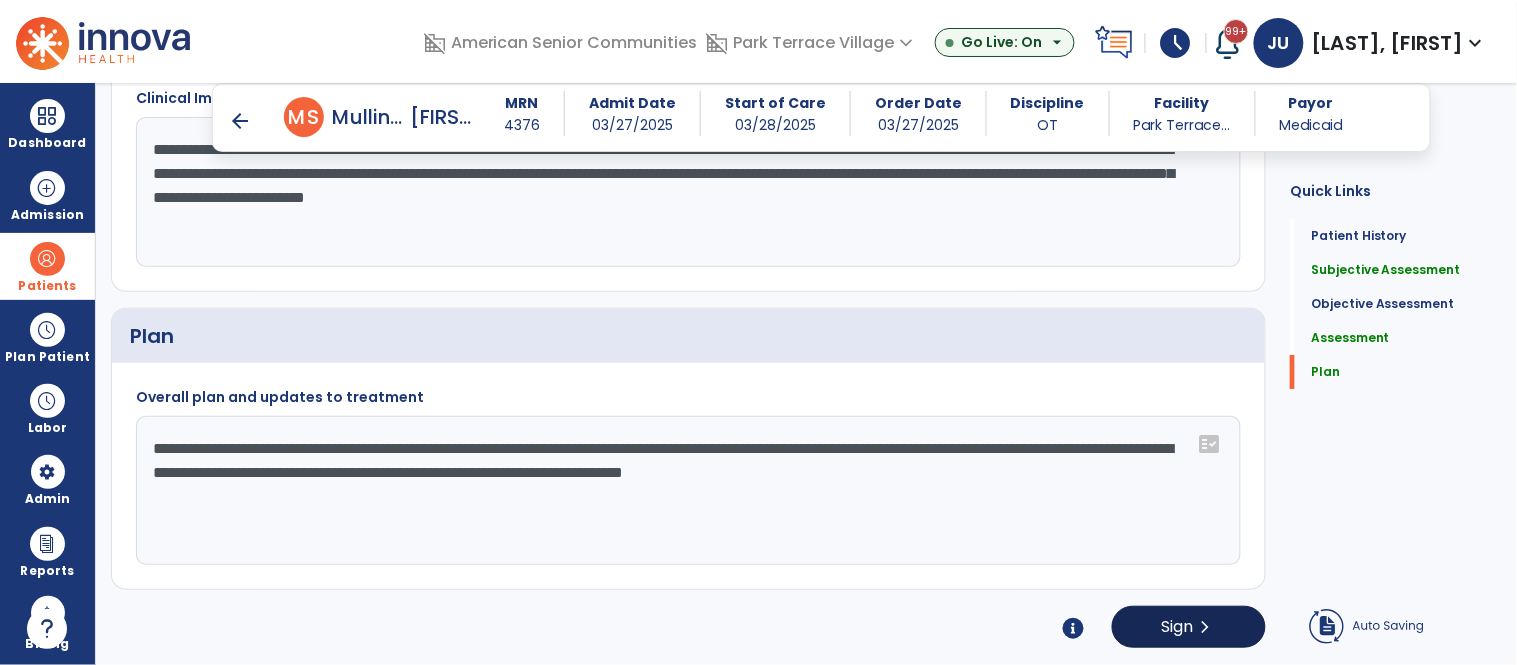 type on "**********" 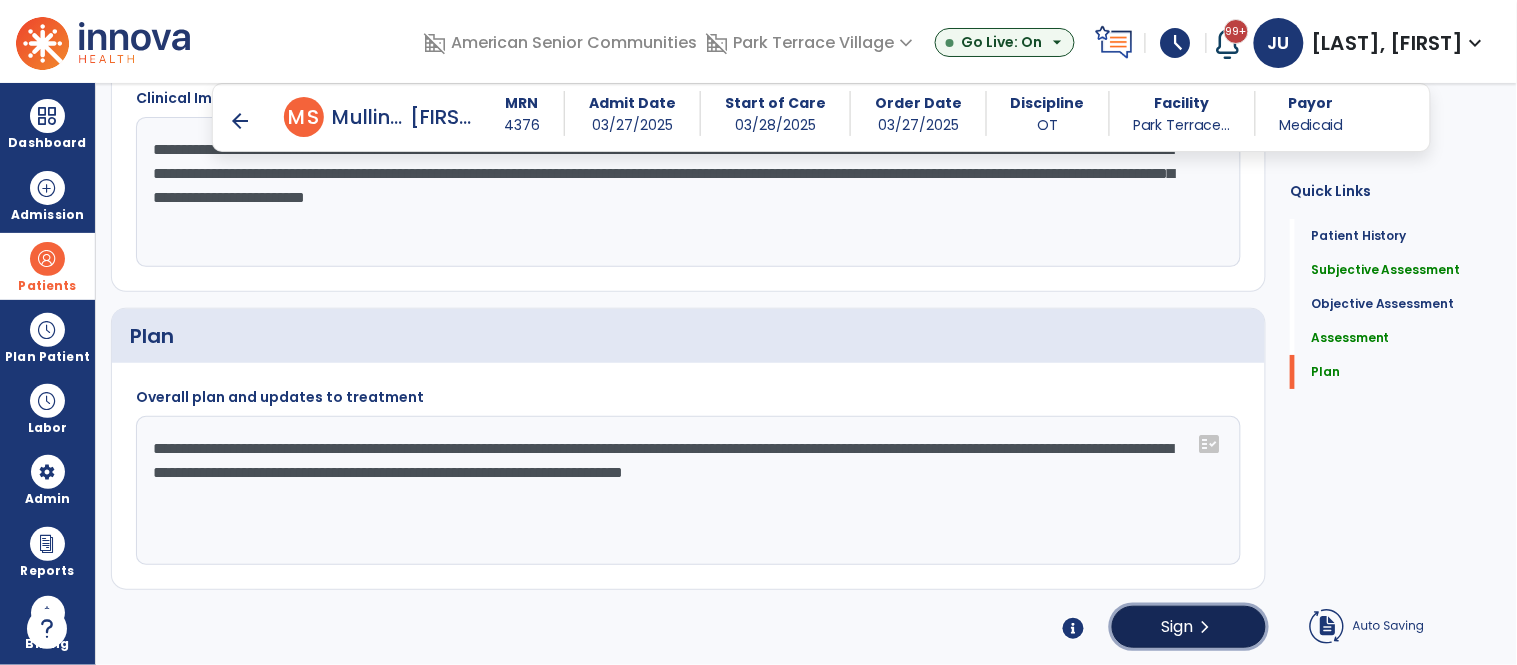 click on "Sign  chevron_right" 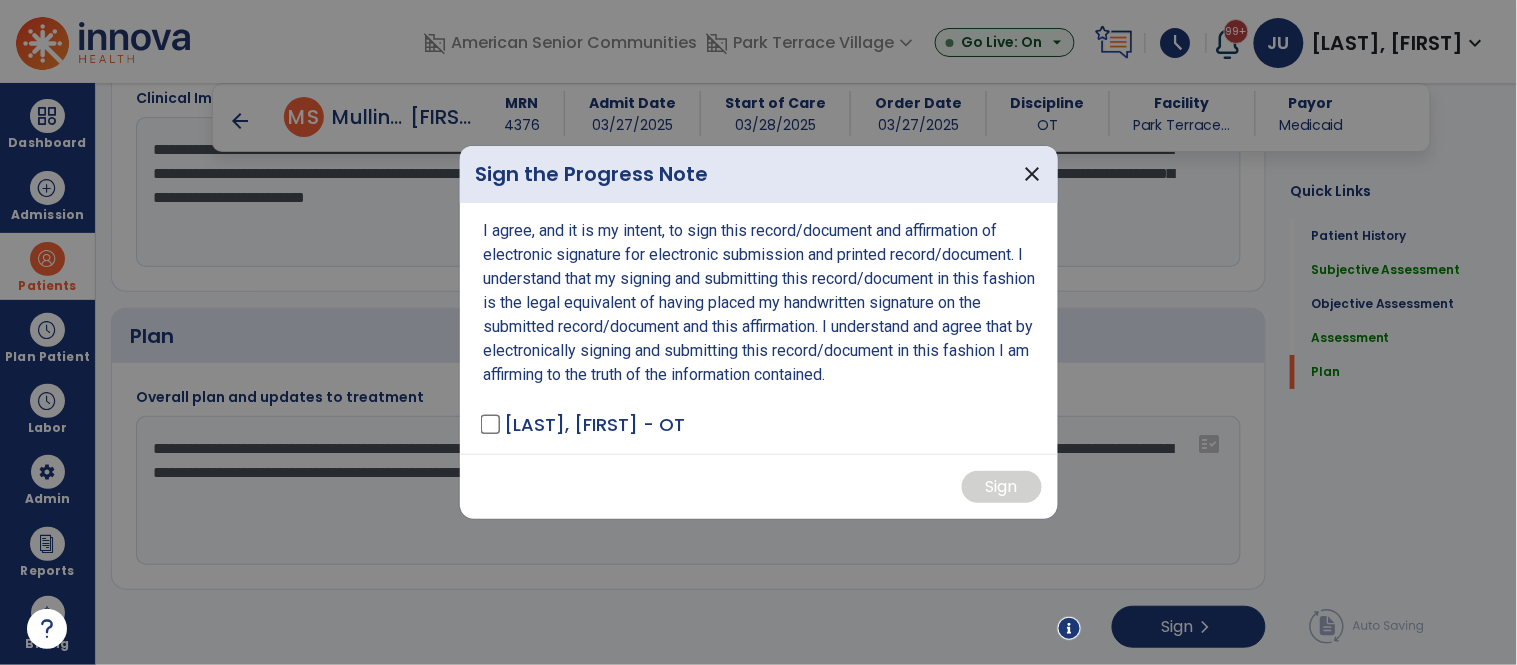 click at bounding box center [758, 332] 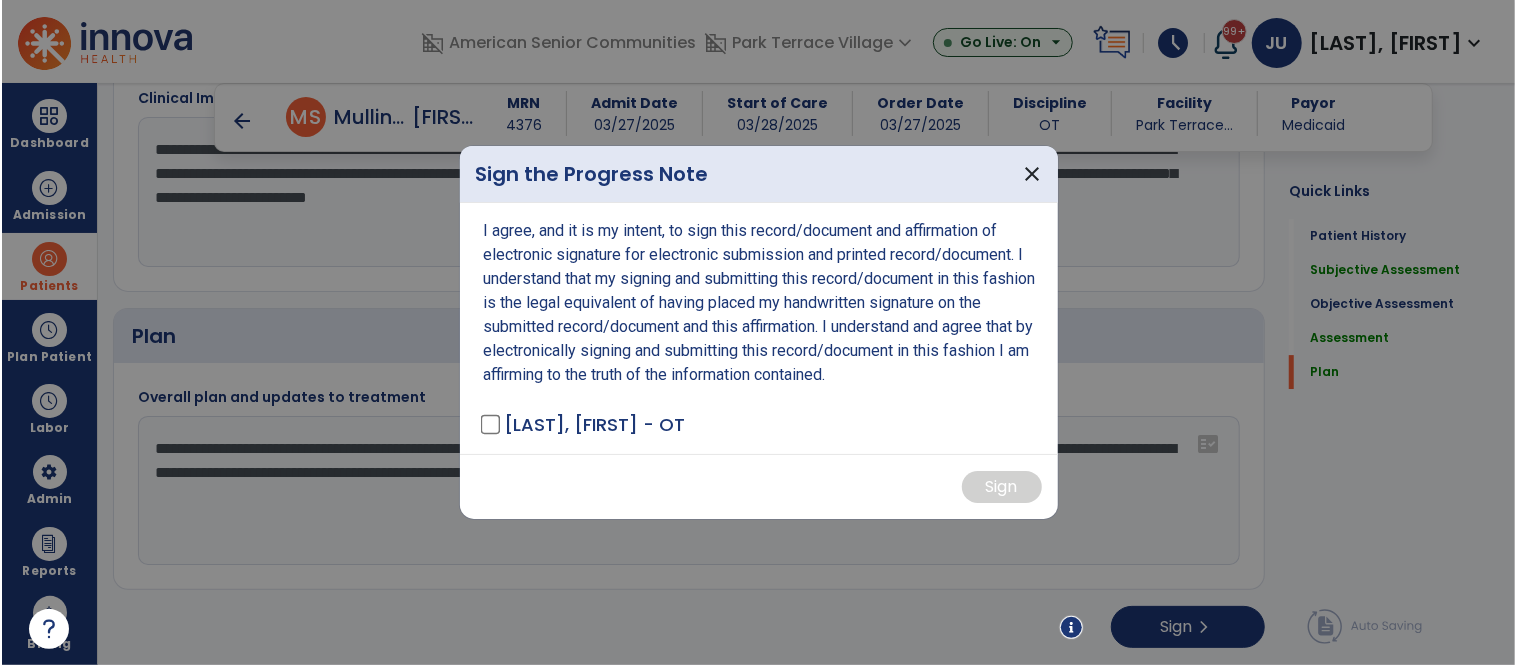 scroll, scrollTop: 3763, scrollLeft: 0, axis: vertical 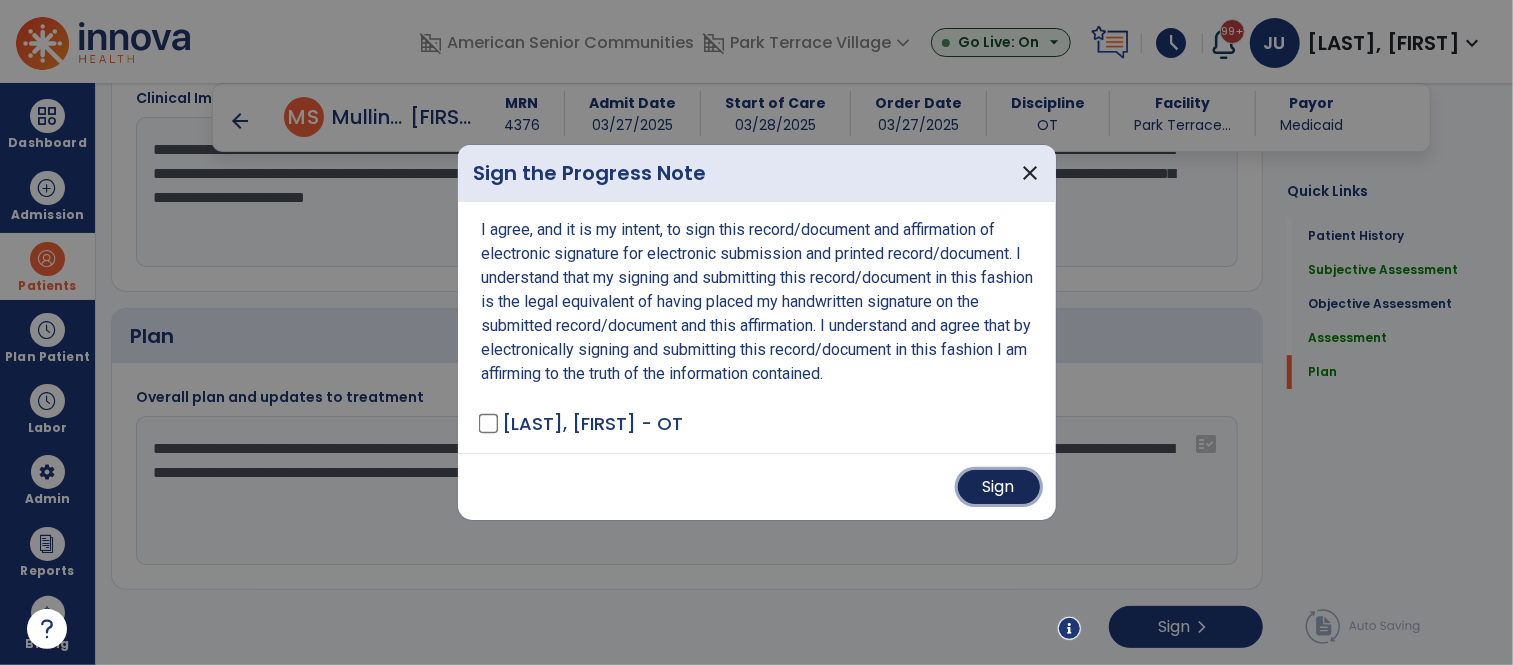 click on "Sign" at bounding box center (999, 487) 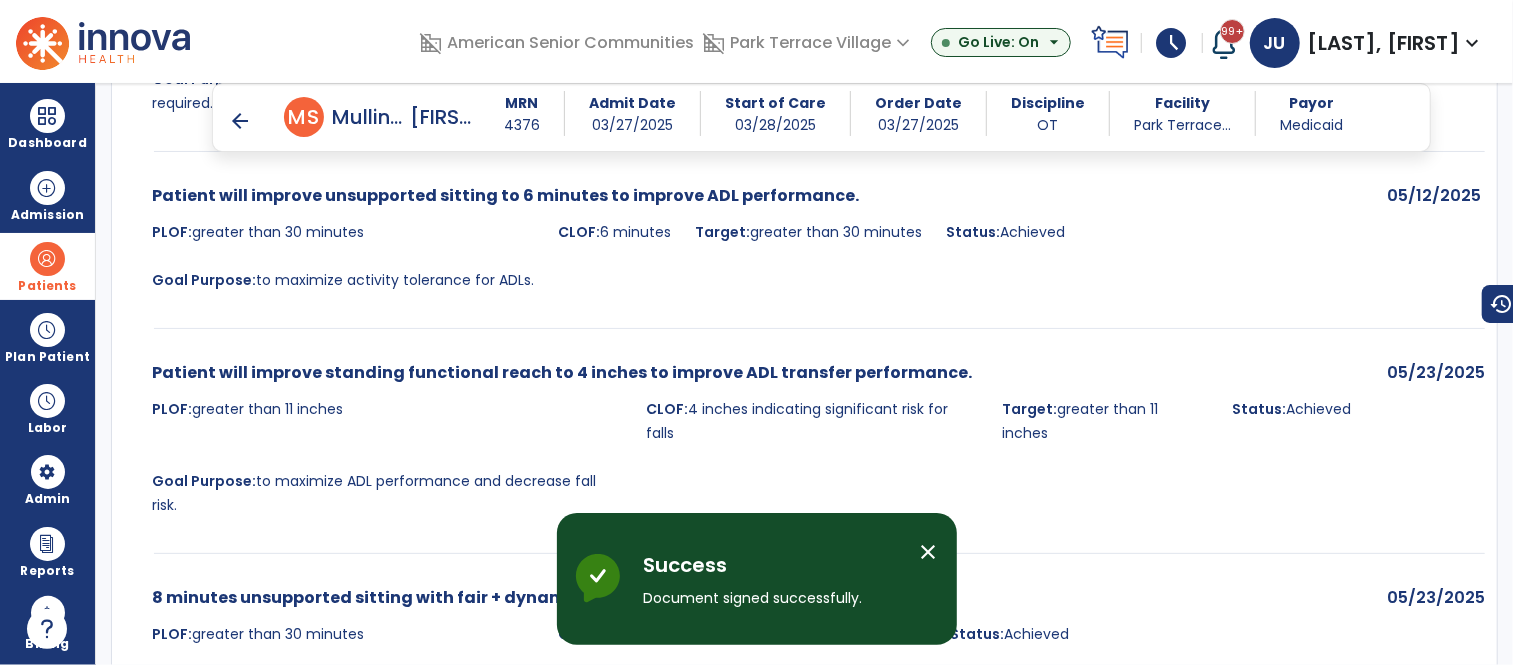 click on "close" at bounding box center (929, 552) 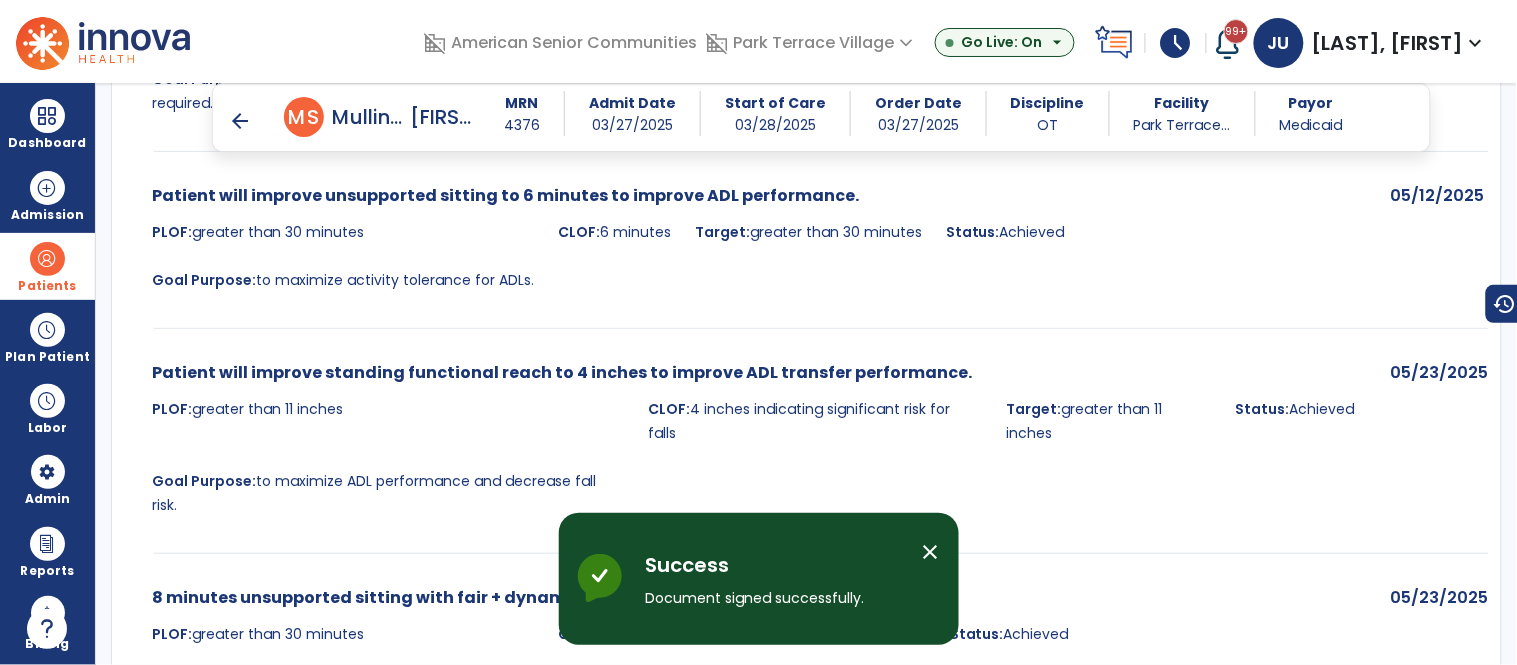scroll, scrollTop: 5412, scrollLeft: 0, axis: vertical 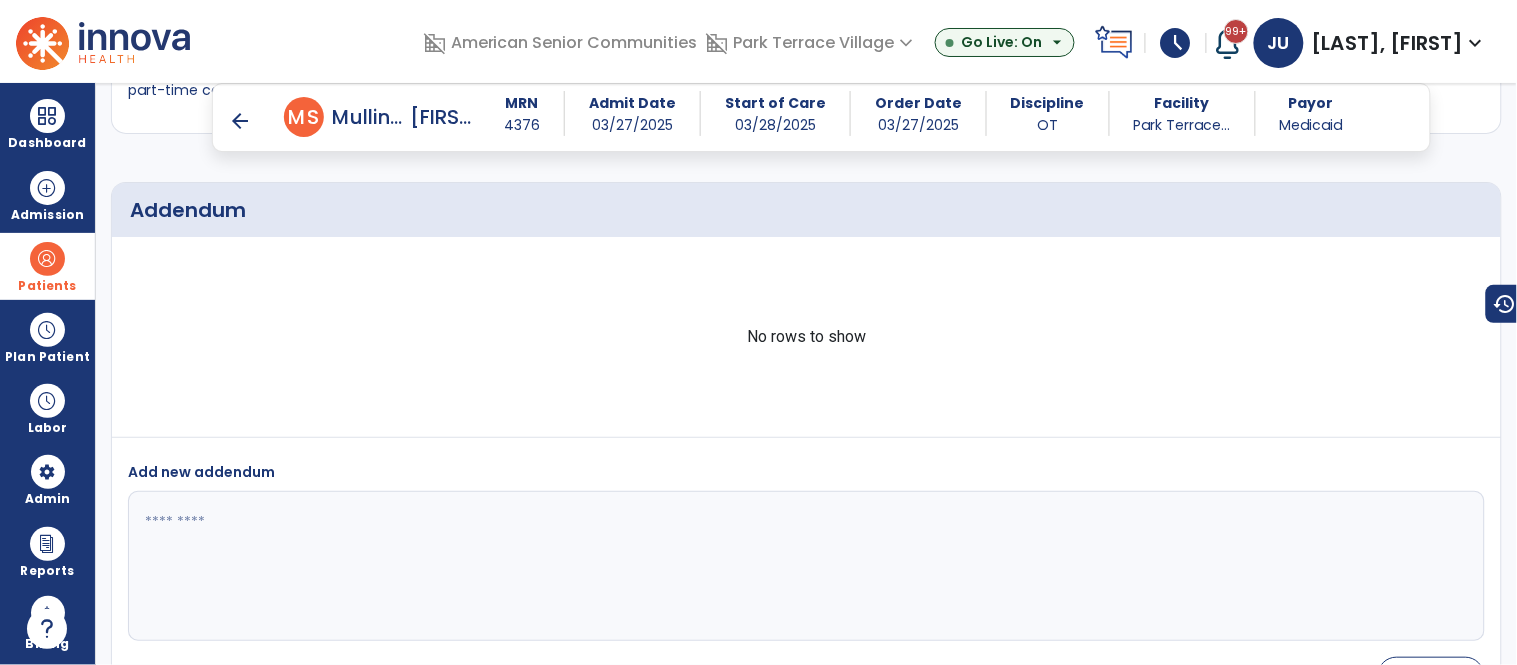 click on "arrow_back" at bounding box center (240, 121) 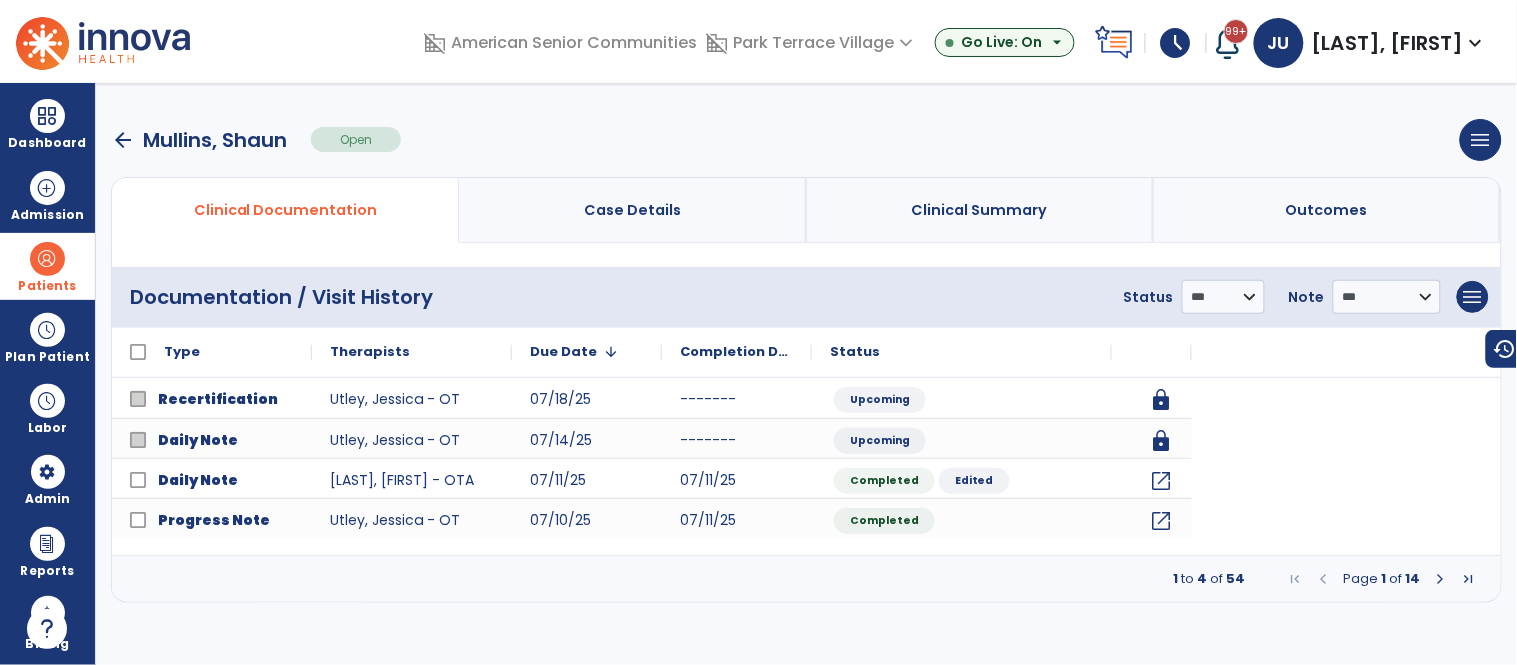 scroll, scrollTop: 0, scrollLeft: 0, axis: both 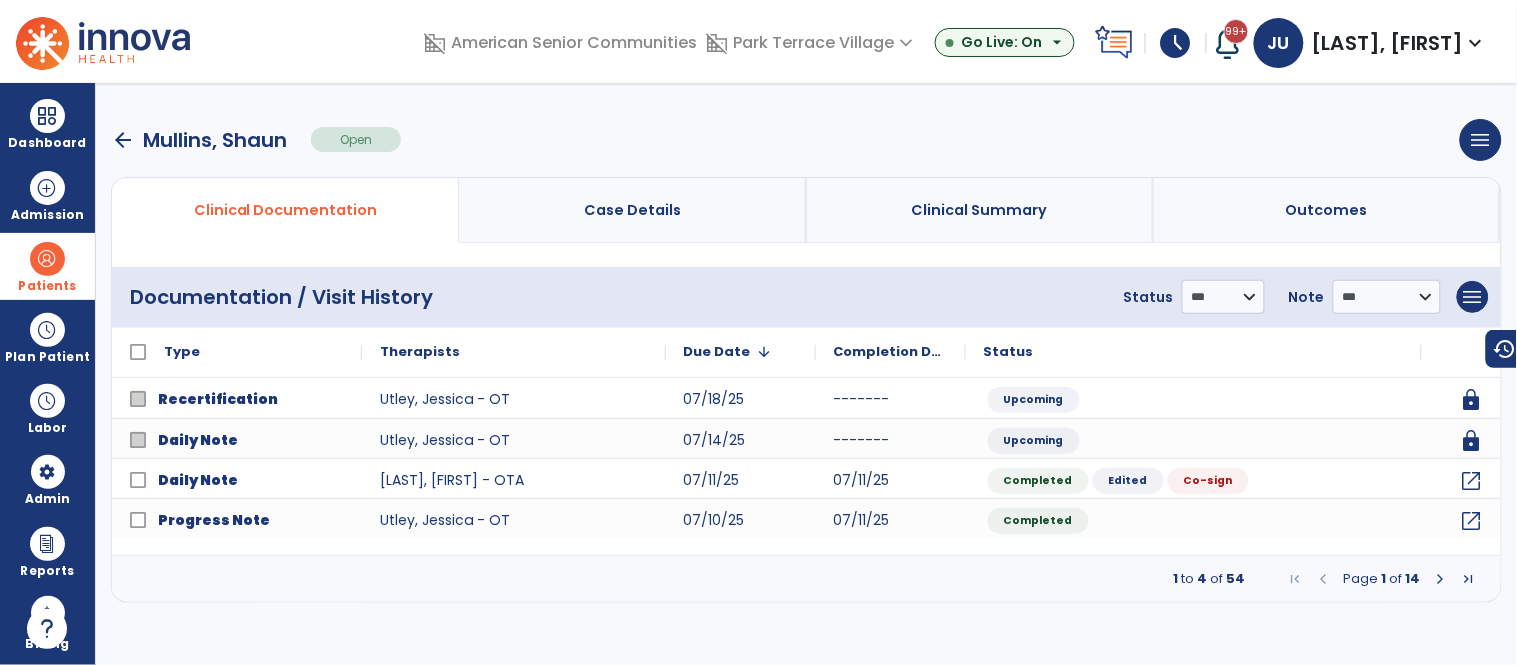 click on "arrow_back" at bounding box center [123, 140] 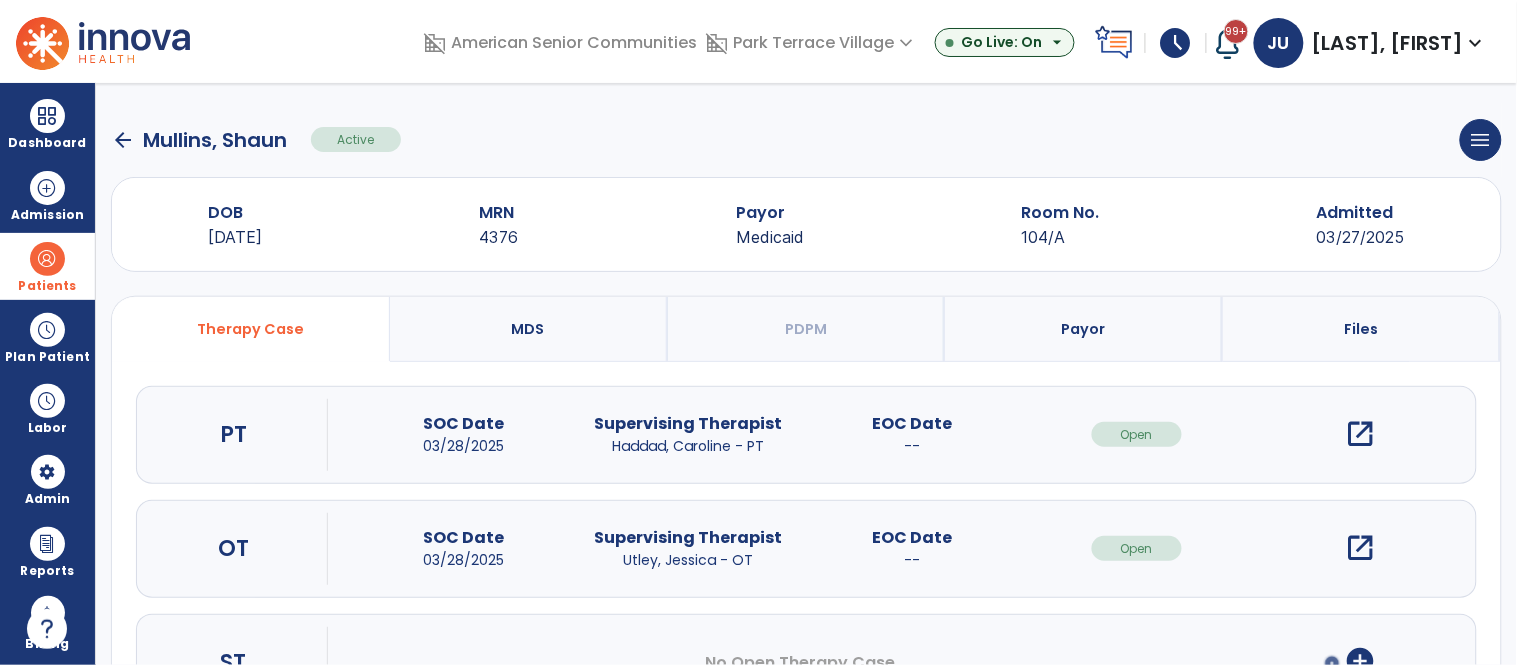 click on "arrow_back" 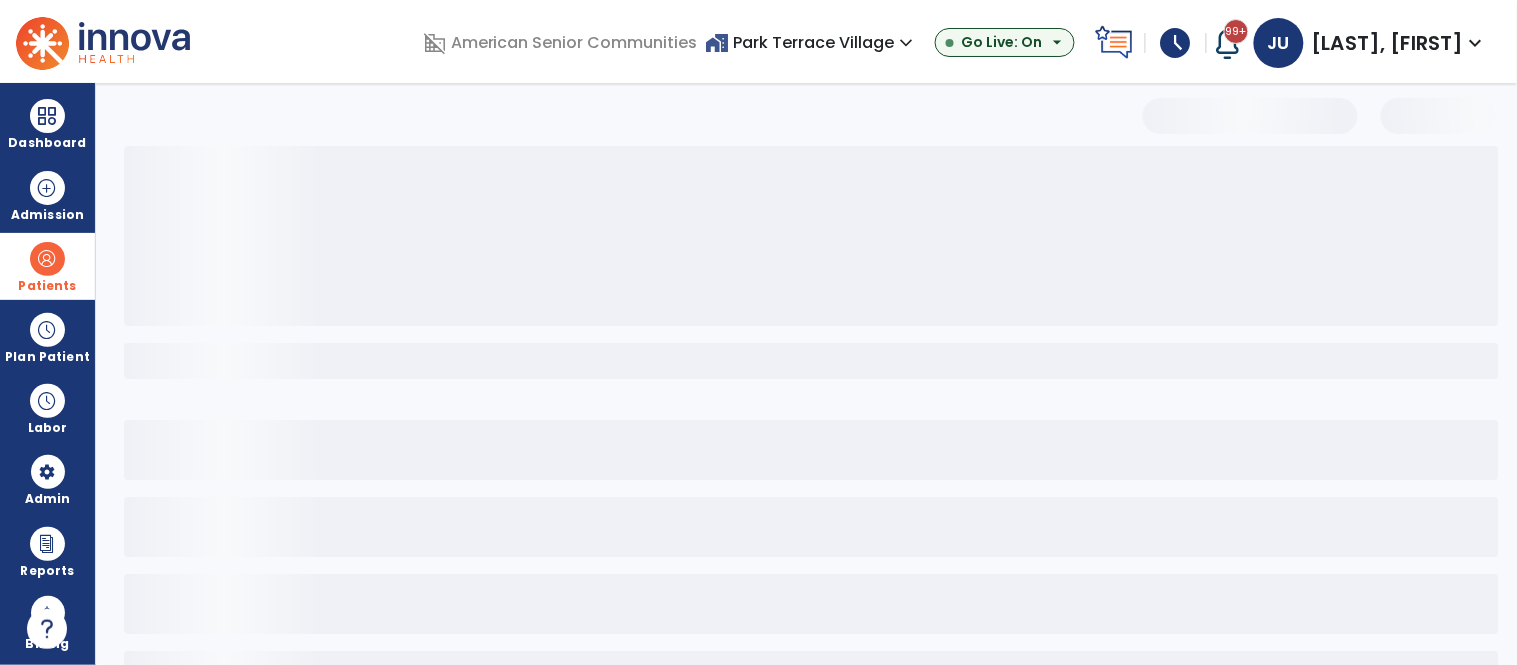 select on "***" 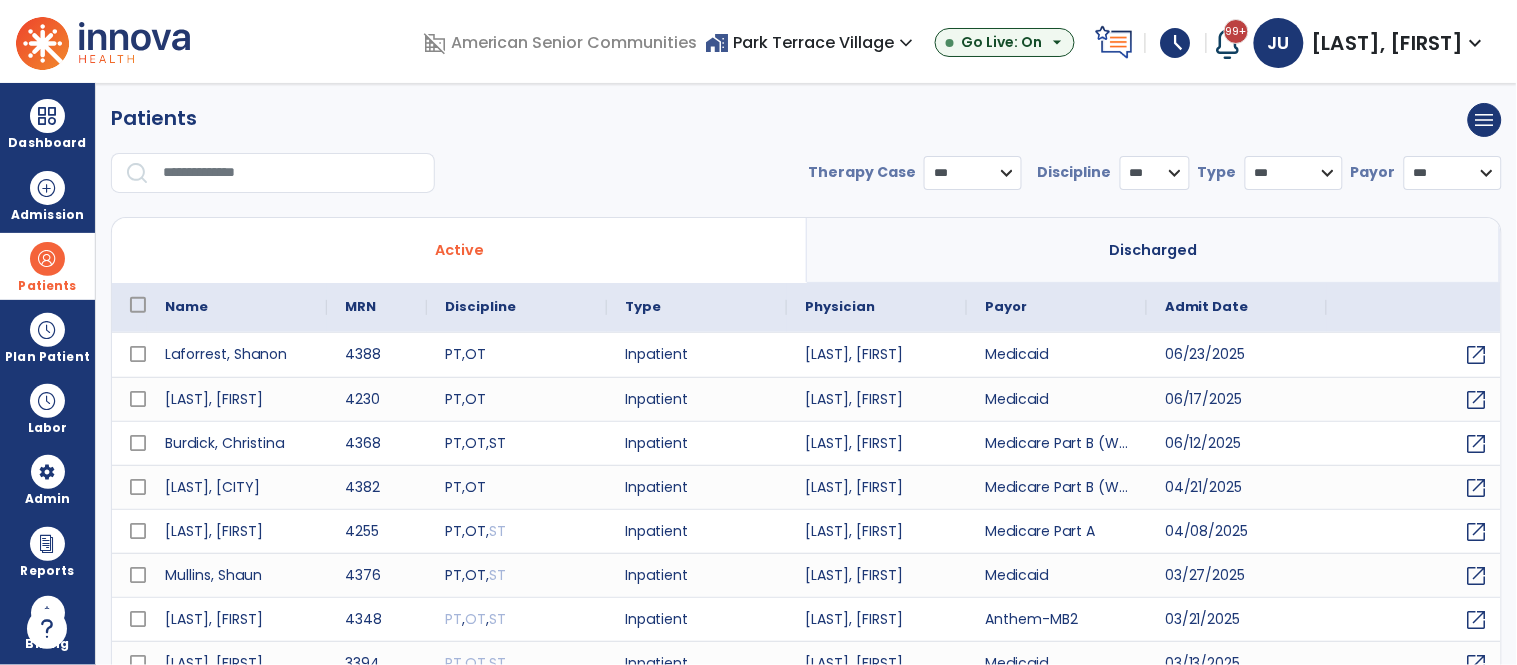click at bounding box center [292, 173] 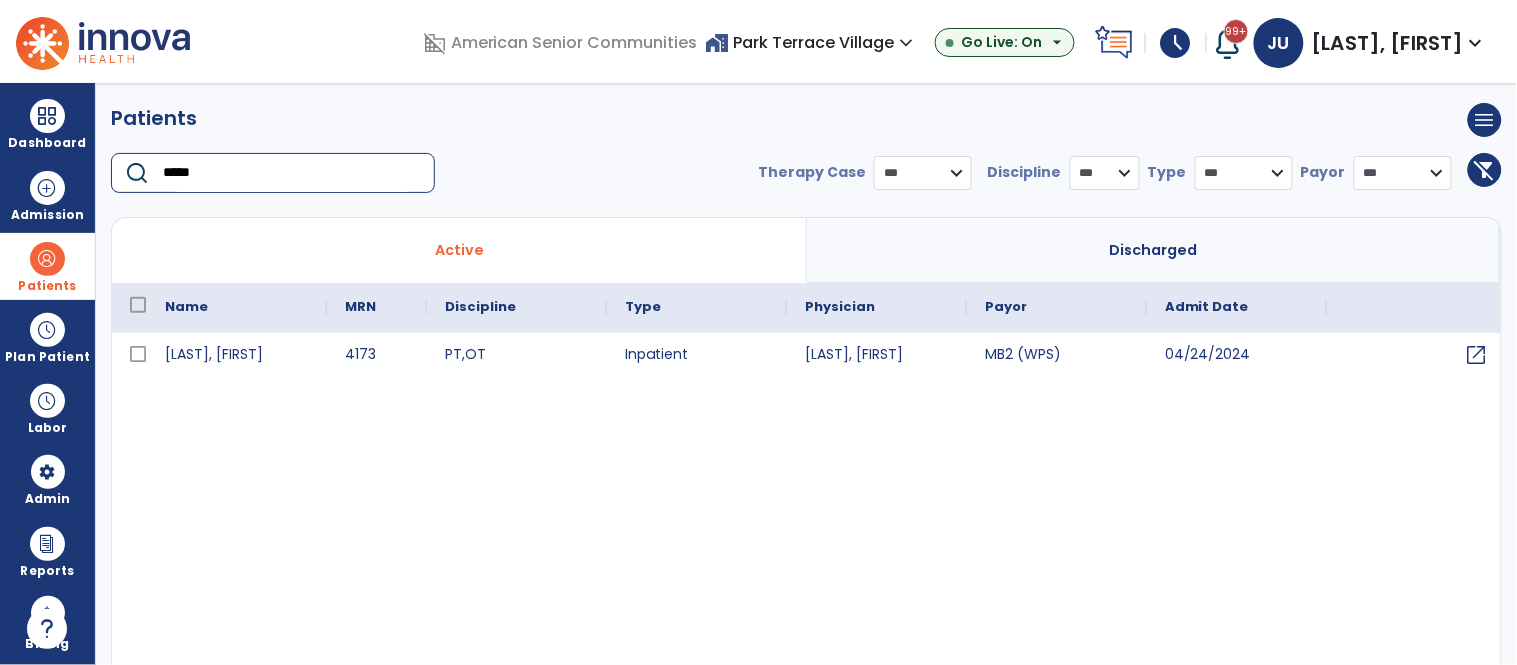 type on "*****" 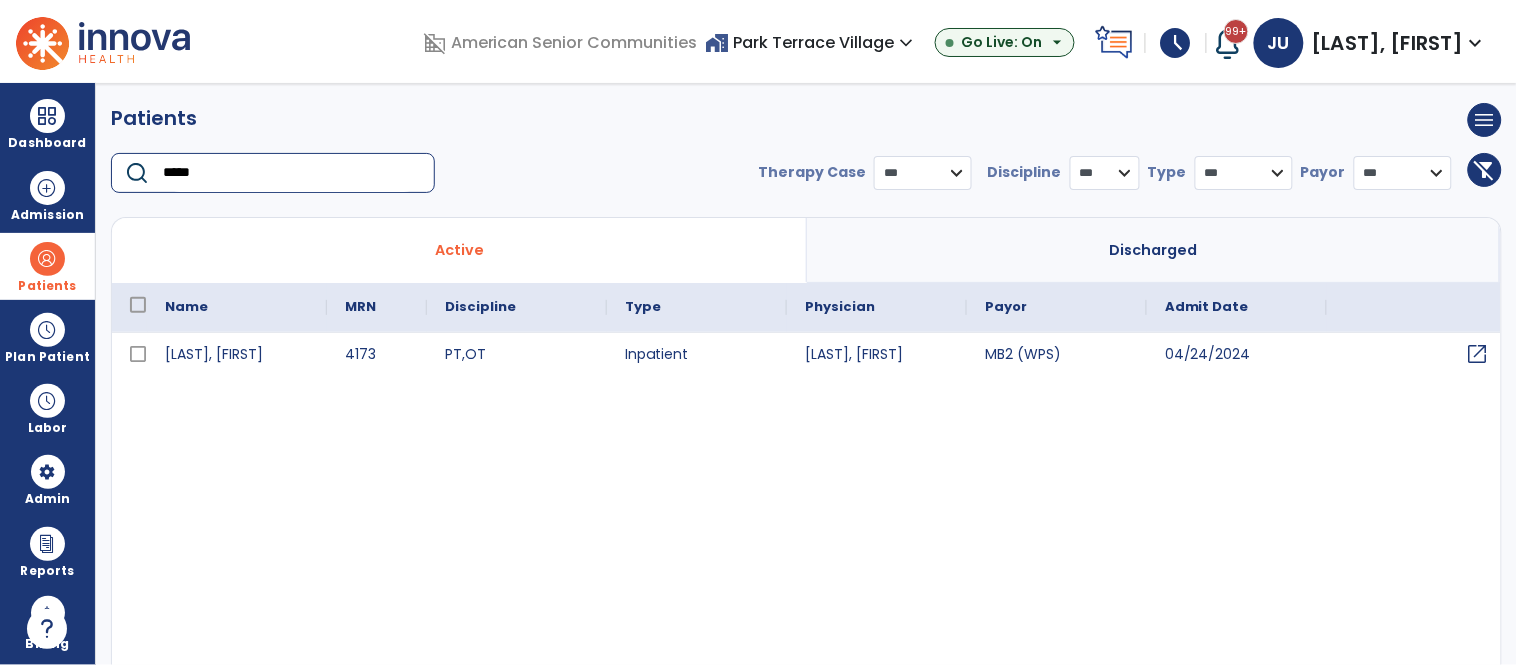 click on "open_in_new" at bounding box center [1478, 354] 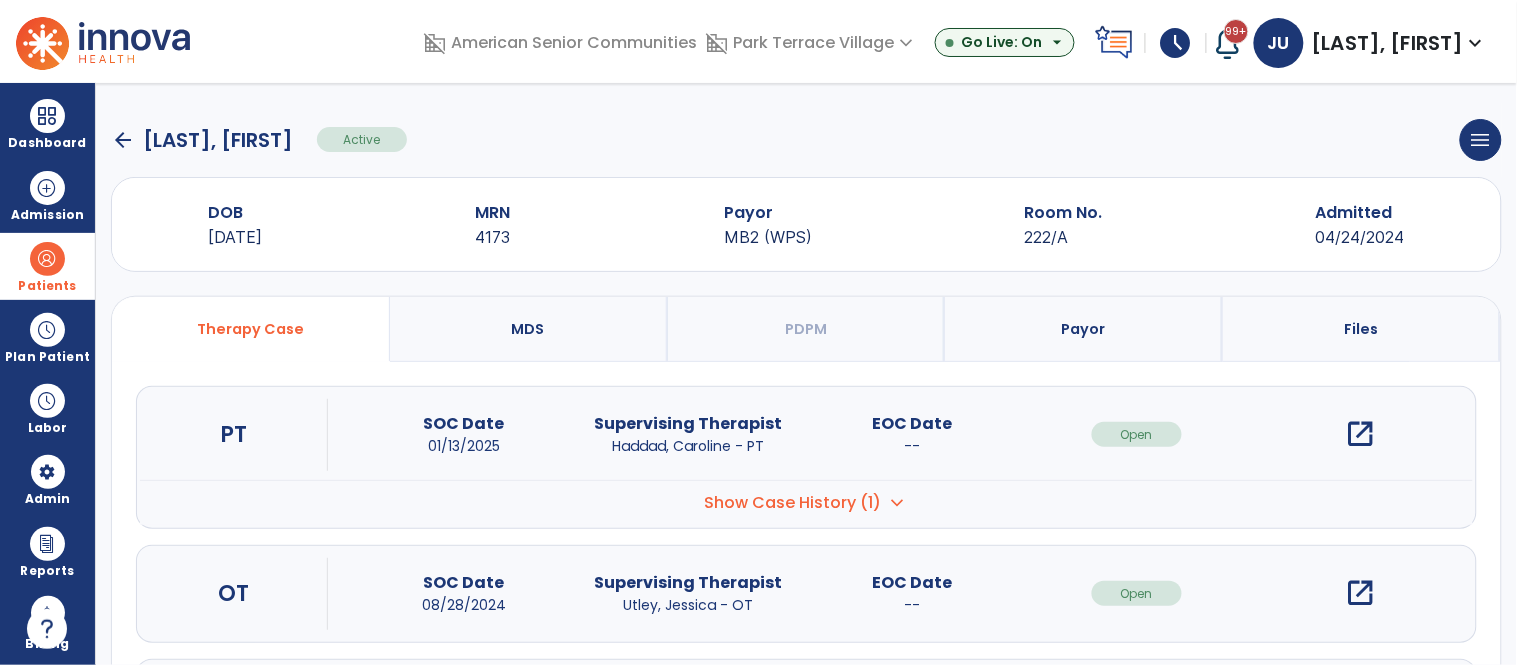 click on "open_in_new" at bounding box center [1361, 593] 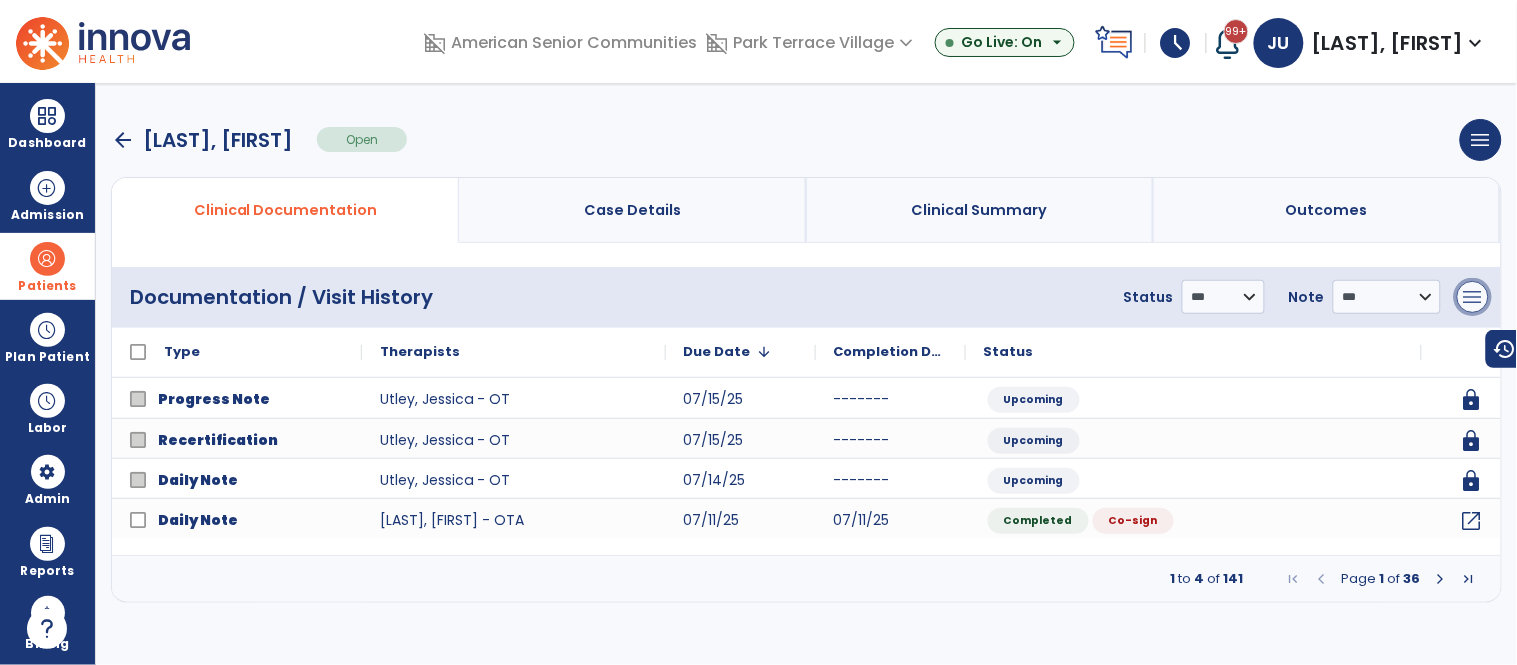 click on "menu" at bounding box center (1473, 297) 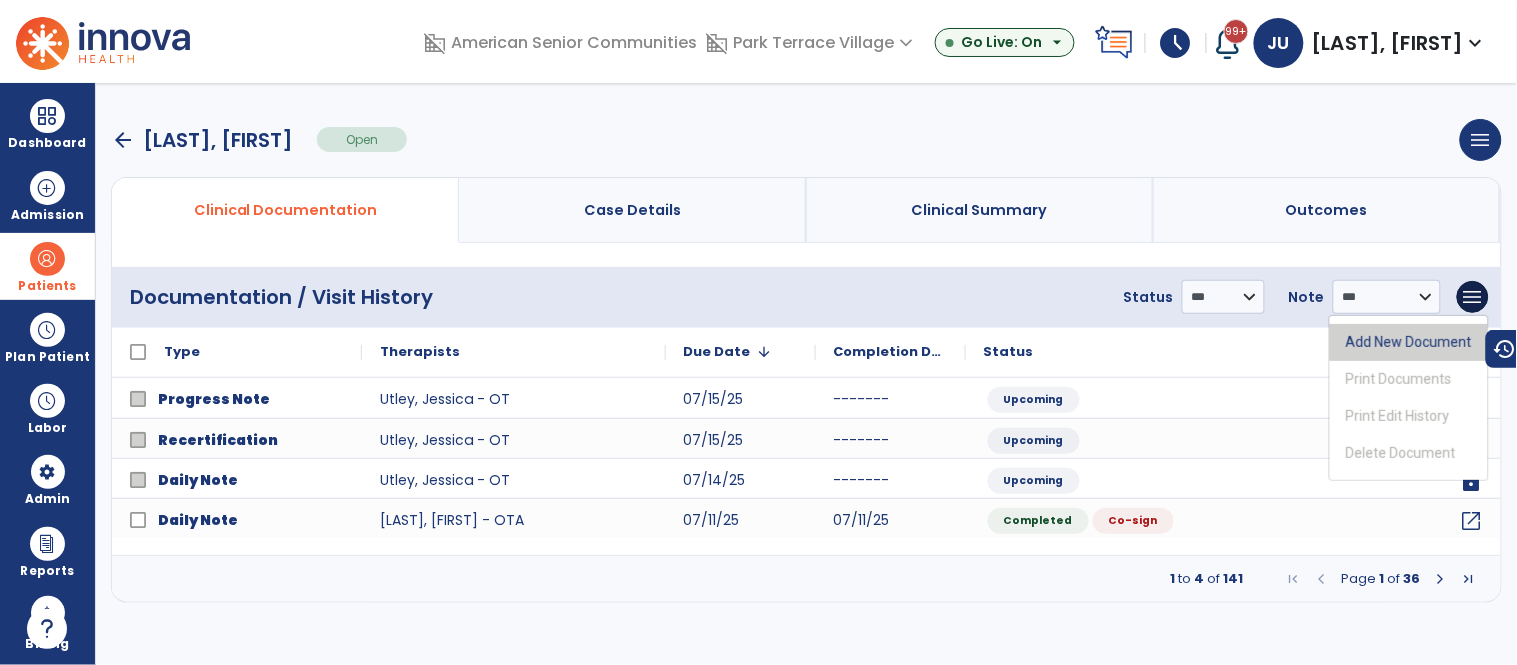 click on "Add New Document" at bounding box center (1409, 342) 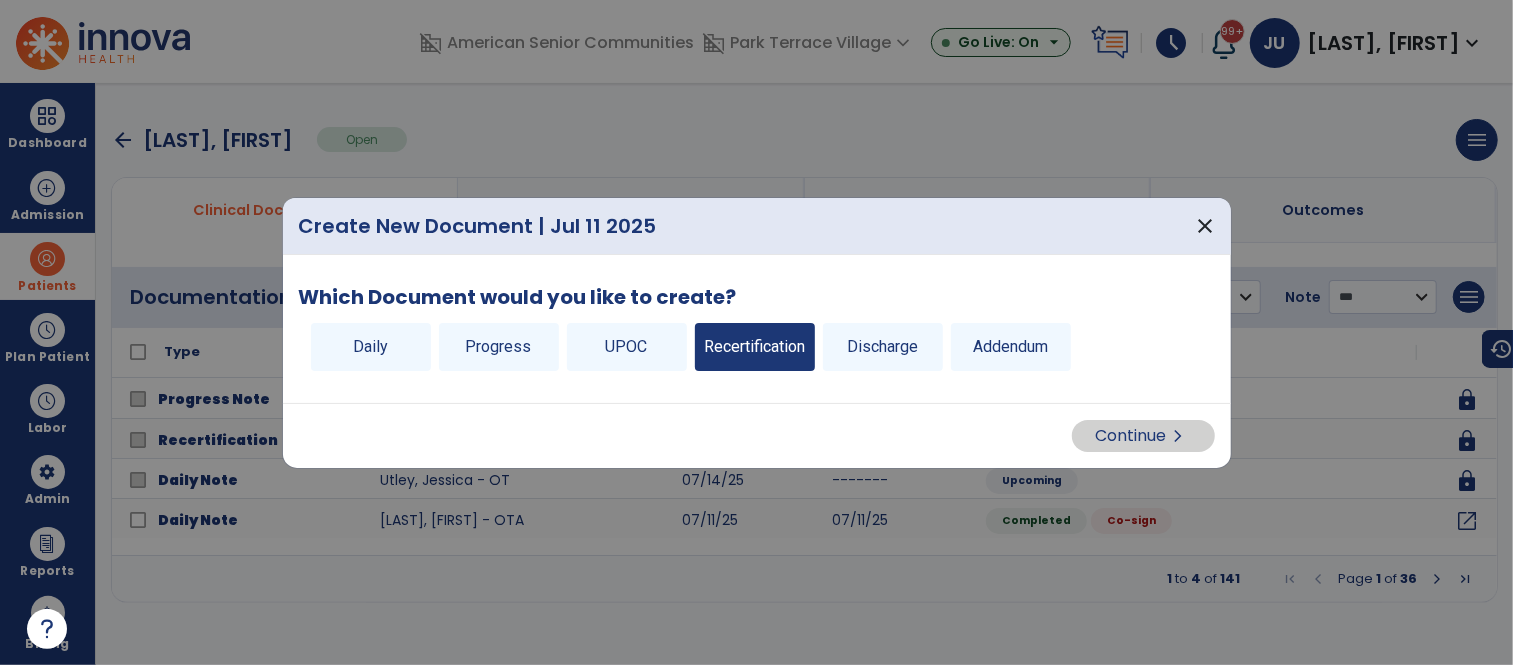 click on "Recertification" at bounding box center [755, 347] 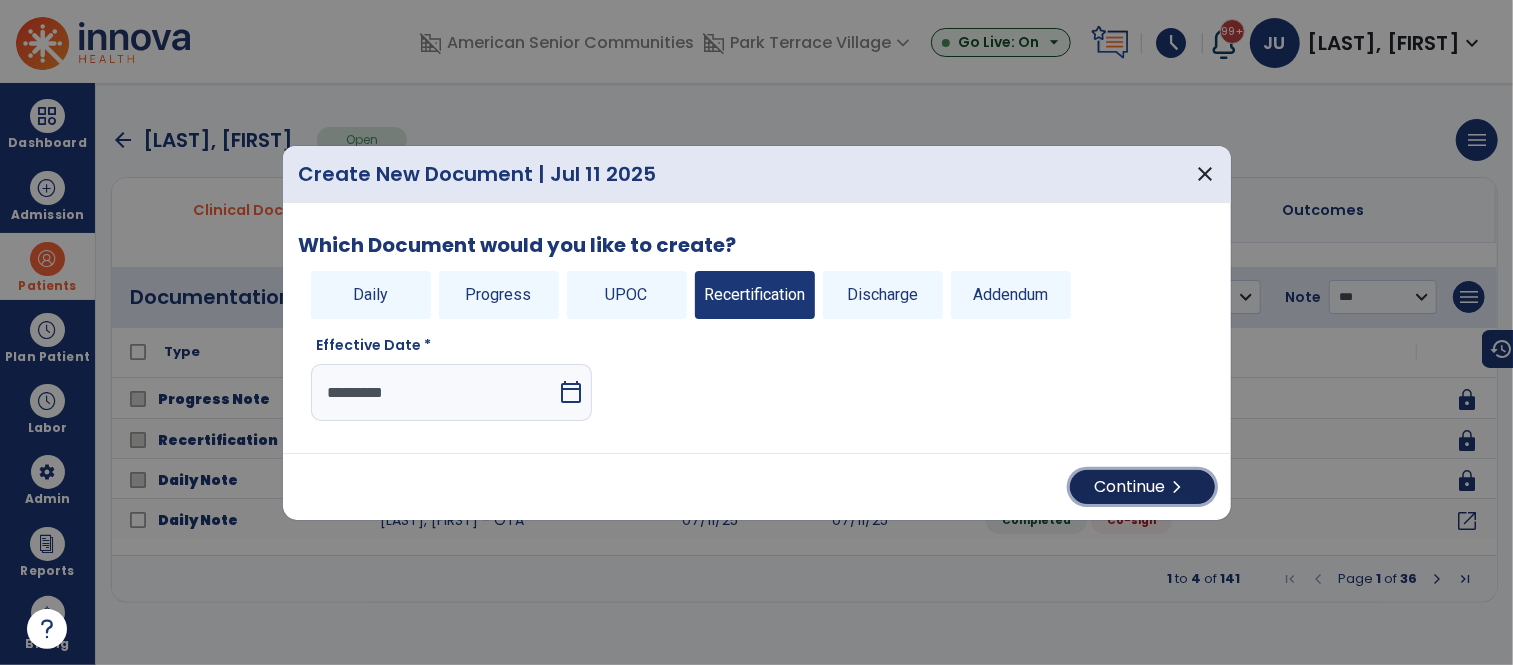 click on "Continue   chevron_right" at bounding box center (1142, 487) 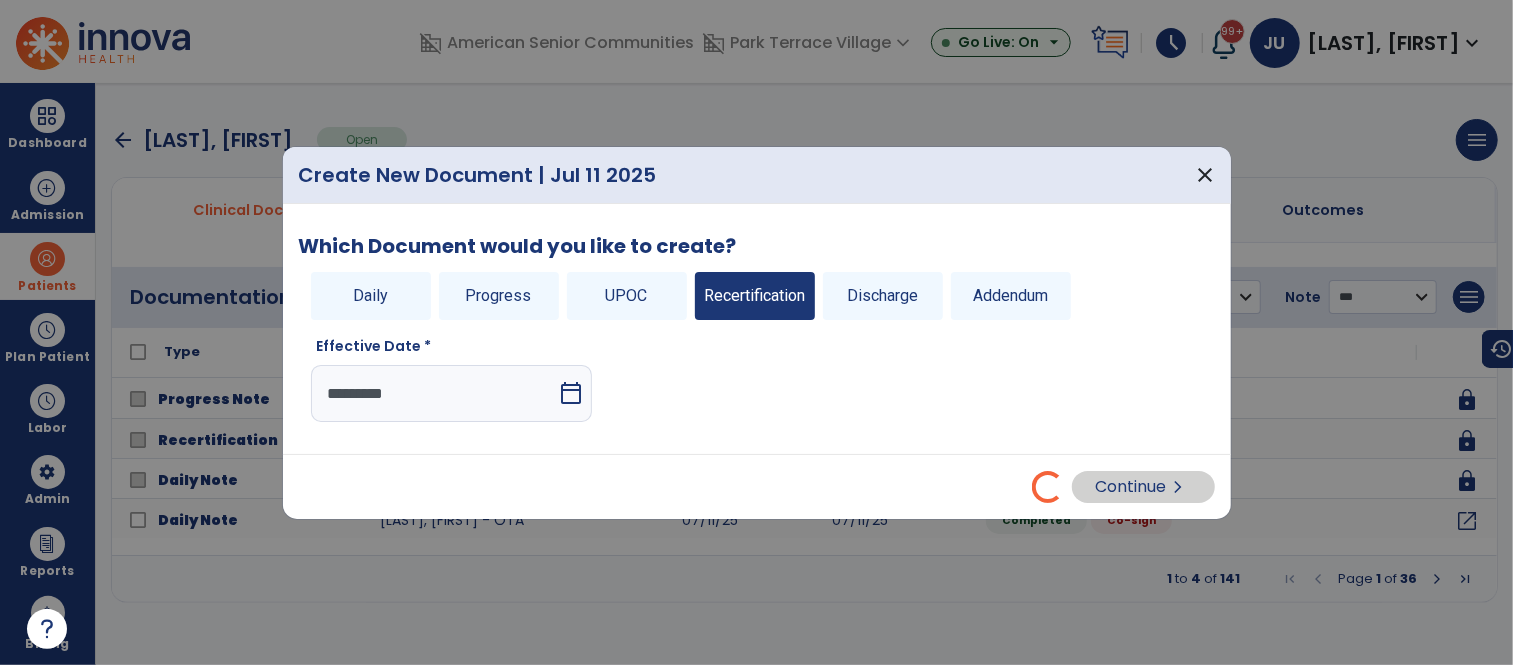 select on "**" 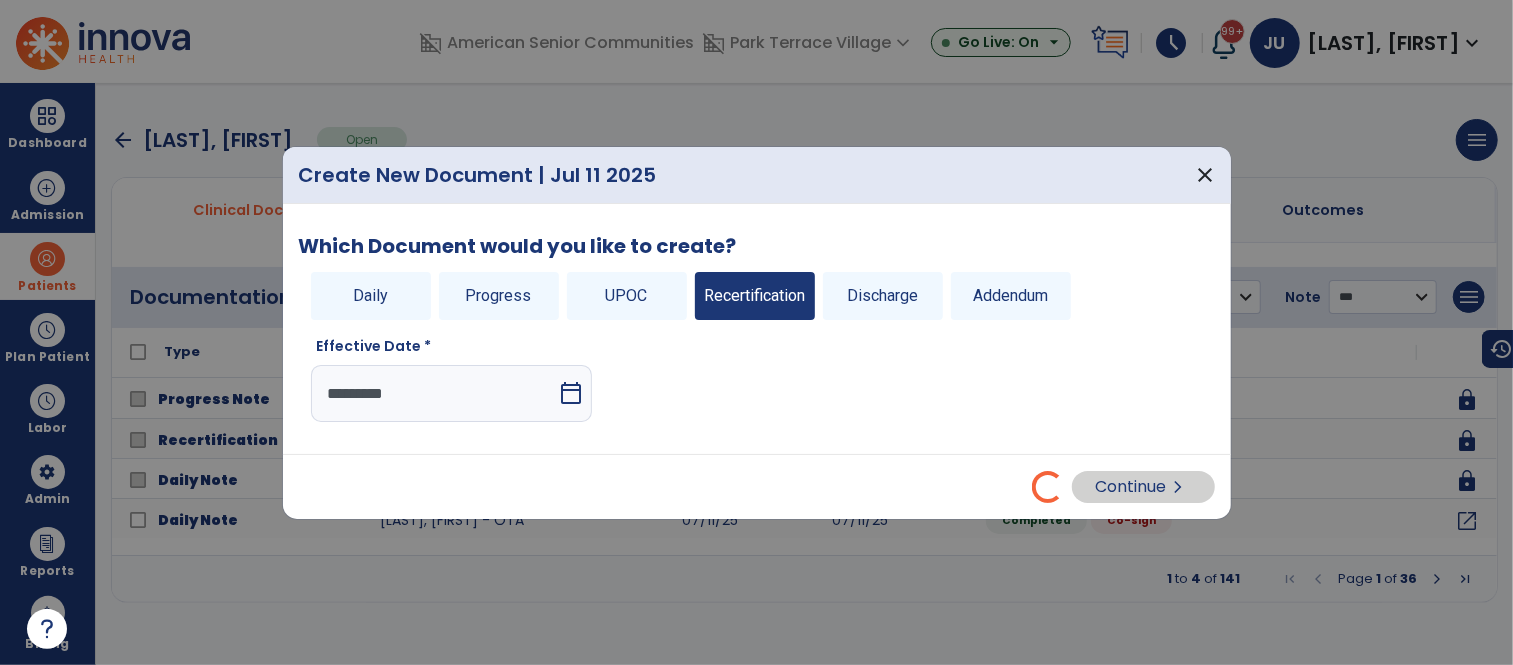select on "*****" 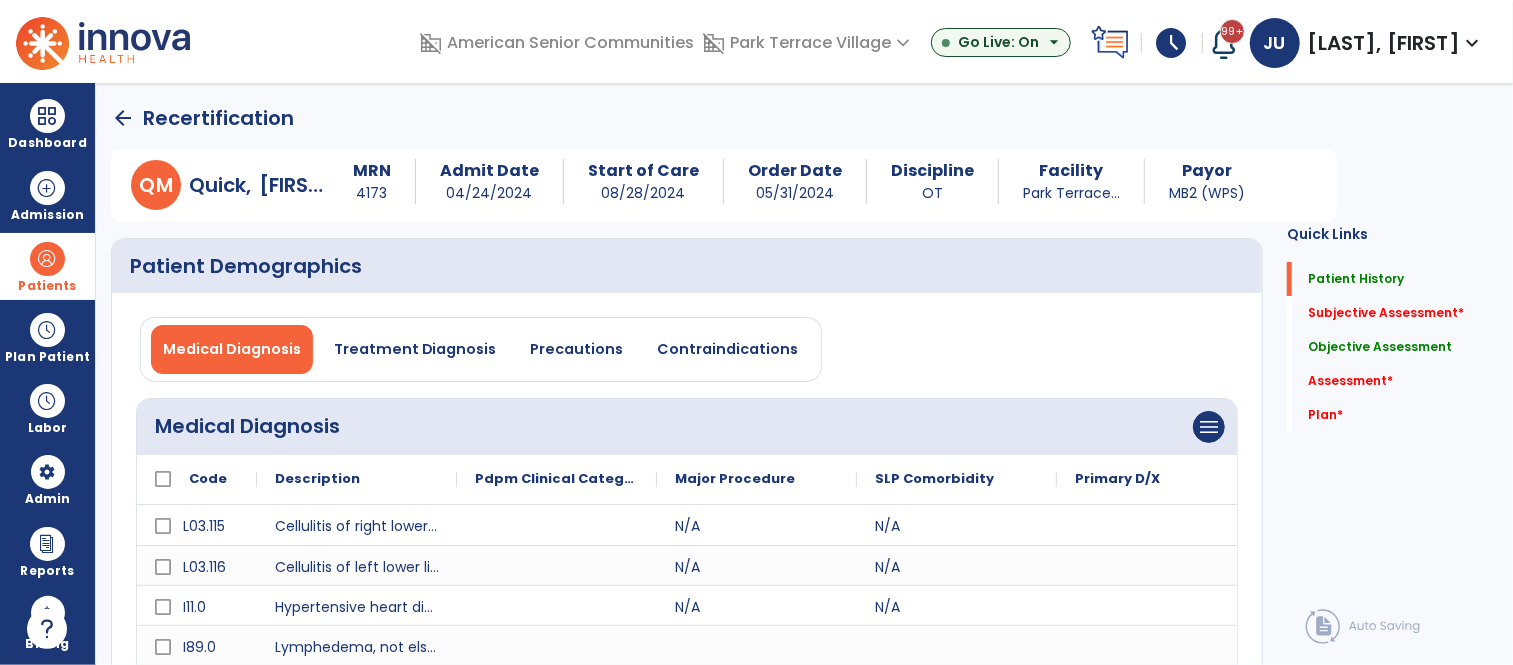 click on "Payor" at bounding box center (1207, 171) 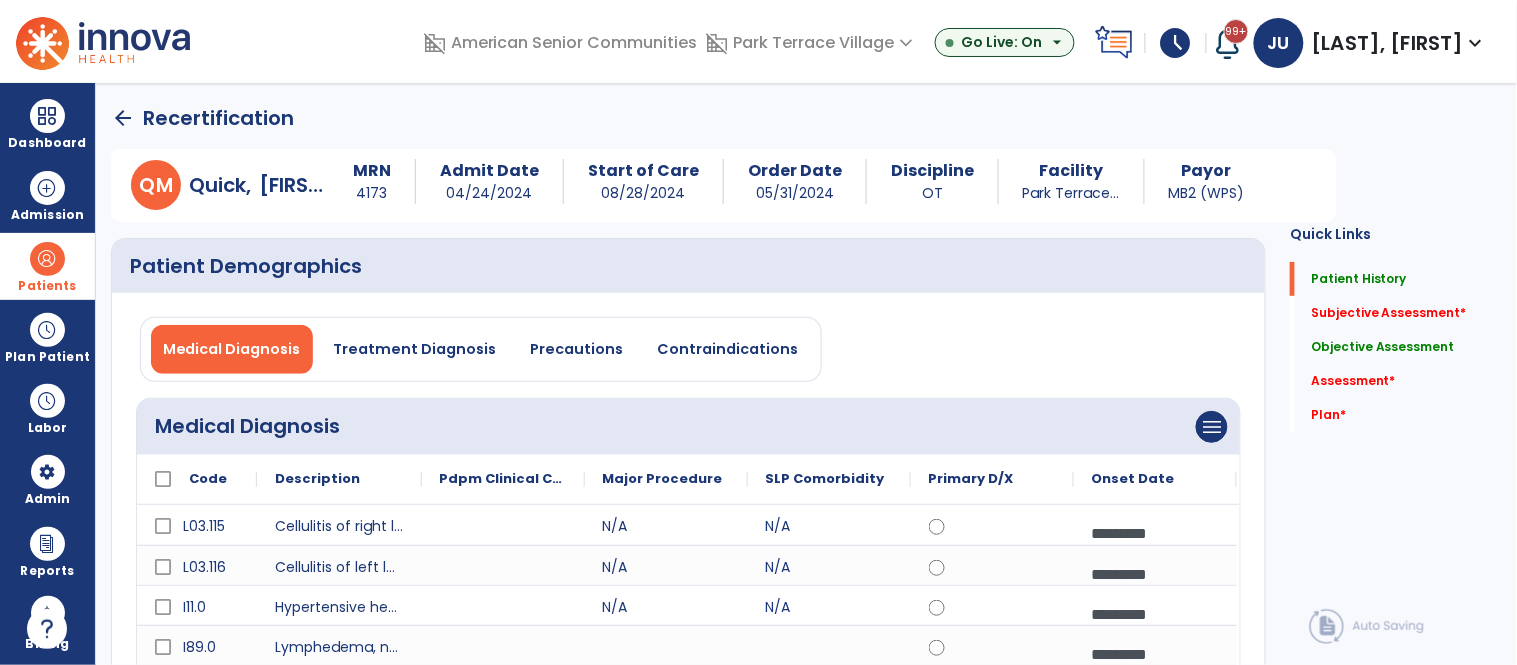 click on "arrow_back" 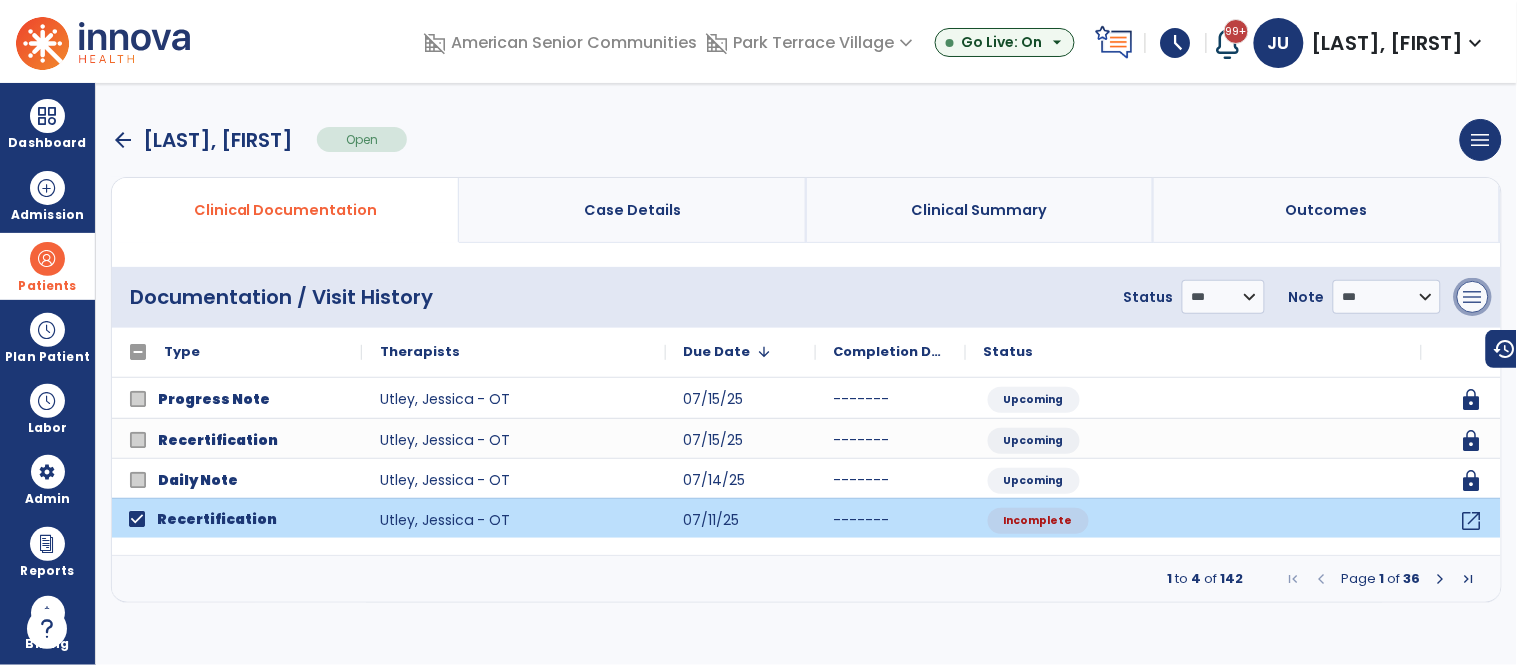 click on "menu" at bounding box center [1473, 297] 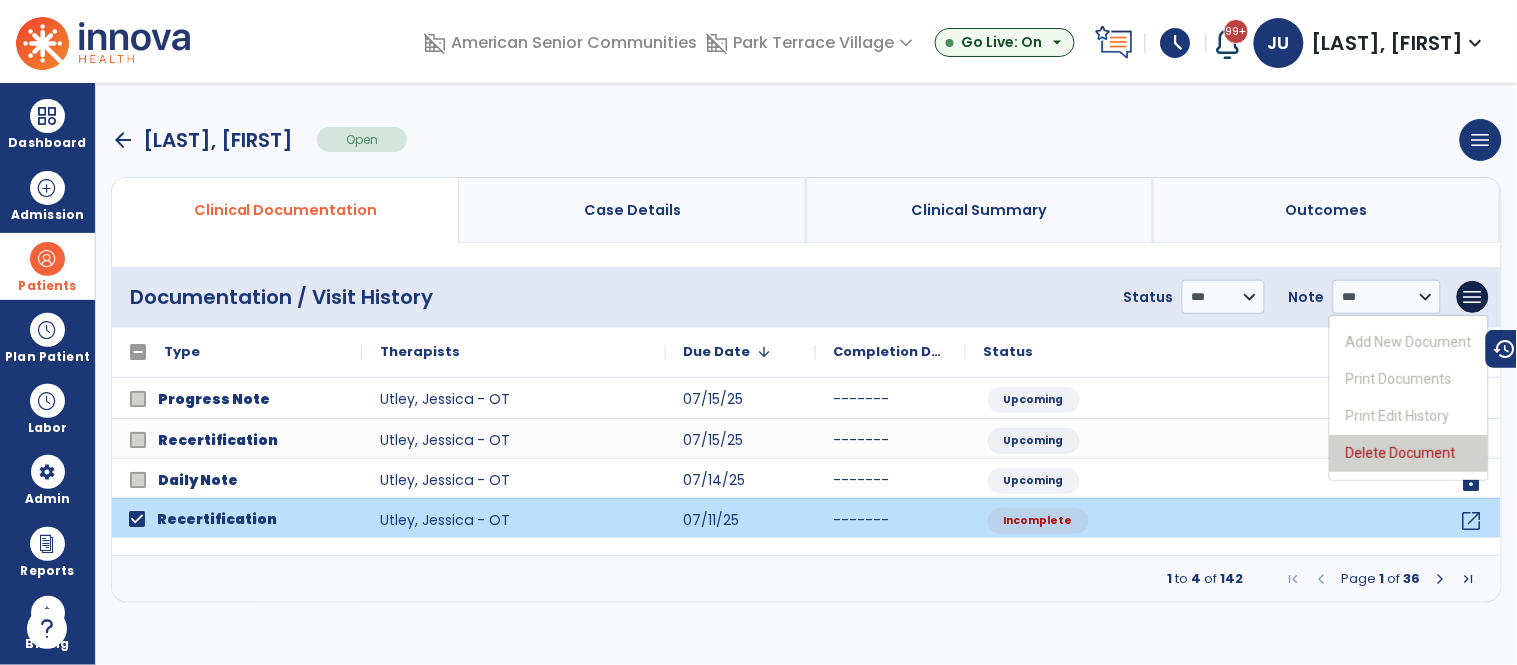 click on "Delete Document" at bounding box center [1409, 453] 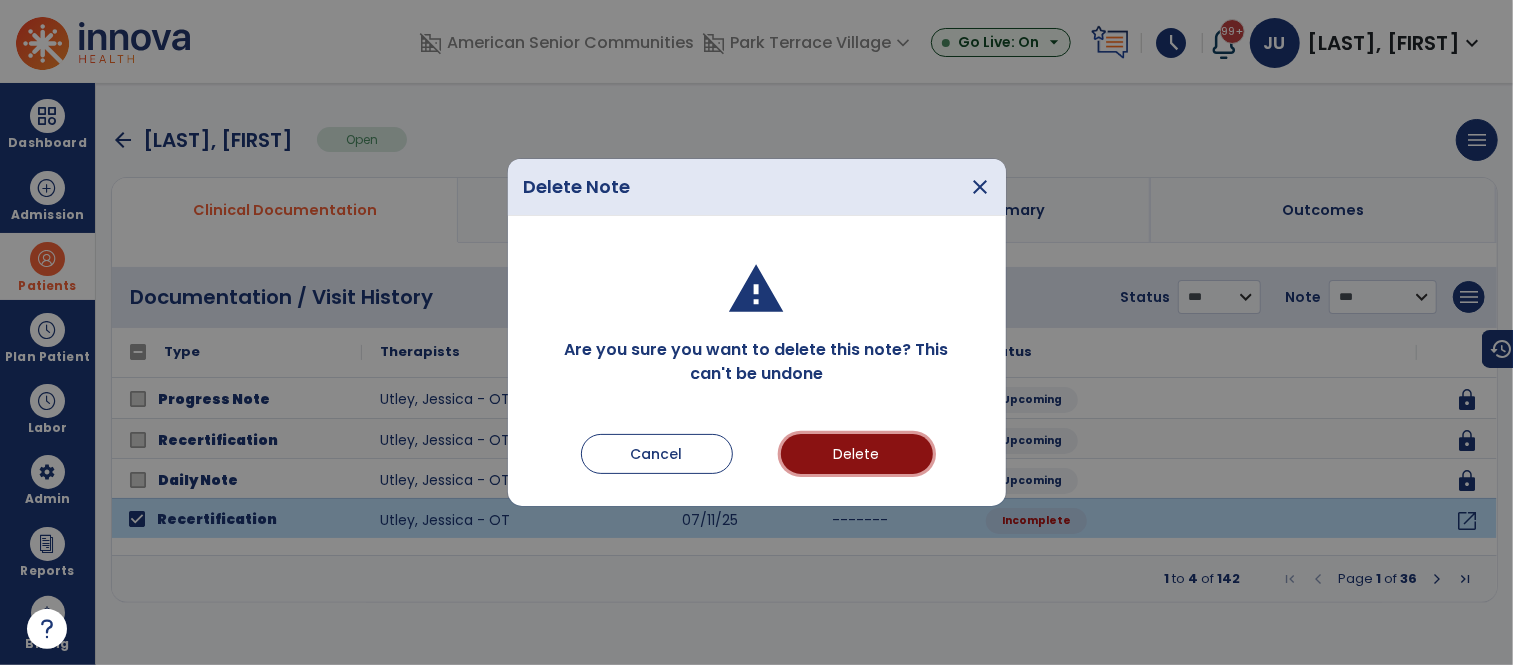 click on "Delete" at bounding box center [857, 454] 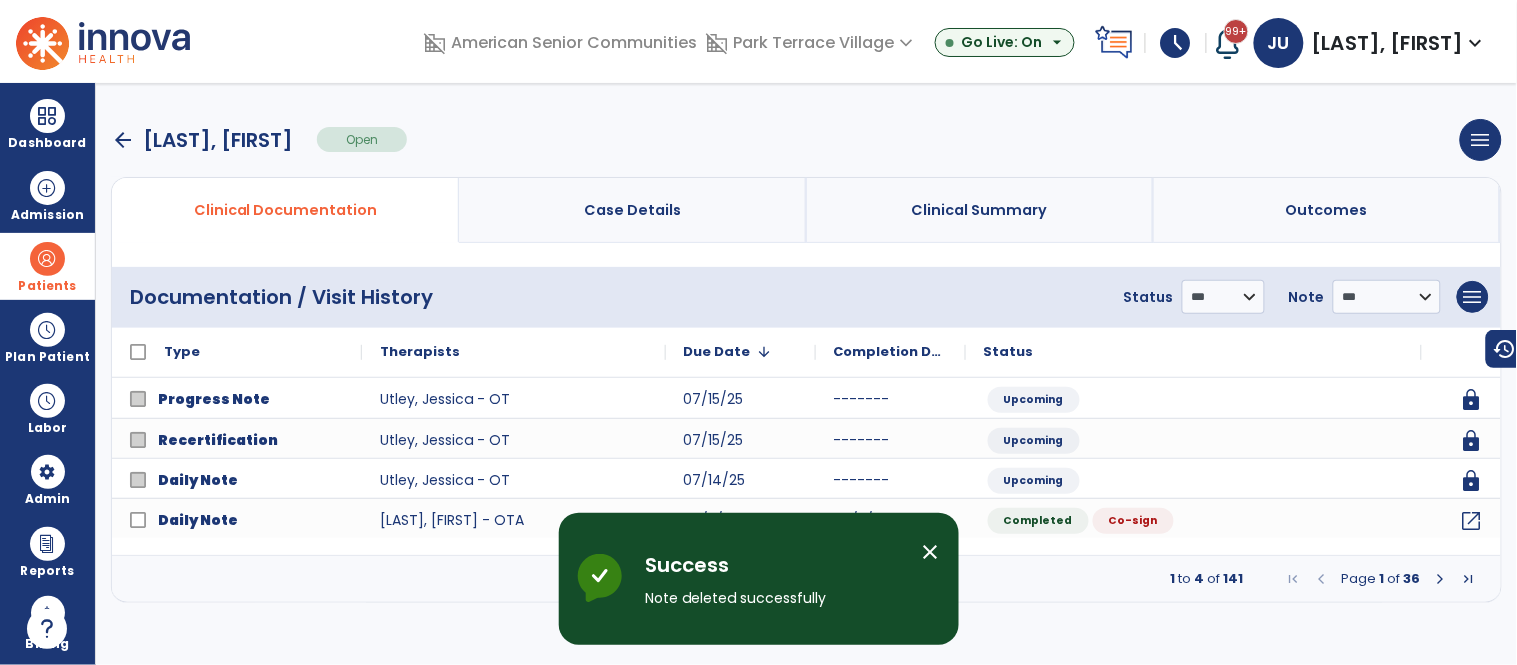click on "close" at bounding box center (931, 552) 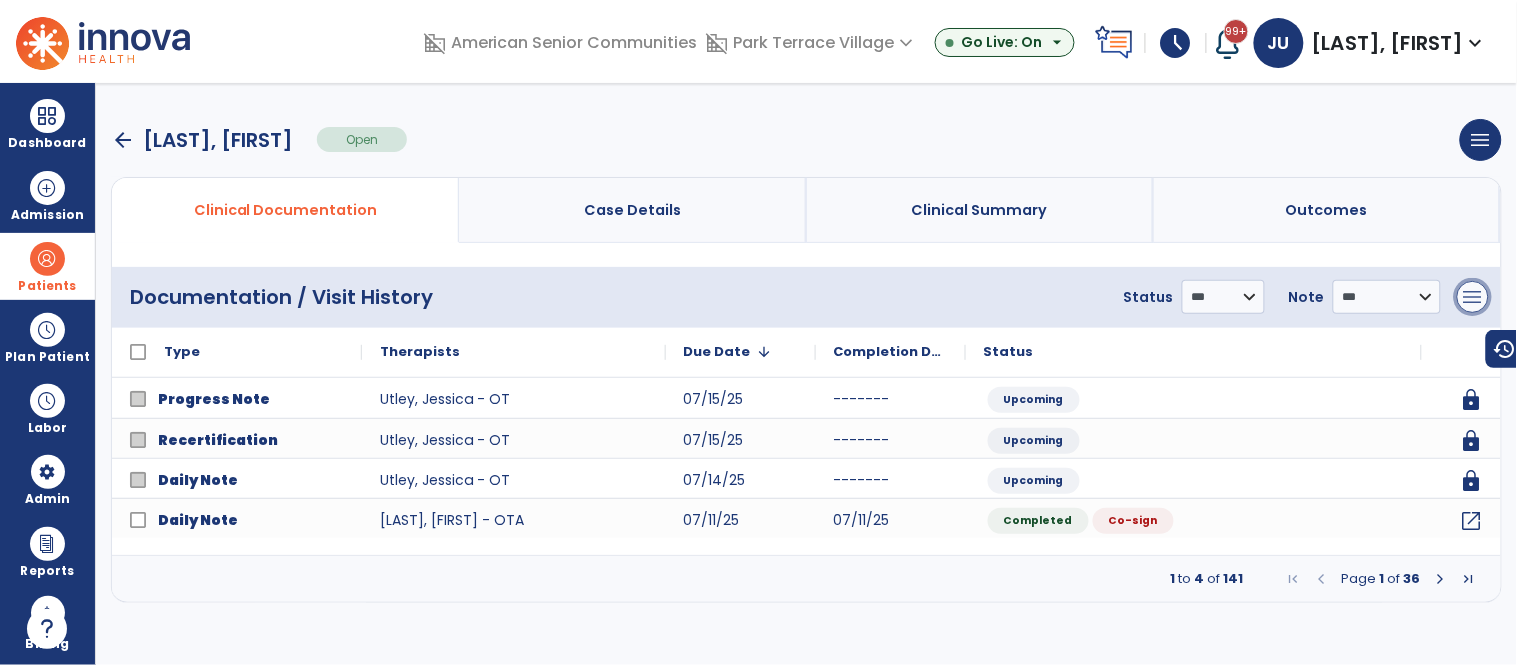 click on "menu" at bounding box center (1473, 297) 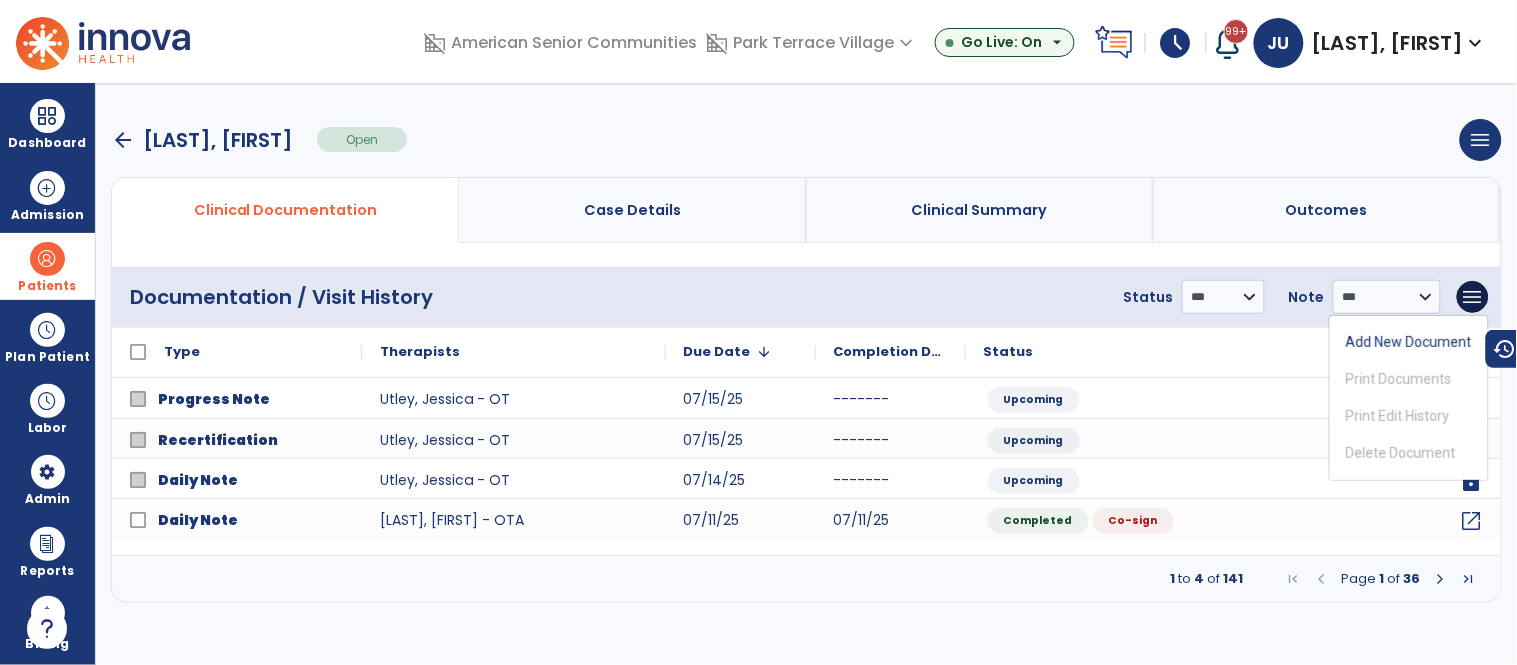 click on "**********" 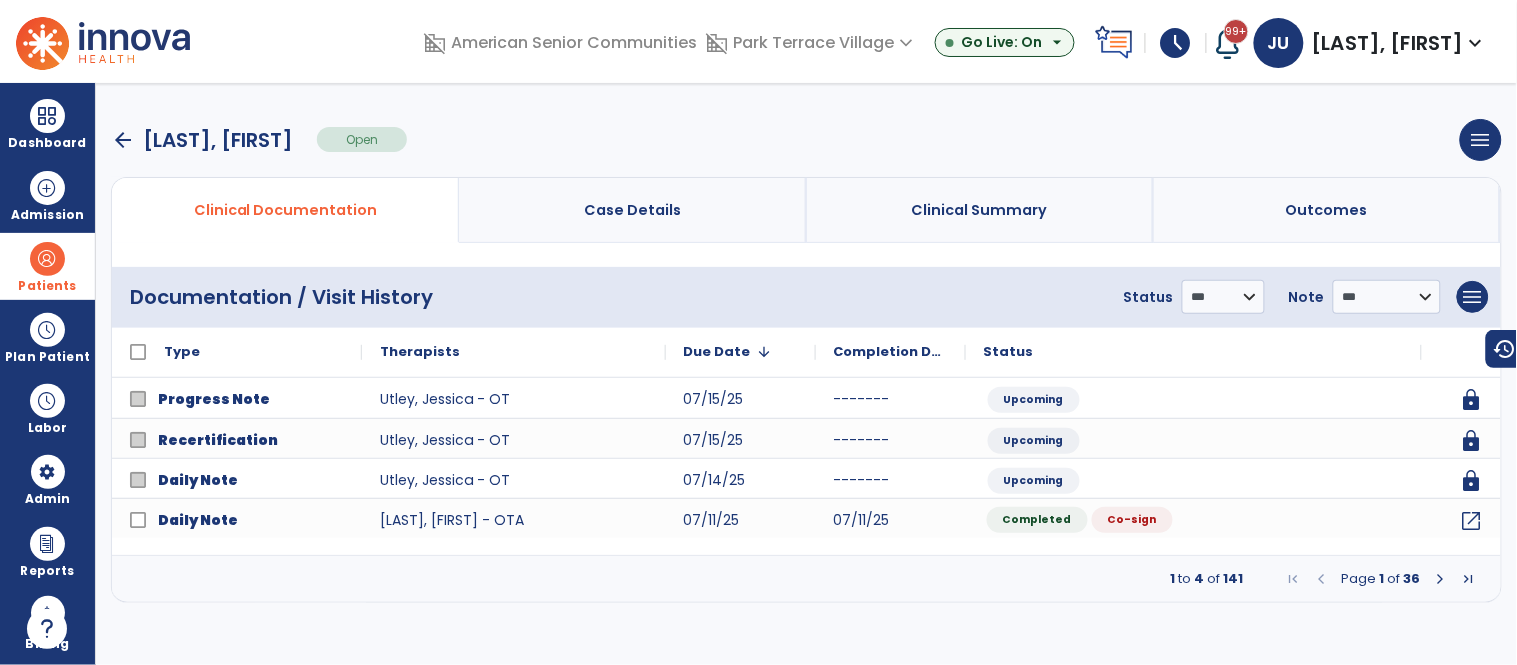 click on "Completed" 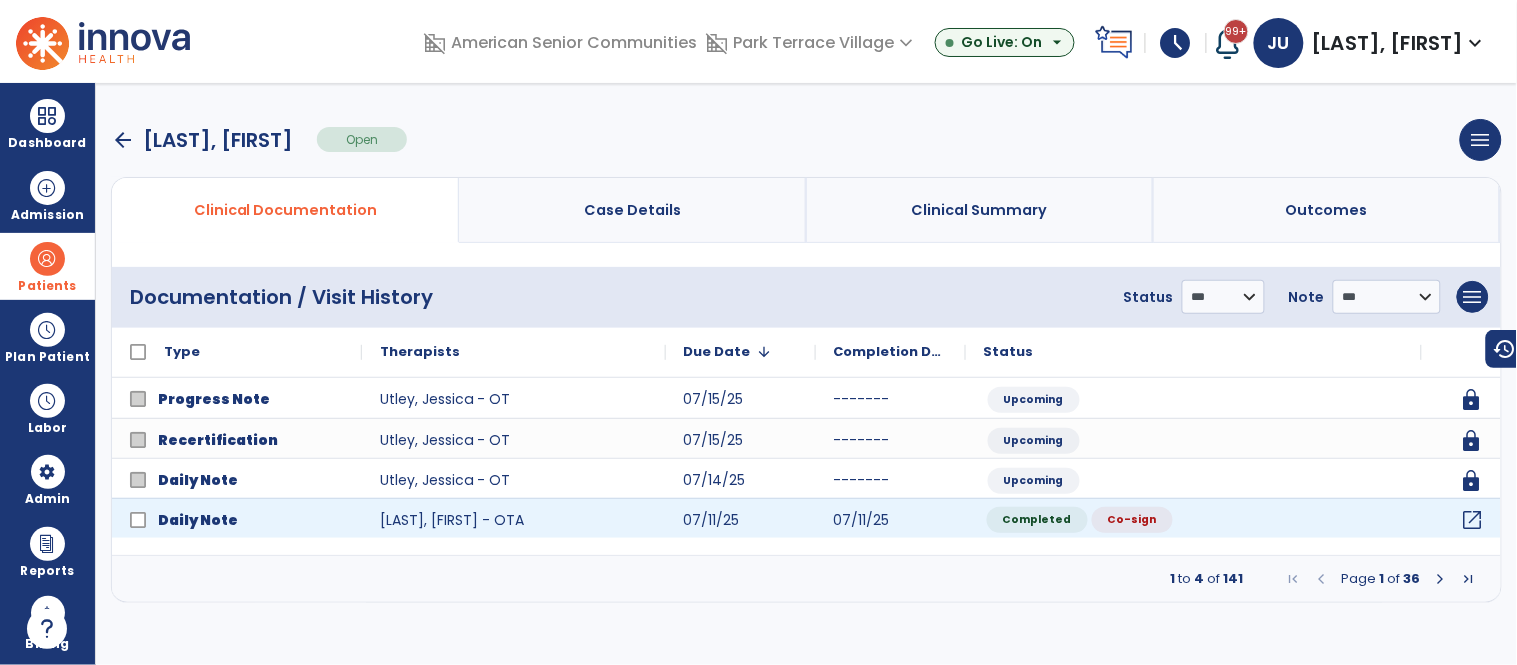 click on "open_in_new" 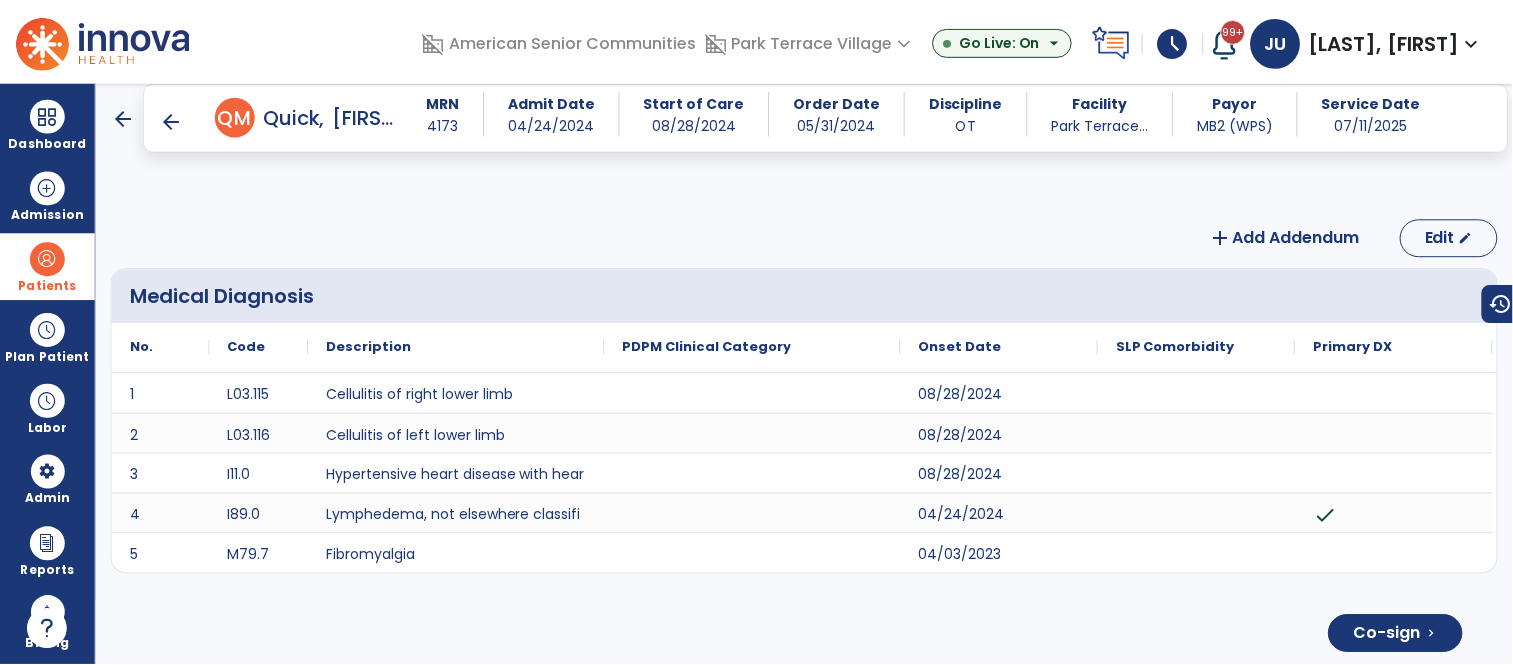 scroll, scrollTop: 9895, scrollLeft: 0, axis: vertical 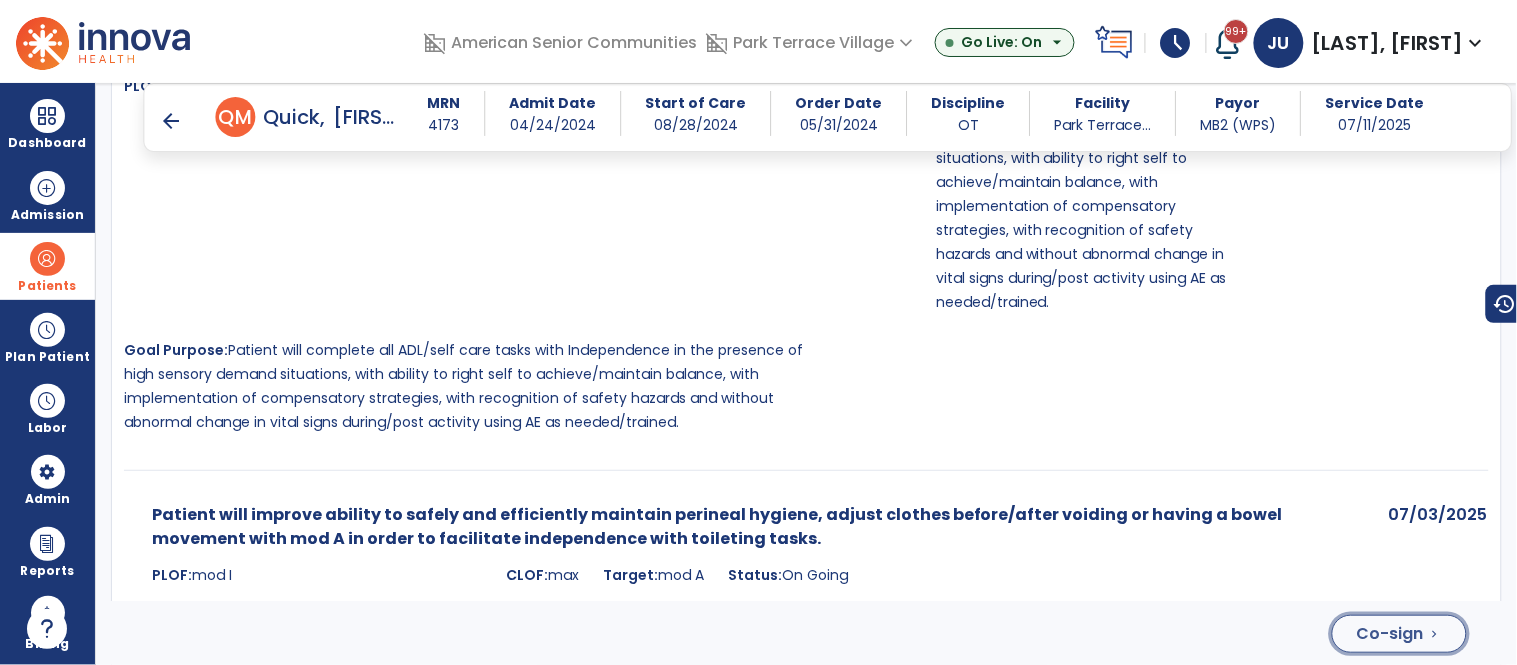 click on "Co-sign" 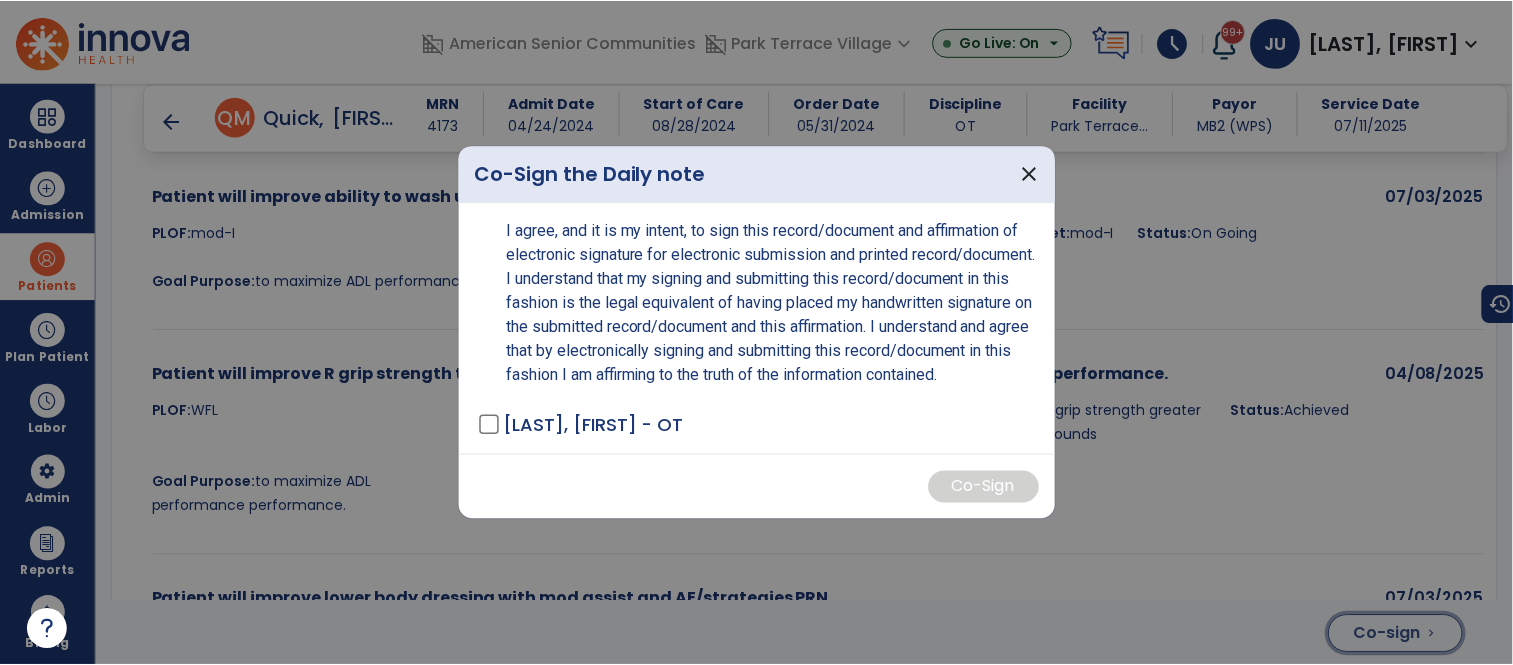scroll, scrollTop: 12055, scrollLeft: 0, axis: vertical 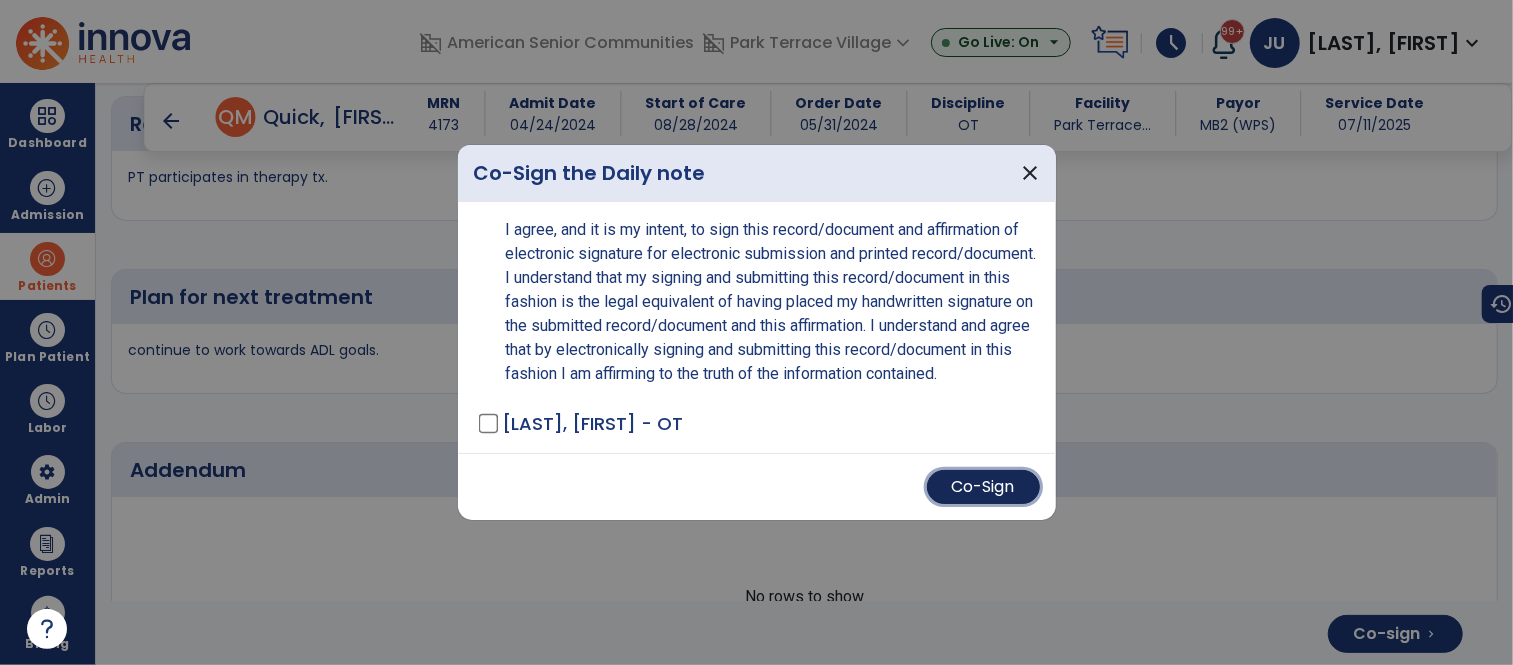 click on "Co-Sign" at bounding box center (983, 487) 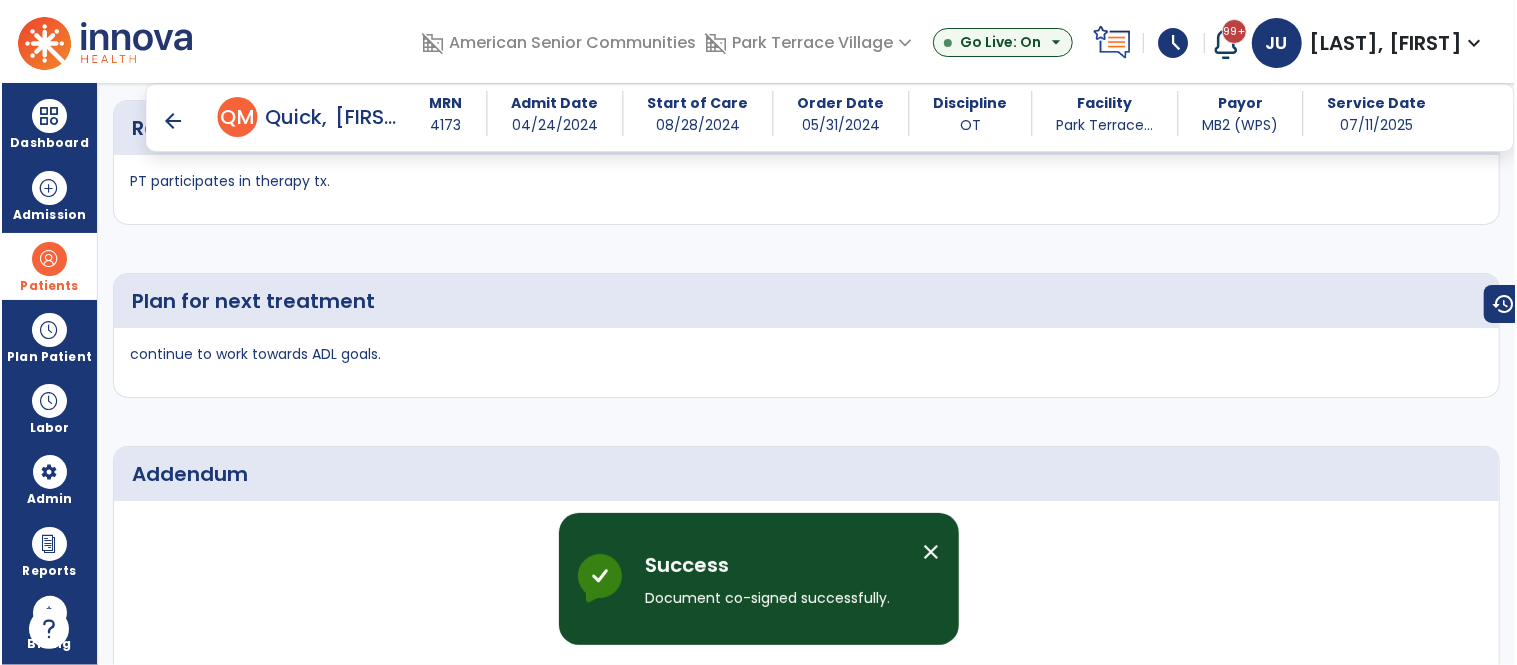 scroll, scrollTop: 11995, scrollLeft: 0, axis: vertical 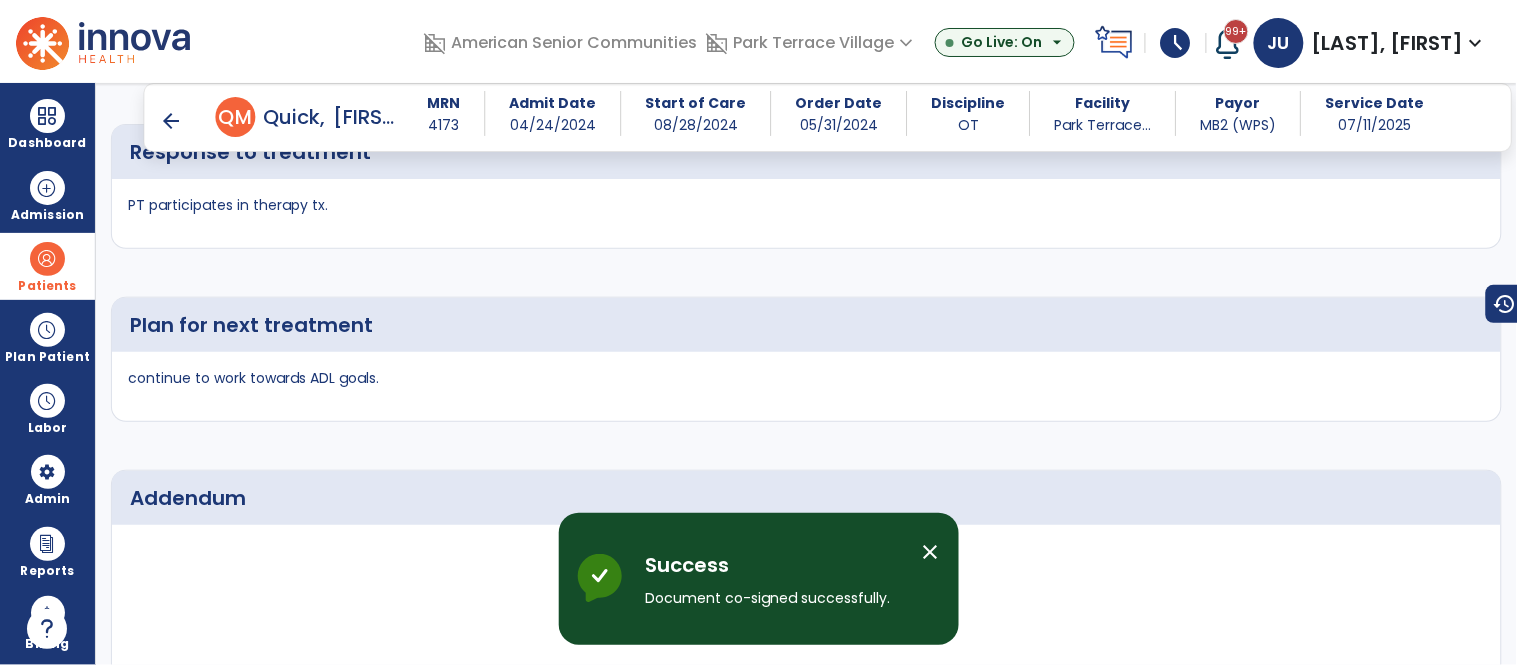 click on "close" at bounding box center (931, 552) 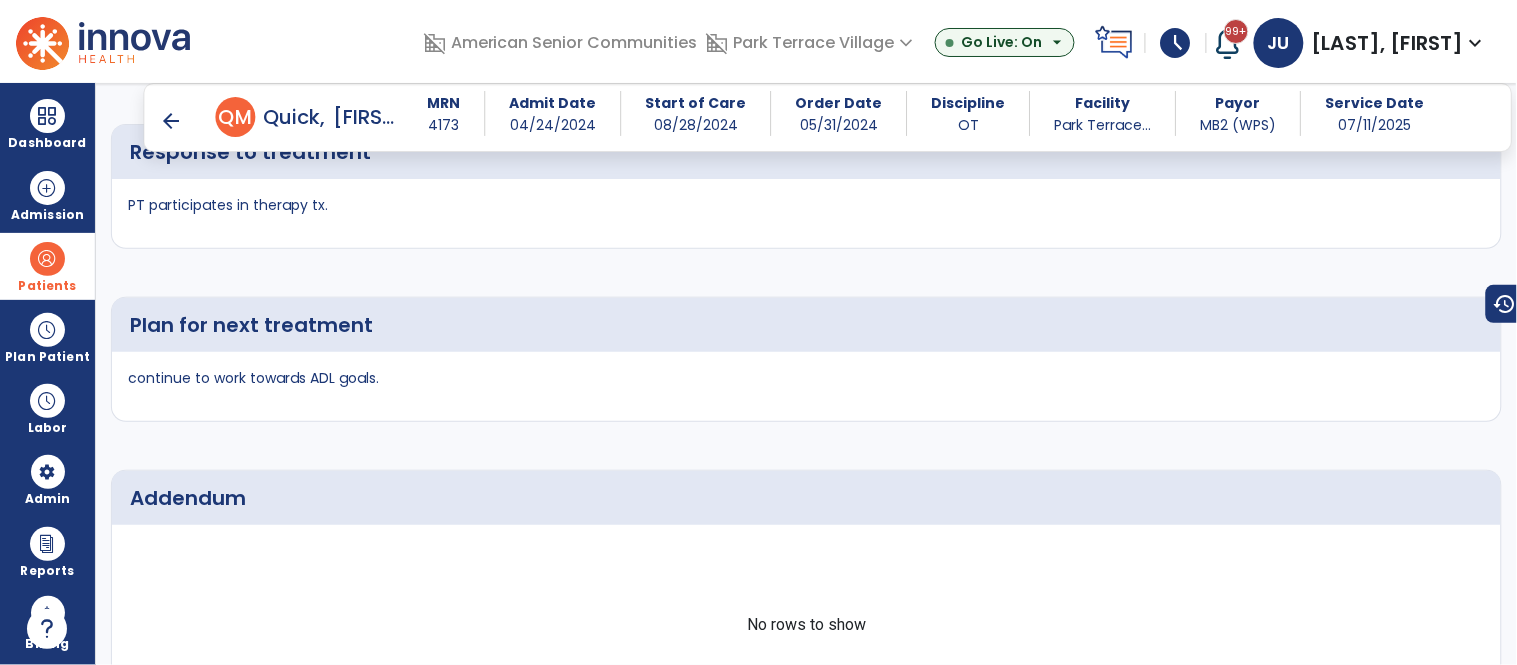 click on "arrow_back" at bounding box center (172, 121) 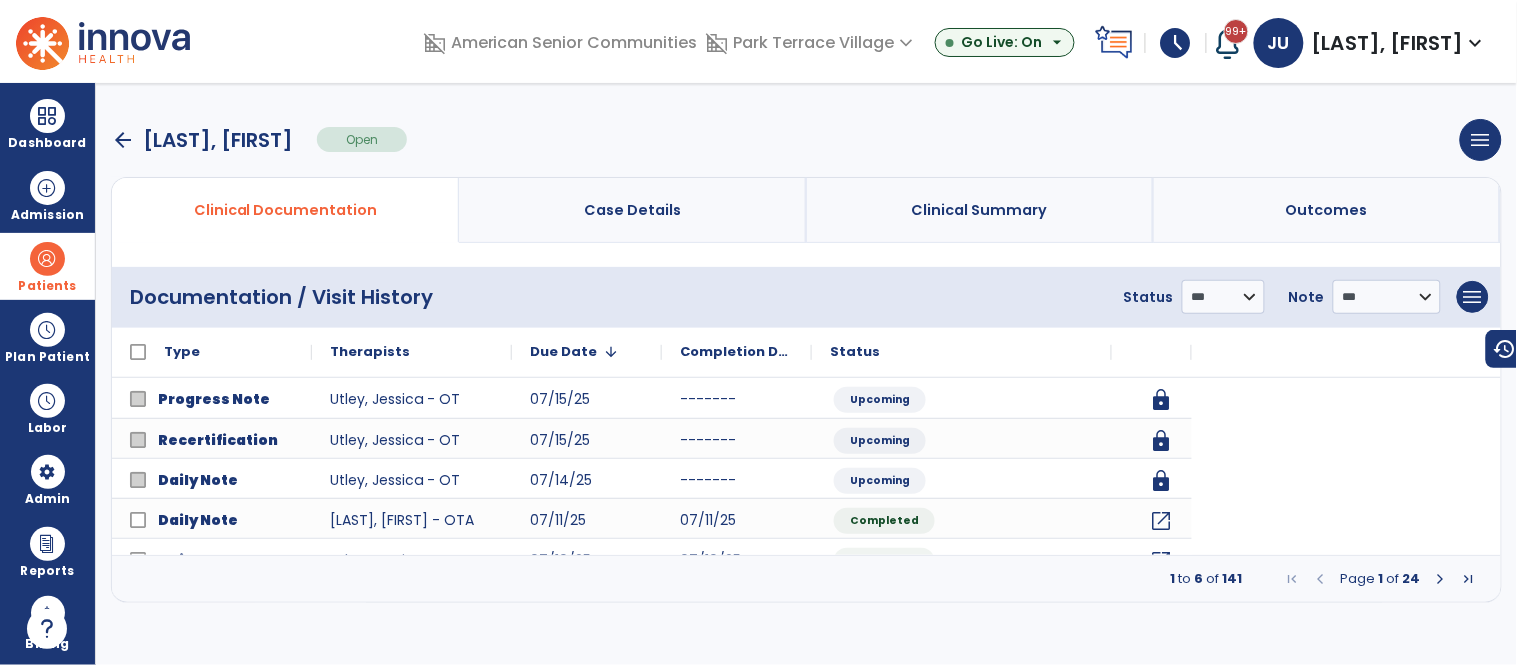 scroll, scrollTop: 0, scrollLeft: 0, axis: both 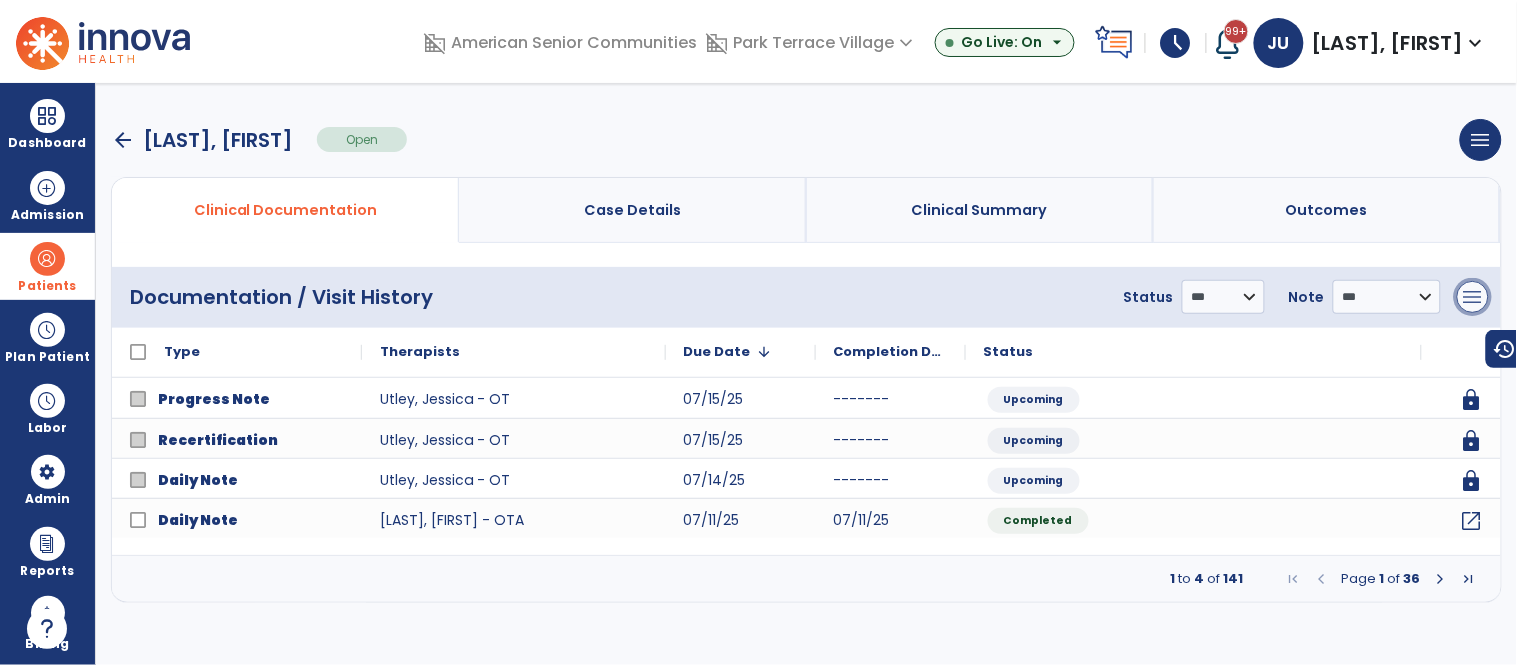 click on "menu" at bounding box center [1473, 297] 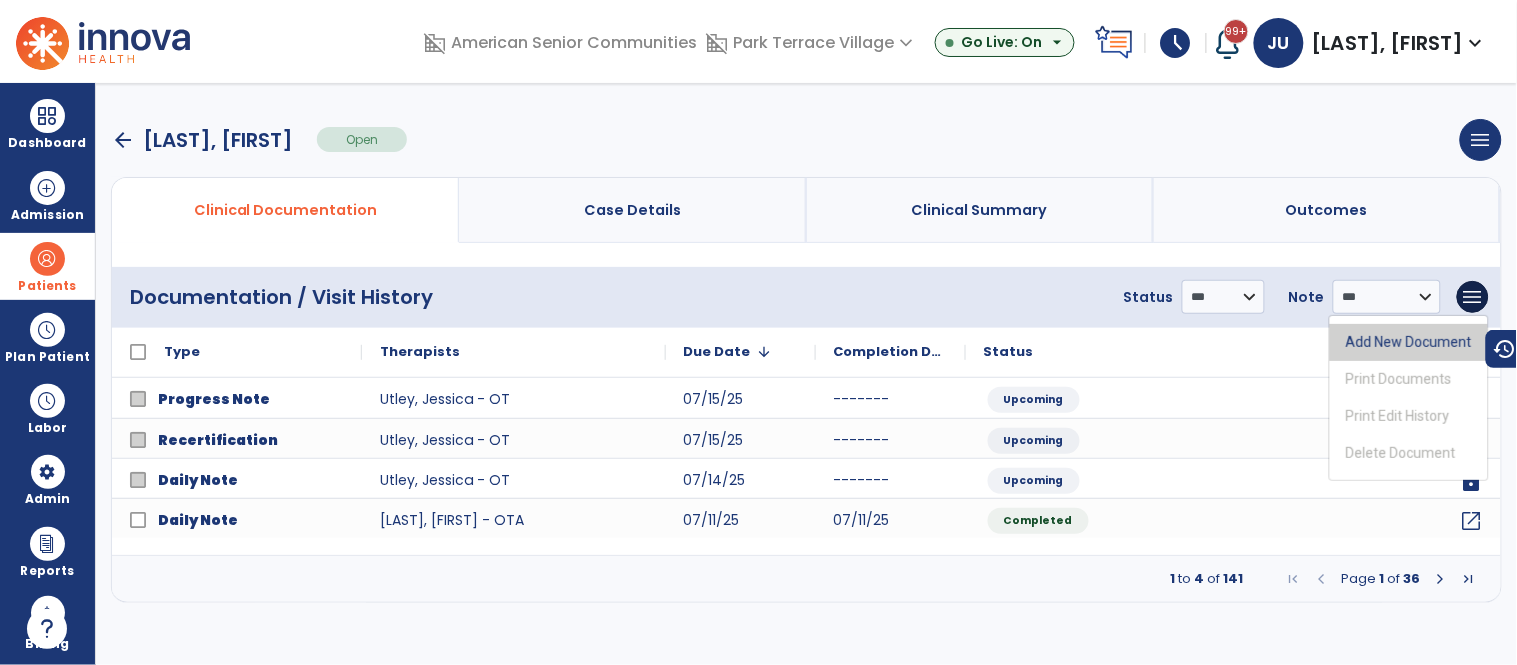 click on "Add New Document" at bounding box center (1409, 342) 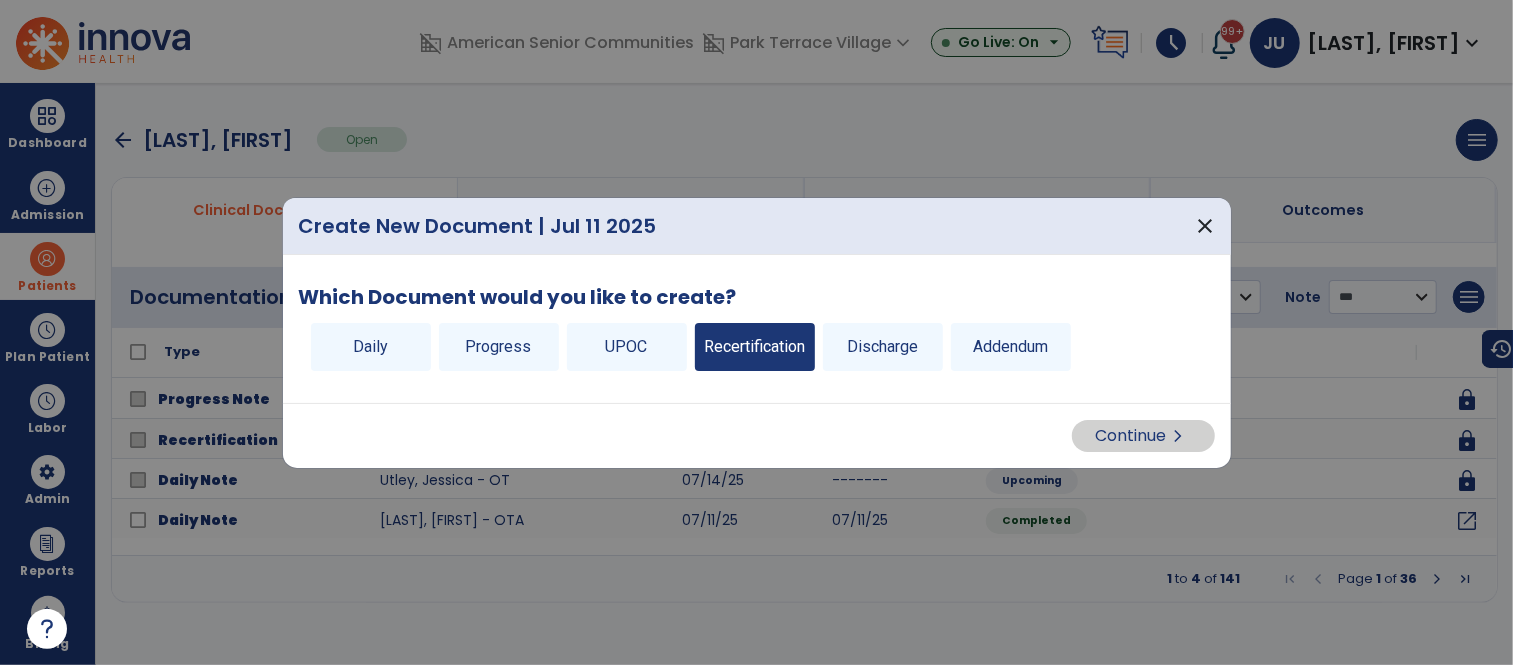 click on "Recertification" at bounding box center [755, 347] 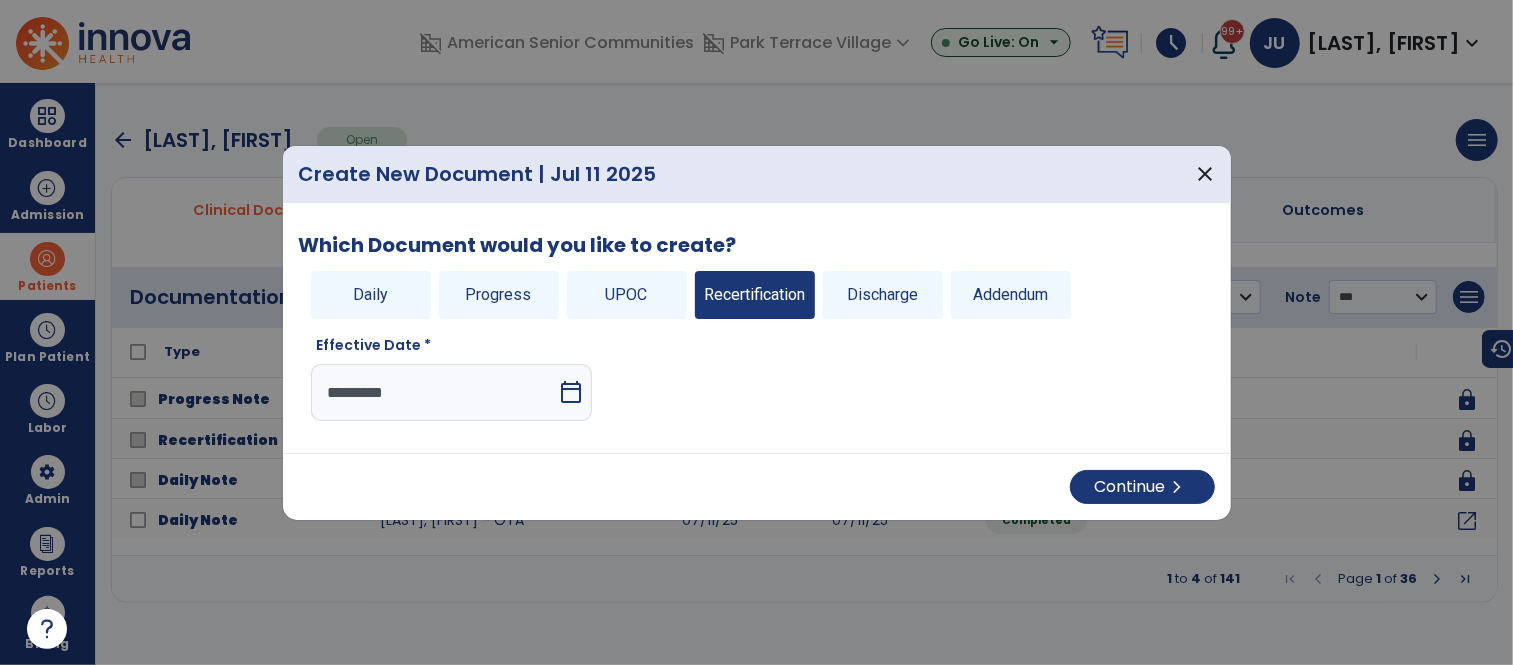 click on "calendar_today" at bounding box center (571, 392) 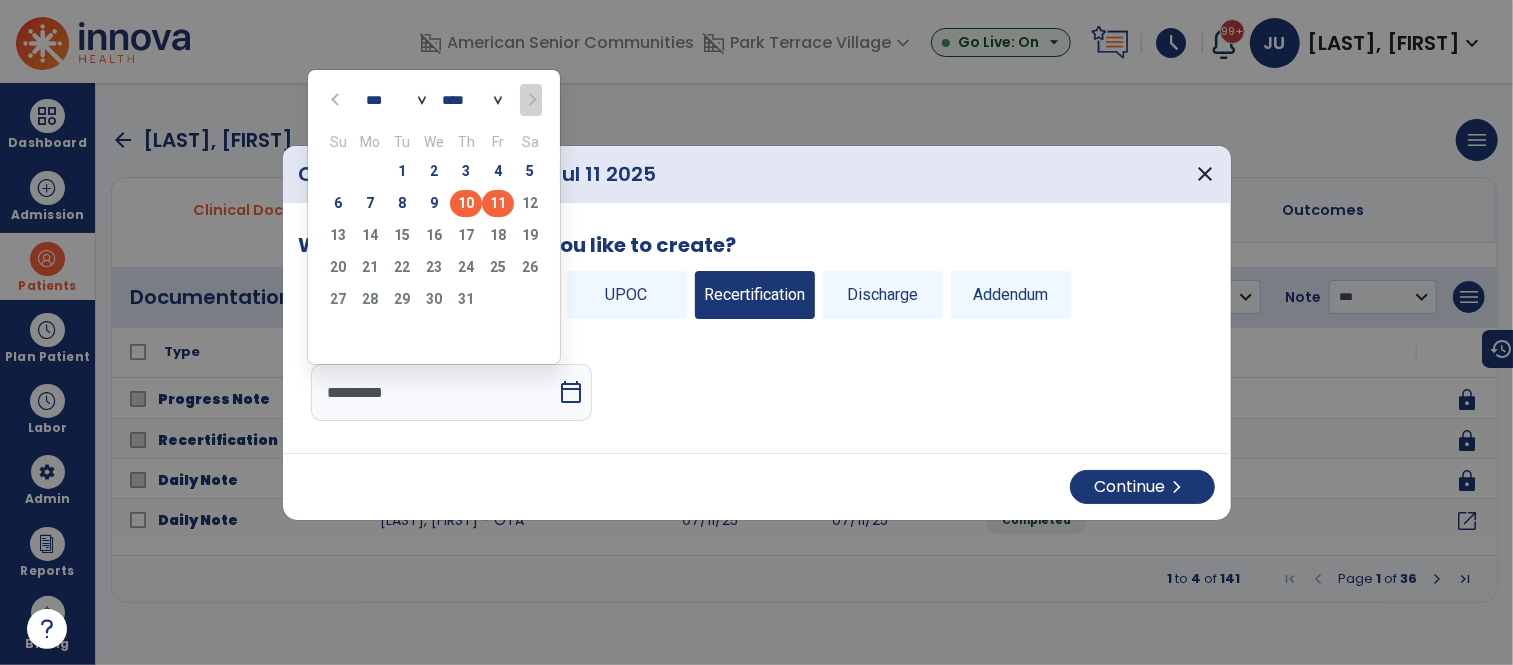 click on "10" 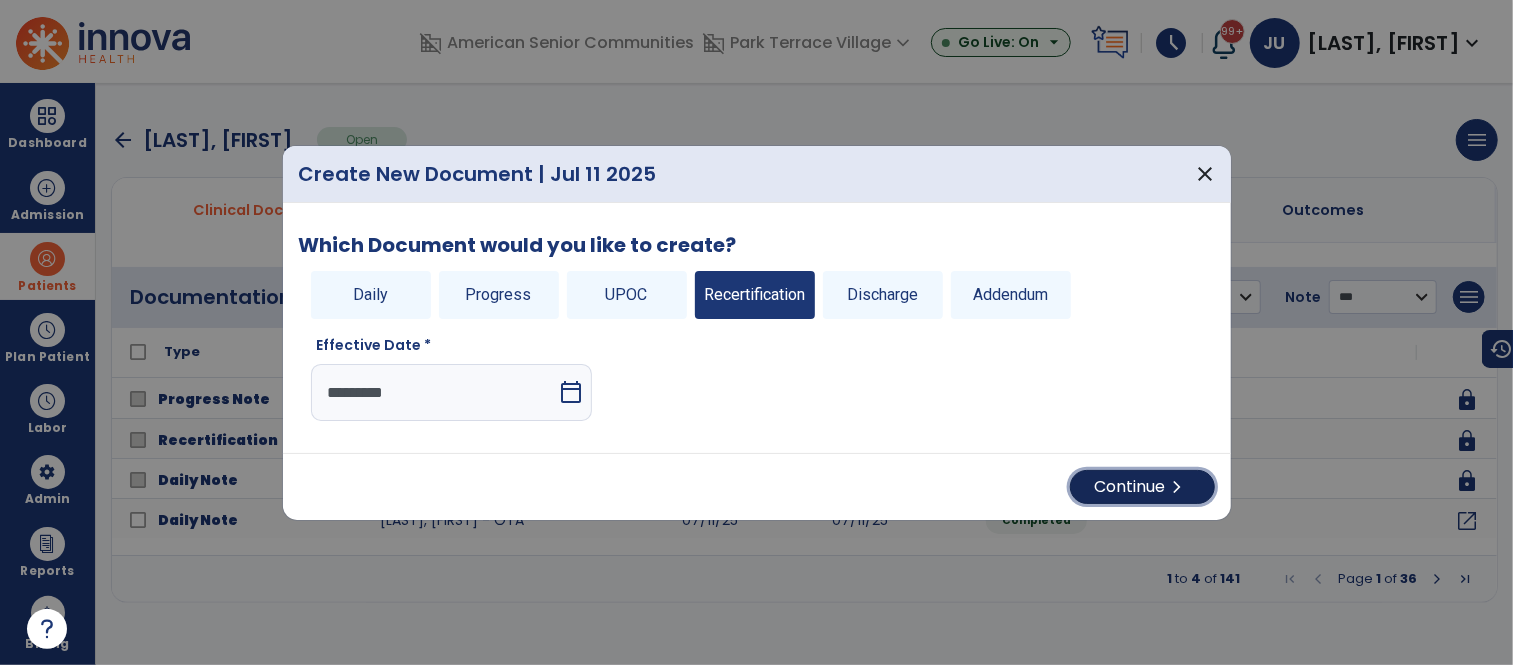 click on "Continue   chevron_right" at bounding box center [1142, 487] 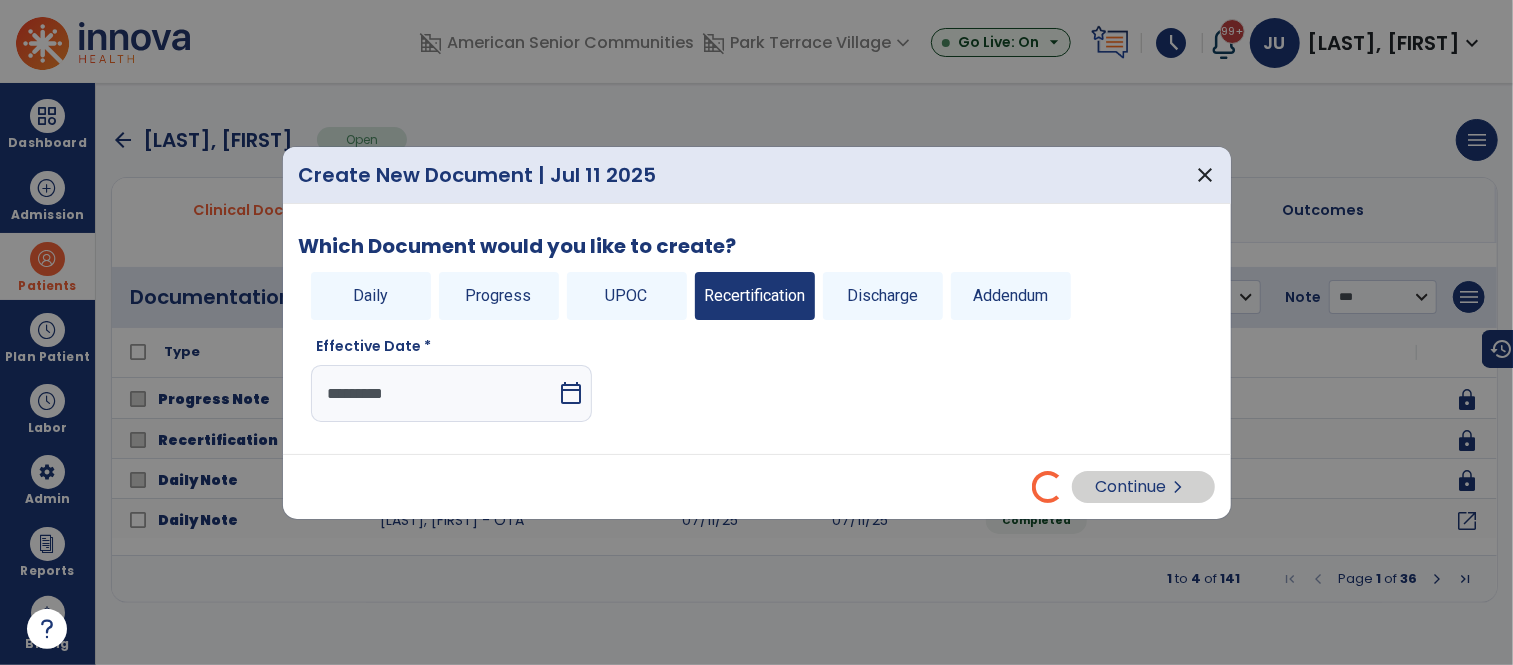 select on "**" 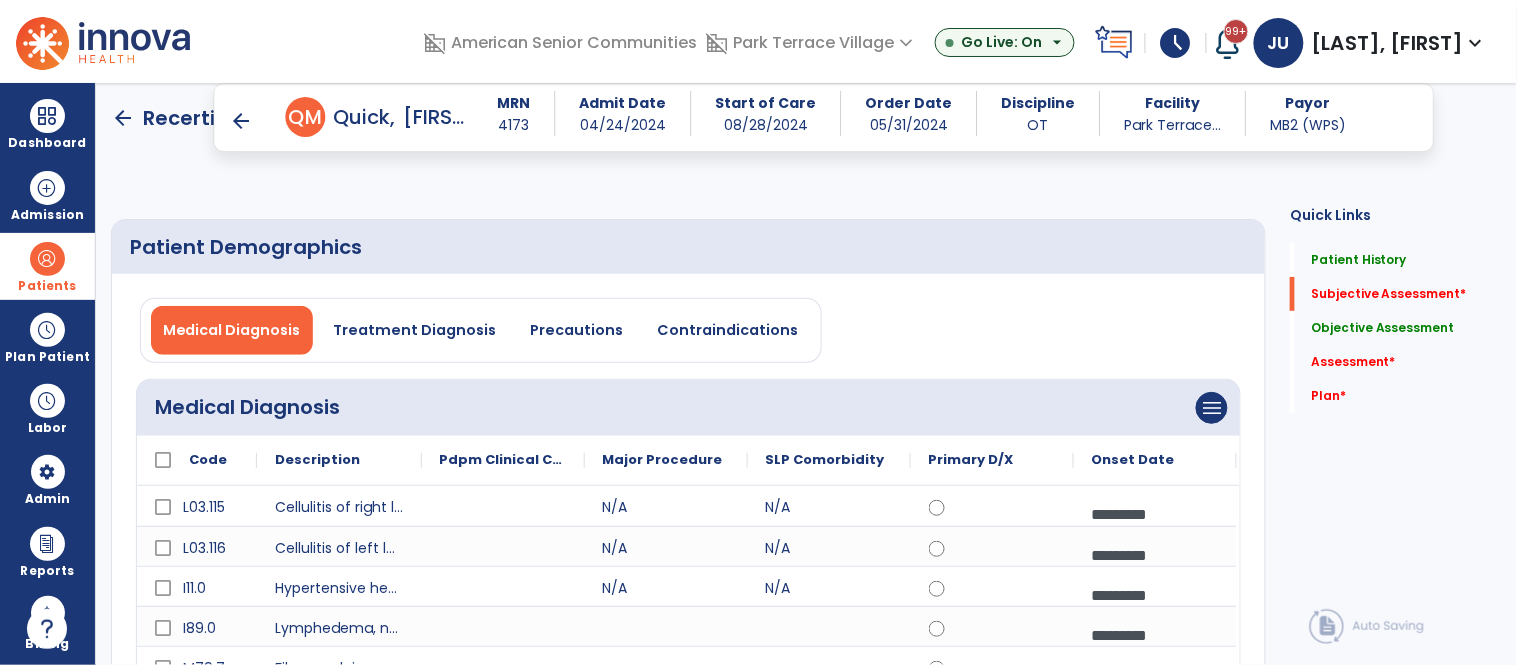 click 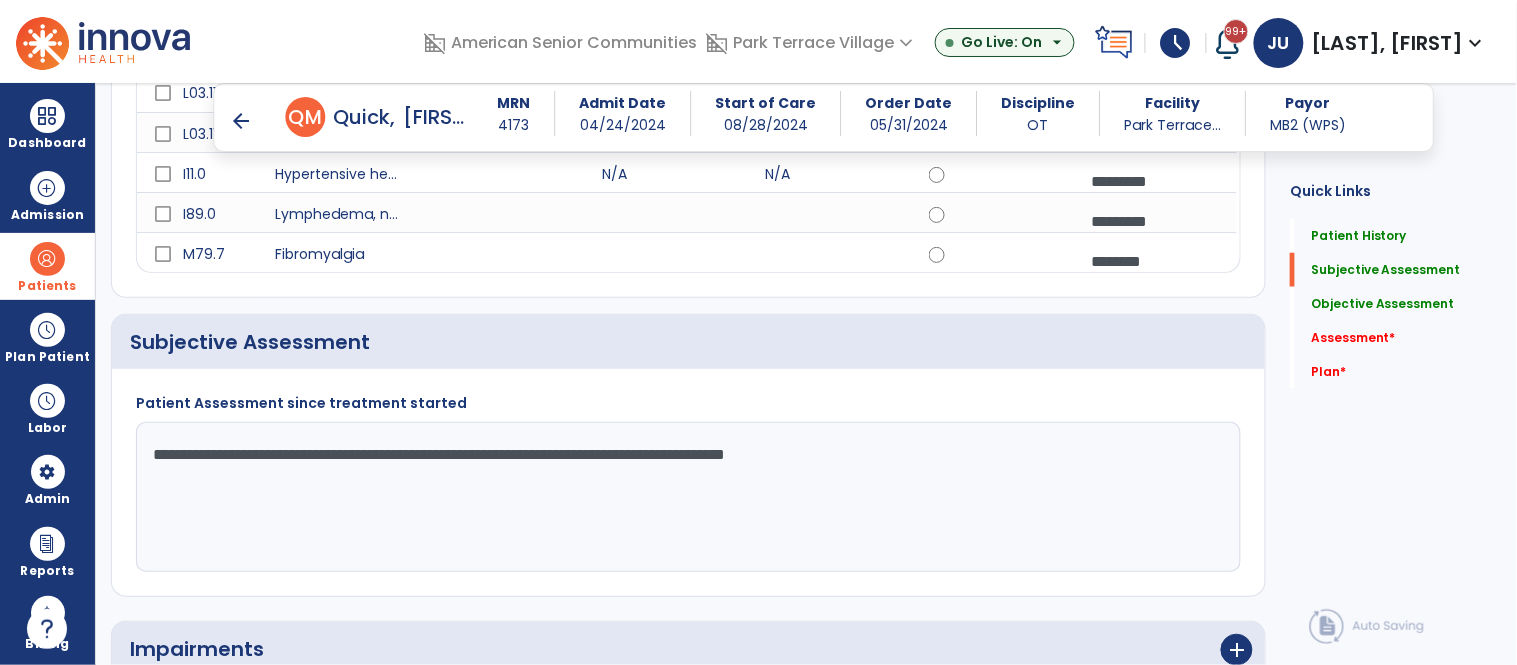 type on "**********" 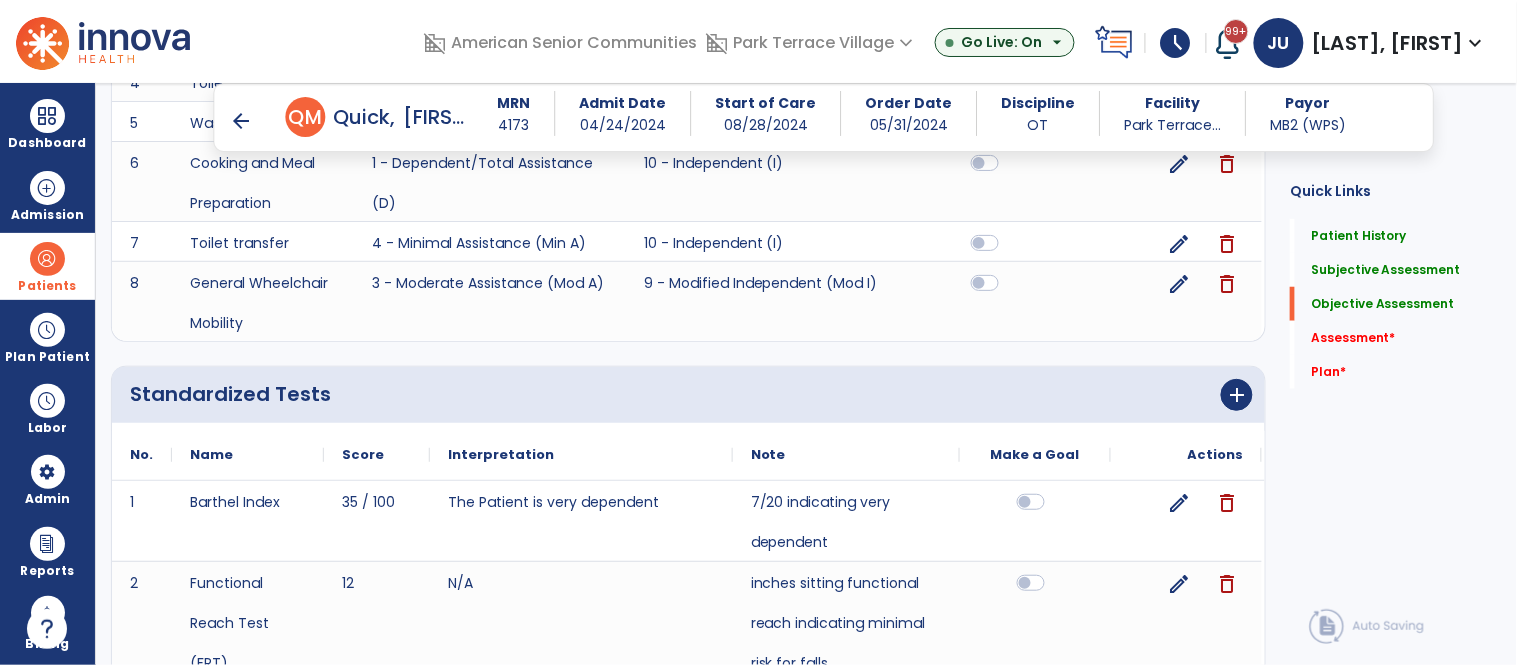 scroll, scrollTop: 2281, scrollLeft: 0, axis: vertical 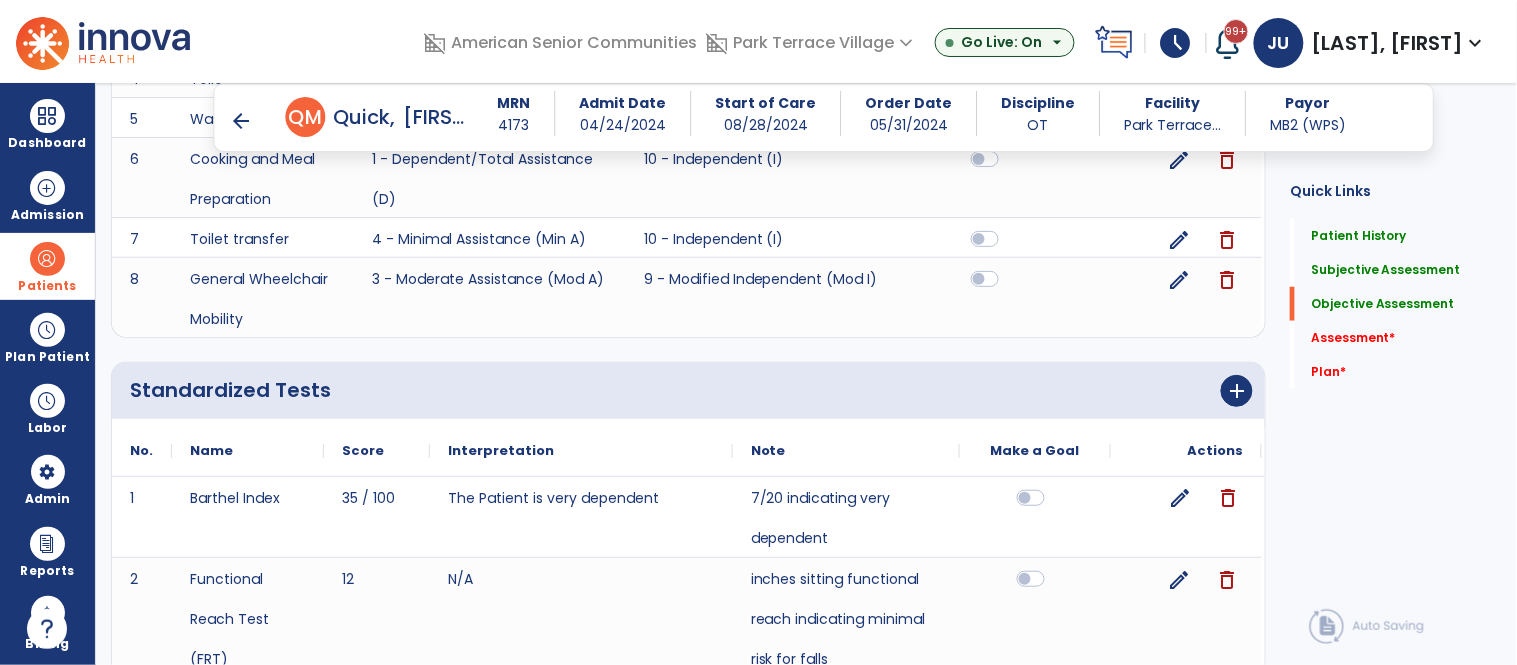 click on "edit" 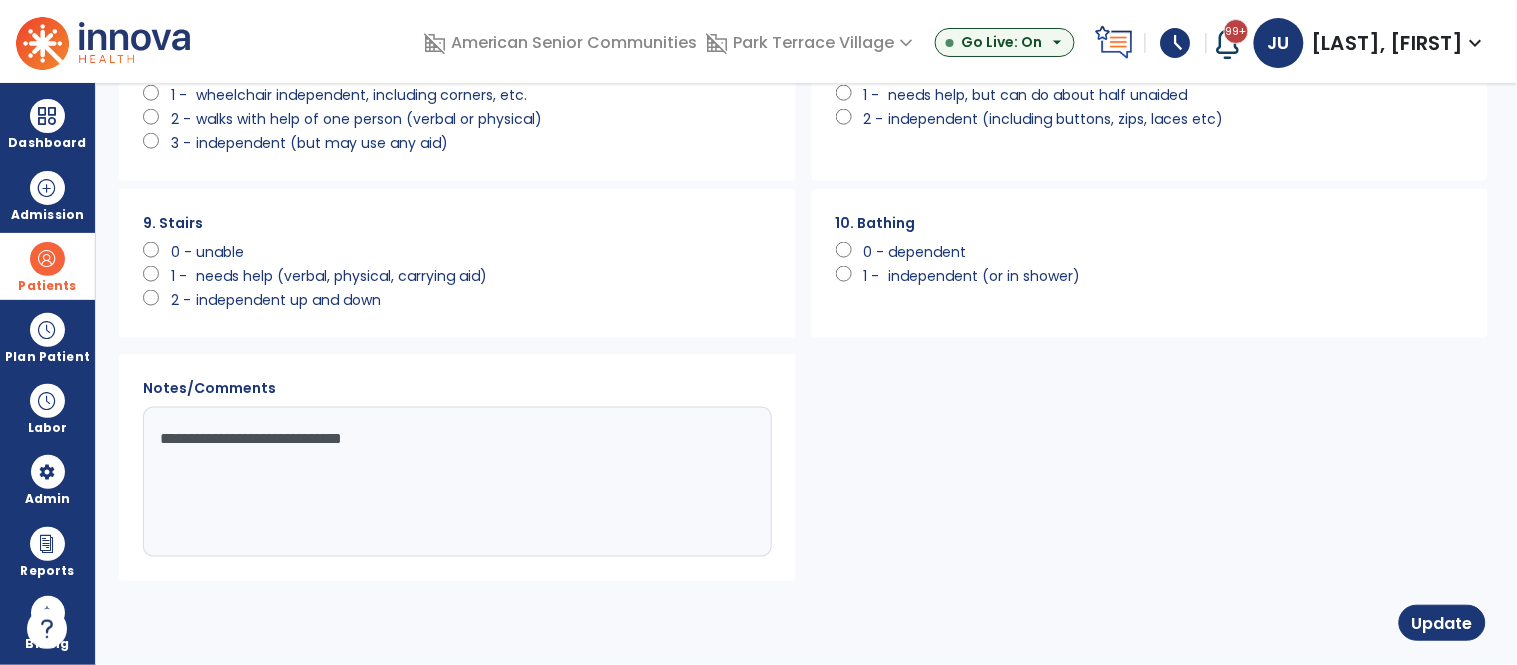 scroll, scrollTop: 0, scrollLeft: 0, axis: both 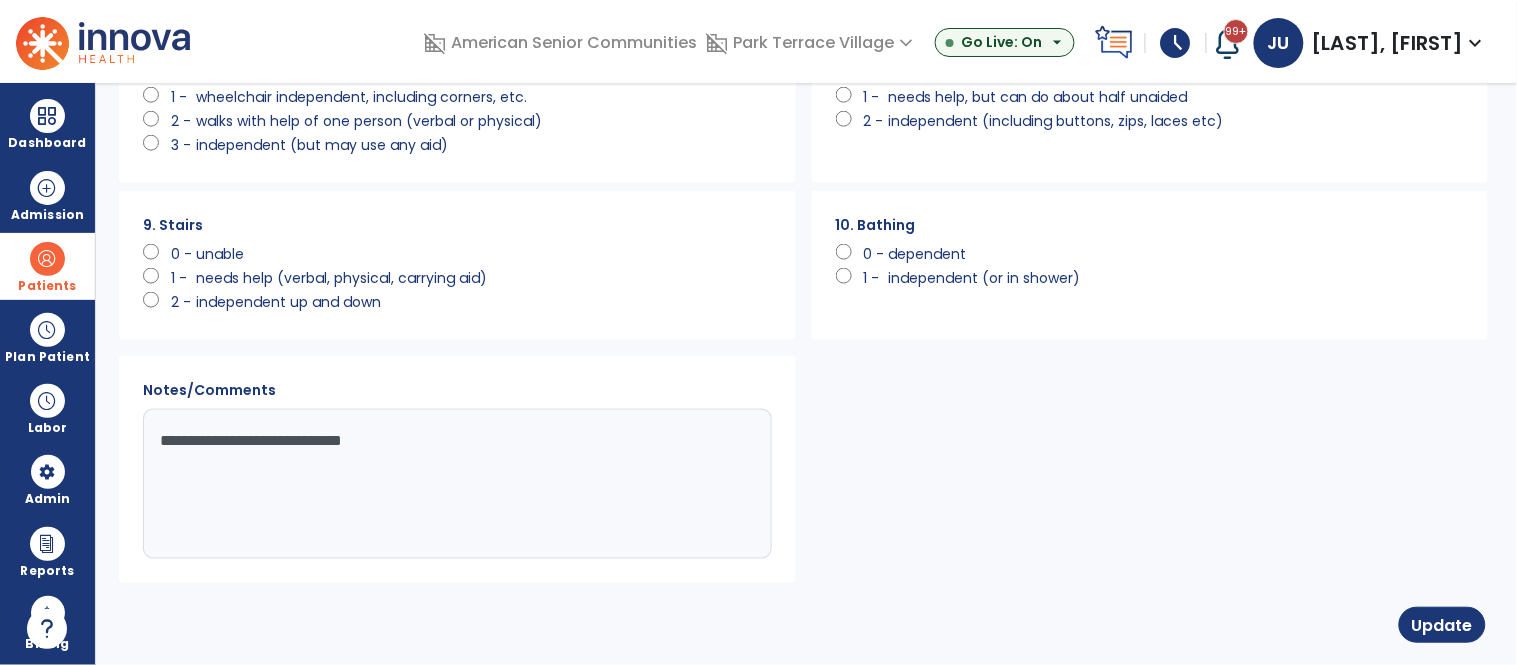 click on "**********" 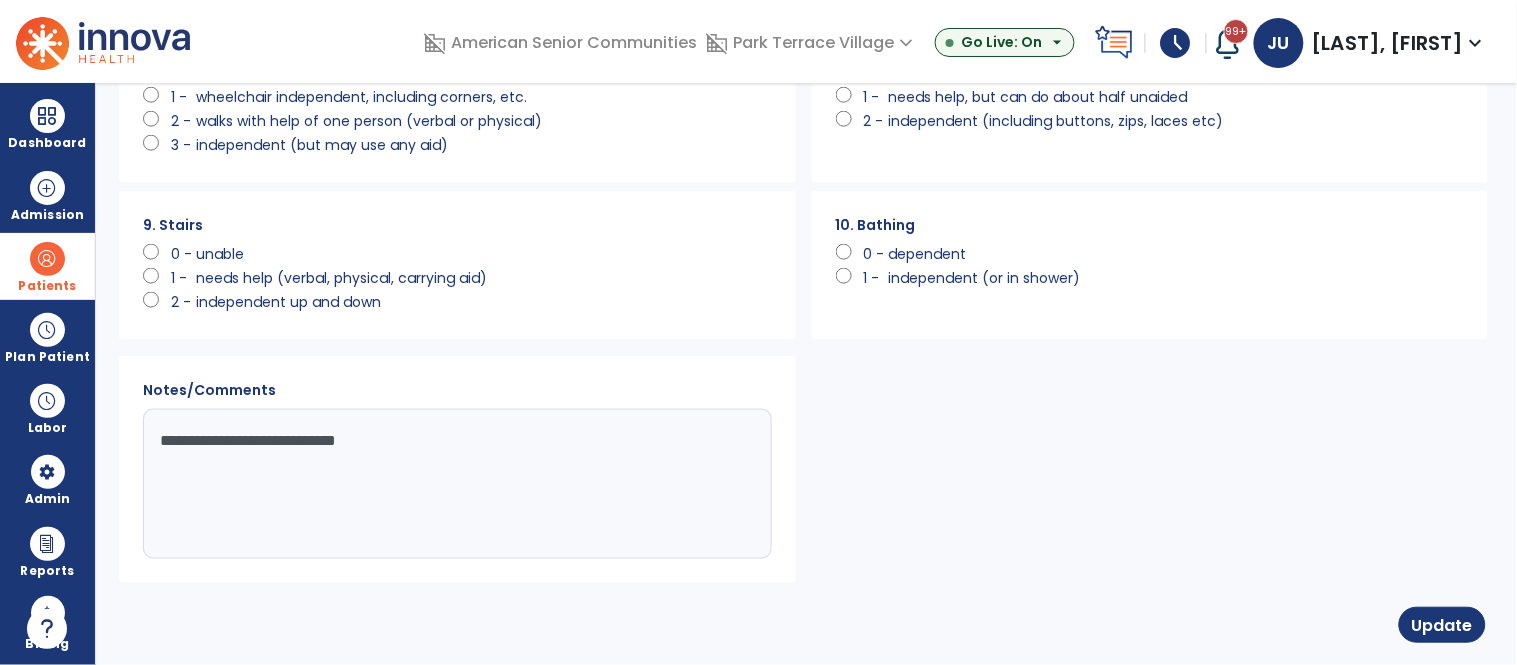 type on "**********" 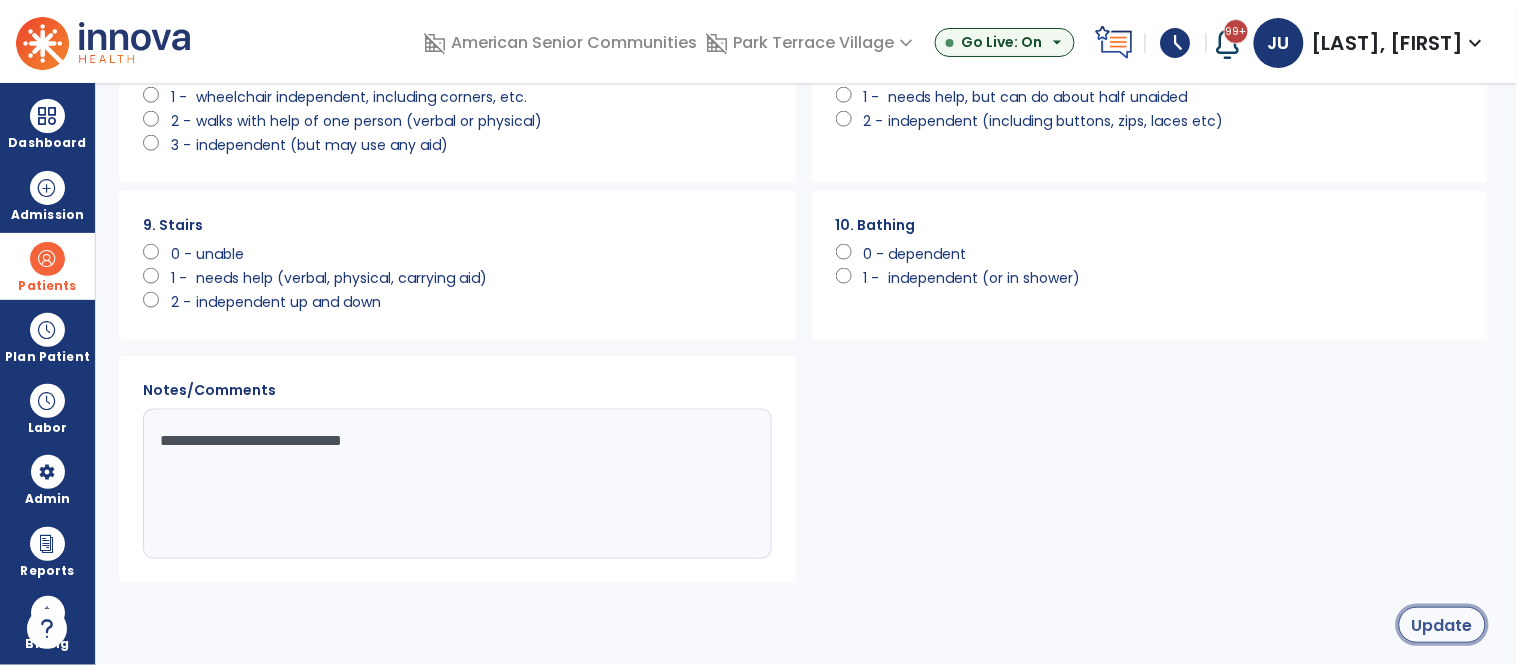 click on "Update" 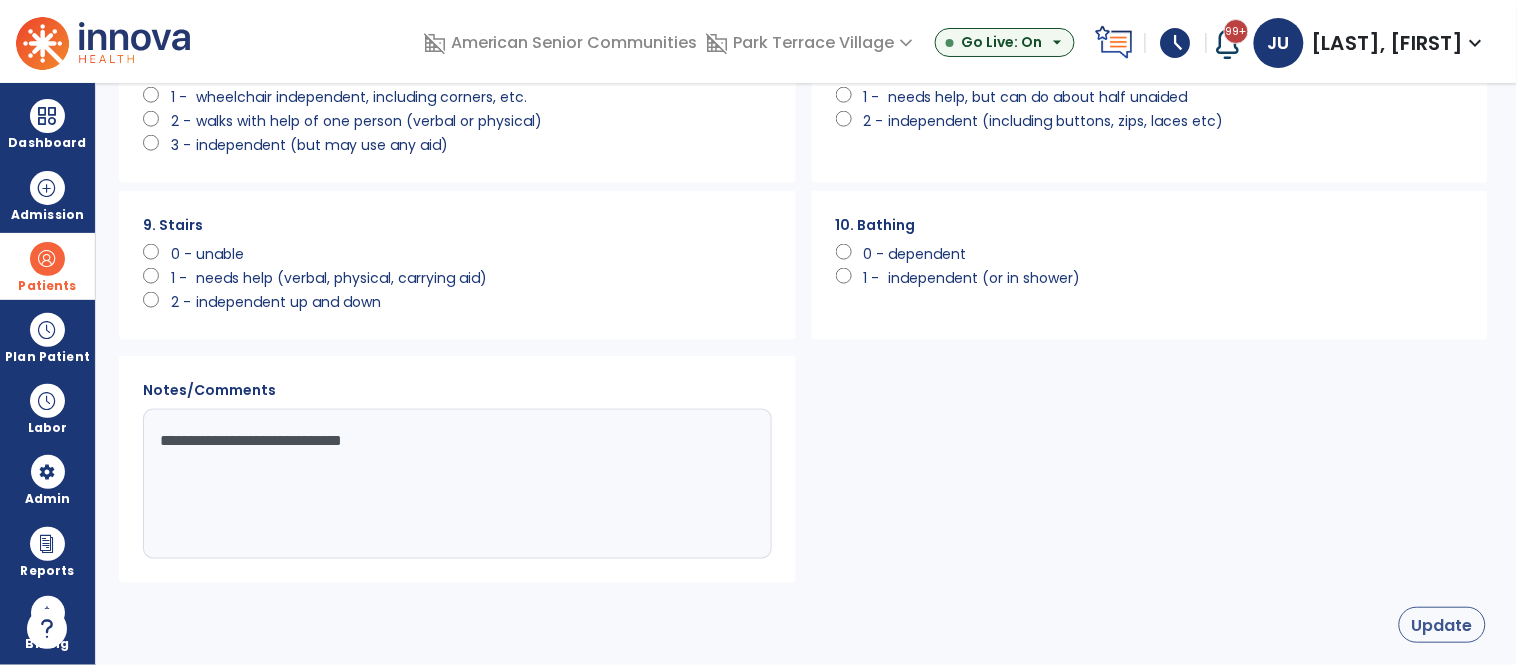 select on "**" 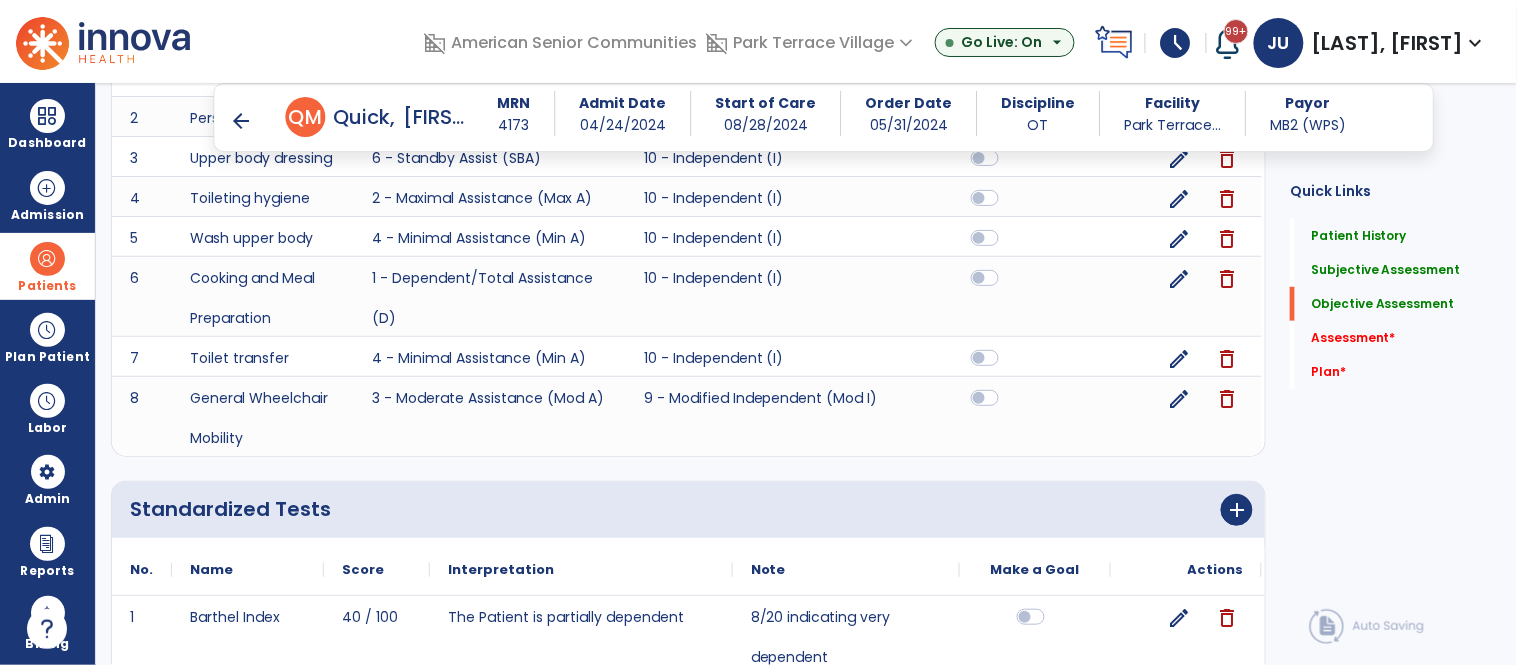 scroll, scrollTop: 1836, scrollLeft: 0, axis: vertical 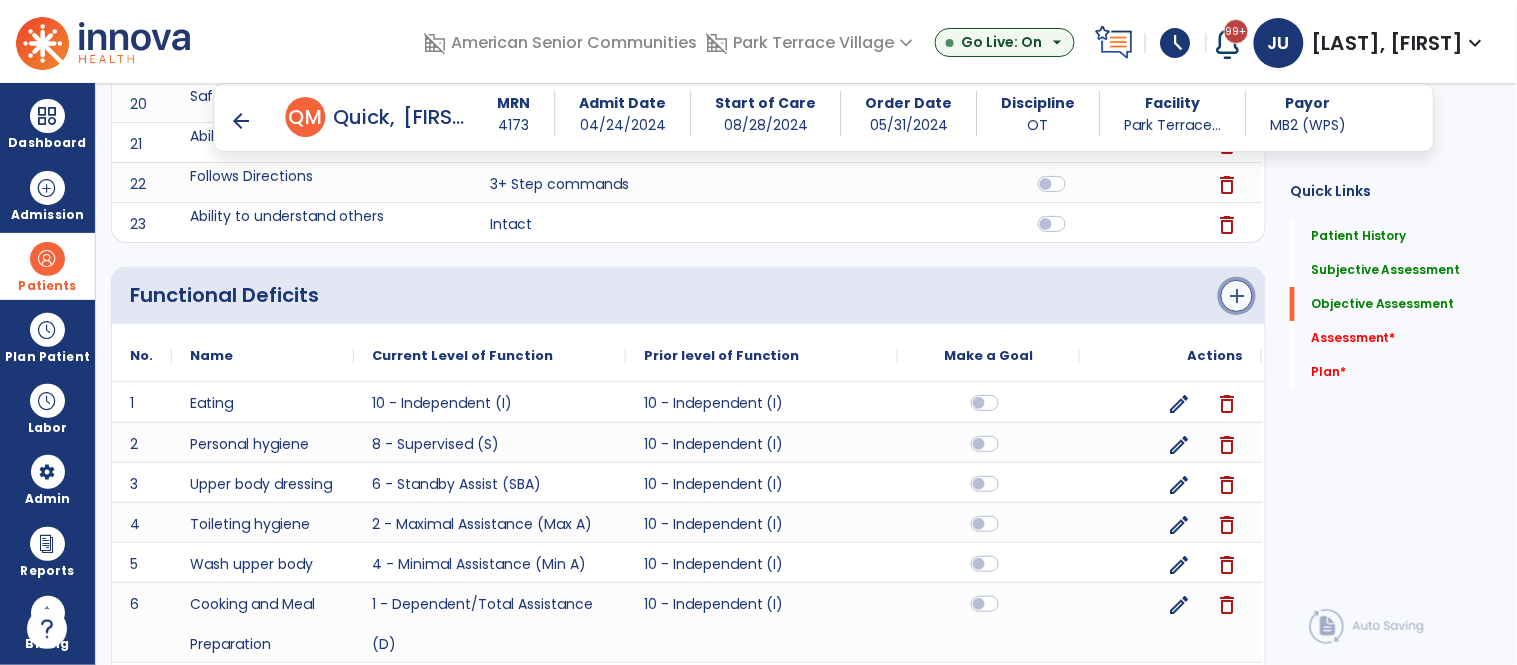 click on "add" 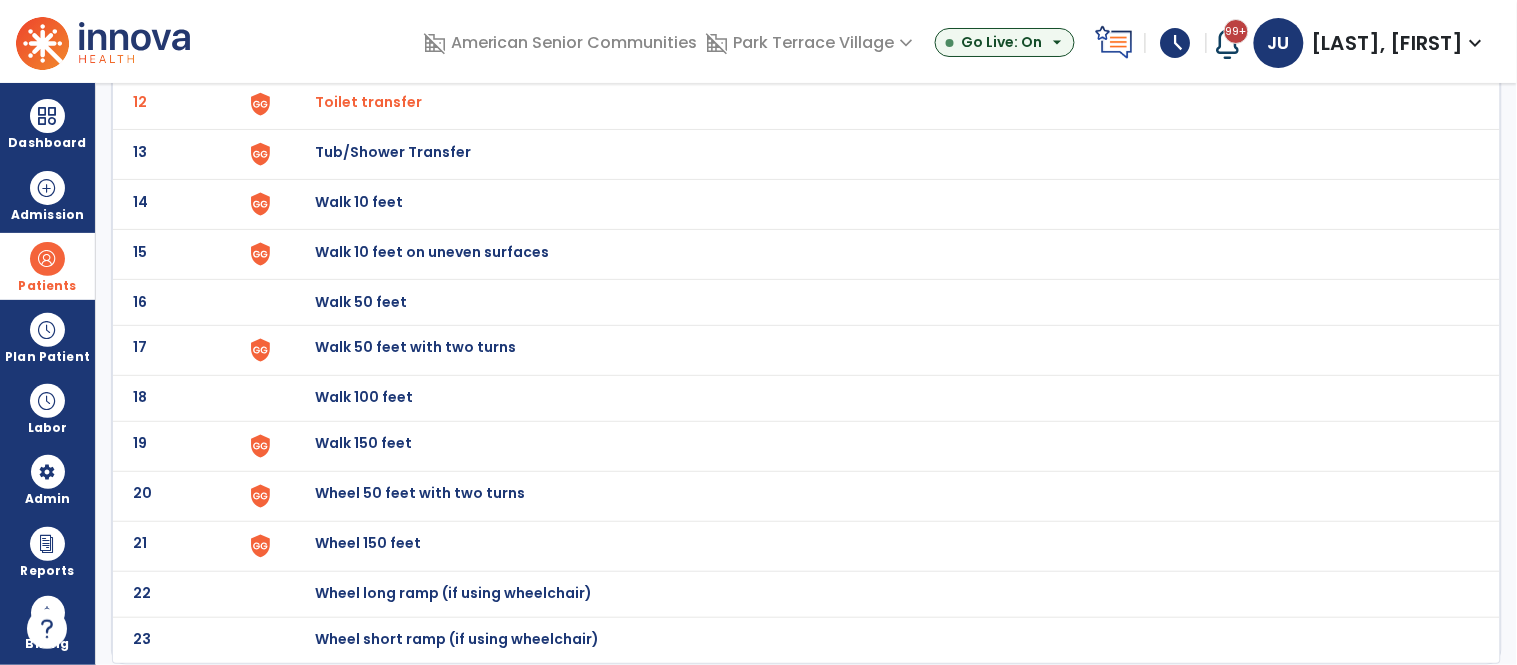 scroll, scrollTop: 0, scrollLeft: 0, axis: both 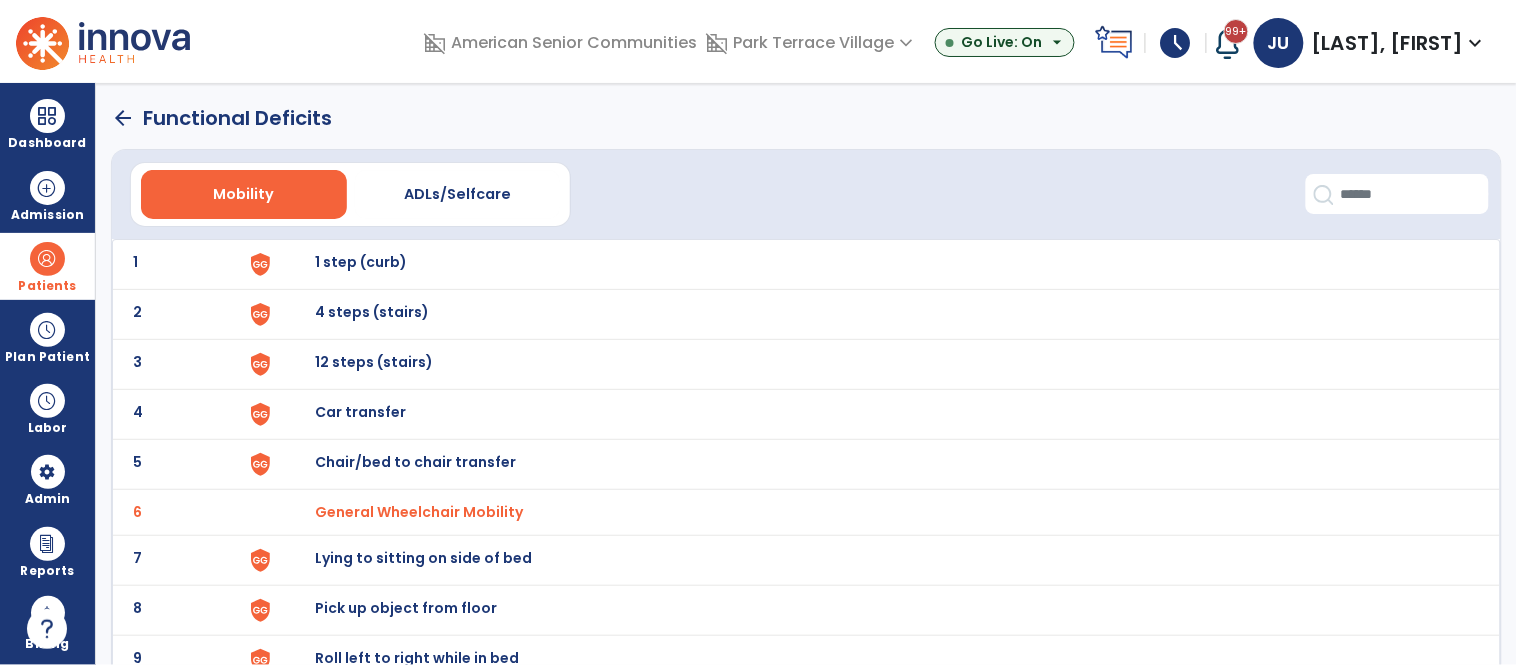 click on "General Wheelchair Mobility" at bounding box center [419, 512] 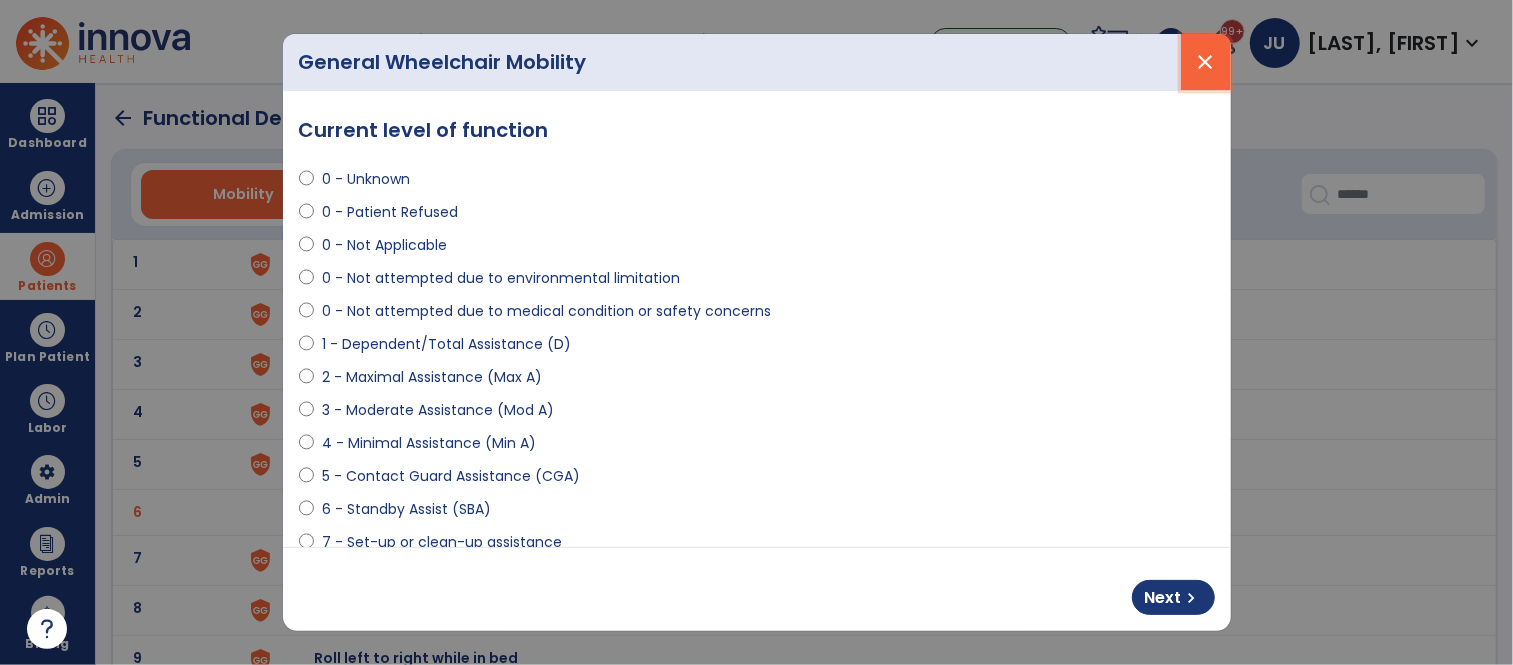 click on "close" at bounding box center [1206, 62] 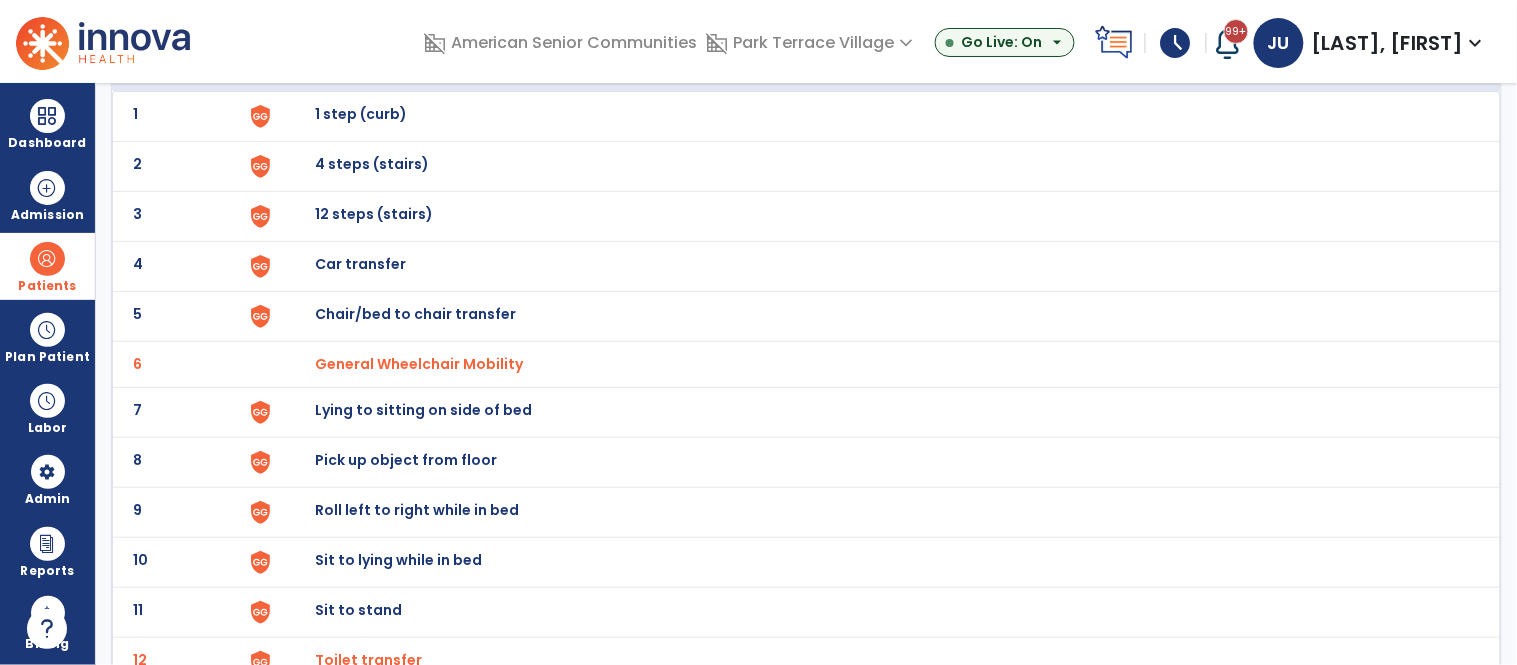 scroll, scrollTop: 288, scrollLeft: 0, axis: vertical 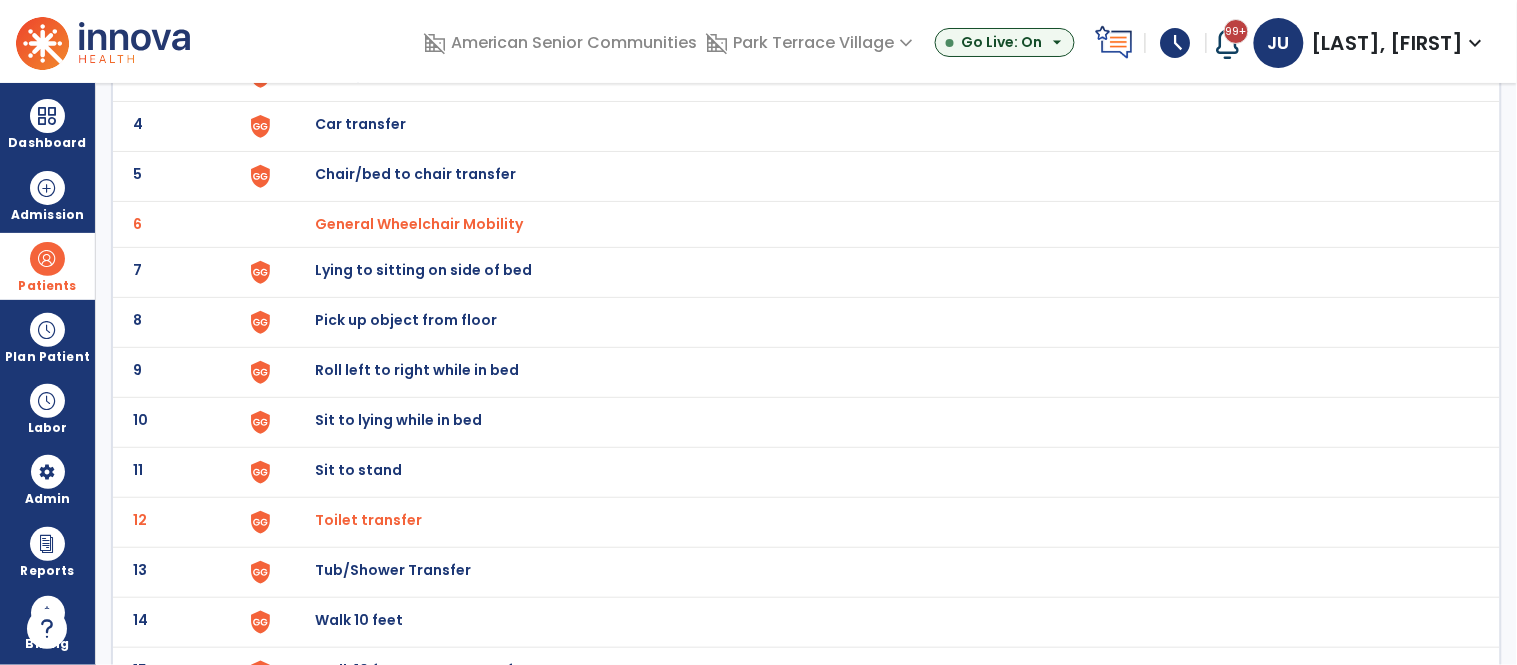 click on "Toilet transfer" at bounding box center [419, 224] 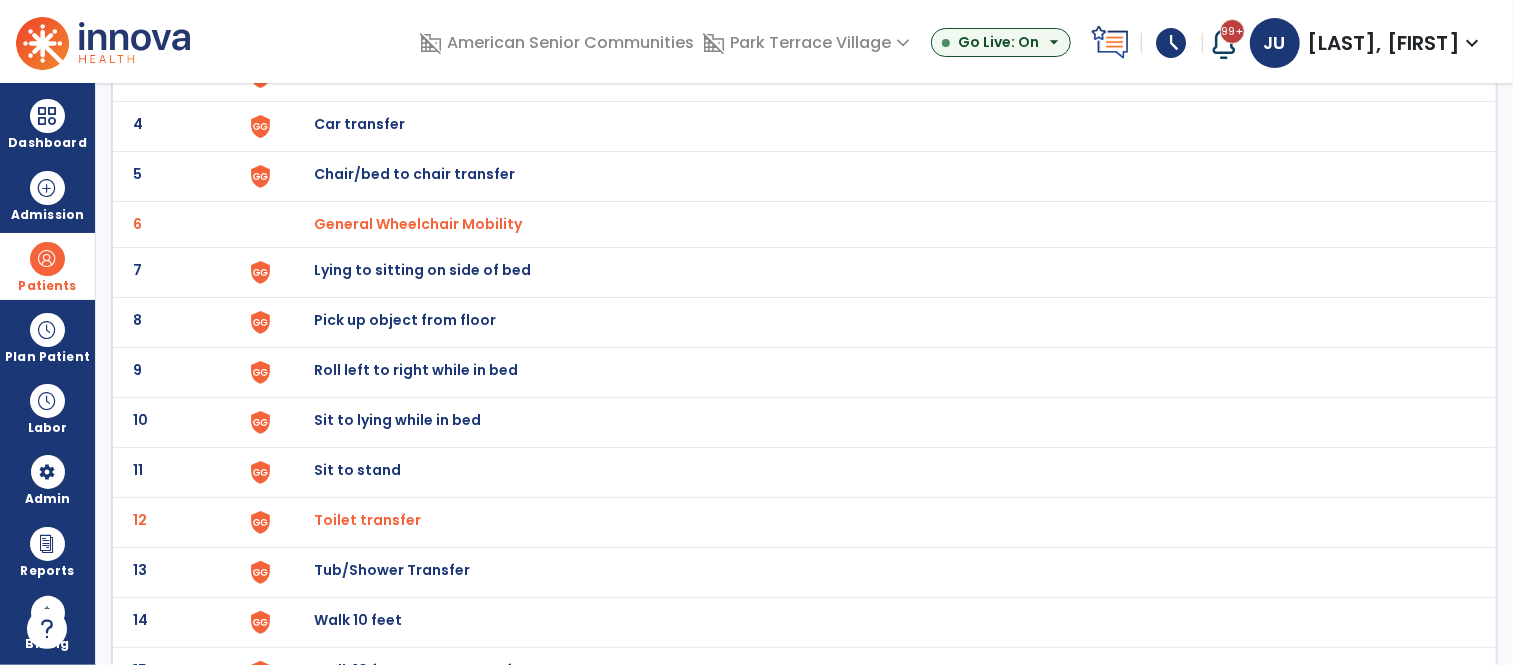 select on "**********" 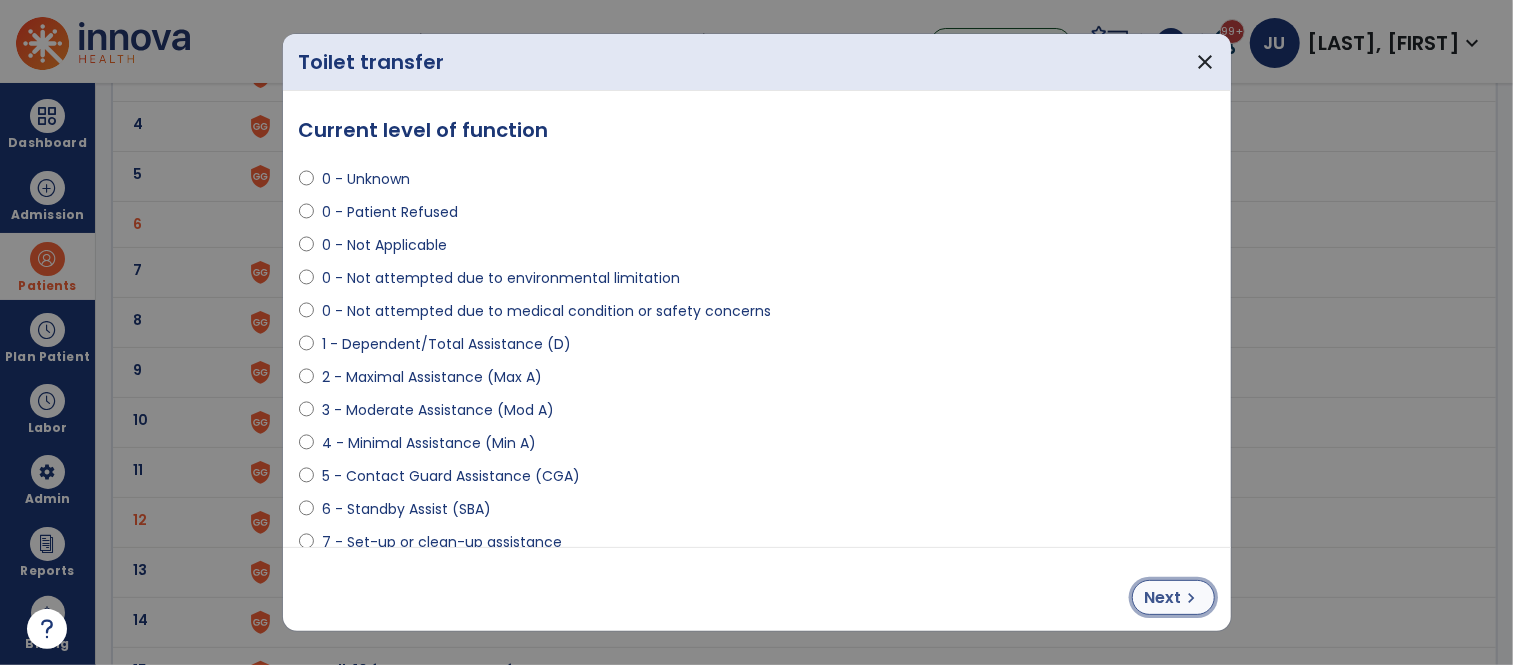 click on "Next" at bounding box center (1163, 598) 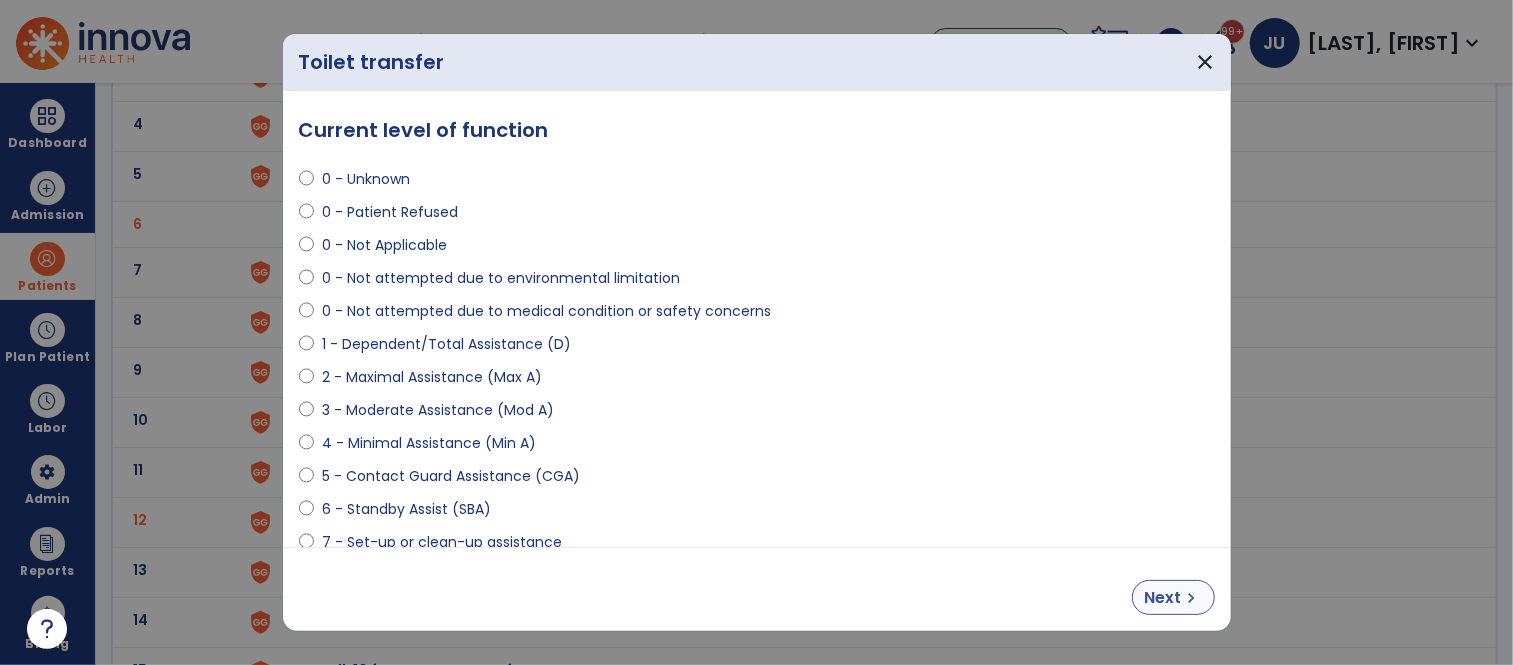 select on "**********" 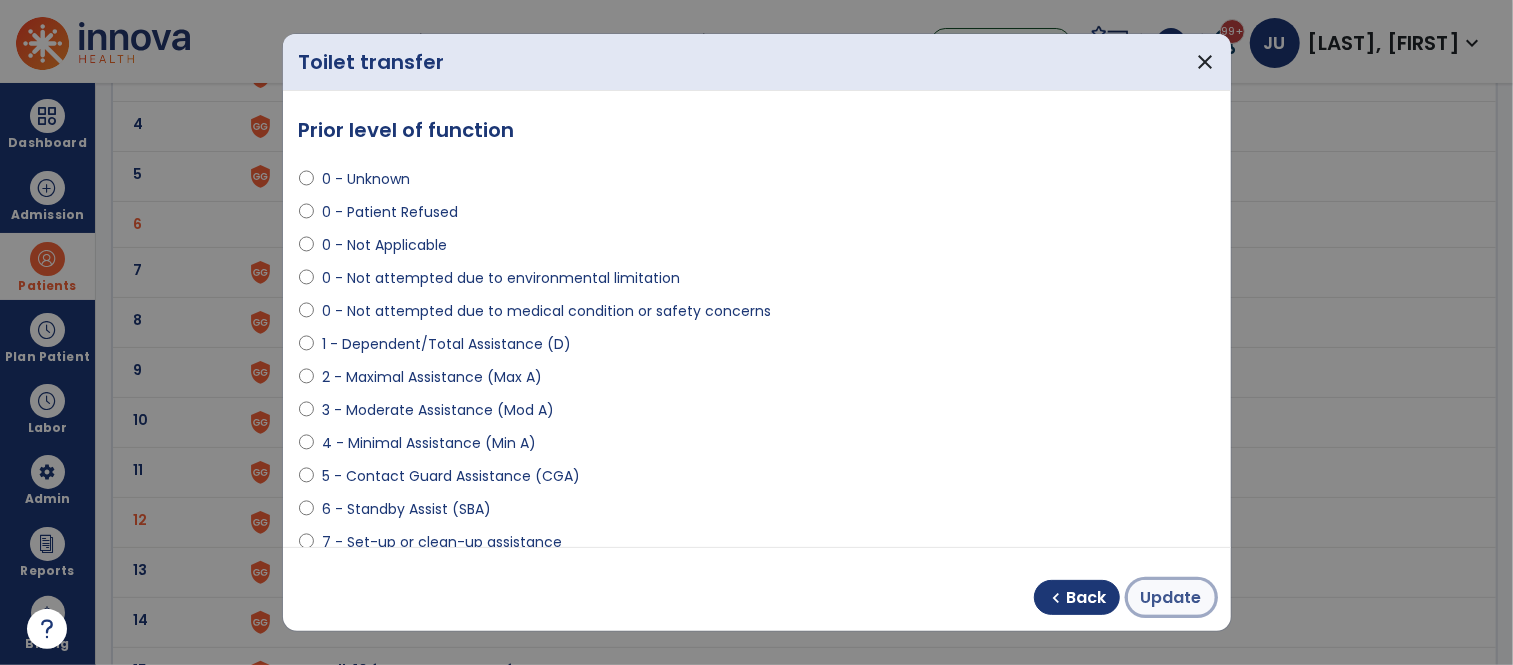 click on "Update" at bounding box center [1171, 598] 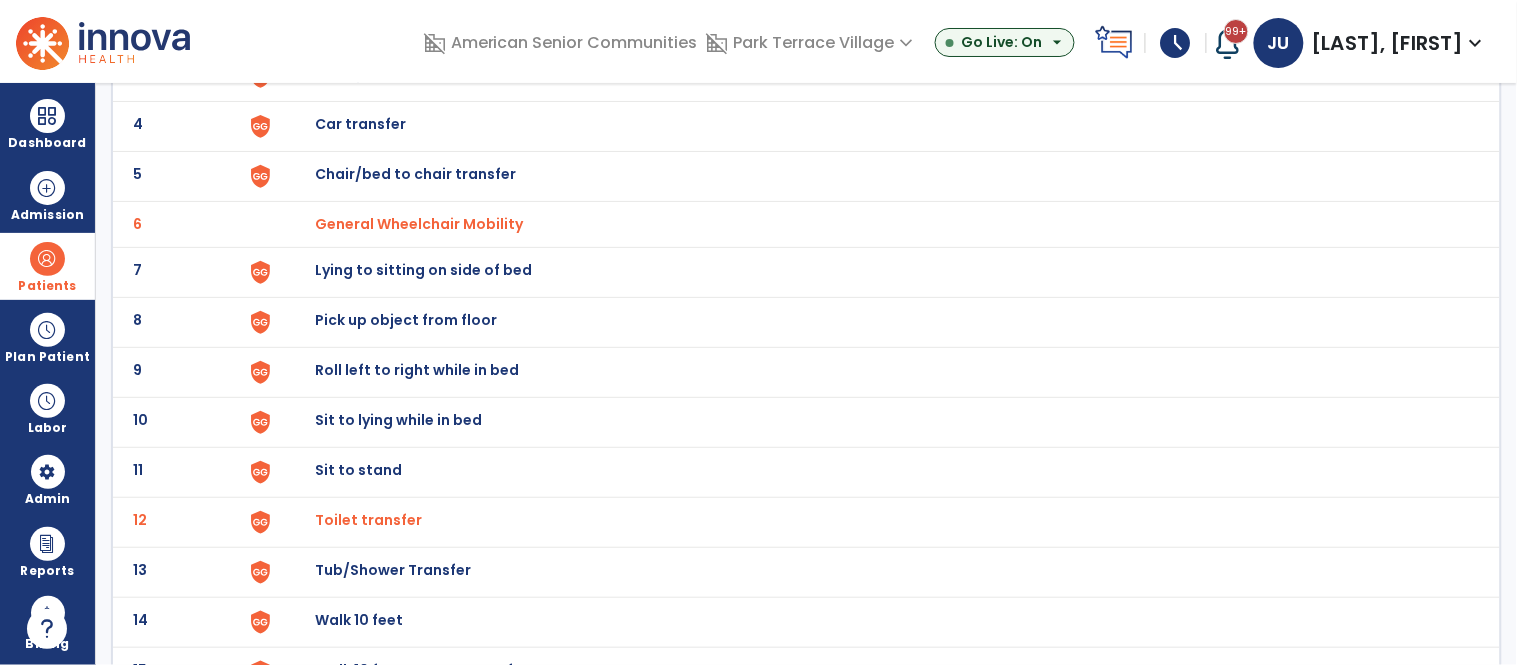 scroll, scrollTop: 125, scrollLeft: 0, axis: vertical 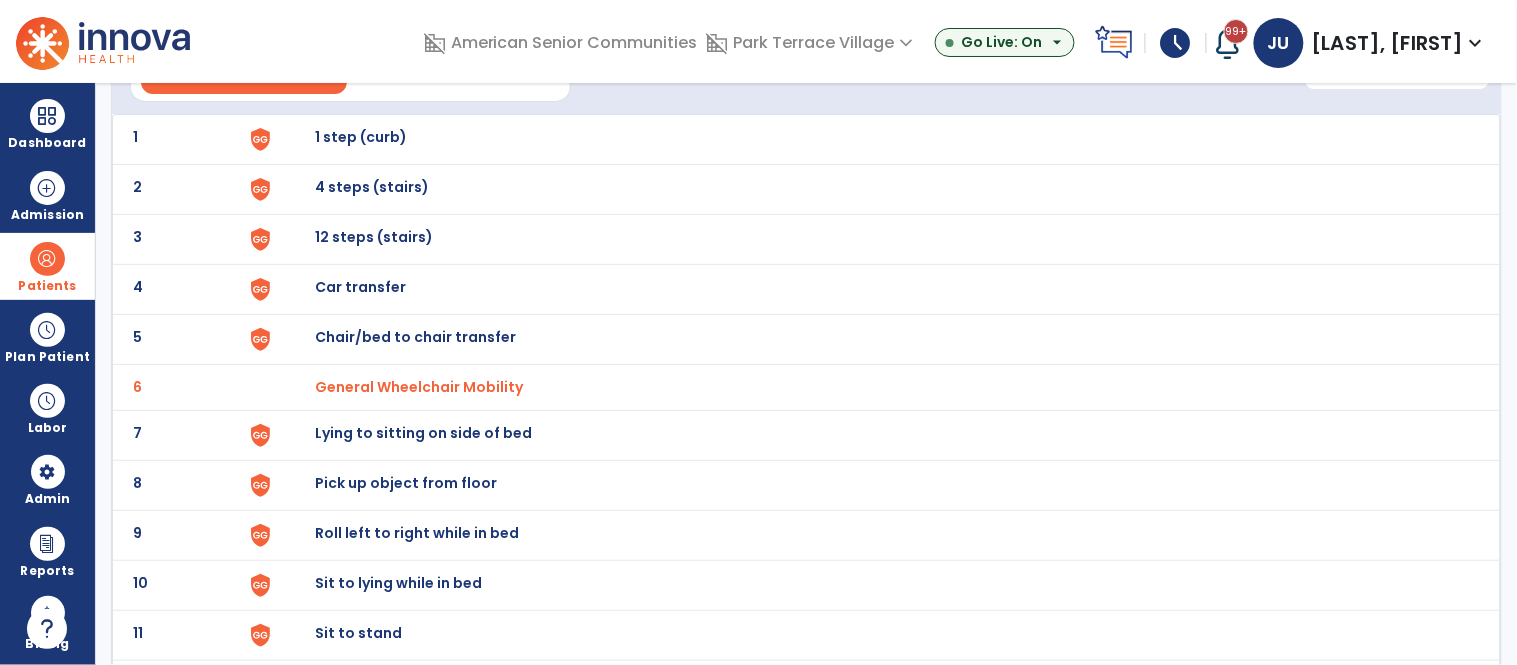 click on "Mobility   ADLs/Selfcare" 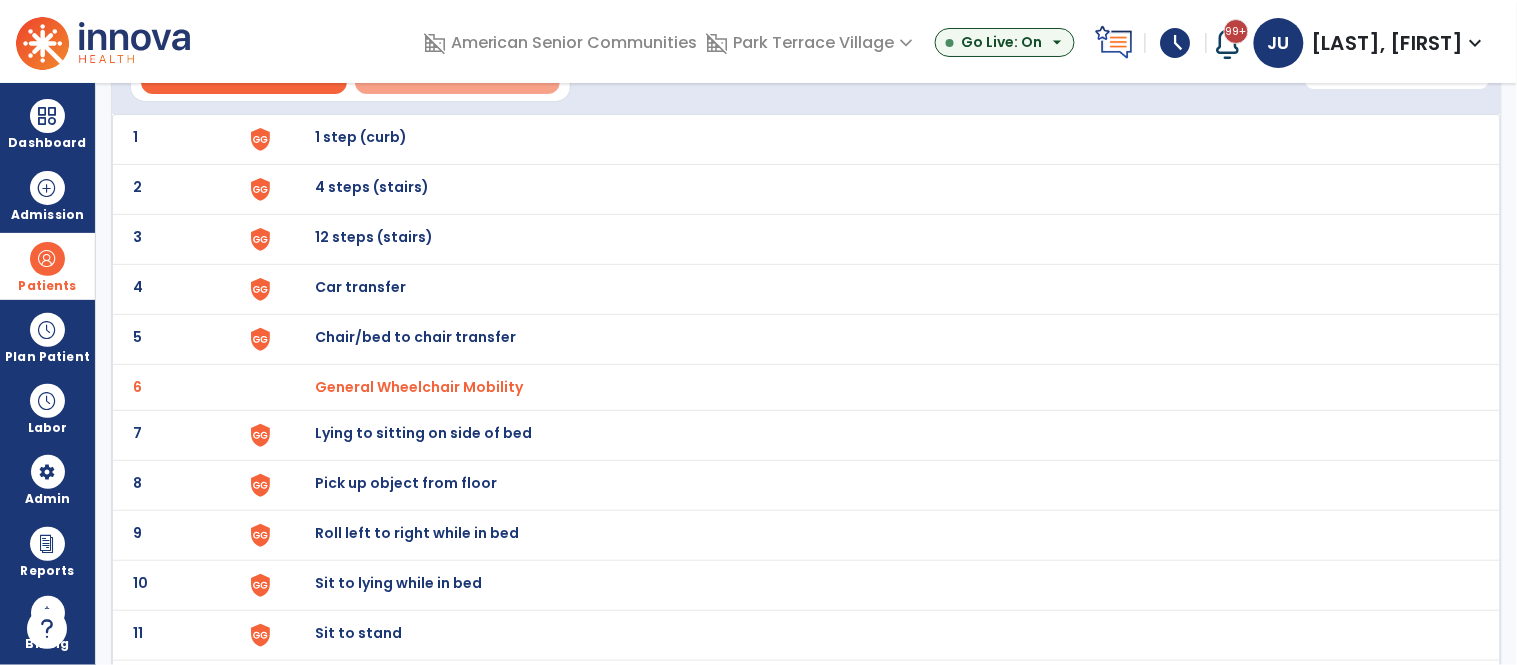 click on "ADLs/Selfcare" at bounding box center [457, 69] 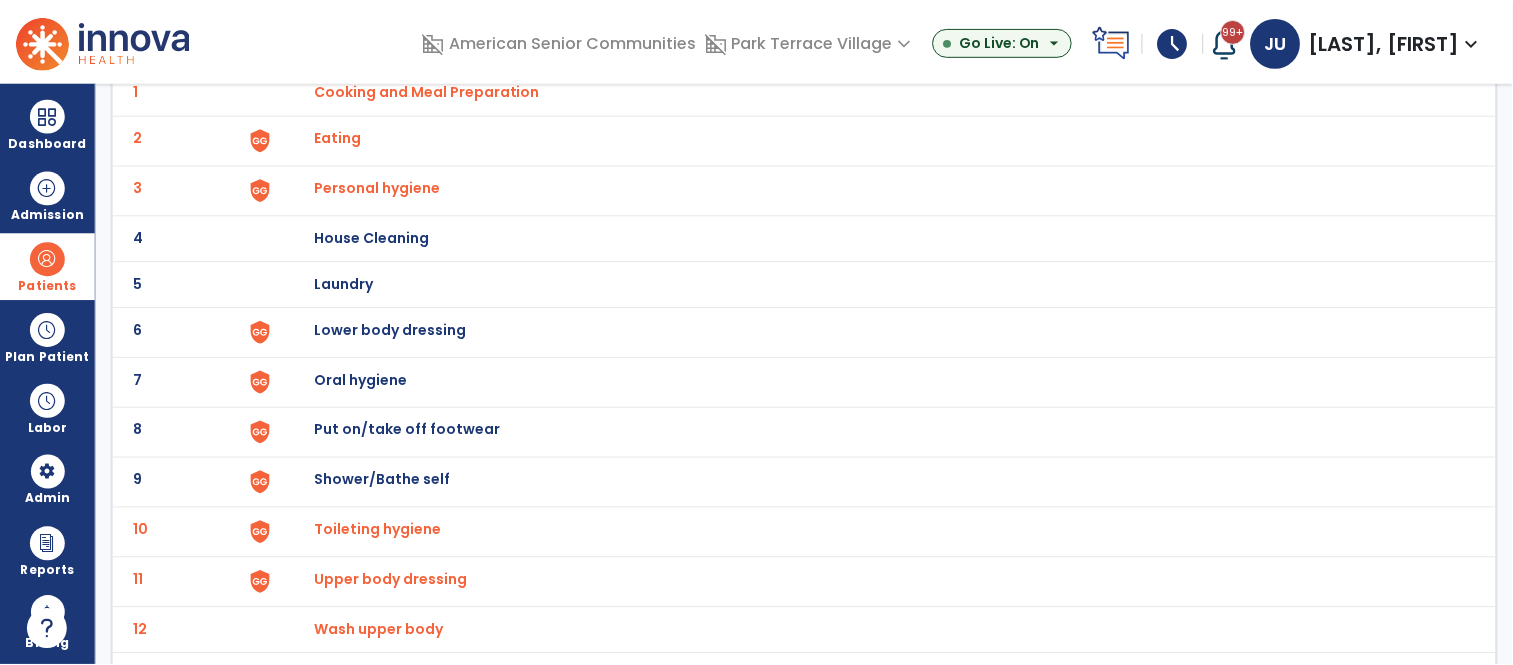 scroll, scrollTop: 171, scrollLeft: 0, axis: vertical 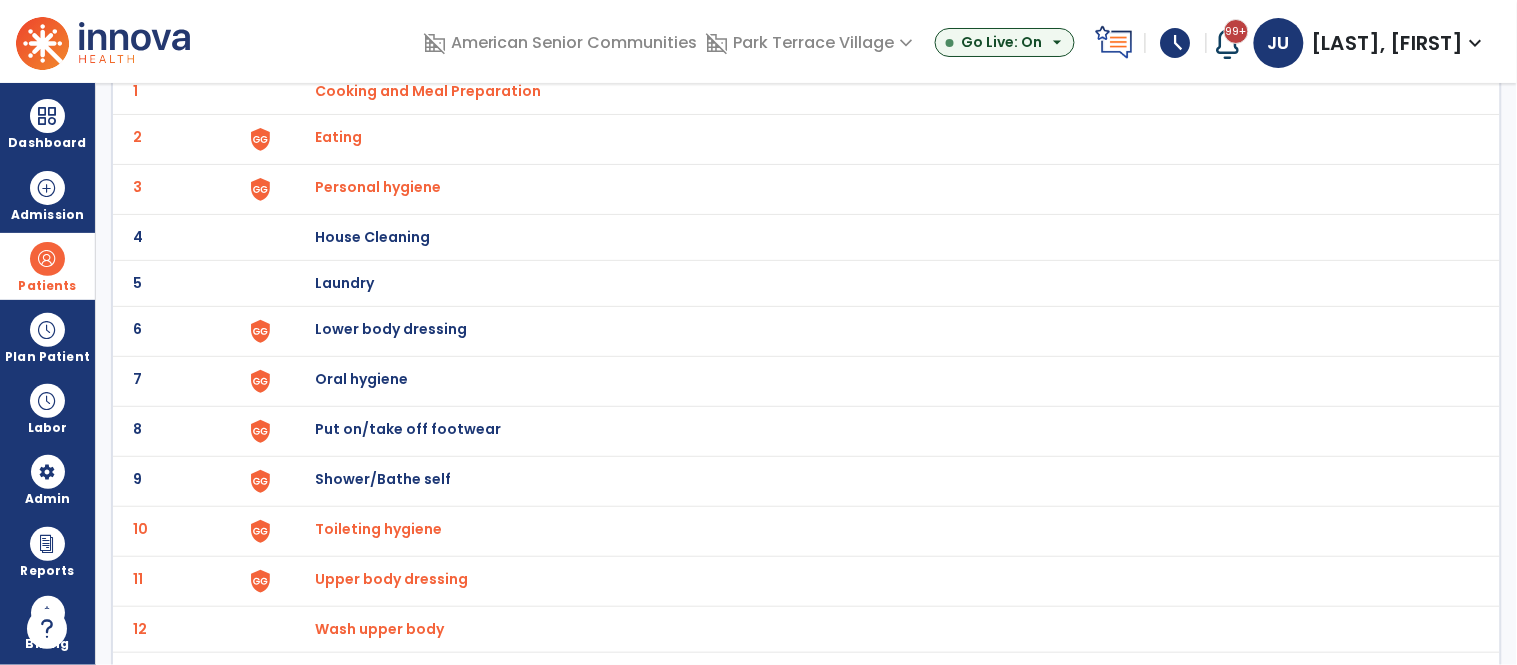 click on "Personal hygiene" at bounding box center (428, 91) 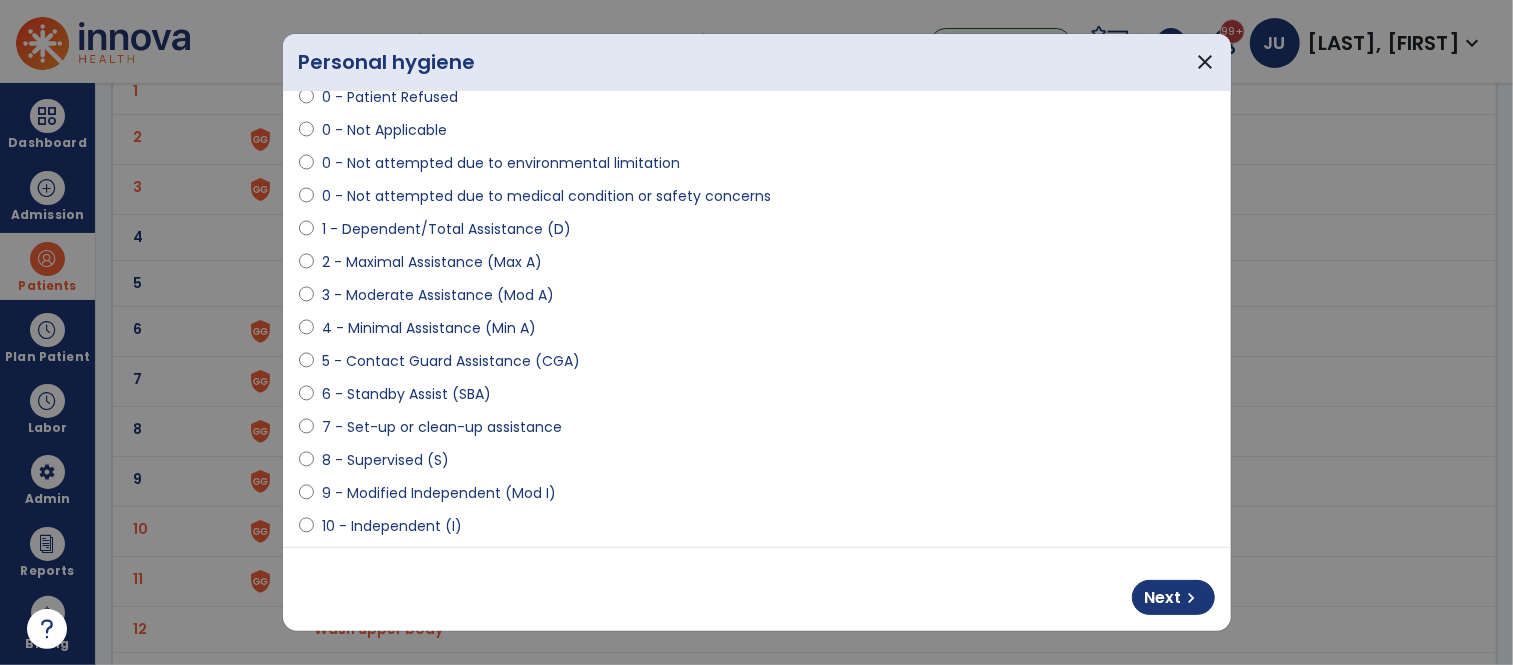 scroll, scrollTop: 128, scrollLeft: 0, axis: vertical 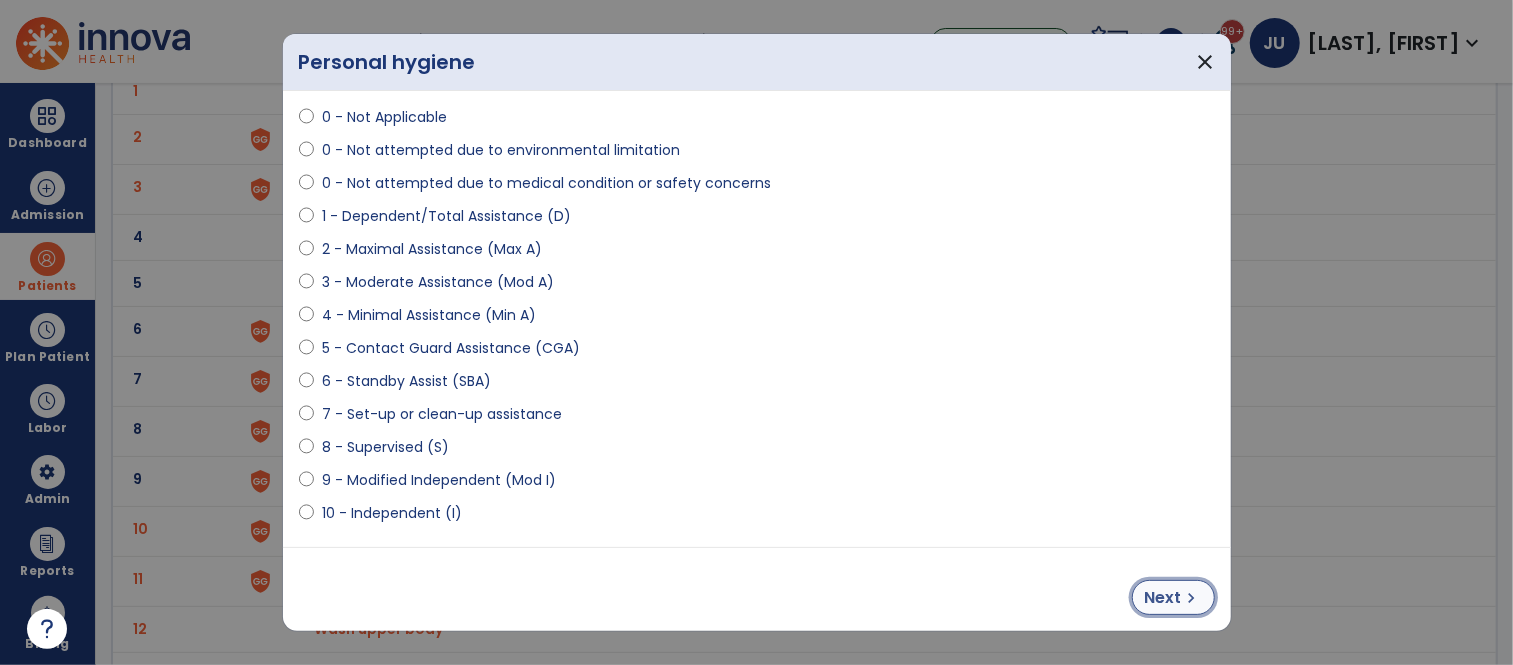 click on "Next" at bounding box center [1163, 598] 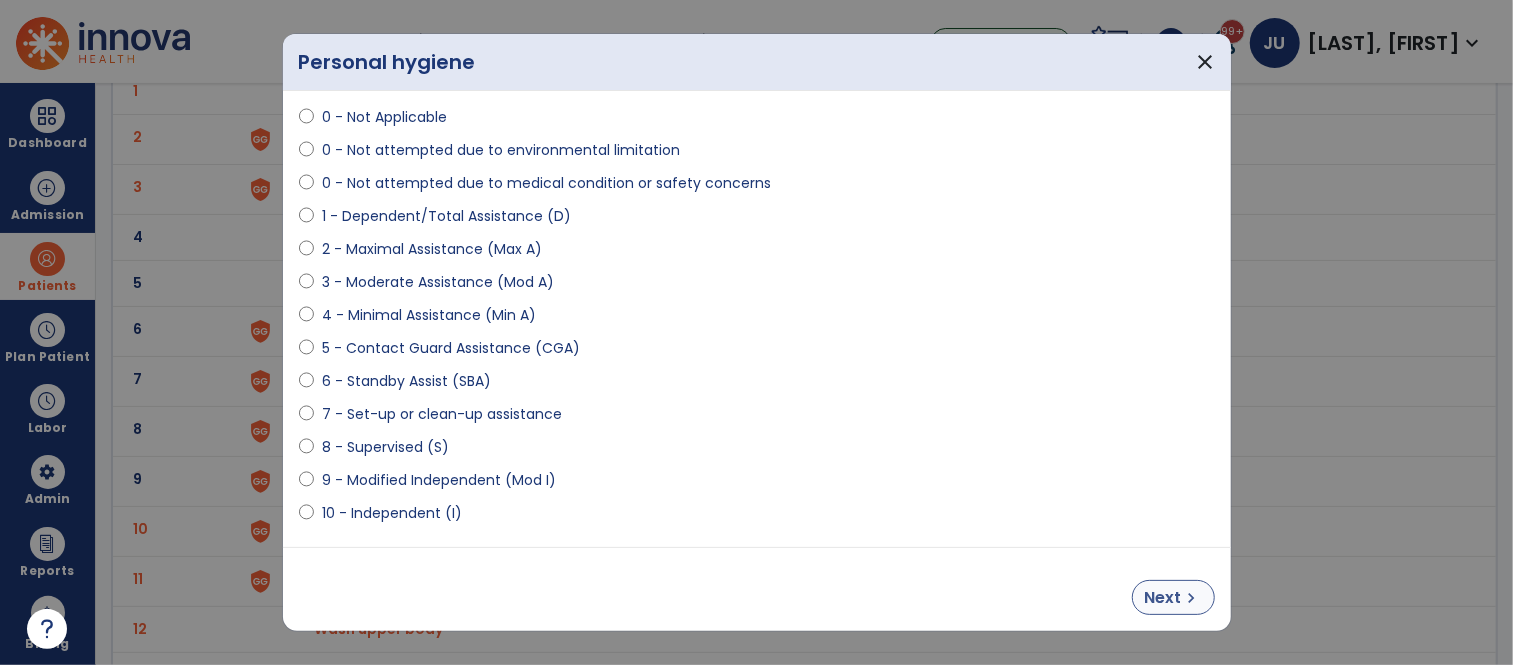 select on "**********" 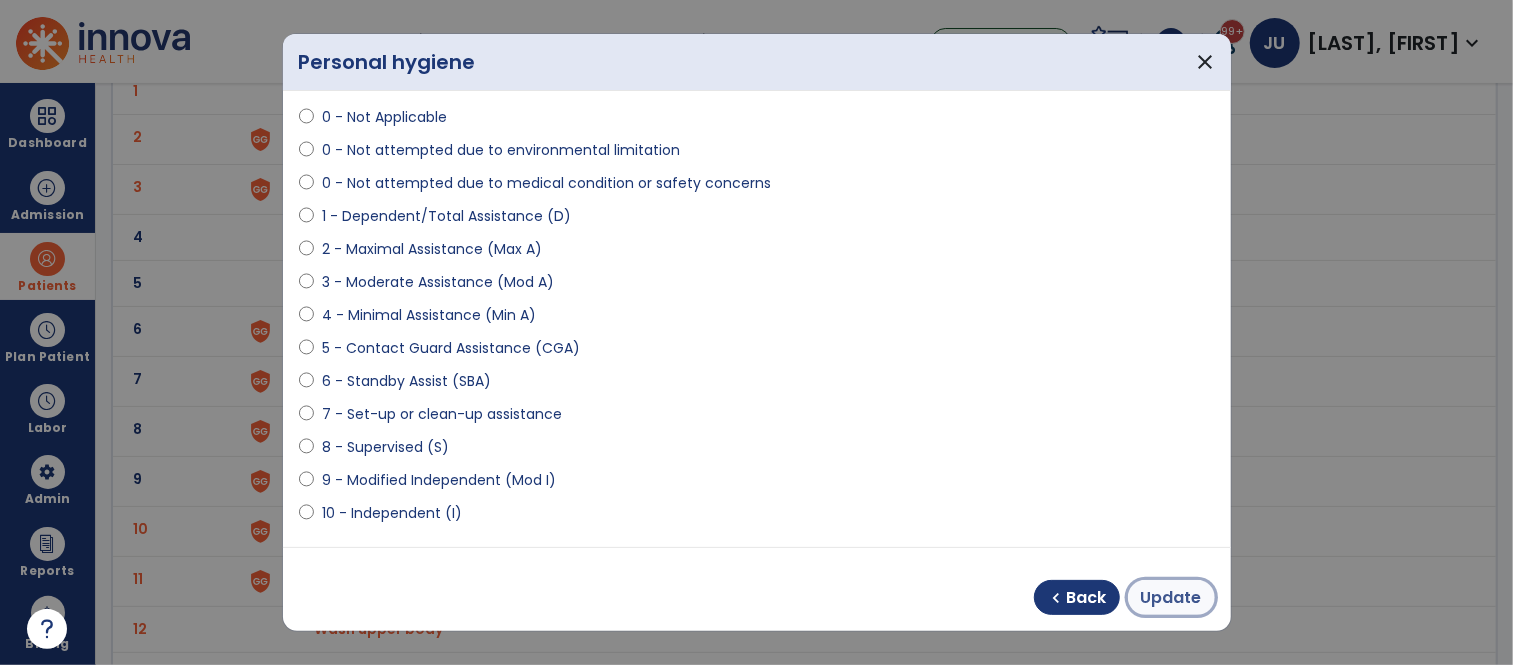 click on "Update" at bounding box center (1171, 598) 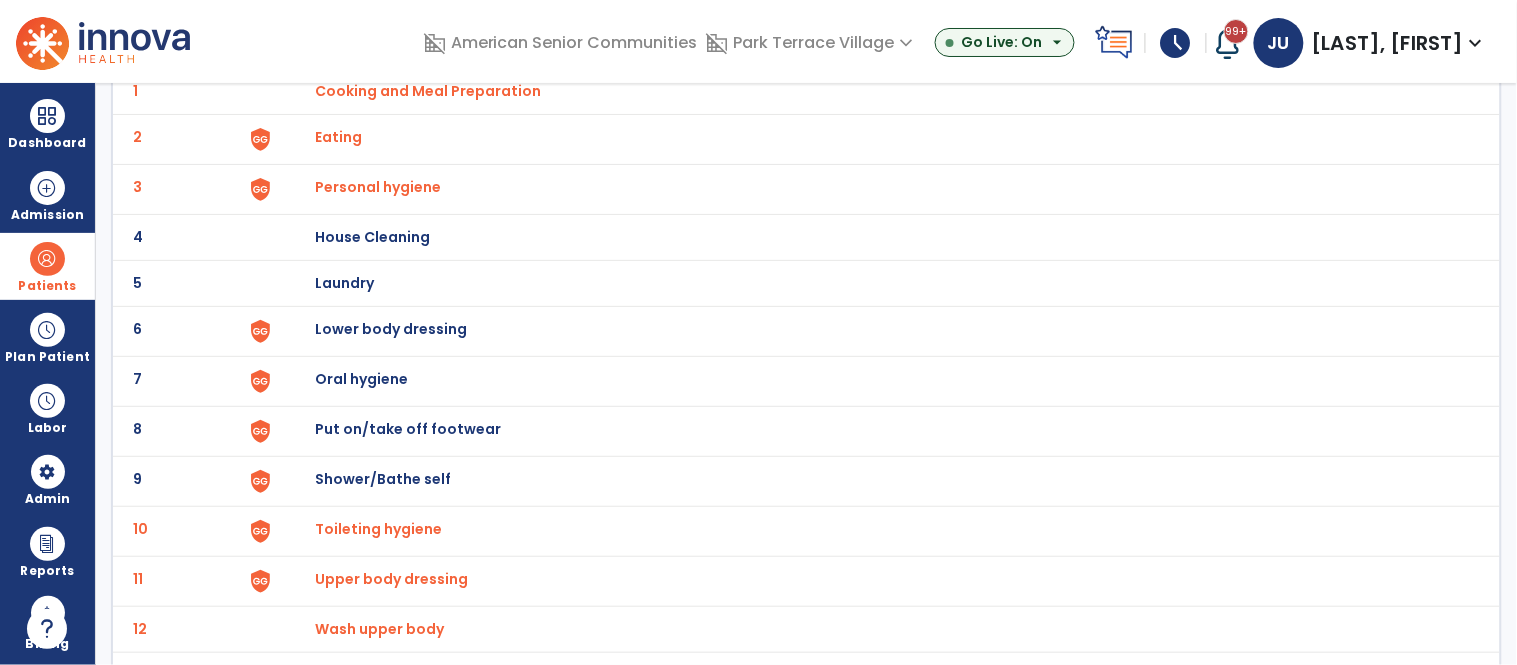 click on "9 Shower/Bathe self" 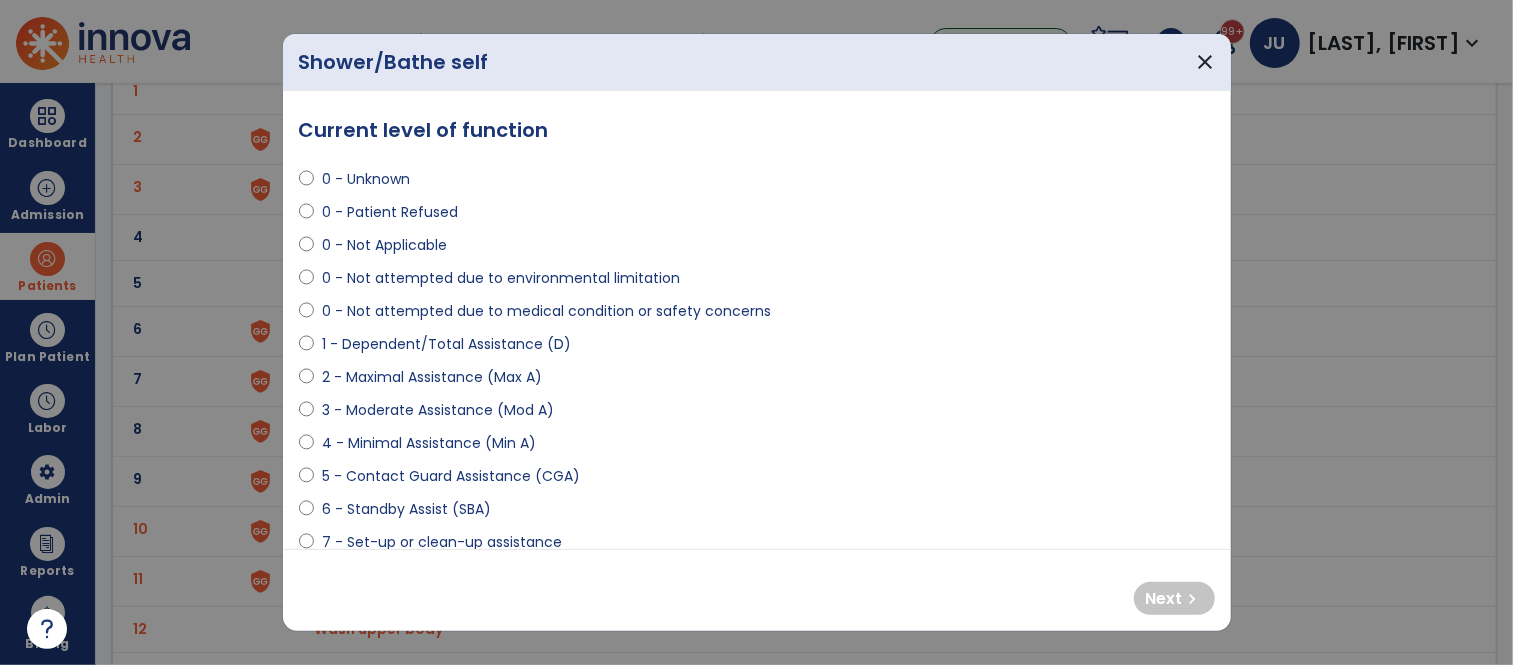 scroll, scrollTop: 203, scrollLeft: 0, axis: vertical 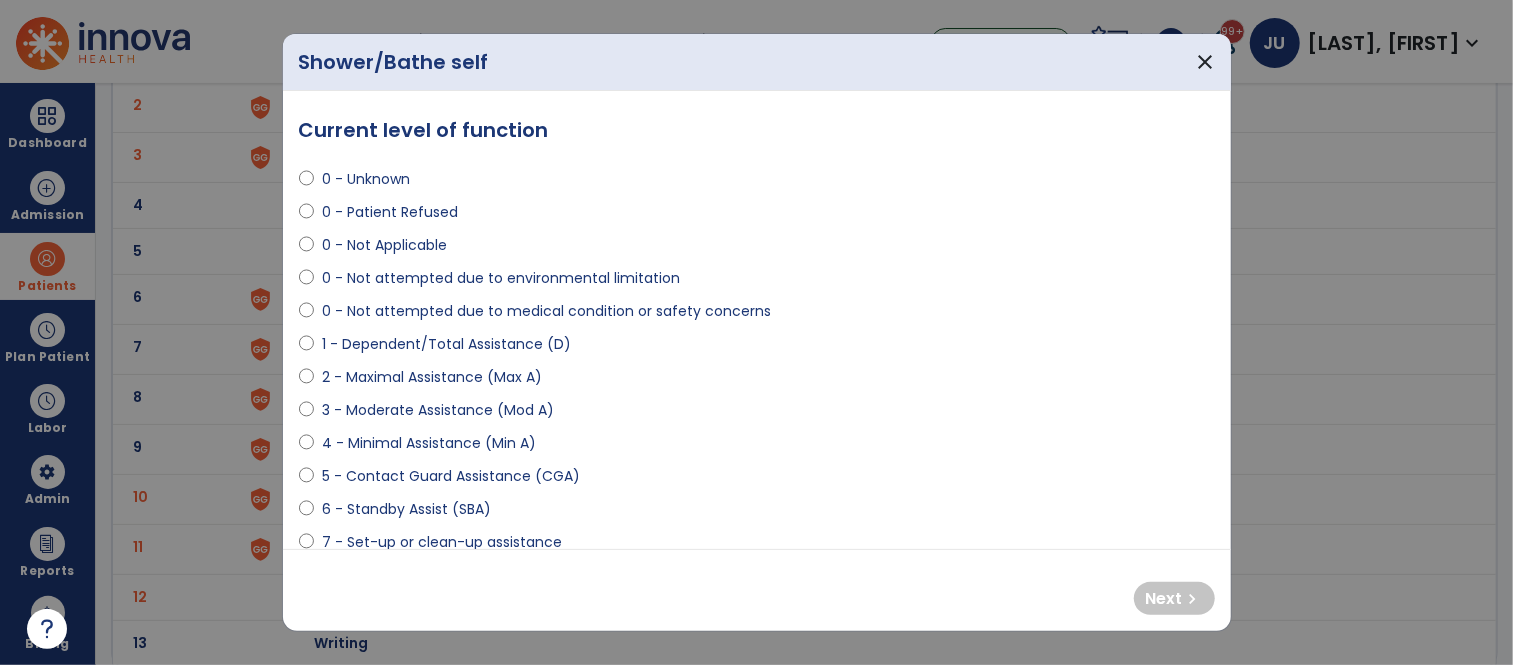 select on "**********" 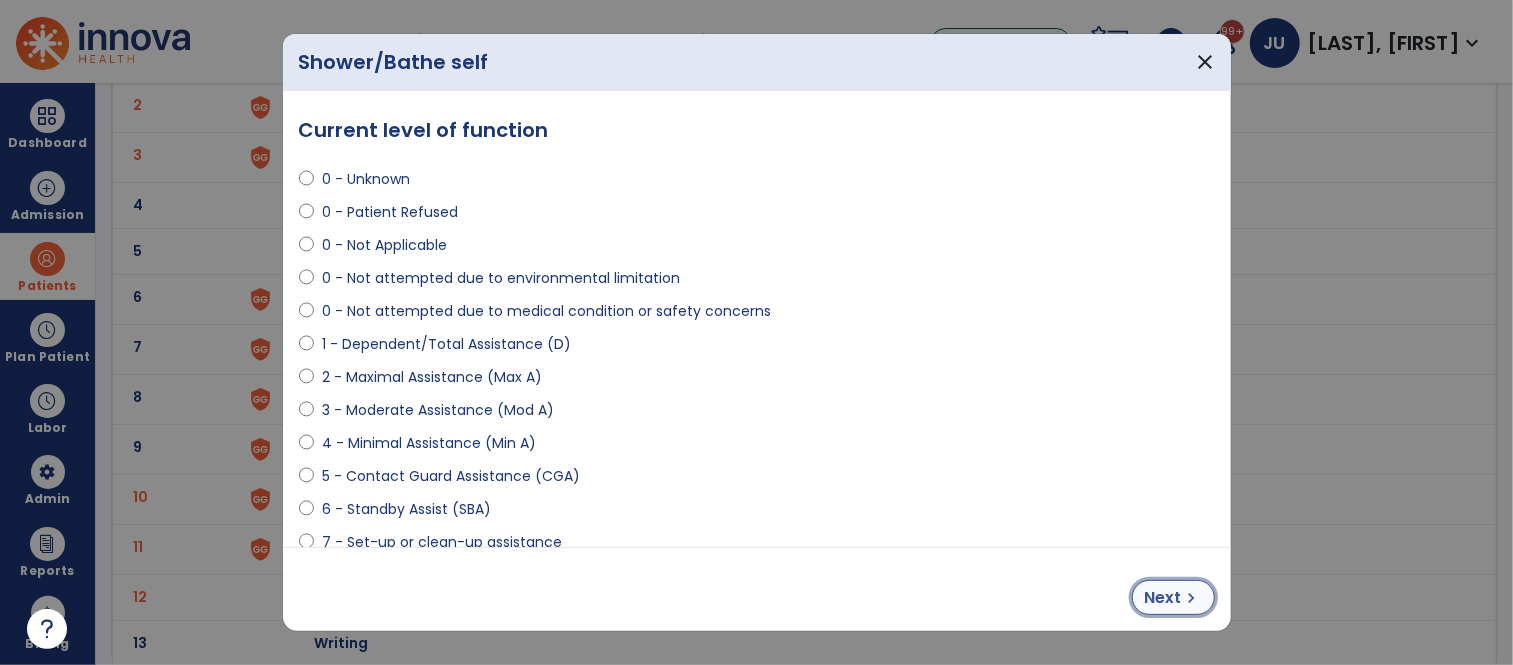 click on "Next" at bounding box center [1163, 598] 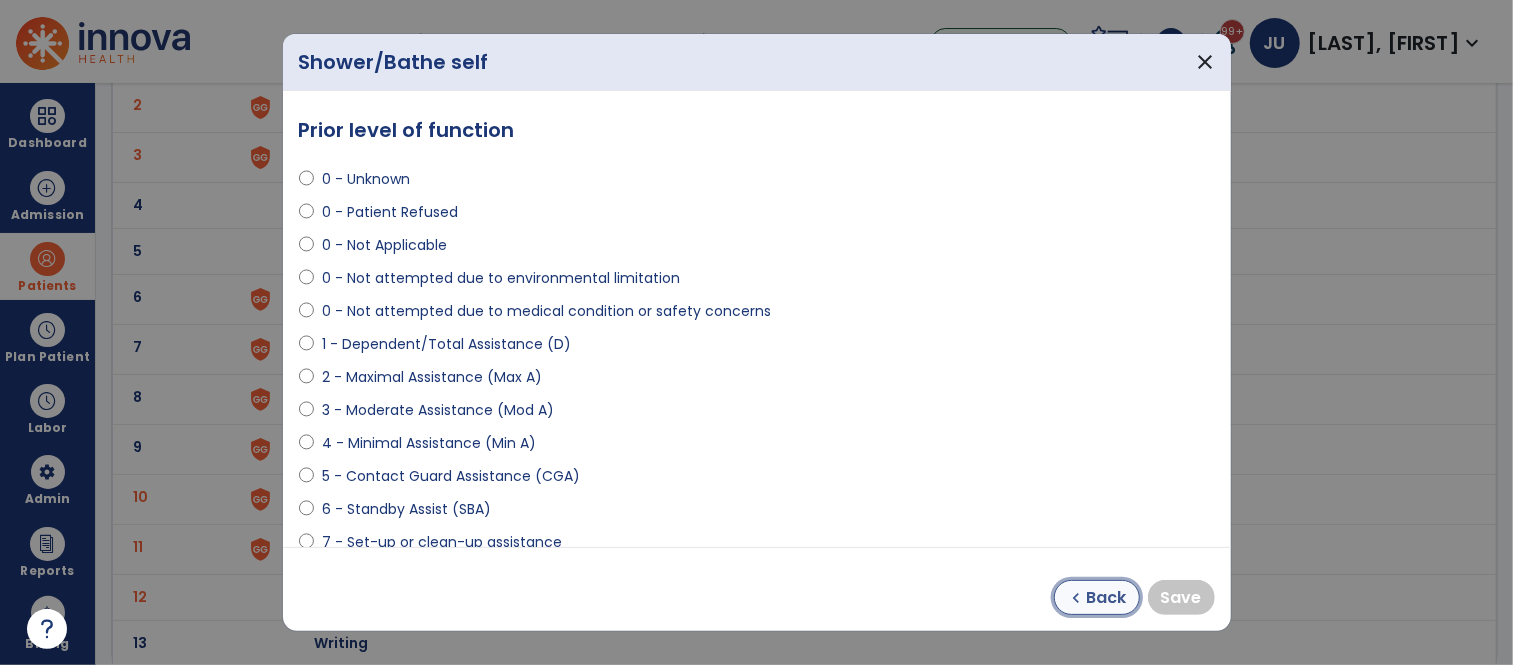 click on "Back" at bounding box center [1107, 598] 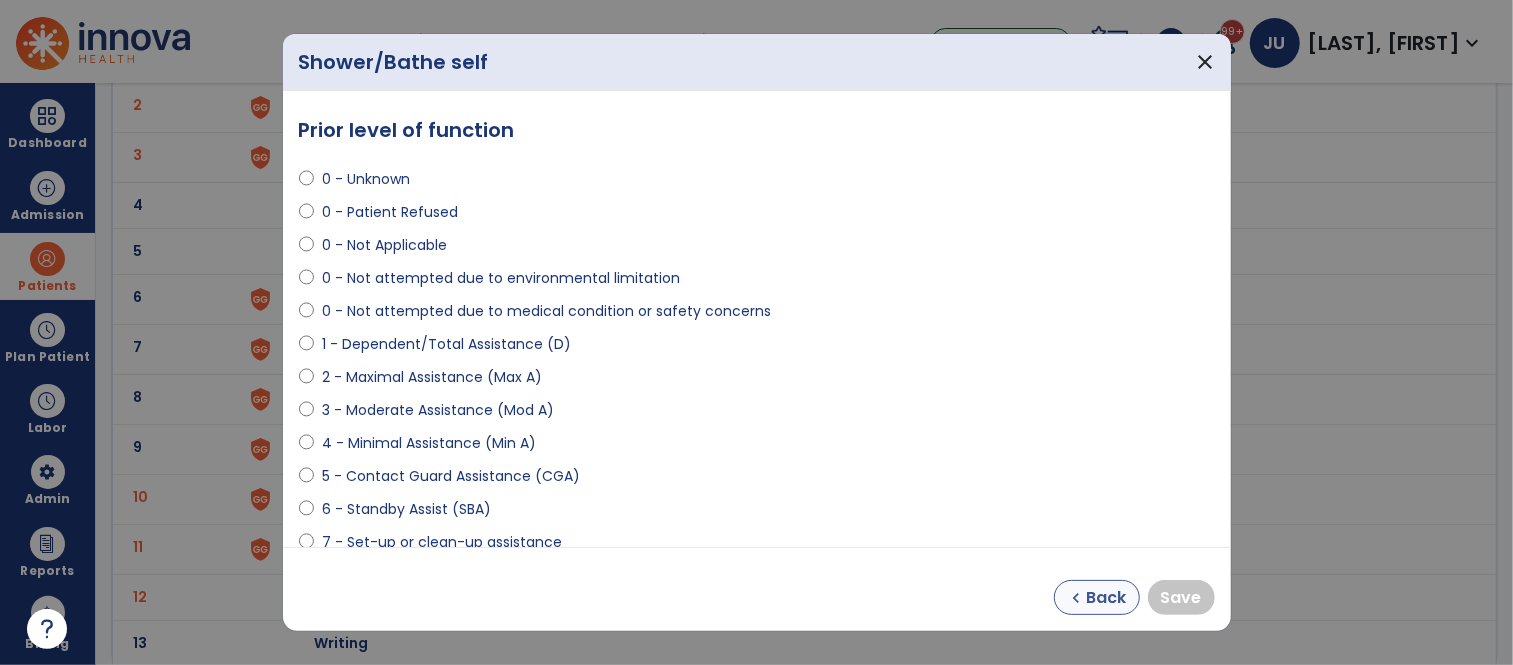 select on "**********" 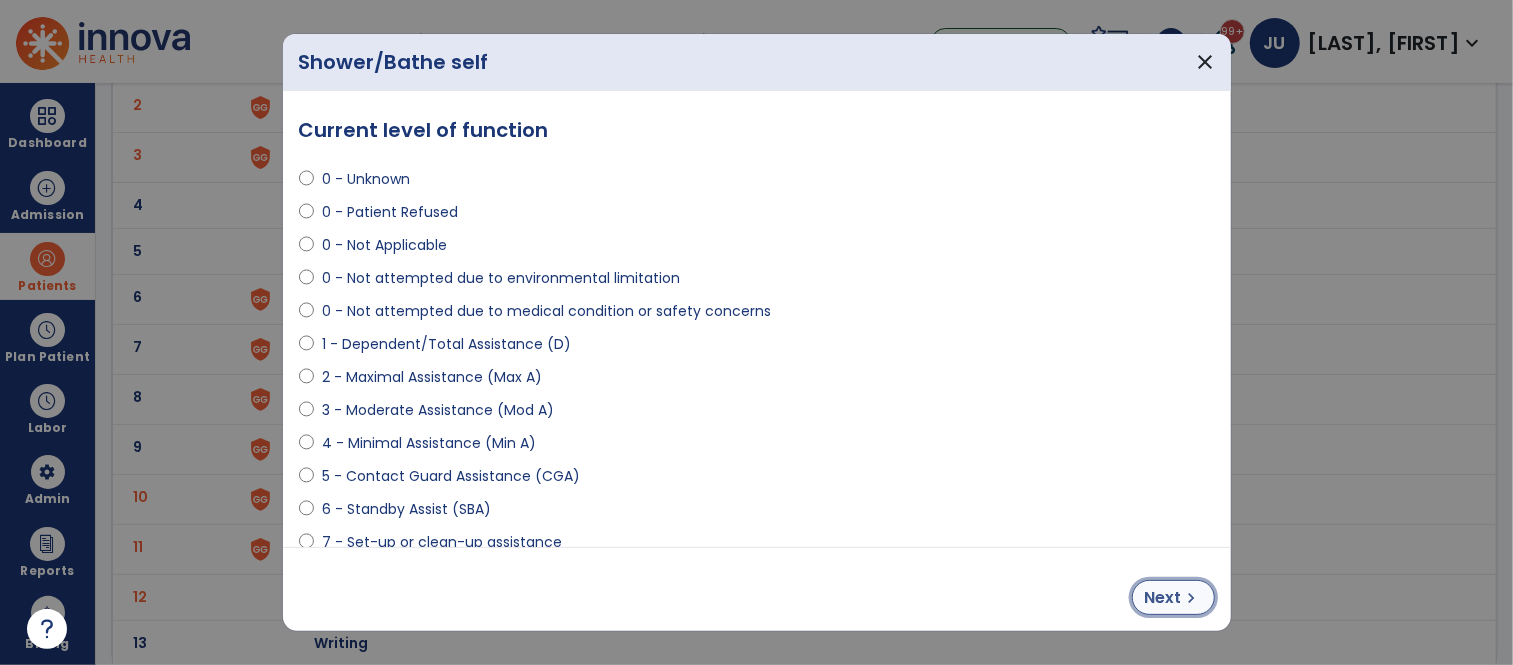 click on "Next" at bounding box center (1163, 598) 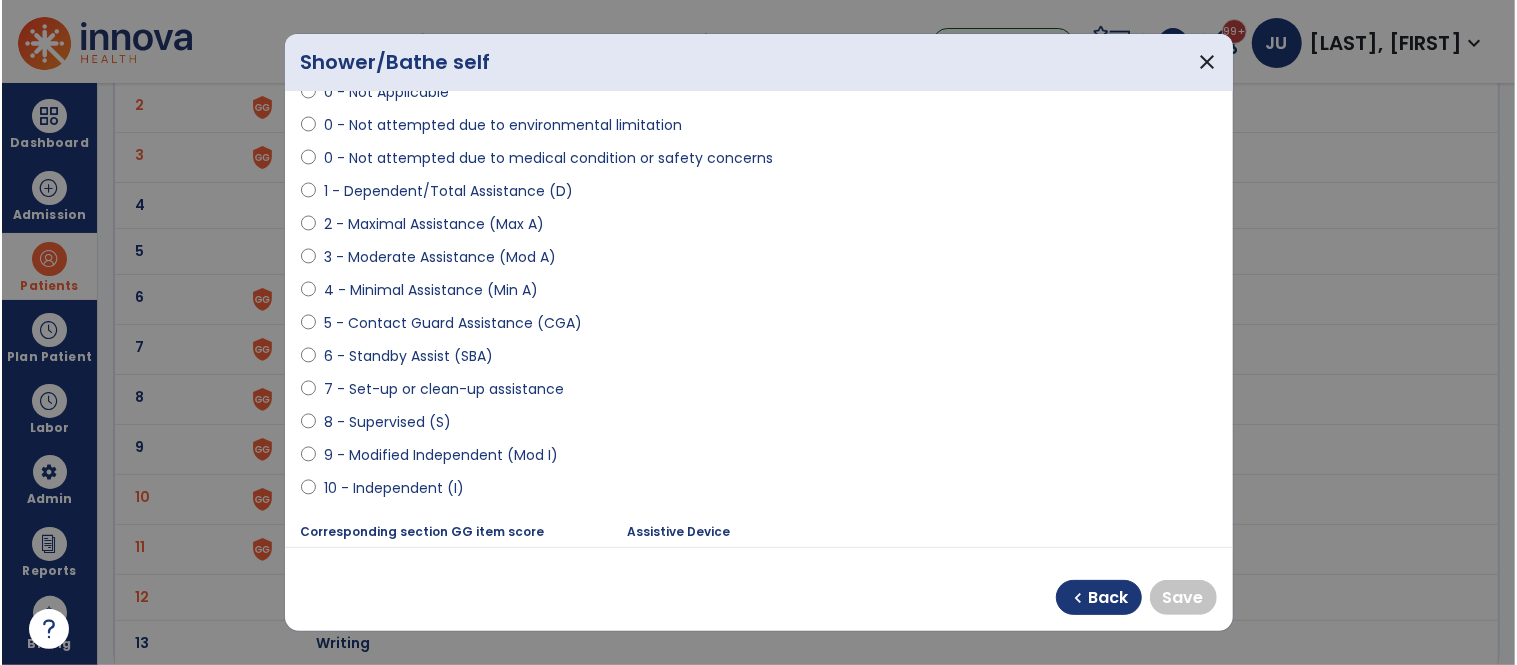scroll, scrollTop: 191, scrollLeft: 0, axis: vertical 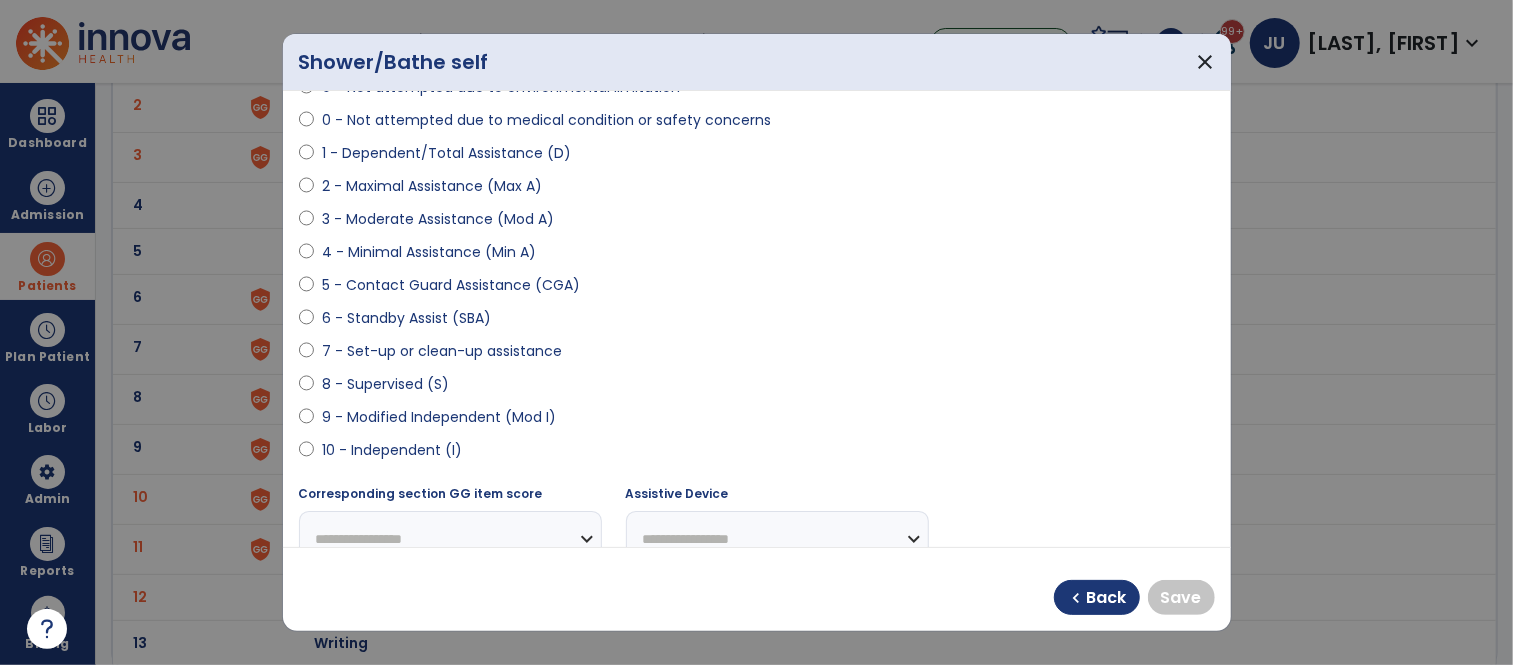 select on "**********" 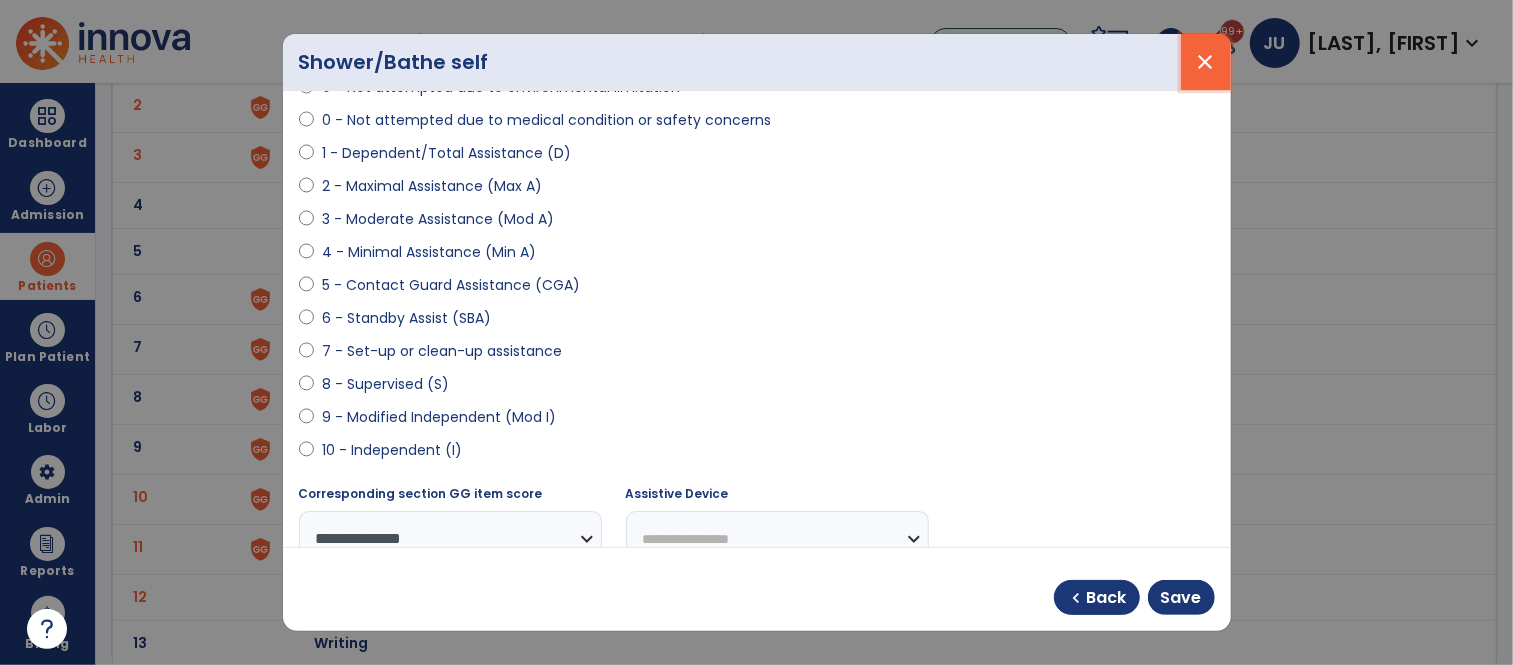 click on "close" at bounding box center [1206, 62] 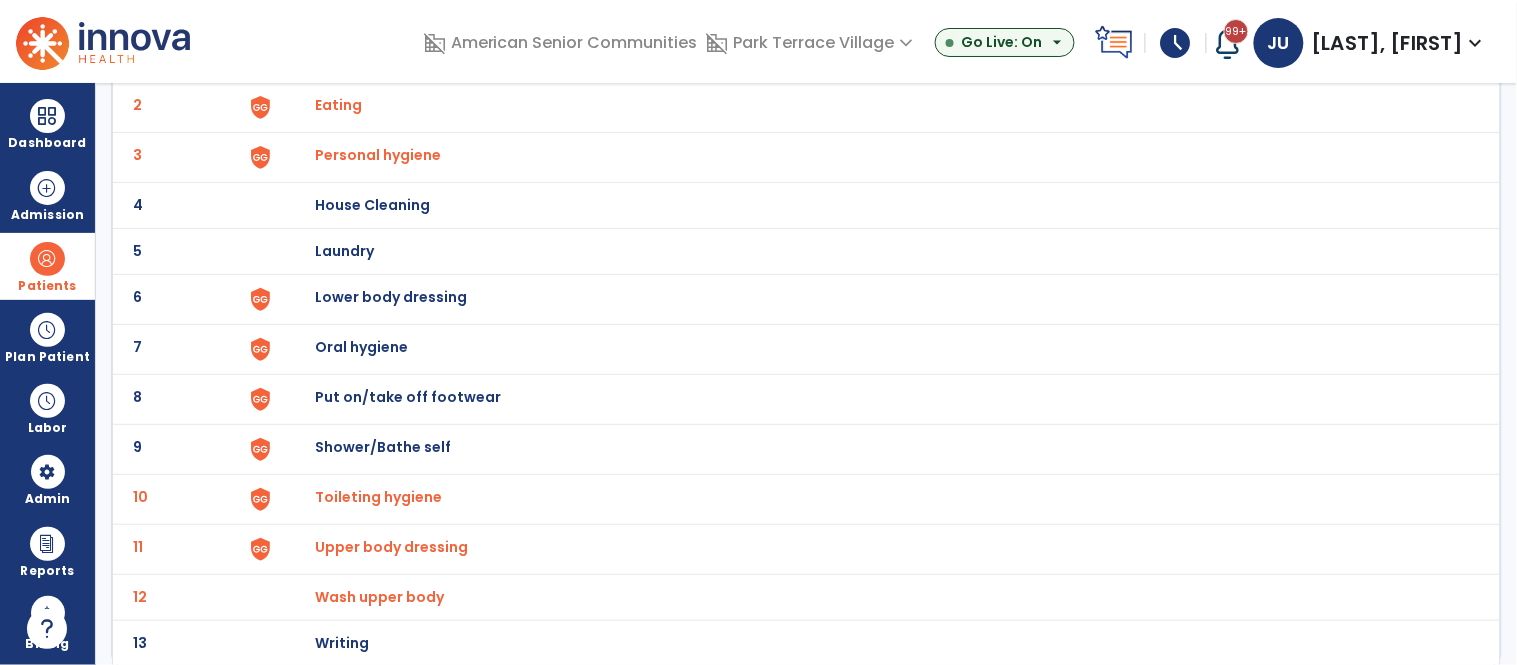 click on "Toileting hygiene" at bounding box center (428, 59) 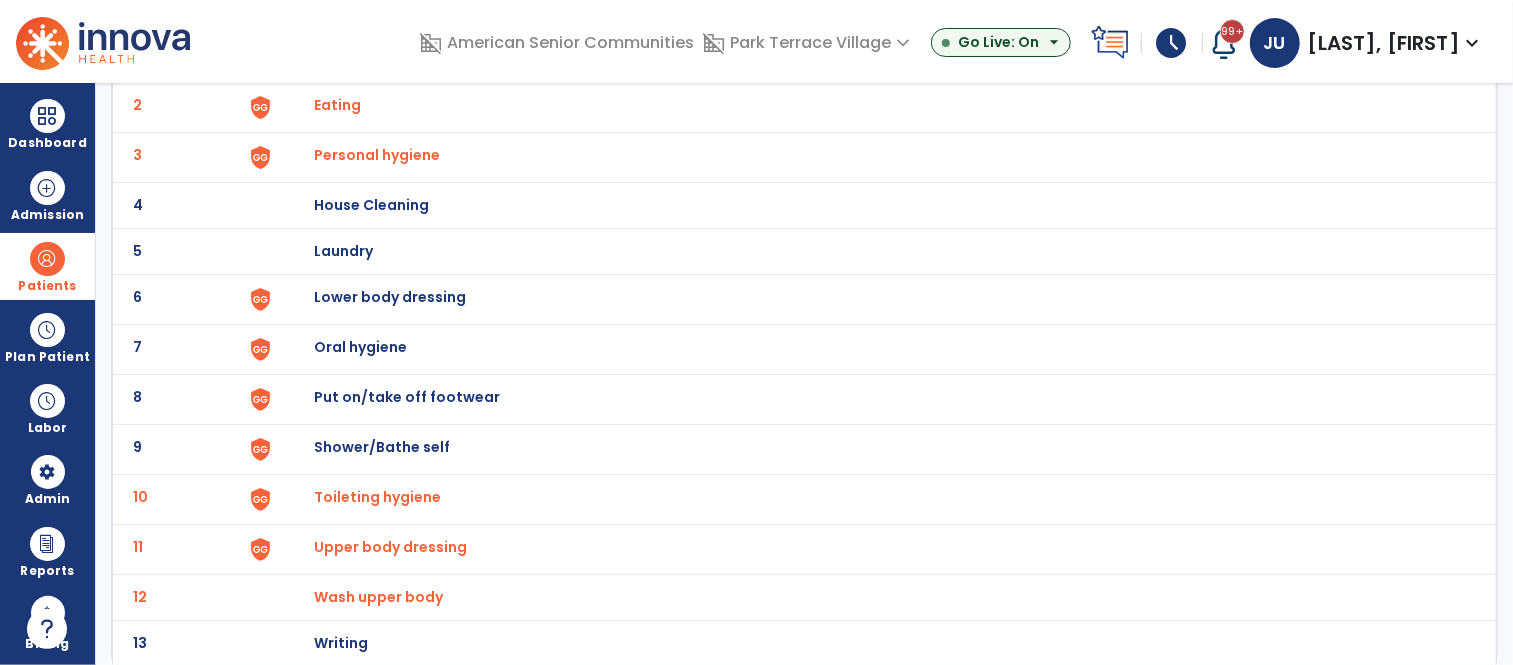 select on "**********" 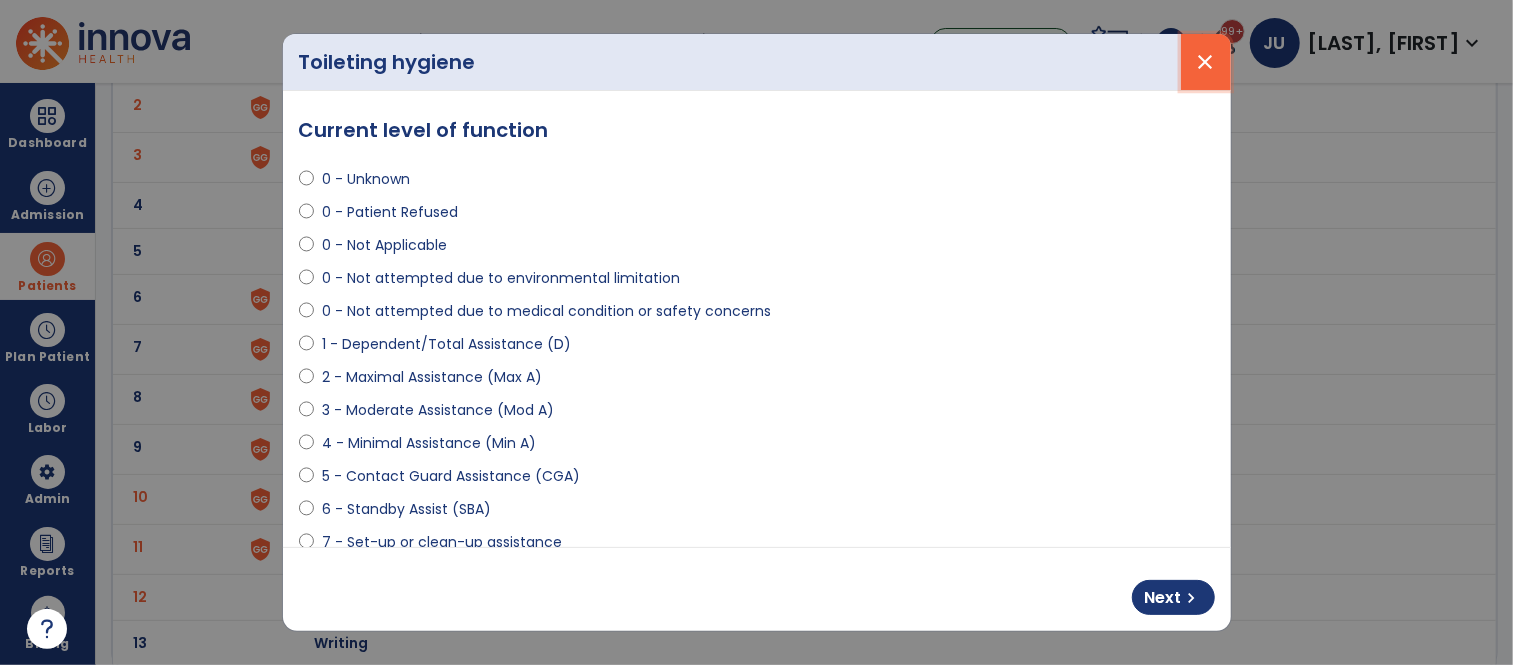 click on "close" at bounding box center [1206, 62] 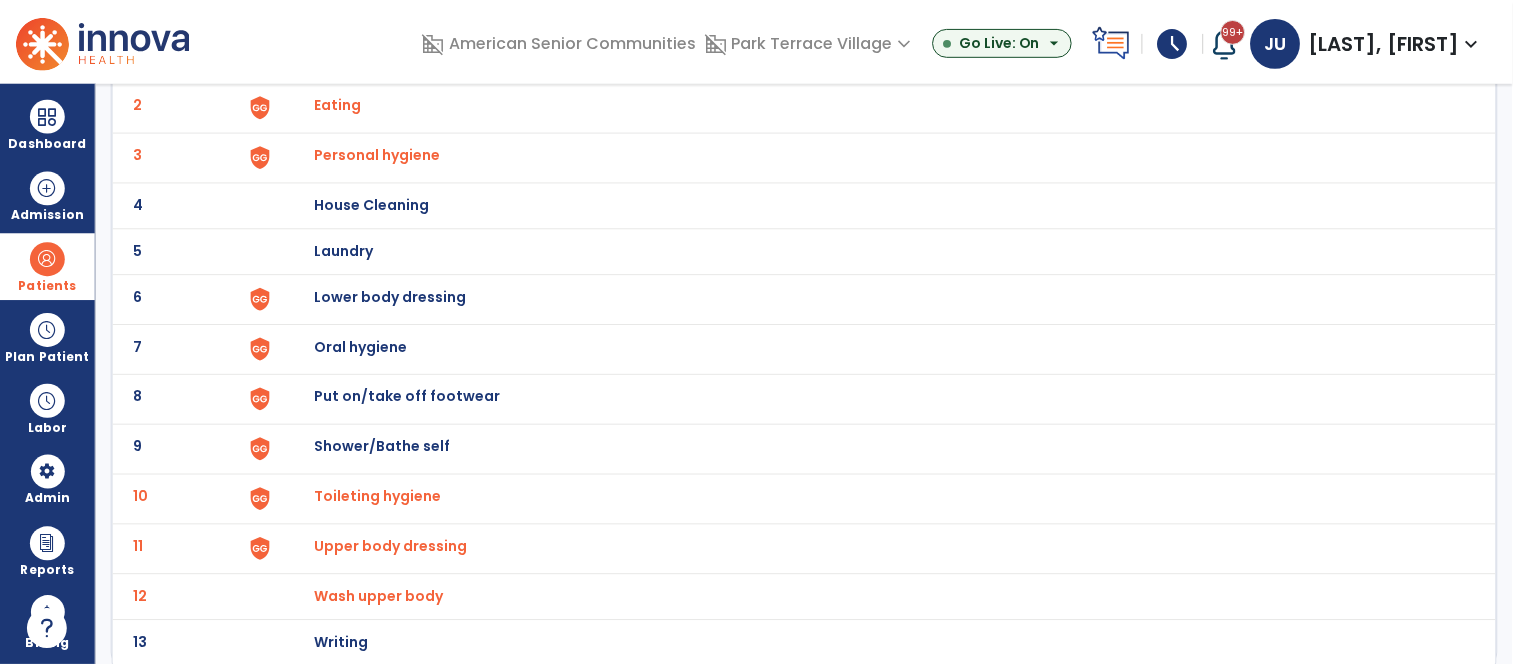 scroll, scrollTop: 206, scrollLeft: 0, axis: vertical 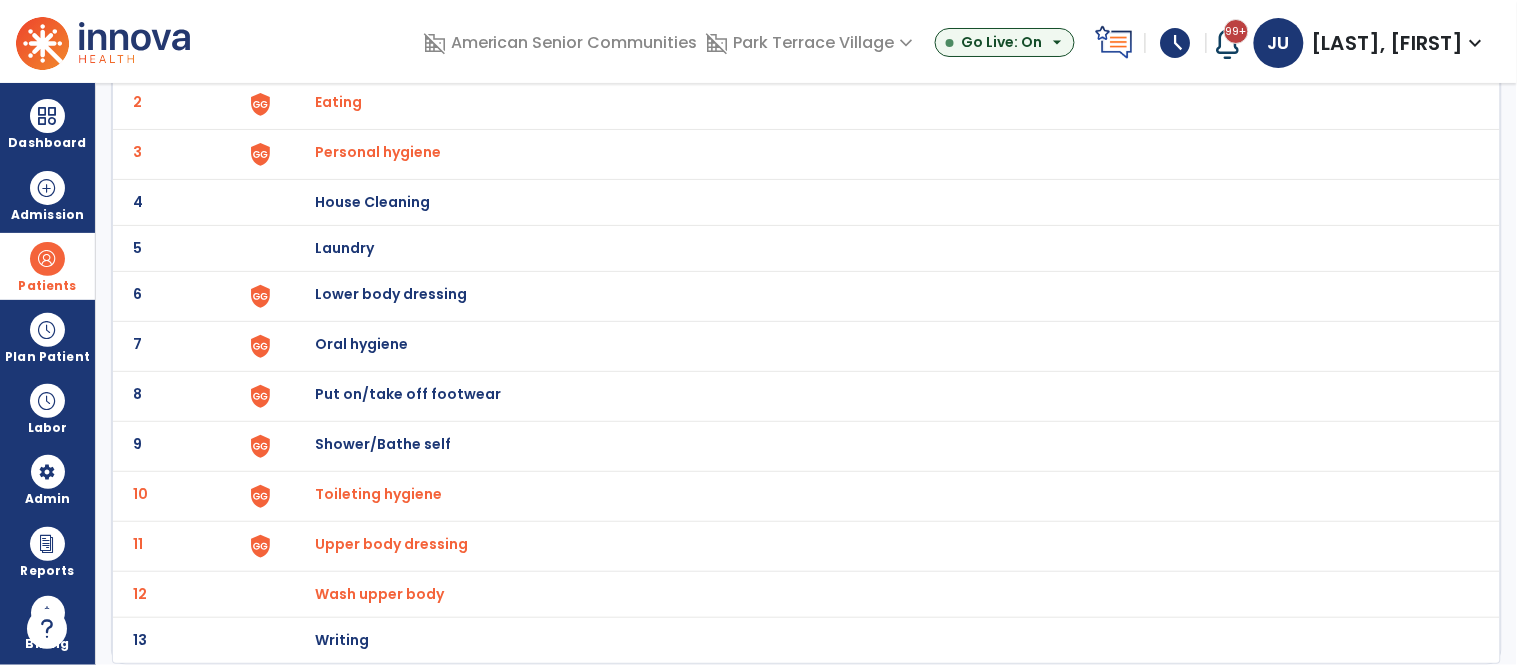 click on "Upper body dressing" at bounding box center (428, 56) 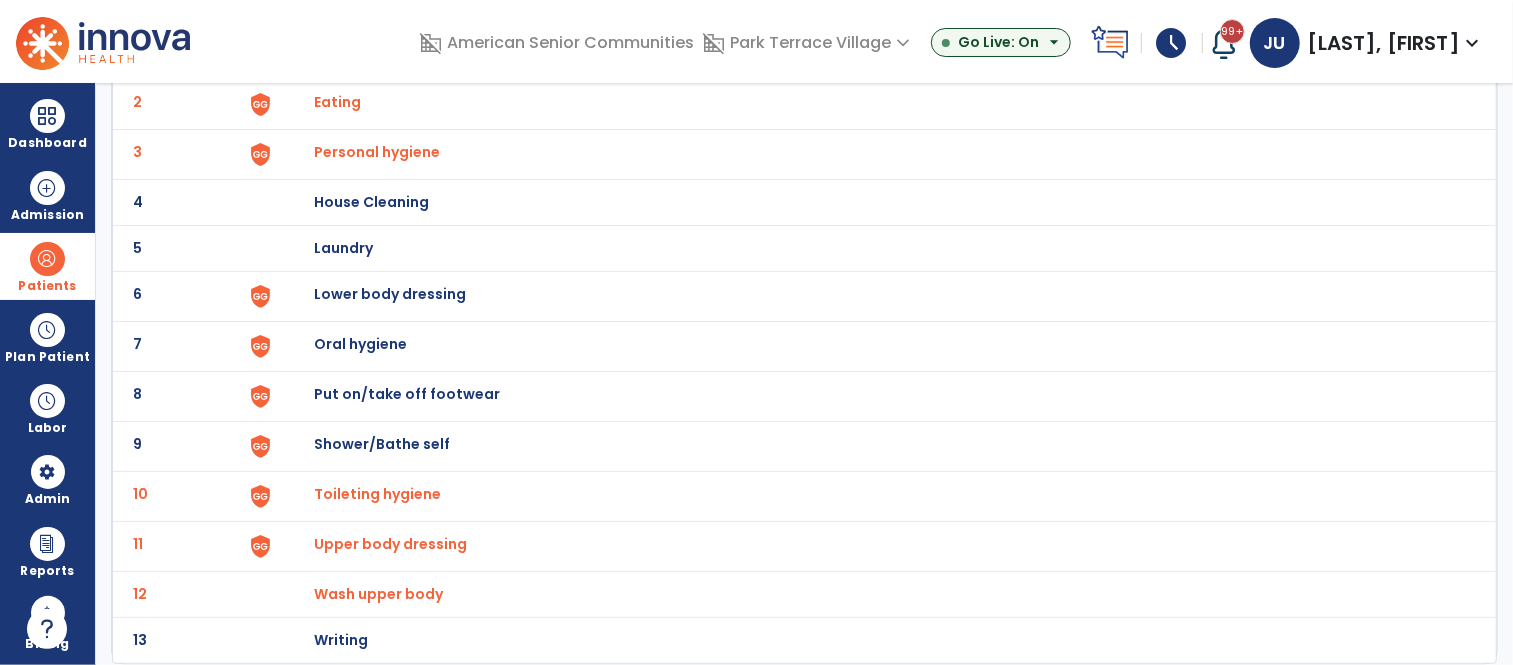 select on "**********" 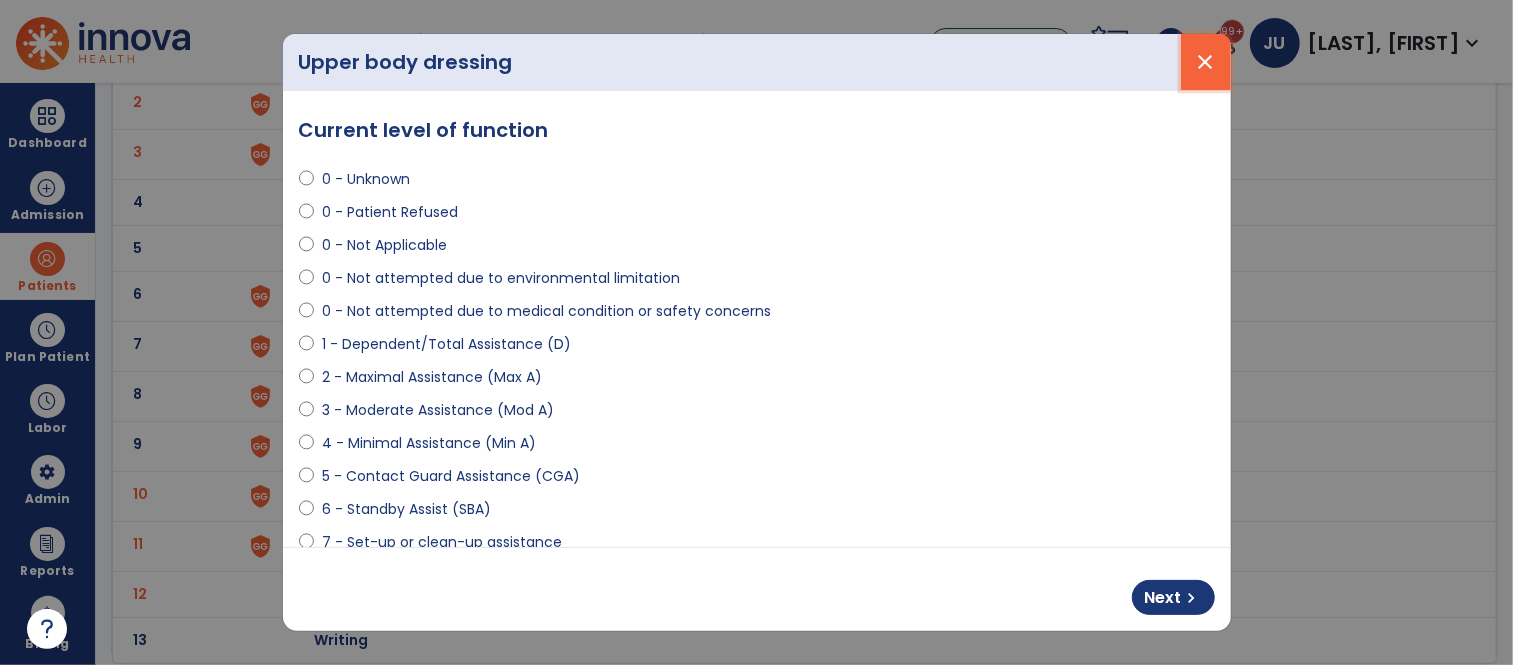 click on "close" at bounding box center (1206, 62) 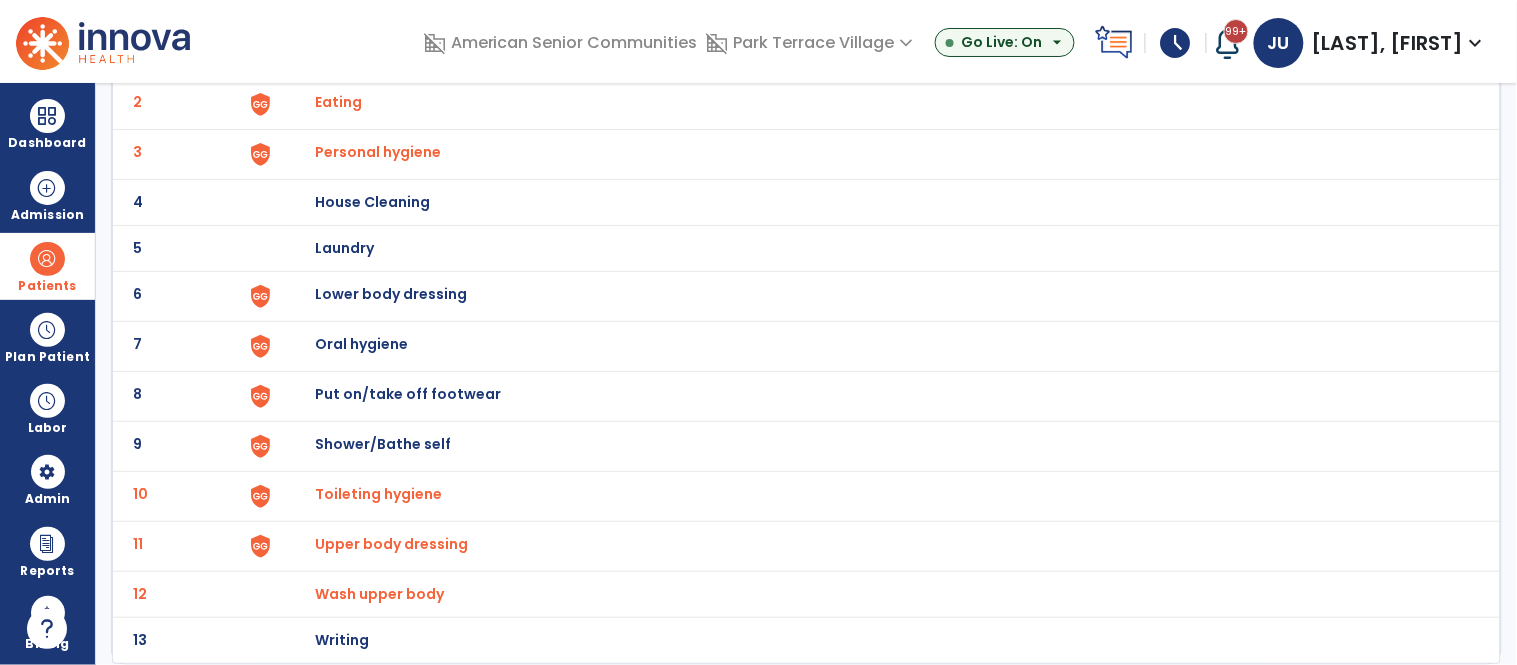 click on "Lower body dressing" at bounding box center [877, 56] 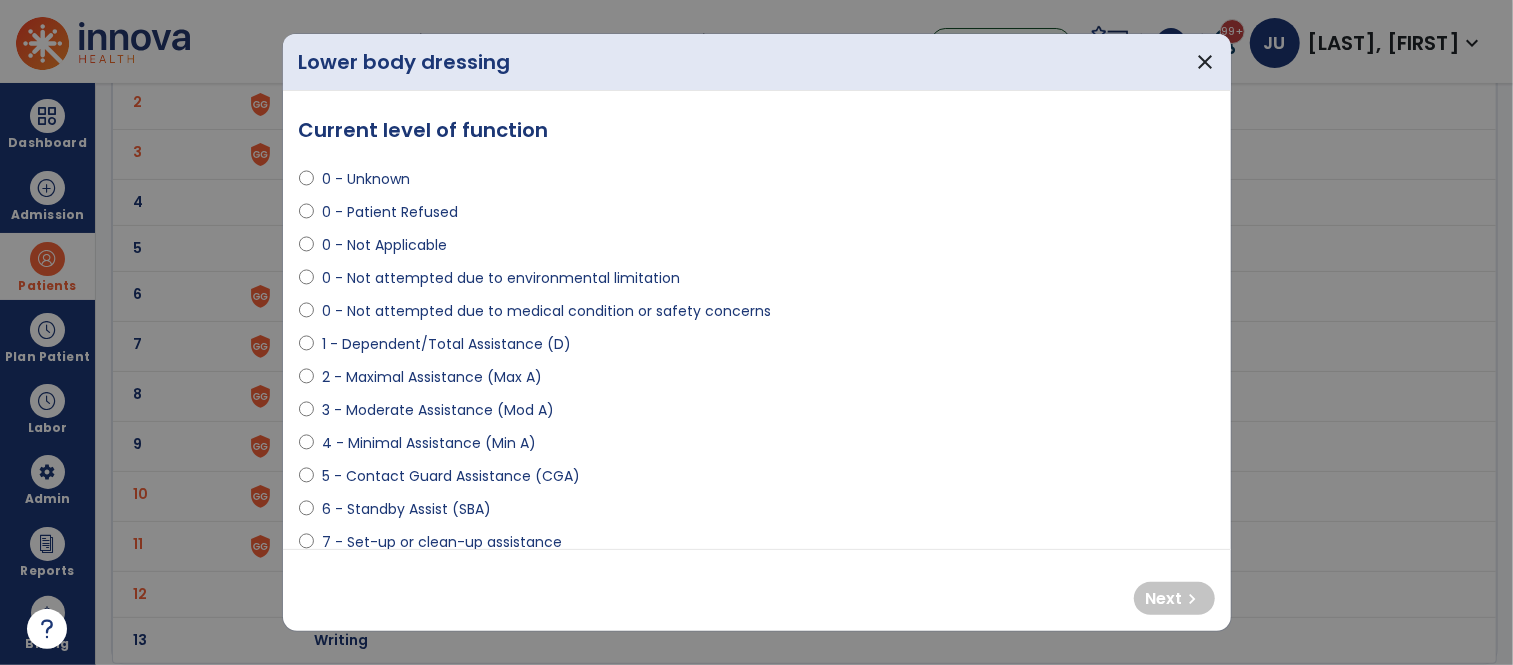 select on "**********" 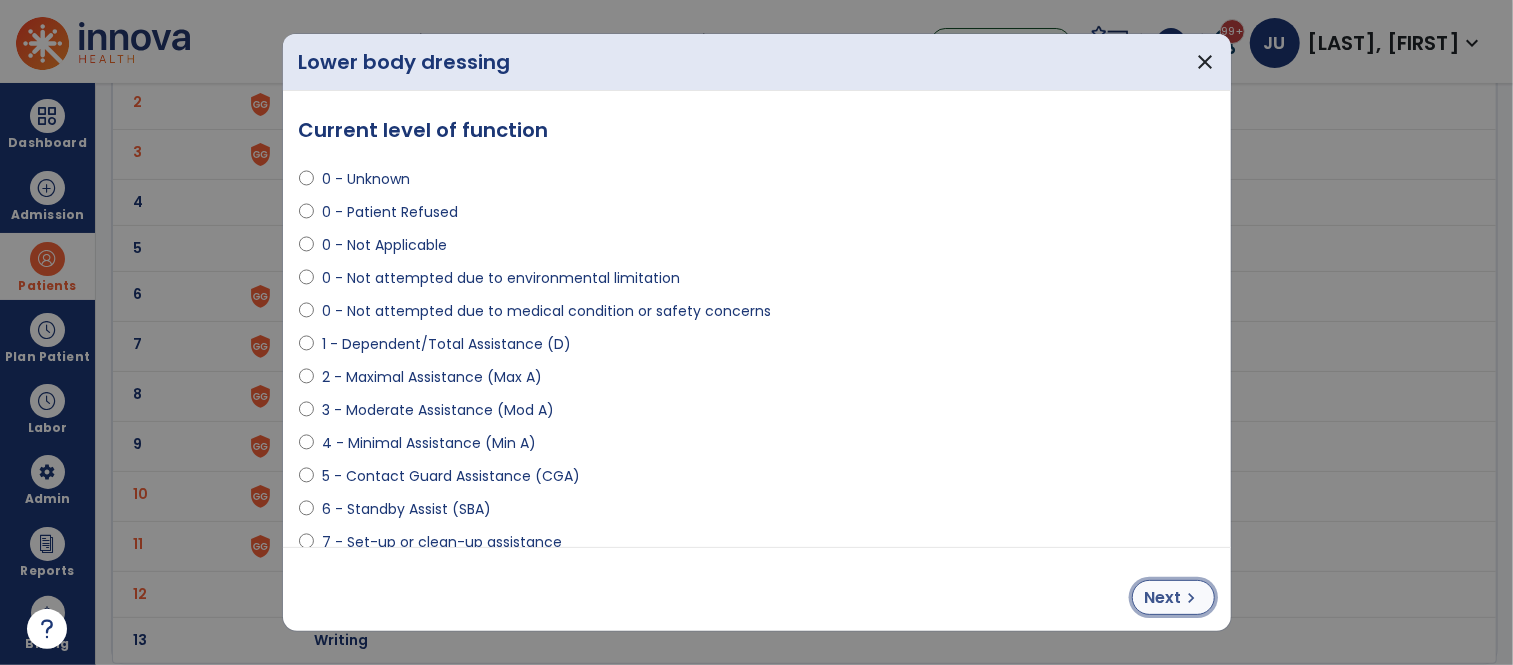 click on "Next" at bounding box center [1163, 598] 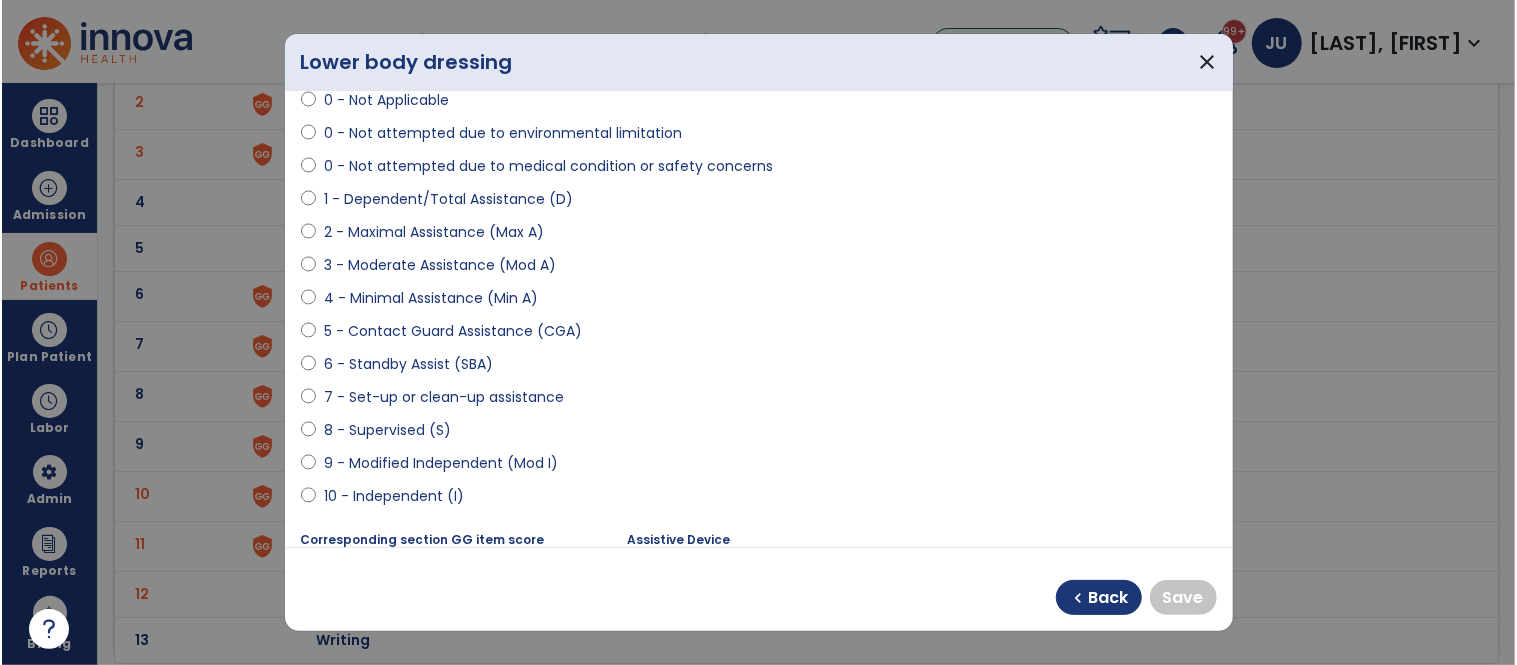 scroll, scrollTop: 155, scrollLeft: 0, axis: vertical 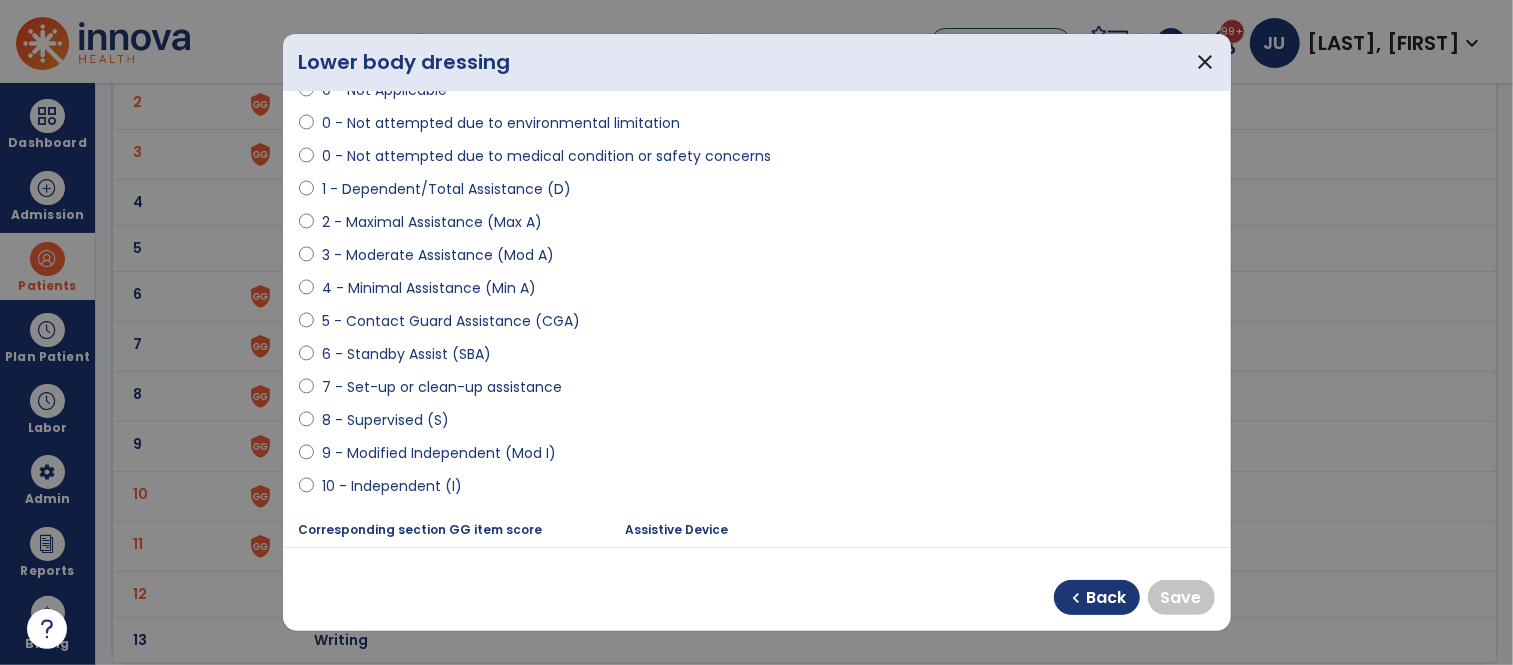 select on "**********" 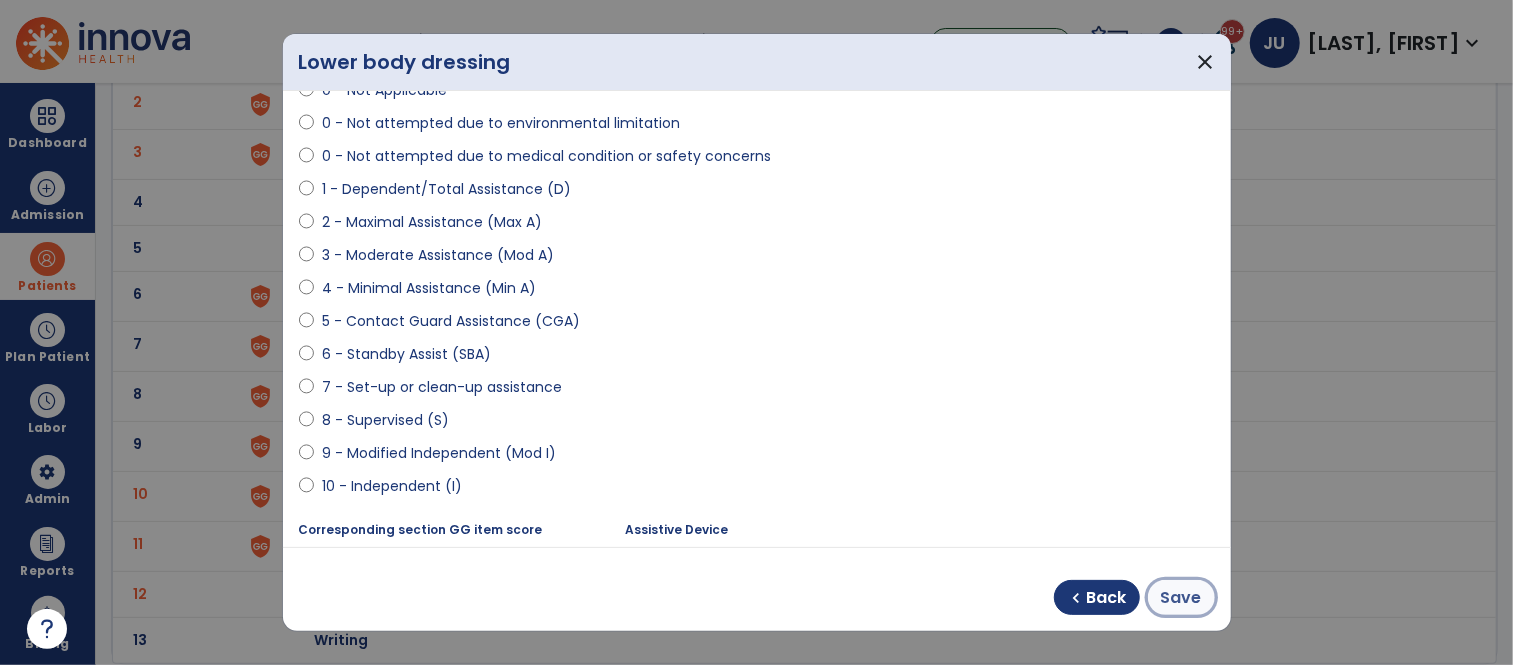 click on "Save" at bounding box center (1181, 598) 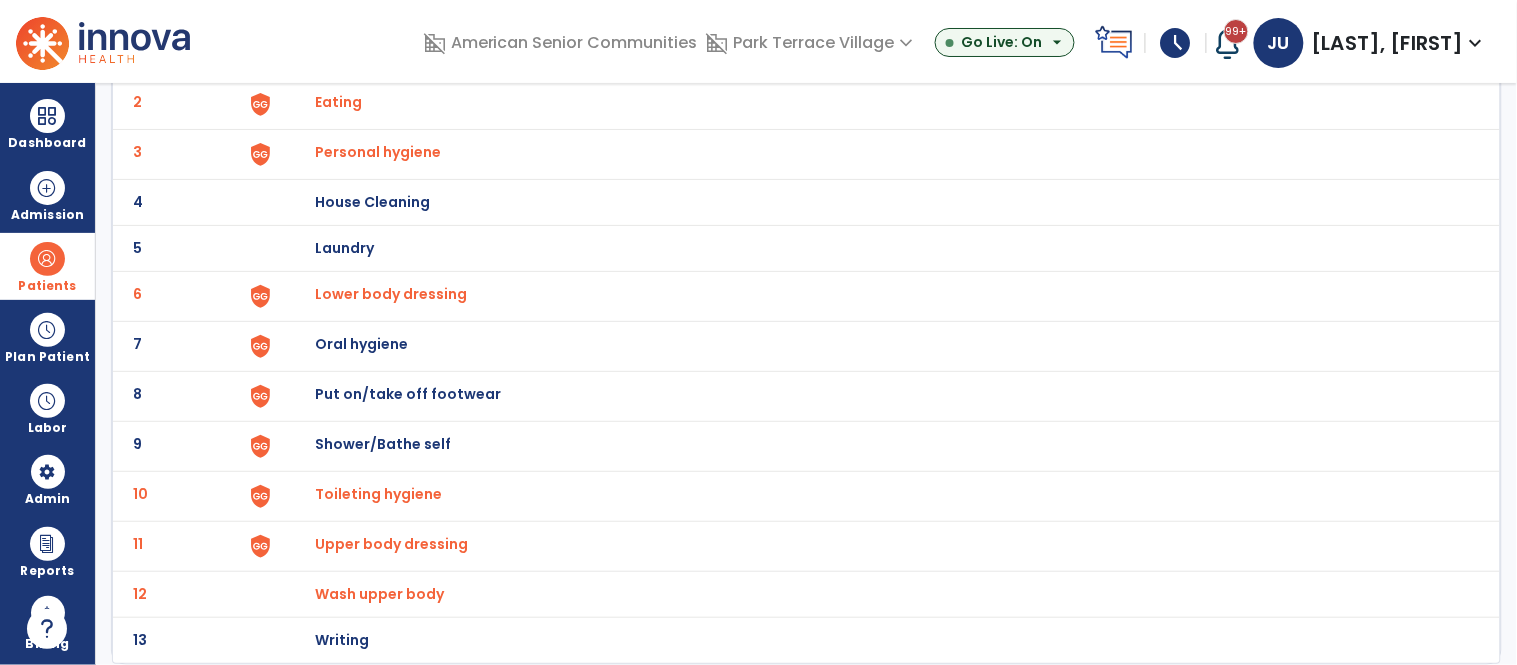 scroll, scrollTop: 0, scrollLeft: 0, axis: both 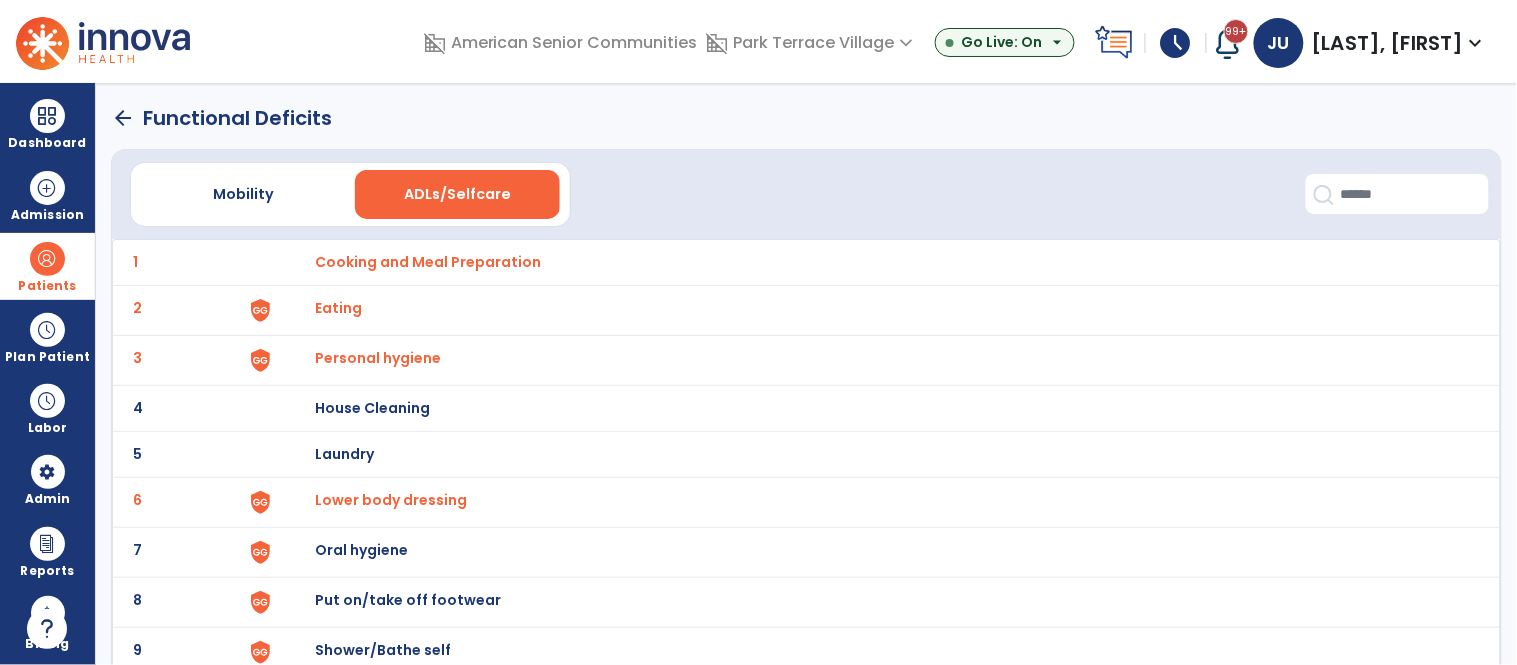 click on "arrow_back" 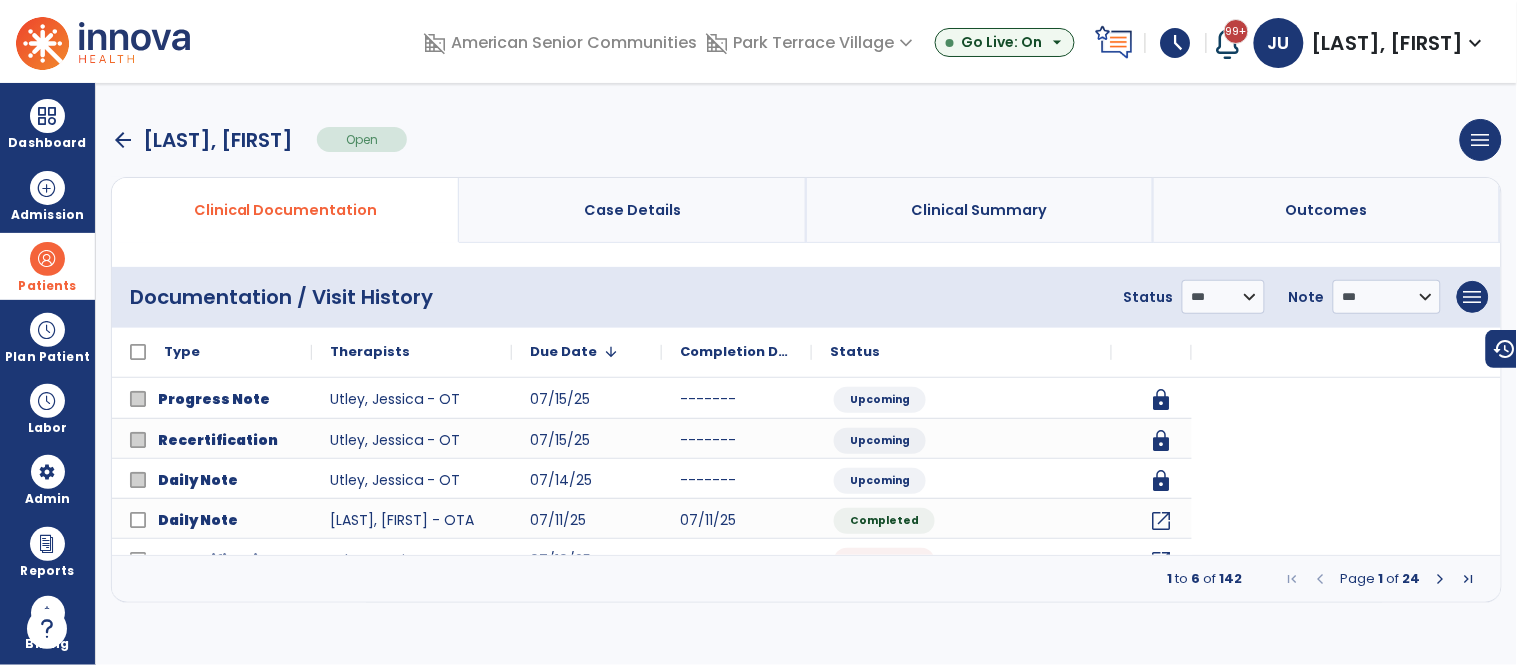 scroll, scrollTop: 0, scrollLeft: 0, axis: both 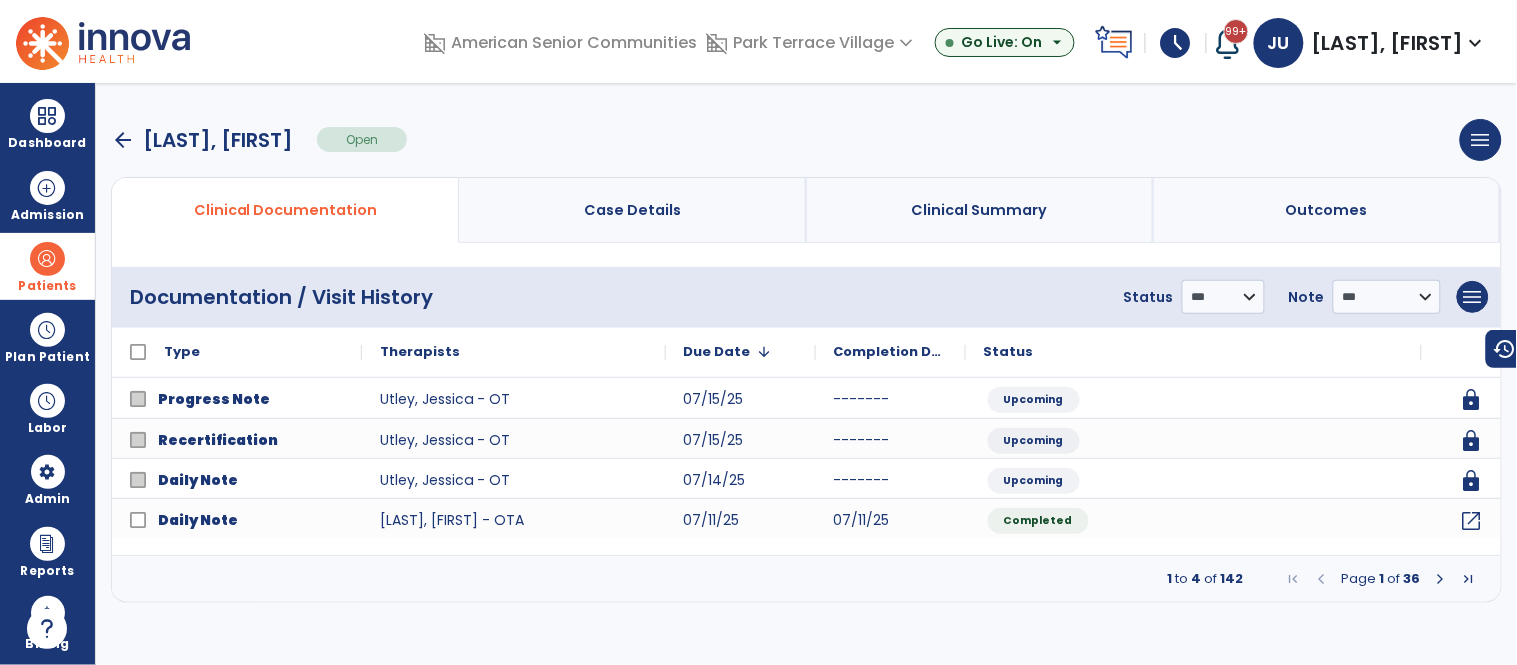 click at bounding box center [1441, 579] 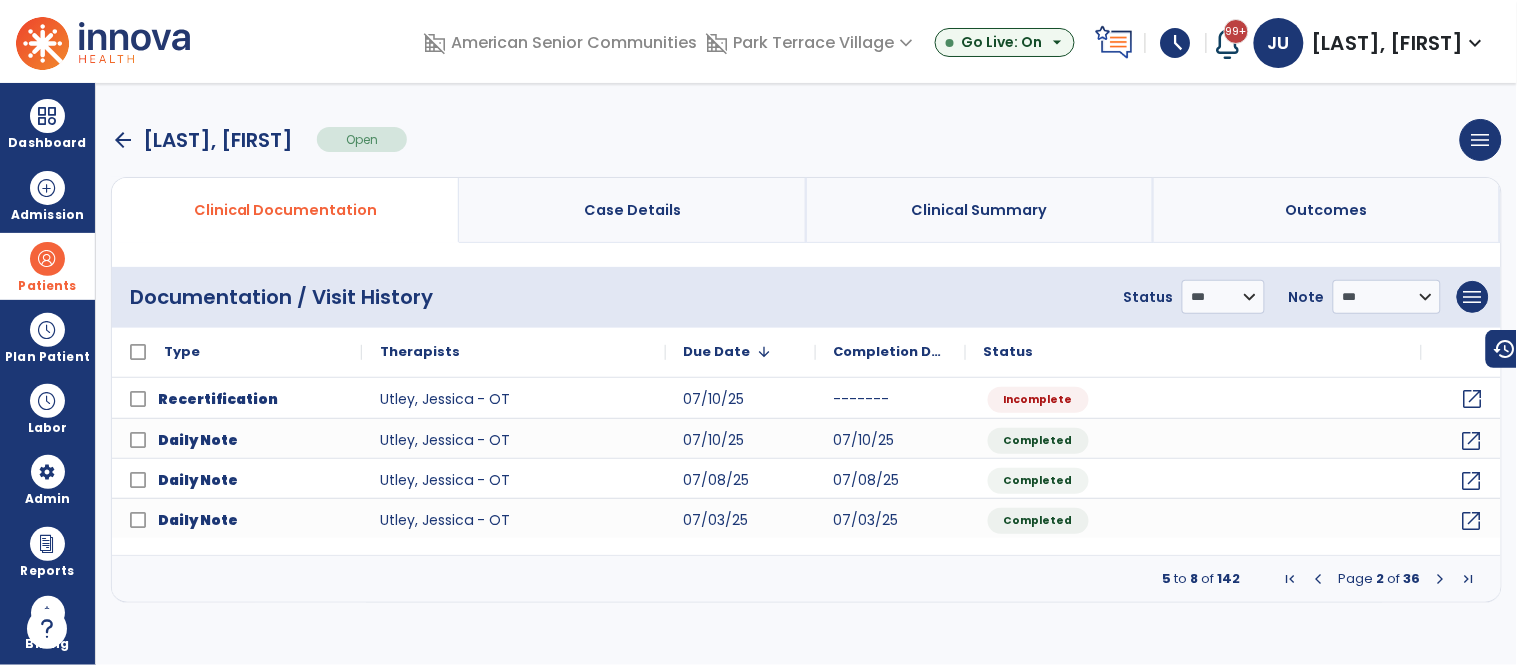 click on "open_in_new" 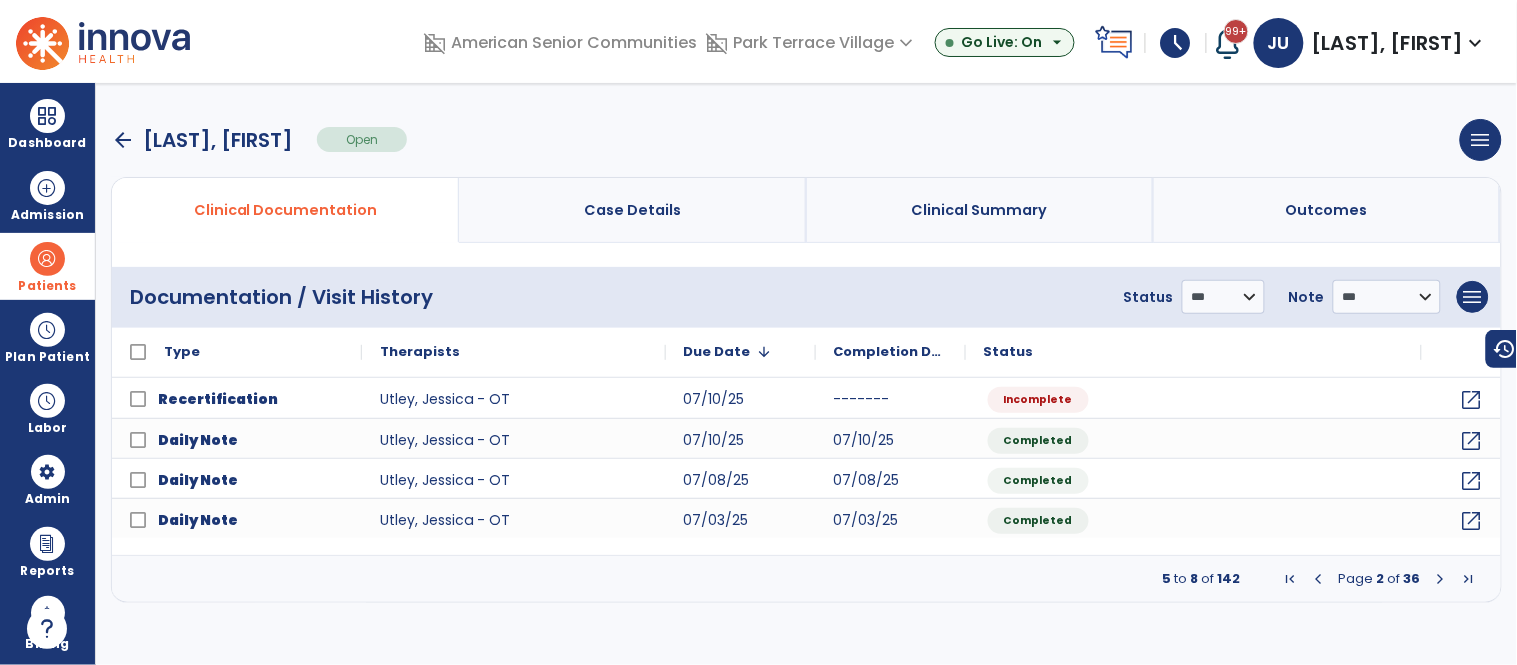 select on "**" 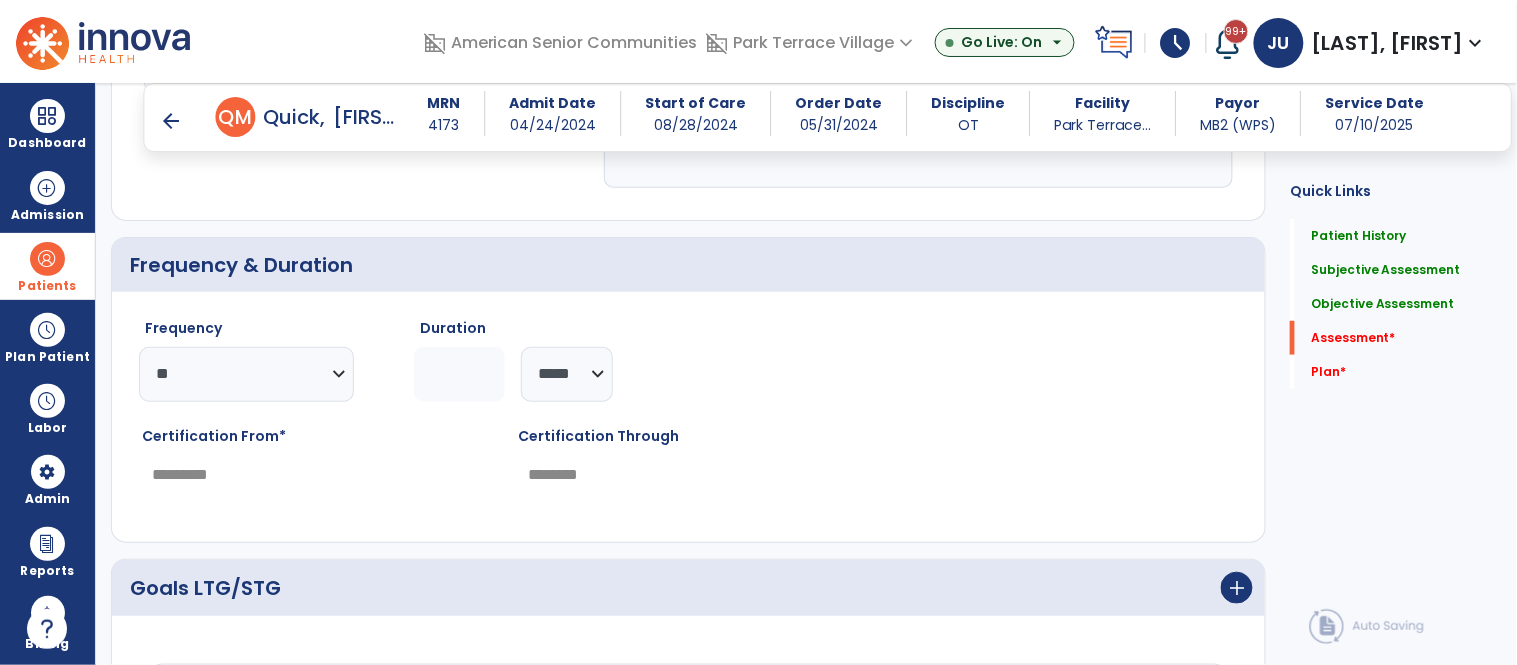 scroll, scrollTop: 4125, scrollLeft: 0, axis: vertical 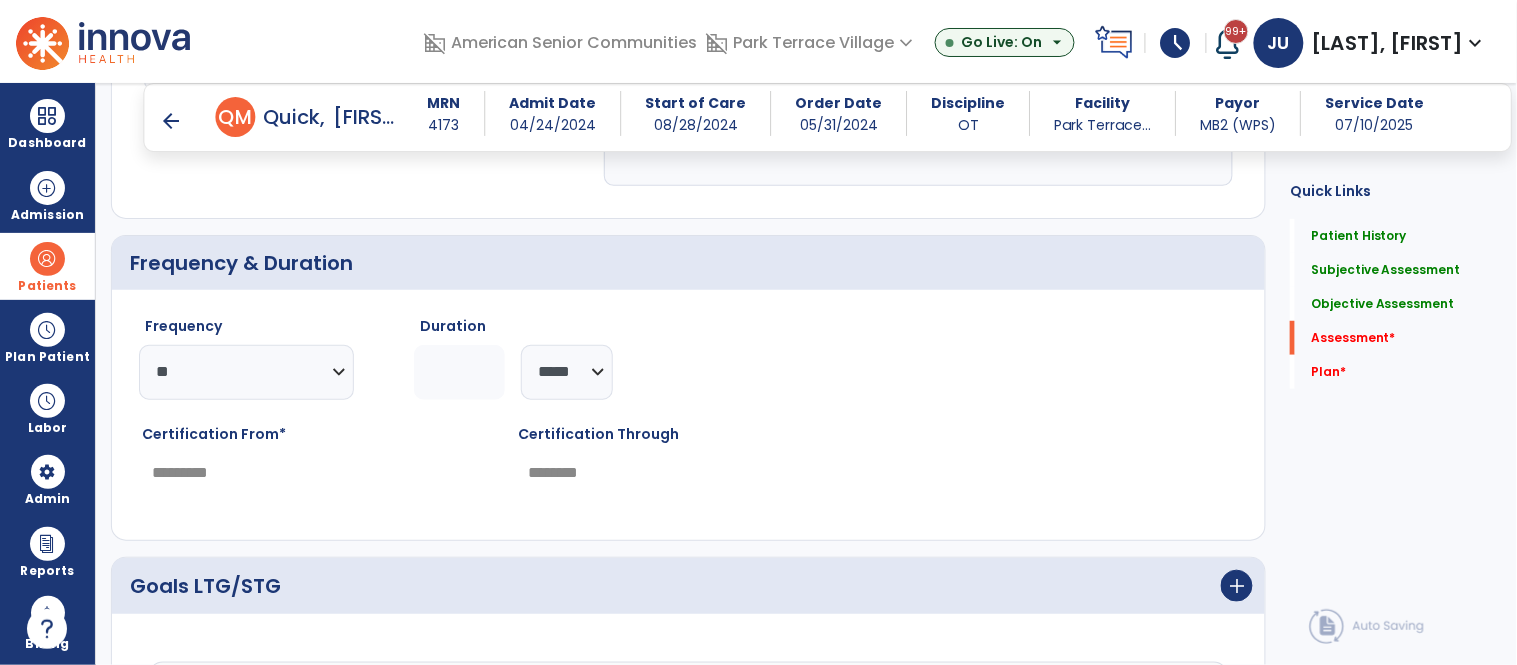 click on "********* ** ** ** ** ** ** **" 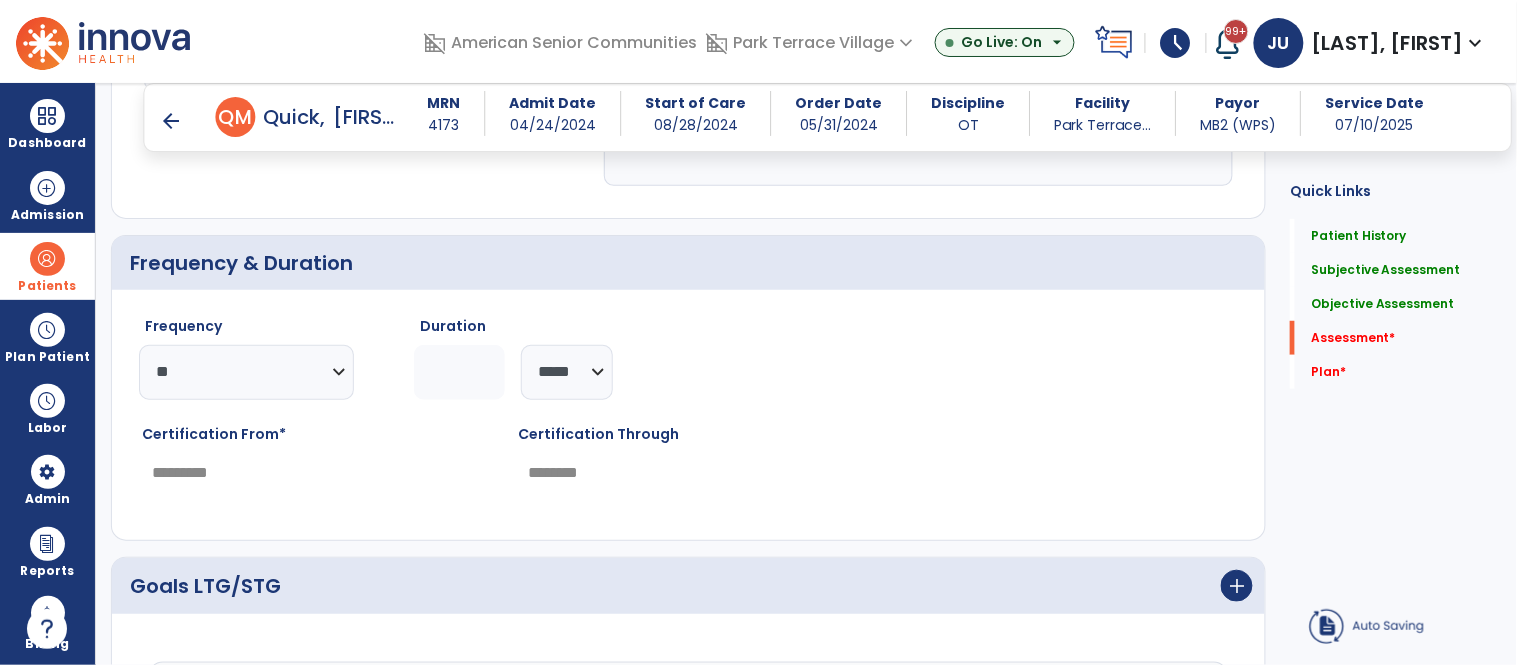 click on "*" 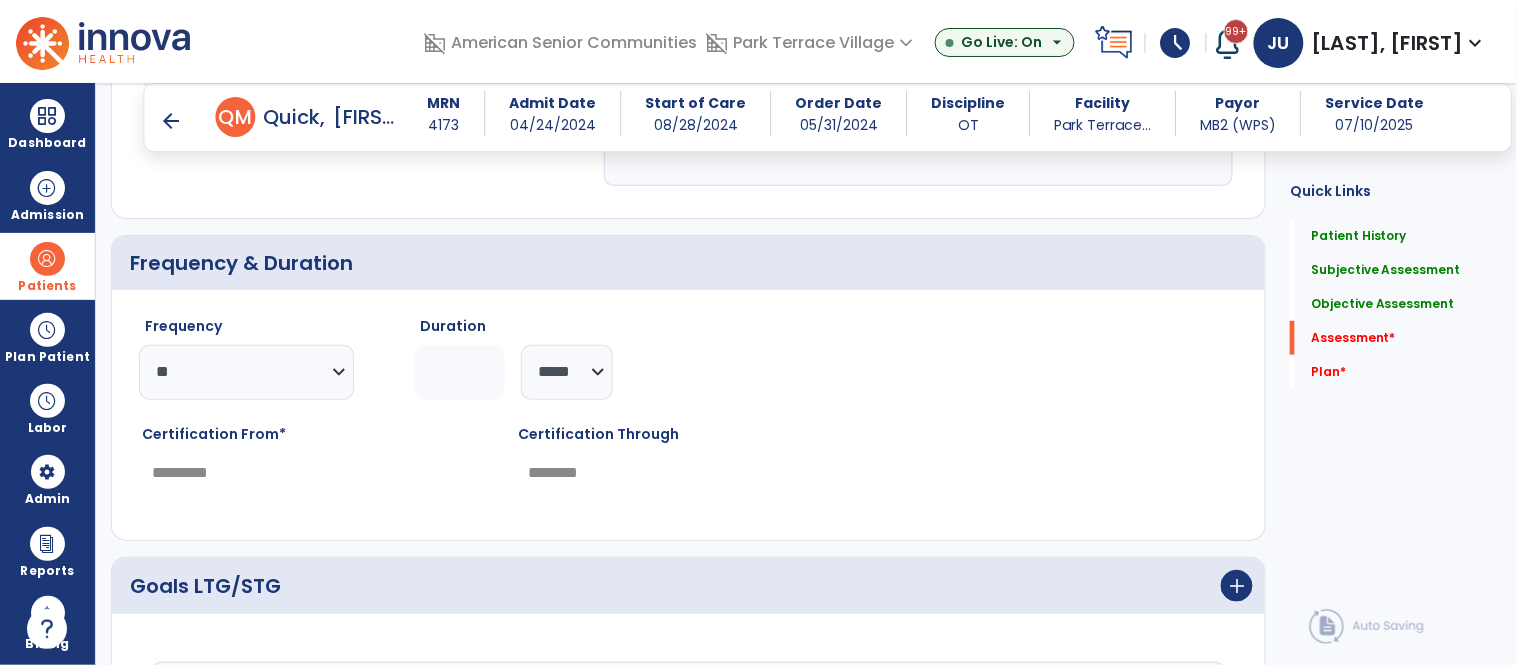 click on "*" 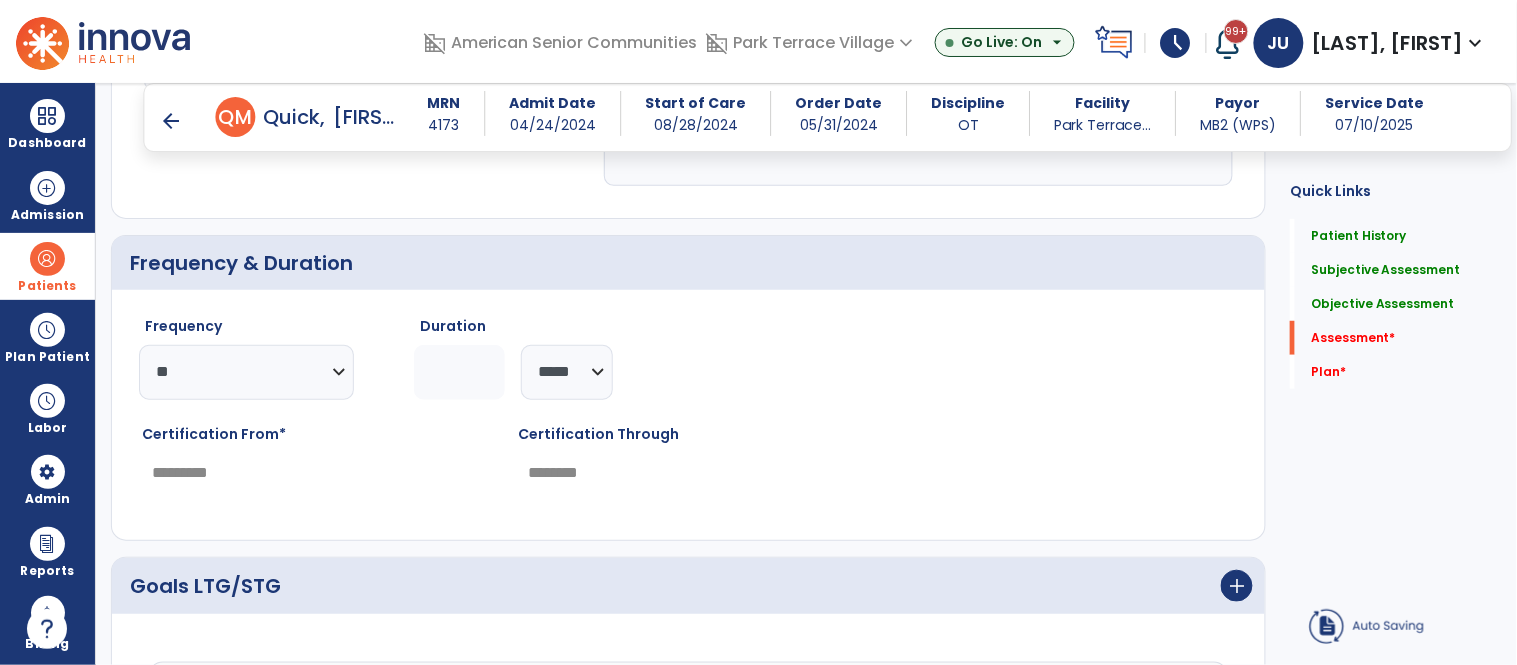 type 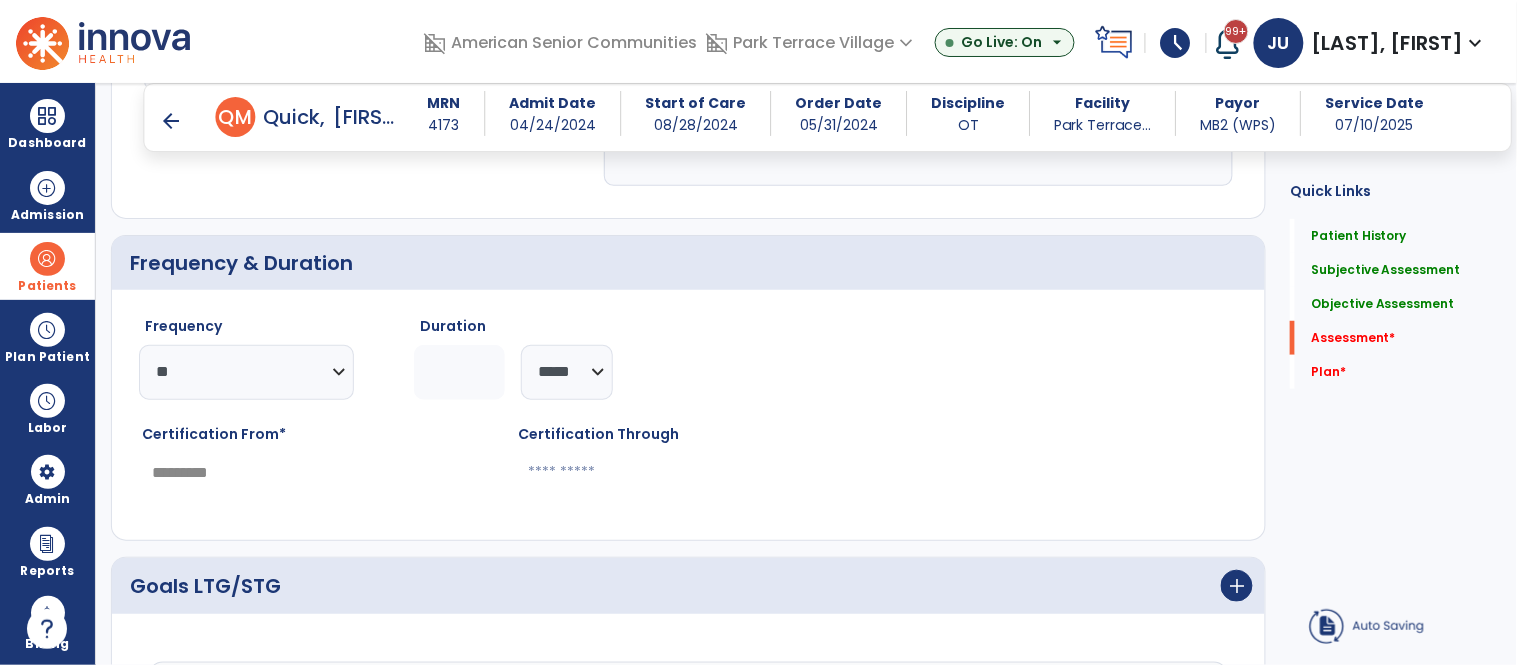 type on "*" 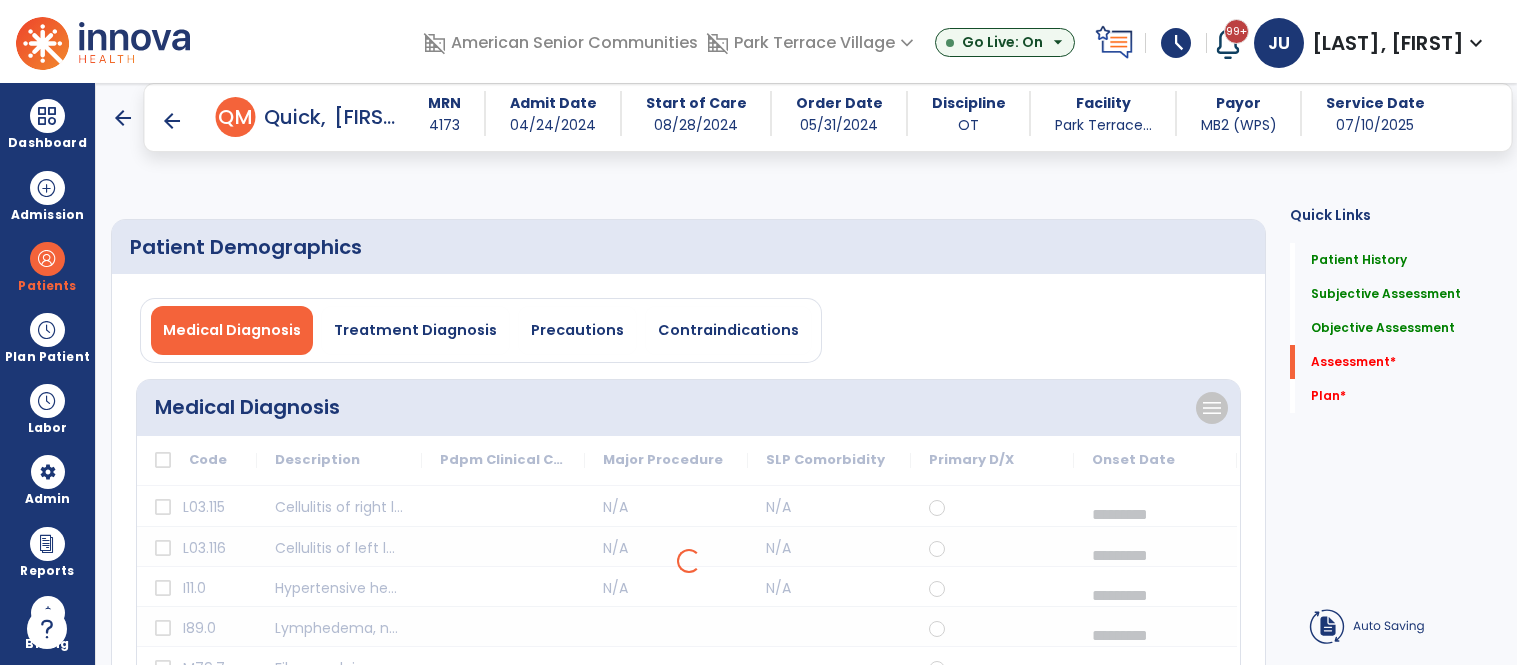 select on "**" 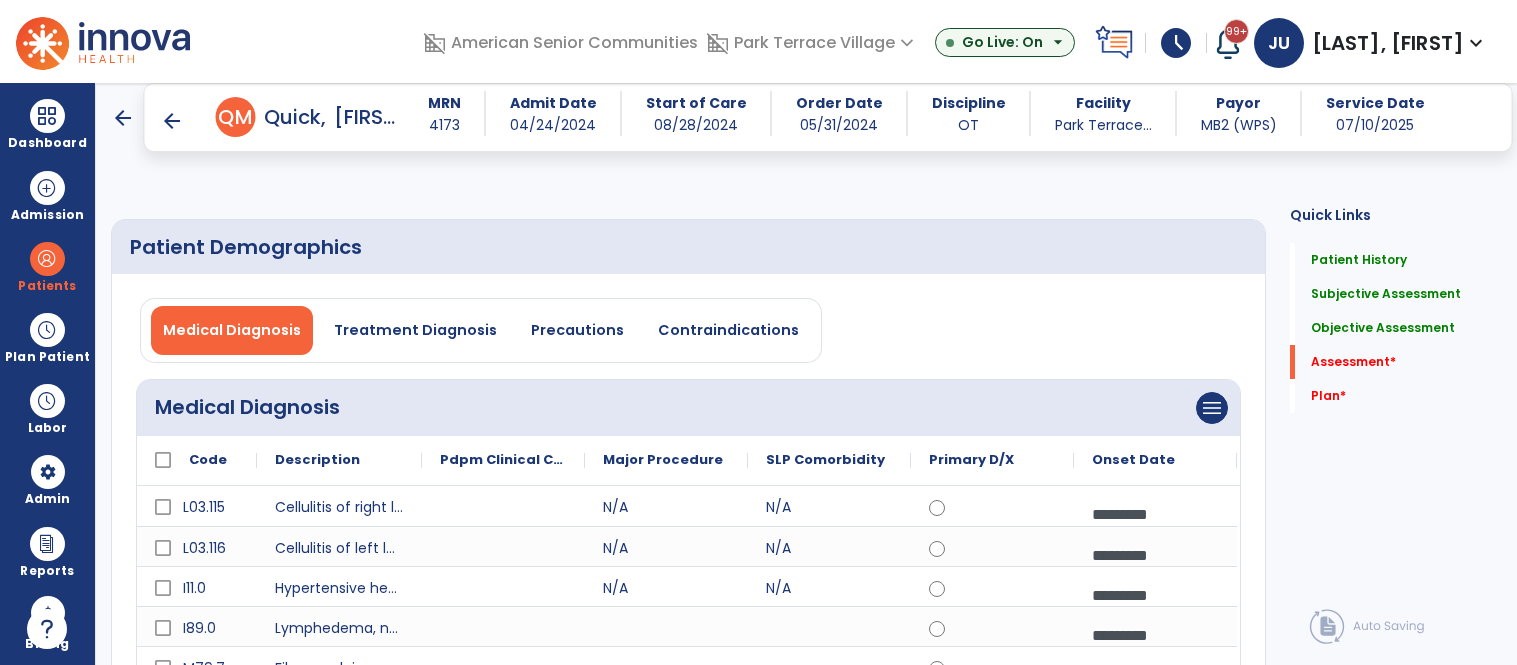 scroll, scrollTop: 0, scrollLeft: 0, axis: both 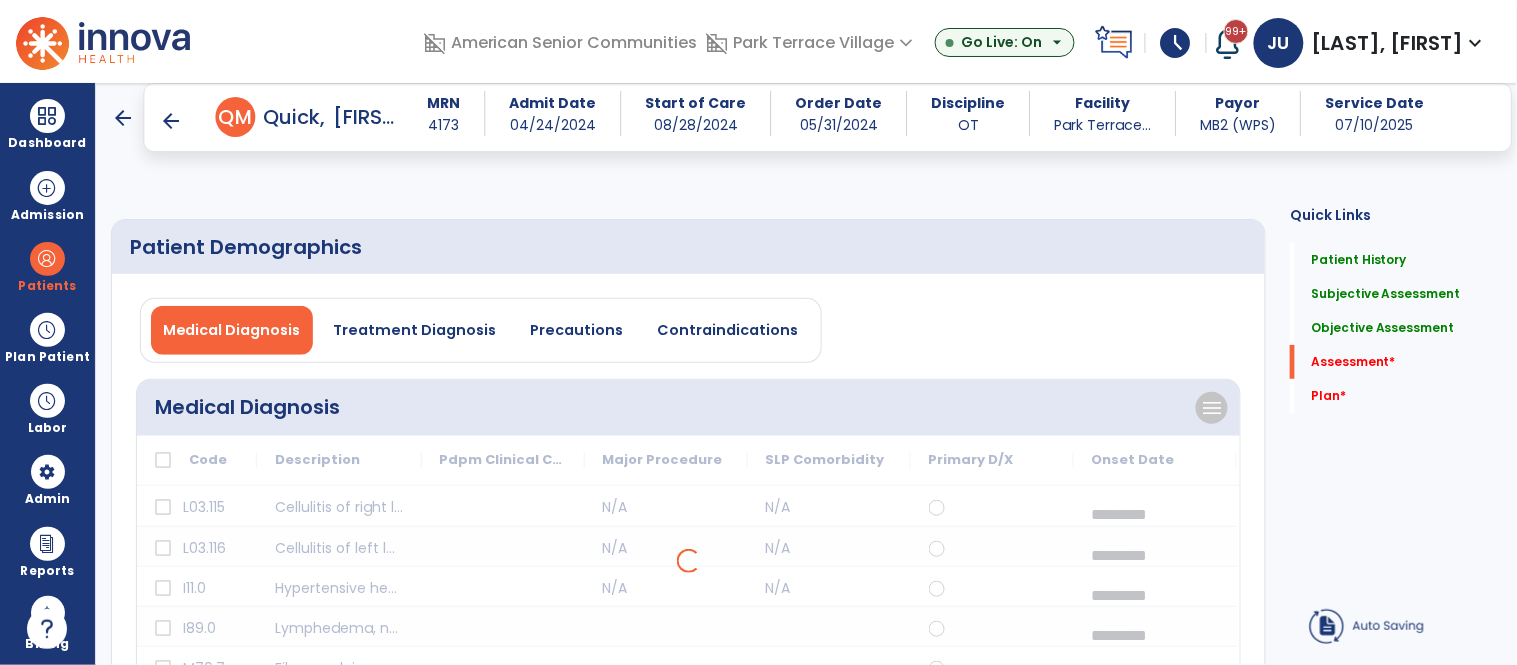 type on "*********" 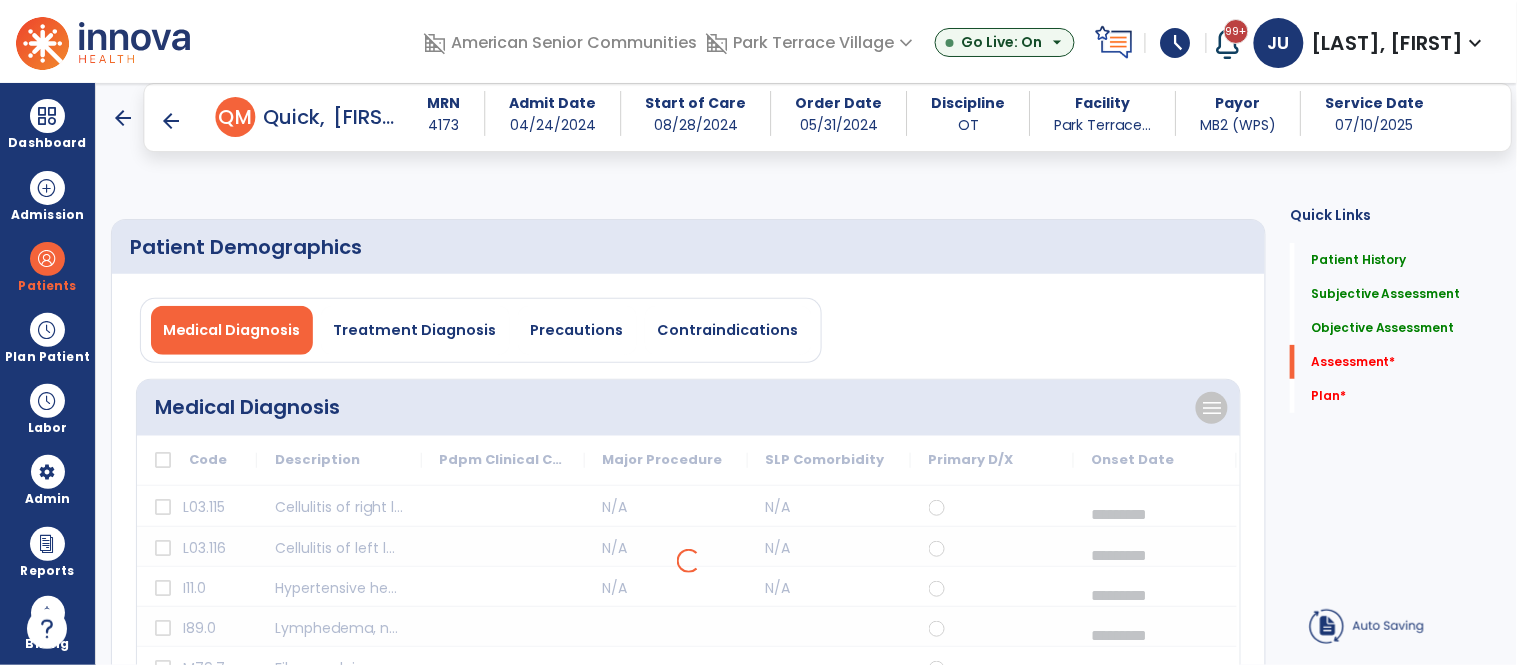 scroll, scrollTop: 4125, scrollLeft: 0, axis: vertical 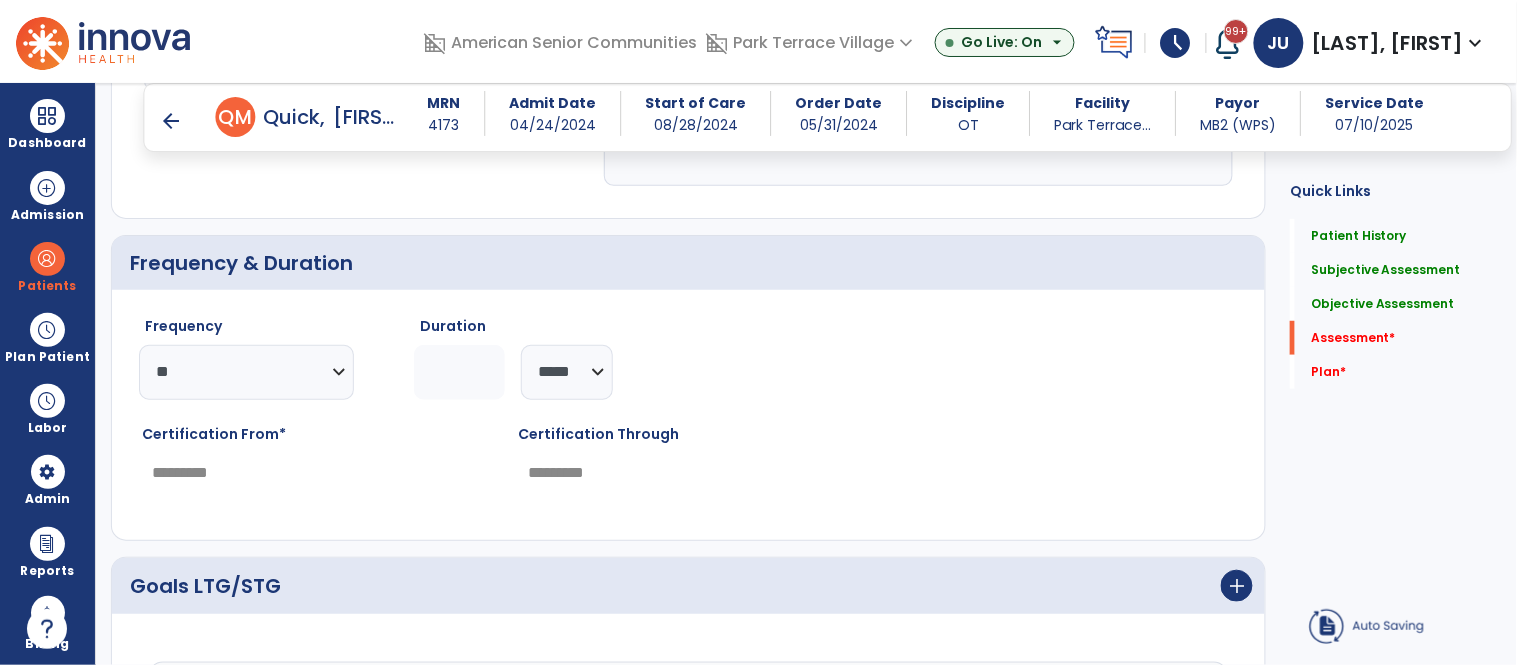 type on "*" 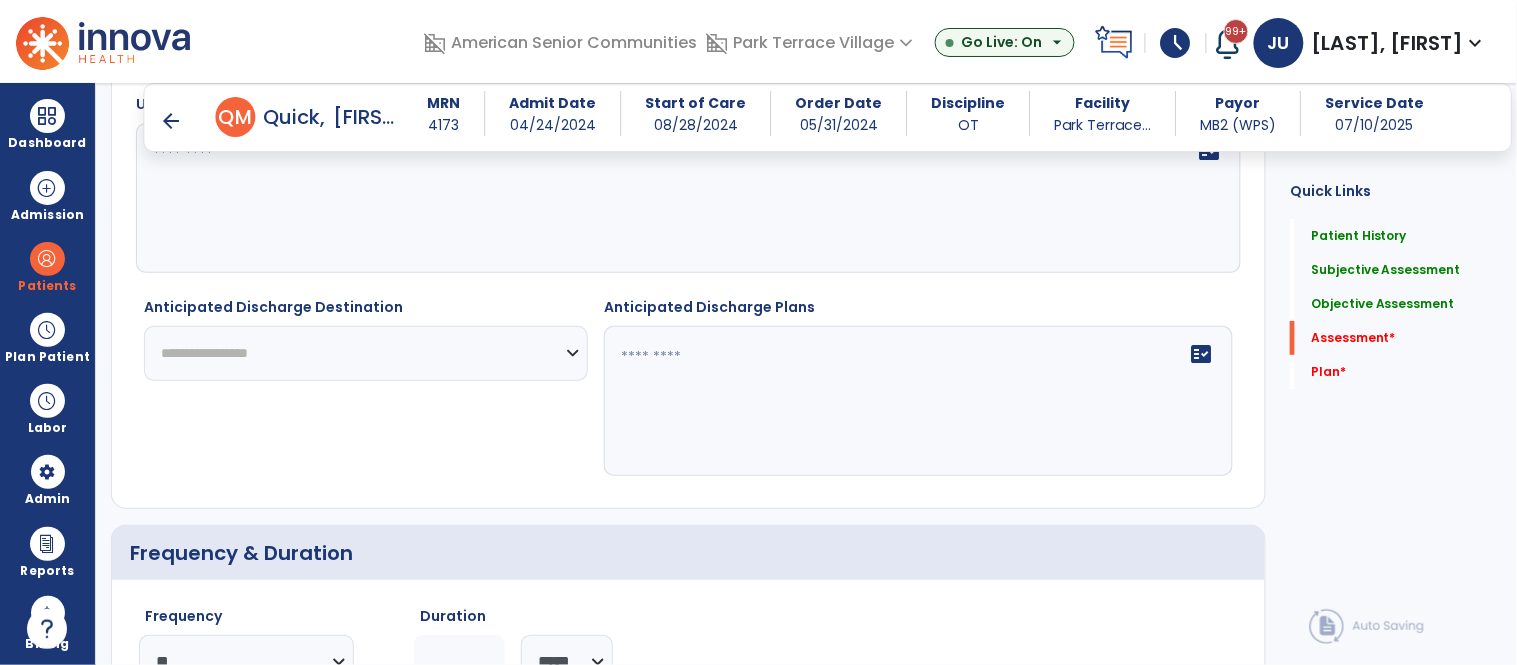 scroll, scrollTop: 3758, scrollLeft: 0, axis: vertical 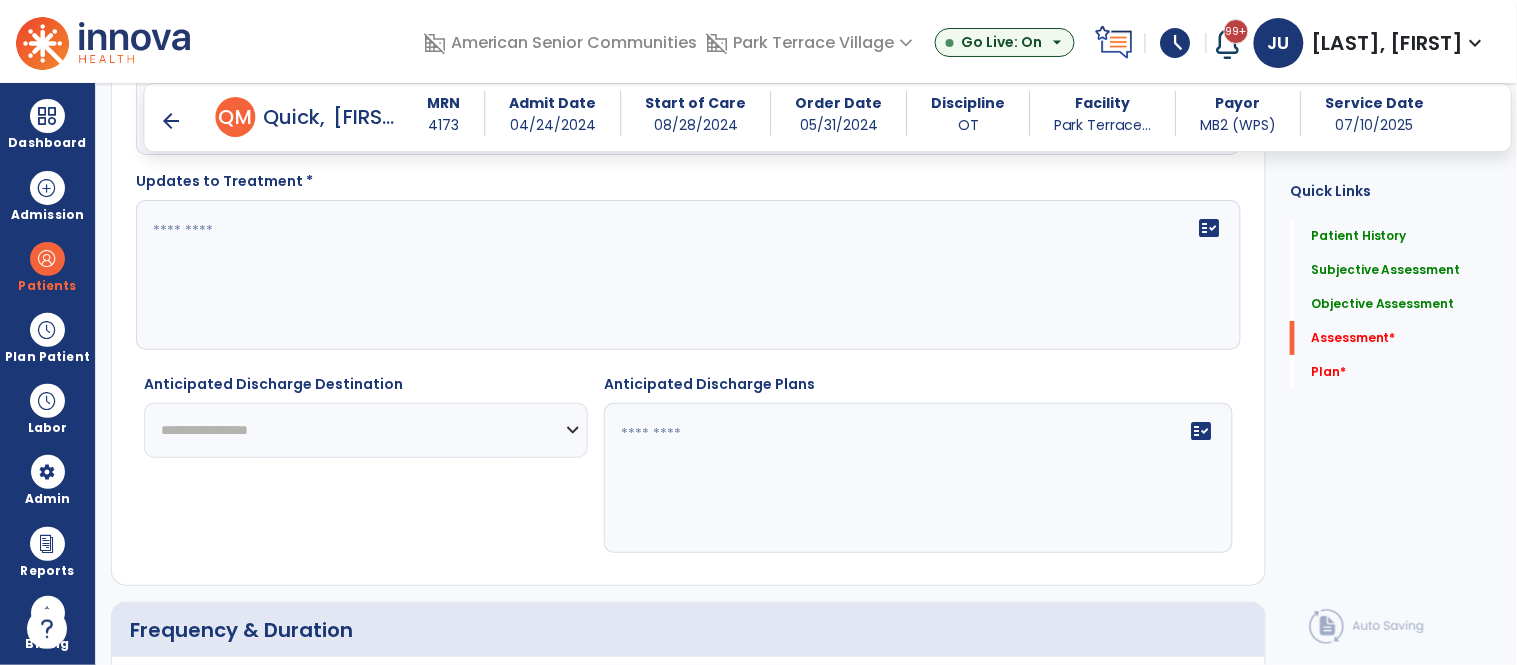 click on "**********" 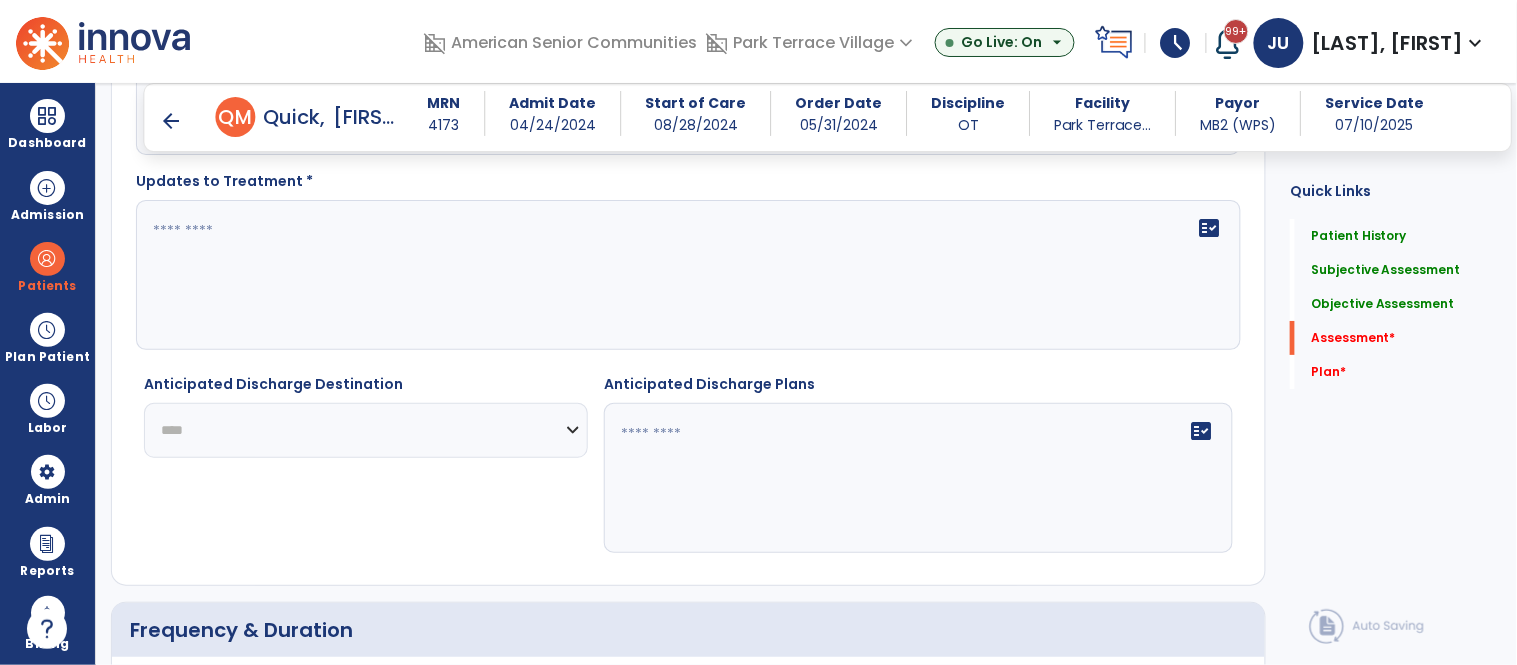 click on "**********" 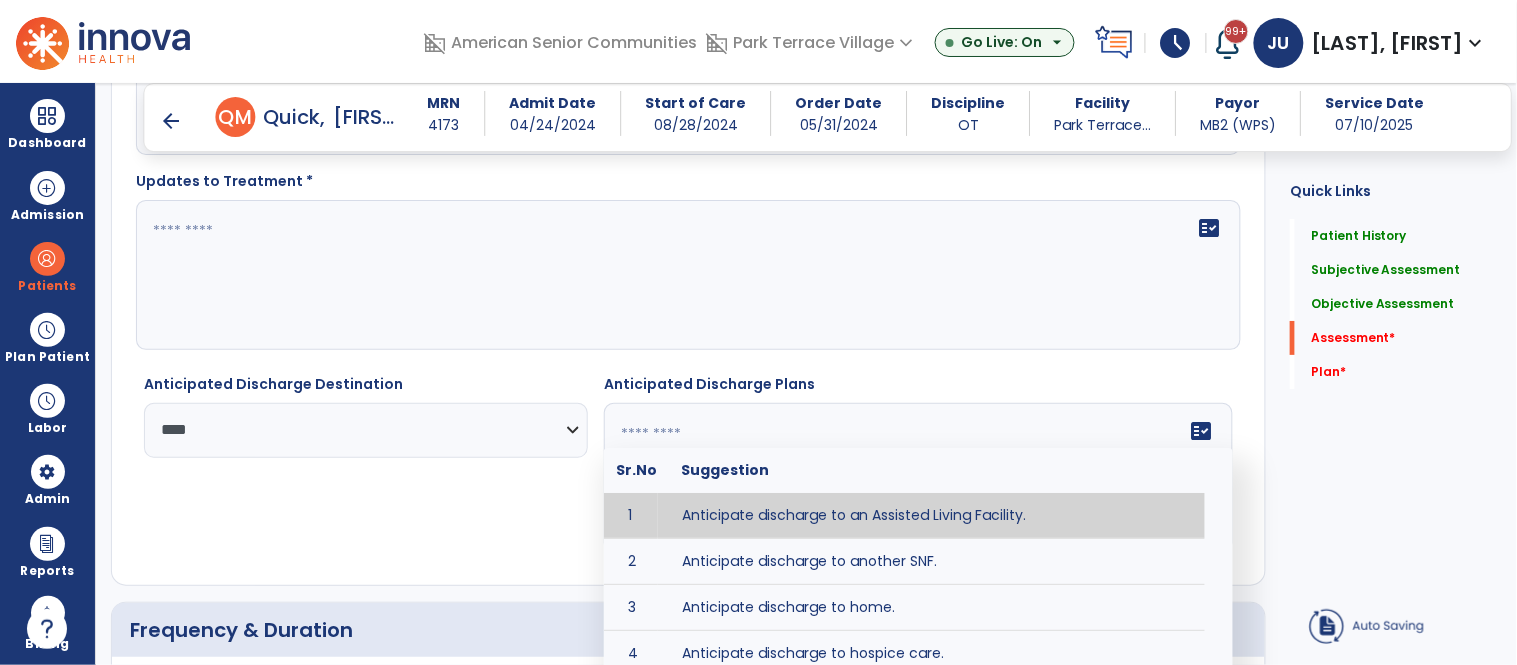 click 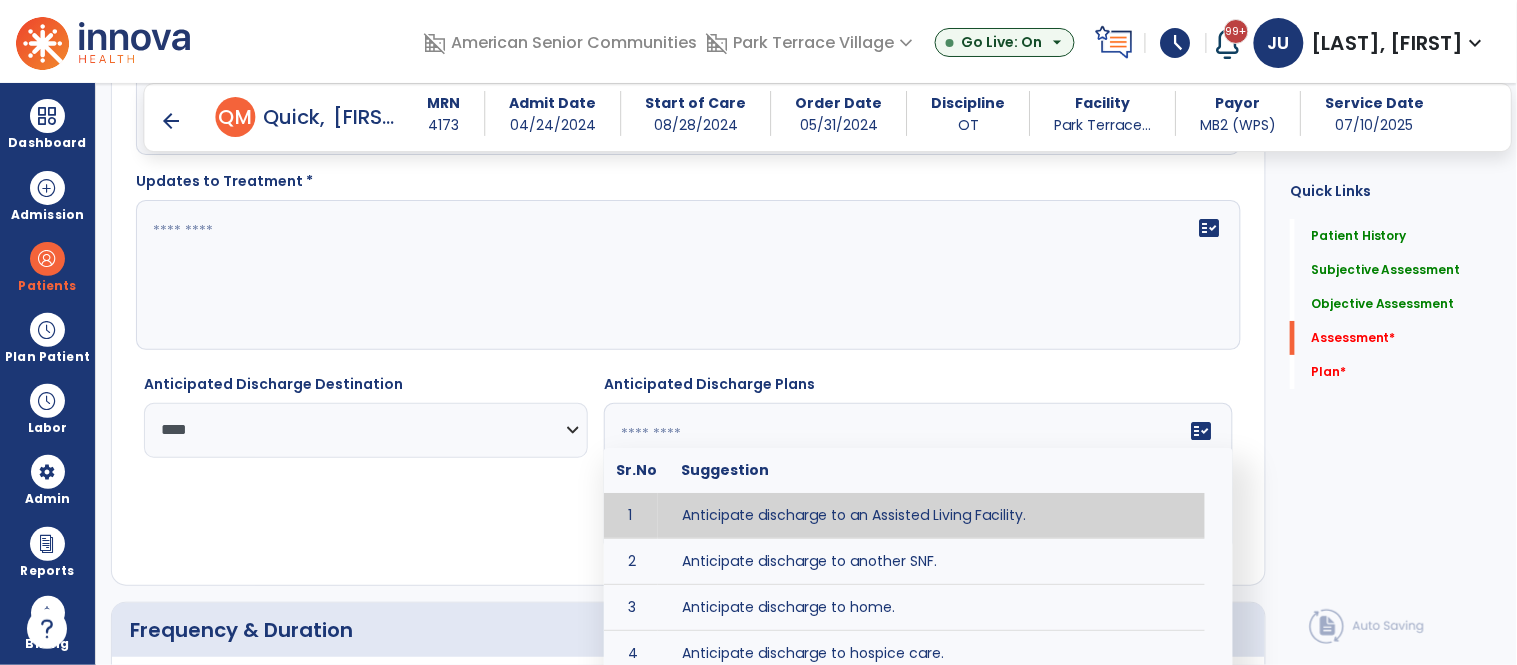 click on "Frequency & Duration" 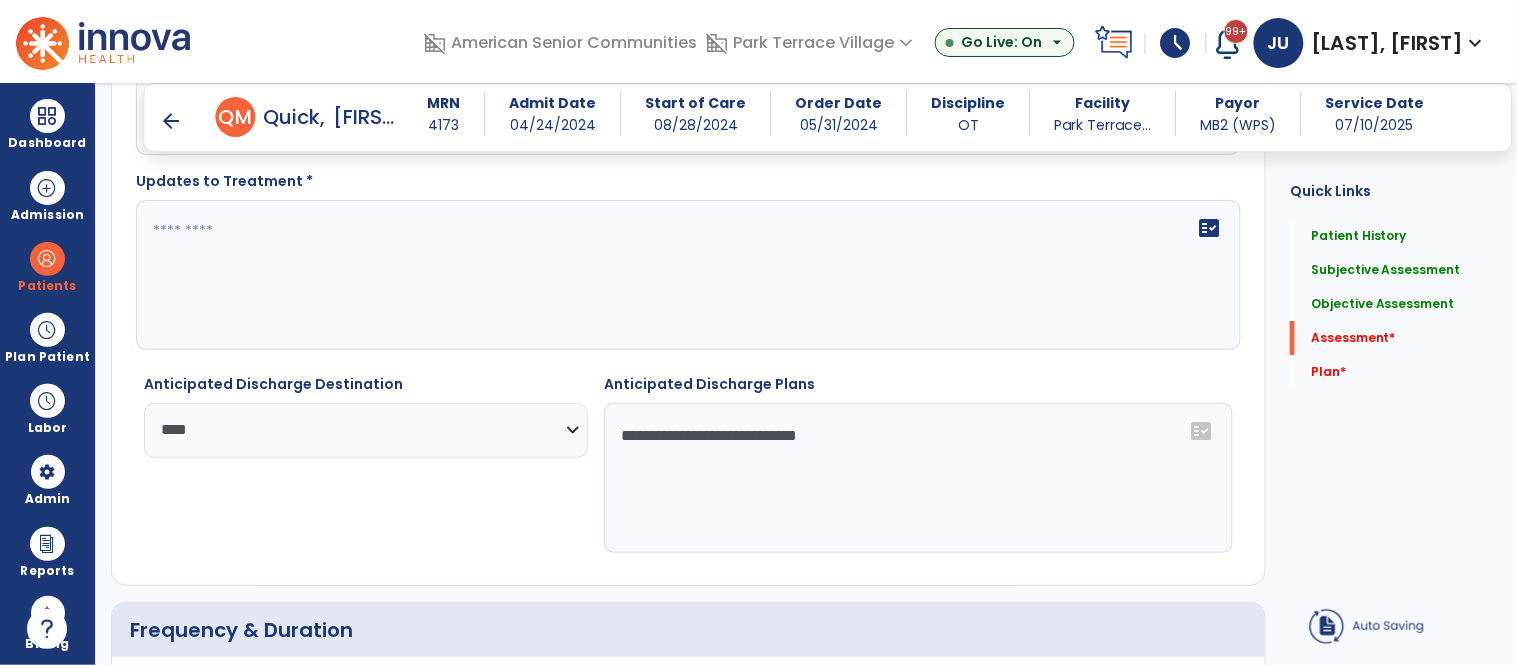 type on "**********" 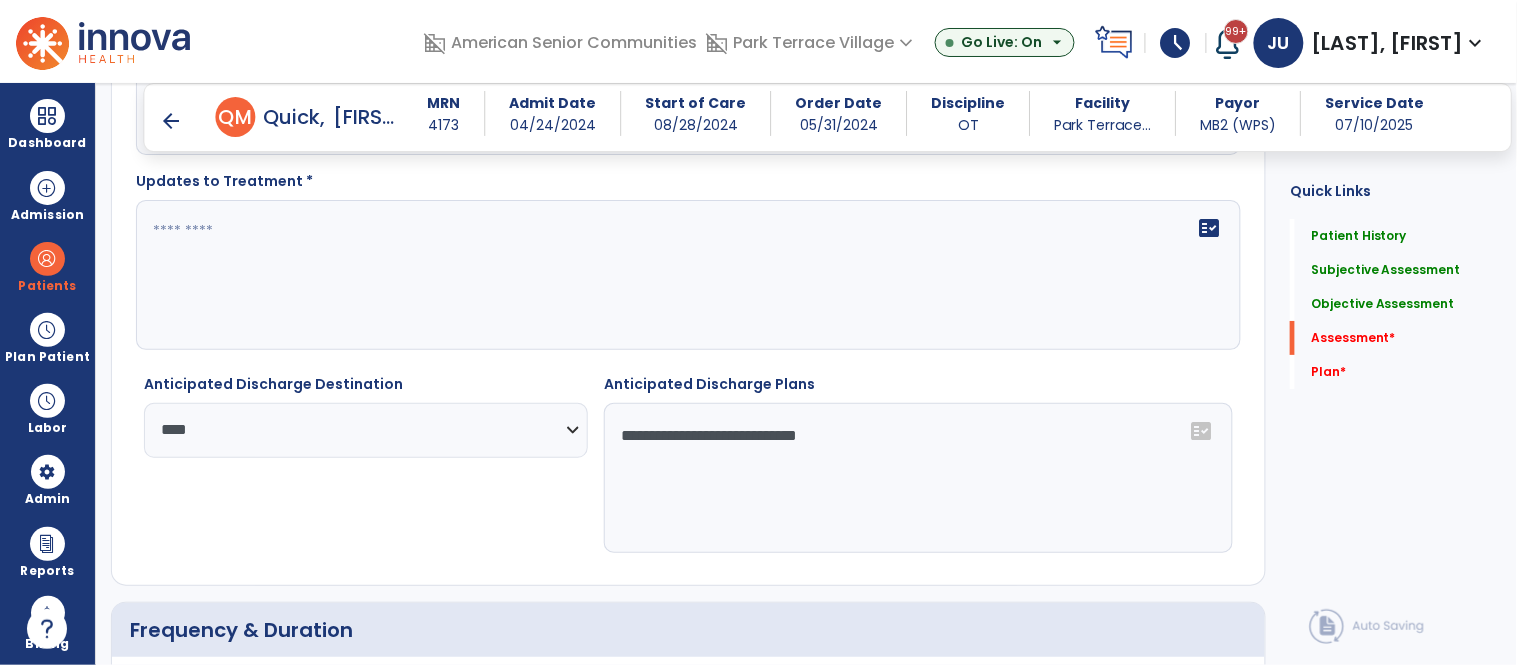 click on "**********" 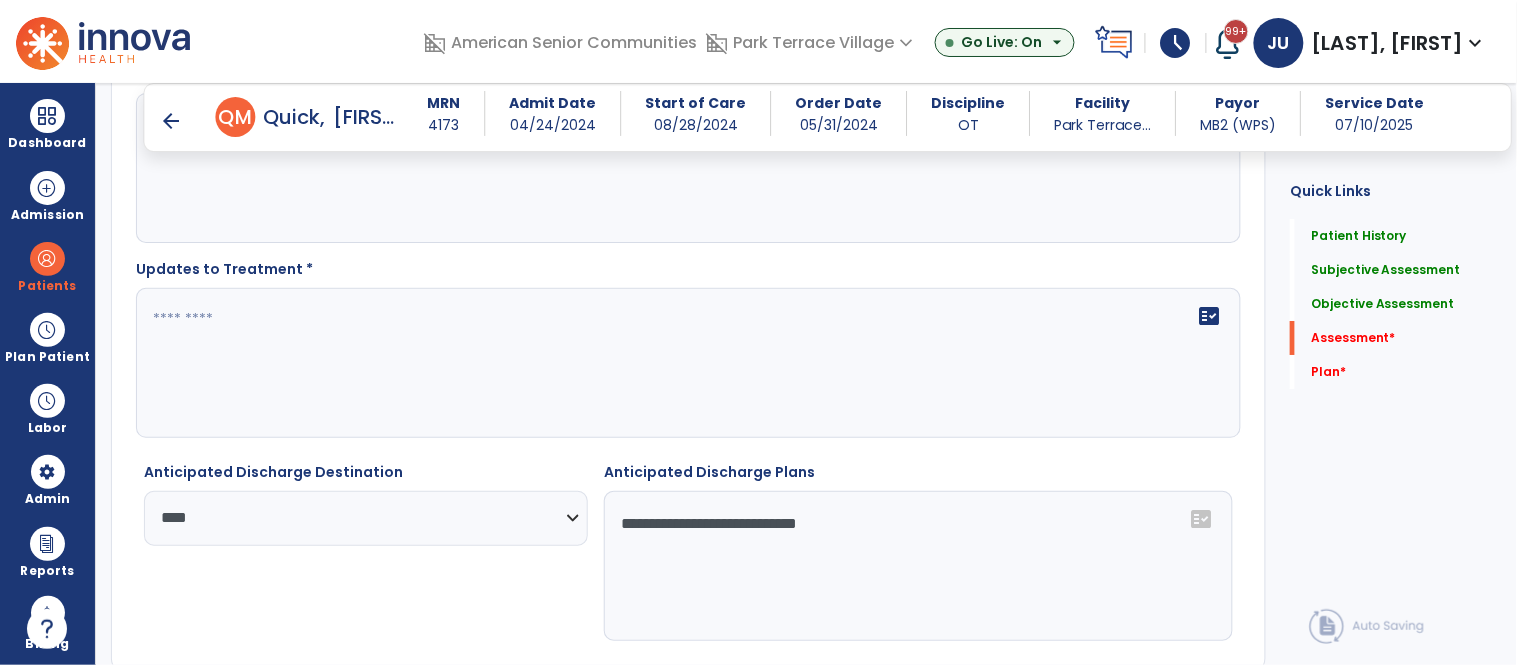 select on "**********" 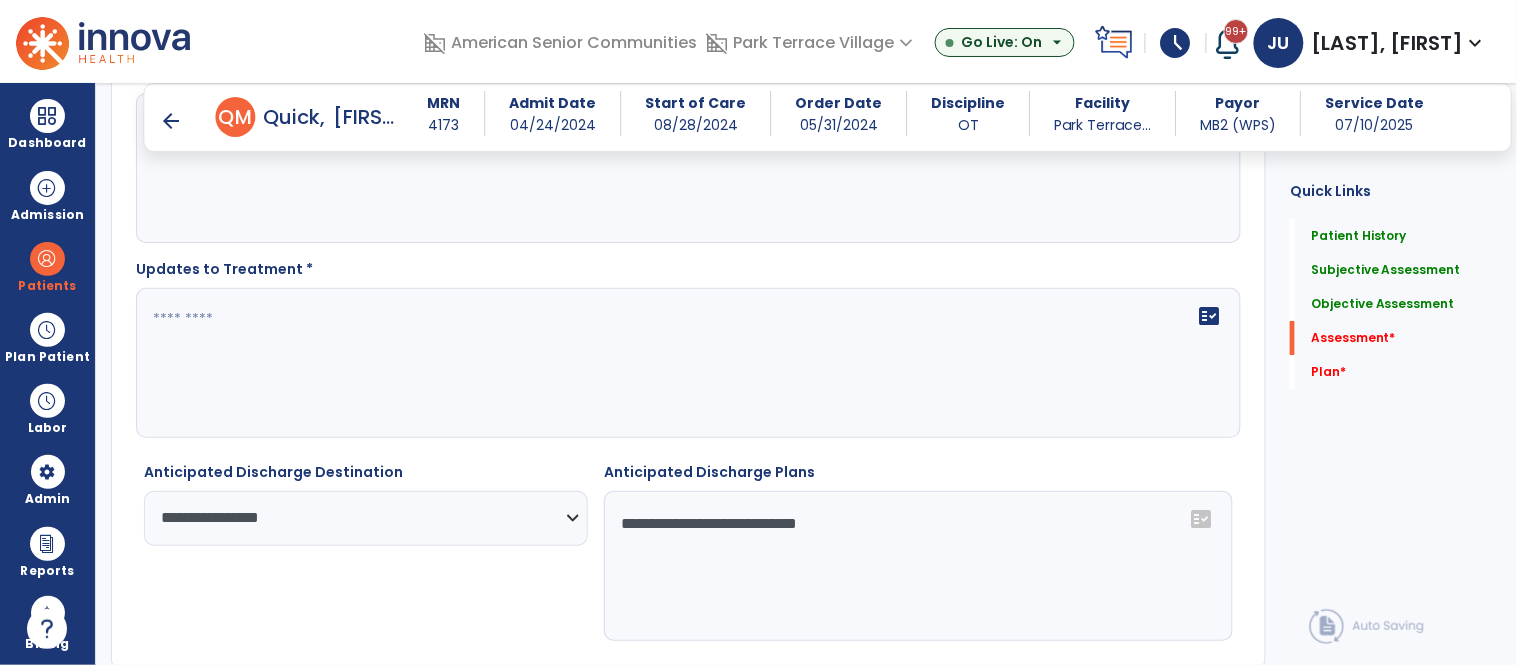 click on "**********" 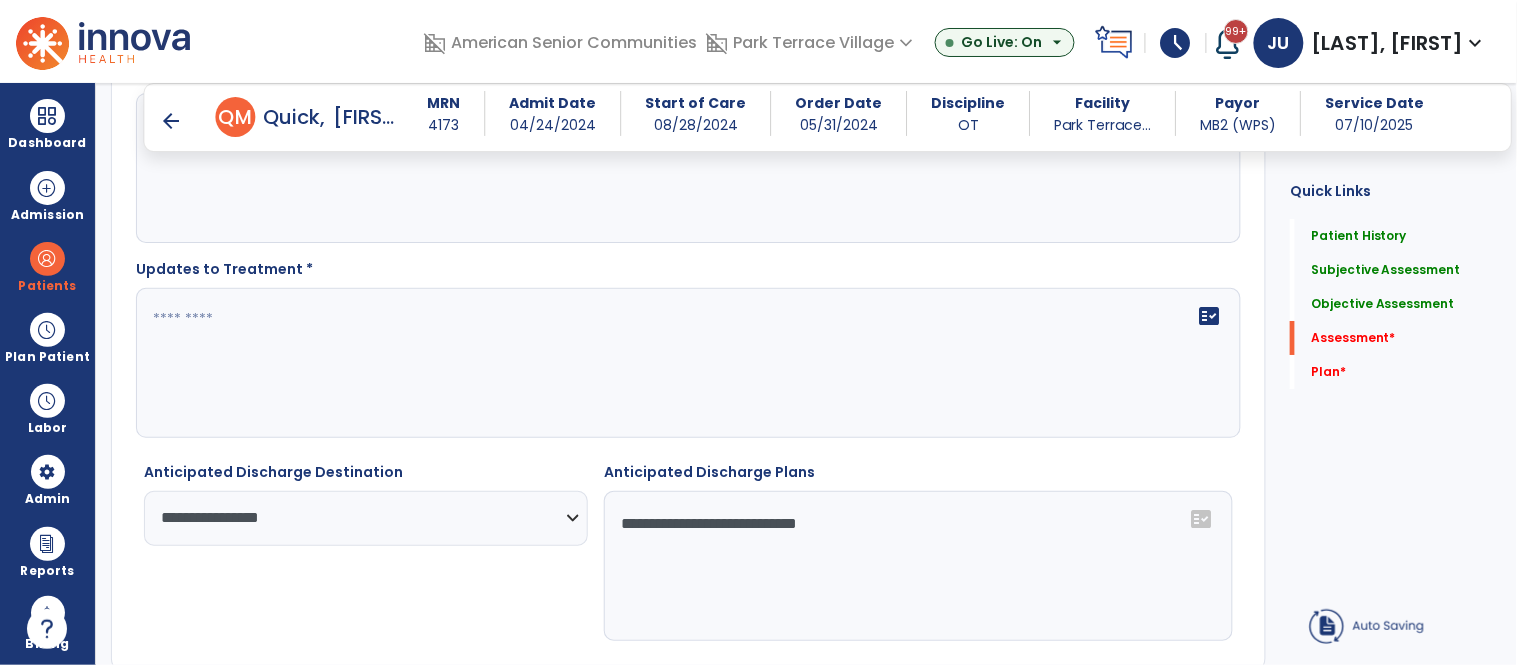scroll, scrollTop: 3516, scrollLeft: 0, axis: vertical 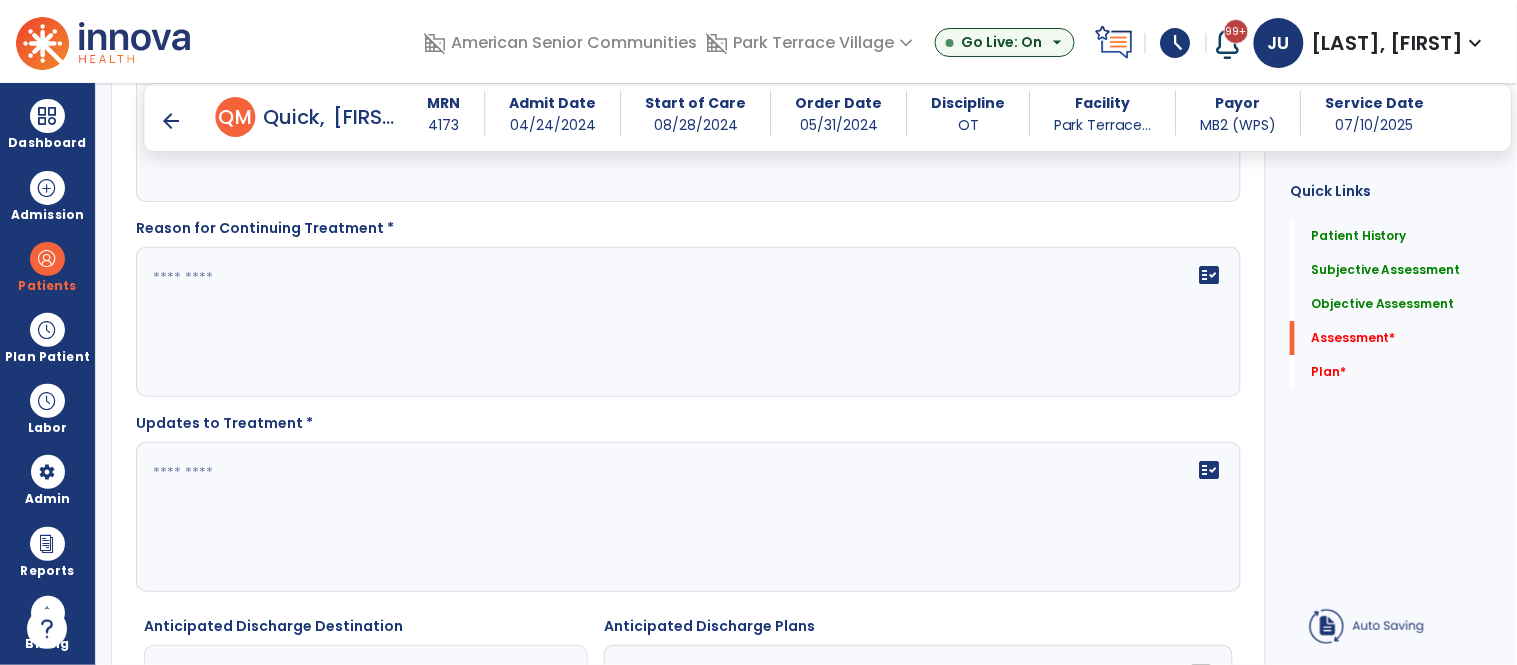 click 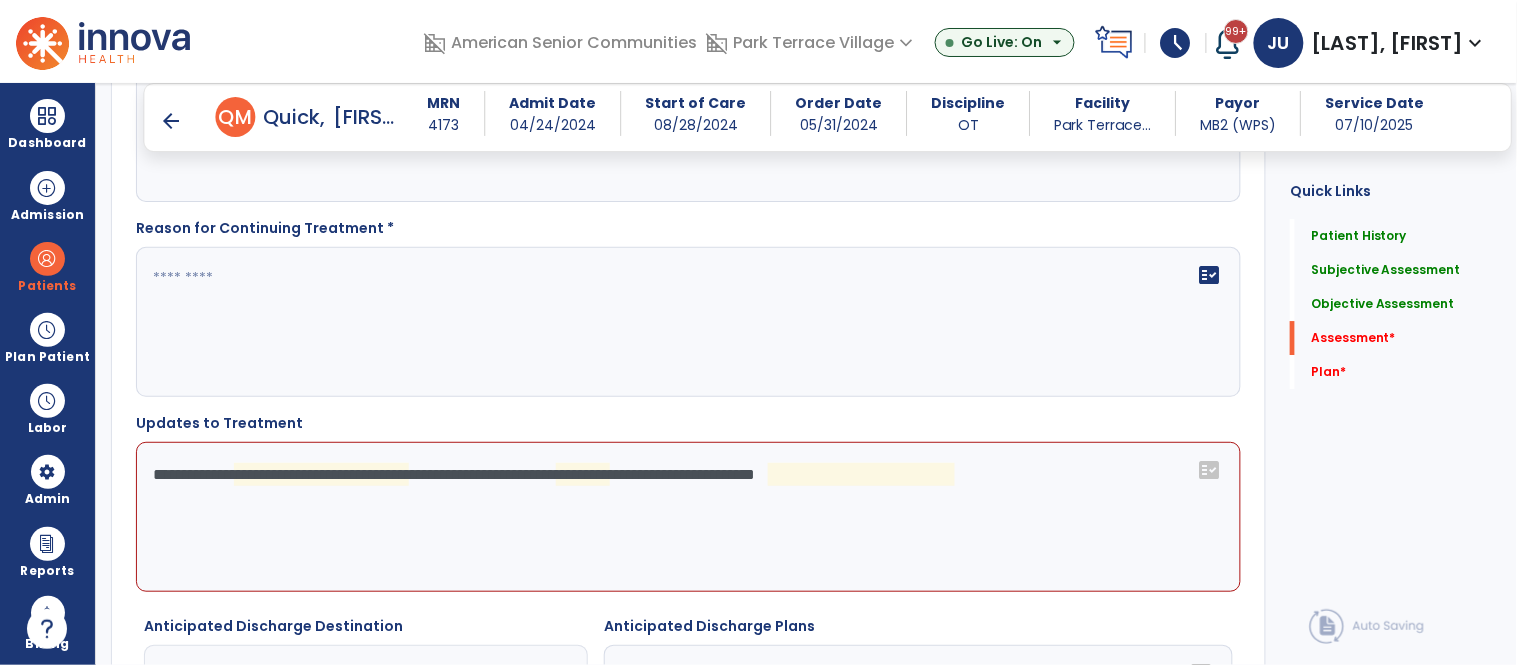 click on "**********" 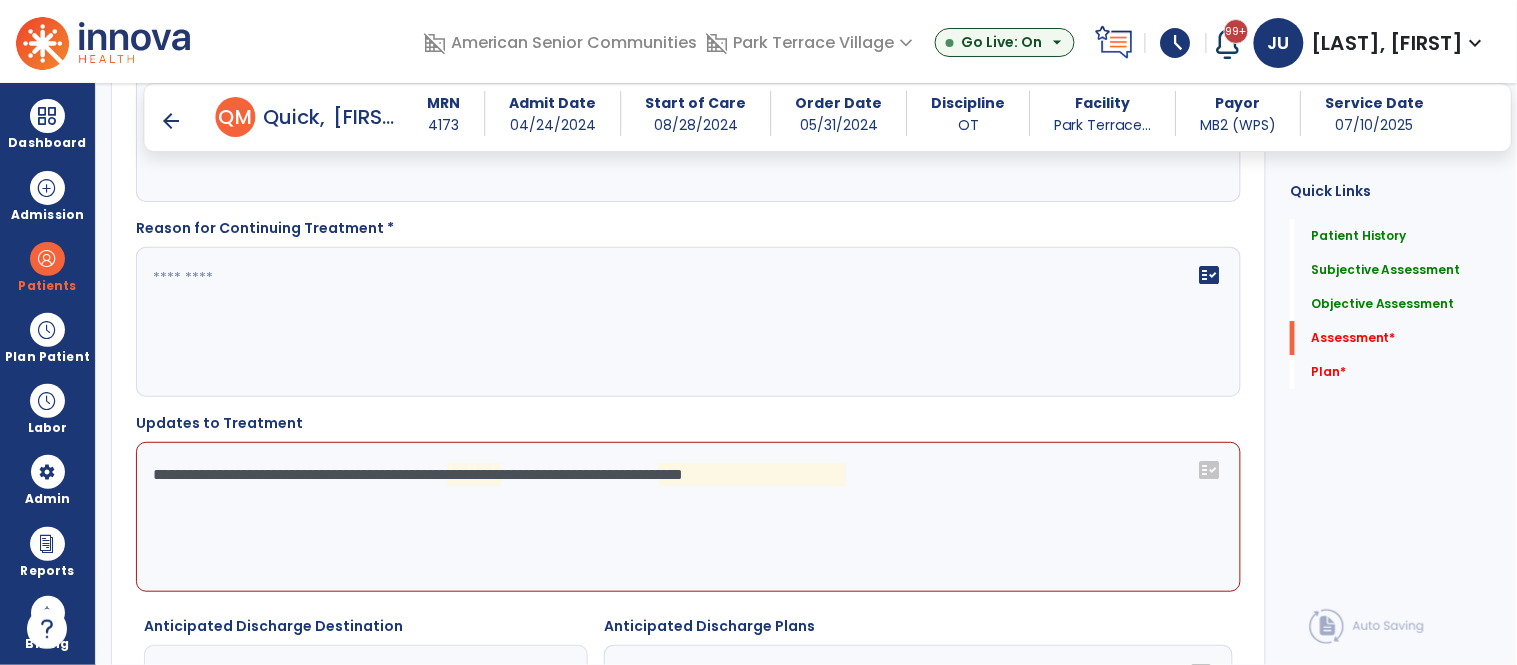 click on "**********" 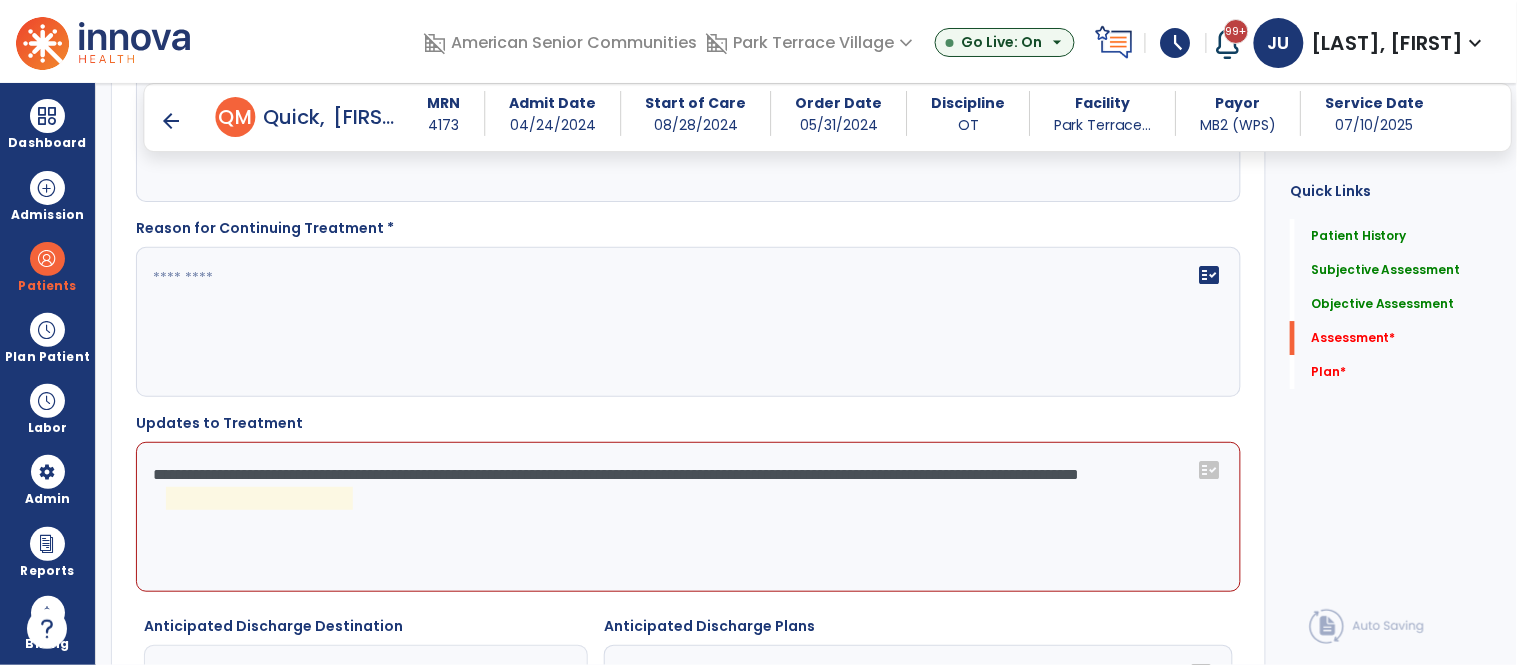 click on "**********" 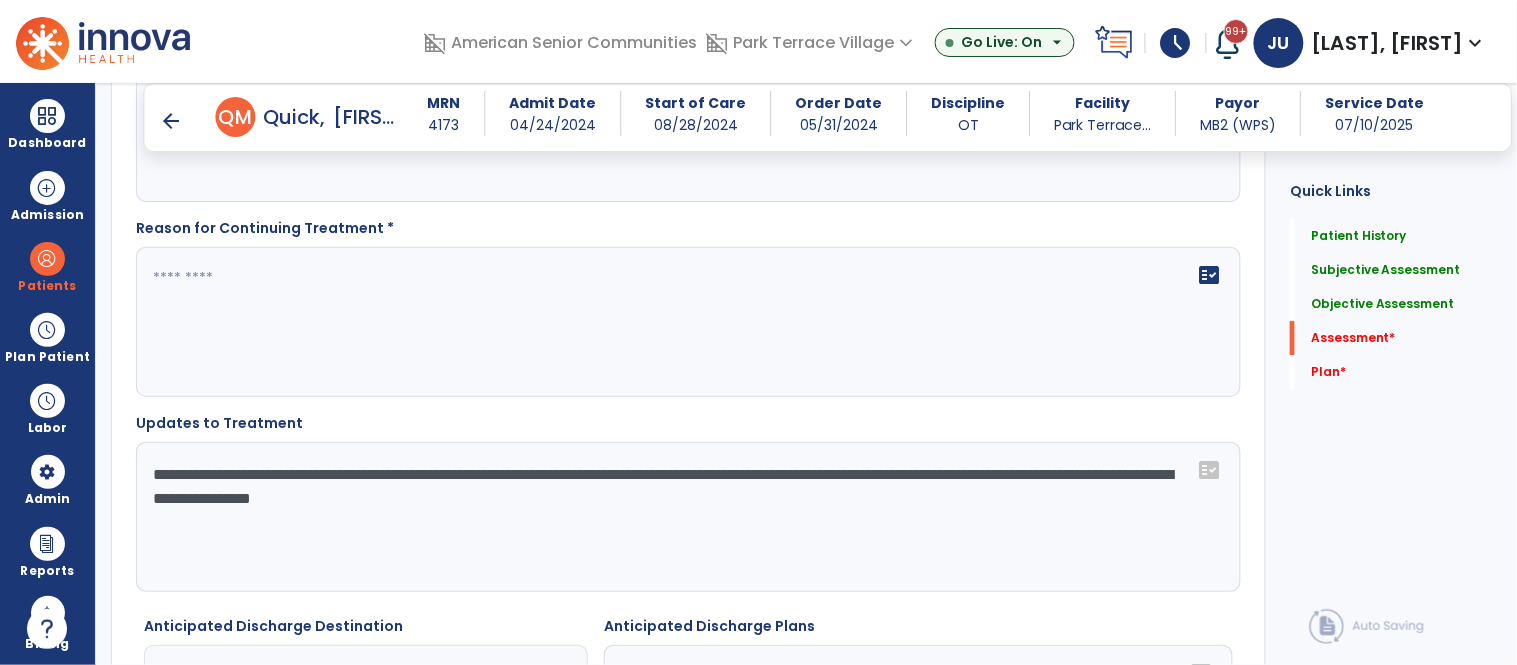type on "**********" 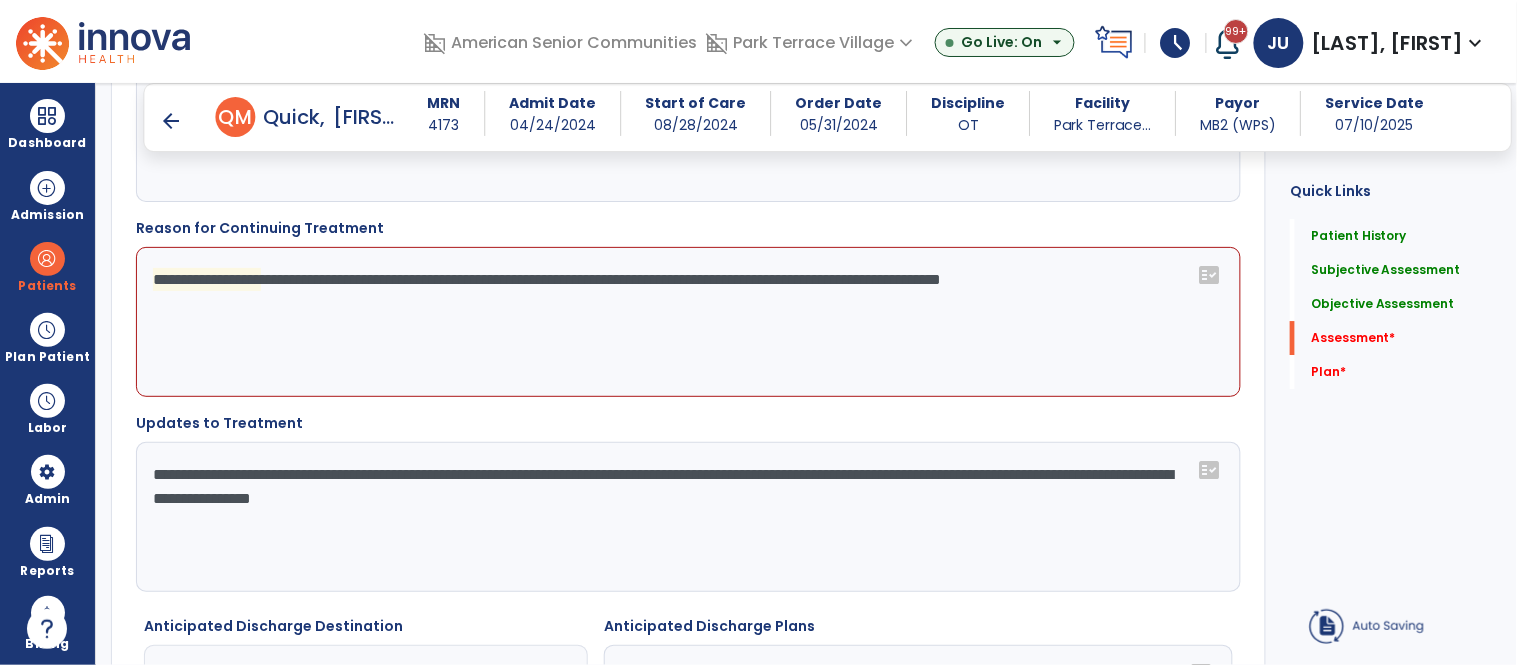 click on "**********" 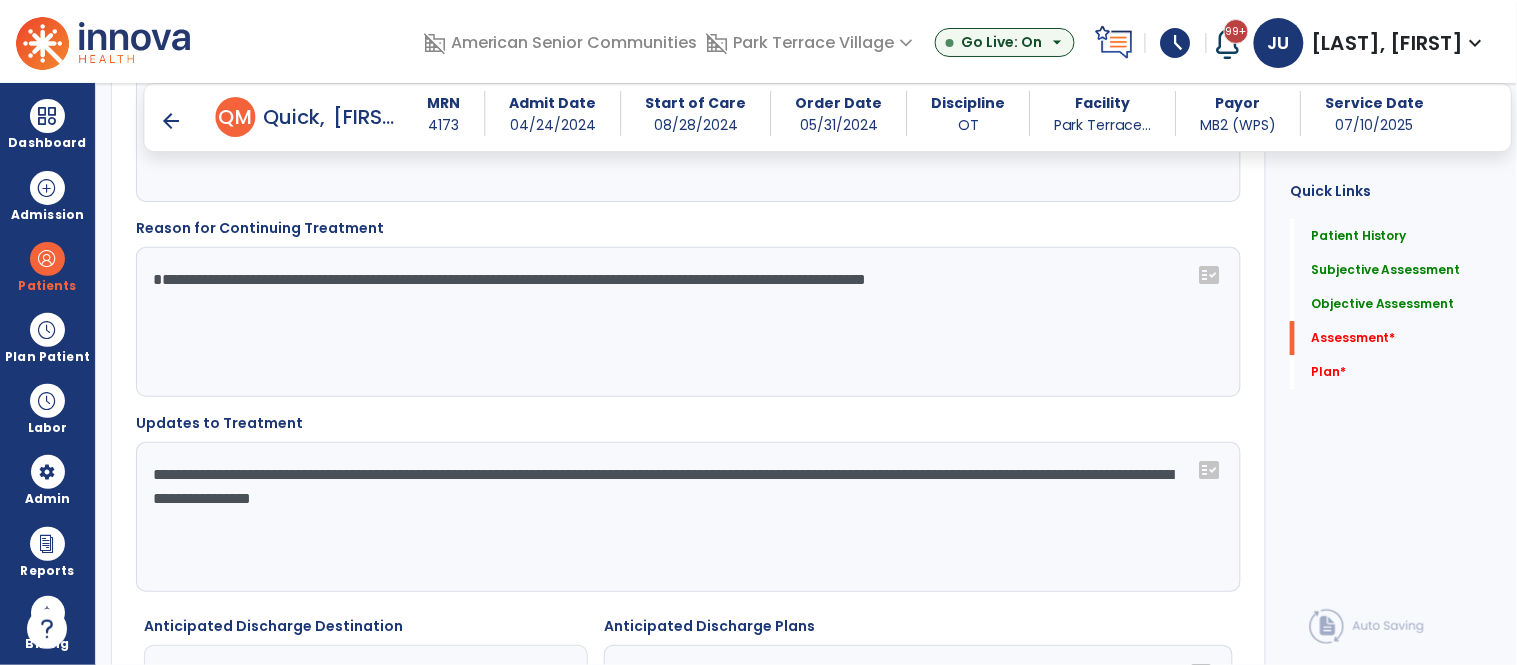 click on "**********" 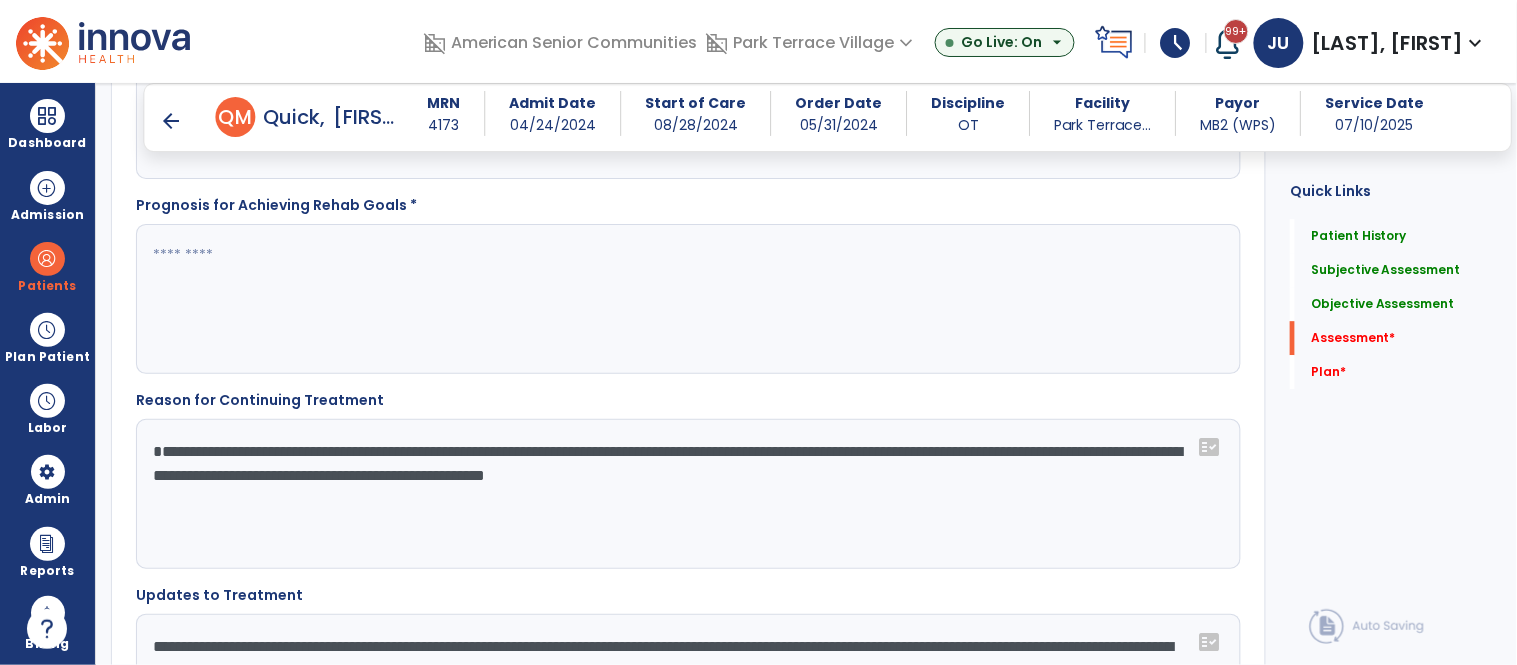 scroll, scrollTop: 3336, scrollLeft: 0, axis: vertical 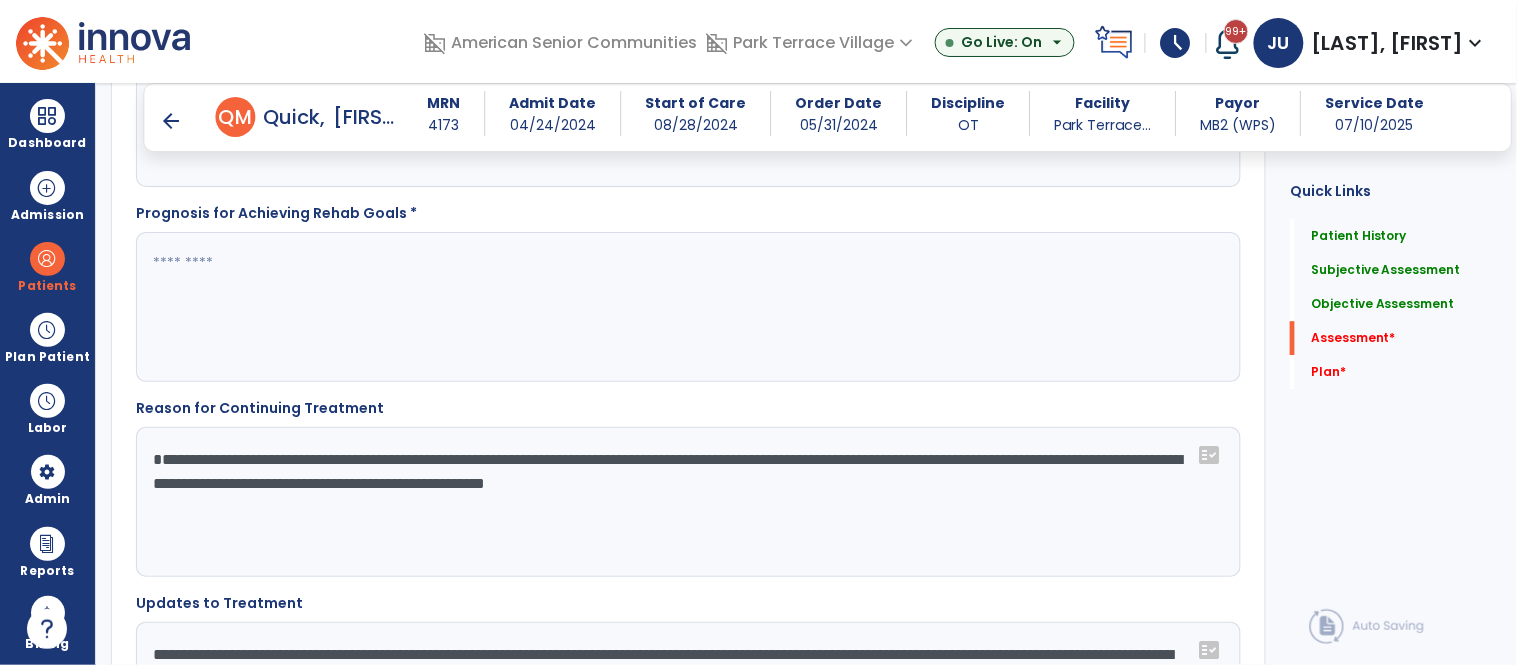 type on "**********" 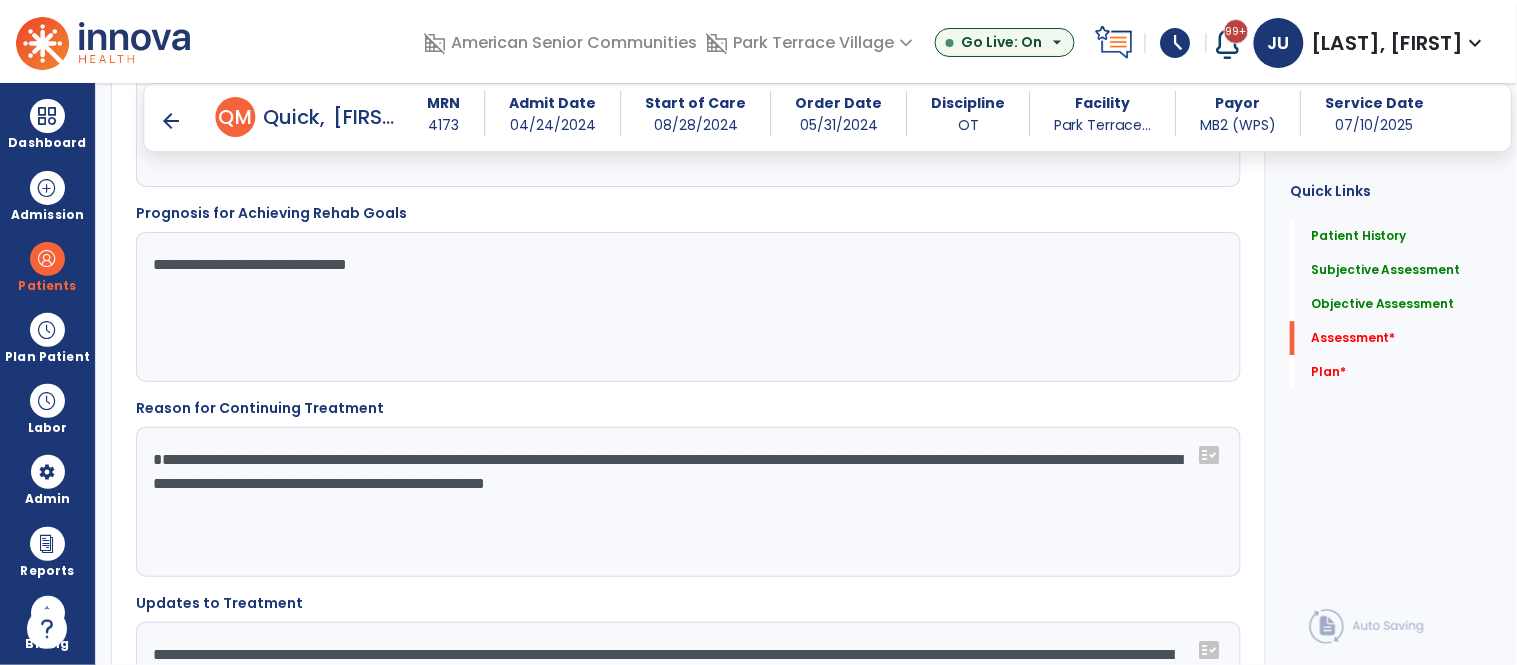 click on "**********" 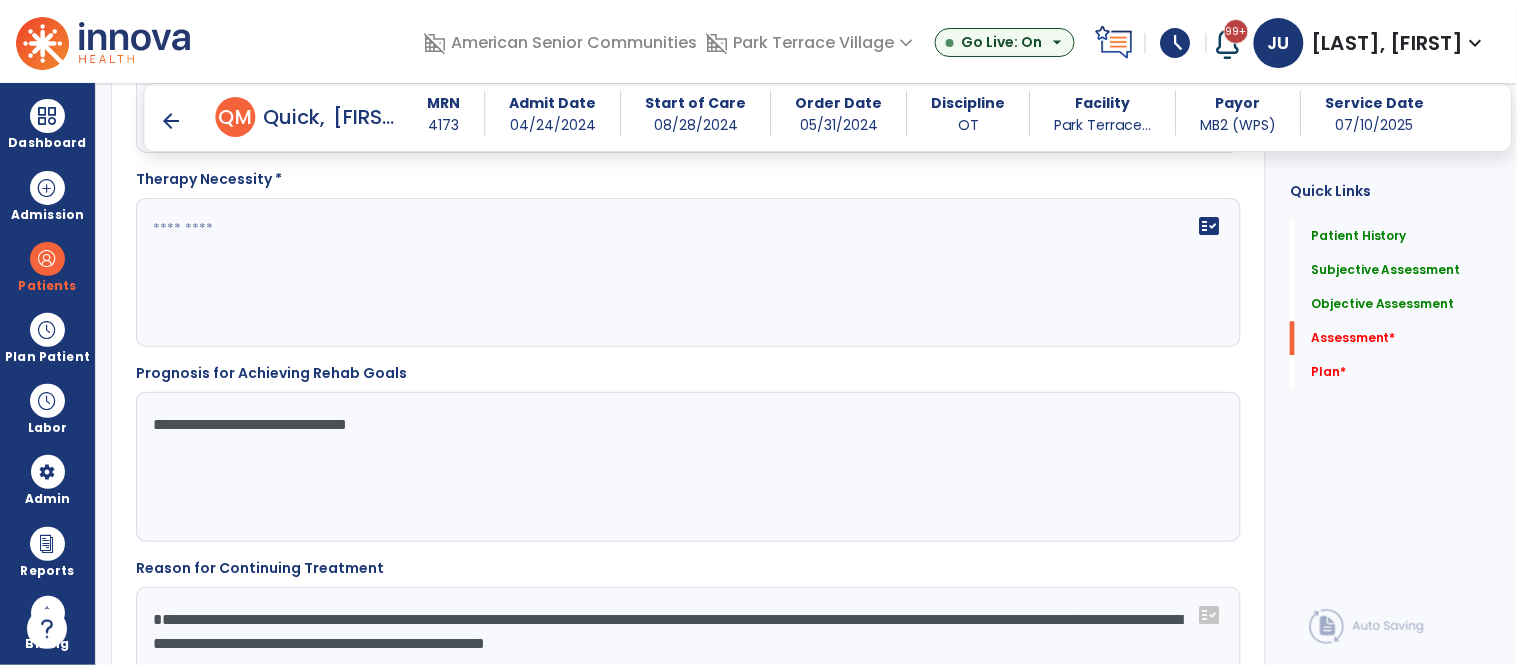 scroll, scrollTop: 3170, scrollLeft: 0, axis: vertical 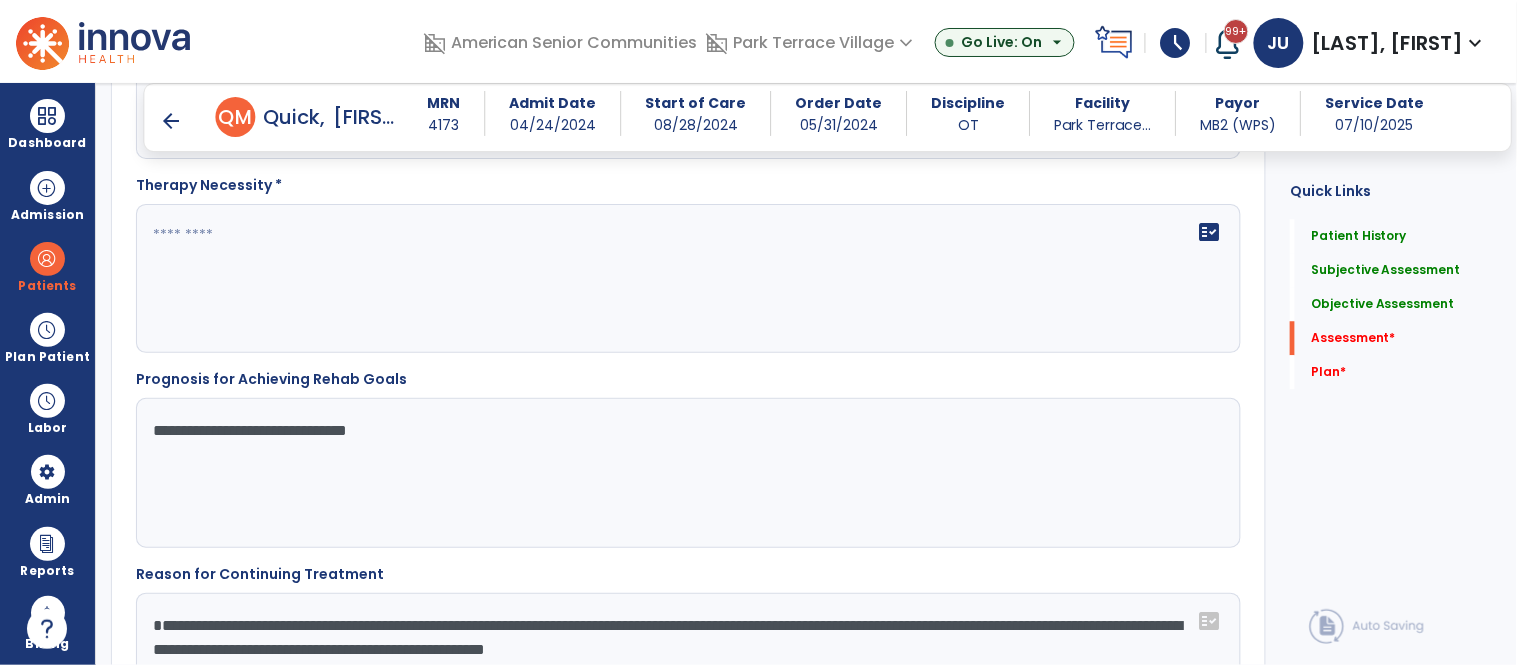 type on "**********" 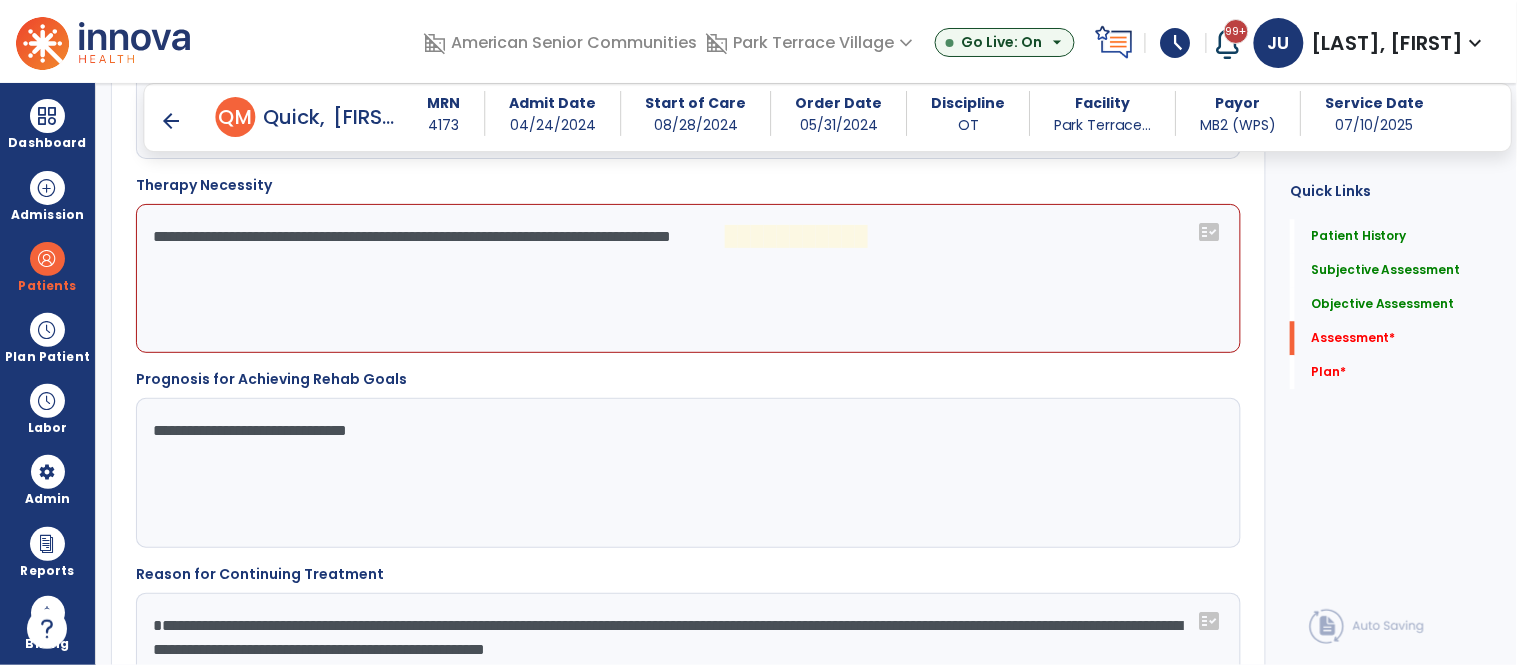 click on "**********" 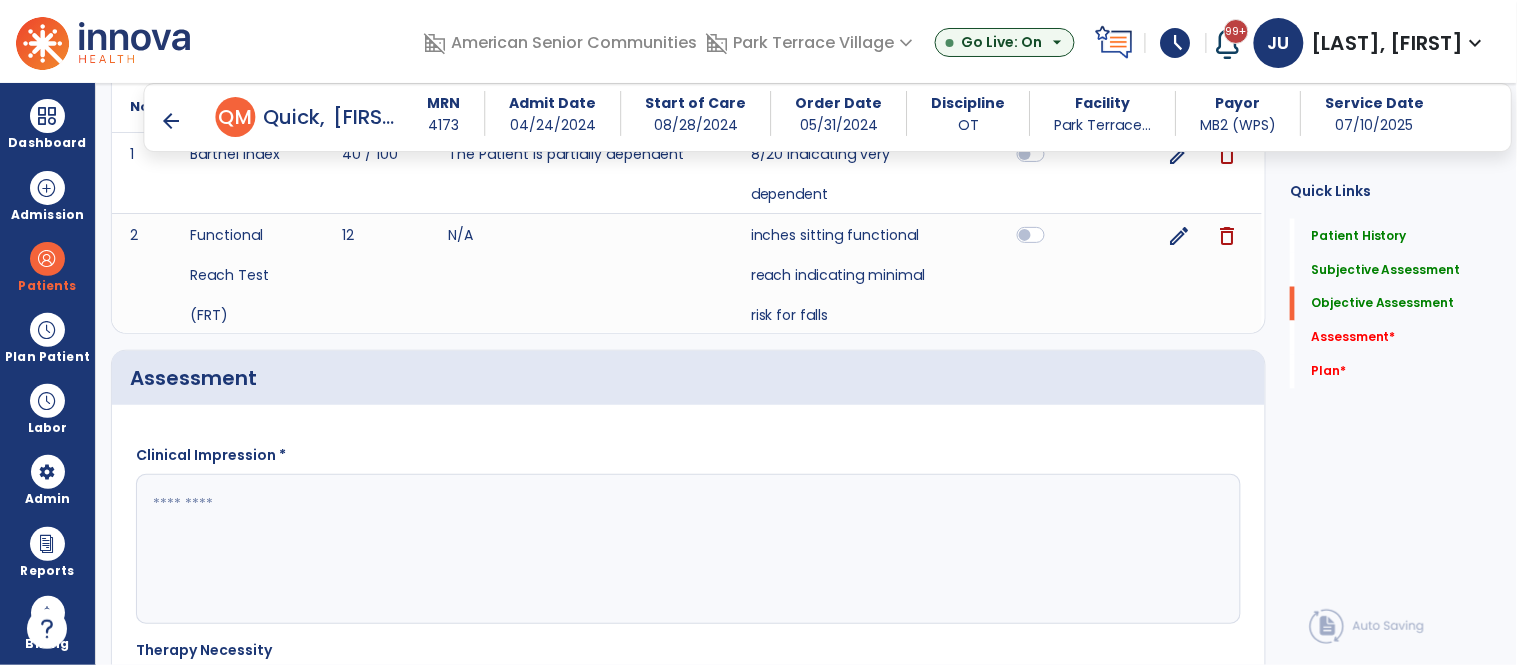 scroll, scrollTop: 2831, scrollLeft: 0, axis: vertical 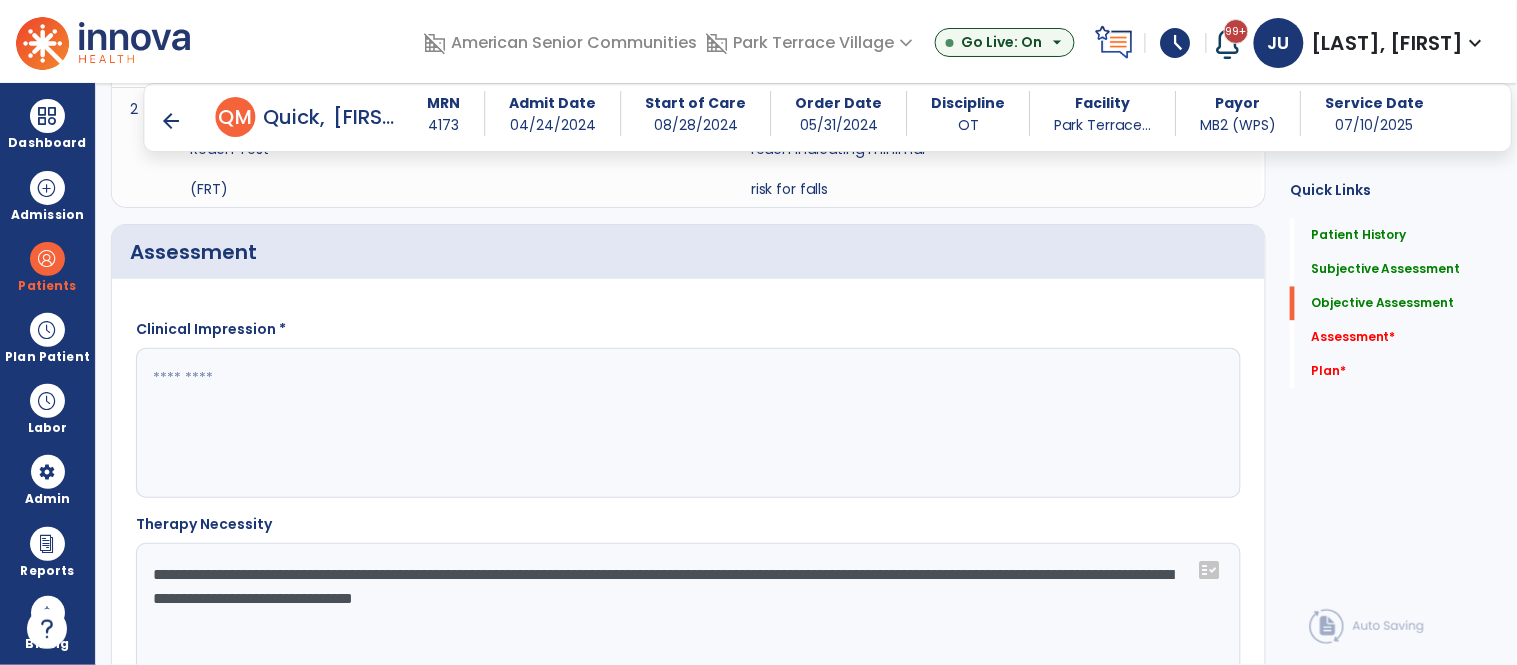 type on "**********" 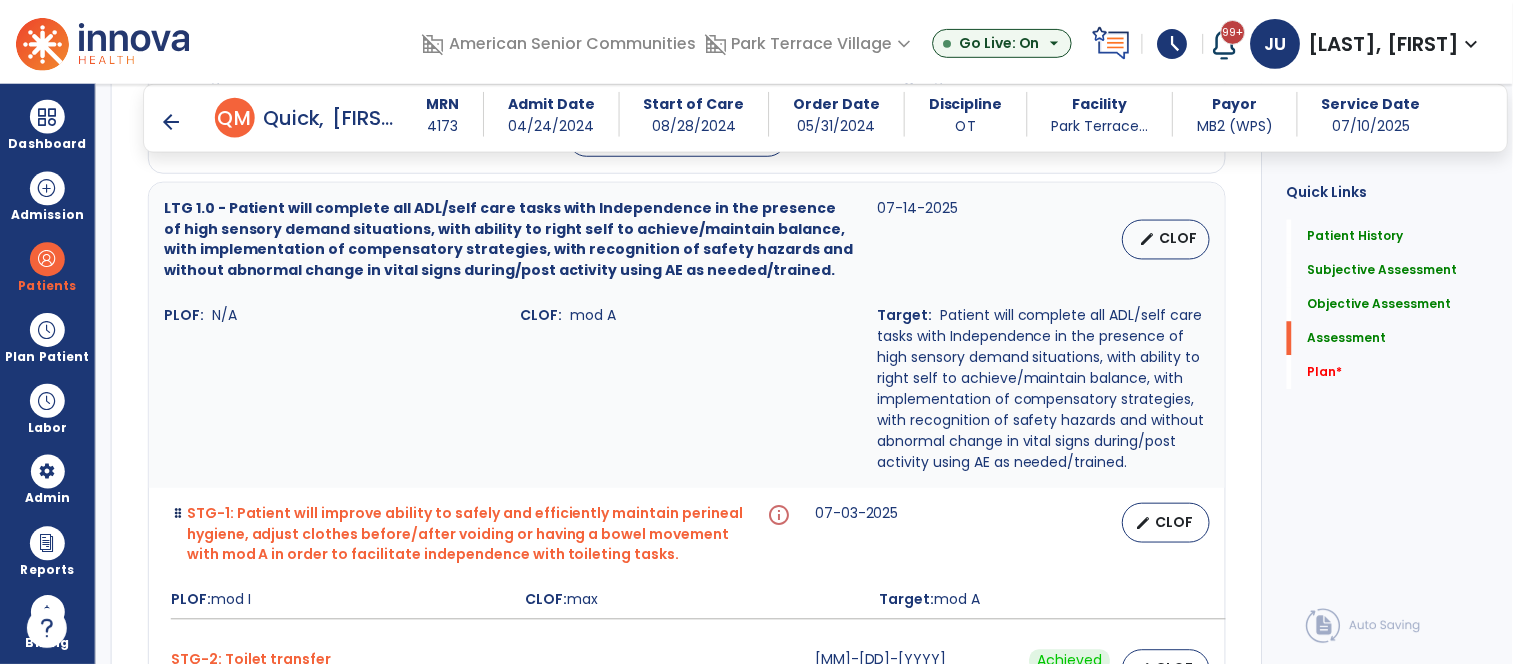 scroll, scrollTop: 7634, scrollLeft: 0, axis: vertical 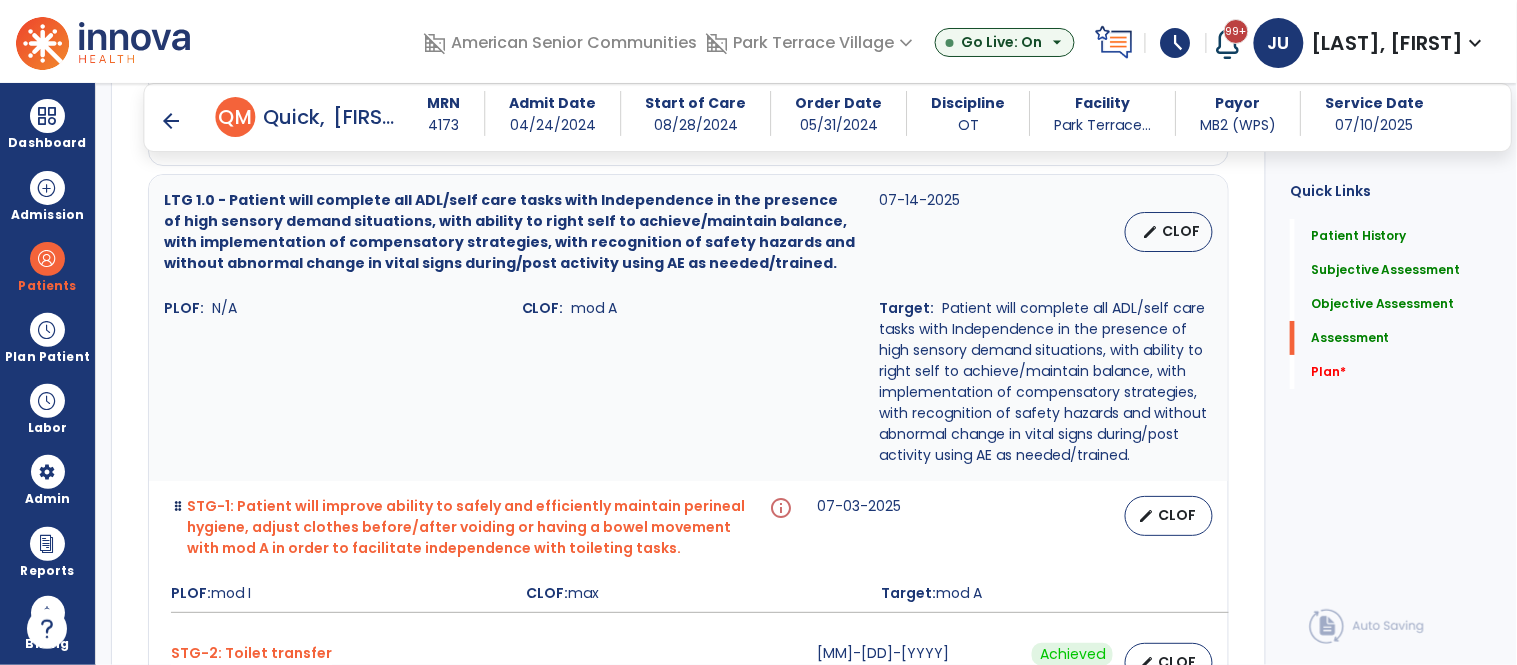 type on "**********" 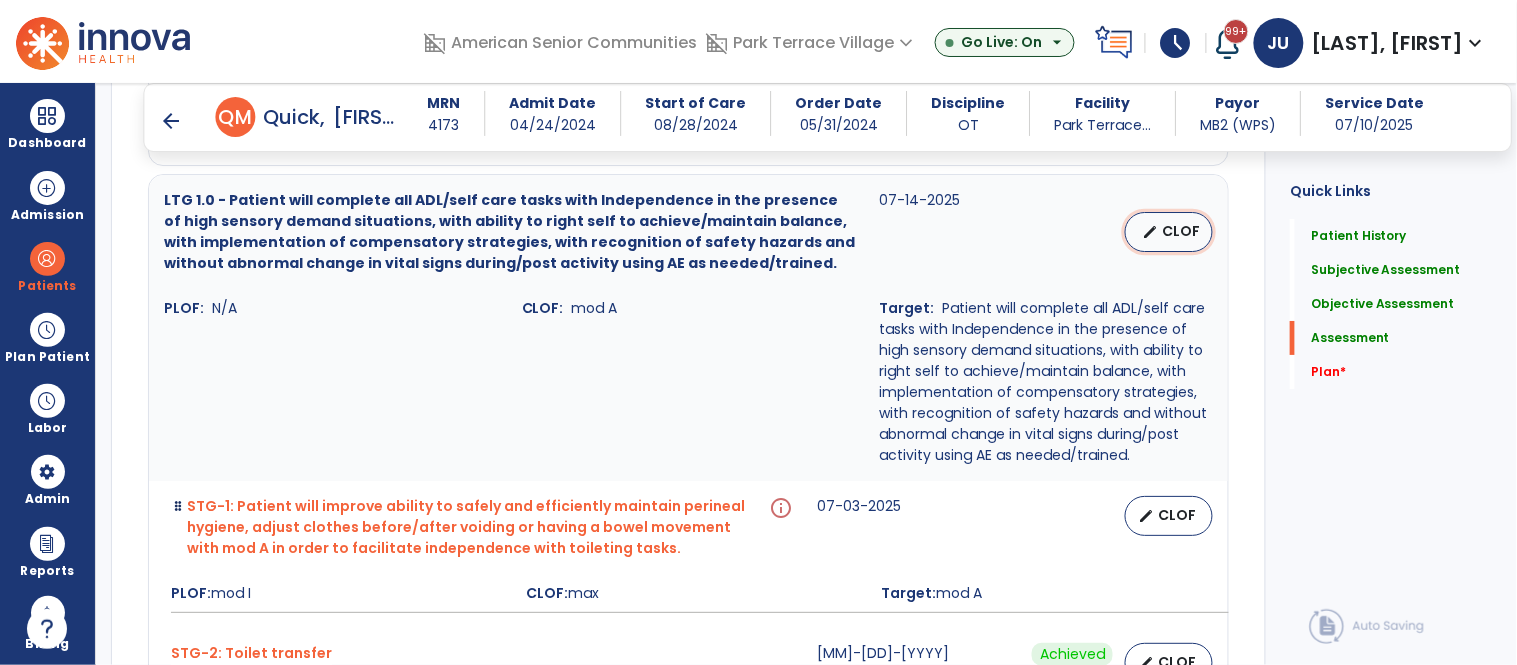 click on "CLOF" at bounding box center (1181, 231) 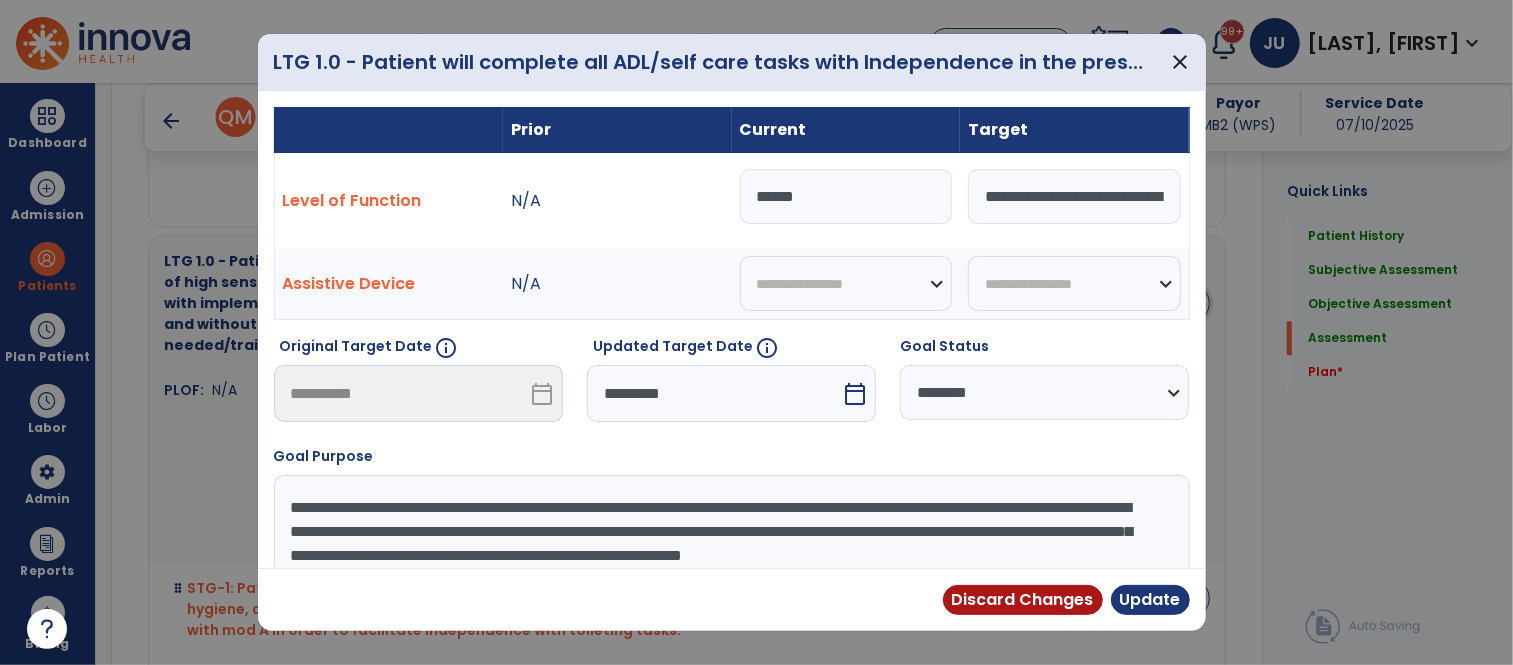 scroll, scrollTop: 7674, scrollLeft: 0, axis: vertical 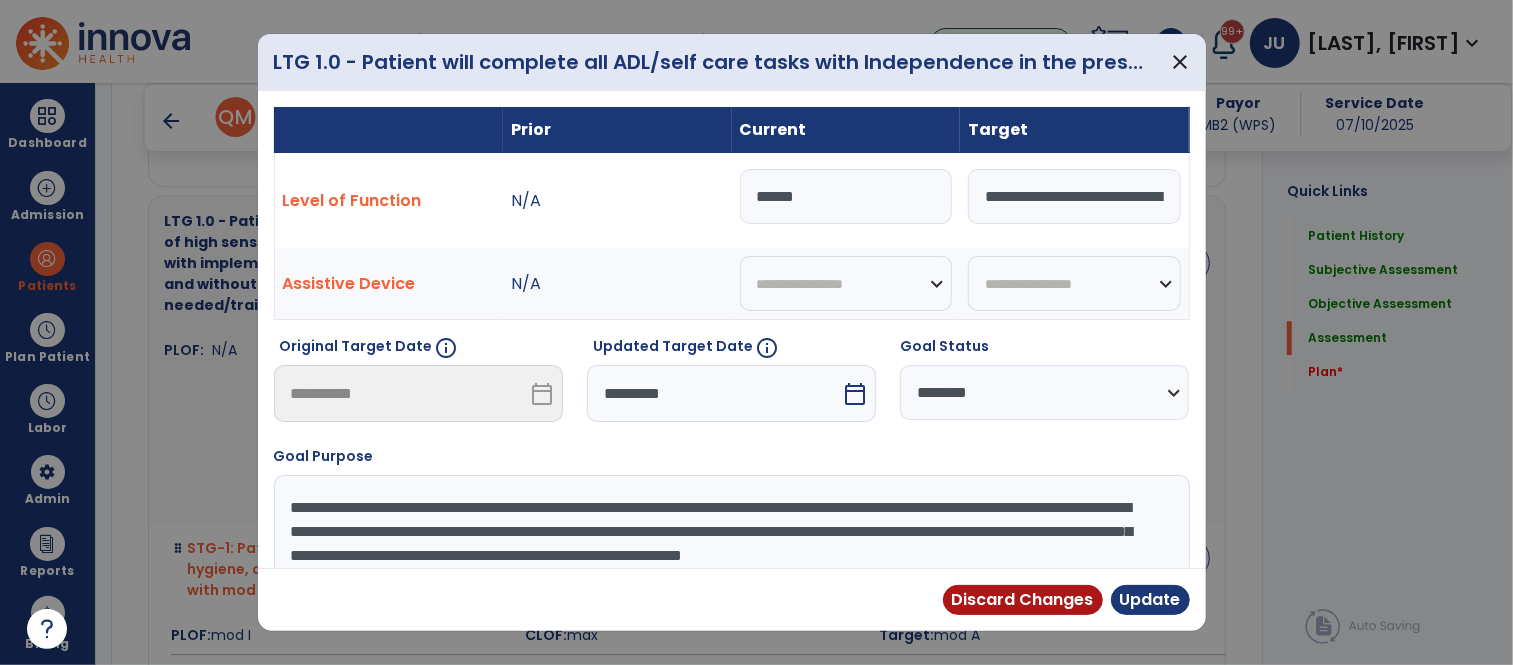click on "*********" at bounding box center [714, 393] 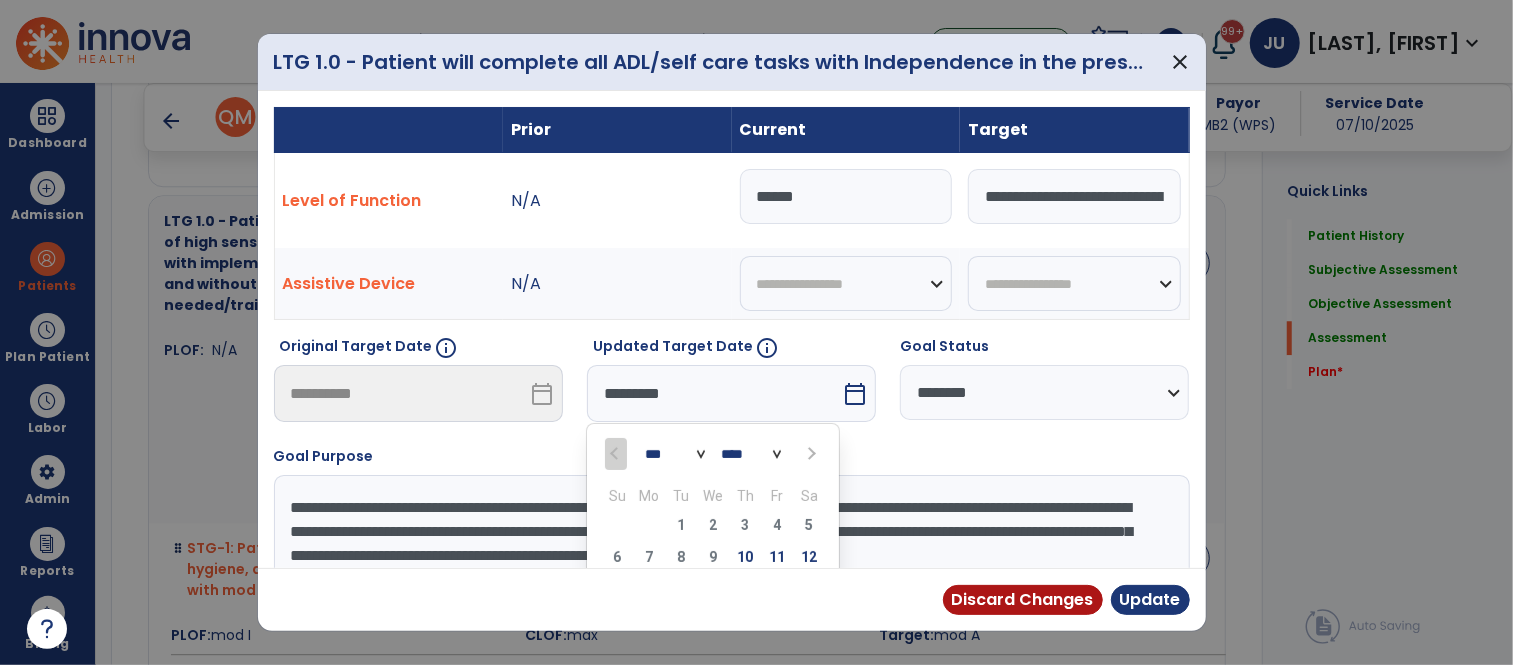 scroll, scrollTop: 152, scrollLeft: 0, axis: vertical 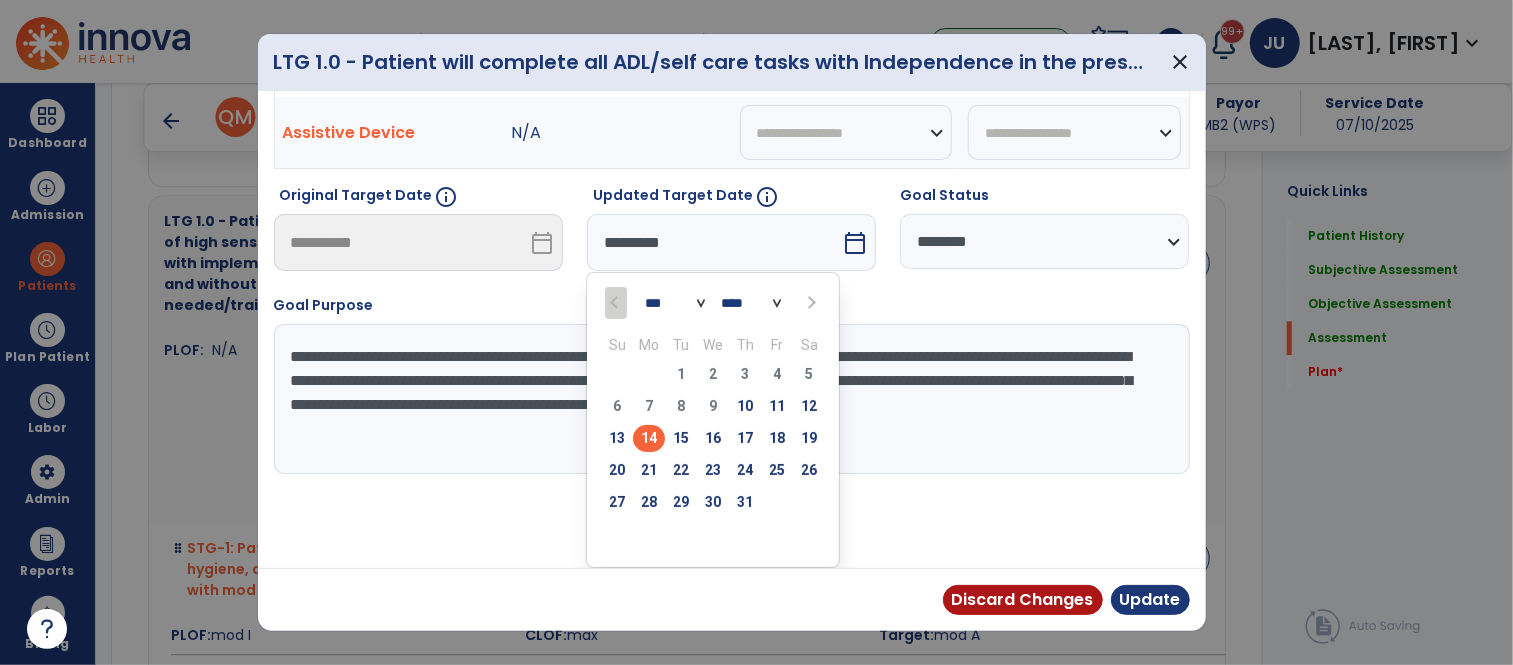 click at bounding box center [809, 302] 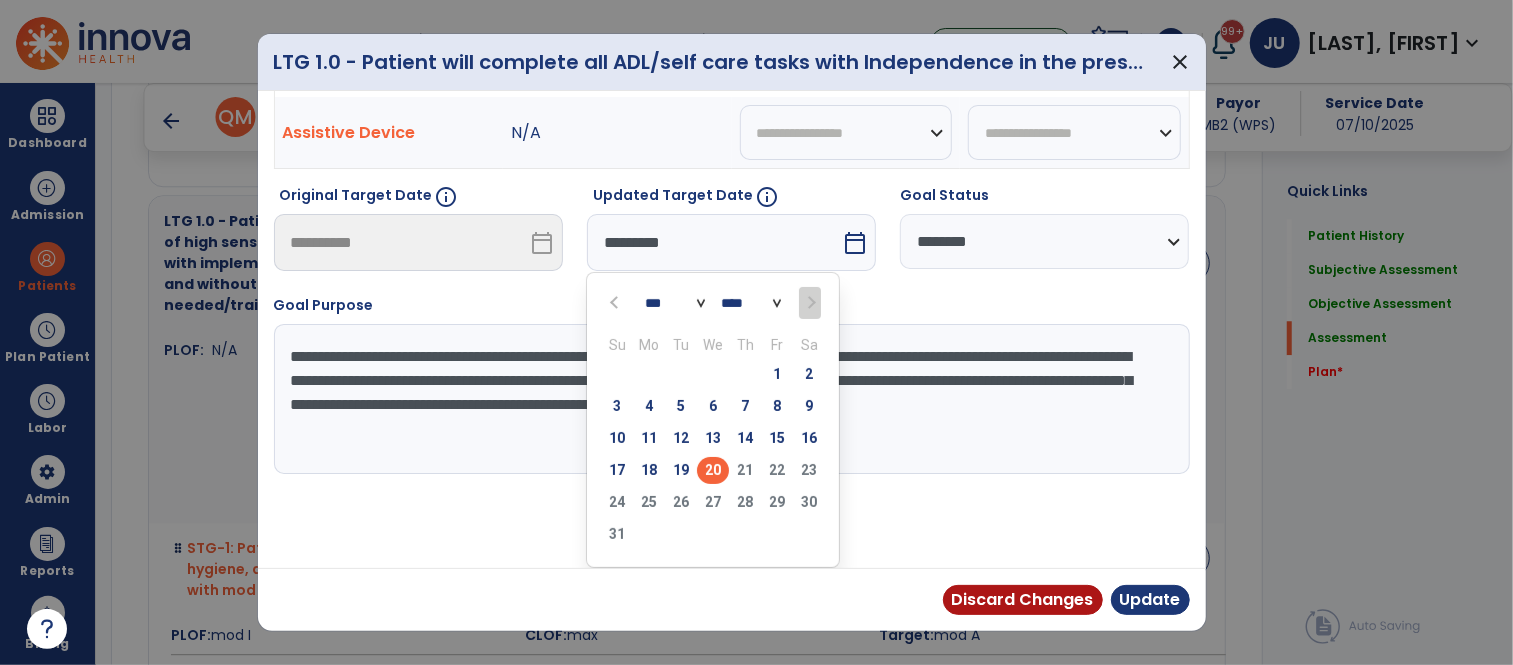 click on "20" at bounding box center [713, 470] 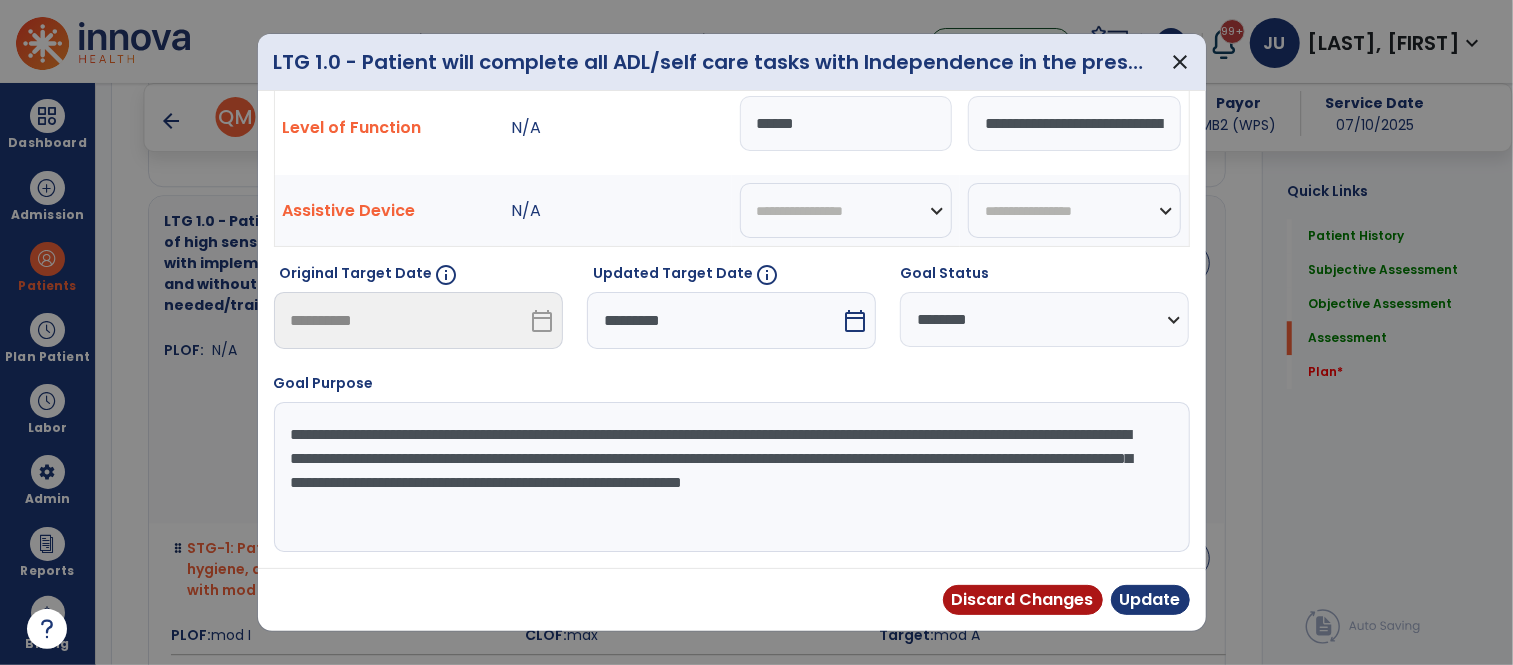 scroll, scrollTop: 73, scrollLeft: 0, axis: vertical 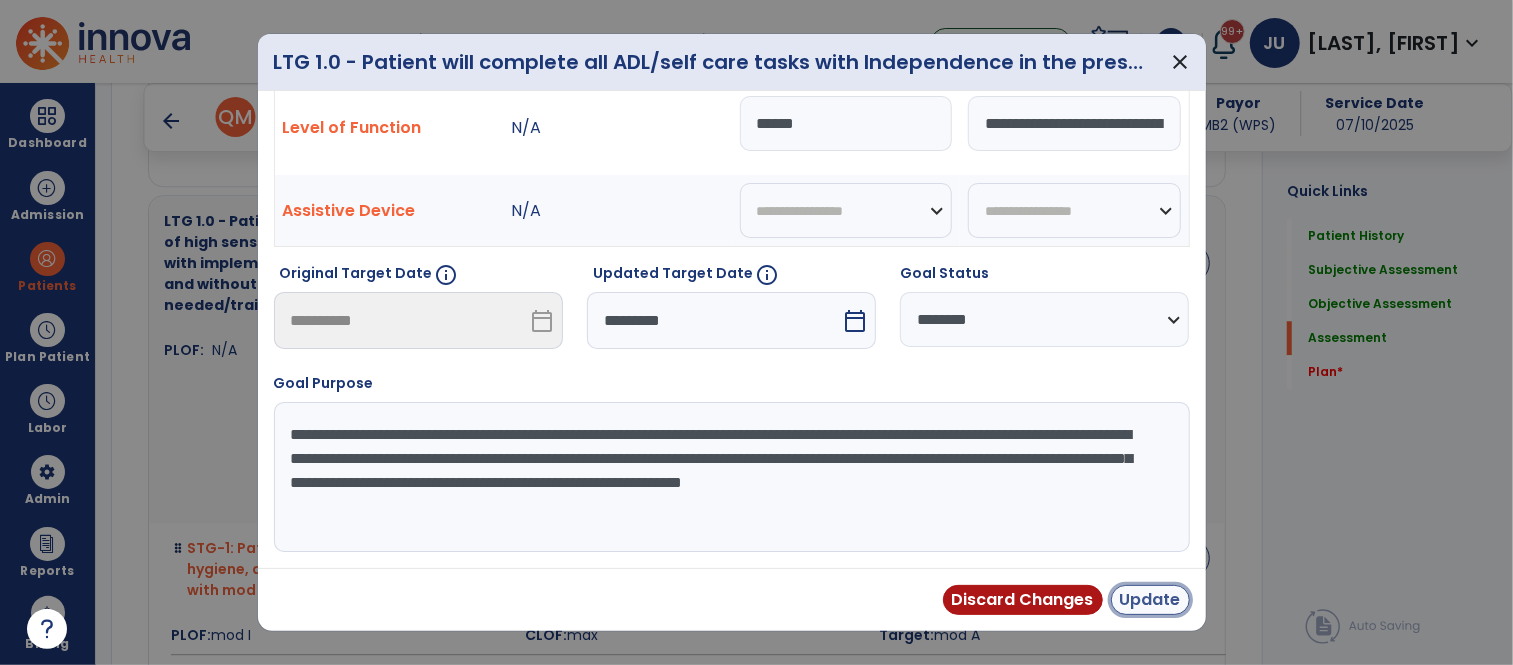 click on "Update" at bounding box center (1150, 600) 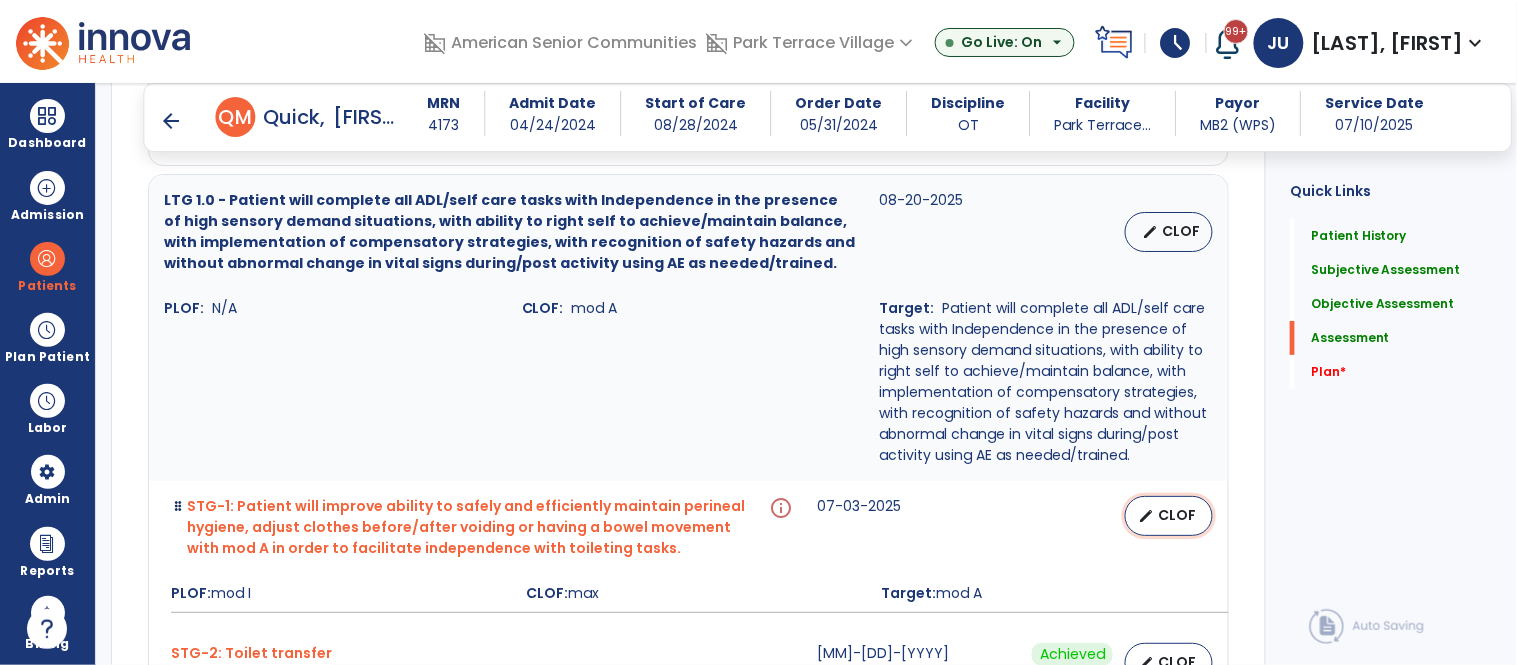 click on "edit   CLOF" at bounding box center (1169, 516) 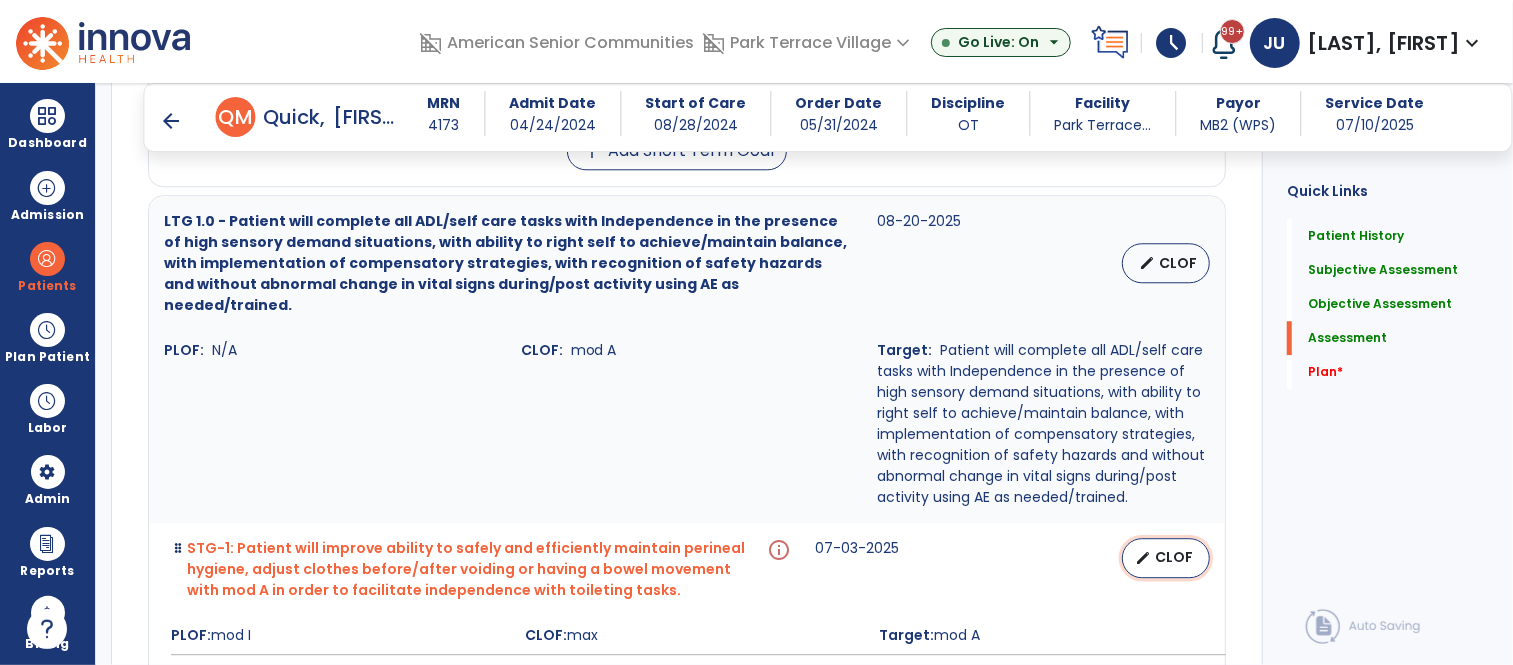 select on "********" 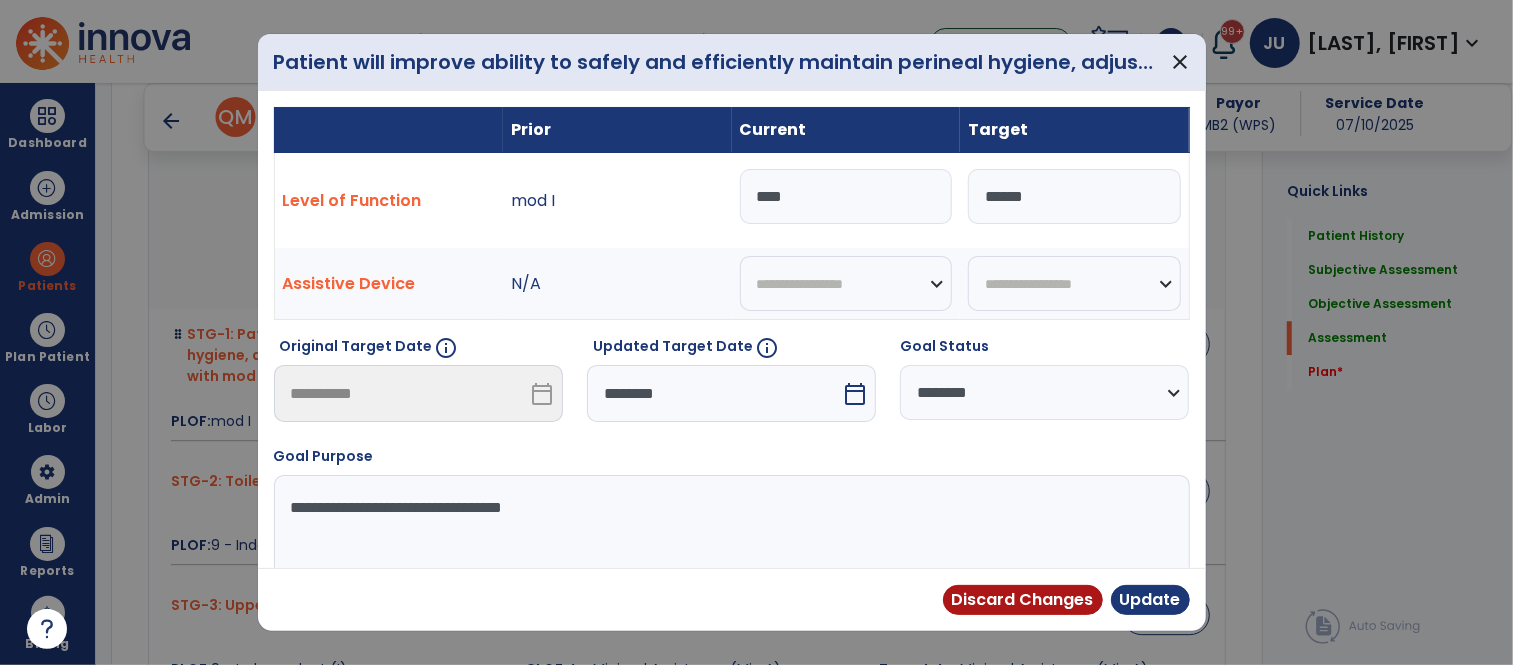 click on "********" at bounding box center (714, 393) 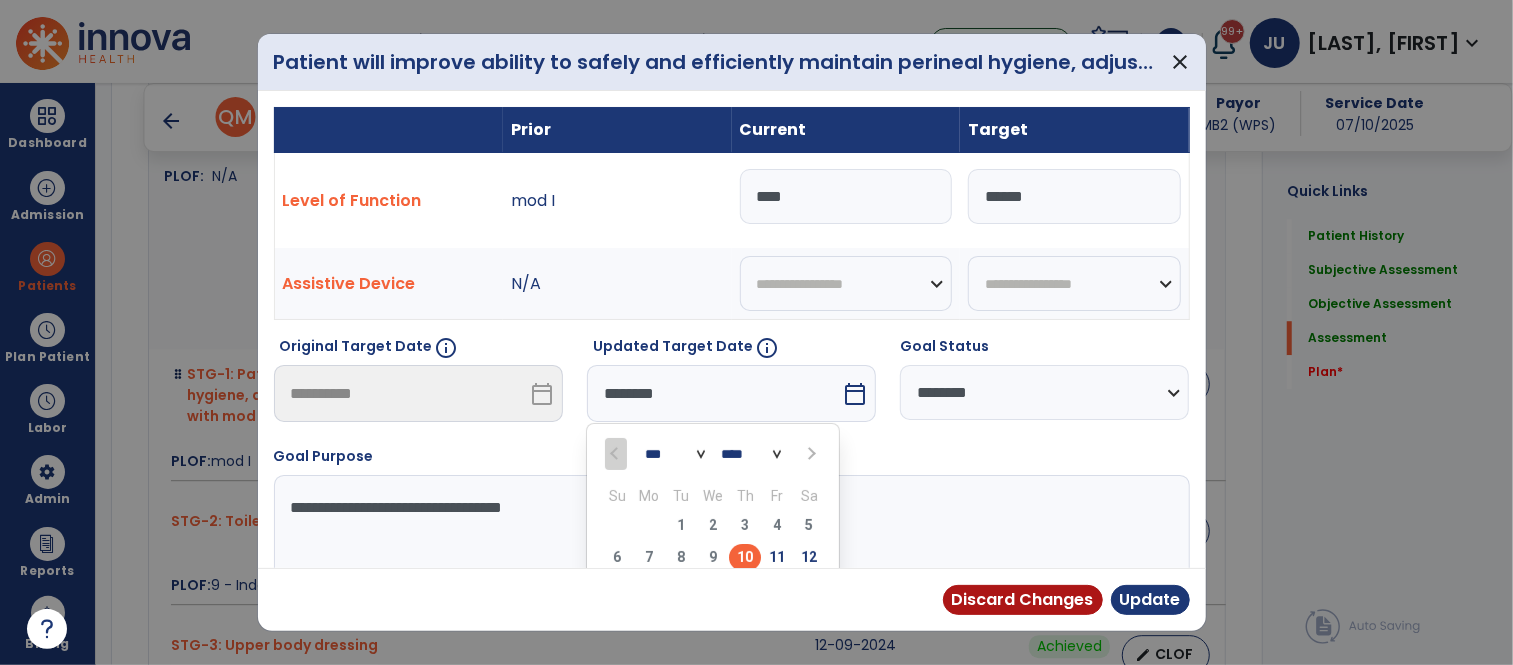 scroll, scrollTop: 7888, scrollLeft: 0, axis: vertical 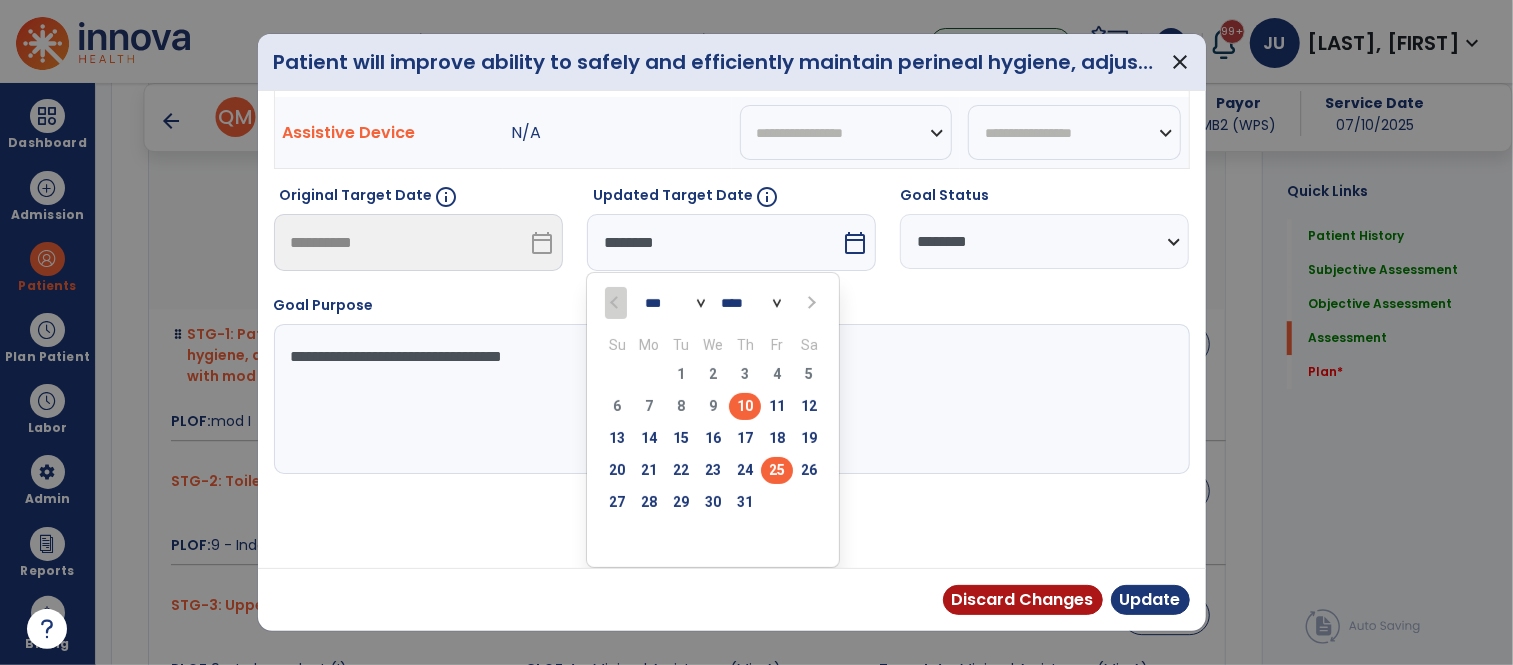 click on "25" at bounding box center [777, 470] 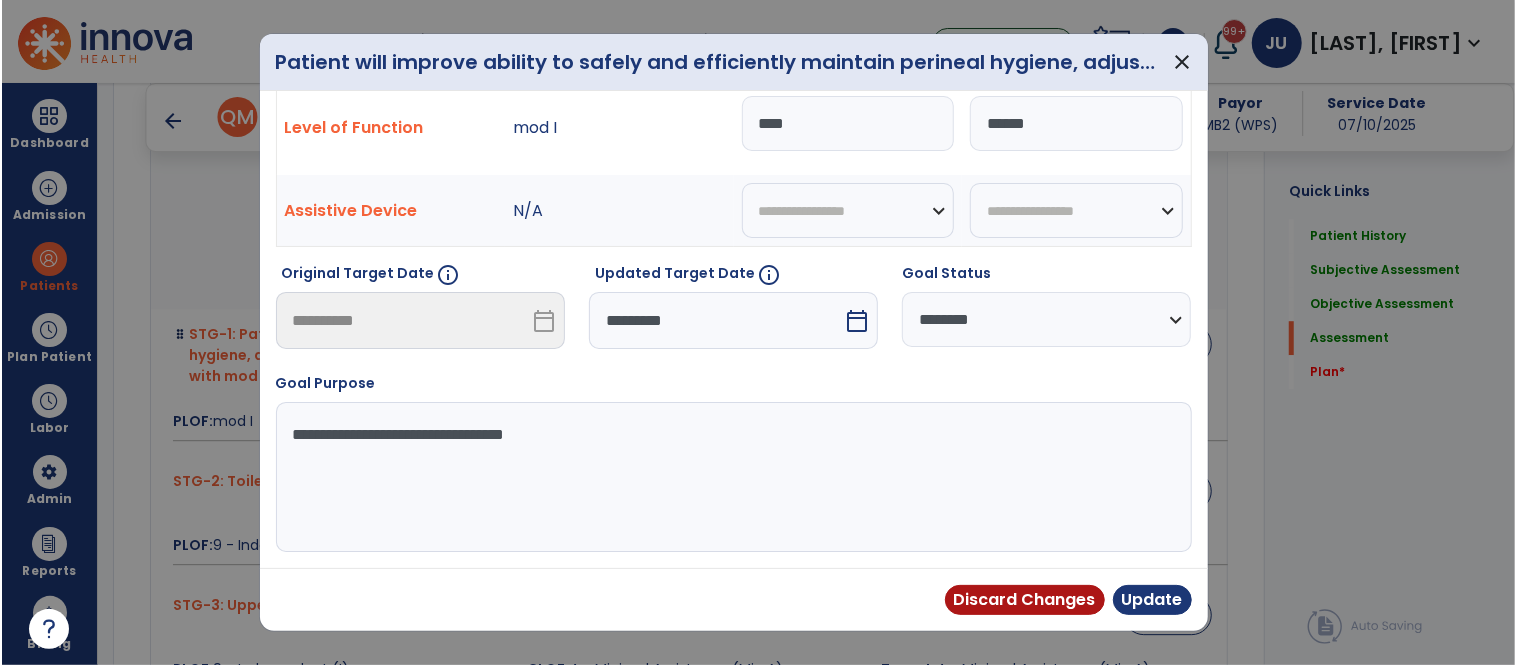 scroll, scrollTop: 73, scrollLeft: 0, axis: vertical 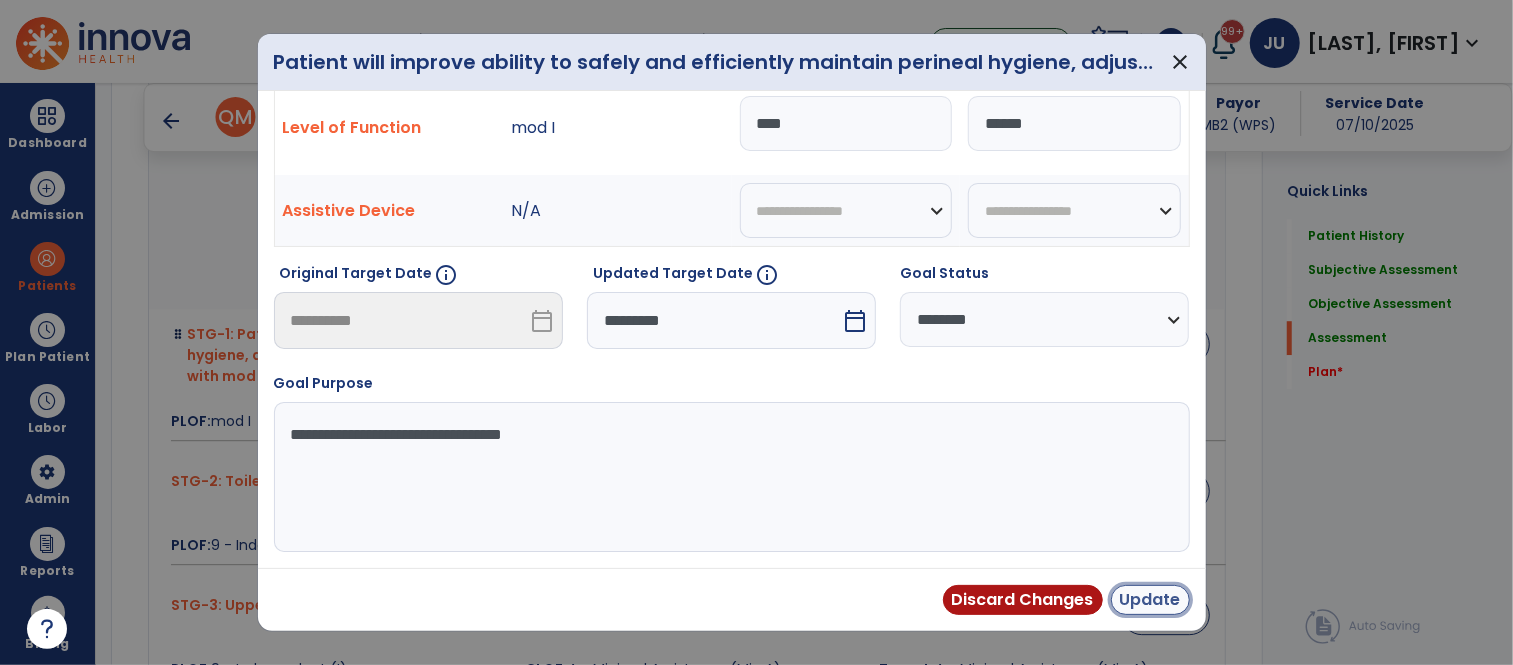 click on "Update" at bounding box center (1150, 600) 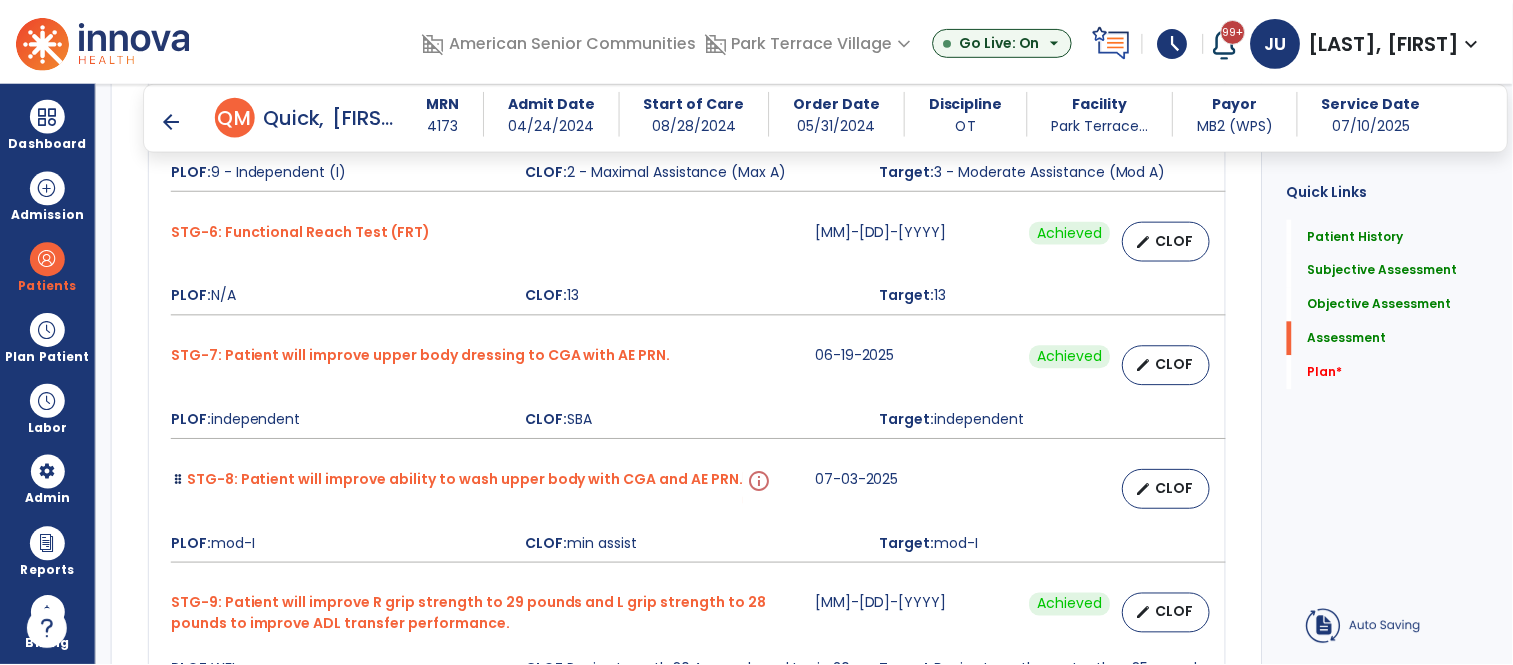 scroll, scrollTop: 8554, scrollLeft: 0, axis: vertical 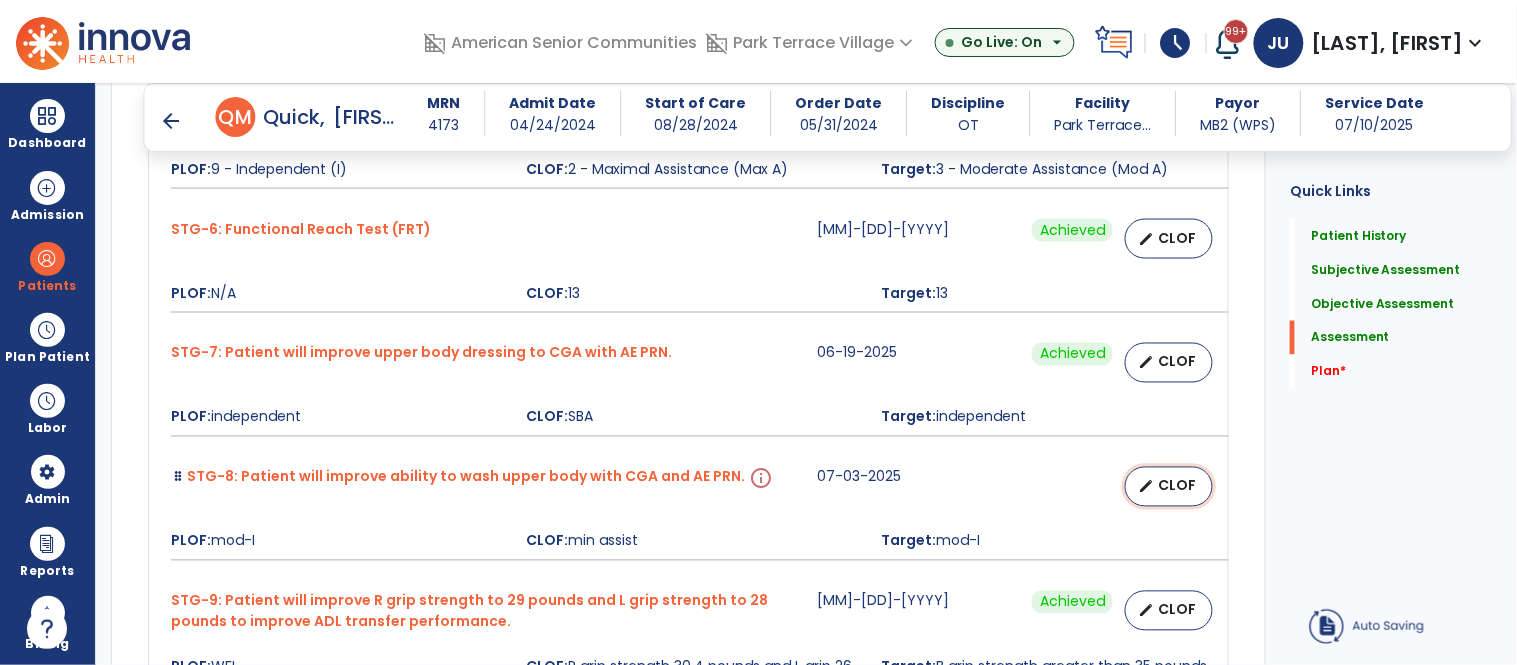 click on "CLOF" at bounding box center (1177, 486) 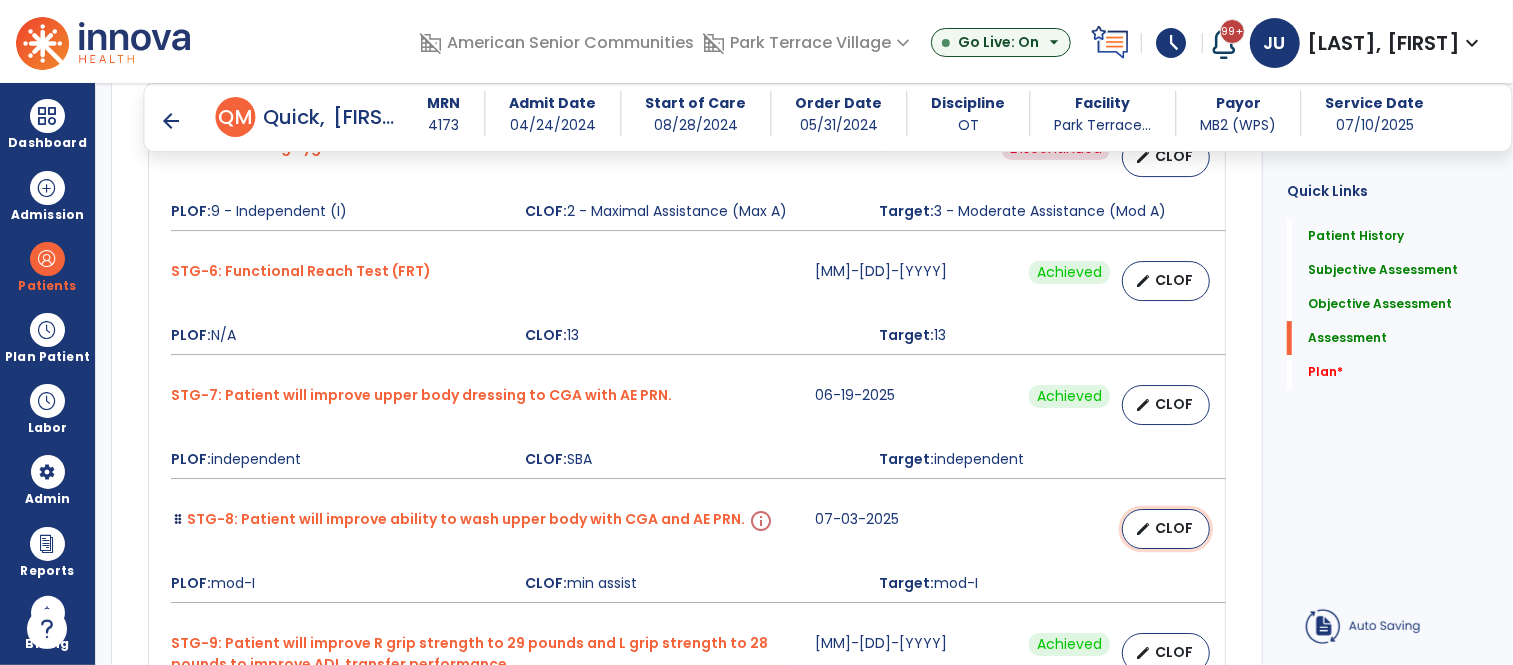select on "********" 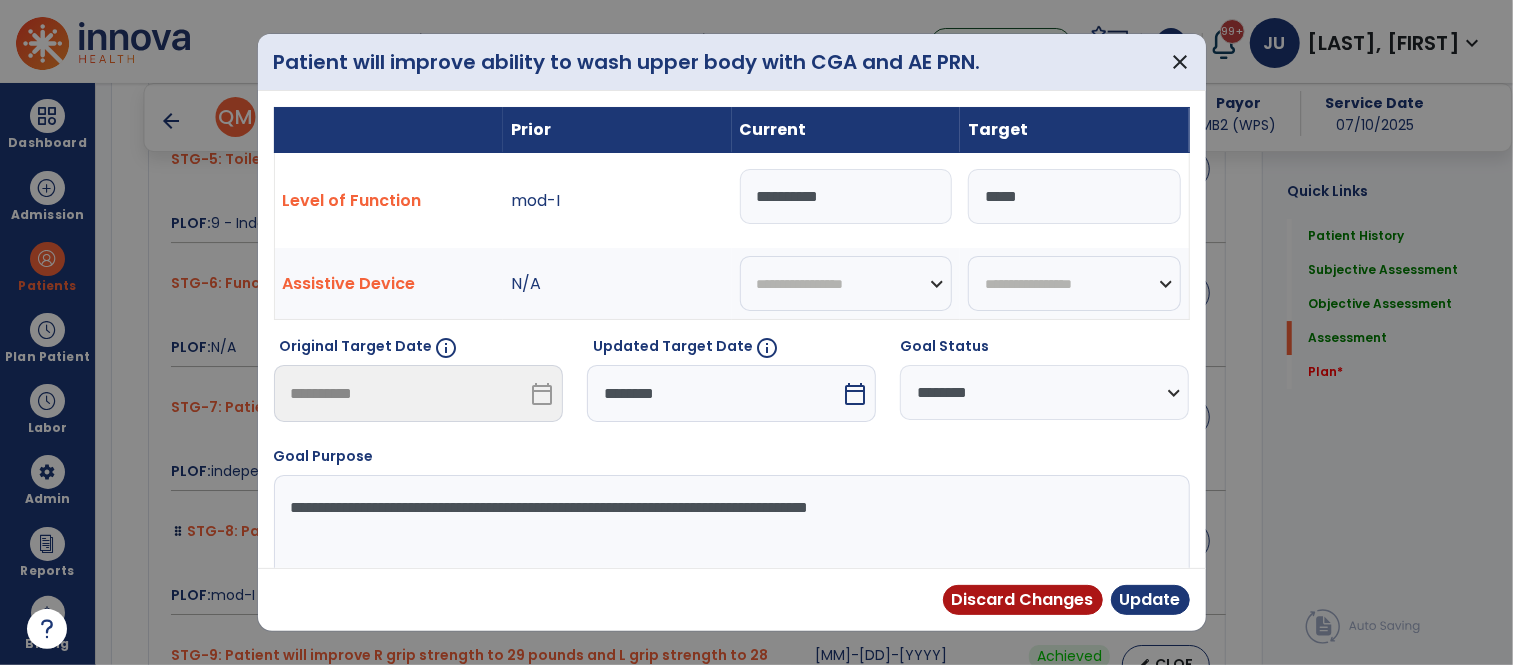 click on "********" at bounding box center (714, 393) 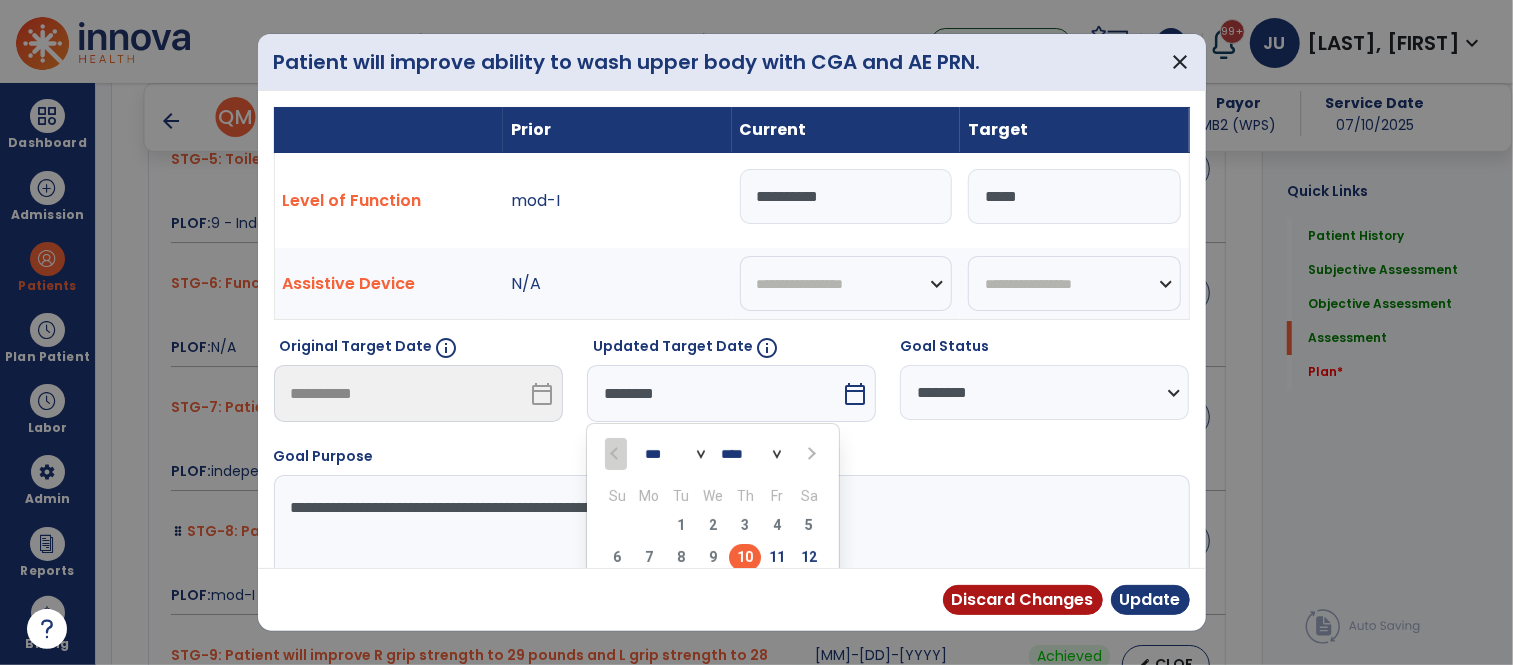 click on "calendar_today" at bounding box center [857, 393] 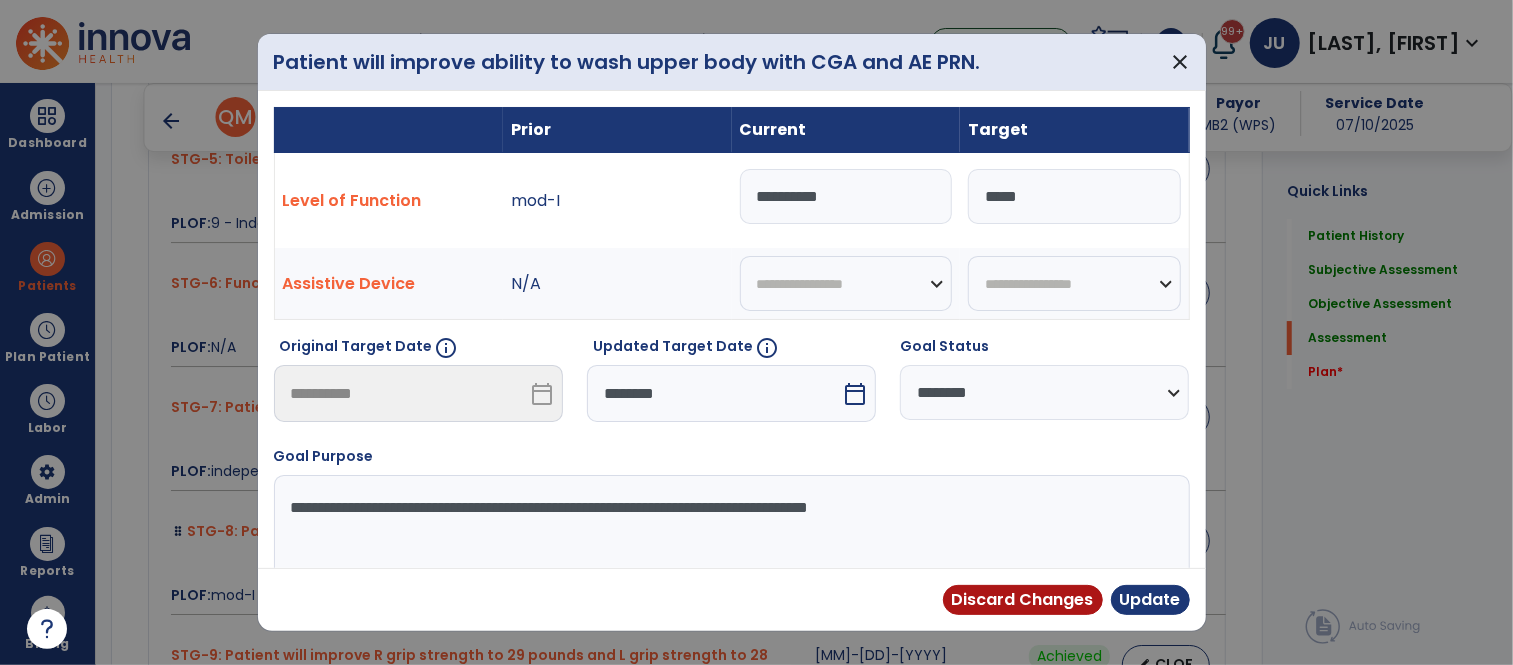 scroll, scrollTop: 5565, scrollLeft: 0, axis: vertical 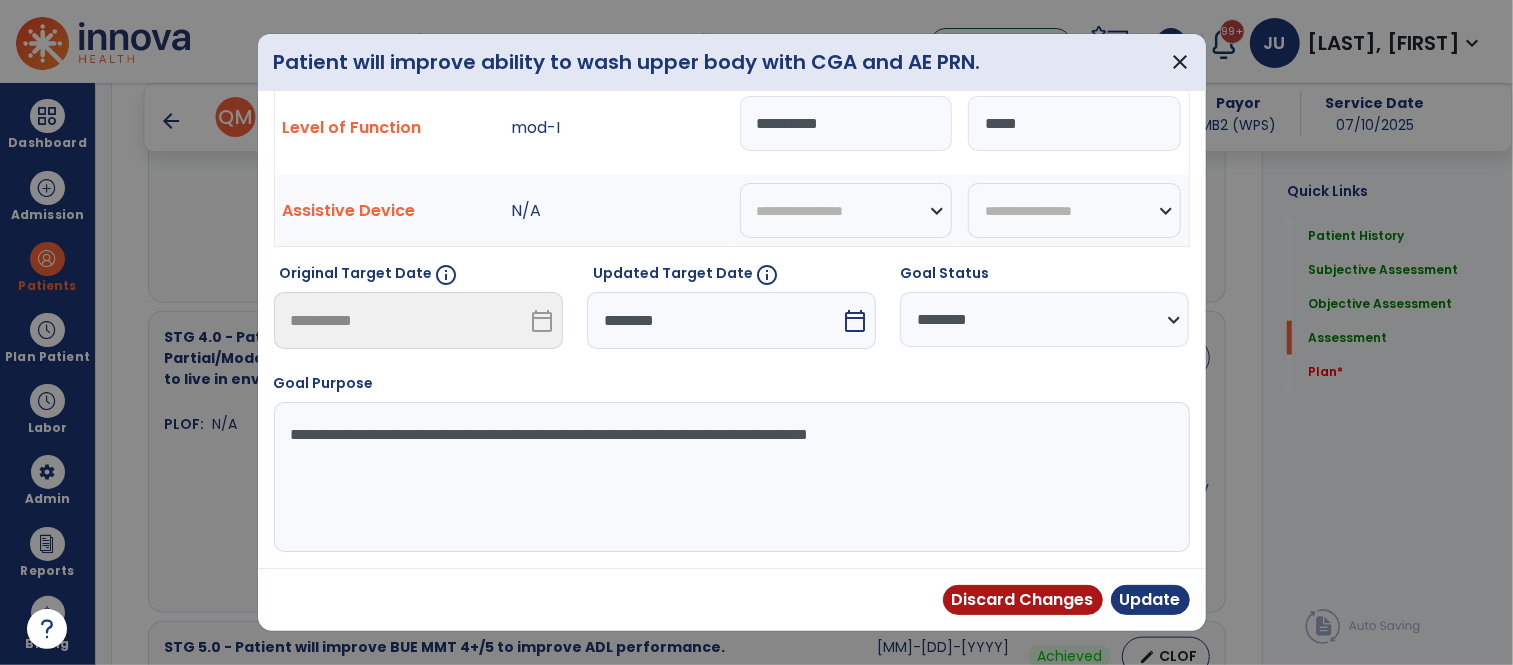 click on "********" at bounding box center [714, 320] 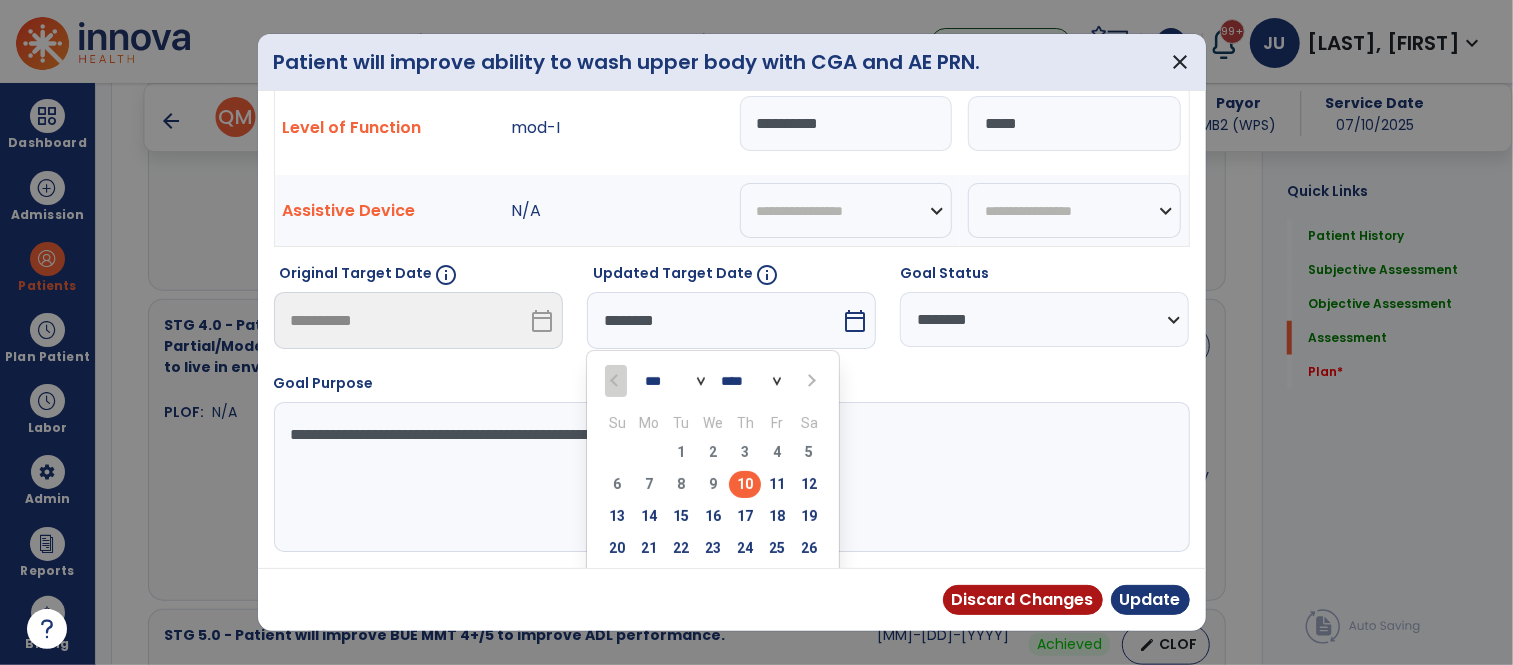 scroll, scrollTop: 5553, scrollLeft: 0, axis: vertical 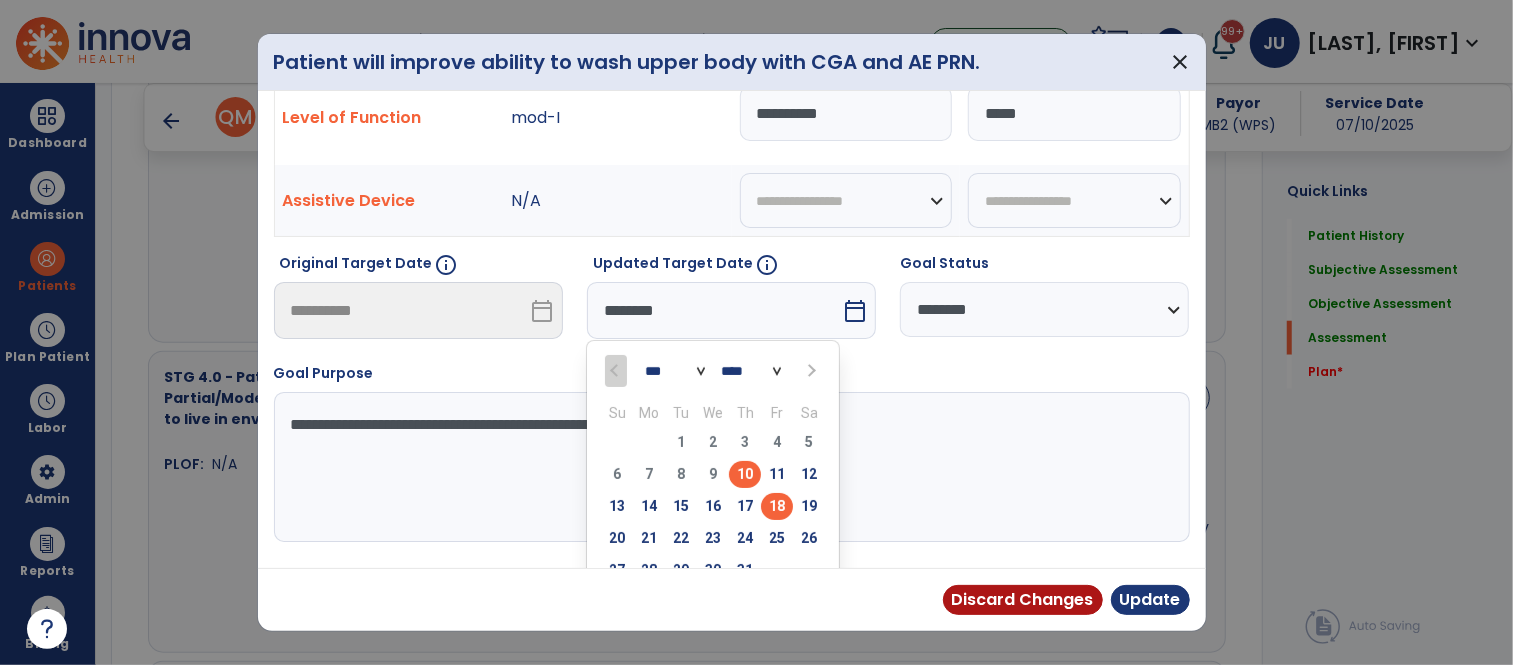 click on "18" at bounding box center (777, 506) 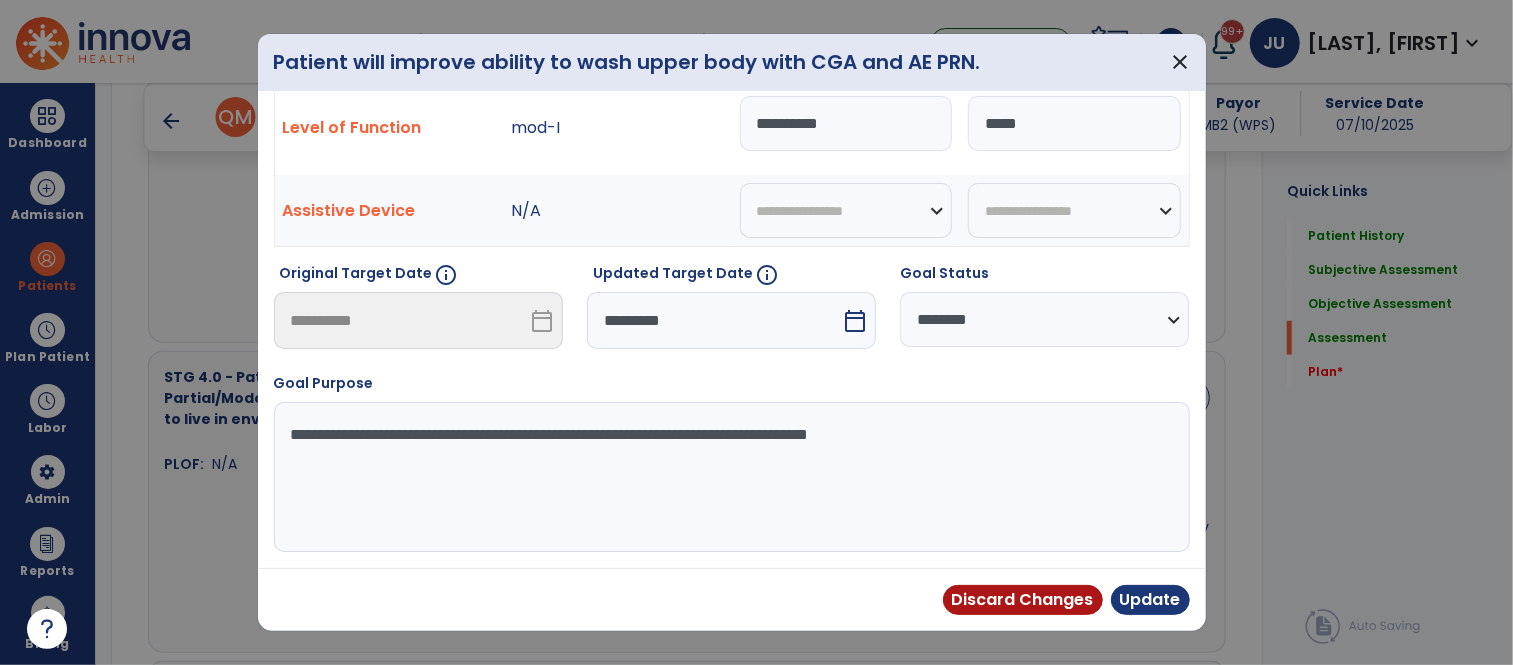scroll, scrollTop: 5593, scrollLeft: 0, axis: vertical 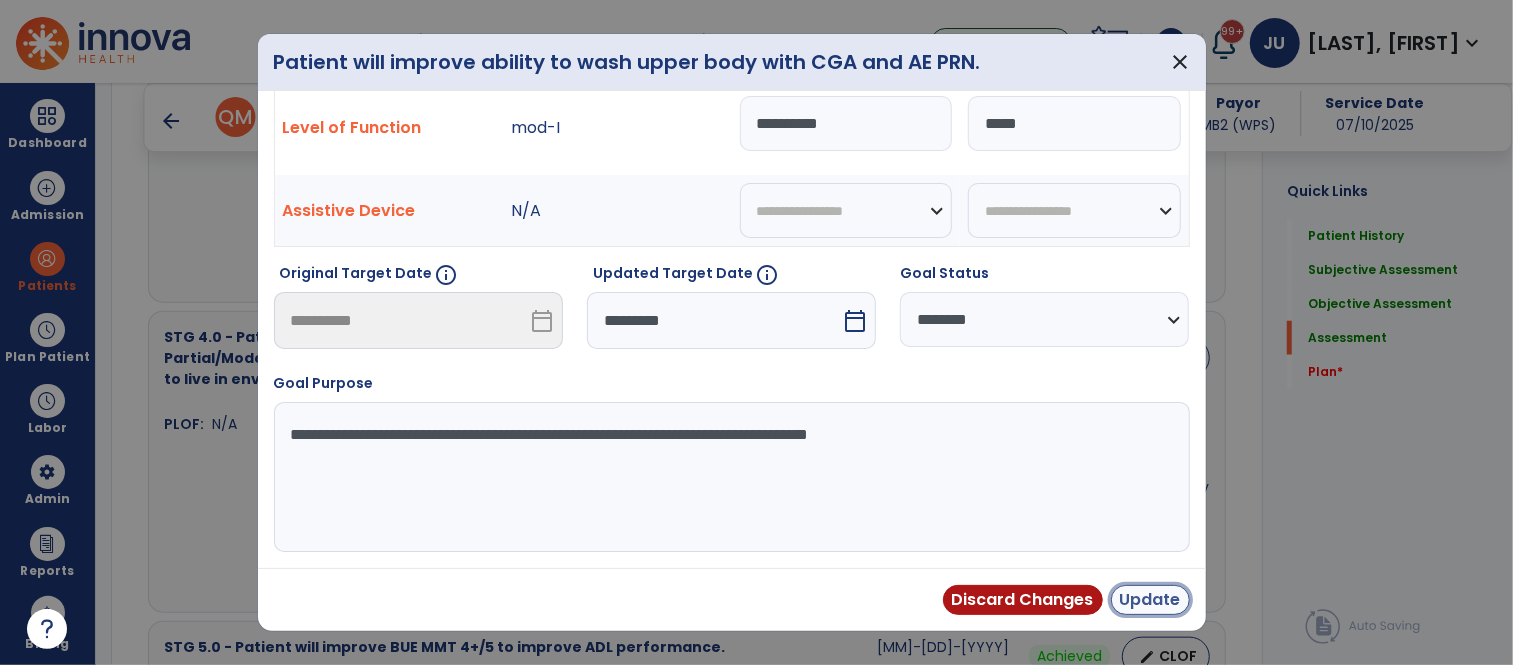 click on "Update" at bounding box center (1150, 600) 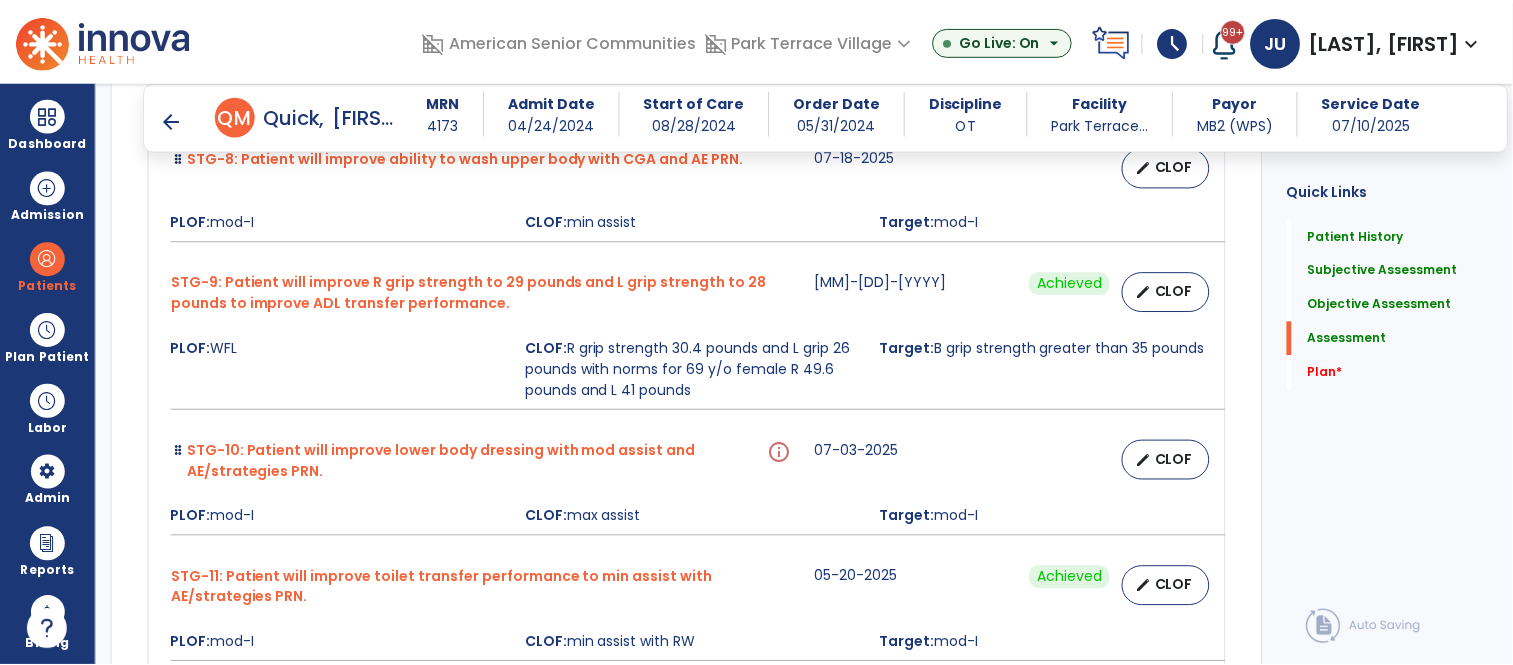 scroll, scrollTop: 8875, scrollLeft: 0, axis: vertical 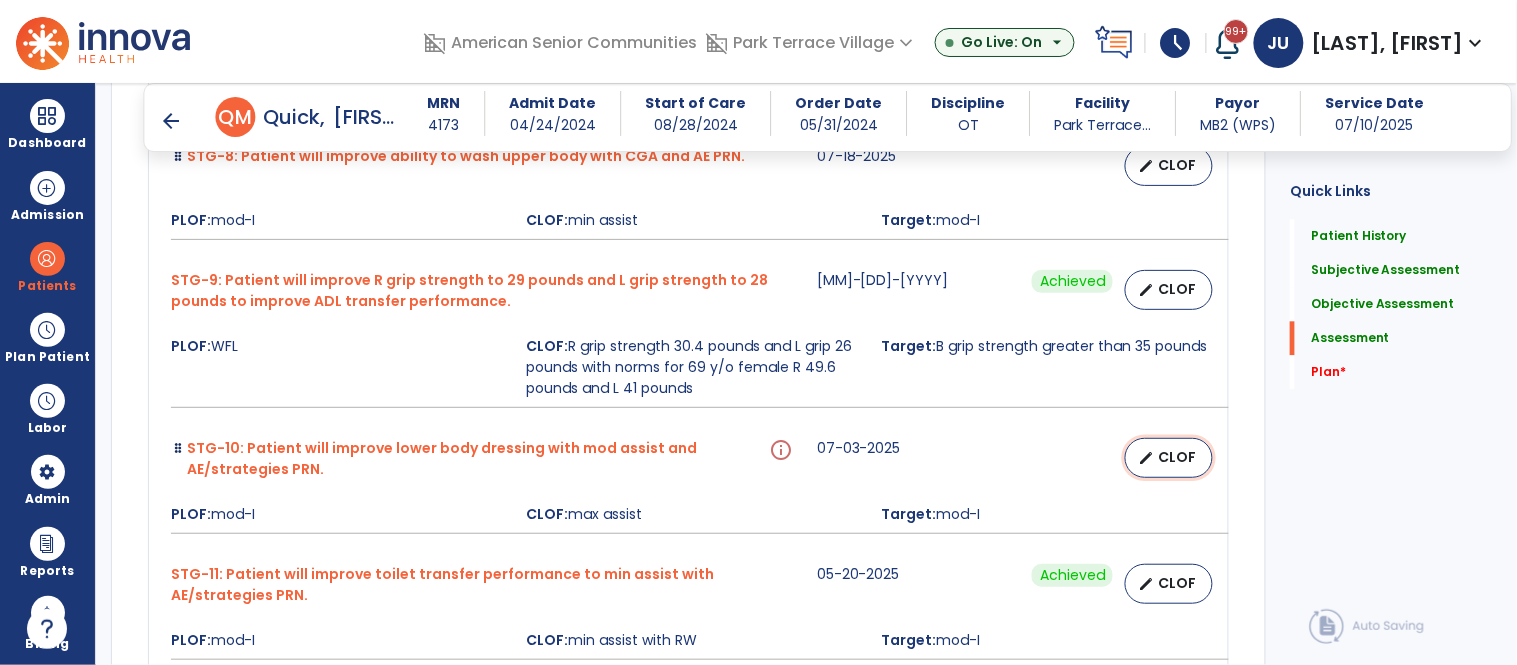 click on "edit   CLOF" at bounding box center (1169, 458) 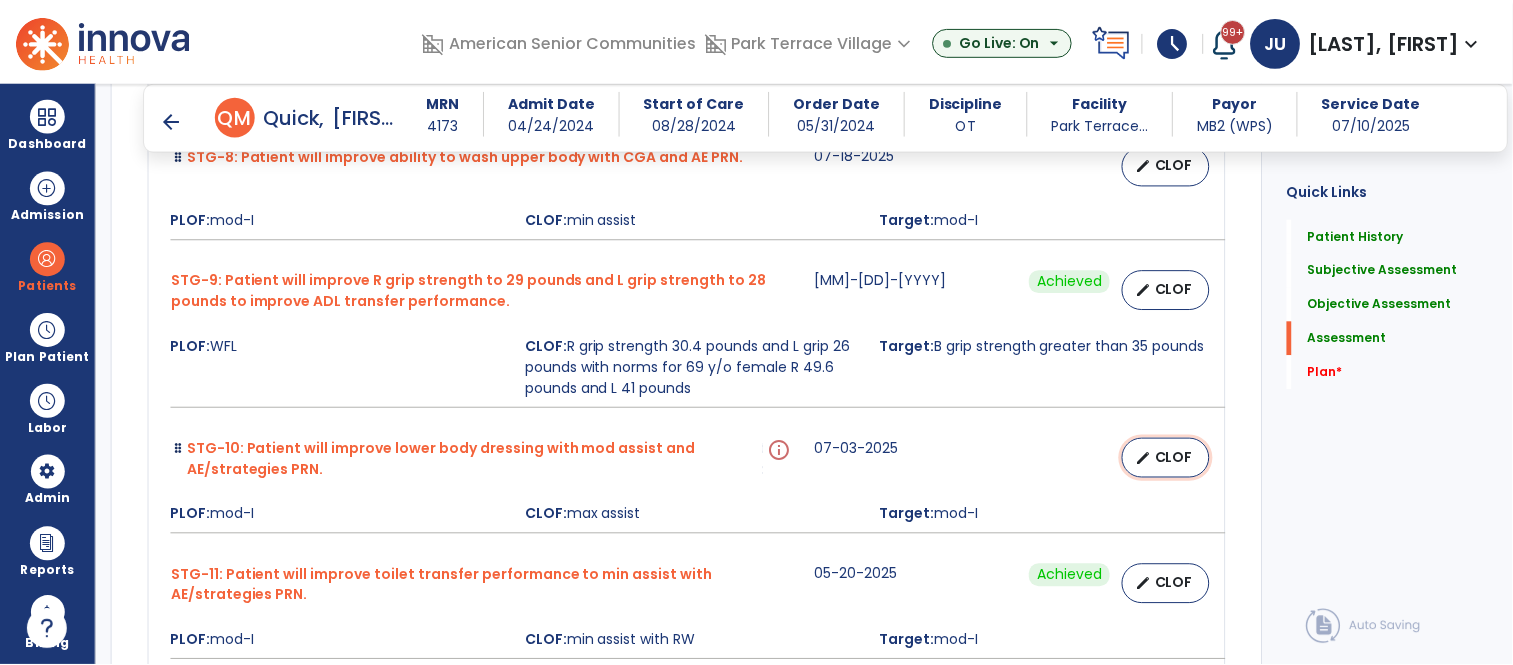 select on "********" 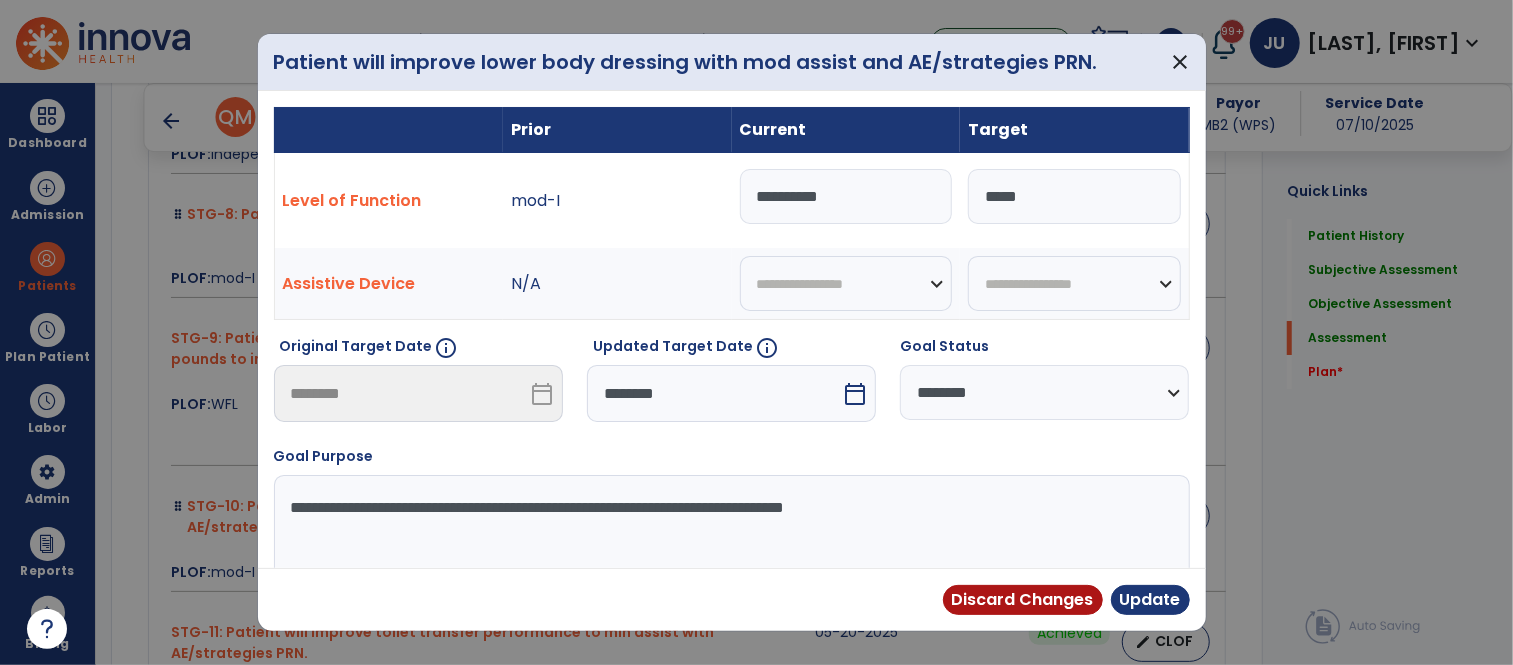 click on "********" at bounding box center (714, 393) 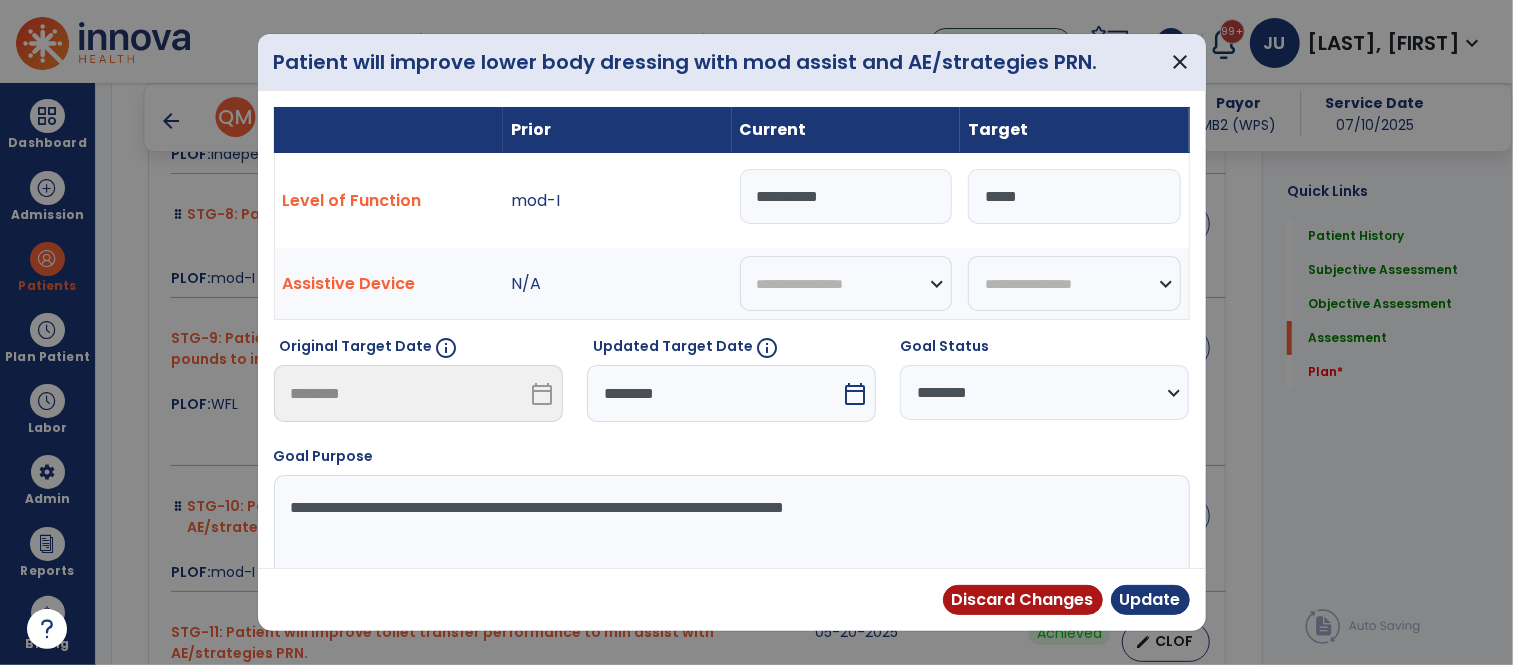 scroll, scrollTop: 8875, scrollLeft: 0, axis: vertical 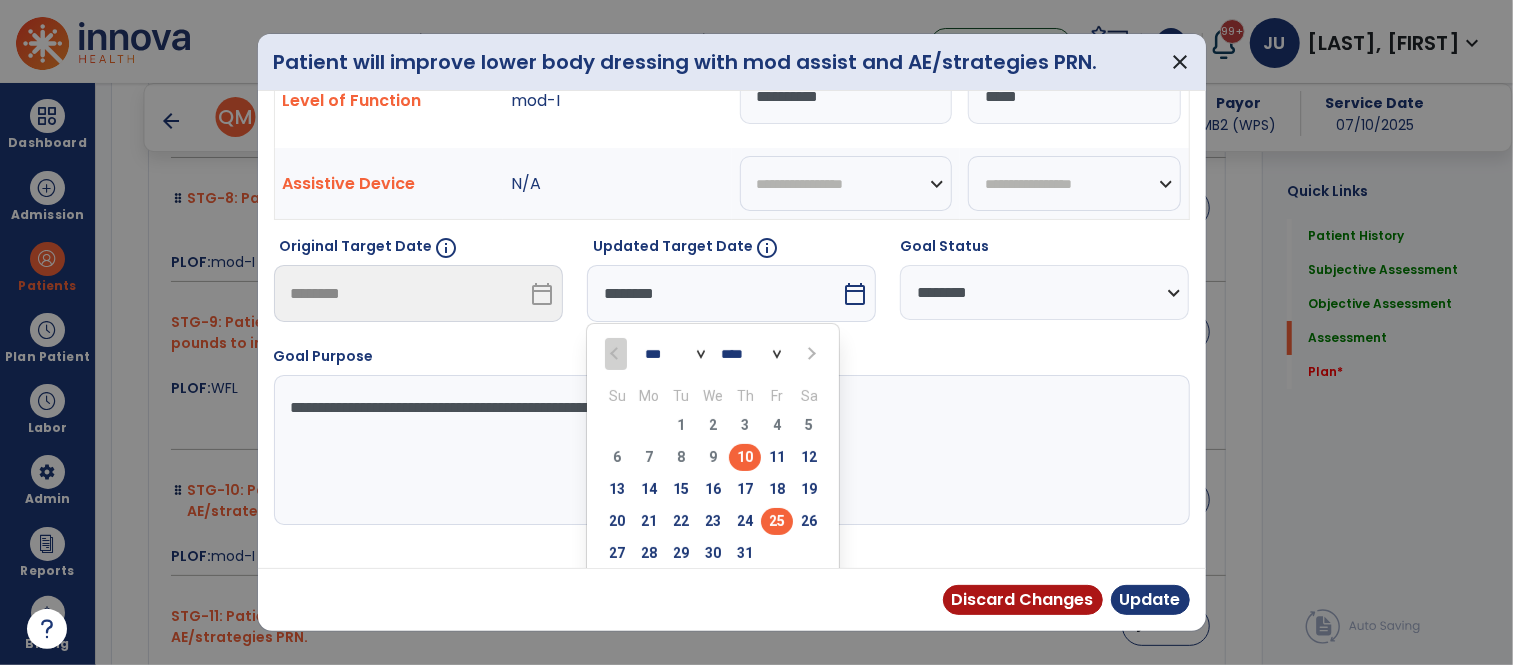 click on "25" at bounding box center (777, 521) 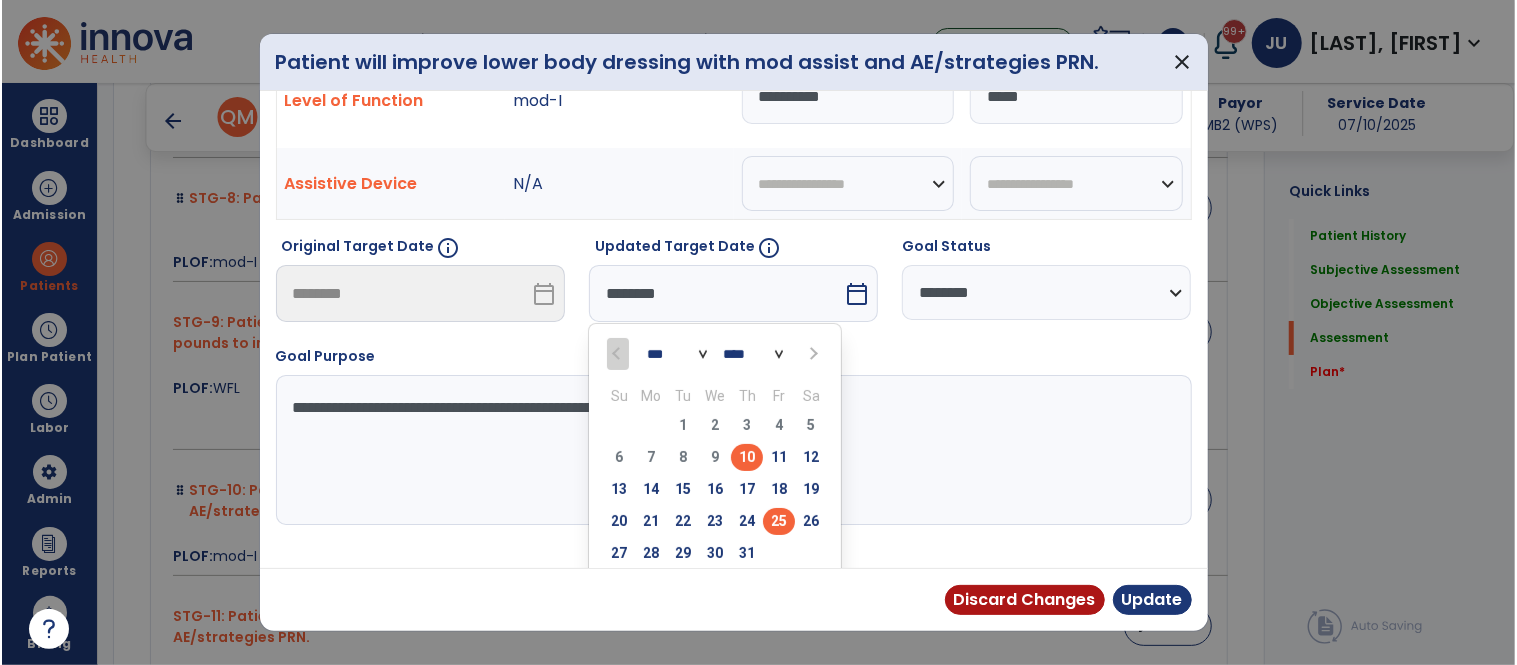 scroll, scrollTop: 73, scrollLeft: 0, axis: vertical 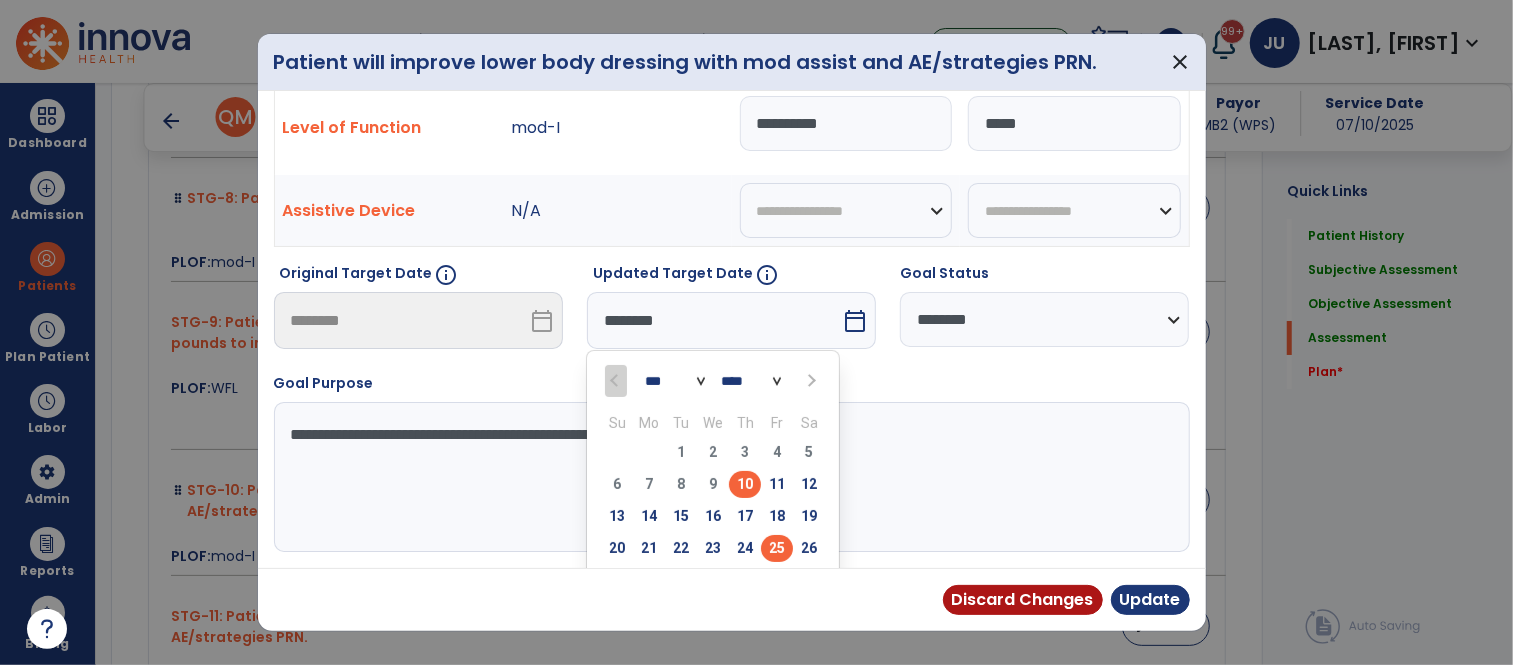 type on "*********" 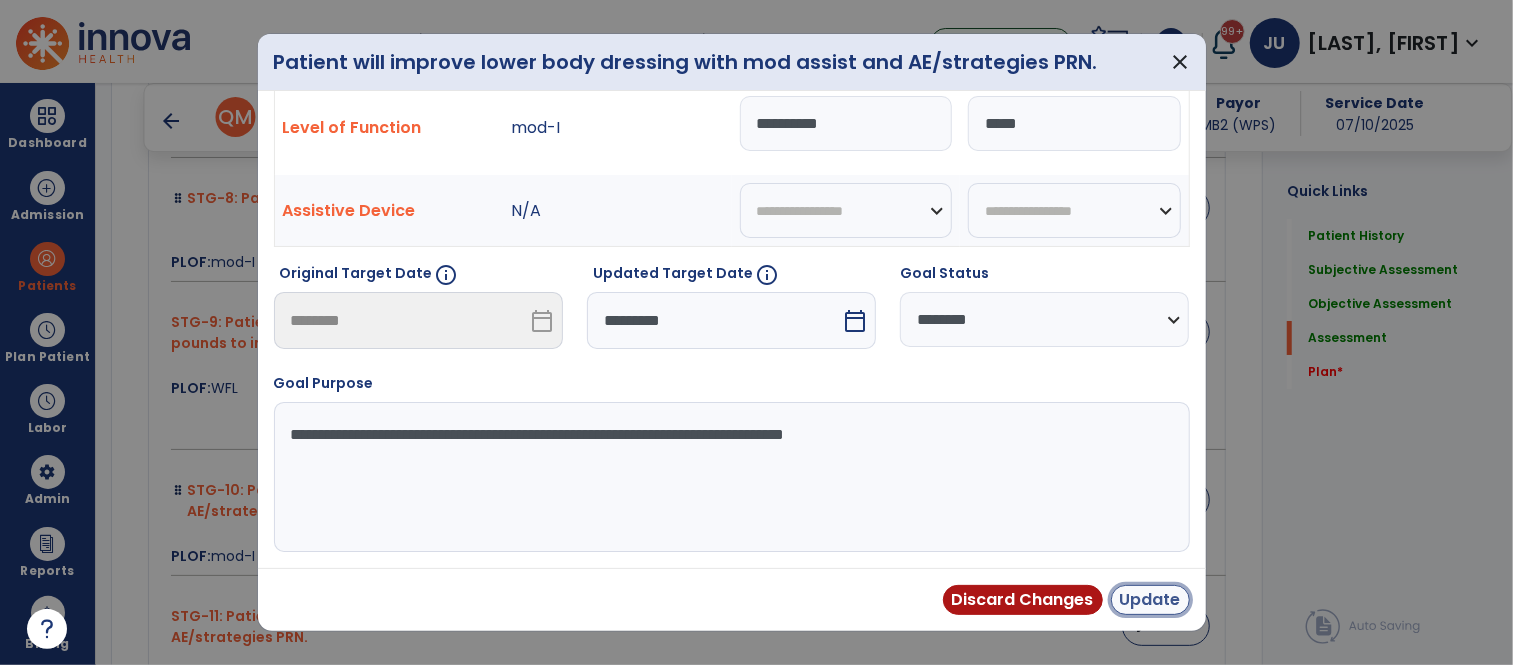 click on "Update" at bounding box center [1150, 600] 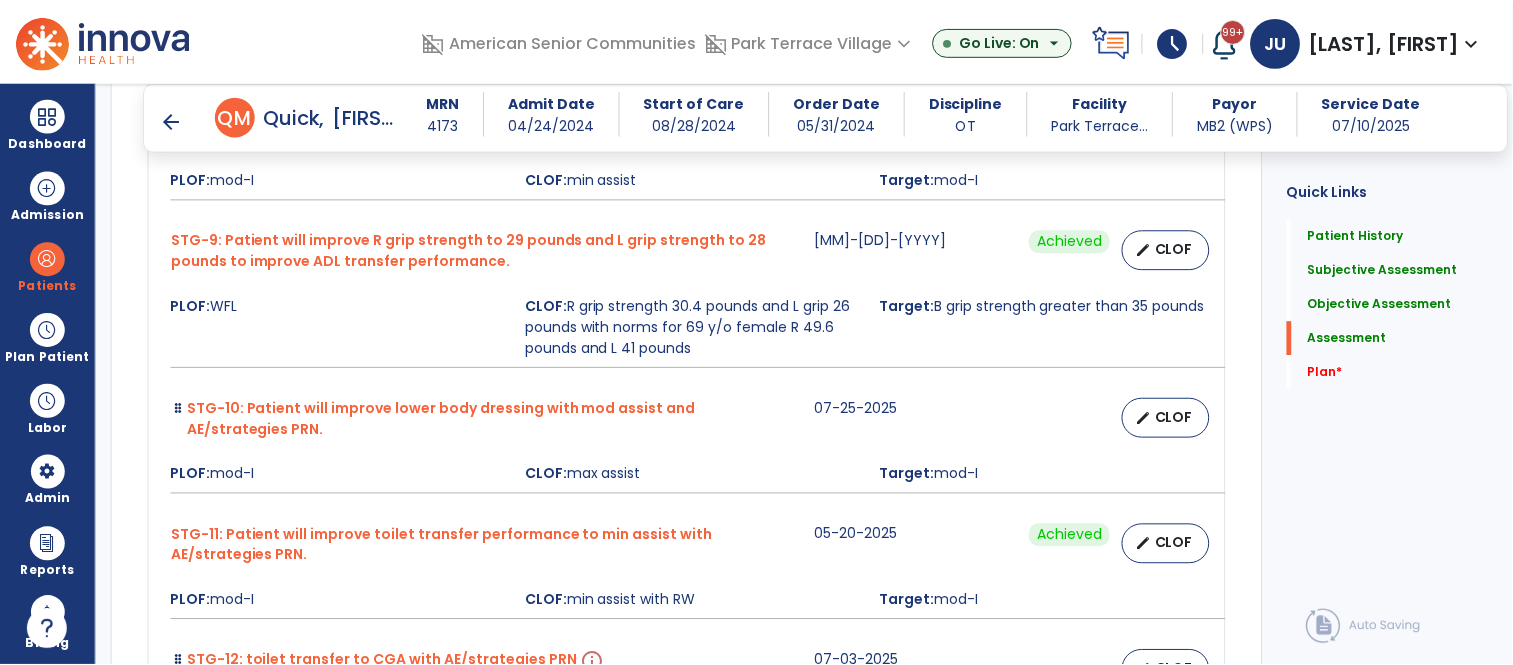 scroll, scrollTop: 9203, scrollLeft: 0, axis: vertical 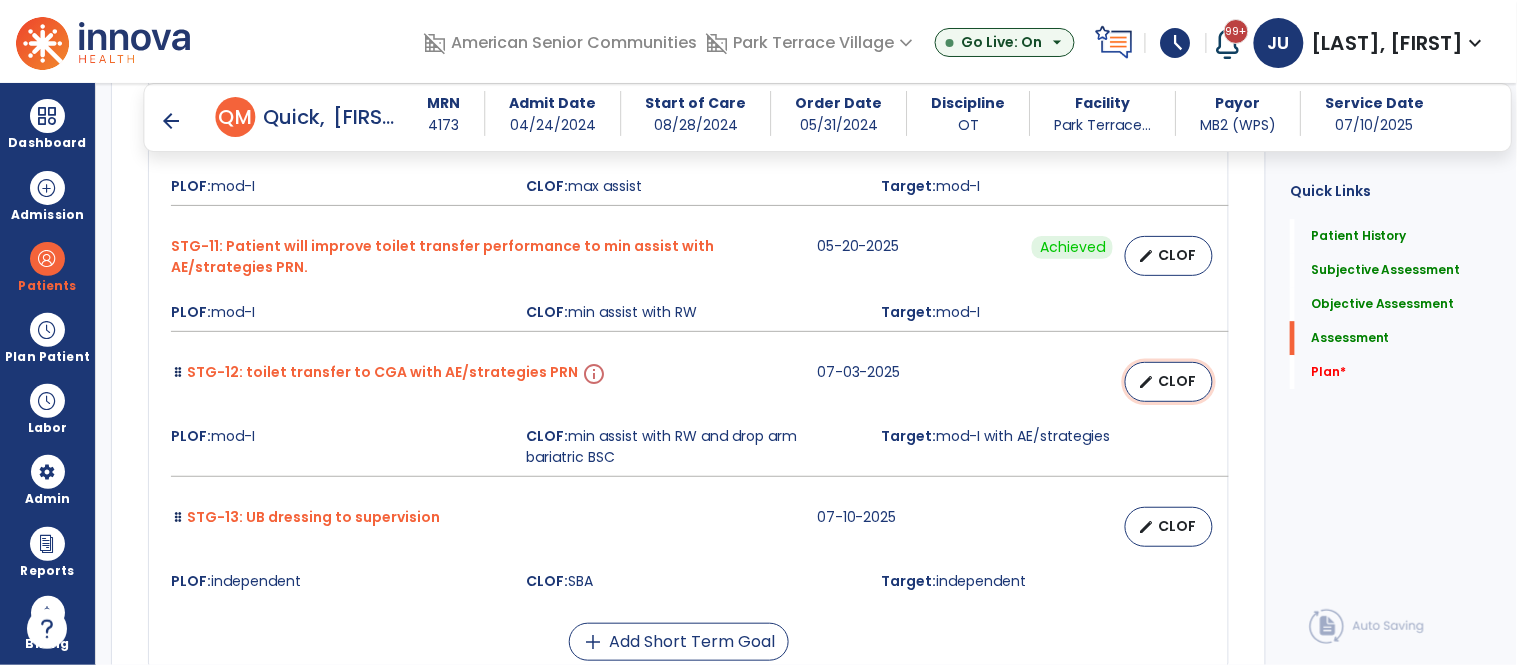 click on "CLOF" at bounding box center [1177, 381] 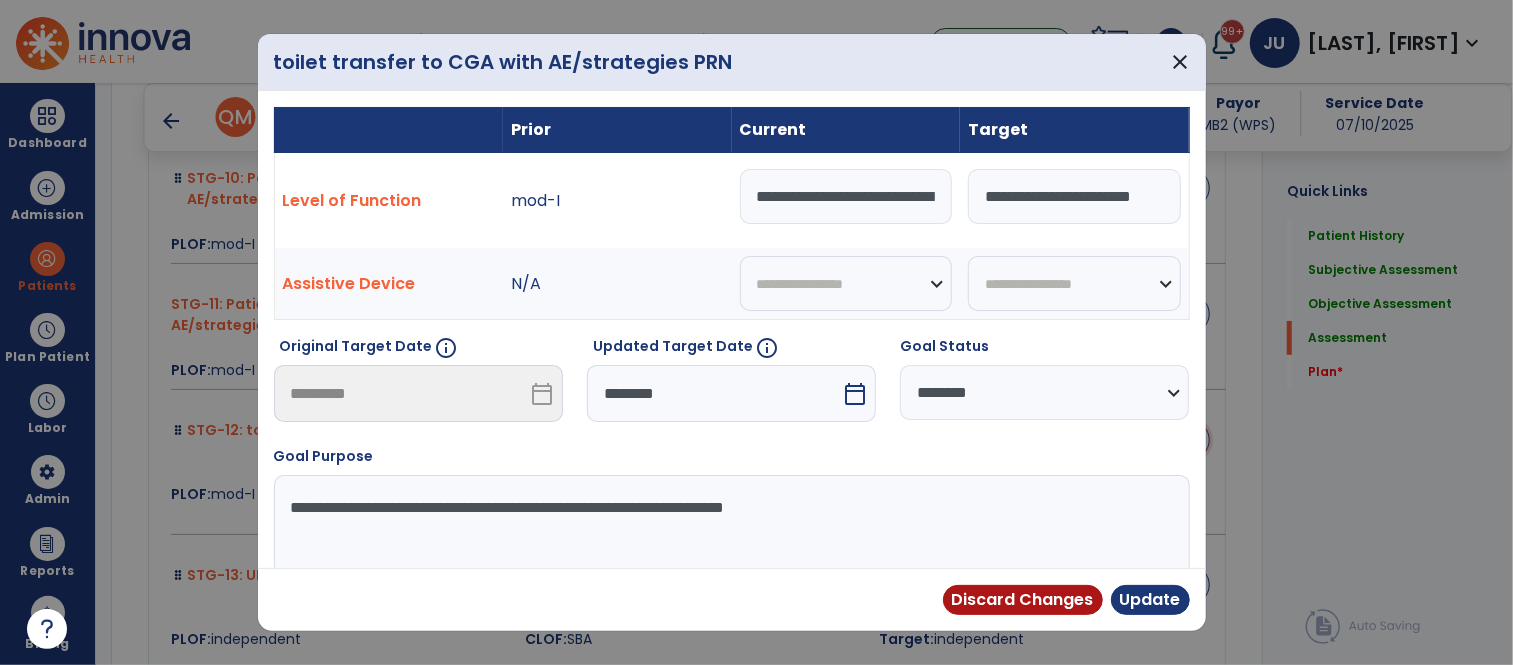 scroll, scrollTop: 9218, scrollLeft: 0, axis: vertical 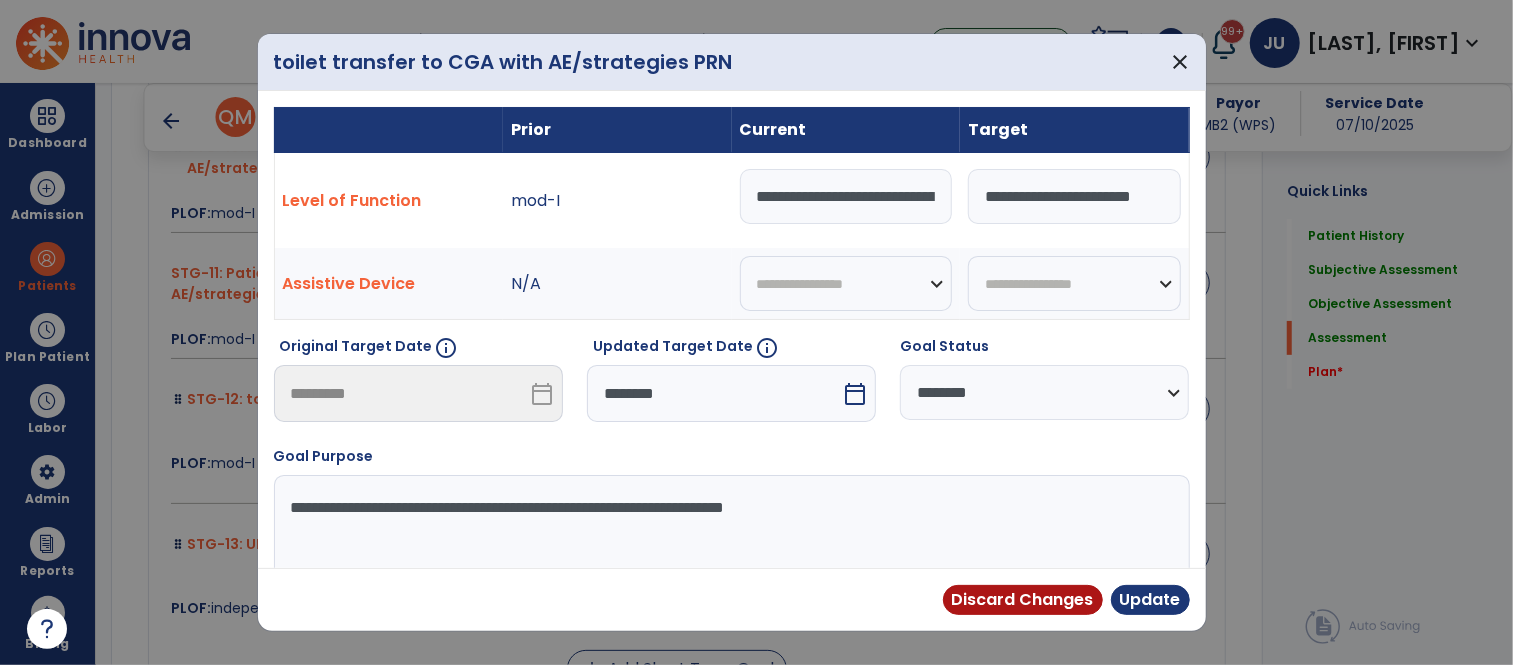click on "********" at bounding box center (714, 393) 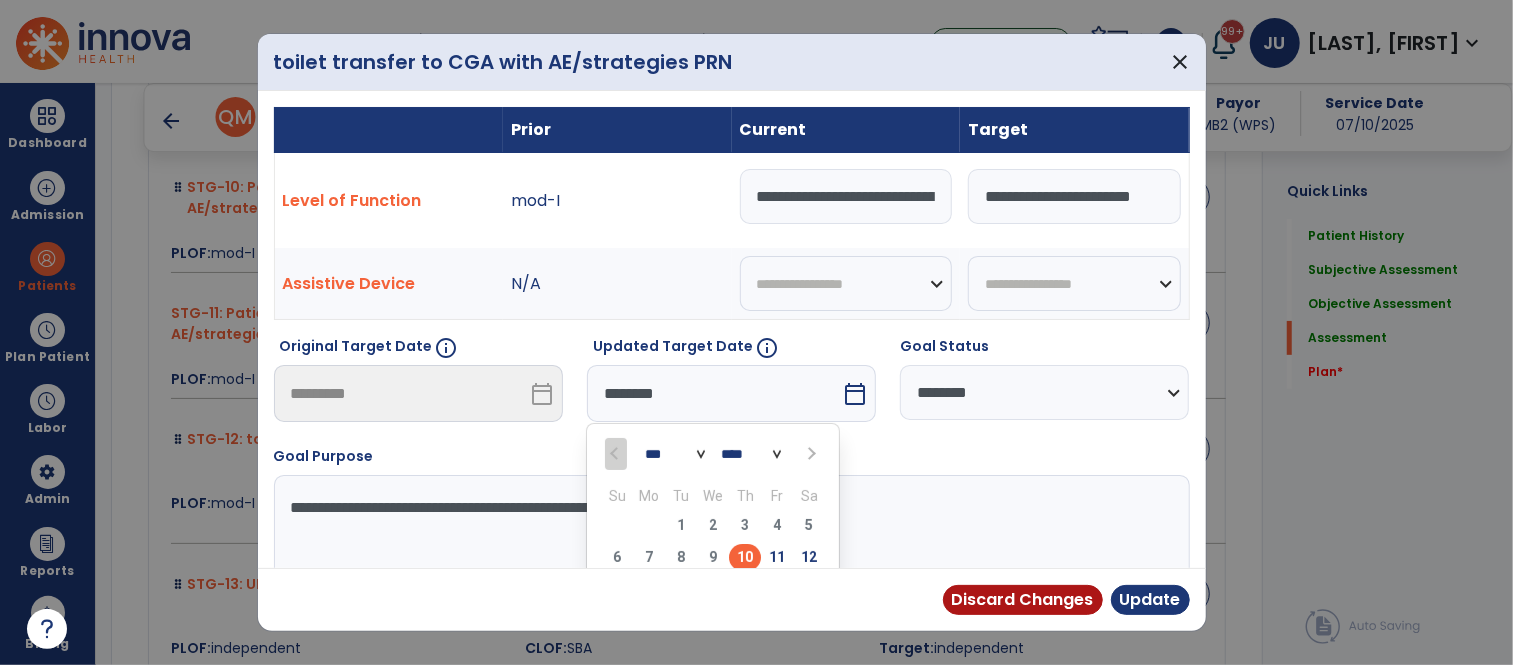 scroll, scrollTop: 9243, scrollLeft: 0, axis: vertical 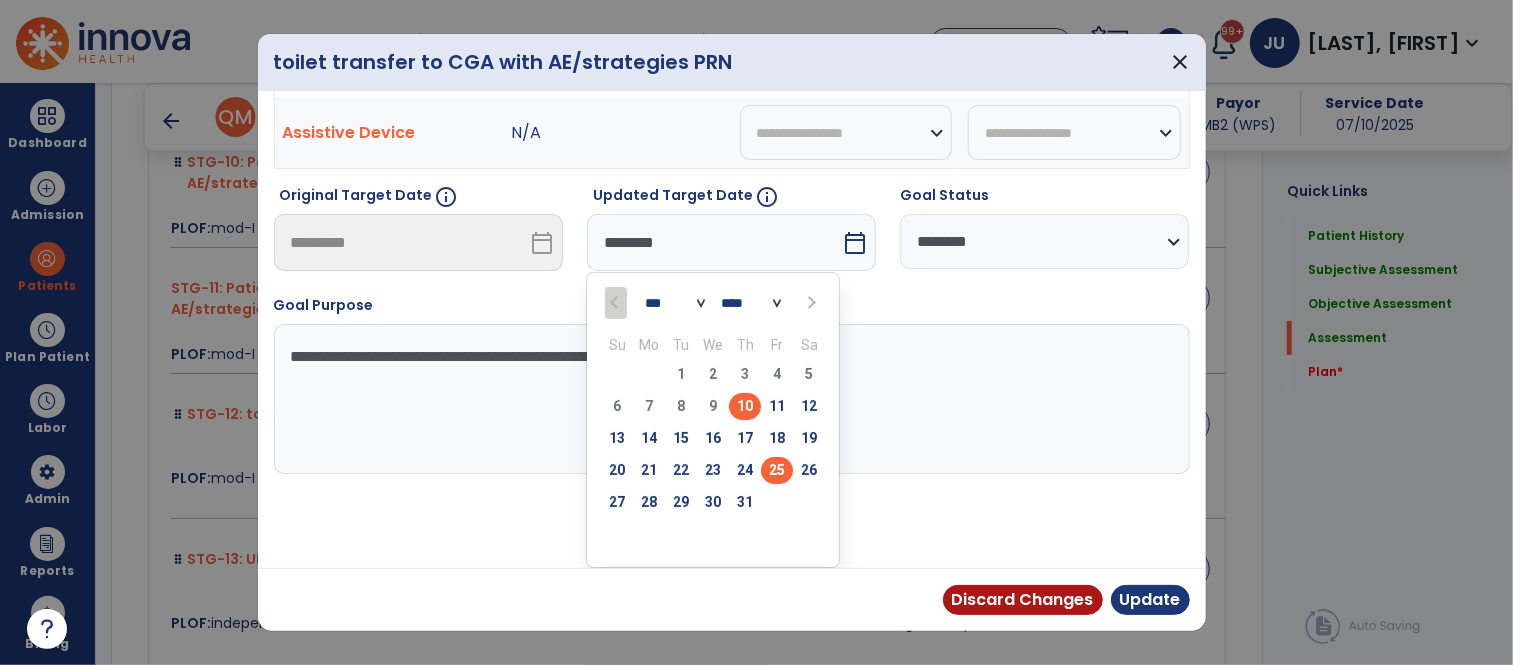 click on "25" at bounding box center (777, 470) 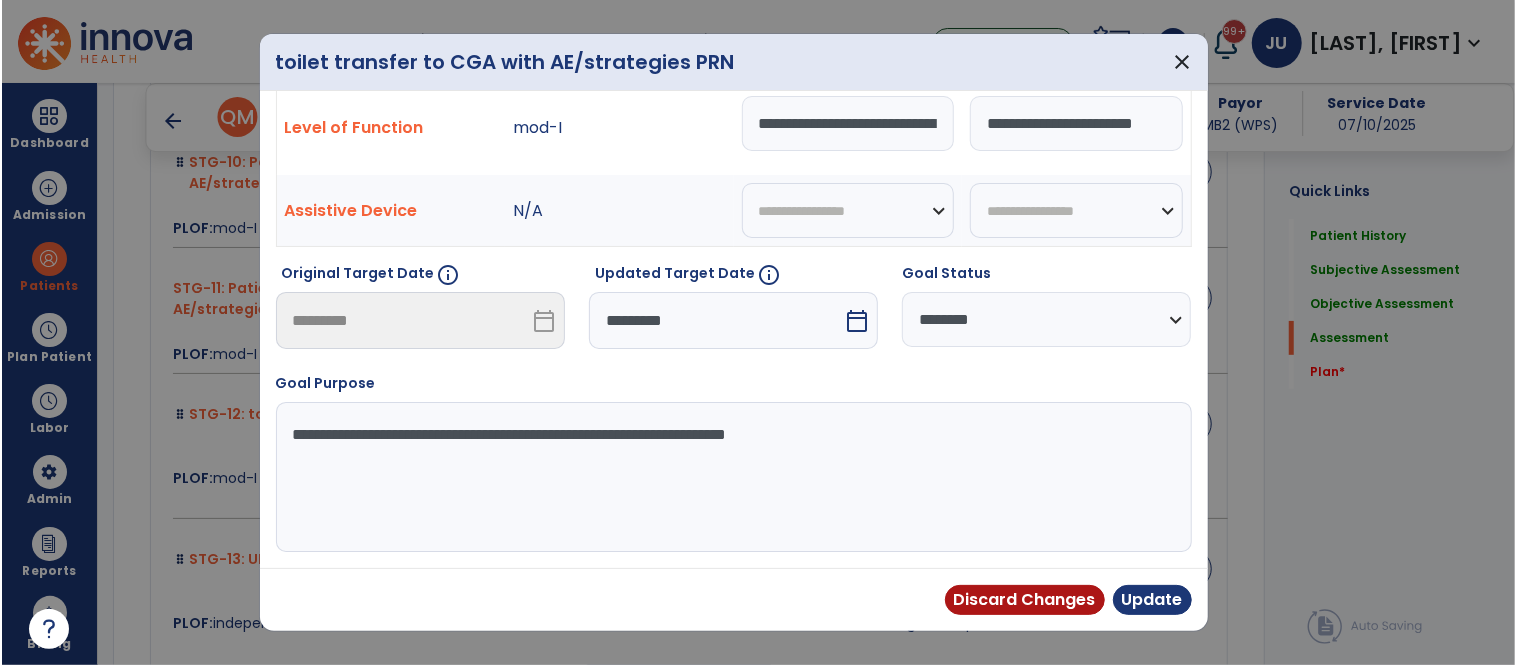 scroll, scrollTop: 73, scrollLeft: 0, axis: vertical 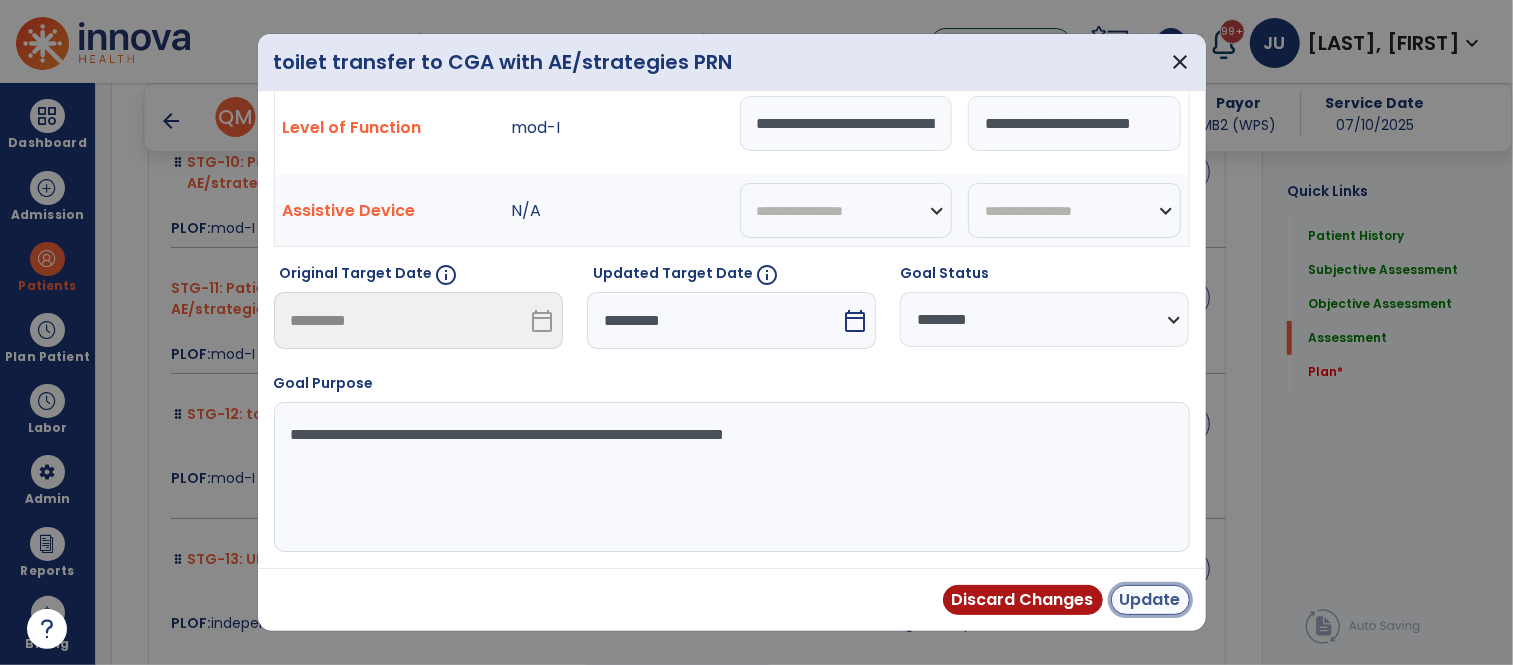 click on "Update" at bounding box center [1150, 600] 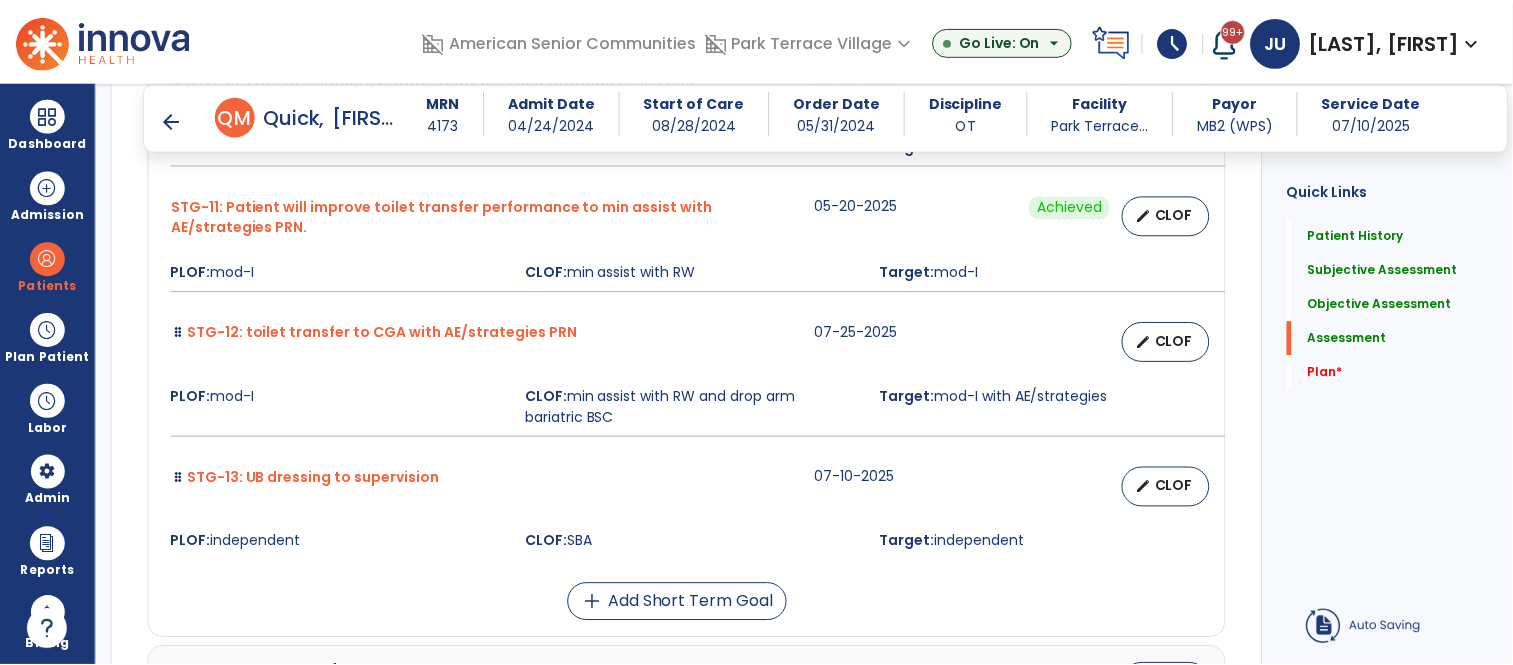 scroll, scrollTop: 9203, scrollLeft: 0, axis: vertical 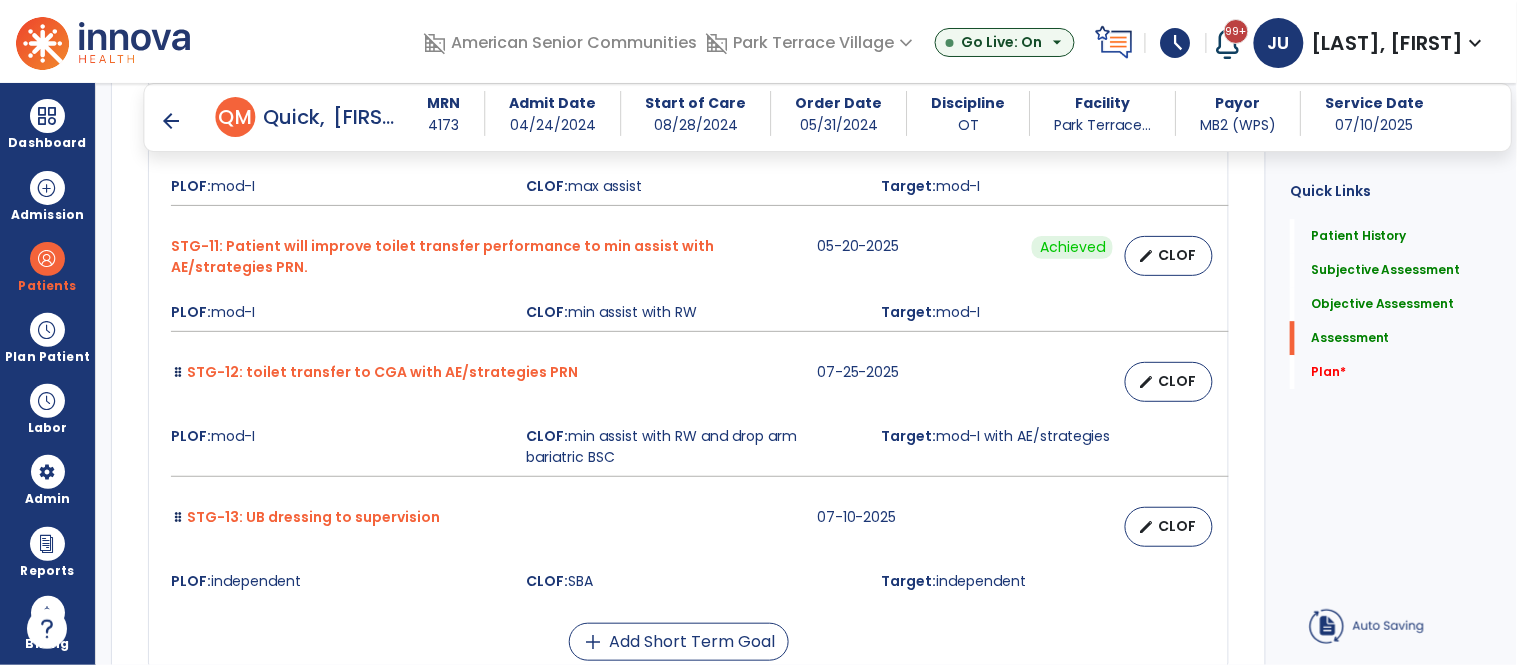 select on "********" 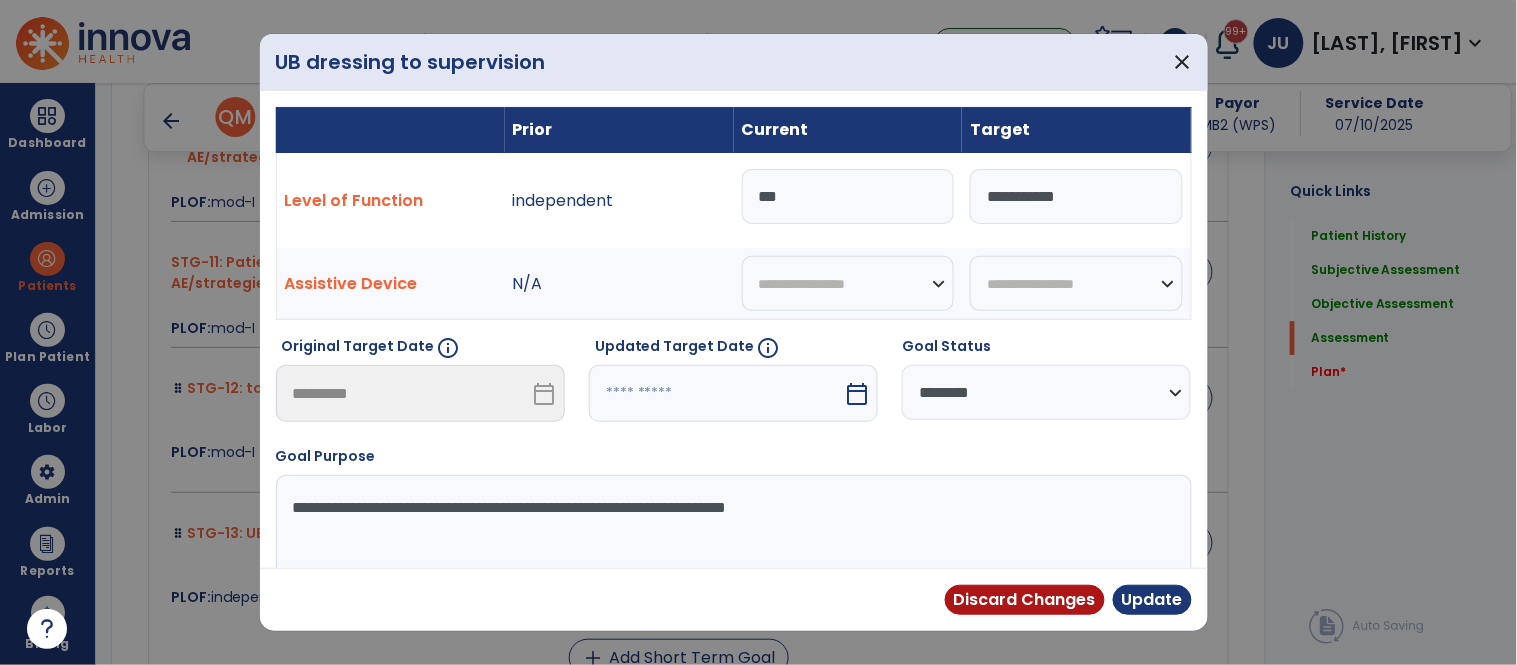 click at bounding box center (716, 393) 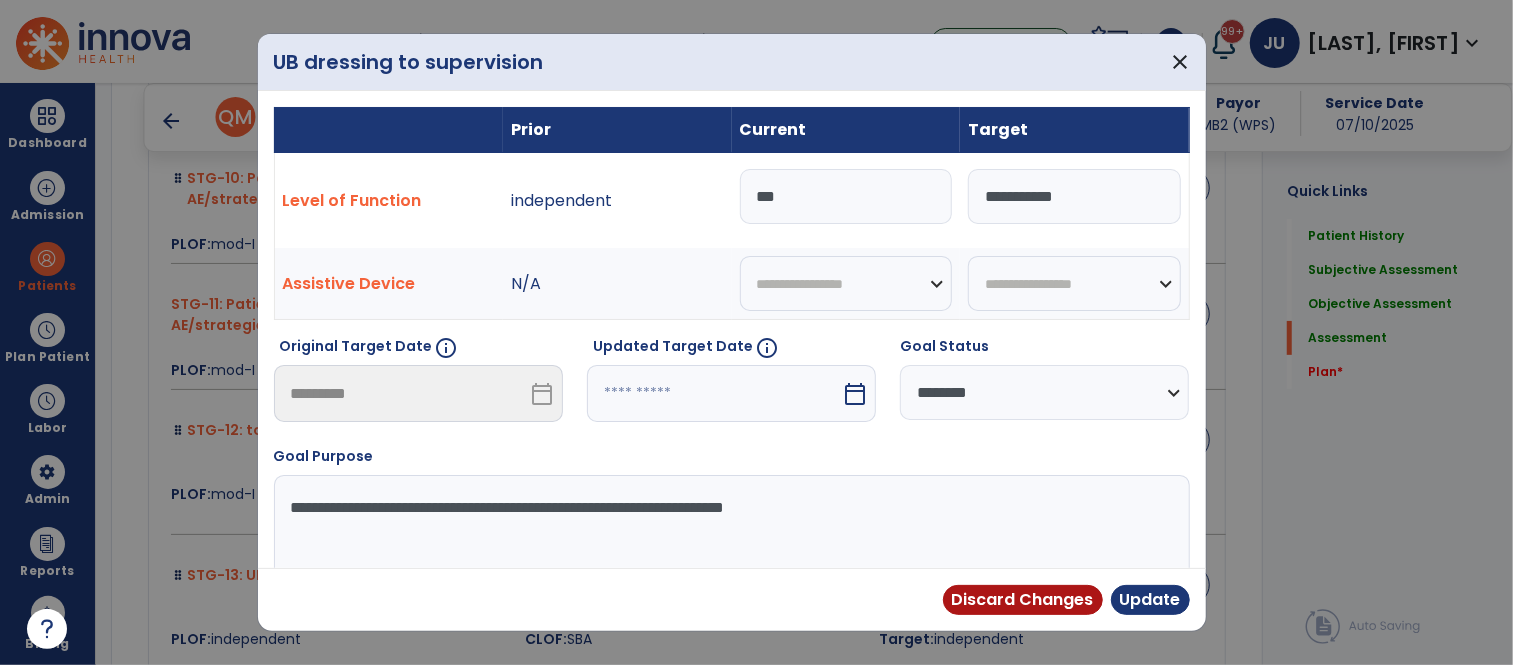 scroll, scrollTop: 9218, scrollLeft: 0, axis: vertical 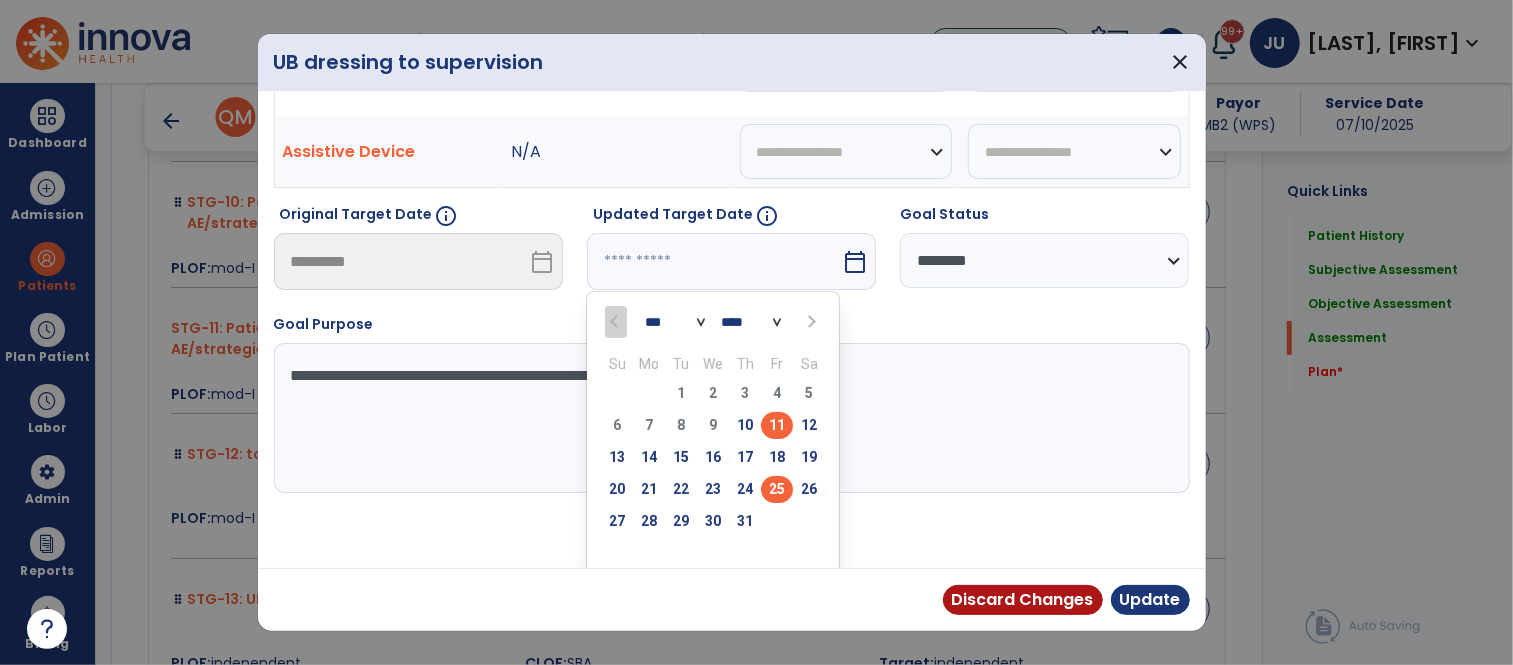 click on "25" at bounding box center [777, 489] 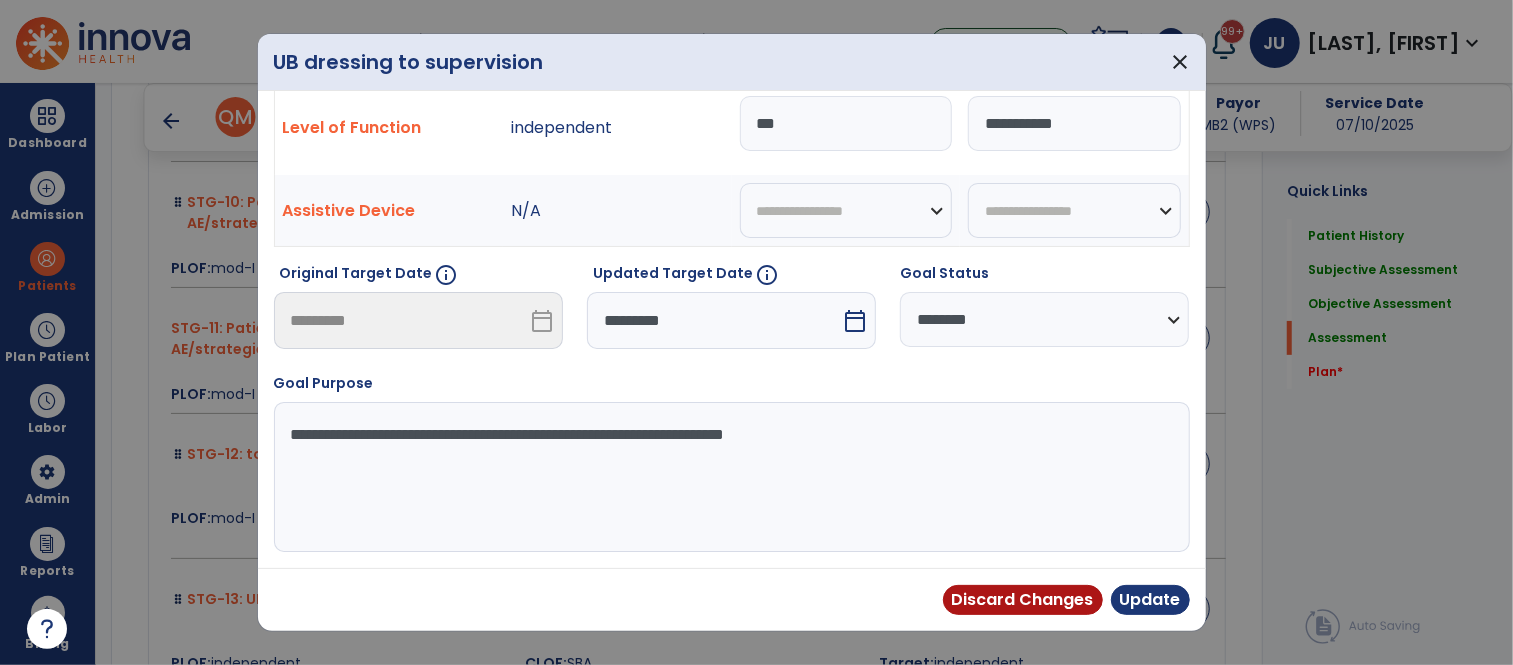 scroll, scrollTop: 9243, scrollLeft: 0, axis: vertical 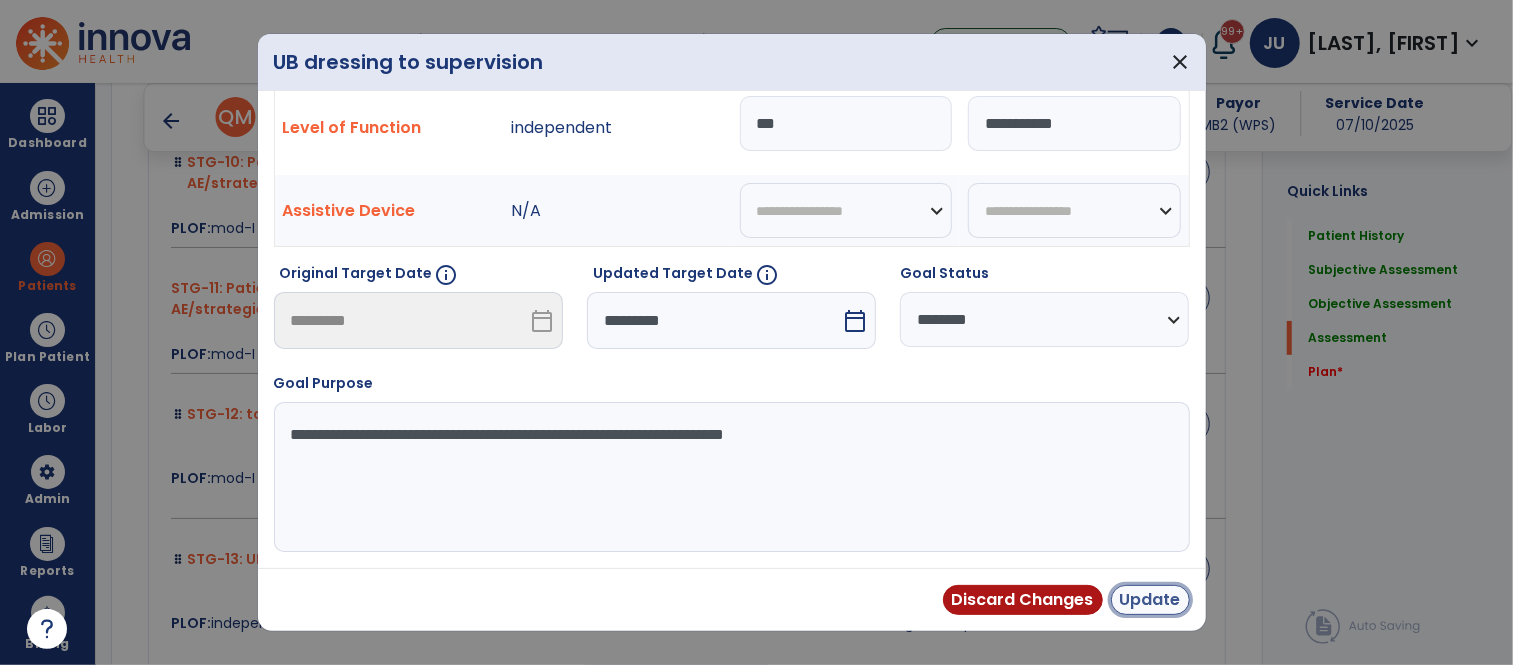 click on "Update" at bounding box center (1150, 600) 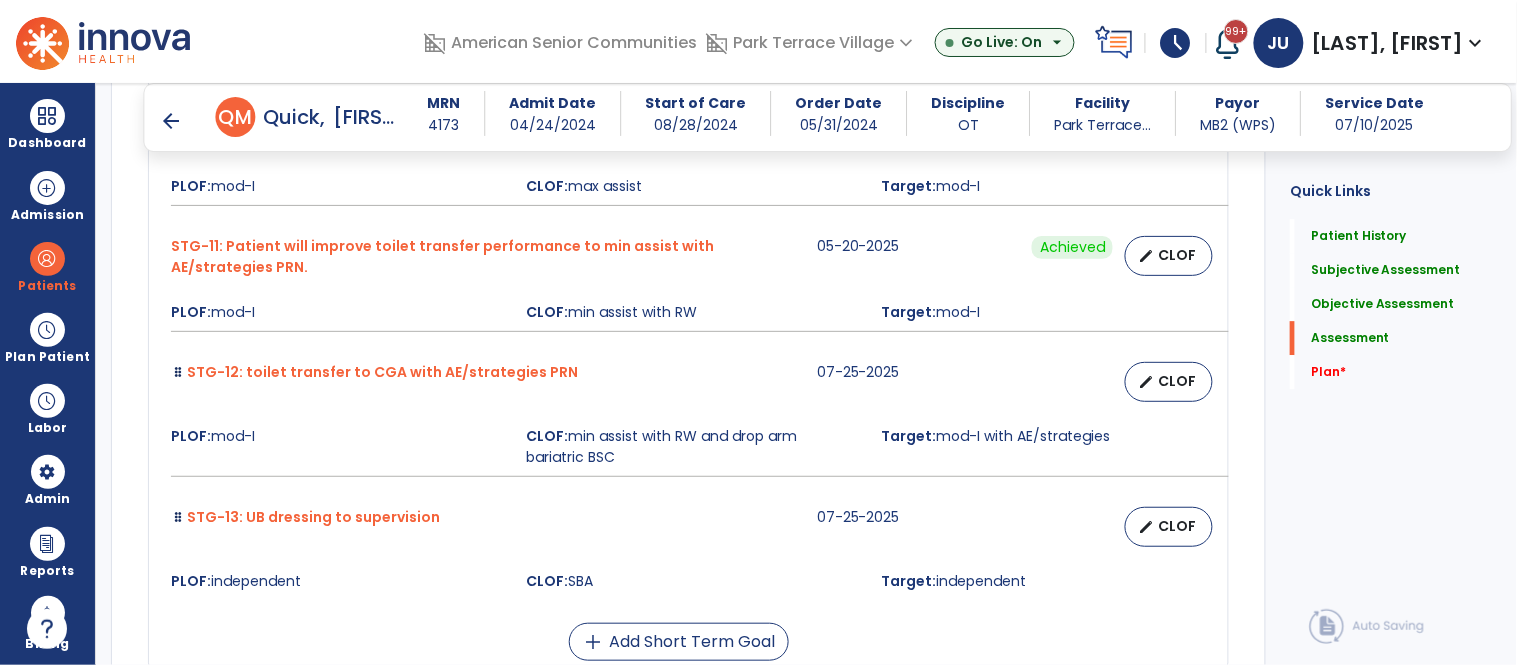 click on "STG-1: General Wheelchair Mobility  04-08-2025  Achieved  edit   CLOF PLOF:  8 - Modified Independent (Mod I)  CLOF:  3 - Moderate Assistance (Mod A)  Target:  3 - Moderate Assistance (Mod A)" at bounding box center [688, 866] 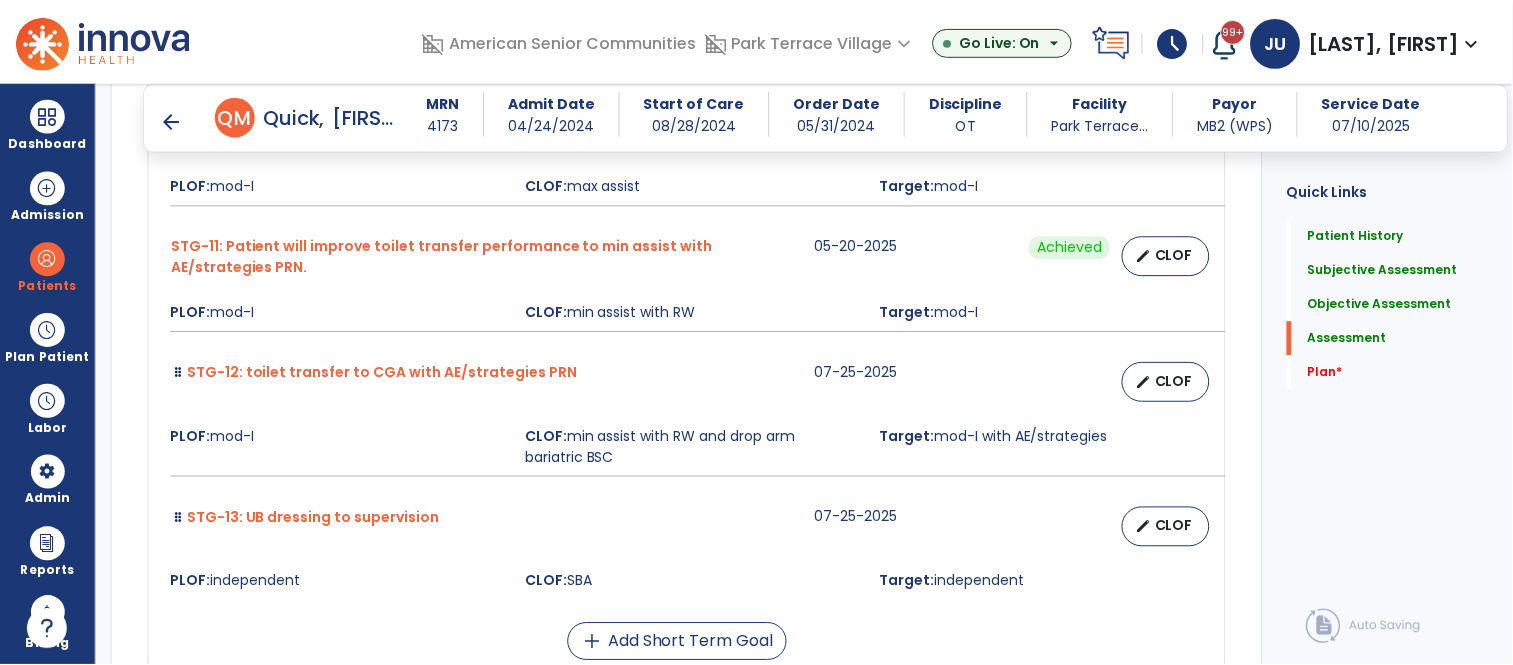 scroll, scrollTop: 9808, scrollLeft: 0, axis: vertical 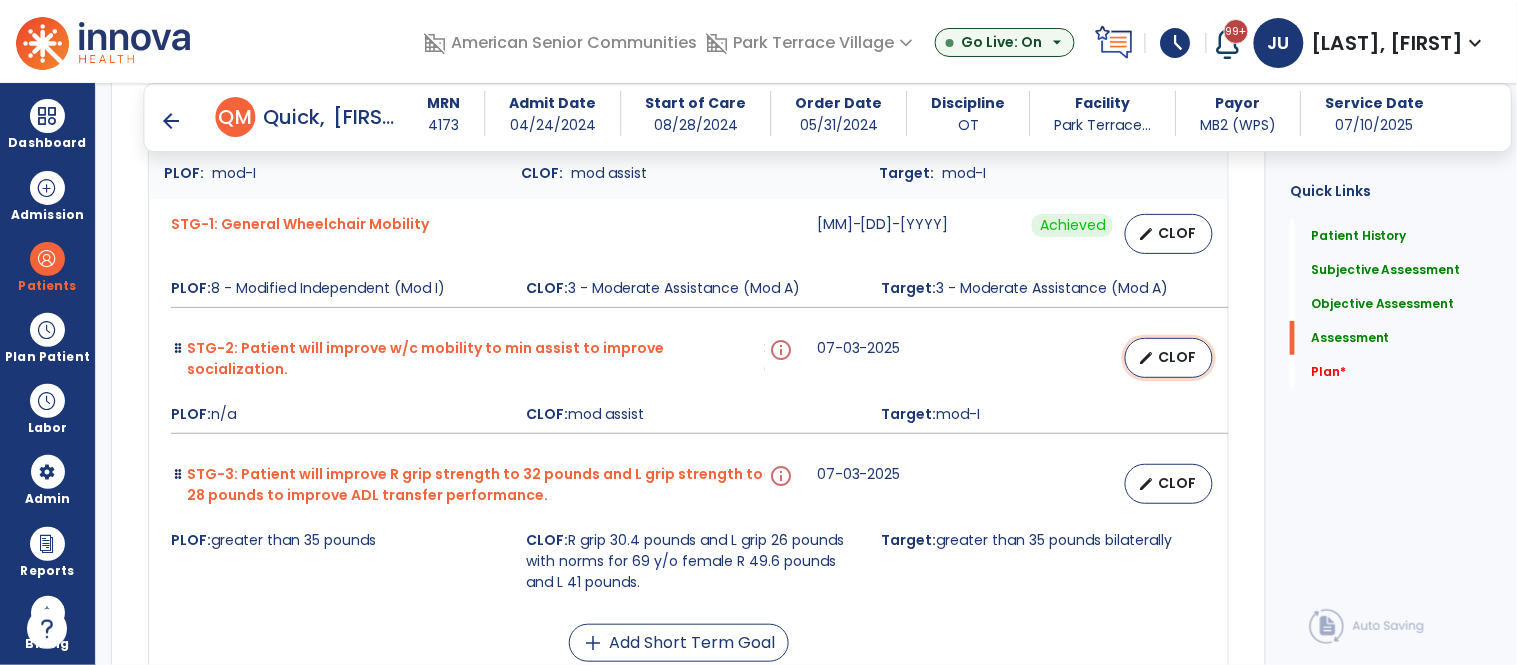 click on "edit   CLOF" at bounding box center [1169, 358] 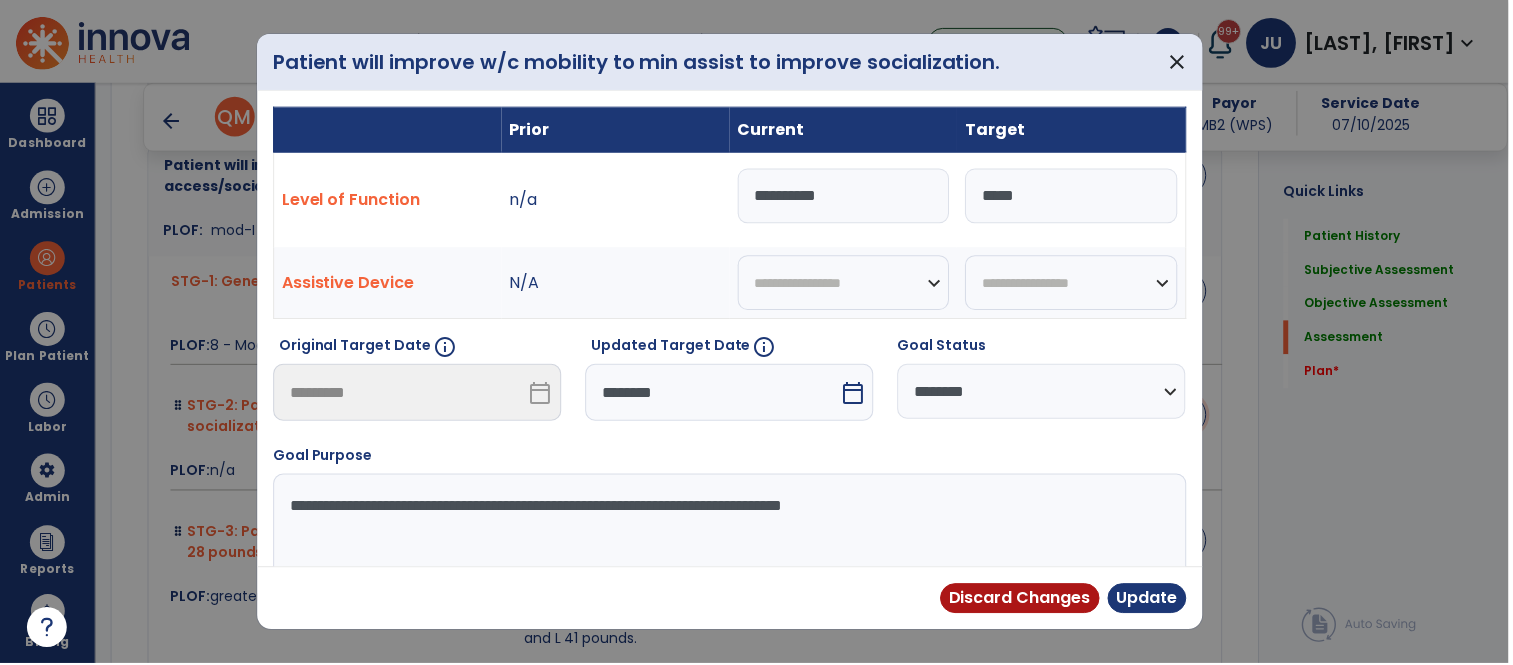 scroll, scrollTop: 9784, scrollLeft: 0, axis: vertical 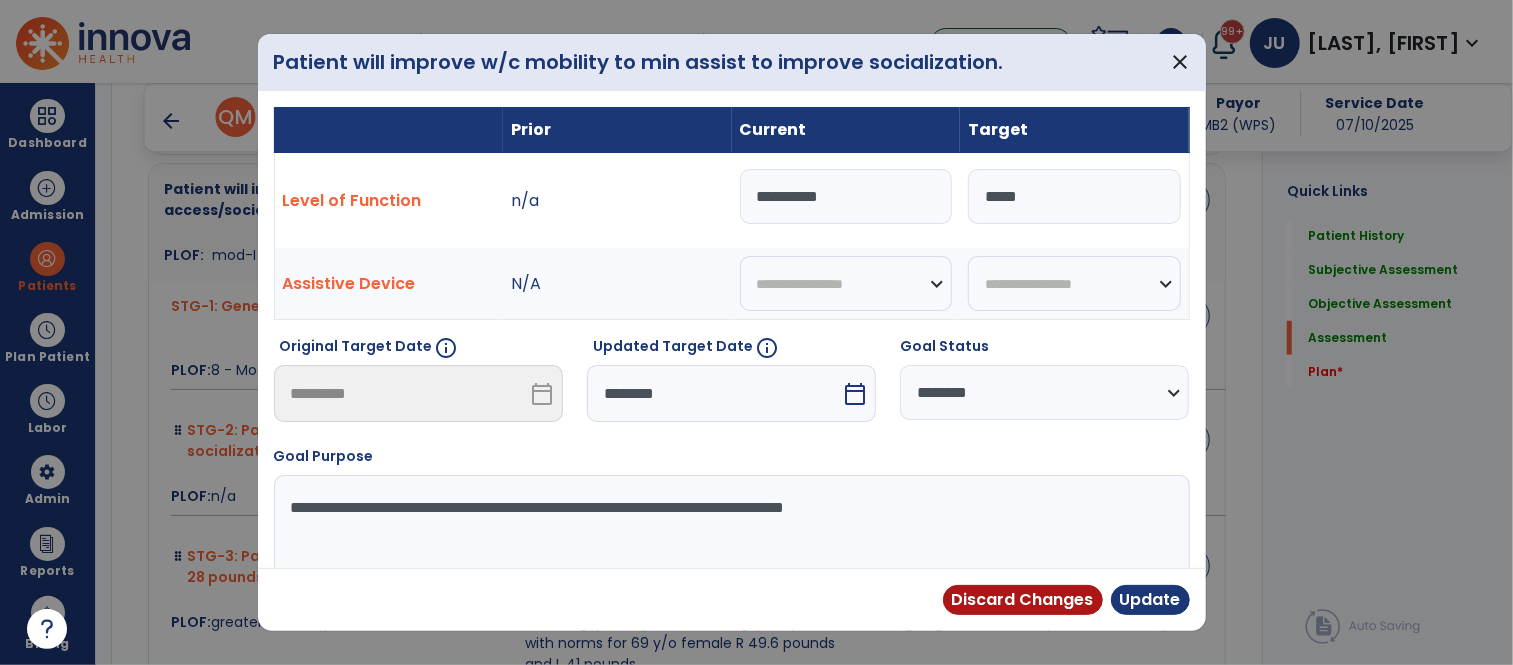 click on "********" at bounding box center [714, 393] 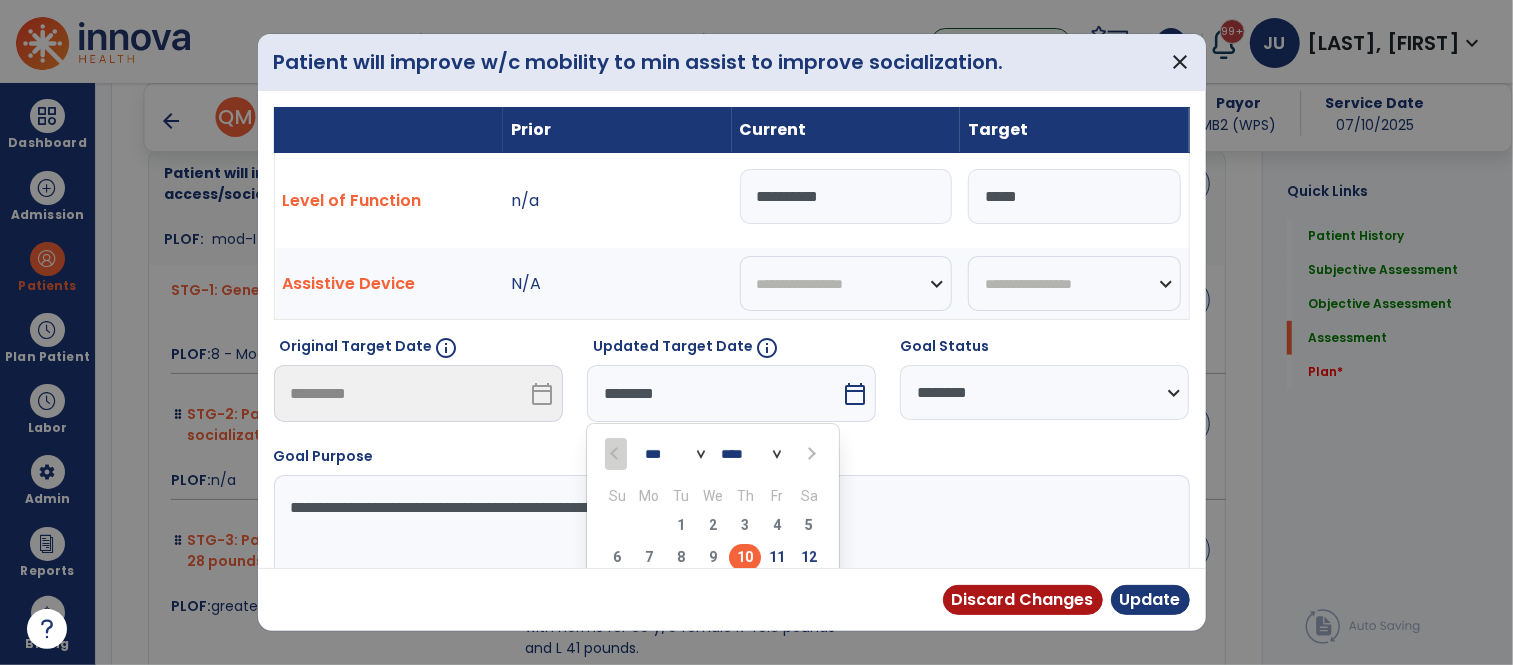 scroll, scrollTop: 9768, scrollLeft: 0, axis: vertical 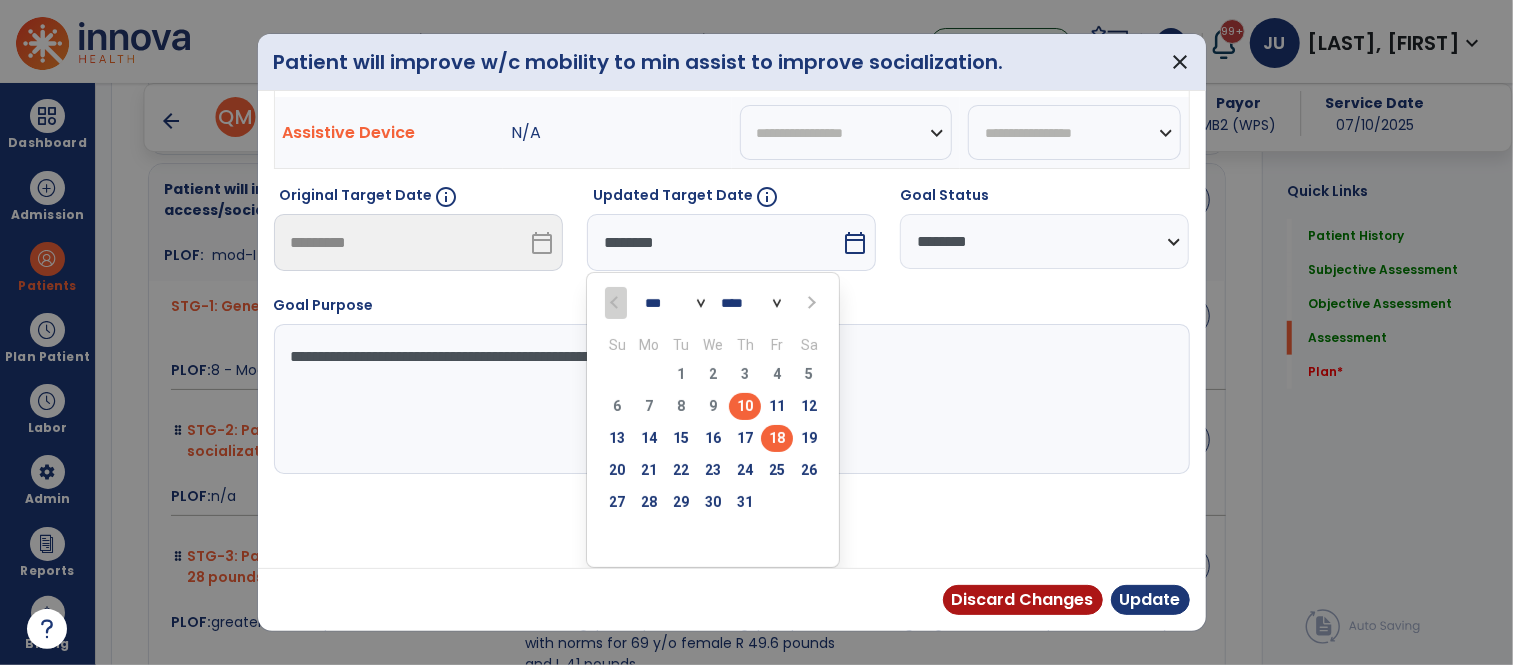 click on "18" at bounding box center (777, 438) 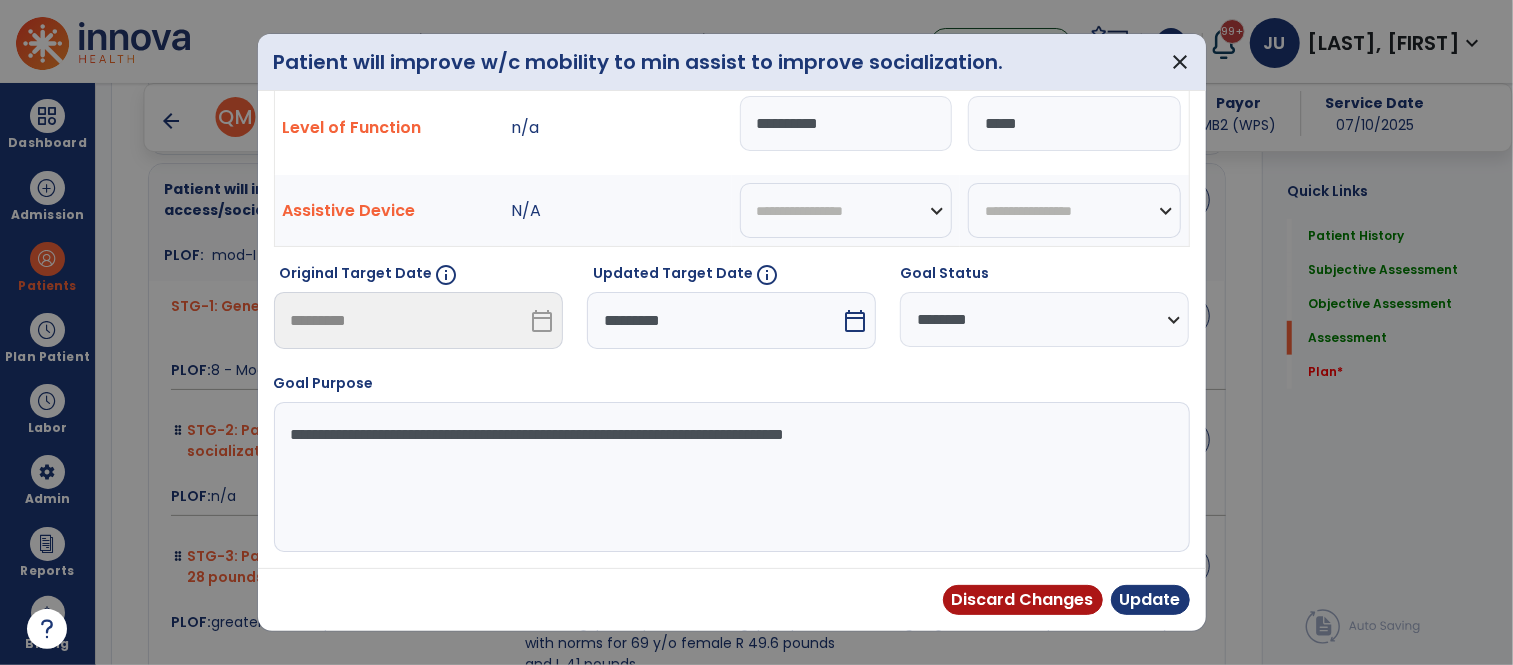scroll, scrollTop: 73, scrollLeft: 0, axis: vertical 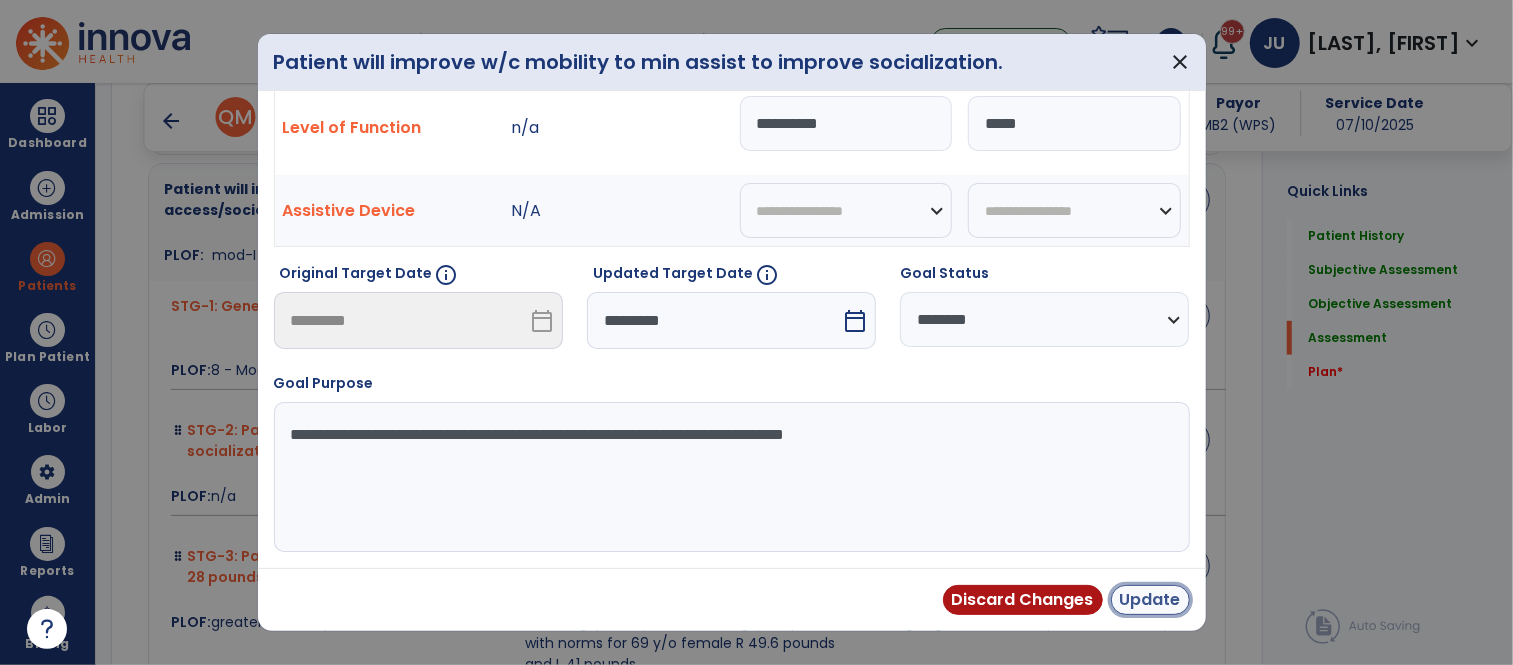 click on "Update" at bounding box center (1150, 600) 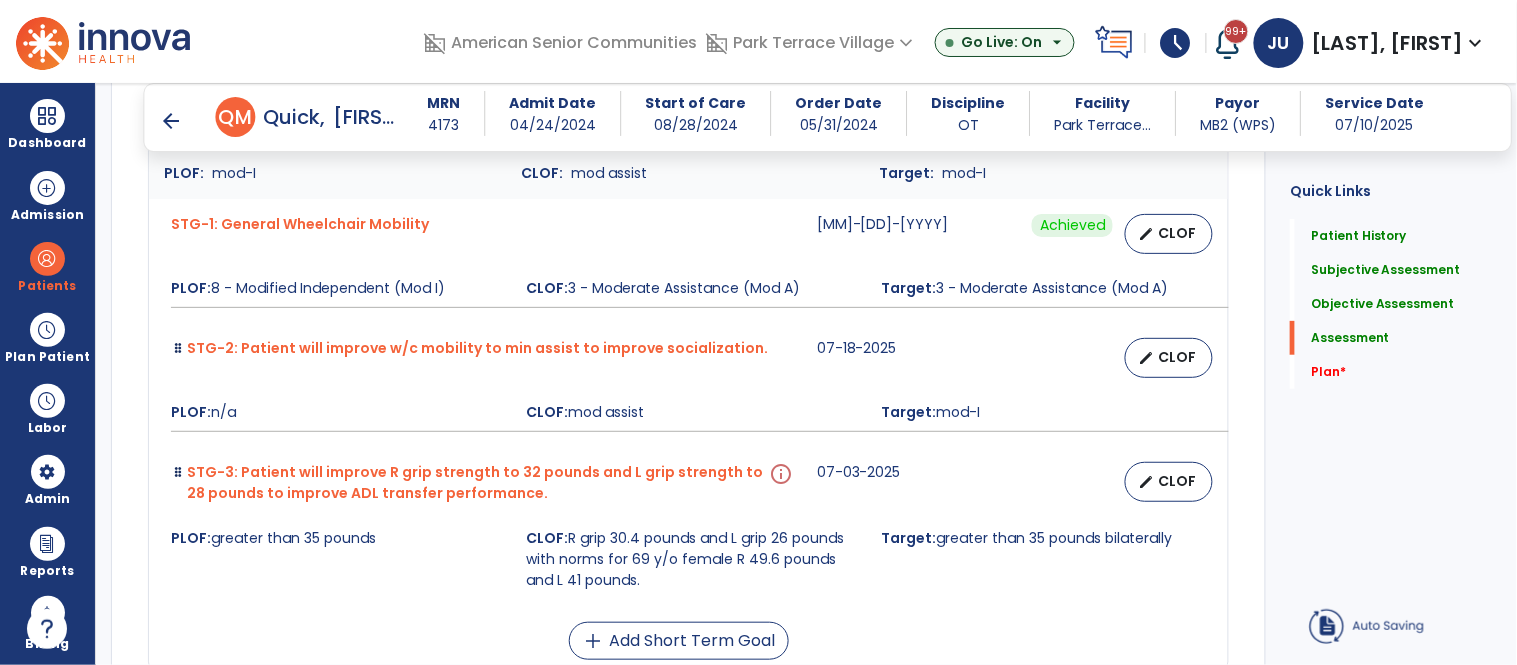select on "********" 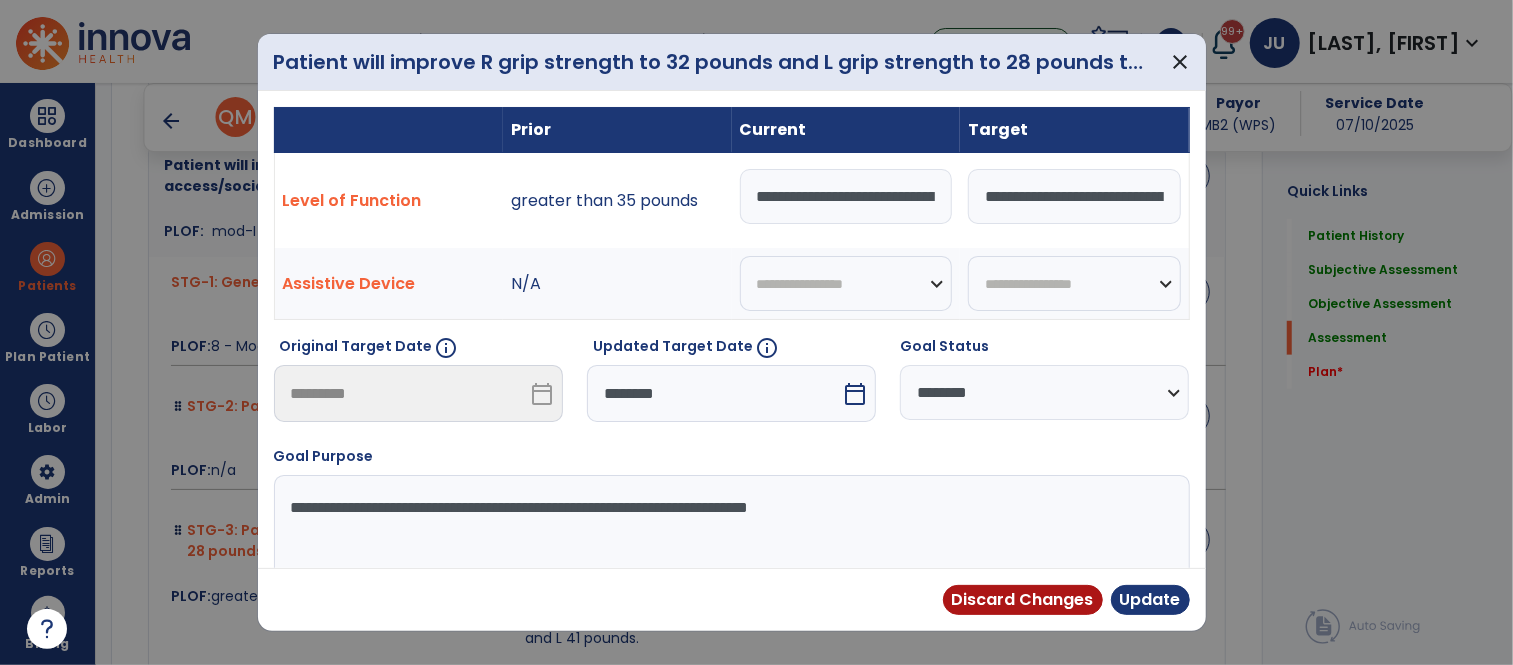scroll, scrollTop: 9784, scrollLeft: 0, axis: vertical 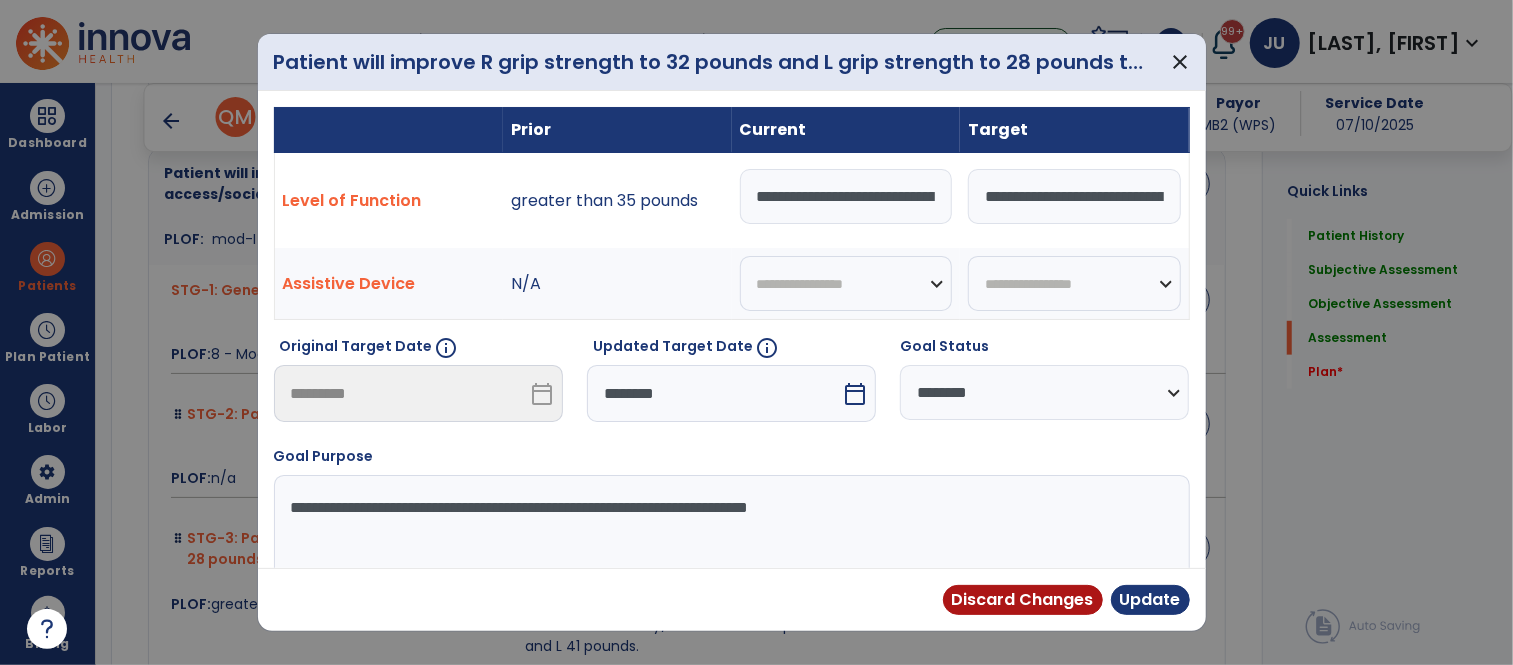 click on "********" at bounding box center (714, 393) 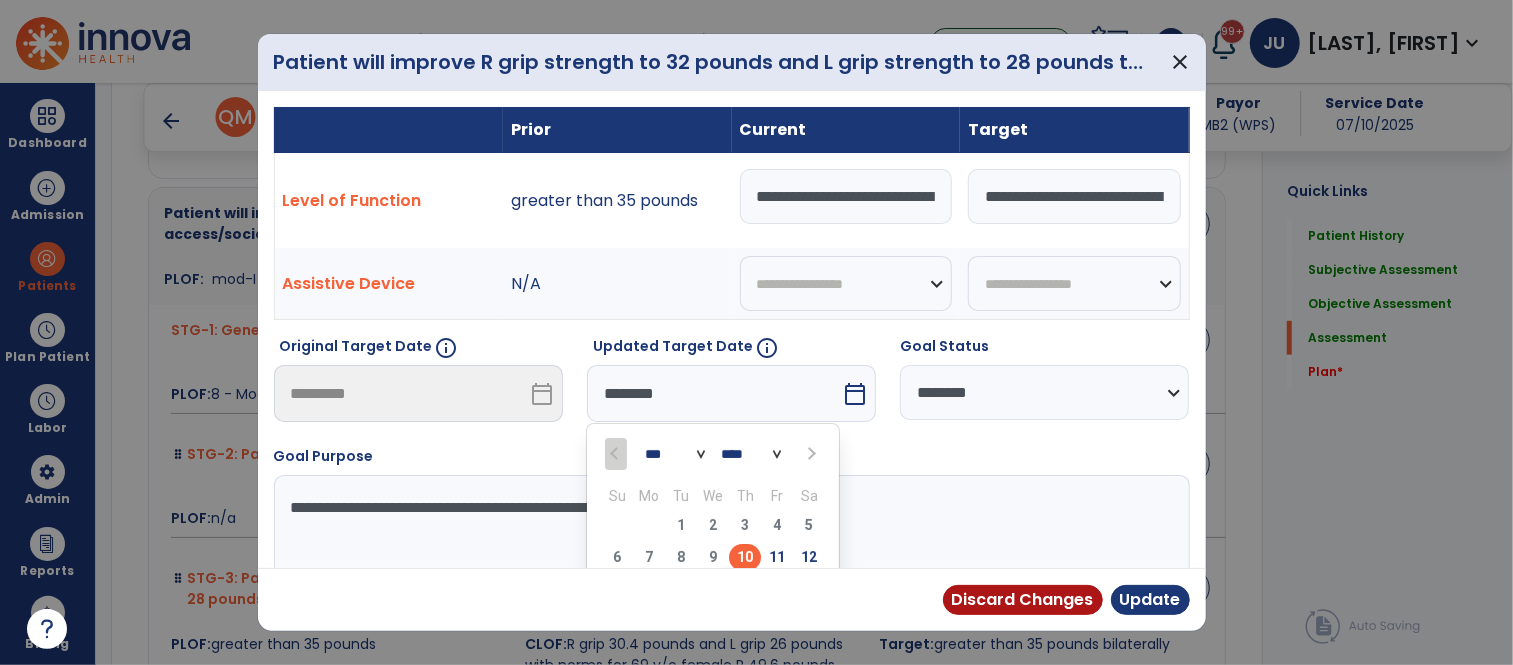 scroll, scrollTop: 9808, scrollLeft: 0, axis: vertical 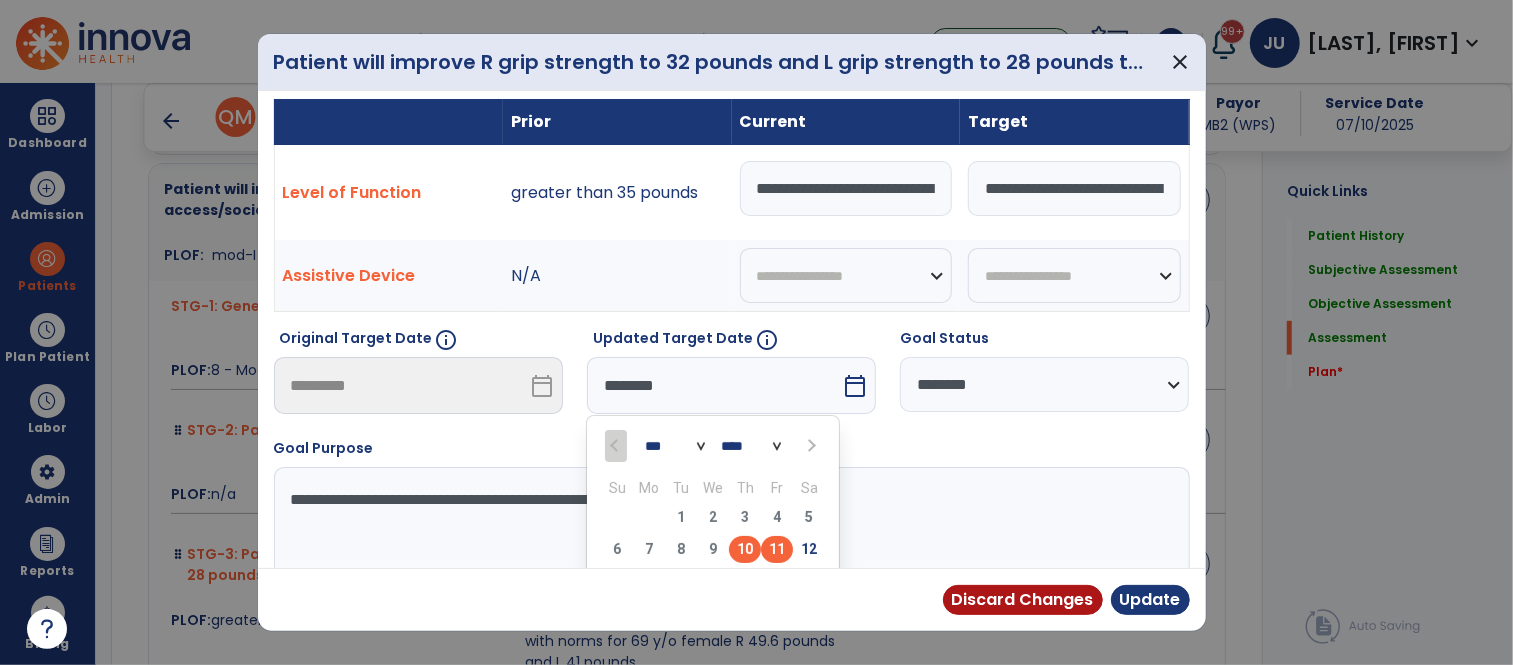 click on "11" at bounding box center (777, 549) 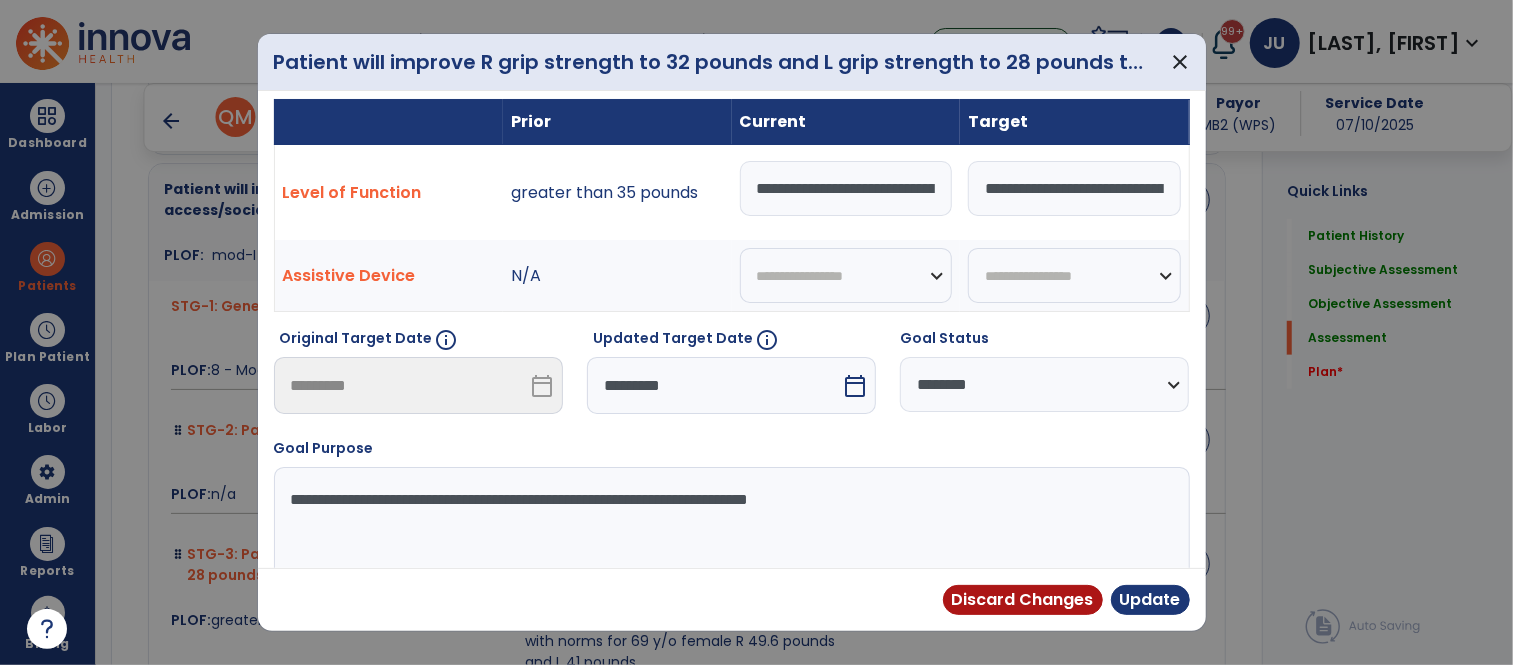 click on "**********" at bounding box center [1044, 384] 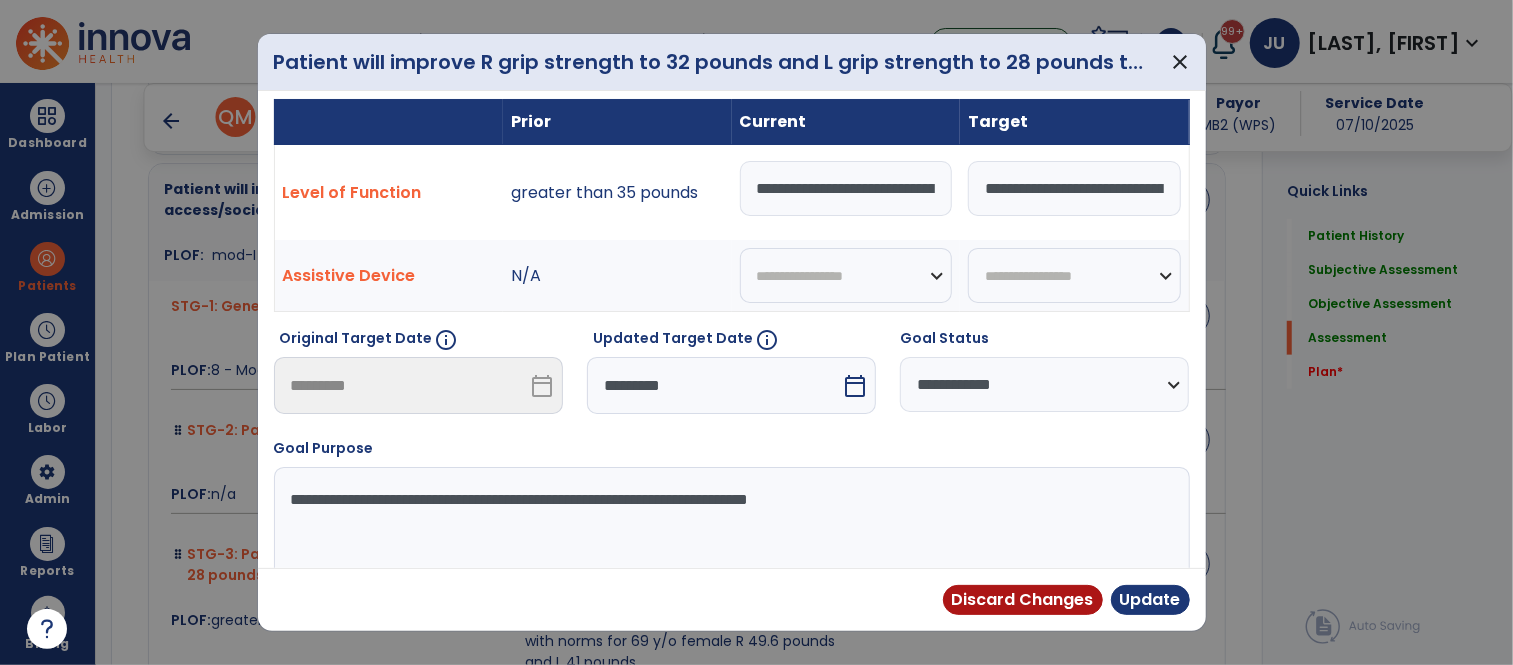 click on "**********" at bounding box center (1044, 384) 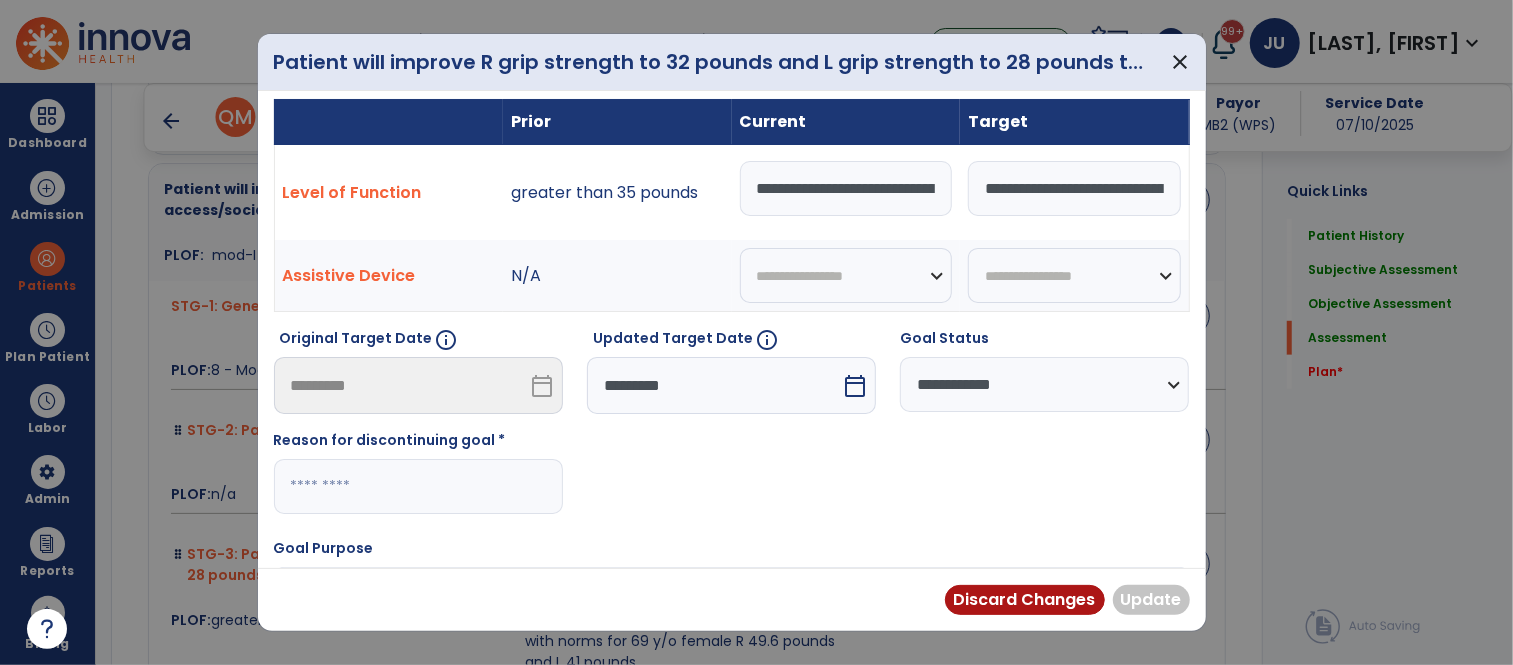 click at bounding box center [418, 486] 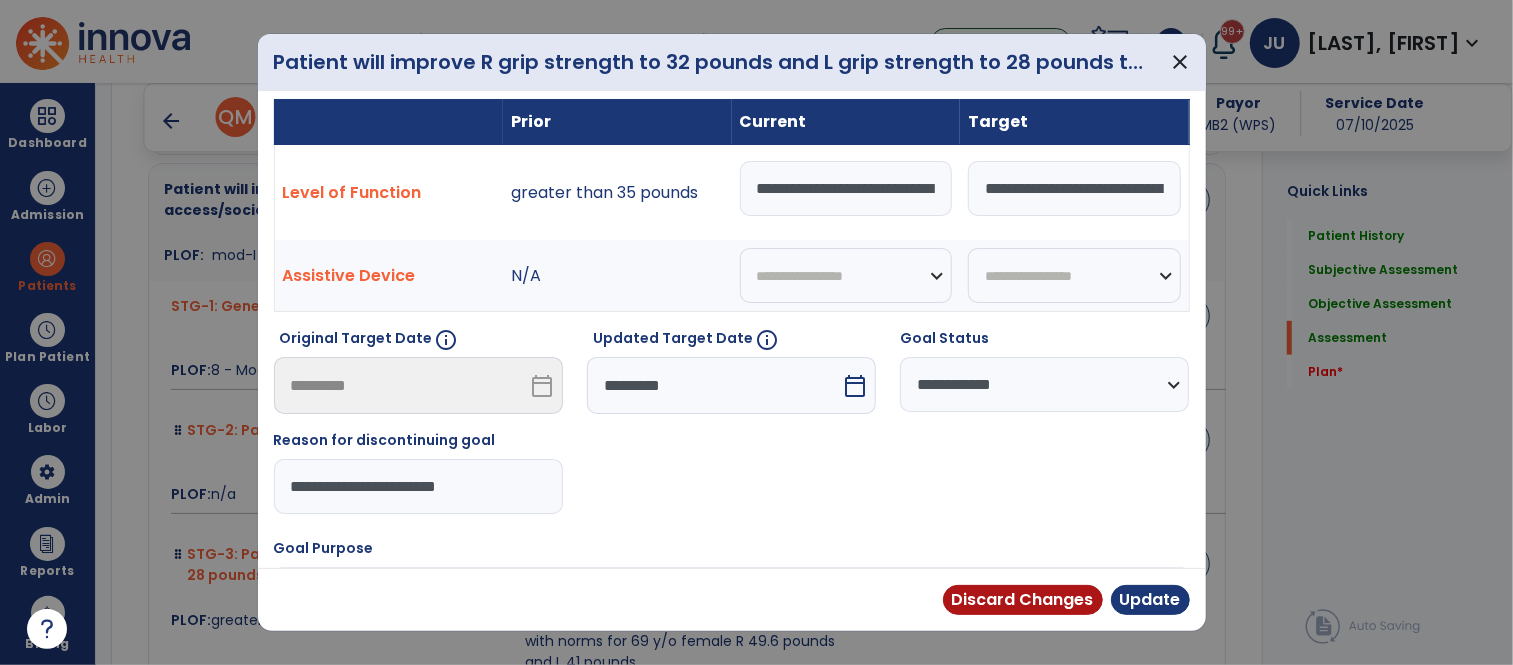 type on "**********" 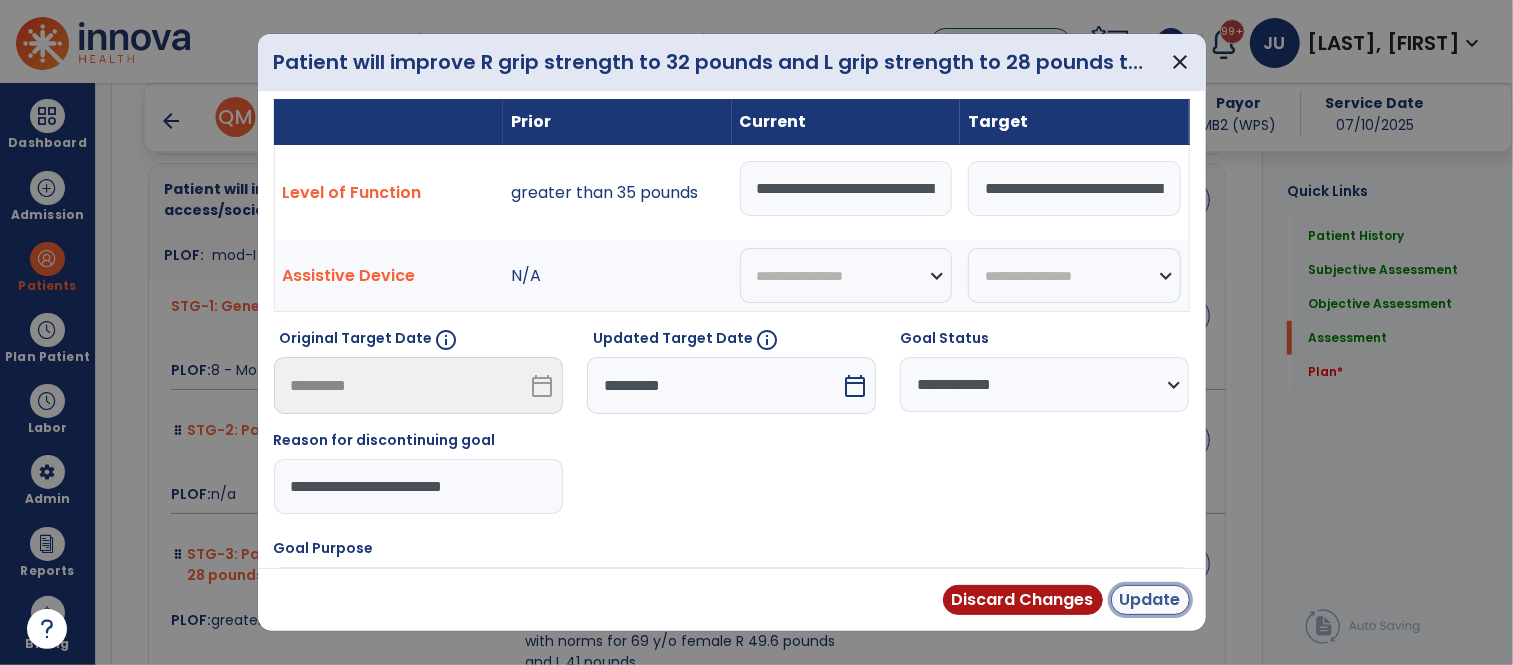 click on "Update" at bounding box center (1150, 600) 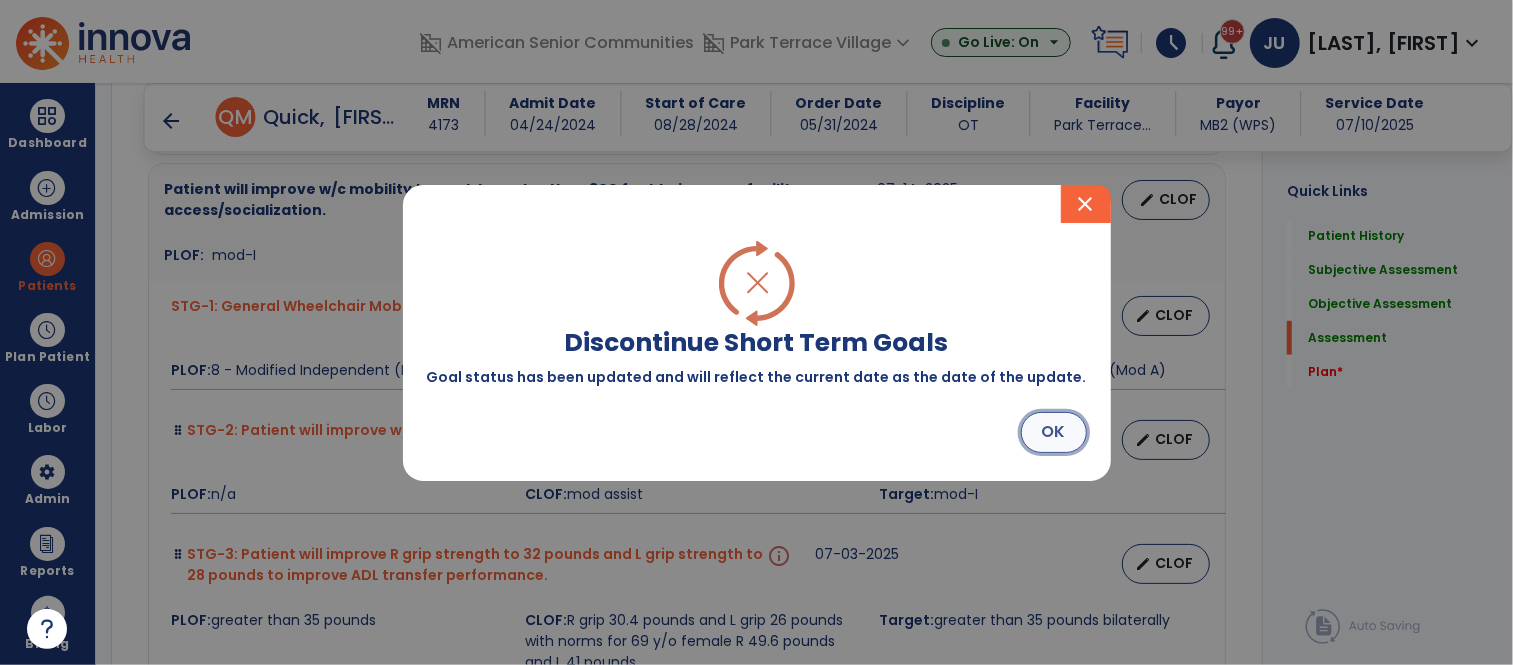 click on "OK" at bounding box center [1054, 432] 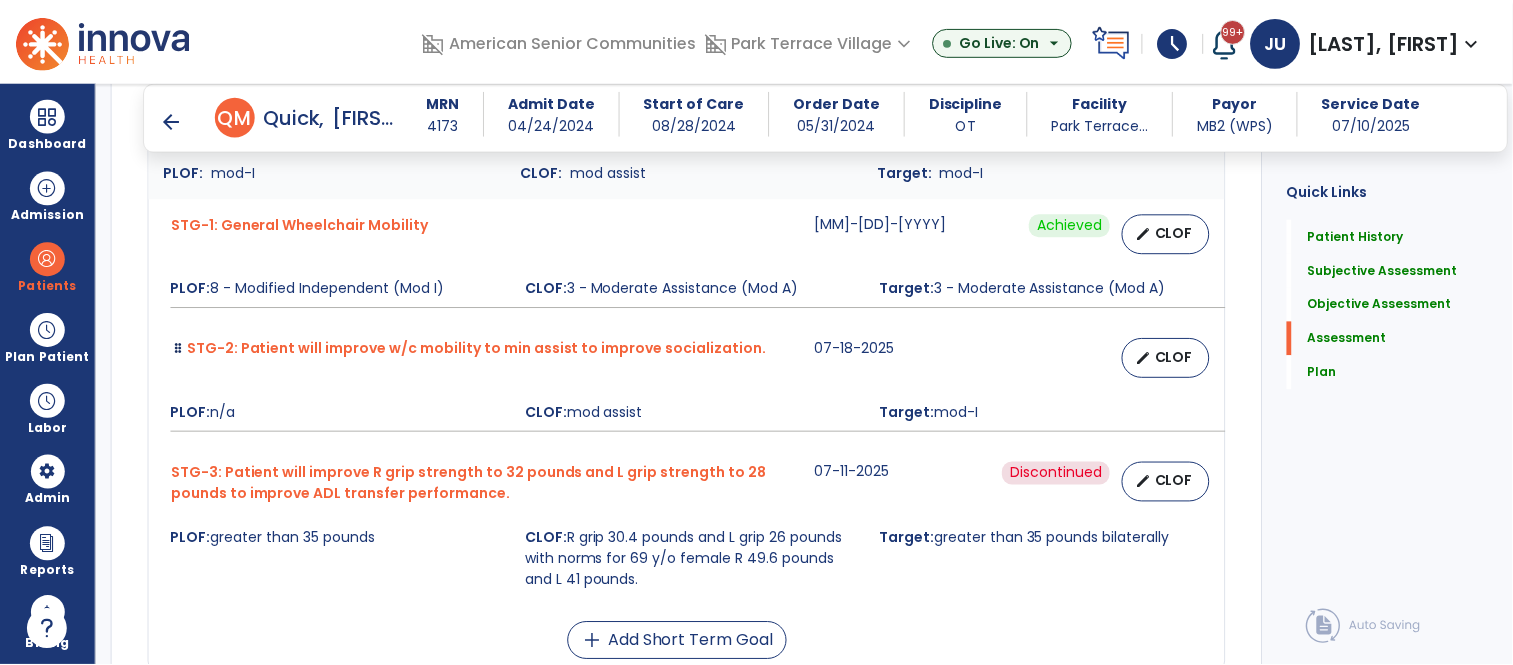 scroll, scrollTop: 10420, scrollLeft: 0, axis: vertical 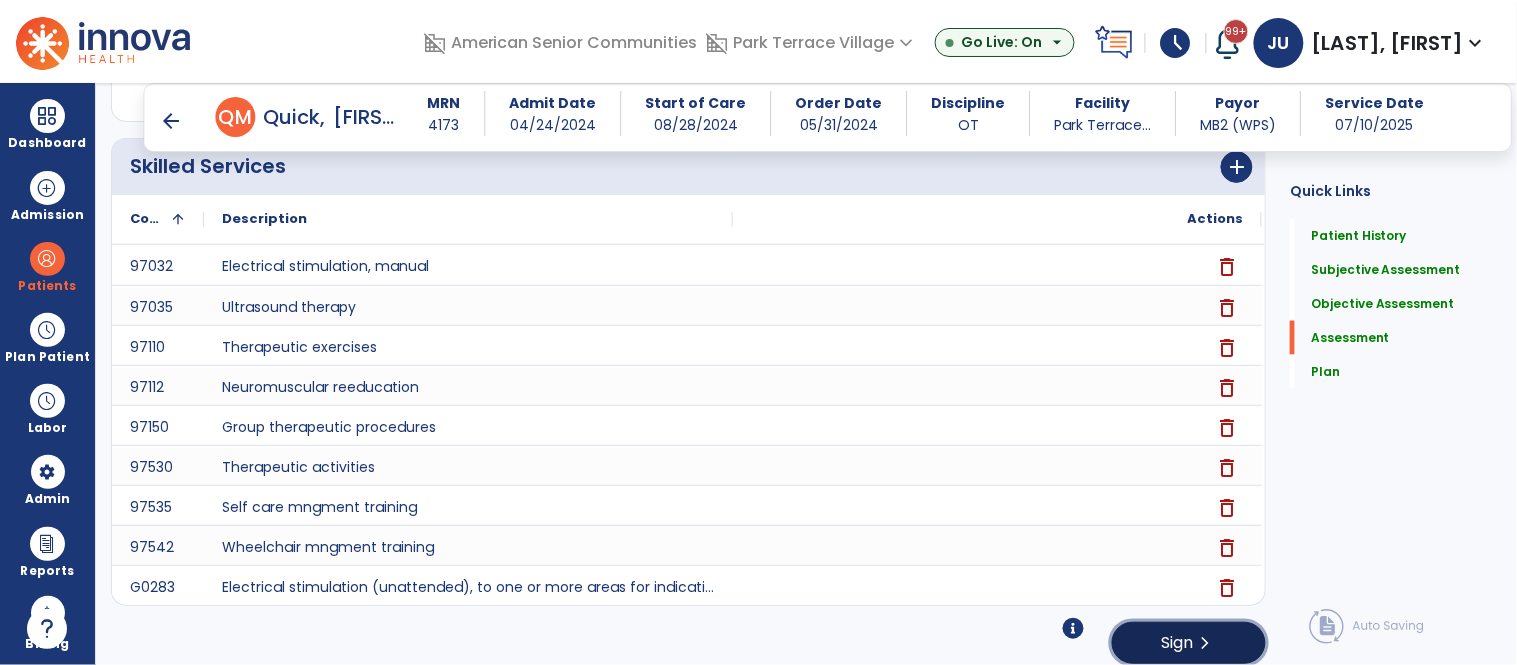 click on "Sign  chevron_right" 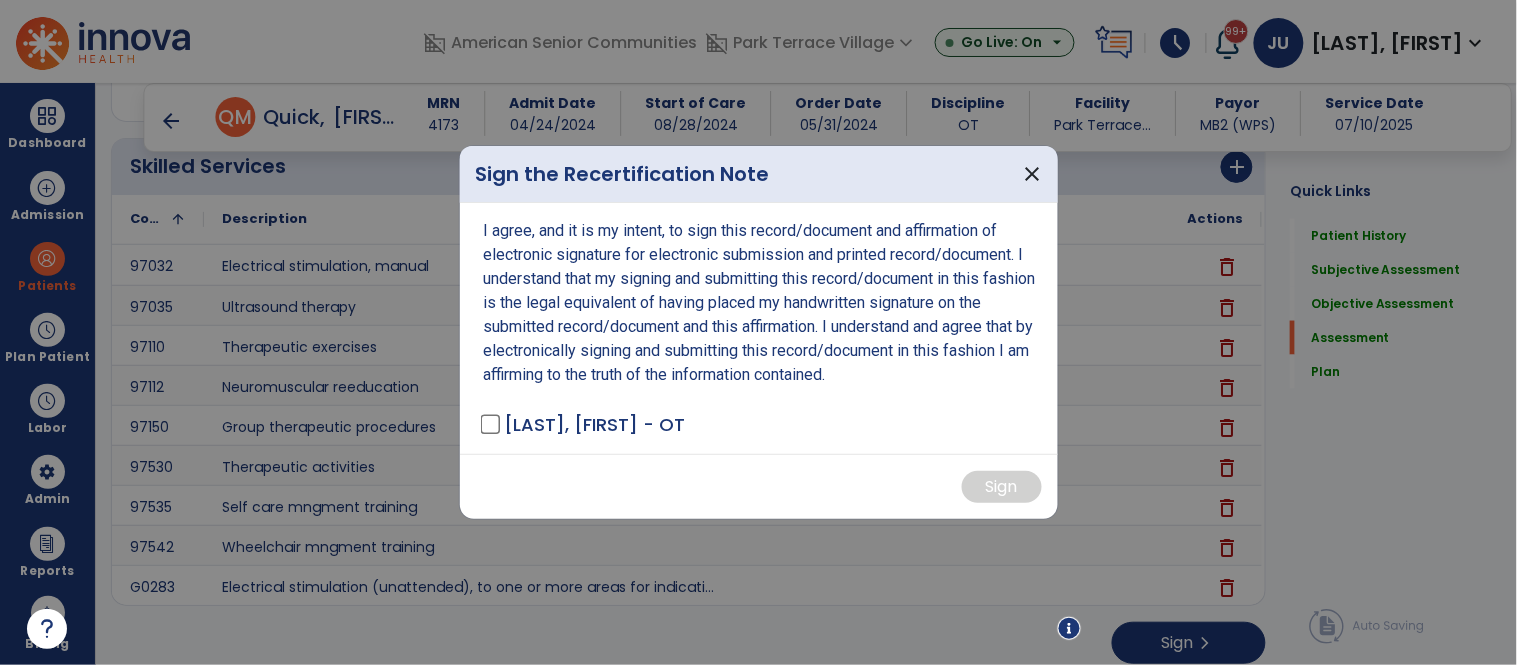 click at bounding box center [758, 332] 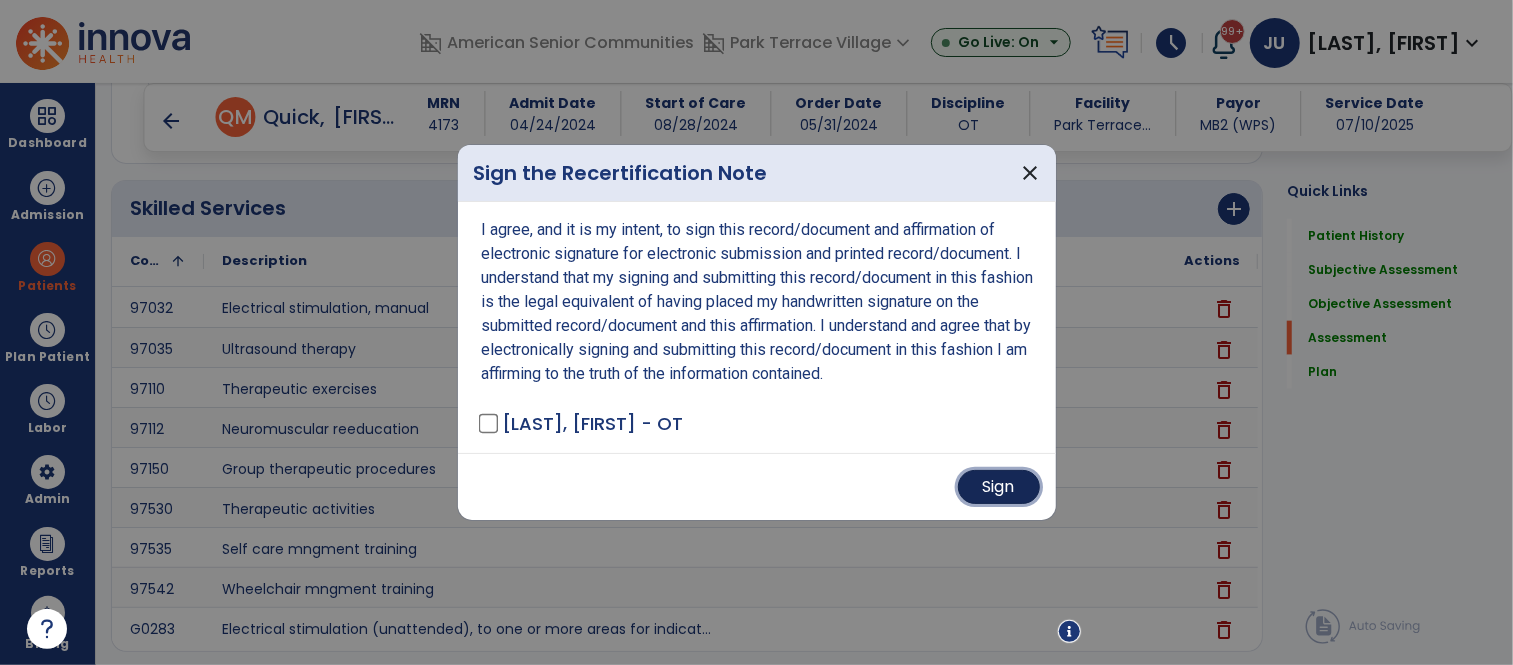 click on "Sign" at bounding box center (999, 487) 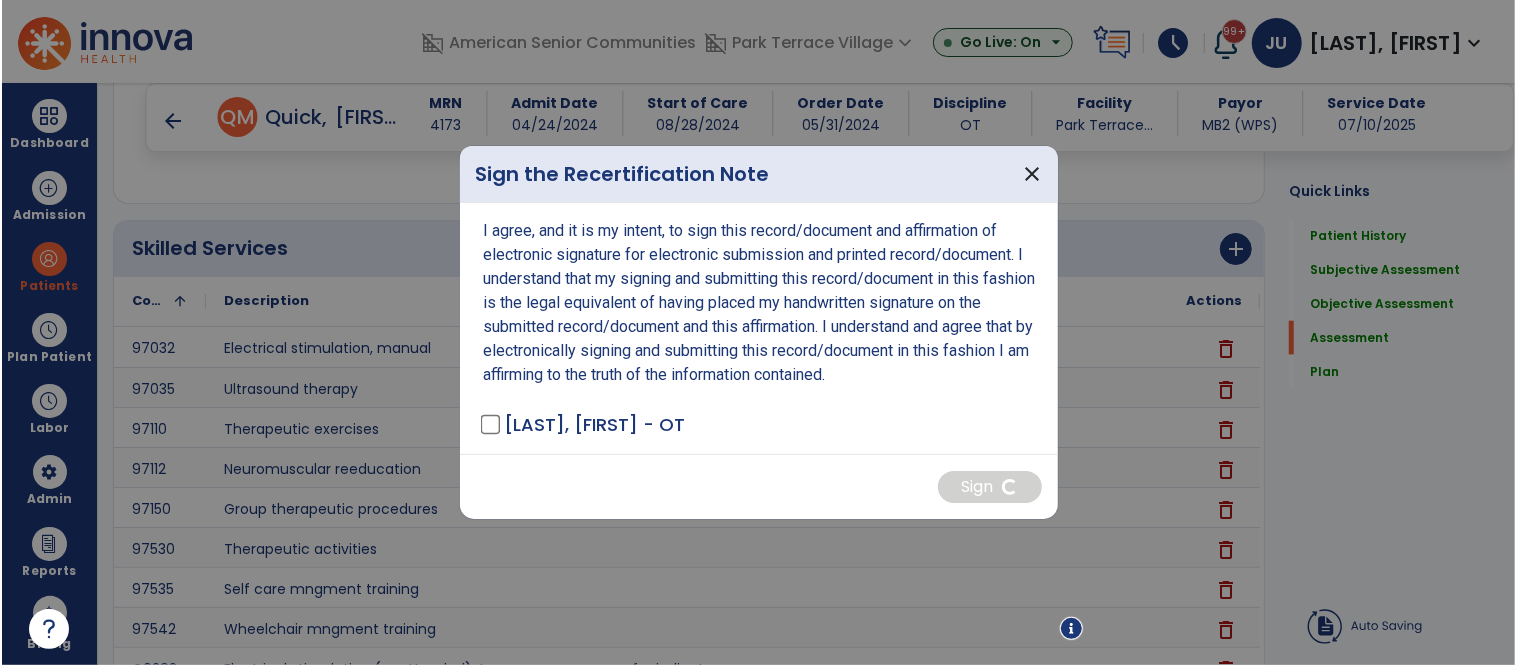 scroll, scrollTop: 10460, scrollLeft: 0, axis: vertical 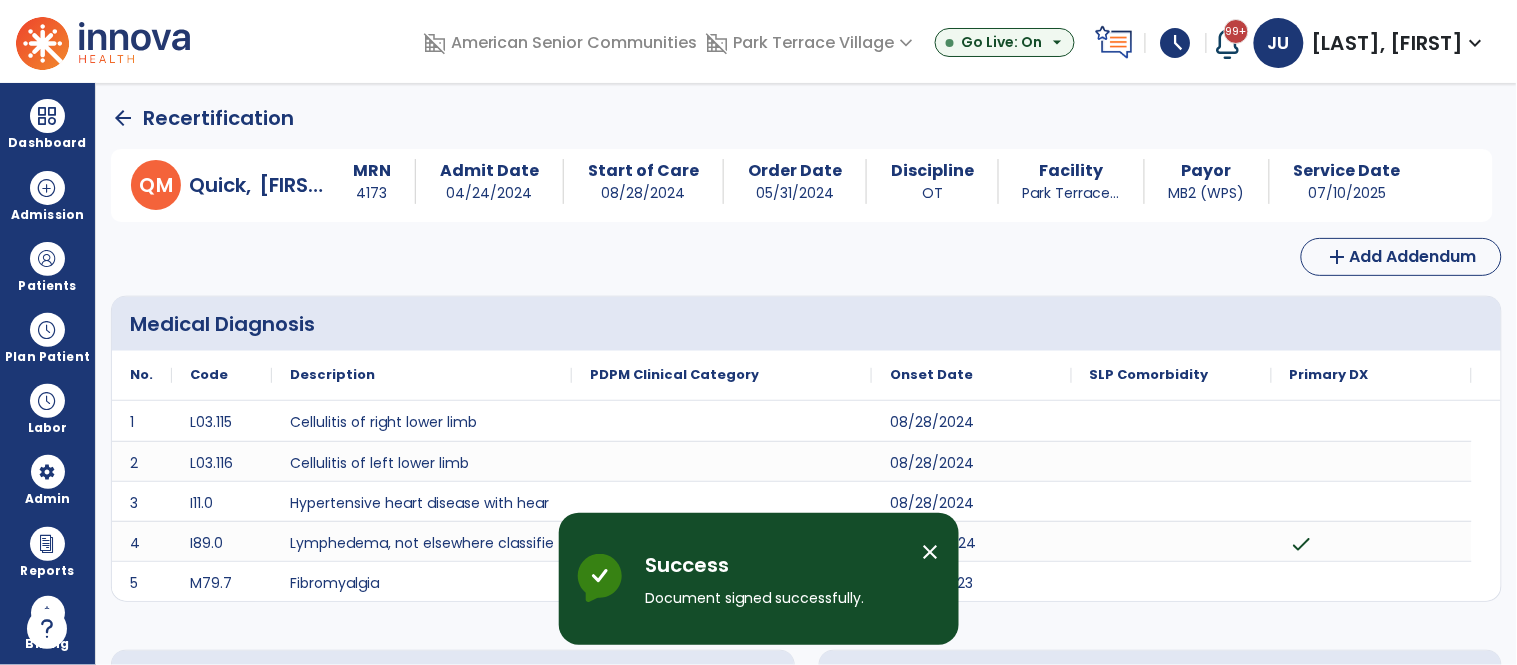 click on "close" at bounding box center (931, 552) 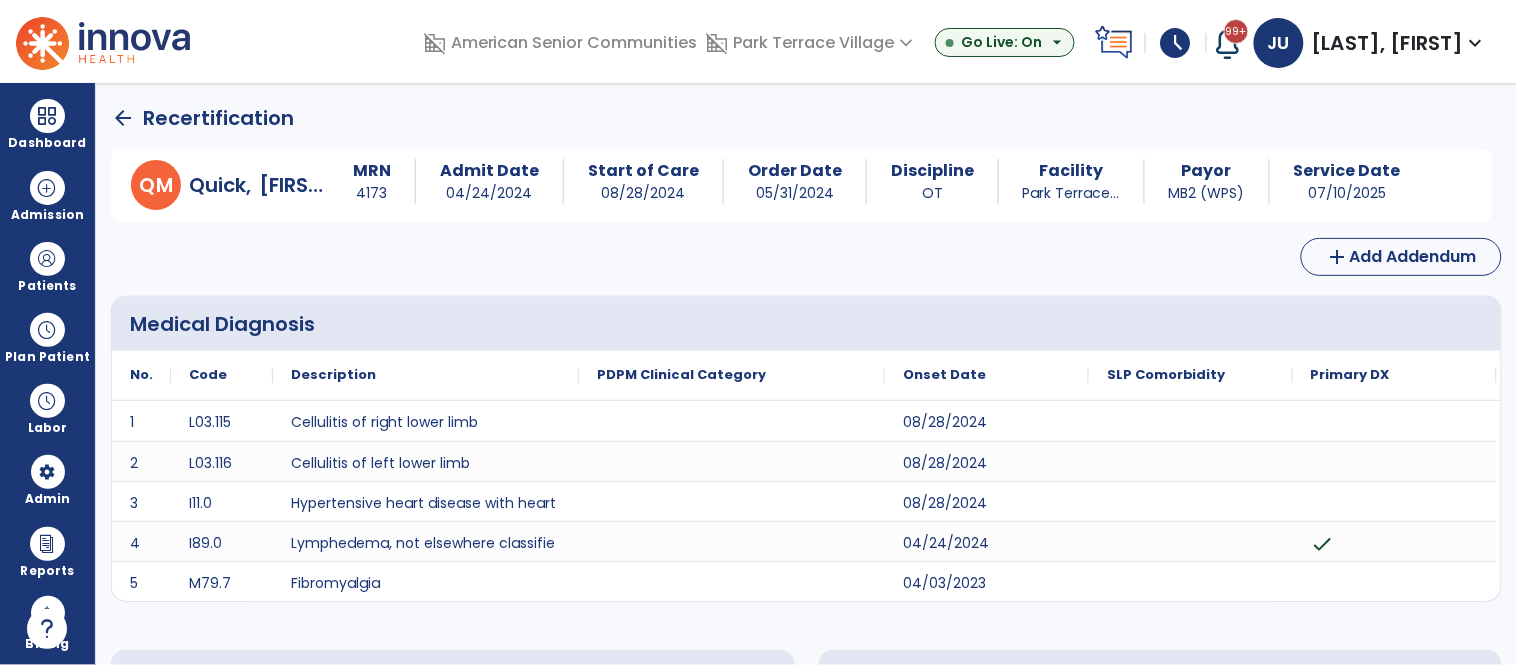 click on "arrow_back" 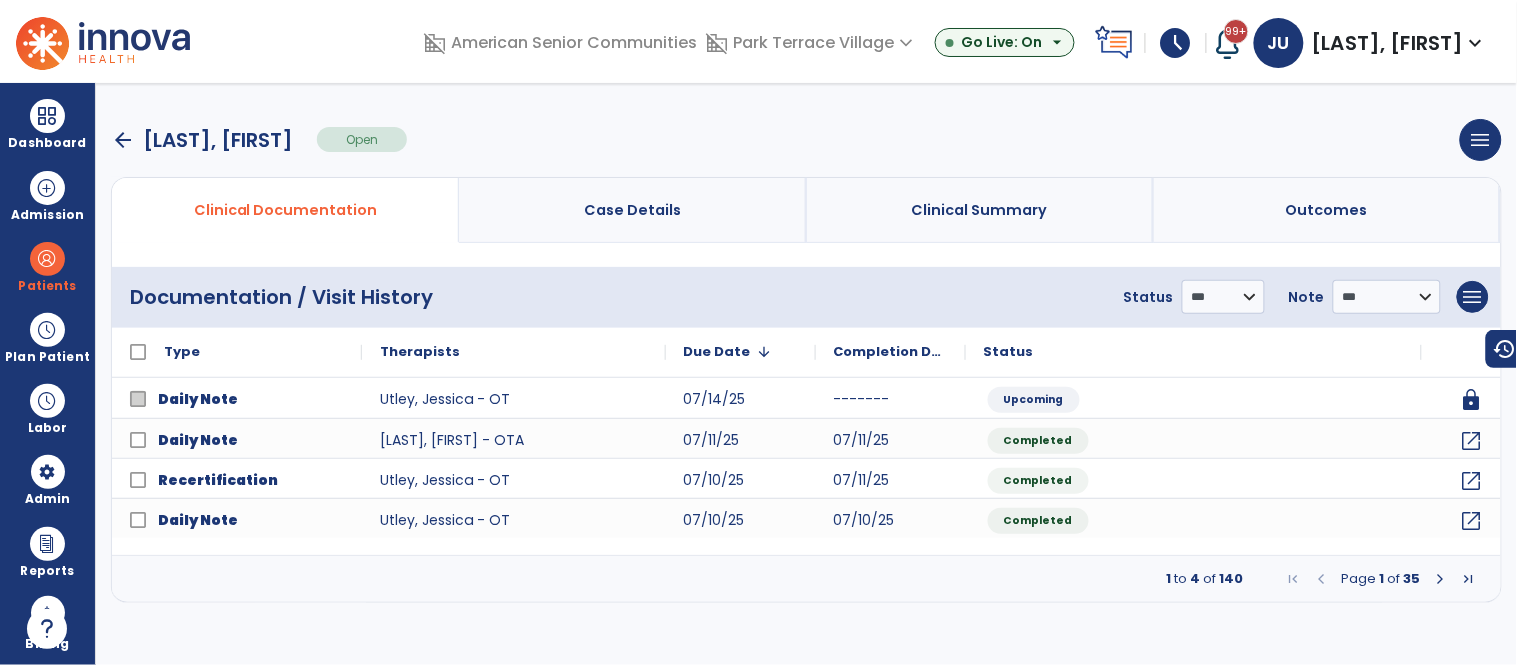 click on "arrow_back" at bounding box center [123, 140] 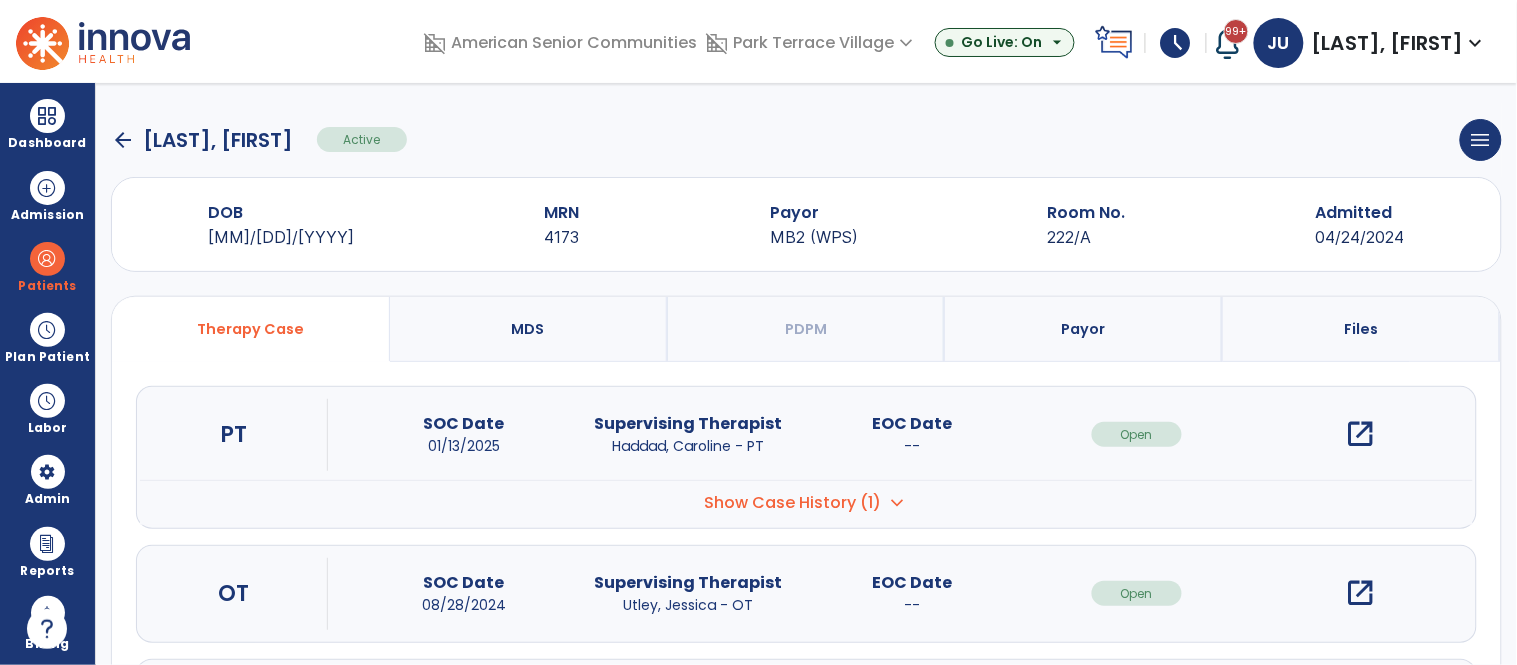 click on "arrow_back" 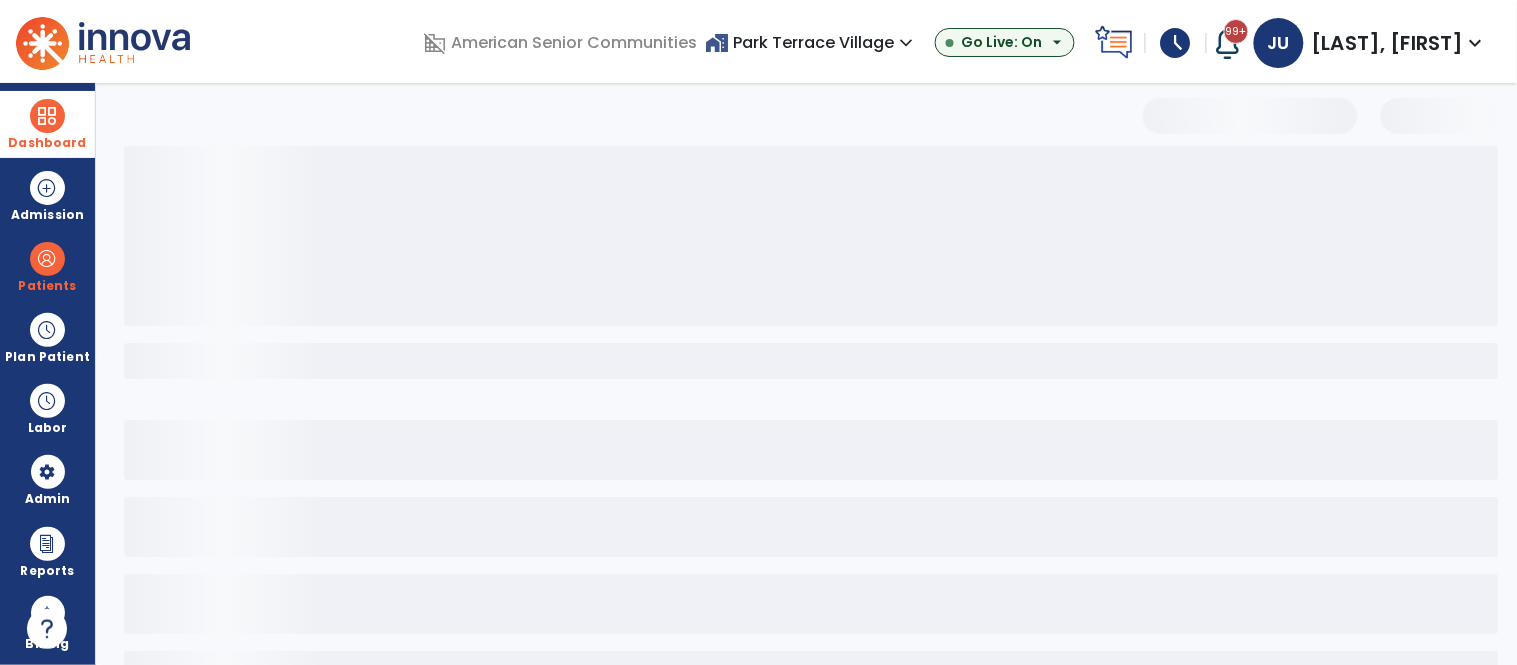 click at bounding box center [47, 116] 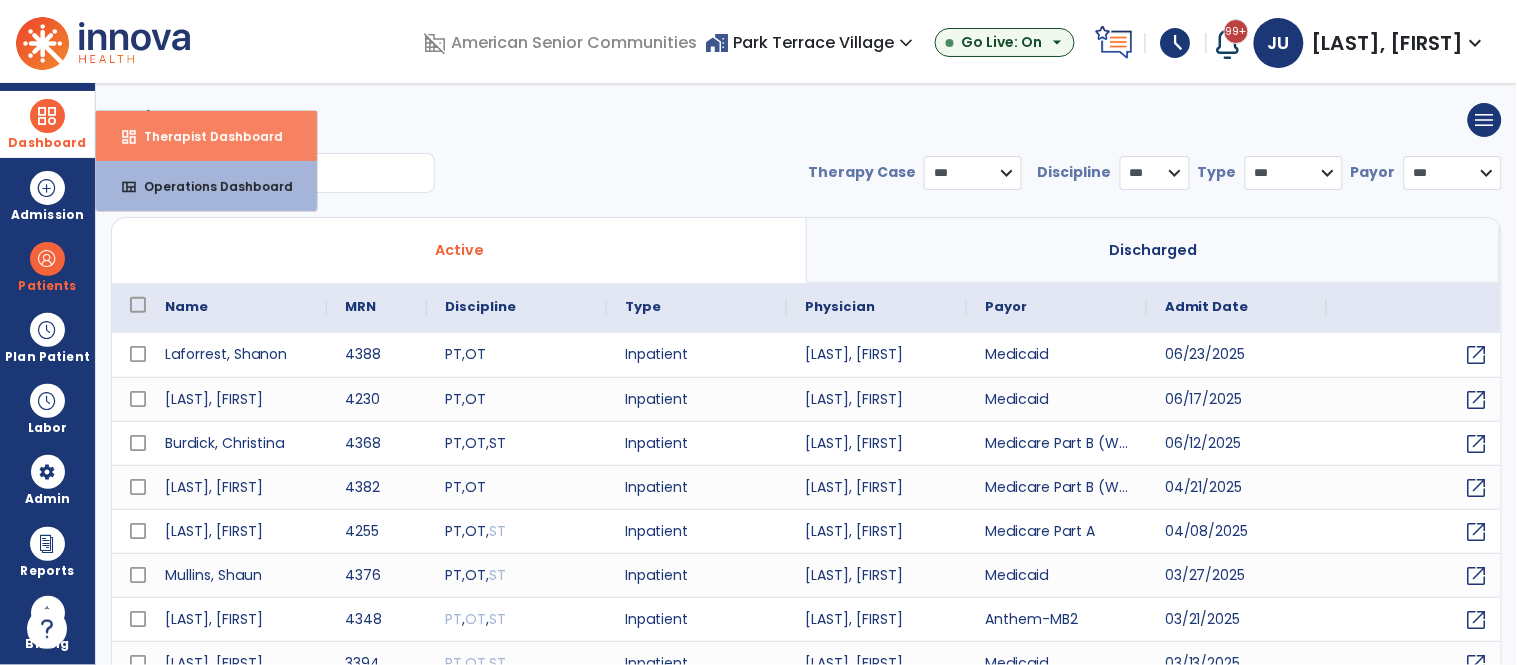click on "Therapist Dashboard" at bounding box center [205, 136] 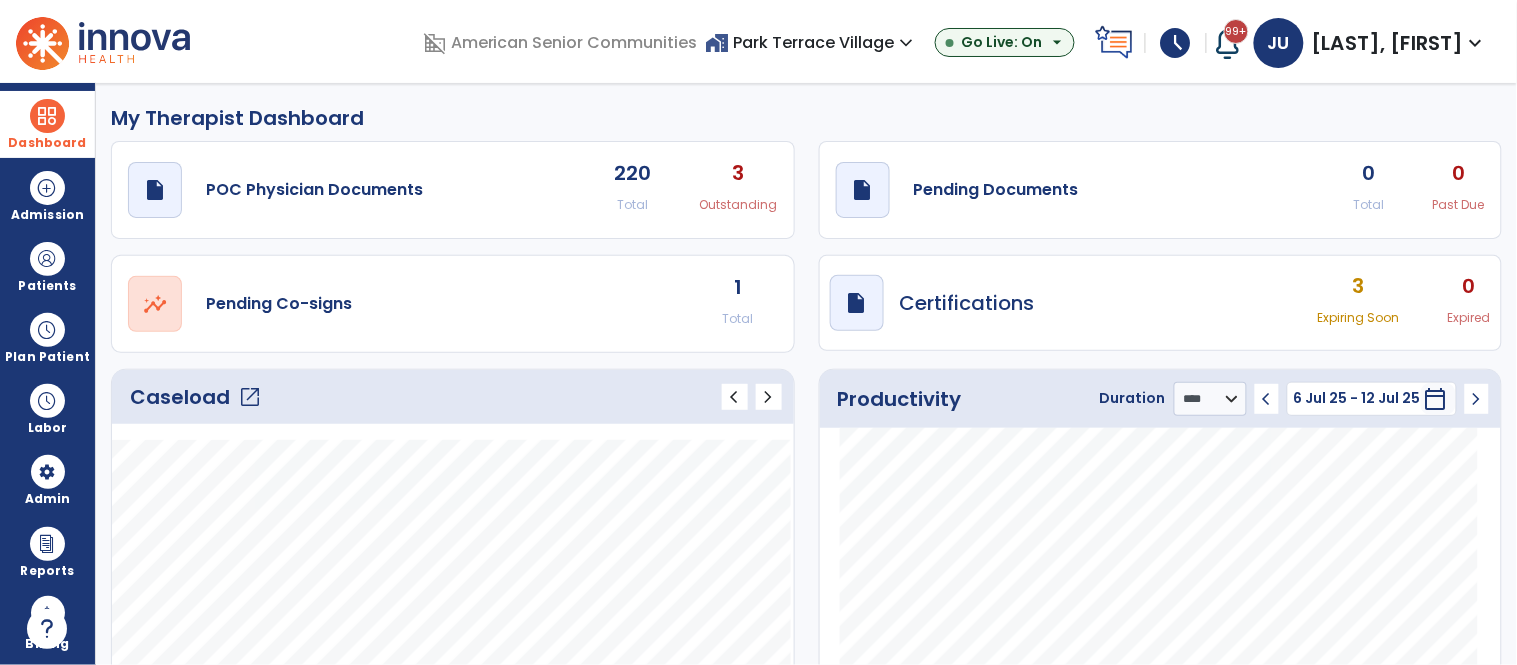 click on "open_in_new  Pending Co-signs 1 Total" 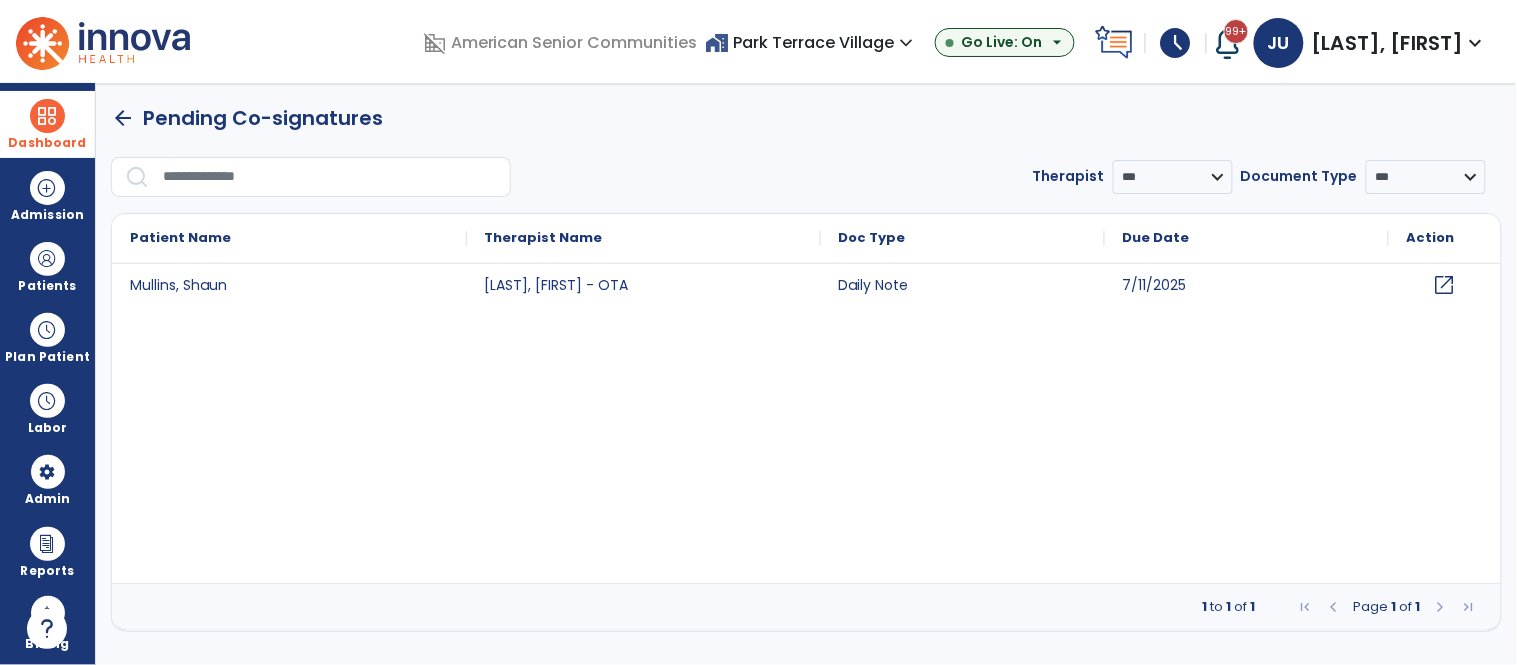 click on "open_in_new" 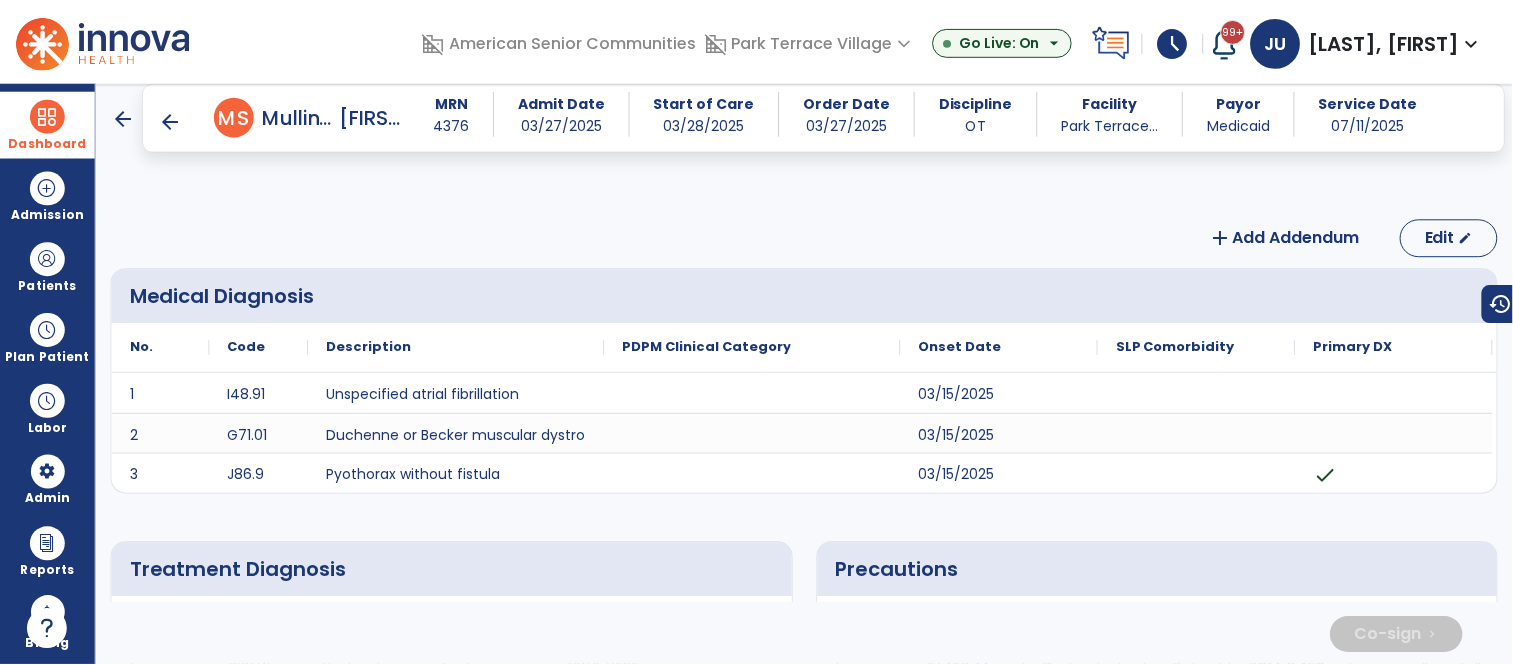 scroll, scrollTop: 6284, scrollLeft: 0, axis: vertical 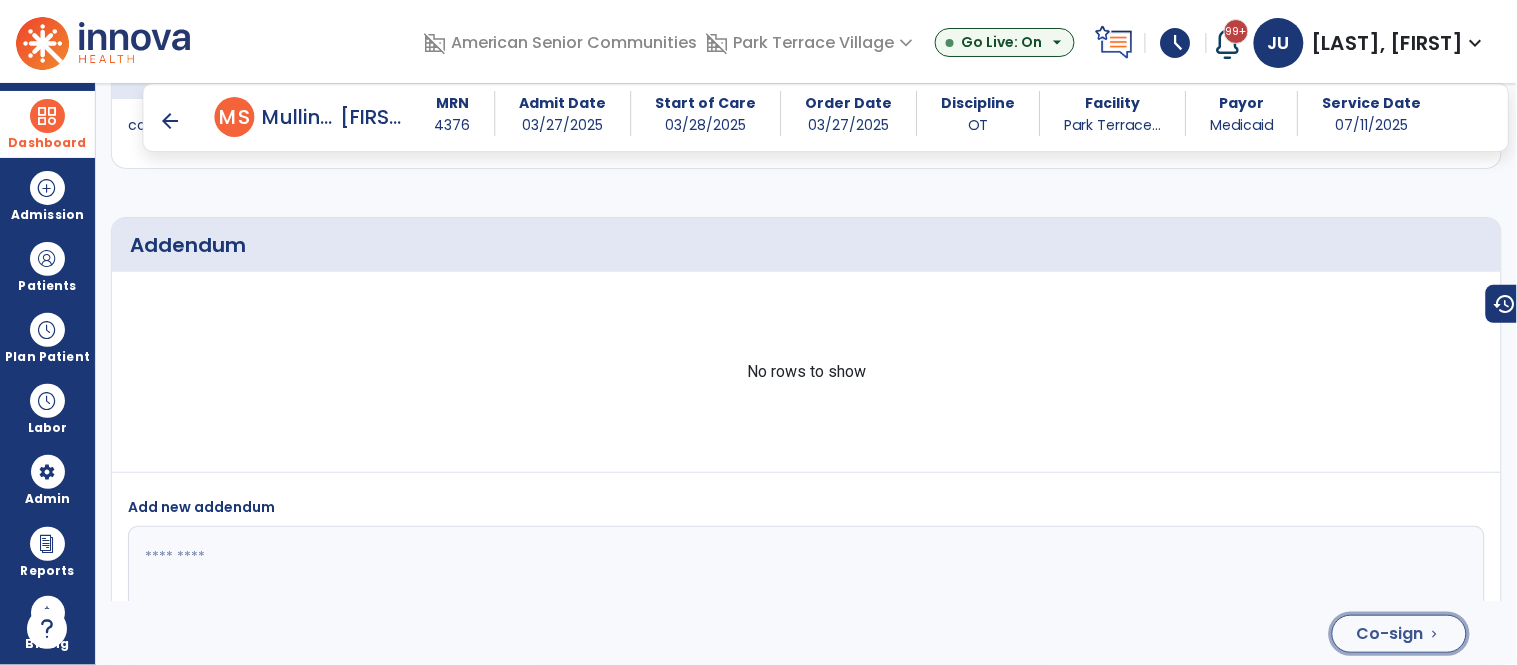 click on "Co-sign" 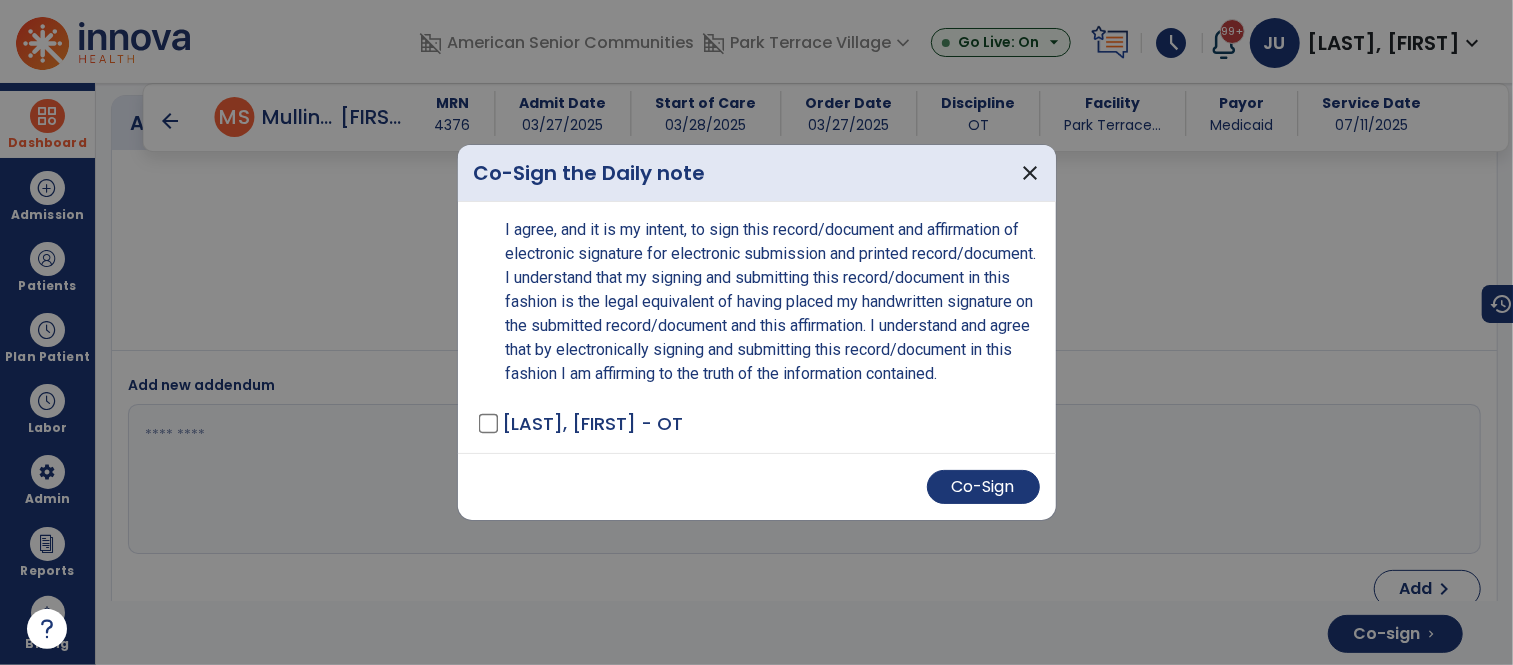 click on "Co-Sign" at bounding box center [757, 486] 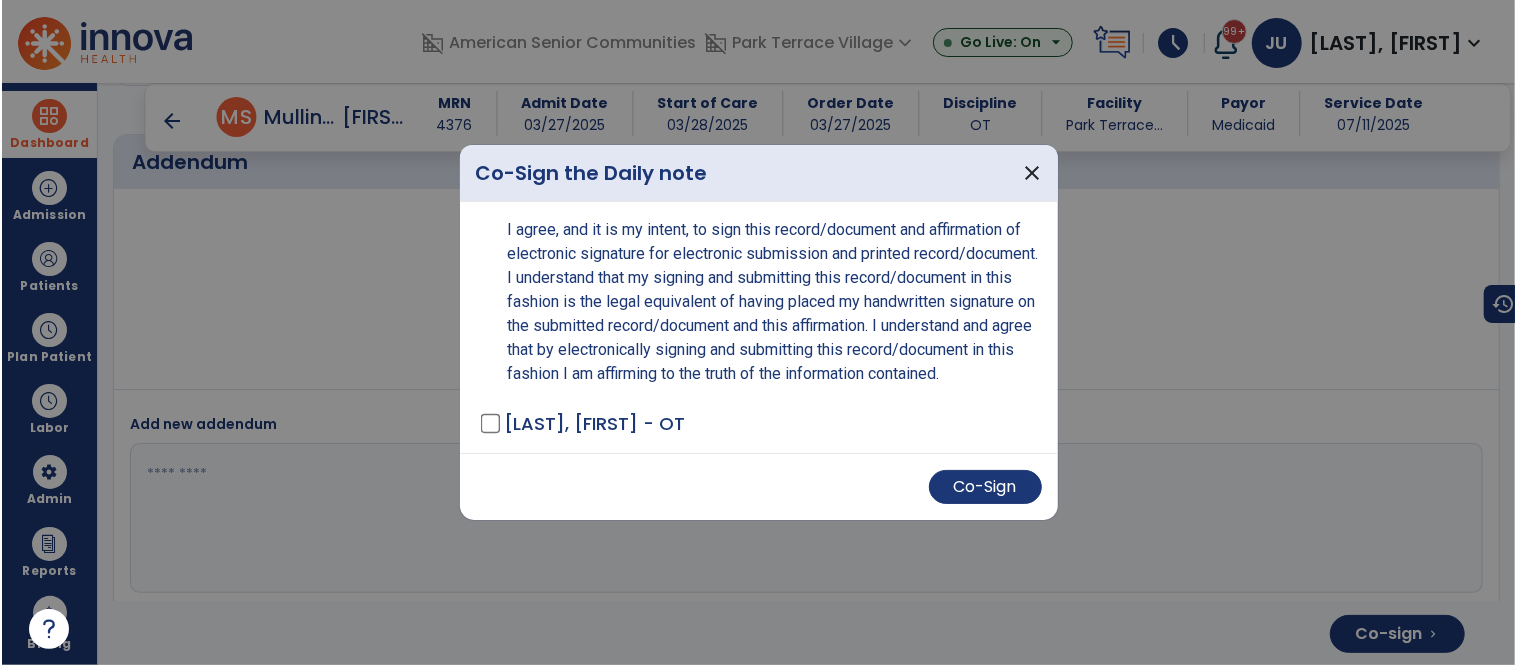 scroll, scrollTop: 6771, scrollLeft: 0, axis: vertical 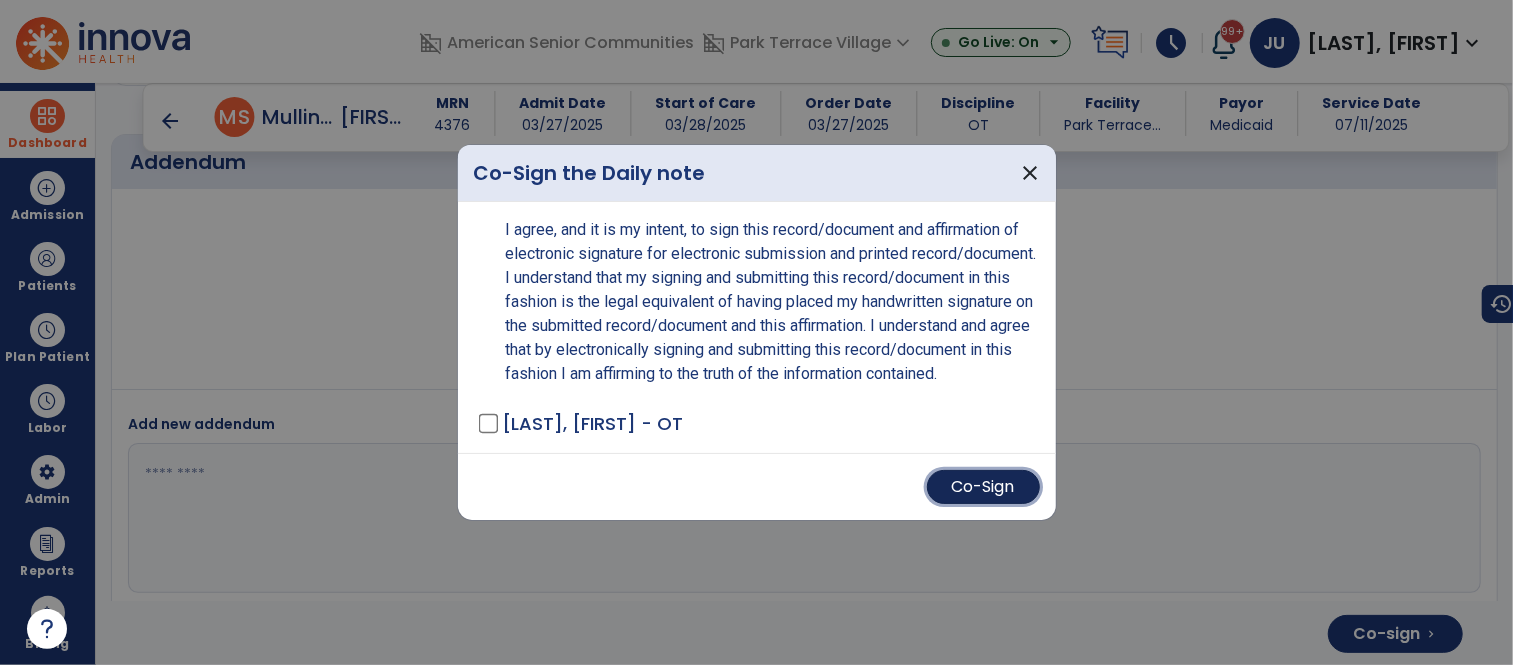 click on "Co-Sign" at bounding box center [983, 487] 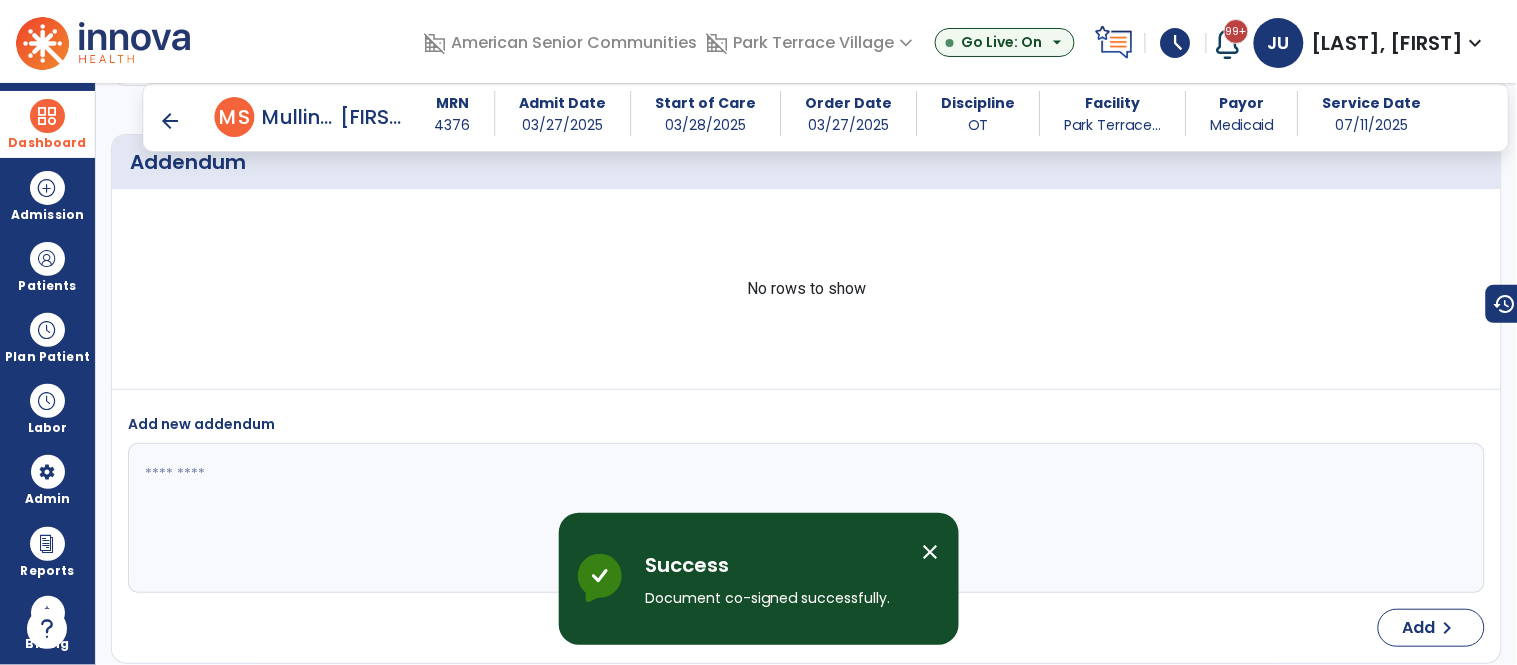click on "arrow_back" at bounding box center [171, 121] 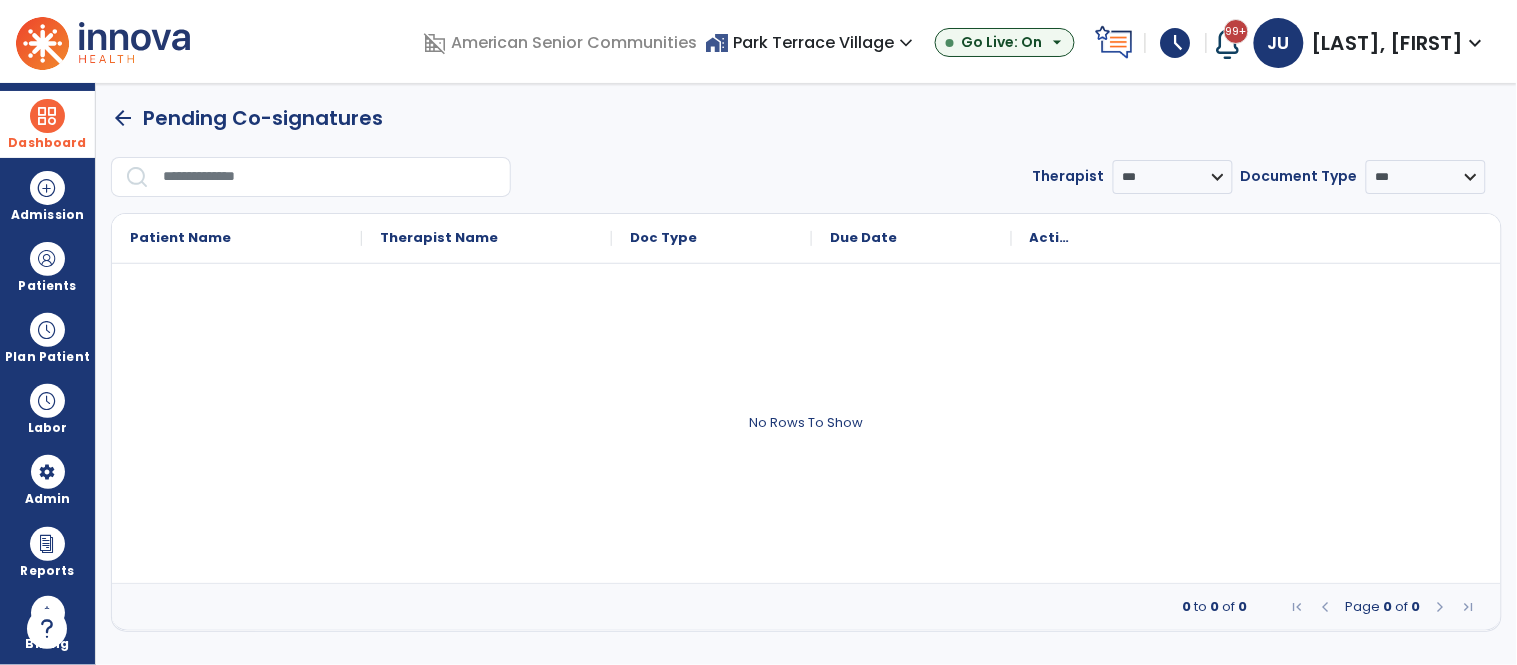 scroll, scrollTop: 0, scrollLeft: 0, axis: both 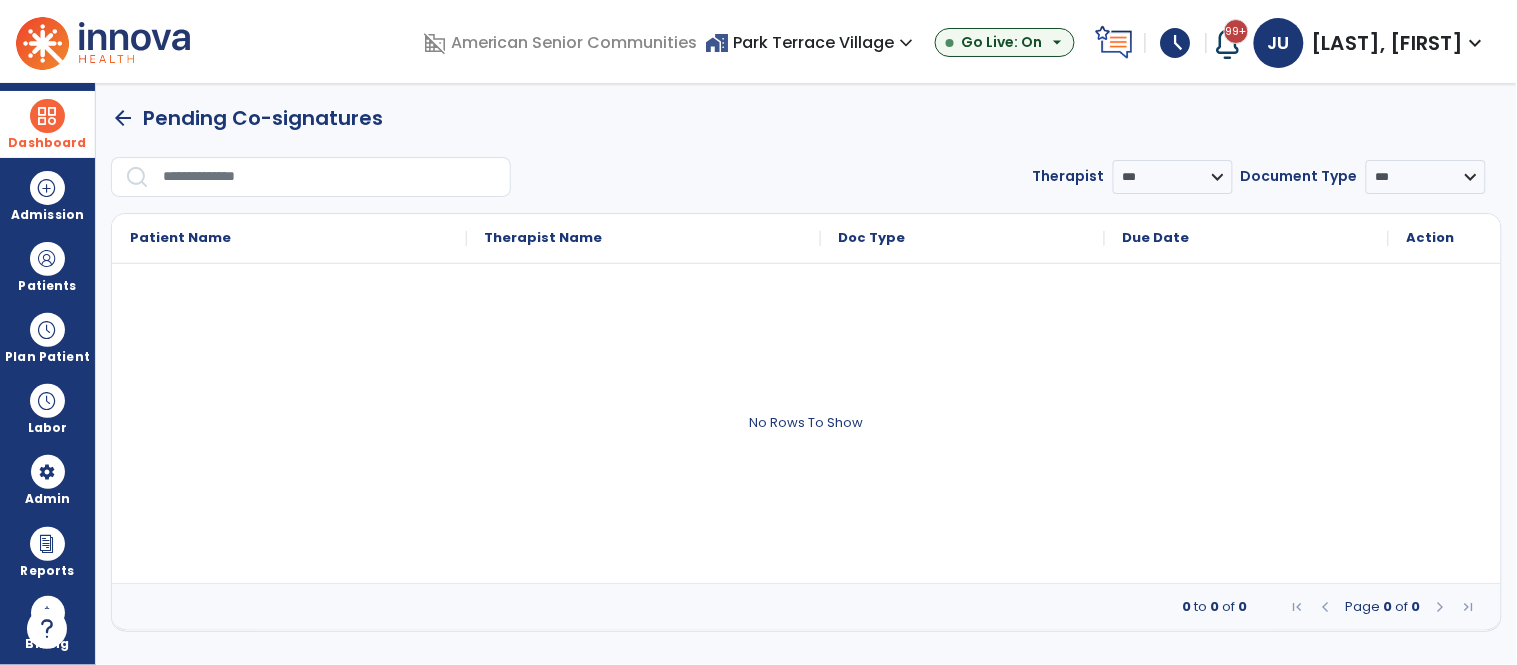 click on "arrow_back" 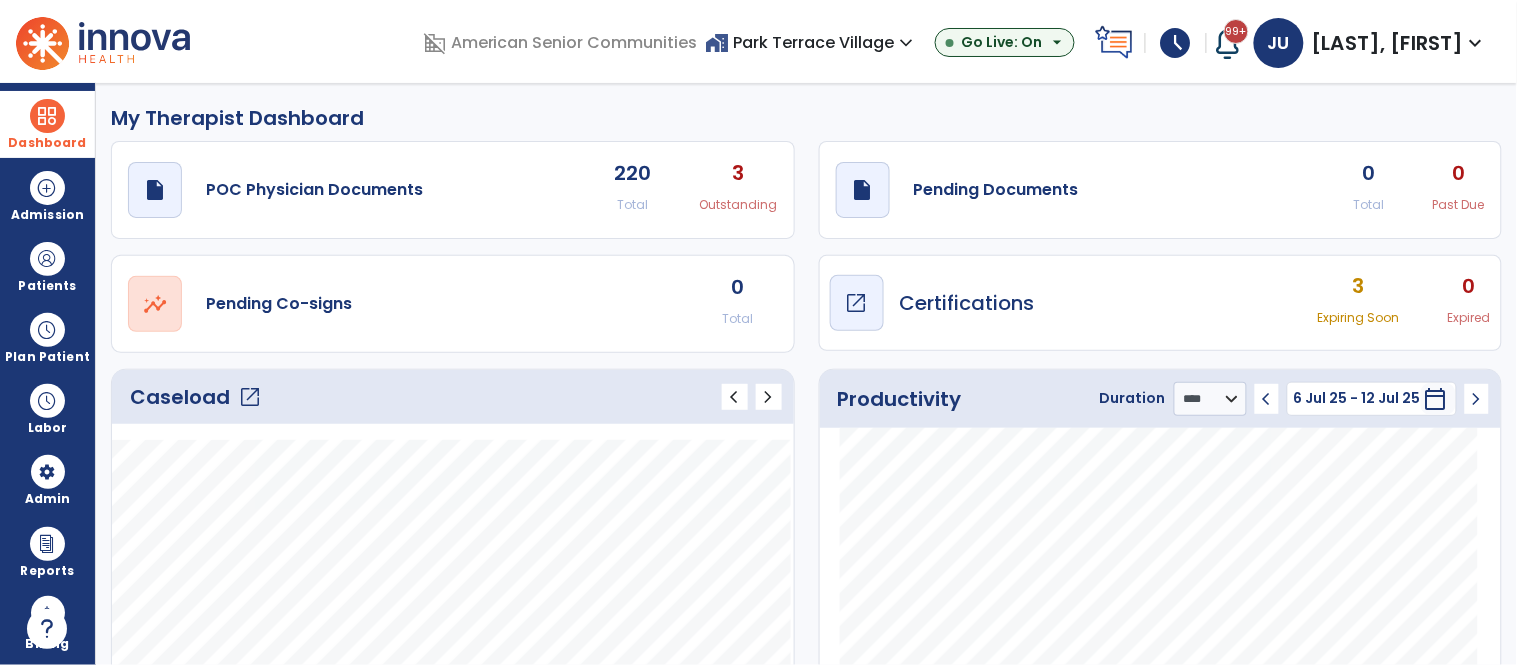 click on "Certifications" at bounding box center [967, 303] 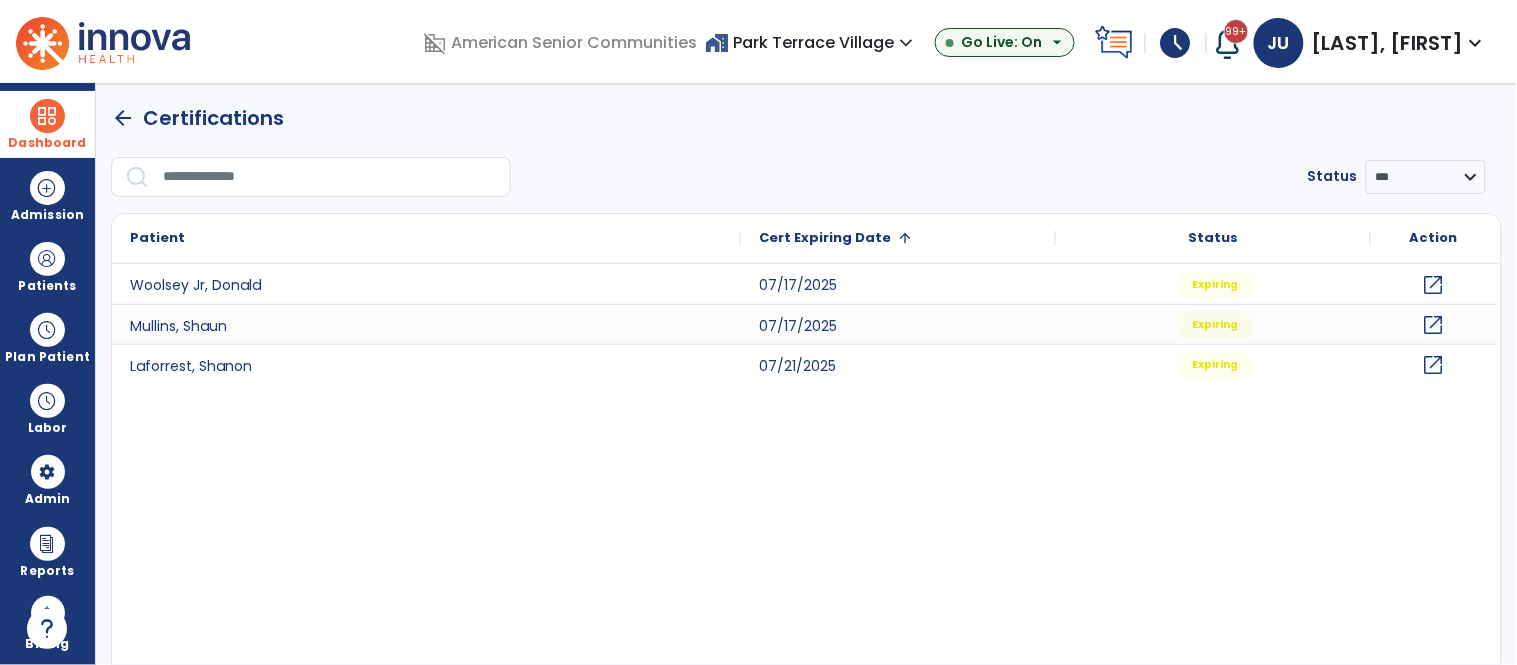 click on "arrow_back" 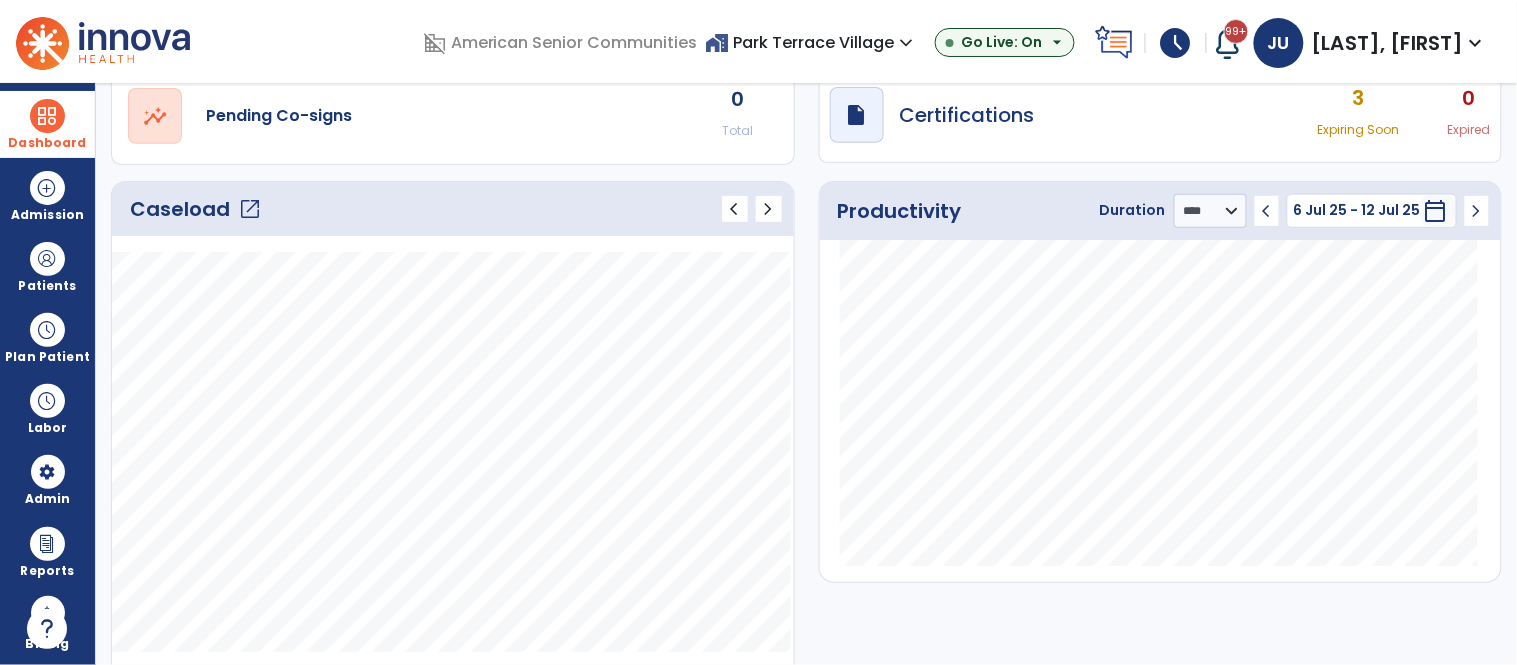 scroll, scrollTop: 0, scrollLeft: 0, axis: both 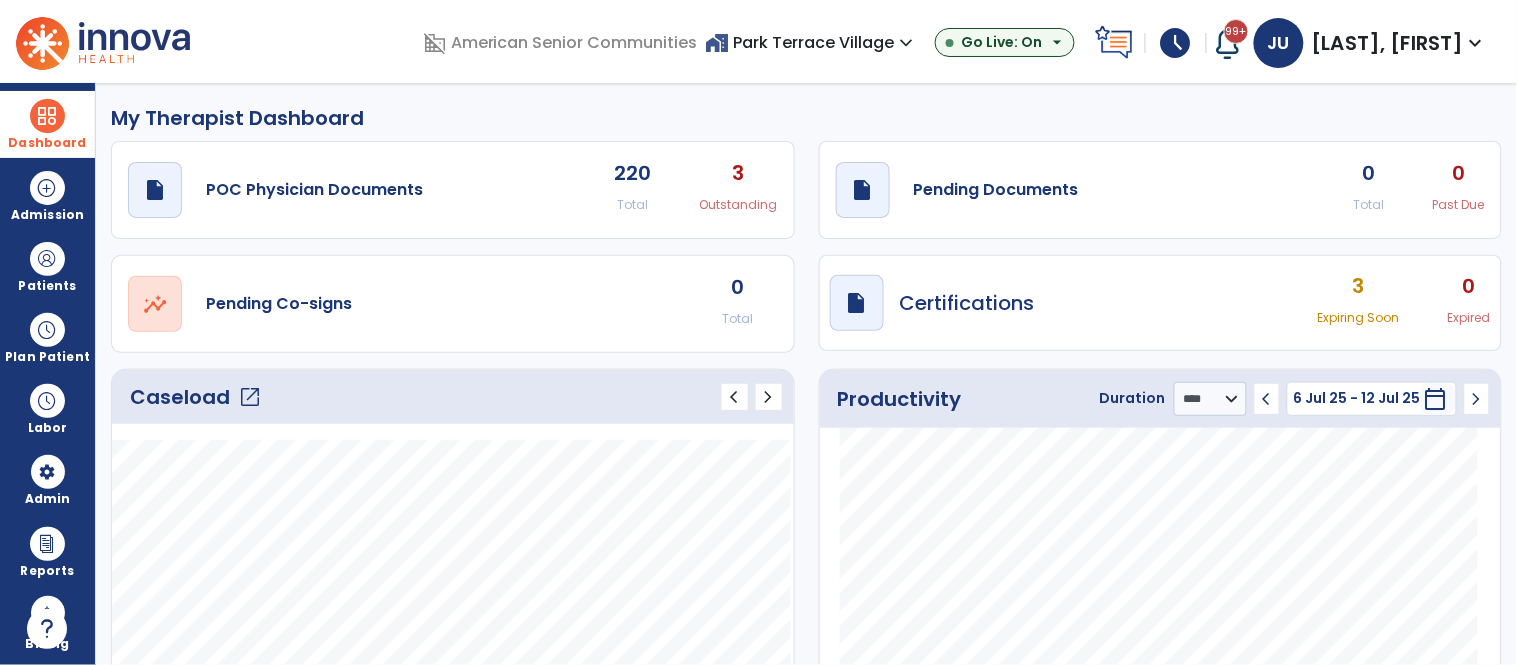 click on "home_work   Park Terrace Village   expand_more" at bounding box center (812, 42) 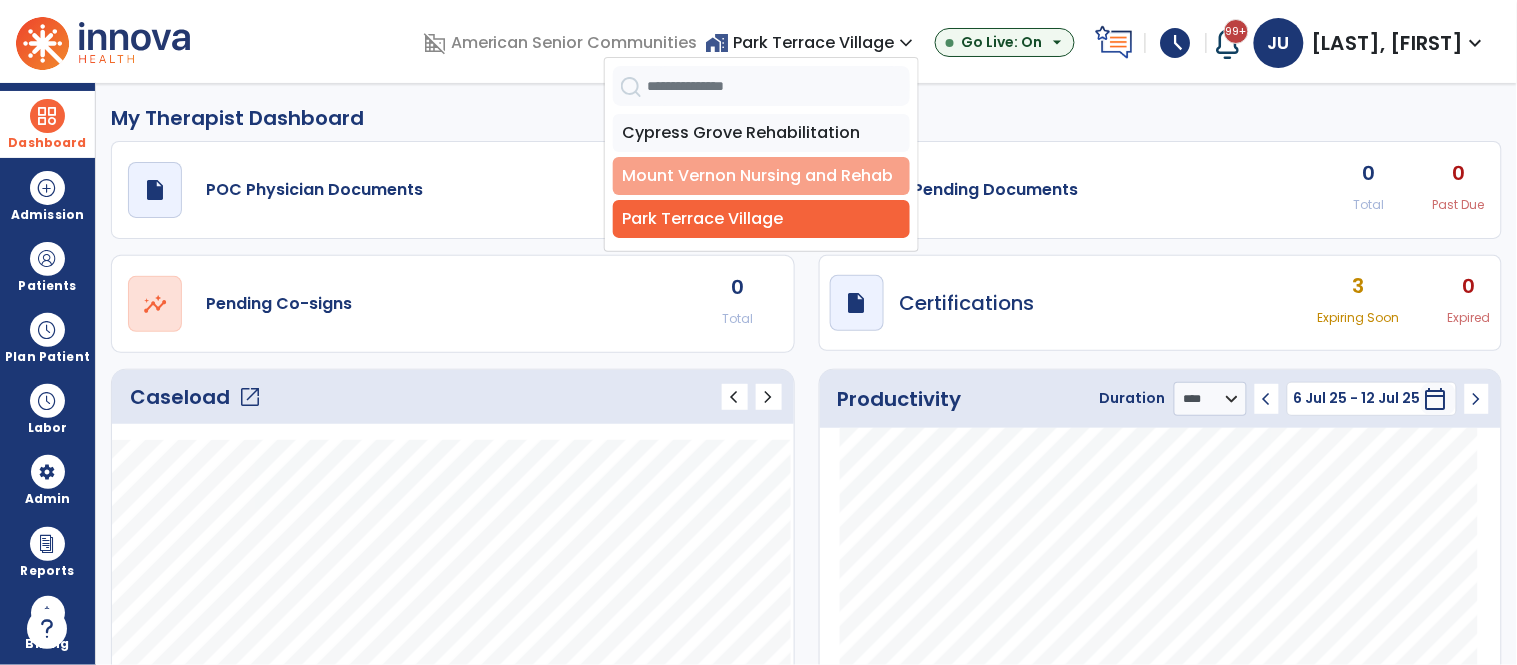 click on "Mount Vernon Nursing and Rehab" at bounding box center [761, 176] 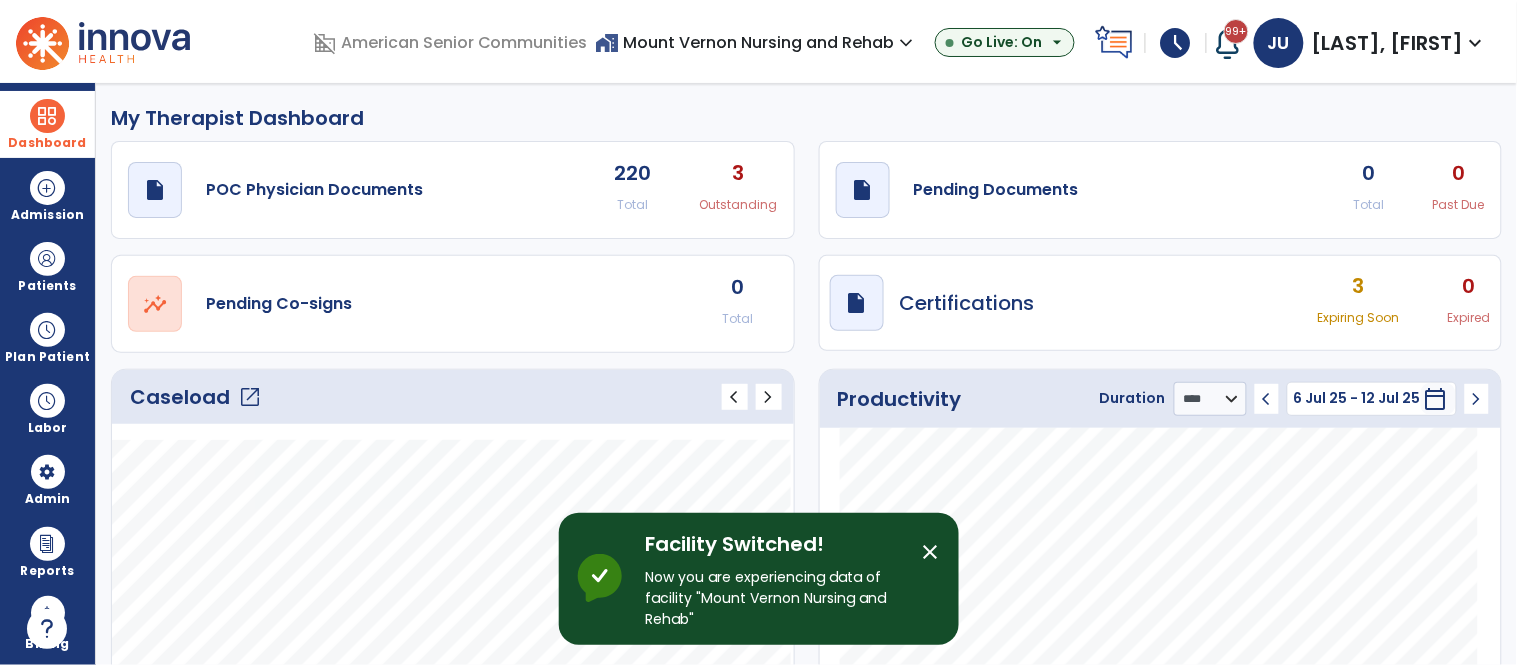 click on "close" at bounding box center (931, 552) 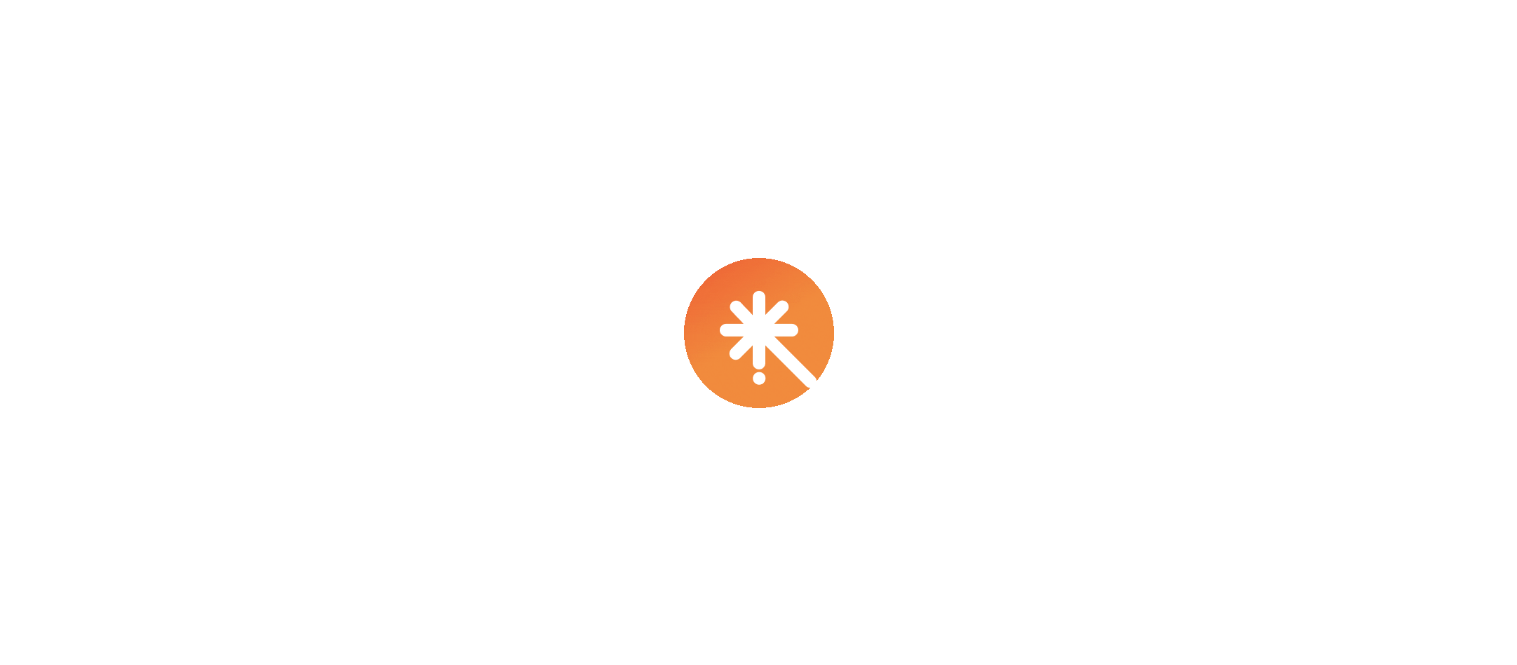 scroll, scrollTop: 0, scrollLeft: 0, axis: both 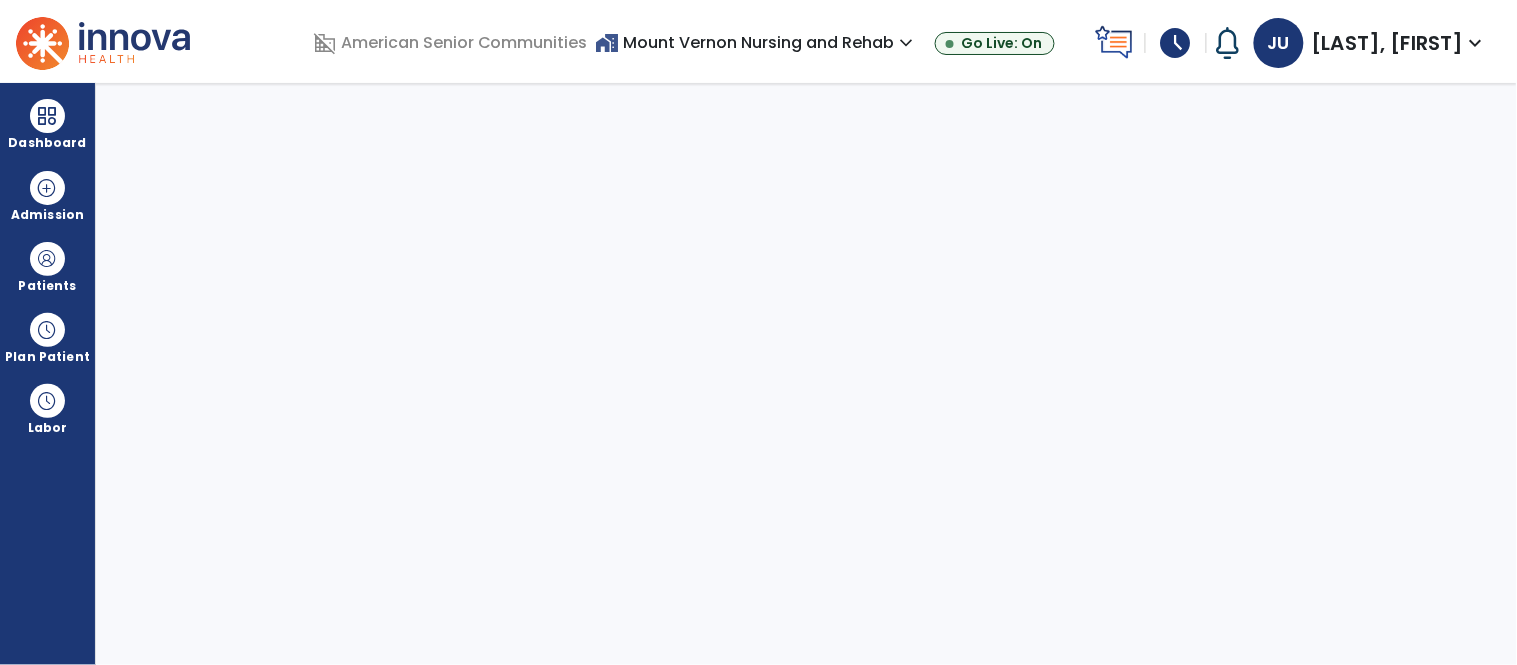 select on "****" 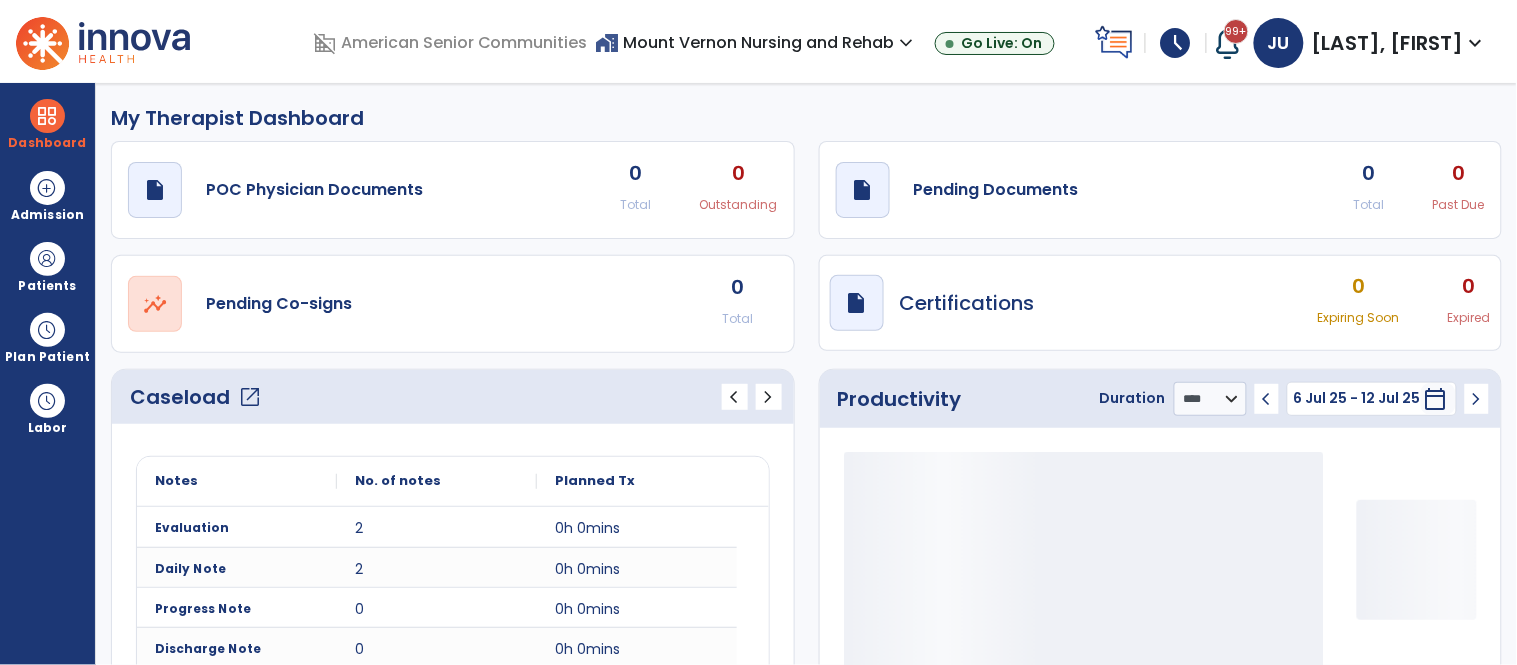 click on "schedule" at bounding box center (1176, 43) 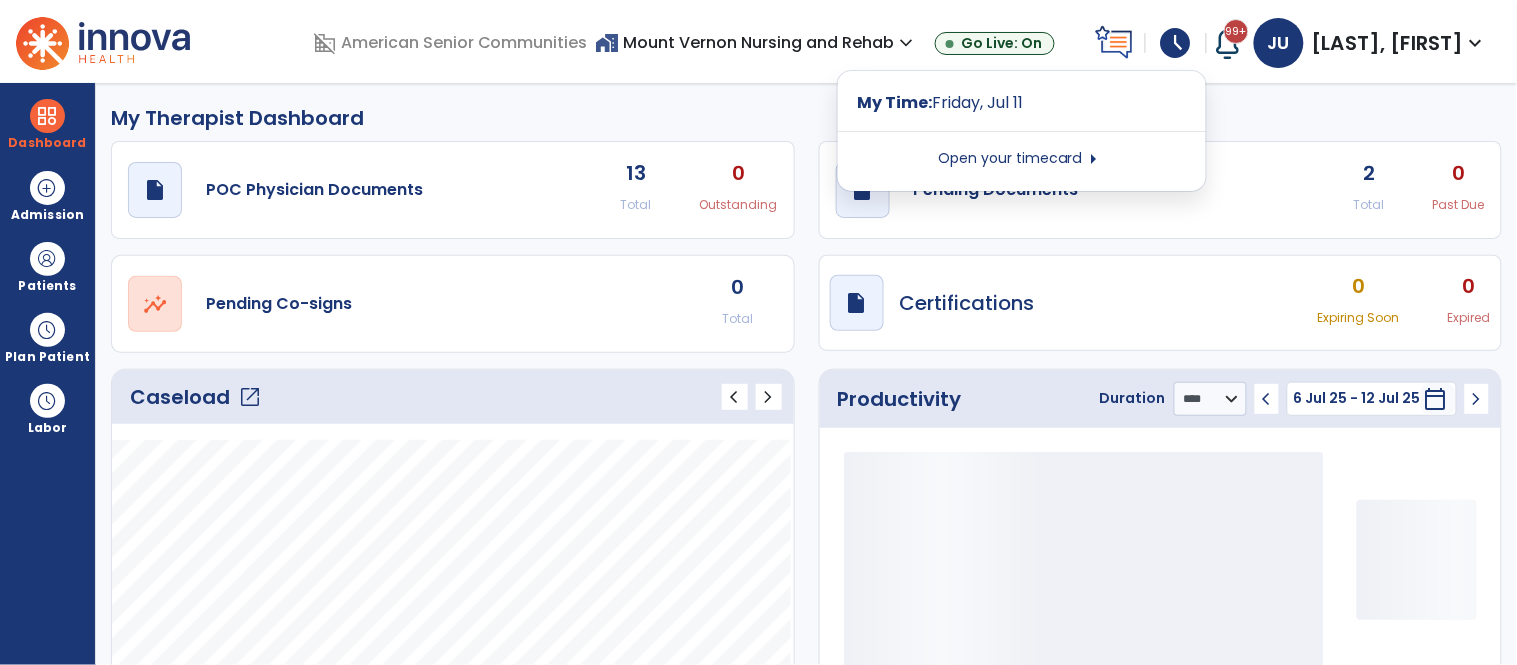 click on "Open your timecard  arrow_right" at bounding box center (1022, 159) 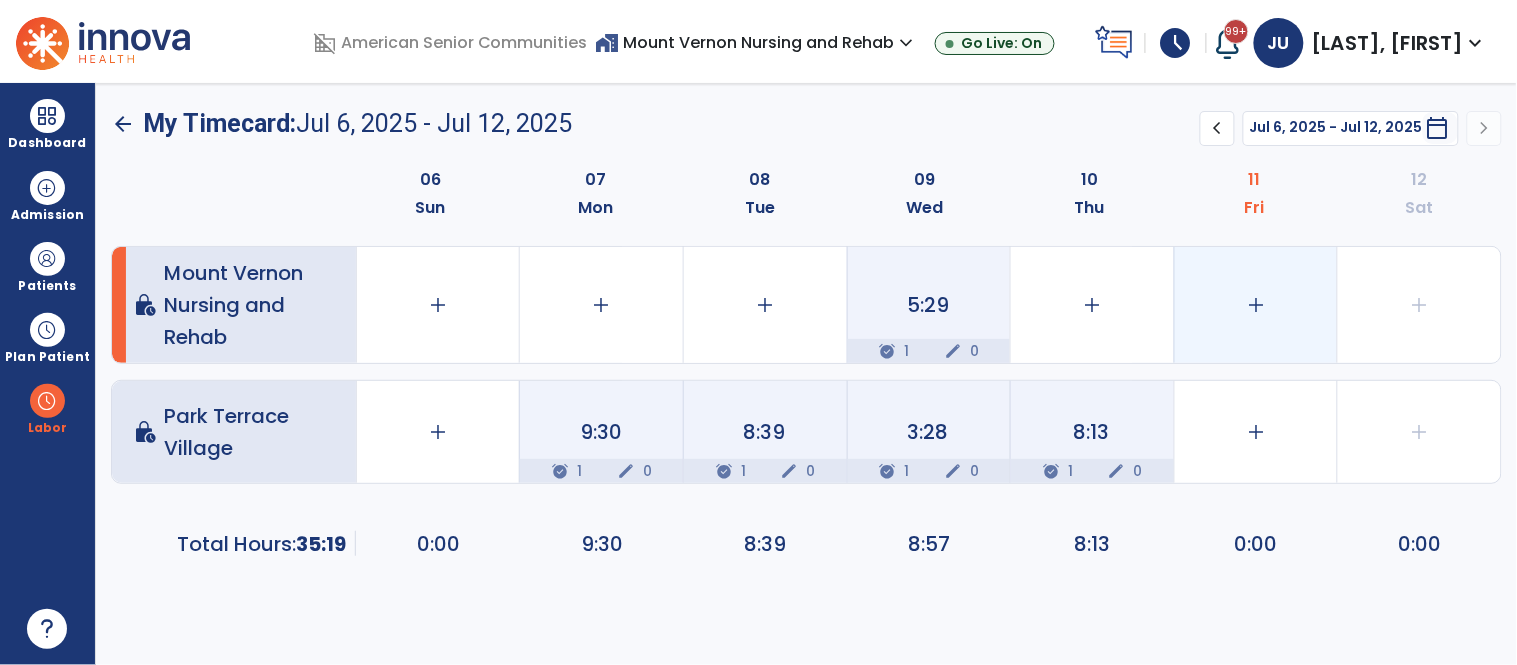 click on "add" 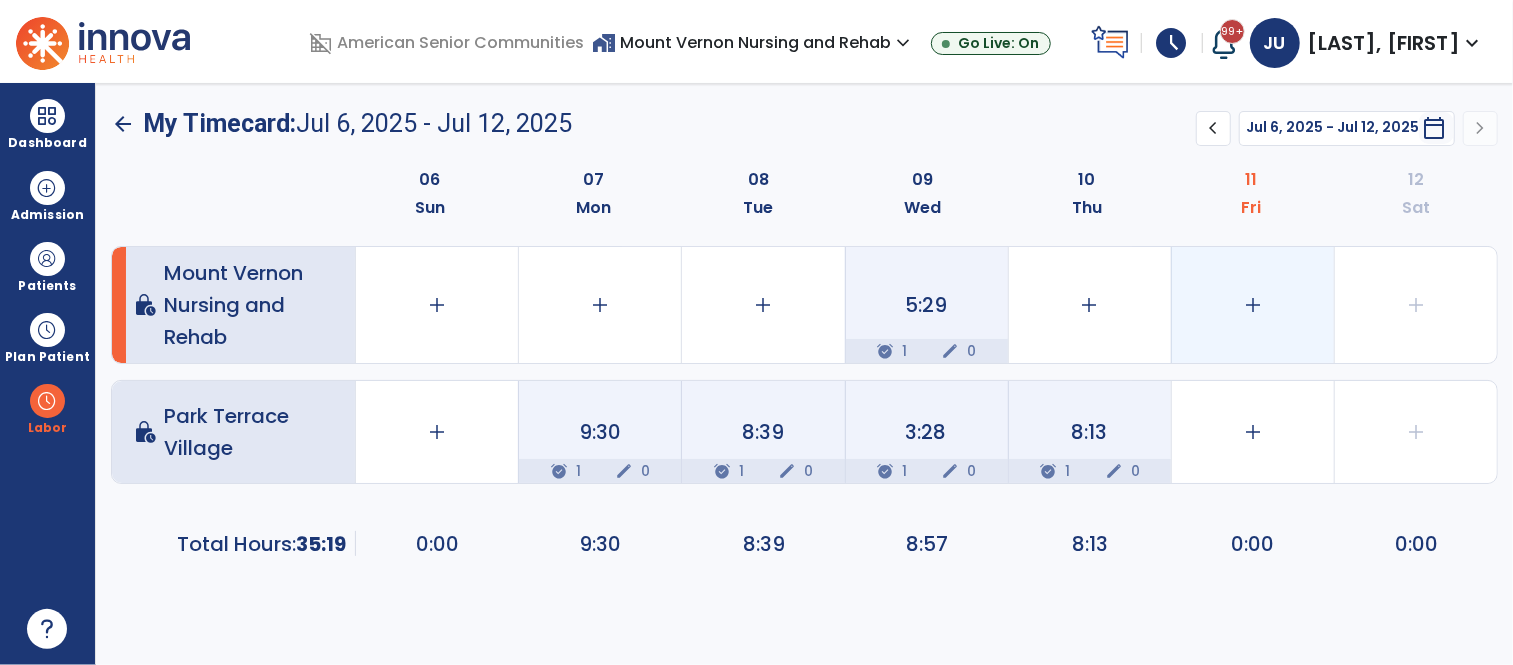 select on "**********" 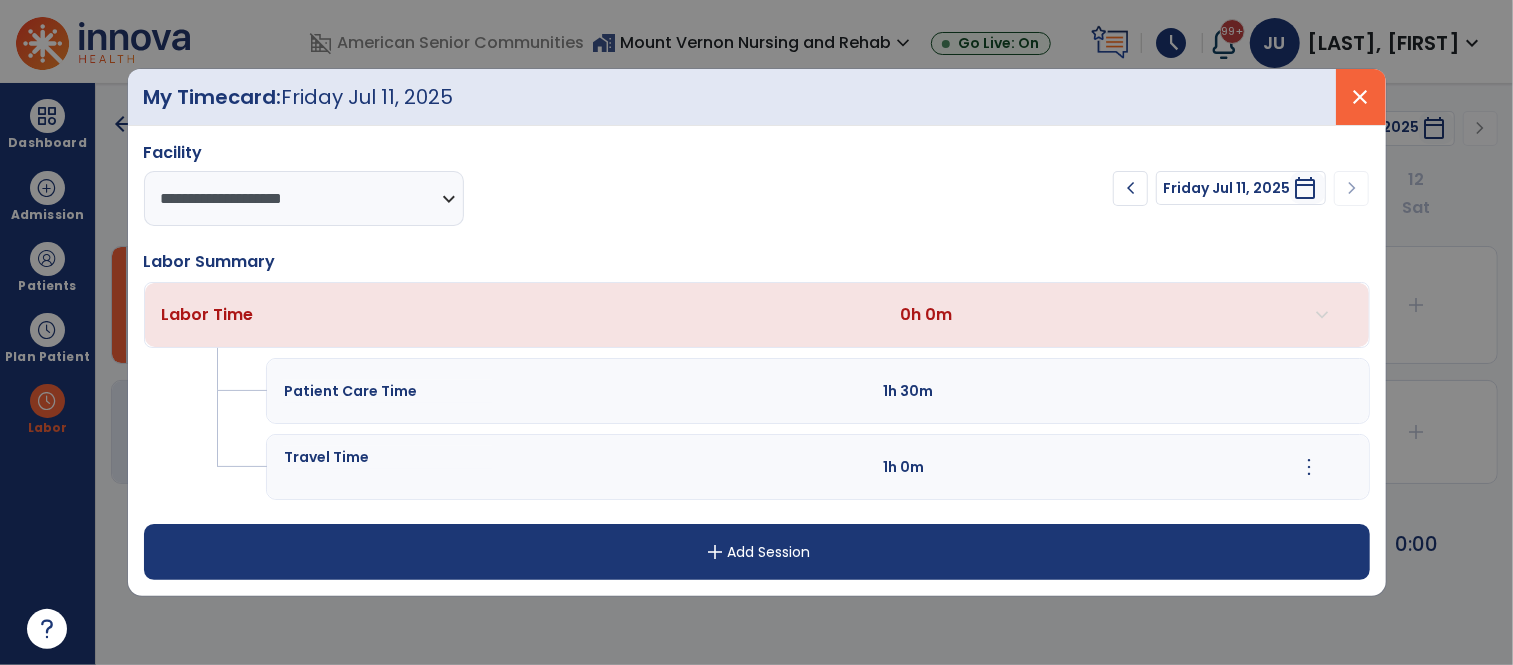 click on "close" at bounding box center [1361, 97] 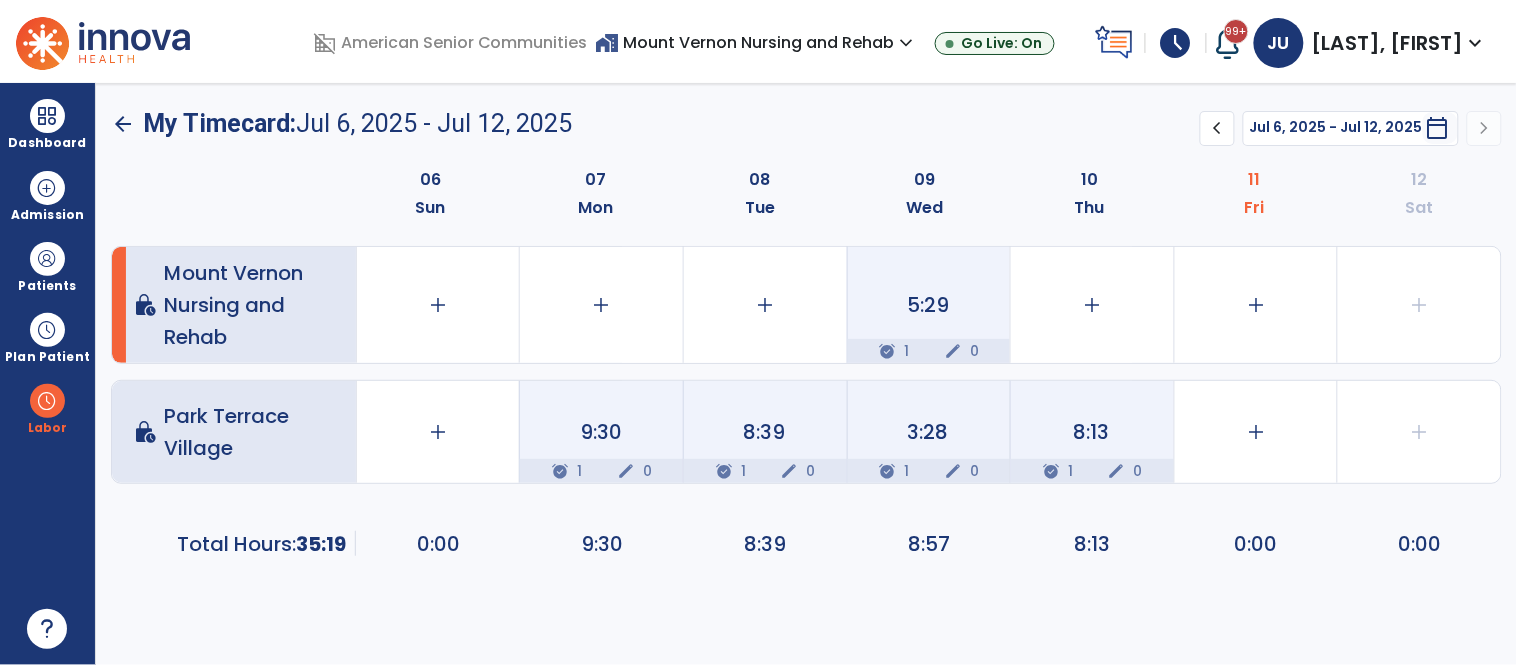 click on "home_work   Mount Vernon Nursing and Rehab   expand_more" at bounding box center (757, 42) 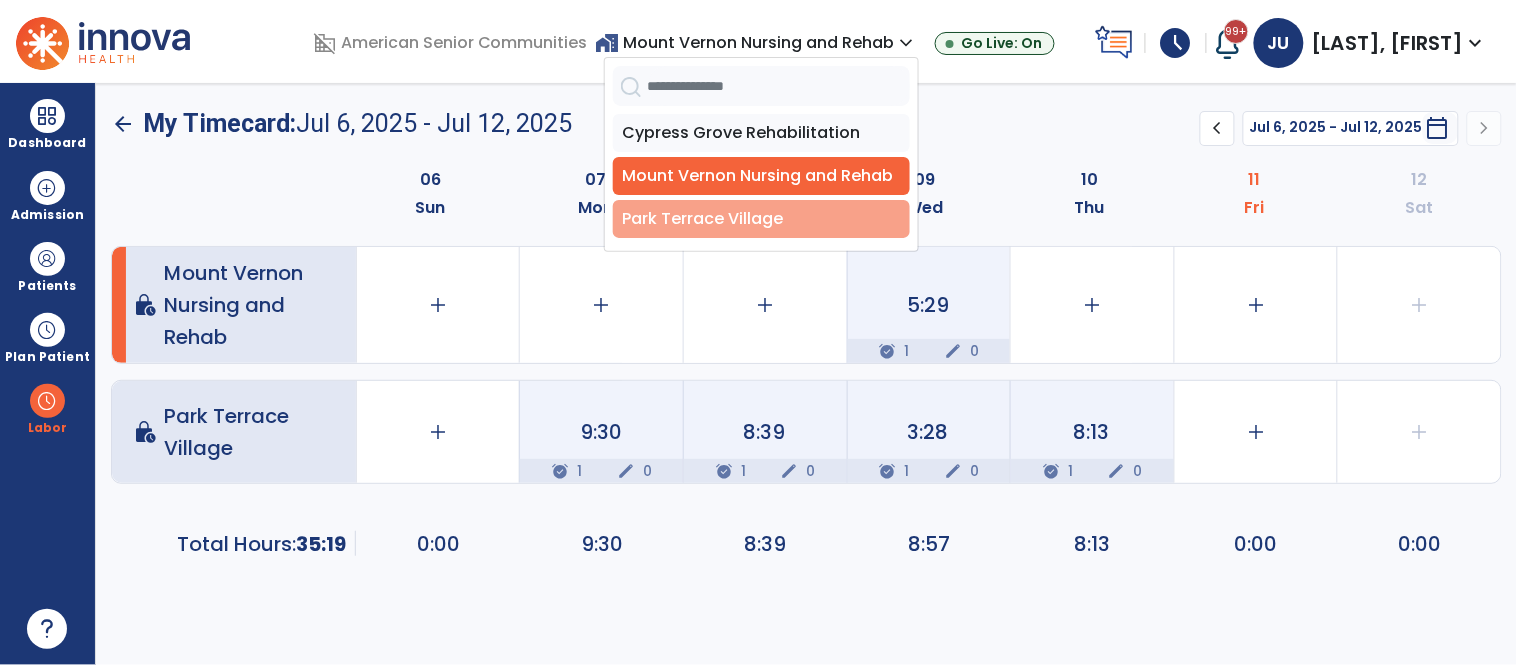 click on "Park Terrace Village" at bounding box center [761, 219] 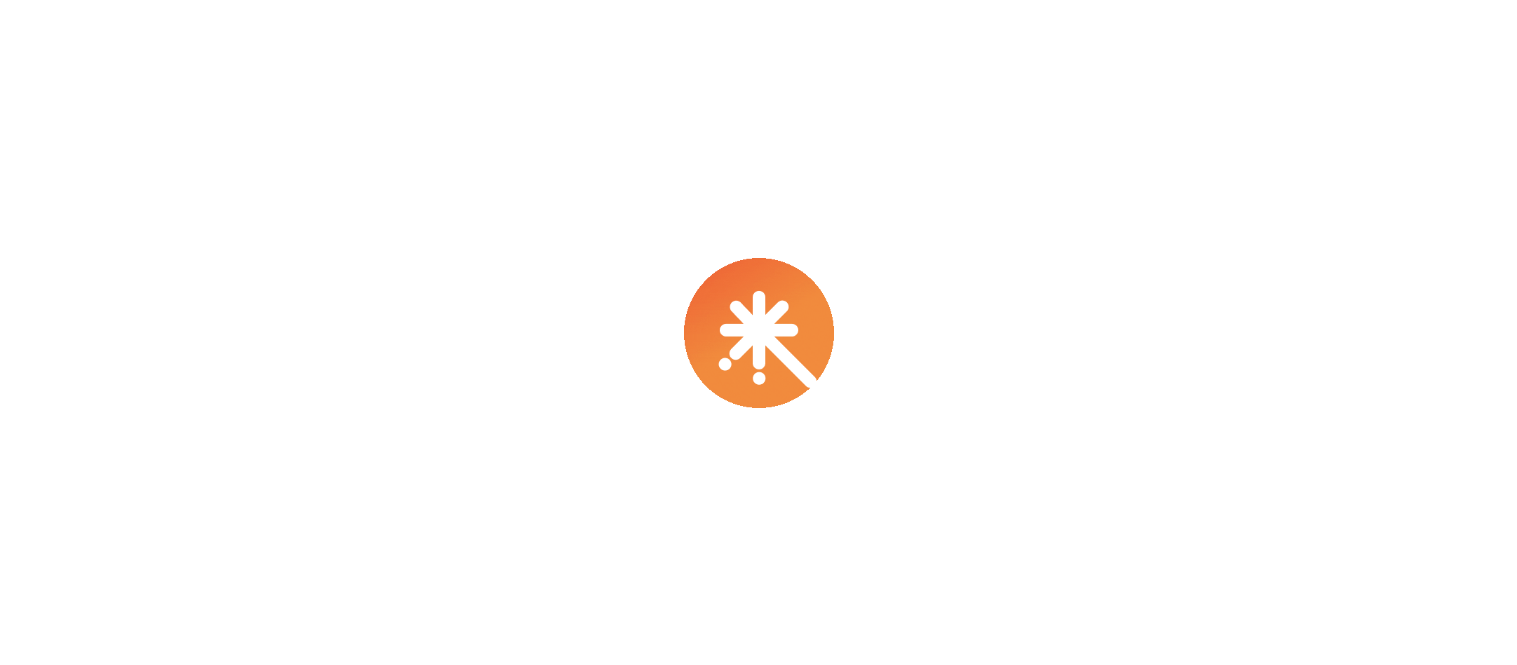 scroll, scrollTop: 0, scrollLeft: 0, axis: both 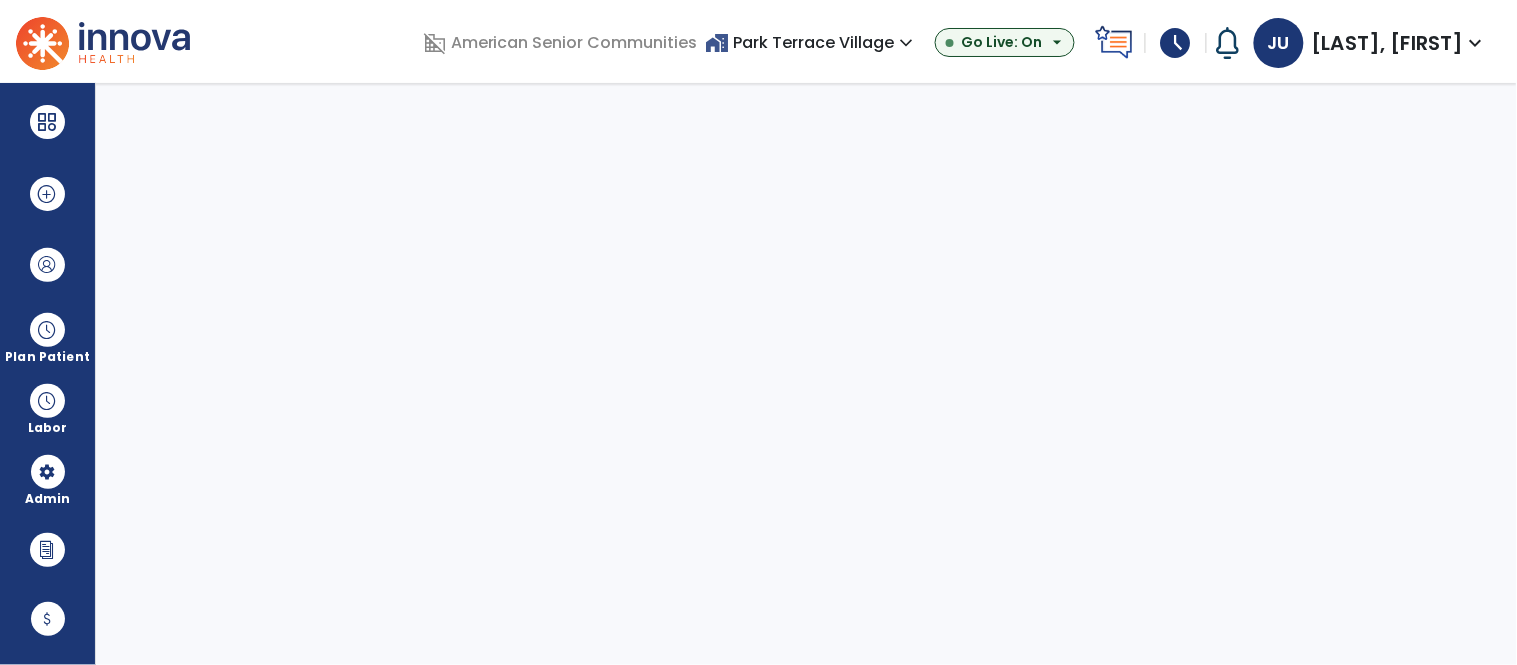 select on "***" 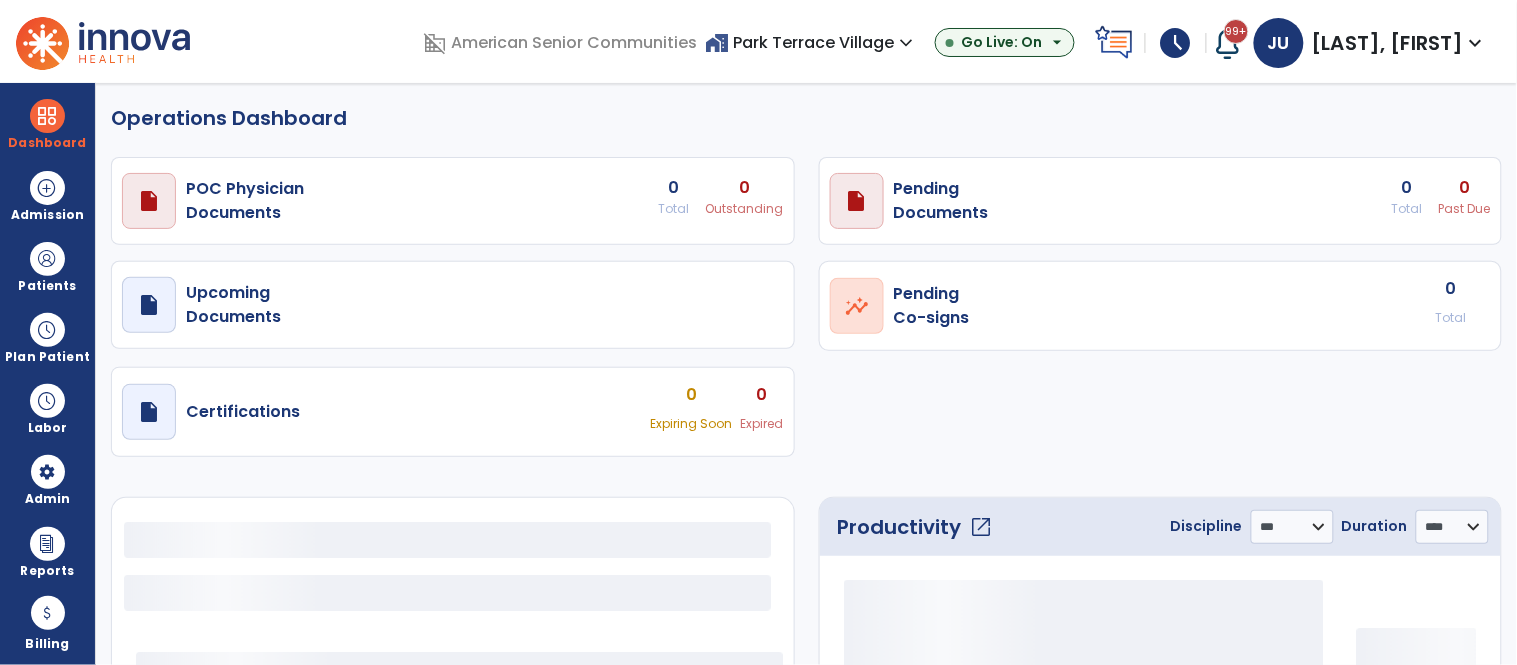 select on "***" 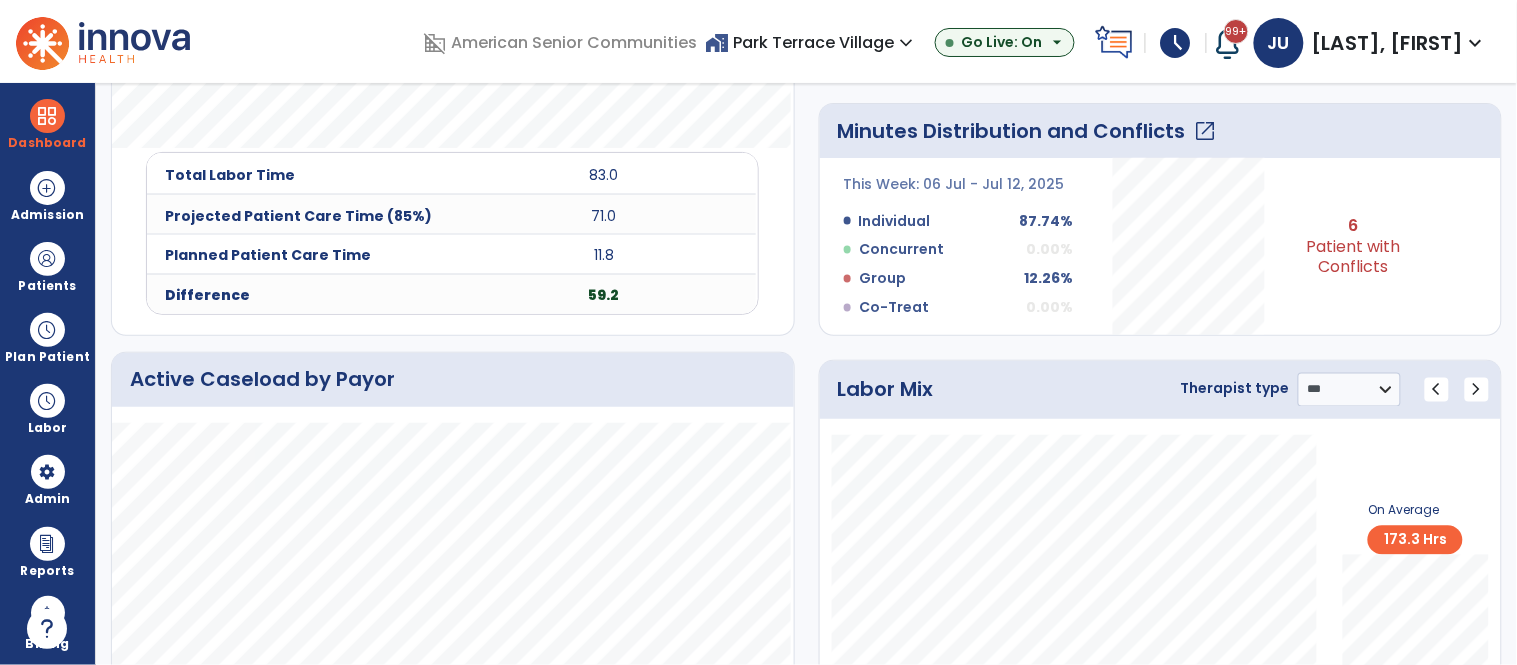 scroll, scrollTop: 803, scrollLeft: 0, axis: vertical 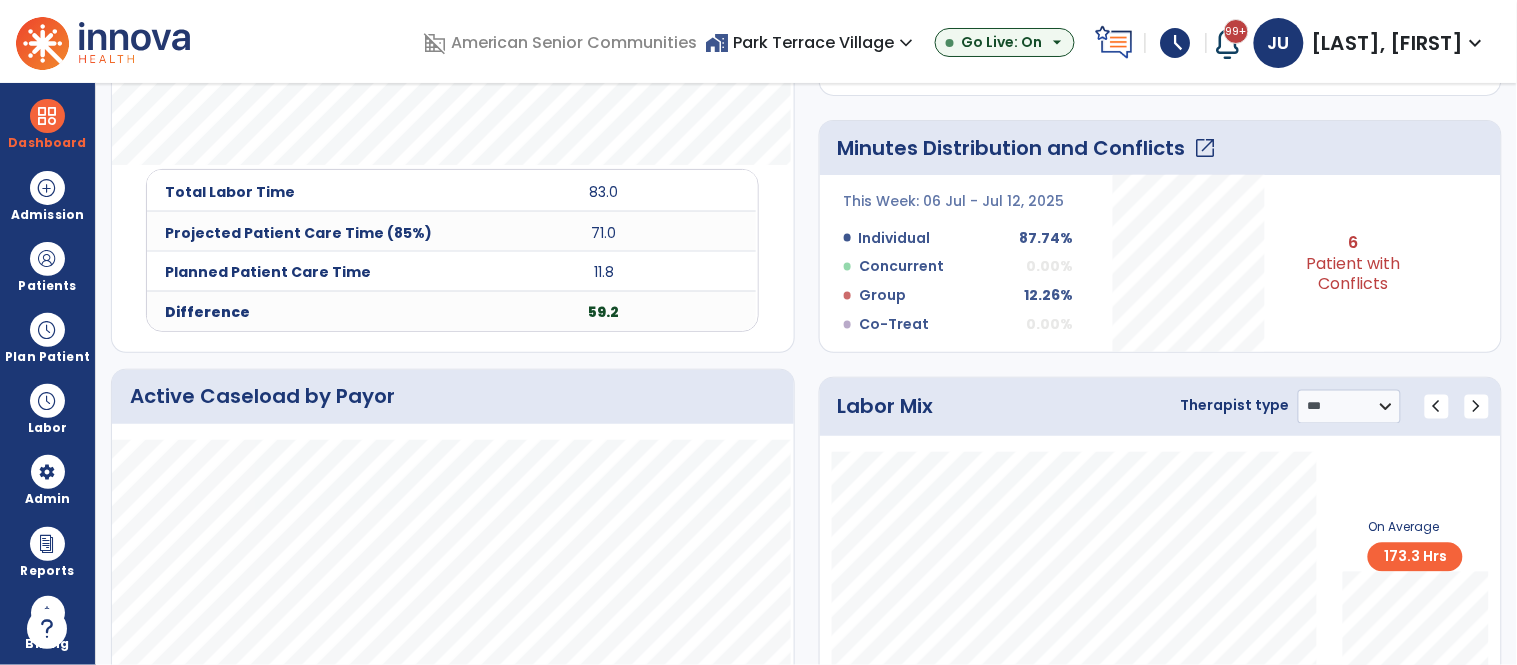 click on "Patient  with Conflicts" 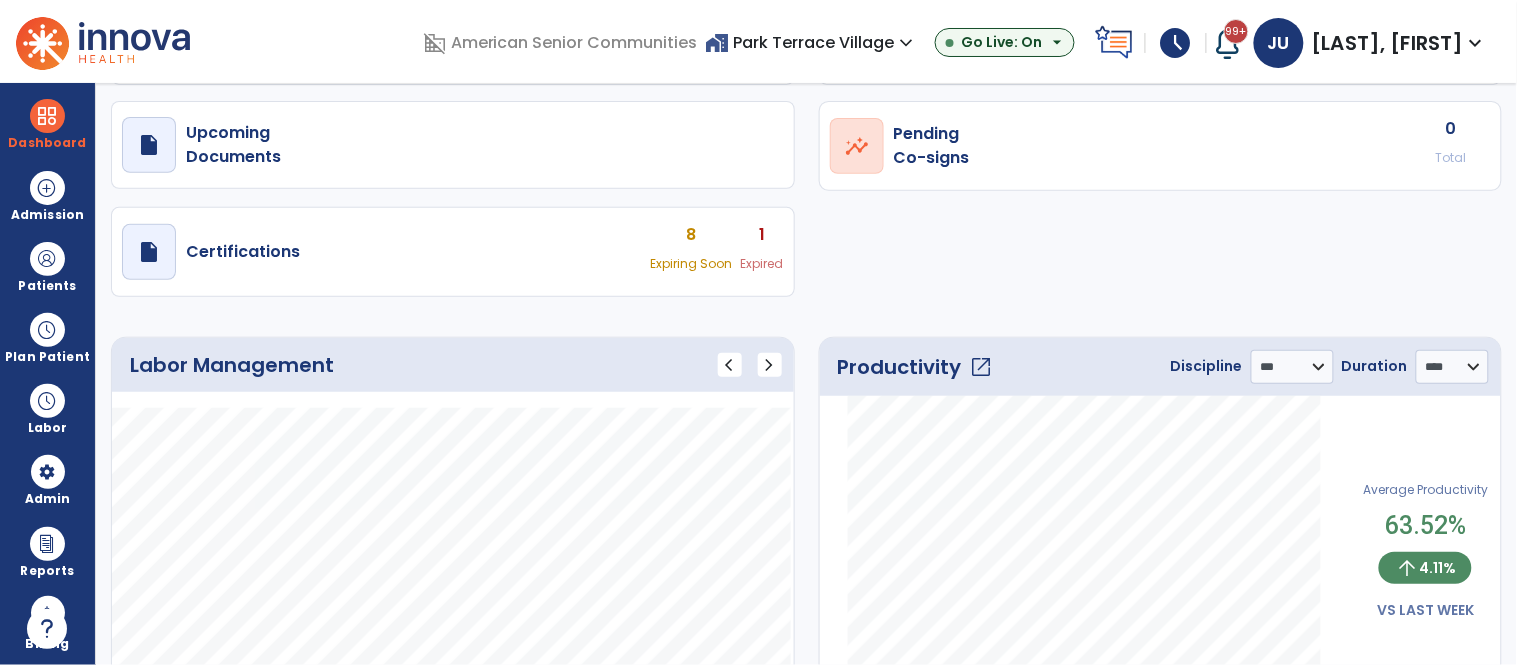 scroll, scrollTop: 0, scrollLeft: 0, axis: both 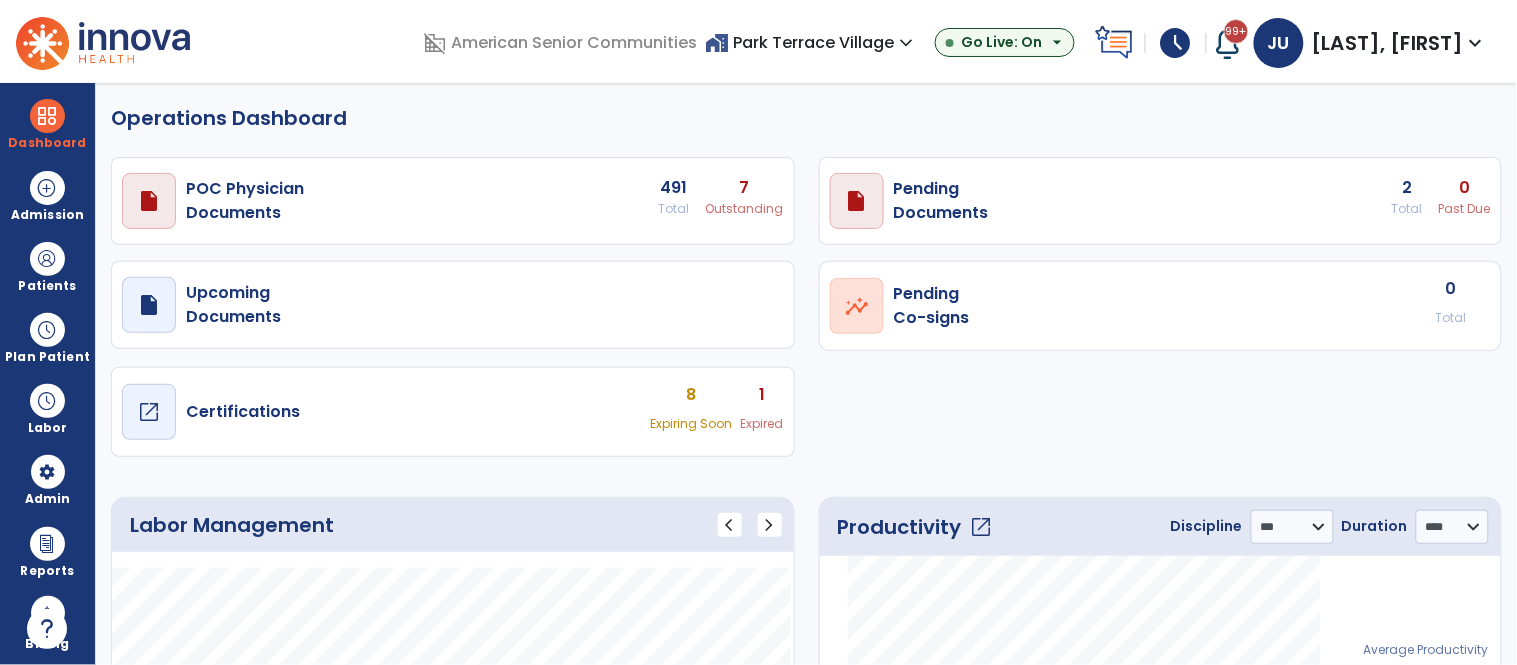 click on "Certifications" at bounding box center (245, 201) 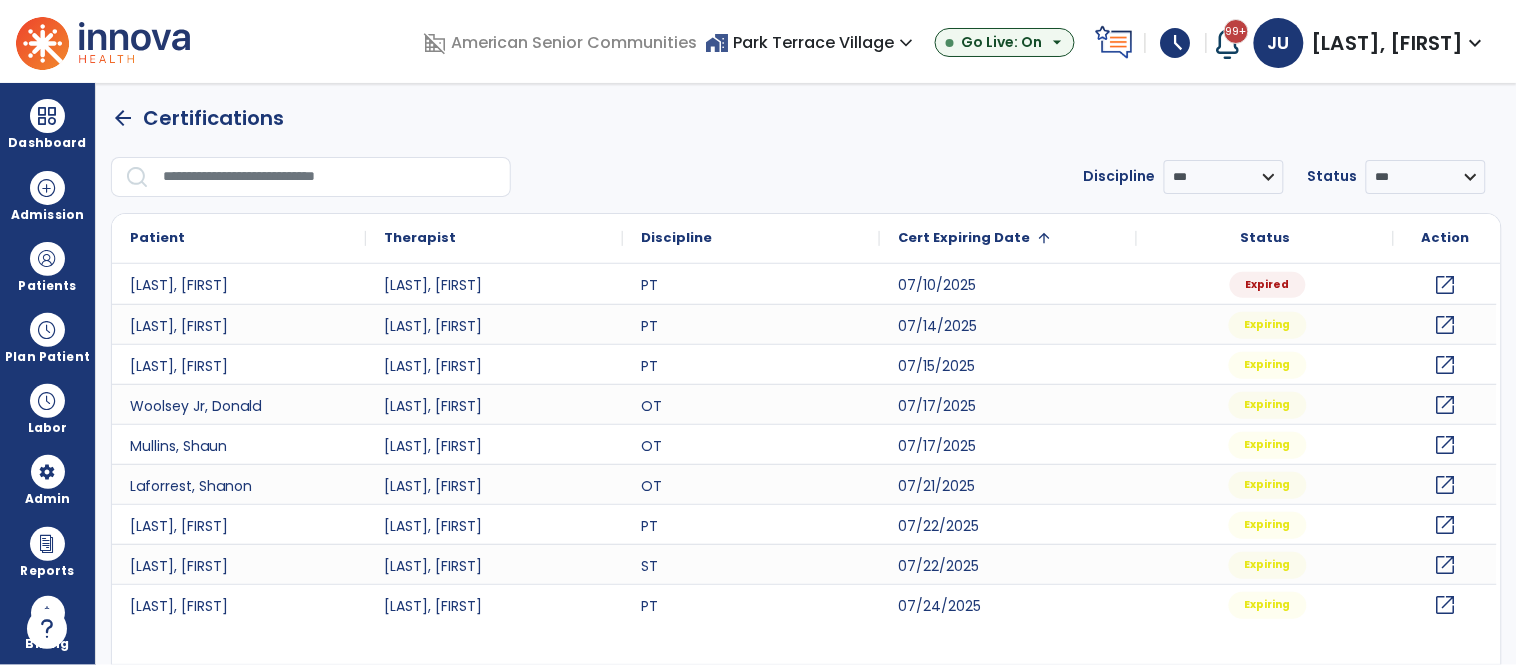 click on "arrow_back" 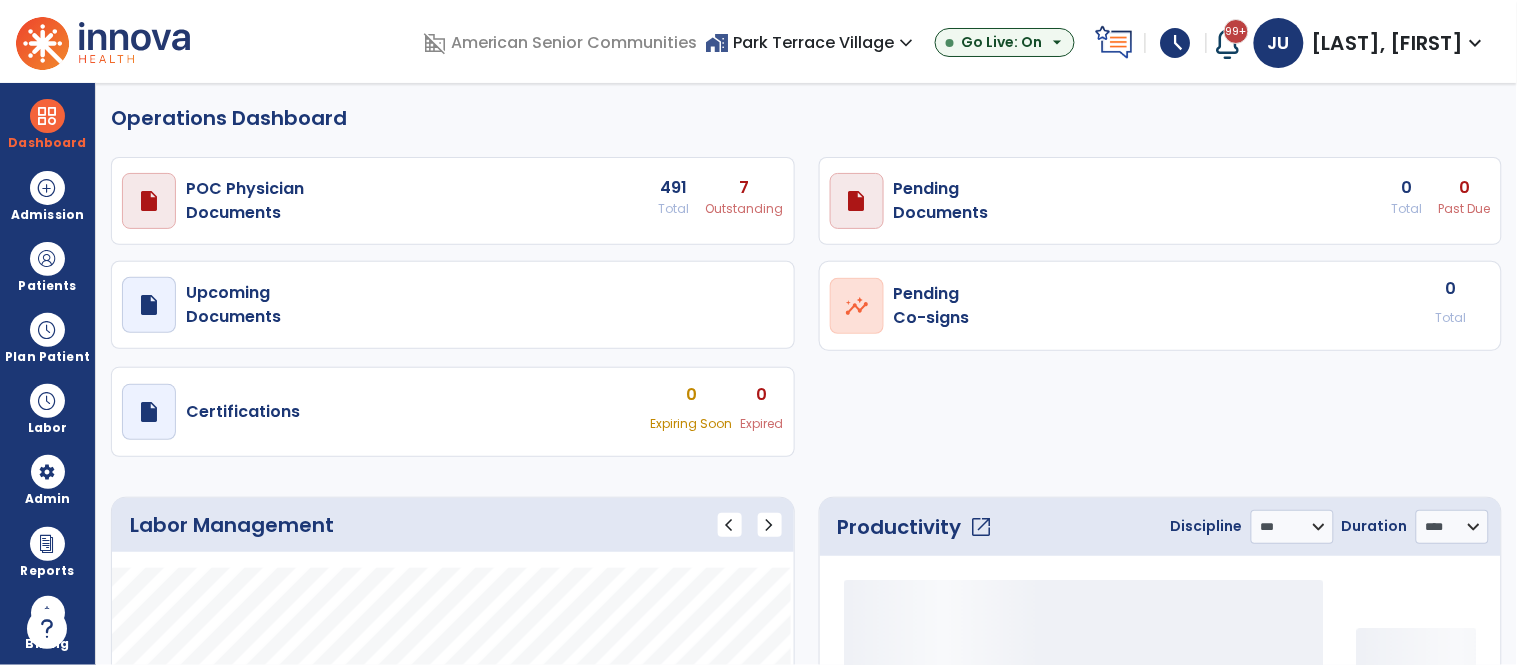 select on "***" 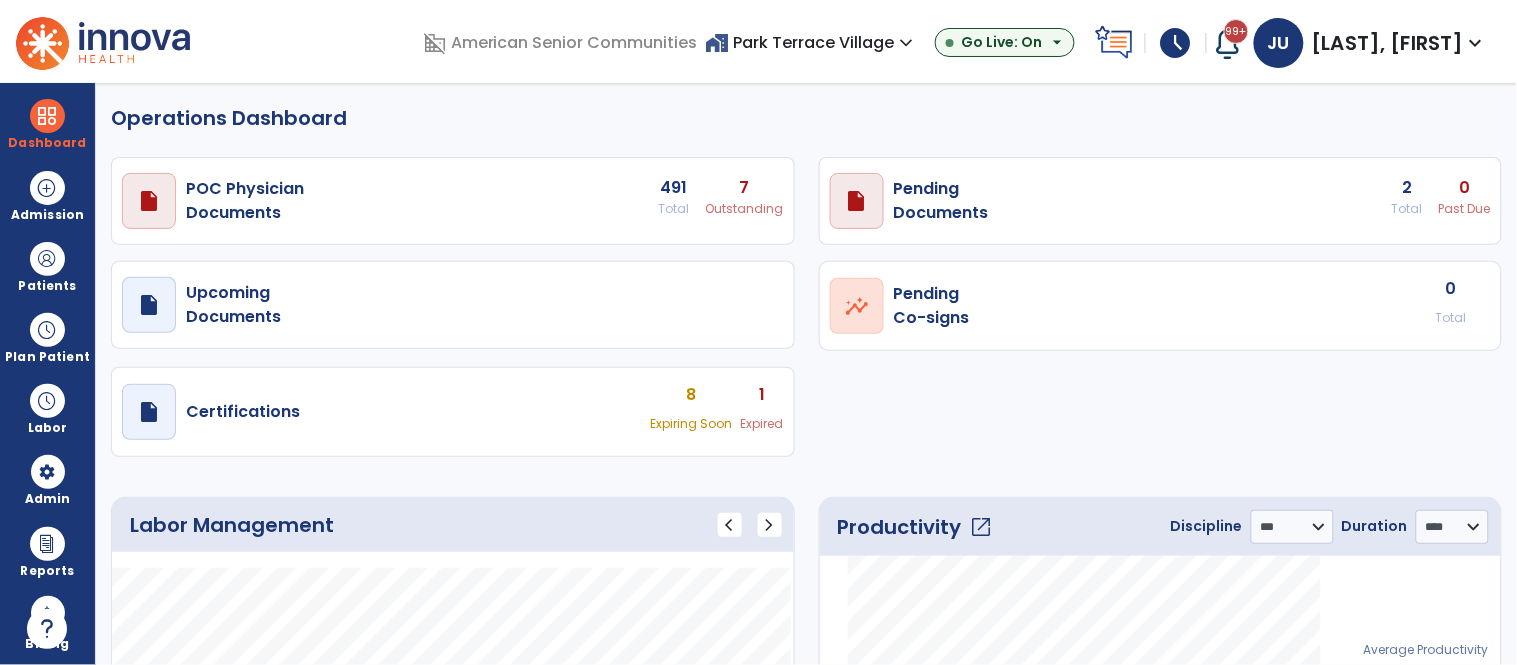 click on "draft   open_in_new  Pending   Documents 2 Total 0 Past Due" at bounding box center (453, 201) 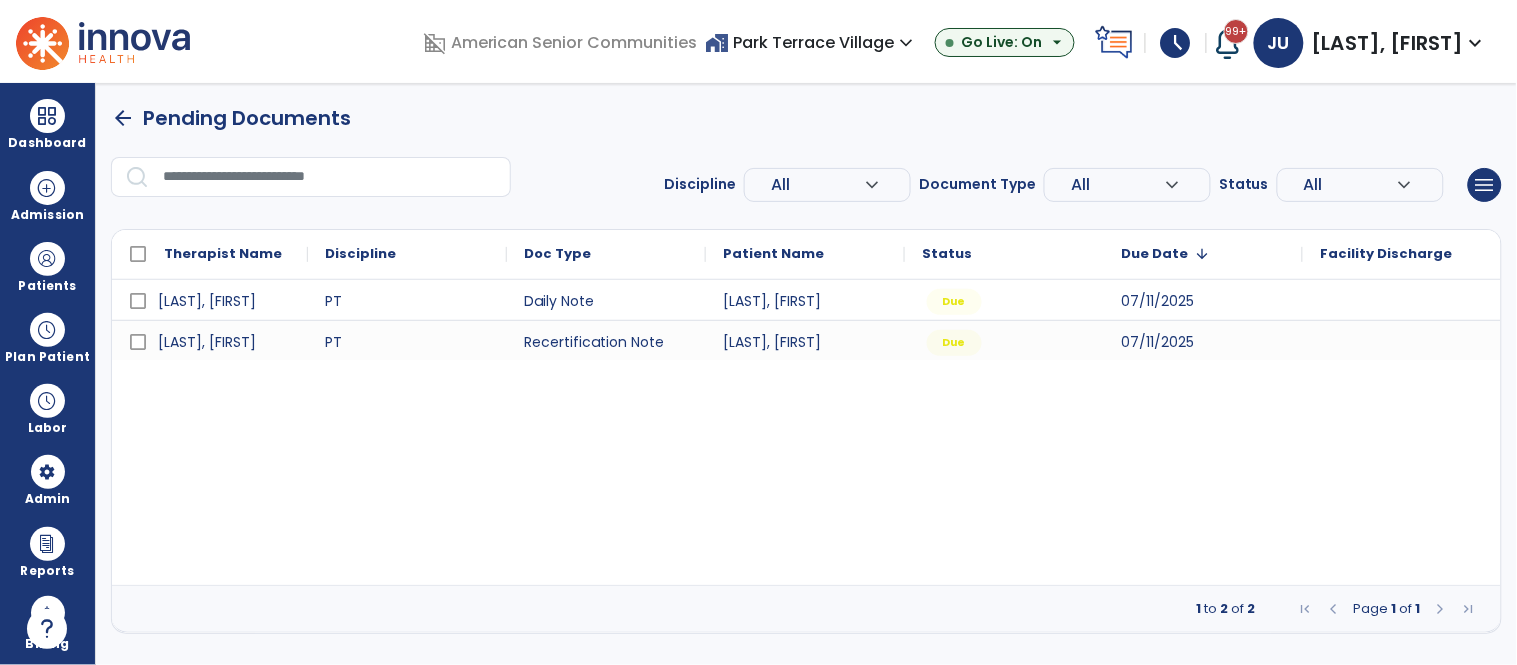 click on "arrow_back" at bounding box center [123, 118] 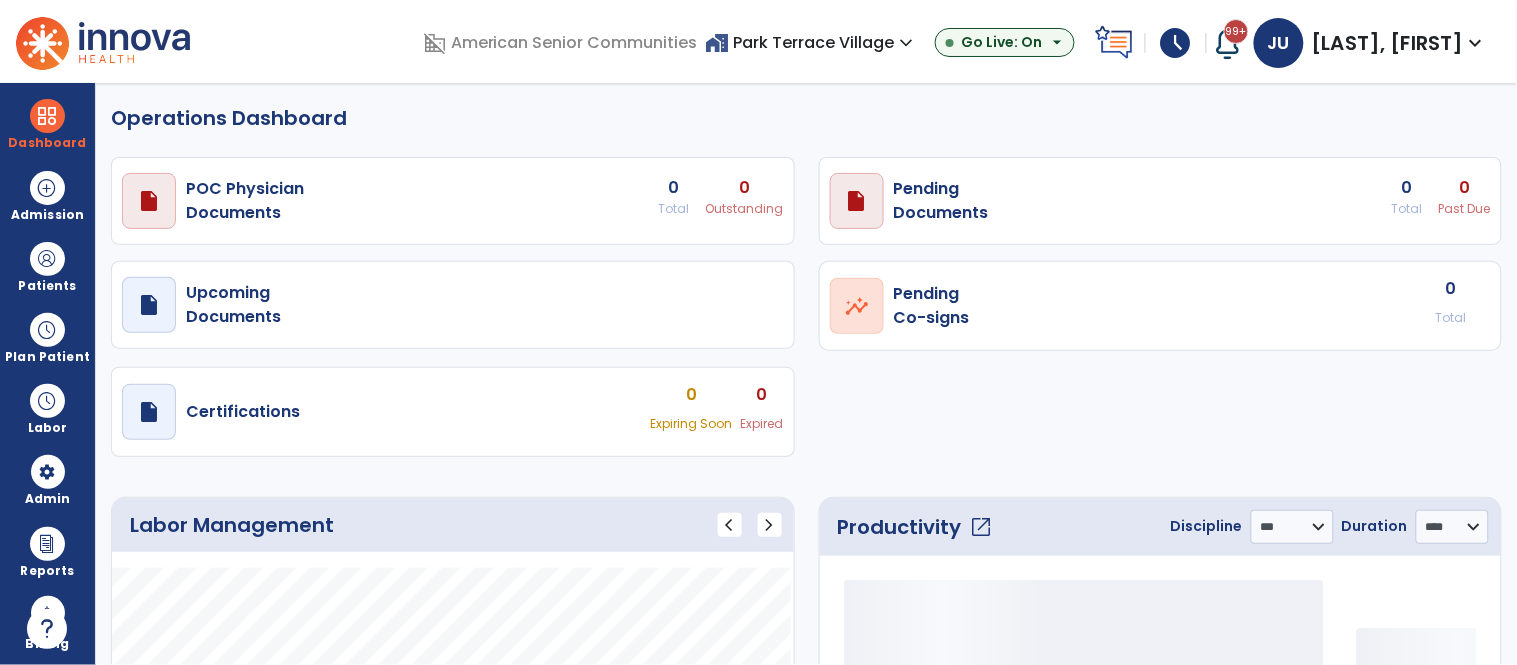 select on "***" 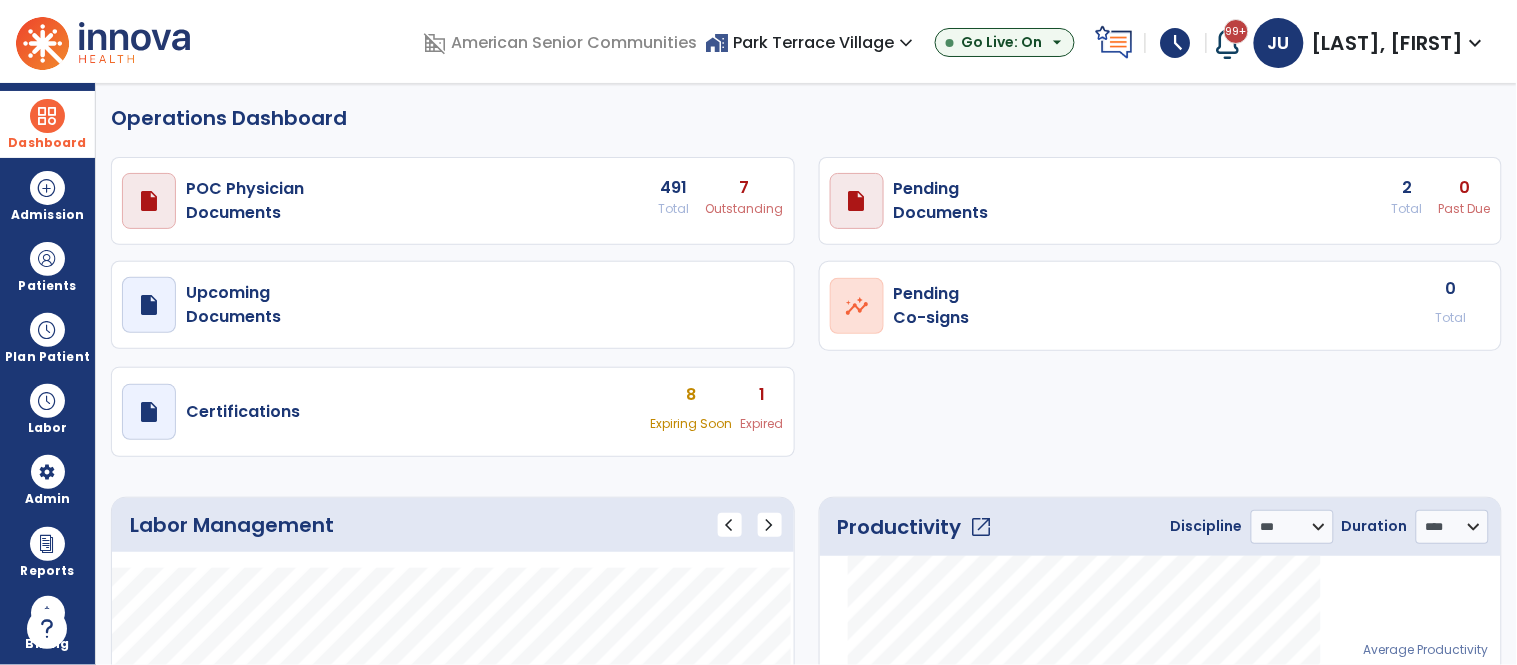 click at bounding box center [47, 116] 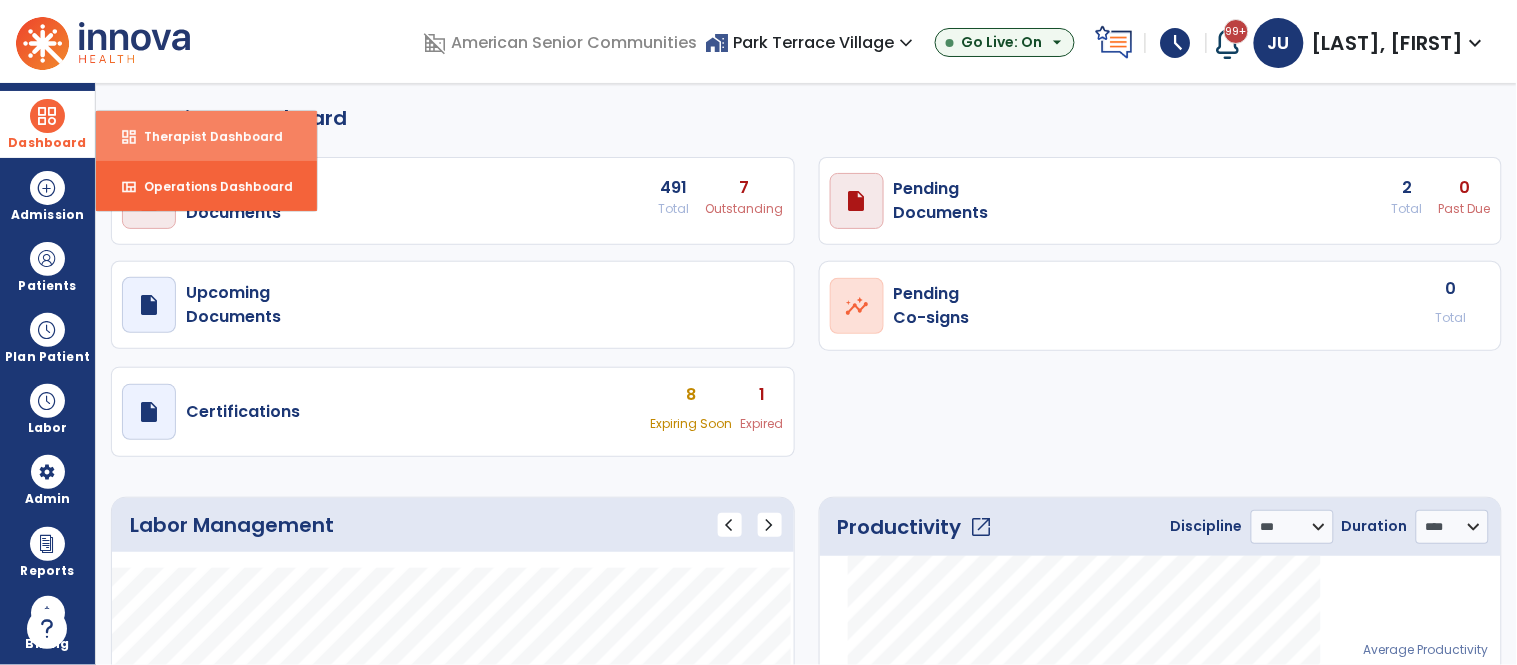 click on "Therapist Dashboard" at bounding box center (205, 136) 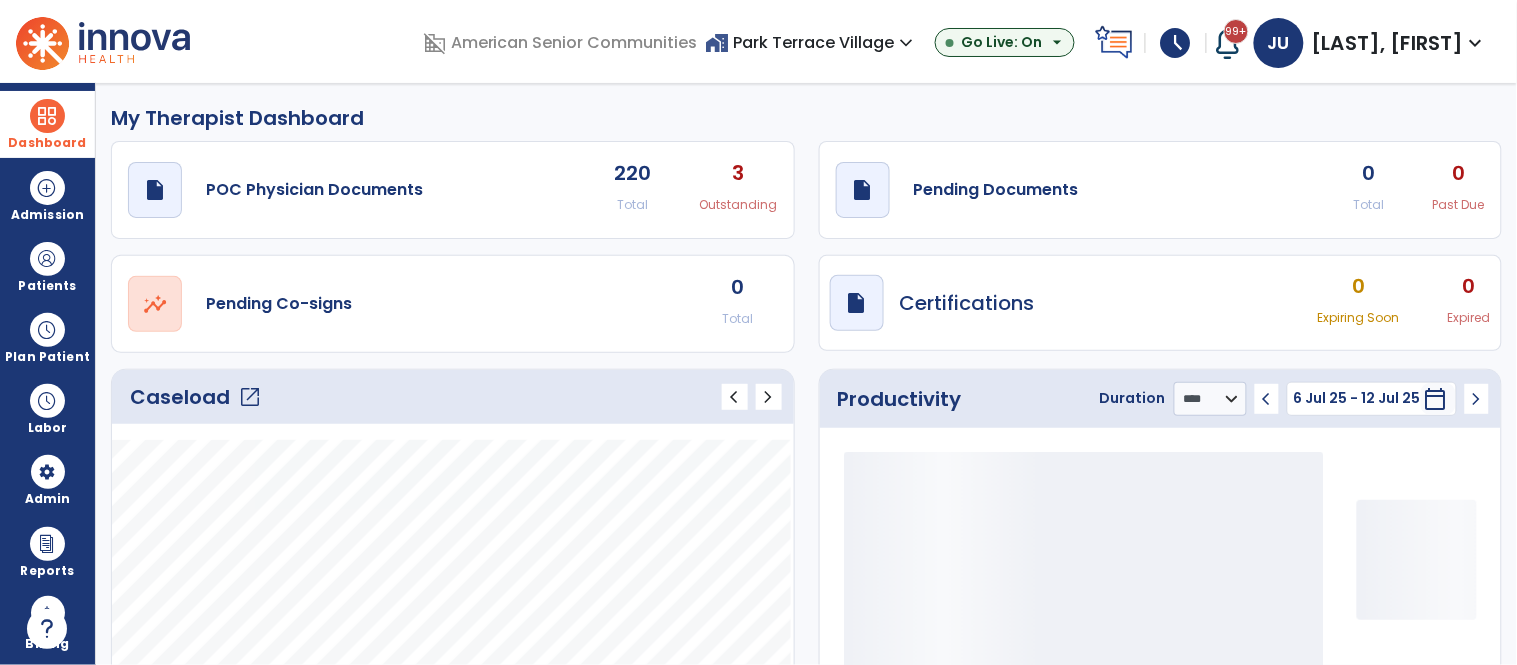 click at bounding box center [47, 116] 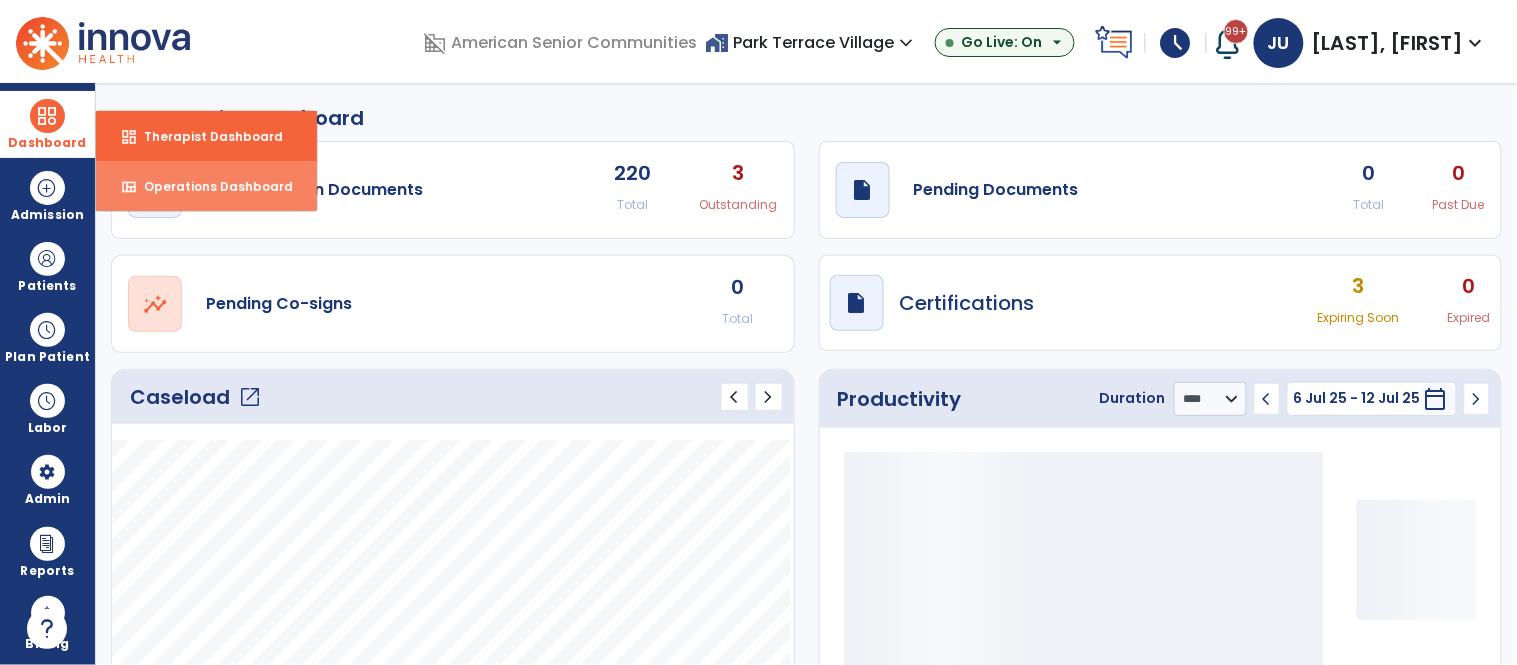 click on "Operations Dashboard" at bounding box center (210, 186) 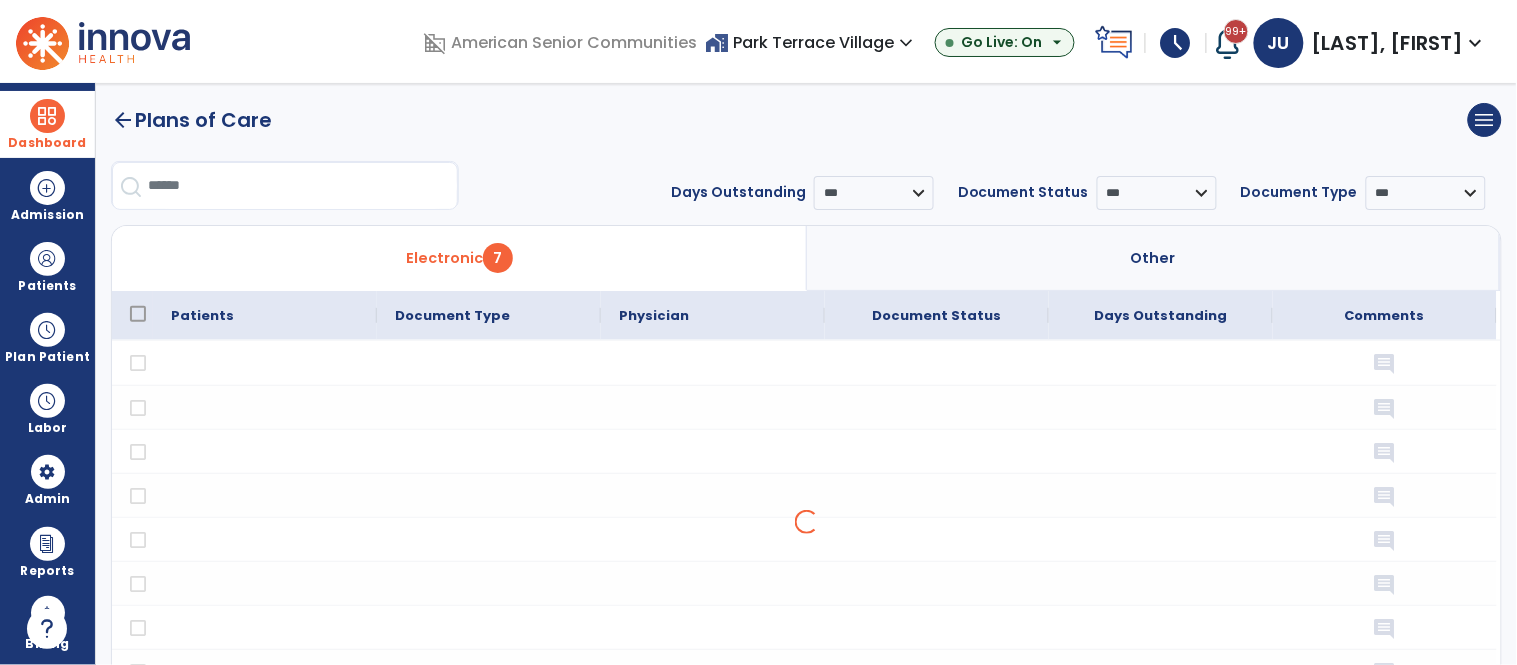 click on "arrow_back" 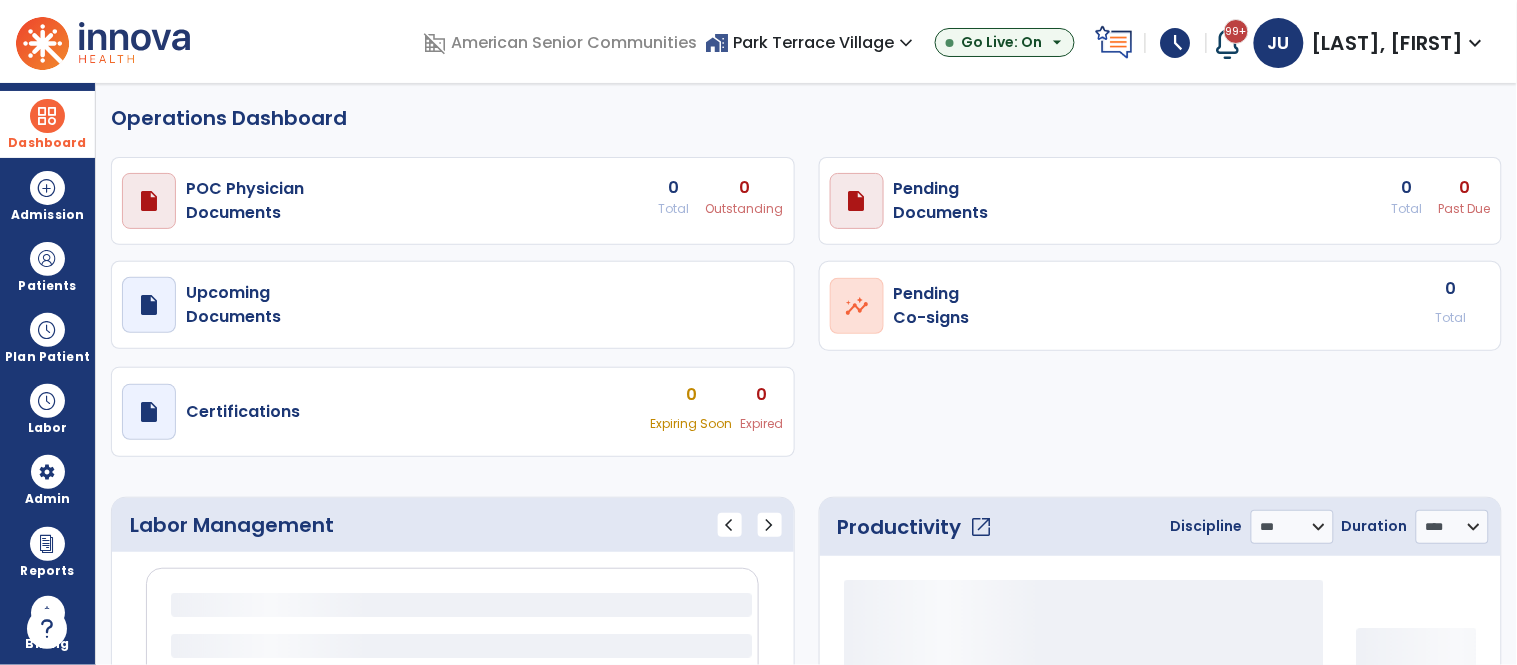 select on "***" 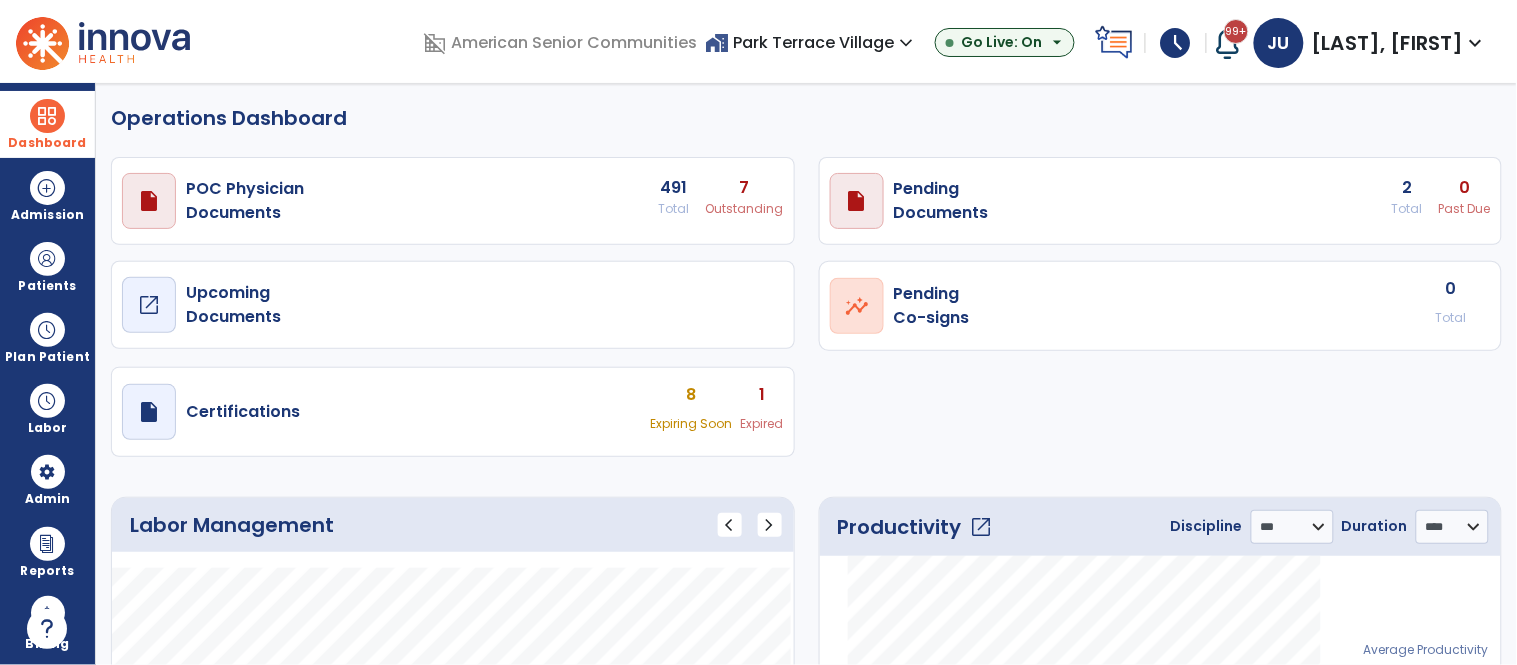 click on "Upcoming   Documents" at bounding box center (245, 201) 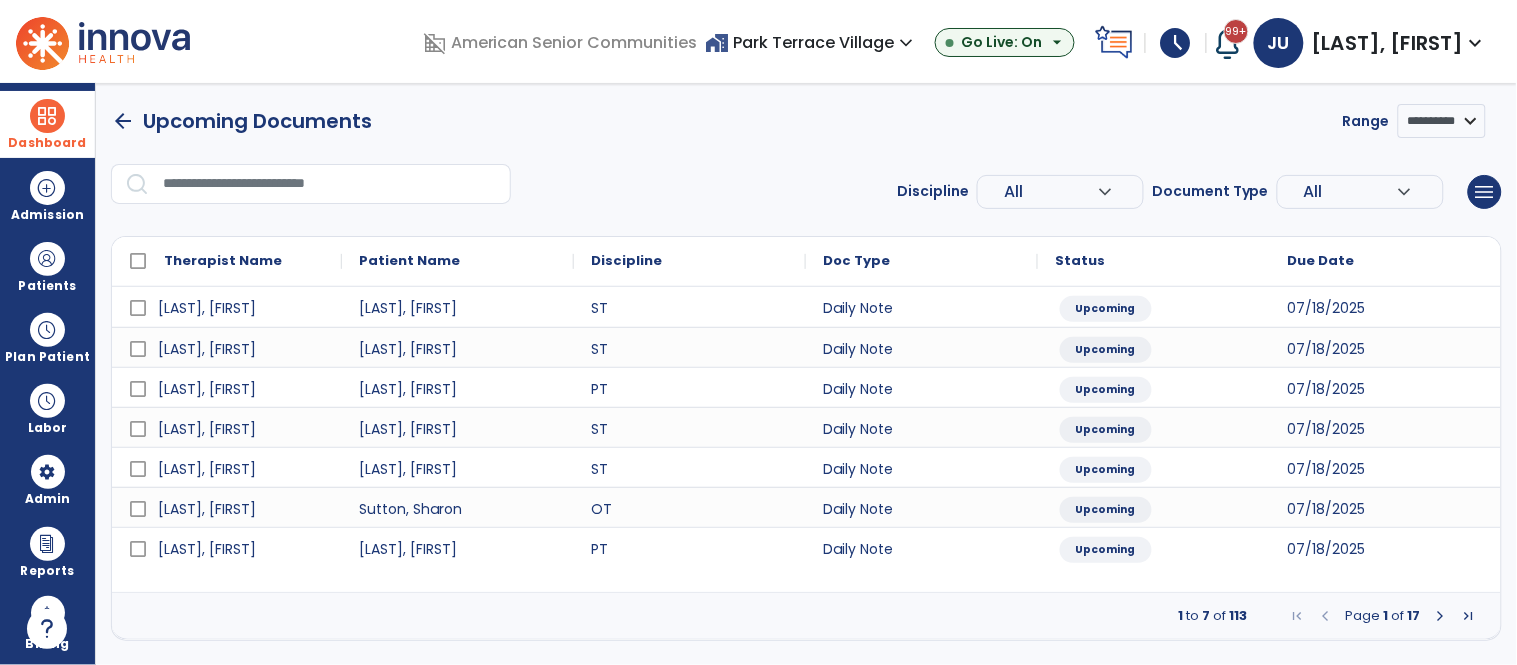 click on "All" at bounding box center (1050, 192) 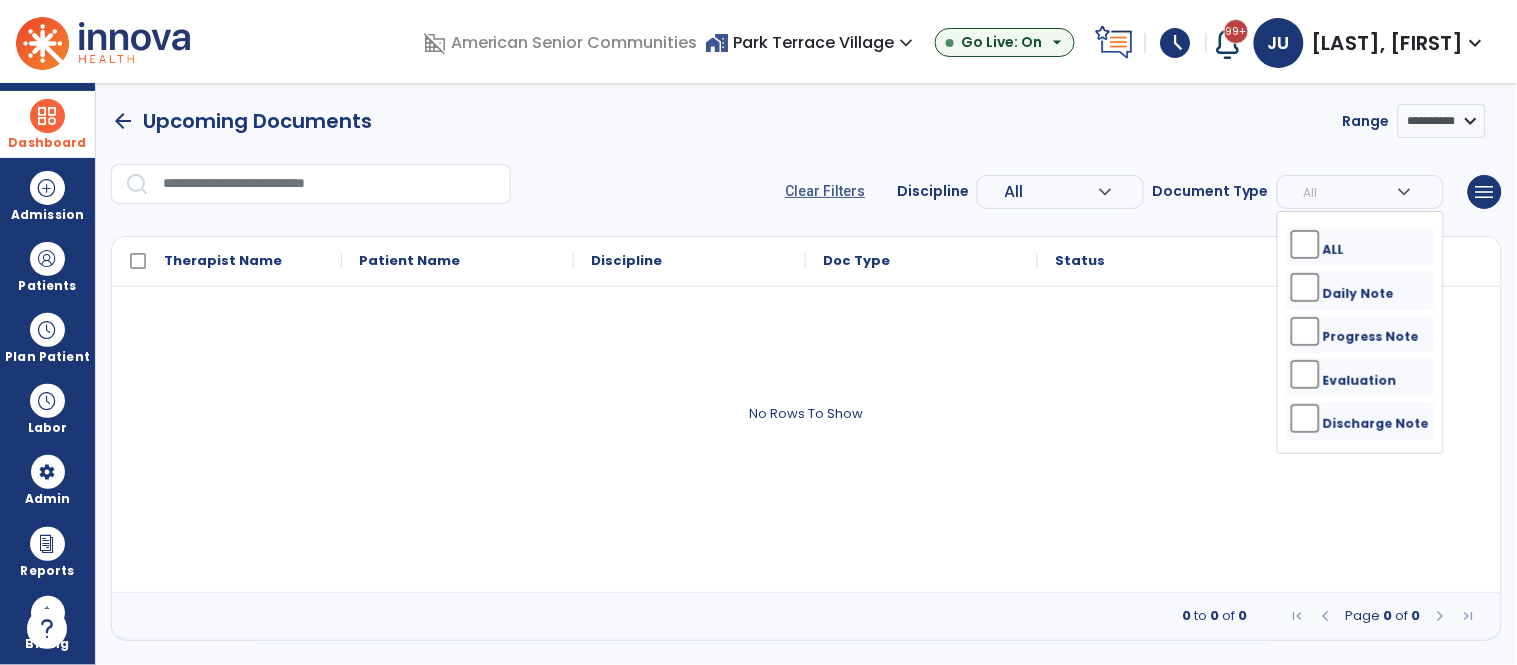 click on "Progress Note" at bounding box center (1372, 337) 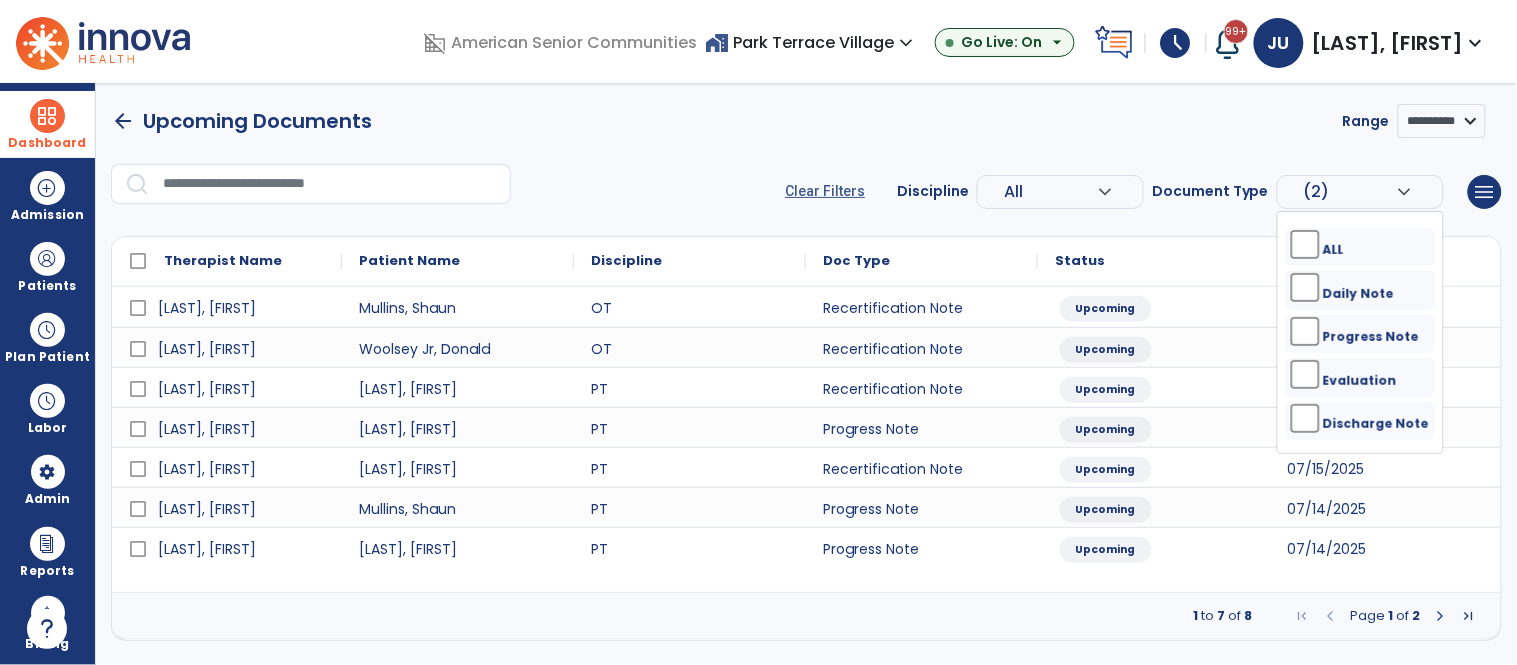 click on "All" at bounding box center (1013, 191) 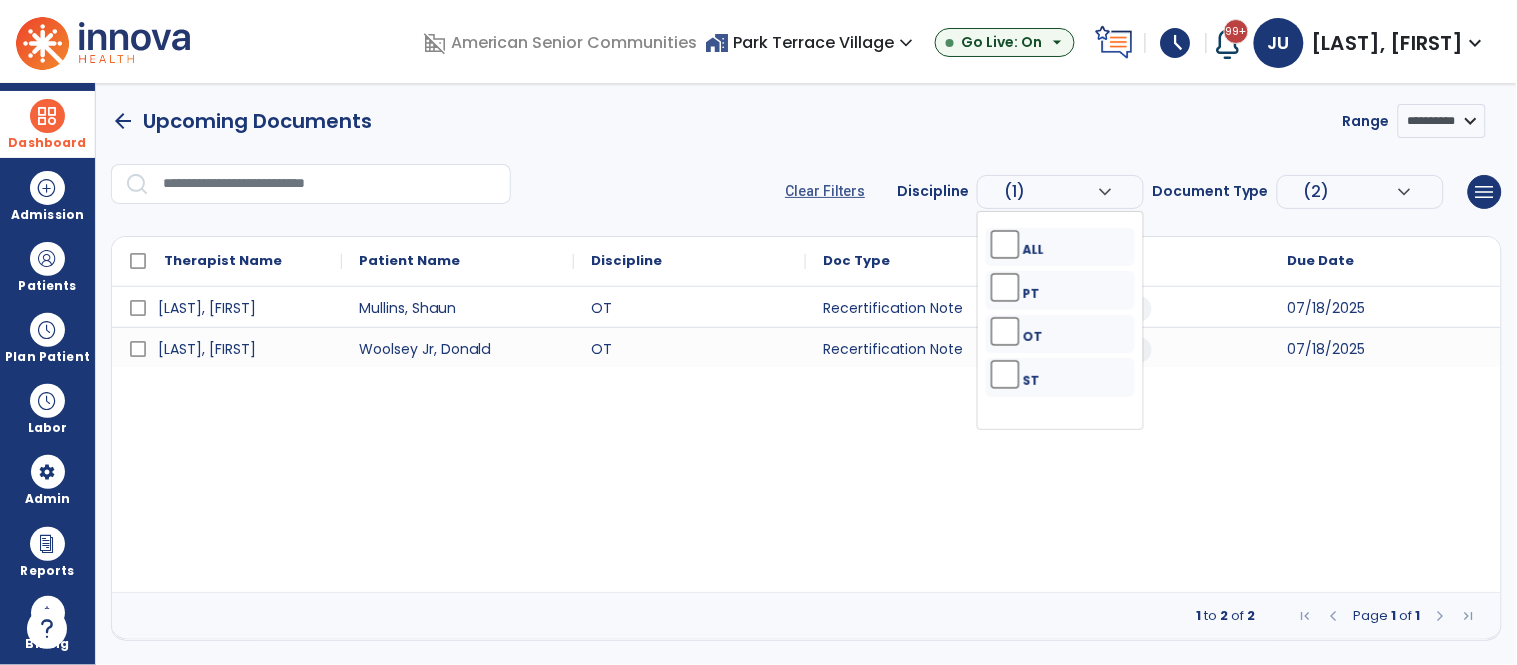 click on "[LAST], [FIRST] [LAST], [FIRST] [DATE]
[LAST], [FIRST] [LAST], [FIRST] [DATE]" at bounding box center [806, 439] 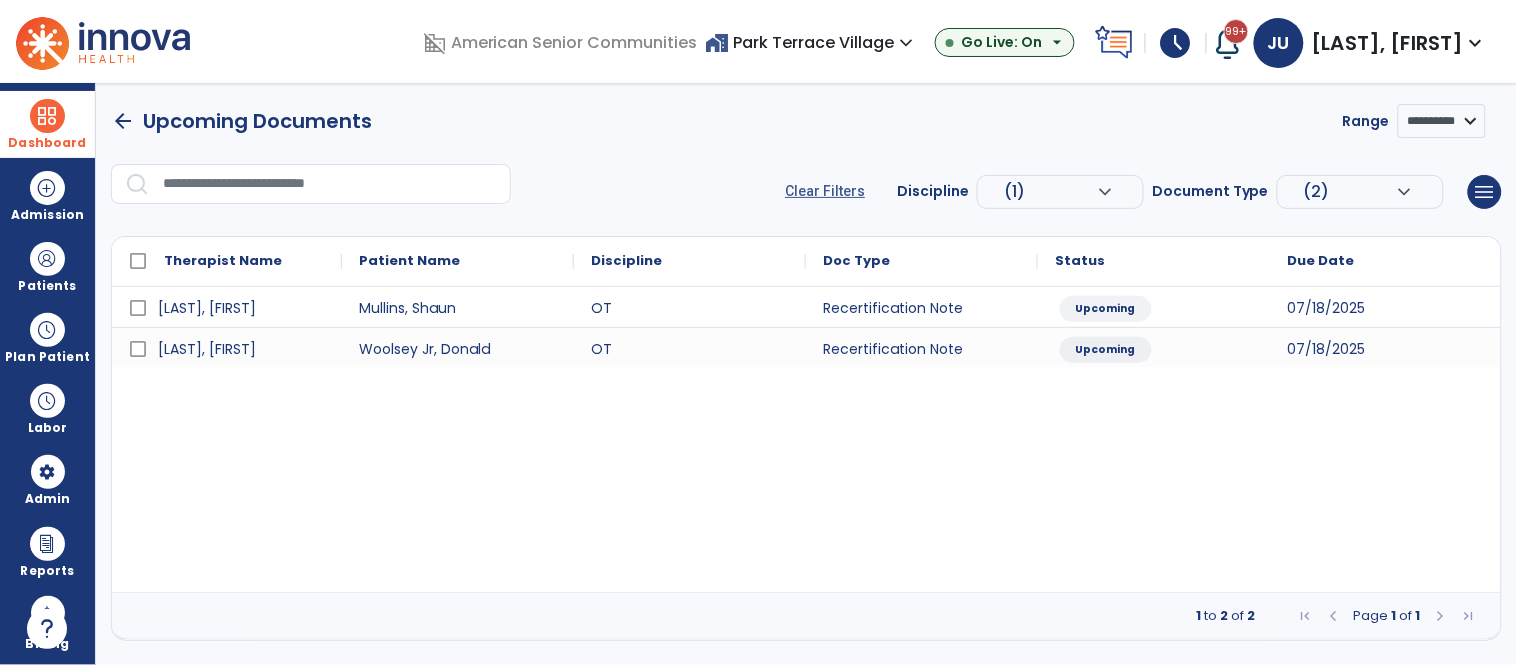 click on "(2)" at bounding box center [1050, 192] 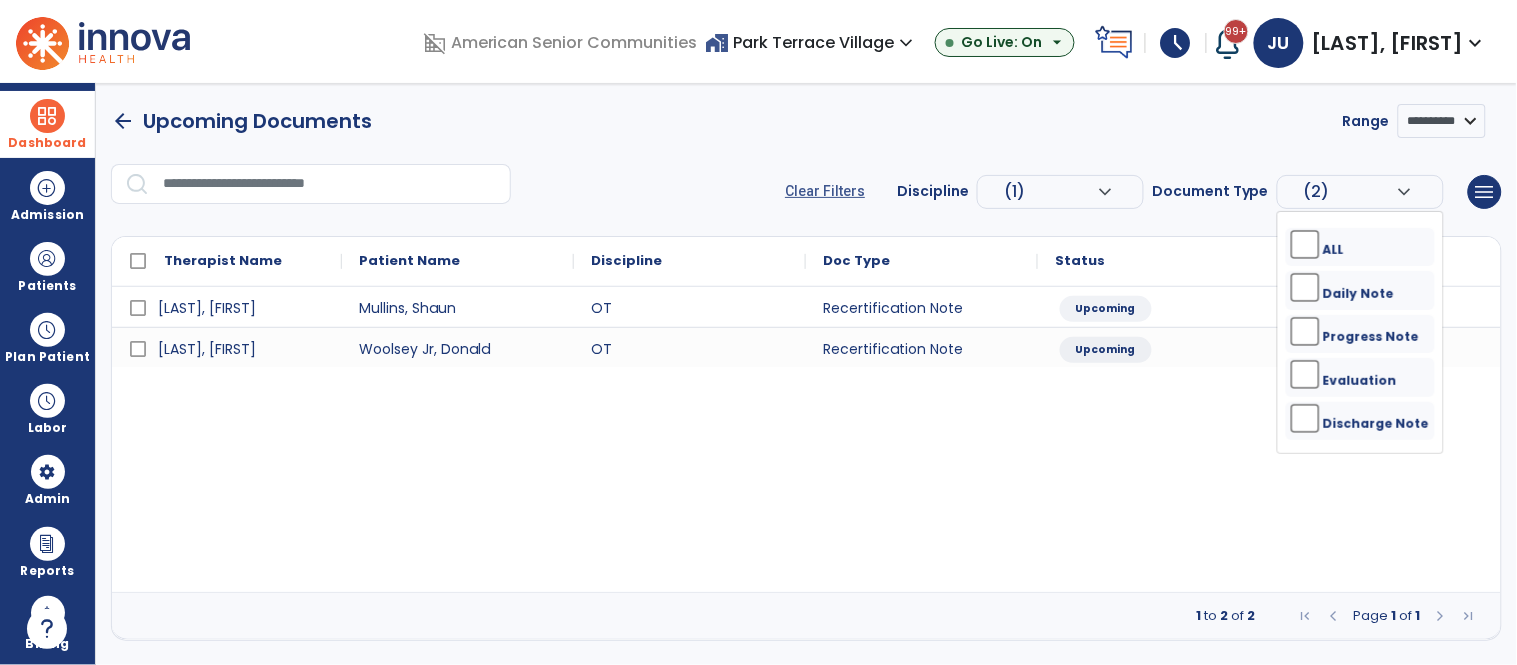 click on "(2)" at bounding box center (1350, 192) 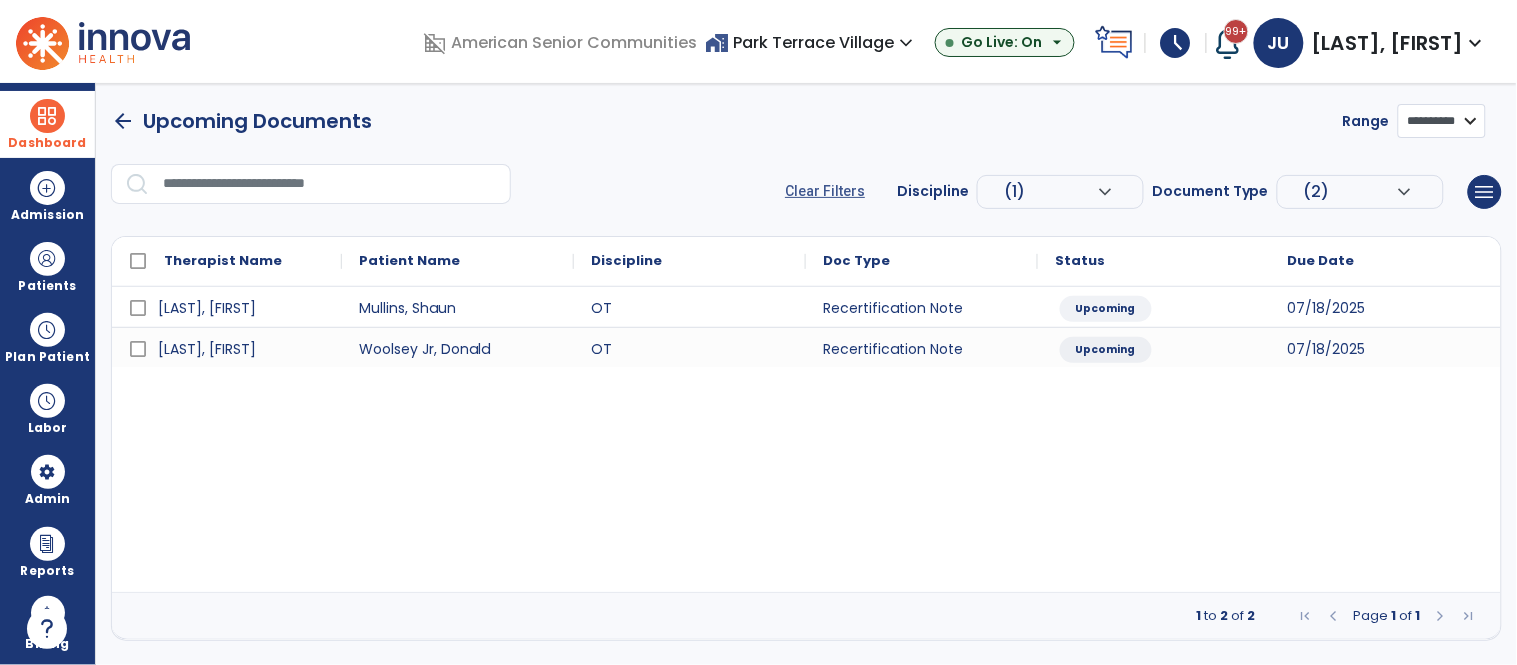 click on "**********" at bounding box center [1442, 121] 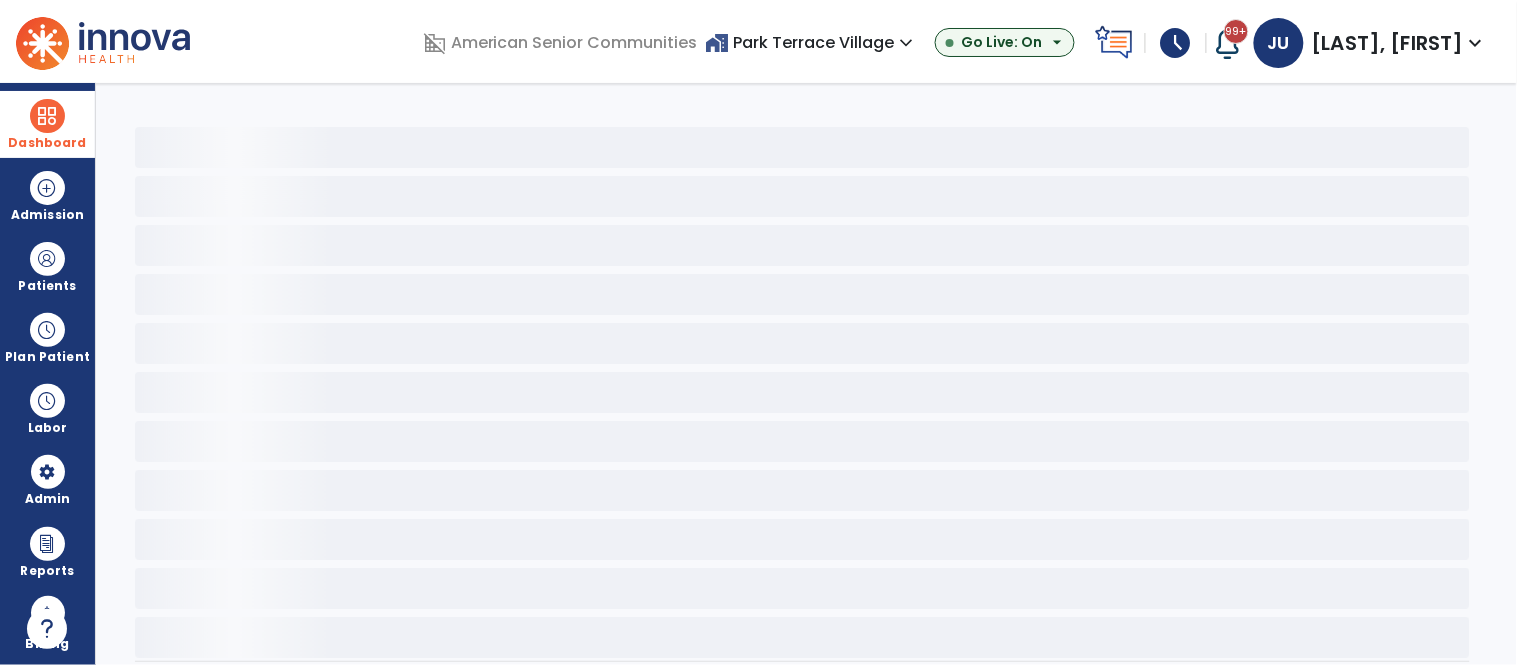 select on "********" 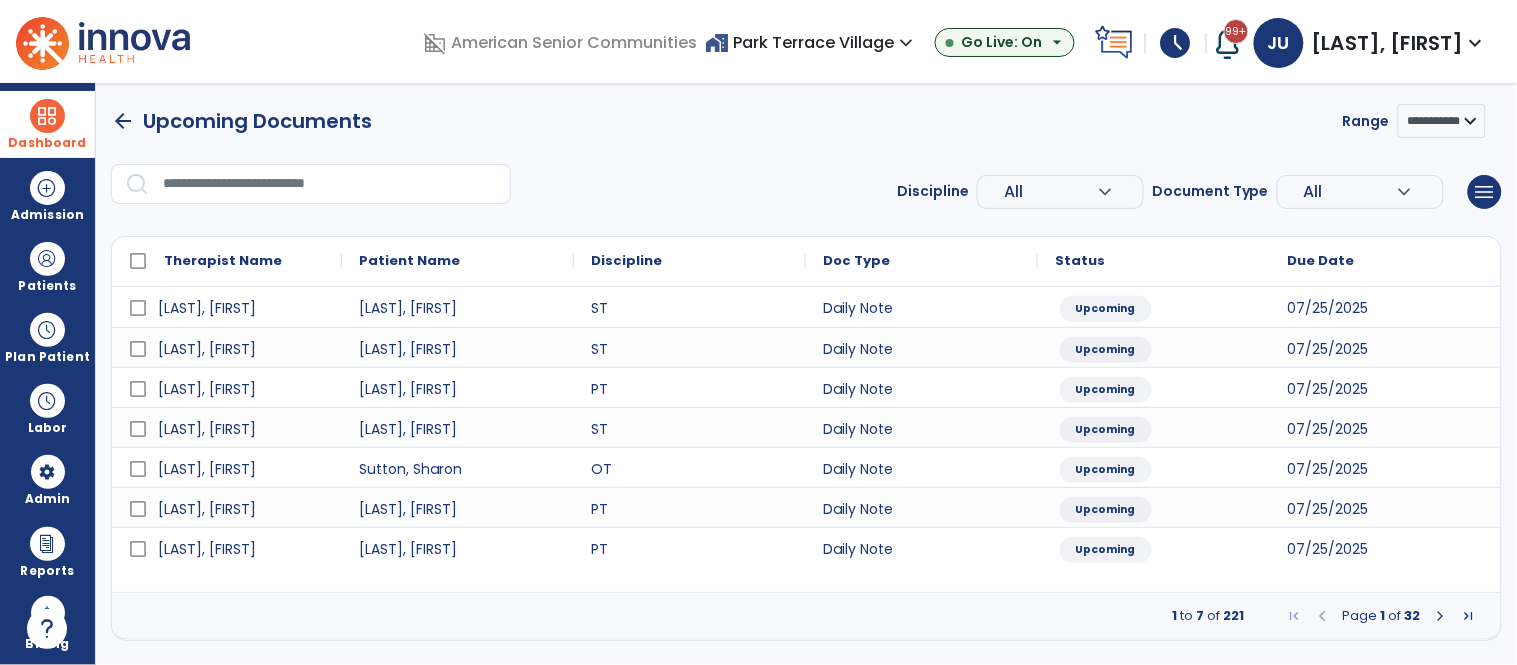 click on "All" at bounding box center [1050, 192] 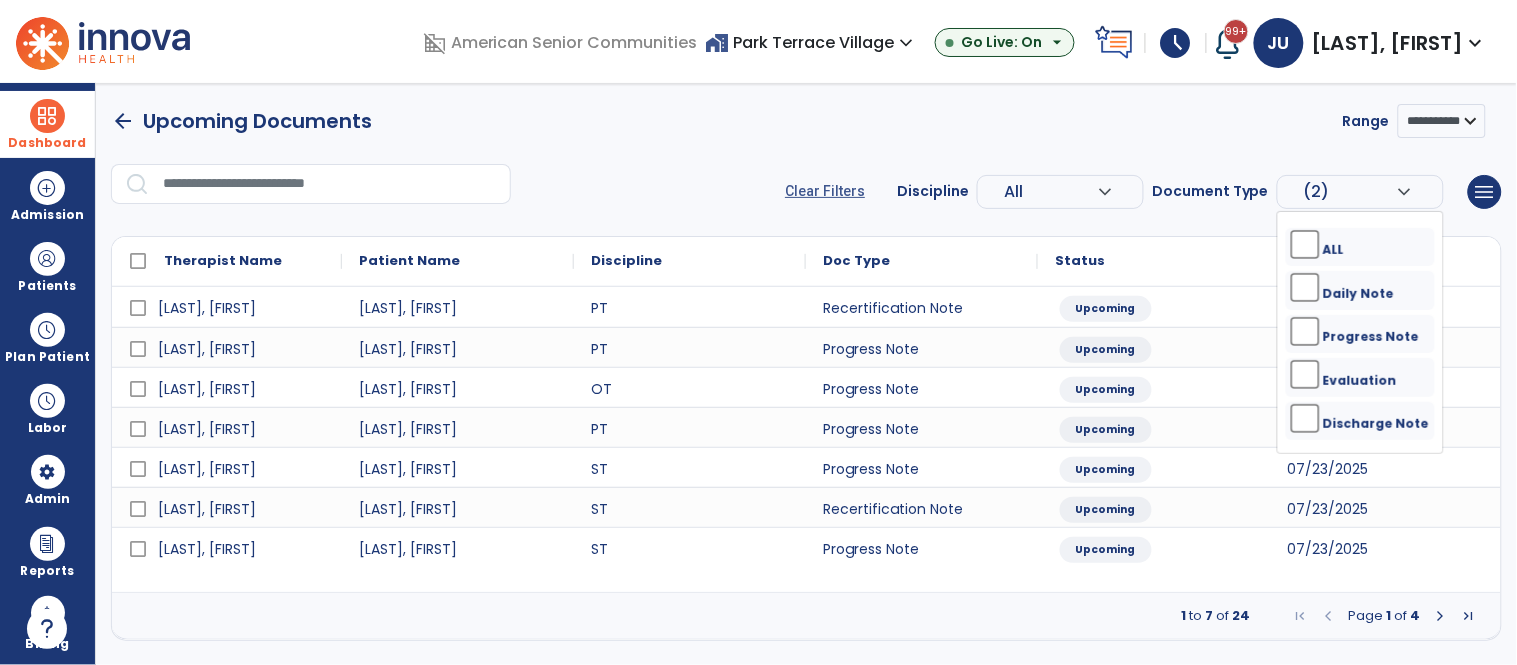 click on "All" at bounding box center (1013, 191) 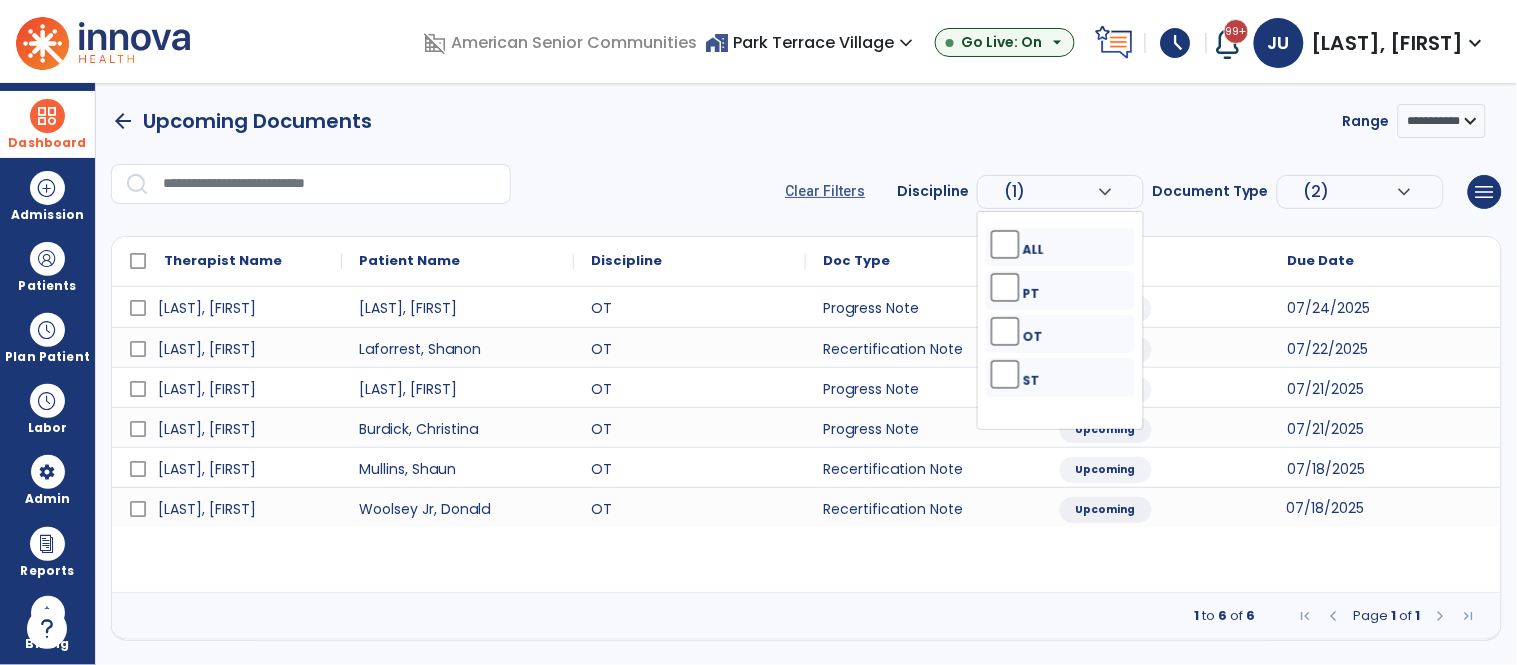 click on "07/18/2025" at bounding box center (1386, 507) 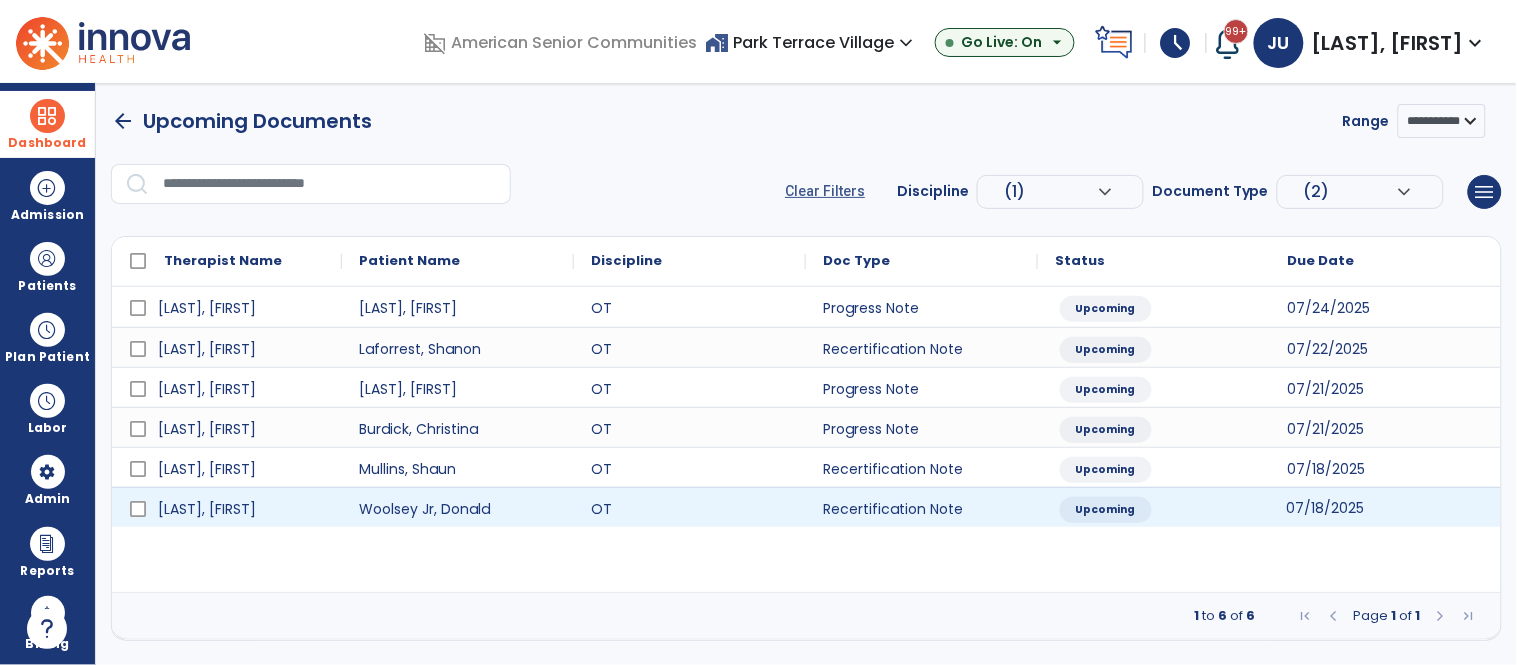 click at bounding box center (1441, 616) 